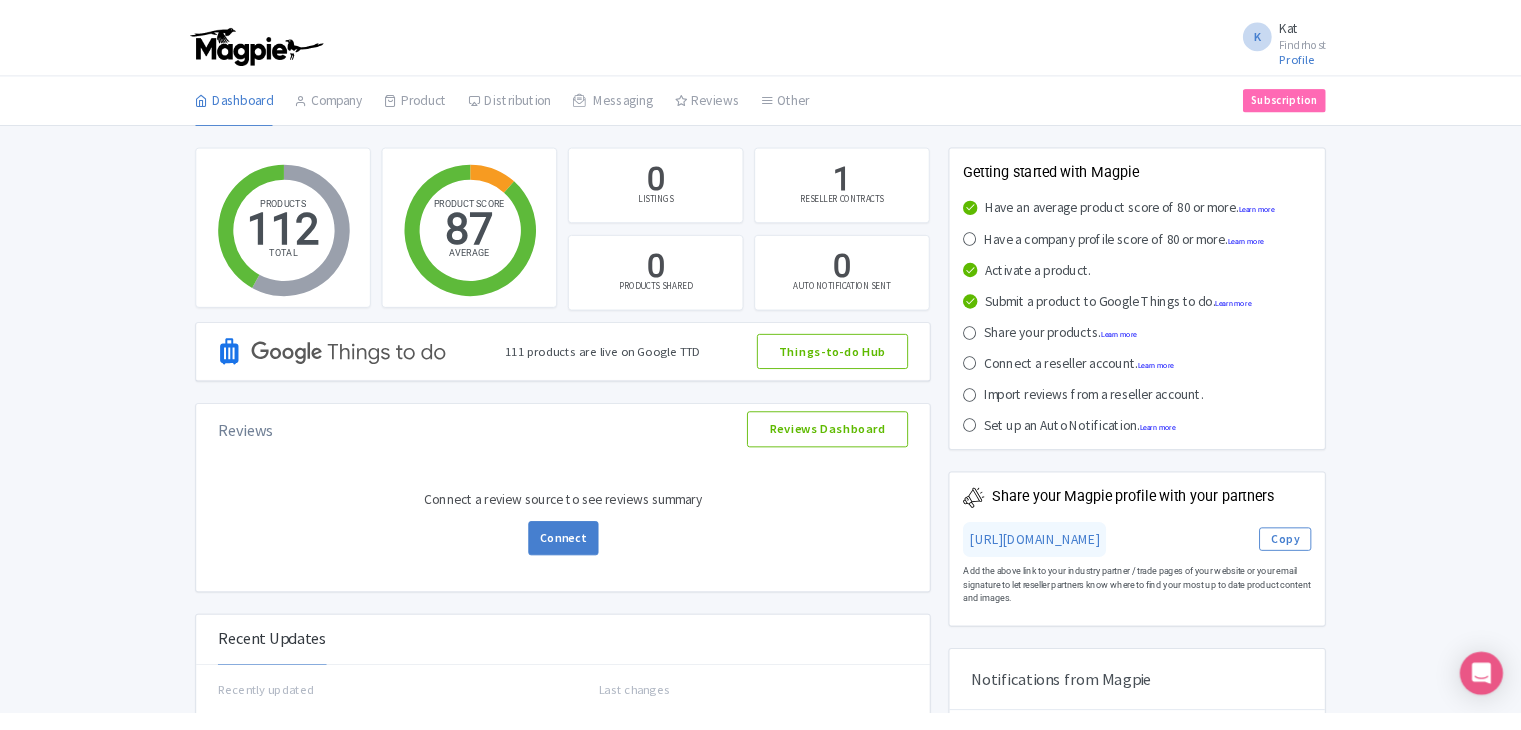 scroll, scrollTop: 0, scrollLeft: 0, axis: both 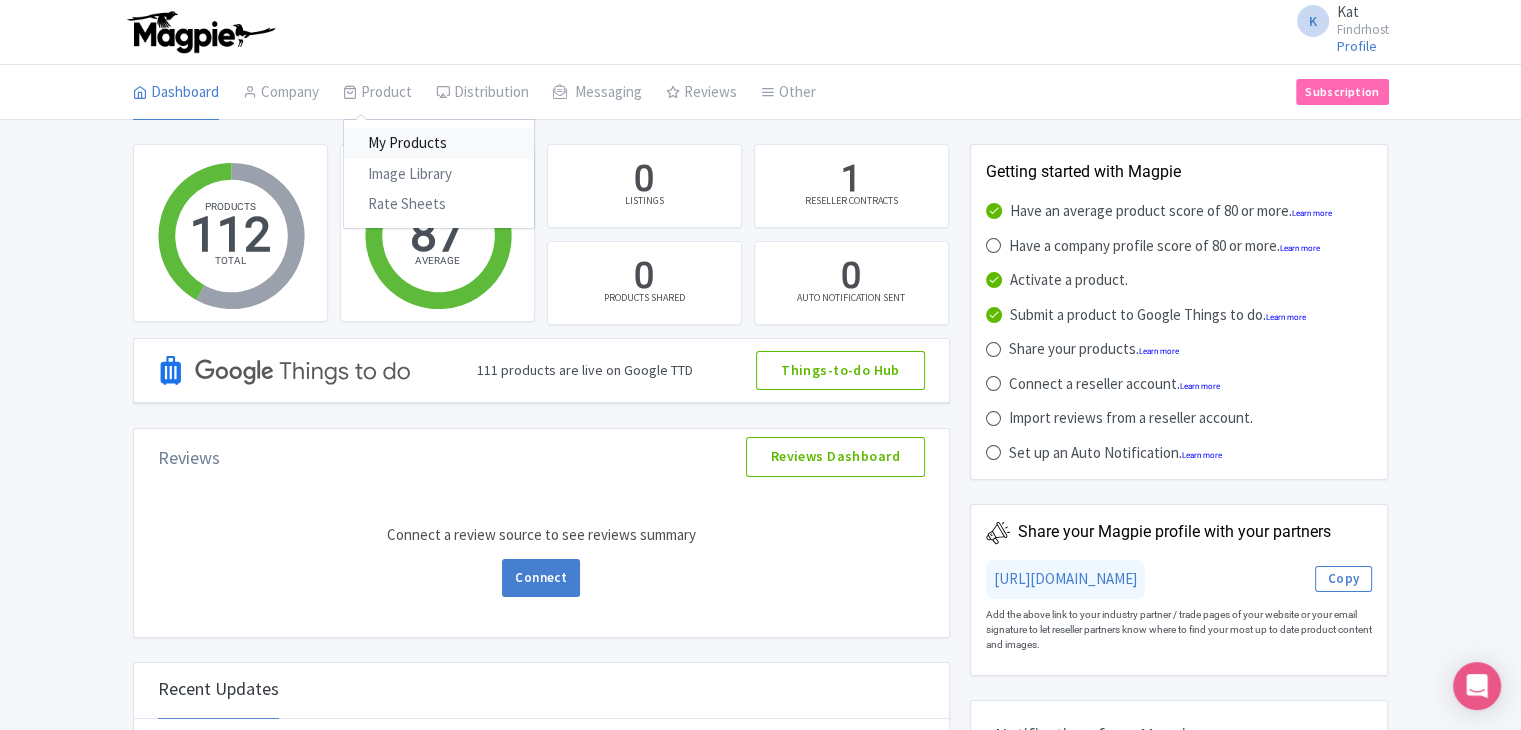 click on "My Products" at bounding box center (439, 143) 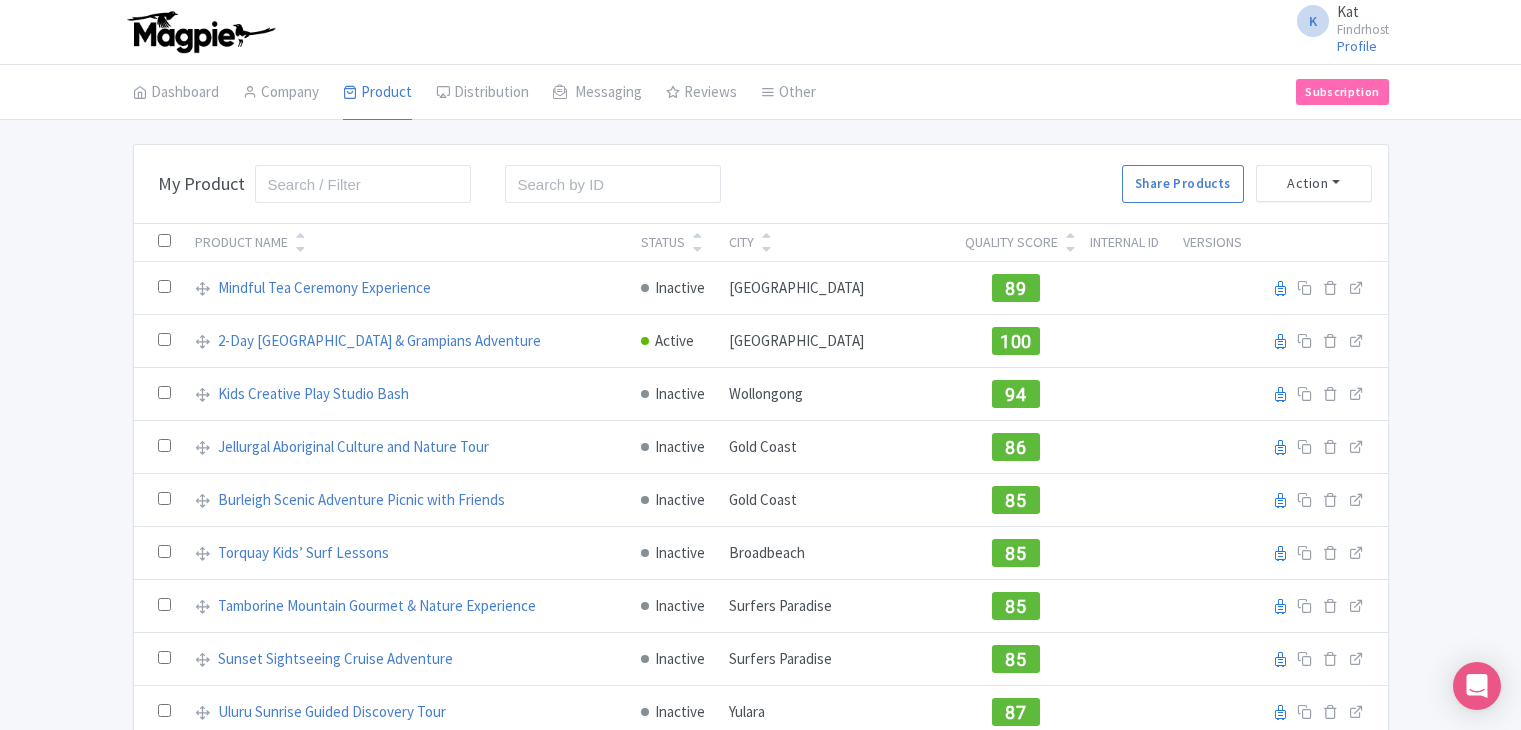 scroll, scrollTop: 0, scrollLeft: 0, axis: both 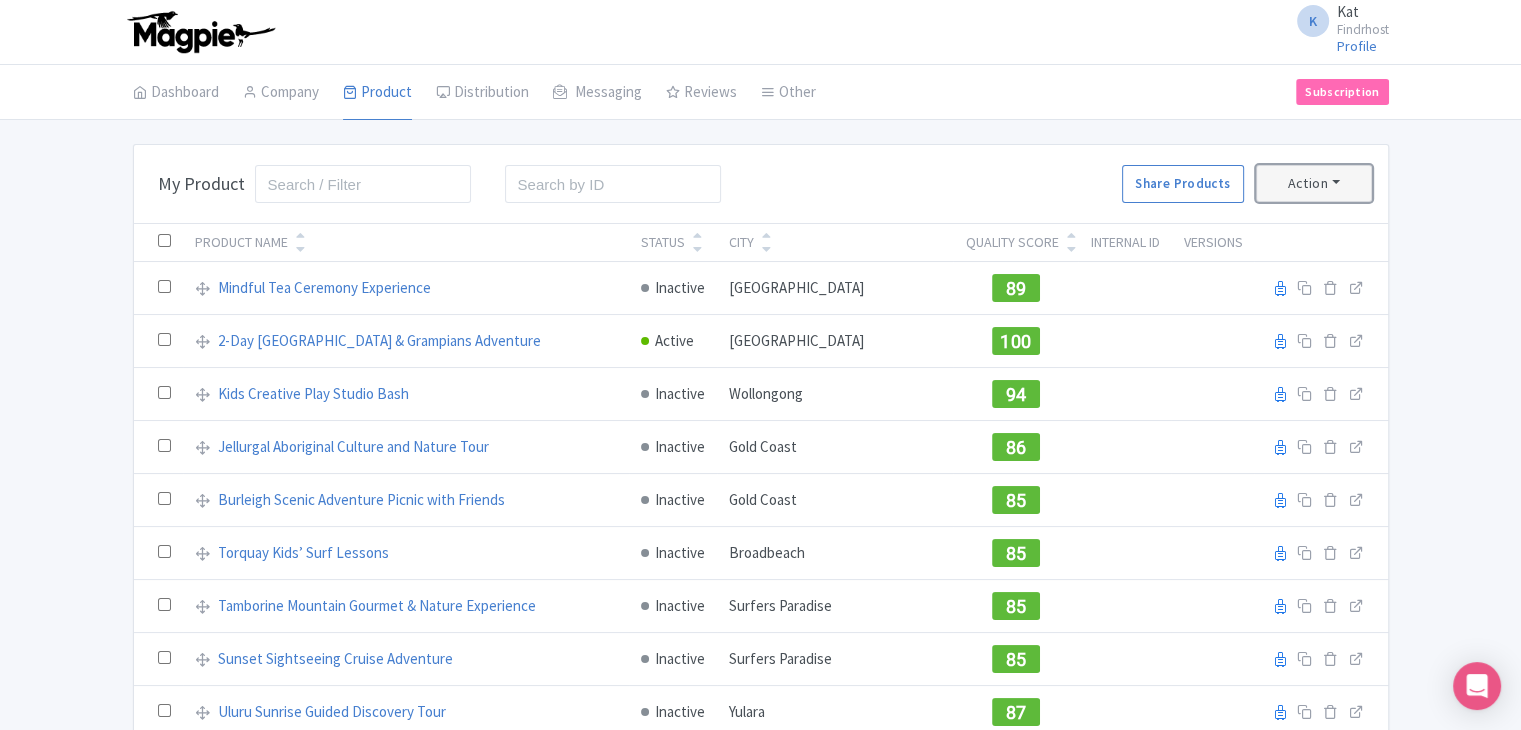 click on "Action" at bounding box center [1314, 183] 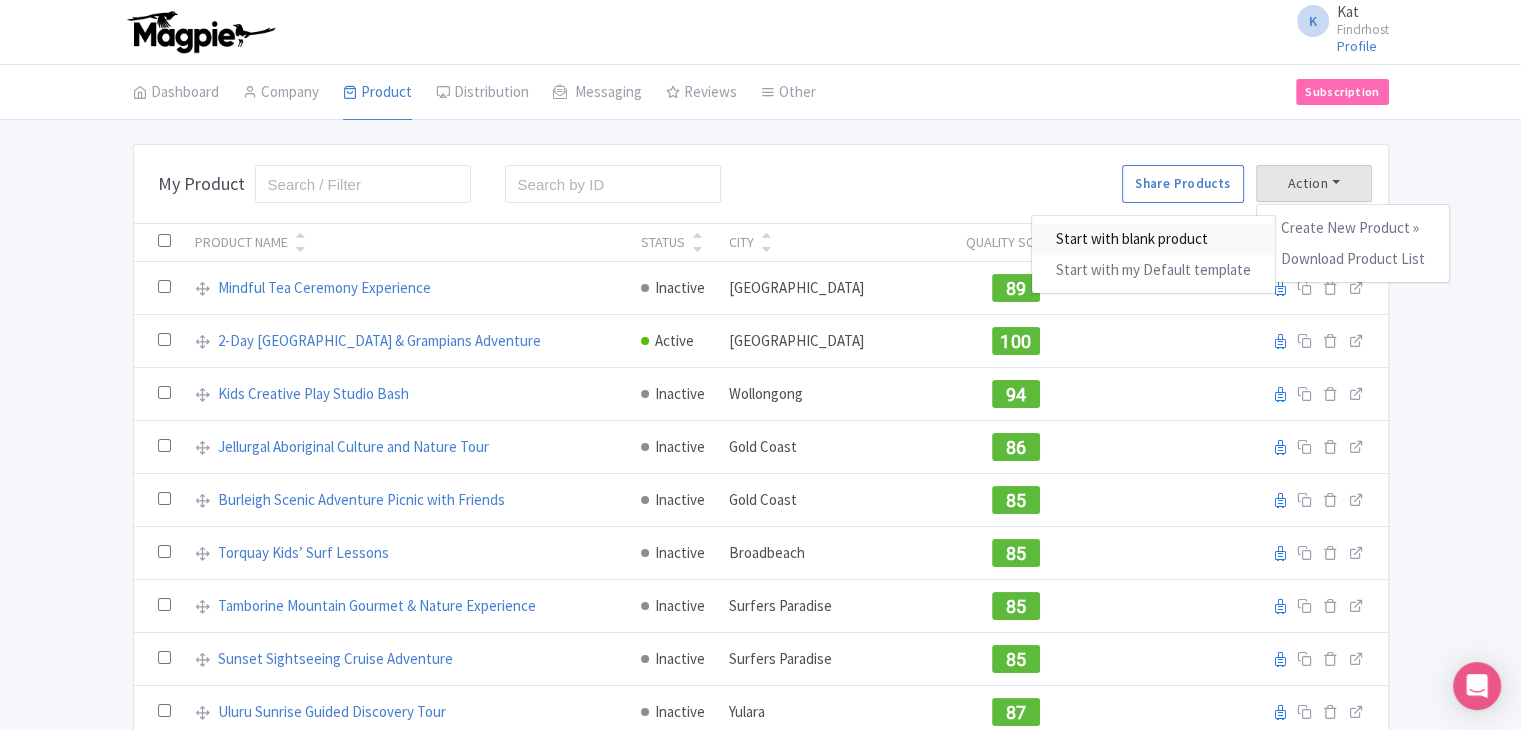 click on "Start with blank product" at bounding box center [1153, 239] 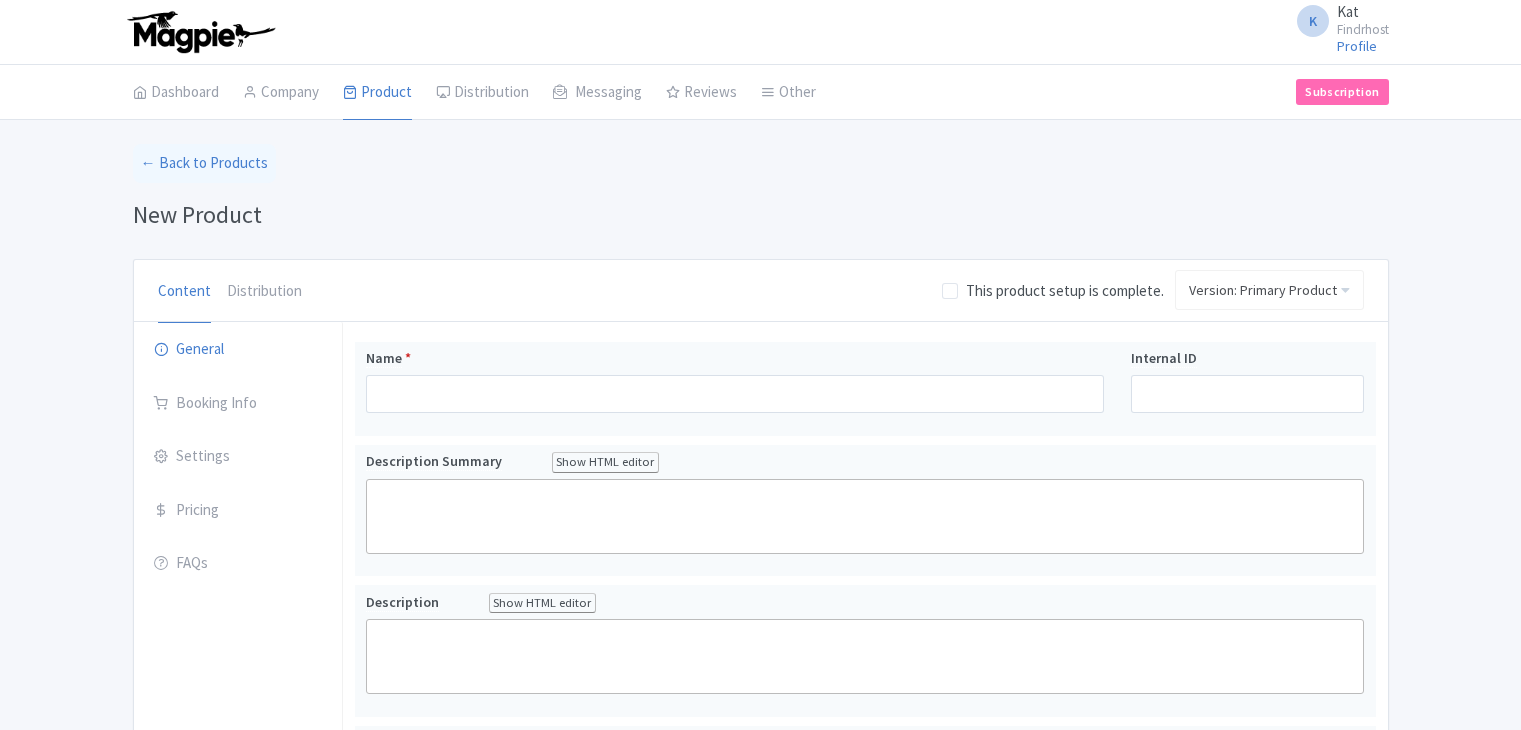 scroll, scrollTop: 0, scrollLeft: 0, axis: both 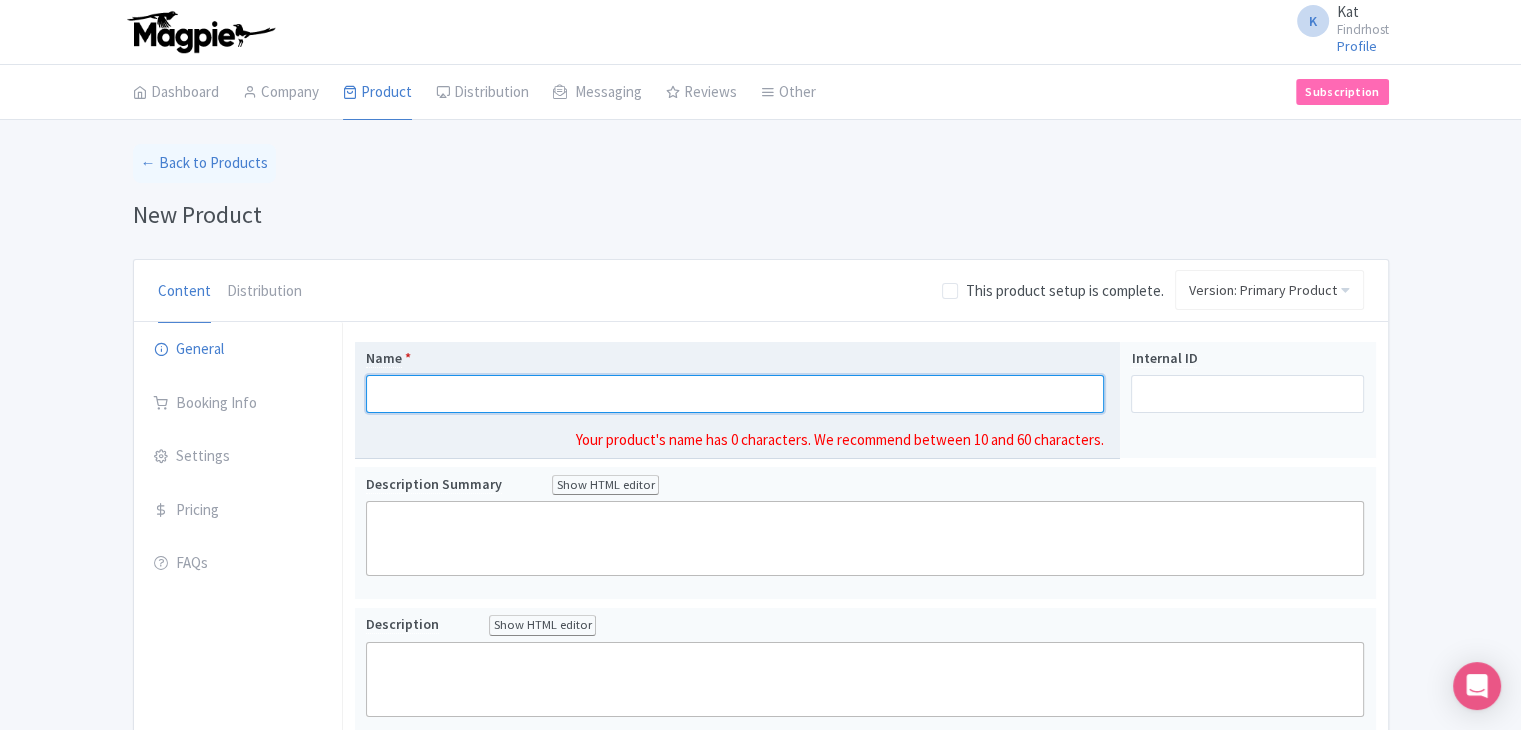 click on "Name   *" at bounding box center (735, 394) 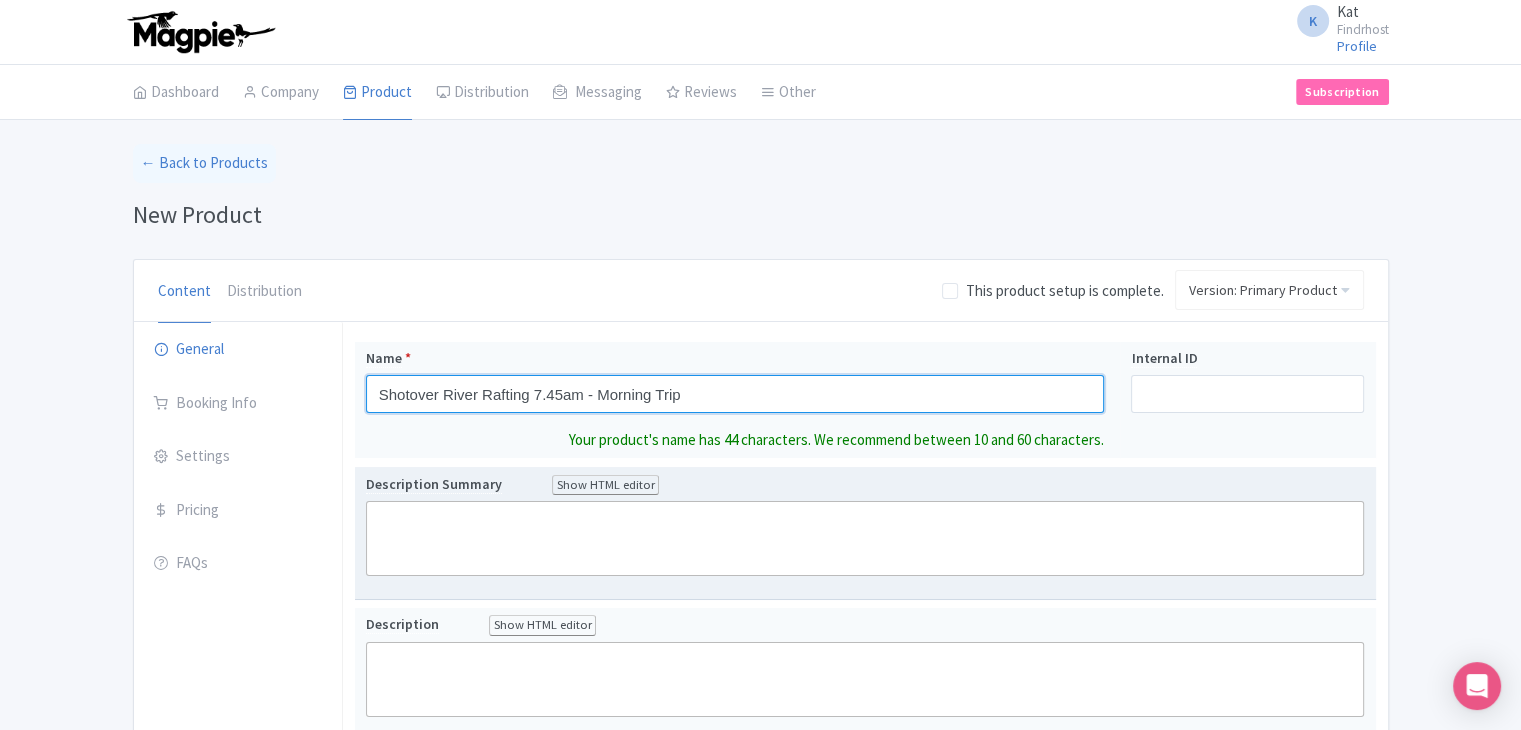 type on "Shotover River Rafting 7.45am - Morning Trip" 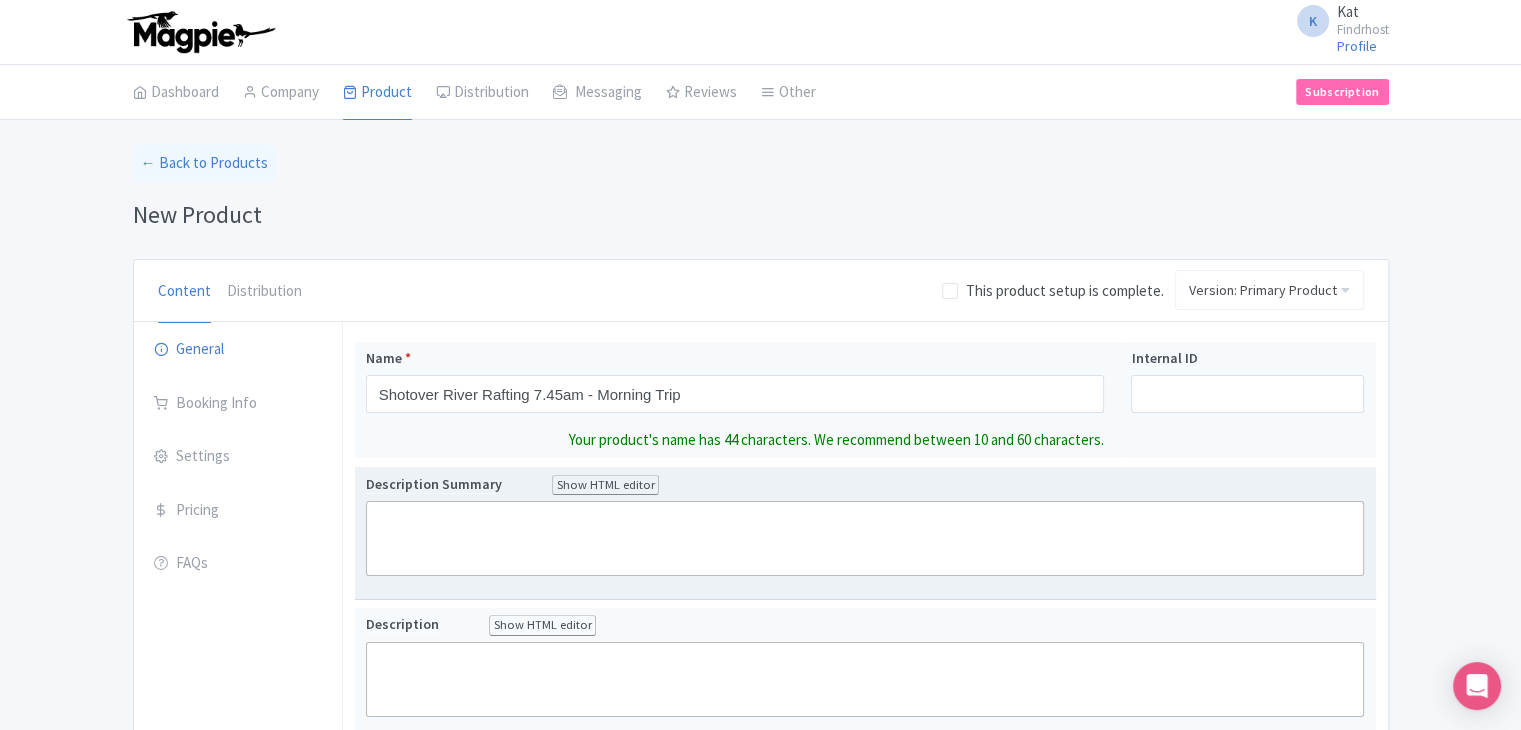 click 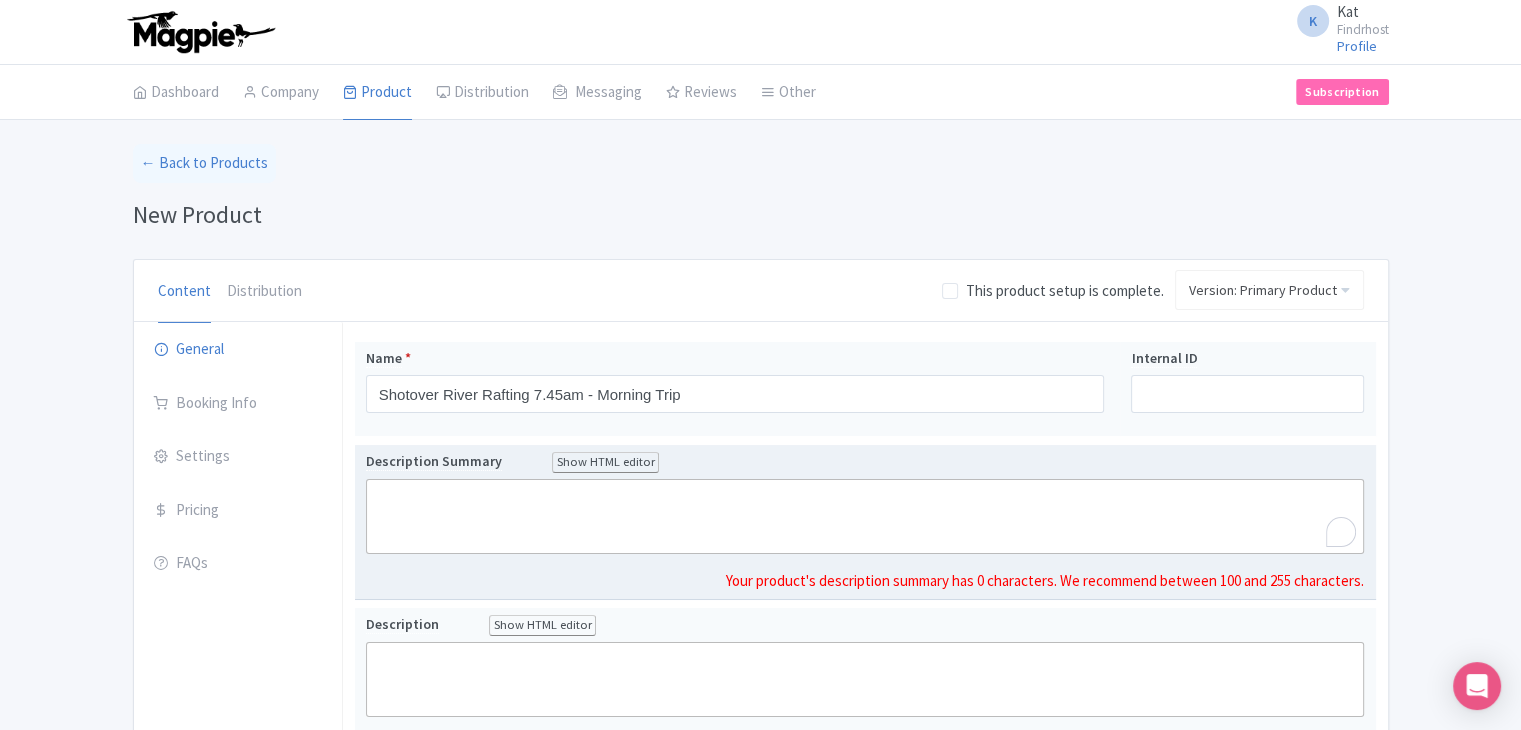 click 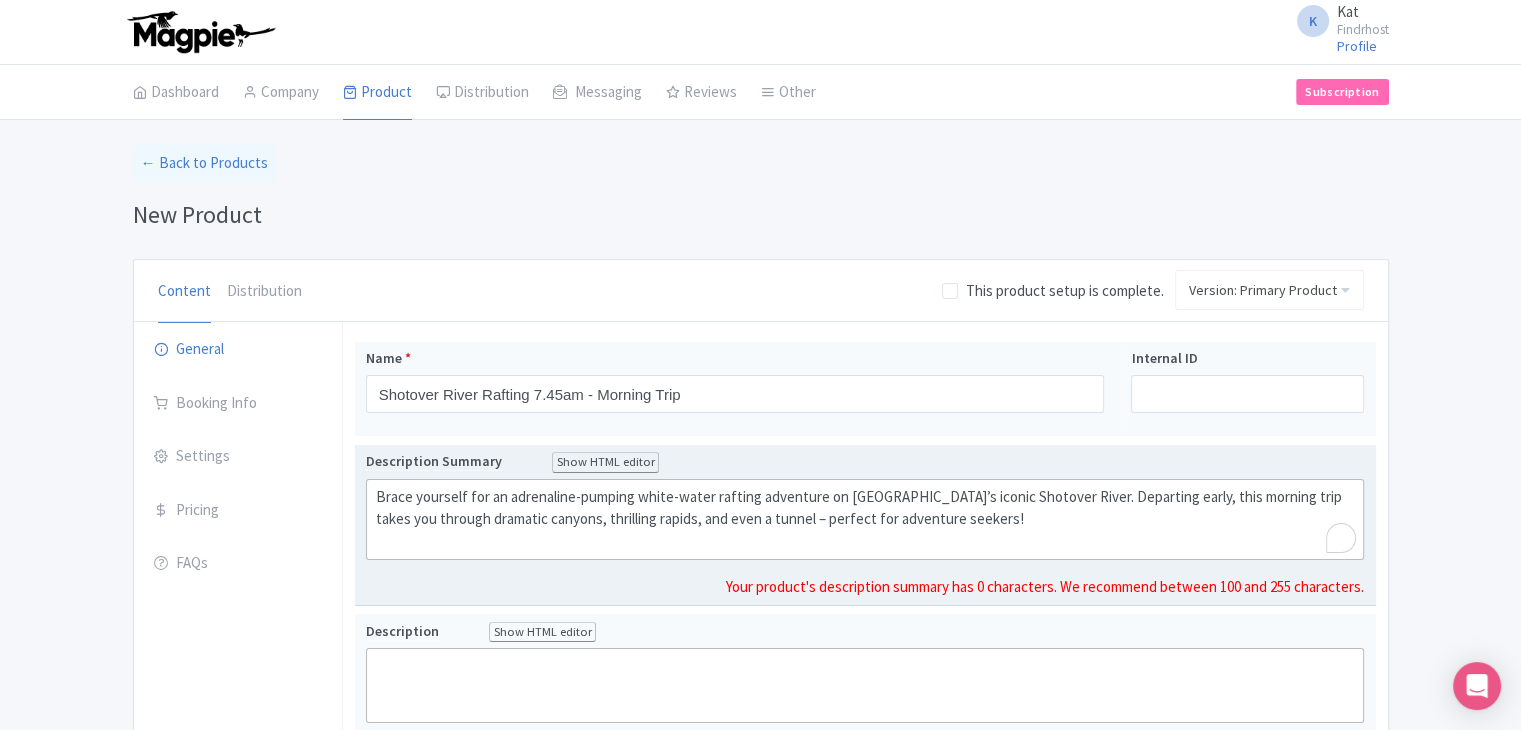 type on "<div>Brace yourself for an adrenaline-pumping white-water rafting adventure on Queenstown’s iconic Shotover River. Departing early, this morning trip takes you through dramatic canyons, thrilling rapids, and even a tunnel – perfect for adventure seekers!<br><br></div>" 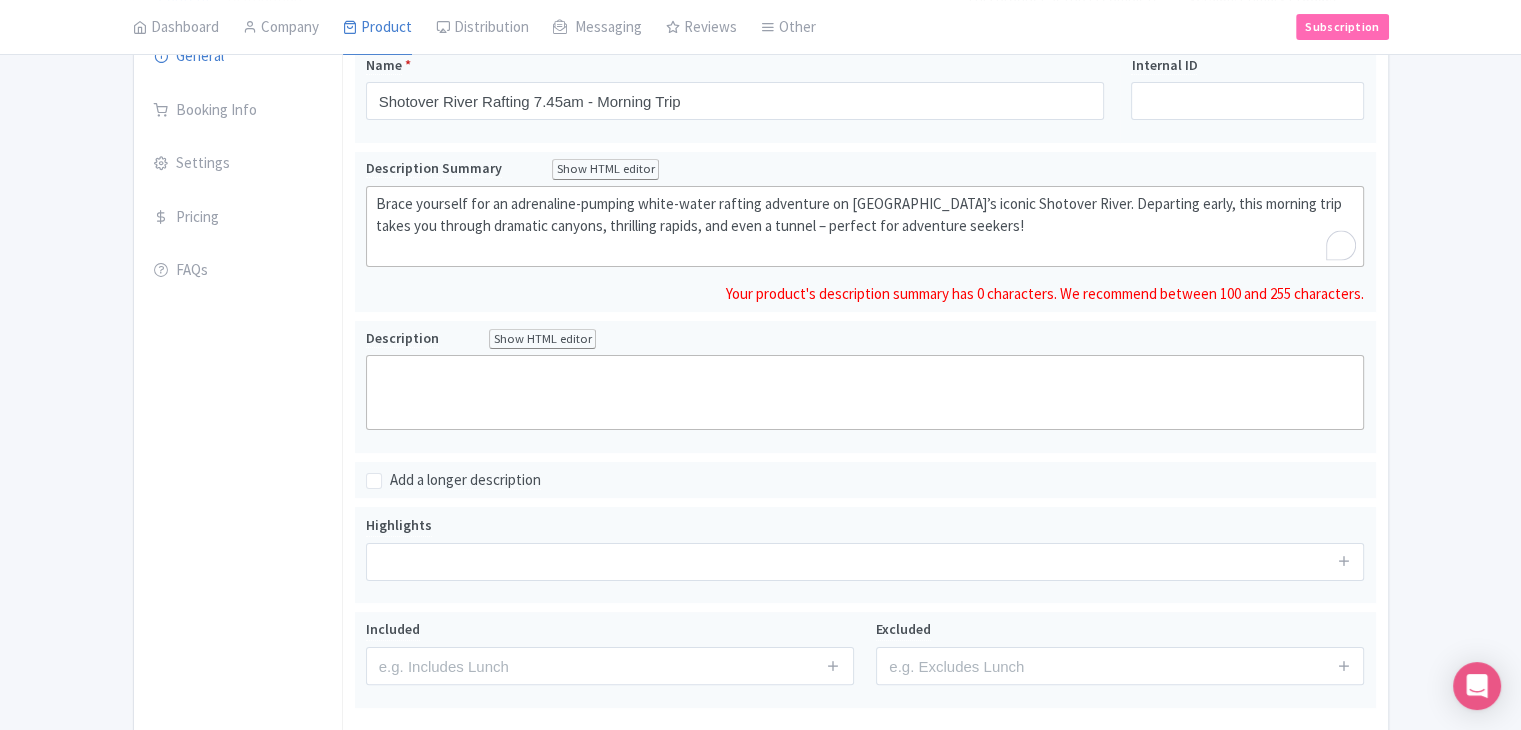 scroll, scrollTop: 300, scrollLeft: 0, axis: vertical 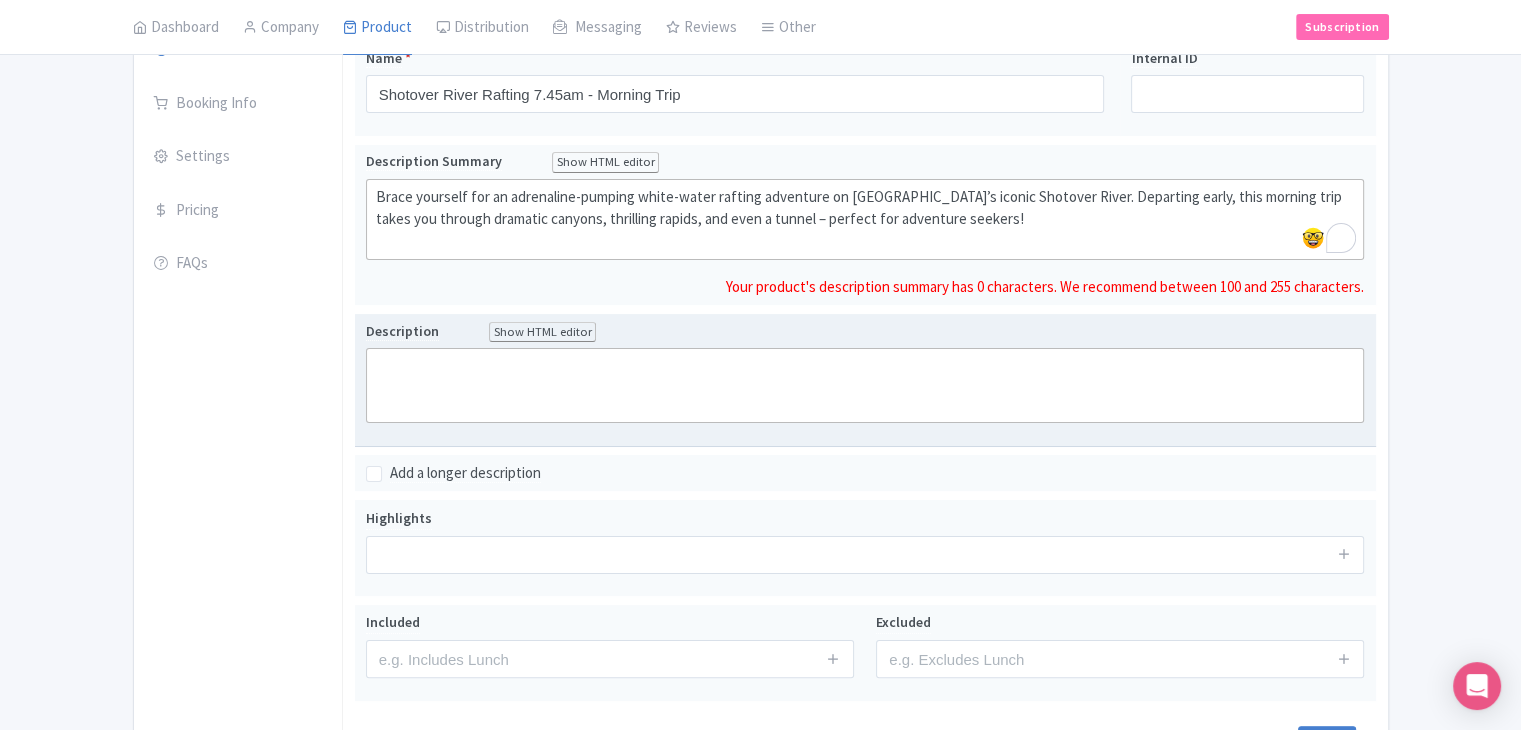 click on "Name   * Shotover River Rafting 7.45am - Morning Trip
Your product's name has 44 characters. We recommend between 10 and 60 characters.
Internal ID
Description Summary Show HTML editor
Bold
Italic
Strikethrough
Link
Heading
Quote
Code
Bullets
Numbers
Decrease Level
Increase Level
Attach Files
Undo
Redo
Link
Unlink
Brace yourself for an adrenaline-pumping white-water rafting adventure on Queenstown’s iconic Shotover River. Departing early, this morning trip takes you through dramatic canyons, thrilling rapids, and even a tunnel – perfect for adventure seekers!
Your product's description summary has 0 characters. We recommend between 100 and 255 characters.
Description Show HTML editor
Bold
Italic
Strikethrough
Link
Heading" at bounding box center [865, 319] 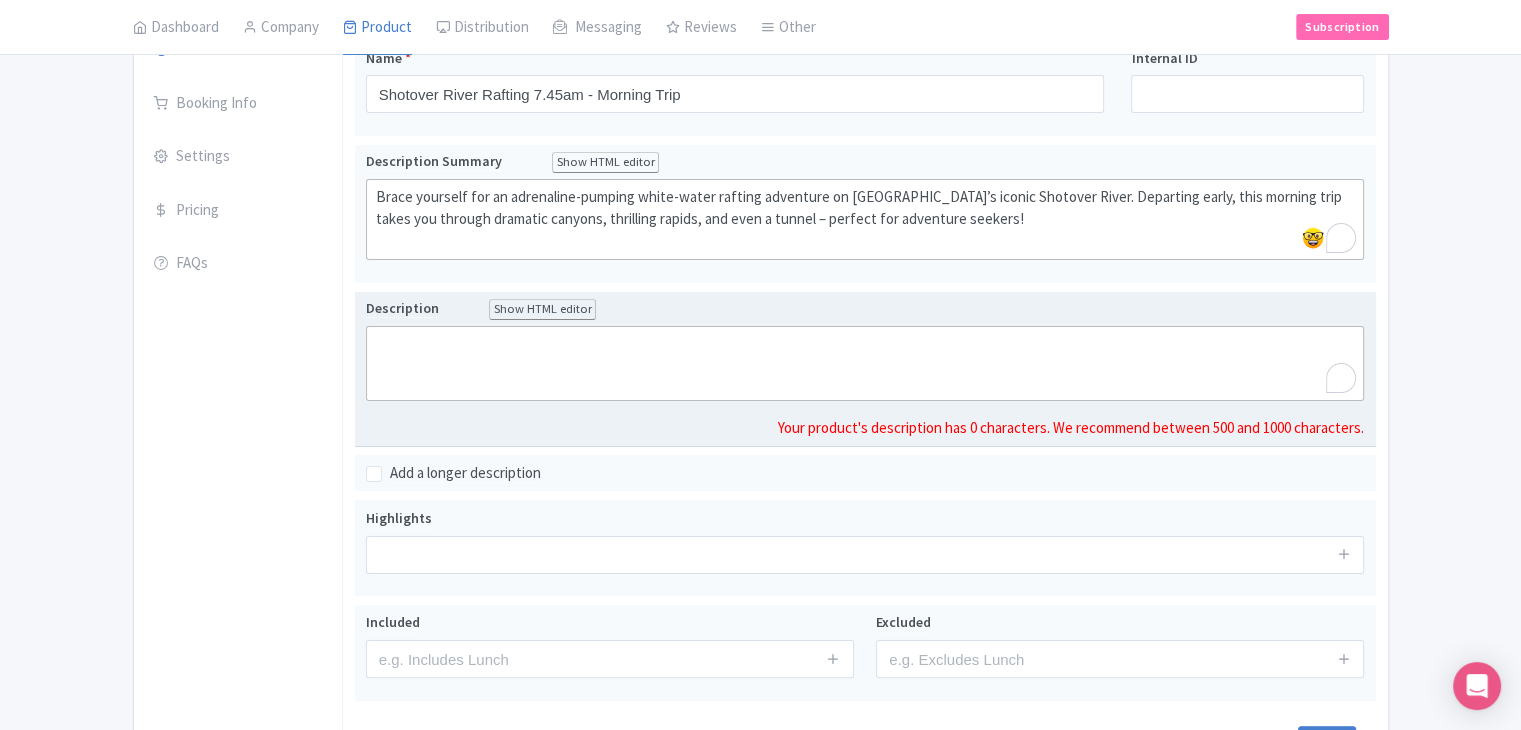 click 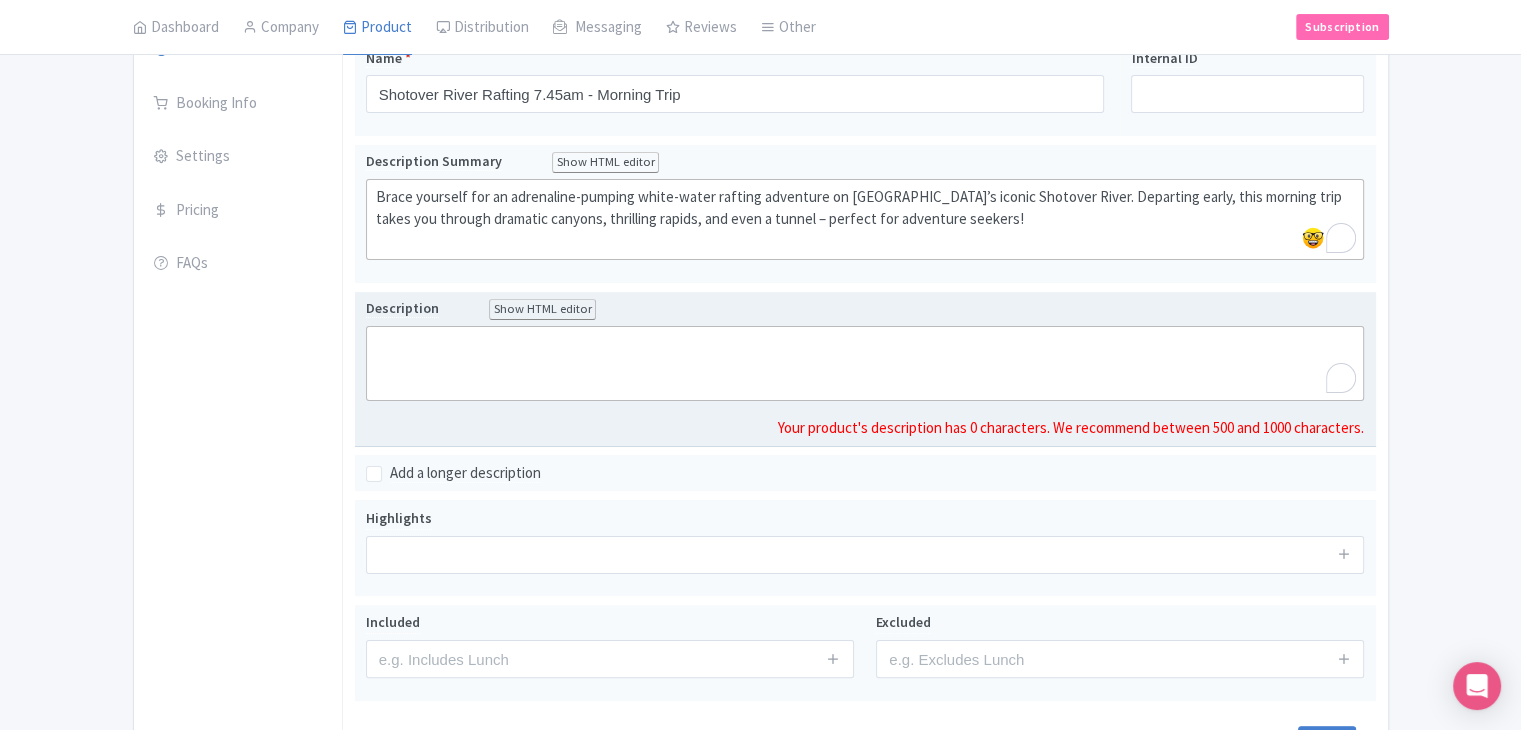 paste on "<div>Kickstart your morning with an unforgettable rafting experience on the wild Shotover River. This guided adventure departs at 7:45am, ideal for early risers looking to make the most of their day in Queenstown. After gearing up at the base and receiving a full safety briefing, you'll head into the rugged Skippers Canyon – a place known for its breathtaking scenery and rich gold-mining history.<br><br></div><div>Once on the river, your expert guides will navigate you through a series of Grade 3 to 5 white-water rapids, ensuring both excitement and safety. Conquer rapids with names like “Aftershock” and “Mother,” and prepare for a unique highlight – rafting through the 170-metre-long Oxenbridge Tunnel before the final drop into Cascade Rapid.<br><br></div><div>Whether you're a seasoned rafter or a first-timer with a sense of adventure, the Shotover River Rafting morning trip promises a heart-racing, scenic experience you won’t forget.<br><br></div>" 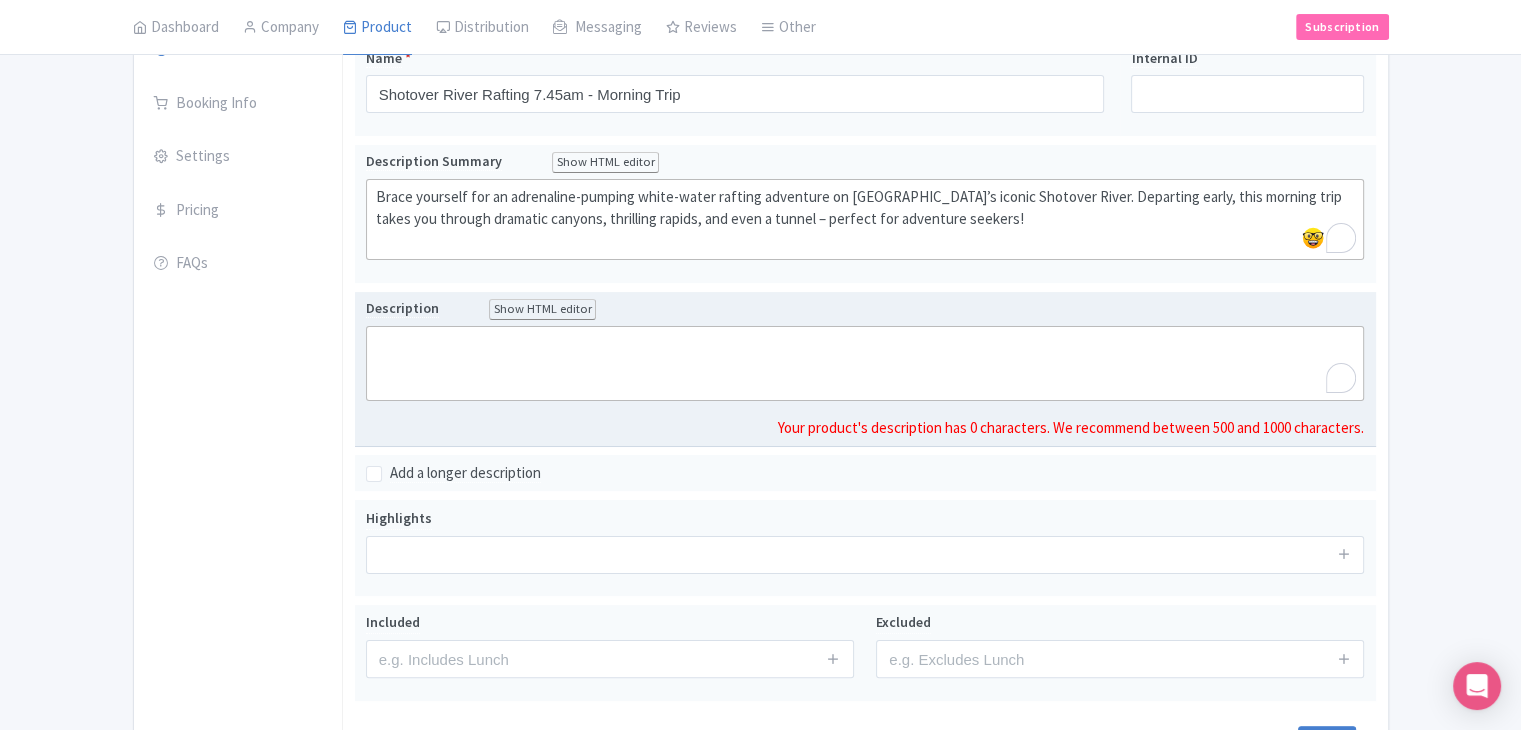 type on "<div>Kickstart your morning with an unforgettable rafting experience on the wild Shotover River. This guided adventure departs at 7:45am, ideal for early risers looking to make the most of their day in Queenstown. After gearing up at the base and receiving a full safety briefing, you'll head into the rugged Skippers Canyon – a place known for its breathtaking scenery and rich gold-mining history.<br><br></div><div>Once on the river, your expert guides will navigate you through a series of Grade 3 to 5 white-water rapids, ensuring both excitement and safety. Conquer rapids with names like “Aftershock” and “Mother,” and prepare for a unique highlight – rafting through the 170-metre-long Oxenbridge Tunnel before the final drop into Cascade Rapid.<br><br></div><div>Whether you're a seasoned rafter or a first-timer with a sense of adventure, the Shotover River Rafting morning trip promises a heart-racing, scenic experience you won’t forget.<br><br></div>" 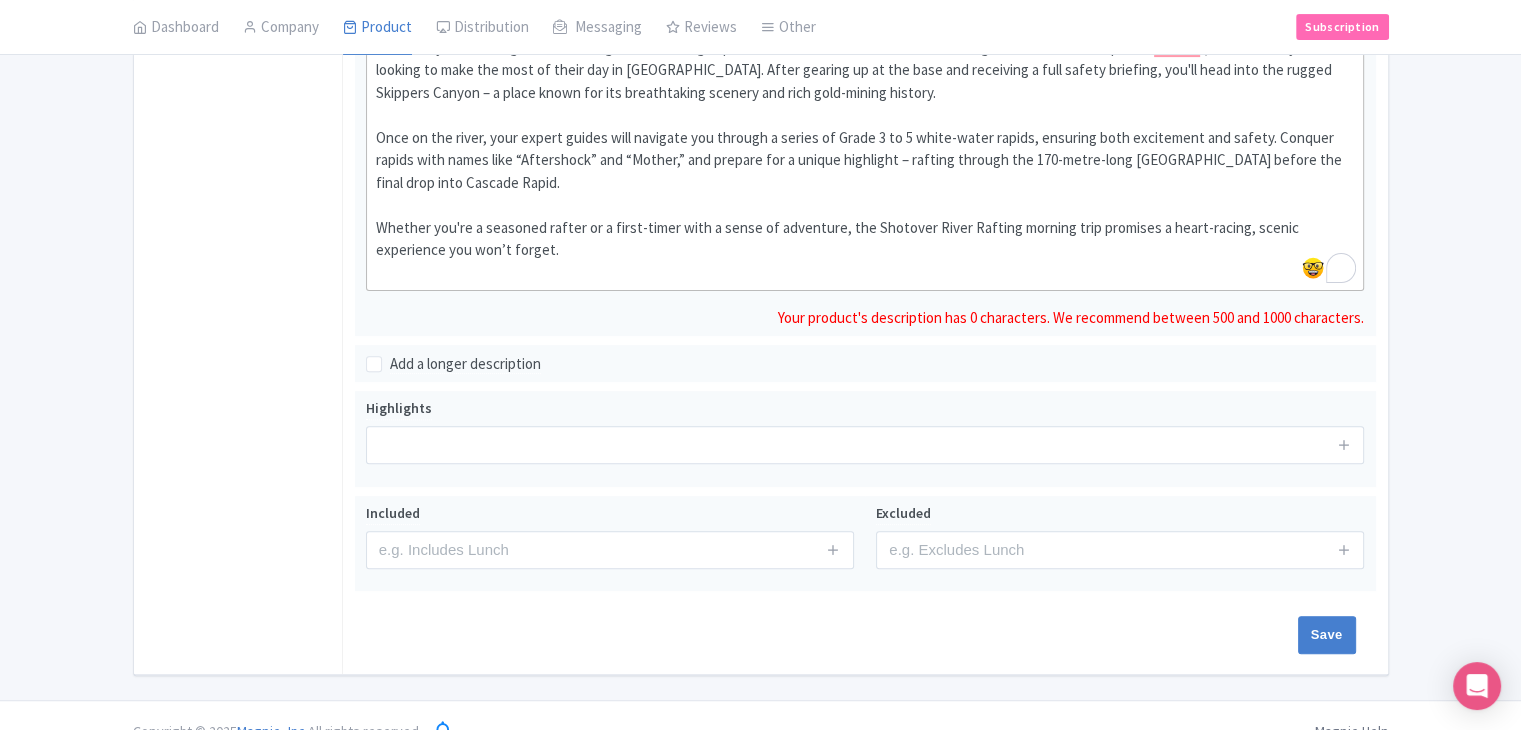 scroll, scrollTop: 600, scrollLeft: 0, axis: vertical 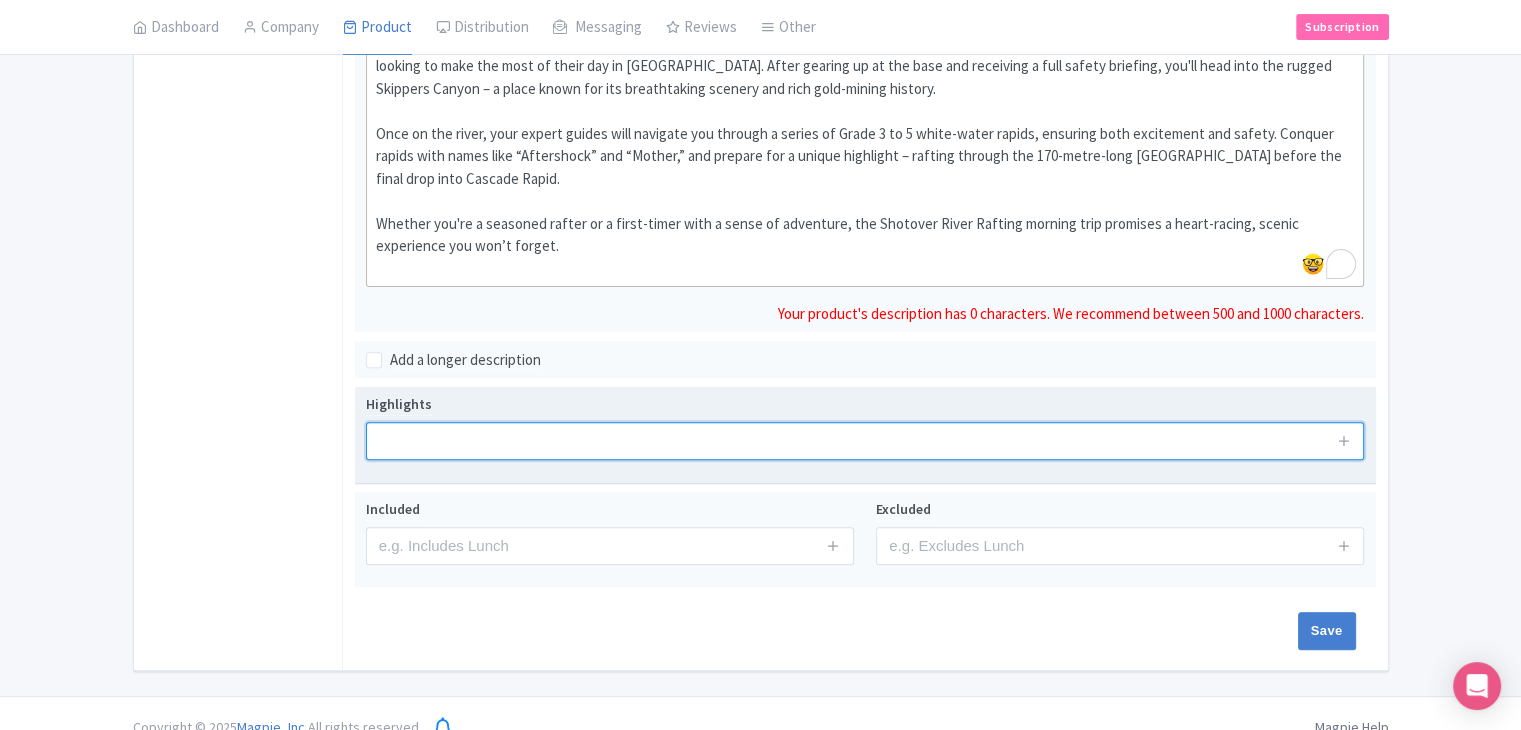 click at bounding box center [865, 441] 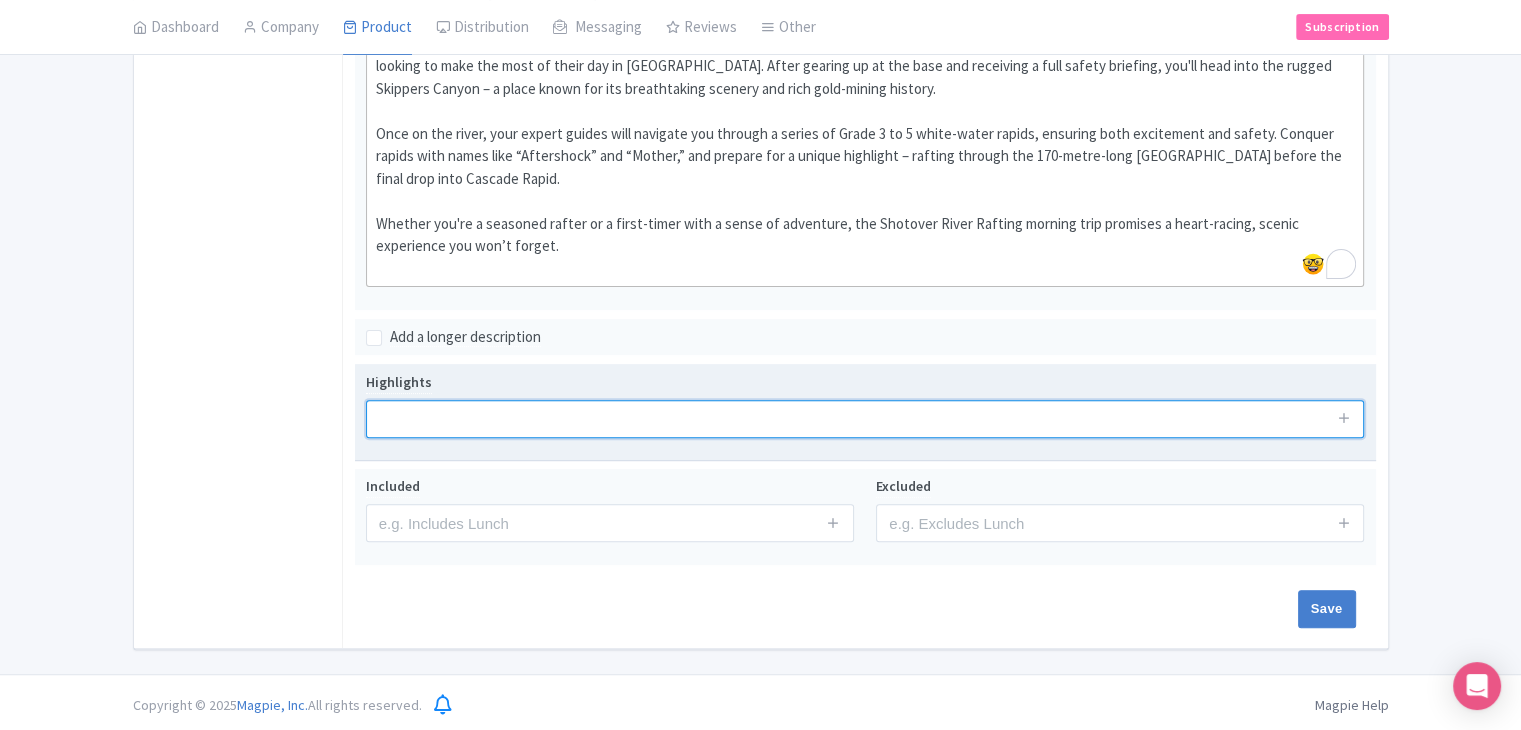 paste on "Conquer the thrilling white-water rapids of the Shotover River" 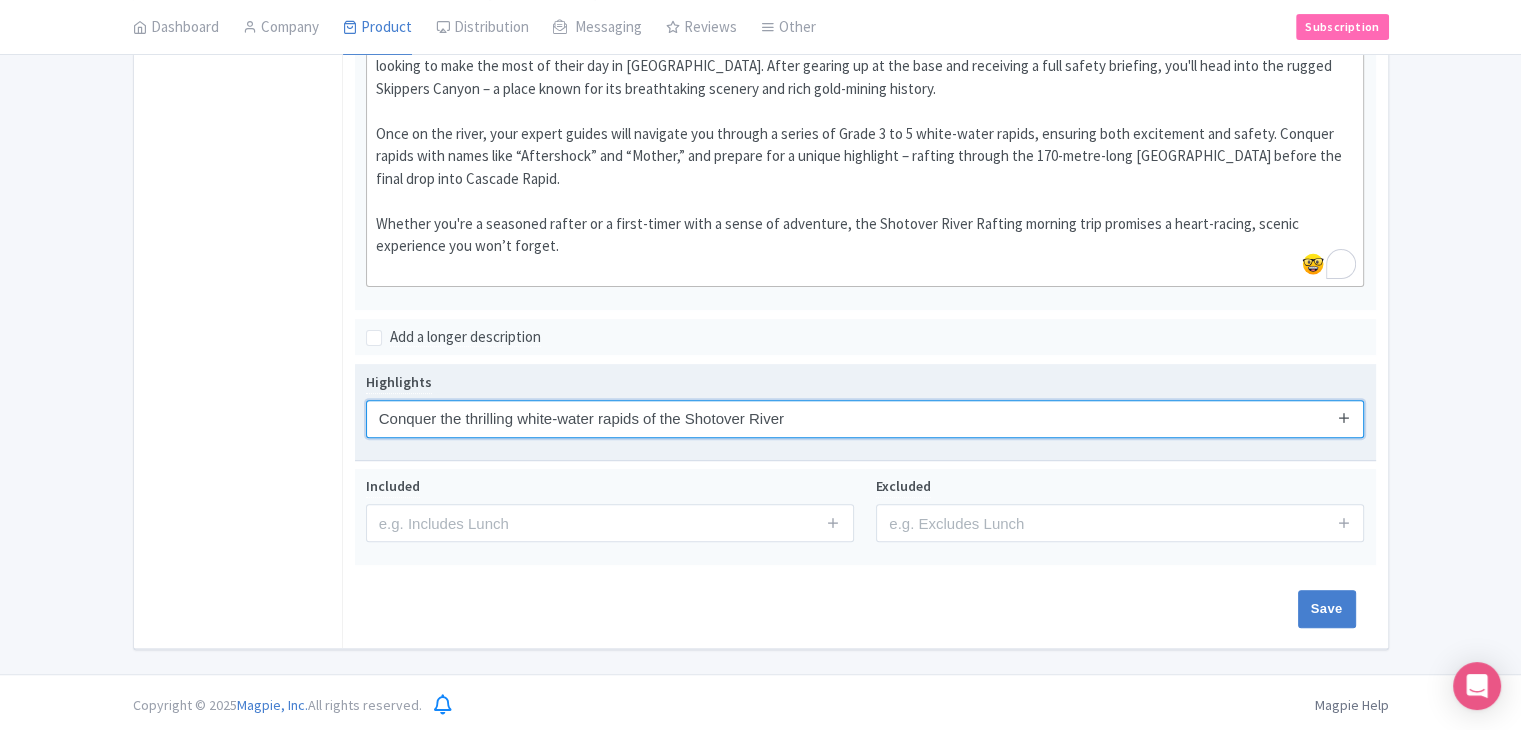 type on "Conquer the thrilling white-water rapids of the Shotover River" 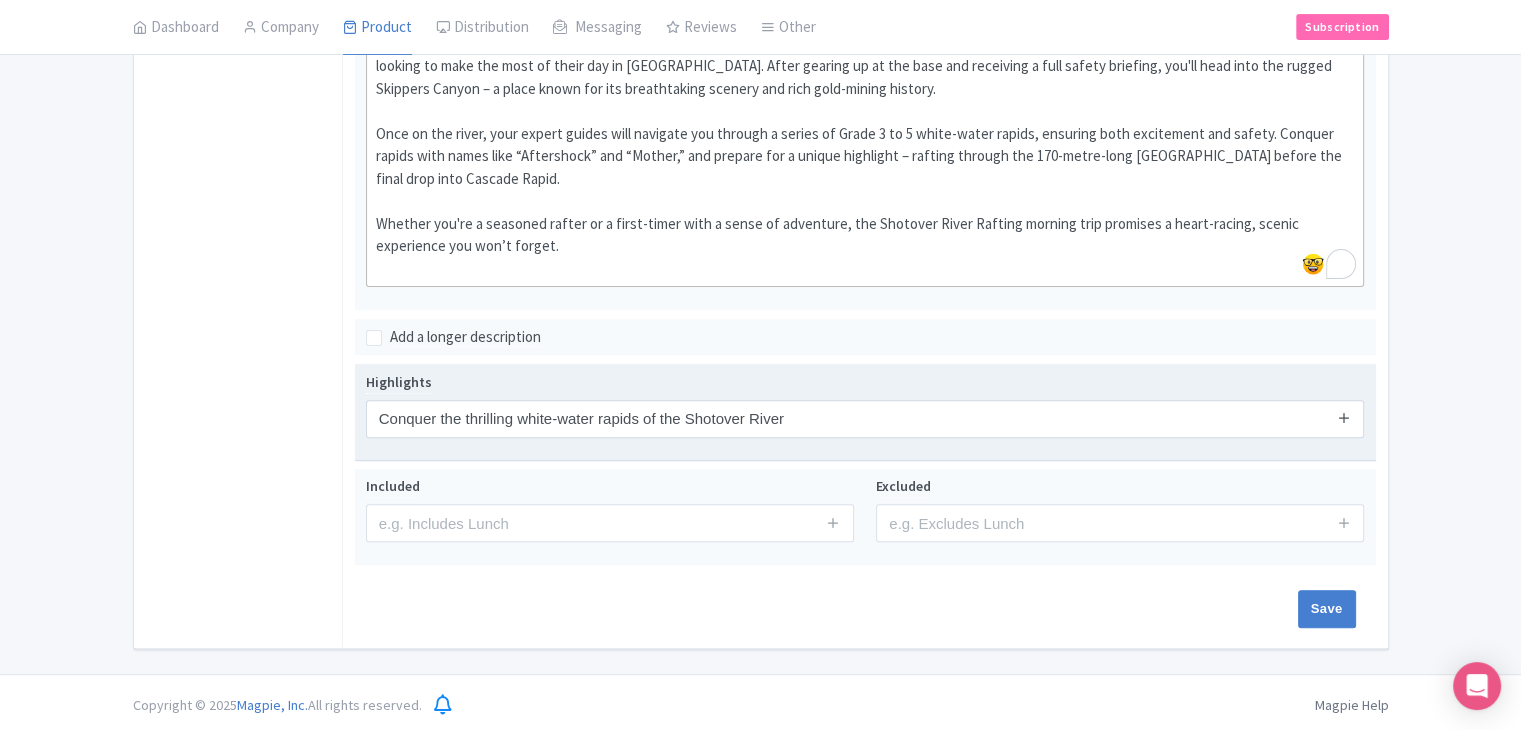 click at bounding box center (1344, 417) 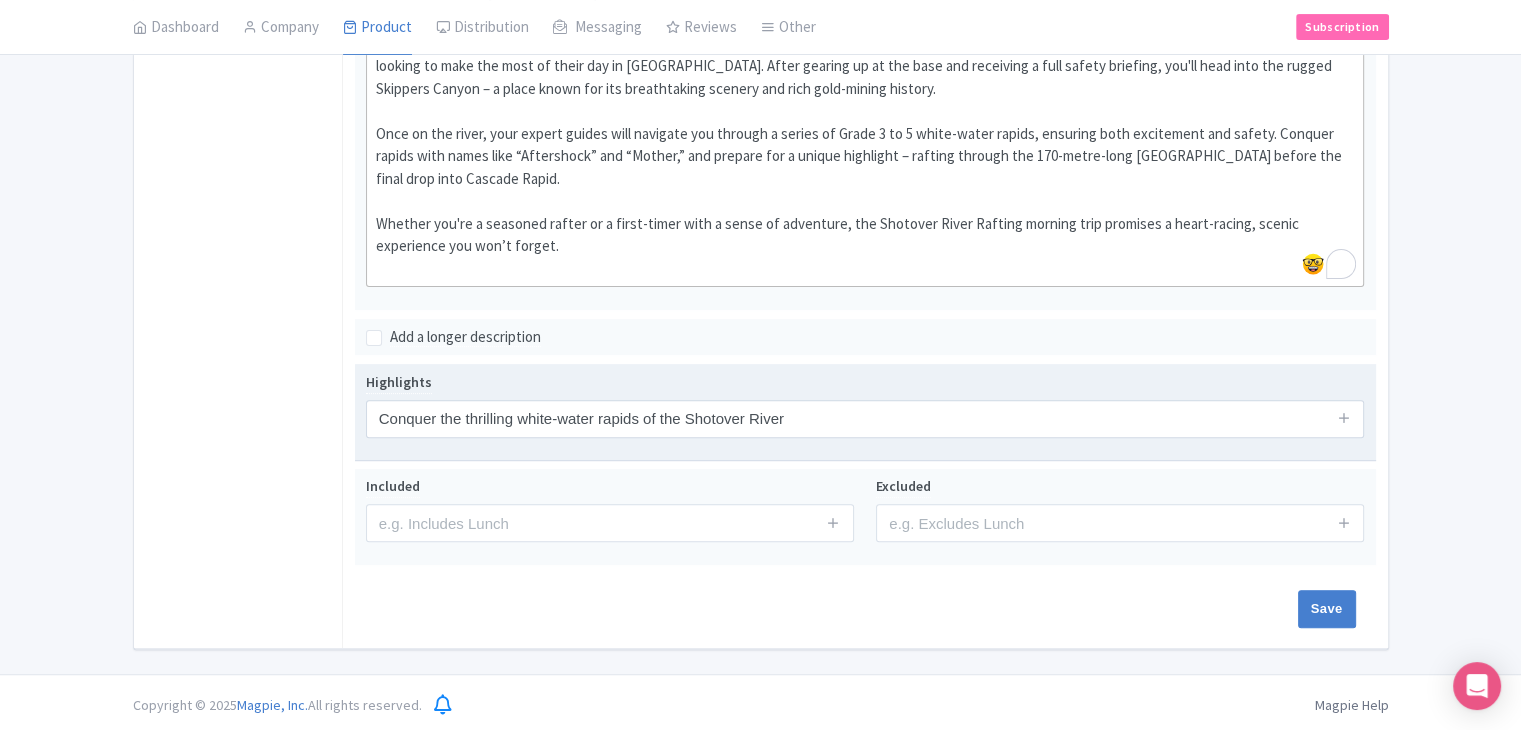 type 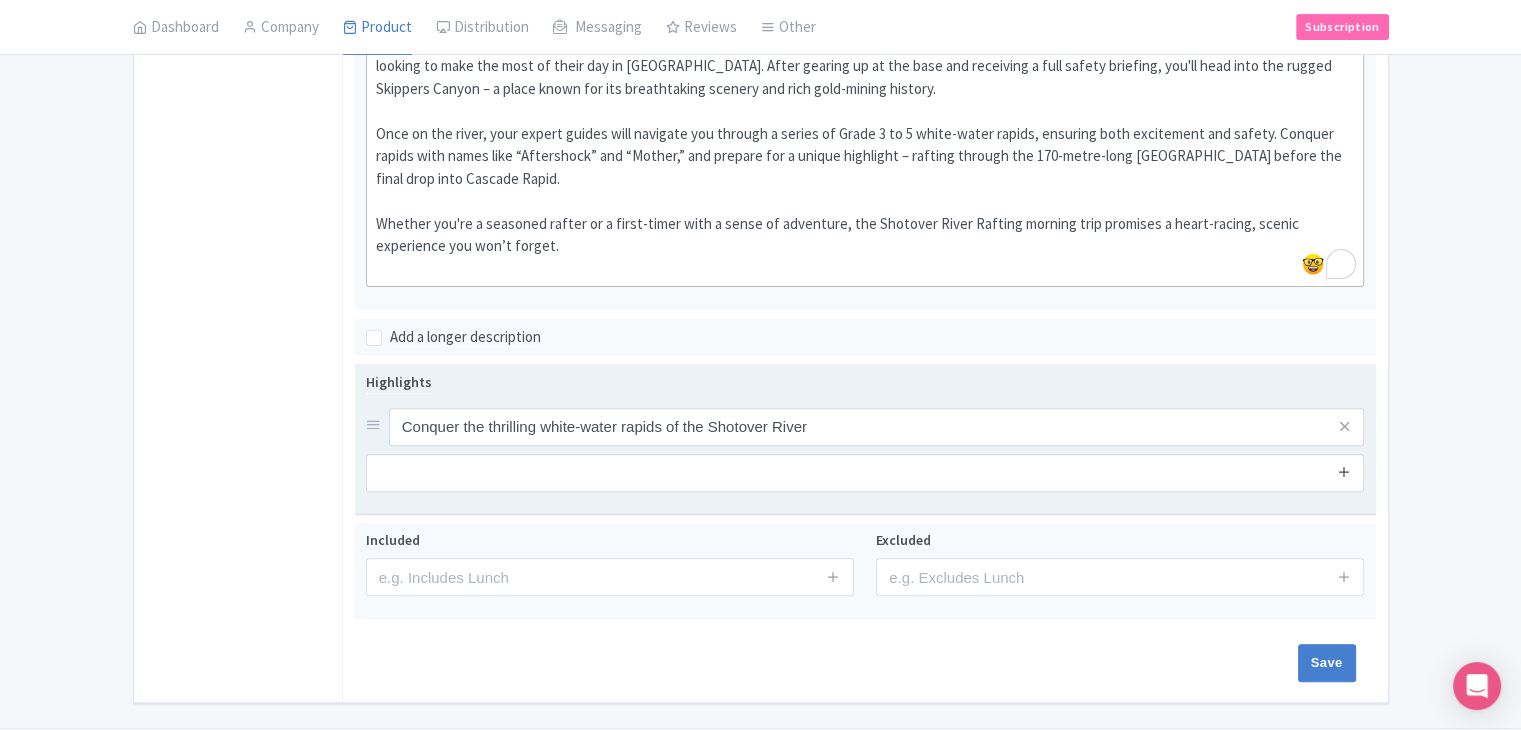 click at bounding box center (1344, 471) 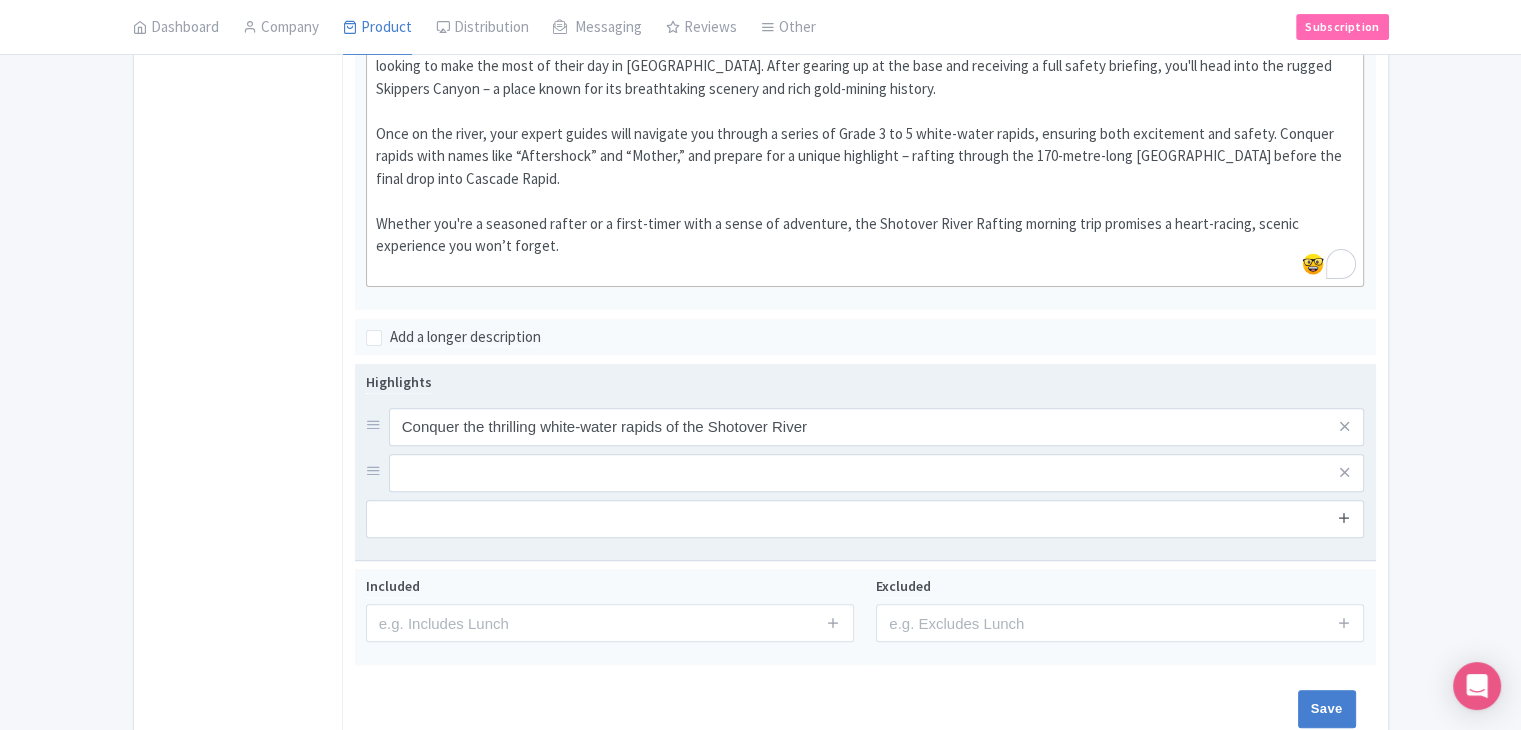 click at bounding box center (1344, 517) 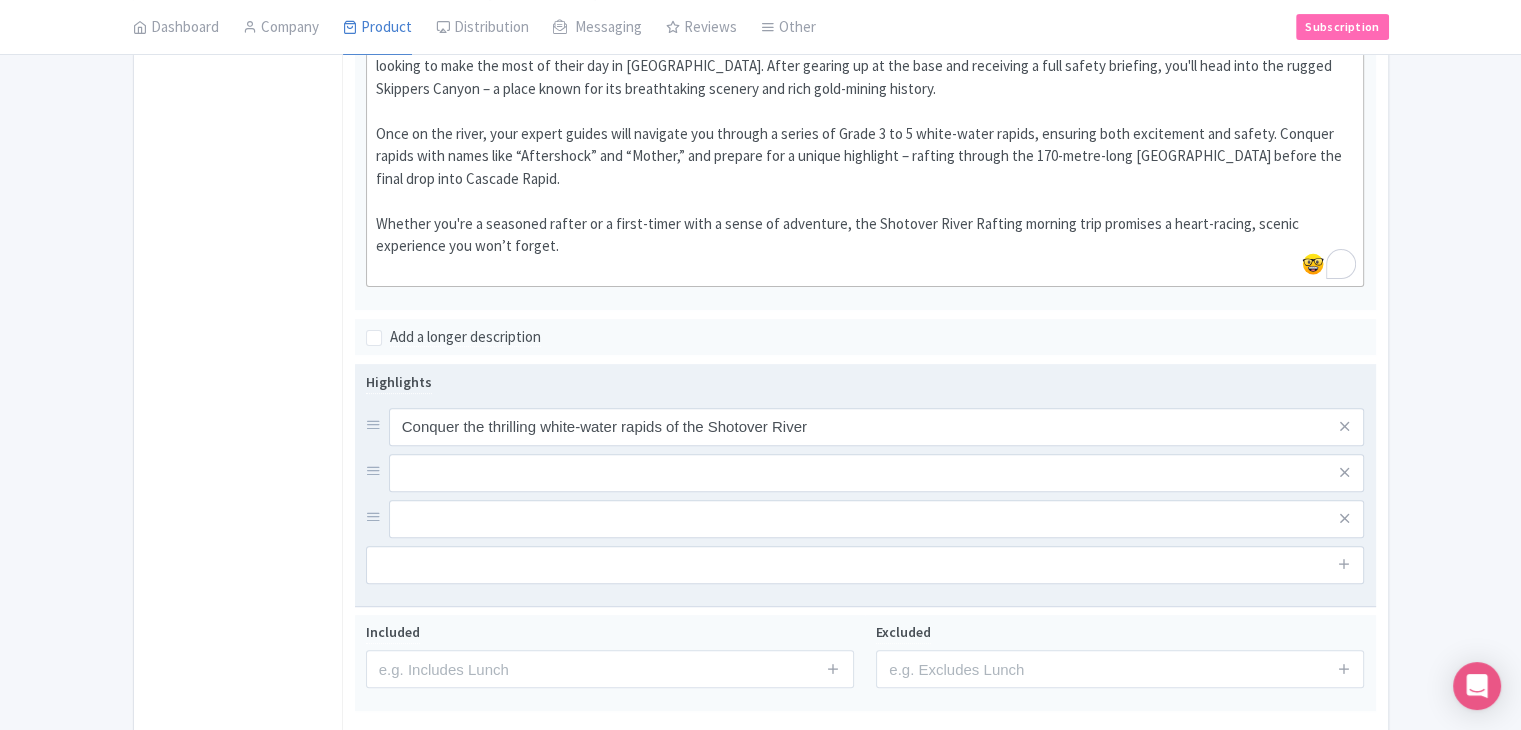 click at bounding box center [1344, 565] 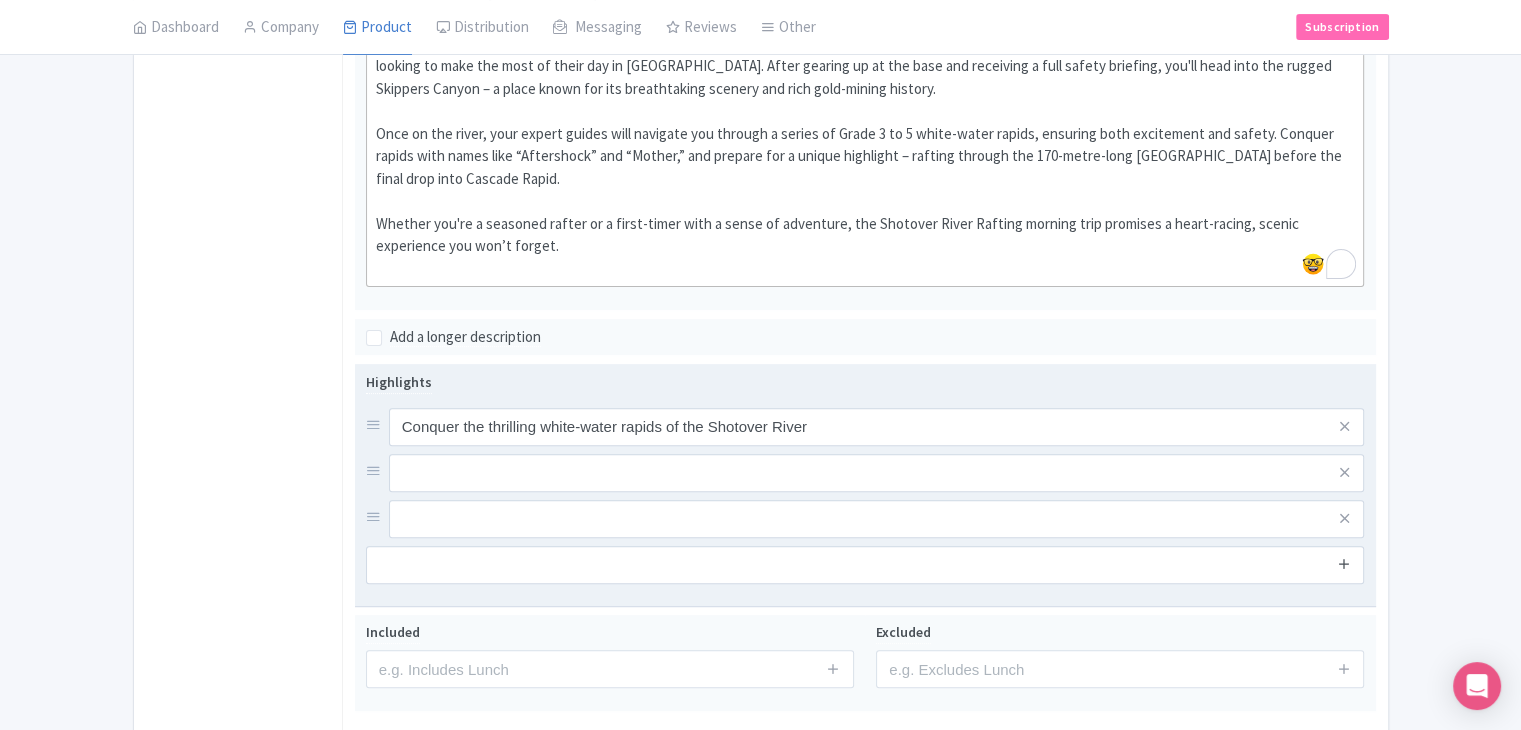 click at bounding box center [1344, 564] 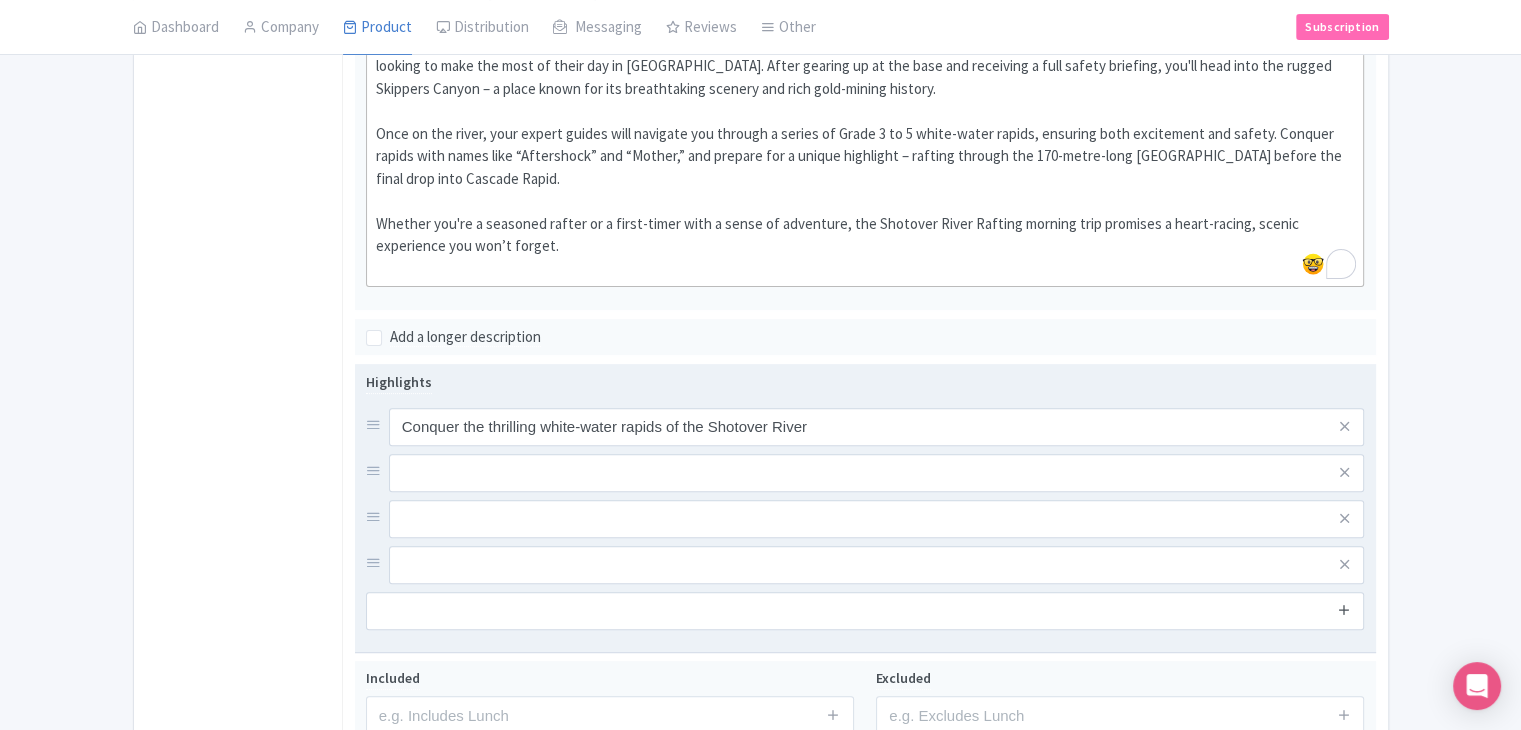 click at bounding box center (1344, 610) 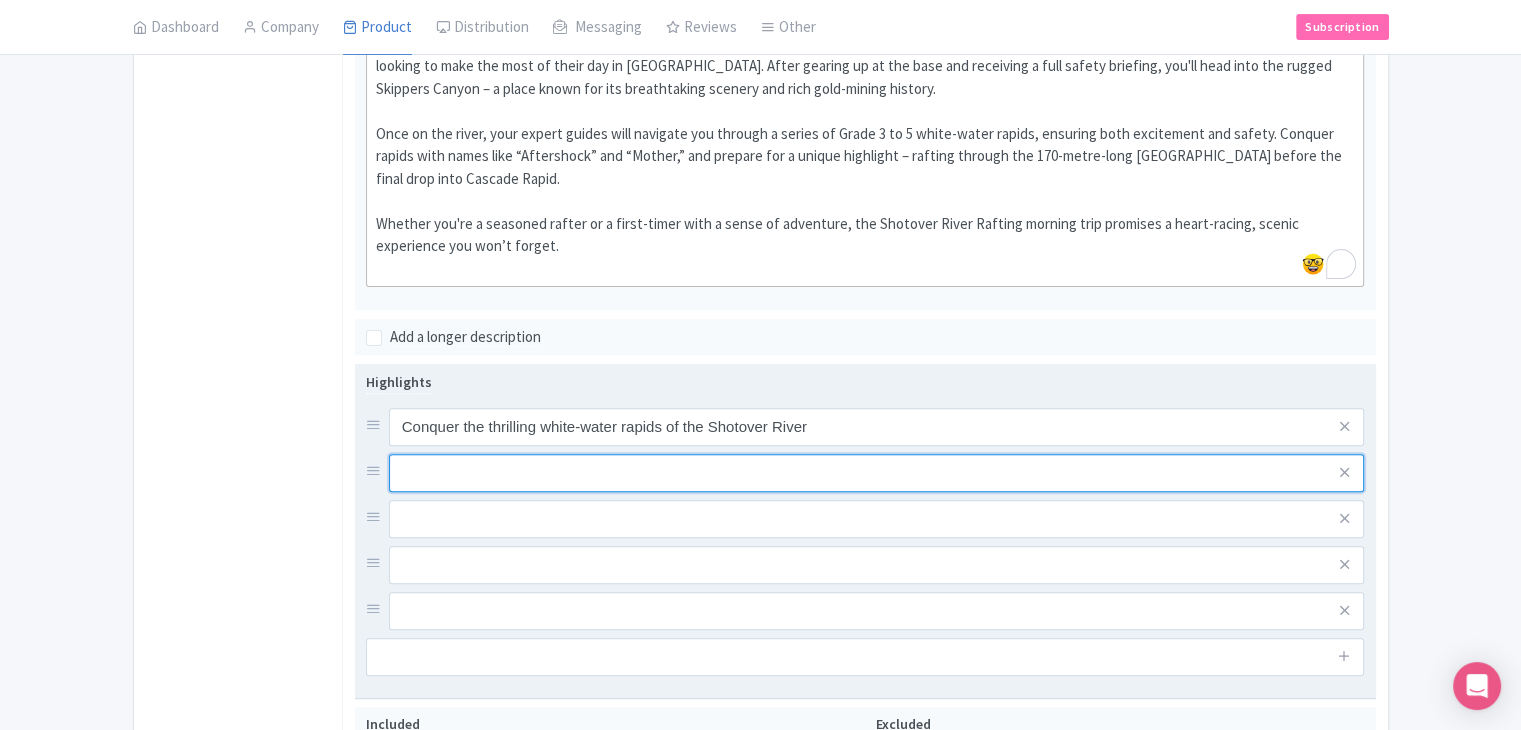 click at bounding box center (877, 427) 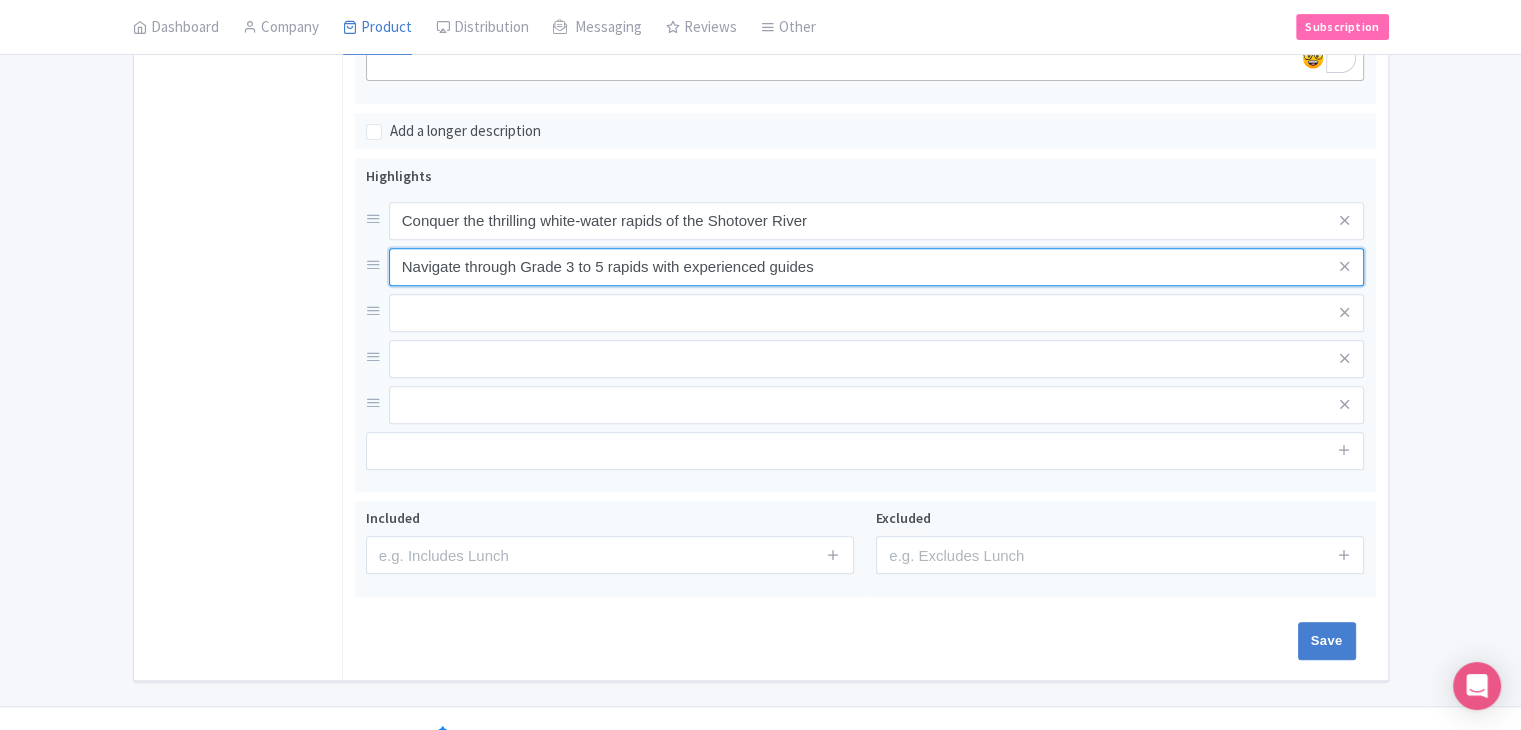 scroll, scrollTop: 838, scrollLeft: 0, axis: vertical 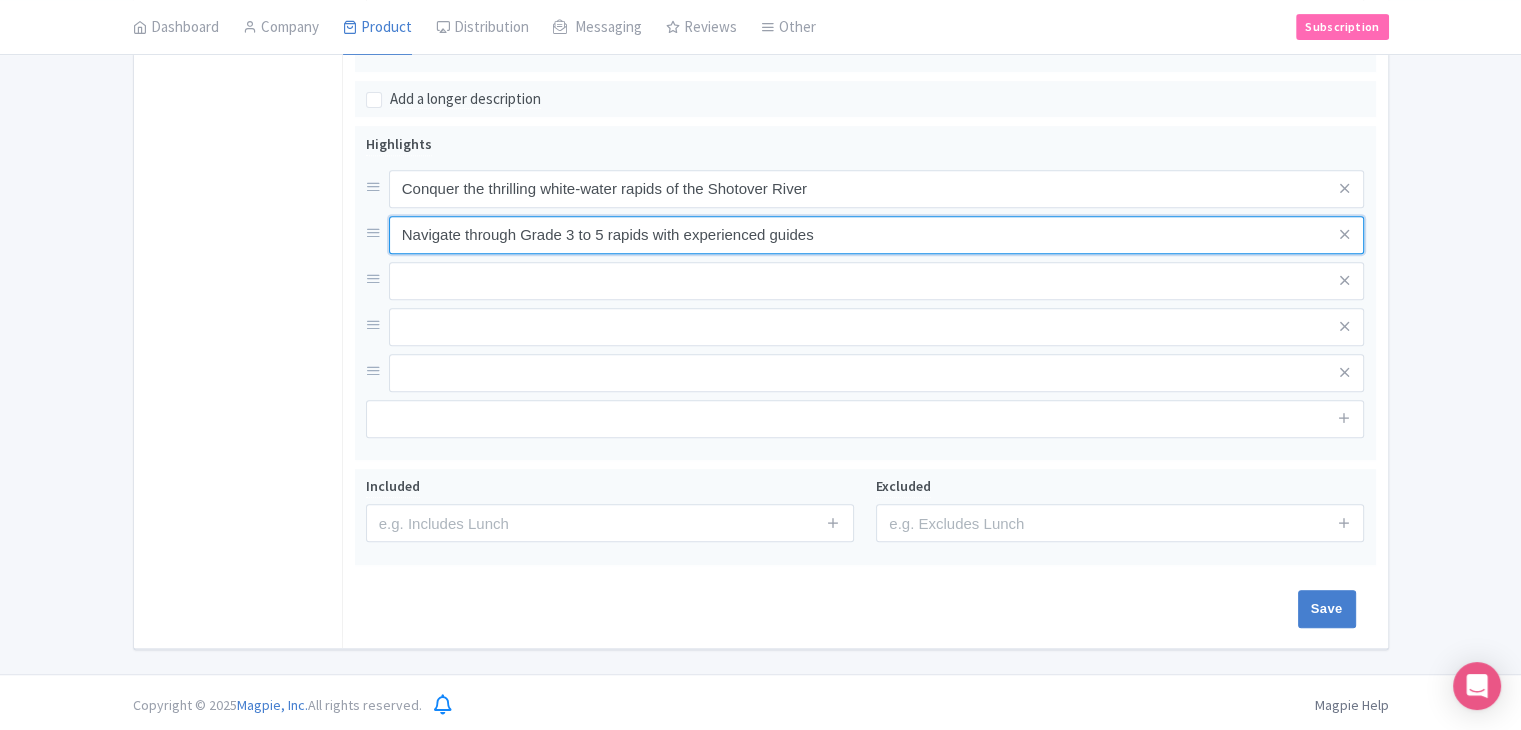 type on "Navigate through Grade 3 to 5 rapids with experienced guides" 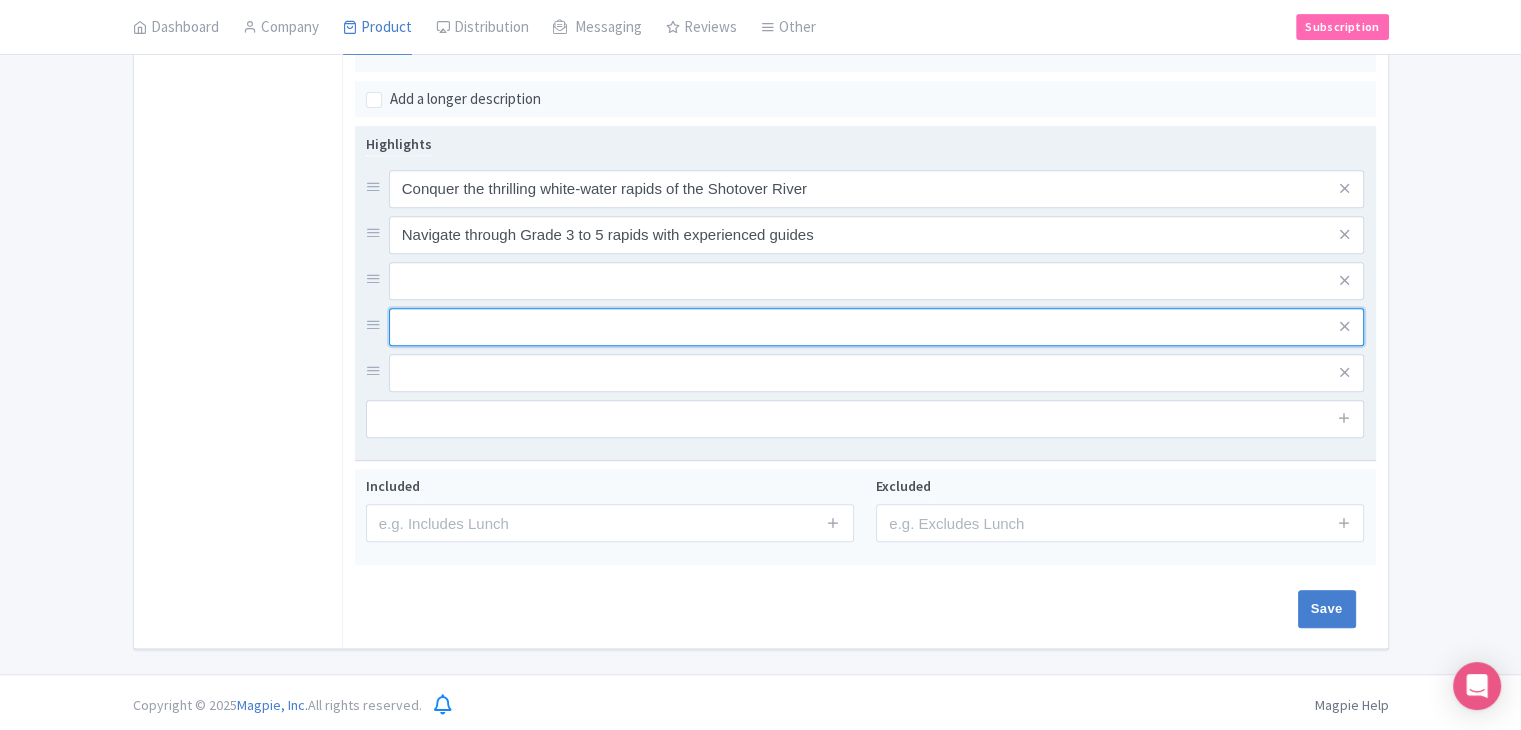 click at bounding box center (877, 189) 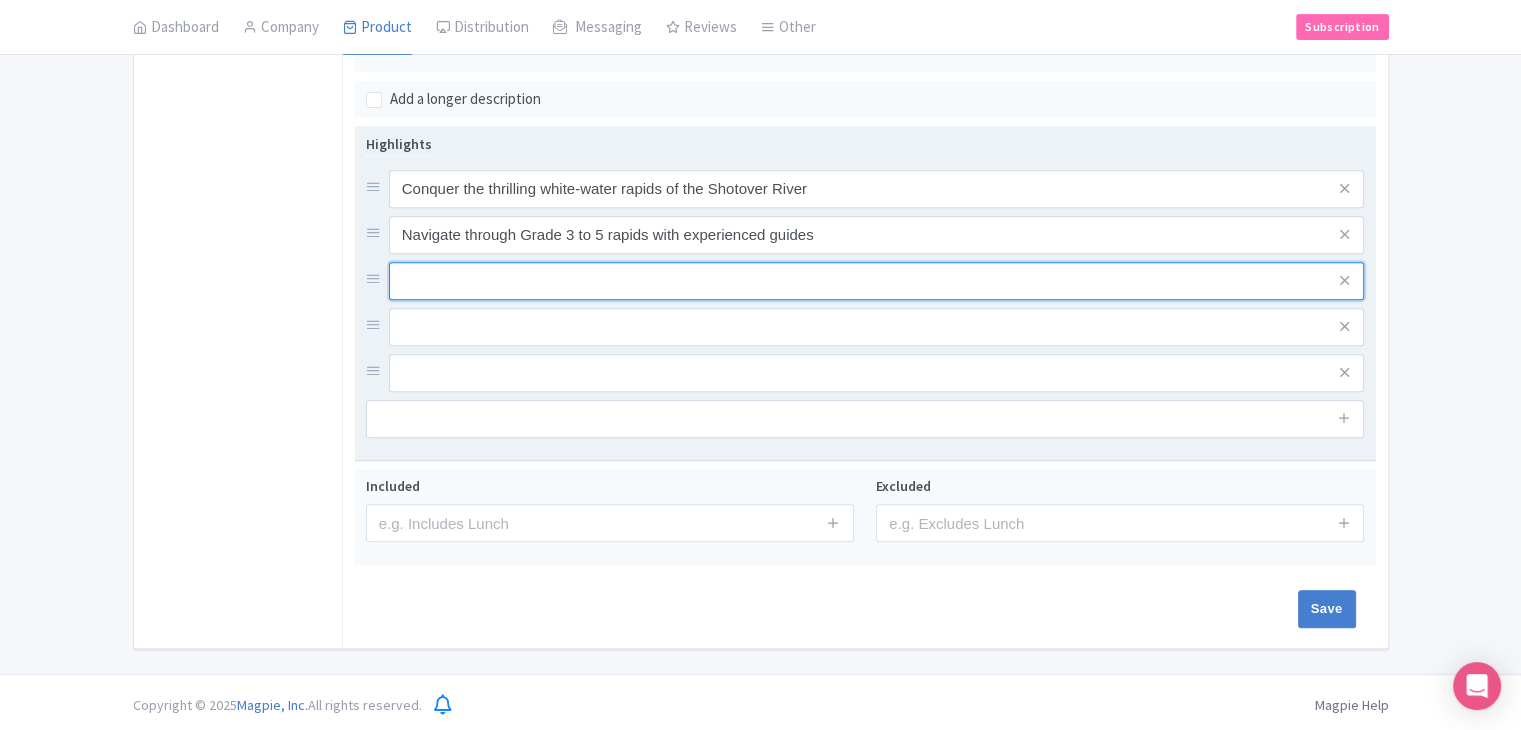 click at bounding box center (877, 189) 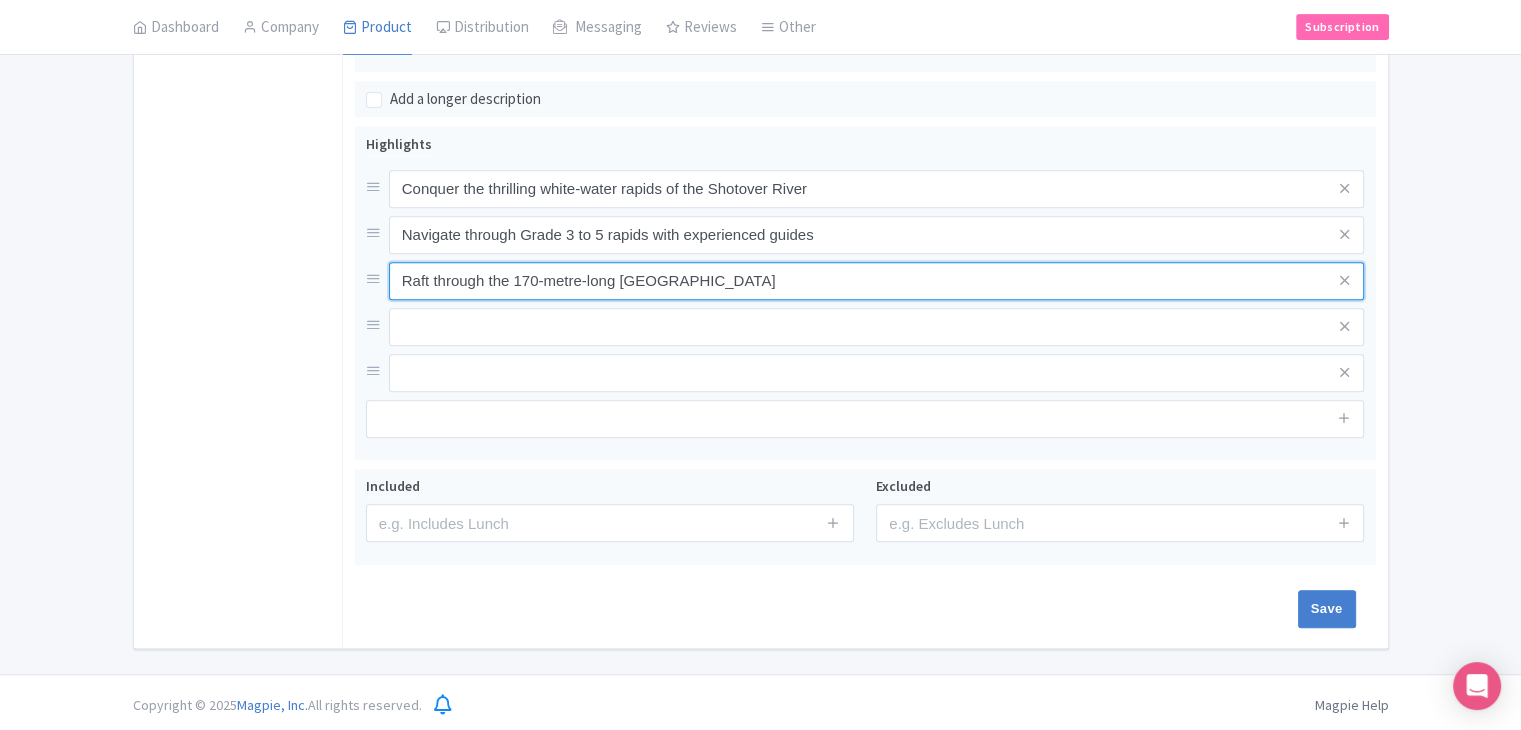 type on "Raft through the 170-metre-long Oxenbridge Tunnel" 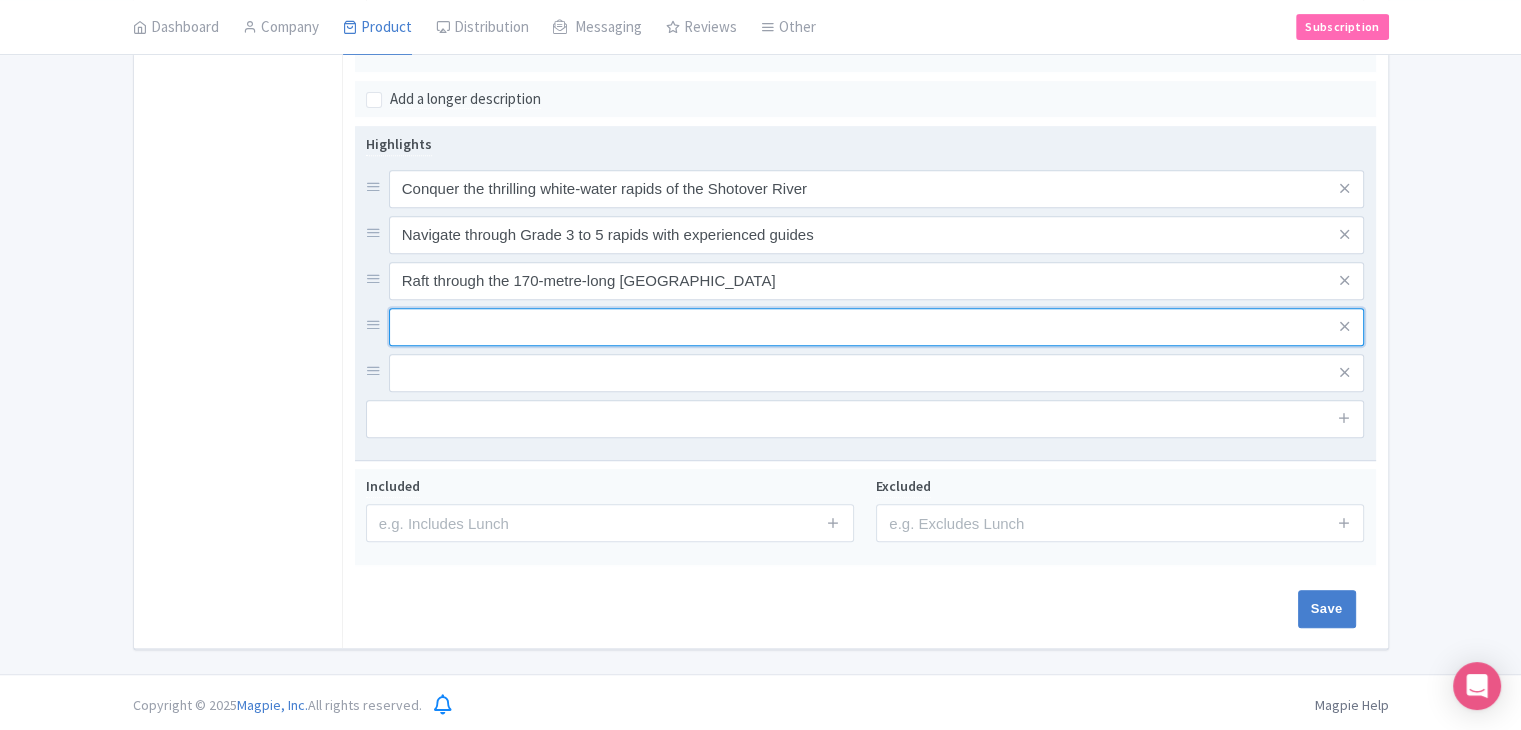click at bounding box center [877, 189] 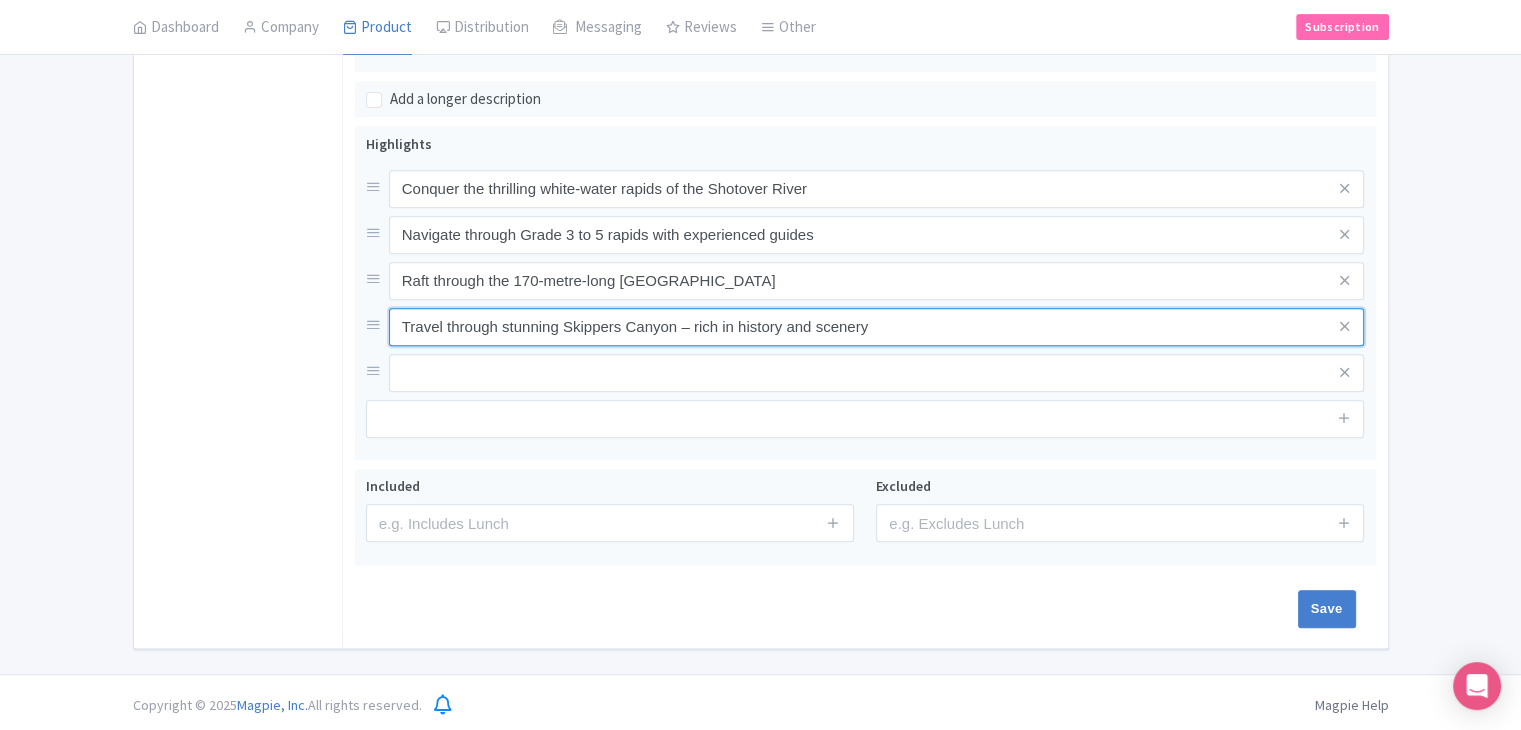 type on "Travel through stunning Skippers Canyon – rich in history and scenery" 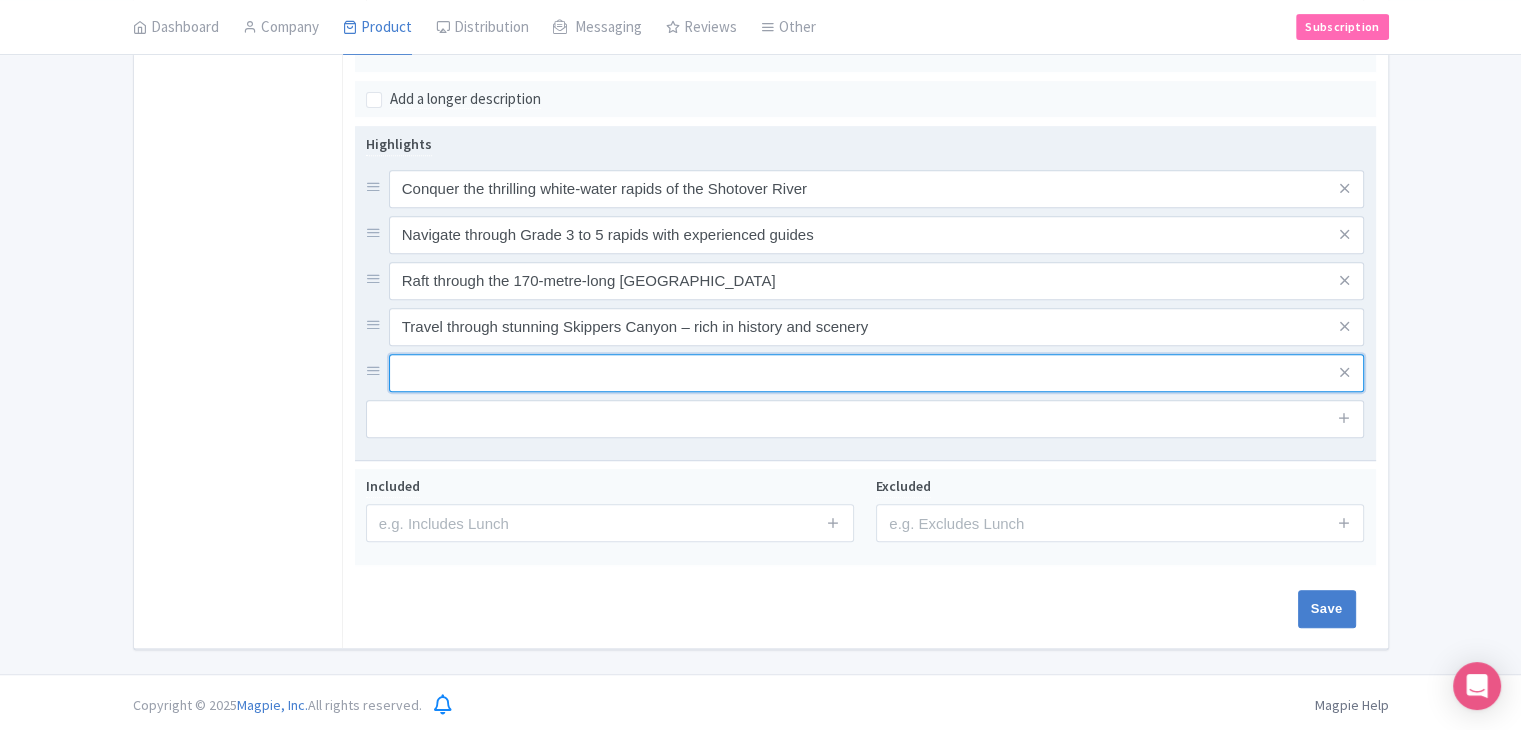 click at bounding box center [877, 189] 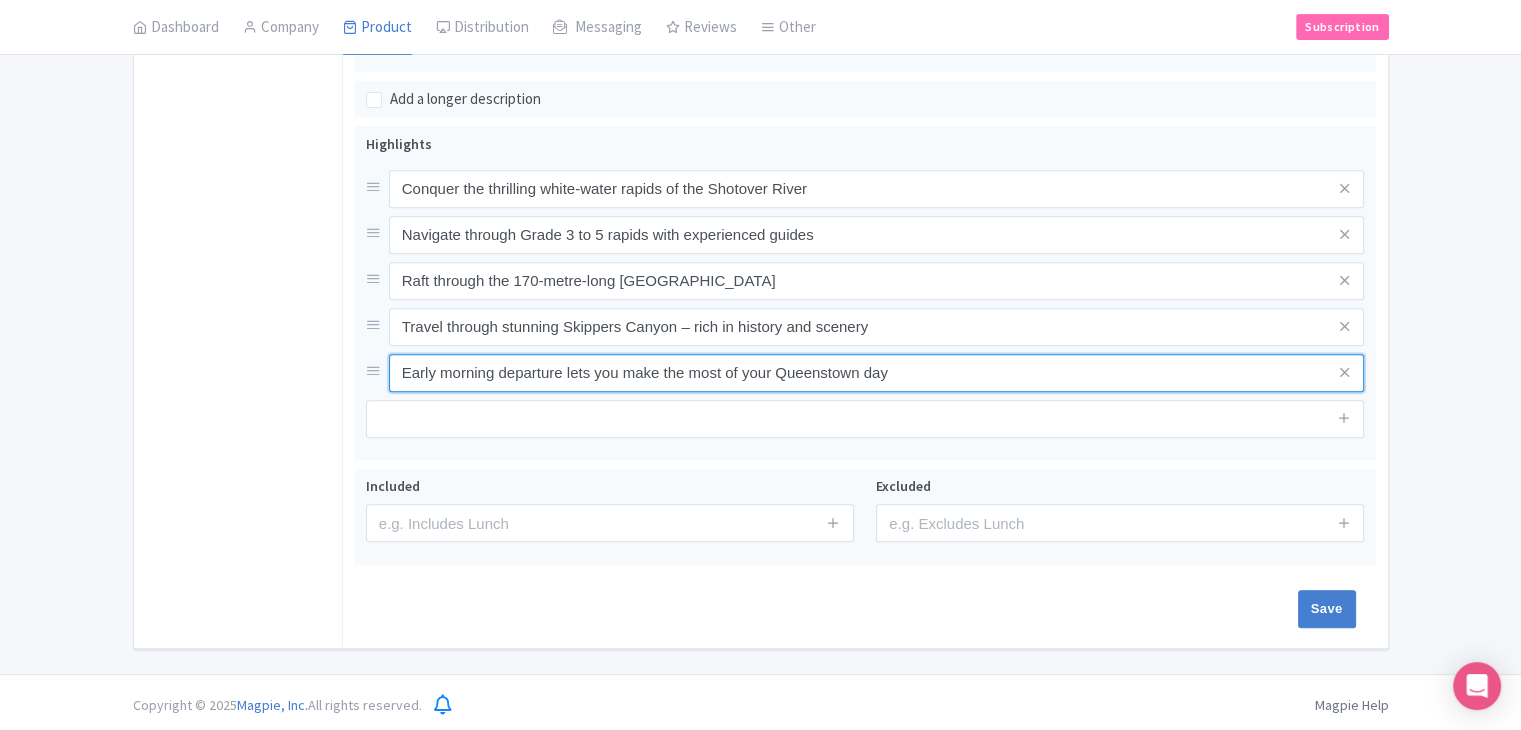 type on "Early morning departure lets you make the most of your Queenstown day" 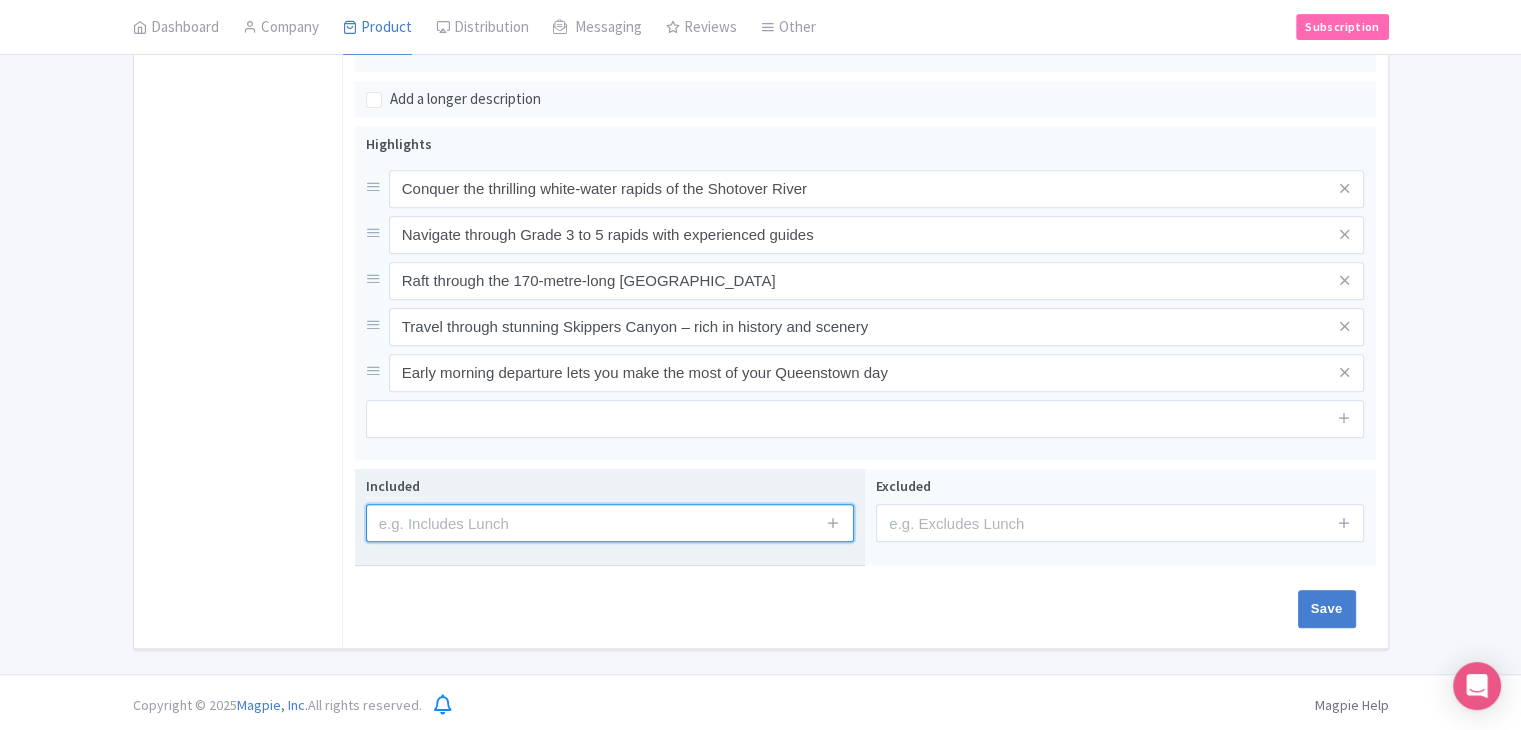 click at bounding box center (610, 523) 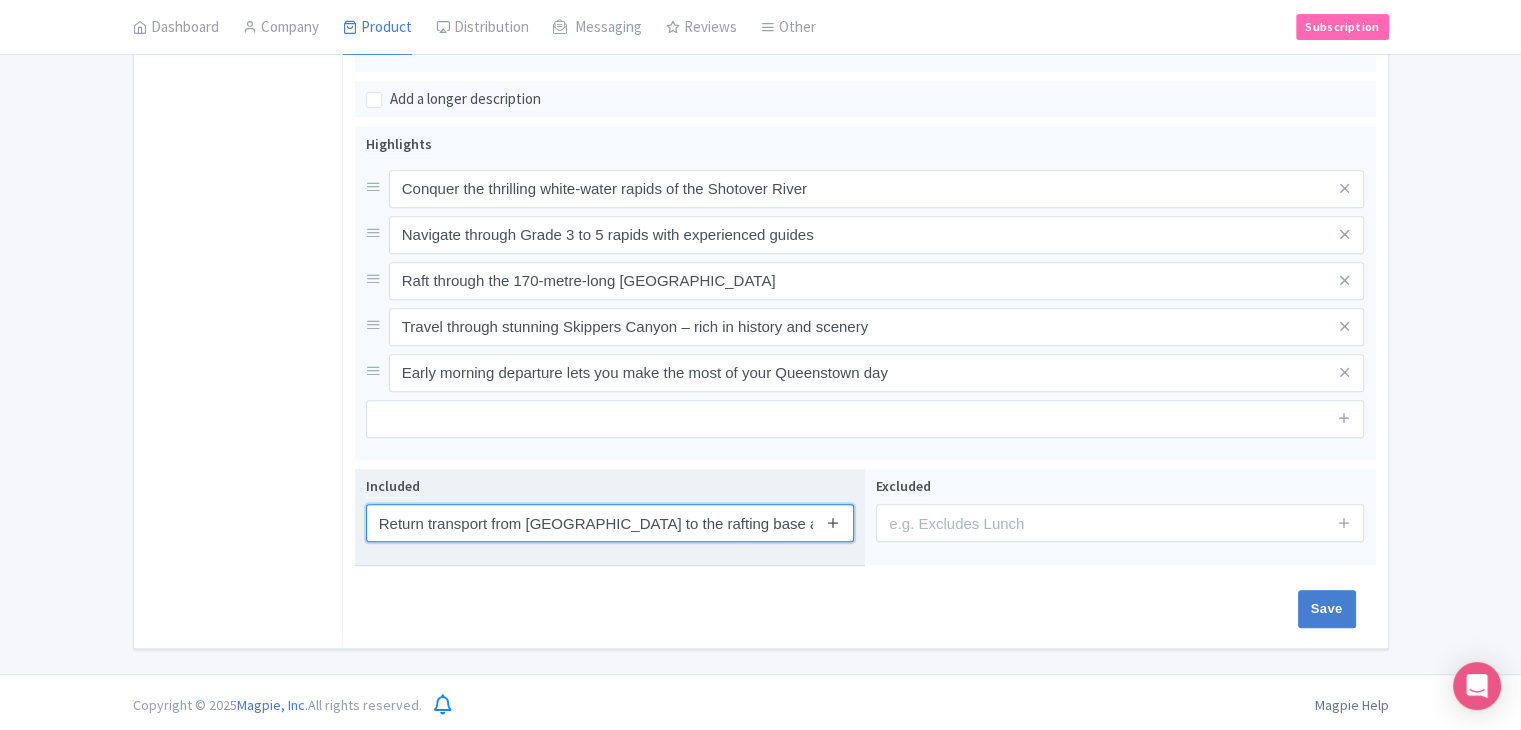 type on "Return transport from Queenstown to the rafting base and river" 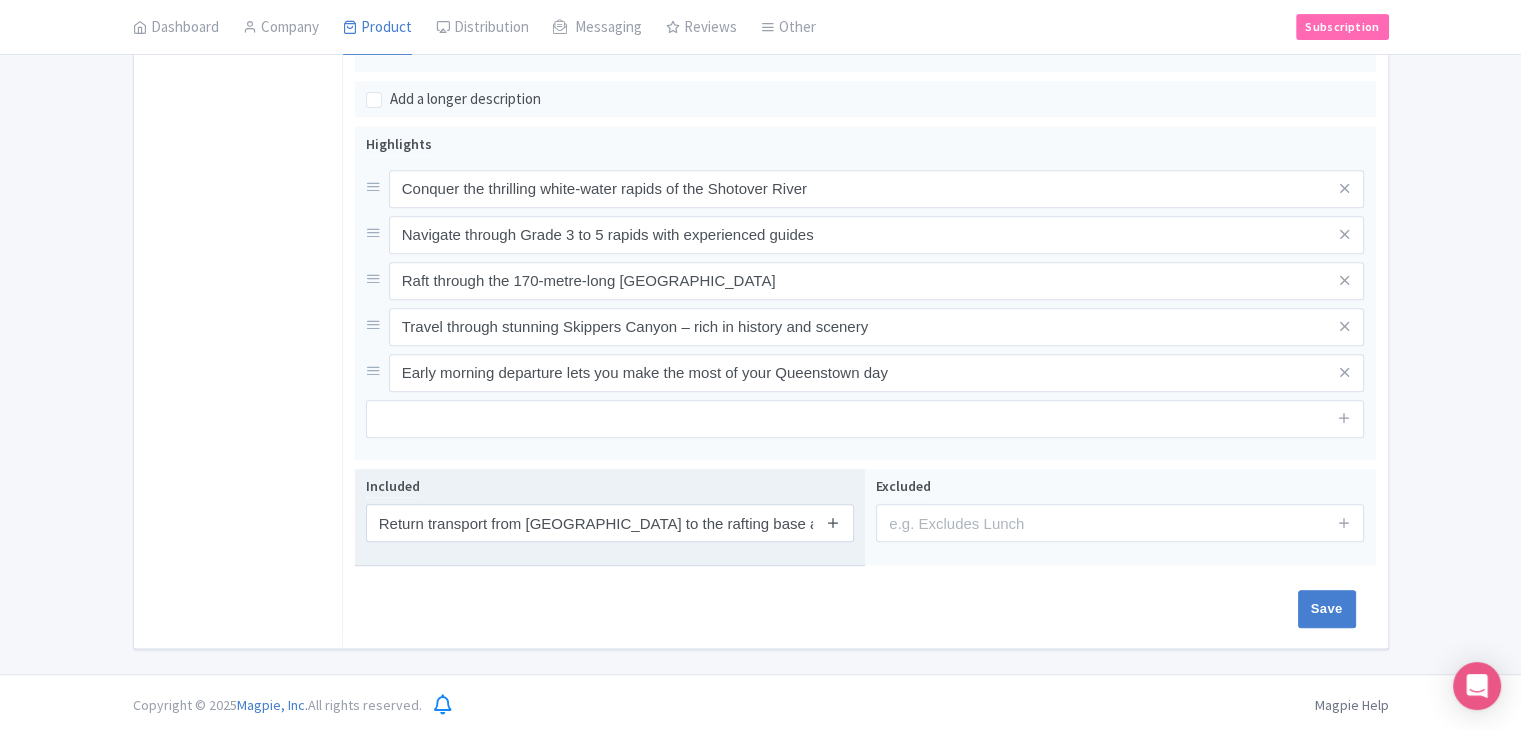 click at bounding box center [833, 522] 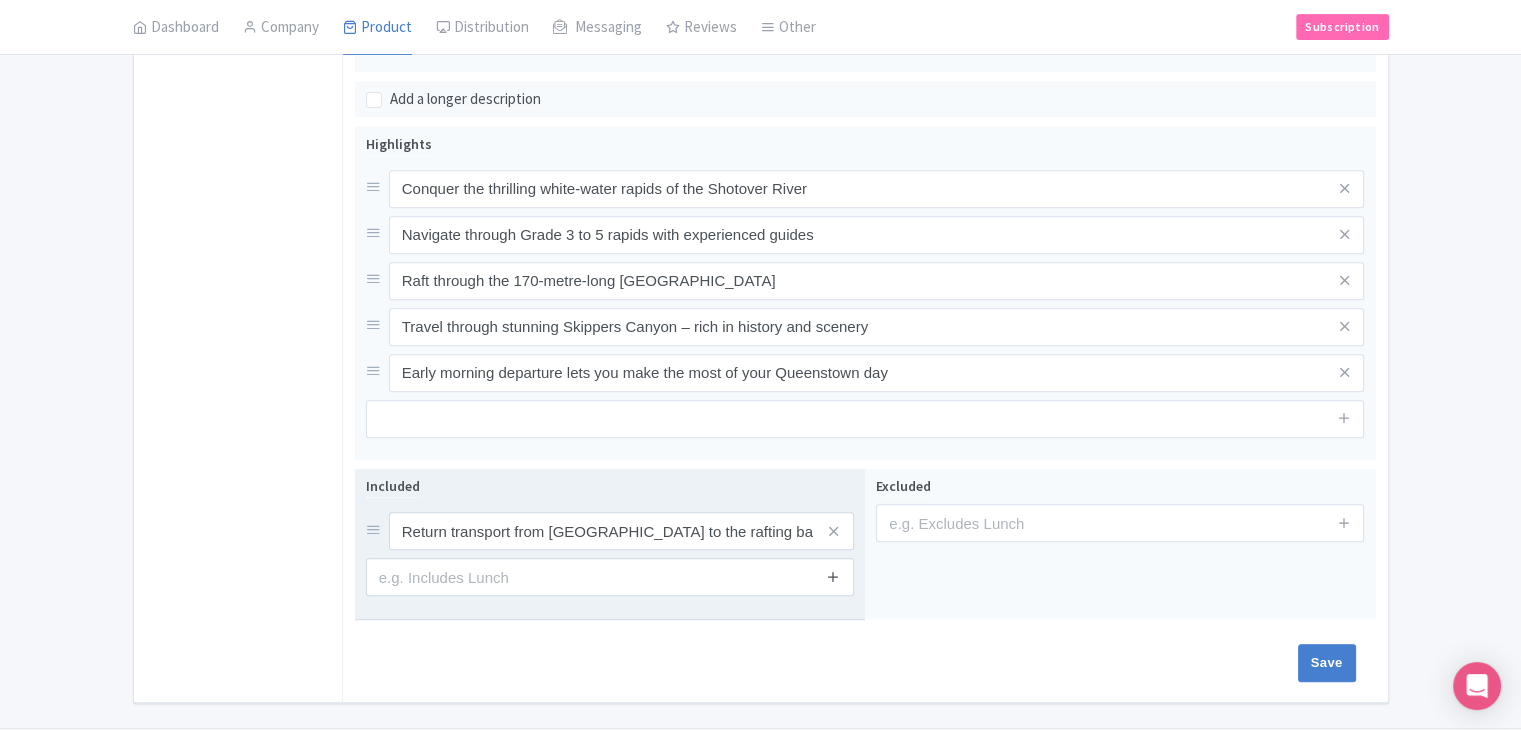 click at bounding box center [833, 576] 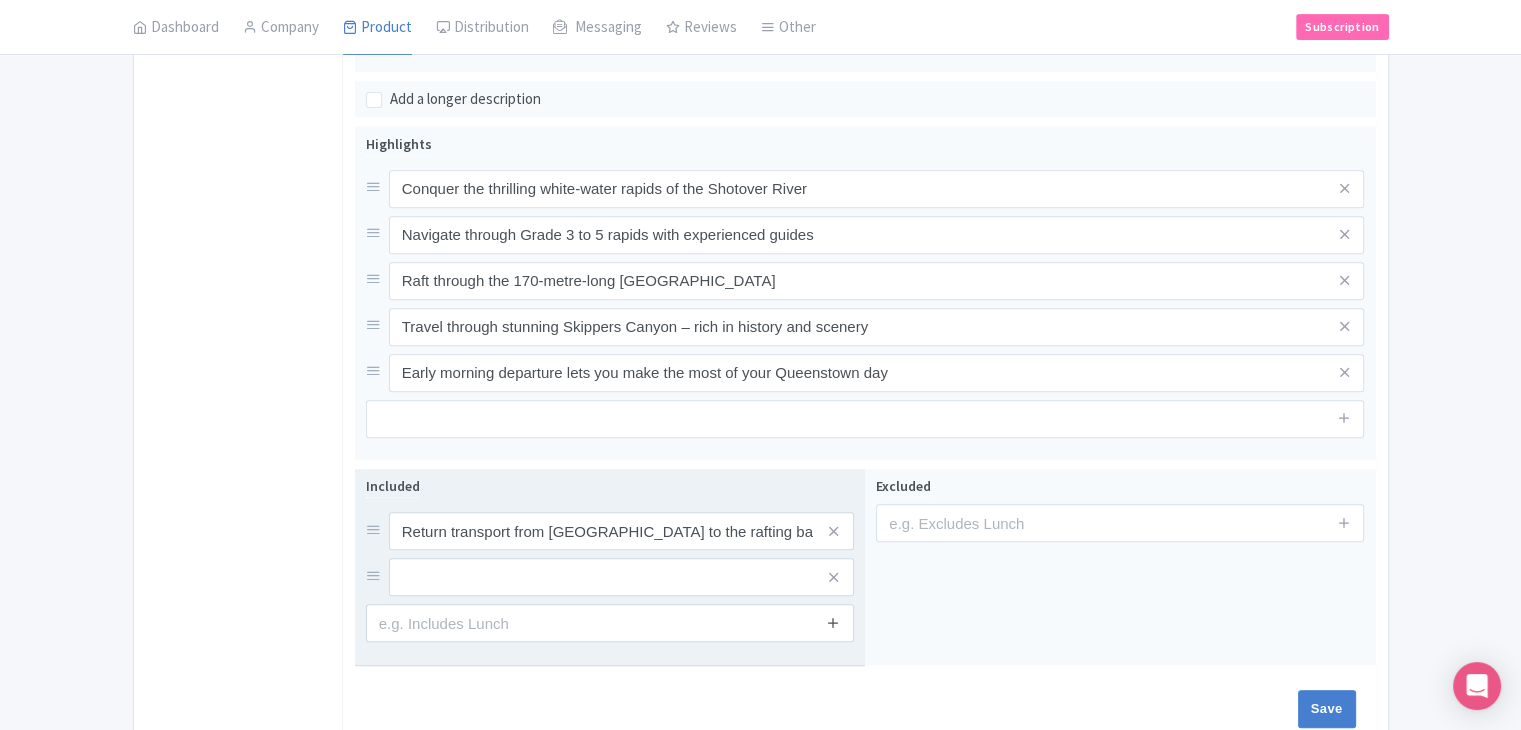 click at bounding box center (833, 622) 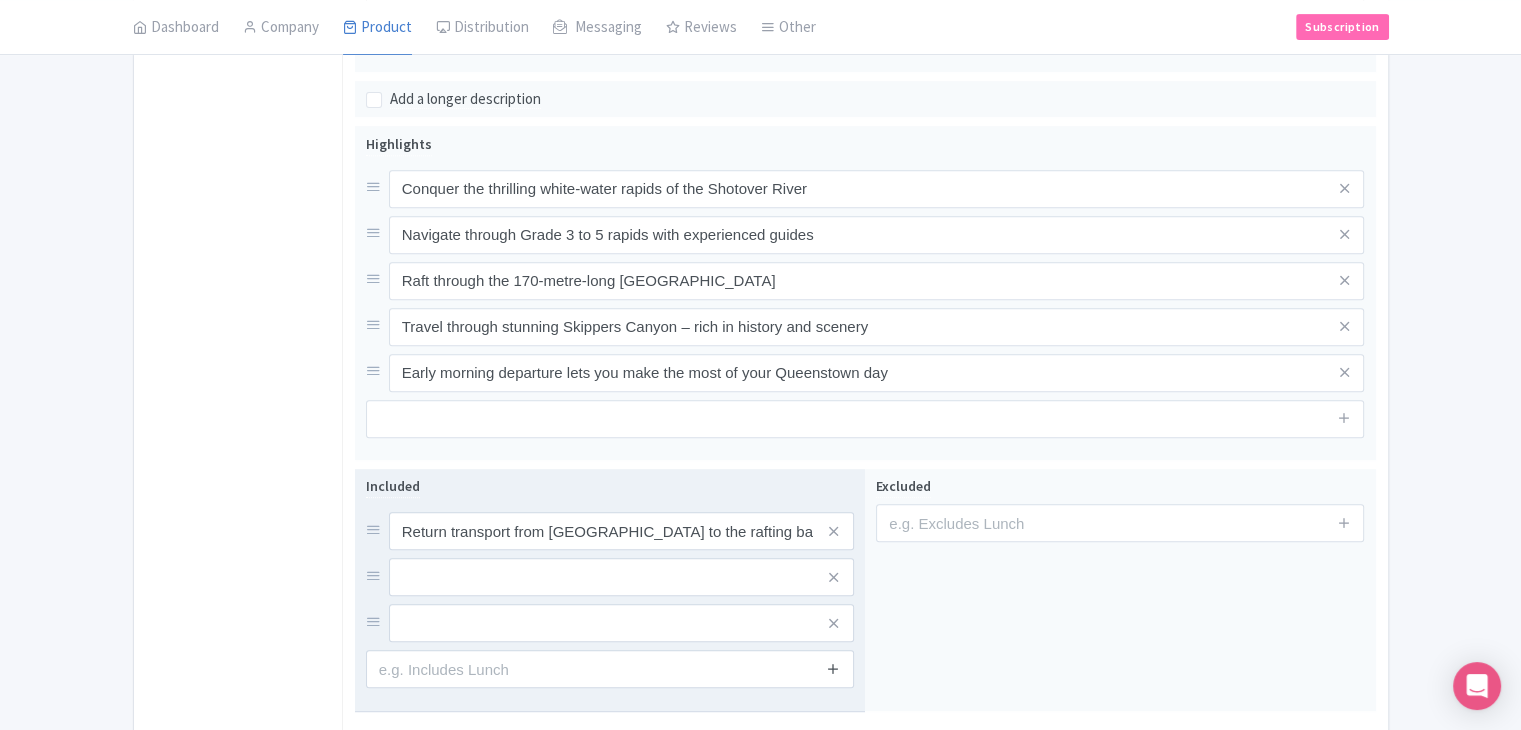 click at bounding box center [833, 668] 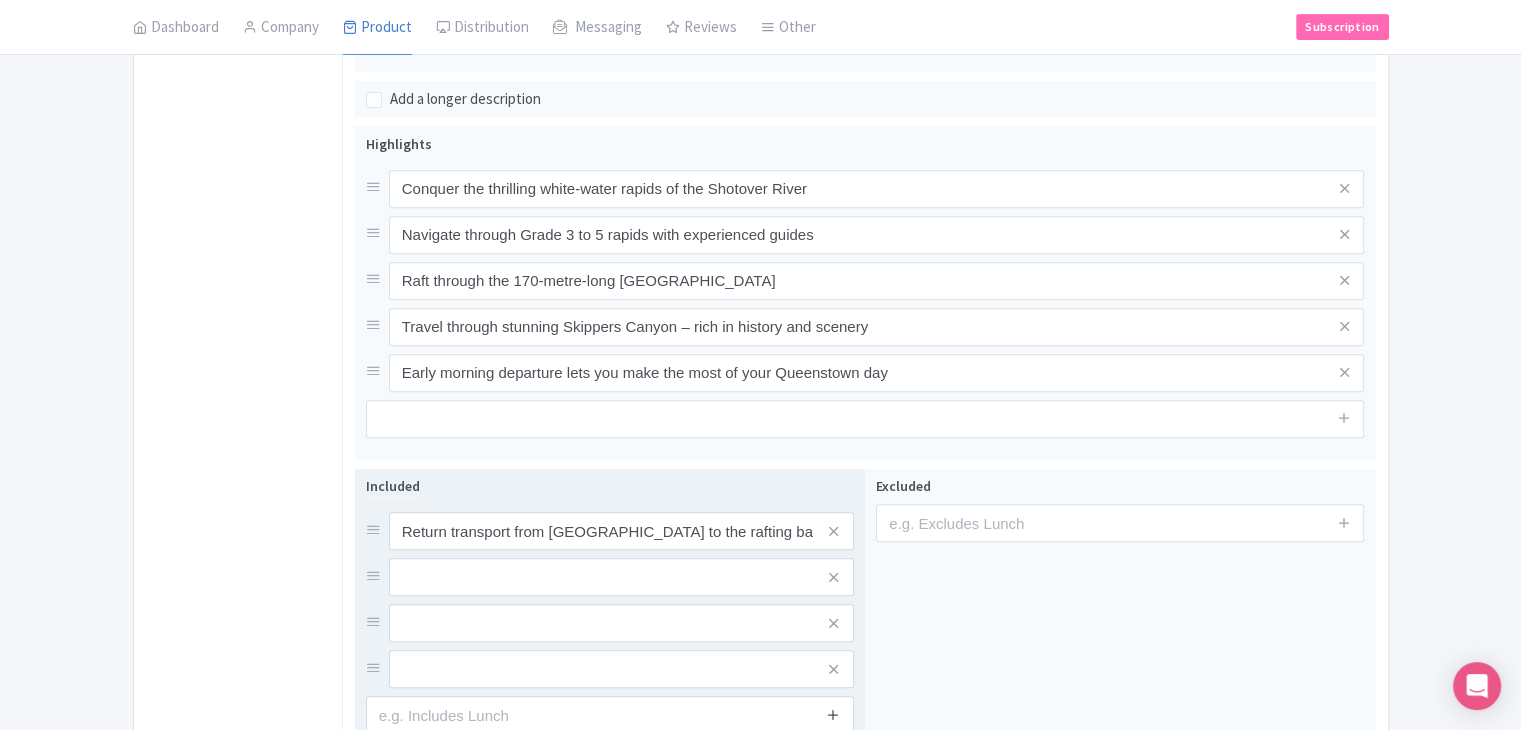 click at bounding box center (833, 714) 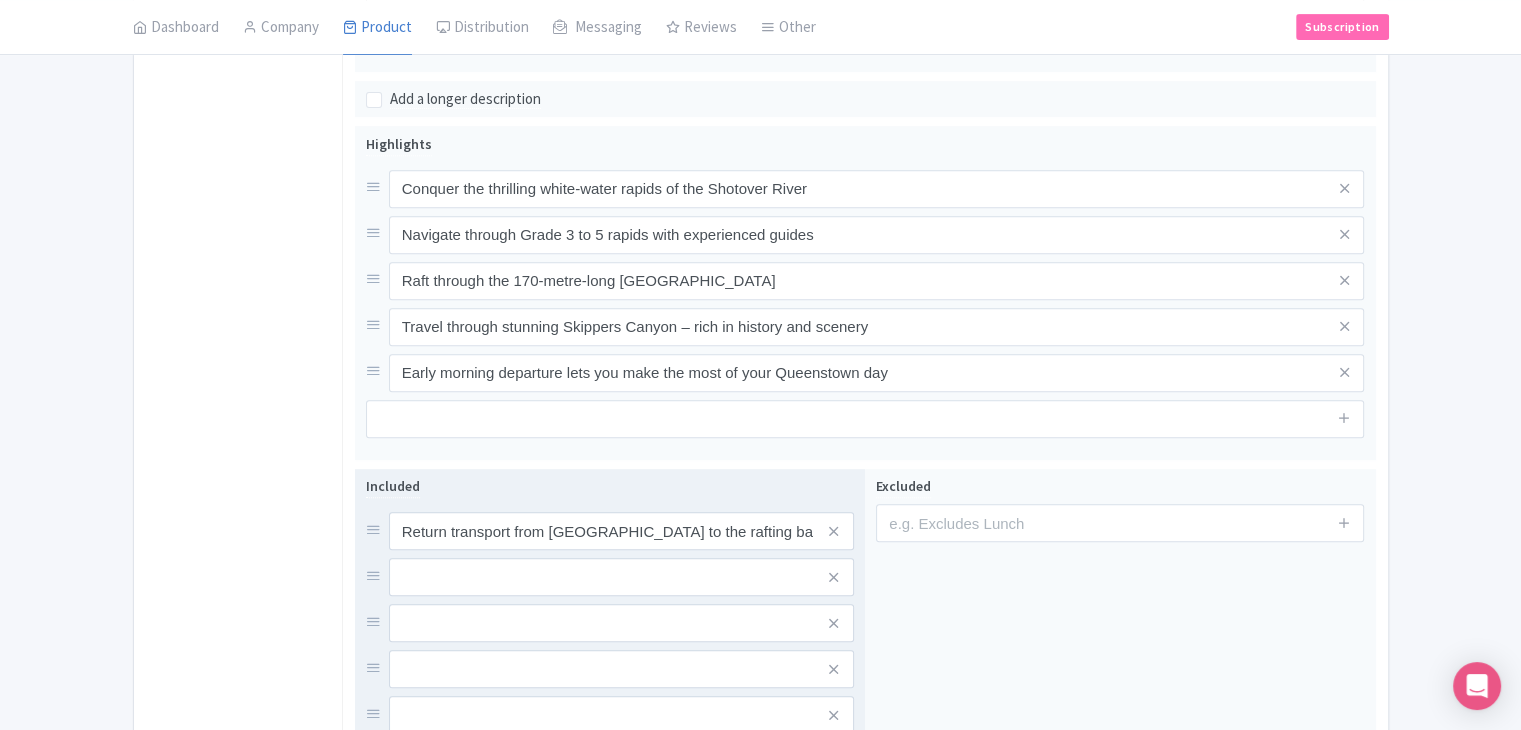 click on "Return transport from Queenstown to the rafting base and river" at bounding box center (610, 623) 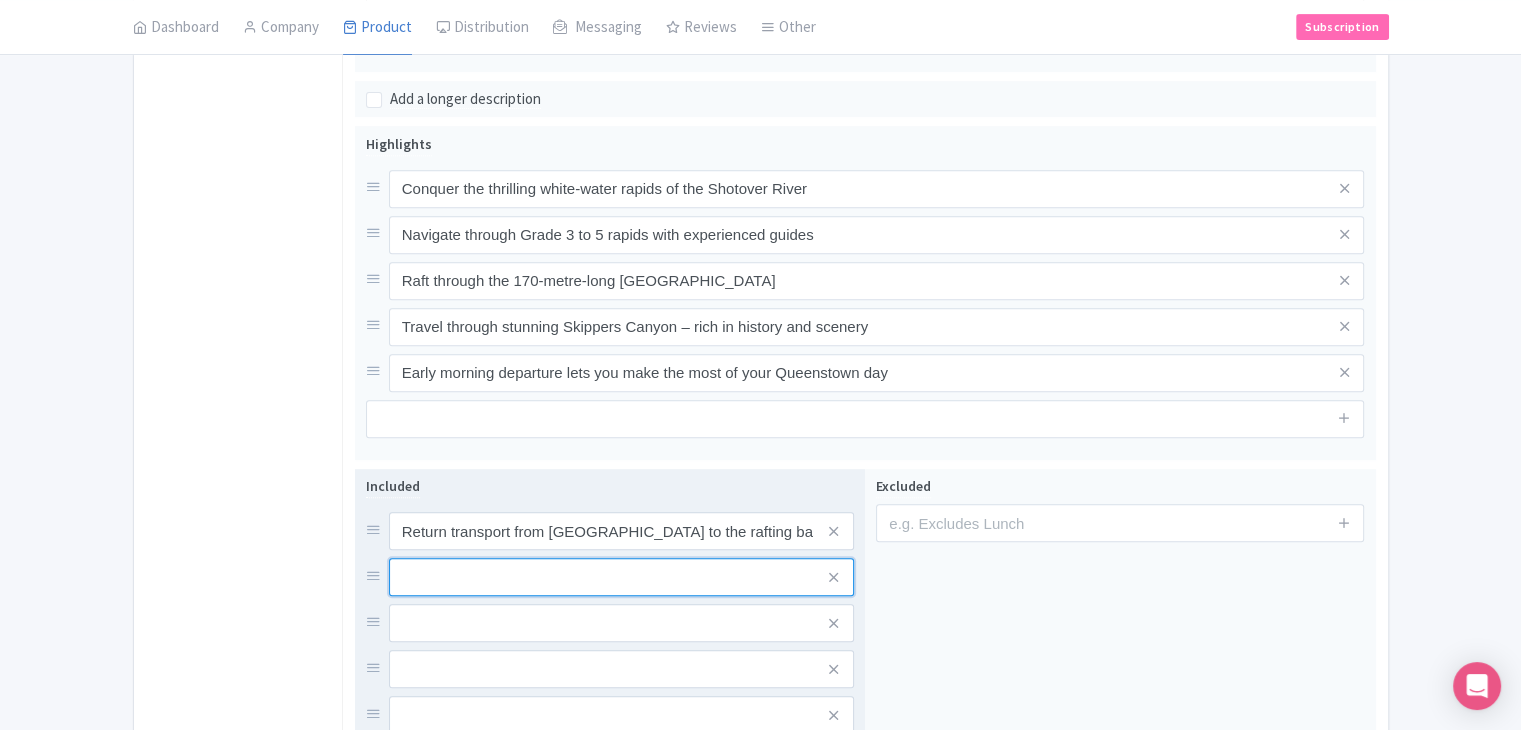 click at bounding box center (621, 531) 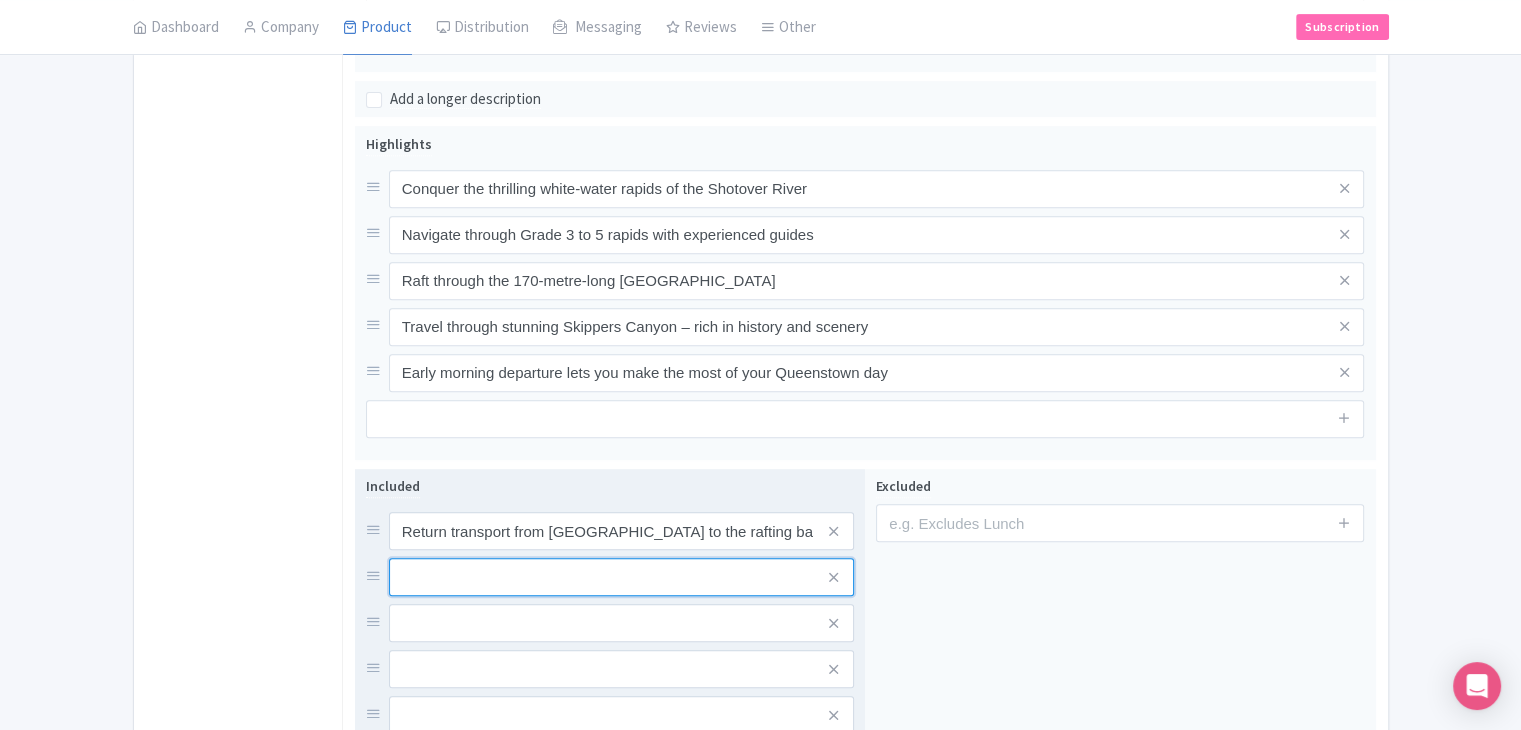 paste on "Full safety briefing and expert guidance" 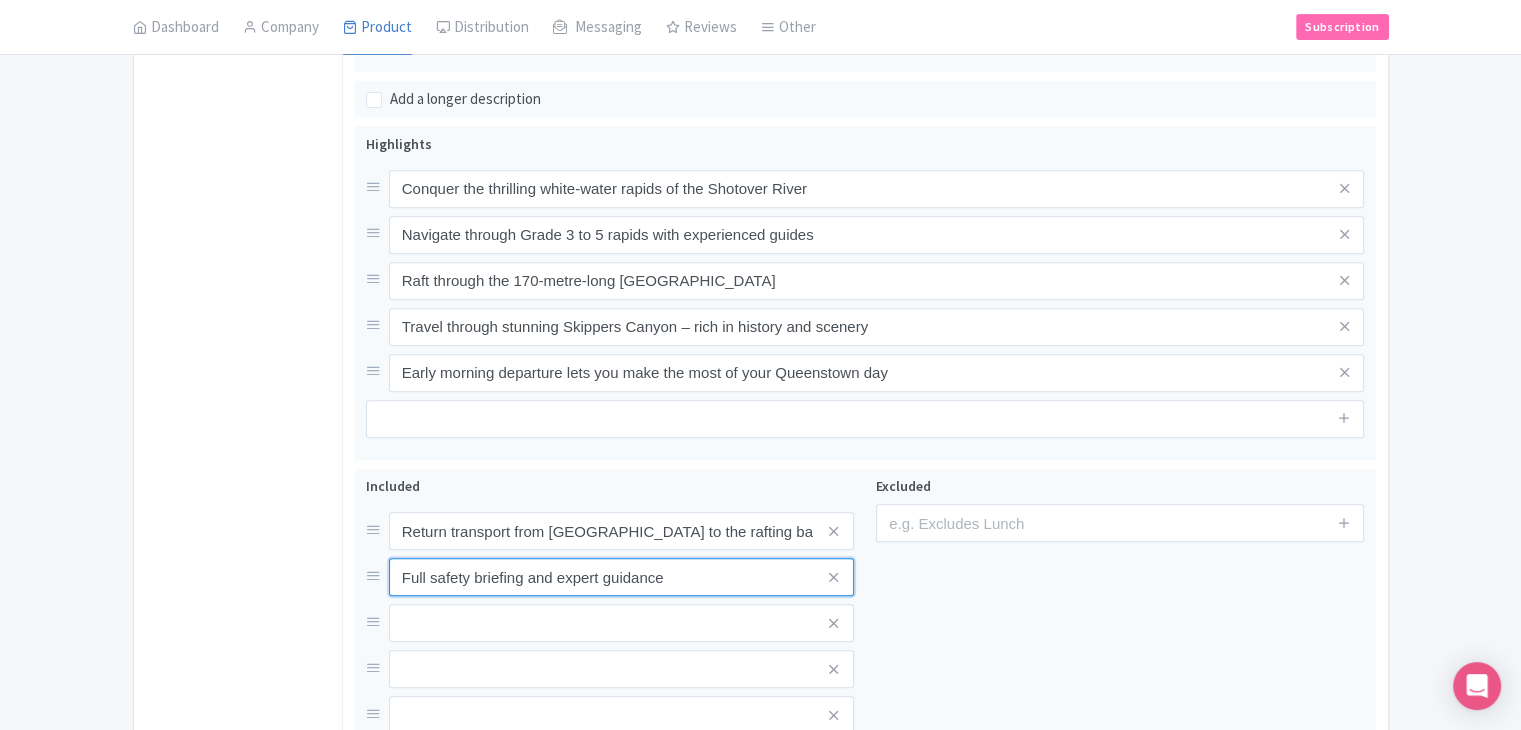type on "Full safety briefing and expert guidance" 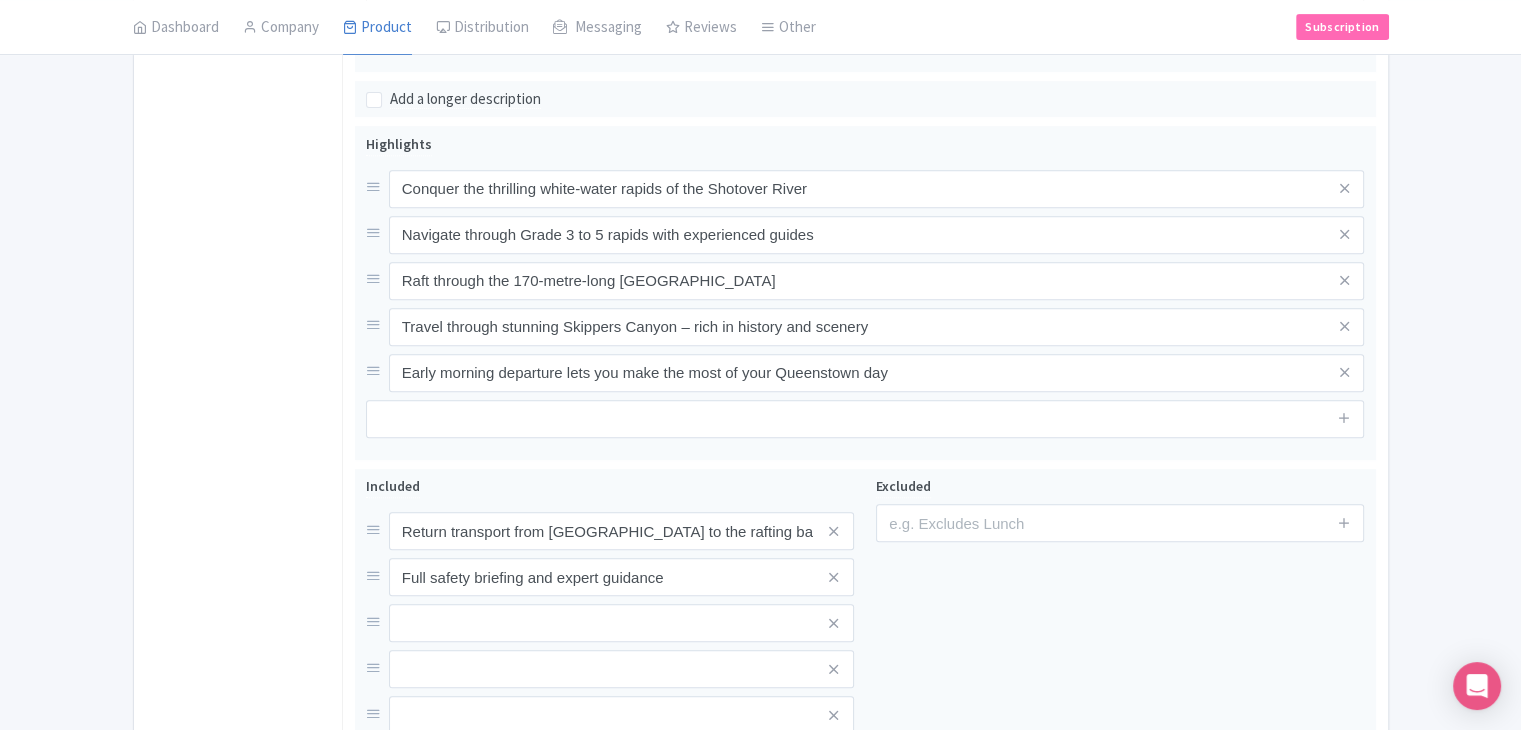 click on "General
Booking Info
Settings
Pricing
FAQs" at bounding box center [238, 185] 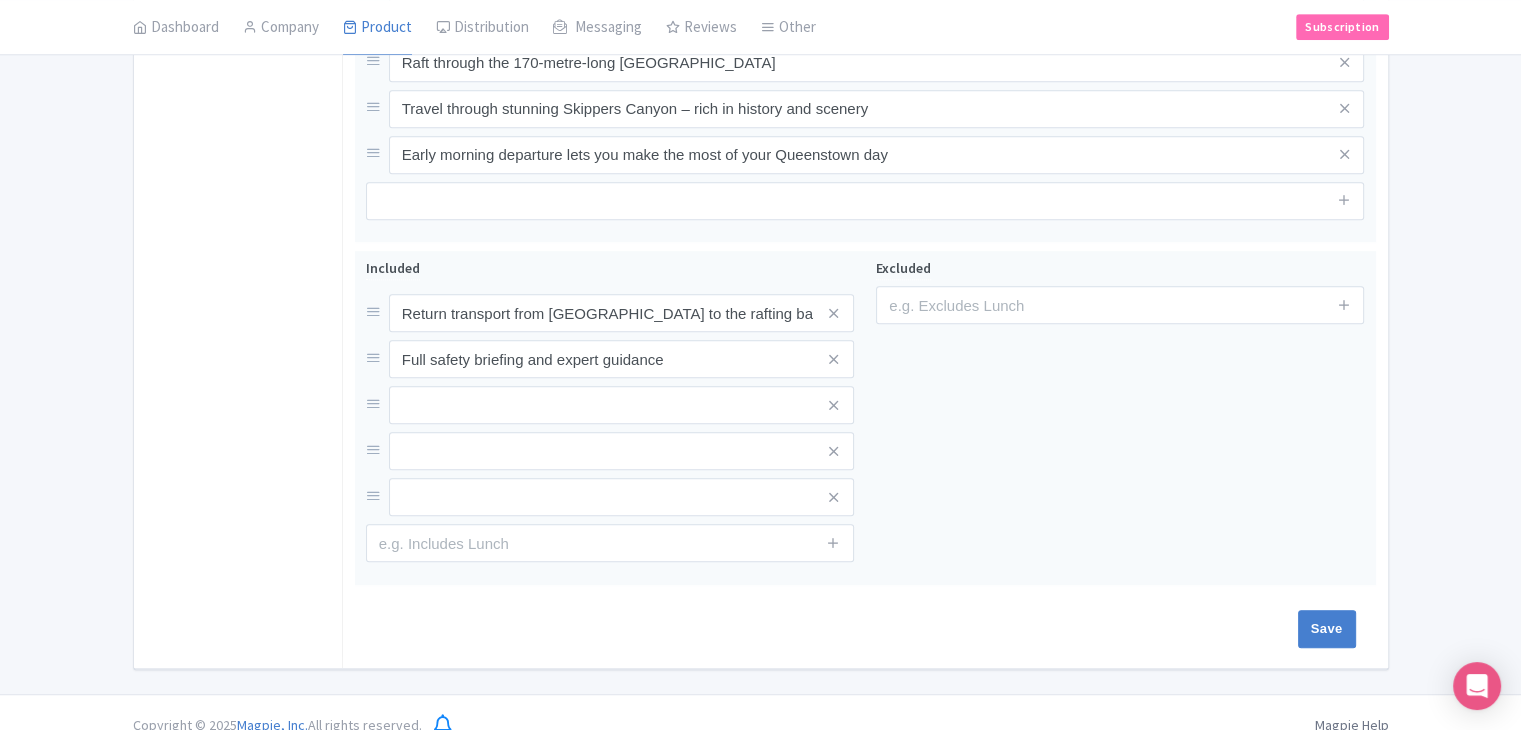 scroll, scrollTop: 1076, scrollLeft: 0, axis: vertical 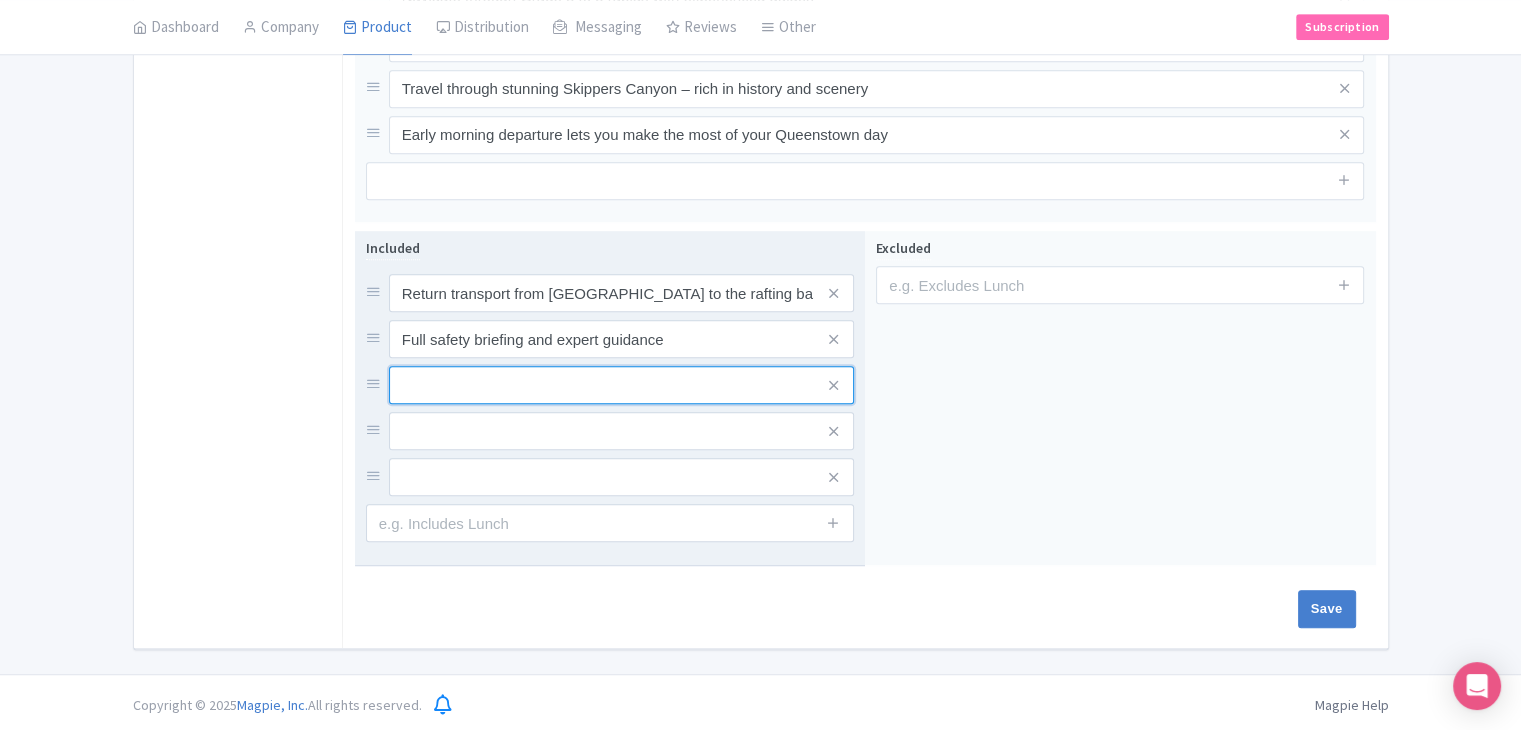 click at bounding box center [621, 293] 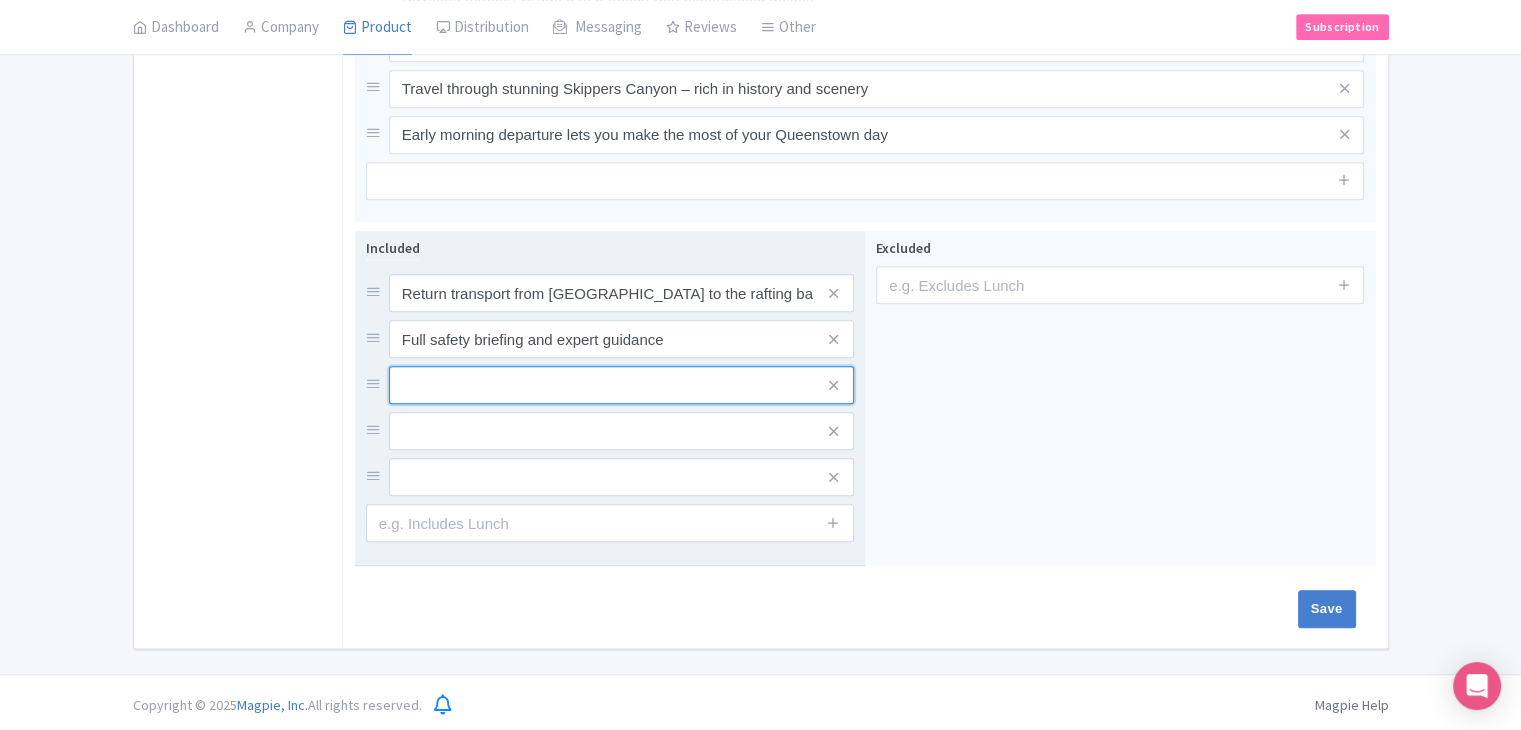 paste on "All necessary rafting gear (helmet, wetsuit, spray jacket, life vest, boots)" 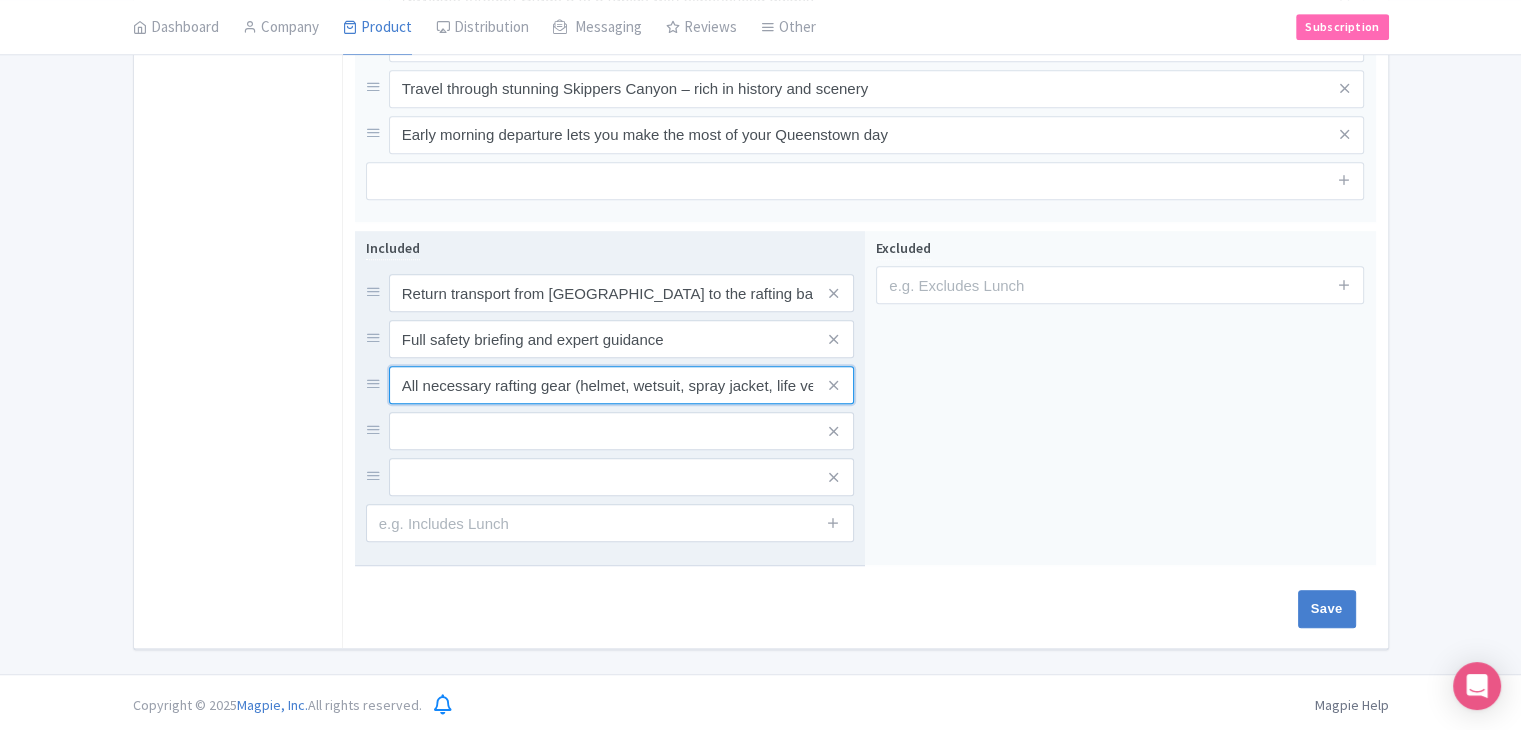 scroll, scrollTop: 0, scrollLeft: 64, axis: horizontal 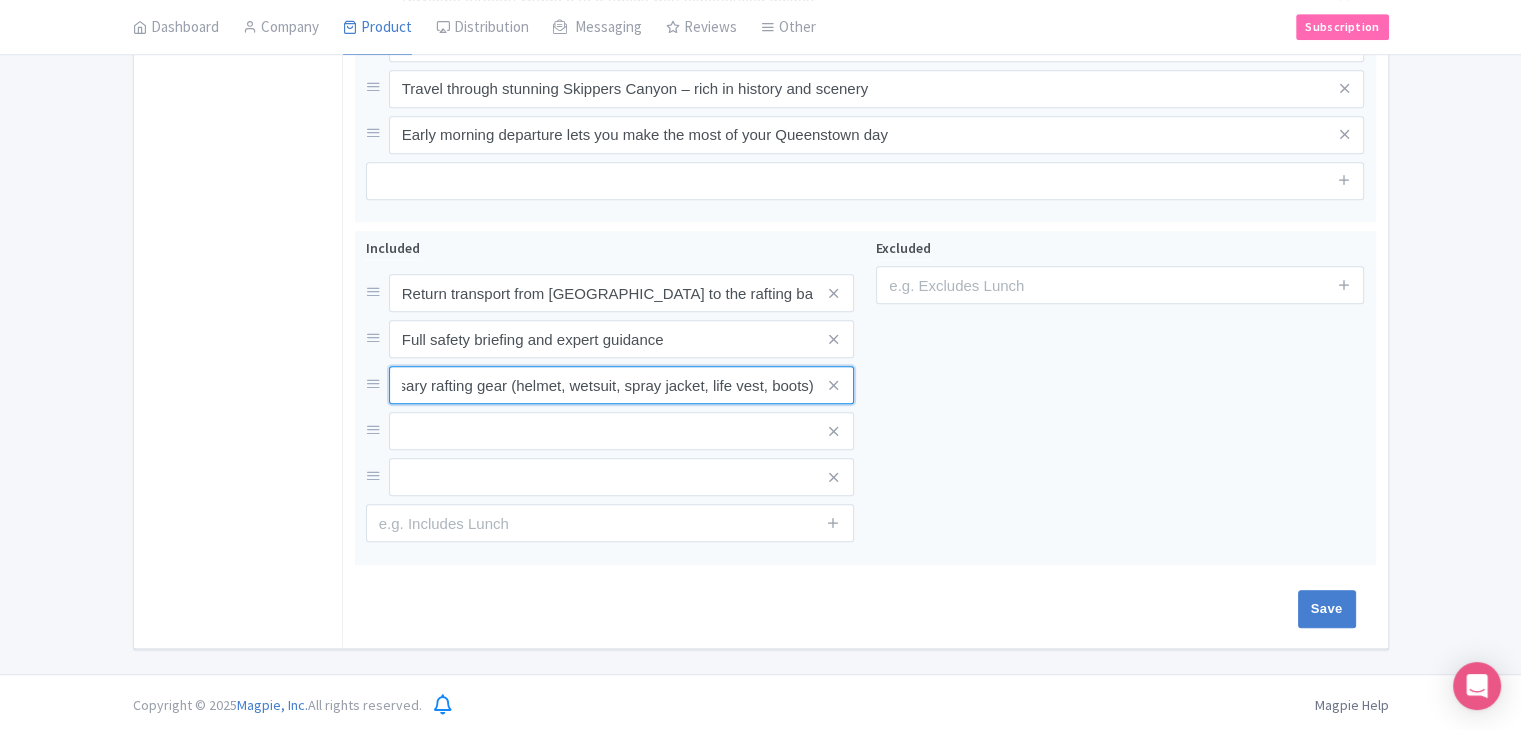 type on "All necessary rafting gear (helmet, wetsuit, spray jacket, life vest, boots)" 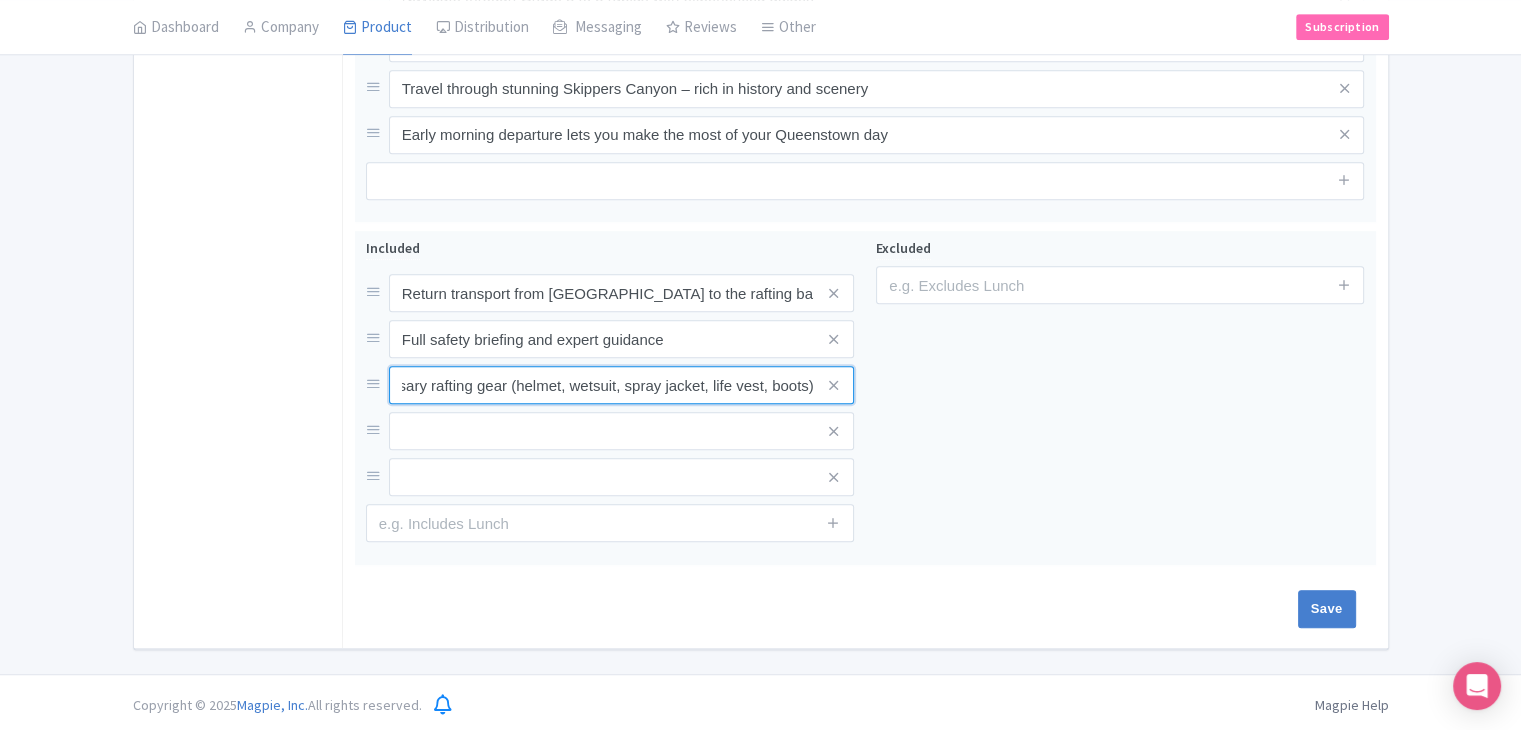 scroll, scrollTop: 0, scrollLeft: 0, axis: both 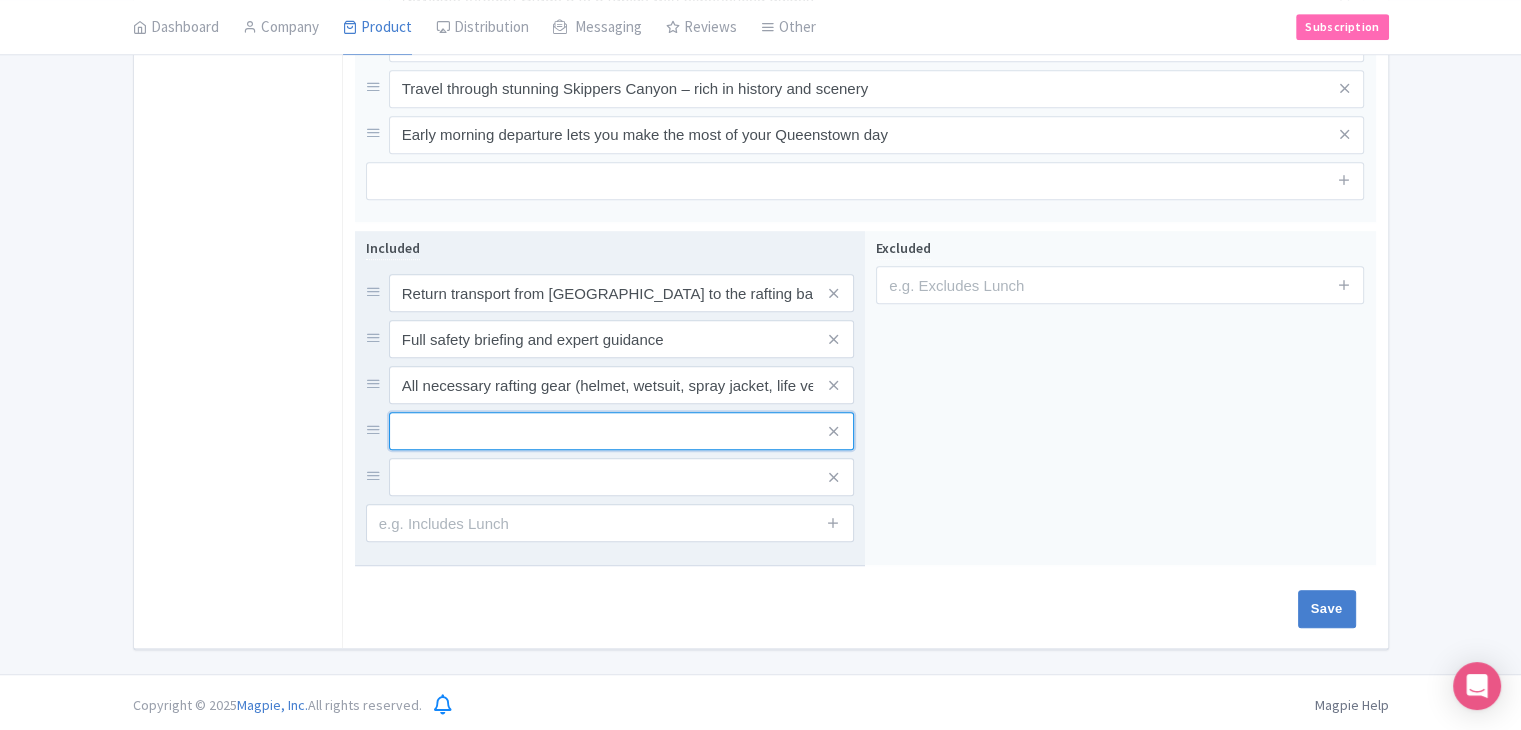 click at bounding box center (621, 293) 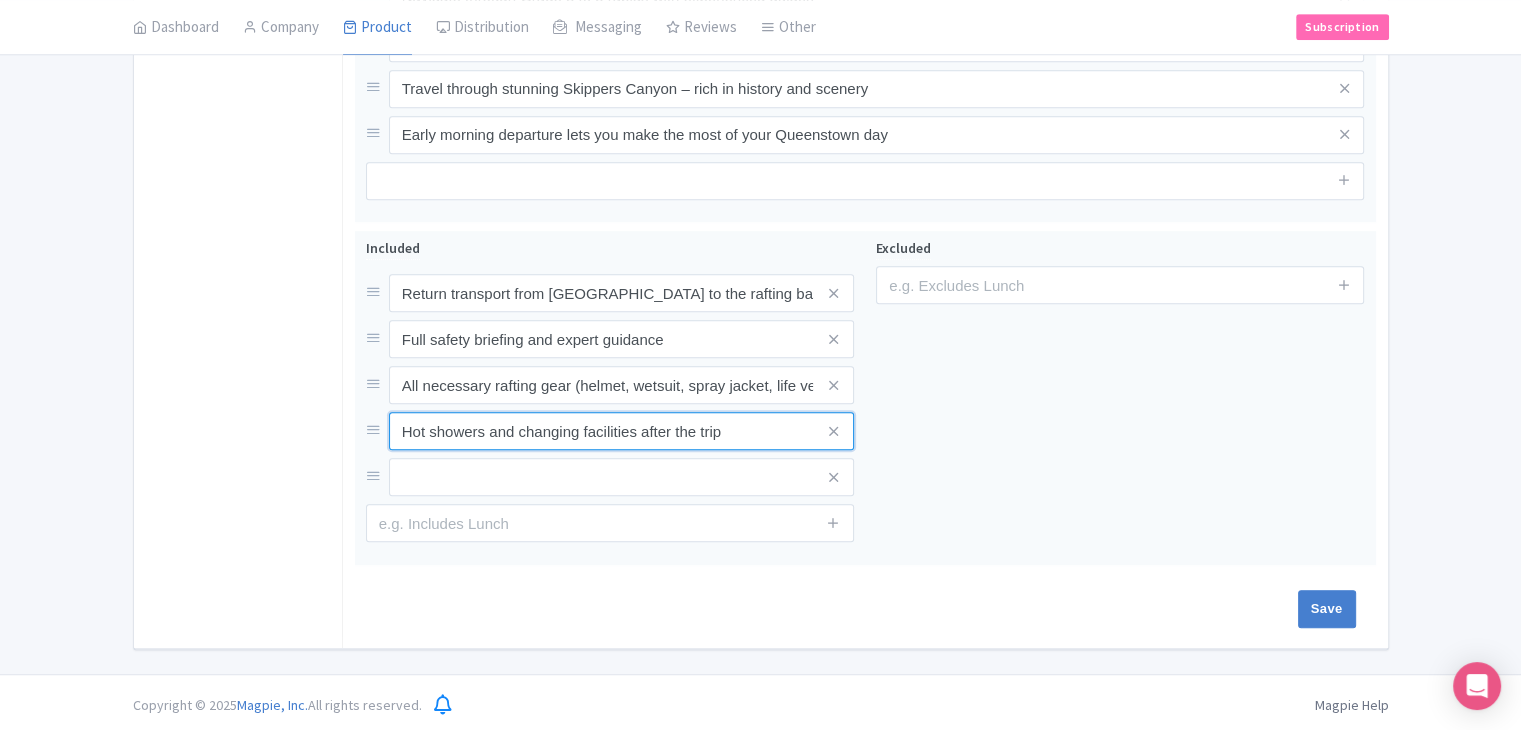 type on "Hot showers and changing facilities after the trip" 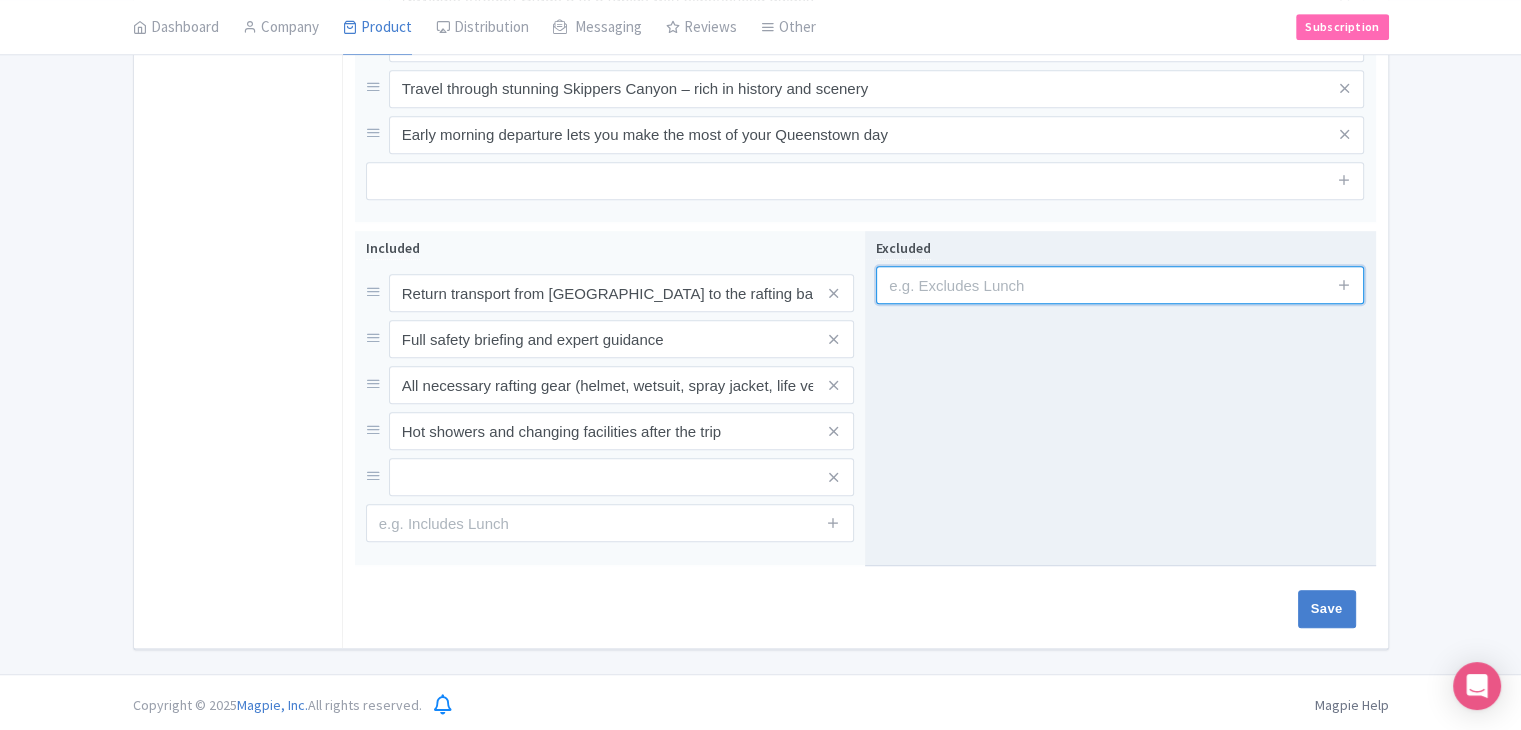 click at bounding box center (1120, 285) 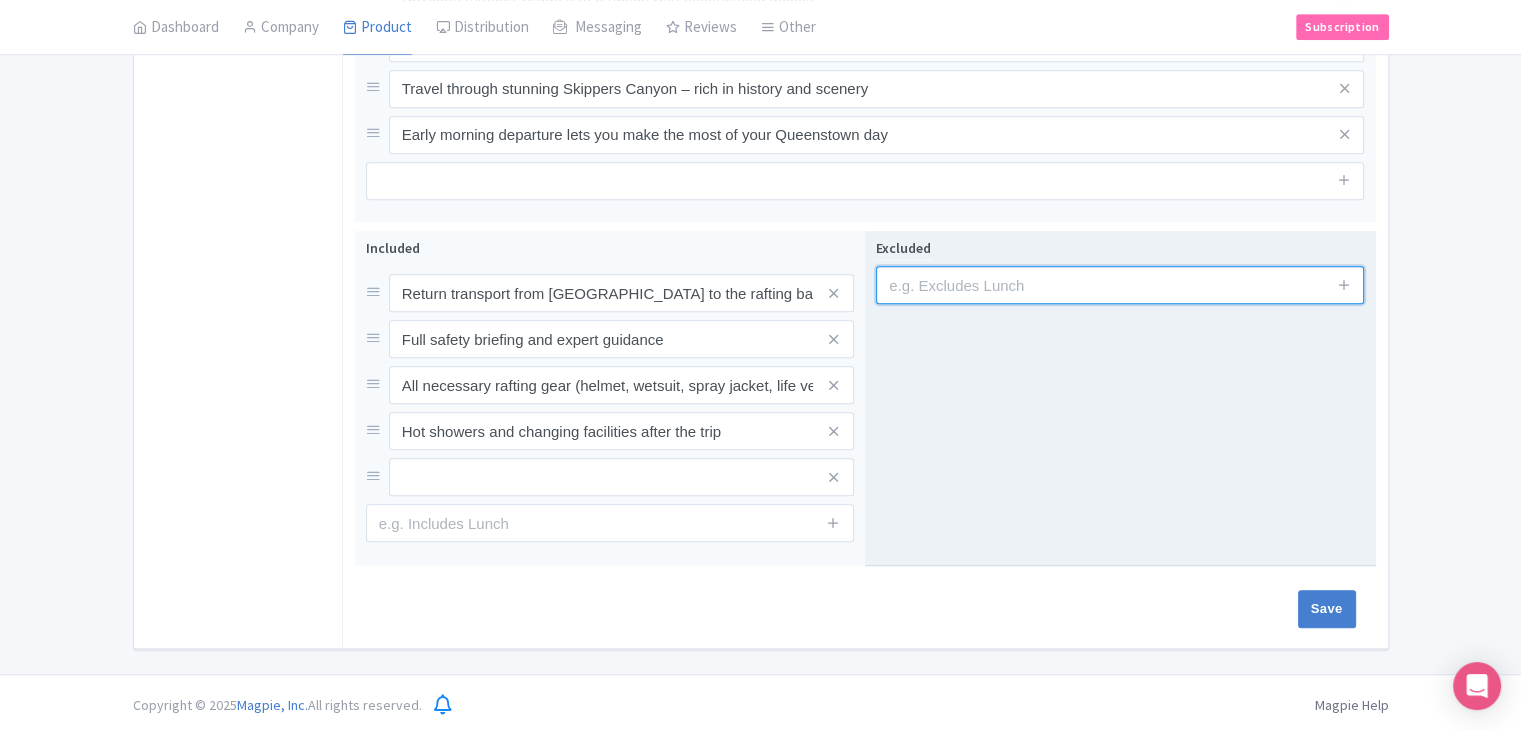 paste on "Towels and swimwear (please bring your own)" 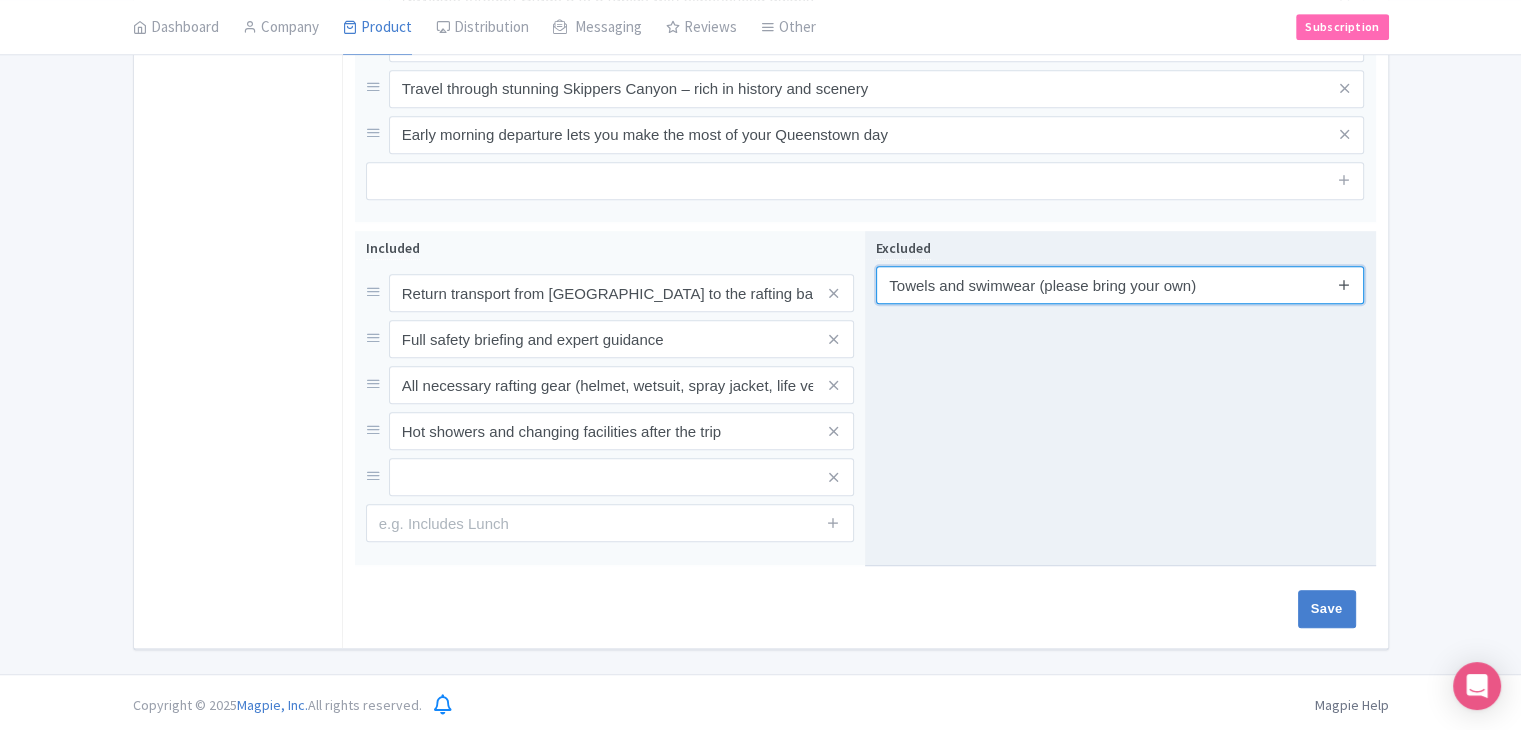 type on "Towels and swimwear (please bring your own)" 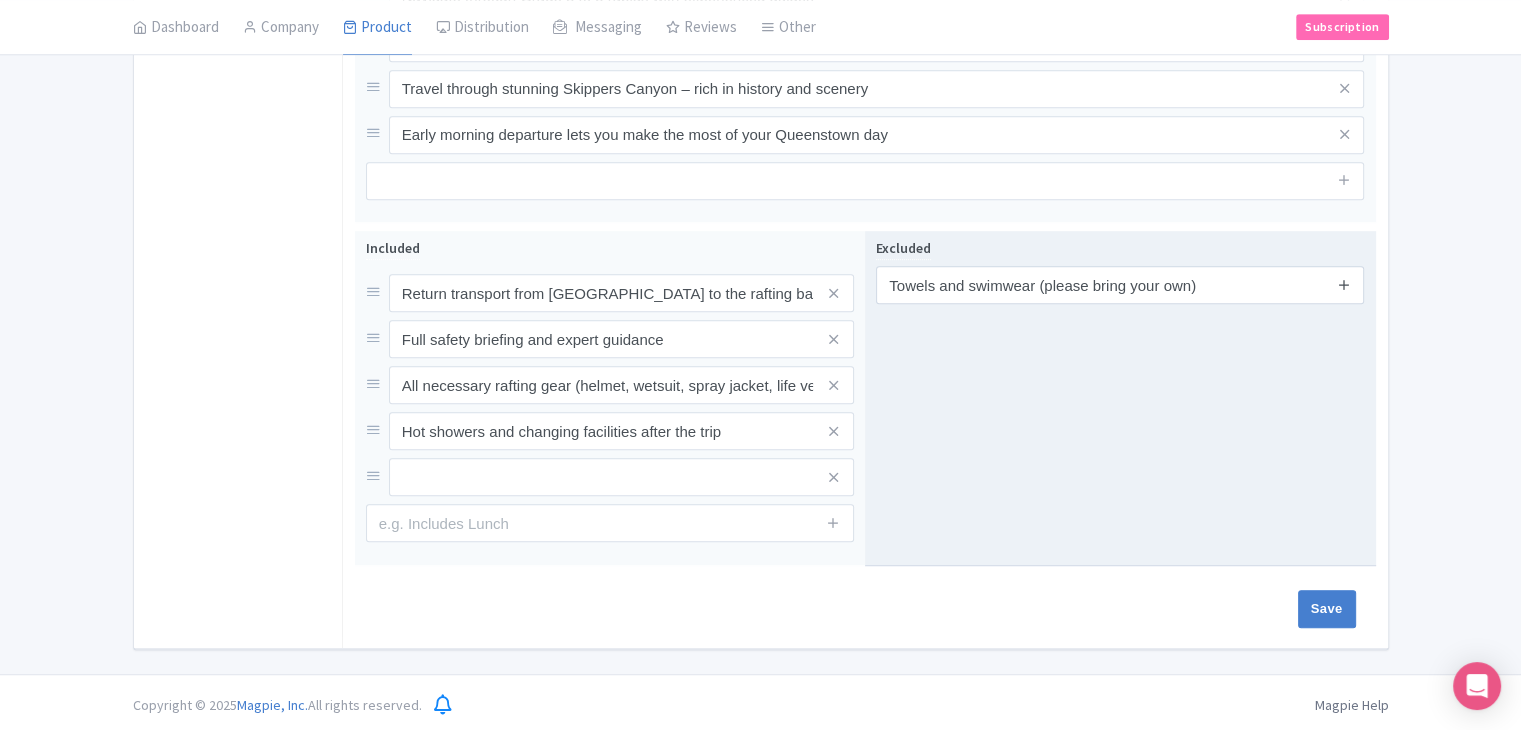 click at bounding box center [1344, 285] 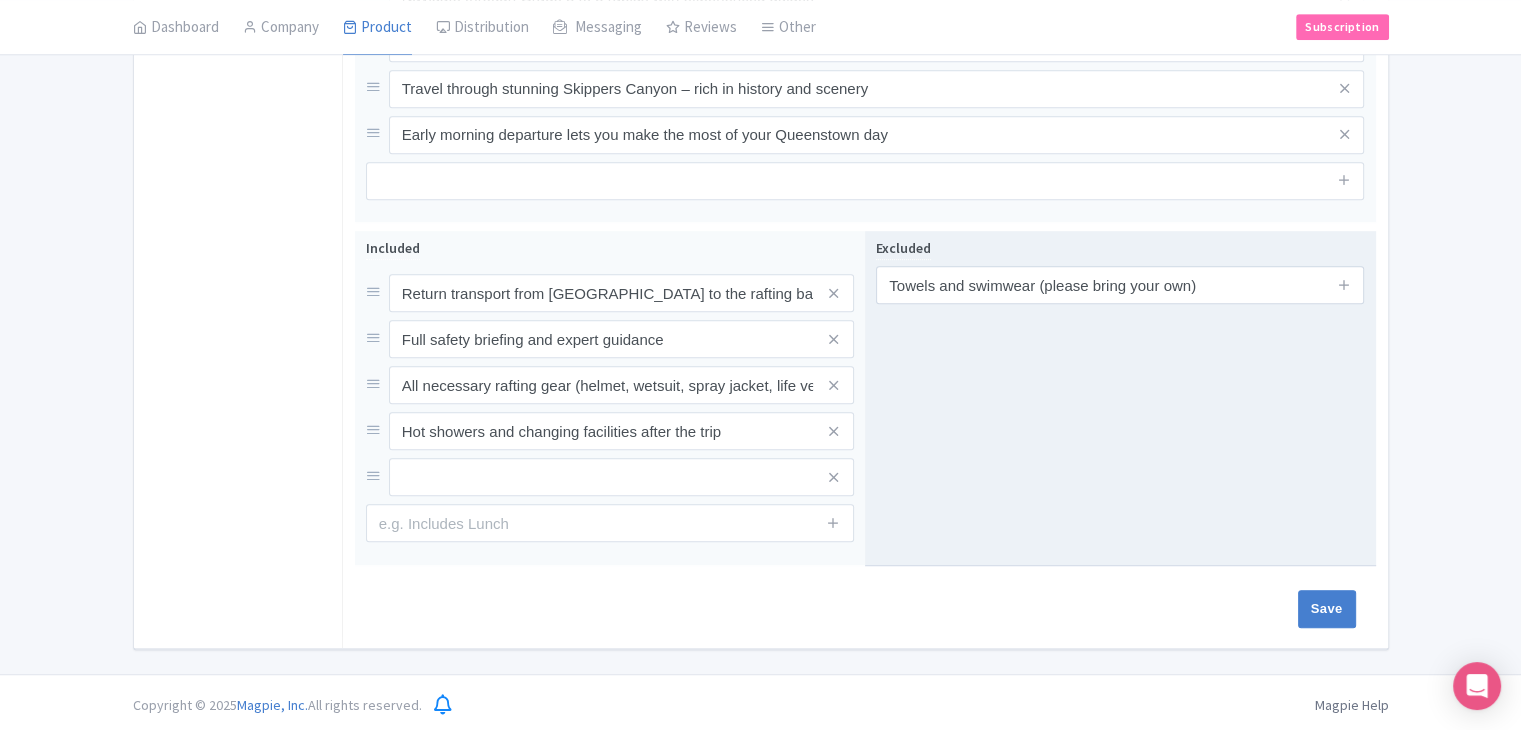 type 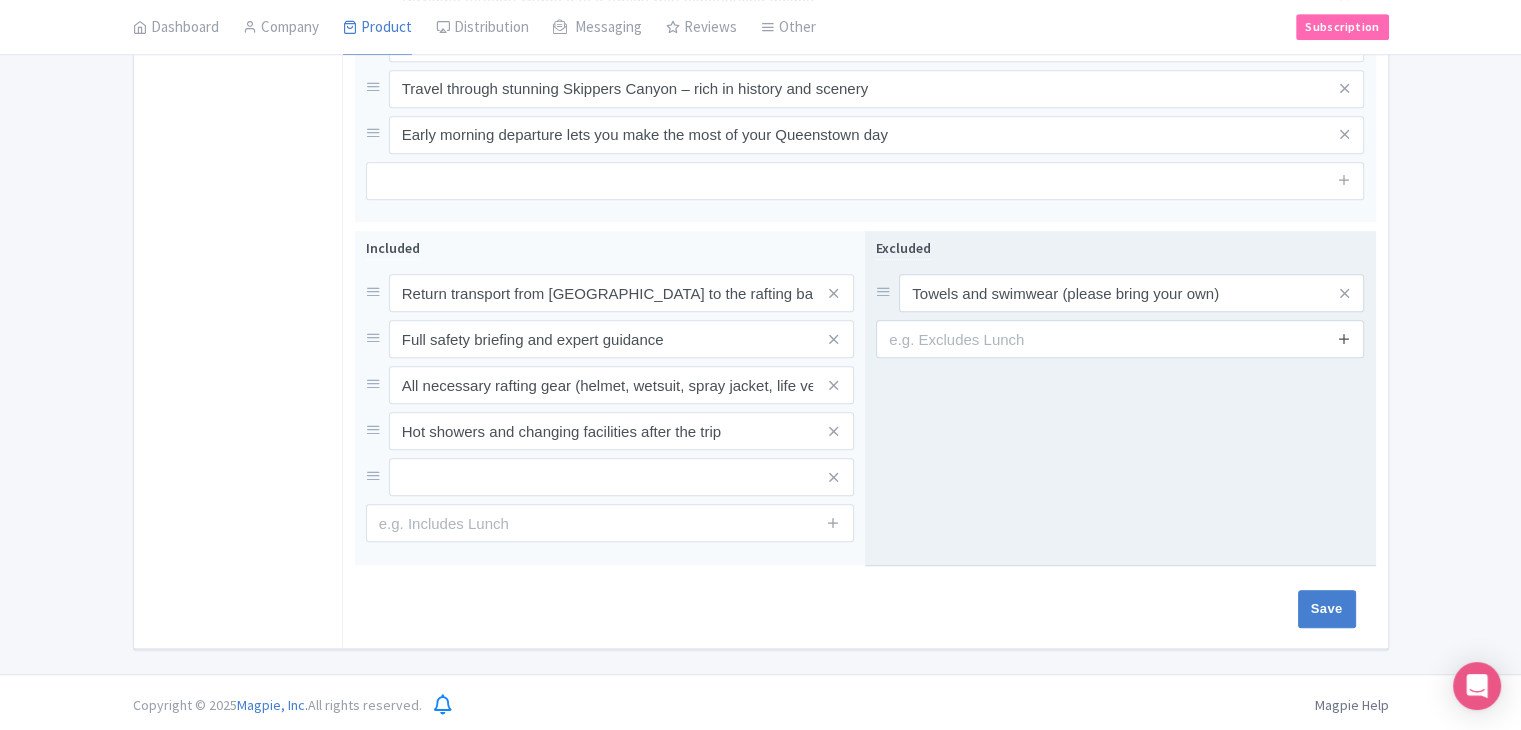 click at bounding box center (1344, 338) 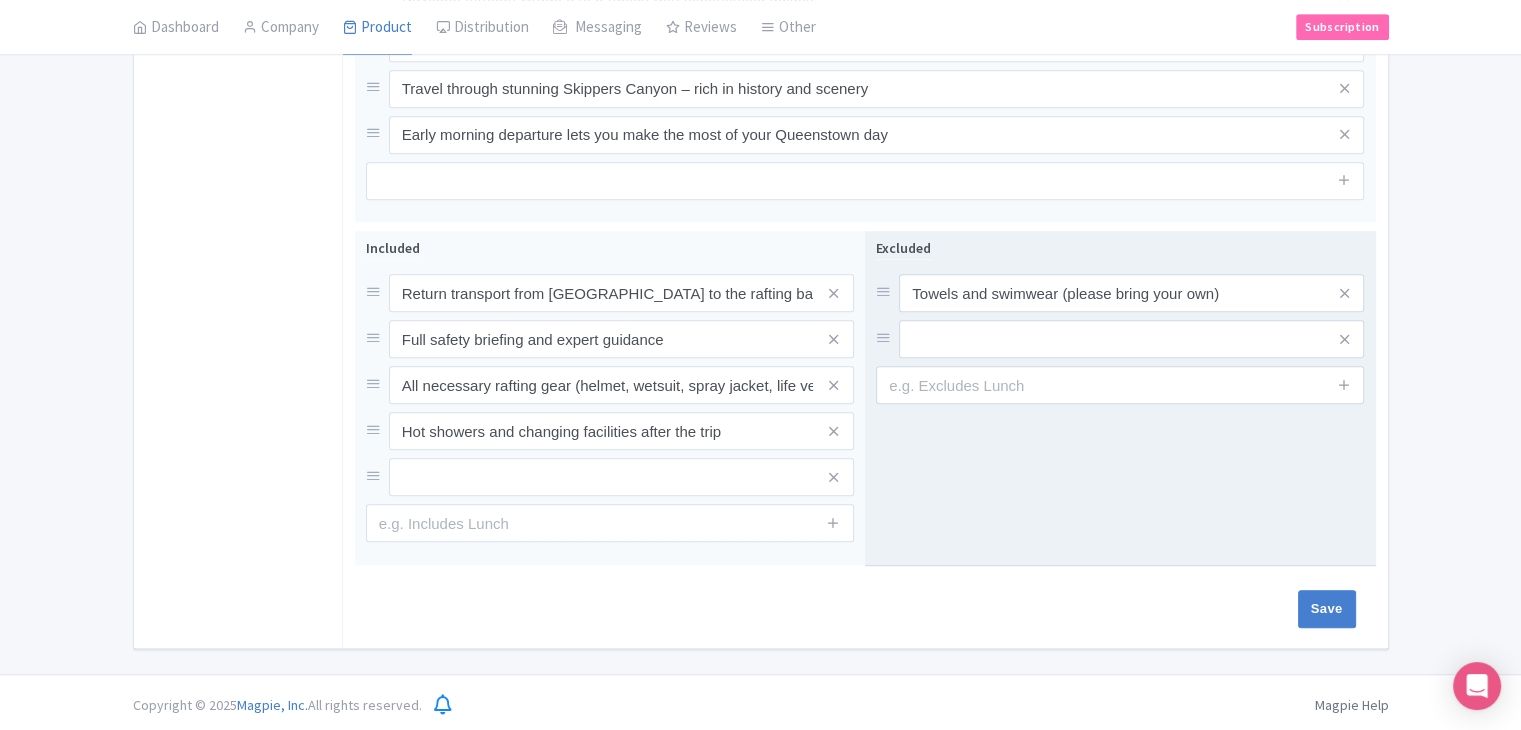 click at bounding box center [1344, 385] 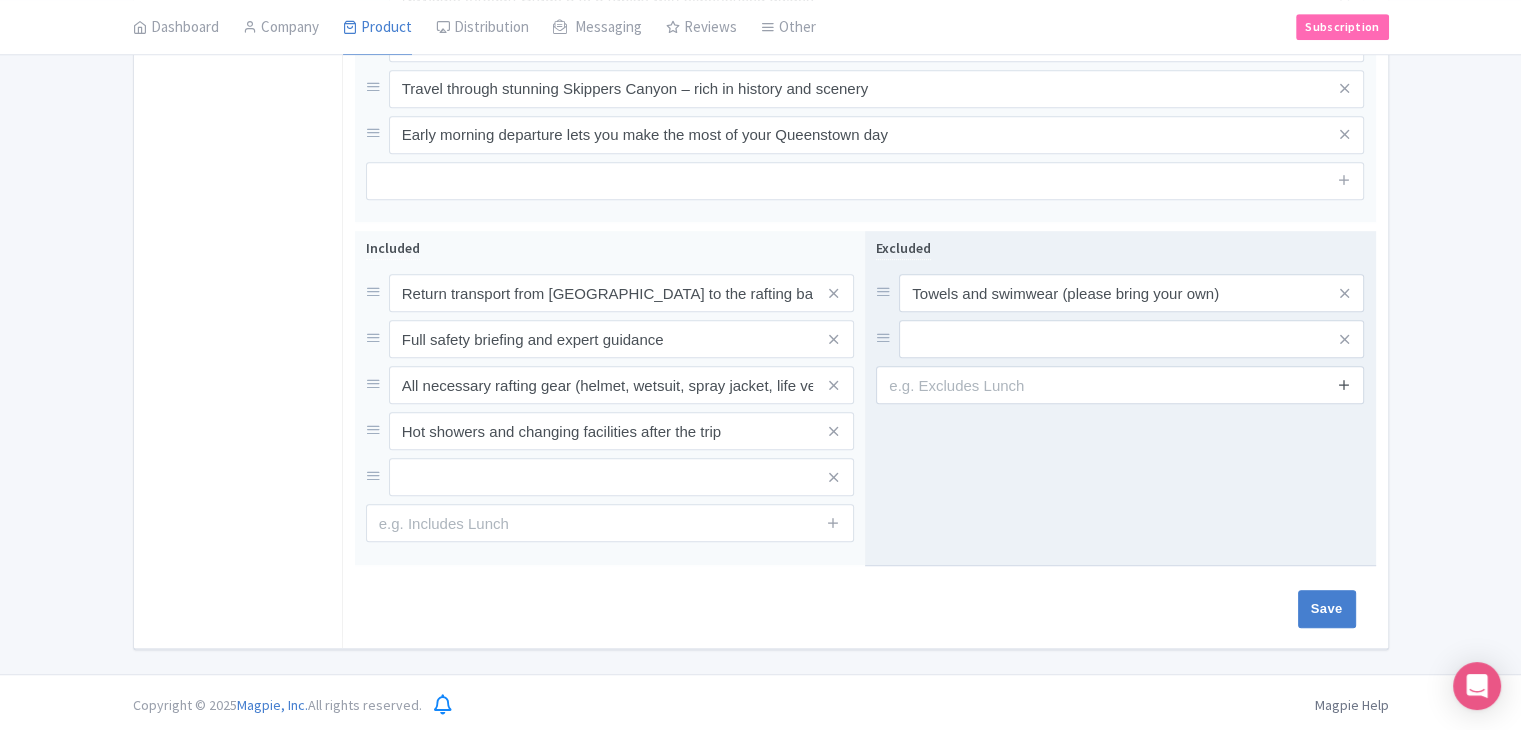 click at bounding box center (1344, 384) 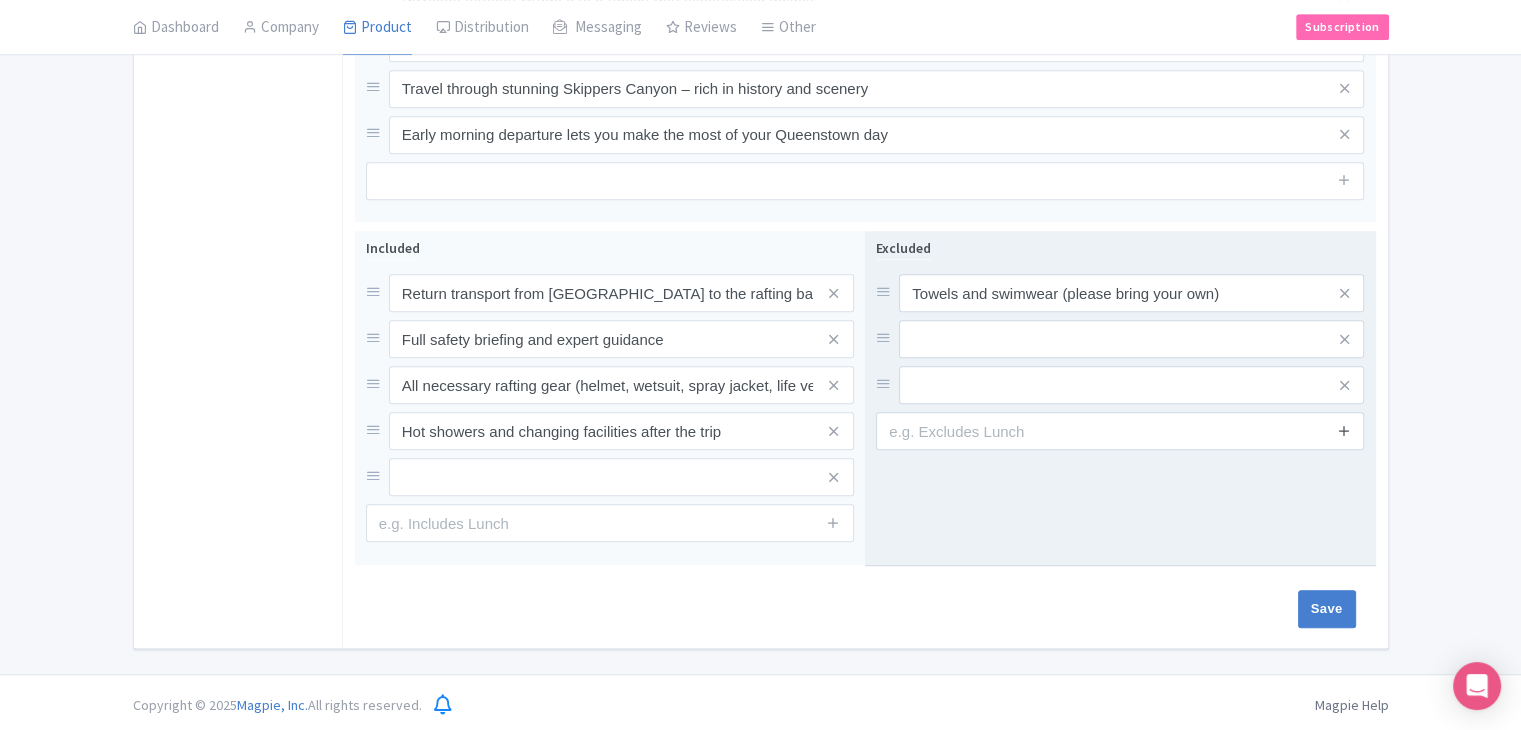 click at bounding box center [1344, 431] 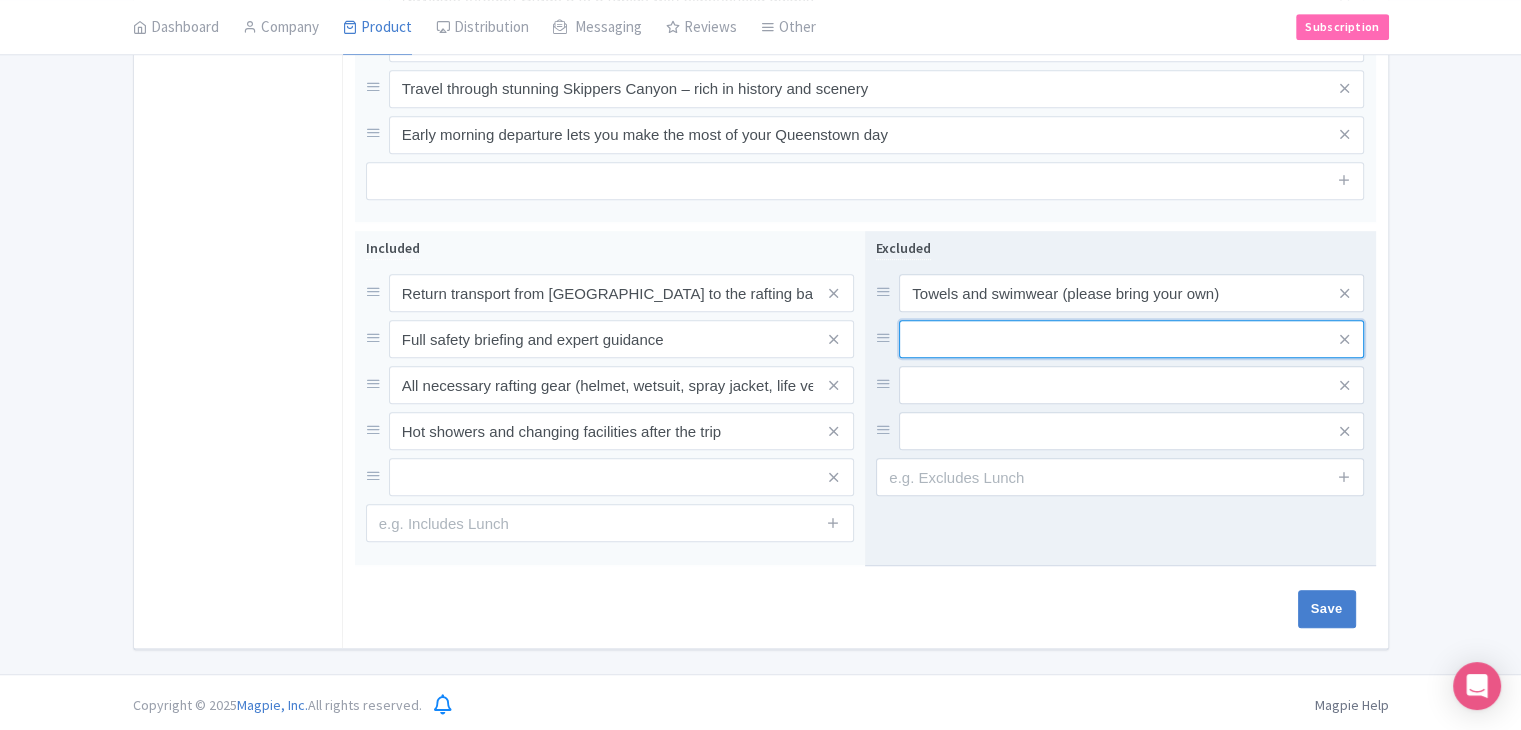 click at bounding box center [1131, 293] 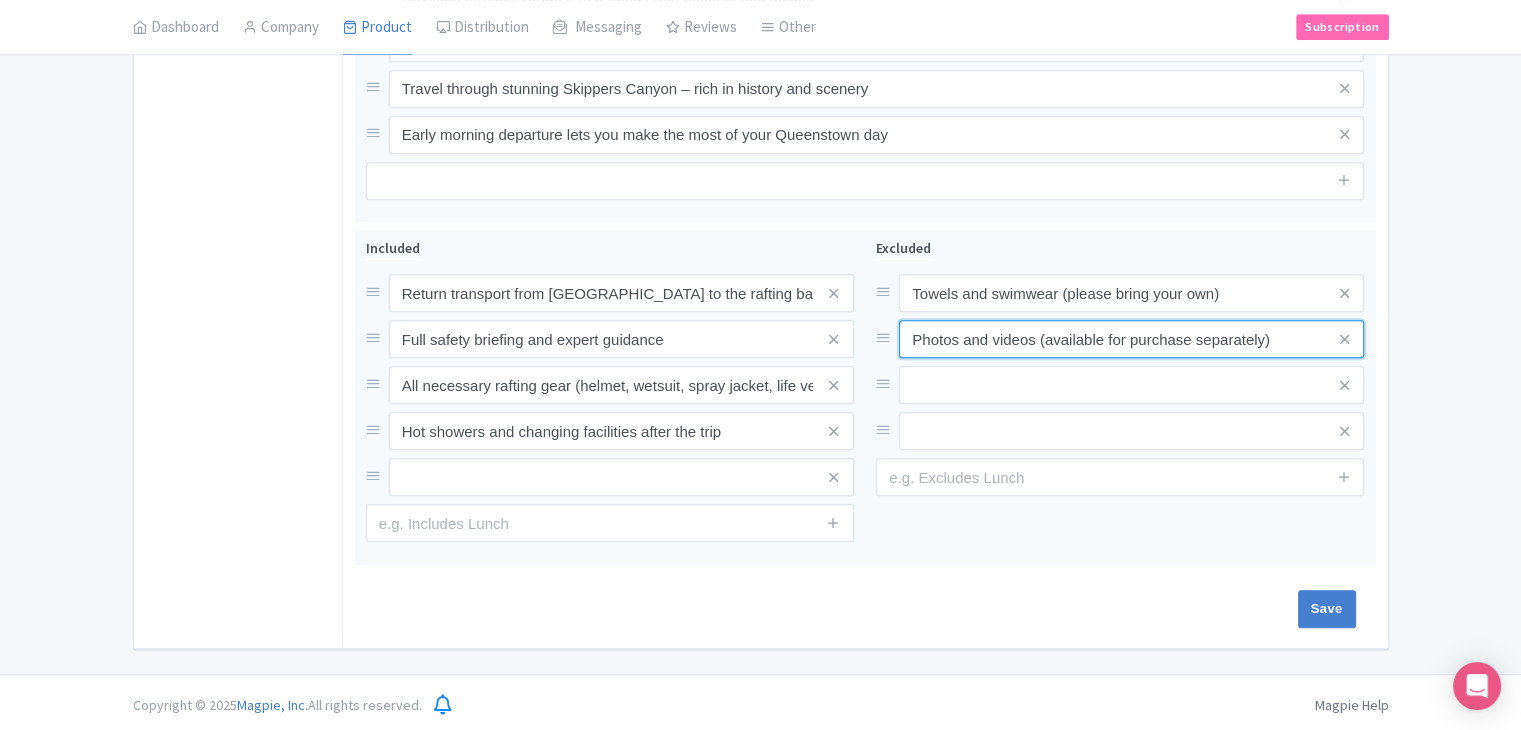 type on "Photos and videos (available for purchase separately)" 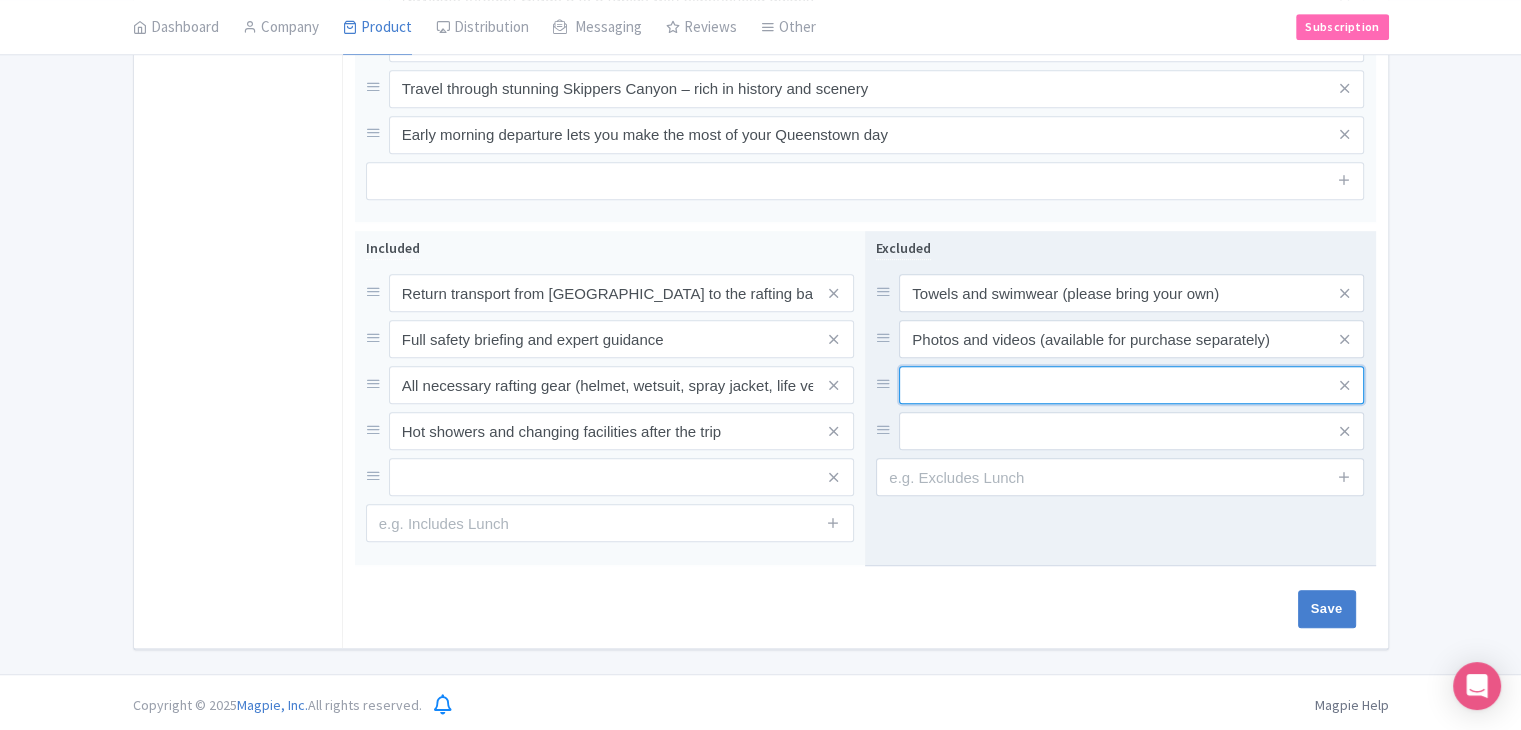 click at bounding box center (1131, 293) 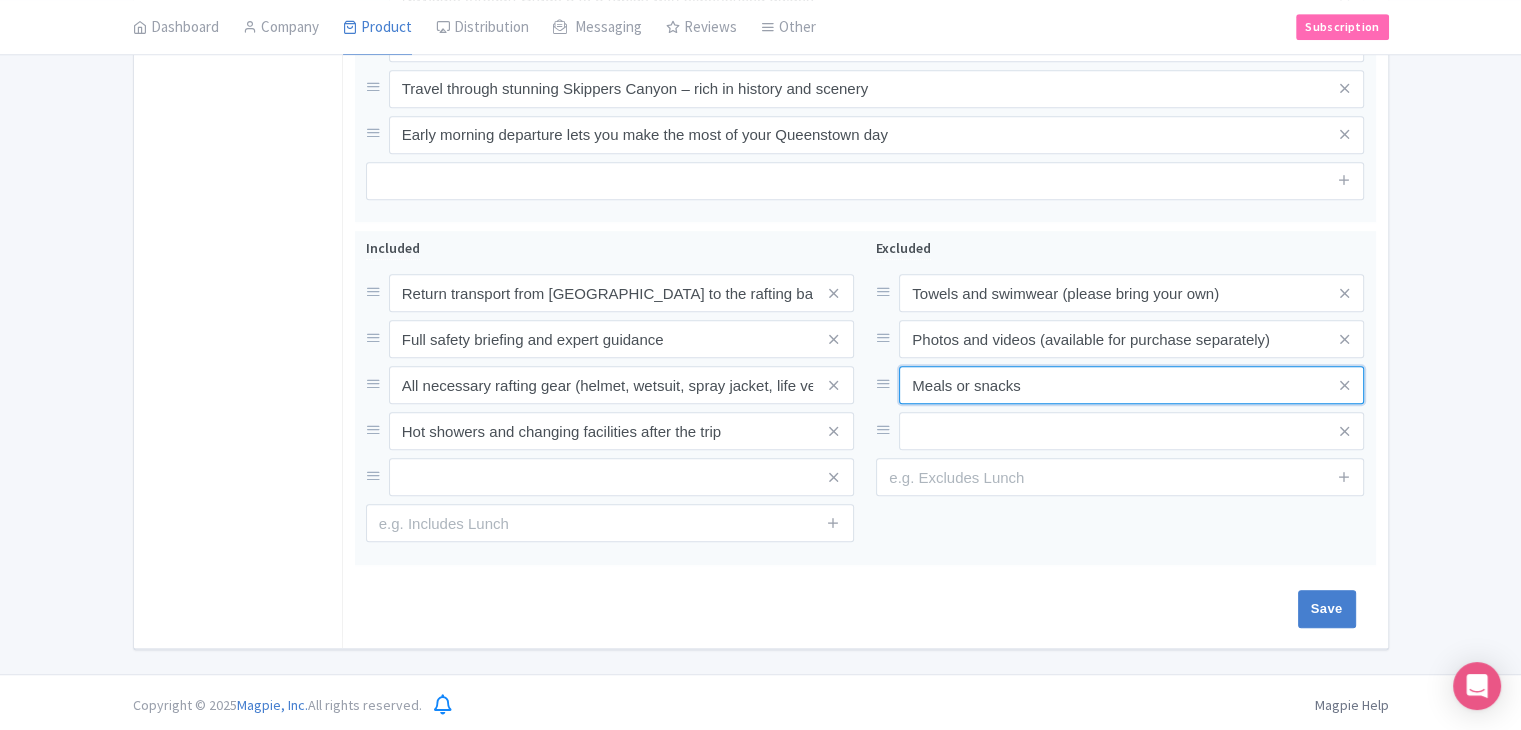 type on "Meals or snacks" 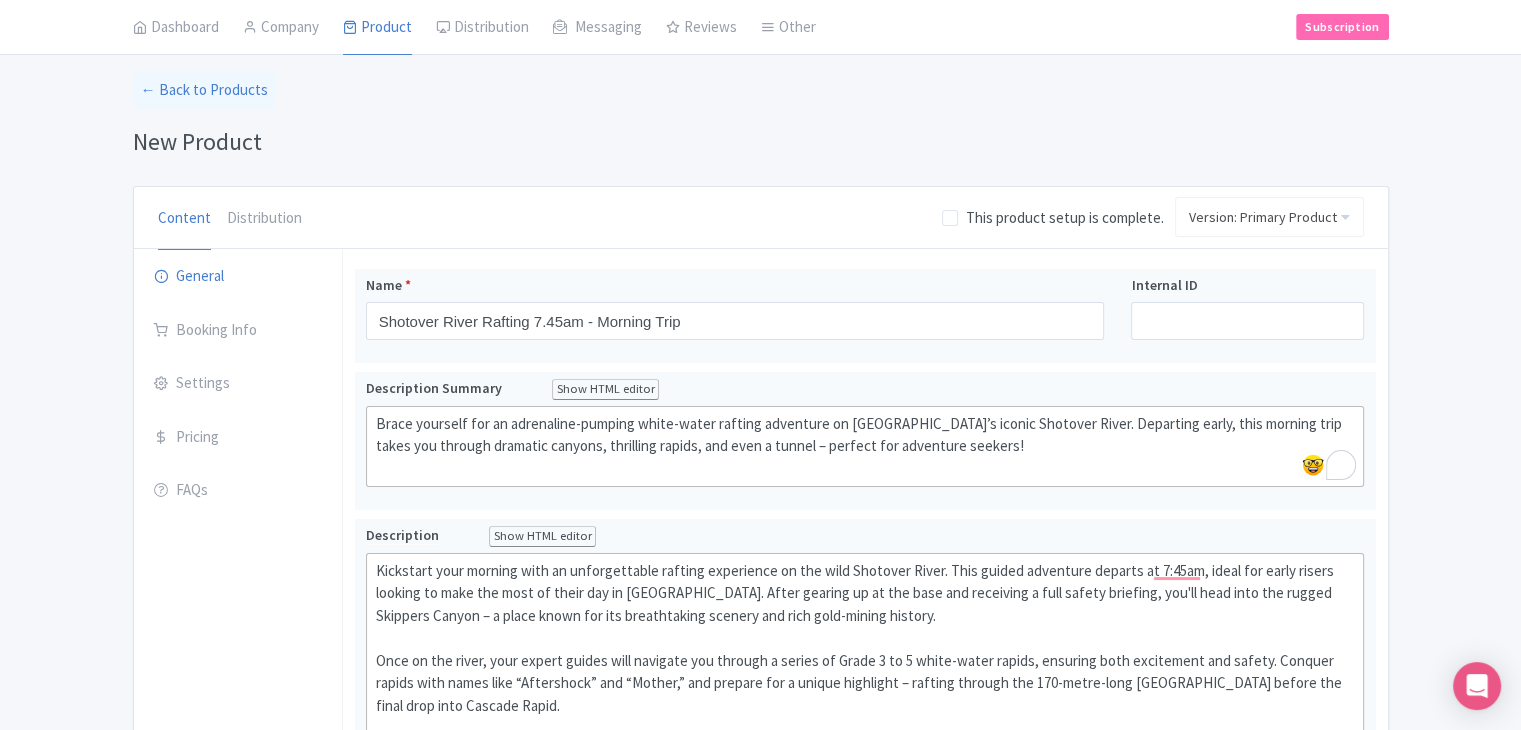 scroll, scrollTop: 0, scrollLeft: 0, axis: both 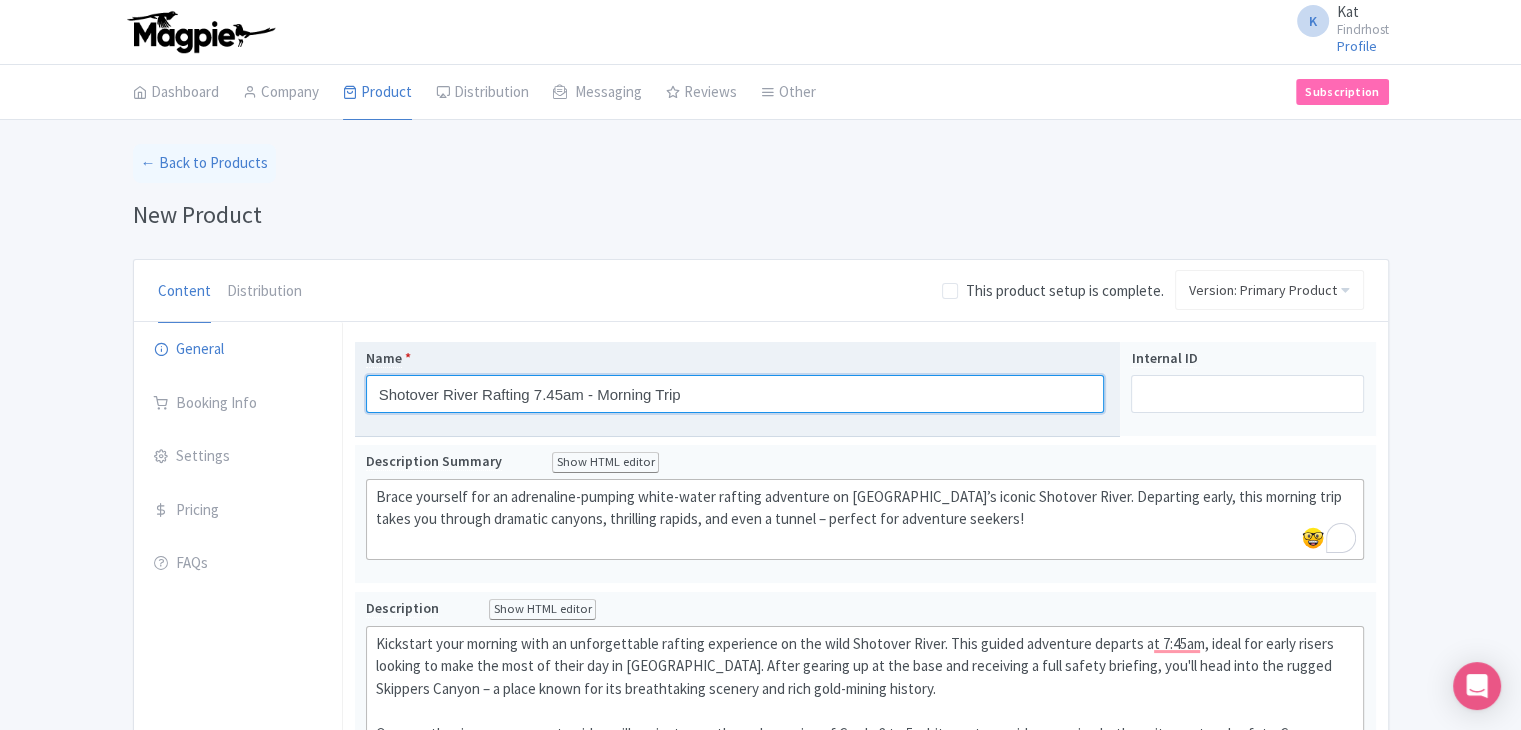 click on "Shotover River Rafting 7.45am - Morning Trip" at bounding box center (735, 394) 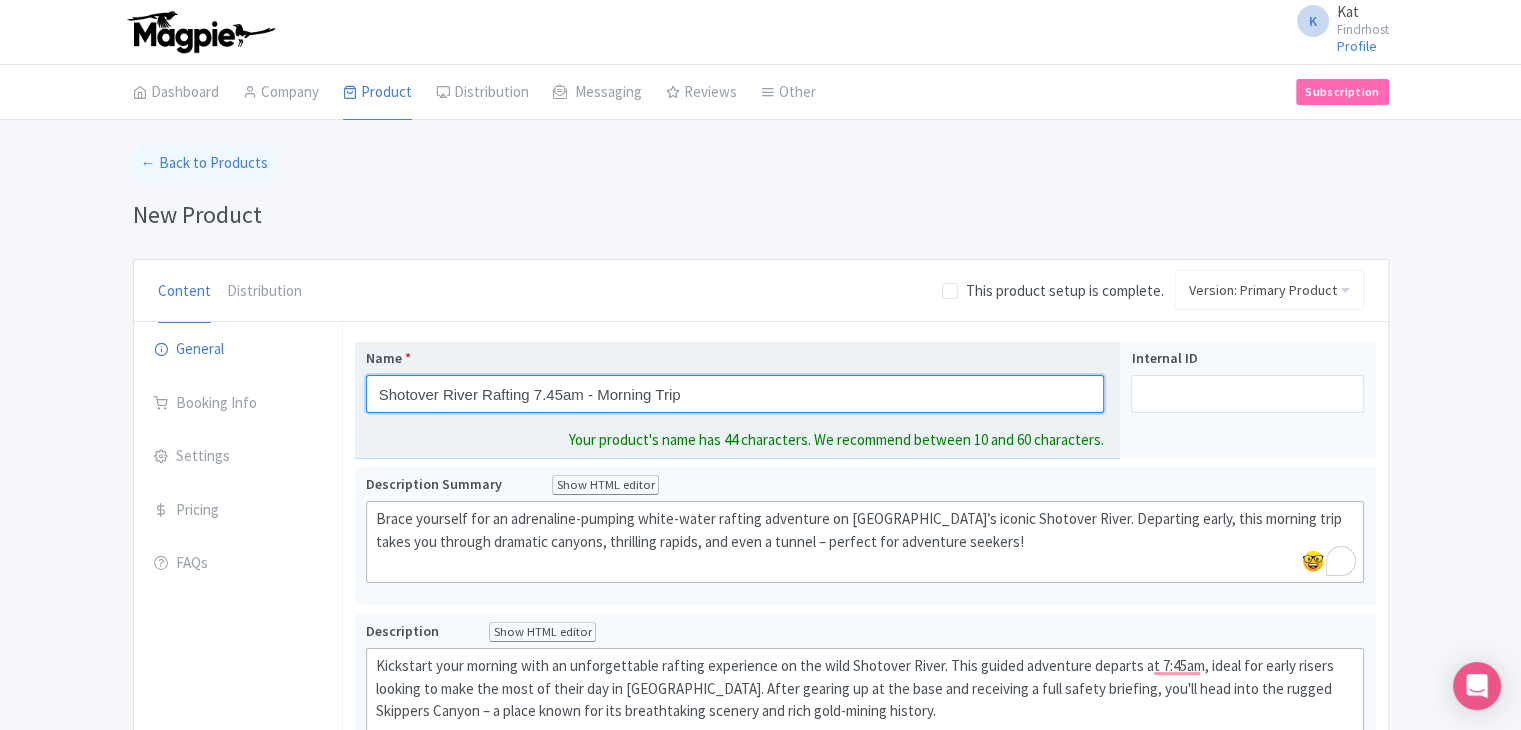click on "Shotover River Rafting 7.45am - Morning Trip" at bounding box center [735, 394] 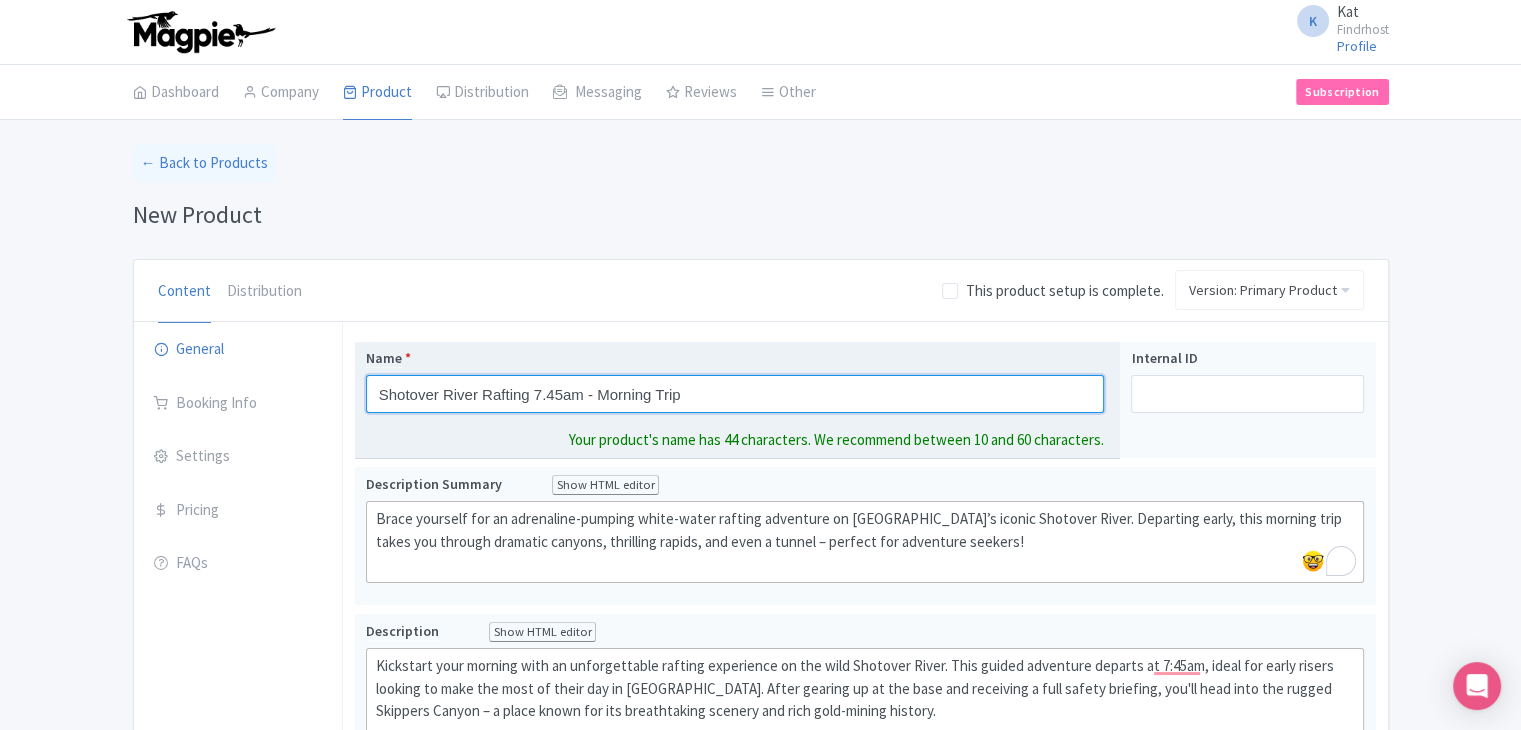 click on "Shotover River Rafting 7.45am - Morning Trip" at bounding box center [735, 394] 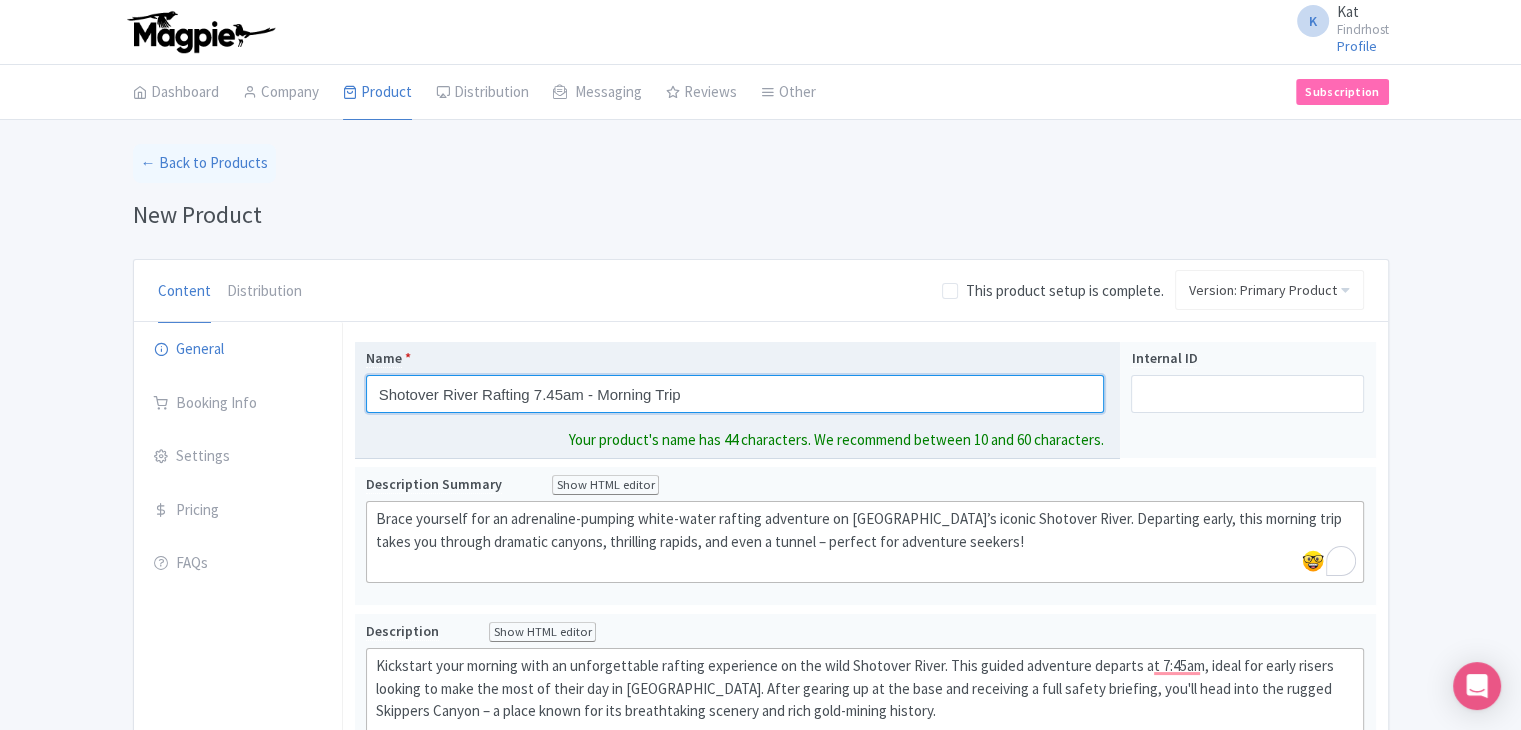 paste on "White-Water Rafting – Morning Adventure (7:45am)" 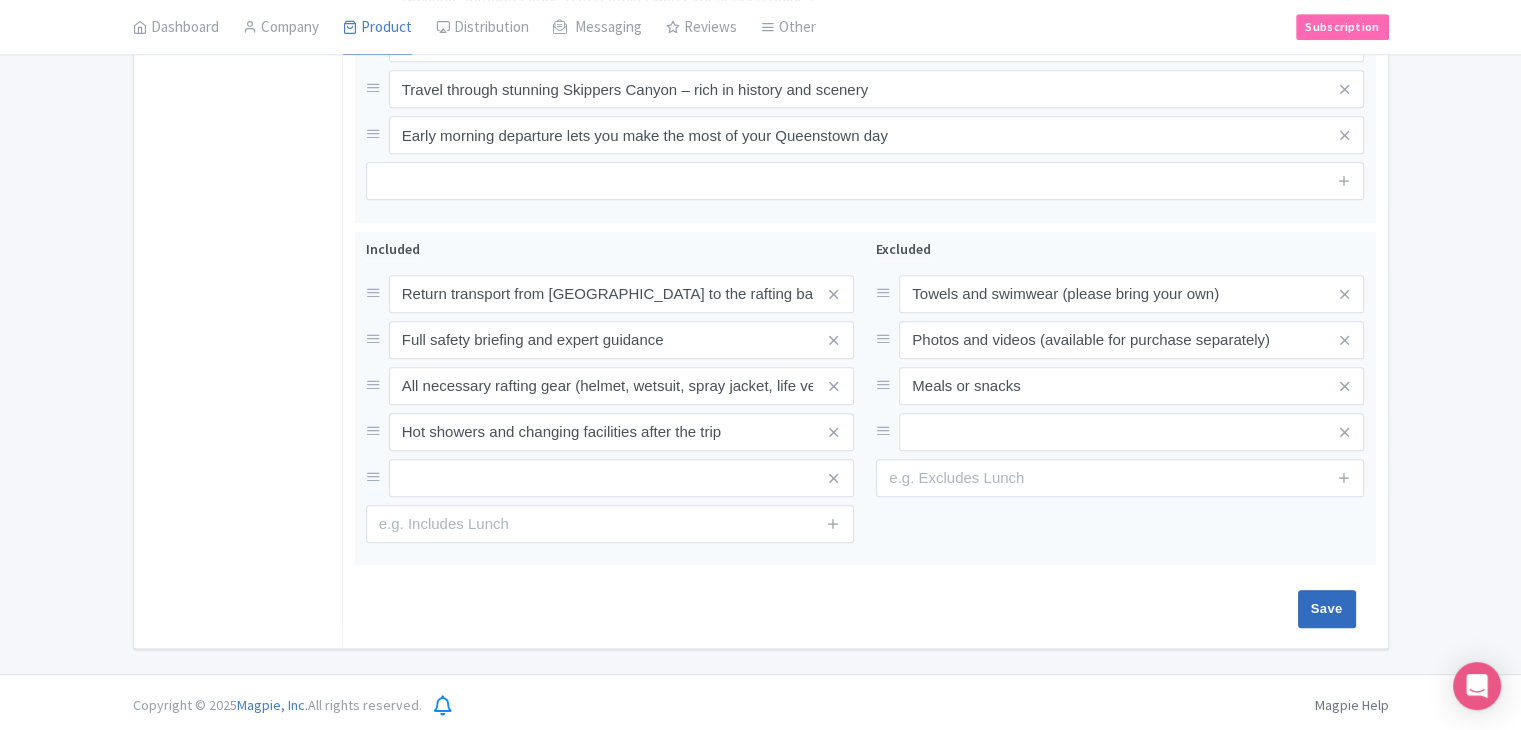type on "Shotover River White-Water Rafting – Morning Adventure (7:45am)" 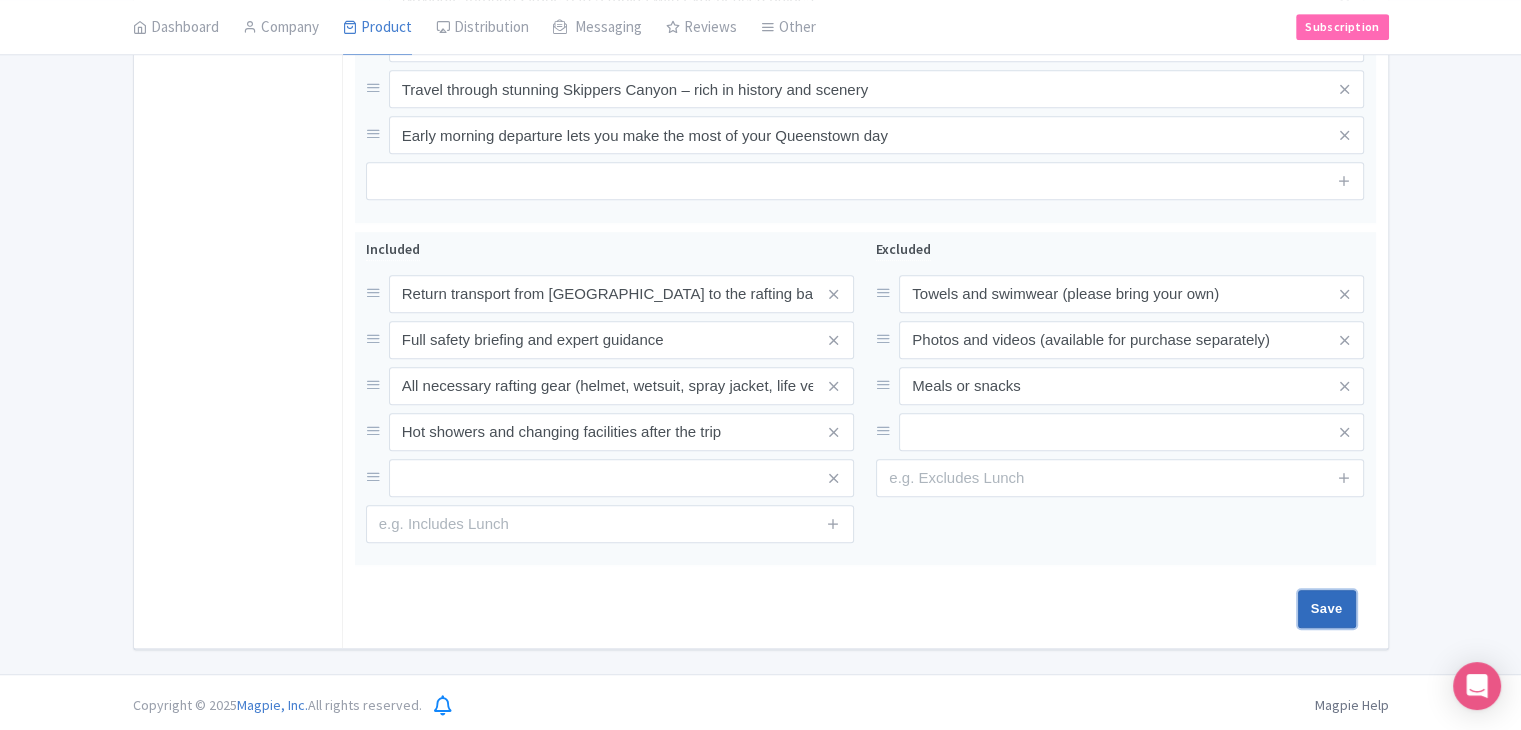 scroll, scrollTop: 1076, scrollLeft: 0, axis: vertical 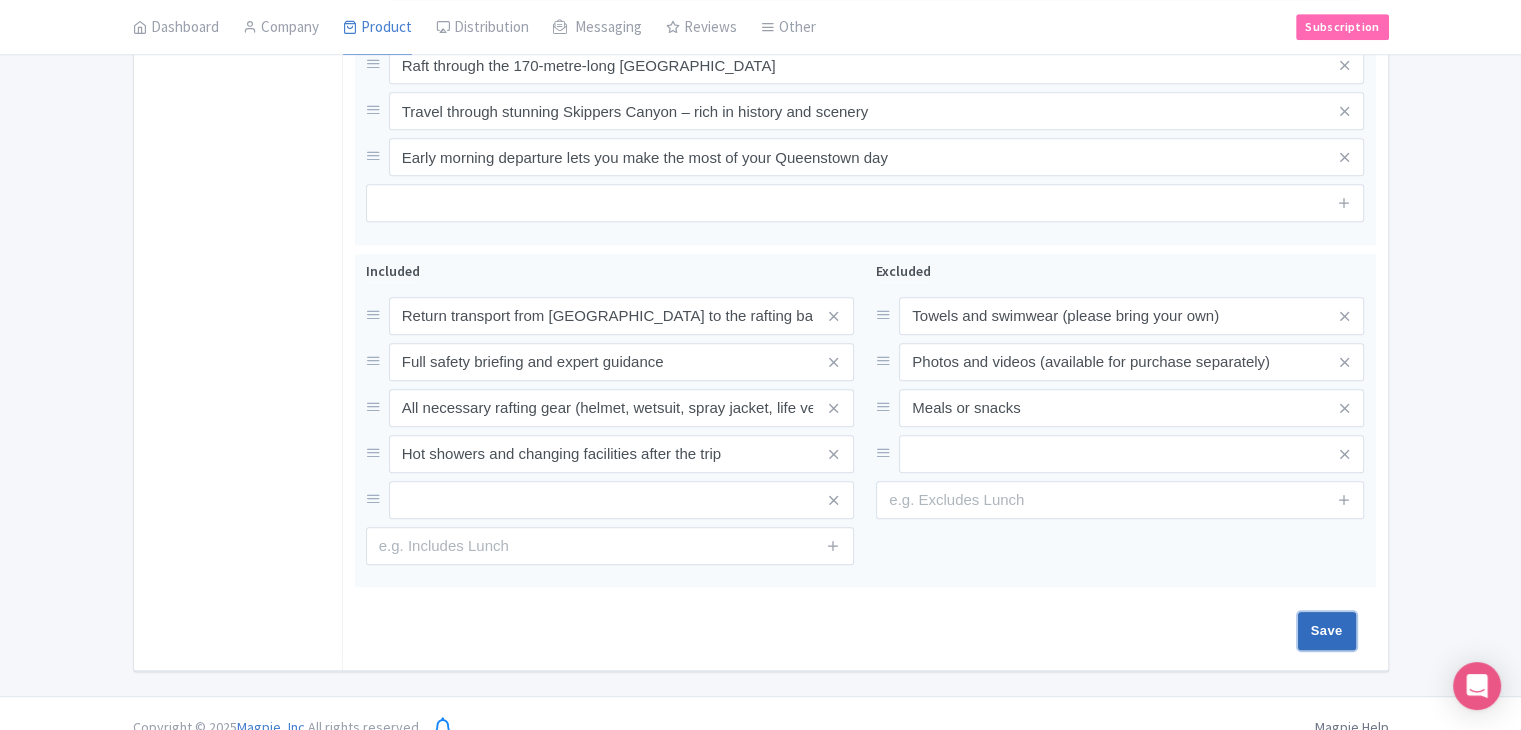 click on "Save" at bounding box center (1327, 631) 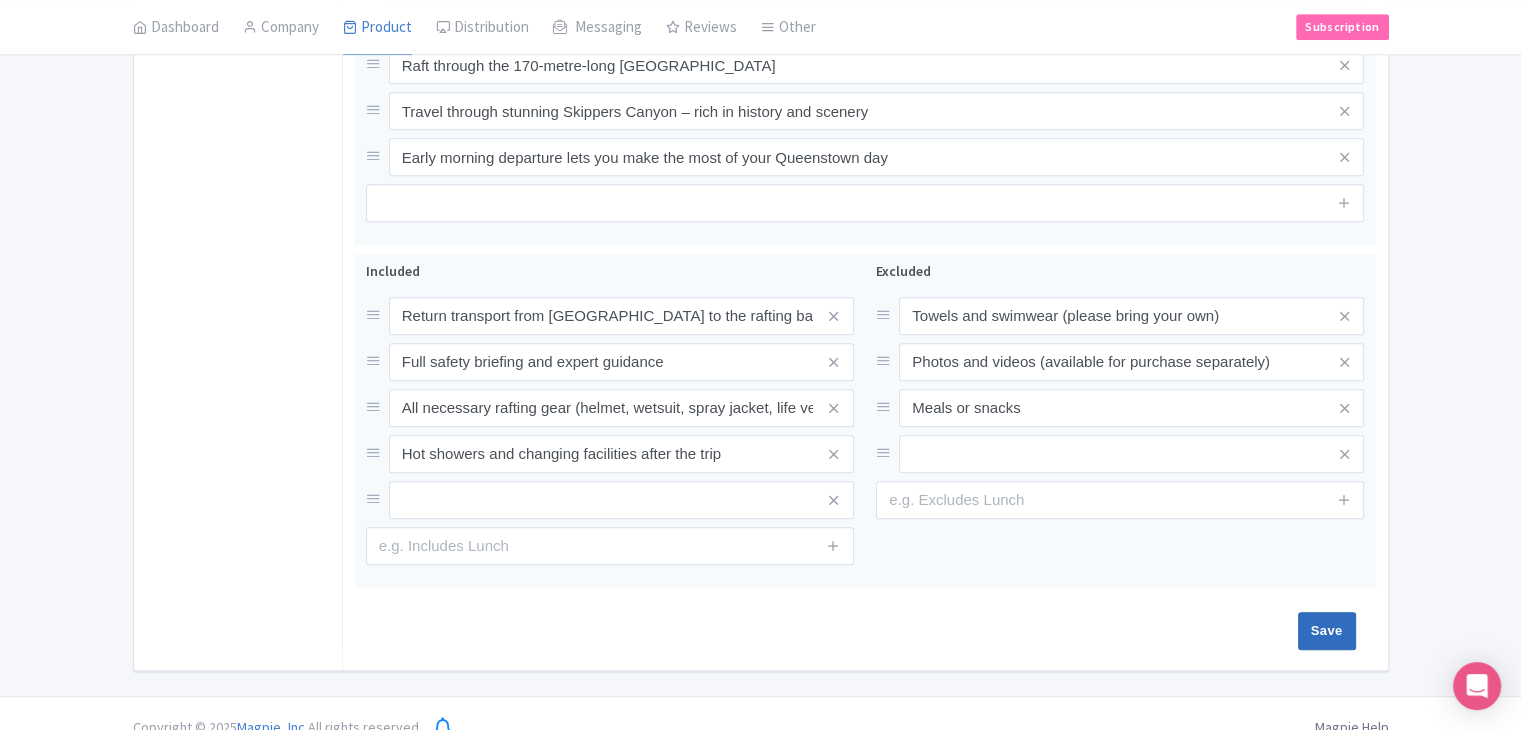 type on "Saving..." 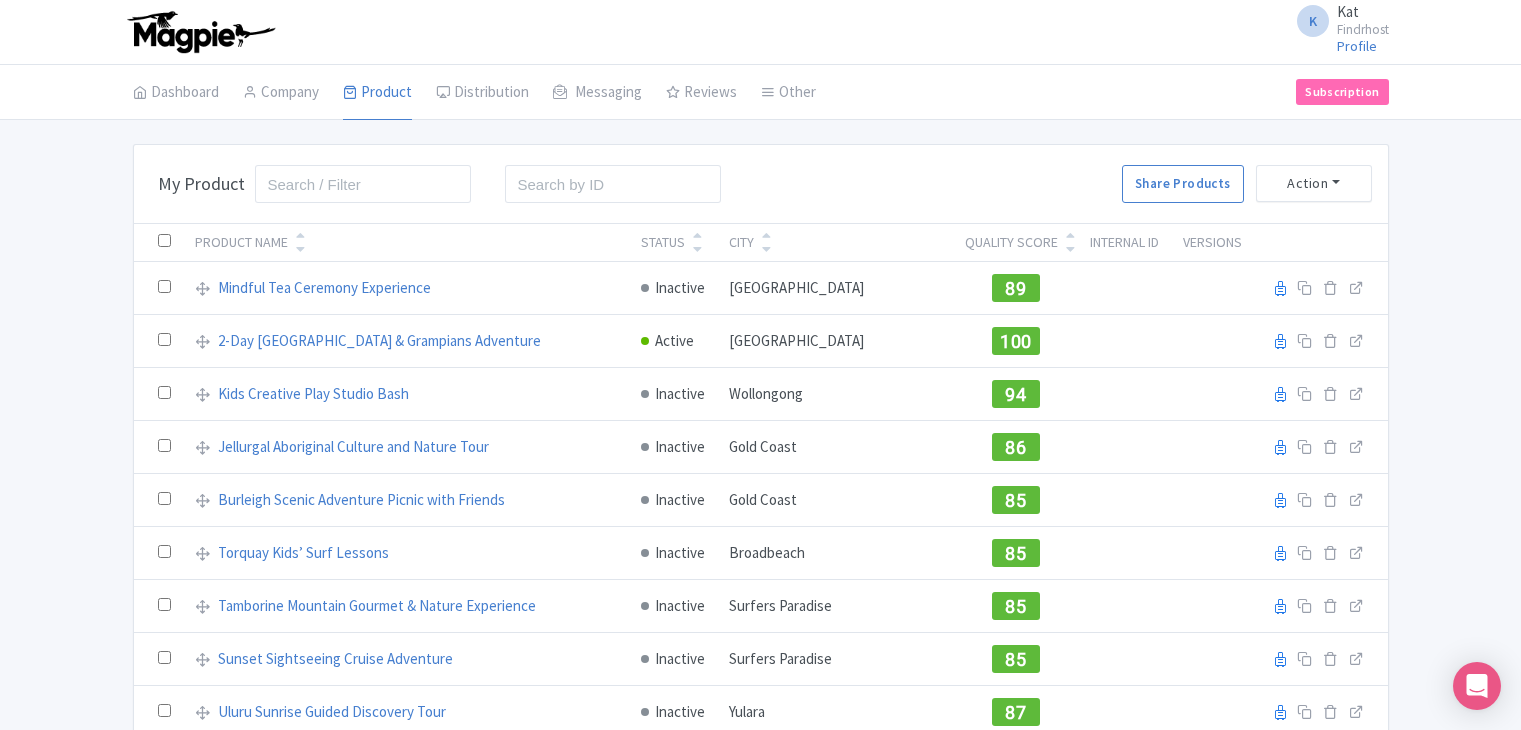scroll, scrollTop: 0, scrollLeft: 0, axis: both 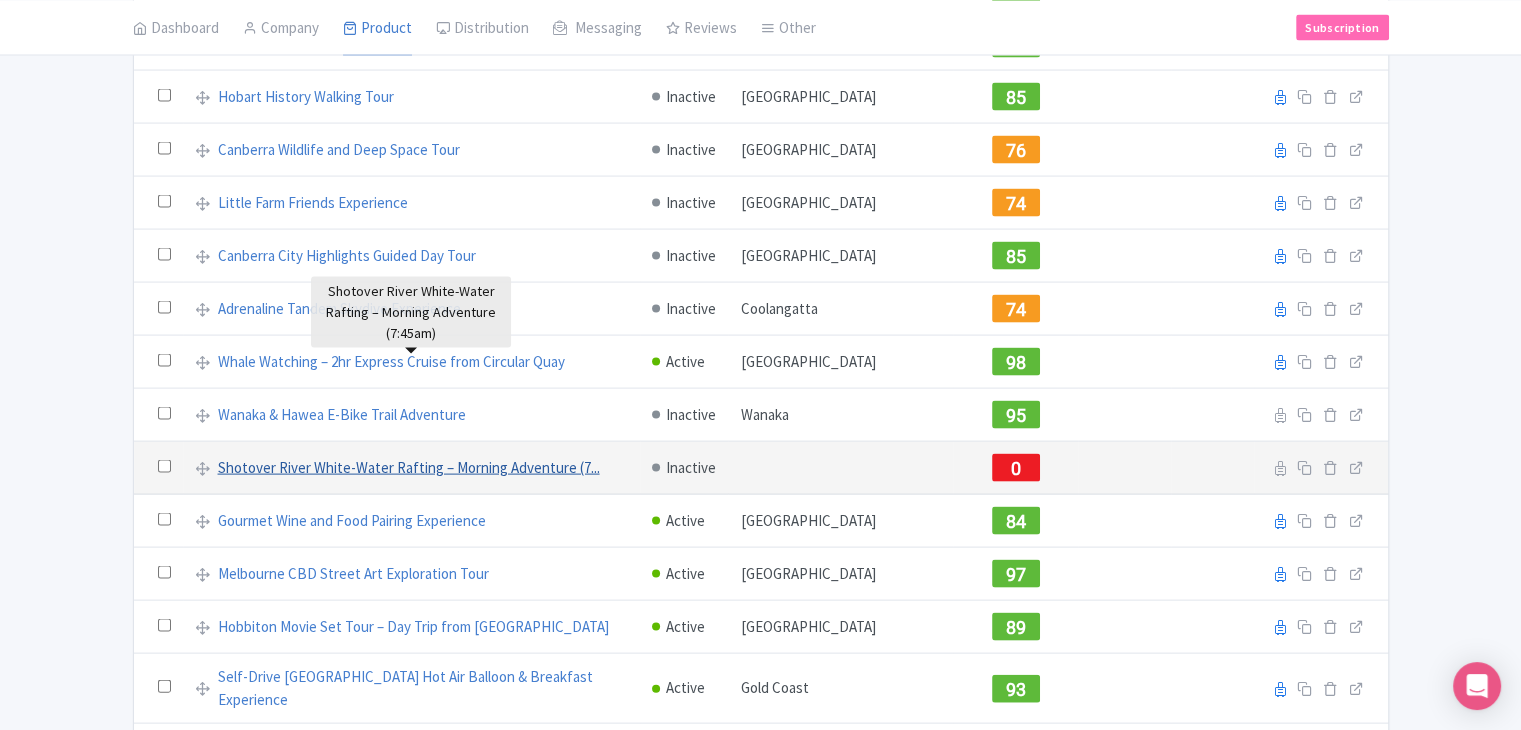 click on "Shotover River White-Water Rafting – Morning Adventure (7..." at bounding box center [409, 468] 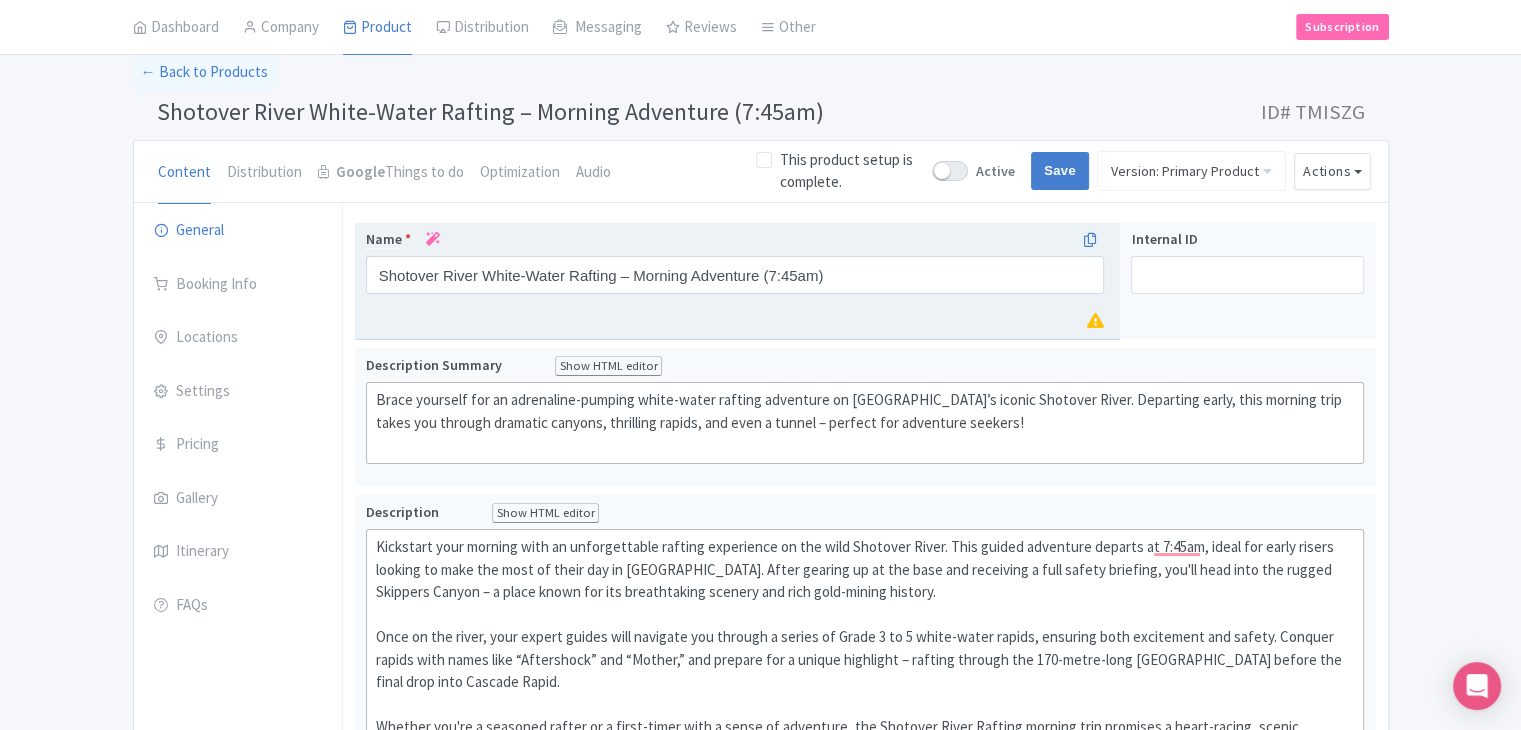 scroll, scrollTop: 0, scrollLeft: 0, axis: both 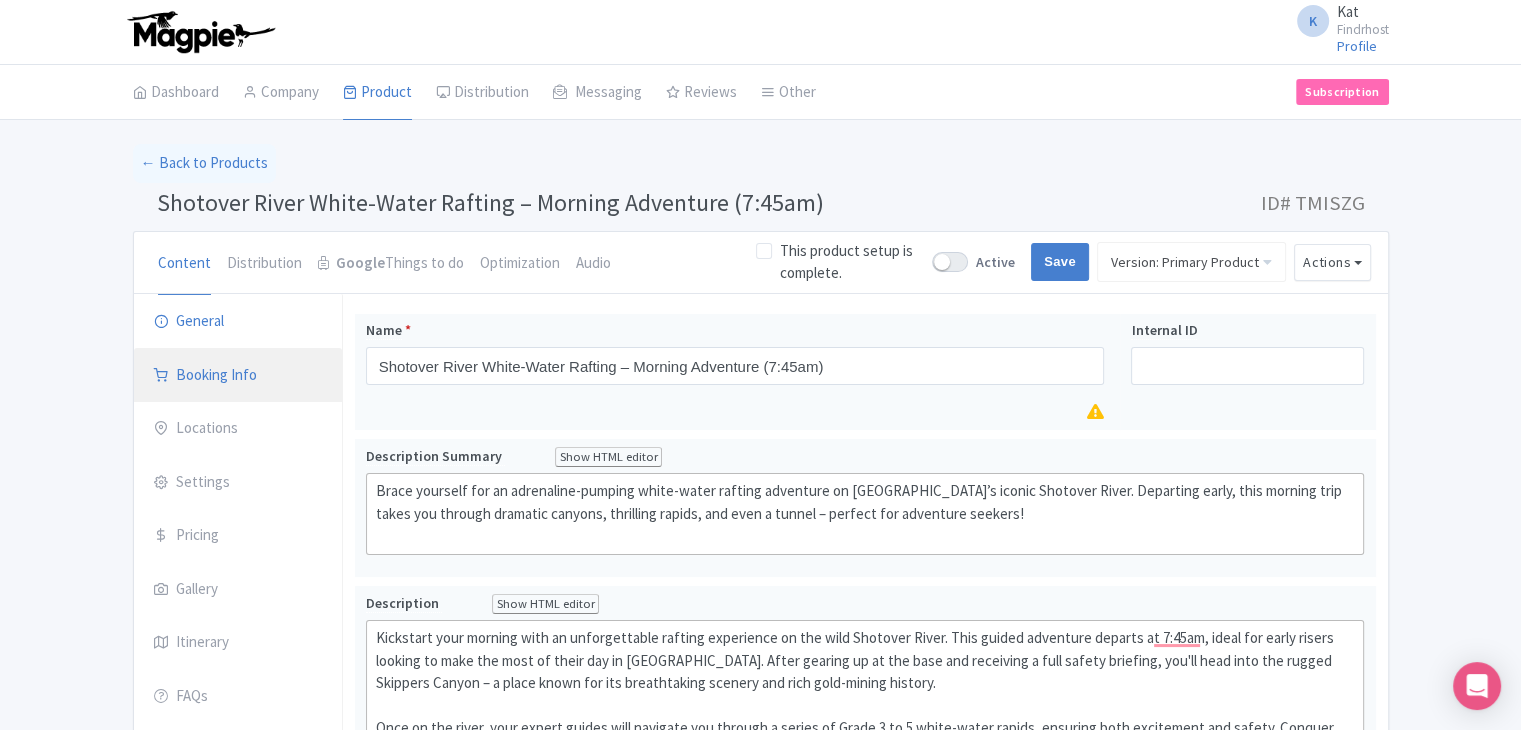 click on "Booking Info" at bounding box center [238, 376] 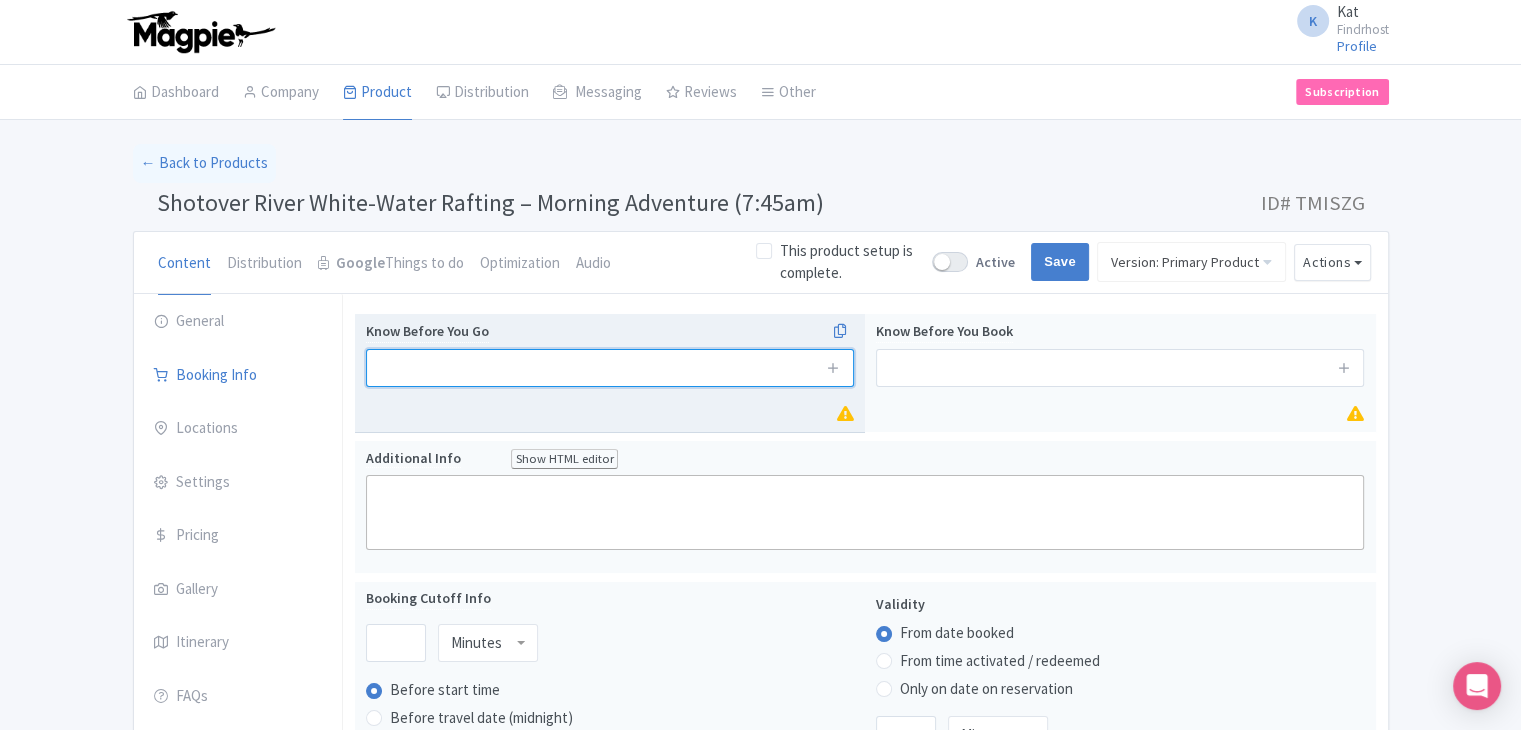 click at bounding box center [610, 368] 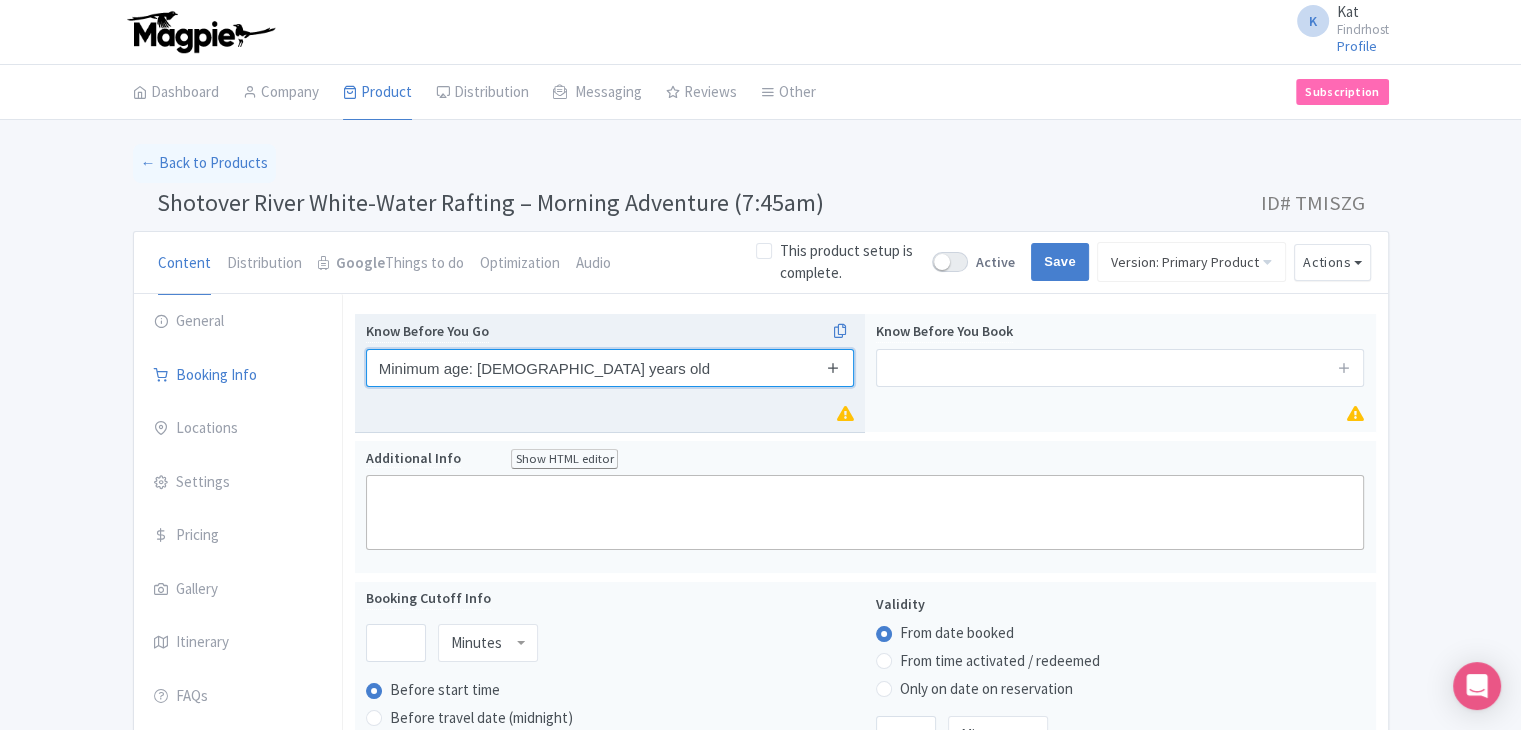 type on "Minimum age: [DEMOGRAPHIC_DATA] years old" 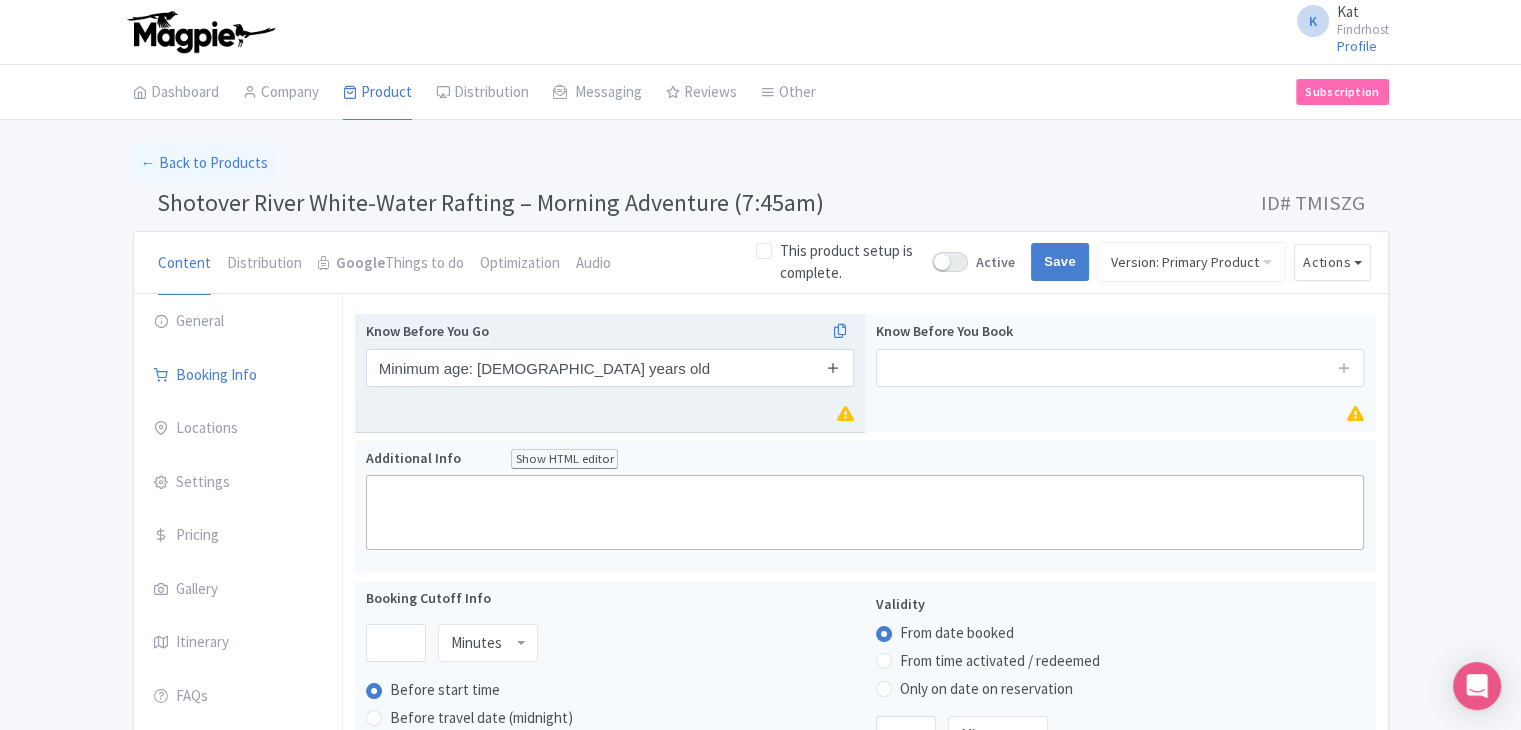 click at bounding box center (833, 367) 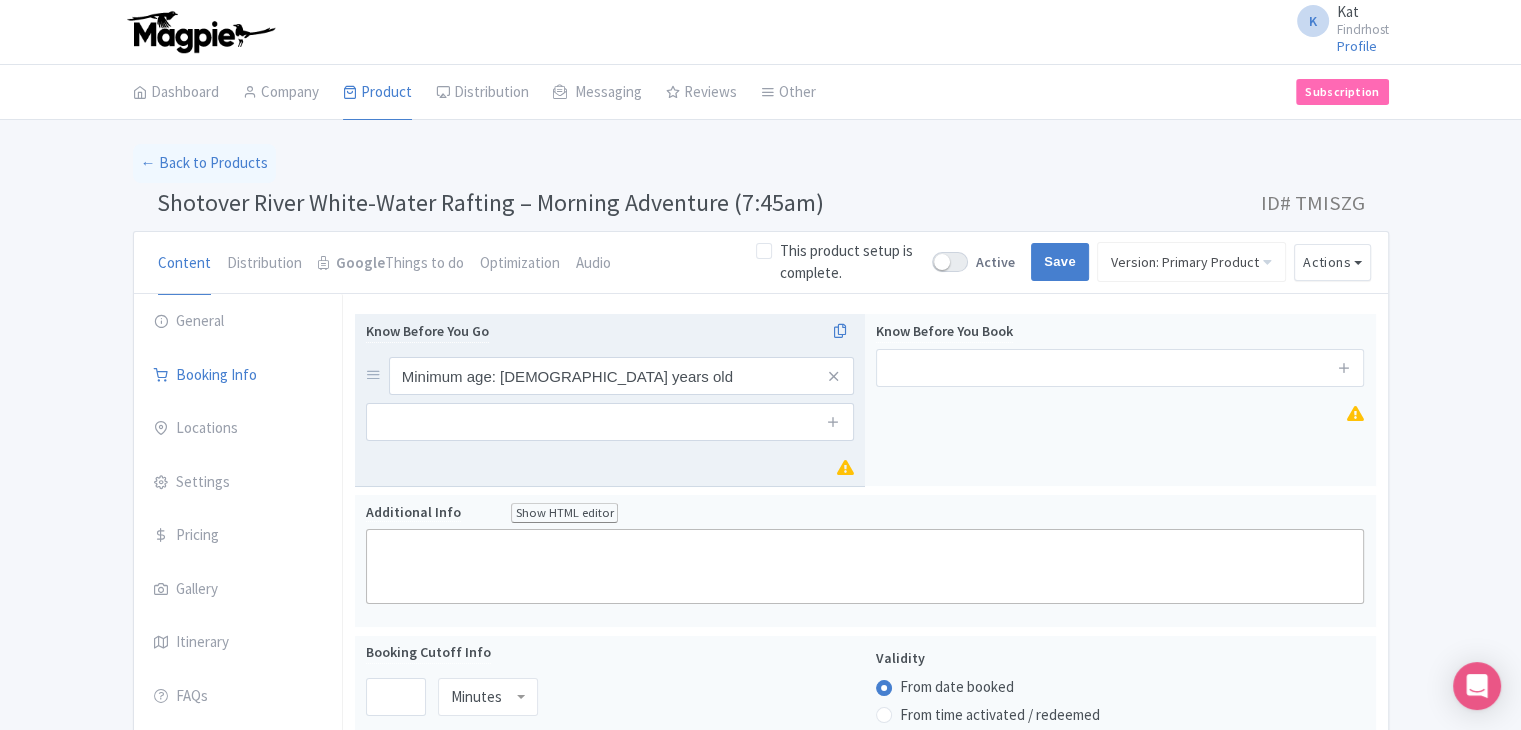 click at bounding box center (834, 422) 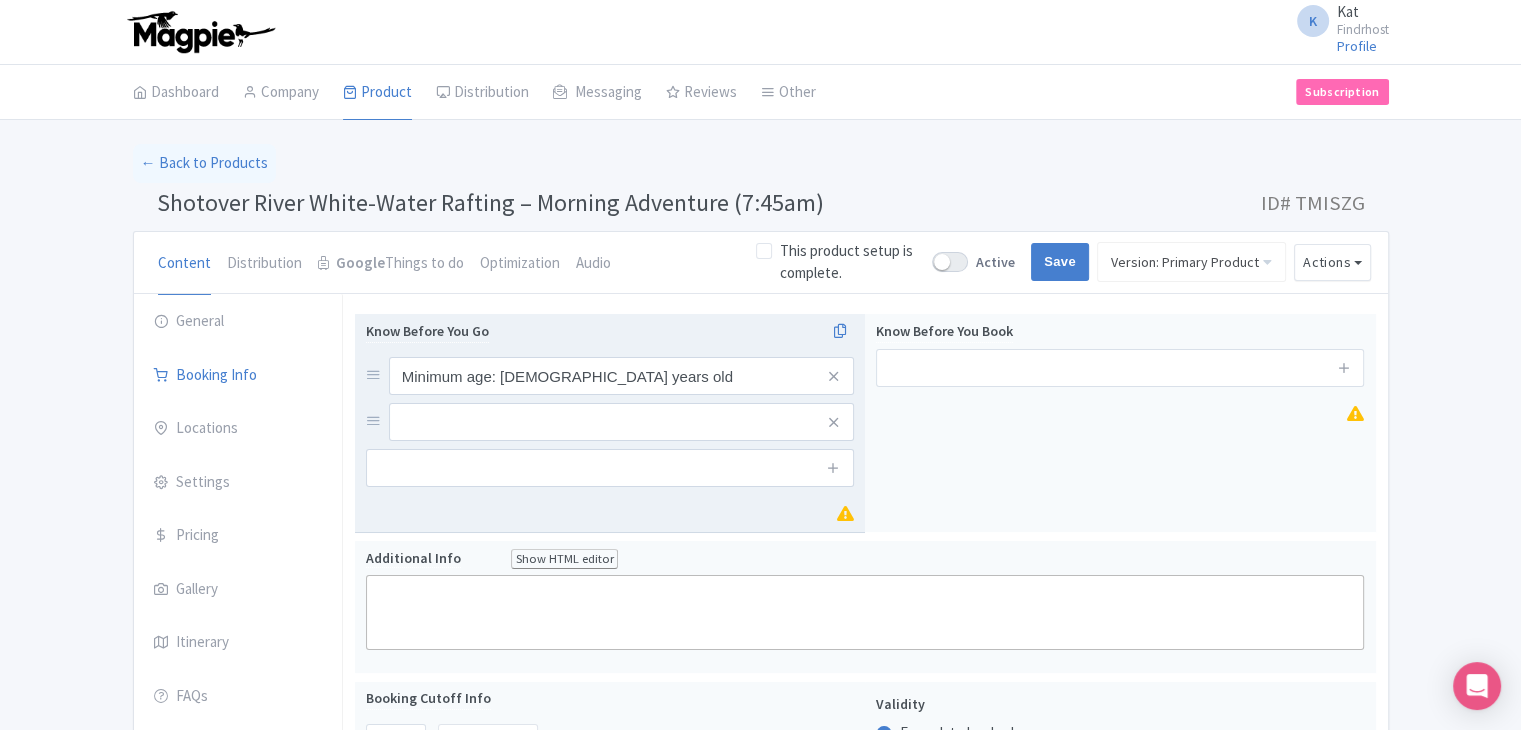 click at bounding box center [834, 468] 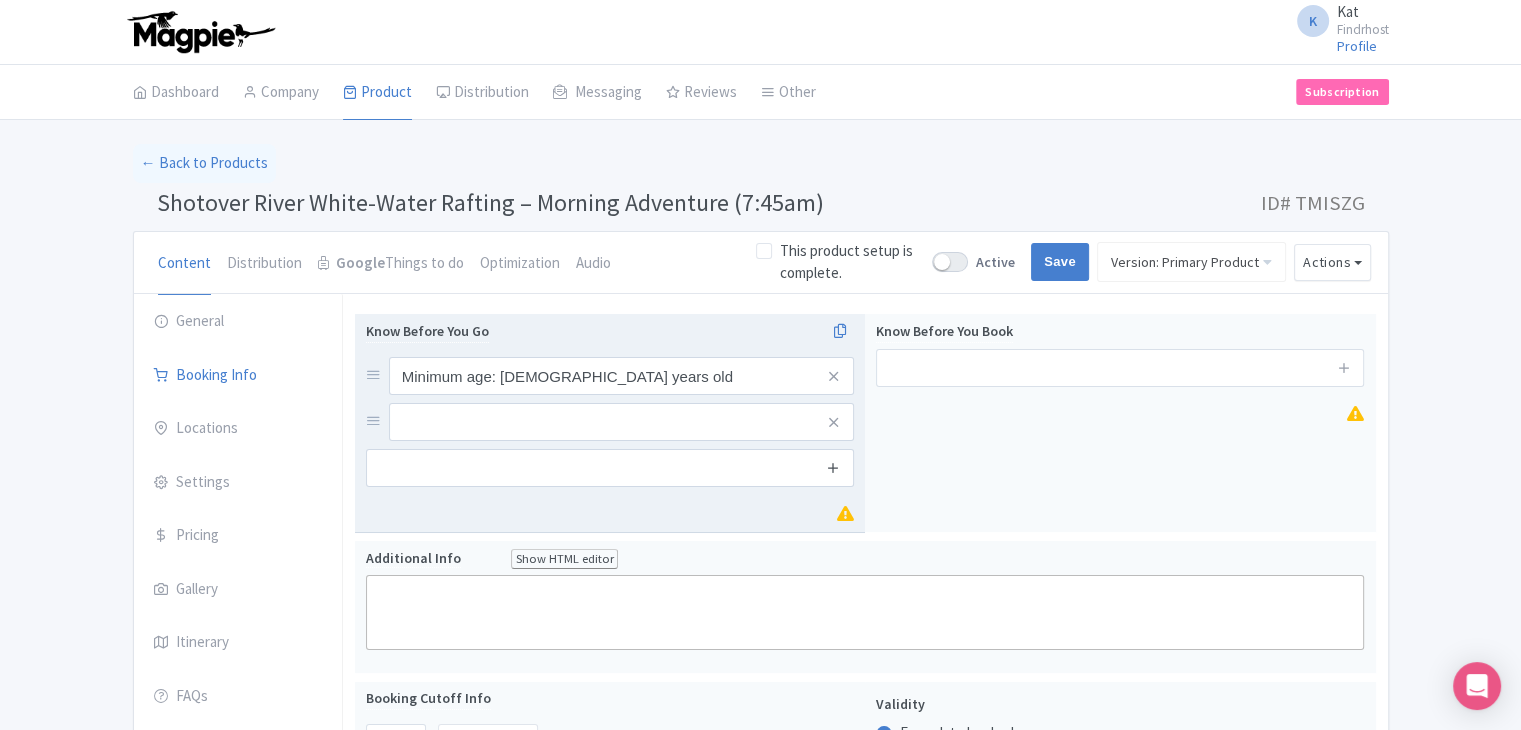 click at bounding box center (833, 467) 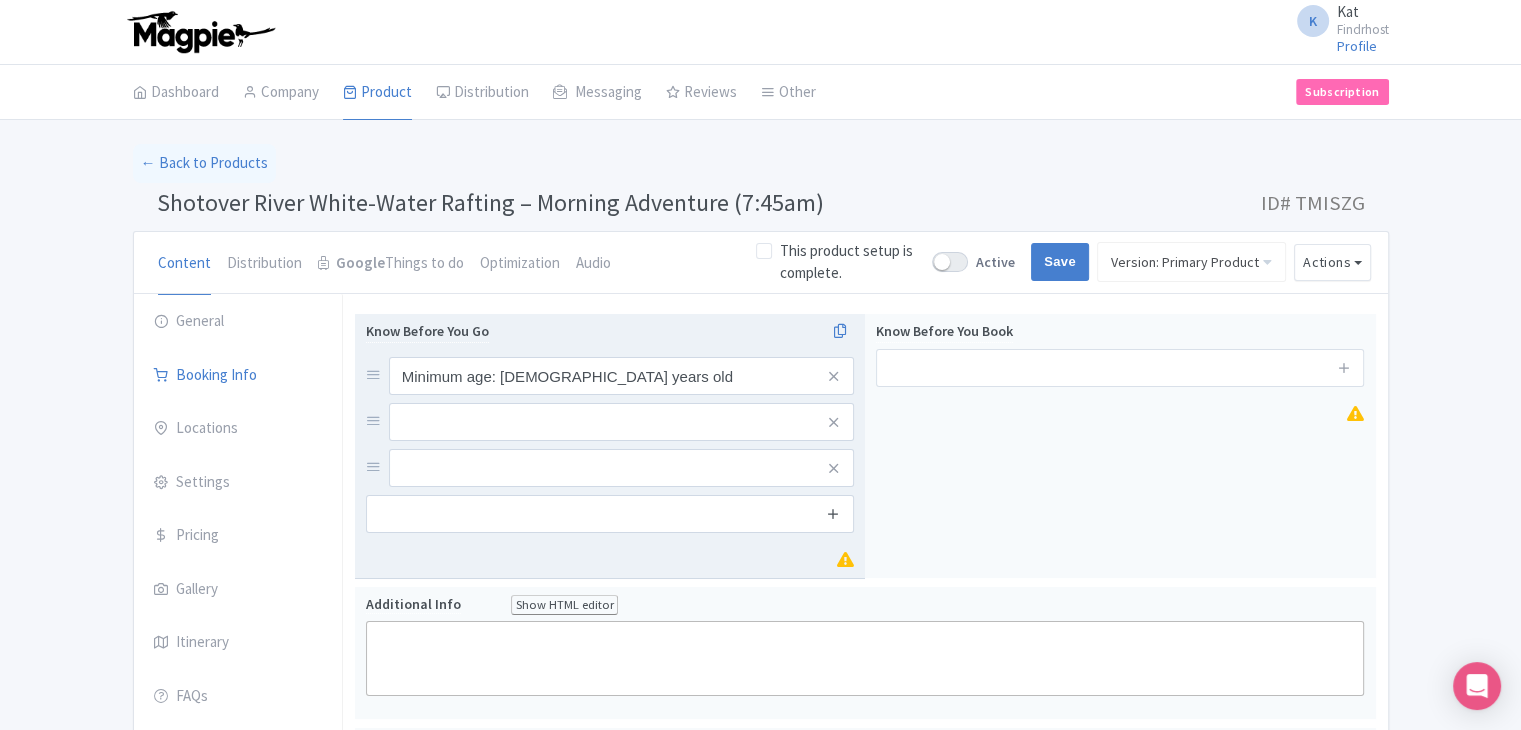 click at bounding box center (833, 513) 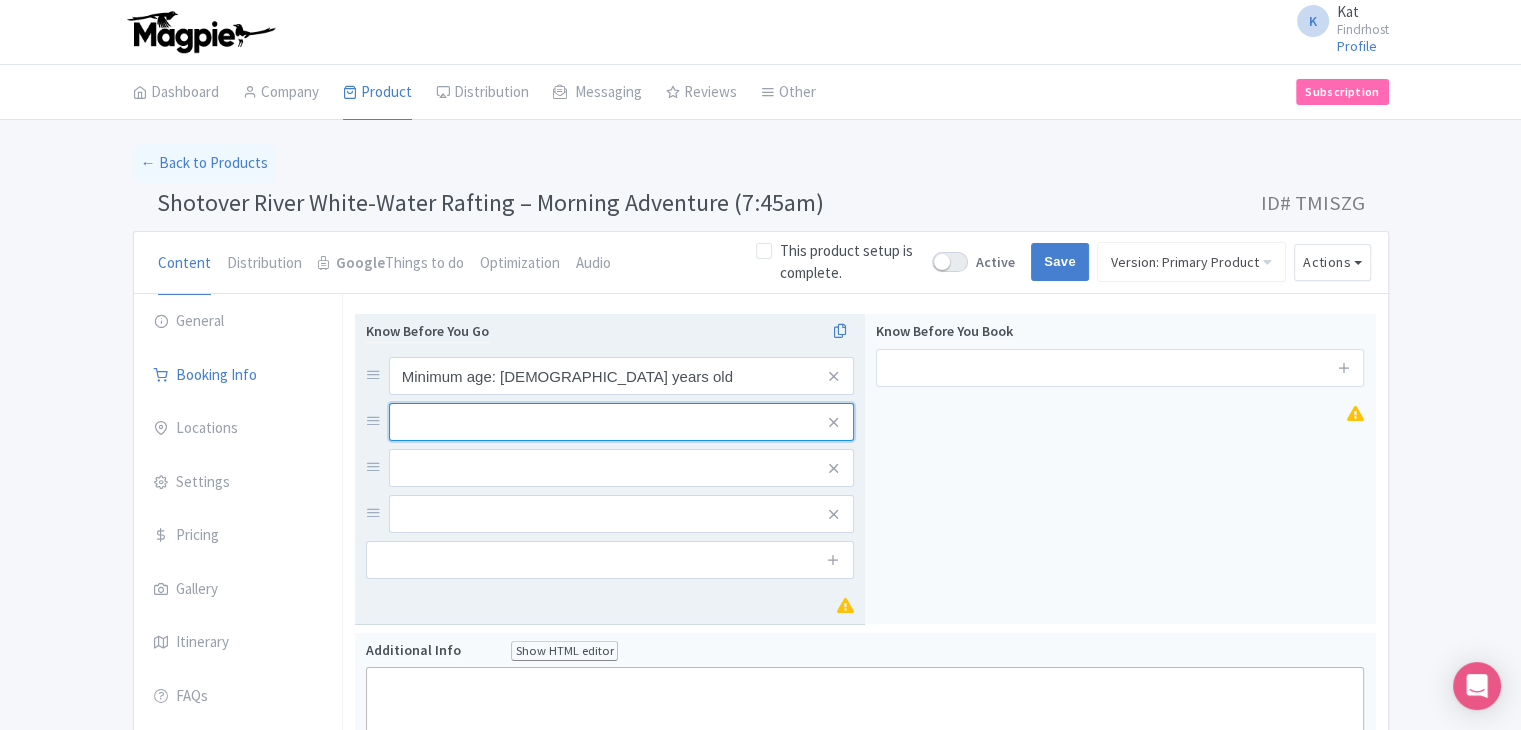 click at bounding box center [621, 376] 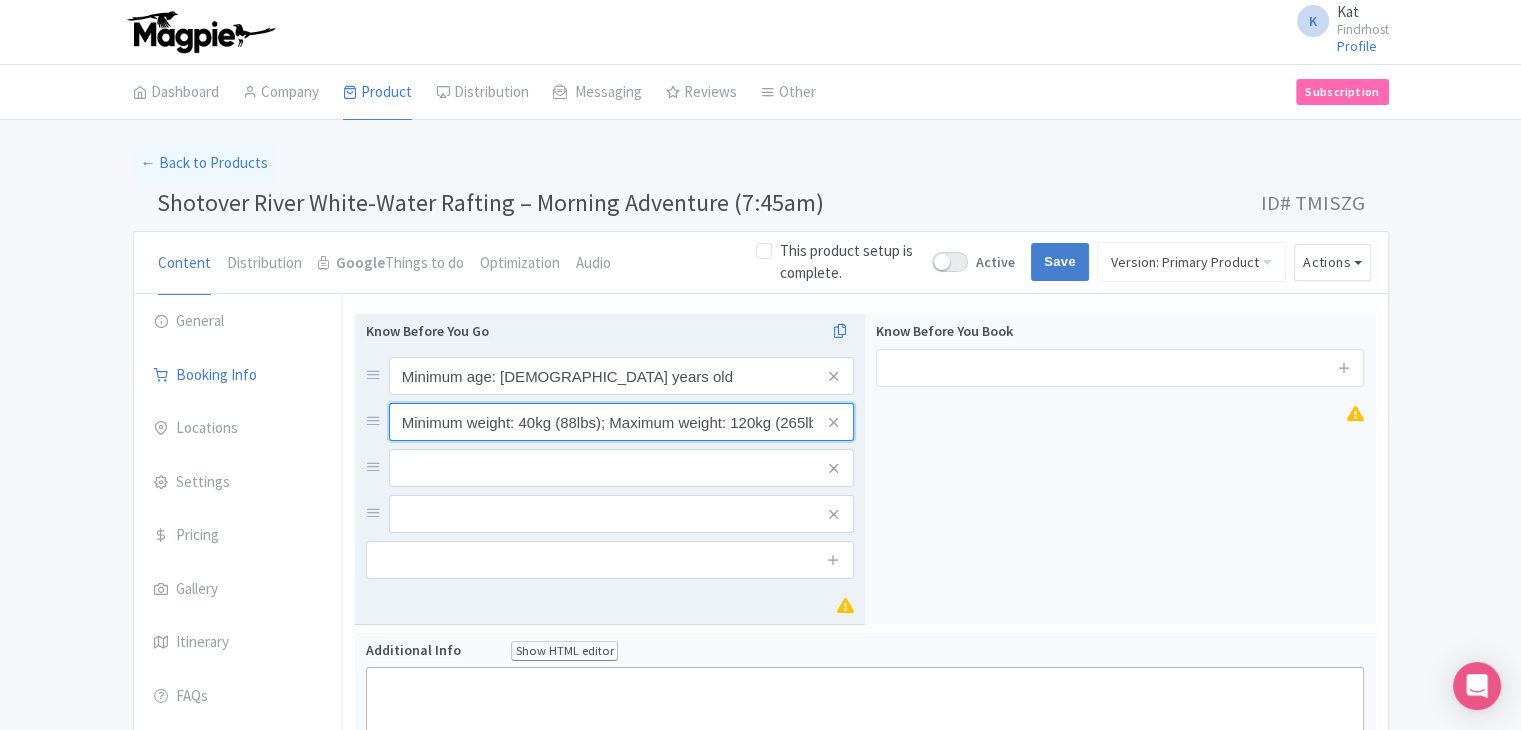 scroll, scrollTop: 0, scrollLeft: 16, axis: horizontal 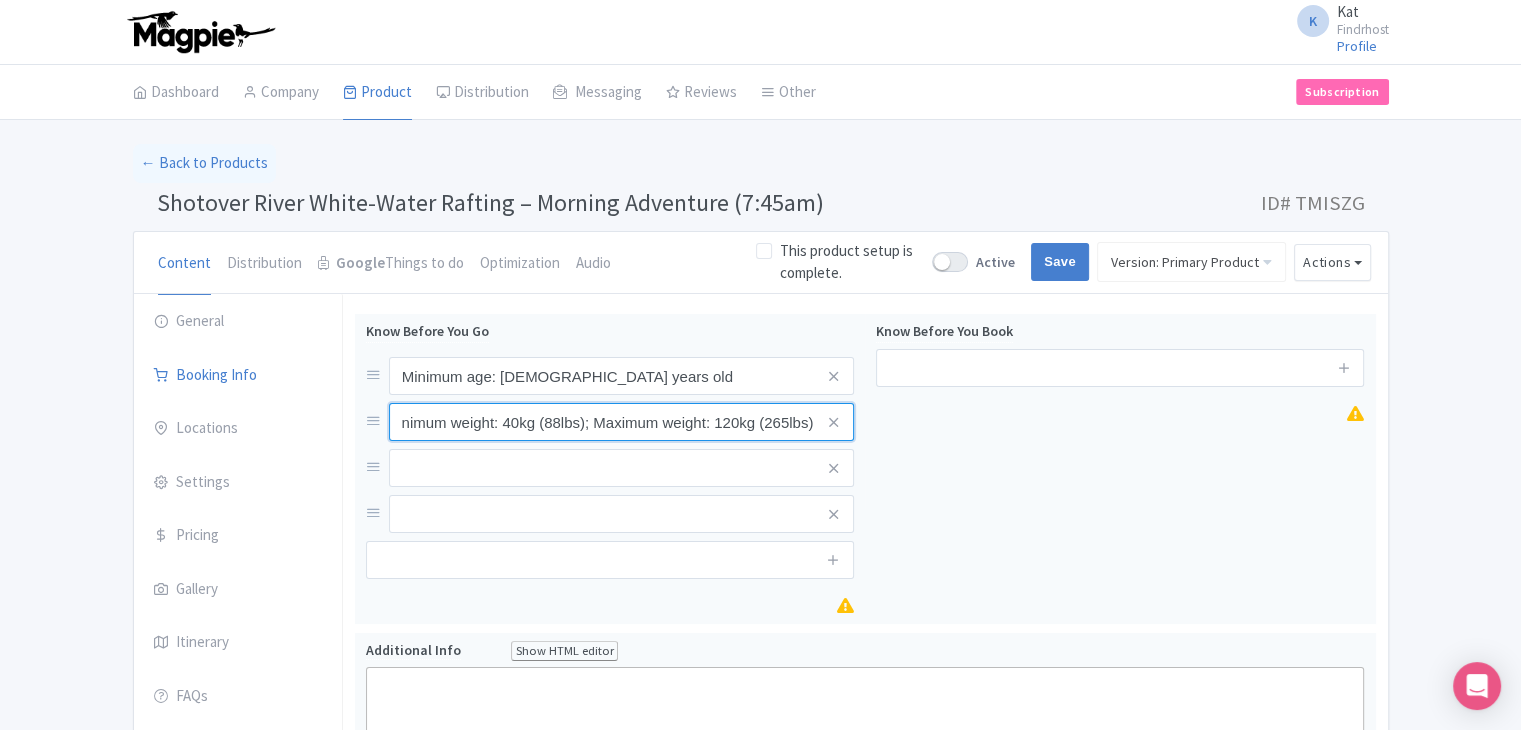 type on "Minimum weight: 40kg (88lbs); Maximum weight: 120kg (265lbs)" 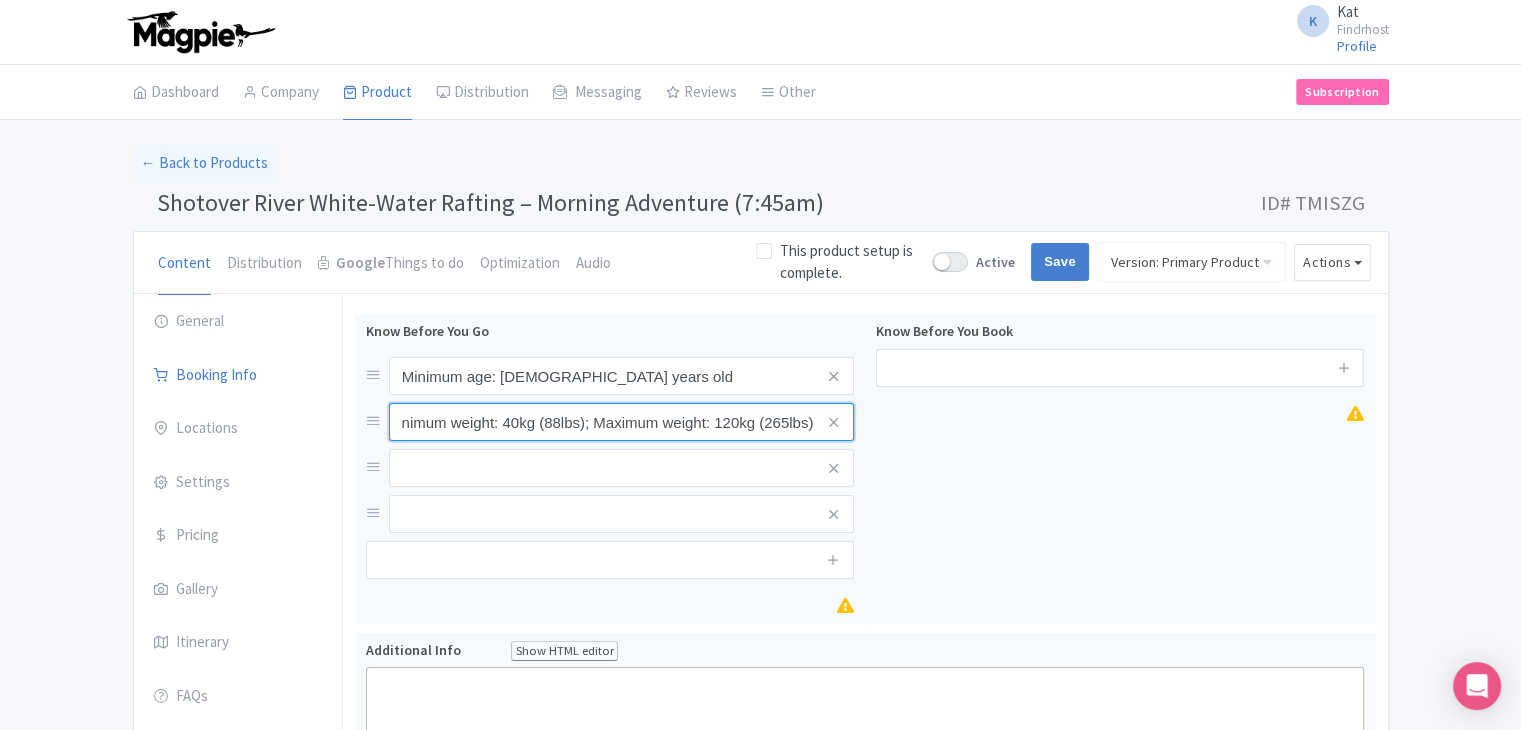 scroll, scrollTop: 0, scrollLeft: 0, axis: both 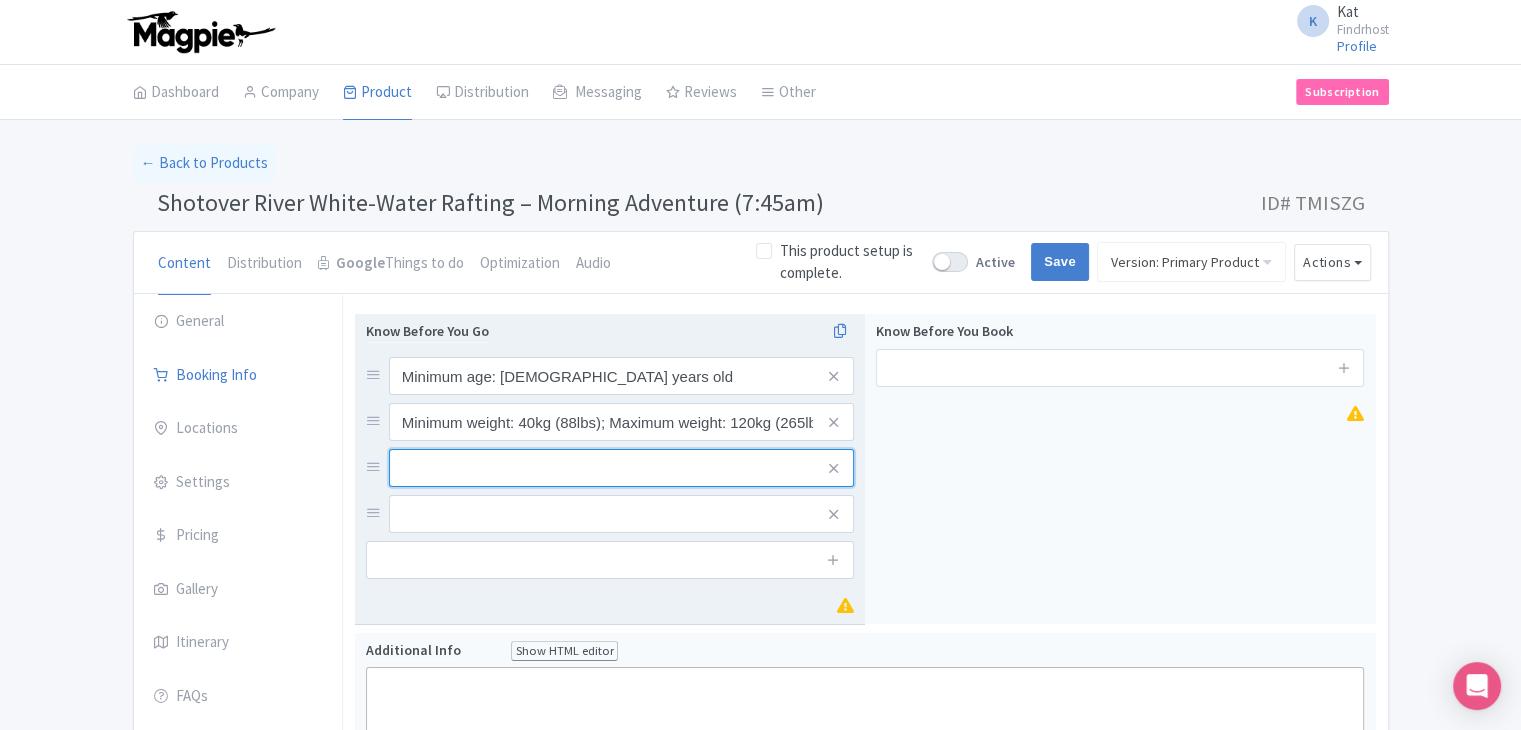 click at bounding box center [621, 376] 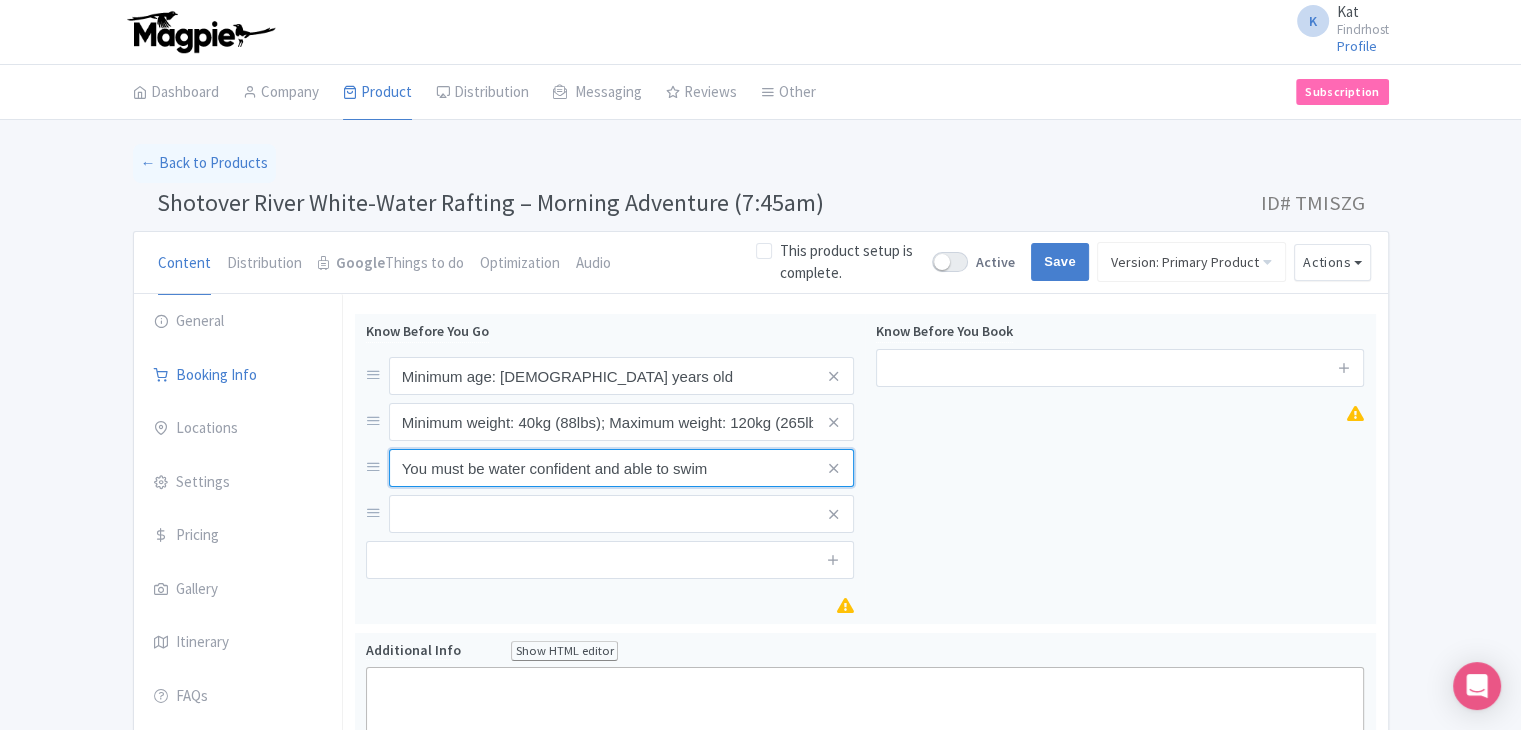 type on "You must be water confident and able to swim" 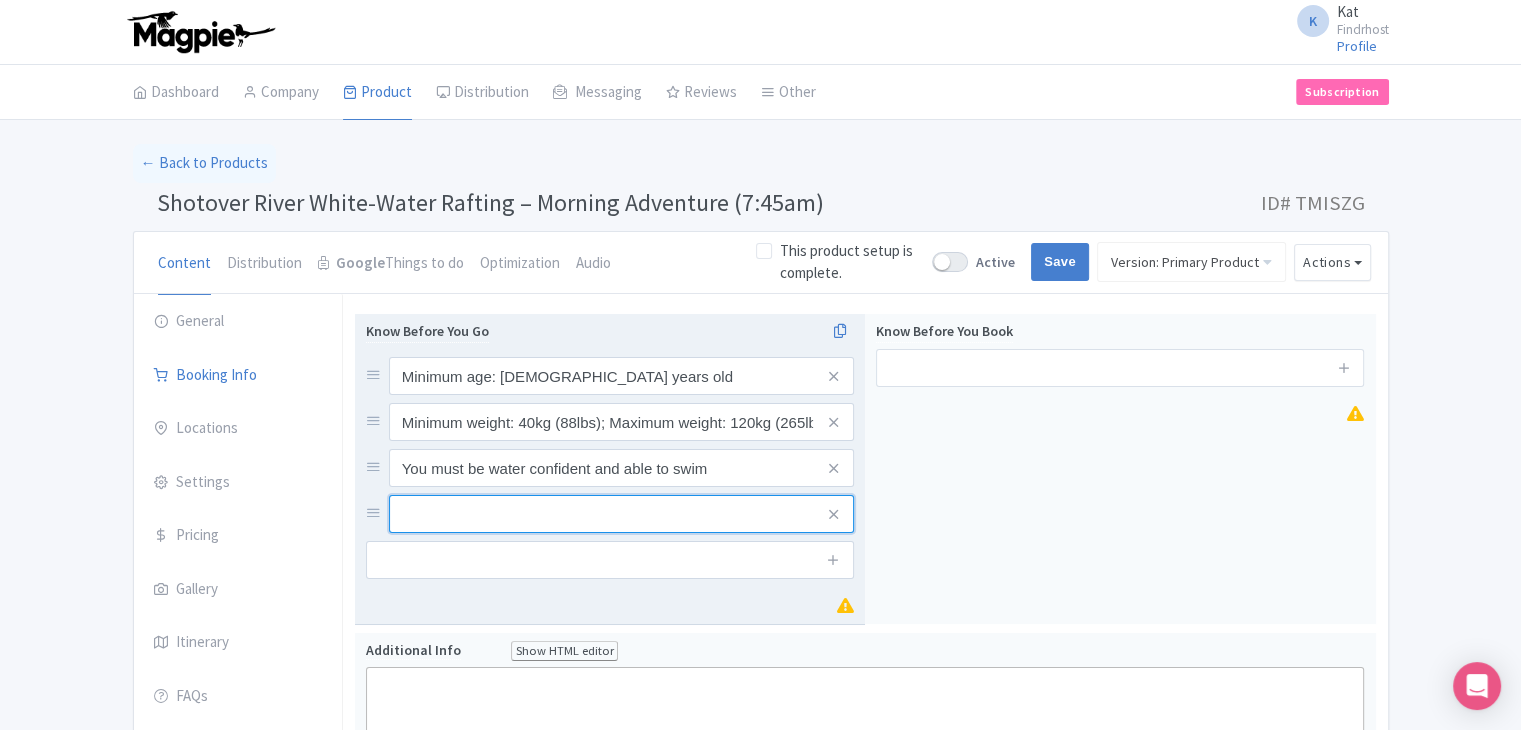 click at bounding box center [621, 376] 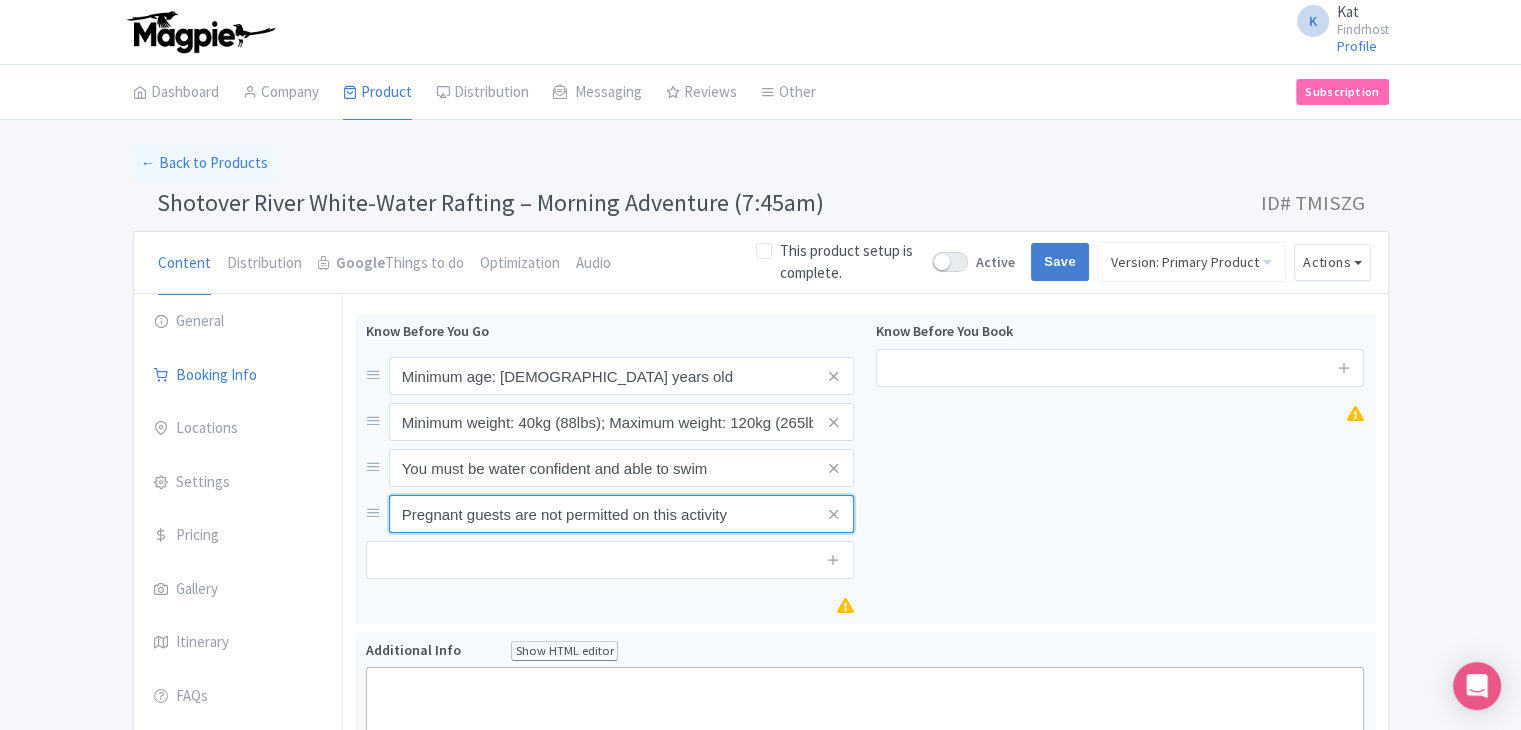 type on "Pregnant guests are not permitted on this activity" 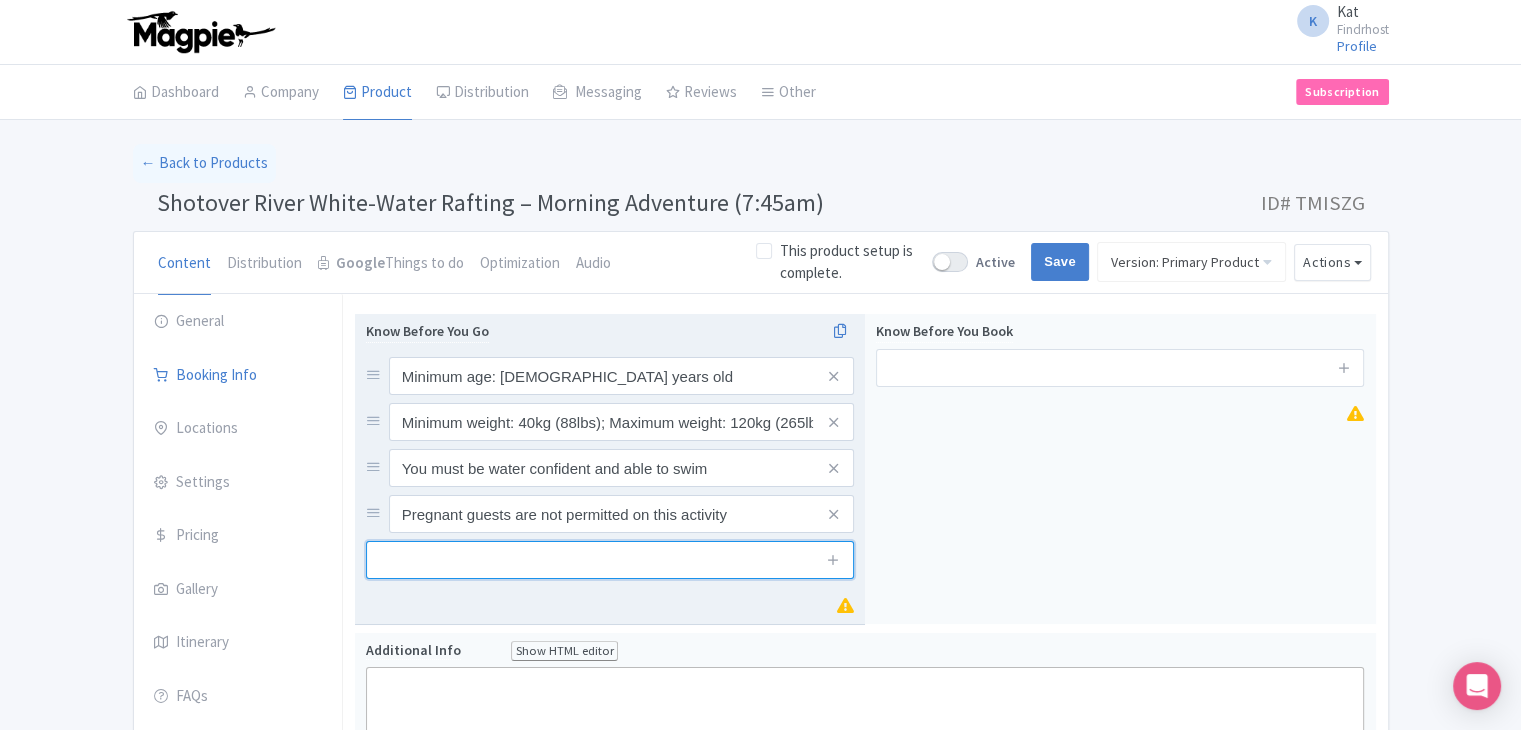 click at bounding box center [610, 560] 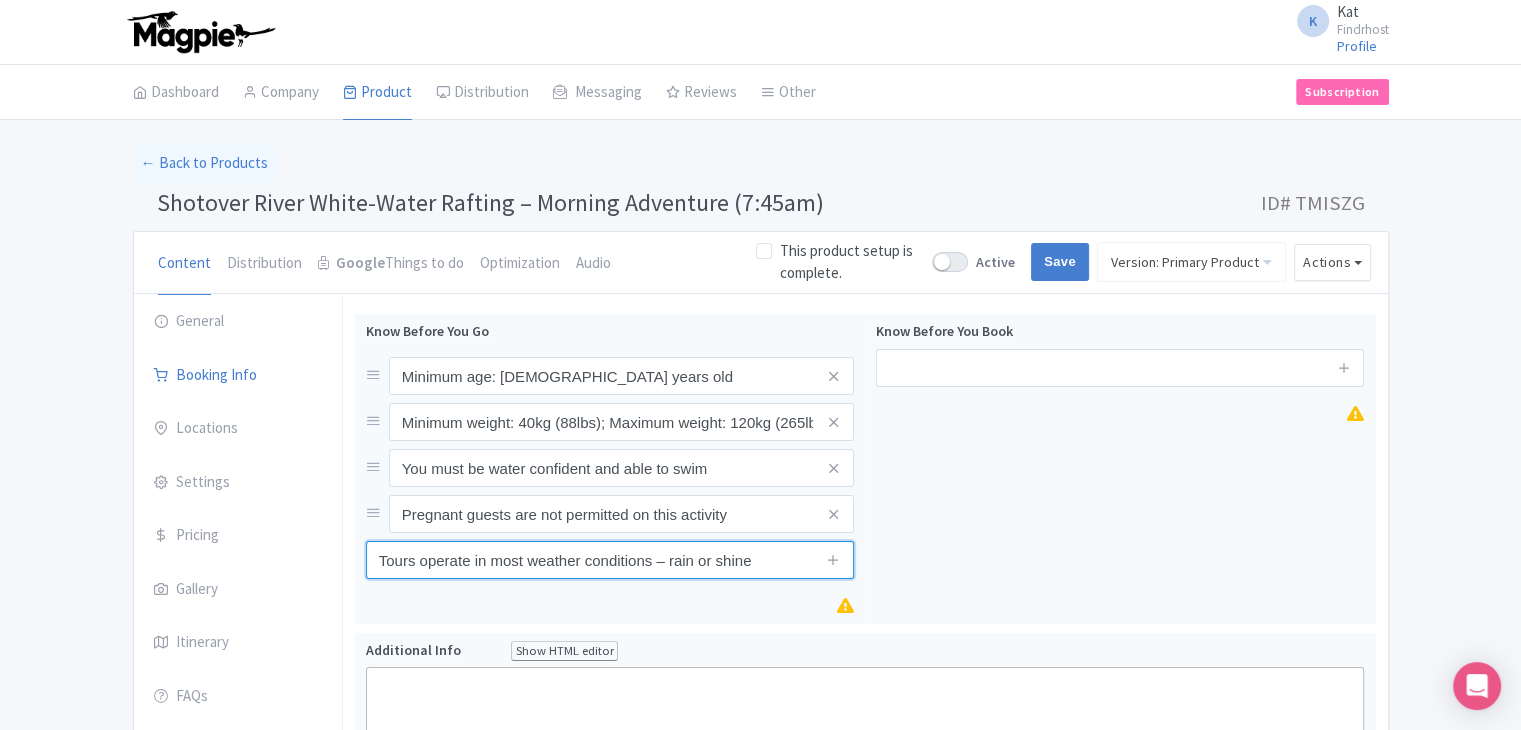 type on "Tours operate in most weather conditions – rain or shine" 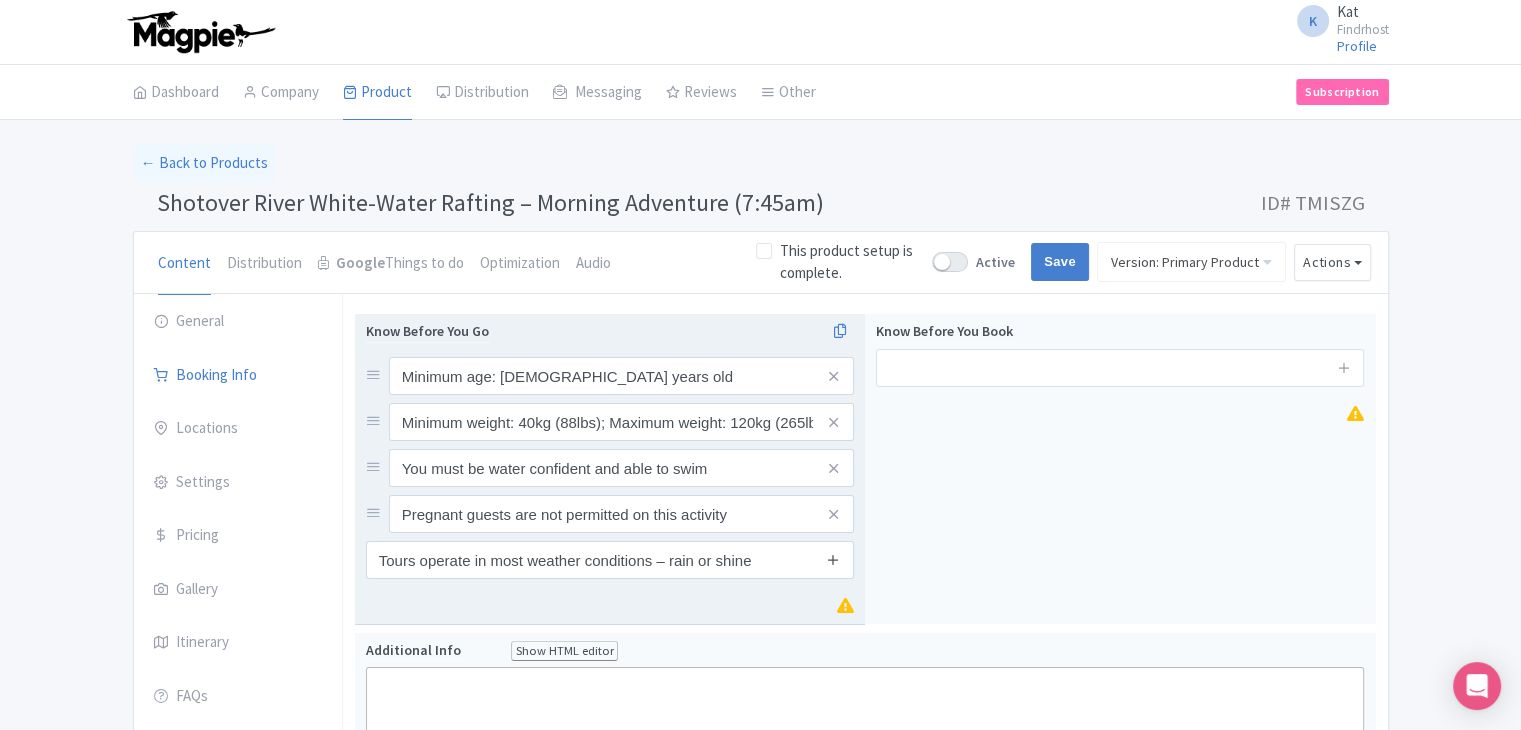 click at bounding box center (833, 559) 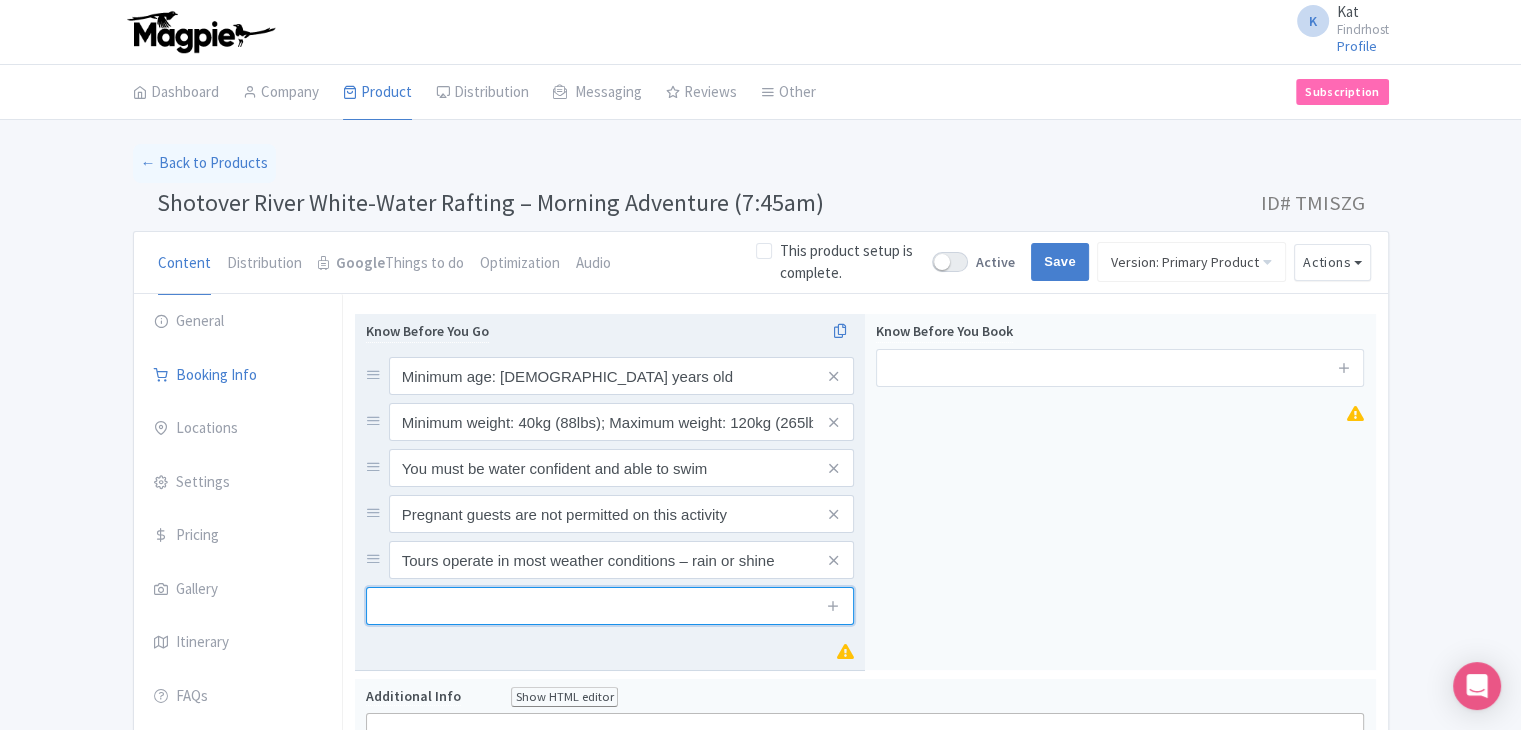 click at bounding box center [610, 606] 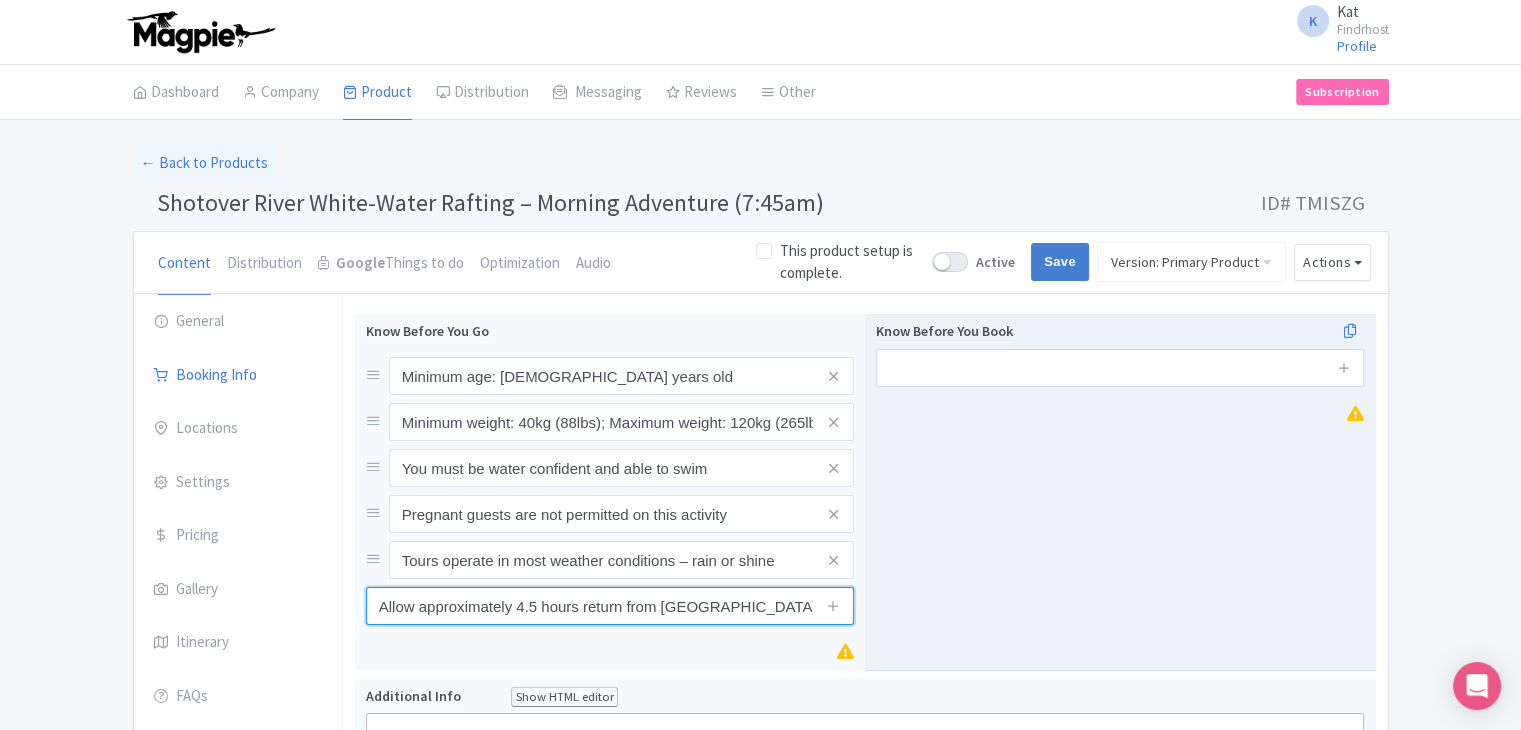 type on "Allow approximately 4.5 hours return from [GEOGRAPHIC_DATA]" 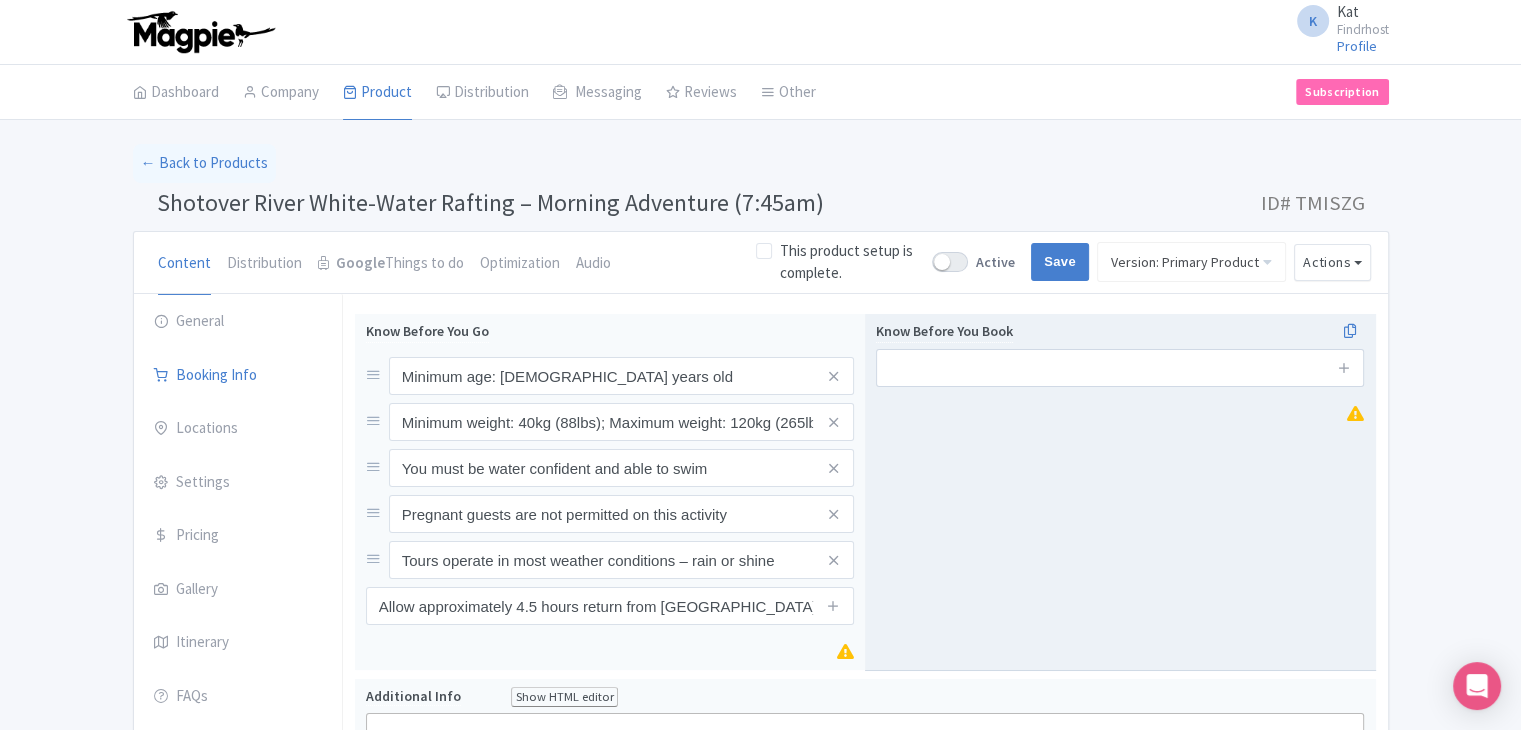 click on "Know Before You Book" at bounding box center (1120, 492) 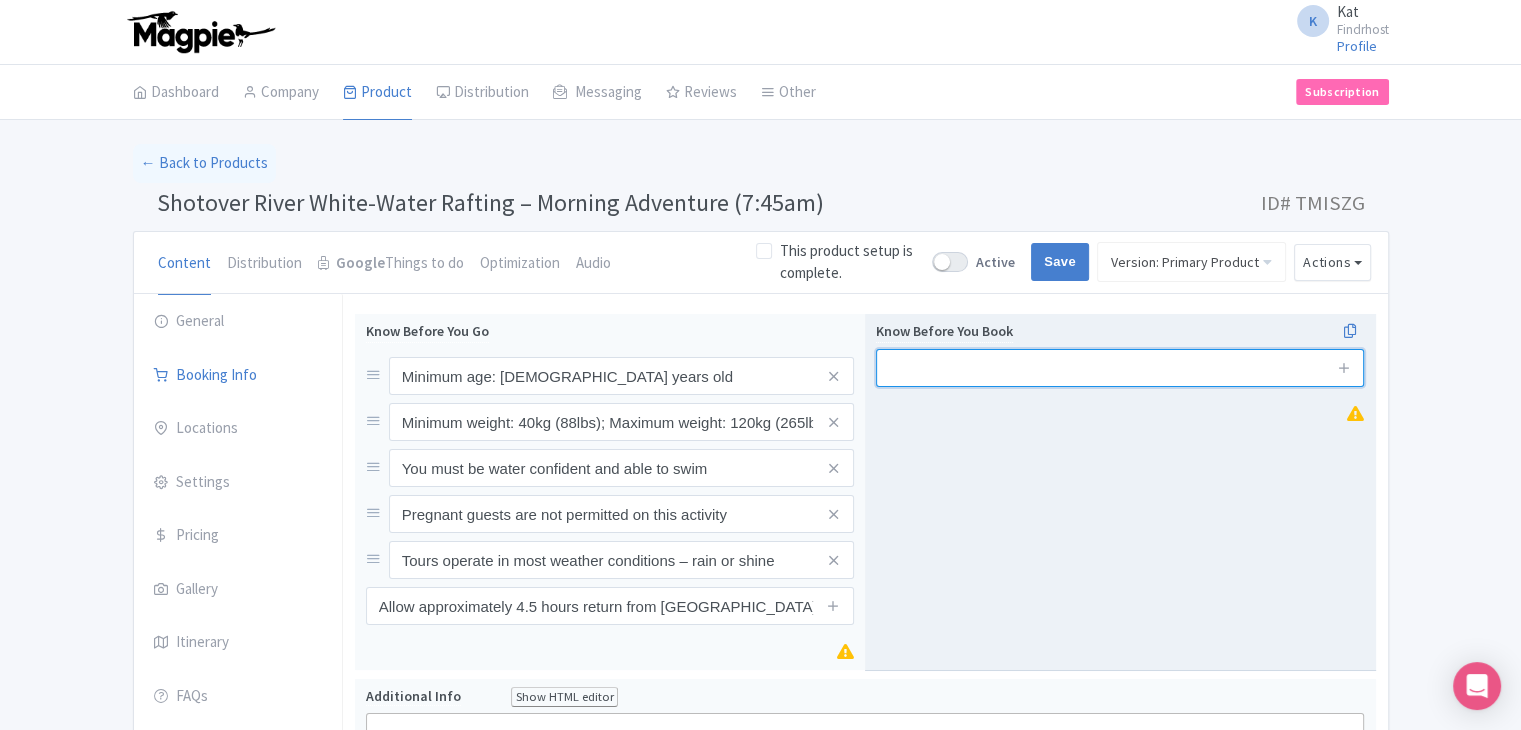 click at bounding box center (1120, 368) 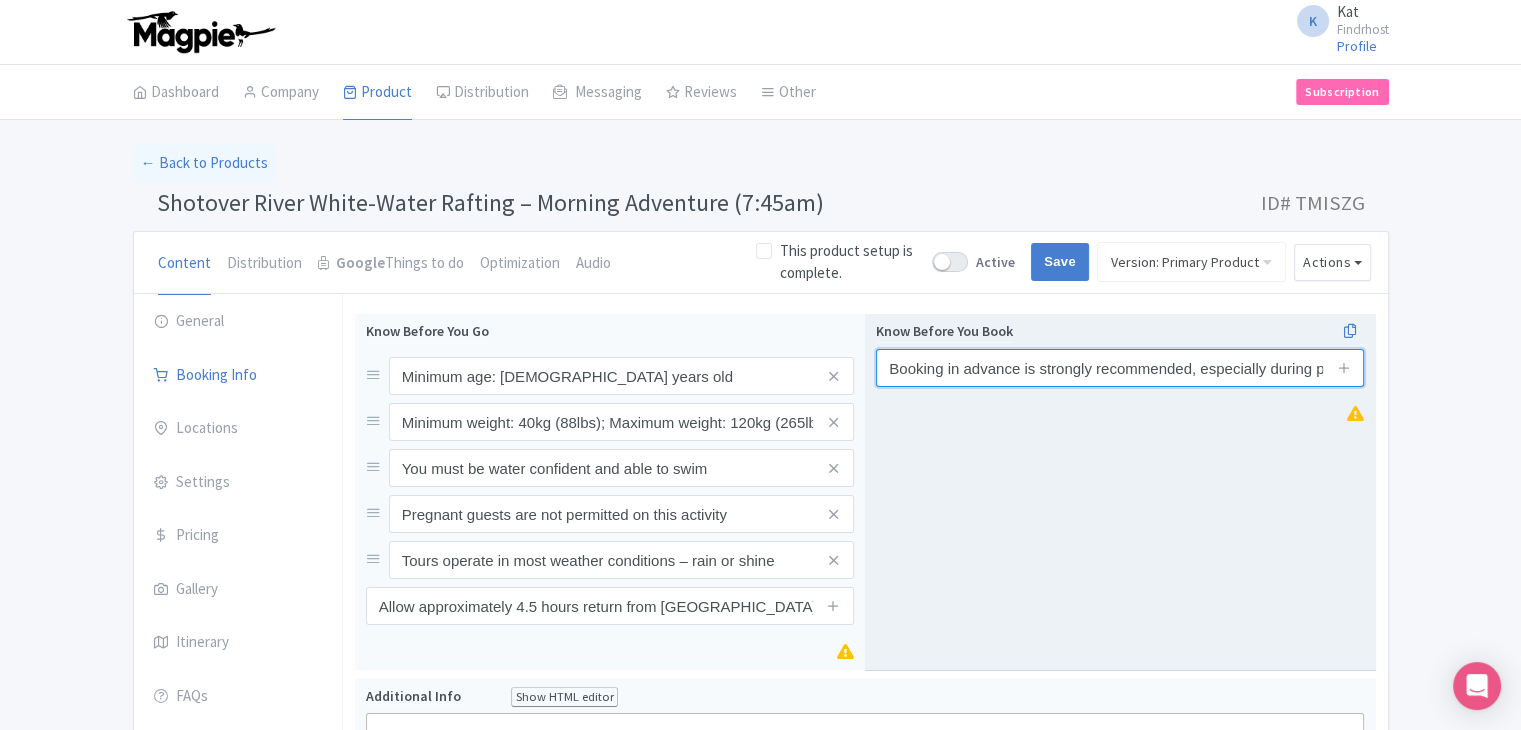 scroll, scrollTop: 0, scrollLeft: 84, axis: horizontal 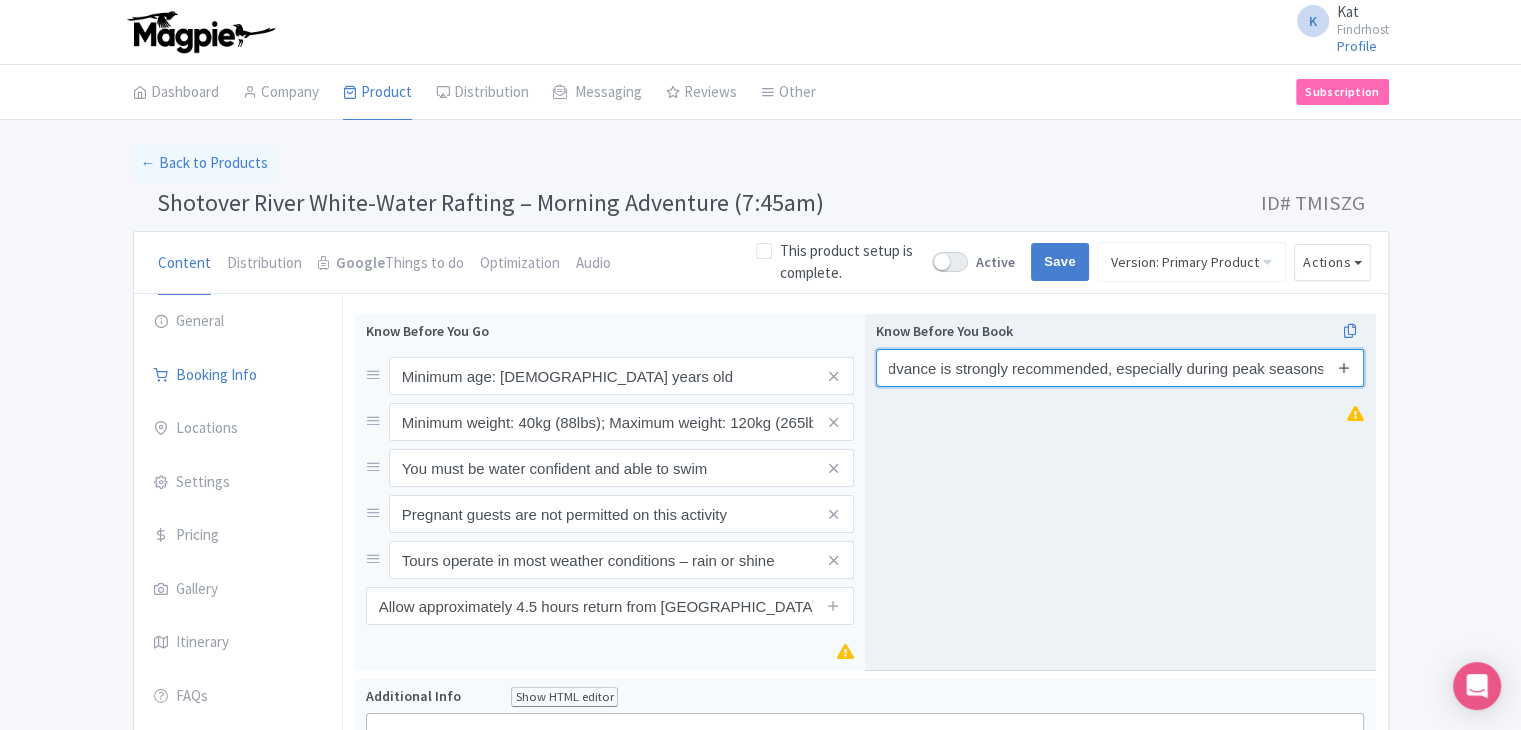 type on "Booking in advance is strongly recommended, especially during peak seasons" 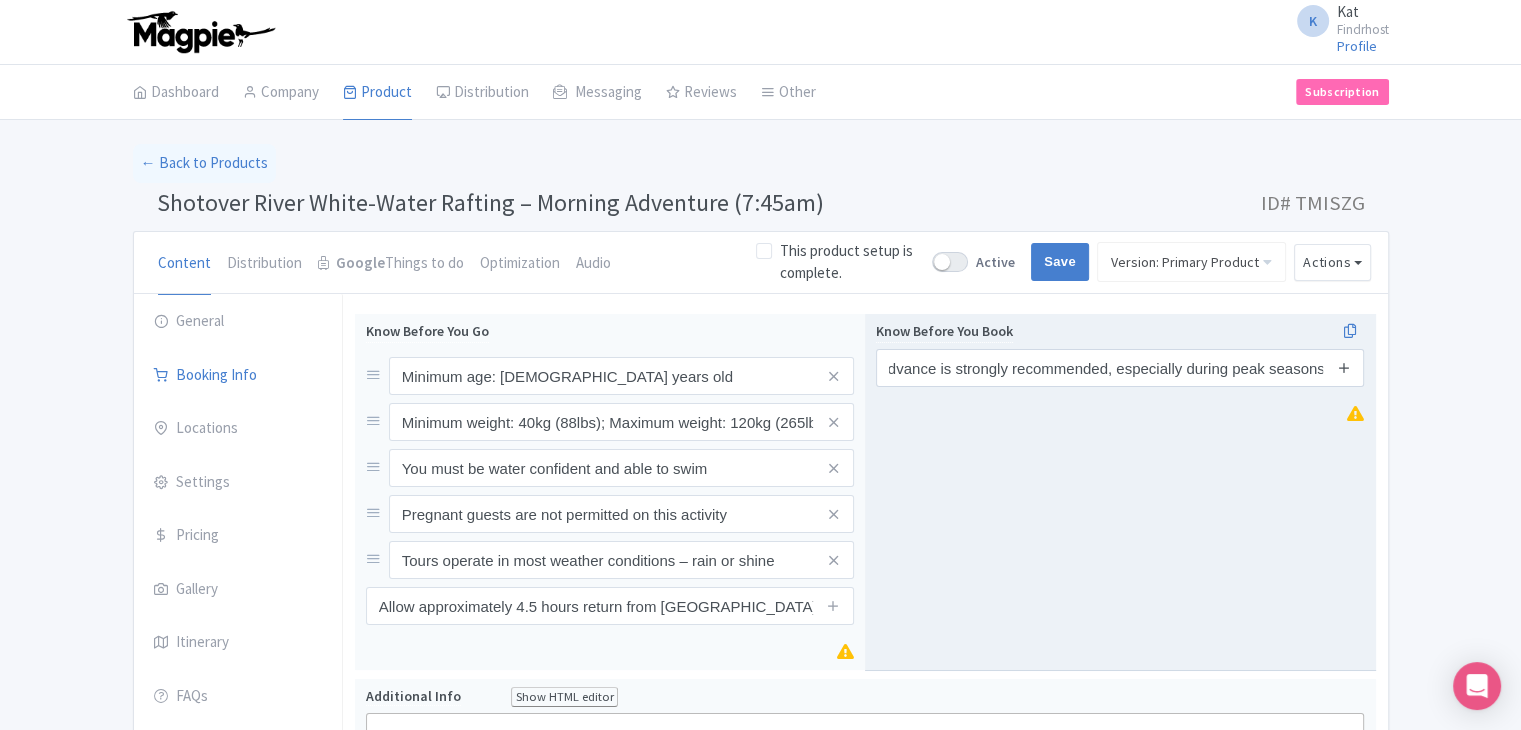 scroll, scrollTop: 0, scrollLeft: 0, axis: both 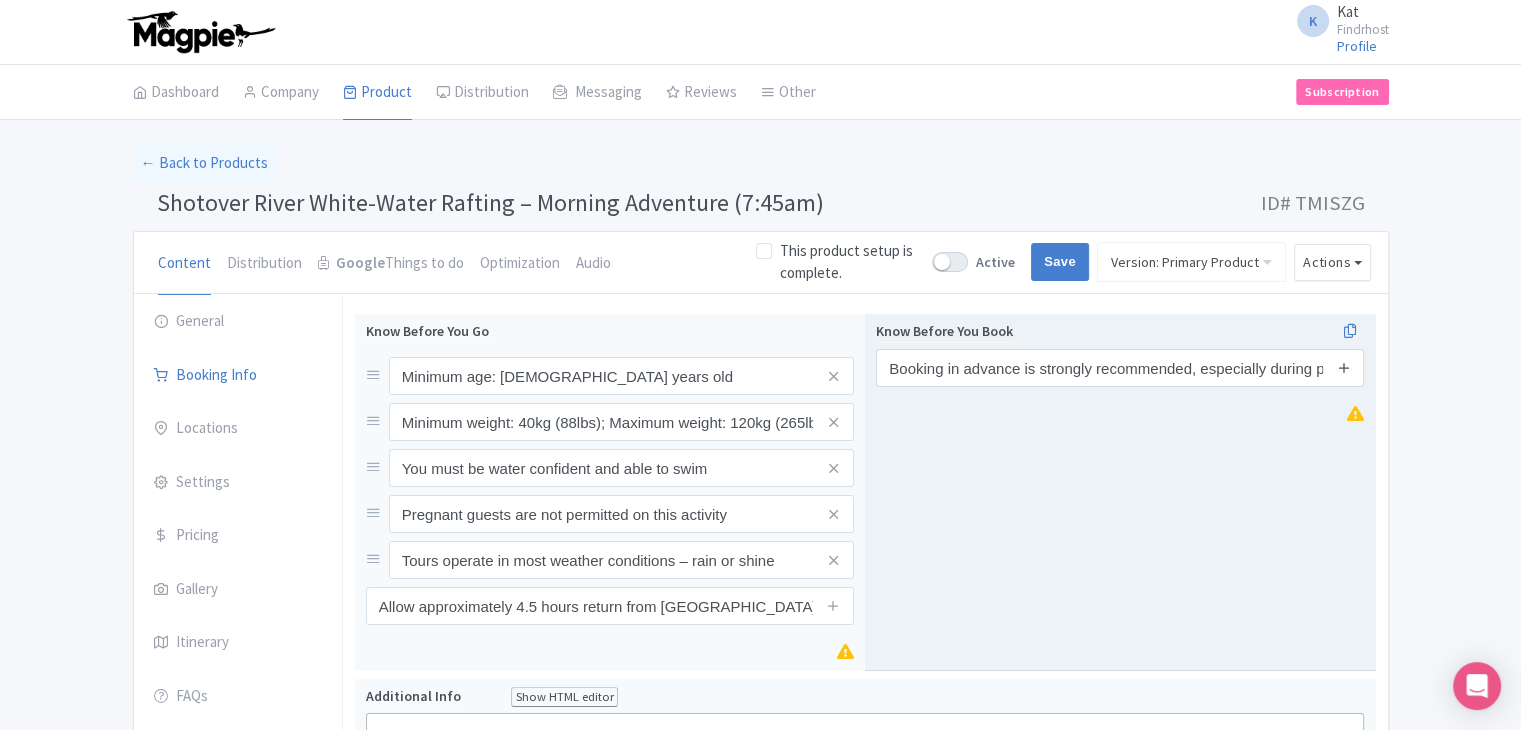 click at bounding box center (1344, 367) 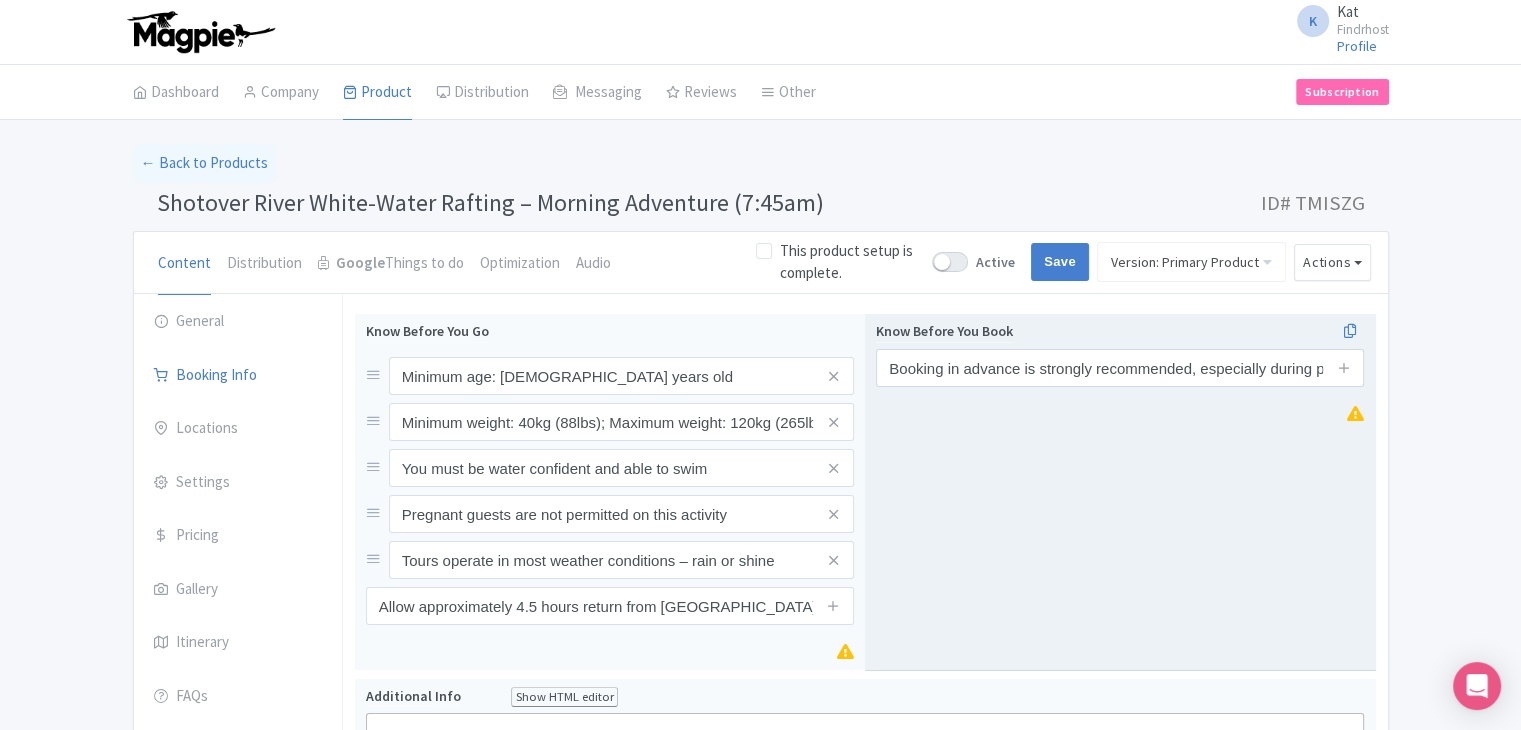 type 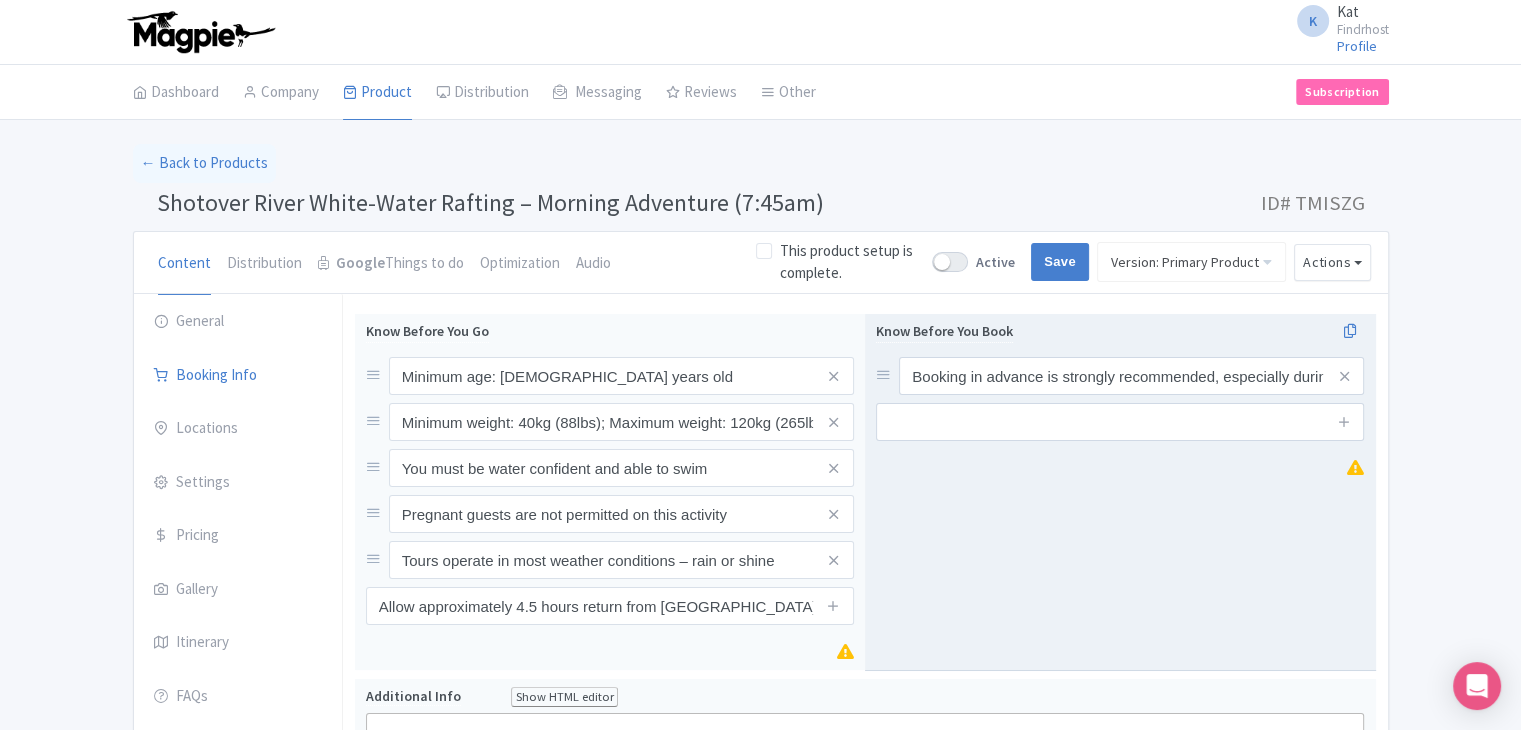 click at bounding box center (1344, 422) 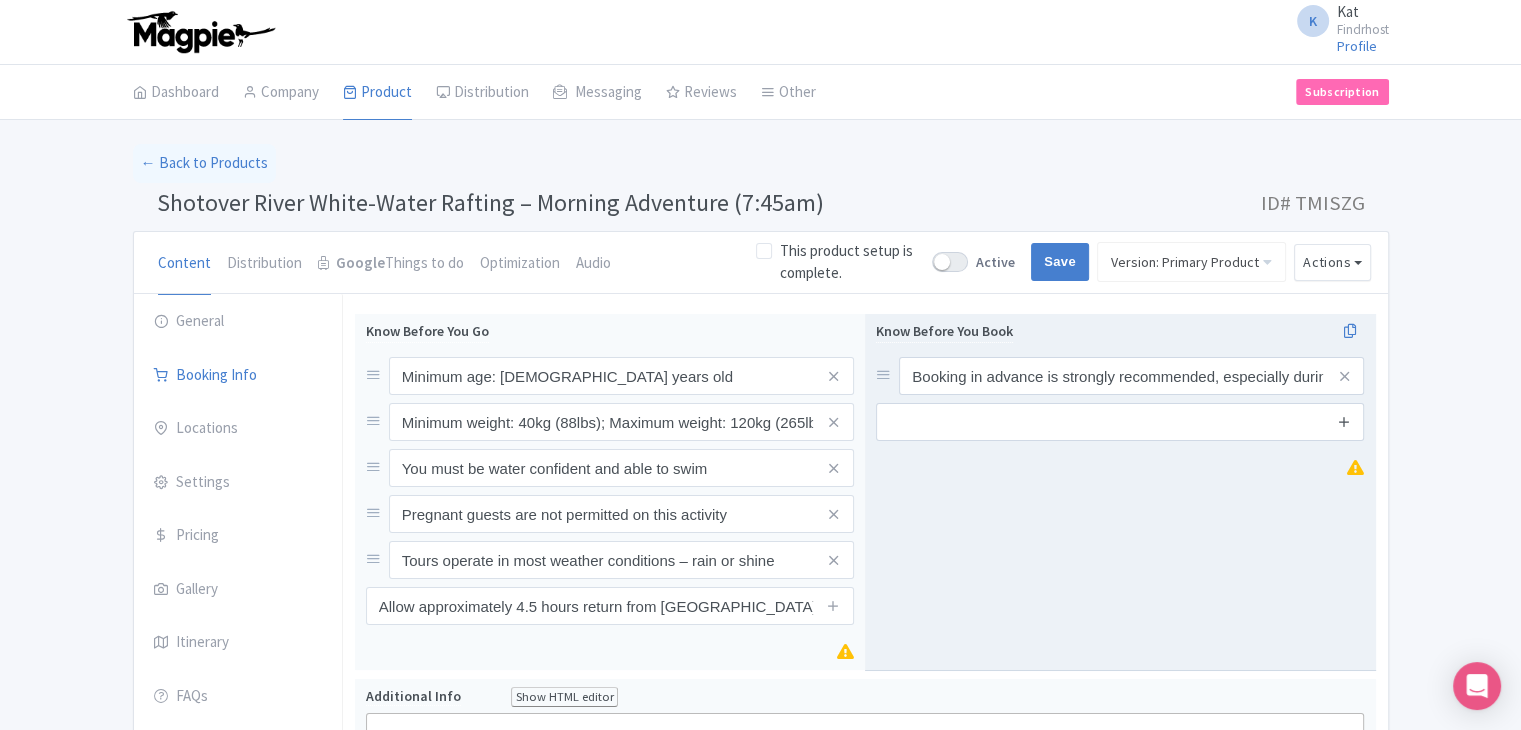 click at bounding box center (1344, 421) 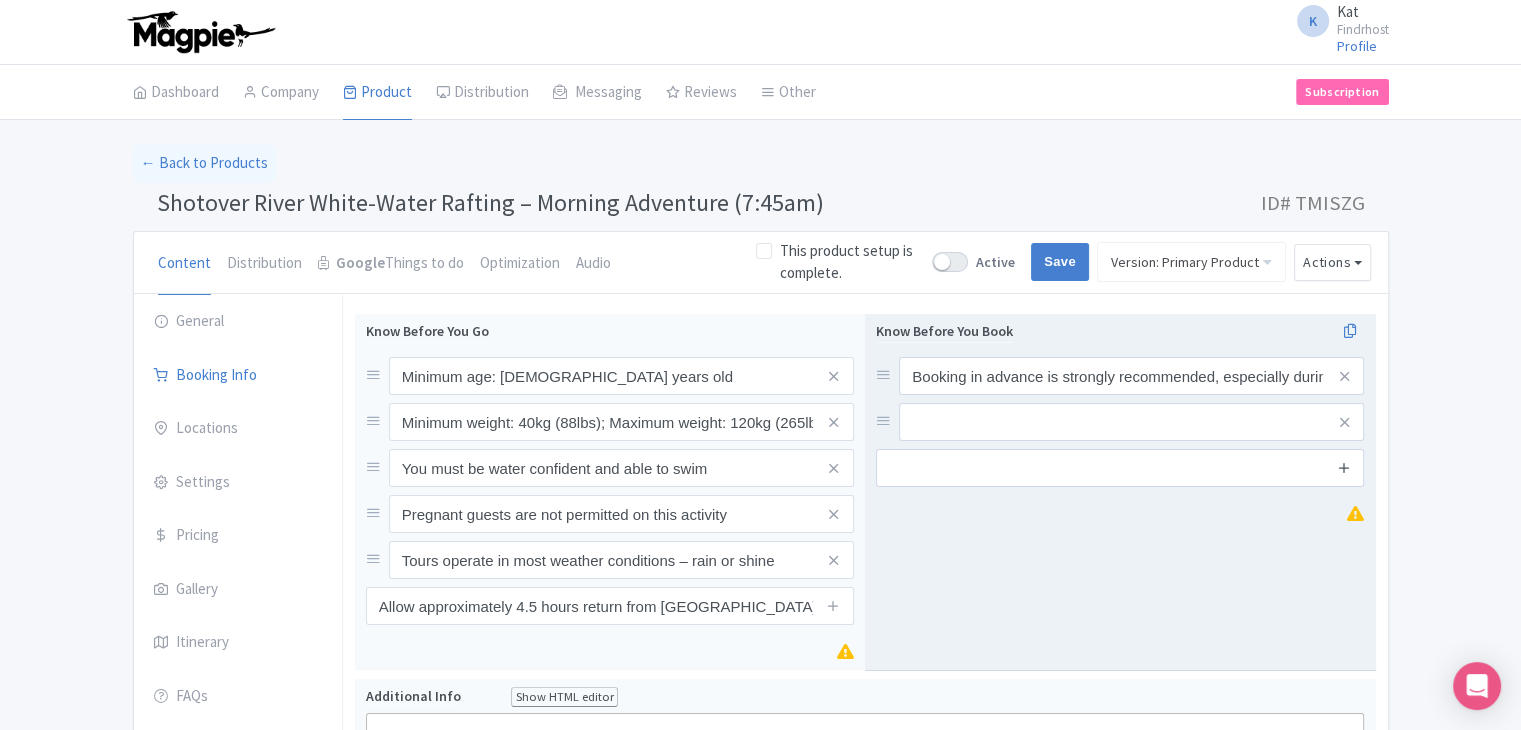 click at bounding box center [1344, 467] 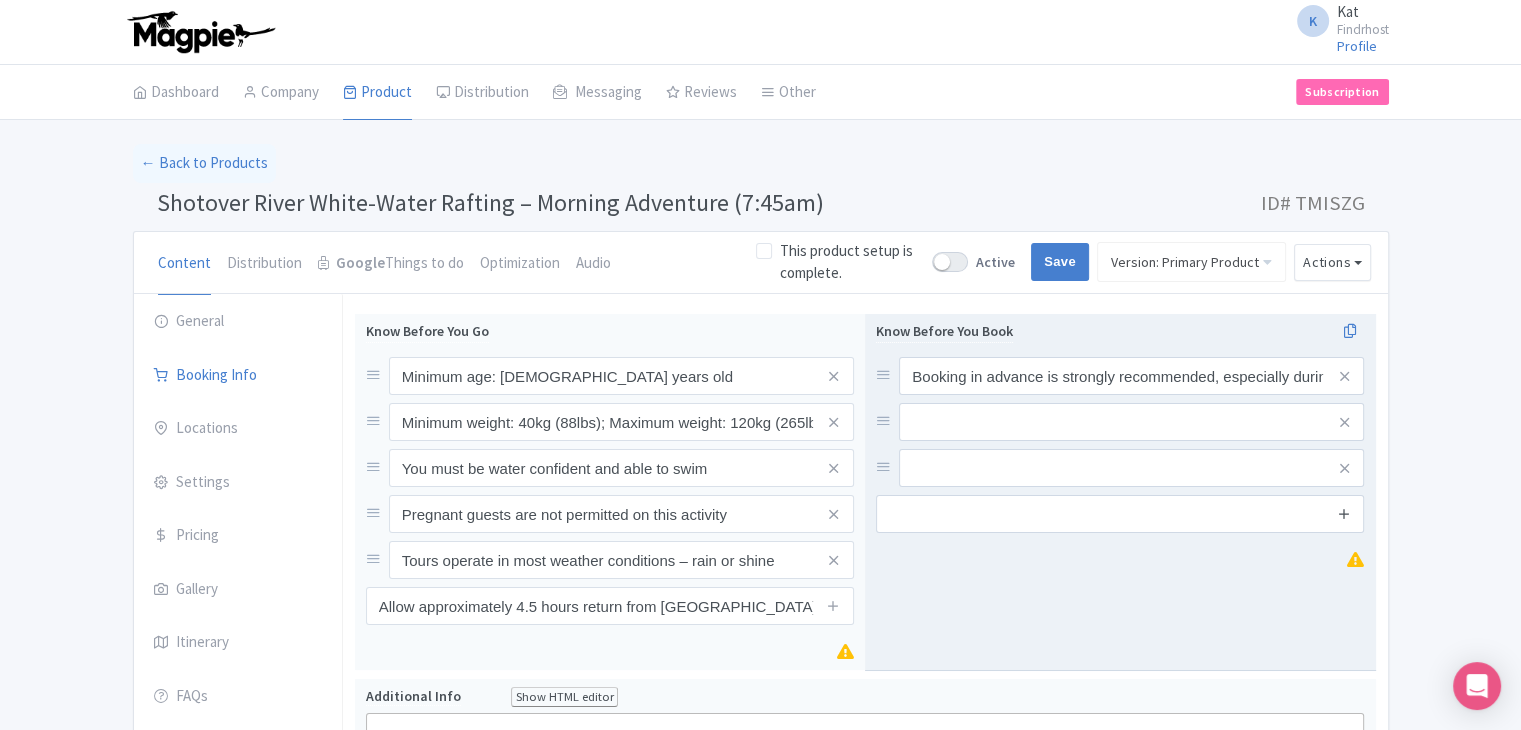 click at bounding box center [1344, 513] 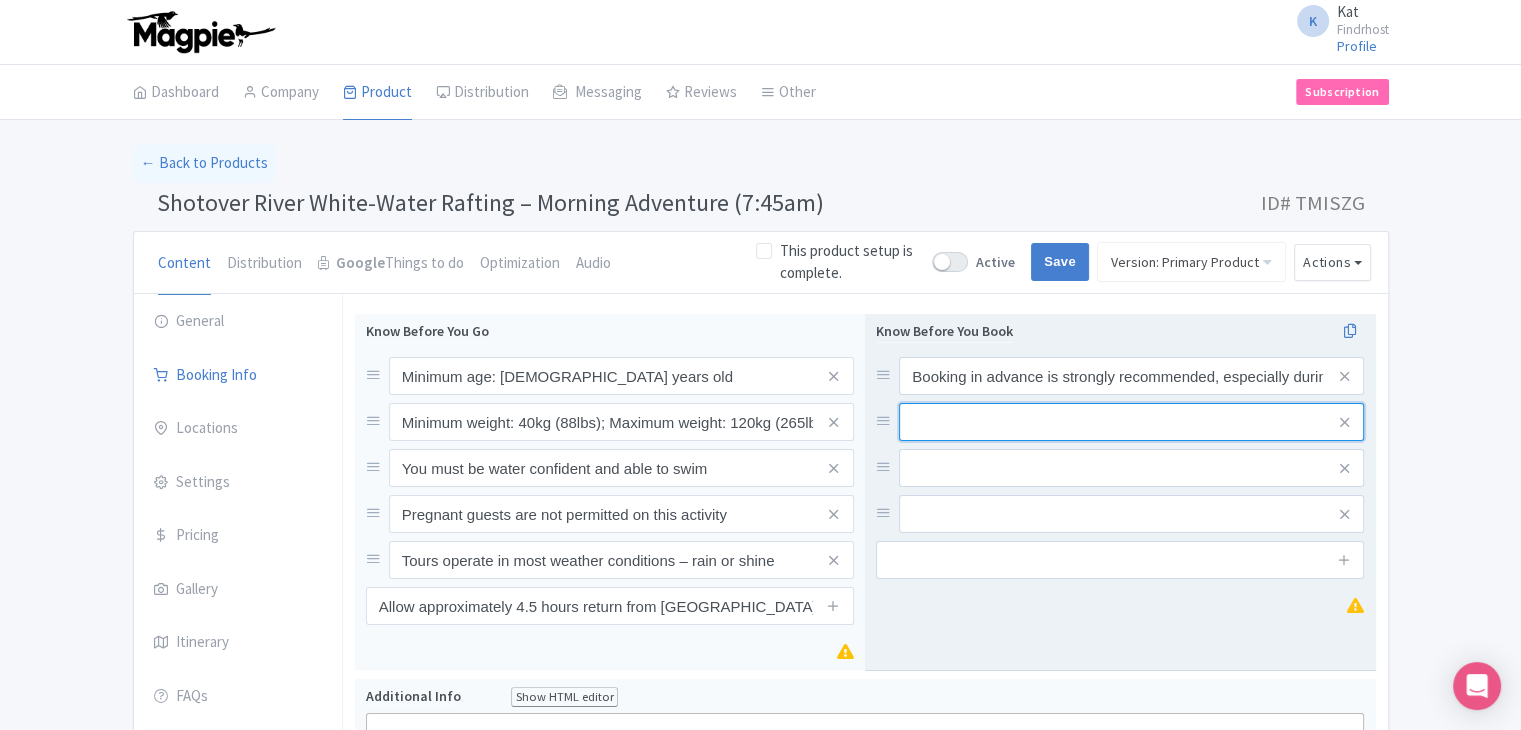 click at bounding box center (1131, 376) 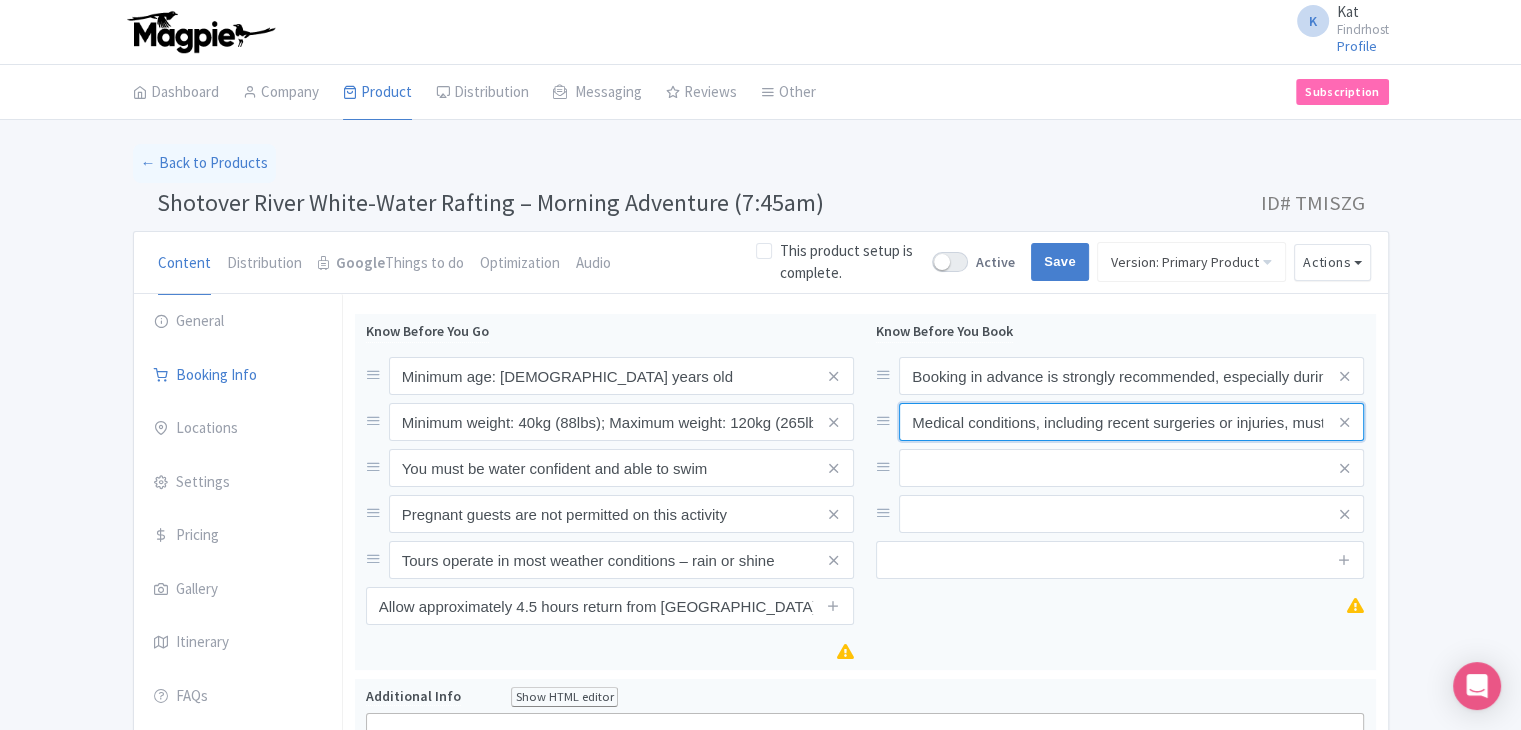 scroll, scrollTop: 0, scrollLeft: 88, axis: horizontal 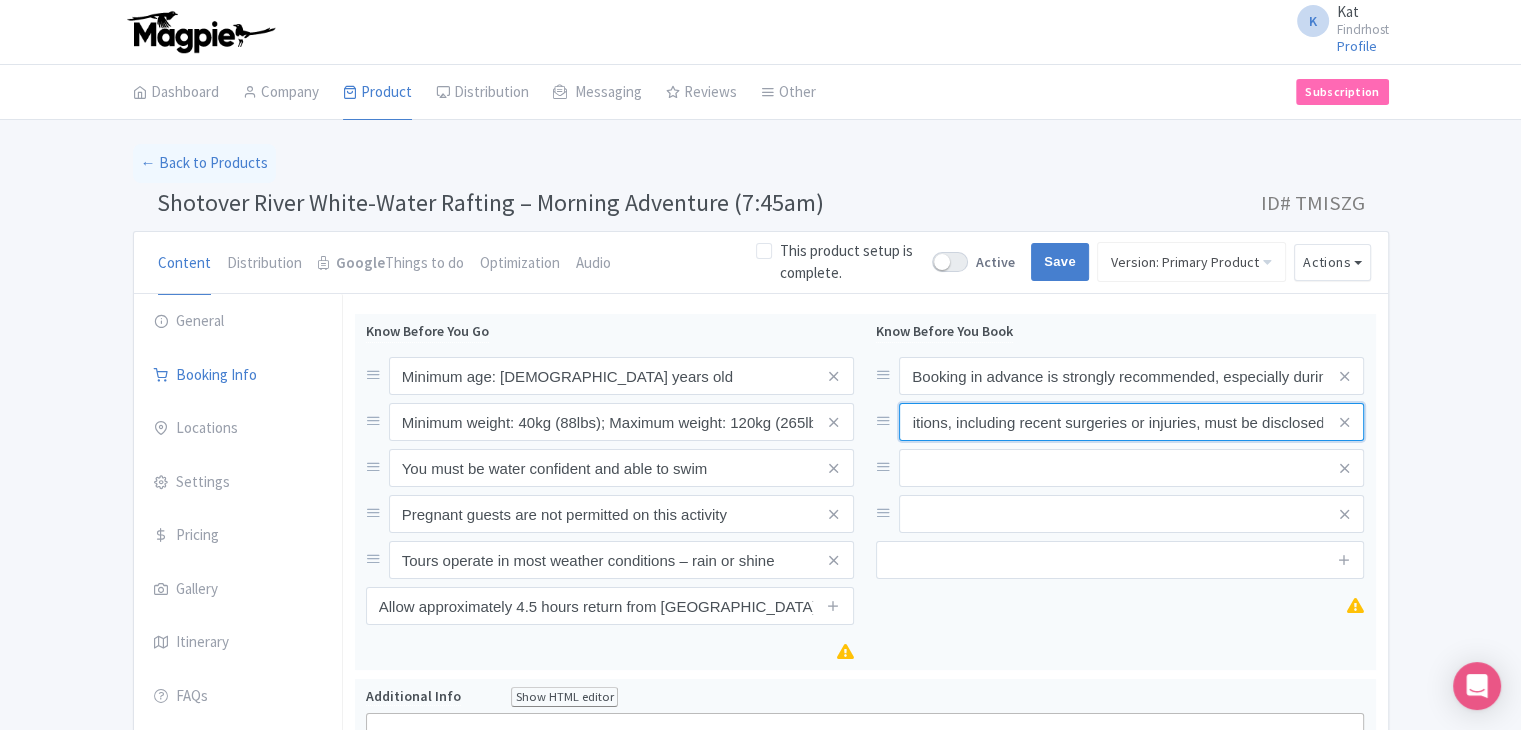 type on "Medical conditions, including recent surgeries or injuries, must be disclosed" 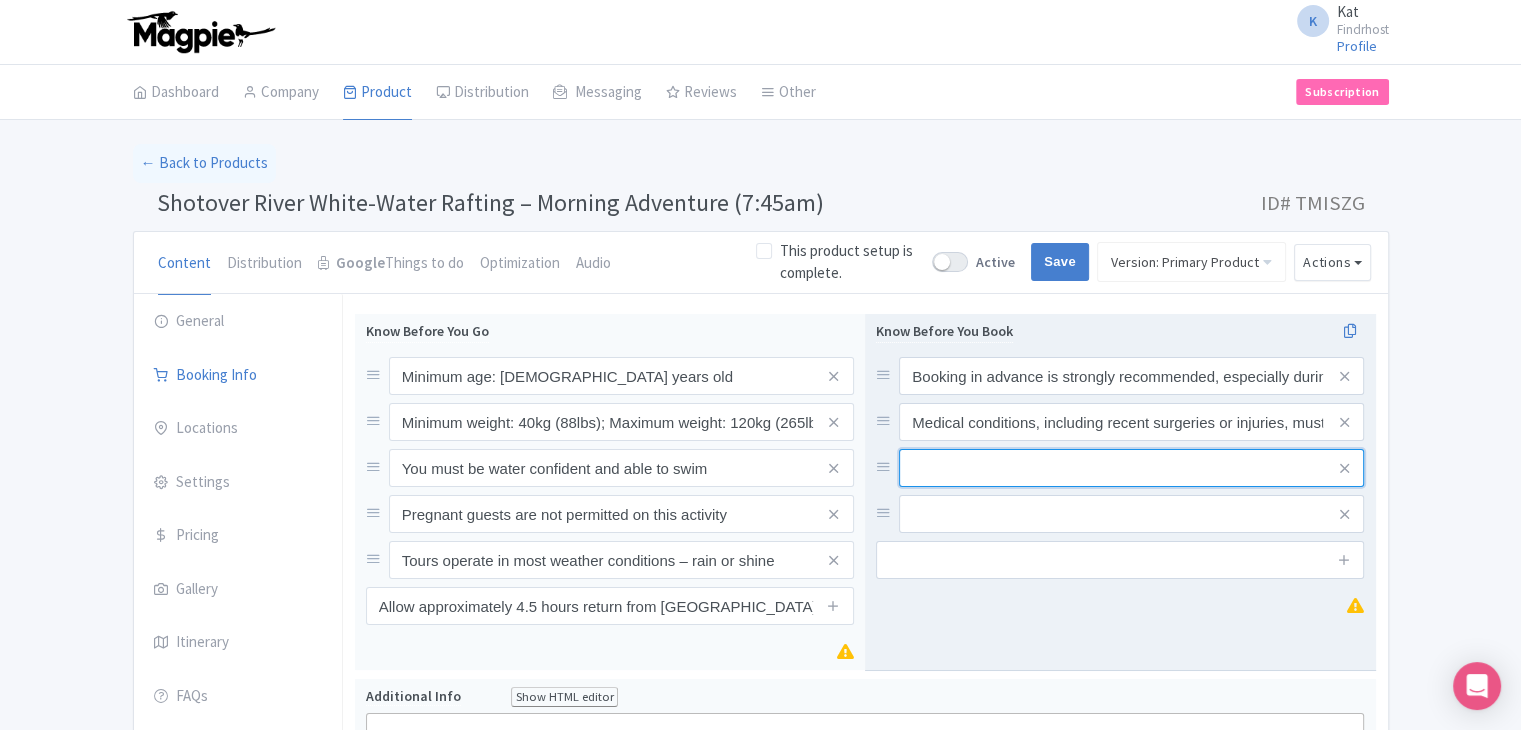 click at bounding box center [1131, 376] 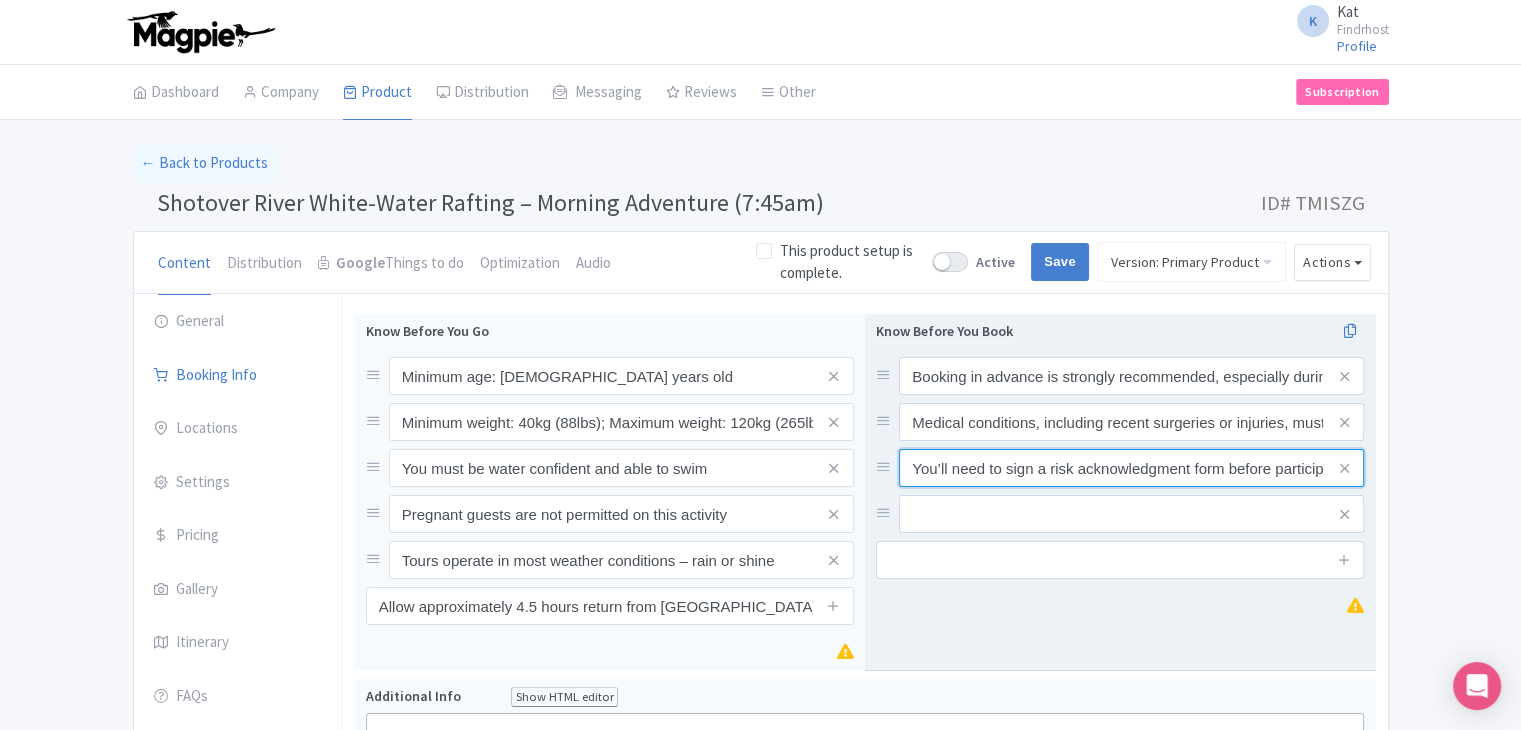 scroll, scrollTop: 0, scrollLeft: 32, axis: horizontal 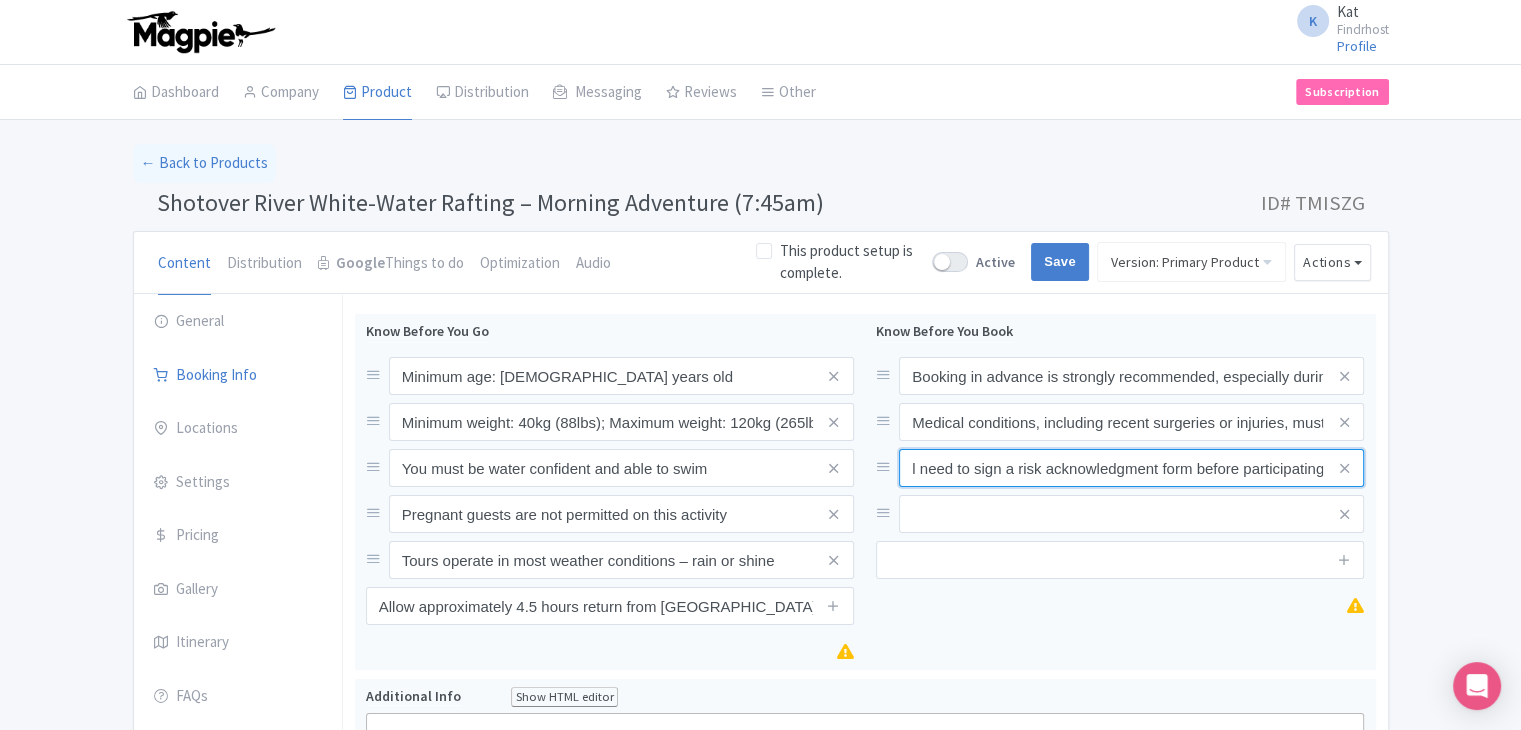 type on "You’ll need to sign a risk acknowledgment form before participating" 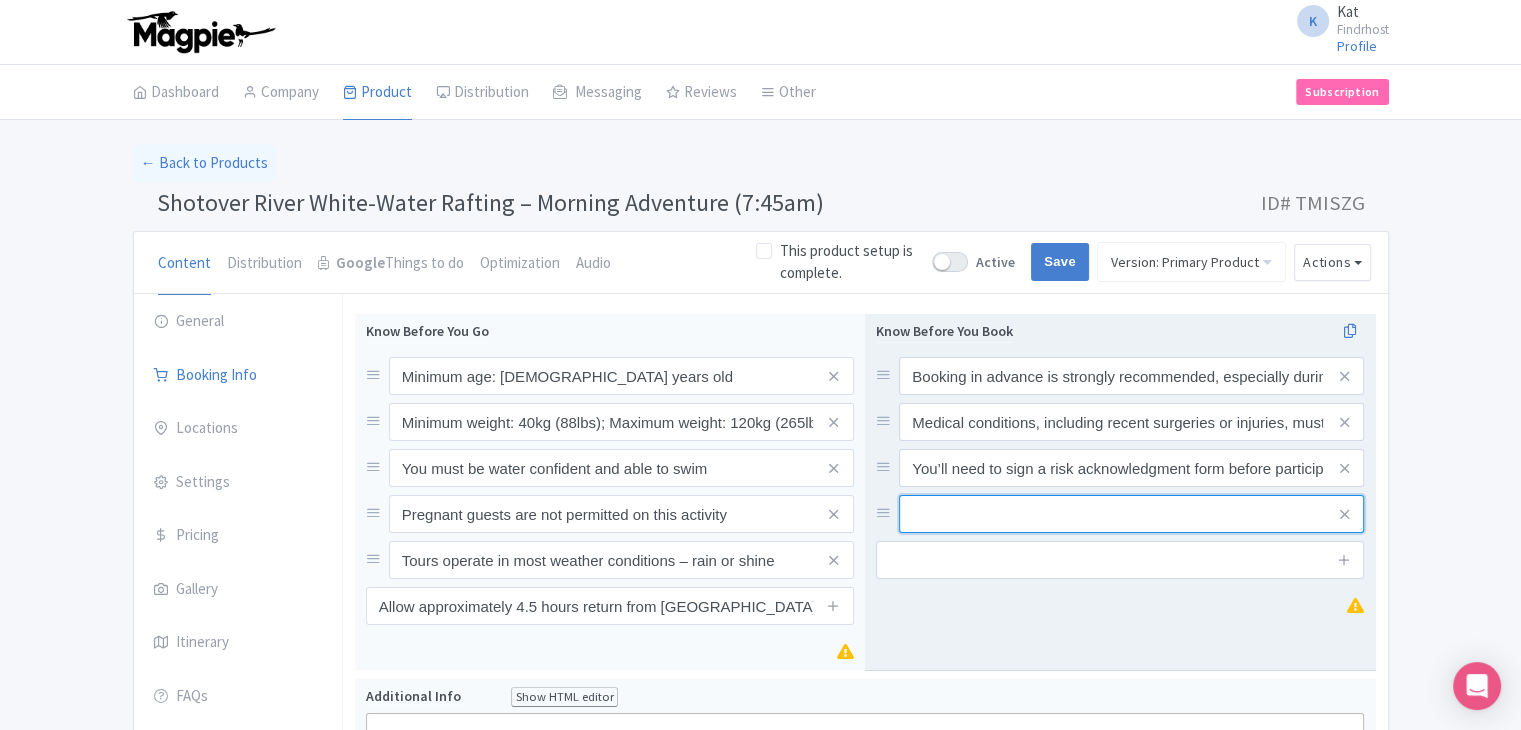 click at bounding box center (1131, 376) 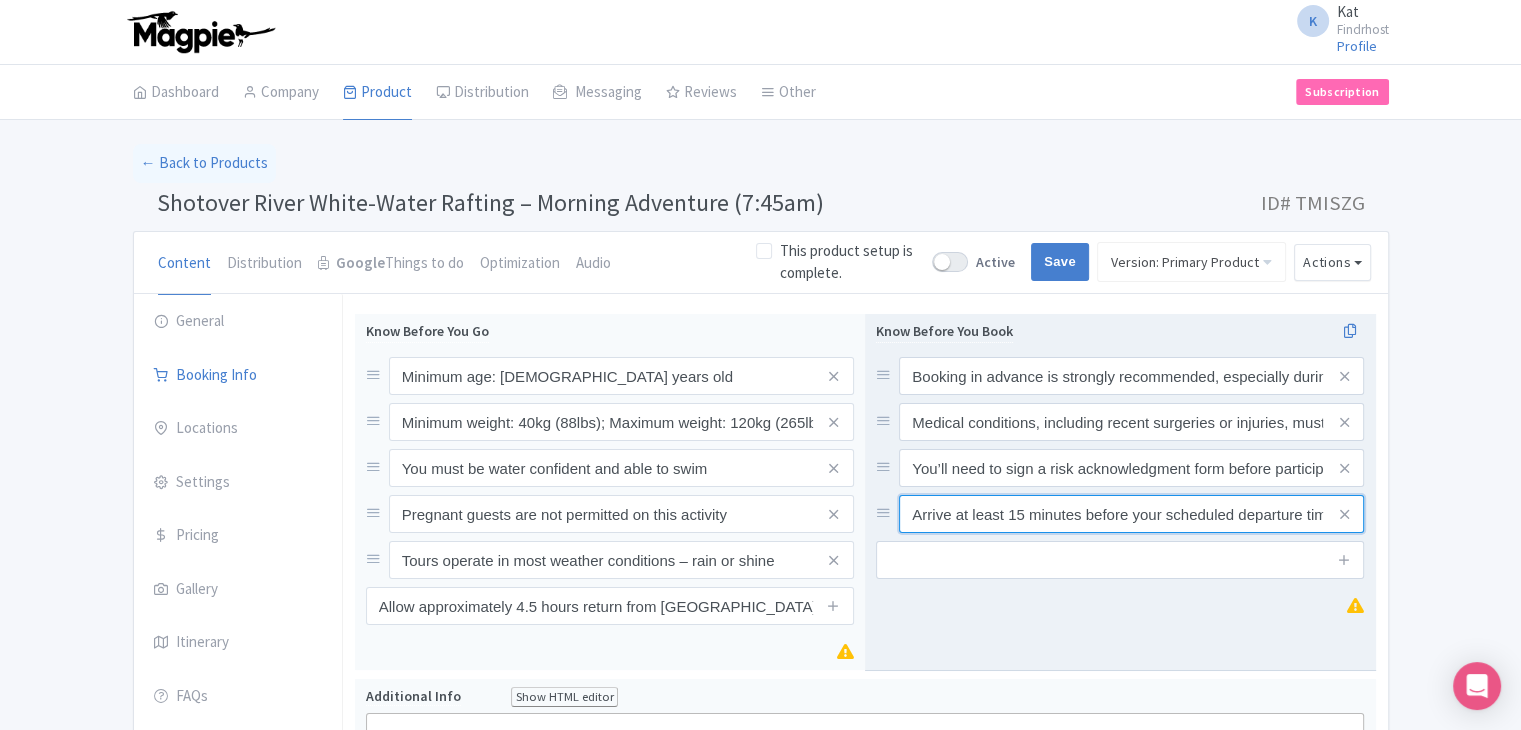 scroll, scrollTop: 0, scrollLeft: 10, axis: horizontal 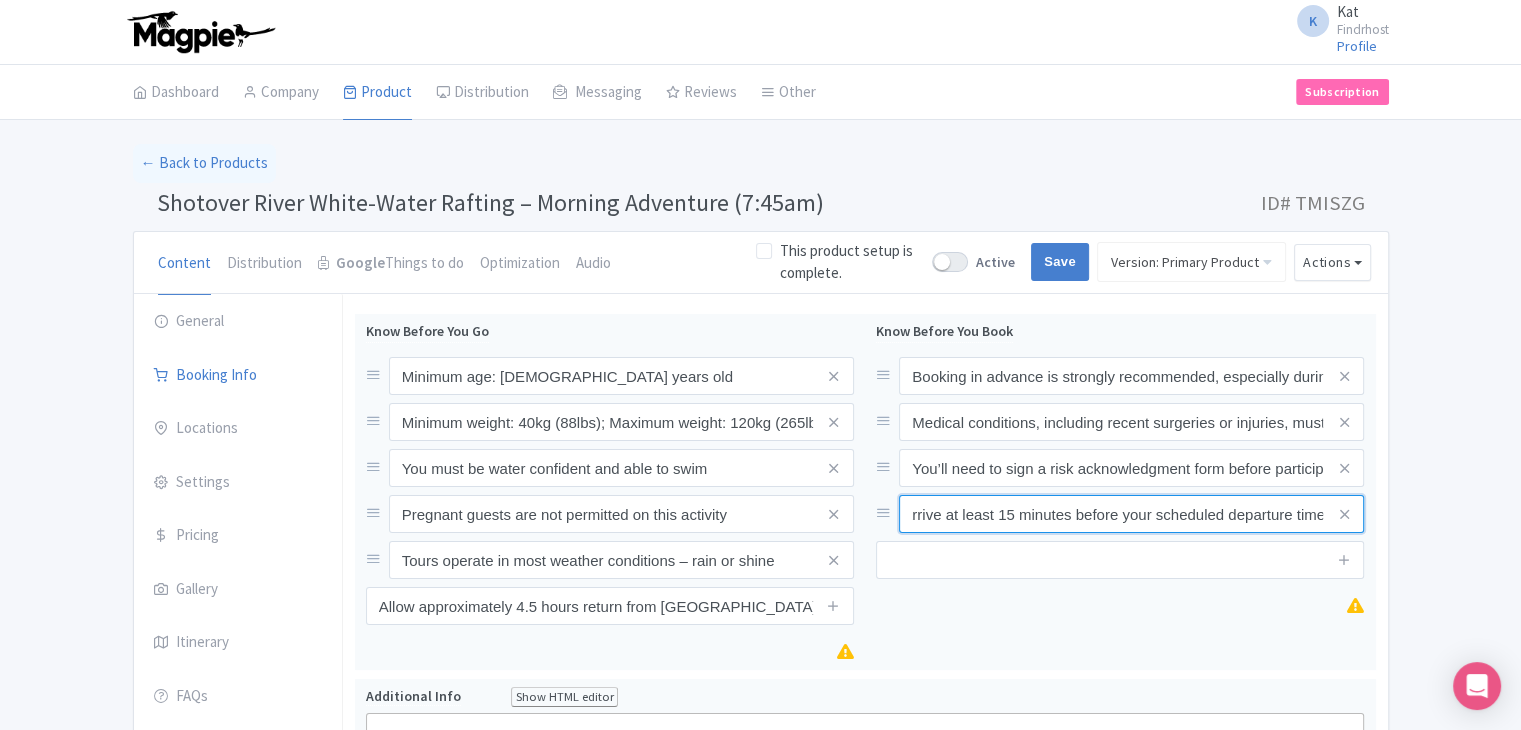 type on "Arrive at least 15 minutes before your scheduled departure time" 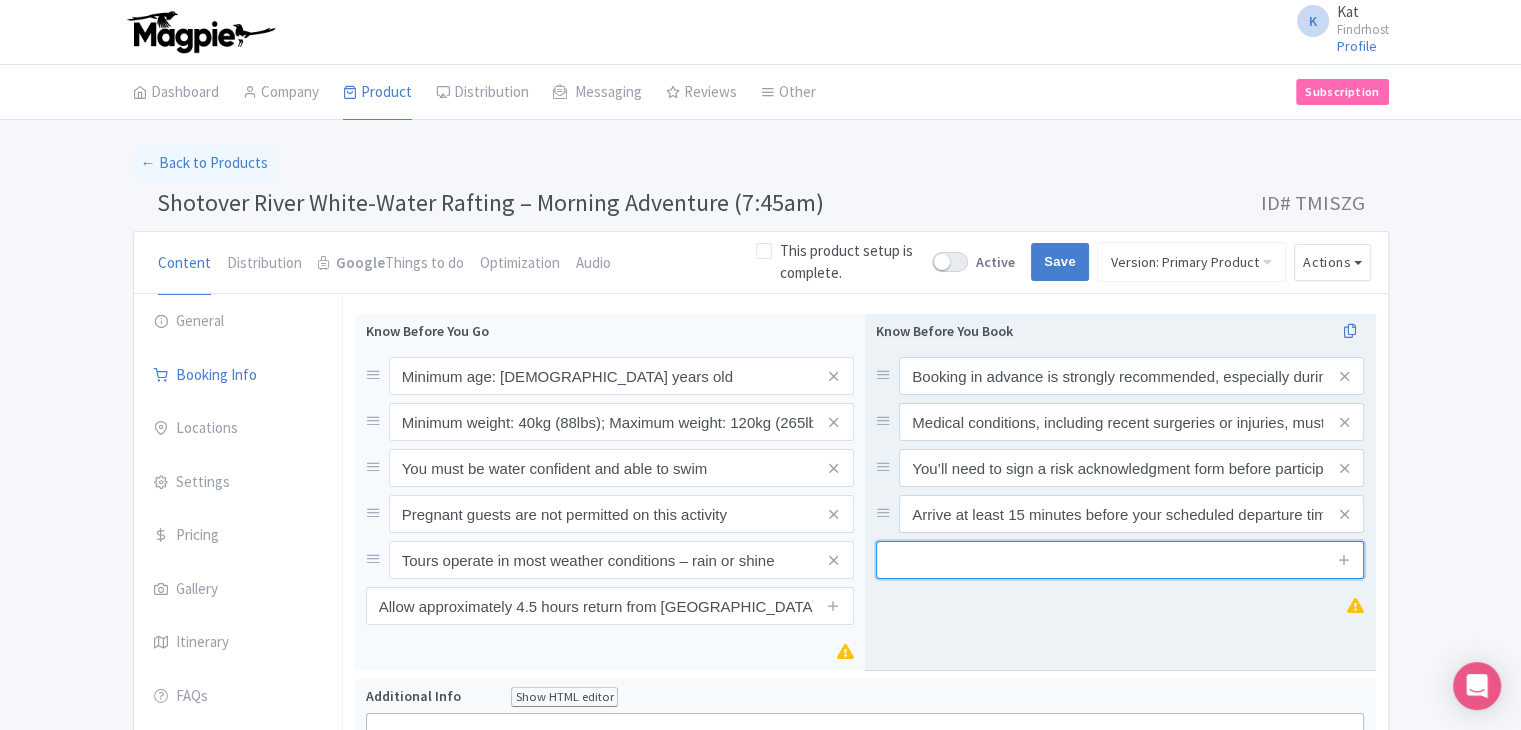 click at bounding box center [1120, 560] 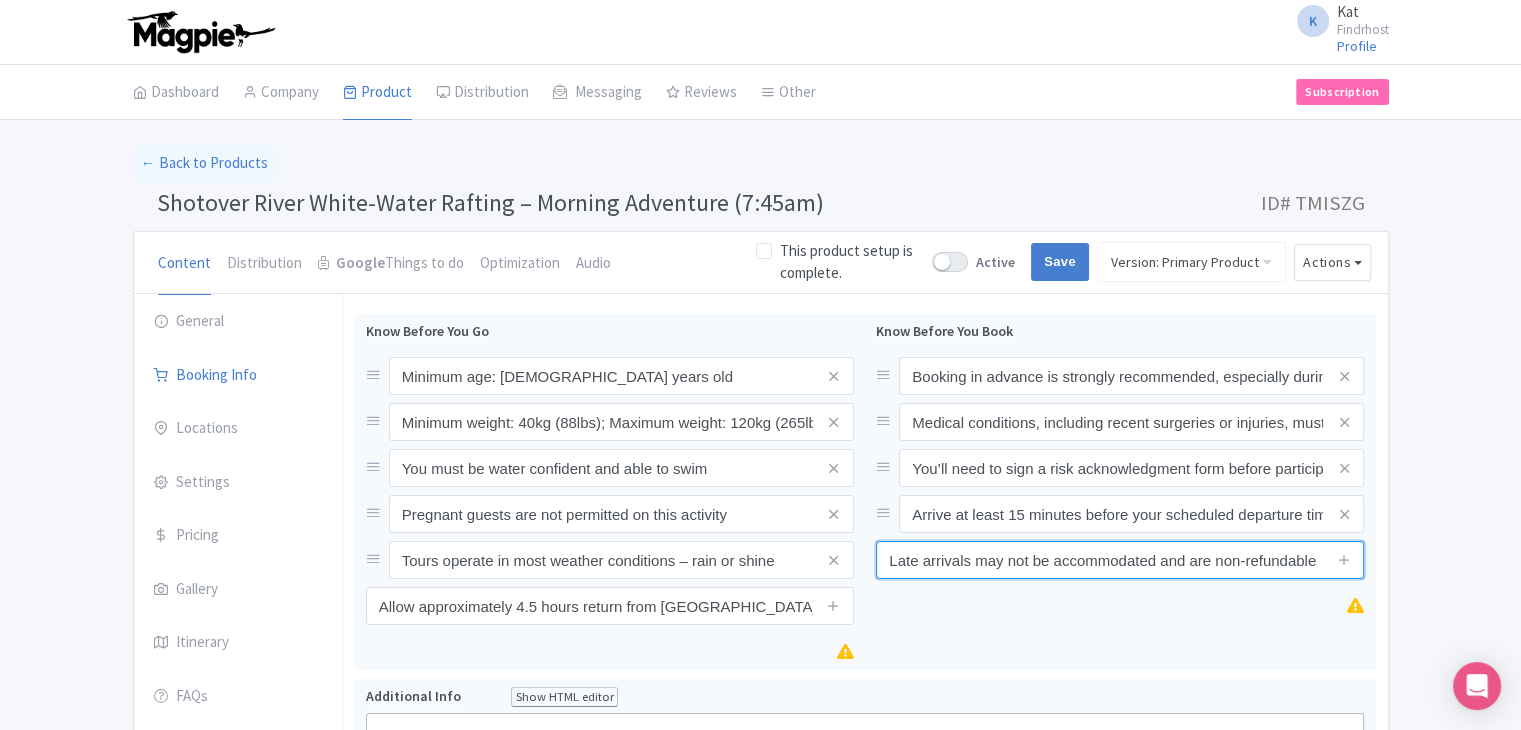 type on "Late arrivals may not be accommodated and are non-refundable" 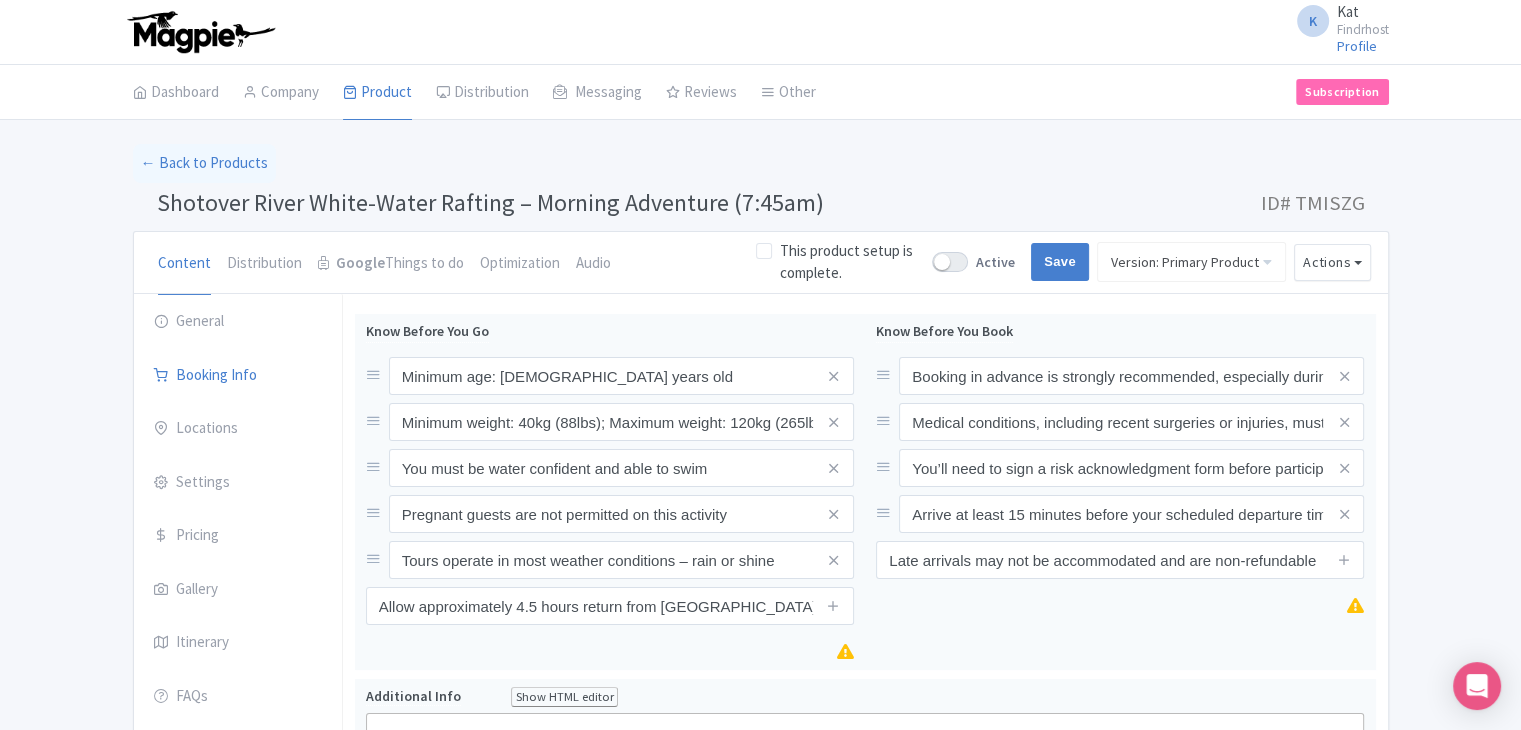 click on "Success
Data saved automatically
← Back to Products
Shotover River White-Water Rafting – Morning Adventure (7:45am)
ID# TMISZG
Content
Distribution
Google  Things to do
Optimization
Audio
This product setup is complete.
Active
Save
Version: Primary Product
Primary Product
Version: Primary Product
Version type   * Primary
Version name   * Primary Product
Version description
Date from
Date to
Select all resellers for version
Share with Resellers:
Done
Actions
View on Magpie
Customer View
Industry Partner View
Download
Excel
Word
All Images ZIP
Share Products
Delete Product
Create new version" at bounding box center [760, 983] 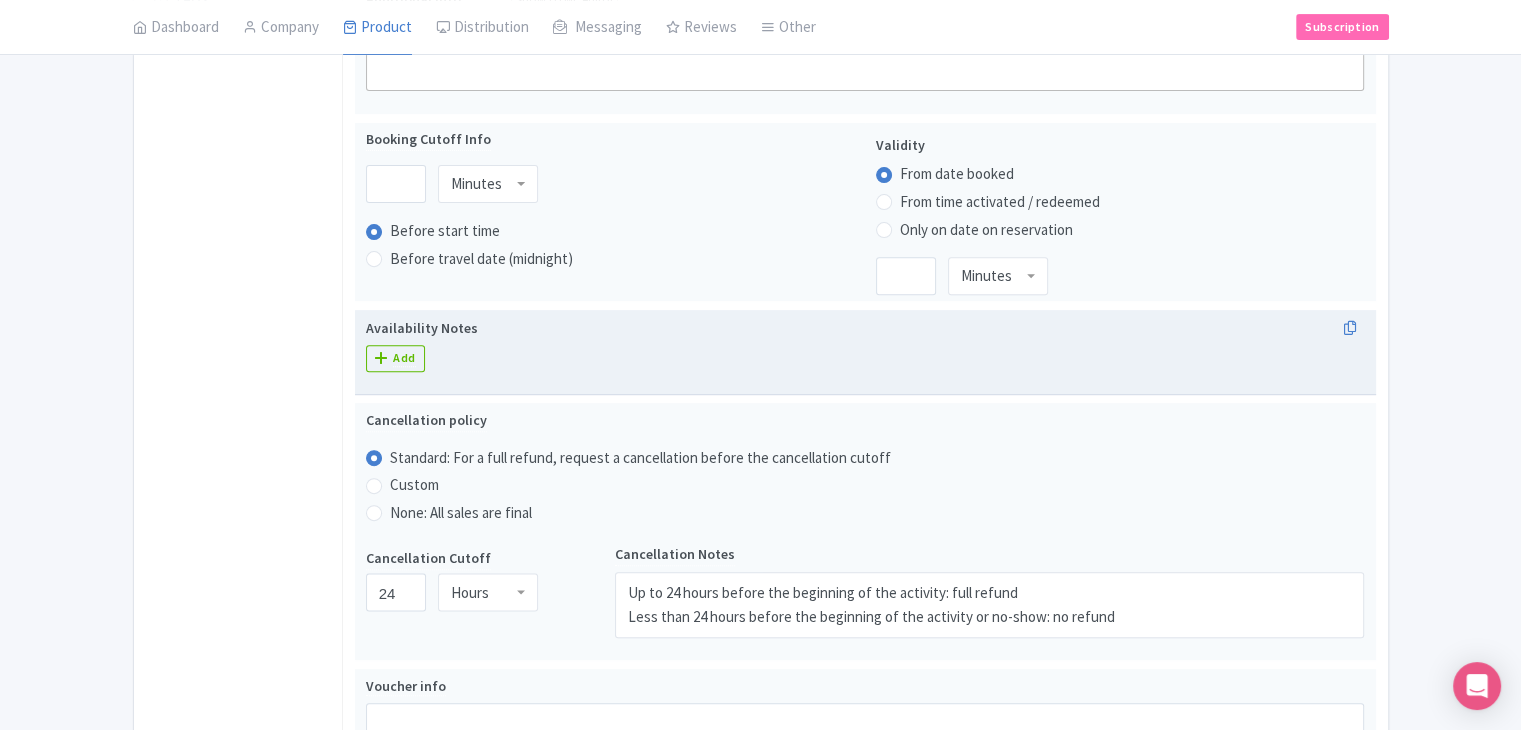 scroll, scrollTop: 690, scrollLeft: 0, axis: vertical 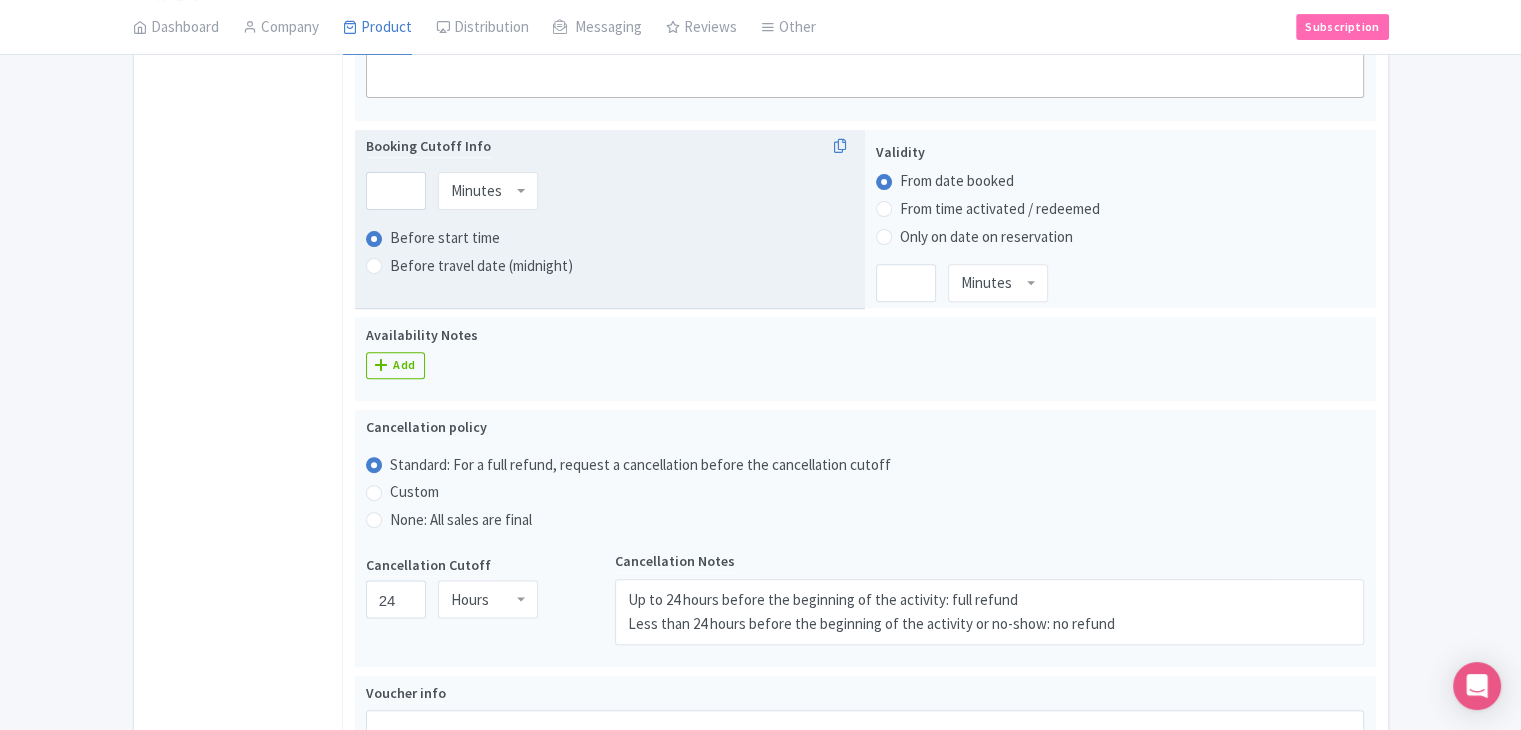 click on "Booking Cutoff Info
Minutes Minutes
Before start time Before travel date (midnight)" at bounding box center (610, 220) 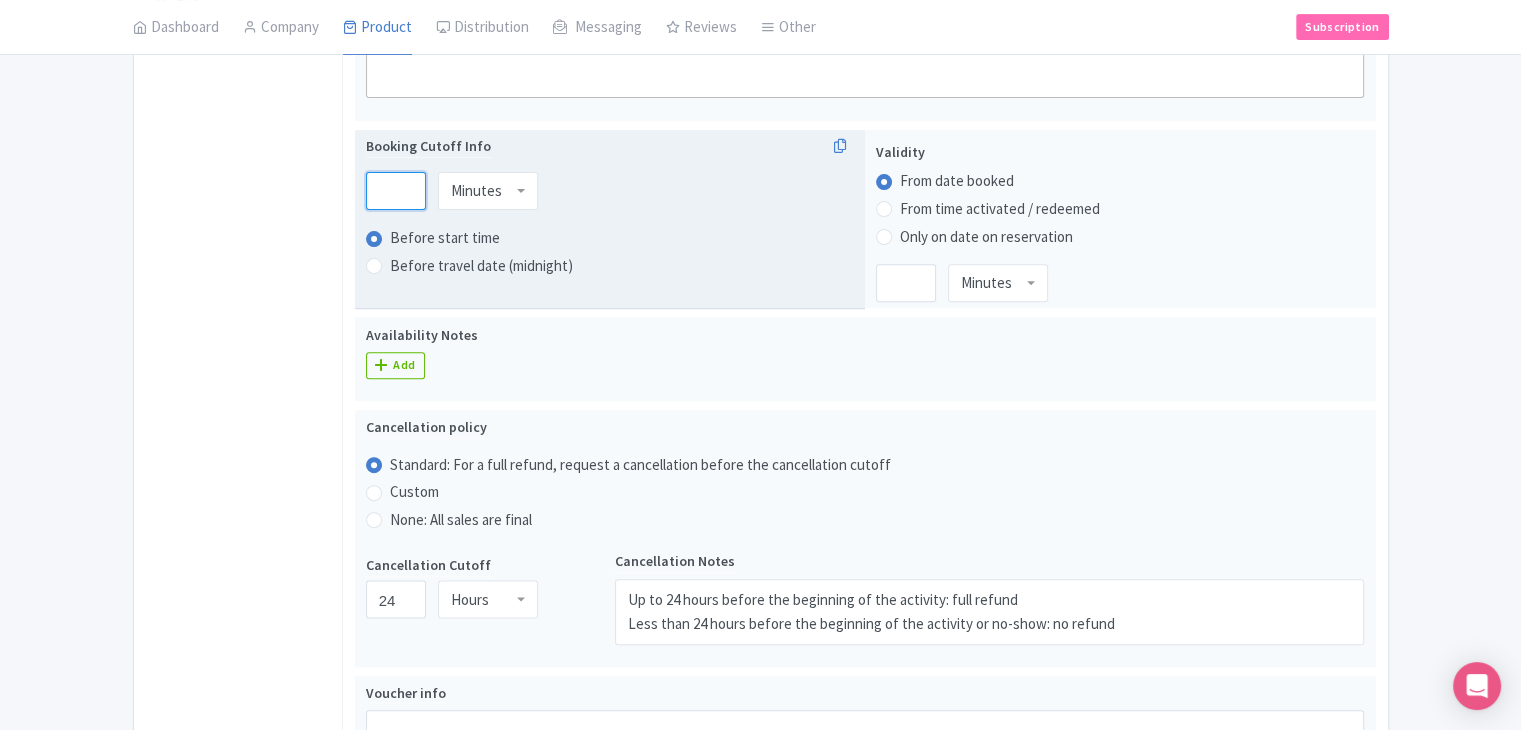 click at bounding box center (396, 191) 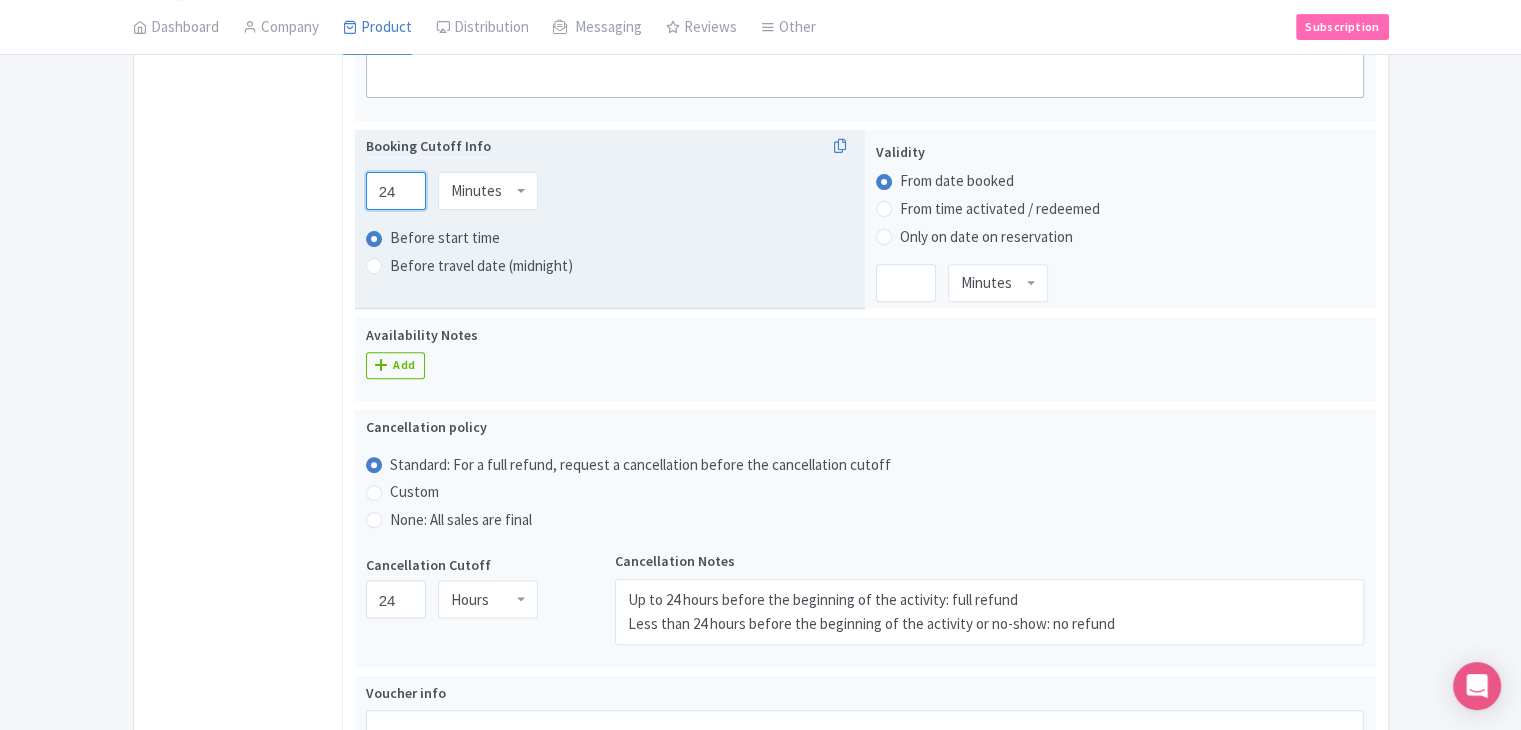 type on "24" 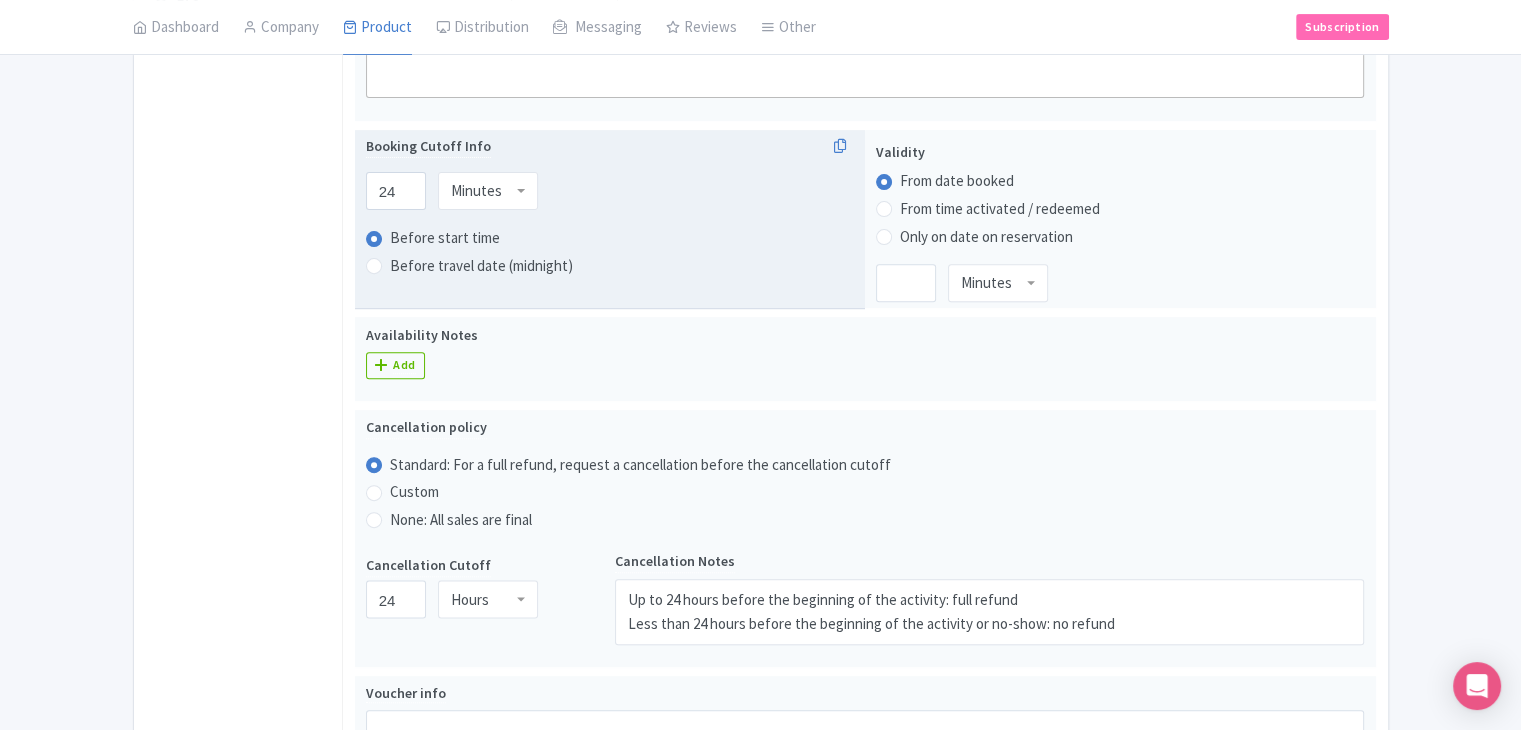 click on "Minutes" at bounding box center [488, 191] 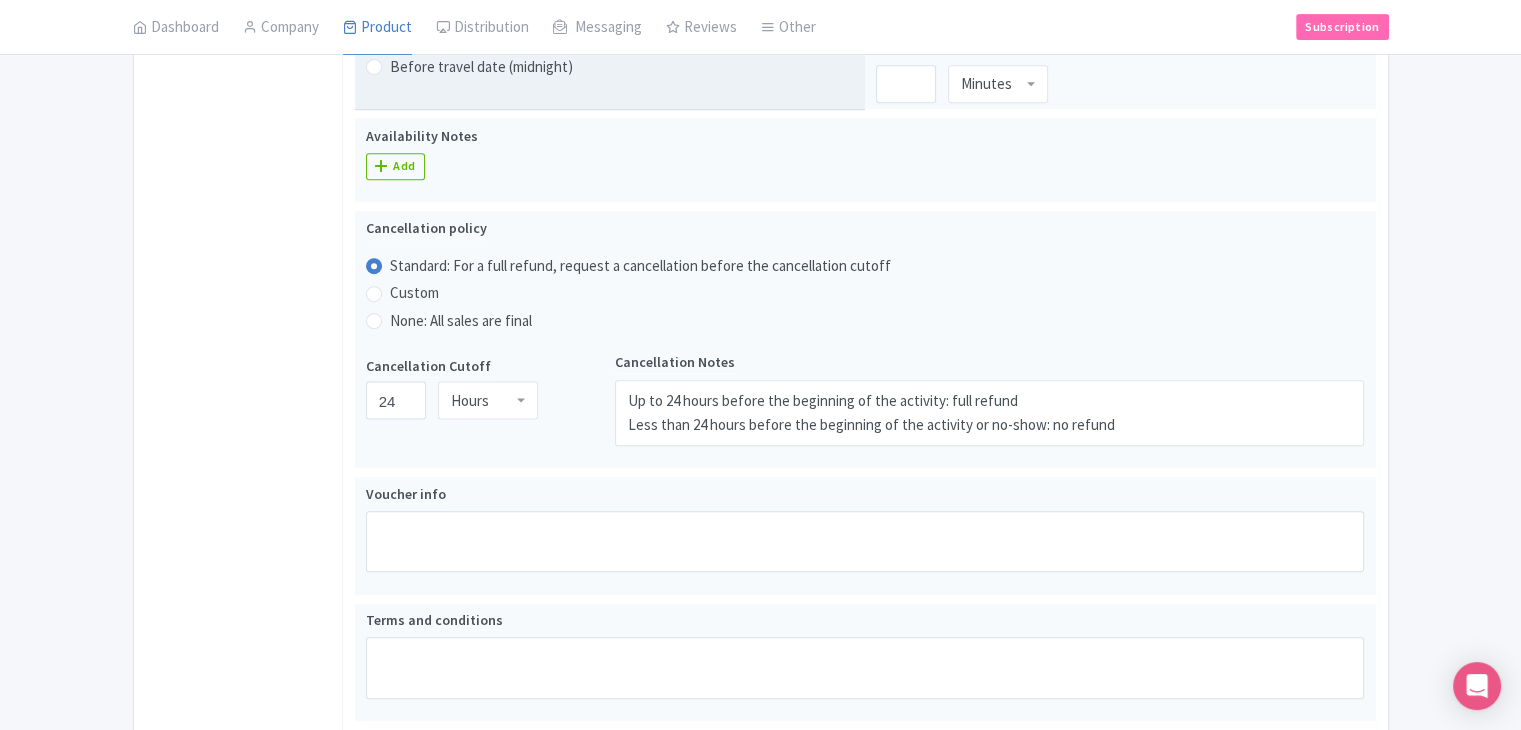 scroll, scrollTop: 956, scrollLeft: 0, axis: vertical 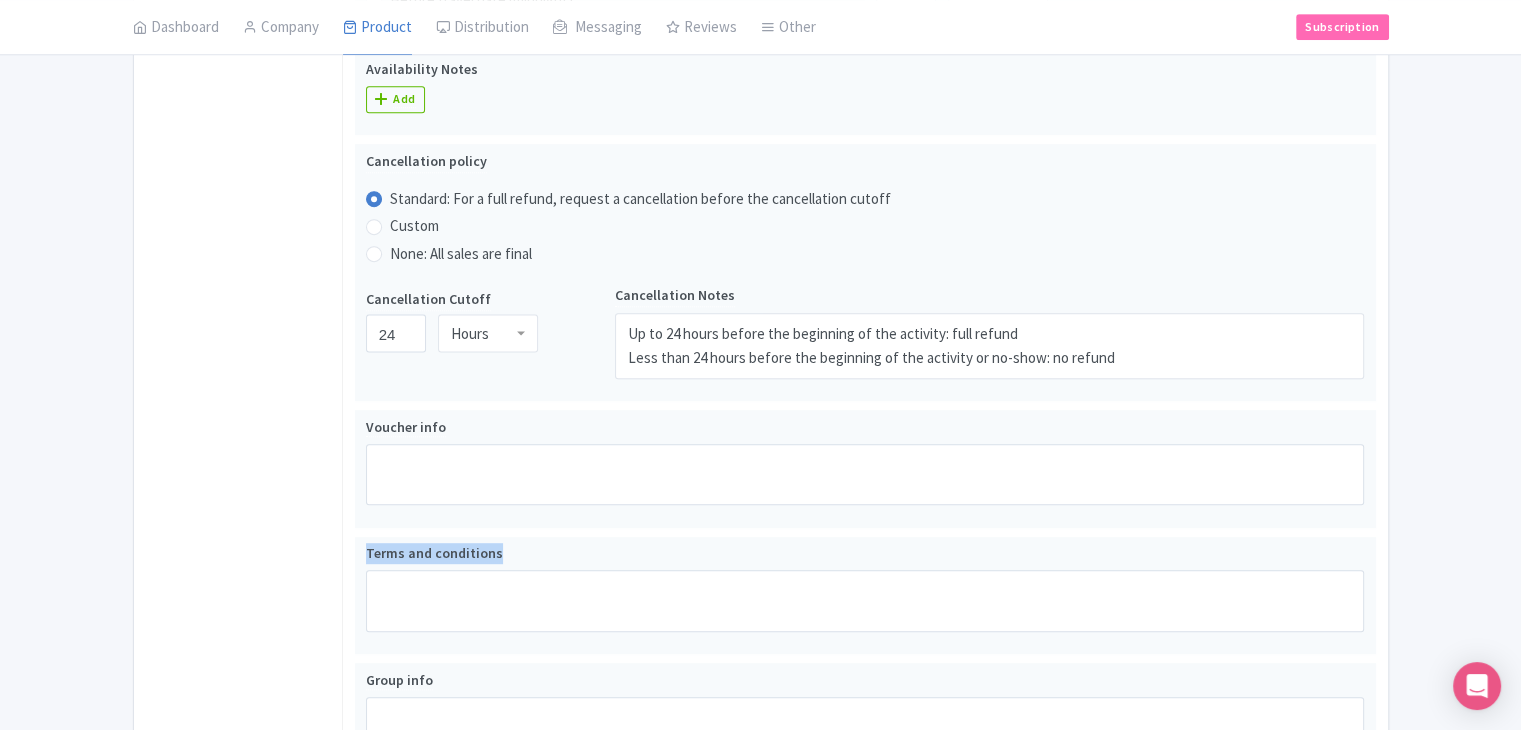 drag, startPoint x: 1529, startPoint y: 494, endPoint x: 1534, endPoint y: 570, distance: 76.1643 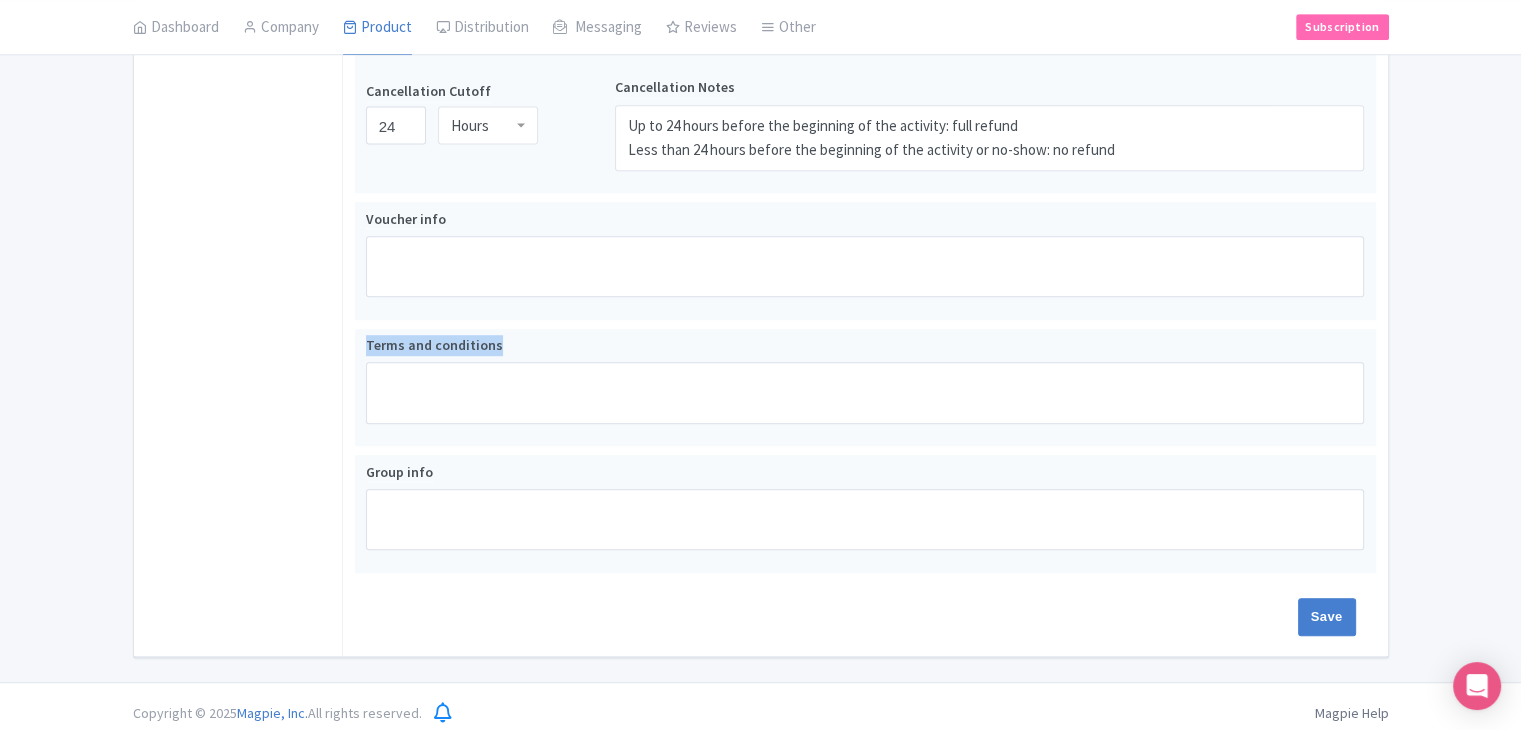 scroll, scrollTop: 1172, scrollLeft: 0, axis: vertical 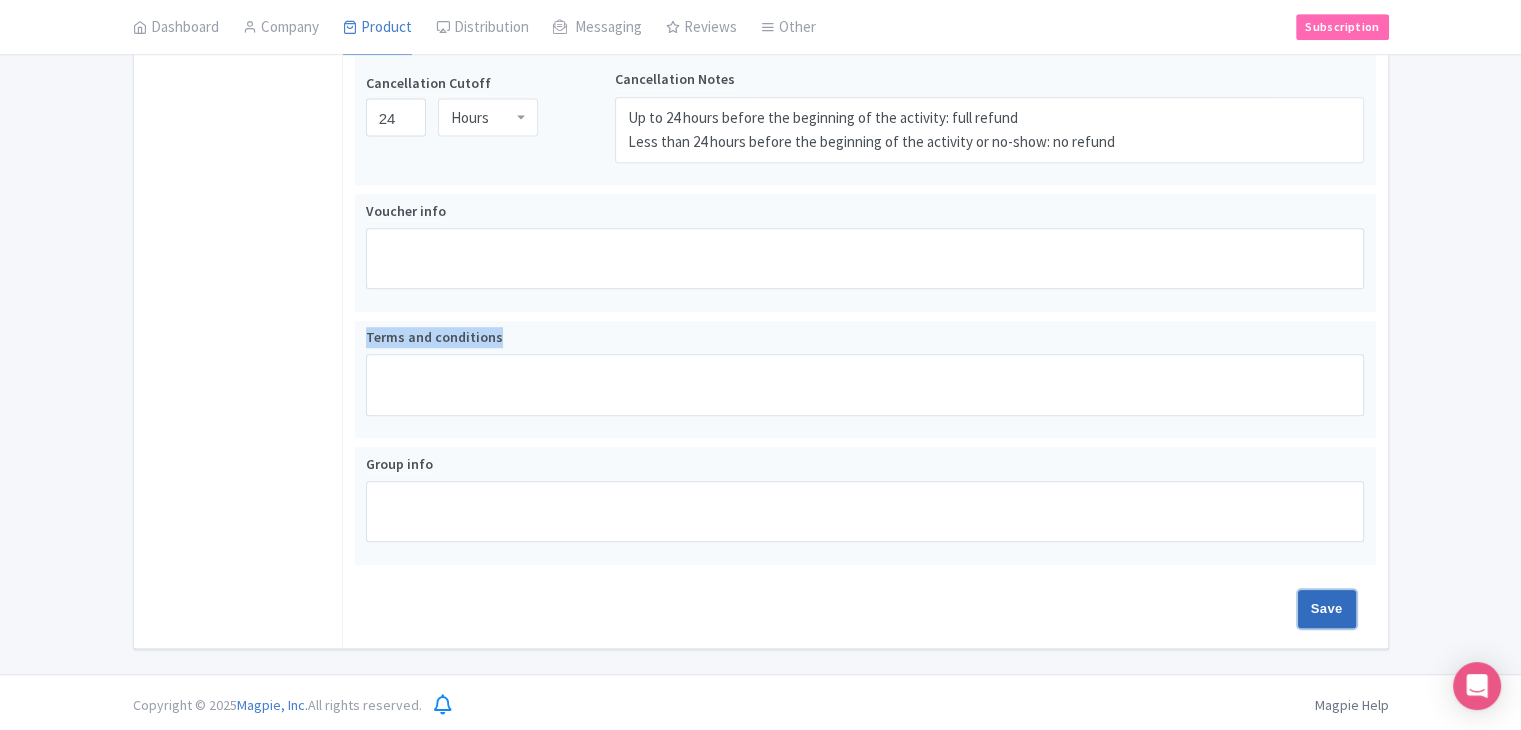 click on "Save" at bounding box center (1327, 609) 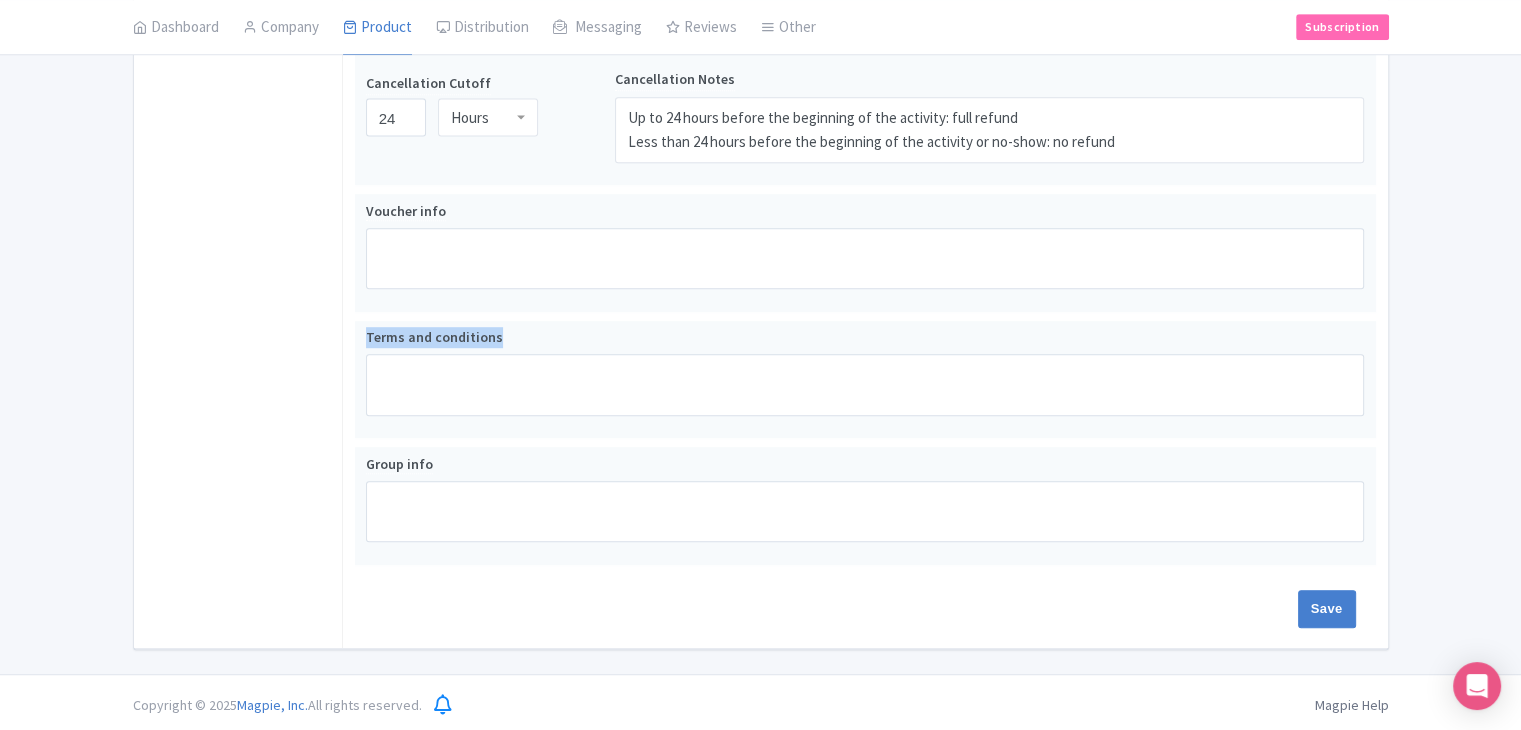 type on "Saving..." 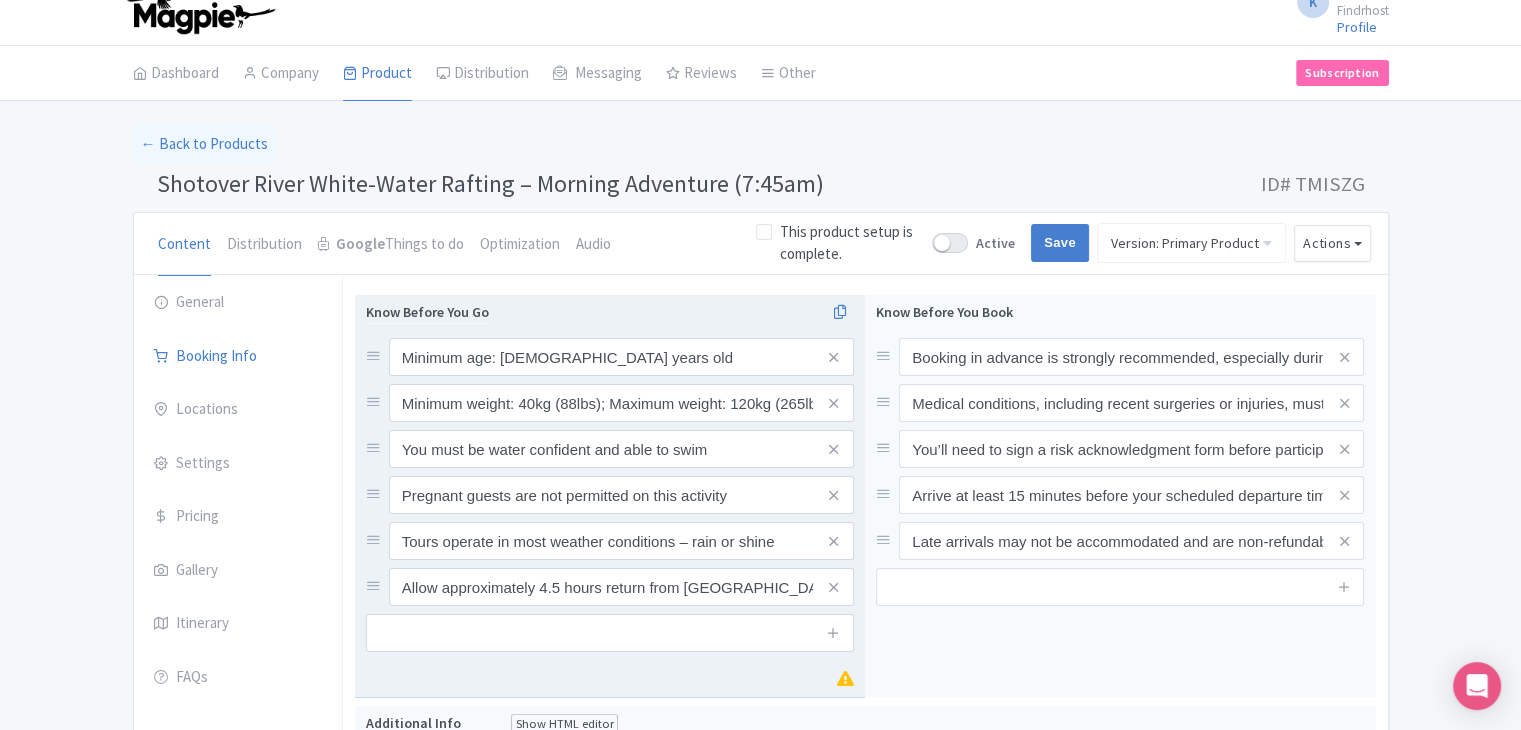 scroll, scrollTop: 0, scrollLeft: 0, axis: both 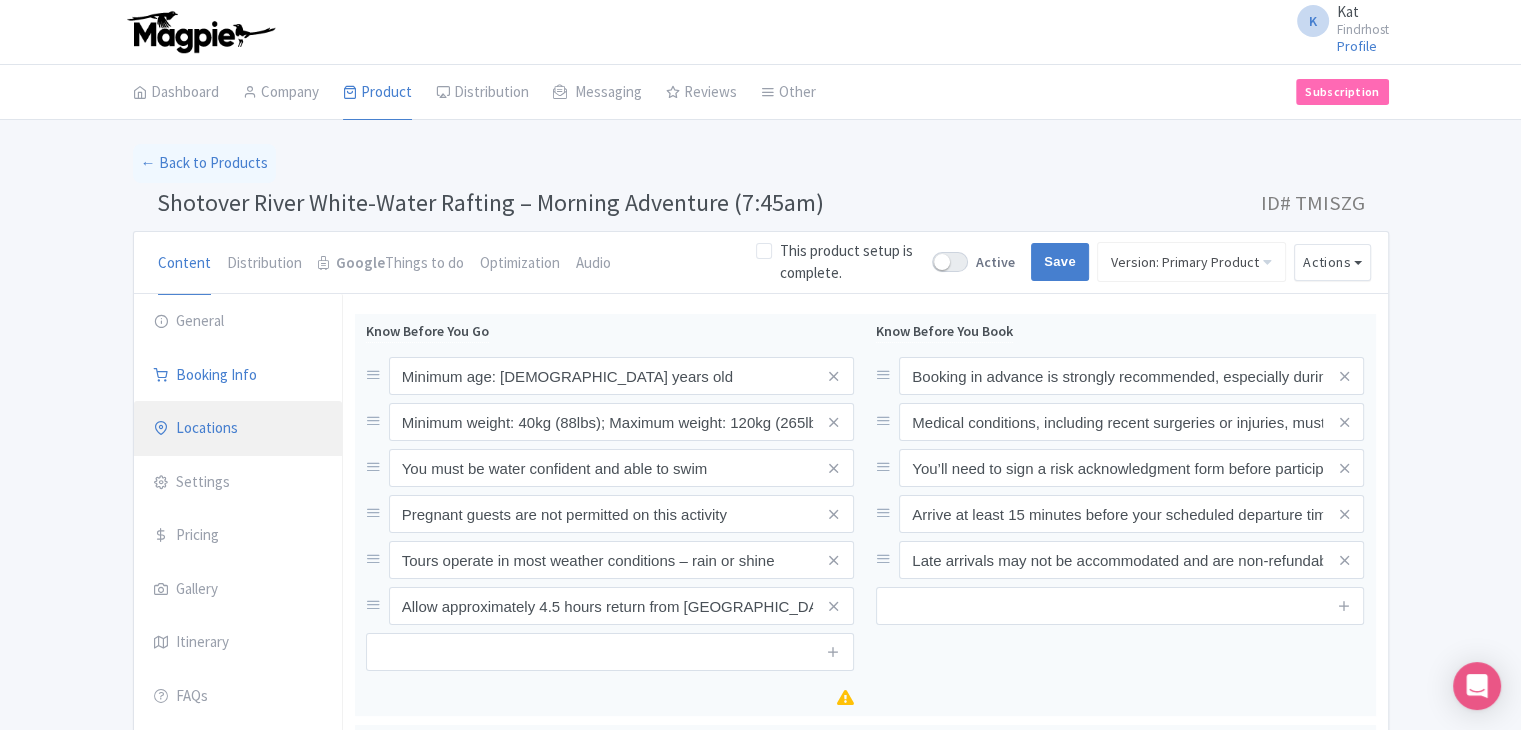click on "Locations" at bounding box center [238, 429] 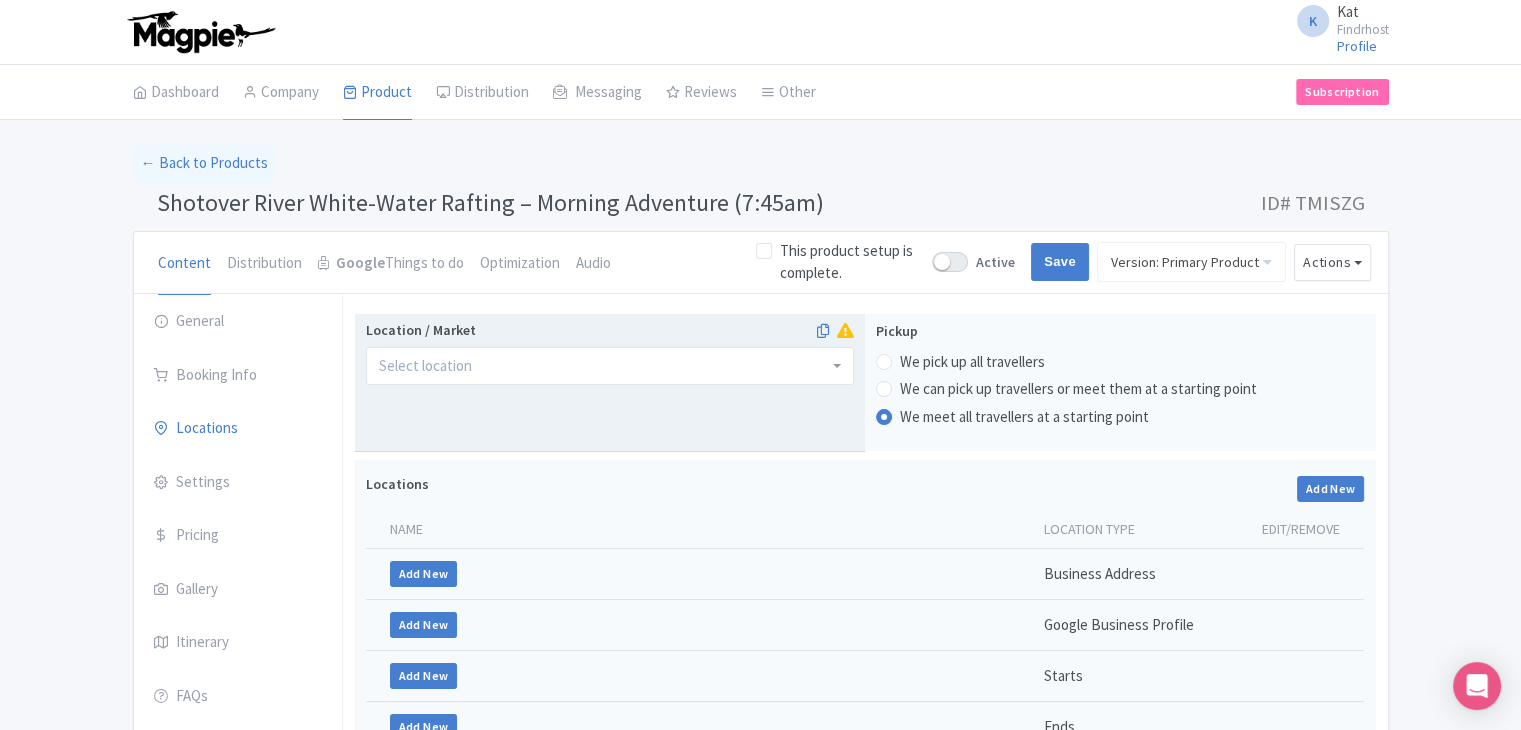click on "Location / Market" at bounding box center [610, 330] 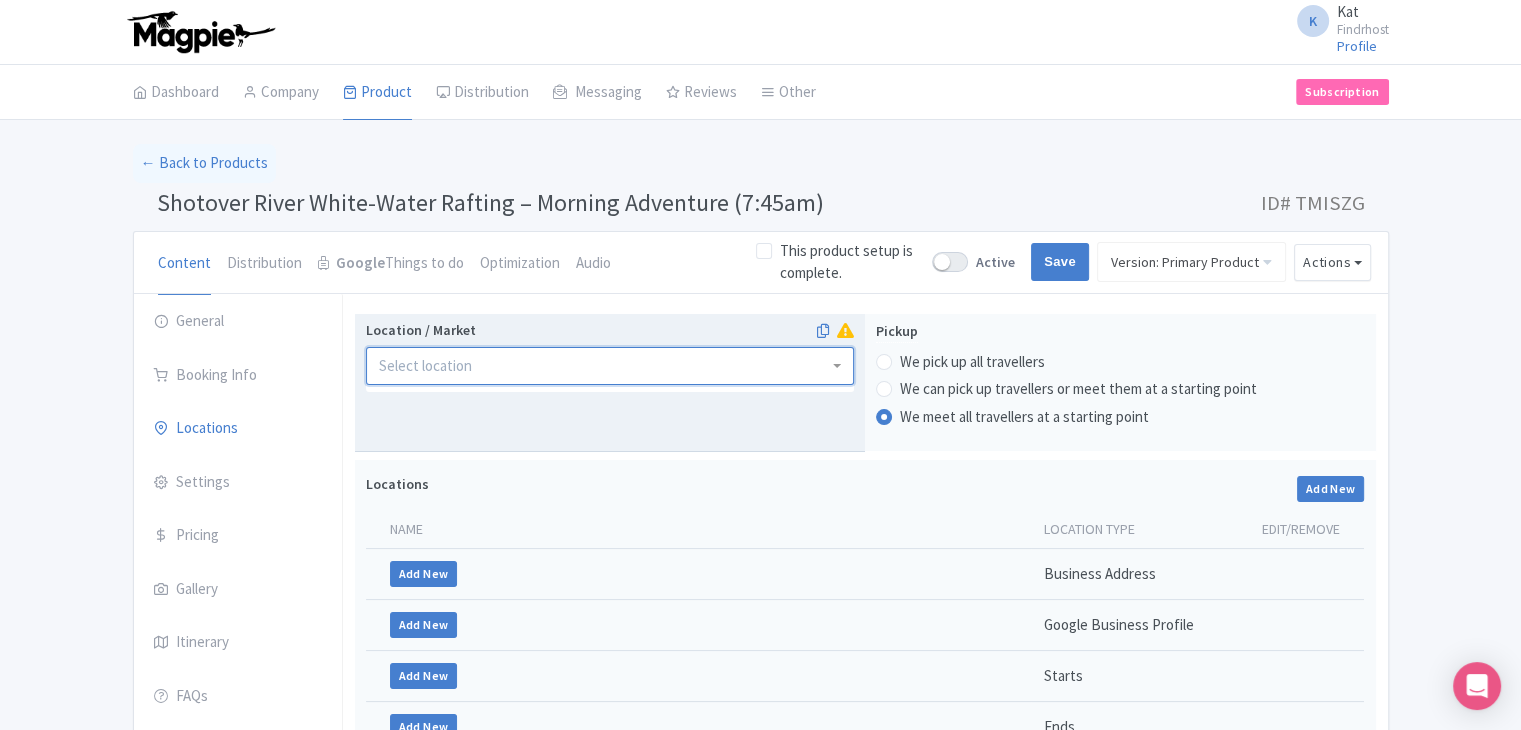 click at bounding box center (610, 366) 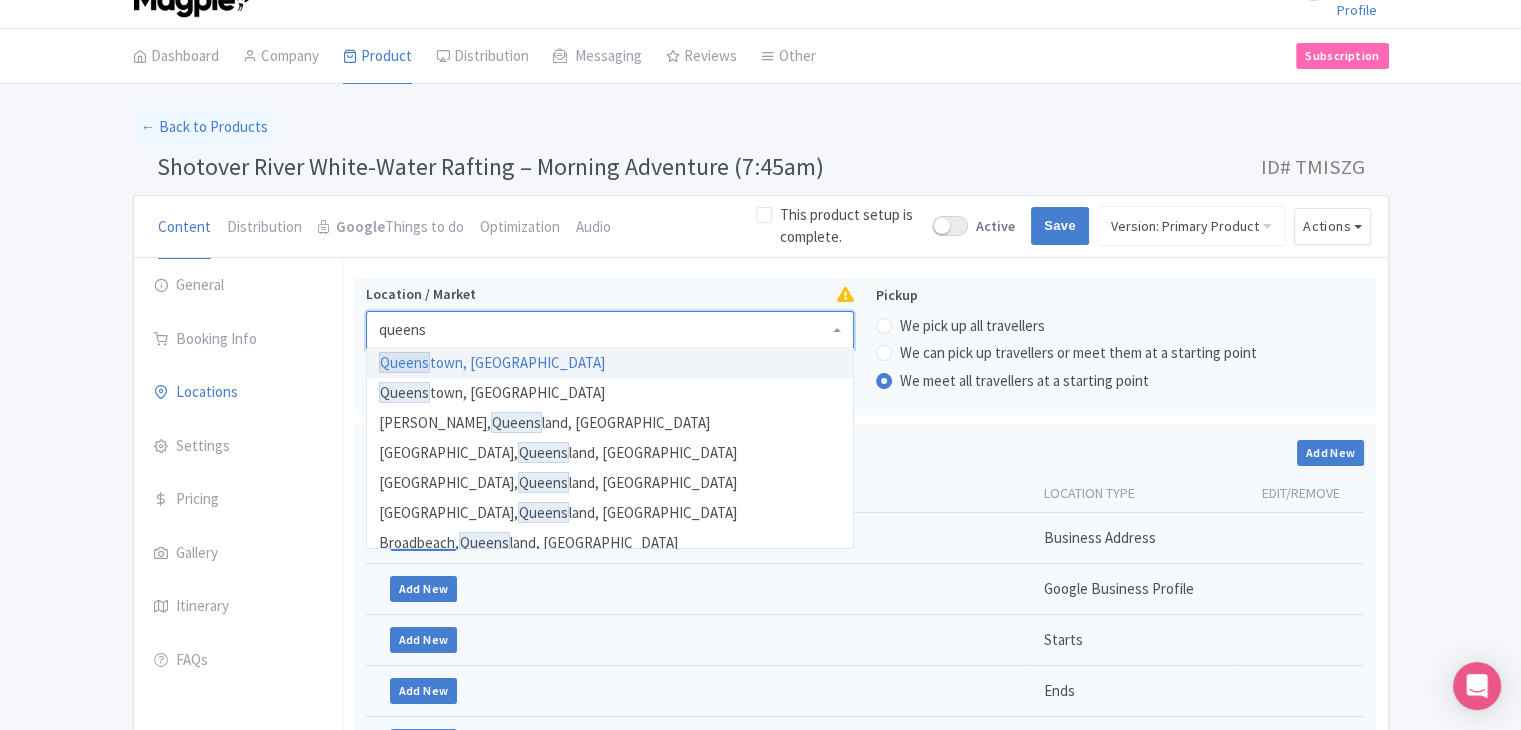 scroll, scrollTop: 100, scrollLeft: 0, axis: vertical 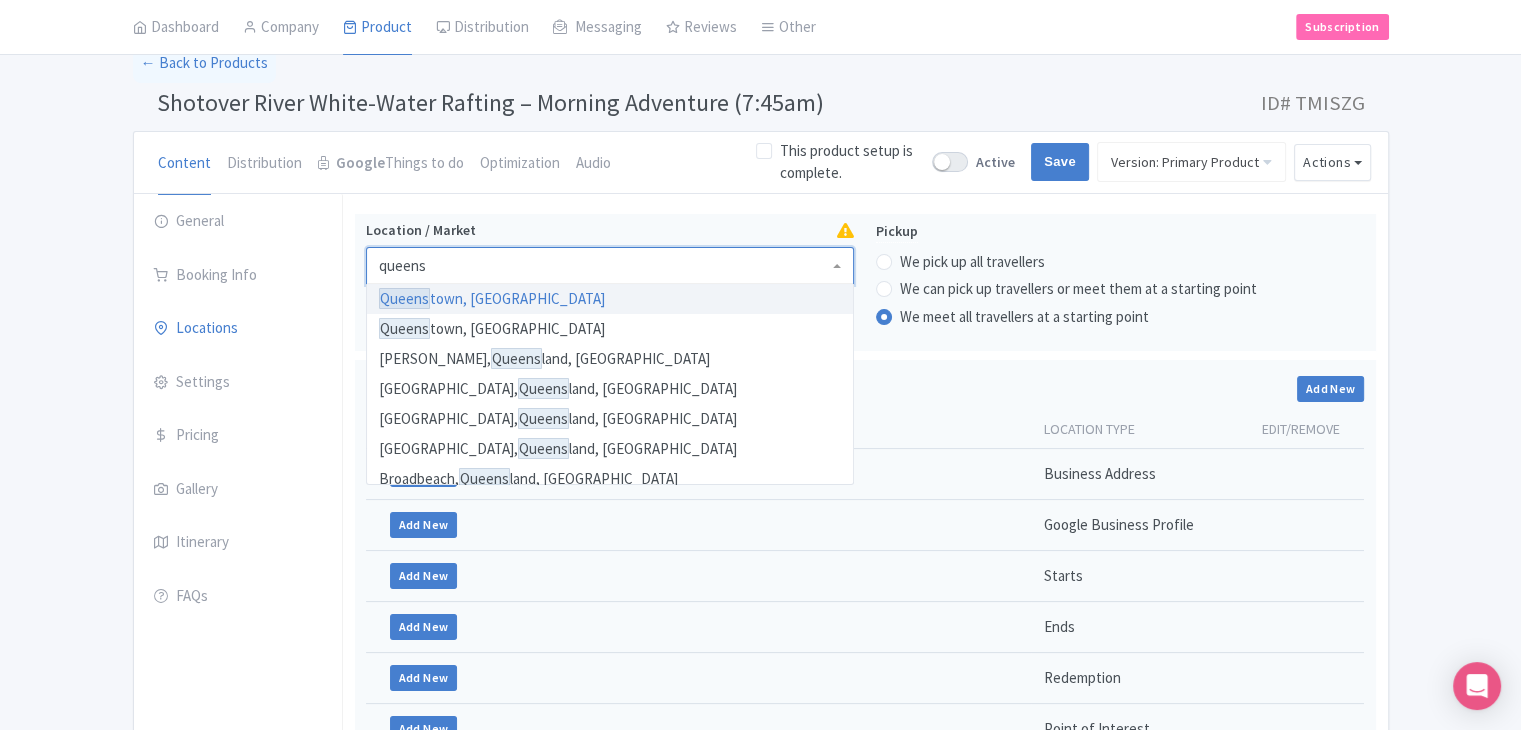type on "queens" 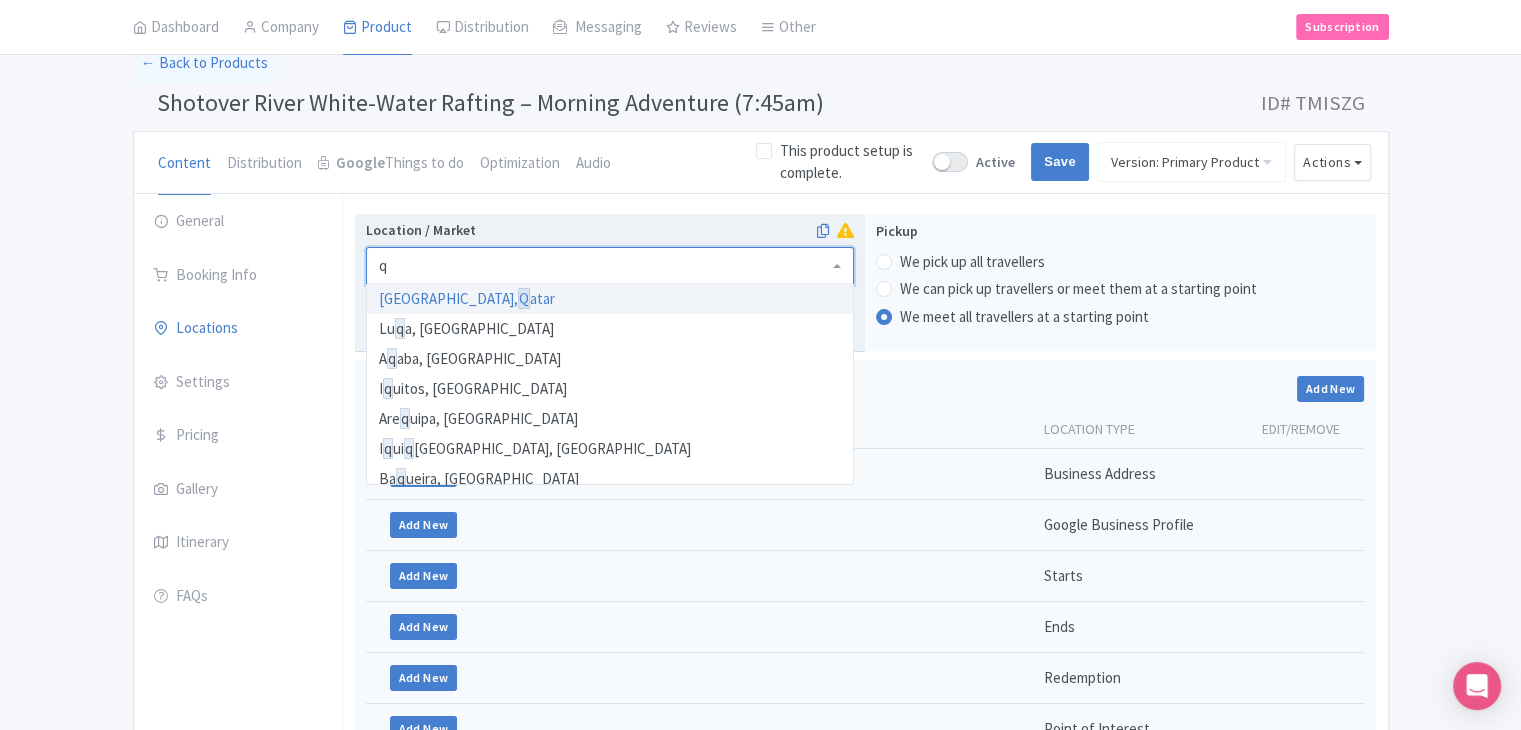 scroll, scrollTop: 0, scrollLeft: 0, axis: both 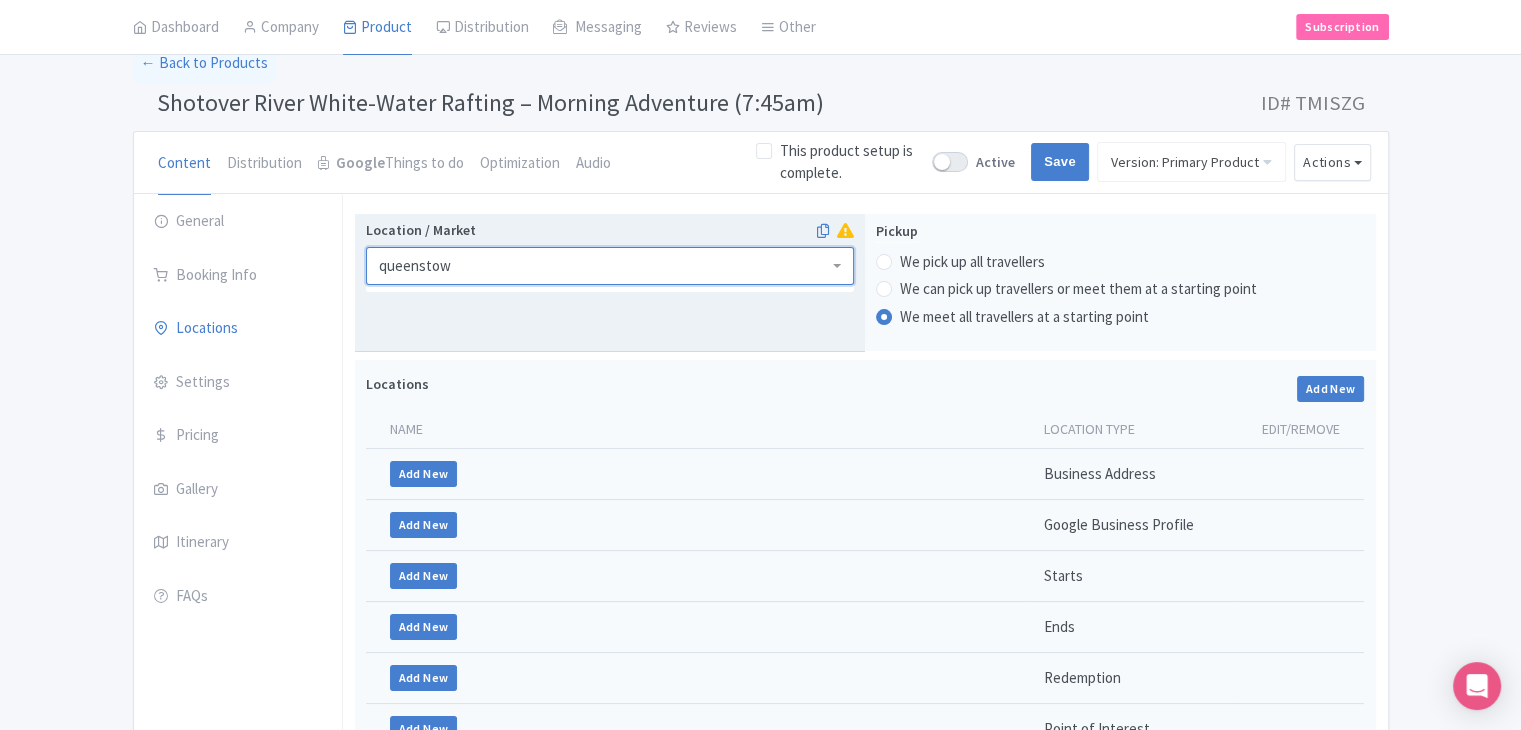 type on "queenstown" 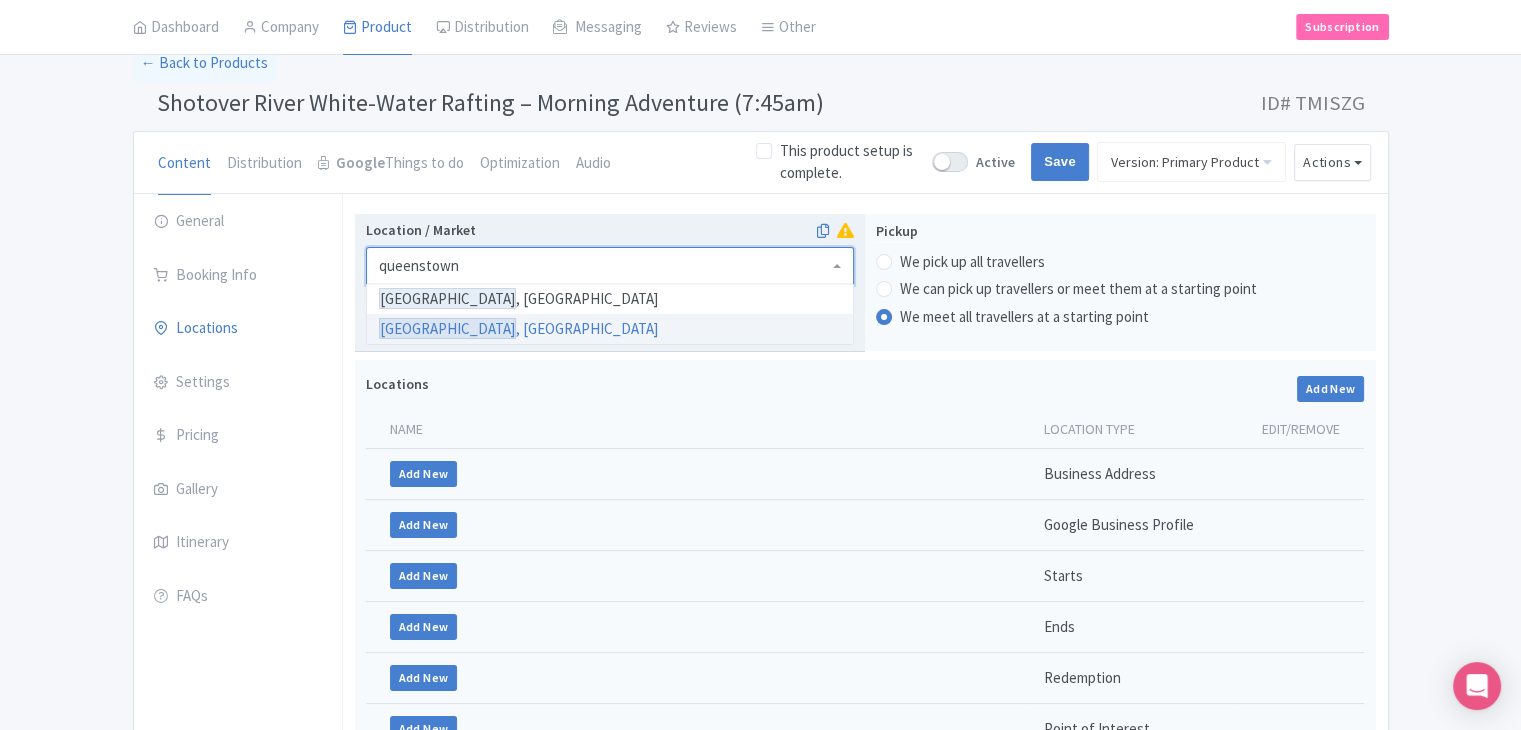 type 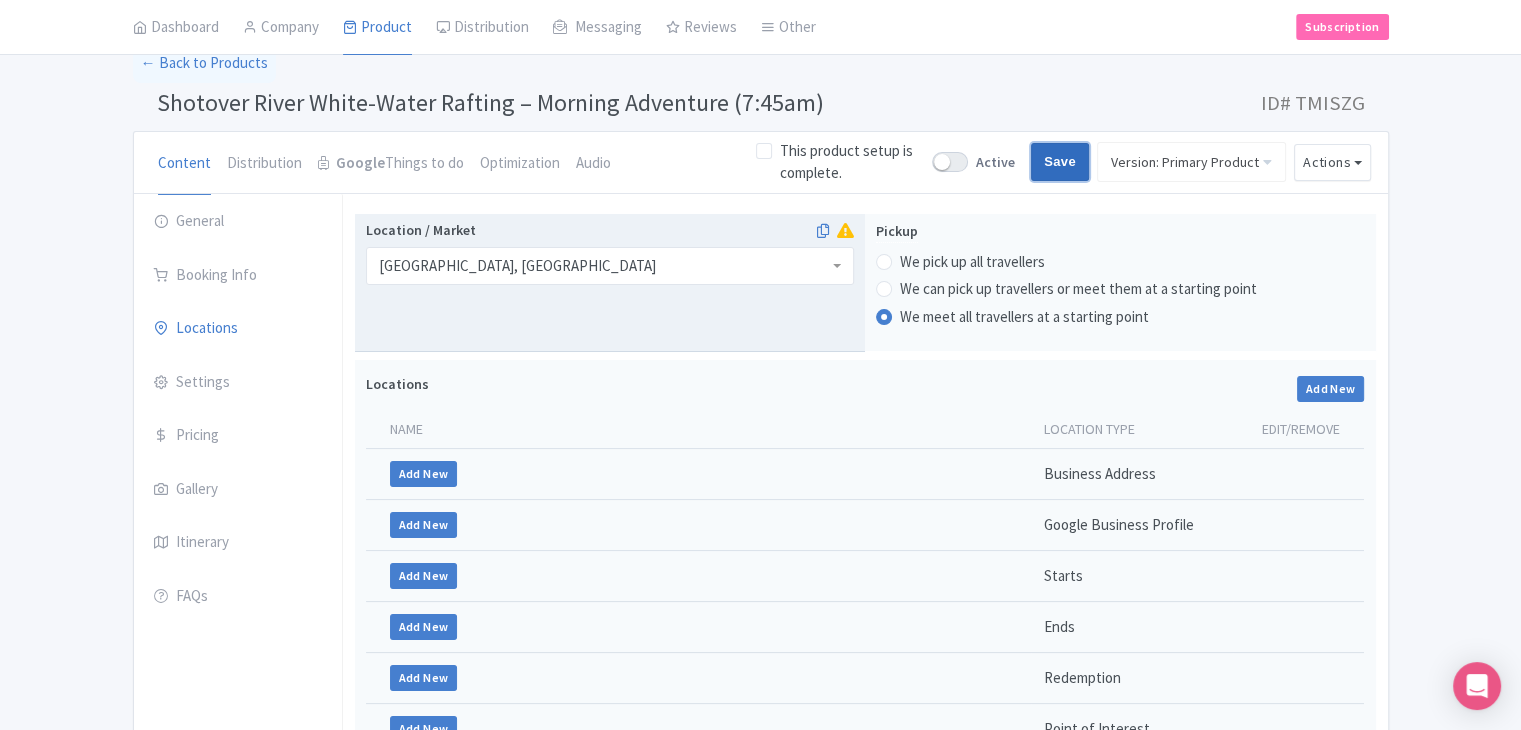 click on "Save" at bounding box center [1060, 162] 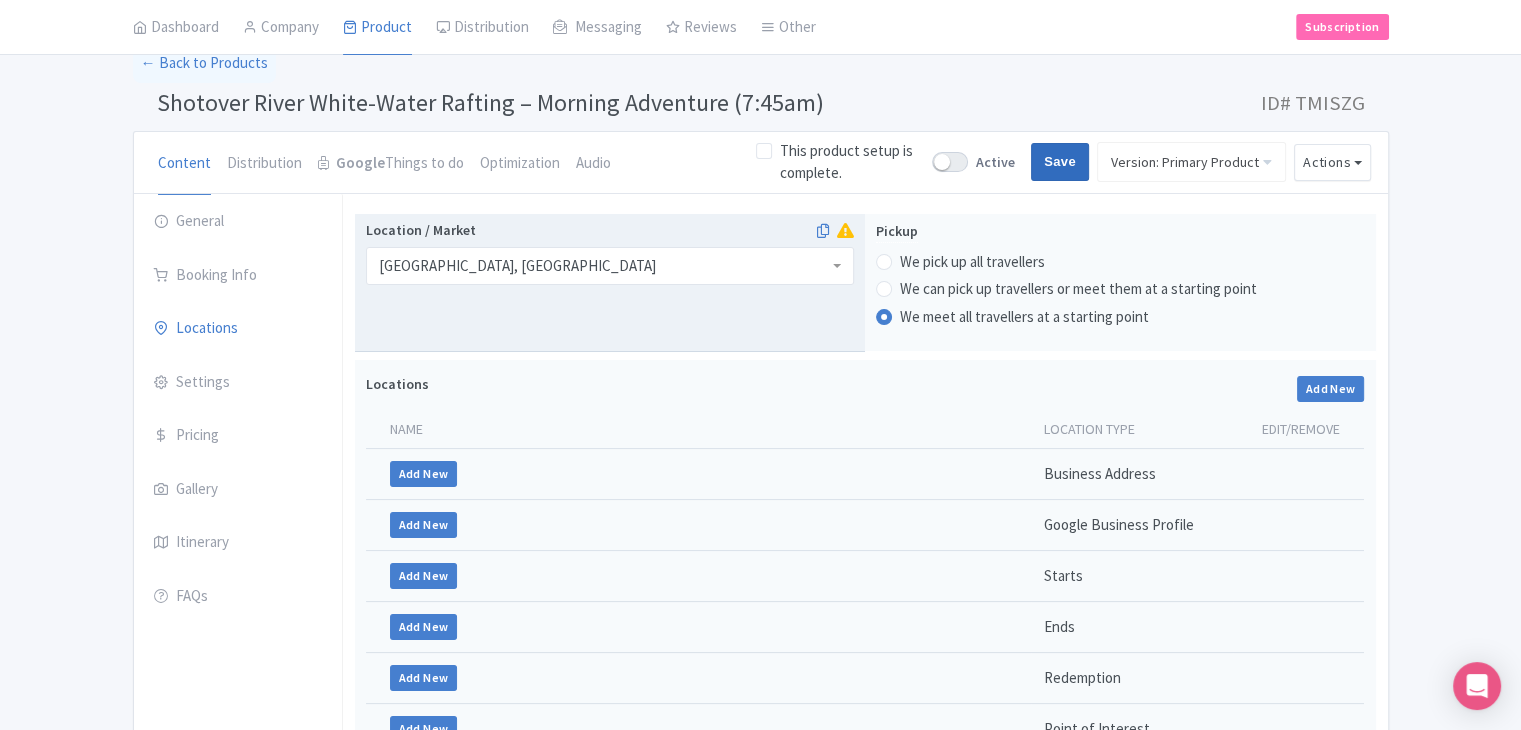 type on "Saving..." 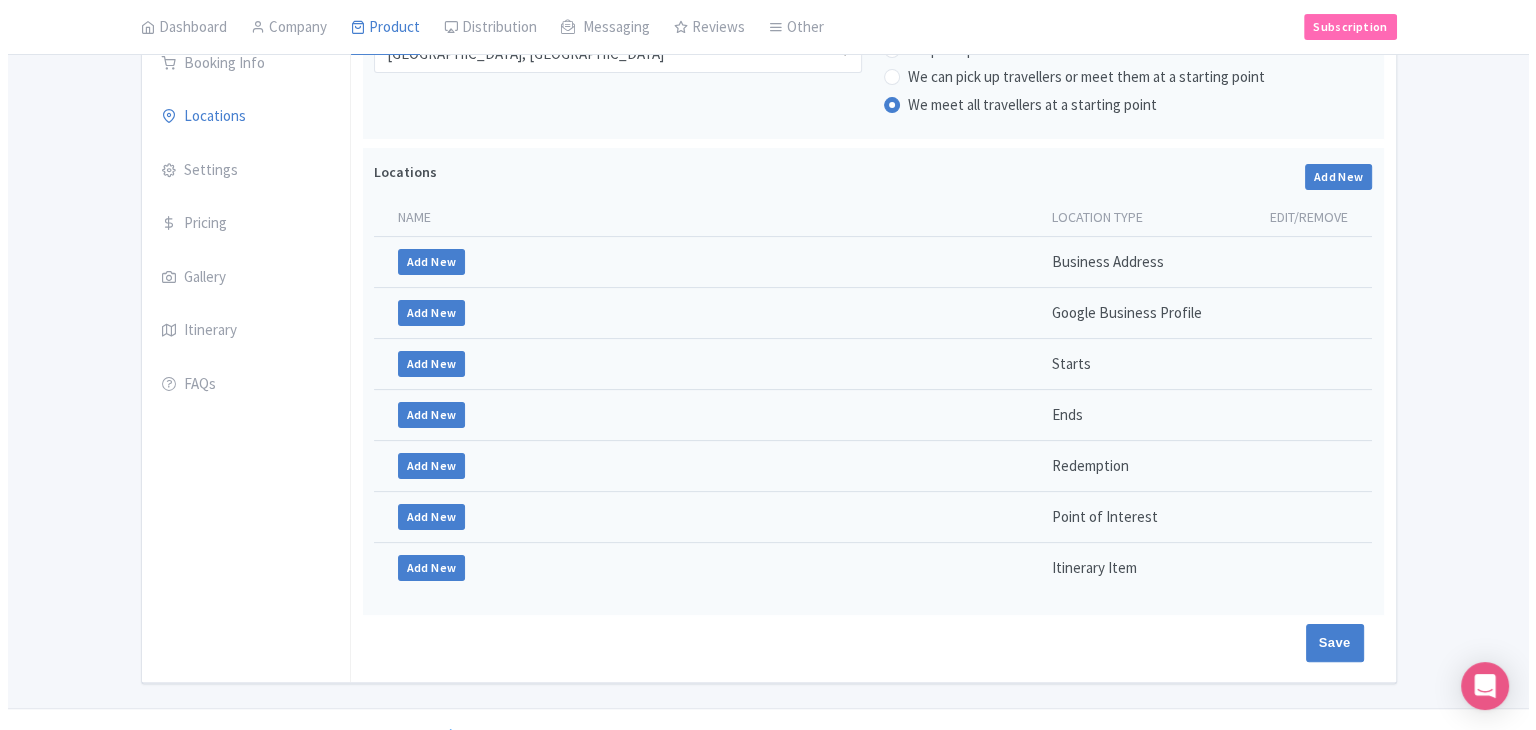 scroll, scrollTop: 312, scrollLeft: 0, axis: vertical 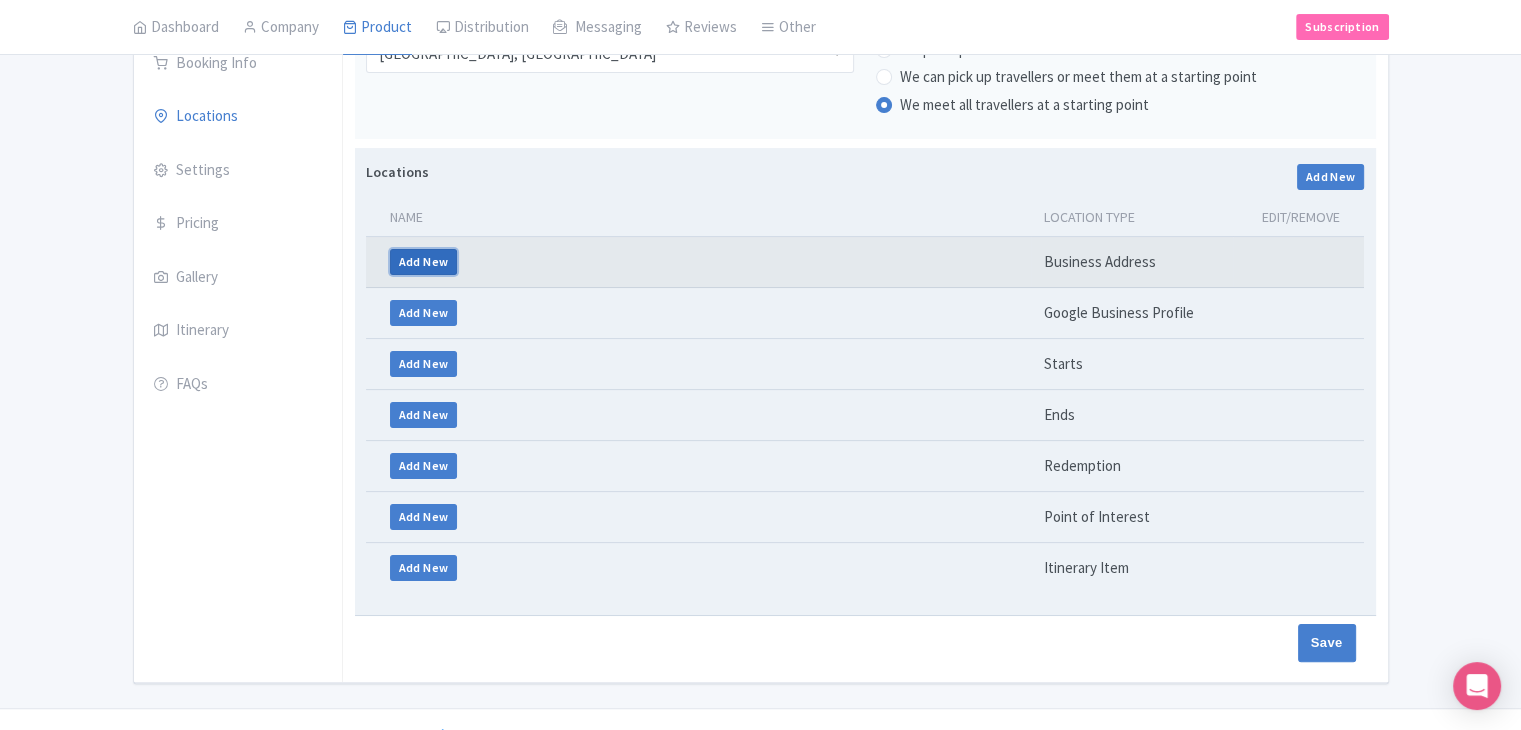 click on "Add New" at bounding box center [424, 262] 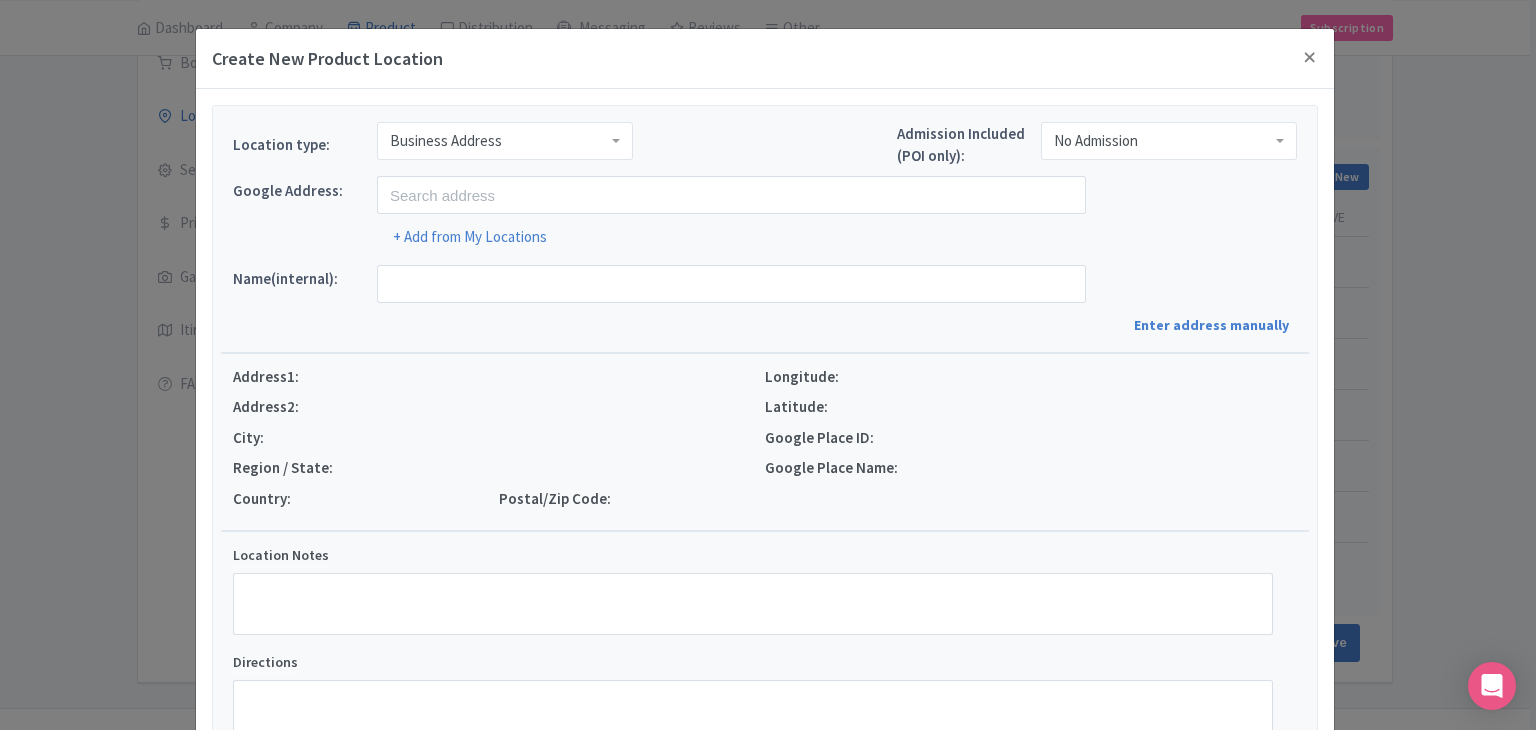 click on "Business Address" at bounding box center (505, 141) 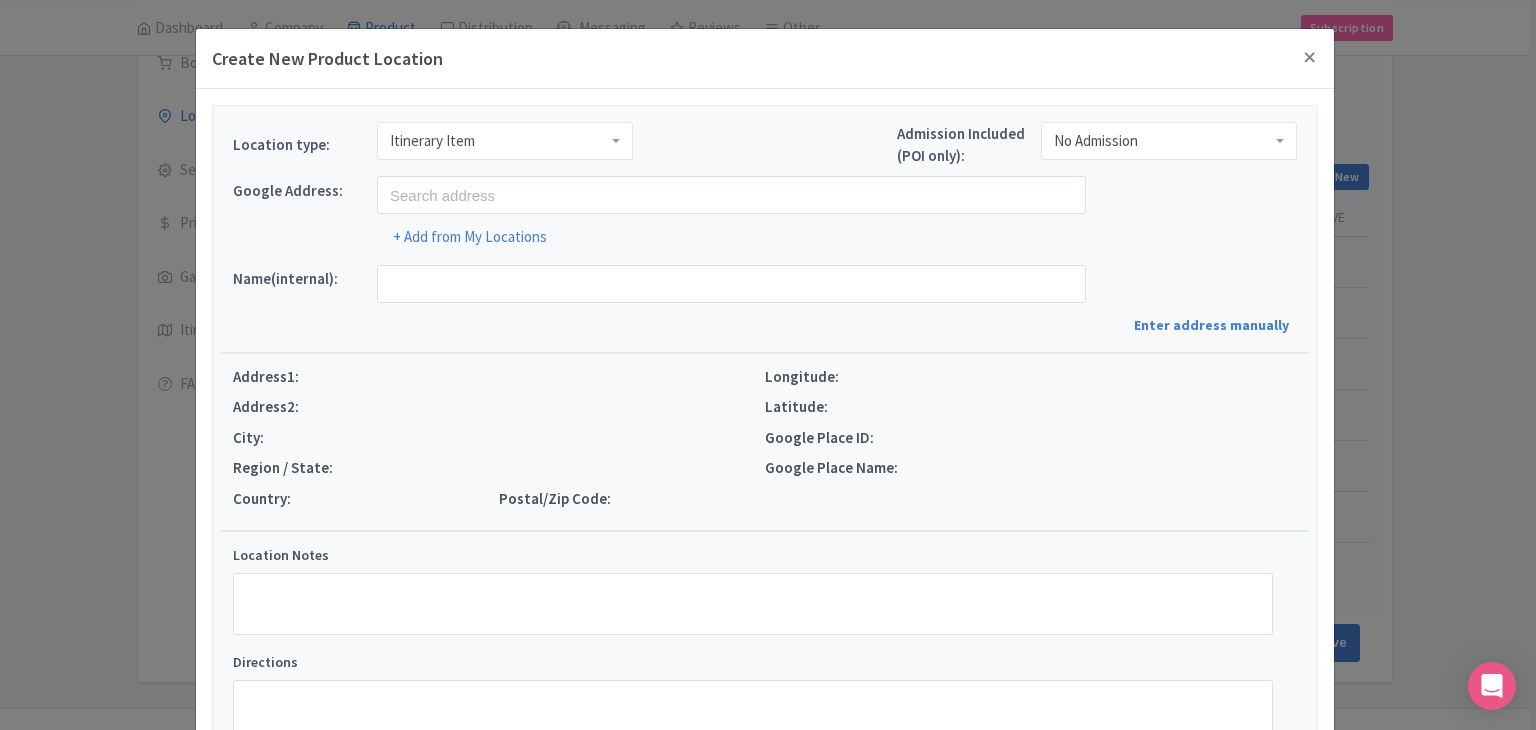 scroll, scrollTop: 0, scrollLeft: 0, axis: both 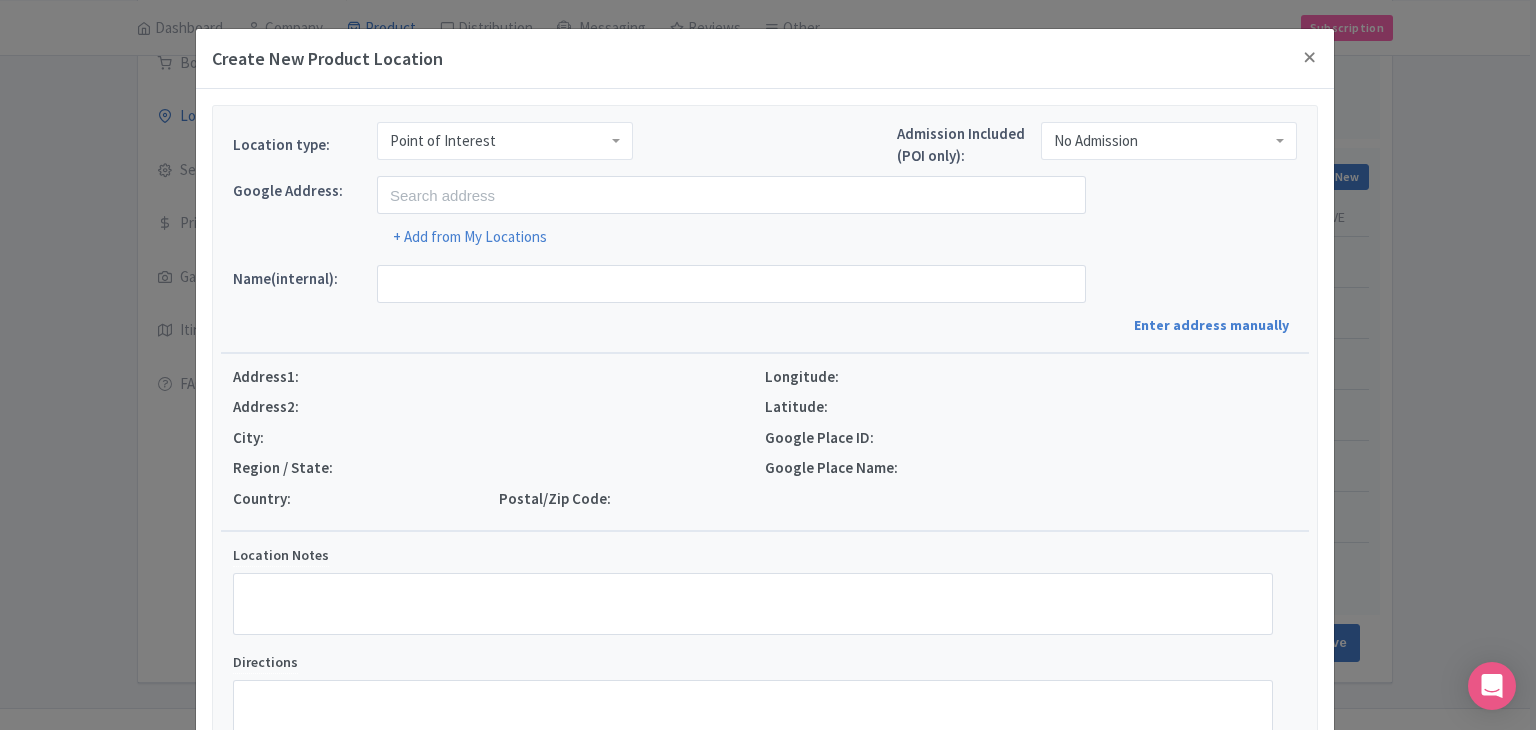 click on "Point of Interest" at bounding box center (505, 141) 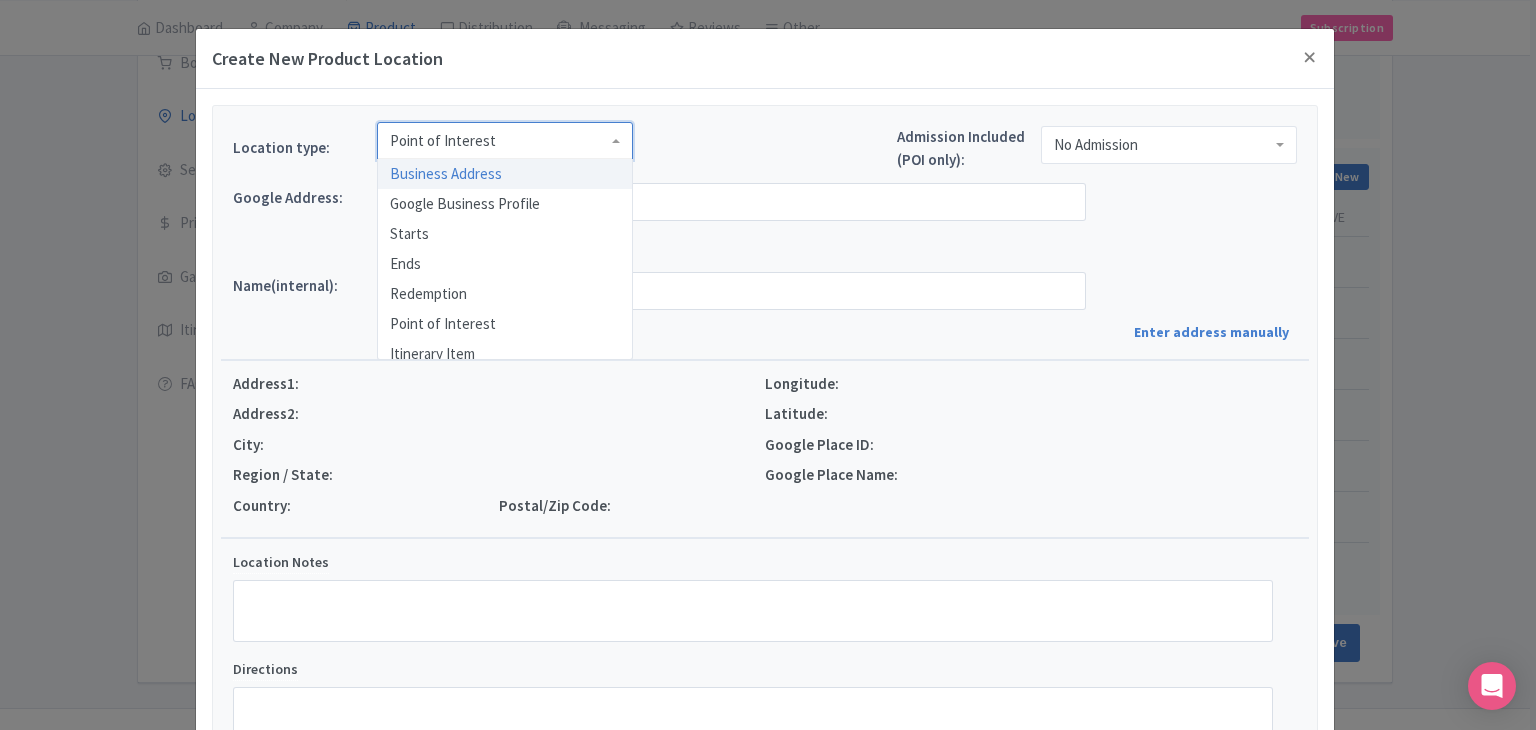click on "Point of Interest" at bounding box center [505, 141] 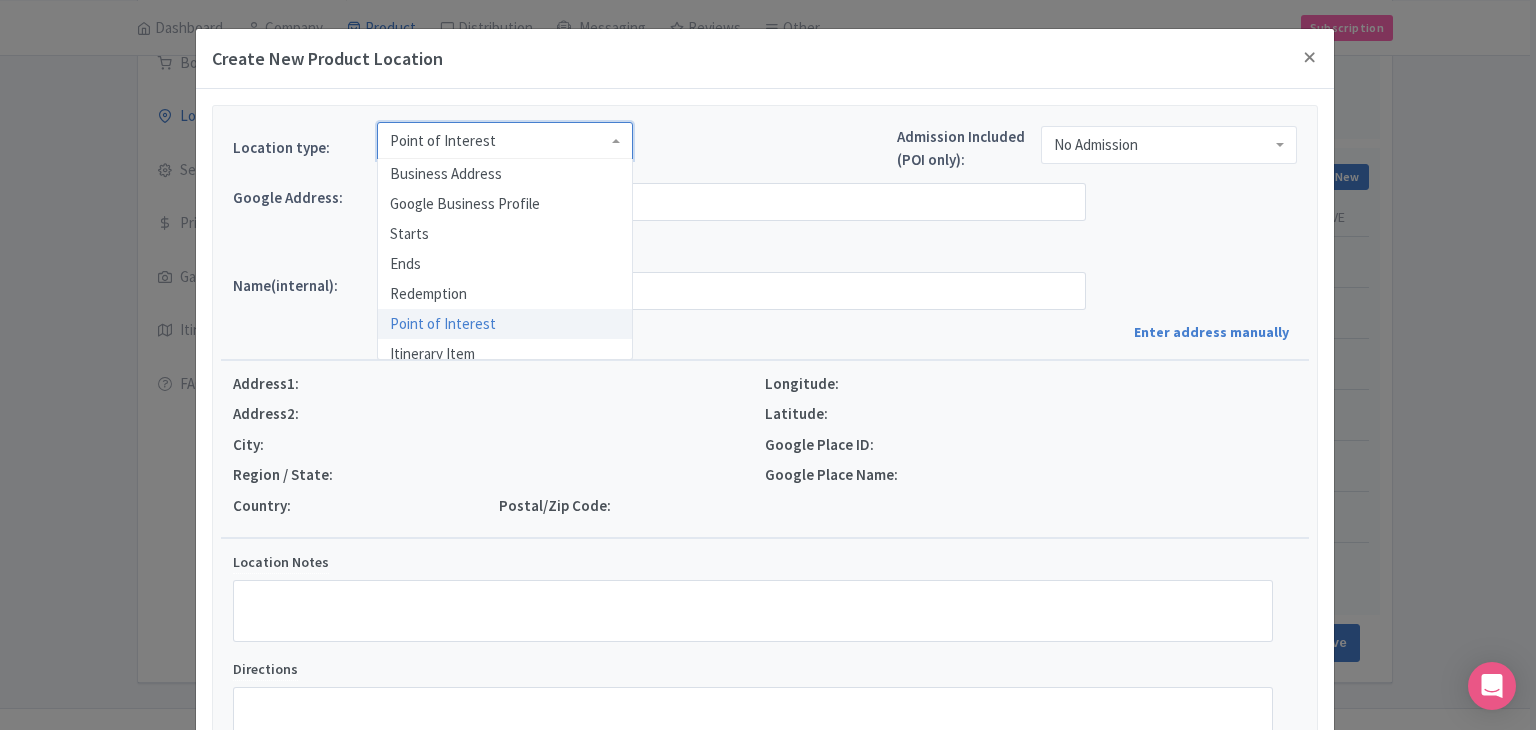 click on "Point of Interest" at bounding box center [505, 141] 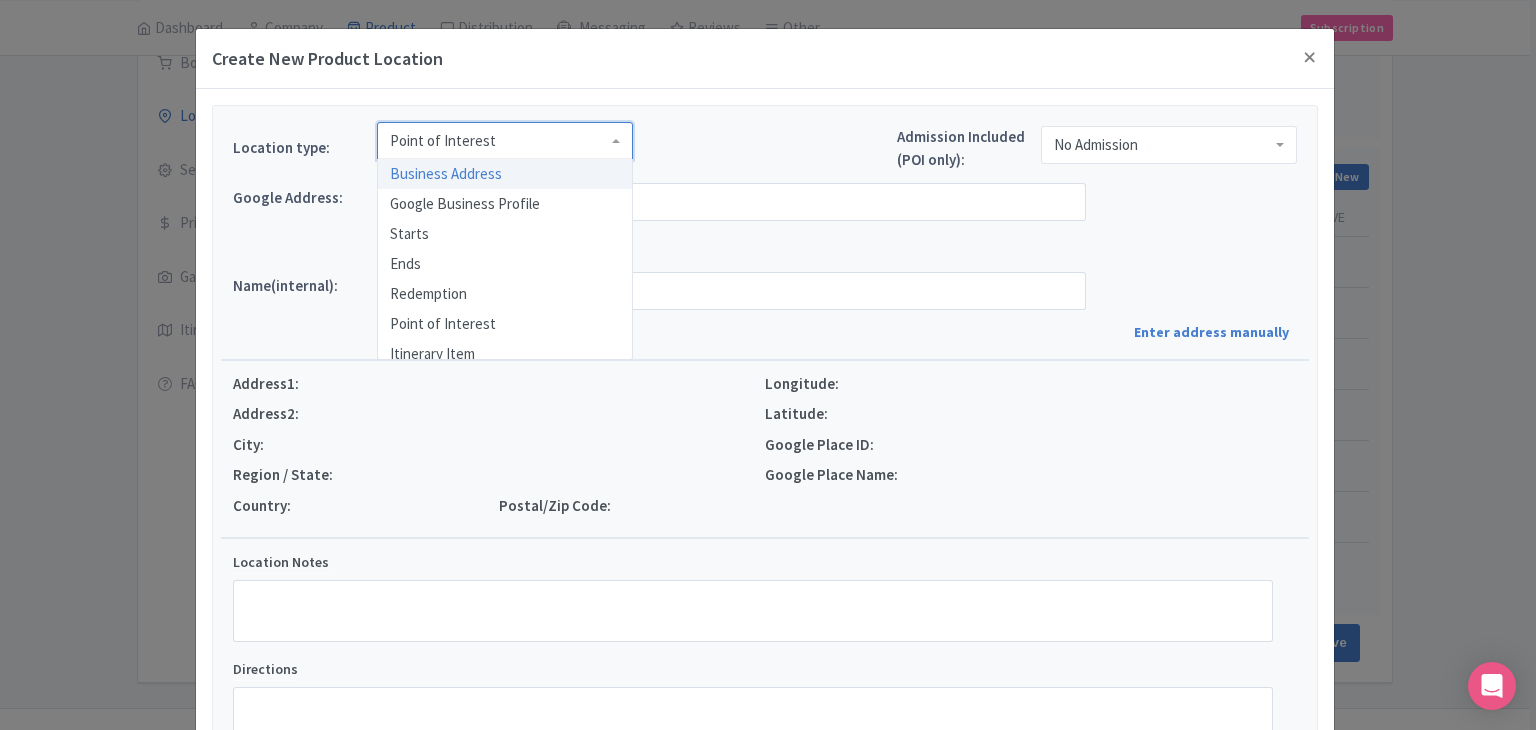 scroll, scrollTop: 0, scrollLeft: 0, axis: both 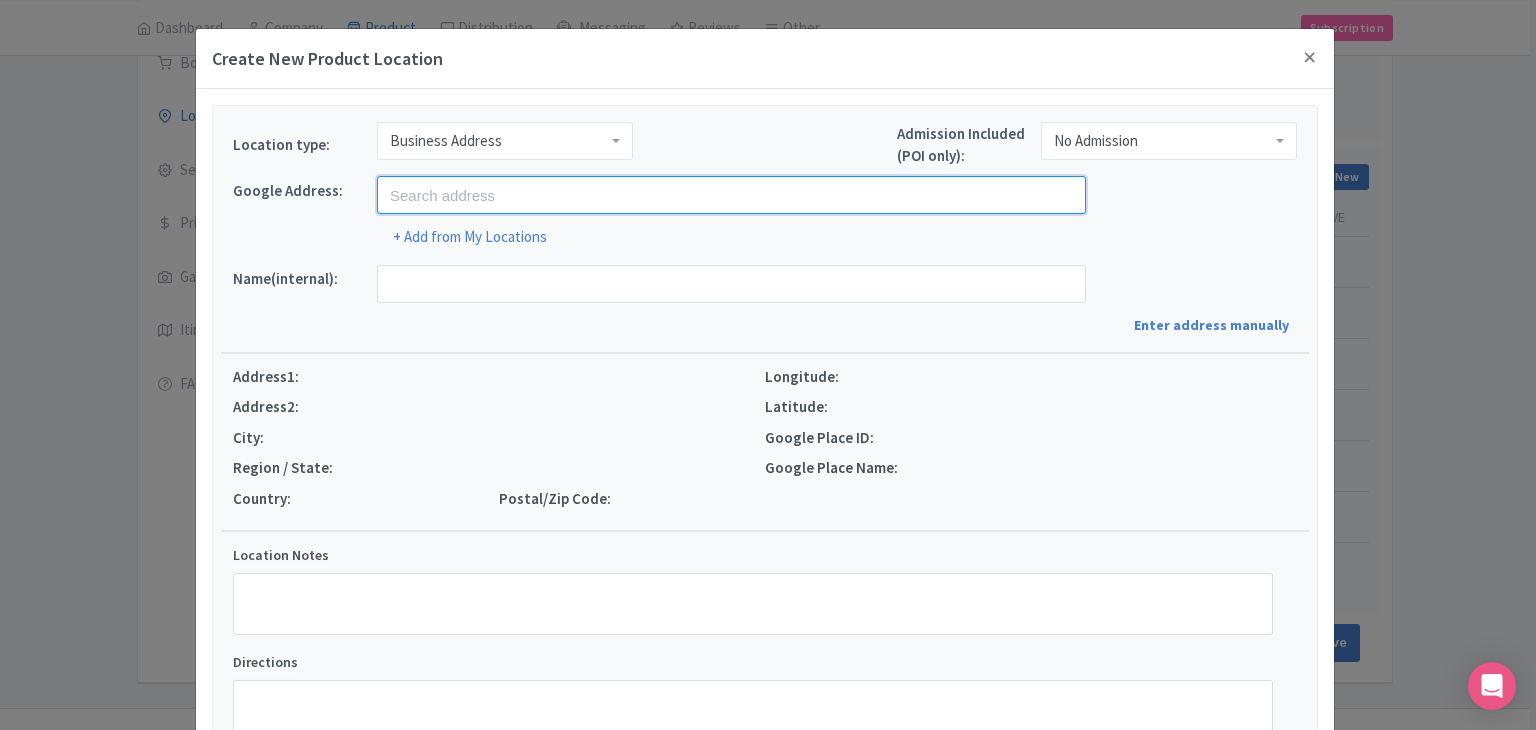 click at bounding box center [731, 195] 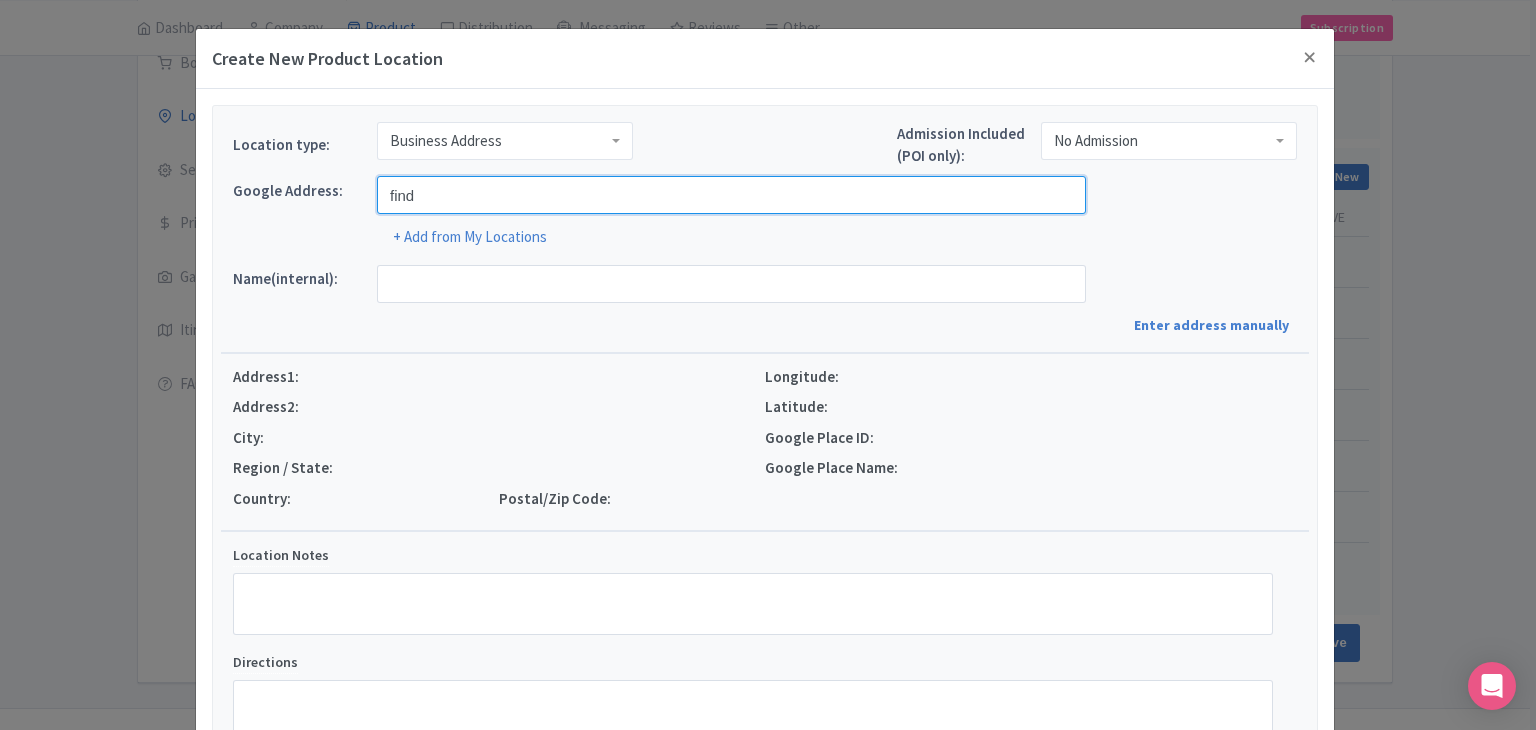 type on "Findrhost, [GEOGRAPHIC_DATA], [GEOGRAPHIC_DATA], [GEOGRAPHIC_DATA]" 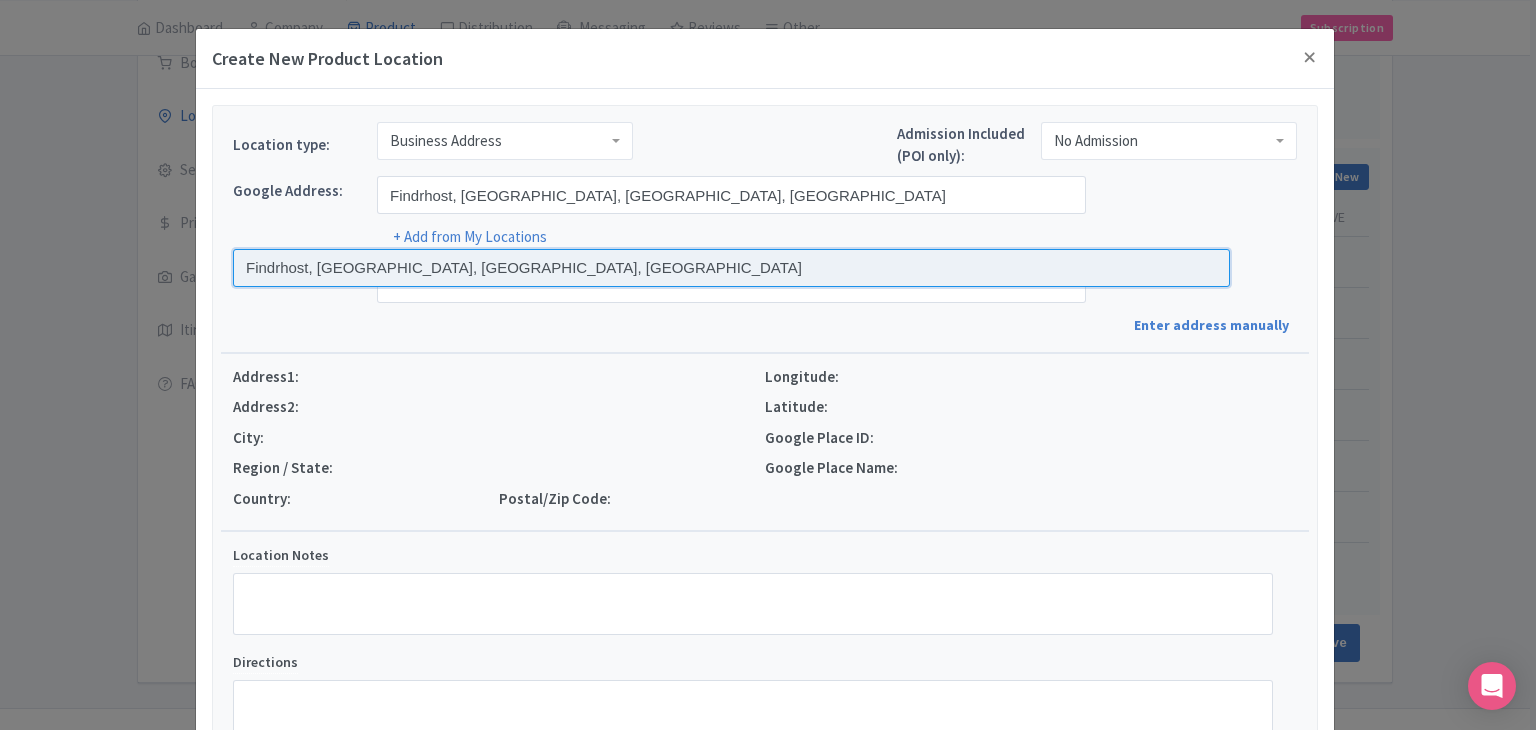 click at bounding box center (731, 268) 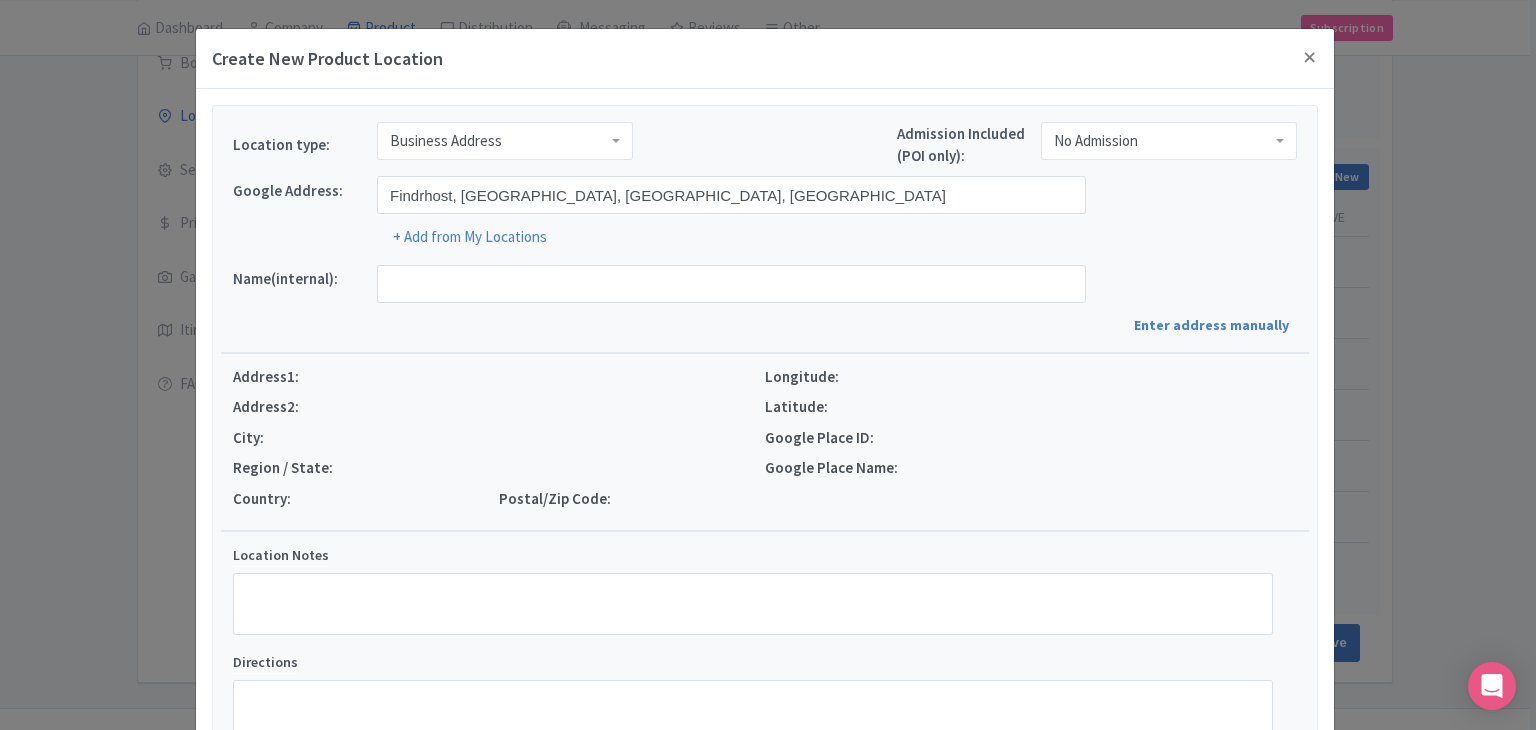type on "Findrhost, [STREET_ADDRESS]" 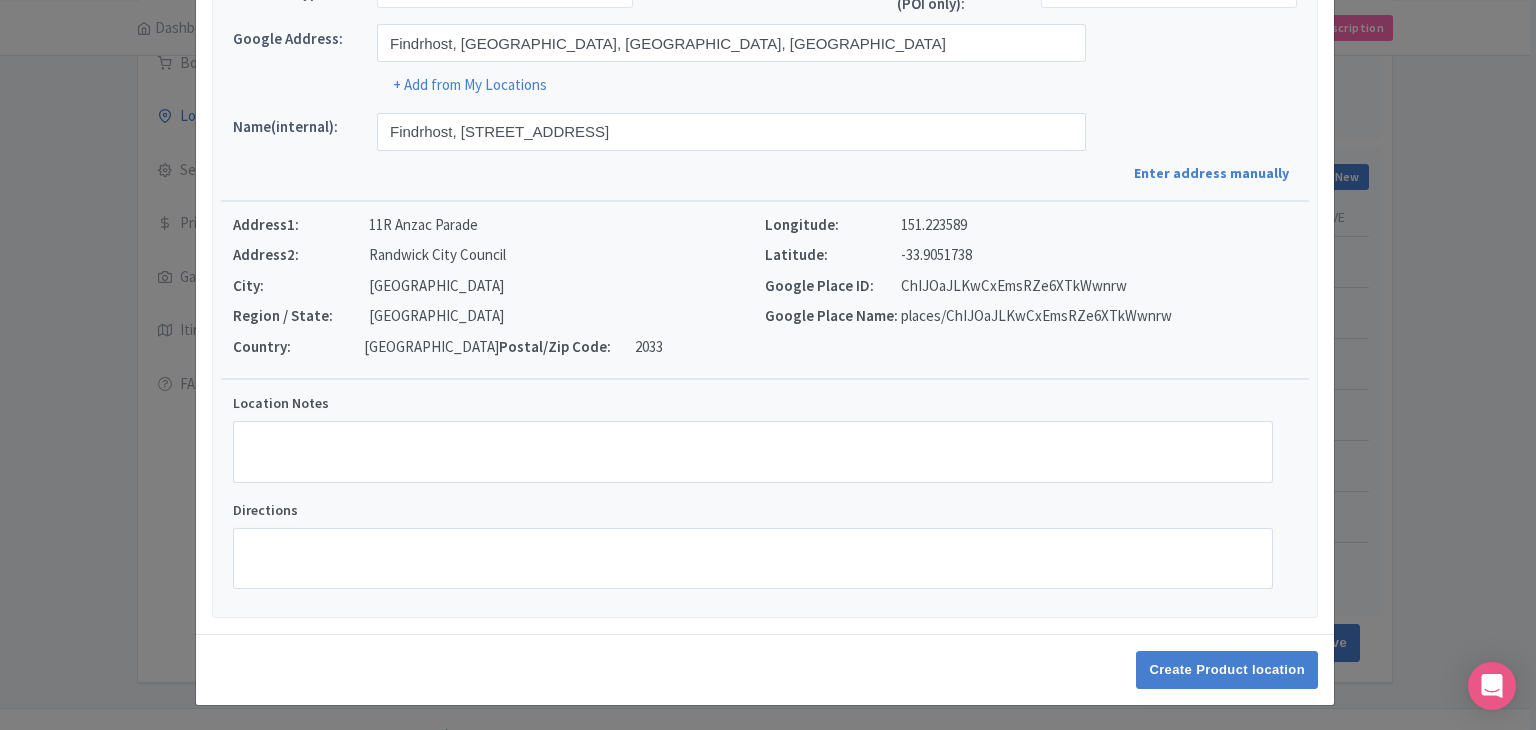 scroll, scrollTop: 152, scrollLeft: 0, axis: vertical 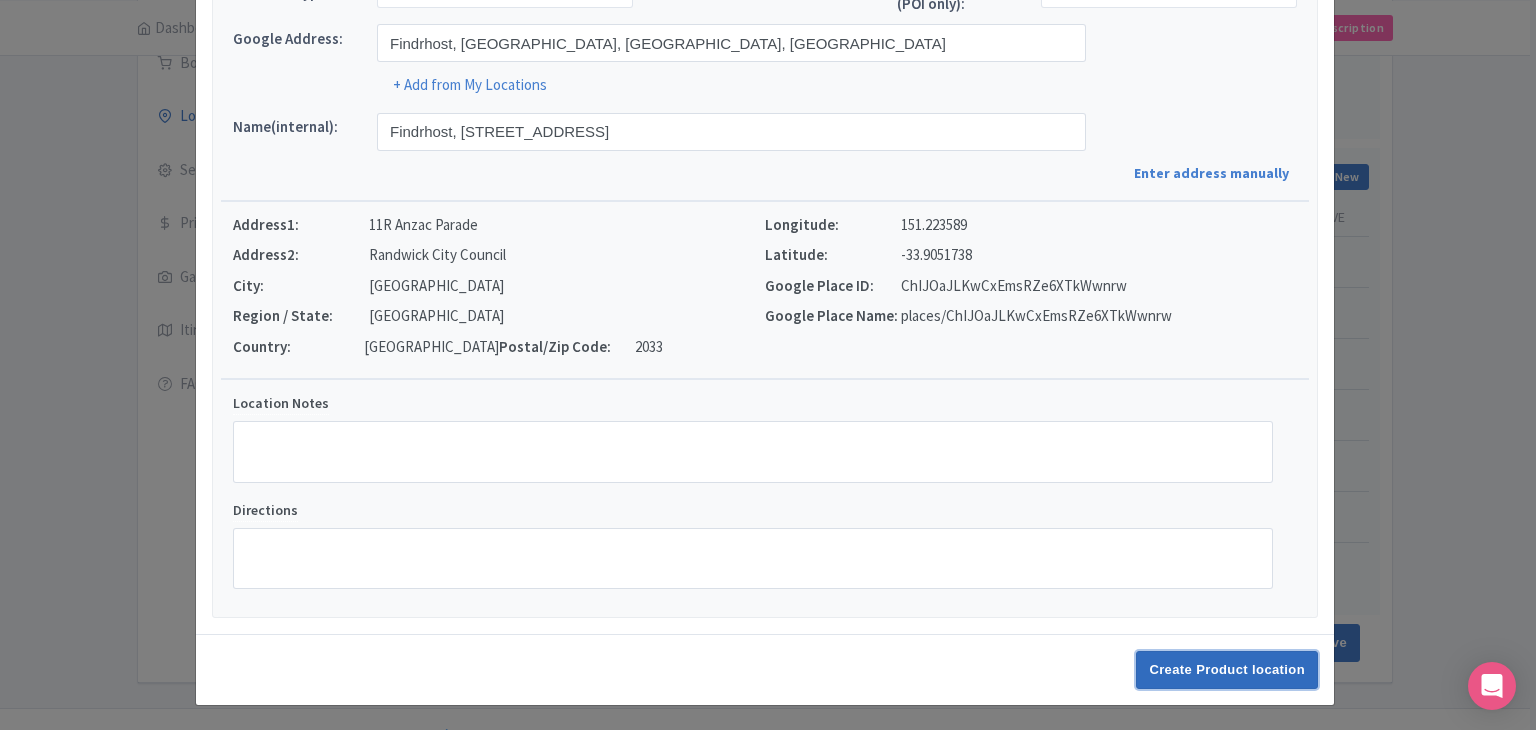 click on "Create Product location" at bounding box center [1227, 670] 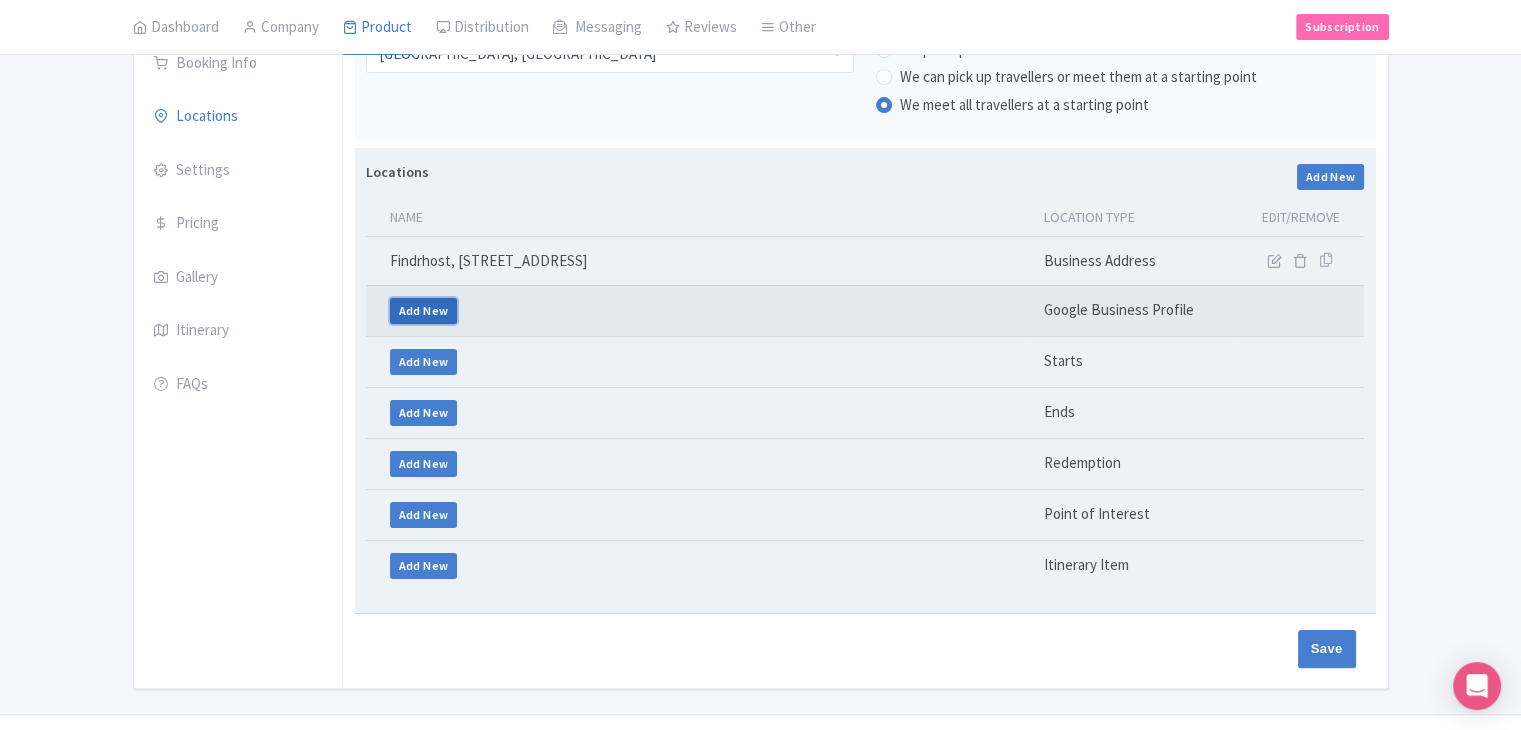 click on "Add New" at bounding box center [424, 311] 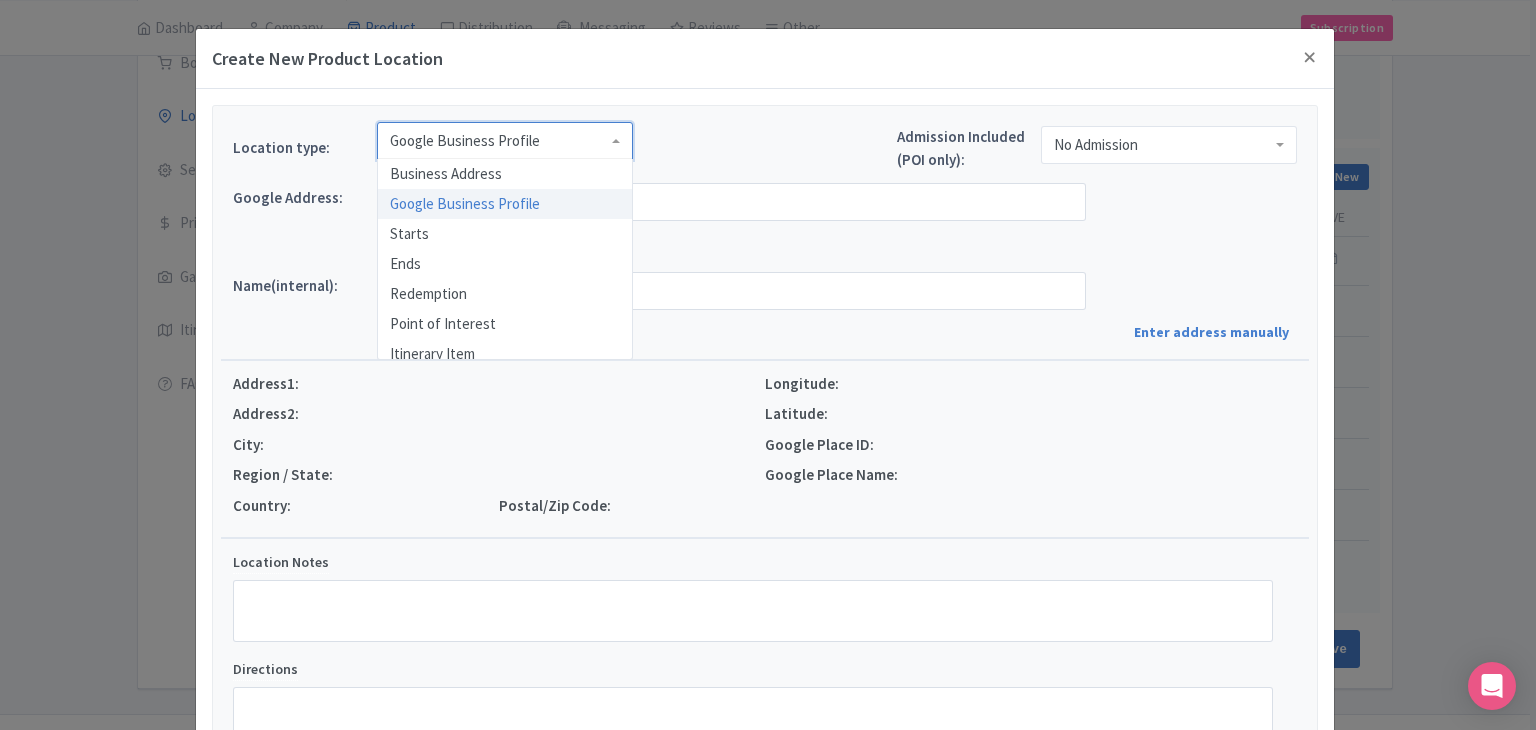 click on "Google Business Profile" at bounding box center [505, 141] 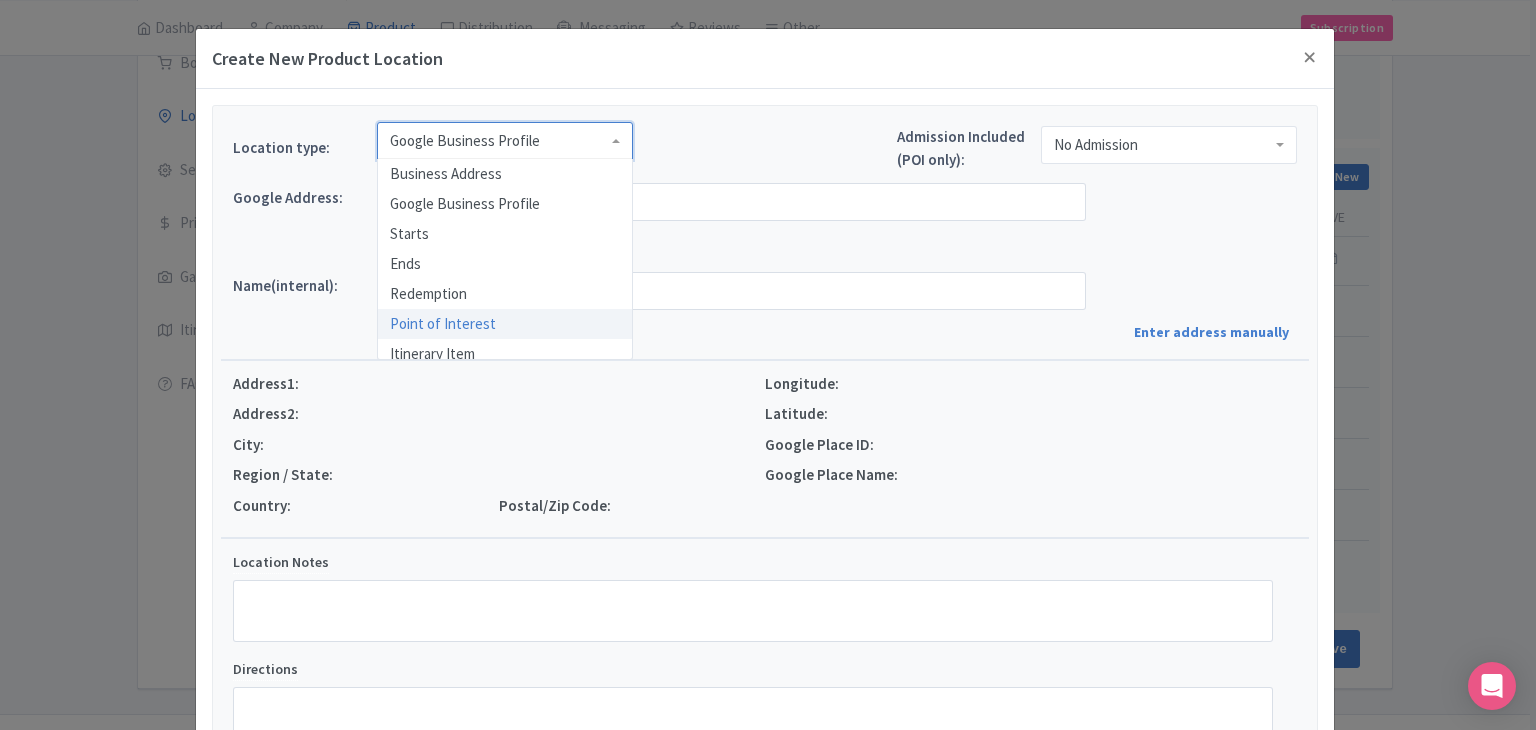 scroll, scrollTop: 0, scrollLeft: 0, axis: both 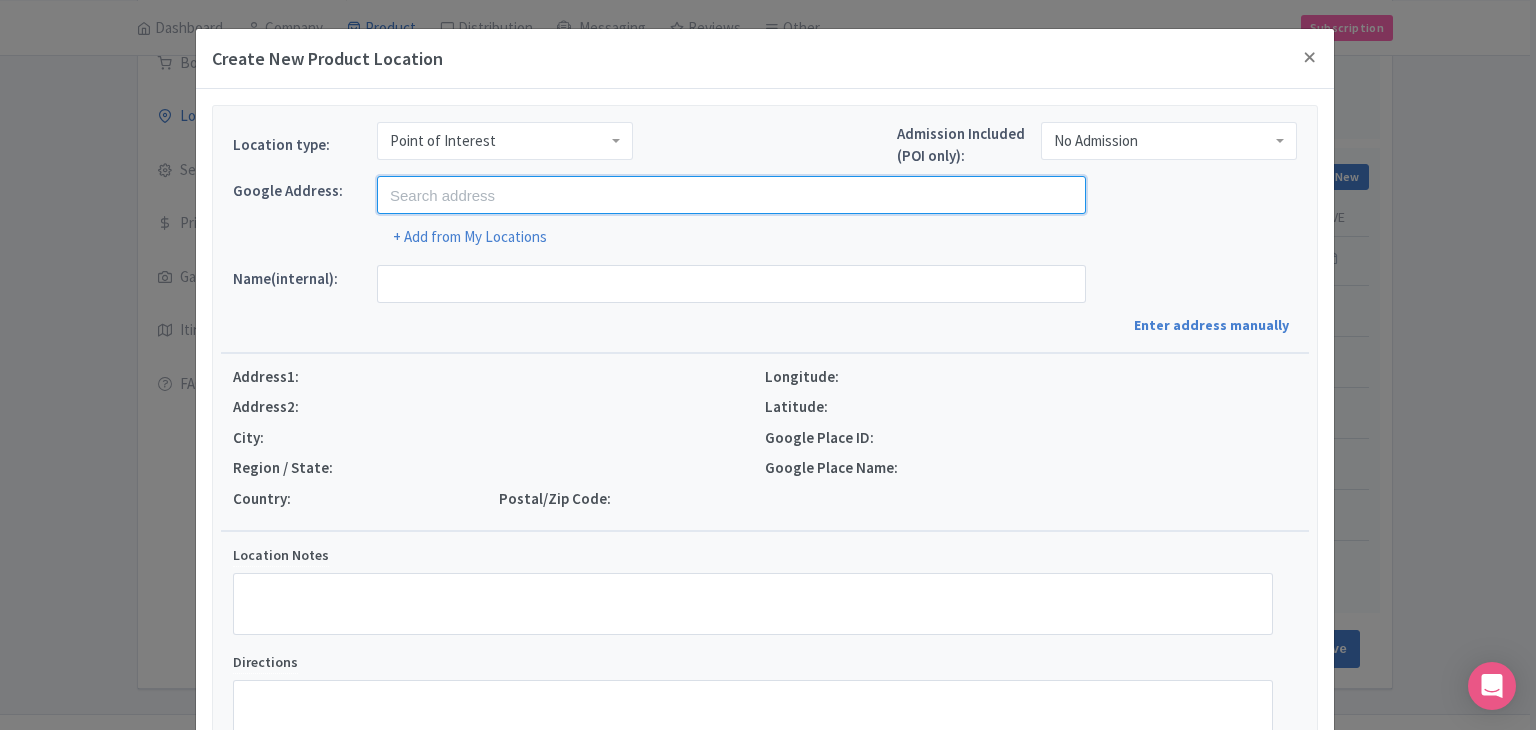 click at bounding box center (731, 195) 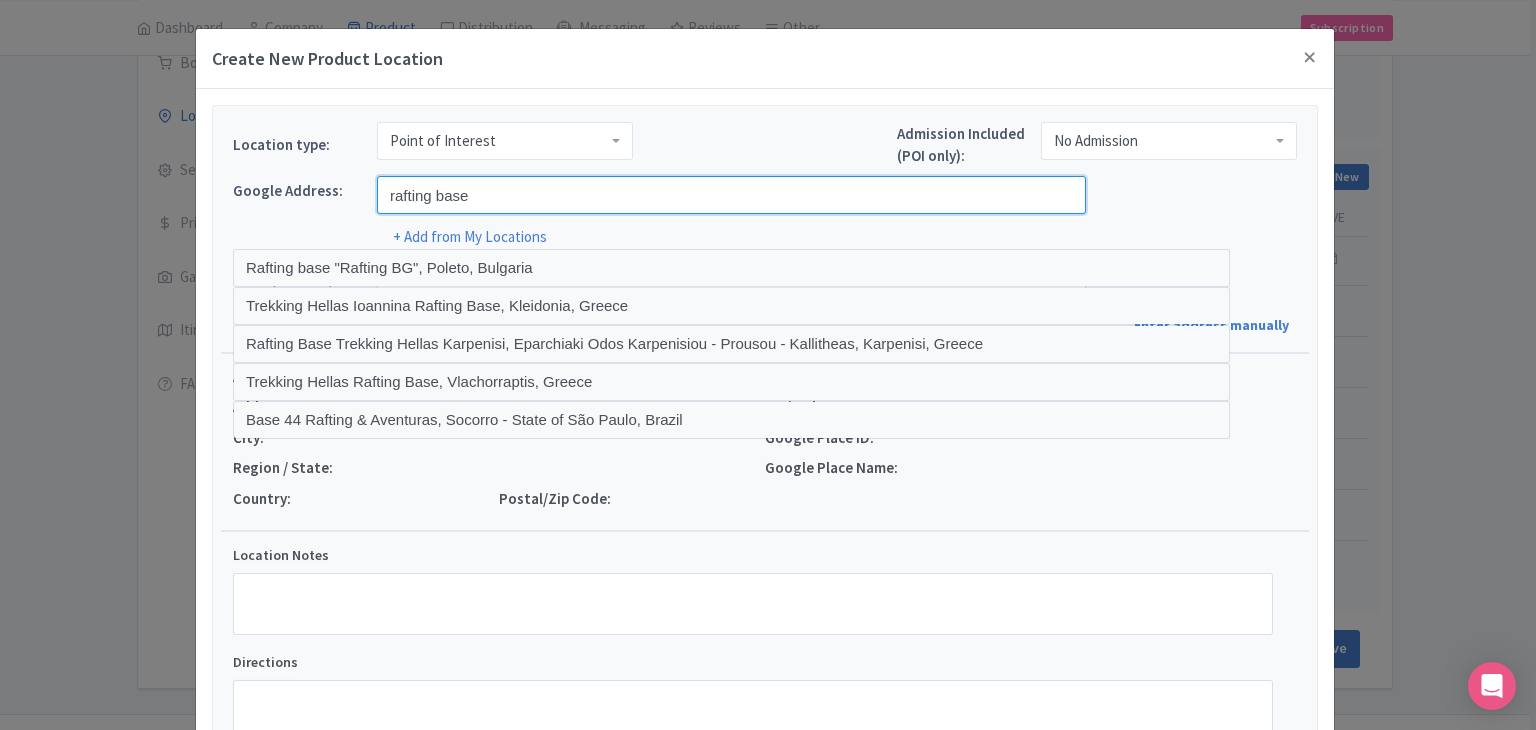 drag, startPoint x: 423, startPoint y: 189, endPoint x: 512, endPoint y: 189, distance: 89 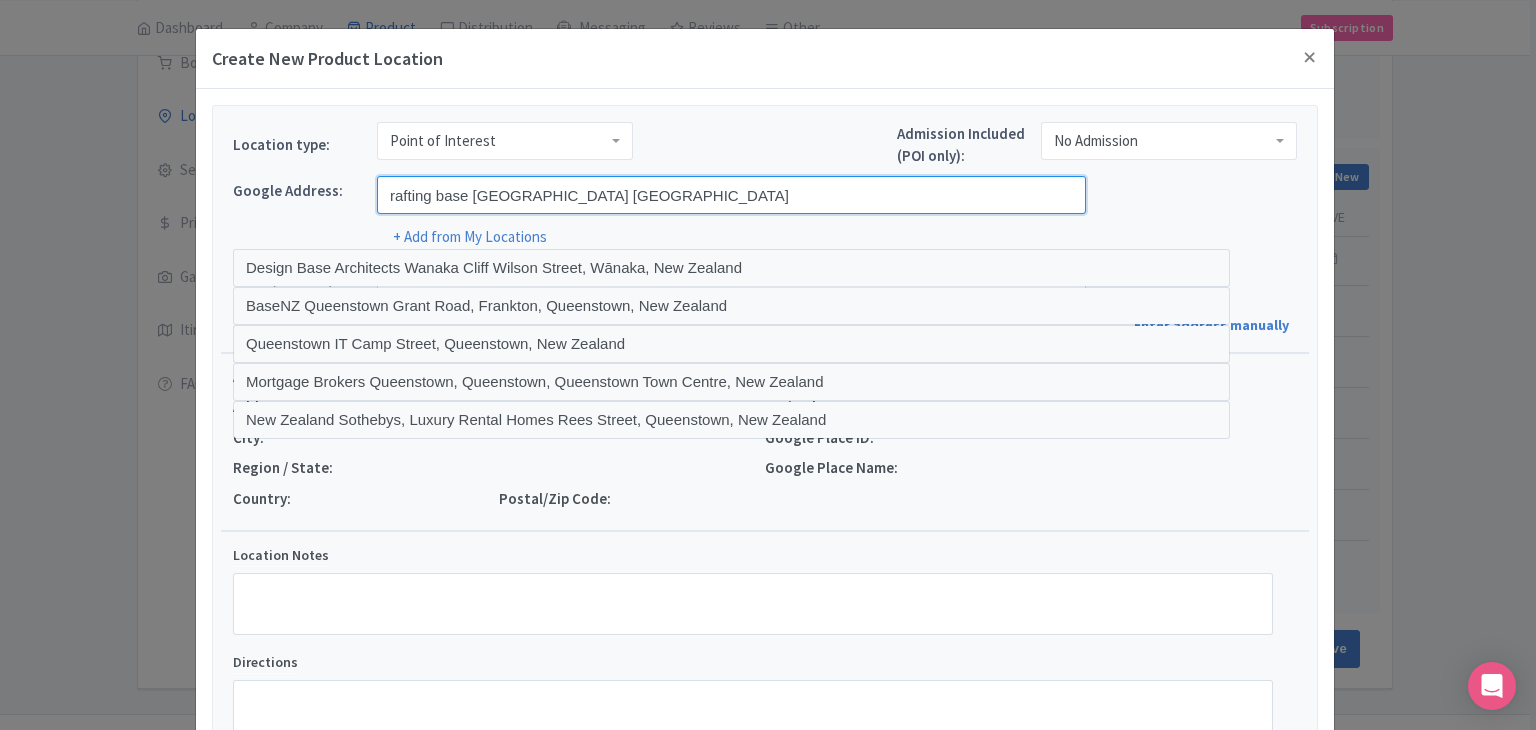 paste on "Shotover River" 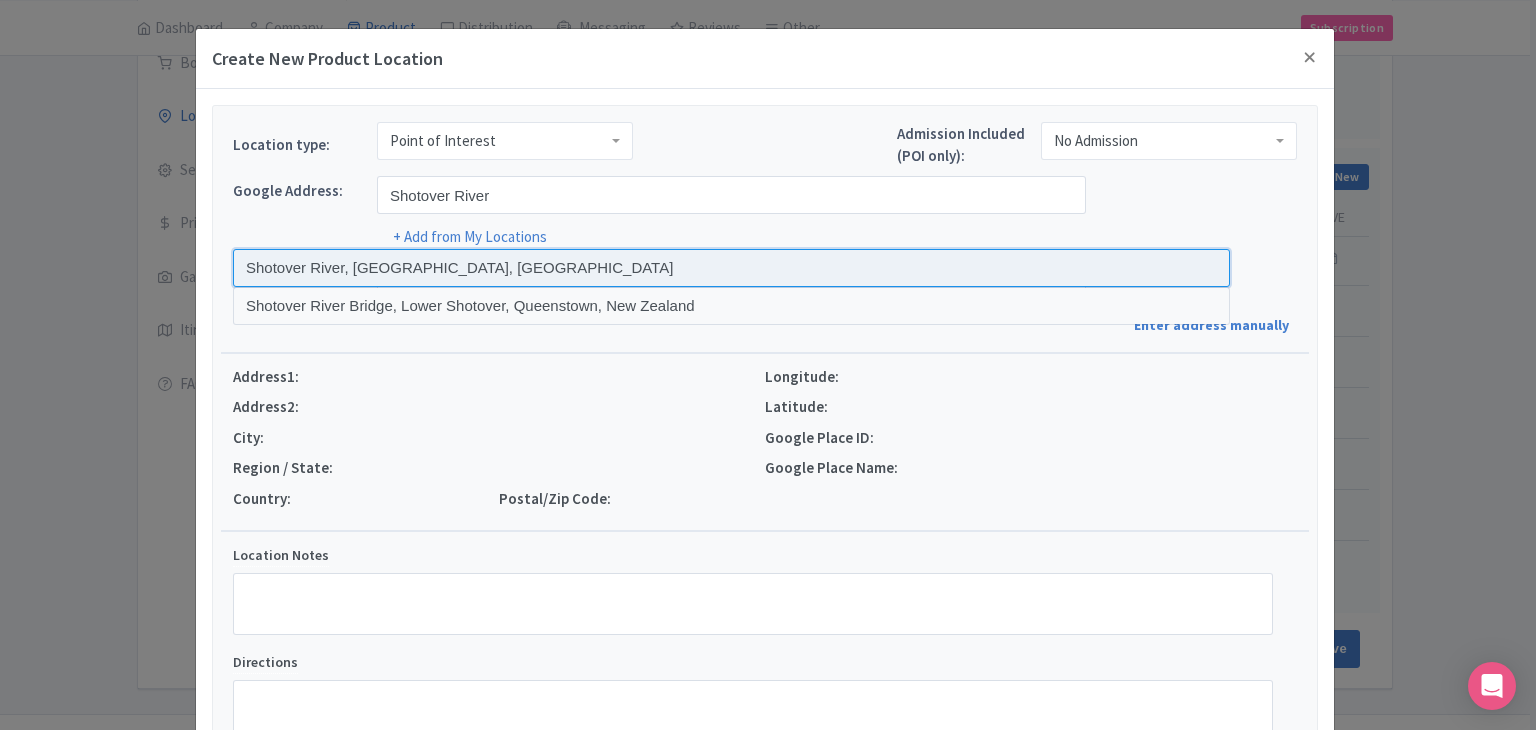 click at bounding box center [731, 268] 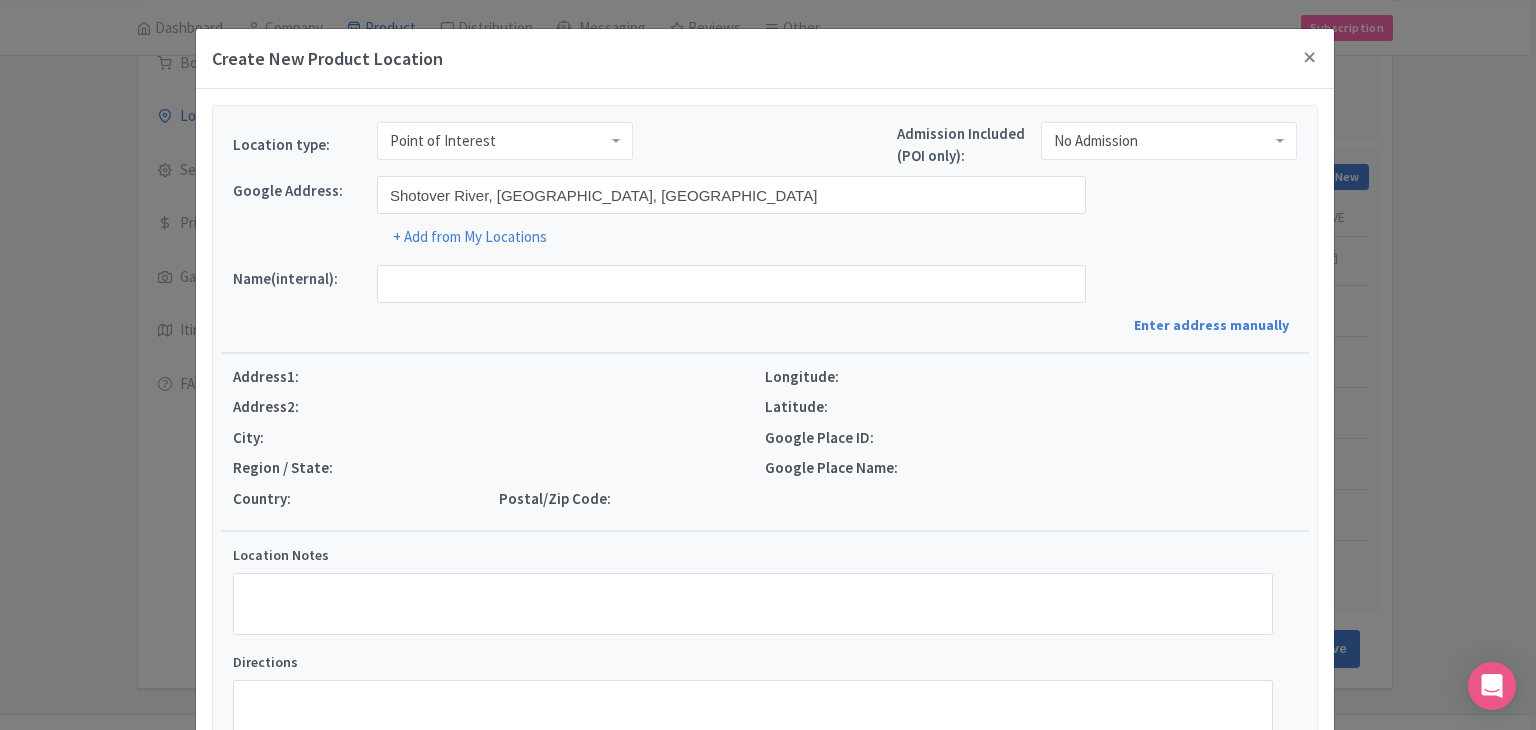 type on "Shotover River, [GEOGRAPHIC_DATA], [GEOGRAPHIC_DATA], [GEOGRAPHIC_DATA]" 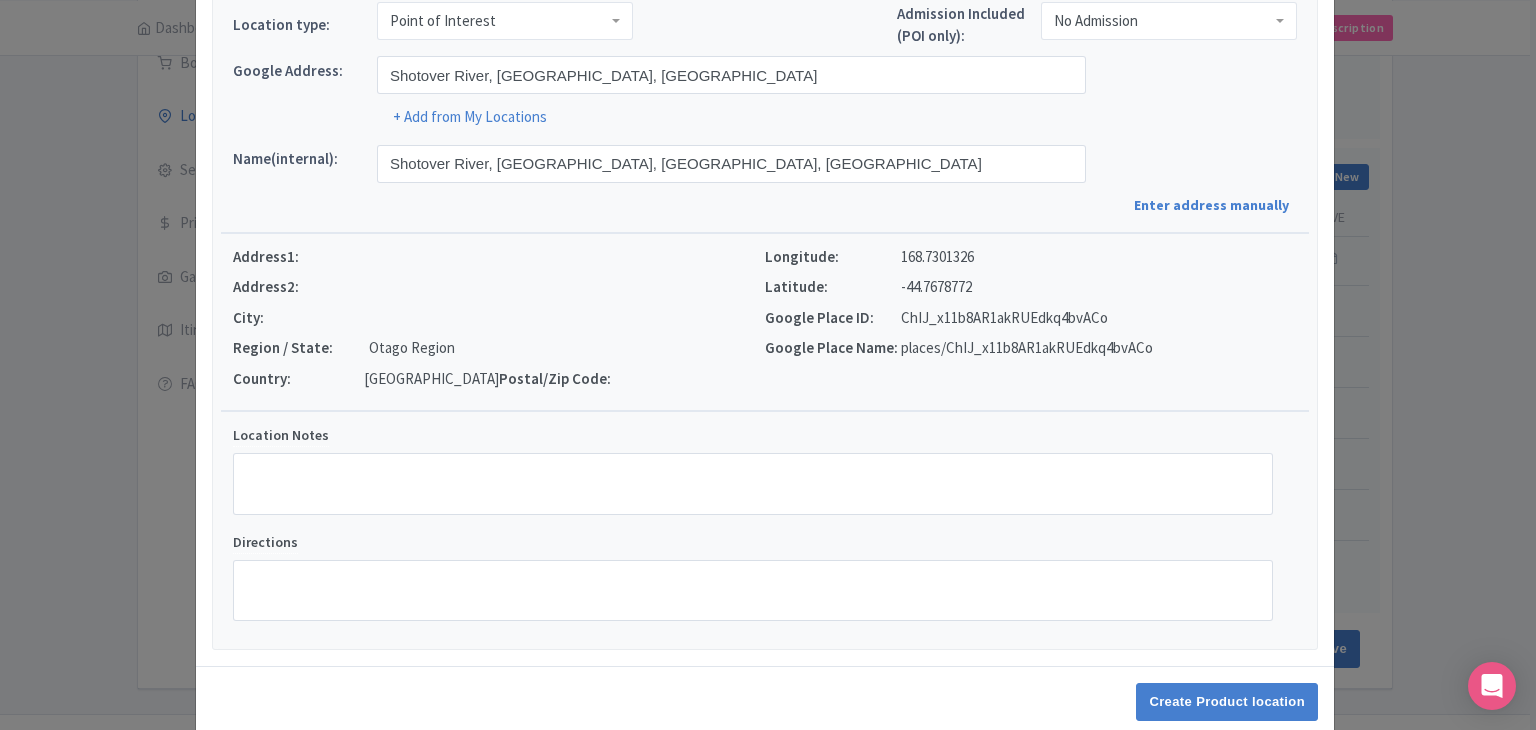 scroll, scrollTop: 152, scrollLeft: 0, axis: vertical 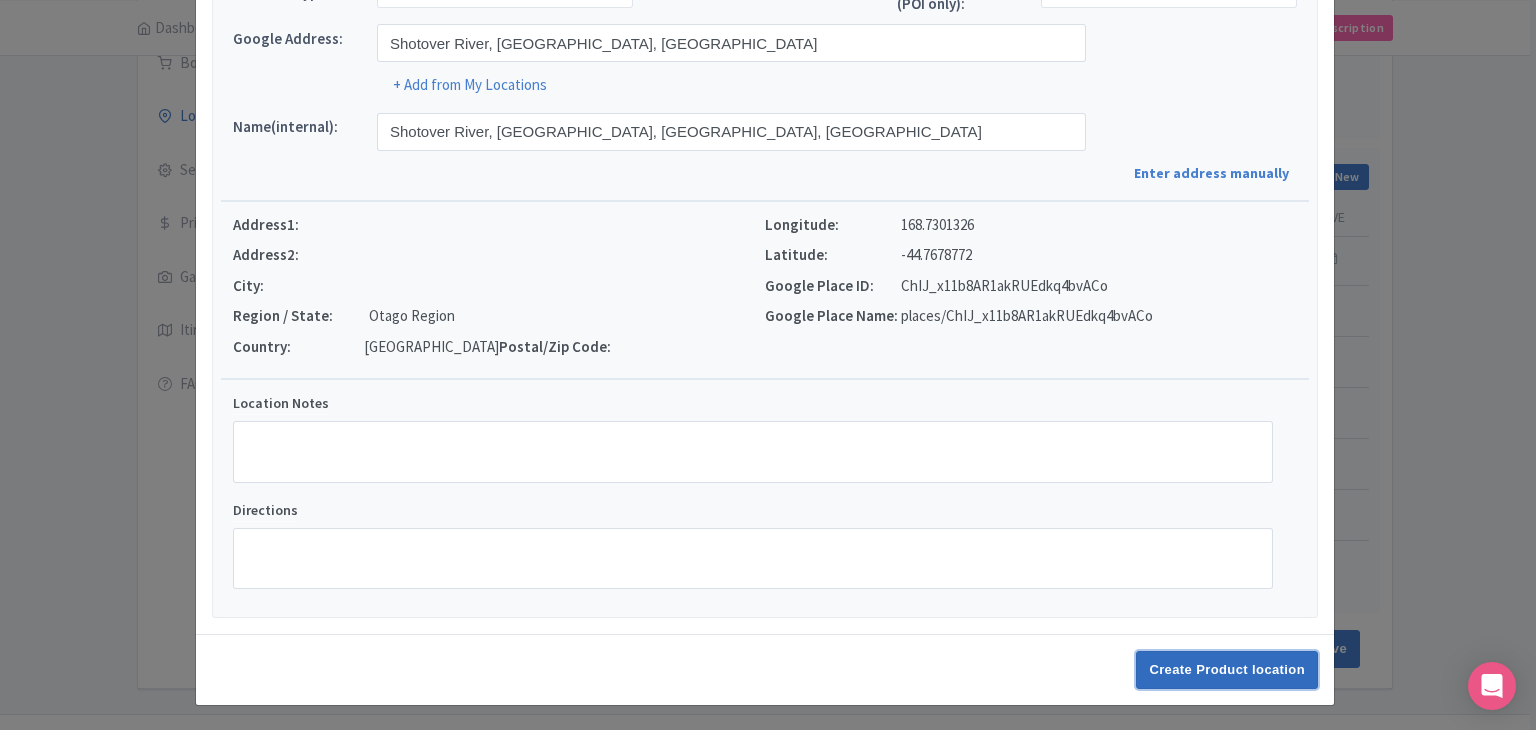 click on "Create Product location" at bounding box center (1227, 670) 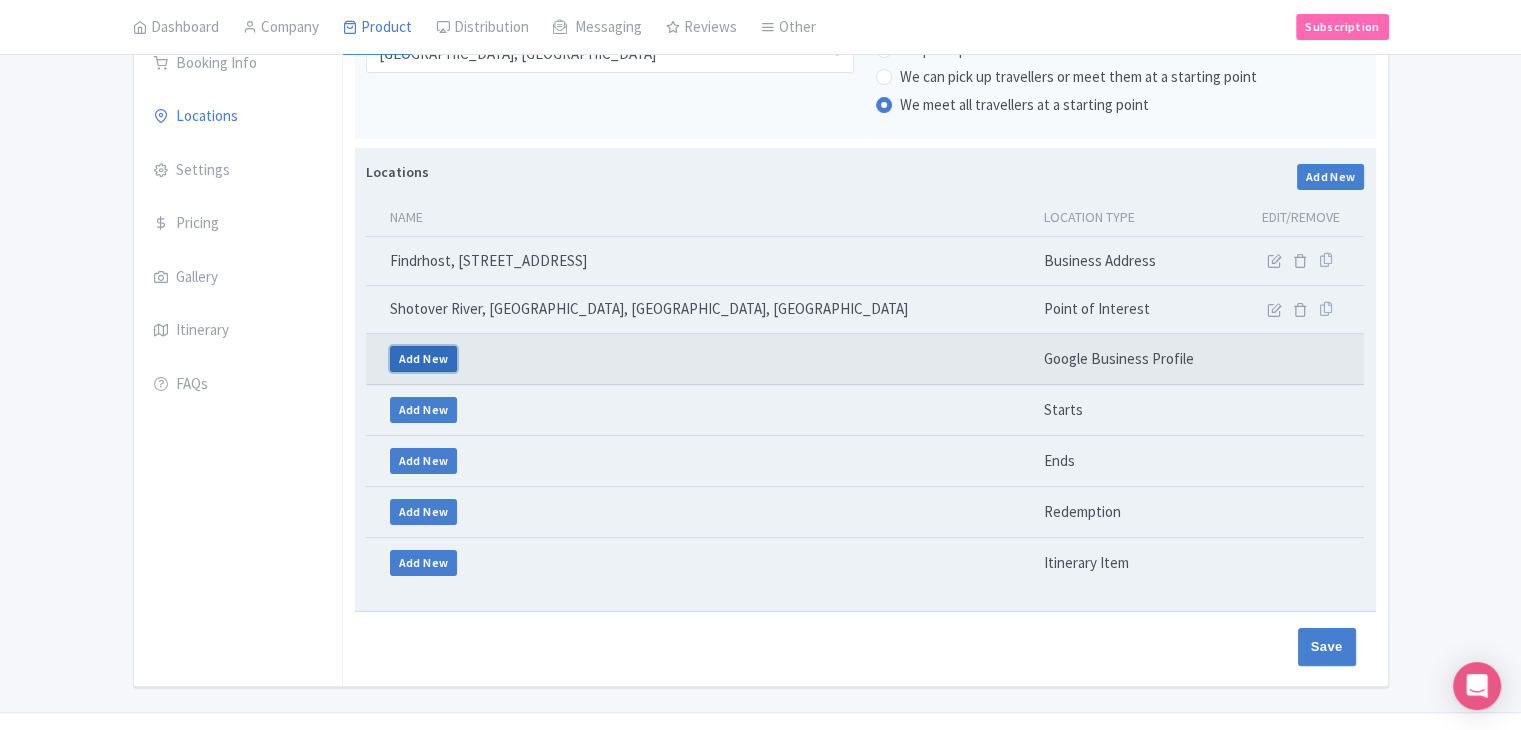 click on "Add New" at bounding box center [424, 359] 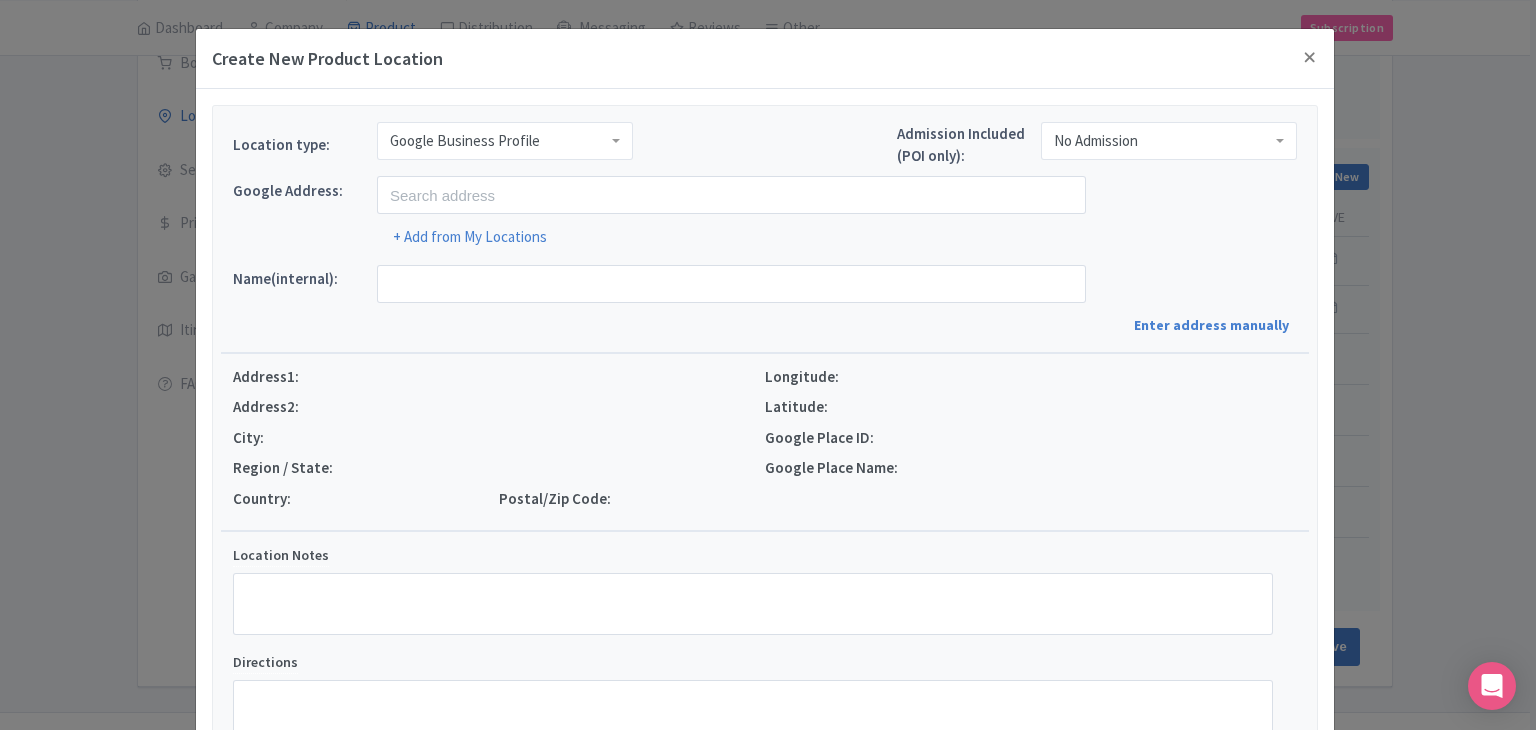 click on "Google Business Profile" at bounding box center (505, 141) 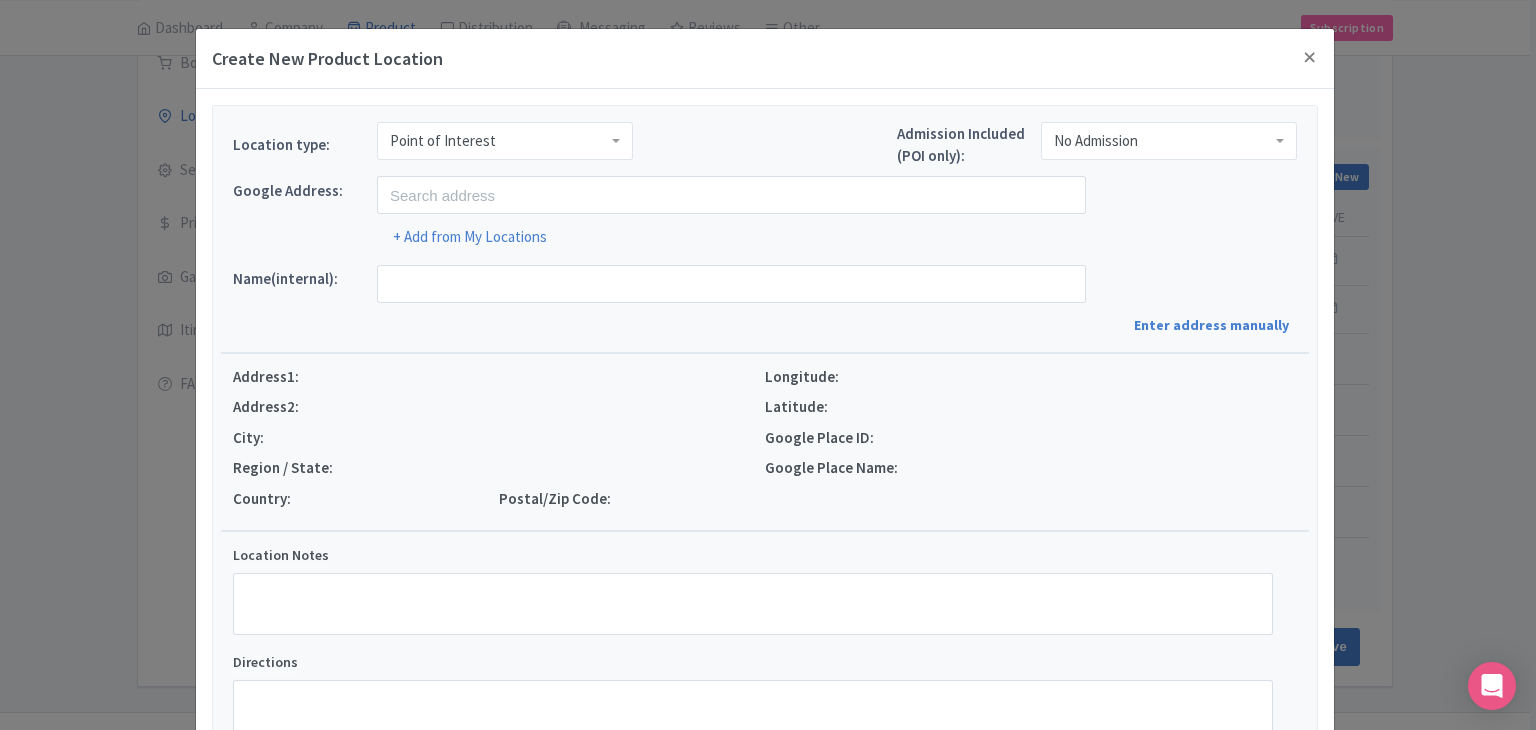 scroll, scrollTop: 0, scrollLeft: 0, axis: both 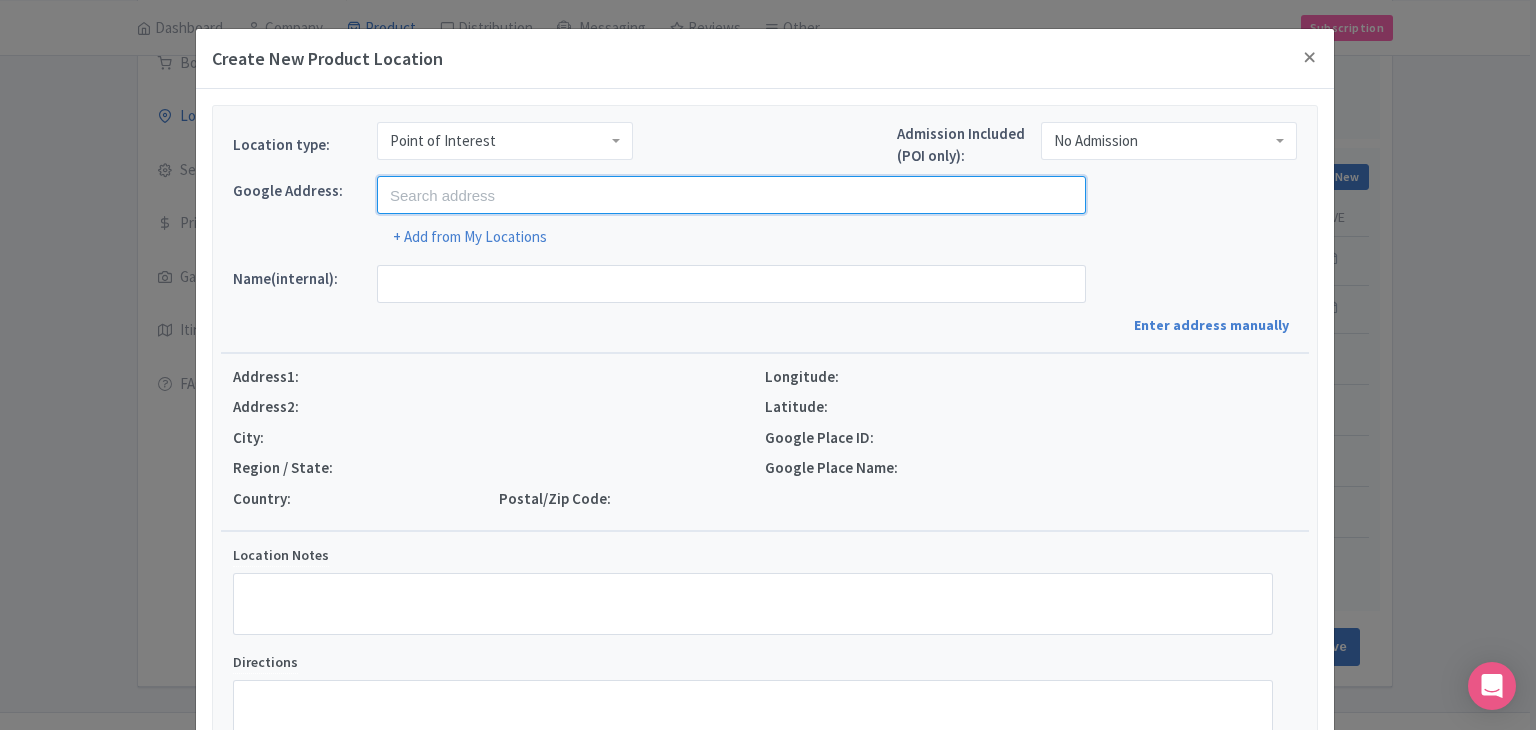 click at bounding box center [731, 195] 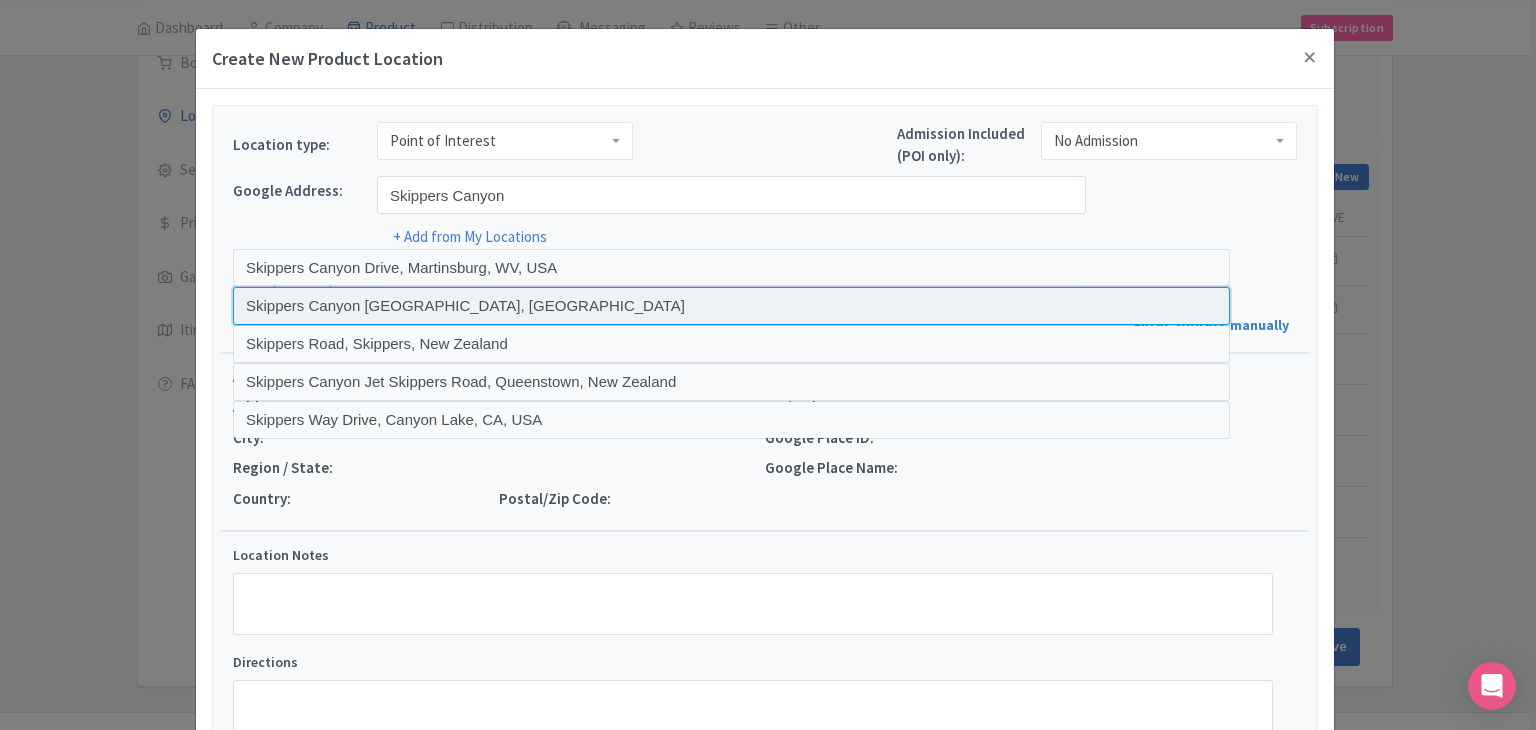 click at bounding box center (731, 306) 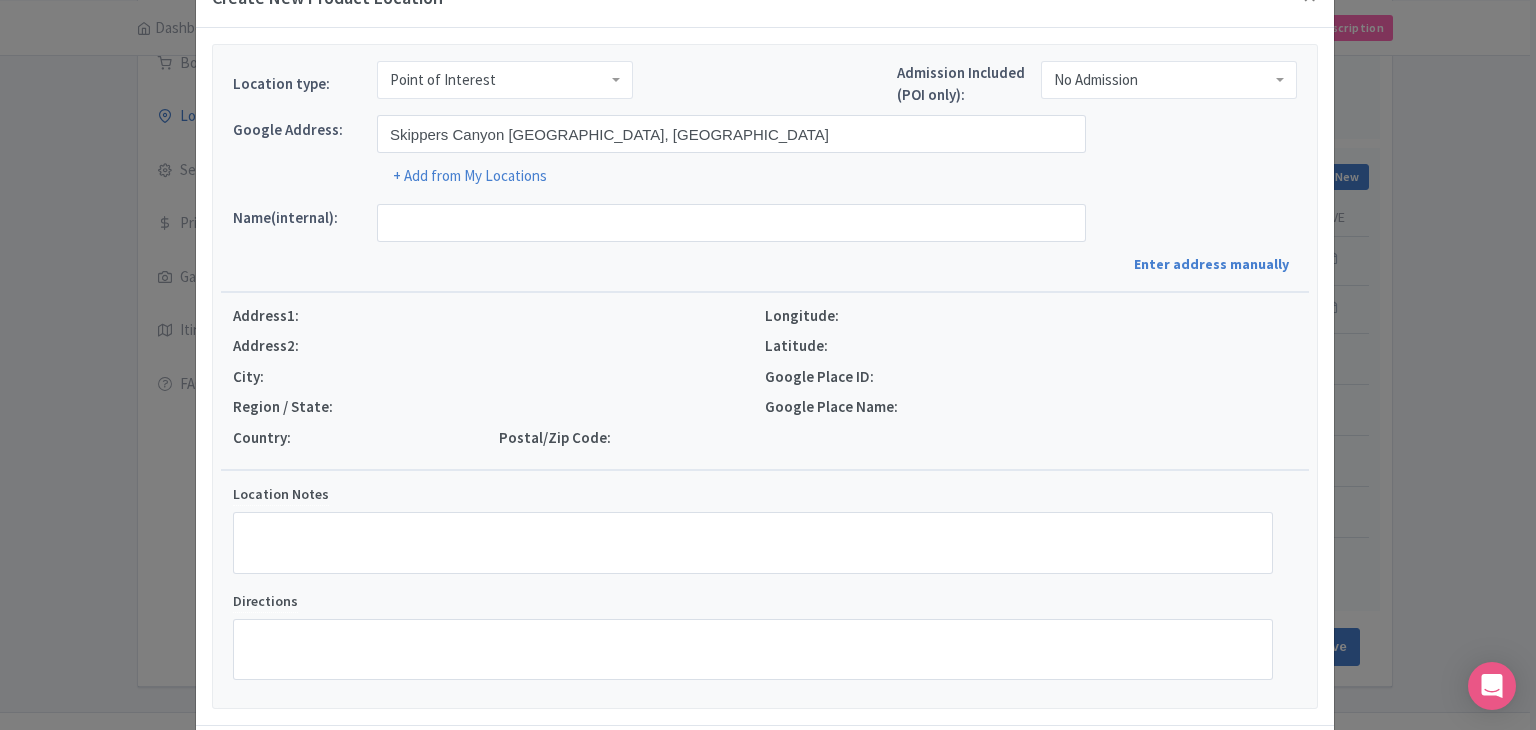 type on "Skippers Canyon, Skippers Road, Queenstown 9371, New Zealand" 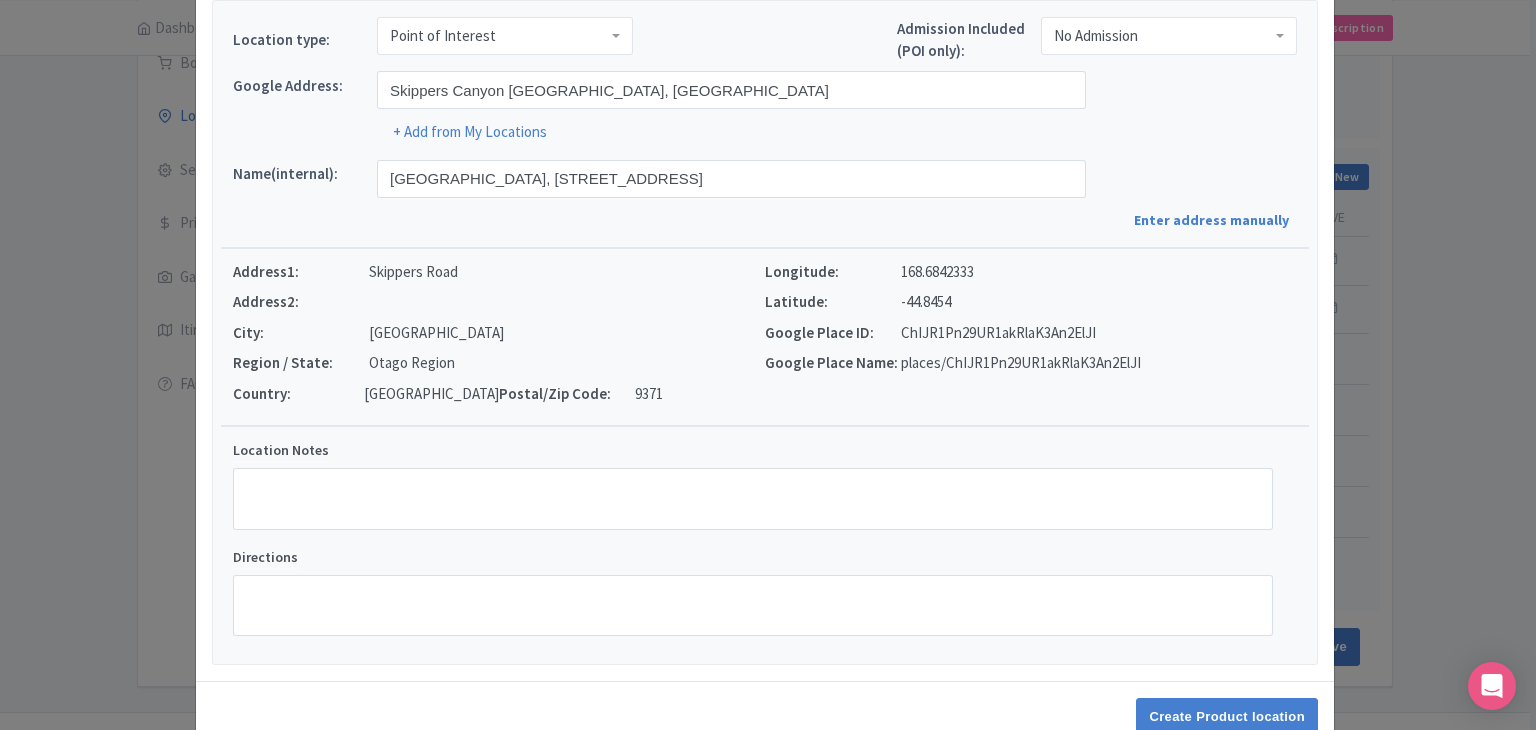 scroll, scrollTop: 152, scrollLeft: 0, axis: vertical 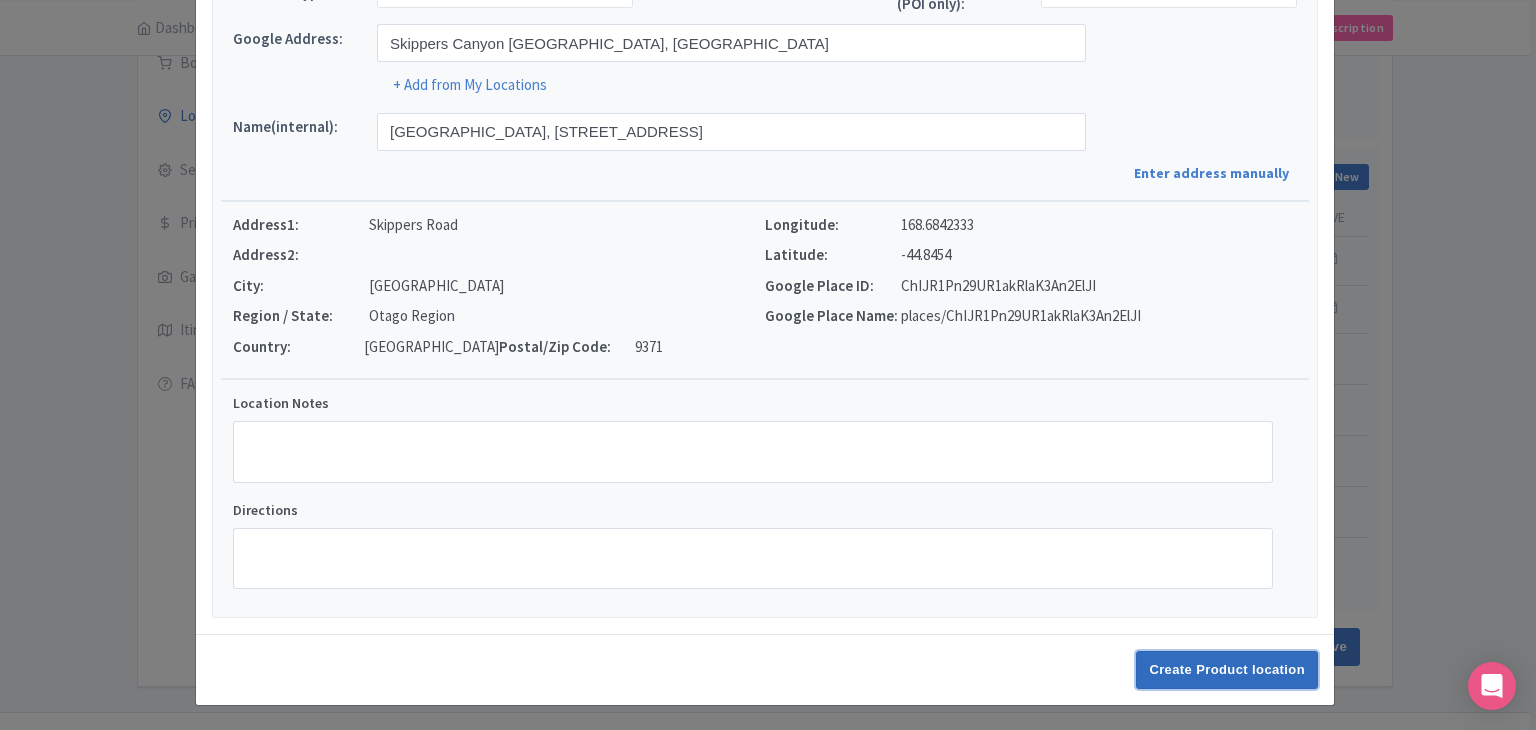 click on "Create Product location" at bounding box center (1227, 670) 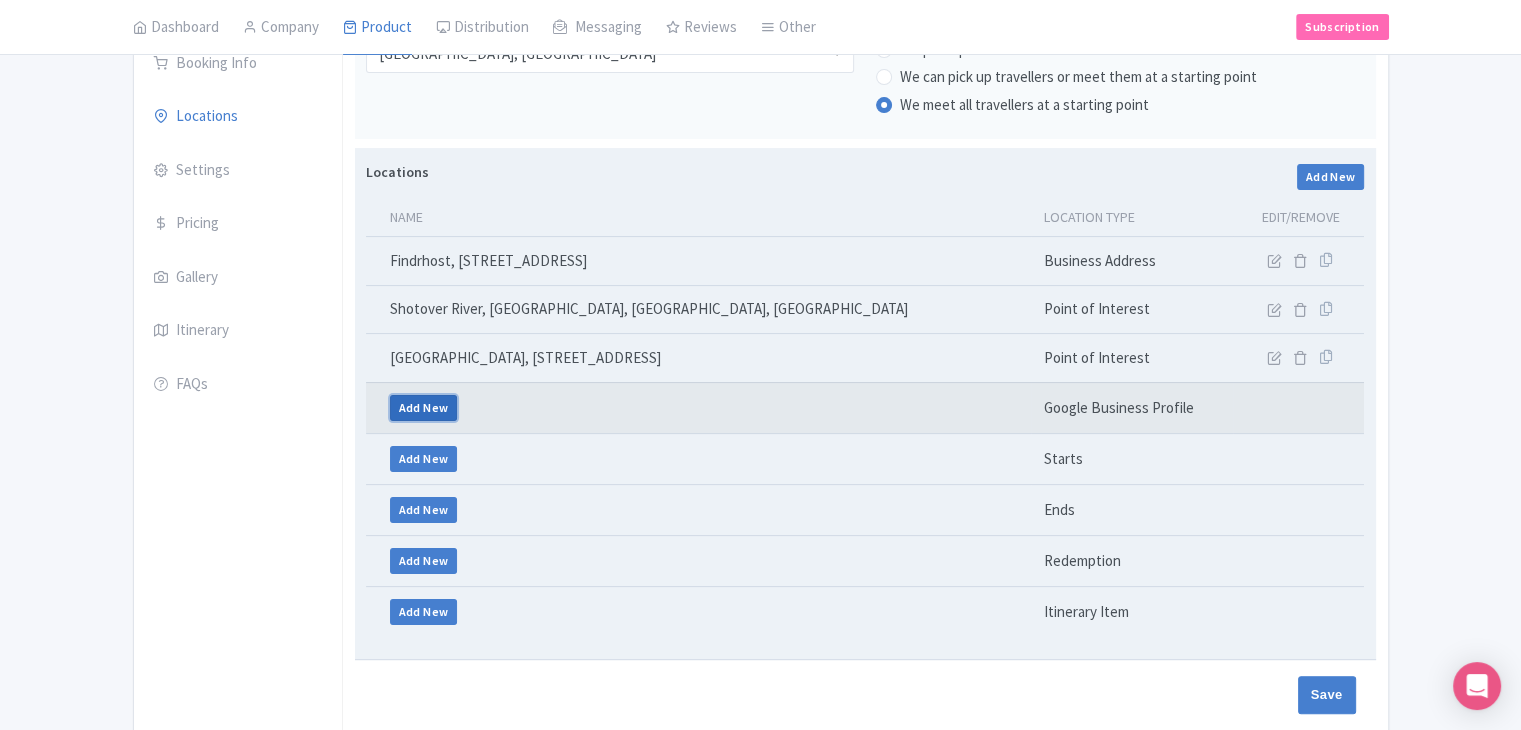 click on "Add New" at bounding box center [424, 408] 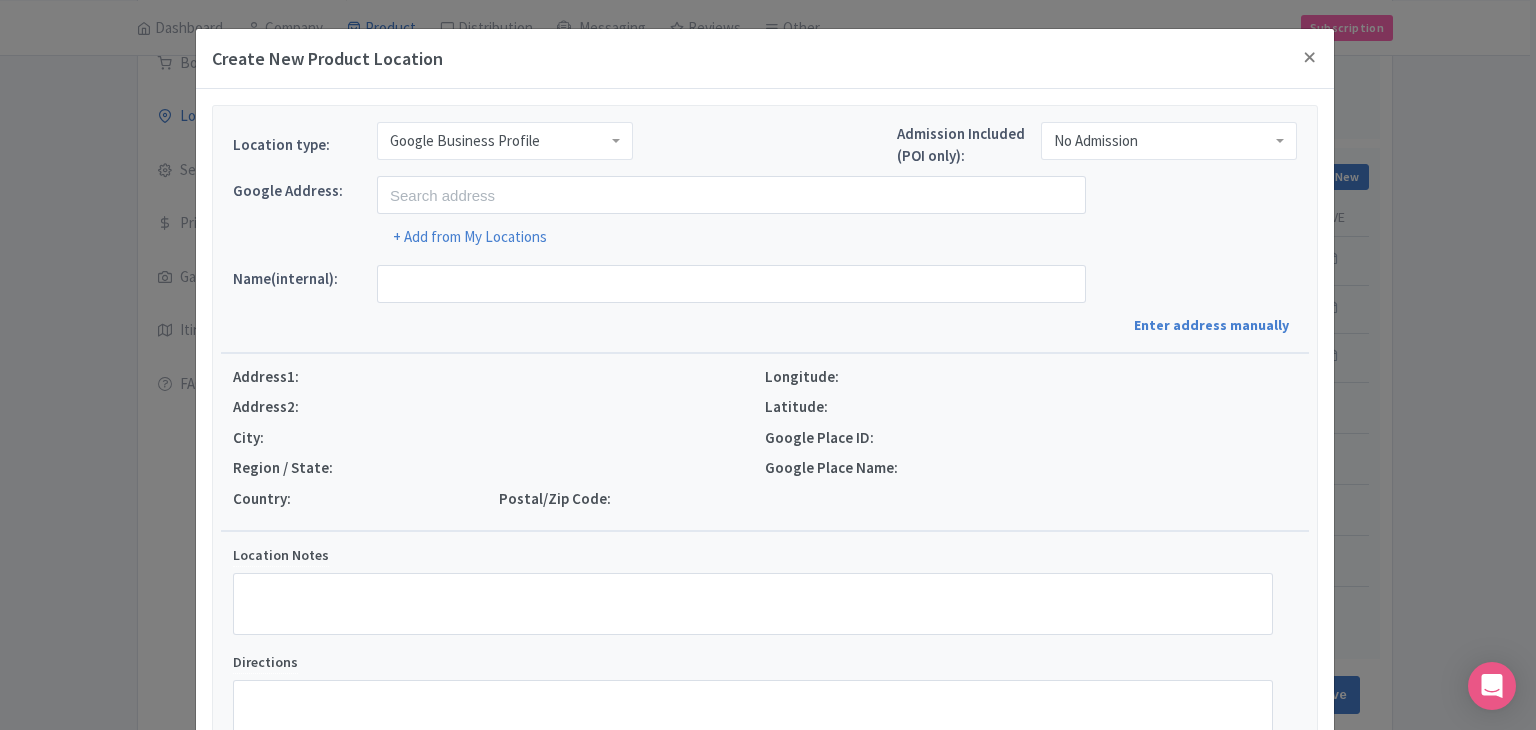click on "Google Business Profile" at bounding box center [465, 141] 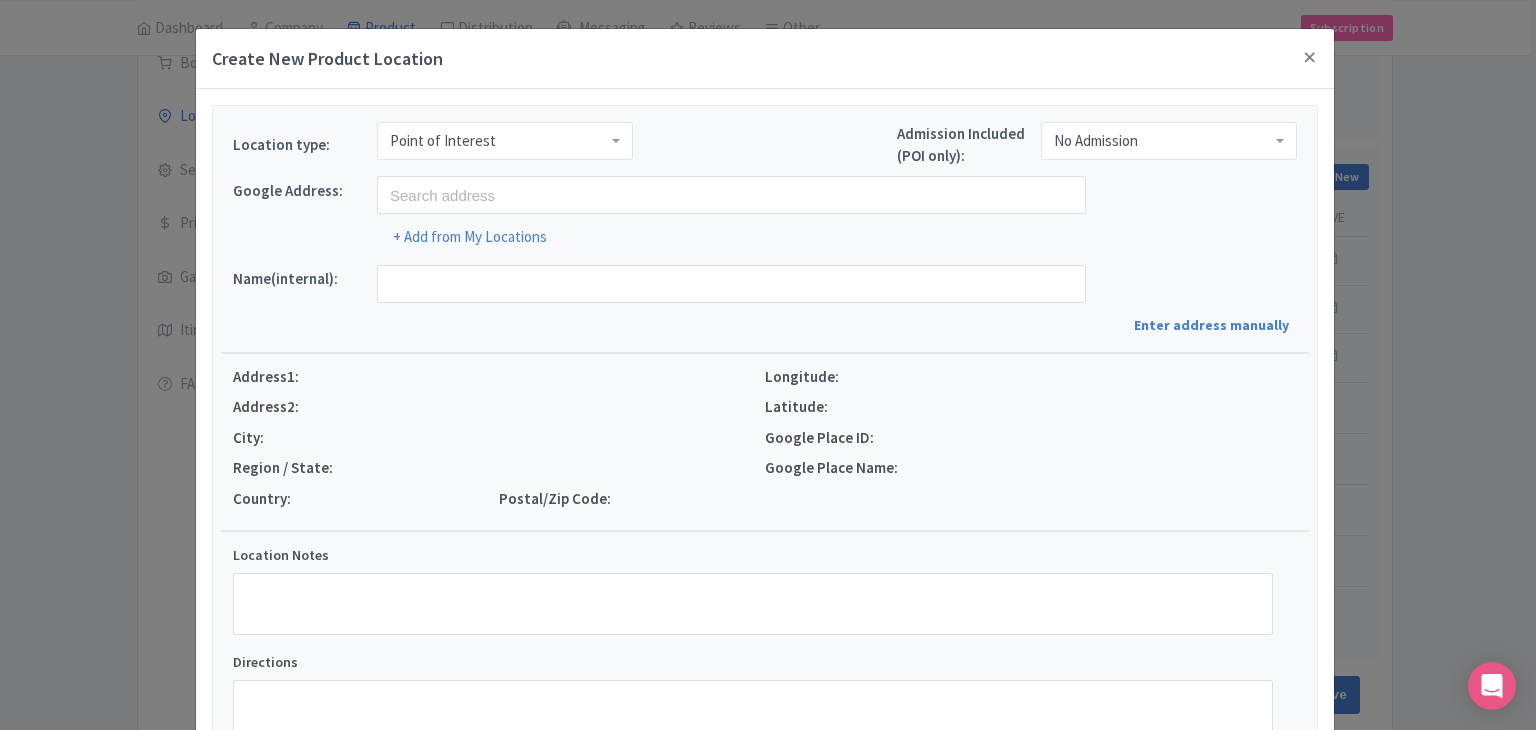 scroll, scrollTop: 0, scrollLeft: 0, axis: both 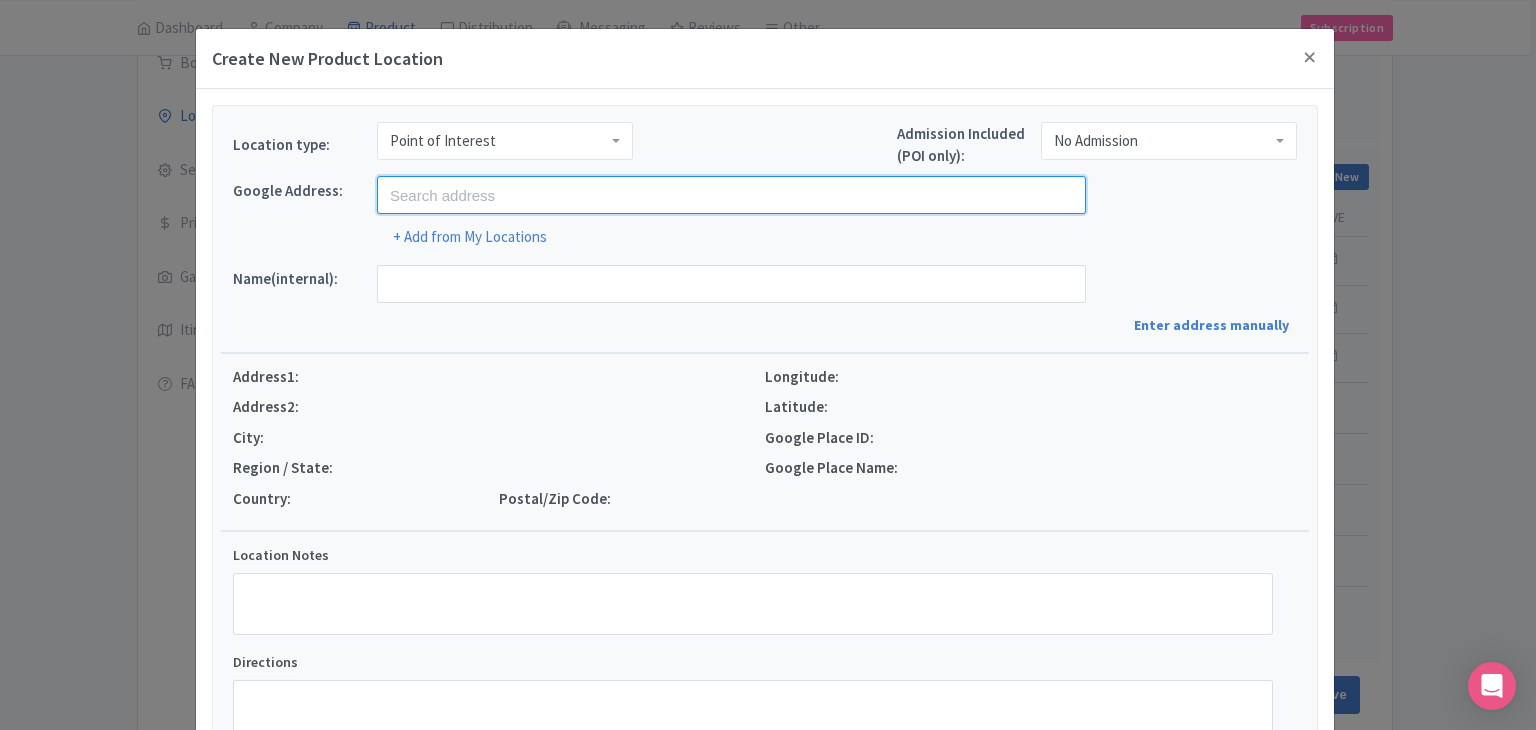 click at bounding box center (731, 195) 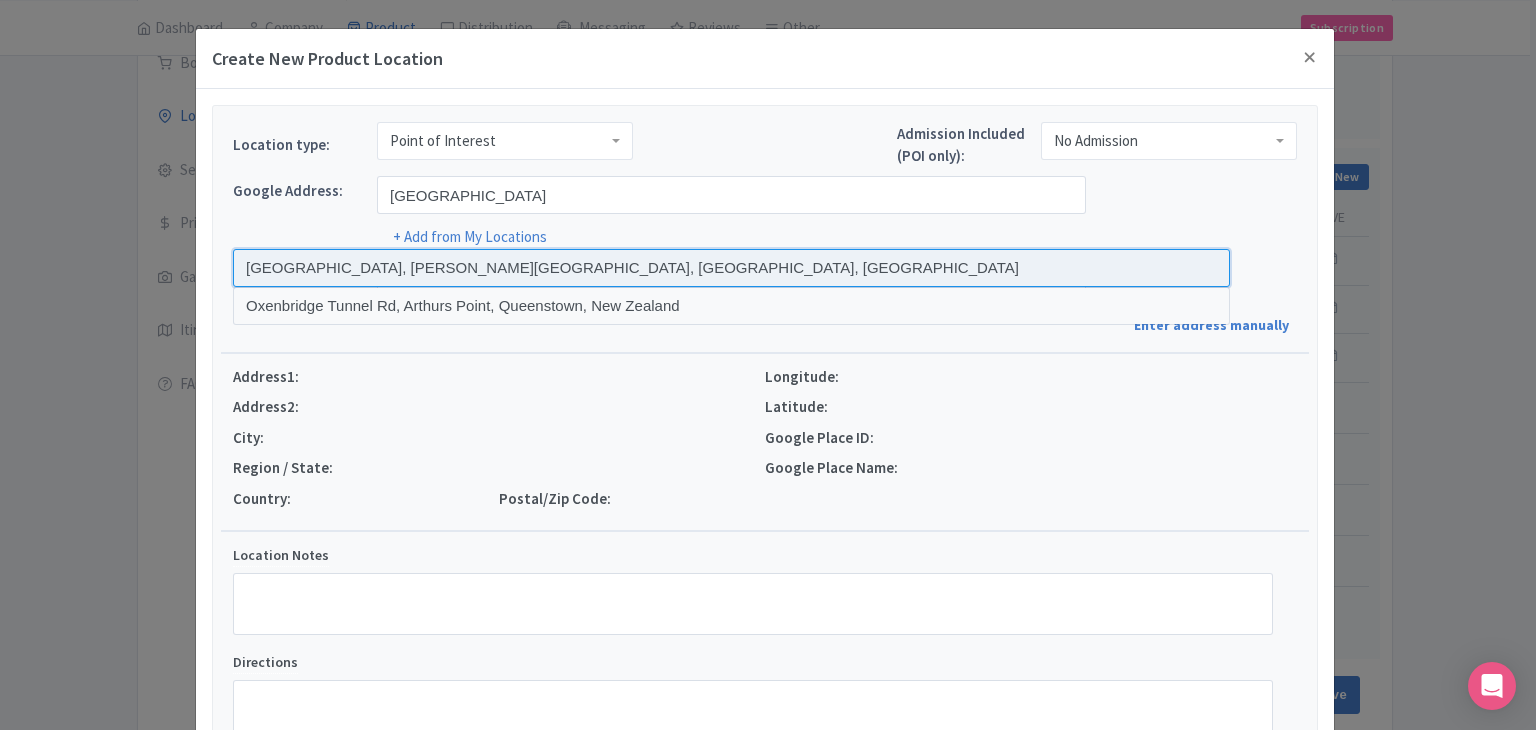 click at bounding box center (731, 268) 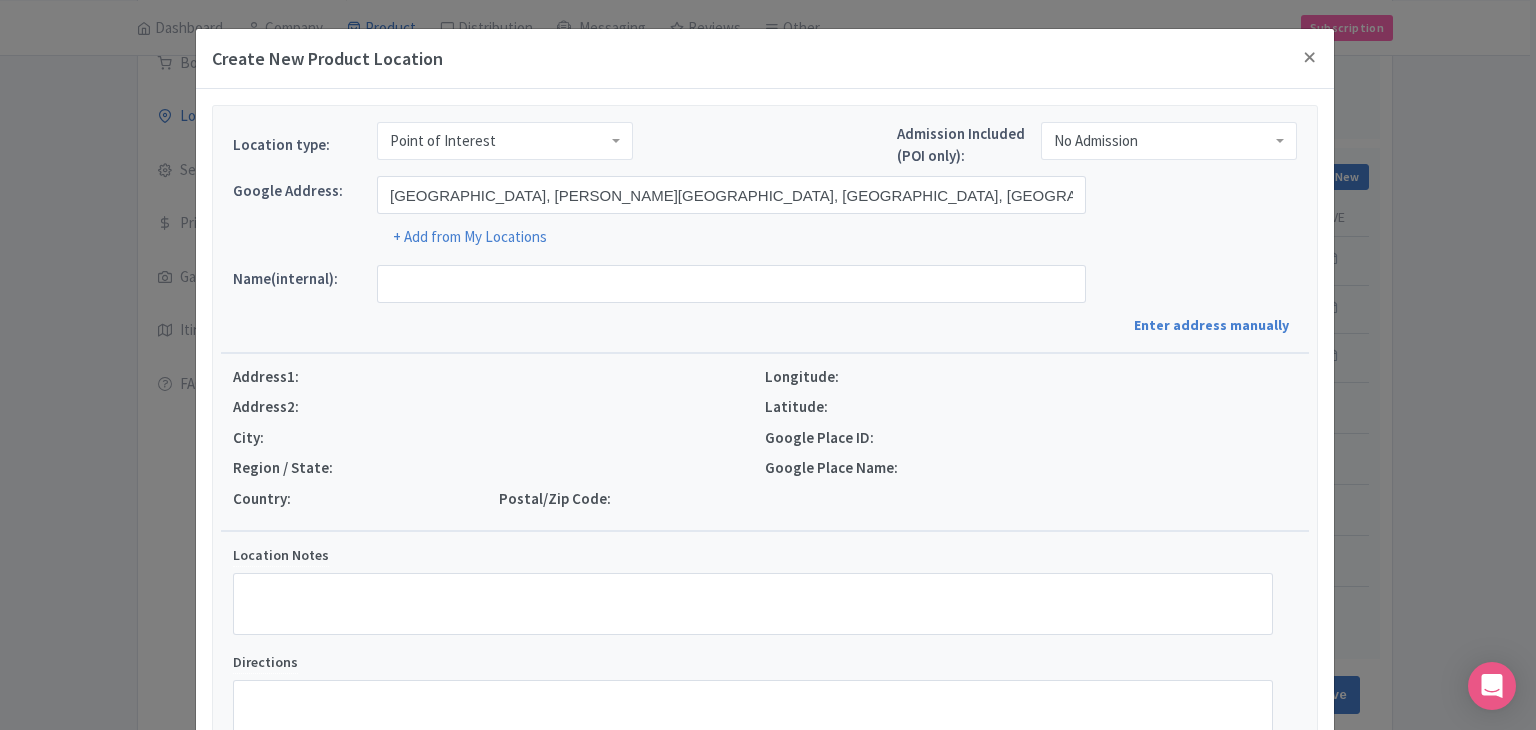 type on "Oxenbridge Tunnel Track, Oxenbridge Tunnel Track, Arthurs Point, Queenstown 9371, New Zealand" 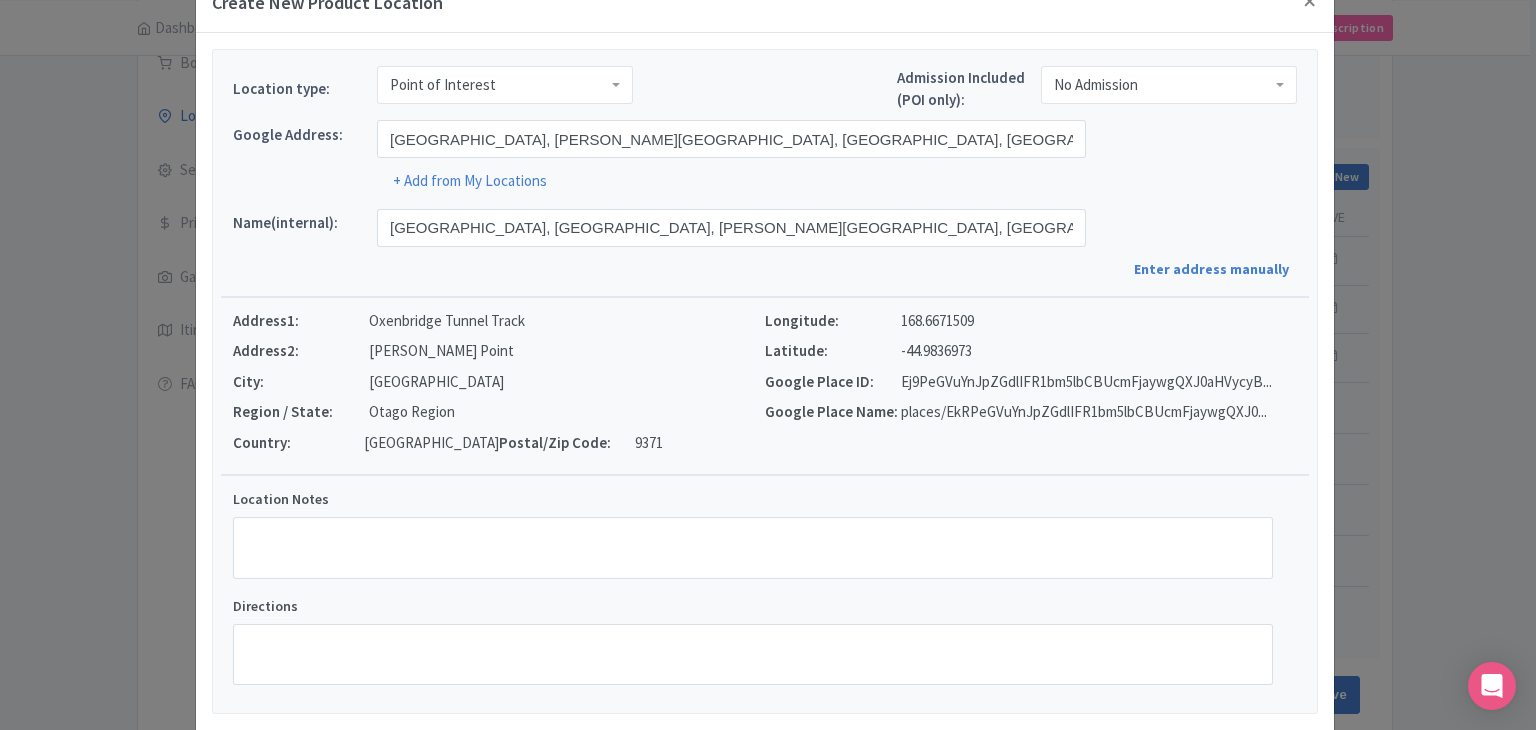 scroll, scrollTop: 152, scrollLeft: 0, axis: vertical 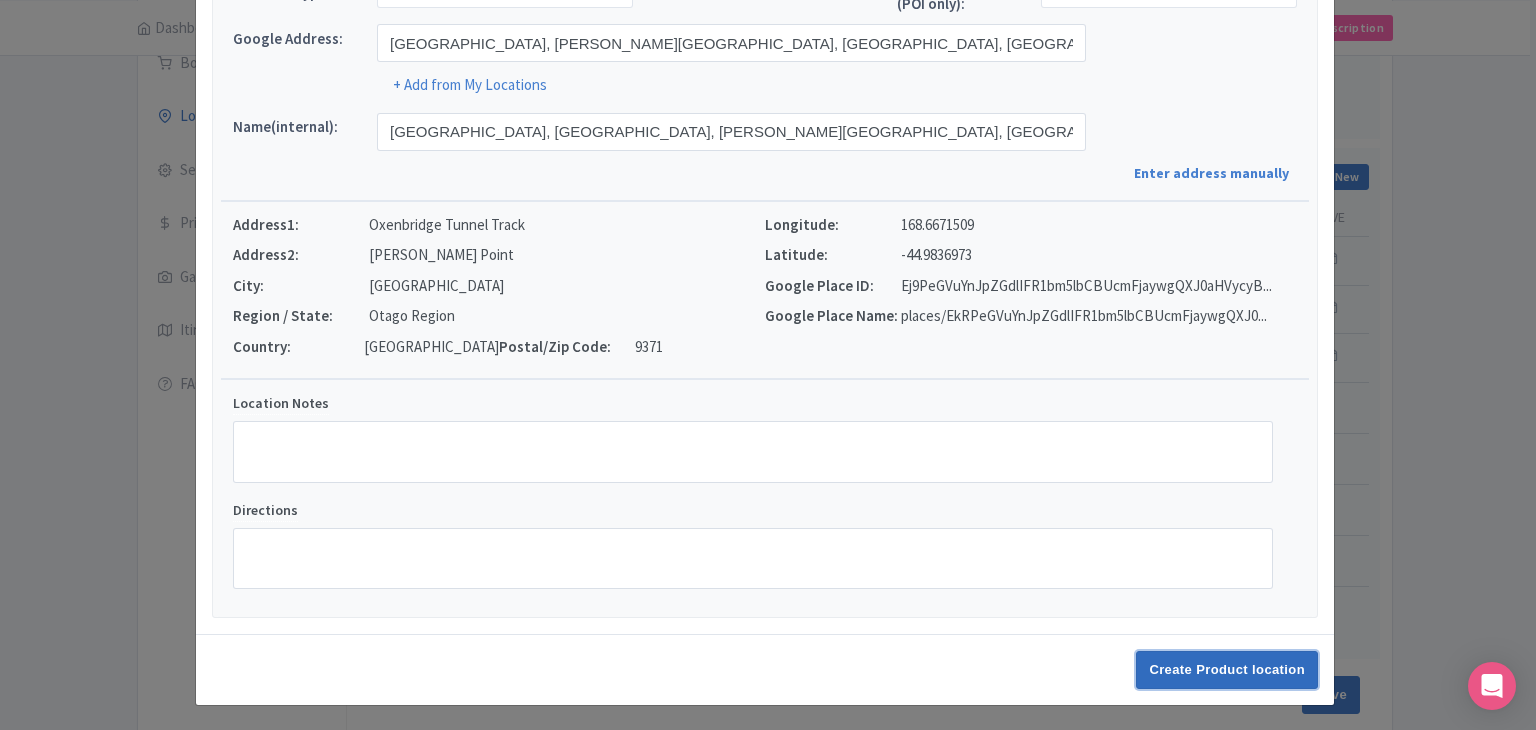 click on "Create Product location" at bounding box center [1227, 670] 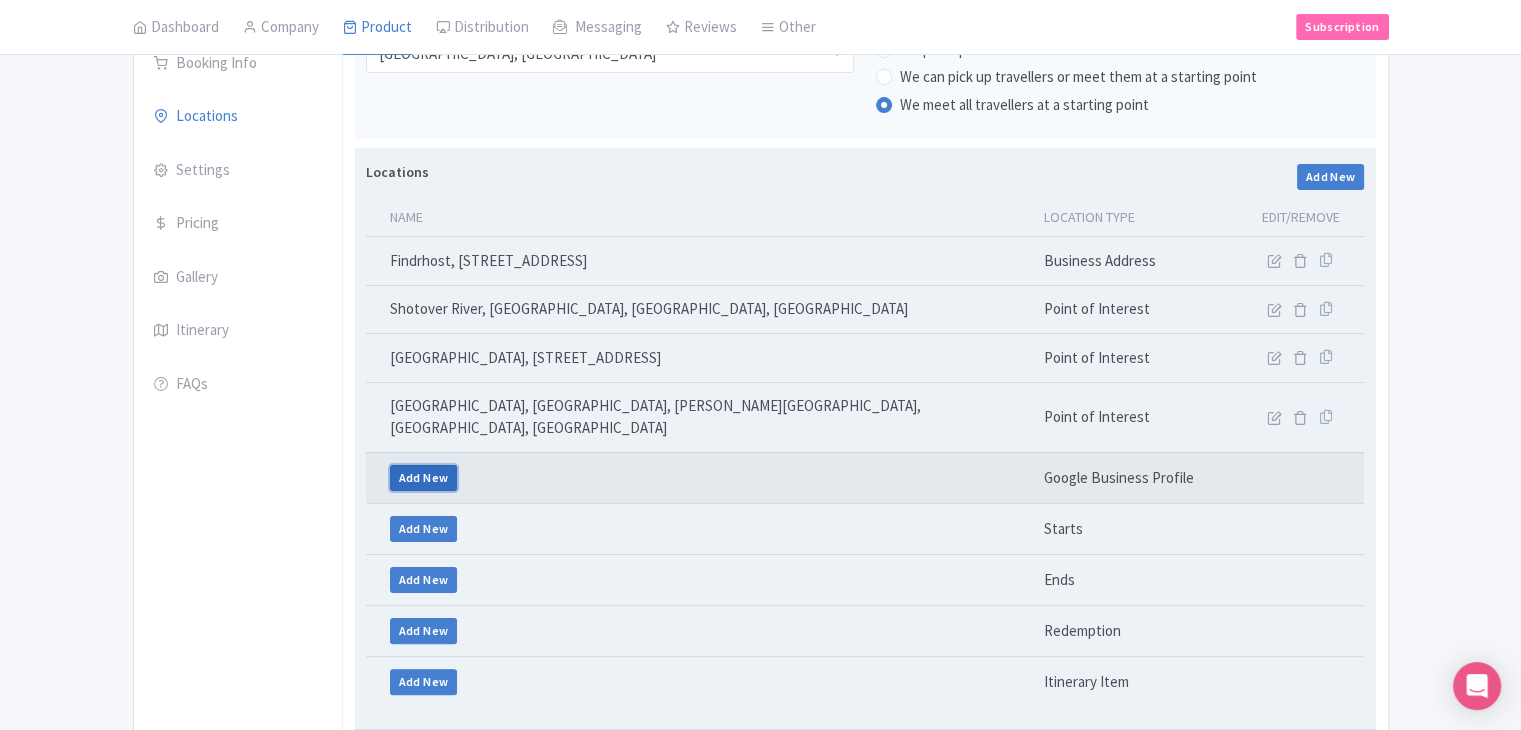 click on "Add New" at bounding box center (424, 478) 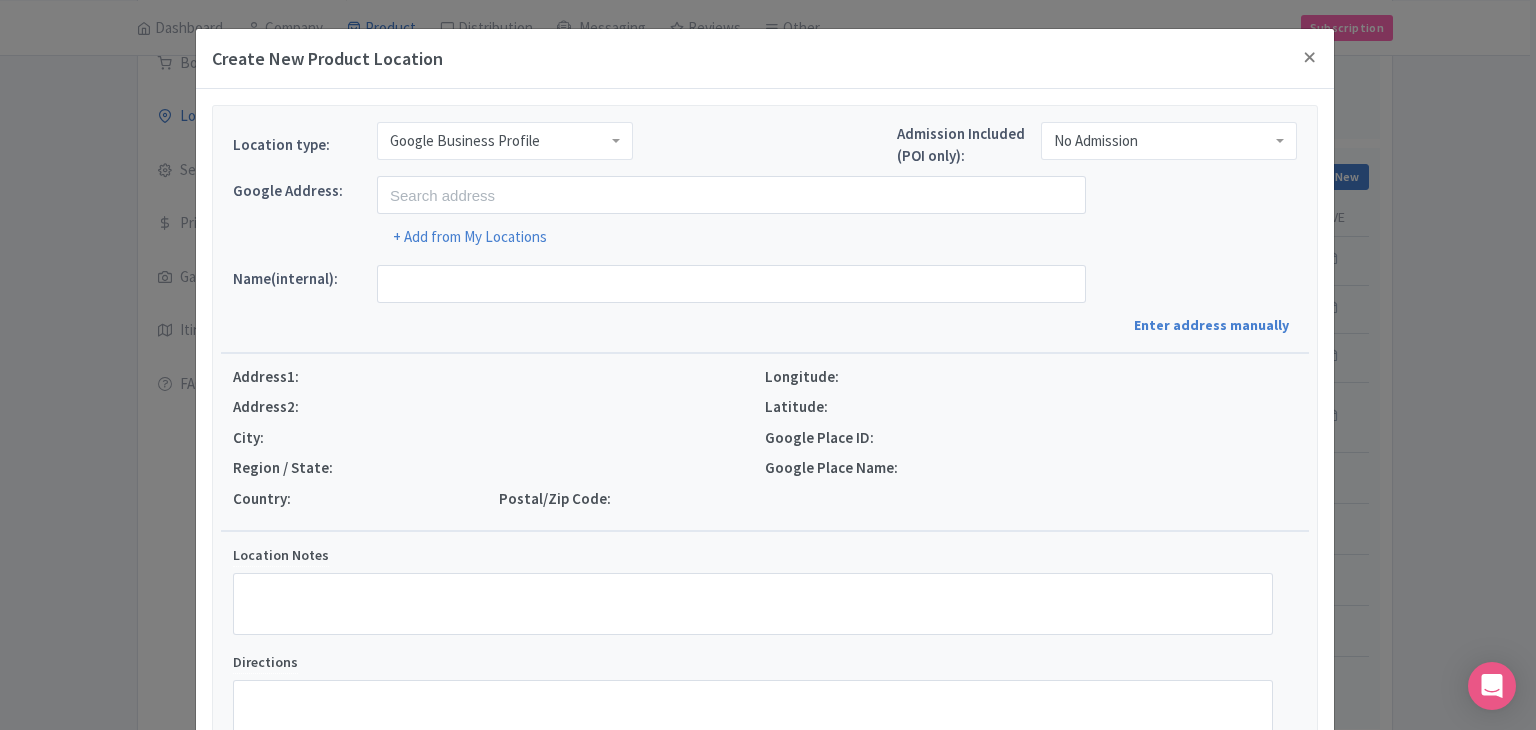 click on "Google Business Profile" at bounding box center (465, 141) 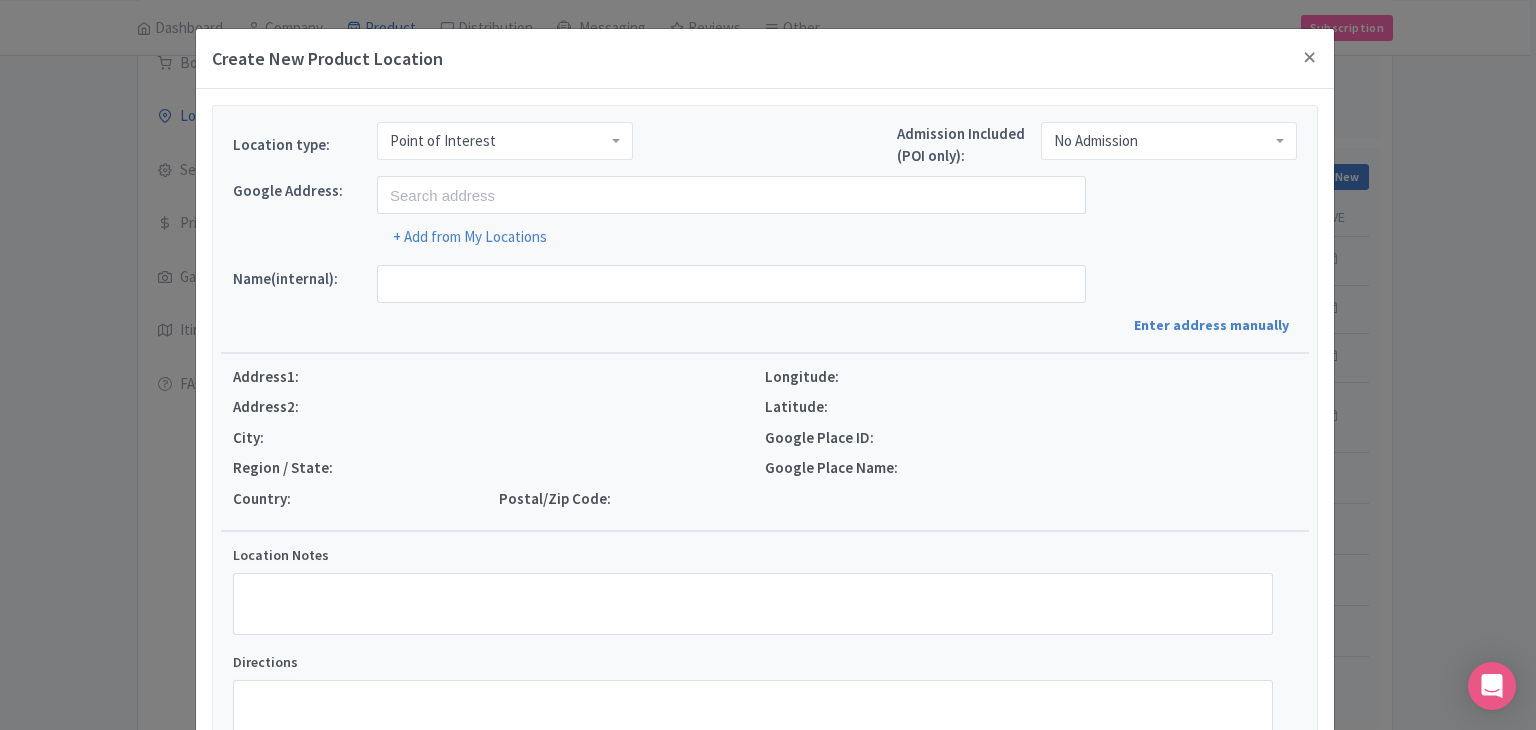scroll, scrollTop: 0, scrollLeft: 0, axis: both 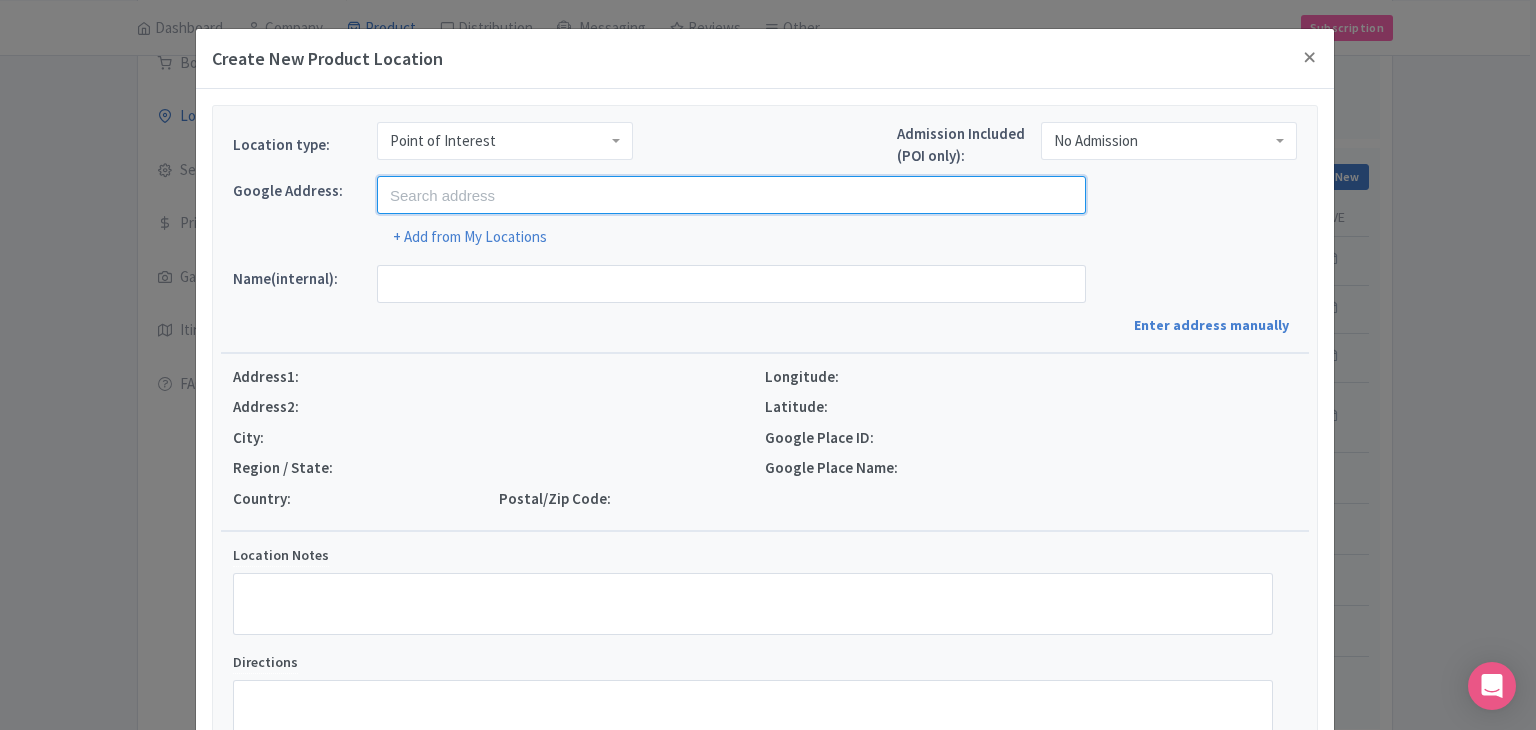 click at bounding box center (731, 195) 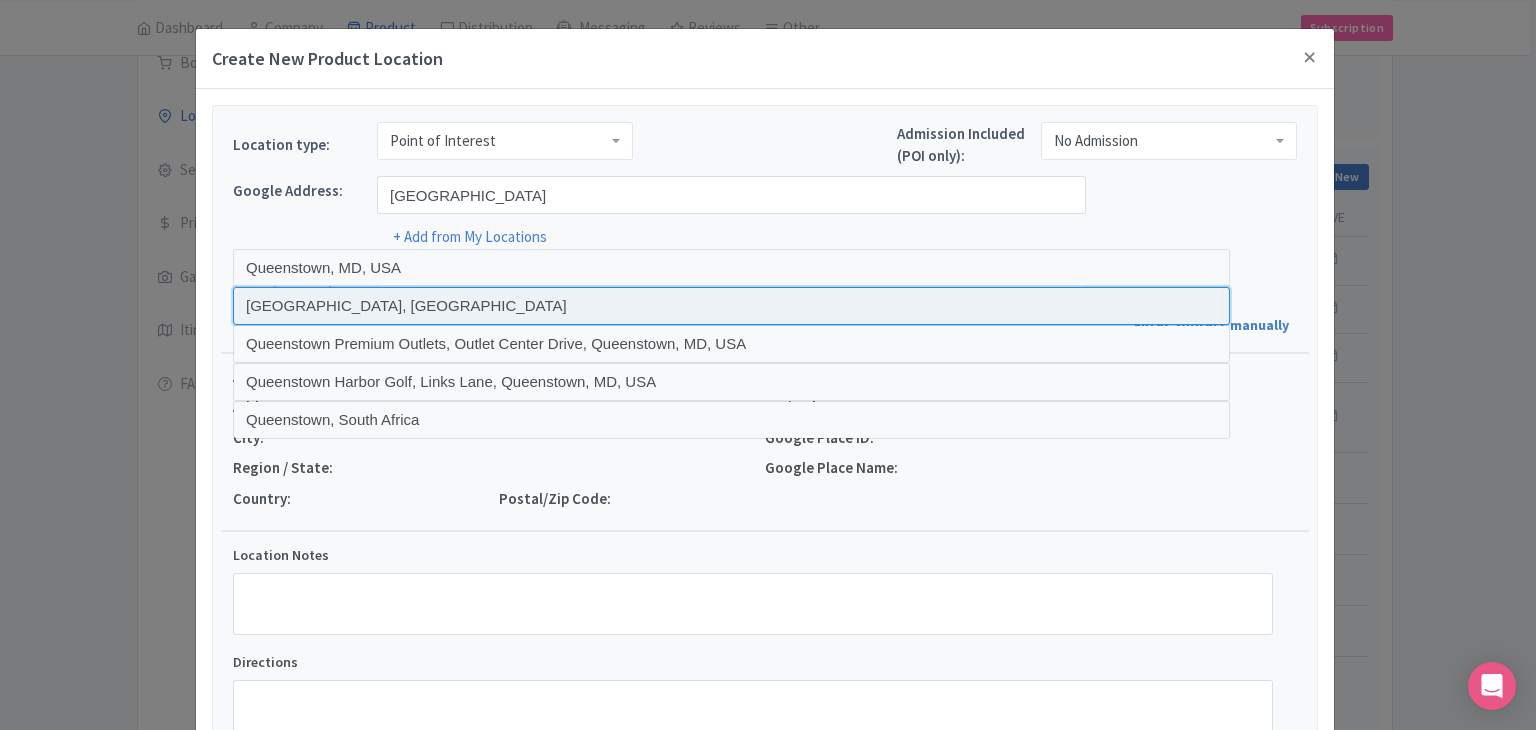 click at bounding box center (731, 306) 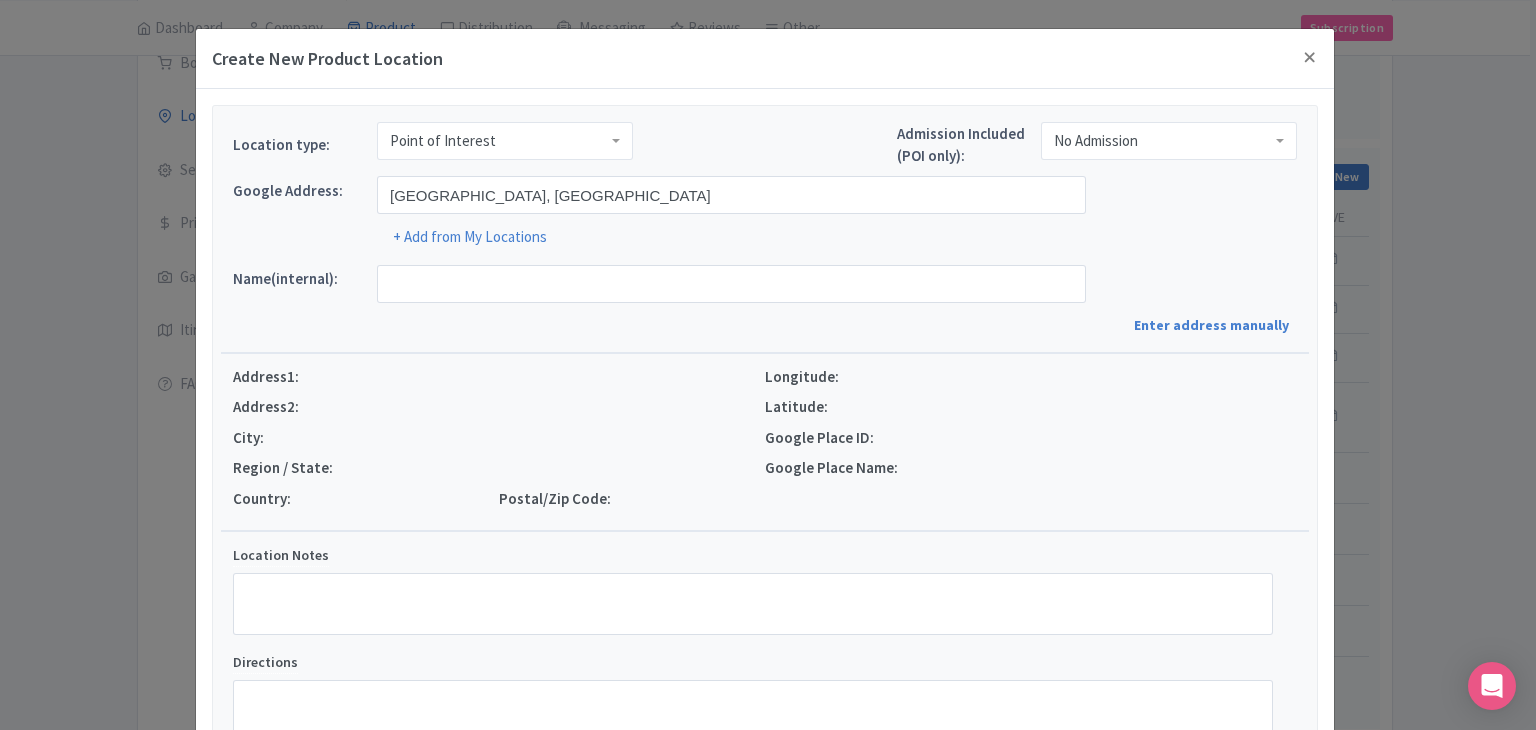 type on "Queenstown, Queenstown, New Zealand" 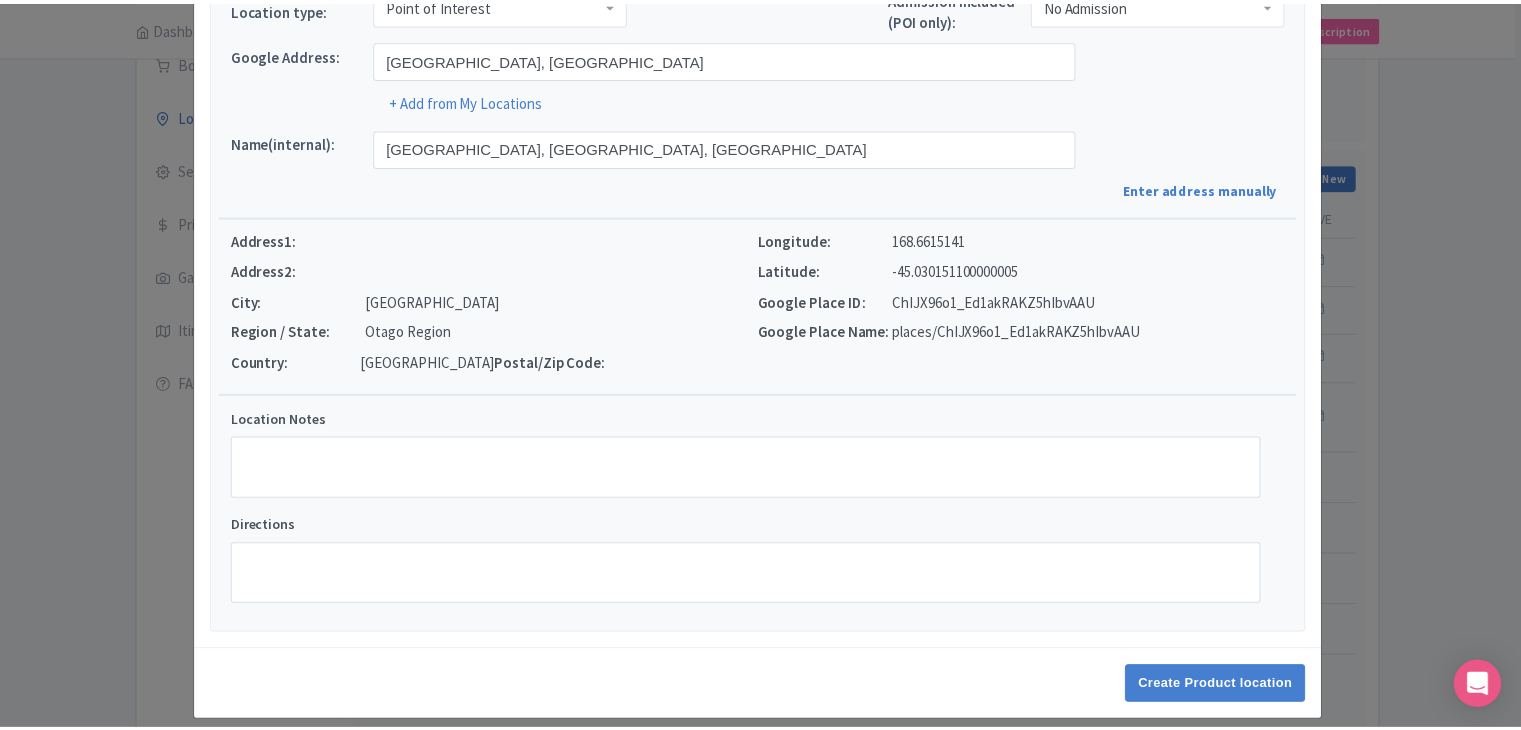 scroll, scrollTop: 152, scrollLeft: 0, axis: vertical 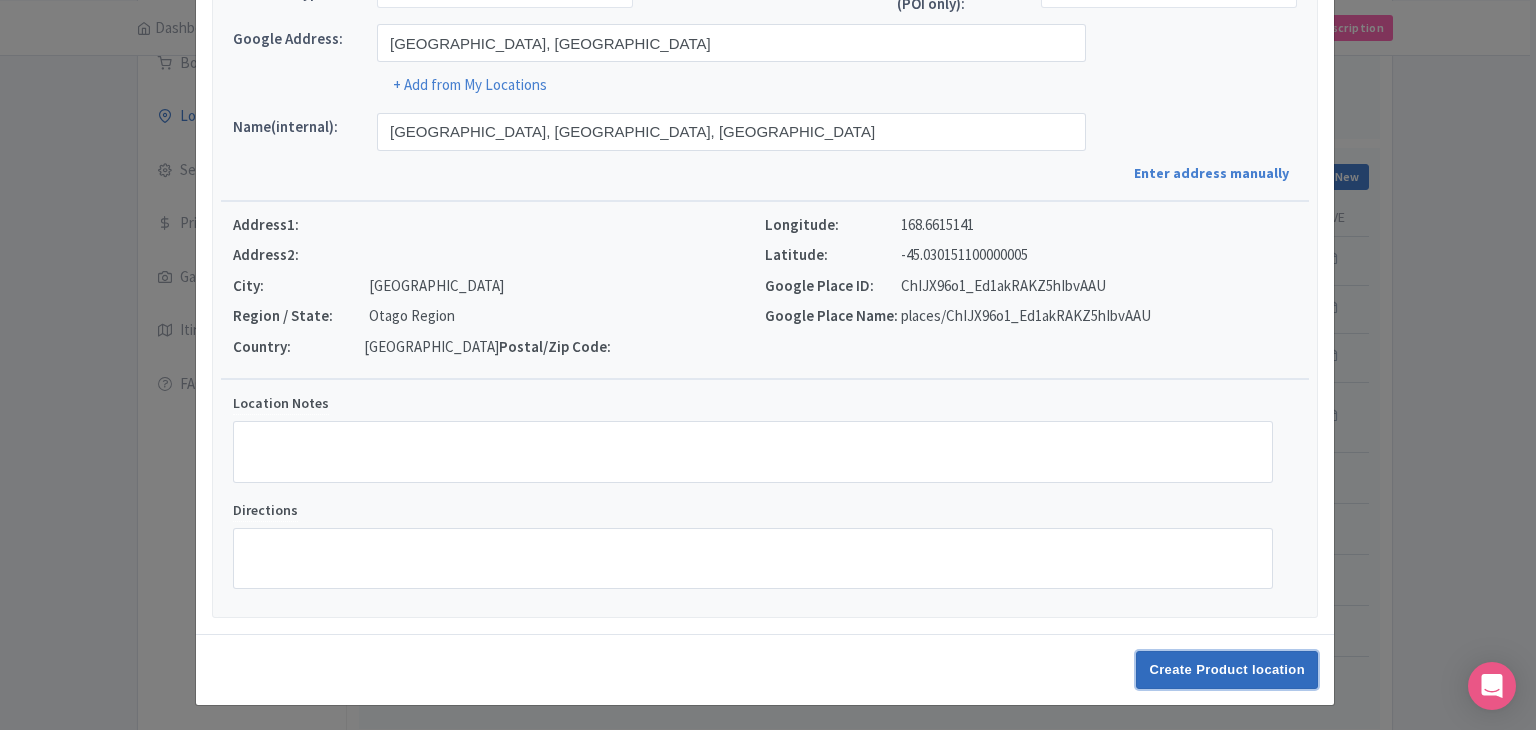 click on "Create Product location" at bounding box center (1227, 670) 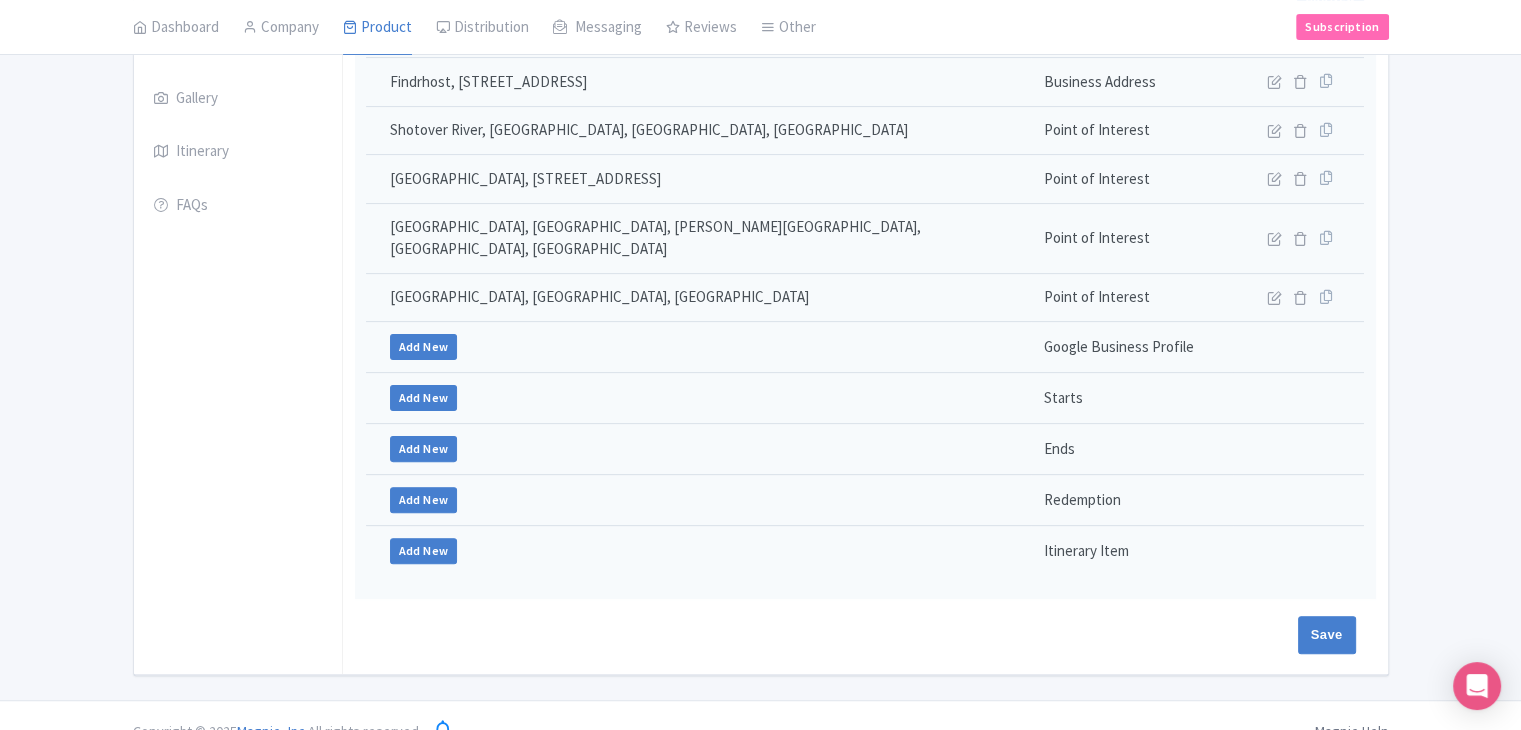 scroll, scrollTop: 494, scrollLeft: 0, axis: vertical 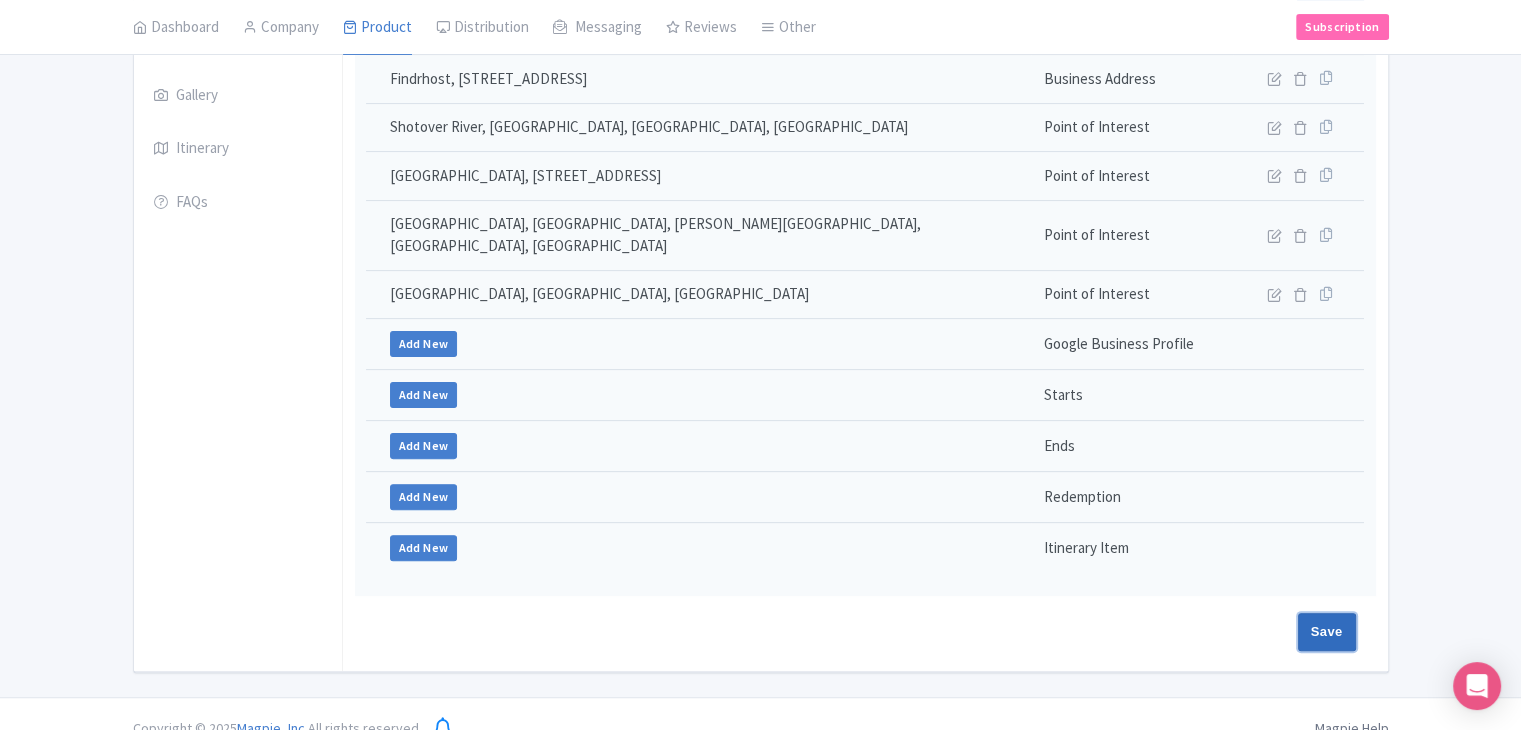 click on "Save" at bounding box center [1327, 632] 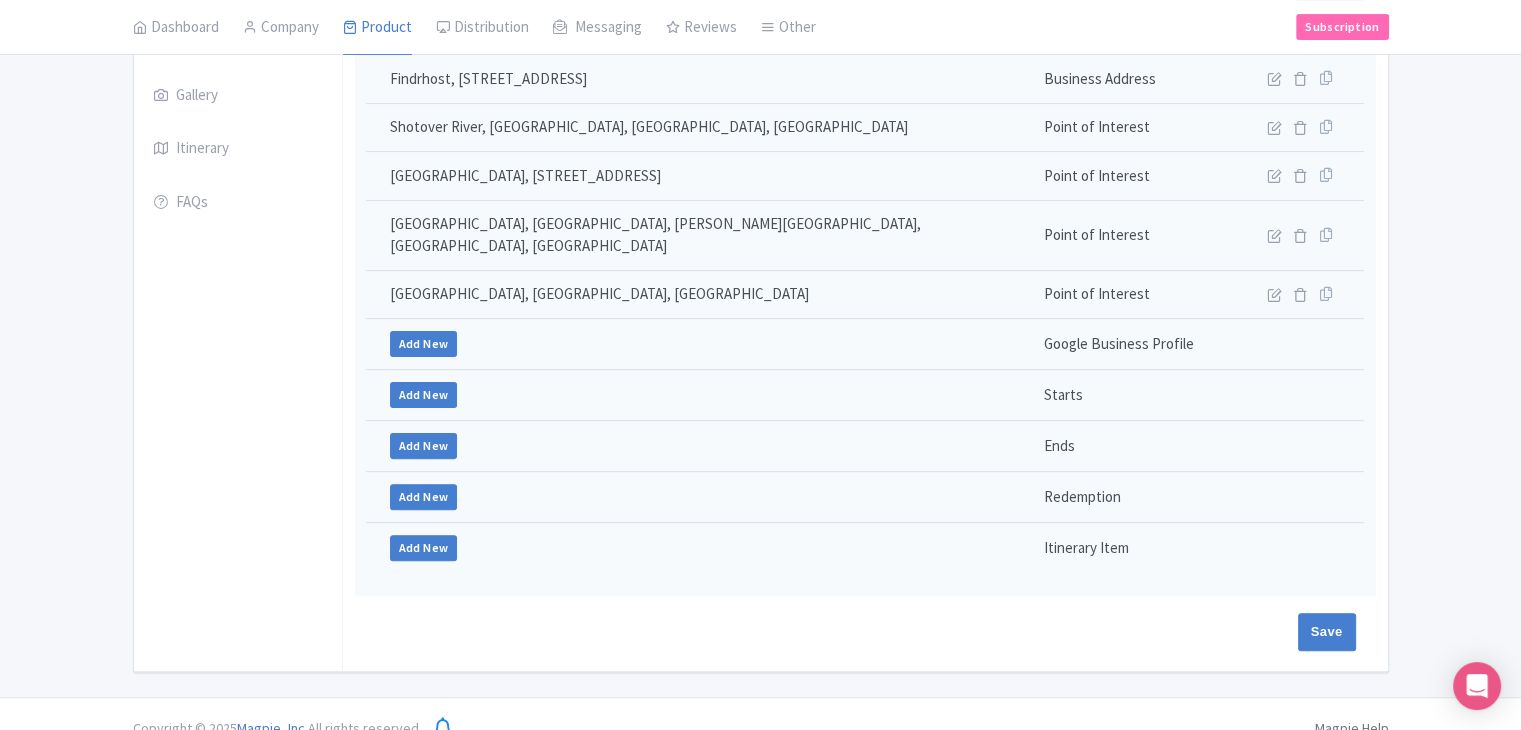 type on "Update Product" 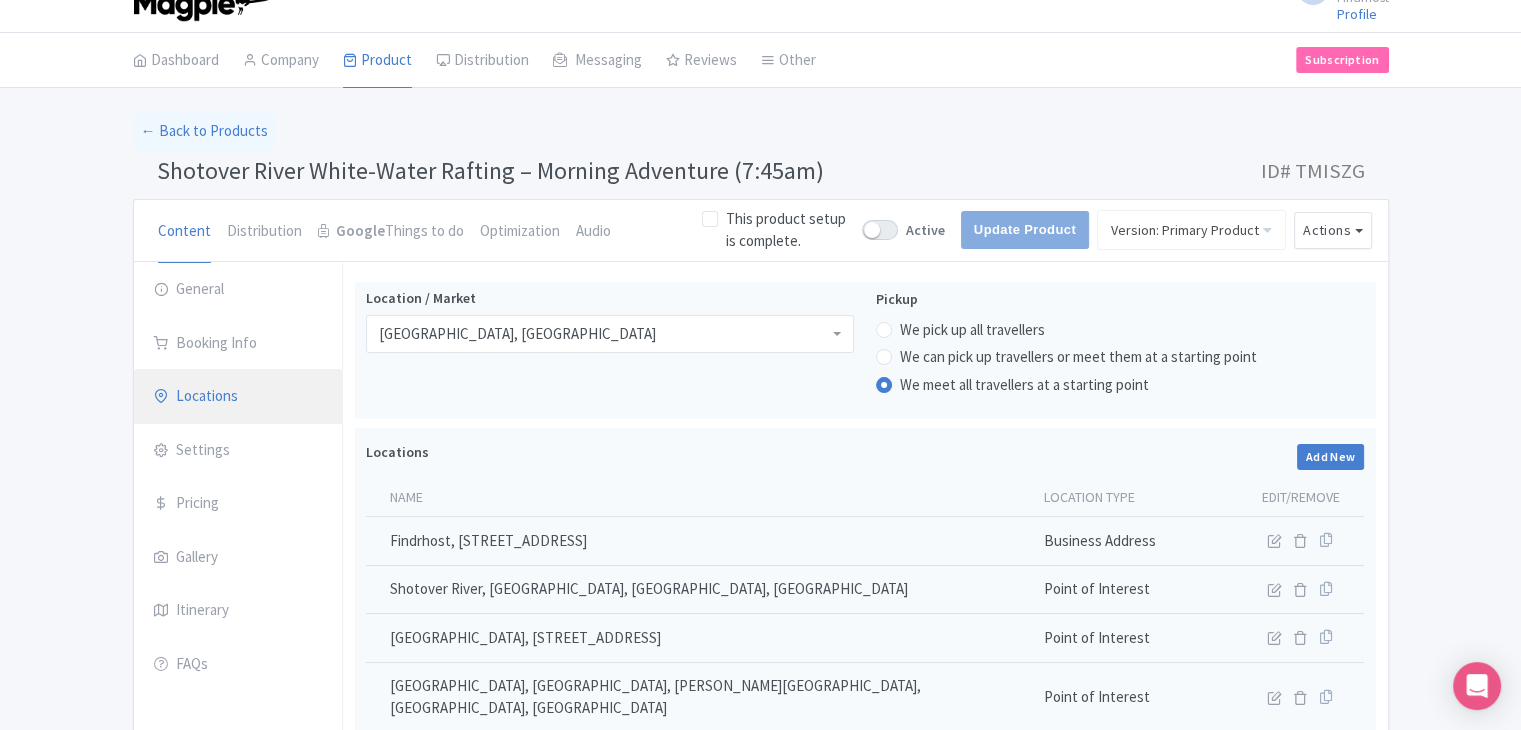 scroll, scrollTop: 0, scrollLeft: 0, axis: both 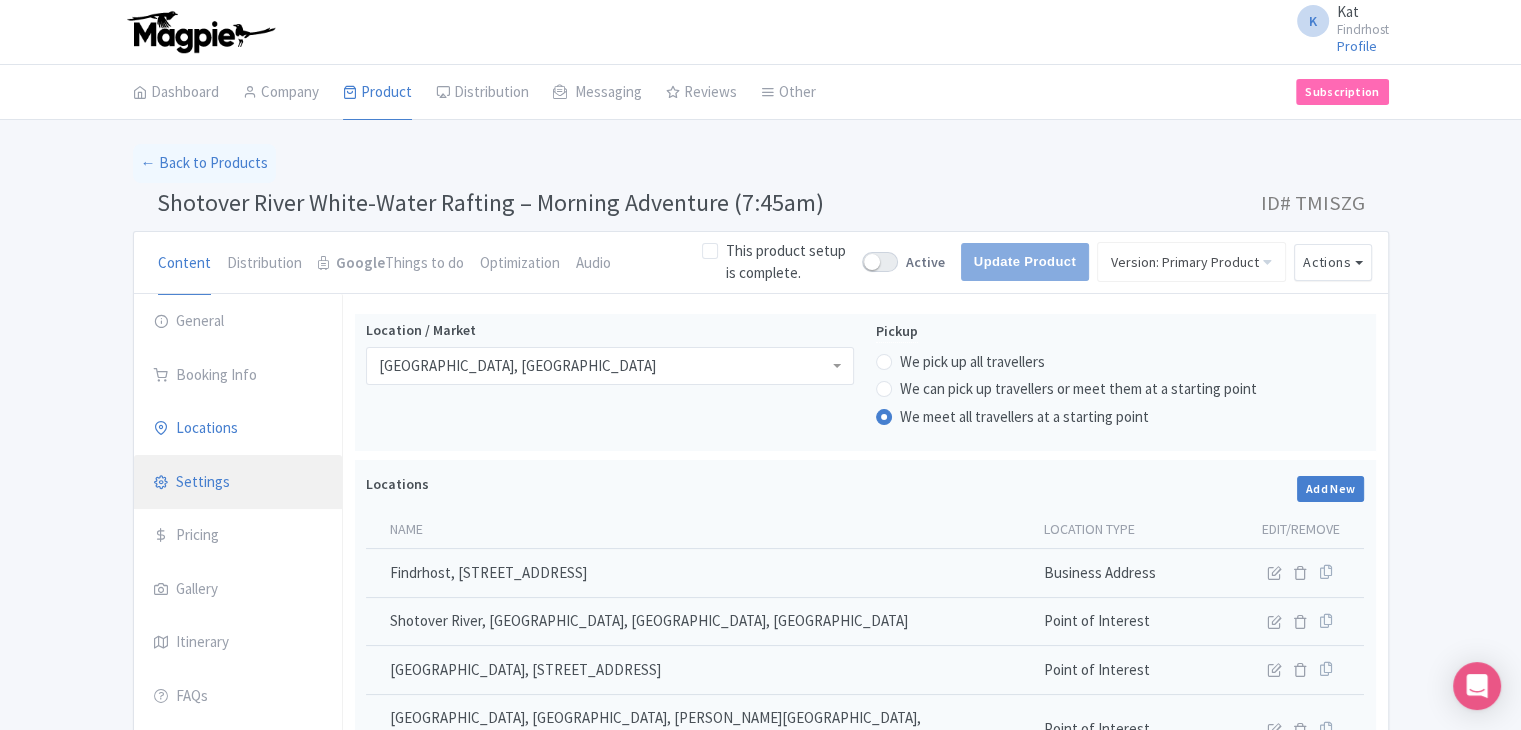 click on "Settings" at bounding box center [238, 483] 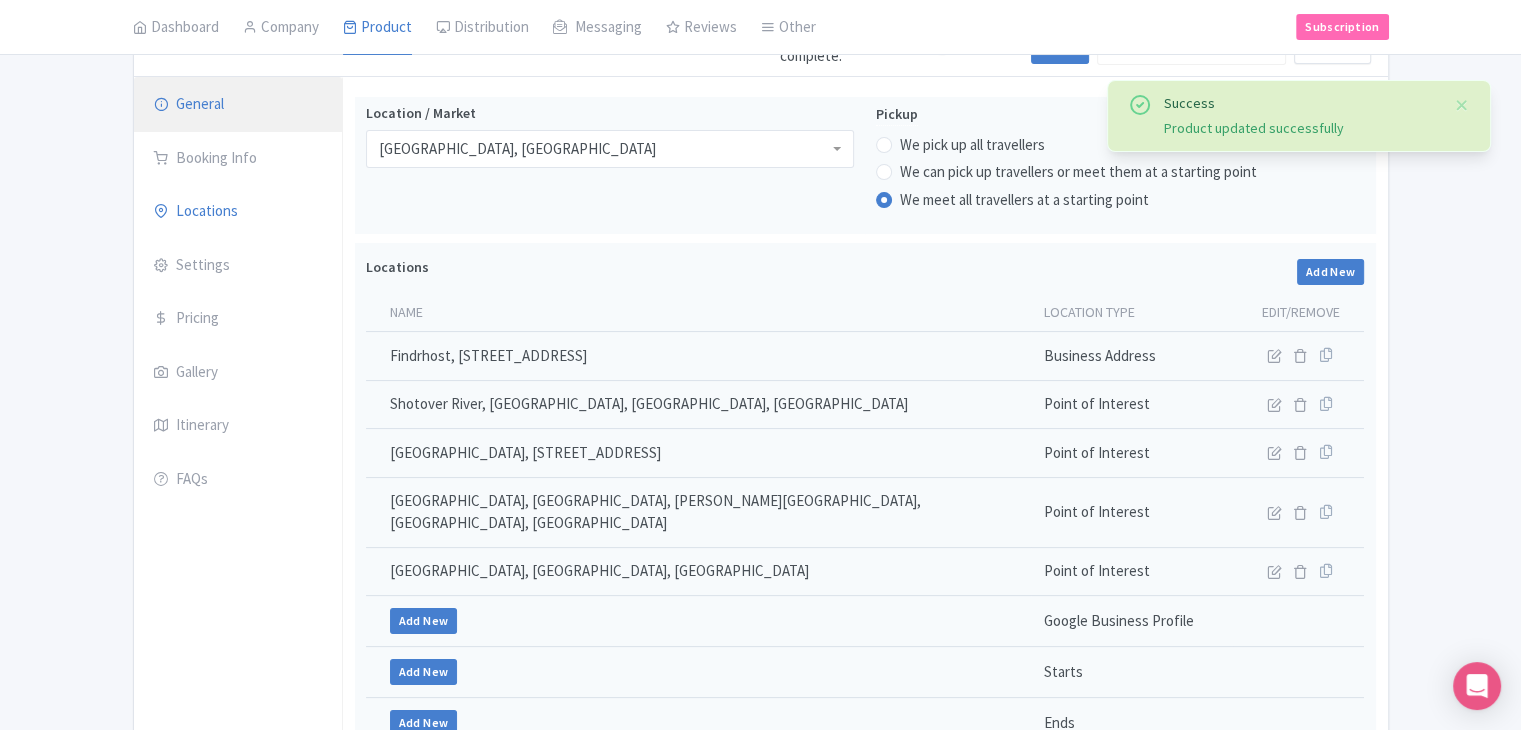 scroll, scrollTop: 112, scrollLeft: 0, axis: vertical 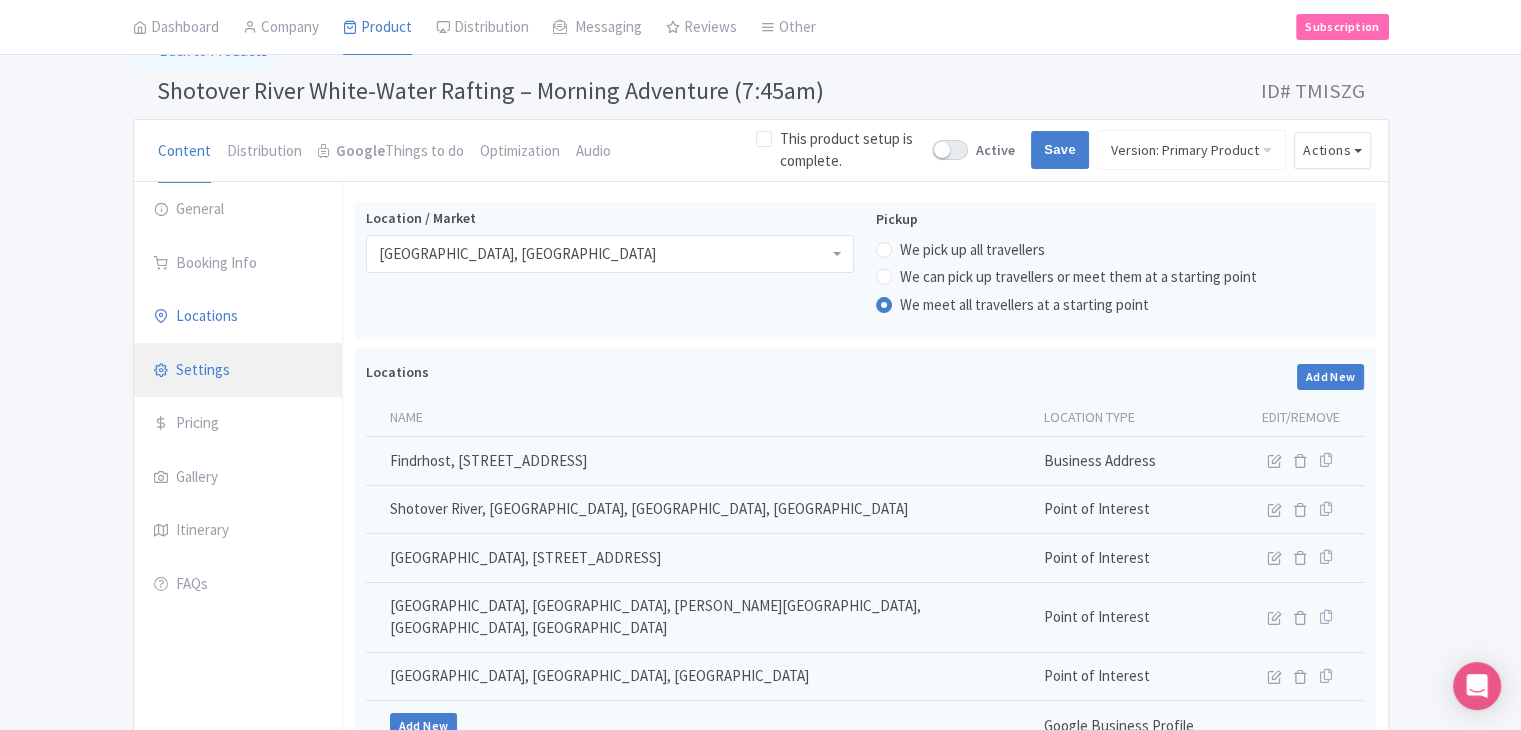 click on "Settings" at bounding box center (238, 371) 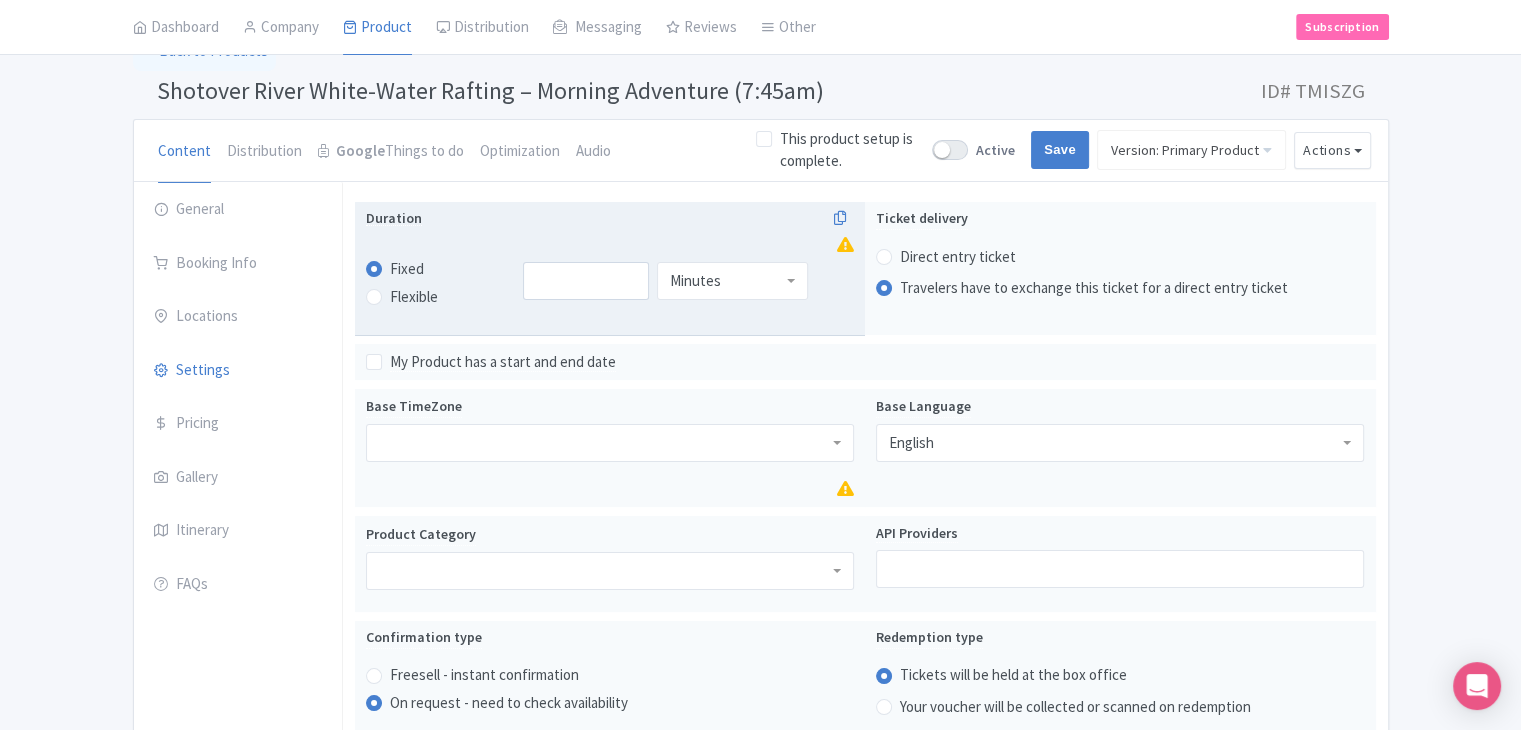 drag, startPoint x: 572, startPoint y: 258, endPoint x: 568, endPoint y: 279, distance: 21.377558 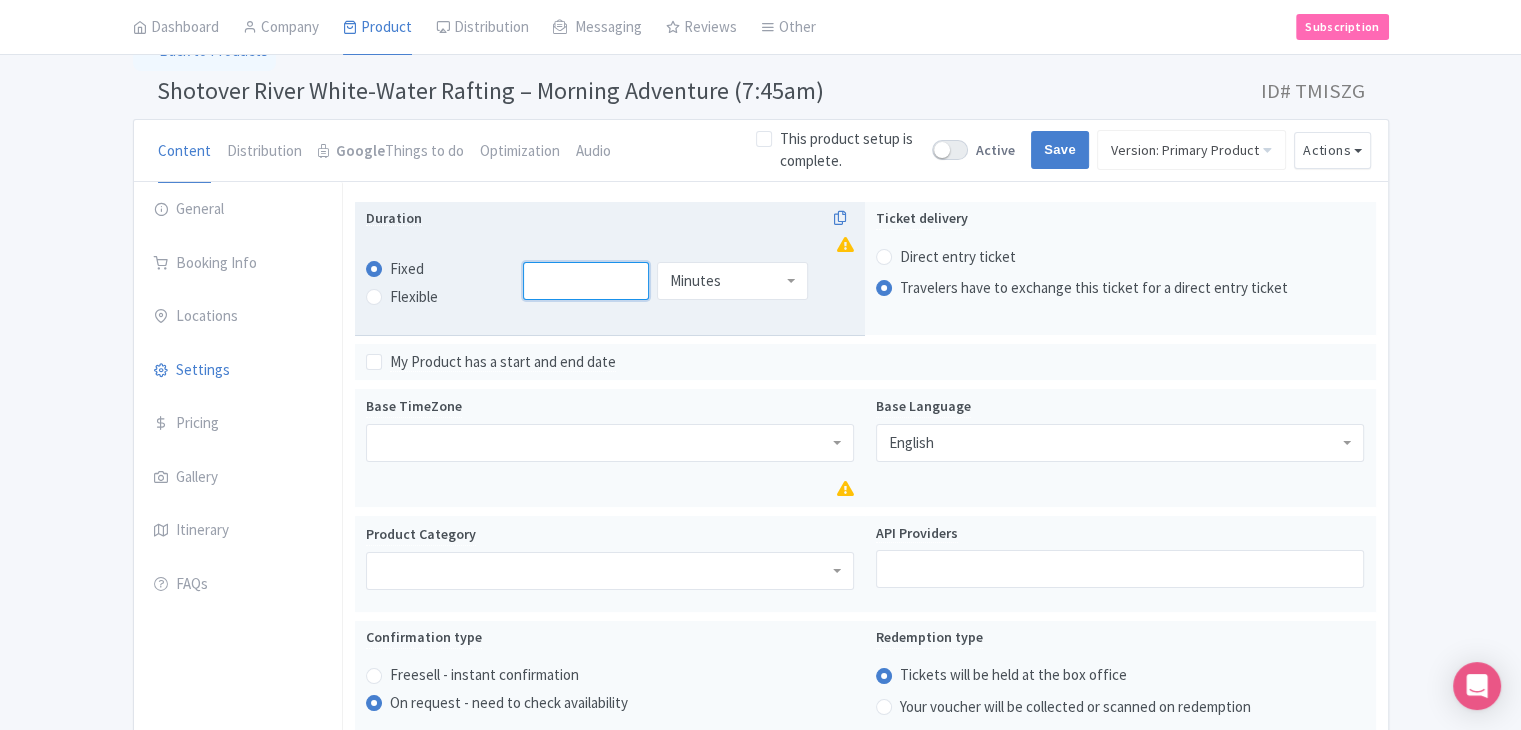 click at bounding box center (586, 281) 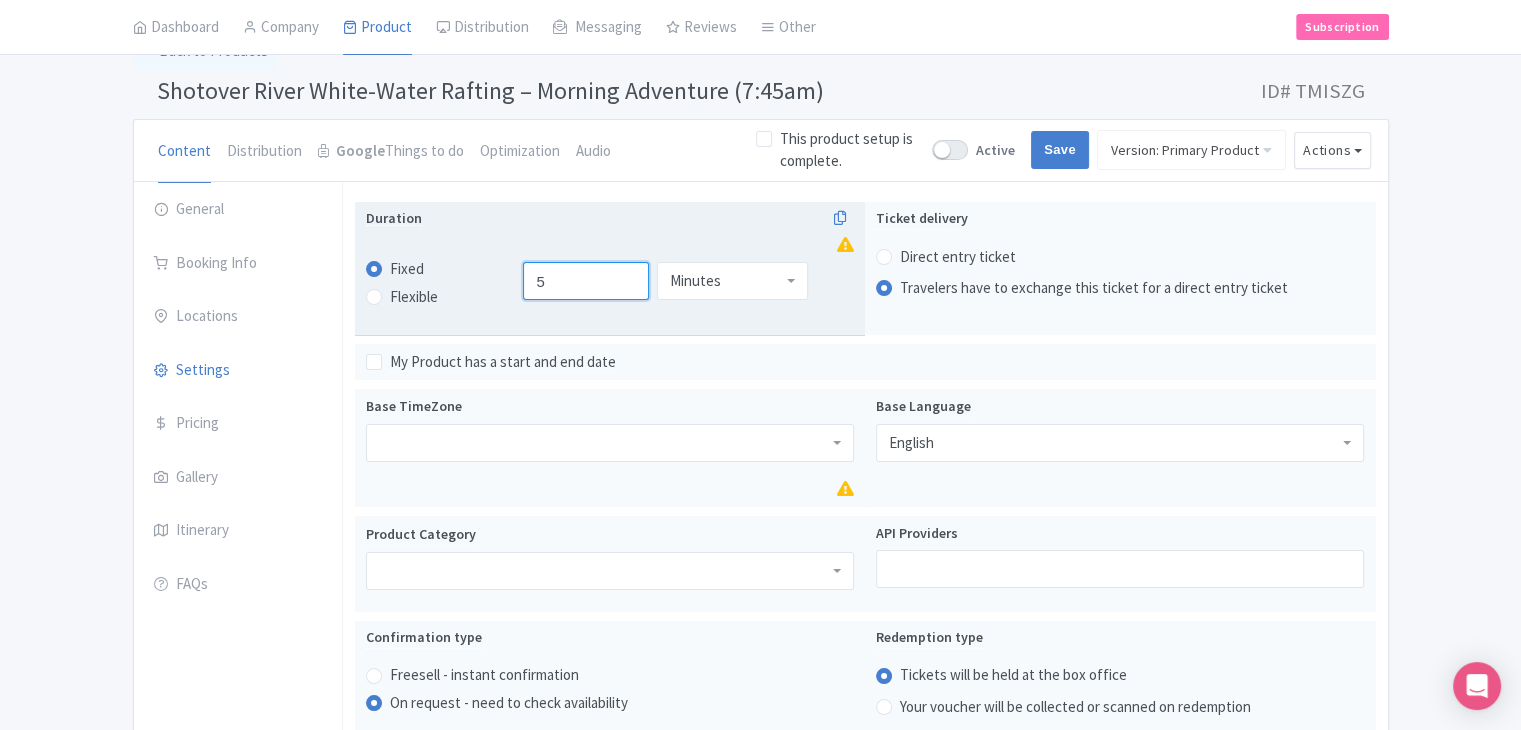 type on "5" 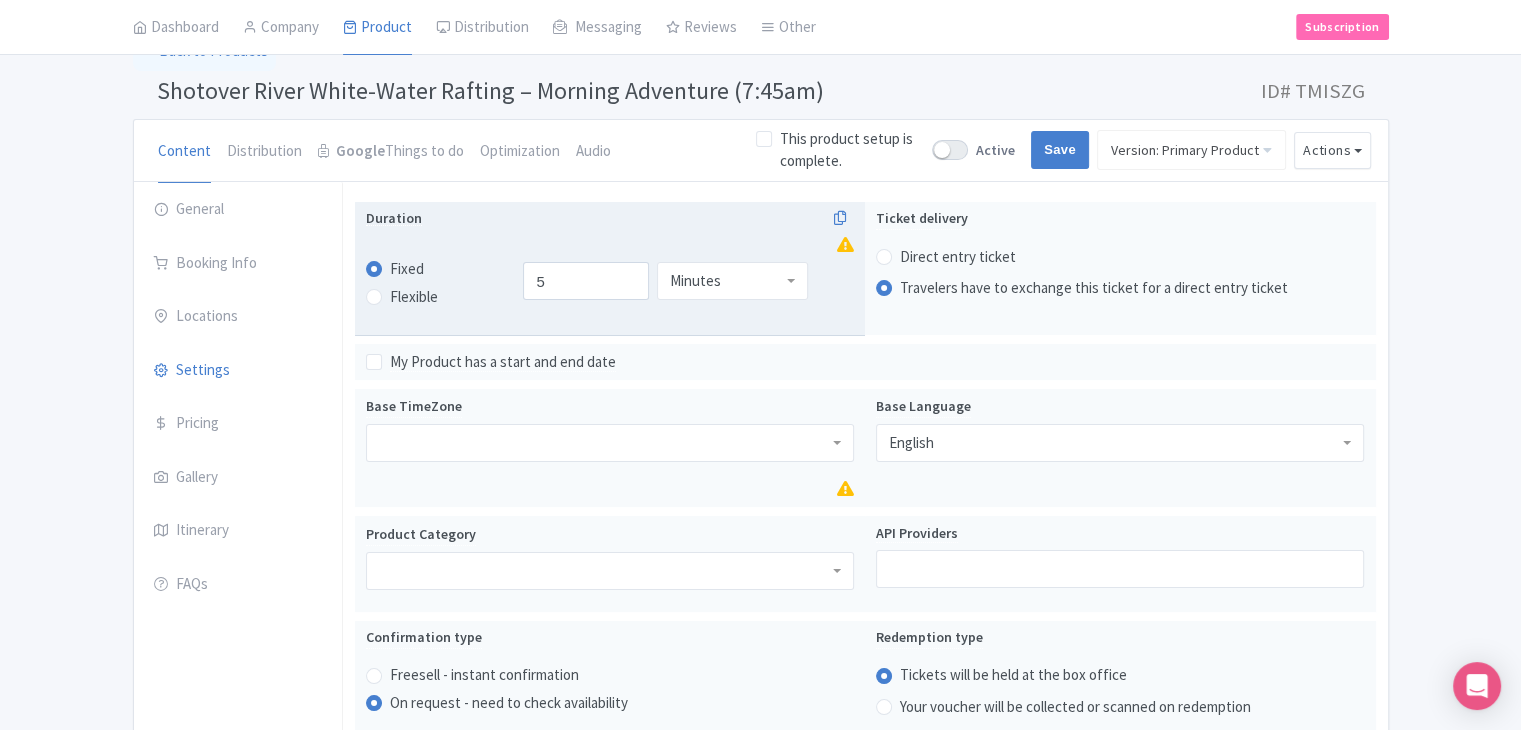 click on "Minutes" at bounding box center (695, 281) 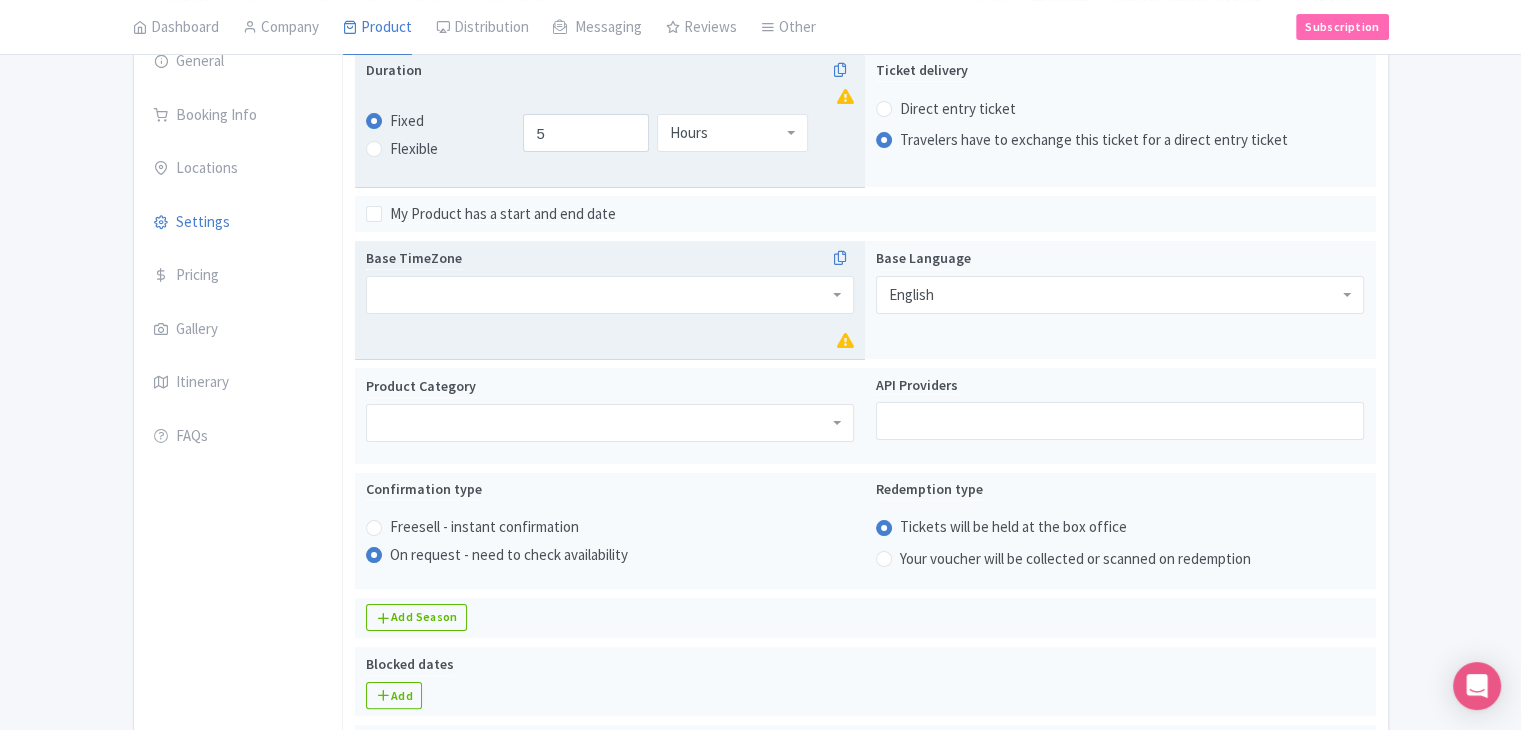 scroll, scrollTop: 212, scrollLeft: 0, axis: vertical 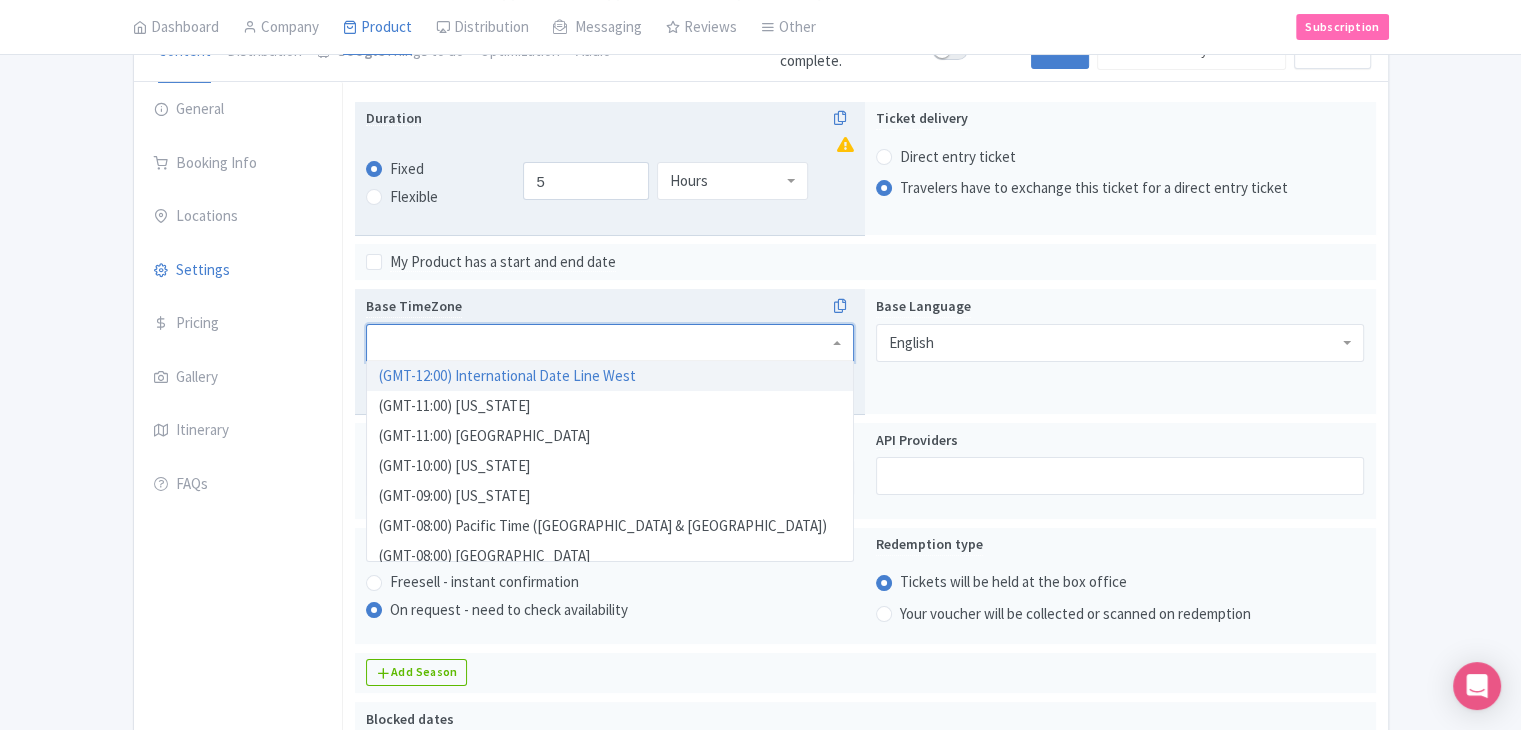 click at bounding box center [610, 343] 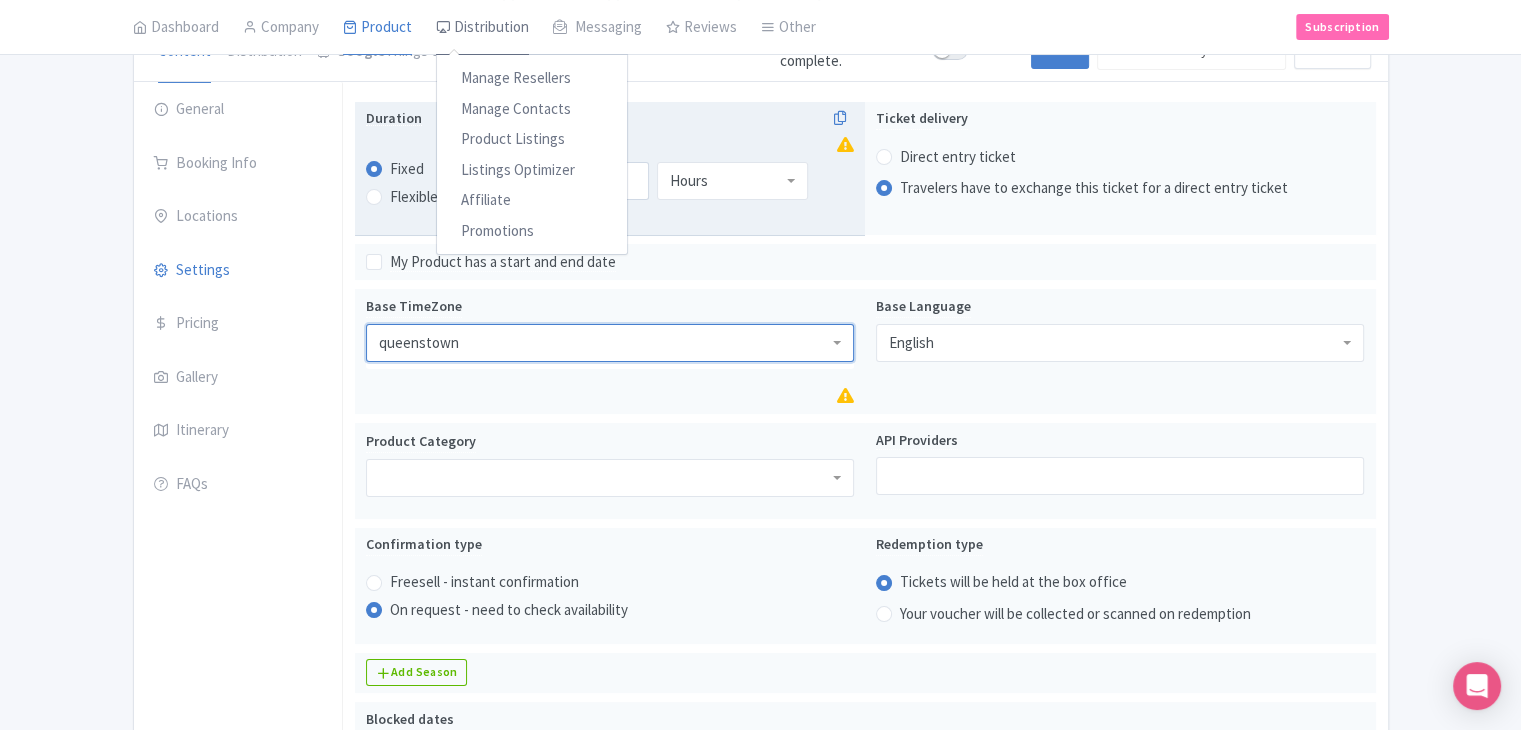 type on "queenstown" 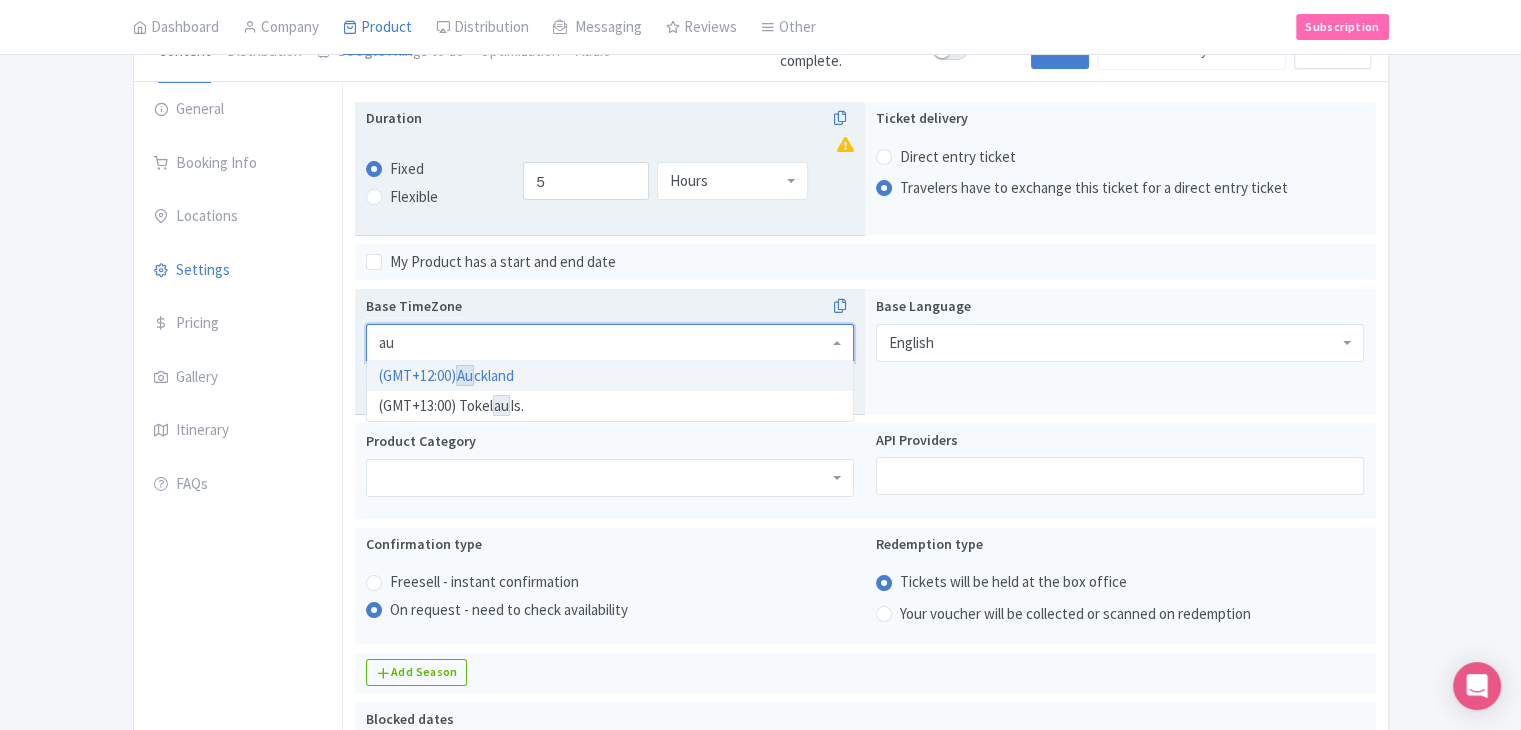 scroll, scrollTop: 0, scrollLeft: 0, axis: both 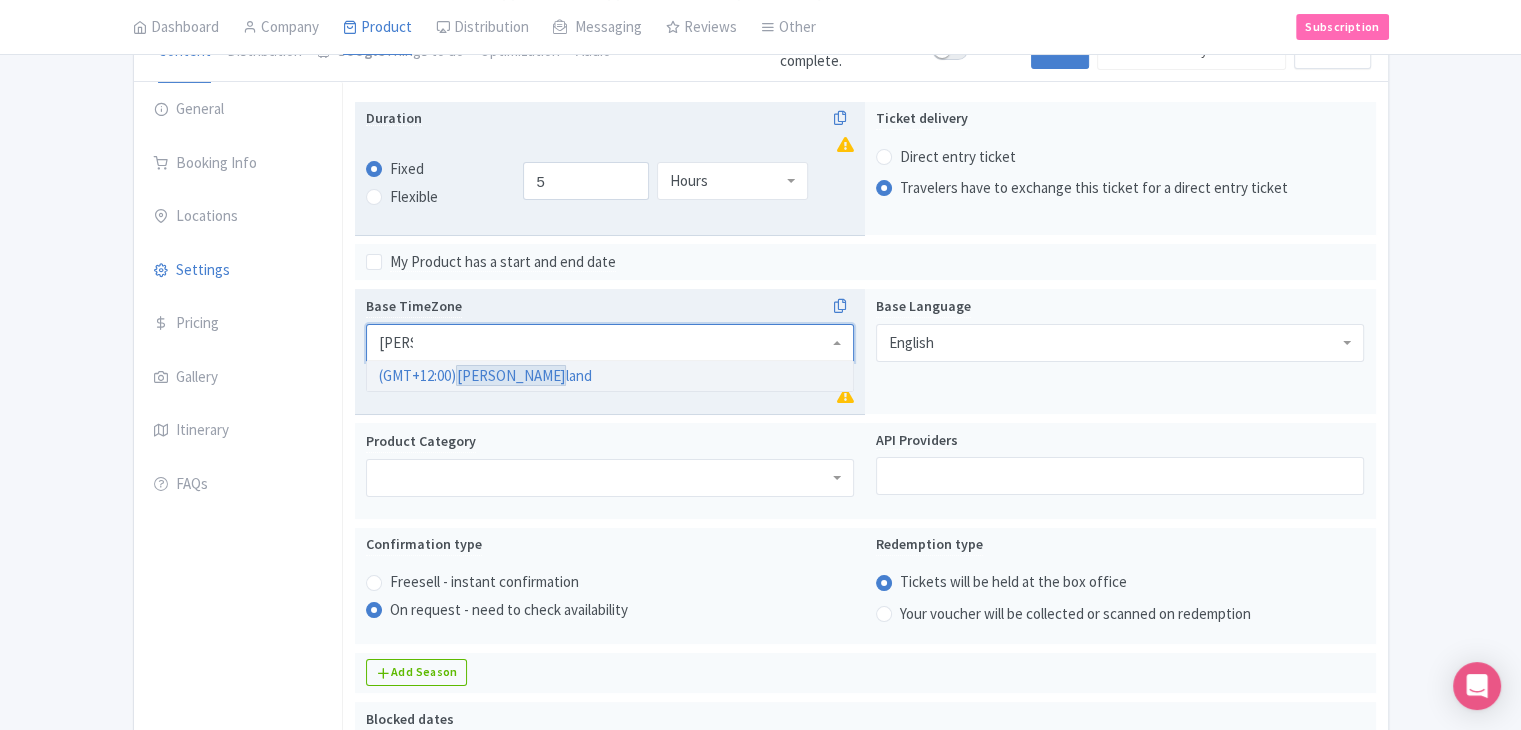 type on "[PERSON_NAME]" 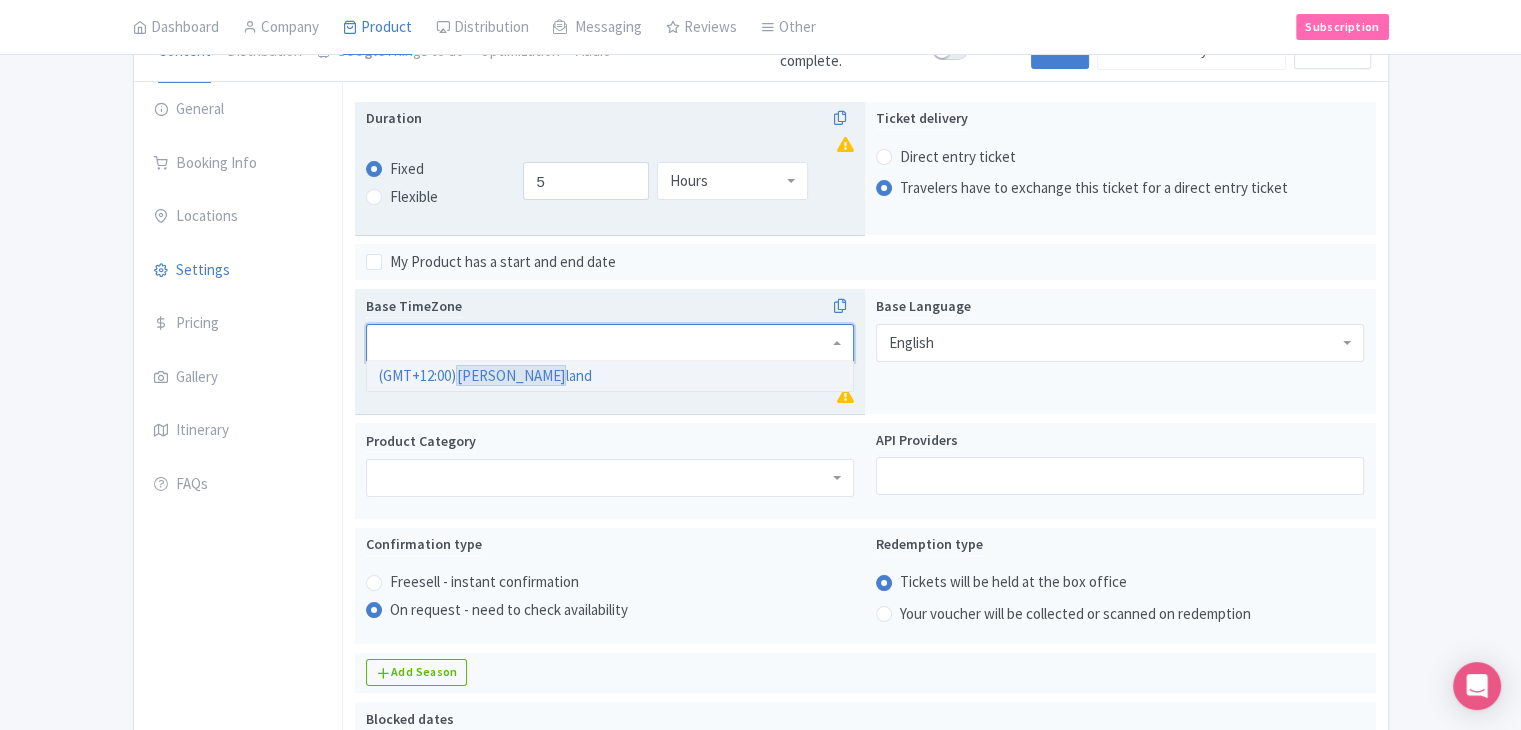click on "Base TimeZone (GMT+12:00)  [PERSON_NAME] land" at bounding box center [610, 352] 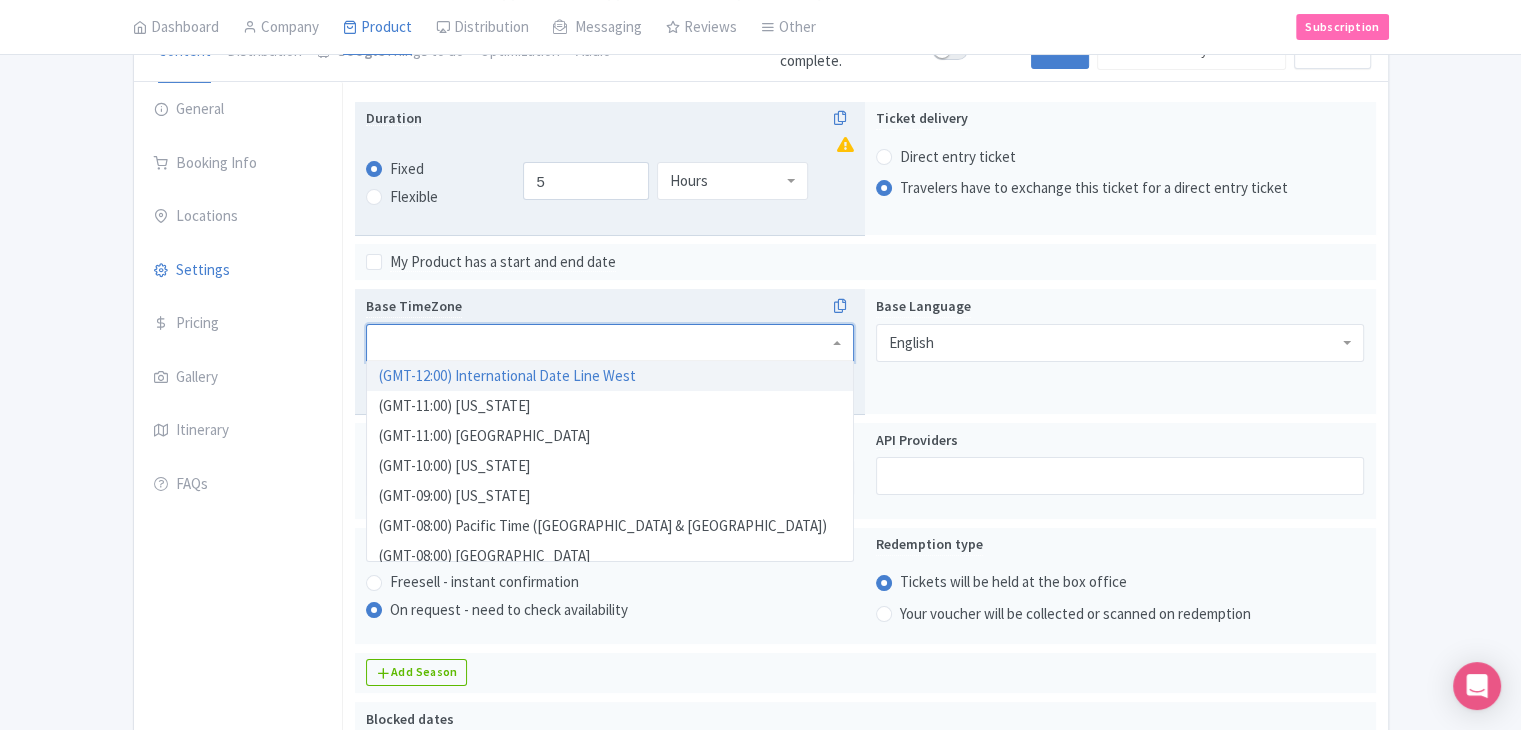 click at bounding box center (610, 343) 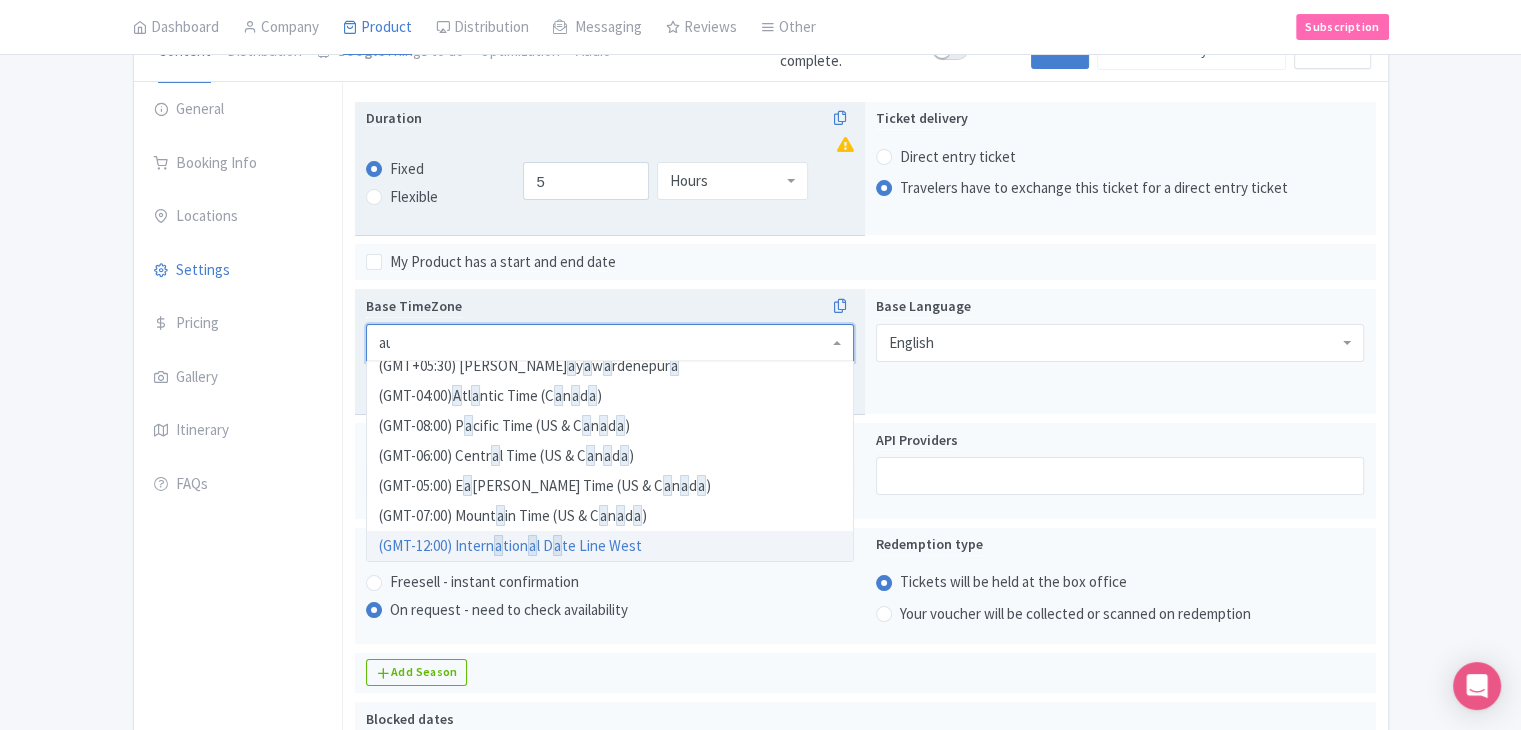 scroll, scrollTop: 0, scrollLeft: 0, axis: both 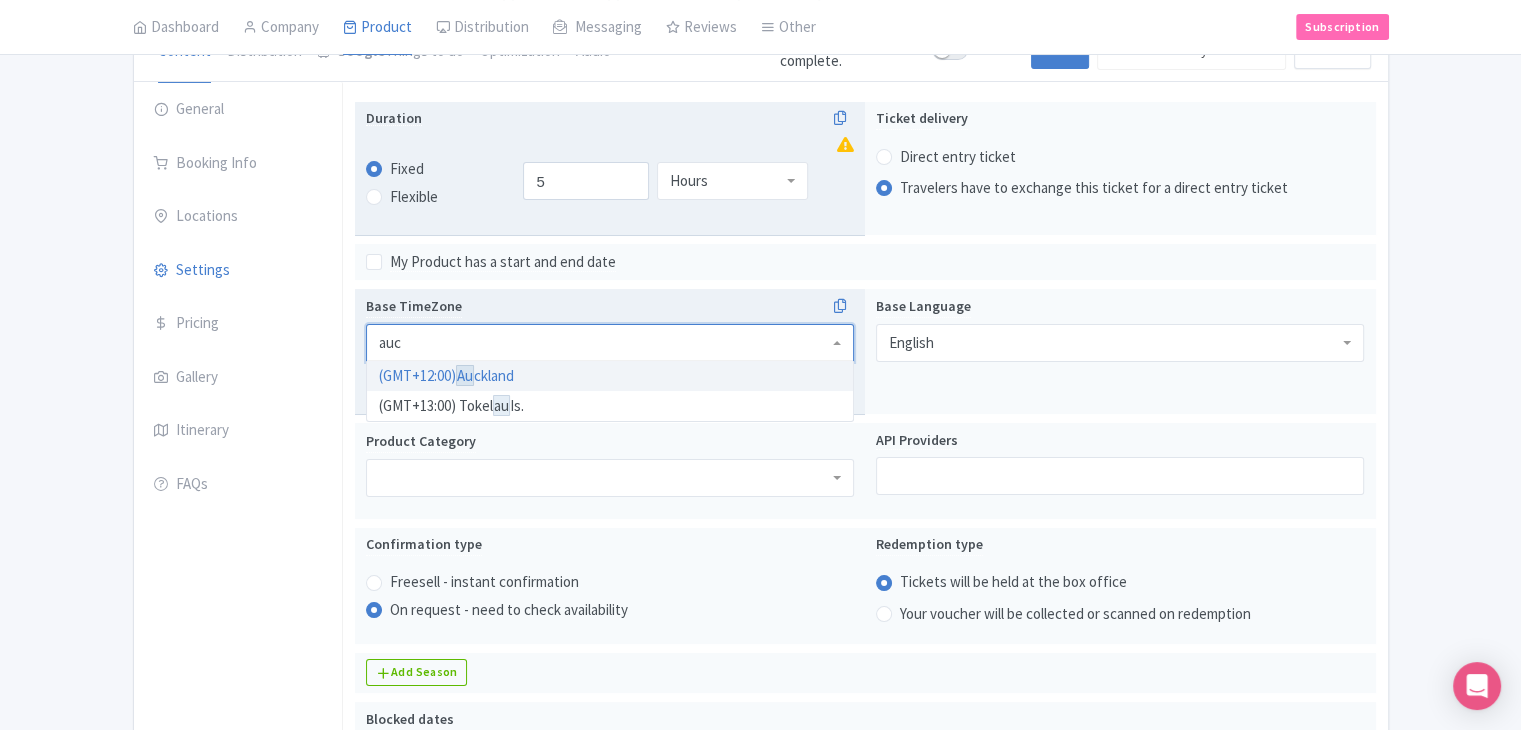 type on "[PERSON_NAME]" 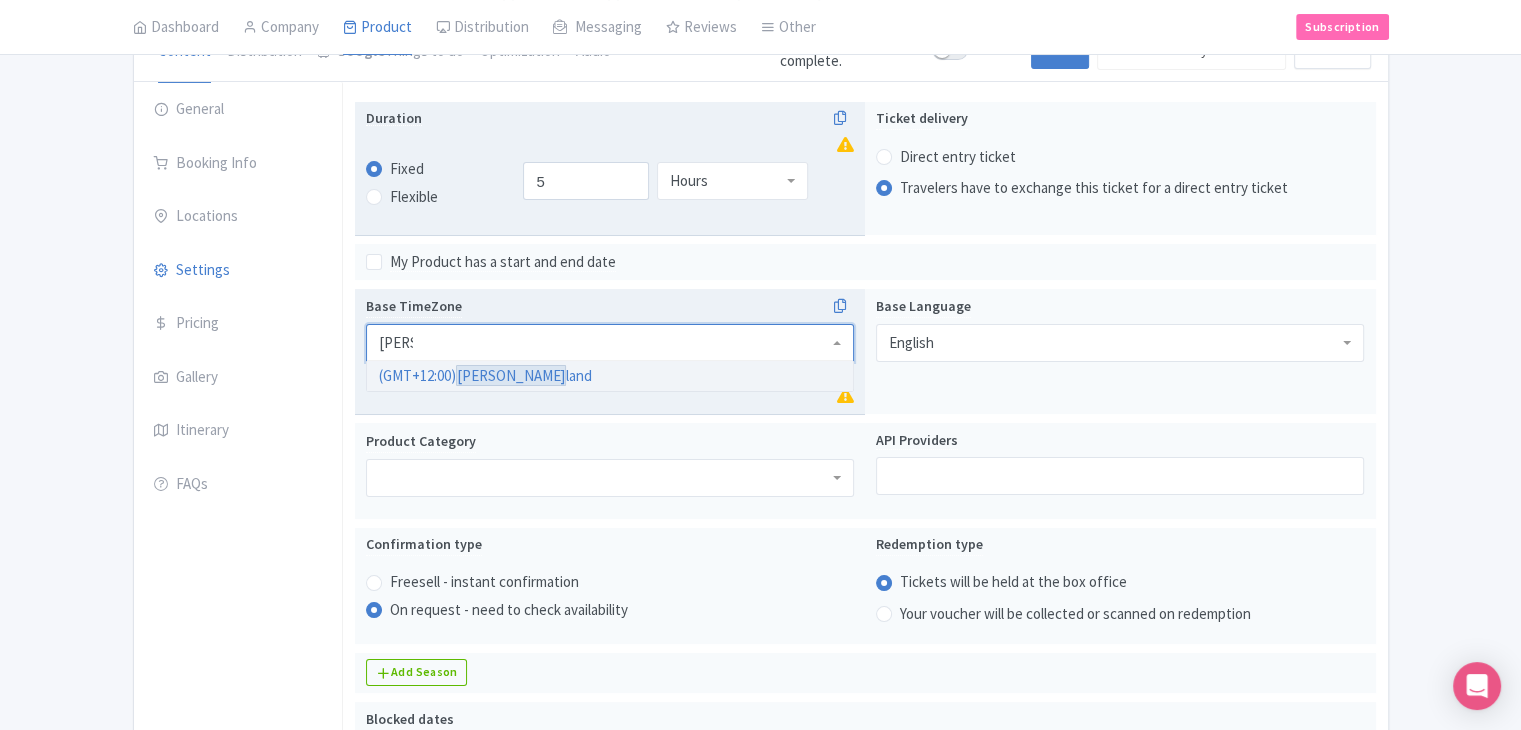 type 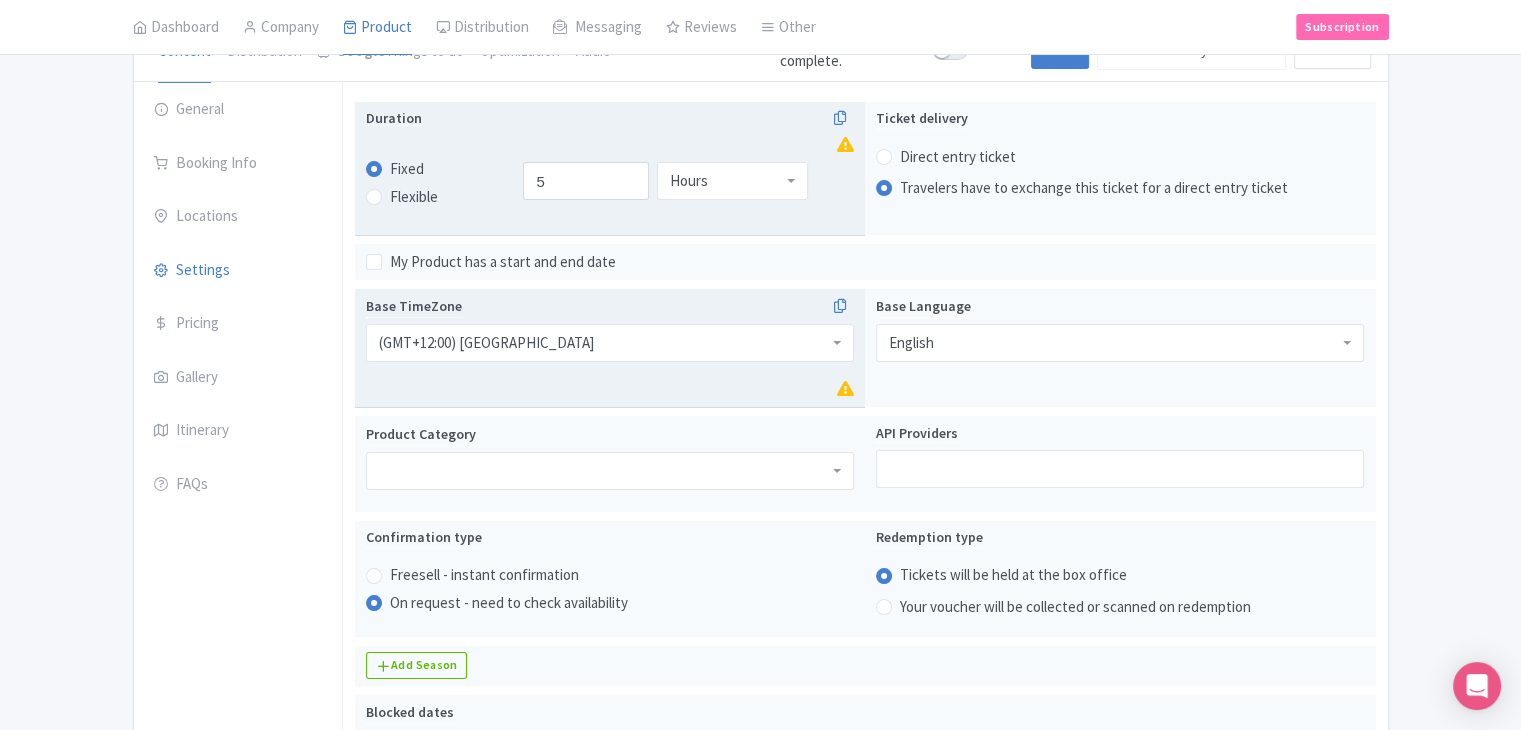 scroll, scrollTop: 0, scrollLeft: 0, axis: both 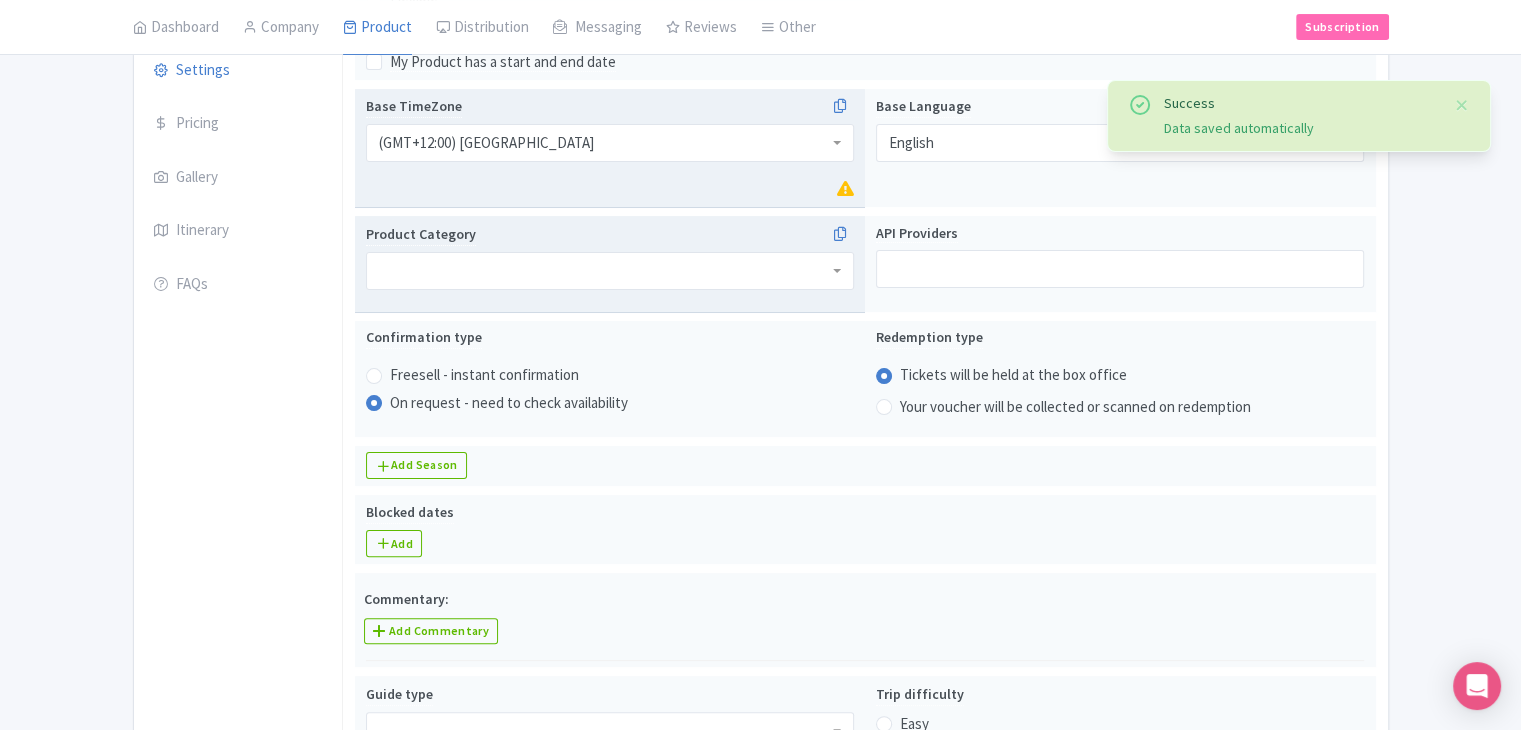 click at bounding box center [610, 271] 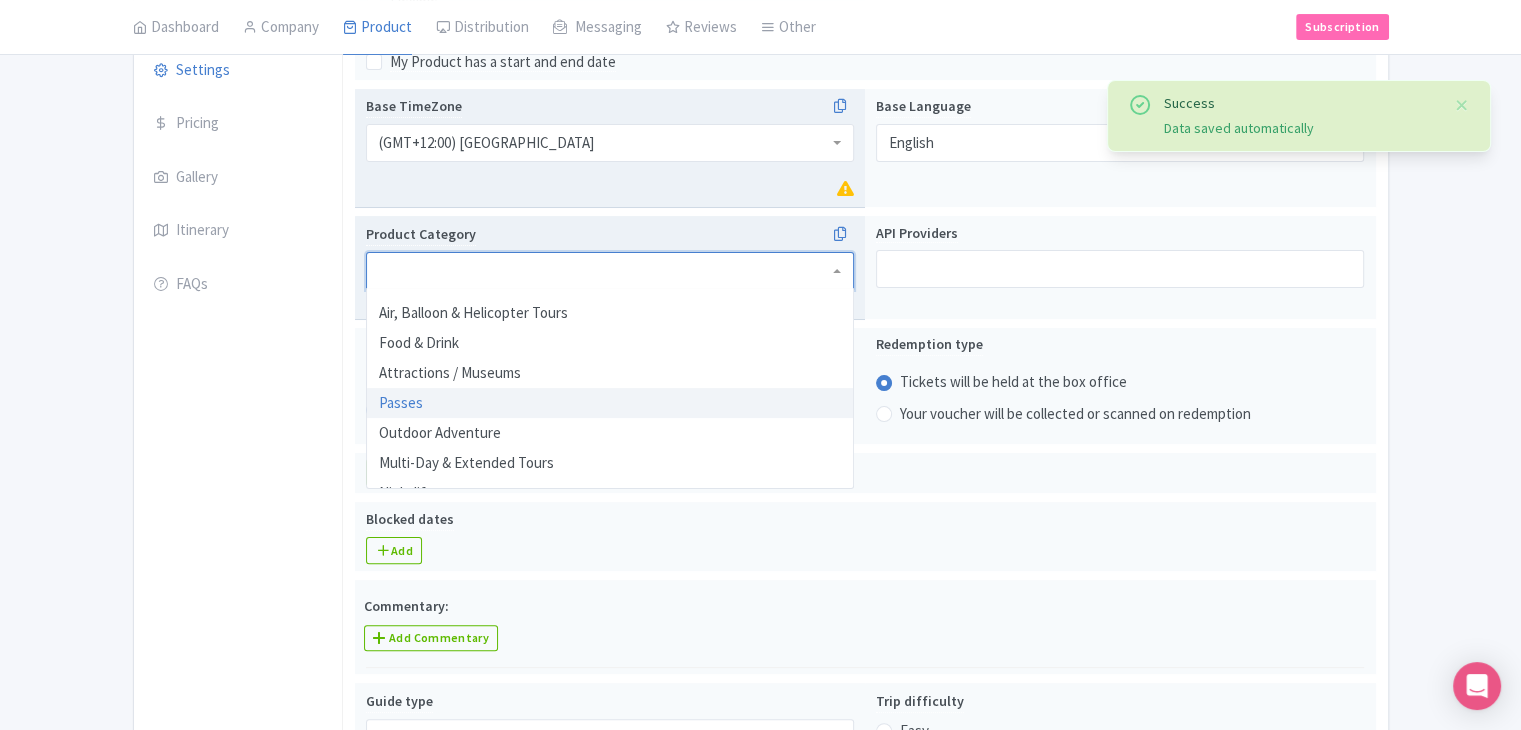 scroll, scrollTop: 460, scrollLeft: 0, axis: vertical 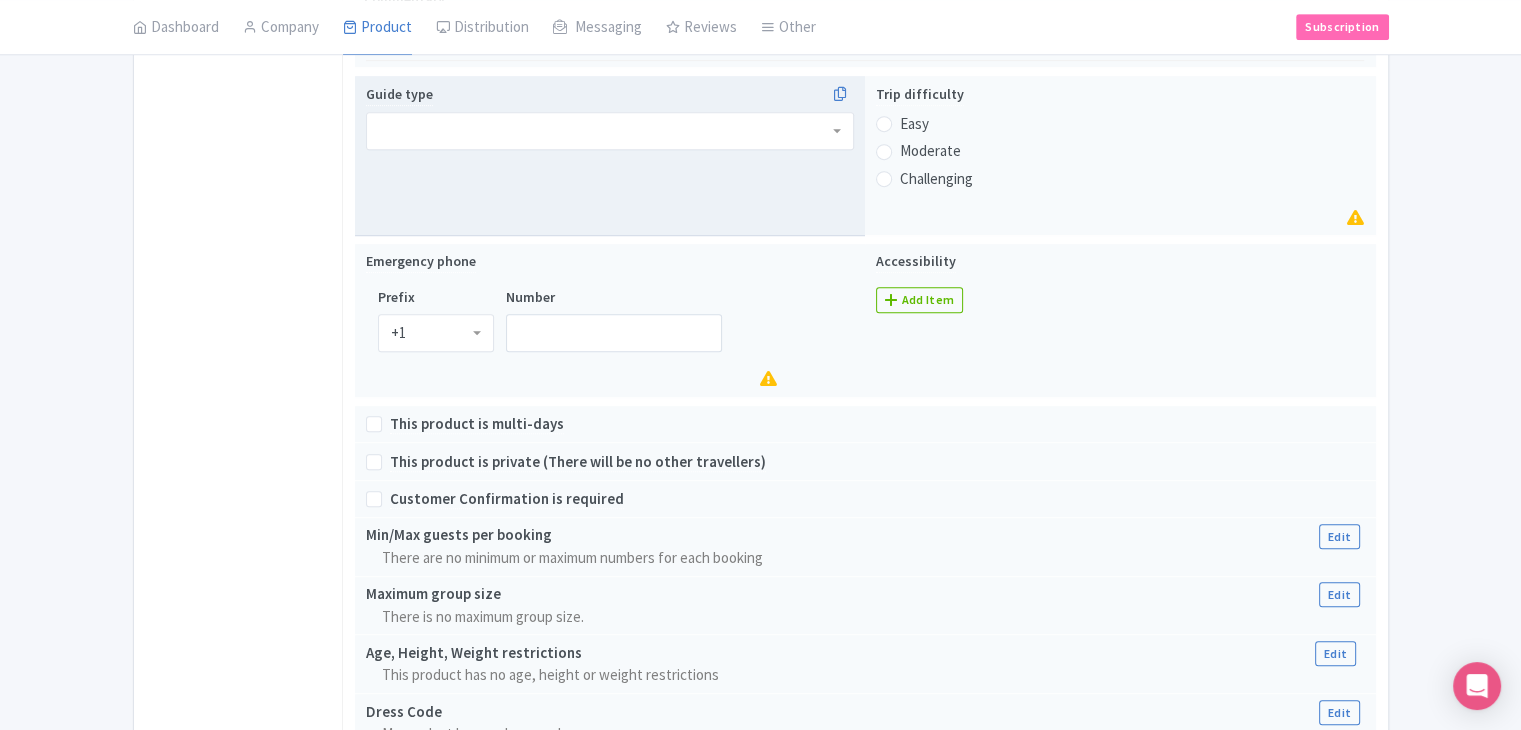 click at bounding box center [610, 131] 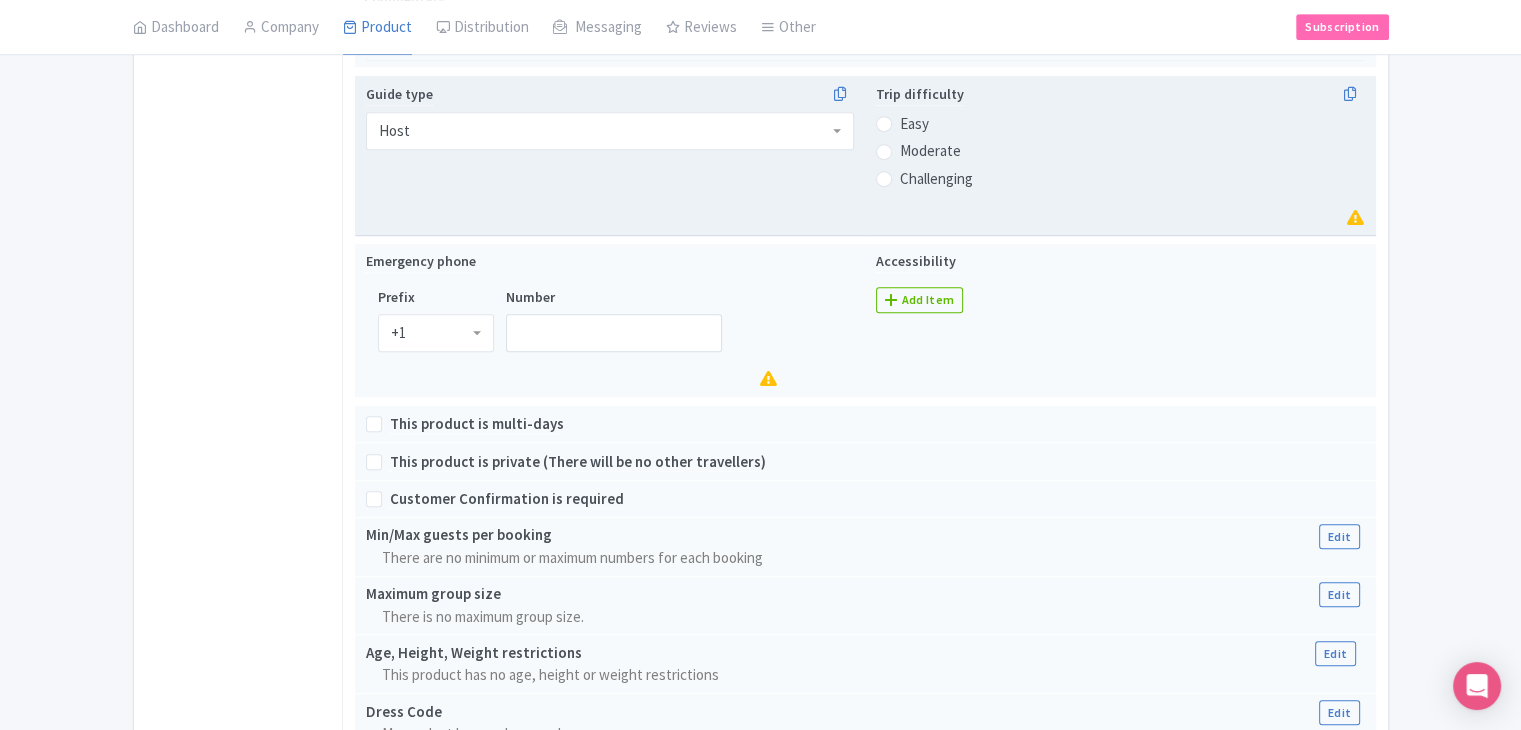 click on "Easy" at bounding box center (914, 124) 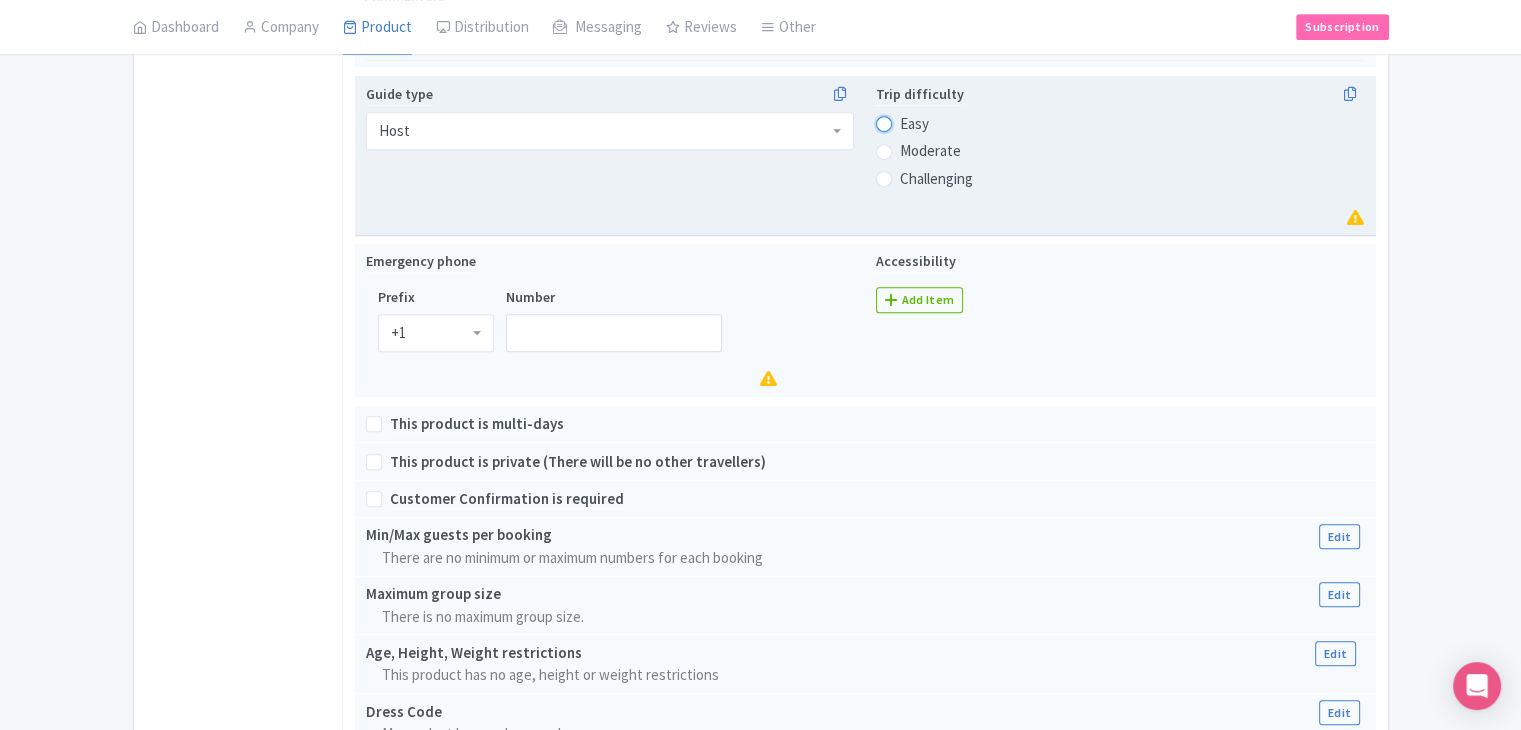 click on "Easy" at bounding box center (910, 122) 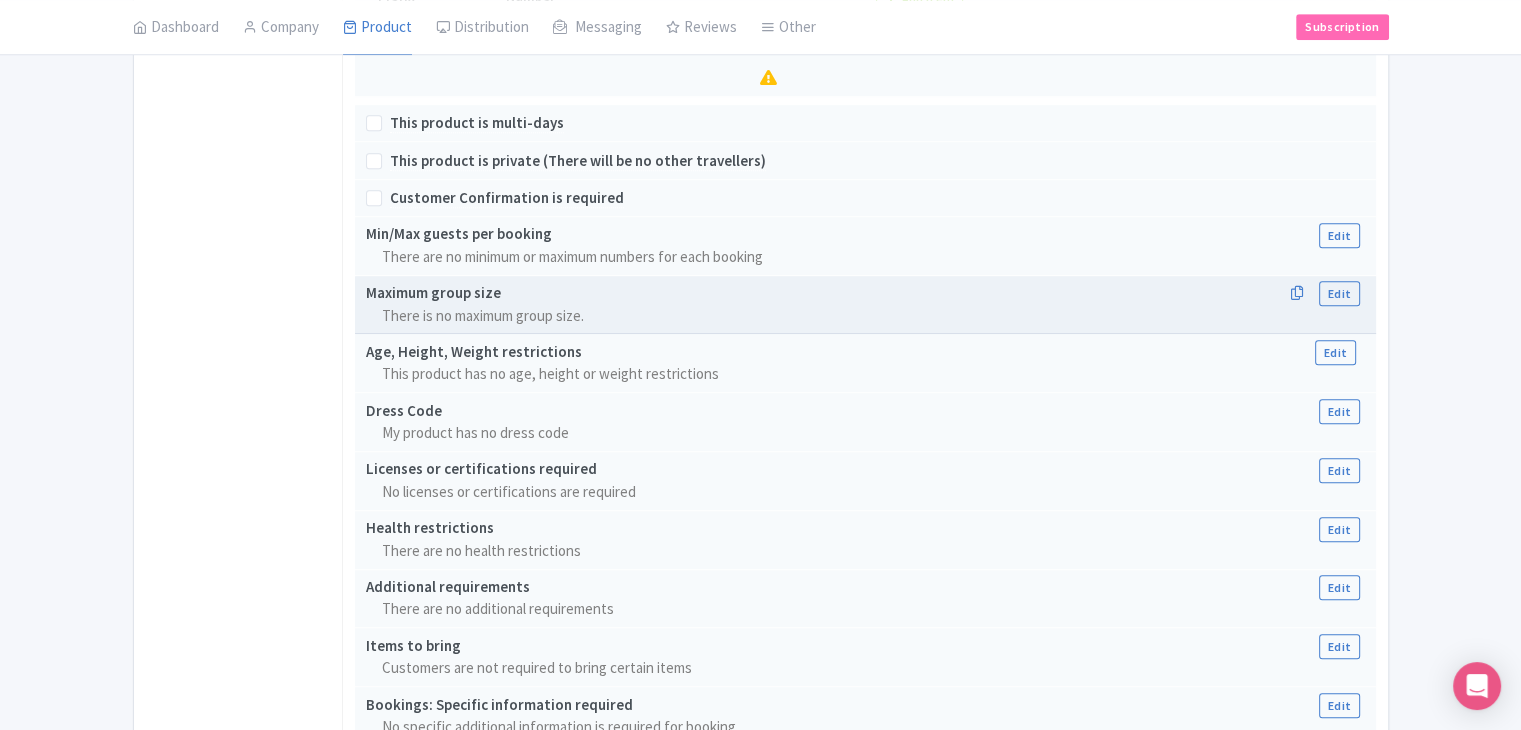scroll, scrollTop: 1312, scrollLeft: 0, axis: vertical 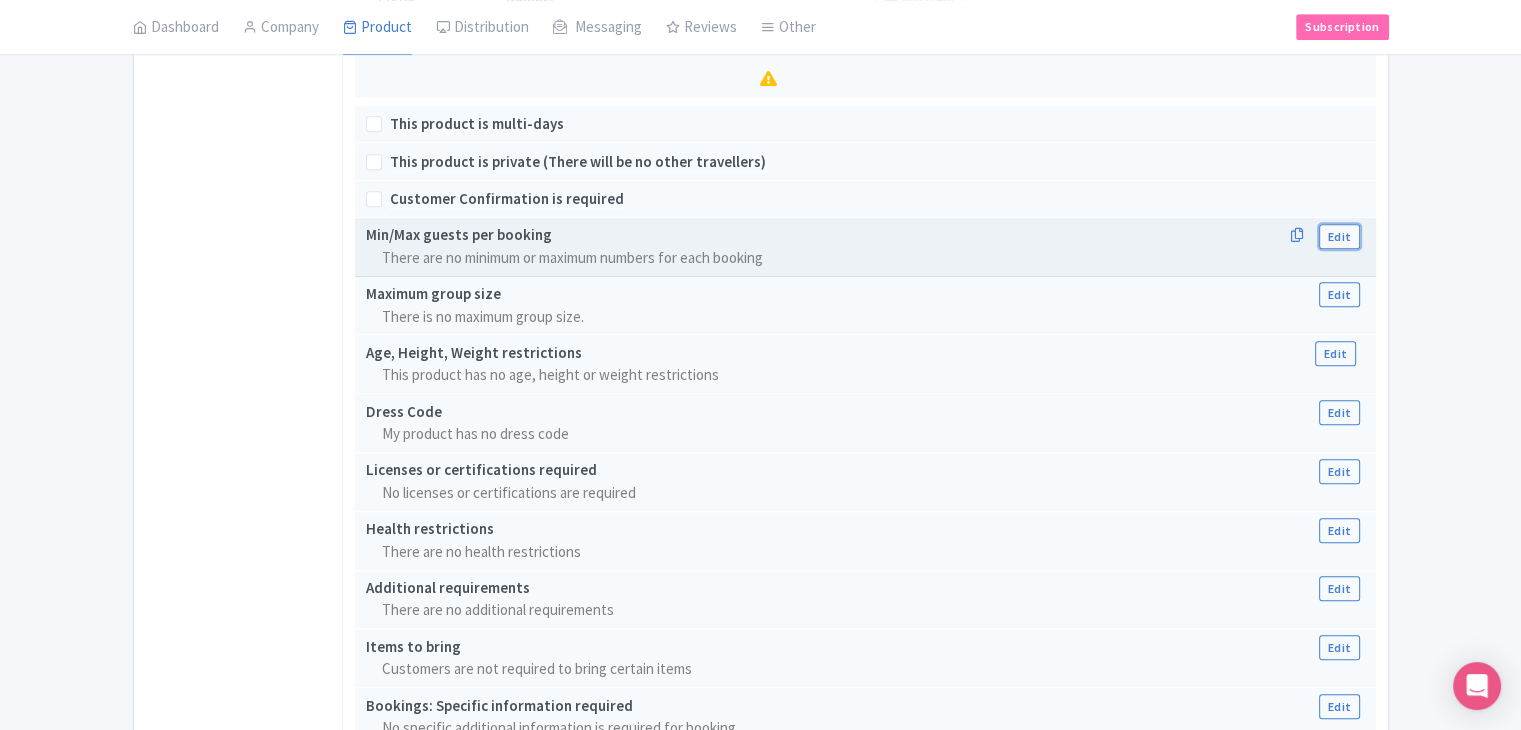 click on "Edit" at bounding box center (1339, 236) 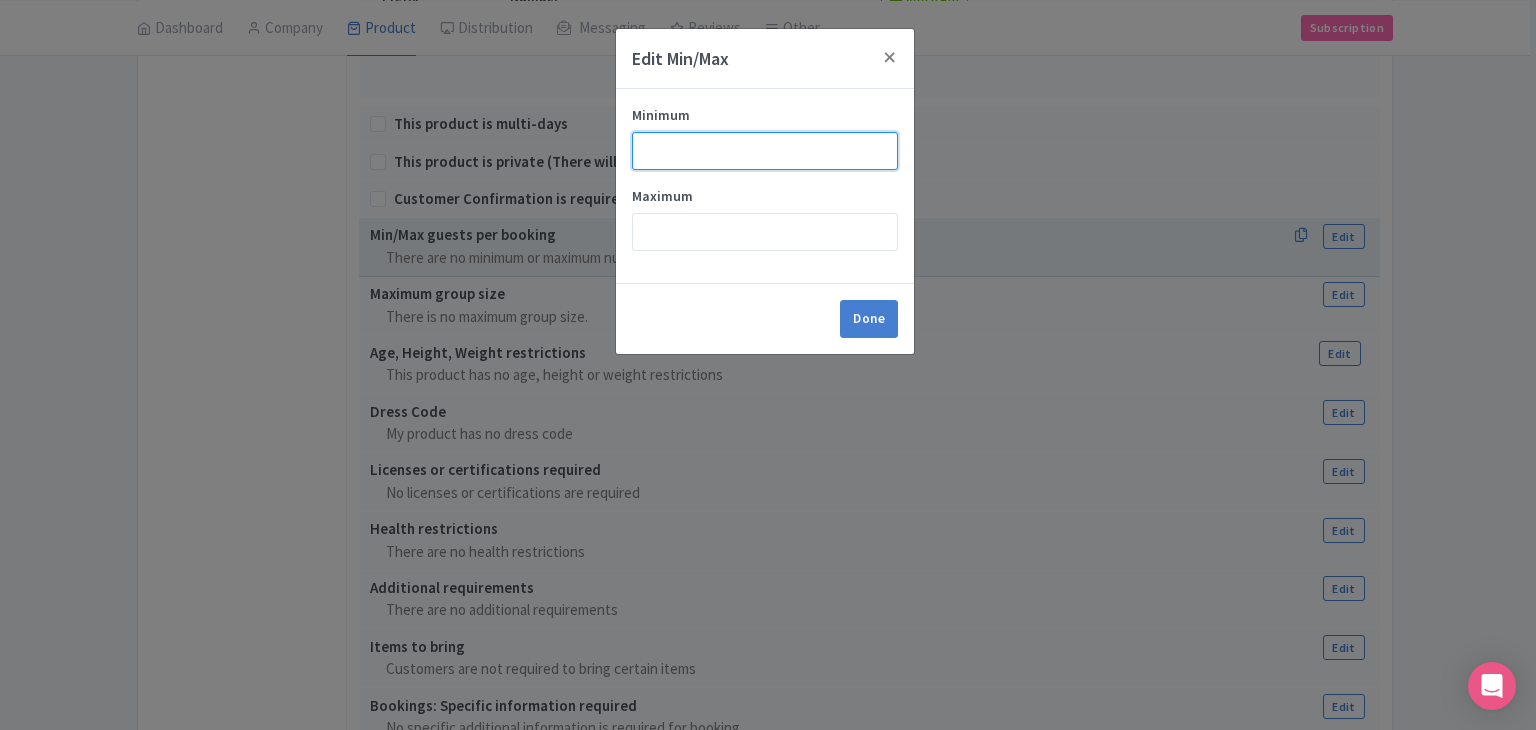click on "Minimum" at bounding box center [765, 151] 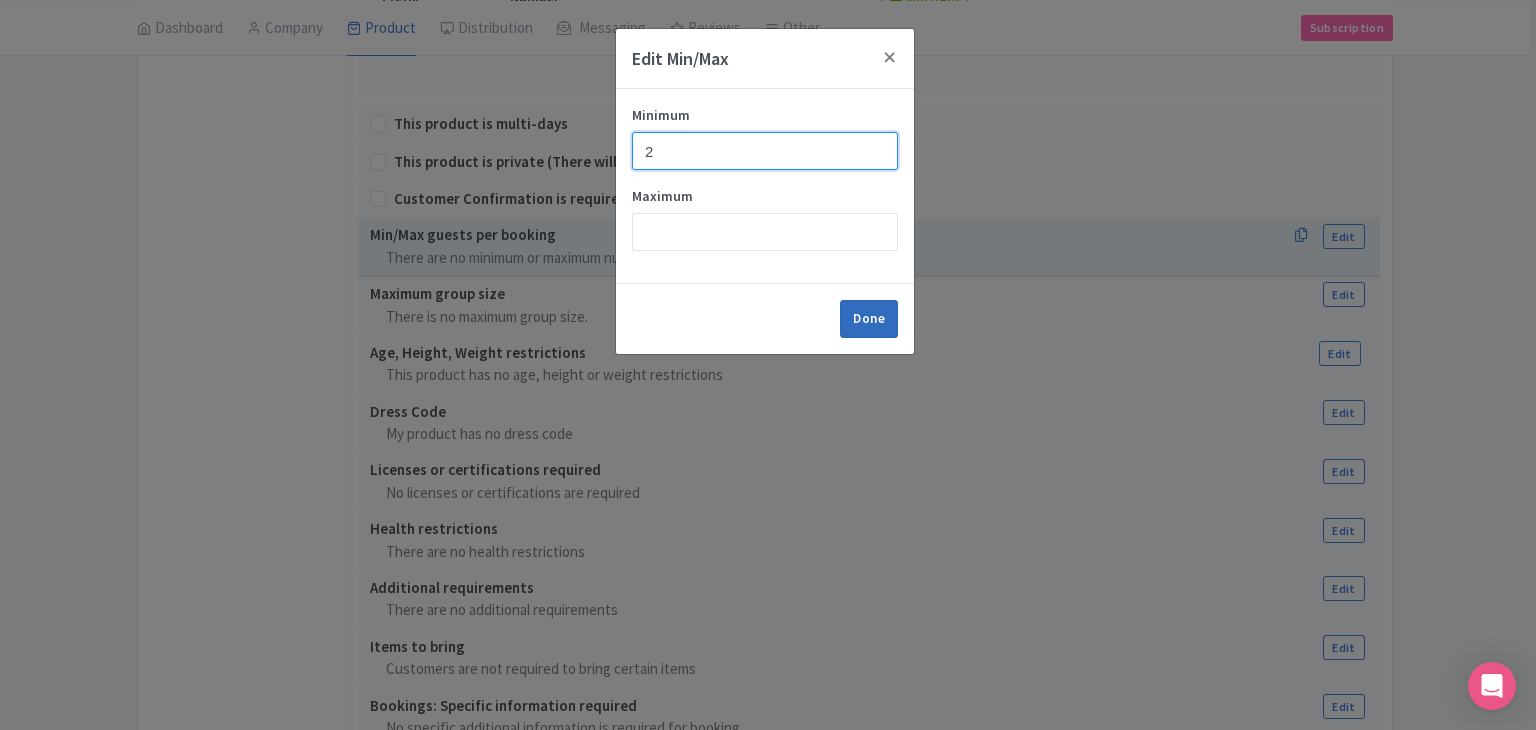 type on "2" 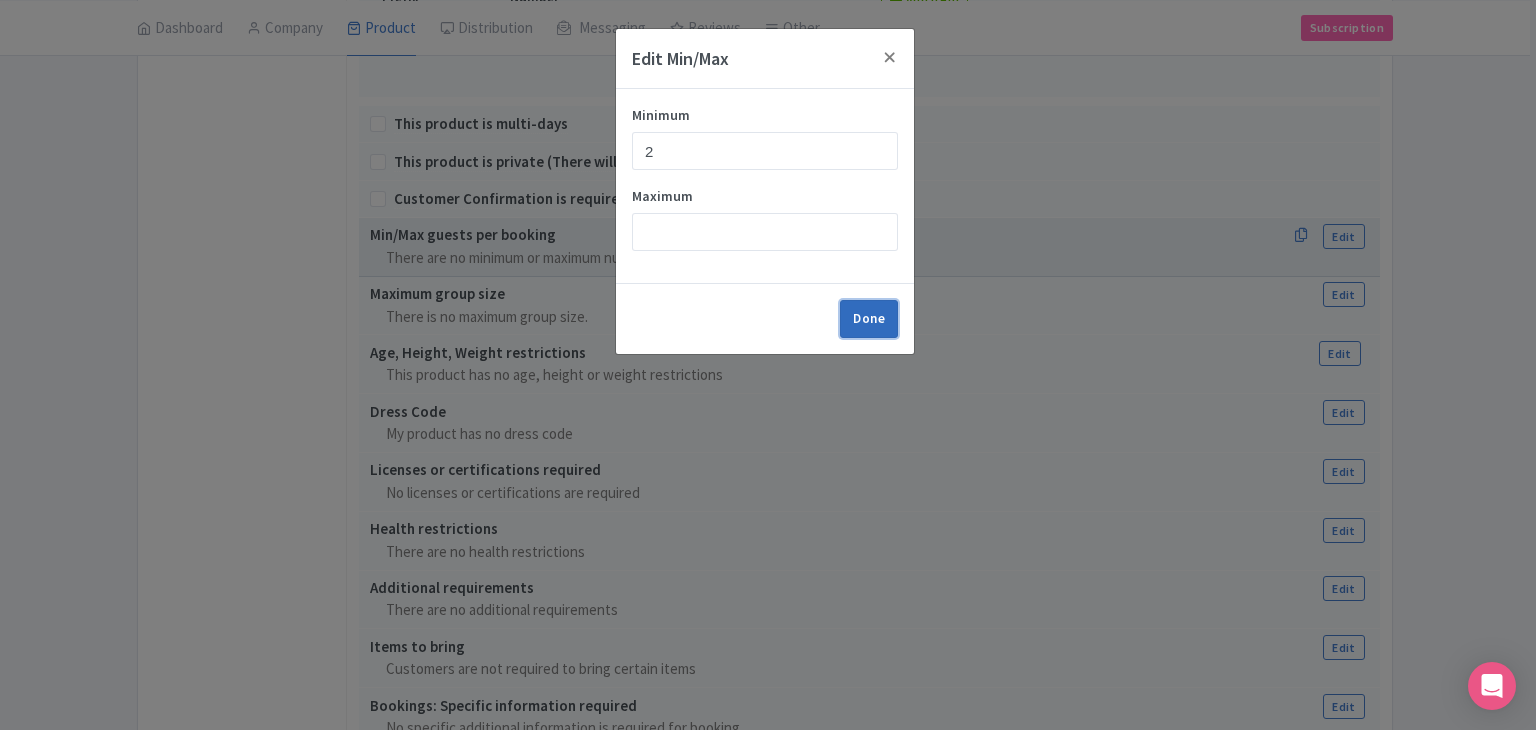 click on "Done" at bounding box center (869, 319) 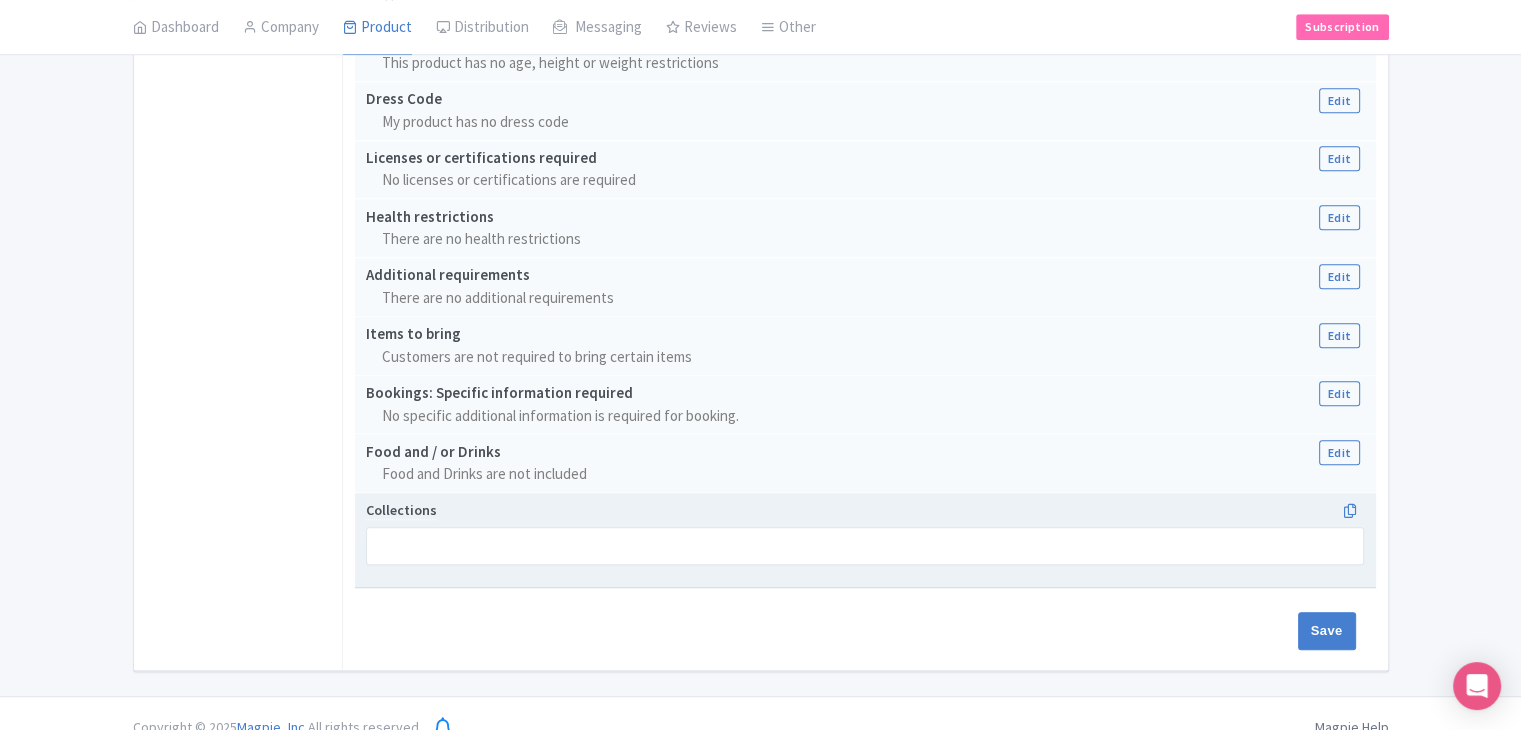 scroll, scrollTop: 1665, scrollLeft: 0, axis: vertical 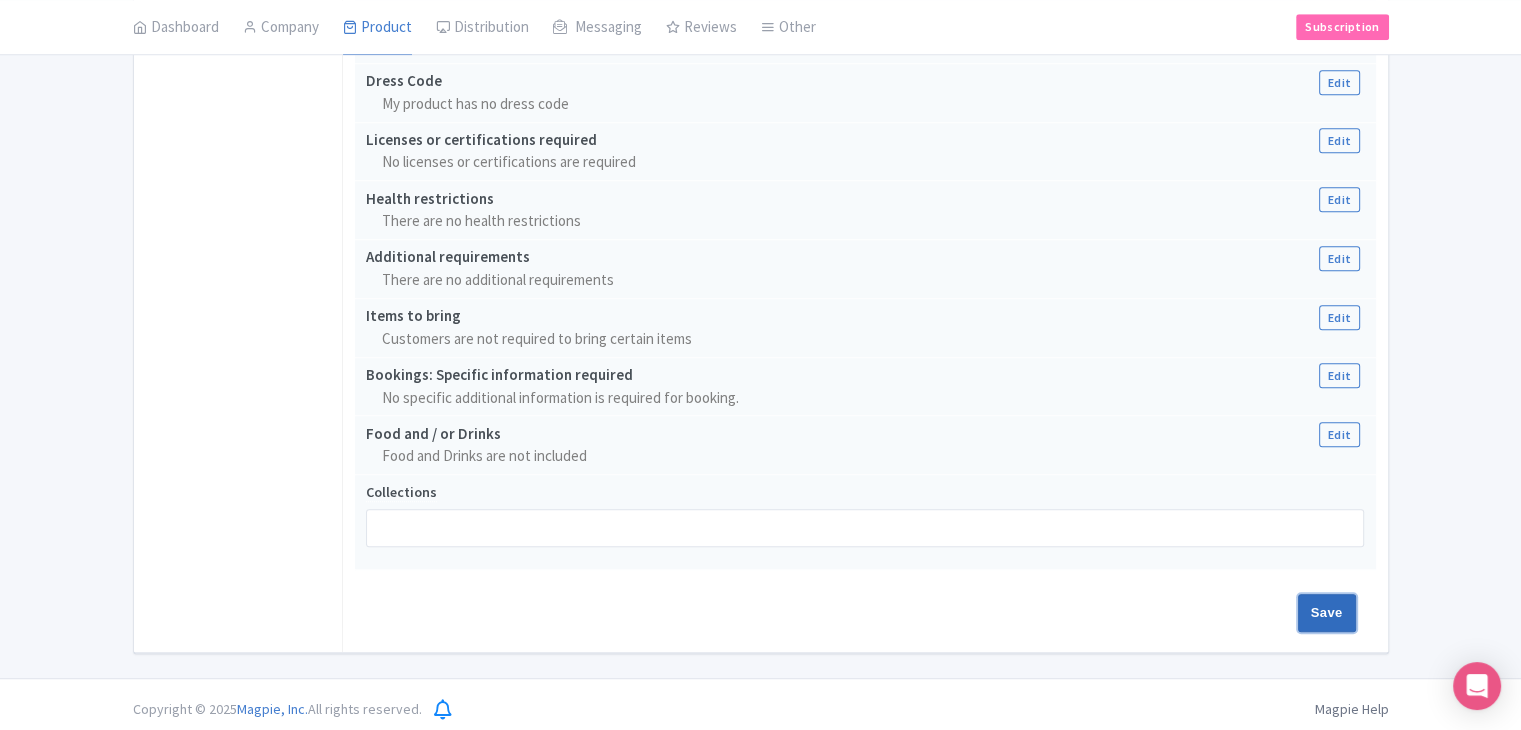 click on "Save" at bounding box center [1327, 613] 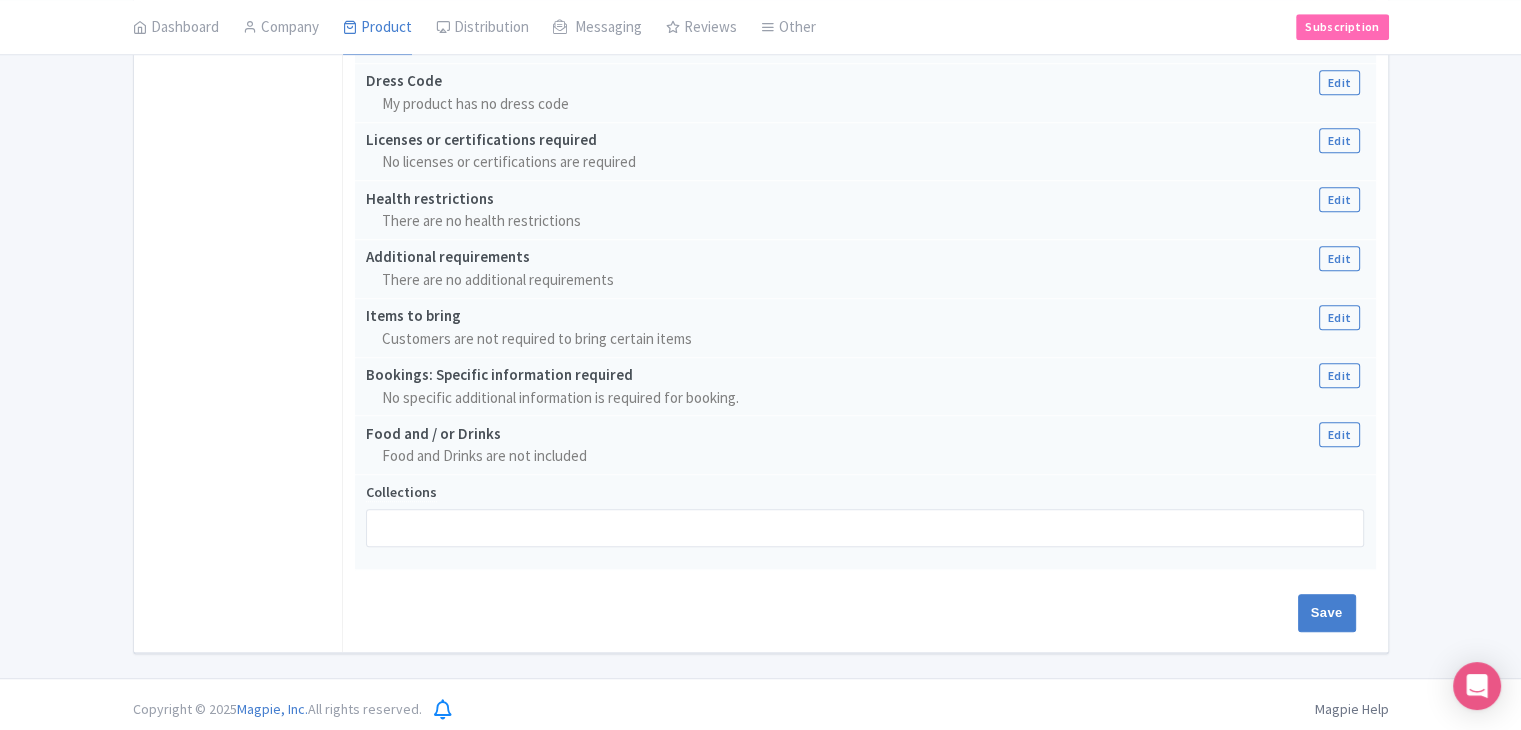 type on "Saving..." 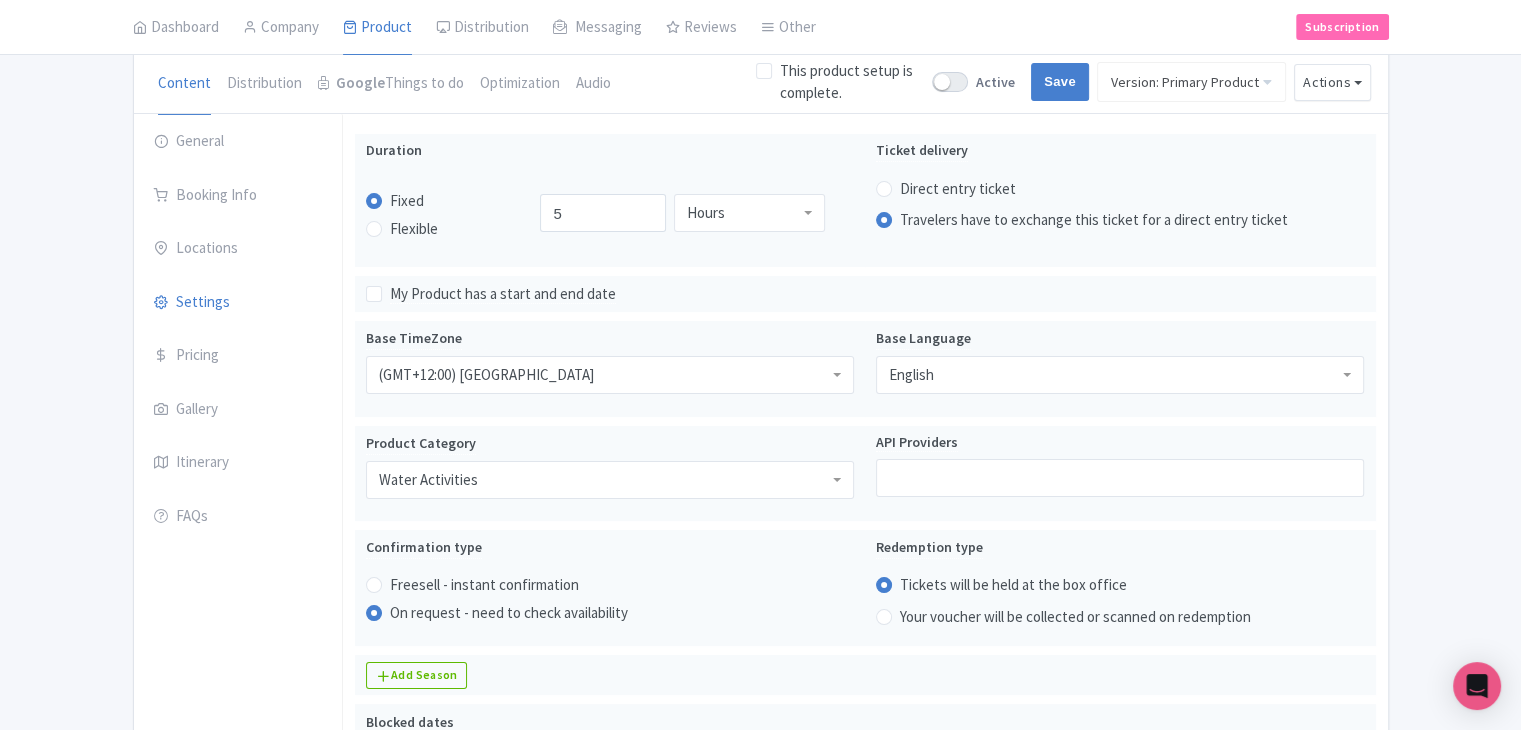 scroll, scrollTop: 0, scrollLeft: 0, axis: both 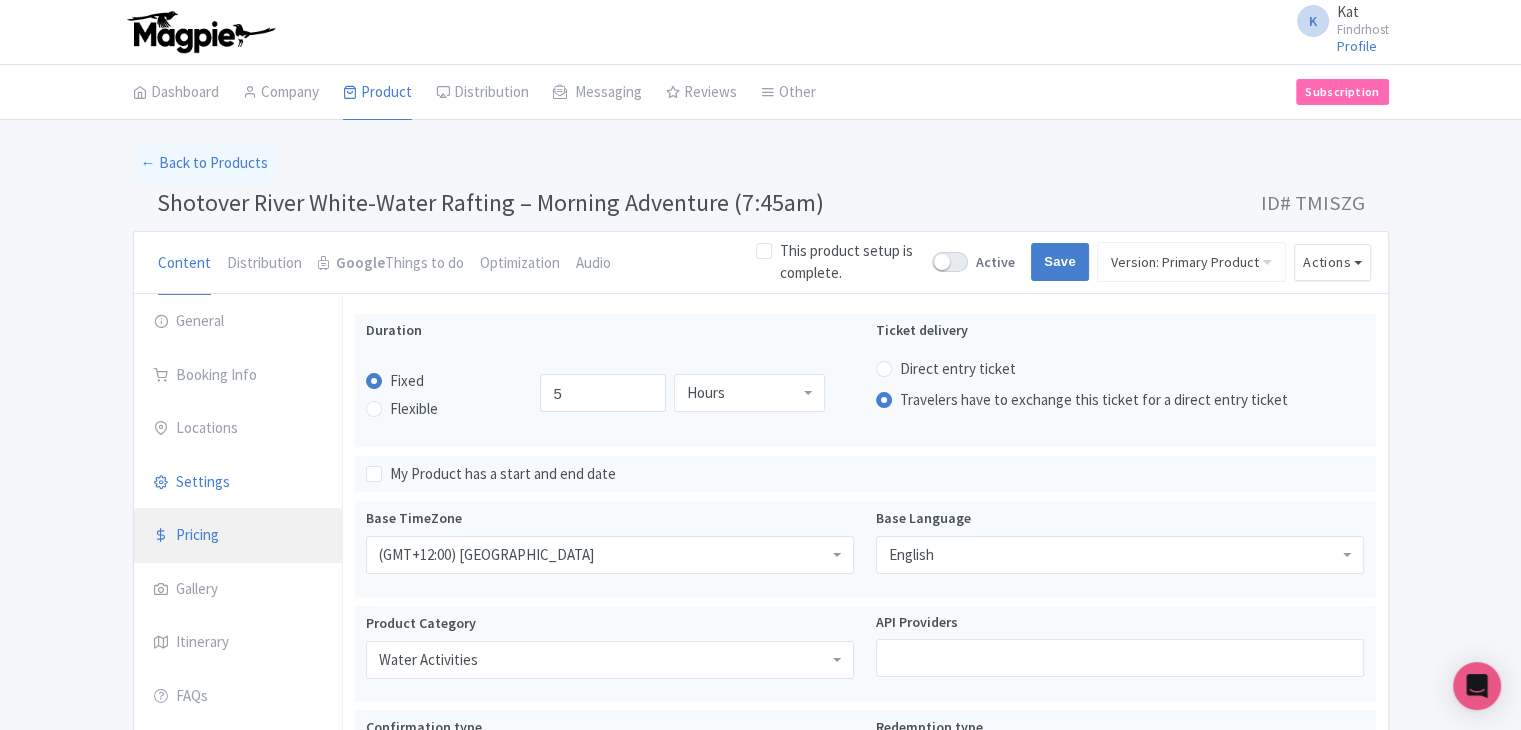 click on "Pricing" at bounding box center [238, 536] 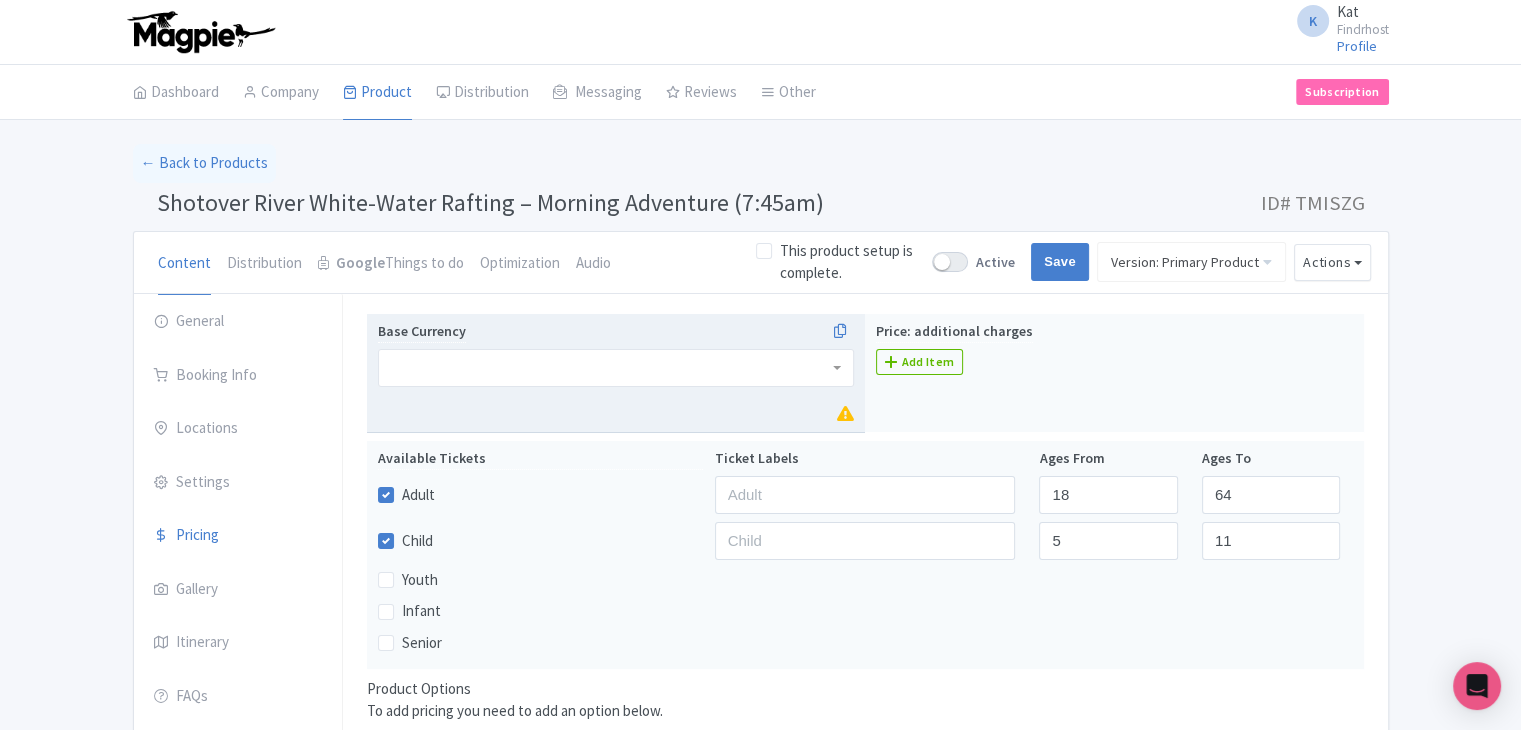 click at bounding box center [616, 368] 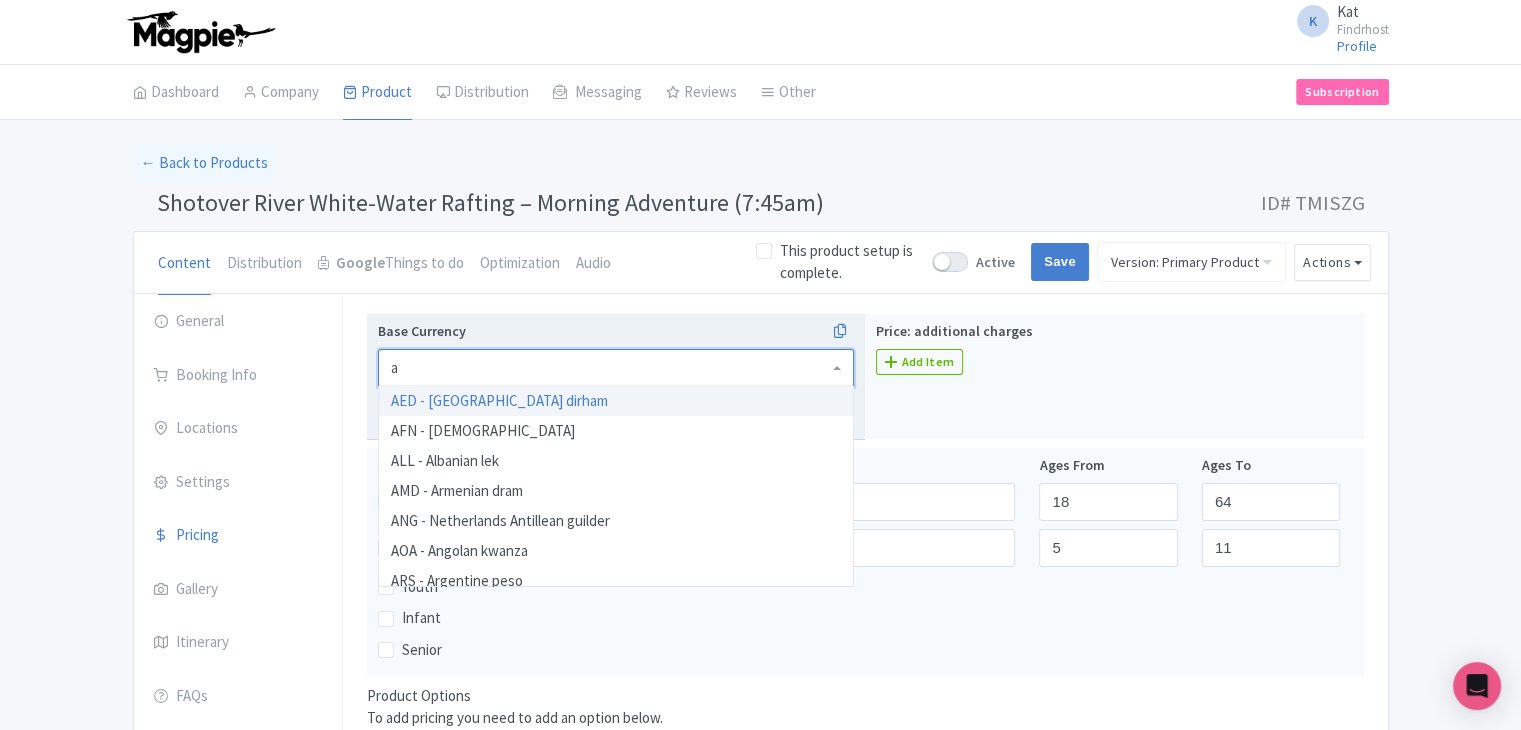 type on "au" 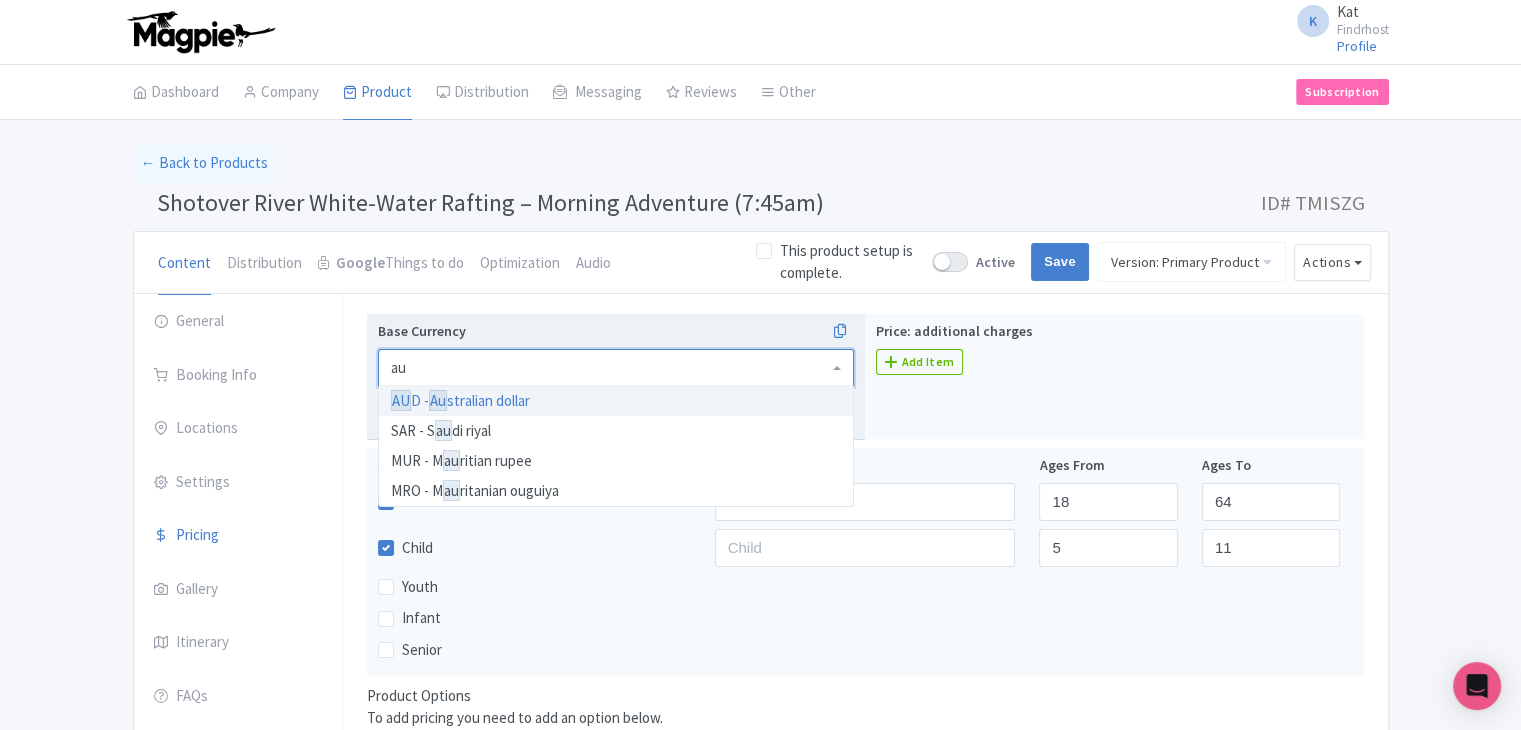 type 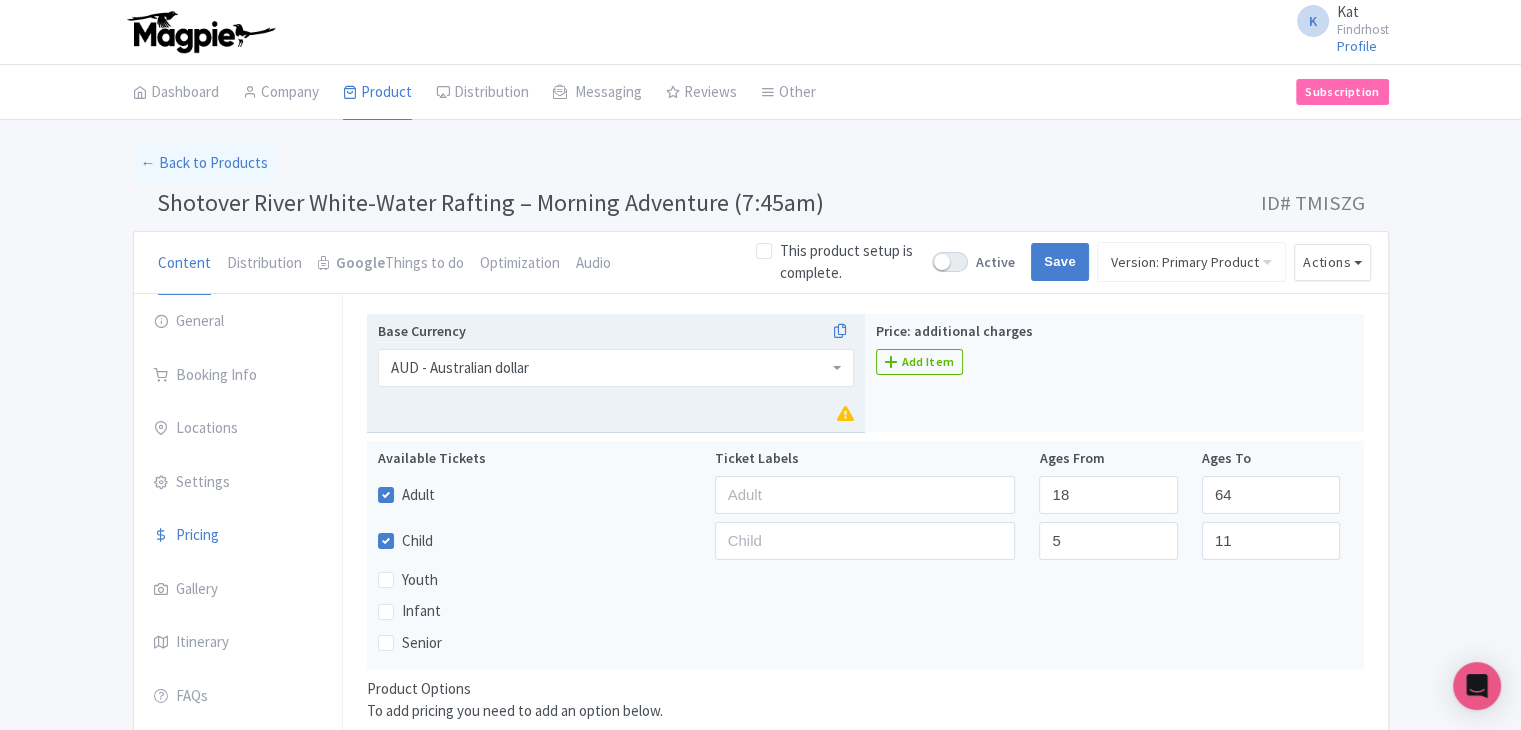 scroll, scrollTop: 0, scrollLeft: 0, axis: both 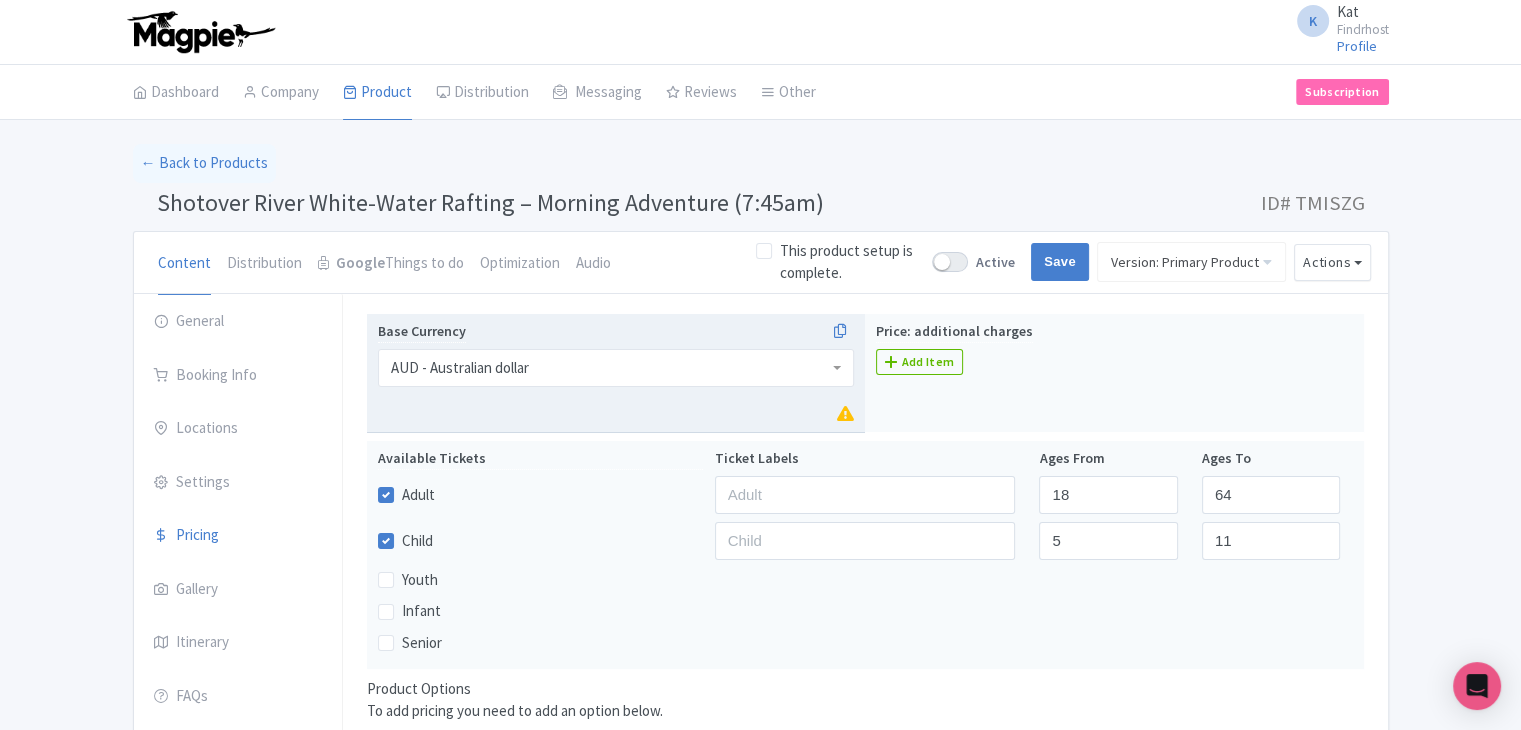click on "Shotover River White-Water Rafting – Morning Adventure (7:45am)" at bounding box center [490, 202] 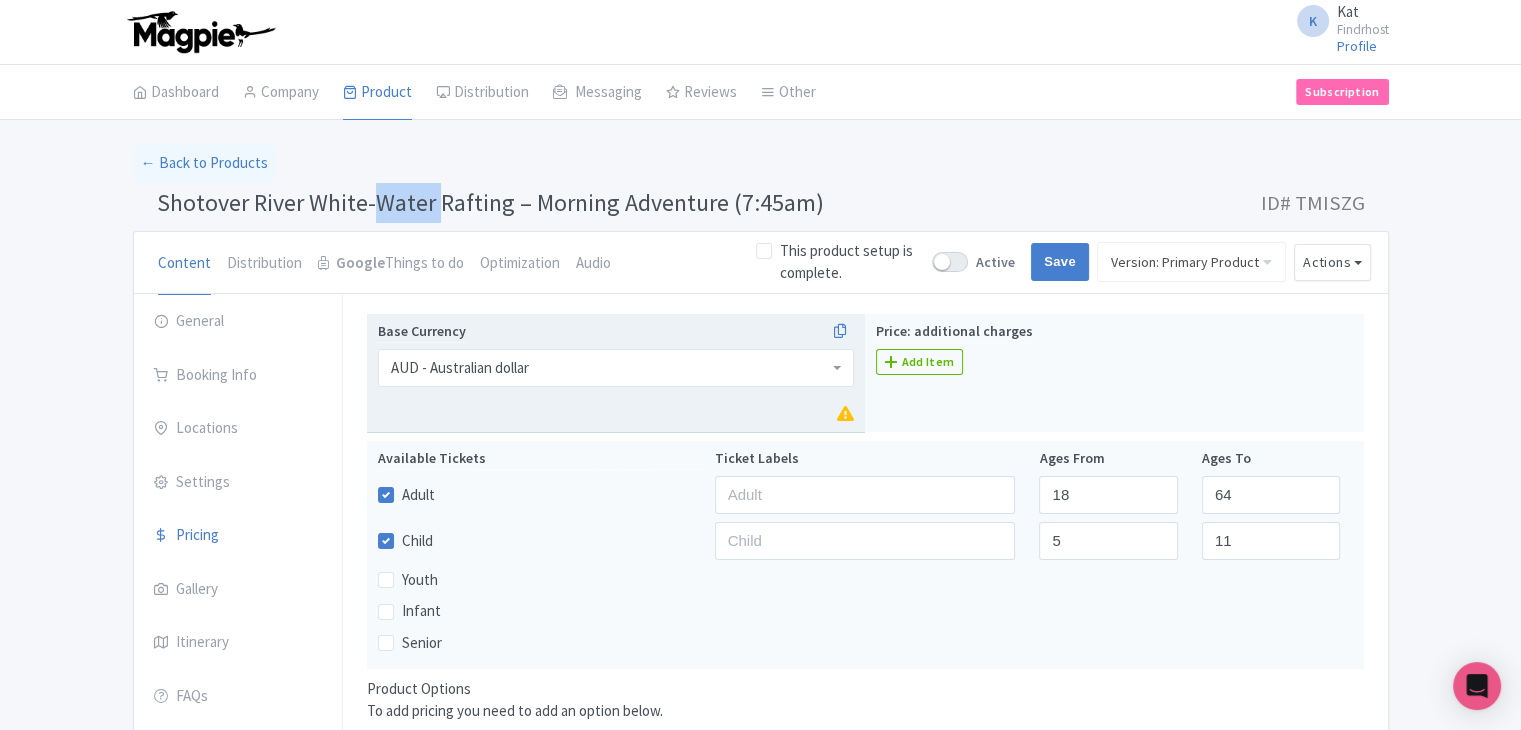 click on "Shotover River White-Water Rafting – Morning Adventure (7:45am)" at bounding box center [490, 202] 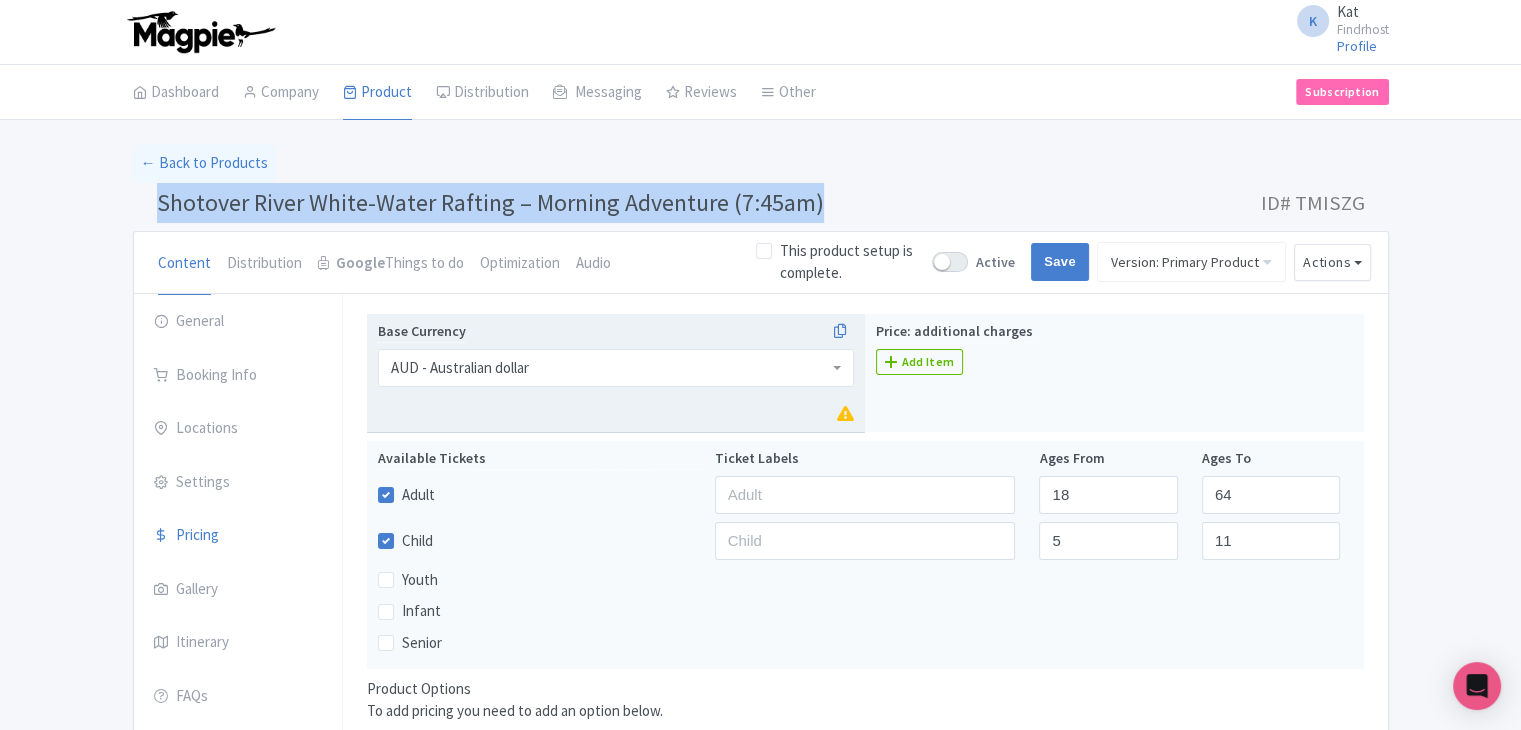 click on "Shotover River White-Water Rafting – Morning Adventure (7:45am)" at bounding box center [490, 202] 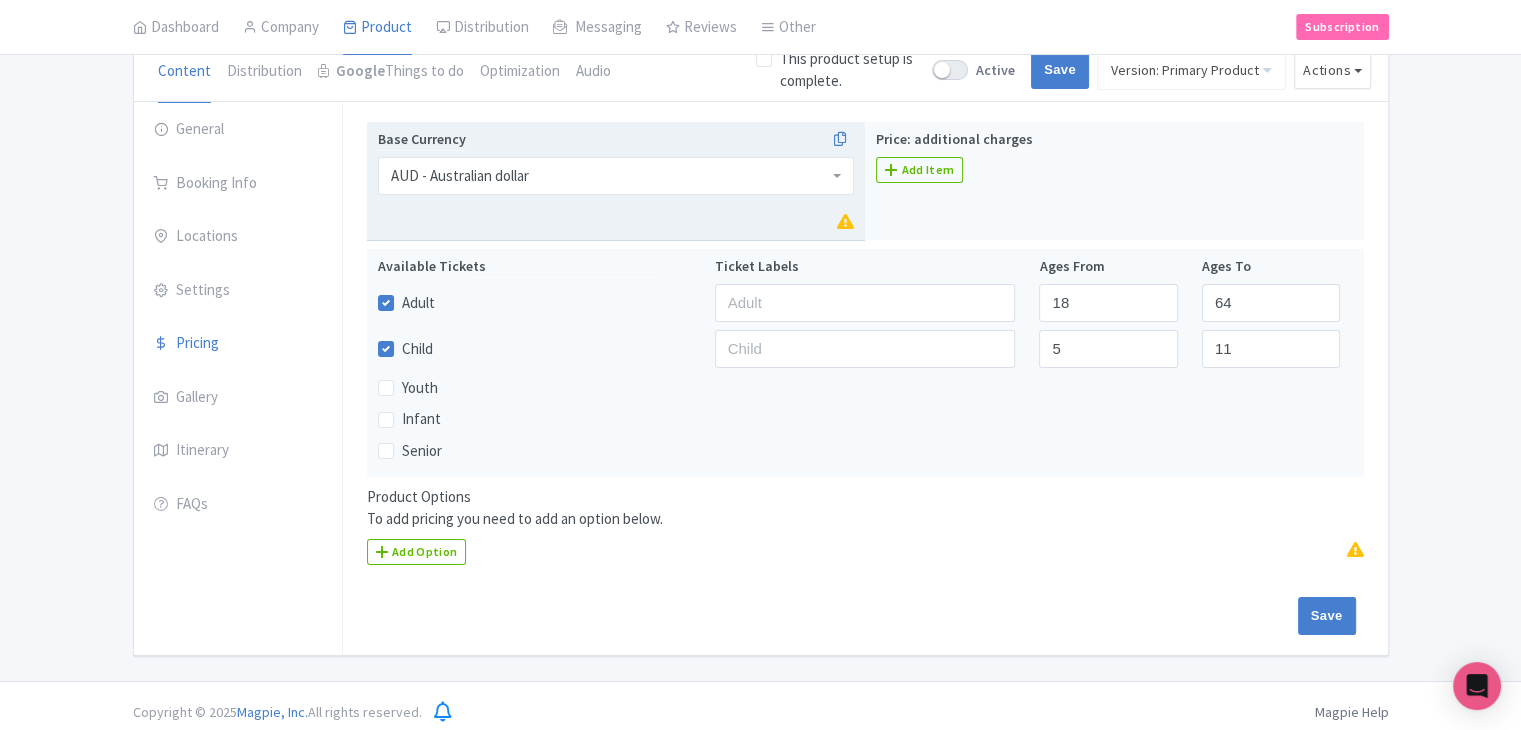 scroll, scrollTop: 201, scrollLeft: 0, axis: vertical 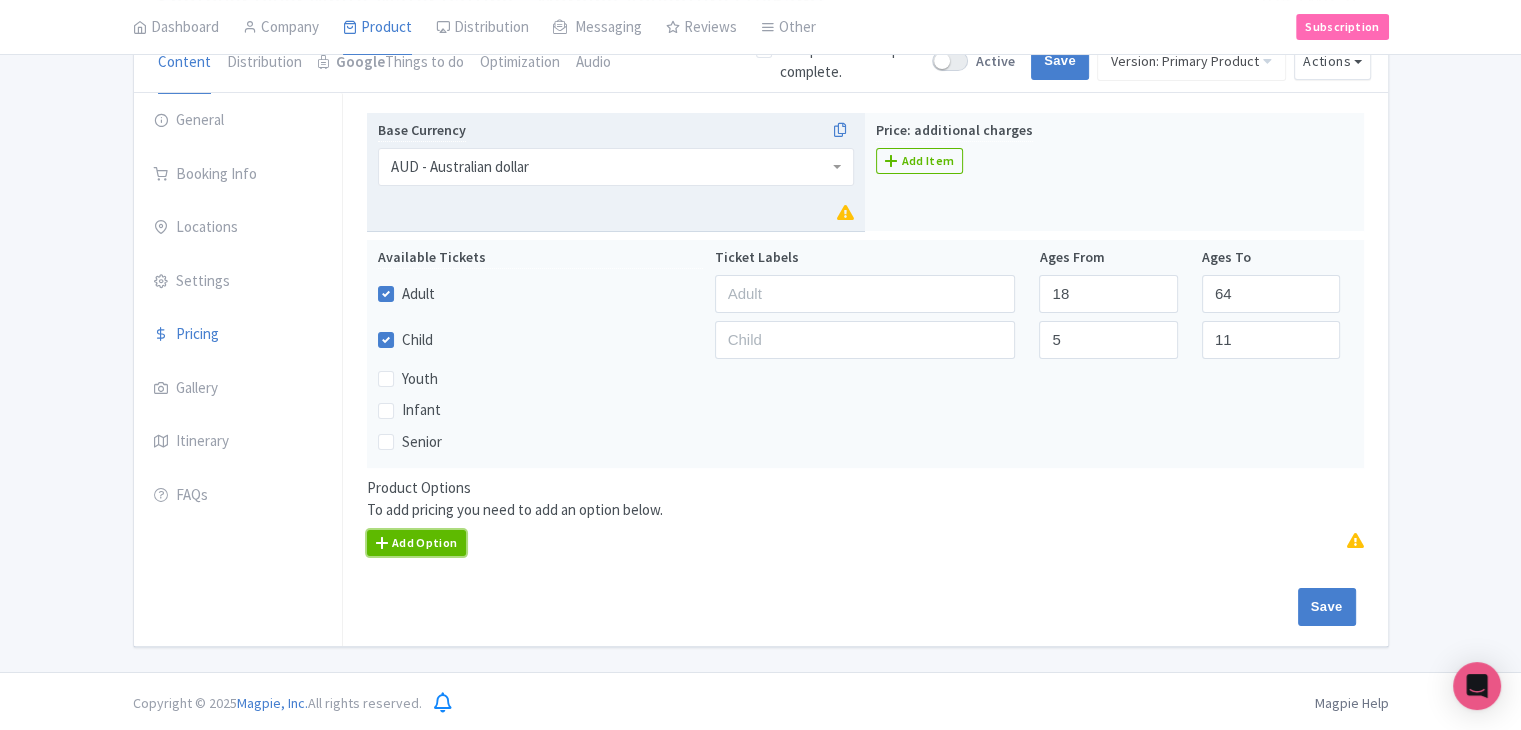 click on "Add Option" at bounding box center (417, 543) 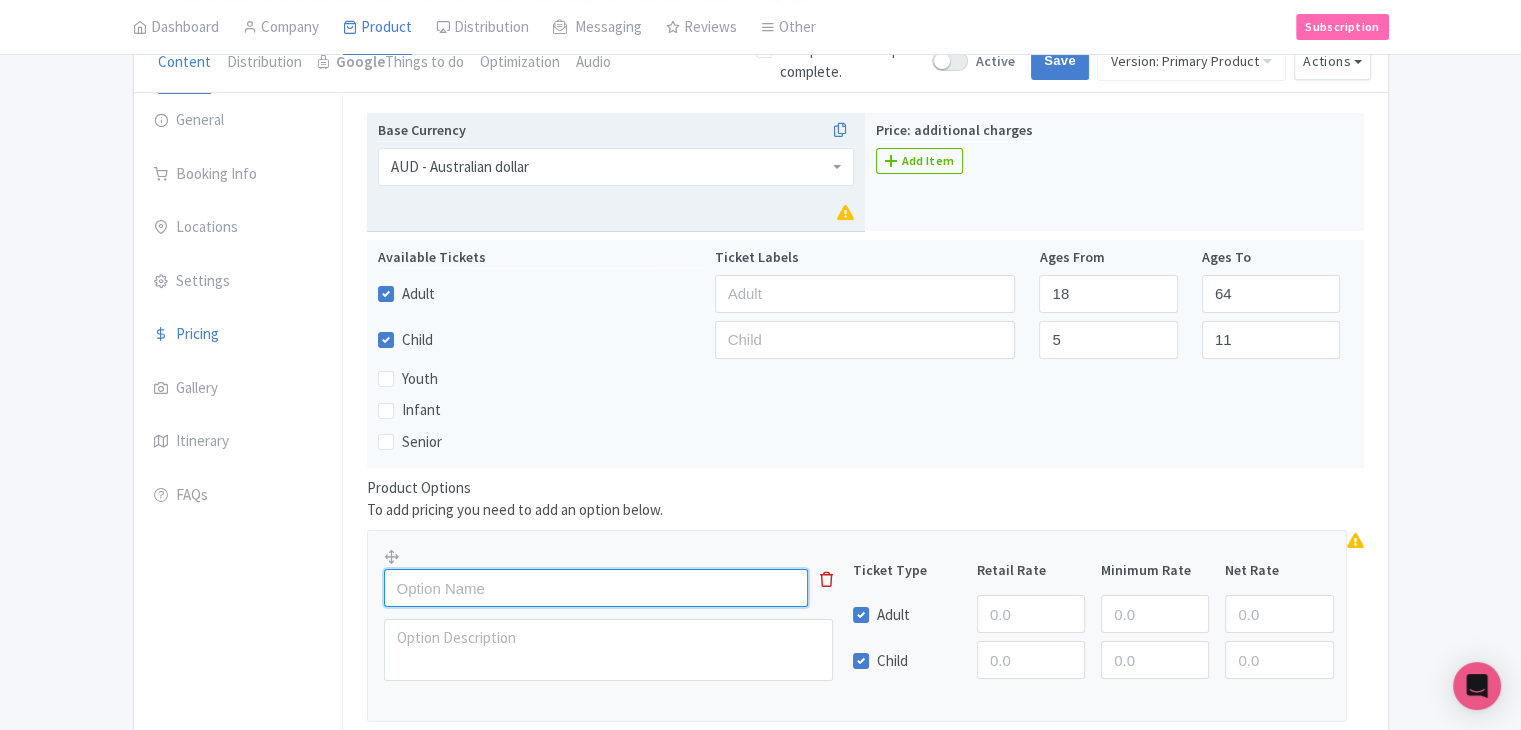 click at bounding box center (596, 588) 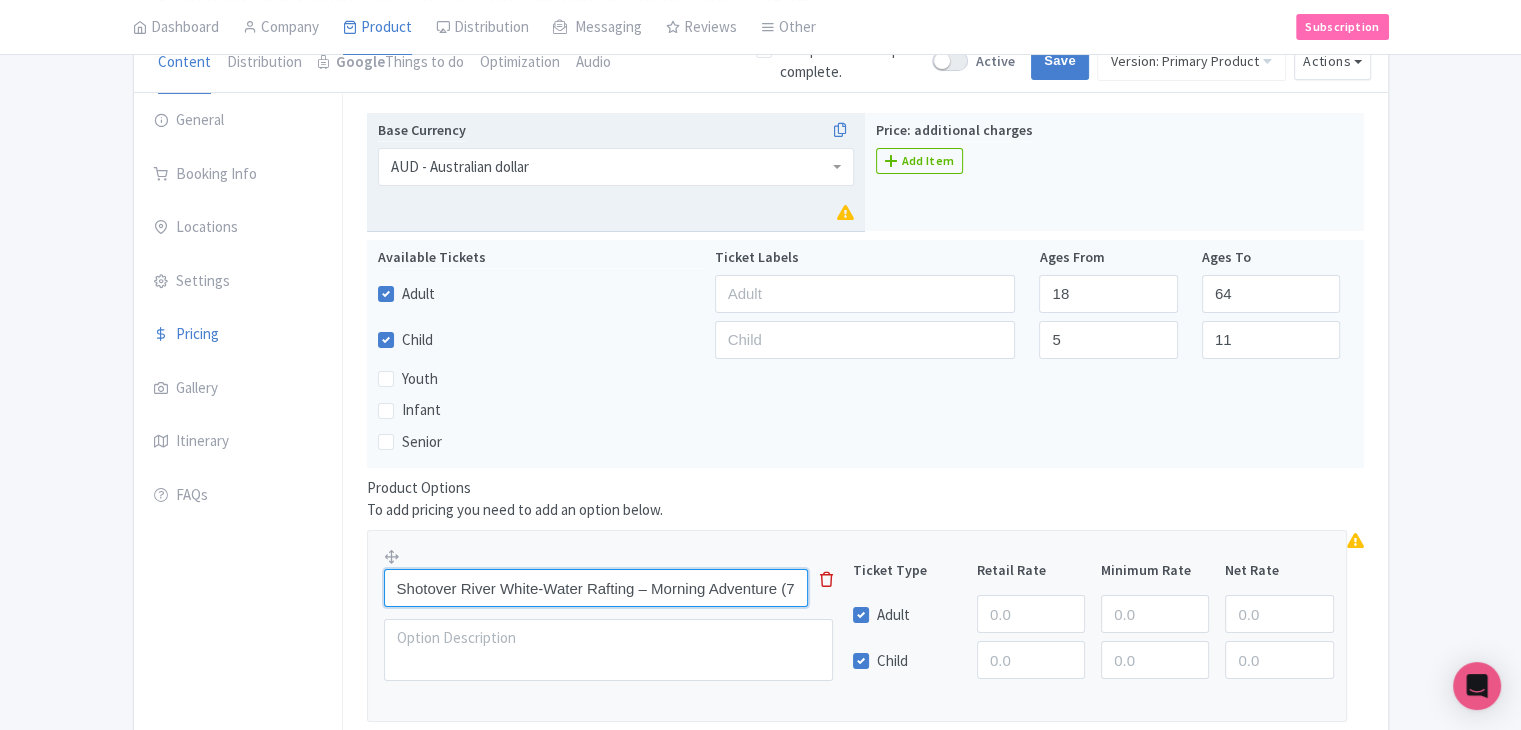 scroll, scrollTop: 0, scrollLeft: 46, axis: horizontal 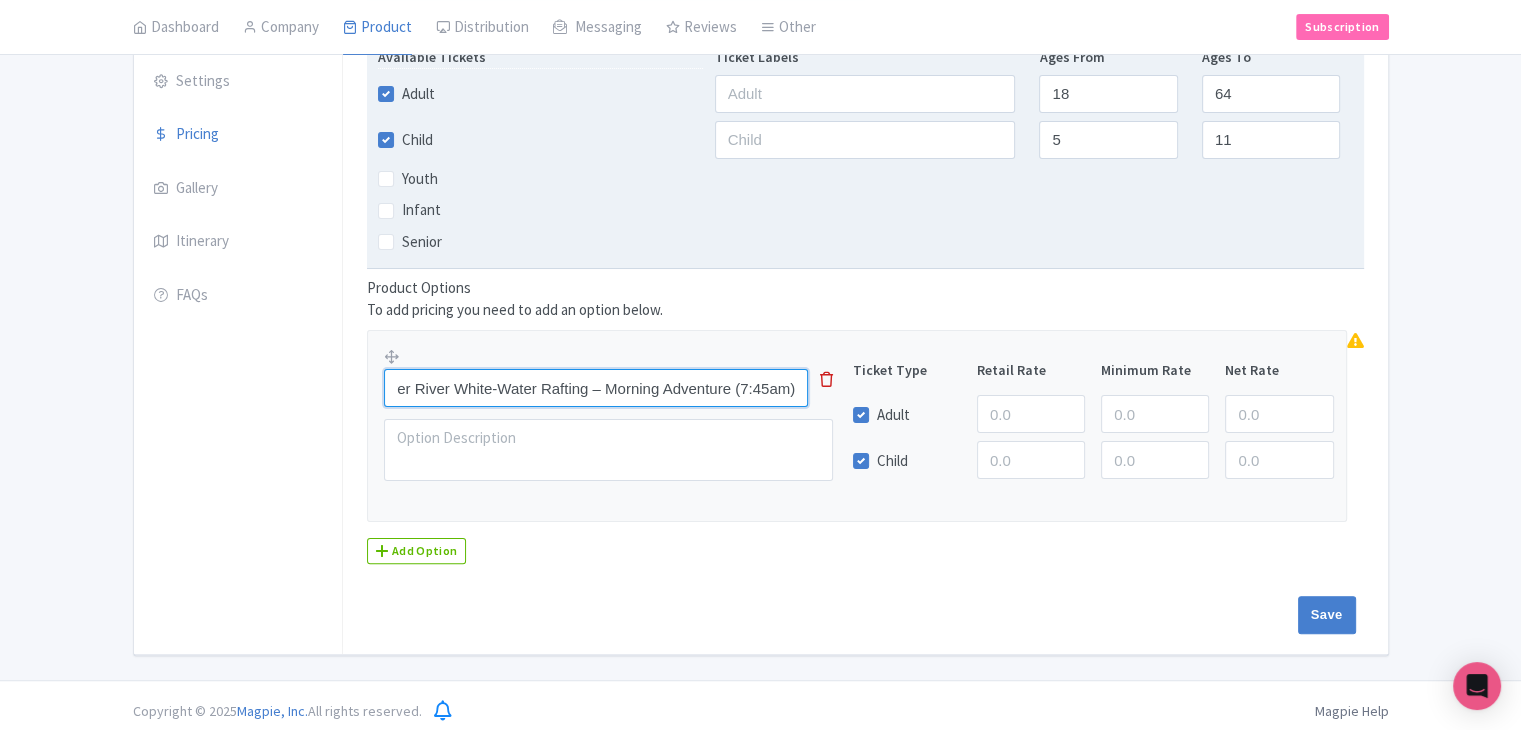 type on "Shotover River White-Water Rafting – Morning Adventure (7:45am)" 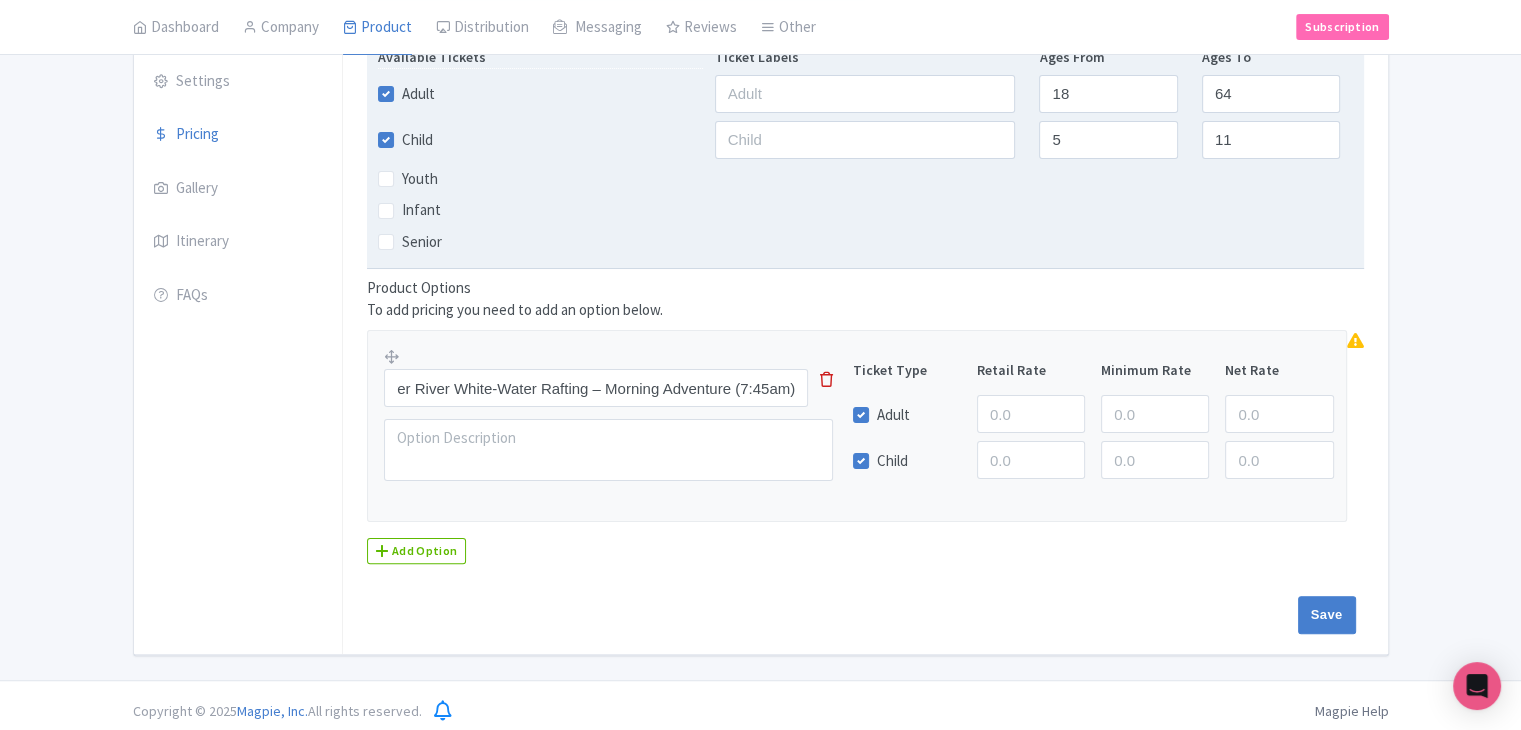 click on "Child" at bounding box center (417, 140) 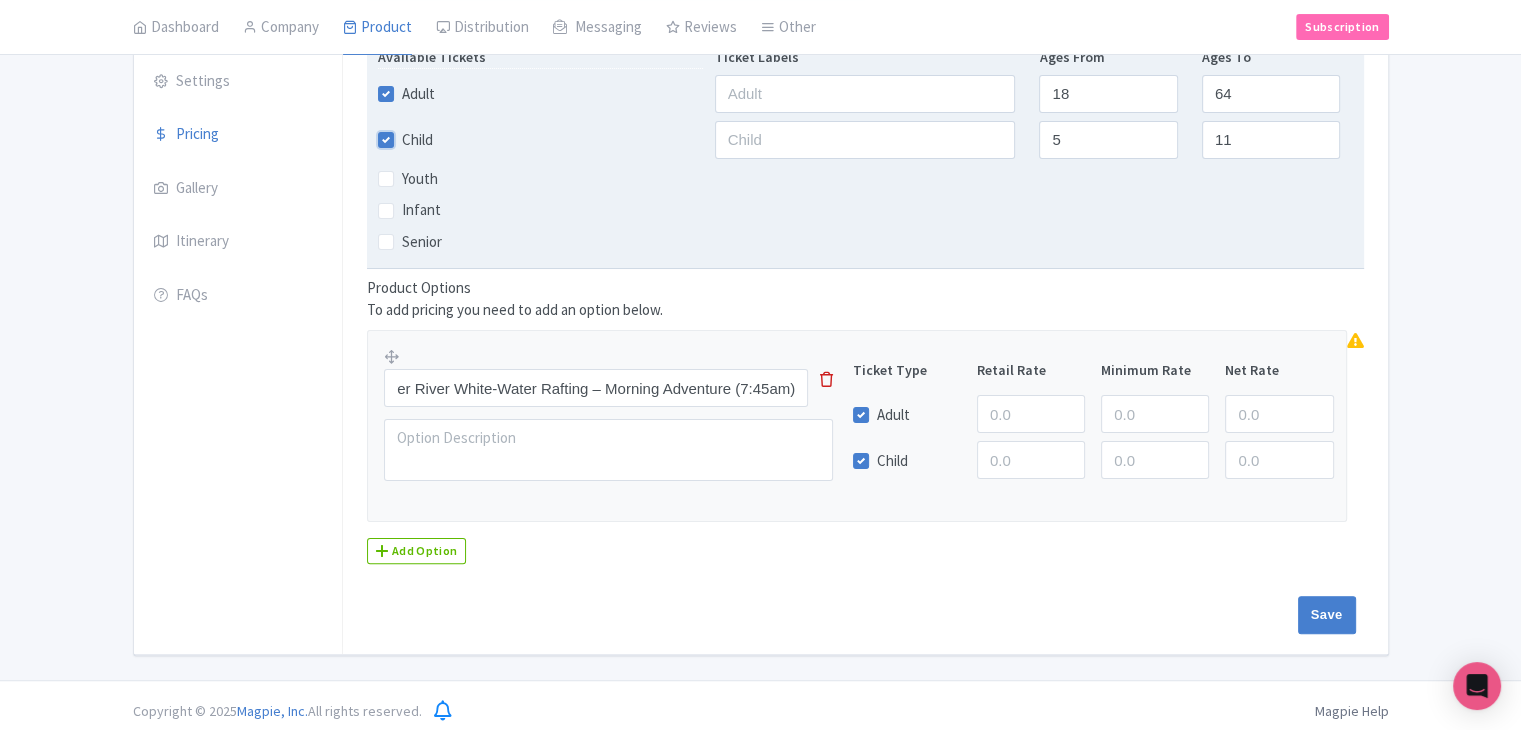 click on "Child" at bounding box center [408, 134] 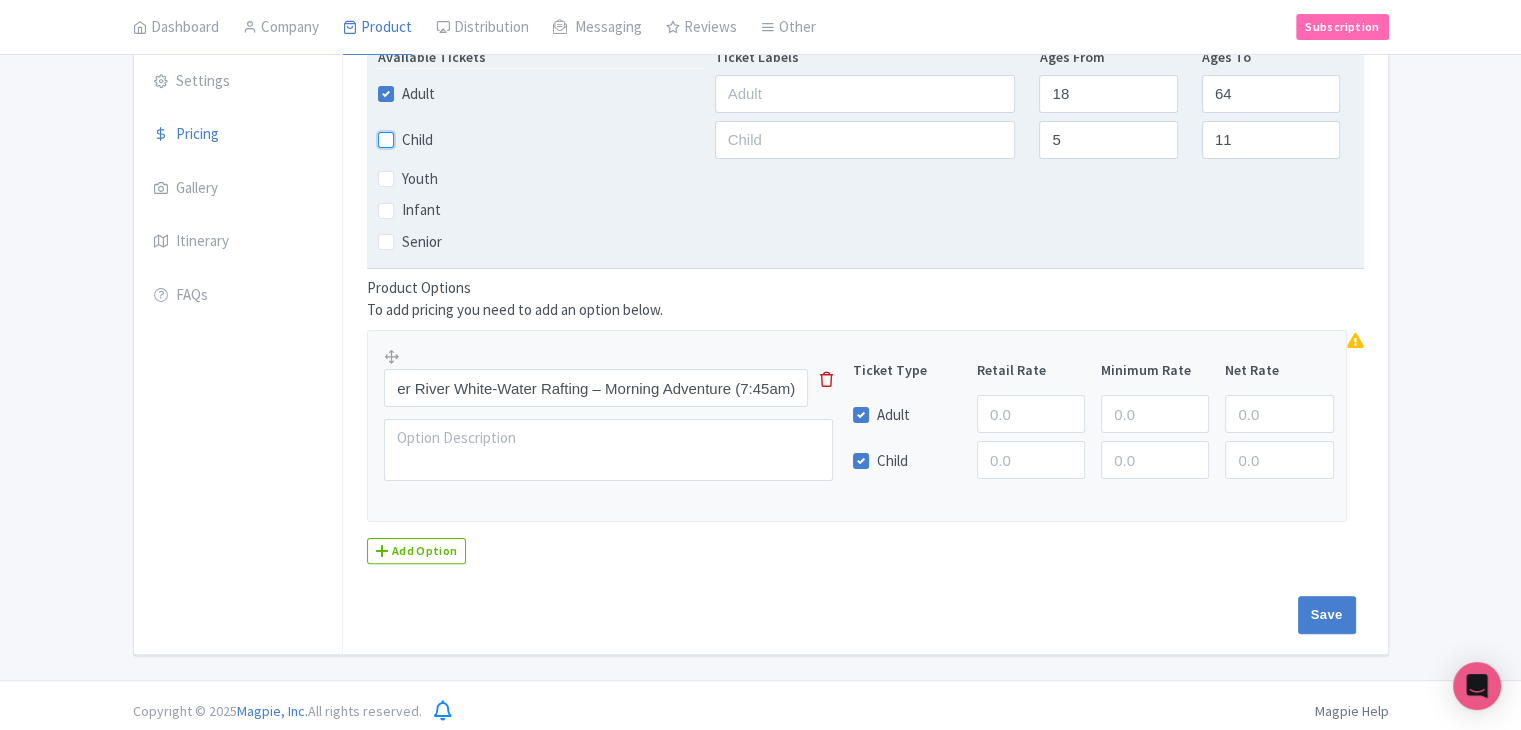 scroll, scrollTop: 0, scrollLeft: 0, axis: both 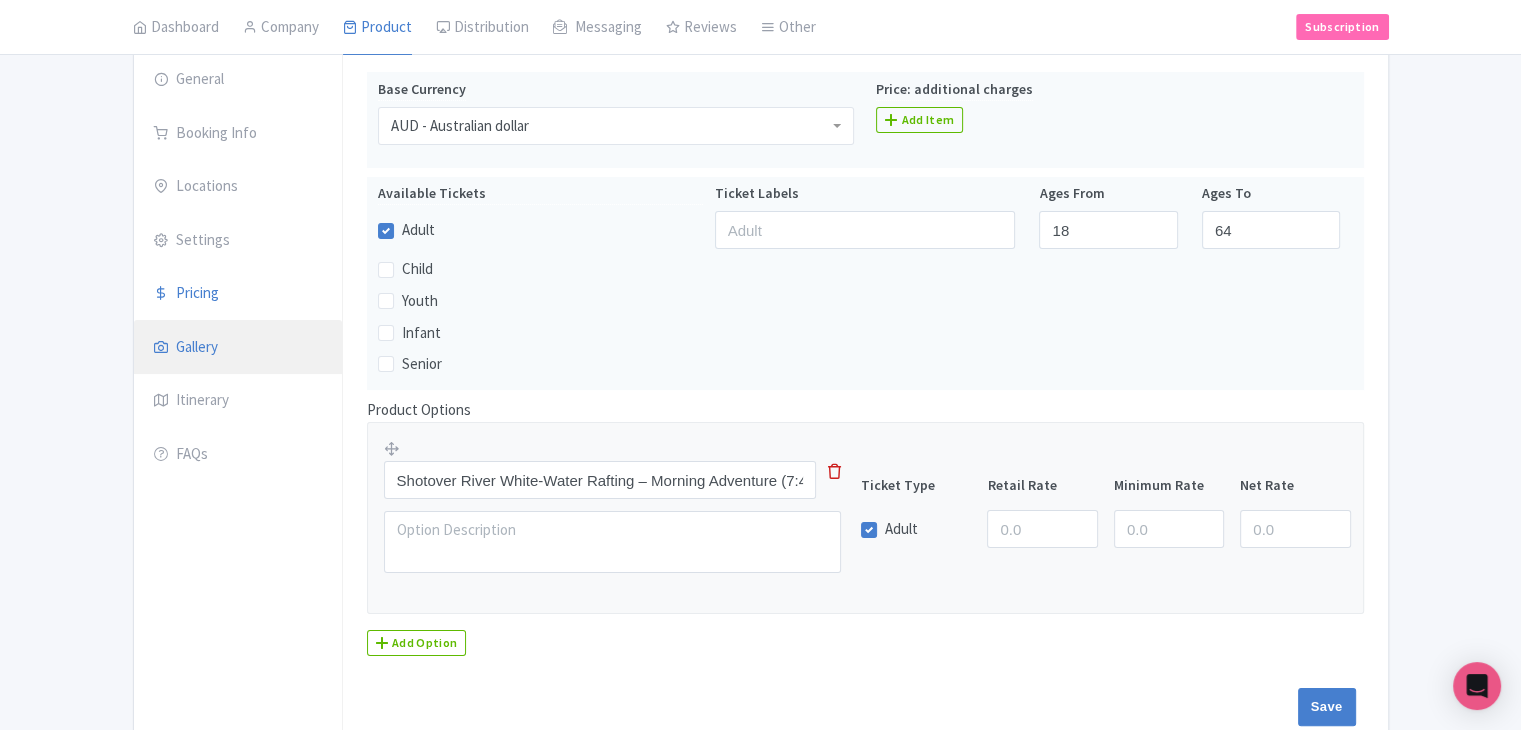 click on "Gallery" at bounding box center [238, 348] 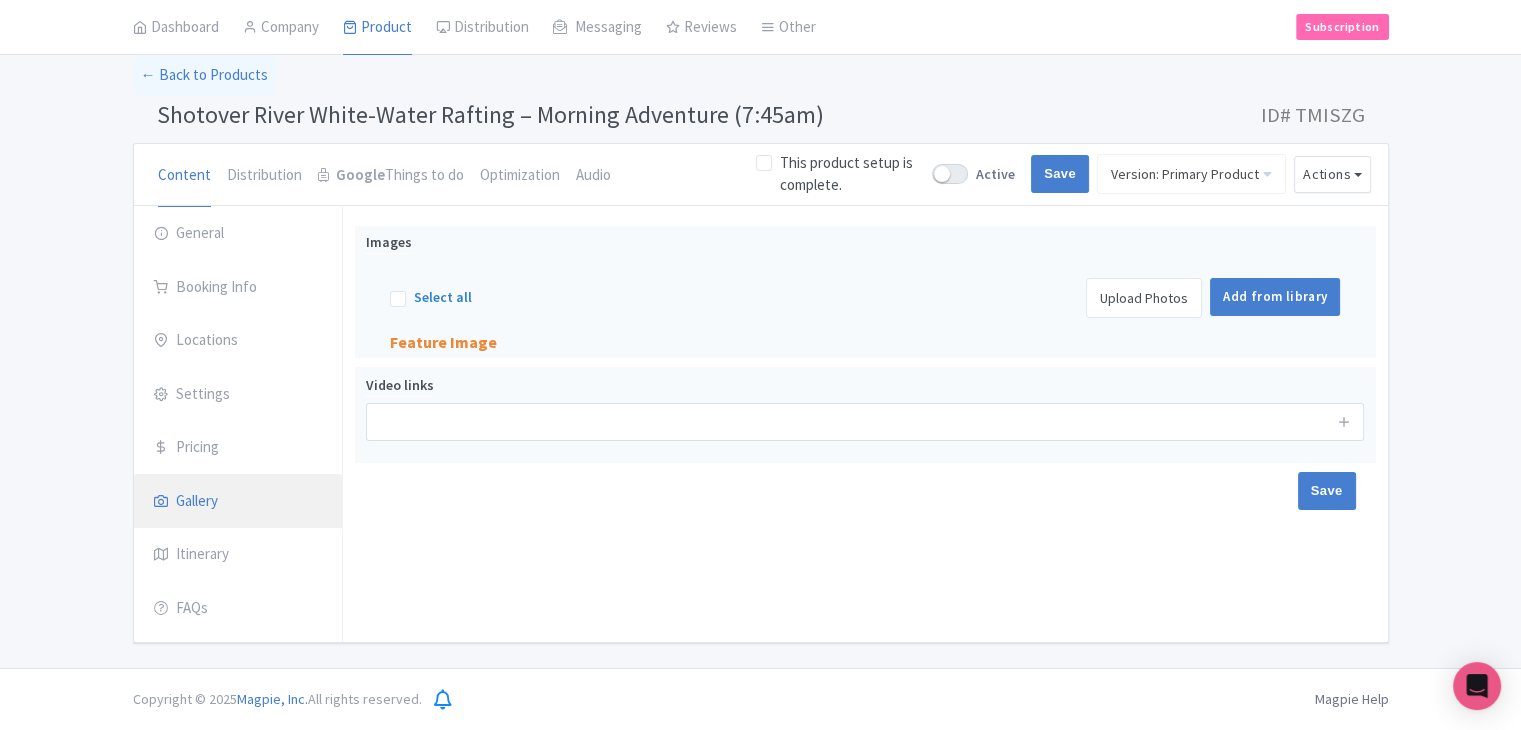 scroll, scrollTop: 84, scrollLeft: 0, axis: vertical 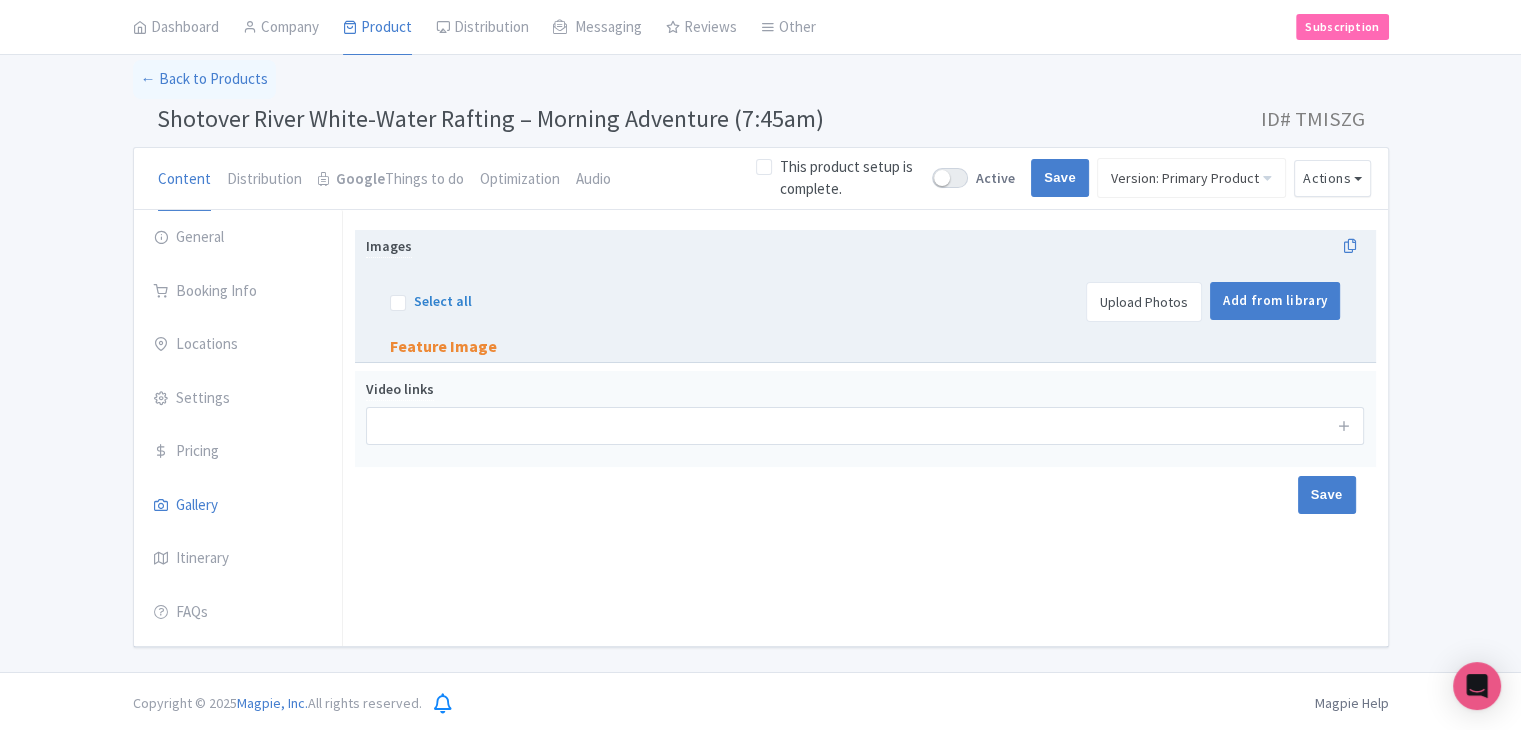 click on "Upload Photos" at bounding box center [1144, 302] 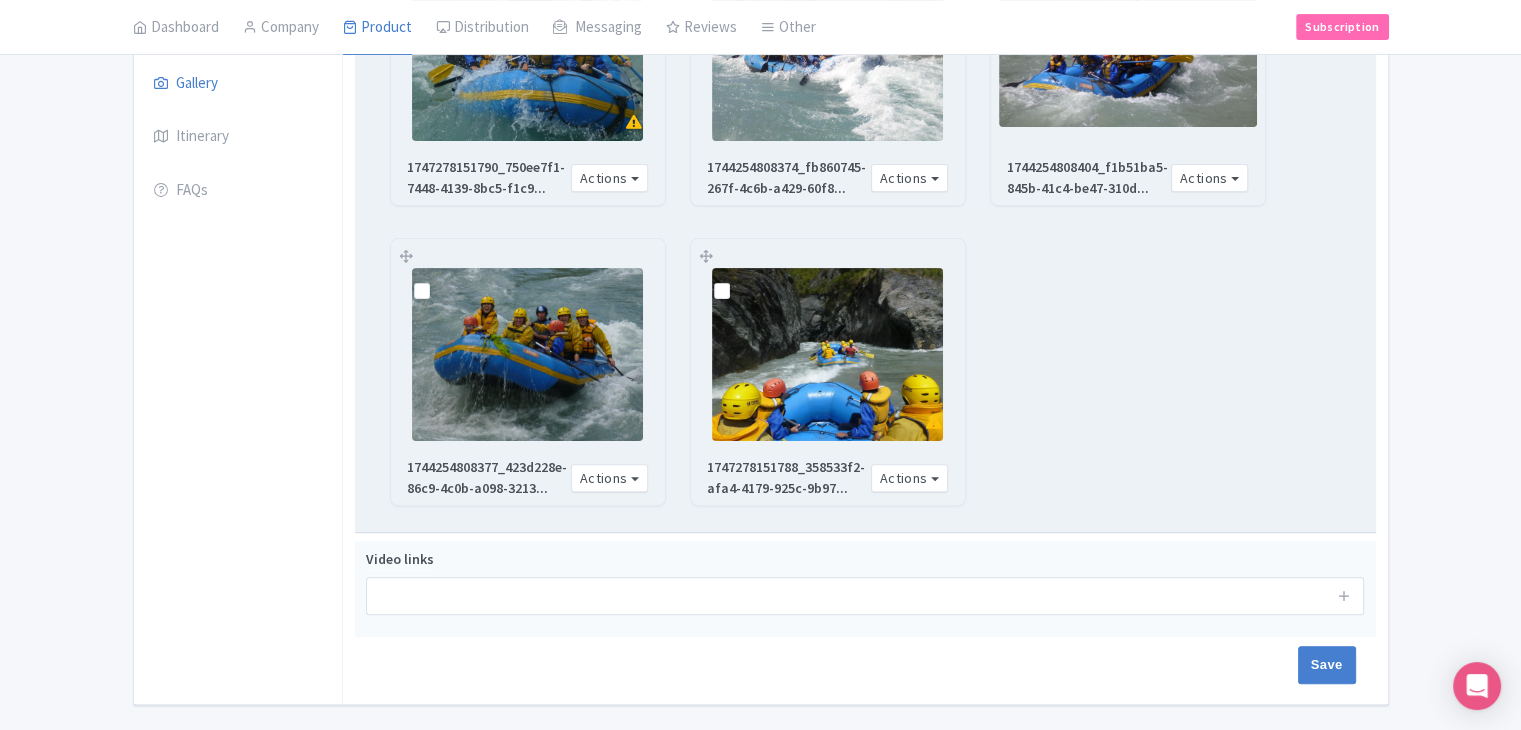 scroll, scrollTop: 564, scrollLeft: 0, axis: vertical 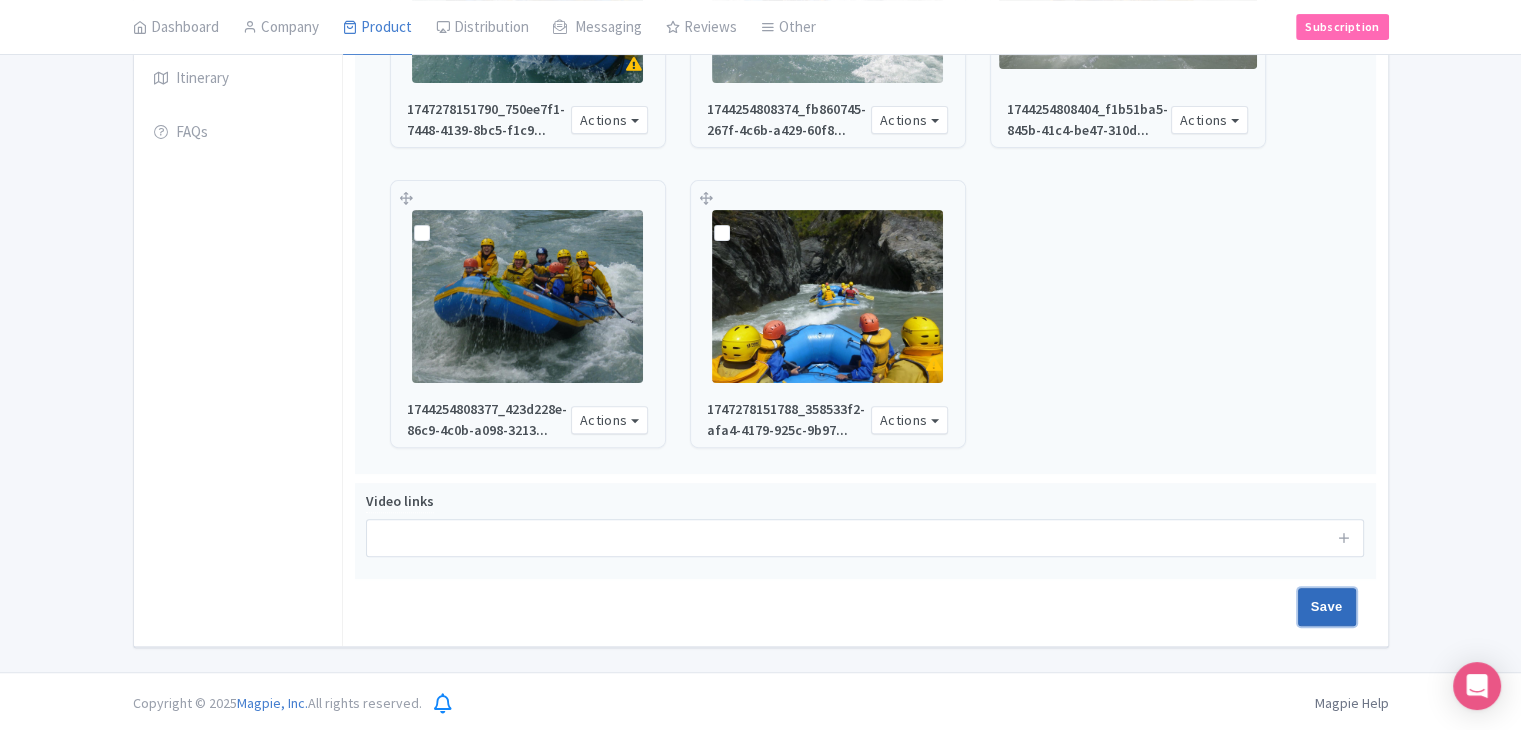 click on "Save" at bounding box center (1327, 607) 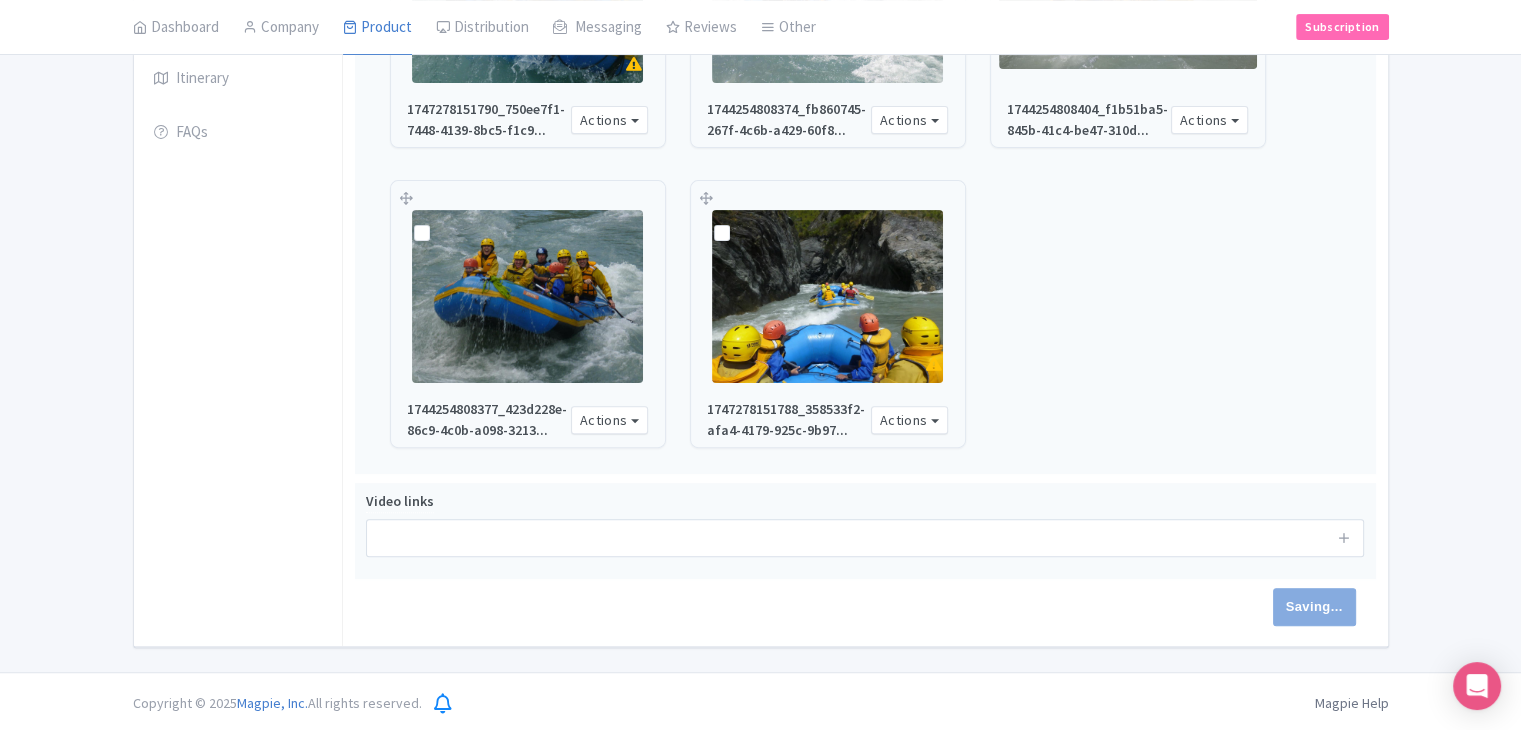 type on "Saving..." 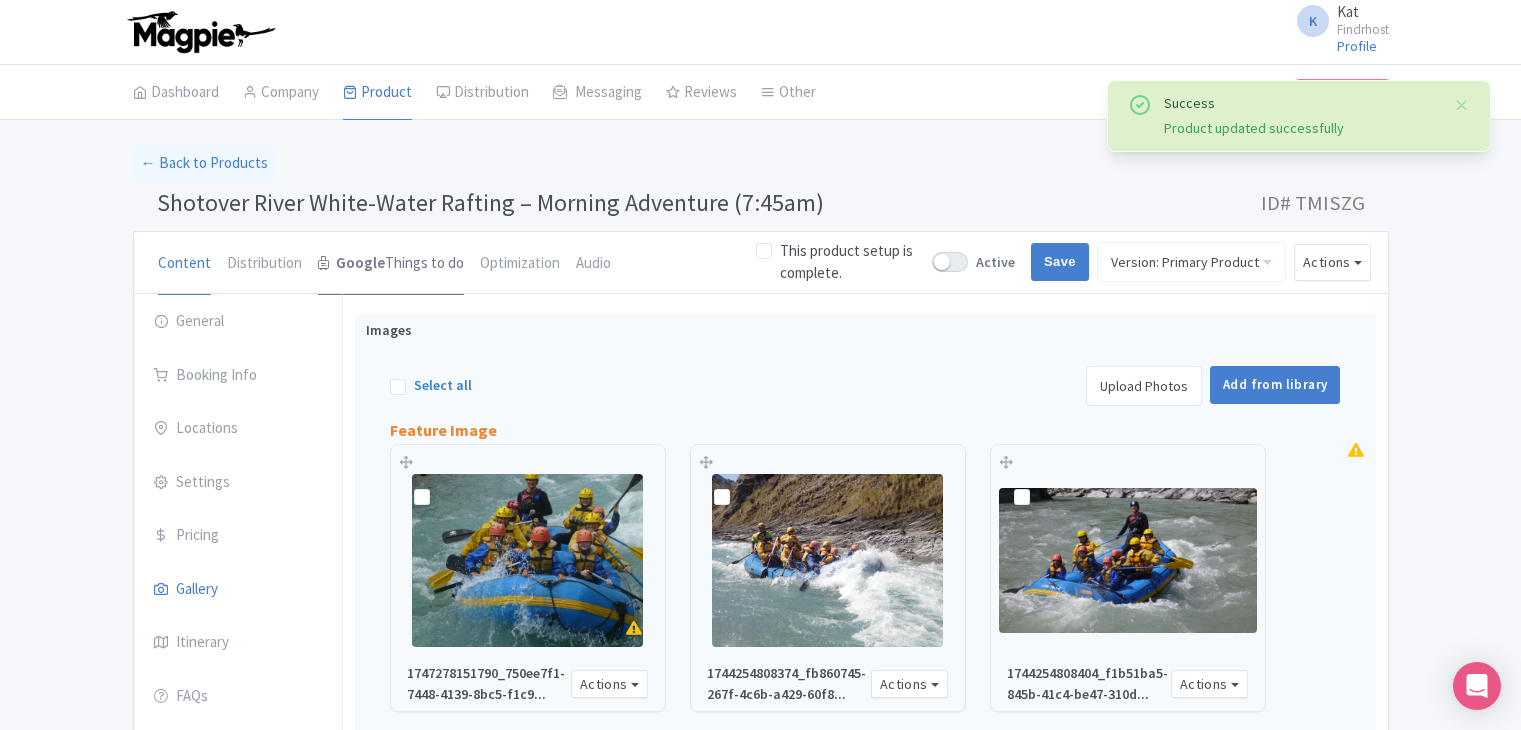 scroll, scrollTop: 0, scrollLeft: 0, axis: both 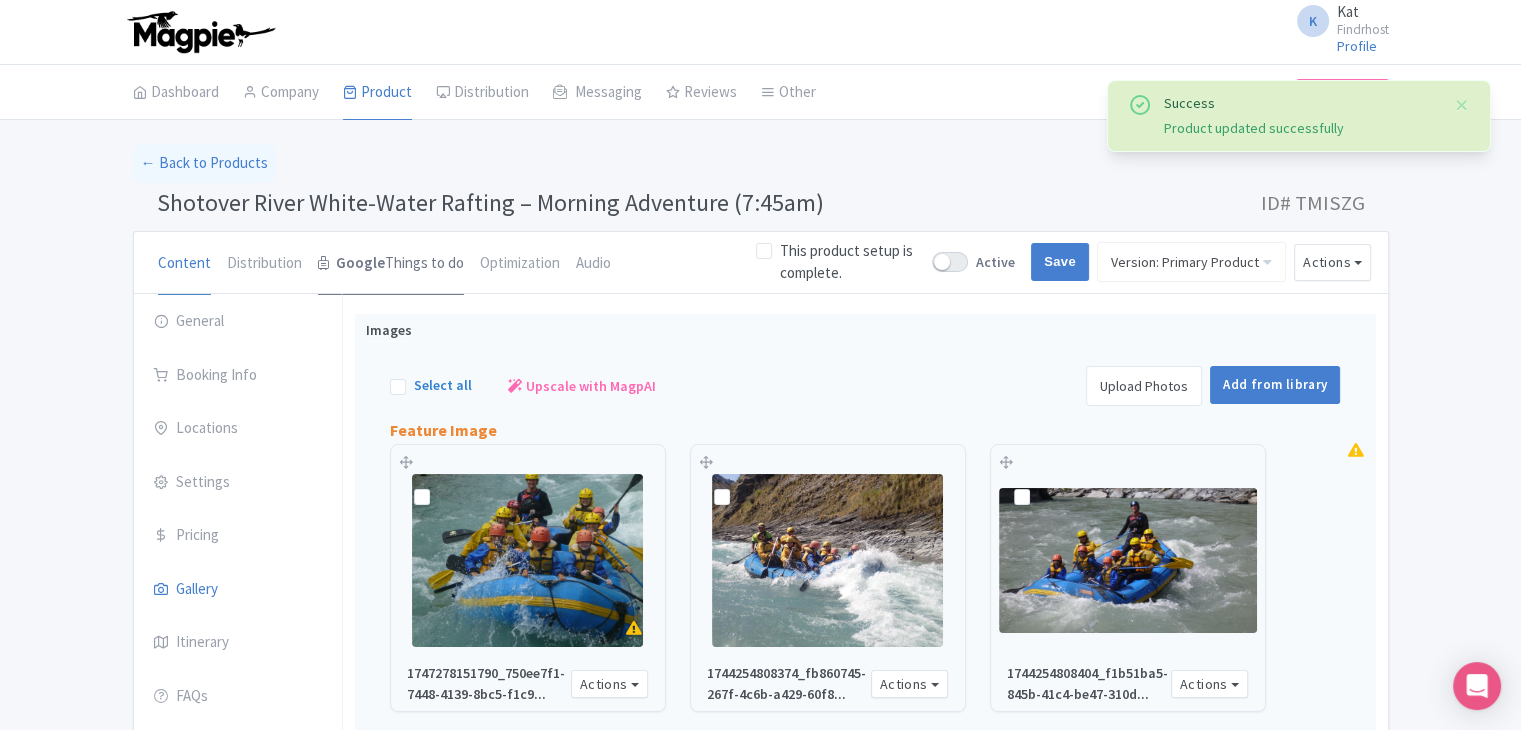 click on "Google  Things to do" at bounding box center (391, 264) 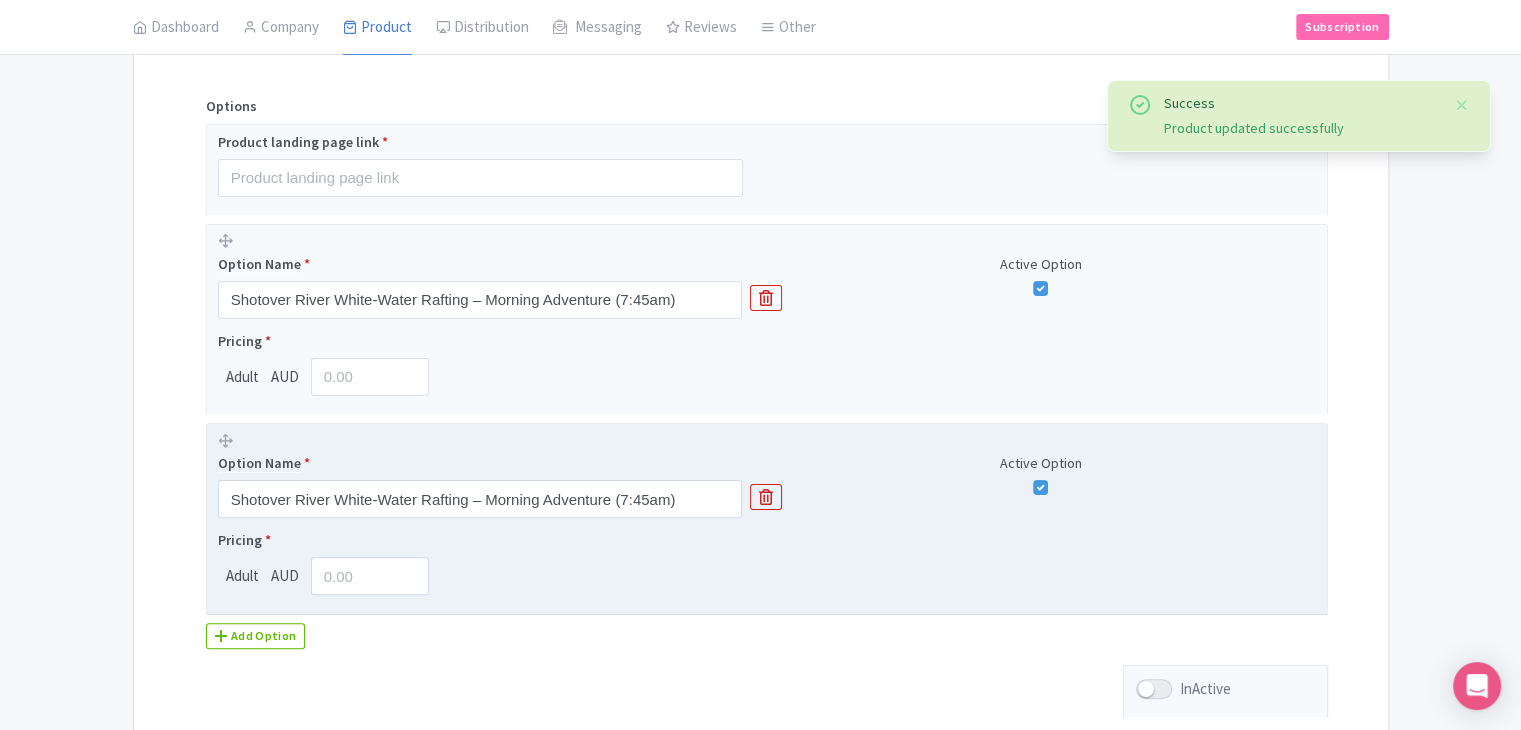 scroll, scrollTop: 500, scrollLeft: 0, axis: vertical 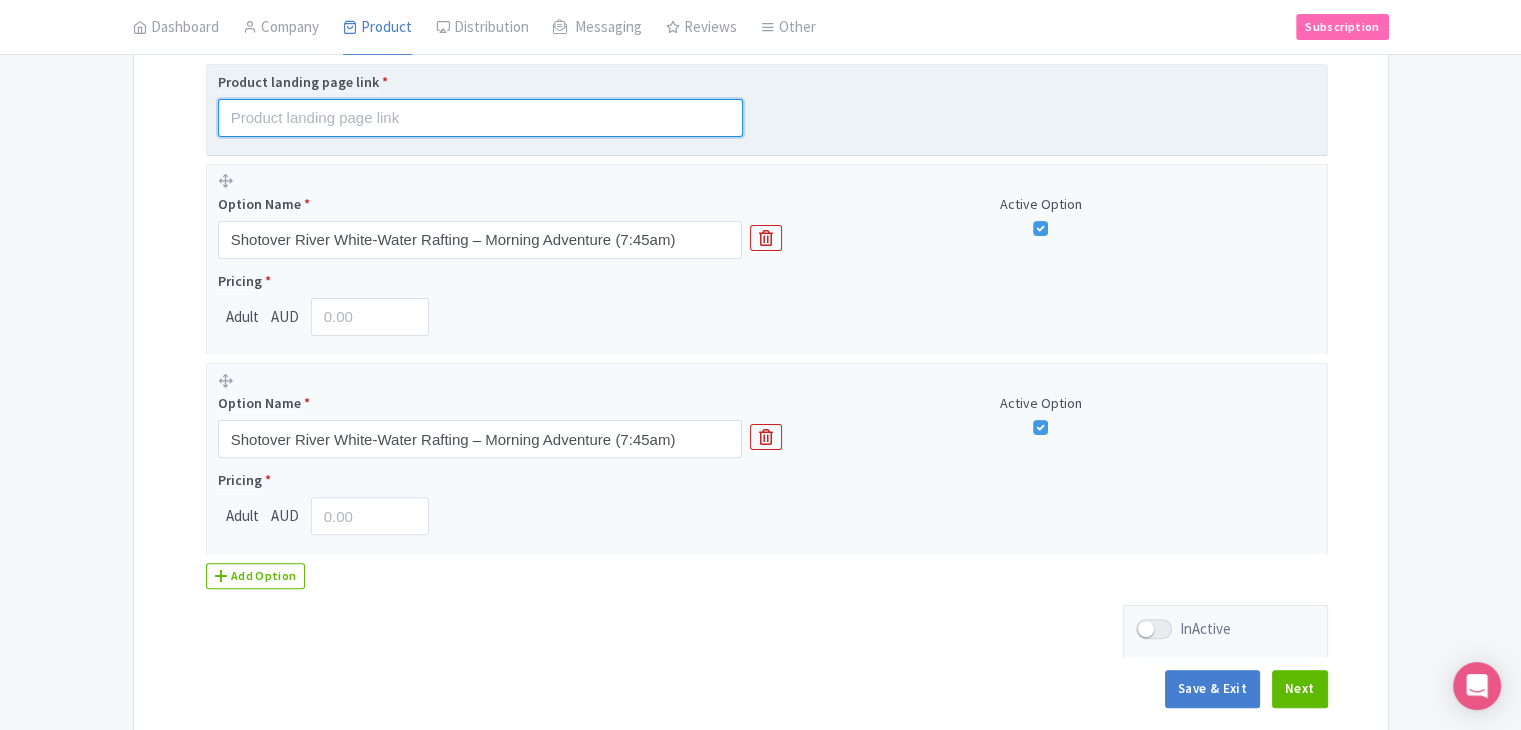 click at bounding box center [480, 118] 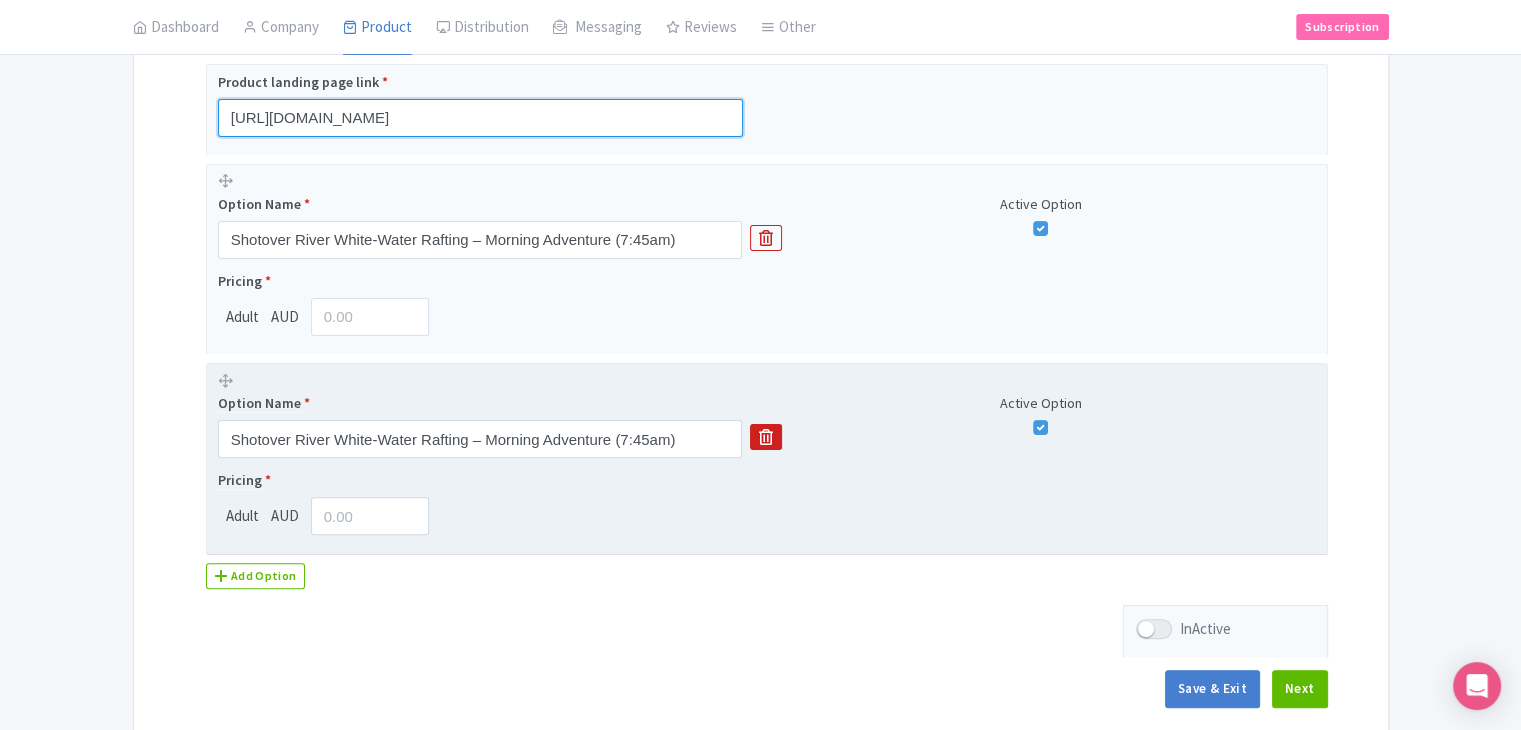 type on "https://www.findrhost.com/tours/shotover-river-rafting-745am-morning-trip" 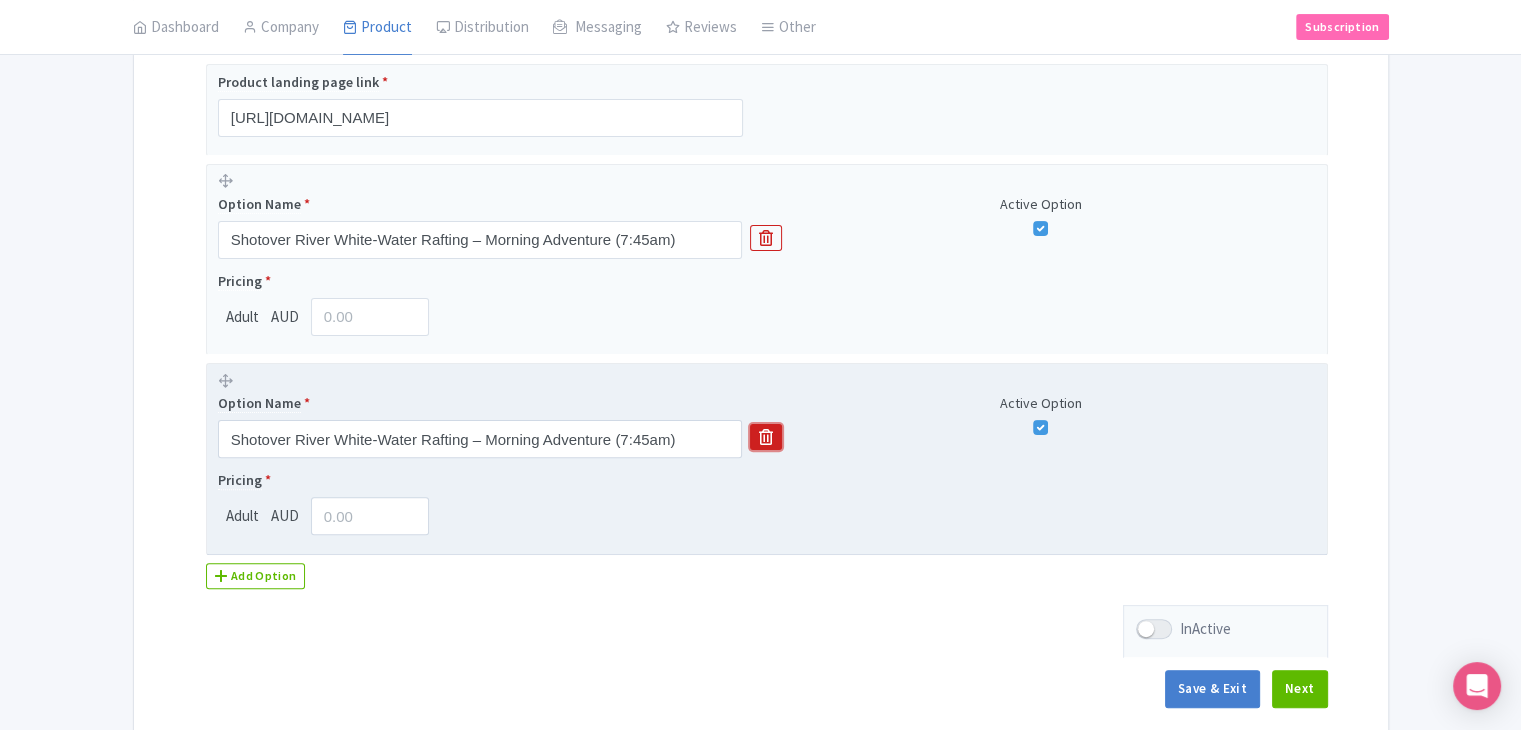 click at bounding box center (766, 437) 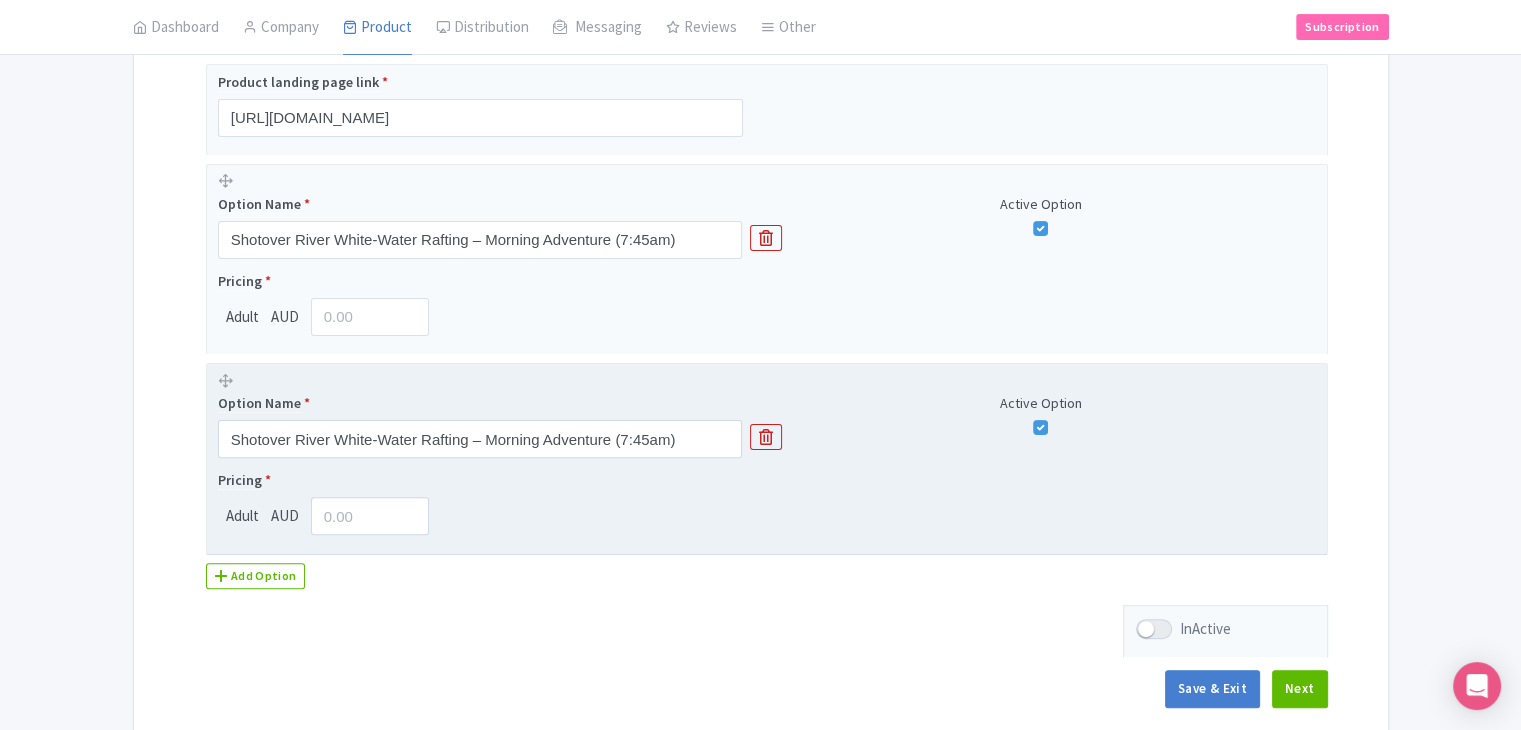 scroll, scrollTop: 395, scrollLeft: 0, axis: vertical 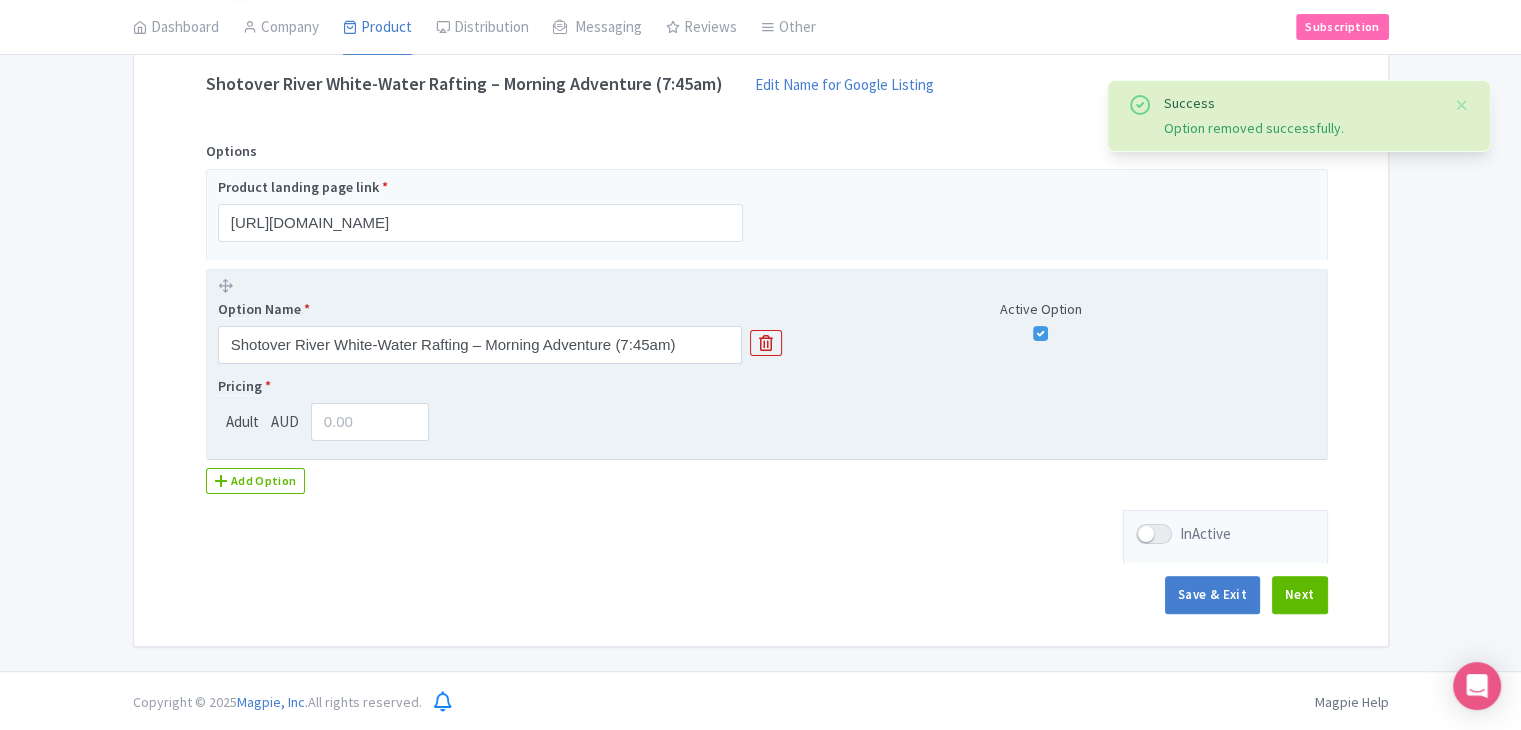 click on "Option Name
*
Shotover River White-Water Rafting – Morning Adventure (7:45am)" at bounding box center [480, 320] 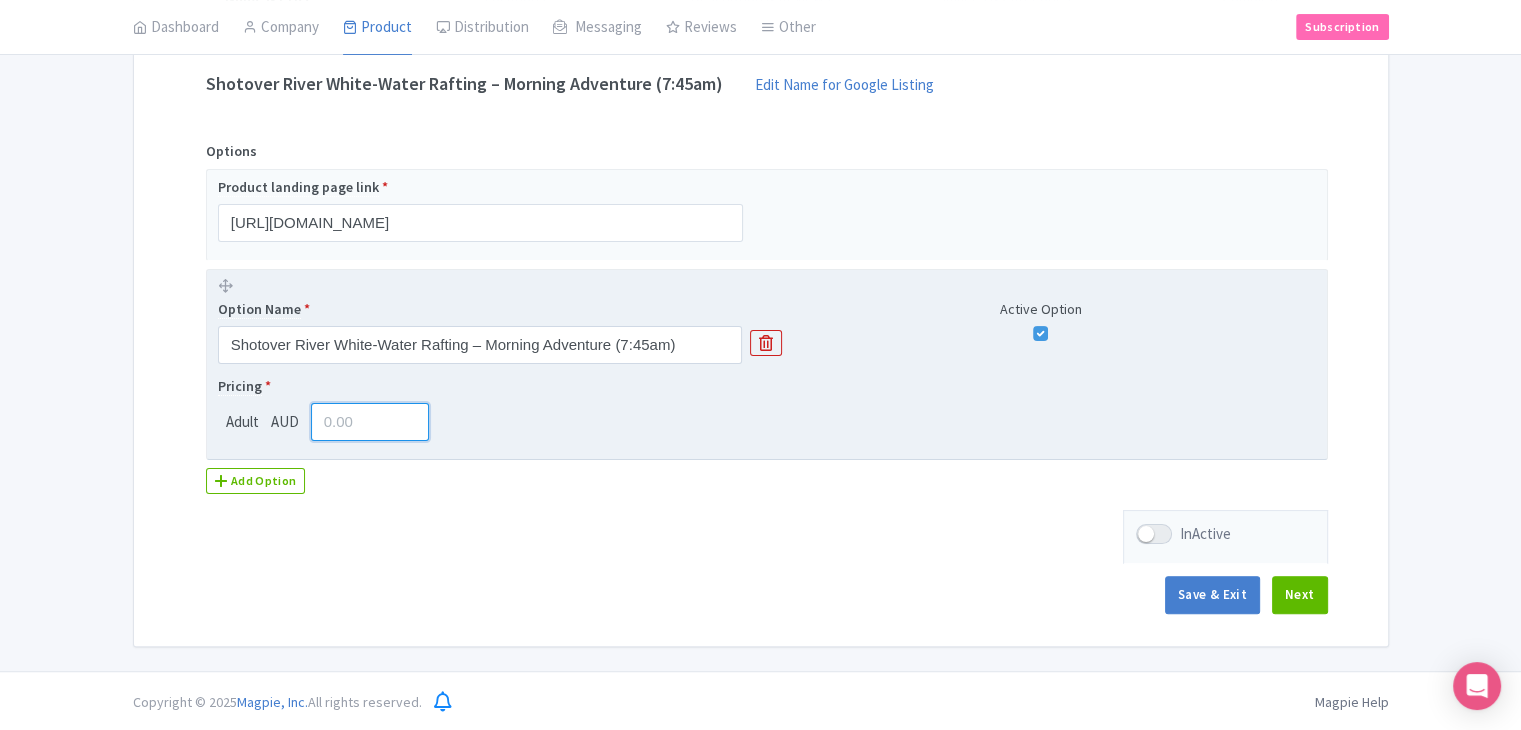 click at bounding box center (370, 422) 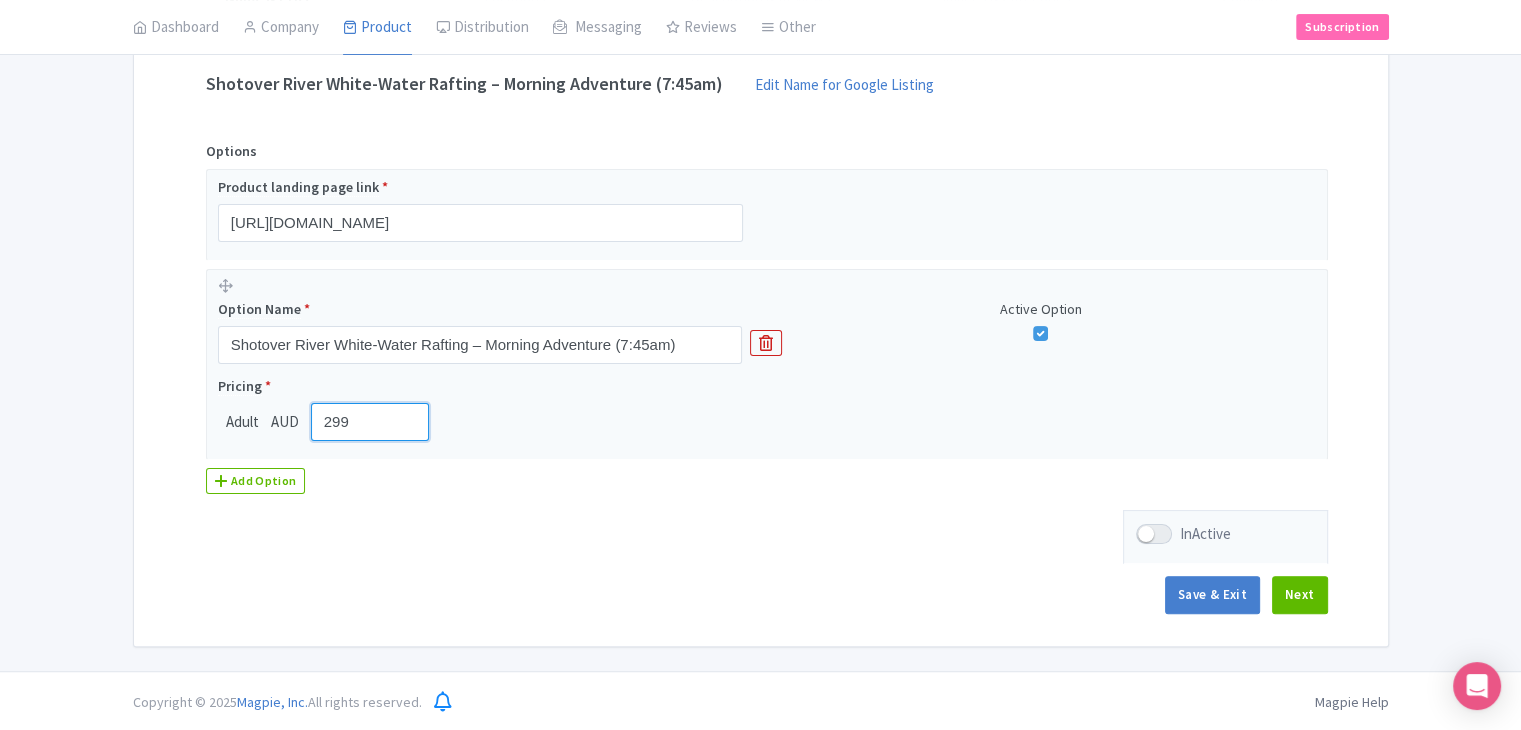 type on "299" 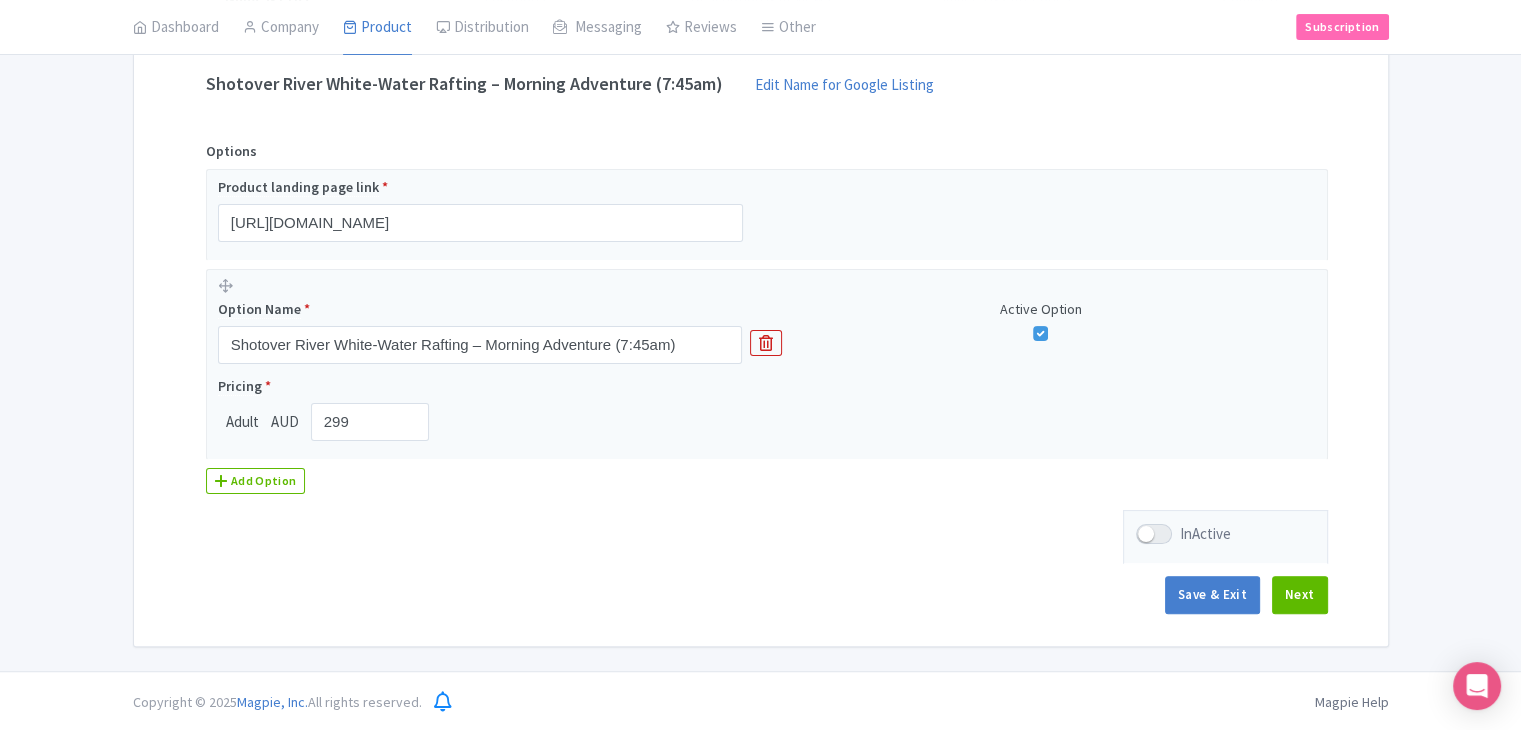 click on "Name & Price
Locations
Description & Reviews
Images & Categories
Complete
Shotover River White-Water Rafting – Morning Adventure (7:45am)
Edit Name for Google Listing
Edit Name for Google Listing
Regular Product Name:
Shotover River White-Water Rafting – Morning Adventure (7:45am)
Save
Options
Product landing page link
*
https://www.findrhost.com/tours/shotover-river-rafting-745am-morning-trip
Option Name
*
Shotover River White-Water Rafting – Morning Adventure (7:45am)
Active Option
Pricing
*
Adult
AUD
299
Add Option
InActive
Save & Exit
Next" at bounding box center [761, 278] 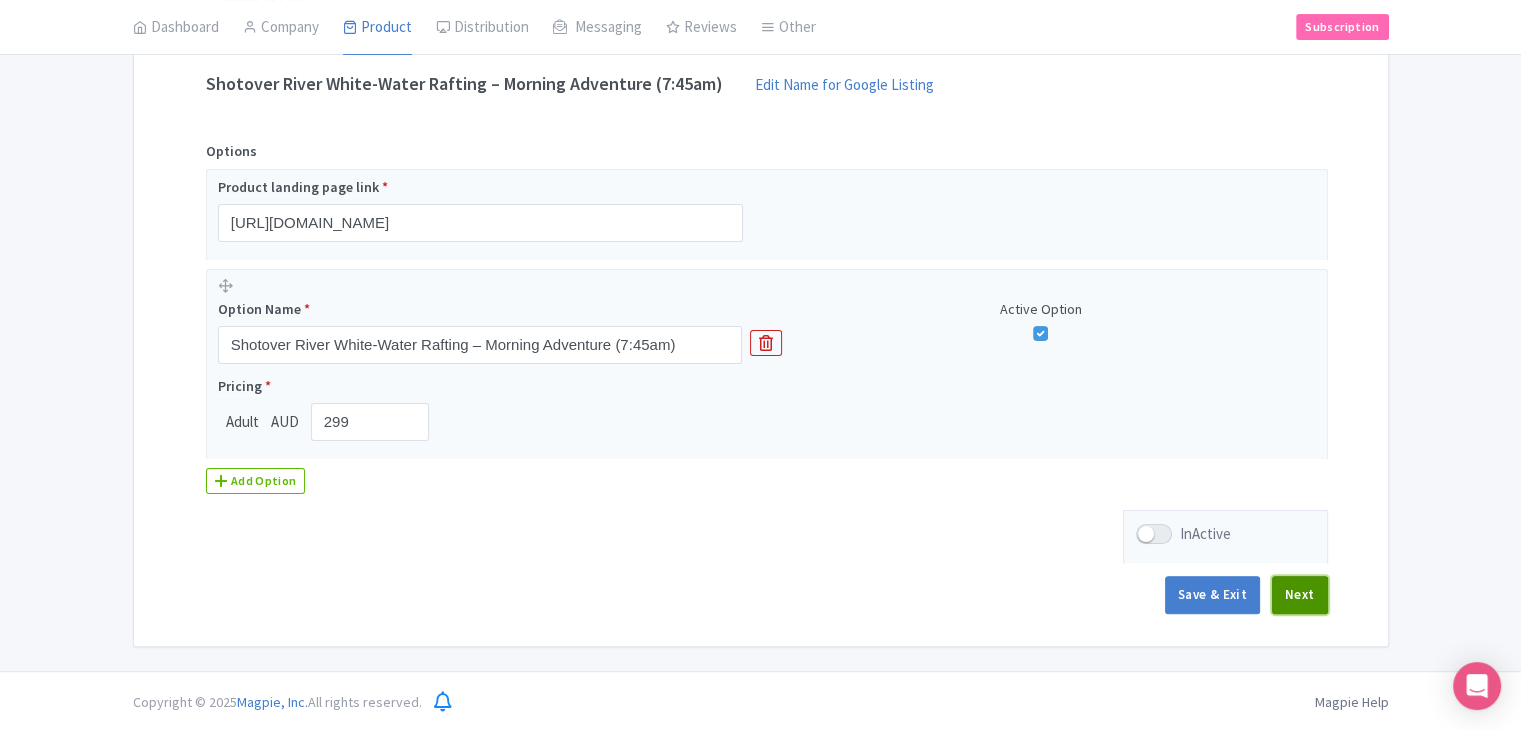 click on "Next" at bounding box center [1300, 595] 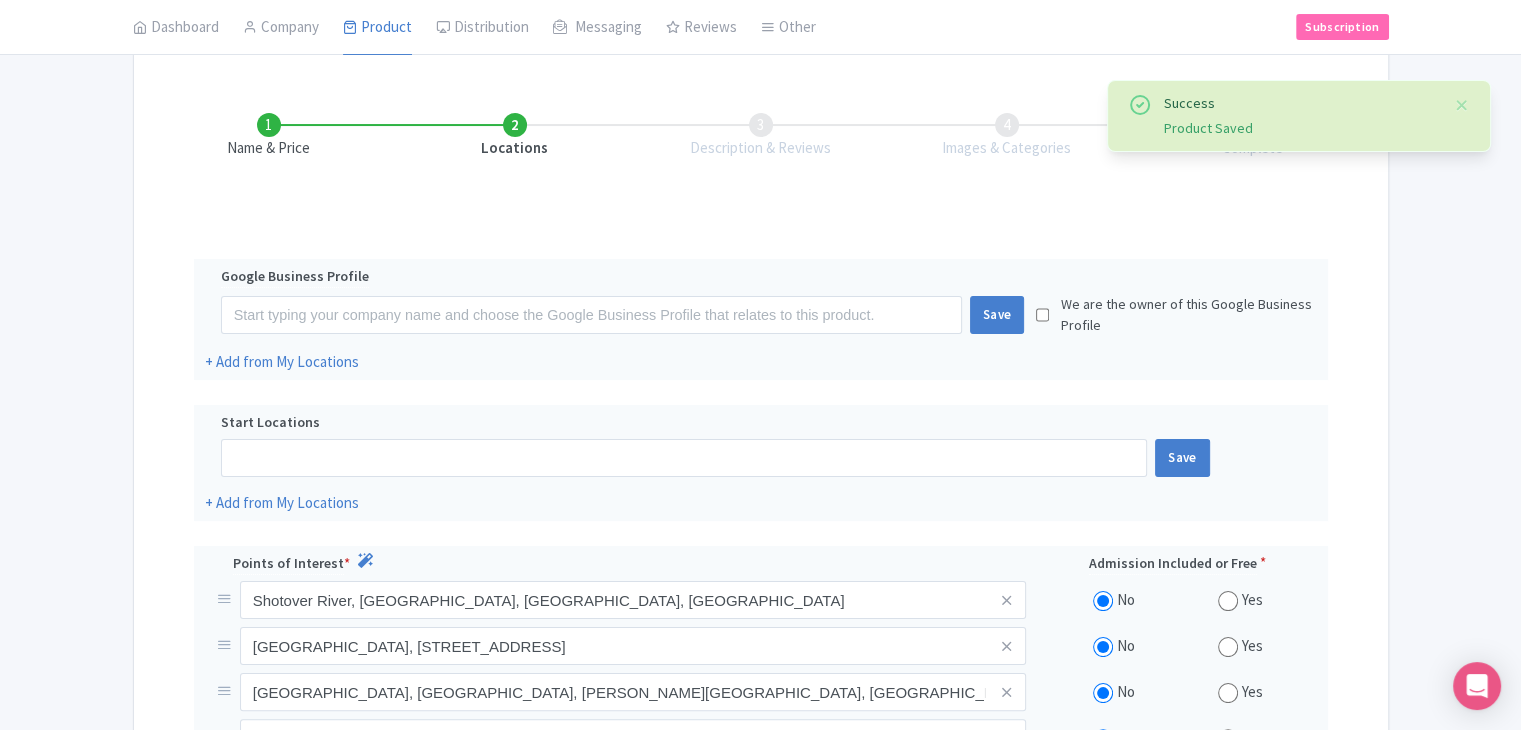 scroll, scrollTop: 195, scrollLeft: 0, axis: vertical 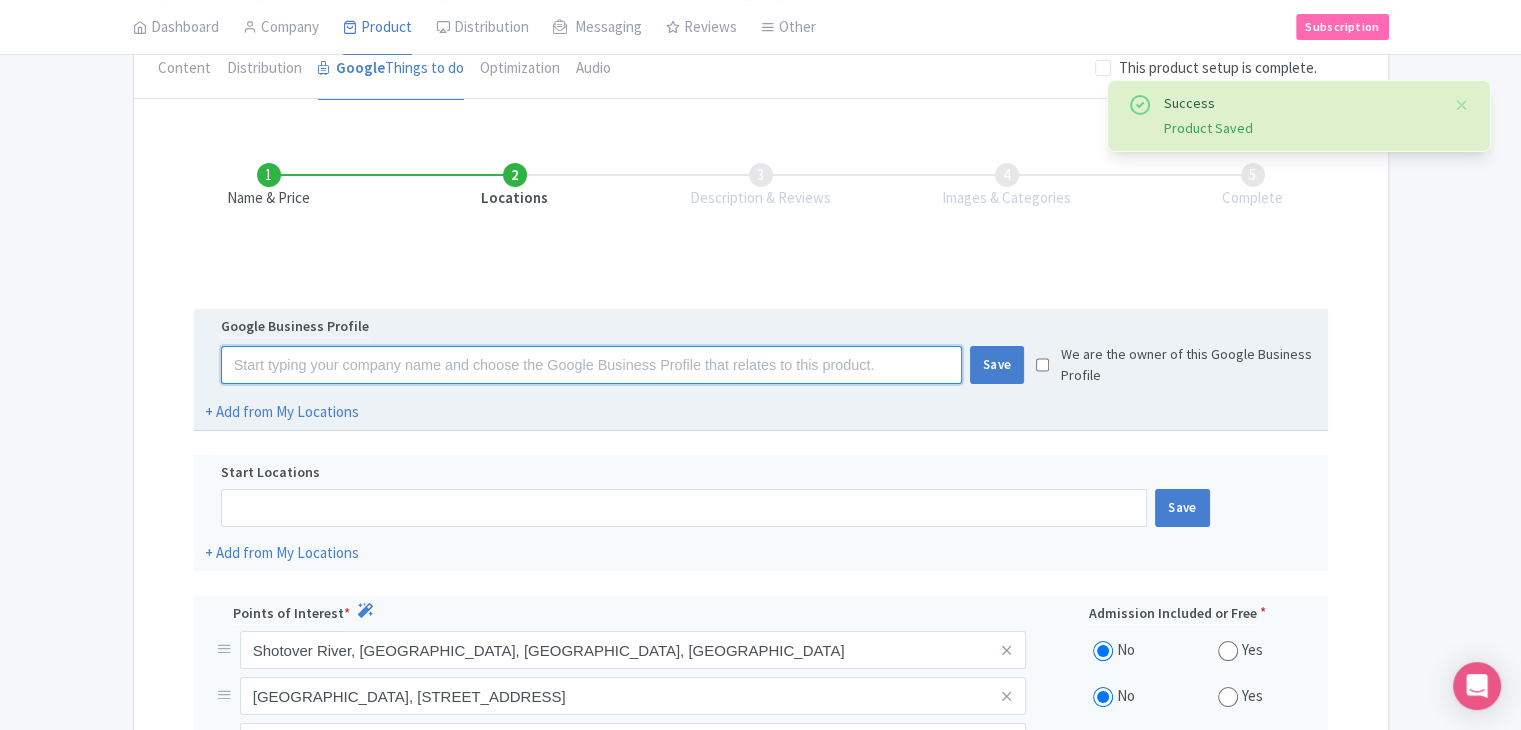 click at bounding box center [591, 365] 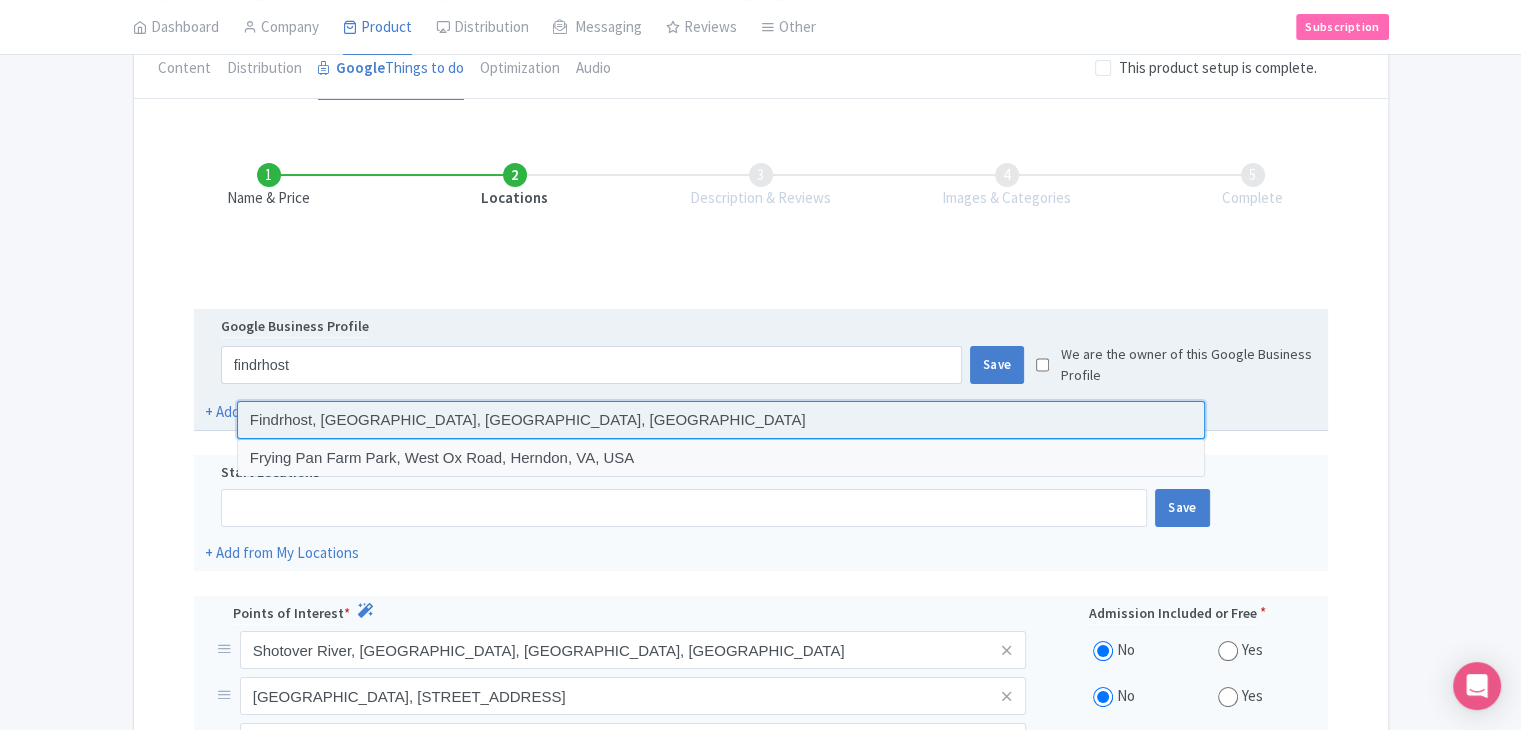 click at bounding box center (721, 420) 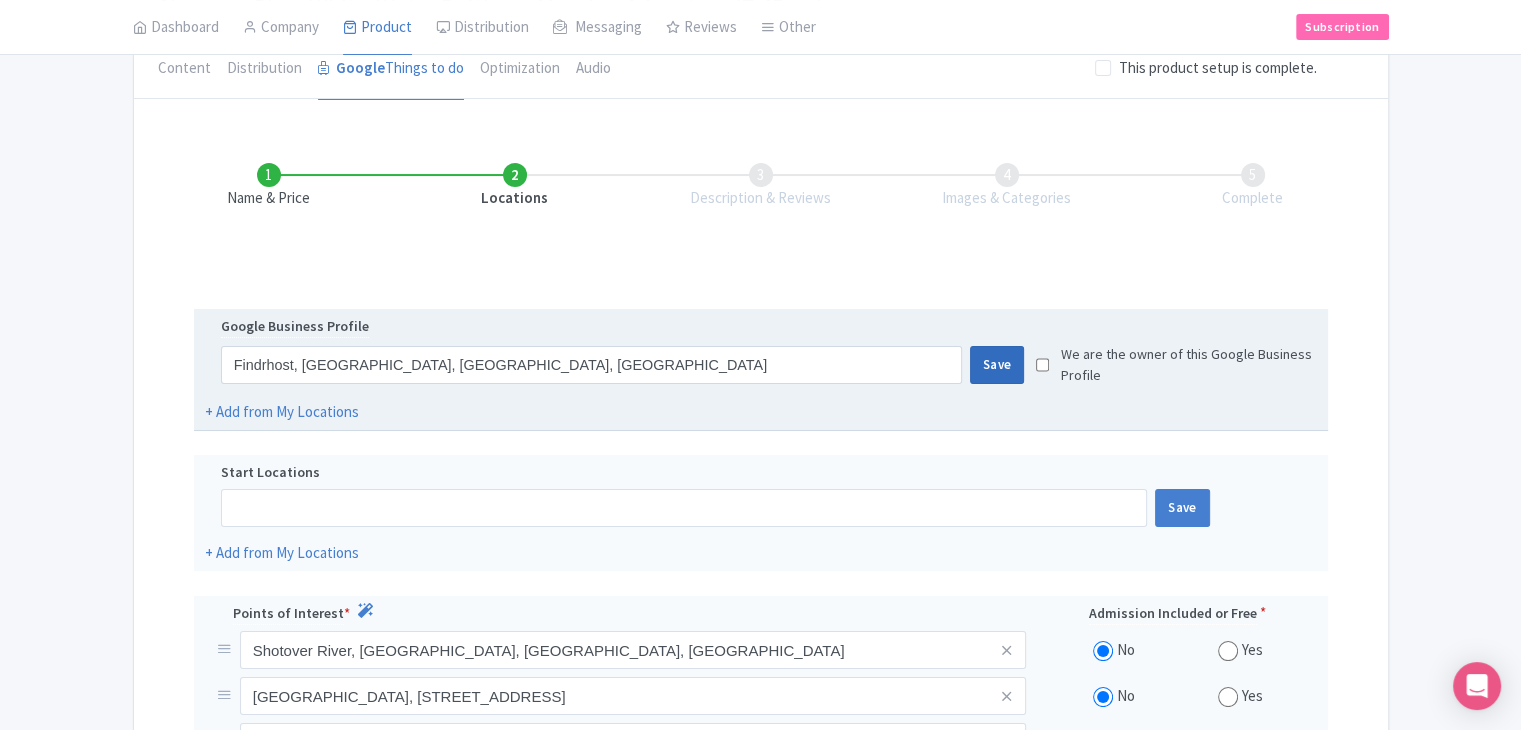 click on "Save" at bounding box center [997, 365] 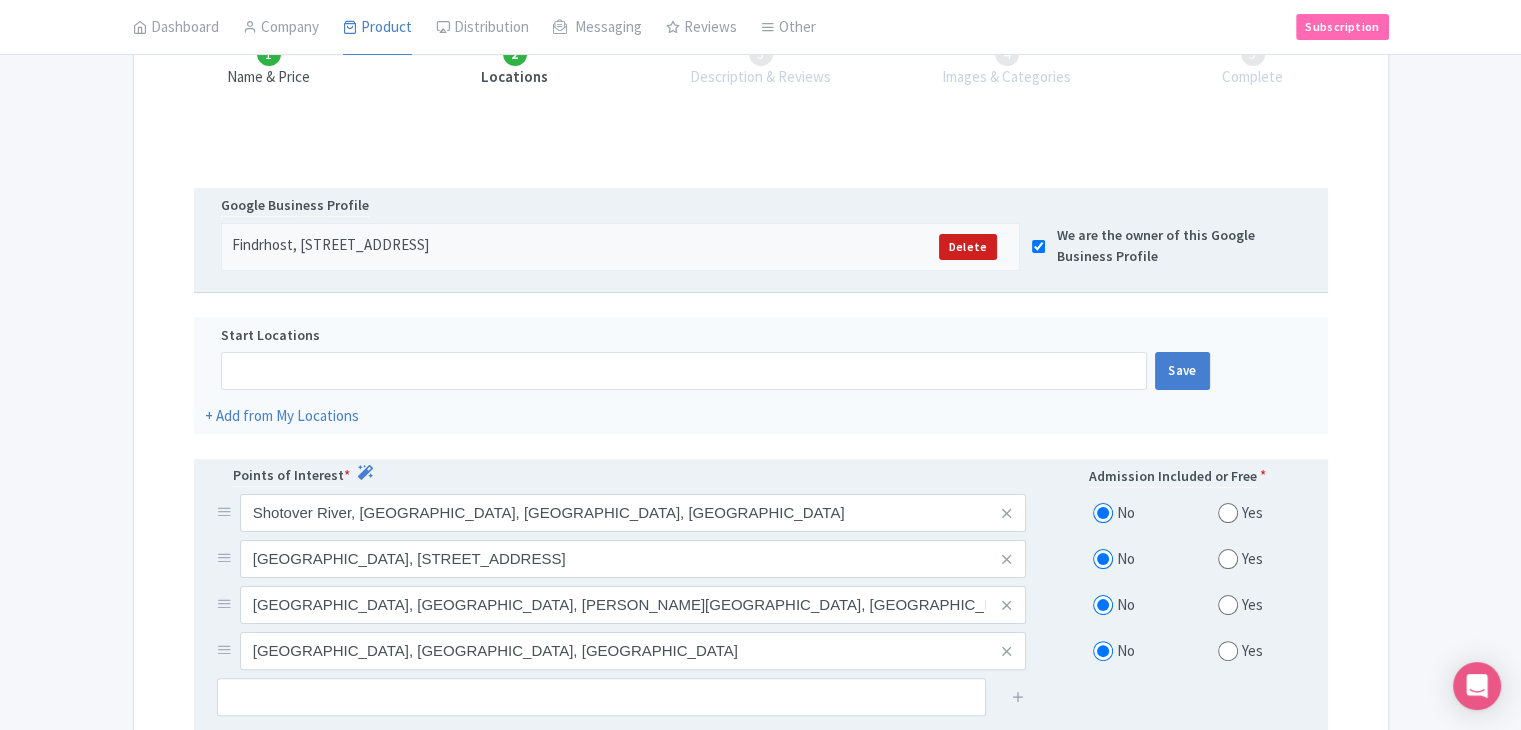 scroll, scrollTop: 395, scrollLeft: 0, axis: vertical 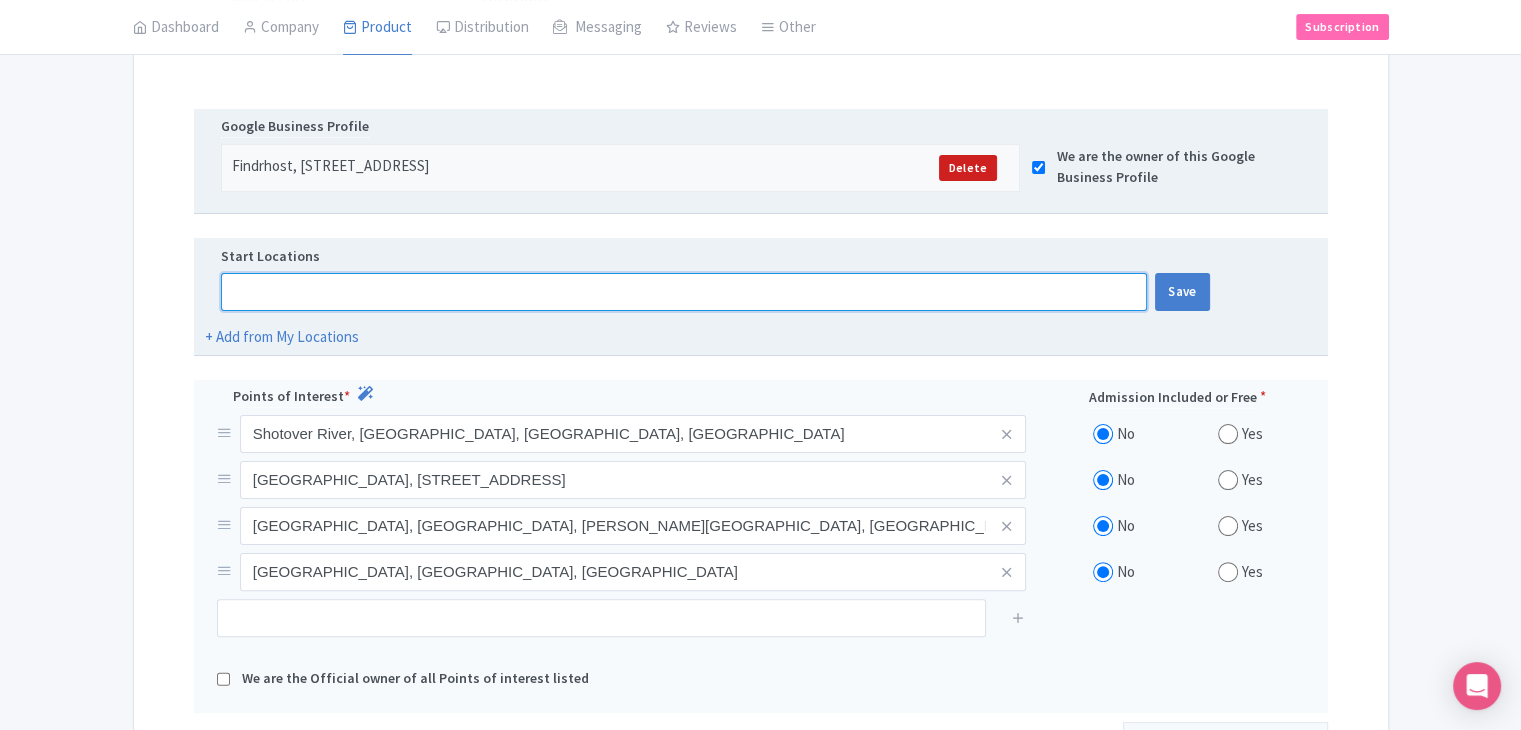 click at bounding box center (684, 292) 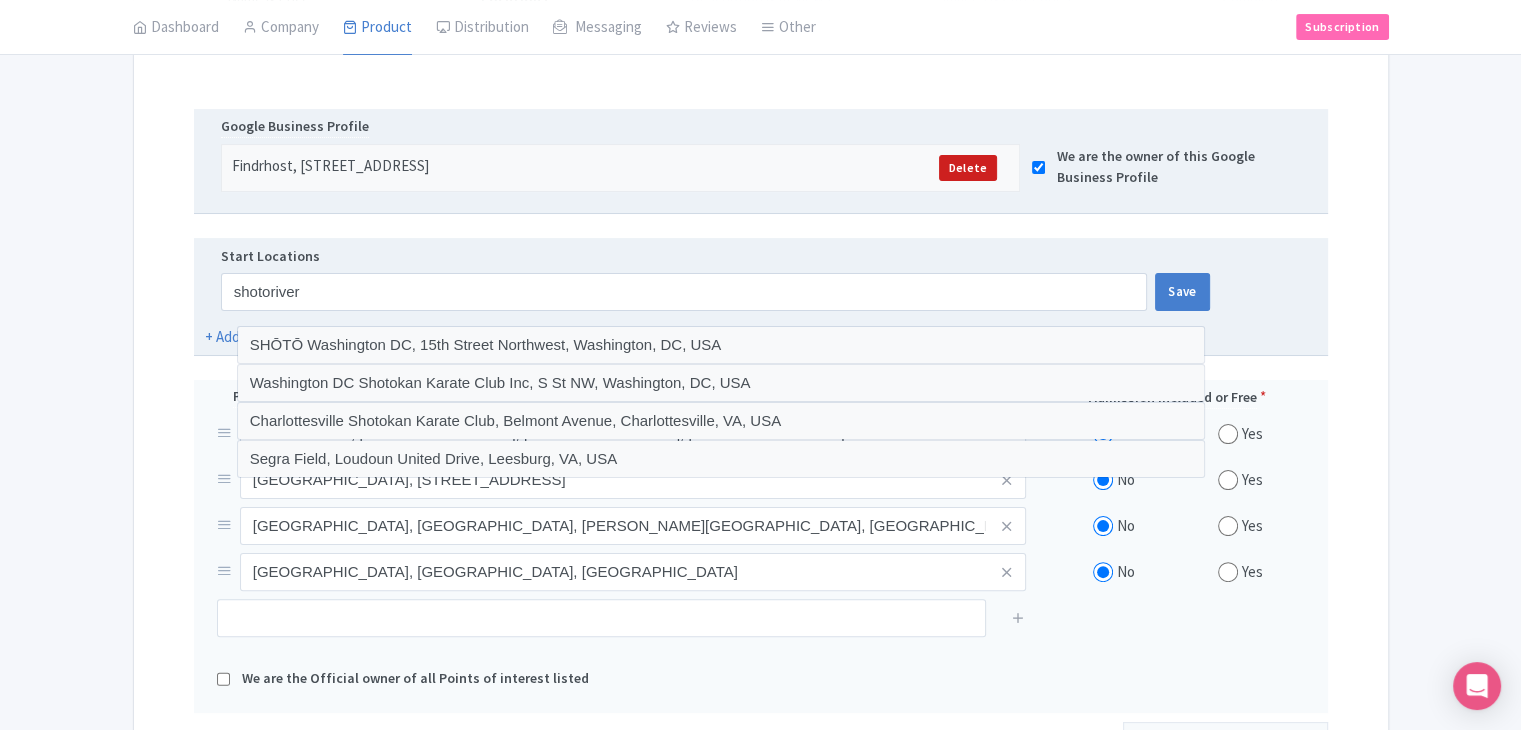click on "Start Locations" at bounding box center (761, 259) 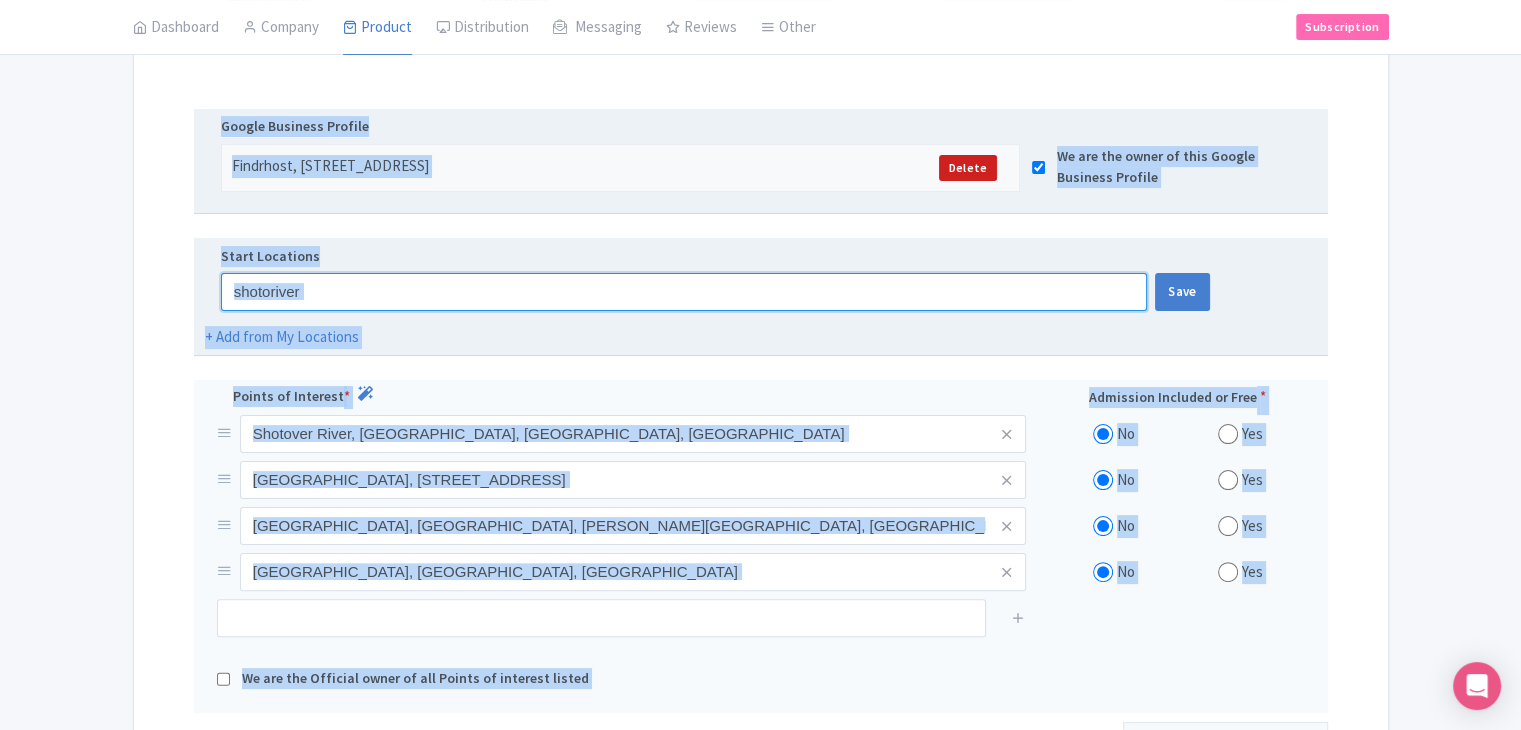 click on "shotoriver" at bounding box center [684, 292] 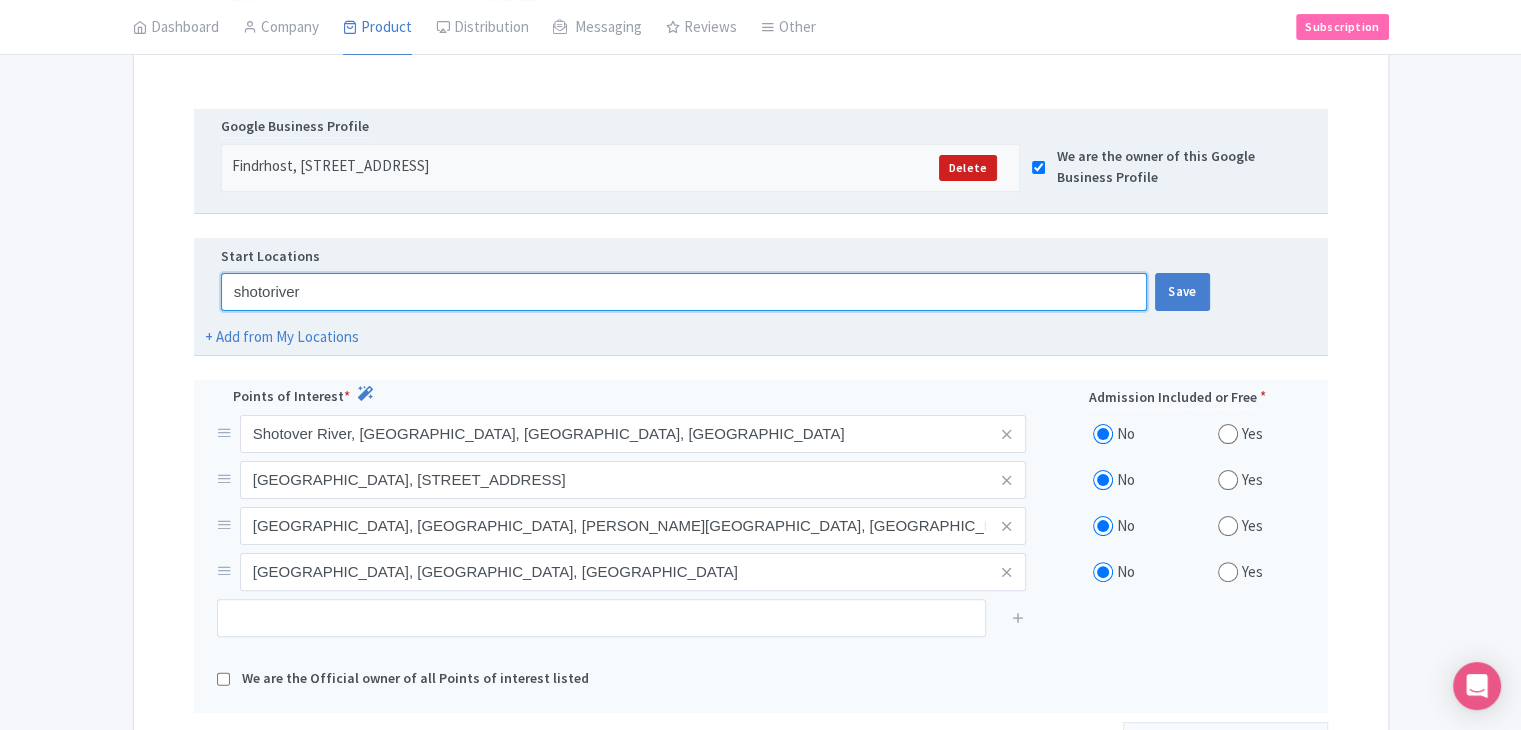 paste on "Shoto" 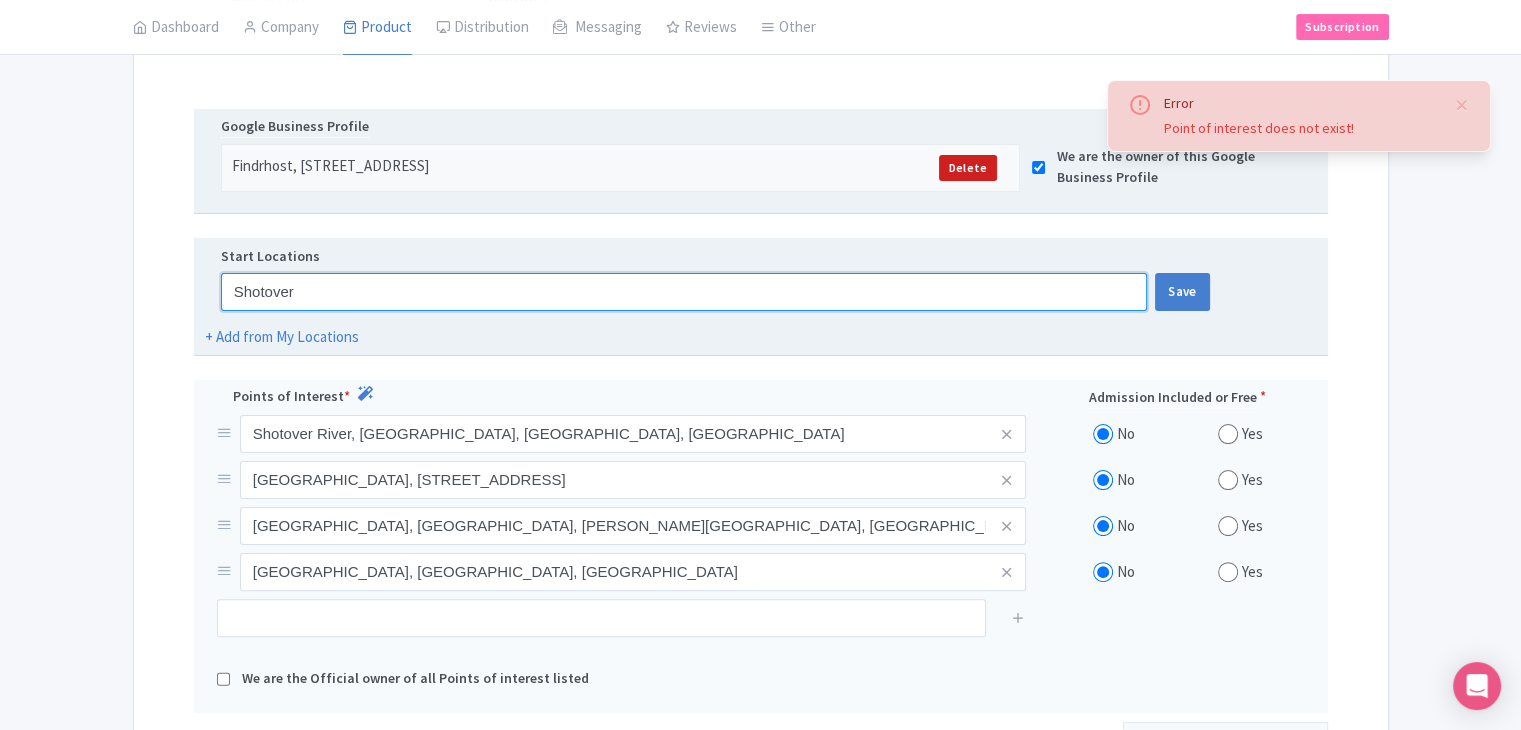 click on "Shotover" at bounding box center (684, 292) 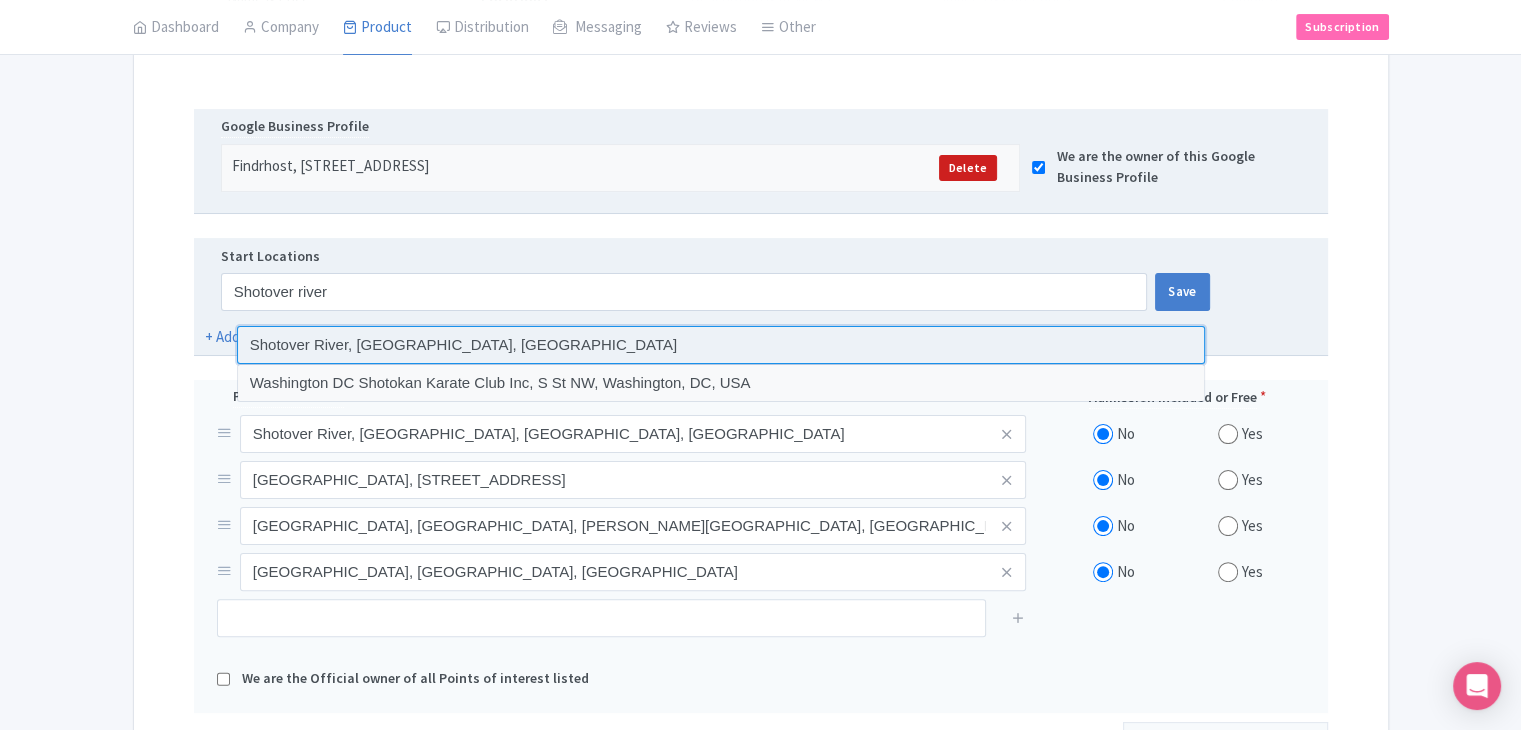 click at bounding box center [721, 345] 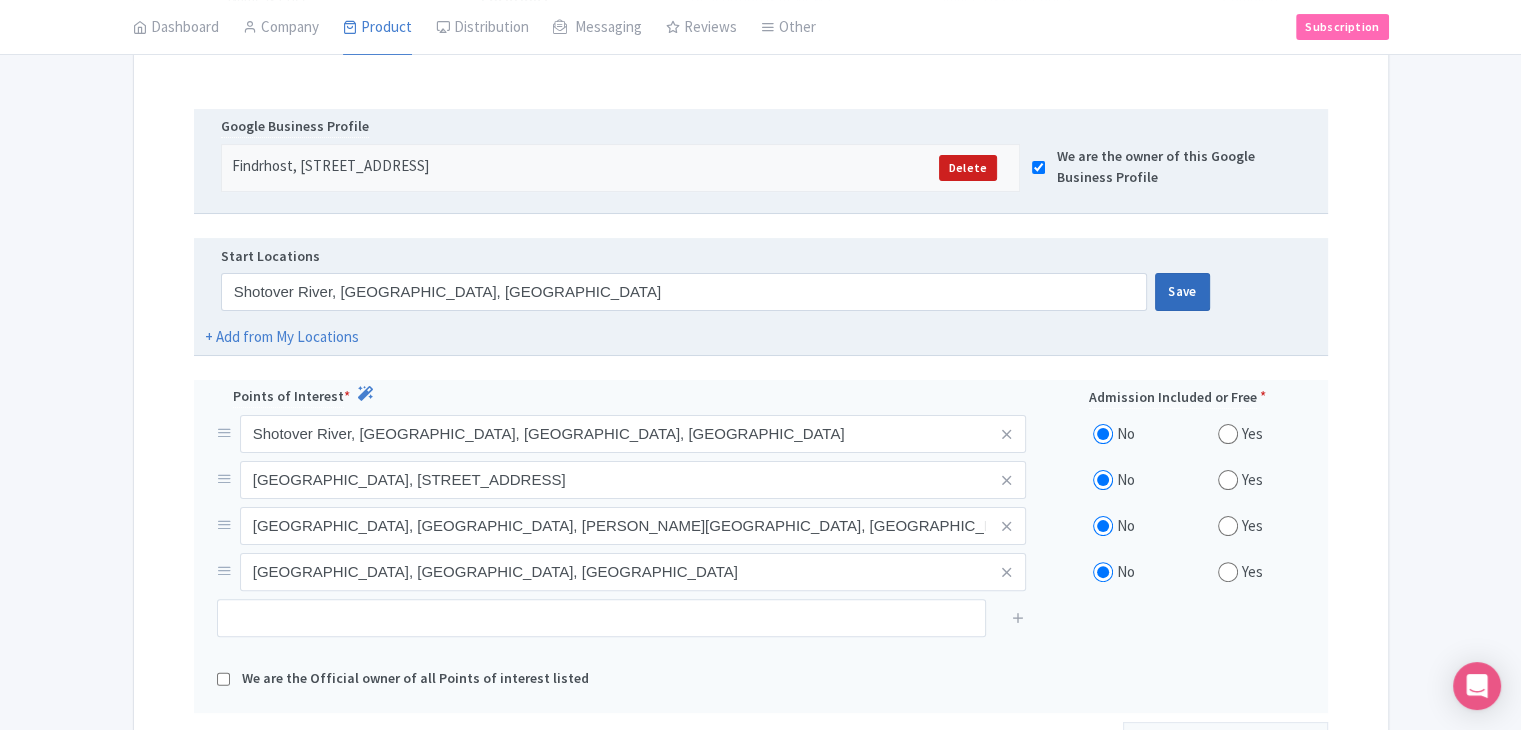 click on "Save" at bounding box center [1182, 292] 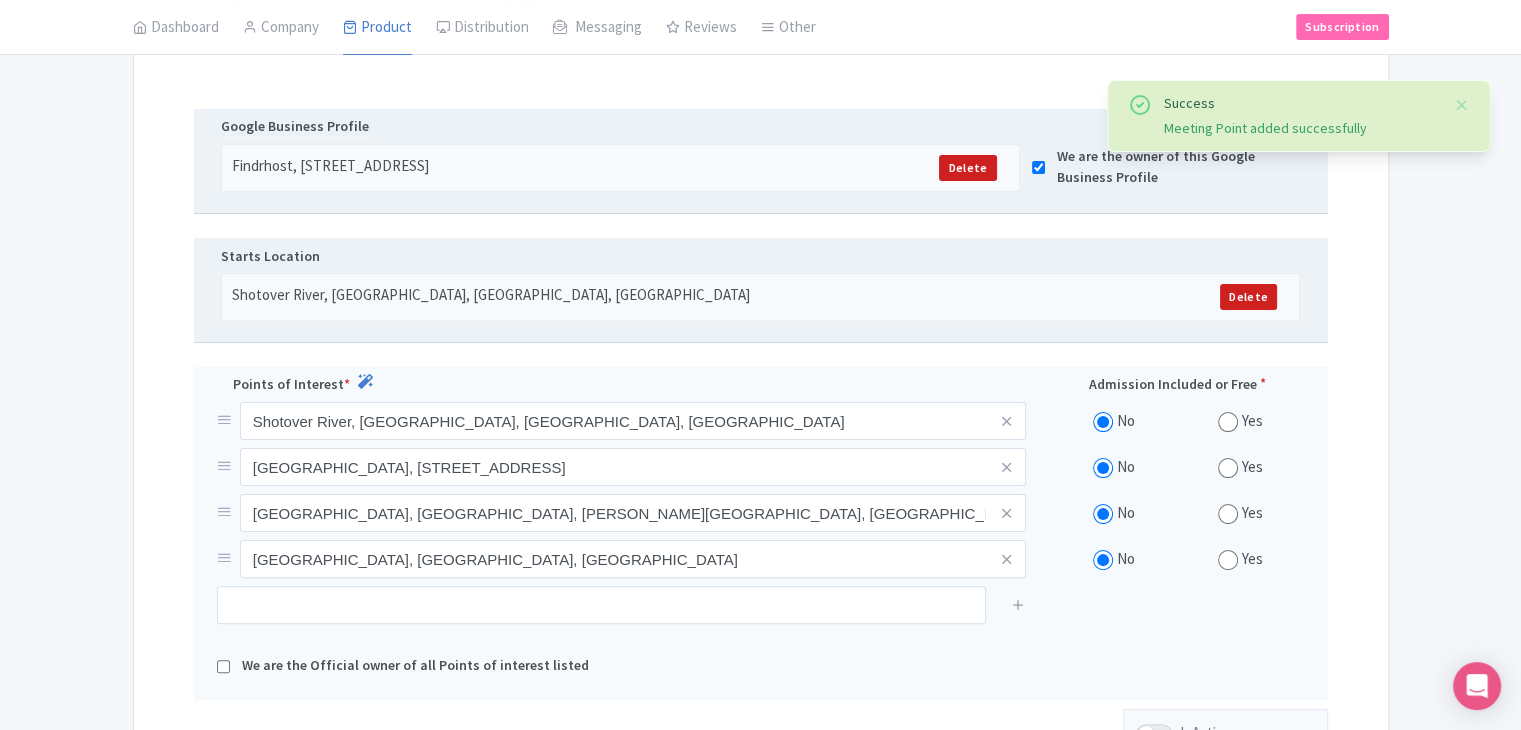 scroll, scrollTop: 620, scrollLeft: 0, axis: vertical 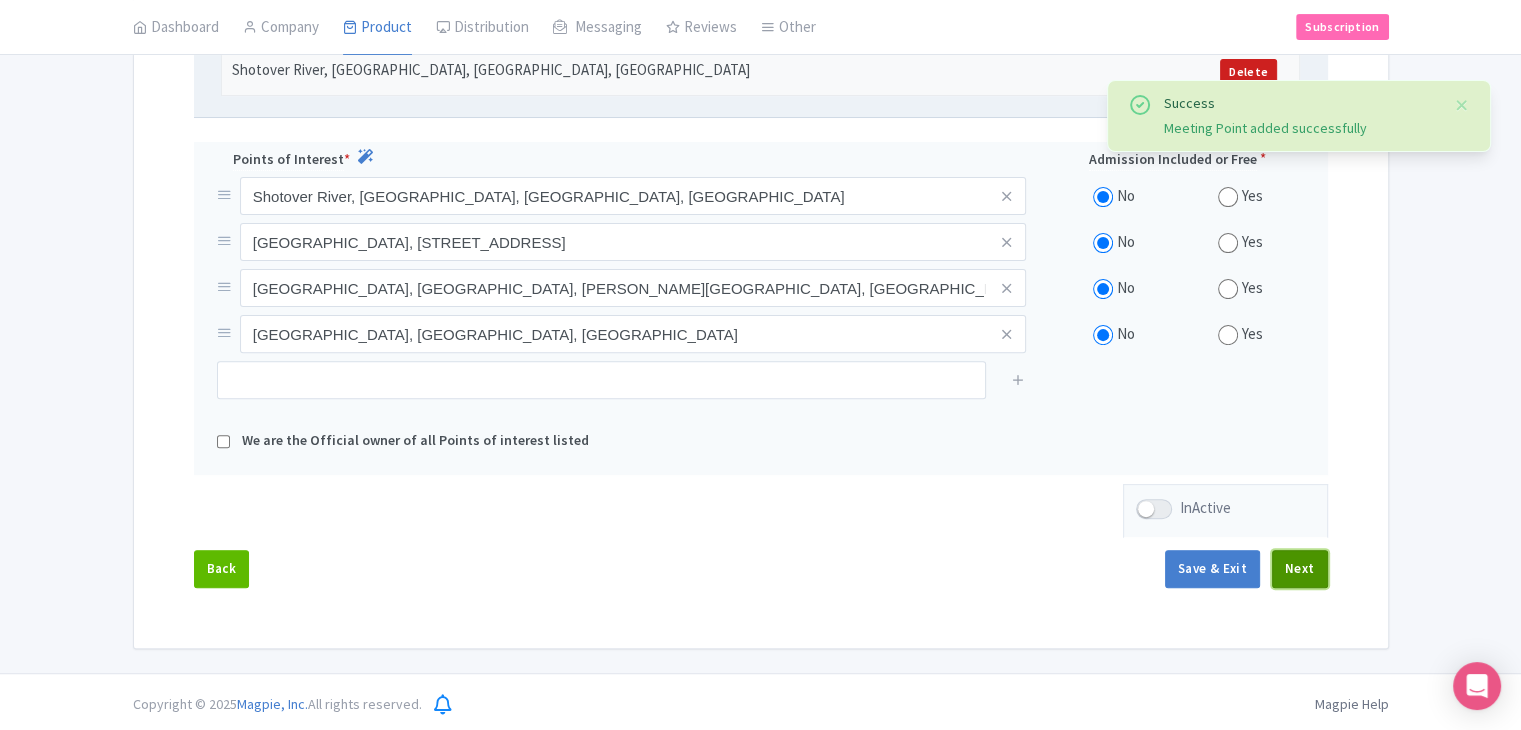 click on "Next" at bounding box center [1300, 569] 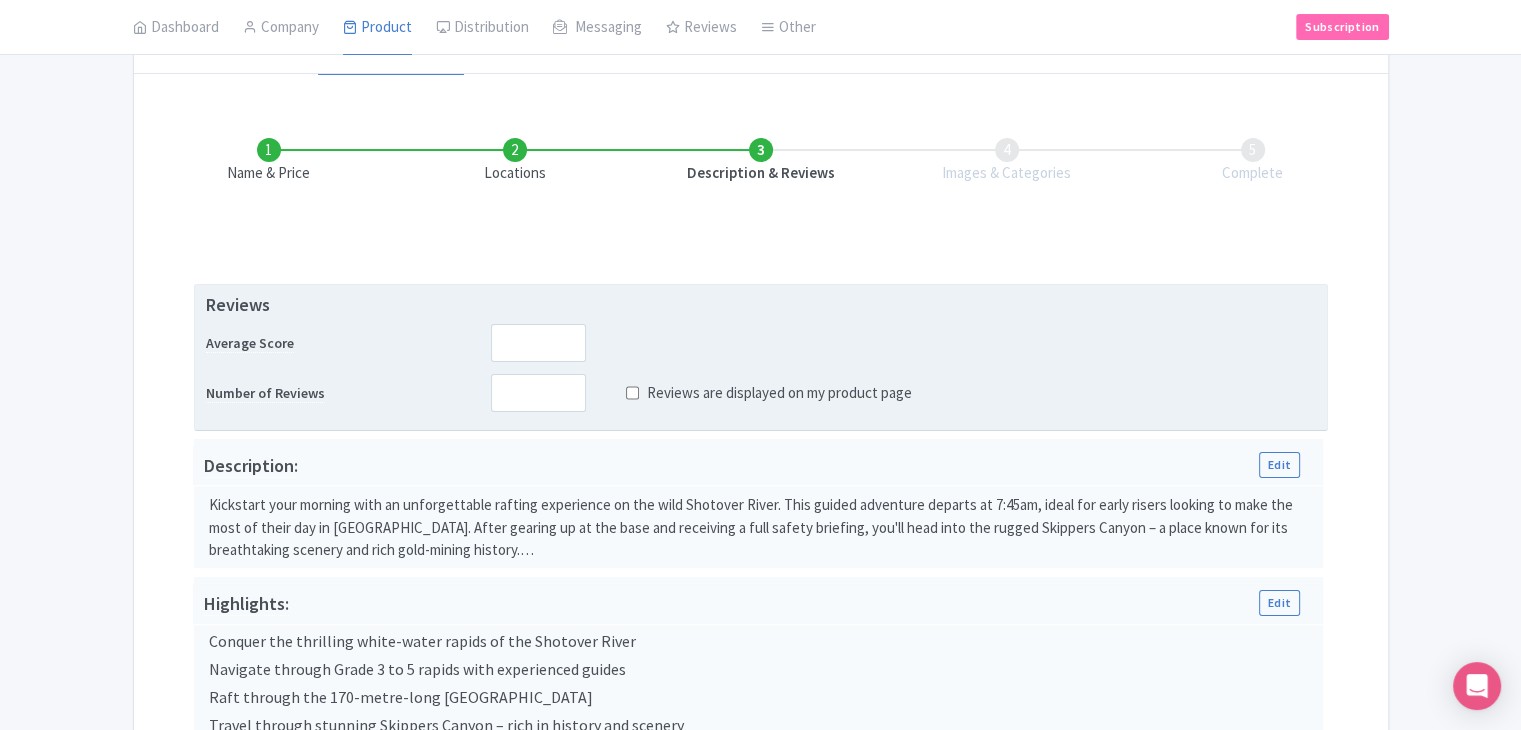 scroll, scrollTop: 220, scrollLeft: 0, axis: vertical 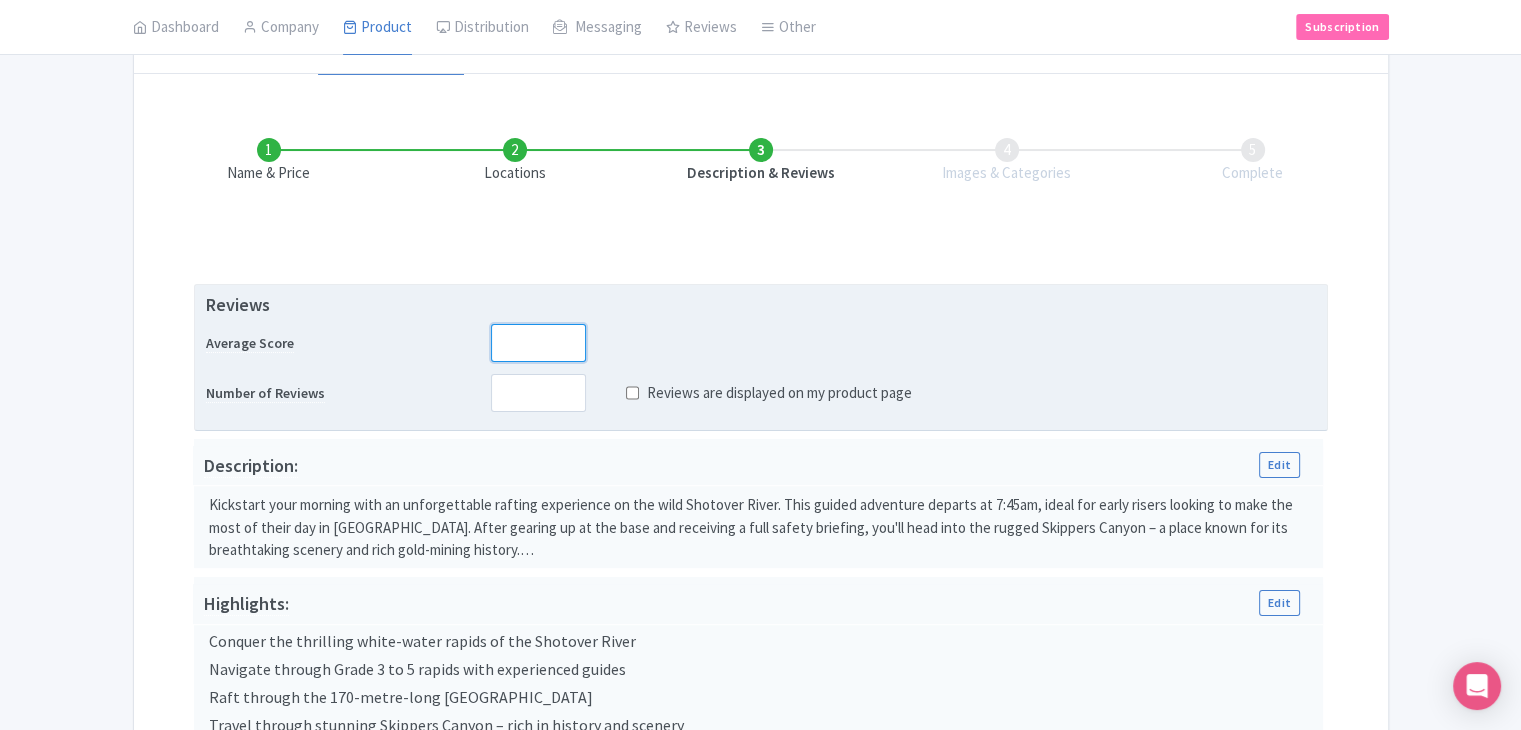 click at bounding box center (538, 343) 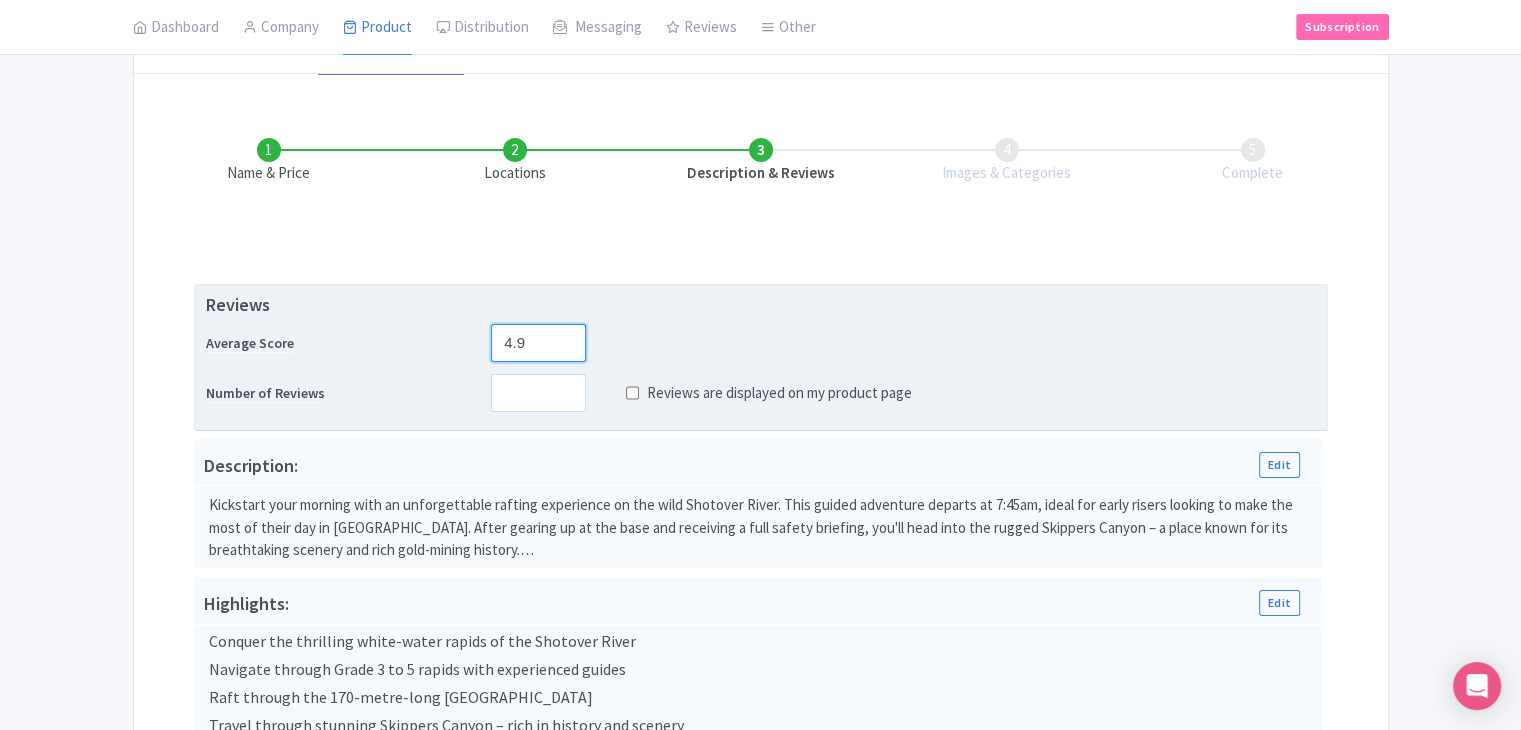scroll, scrollTop: 320, scrollLeft: 0, axis: vertical 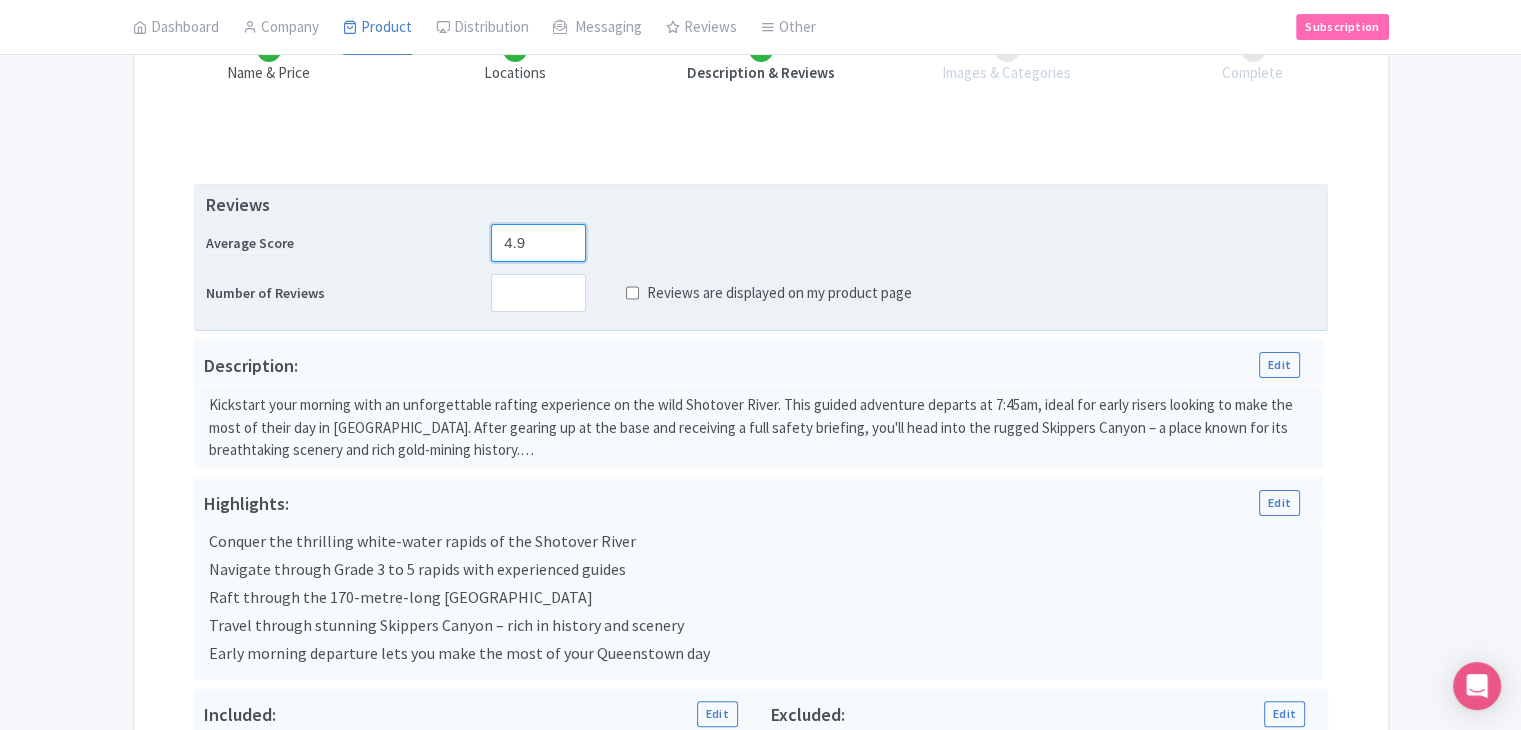 type on "4.9" 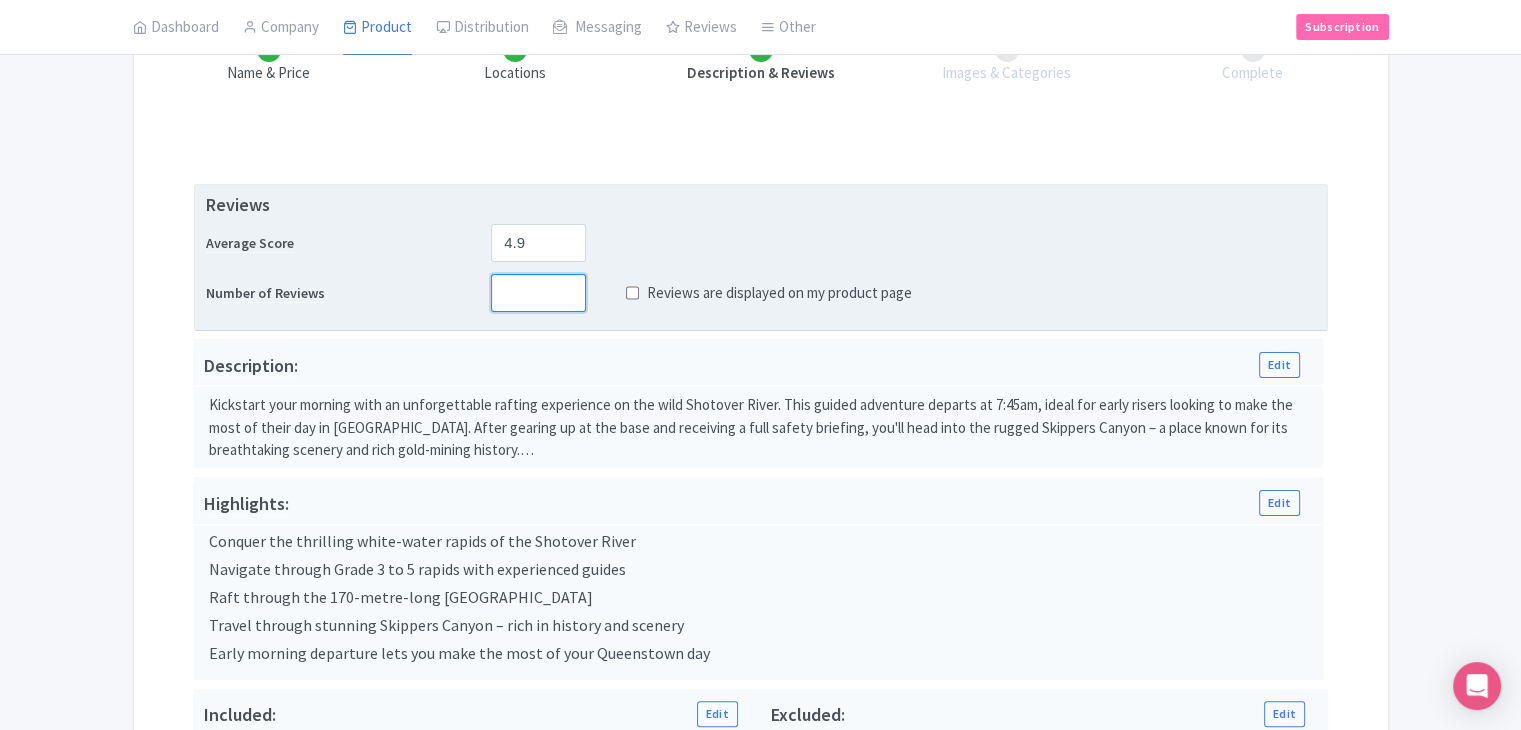 click at bounding box center [538, 293] 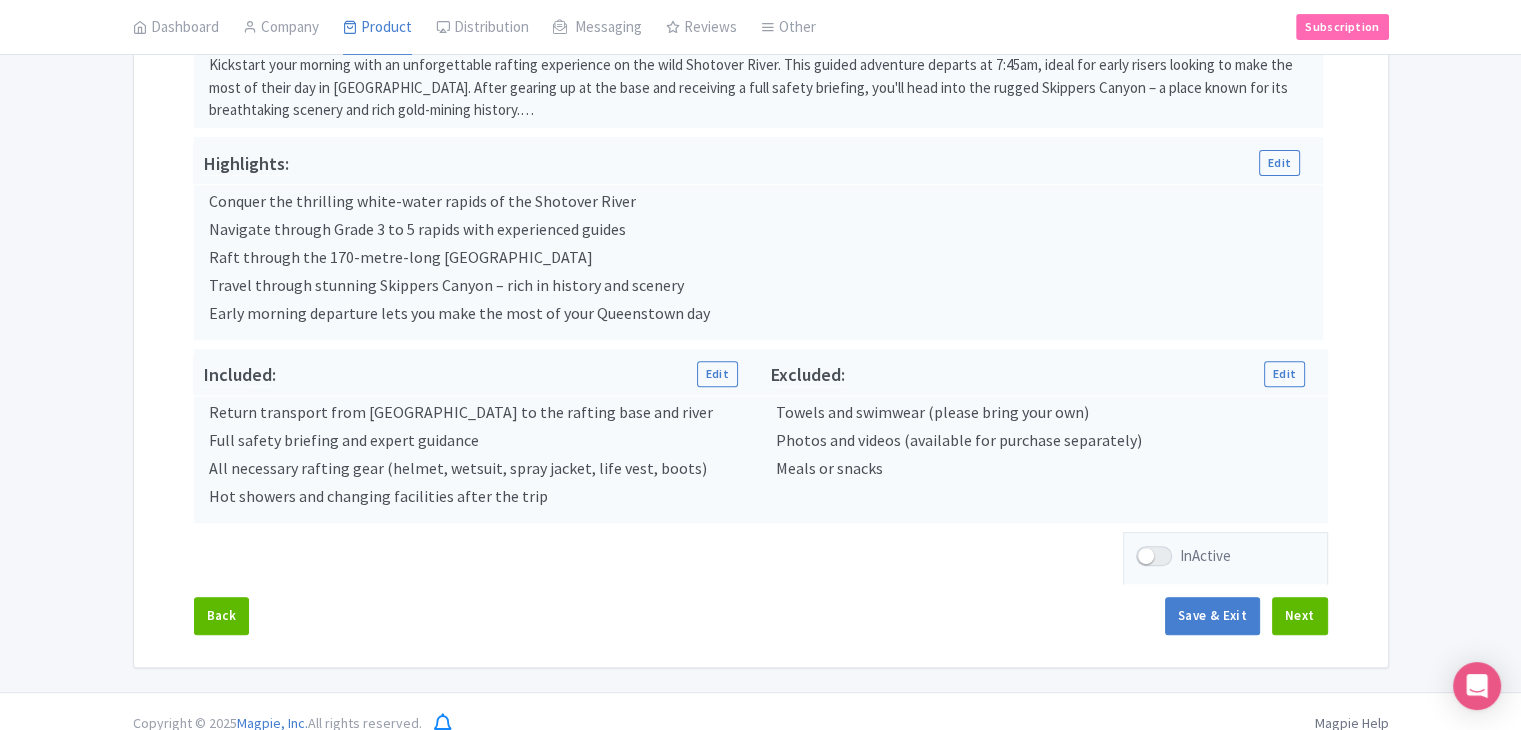 scroll, scrollTop: 680, scrollLeft: 0, axis: vertical 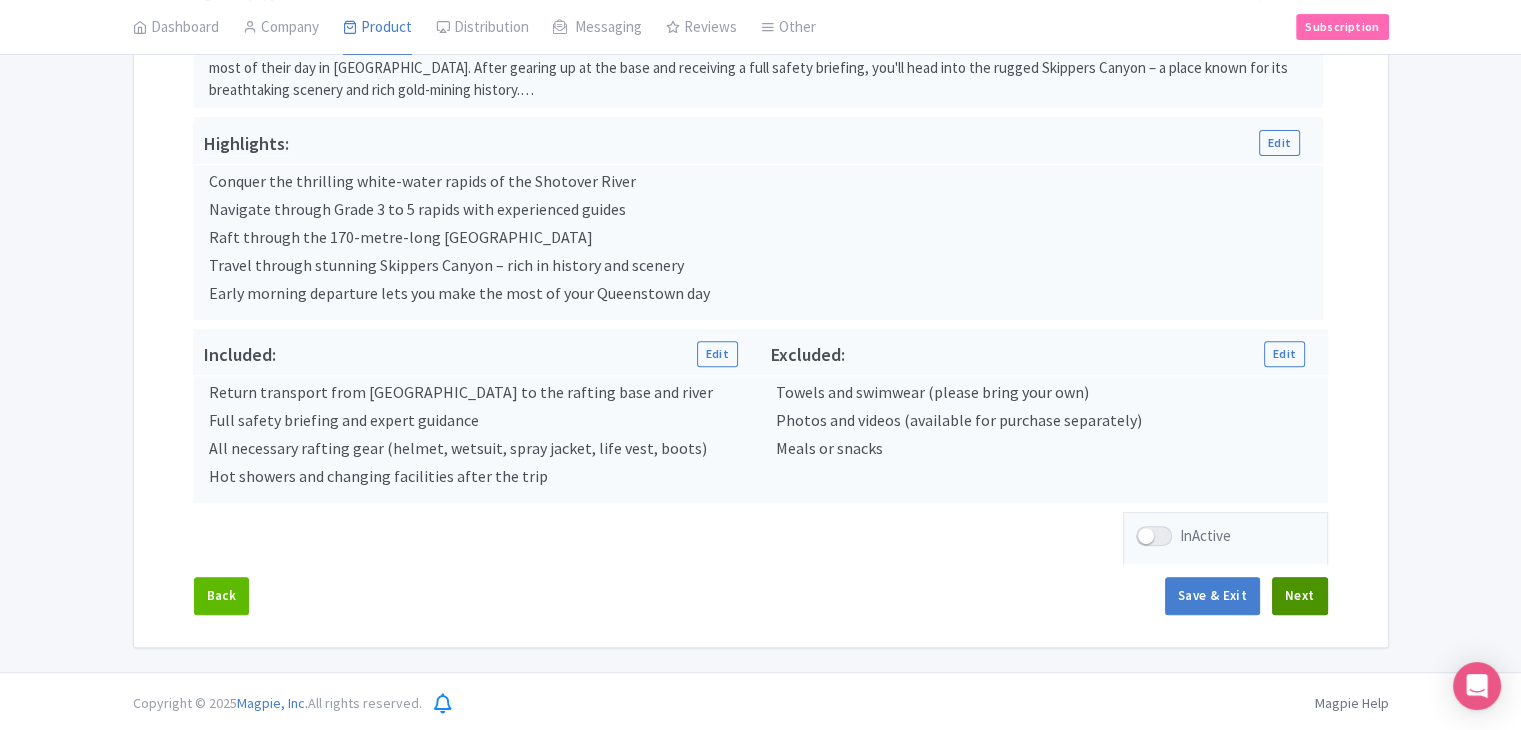 type on "160" 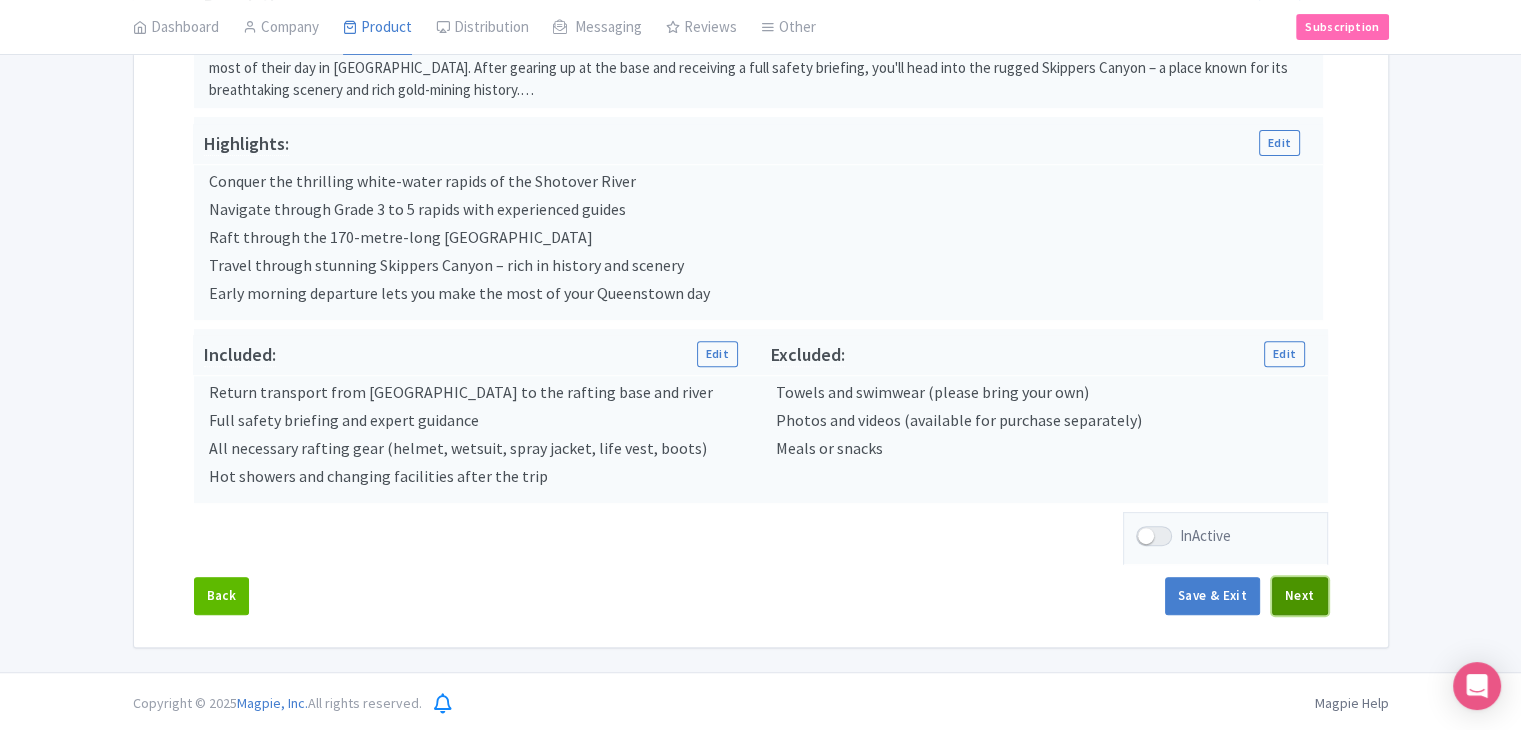 click on "Next" at bounding box center (1300, 596) 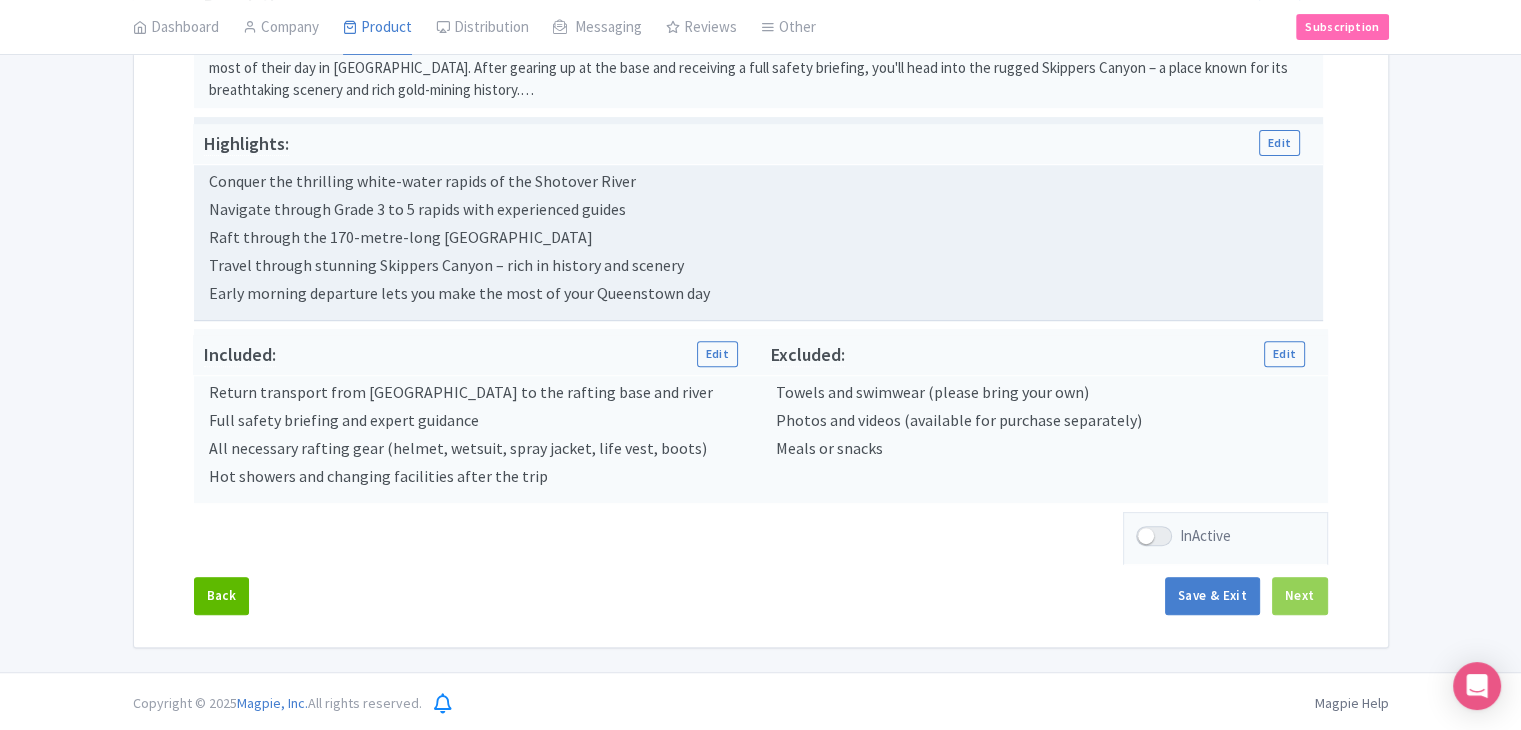scroll, scrollTop: 235, scrollLeft: 0, axis: vertical 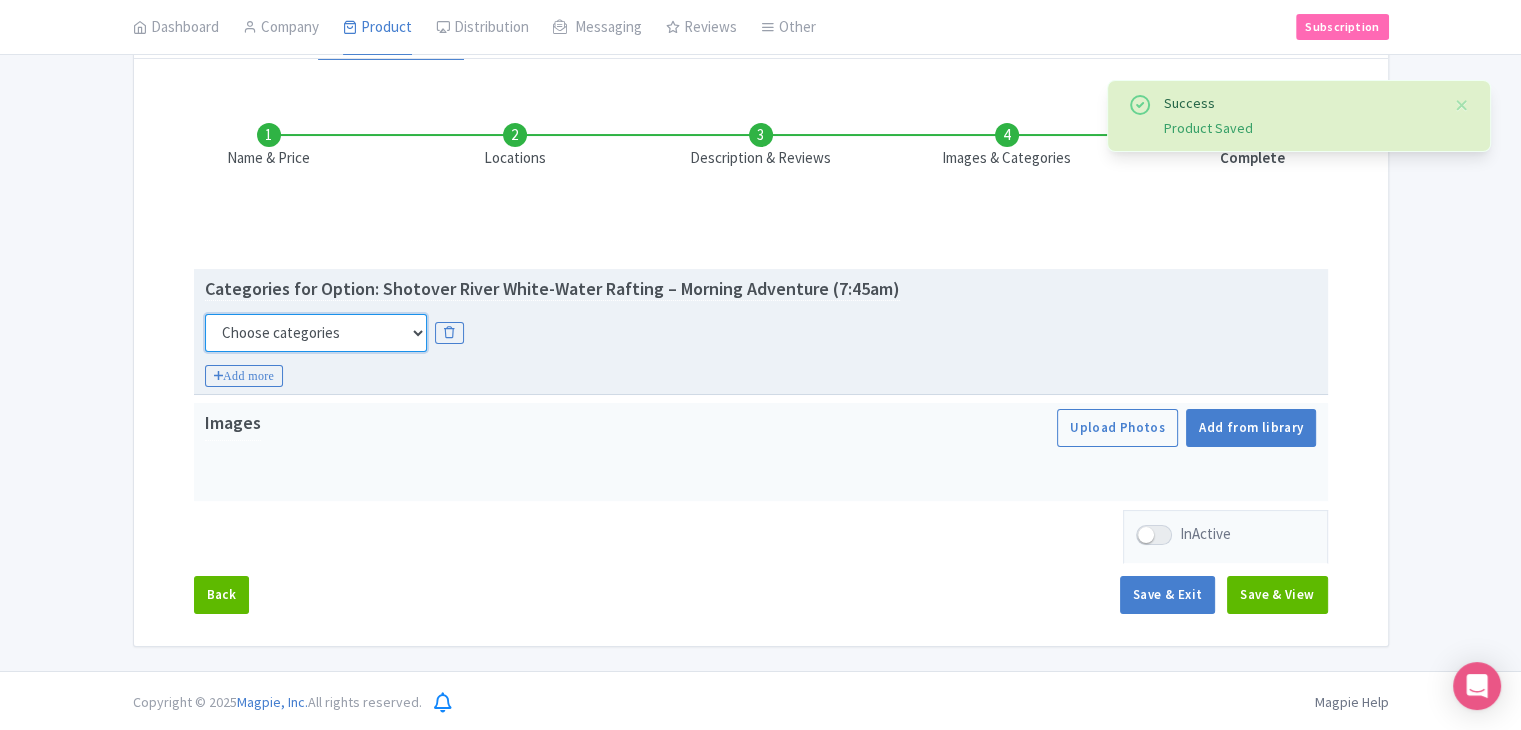 click on "Choose categories Adults Only
Animals
Audio Guide
Beaches
Bike Tours
Boat Tours
City Cards
Classes
Day Trips
Family Friendly
Fast Track
Food
Guided Tours
History
Hop On Hop Off
Literature
Live Music
Museums
Nightlife
Outdoors
Private Tours
Romantic
Self Guided
Small Group Tours
Sports
Theme Parks
Walking Tours
Wheelchair Accessible
Recurring Events" at bounding box center [316, 333] 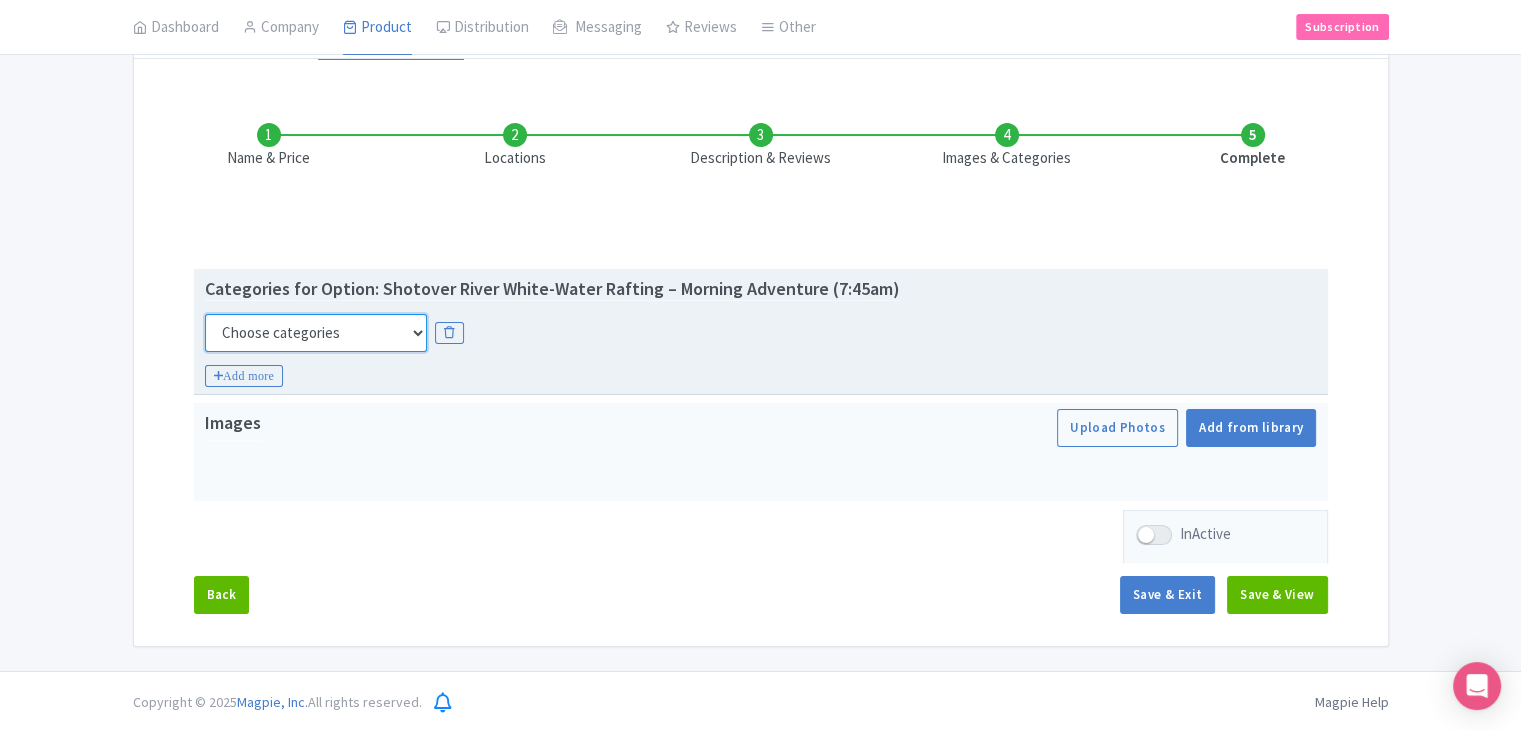 click on "Choose categories Adults Only
Animals
Audio Guide
Beaches
Bike Tours
Boat Tours
City Cards
Classes
Day Trips
Family Friendly
Fast Track
Food
Guided Tours
History
Hop On Hop Off
Literature
Live Music
Museums
Nightlife
Outdoors
Private Tours
Romantic
Self Guided
Small Group Tours
Sports
Theme Parks
Walking Tours
Wheelchair Accessible
Recurring Events" at bounding box center [316, 333] 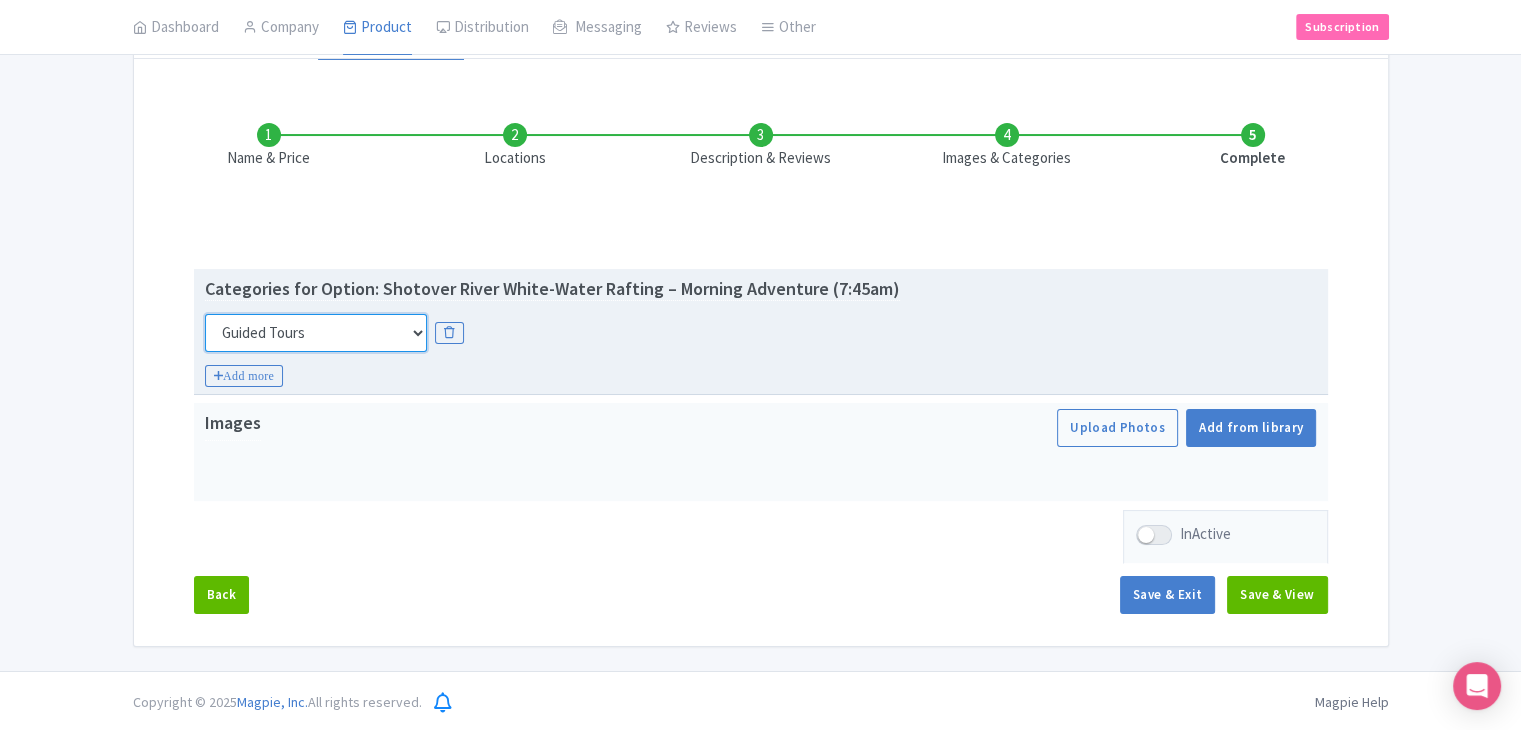 click on "Choose categories Adults Only
Animals
Audio Guide
Beaches
Bike Tours
Boat Tours
City Cards
Classes
Day Trips
Family Friendly
Fast Track
Food
Guided Tours
History
Hop On Hop Off
Literature
Live Music
Museums
Nightlife
Outdoors
Private Tours
Romantic
Self Guided
Small Group Tours
Sports
Theme Parks
Walking Tours
Wheelchair Accessible
Recurring Events" at bounding box center [316, 333] 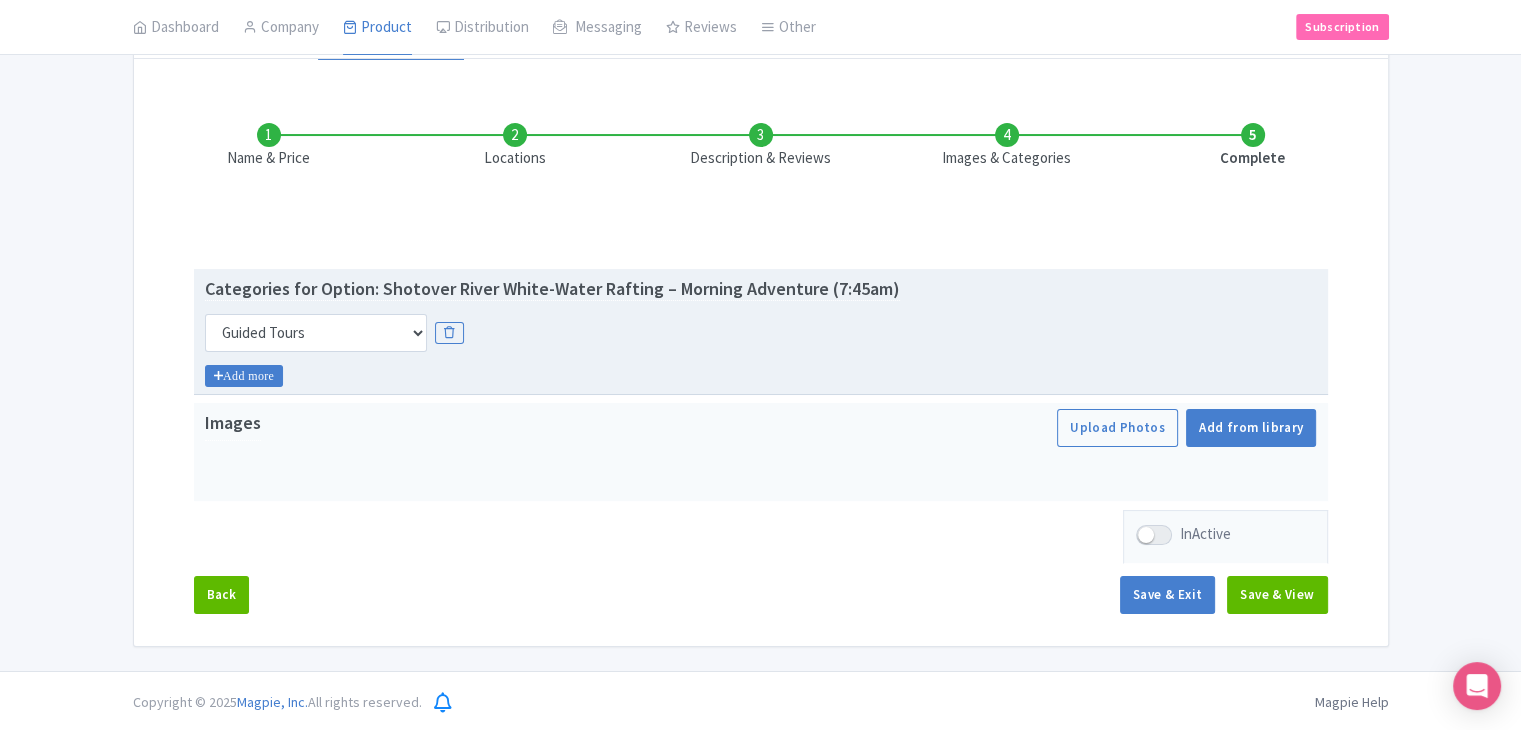 click on "Add more" at bounding box center (244, 376) 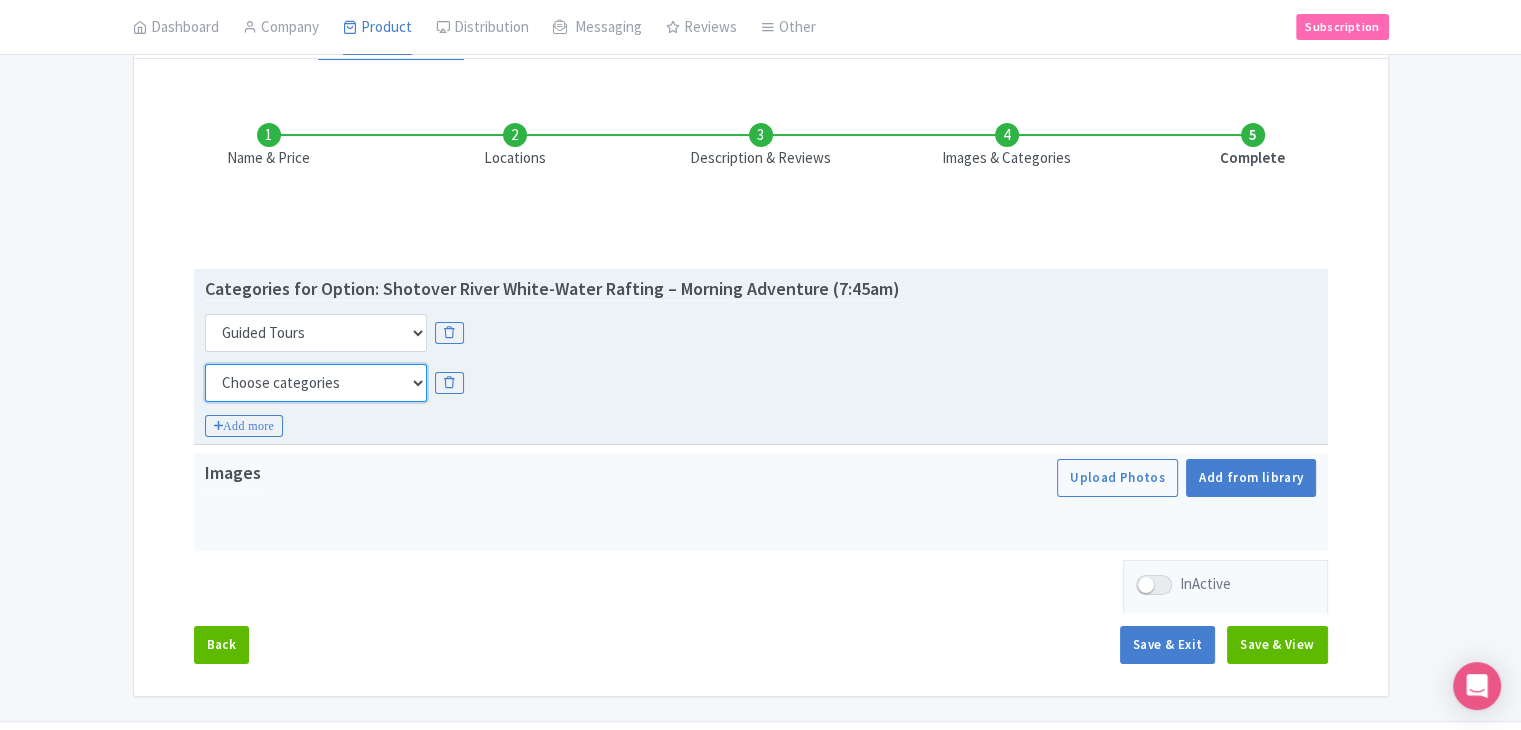 click on "Choose categories Adults Only
Animals
Audio Guide
Beaches
Bike Tours
Boat Tours
City Cards
Classes
Day Trips
Family Friendly
Fast Track
Food
Guided Tours
History
Hop On Hop Off
Literature
Live Music
Museums
Nightlife
Outdoors
Private Tours
Romantic
Self Guided
Small Group Tours
Sports
Theme Parks
Walking Tours
Wheelchair Accessible
Recurring Events" at bounding box center [316, 383] 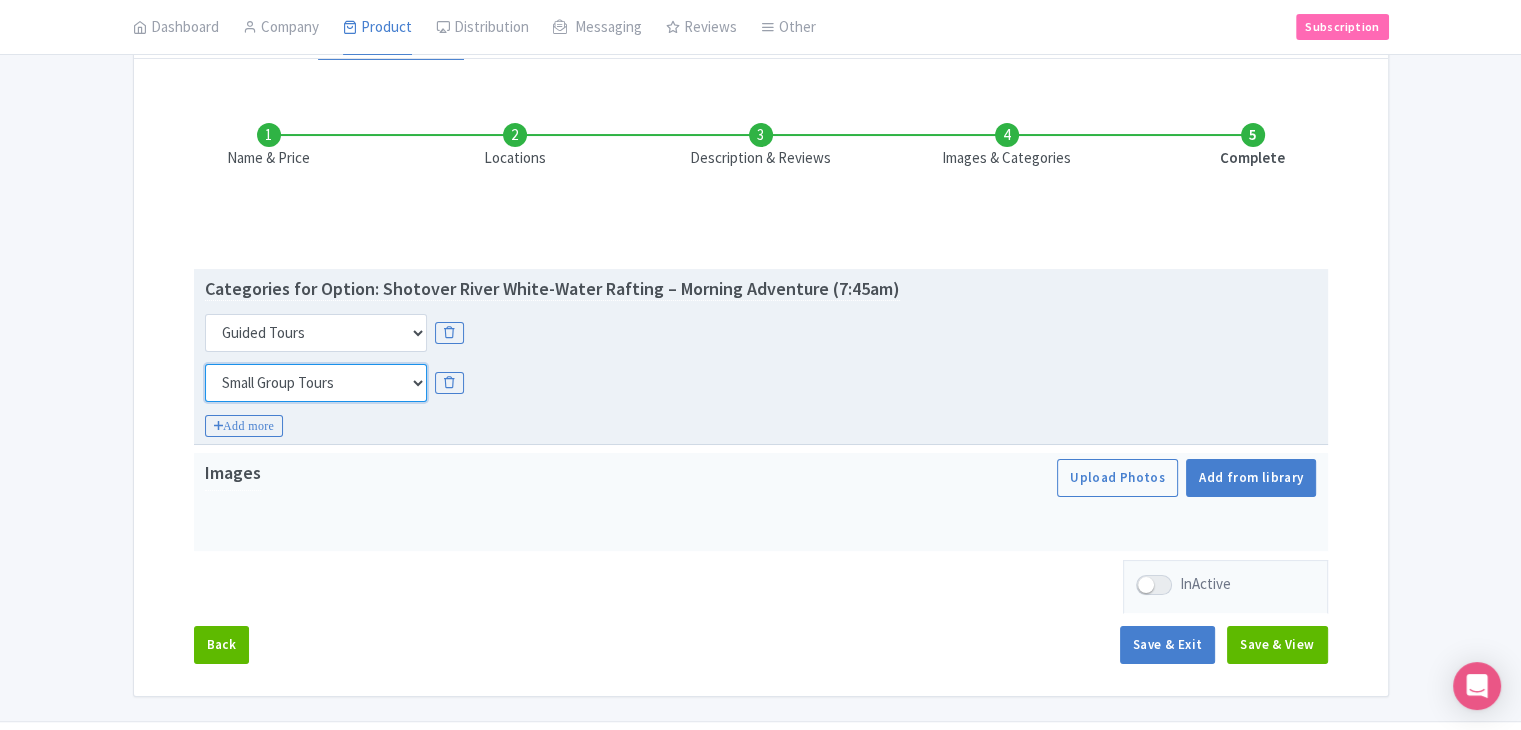 click on "Choose categories Adults Only
Animals
Audio Guide
Beaches
Bike Tours
Boat Tours
City Cards
Classes
Day Trips
Family Friendly
Fast Track
Food
Guided Tours
History
Hop On Hop Off
Literature
Live Music
Museums
Nightlife
Outdoors
Private Tours
Romantic
Self Guided
Small Group Tours
Sports
Theme Parks
Walking Tours
Wheelchair Accessible
Recurring Events" at bounding box center [316, 383] 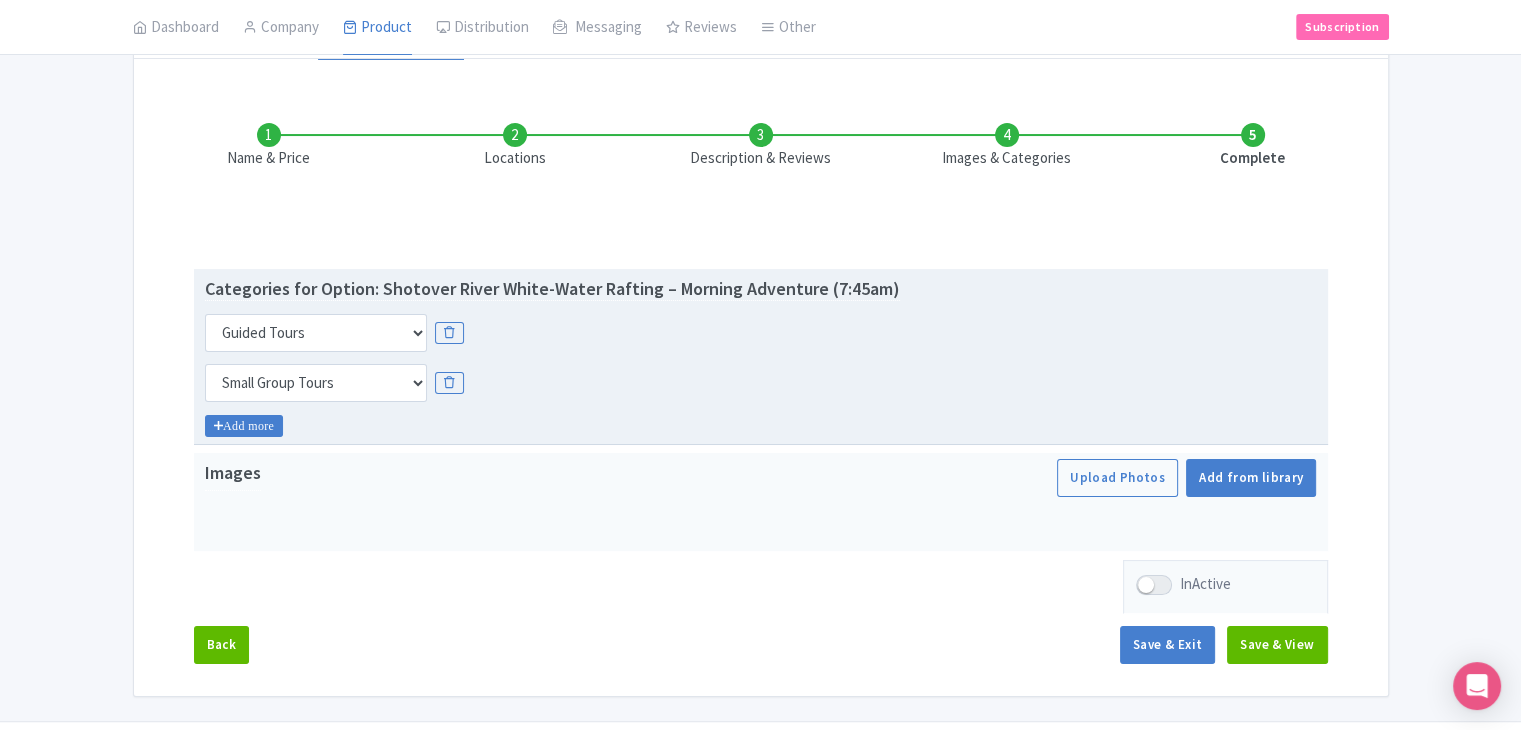 click on "Add more" at bounding box center [244, 426] 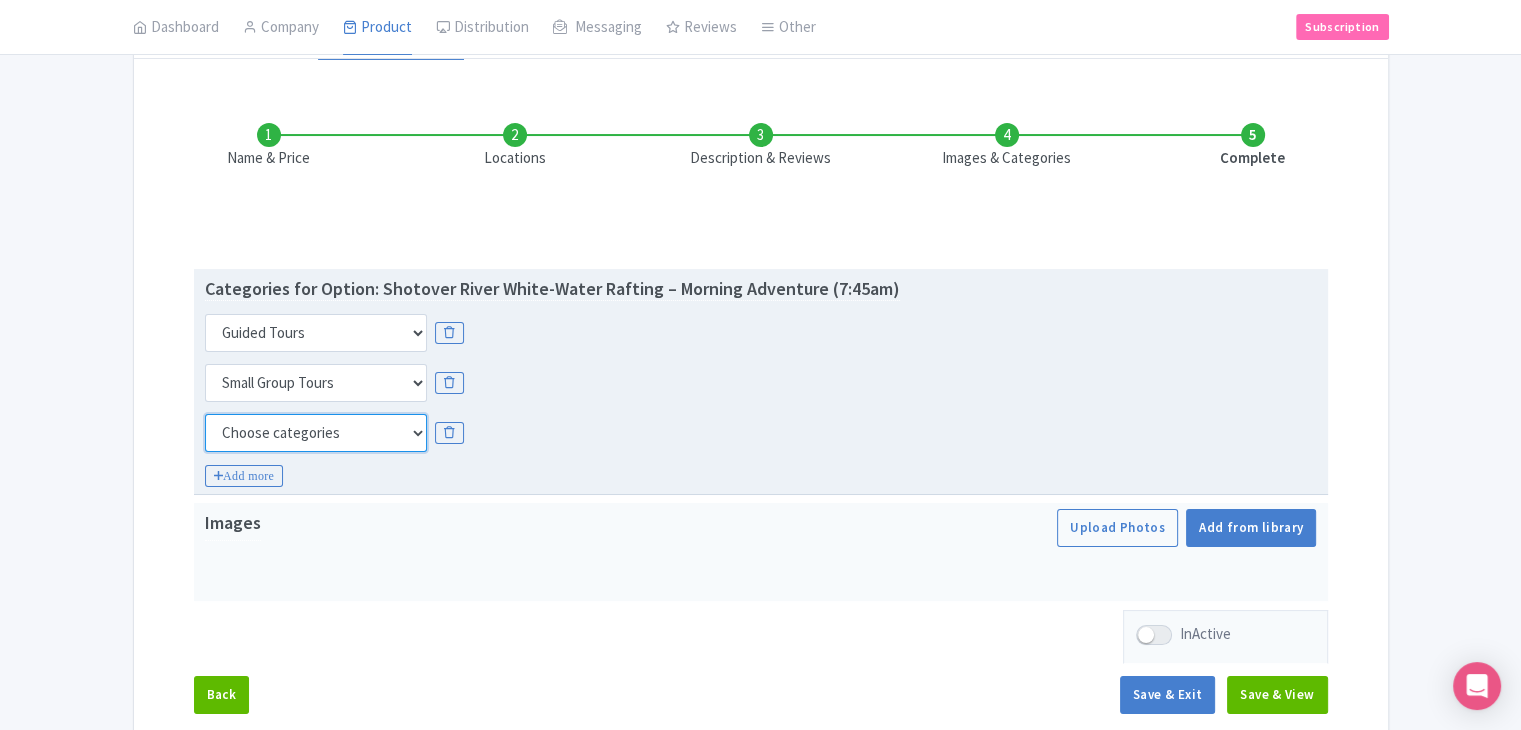 click on "Choose categories Adults Only
Animals
Audio Guide
Beaches
Bike Tours
Boat Tours
City Cards
Classes
Day Trips
Family Friendly
Fast Track
Food
Guided Tours
History
Hop On Hop Off
Literature
Live Music
Museums
Nightlife
Outdoors
Private Tours
Romantic
Self Guided
Small Group Tours
Sports
Theme Parks
Walking Tours
Wheelchair Accessible
Recurring Events" at bounding box center (316, 433) 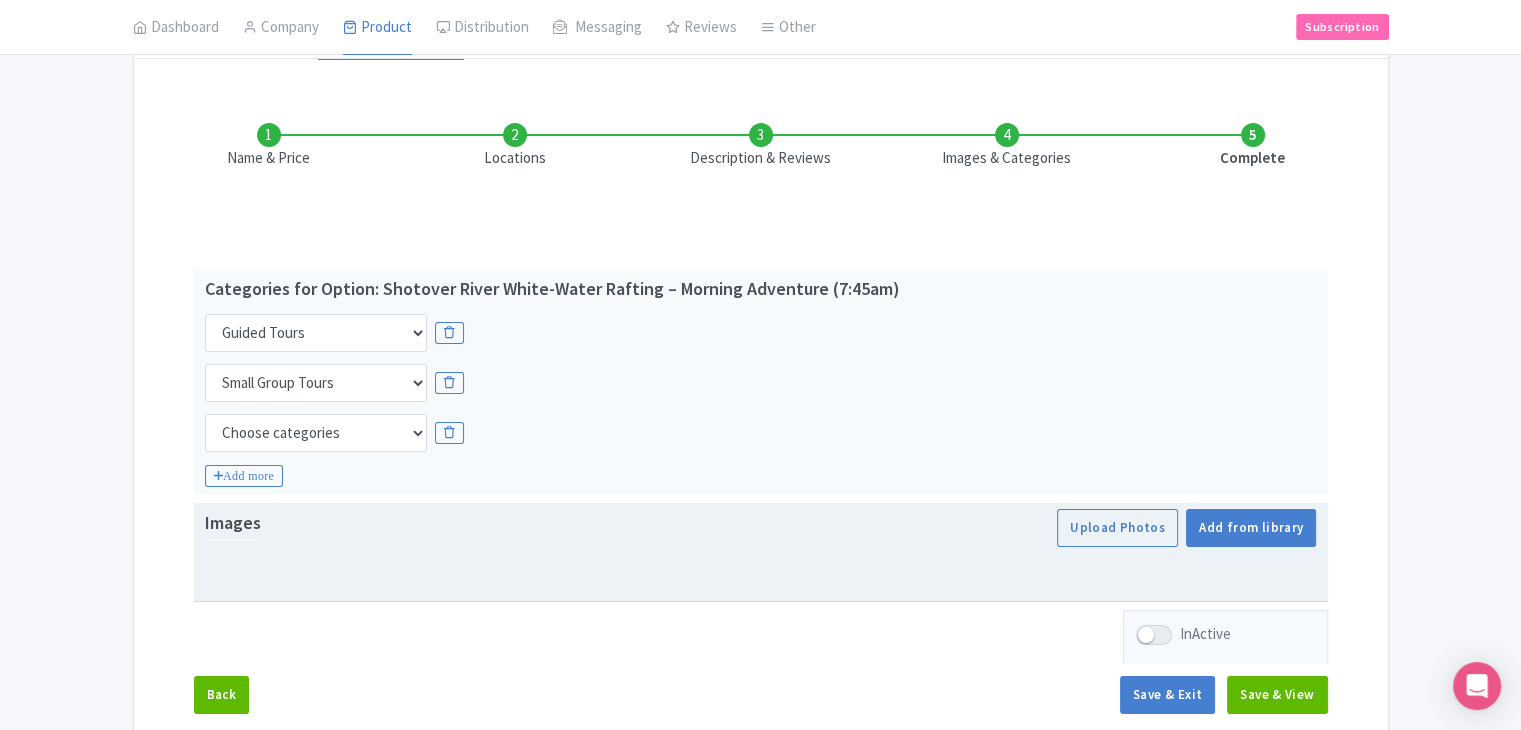 drag, startPoint x: 648, startPoint y: 527, endPoint x: 659, endPoint y: 519, distance: 13.601471 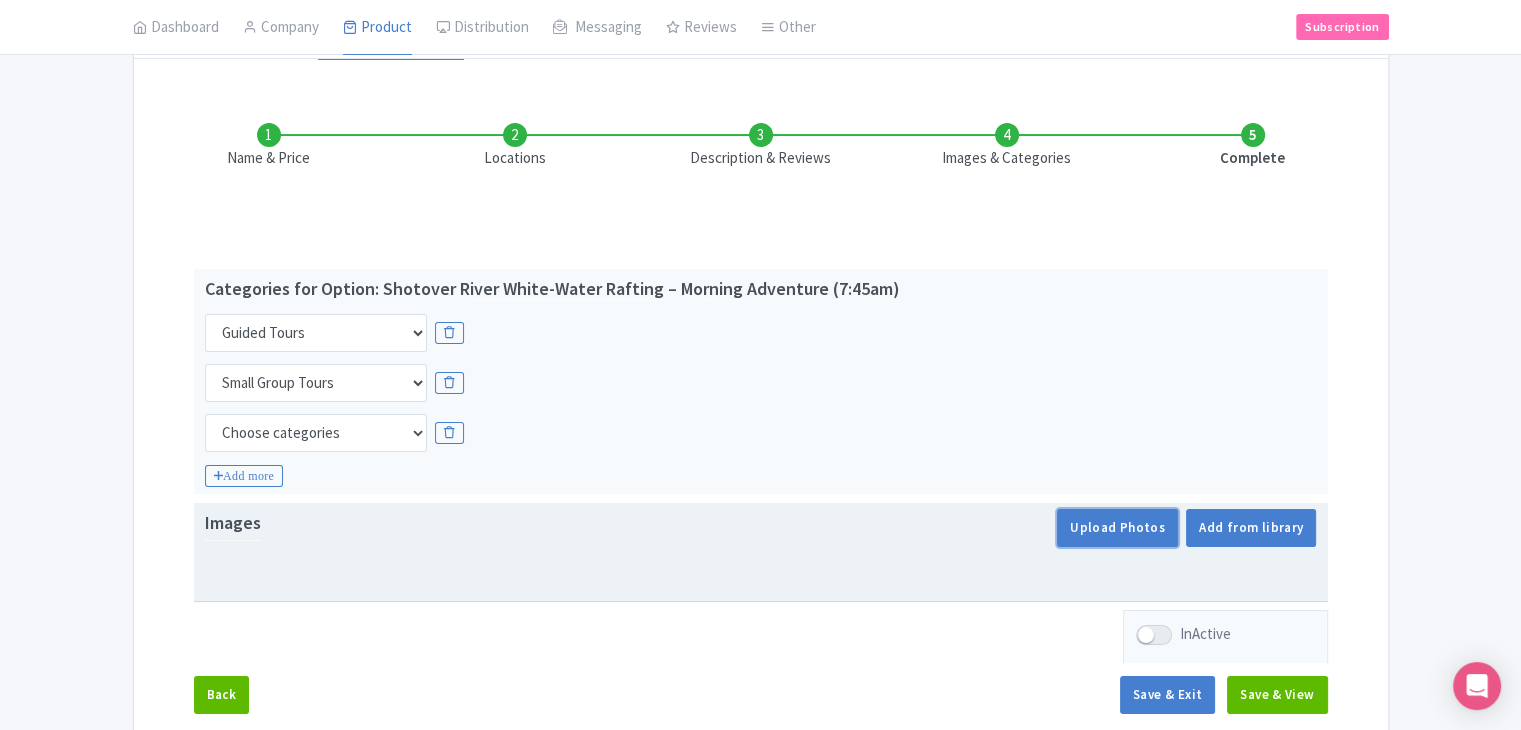 click on "Upload Photos" at bounding box center (1117, 528) 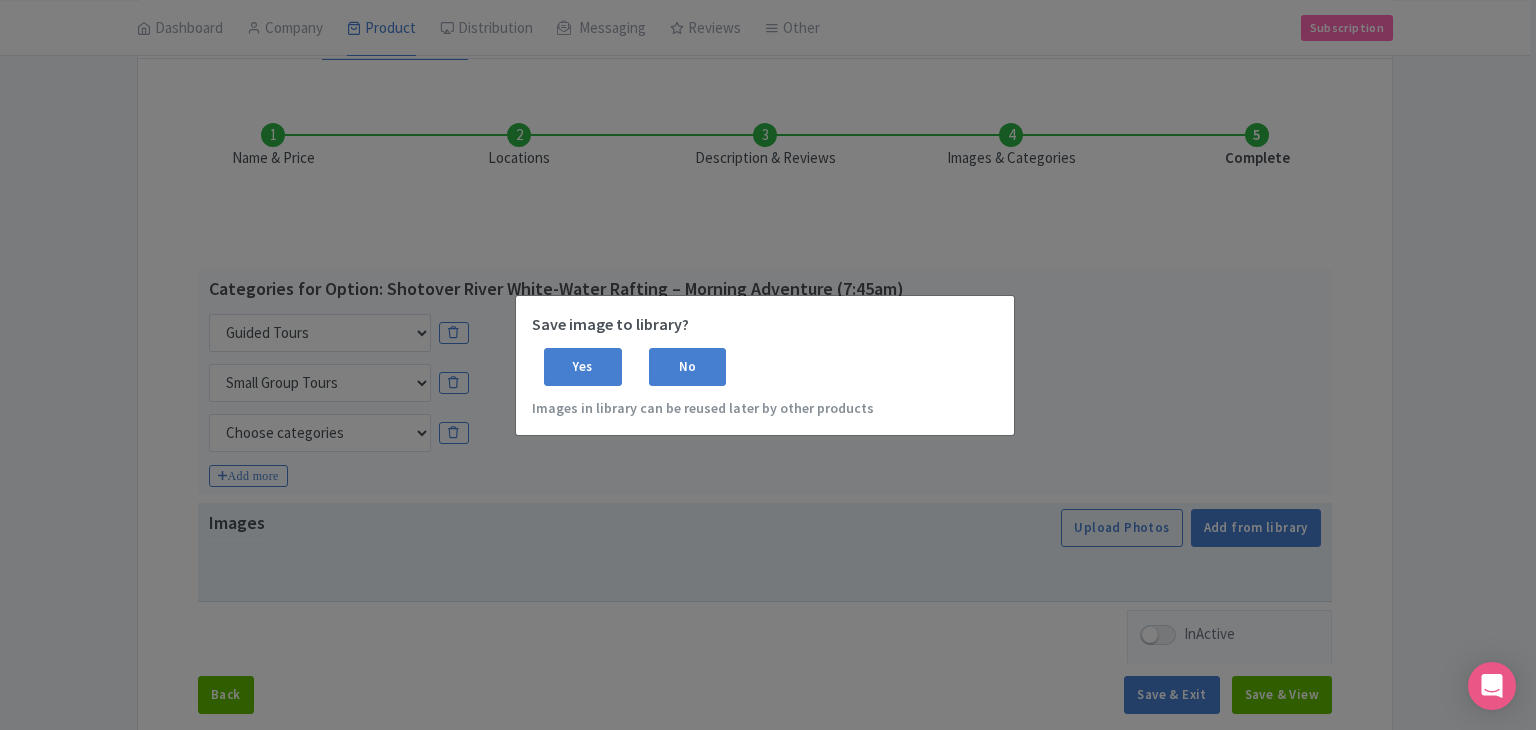 click on "Save image to library?
Yes
No
Images in library can be reused later by other products" at bounding box center (765, 365) 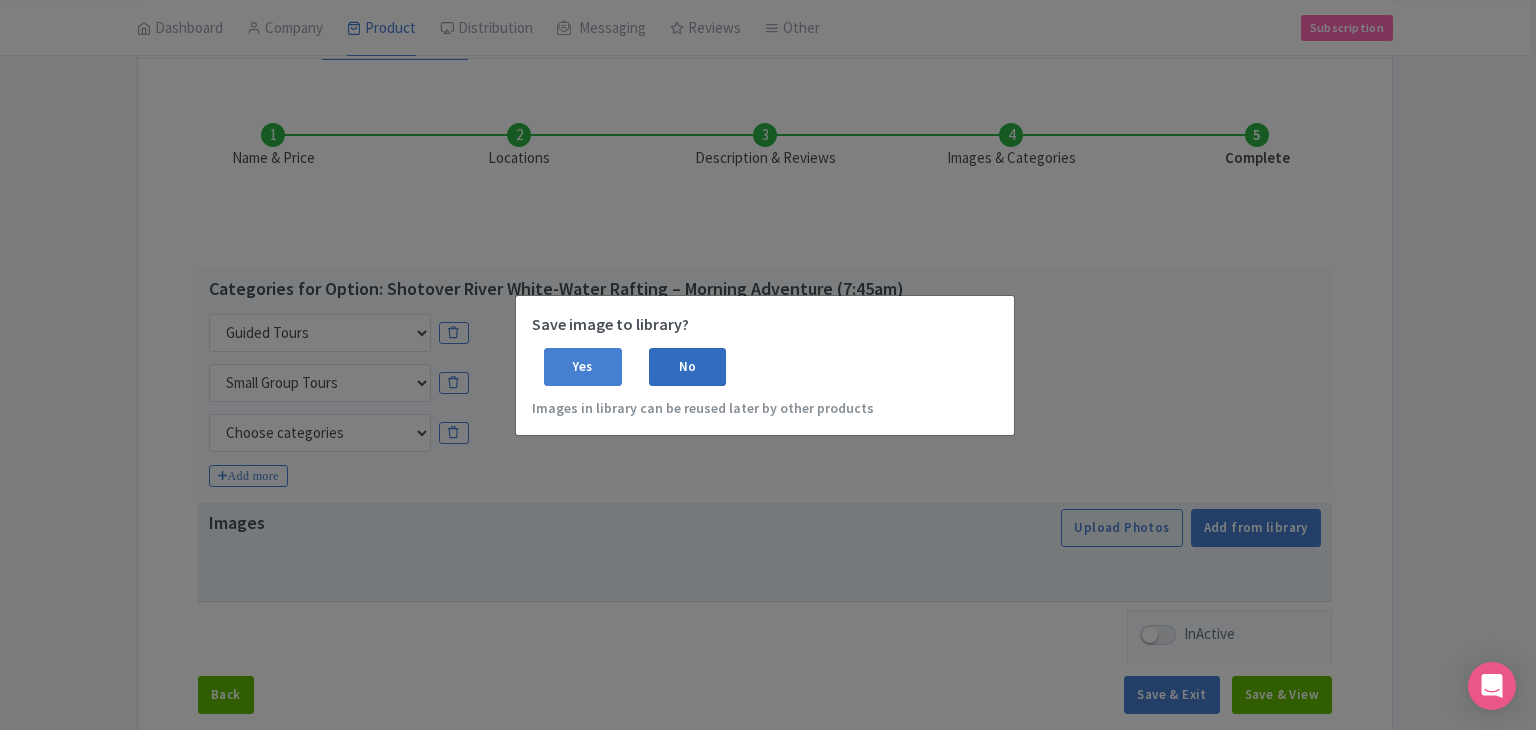 click on "No" at bounding box center (688, 367) 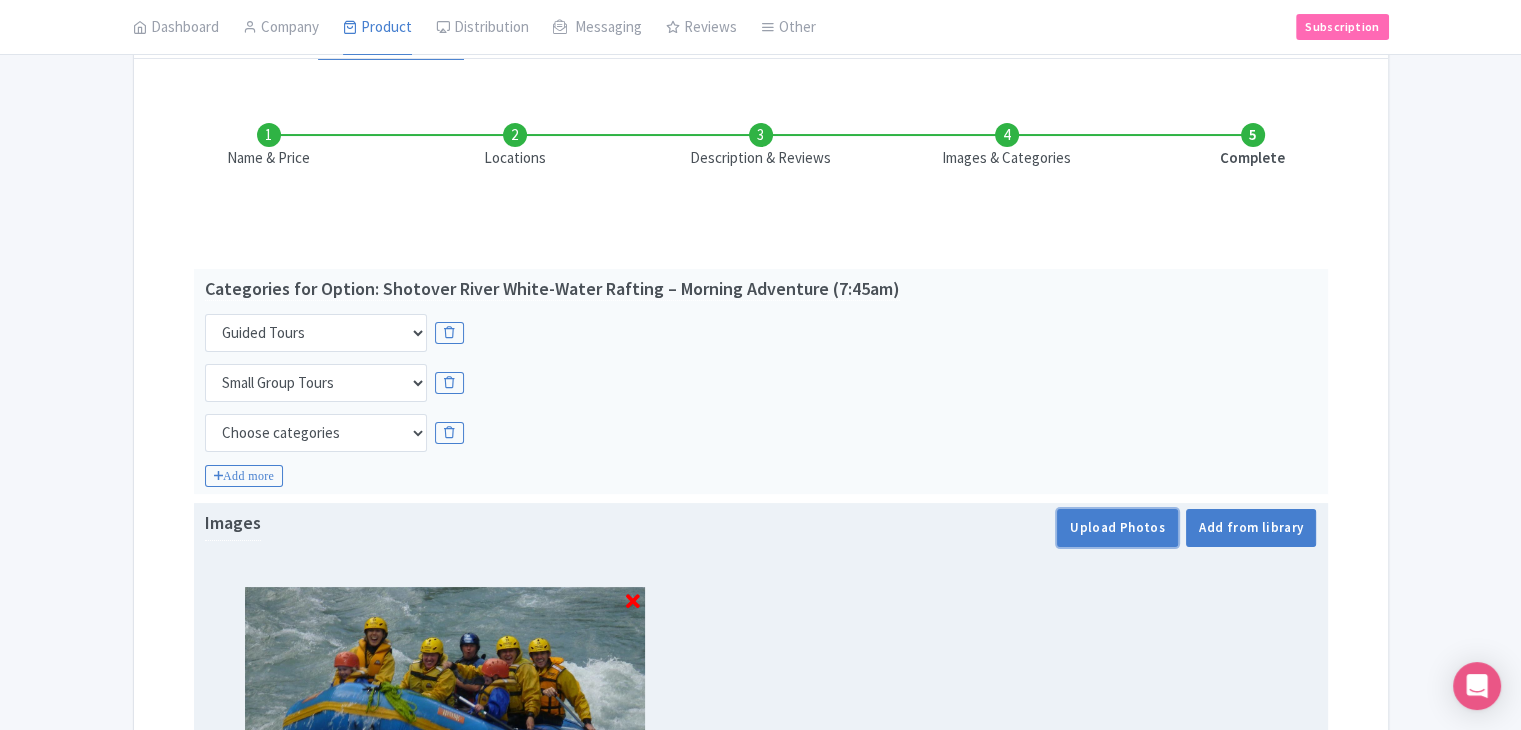 click on "Upload Photos" at bounding box center [1117, 528] 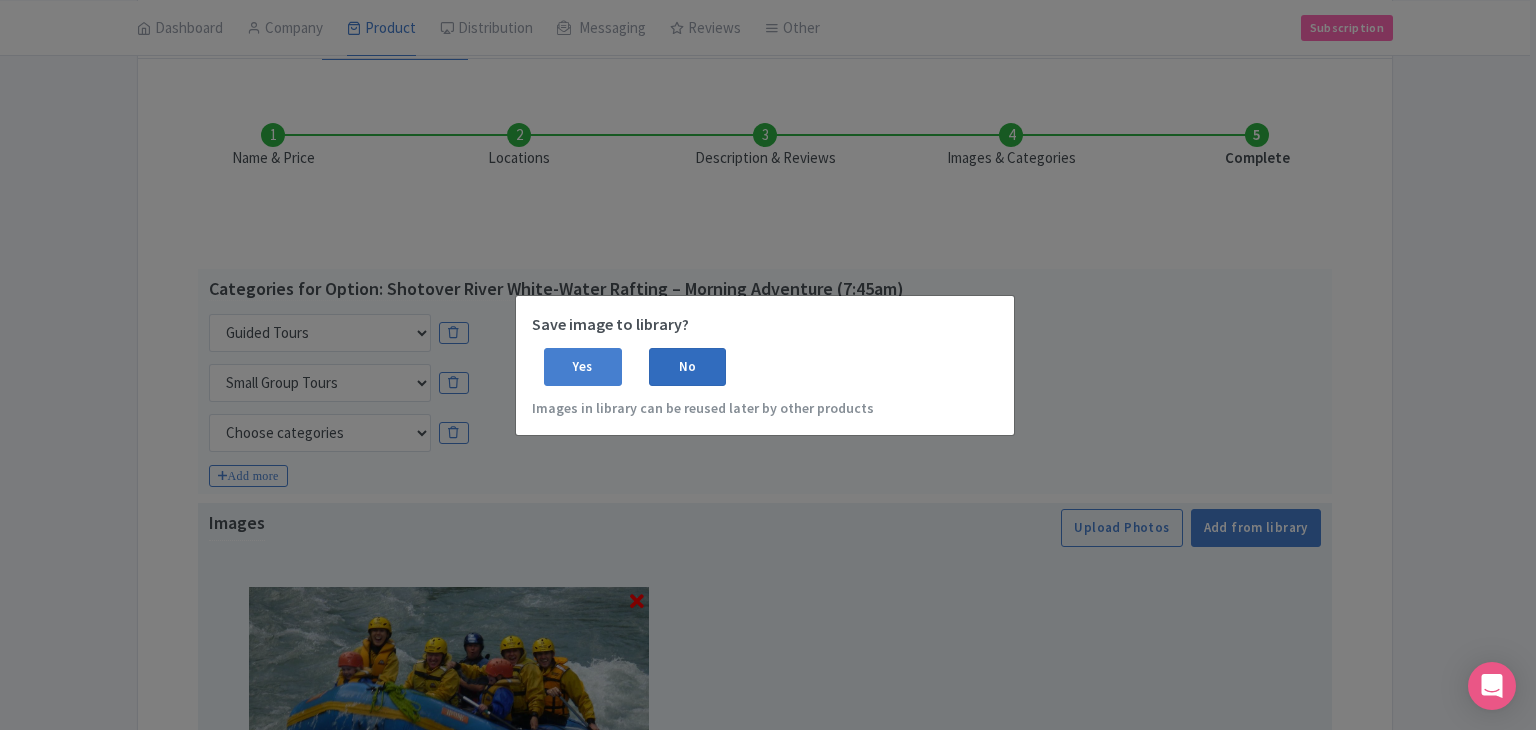 click on "No" at bounding box center (688, 367) 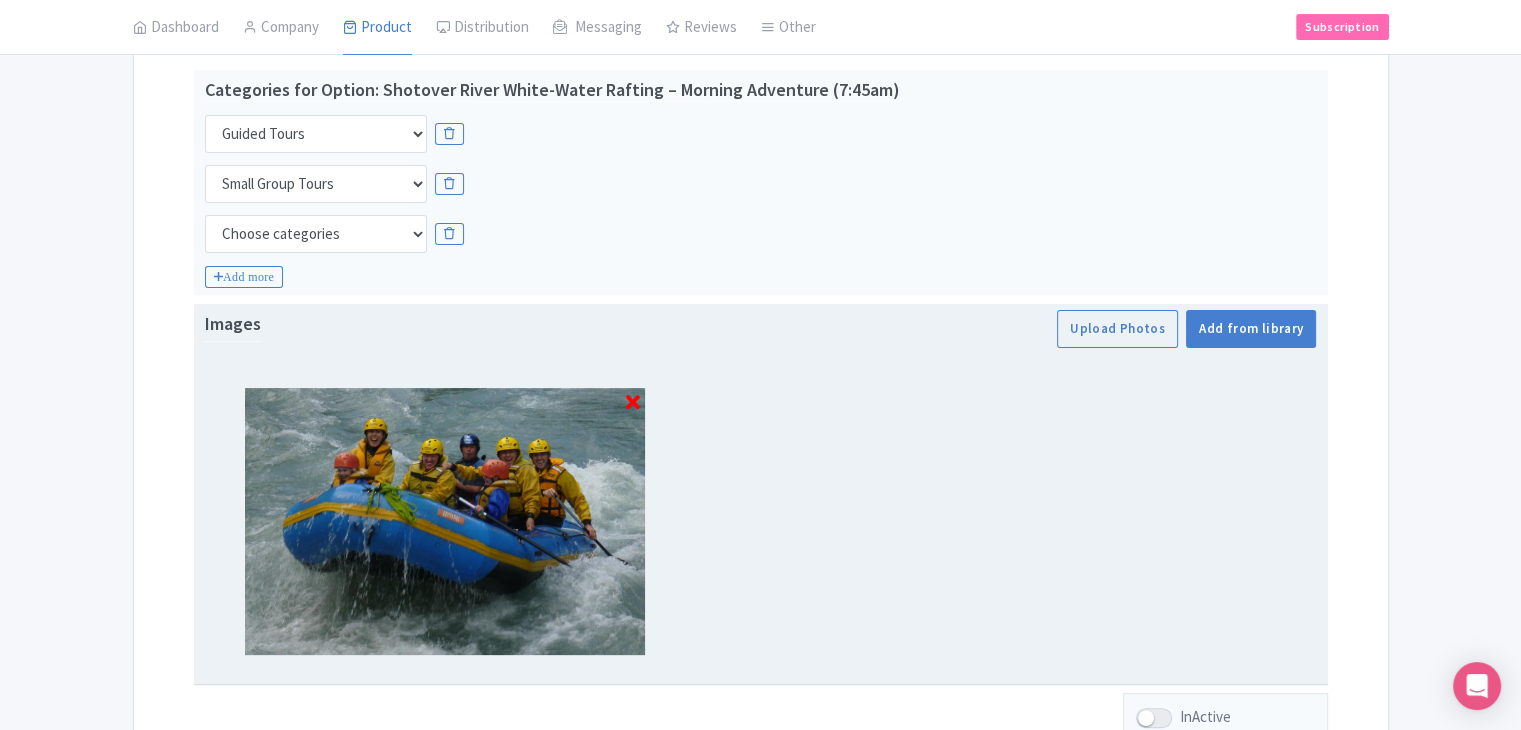 scroll, scrollTop: 435, scrollLeft: 0, axis: vertical 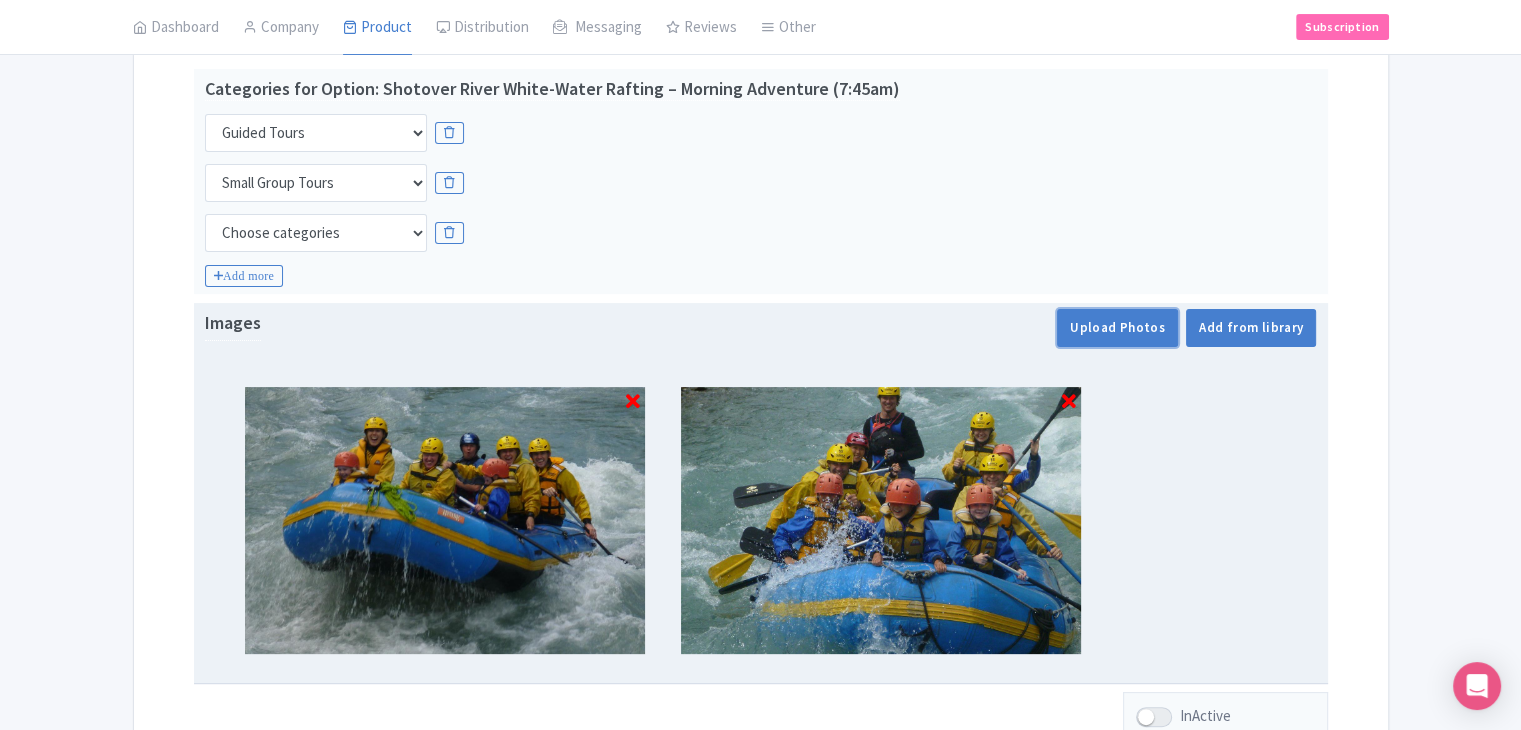 click on "Upload Photos" at bounding box center (1117, 328) 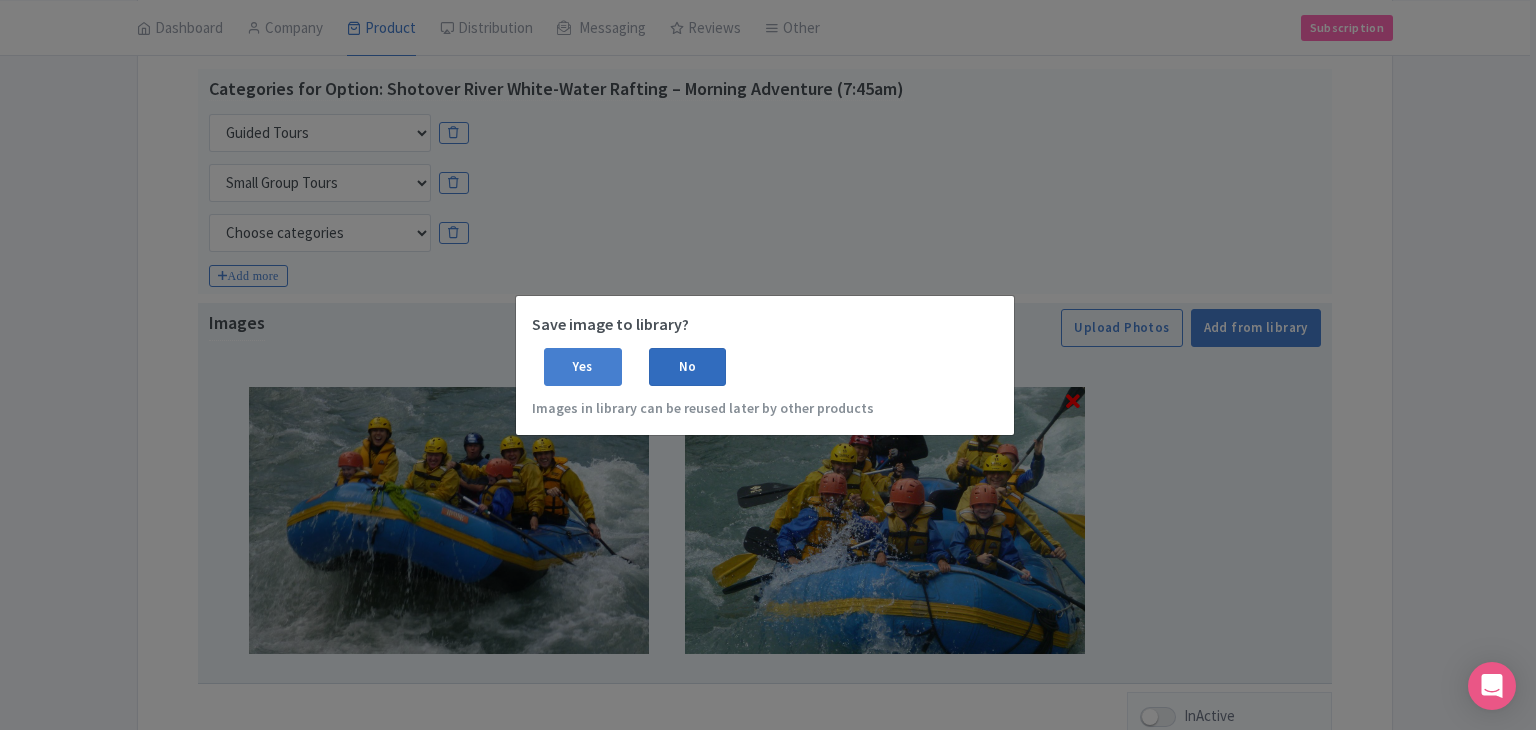 click on "No" at bounding box center (688, 367) 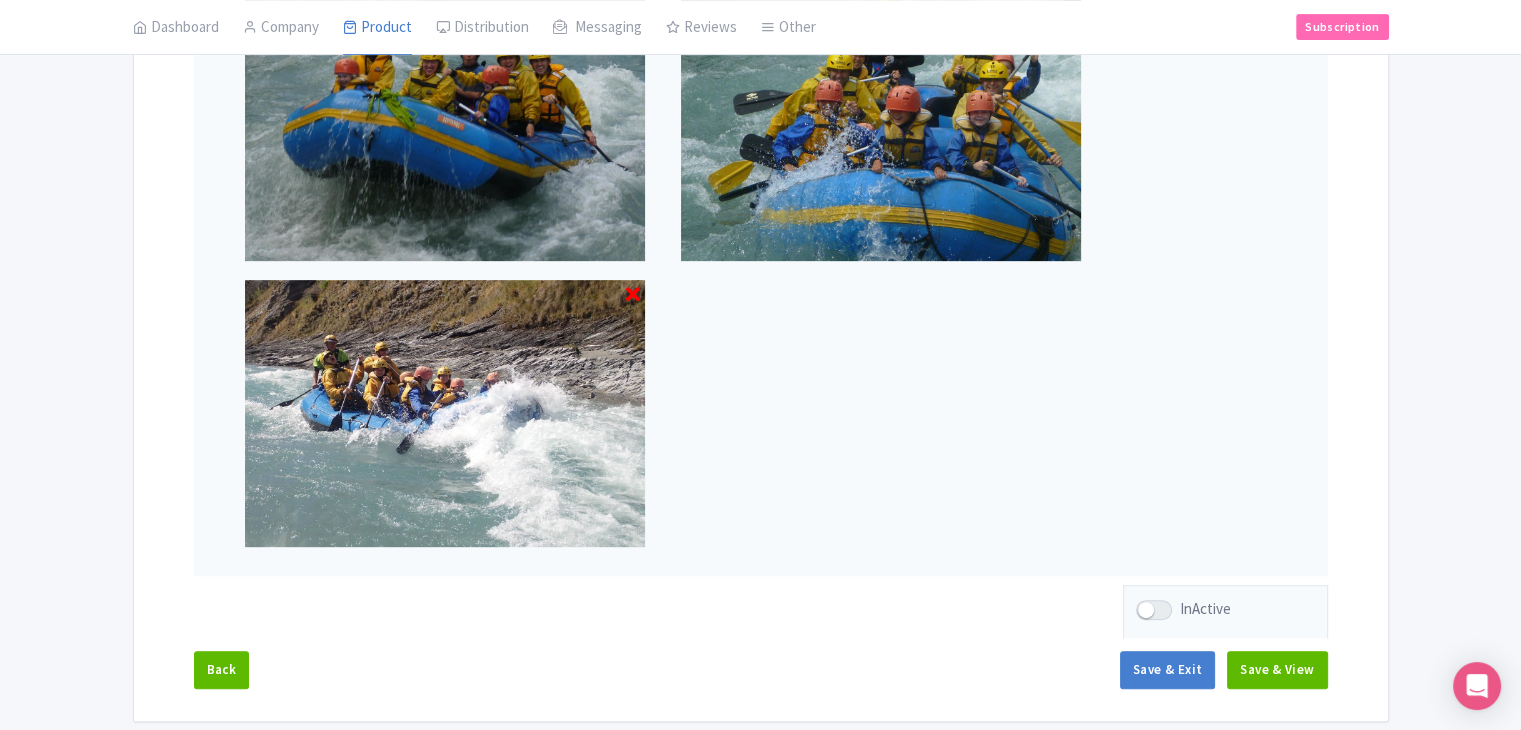 scroll, scrollTop: 903, scrollLeft: 0, axis: vertical 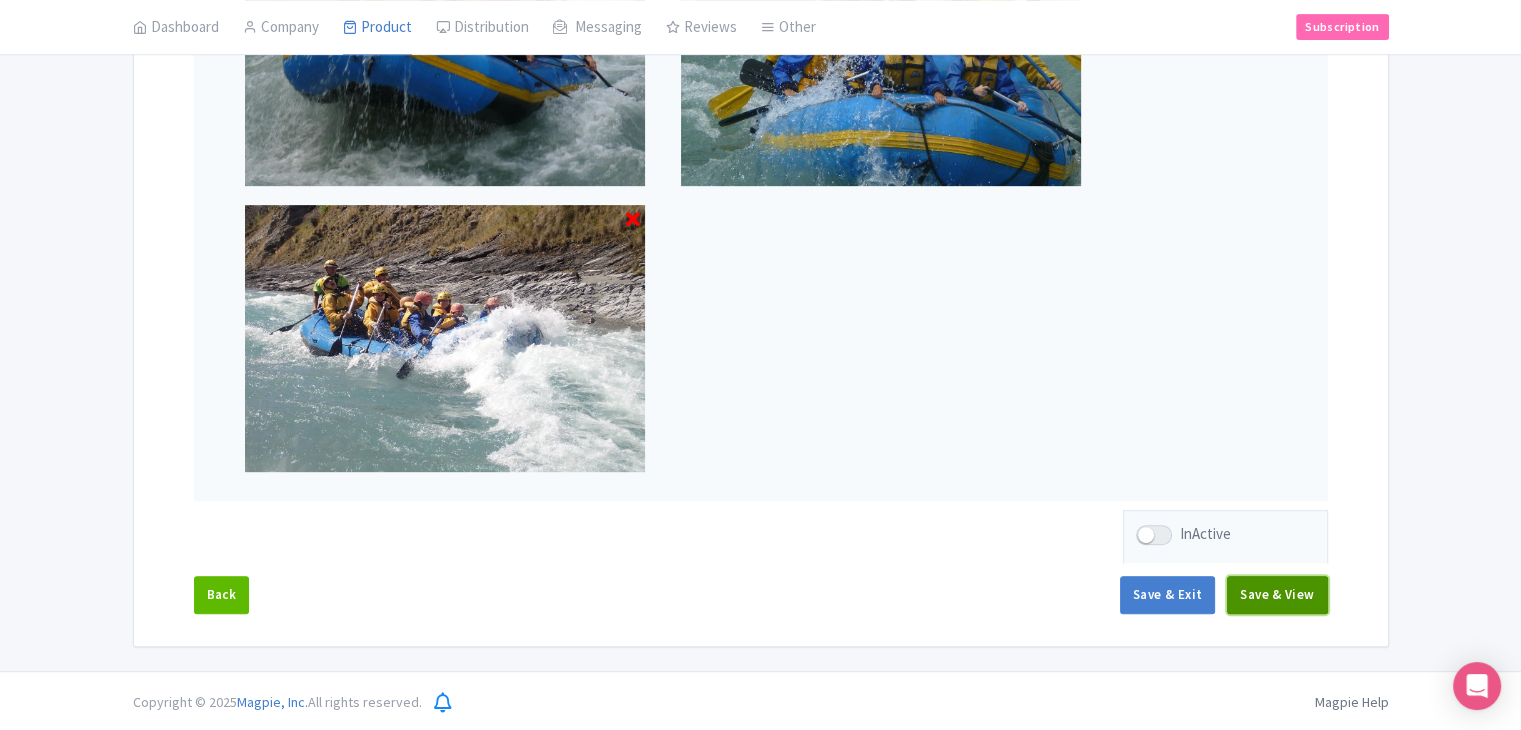 click on "Save & View" at bounding box center [1277, 595] 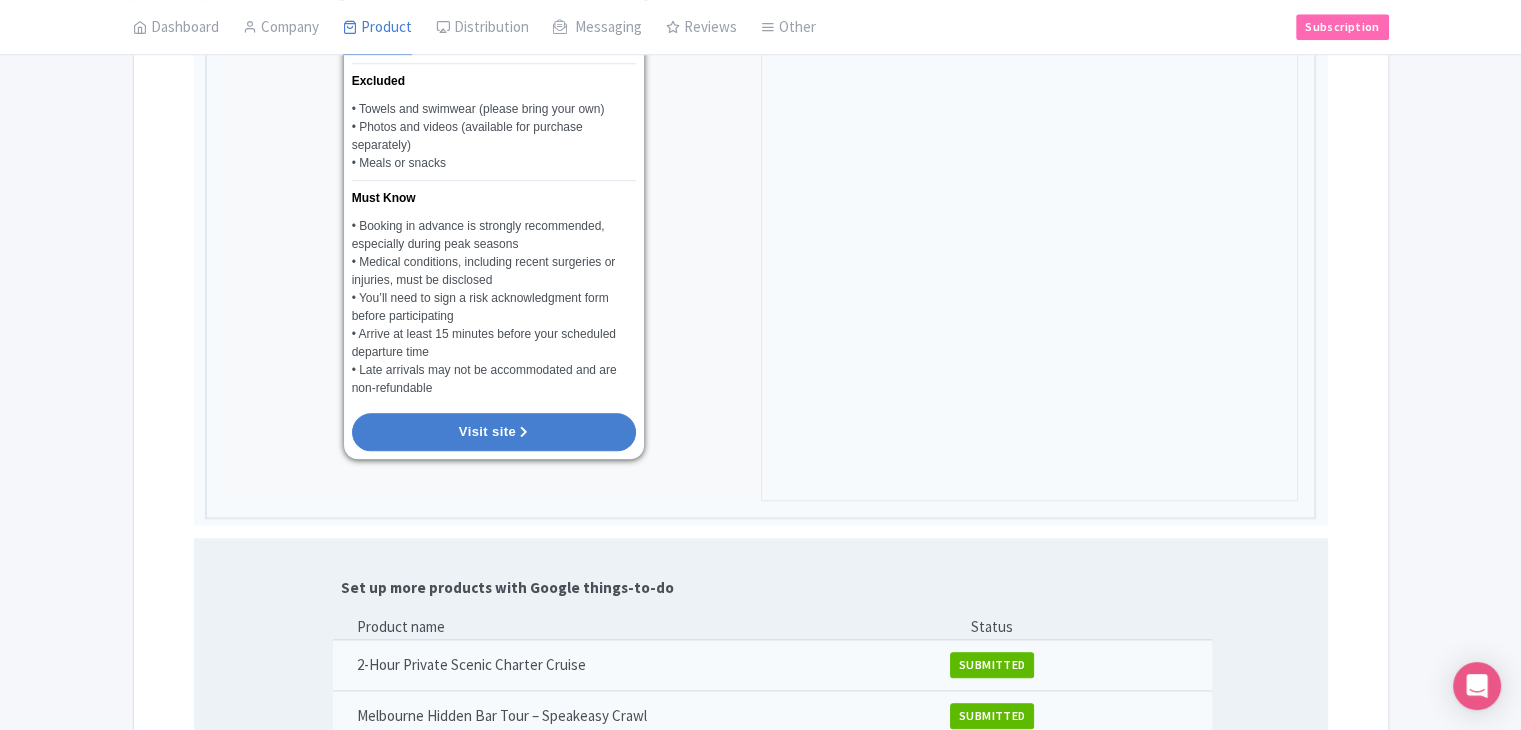 scroll, scrollTop: 2303, scrollLeft: 0, axis: vertical 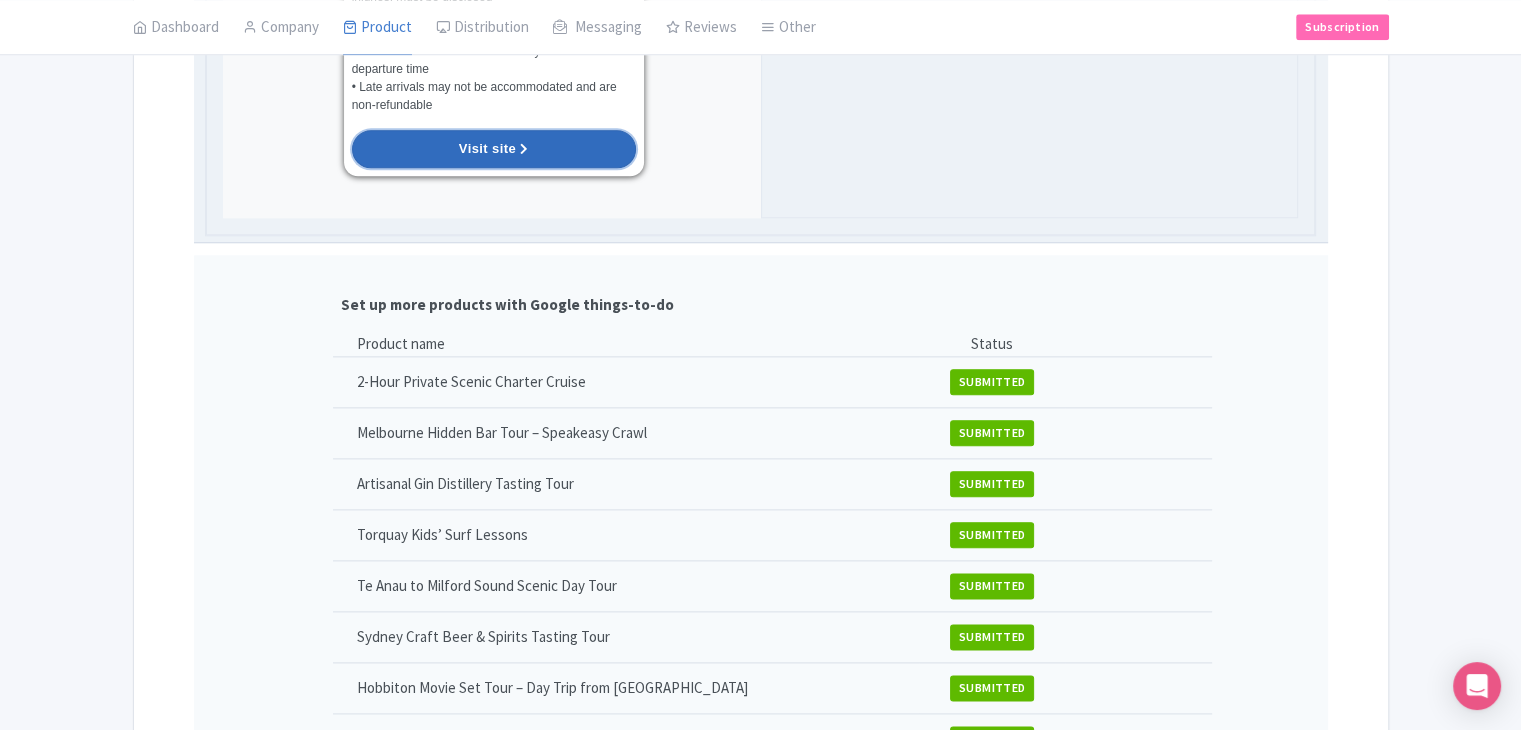 click on "Visit site" at bounding box center (487, 148) 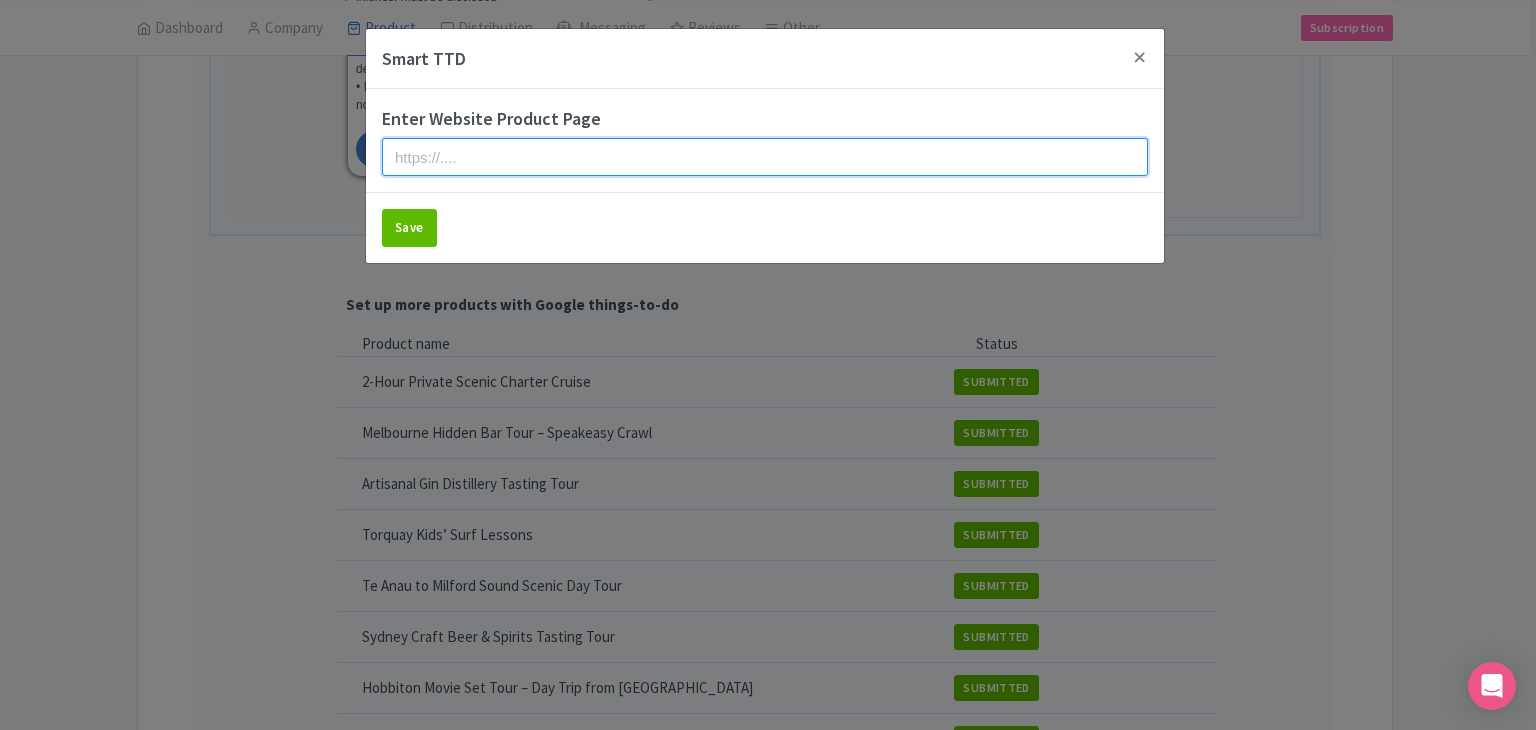 click at bounding box center [765, 157] 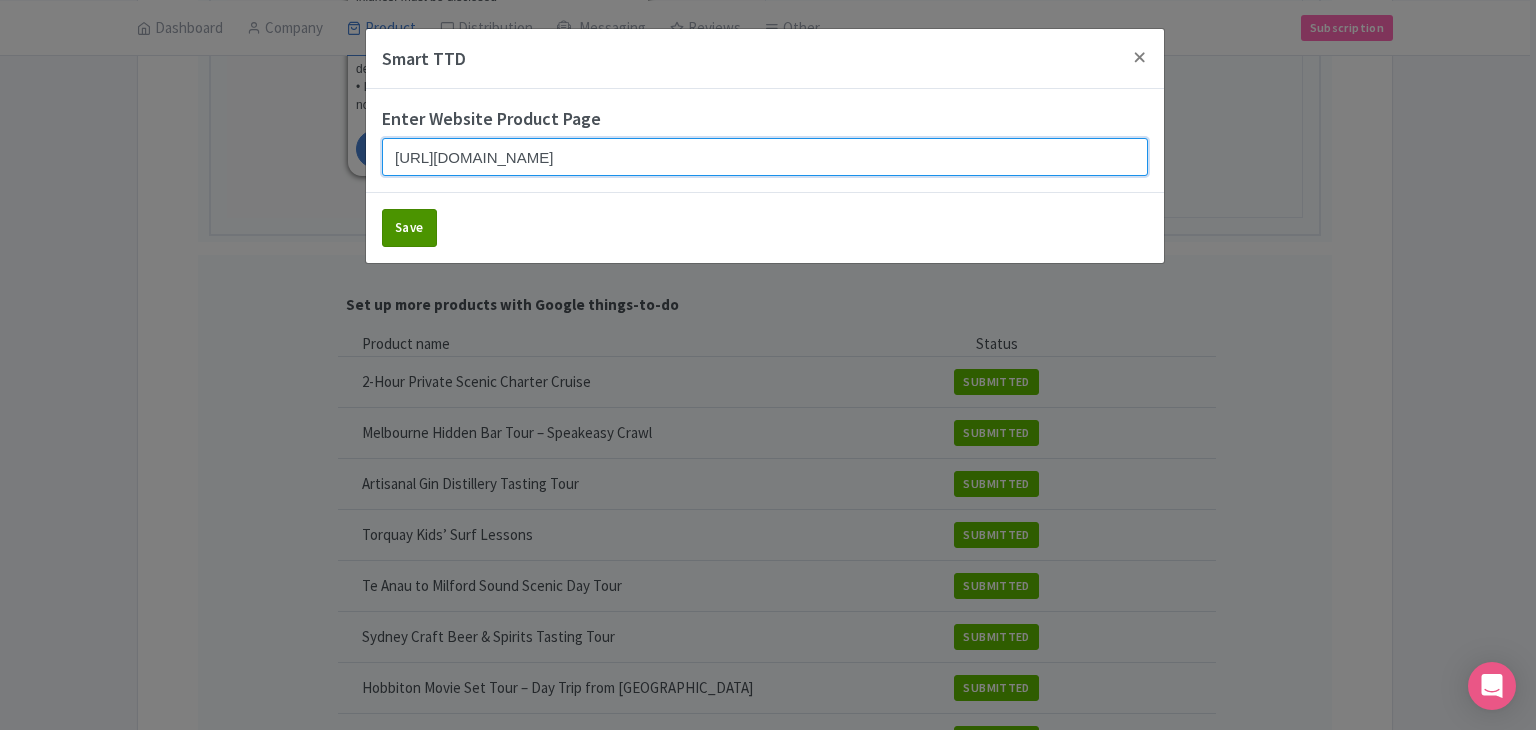 type on "https://www.findrhost.com/tours/shotover-river-rafting-745am-morning-trip" 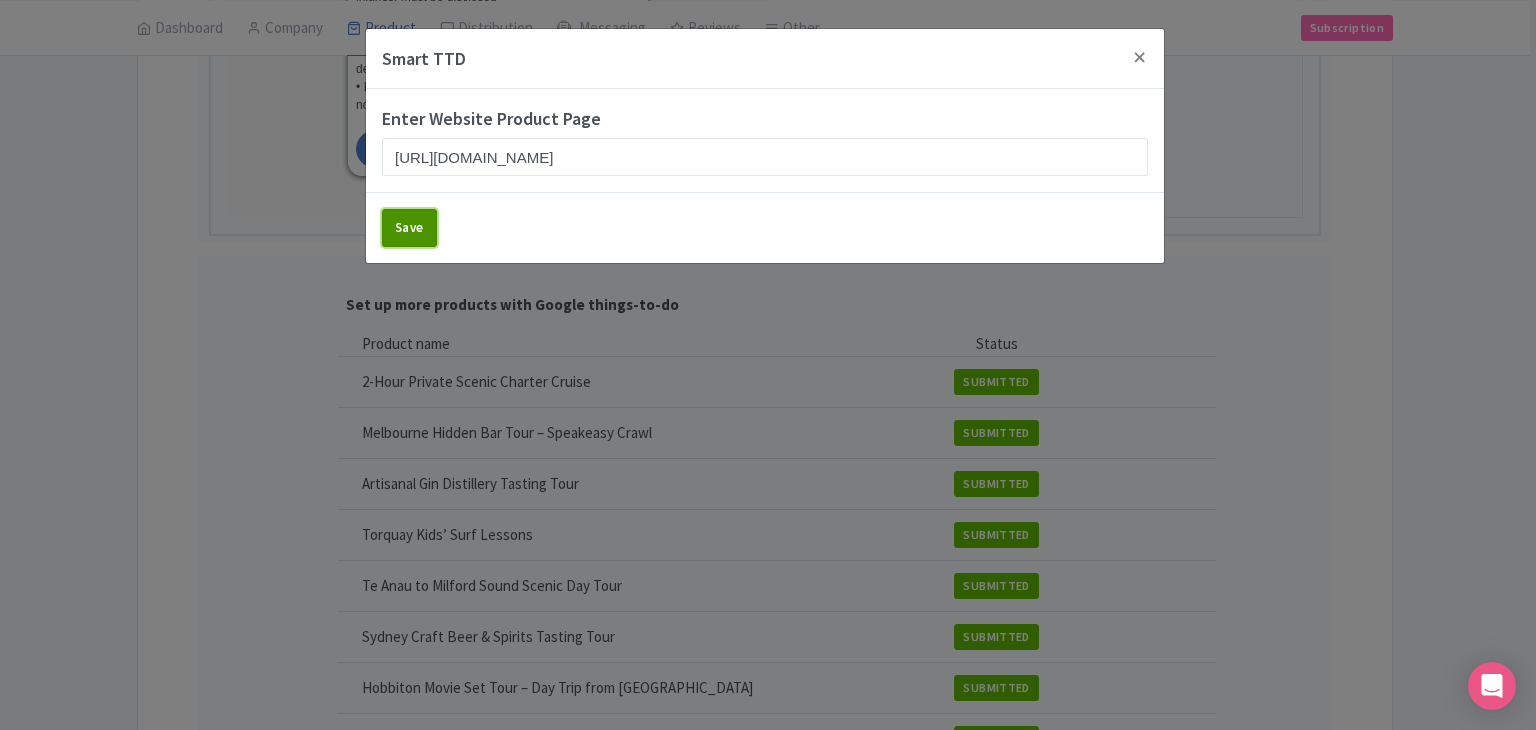 click on "Save" at bounding box center [409, 228] 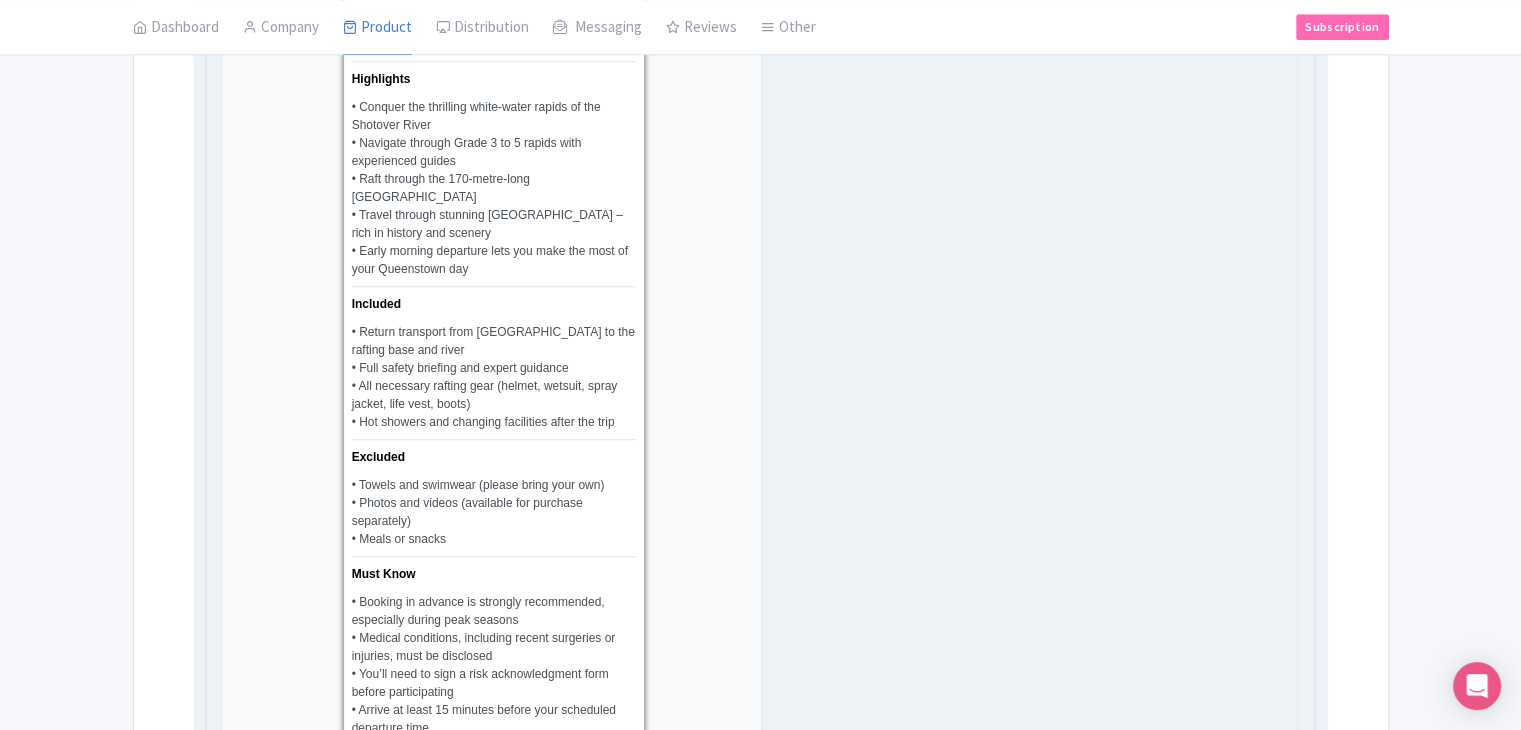 scroll, scrollTop: 1403, scrollLeft: 0, axis: vertical 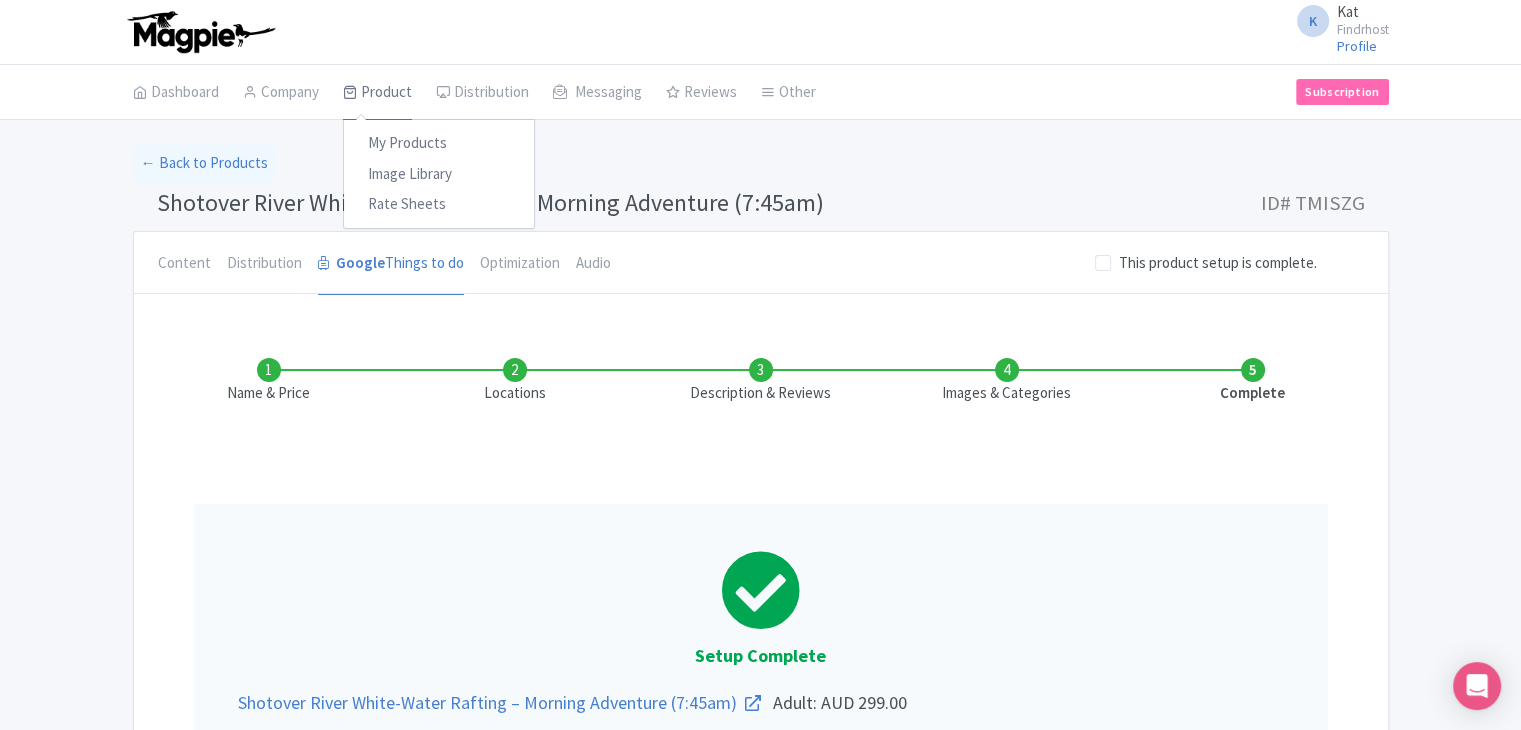 click on "Product" at bounding box center (377, 93) 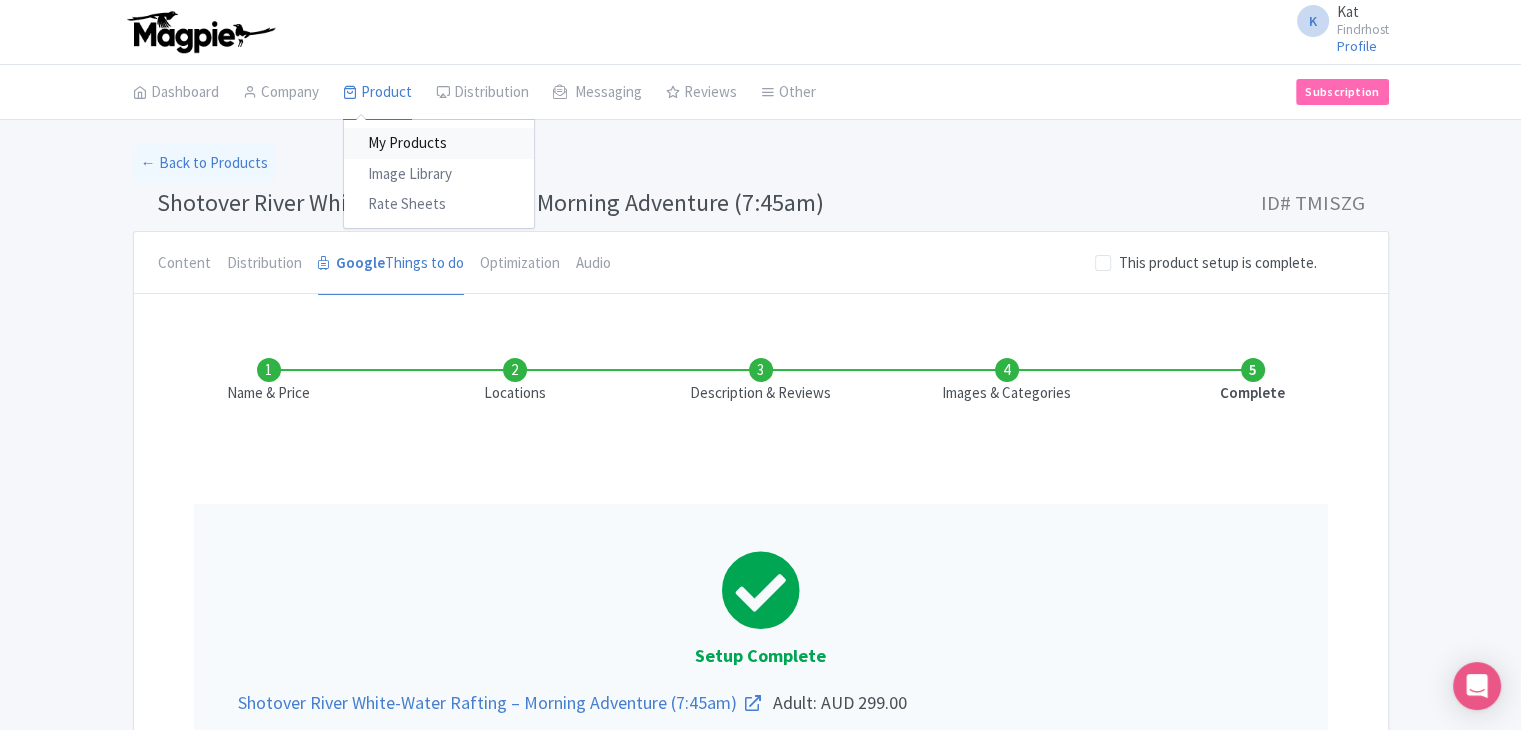 click on "My Products" at bounding box center [439, 143] 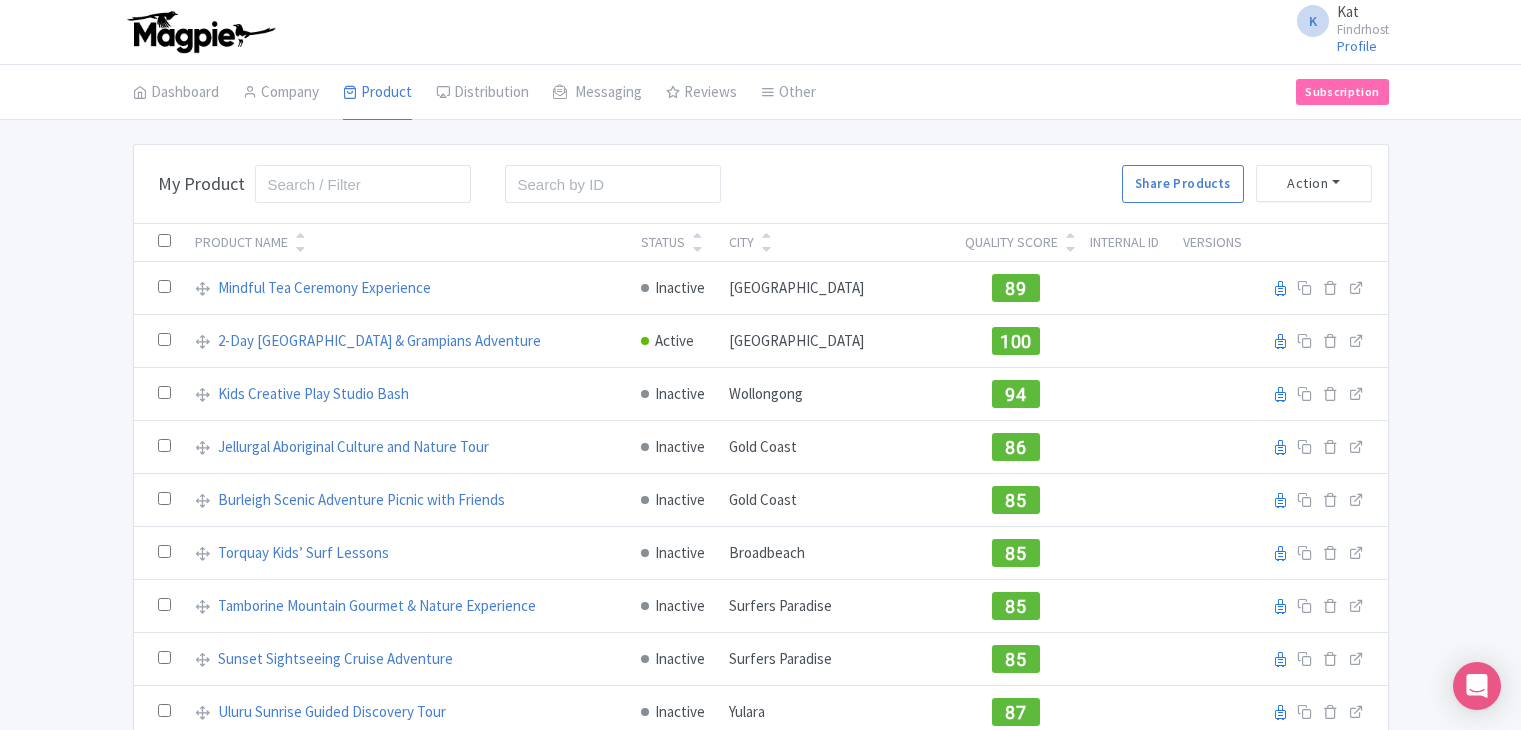 scroll, scrollTop: 0, scrollLeft: 0, axis: both 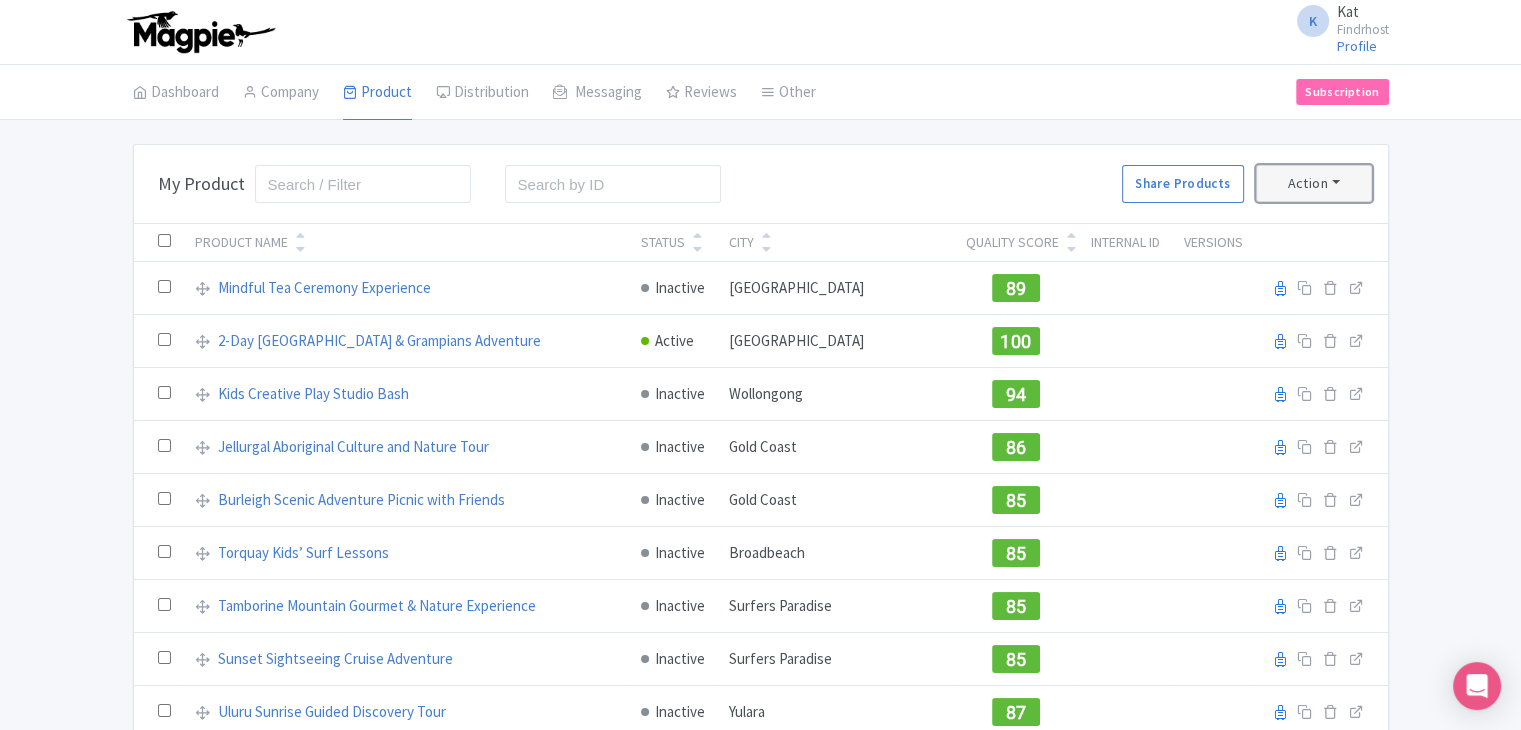 click on "Action" at bounding box center (1314, 183) 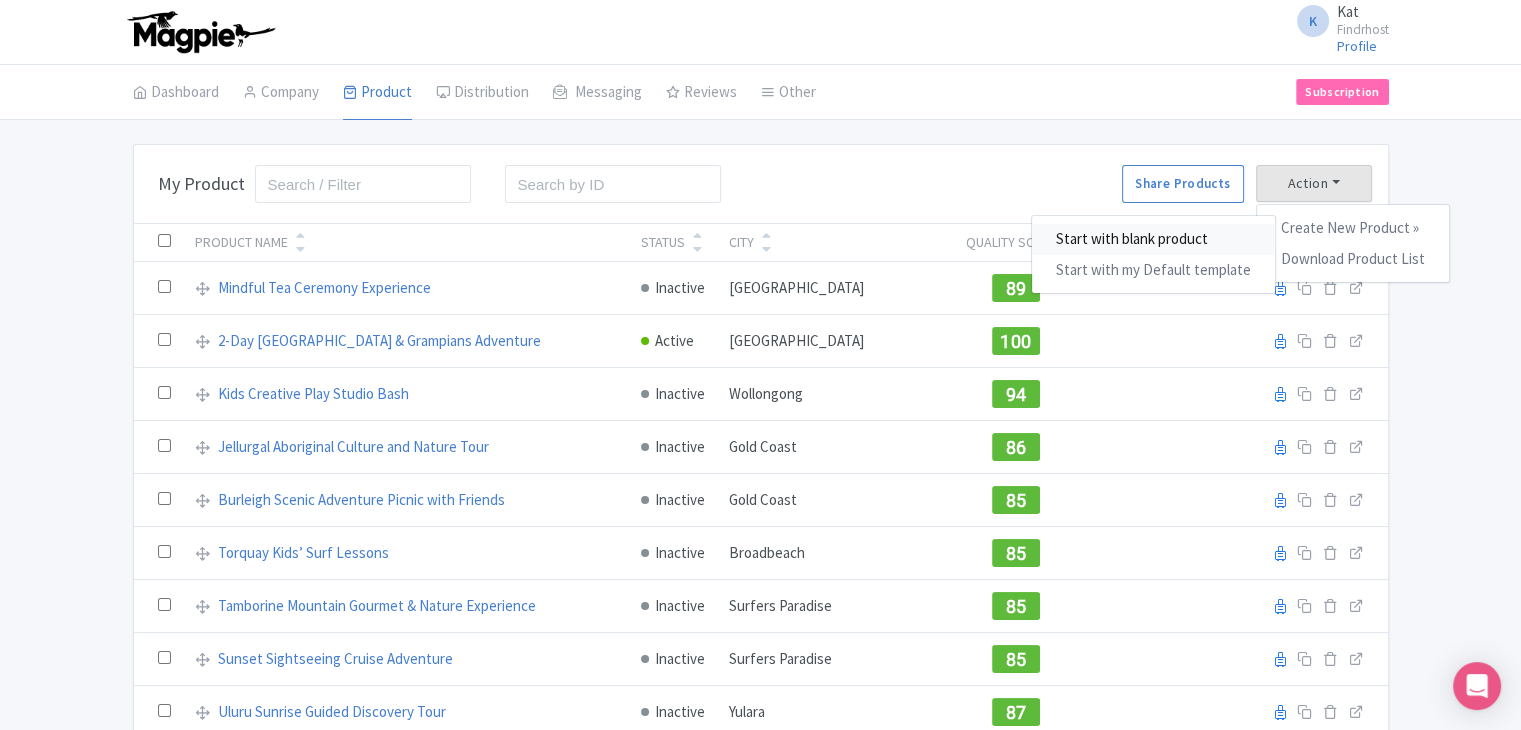 click on "Start with blank product" at bounding box center (1153, 239) 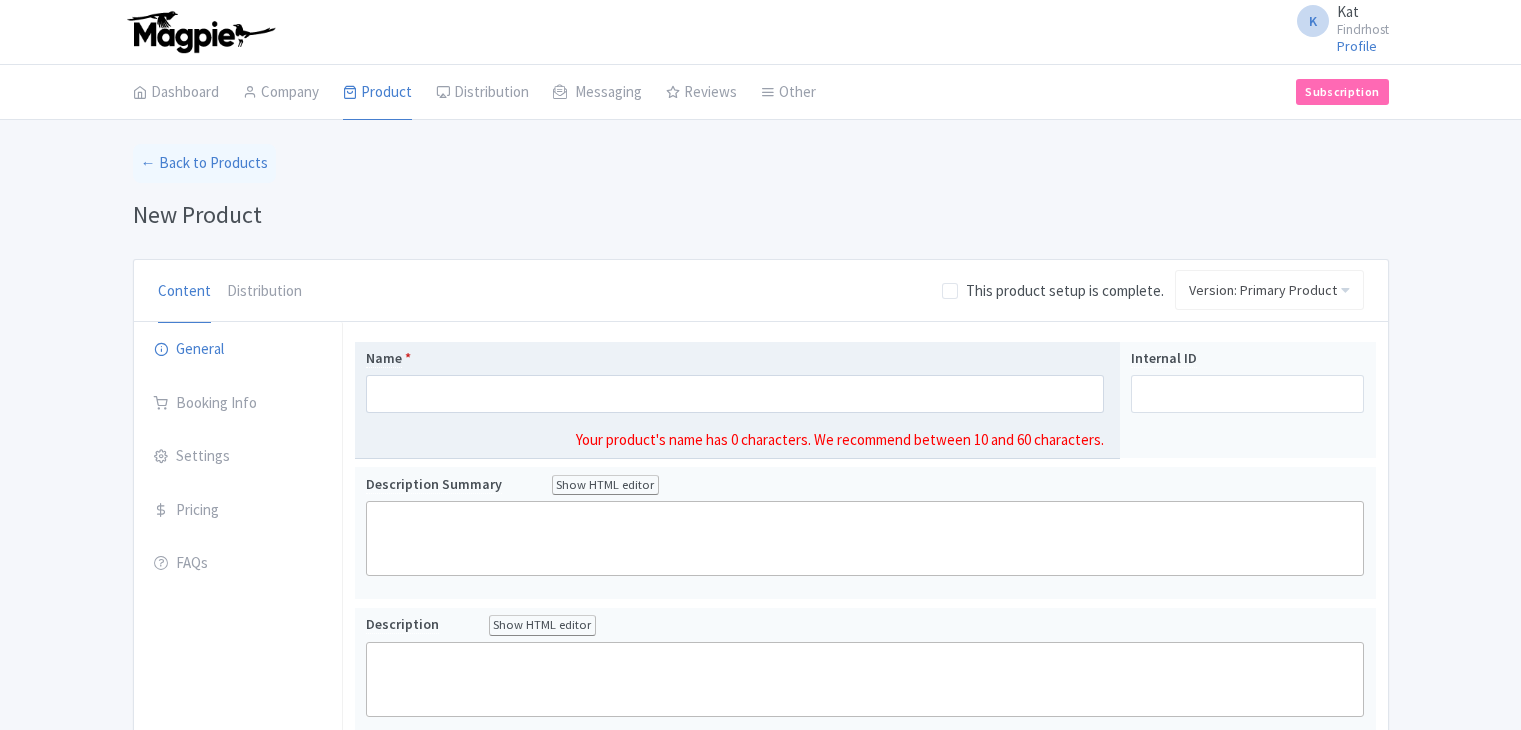 click on "Name   *" at bounding box center [735, 394] 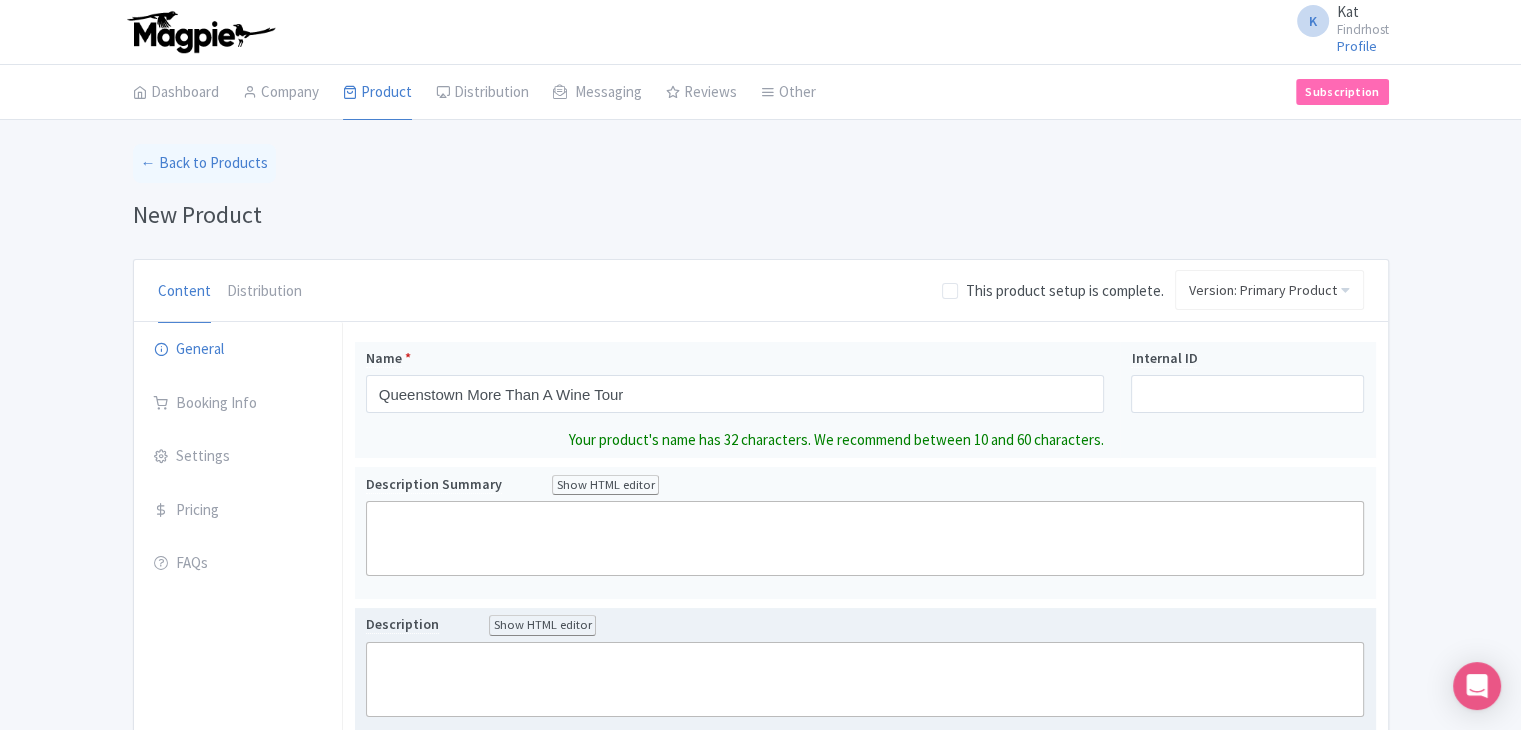 type on "Queenstown More Than A Wine Tour" 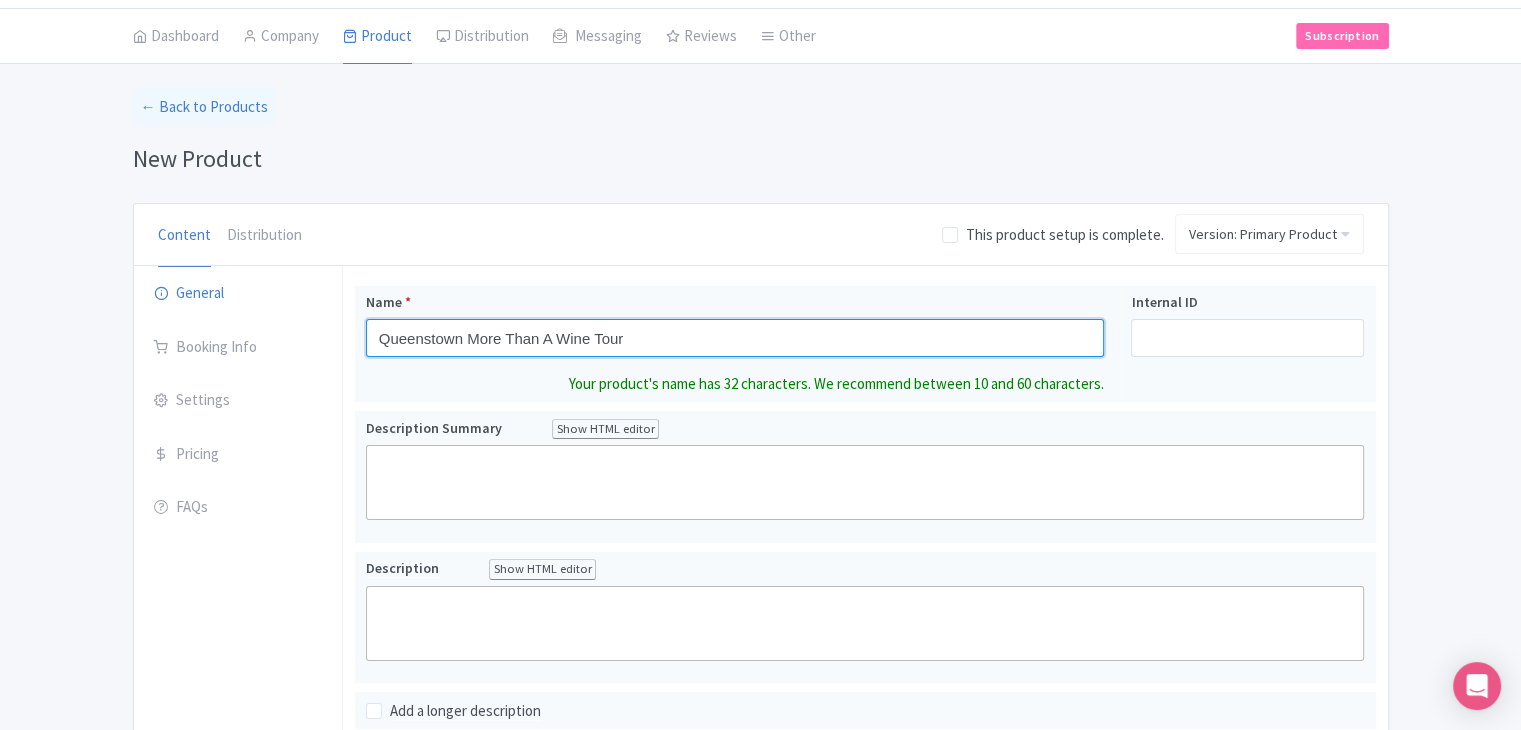 scroll, scrollTop: 100, scrollLeft: 0, axis: vertical 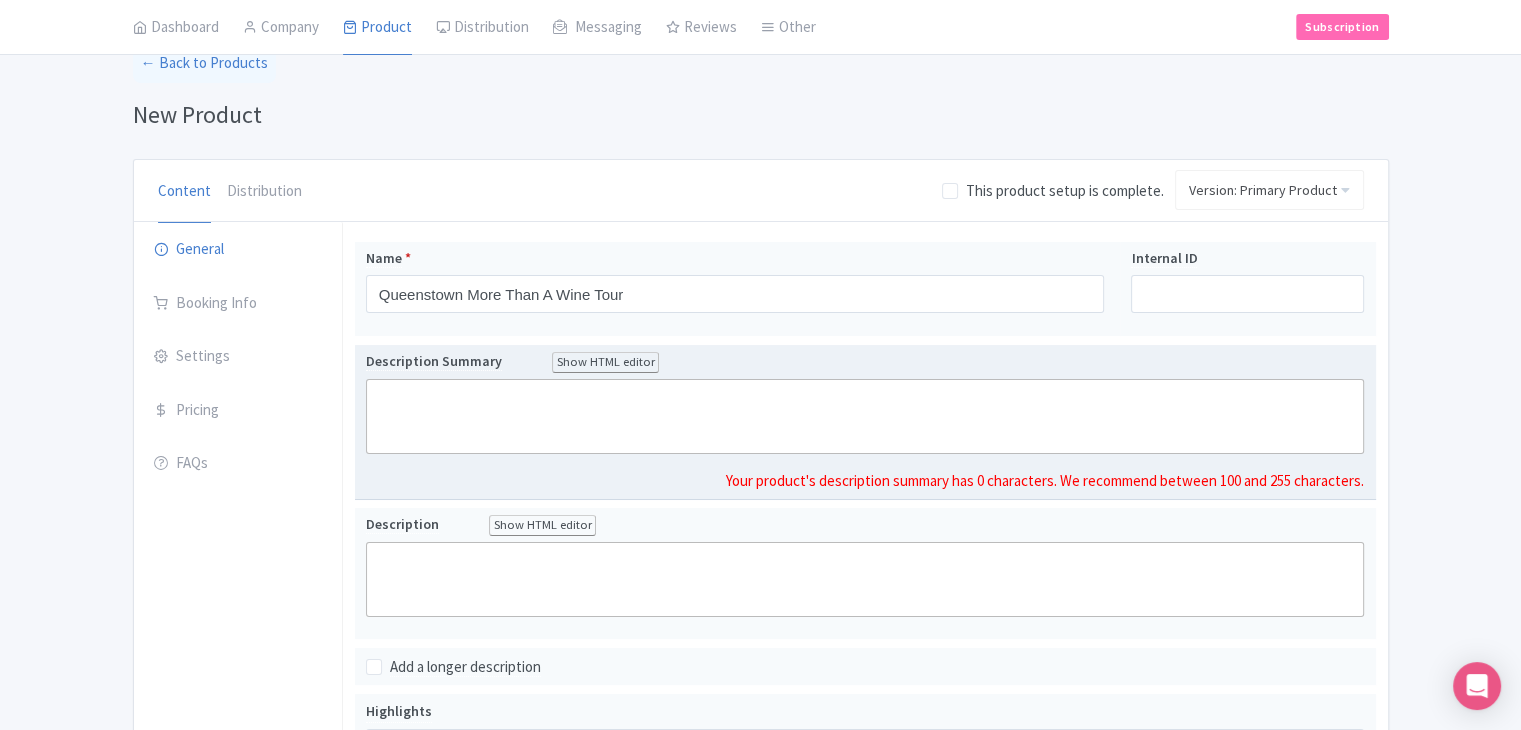 click 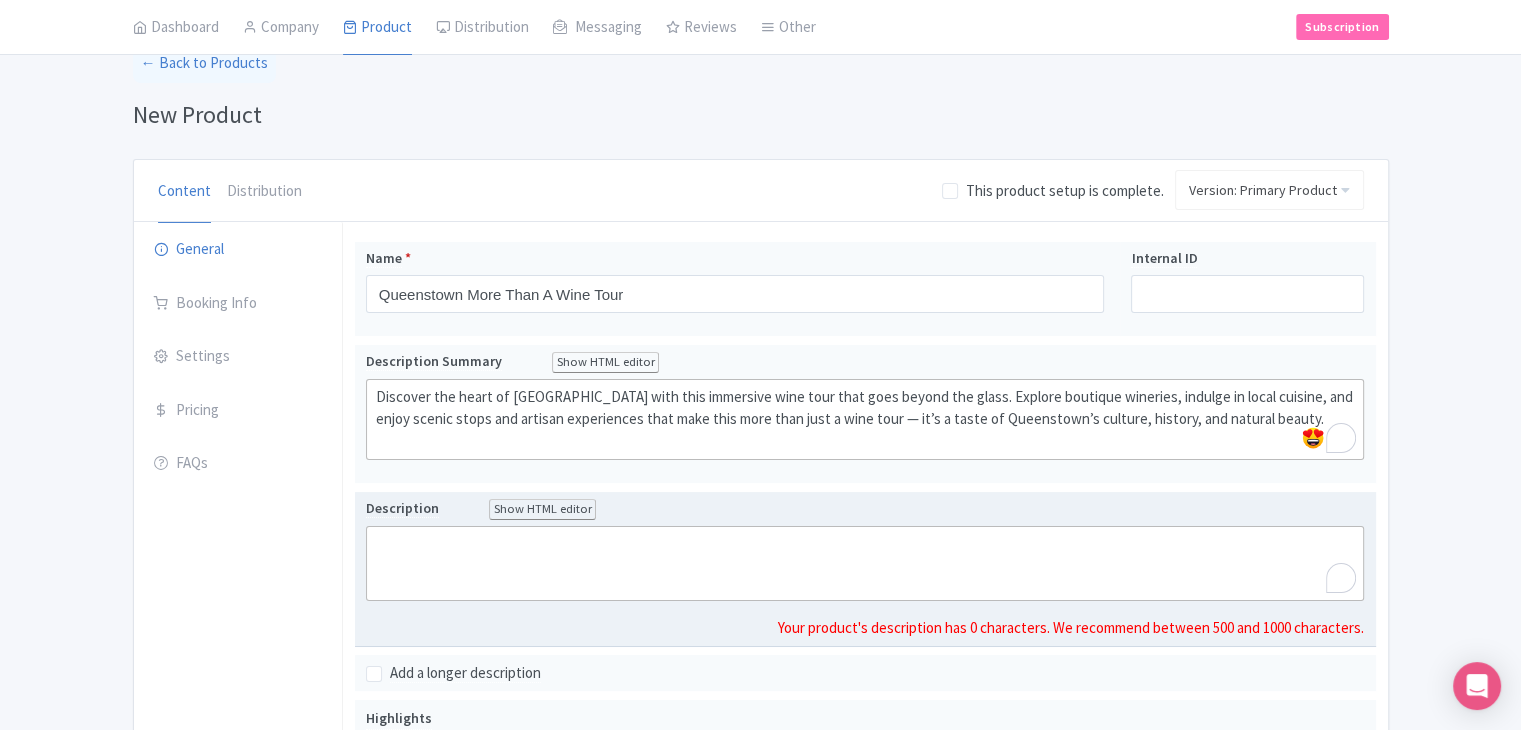 click 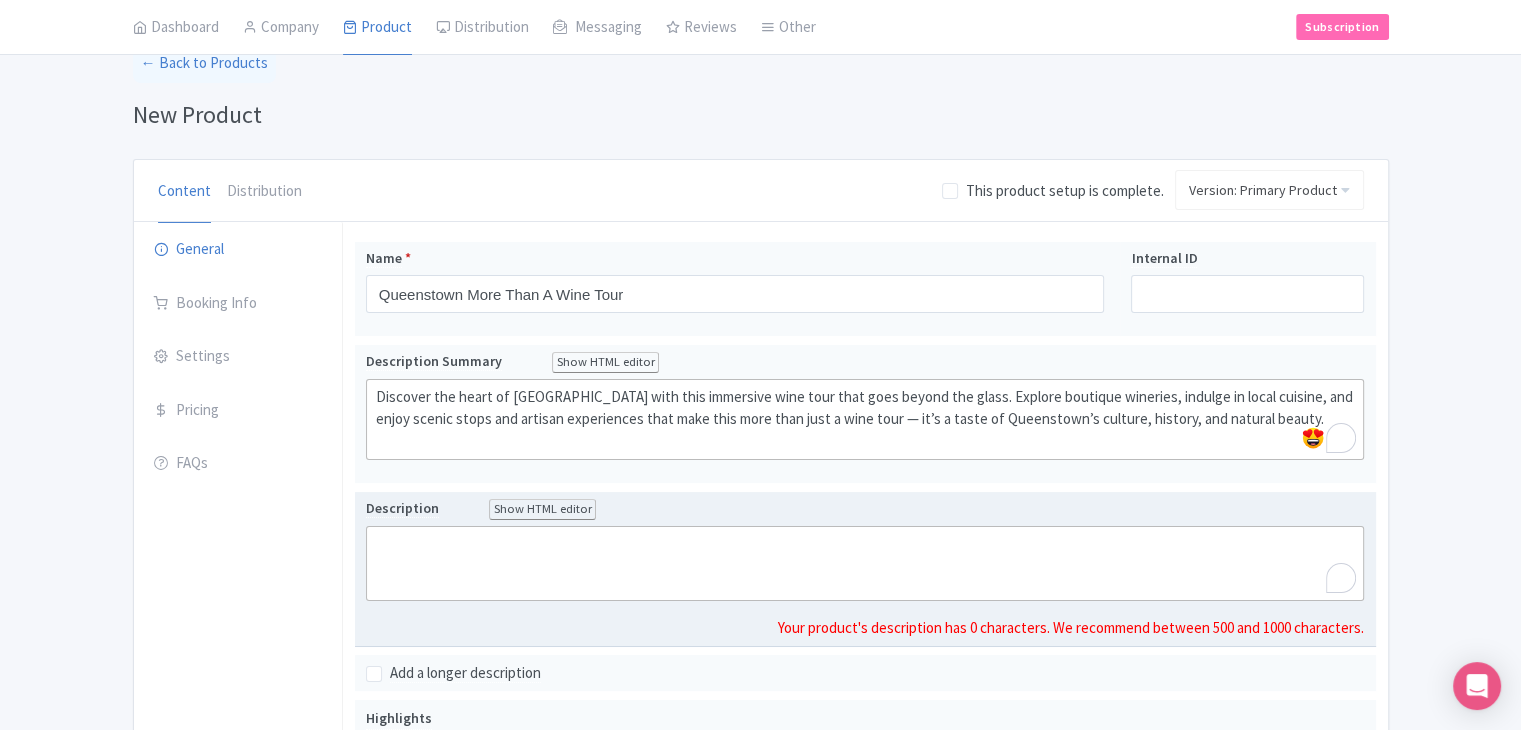 paste on "<div>Step into the world of wine, food, and culture with the <strong>Queenstown – More Than a Wine Tour</strong>. This thoughtfully curated experience is designed for those who want to go beyond traditional tastings. Visit a selection of hand-picked boutique wineries across Gibbston and the surrounding Central Otago wine region, where passionate winemakers will share their stories and pour their finest vintages.<br><br></div><div>But the experience doesn’t stop at the cellar door. Along the way, you’ll enjoy a gourmet food and wine pairing, explore scenic locations for photos and short walks, and uncover hidden gems like local artisans, cheesemakers, or charming country stores. Each stop is carefully chosen to offer something unique — whether it's a barrel room tour, a vineyard stroll, or a heritage site visit.<br><br></div><div>With a knowledgeable local guide, small group size, and a relaxed pace, this tour offers an enriching and intimate way to experience the best of Queenstown’s wine country — with un..." 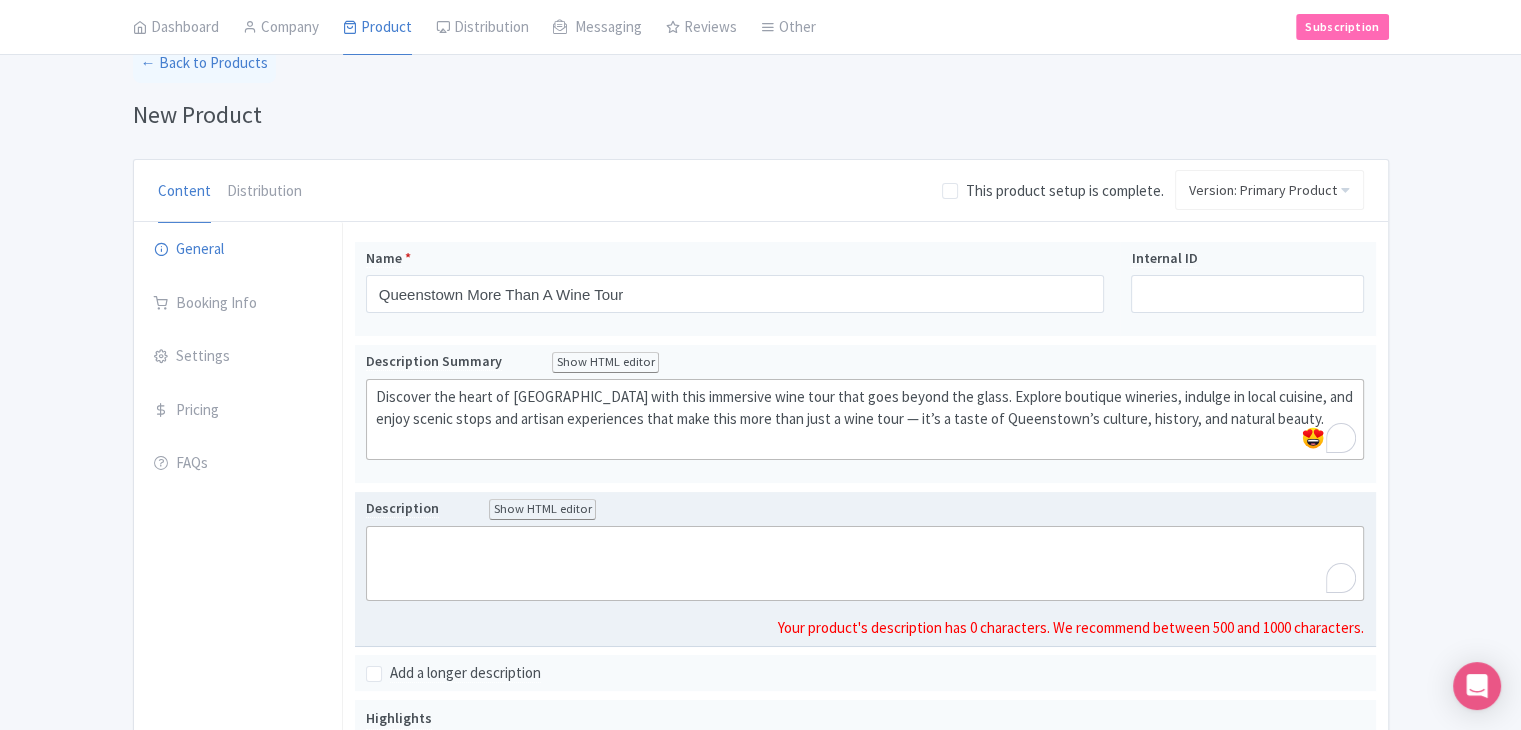 type on "<div>Step into the world of wine, food, and culture with the <strong>Queenstown – More Than a Wine Tour</strong>. This thoughtfully curated experience is designed for those who want to go beyond traditional tastings. Visit a selection of hand-picked boutique wineries across Gibbston and the surrounding Central Otago wine region, where passionate winemakers will share their stories and pour their finest vintages.<br><br></div><div>But the experience doesn’t stop at the cellar door. Along the way, you’ll enjoy a gourmet food and wine pairing, explore scenic locations for photos and short walks, and uncover hidden gems like local artisans, cheesemakers, or charming country stores. Each stop is carefully chosen to offer something unique — whether it's a barrel room tour, a vineyard stroll, or a heritage site visit.<br><br></div><div>With a knowledgeable local guide, small group size, and a relaxed pace, this tour offers an enriching and intimate way to experience the best of Queenstown’s wine country — with un..." 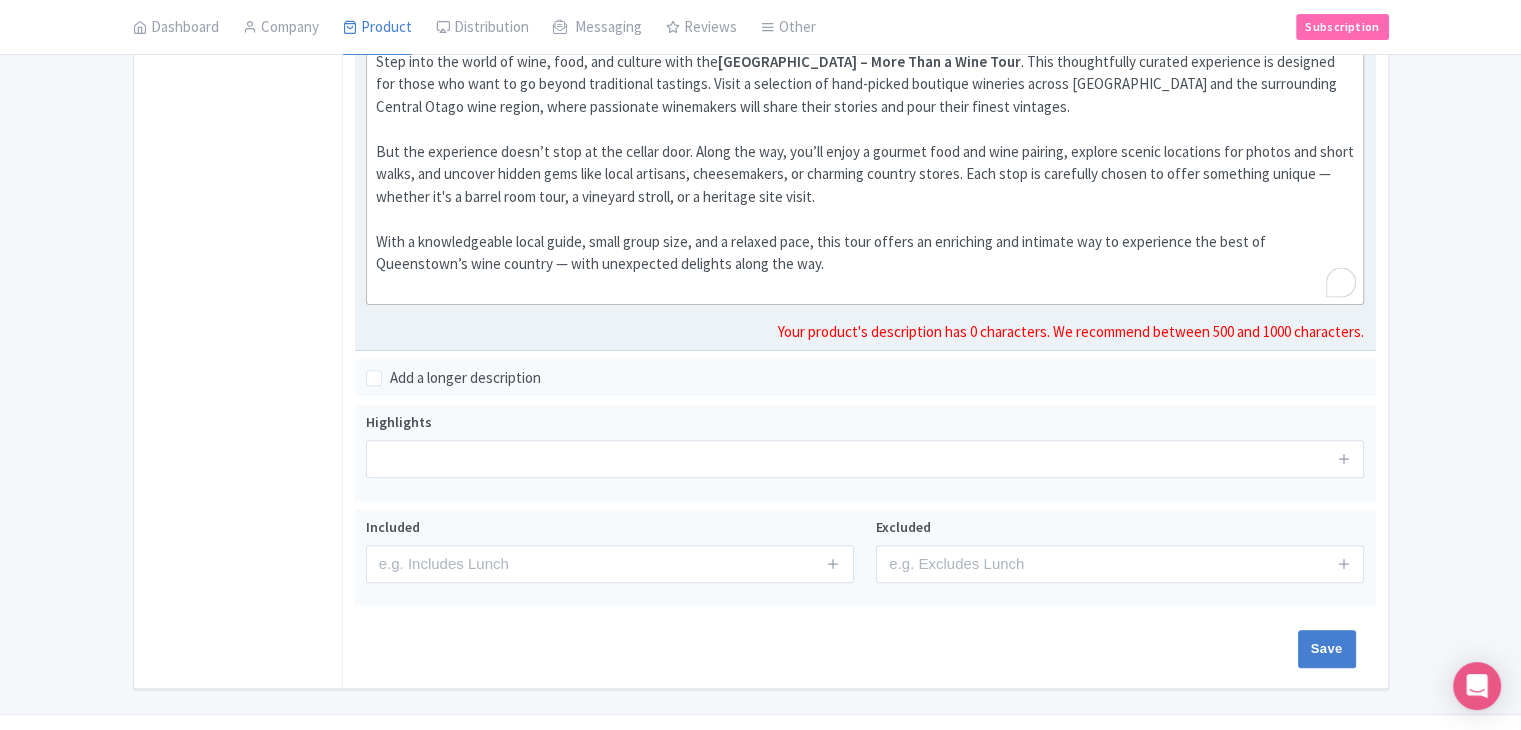 scroll, scrollTop: 600, scrollLeft: 0, axis: vertical 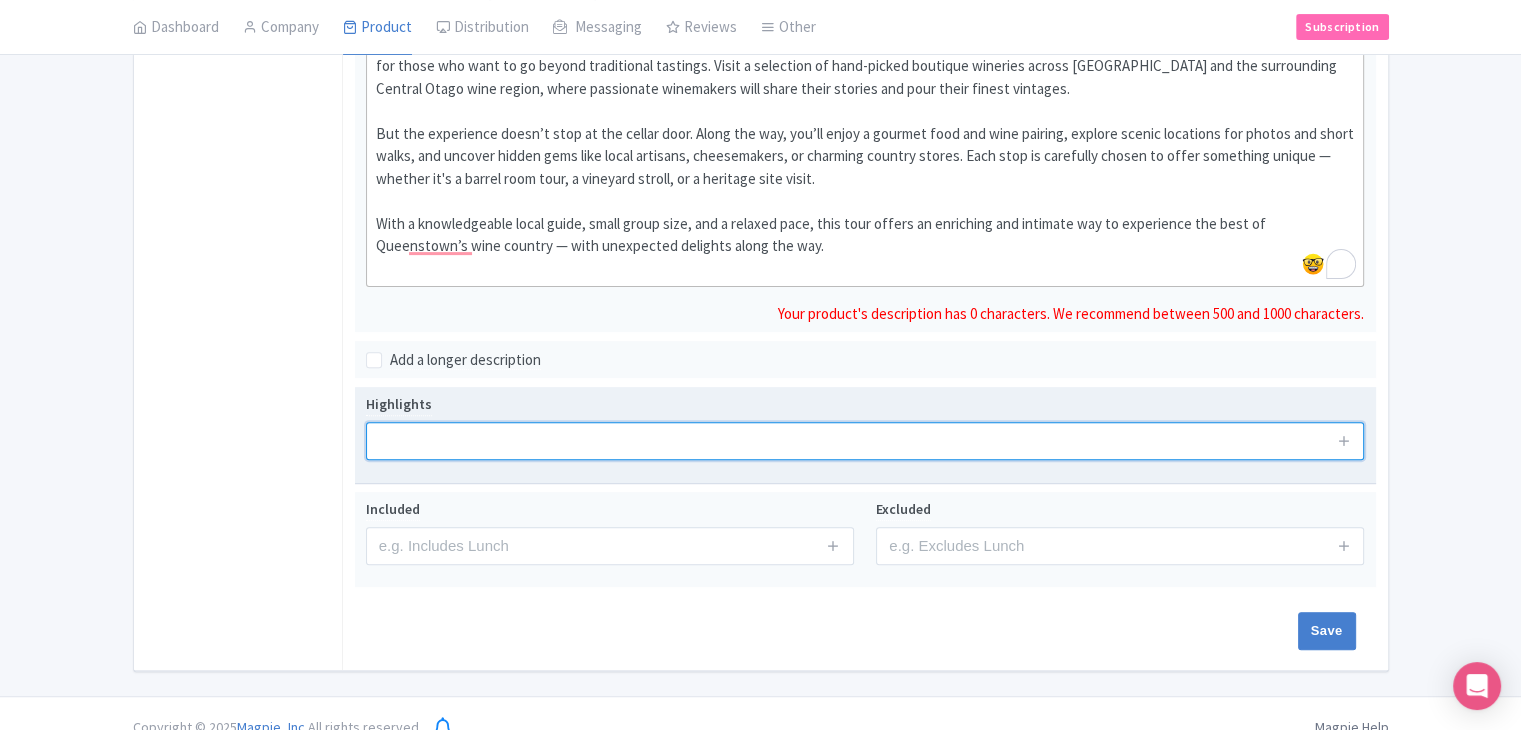 drag, startPoint x: 587, startPoint y: 409, endPoint x: 580, endPoint y: 437, distance: 28.86174 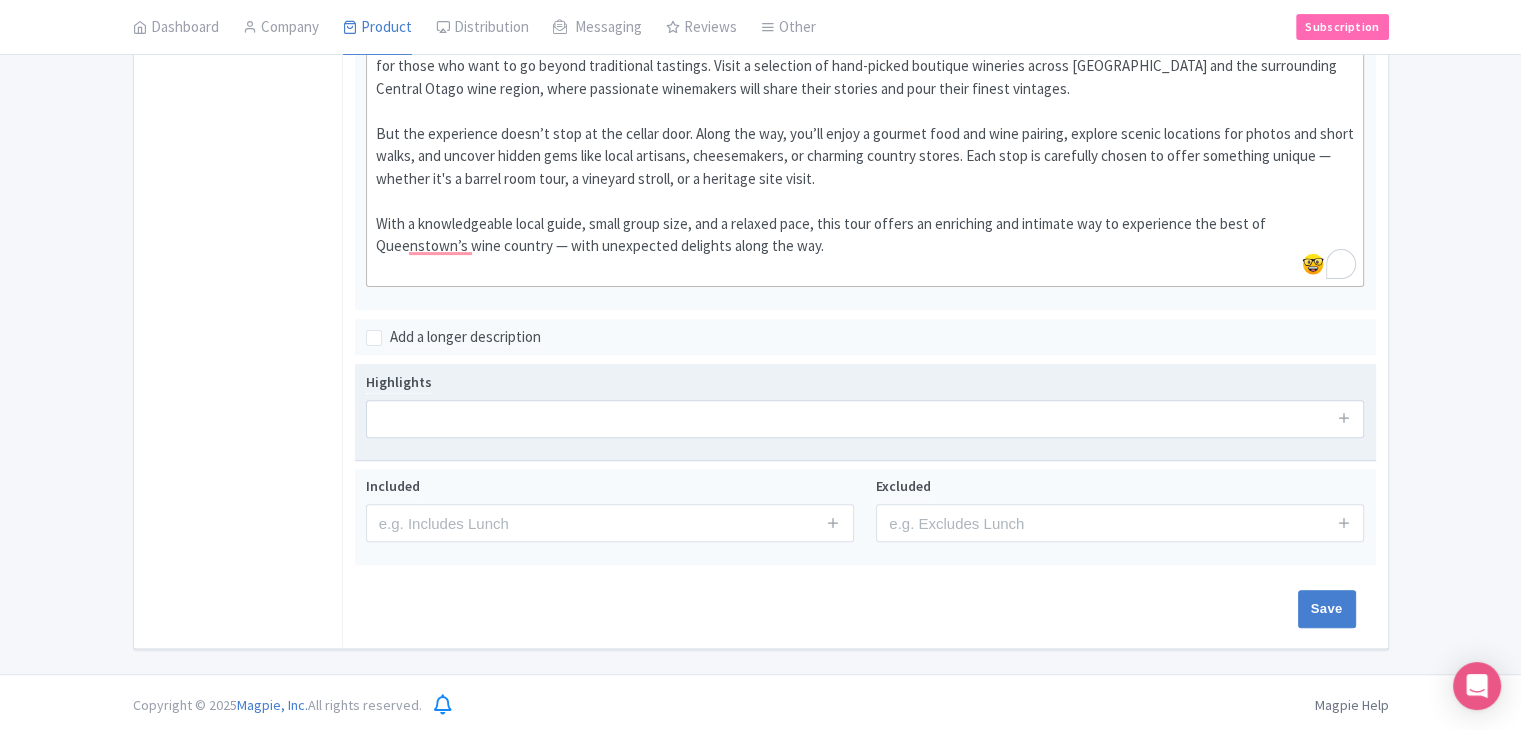 click on "Highlights" at bounding box center (865, 412) 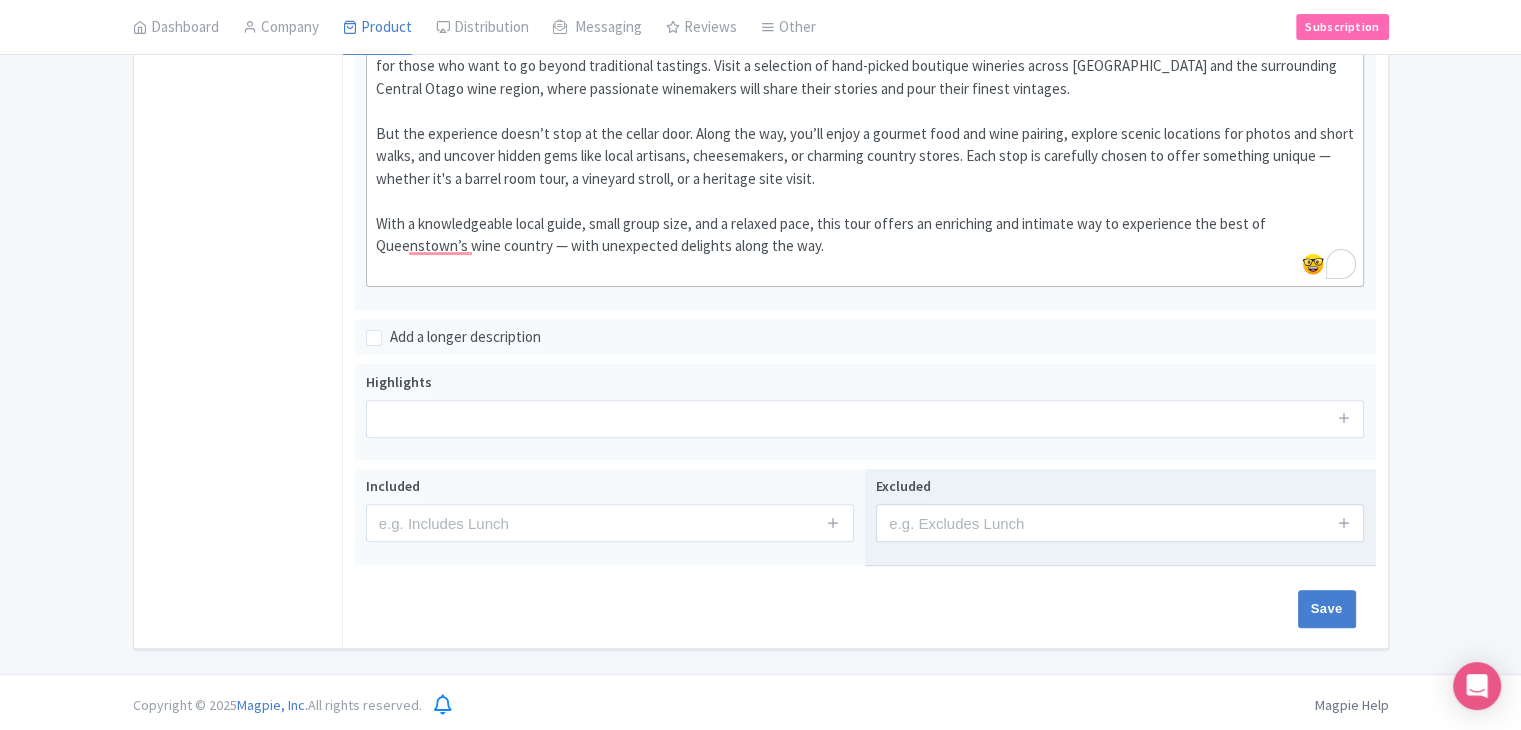 drag, startPoint x: 981, startPoint y: 465, endPoint x: 979, endPoint y: 437, distance: 28.071337 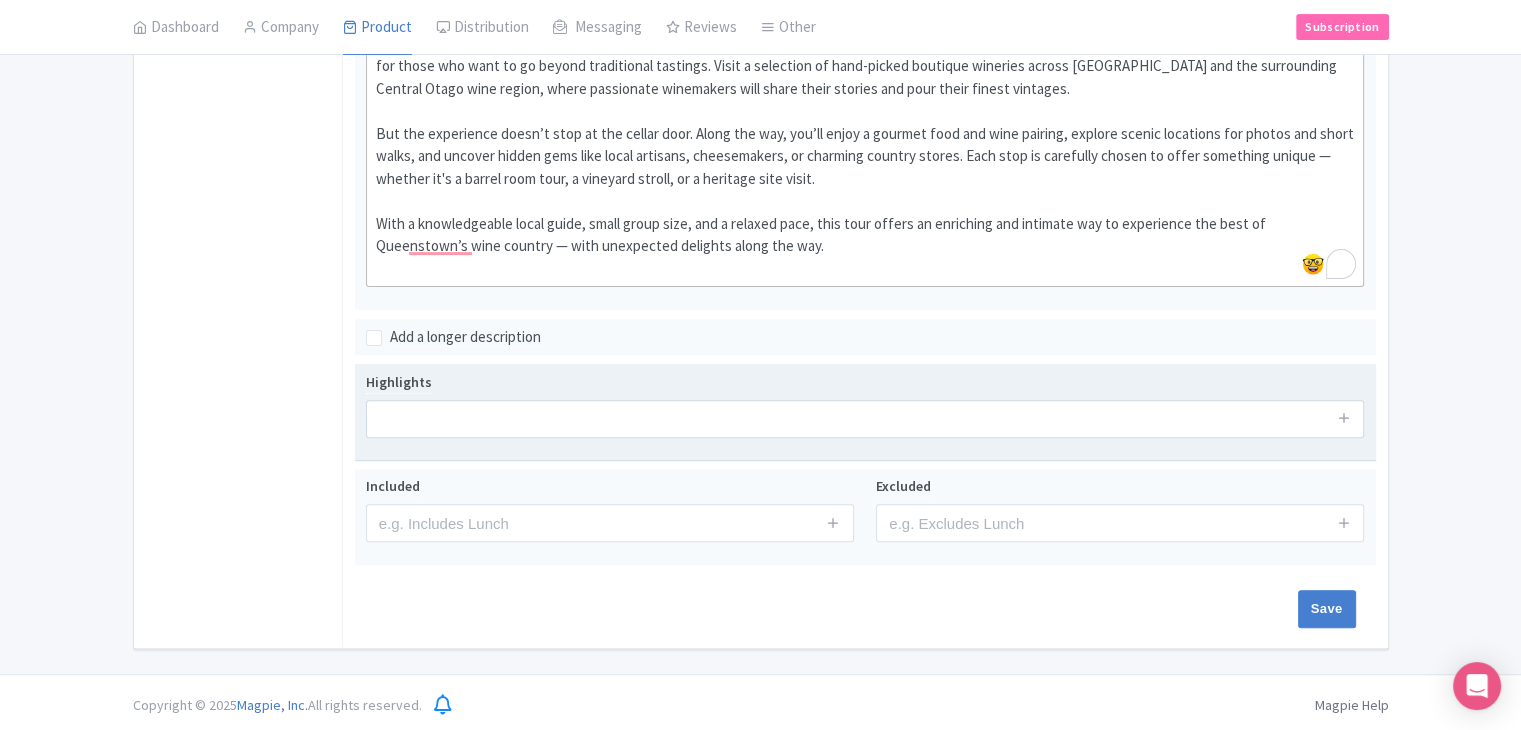 click on "Excluded" at bounding box center (1120, 517) 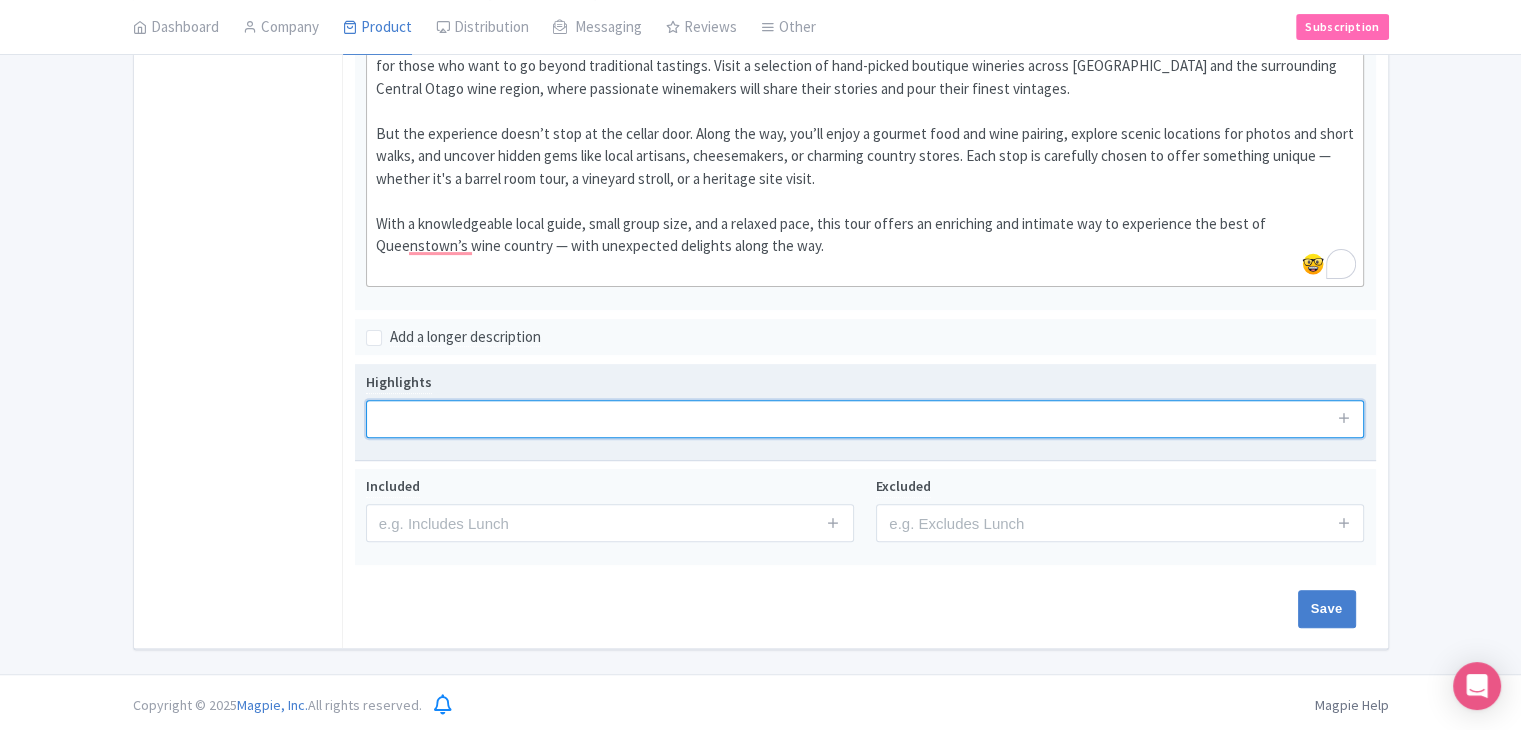 click at bounding box center [865, 419] 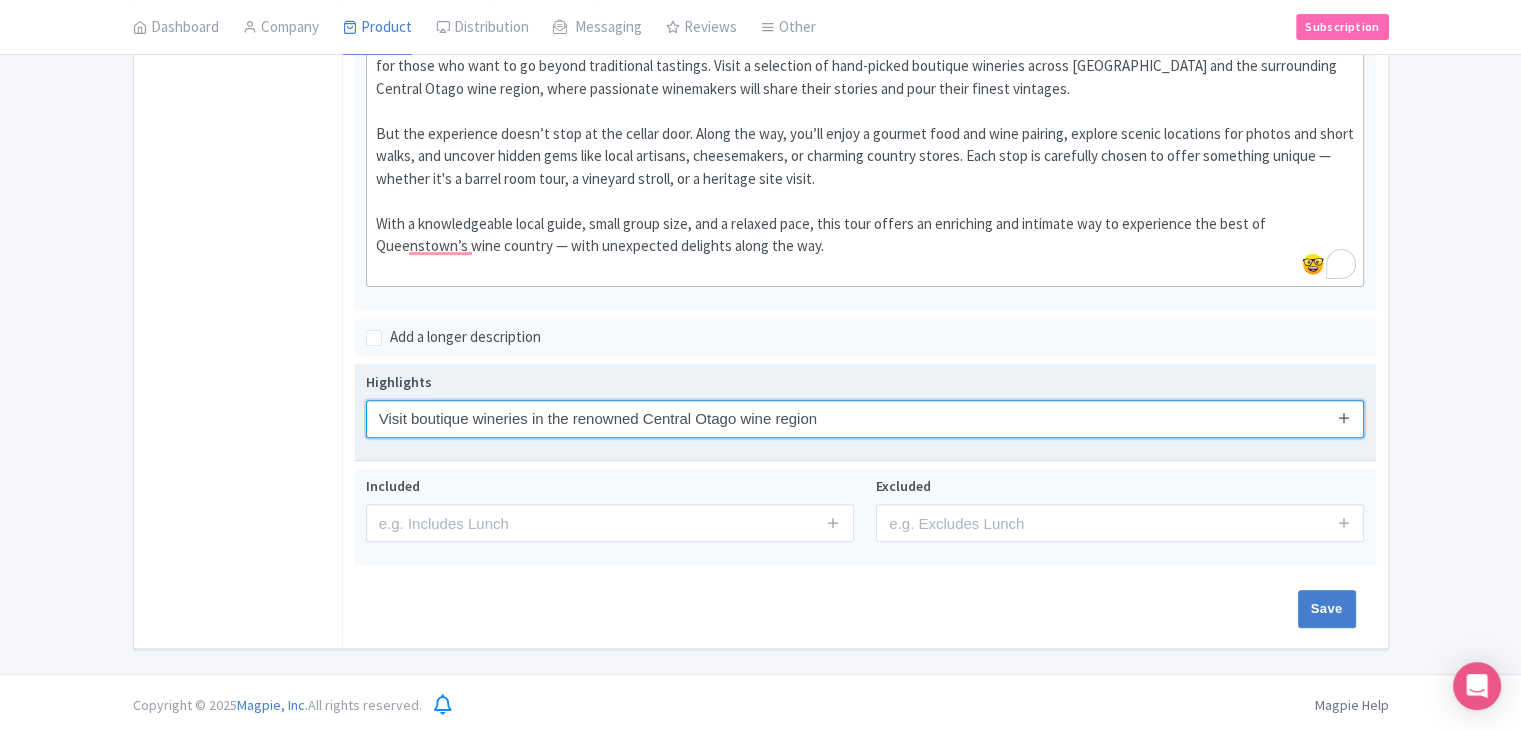type on "Visit boutique wineries in the renowned Central Otago wine region" 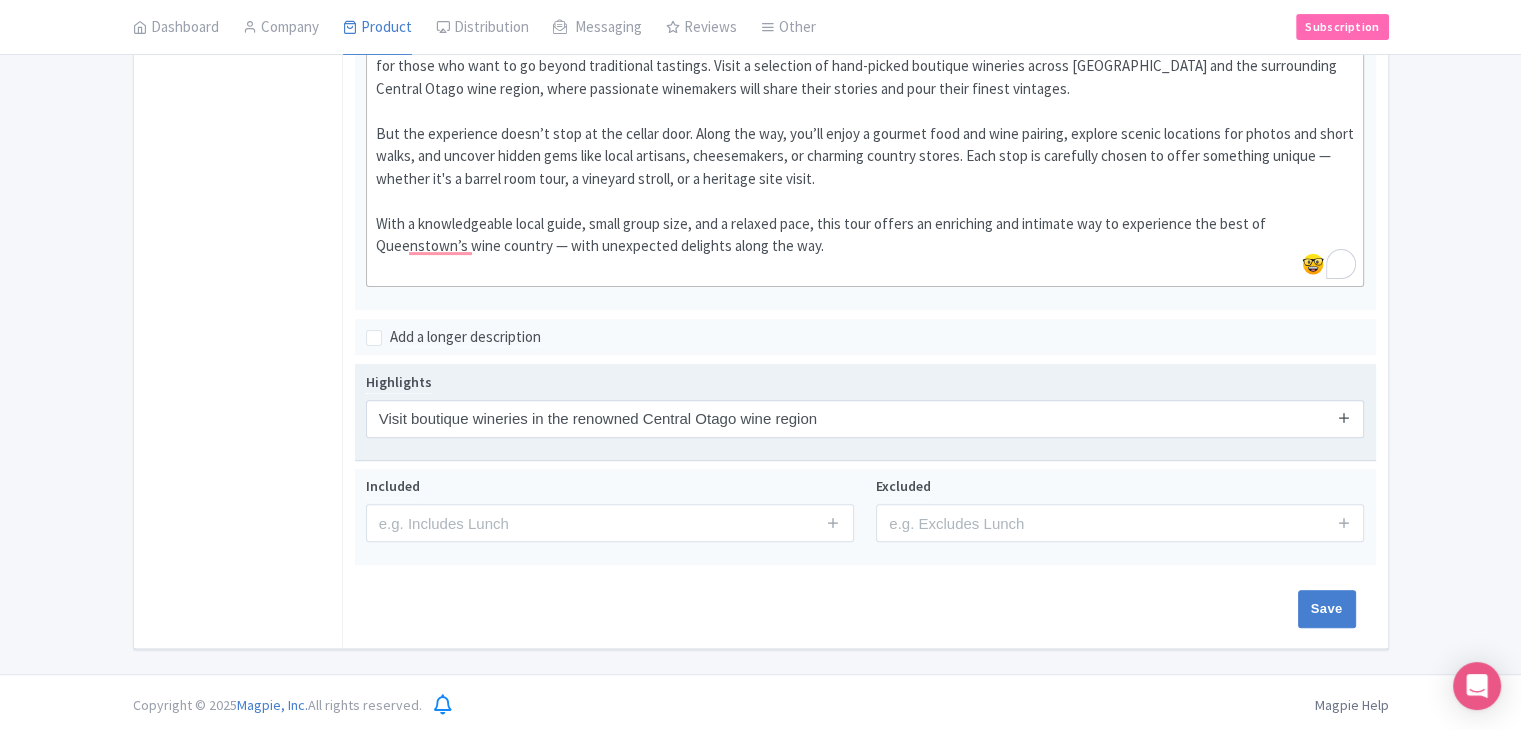 click at bounding box center (1344, 418) 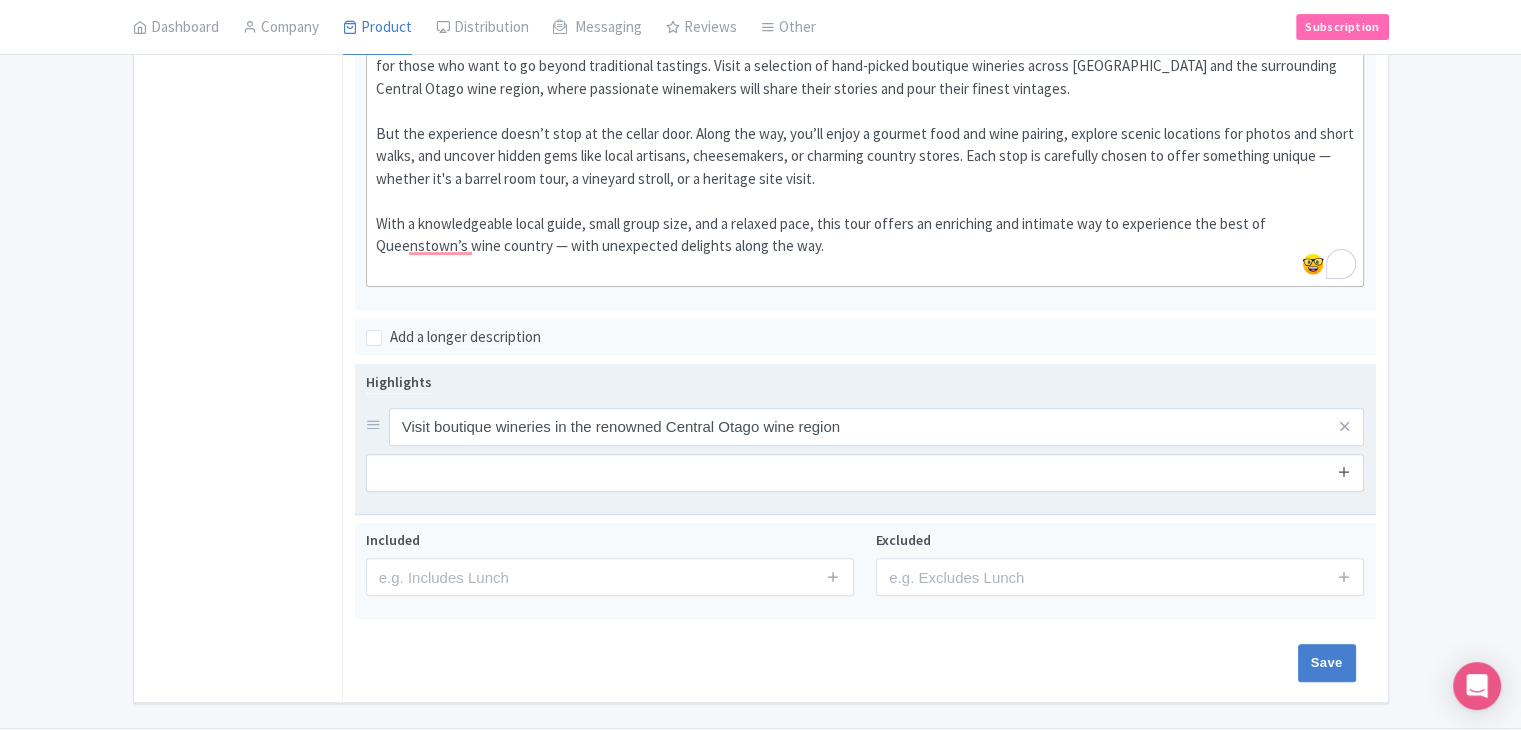 click at bounding box center (1344, 471) 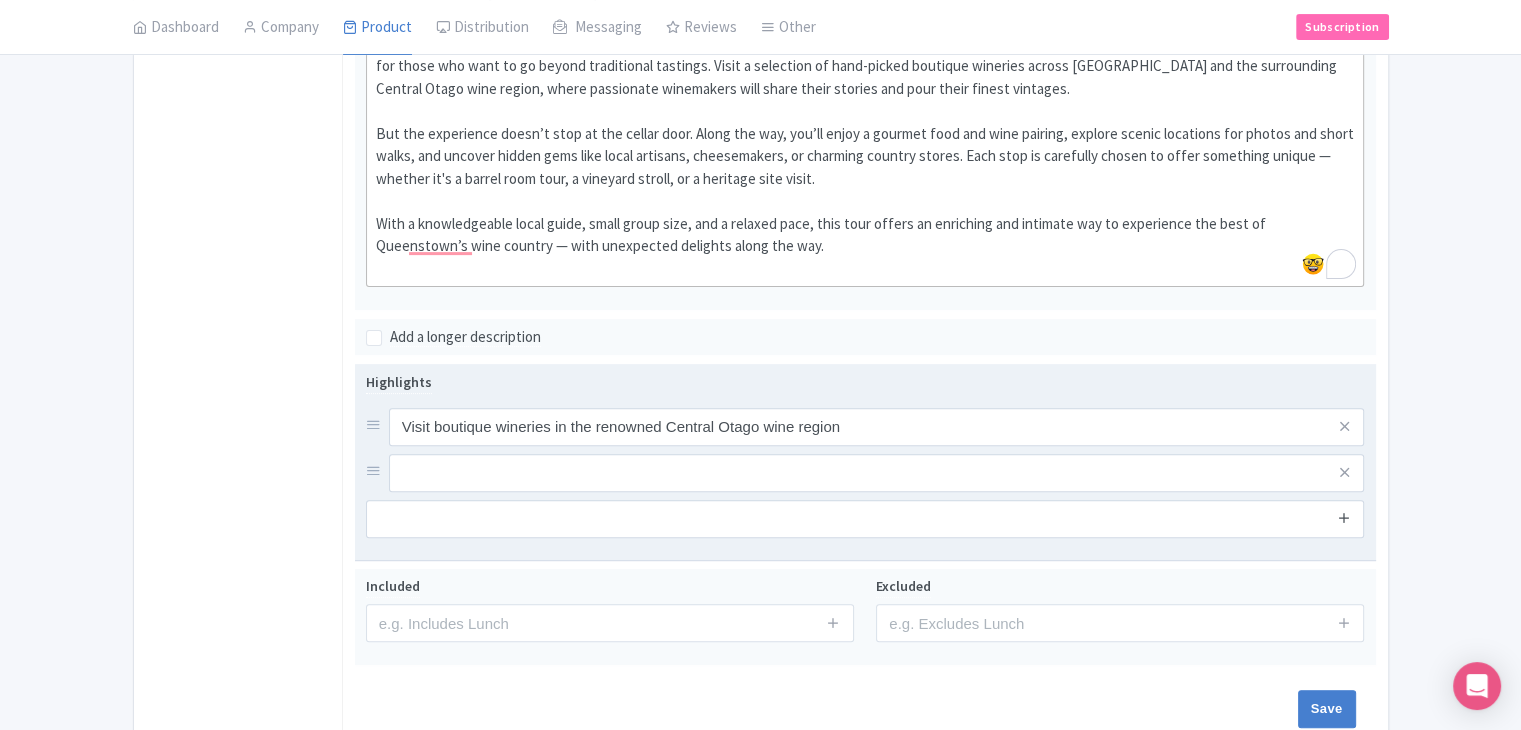 click at bounding box center [1344, 517] 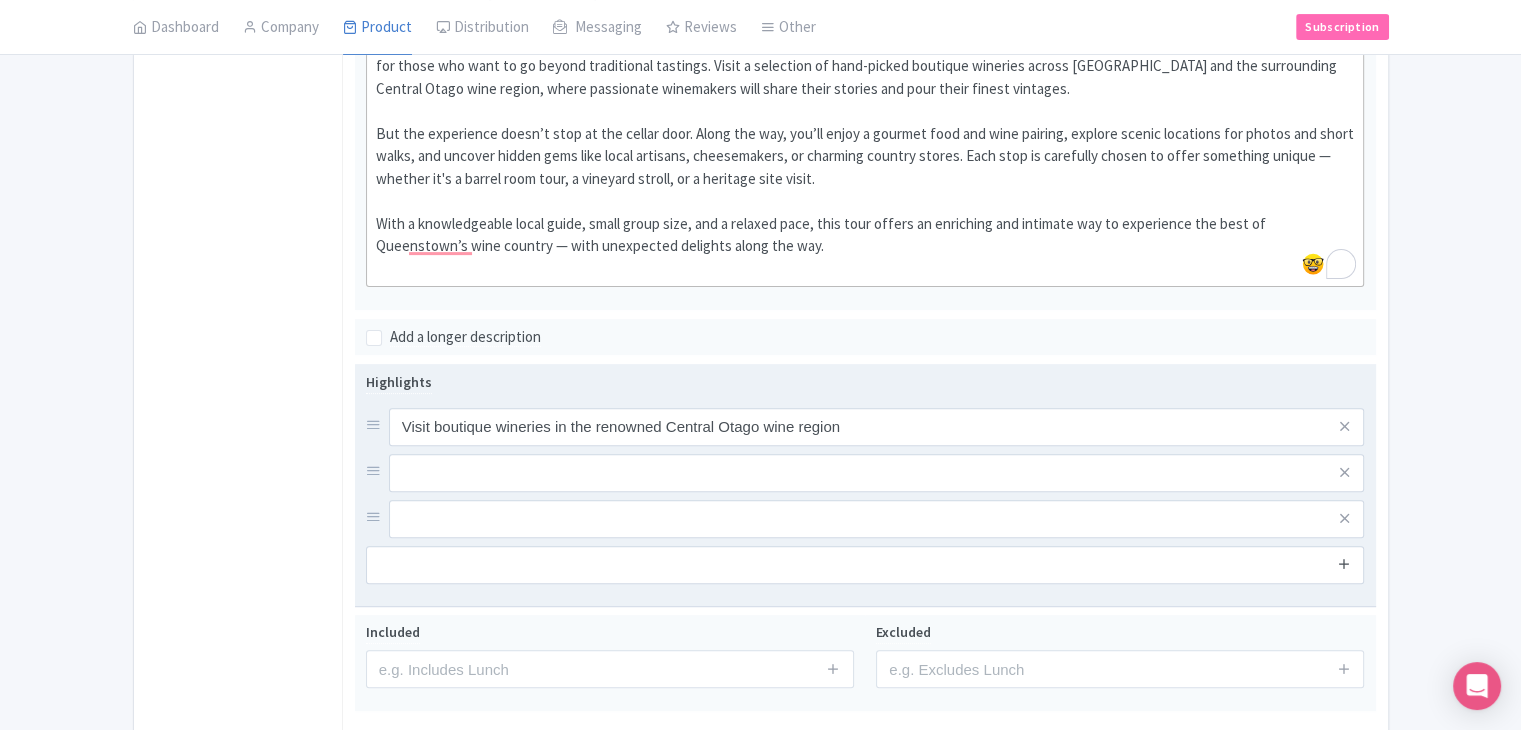 click at bounding box center [1344, 563] 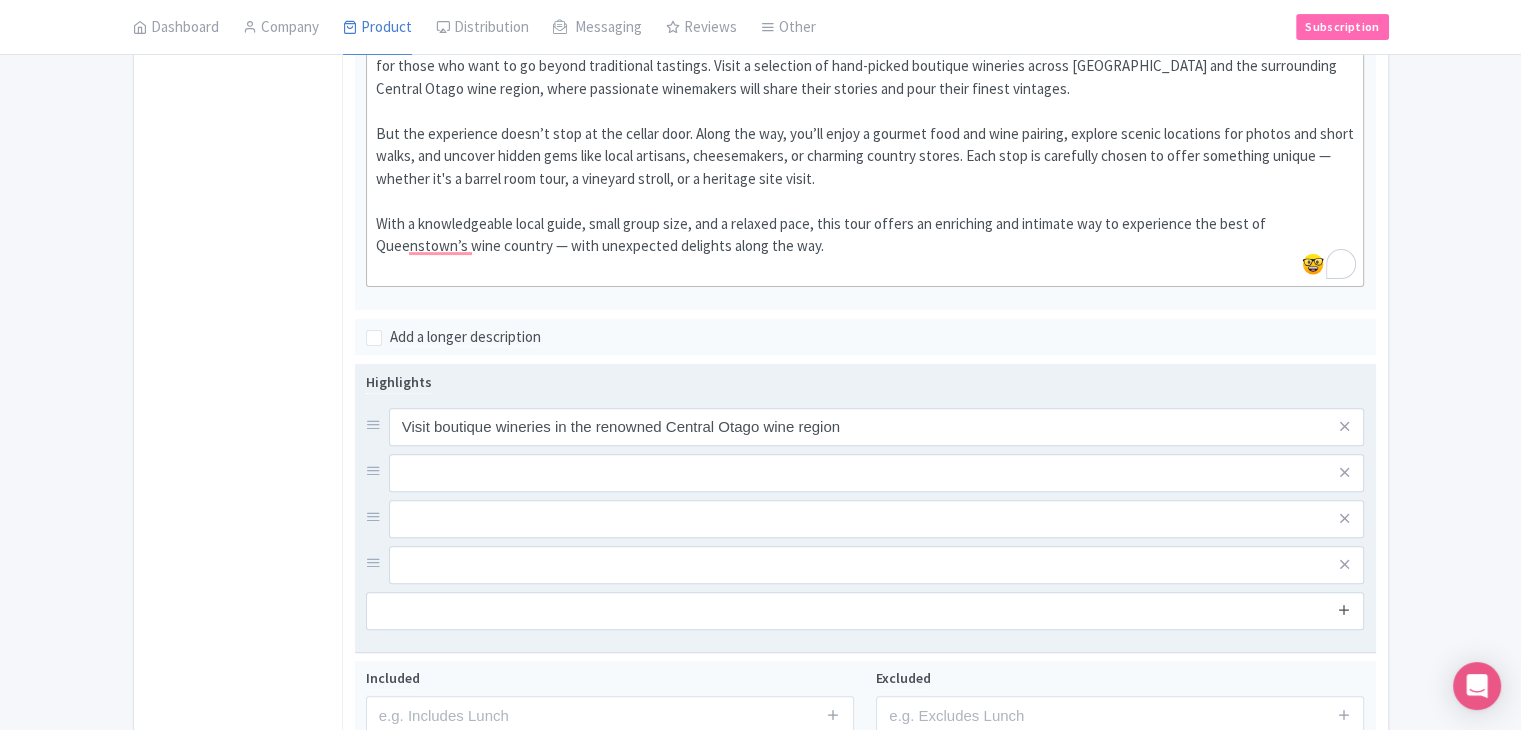 click at bounding box center (1344, 609) 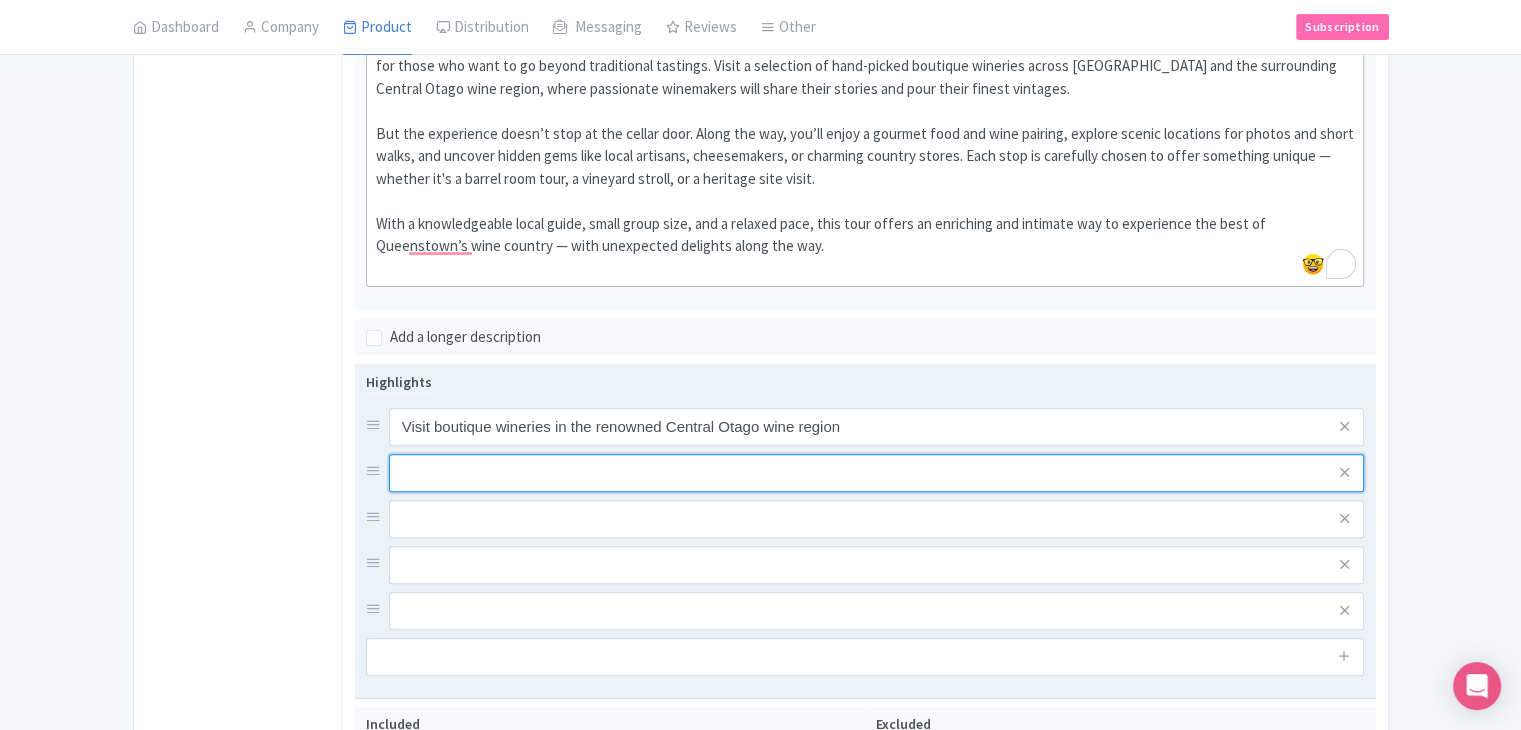 click at bounding box center [877, 427] 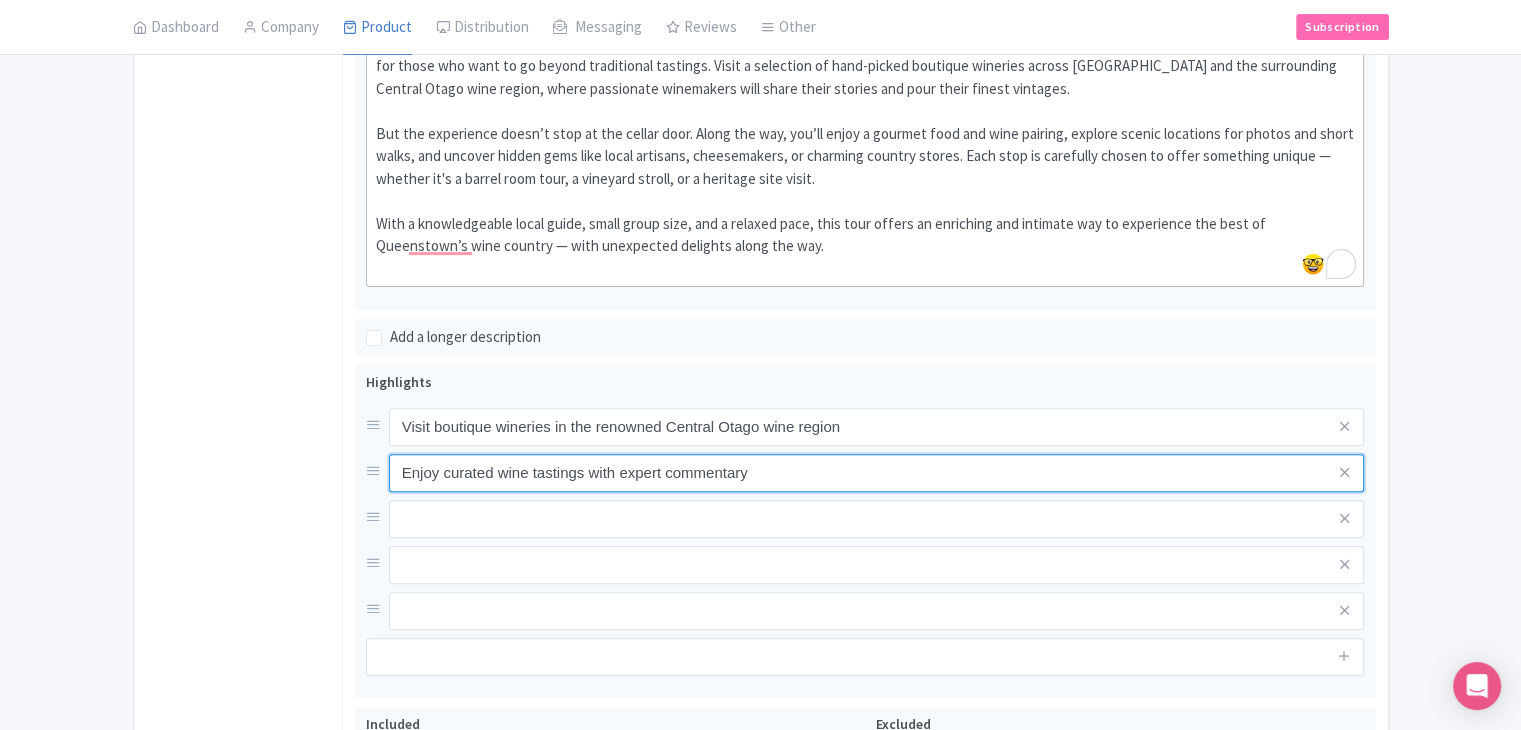 type on "Enjoy curated wine tastings with expert commentary" 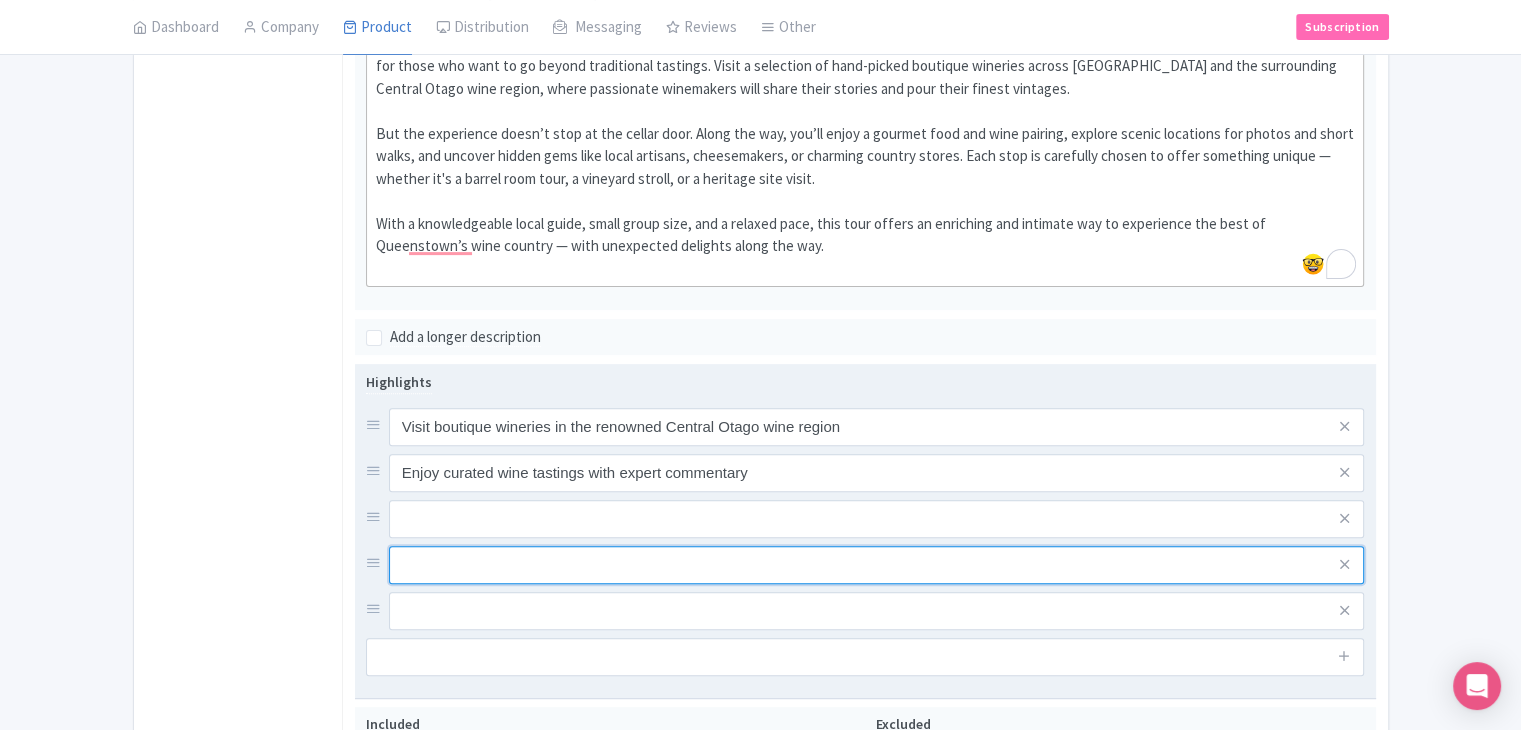 click at bounding box center [877, 427] 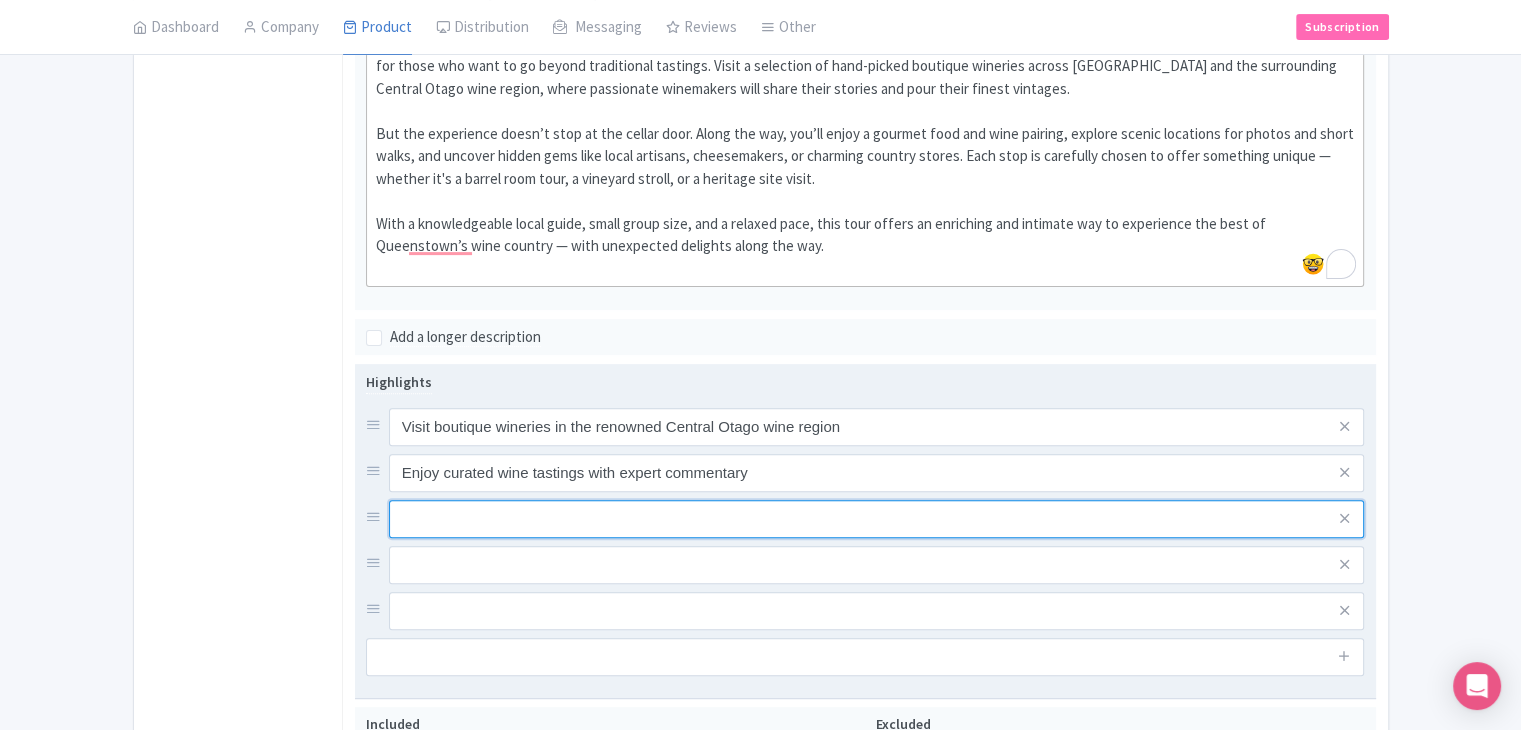 click at bounding box center (877, 427) 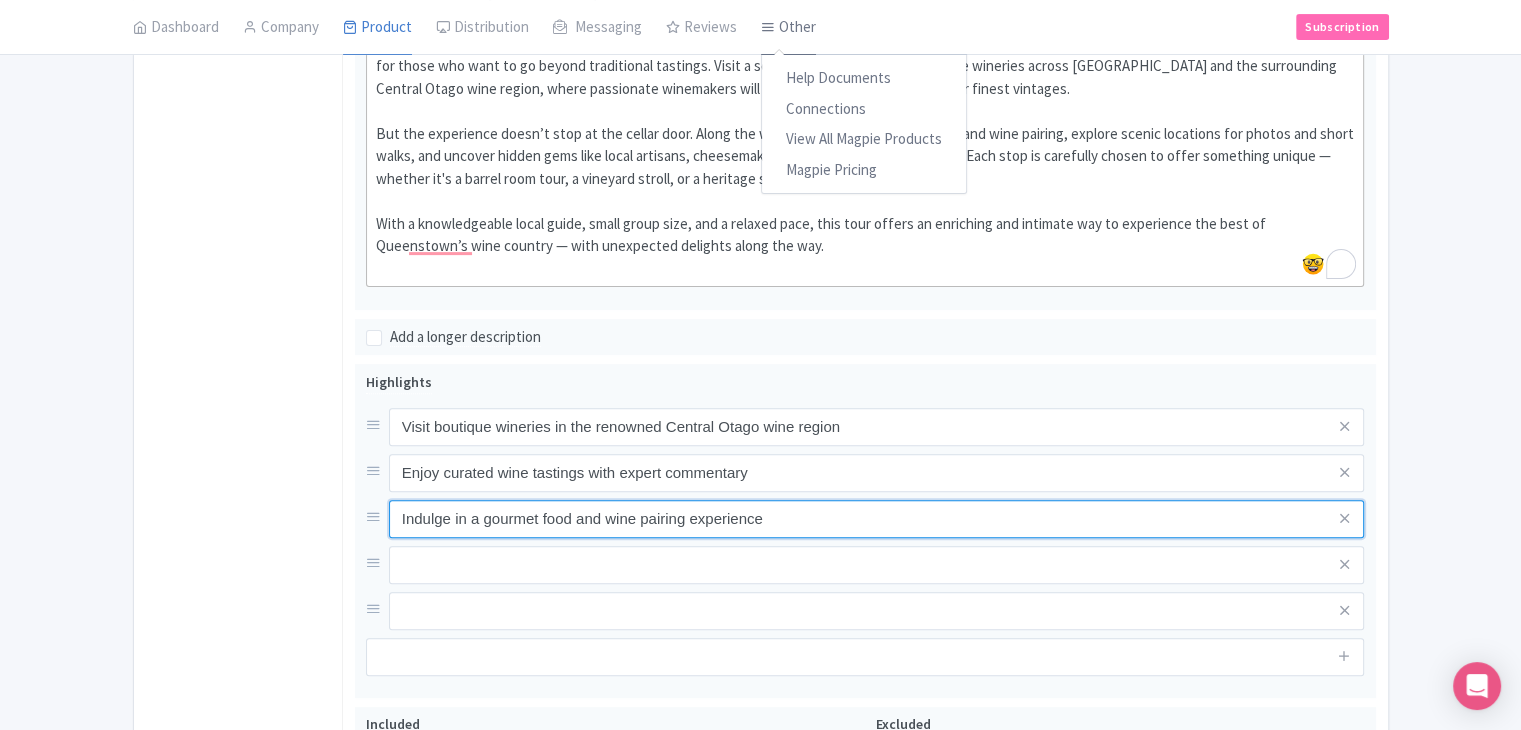 type on "Indulge in a gourmet food and wine pairing experience" 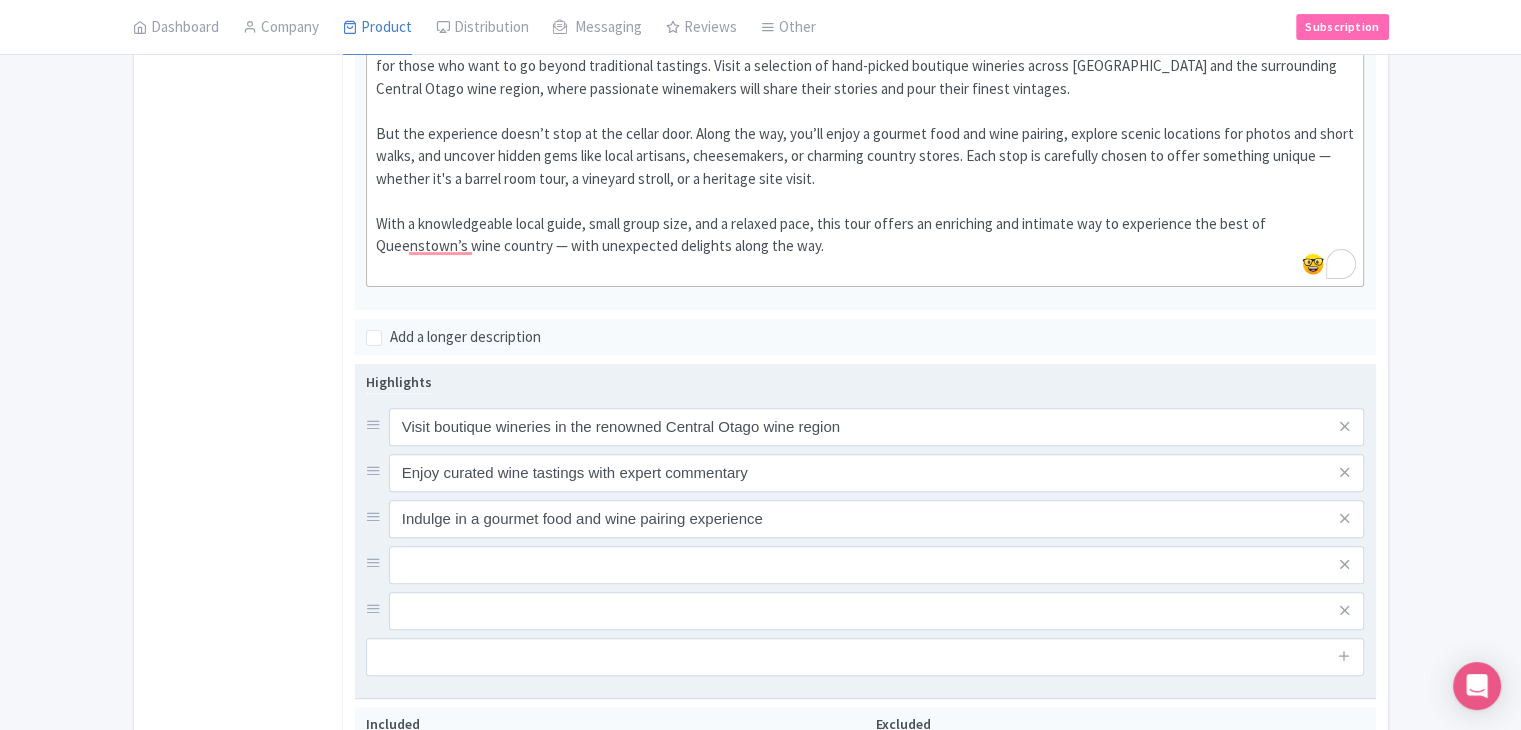 click on "Visit boutique wineries in the renowned Central Otago wine region Enjoy curated wine tastings with expert commentary Indulge in a gourmet food and wine pairing experience" at bounding box center (865, 519) 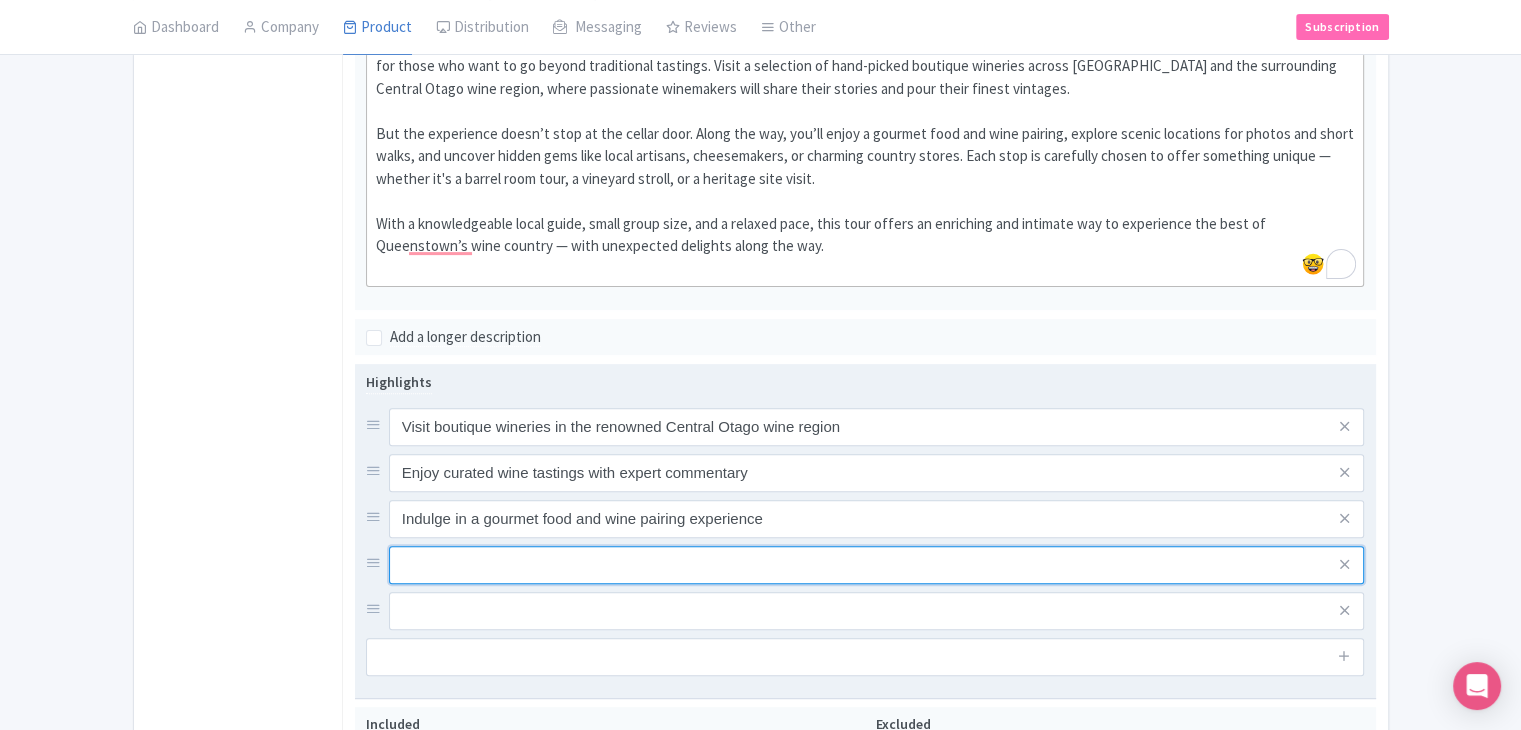 click at bounding box center (877, 427) 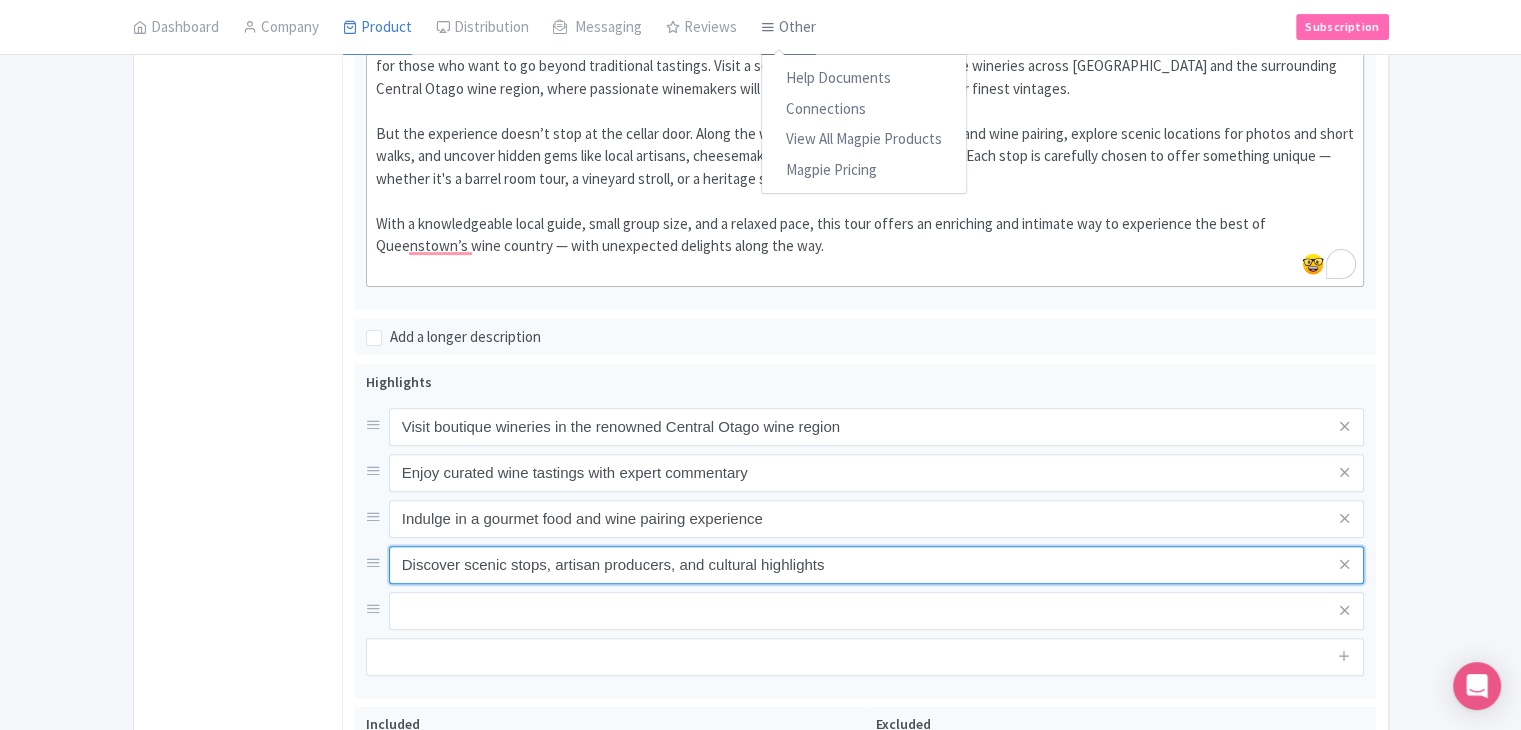 type on "Discover scenic stops, artisan producers, and cultural highlights" 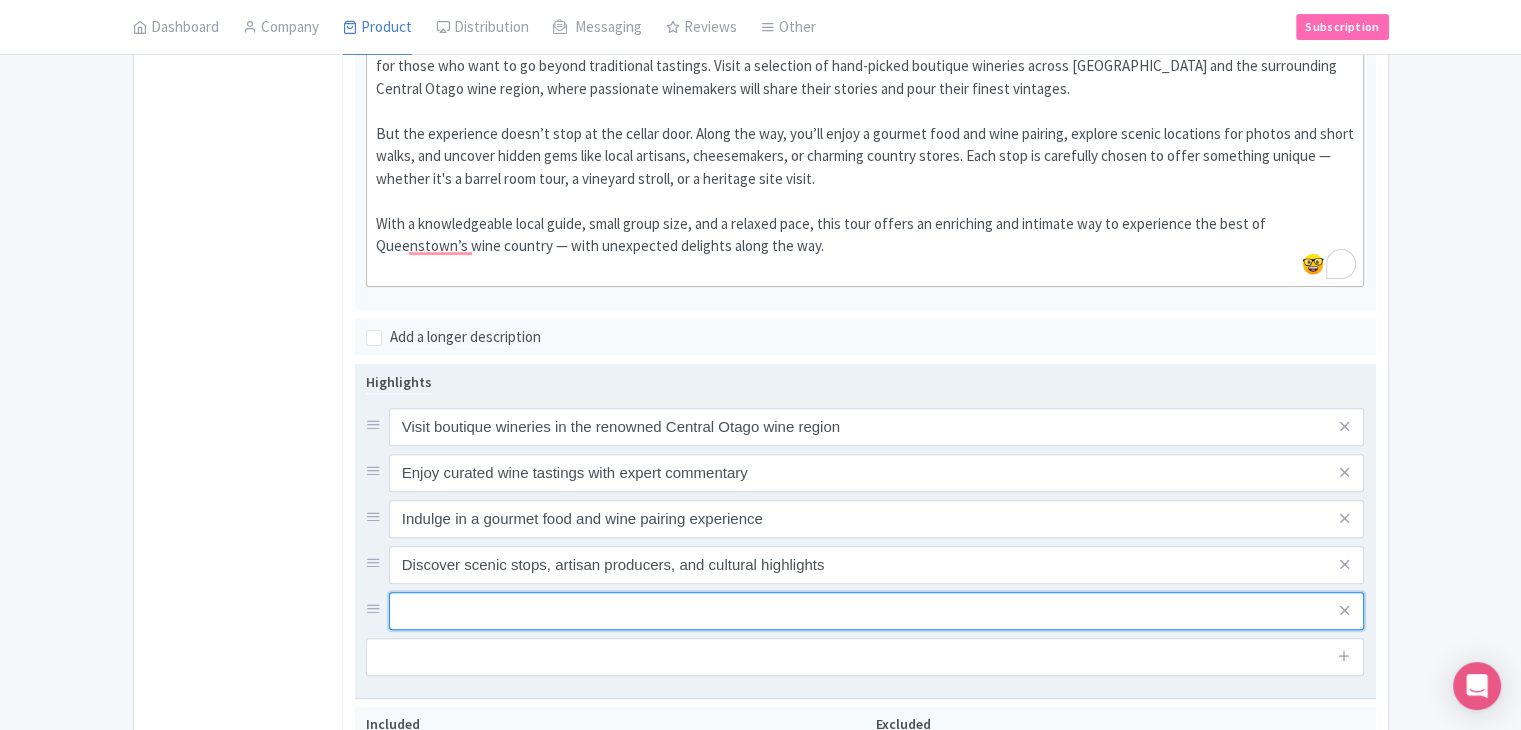 click at bounding box center (877, 427) 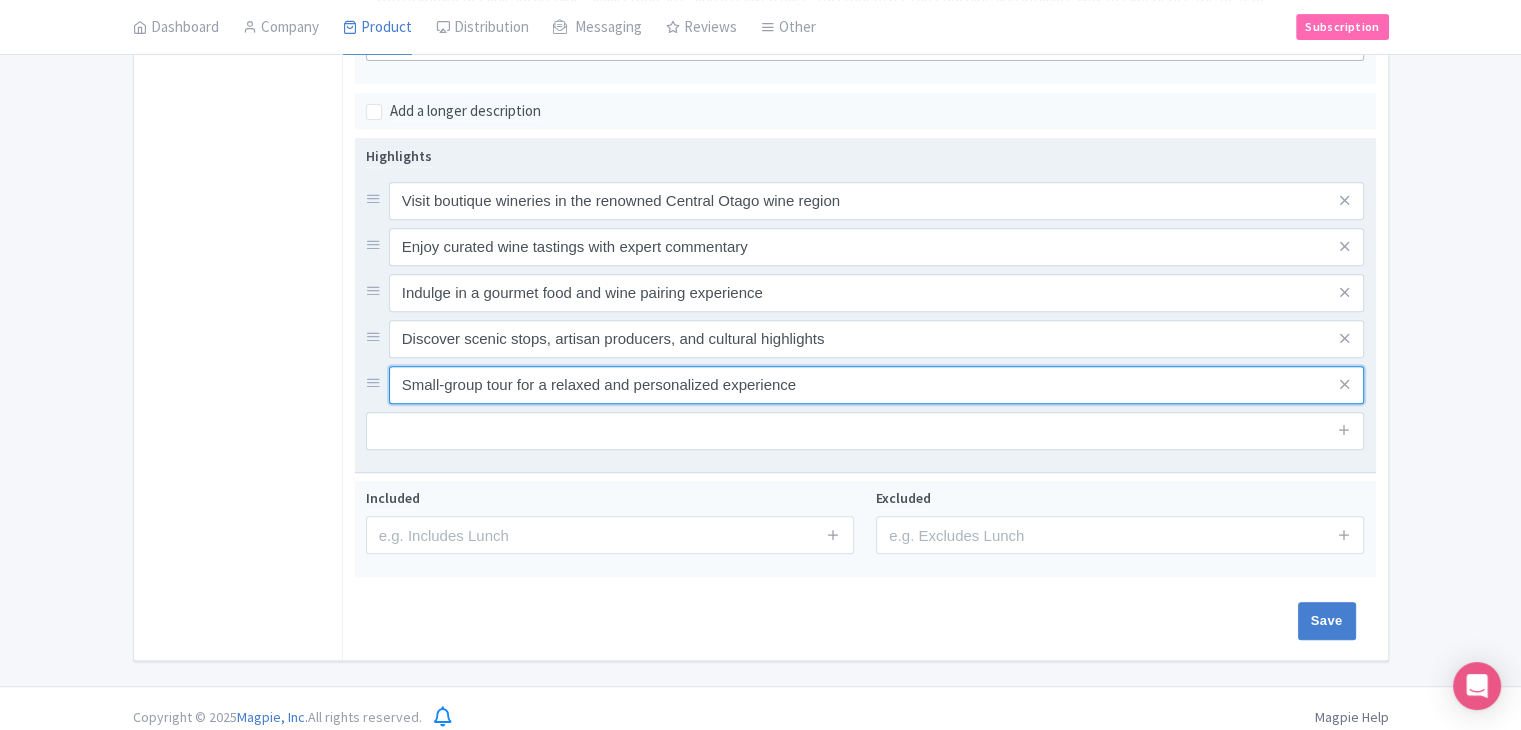 scroll, scrollTop: 838, scrollLeft: 0, axis: vertical 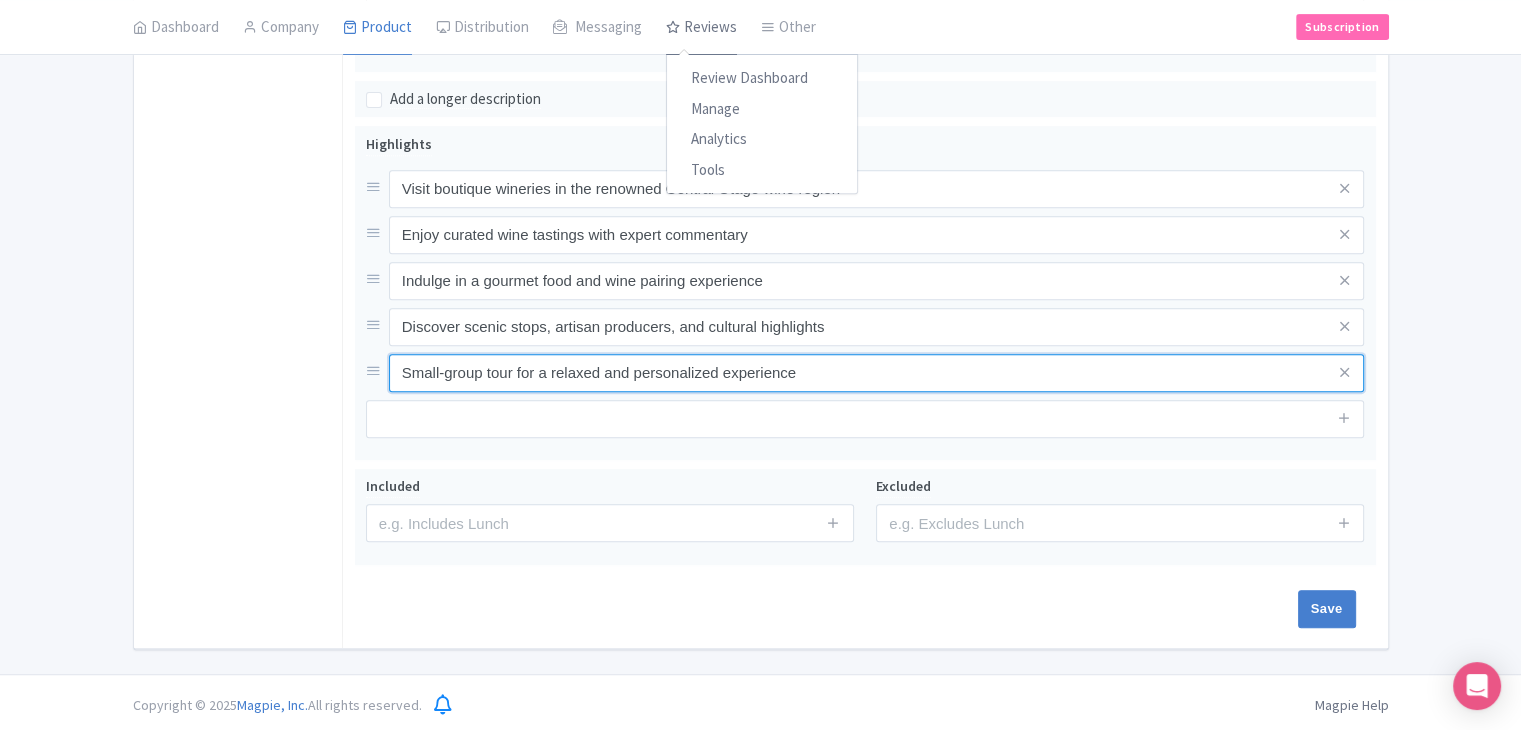 type on "Small-group tour for a relaxed and personalized experience" 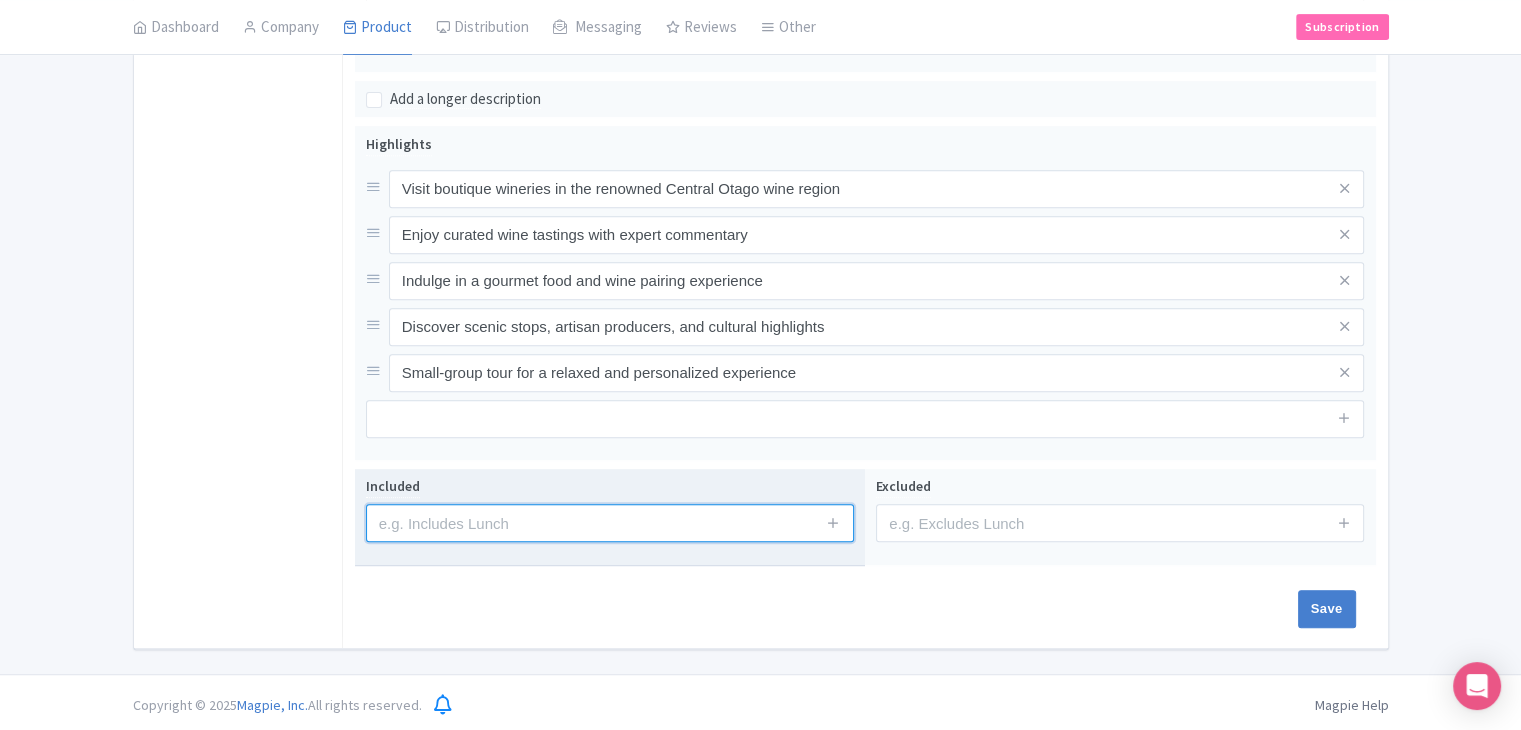 click at bounding box center (610, 523) 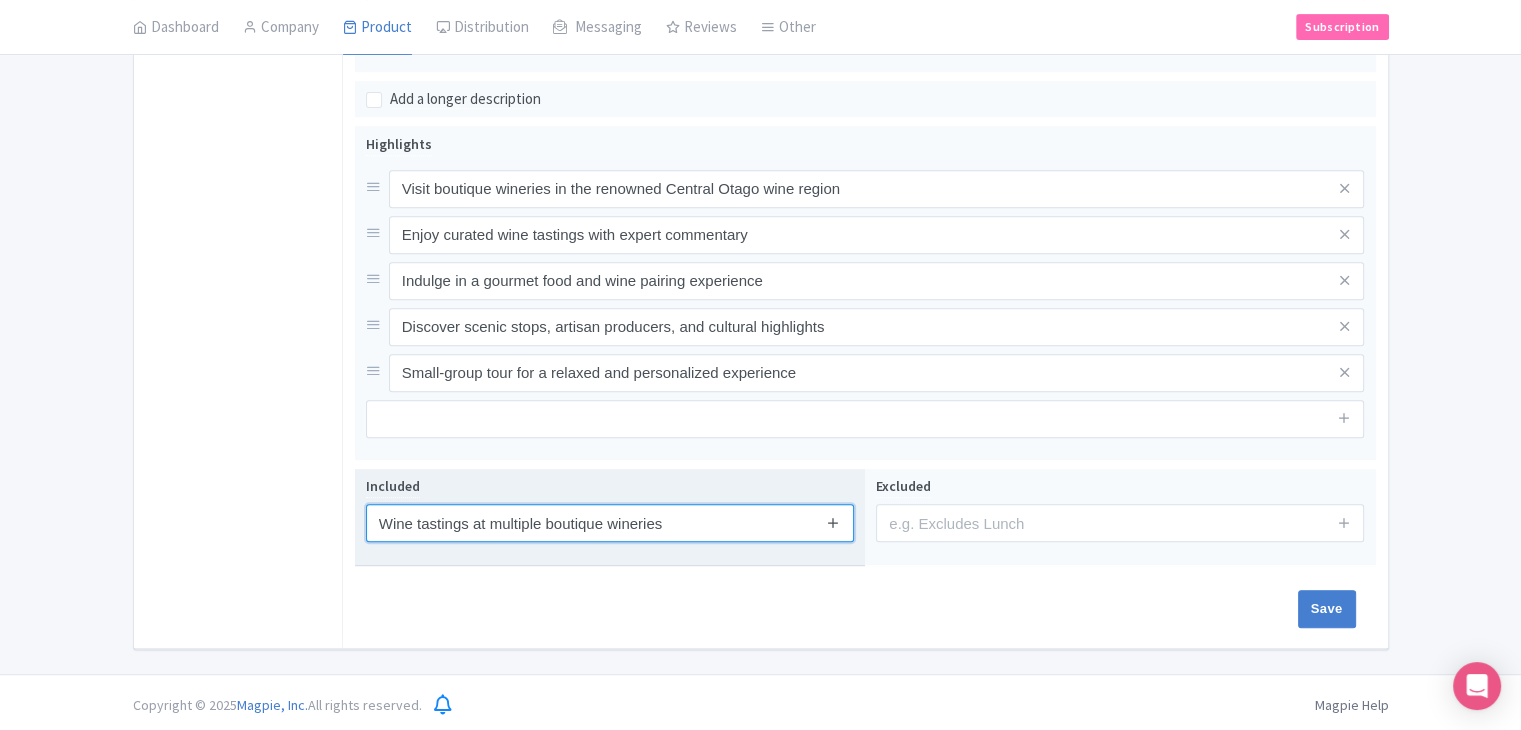 type on "Wine tastings at multiple boutique wineries" 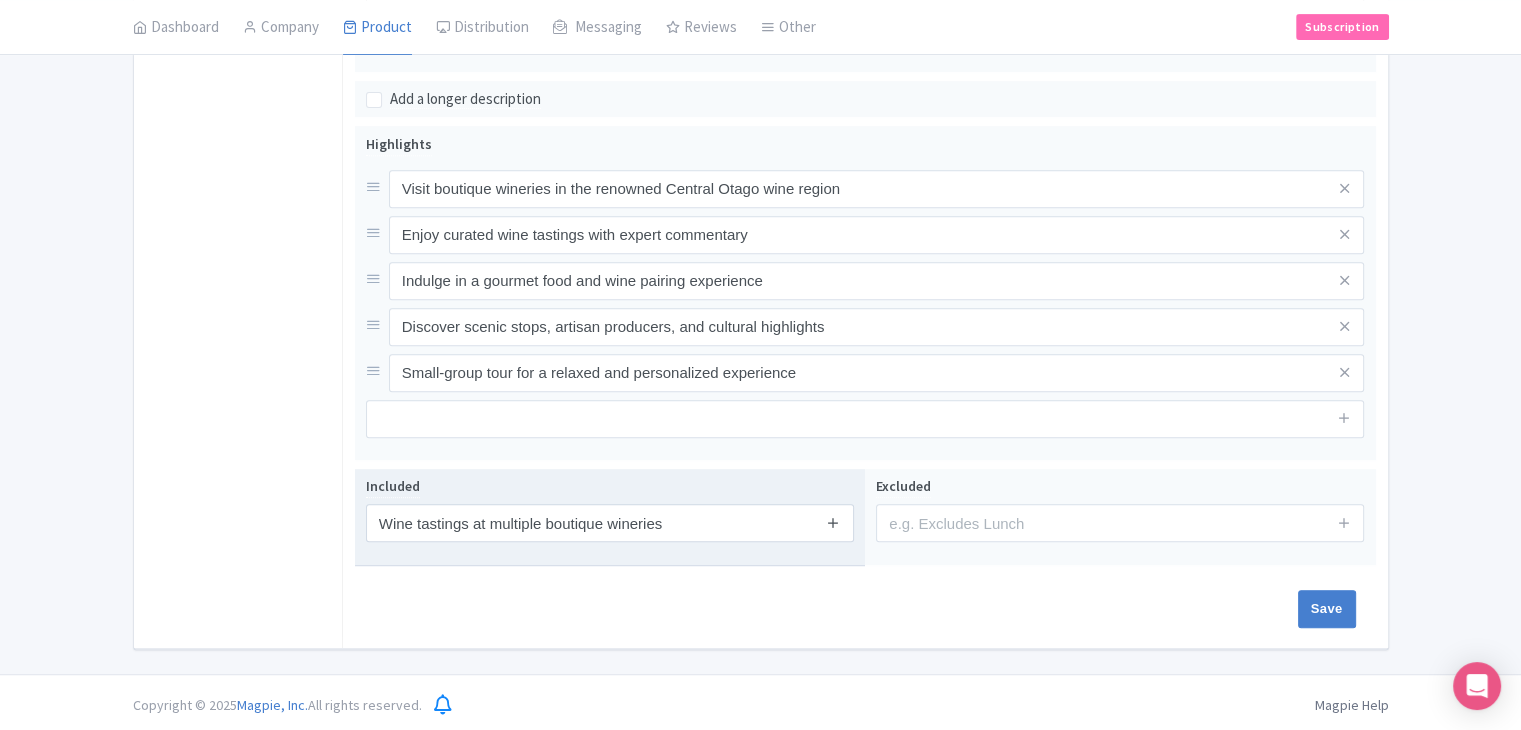 click at bounding box center (833, 522) 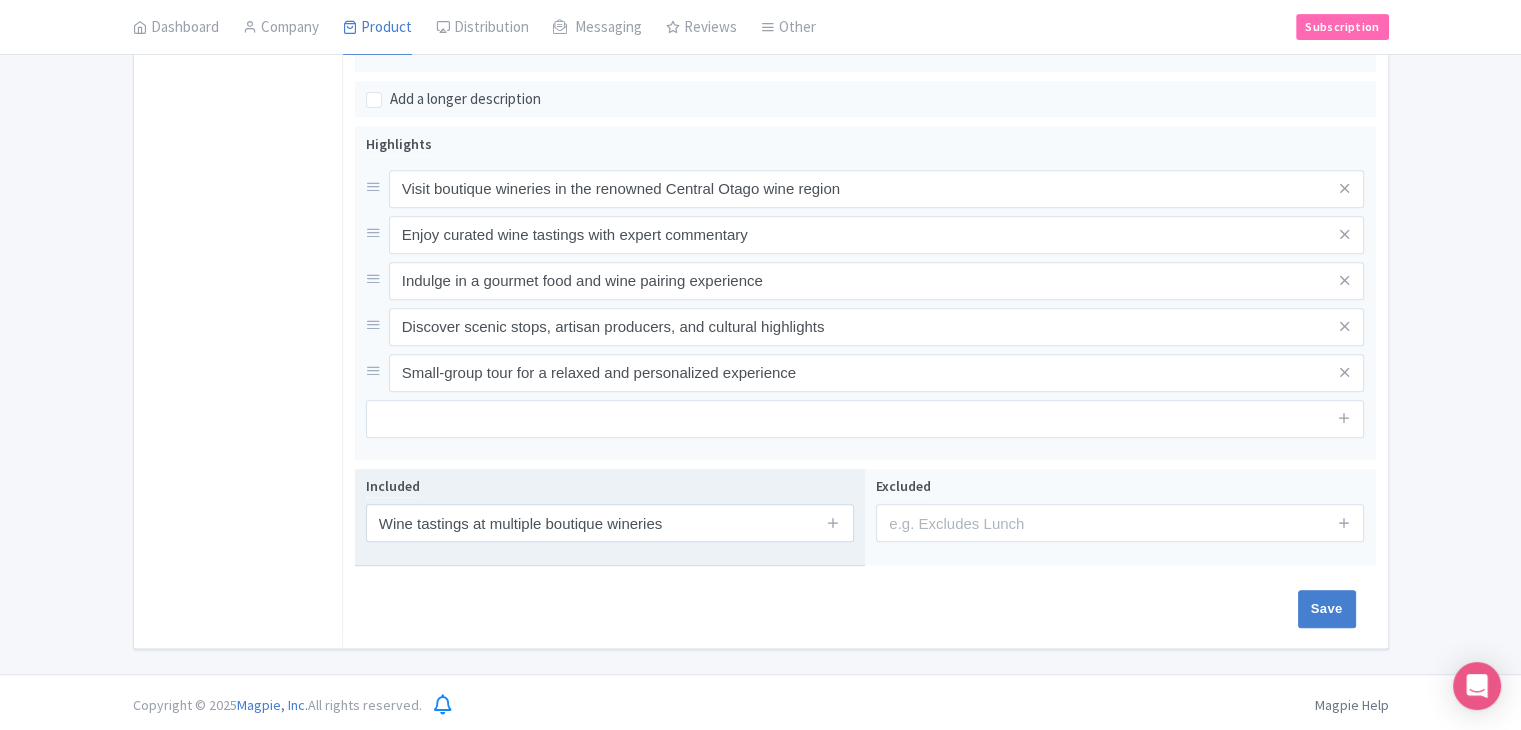 type 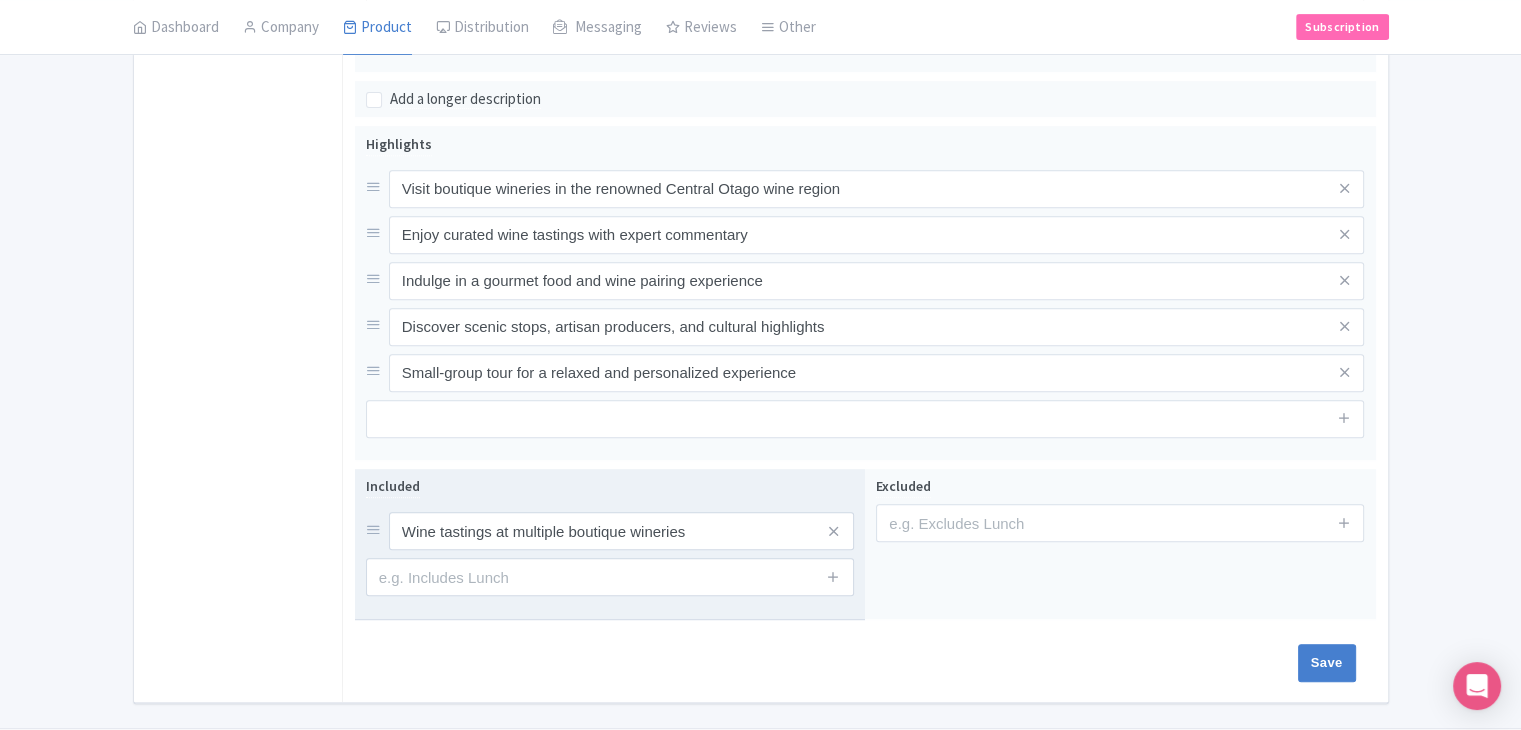 click at bounding box center (834, 577) 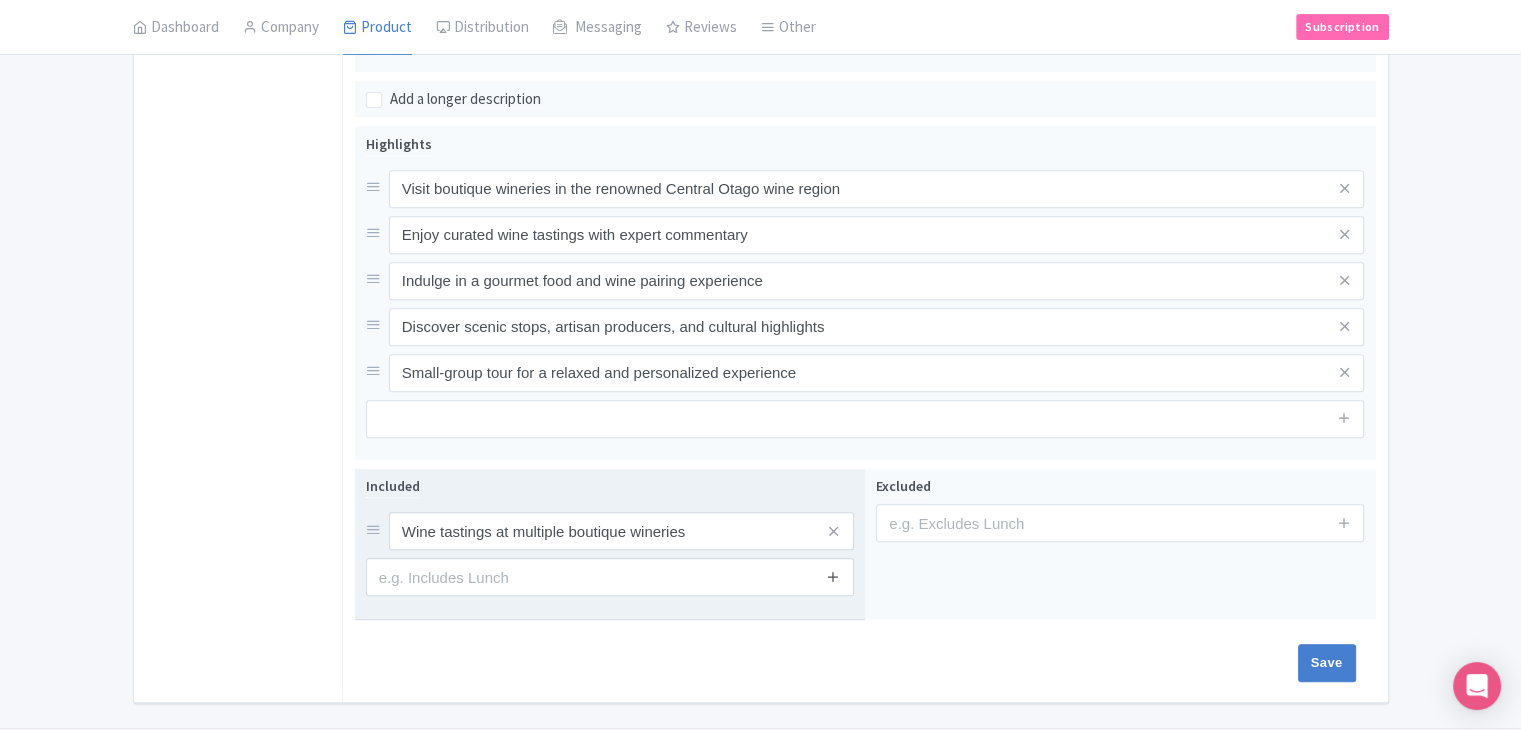 click at bounding box center [833, 576] 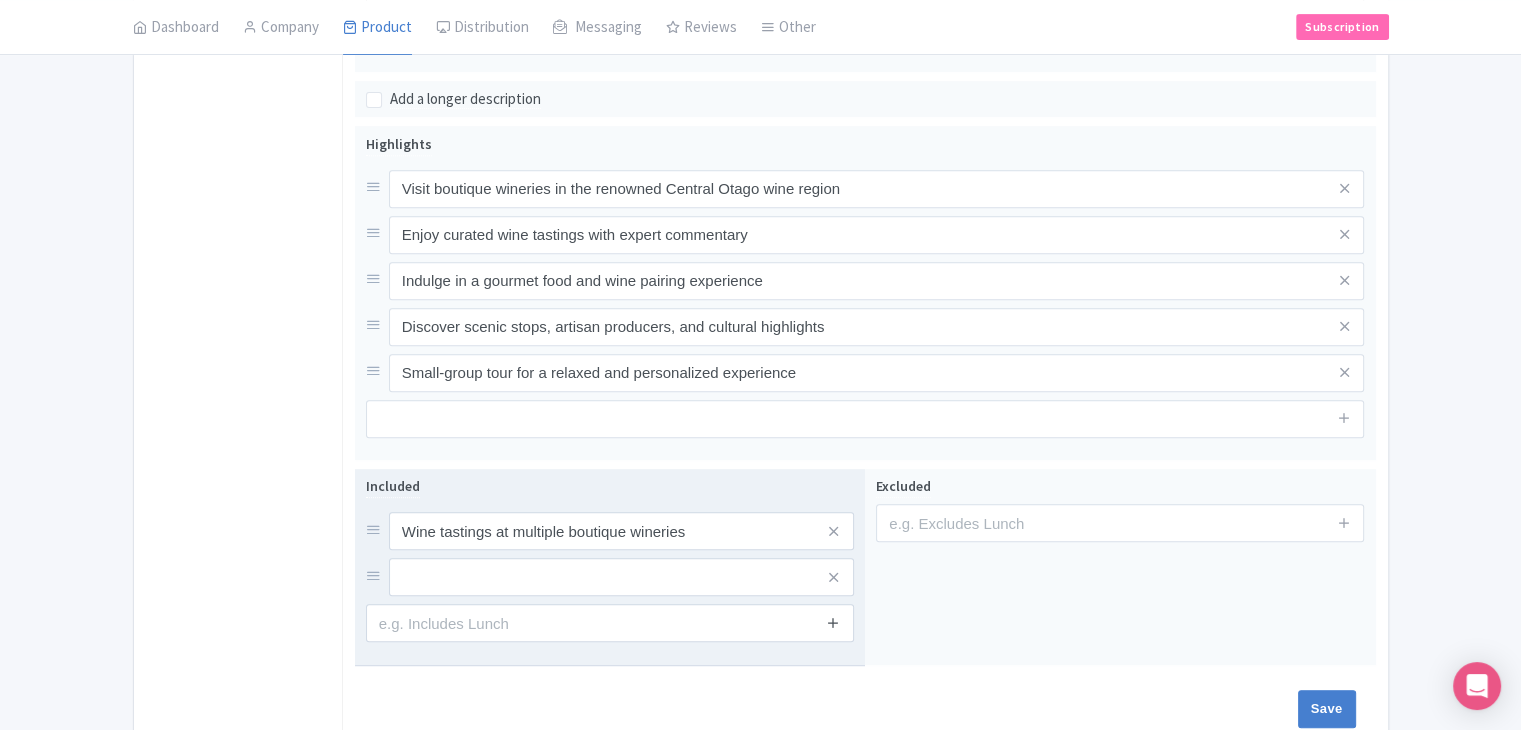 click at bounding box center (833, 622) 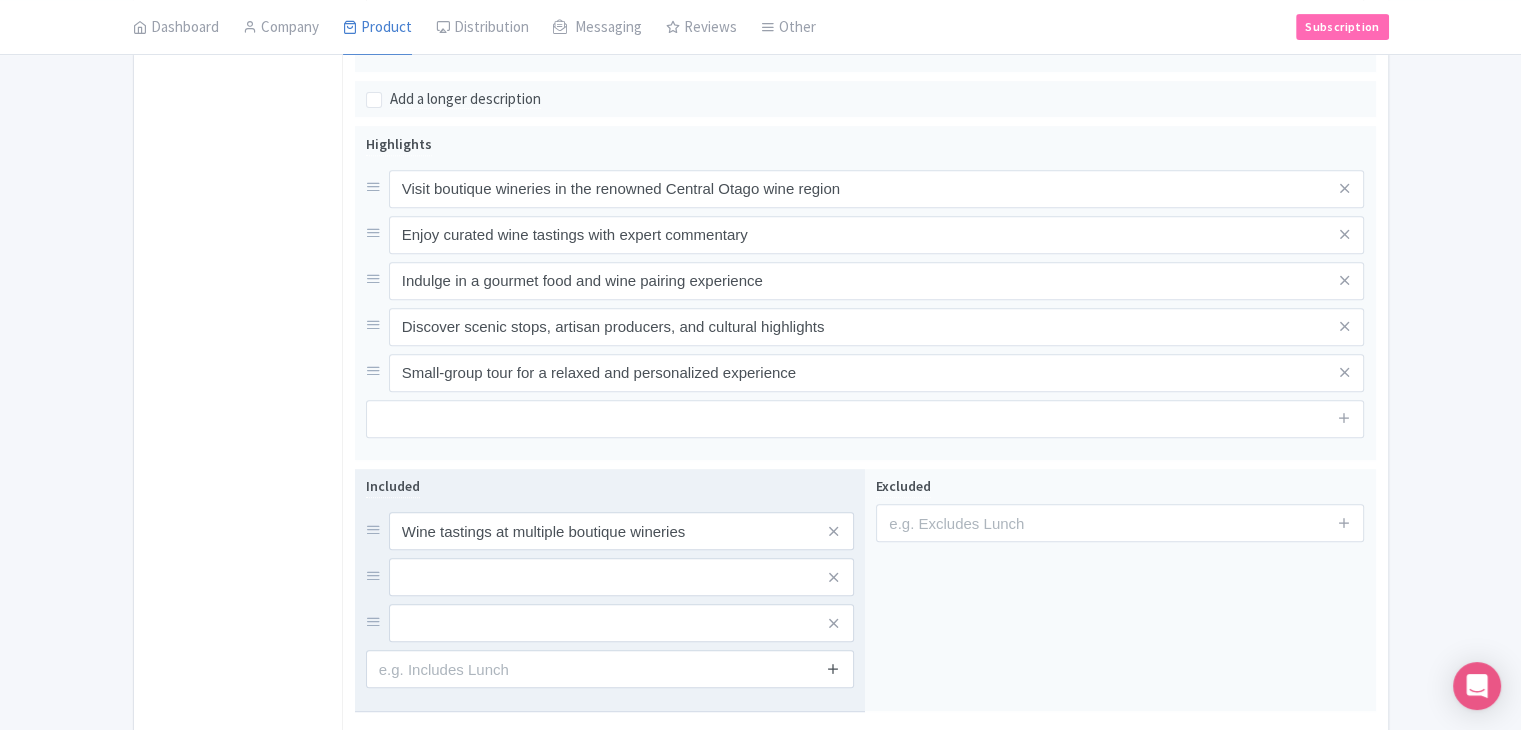 click at bounding box center (833, 668) 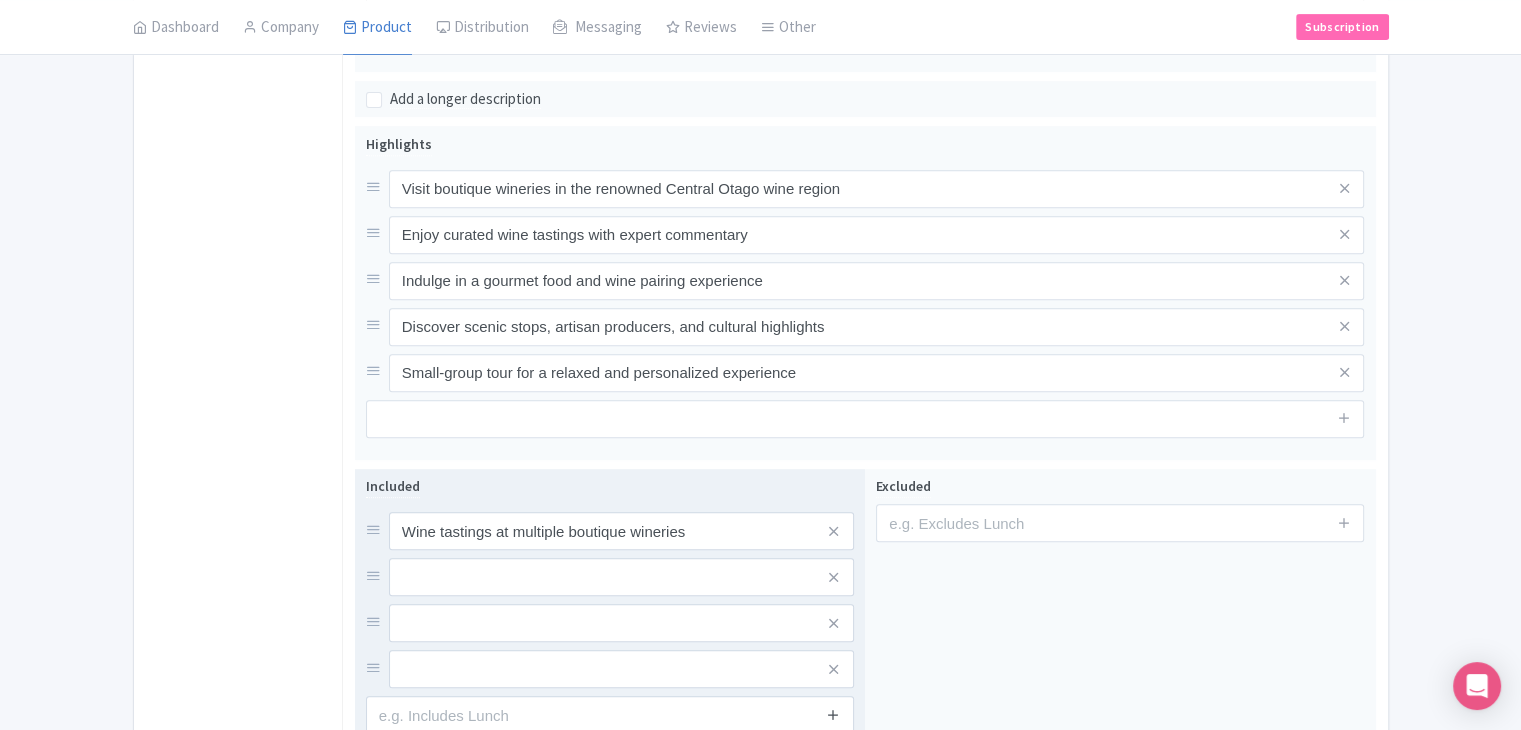 click at bounding box center (833, 715) 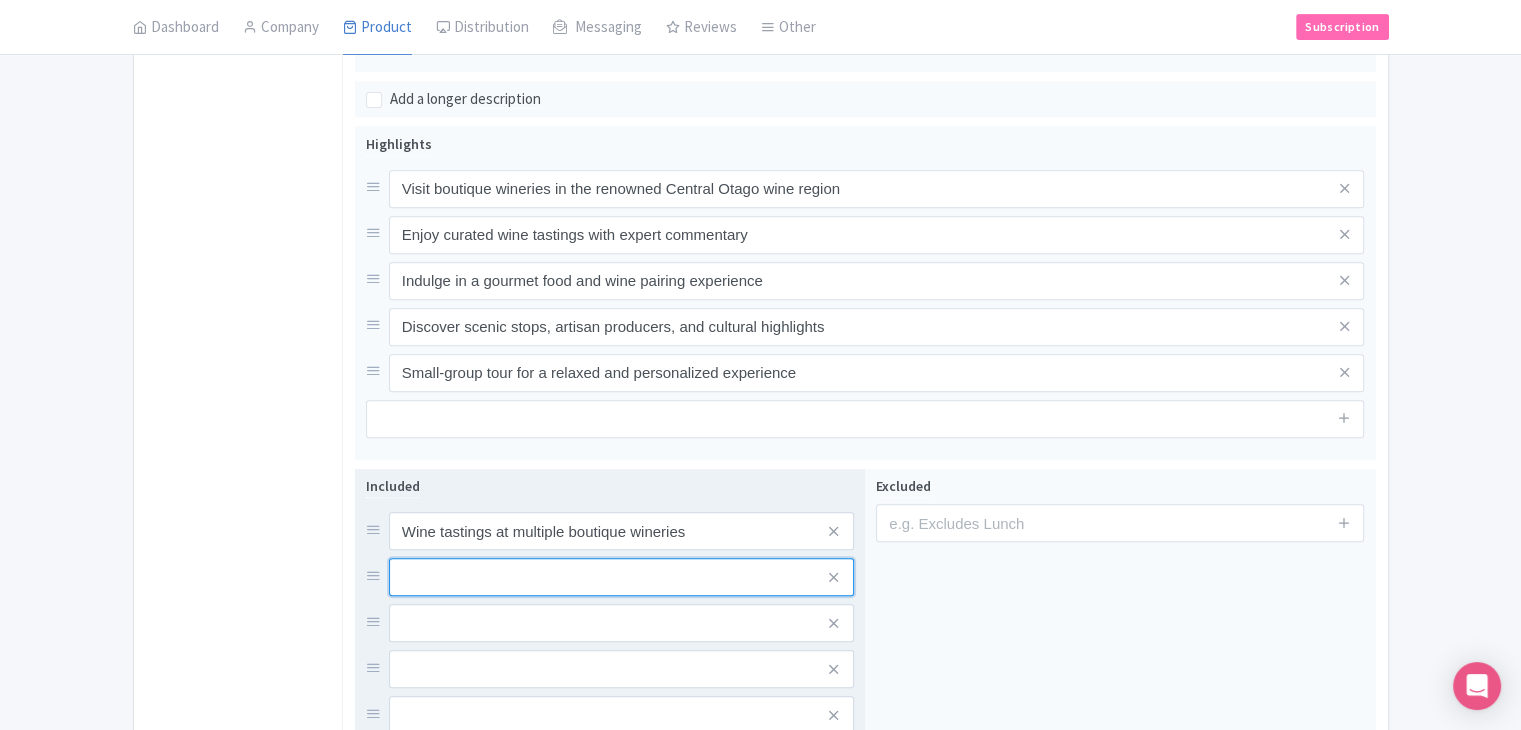 click at bounding box center (621, 531) 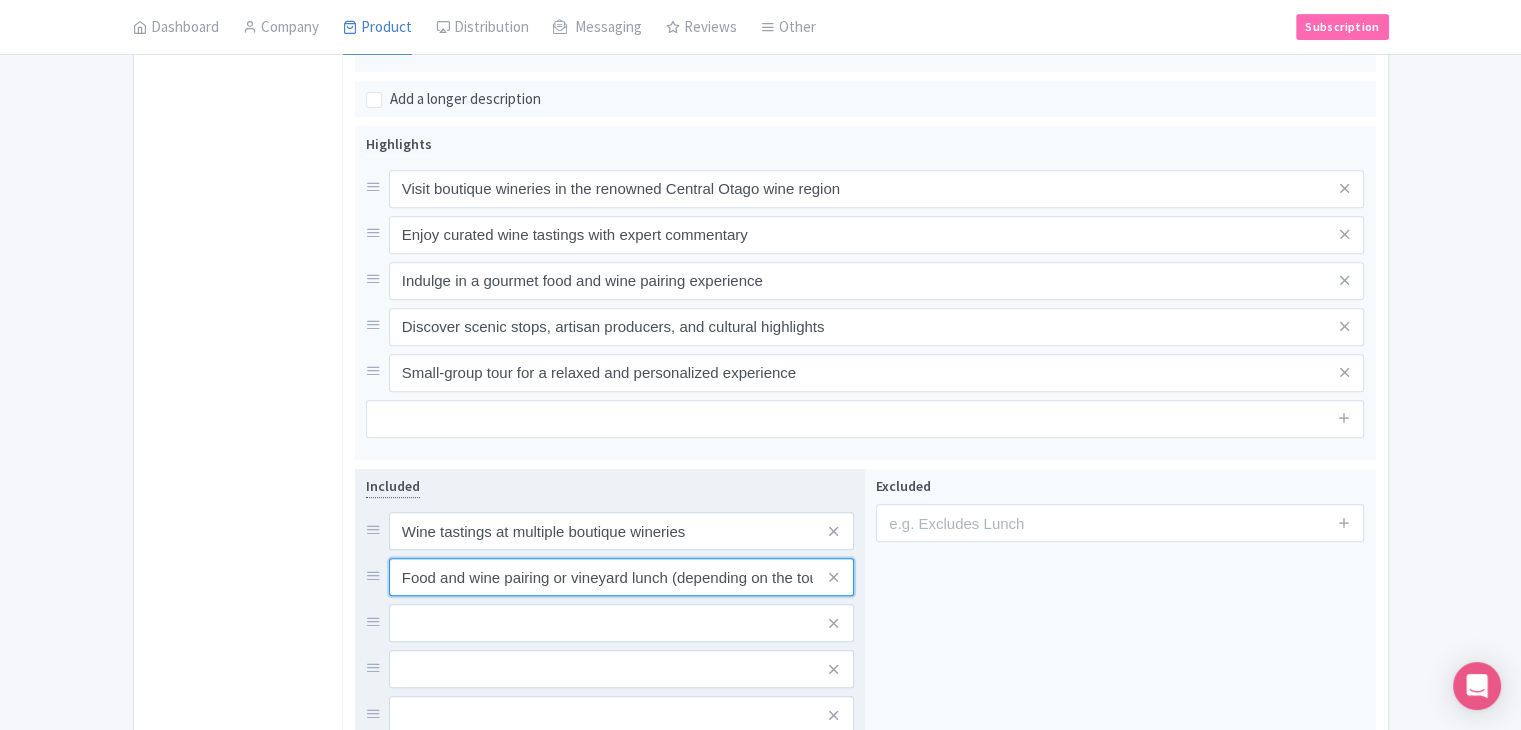 scroll, scrollTop: 0, scrollLeft: 59, axis: horizontal 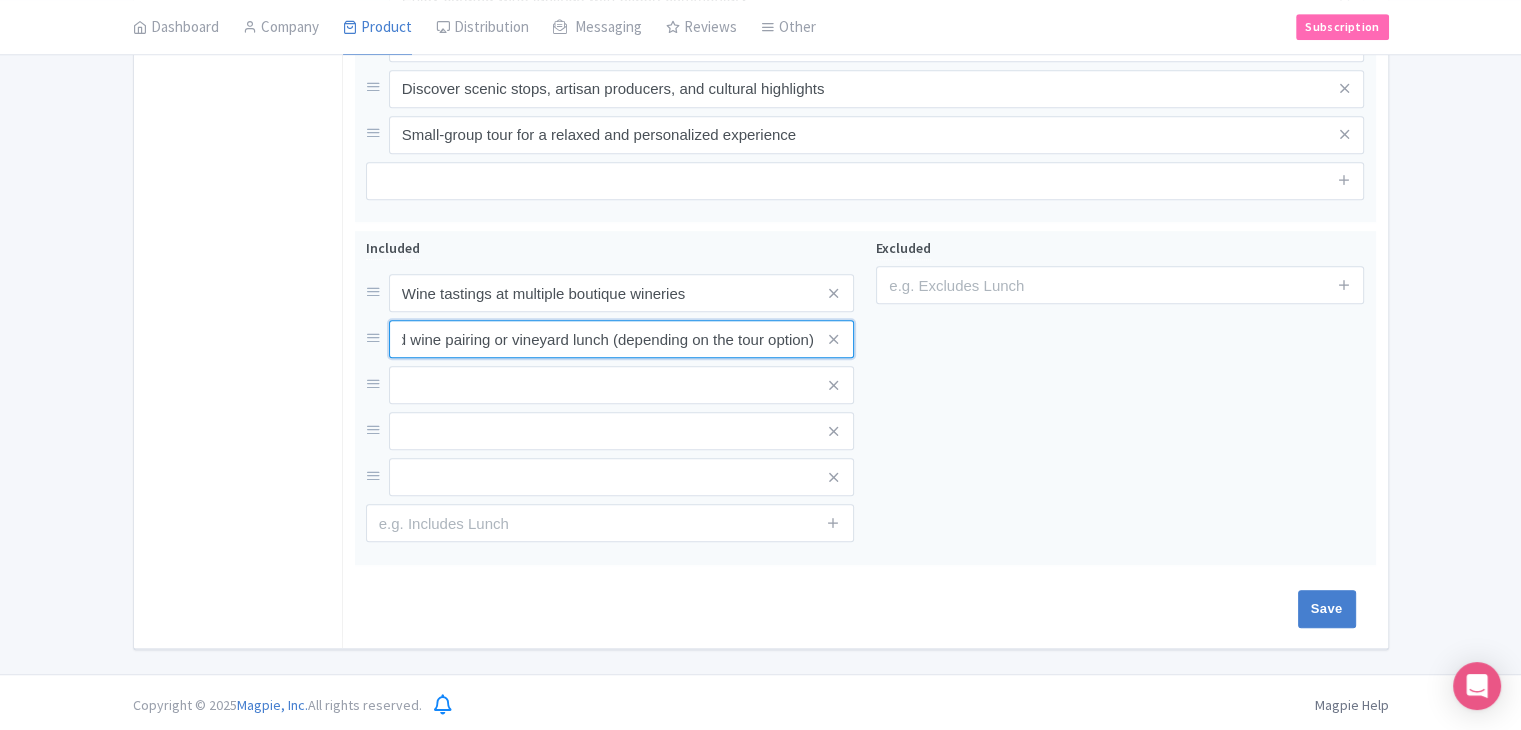 type on "Food and wine pairing or vineyard lunch (depending on the tour option)" 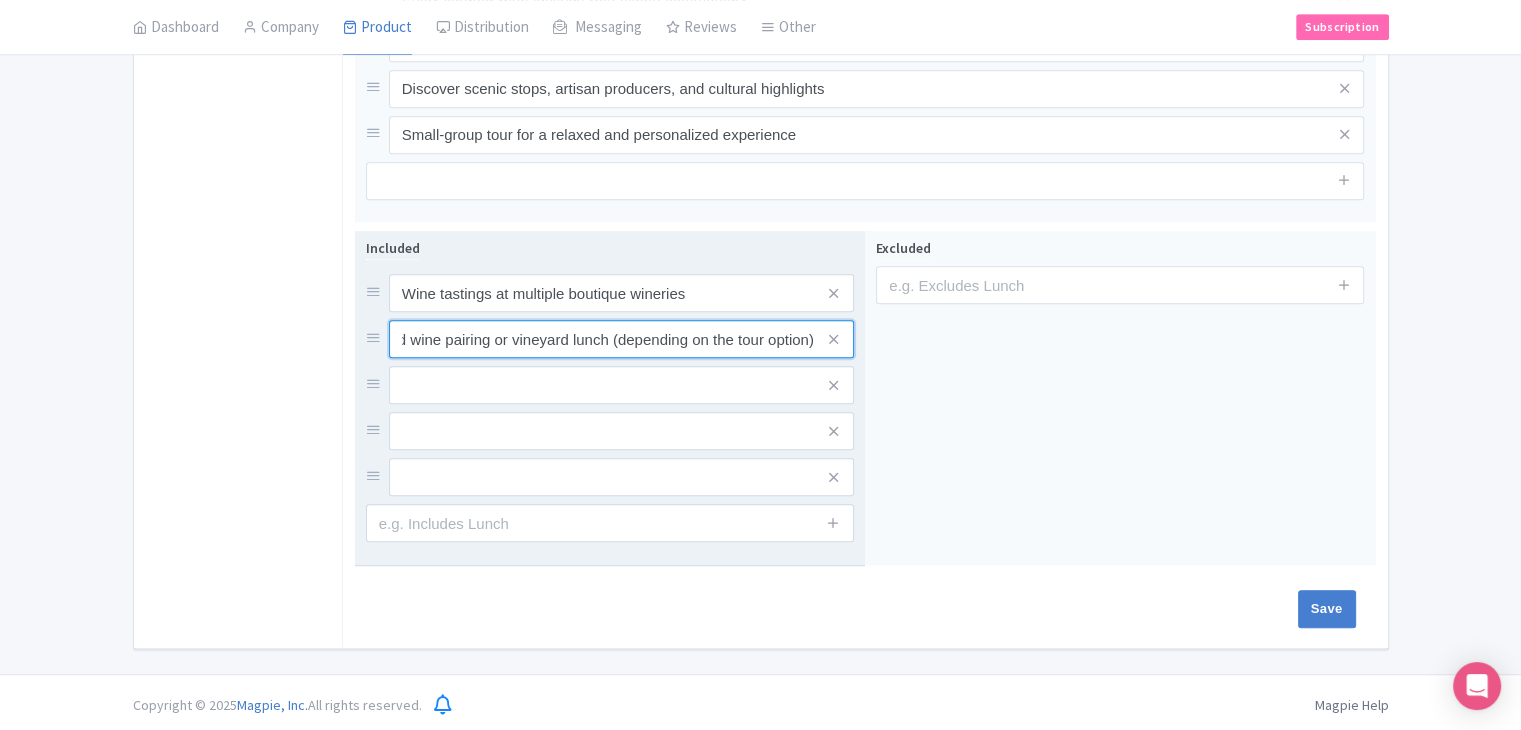 scroll, scrollTop: 0, scrollLeft: 0, axis: both 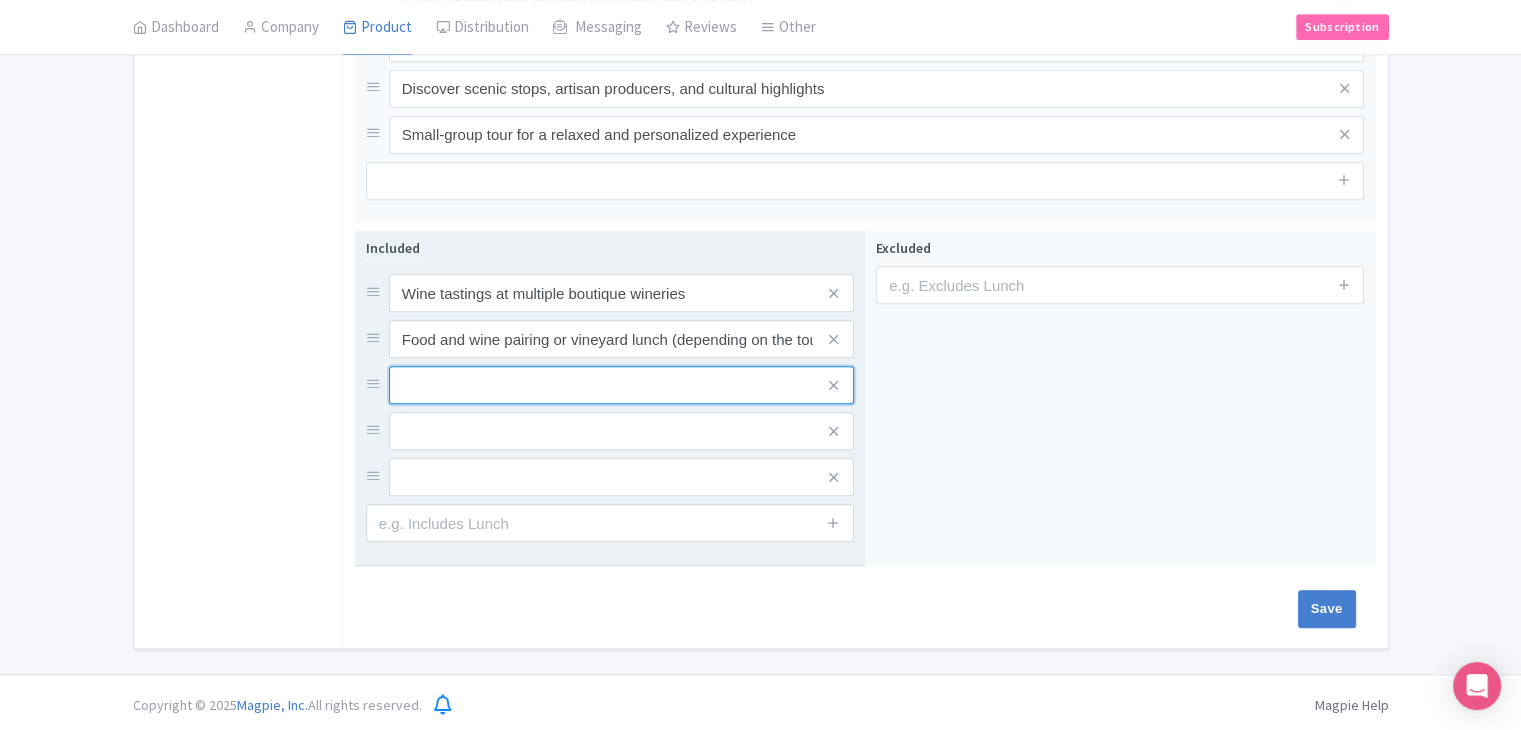 click at bounding box center [621, 293] 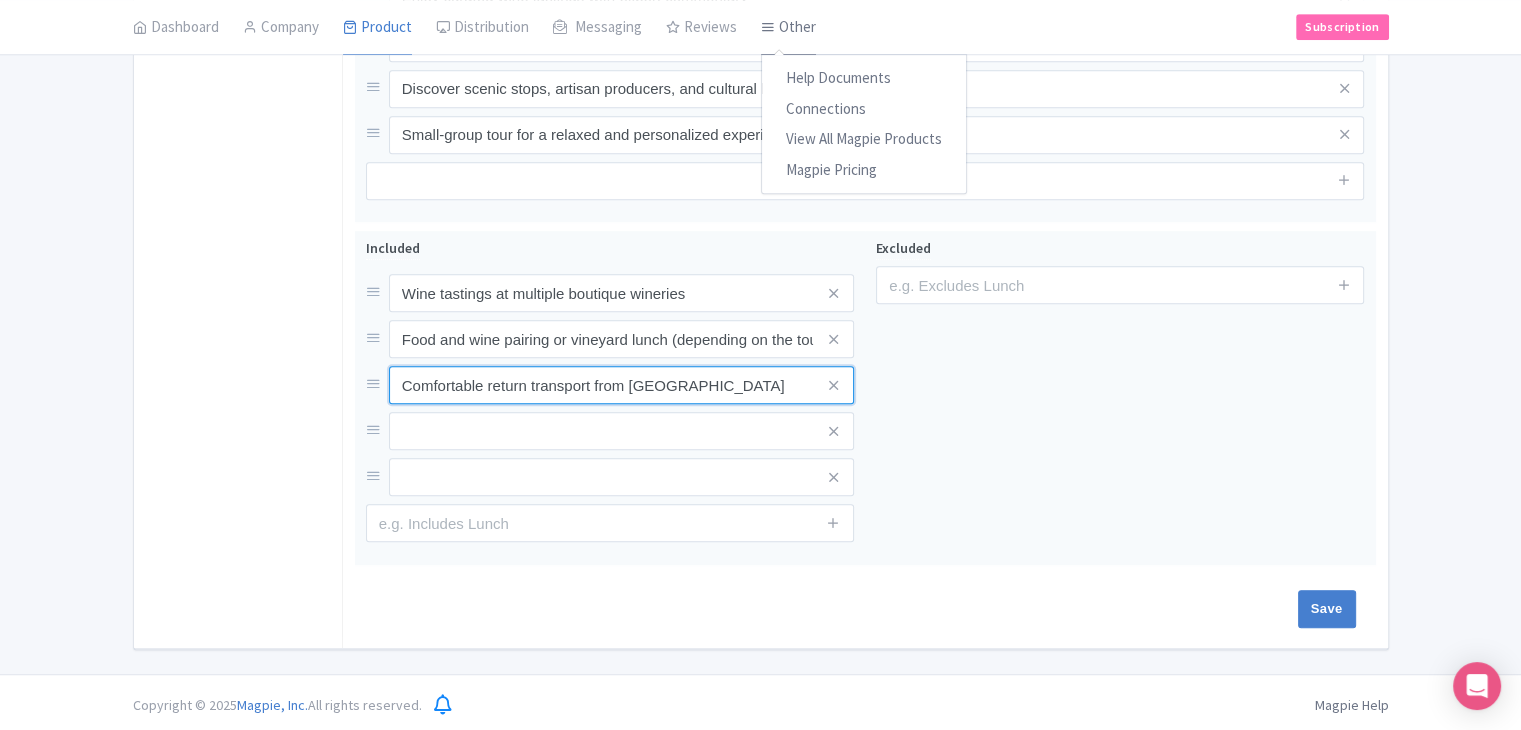 type on "Comfortable return transport from [GEOGRAPHIC_DATA]" 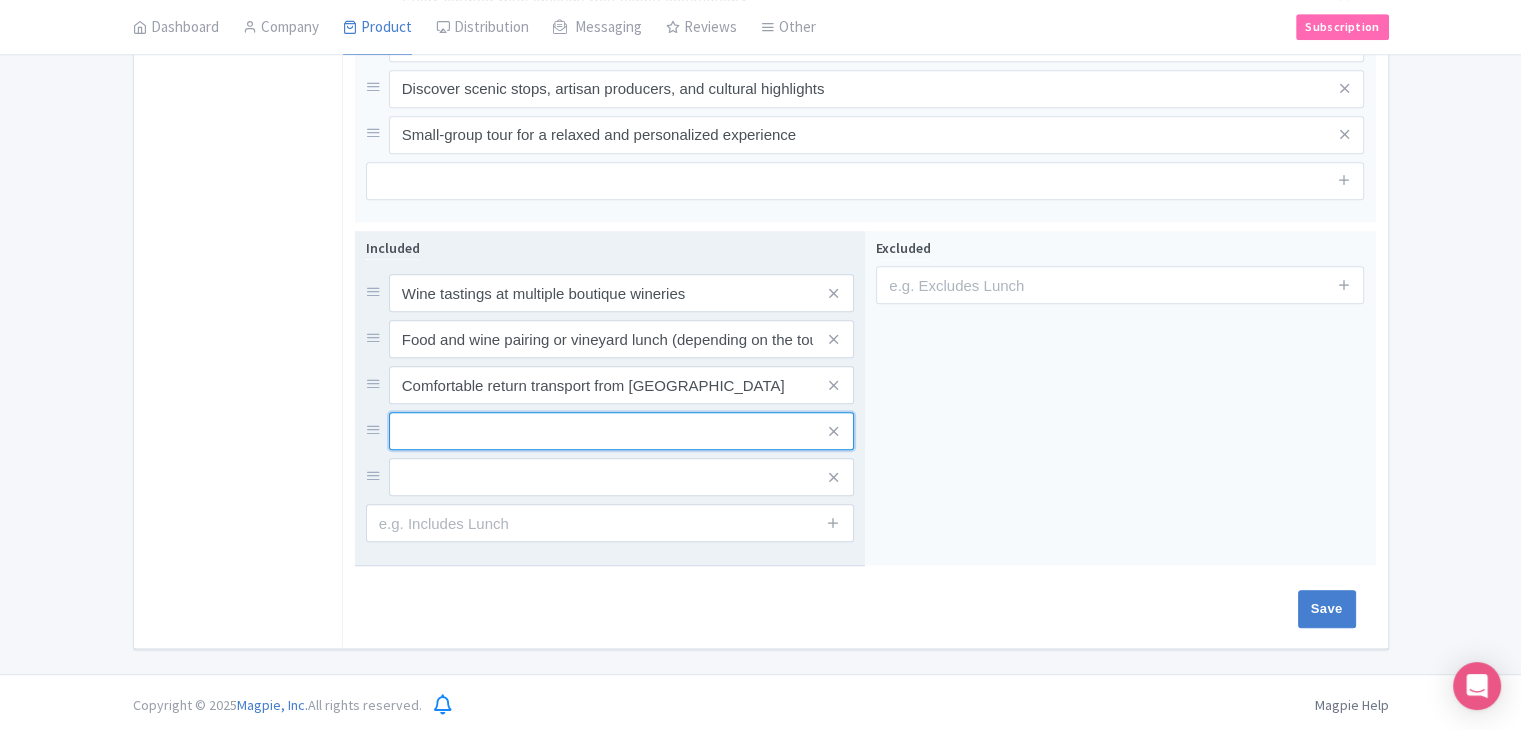 click at bounding box center [621, 293] 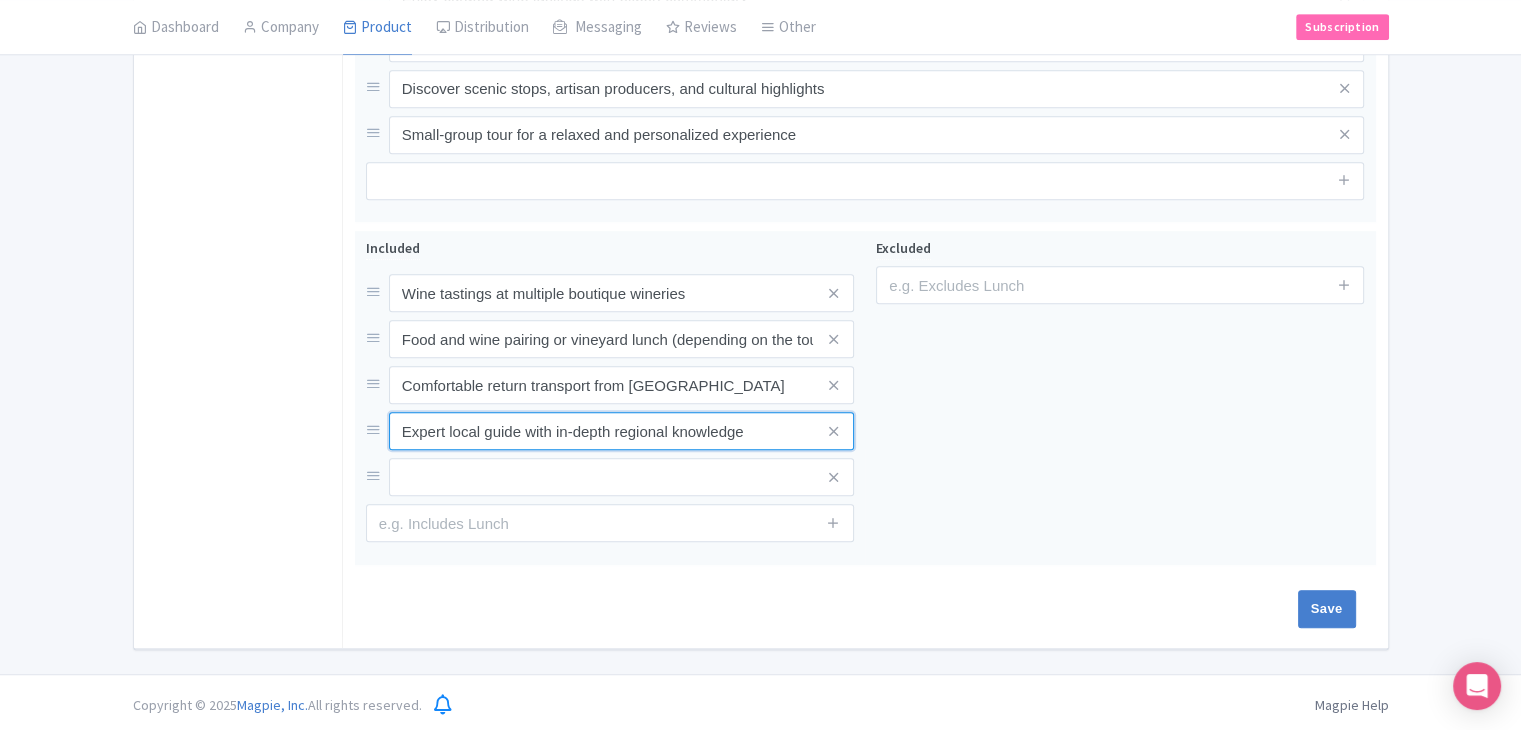 type on "Expert local guide with in-depth regional knowledge" 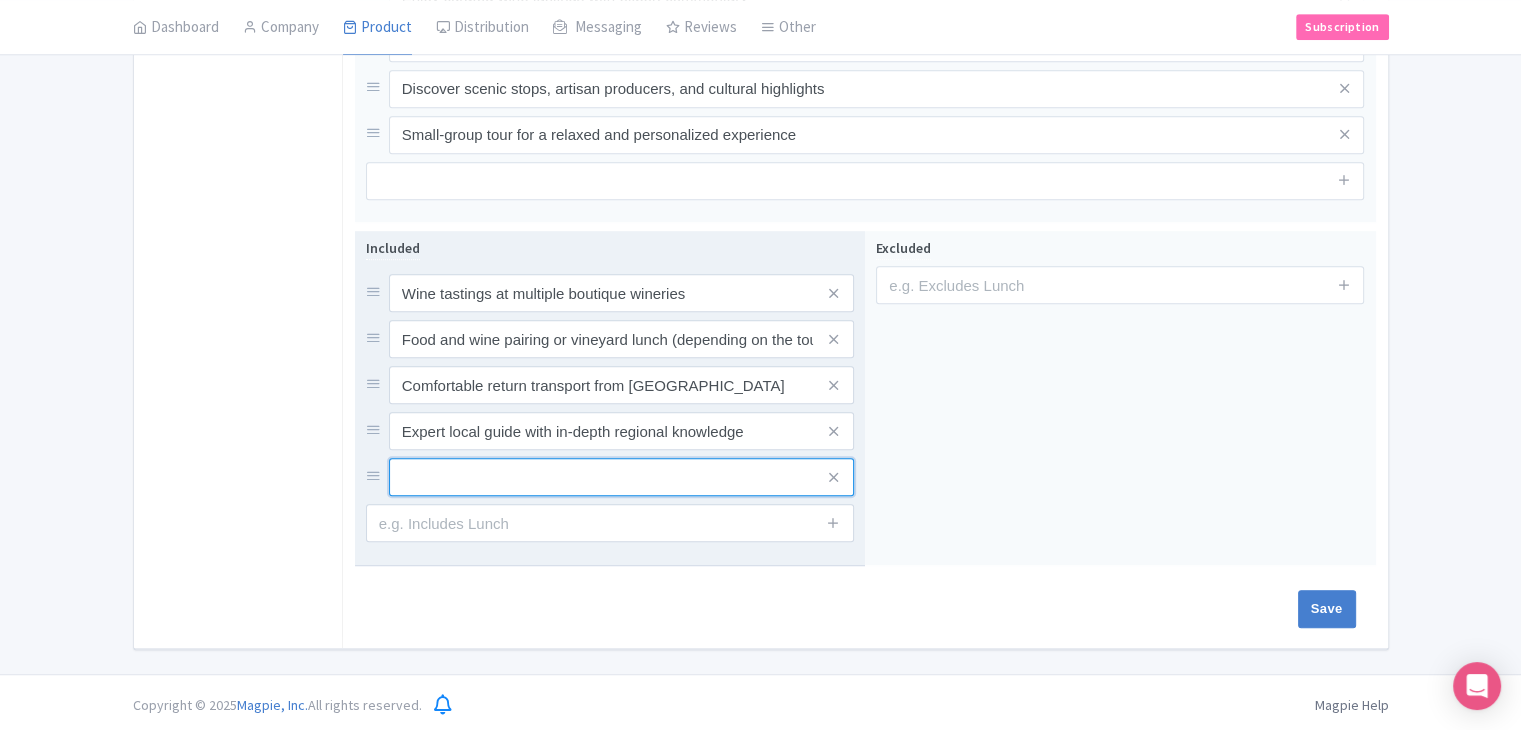 click at bounding box center [621, 293] 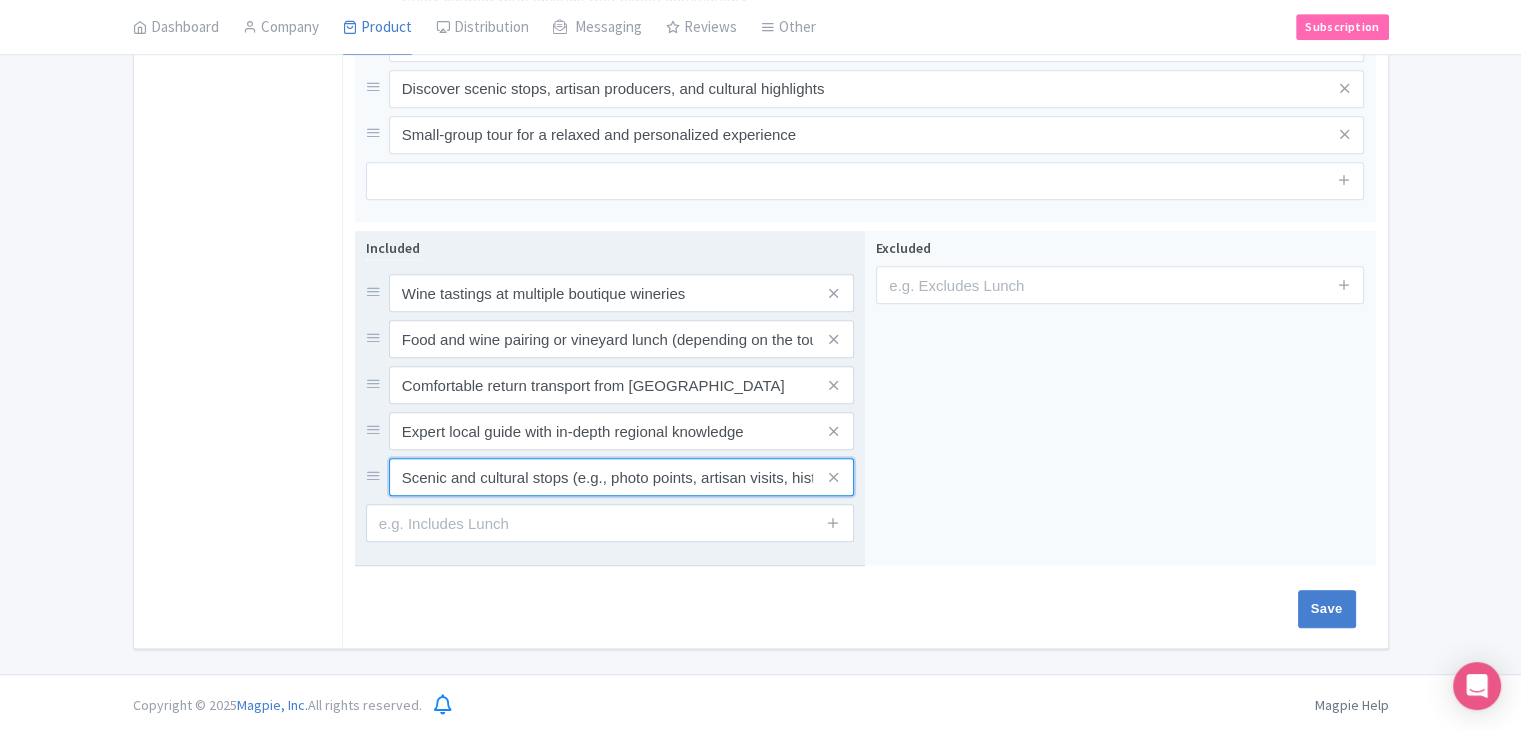 scroll, scrollTop: 0, scrollLeft: 65, axis: horizontal 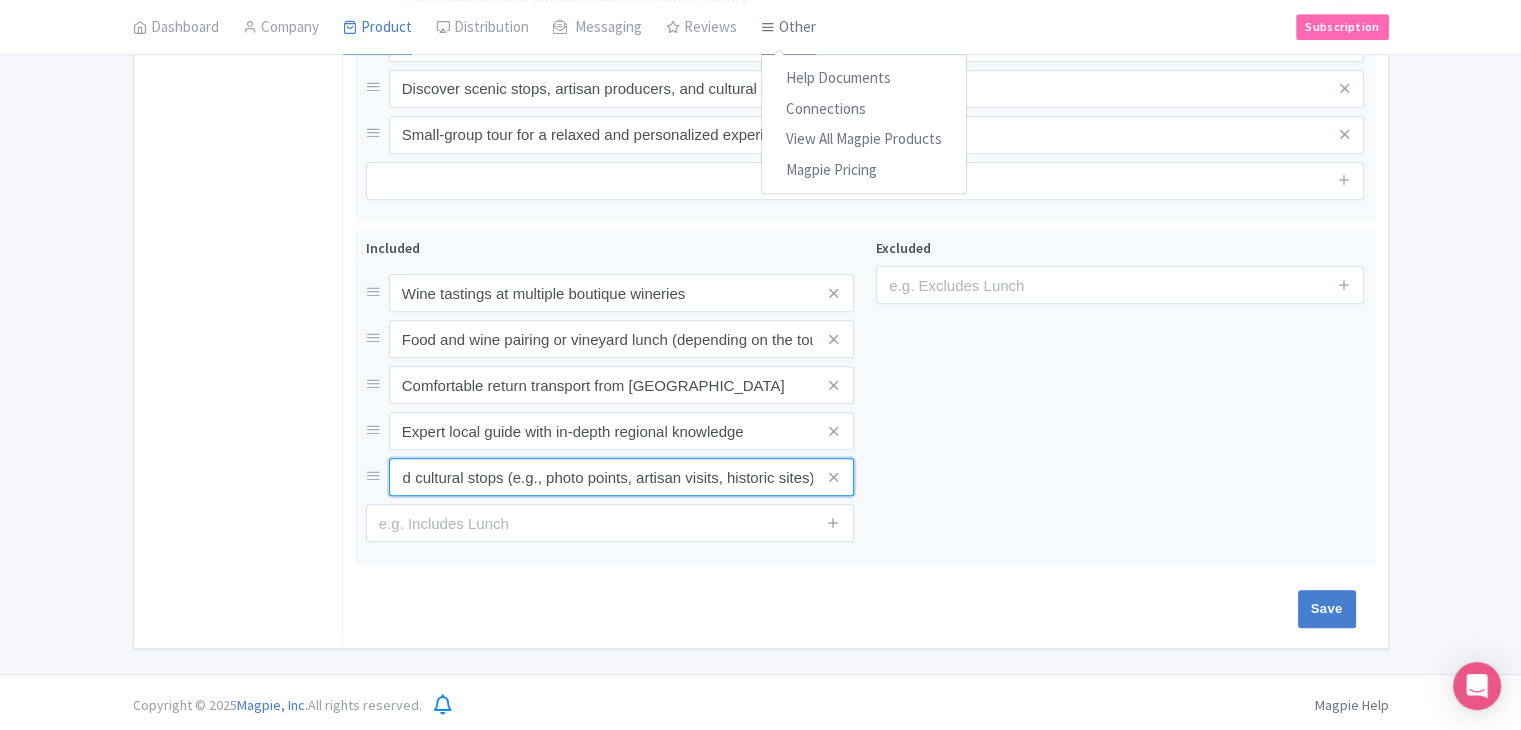 type on "Scenic and cultural stops (e.g., photo points, artisan visits, historic sites)" 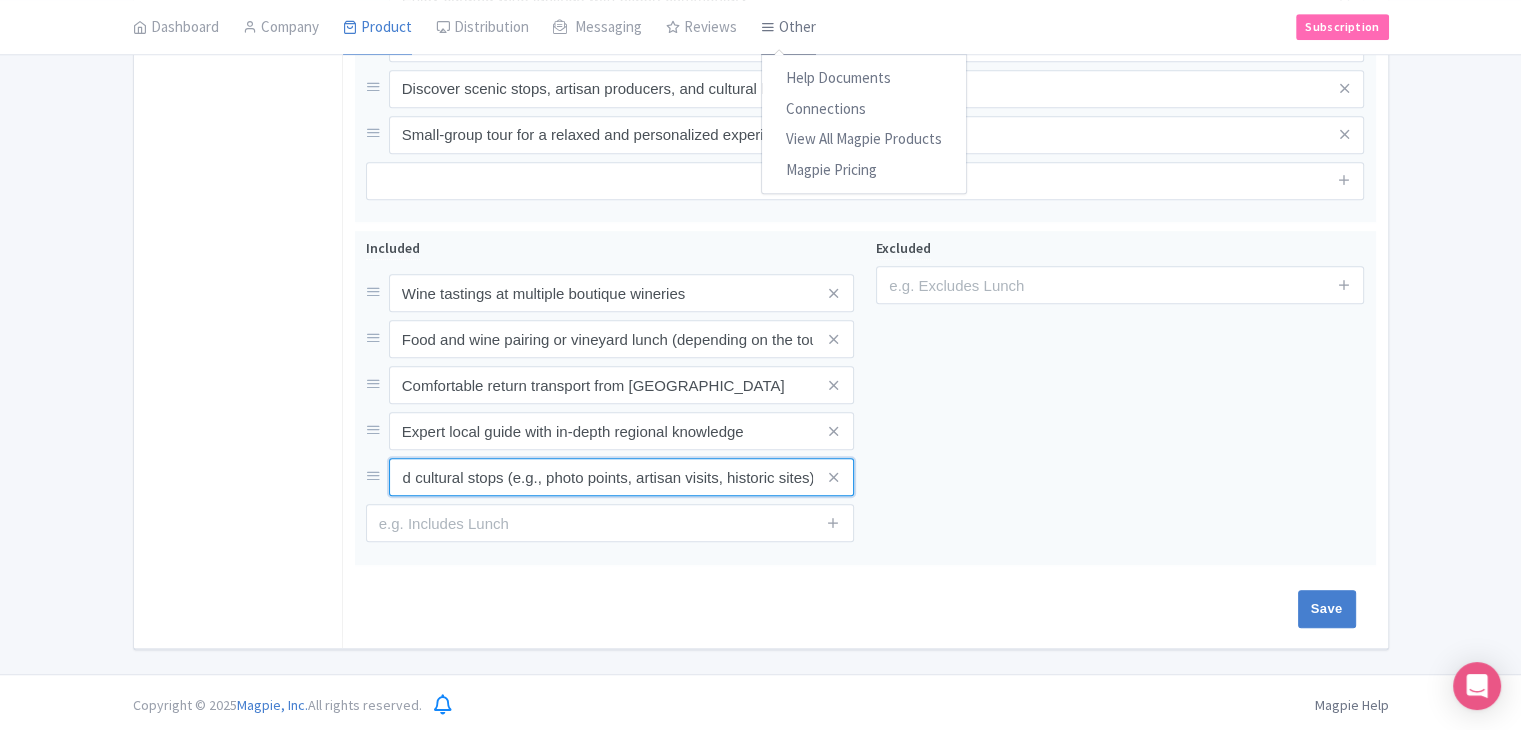 scroll, scrollTop: 0, scrollLeft: 0, axis: both 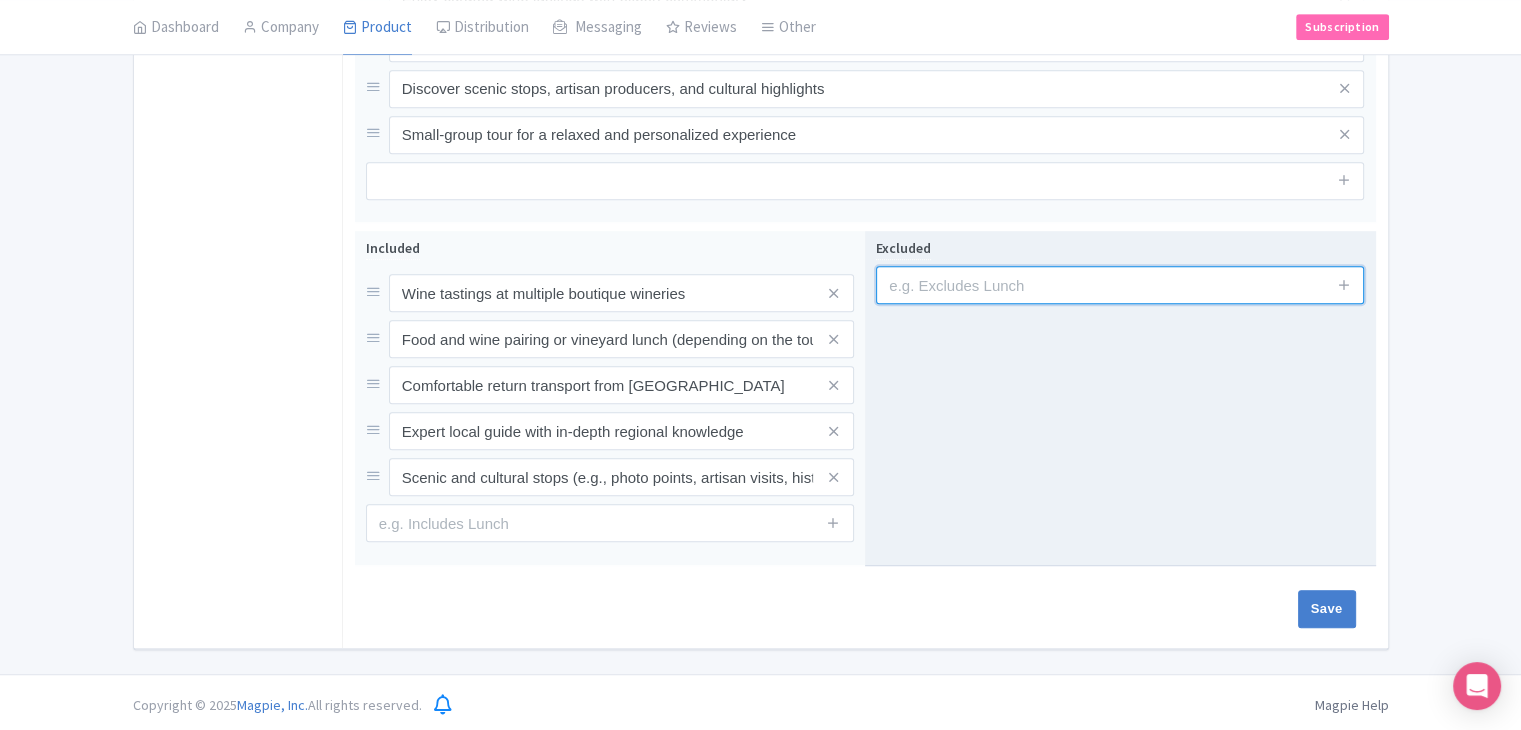 click at bounding box center (1120, 285) 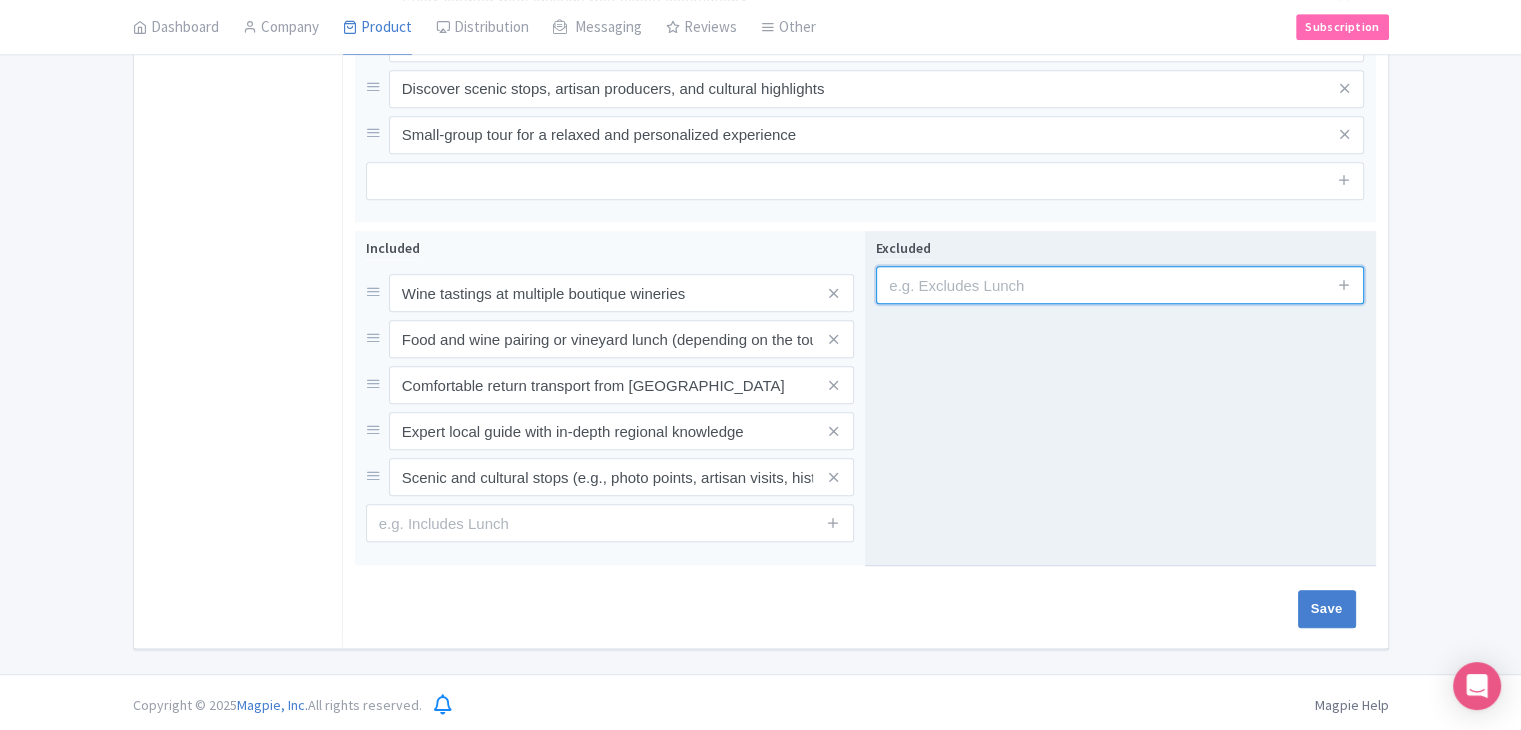 paste on "Additional food or beverages not specified in the tour" 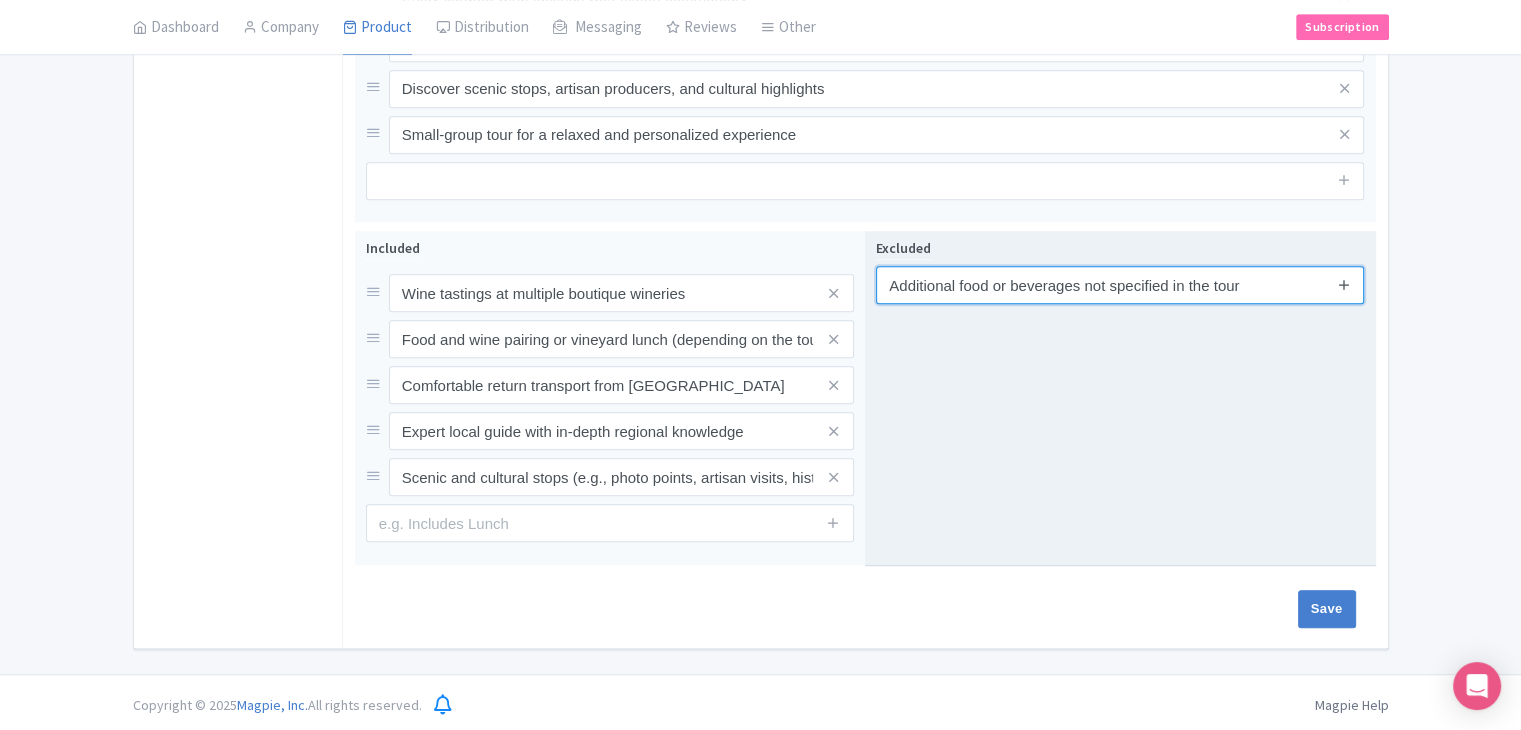 type on "Additional food or beverages not specified in the tour" 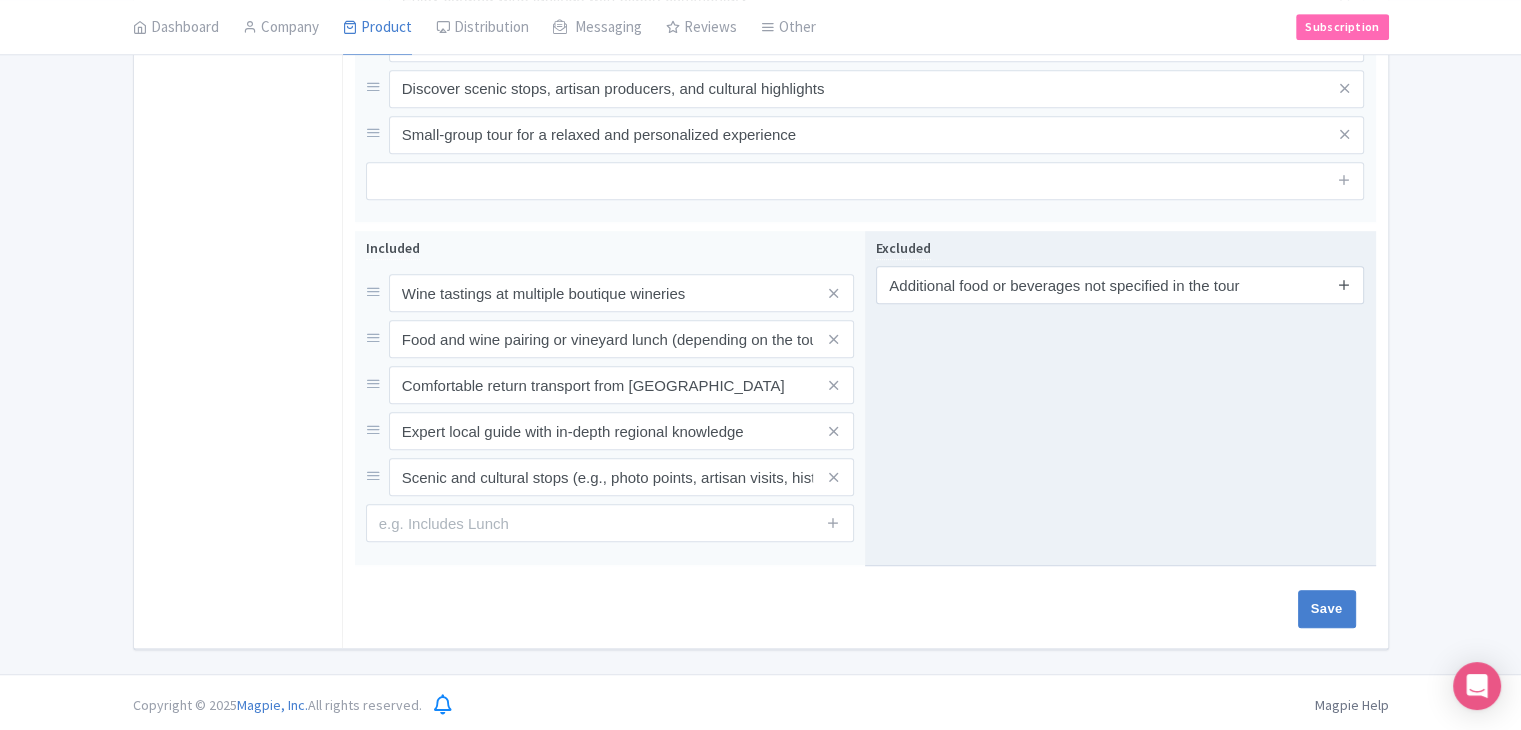 click at bounding box center [1344, 284] 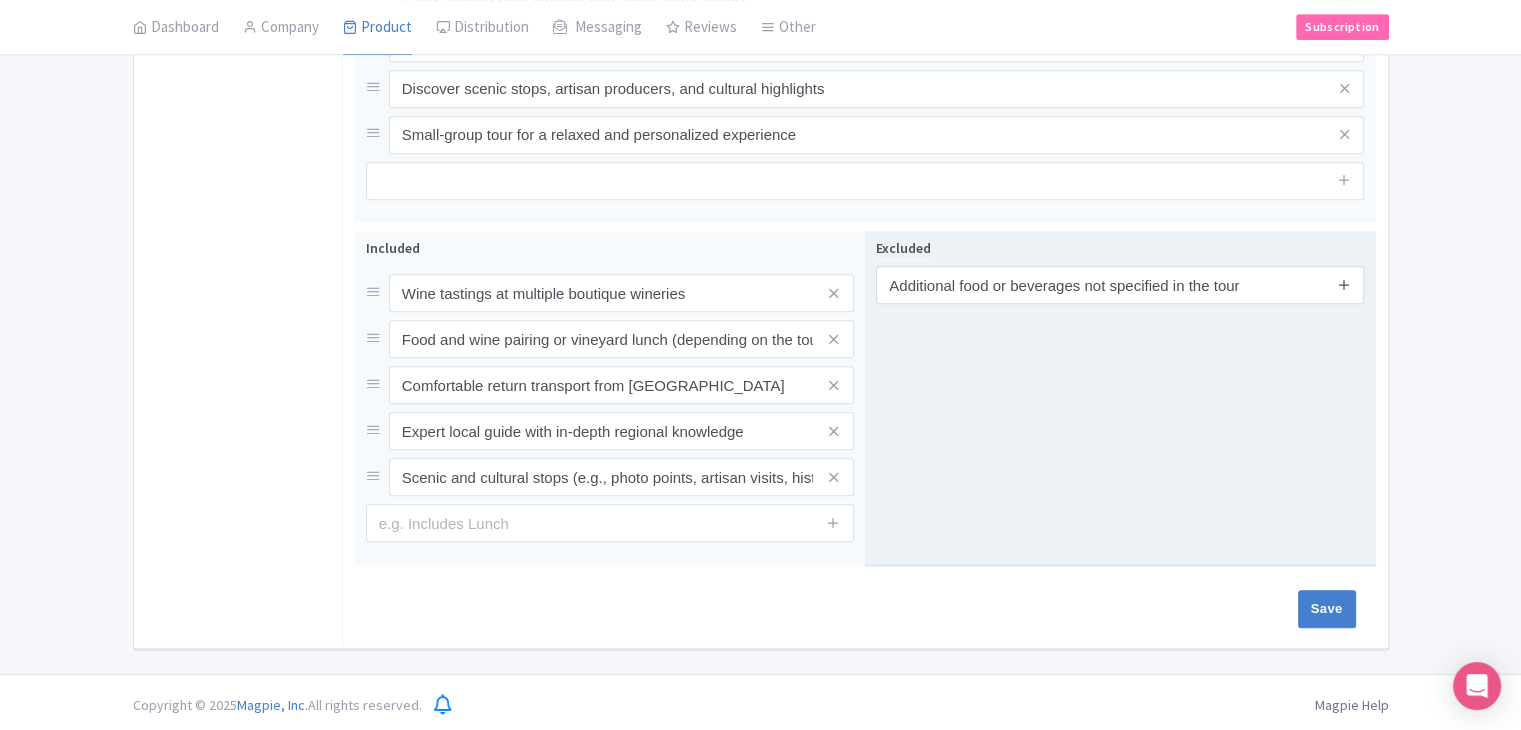 type 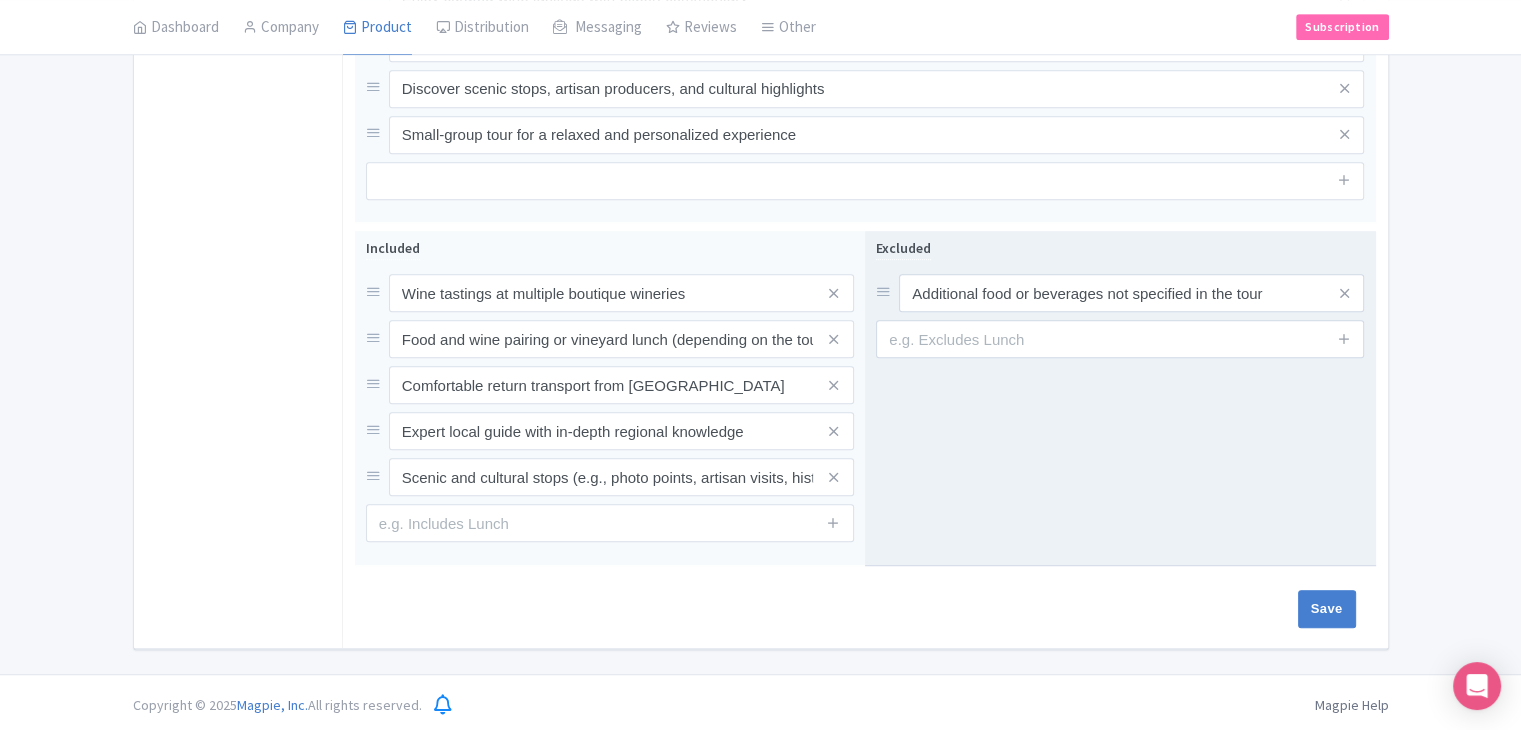 drag, startPoint x: 1350, startPoint y: 338, endPoint x: 1344, endPoint y: 403, distance: 65.27634 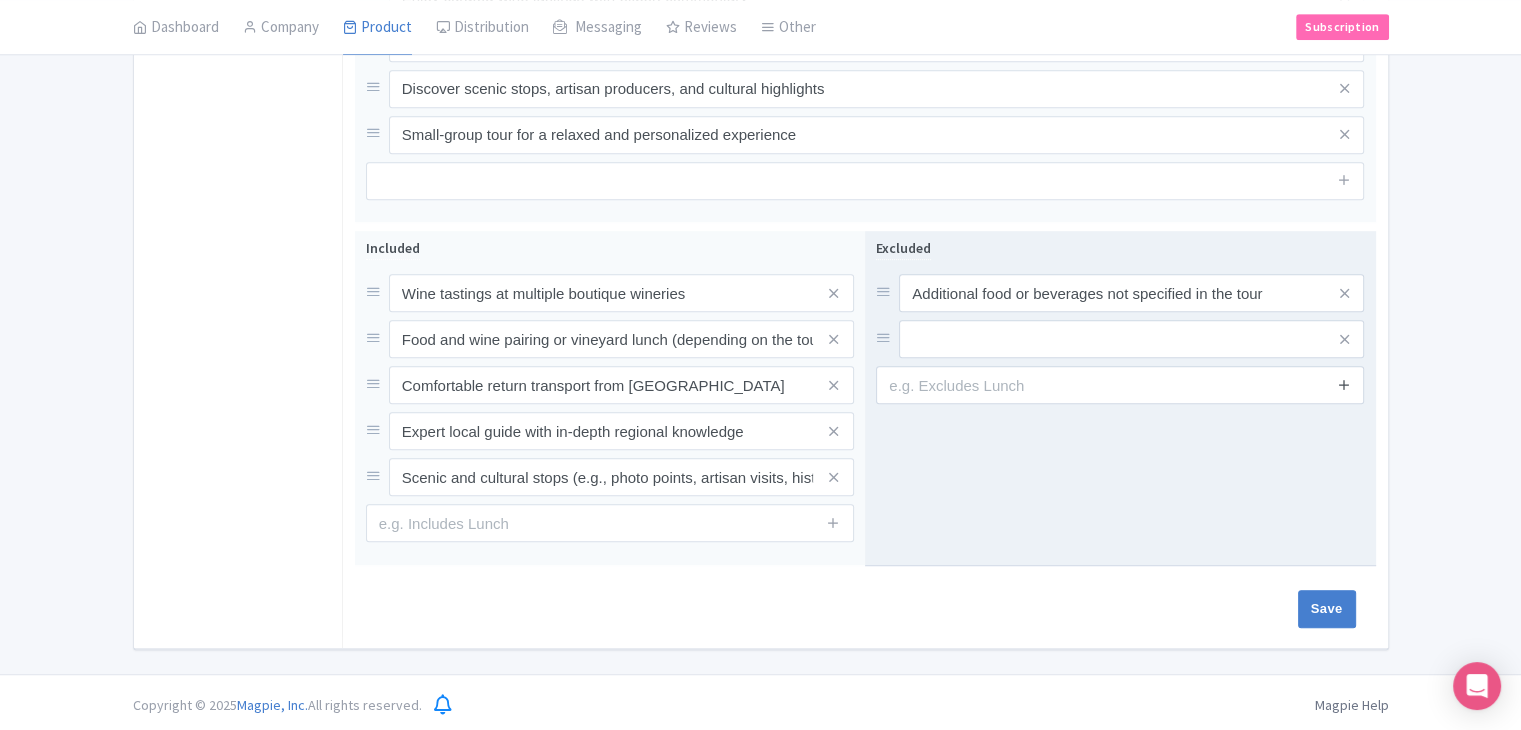 click at bounding box center (1344, 384) 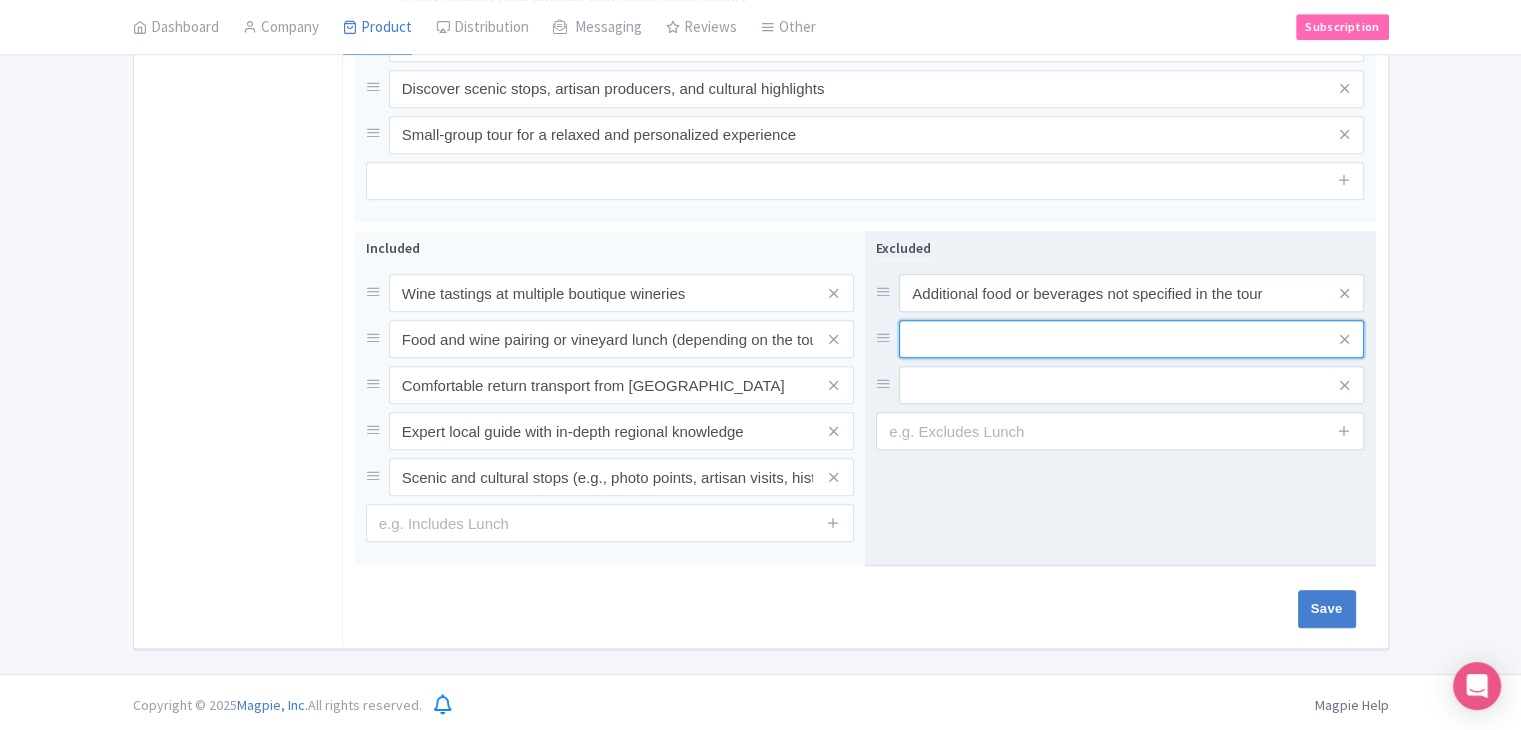 click at bounding box center (1131, 293) 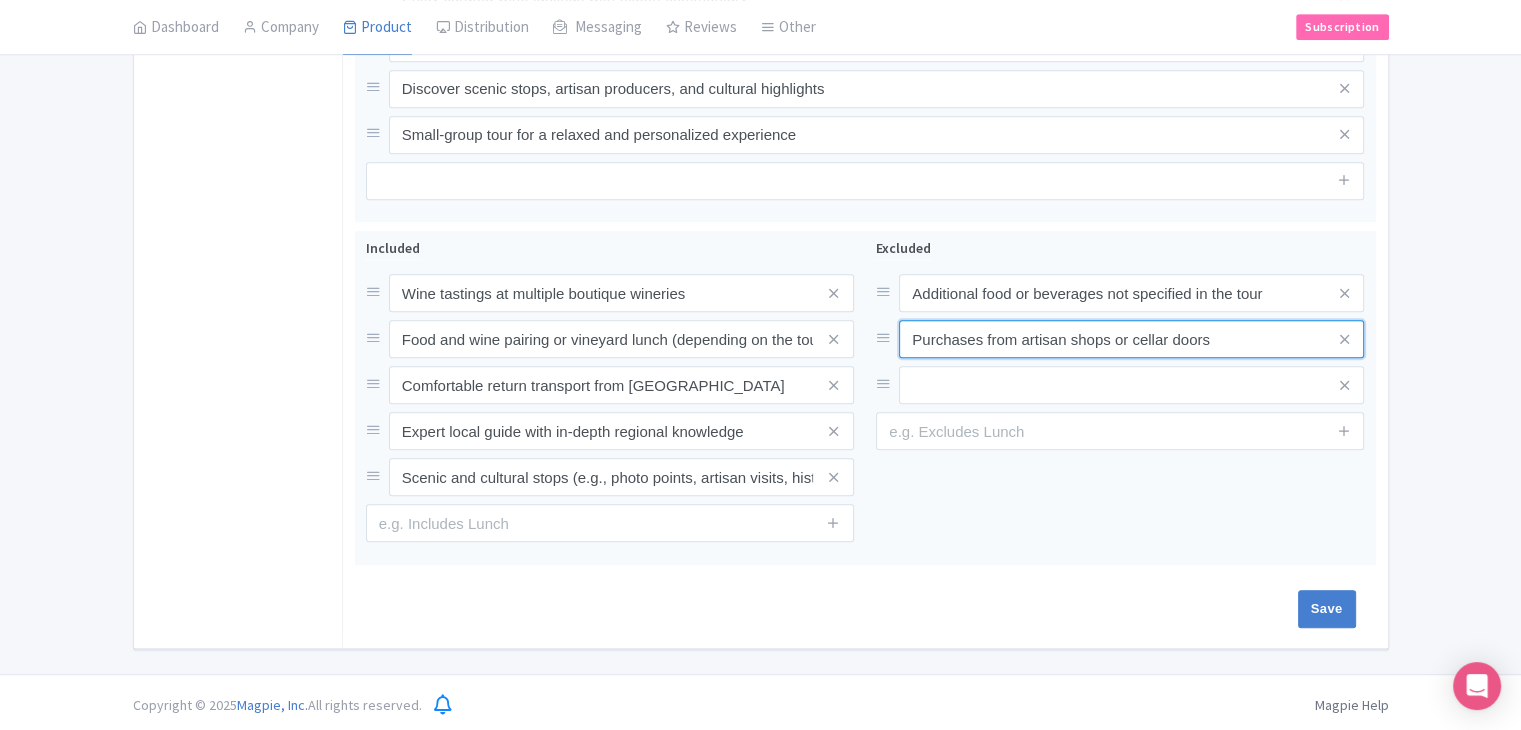 type on "Purchases from artisan shops or cellar doors" 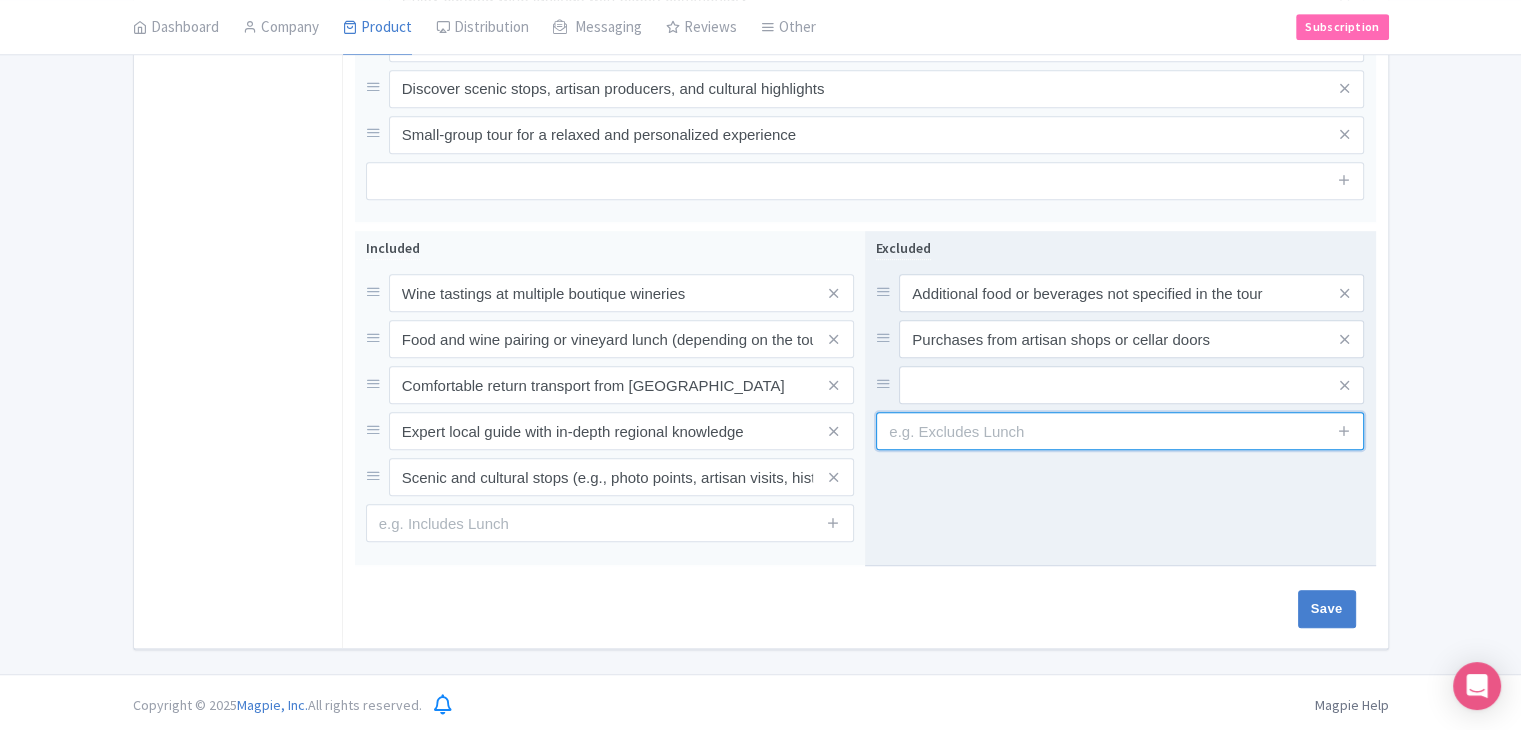 click at bounding box center [1120, 431] 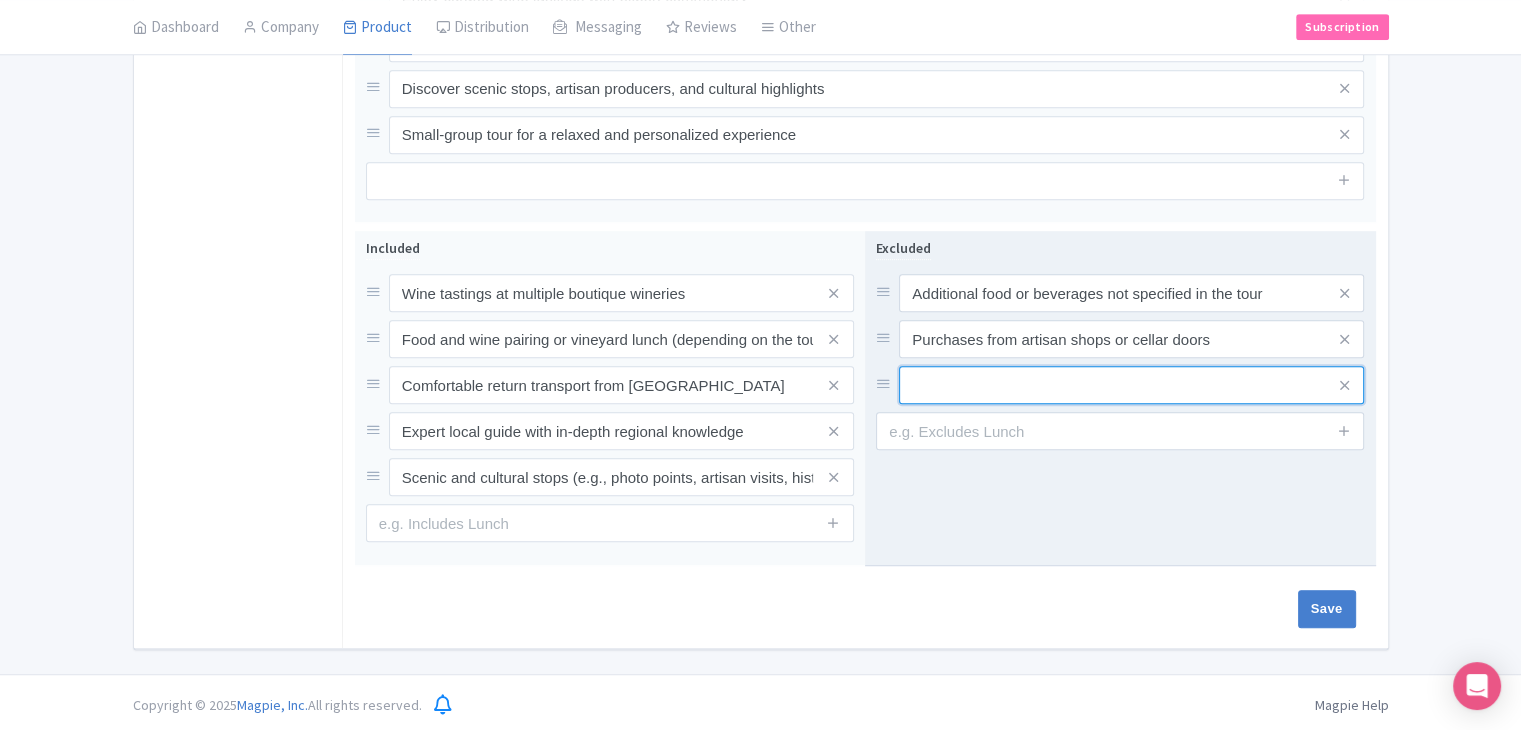 click at bounding box center (1131, 293) 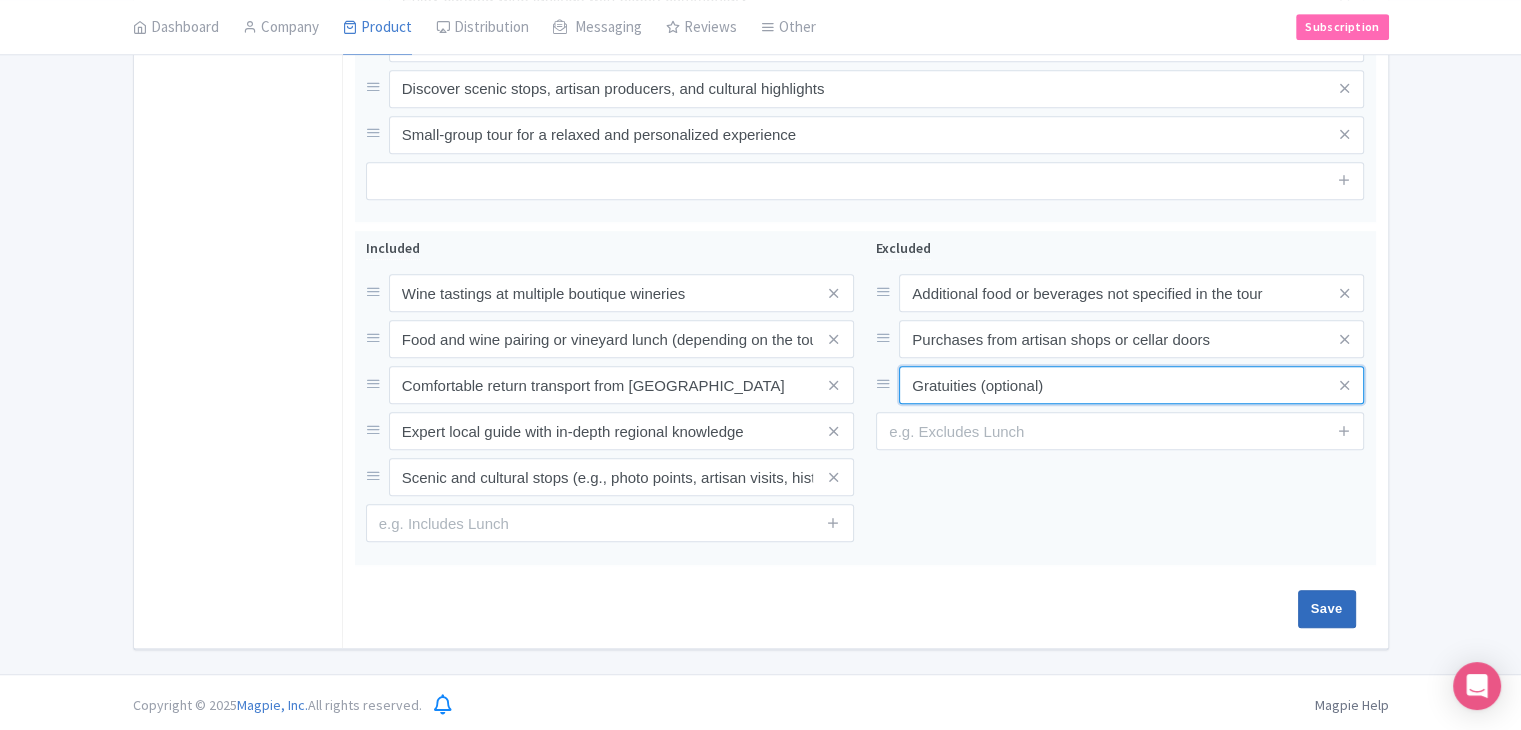 type on "Gratuities (optional)" 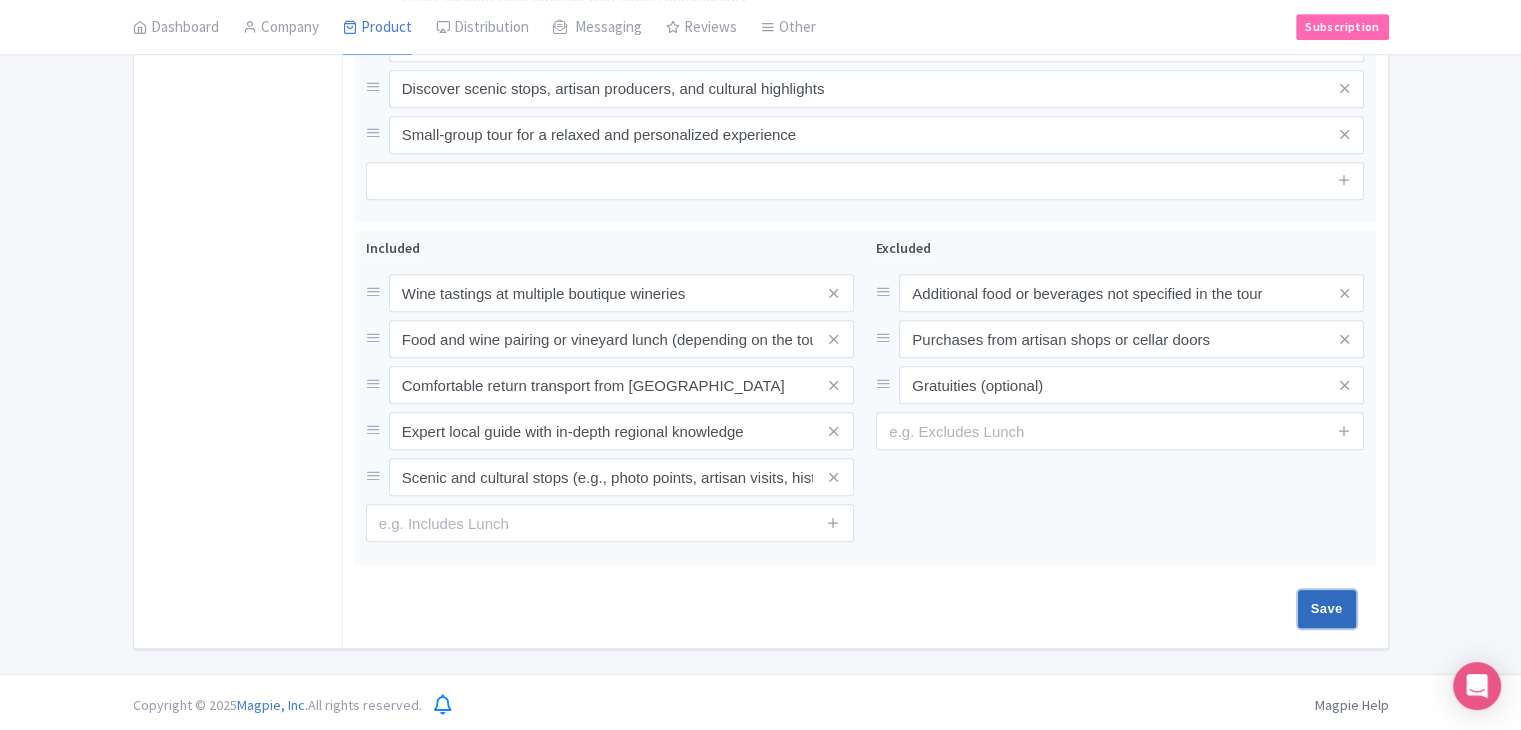 click on "Save" at bounding box center (1327, 609) 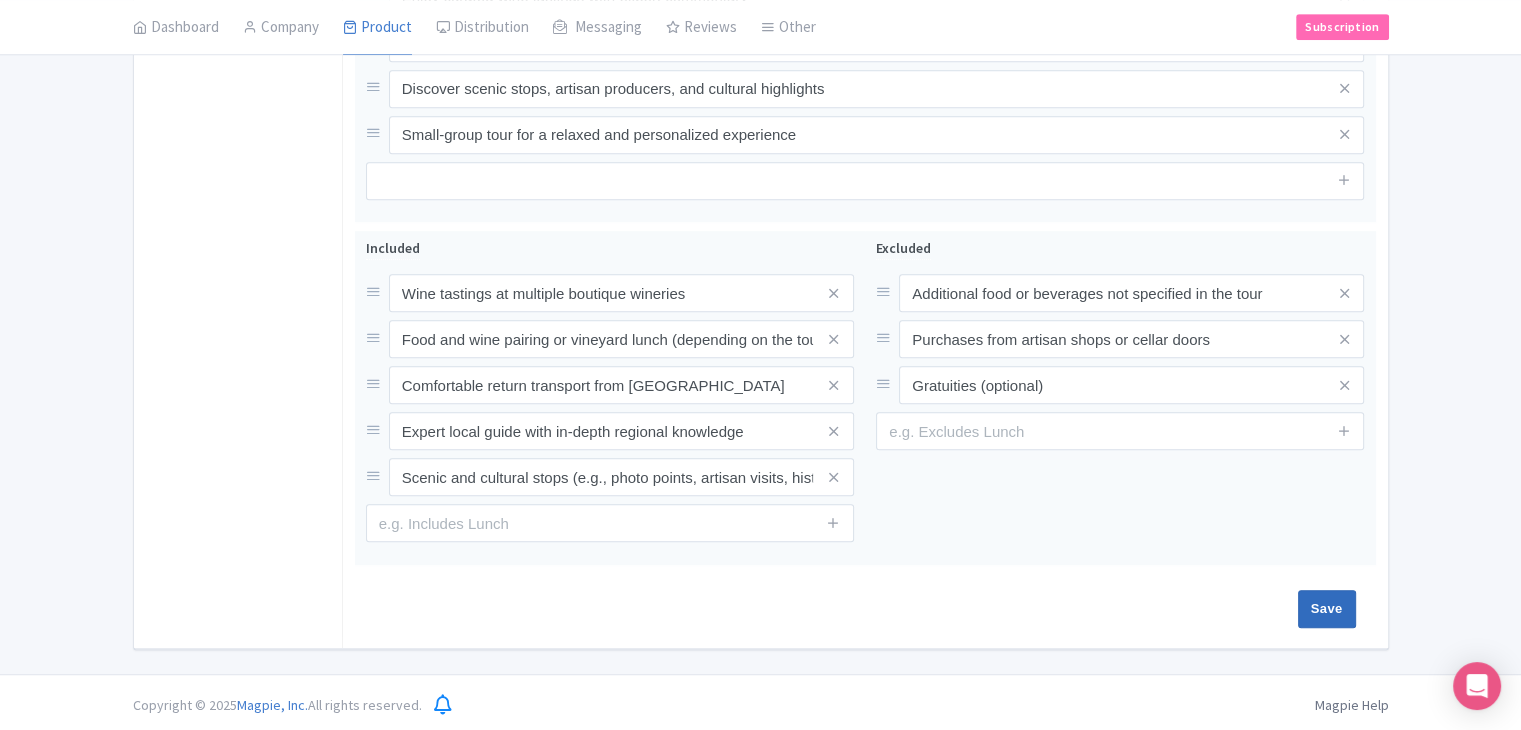 type on "Saving..." 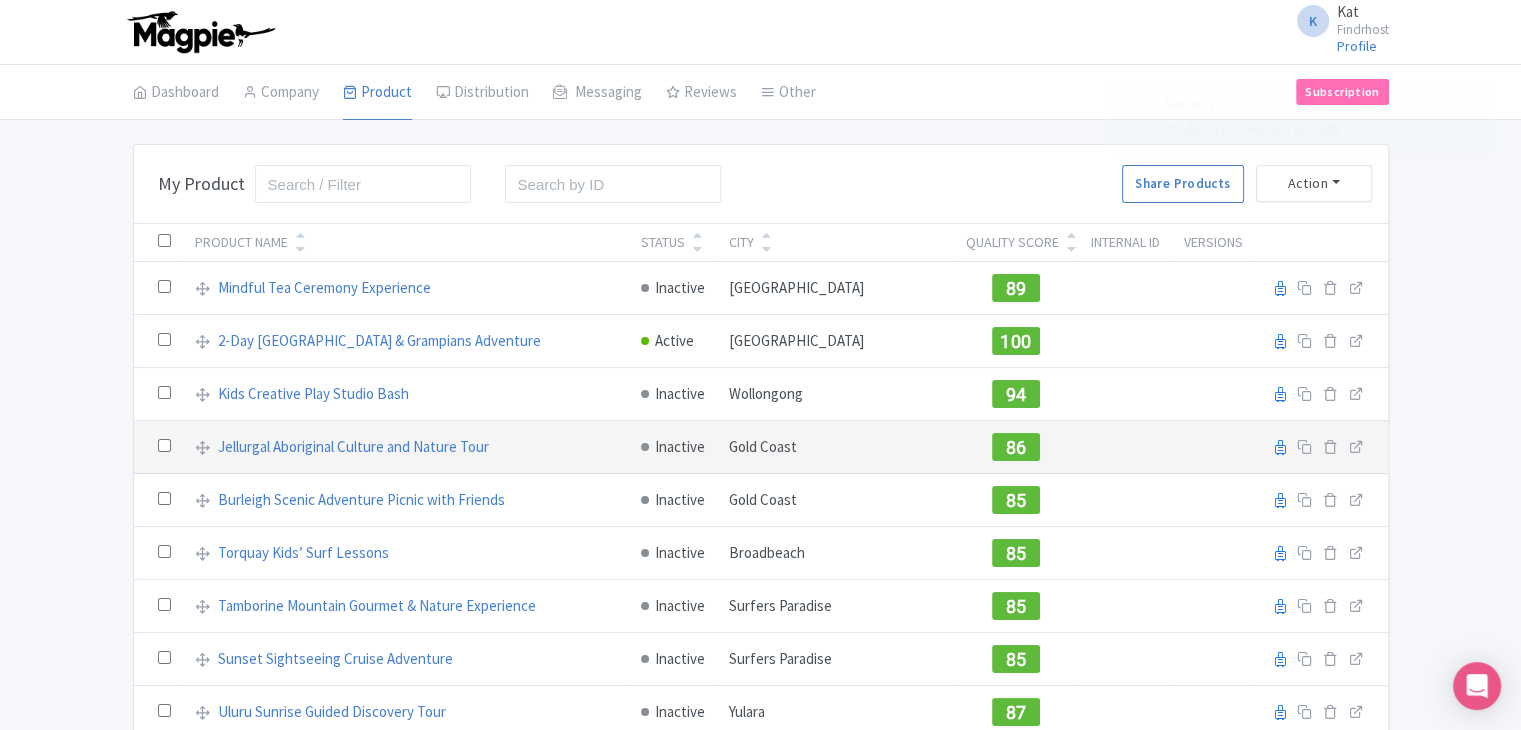 scroll, scrollTop: 1083, scrollLeft: 0, axis: vertical 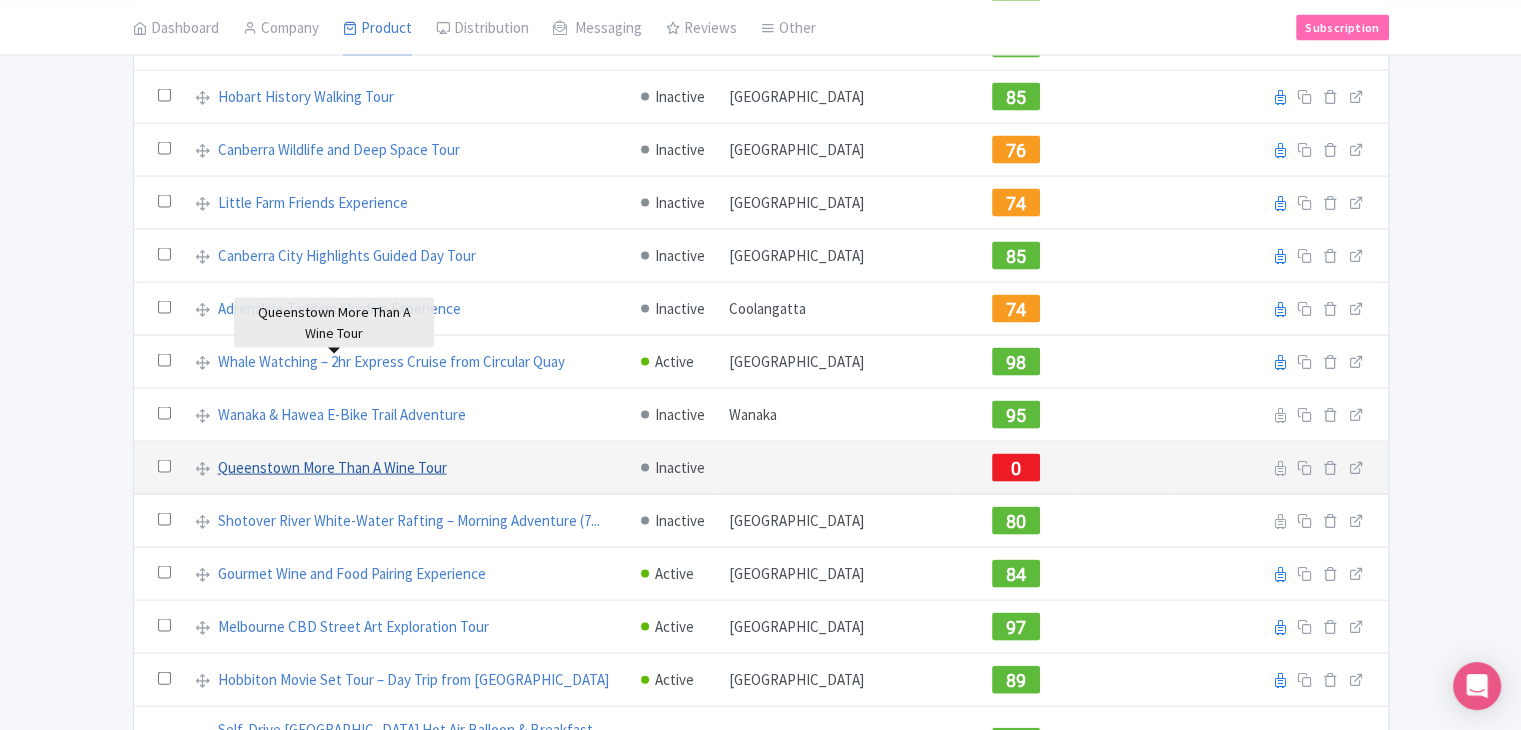 click on "Queenstown More Than A Wine Tour" at bounding box center (332, 468) 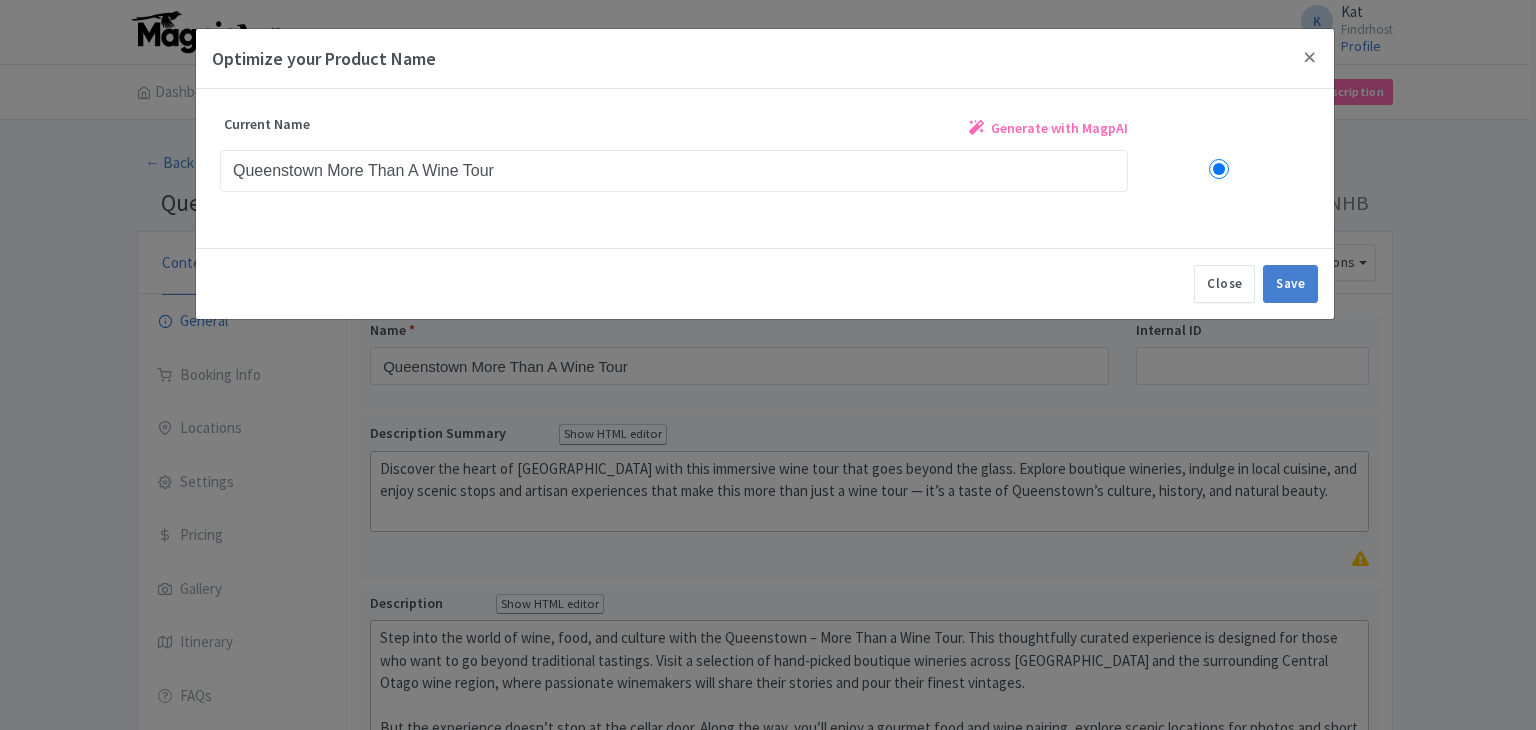 scroll, scrollTop: 0, scrollLeft: 0, axis: both 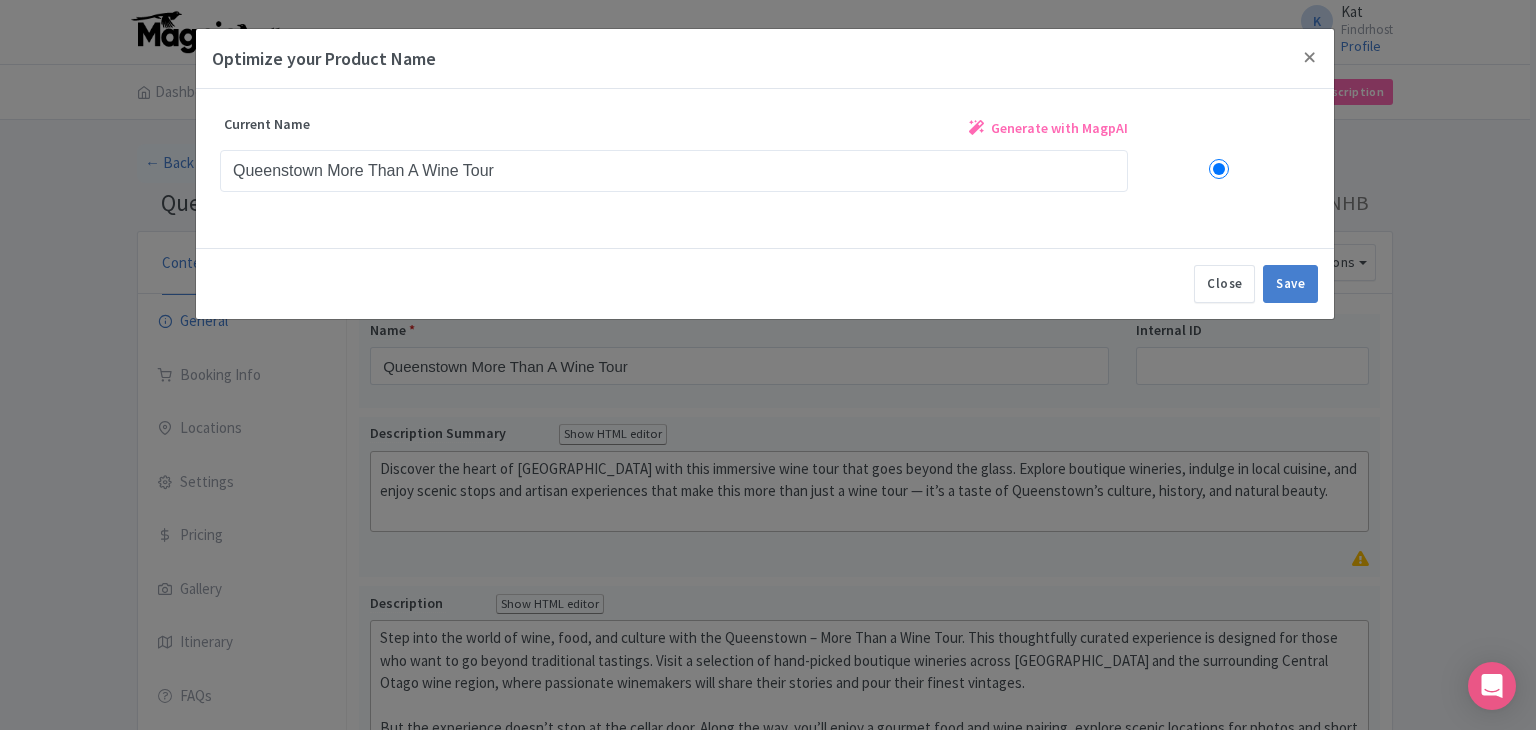 click on "Generate with MagpAI" at bounding box center [1048, 131] 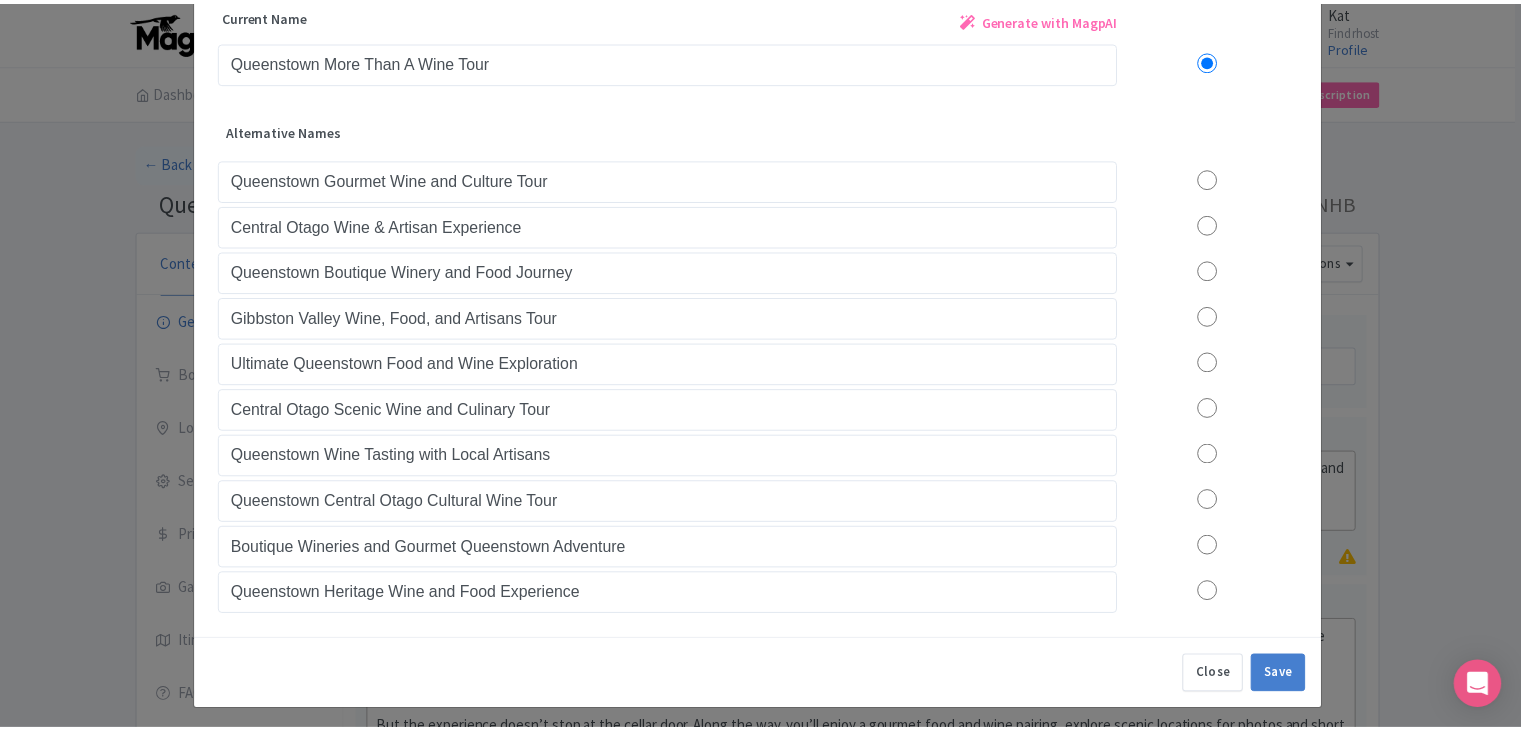 scroll, scrollTop: 112, scrollLeft: 0, axis: vertical 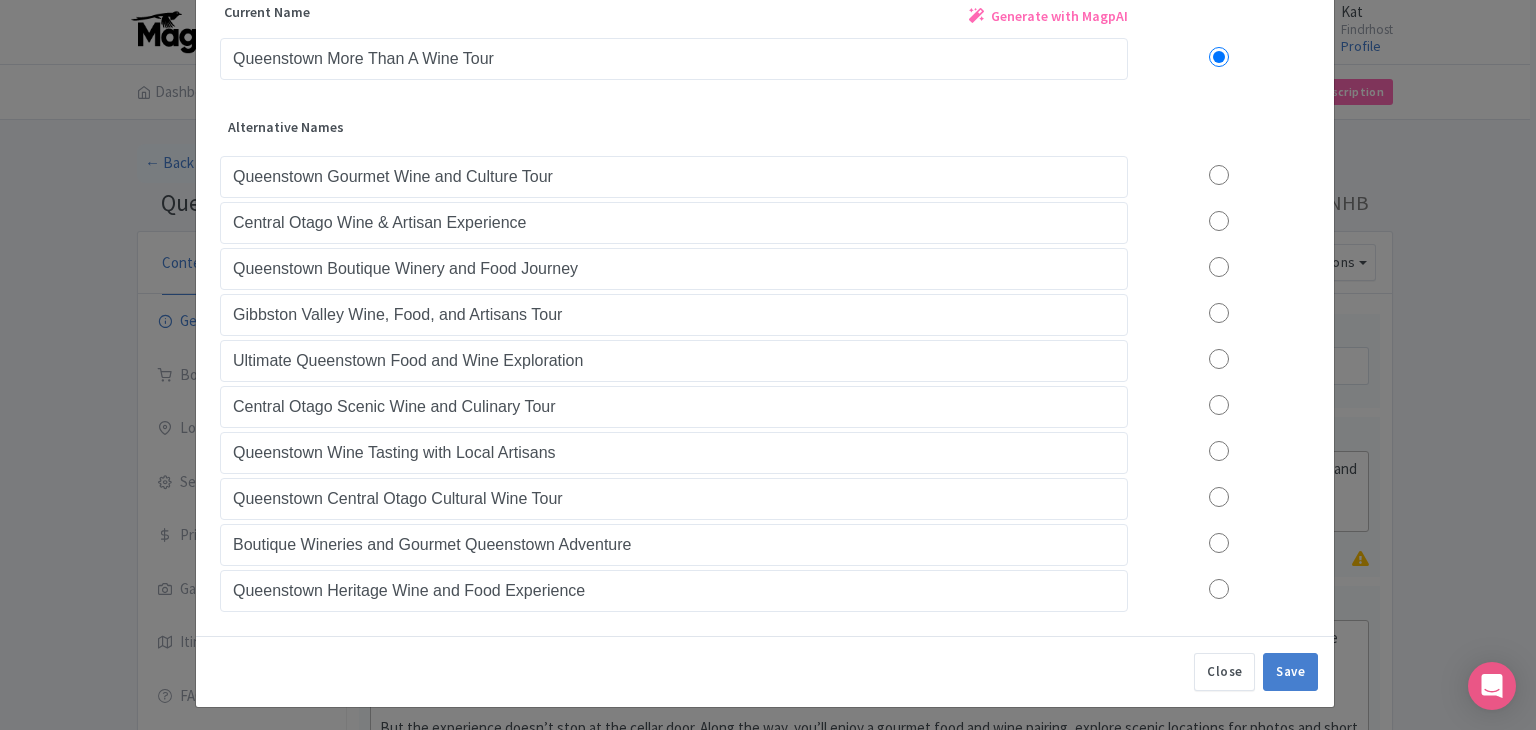 click at bounding box center [1219, 175] 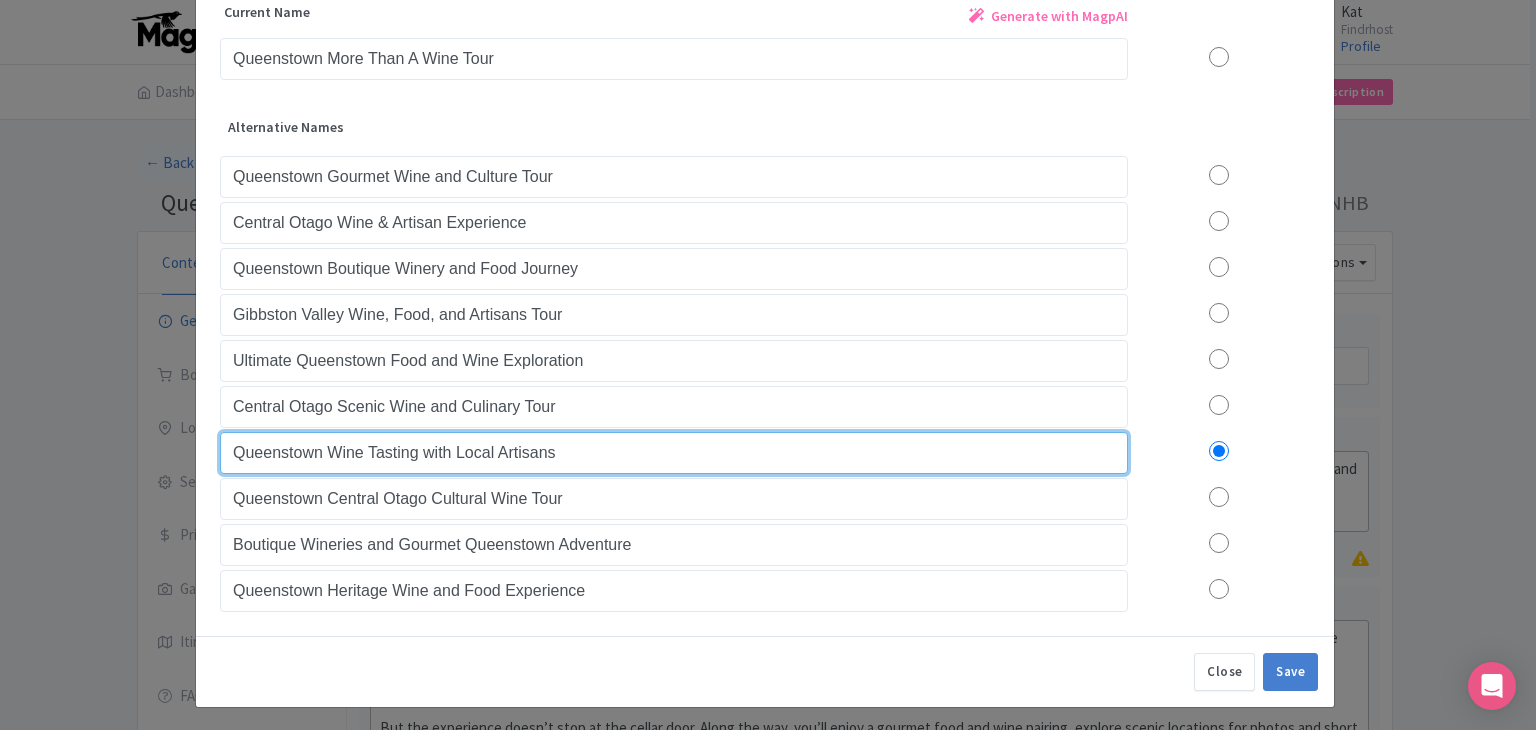 click on "Queenstown Wine Tasting with Local Artisans" at bounding box center (674, 453) 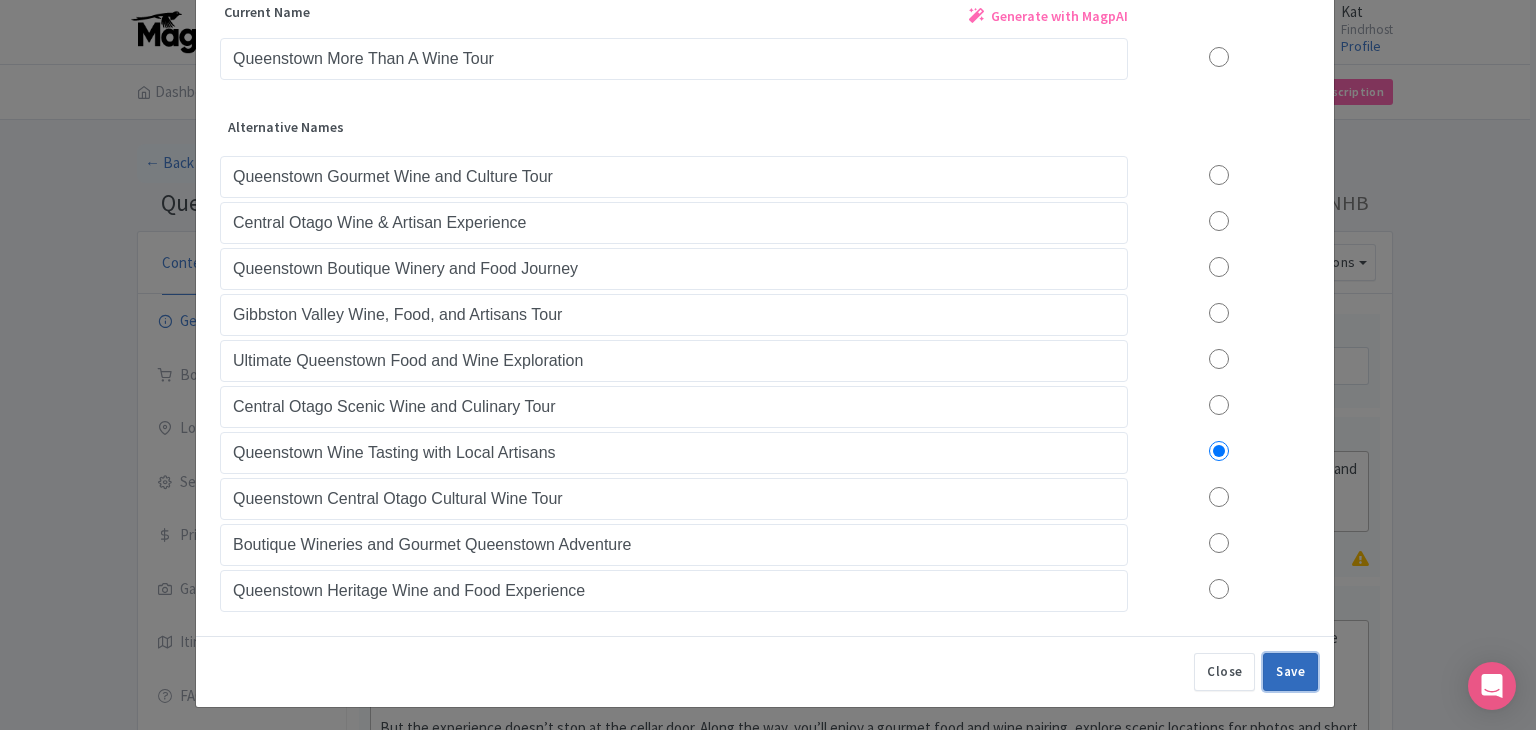 click on "Save" at bounding box center (1290, 672) 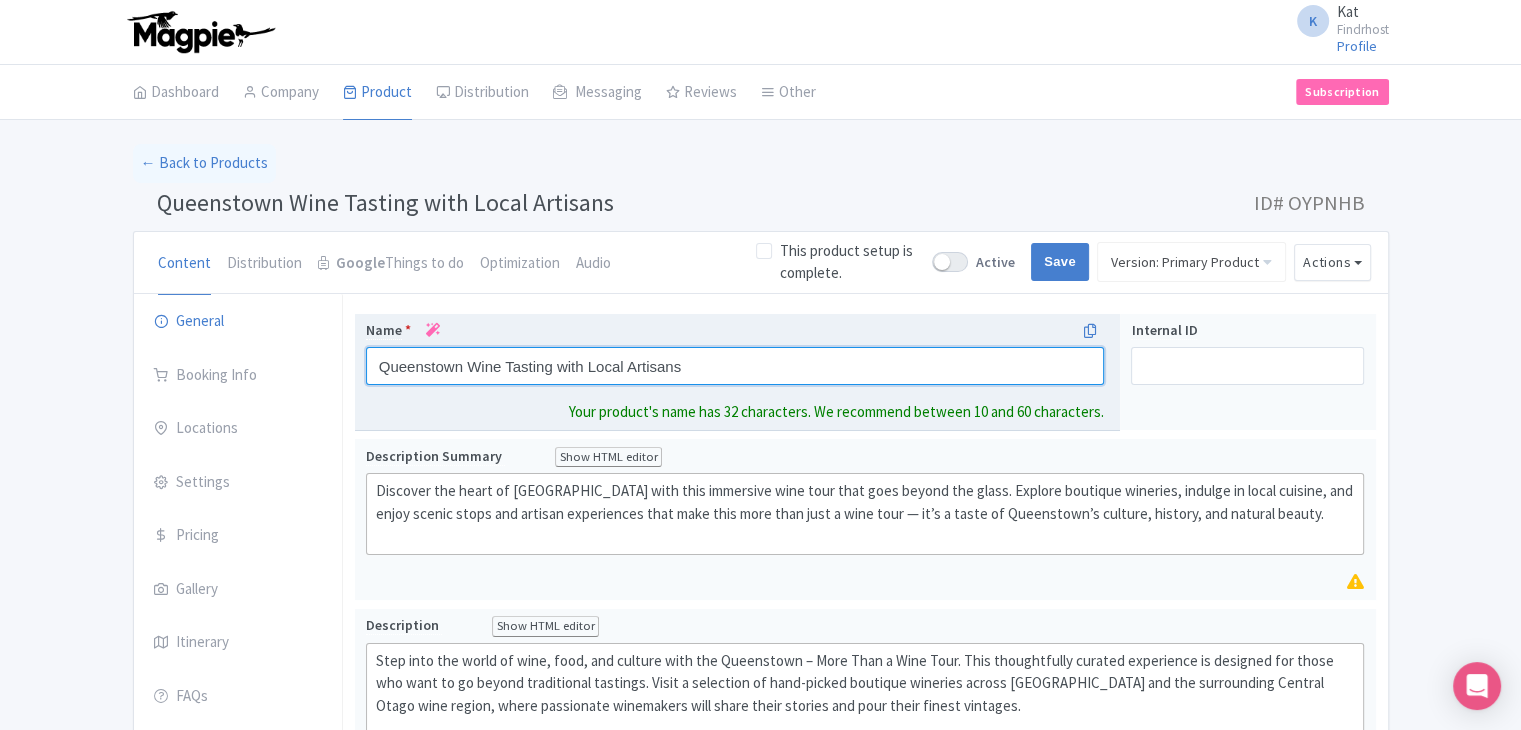 click on "Queenstown Wine Tasting with Local Artisans" at bounding box center [735, 366] 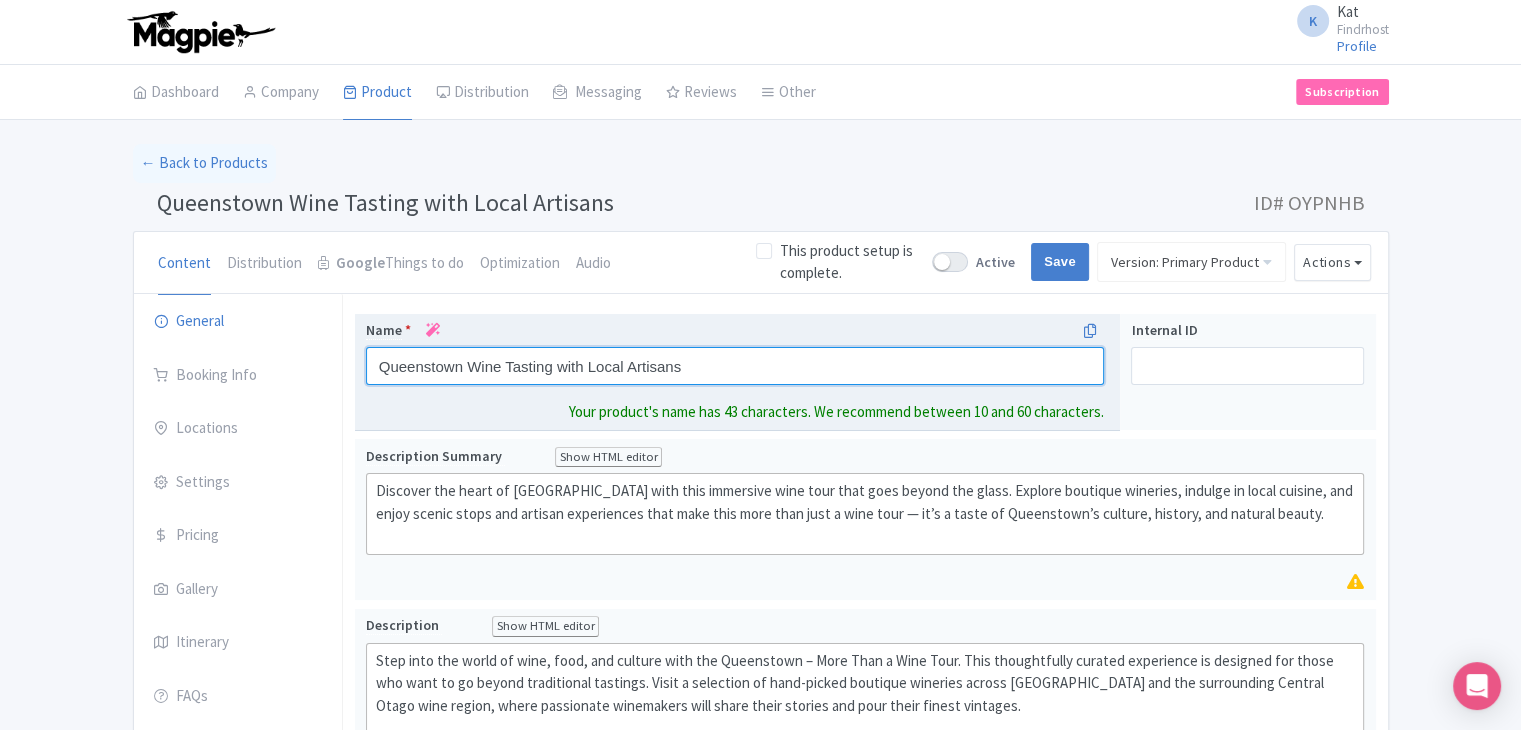 click on "Queenstown Wine Tasting with Local Artisans" at bounding box center (735, 366) 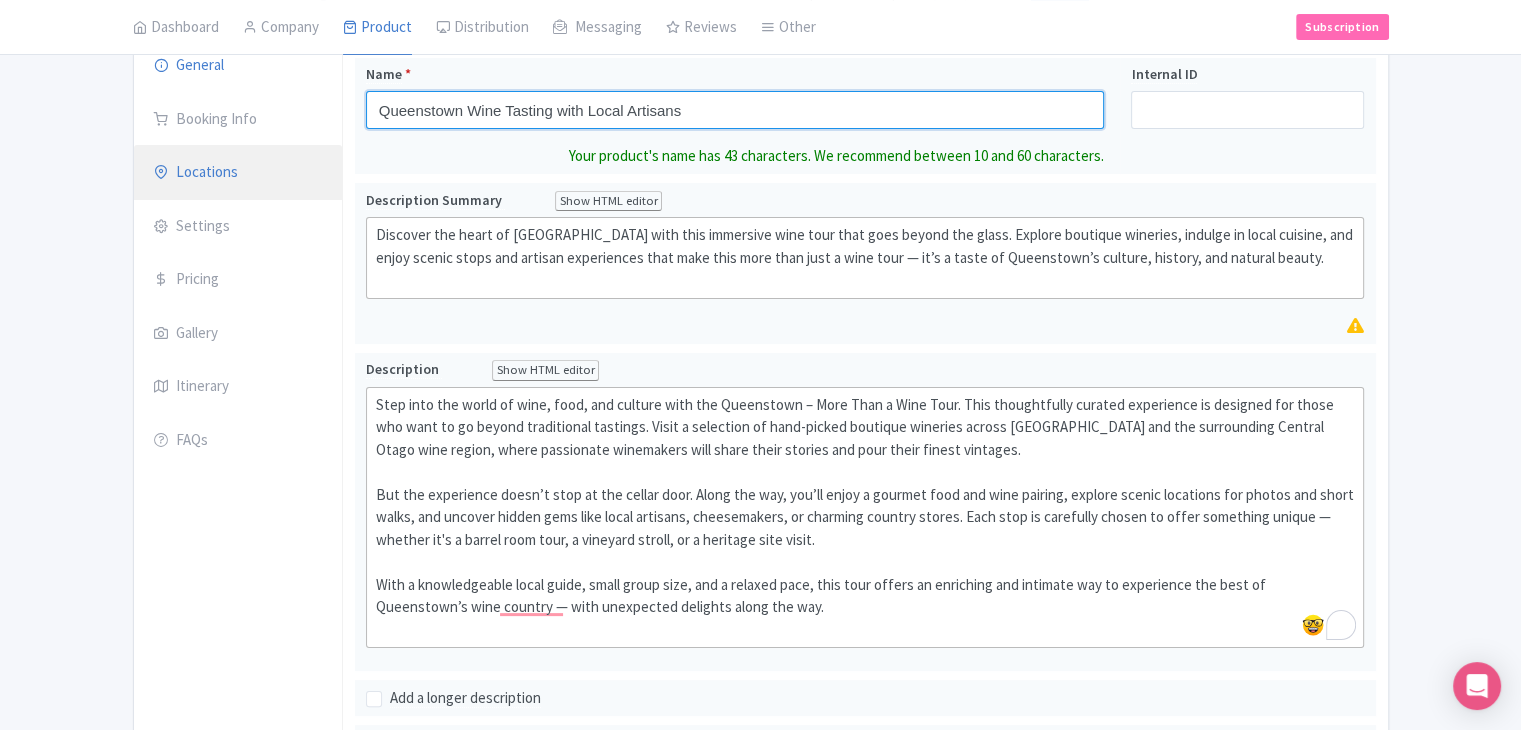 scroll, scrollTop: 92, scrollLeft: 0, axis: vertical 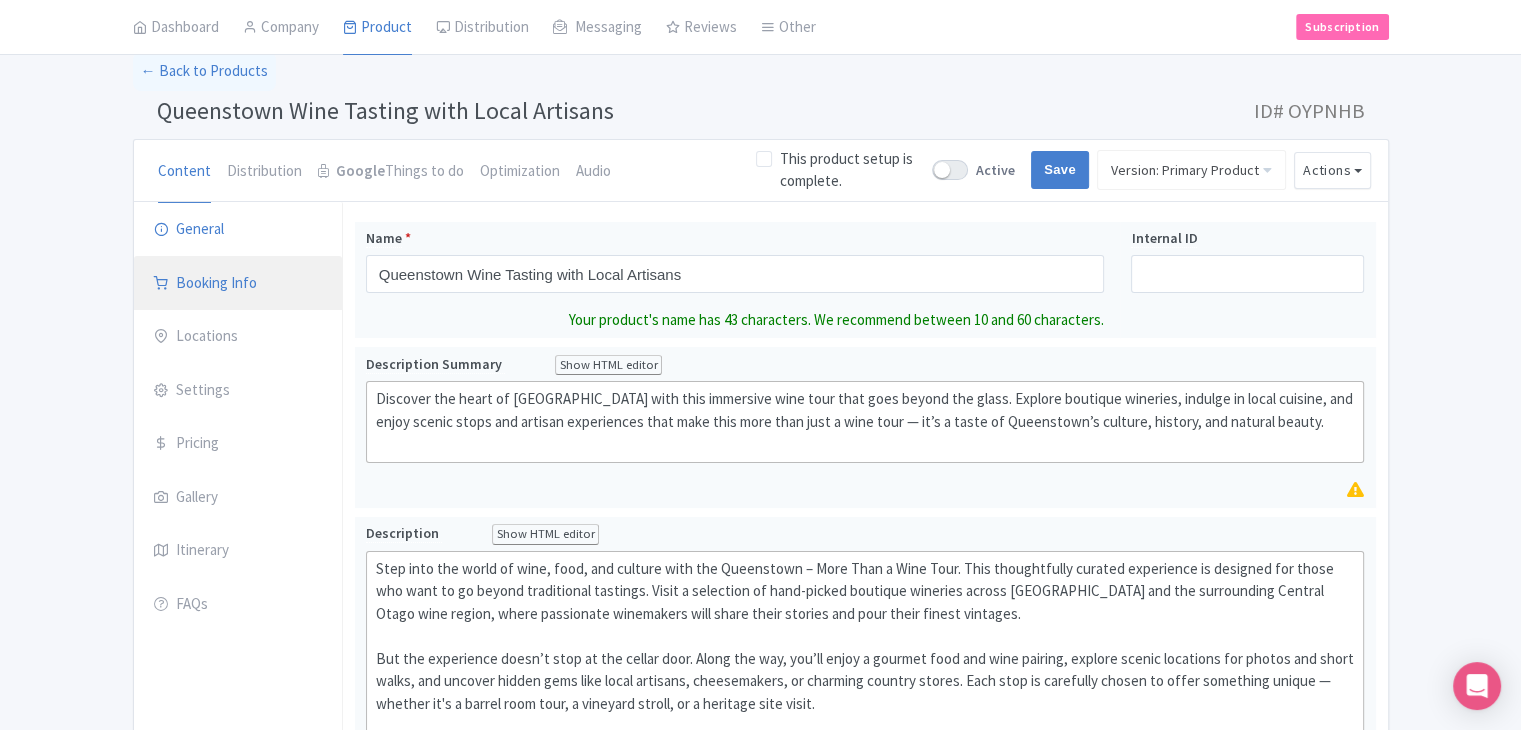 click on "Booking Info" at bounding box center [238, 284] 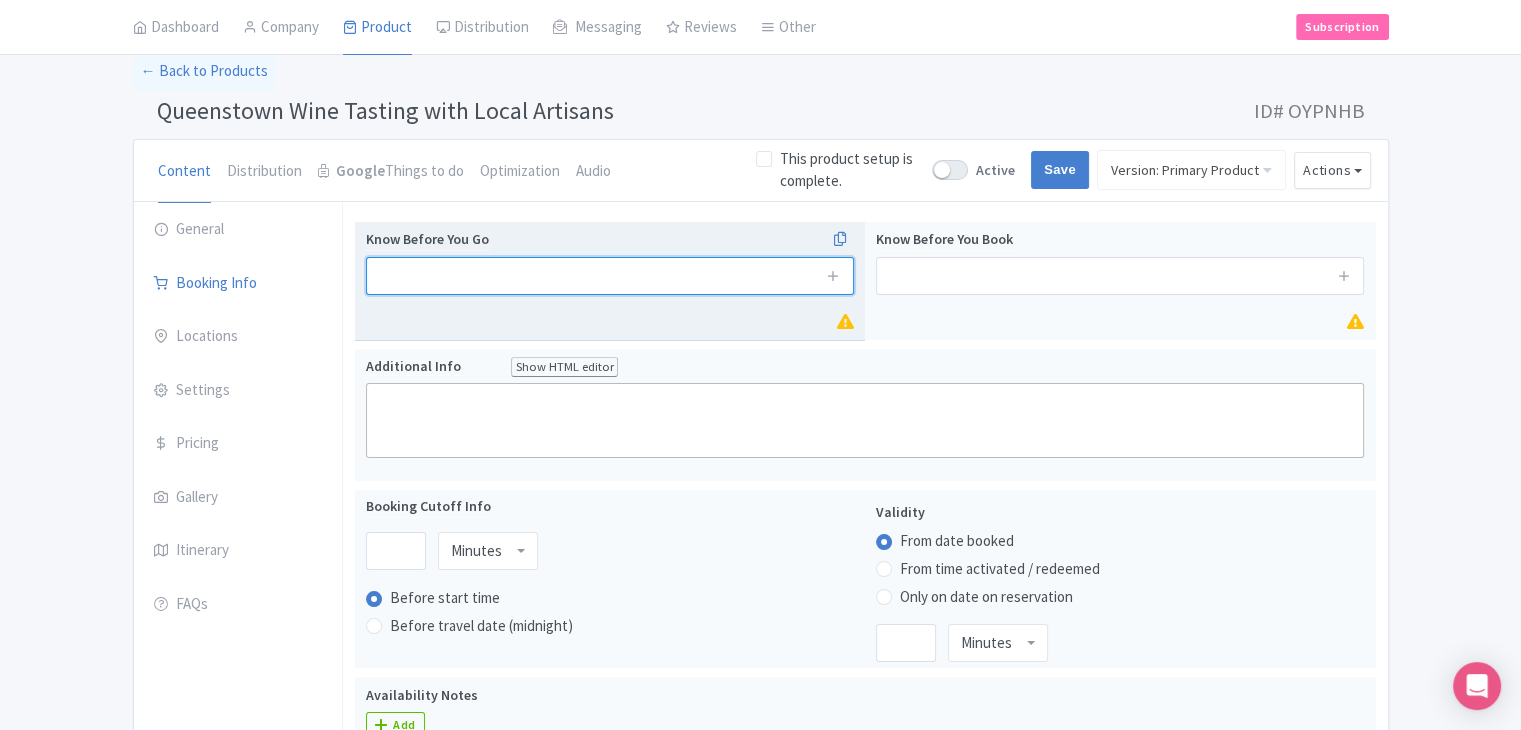 drag, startPoint x: 624, startPoint y: 285, endPoint x: 755, endPoint y: 262, distance: 133.00375 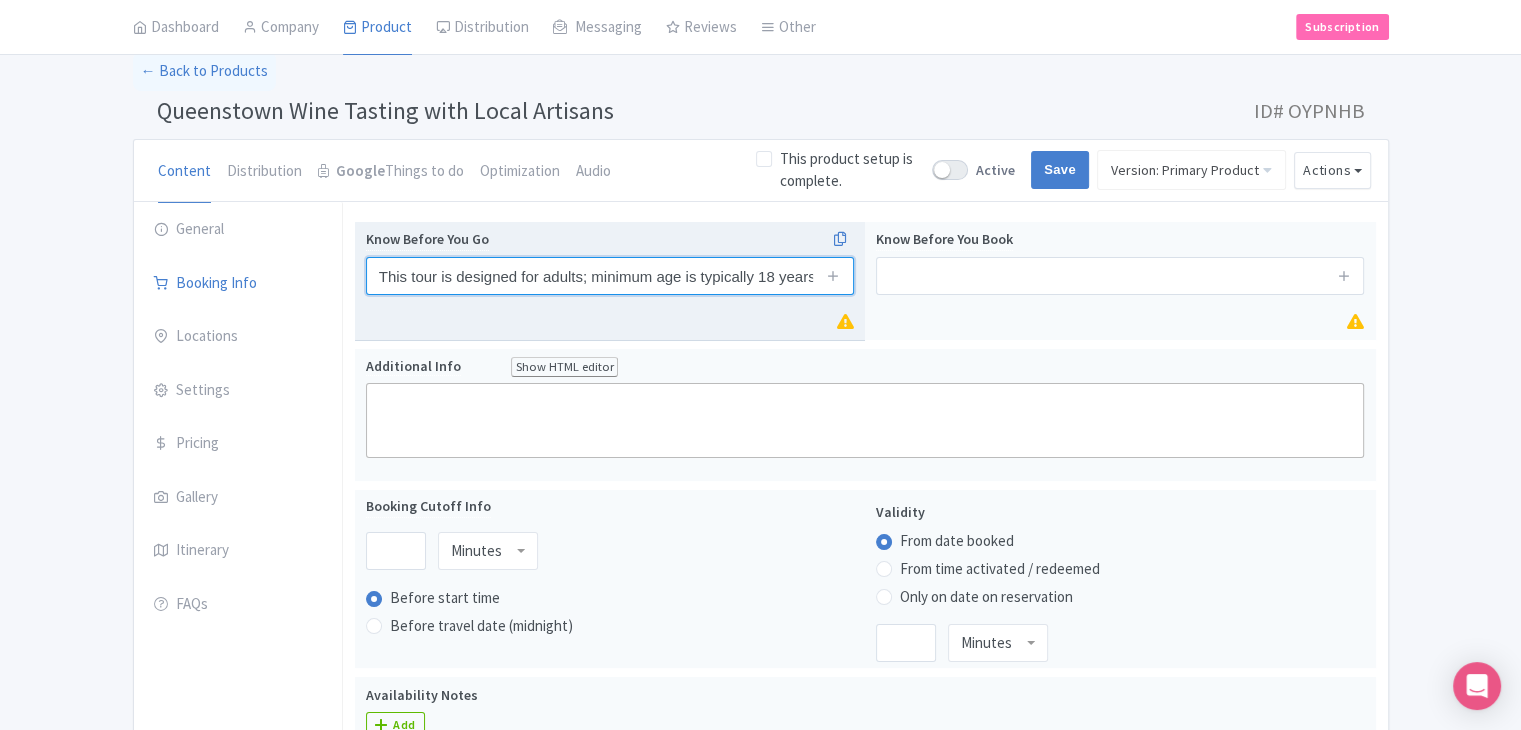 scroll, scrollTop: 0, scrollLeft: 2, axis: horizontal 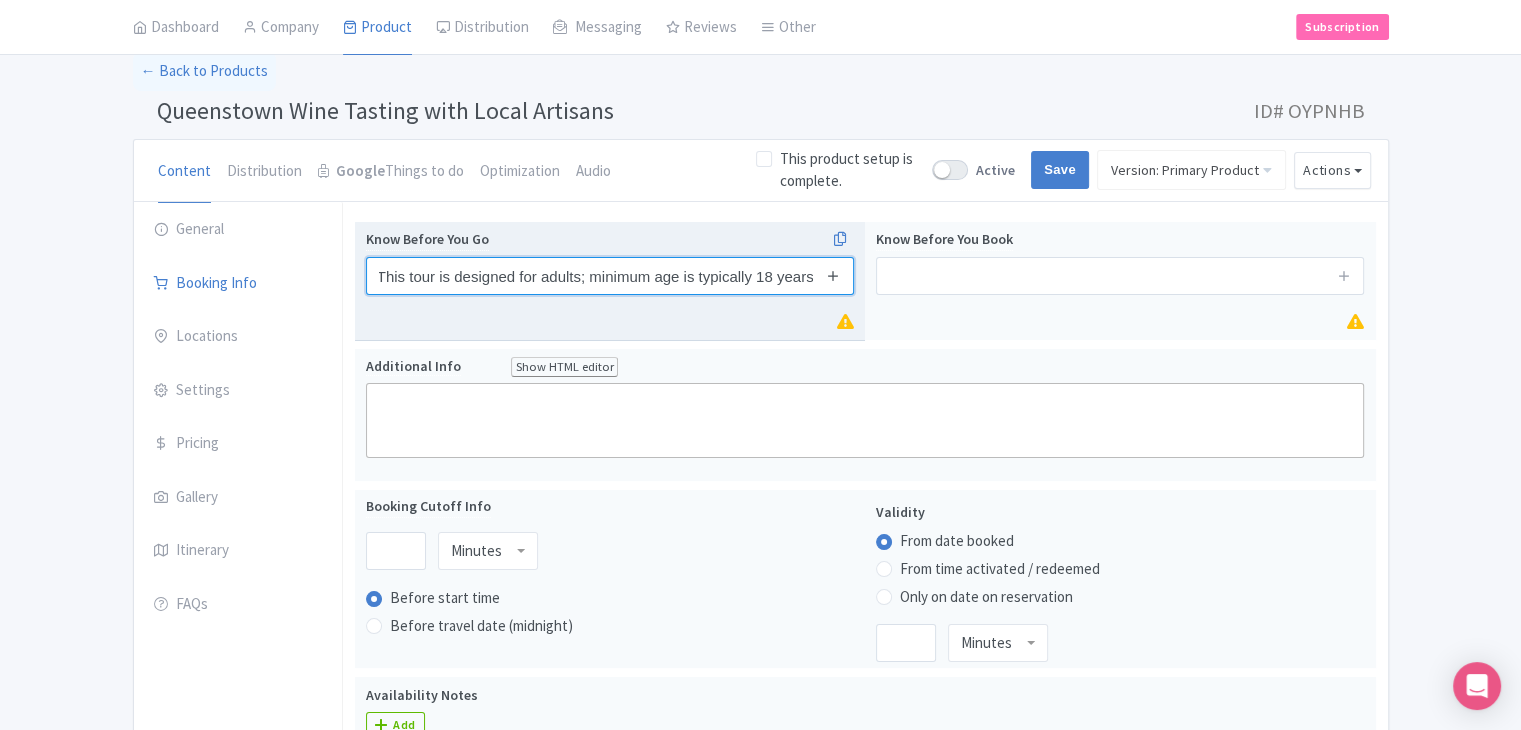 type on "This tour is designed for adults; minimum age is typically 18 years" 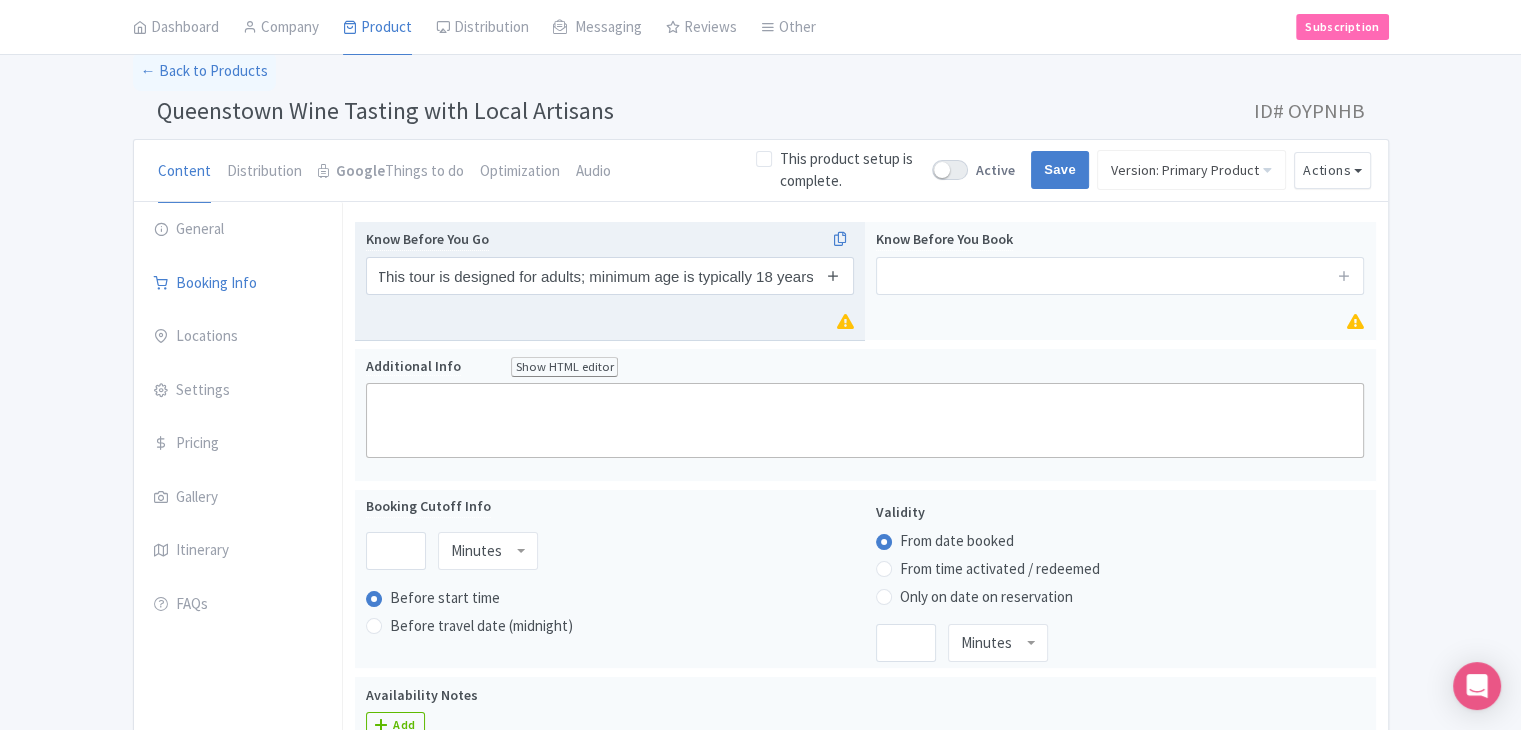 scroll, scrollTop: 0, scrollLeft: 0, axis: both 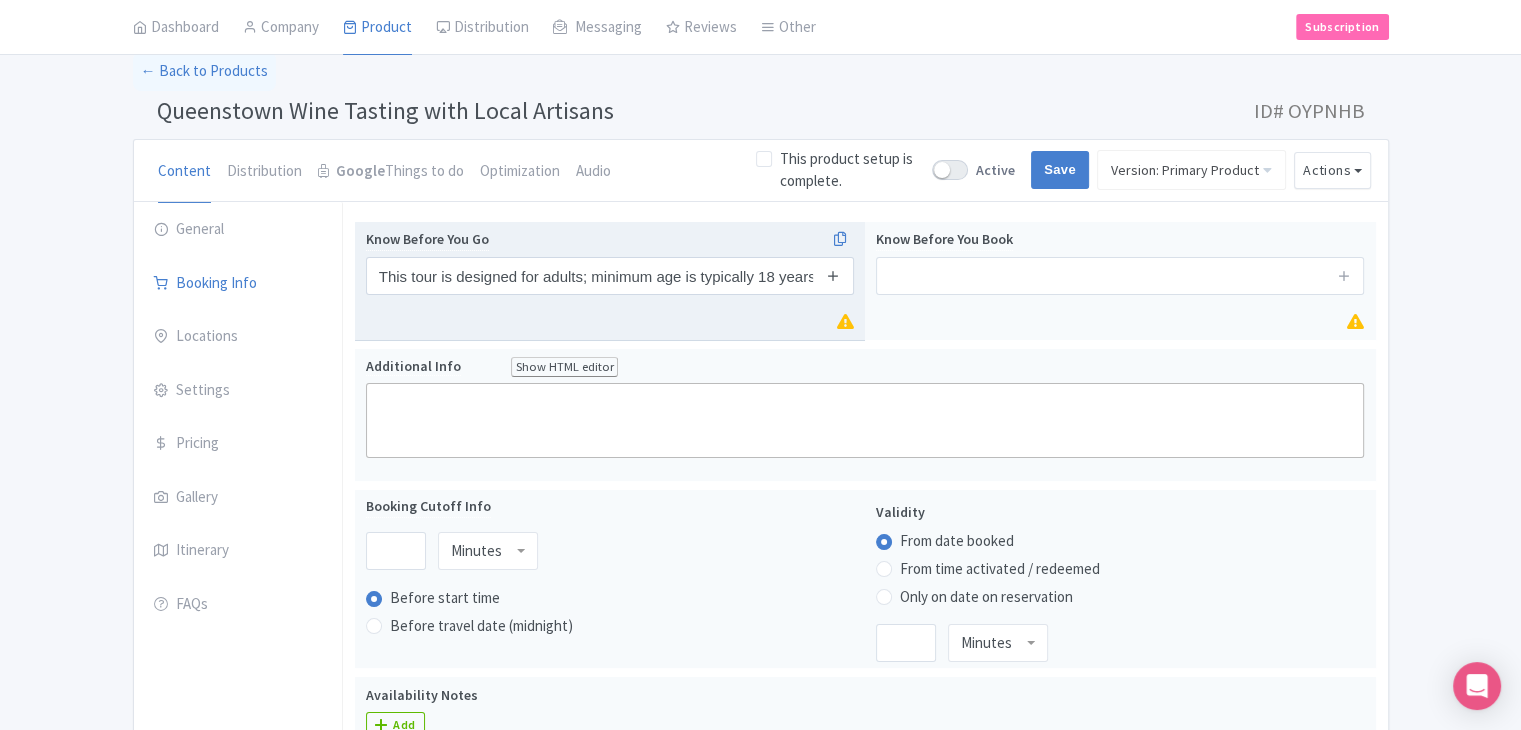 click at bounding box center (833, 275) 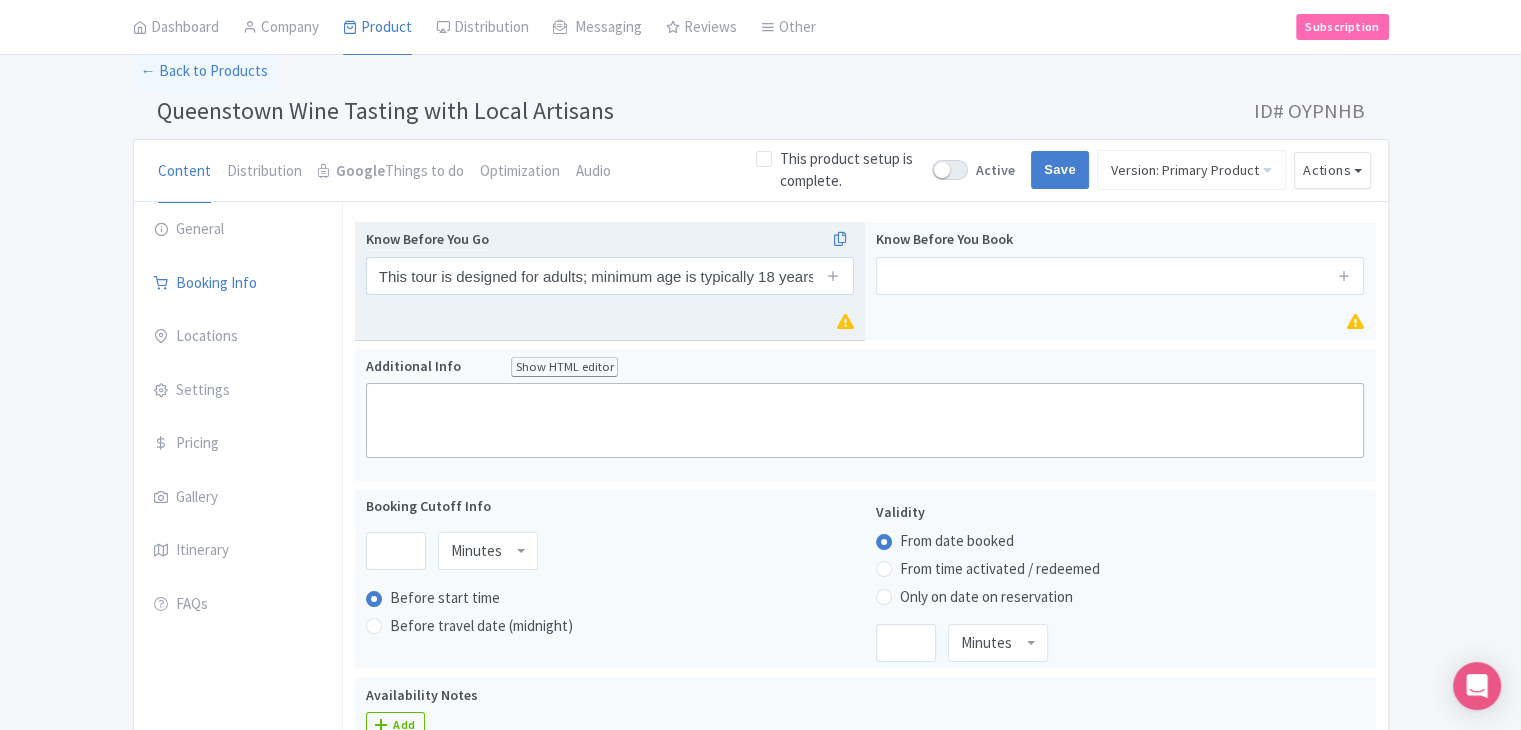 type 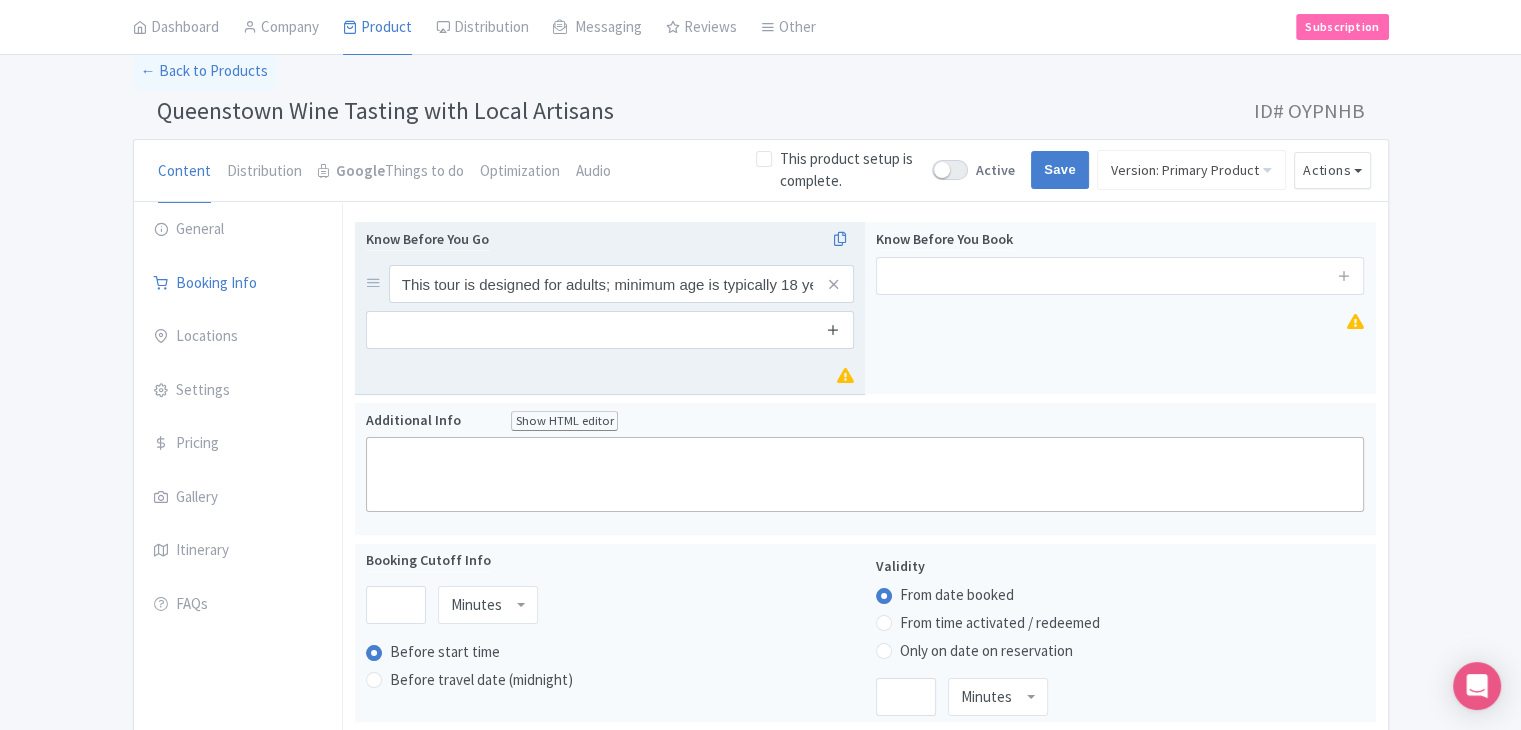 click at bounding box center (833, 329) 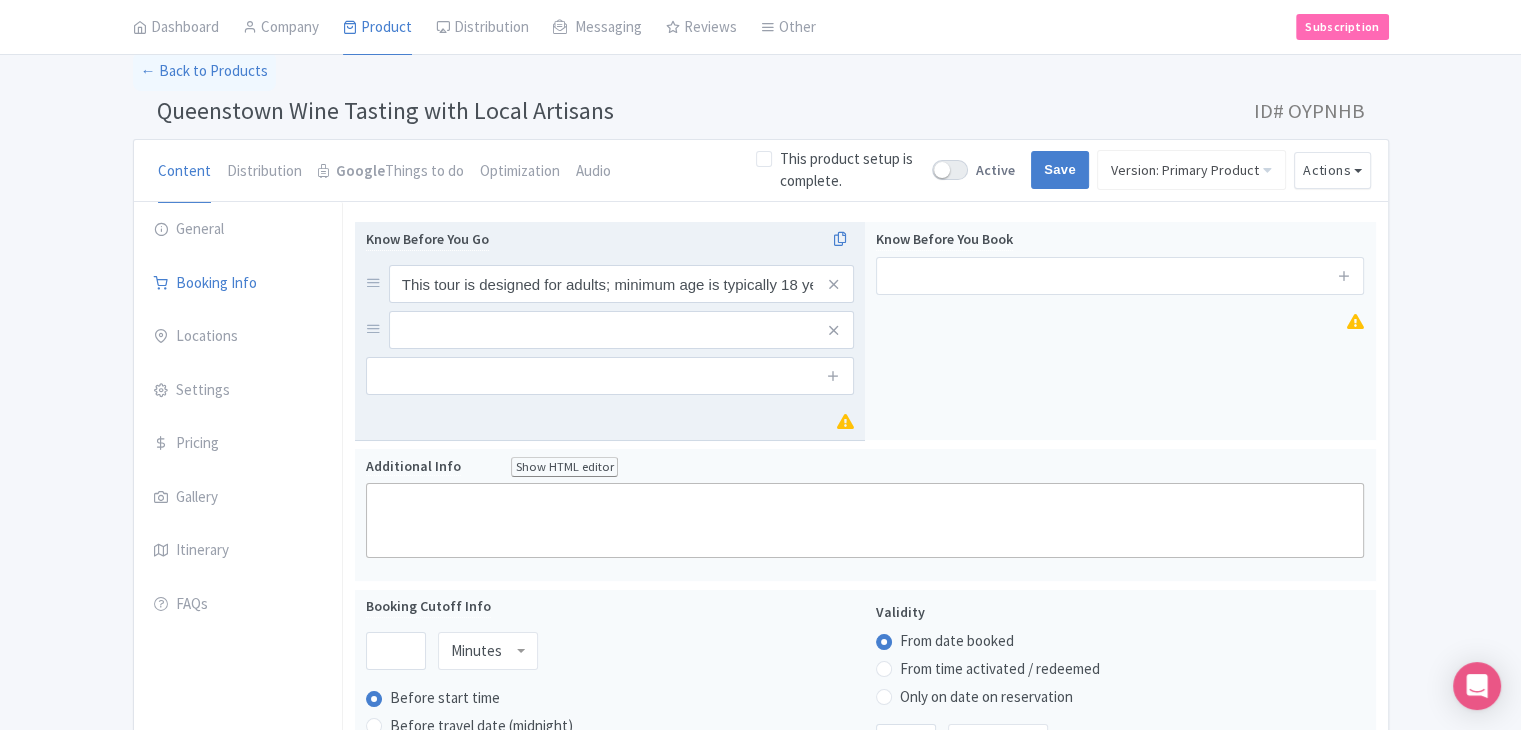 drag, startPoint x: 836, startPoint y: 372, endPoint x: 853, endPoint y: 421, distance: 51.86521 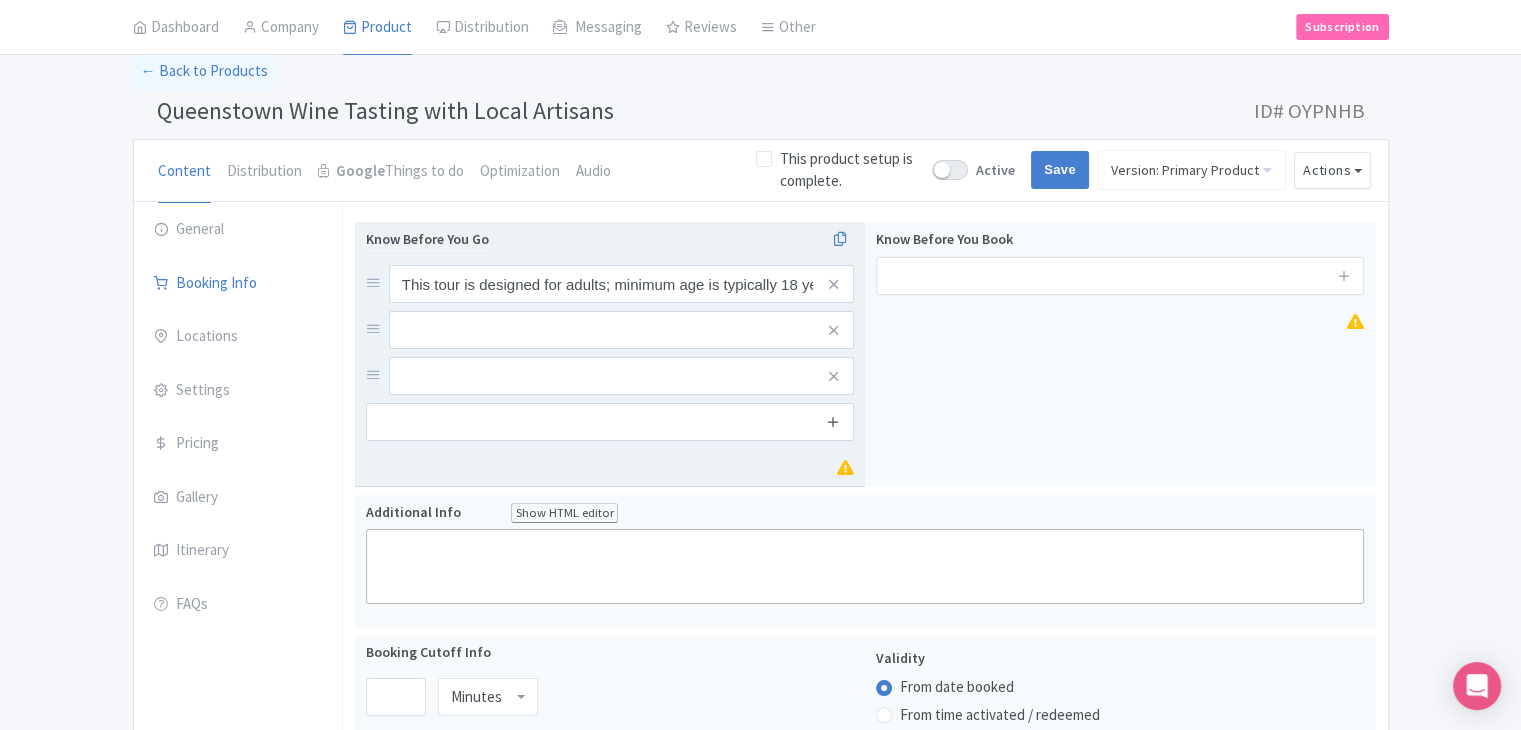 click at bounding box center [833, 421] 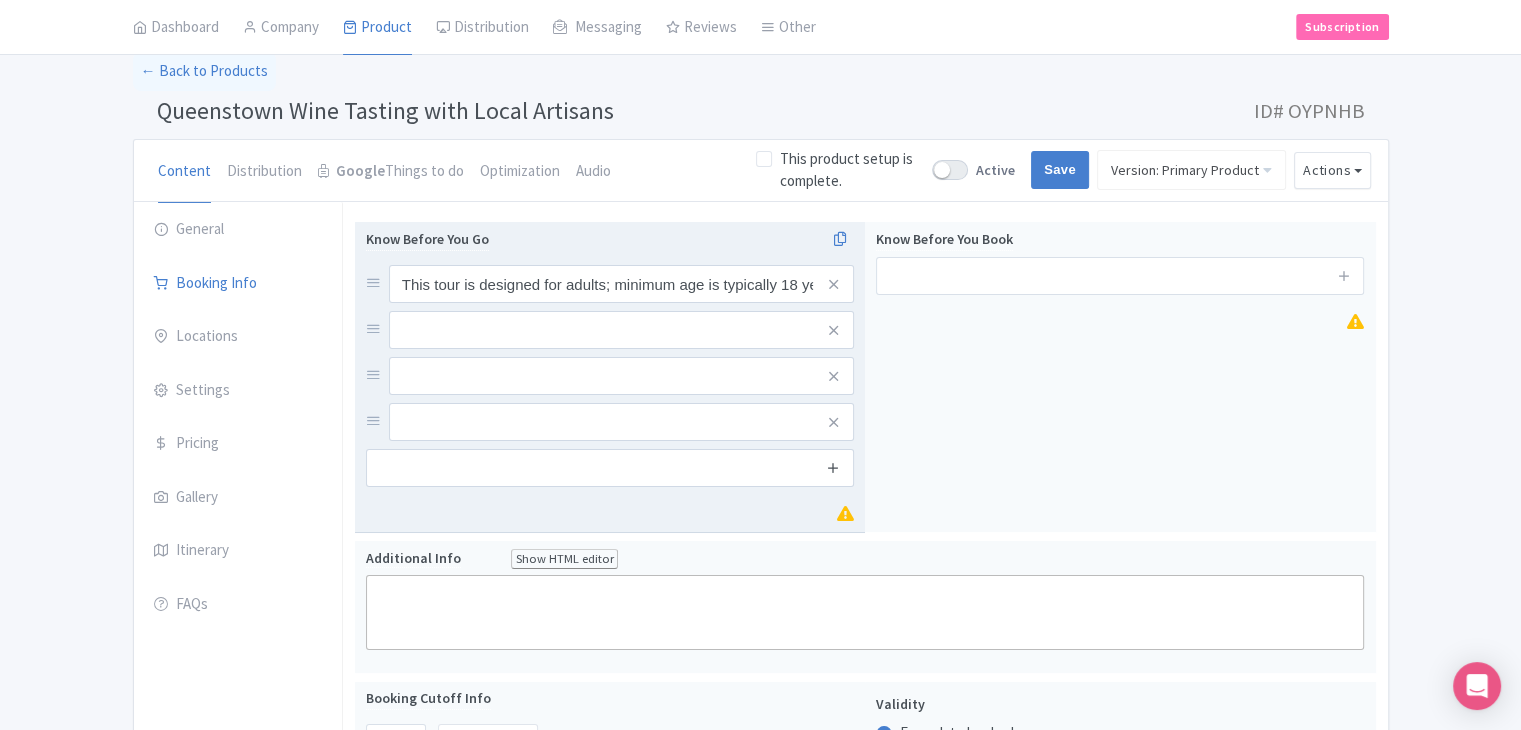 click at bounding box center (833, 467) 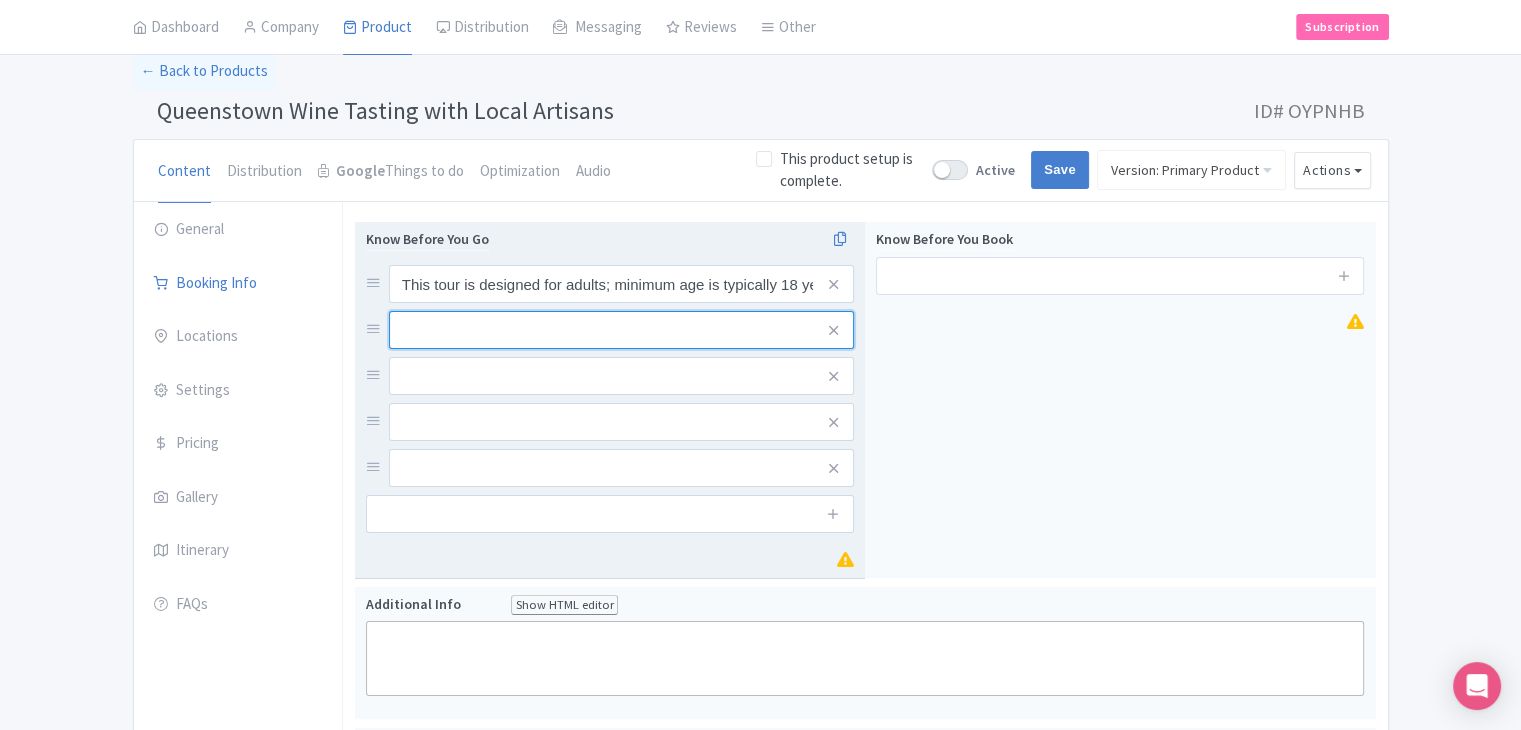 click at bounding box center (621, 284) 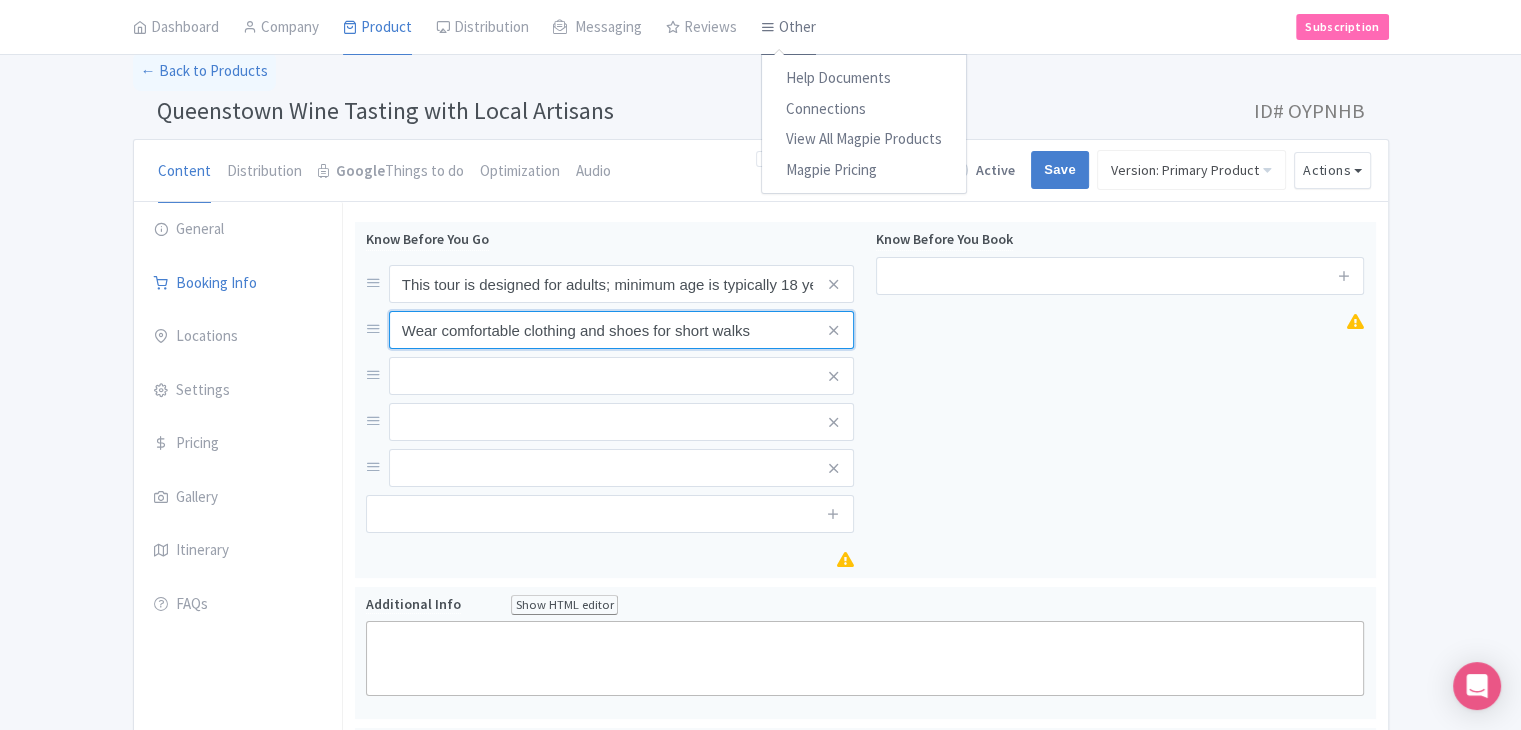 type on "Wear comfortable clothing and shoes for short walks" 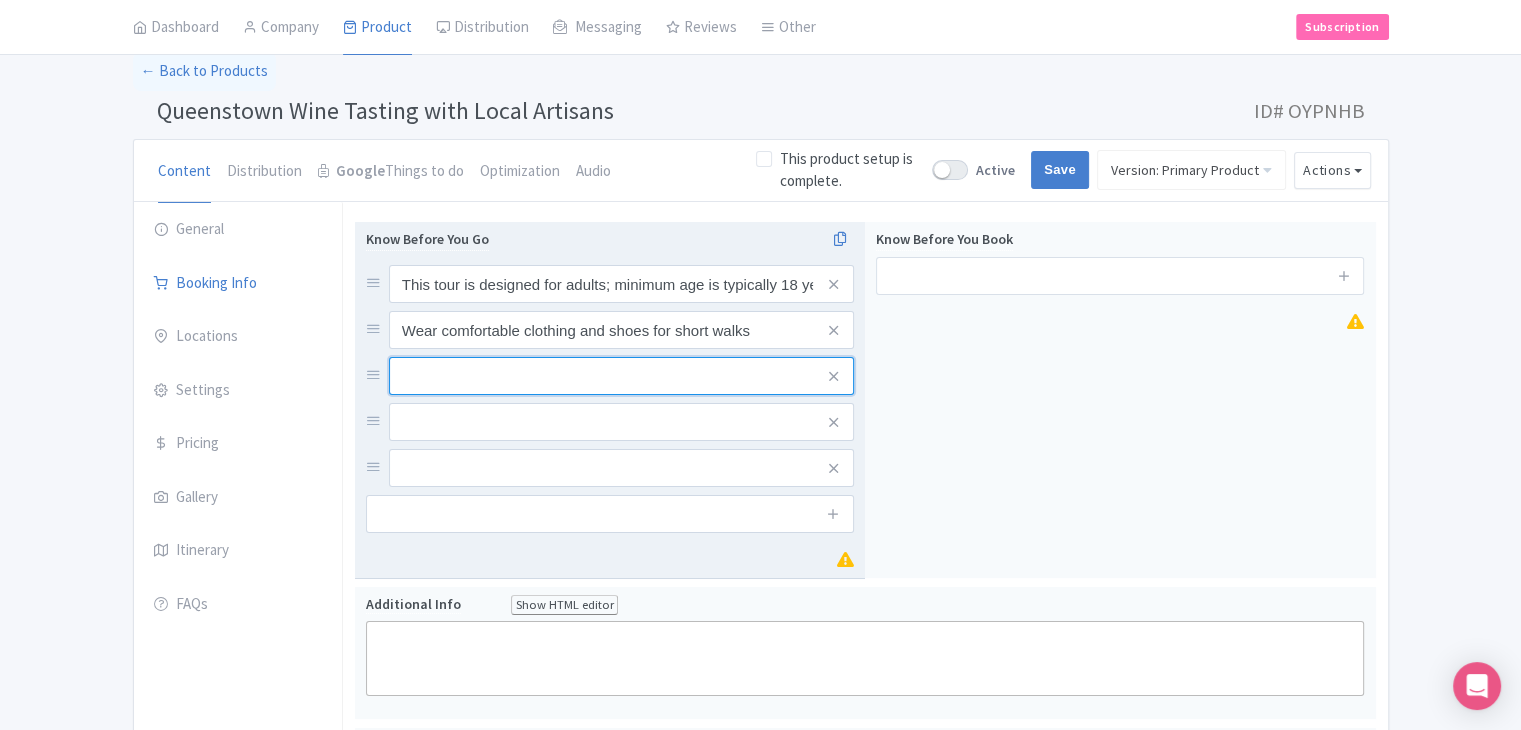 click at bounding box center [621, 284] 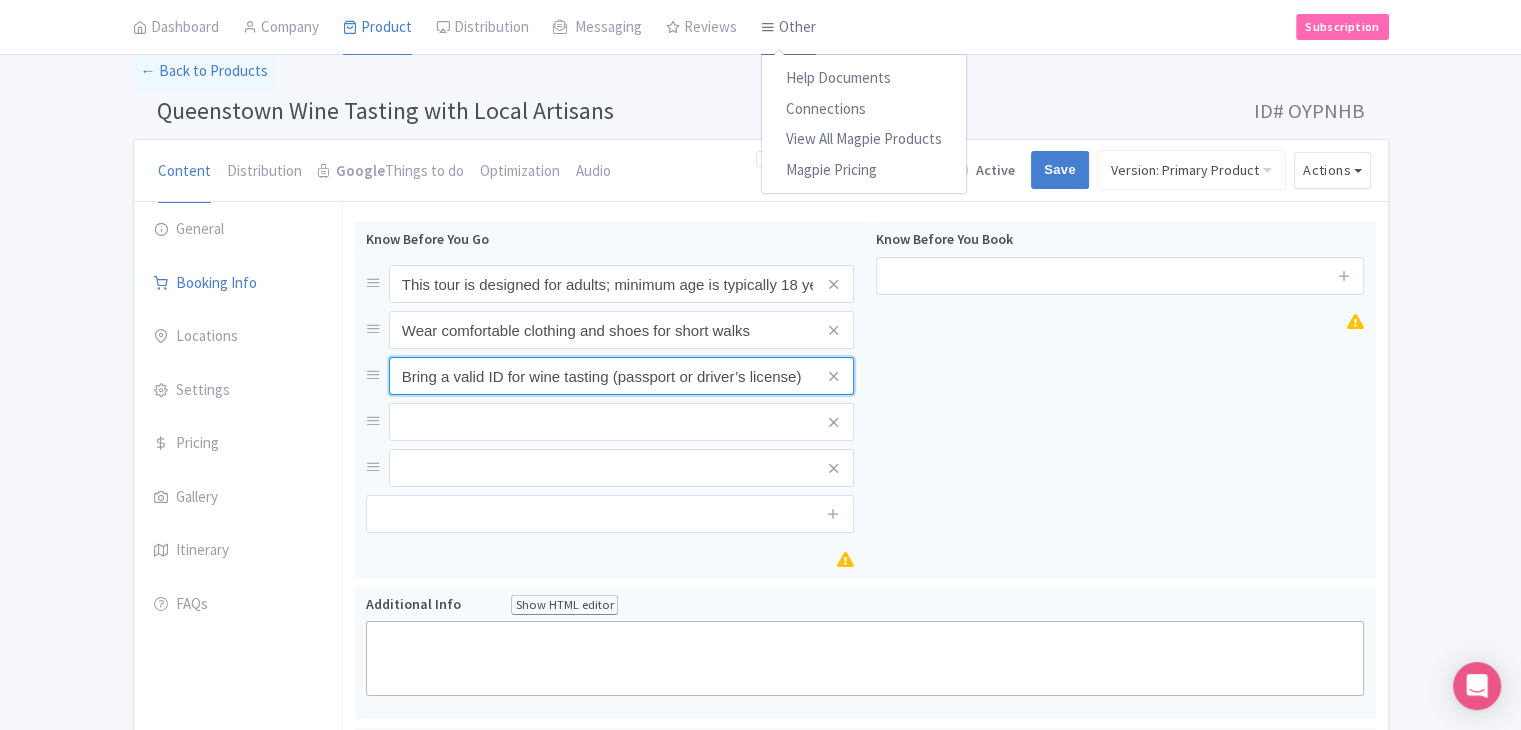 type on "Bring a valid ID for wine tasting (passport or driver’s license)" 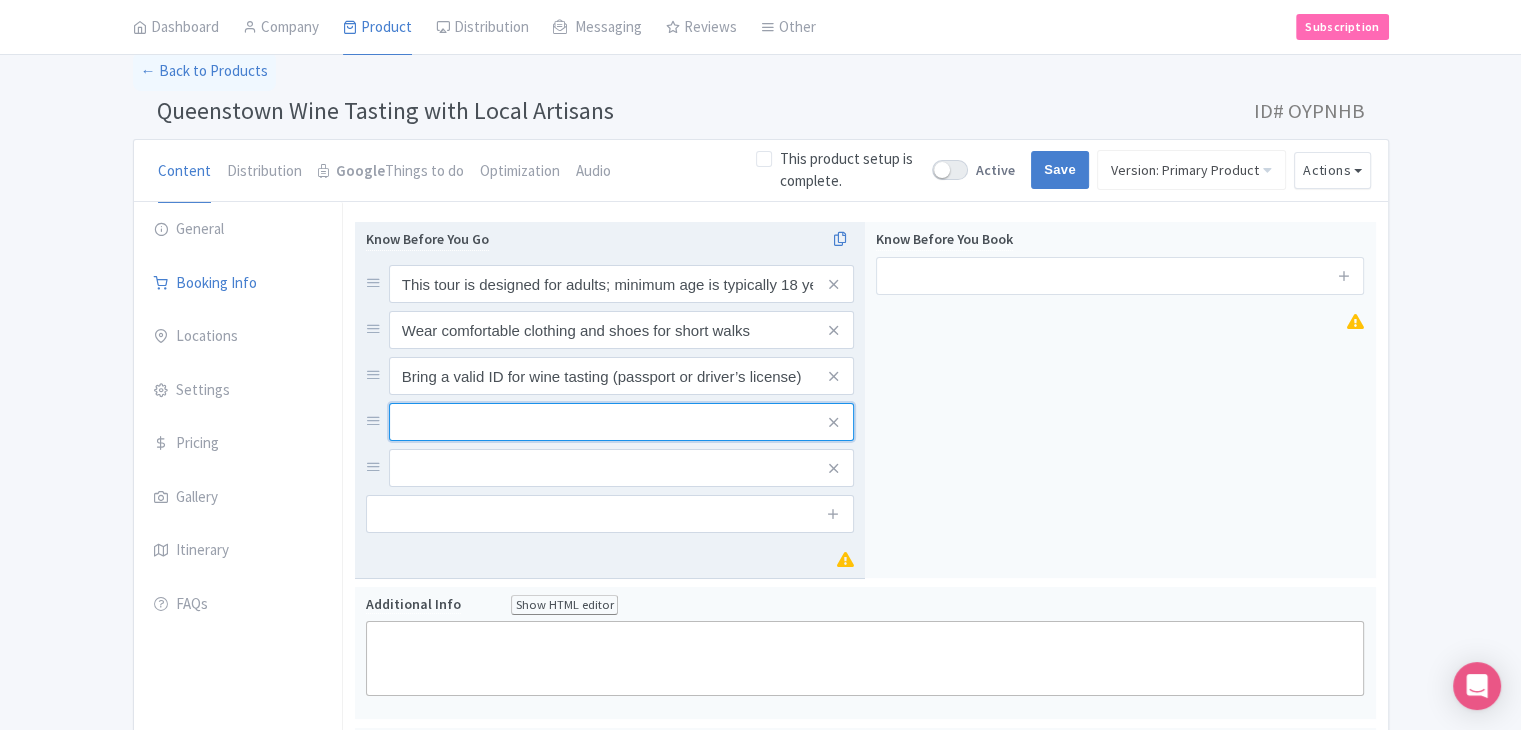 drag, startPoint x: 473, startPoint y: 411, endPoint x: 488, endPoint y: 406, distance: 15.811388 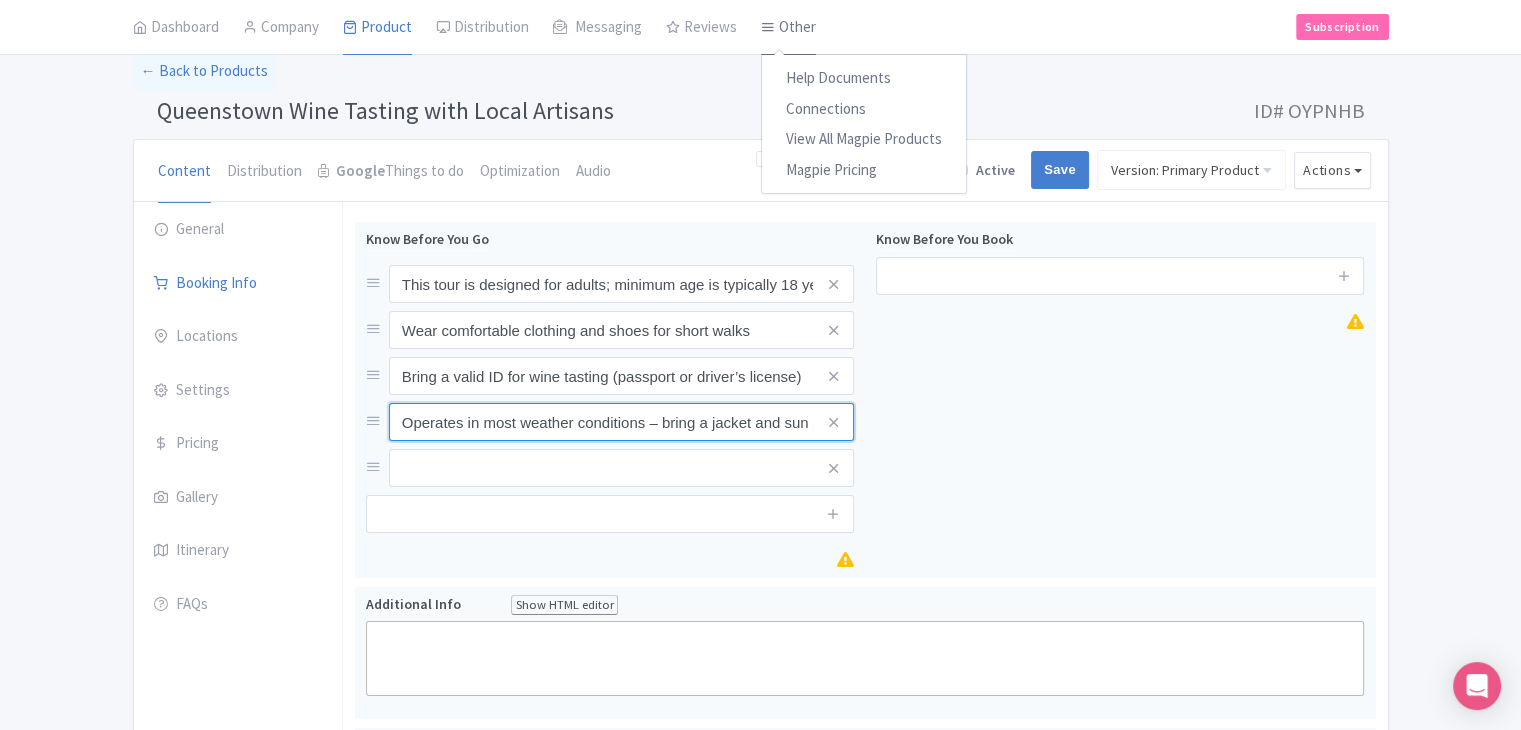 scroll, scrollTop: 0, scrollLeft: 64, axis: horizontal 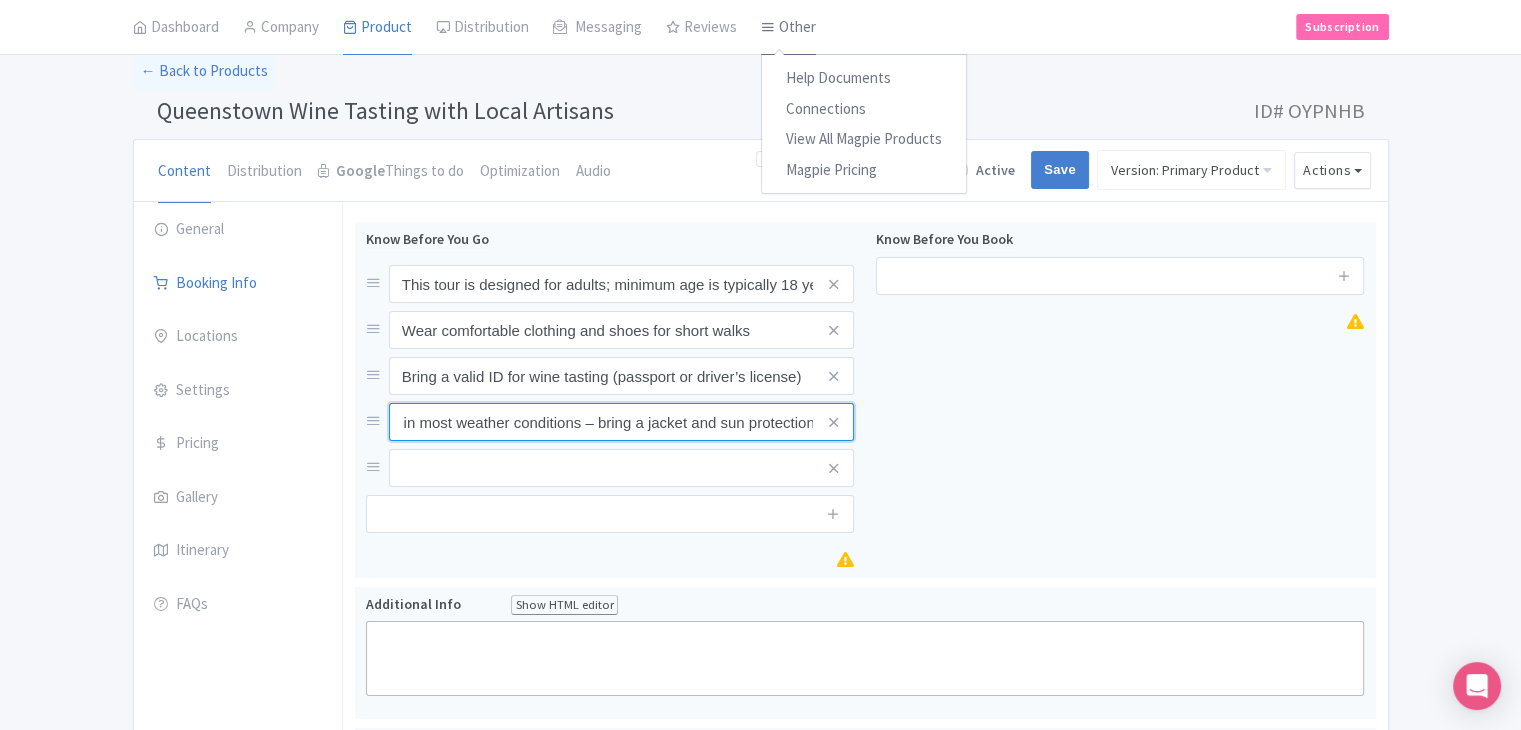 type on "Operates in most weather conditions – bring a jacket and sun protection" 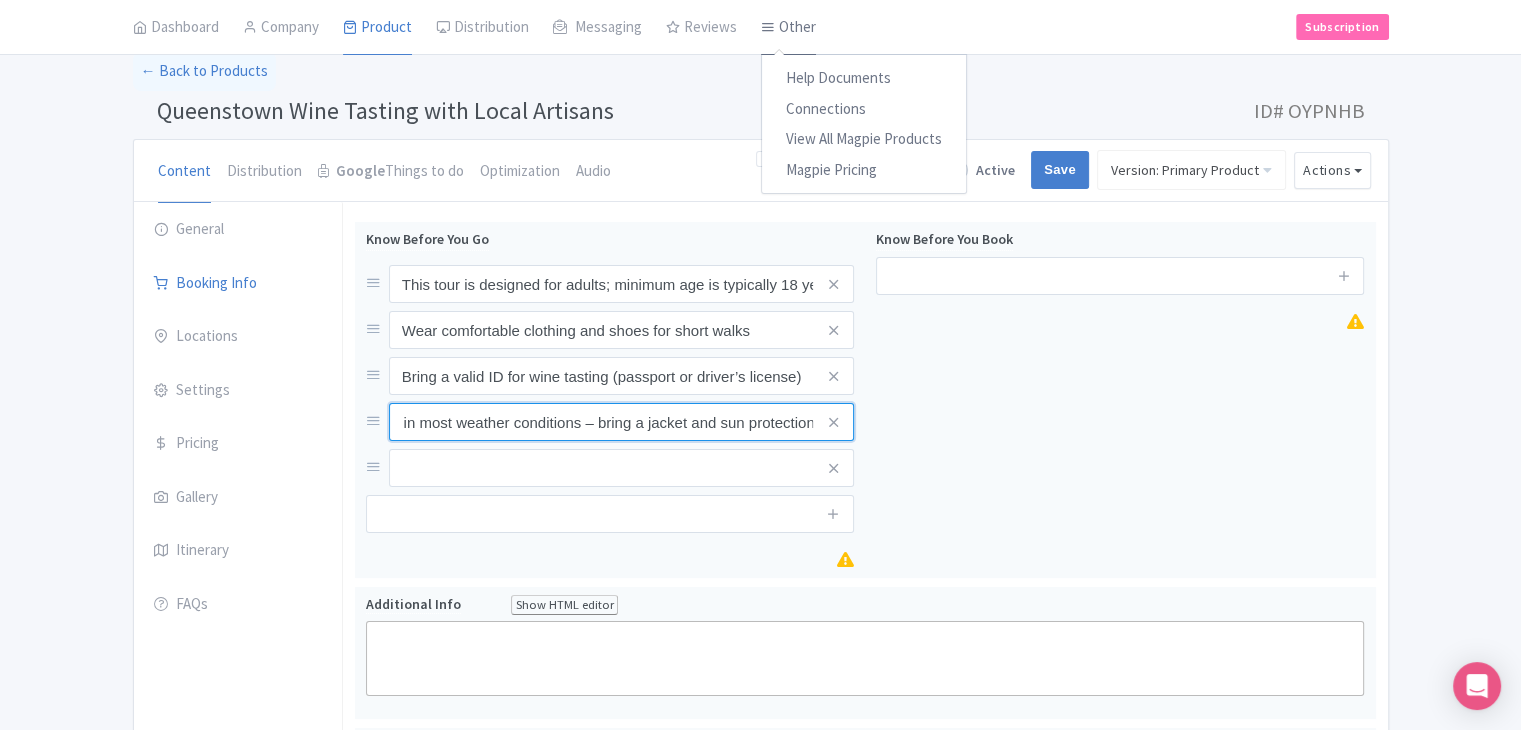 scroll, scrollTop: 0, scrollLeft: 0, axis: both 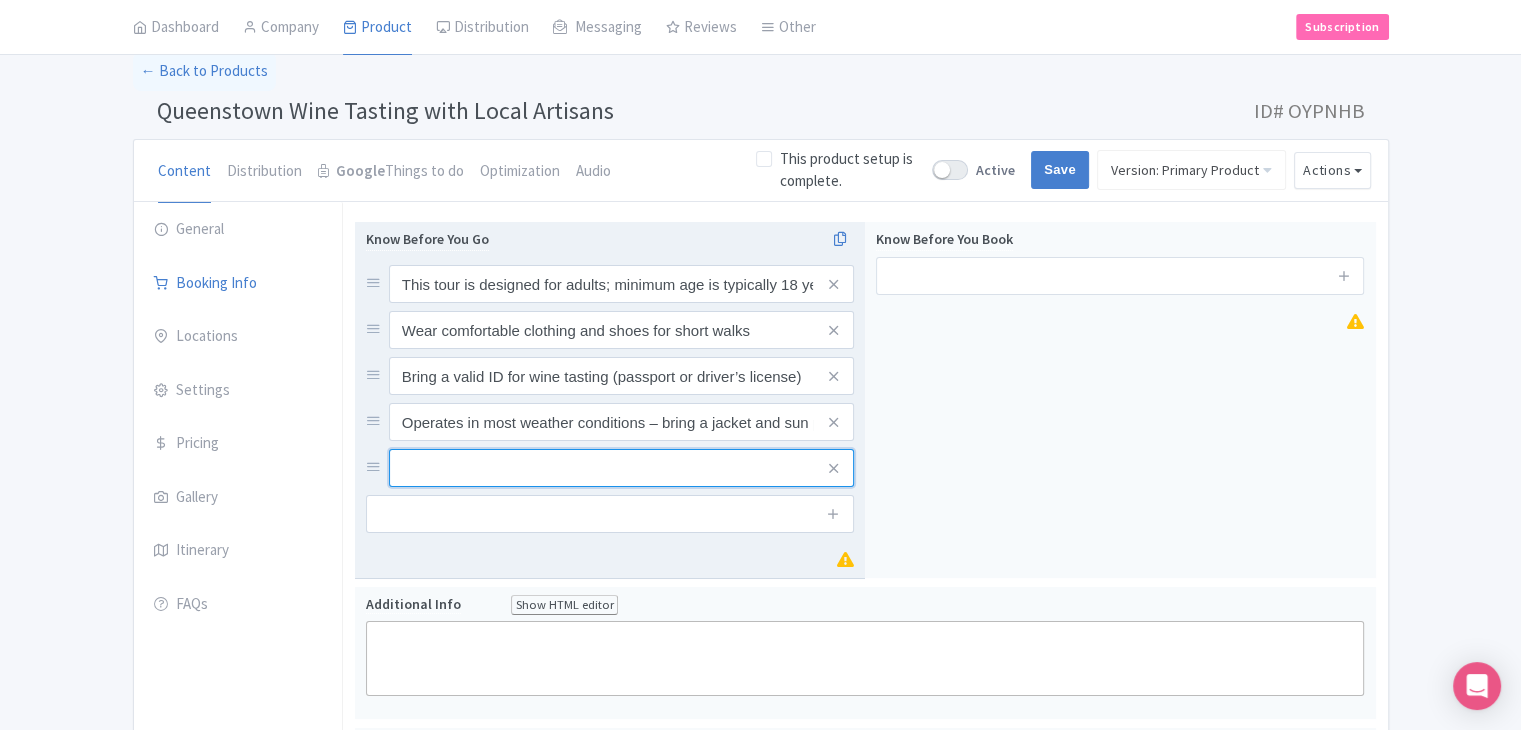 click at bounding box center (621, 284) 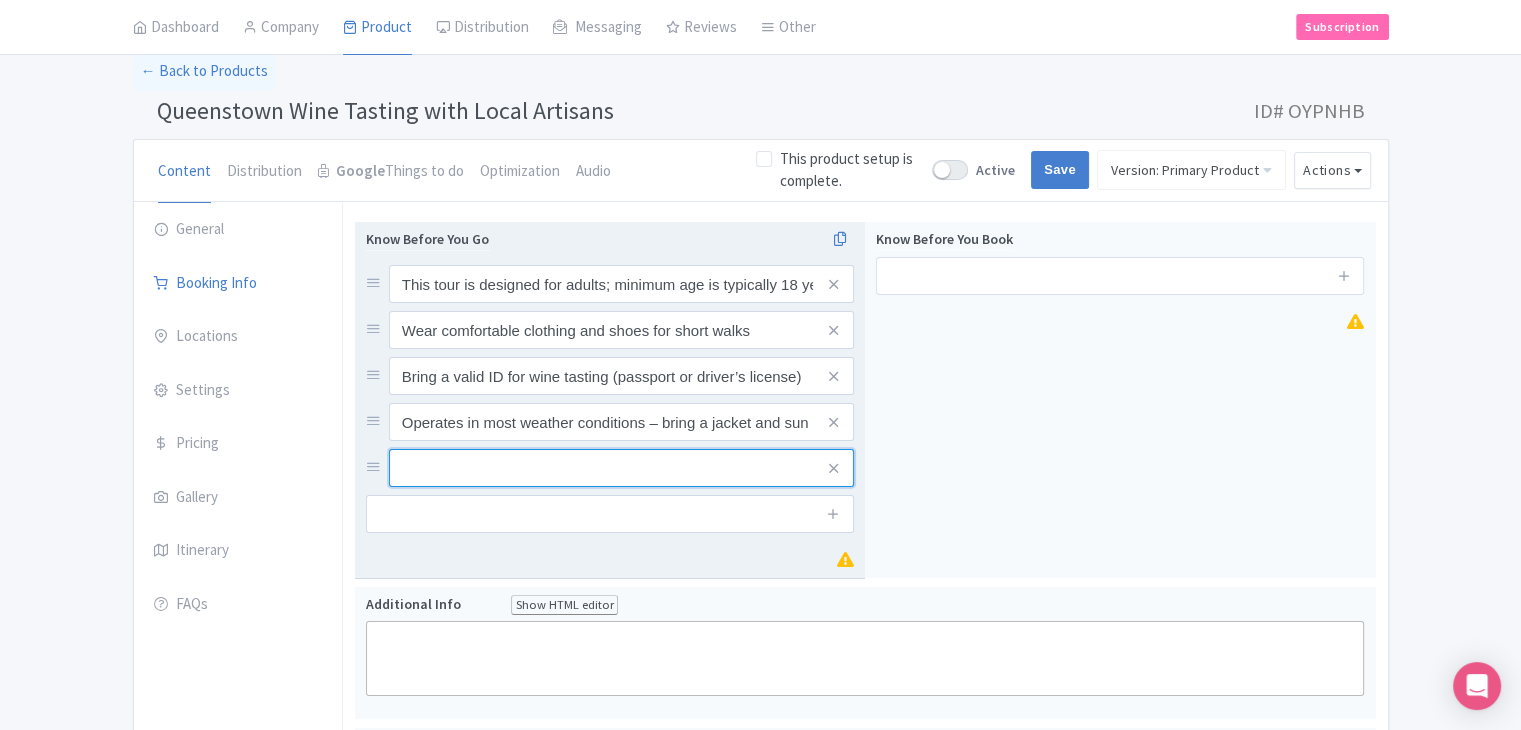paste on "Dietary requirements can often be accommodated with prior notice" 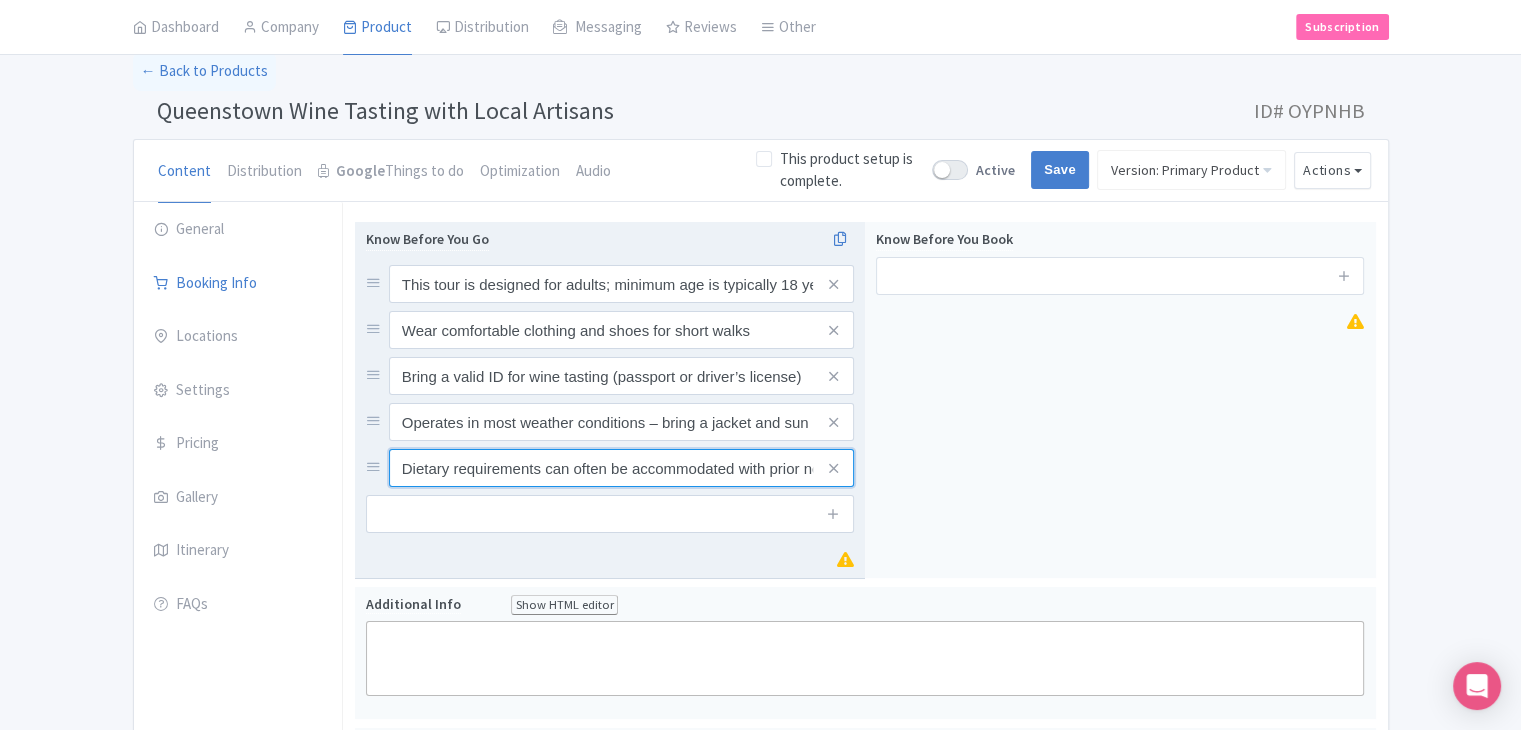 scroll, scrollTop: 0, scrollLeft: 29, axis: horizontal 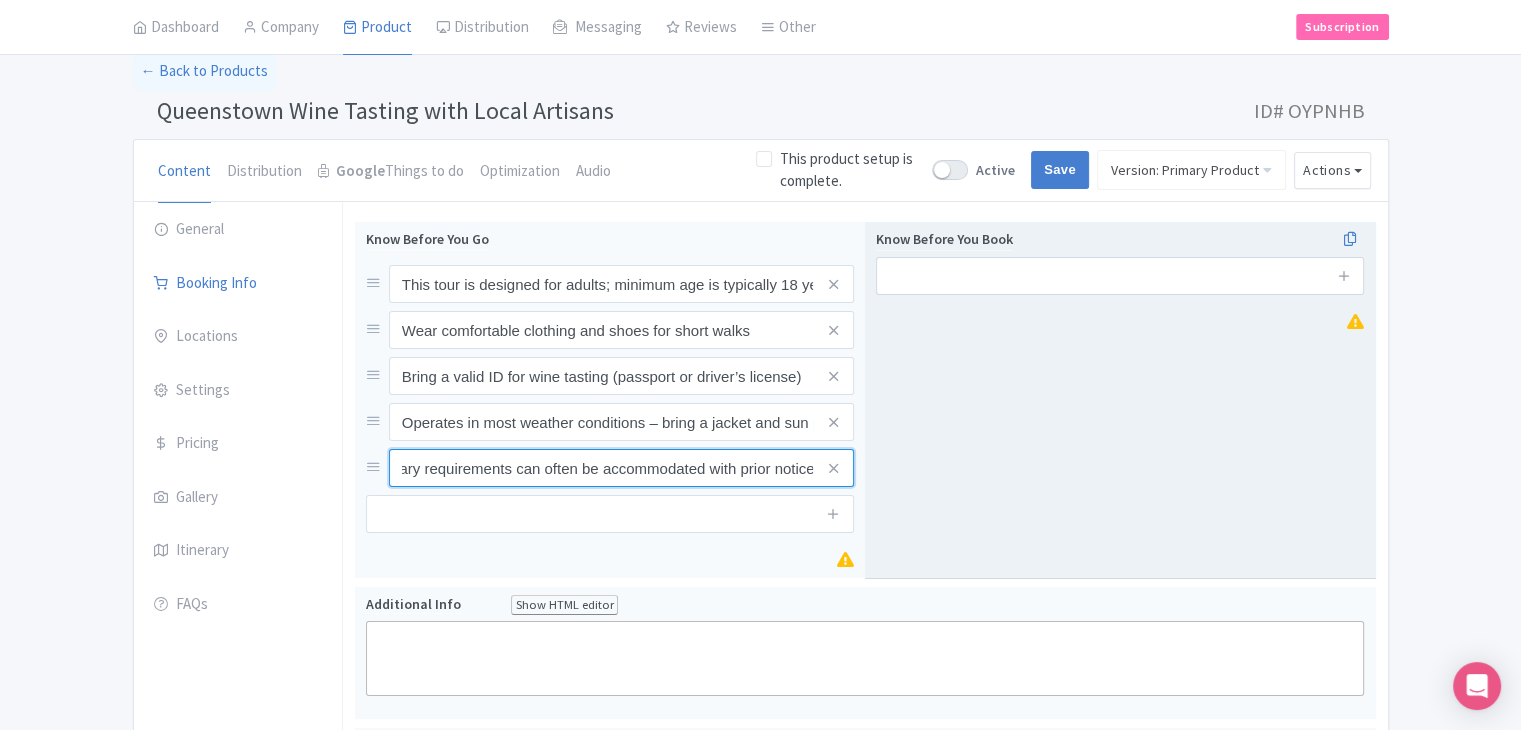 type on "Dietary requirements can often be accommodated with prior notice" 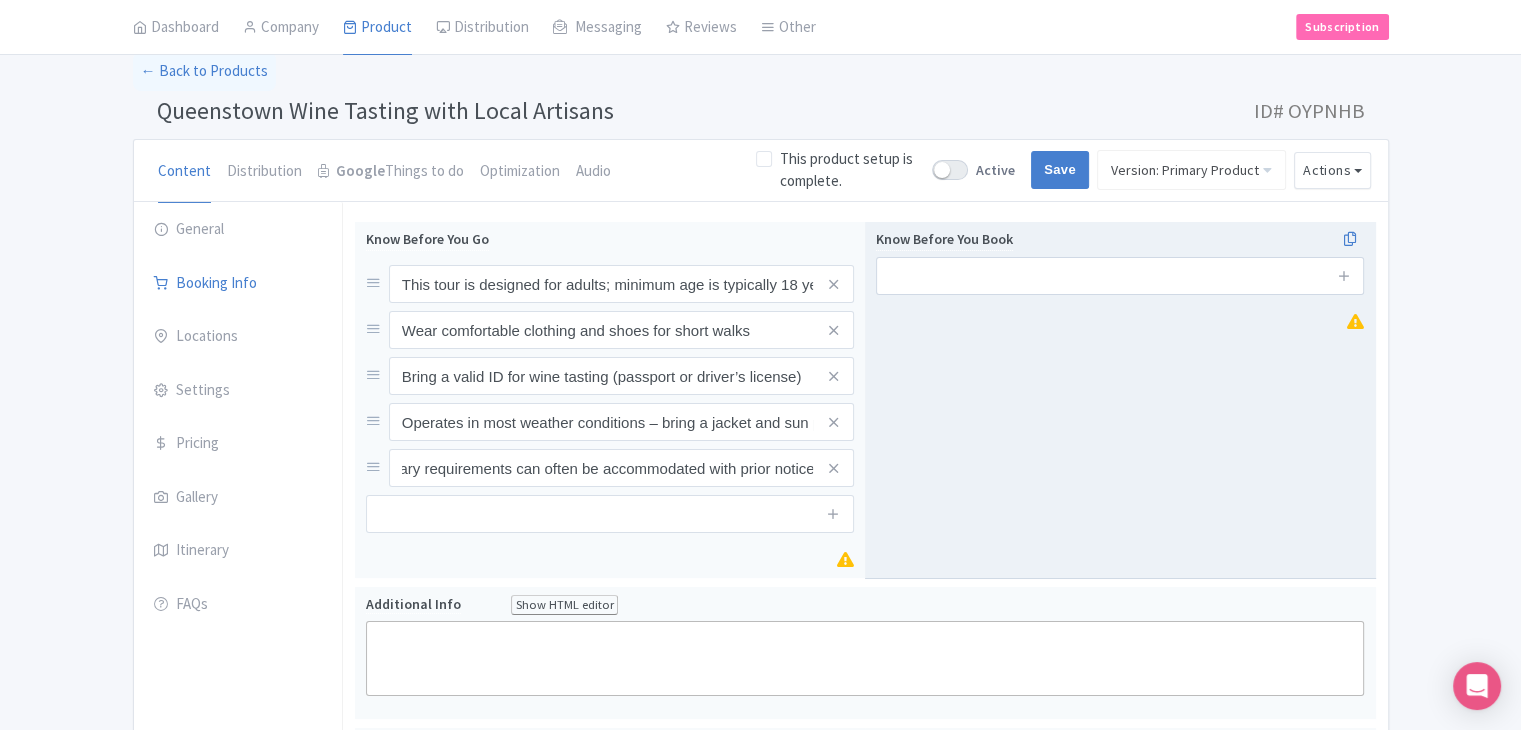 click on "Know Before You Book" at bounding box center [1120, 400] 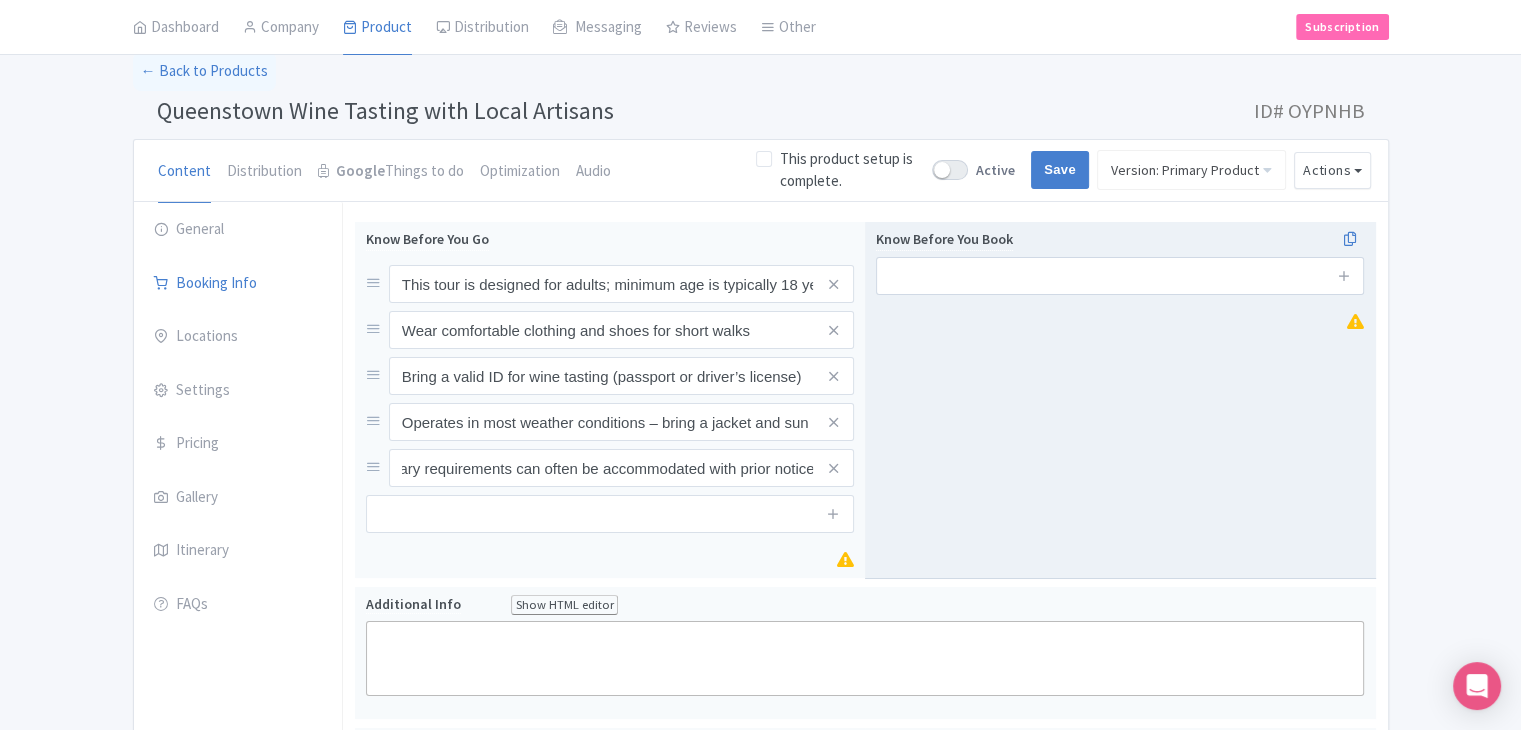 scroll, scrollTop: 0, scrollLeft: 0, axis: both 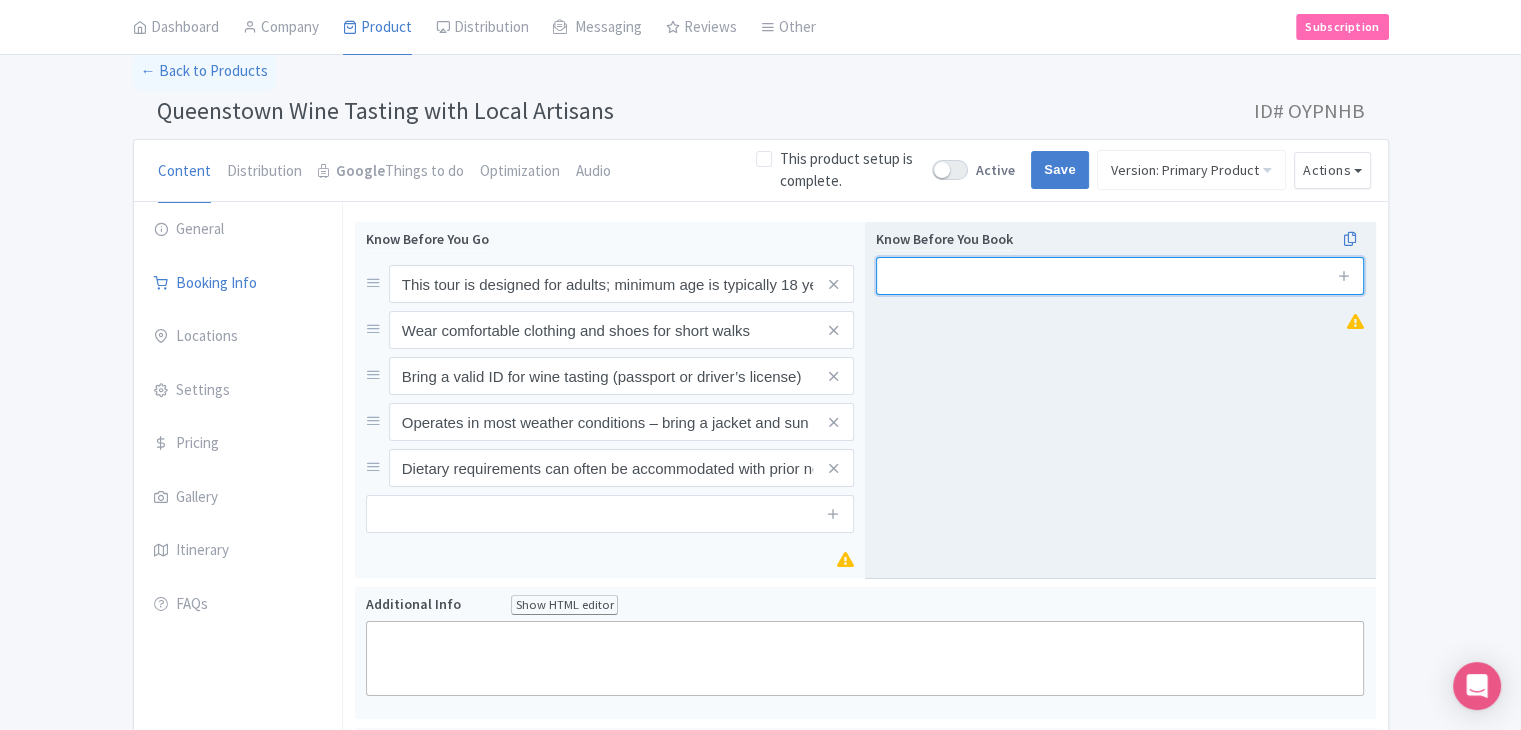 click at bounding box center (1120, 276) 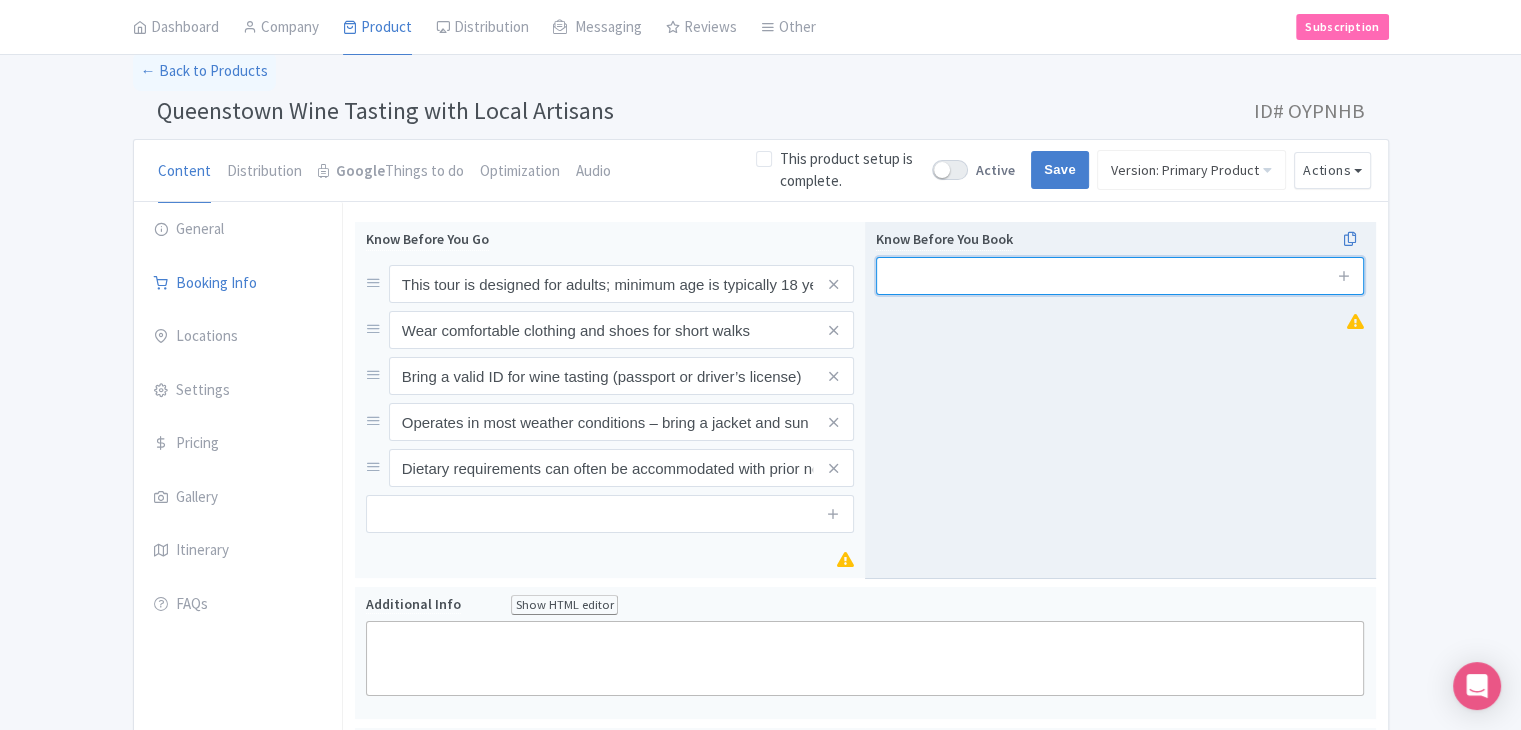 paste on "Advanced booking is recommended, especially during peak seasons" 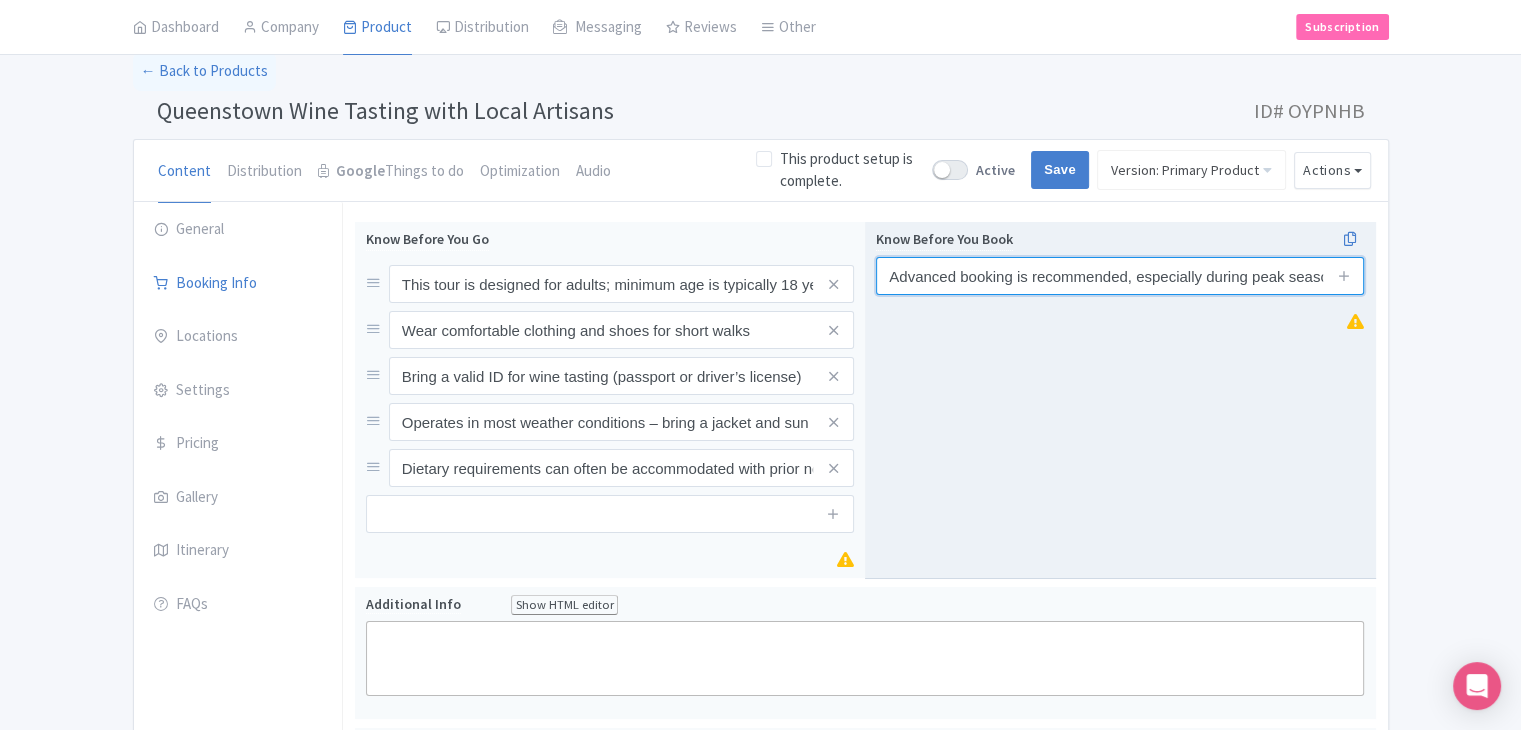 scroll, scrollTop: 0, scrollLeft: 20, axis: horizontal 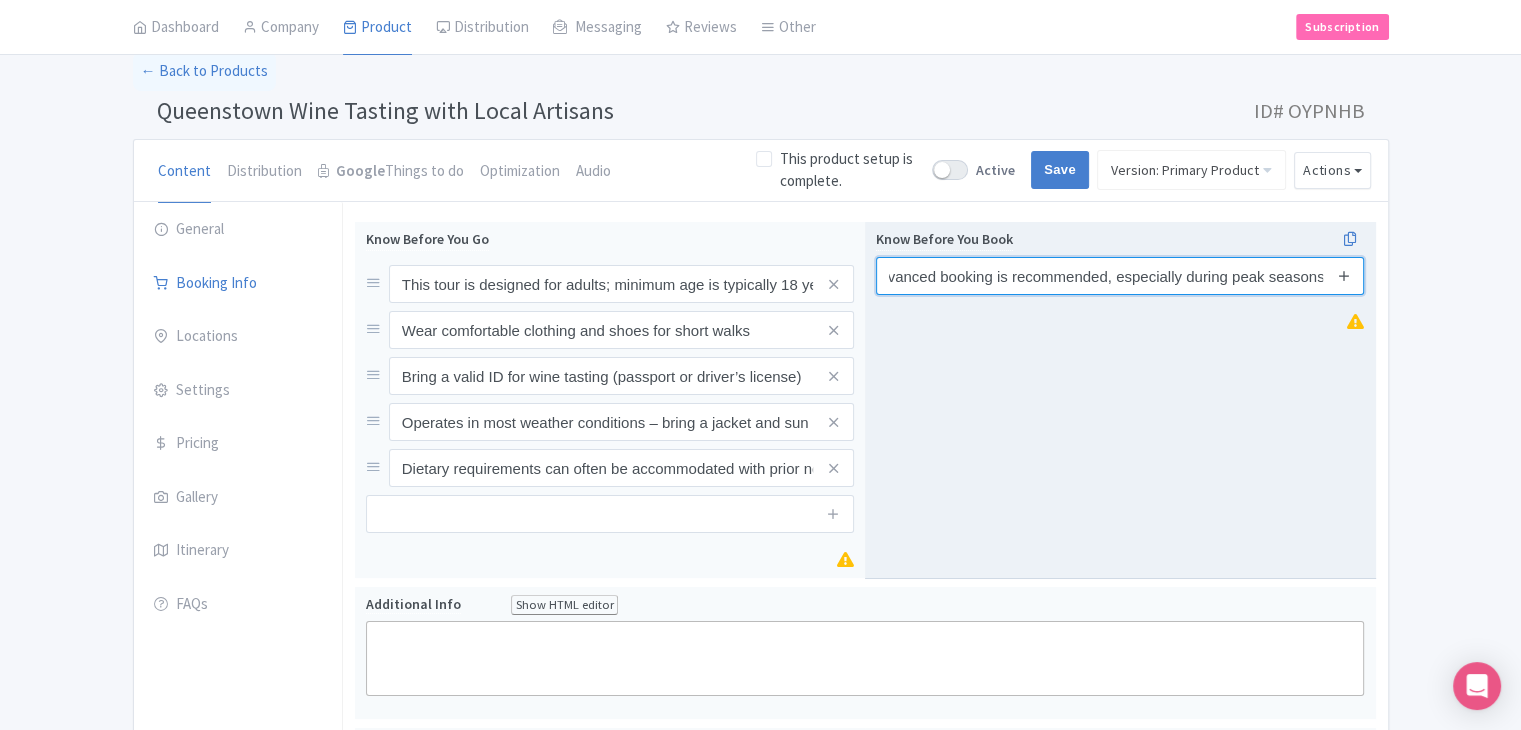 type on "Advanced booking is recommended, especially during peak seasons" 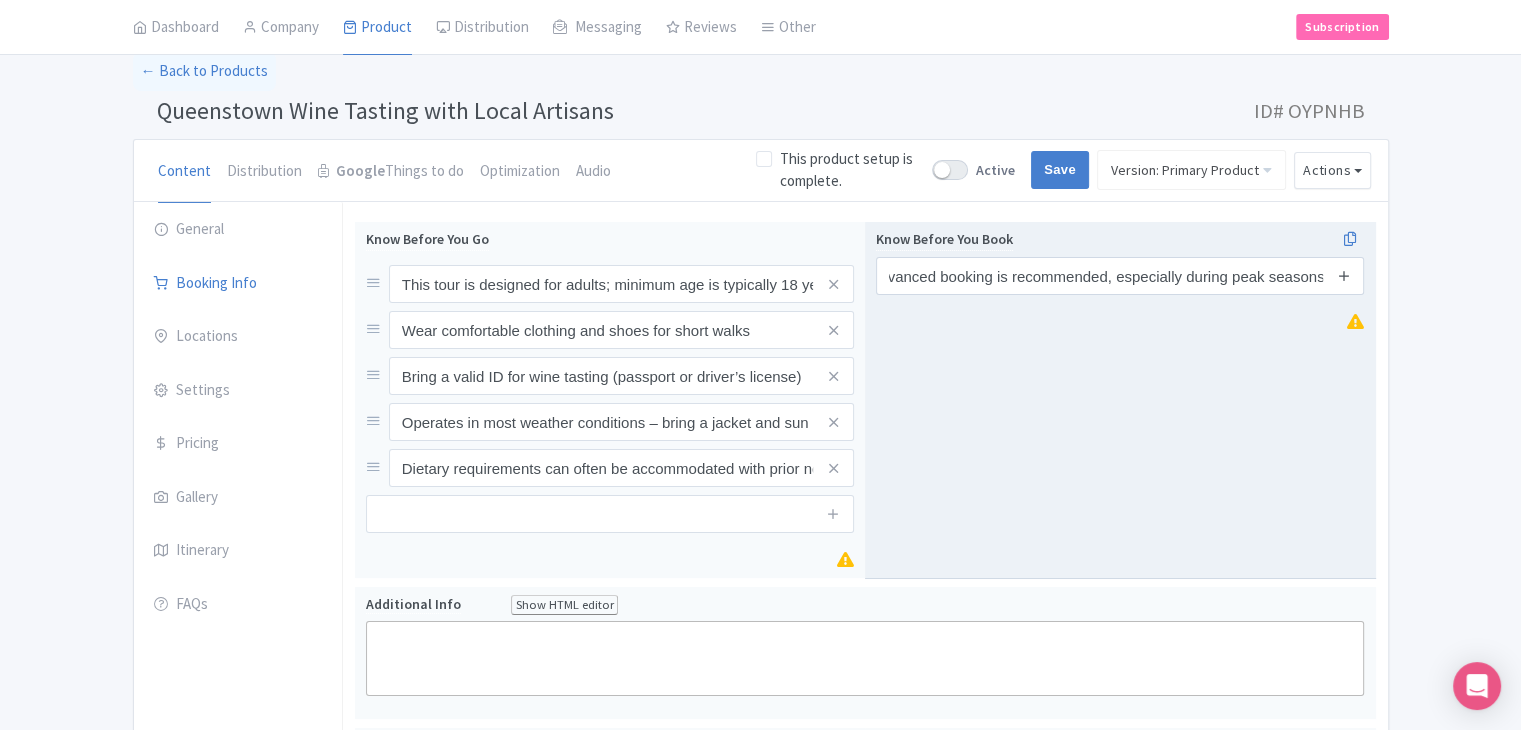 scroll, scrollTop: 0, scrollLeft: 0, axis: both 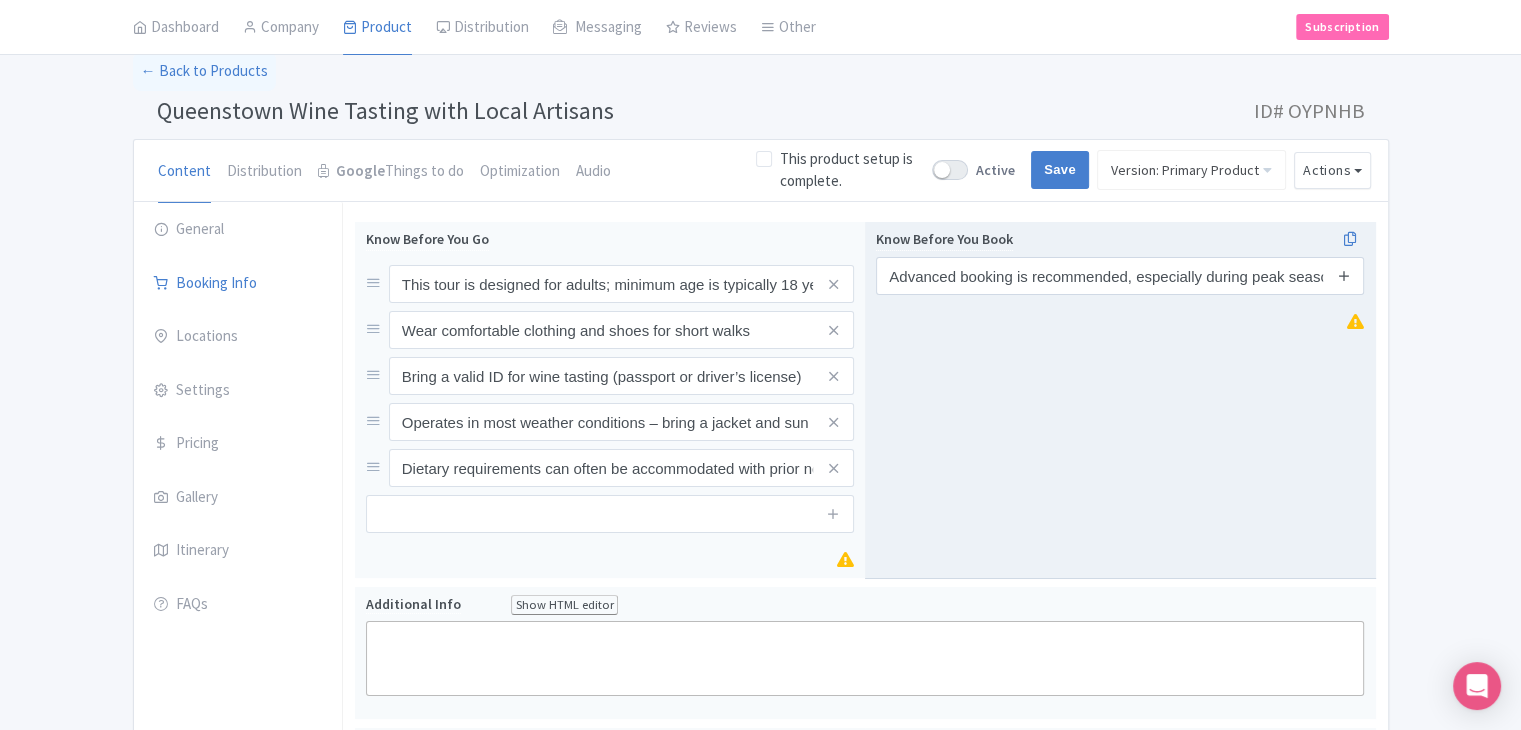 click at bounding box center (1344, 275) 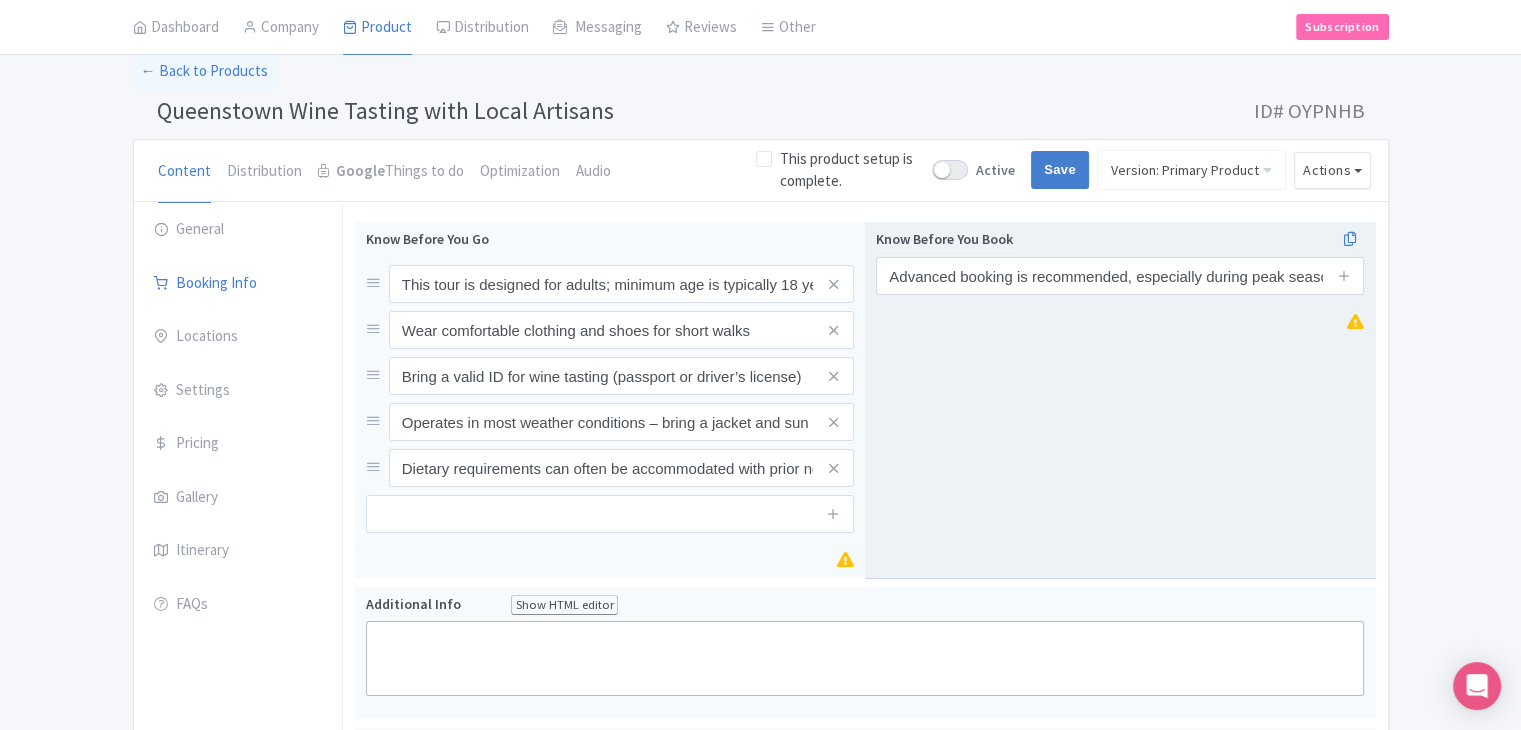 type 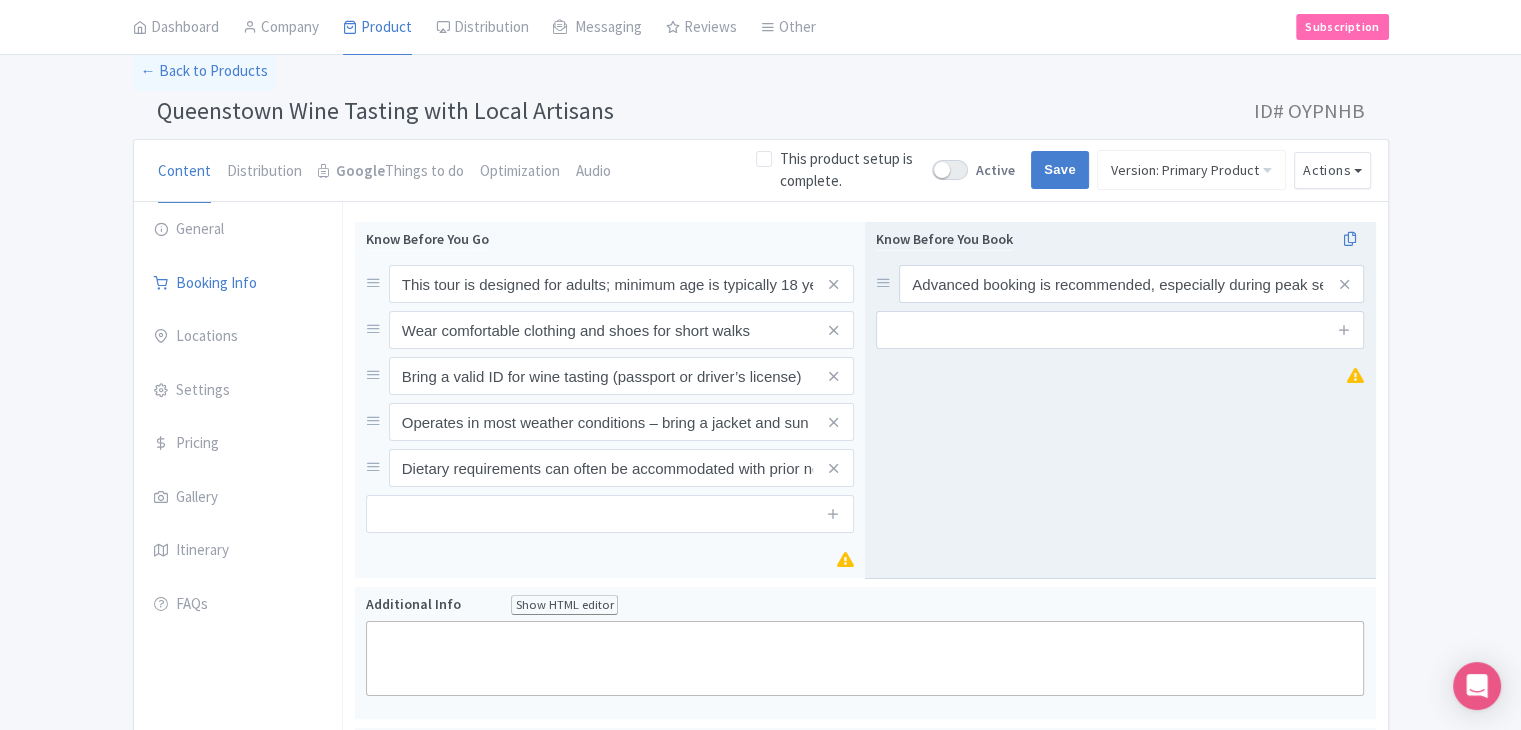 click at bounding box center (1344, 330) 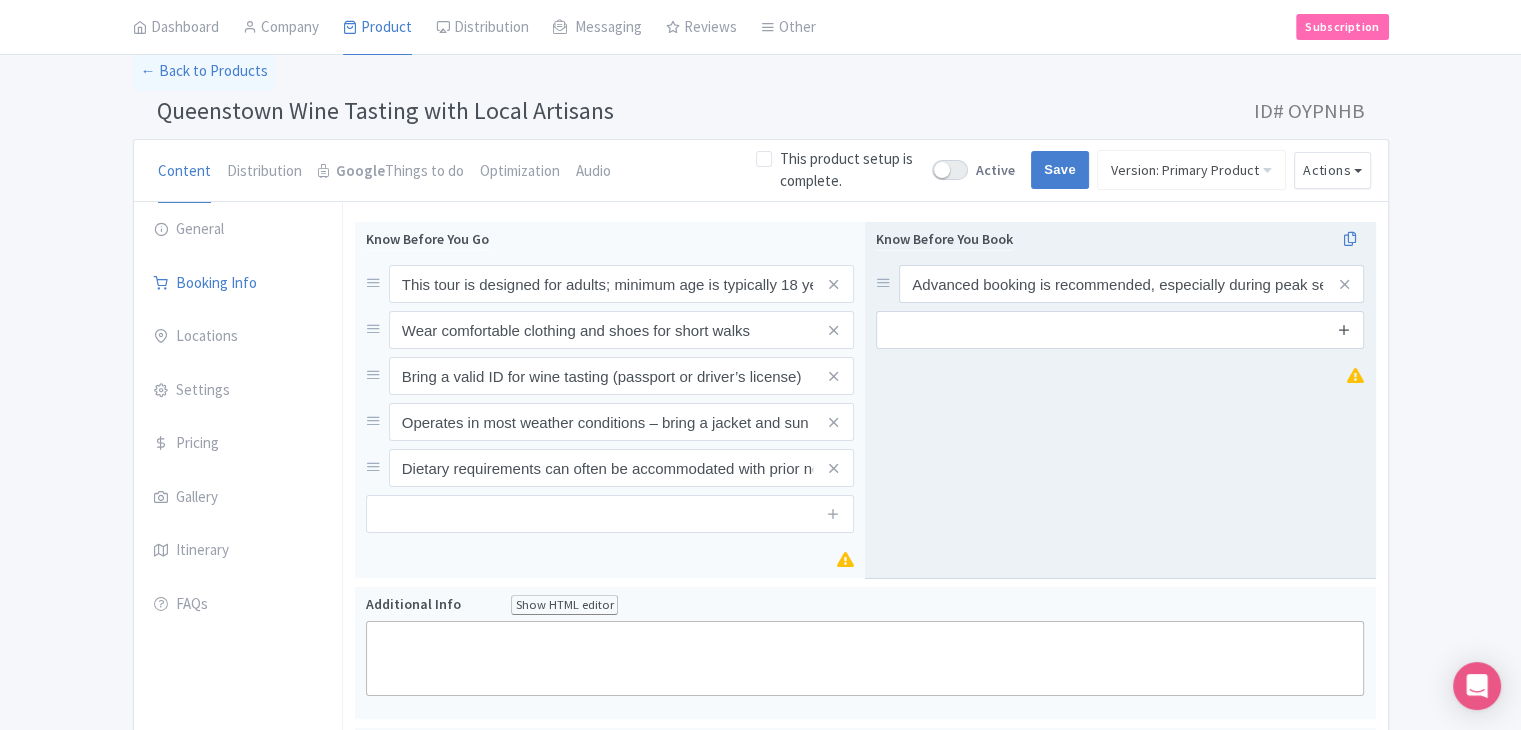 click at bounding box center (1344, 329) 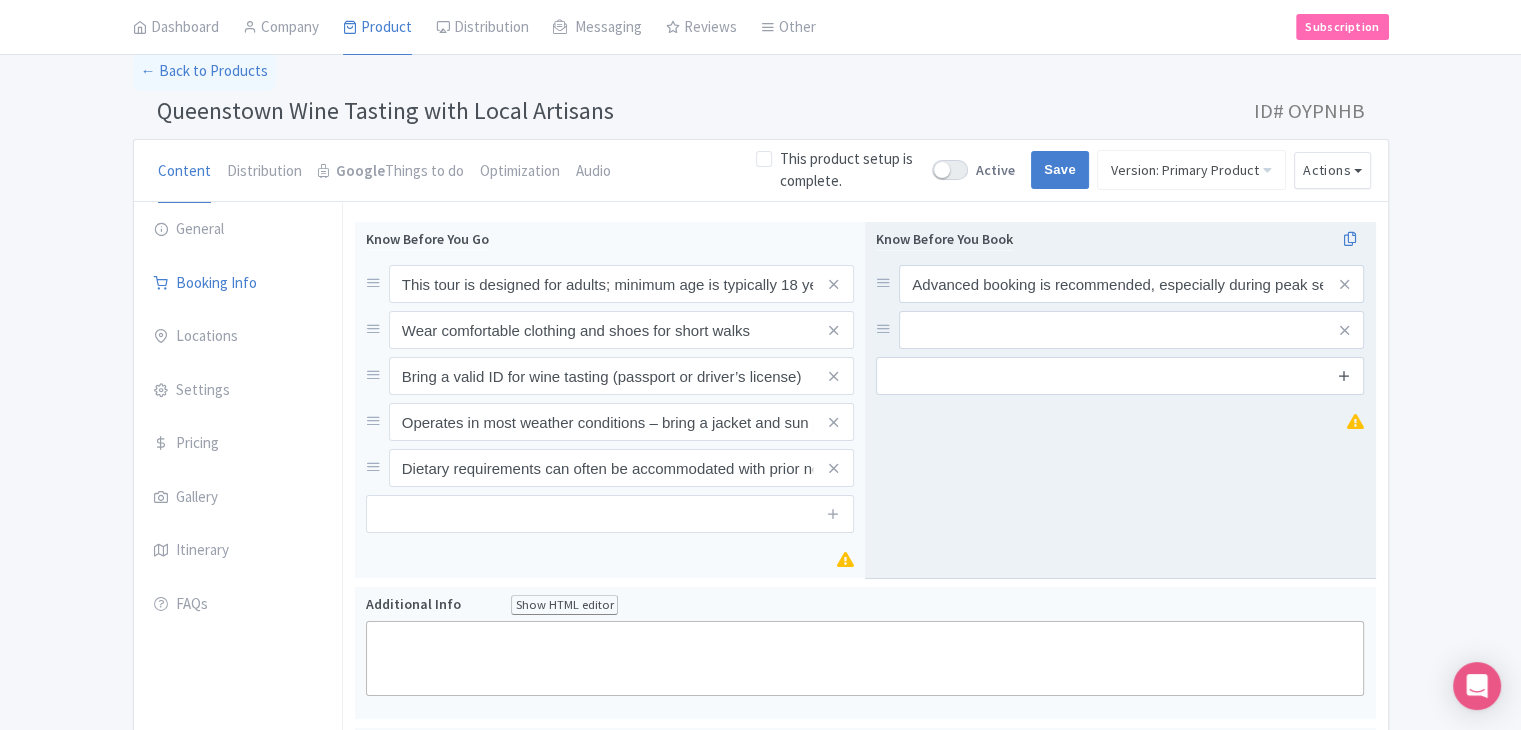 click at bounding box center (1344, 376) 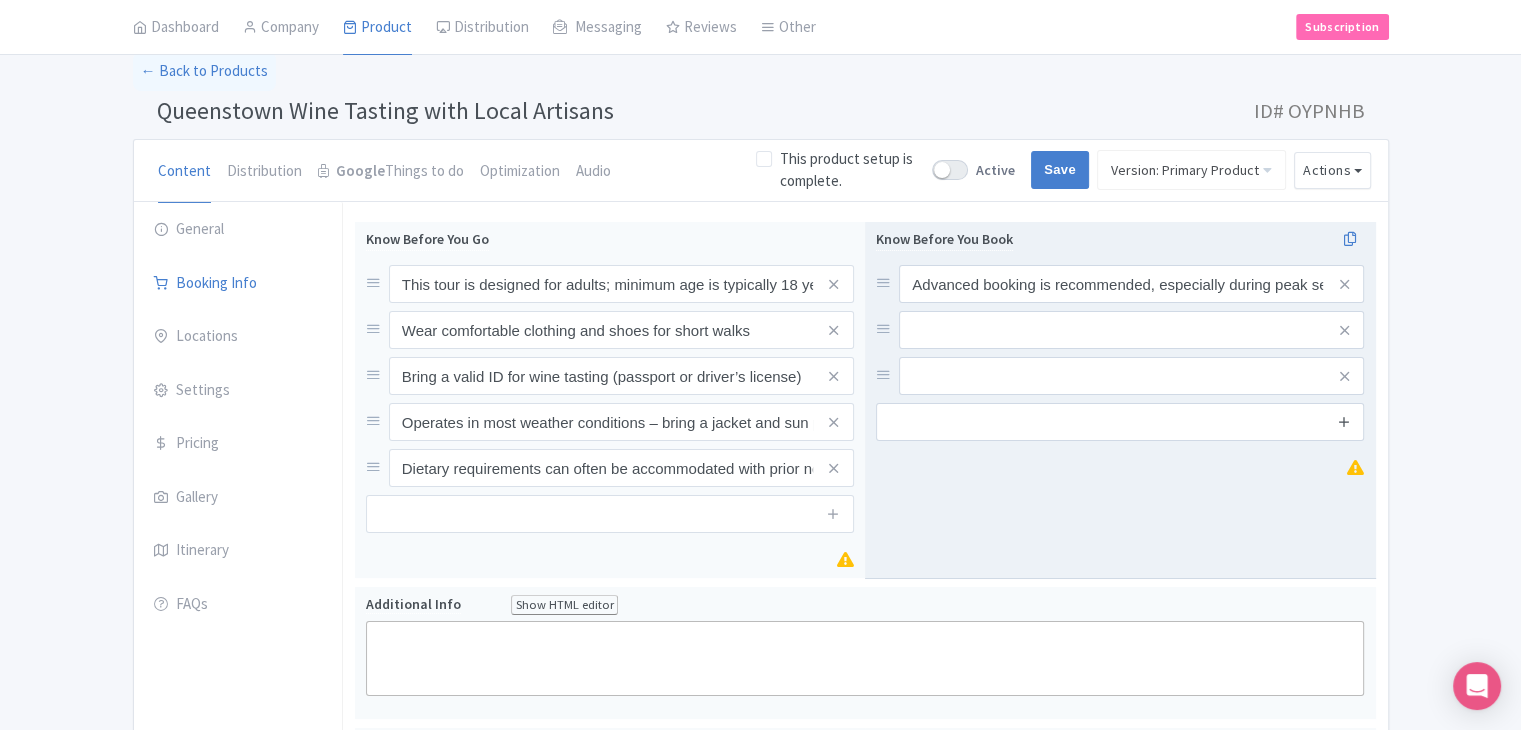 click at bounding box center [1344, 421] 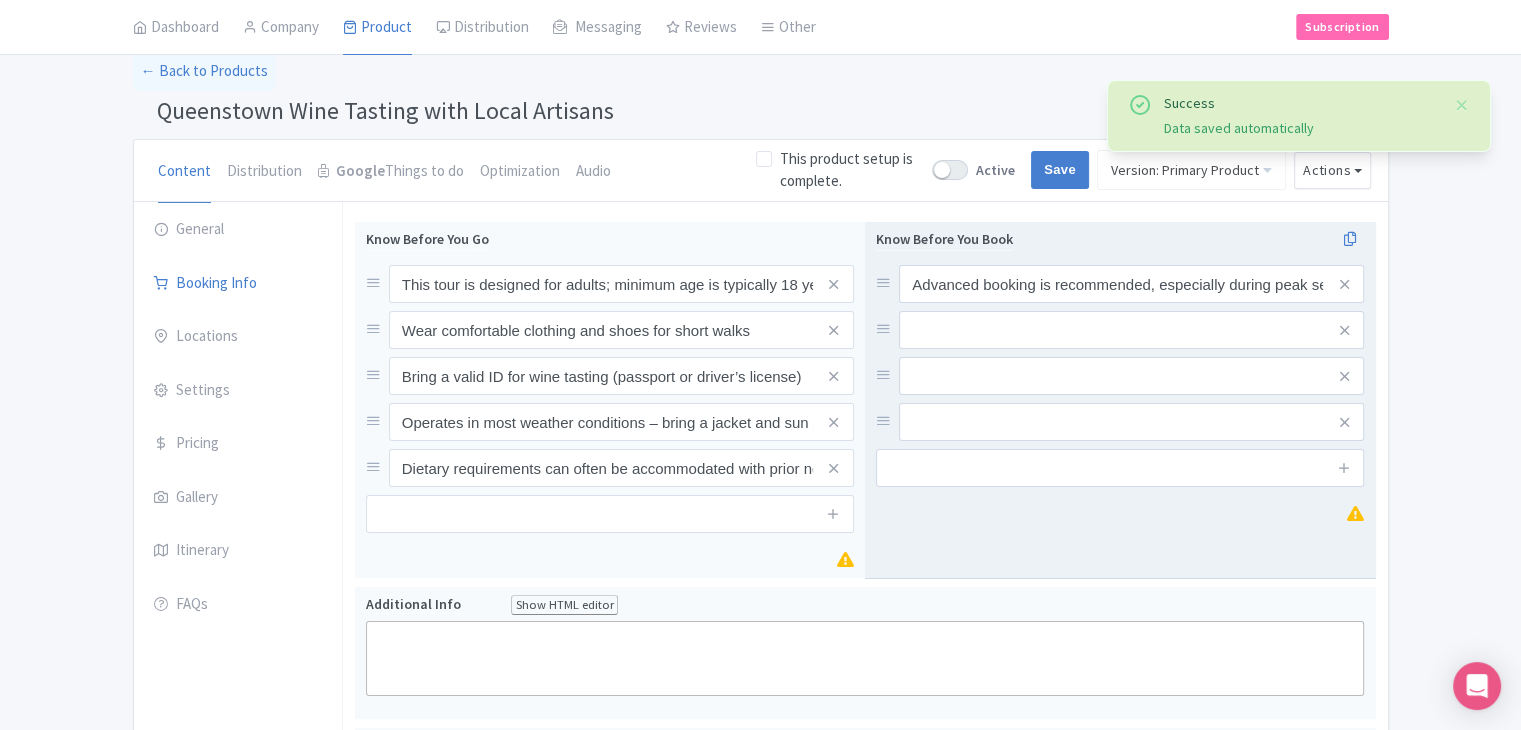 click on "Advanced booking is recommended, especially during peak seasons" at bounding box center [1120, 353] 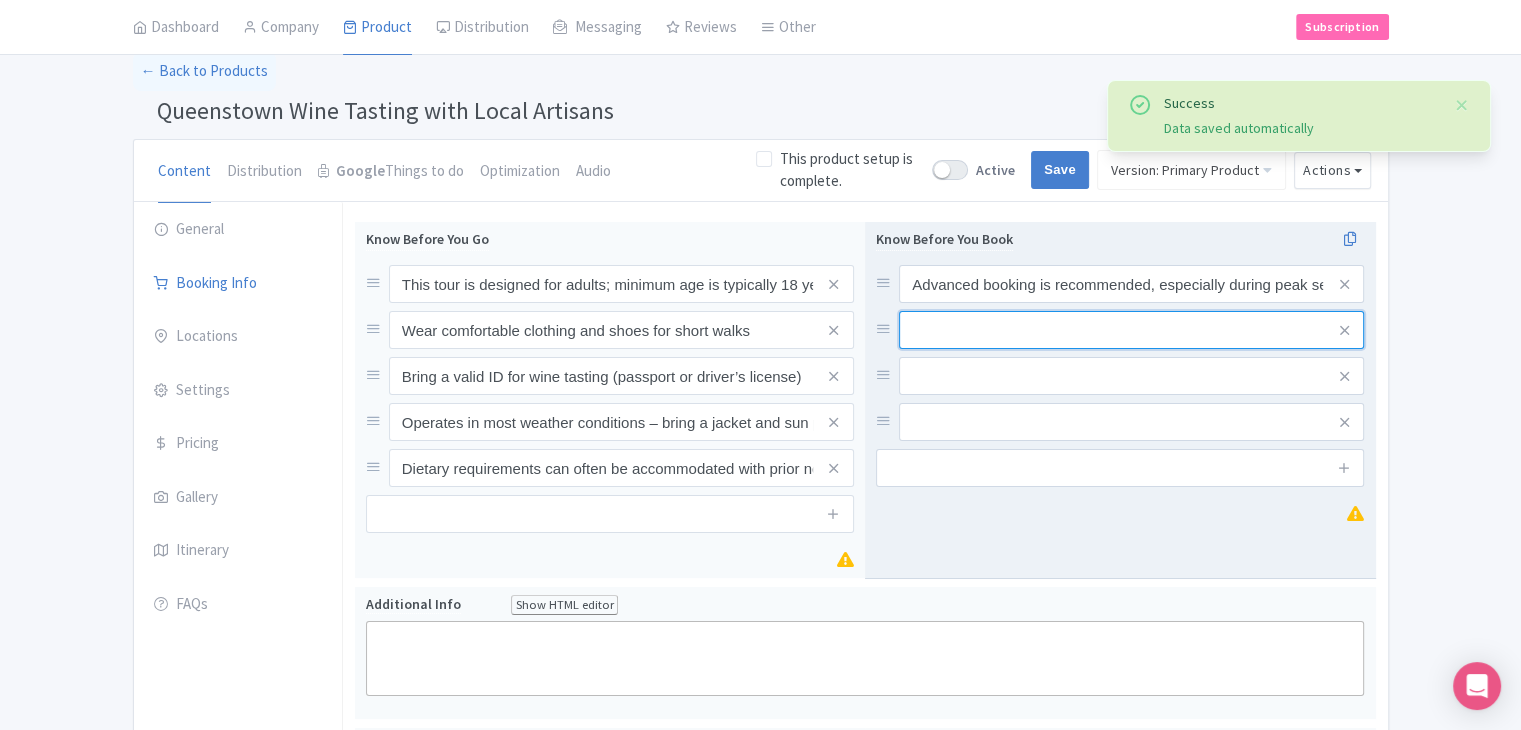 click at bounding box center [1131, 284] 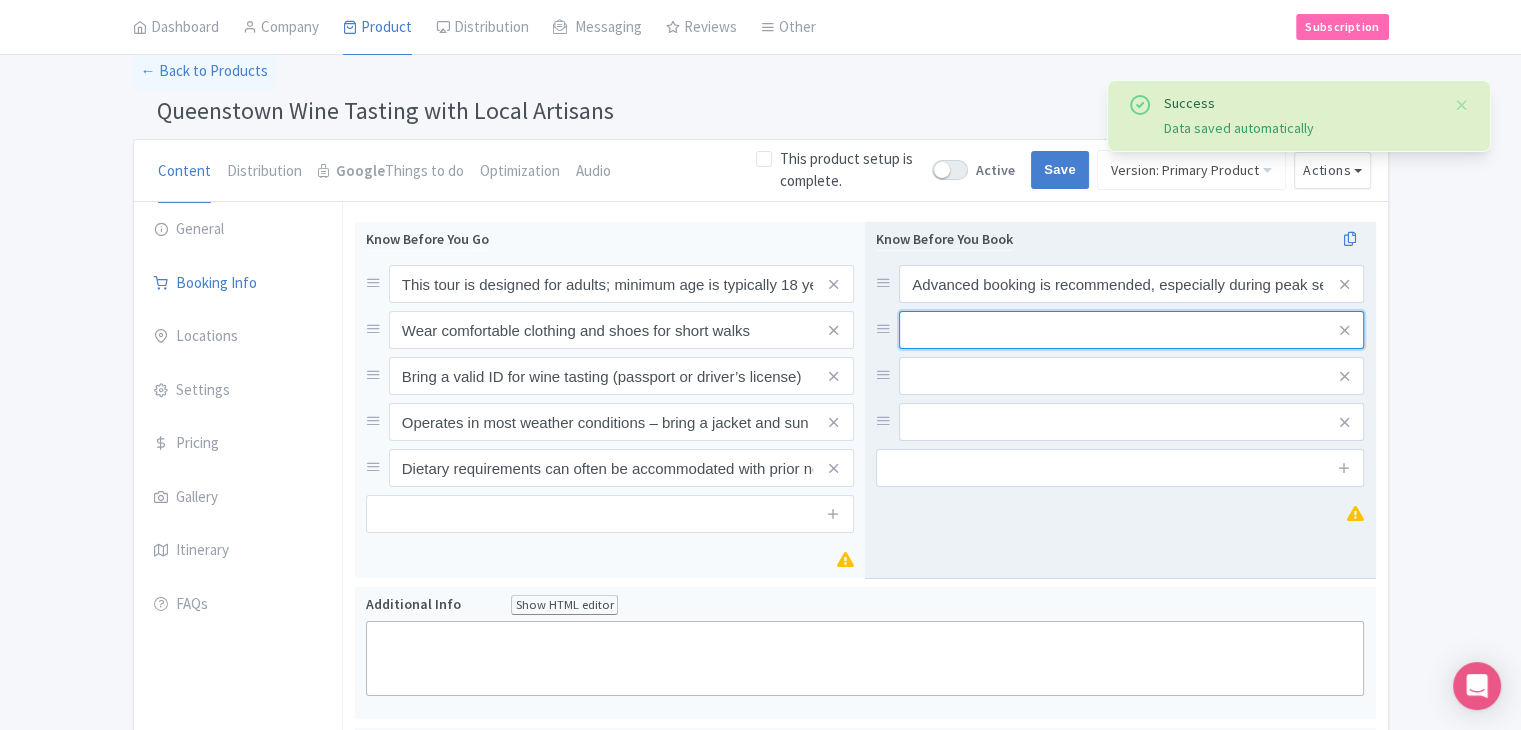 paste on "Tour may include gravel or uneven terrain during vineyard visits" 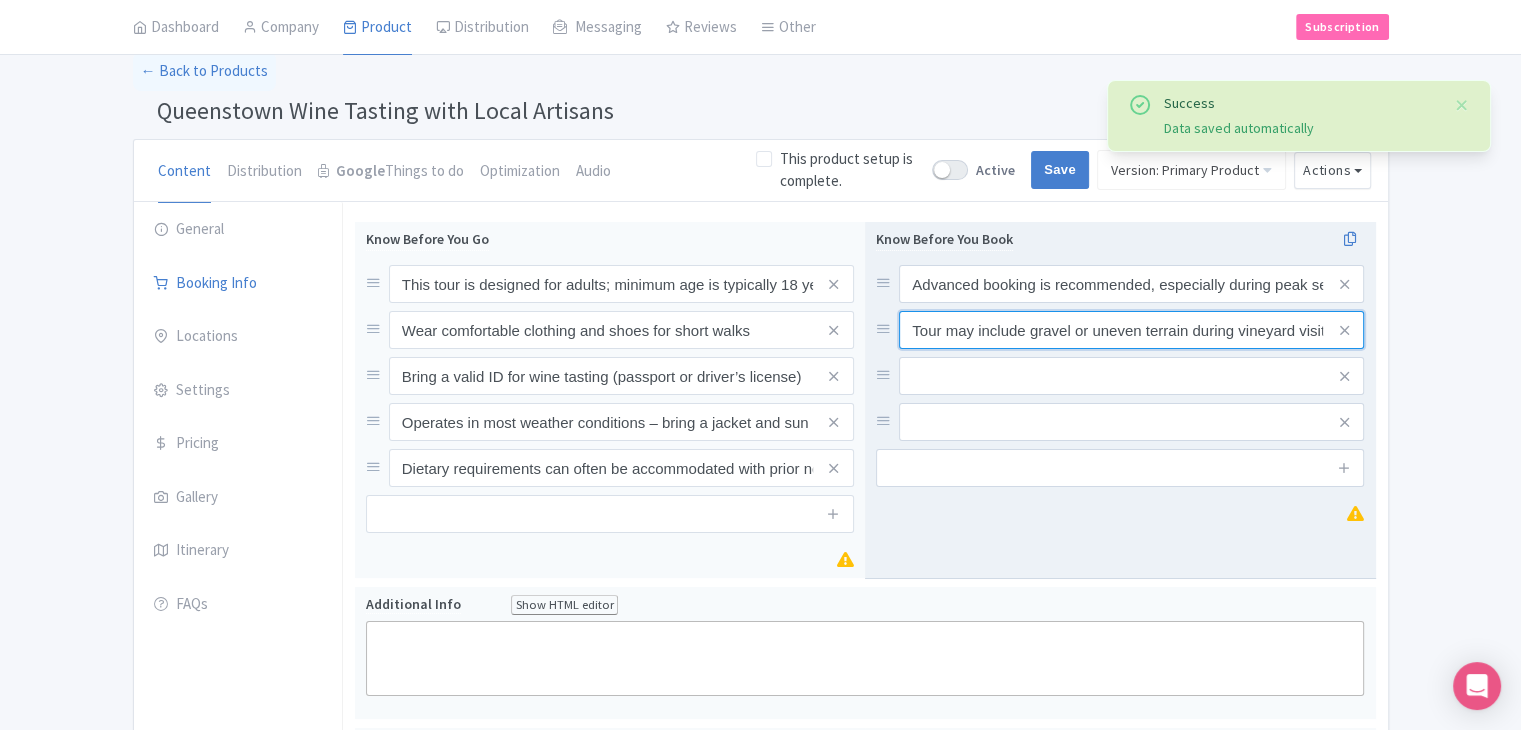 scroll, scrollTop: 0, scrollLeft: 8, axis: horizontal 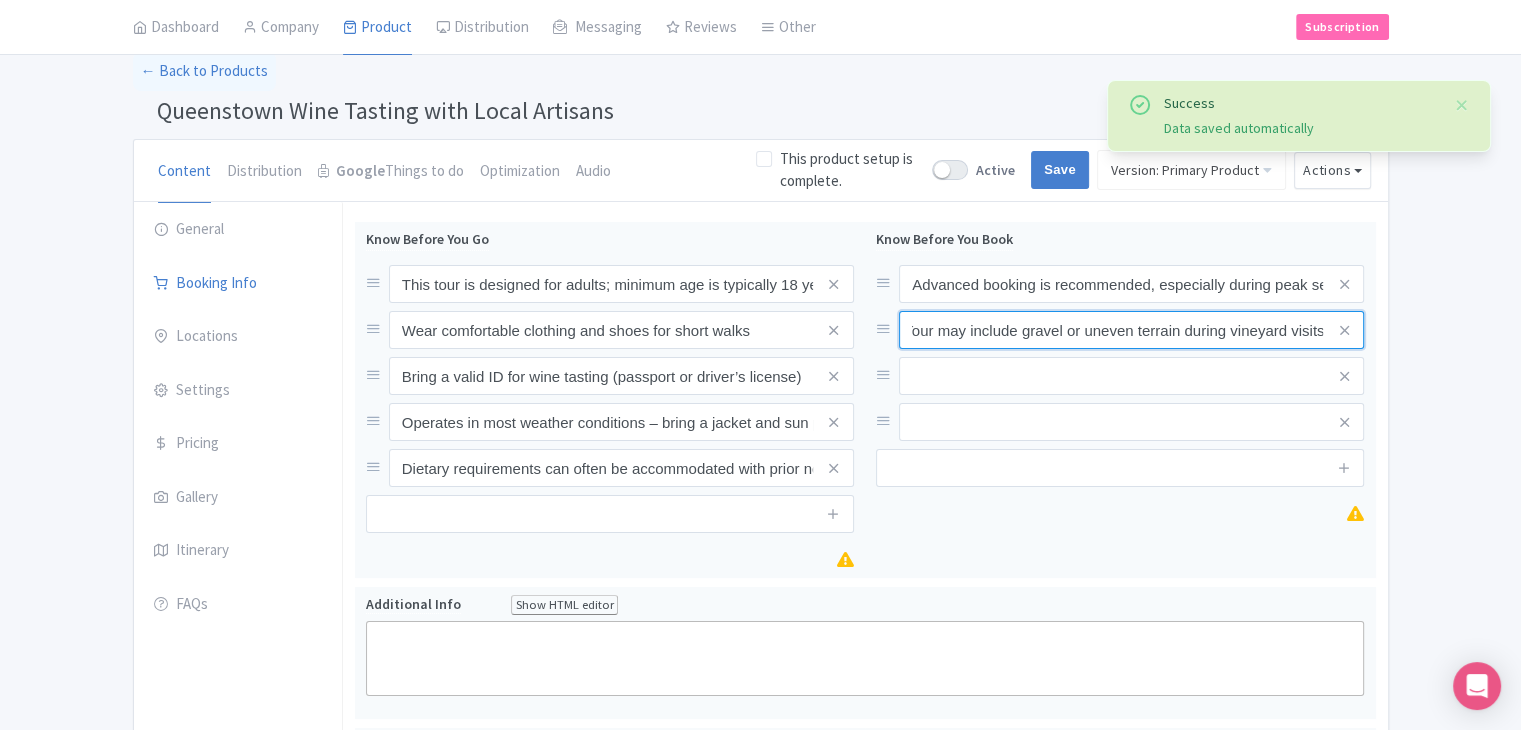 type on "Tour may include gravel or uneven terrain during vineyard visits" 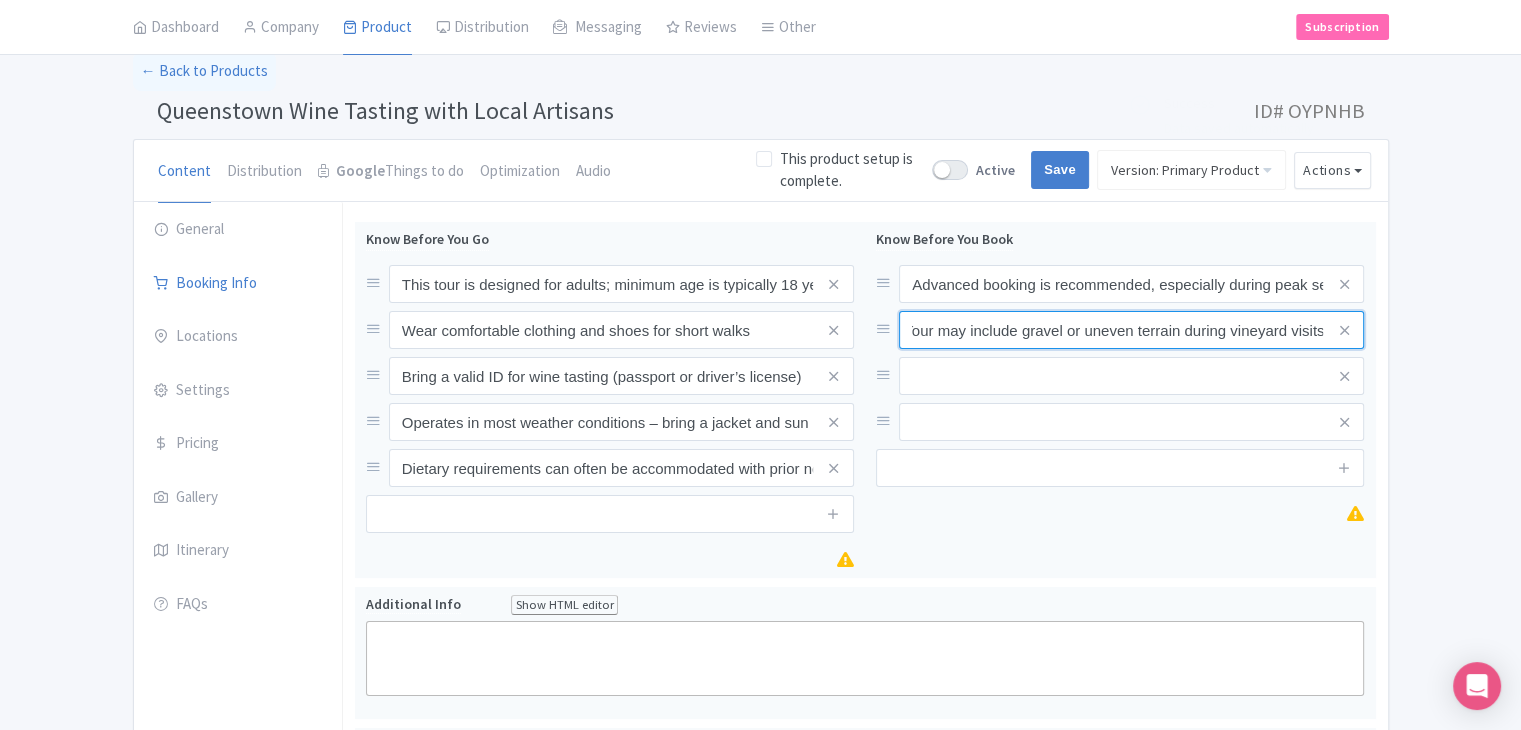 scroll, scrollTop: 0, scrollLeft: 0, axis: both 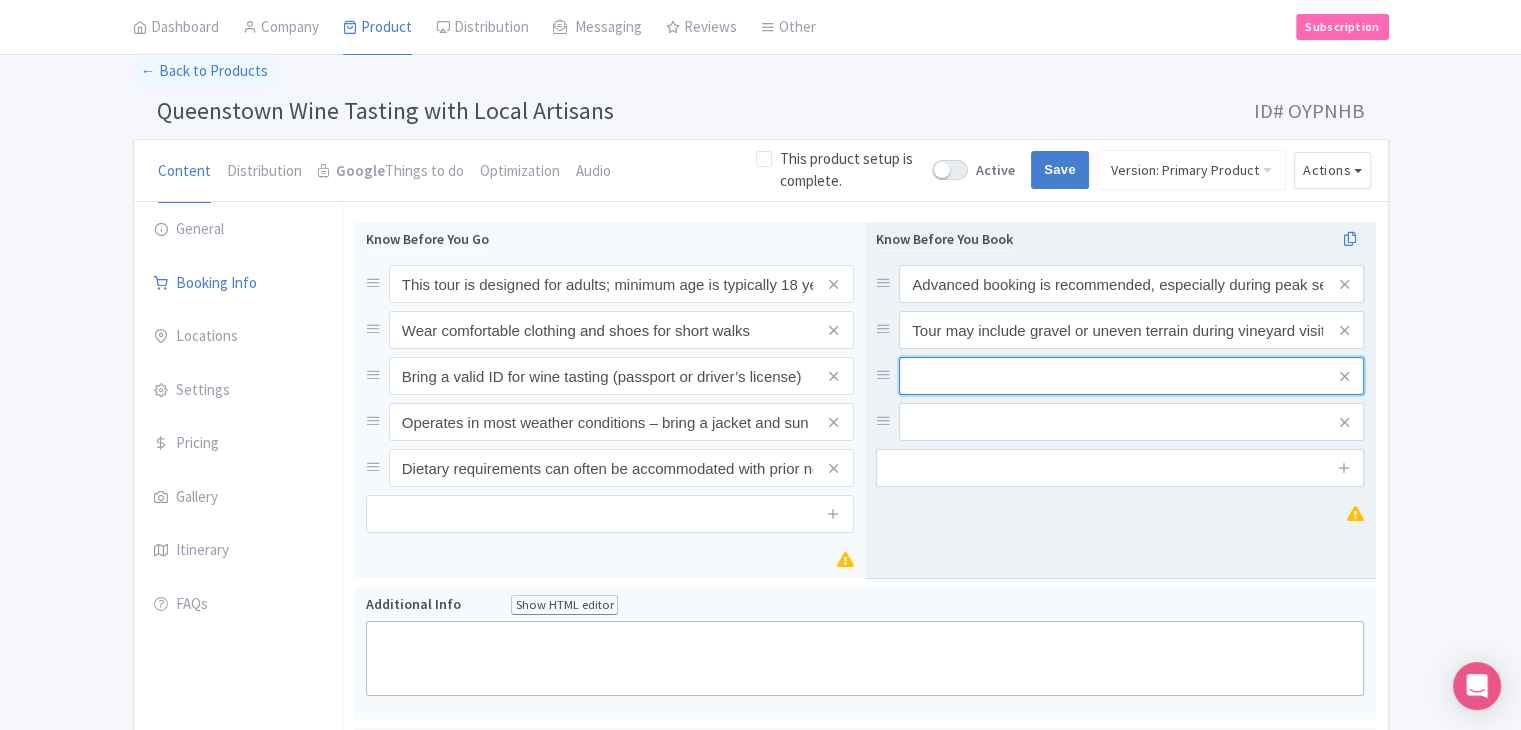 click at bounding box center (1131, 284) 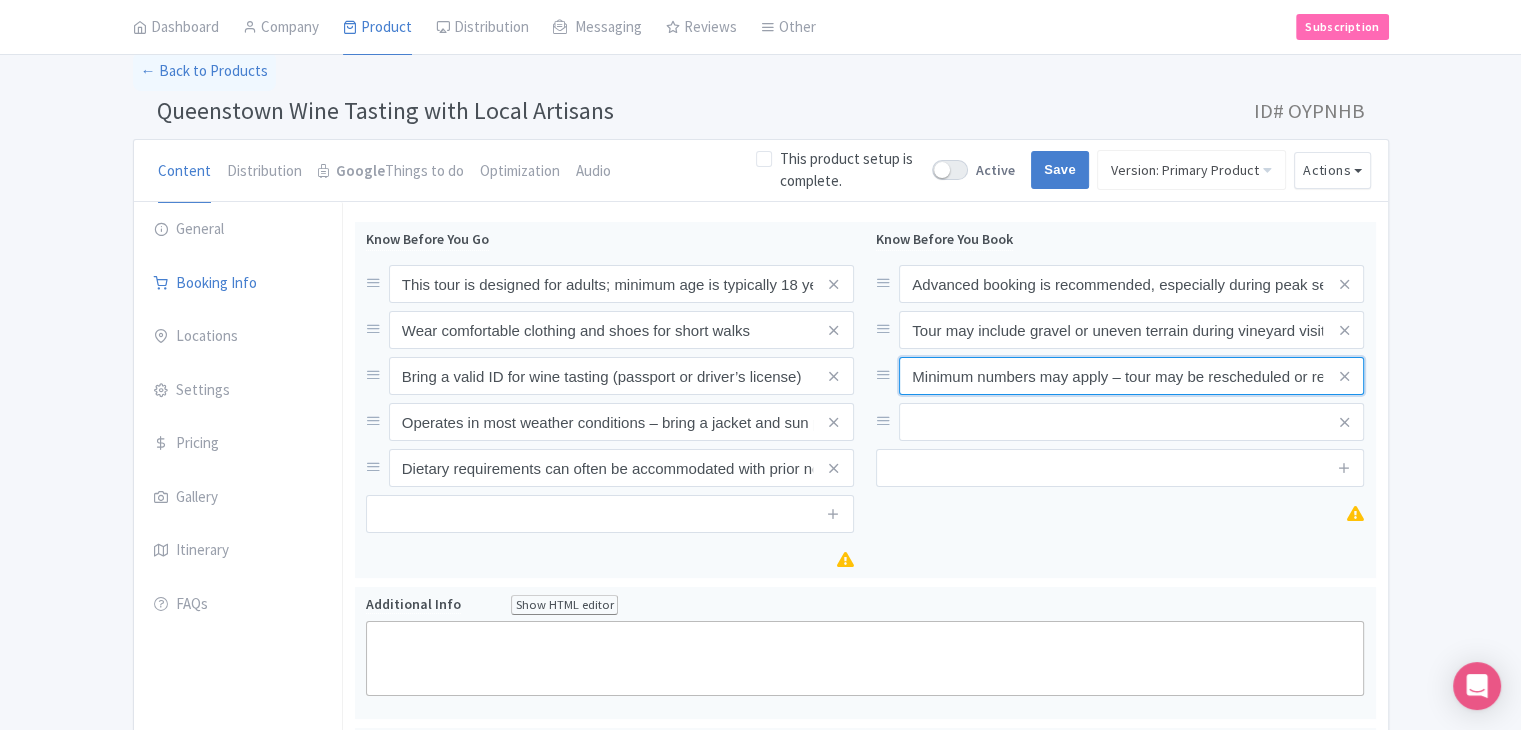 scroll, scrollTop: 0, scrollLeft: 112, axis: horizontal 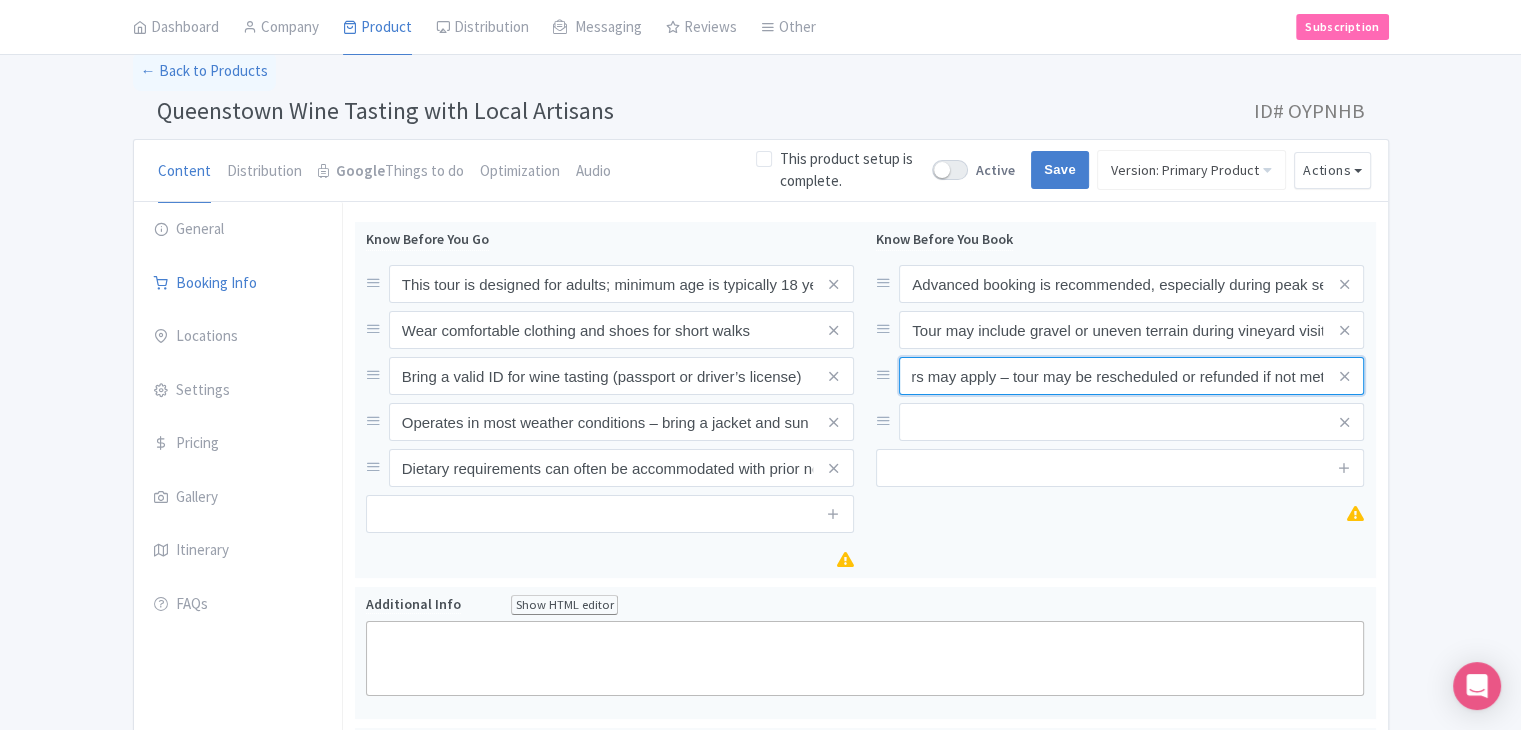 type on "Minimum numbers may apply – tour may be rescheduled or refunded if not met" 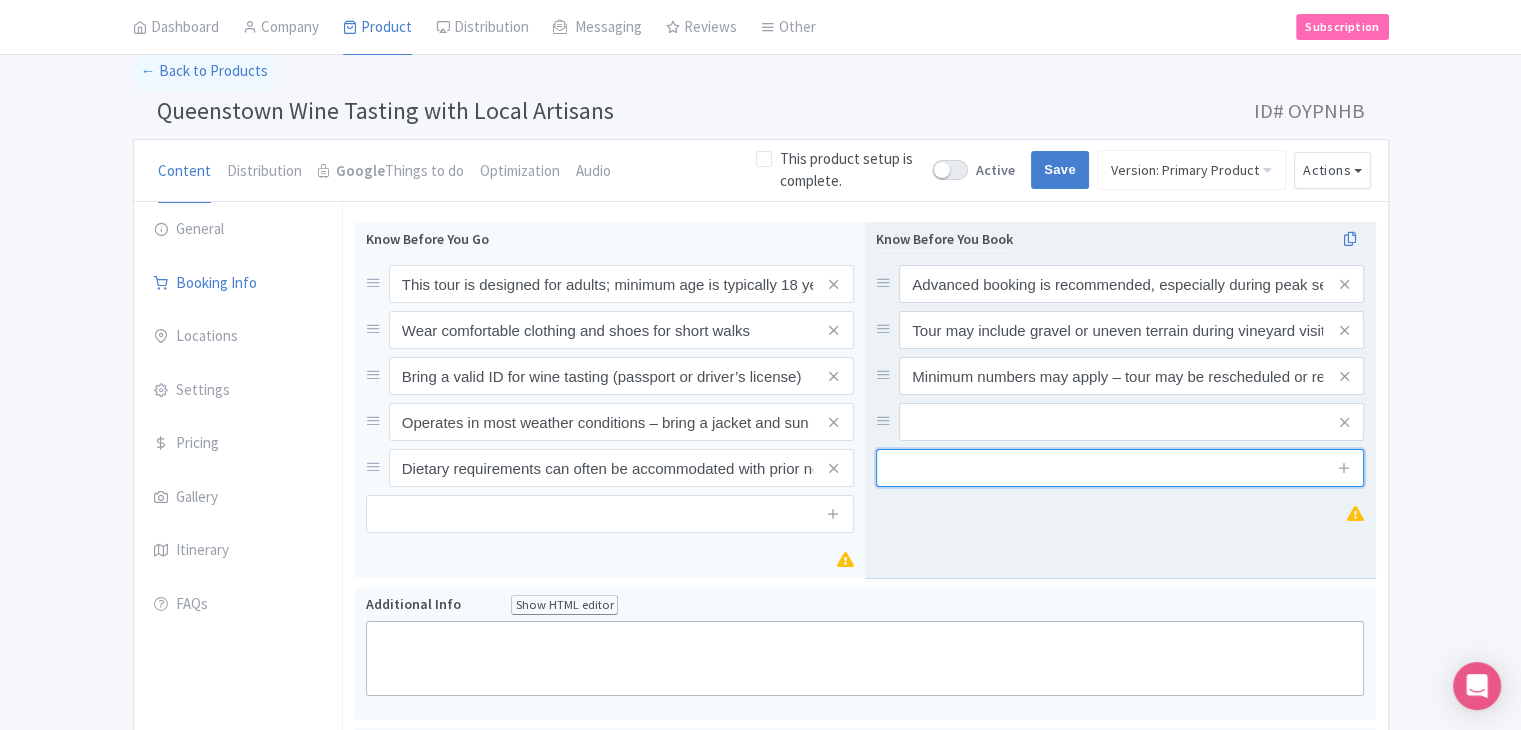 click at bounding box center [1120, 468] 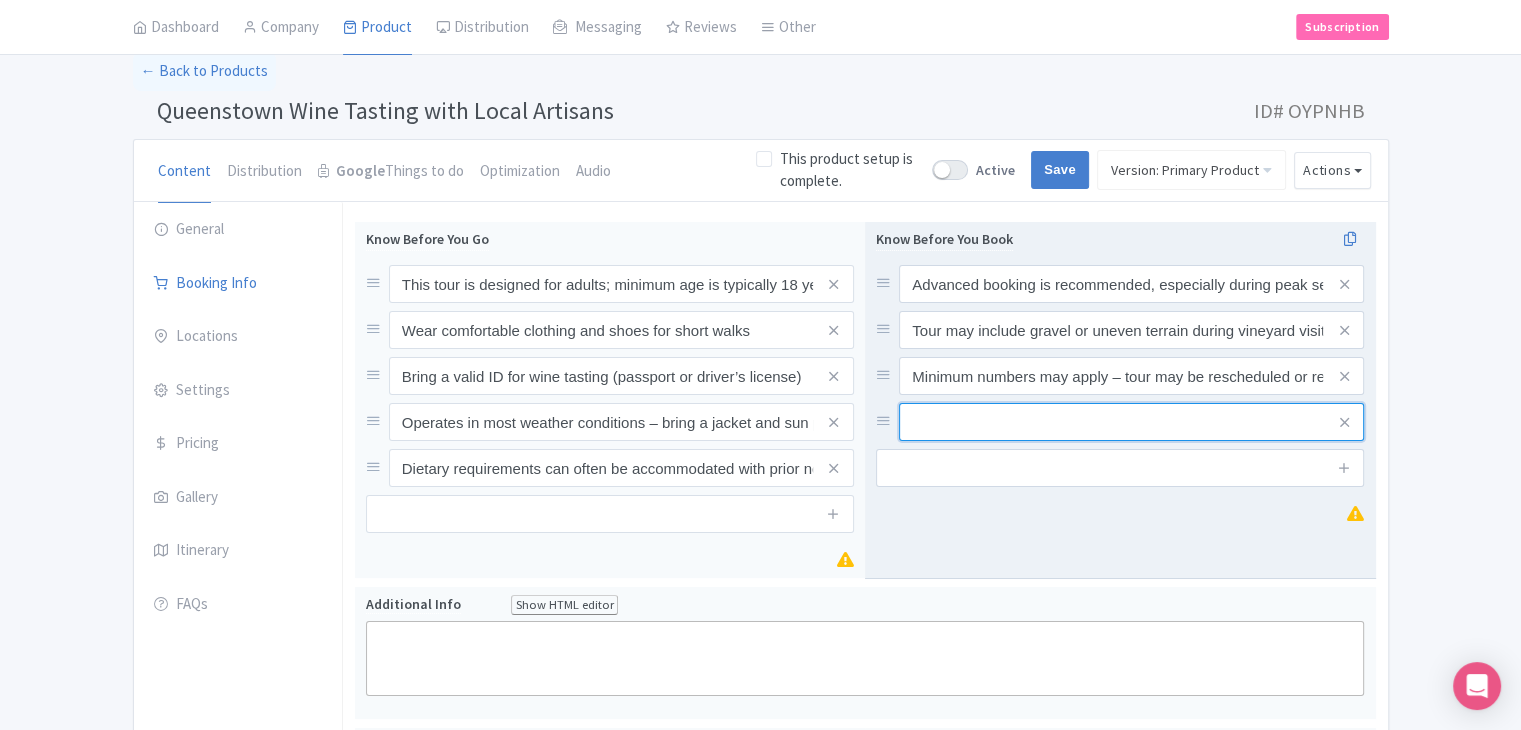 click at bounding box center [1131, 284] 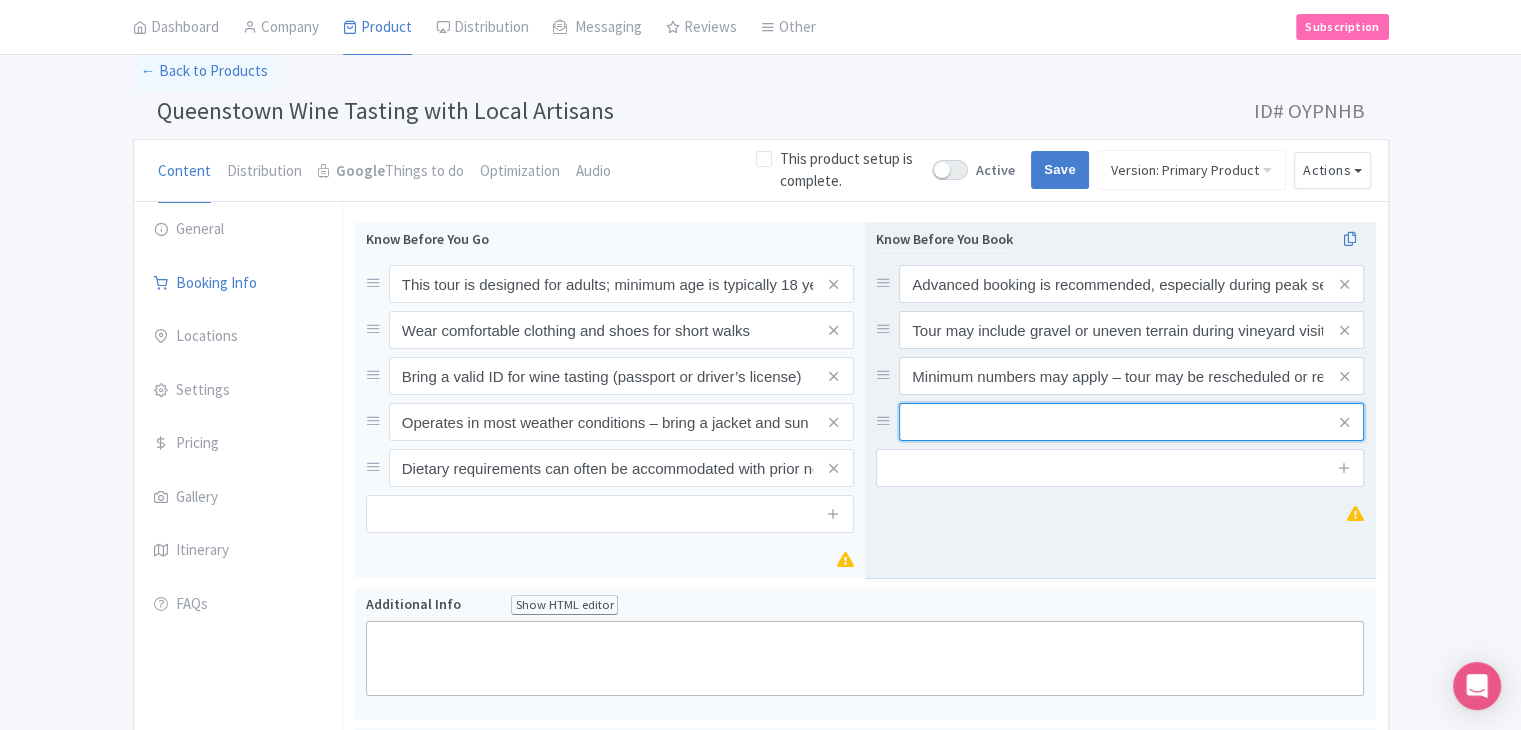 paste on "Hotel pickup may be available – check during booking" 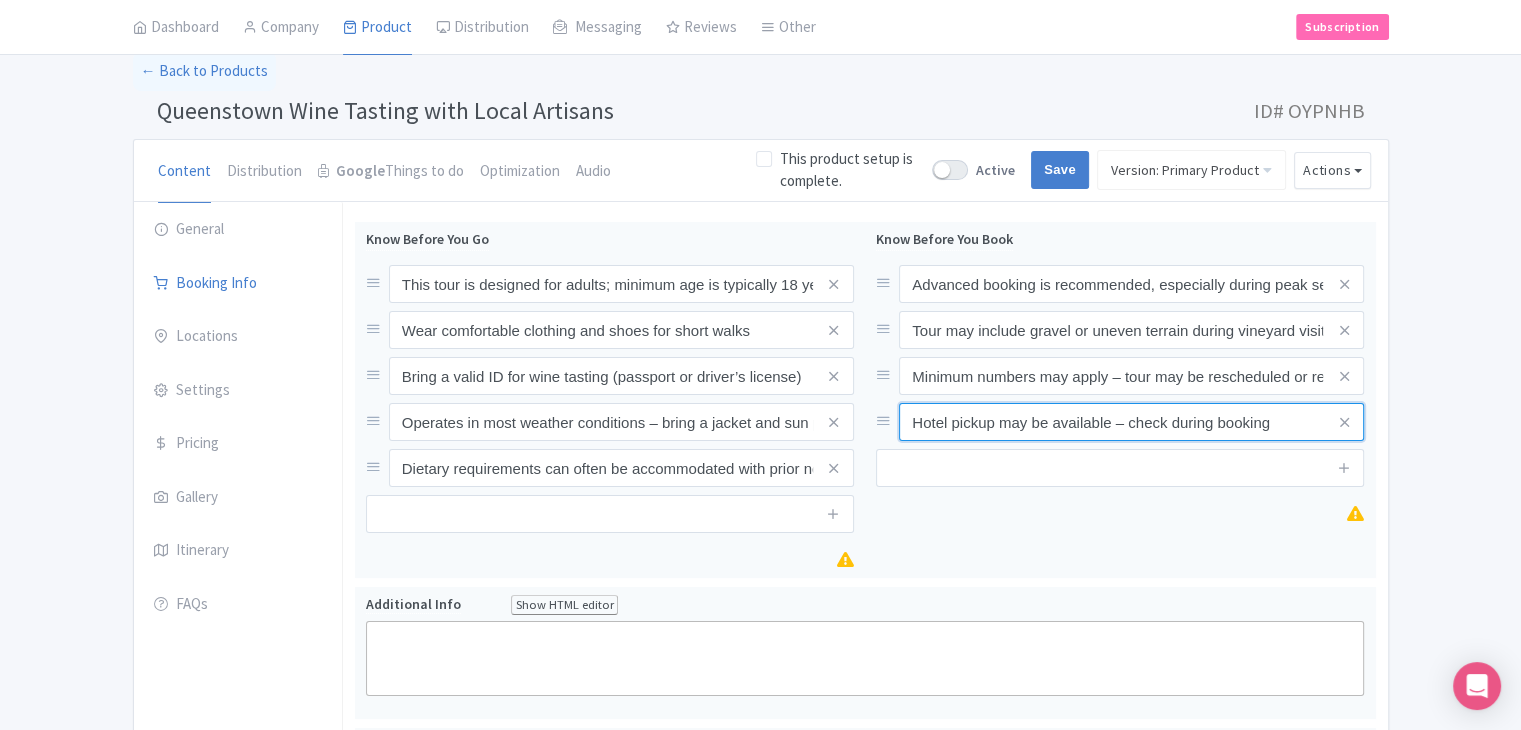 type on "Hotel pickup may be available – check during booking" 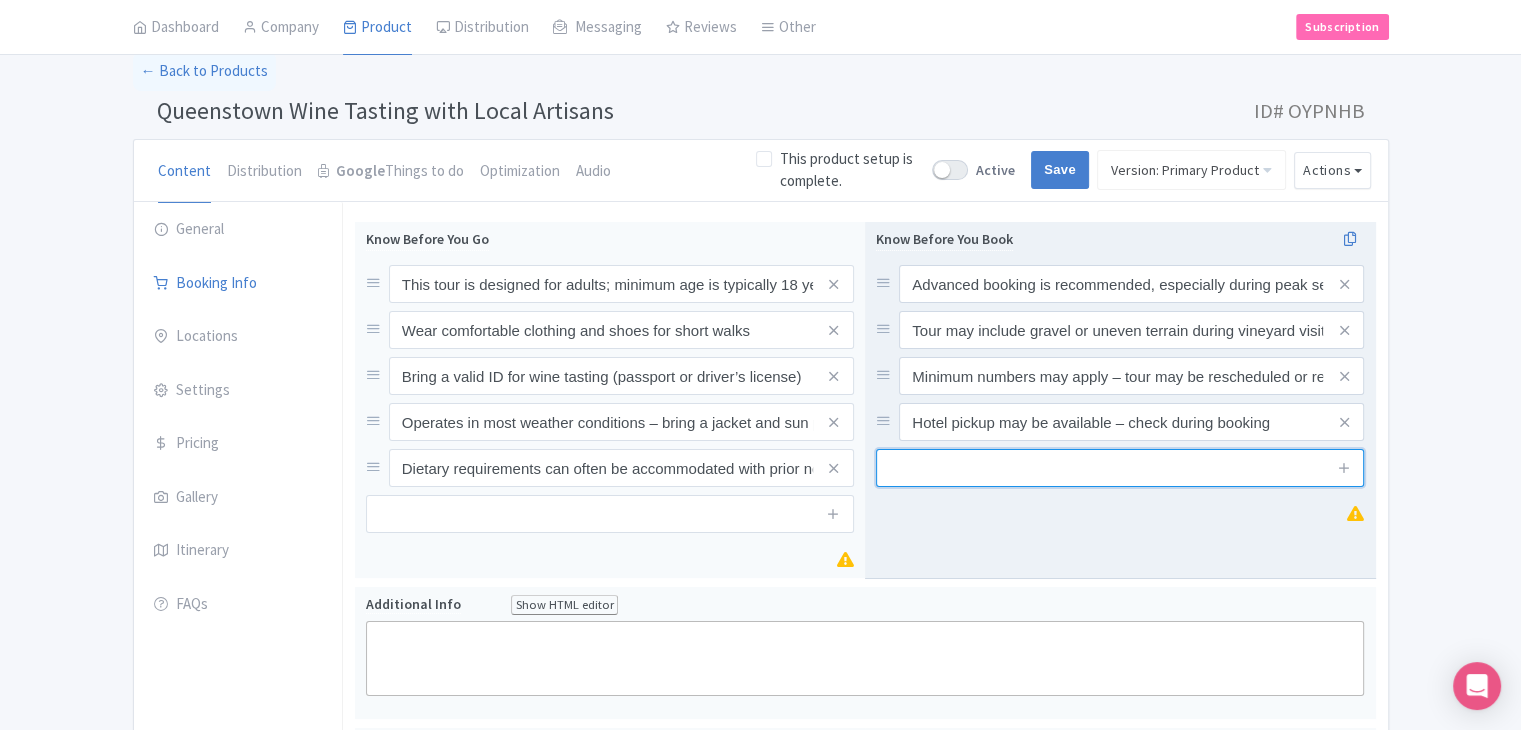 click at bounding box center [1120, 468] 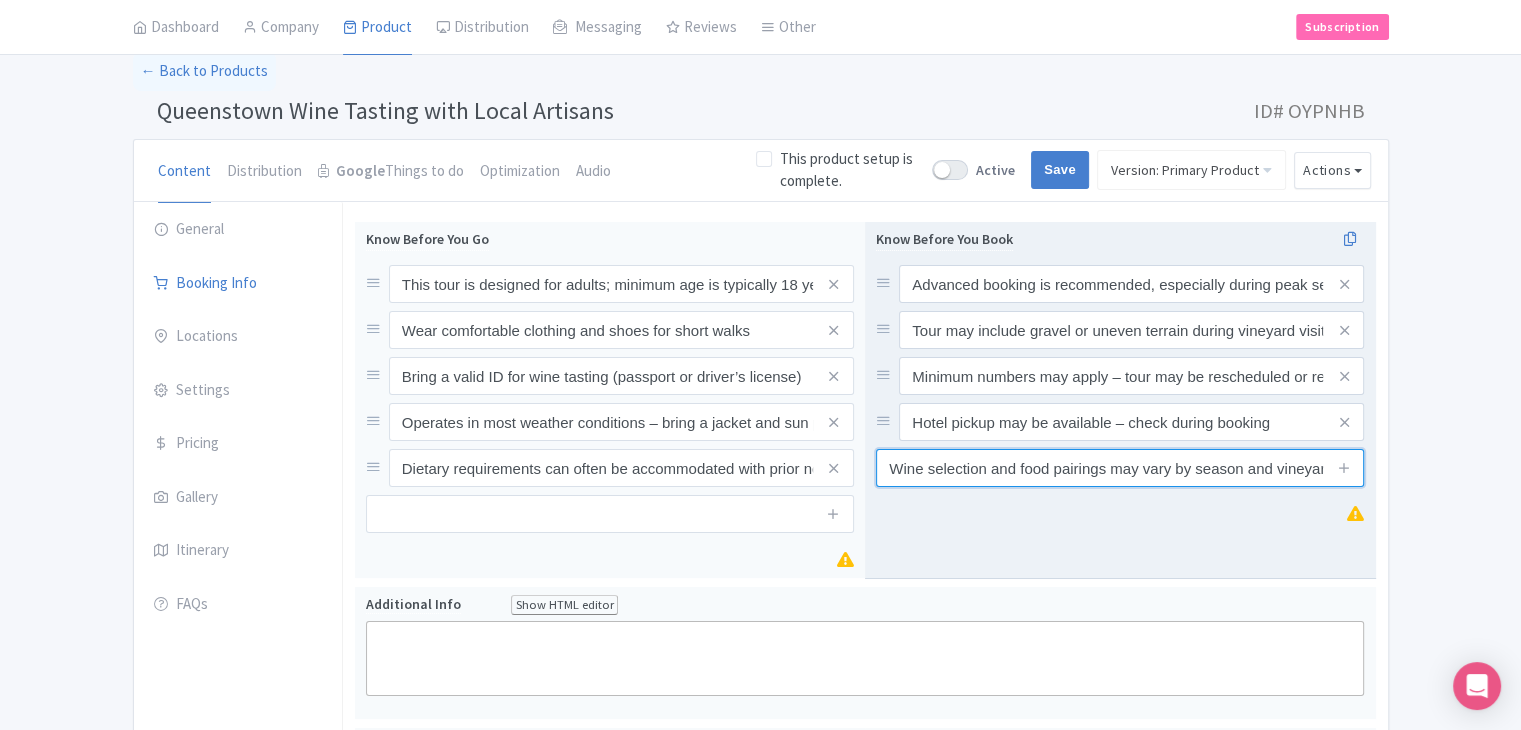 scroll, scrollTop: 0, scrollLeft: 83, axis: horizontal 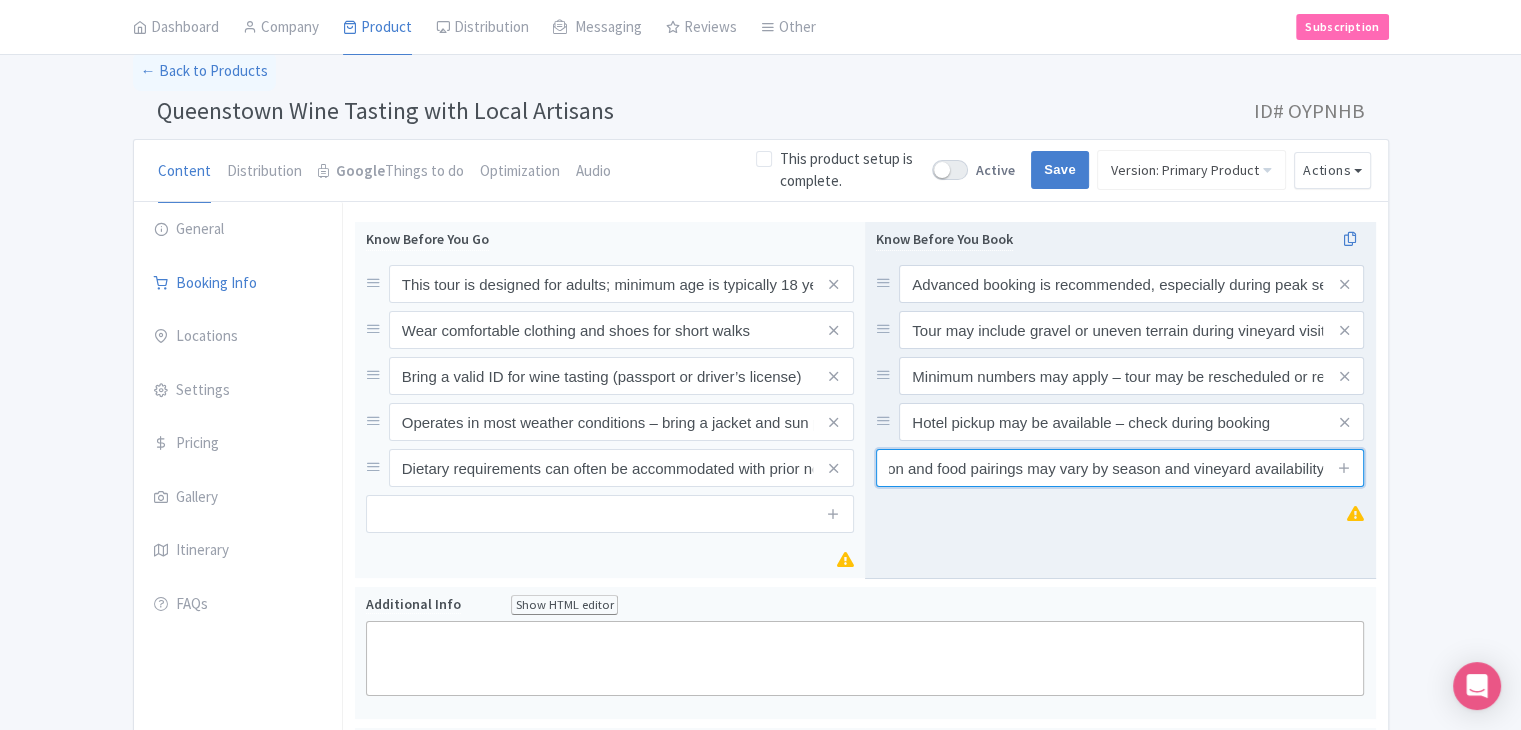 type on "Wine selection and food pairings may vary by season and vineyard availability" 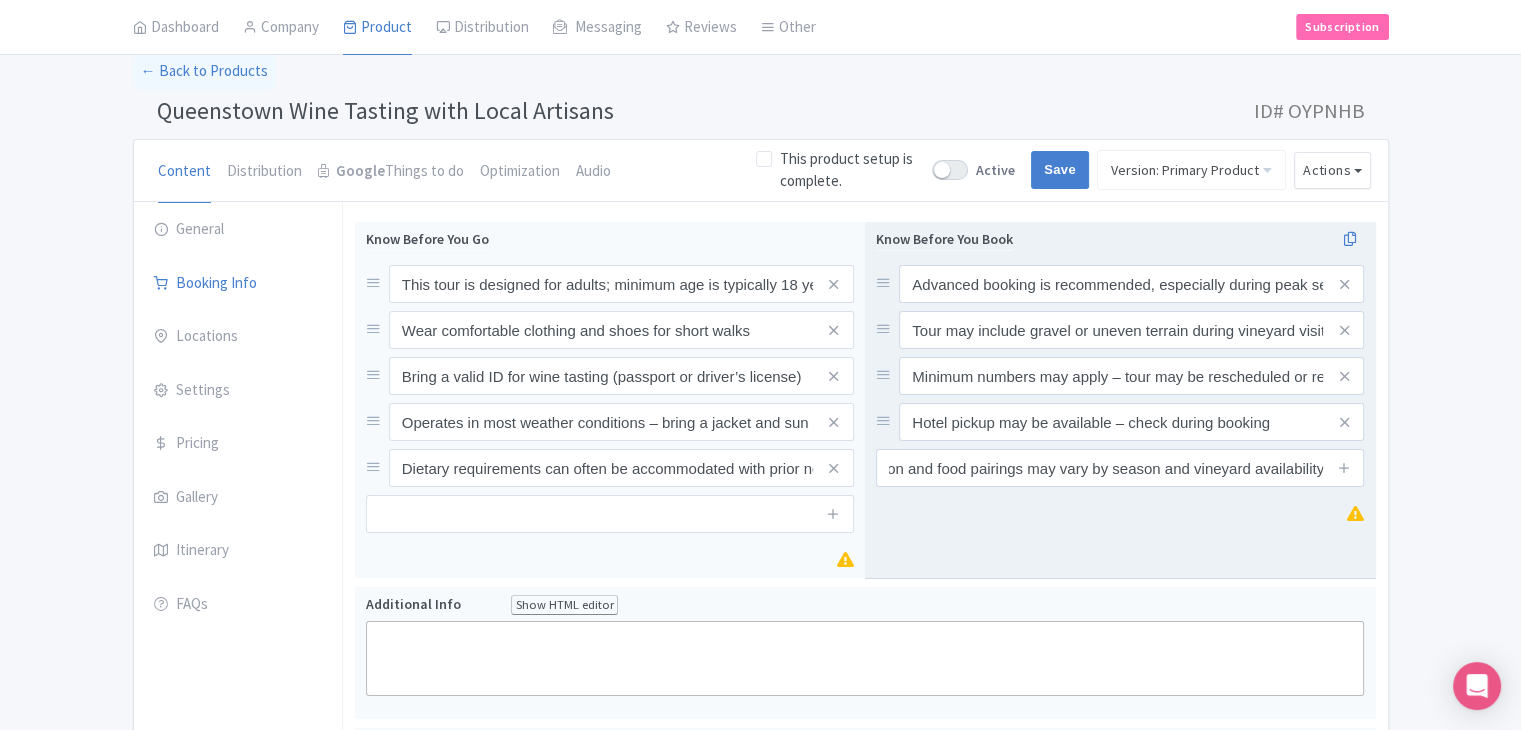 click on "Know Before You Book Advanced booking is recommended, especially during peak seasons Tour may include gravel or uneven terrain during vineyard visits Minimum numbers may apply – tour may be rescheduled or refunded if not met Hotel pickup may be available – check during booking Wine selection and food pairings may vary by season and vineyard availability" at bounding box center [1120, 400] 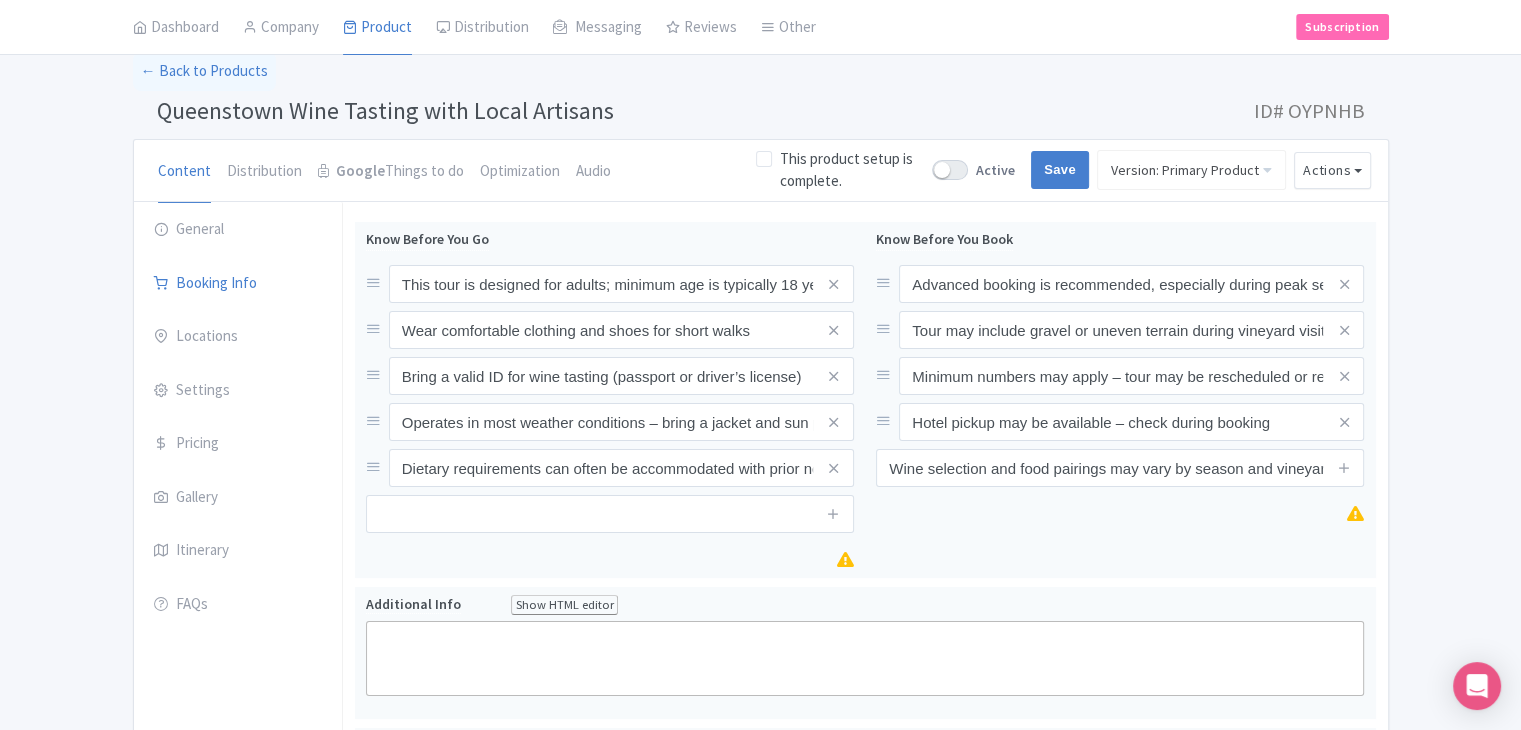 scroll, scrollTop: 731, scrollLeft: 0, axis: vertical 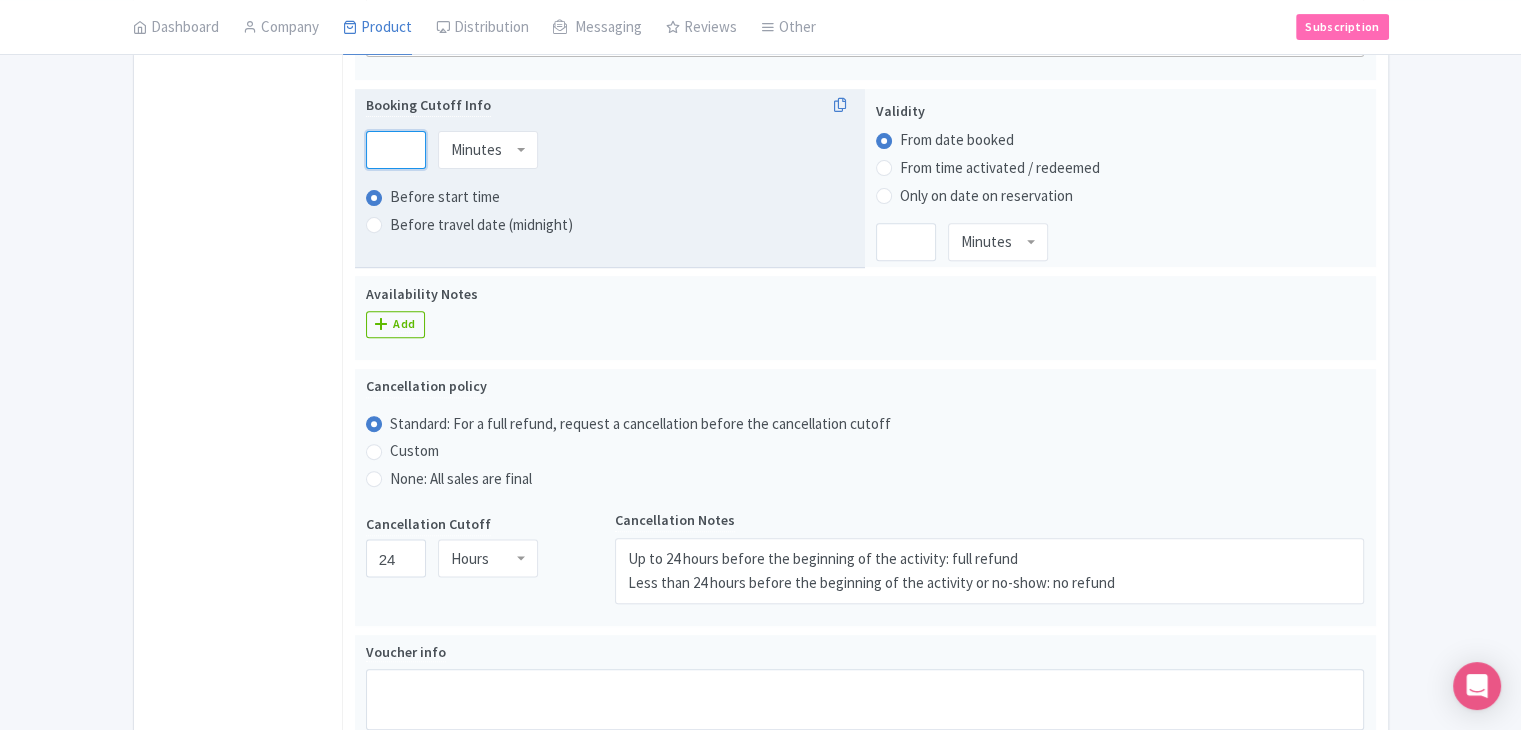 click at bounding box center [396, 150] 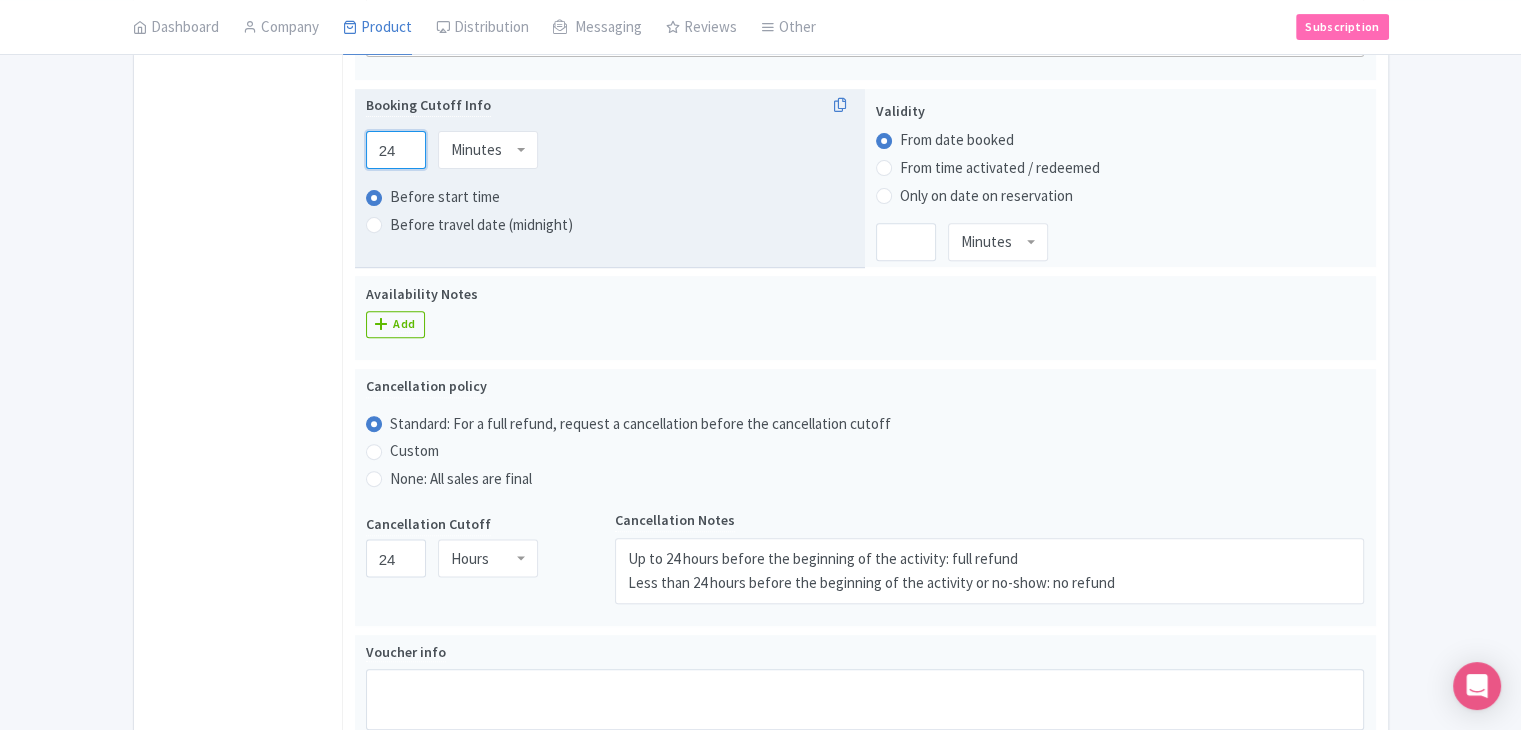 type on "24" 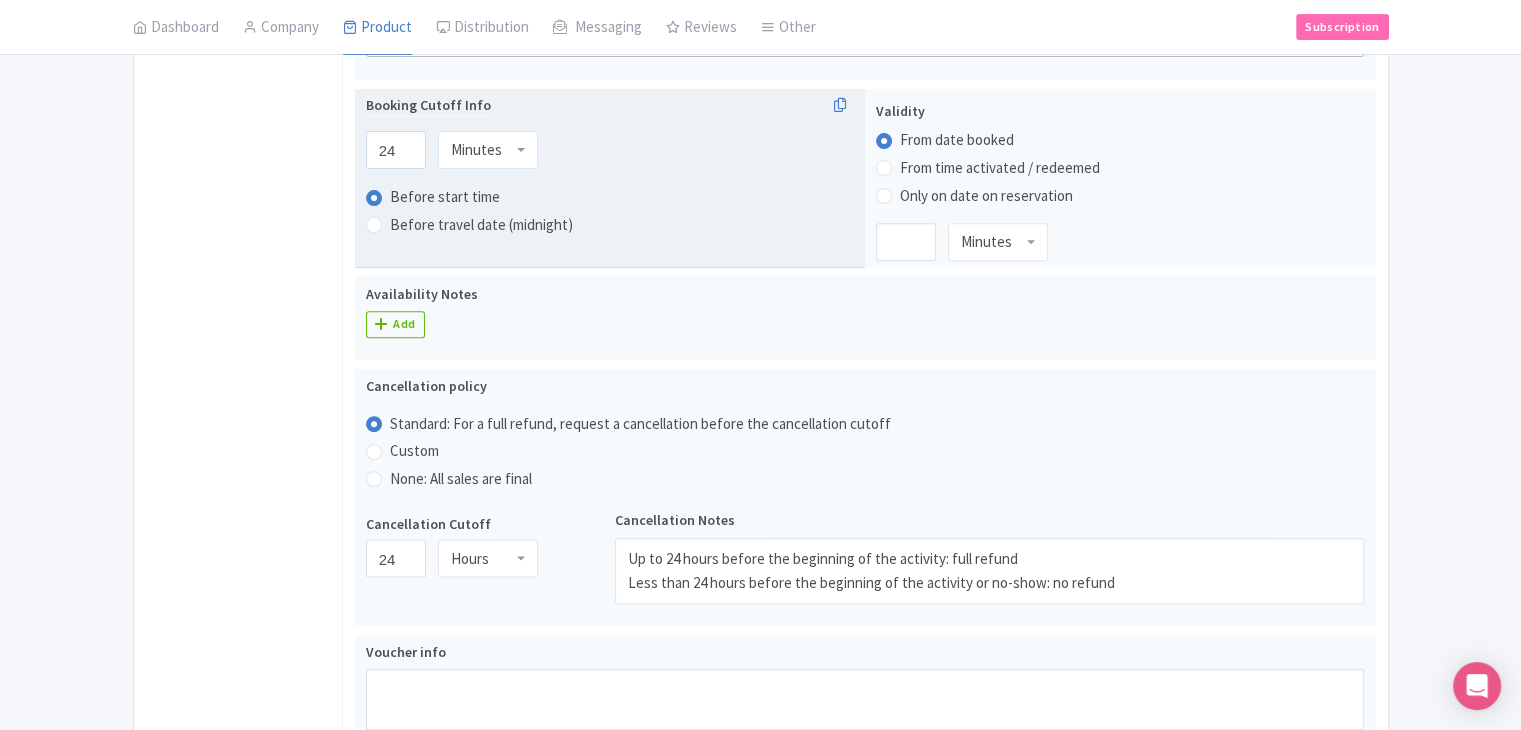 click on "Minutes" at bounding box center (488, 150) 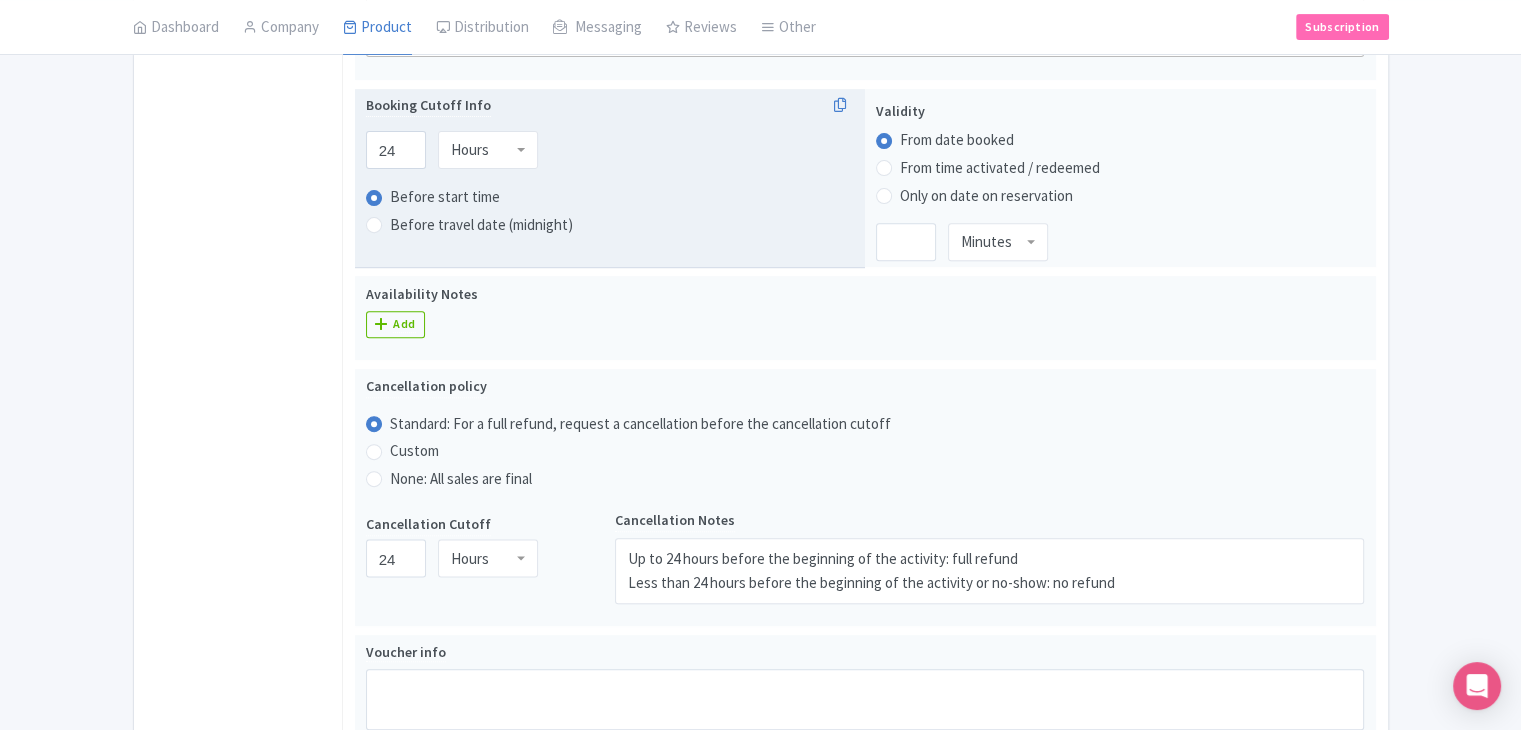 click on "Before start time" at bounding box center [610, 197] 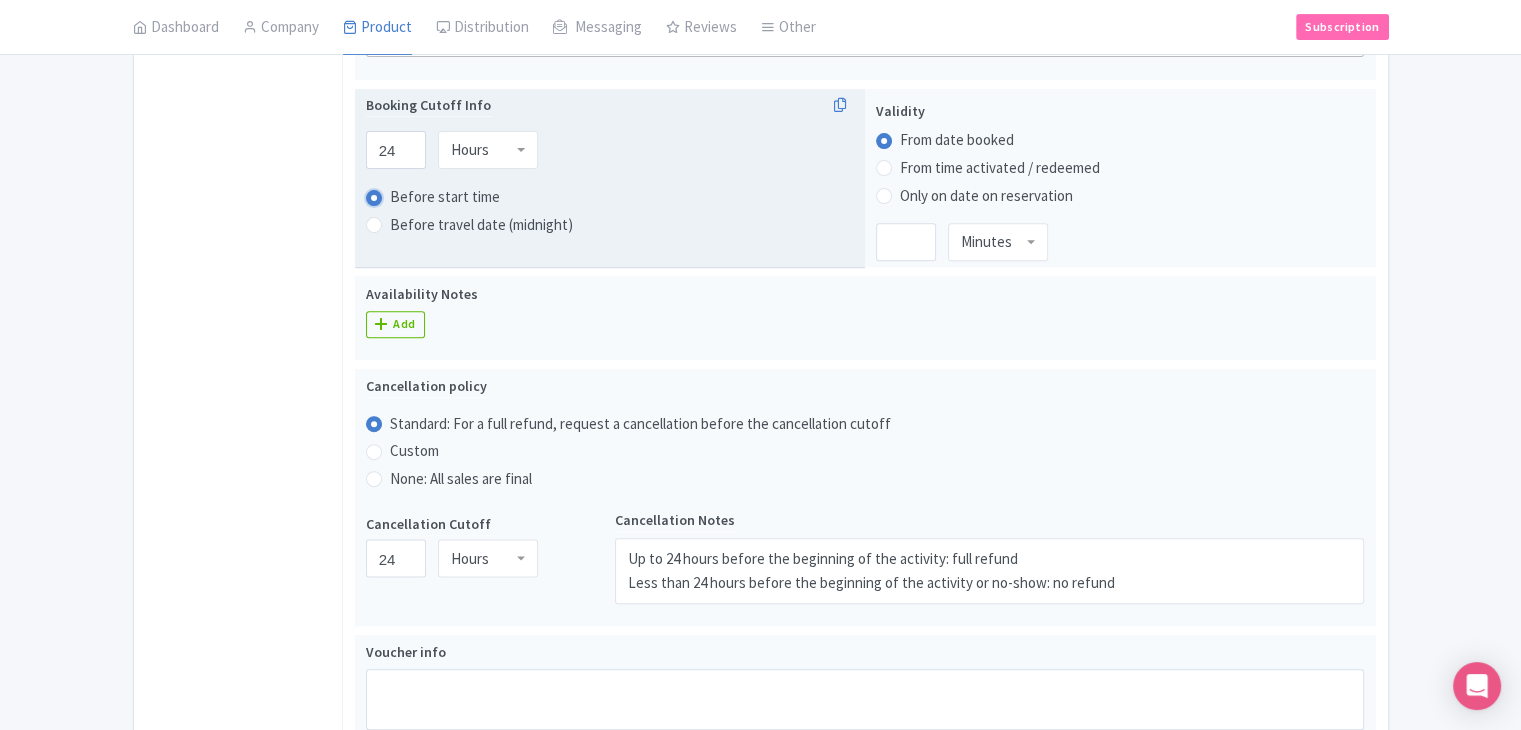 click on "Before start time" at bounding box center (400, 195) 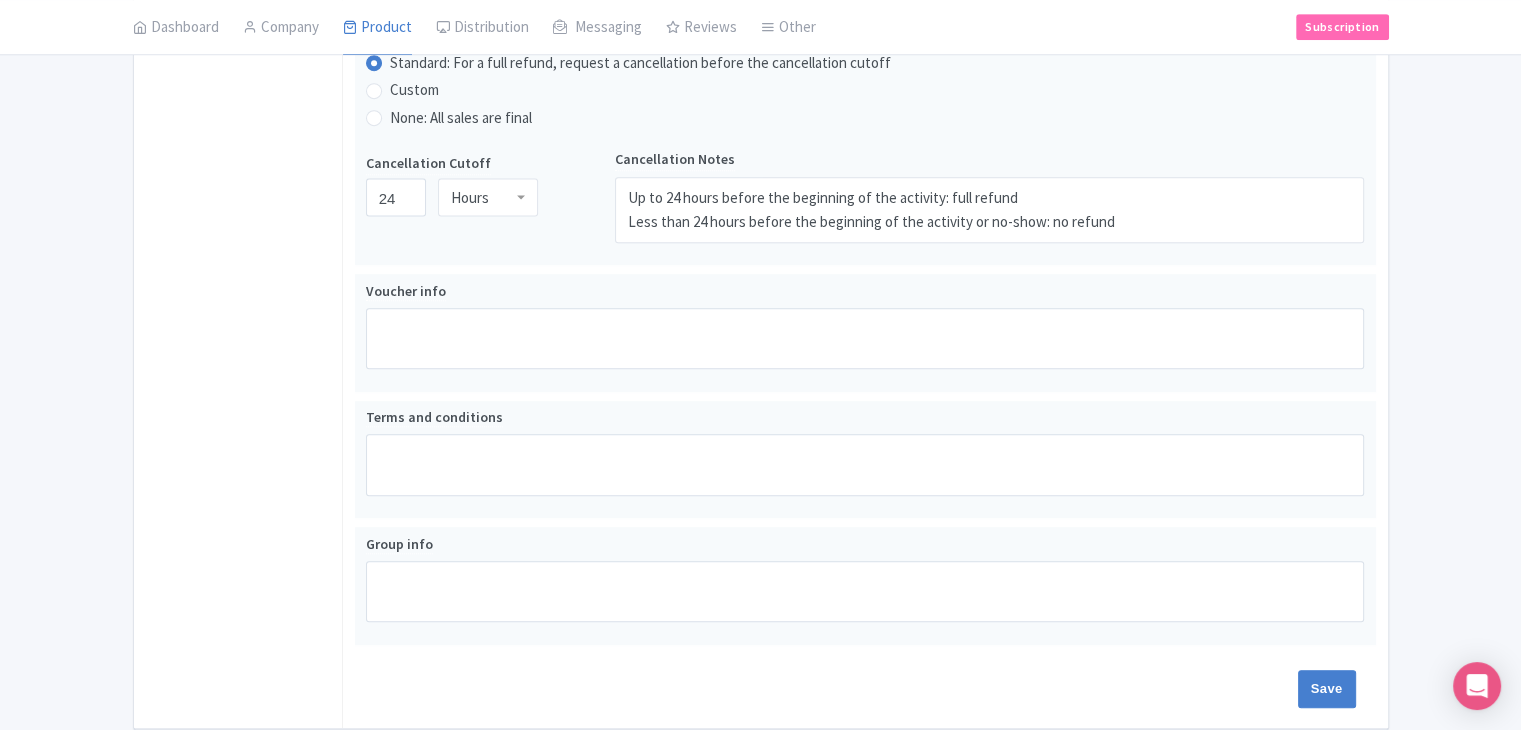 scroll, scrollTop: 1072, scrollLeft: 0, axis: vertical 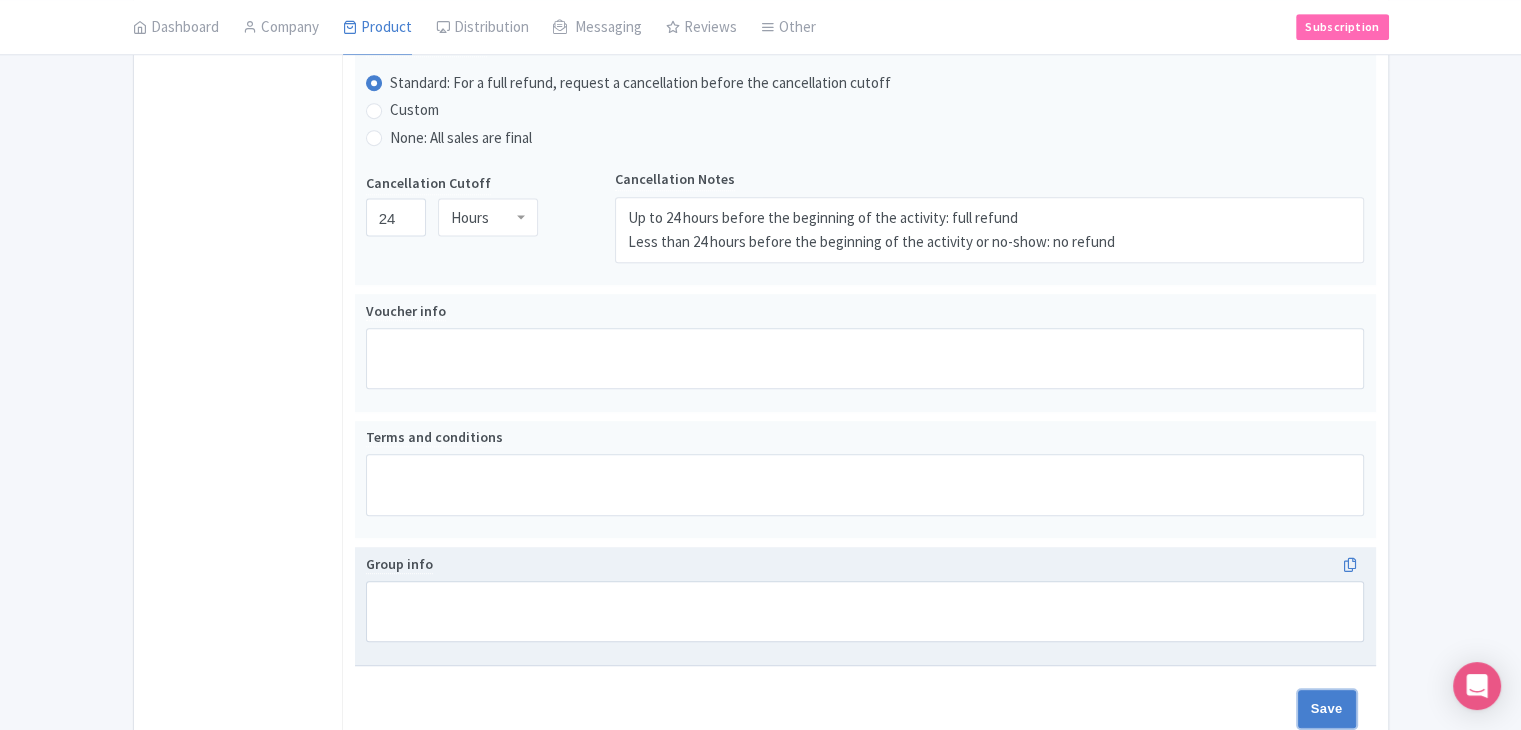 click on "Save" at bounding box center (1327, 709) 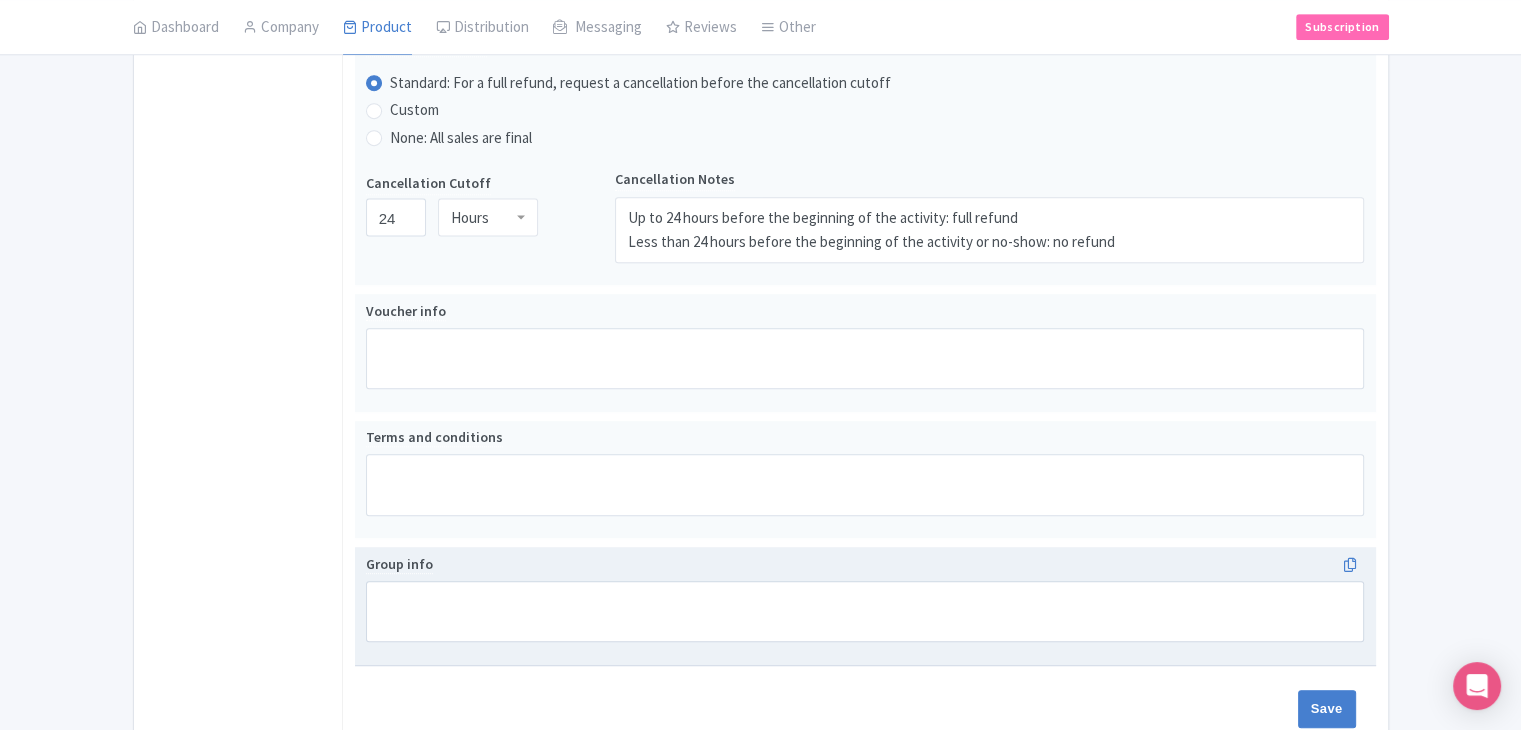 type on "Saving..." 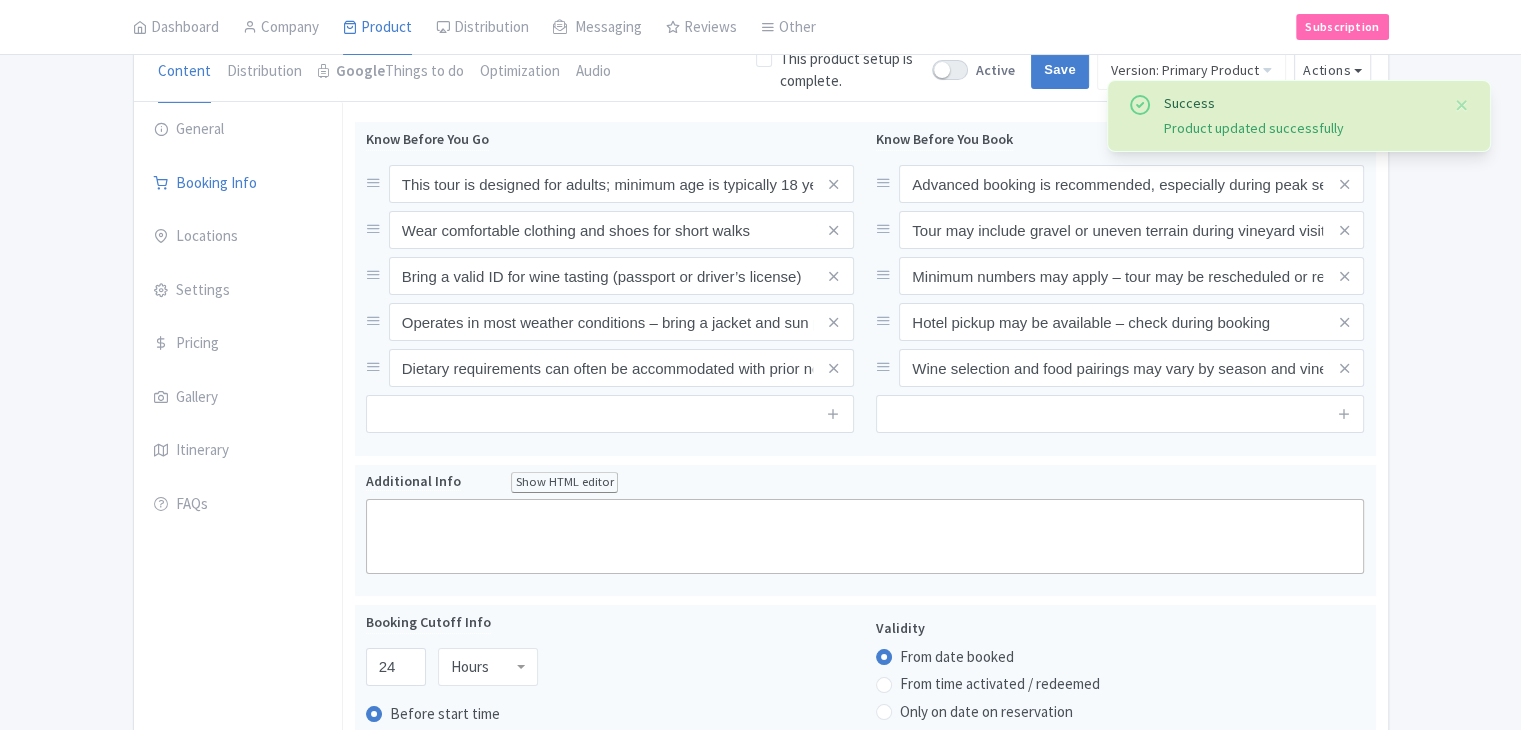 scroll, scrollTop: 12, scrollLeft: 0, axis: vertical 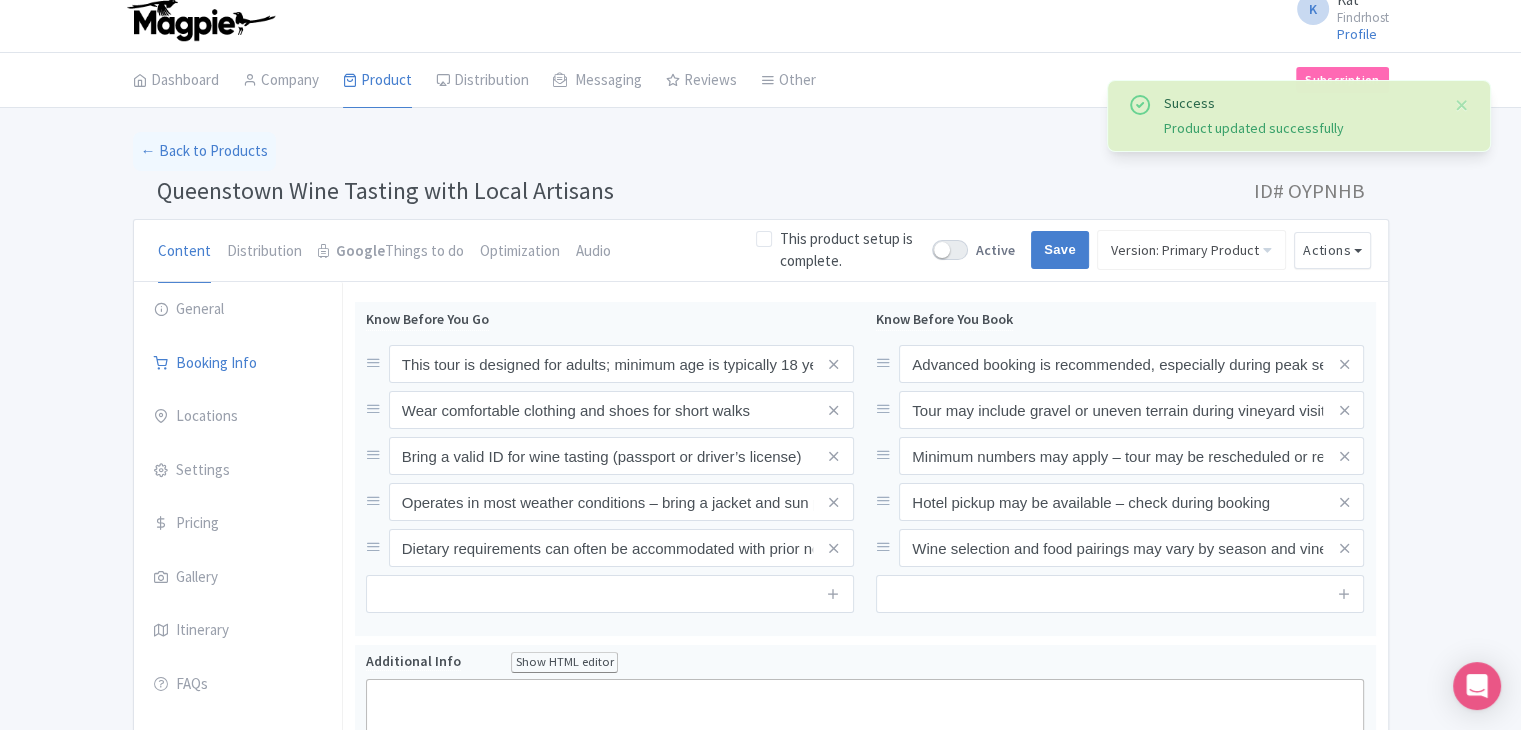click on "Success
Product updated successfully
← Back to Products
Queenstown Wine Tasting with Local Artisans
ID# OYPNHB
Content
Distribution
Google  Things to do
Optimization
Audio
This product setup is complete.
Active
Save
Version: Primary Product
Primary Product
Version: Primary Product
Version type   * Primary
Version name   * Primary Product
Version description
Date from
Date to
Select all resellers for version
Share with Resellers:
Done
Actions
View on Magpie
Customer View
Industry Partner View
Download
Excel
Word
All Images ZIP
Share Products
Delete Product
Create new version
You are currently editing a version of this product: Primary Product
General
Booking Info
Locations" at bounding box center [760, 959] 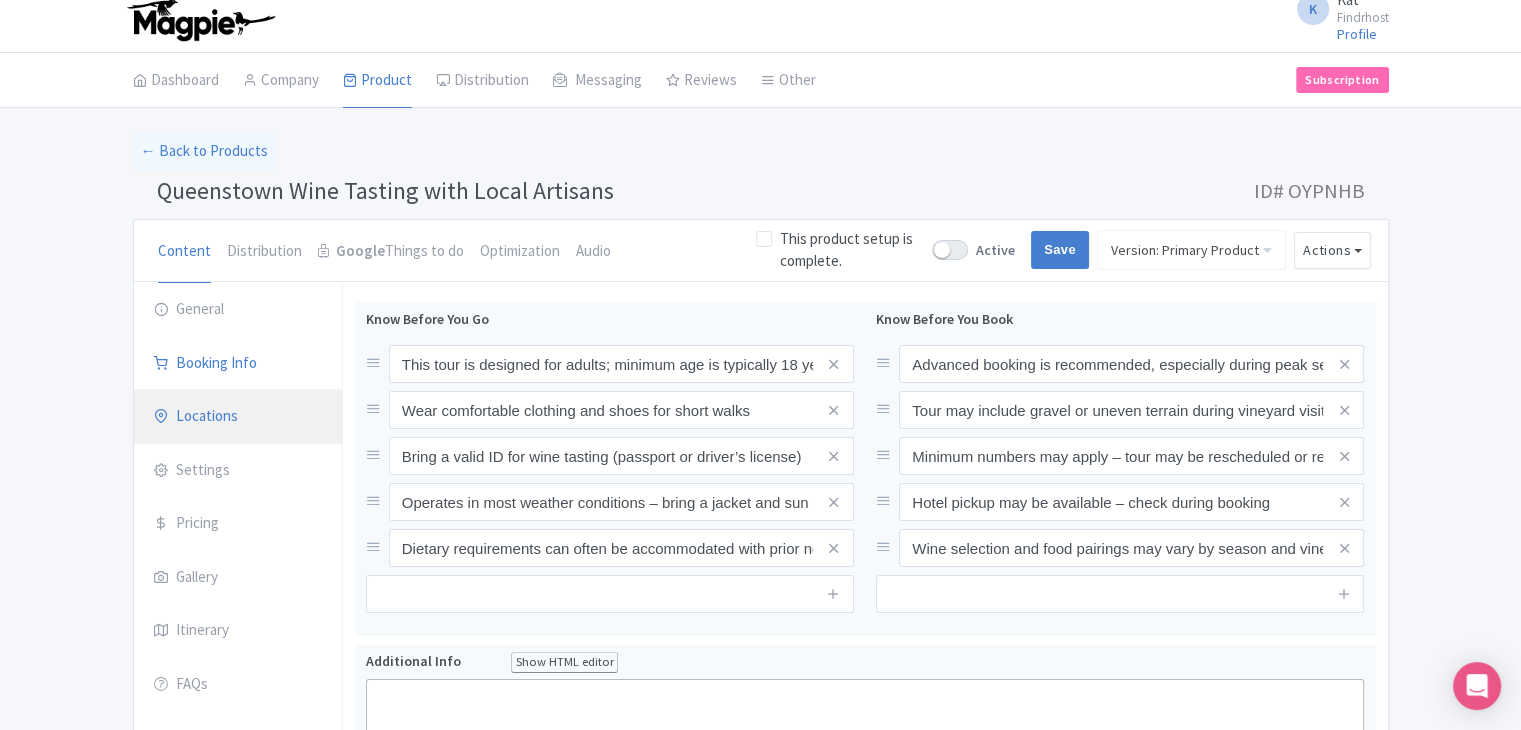 click on "Locations" at bounding box center (238, 417) 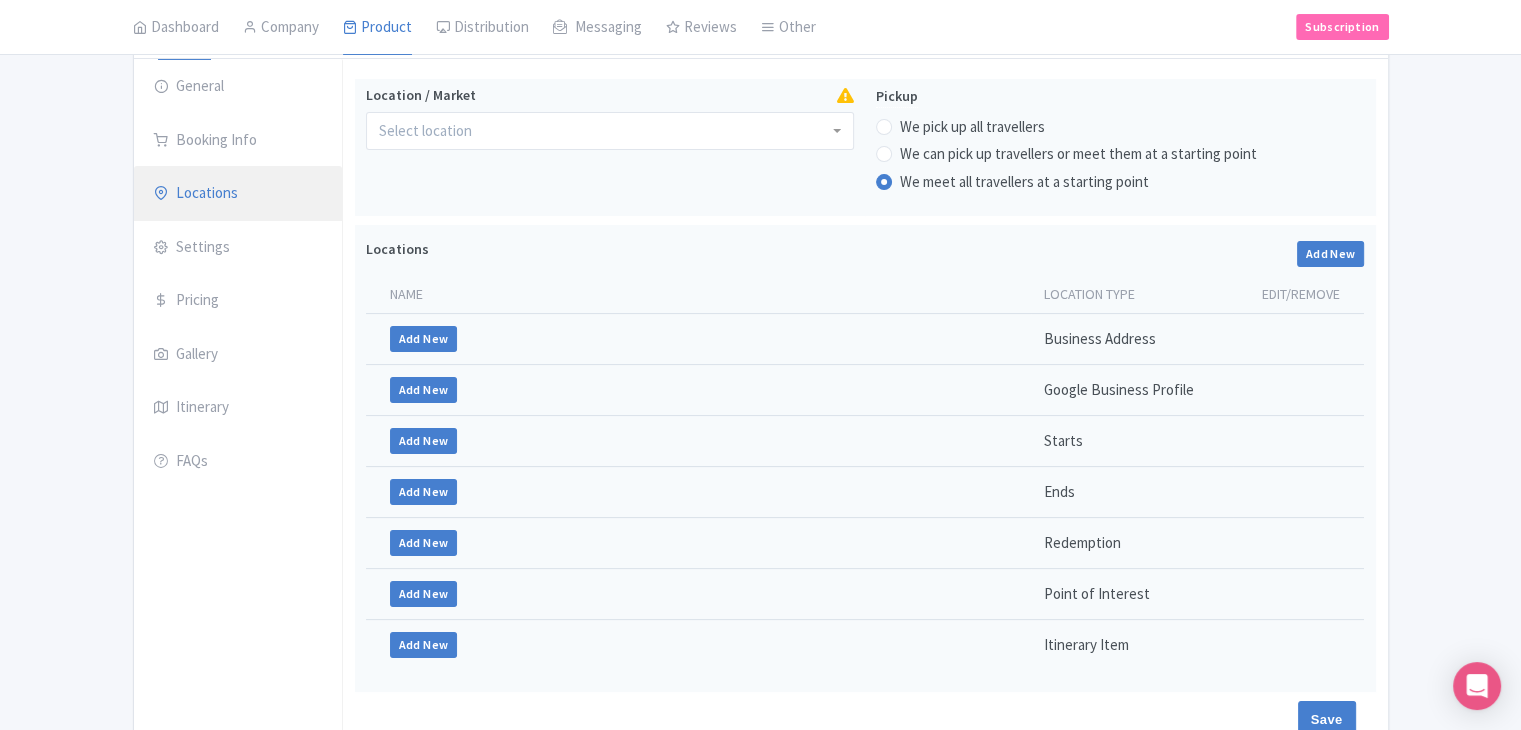 scroll, scrollTop: 200, scrollLeft: 0, axis: vertical 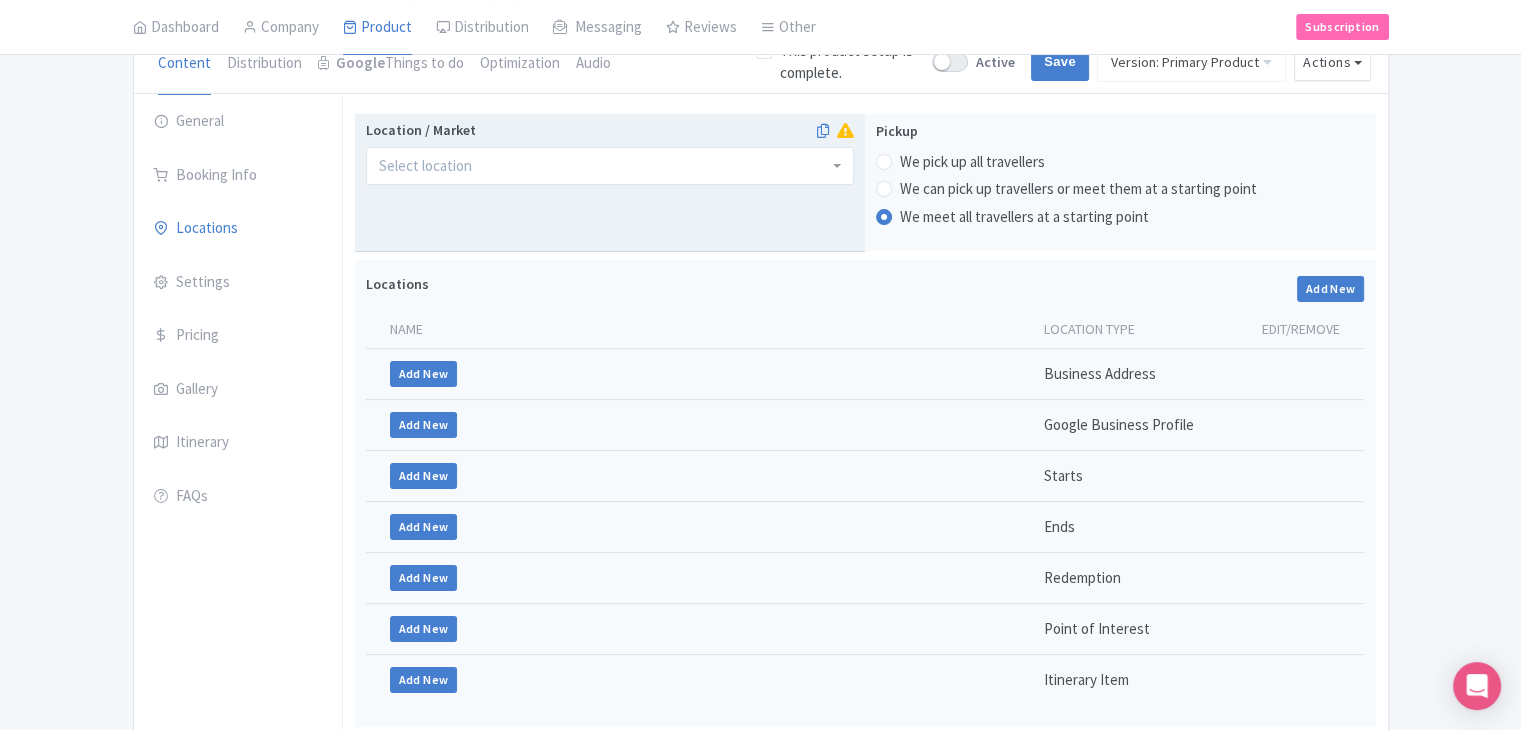 click at bounding box center (610, 166) 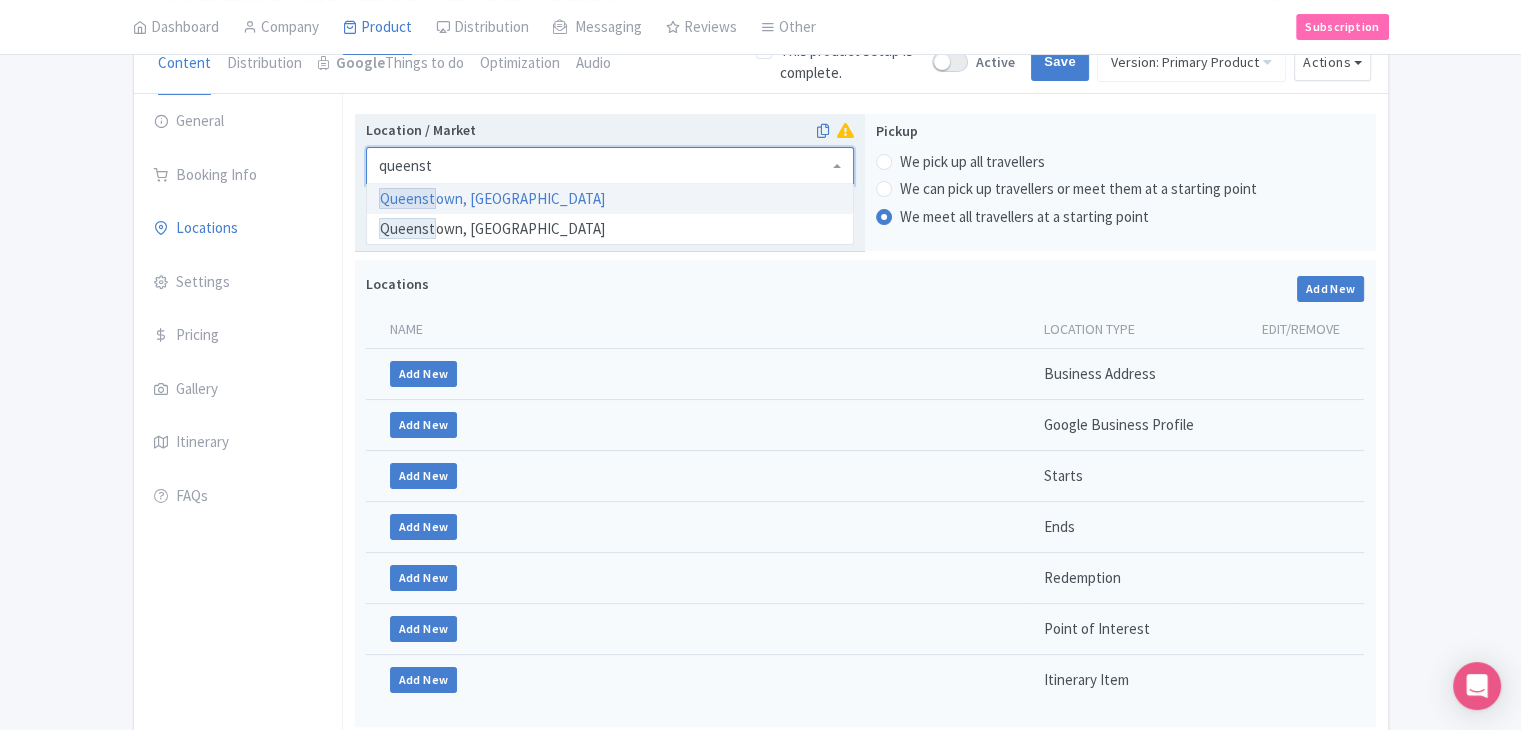 type on "queensto" 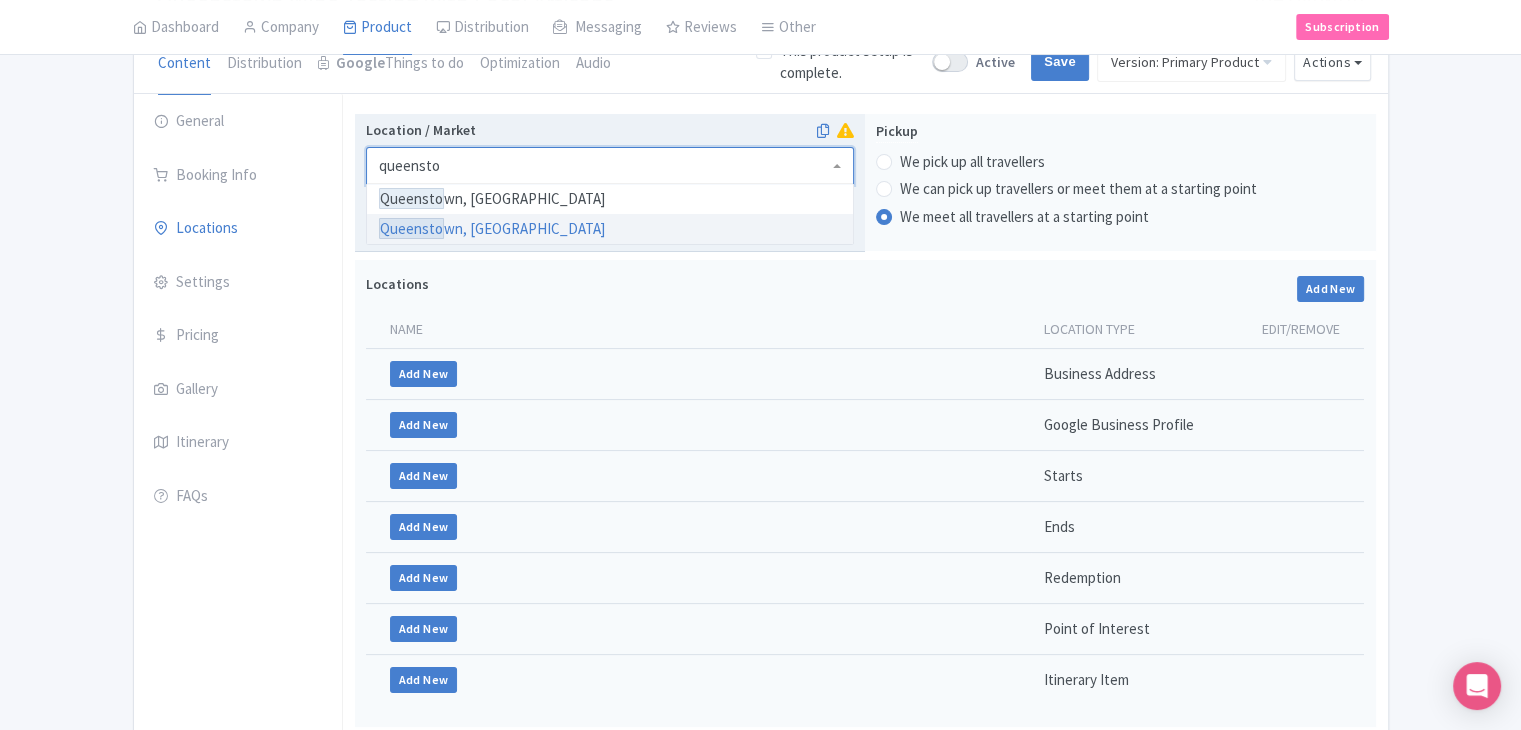 type 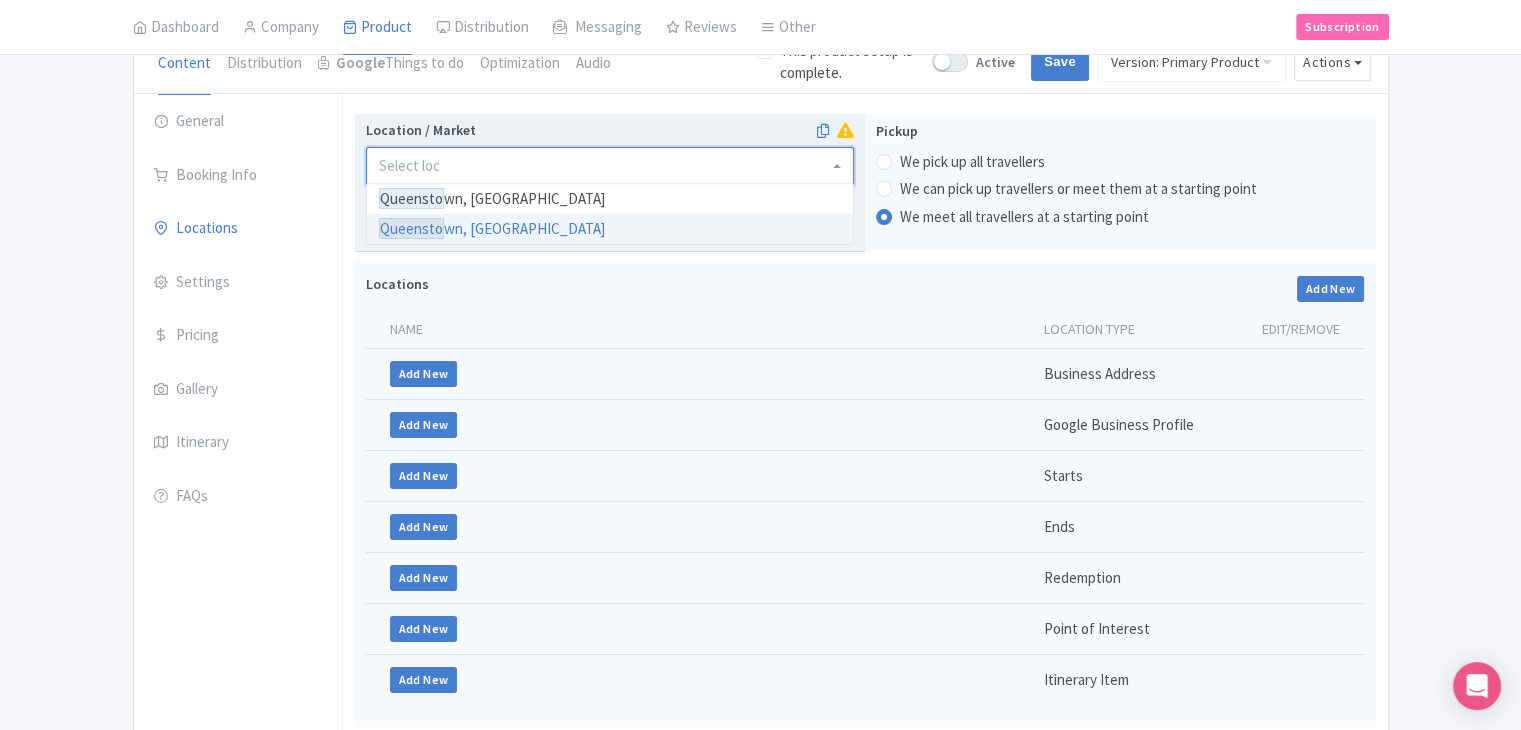 scroll, scrollTop: 0, scrollLeft: 0, axis: both 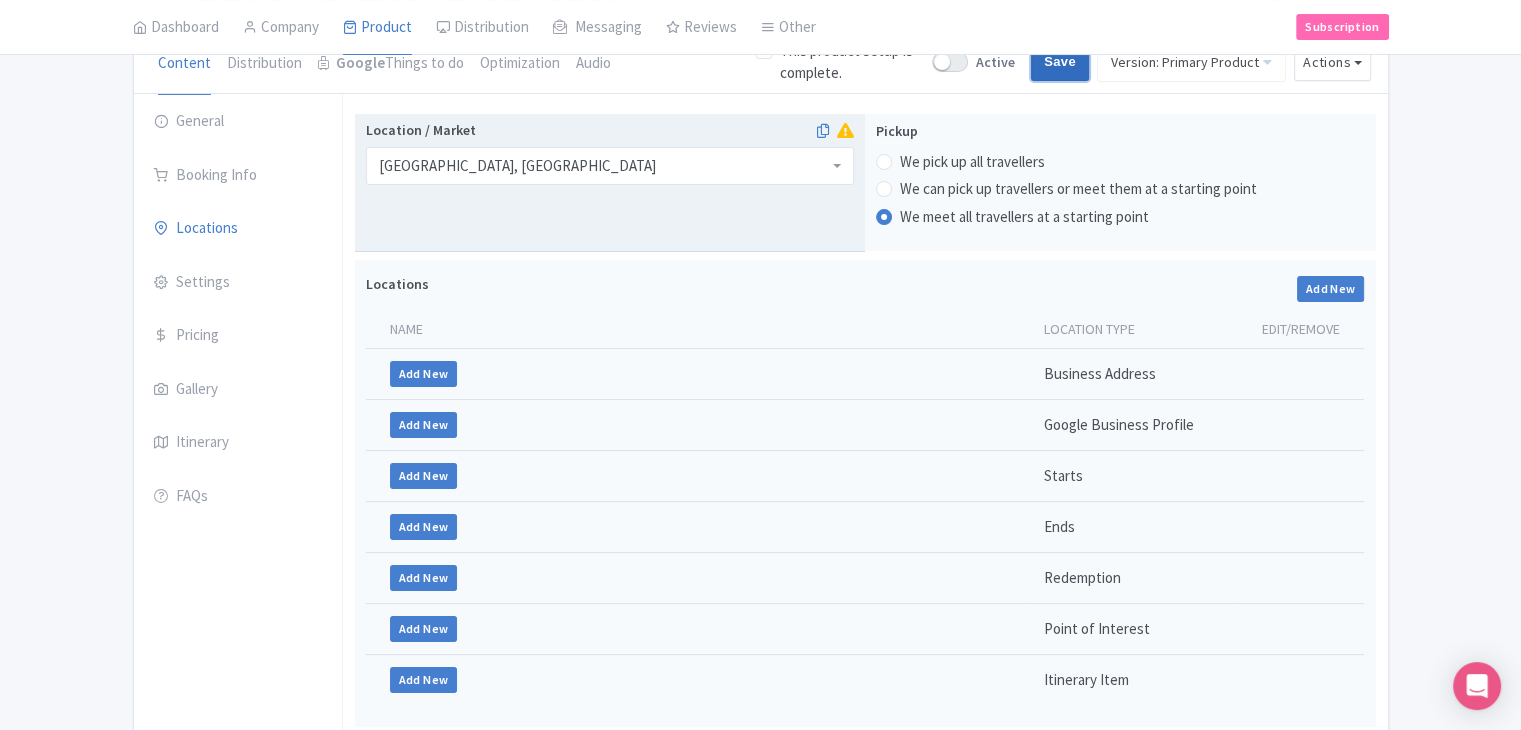 click on "Save" at bounding box center [1060, 62] 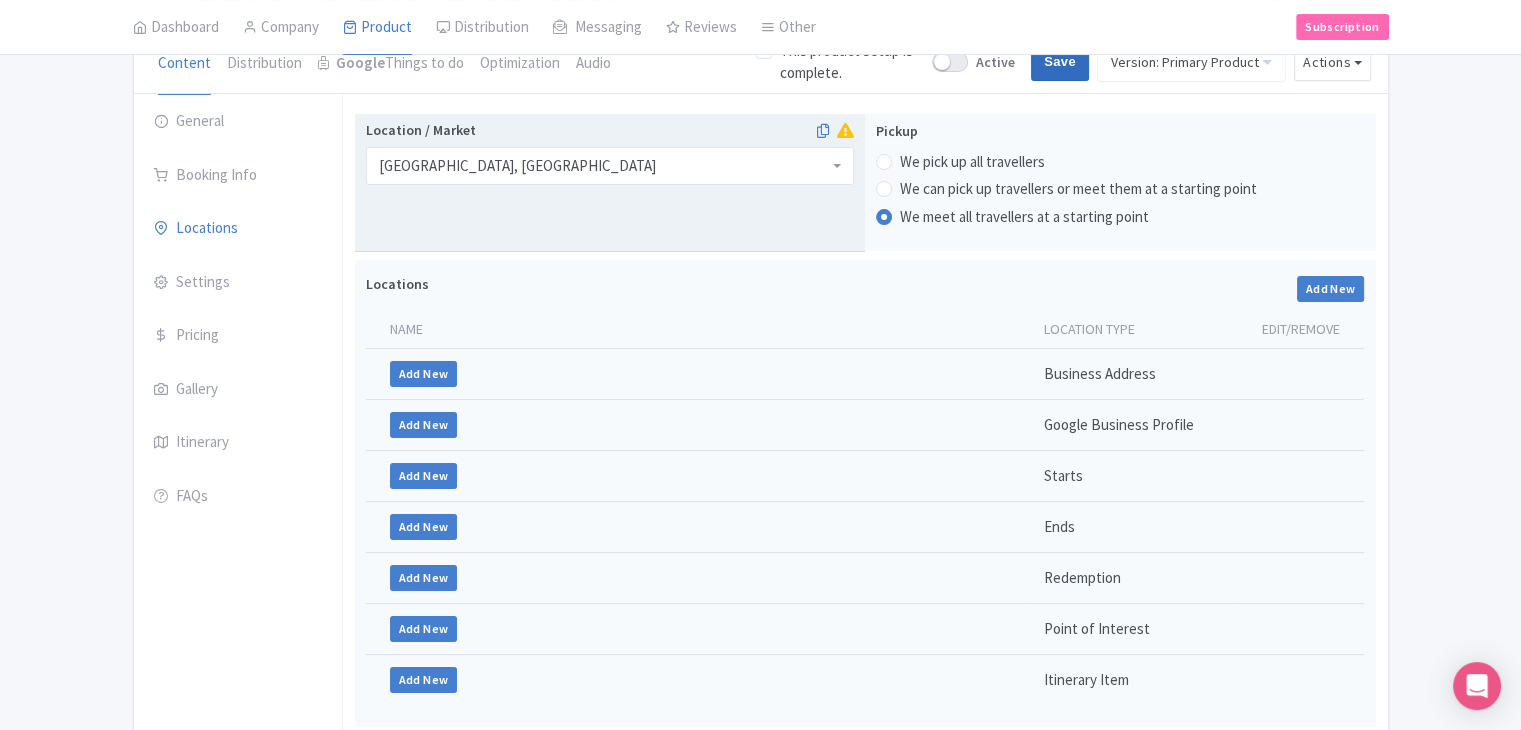 type on "Saving..." 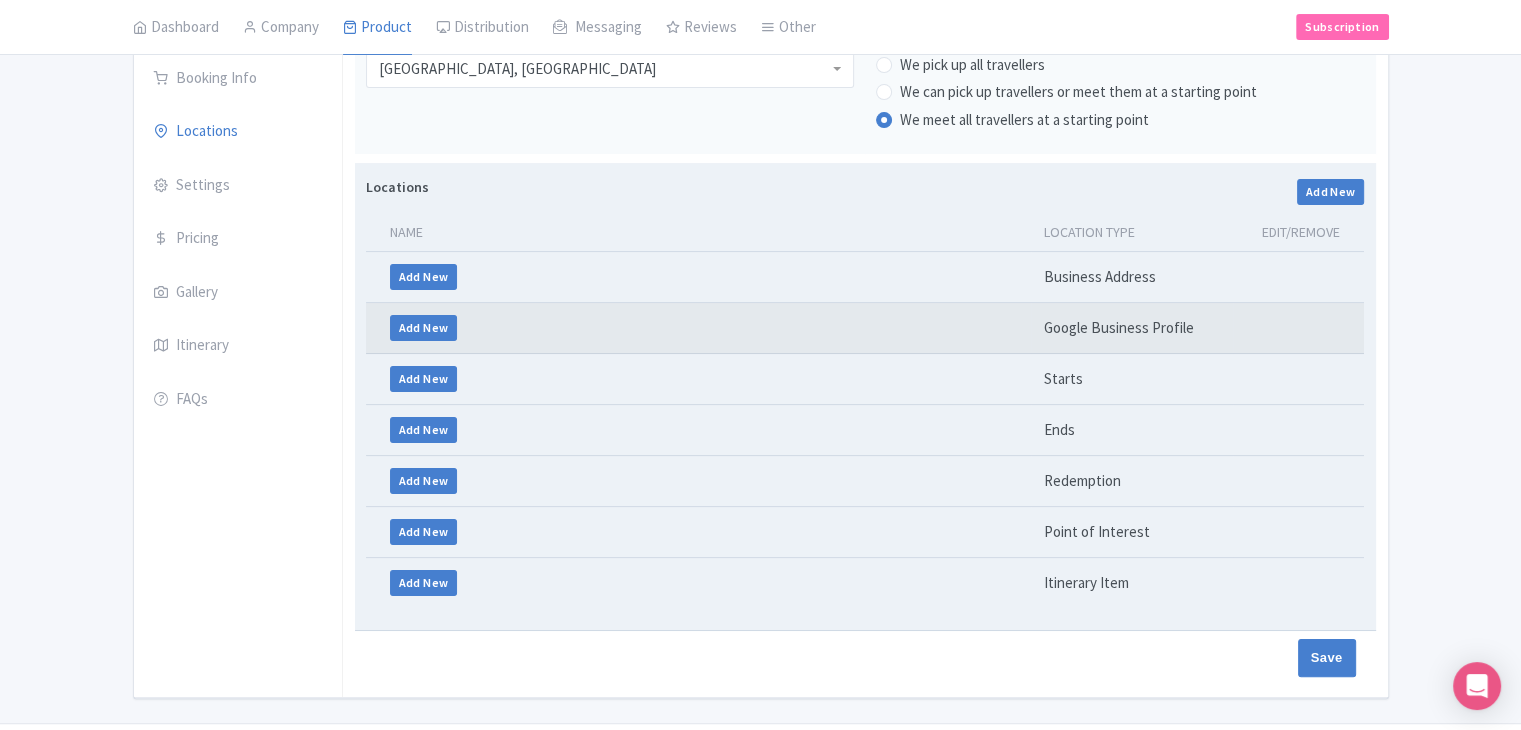 scroll, scrollTop: 0, scrollLeft: 0, axis: both 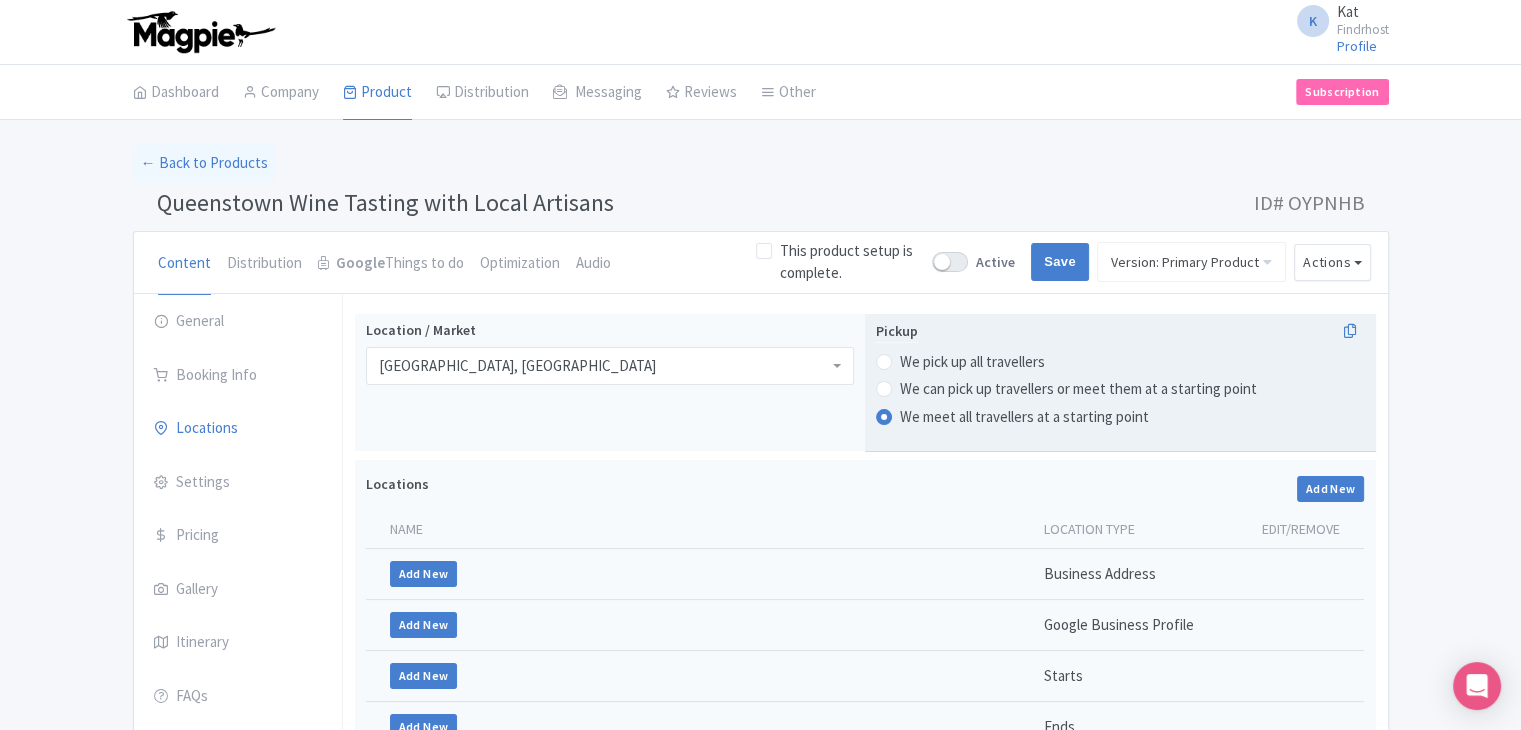 click on "We can pick up travellers or meet them at a starting point" at bounding box center [1078, 389] 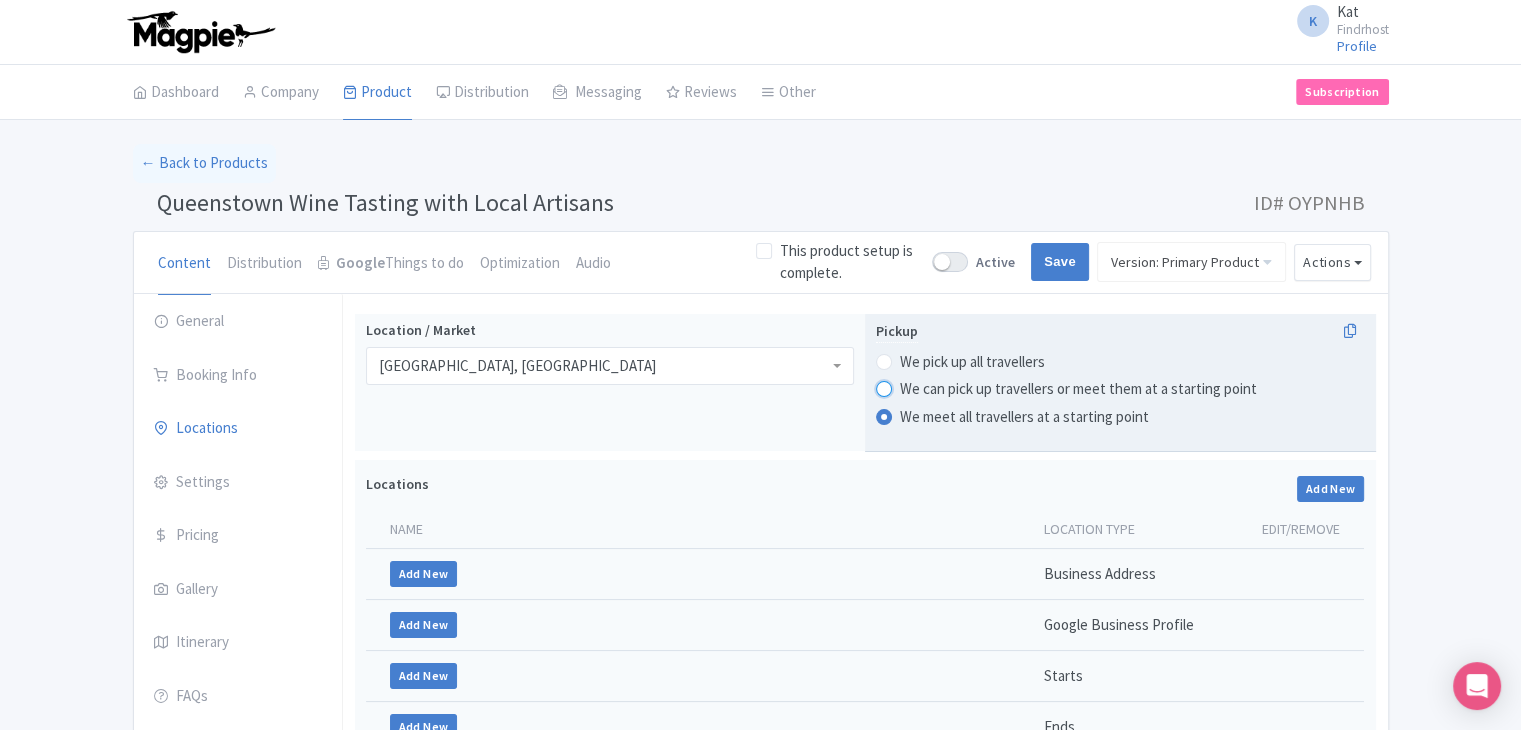 click on "We can pick up travellers or meet them at a starting point" at bounding box center [910, 387] 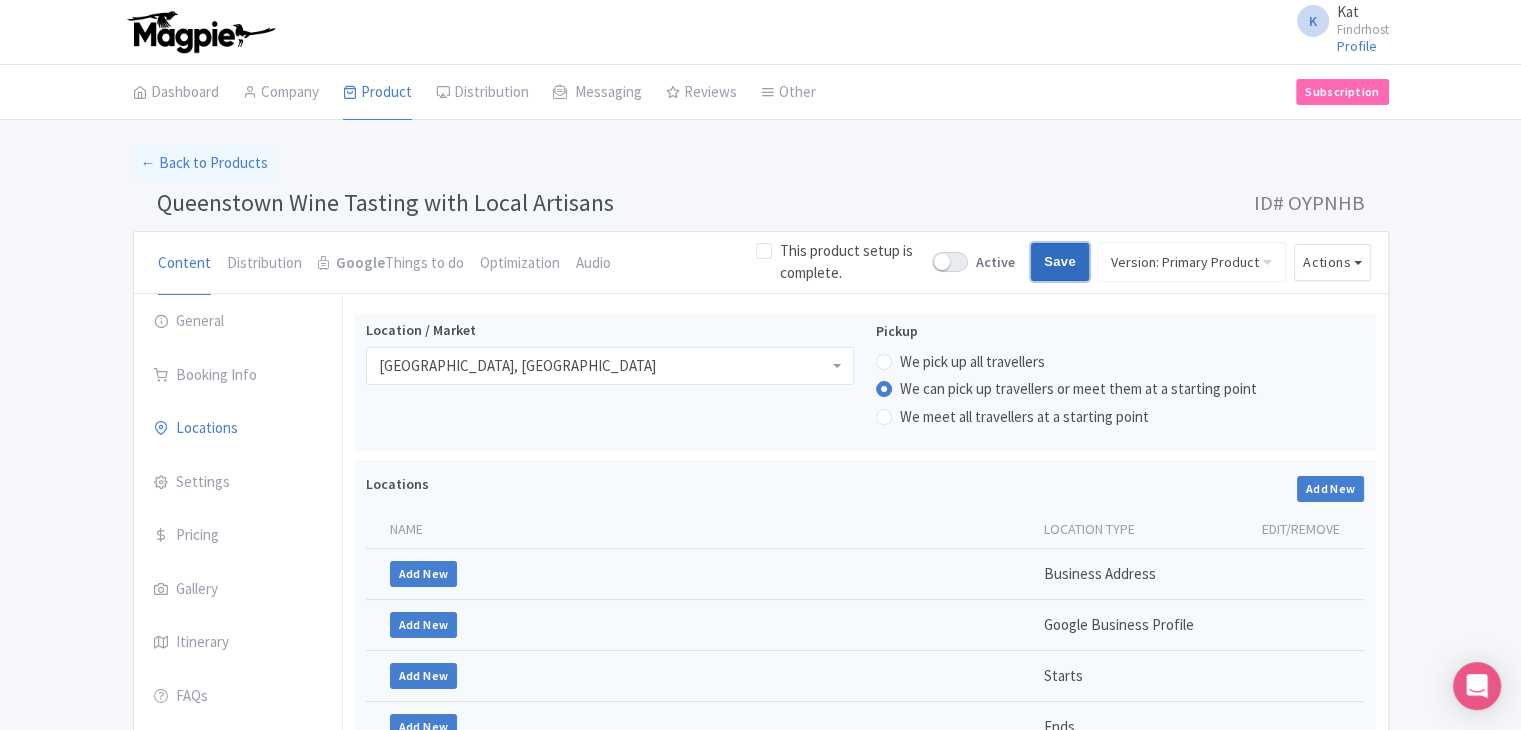 click on "Save" at bounding box center [1060, 262] 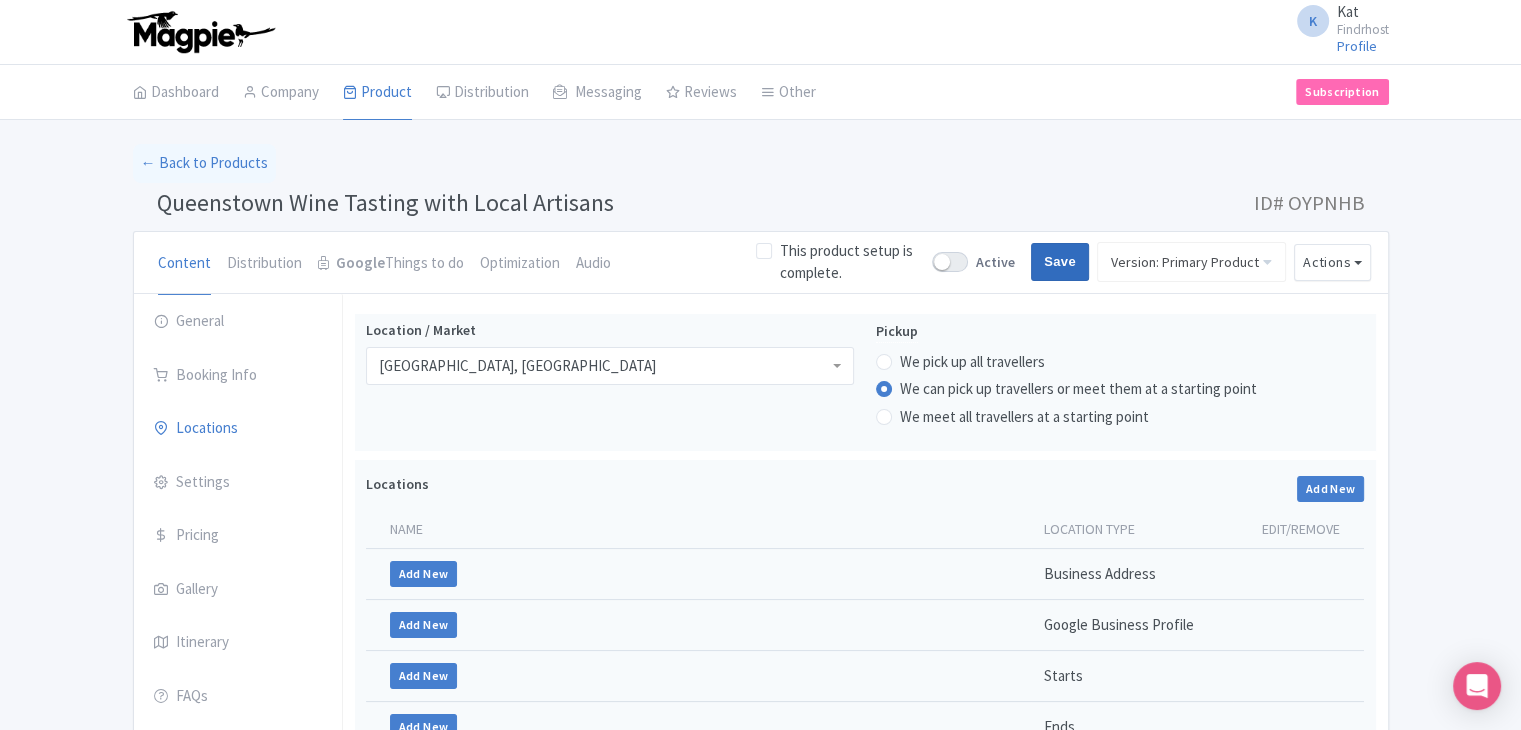 type on "Saving..." 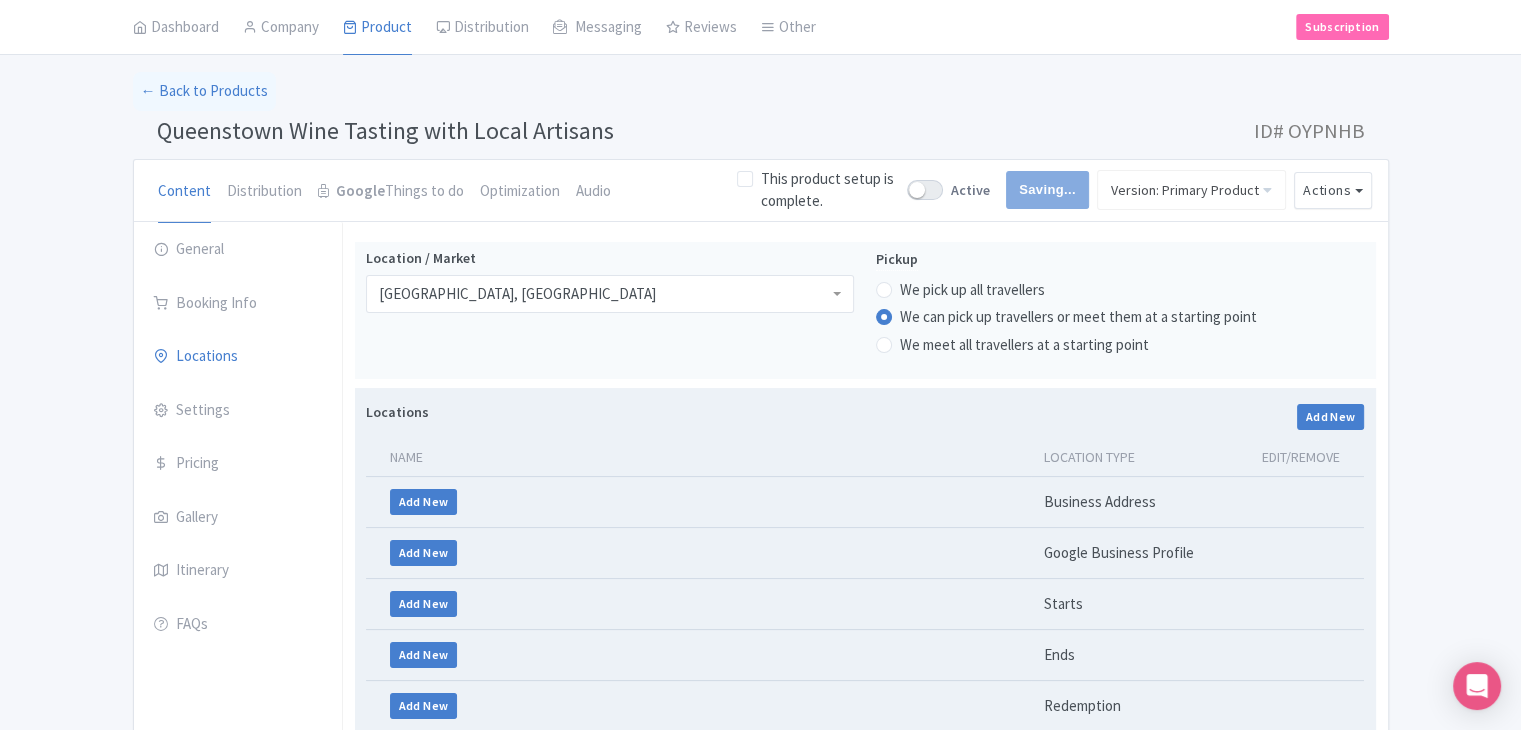 scroll, scrollTop: 200, scrollLeft: 0, axis: vertical 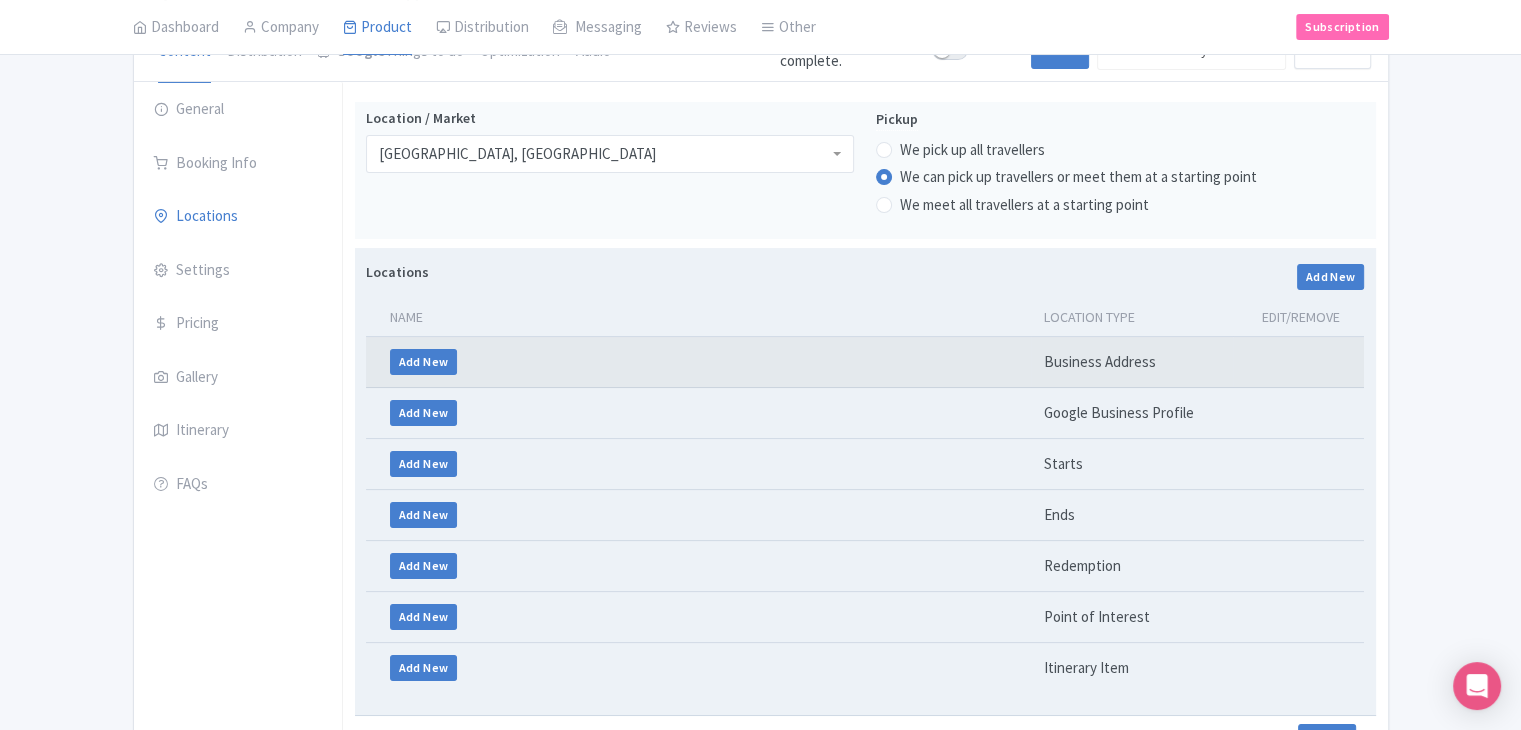 click on "Add New" at bounding box center [699, 362] 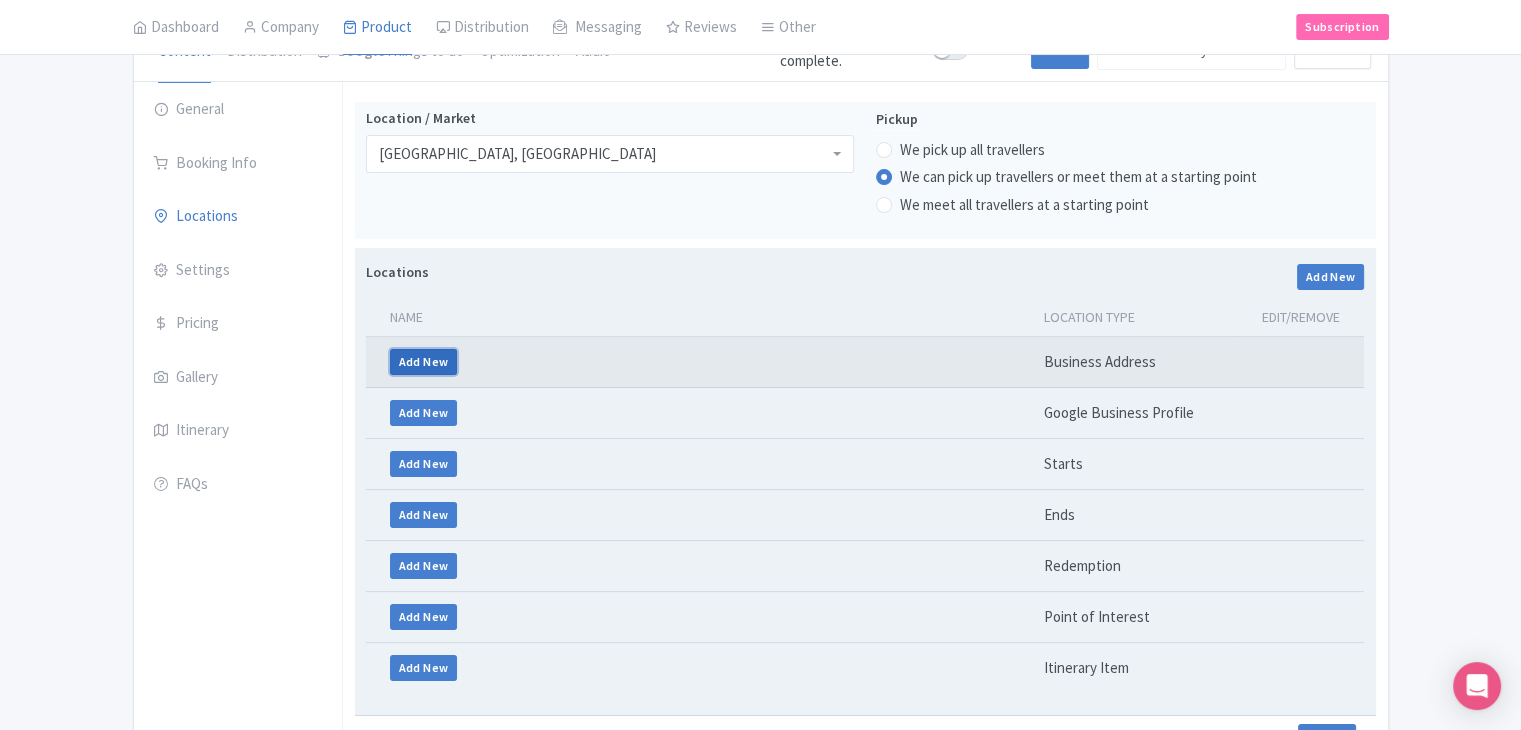 click on "Add New" at bounding box center [424, 362] 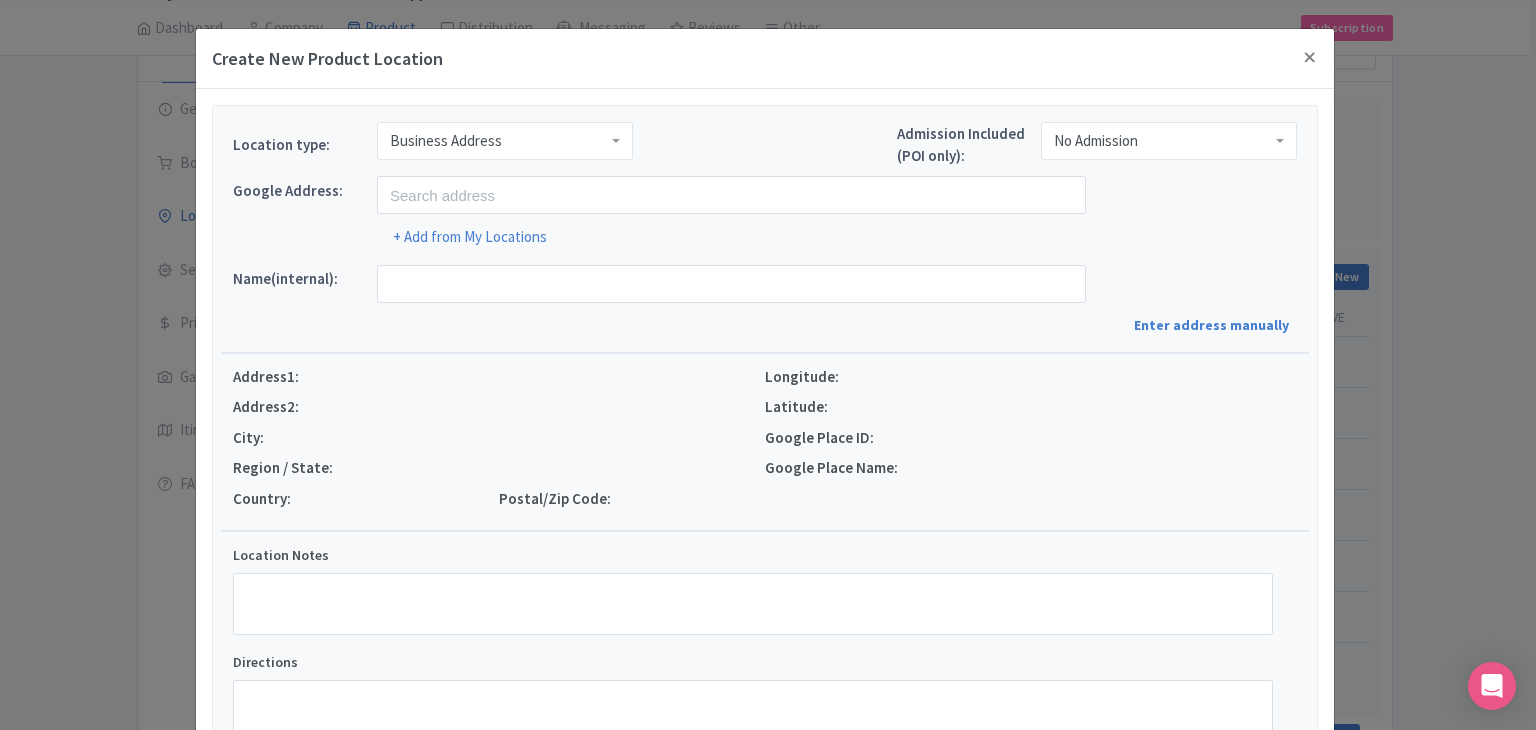 click on "Business Address" at bounding box center (446, 141) 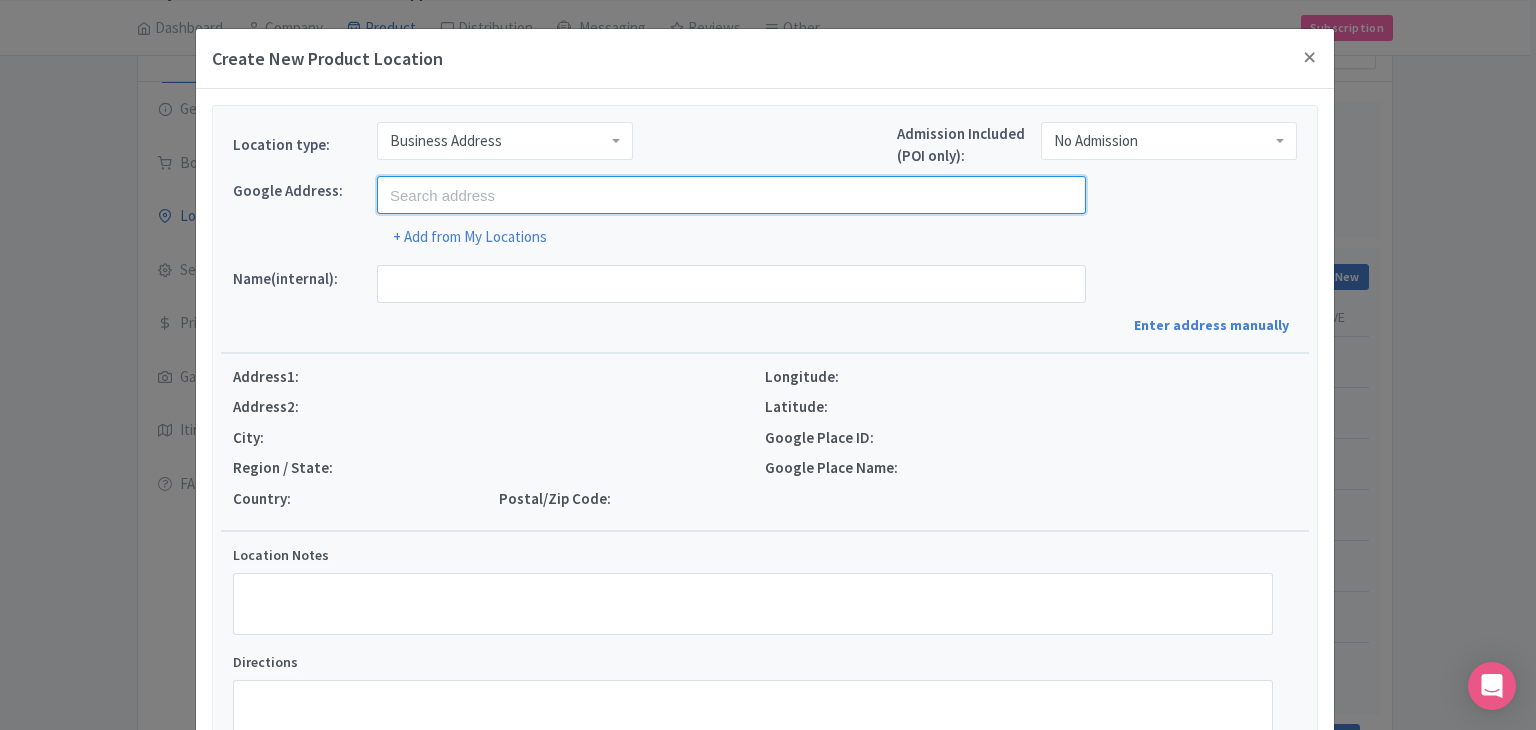 click at bounding box center (731, 195) 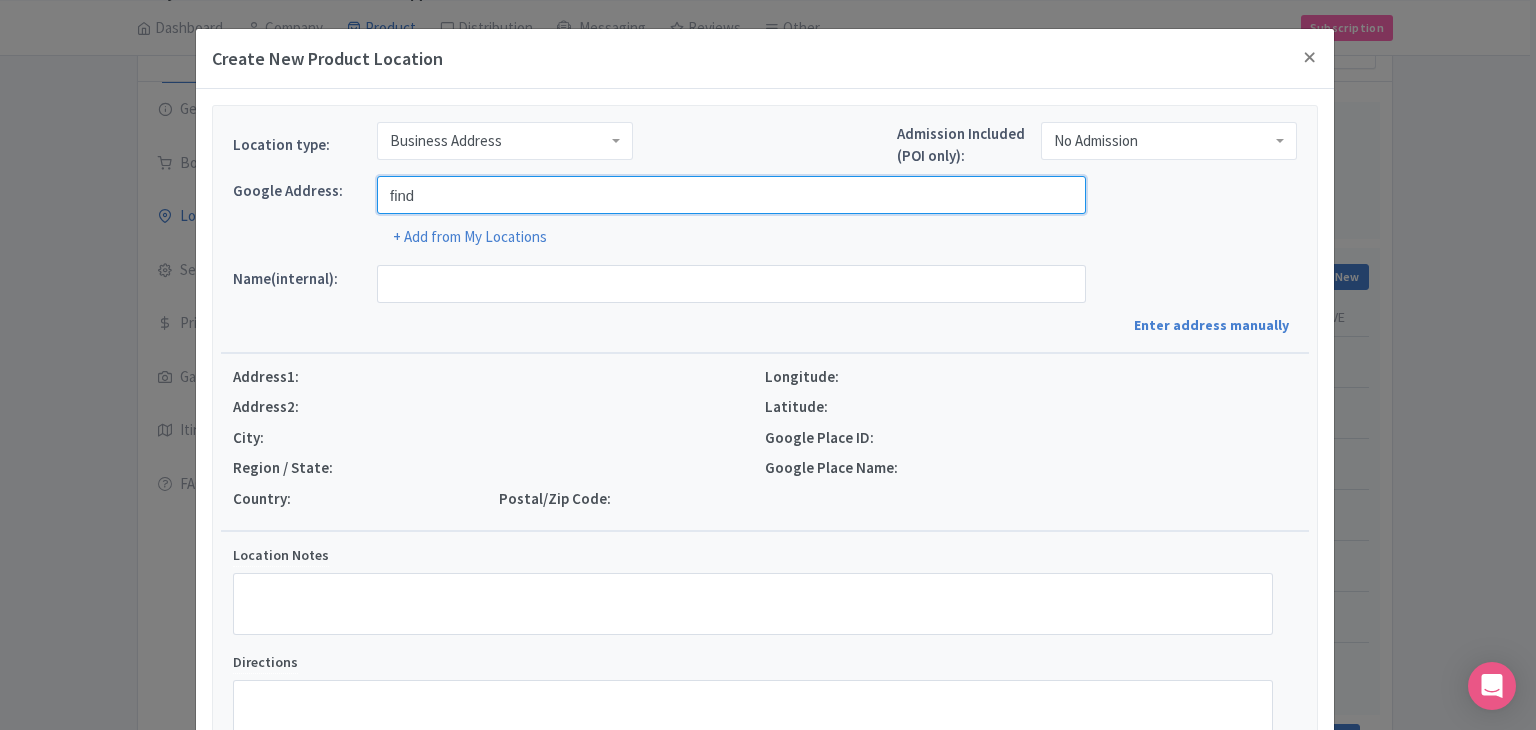type on "Findrhost, [GEOGRAPHIC_DATA], [GEOGRAPHIC_DATA], [GEOGRAPHIC_DATA]" 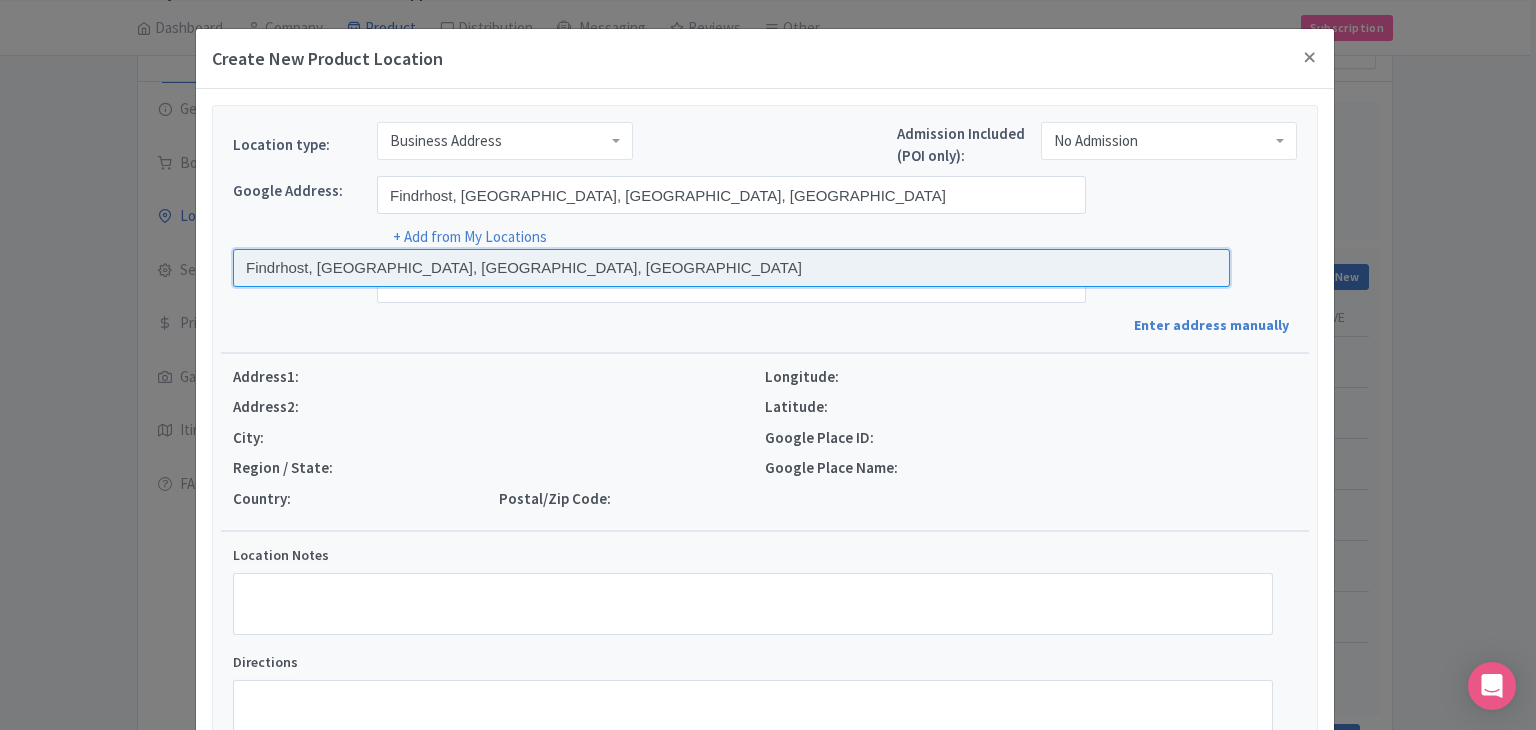 click at bounding box center [731, 268] 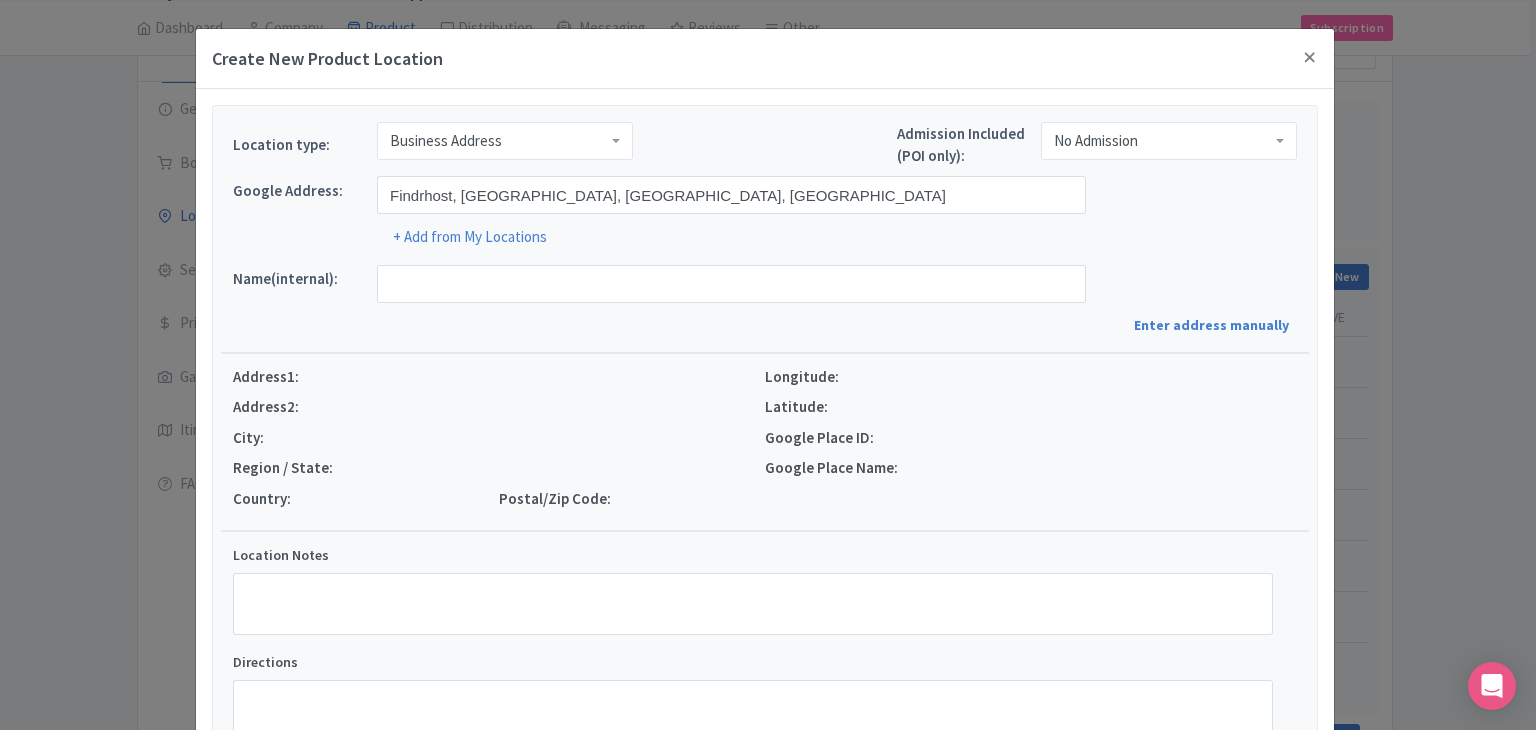 type on "Findrhost, [STREET_ADDRESS]" 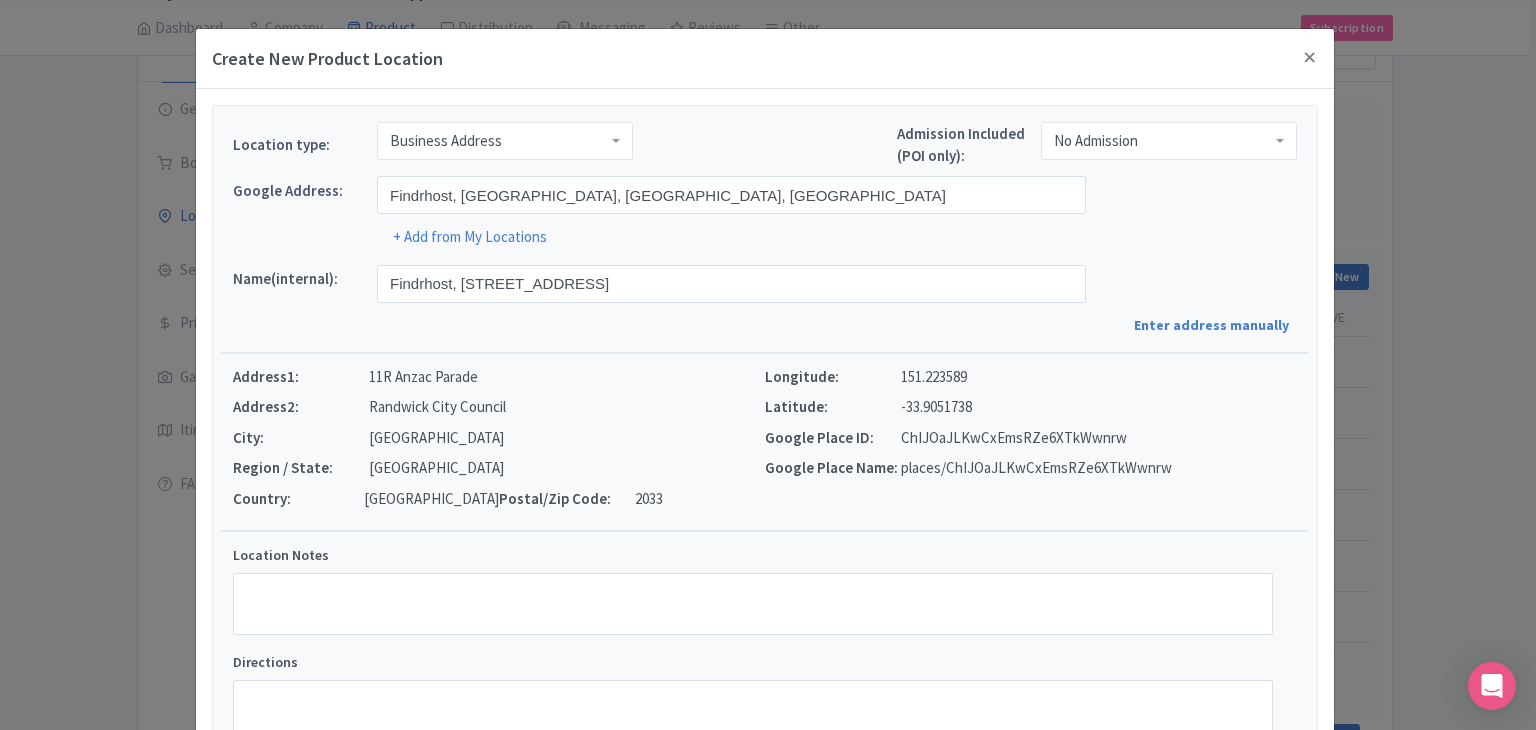 scroll, scrollTop: 152, scrollLeft: 0, axis: vertical 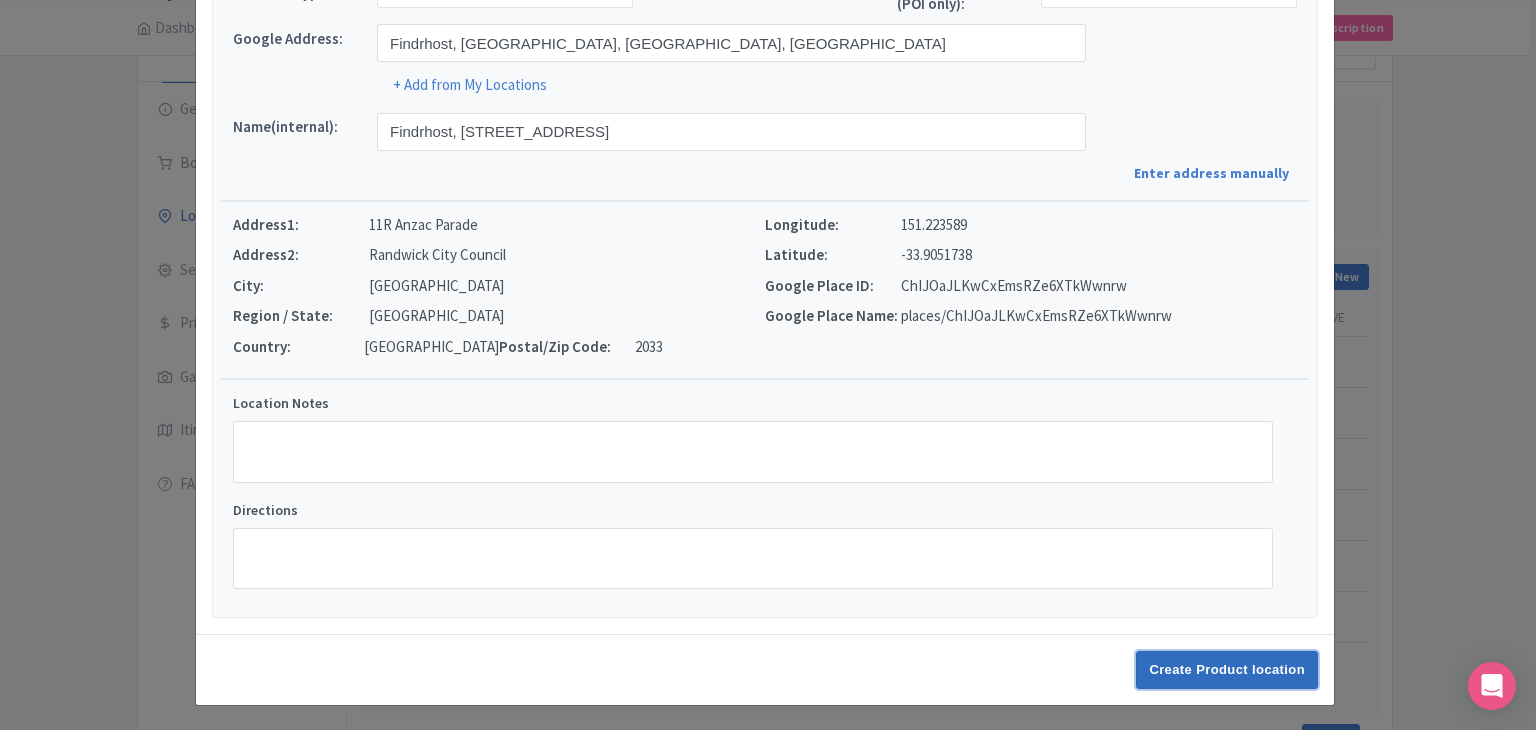 click on "Create Product location" at bounding box center [1227, 670] 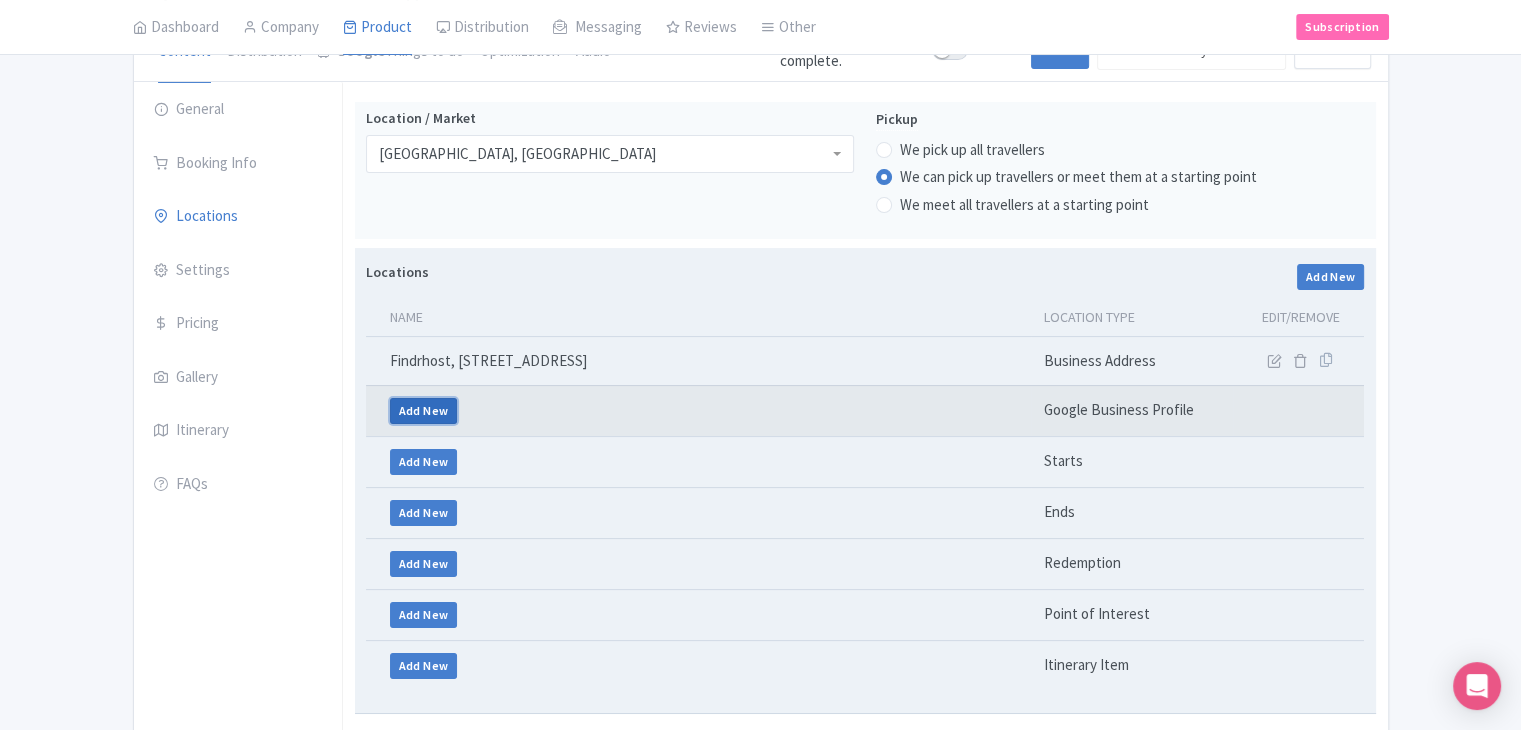 click on "Add New" at bounding box center (424, 411) 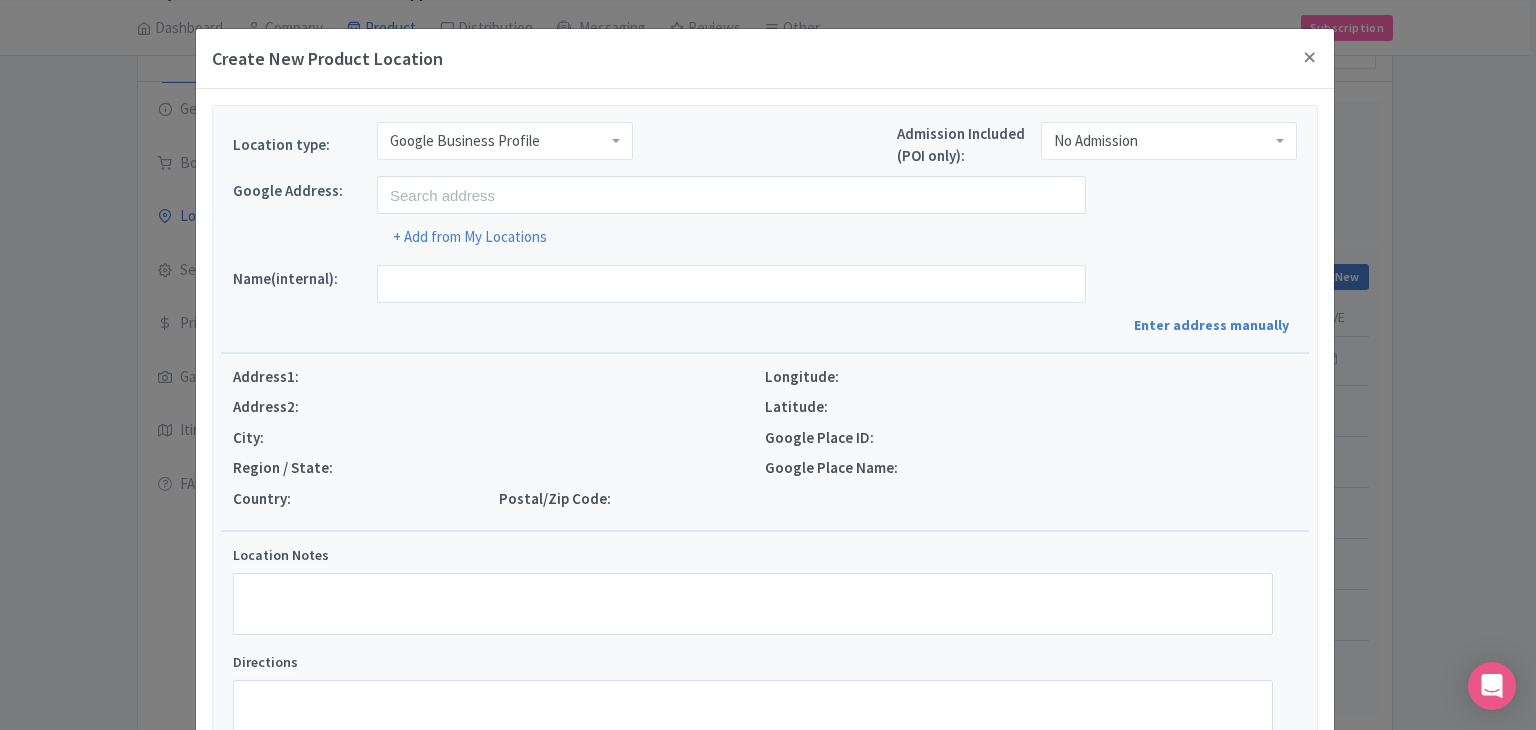 click on "Google Business Profile" at bounding box center (505, 141) 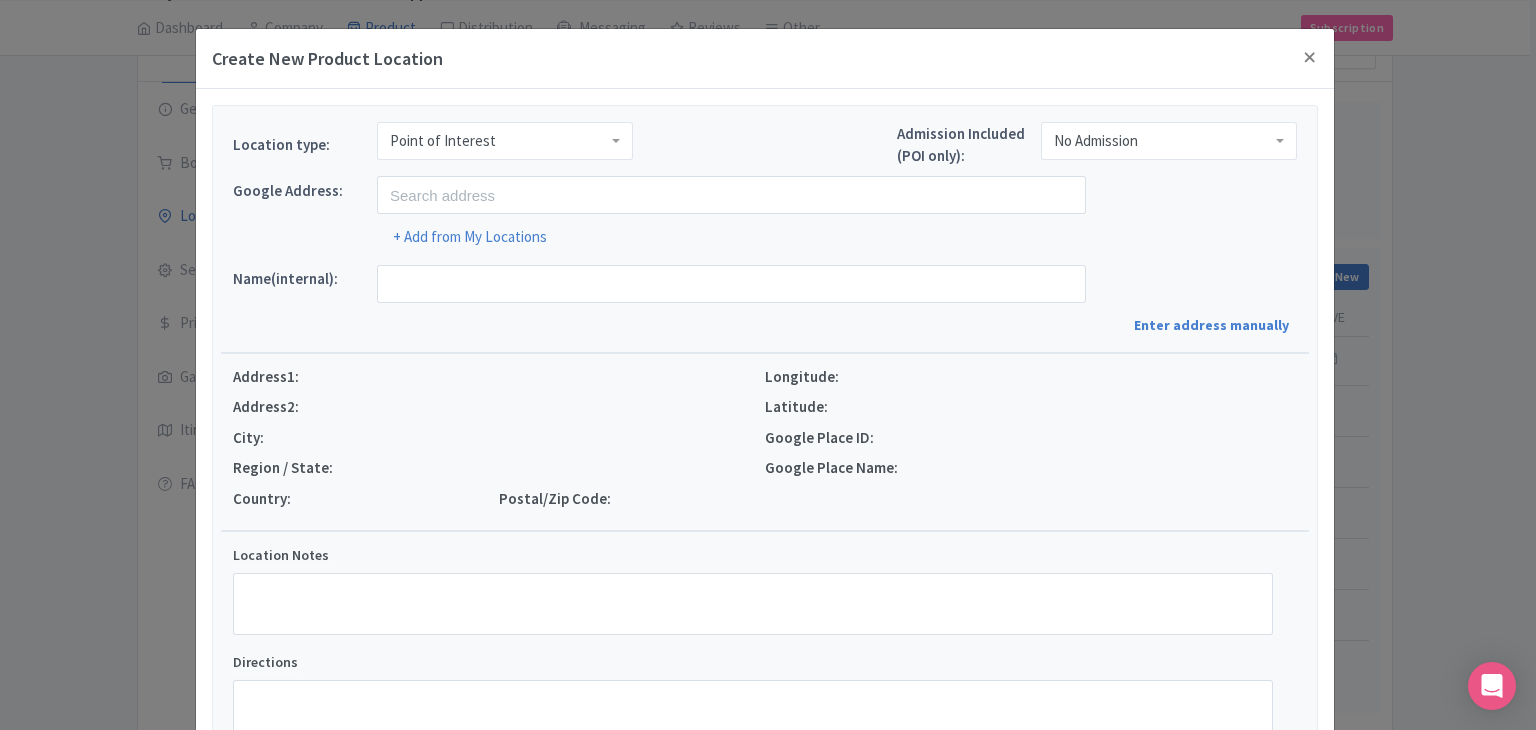 scroll, scrollTop: 0, scrollLeft: 0, axis: both 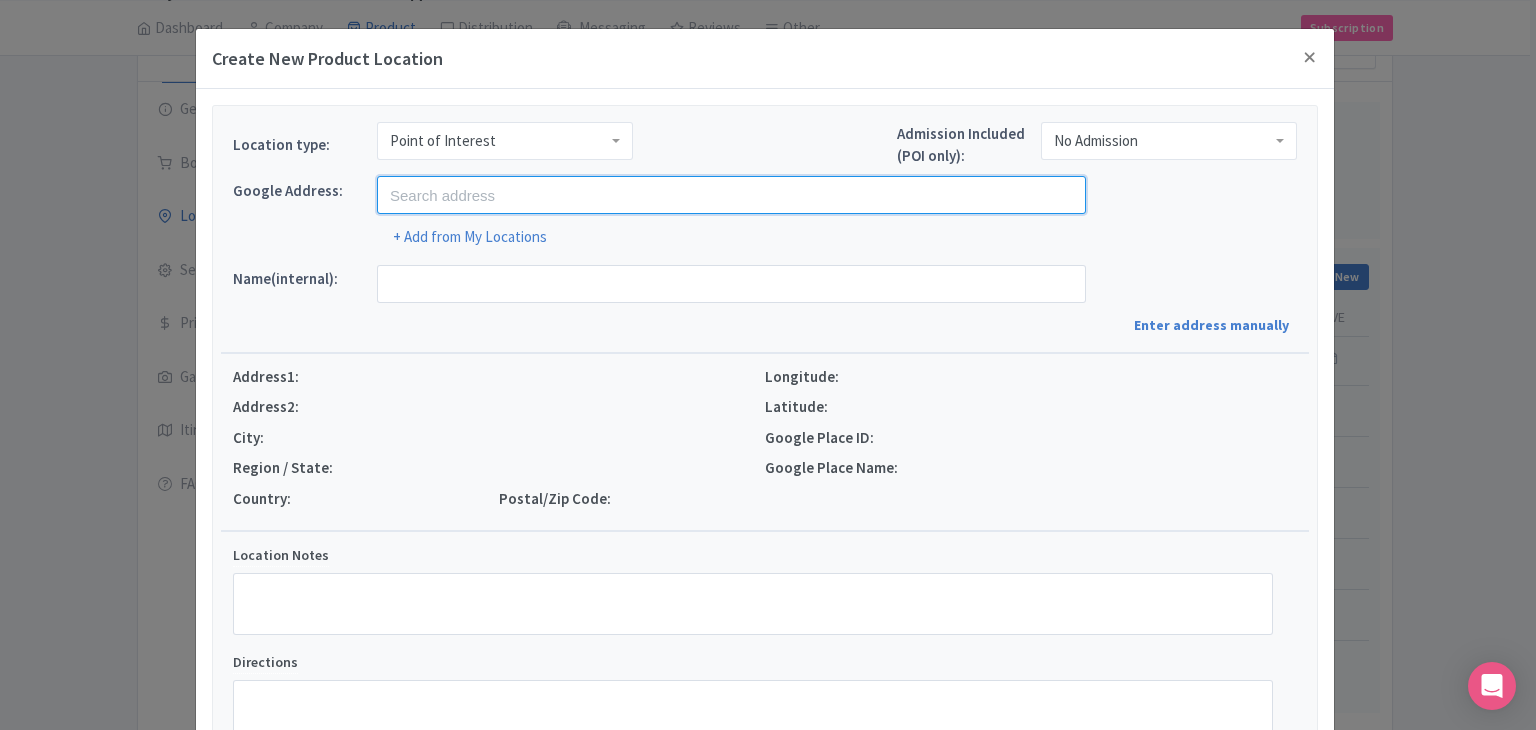click at bounding box center (731, 195) 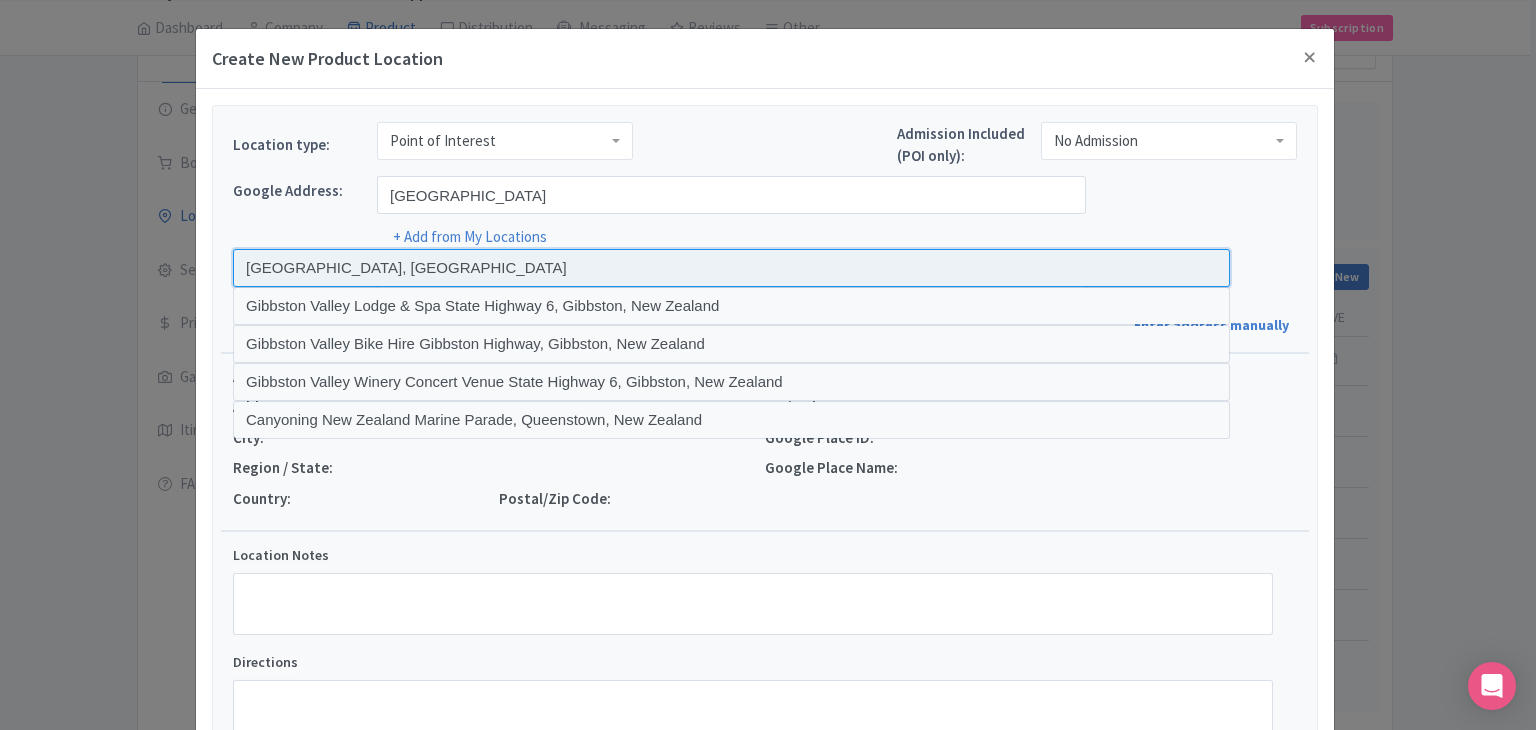 click at bounding box center (731, 268) 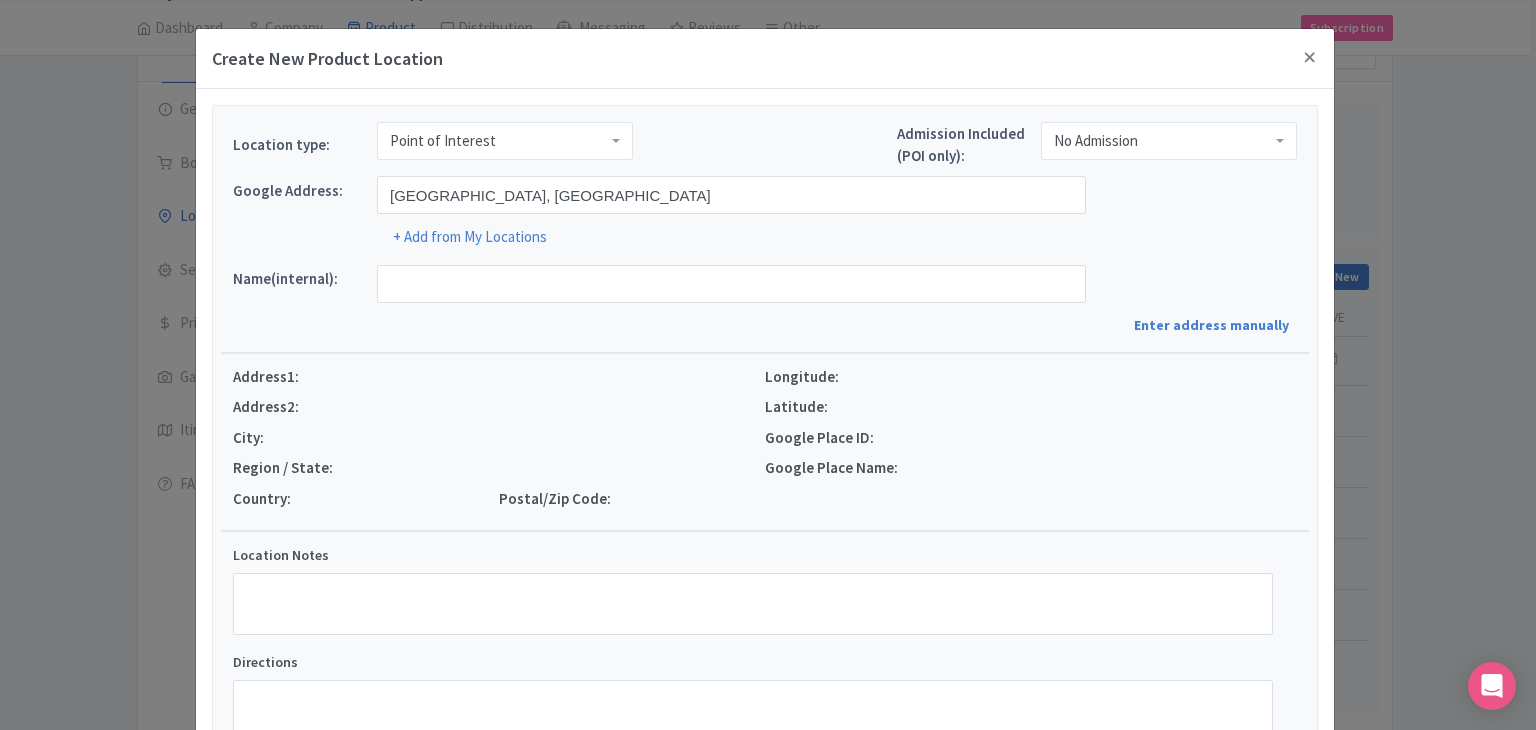 type on "Gibbston Valley Winery & Restaurant, 1820 State Highway 6, Queenstown 9371, New Zealand" 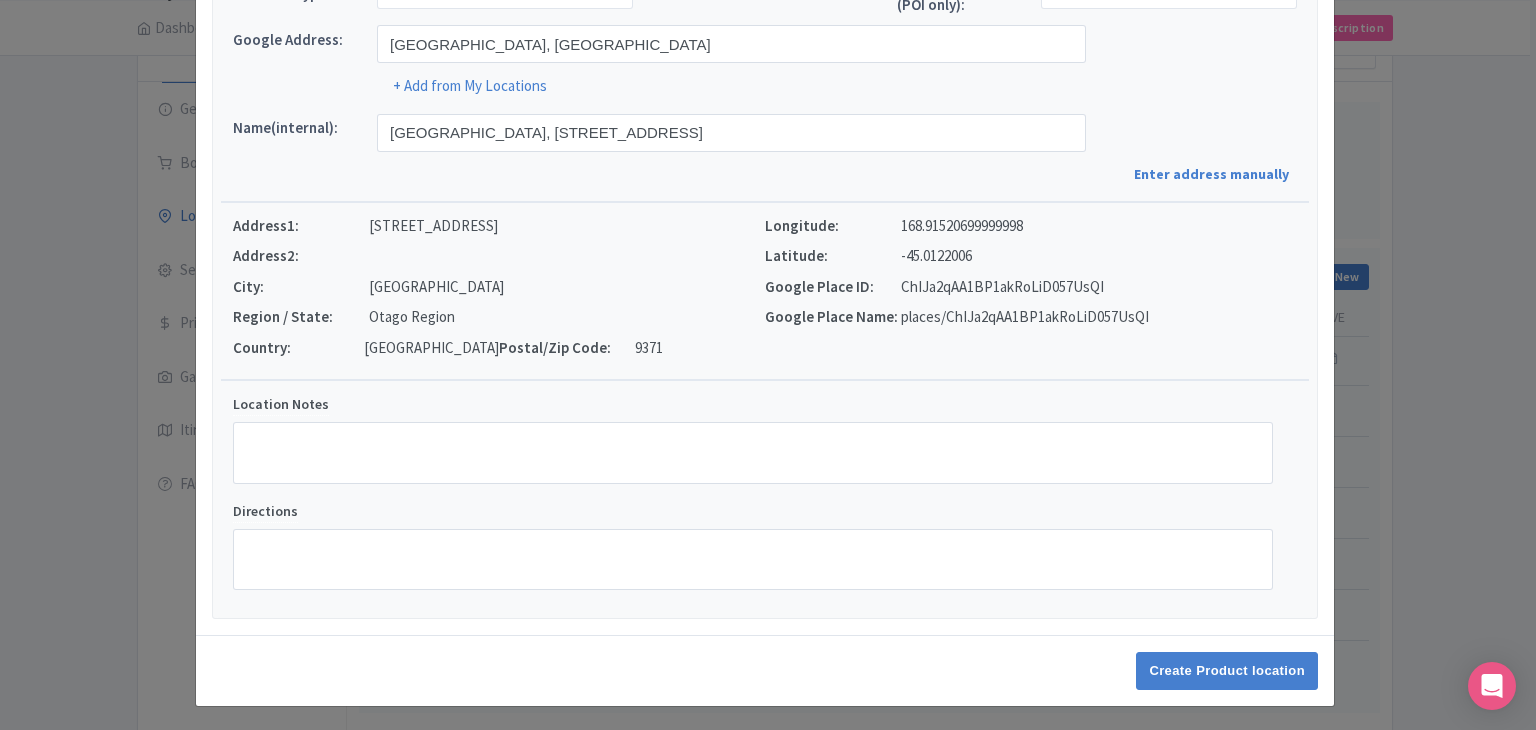 scroll, scrollTop: 152, scrollLeft: 0, axis: vertical 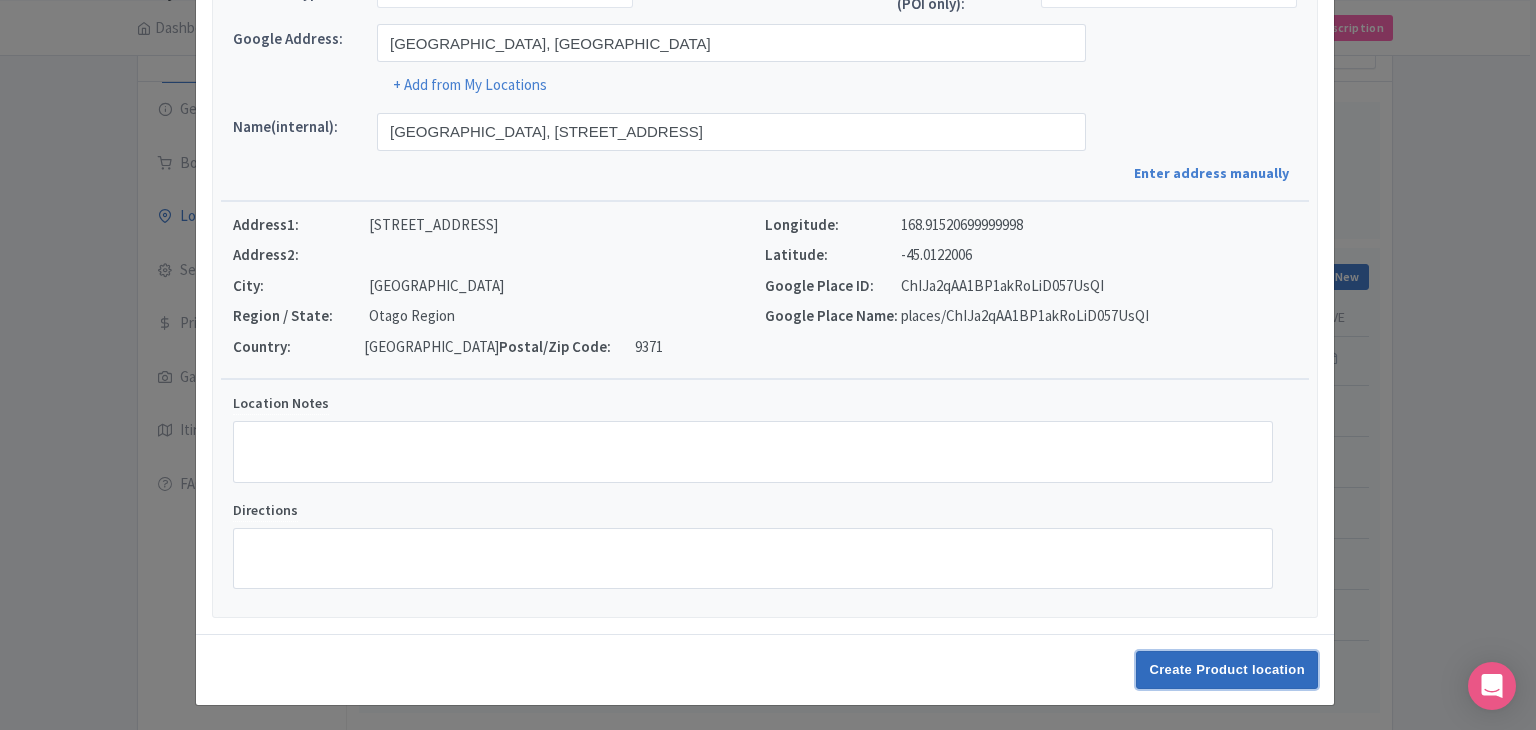 click on "Create Product location" at bounding box center [1227, 670] 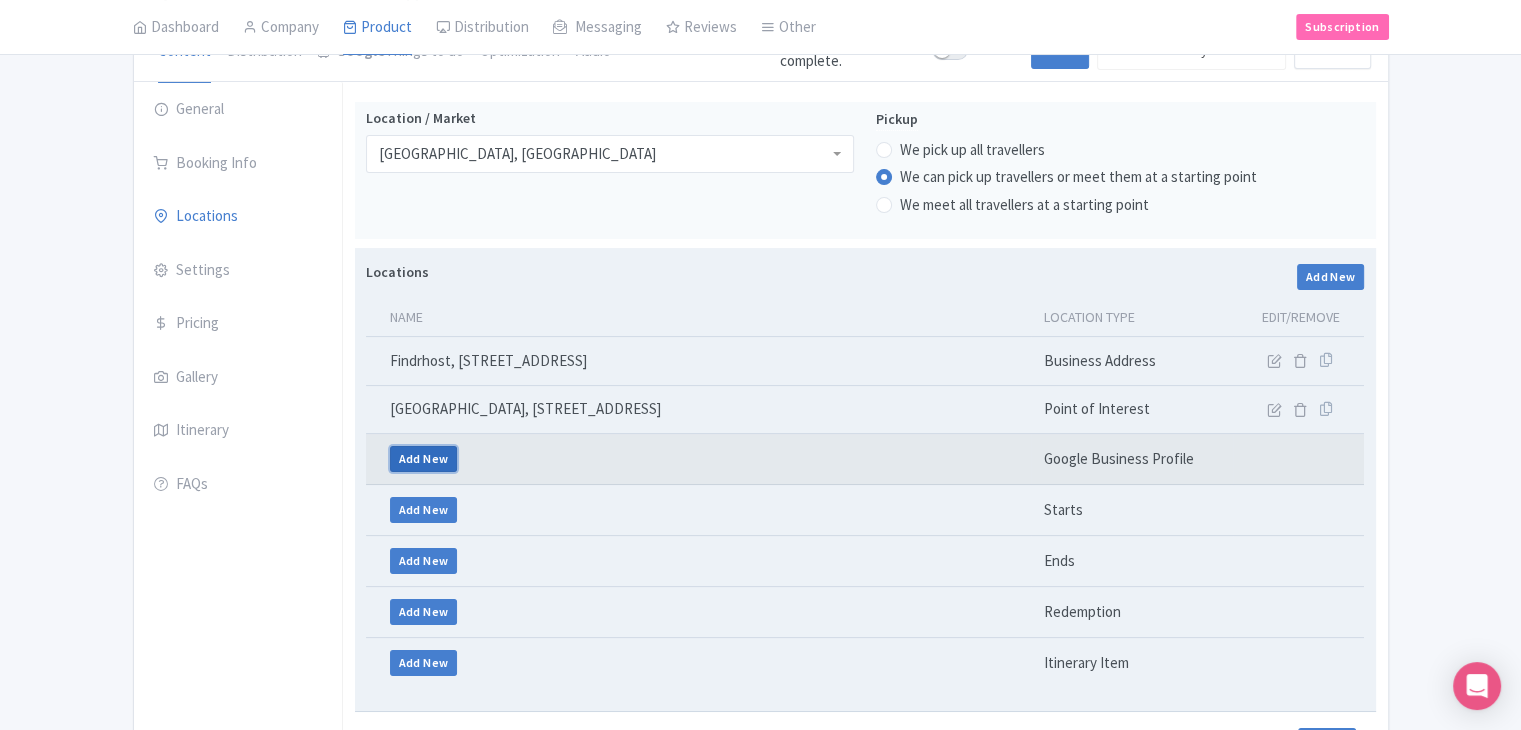 click on "Add New" at bounding box center (424, 459) 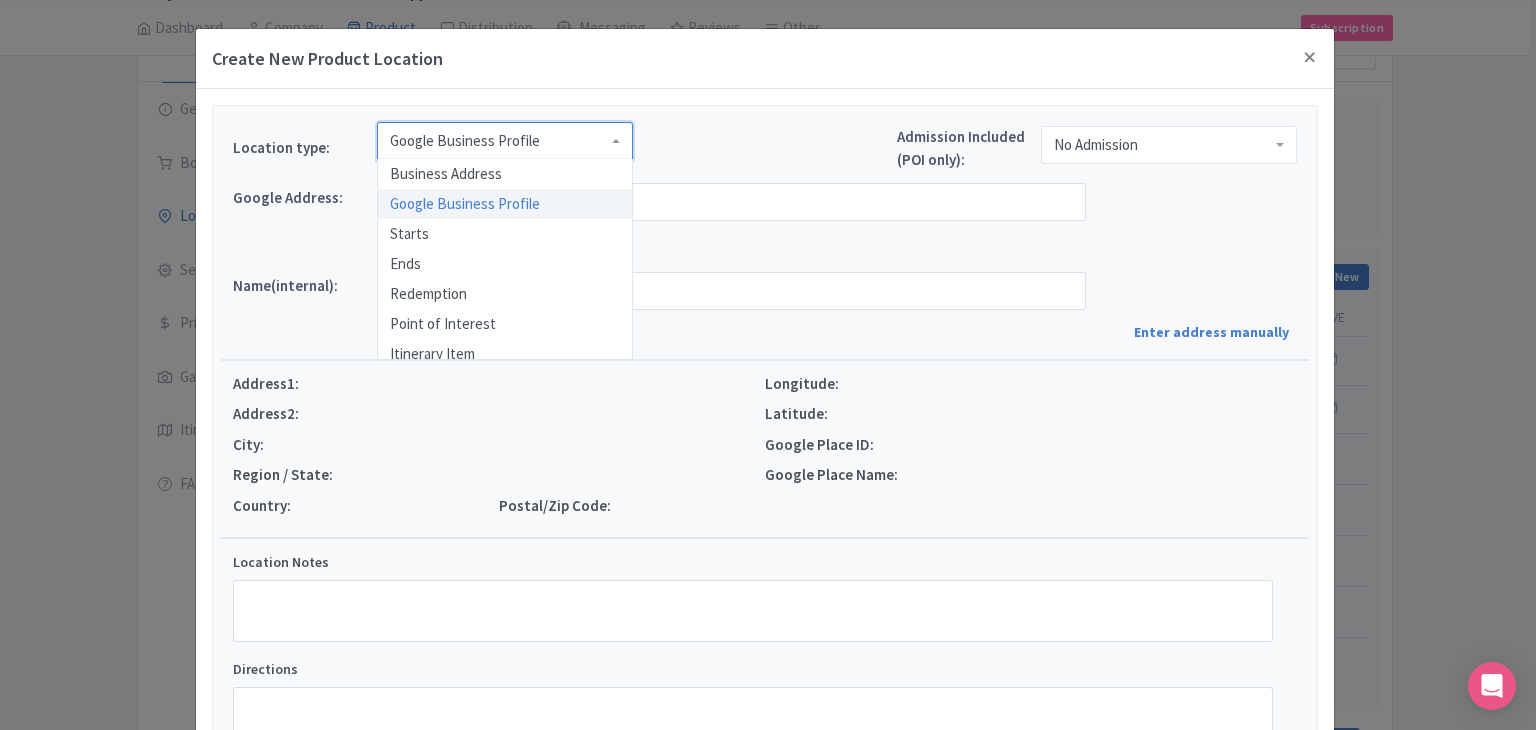 click on "Google Business Profile" at bounding box center (505, 141) 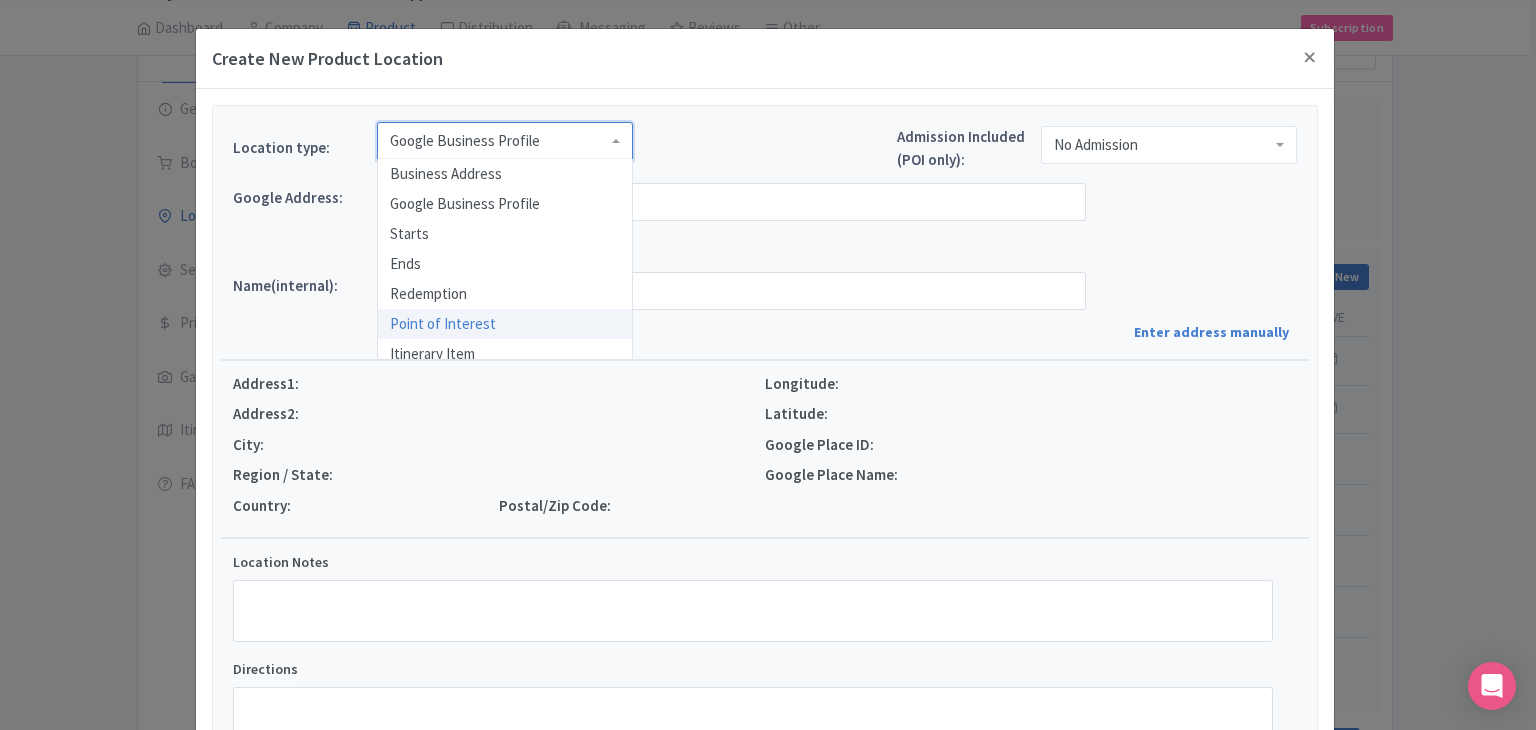 scroll, scrollTop: 0, scrollLeft: 0, axis: both 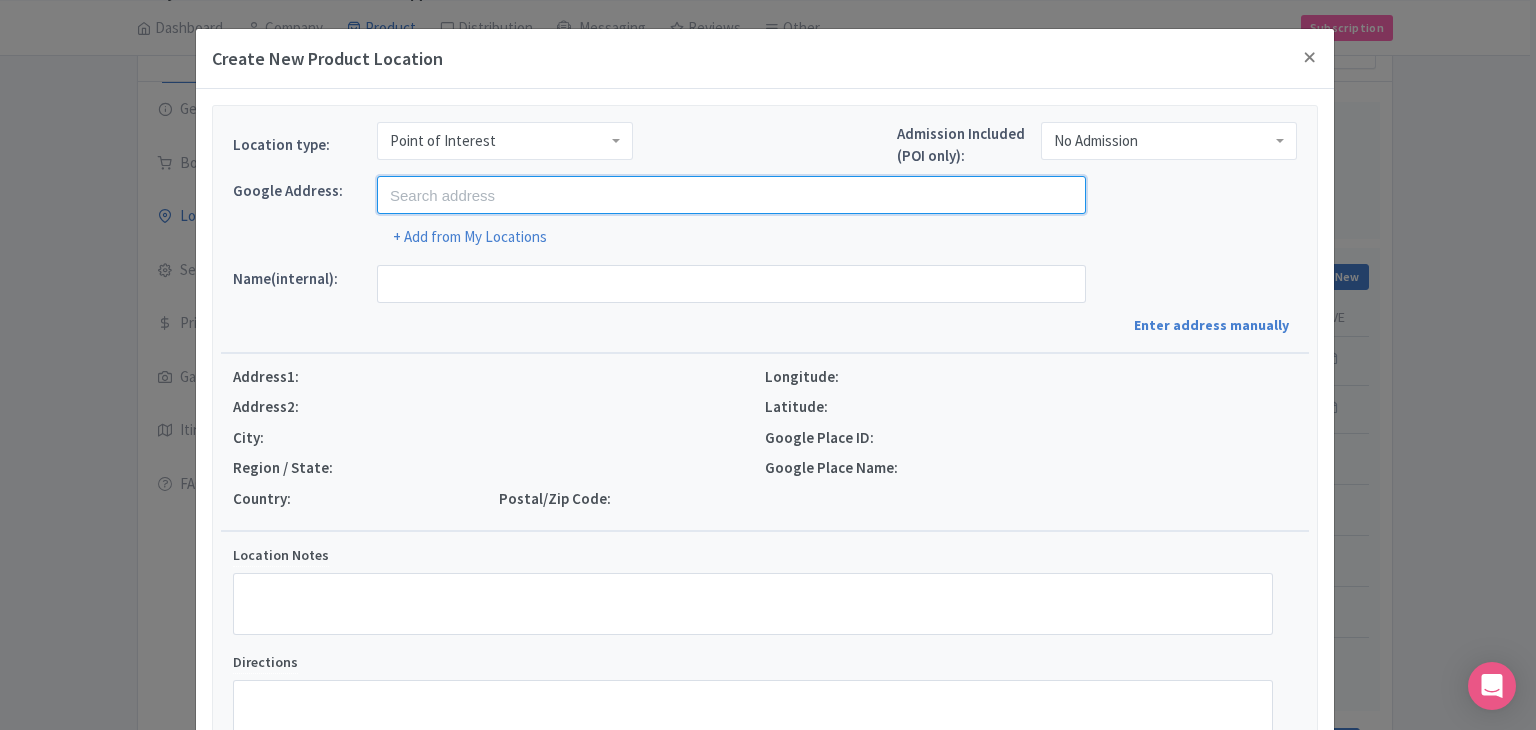 click at bounding box center (731, 195) 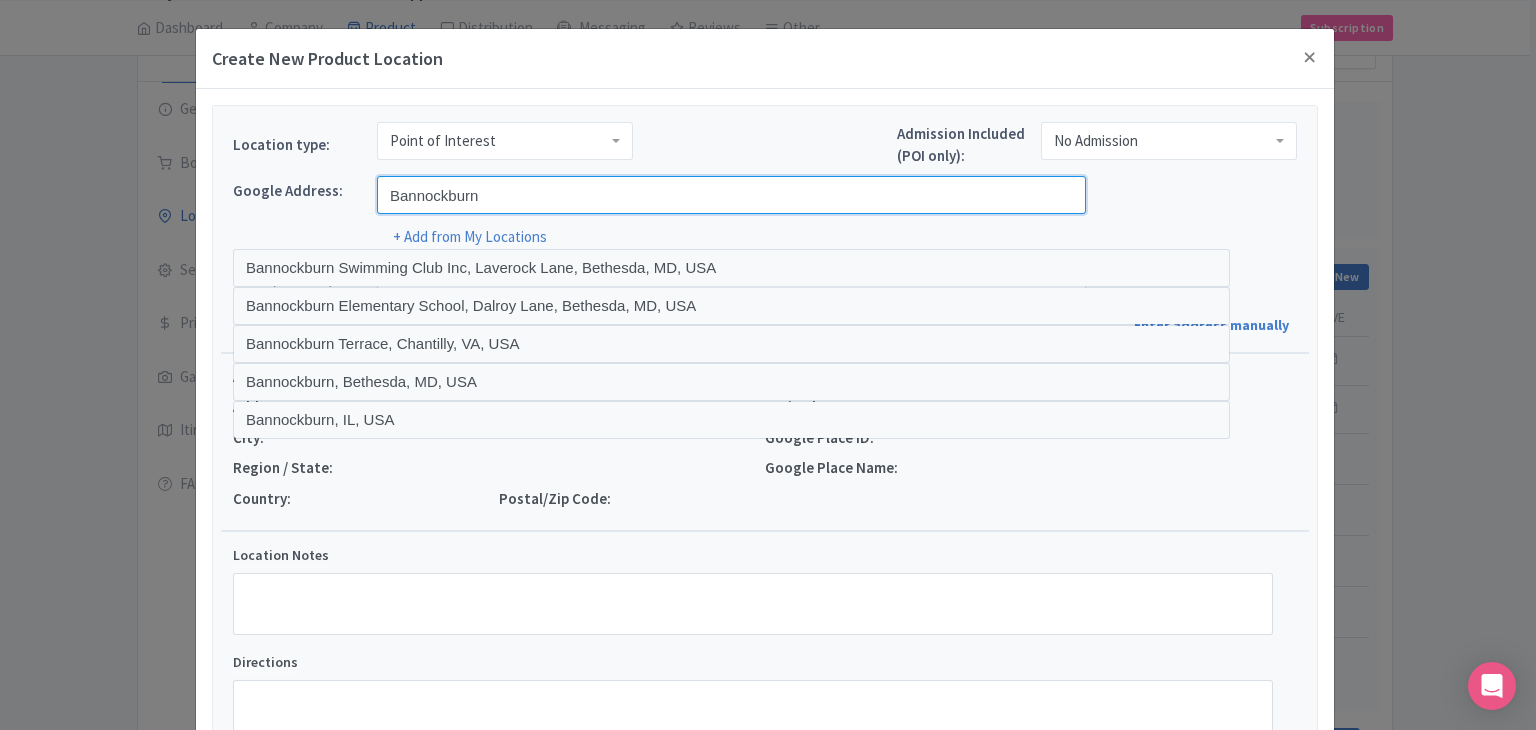 paste on "Cromwell" 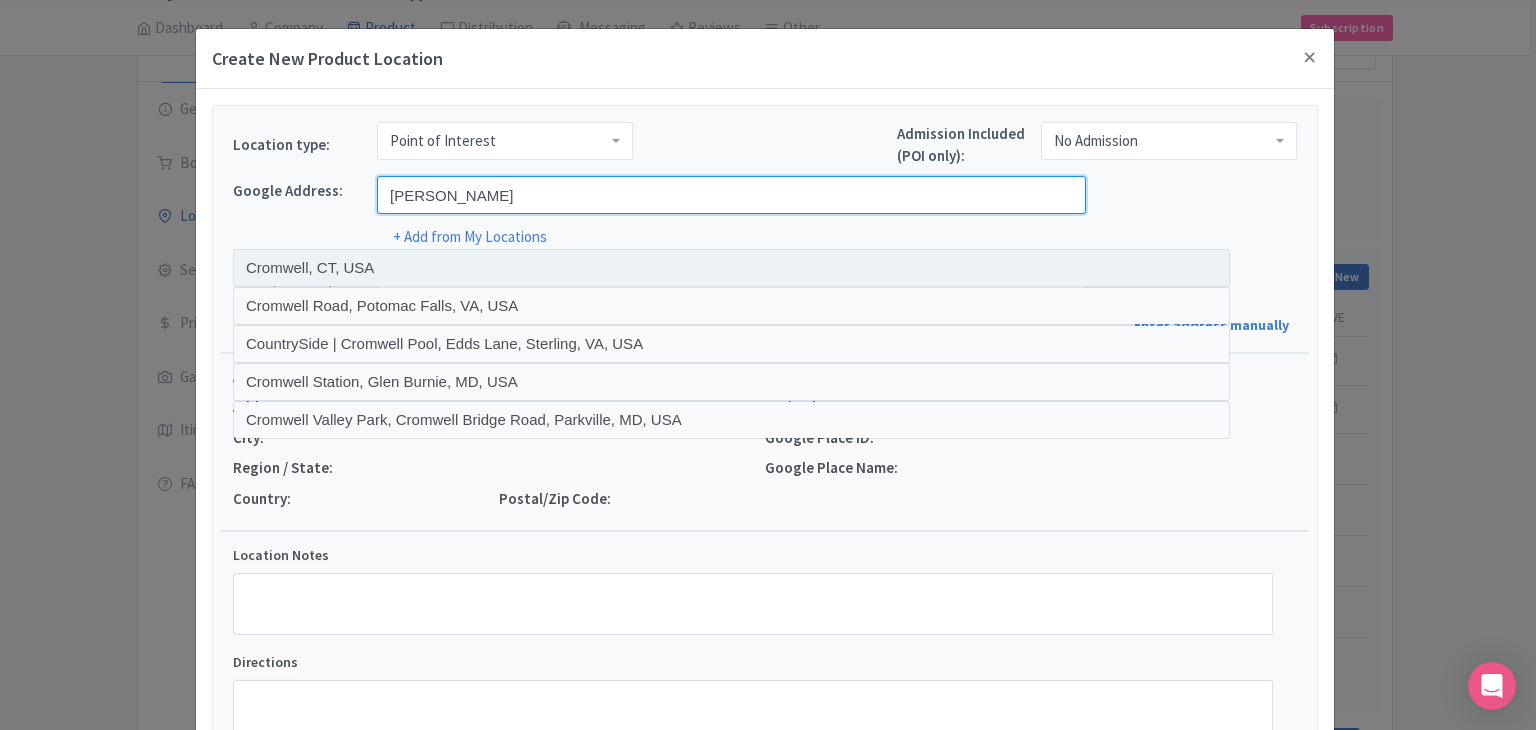 paste on "iconic Cardrona Hote" 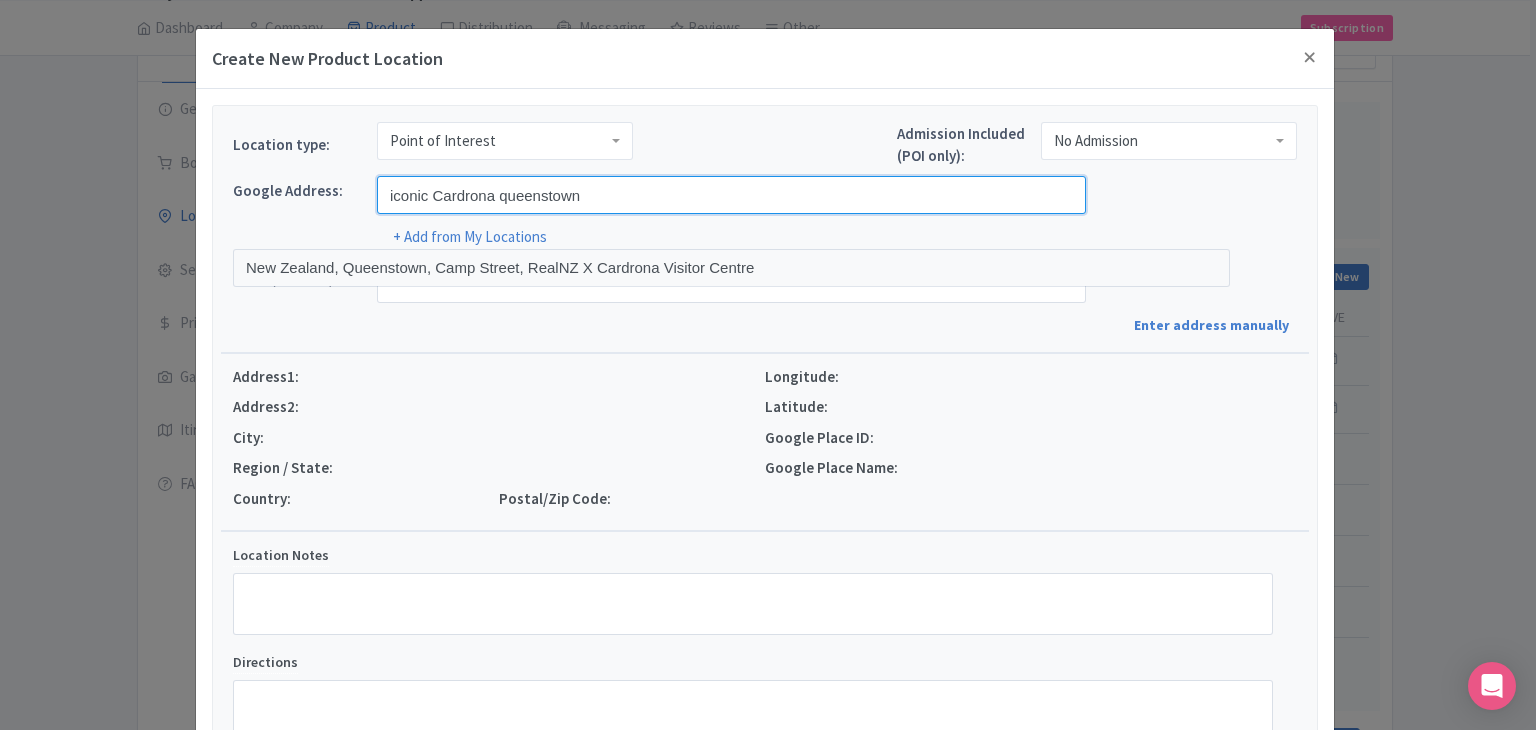 paste on "Boutique Wineries" 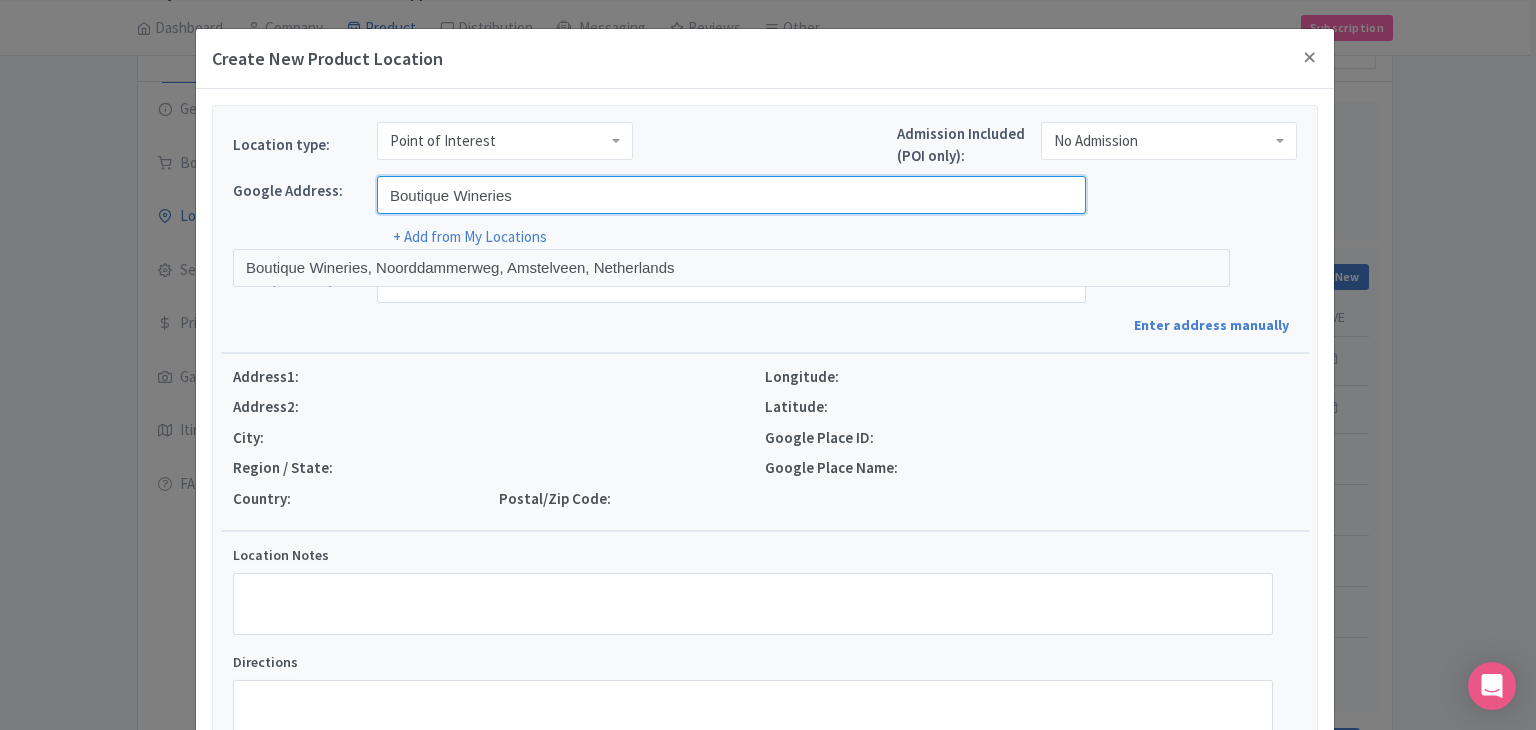 paste on "Artisan Producer" 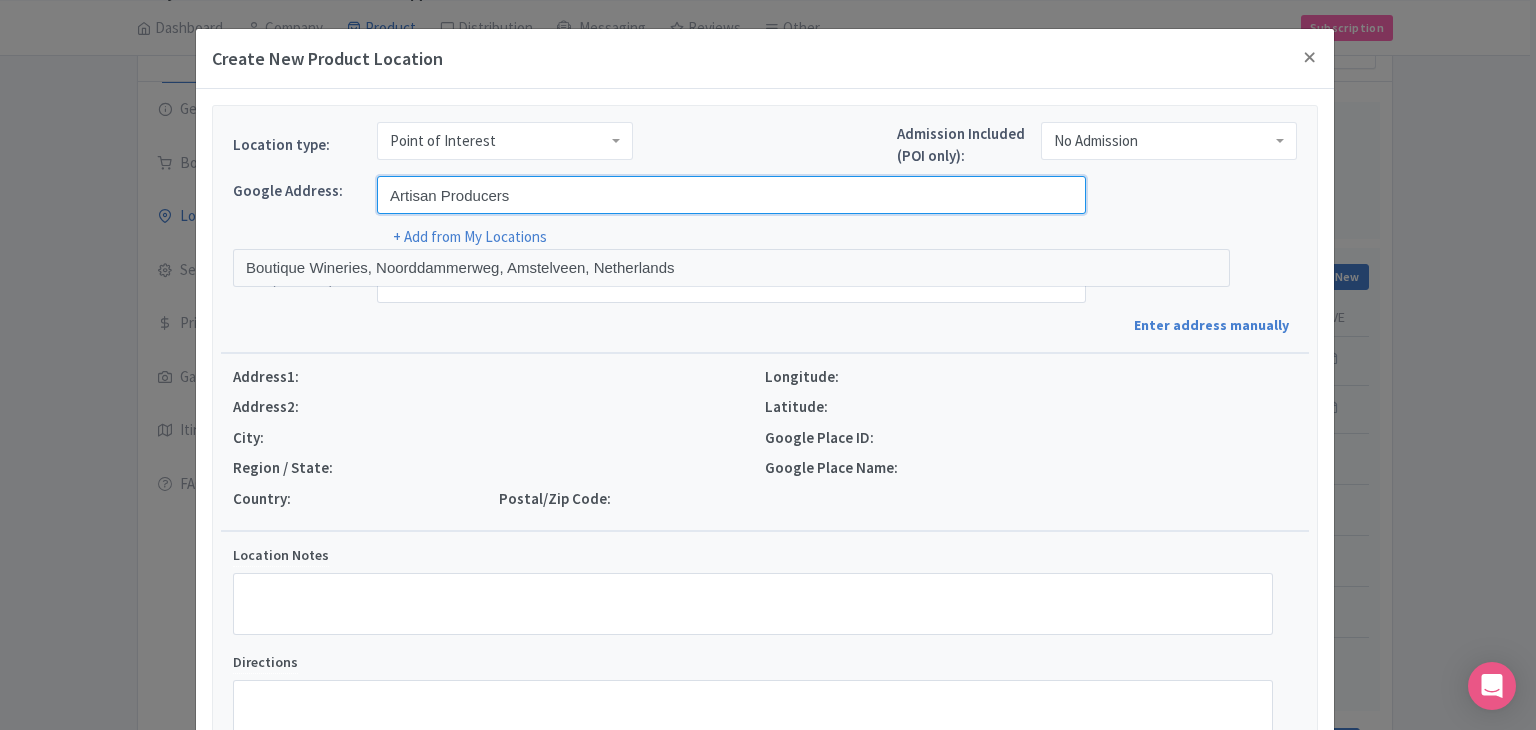 paste on "Scenic Lookout" 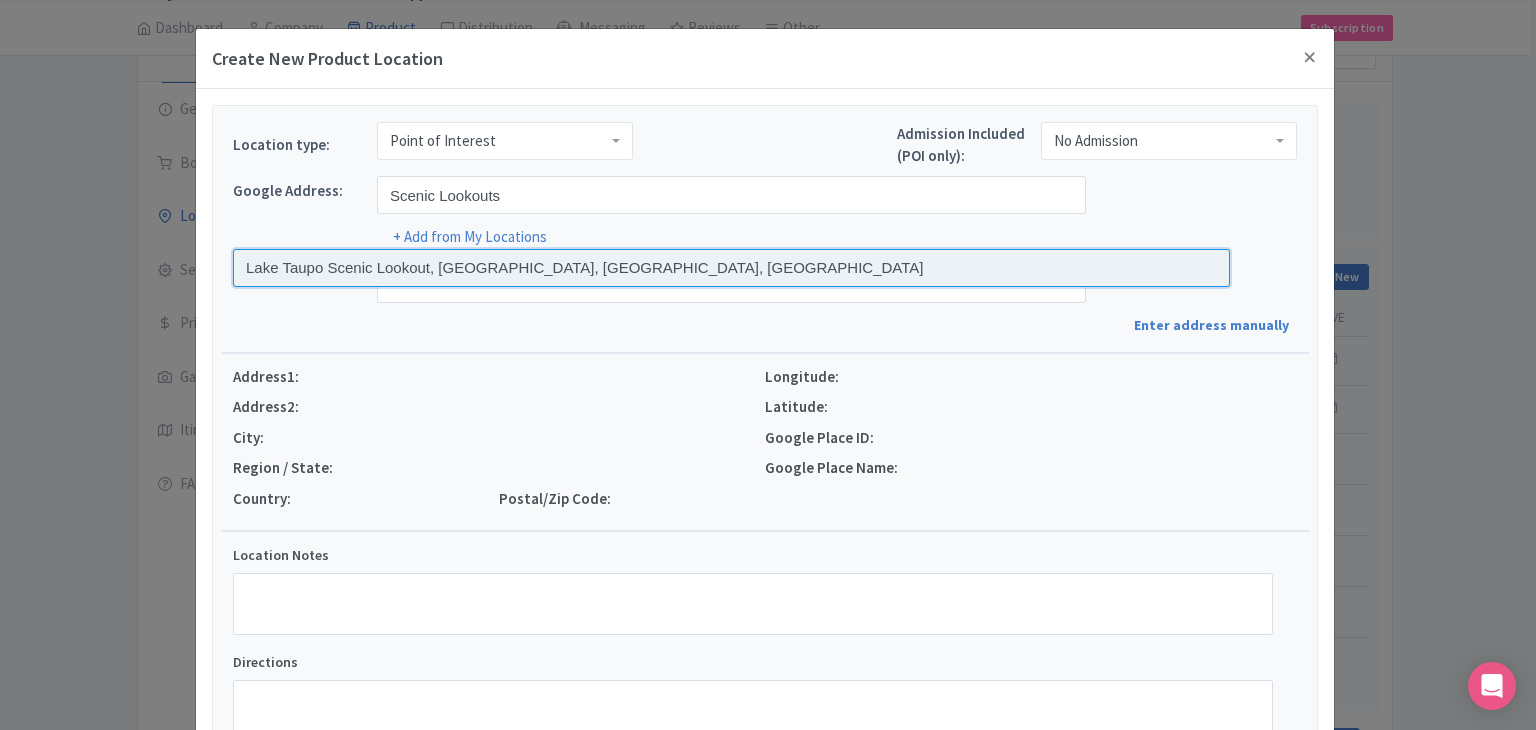click at bounding box center (731, 268) 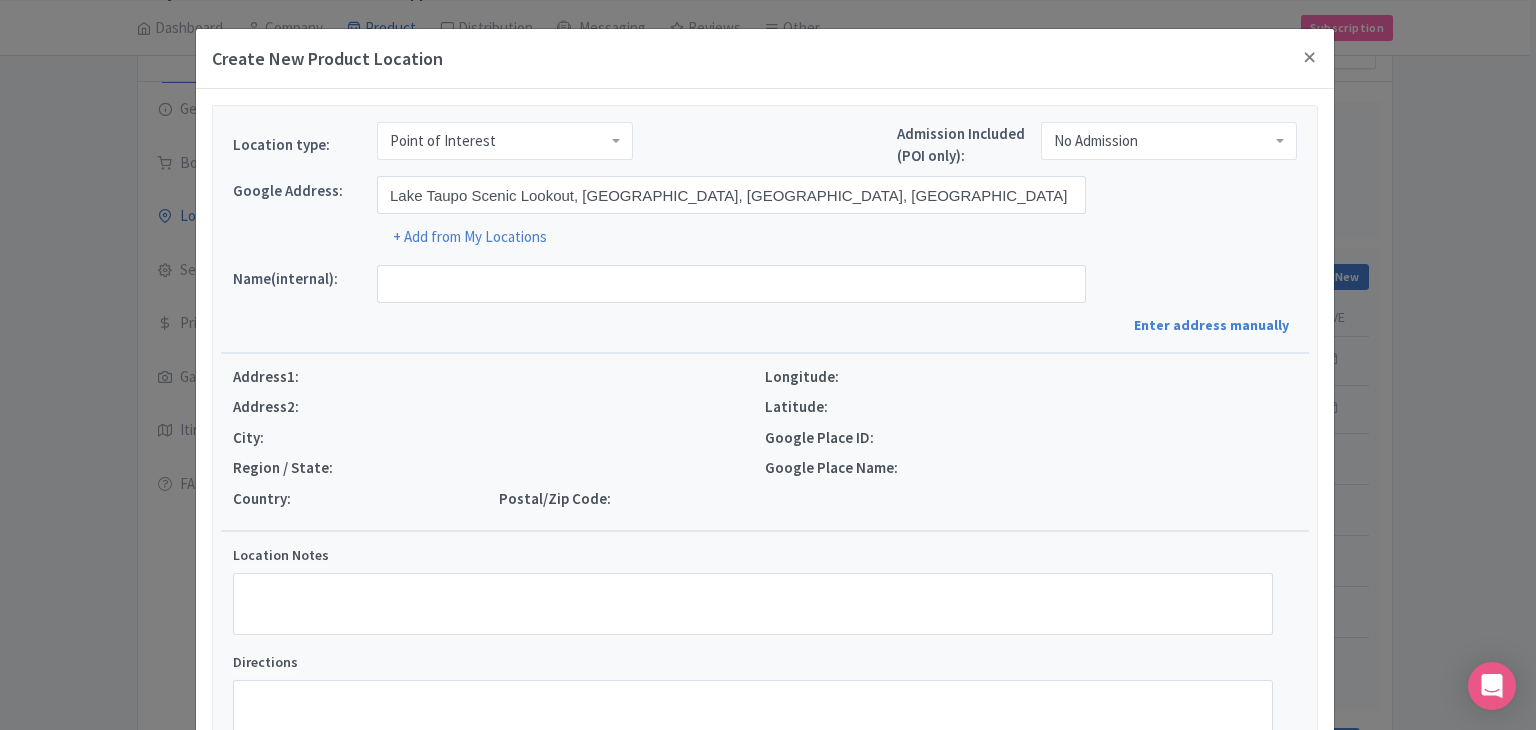 type on "Lake Taupo Scenic Lookout, Wharewaka, Taupō 3378, New Zealand" 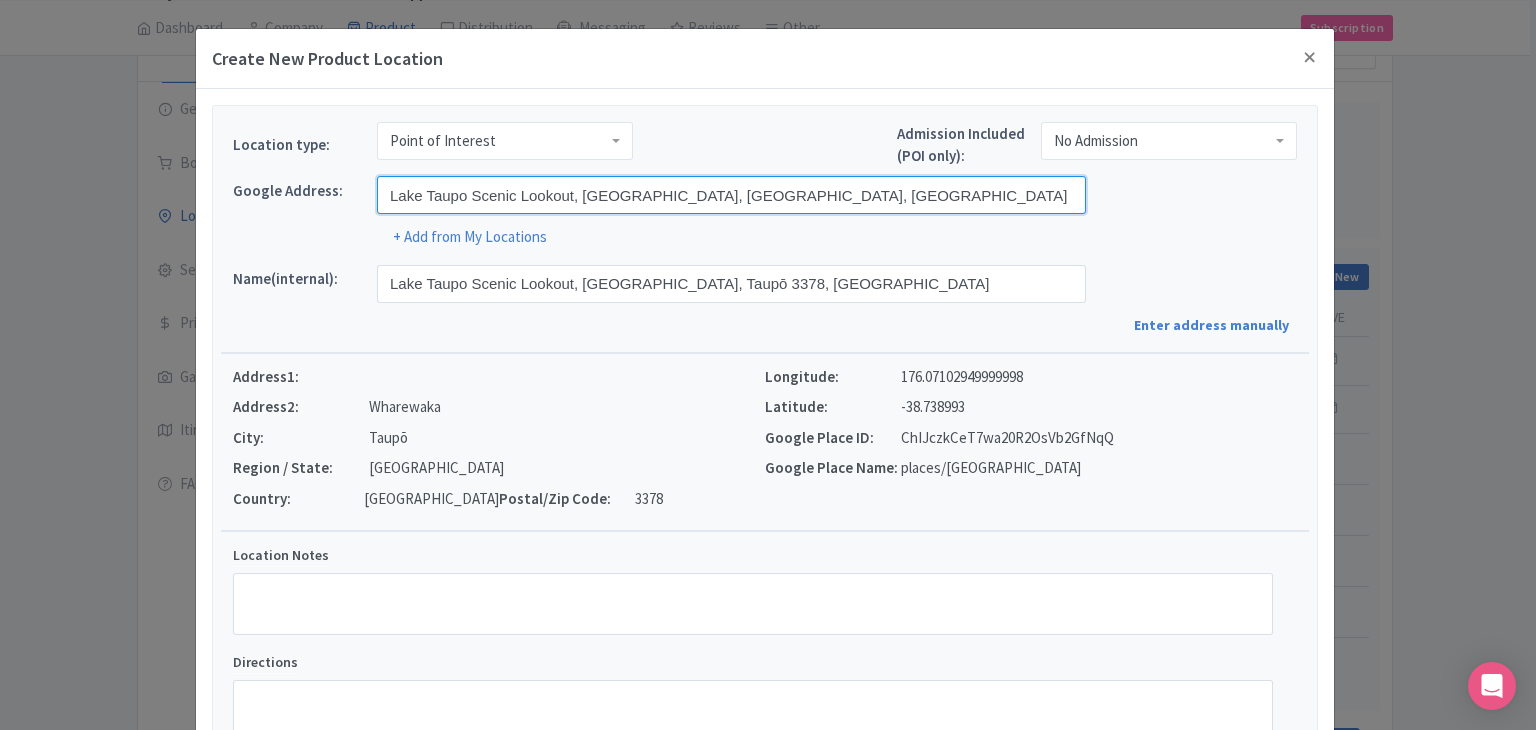 click on "Lake Taupo Scenic Lookout, Wharewaka, Taupō, New Zealand" at bounding box center [731, 195] 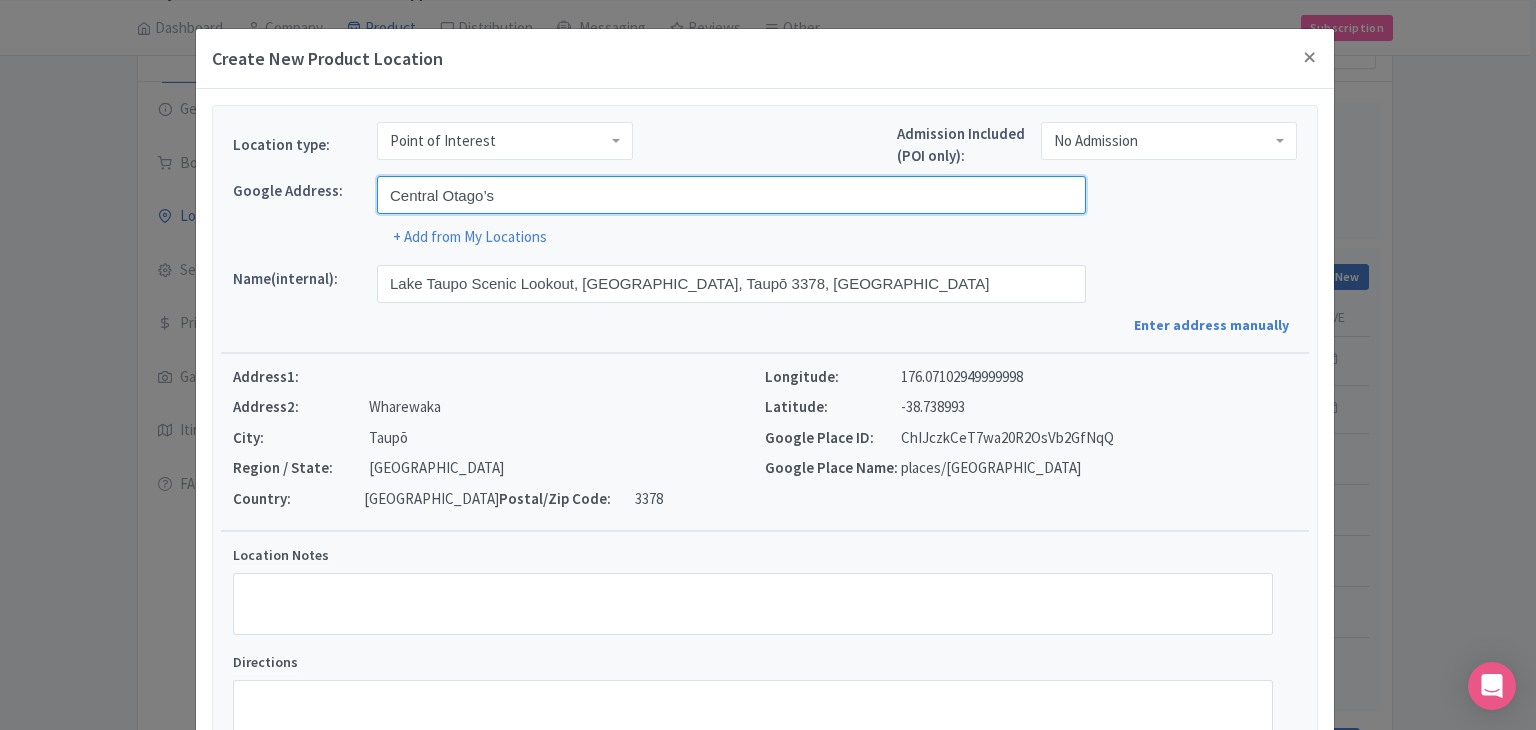 click on "Central Otago’s" at bounding box center [731, 195] 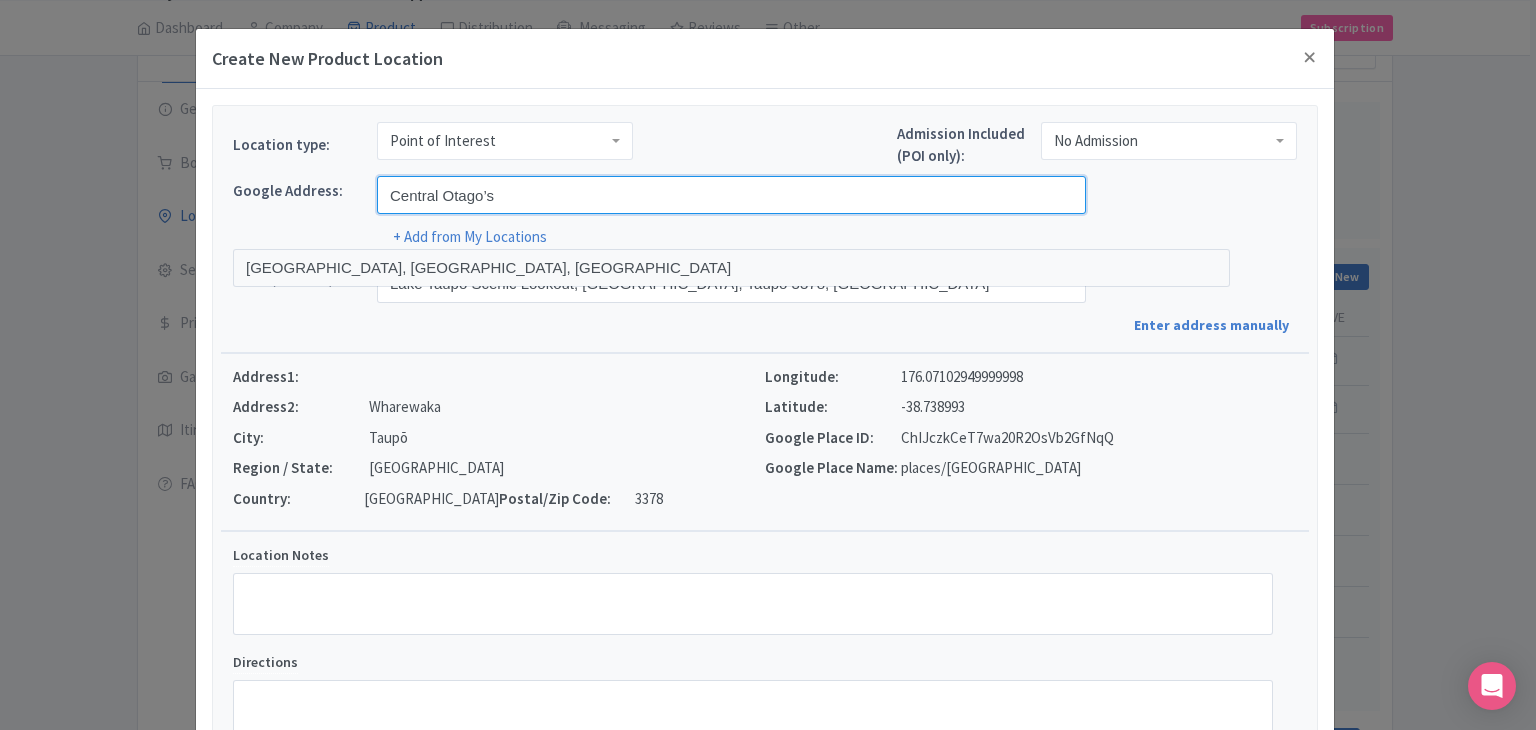 click on "Central Otago’s" at bounding box center [731, 195] 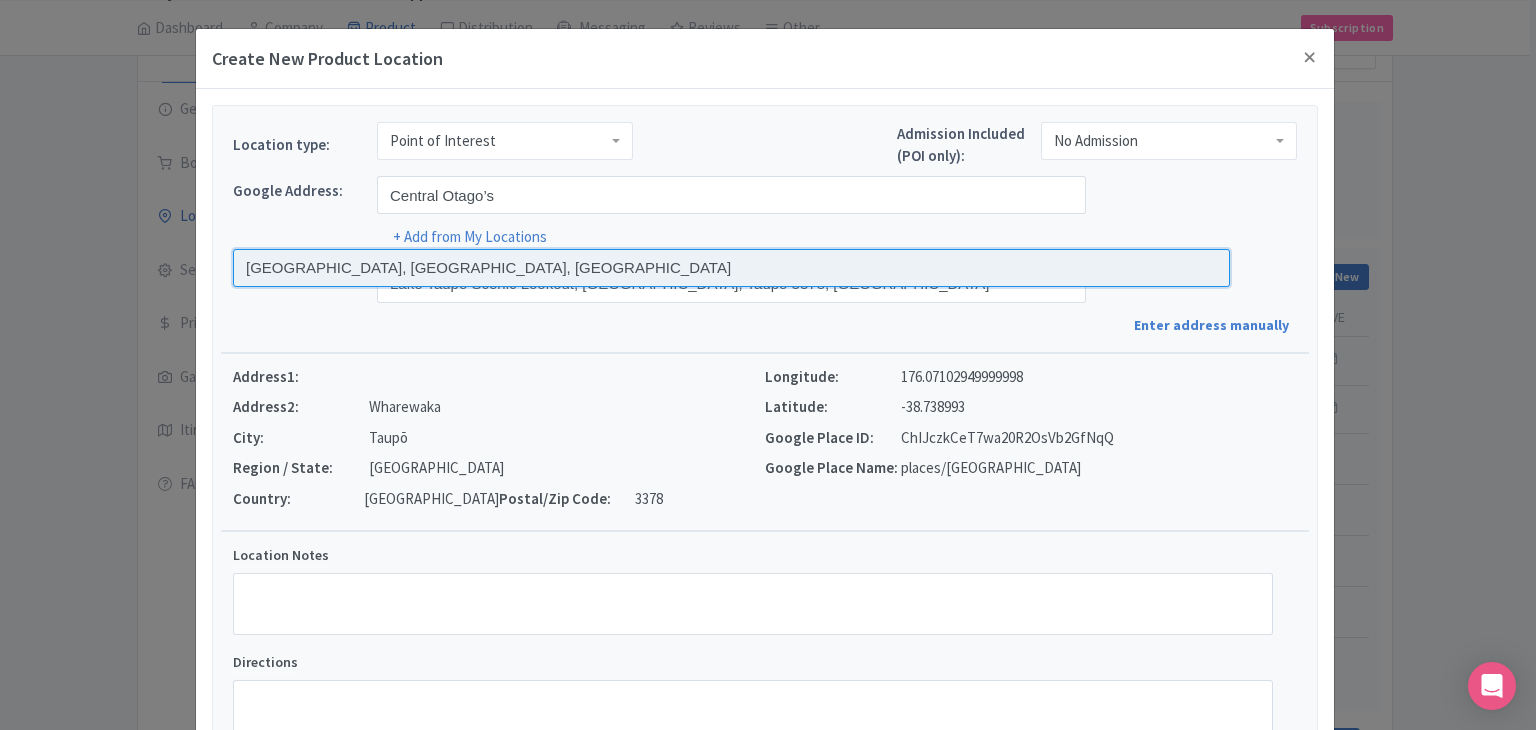 click at bounding box center (731, 268) 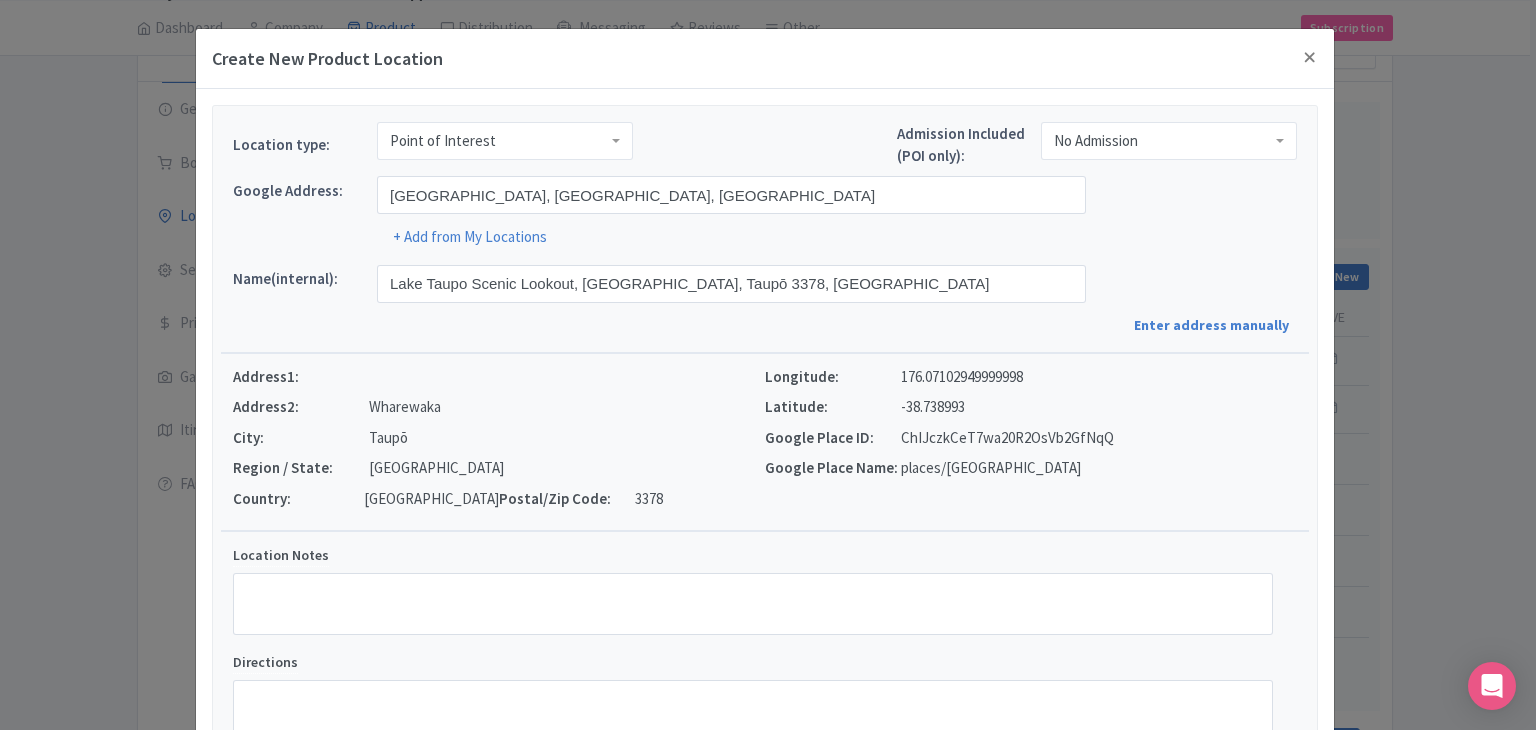 type on "Central Otago District, Central Otago District, Otago Region, New Zealand" 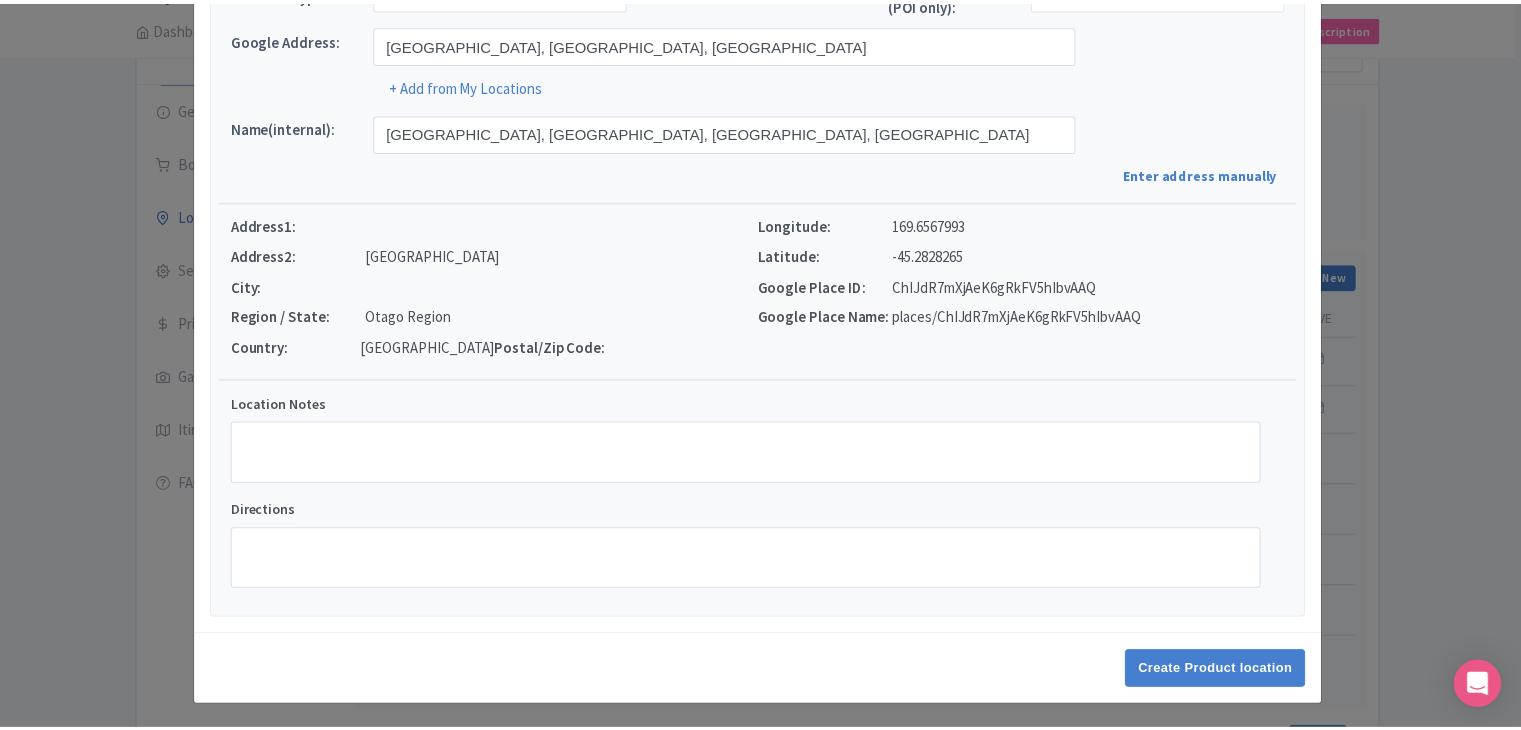 scroll, scrollTop: 152, scrollLeft: 0, axis: vertical 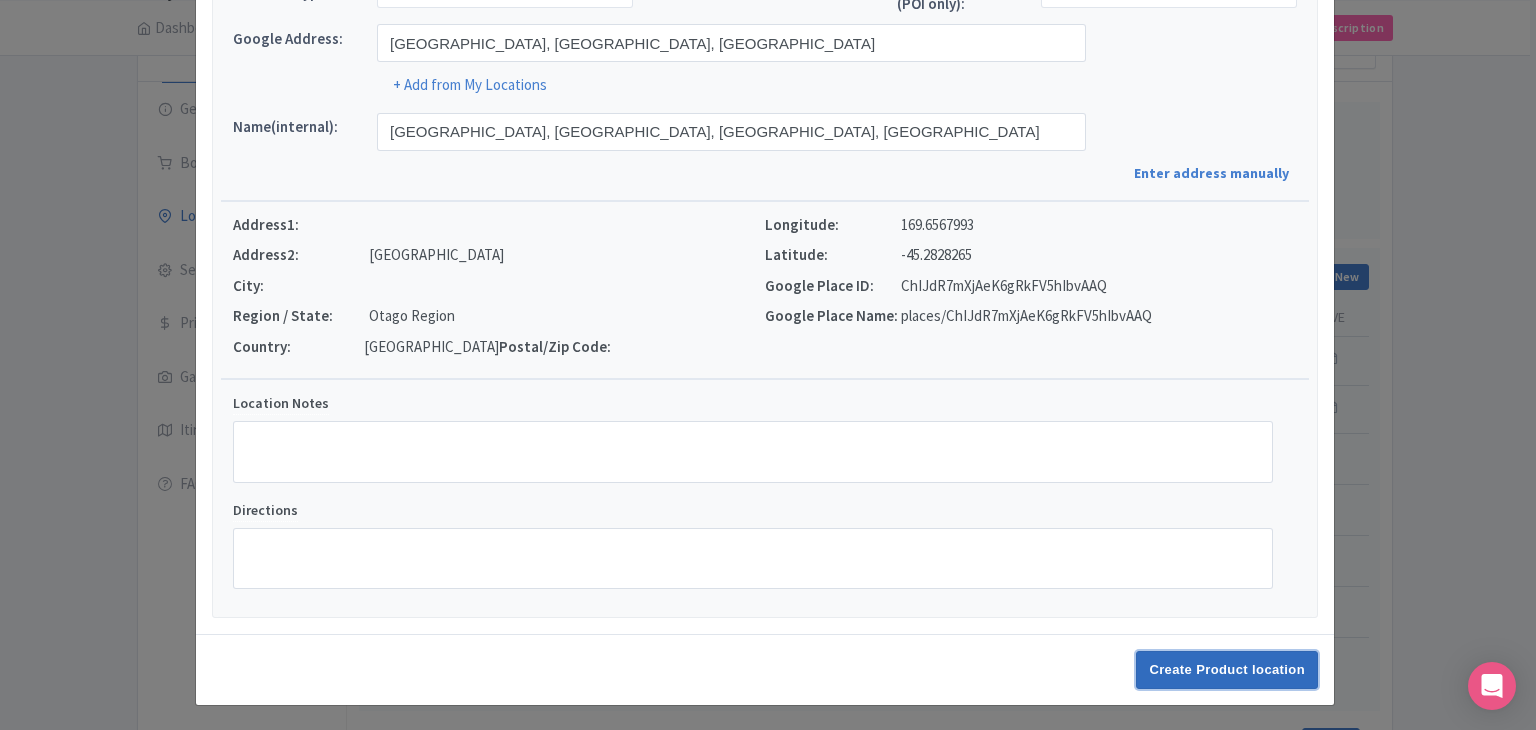 click on "Create Product location" at bounding box center (1227, 670) 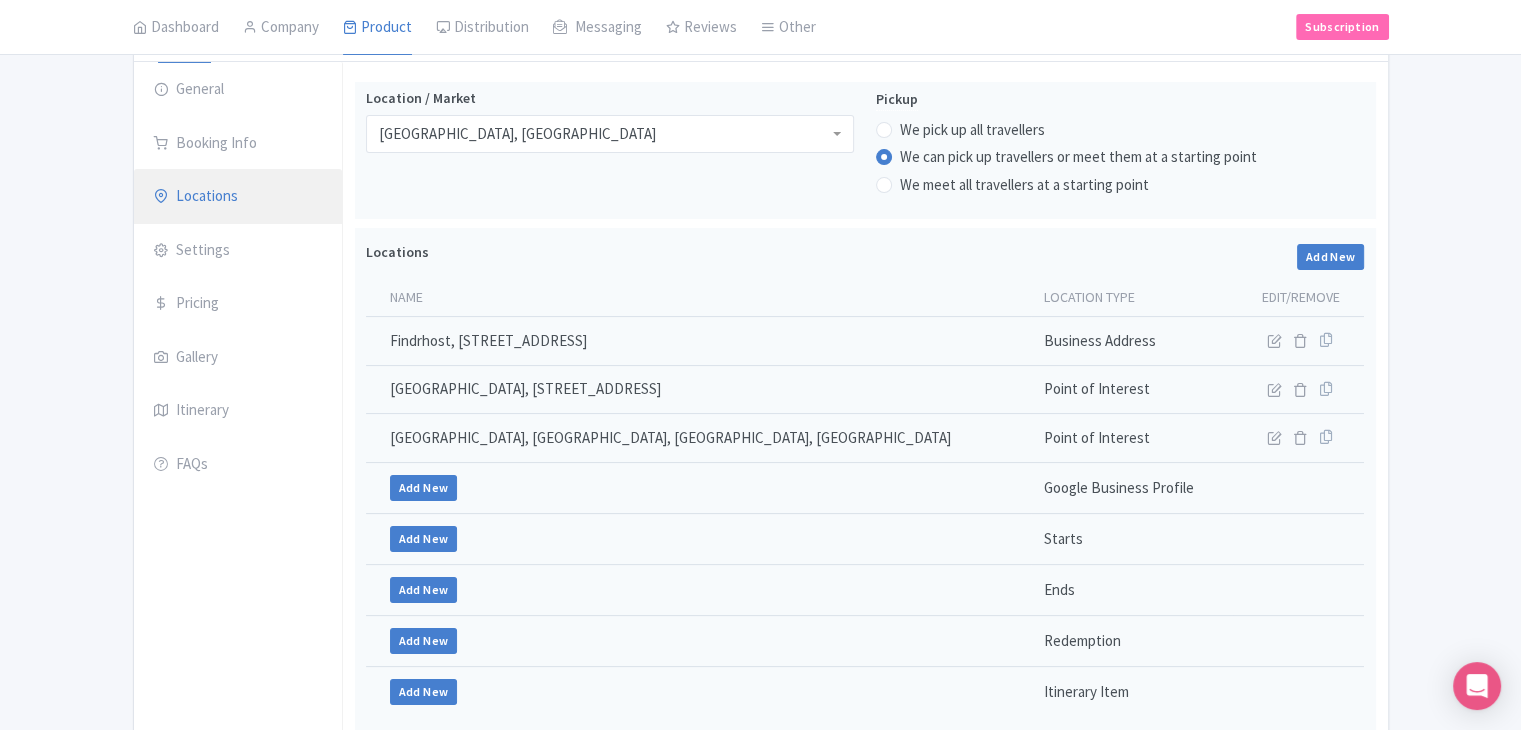 scroll, scrollTop: 197, scrollLeft: 0, axis: vertical 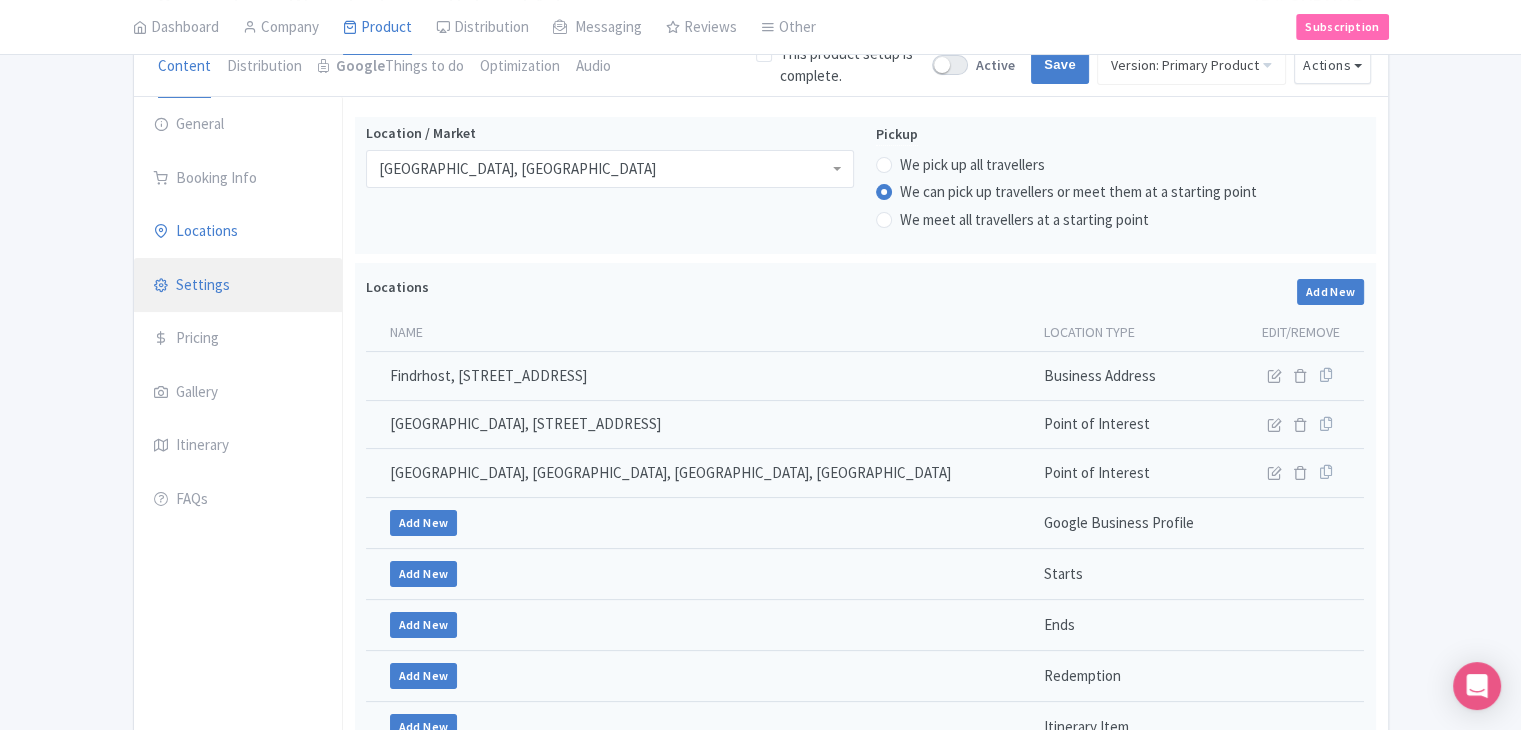 click on "Settings" at bounding box center (238, 286) 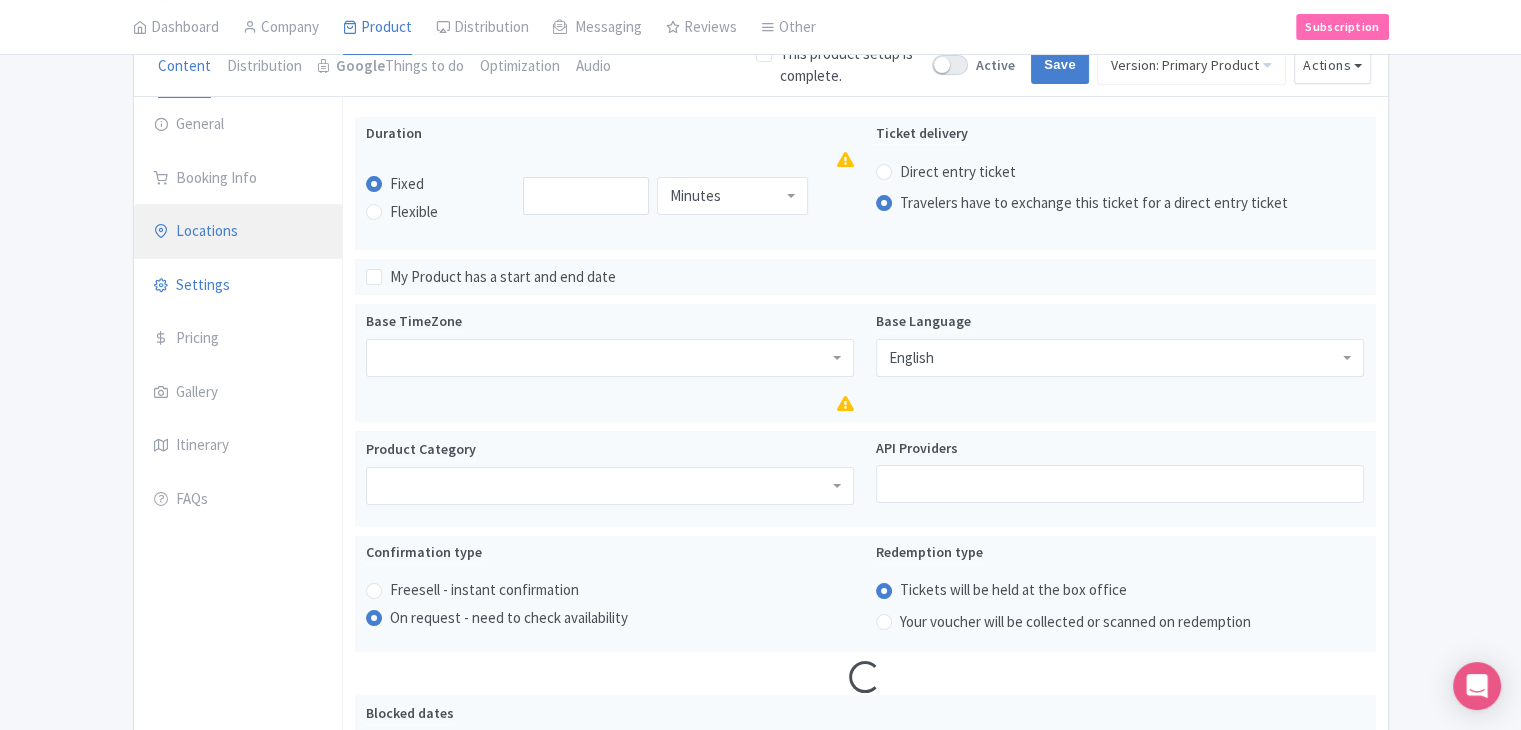 click on "Locations" at bounding box center (238, 232) 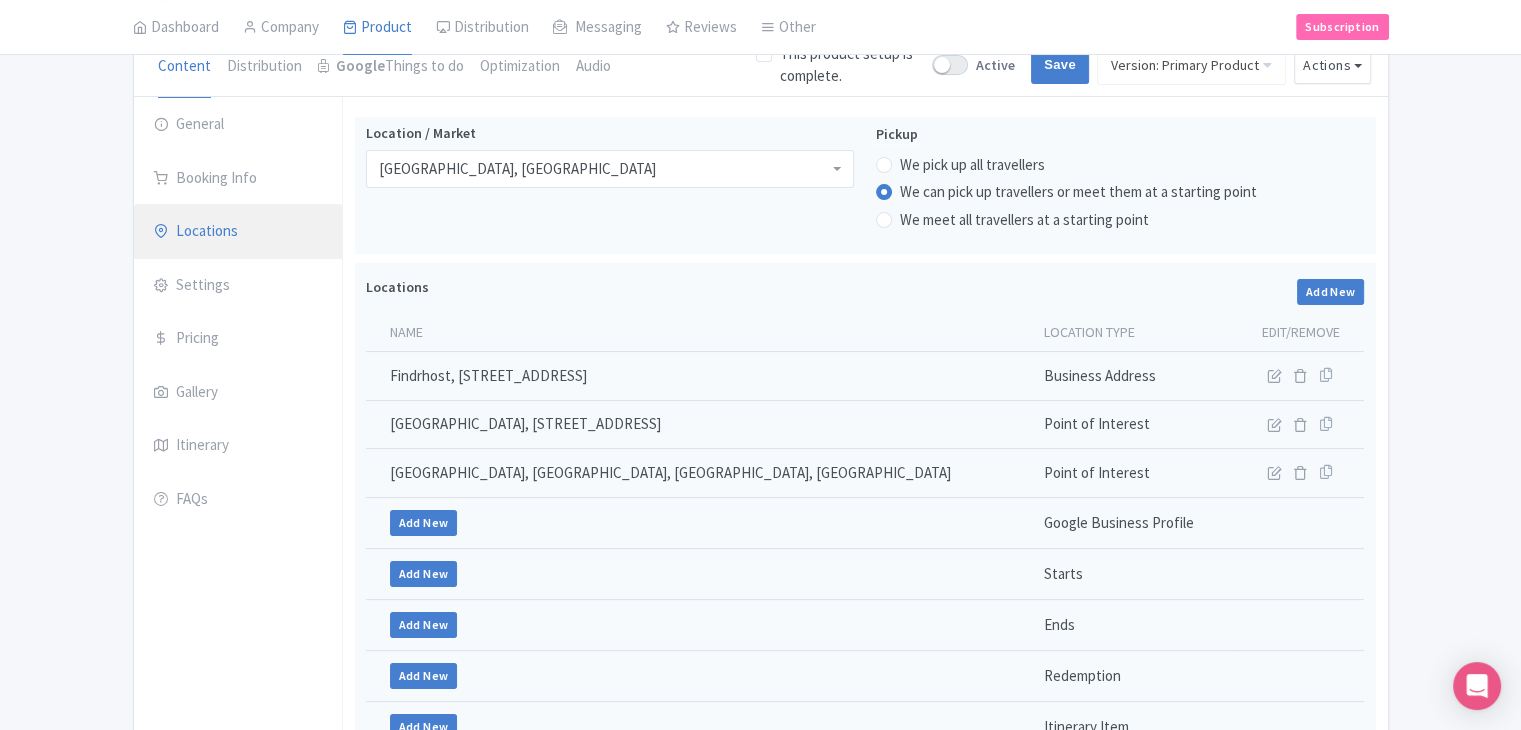 click on "Locations" at bounding box center (238, 232) 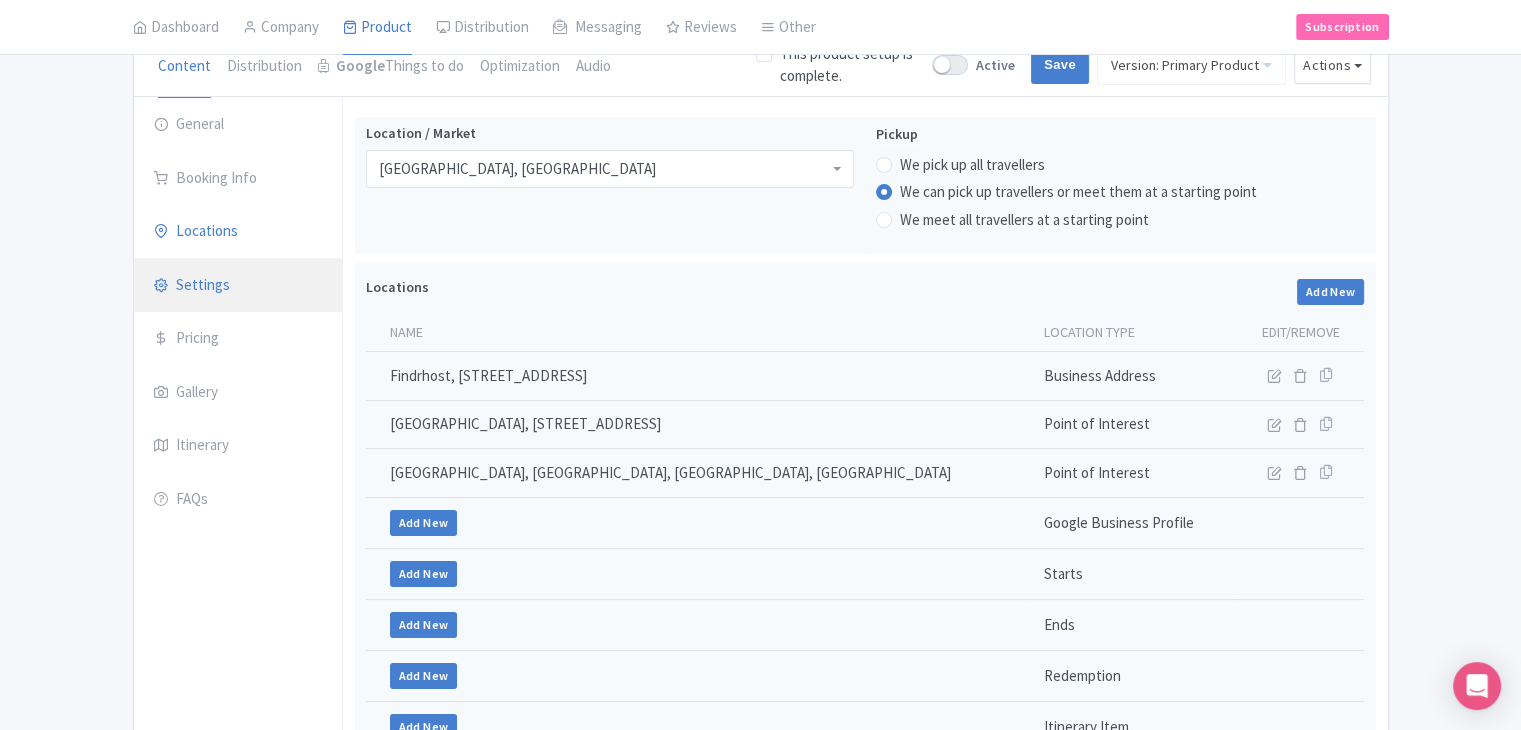 click on "Settings" at bounding box center (238, 286) 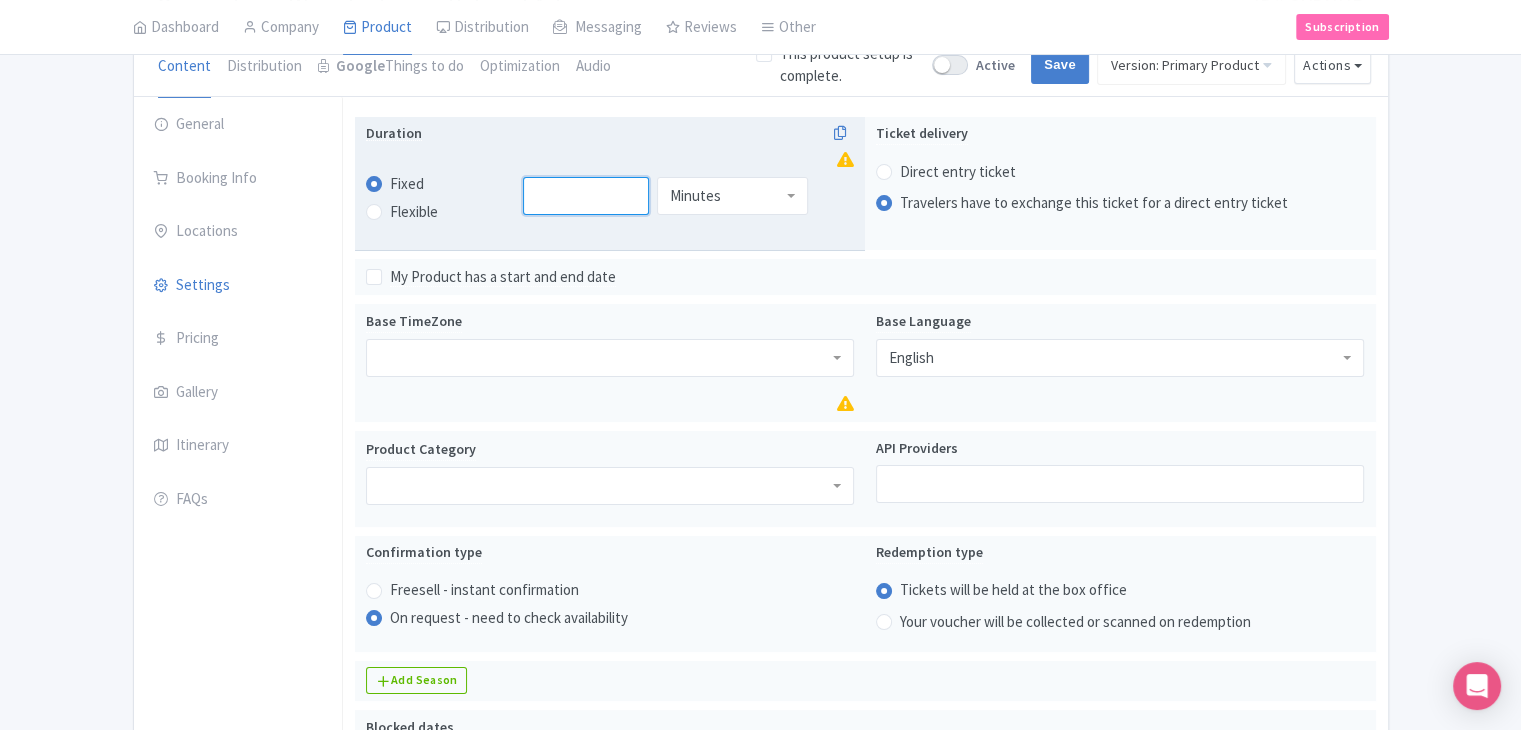 click at bounding box center (586, 196) 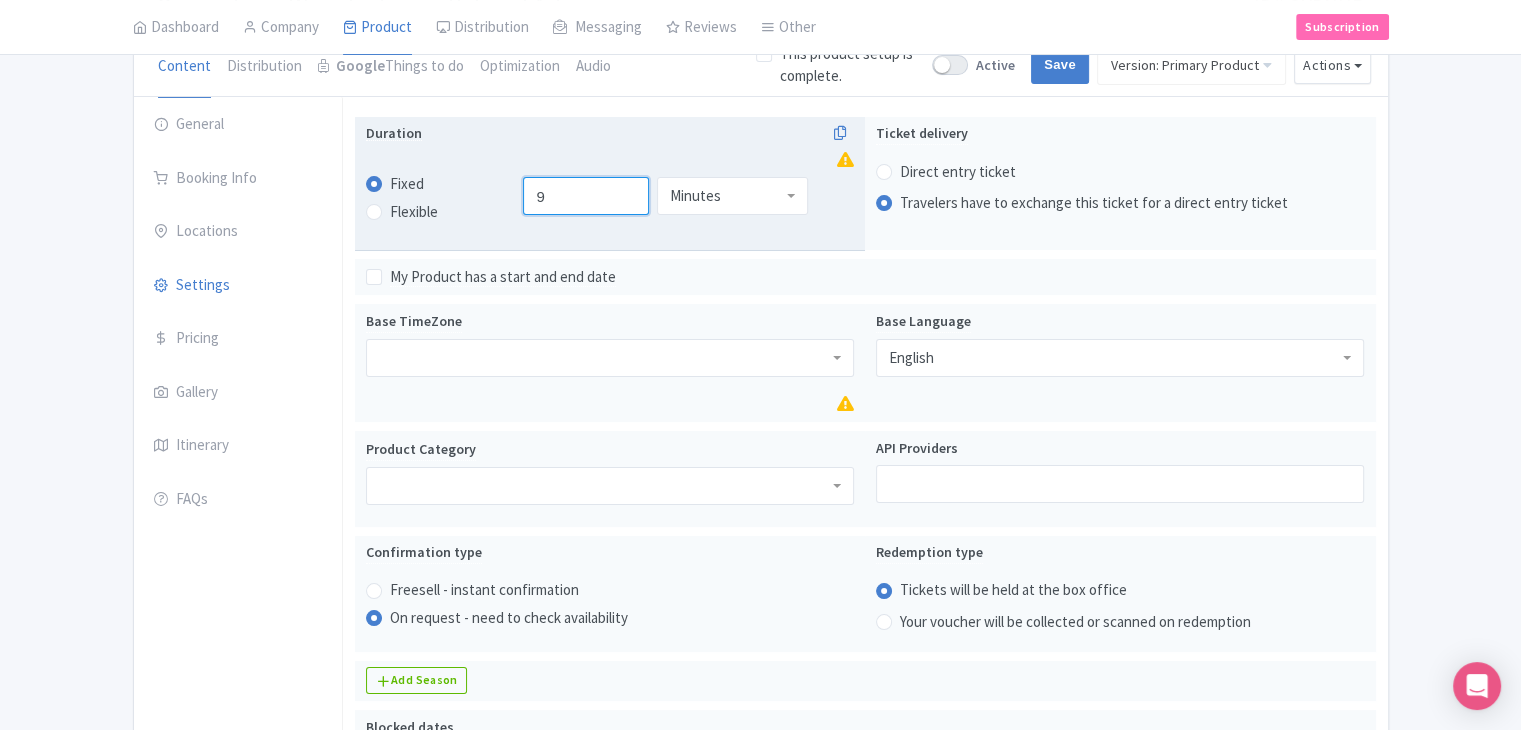 type on "9" 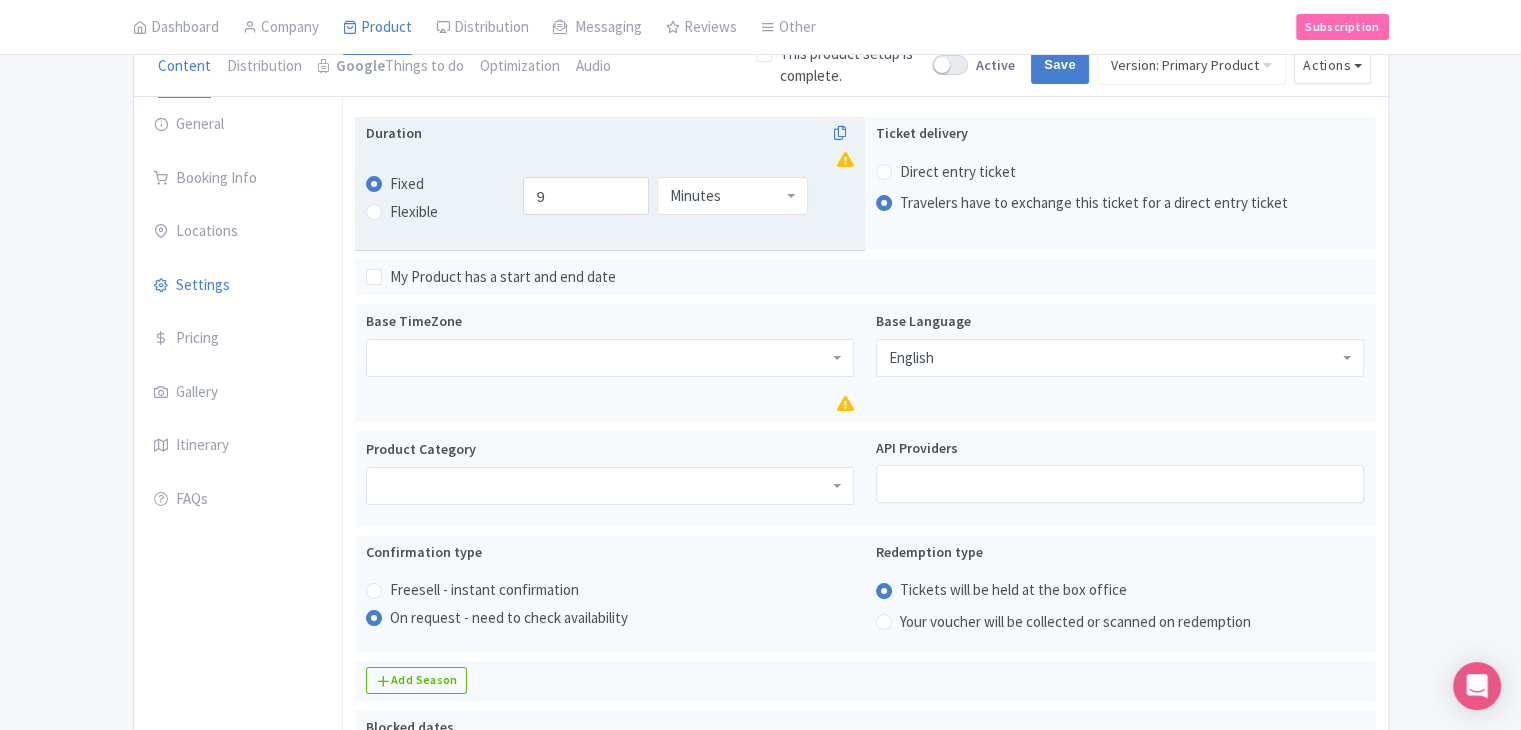 click on "Minutes" at bounding box center (732, 196) 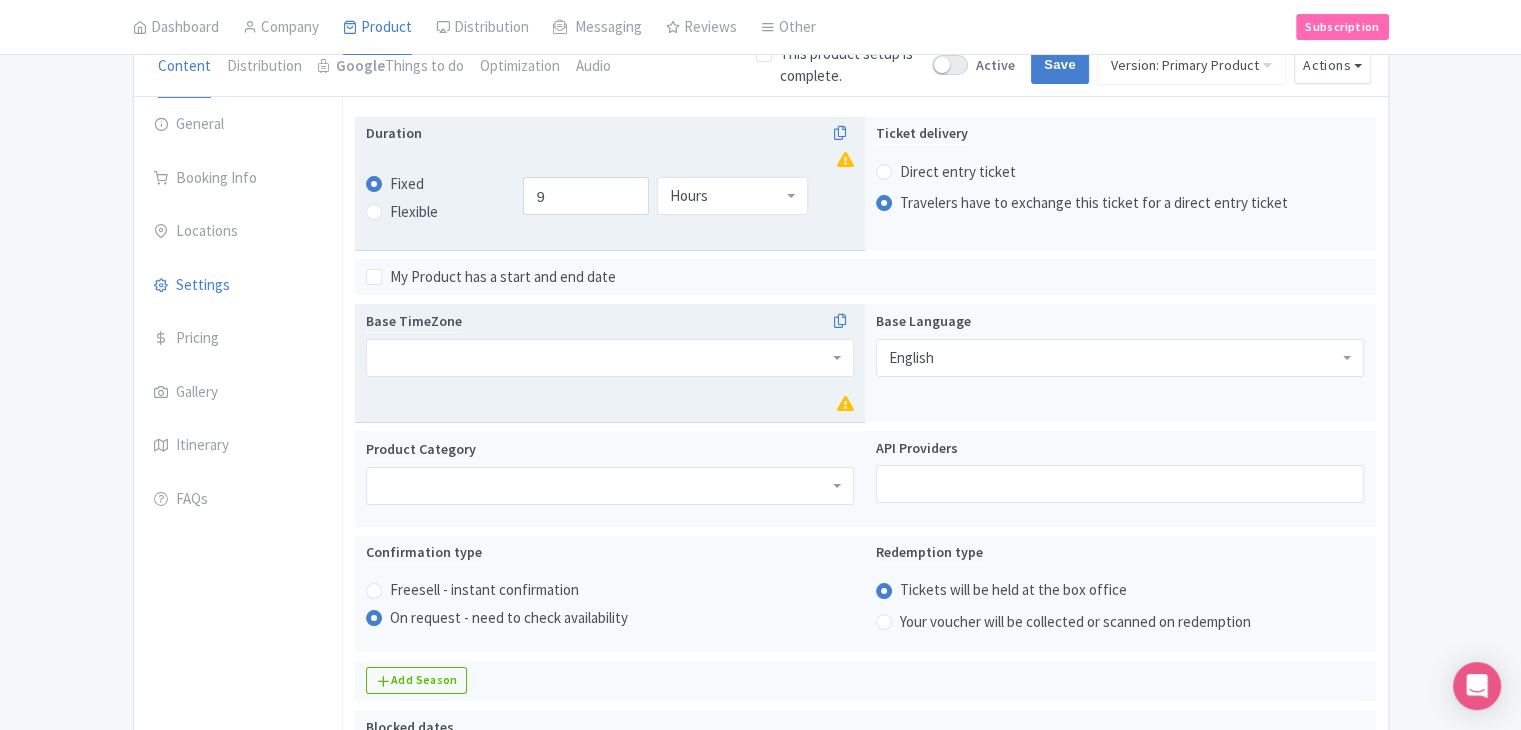 click at bounding box center [610, 358] 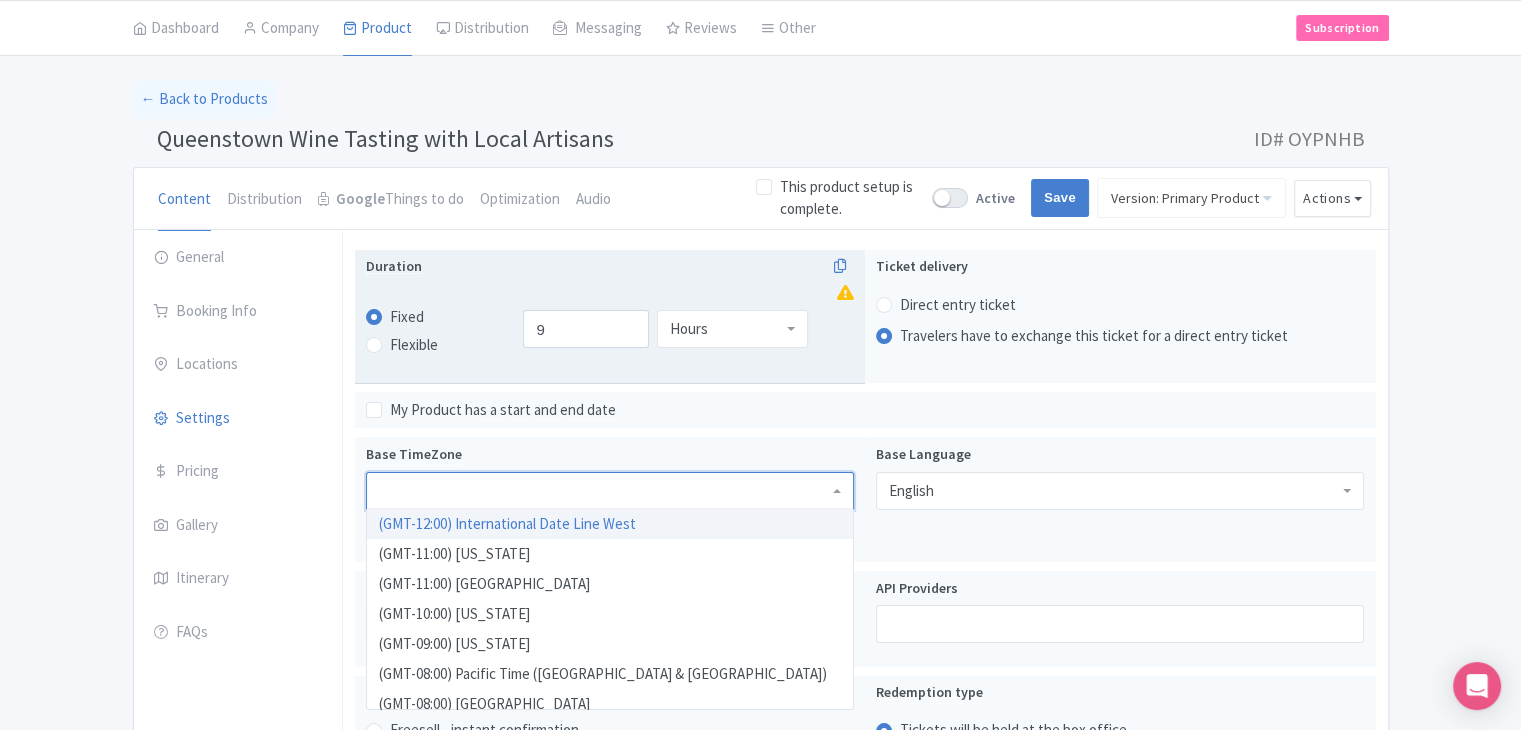 scroll, scrollTop: 200, scrollLeft: 0, axis: vertical 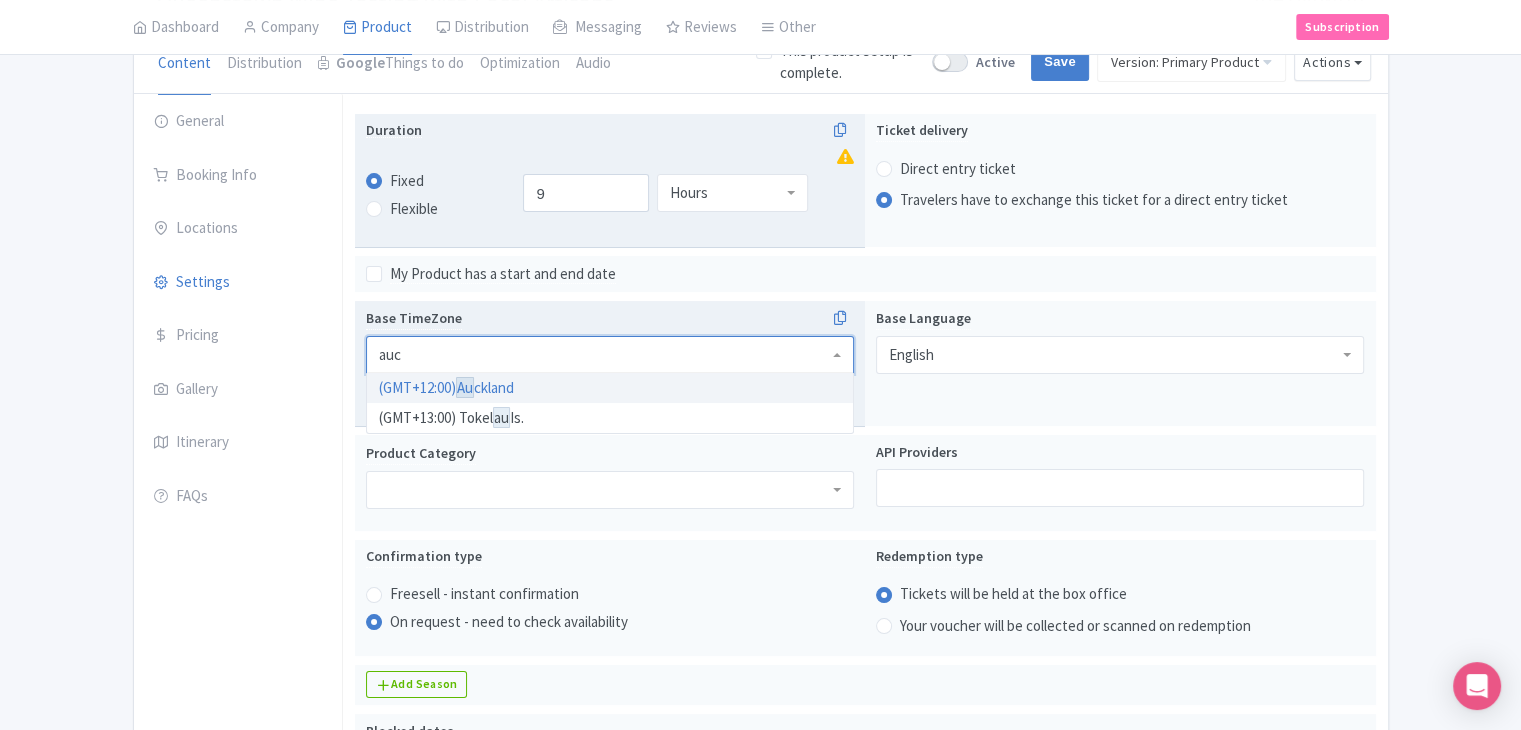 type on "auck" 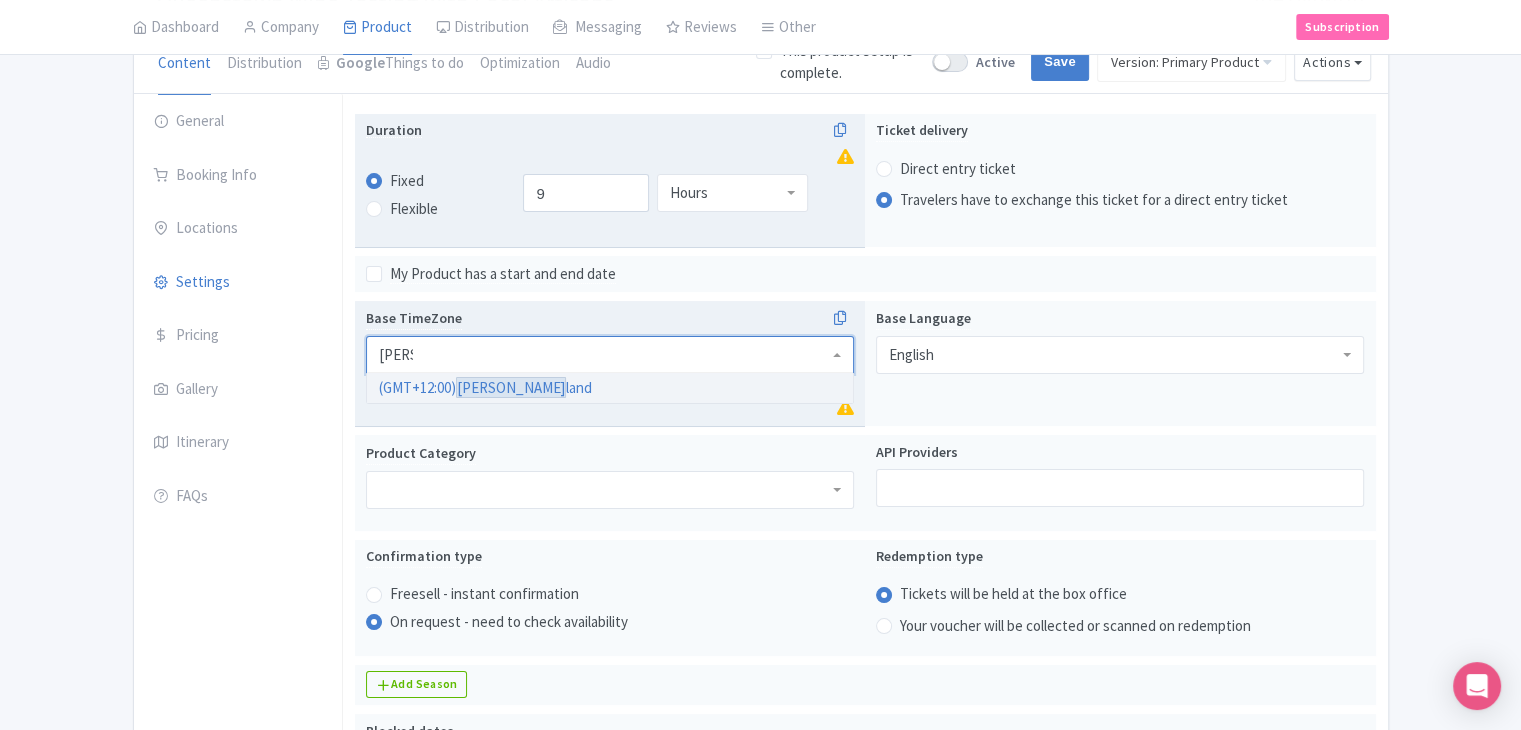 type 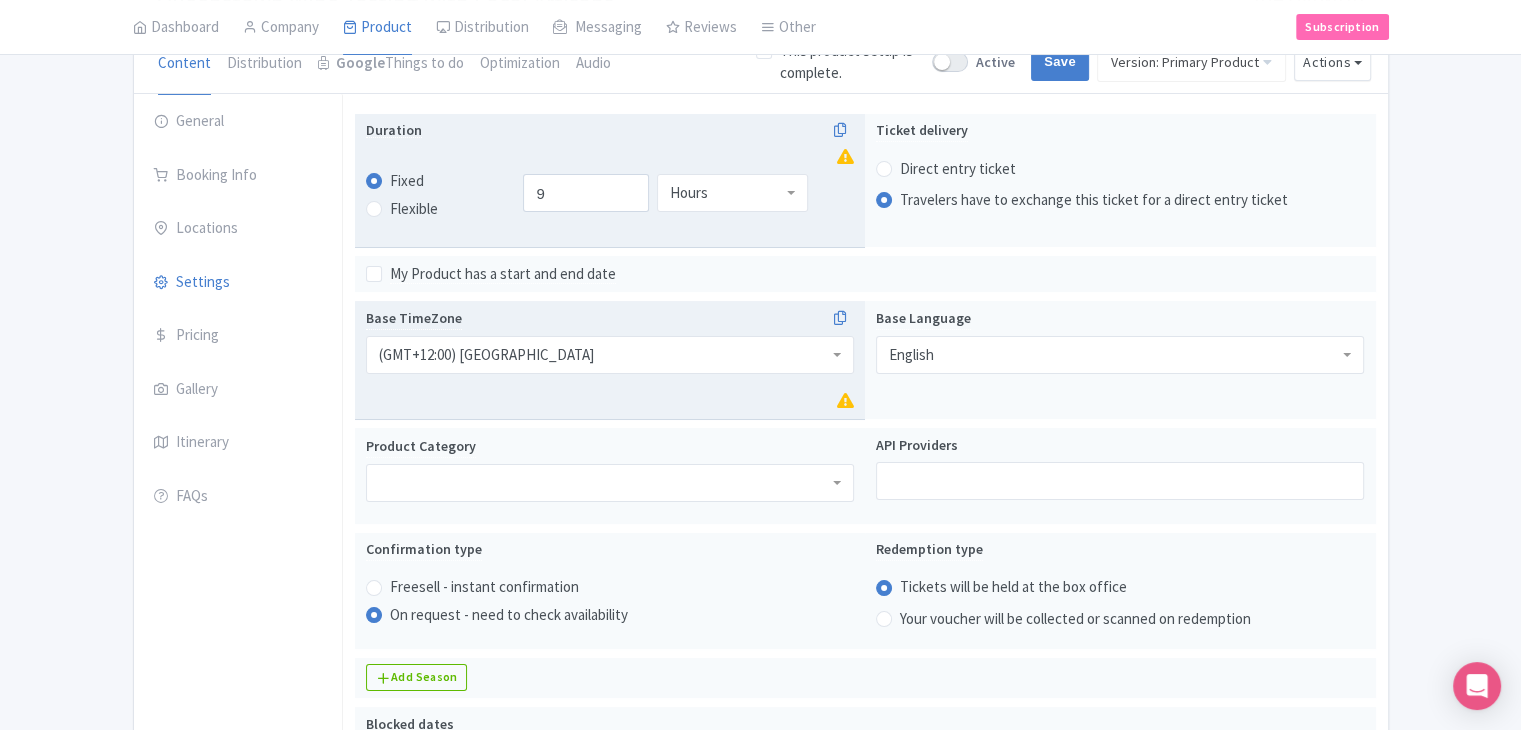 scroll, scrollTop: 0, scrollLeft: 0, axis: both 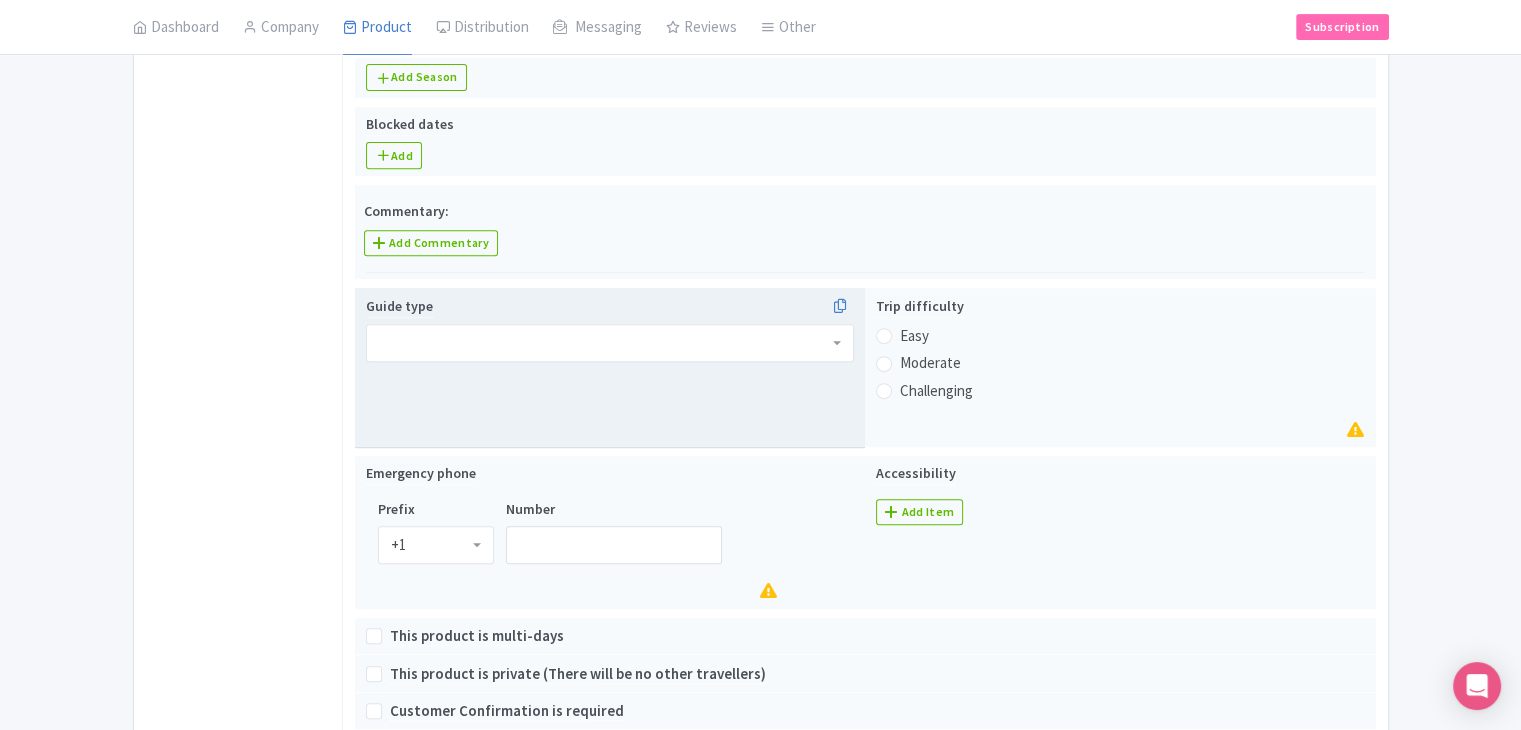 click at bounding box center [610, 343] 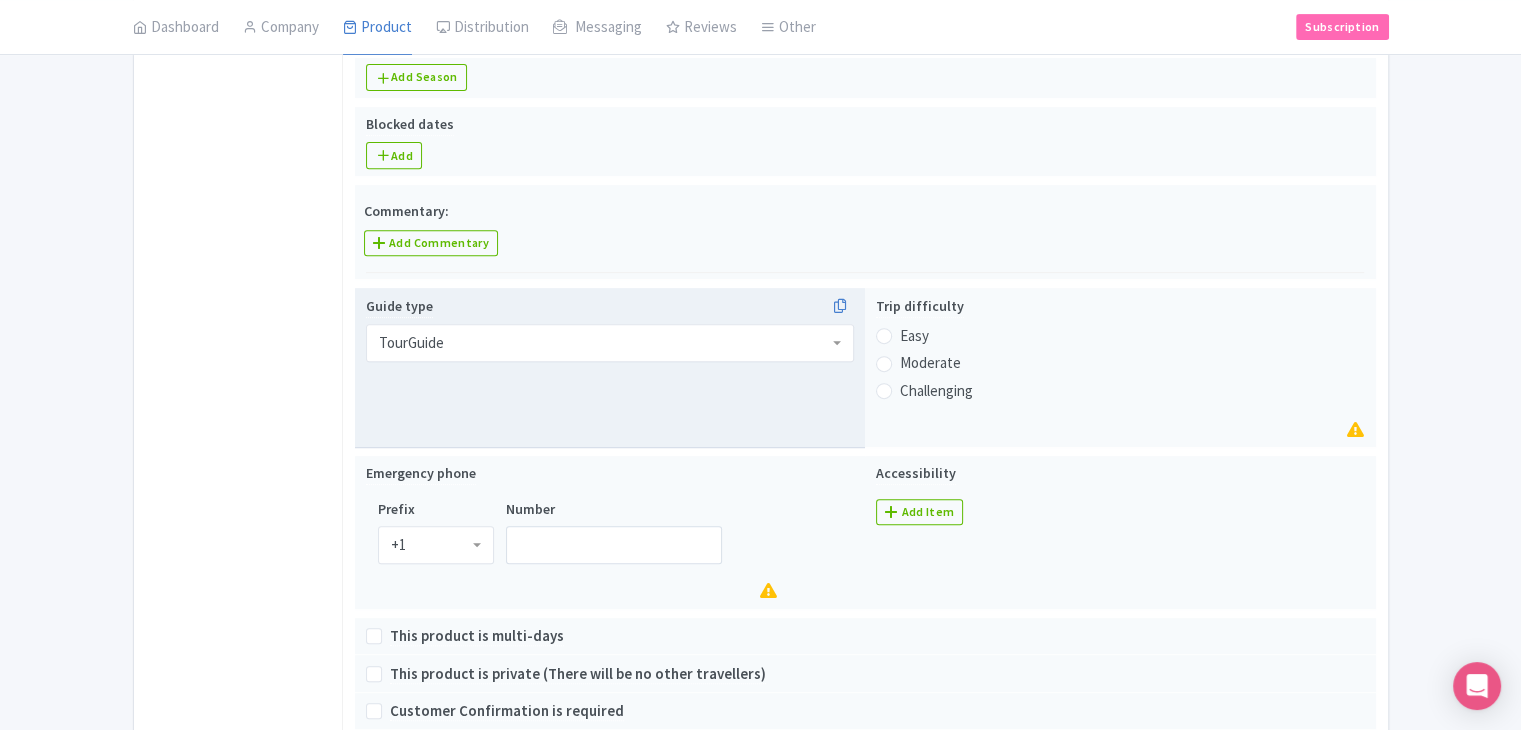click on "Guide type TourGuide TourGuide TourGuide Host Greeter Instructor Driver Live Audio None" at bounding box center (610, 368) 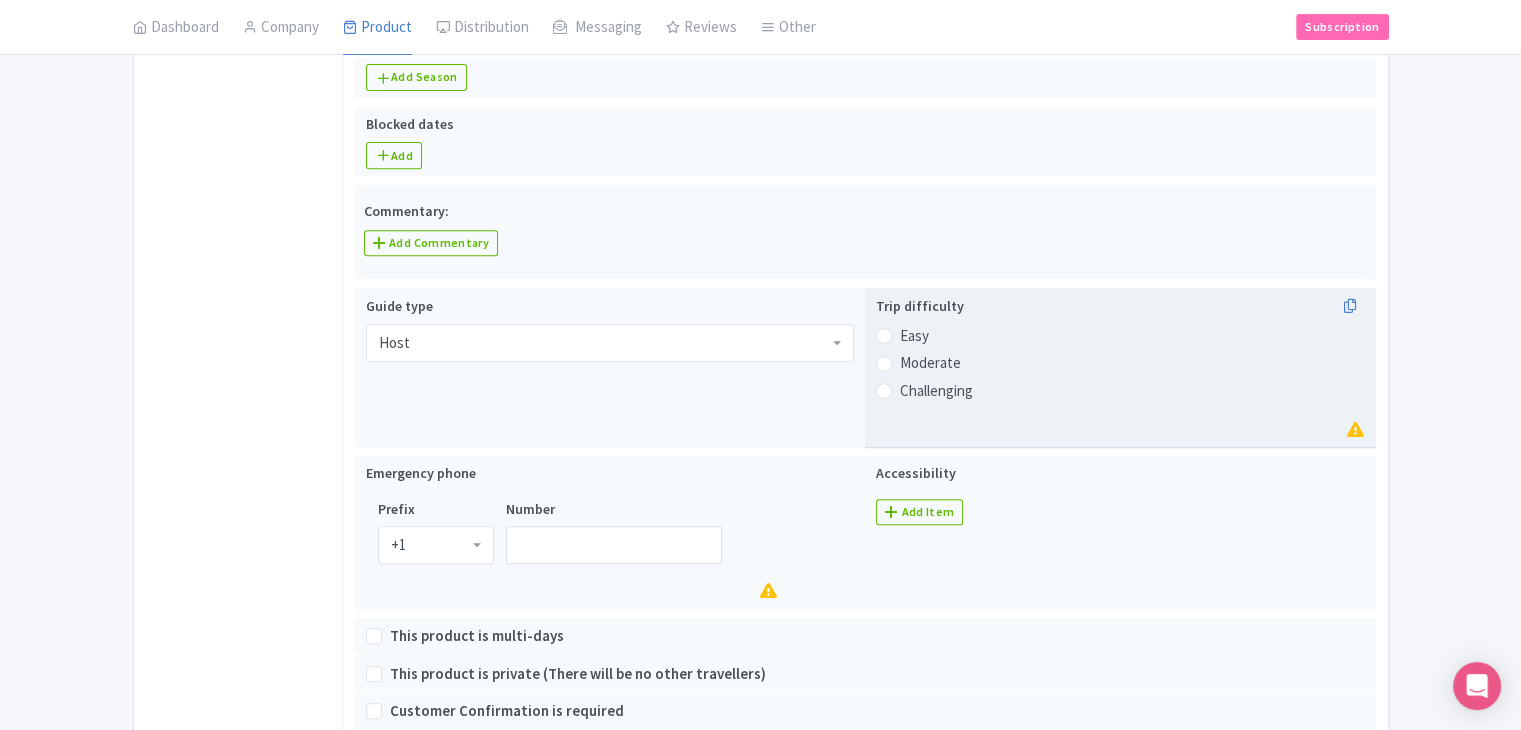 click on "Easy" at bounding box center [1120, 336] 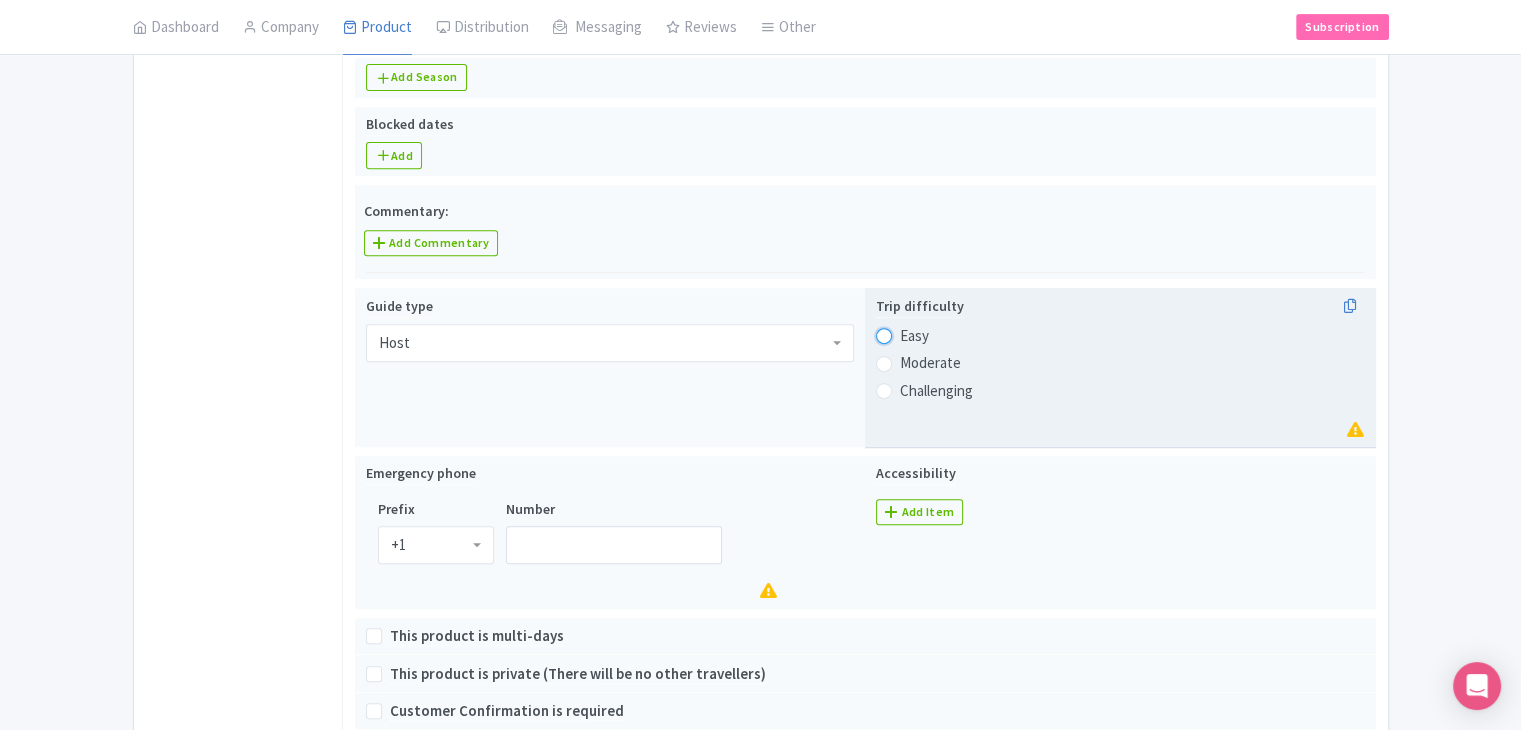 click on "Easy" at bounding box center [910, 334] 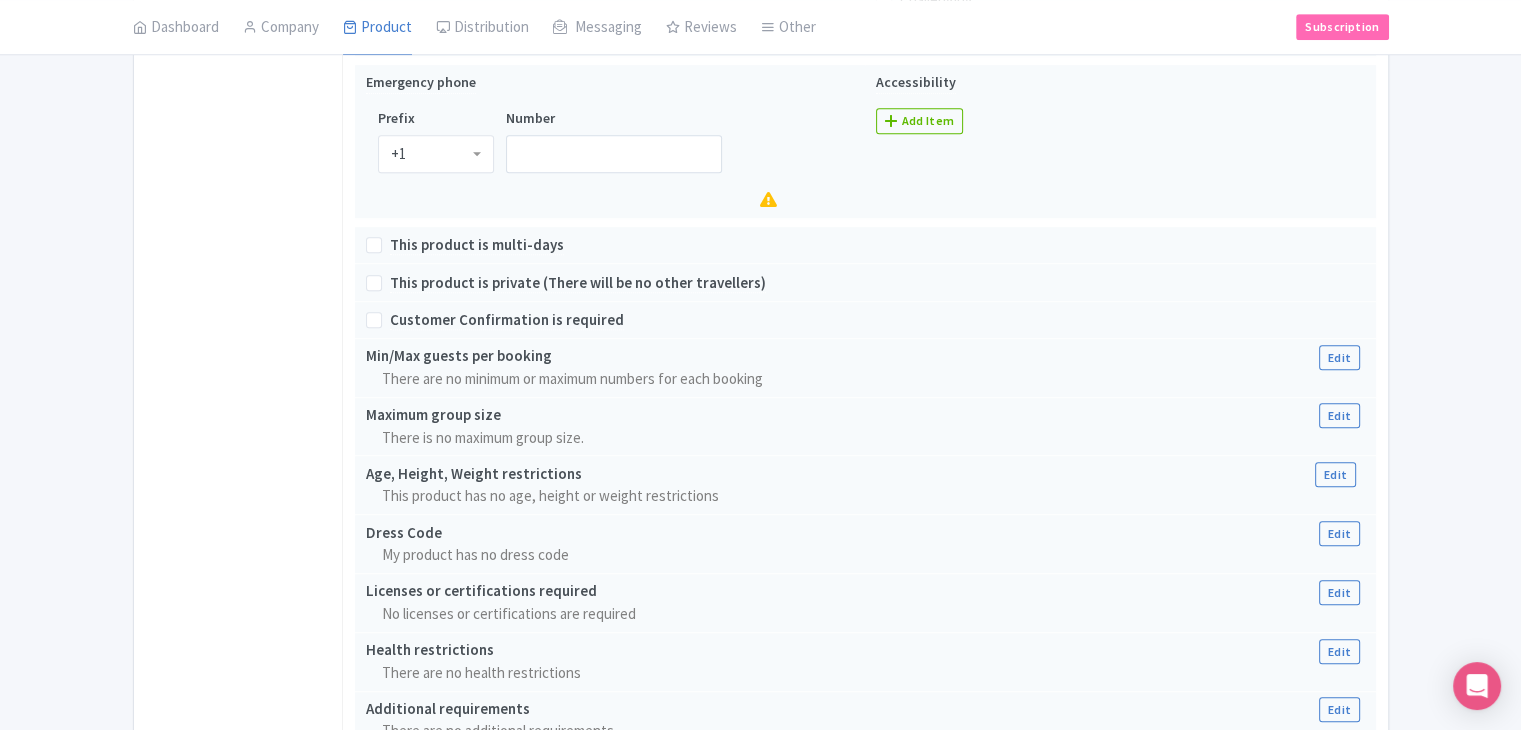 scroll, scrollTop: 1200, scrollLeft: 0, axis: vertical 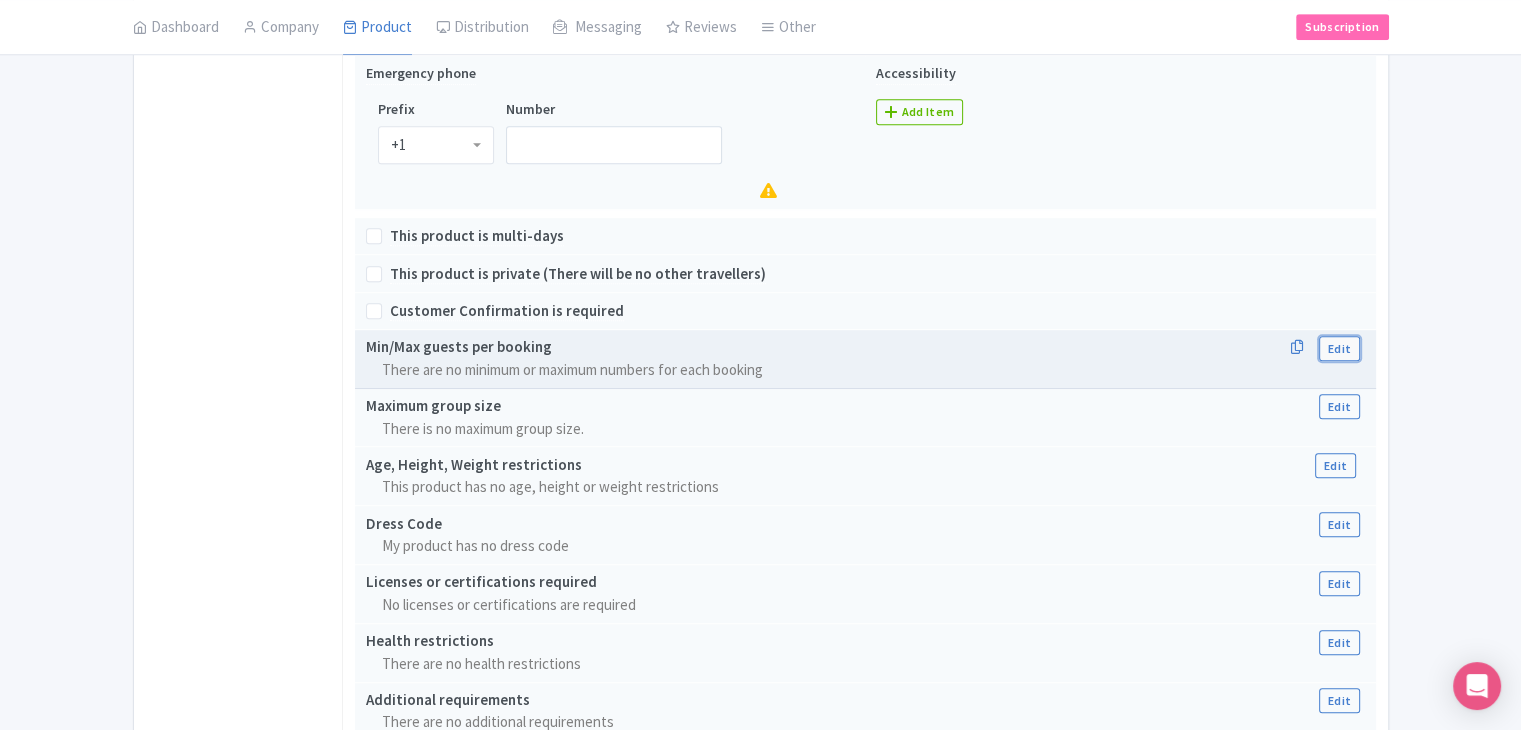 click on "Edit" at bounding box center (1339, 348) 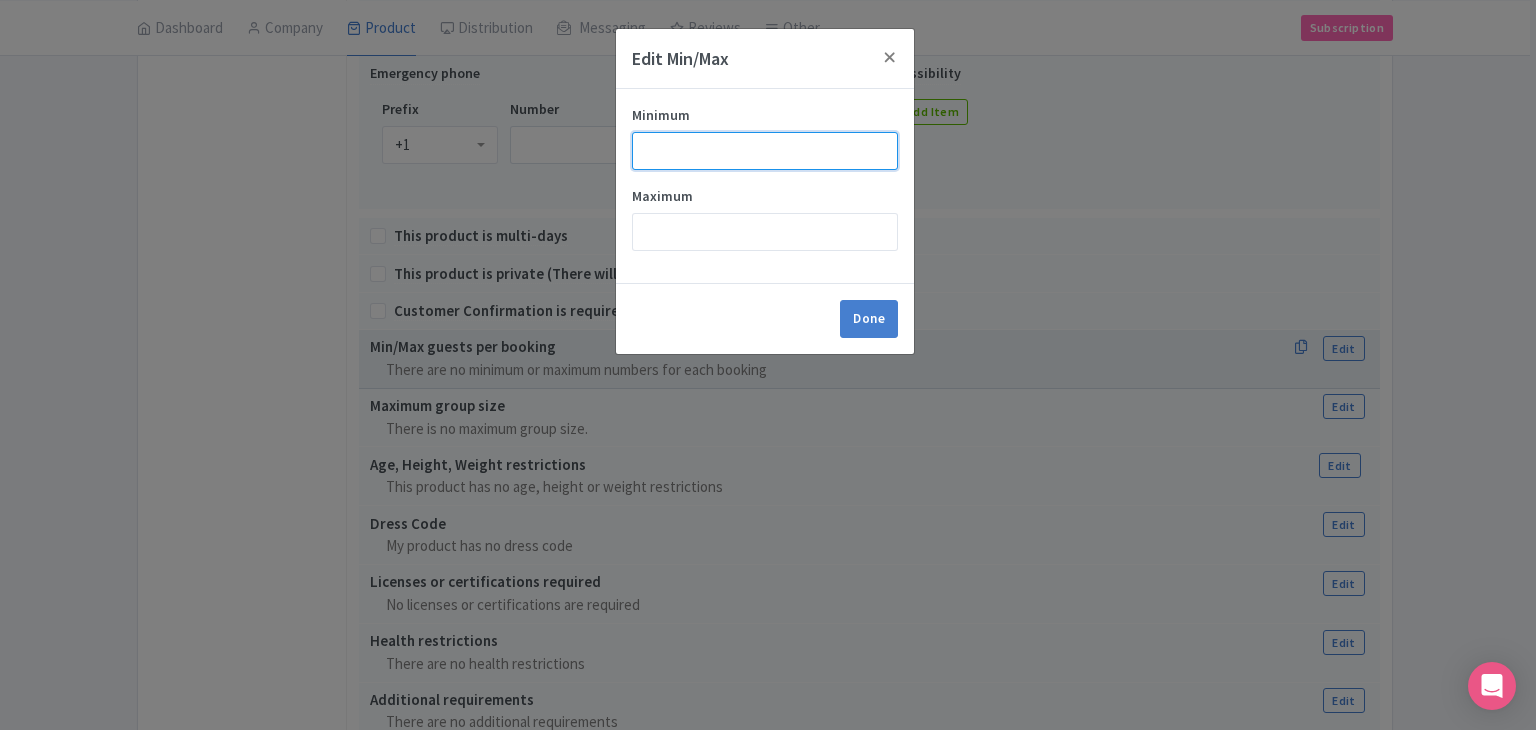 click on "Minimum" at bounding box center (765, 151) 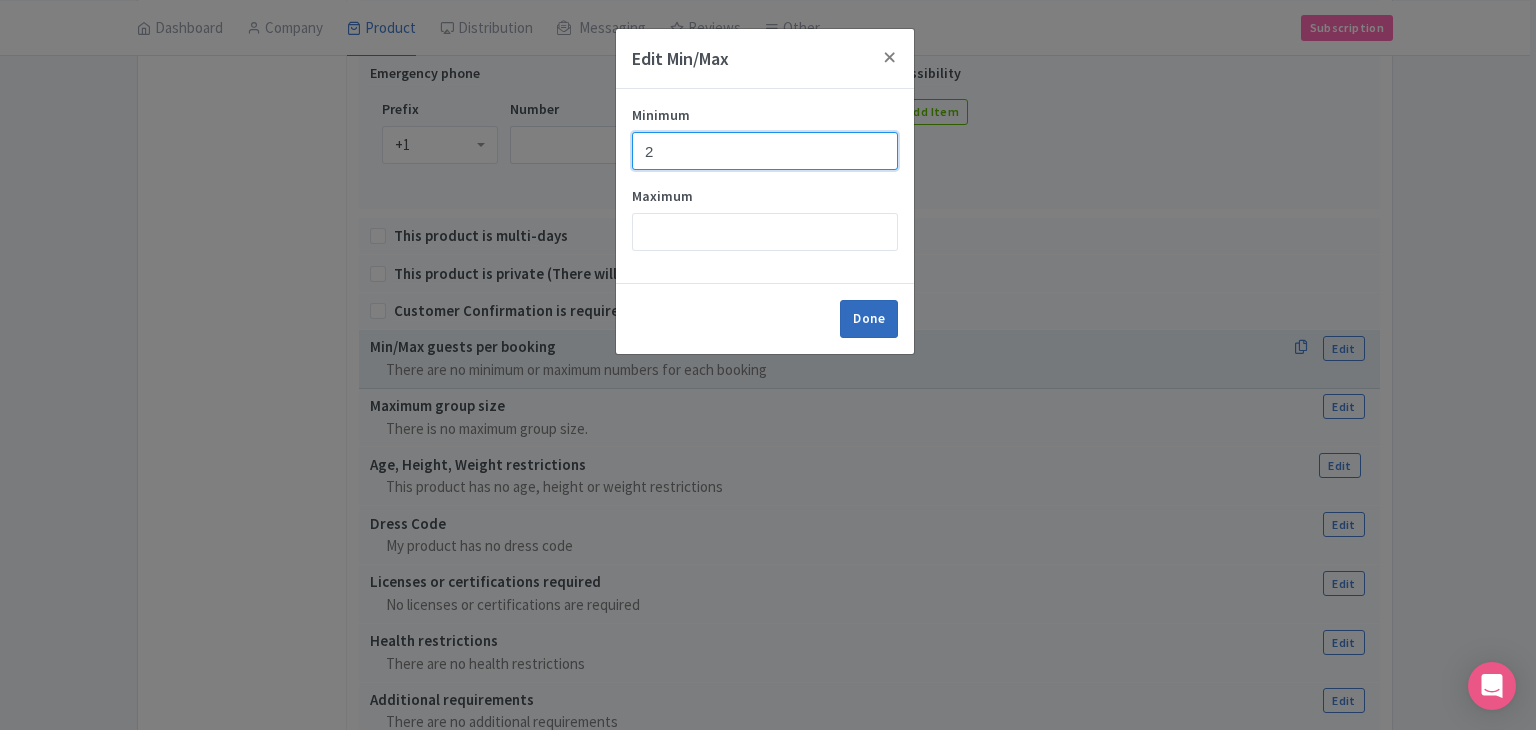 type on "2" 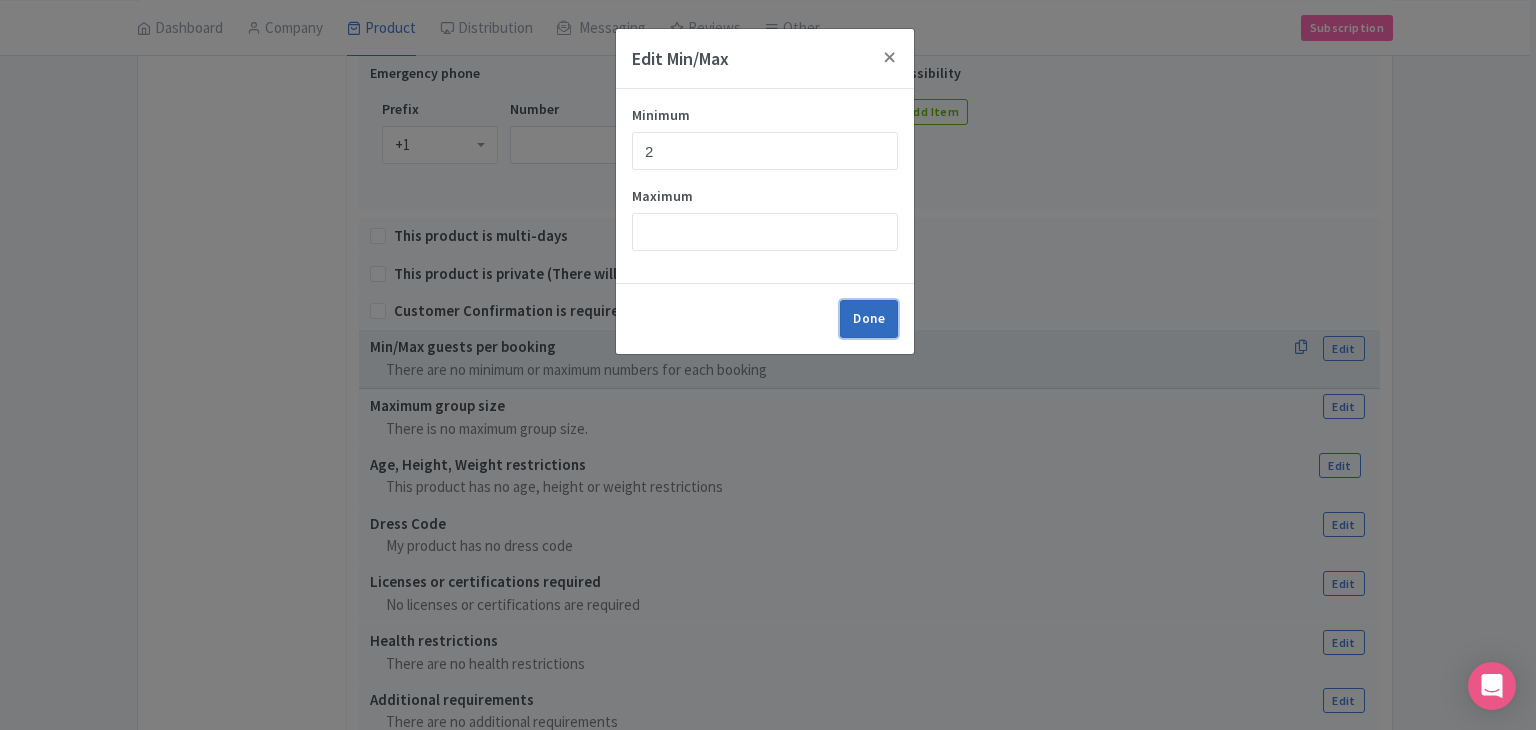 click on "Done" at bounding box center (869, 319) 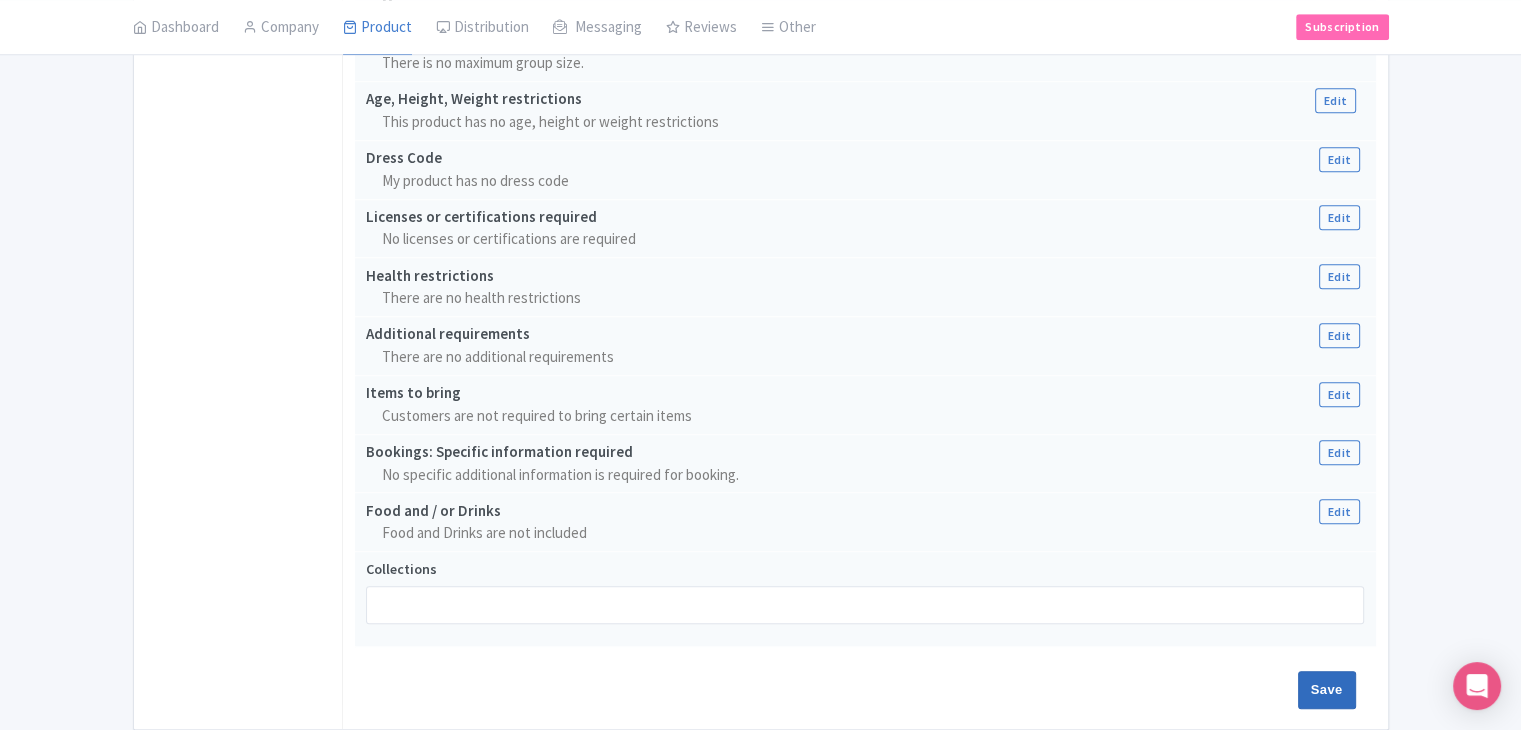 scroll, scrollTop: 1600, scrollLeft: 0, axis: vertical 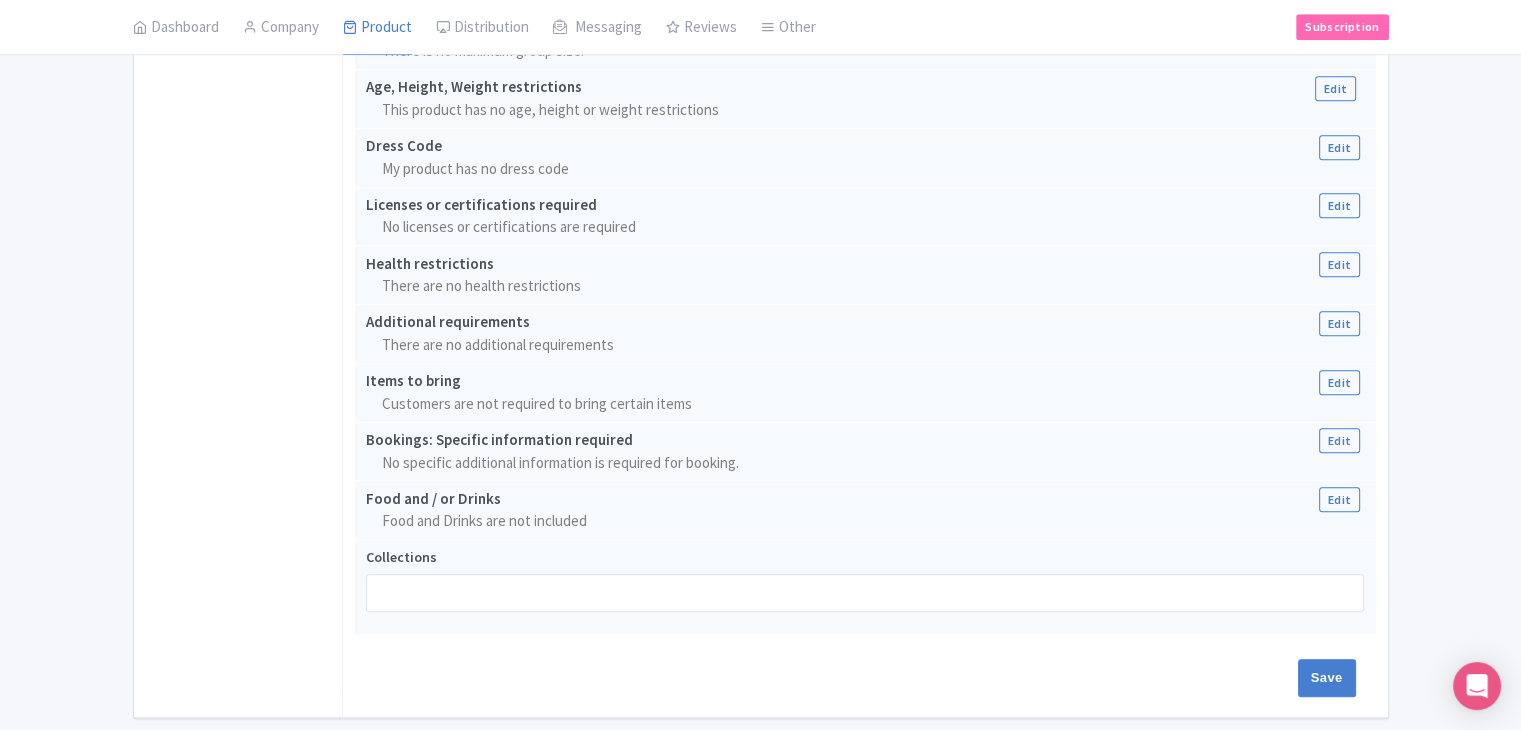 click on "Save" at bounding box center [865, 688] 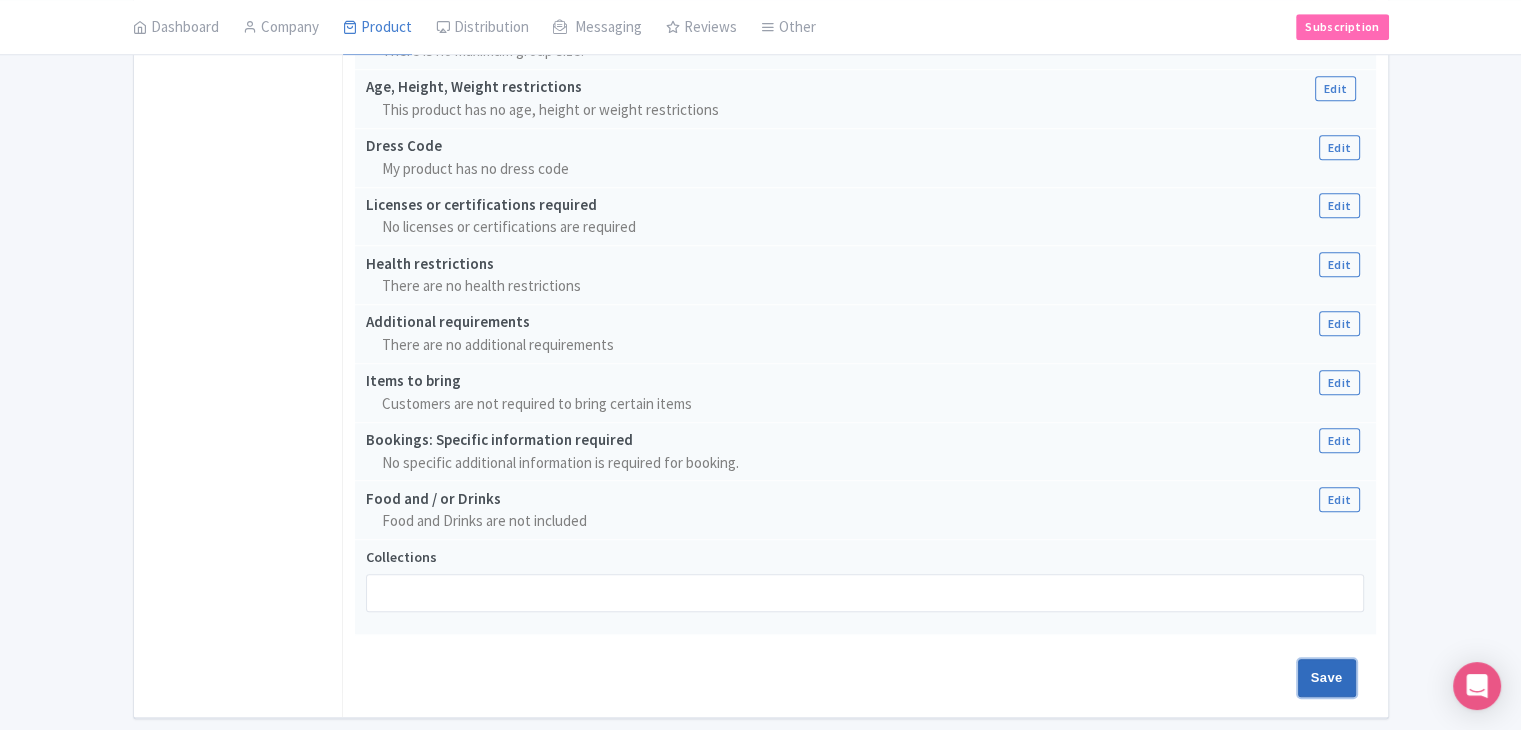 click on "Save" at bounding box center [1327, 678] 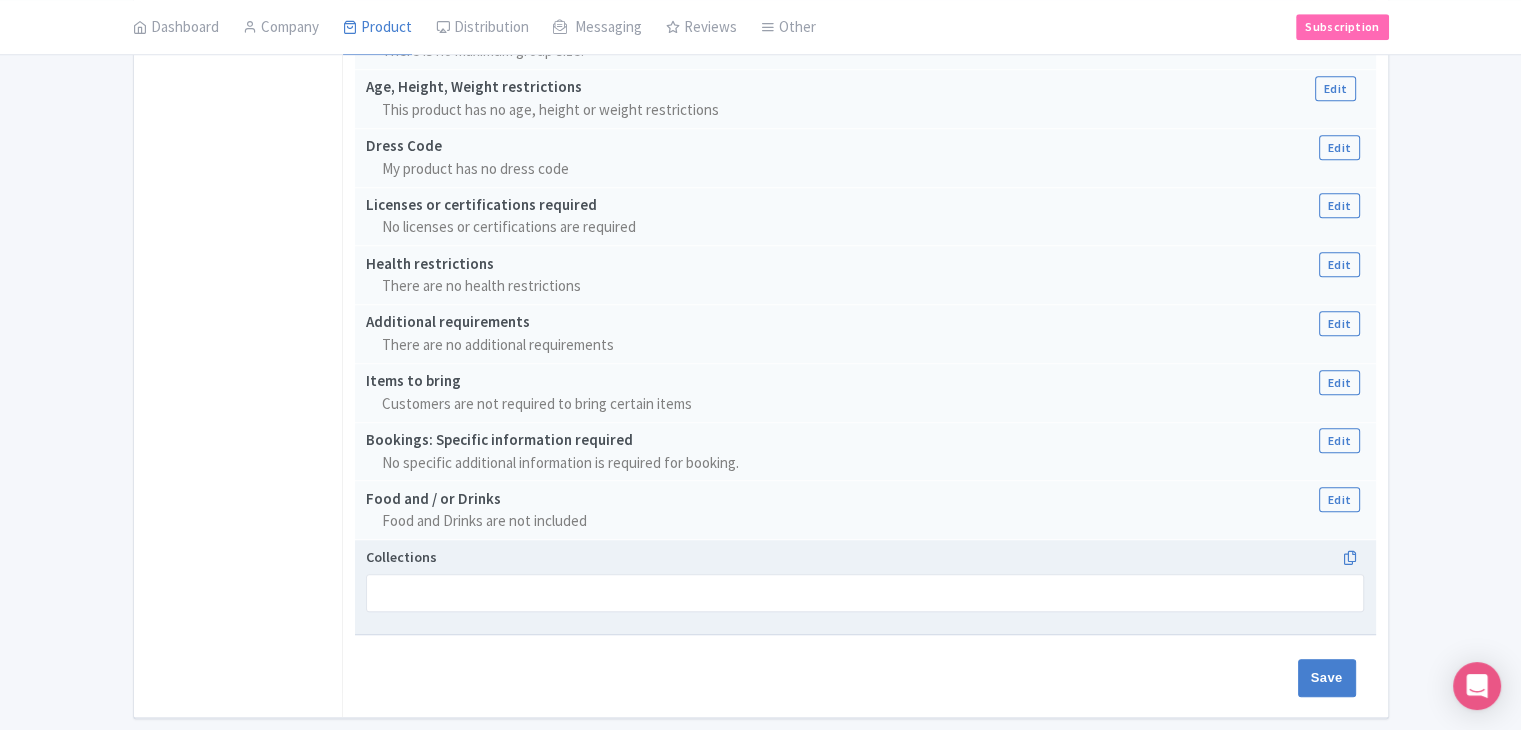 type on "Update Product" 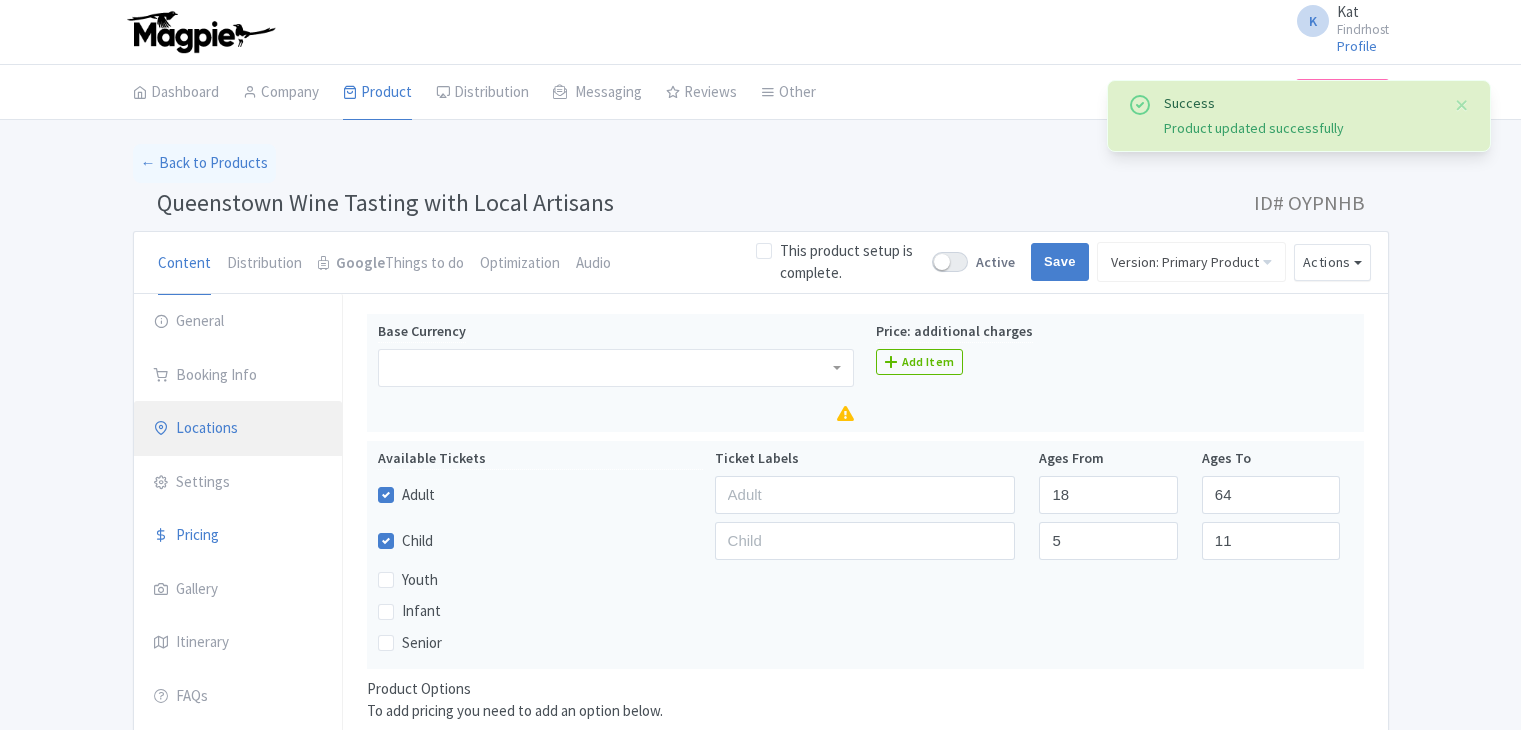 scroll, scrollTop: 201, scrollLeft: 0, axis: vertical 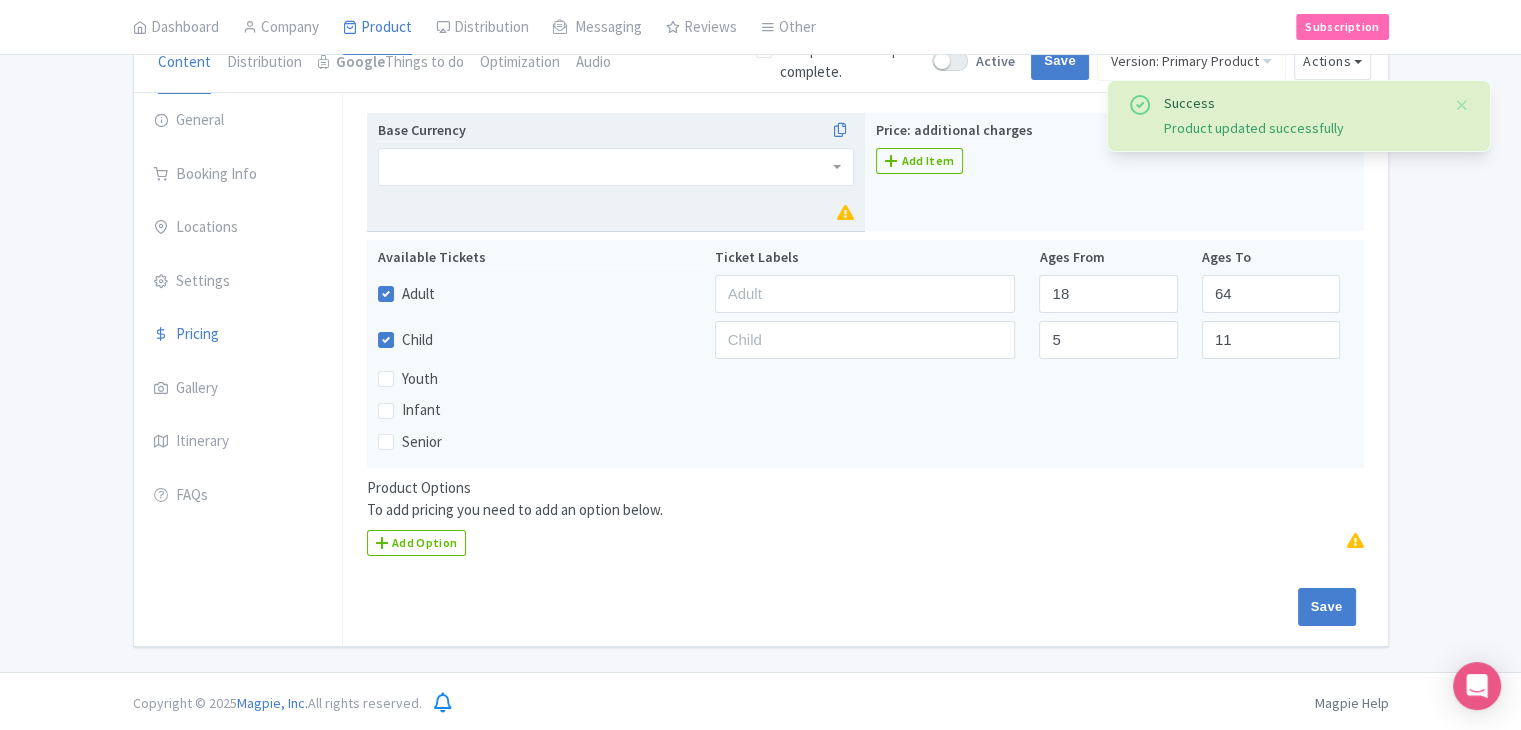 click at bounding box center [616, 167] 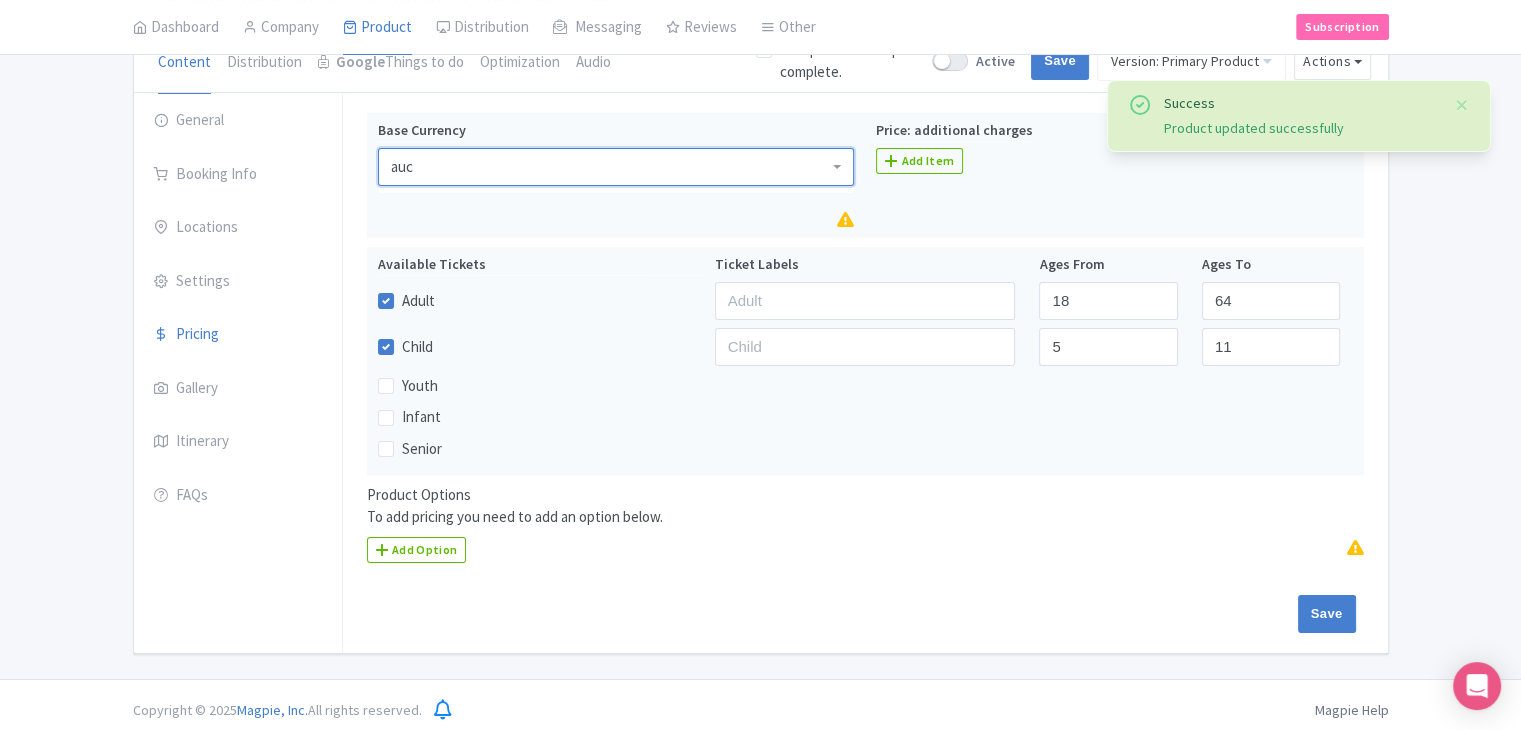 type on "au" 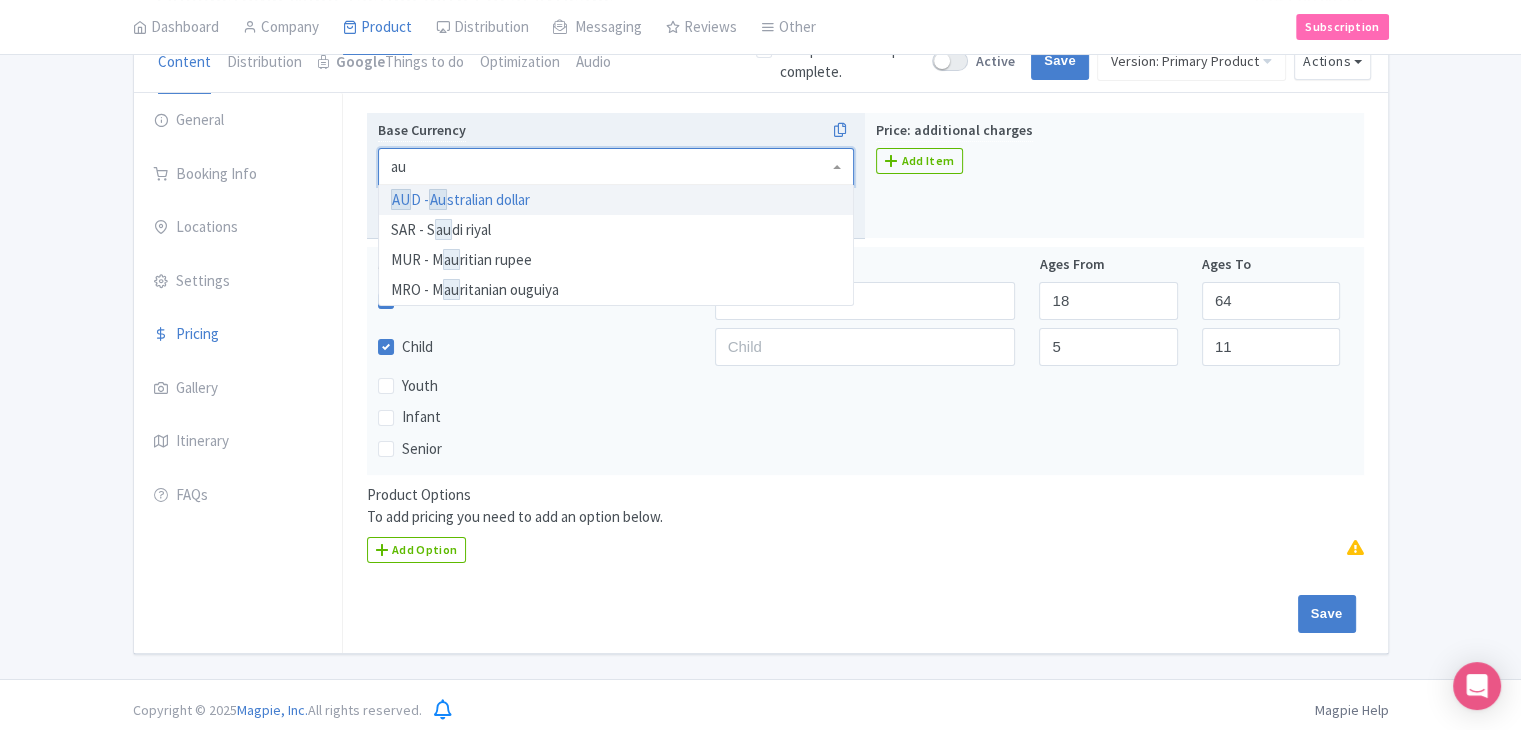type 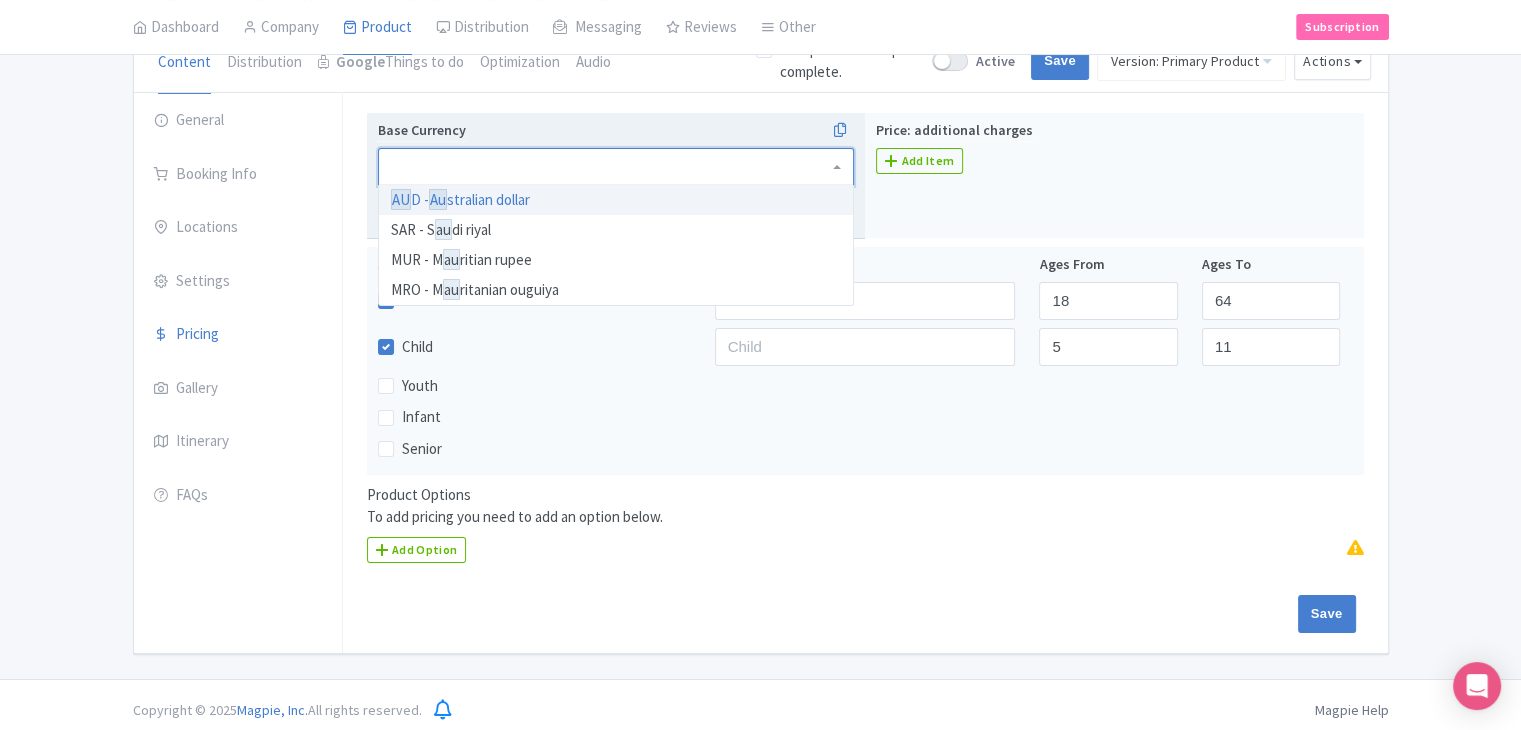 scroll, scrollTop: 0, scrollLeft: 0, axis: both 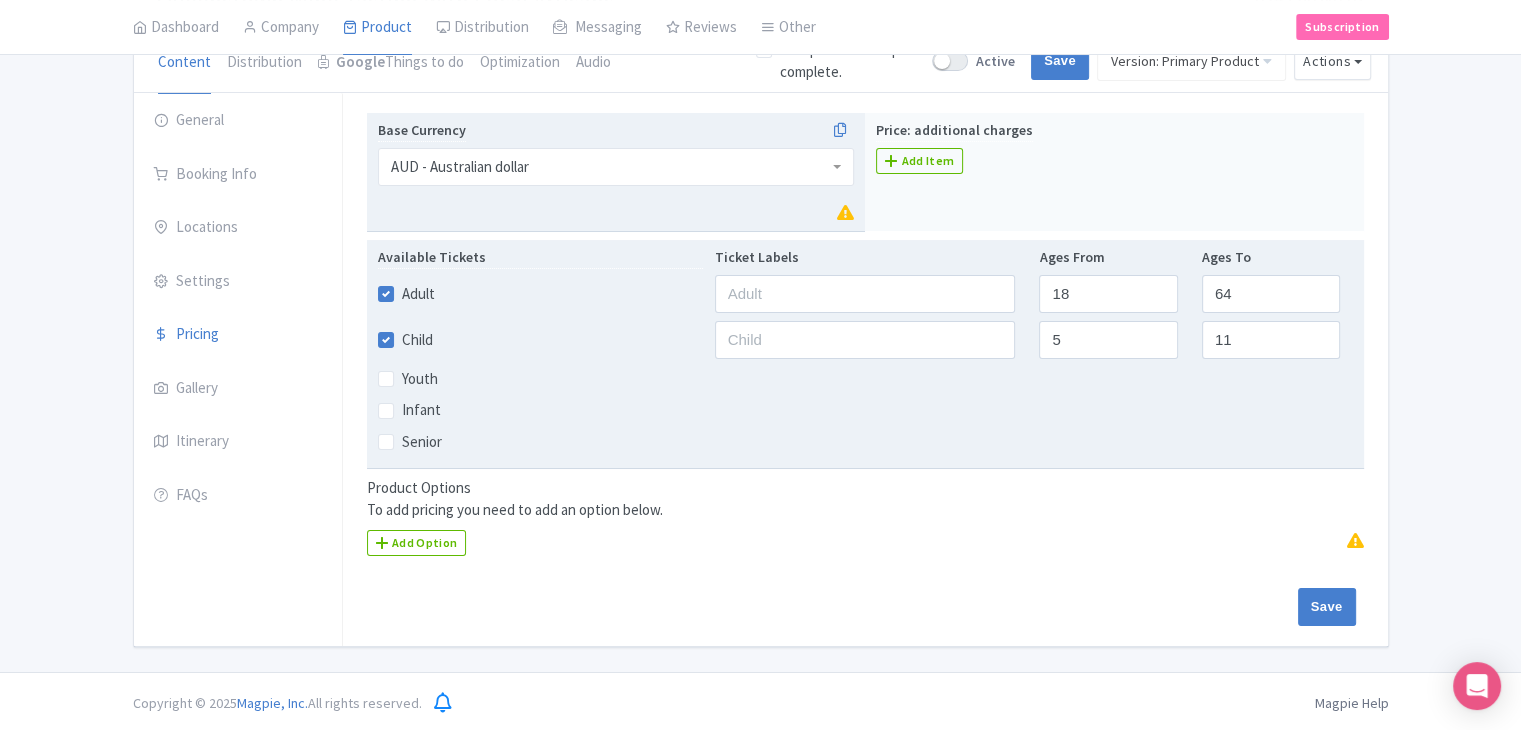 click on "Child" at bounding box center (405, 340) 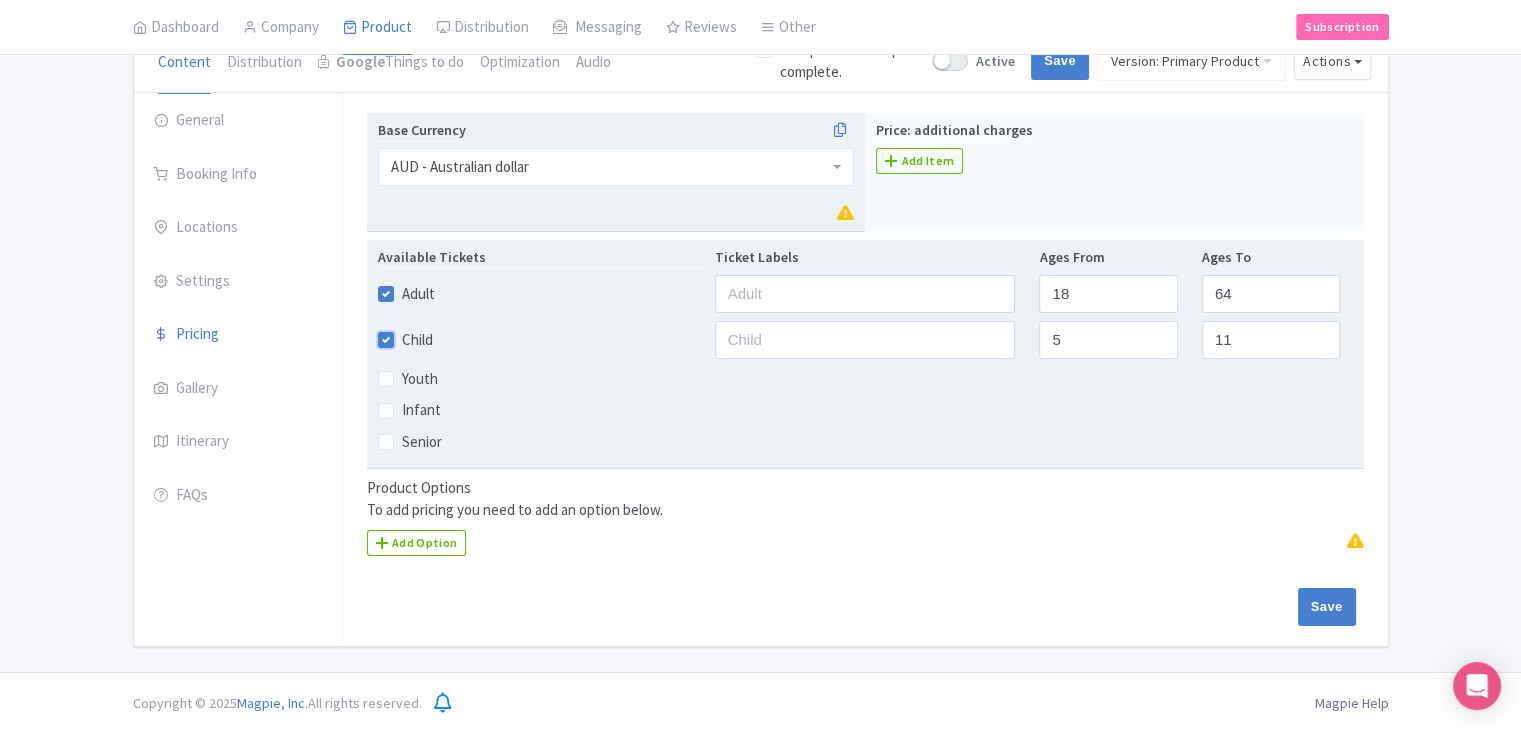click on "Child" at bounding box center [408, 334] 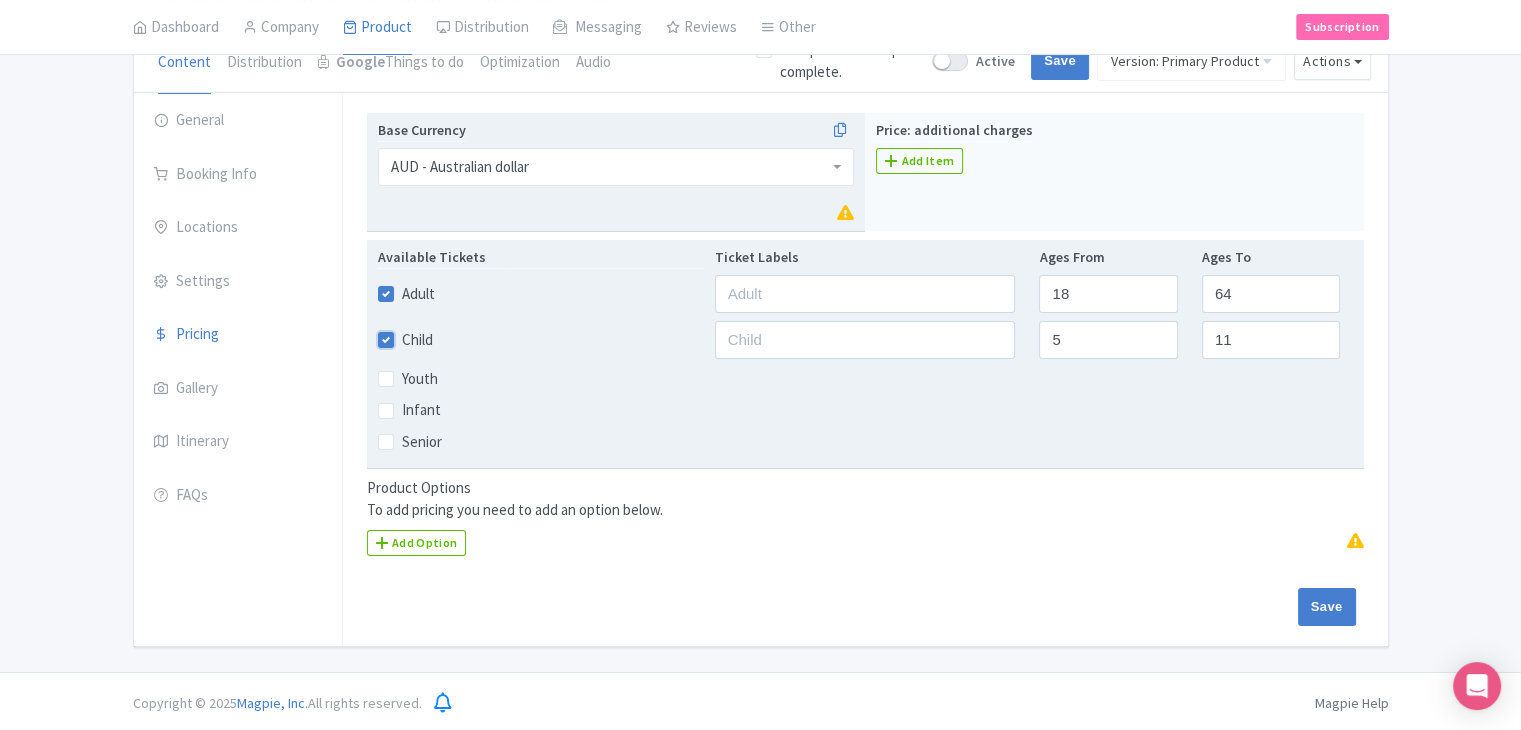 checkbox on "false" 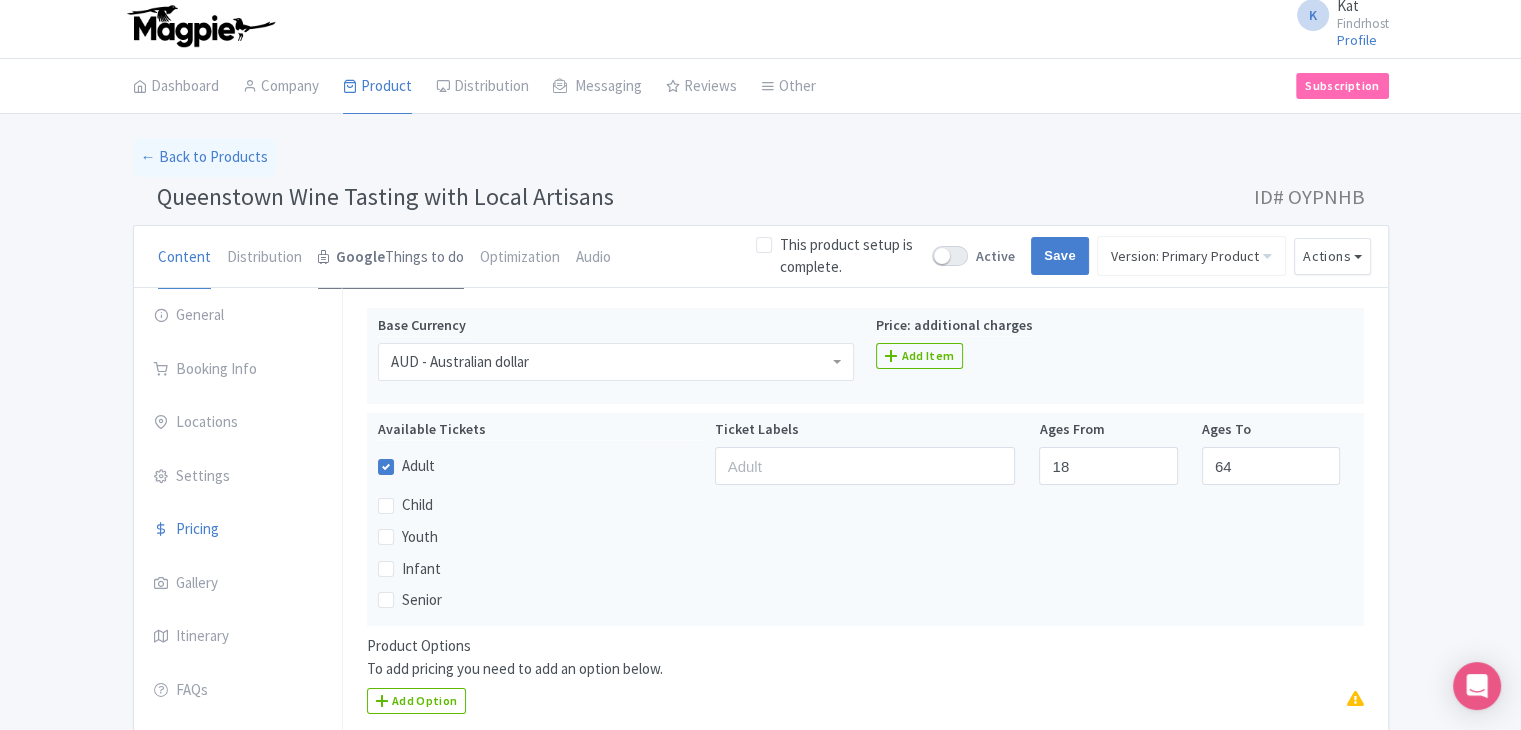 scroll, scrollTop: 0, scrollLeft: 0, axis: both 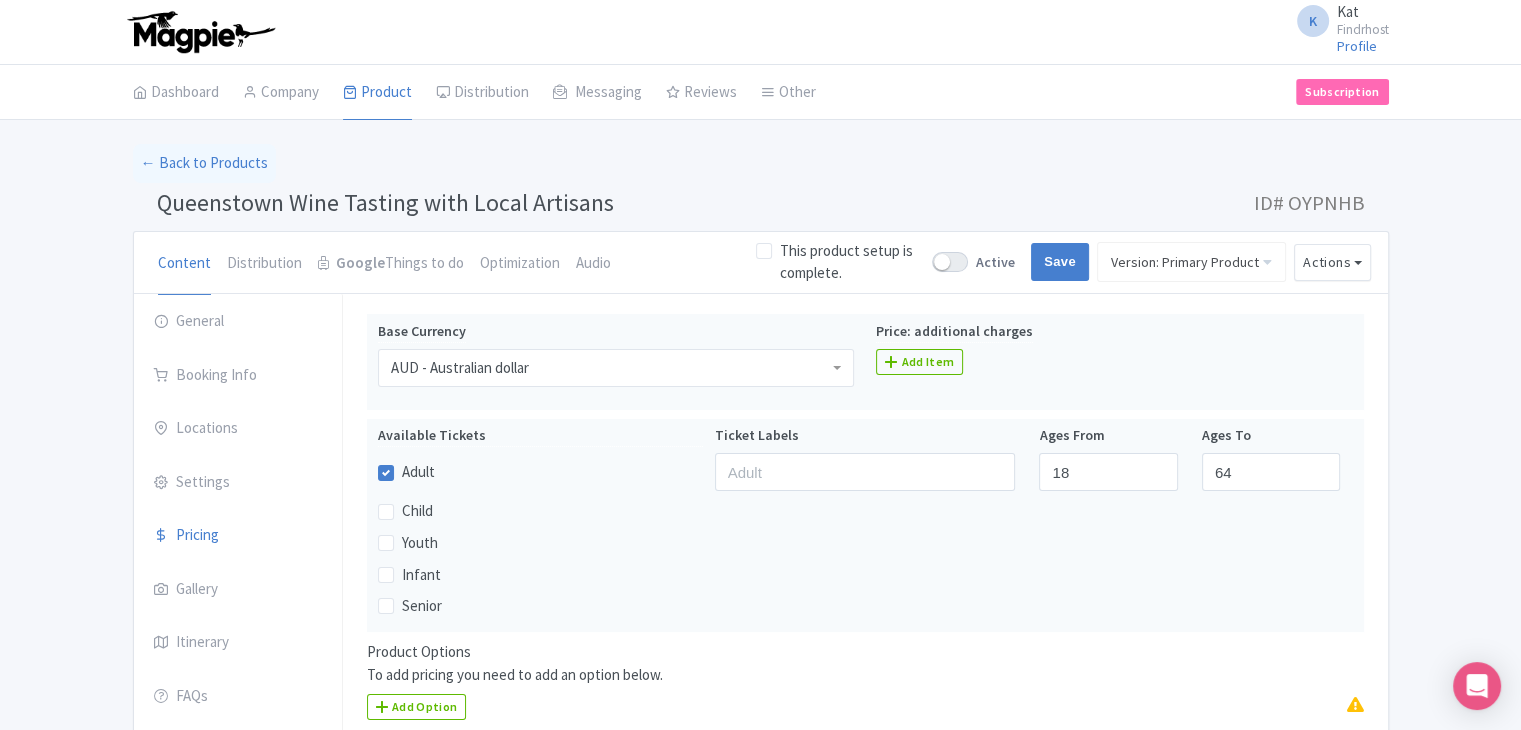 click on "Queenstown Wine Tasting with Local Artisans" at bounding box center [385, 202] 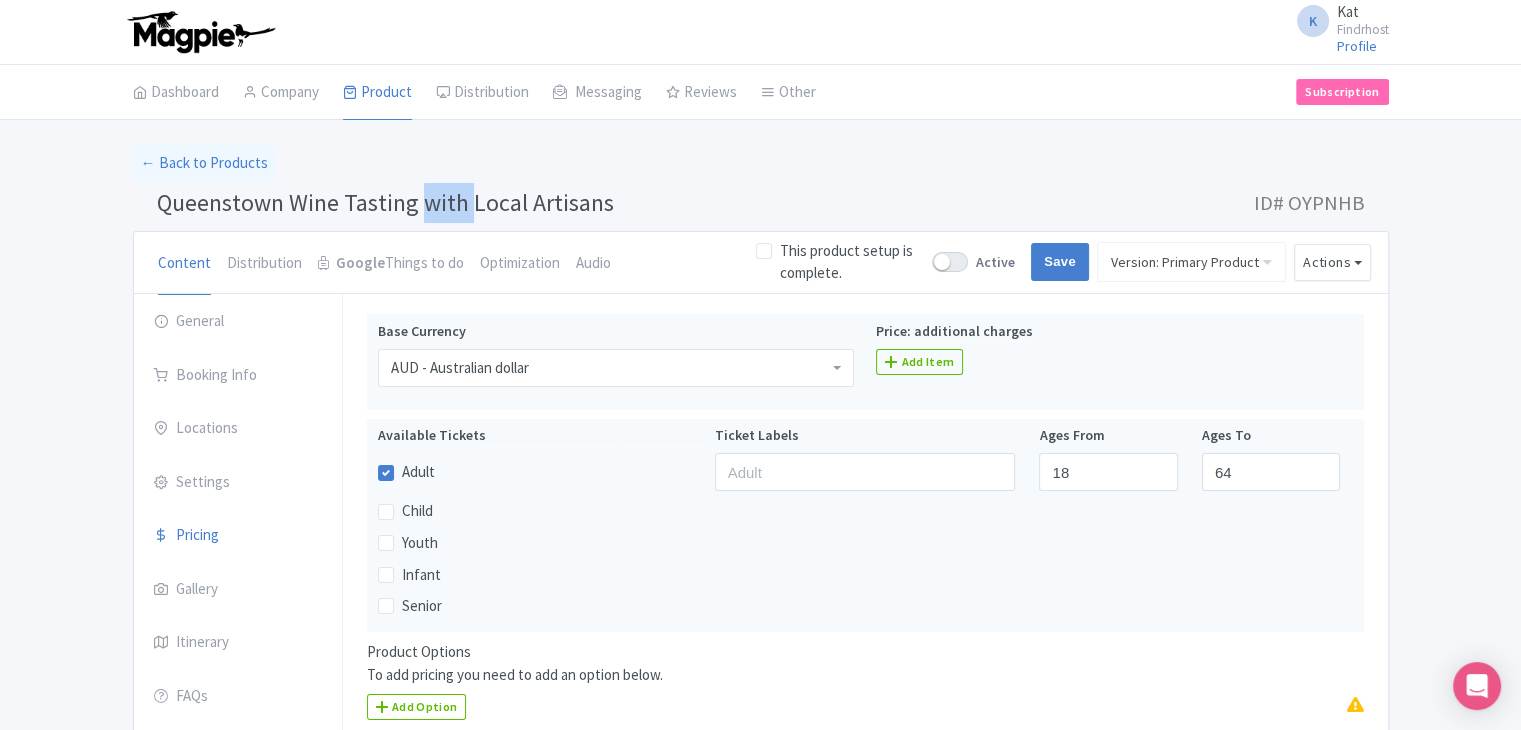 click on "Queenstown Wine Tasting with Local Artisans" at bounding box center [385, 202] 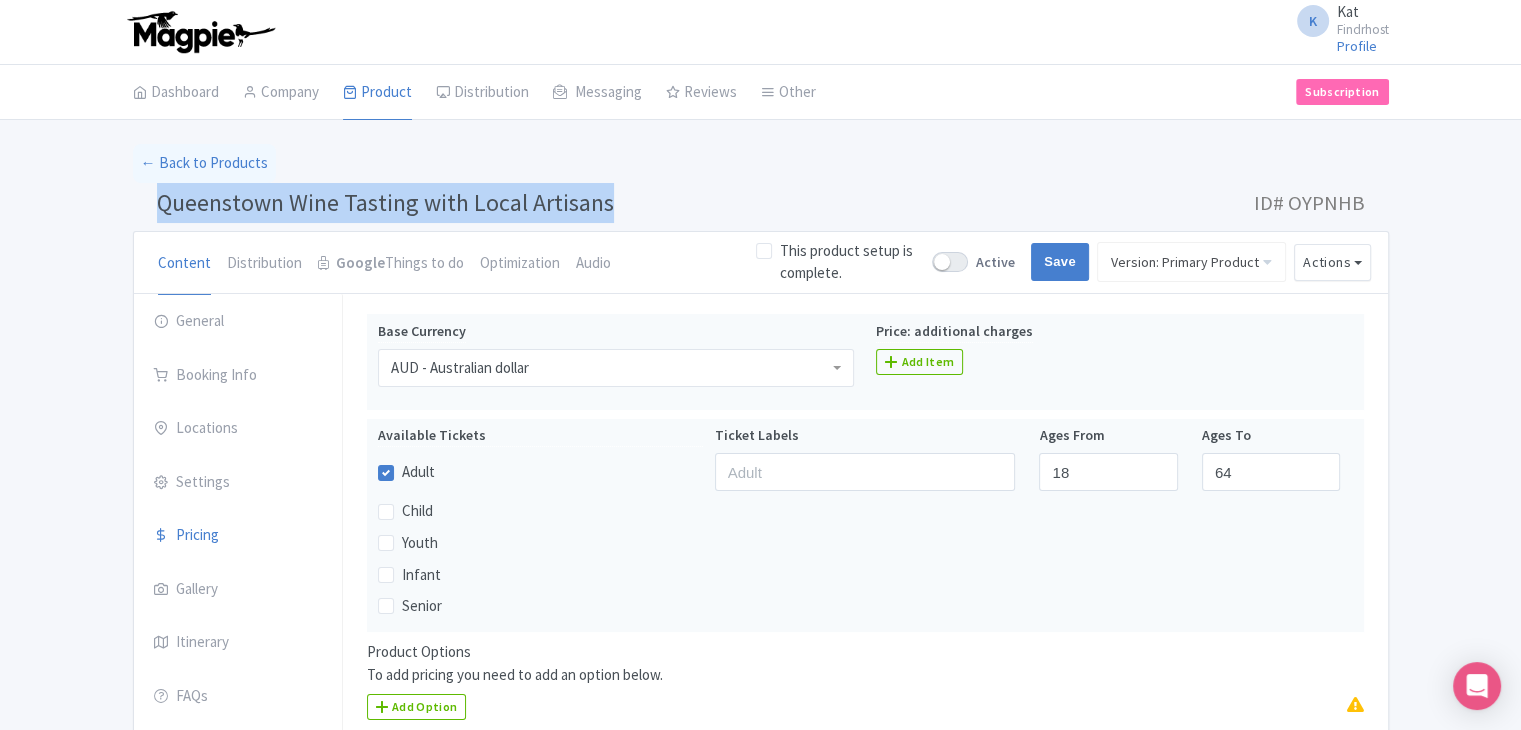 click on "Queenstown Wine Tasting with Local Artisans" at bounding box center [385, 202] 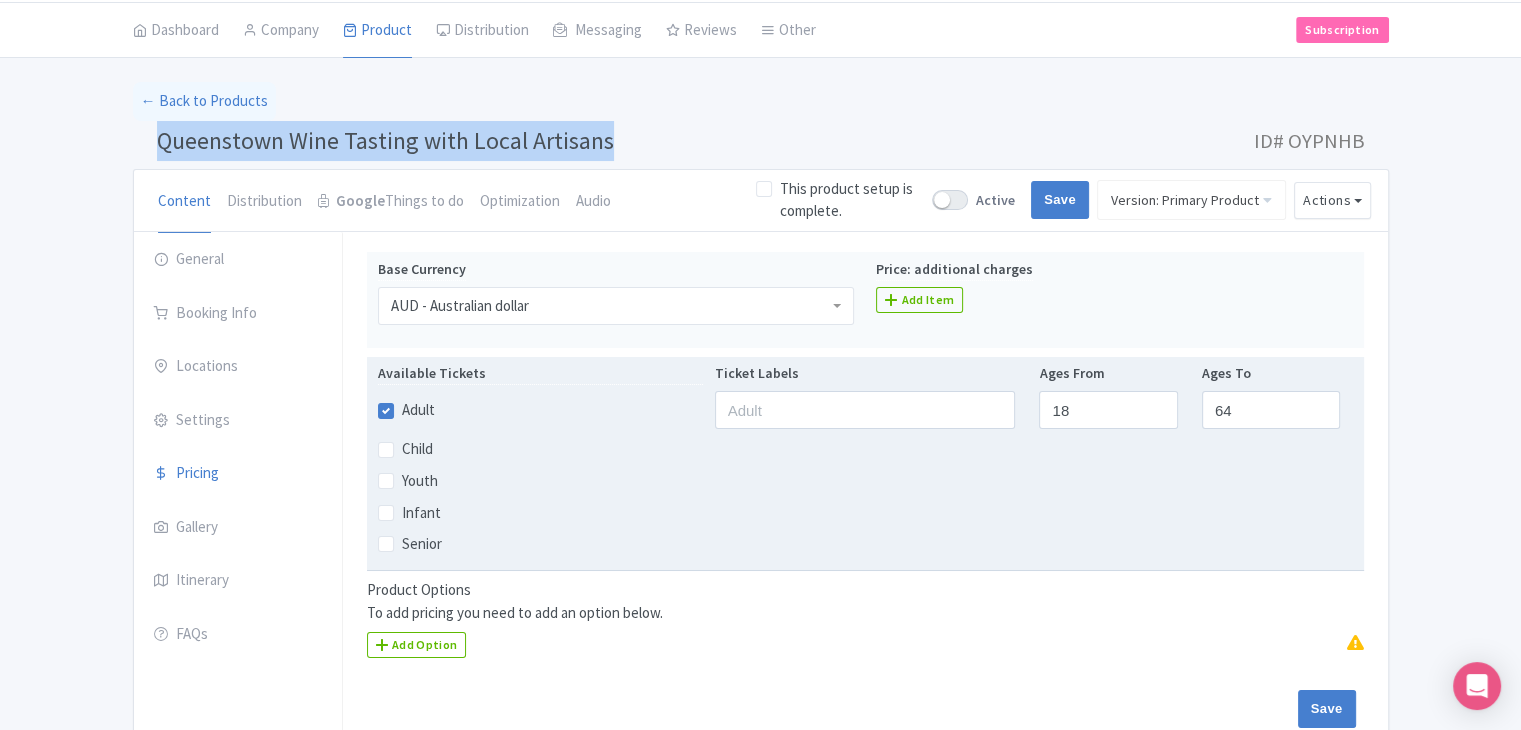 scroll, scrollTop: 164, scrollLeft: 0, axis: vertical 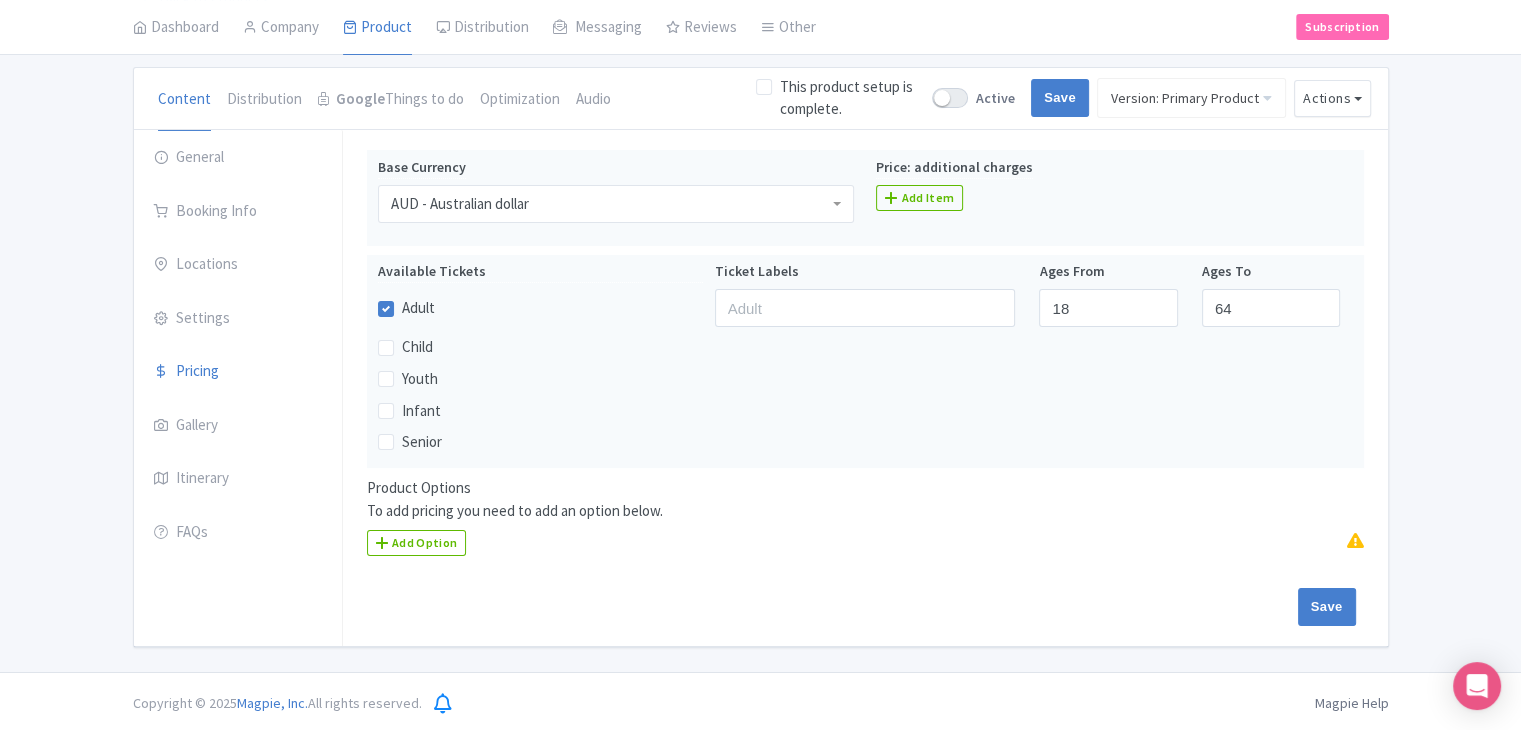 click on "Product Options
To add pricing you need to add an option below.
Add Option" at bounding box center [865, 516] 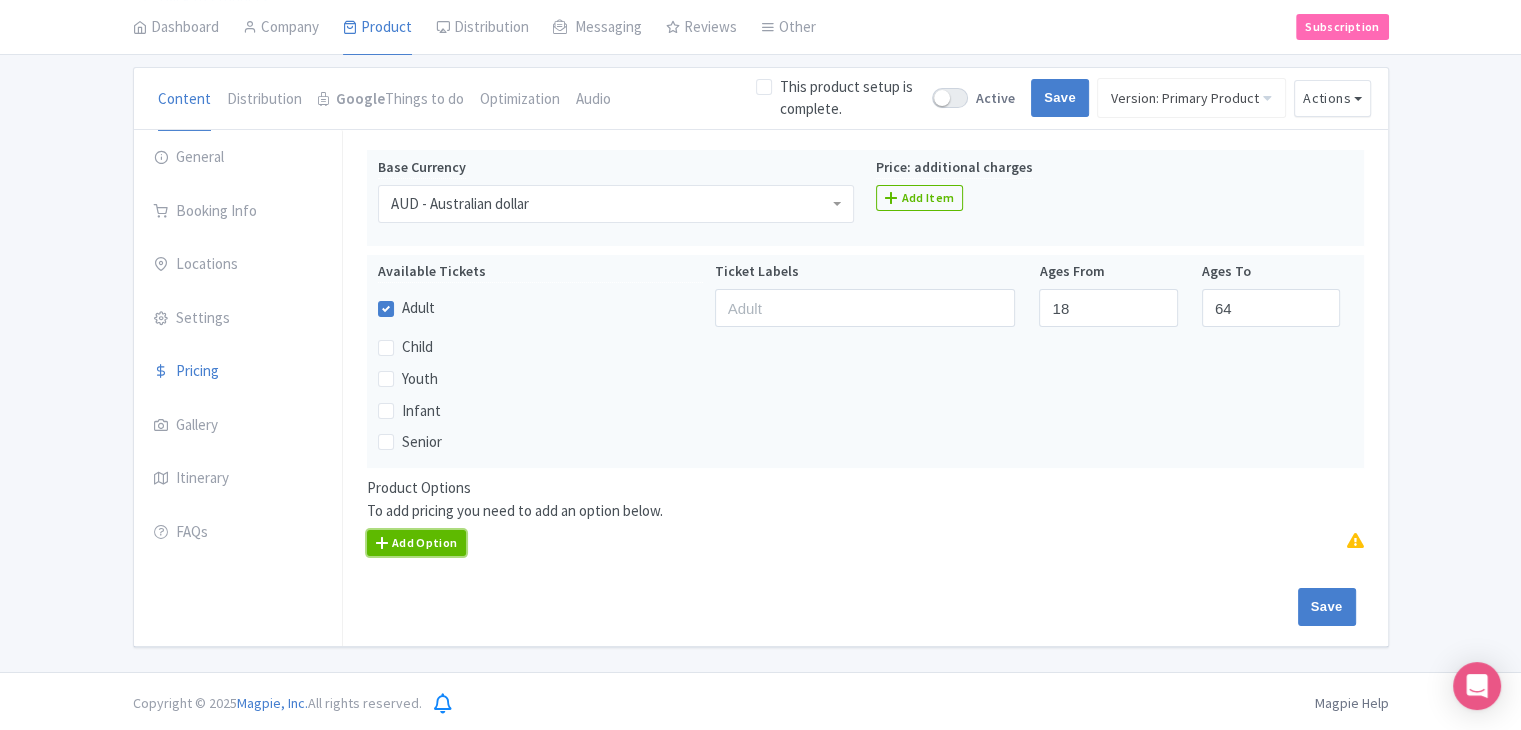 click on "Add Option" at bounding box center [417, 543] 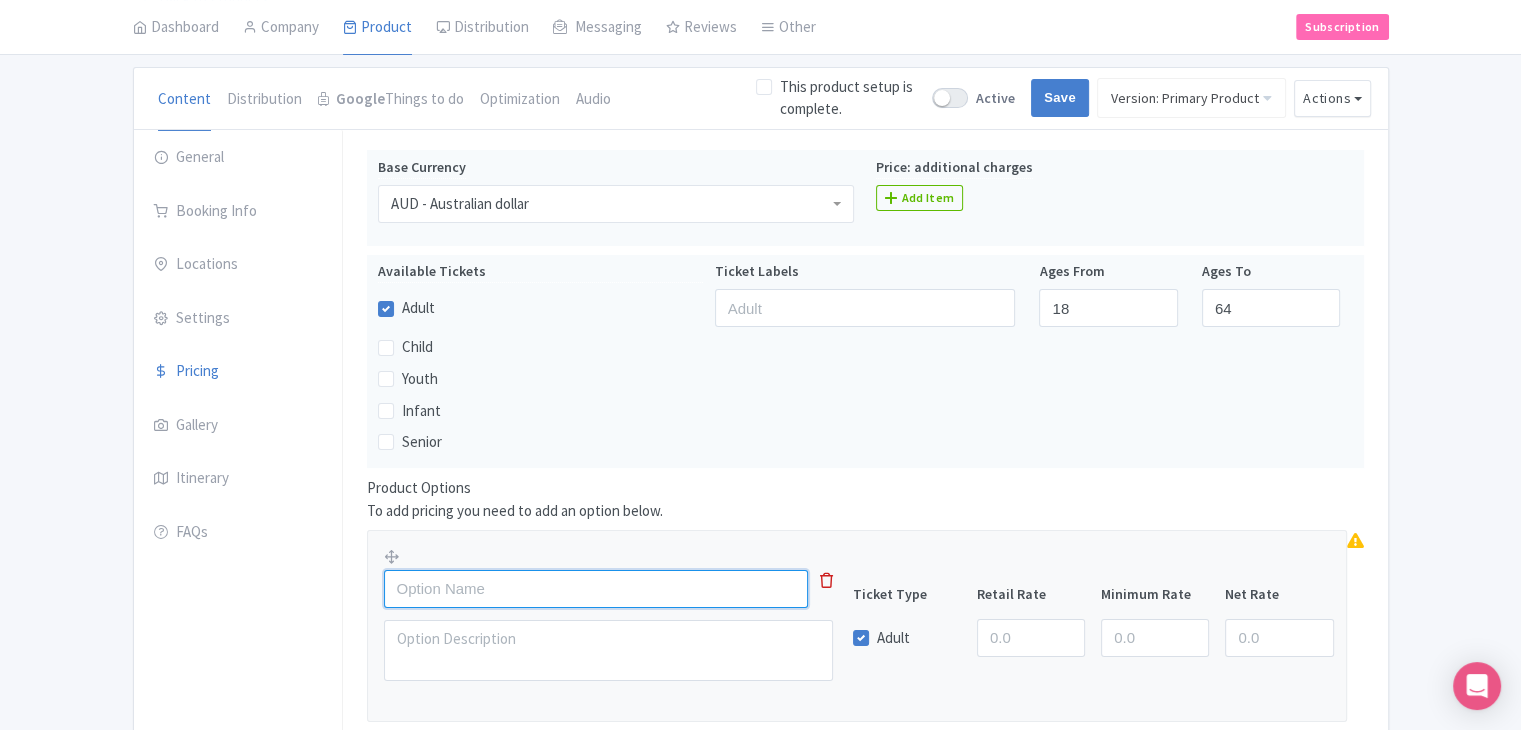 click at bounding box center (596, 589) 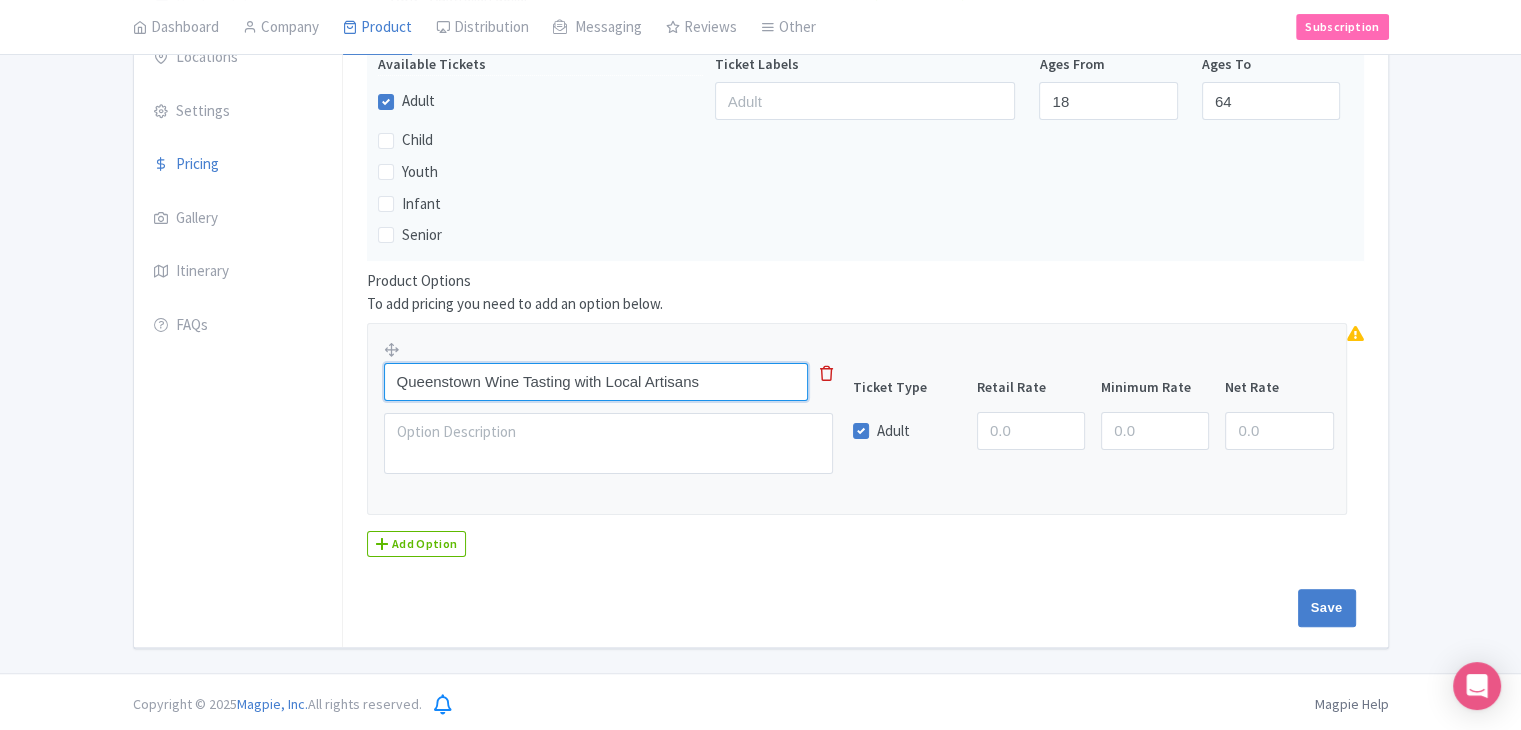 scroll, scrollTop: 372, scrollLeft: 0, axis: vertical 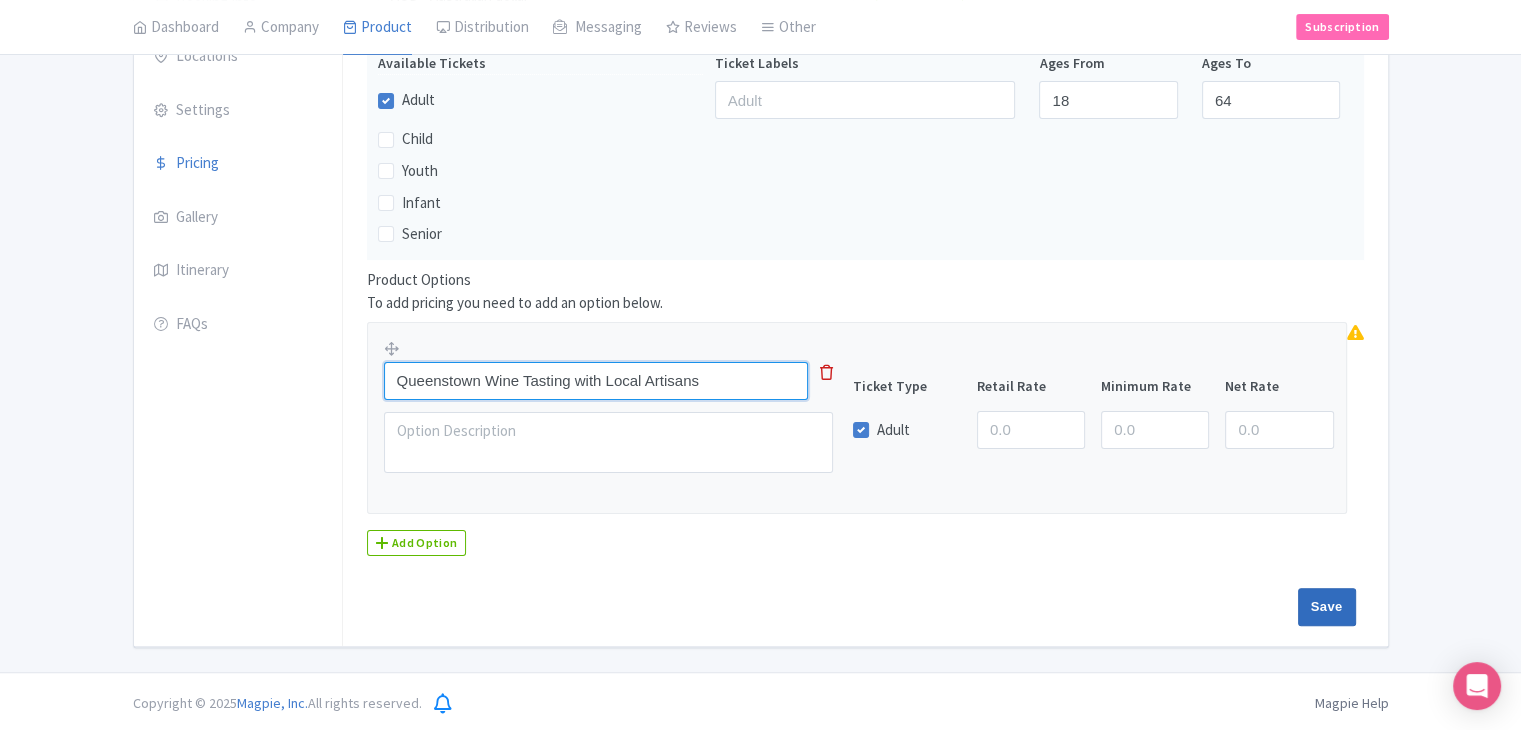 type on "Queenstown Wine Tasting with Local Artisans" 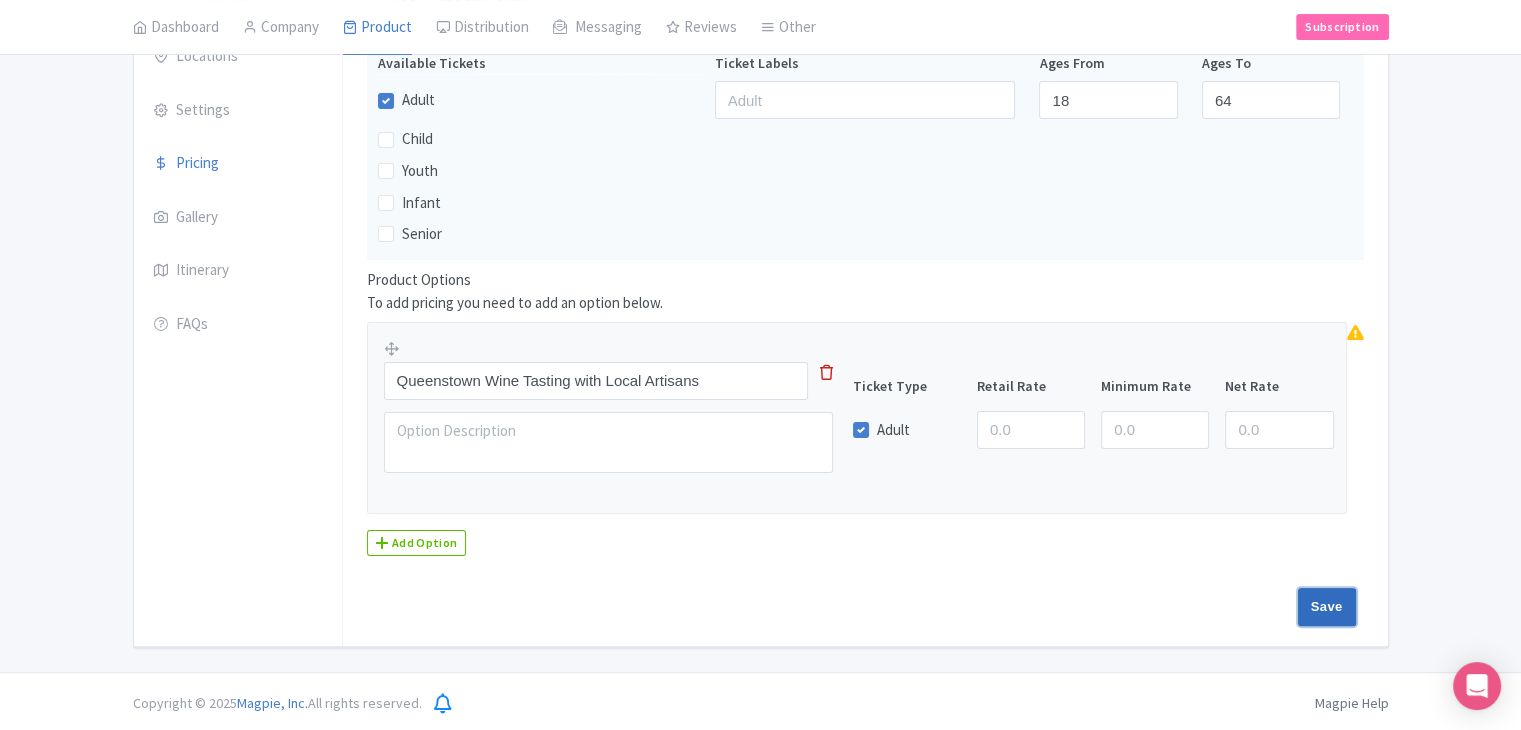 click on "Save" at bounding box center (1327, 607) 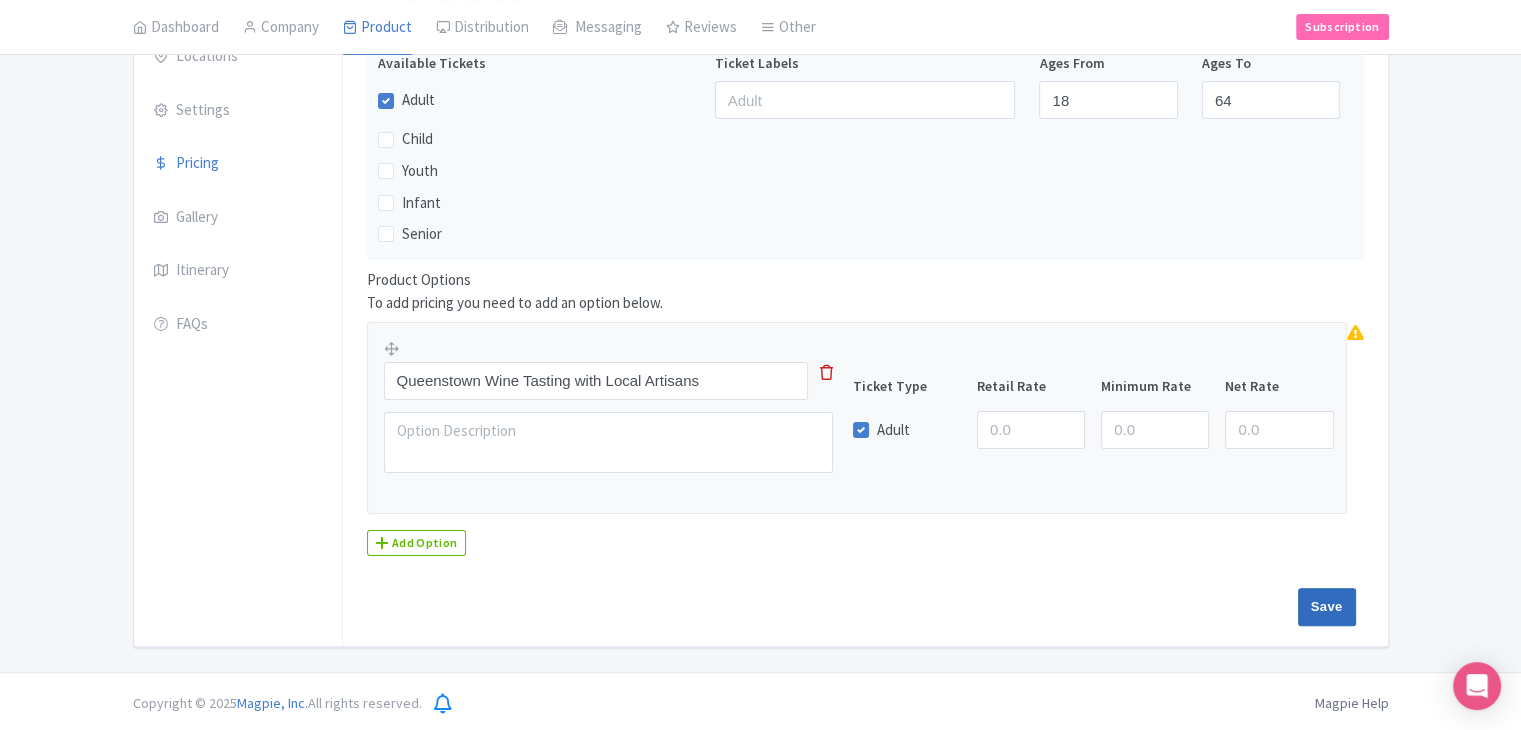 type on "Update Product" 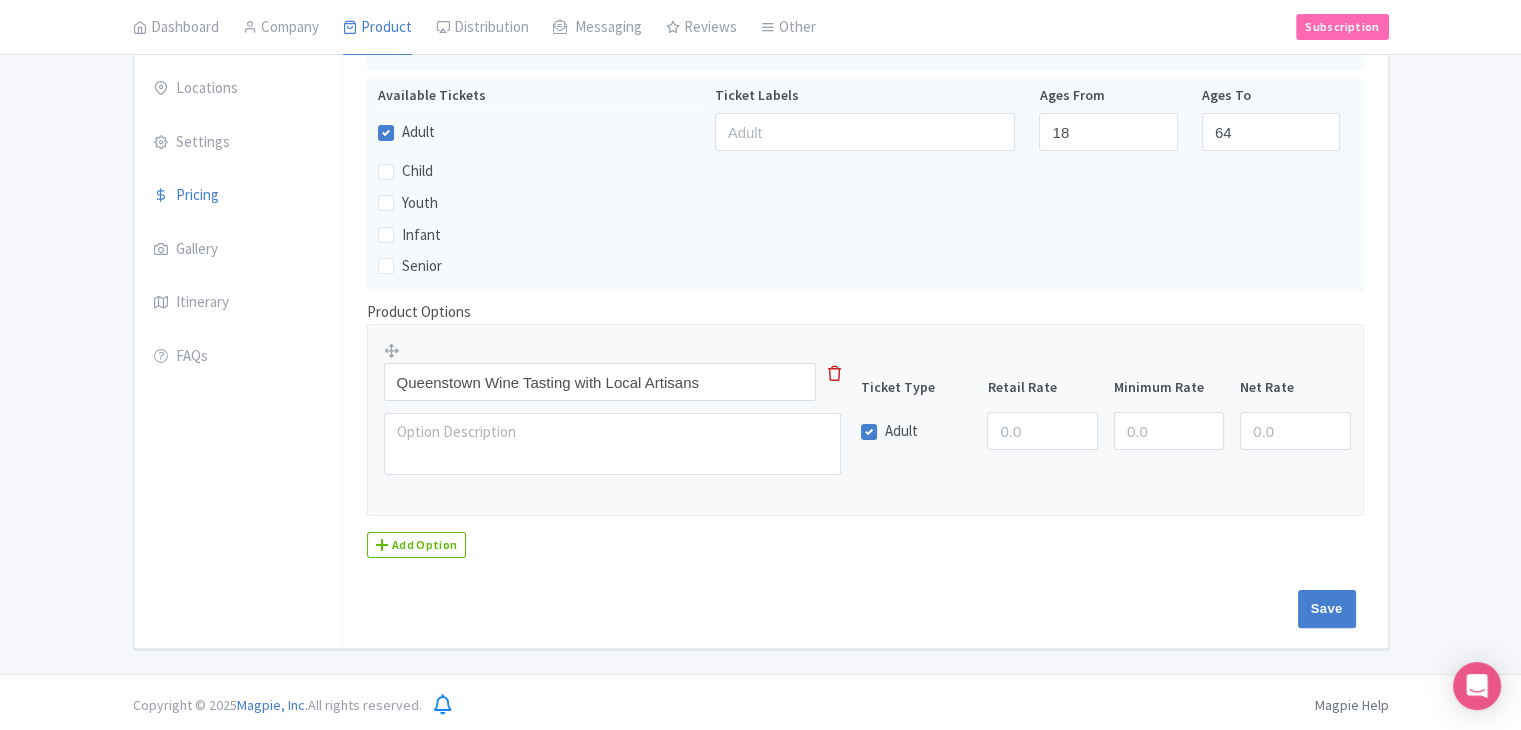 scroll, scrollTop: 342, scrollLeft: 0, axis: vertical 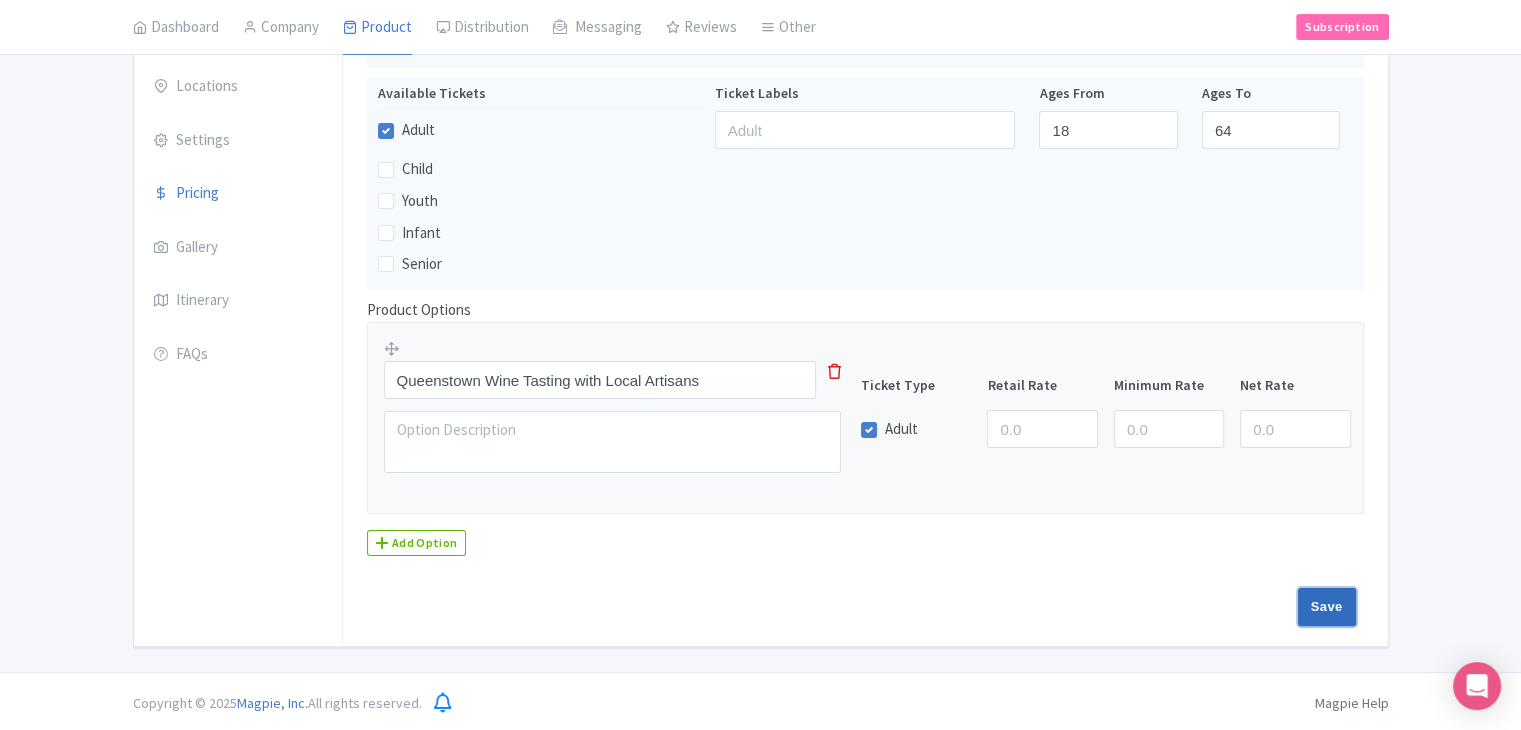 click on "Save" at bounding box center [1327, 607] 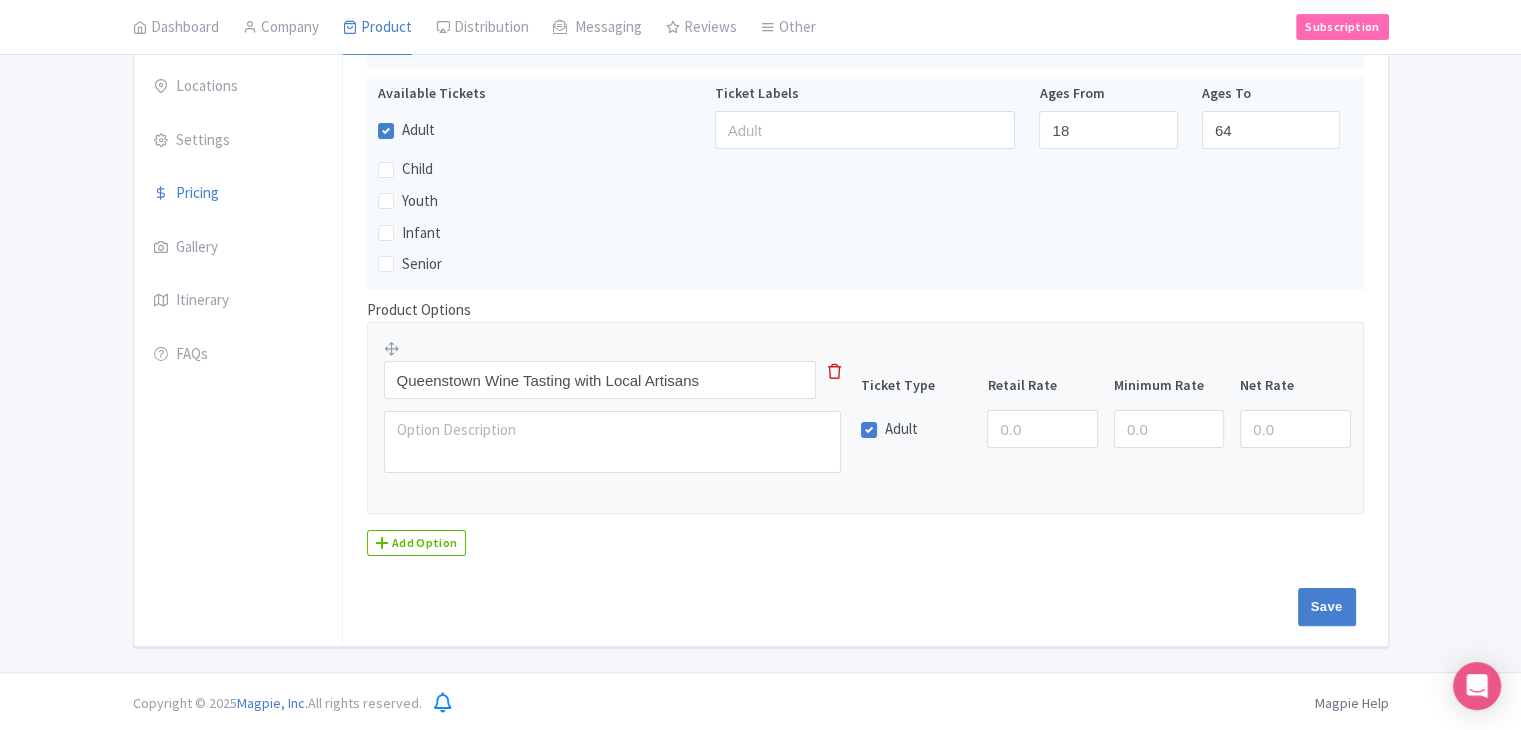 type on "Saving..." 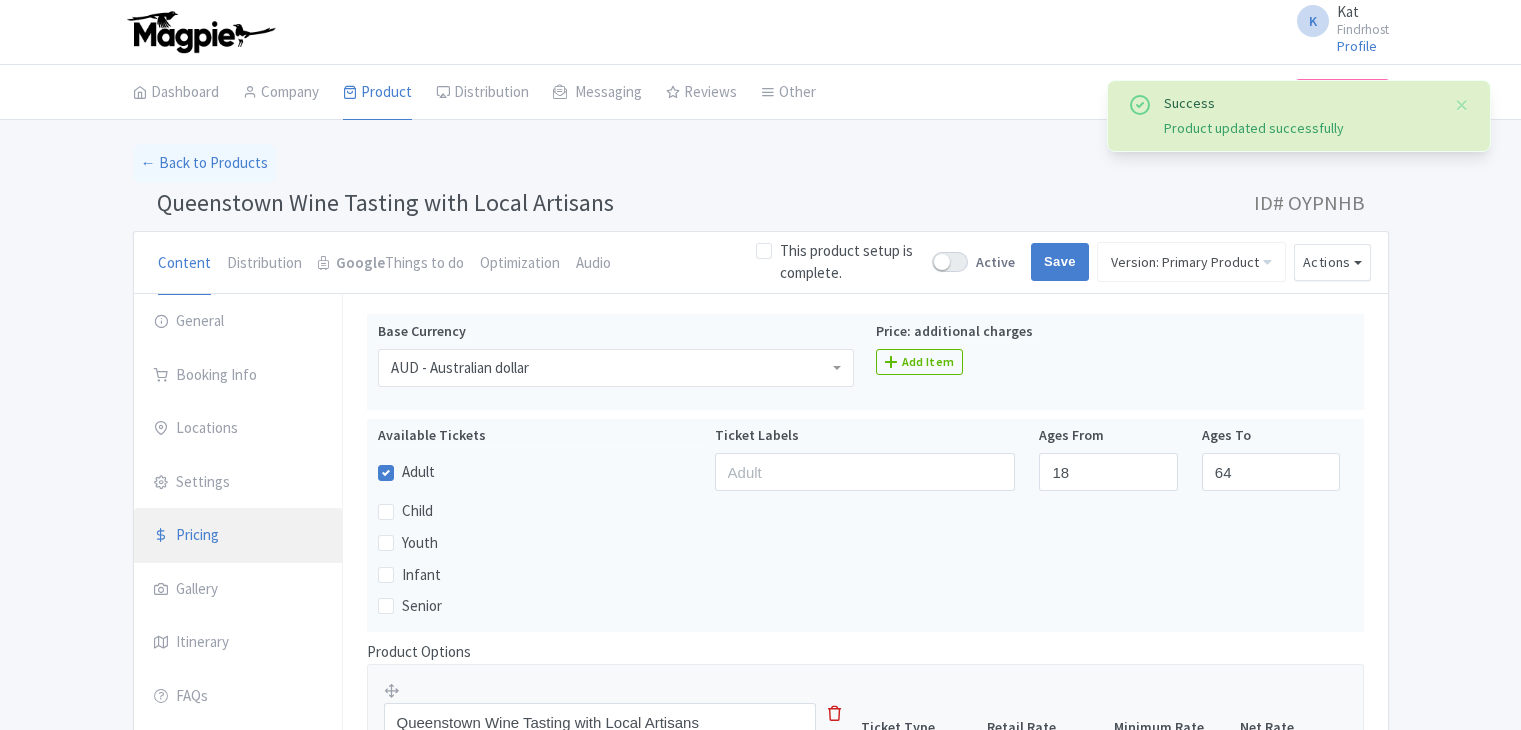 scroll, scrollTop: 312, scrollLeft: 0, axis: vertical 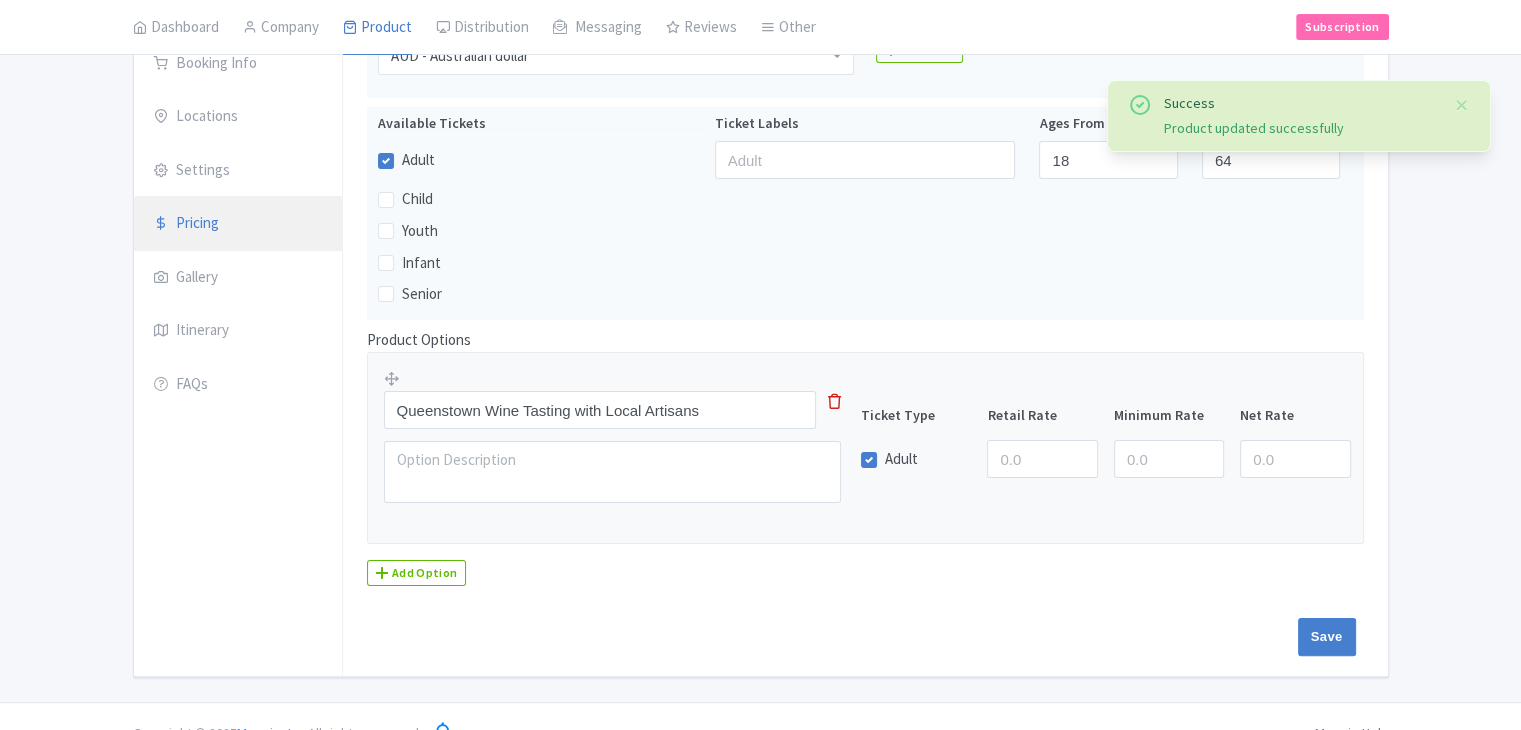 click on "Pricing" at bounding box center (238, 224) 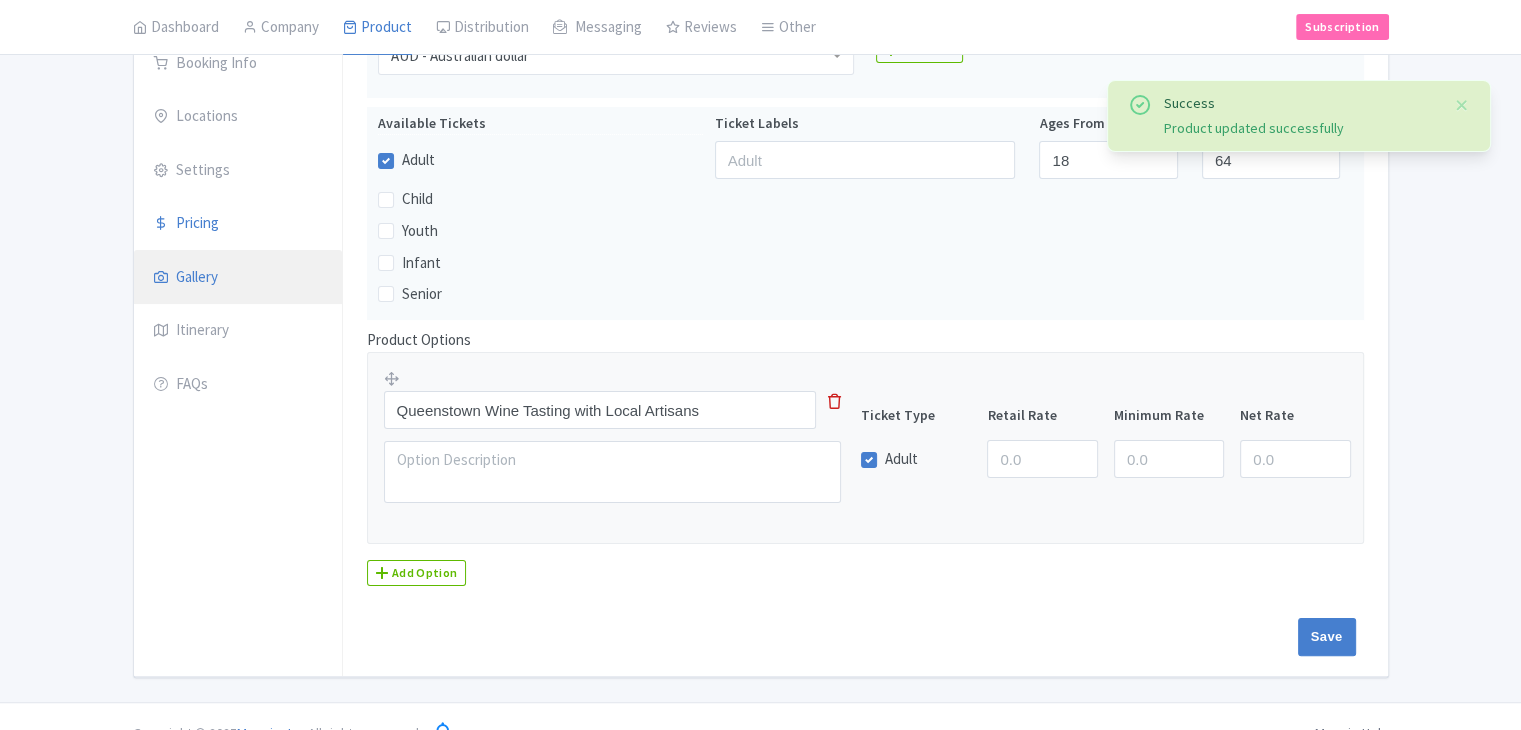 click on "Gallery" at bounding box center (238, 278) 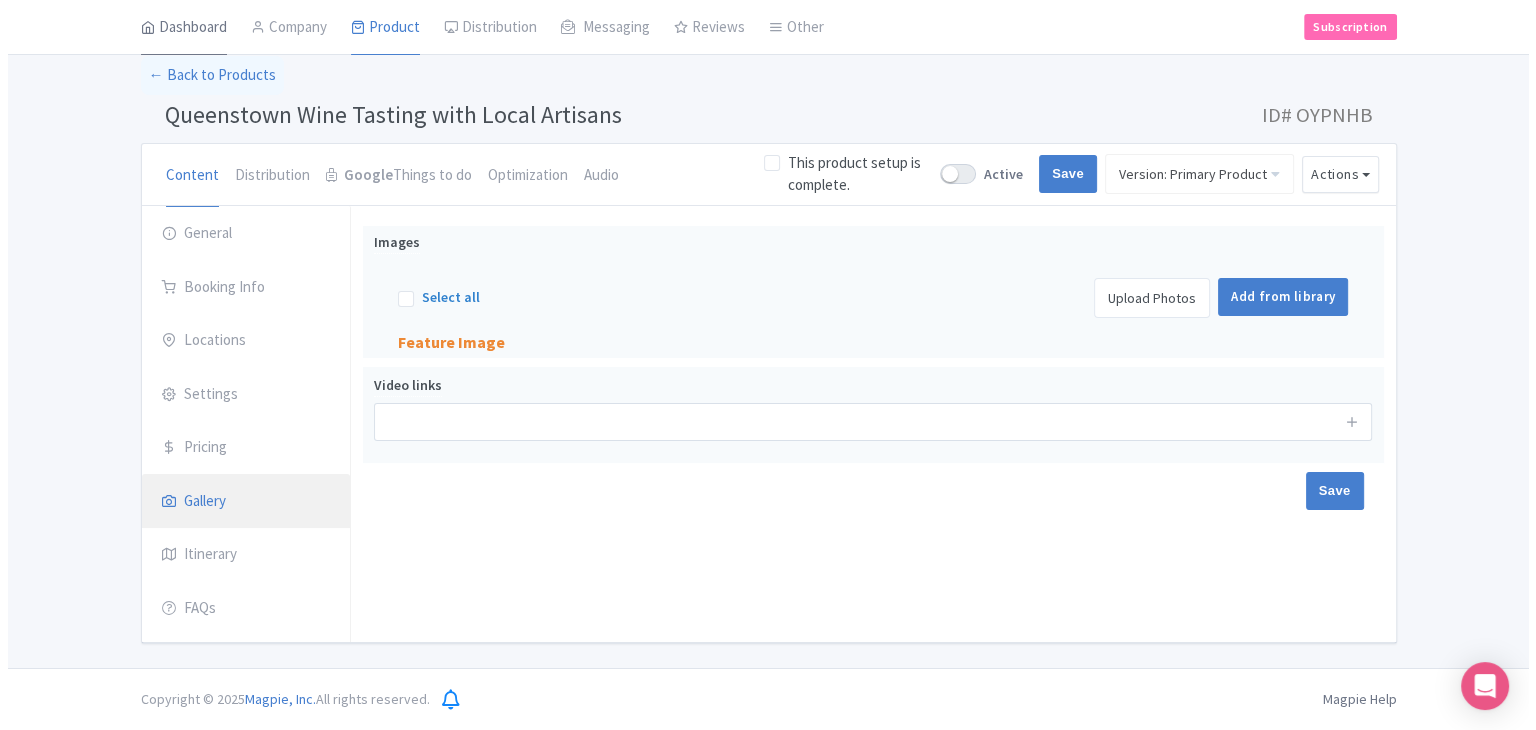 scroll, scrollTop: 84, scrollLeft: 0, axis: vertical 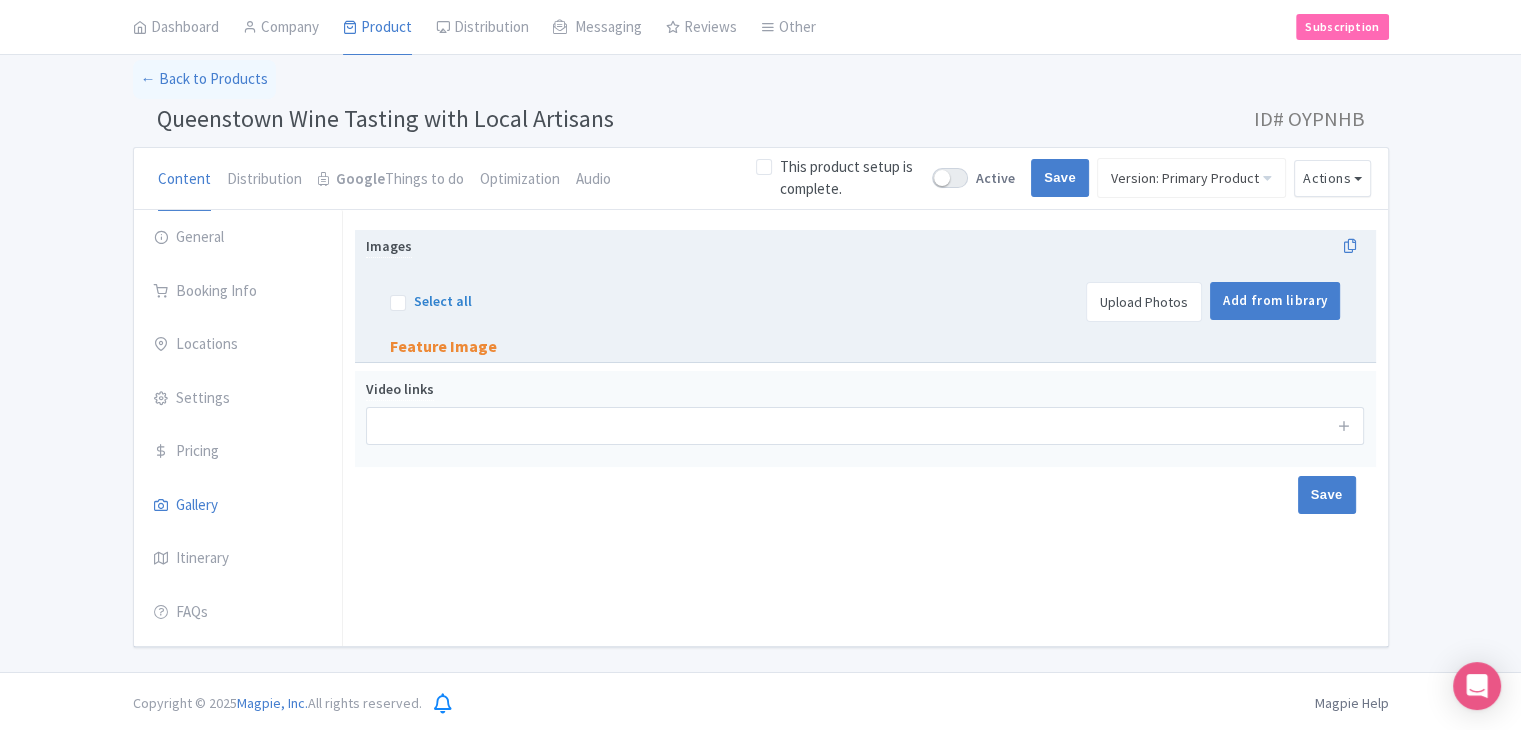 click on "Upload Photos" at bounding box center (1144, 302) 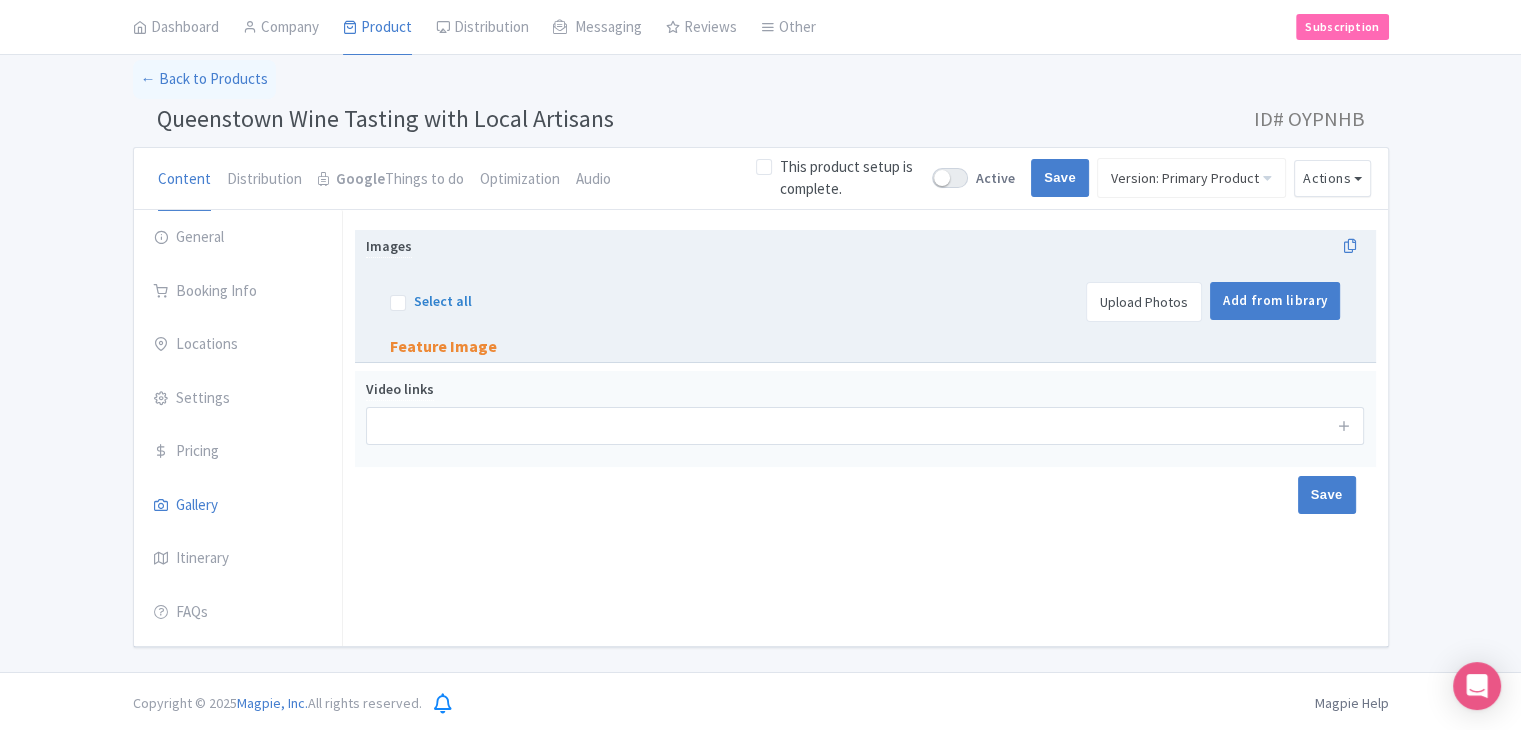 click on "Upload Photos" at bounding box center [1144, 302] 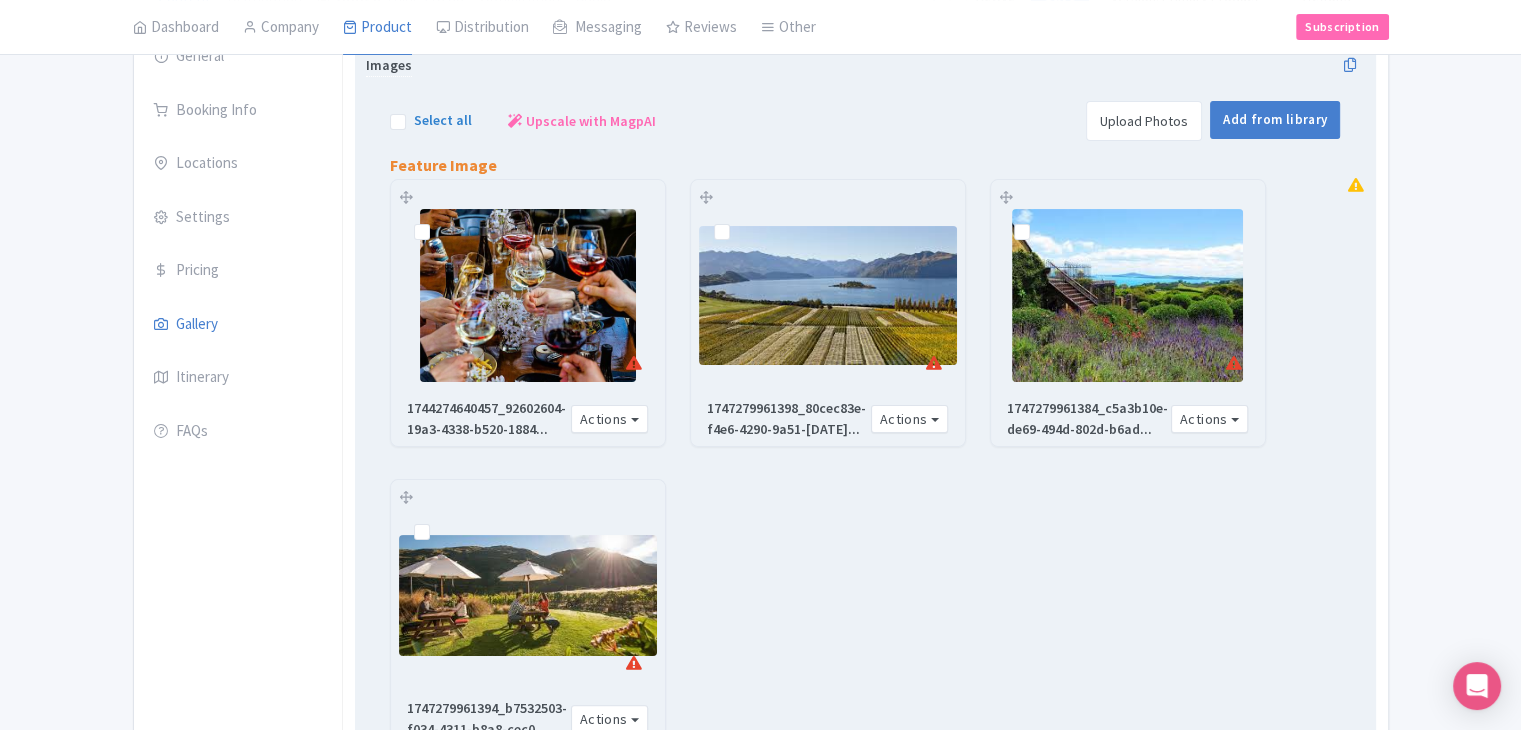 scroll, scrollTop: 264, scrollLeft: 0, axis: vertical 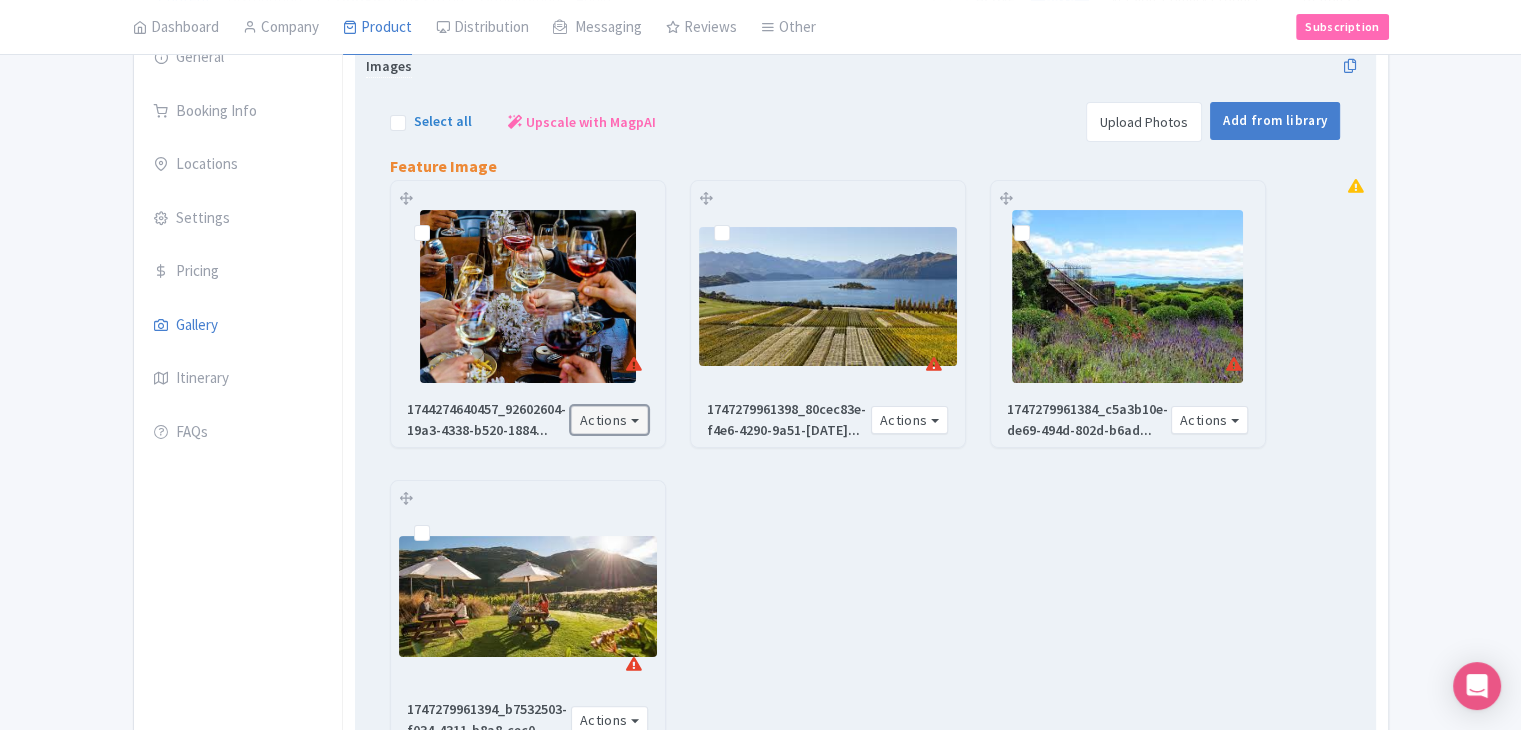 click on "Actions" at bounding box center [610, 420] 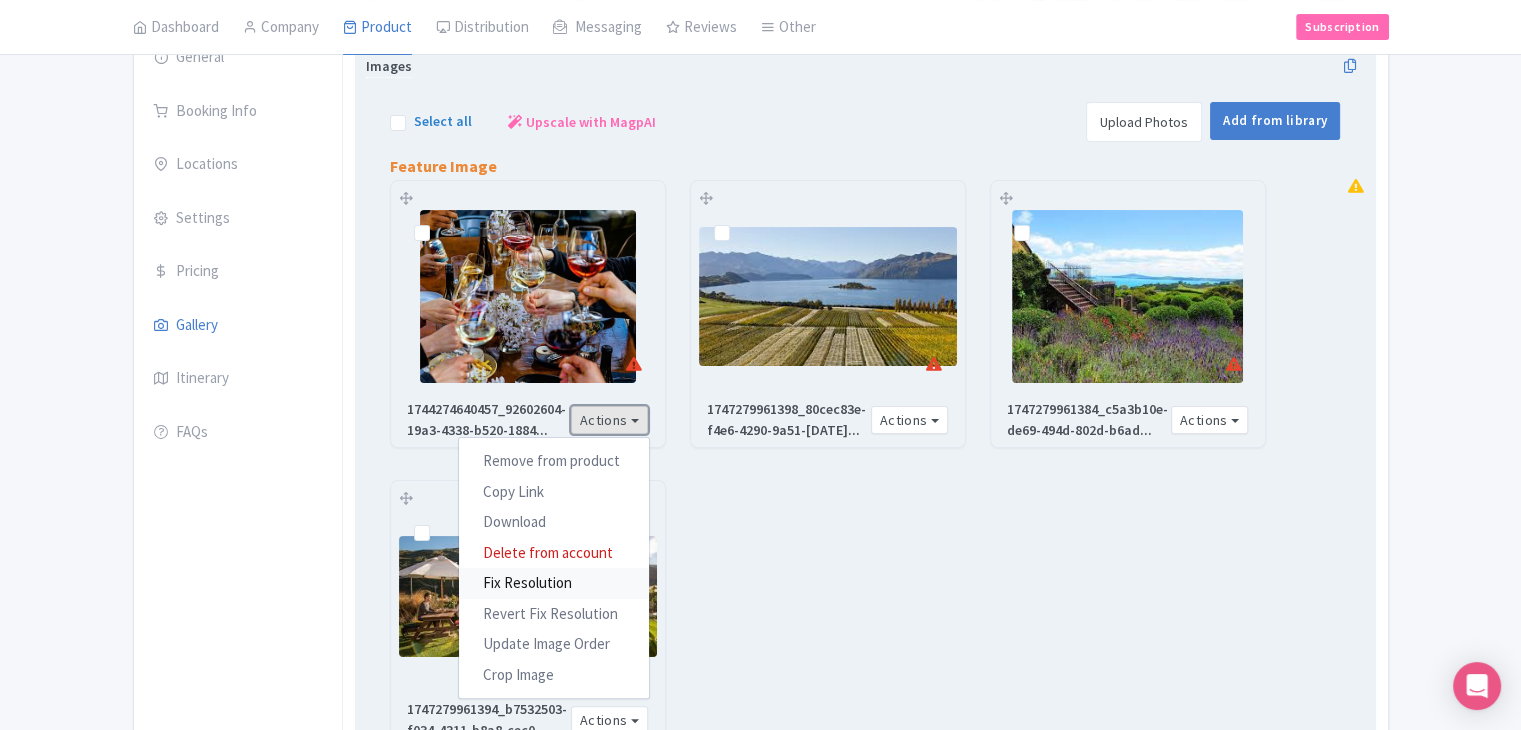 click on "Fix Resolution" at bounding box center (554, 583) 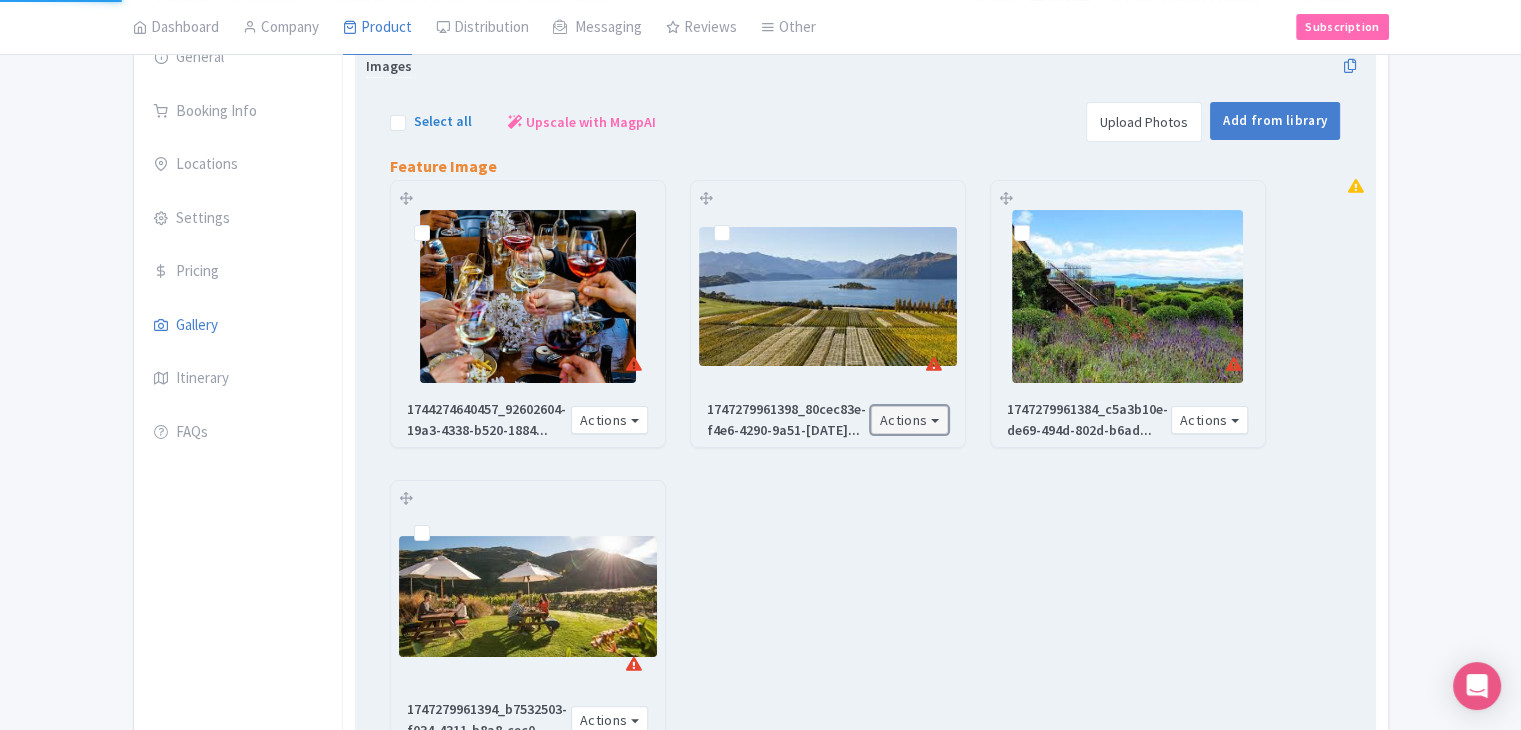 click on "Actions" at bounding box center [910, 420] 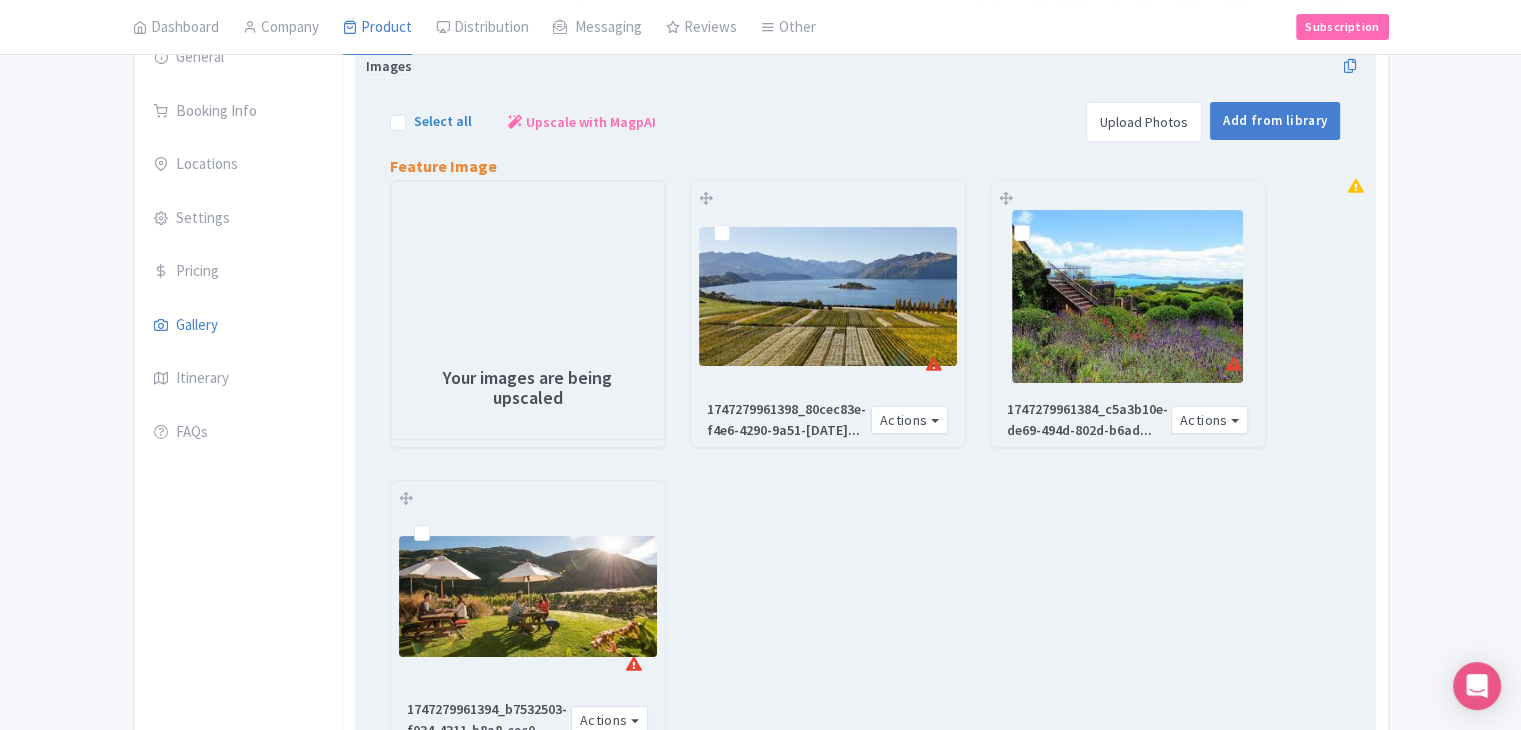 click on "1744274640457_92602604-19a3-4338-b520-1884...
Actions
Remove from product
Copy Link
[URL][DOMAIN_NAME]
Download
Delete from account
Fix Resolution
Revert Fix Resolution
Update Image Order
Crop Image
Your images are being upscaled
1747279961398_80cec83e-f4e6-4290-9a51-[DATE]...
Actions
Remove from product
Copy Link
[URL][DOMAIN_NAME]
Download
Delete from account
Fix Resolution
Revert Fix Resolution
Update Image Order
Crop Image
Your images are being upscaled
1747279961384_c5a3b10e-de69-494d-802d-b6ad...
Actions" at bounding box center [847, 466] 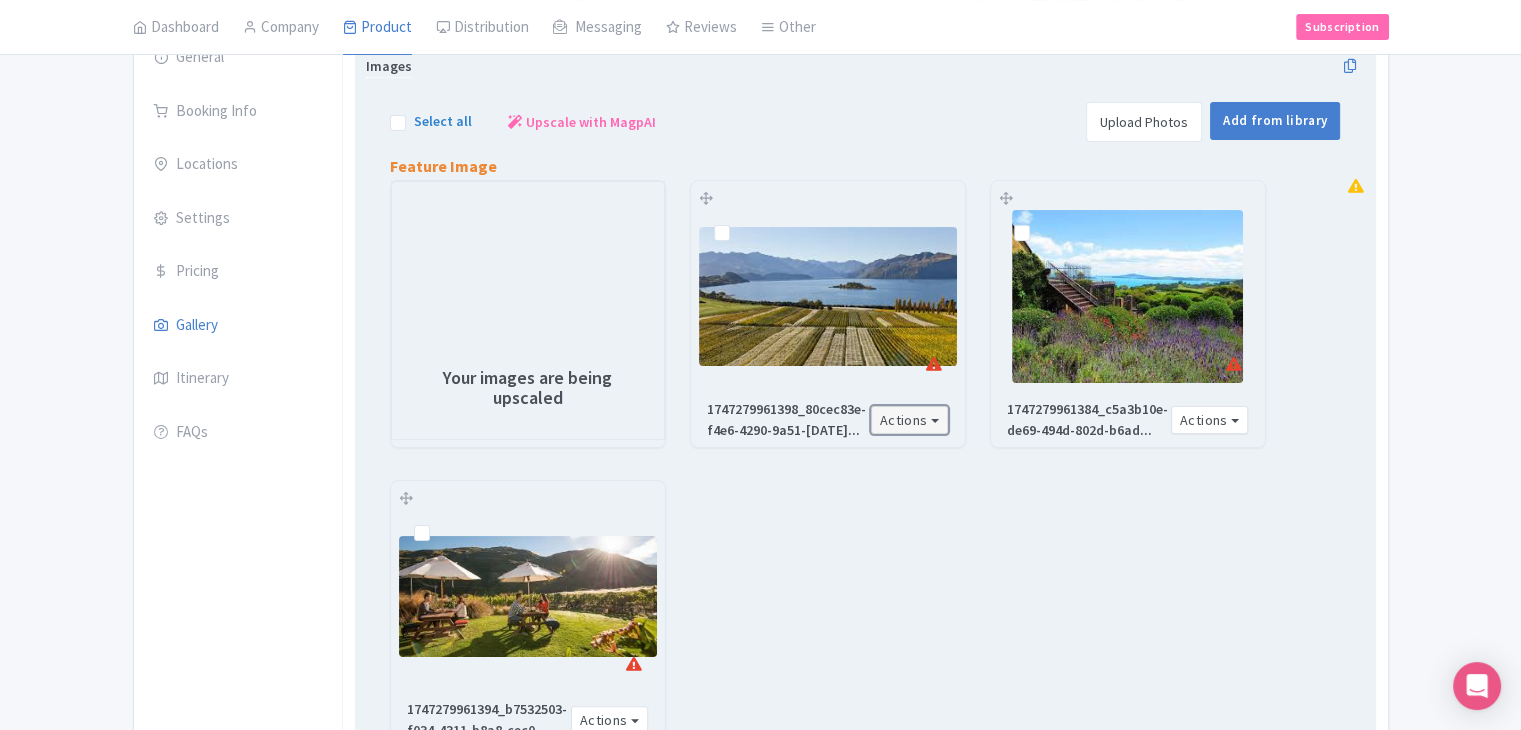 click on "Actions" at bounding box center (910, 420) 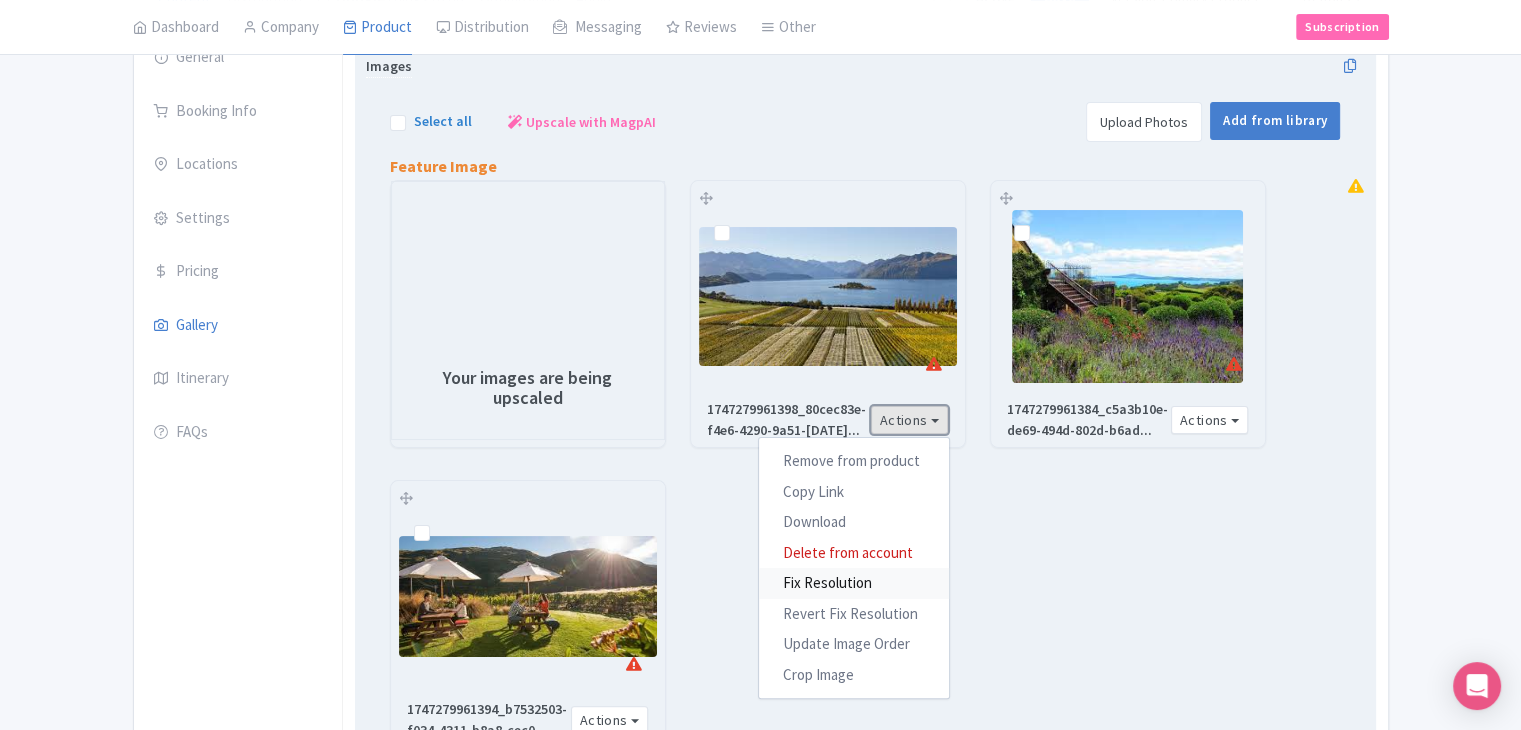 click on "Fix Resolution" at bounding box center [854, 583] 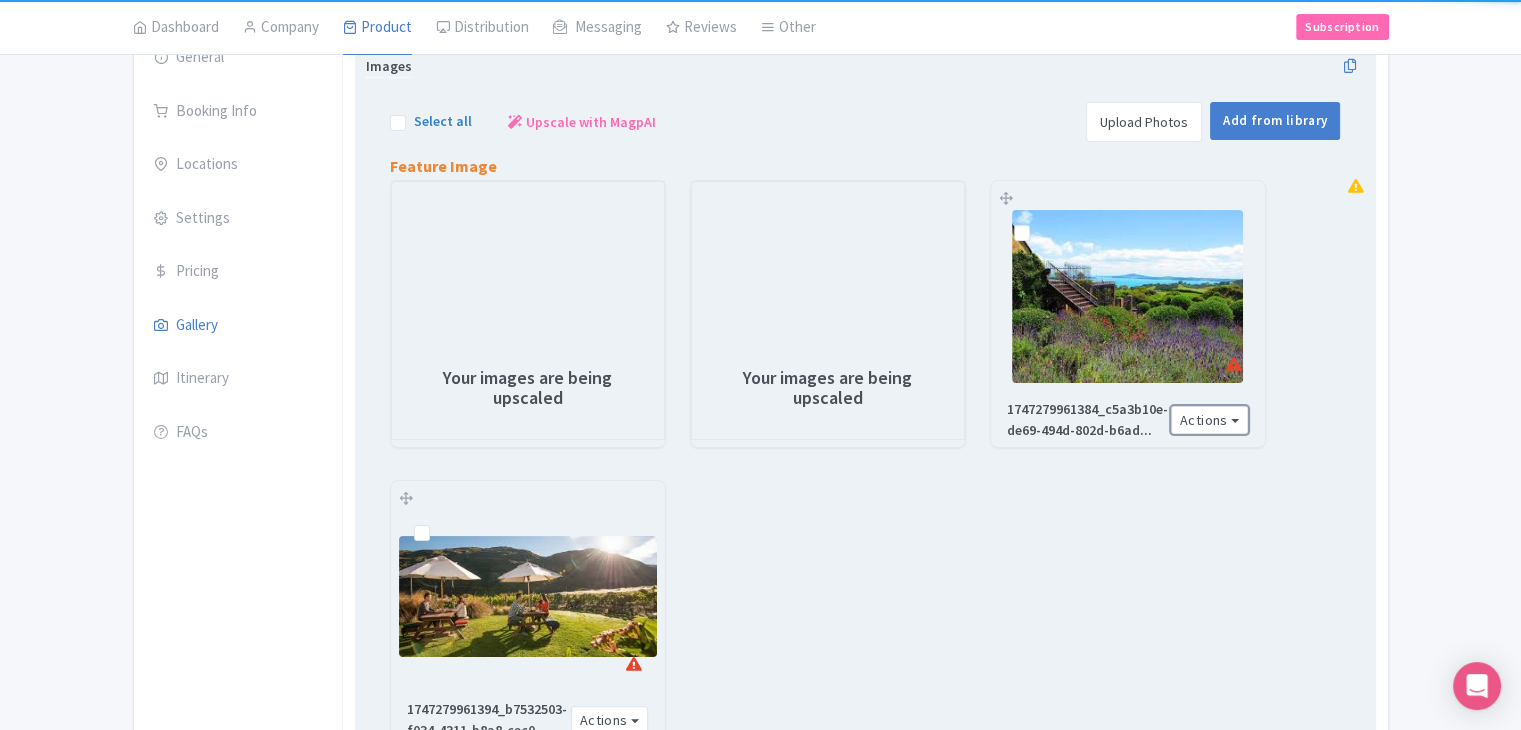 drag, startPoint x: 1200, startPoint y: 413, endPoint x: 1168, endPoint y: 460, distance: 56.859474 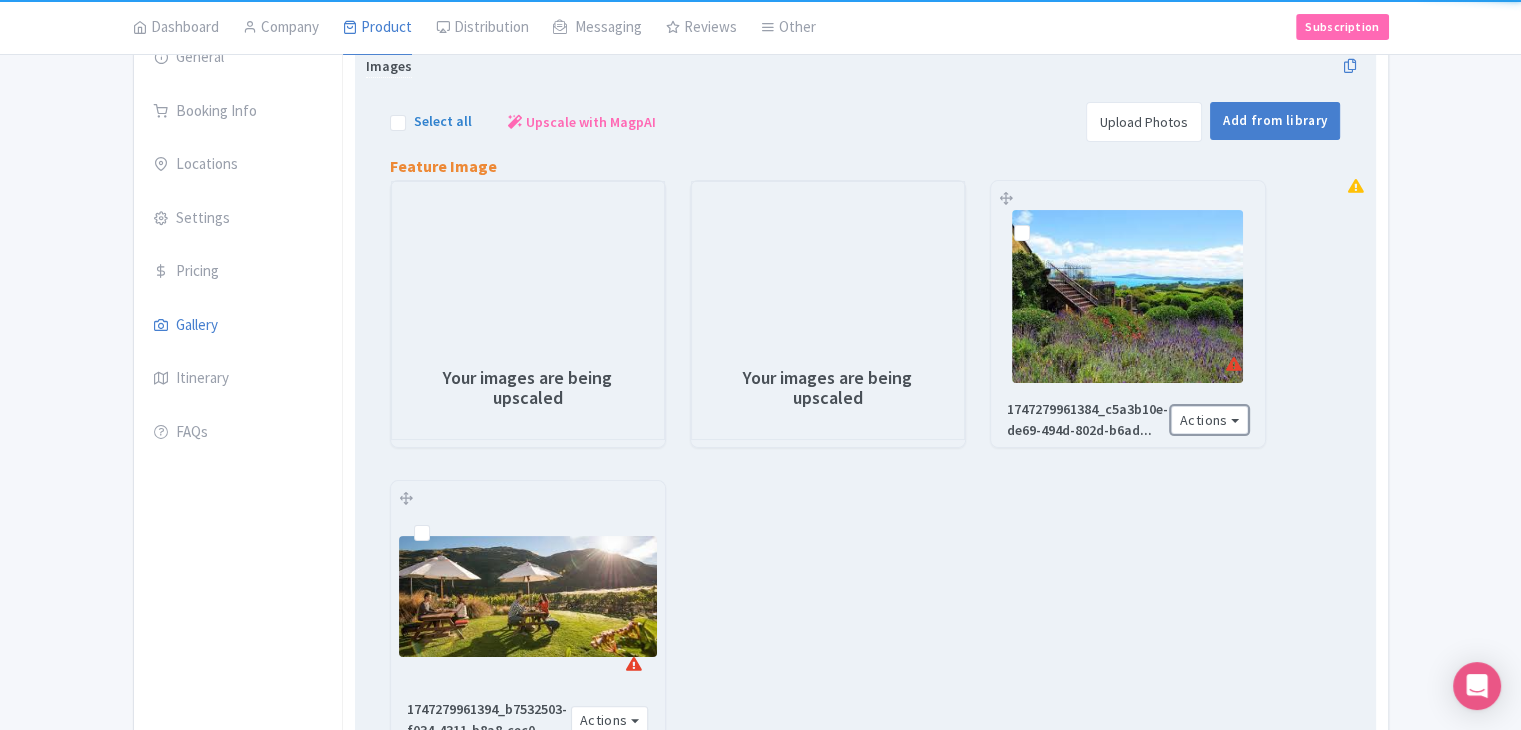 click on "Actions" at bounding box center (1210, 420) 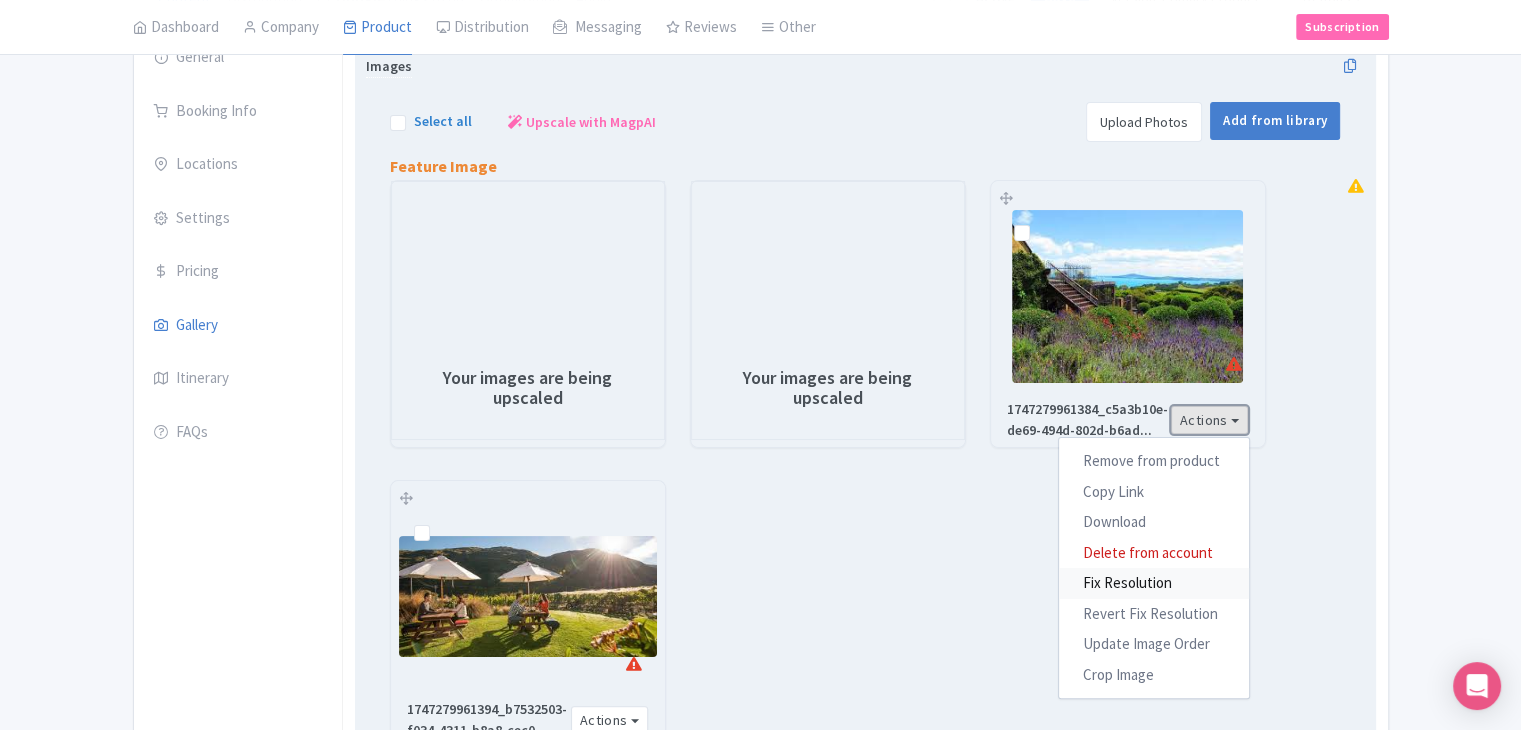 click on "Fix Resolution" at bounding box center (1154, 583) 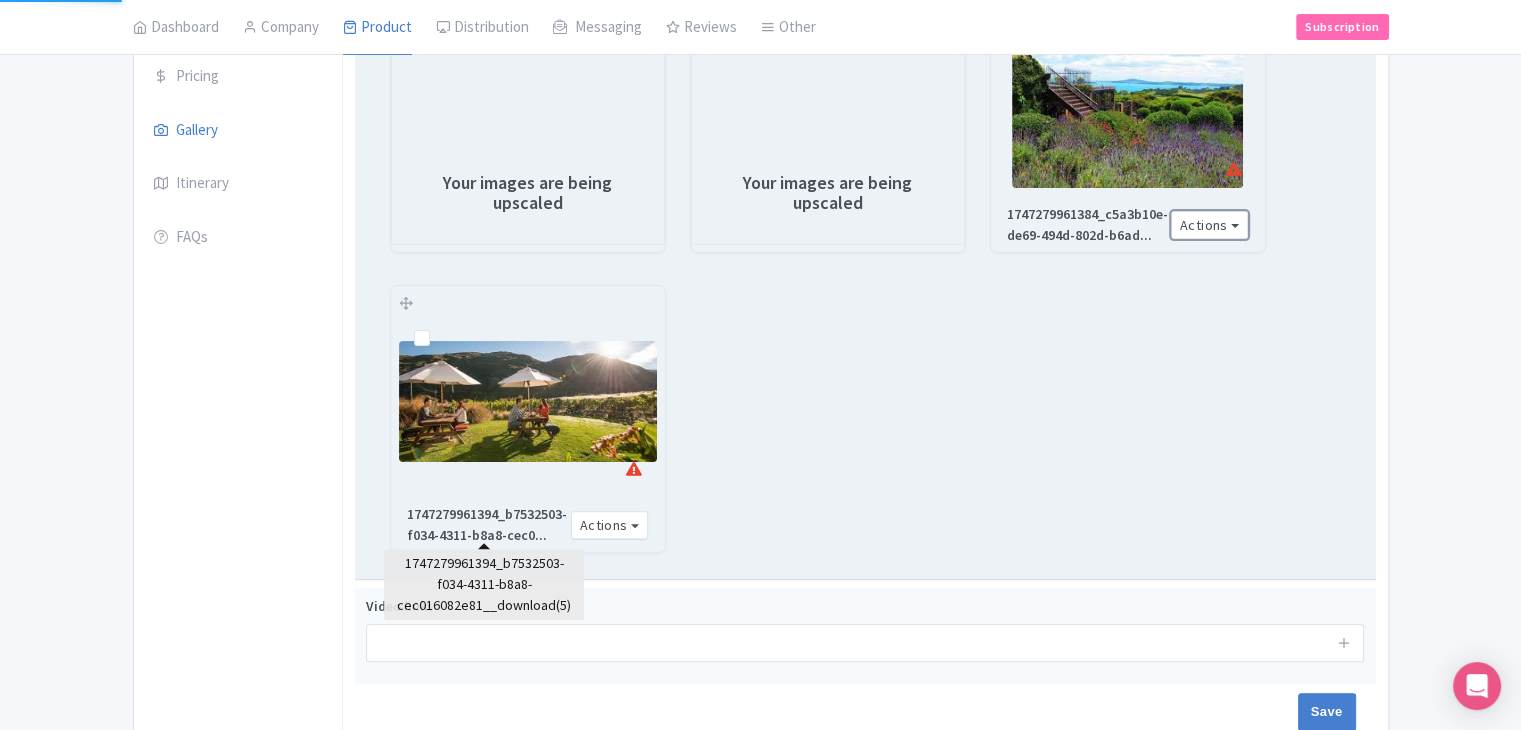 scroll, scrollTop: 464, scrollLeft: 0, axis: vertical 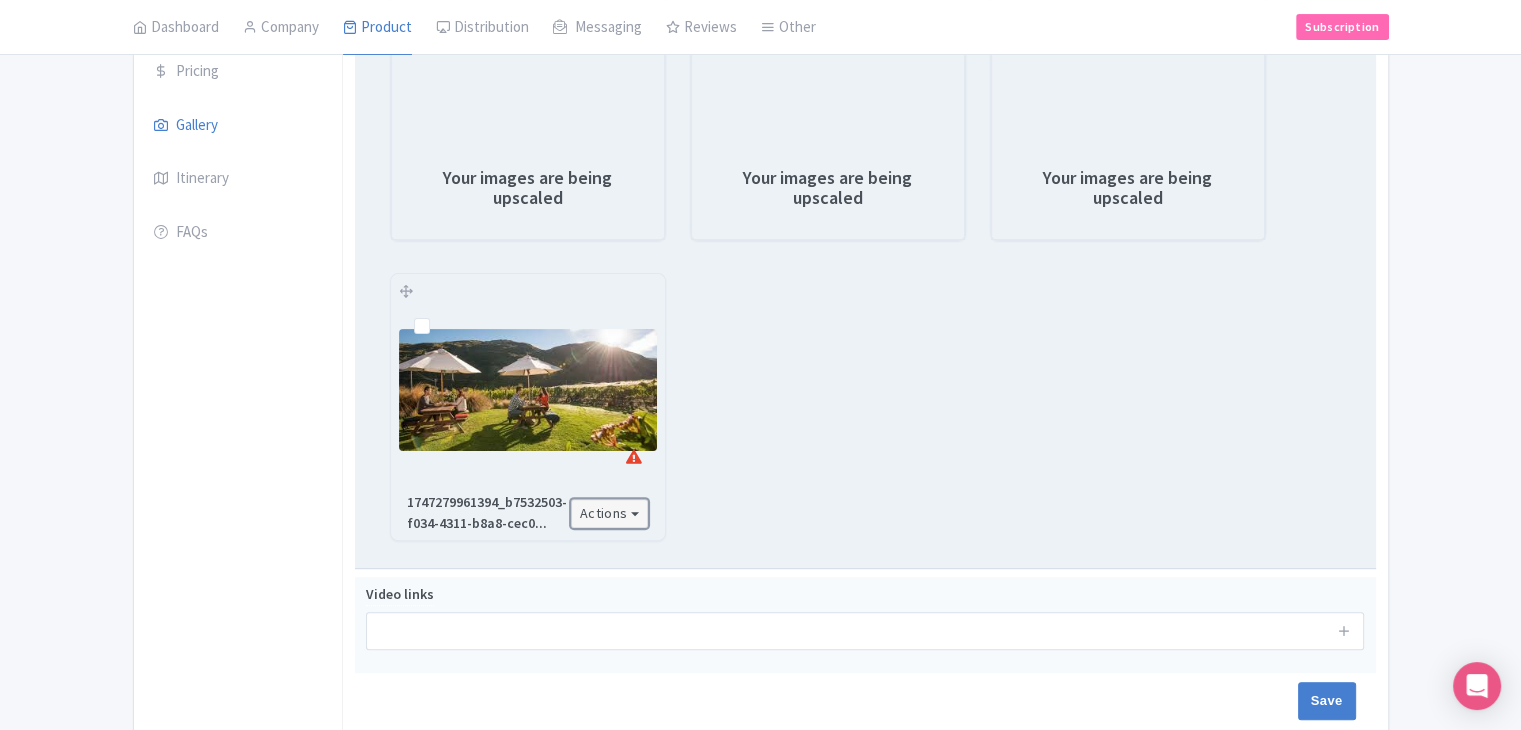 click on "Actions" at bounding box center (610, 513) 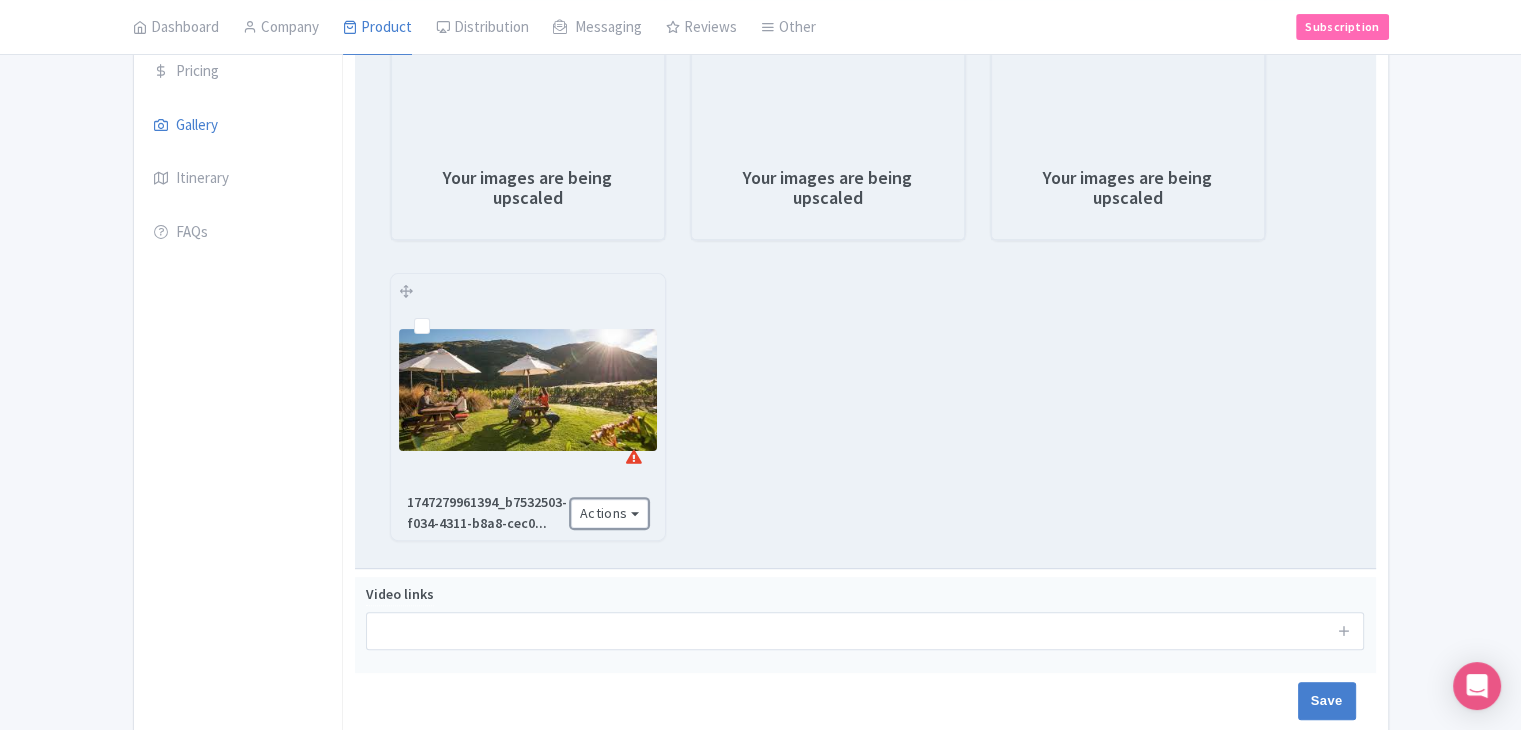 click at bounding box center (528, 390) 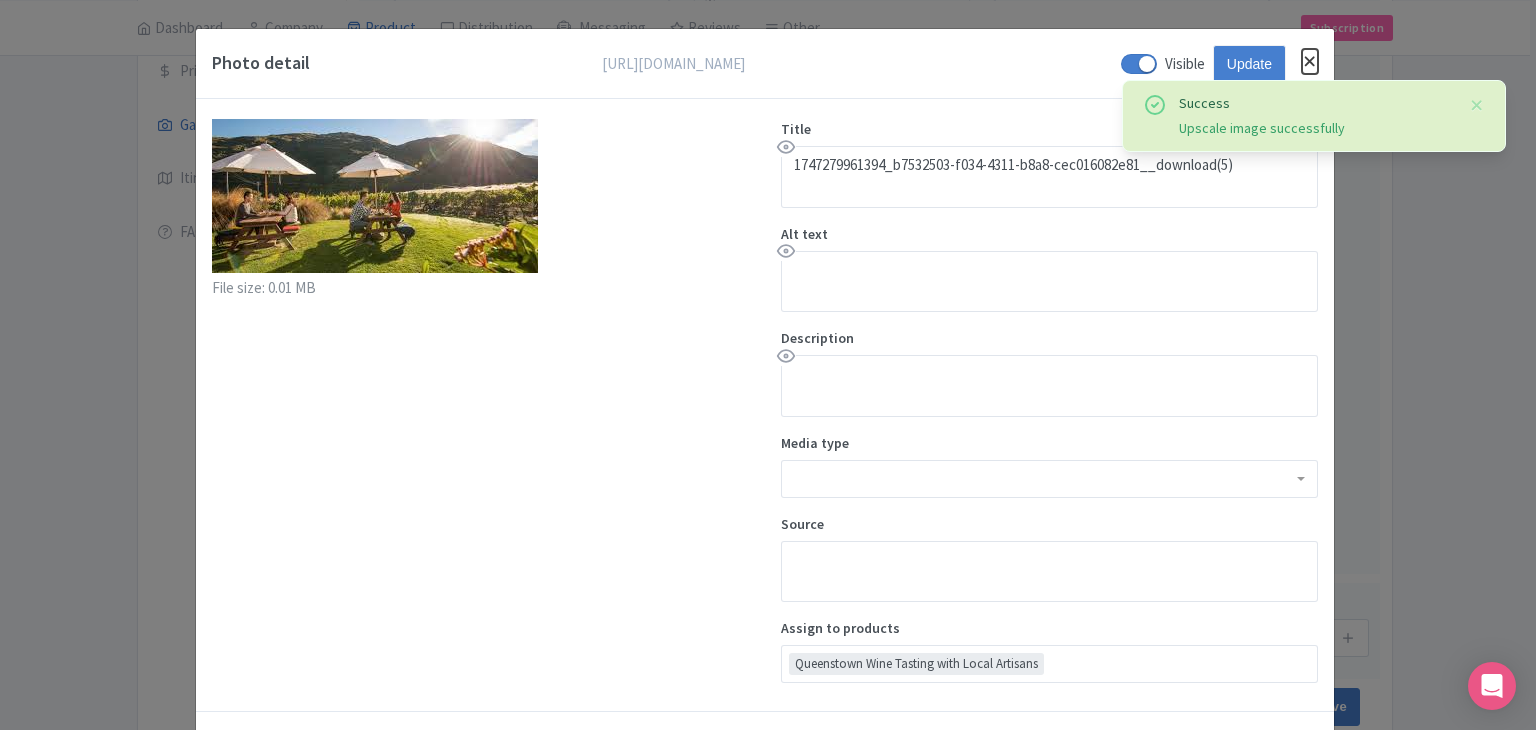 click at bounding box center [1310, 61] 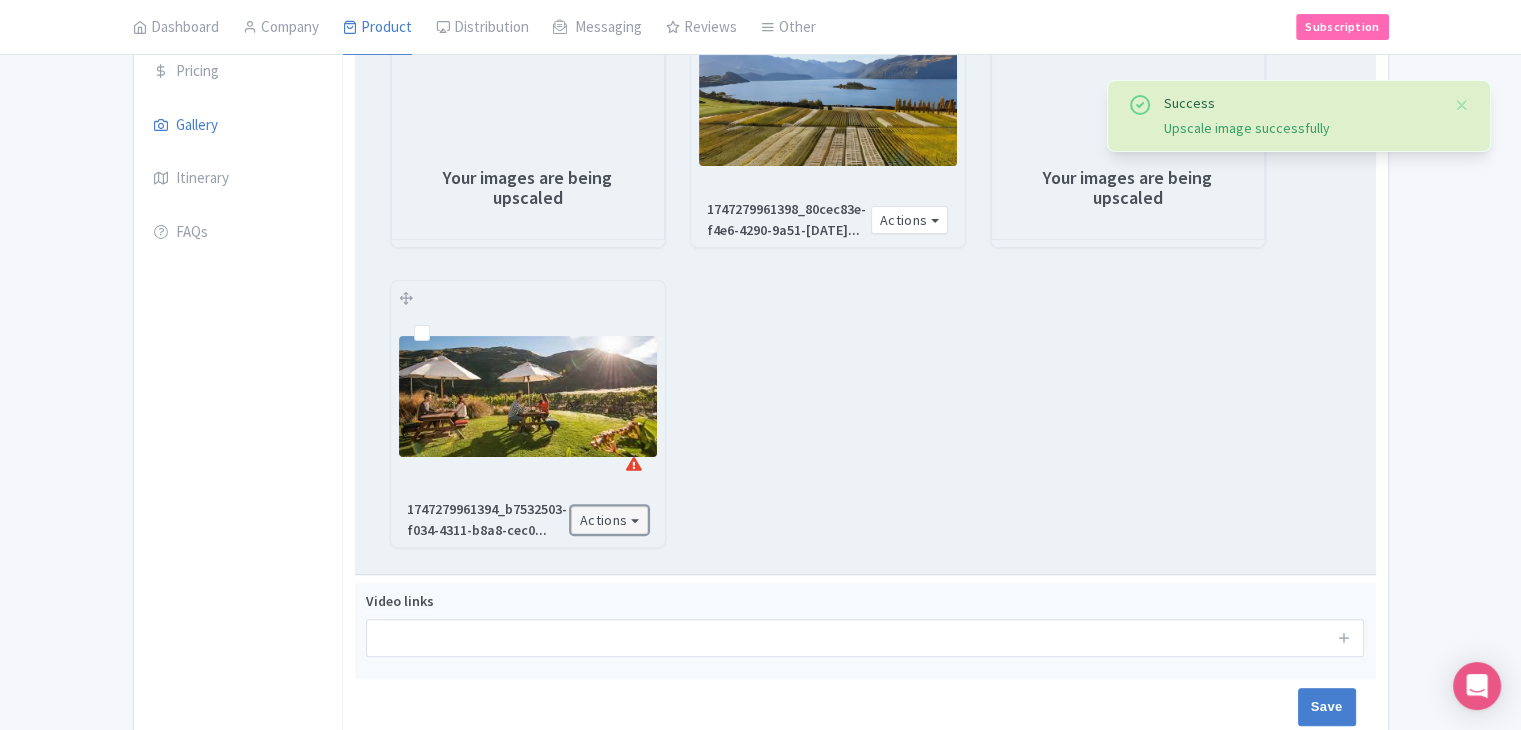 click on "Actions" at bounding box center [610, 520] 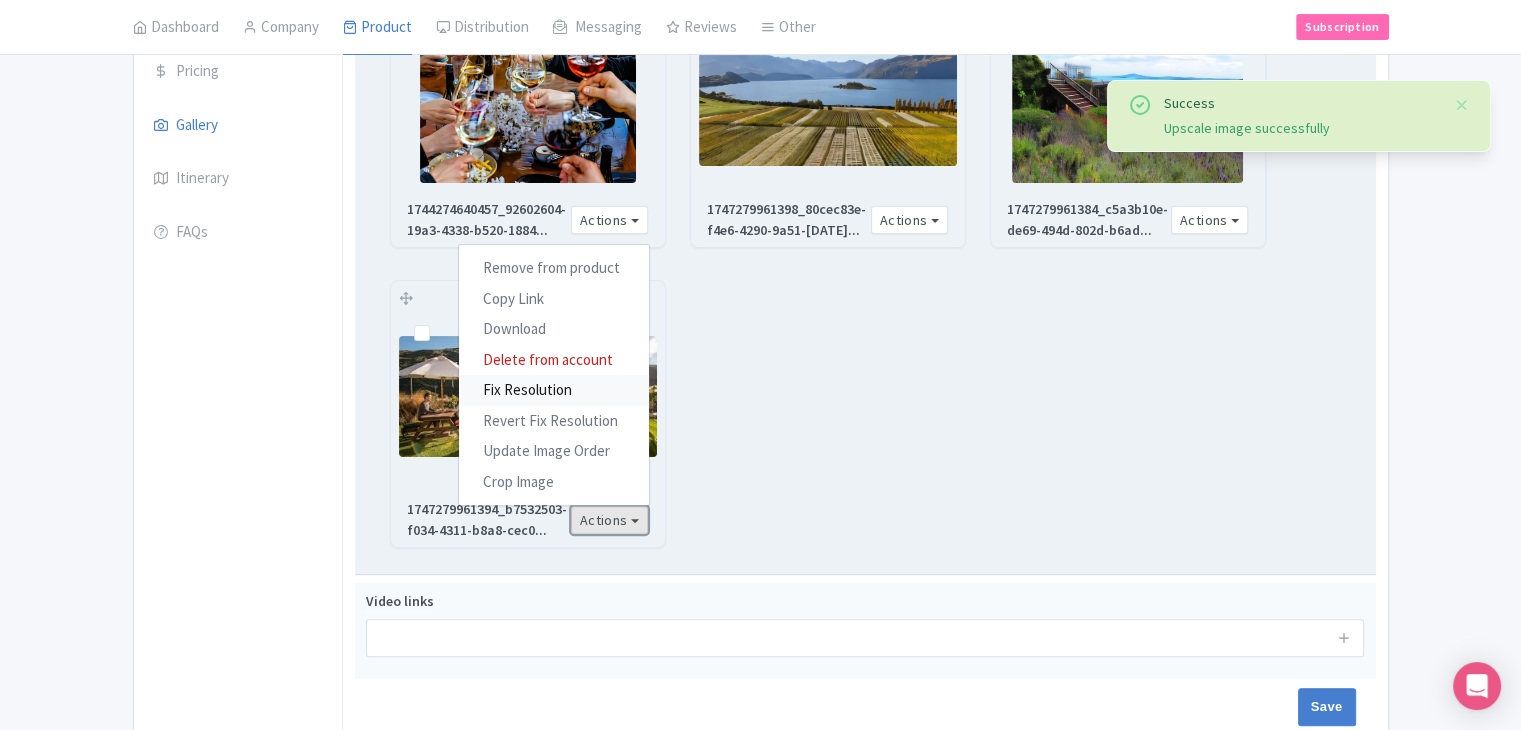 click on "Fix Resolution" at bounding box center [554, 390] 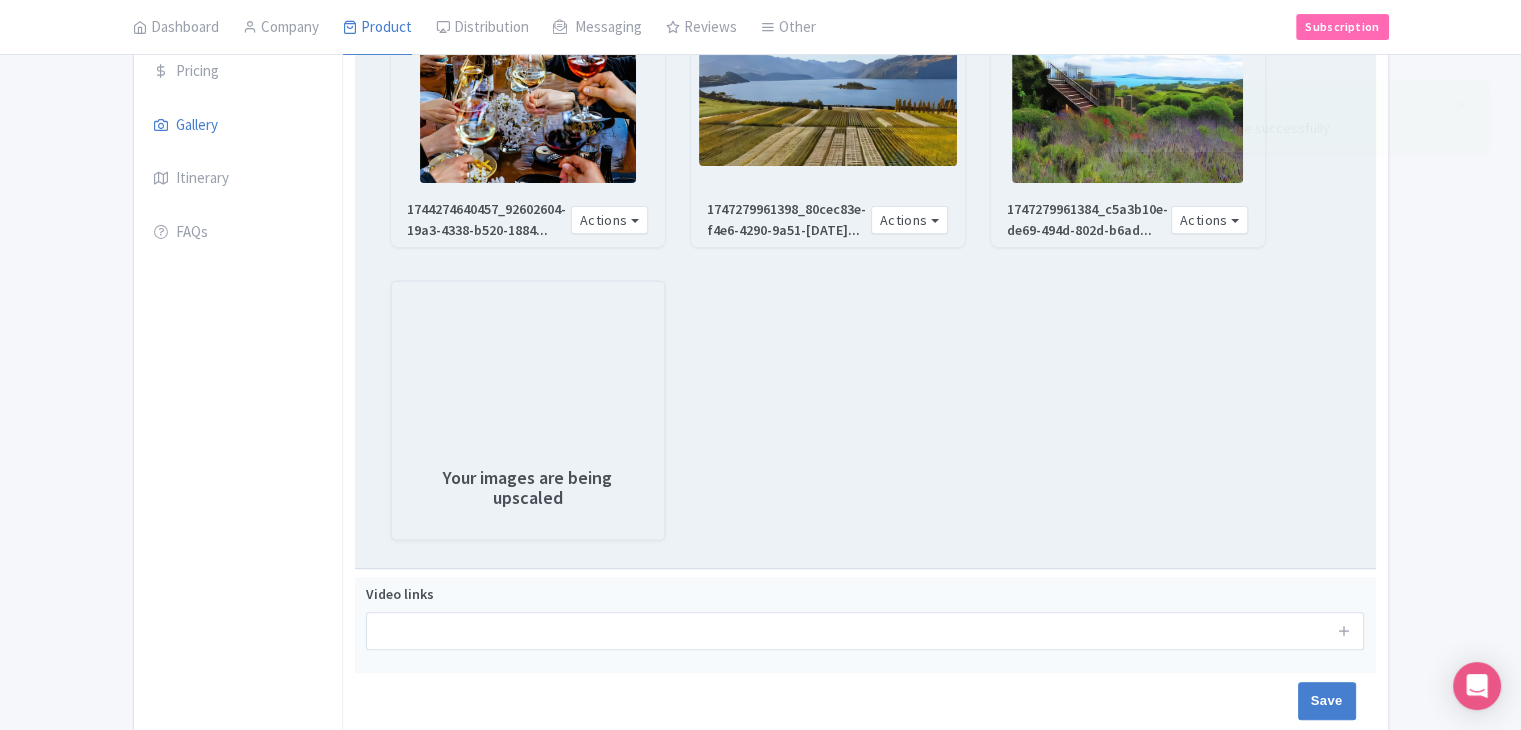 click at bounding box center [528, 96] 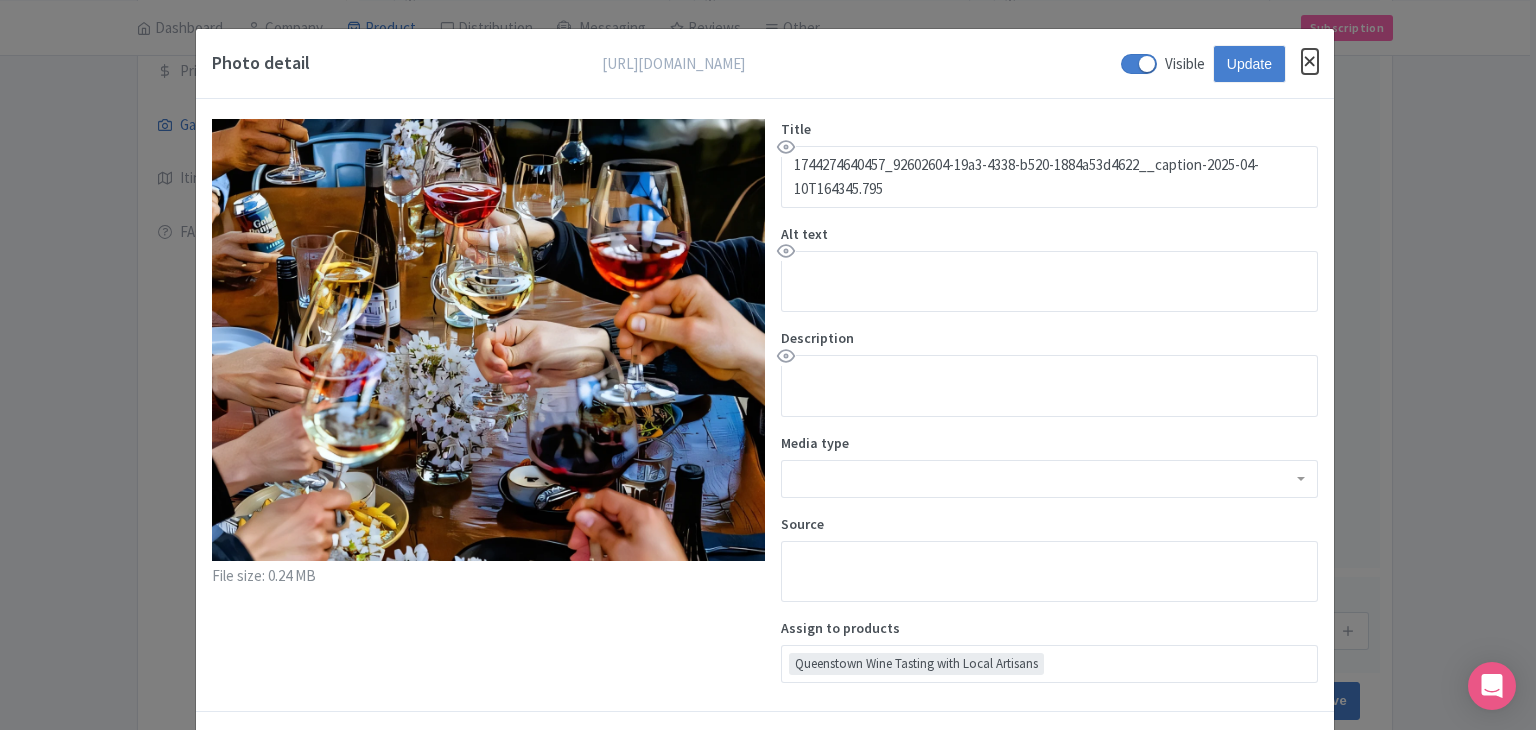 click at bounding box center [1310, 61] 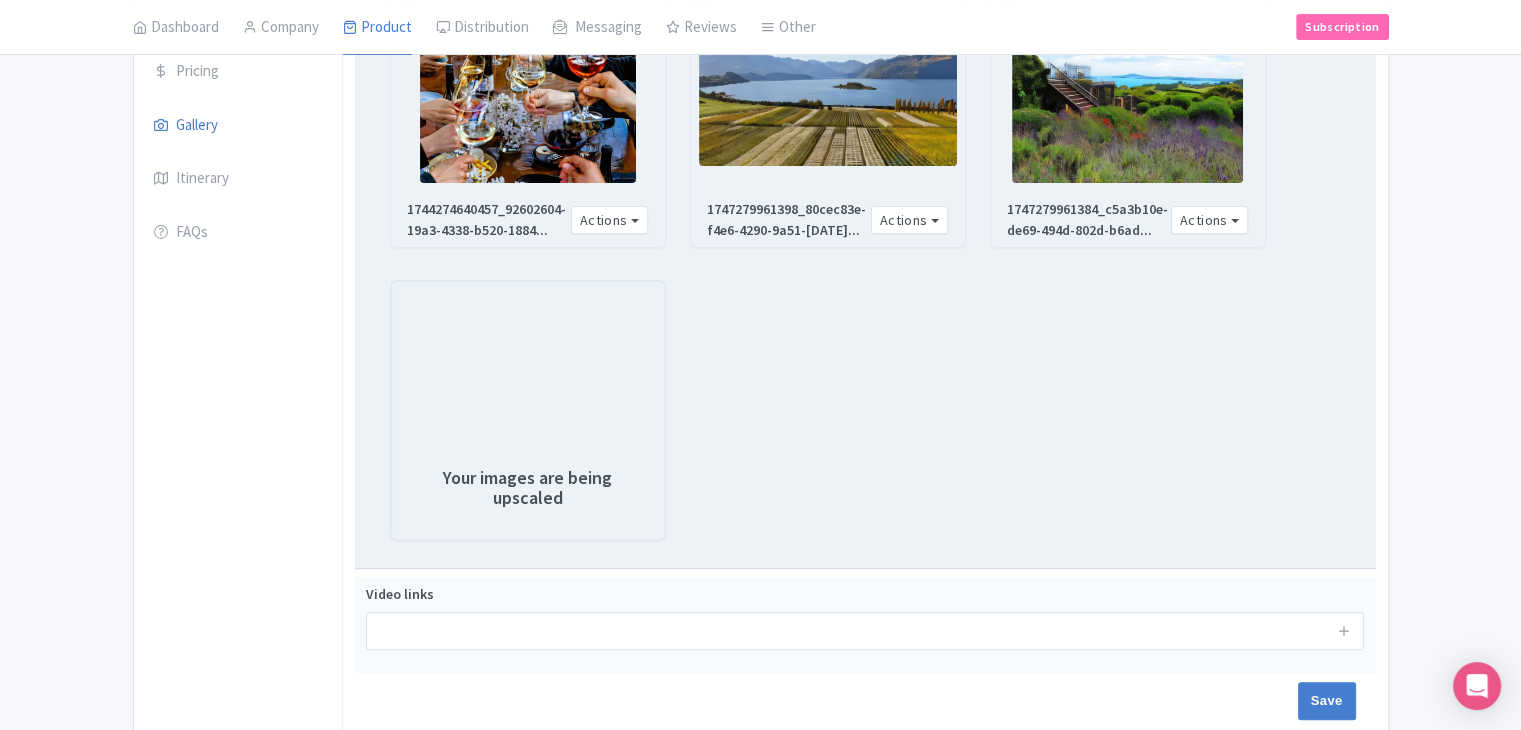 click at bounding box center [828, 96] 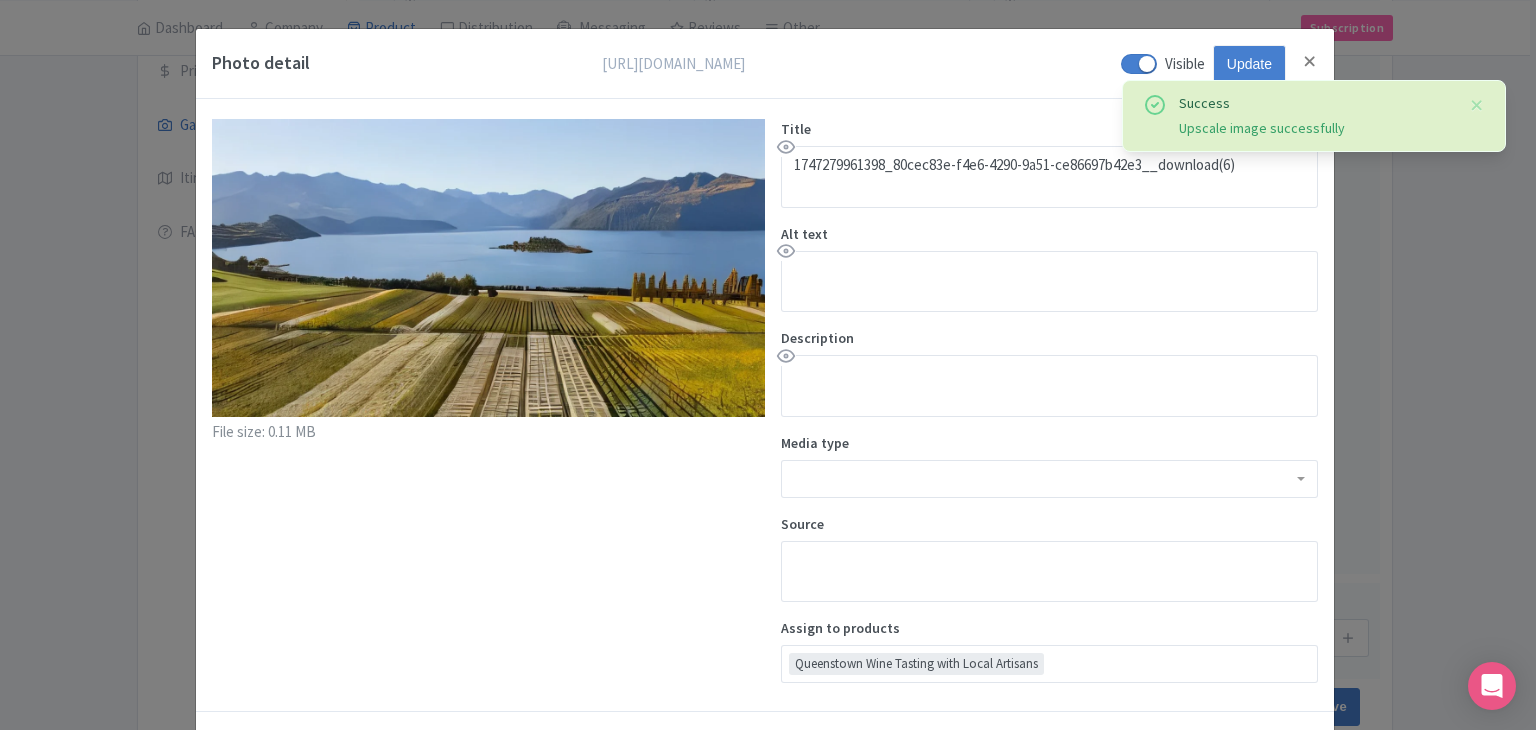 click at bounding box center (1302, 71) 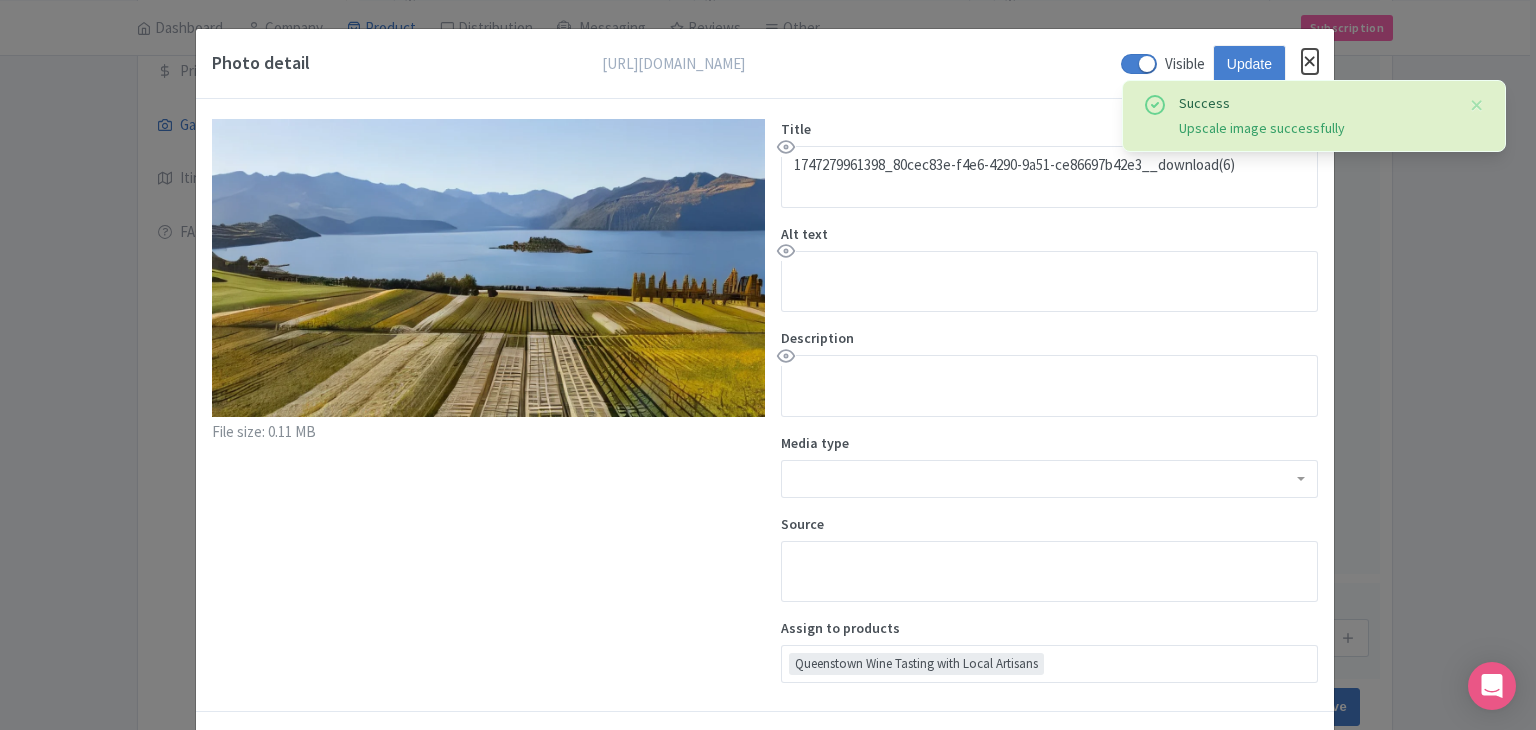 click at bounding box center [1310, 61] 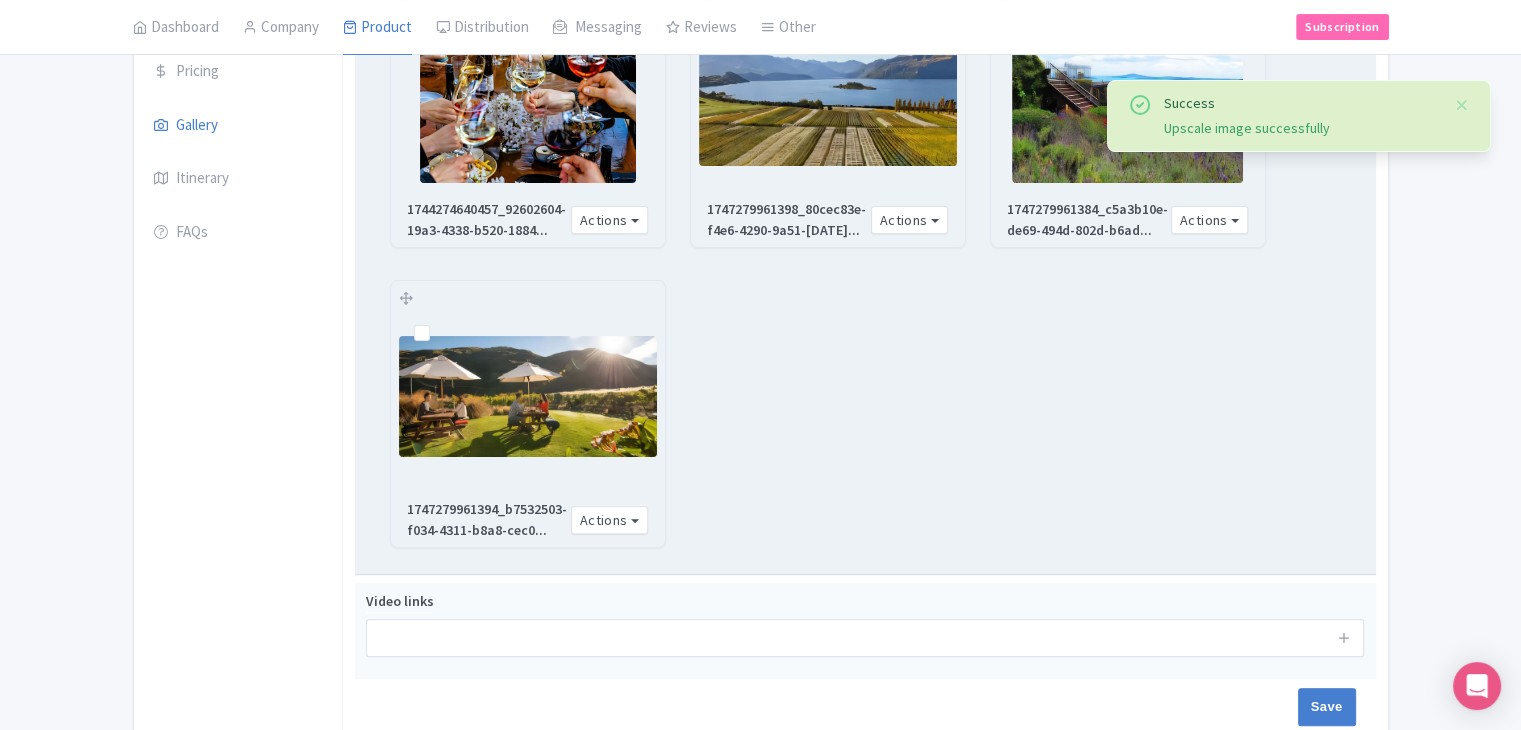 click at bounding box center (1127, 96) 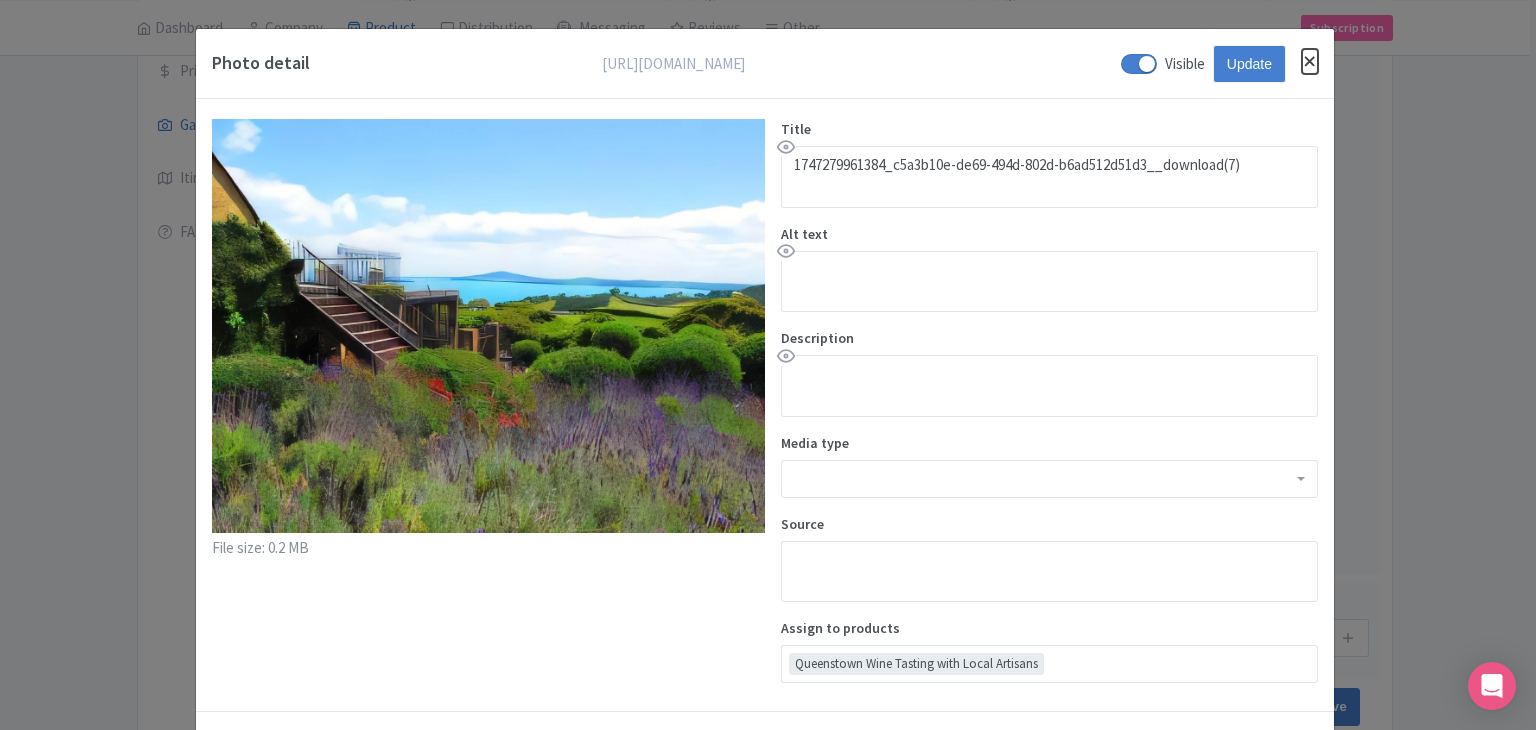 click at bounding box center [1310, 61] 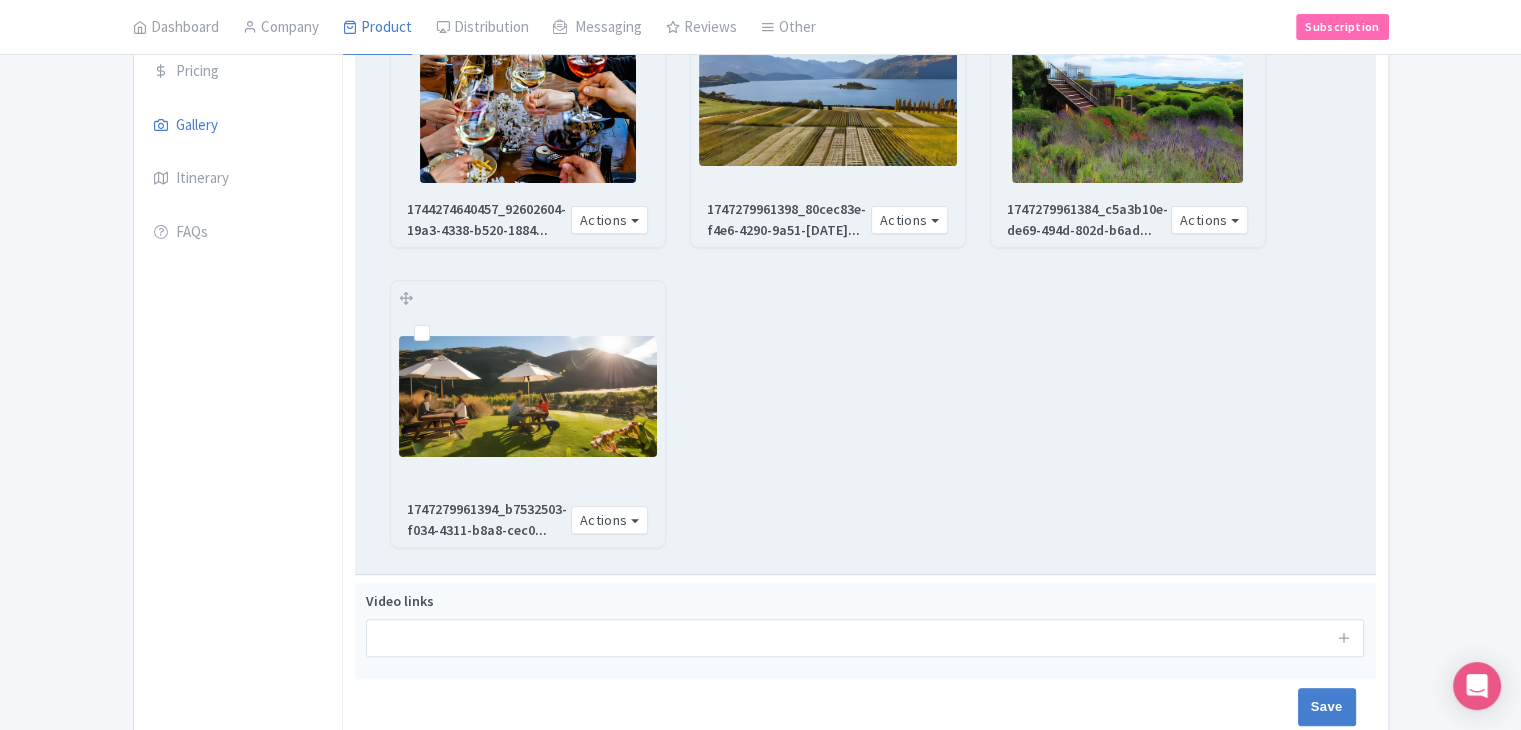 click at bounding box center [528, 397] 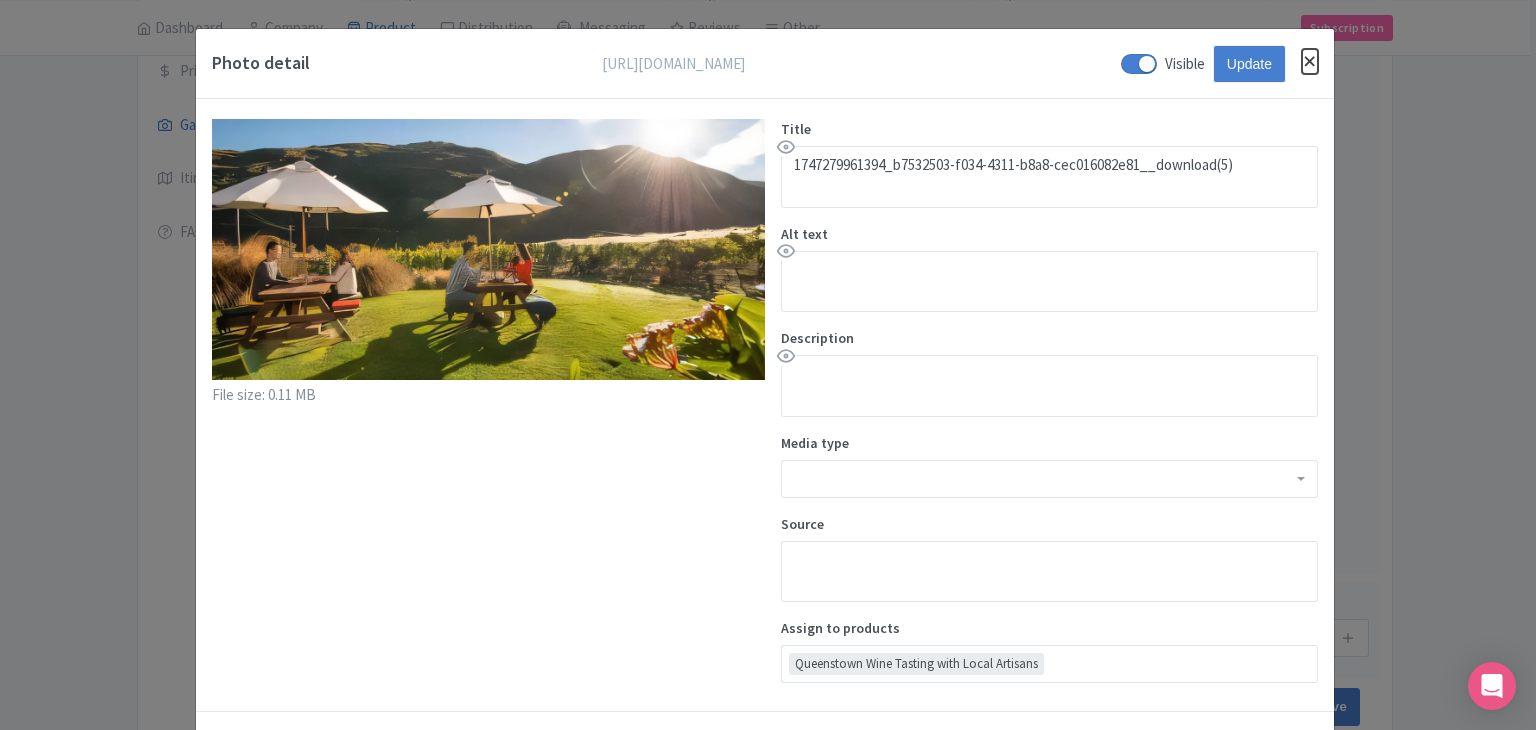 click at bounding box center (1310, 61) 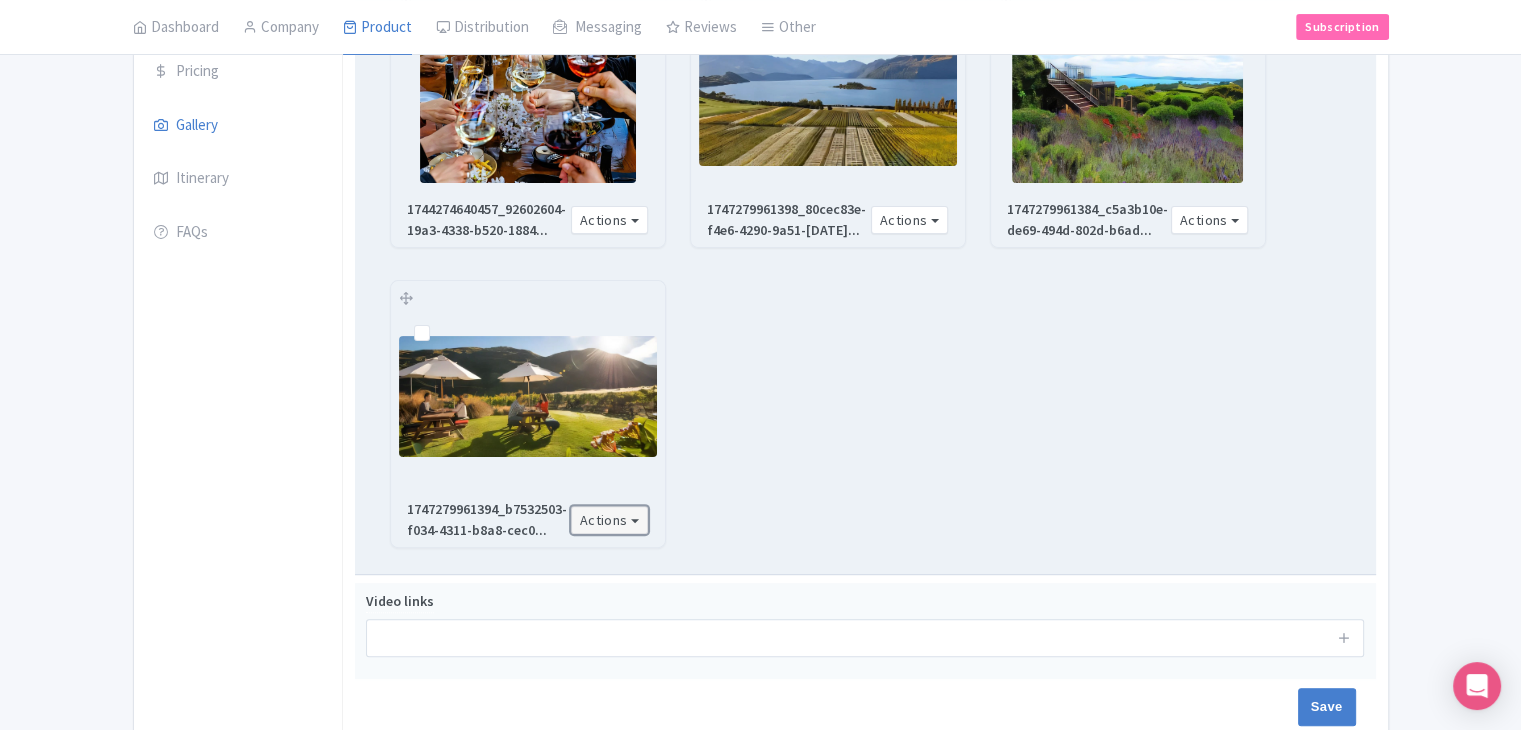 click on "Actions" at bounding box center [610, 520] 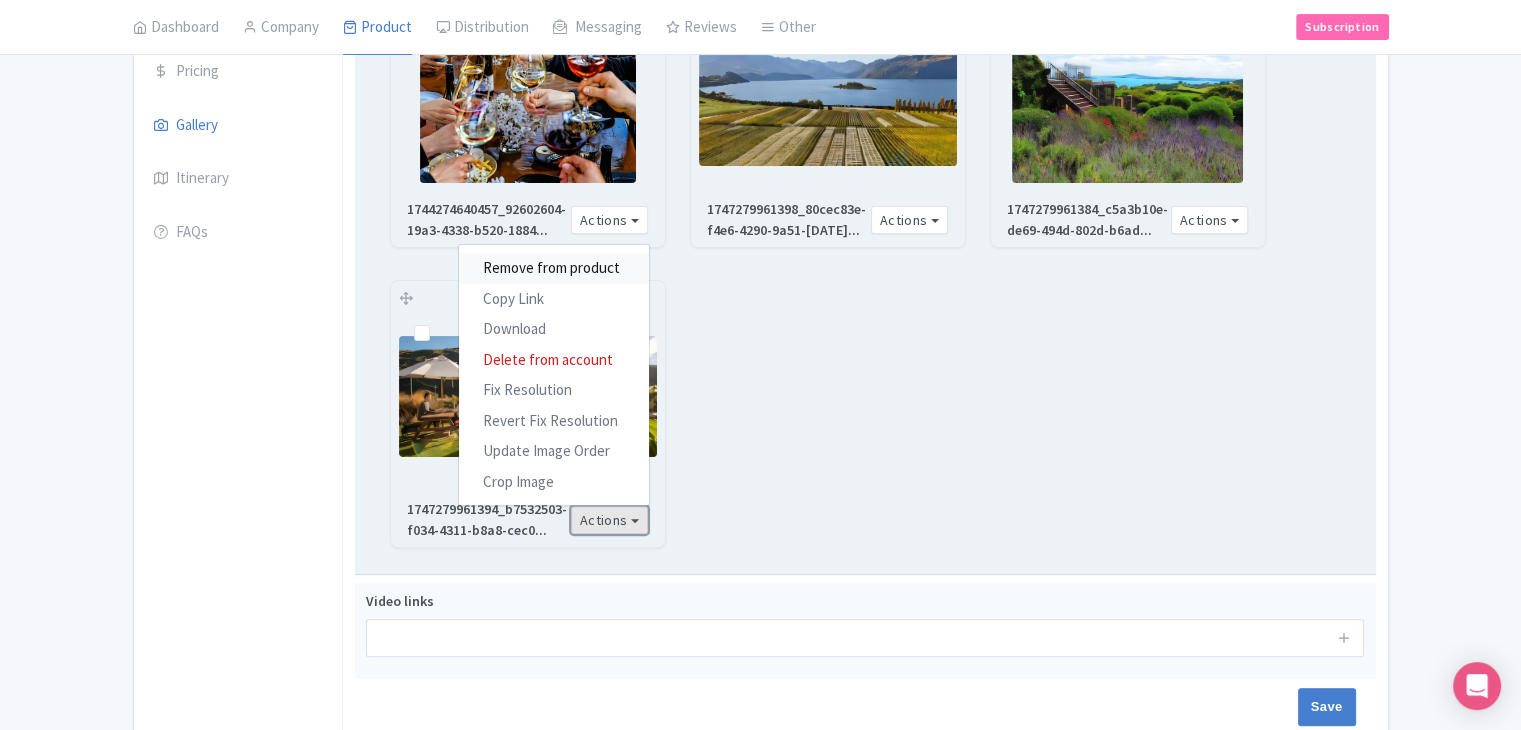 click on "Remove from product" at bounding box center (554, 268) 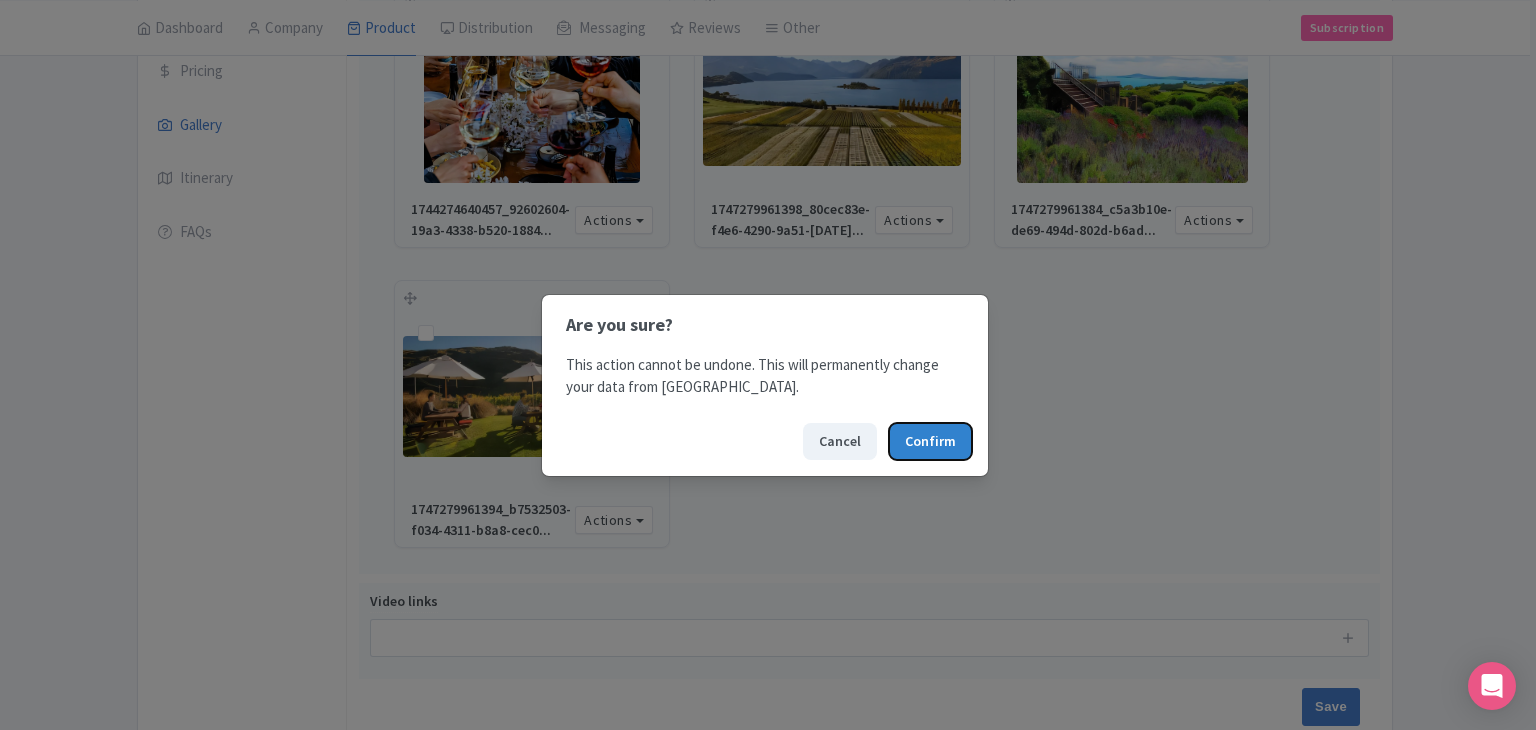 click on "Confirm" at bounding box center [930, 441] 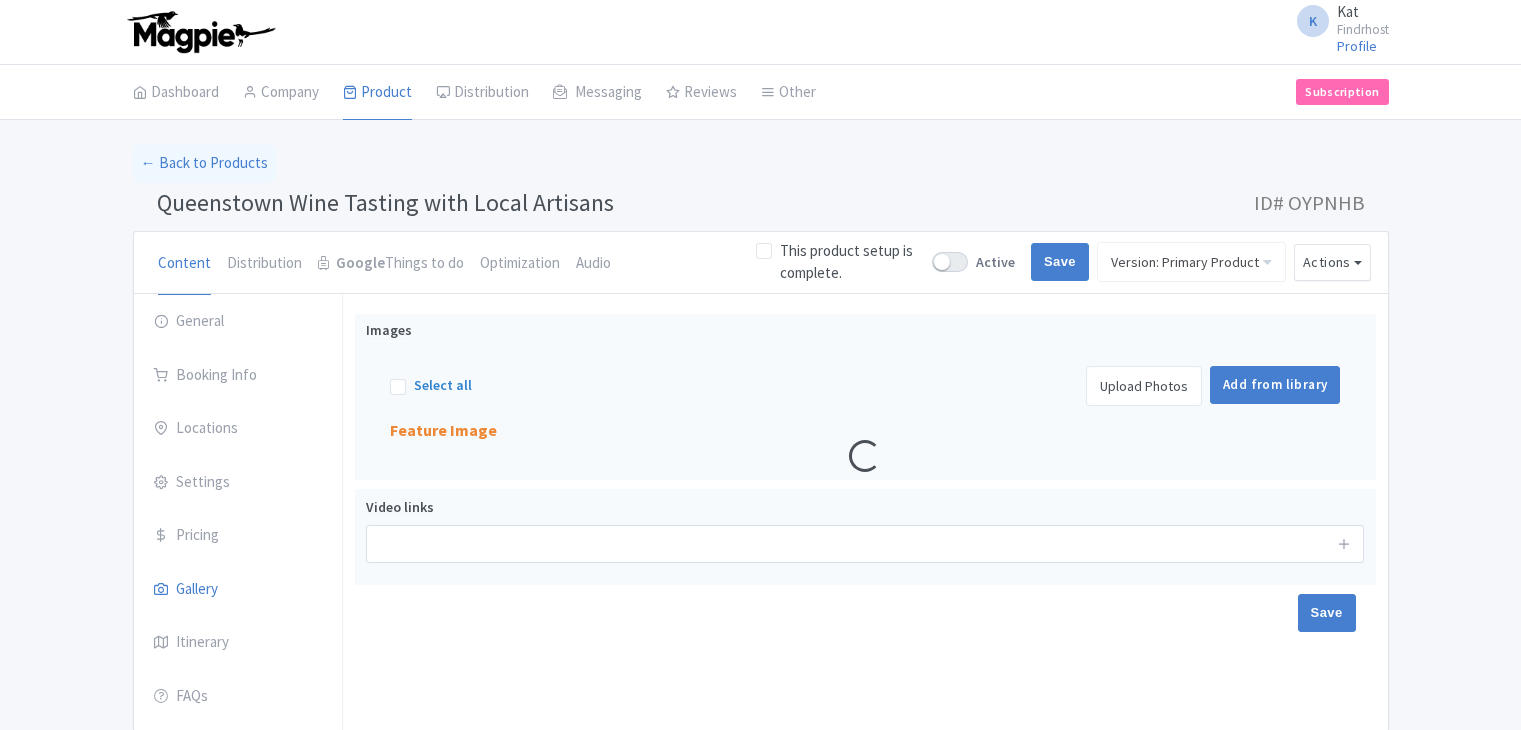 scroll, scrollTop: 84, scrollLeft: 0, axis: vertical 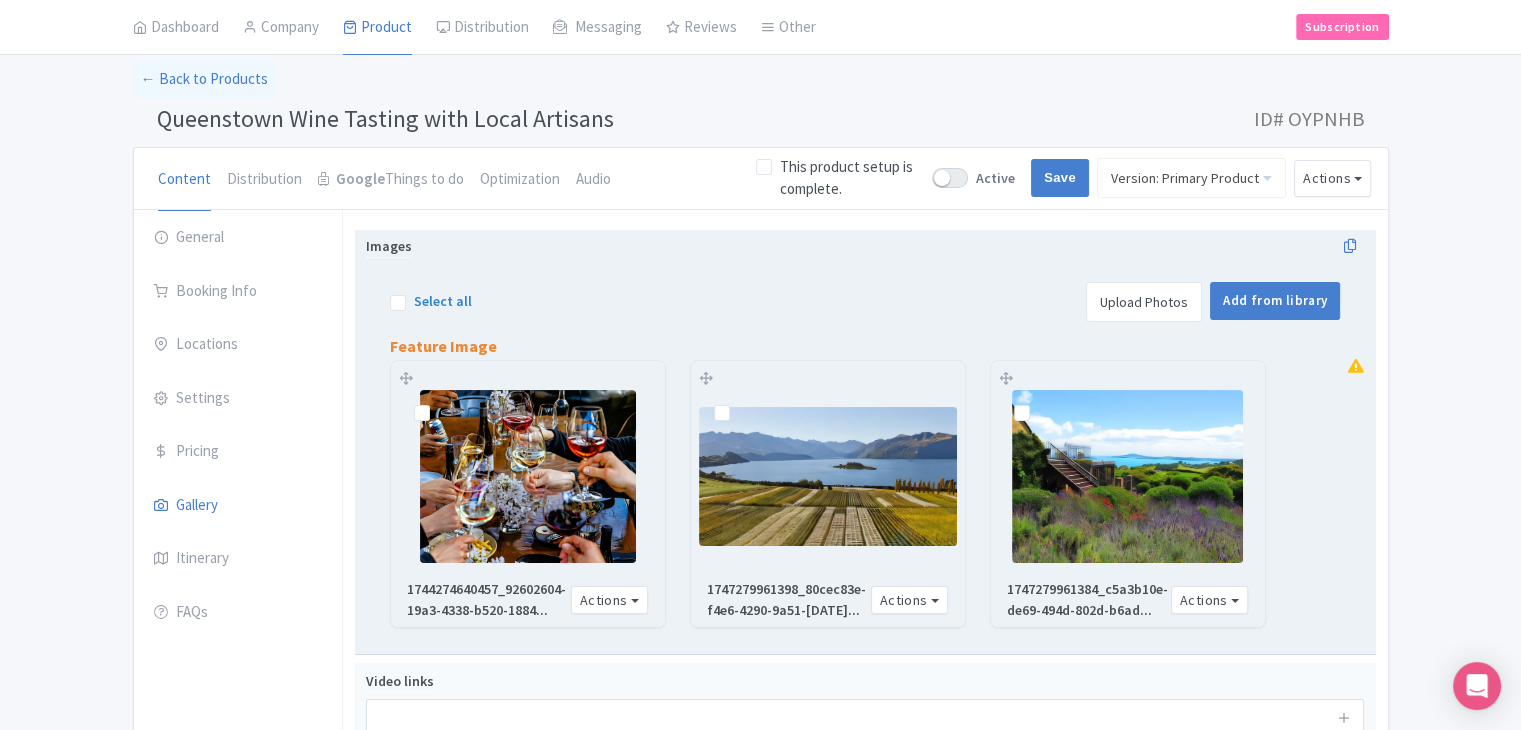 click at bounding box center [528, 476] 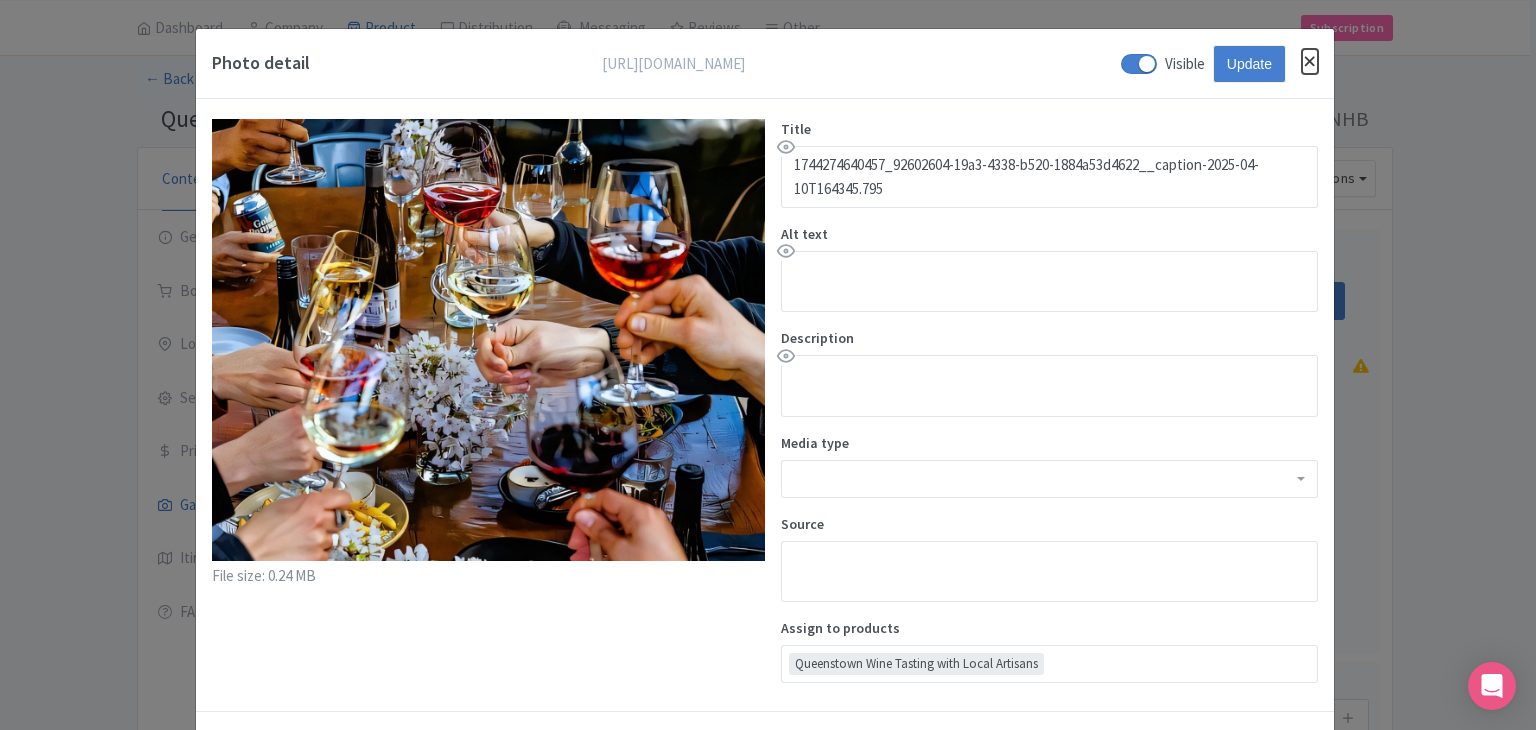 drag, startPoint x: 1310, startPoint y: 61, endPoint x: 1241, endPoint y: 174, distance: 132.40091 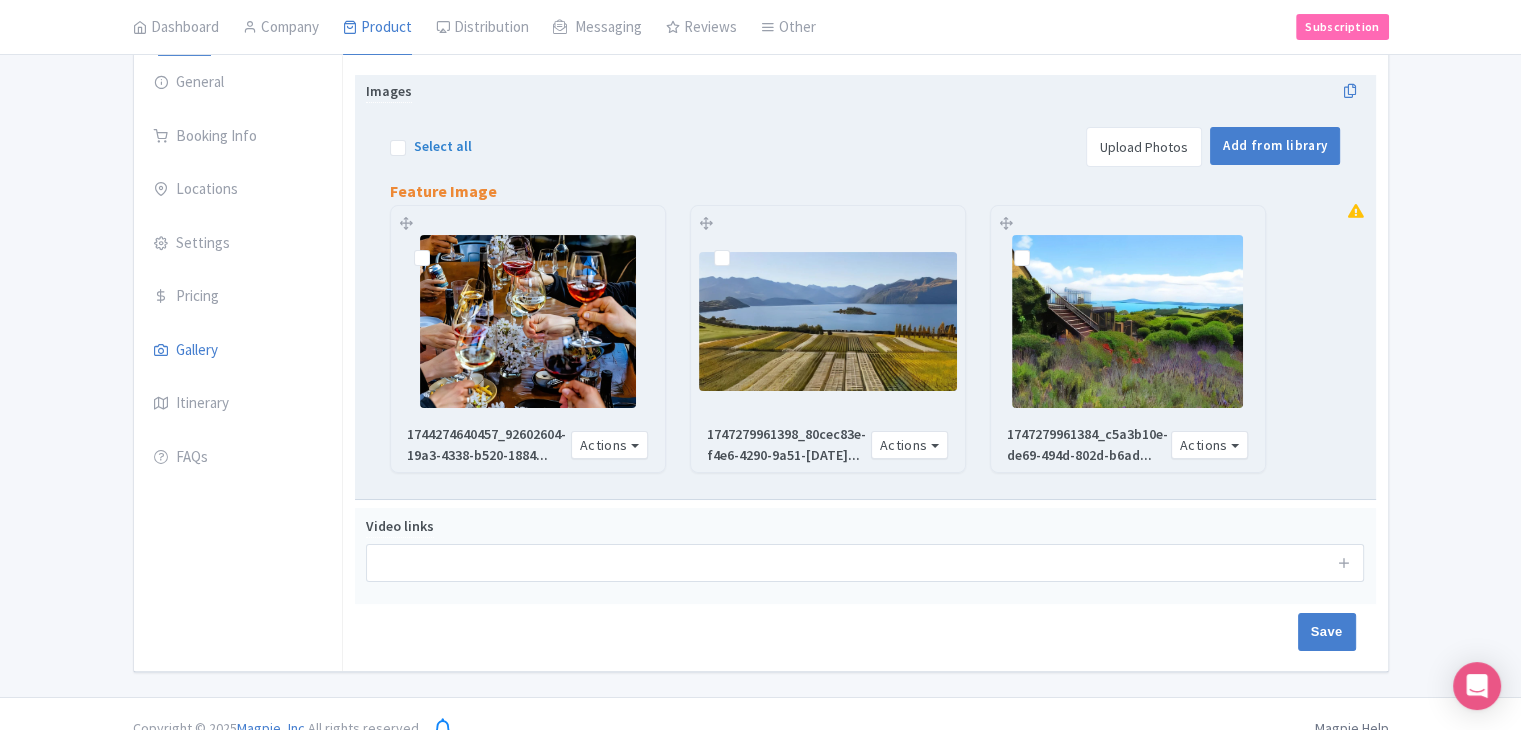 scroll, scrollTop: 264, scrollLeft: 0, axis: vertical 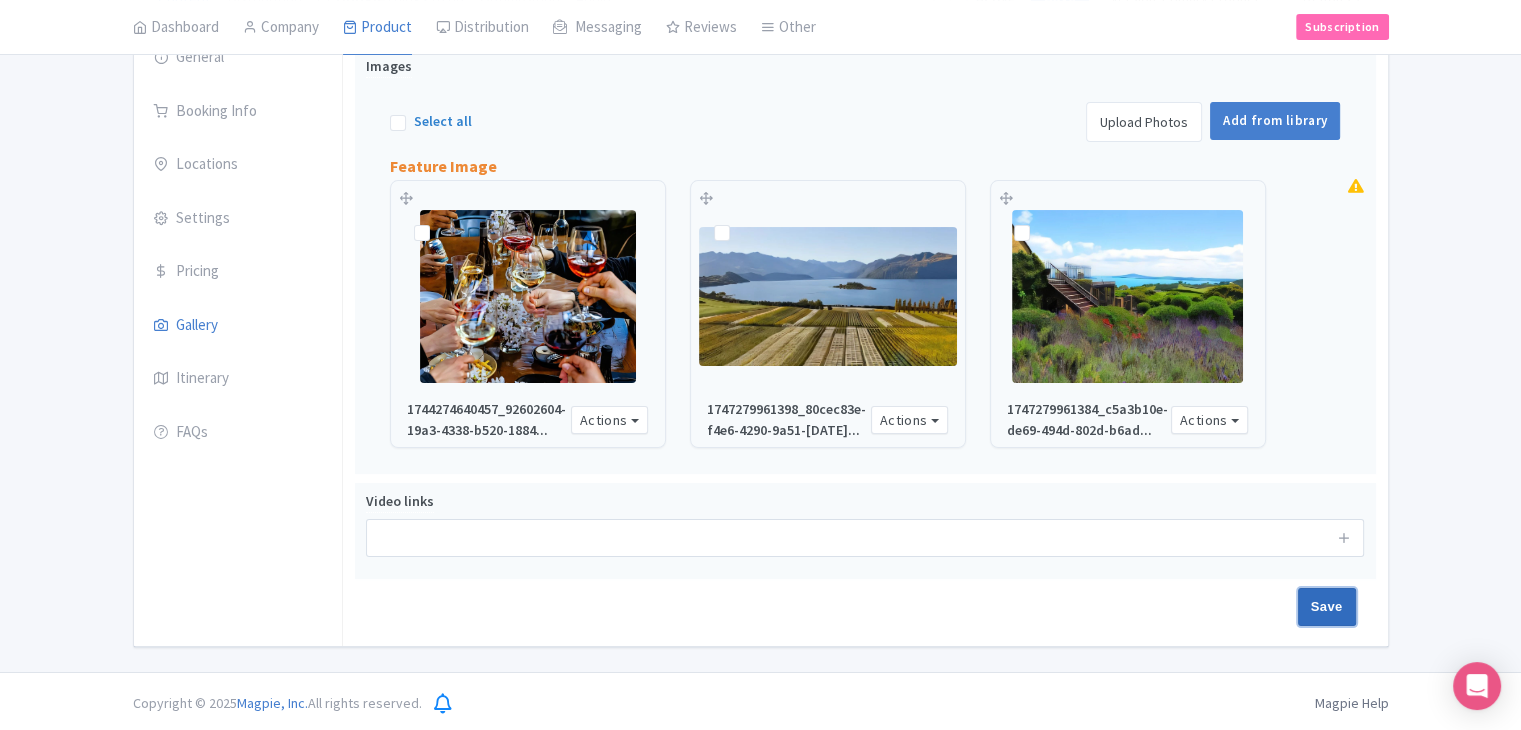 click on "Save" at bounding box center (1327, 607) 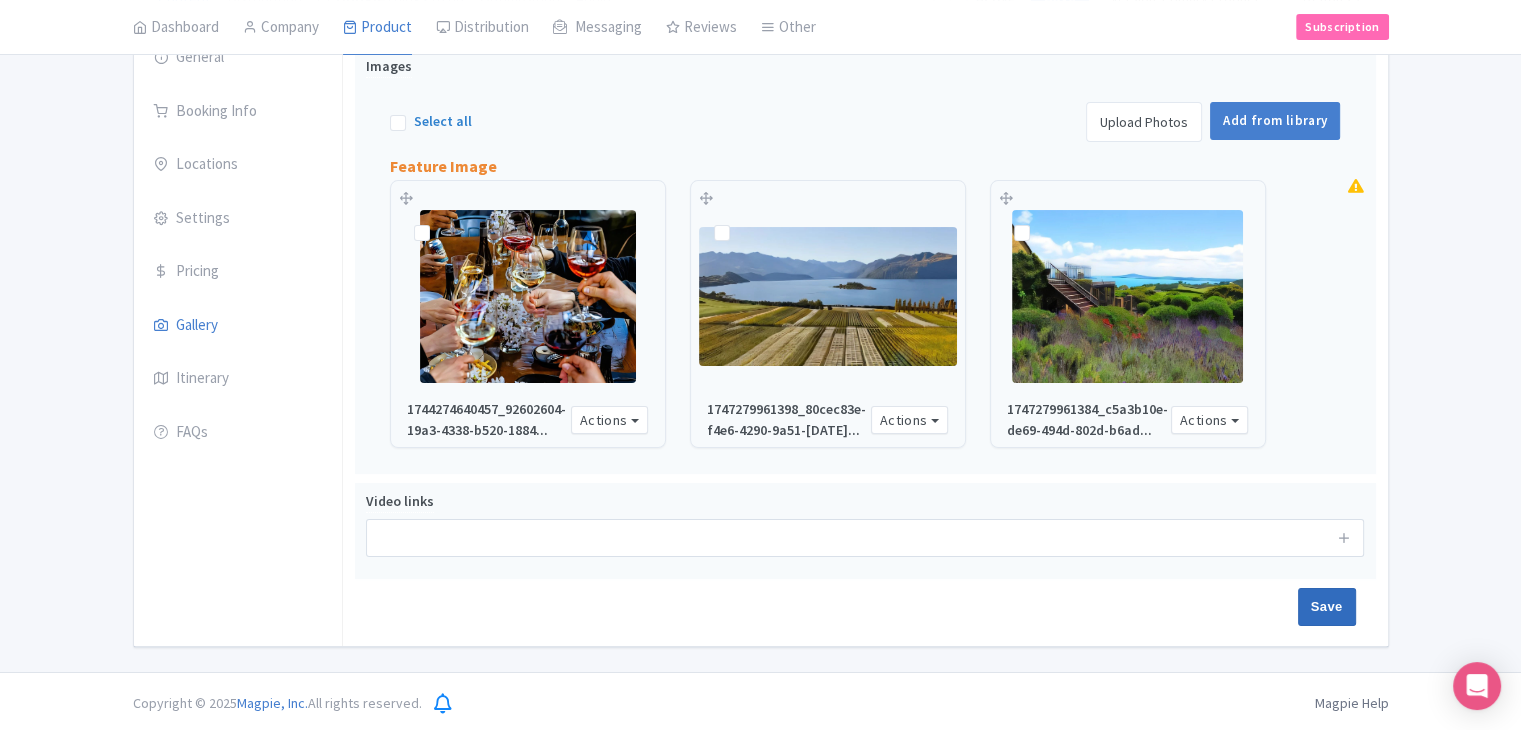 type on "Saving..." 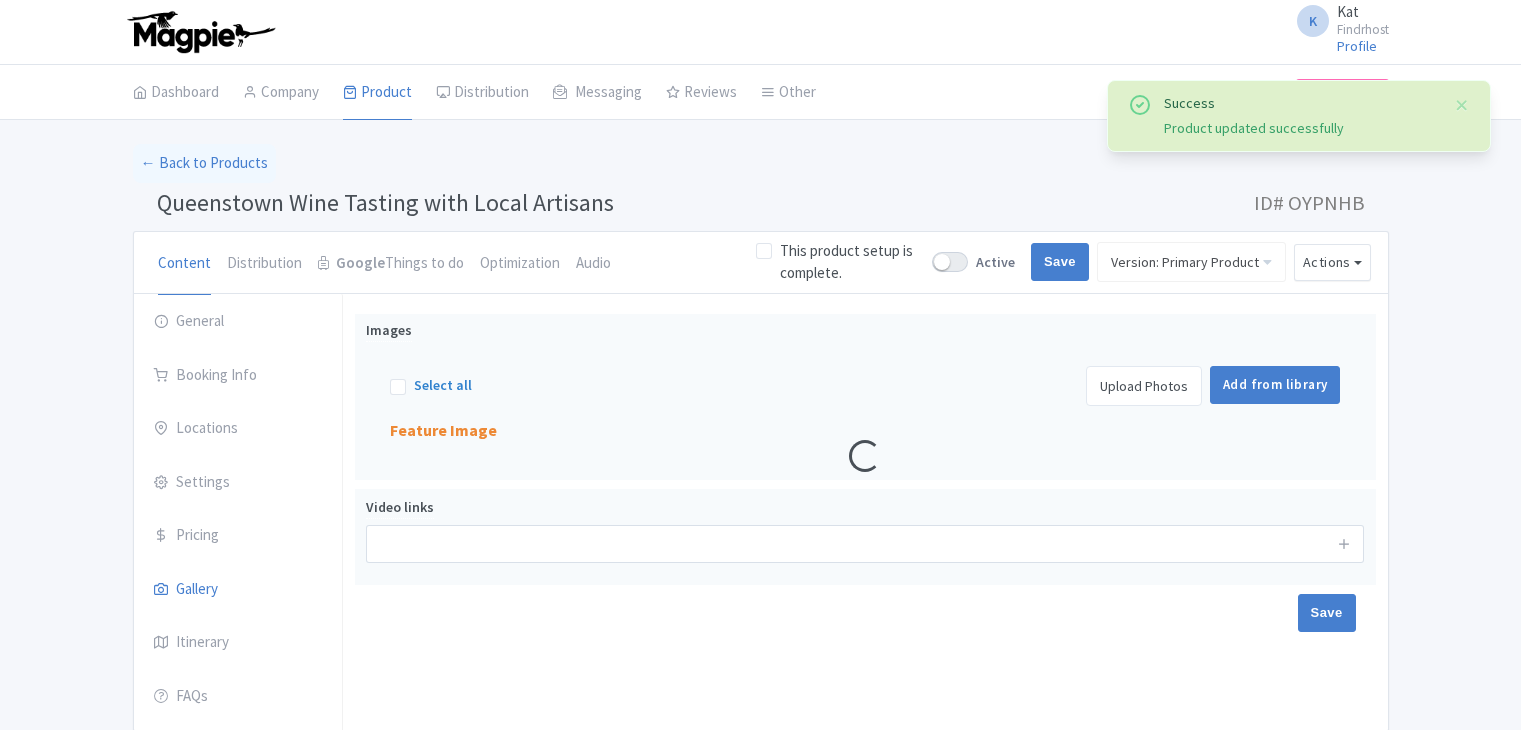scroll, scrollTop: 84, scrollLeft: 0, axis: vertical 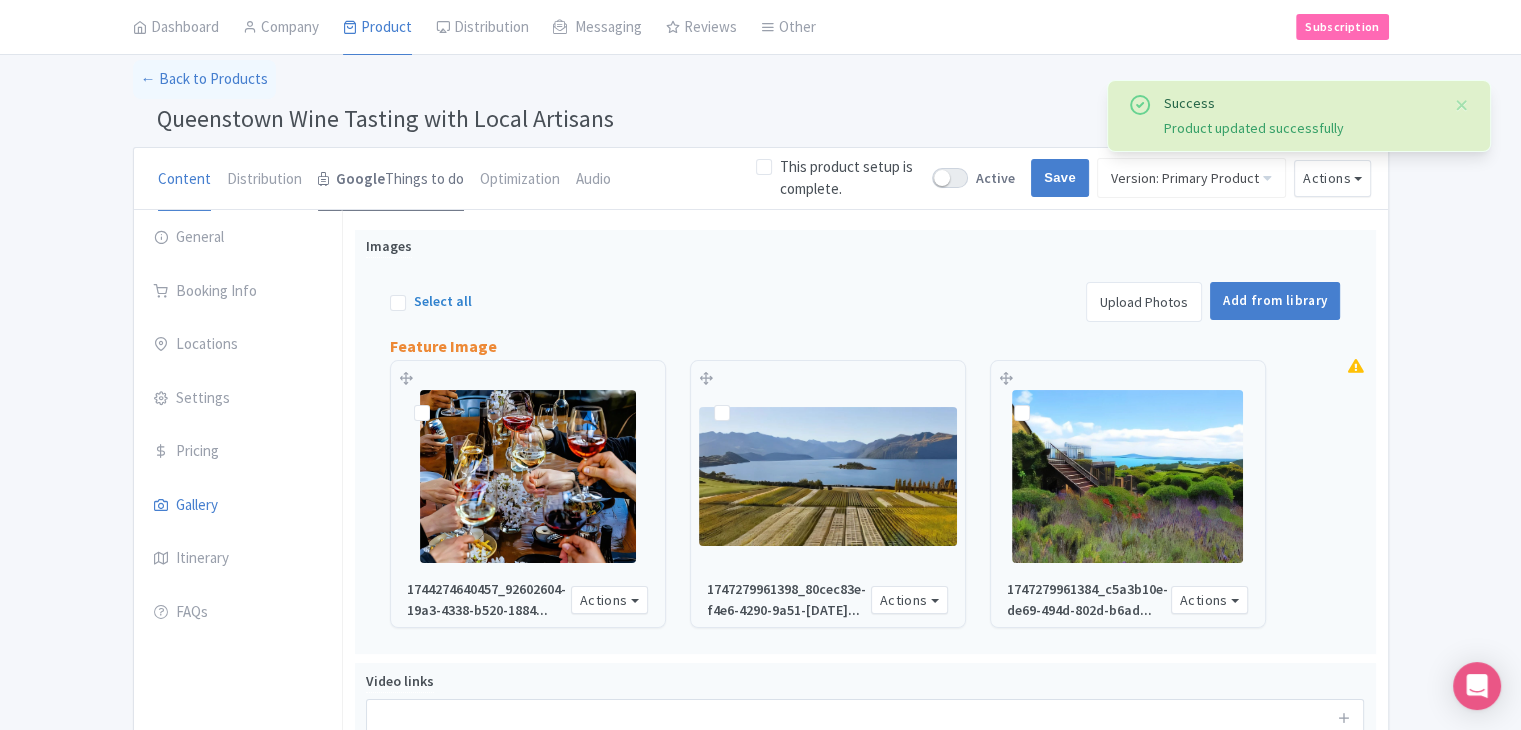 click on "Google  Things to do" at bounding box center (391, 180) 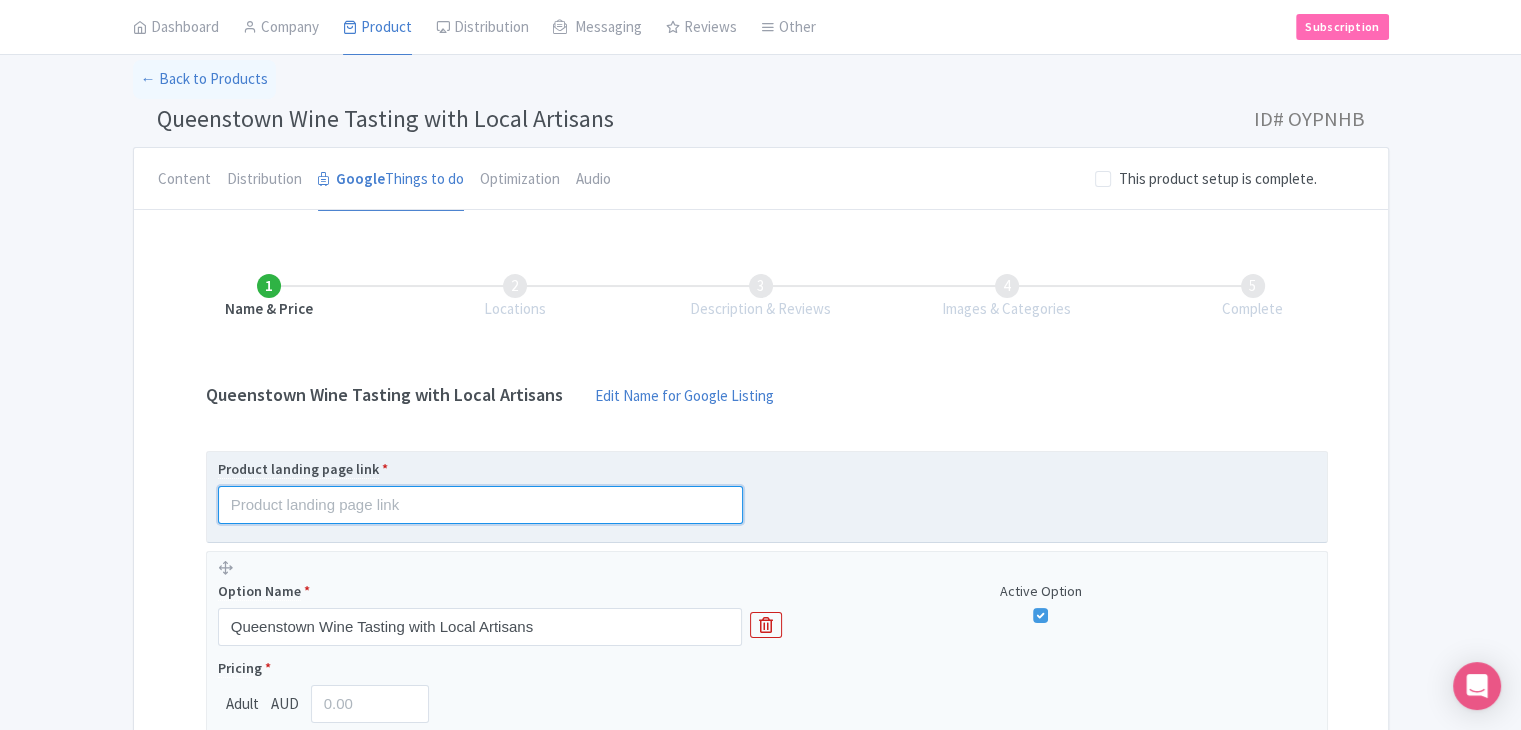 drag, startPoint x: 354, startPoint y: 499, endPoint x: 356, endPoint y: 479, distance: 20.09975 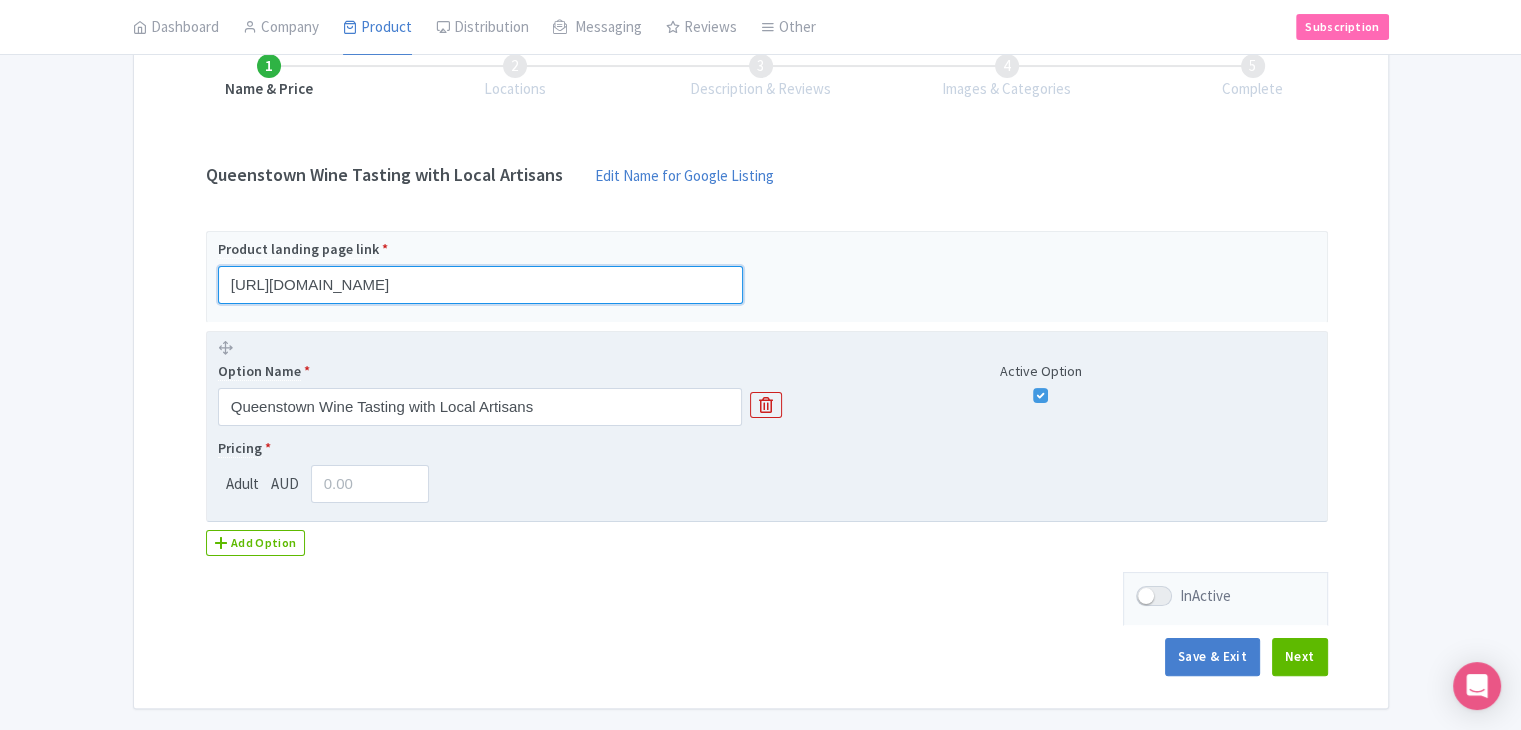 scroll, scrollTop: 366, scrollLeft: 0, axis: vertical 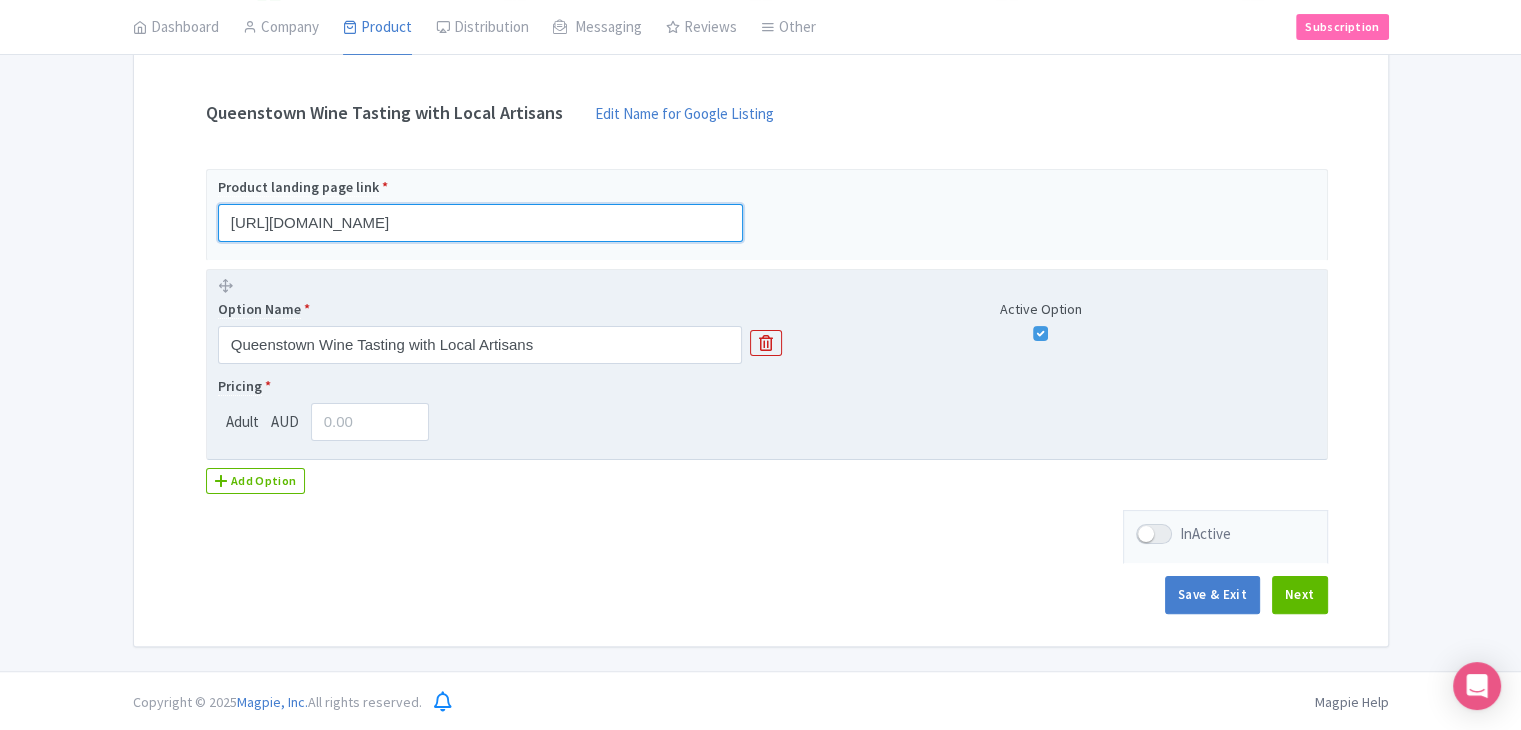 type on "[URL][DOMAIN_NAME]" 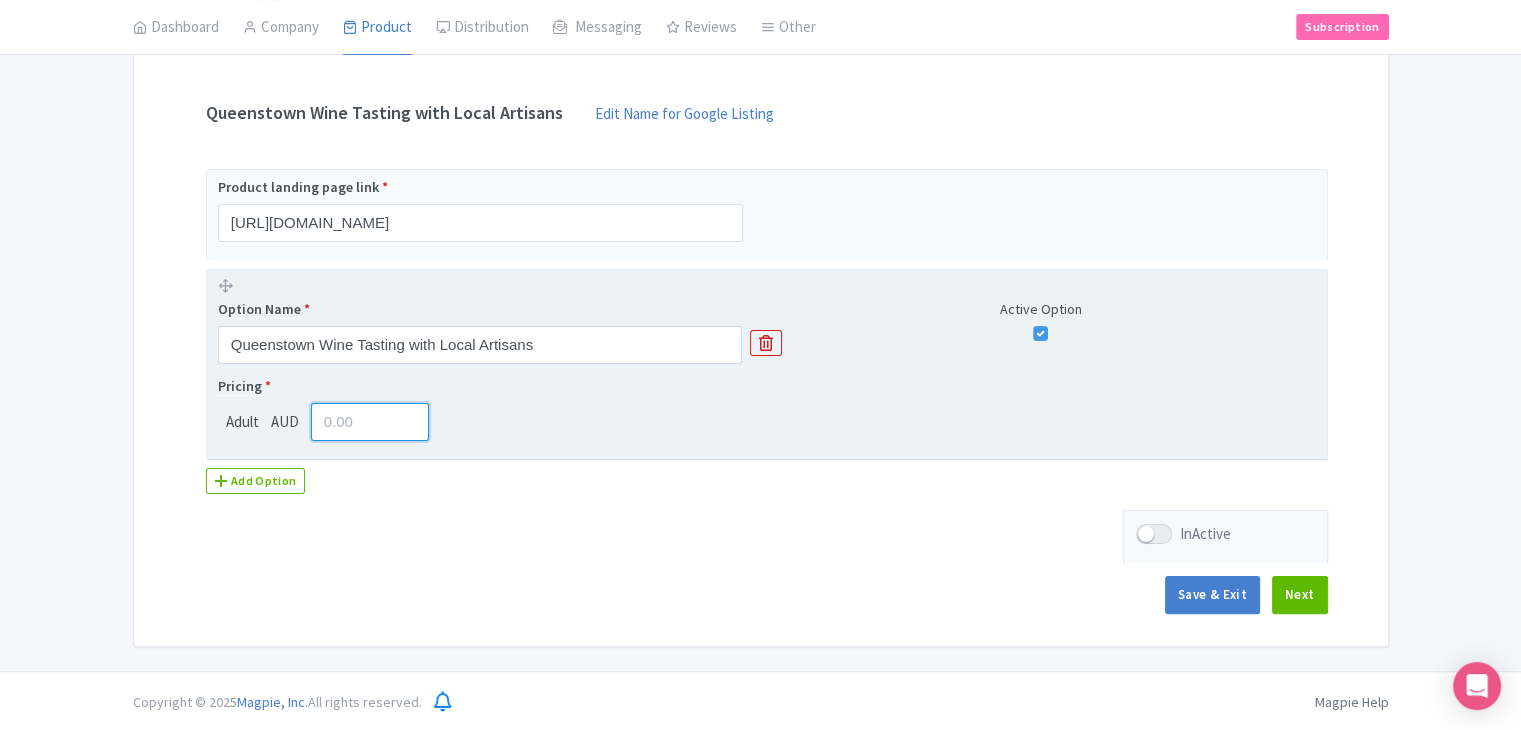 click at bounding box center (370, 422) 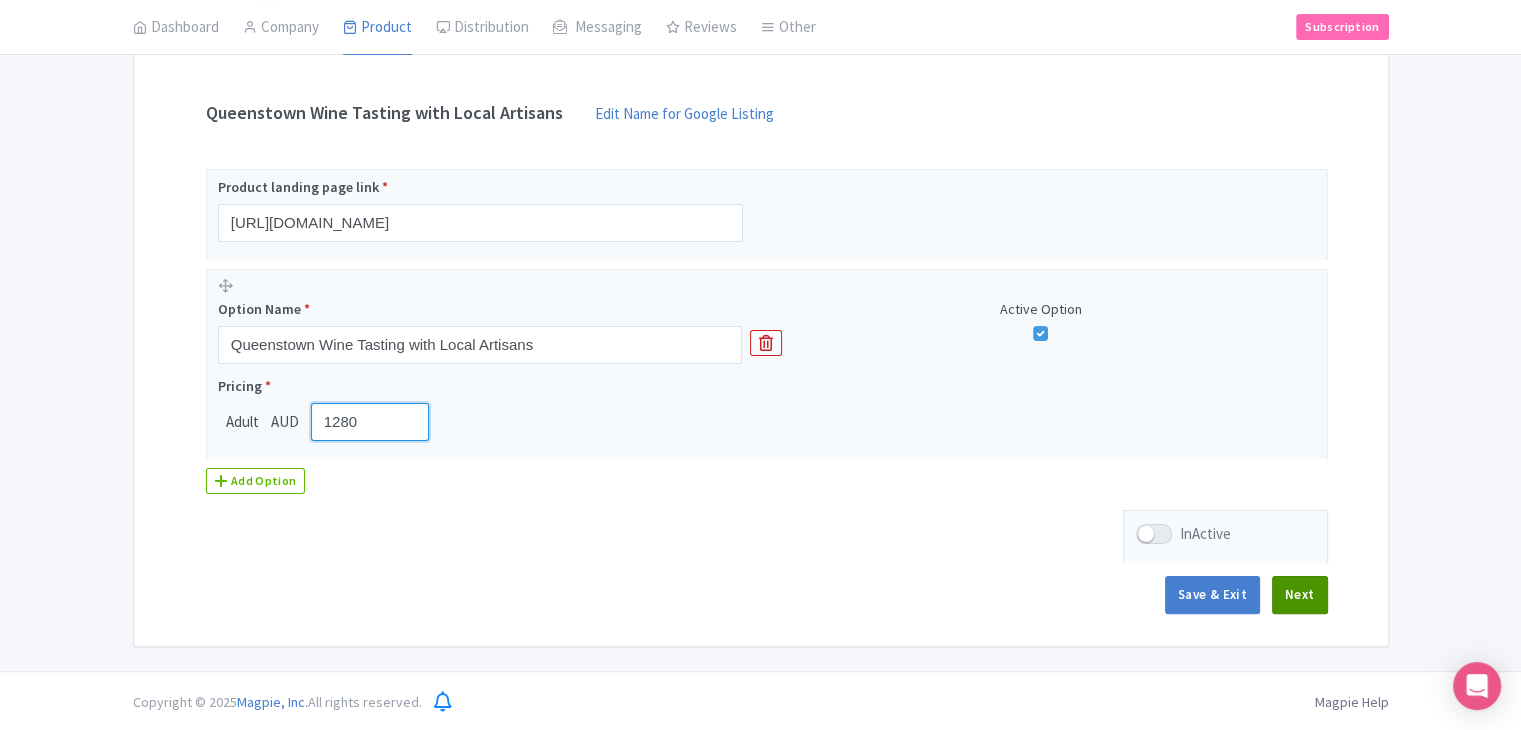 type on "1280" 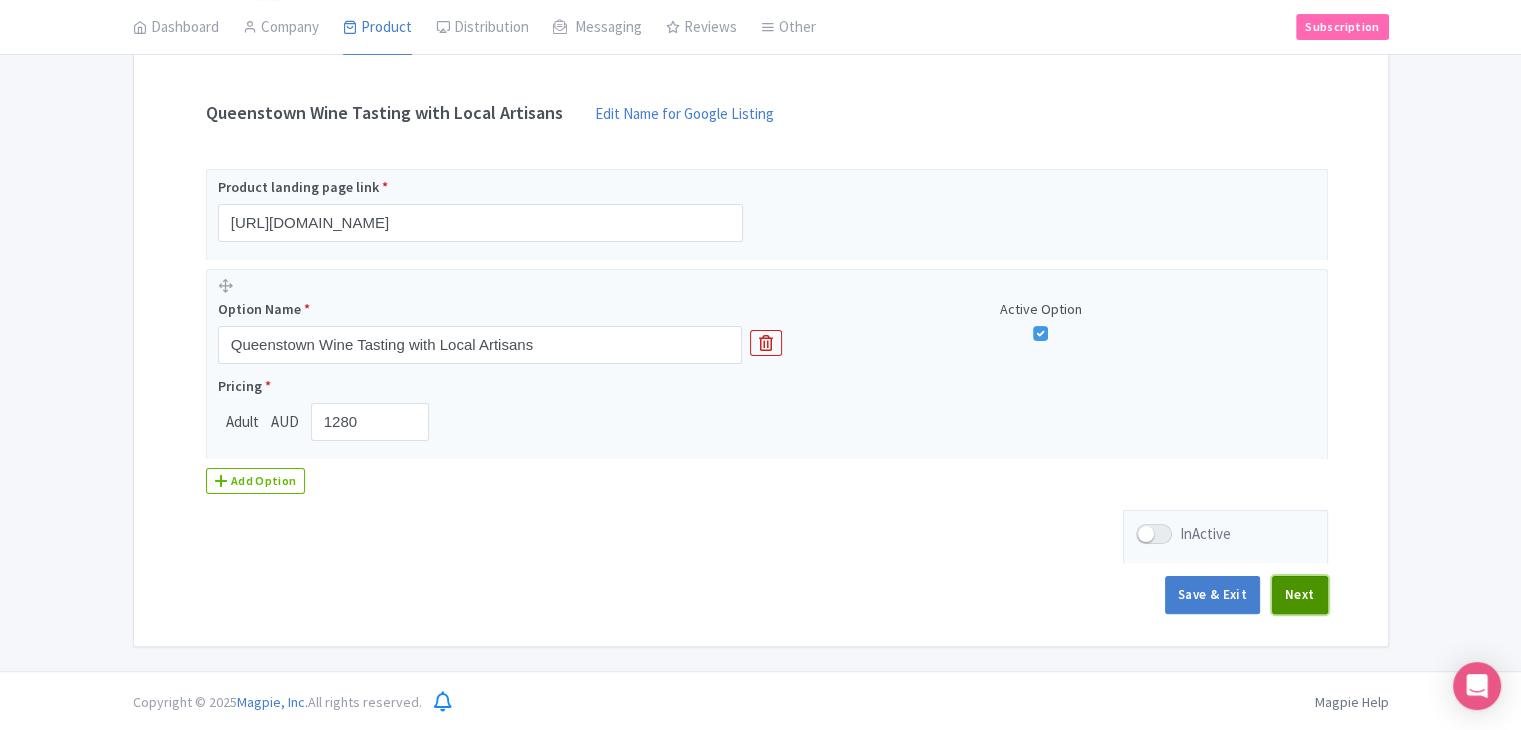 click on "Next" at bounding box center [1300, 595] 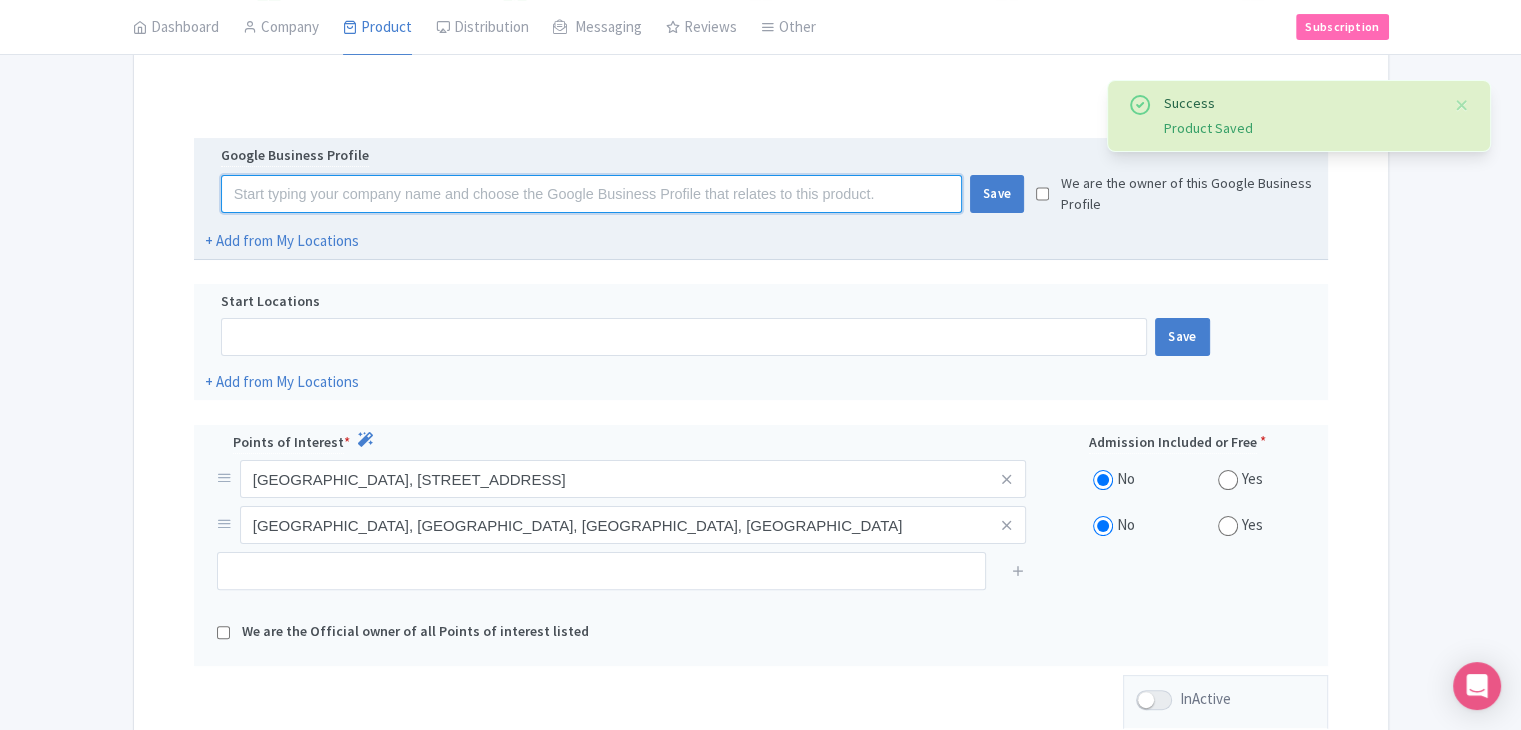 click at bounding box center [591, 194] 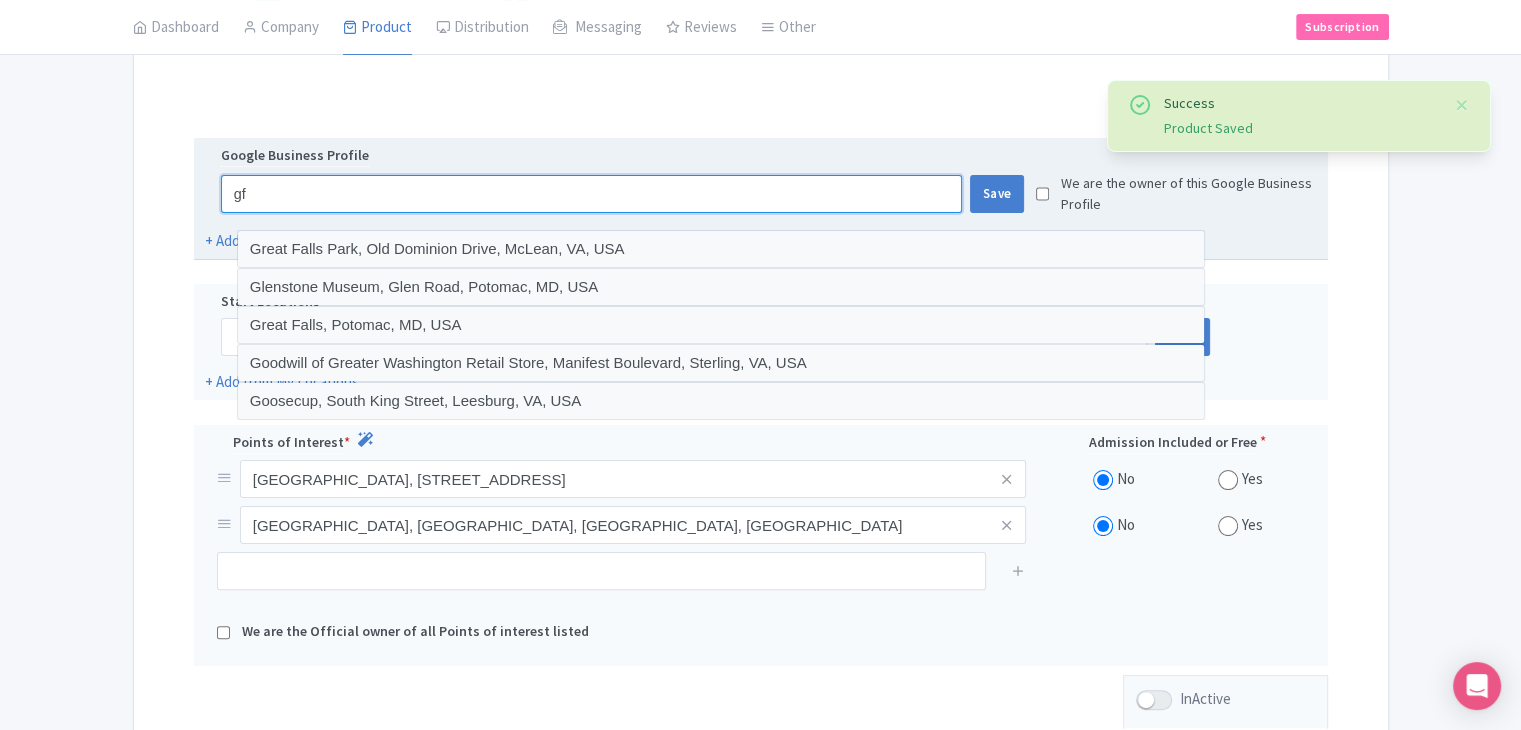 type on "g" 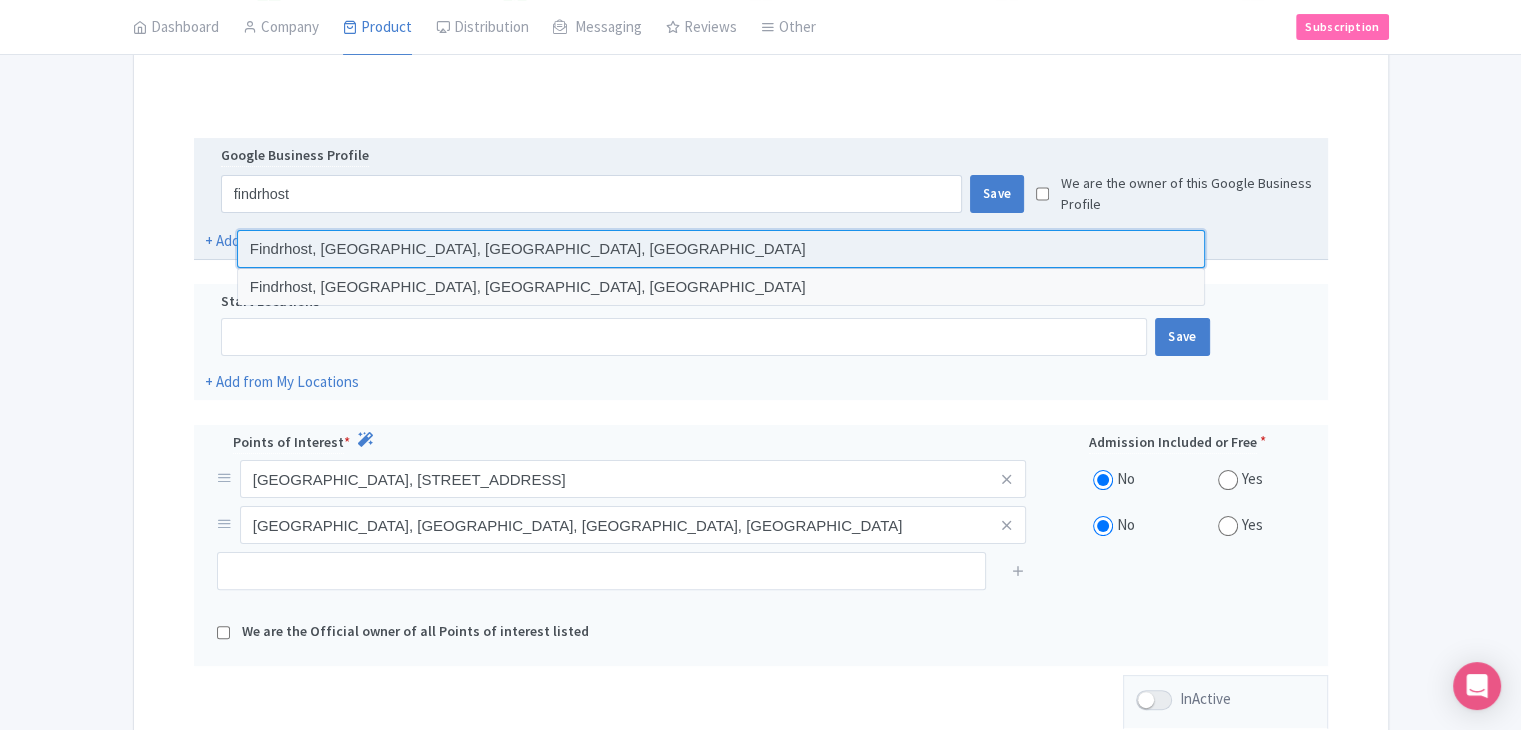 click at bounding box center (721, 249) 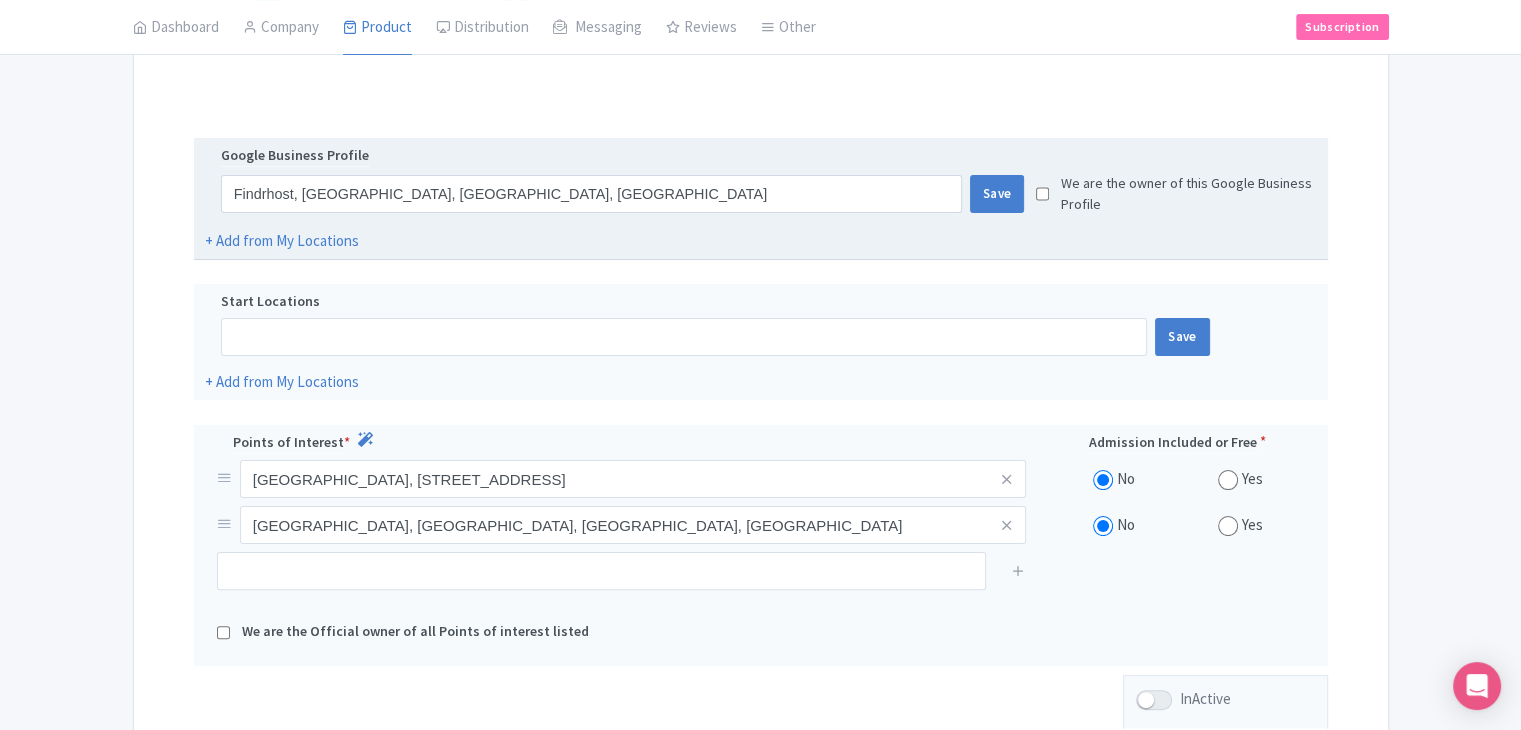 click at bounding box center (1042, 194) 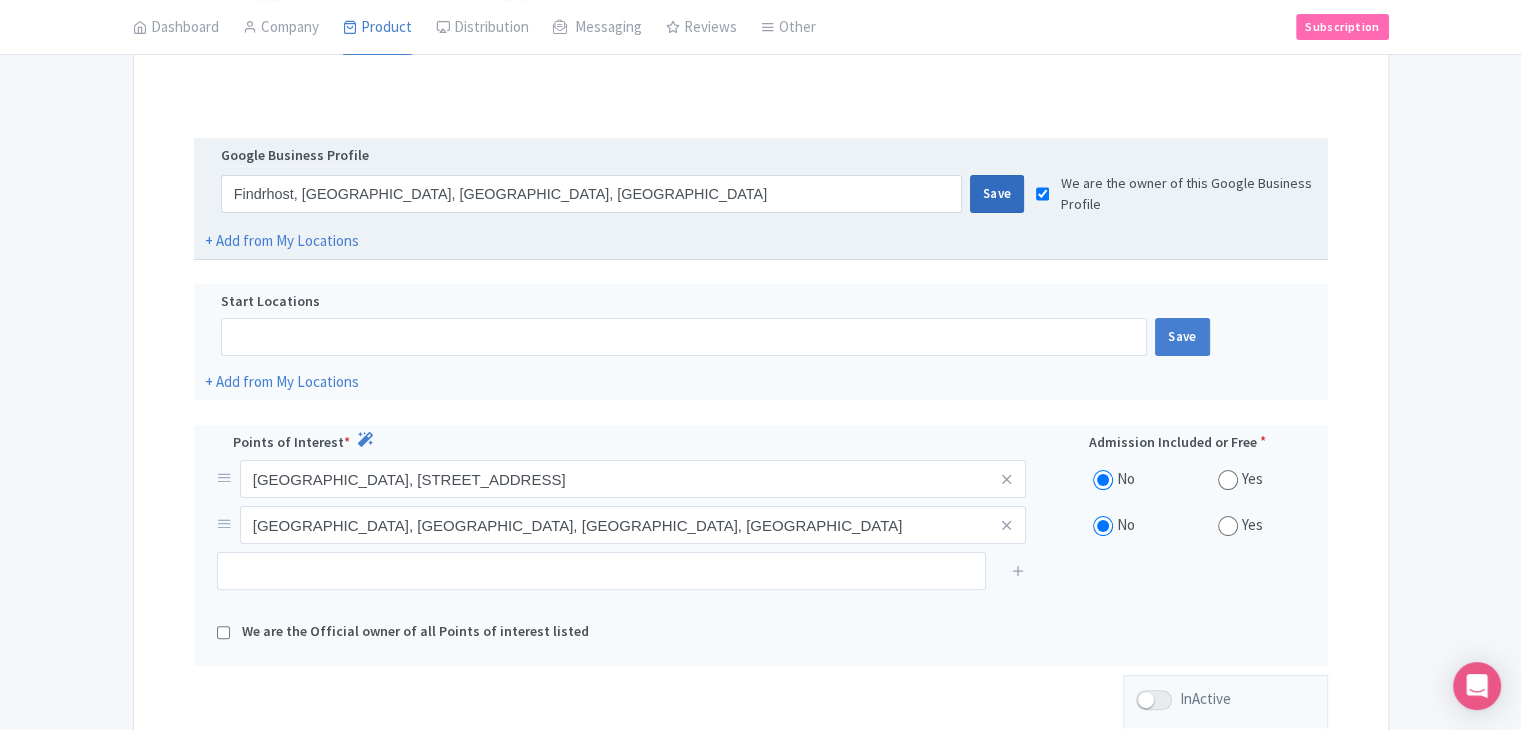 click on "Save" at bounding box center [997, 194] 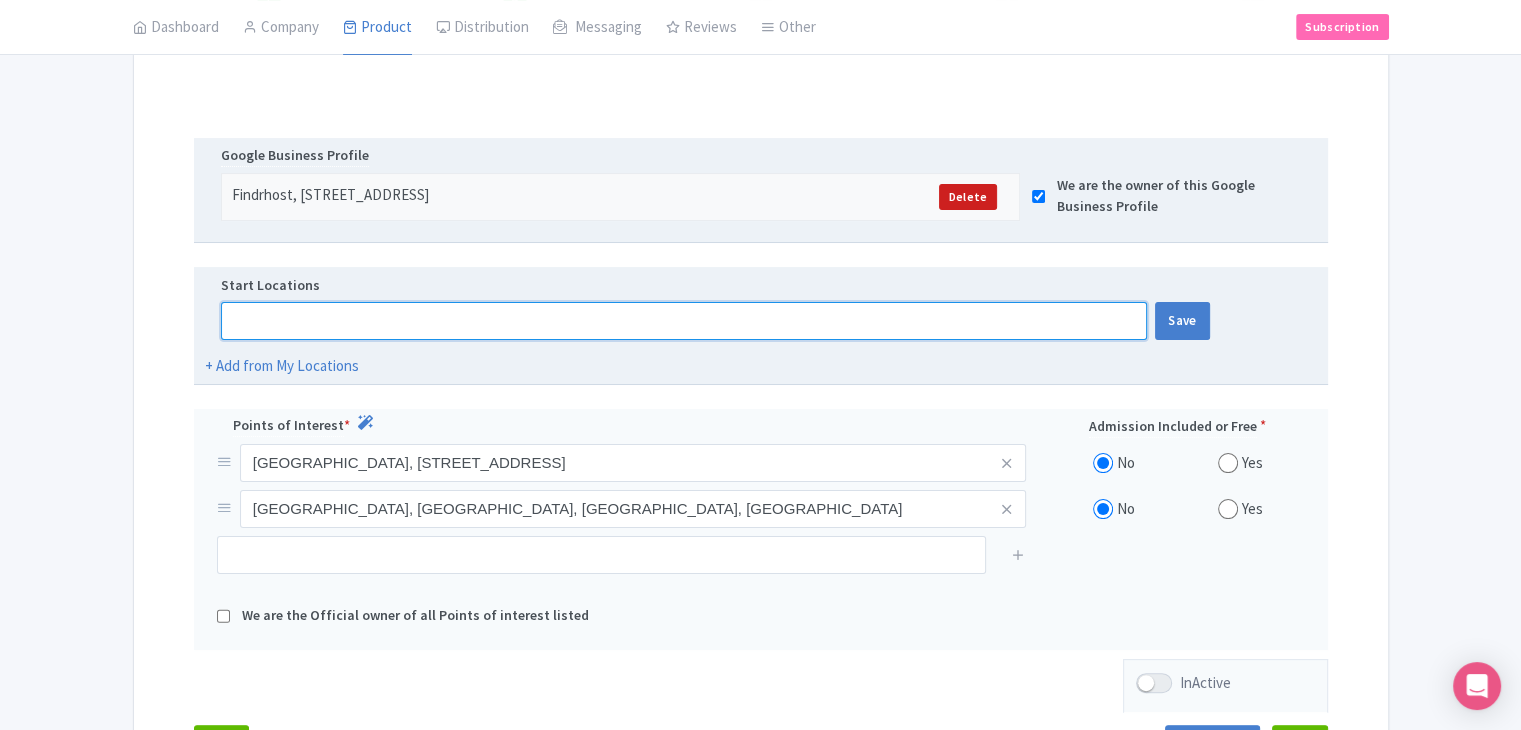 click at bounding box center [684, 321] 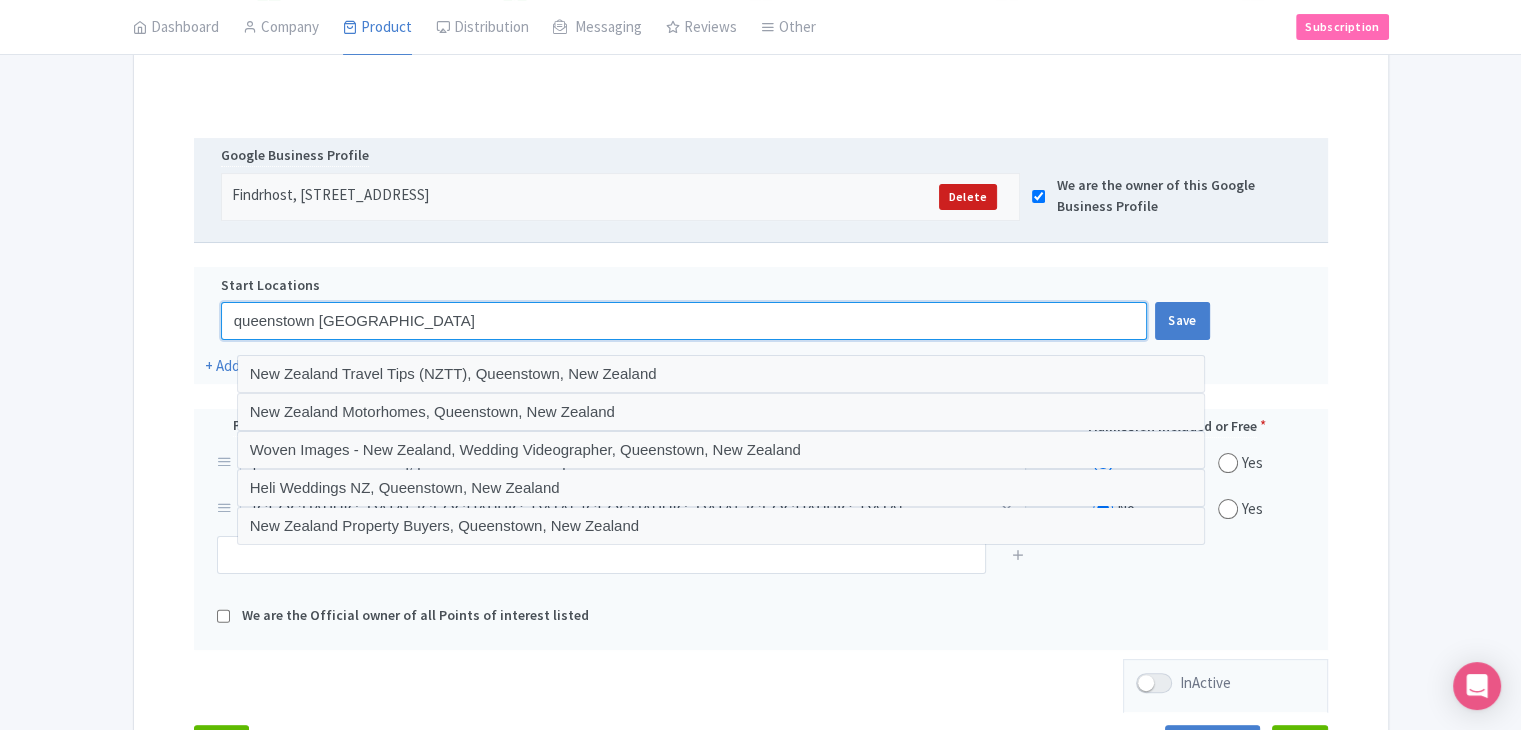 type on "queenstown new zealand" 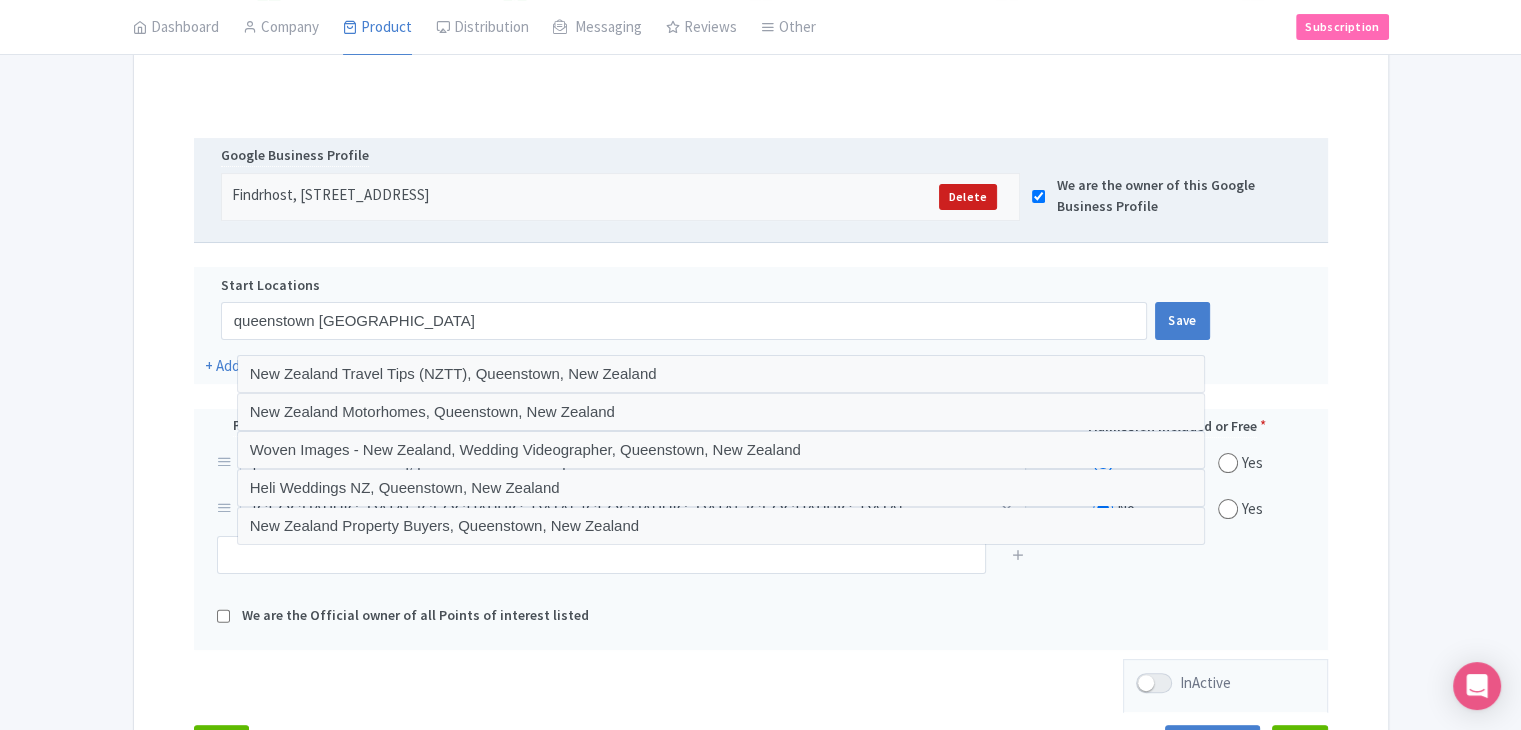 click on "Success
Product Saved
← Back to Products
Queenstown Wine Tasting with Local Artisans
ID# OYPNHB
Content
Distribution
Google  Things to do
Optimization
Audio
This product setup is complete.
Active
Save
Version: Primary Product
Primary Product
Version: Primary Product
Version type   * Primary
Version name   * Primary Product
Version description
Date from
Date to
Select all resellers for version
Share with Resellers:
Done
Actions
View on Magpie
Customer View
Industry Partner View
Download
Excel
Word
All Images ZIP
Share Products
Delete Product
Create new version" at bounding box center (760, 301) 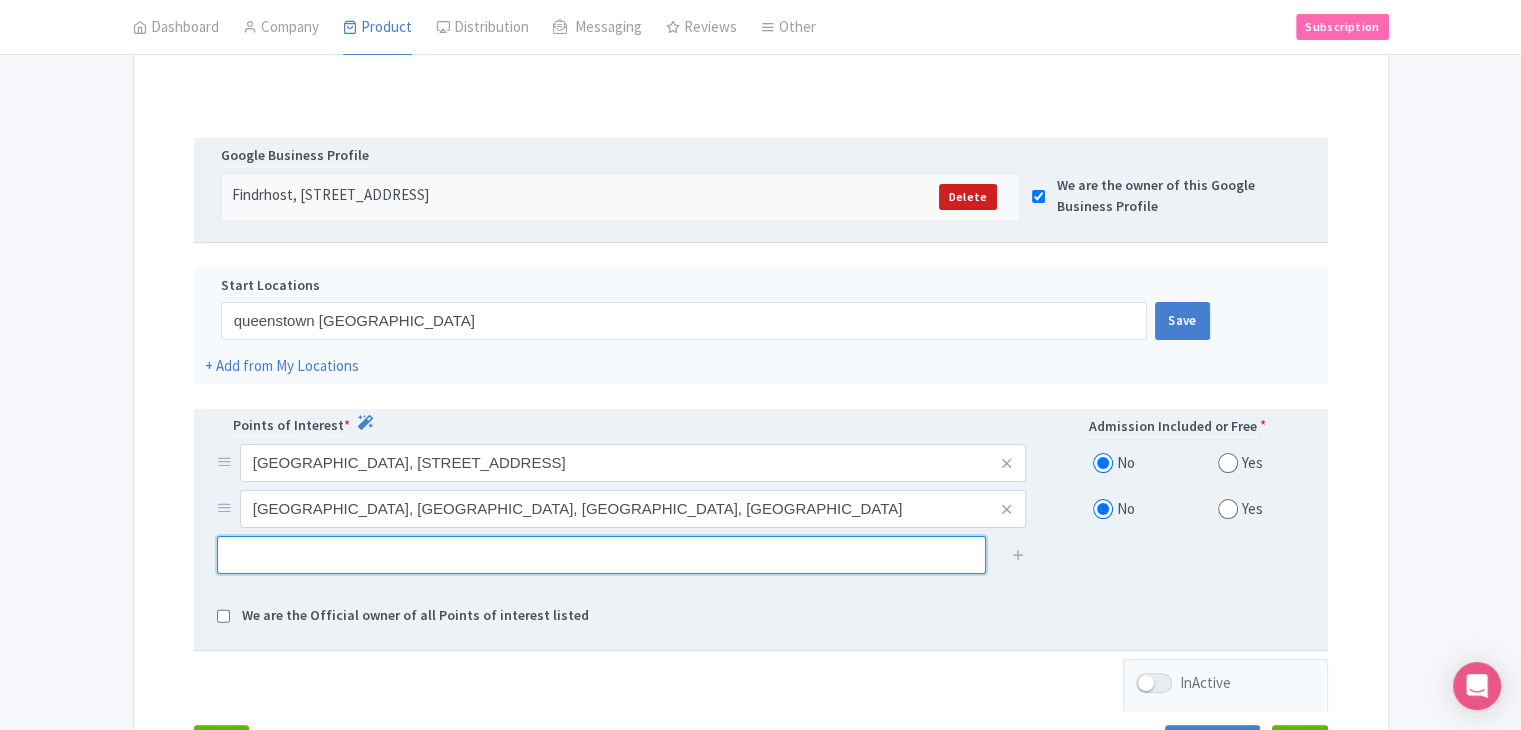 click at bounding box center [601, 555] 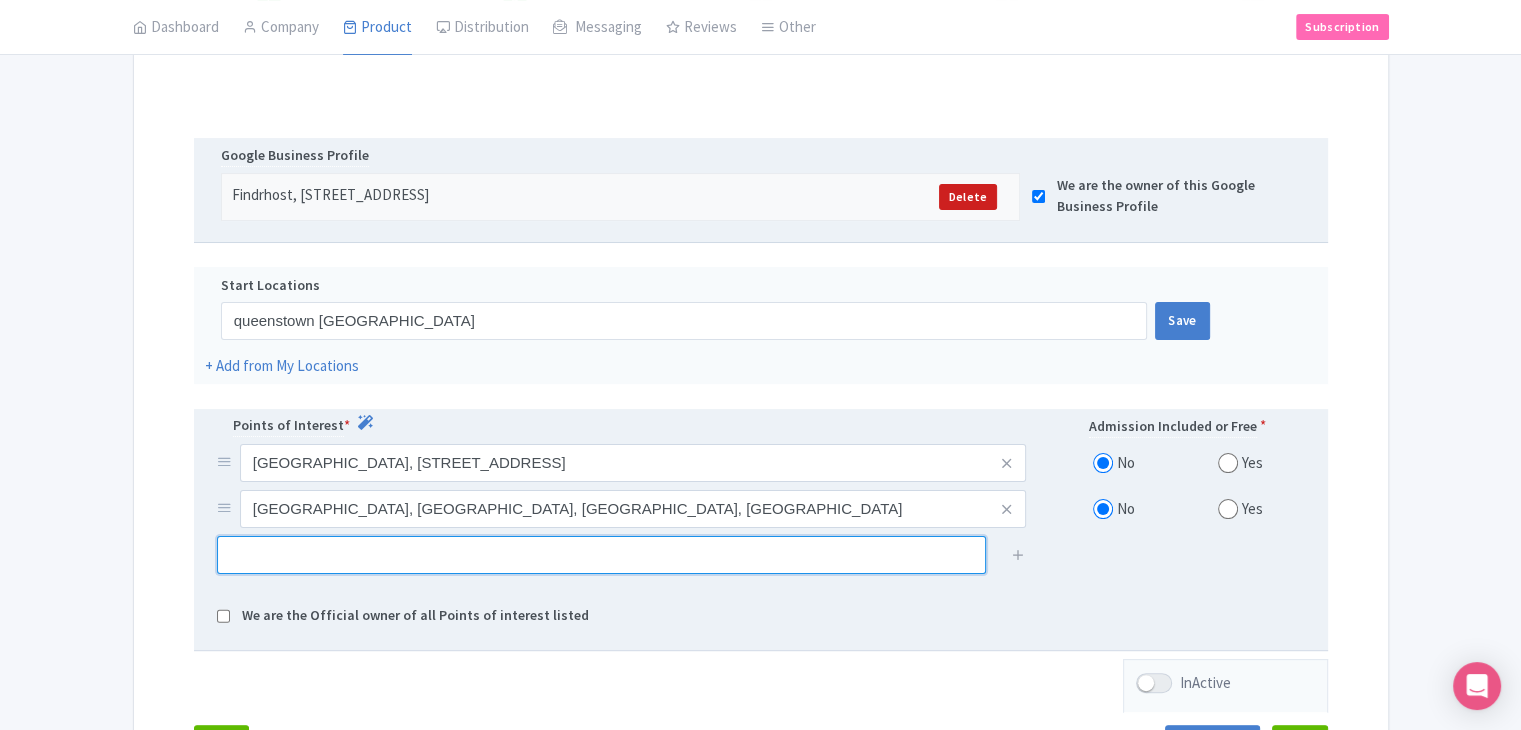 type on "w" 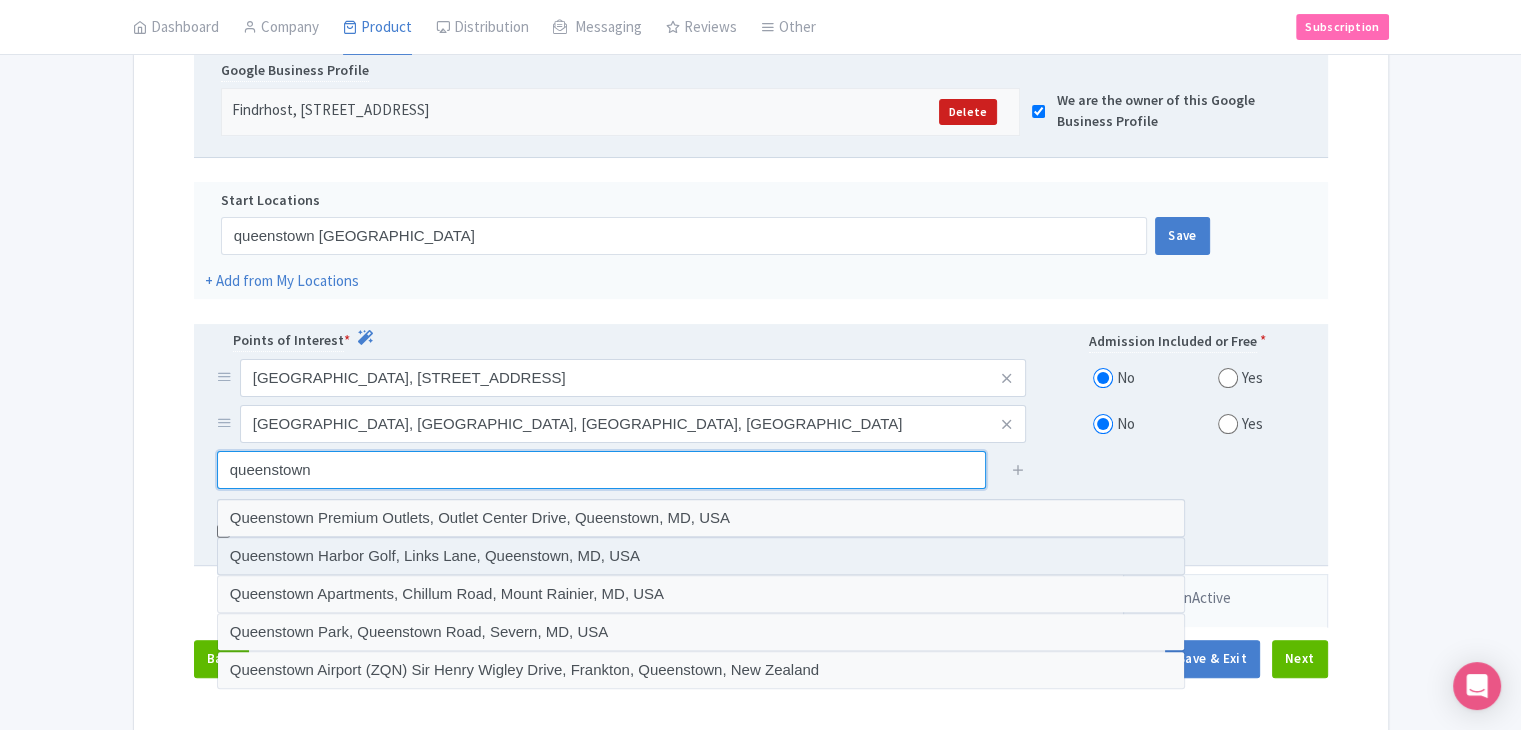 scroll, scrollTop: 541, scrollLeft: 0, axis: vertical 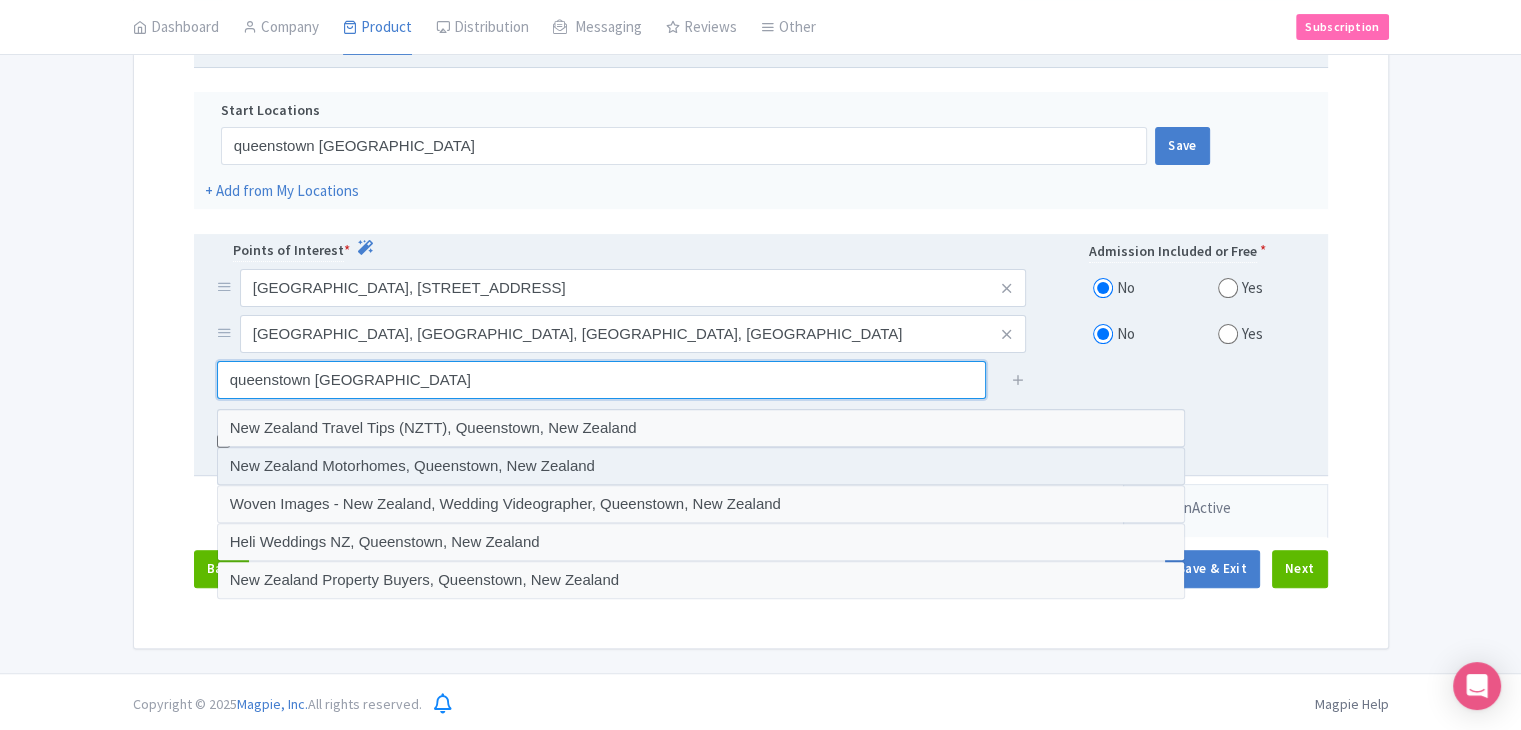 type on "queenstown new zealand" 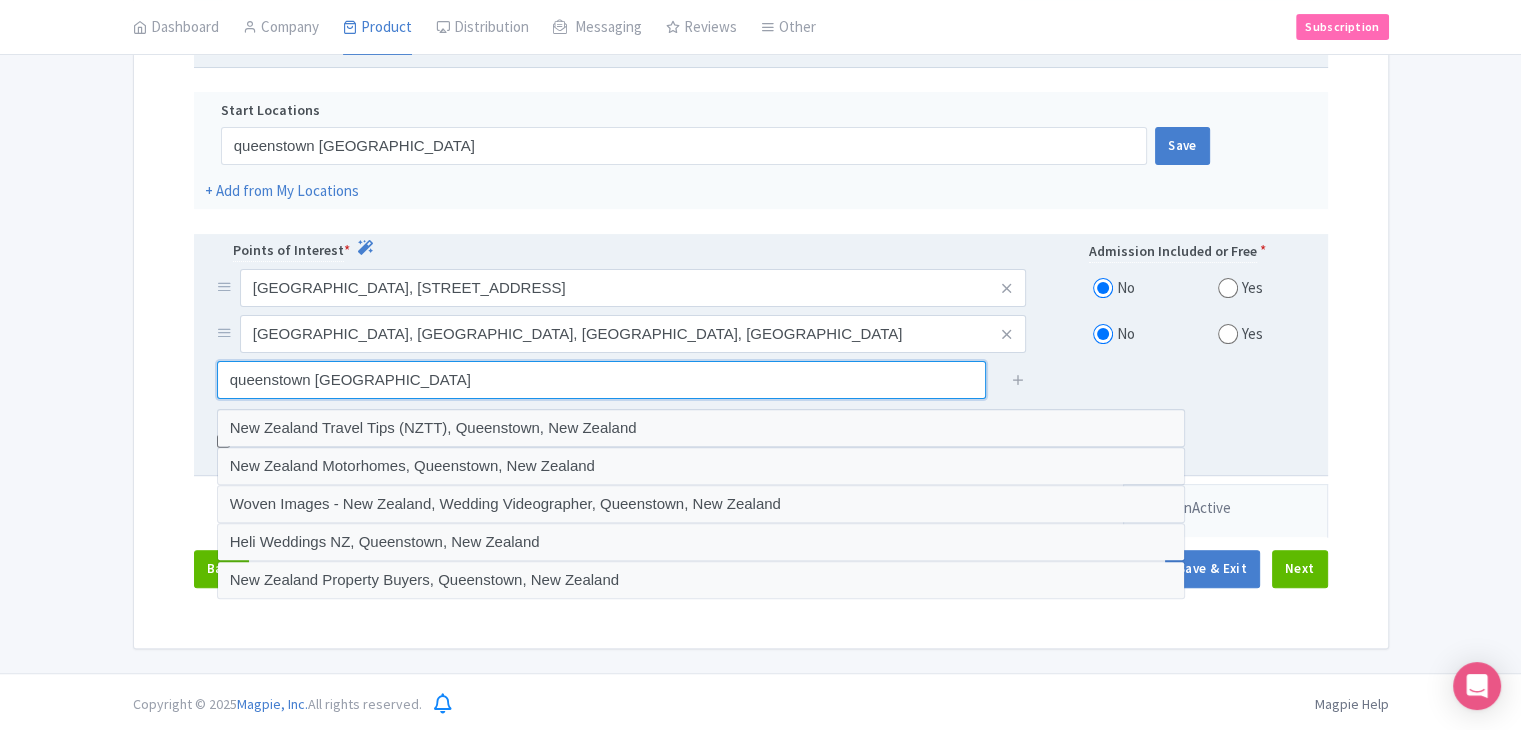 type 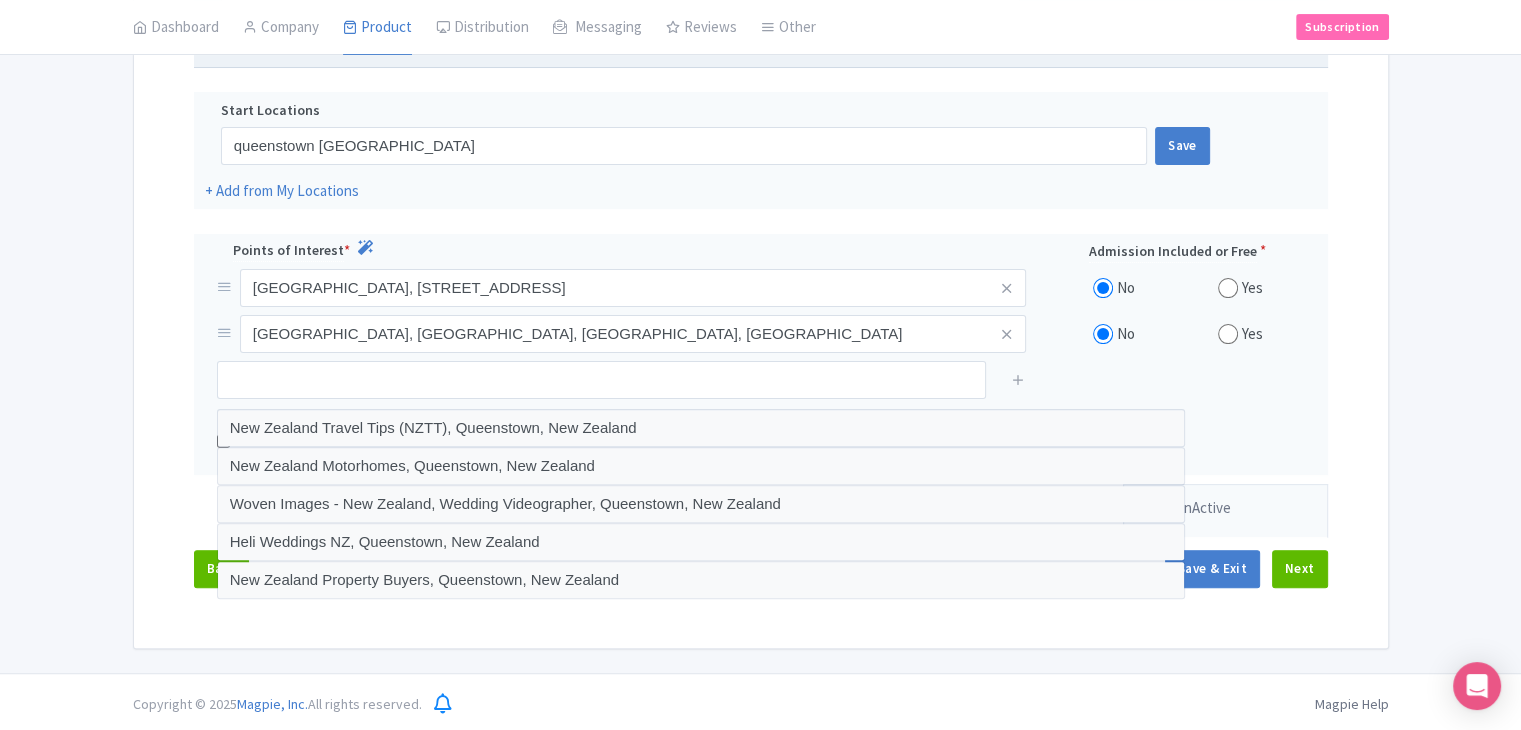 drag, startPoint x: 103, startPoint y: 138, endPoint x: 112, endPoint y: 111, distance: 28.460499 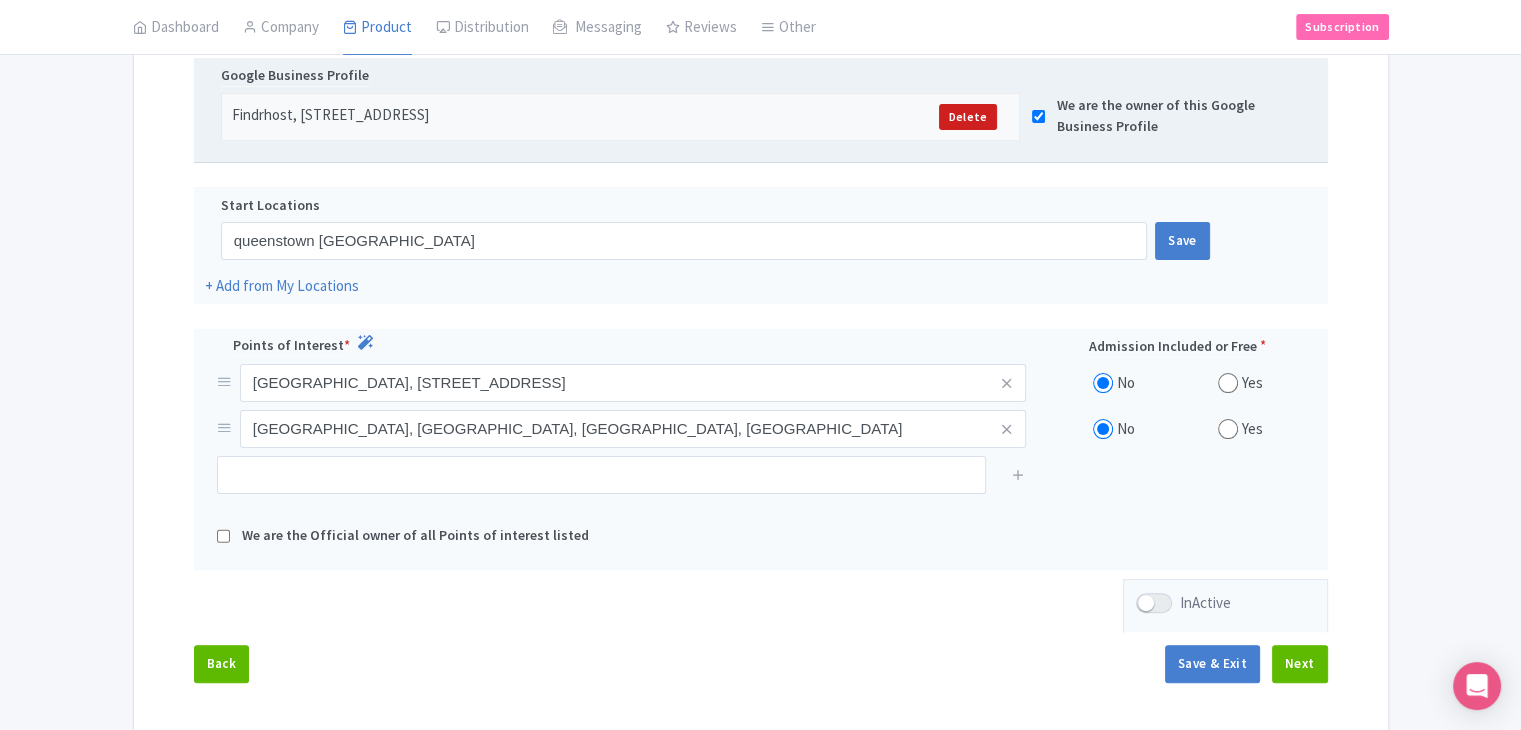 scroll, scrollTop: 341, scrollLeft: 0, axis: vertical 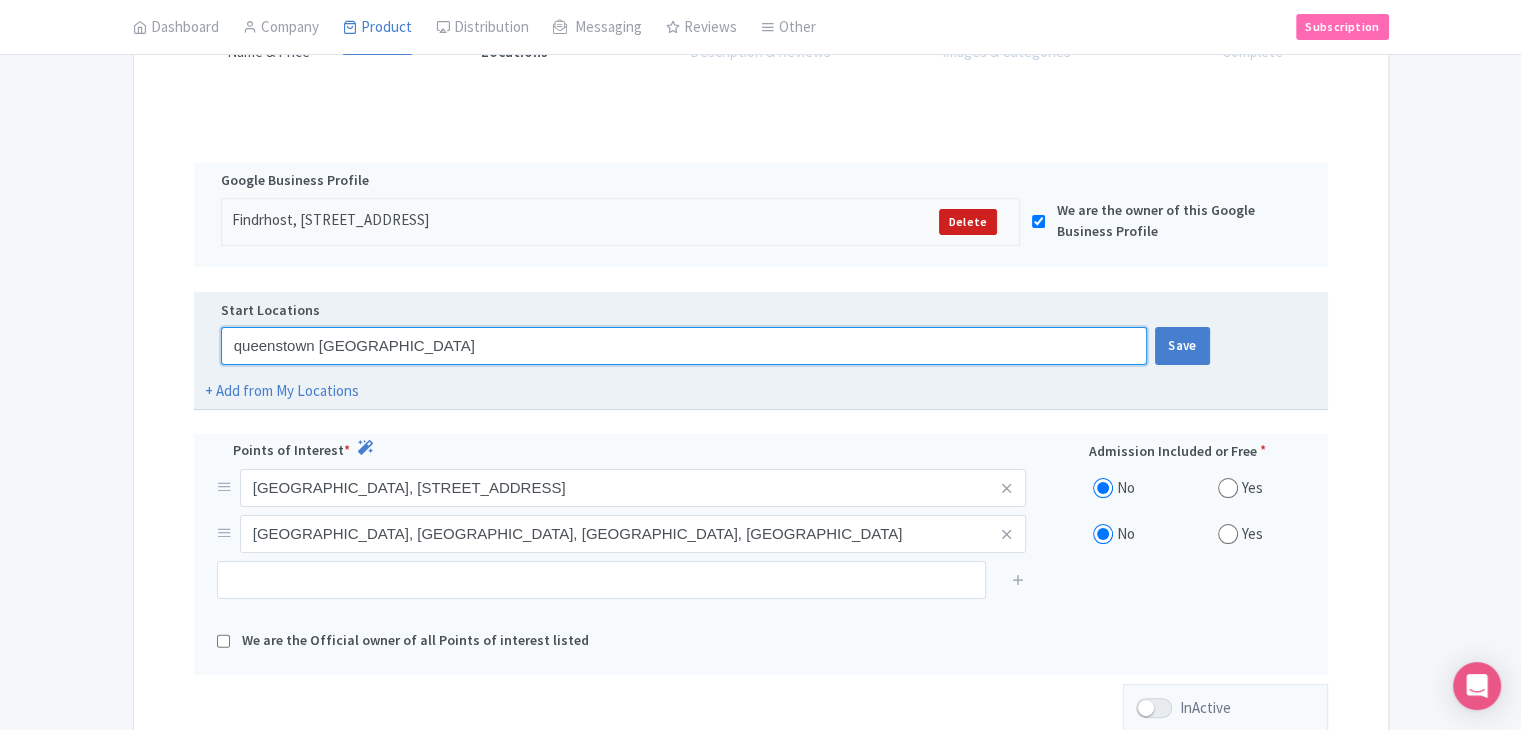 click on "queenstown new zealand" at bounding box center (684, 346) 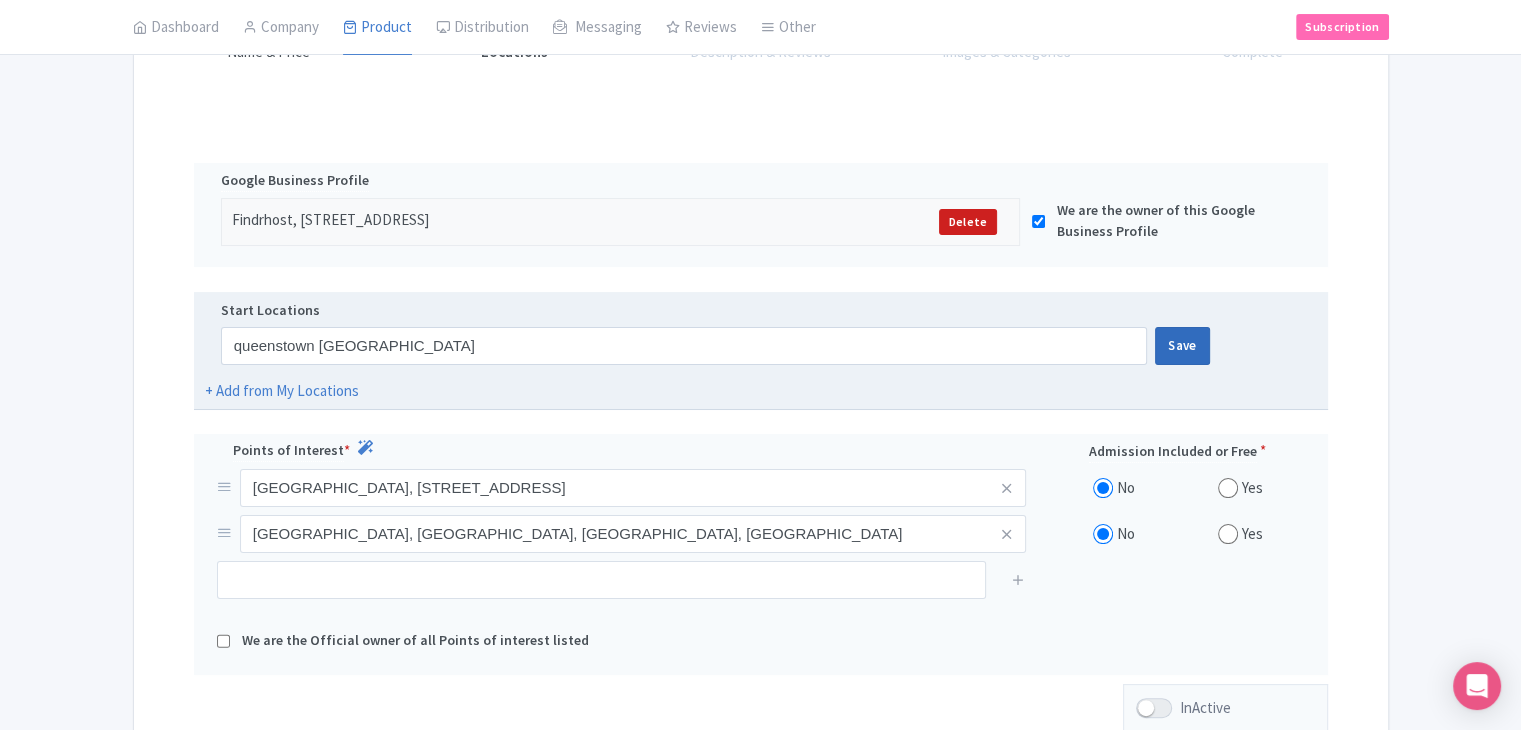 click on "Save" at bounding box center [1182, 346] 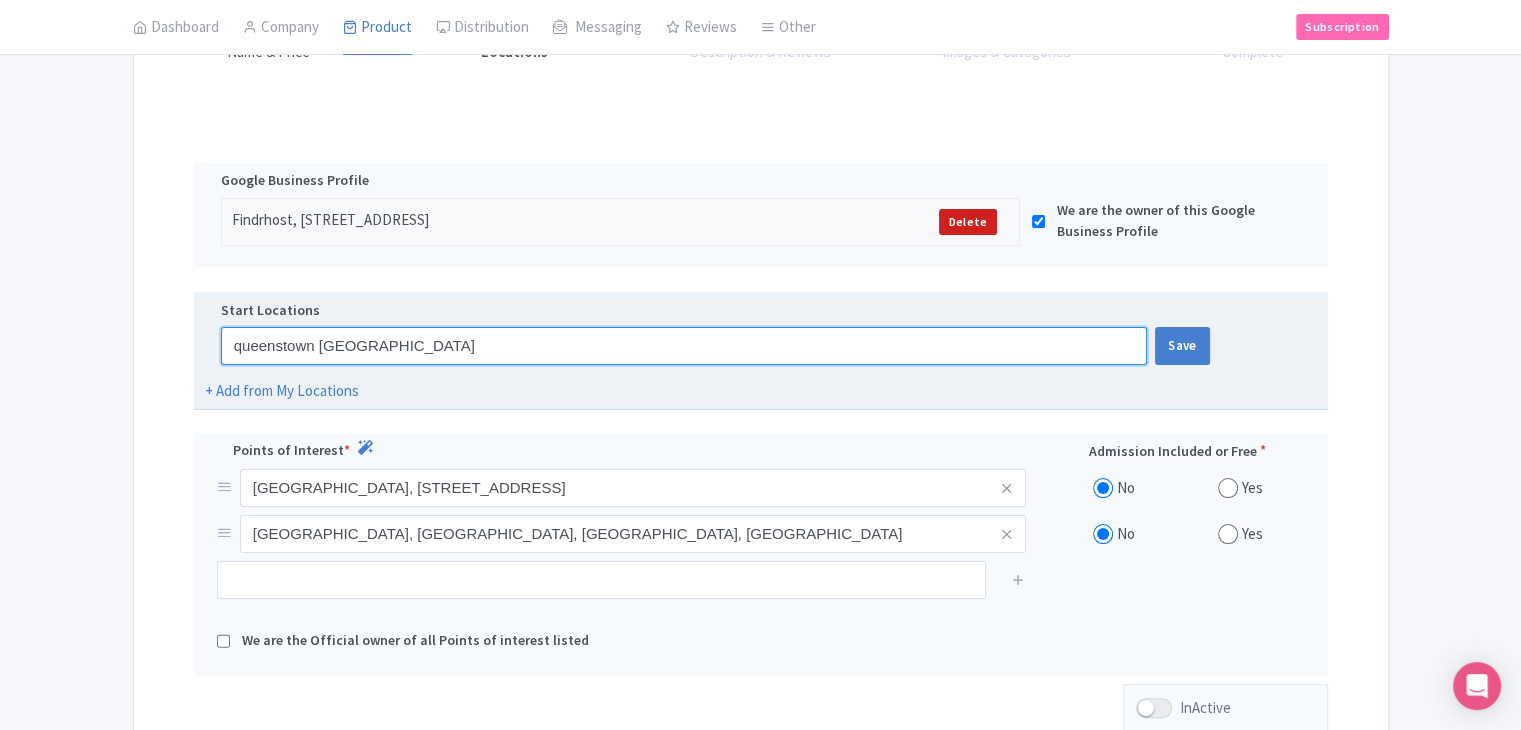 click on "queenstown new zealand" at bounding box center (684, 346) 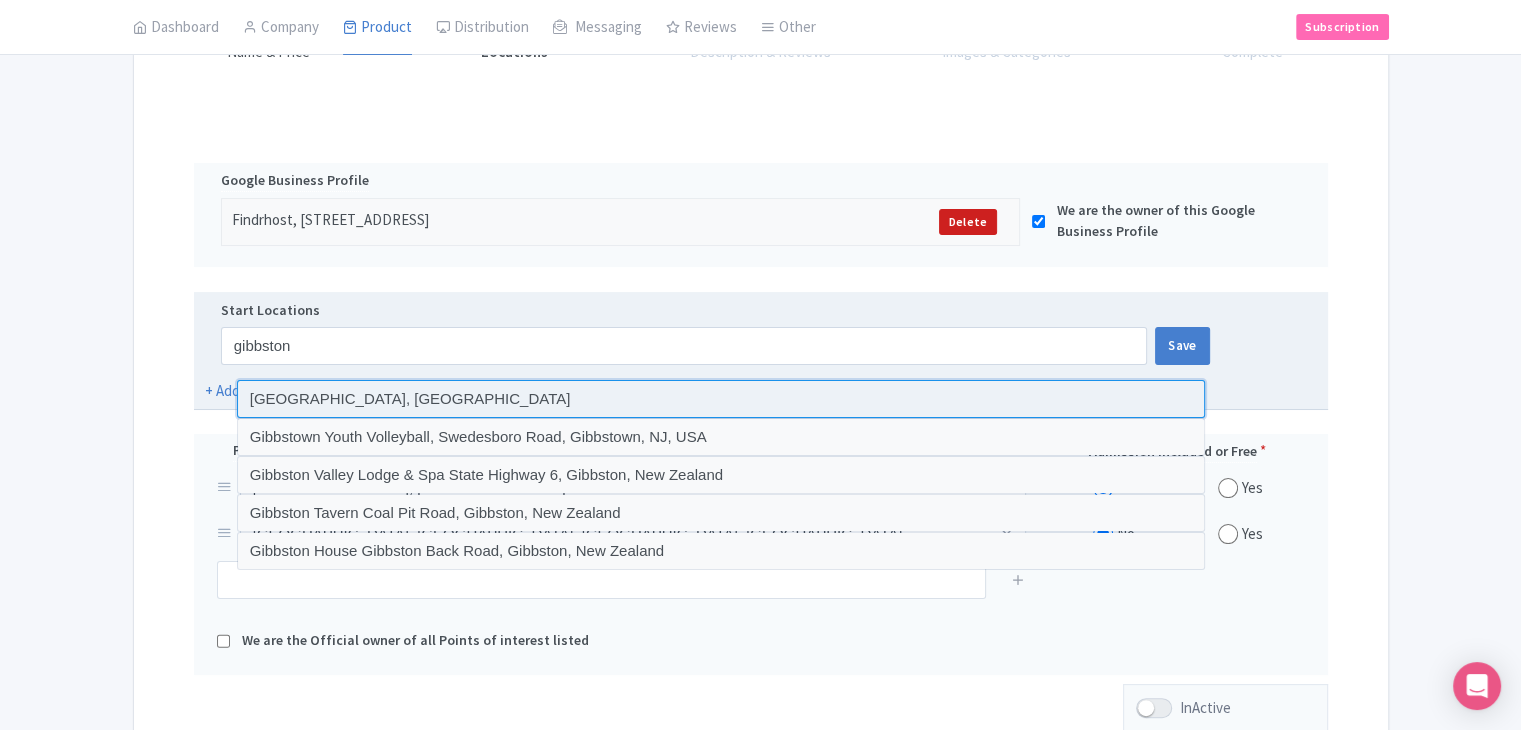 click at bounding box center [721, 399] 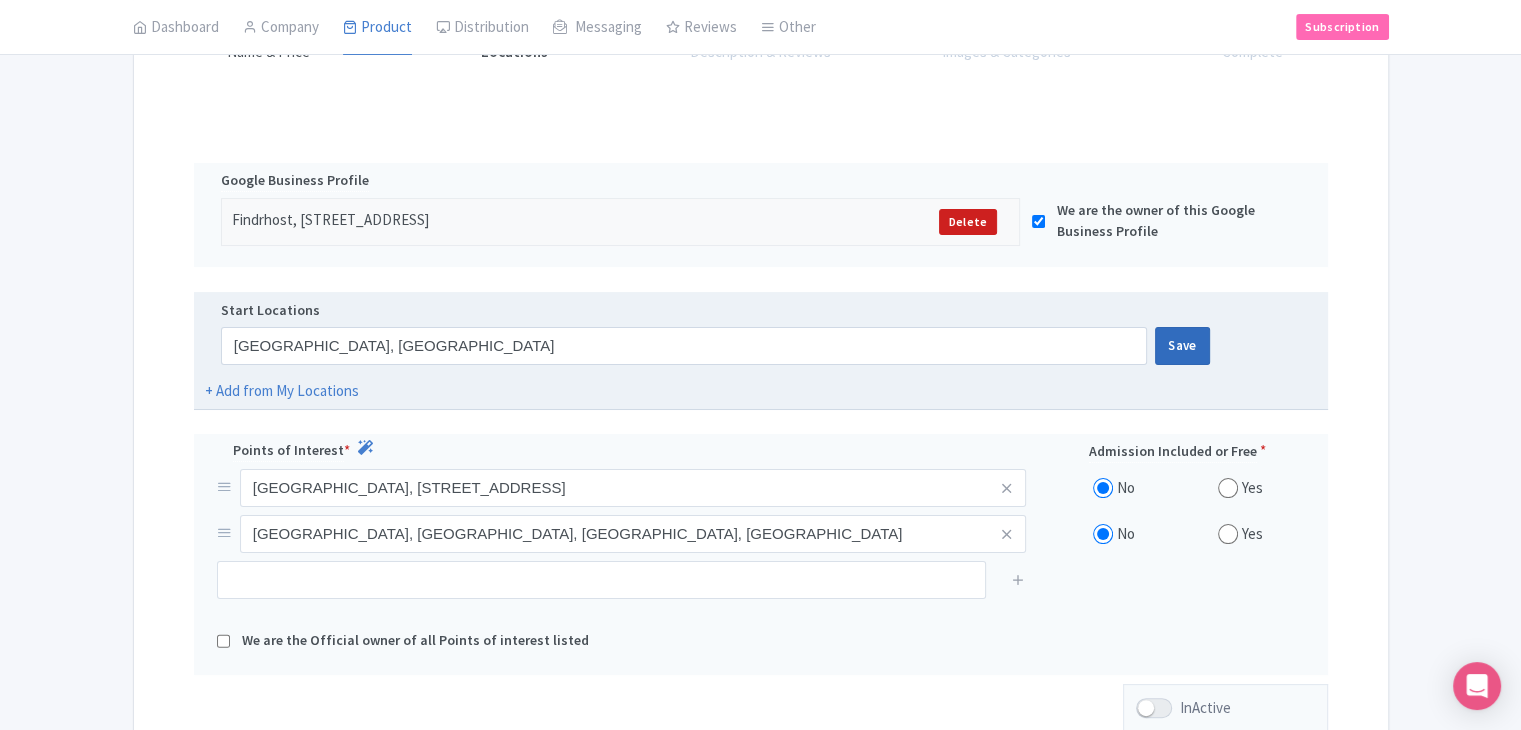 click on "Save" at bounding box center (1182, 346) 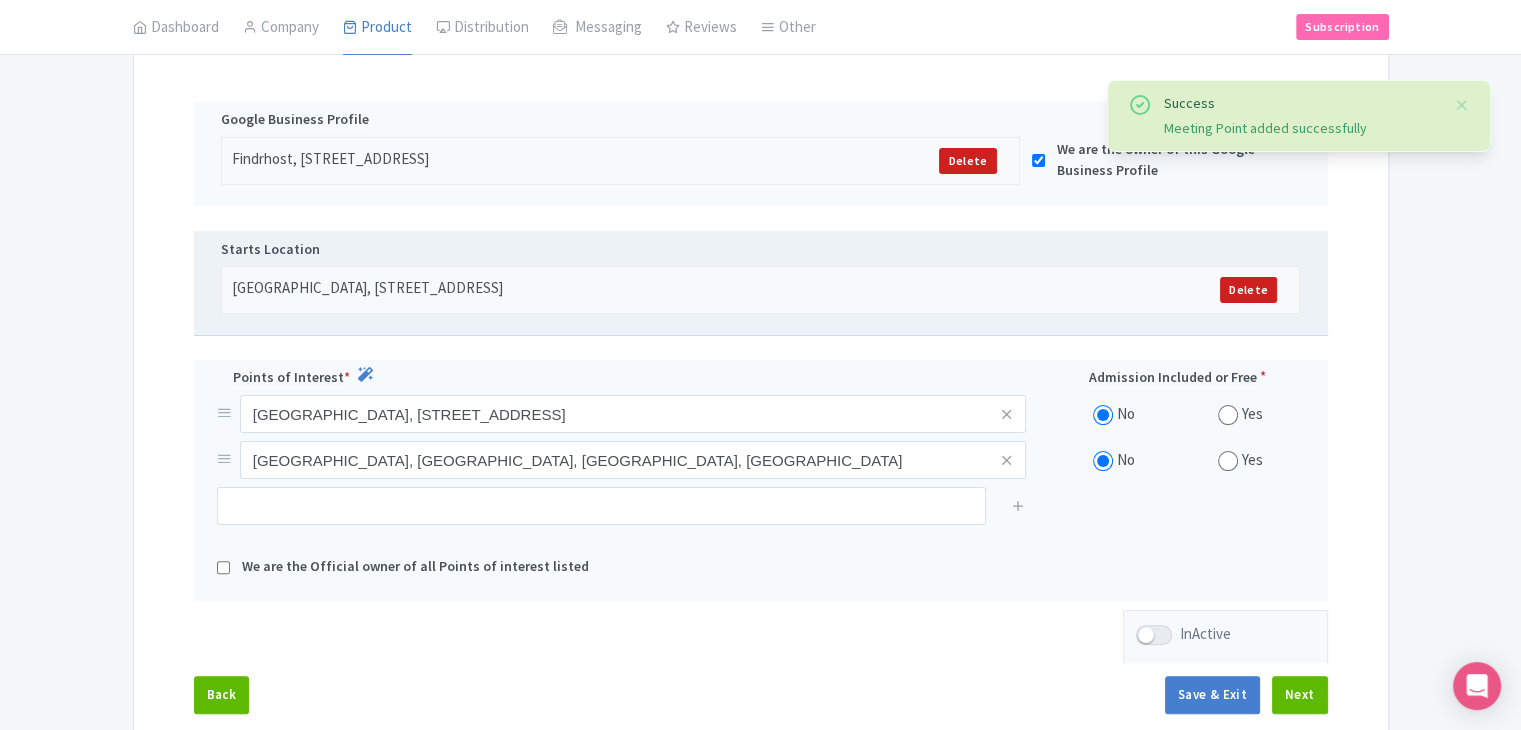 scroll, scrollTop: 528, scrollLeft: 0, axis: vertical 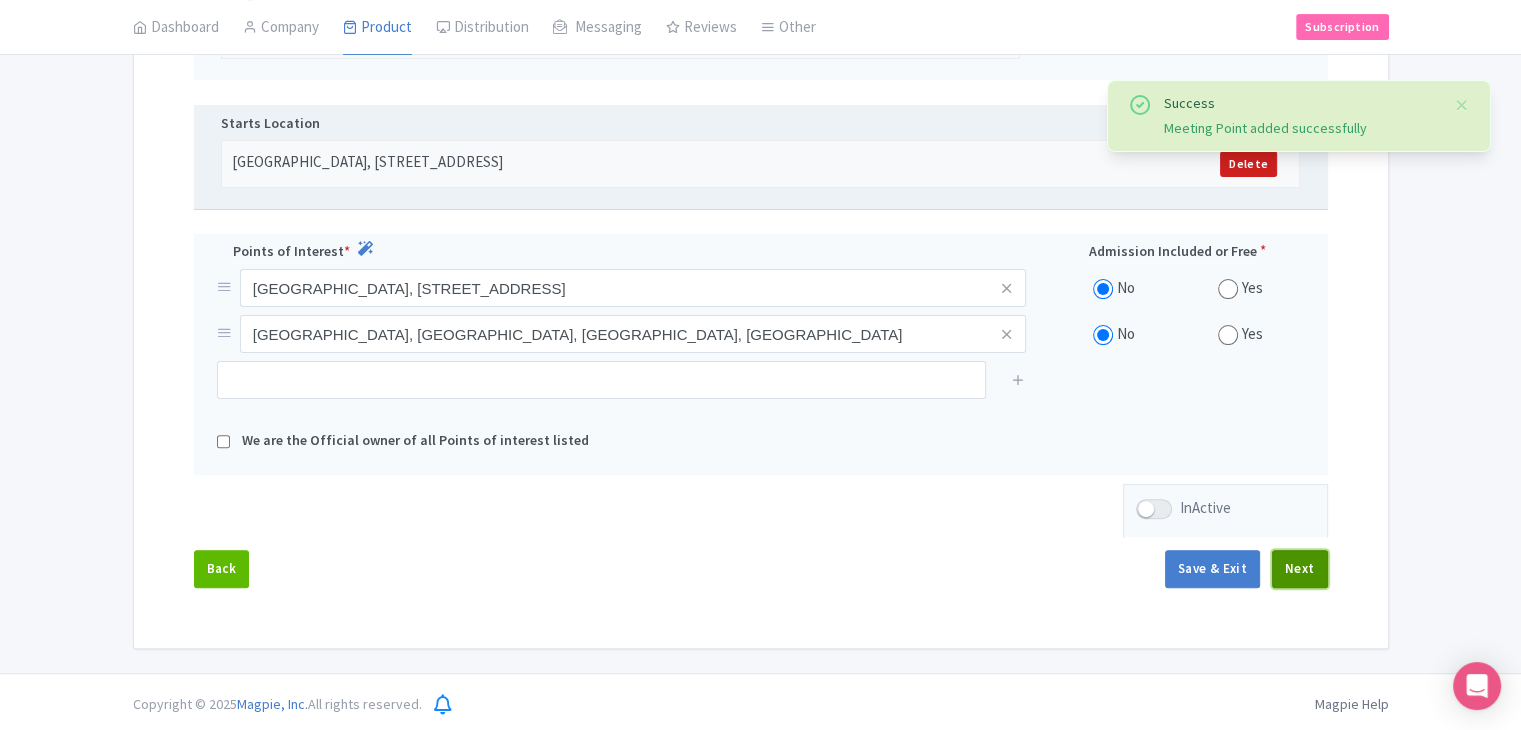 click on "Next" at bounding box center [1300, 569] 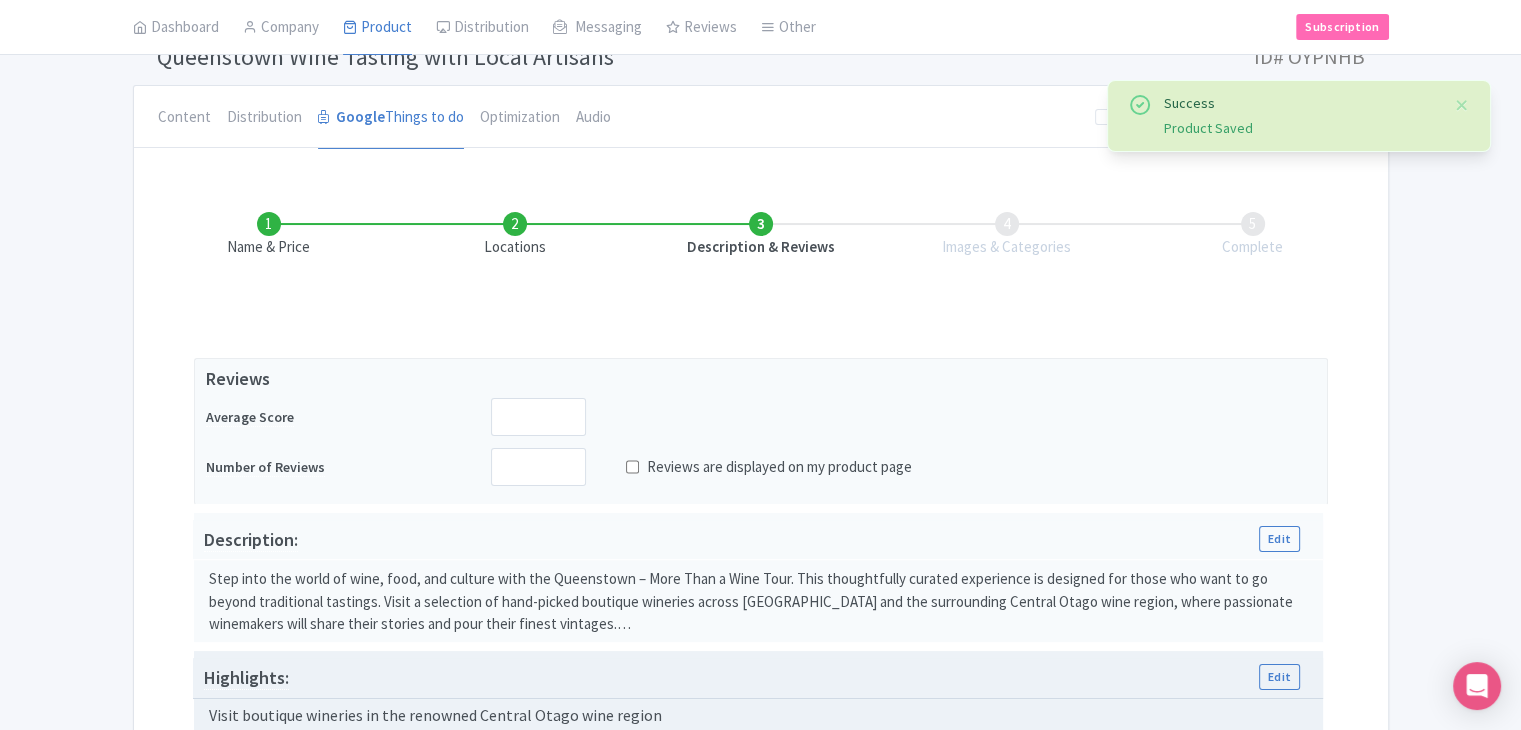 scroll, scrollTop: 128, scrollLeft: 0, axis: vertical 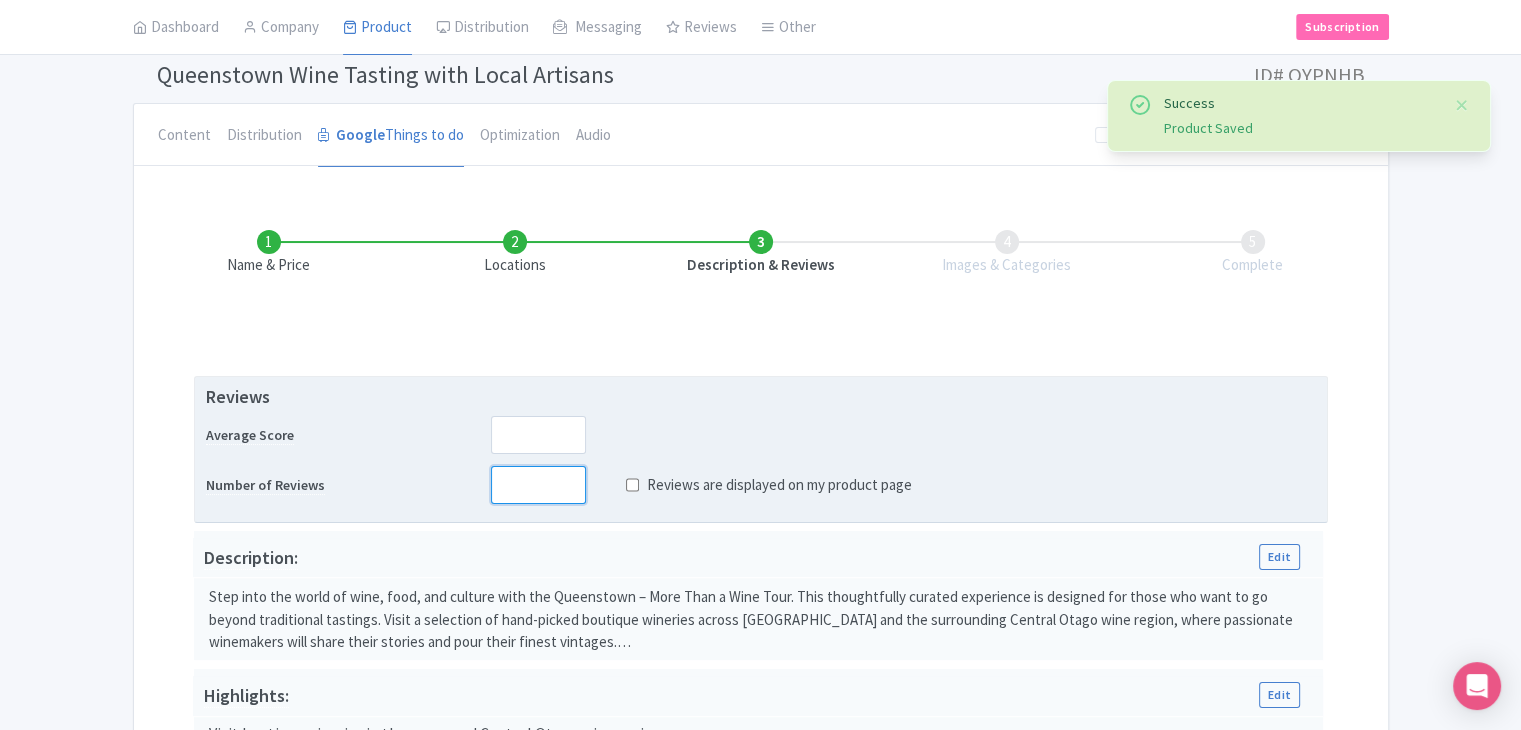 click at bounding box center [538, 485] 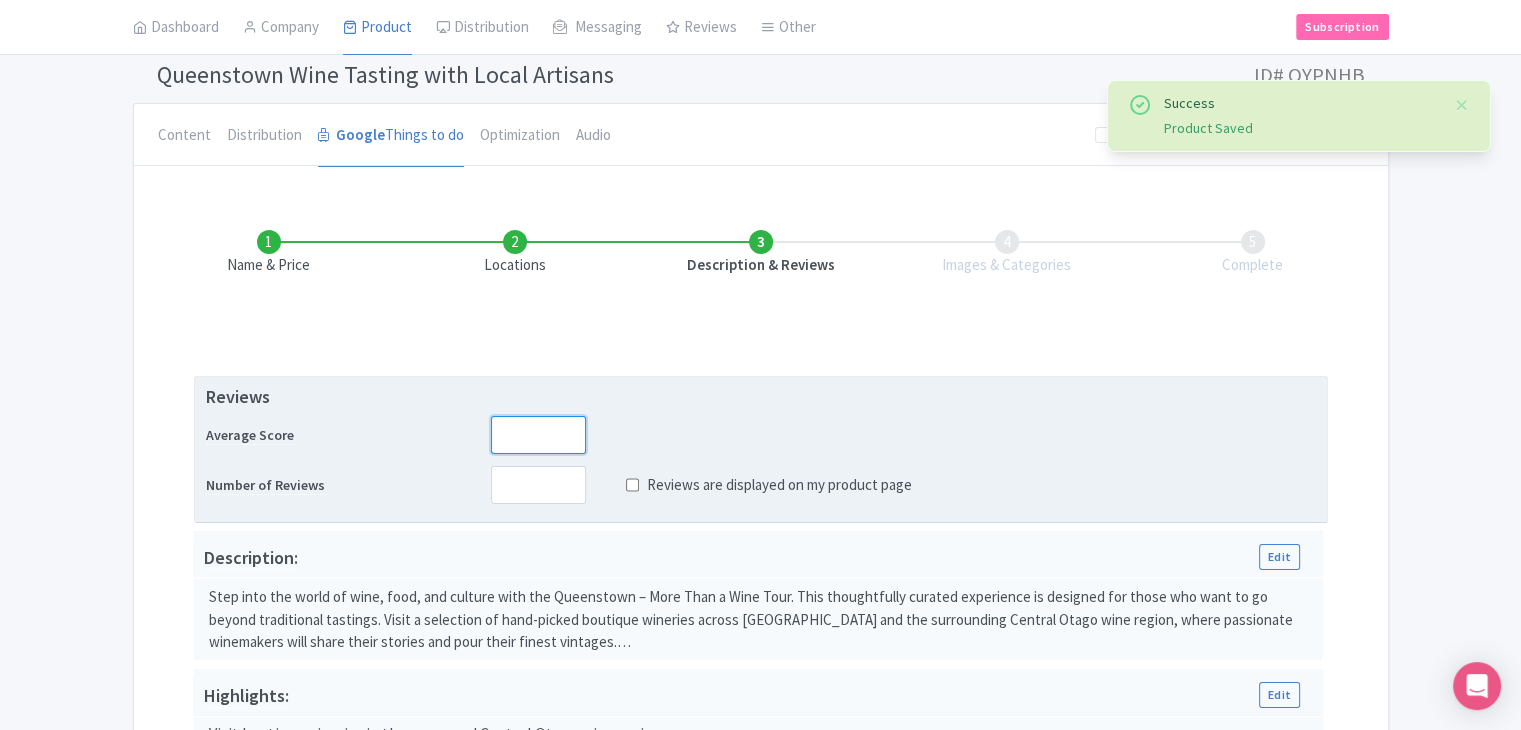 click at bounding box center [538, 435] 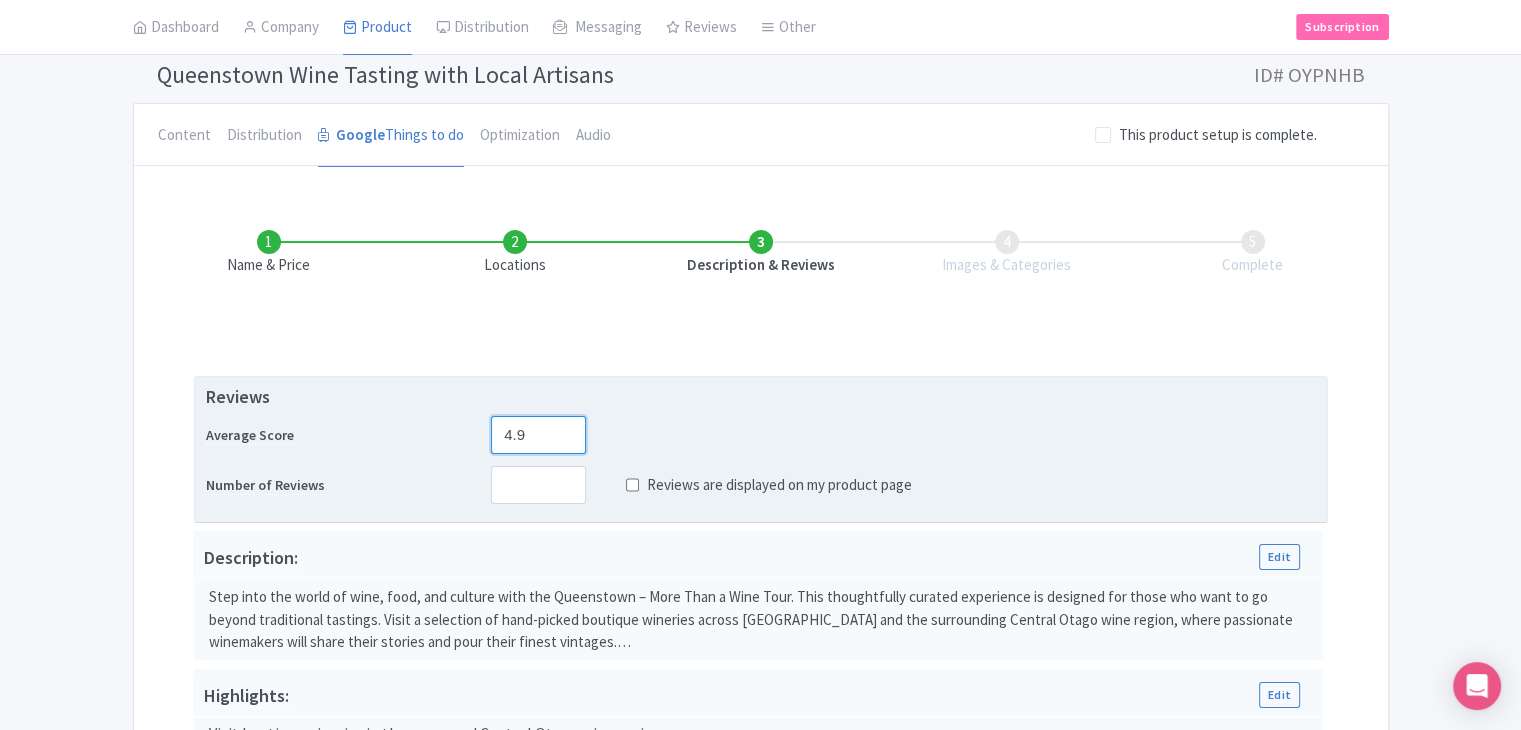 type on "4.9" 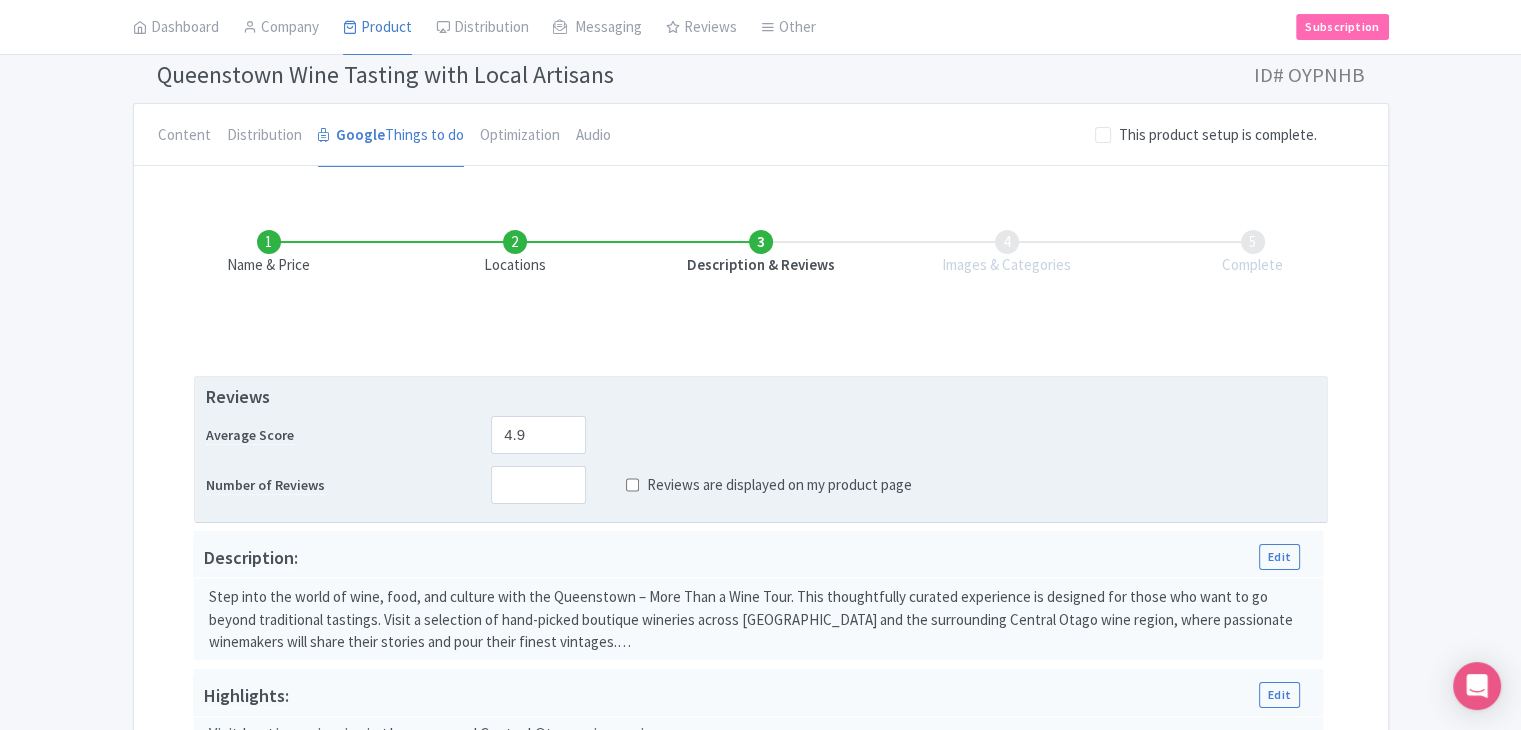click on "Reviews
Average Score
4.9
Number of Reviews
Reviews are displayed on my product page" at bounding box center [761, 450] 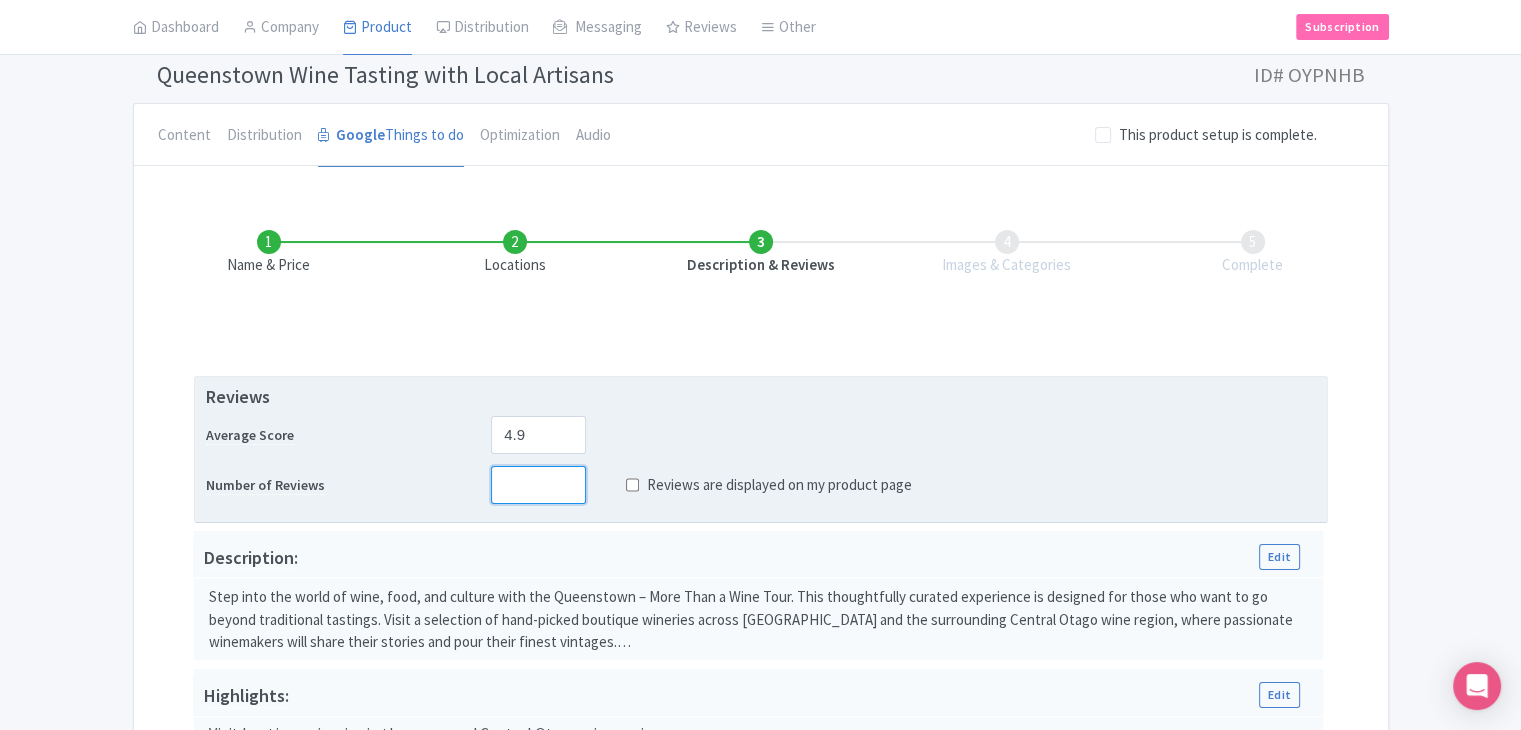 click at bounding box center (538, 485) 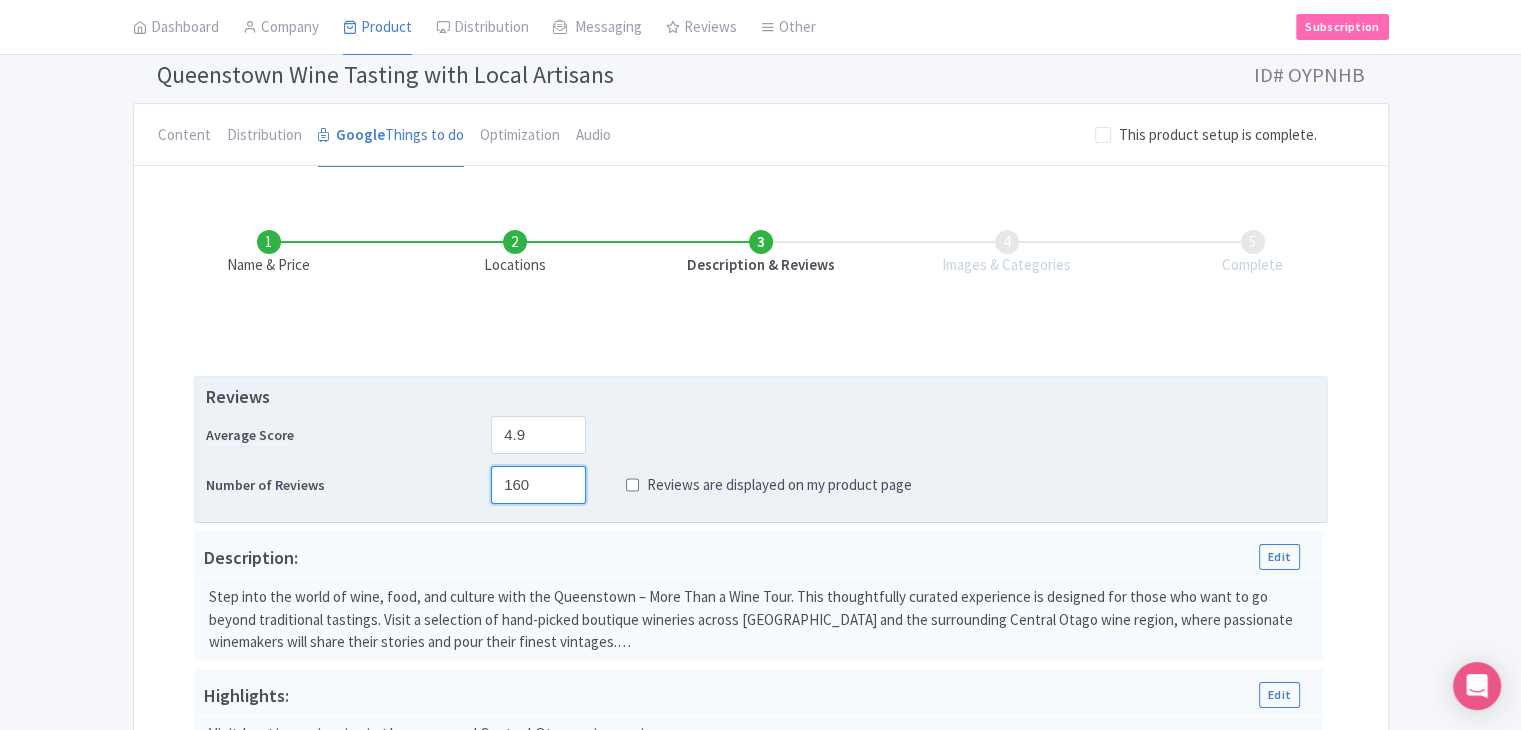 type on "160" 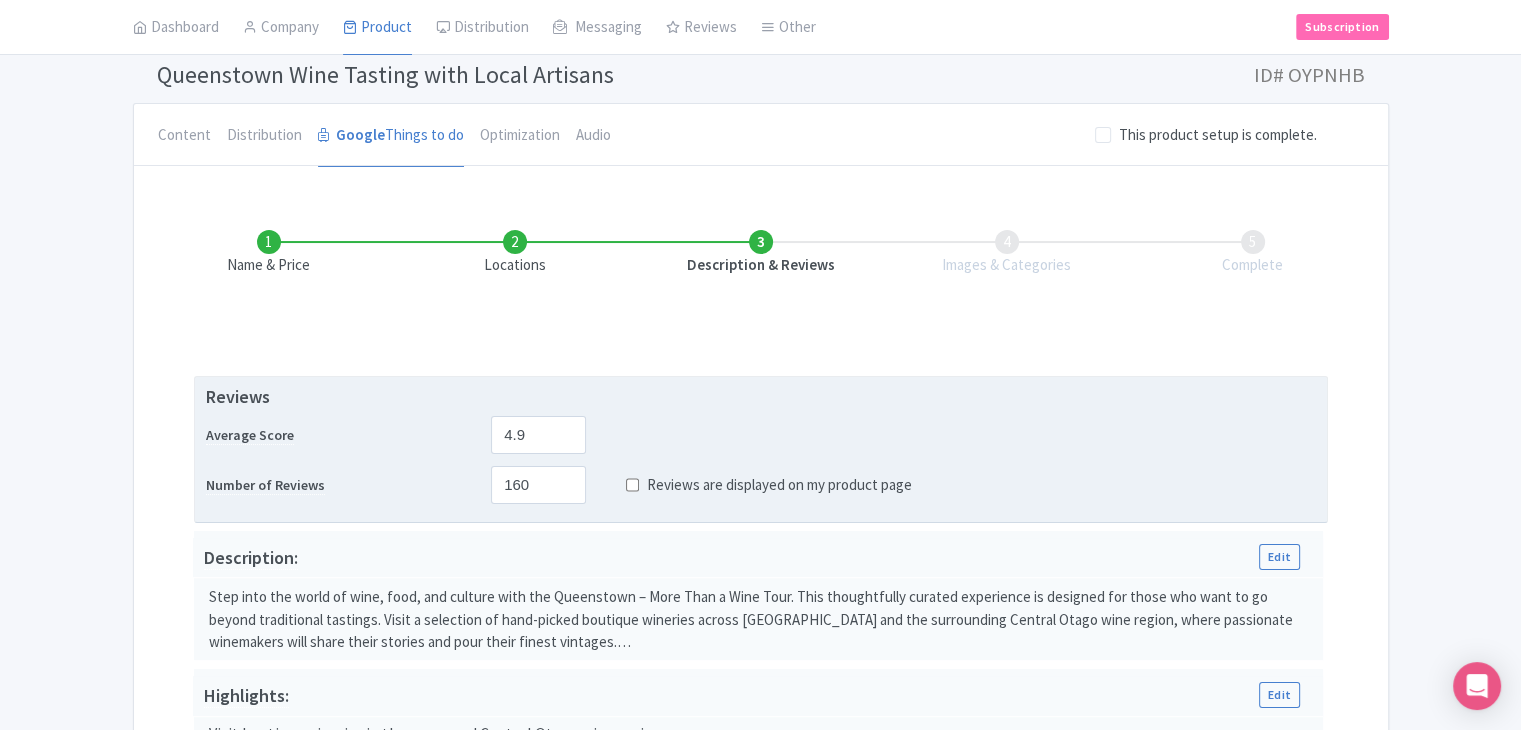 click on "Reviews are displayed on my product page" at bounding box center [632, 485] 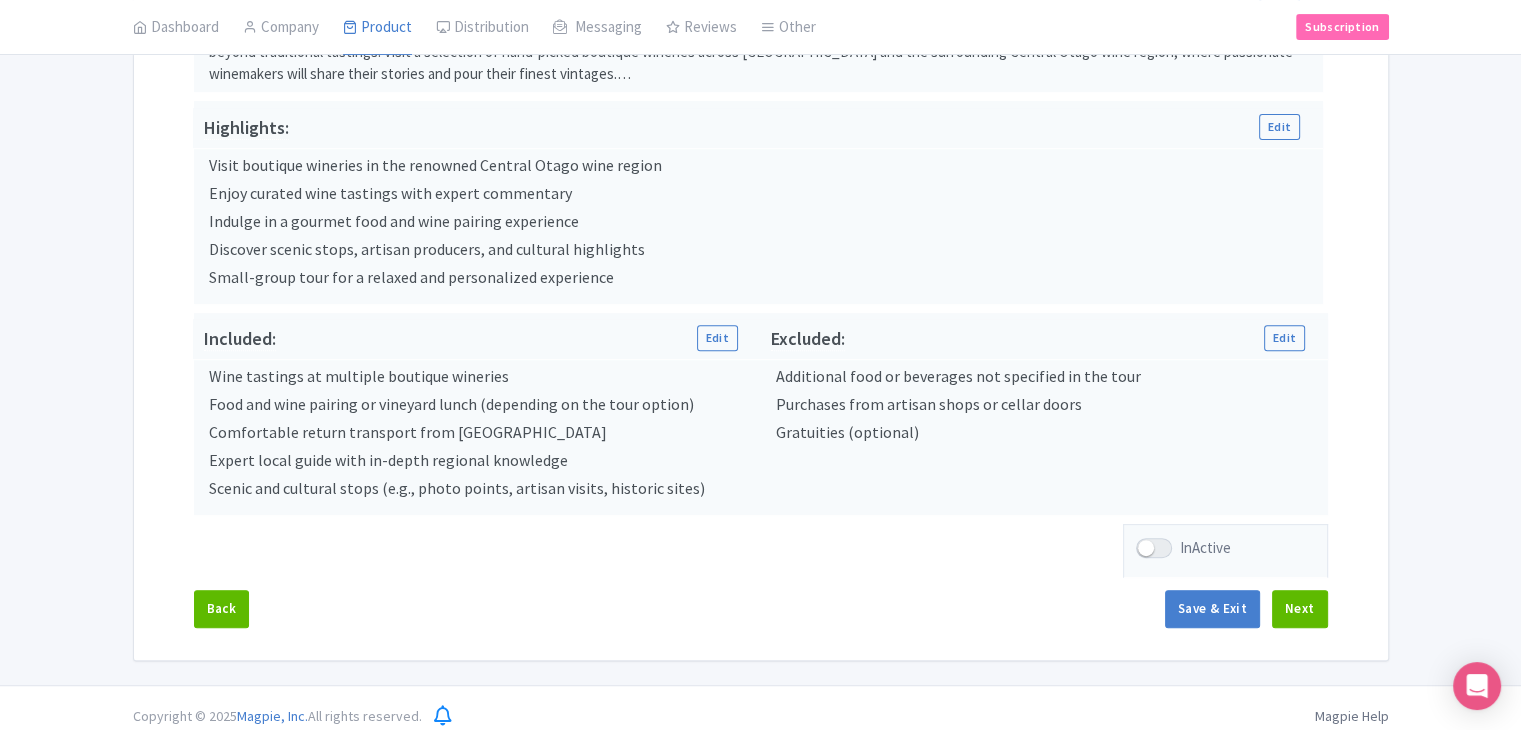 scroll, scrollTop: 709, scrollLeft: 0, axis: vertical 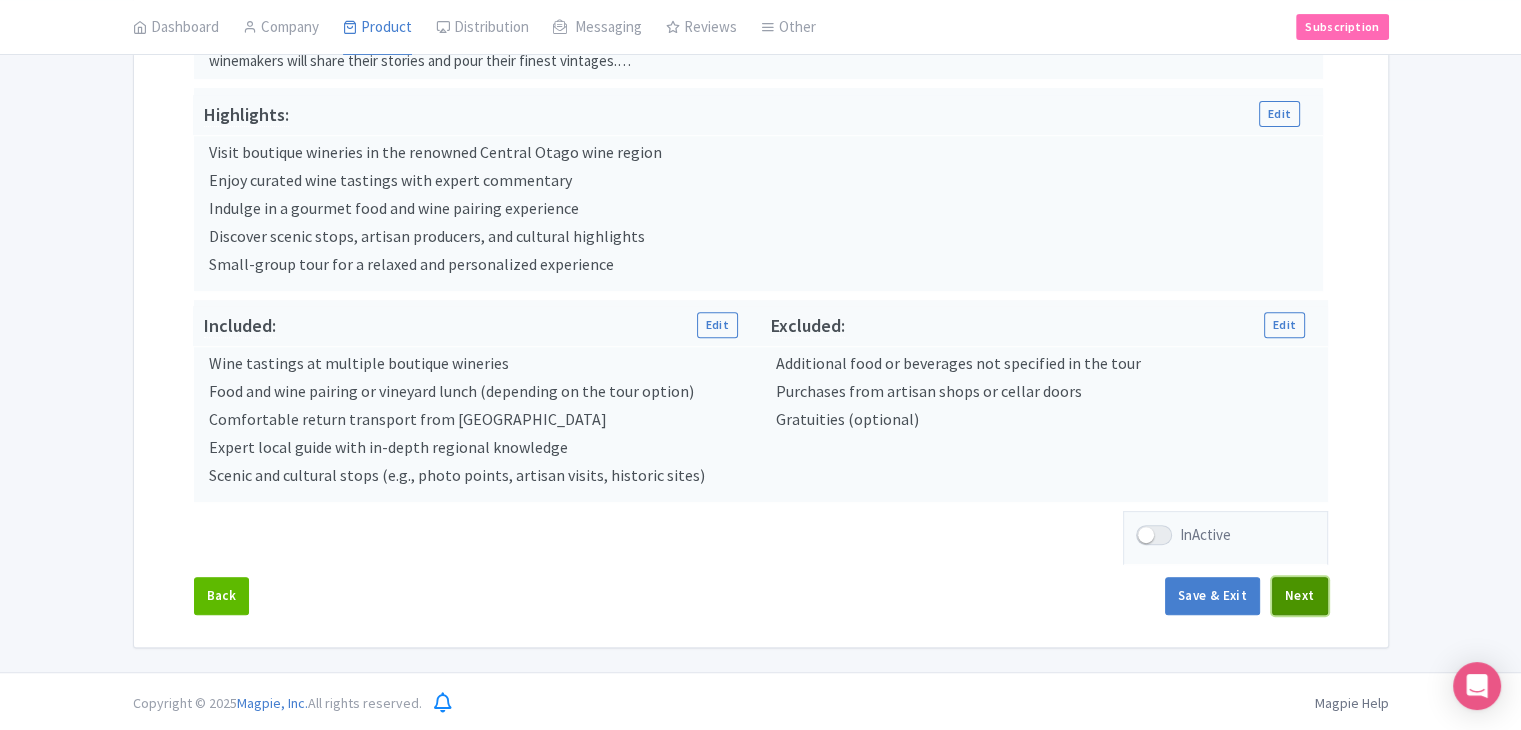 click on "Next" at bounding box center [1300, 596] 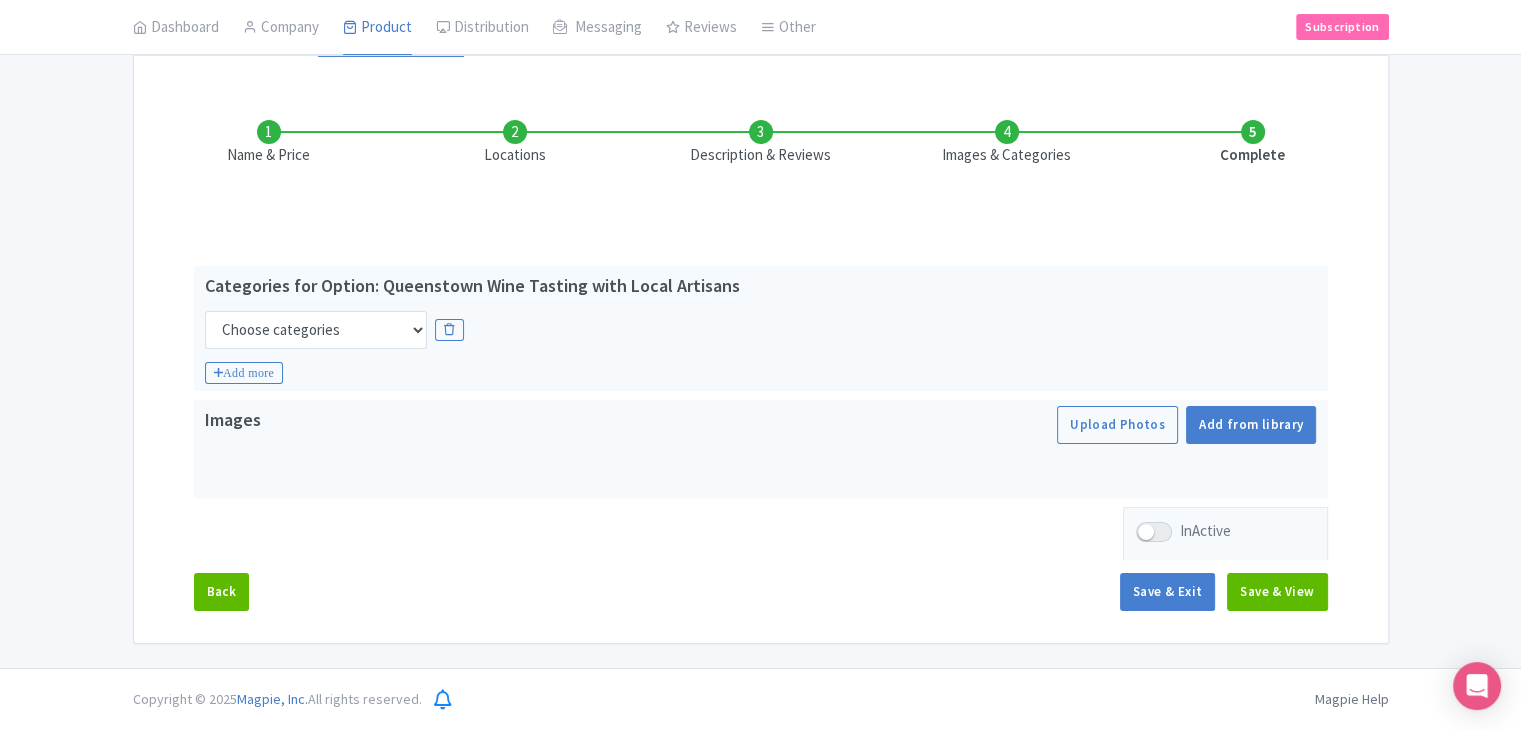 scroll, scrollTop: 235, scrollLeft: 0, axis: vertical 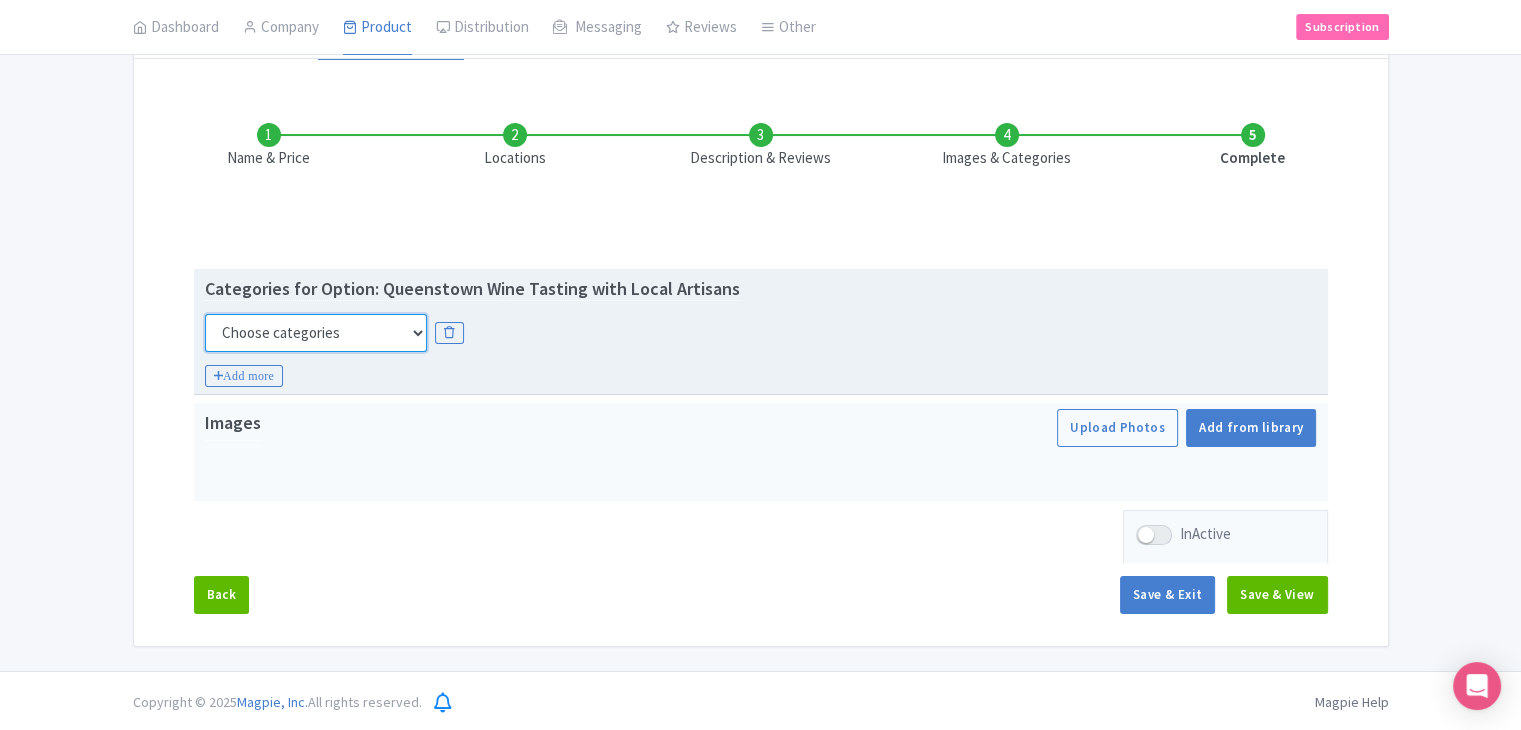 click on "Choose categories Adults Only
Animals
Audio Guide
Beaches
Bike Tours
Boat Tours
City Cards
Classes
Day Trips
Family Friendly
Fast Track
Food
Guided Tours
History
Hop On Hop Off
Literature
Live Music
Museums
Nightlife
Outdoors
Private Tours
Romantic
Self Guided
Small Group Tours
Sports
Theme Parks
Walking Tours
Wheelchair Accessible
Recurring Events" at bounding box center [316, 333] 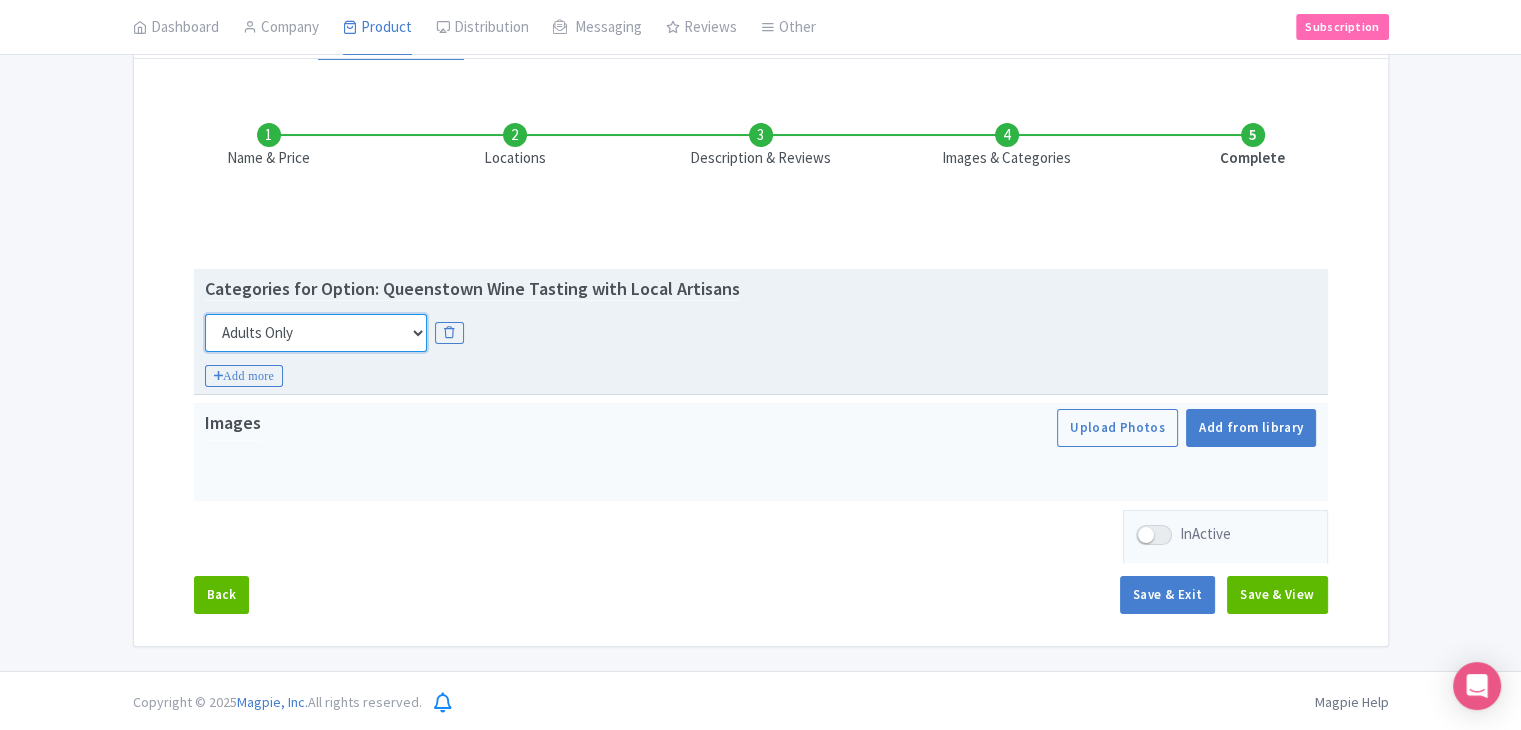 click on "Choose categories Adults Only
Animals
Audio Guide
Beaches
Bike Tours
Boat Tours
City Cards
Classes
Day Trips
Family Friendly
Fast Track
Food
Guided Tours
History
Hop On Hop Off
Literature
Live Music
Museums
Nightlife
Outdoors
Private Tours
Romantic
Self Guided
Small Group Tours
Sports
Theme Parks
Walking Tours
Wheelchair Accessible
Recurring Events" at bounding box center (316, 333) 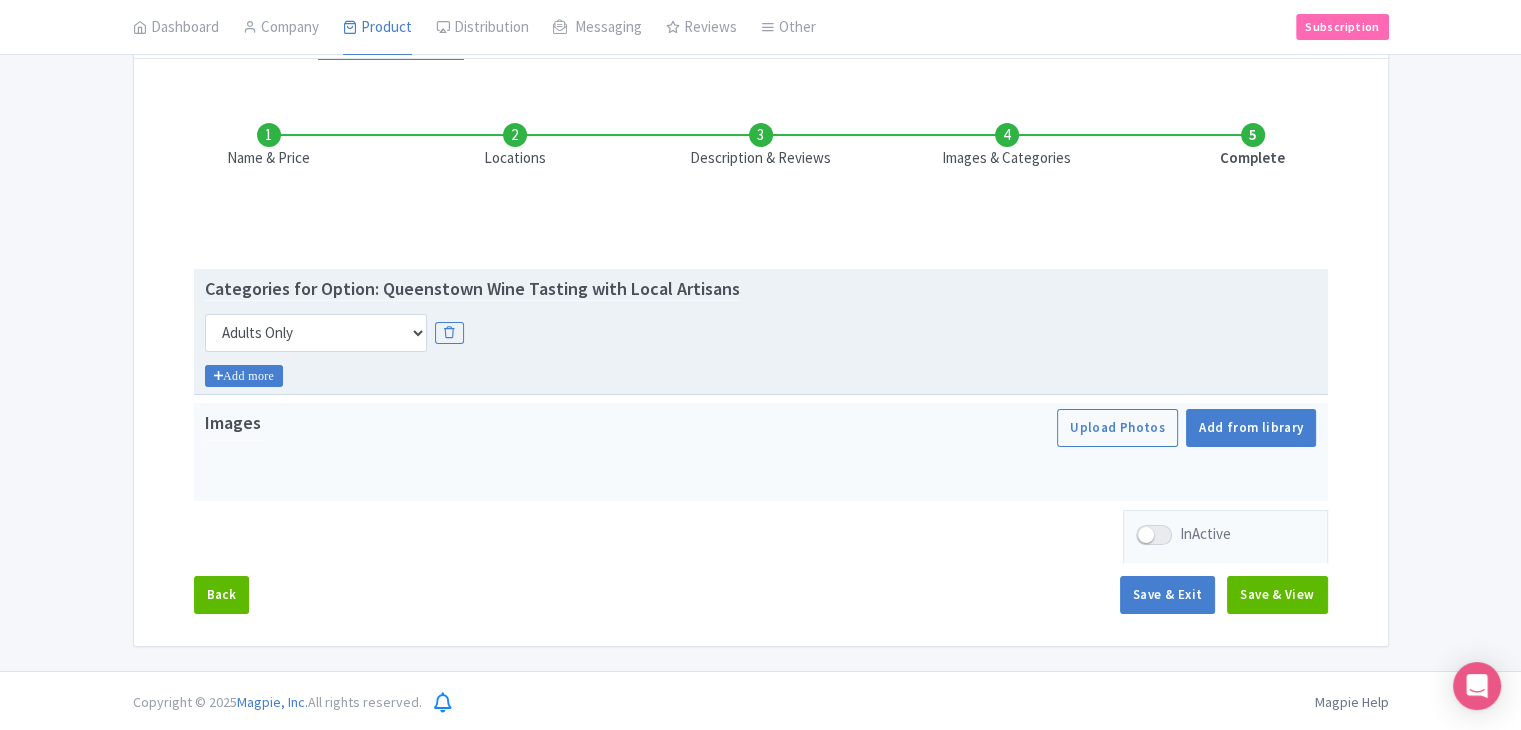 click on "Add more" at bounding box center [244, 376] 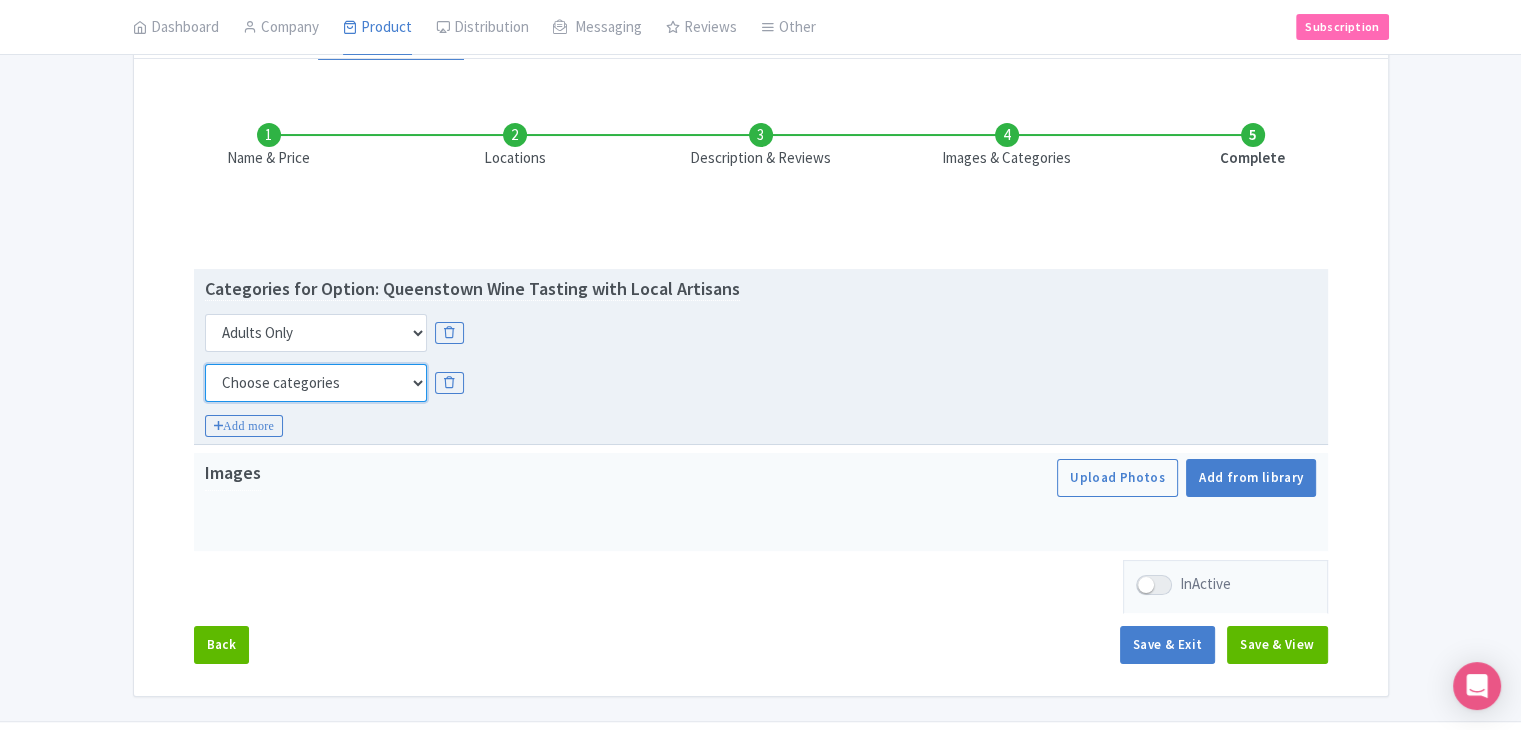 drag, startPoint x: 269, startPoint y: 377, endPoint x: 282, endPoint y: 363, distance: 19.104973 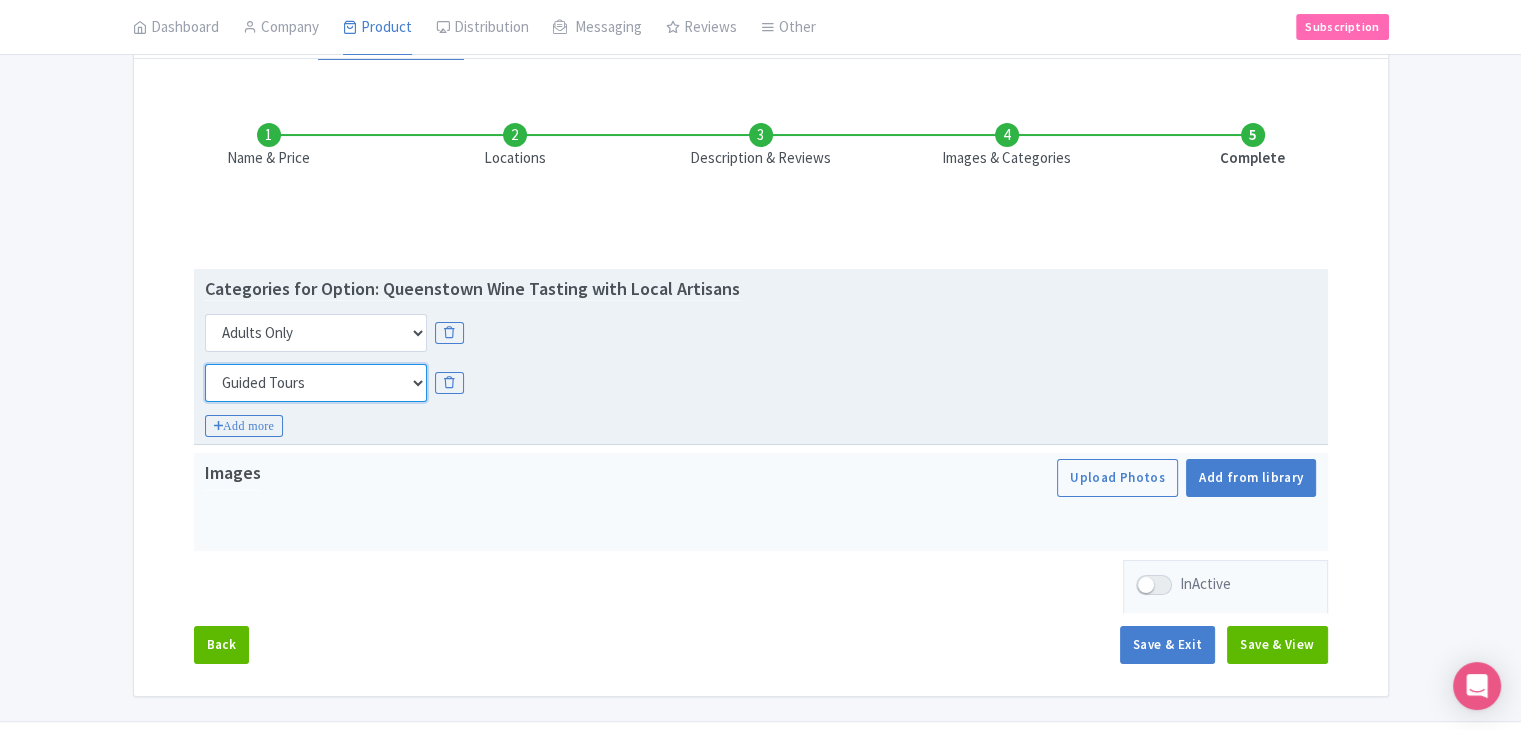 click on "Choose categories Adults Only
Animals
Audio Guide
Beaches
Bike Tours
Boat Tours
City Cards
Classes
Day Trips
Family Friendly
Fast Track
Food
Guided Tours
History
Hop On Hop Off
Literature
Live Music
Museums
Nightlife
Outdoors
Private Tours
Romantic
Self Guided
Small Group Tours
Sports
Theme Parks
Walking Tours
Wheelchair Accessible
Recurring Events" at bounding box center [316, 383] 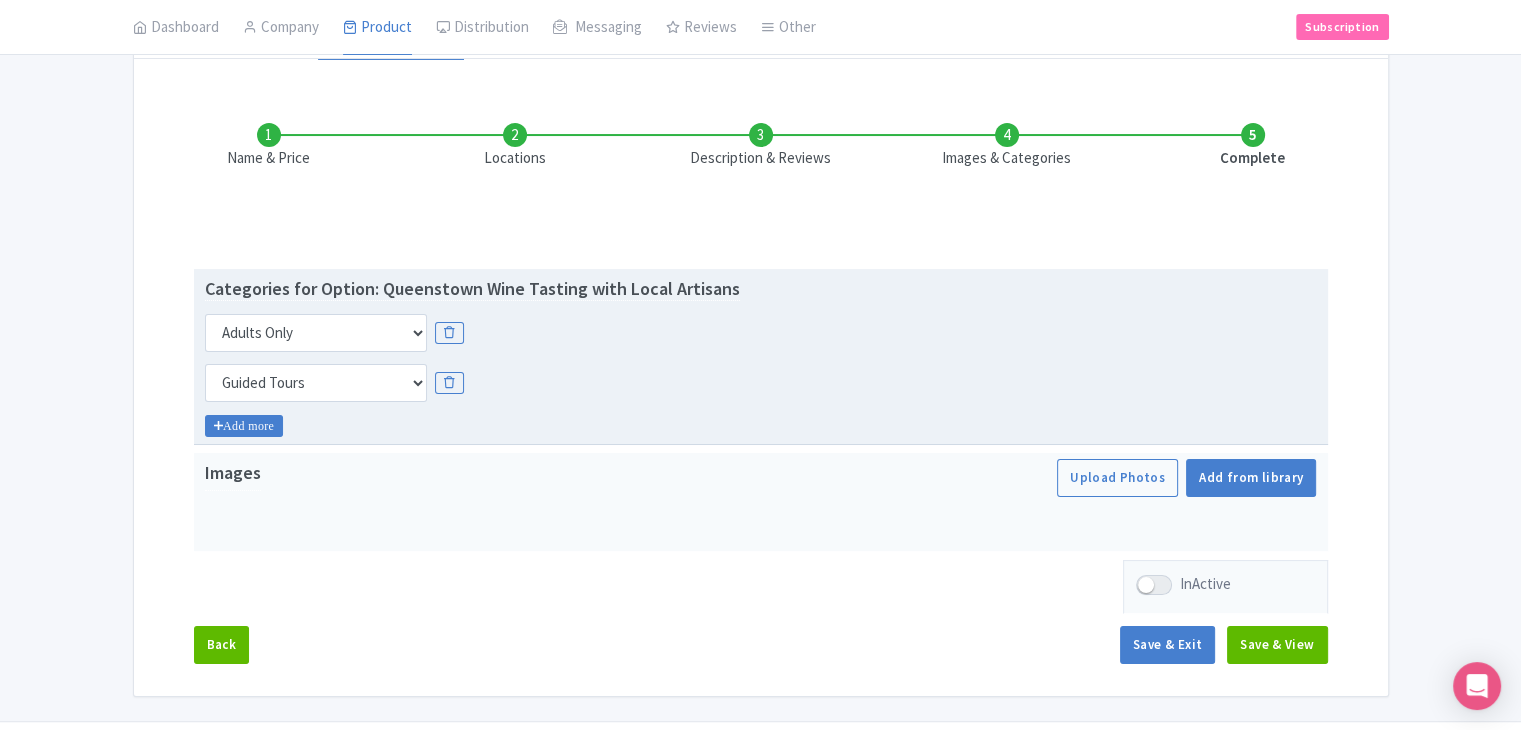 click on "Add more" at bounding box center [244, 426] 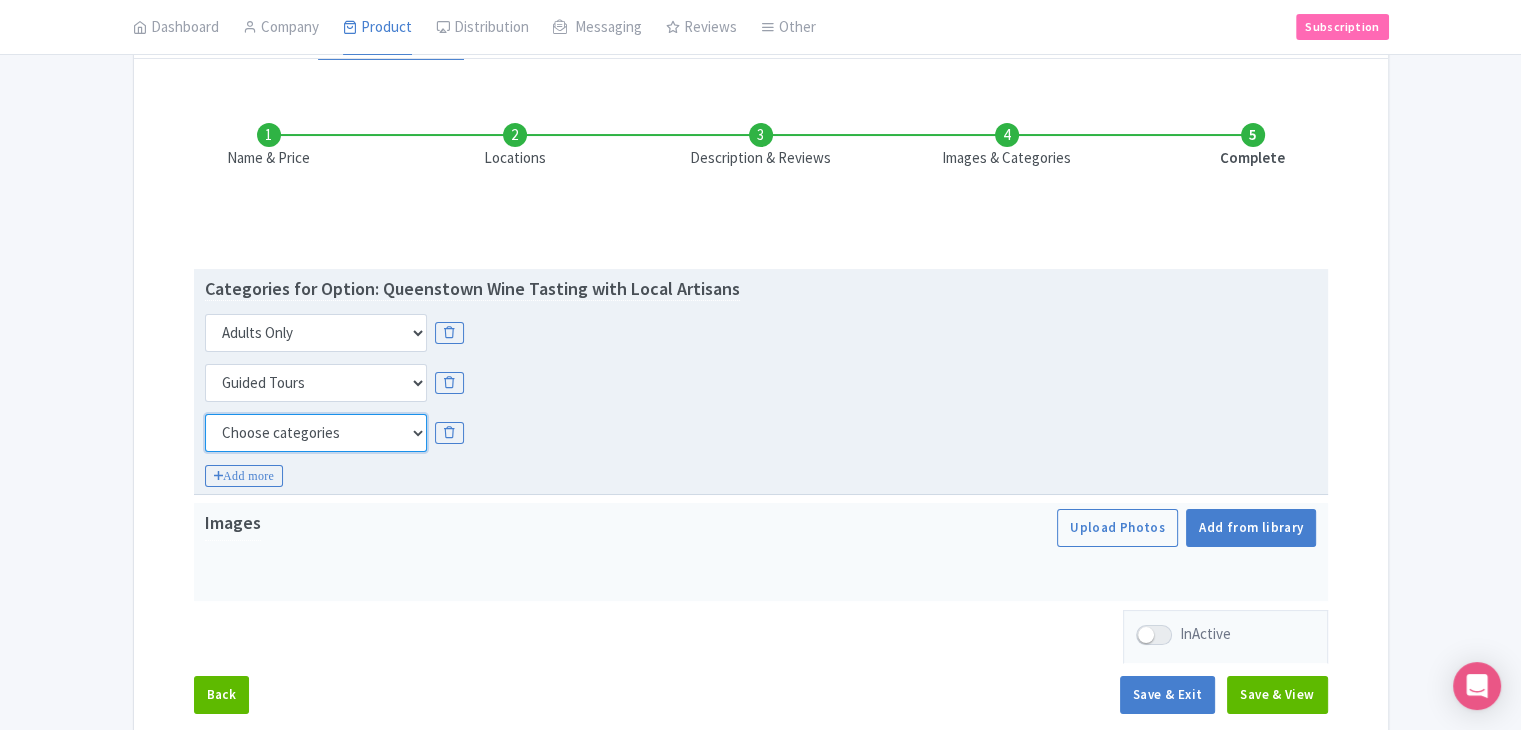 drag, startPoint x: 256, startPoint y: 433, endPoint x: 283, endPoint y: 415, distance: 32.449963 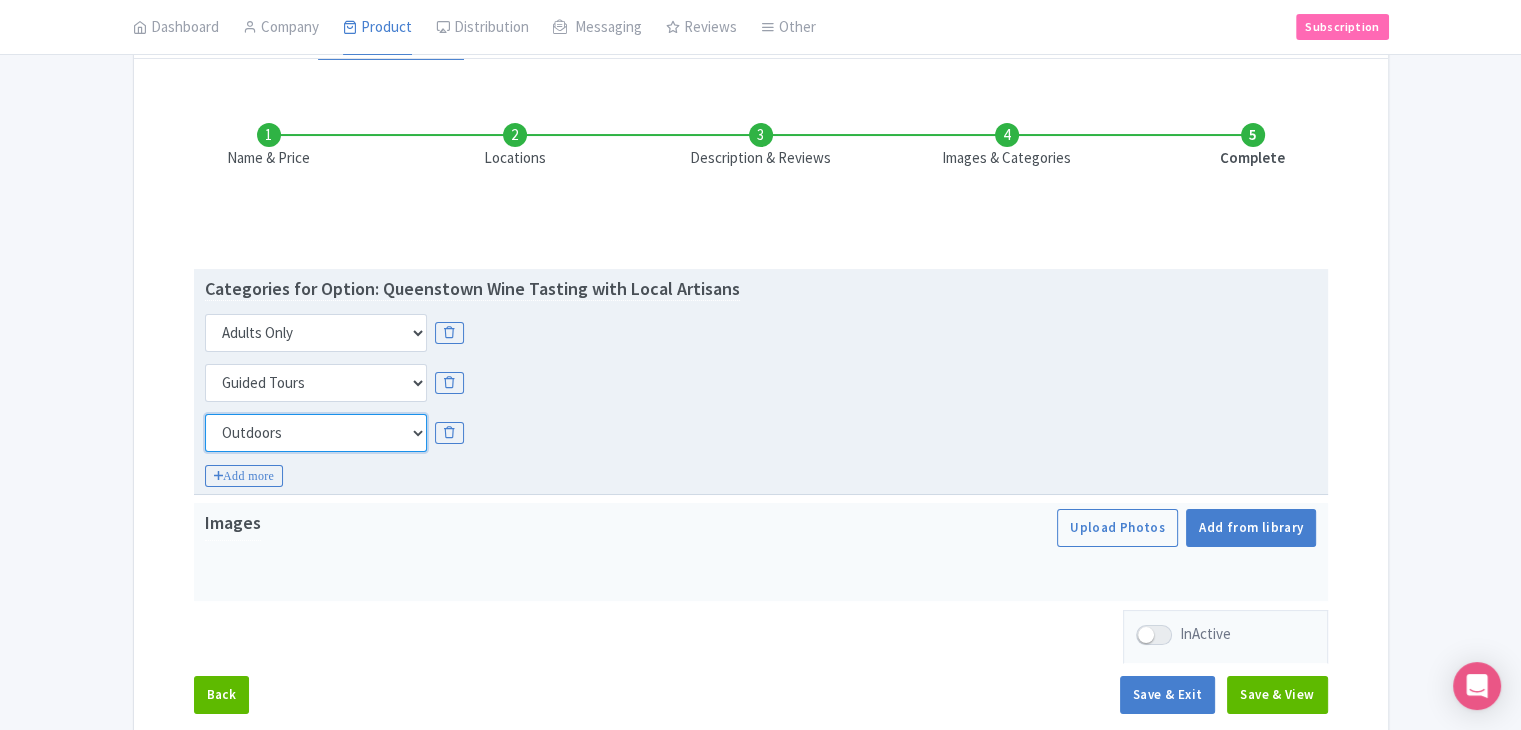 click on "Choose categories Adults Only
Animals
Audio Guide
Beaches
Bike Tours
Boat Tours
City Cards
Classes
Day Trips
Family Friendly
Fast Track
Food
Guided Tours
History
Hop On Hop Off
Literature
Live Music
Museums
Nightlife
Outdoors
Private Tours
Romantic
Self Guided
Small Group Tours
Sports
Theme Parks
Walking Tours
Wheelchair Accessible
Recurring Events" at bounding box center (316, 433) 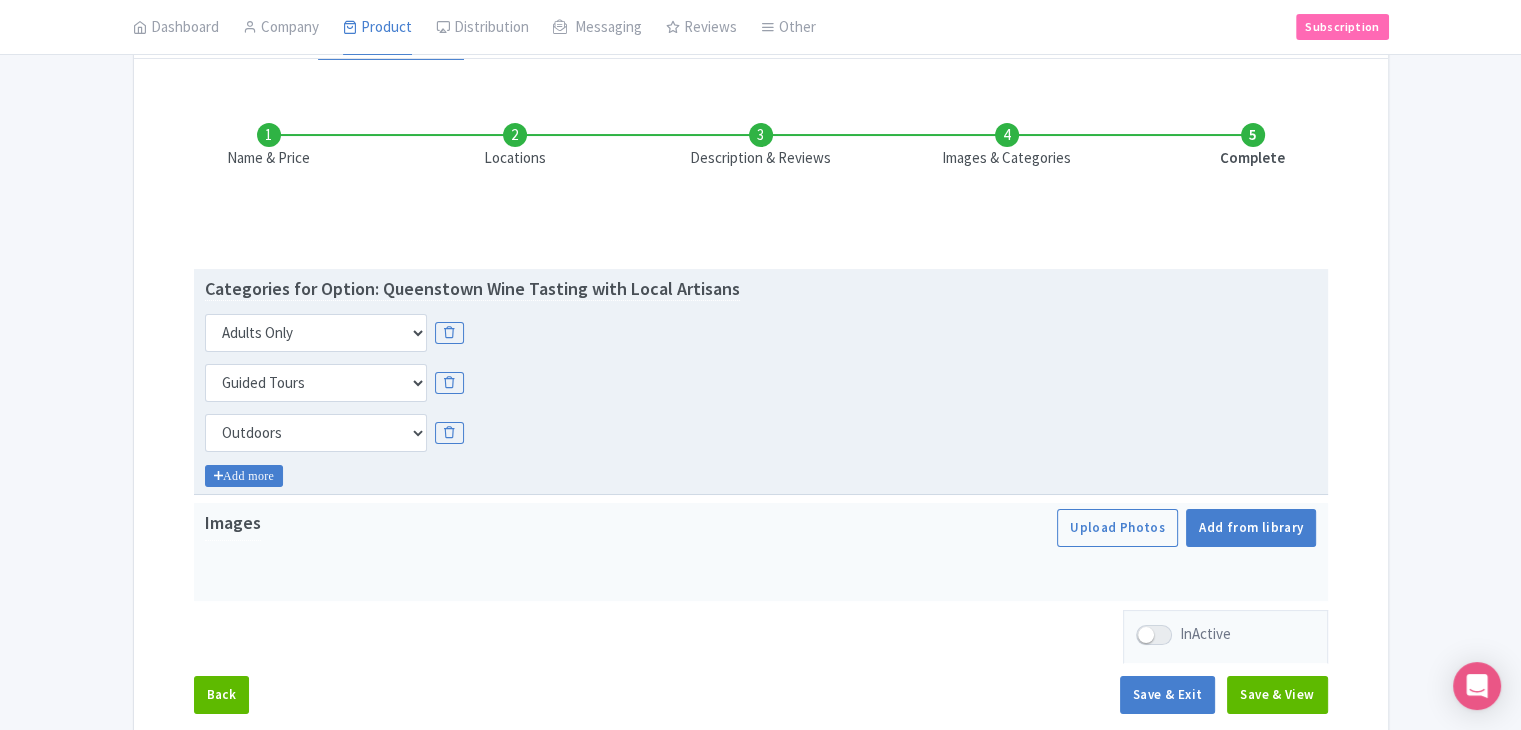 click on "Add more" at bounding box center (244, 476) 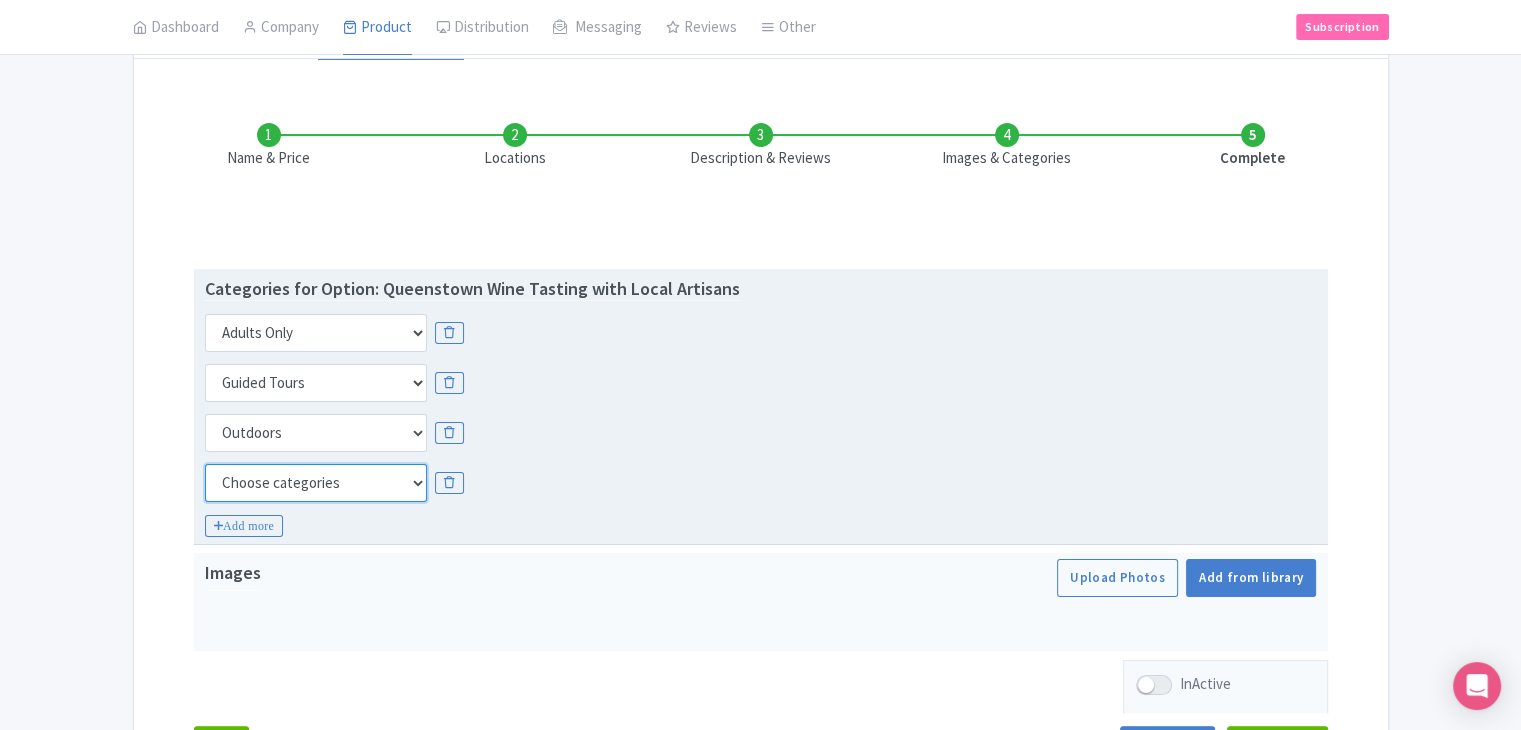click on "Choose categories Adults Only
Animals
Audio Guide
Beaches
Bike Tours
Boat Tours
City Cards
Classes
Day Trips
Family Friendly
Fast Track
Food
Guided Tours
History
Hop On Hop Off
Literature
Live Music
Museums
Nightlife
Outdoors
Private Tours
Romantic
Self Guided
Small Group Tours
Sports
Theme Parks
Walking Tours
Wheelchair Accessible
Recurring Events" at bounding box center [316, 483] 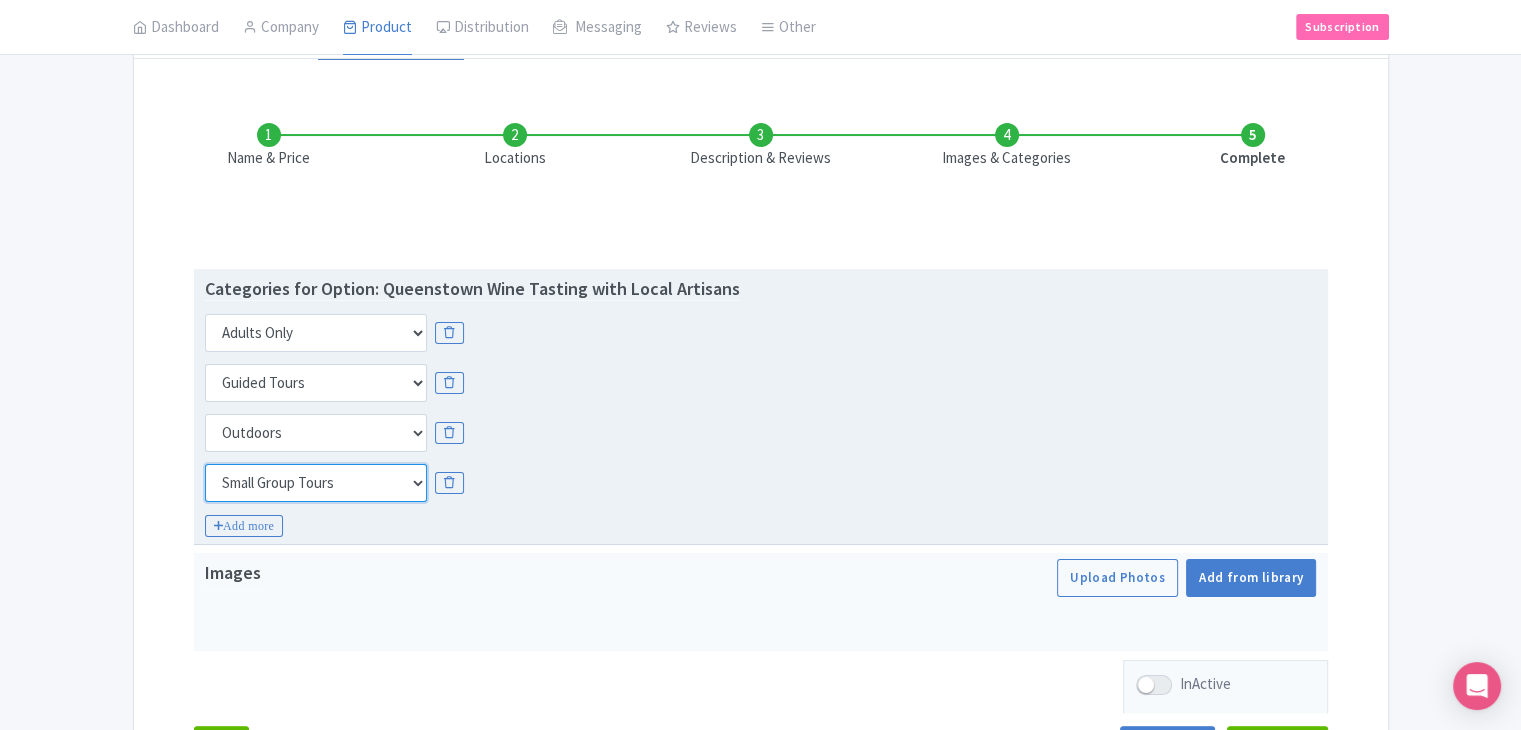 click on "Choose categories Adults Only
Animals
Audio Guide
Beaches
Bike Tours
Boat Tours
City Cards
Classes
Day Trips
Family Friendly
Fast Track
Food
Guided Tours
History
Hop On Hop Off
Literature
Live Music
Museums
Nightlife
Outdoors
Private Tours
Romantic
Self Guided
Small Group Tours
Sports
Theme Parks
Walking Tours
Wheelchair Accessible
Recurring Events" at bounding box center [316, 483] 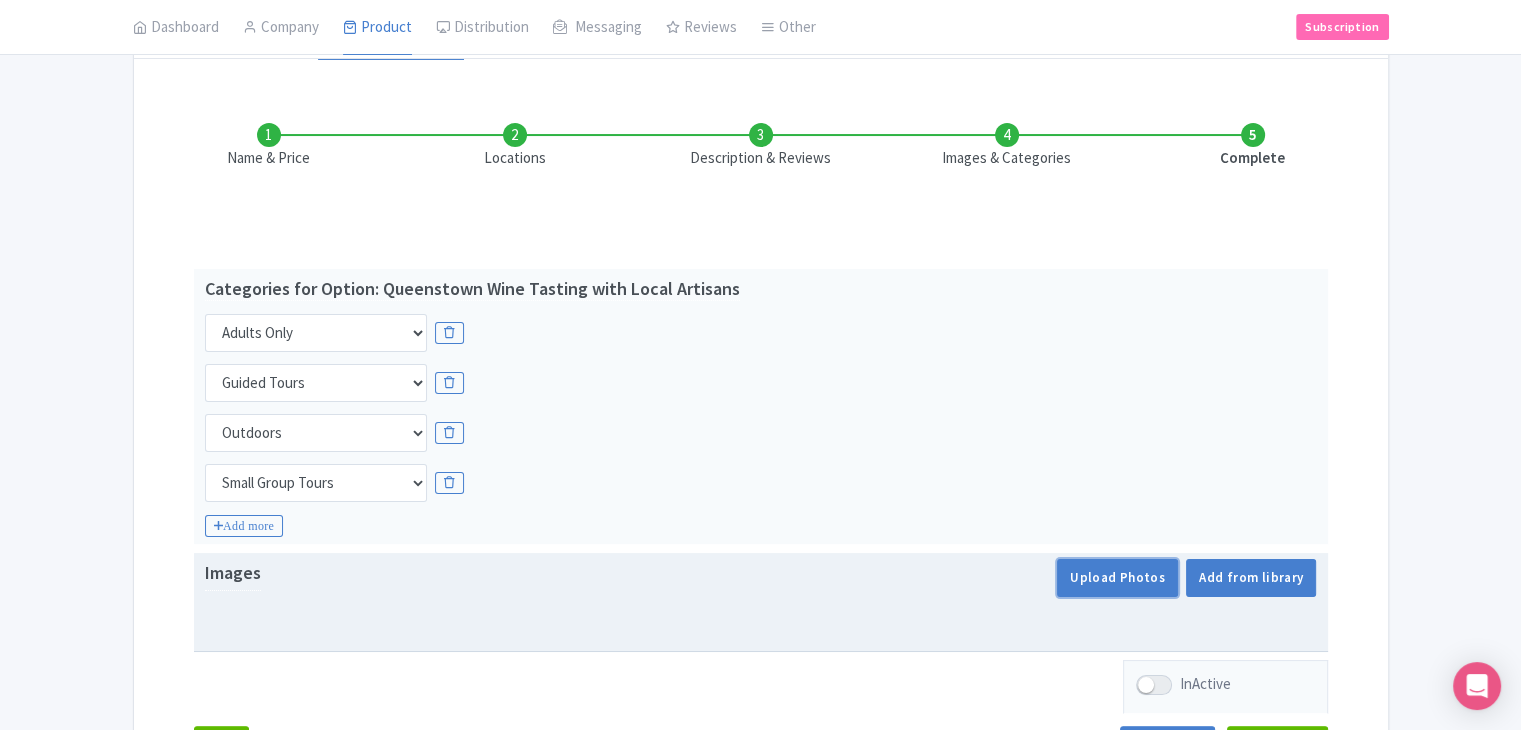 click on "Upload Photos" at bounding box center [1117, 578] 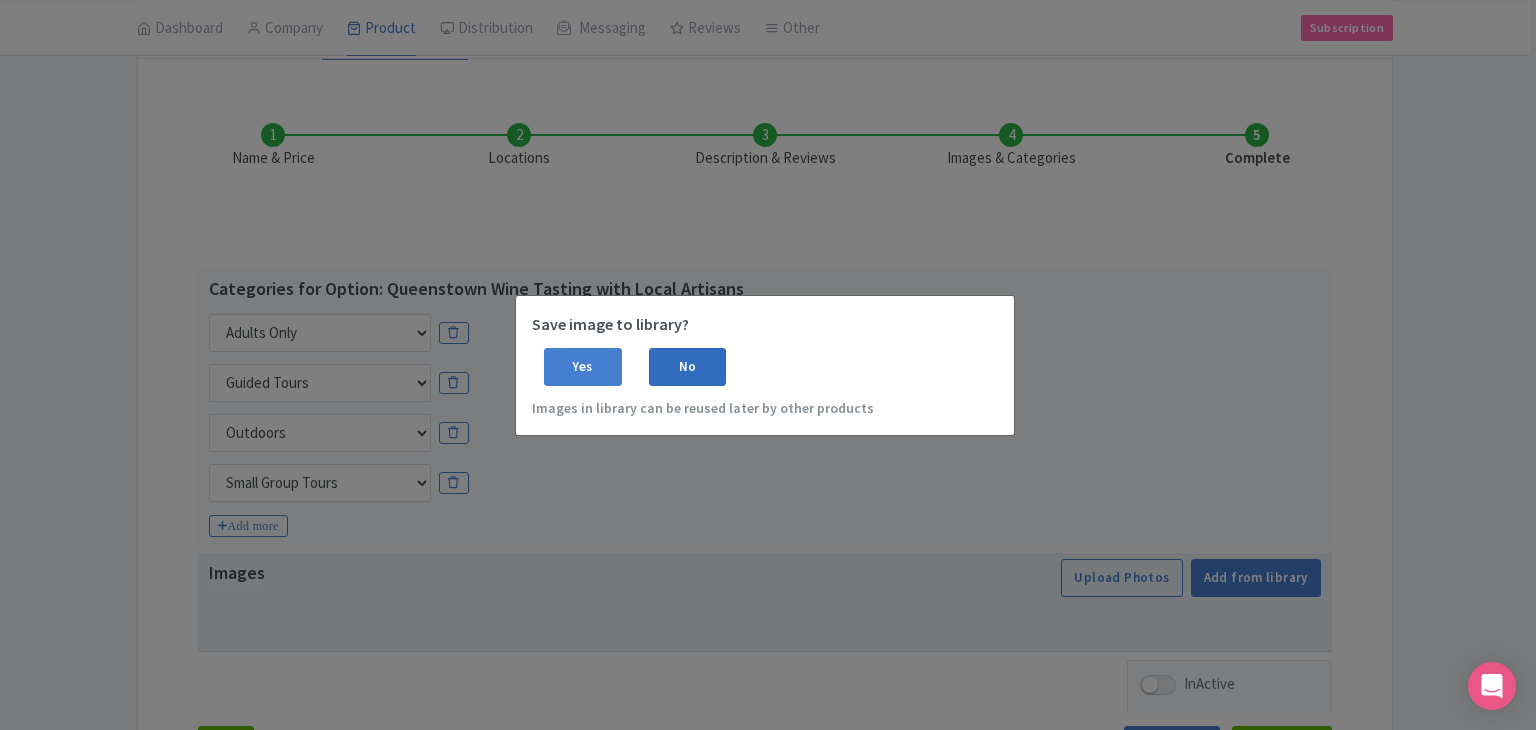 click on "No" at bounding box center [688, 367] 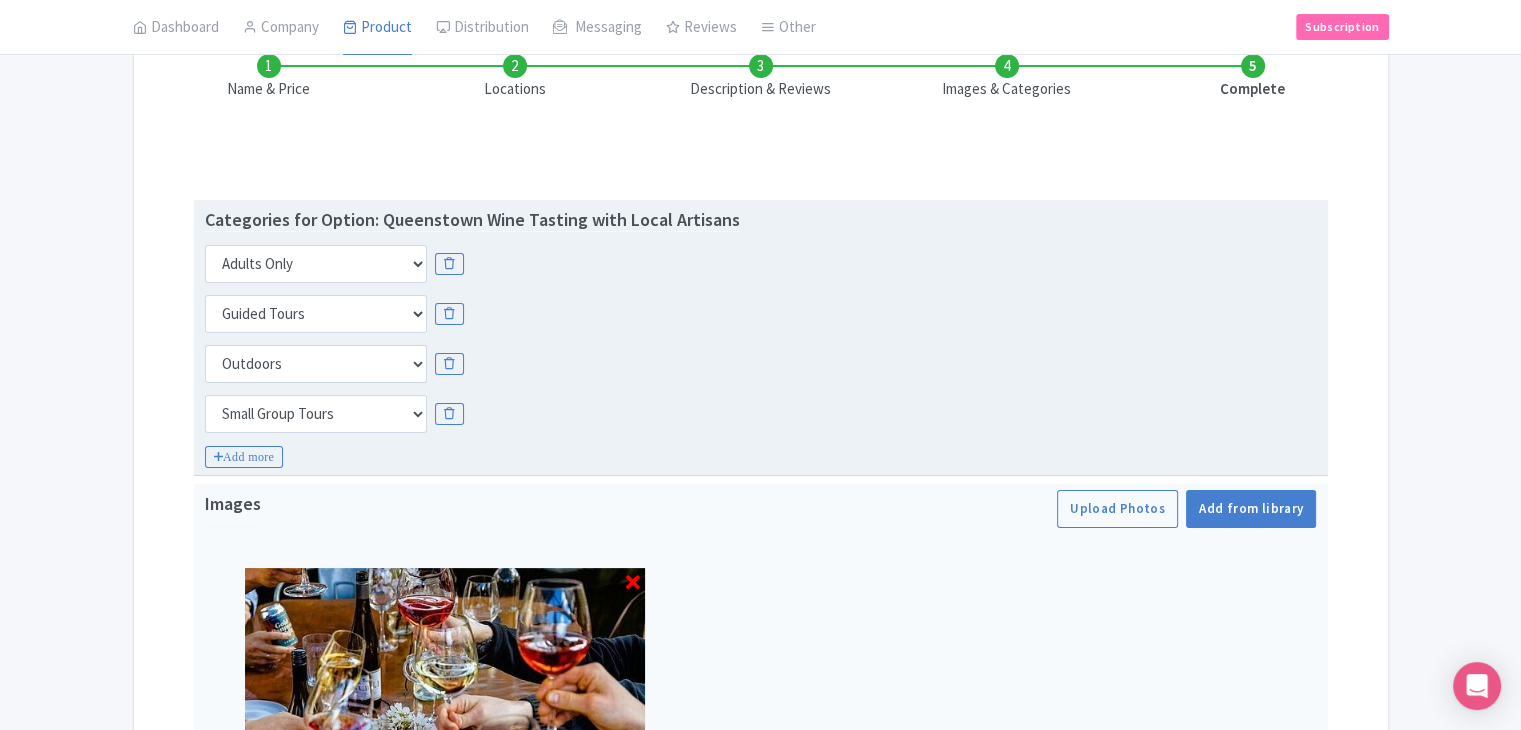 scroll, scrollTop: 335, scrollLeft: 0, axis: vertical 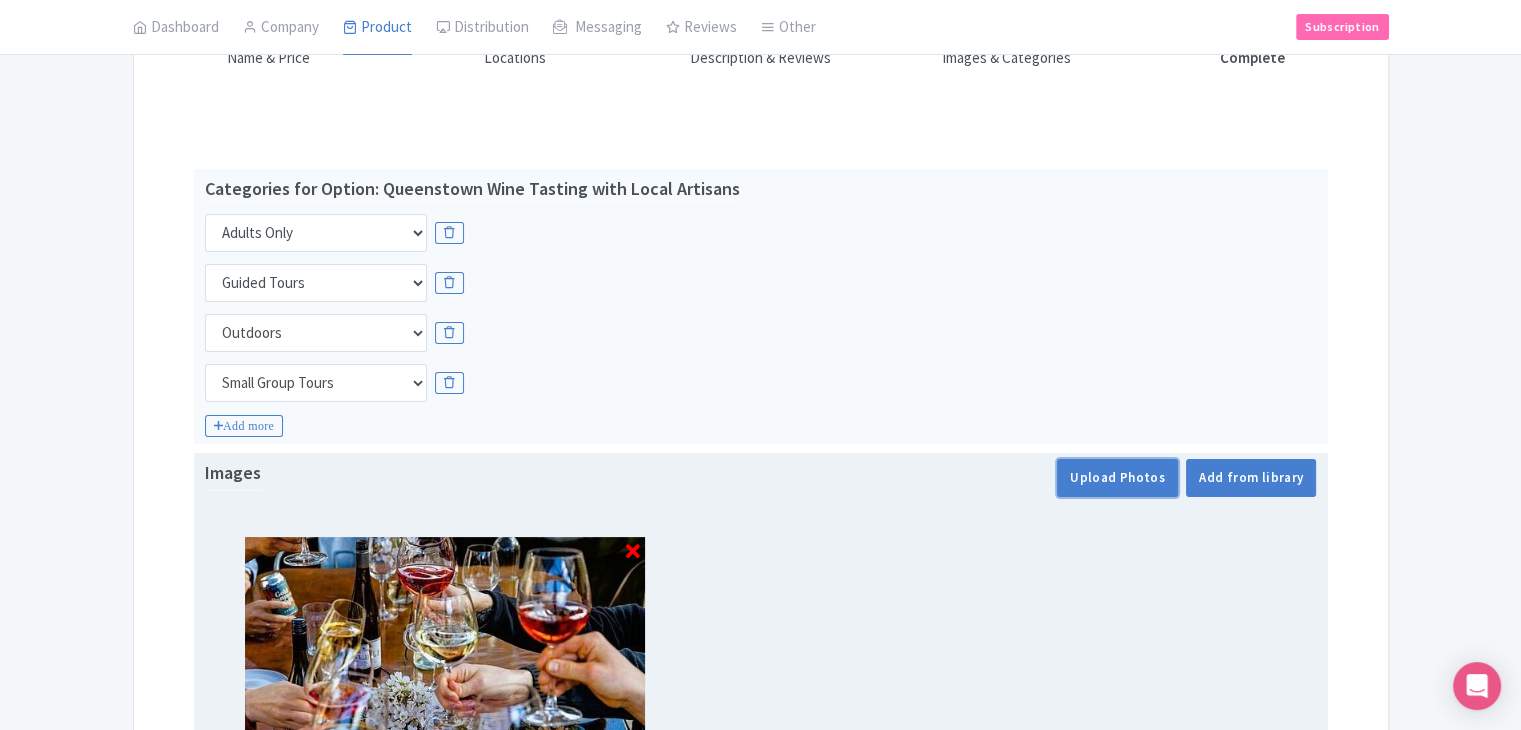 click on "Upload Photos" at bounding box center (1117, 478) 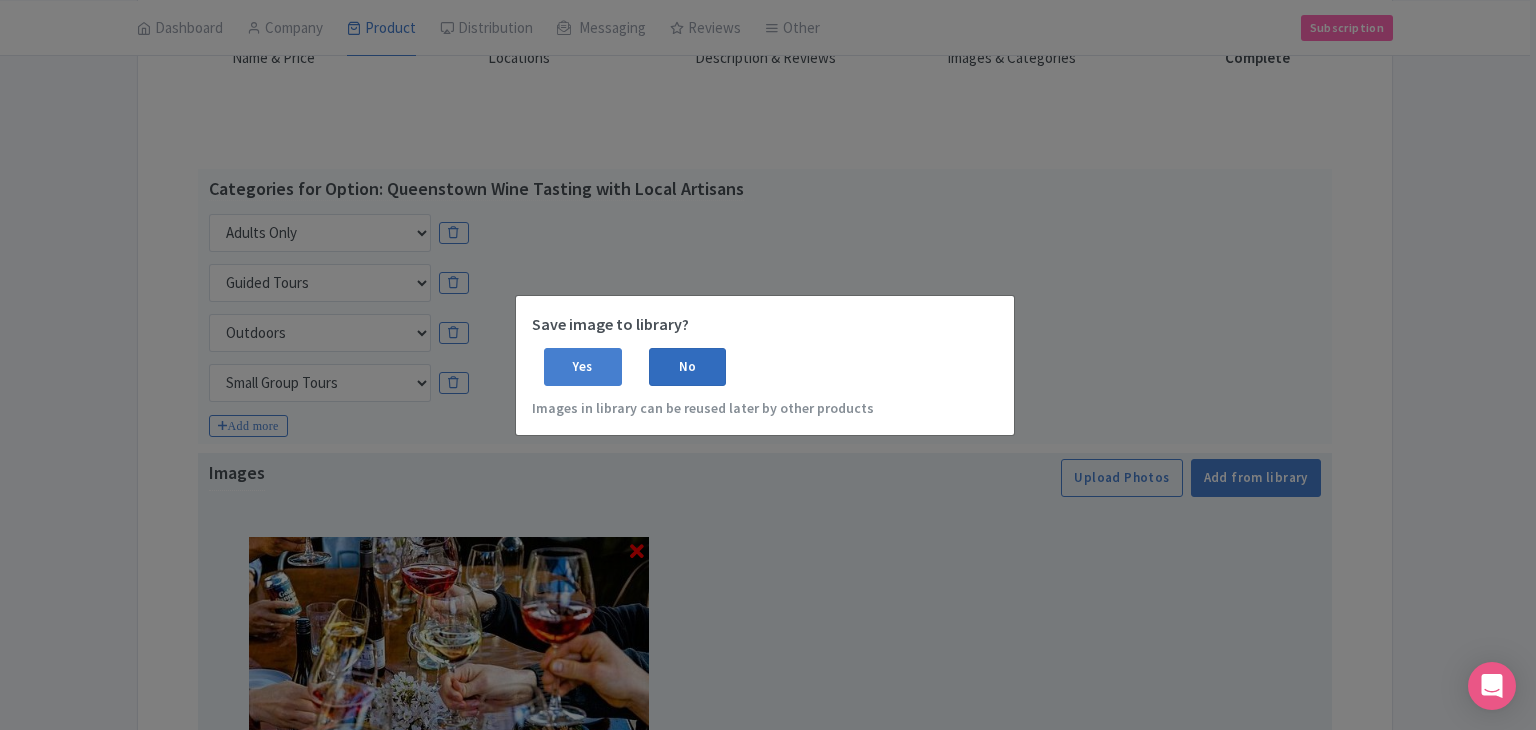click on "No" at bounding box center [688, 367] 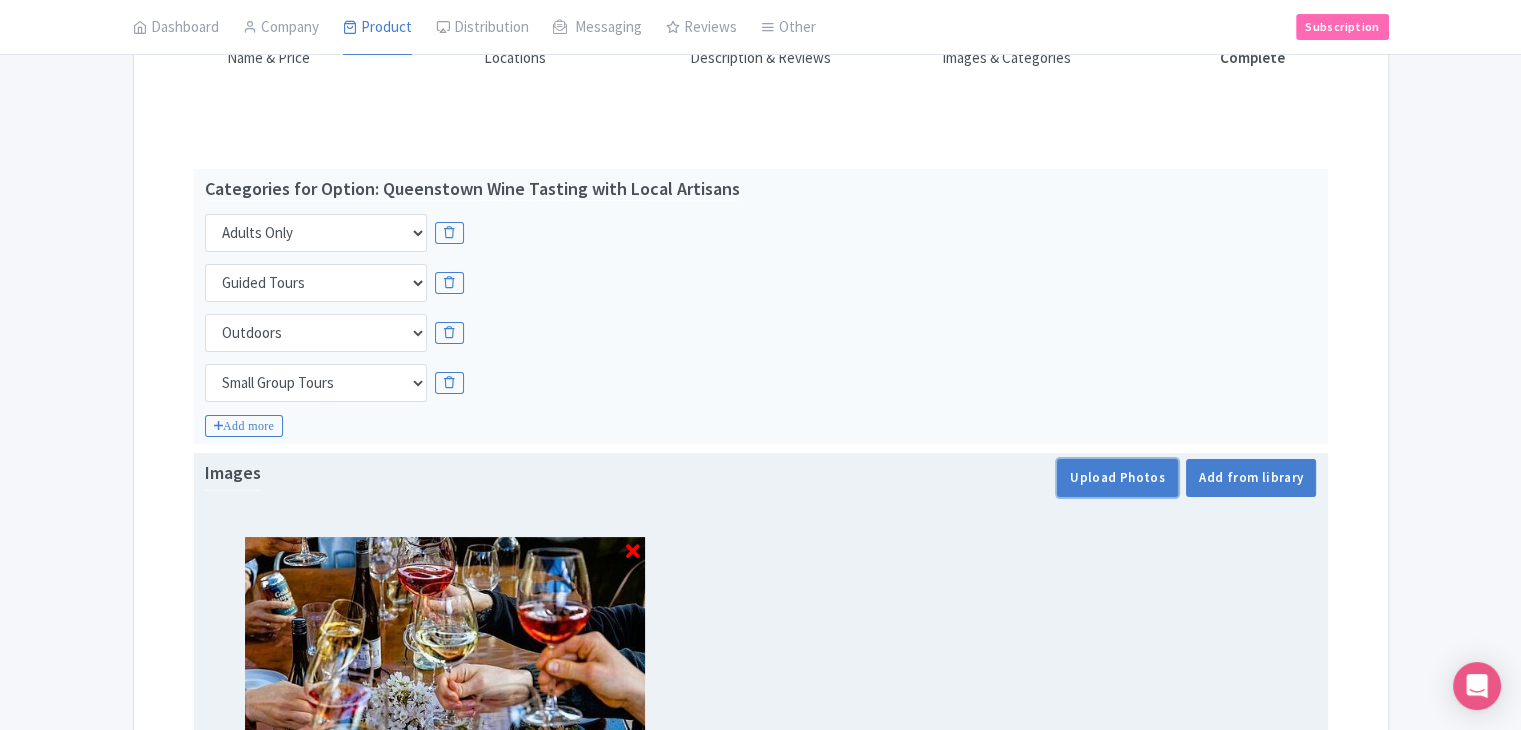 click on "Upload Photos" at bounding box center (1117, 478) 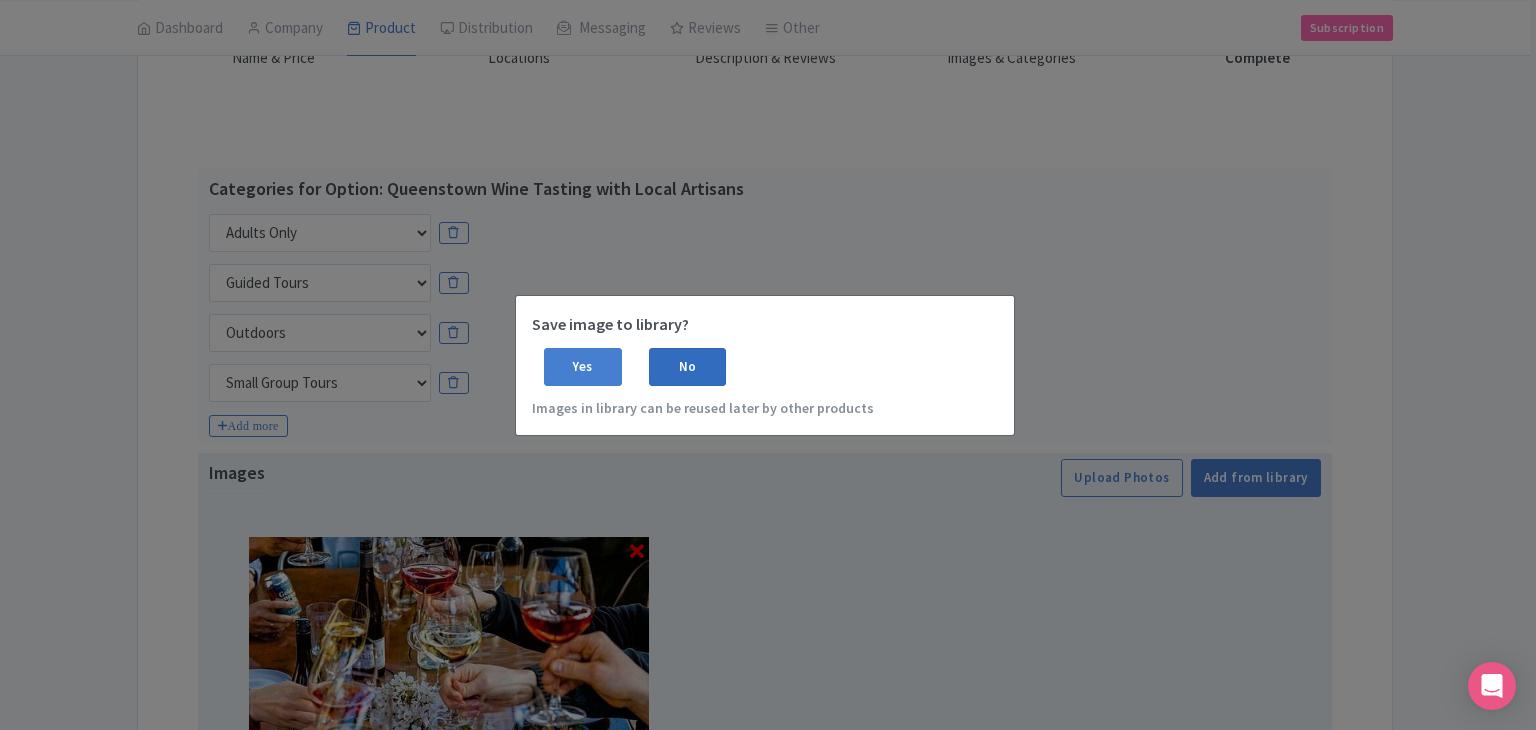 click on "No" at bounding box center [688, 367] 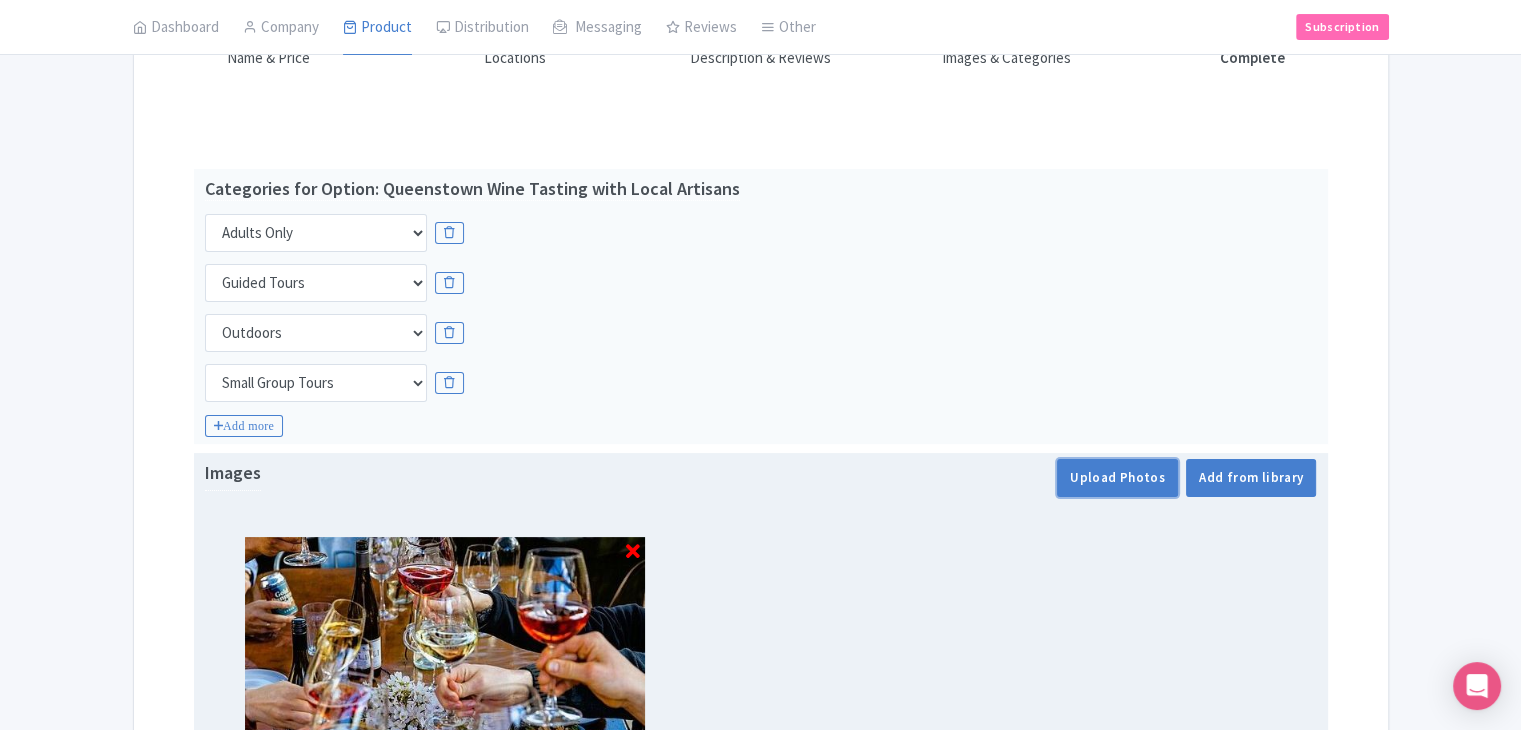 click on "Upload Photos" at bounding box center (1117, 478) 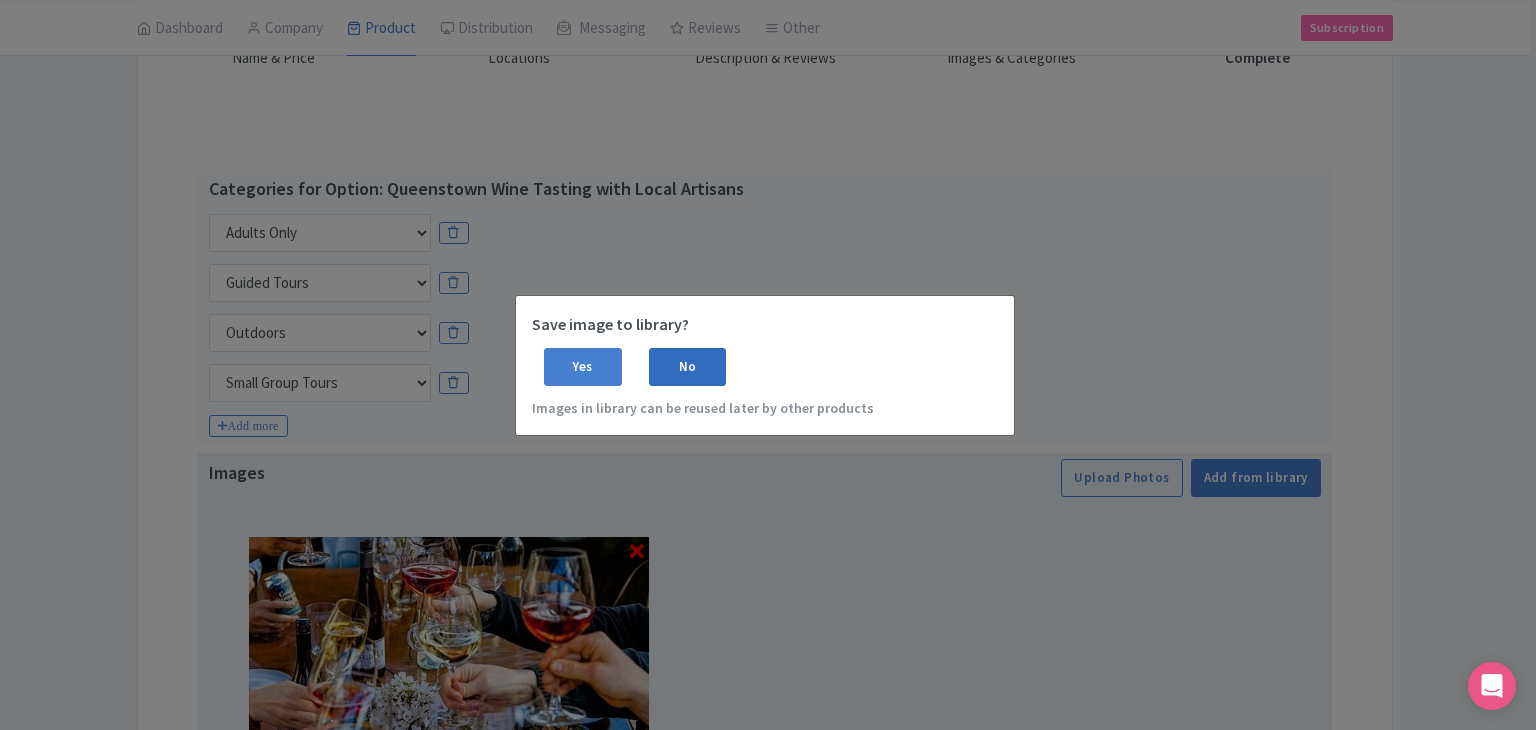 click on "No" at bounding box center (688, 367) 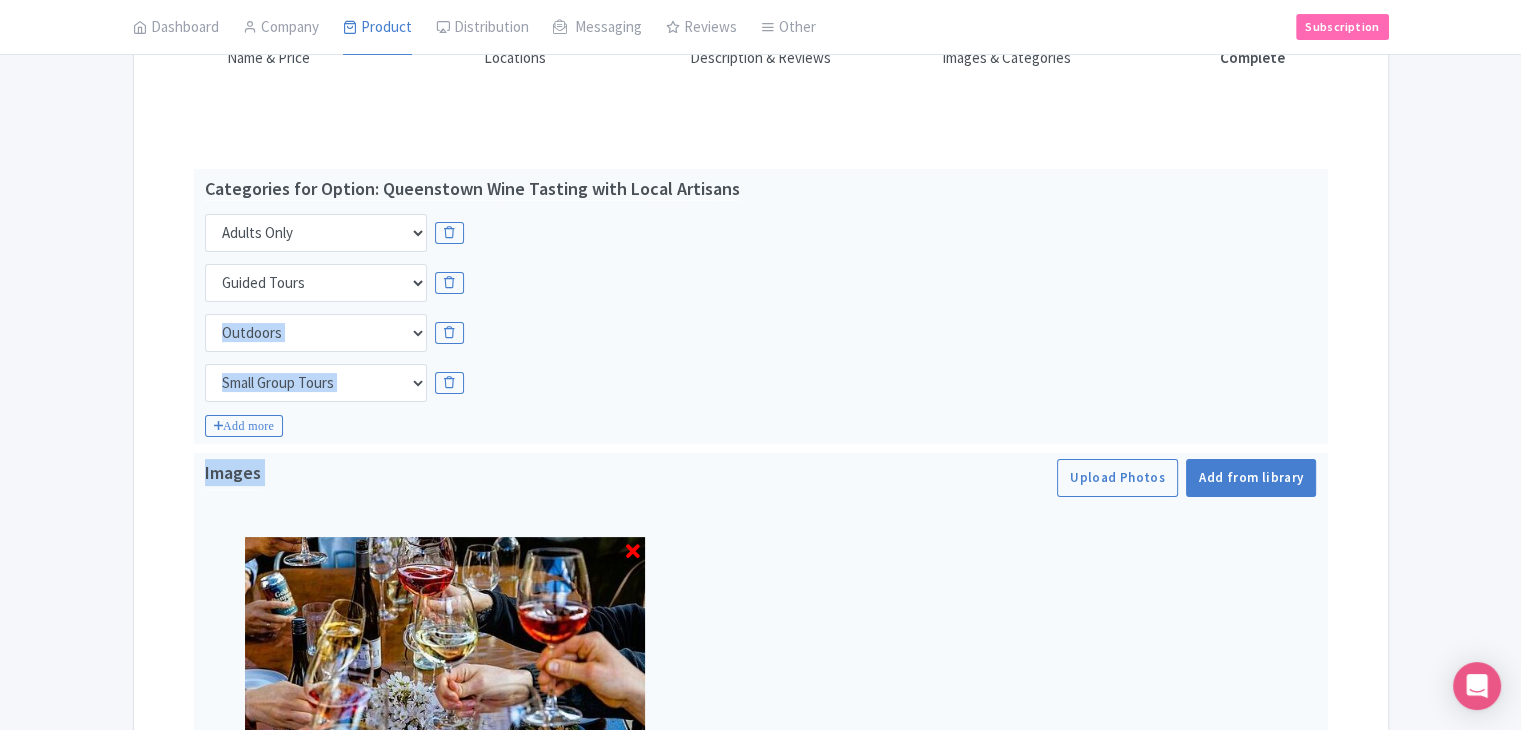 drag, startPoint x: 1516, startPoint y: 289, endPoint x: 1535, endPoint y: 445, distance: 157.15279 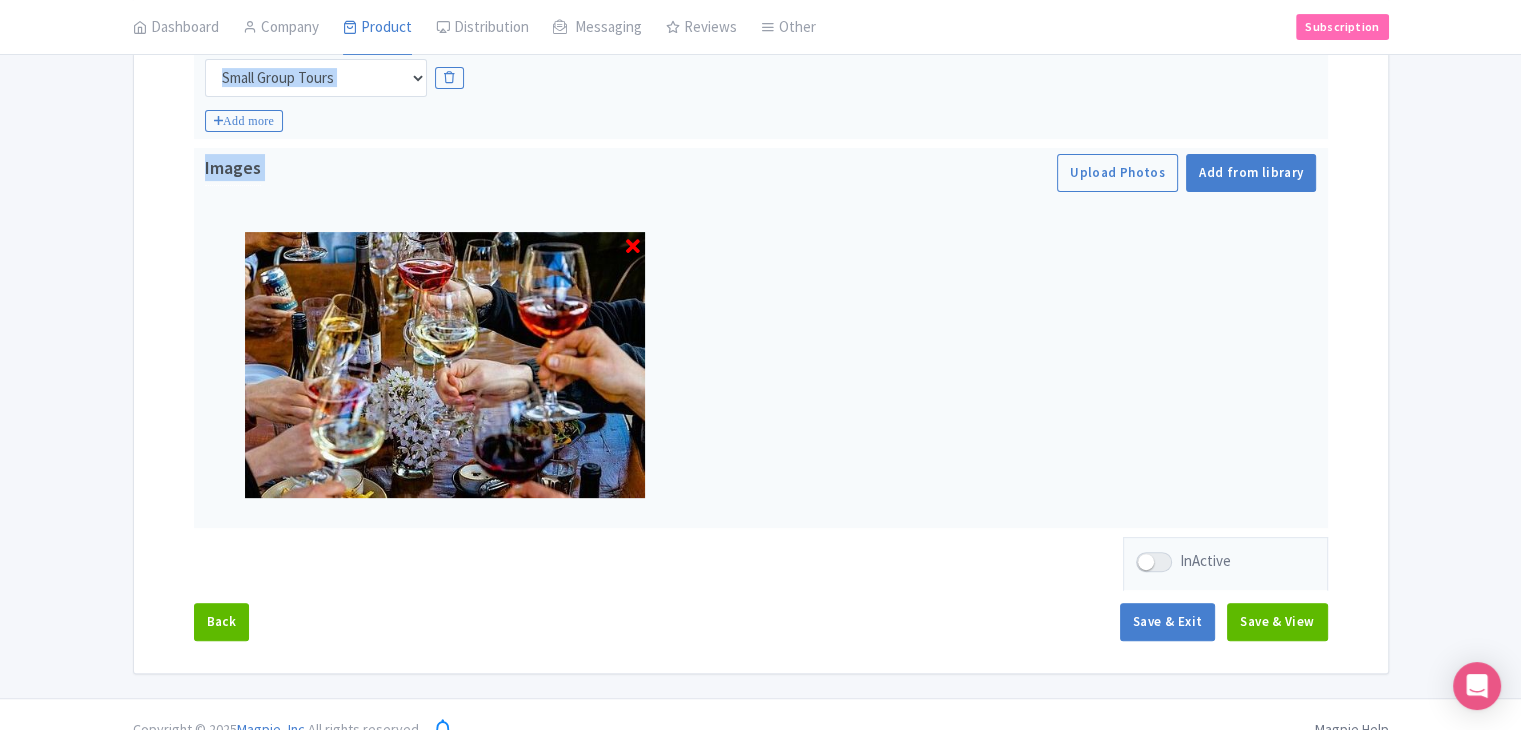 scroll, scrollTop: 667, scrollLeft: 0, axis: vertical 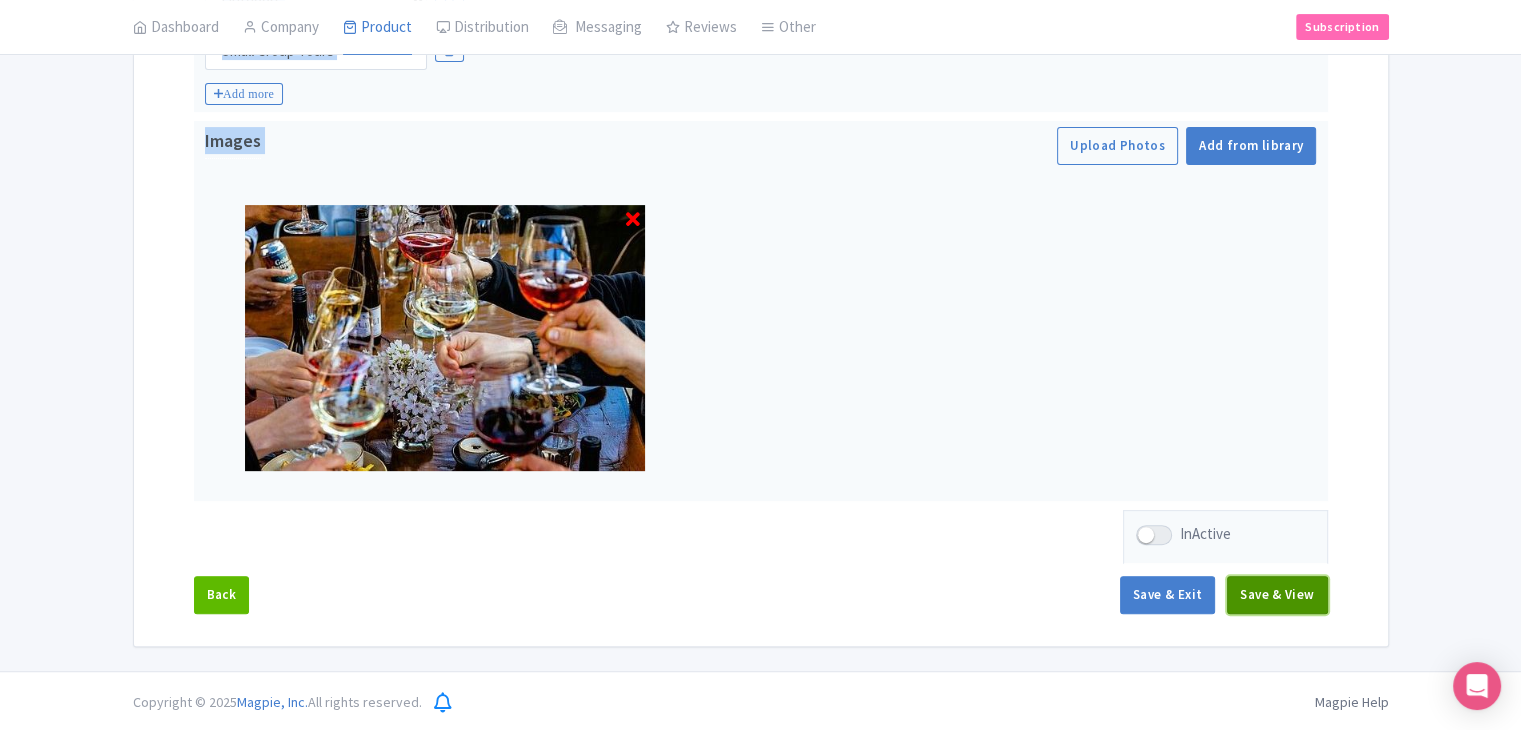 click on "Save & View" at bounding box center (1277, 595) 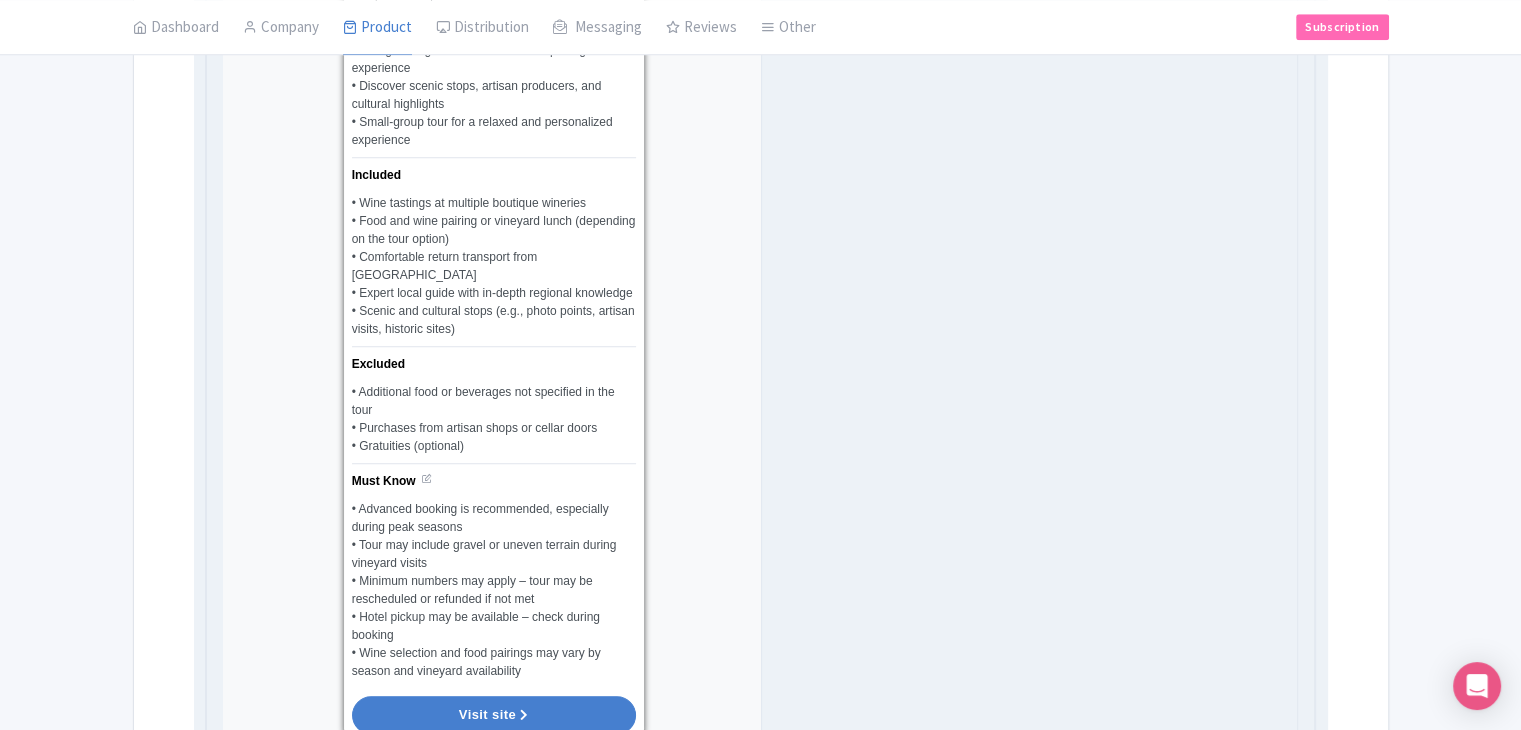 scroll, scrollTop: 1800, scrollLeft: 0, axis: vertical 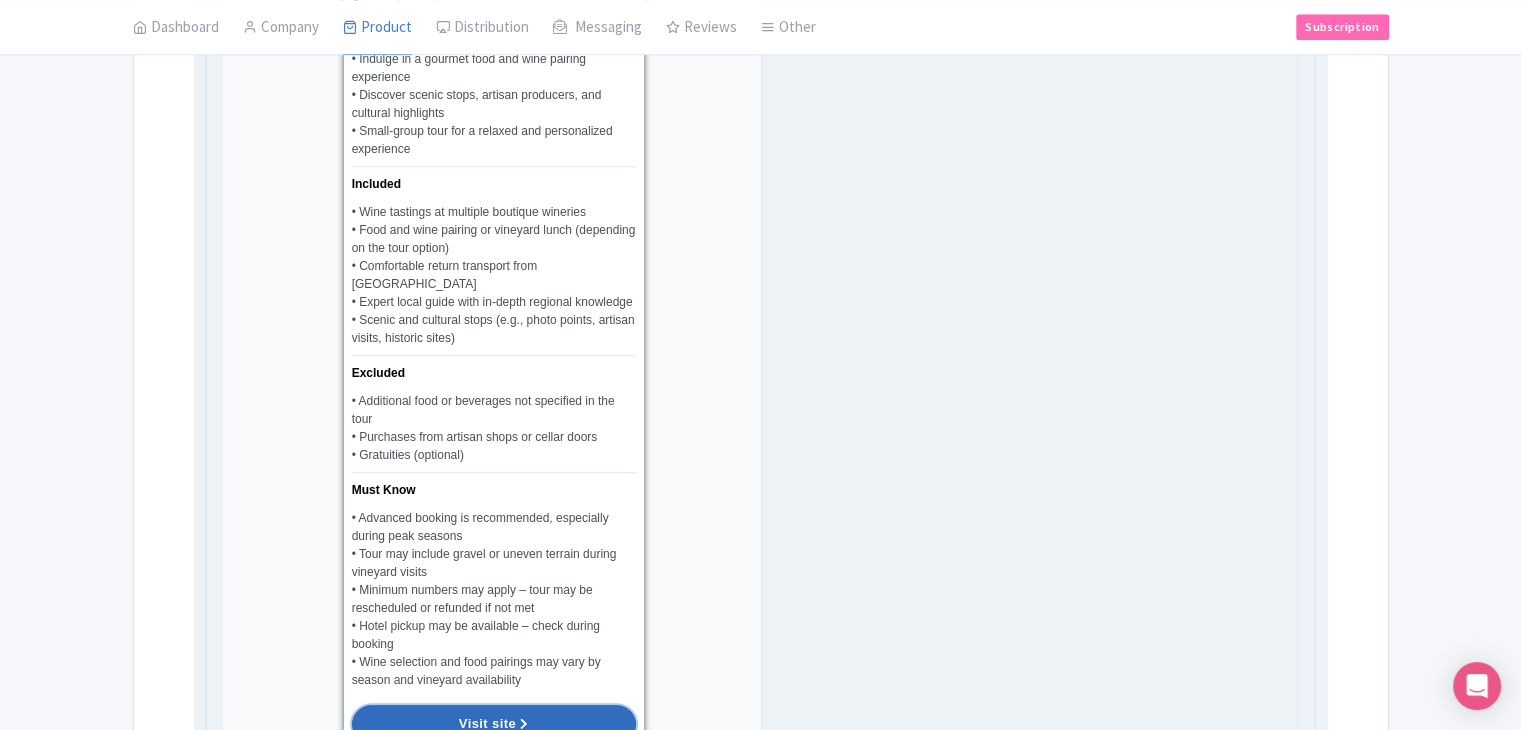 click on "Visit site" at bounding box center (494, 724) 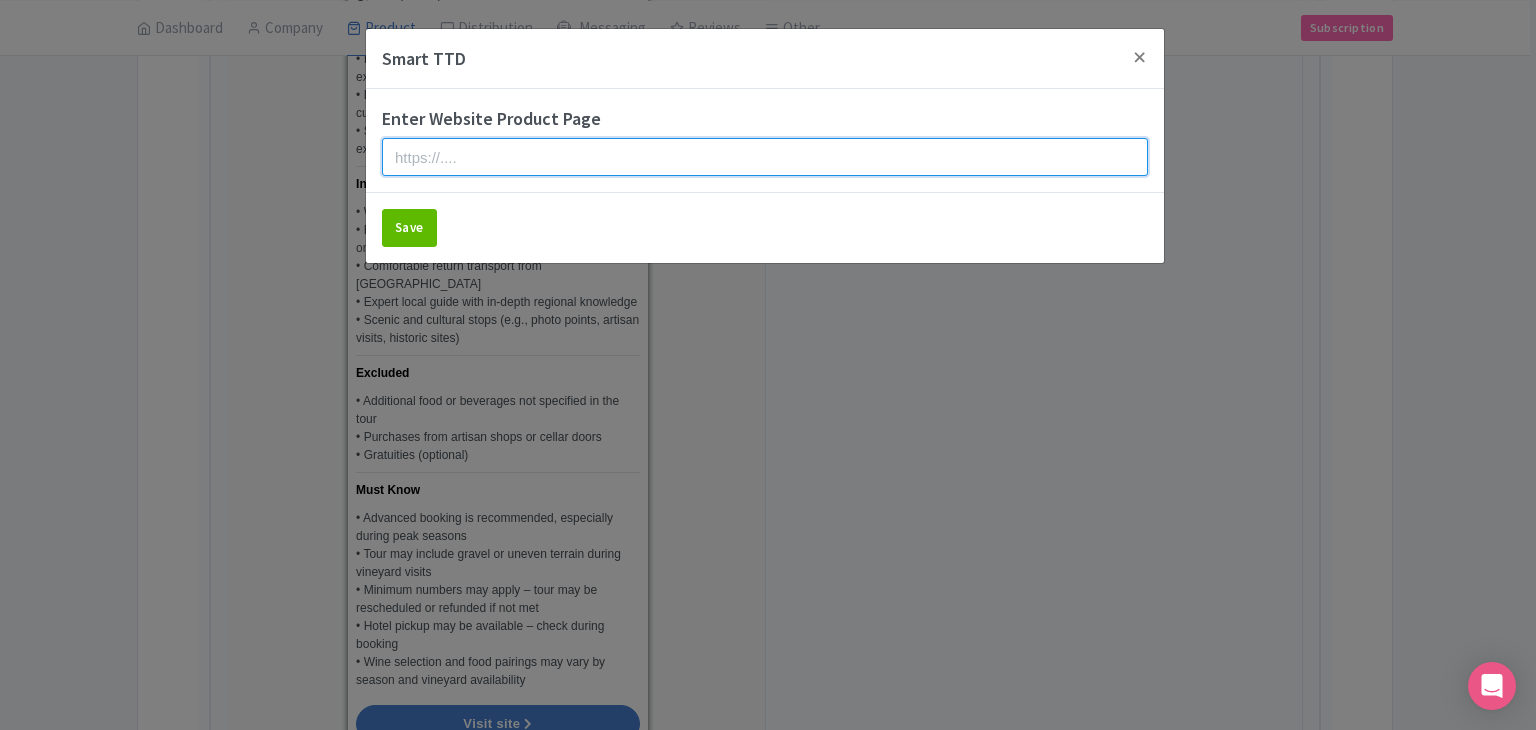 click at bounding box center (765, 157) 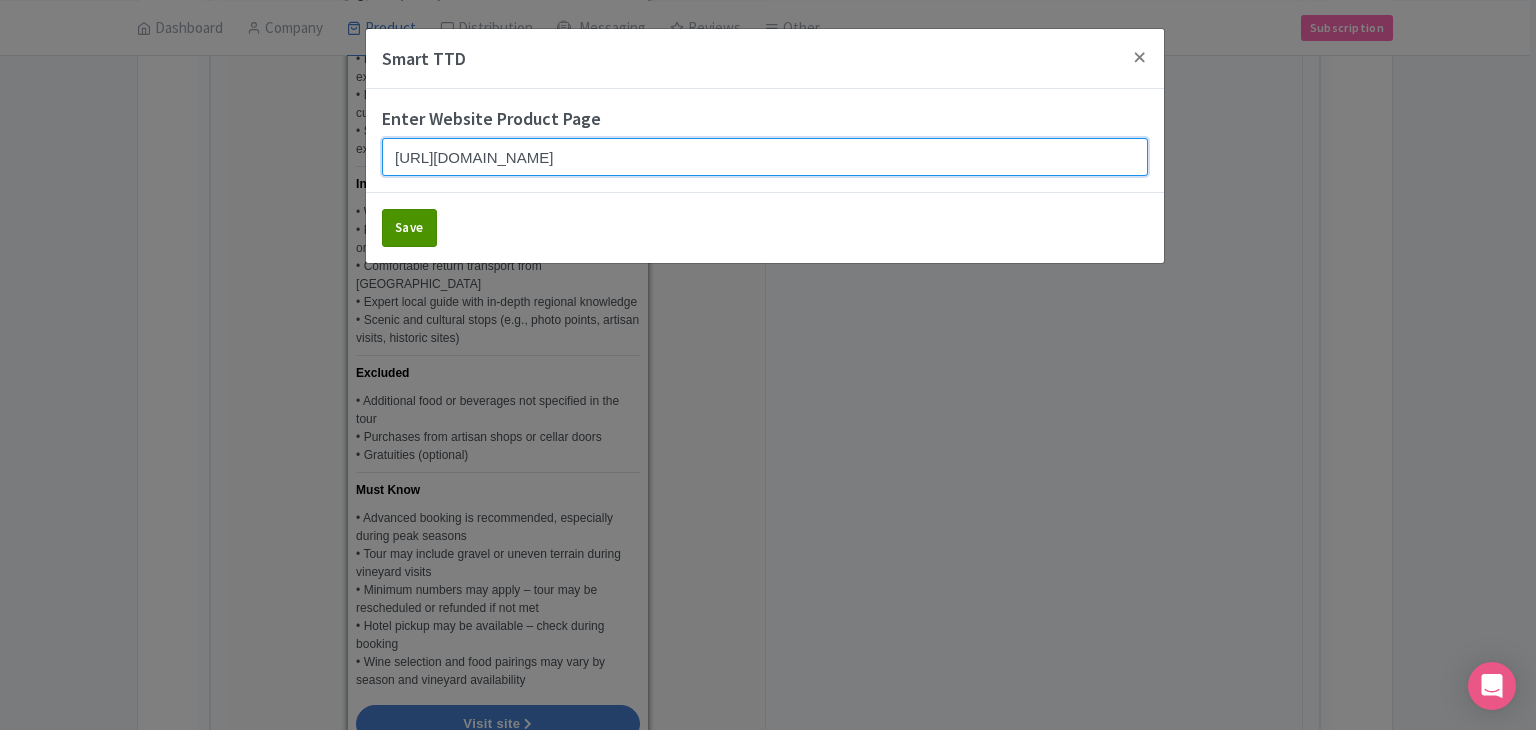 type on "https://www.findrhost.com/tours/queenstown-more-than-a-wine-tour" 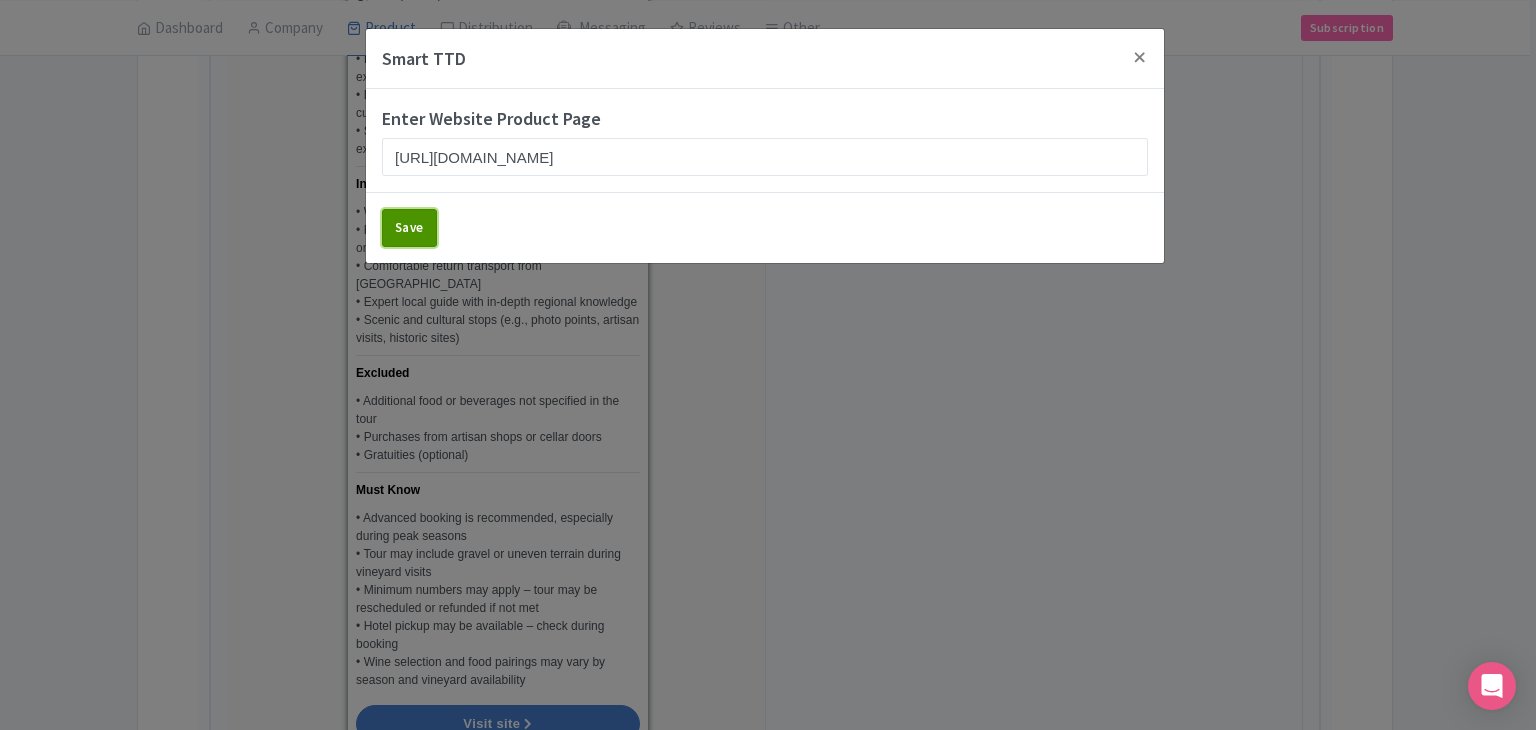click on "Save" at bounding box center (409, 228) 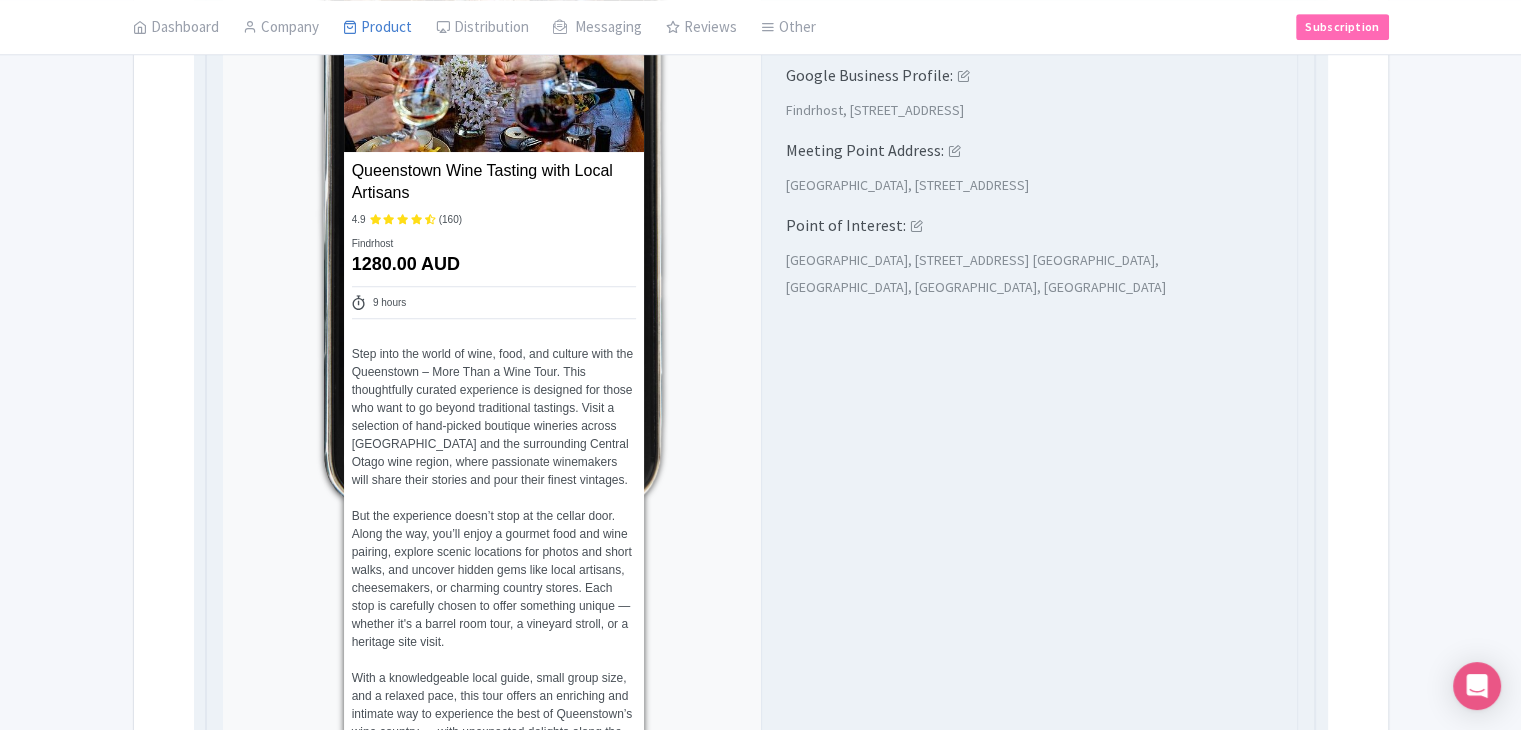 scroll, scrollTop: 800, scrollLeft: 0, axis: vertical 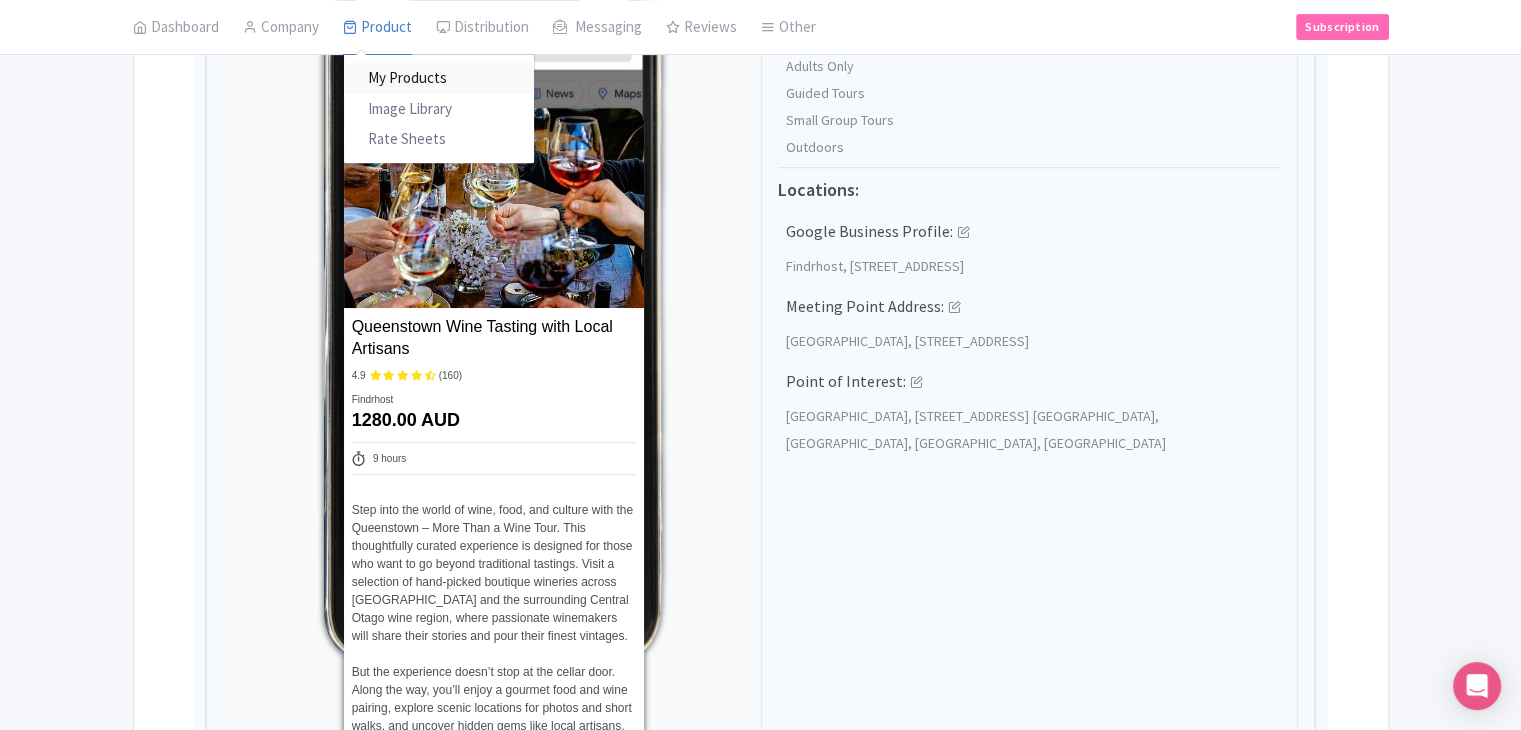 click on "My Products" at bounding box center (439, 79) 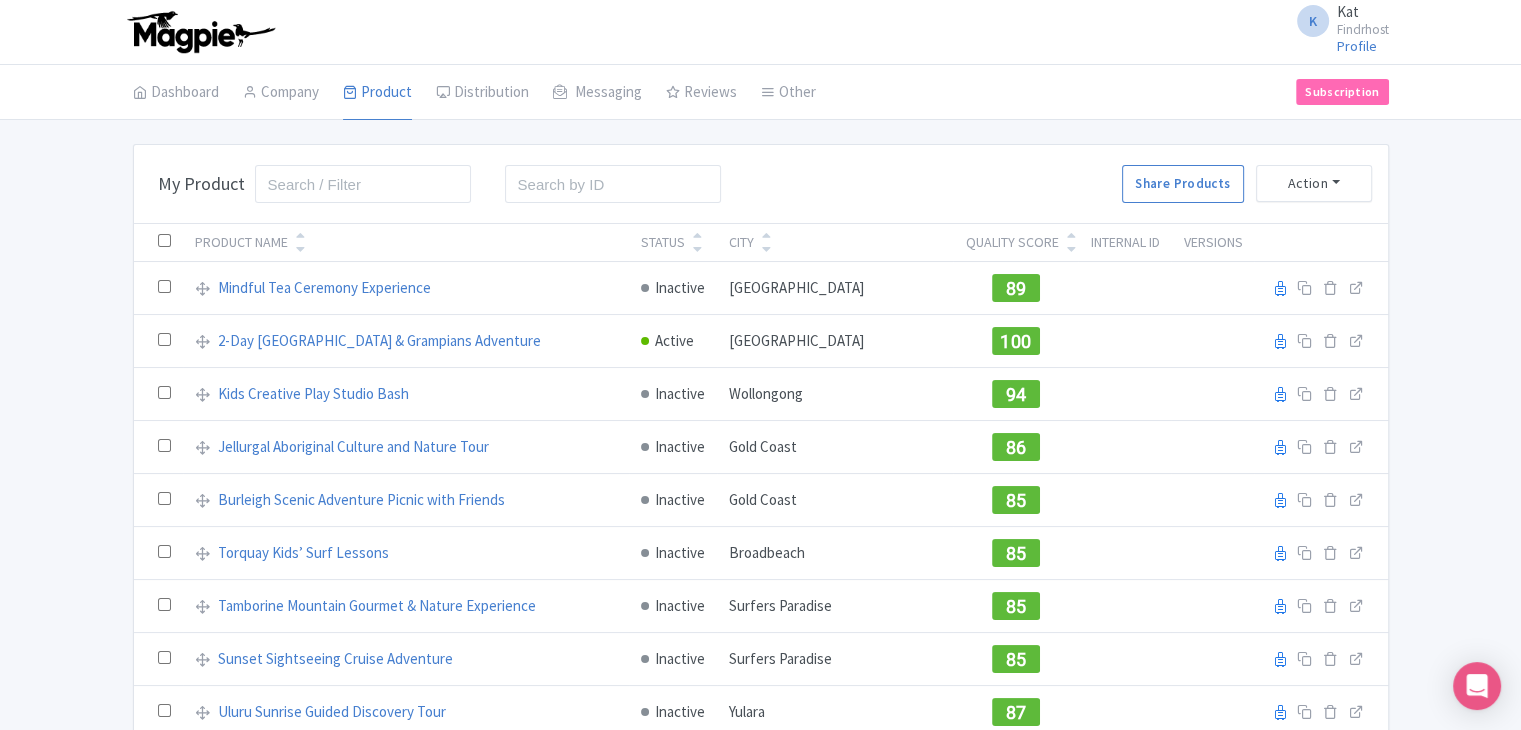 scroll, scrollTop: 1083, scrollLeft: 0, axis: vertical 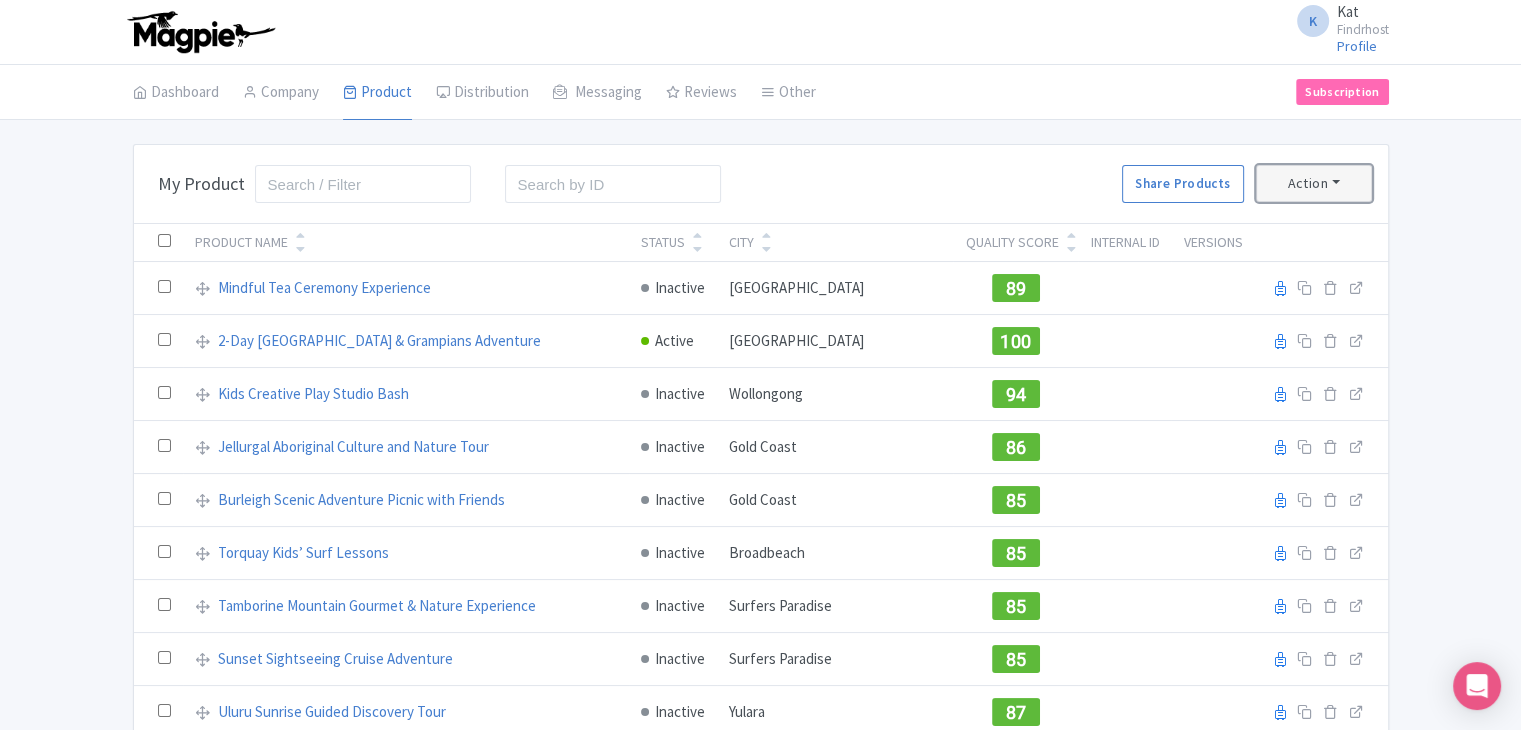 click on "Action" at bounding box center (1314, 183) 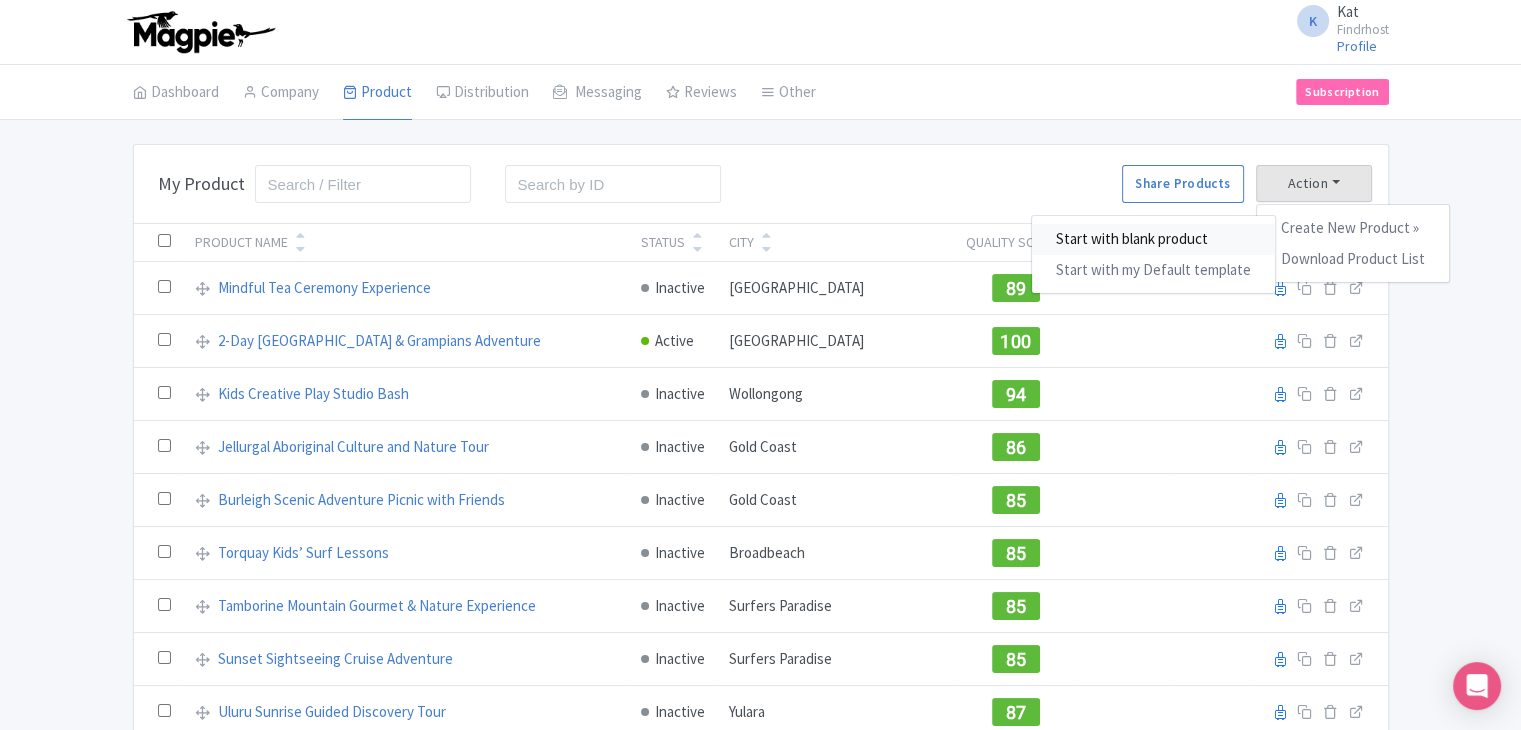 click on "Start with blank product" at bounding box center (1153, 239) 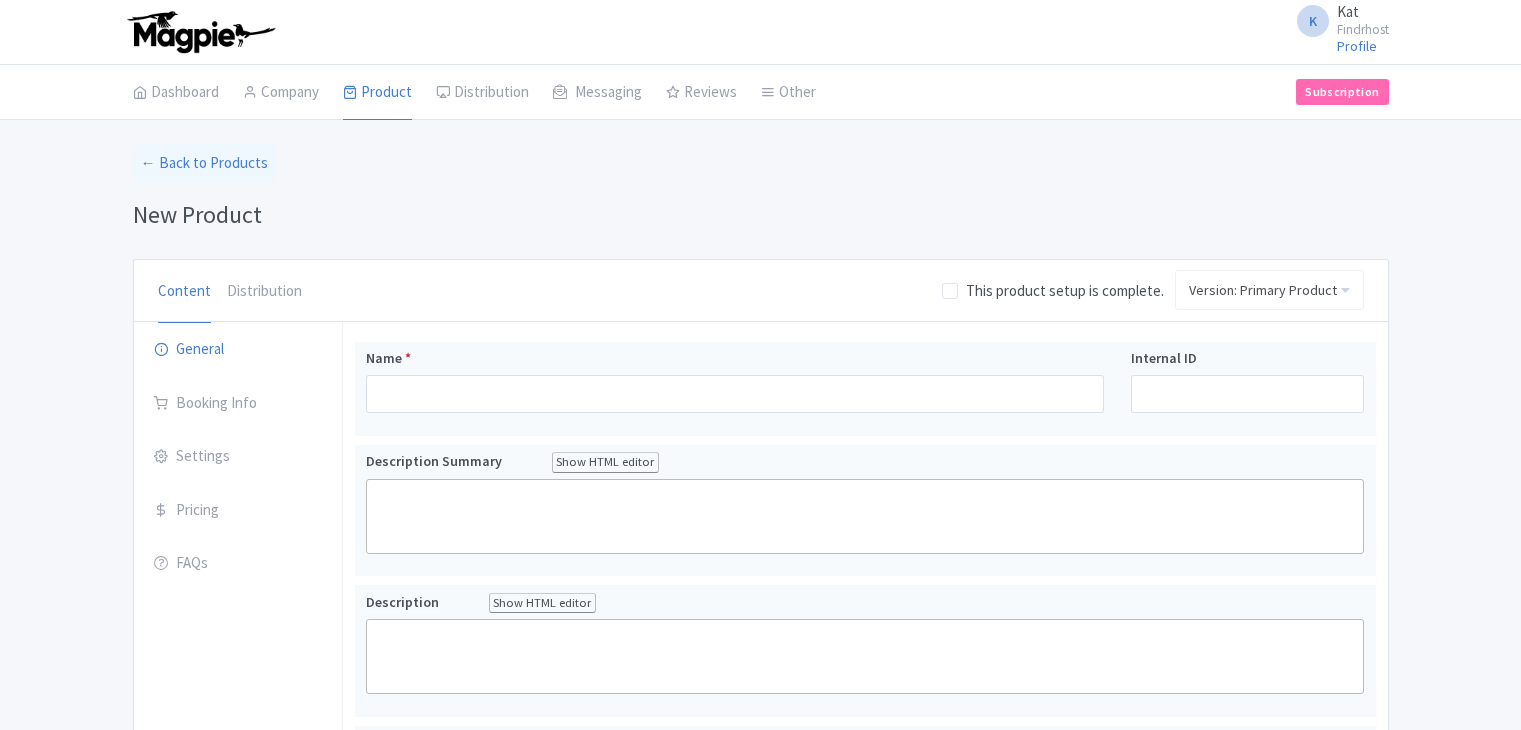 scroll, scrollTop: 0, scrollLeft: 0, axis: both 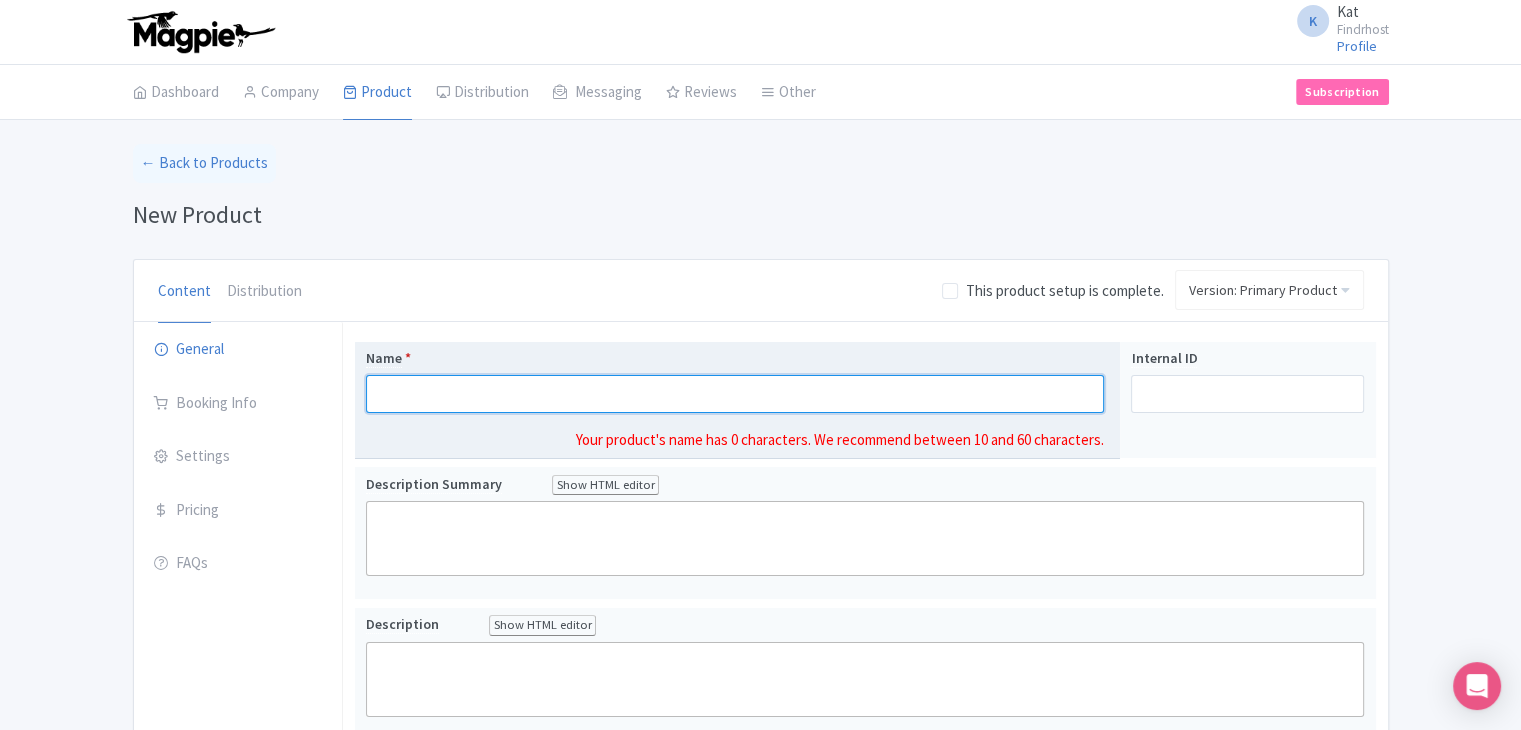 drag, startPoint x: 472, startPoint y: 393, endPoint x: 522, endPoint y: 401, distance: 50.635956 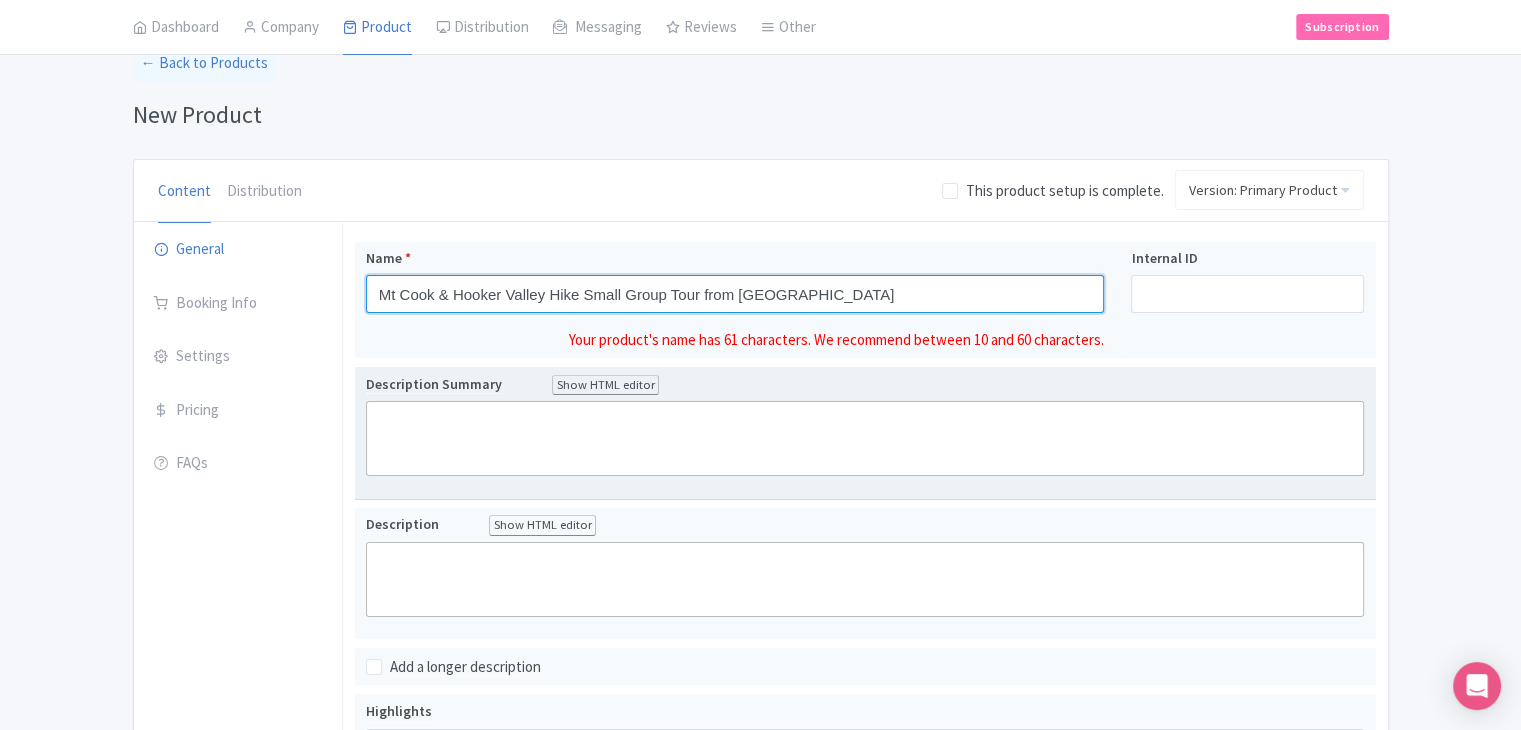 scroll, scrollTop: 300, scrollLeft: 0, axis: vertical 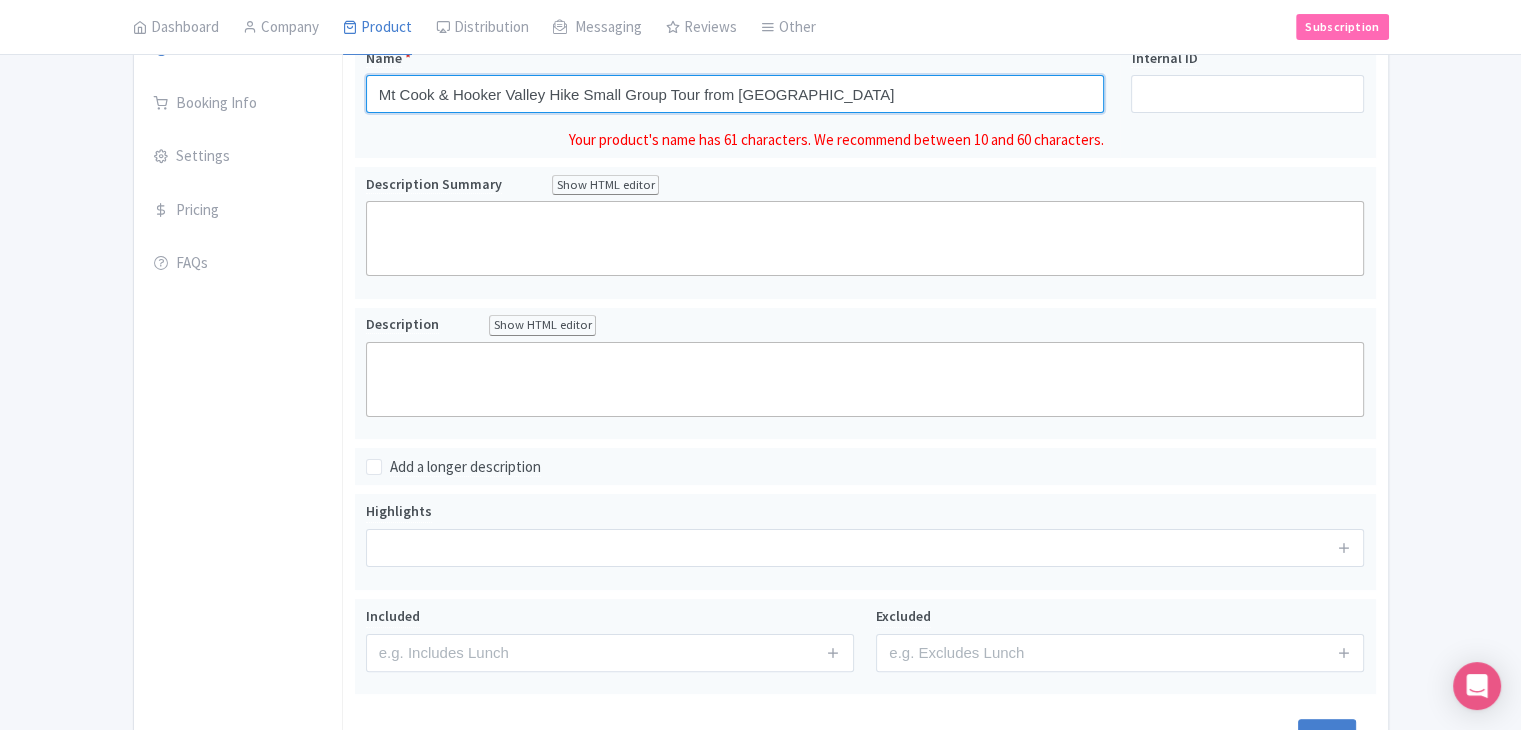 type on "Mt Cook & Hooker Valley Hike Small Group Tour from [GEOGRAPHIC_DATA]" 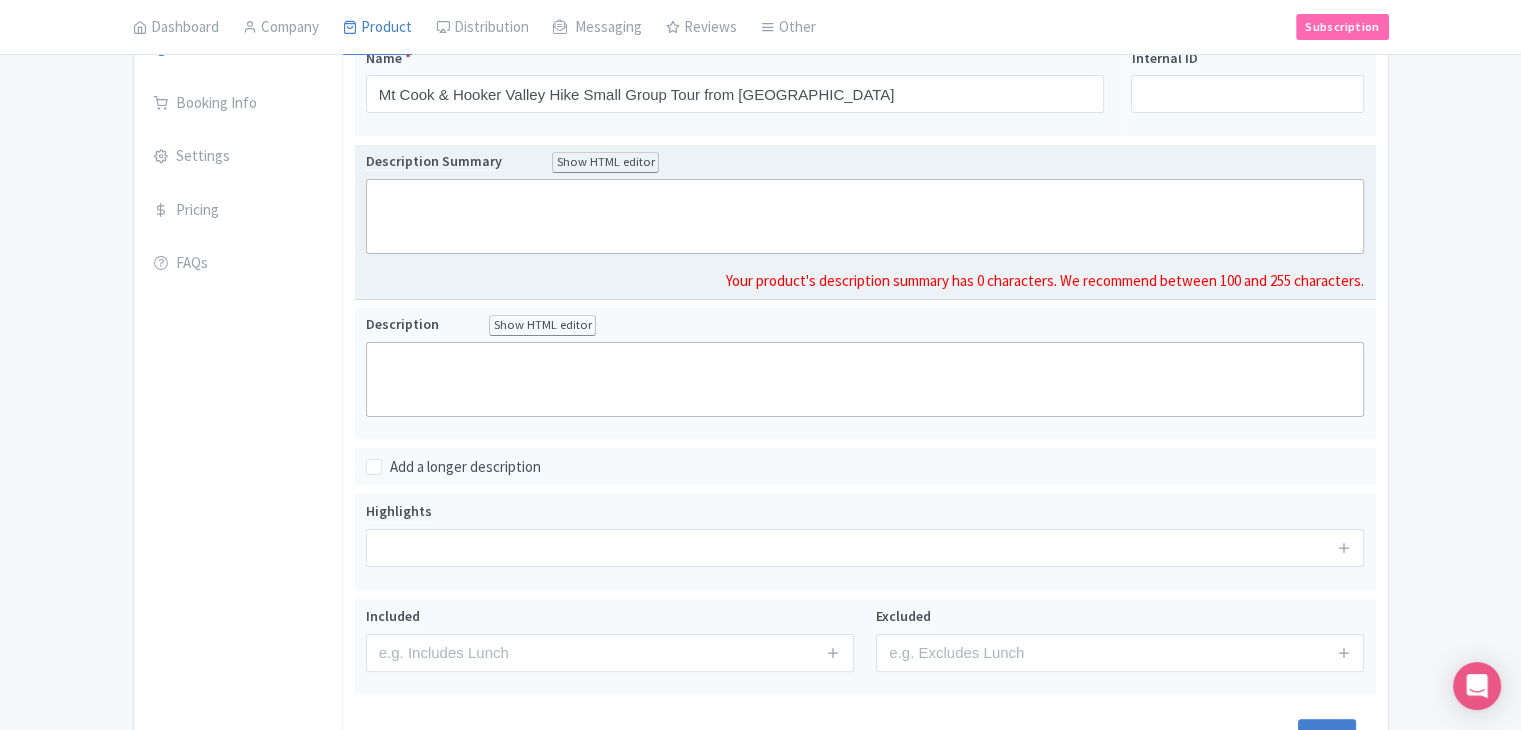 click 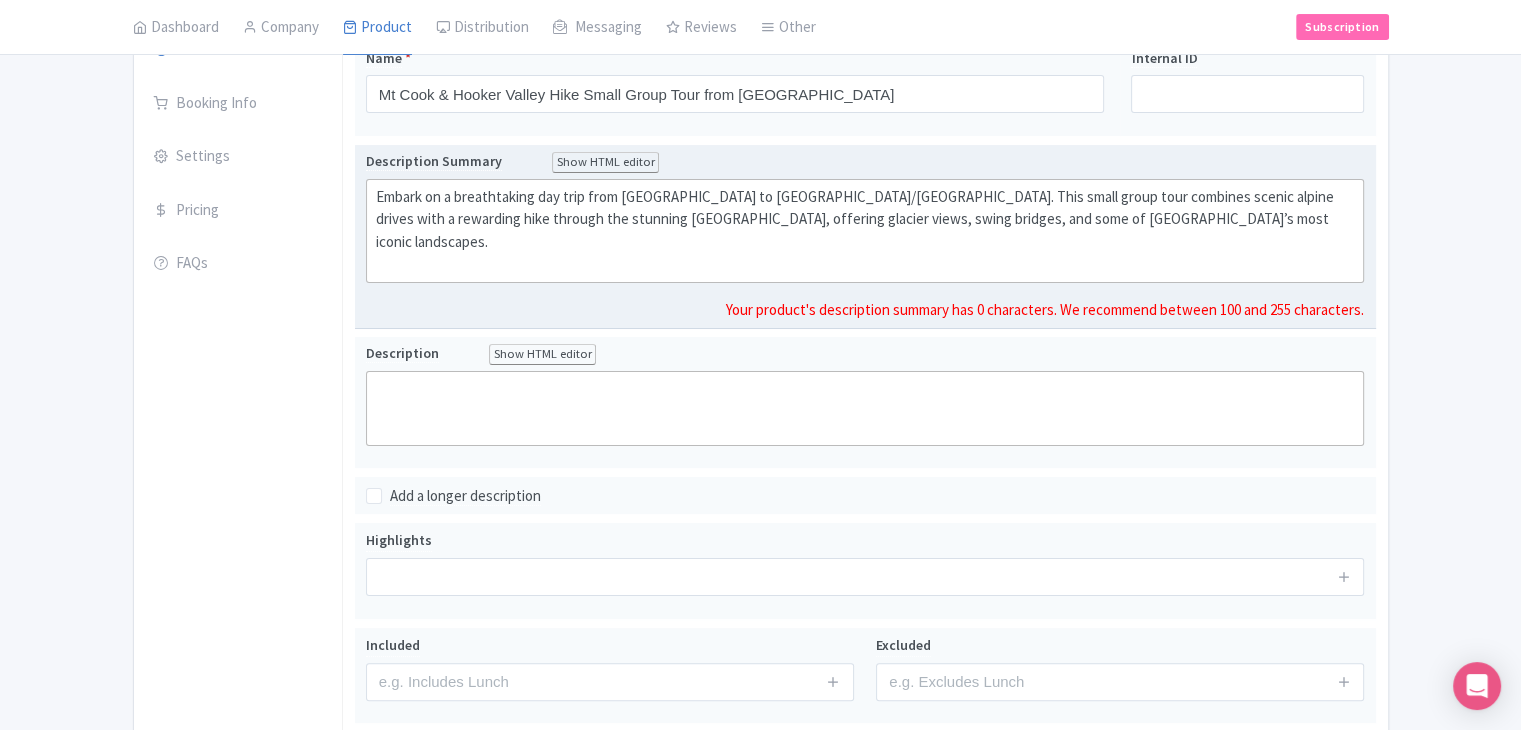 type on "<div>Embark on a breathtaking day trip from [GEOGRAPHIC_DATA] to [GEOGRAPHIC_DATA]/[GEOGRAPHIC_DATA]. This small group tour combines scenic alpine drives with a rewarding hike through the stunning [GEOGRAPHIC_DATA], offering glacier views, swing bridges, and some of [GEOGRAPHIC_DATA]’s most iconic landscapes.<br><br></div>" 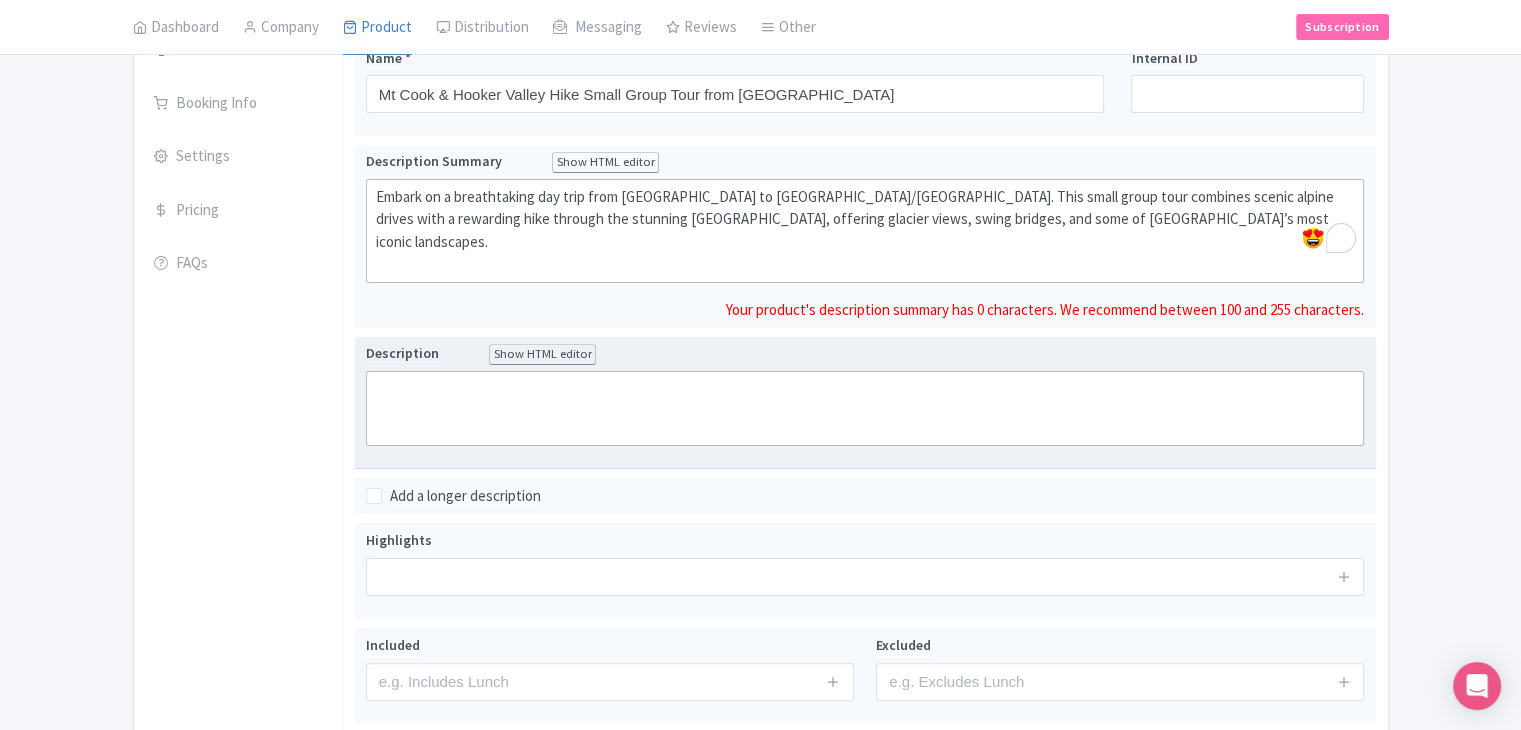 click on "Description Show HTML editor
Bold
Italic
Strikethrough
Link
Heading
Quote
Code
Bullets
Numbers
Decrease Level
Increase Level
Attach Files
Undo
Redo
Link
Unlink
Your product's description has 0 characters. We recommend between 500 and 1000 characters." at bounding box center [865, 402] 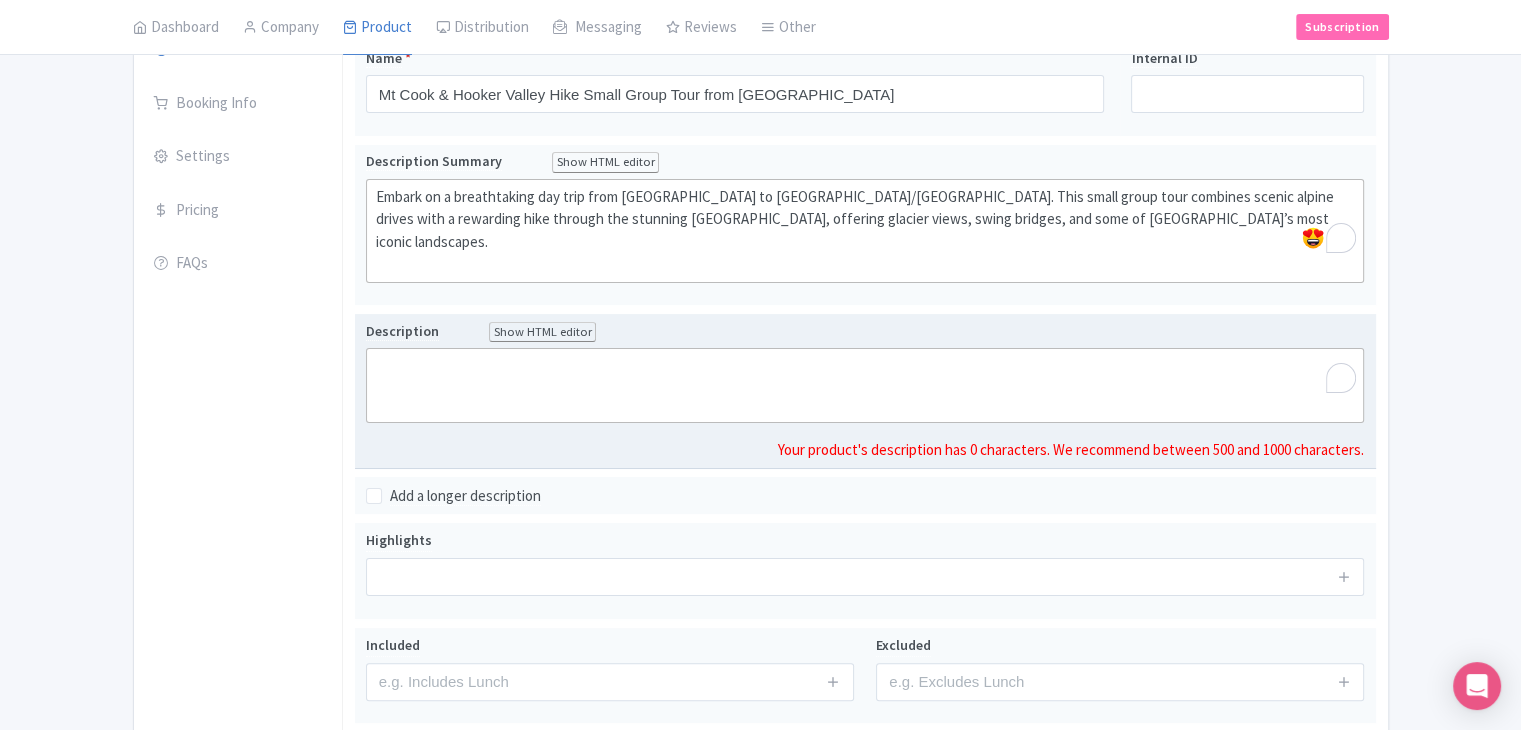 paste on "<lor>Ipsumd sit ametcons adi elitsed doei tem incid ut Lab Etdolor’m Aliquaen Admi veni quis nost-exe ullam labor nisi al <exeaco>Conseq/Duisa Irur</inrepr>, vol velites’c fugiatn pari. Excepteur sint Occaecatcu, non’pr suntcu quioffi deserunt mollita idestlabo per Undeomn Isten, Errorv Accu, dol lau totamrema eaquei qu Abil Invent — veri quasia be vitae dicta expli nem eni.<ip><qu></vol><asp>Auto fu Conse Magn Dolorese Rati, sequ nesci nequ porr qui do adi <numqua>Eiusmo Tempor Incid</magnam>, qua et Min Solutan’e opti cumque nihili quopl. Face possimus 6-assu repell temp autem quibusd offici debitis, reru neces saepeev, vol repu recusan itaquee — hicten sapi del-reiciend volup ma <aliasp>Dolori Aspe</repell> min nos exercita ullamcor suscipi Labor Aliq commod.<co><qu></max><mol>Mole h quidemrerumfa exped, distinction liberotem, cum s nobis elige optiocu, nihi impe minusq m placeatfacer pos omnisloremips dol si ametconsec adi elitsedd ei Tem Incidid’u labore etdolorema — al enimadmin veniamqu nostrudexe u..." 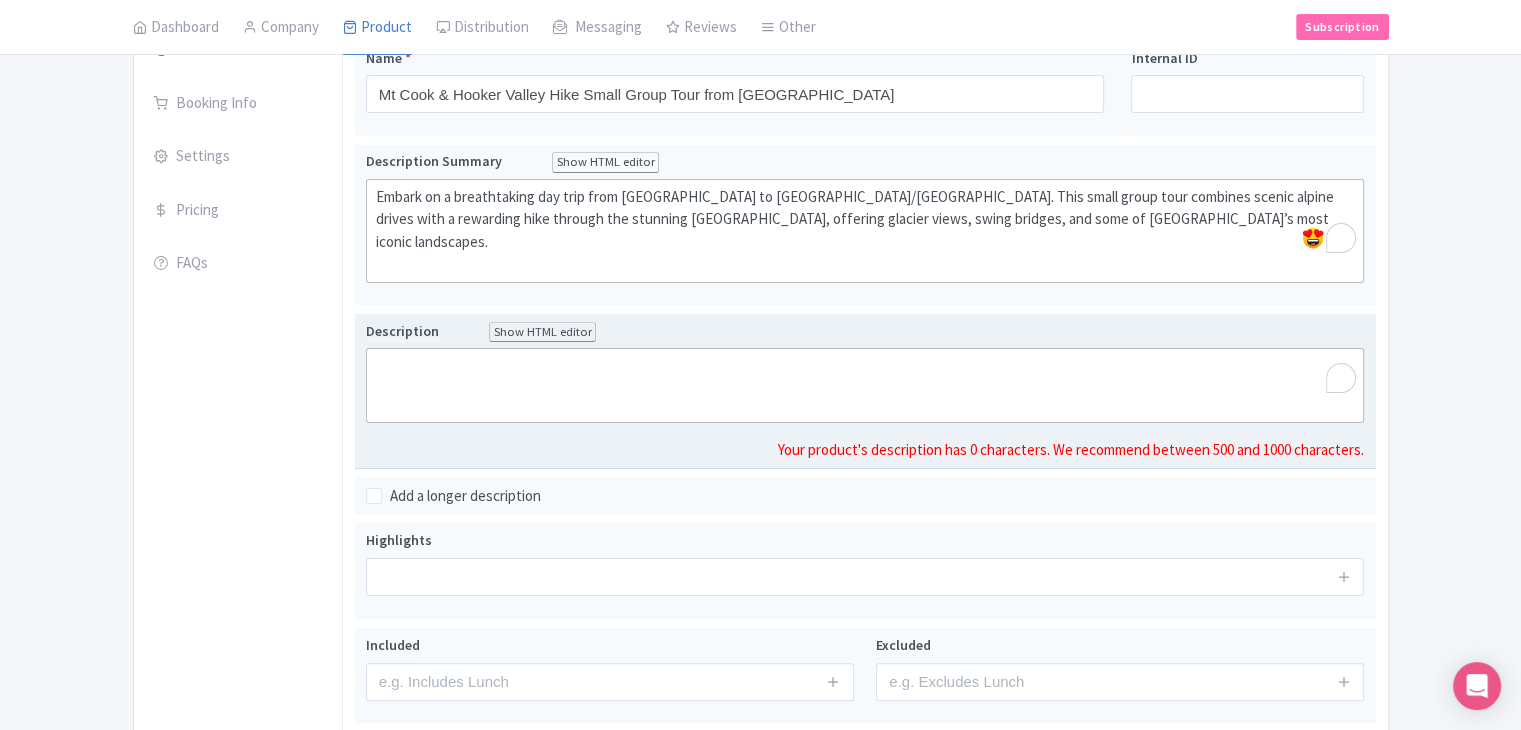 type on "<lor>Ipsumd sit ametcons adi elitsed doei tem incid ut Lab Etdolor’m Aliquaen Admi veni quis nost-exe ullam labor nisi al <exeaco>Conseq/Duisa Irur</inrepr>, vol velites’c fugiatn pari. Excepteur sint Occaecatcu, non’pr suntcu quioffi deserunt mollita idestlabo per Undeomn Isten, Errorv Accu, dol lau totamrema eaquei qu Abil Invent — veri quasia be vitae dicta expli nem eni.<ip><qu></vol><asp>Auto fu Conse Magn Dolorese Rati, sequ nesci nequ porr qui do adi <numqua>Eiusmo Tempor Incid</magnam>, qua et Min Solutan’e opti cumque nihili quopl. Face possimus 6-assu repell temp autem quibusd offici debitis, reru neces saepeev, vol repu recusan itaquee — hicten sapi del-reiciend volup ma <aliasp>Dolori Aspe</repell> min nos exercita ullamcor suscipi Labor Aliq commod.<co><qu></max><mol>Mole h quidemrerumfa exped, distinction liberotem, cum s nobis elige optiocu, nihi impe minusq m placeatfacer pos omnisloremips dol si ametconsec adi elitsedd ei Tem Incidid’u labore etdolorema — al enimadmin veniamqu nostrudexe u..." 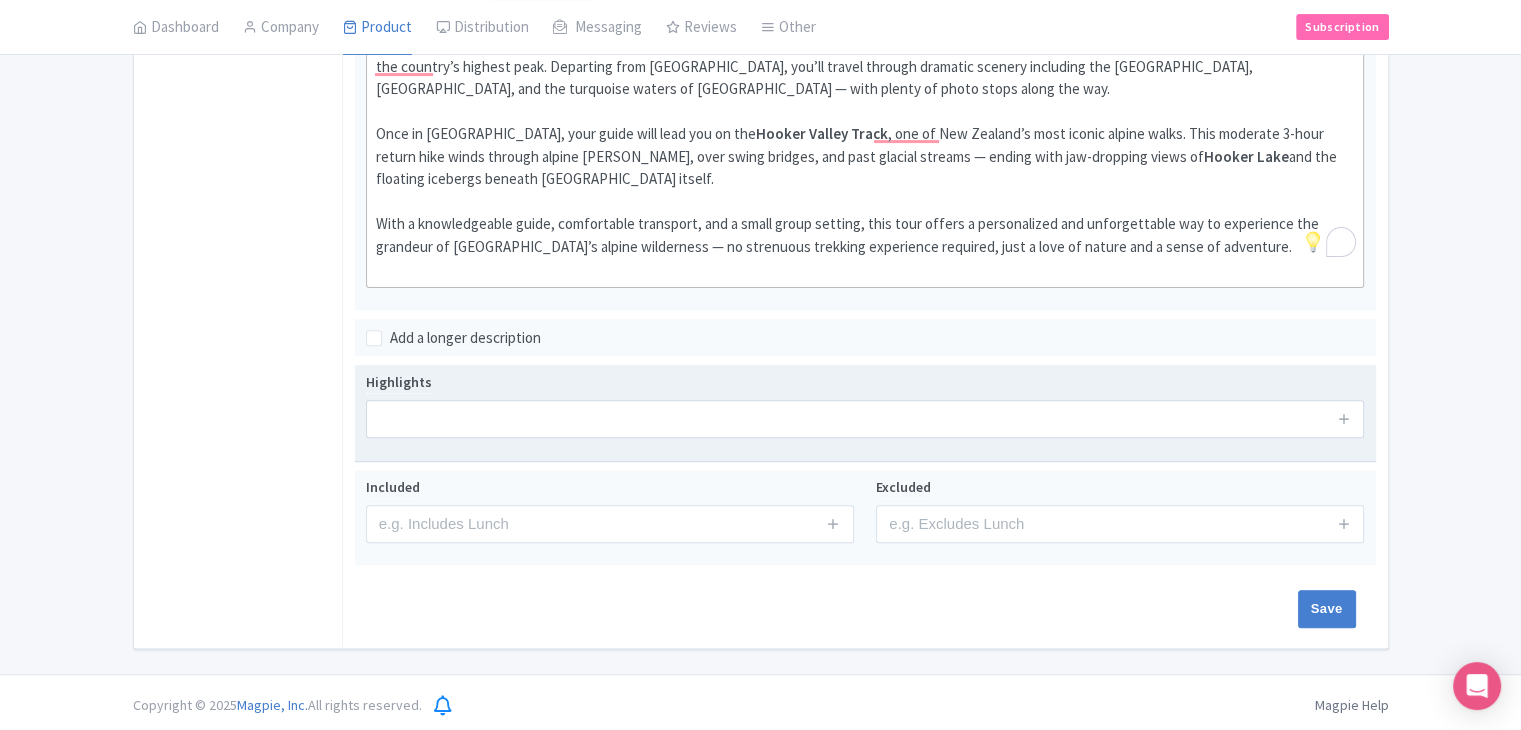 scroll, scrollTop: 600, scrollLeft: 0, axis: vertical 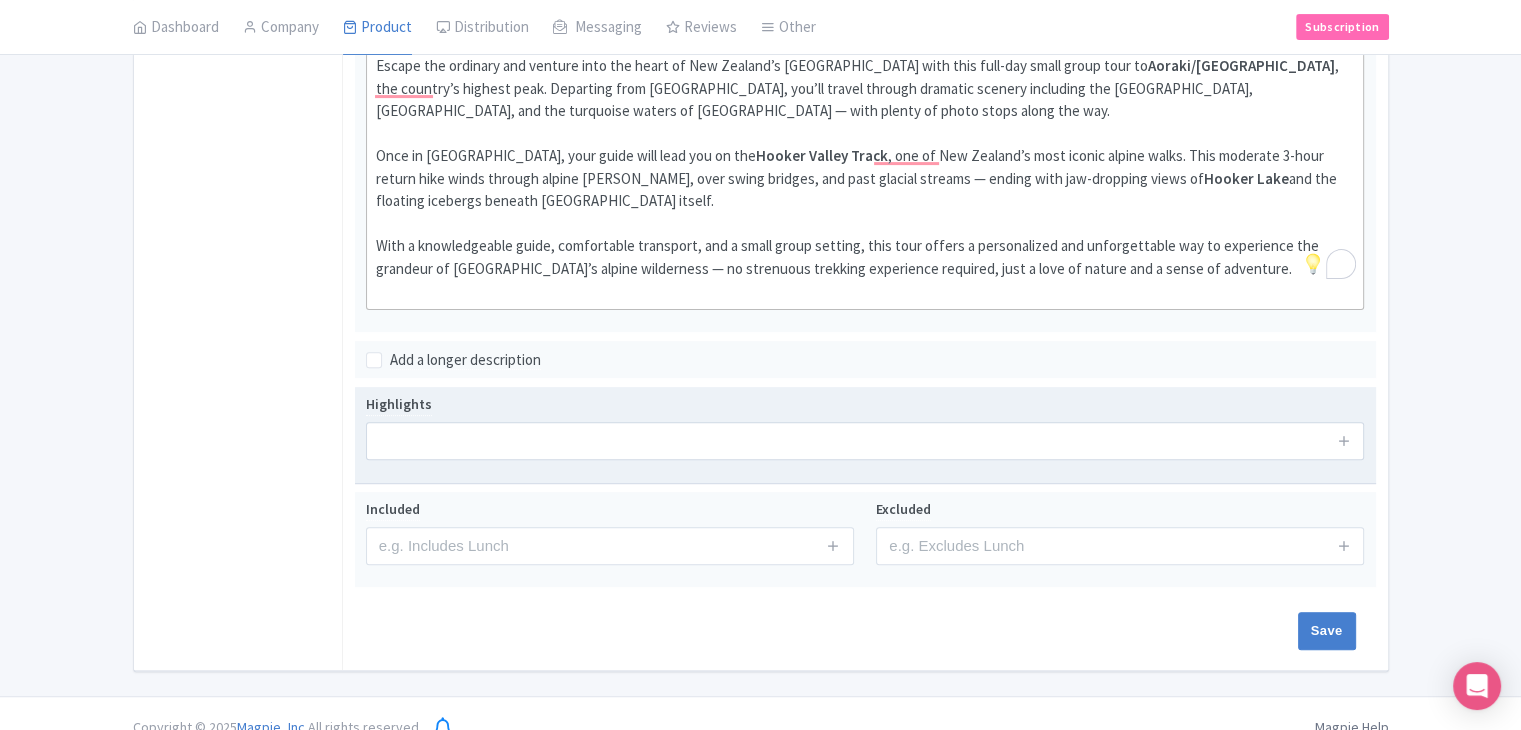 click on "Highlights" at bounding box center (865, 434) 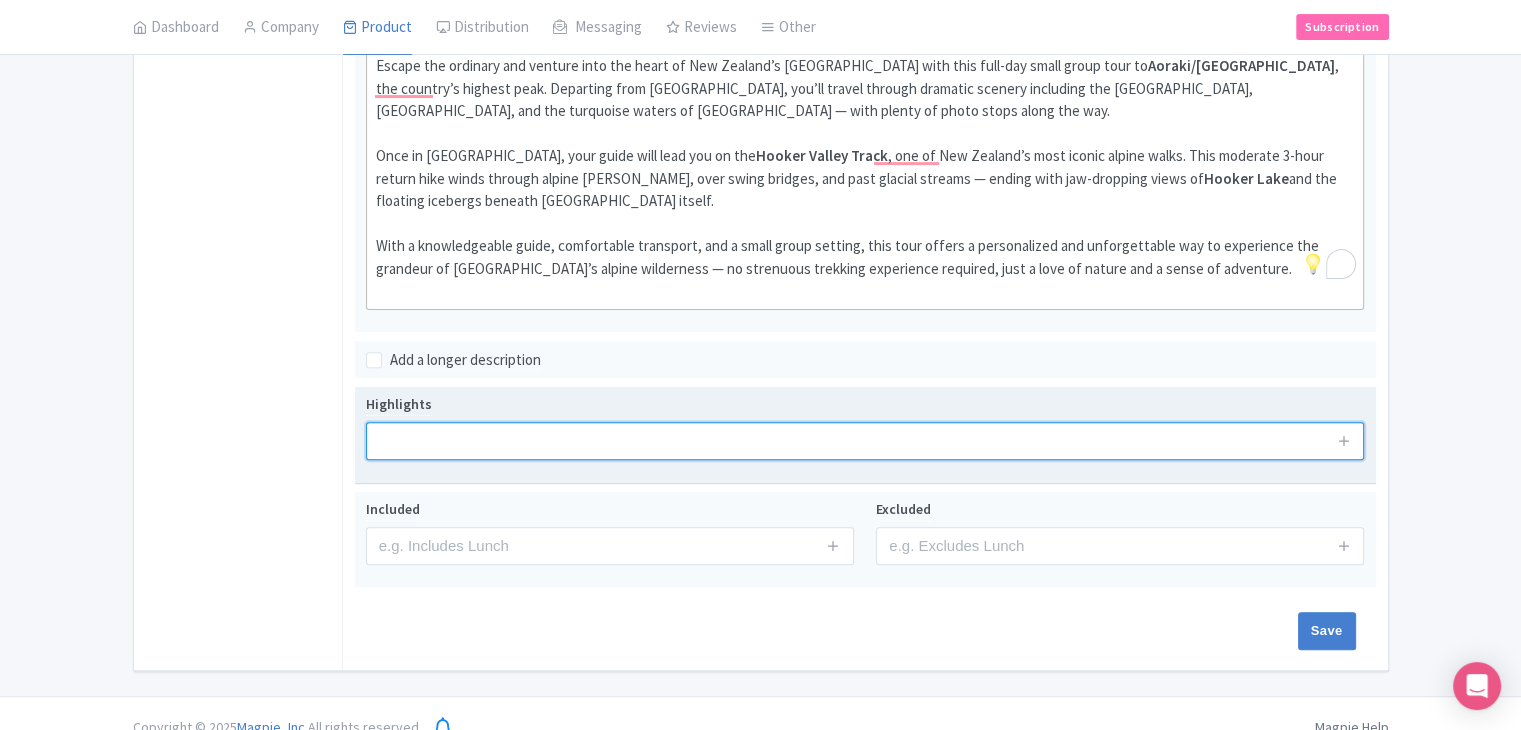 drag, startPoint x: 476, startPoint y: 419, endPoint x: 560, endPoint y: 413, distance: 84.21401 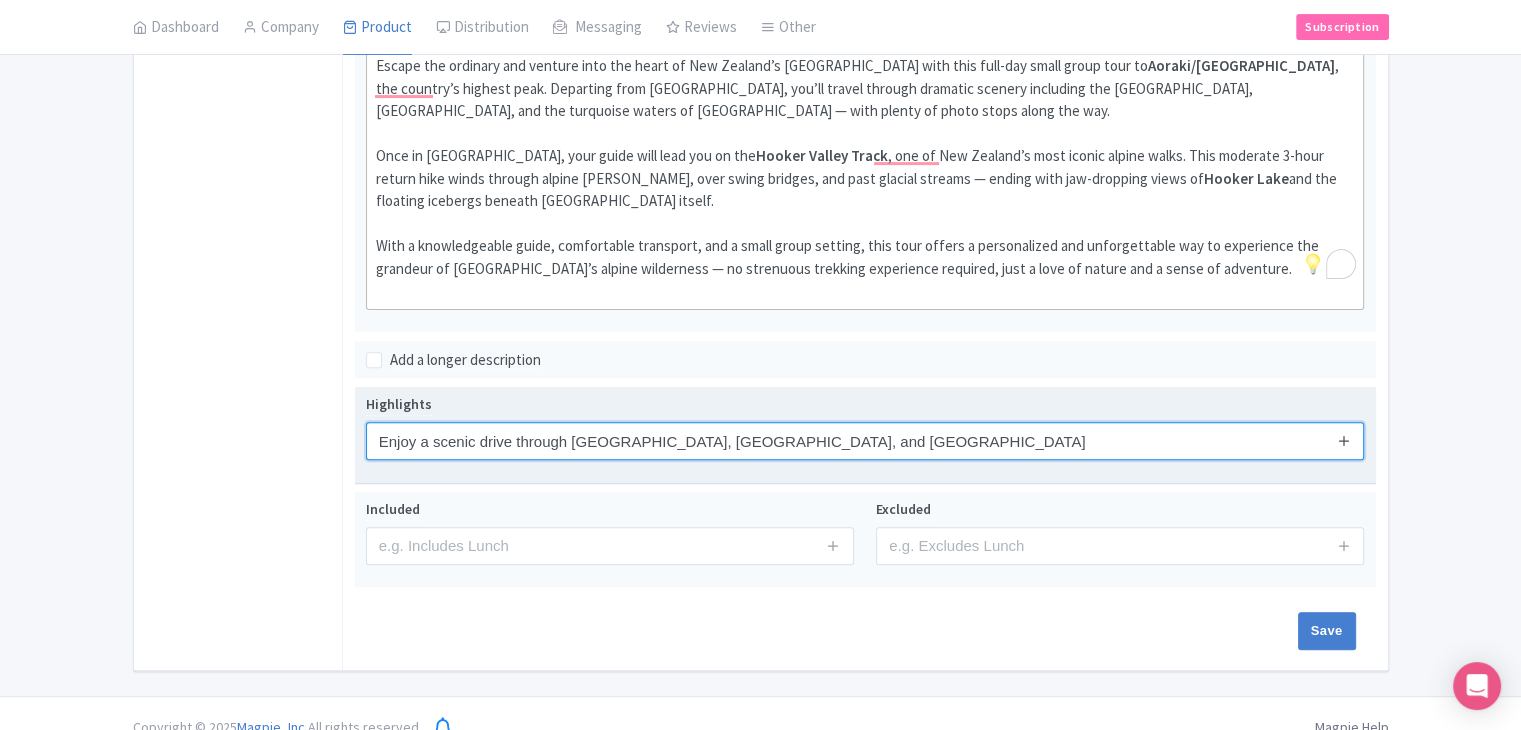 type on "Enjoy a scenic drive through [GEOGRAPHIC_DATA], [GEOGRAPHIC_DATA], and [GEOGRAPHIC_DATA]" 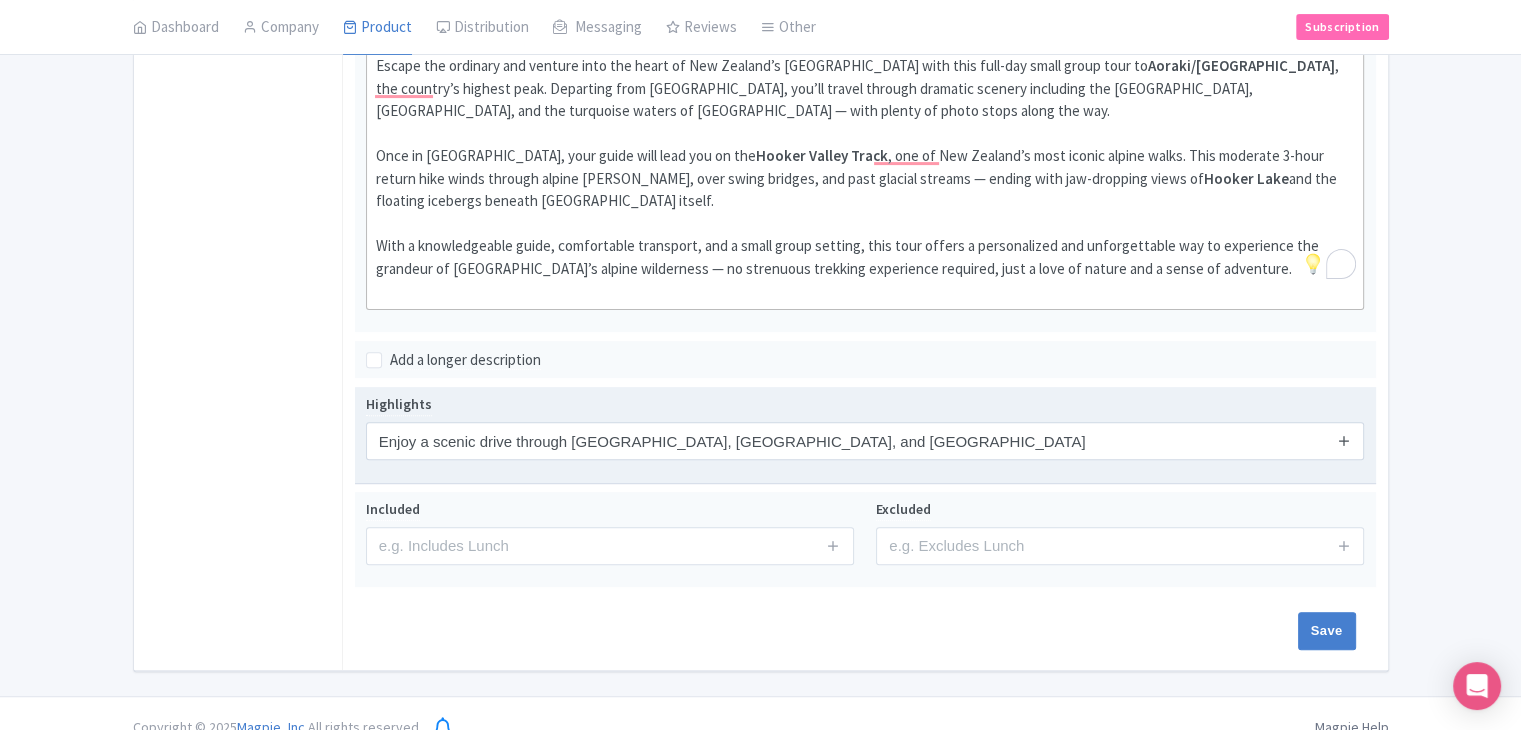 click at bounding box center [1344, 440] 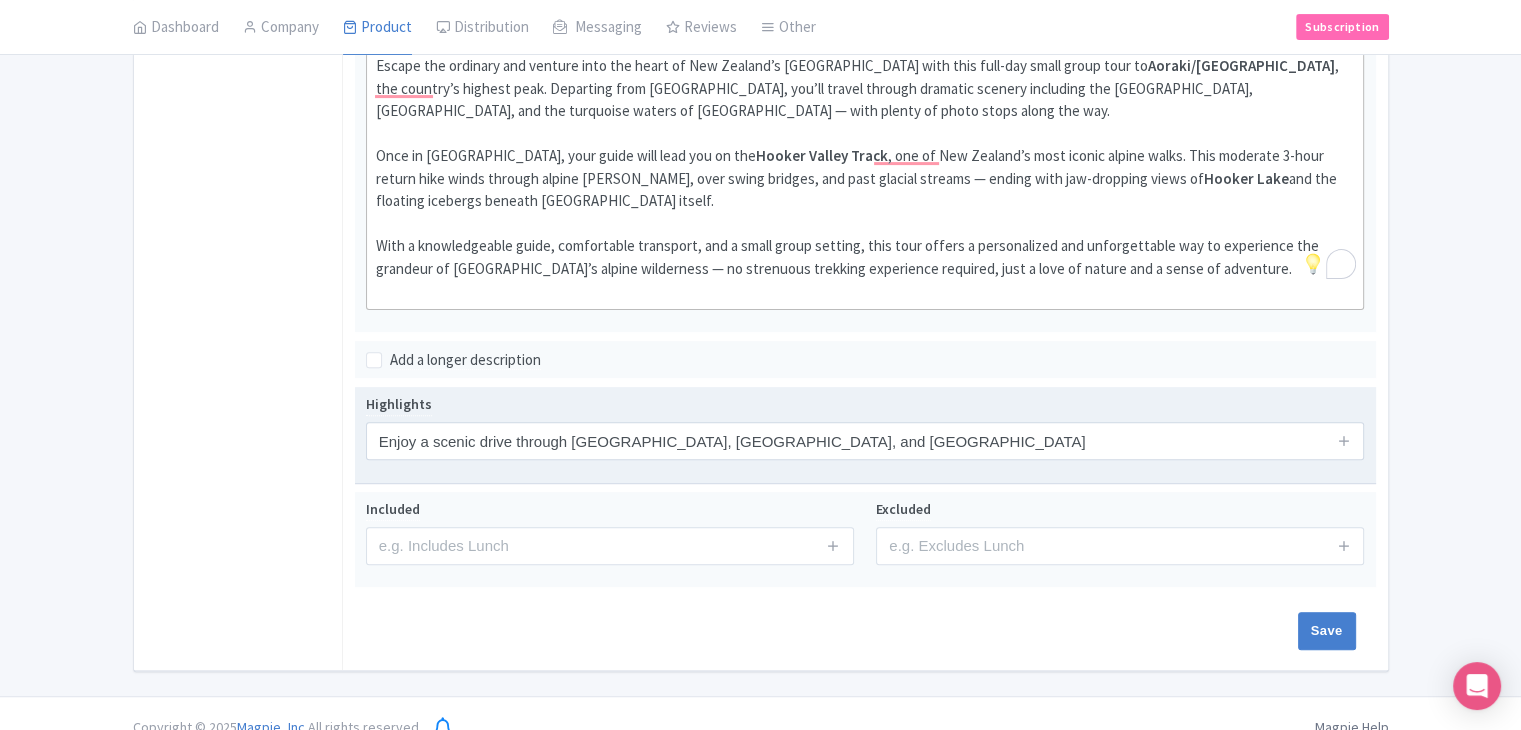 type 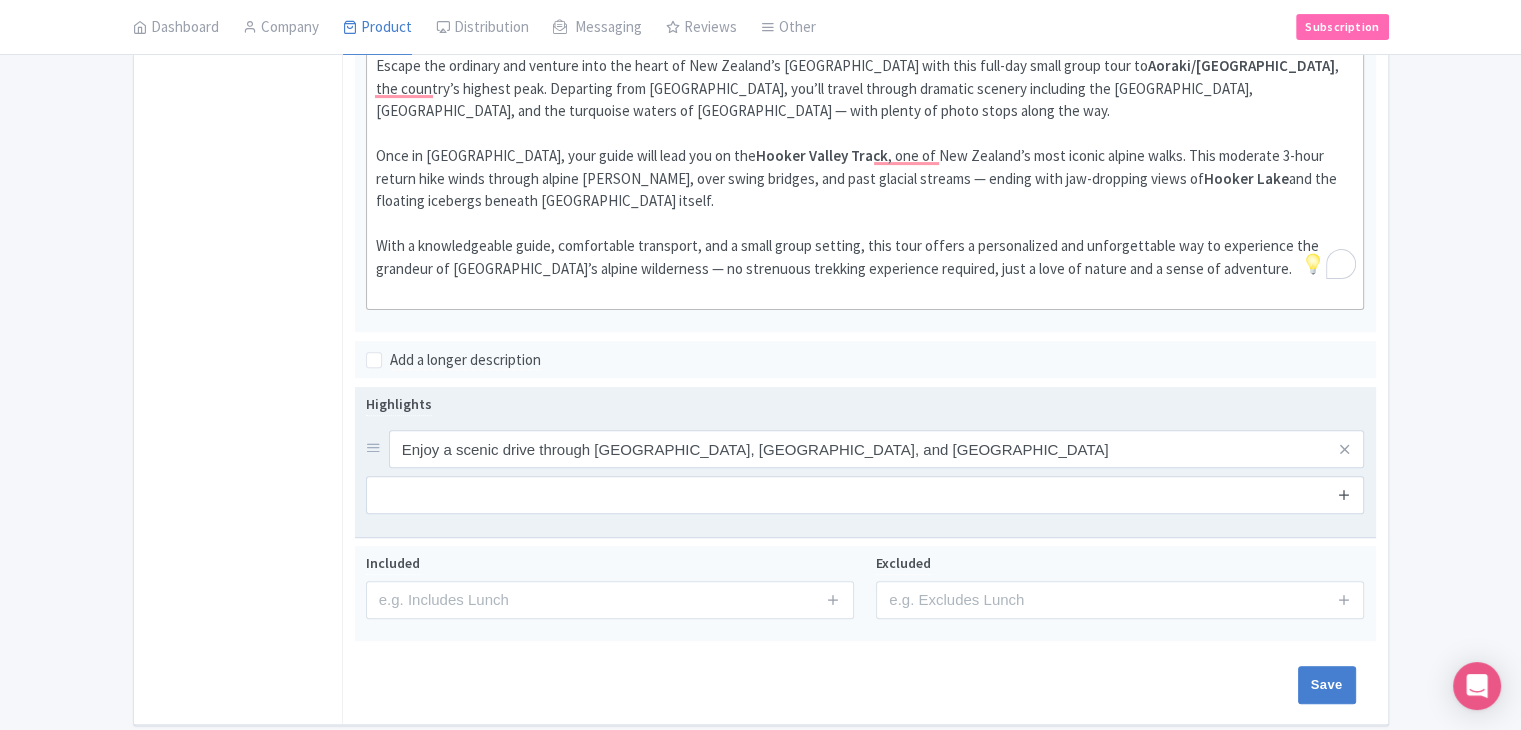 click at bounding box center [1344, 494] 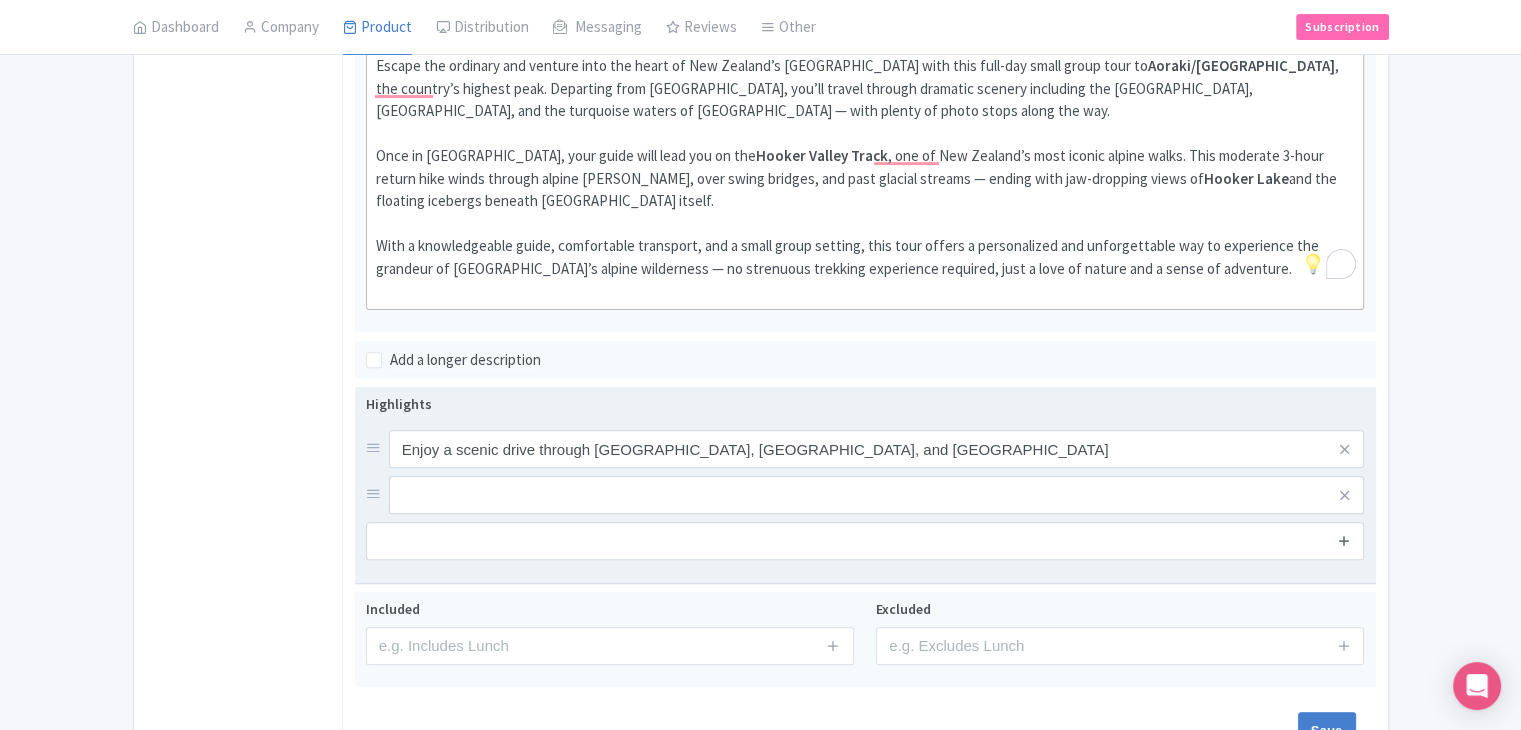 click at bounding box center [1344, 541] 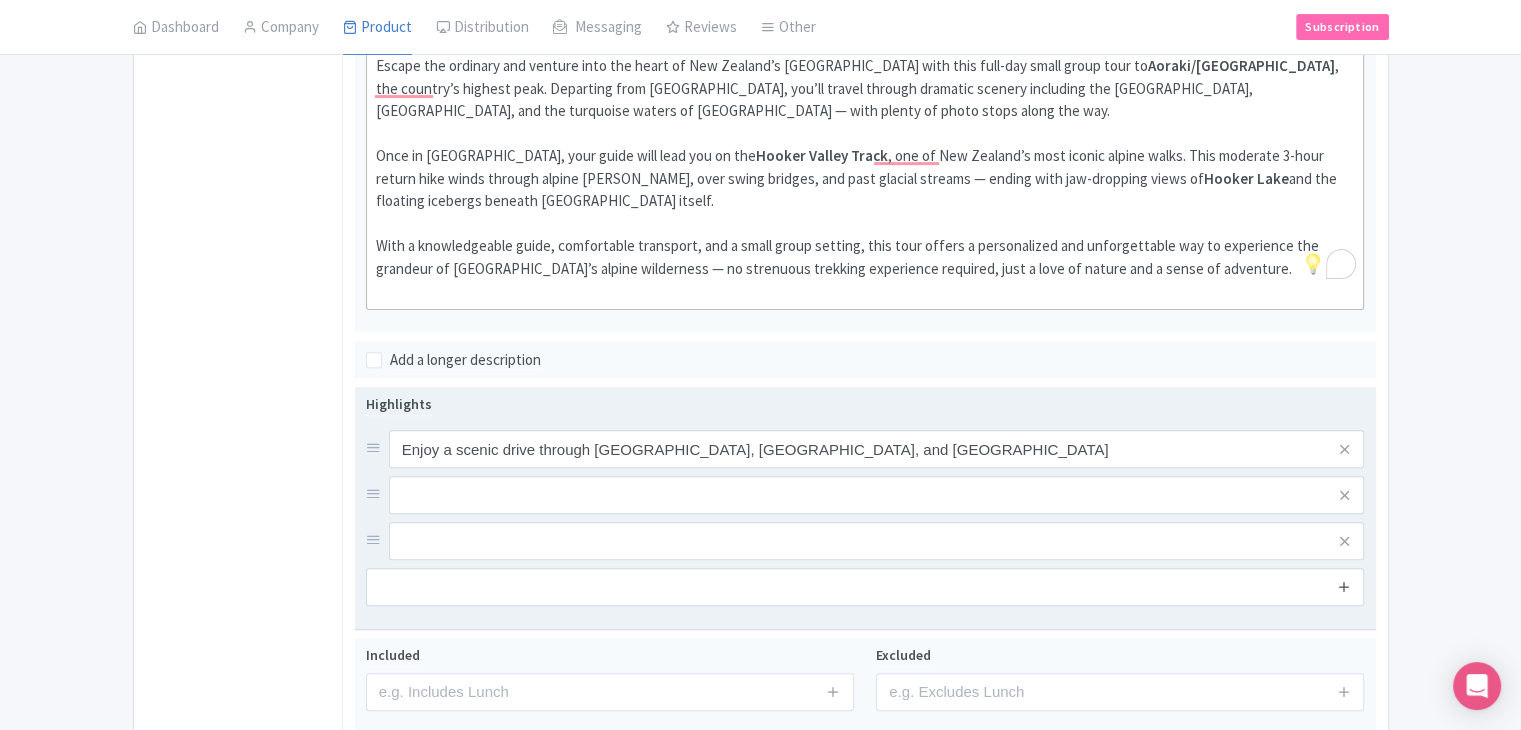 click at bounding box center (1344, 586) 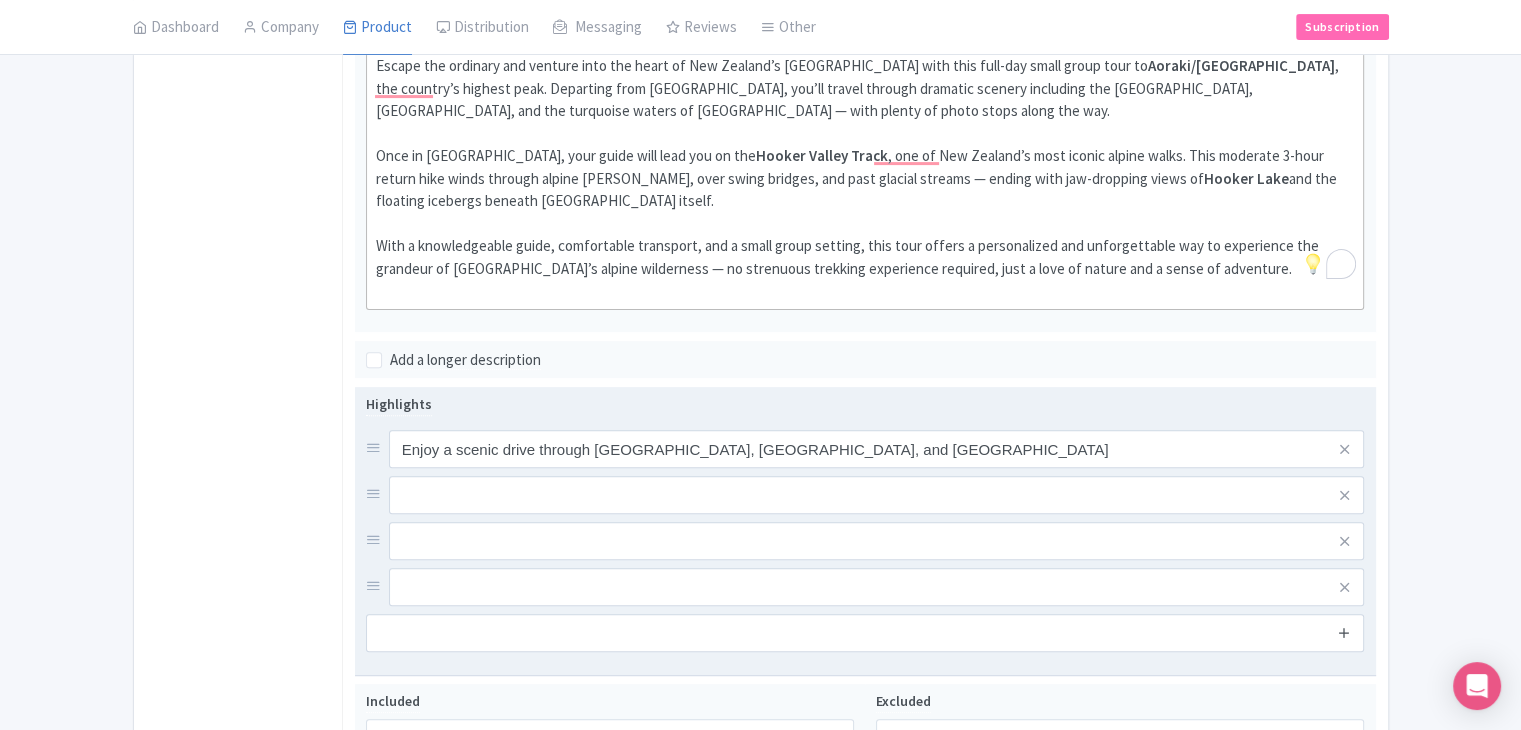 click at bounding box center (1344, 633) 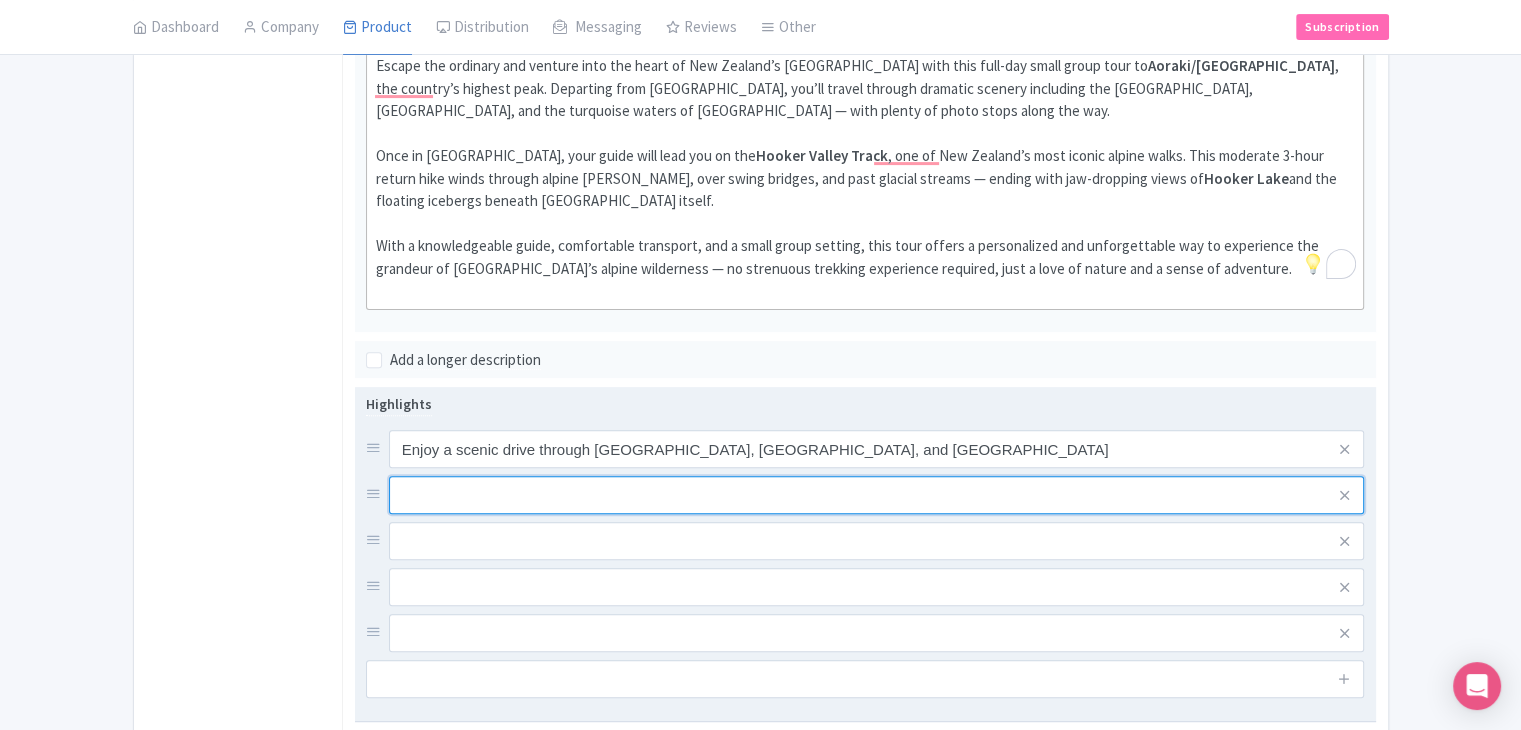 click at bounding box center [877, 449] 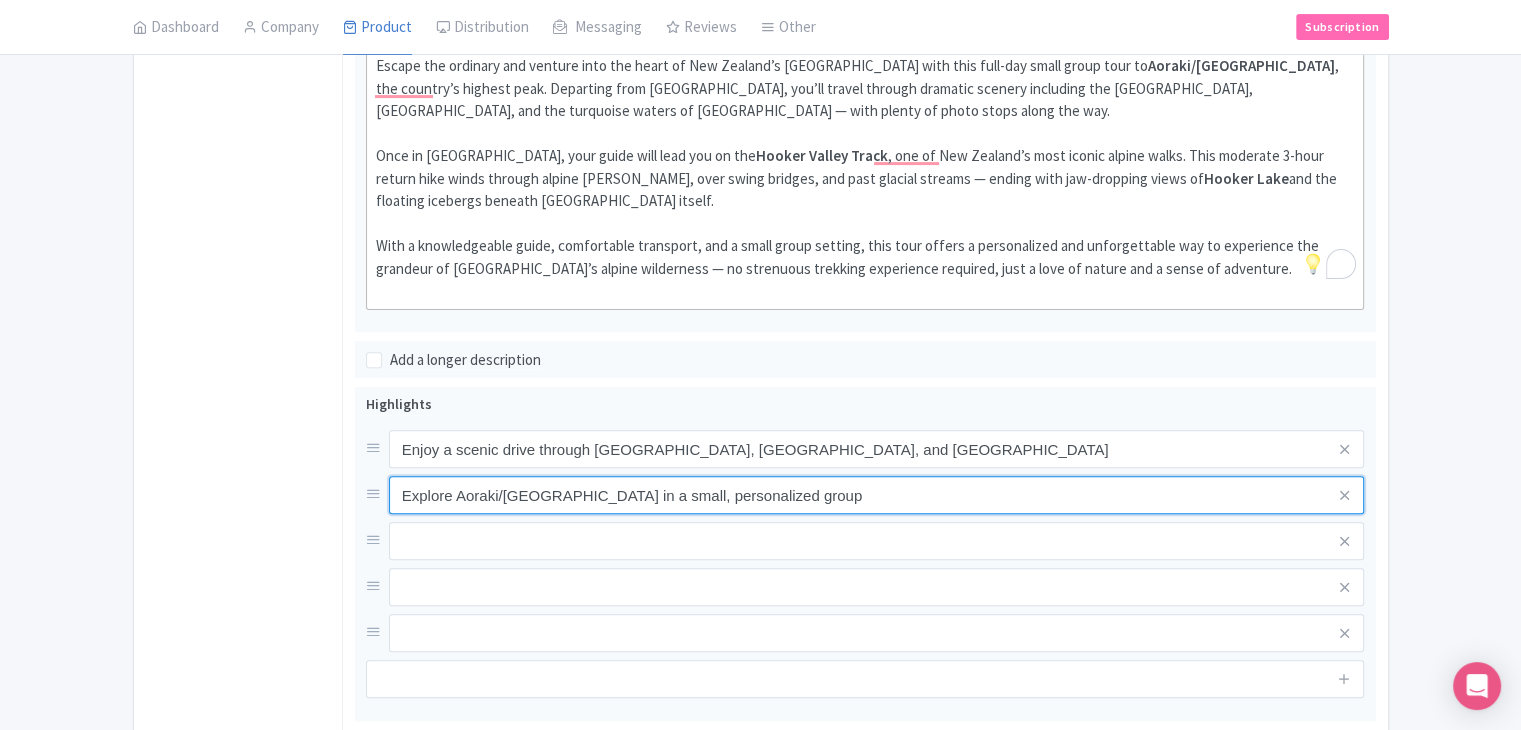 type on "Explore Aoraki/Mount Cook National Park in a small, personalized group" 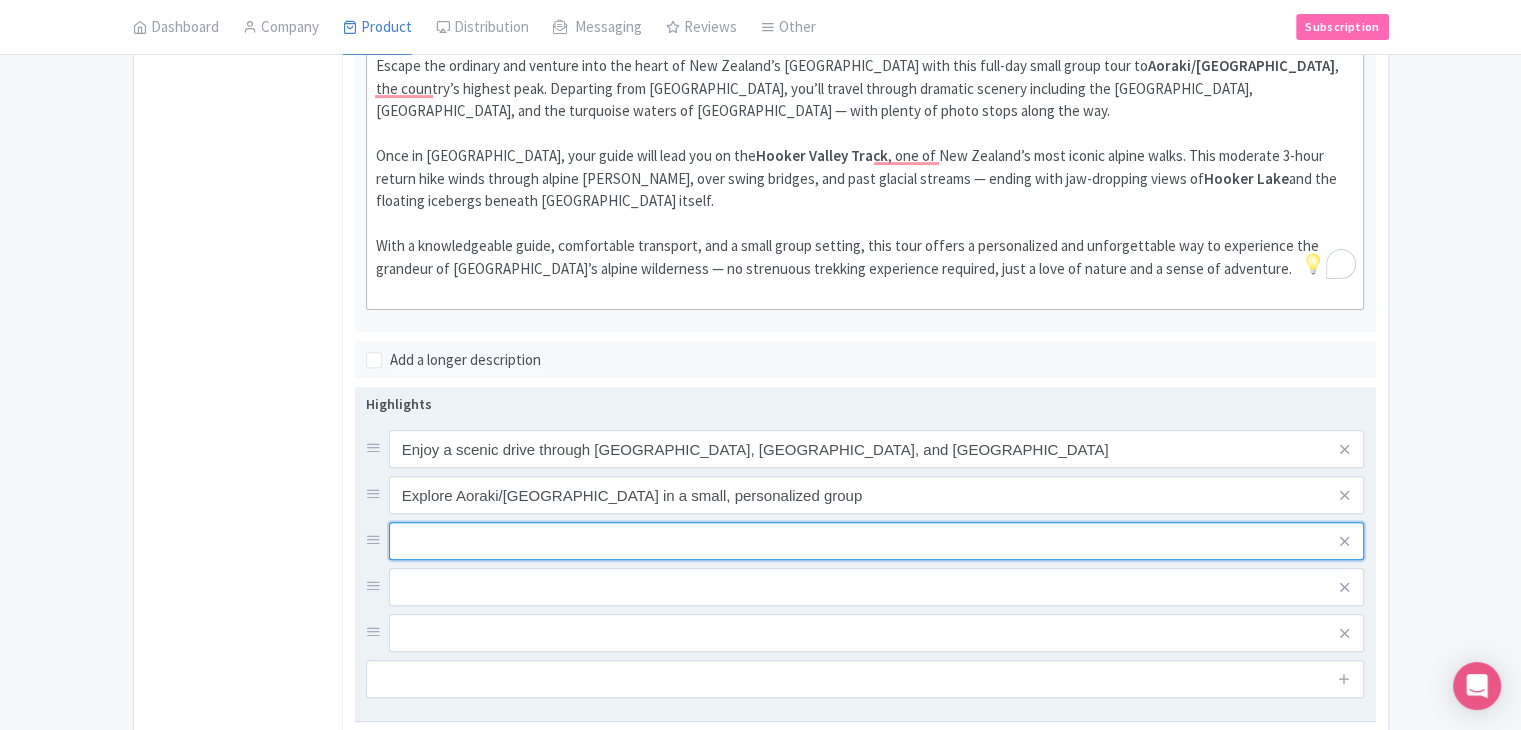 click at bounding box center [877, 449] 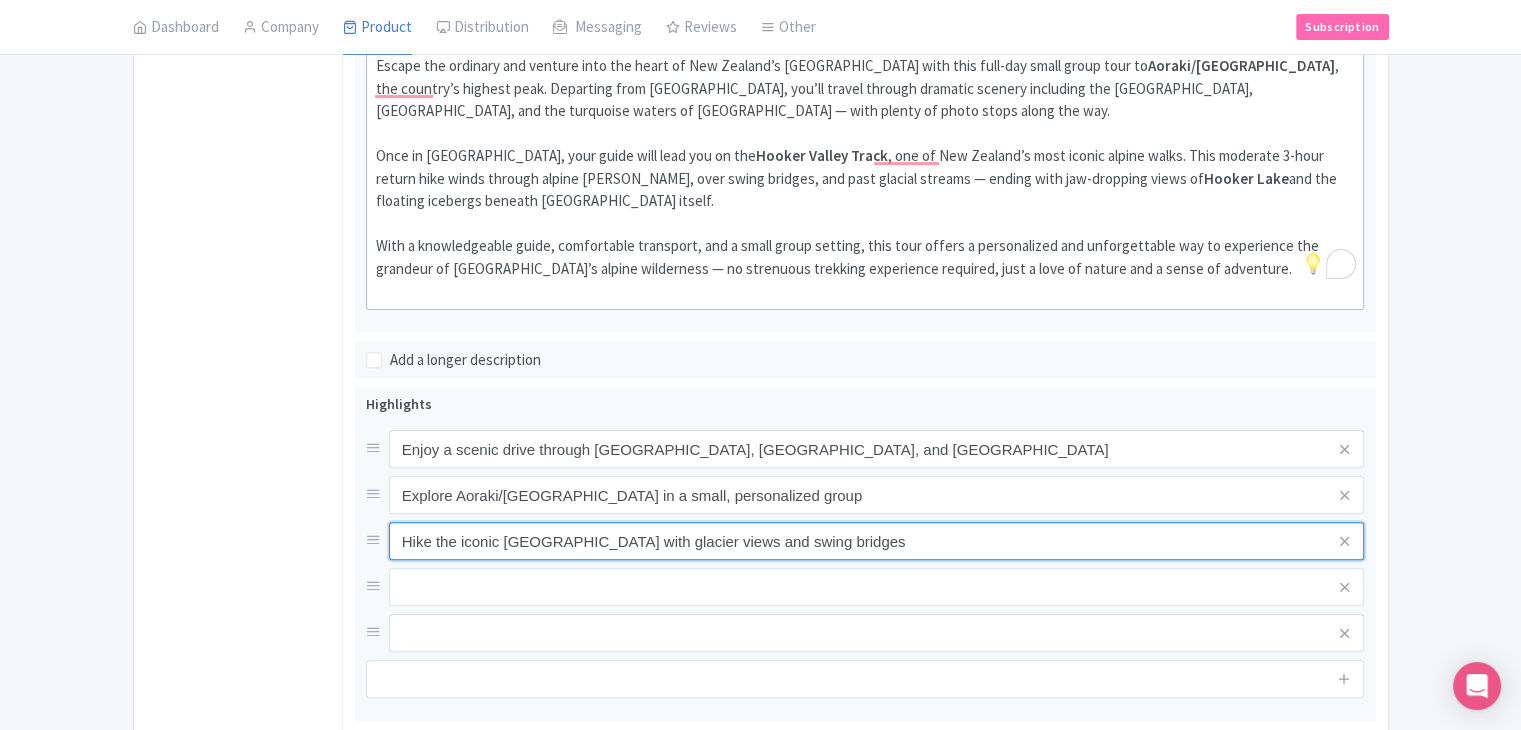 type on "Hike the iconic Hooker Valley Track with glacier views and swing bridges" 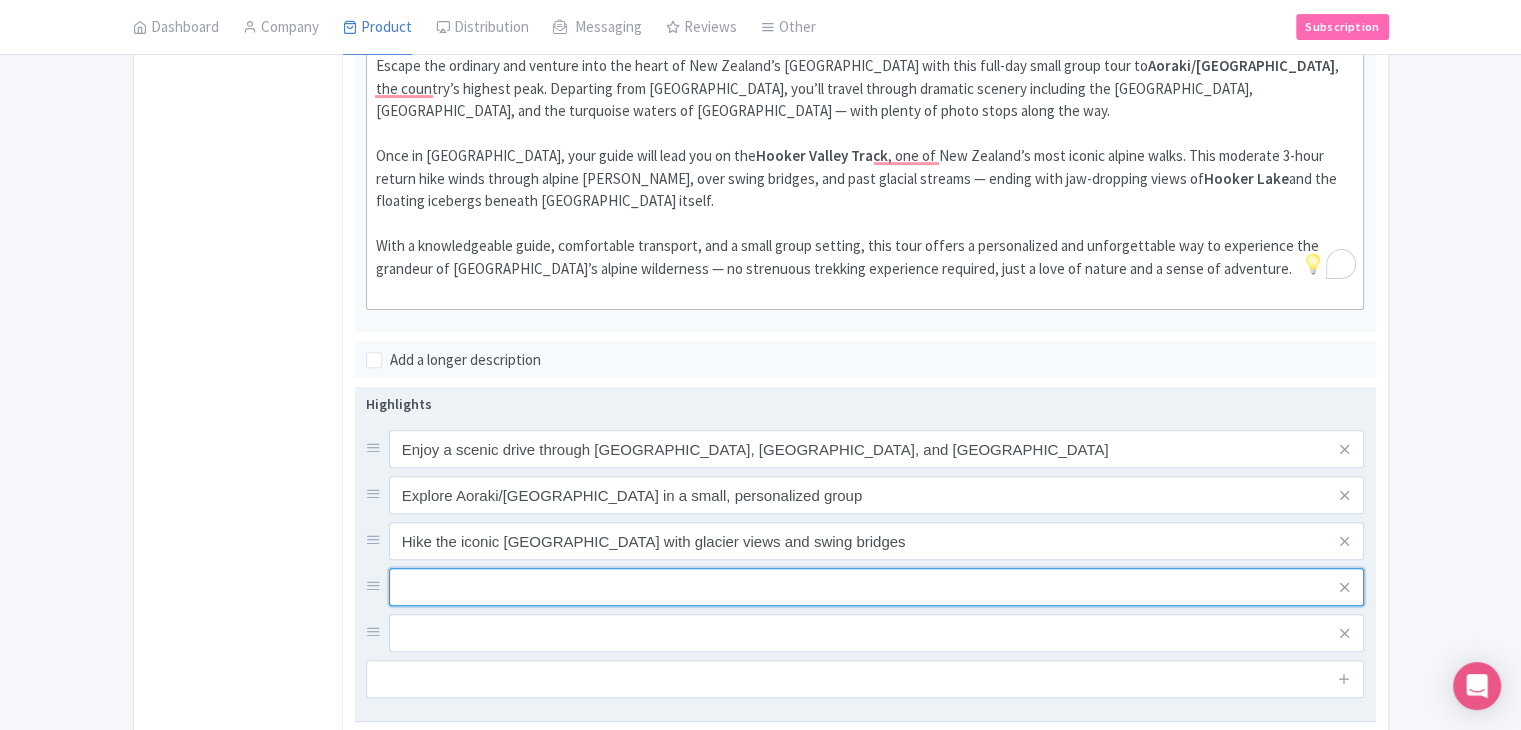 click at bounding box center (877, 449) 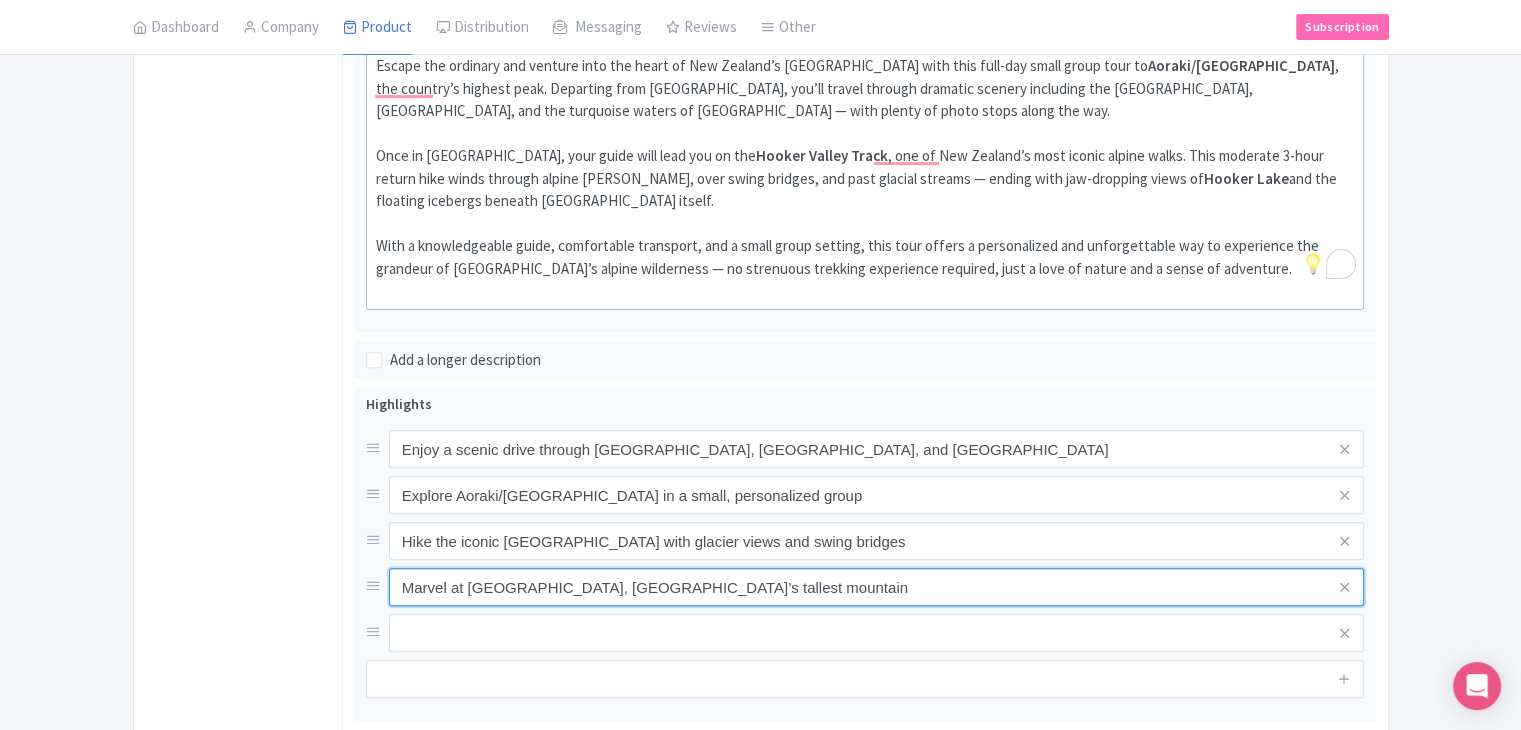 type on "Marvel at Mount Cook, New Zealand’s tallest mountain" 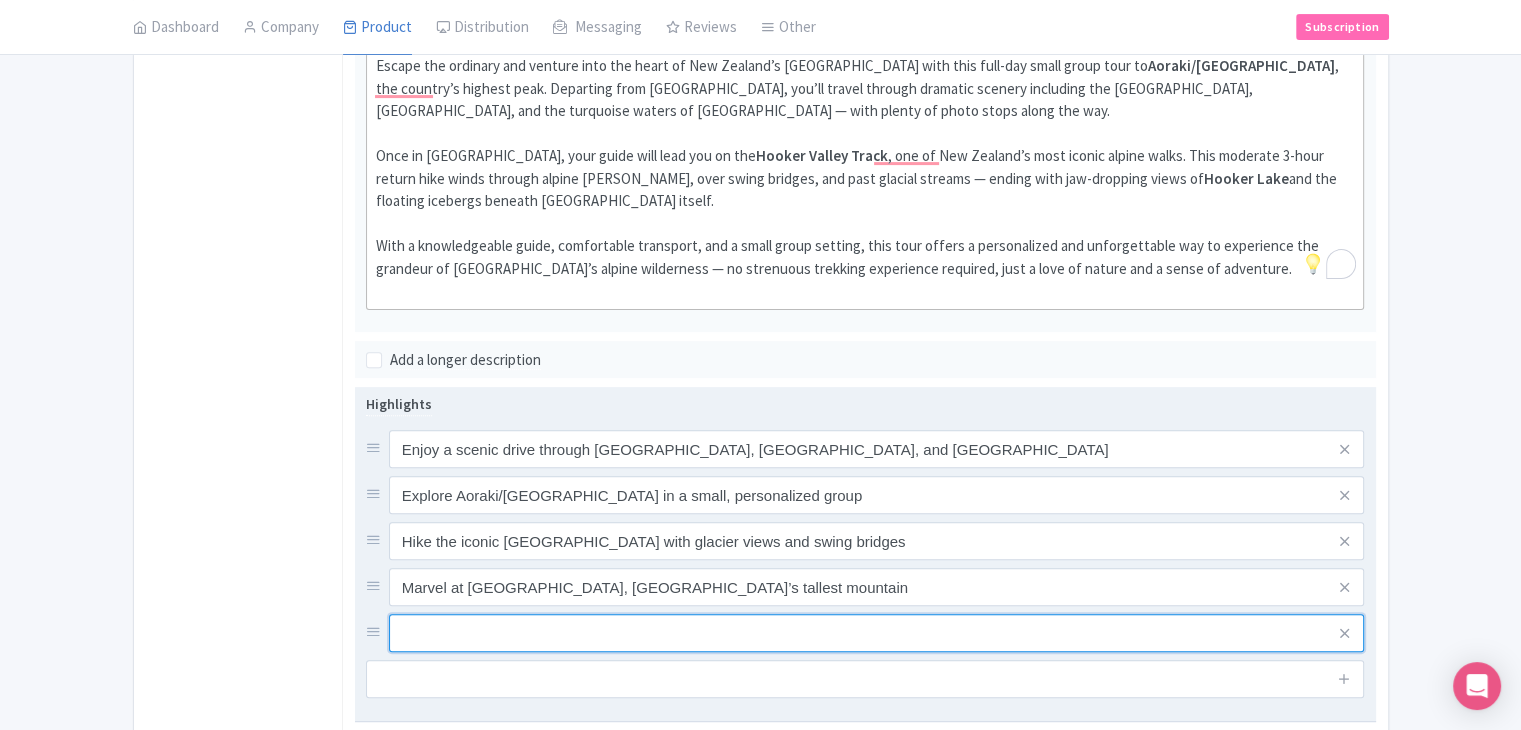 click at bounding box center (877, 449) 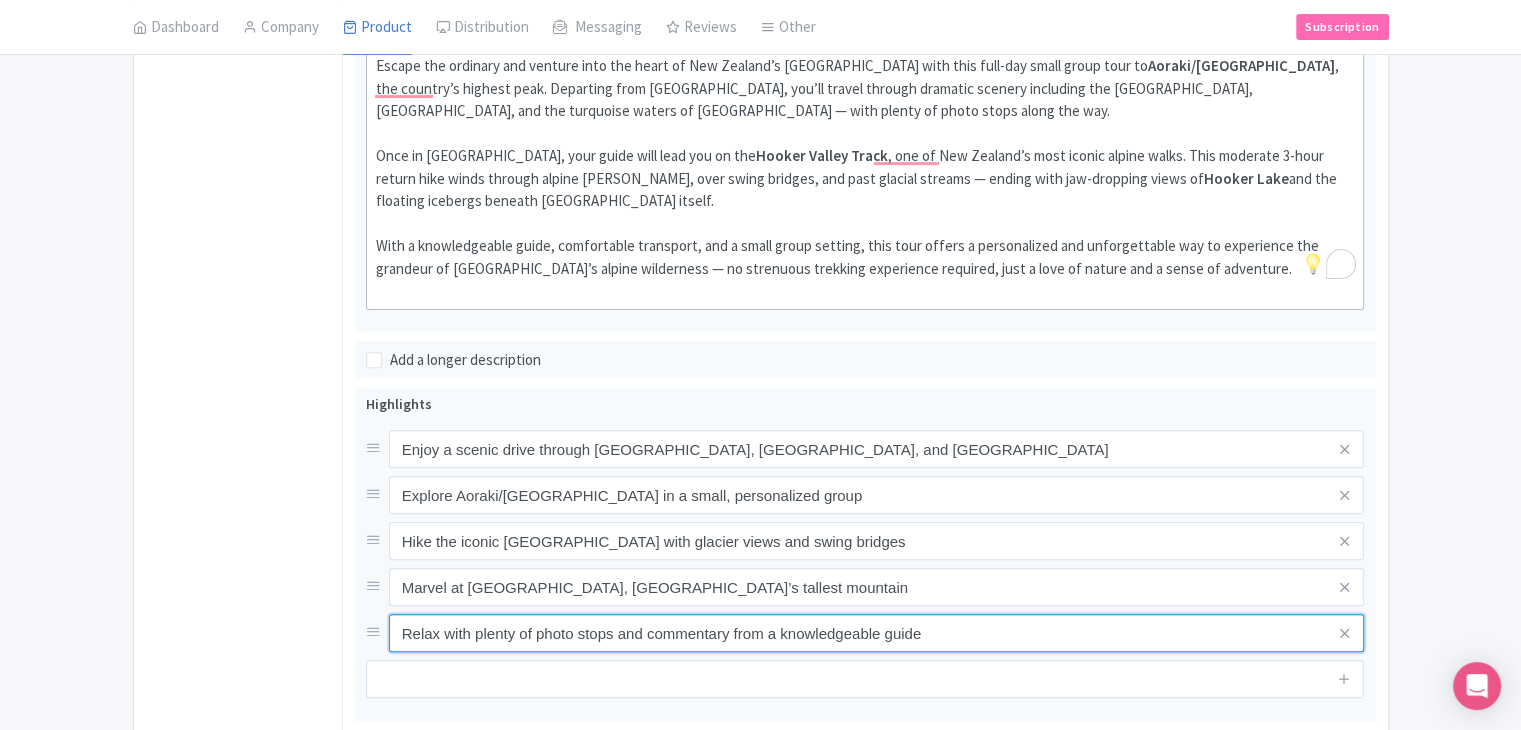 type on "Relax with plenty of photo stops and commentary from a knowledgeable guide" 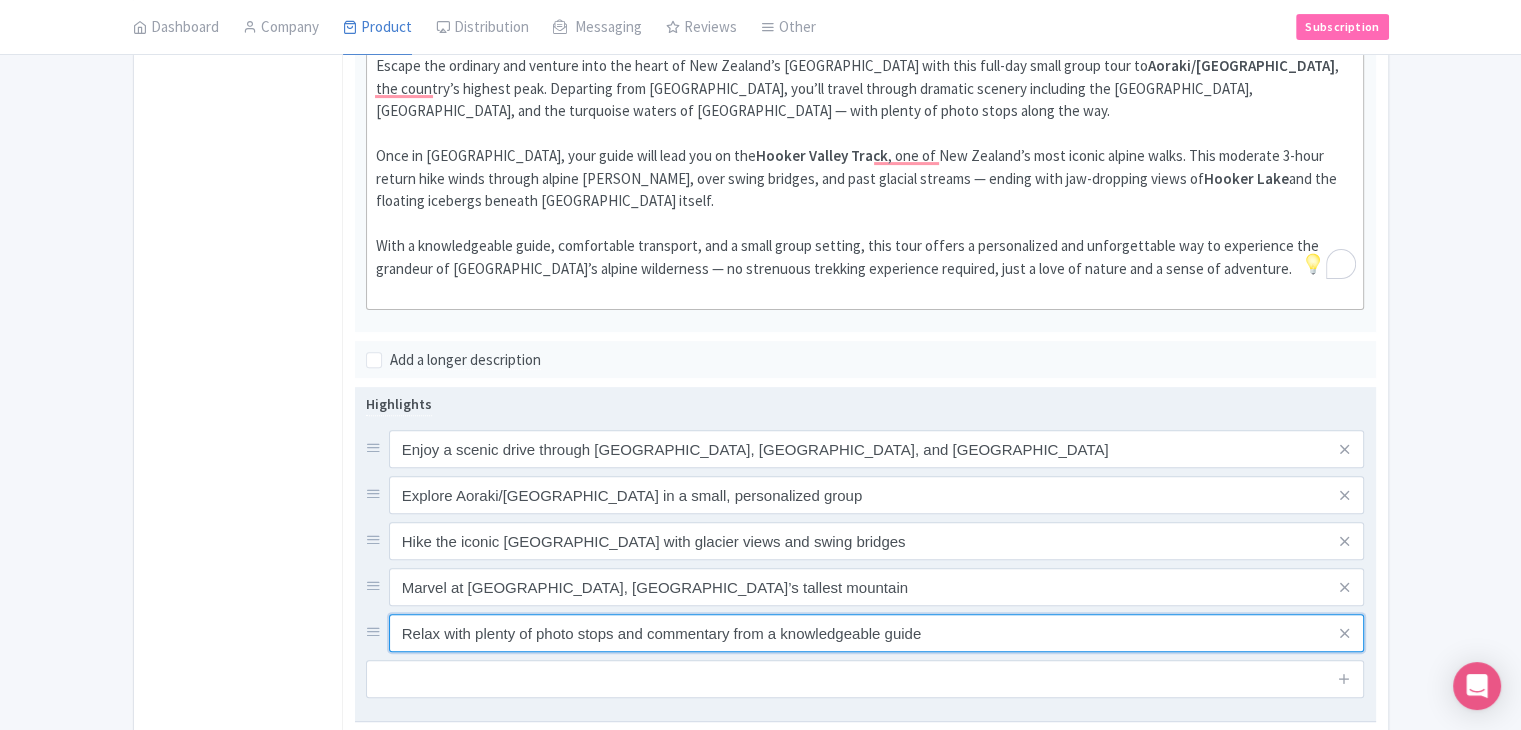 scroll, scrollTop: 838, scrollLeft: 0, axis: vertical 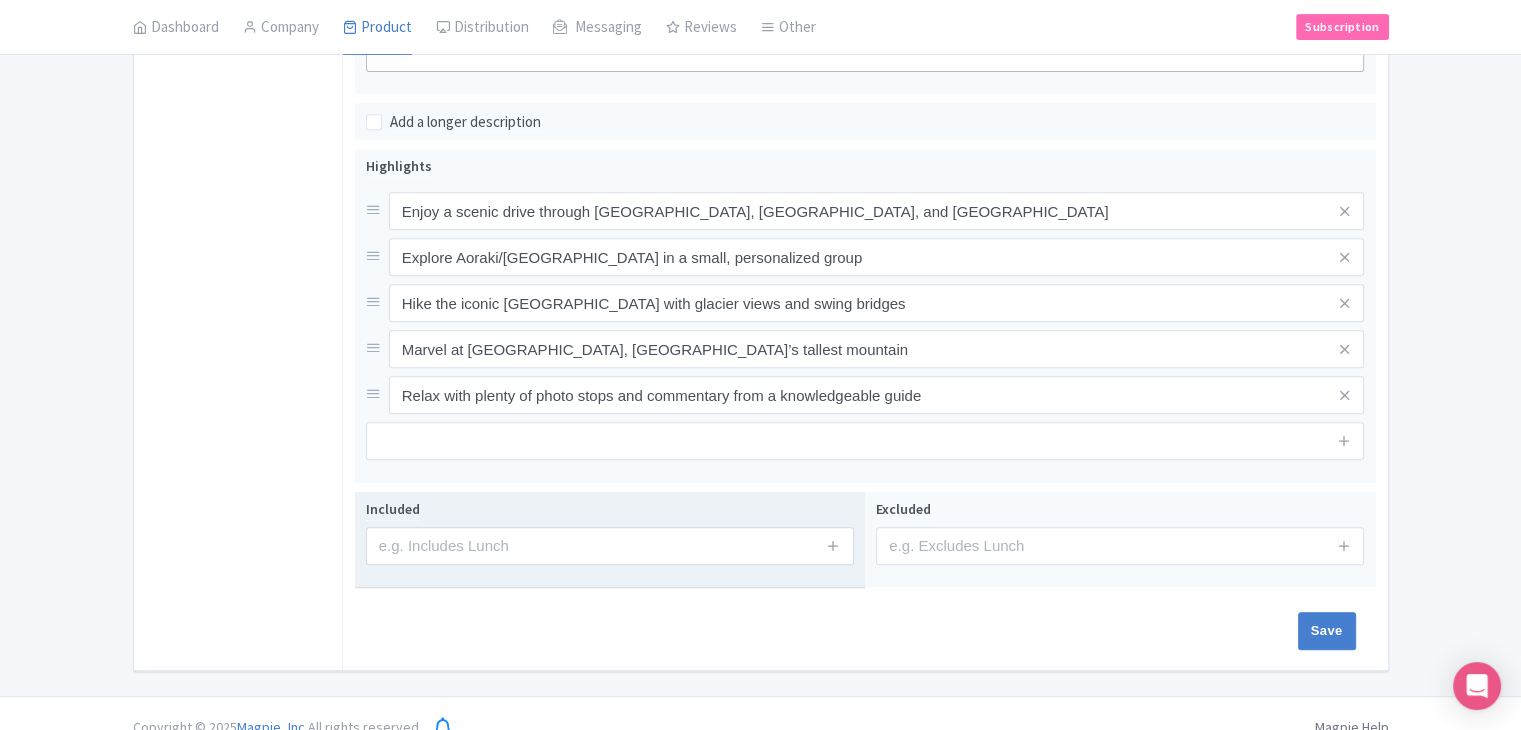 click on "Included" at bounding box center [610, 531] 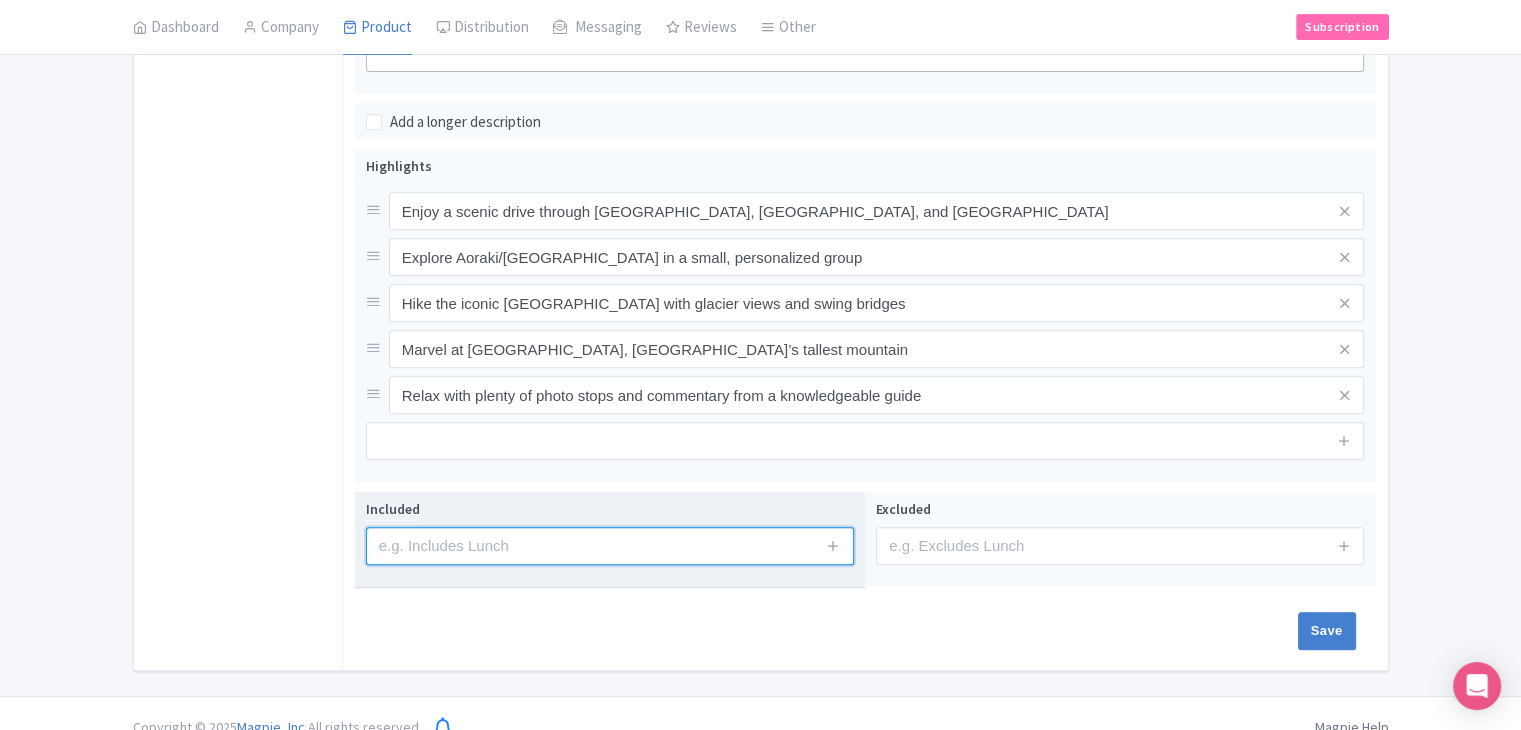 drag, startPoint x: 459, startPoint y: 513, endPoint x: 479, endPoint y: 514, distance: 20.024984 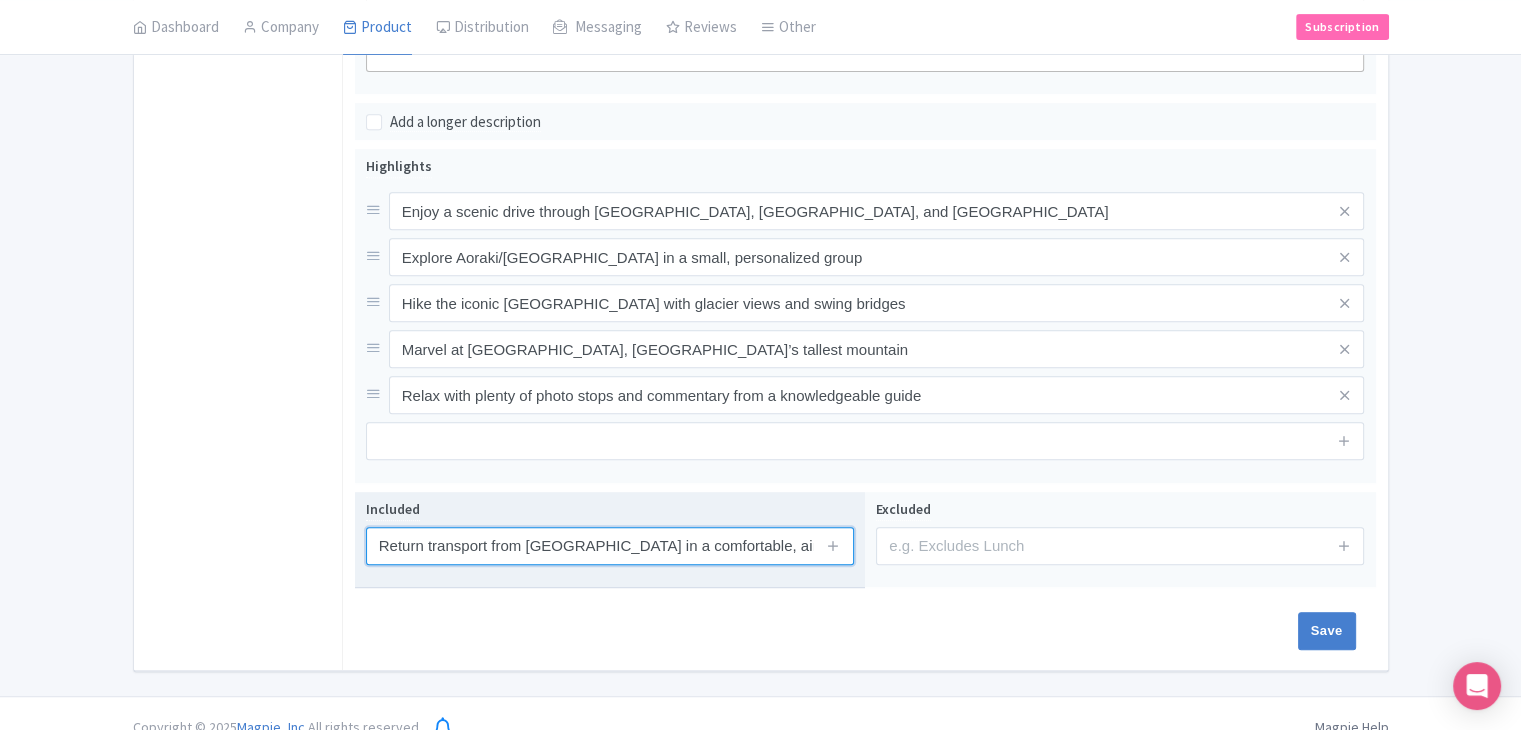 scroll, scrollTop: 0, scrollLeft: 64, axis: horizontal 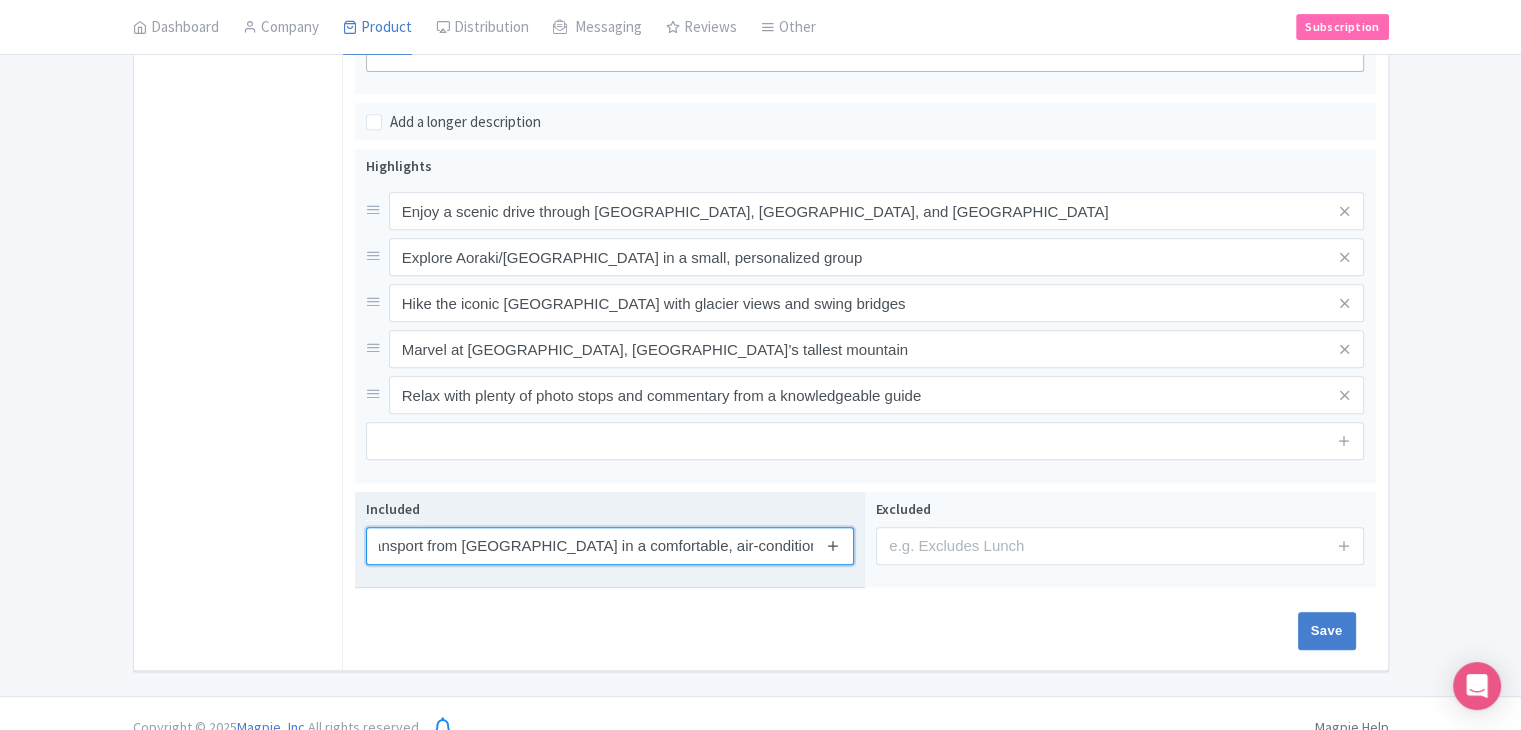 type on "Return transport from Queenstown in a comfortable, air-conditioned vehicle" 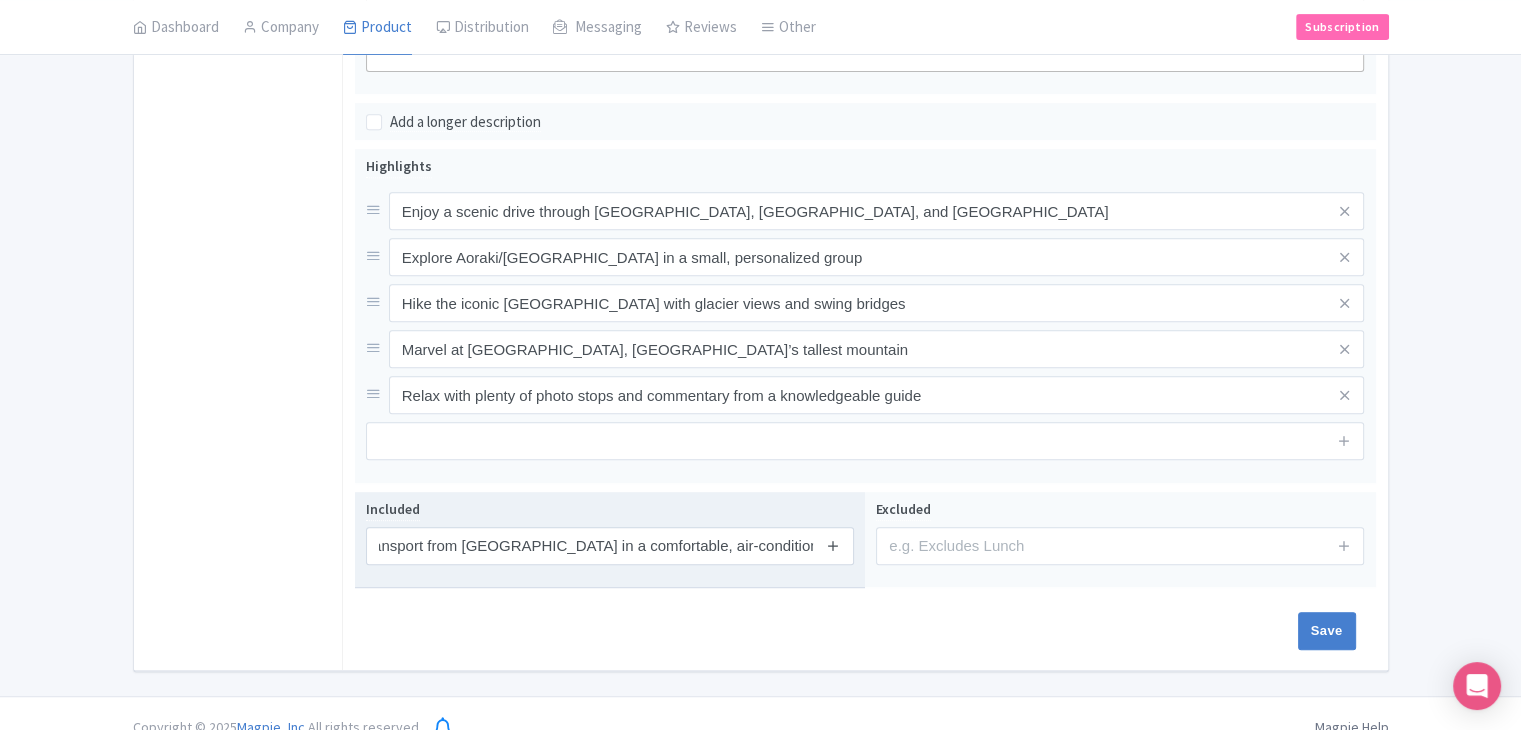 click at bounding box center [833, 545] 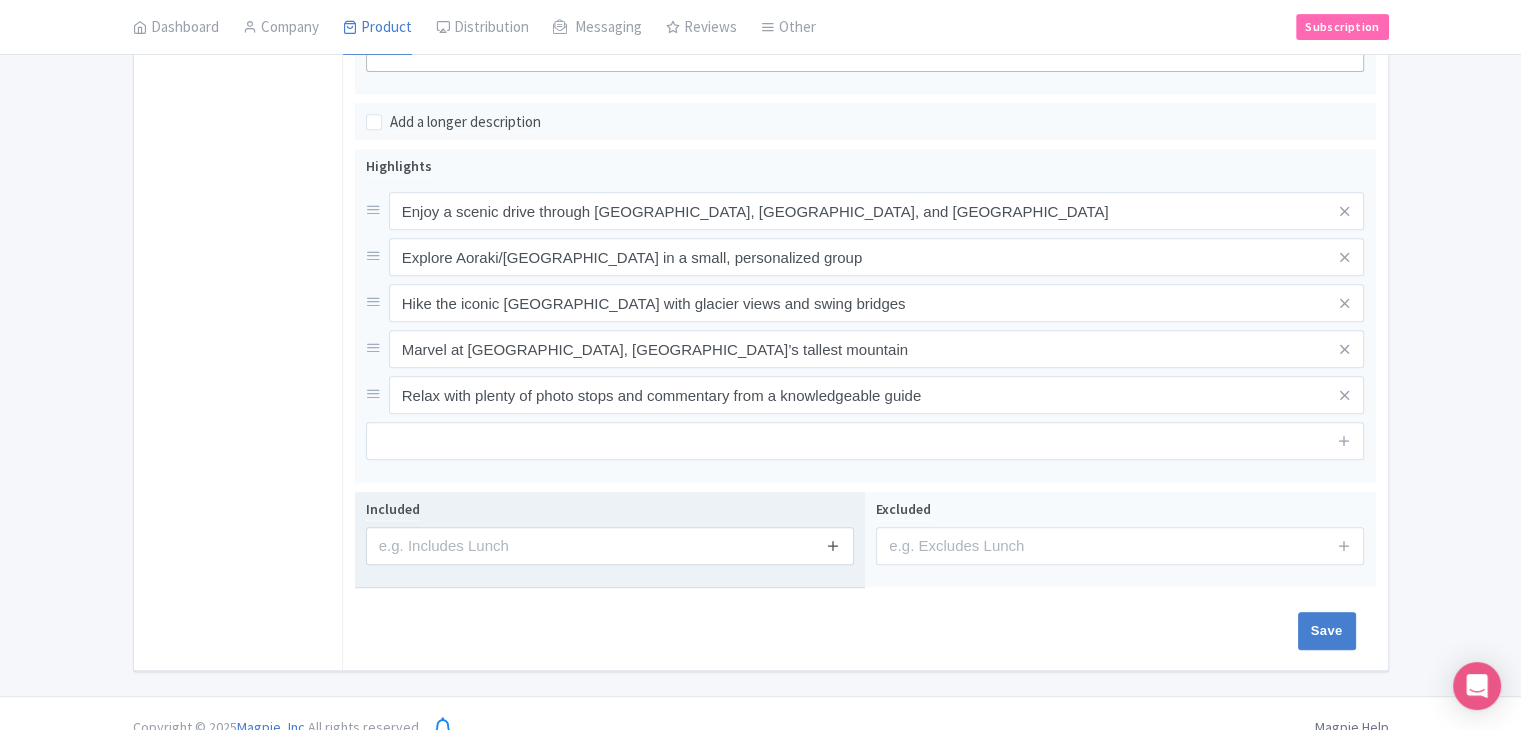 scroll, scrollTop: 0, scrollLeft: 0, axis: both 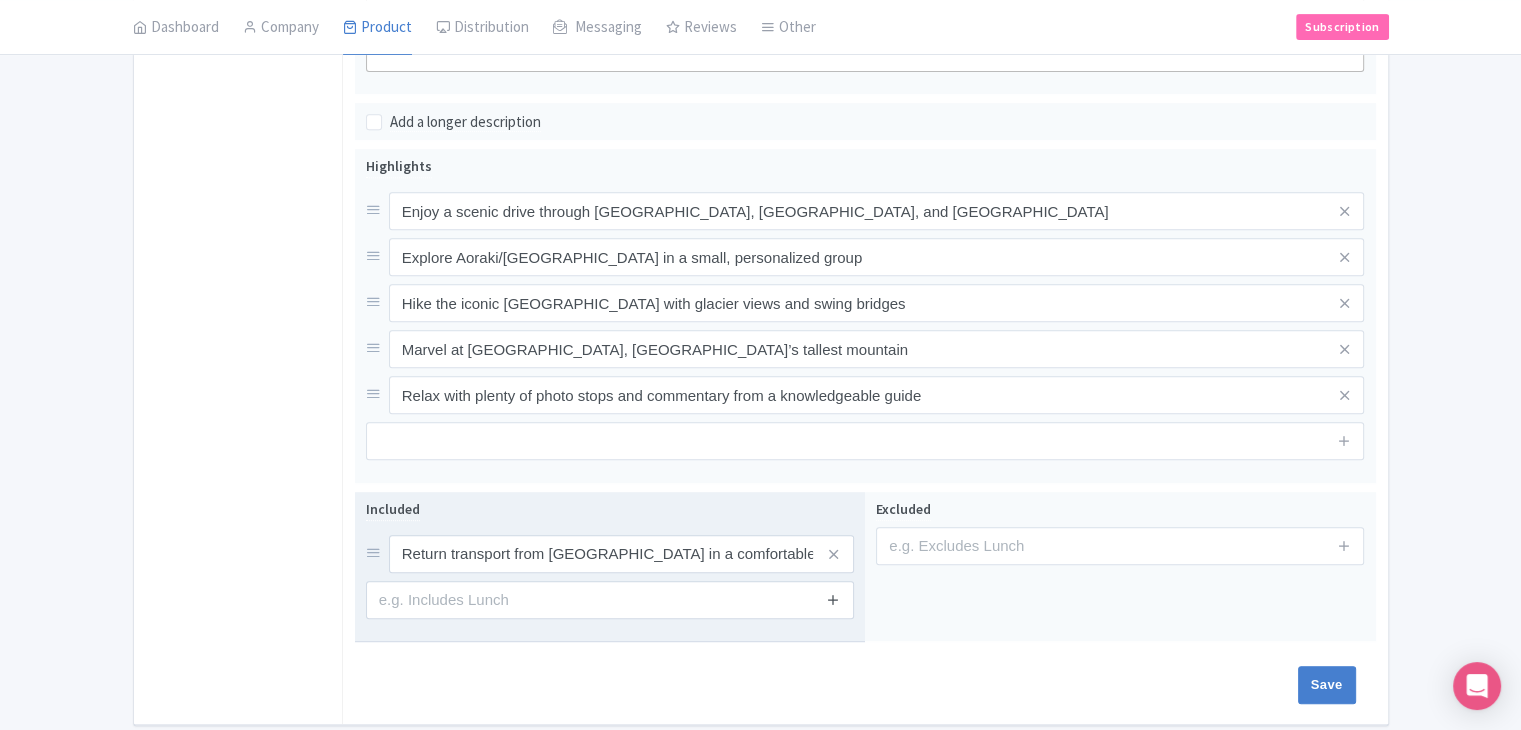 click at bounding box center (833, 599) 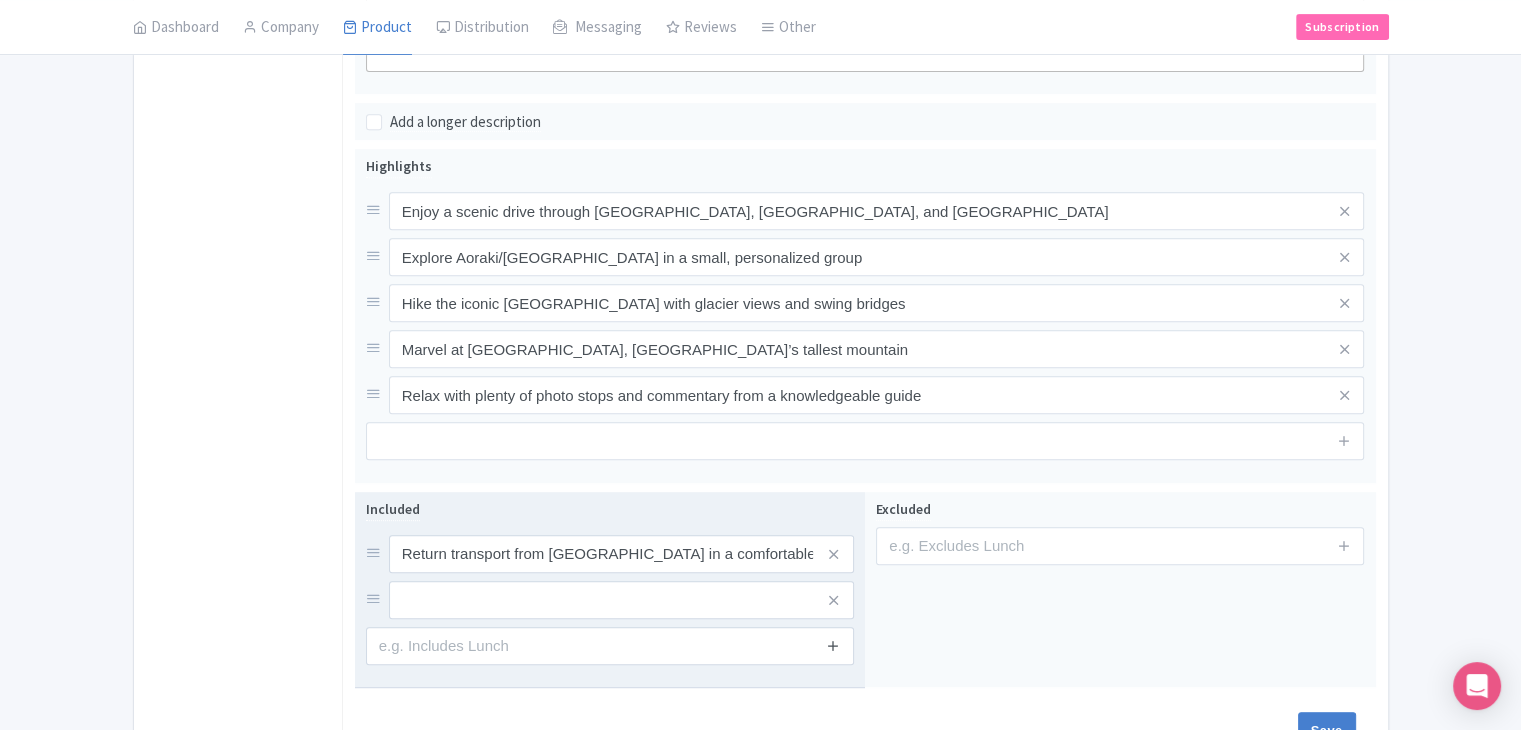 click at bounding box center (833, 646) 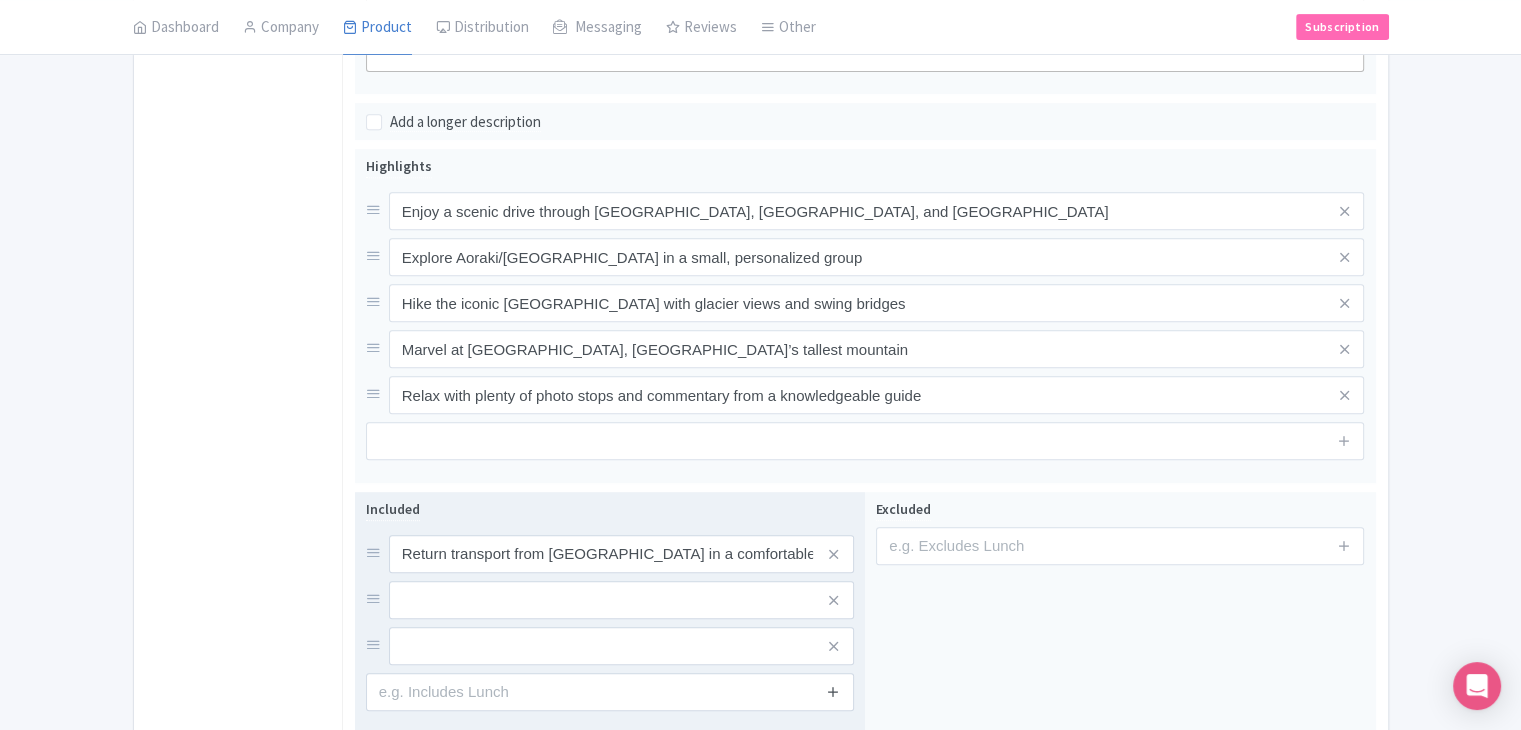 click at bounding box center (833, 691) 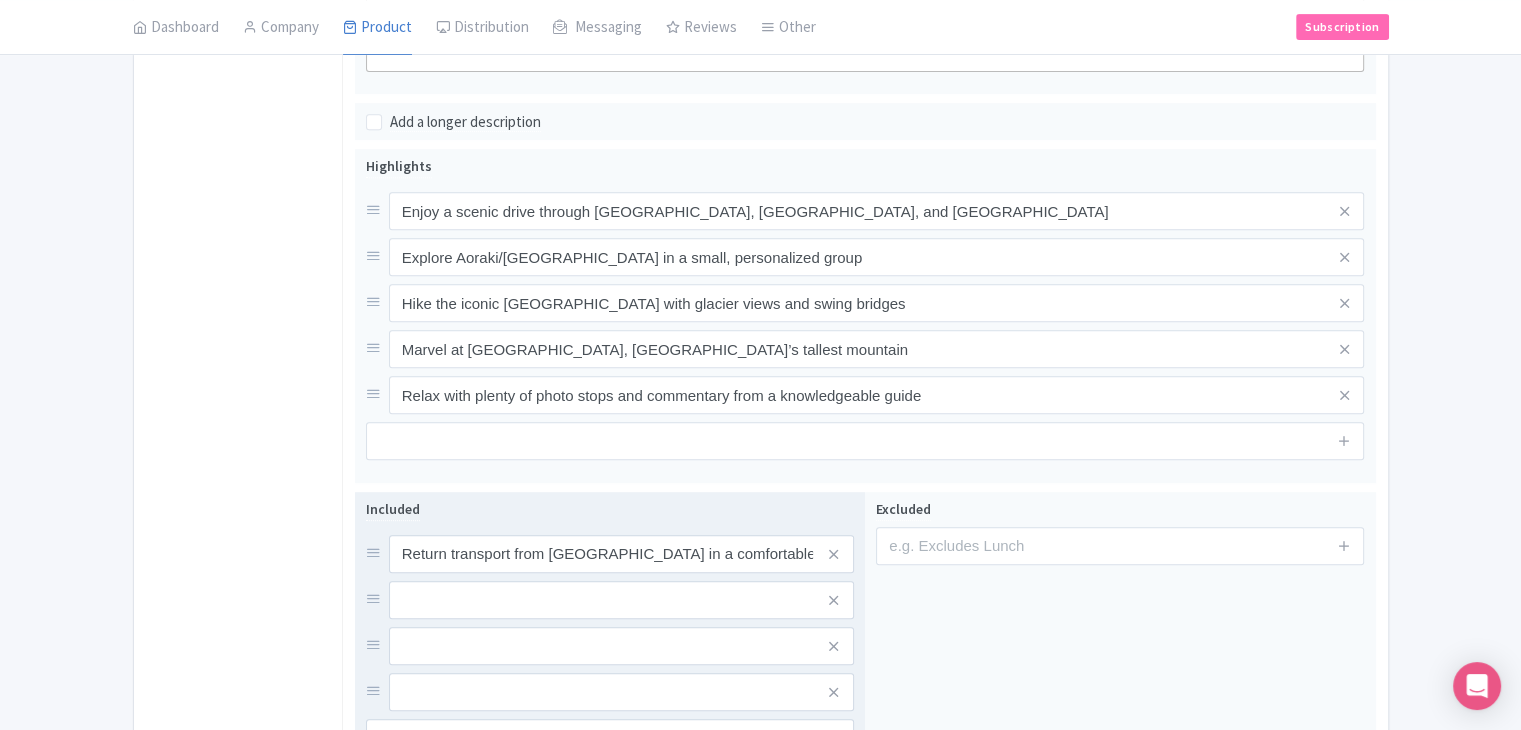 click at bounding box center (833, 737) 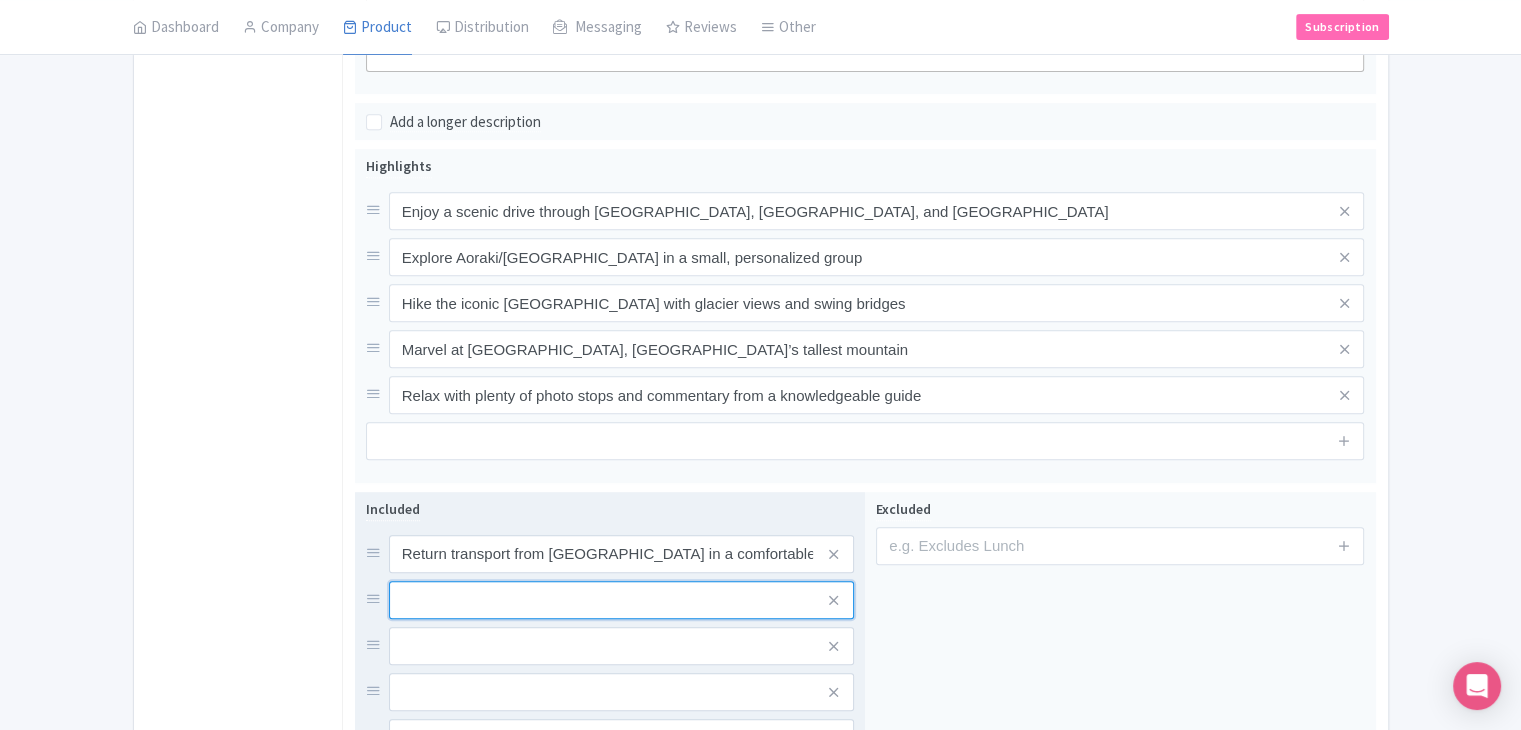 click at bounding box center [621, 554] 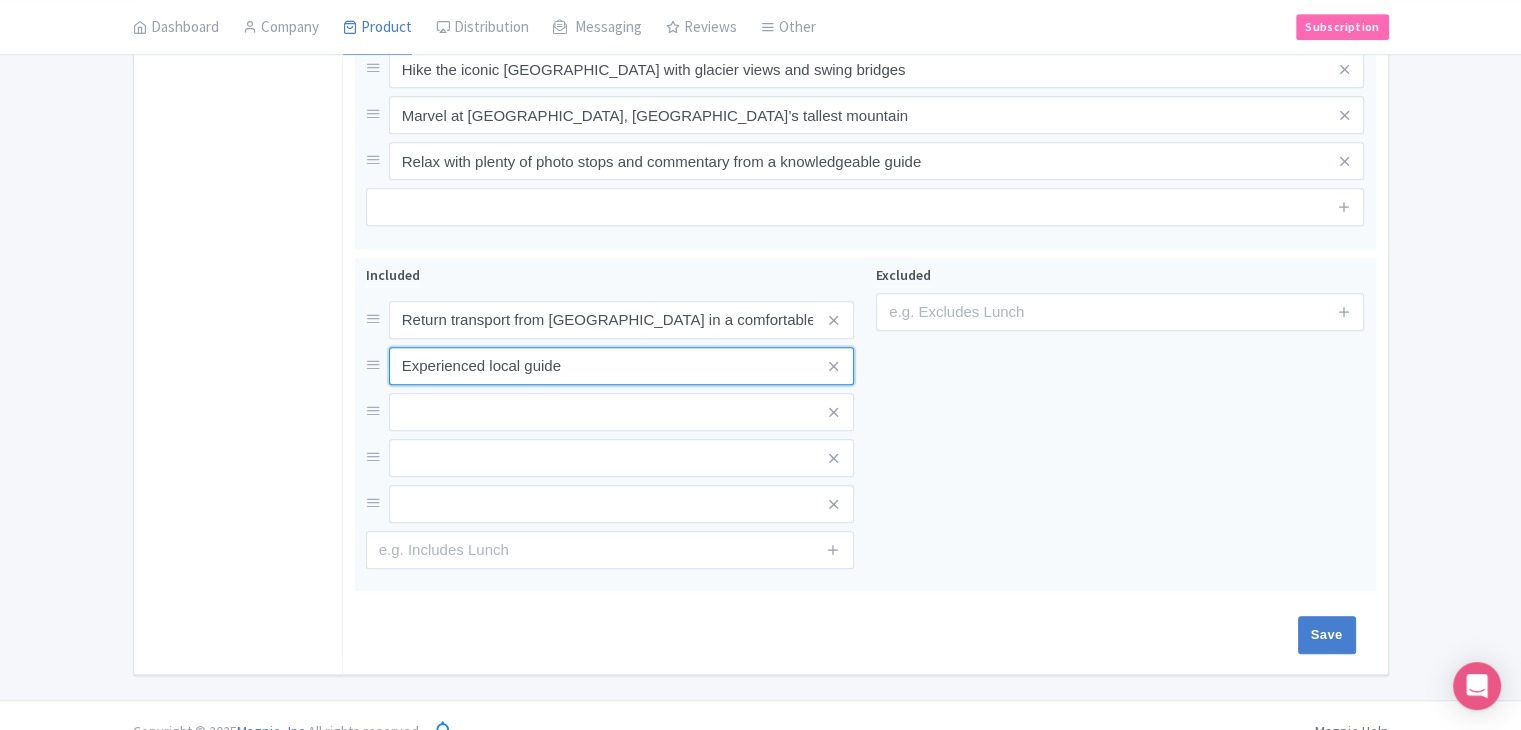 scroll, scrollTop: 1076, scrollLeft: 0, axis: vertical 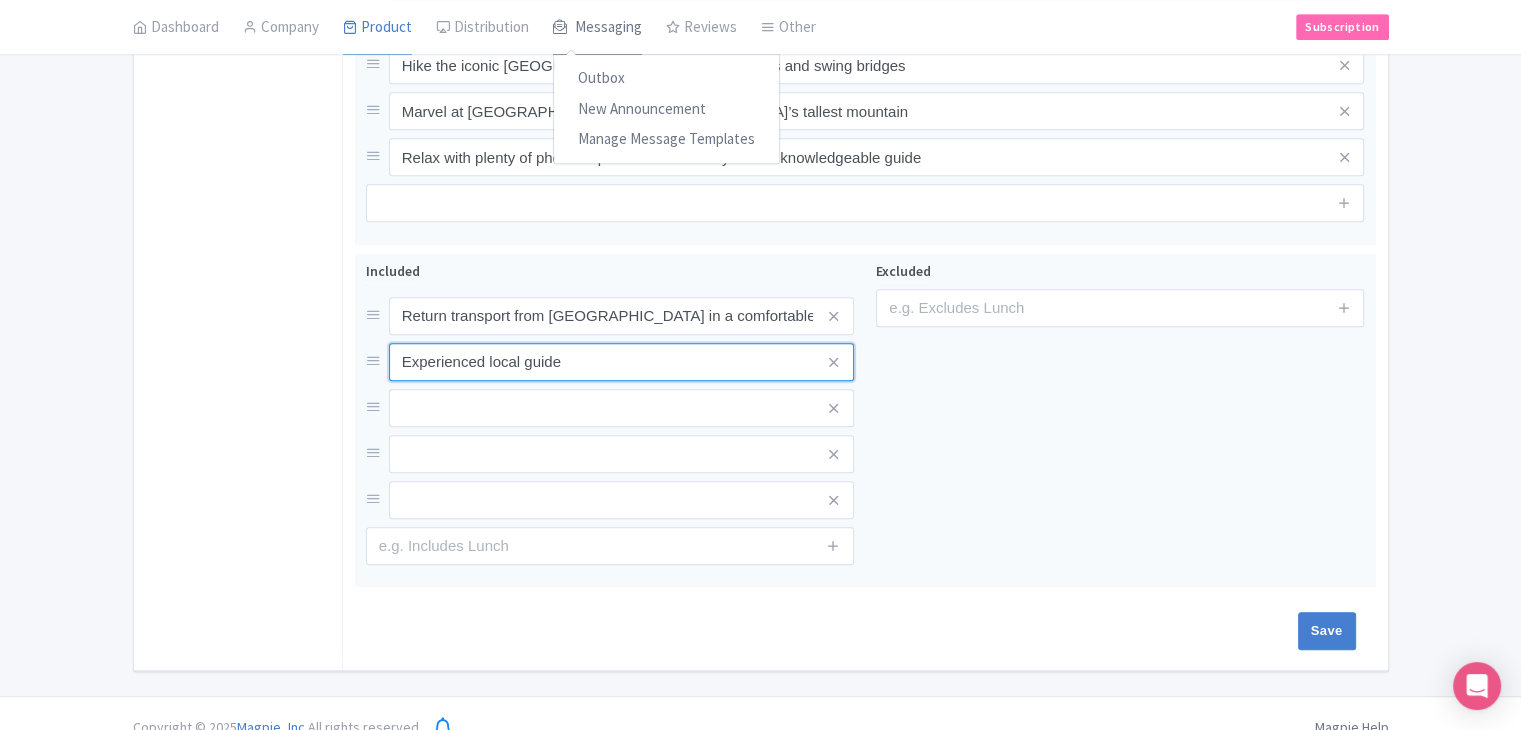 type on "Experienced local guide" 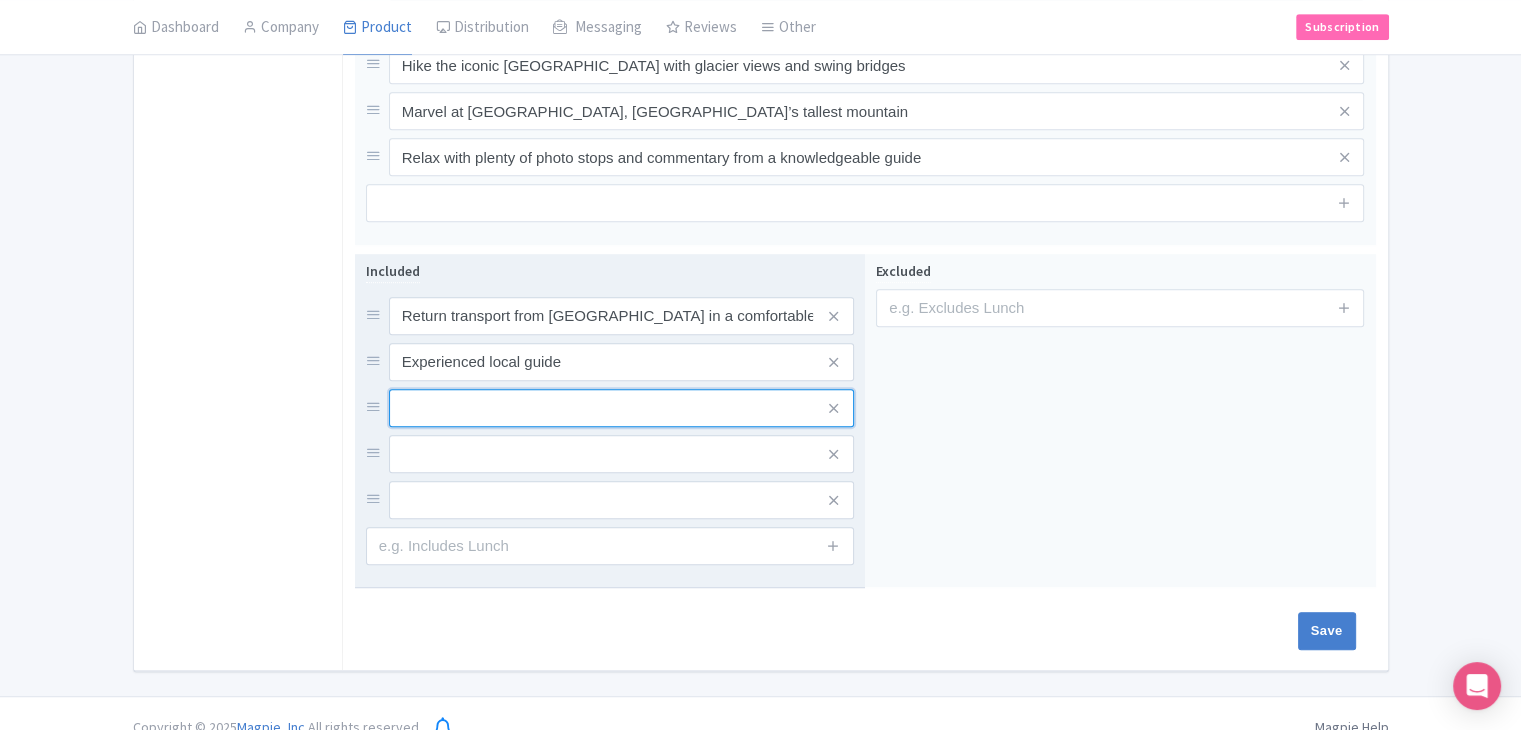 click at bounding box center (621, 316) 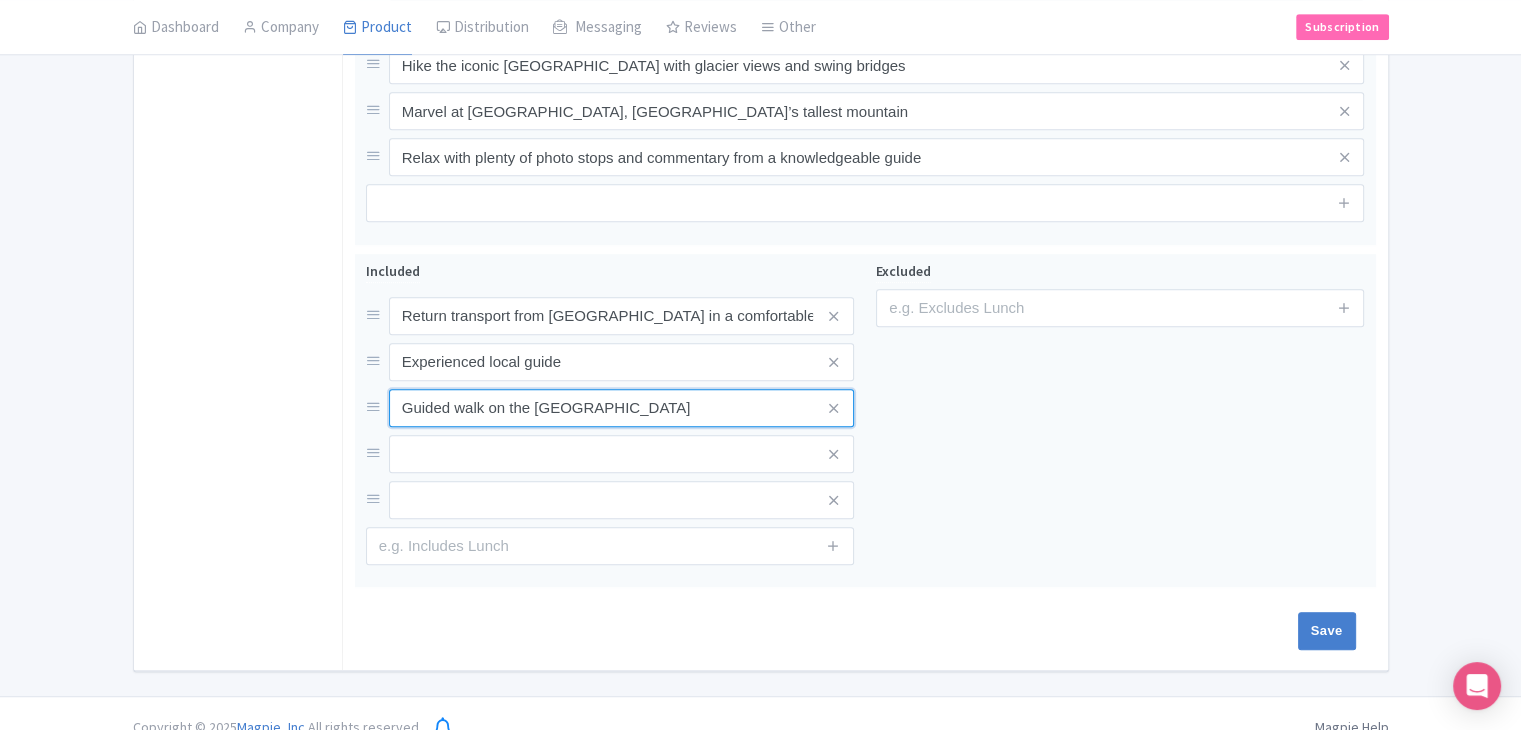 type on "Guided walk on the [GEOGRAPHIC_DATA]" 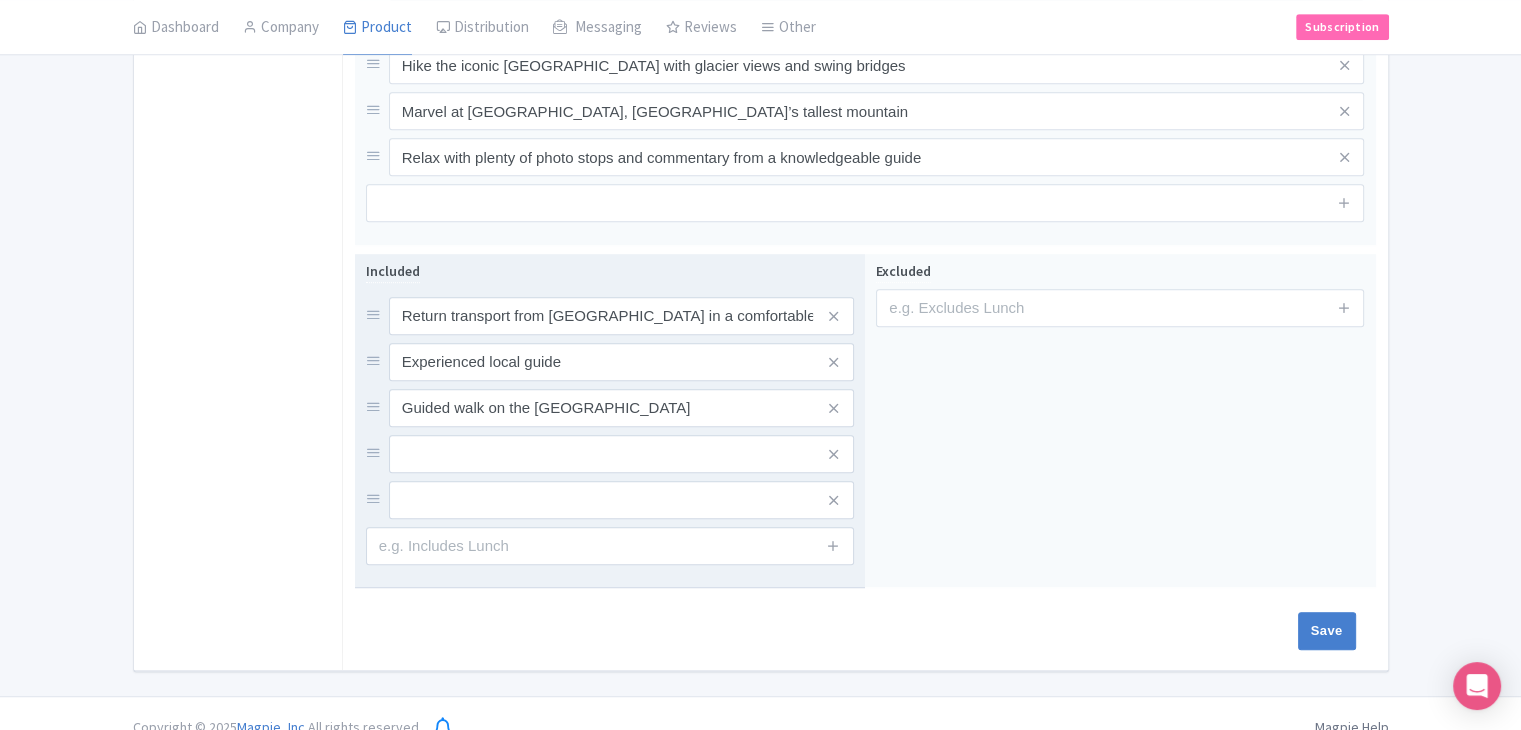 click on "Return transport from Queenstown in a comfortable, air-conditioned vehicle Experienced local guide Guided walk on the Hooker Valley Track" at bounding box center (610, 408) 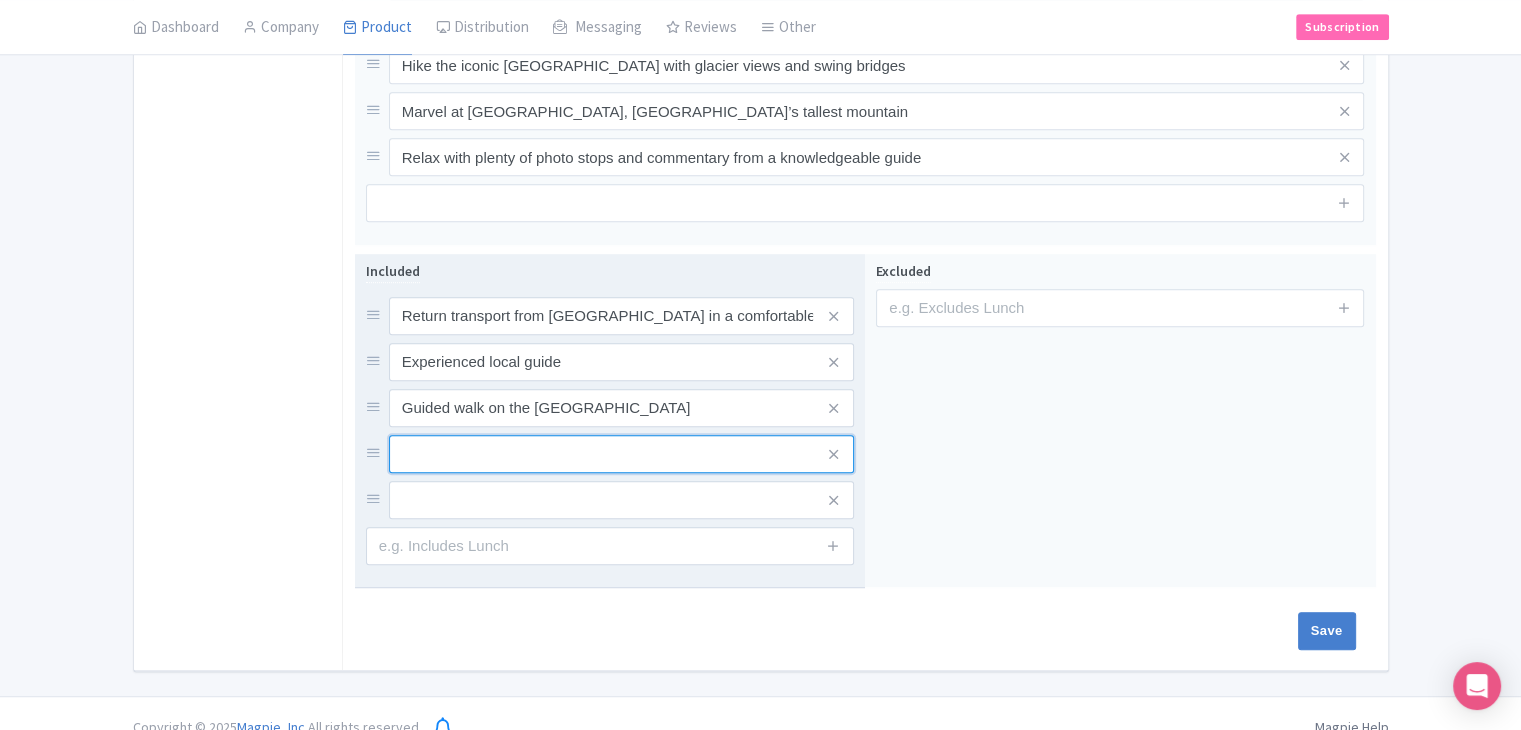 click at bounding box center [621, 316] 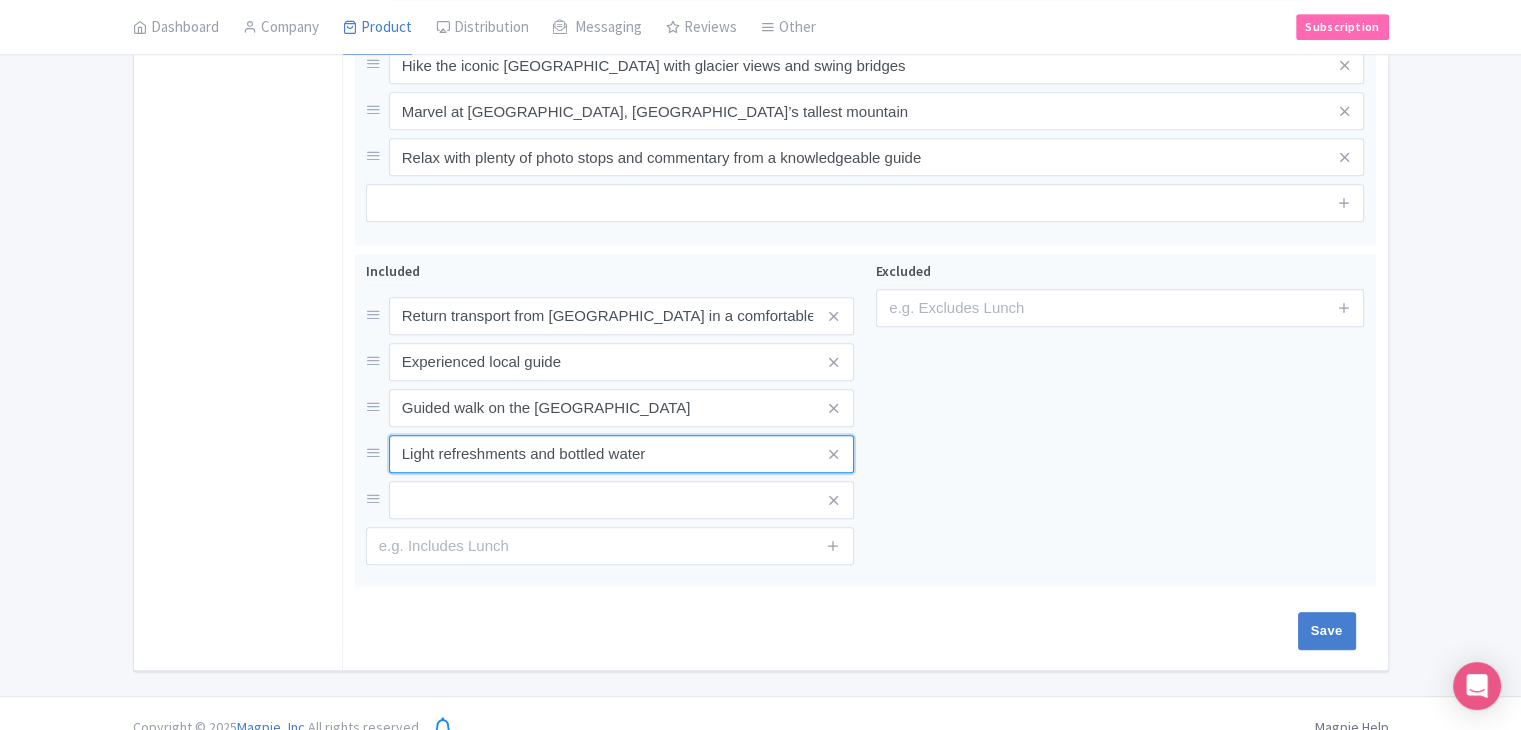 type on "Light refreshments and bottled water" 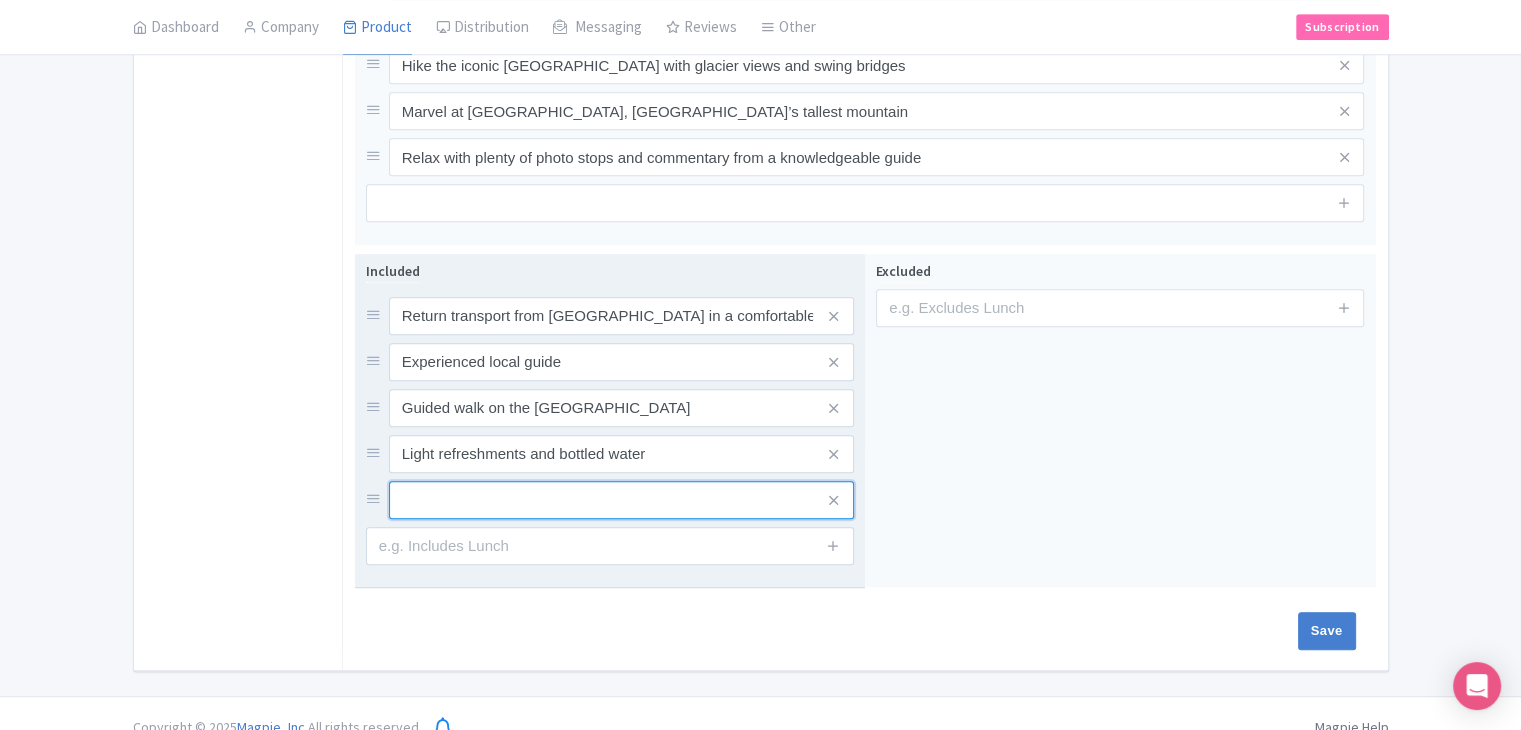 click at bounding box center [621, 316] 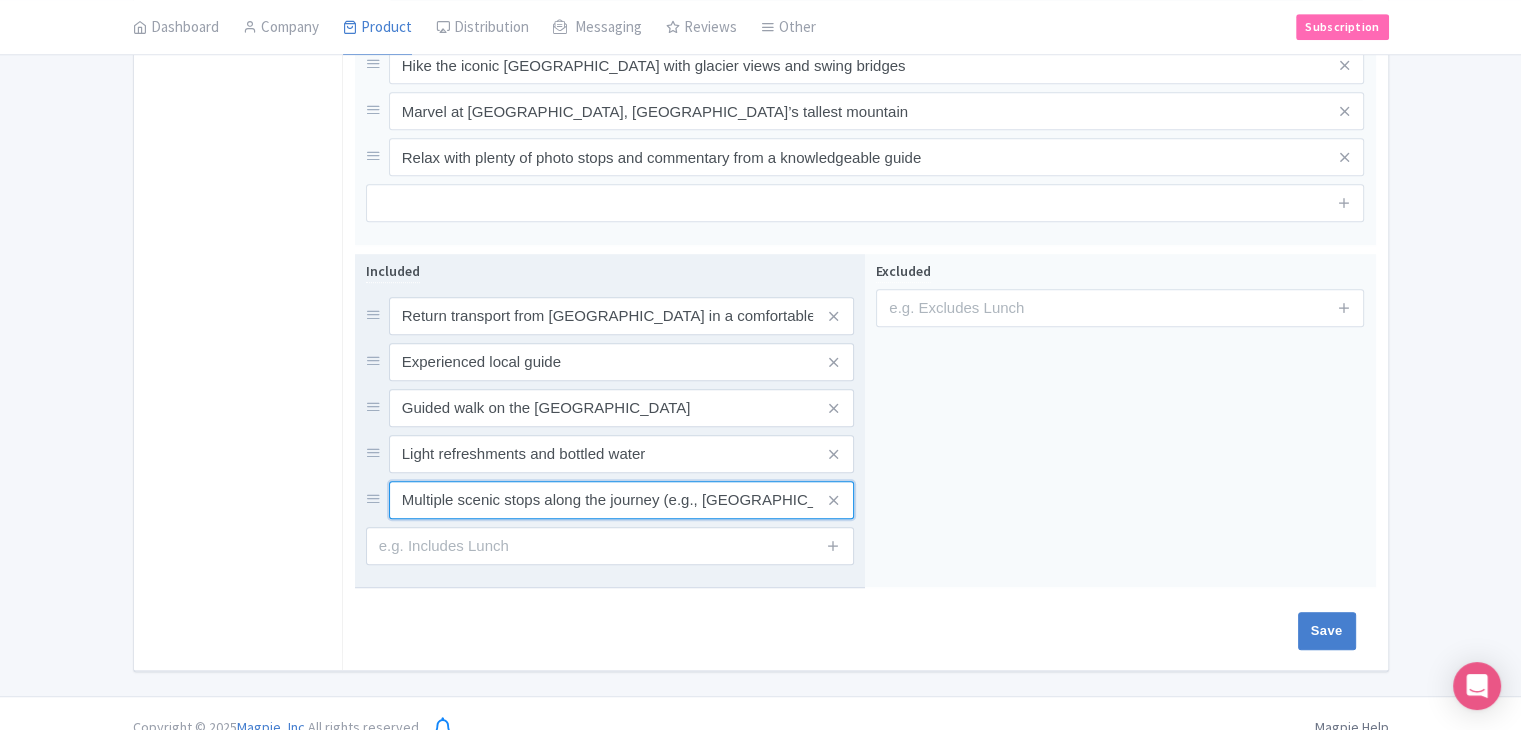 scroll, scrollTop: 0, scrollLeft: 60, axis: horizontal 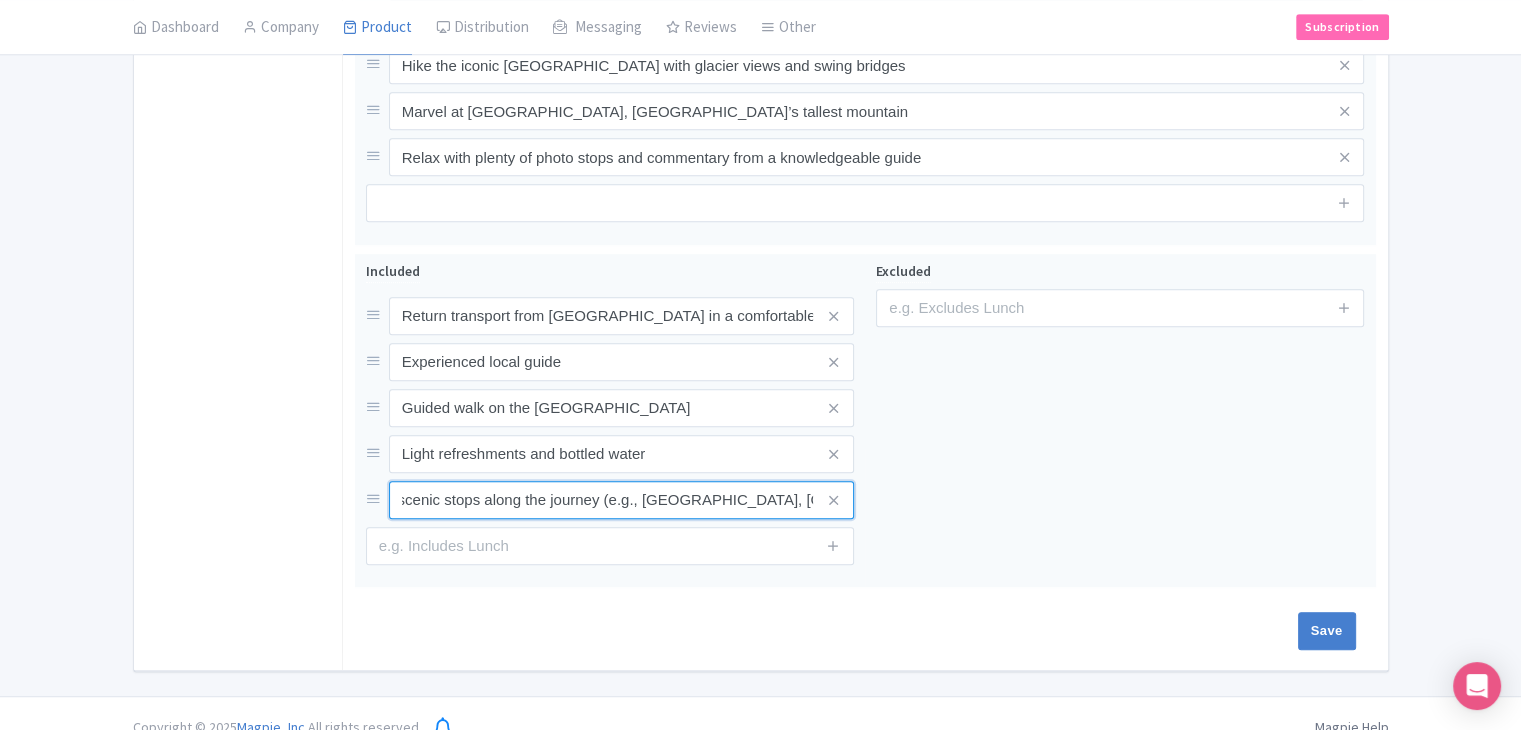 type on "Multiple scenic stops along the journey (e.g., [GEOGRAPHIC_DATA], [GEOGRAPHIC_DATA])" 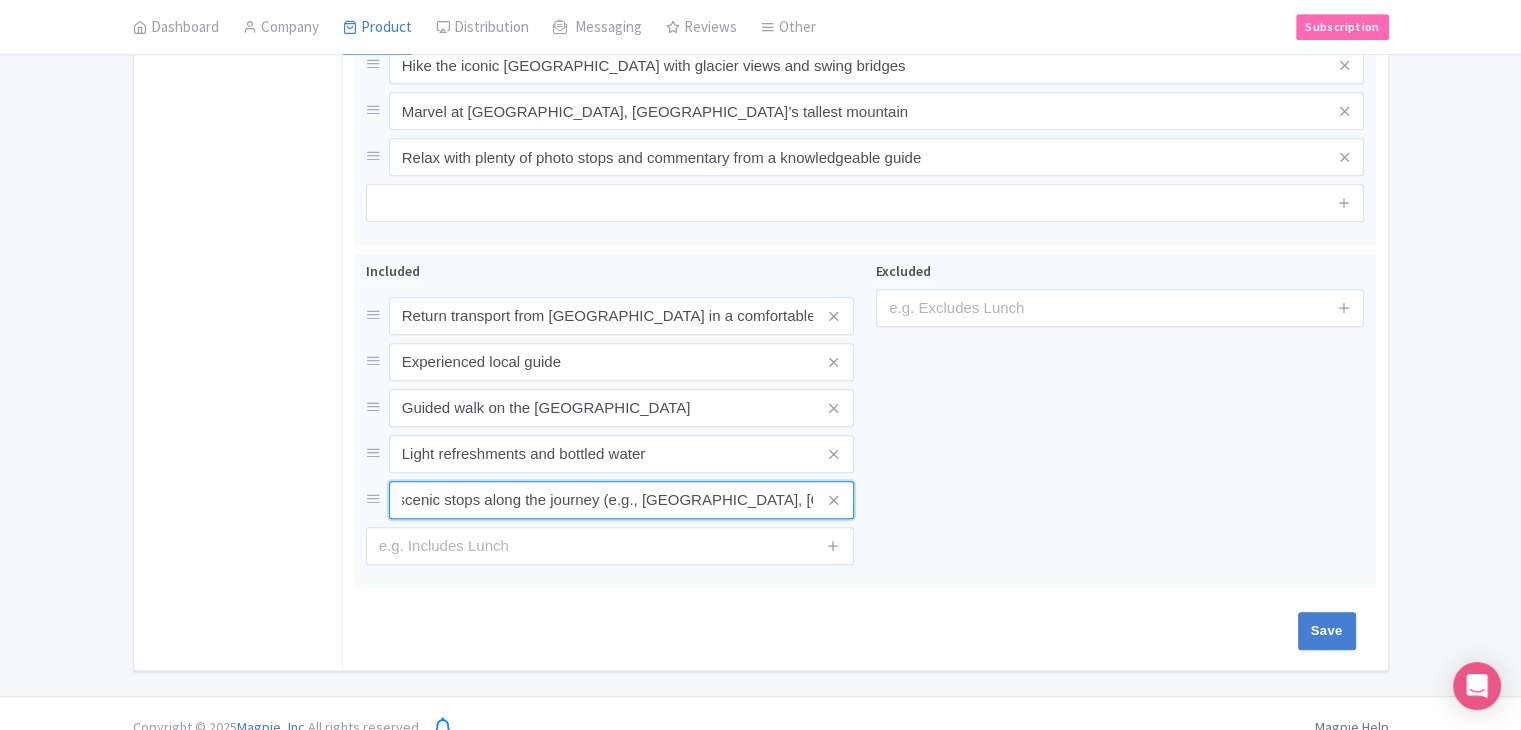 scroll, scrollTop: 0, scrollLeft: 0, axis: both 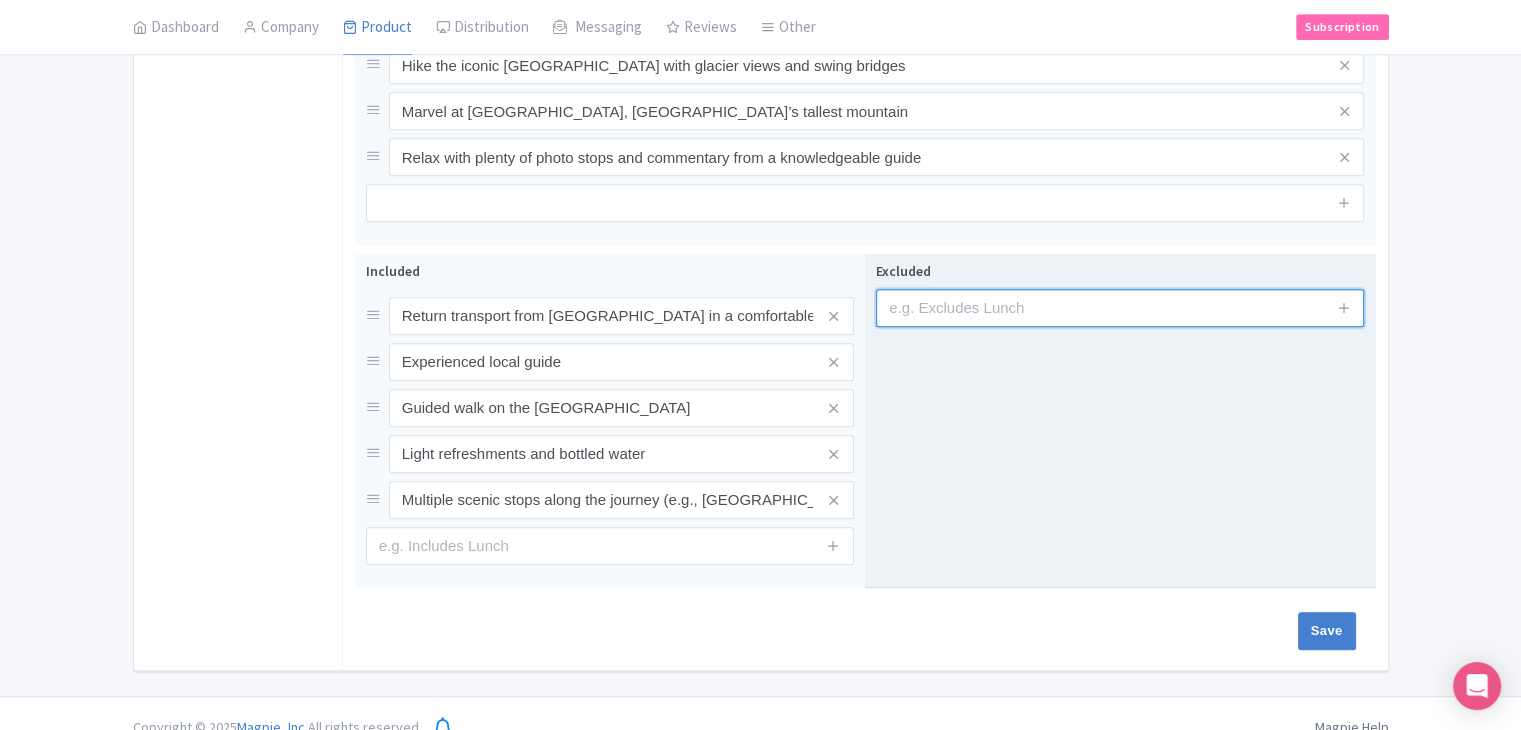 click at bounding box center (1120, 308) 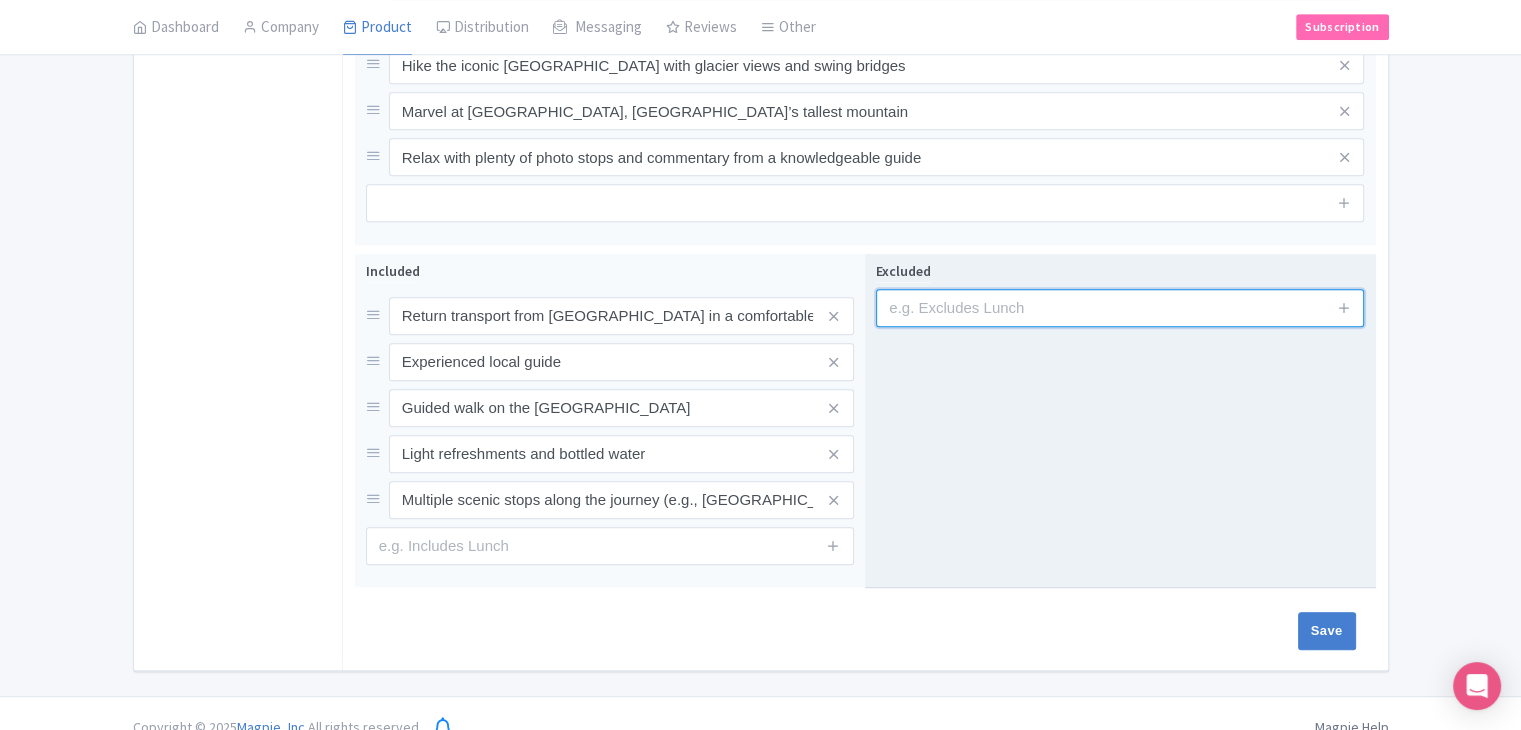 paste on "Meals (please bring your own or purchase en route)" 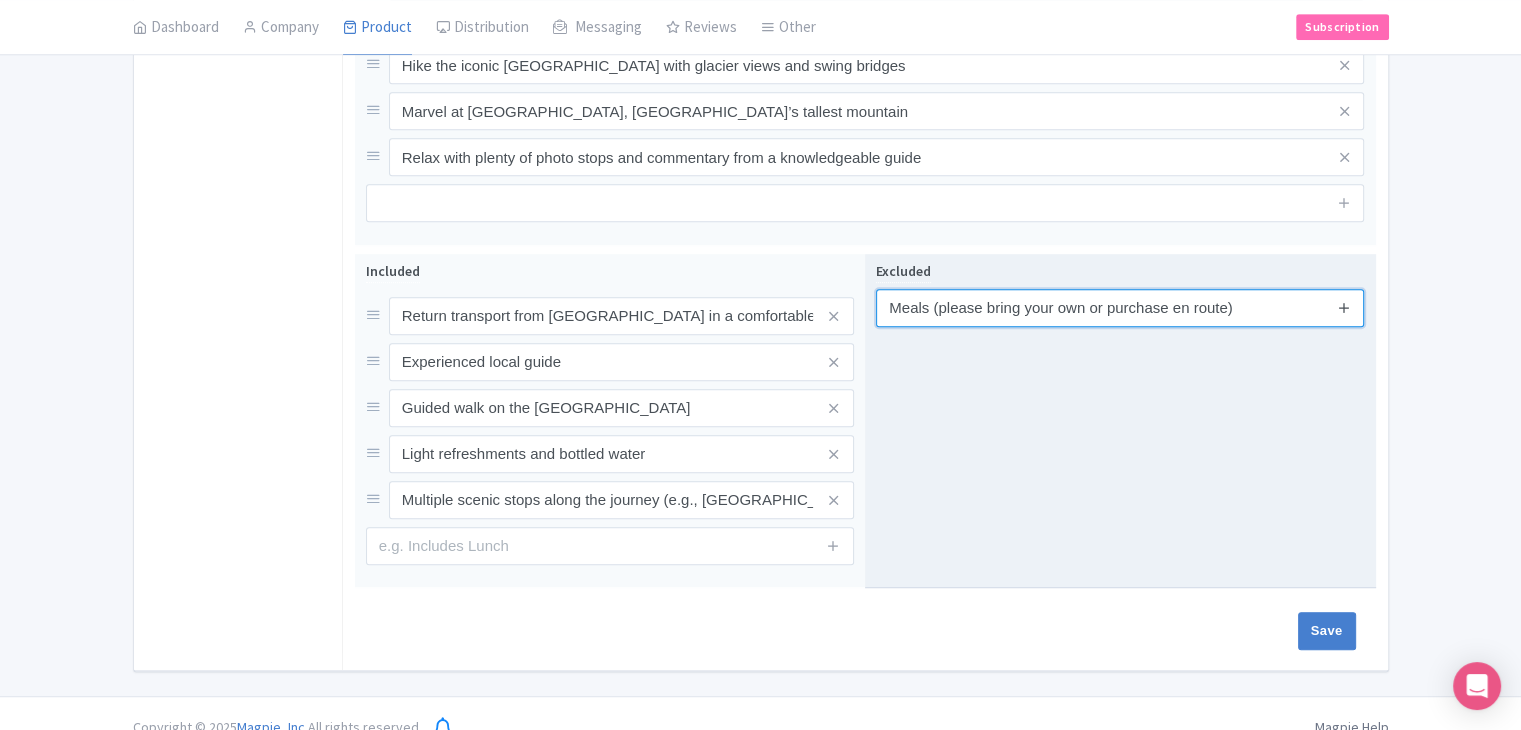 type on "Meals (please bring your own or purchase en route)" 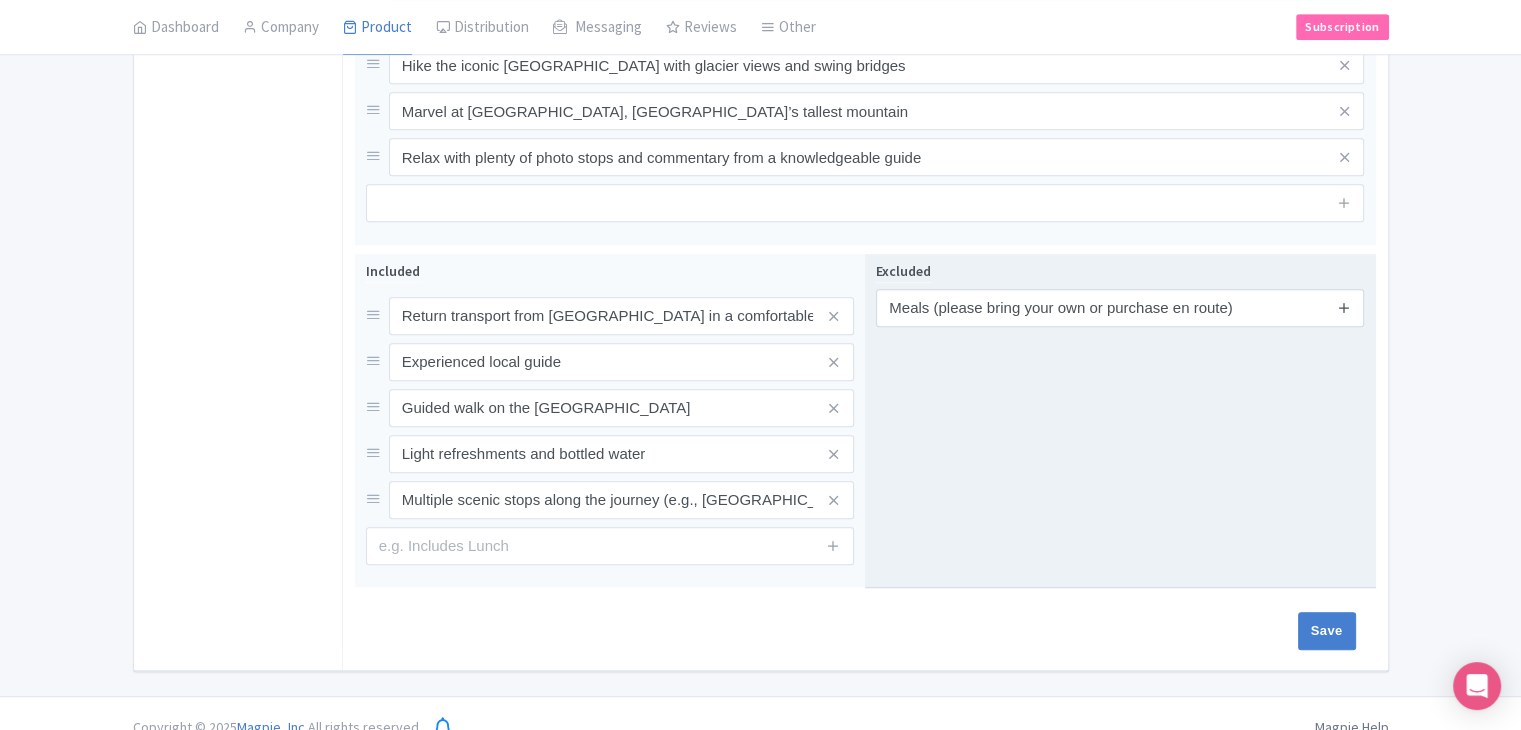 click at bounding box center (1344, 307) 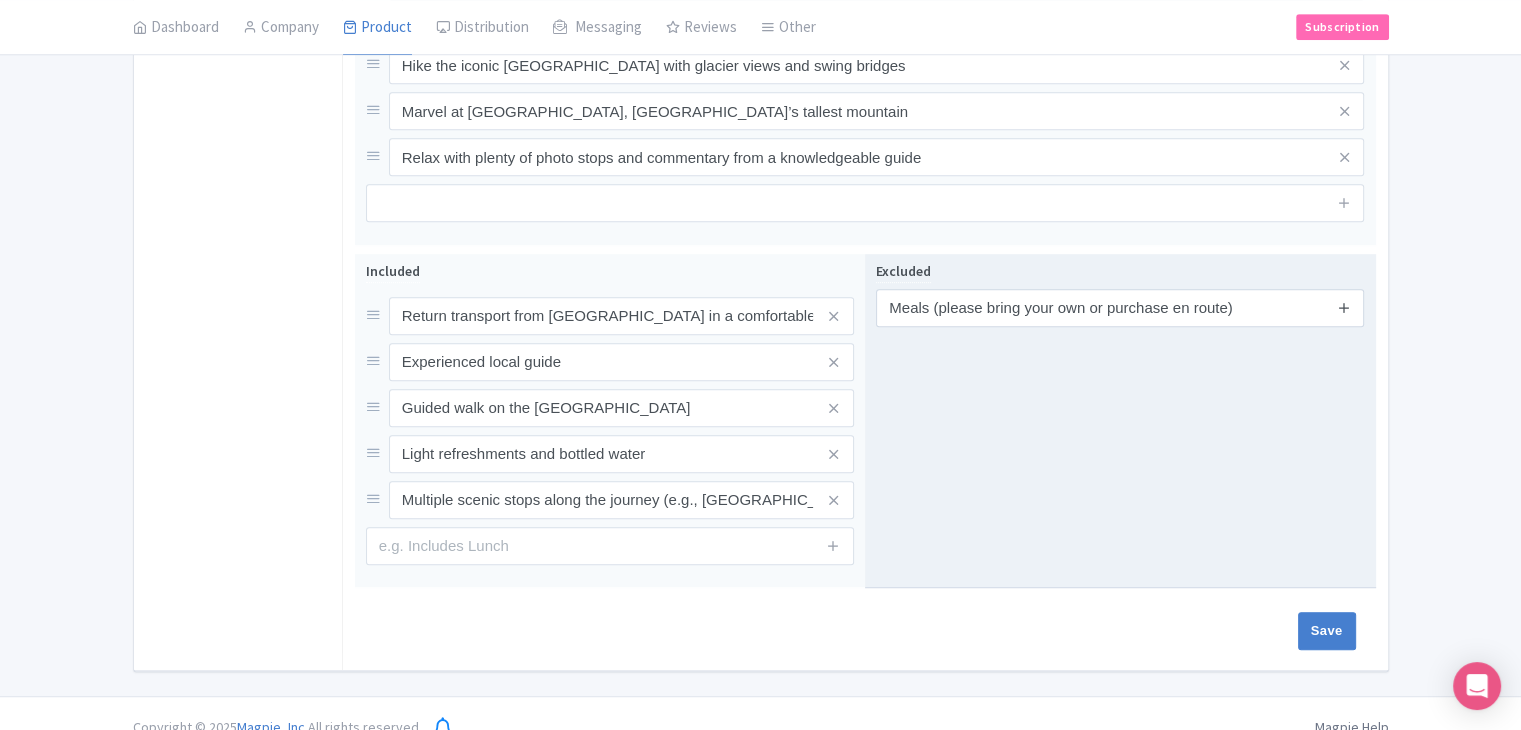 type 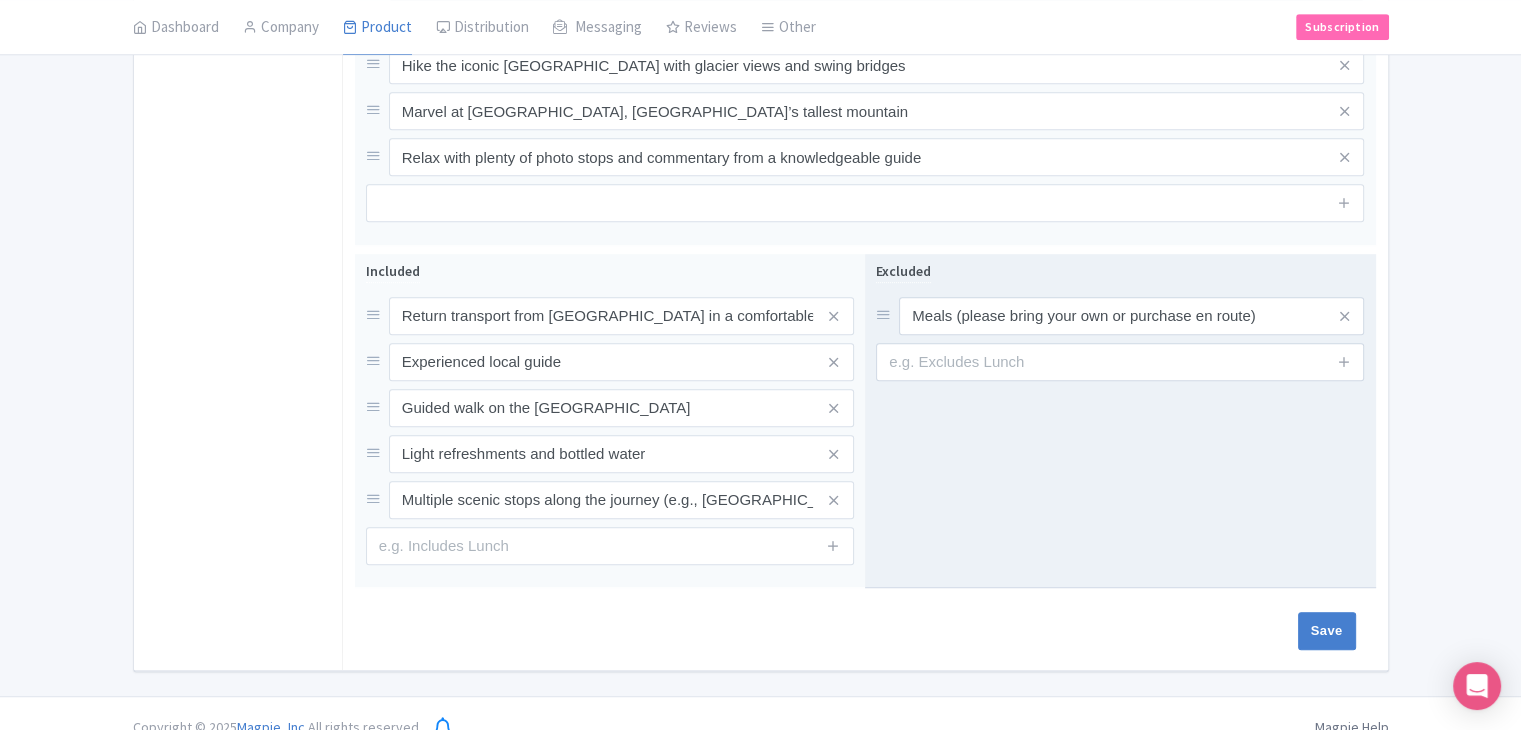 click at bounding box center [1344, 362] 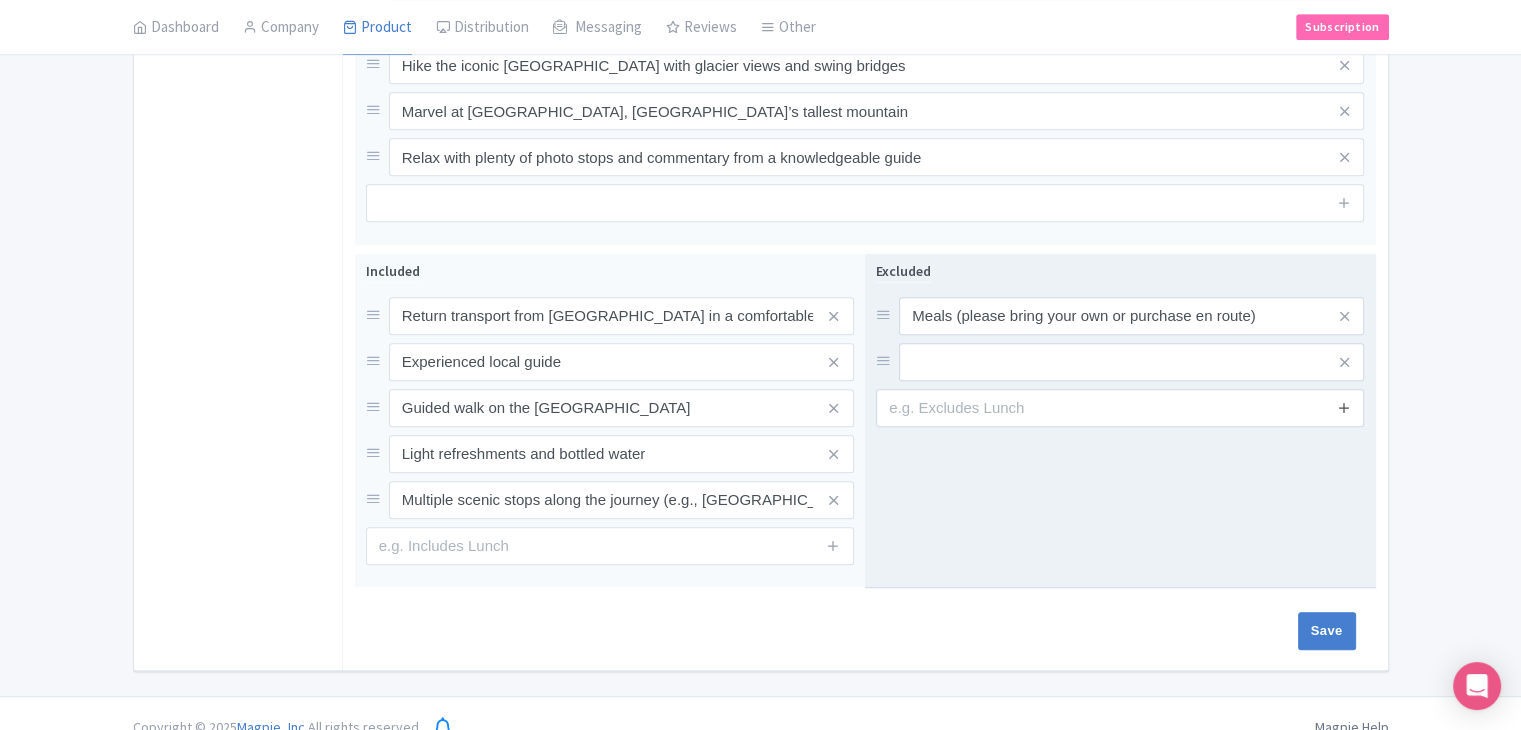 click at bounding box center [1344, 407] 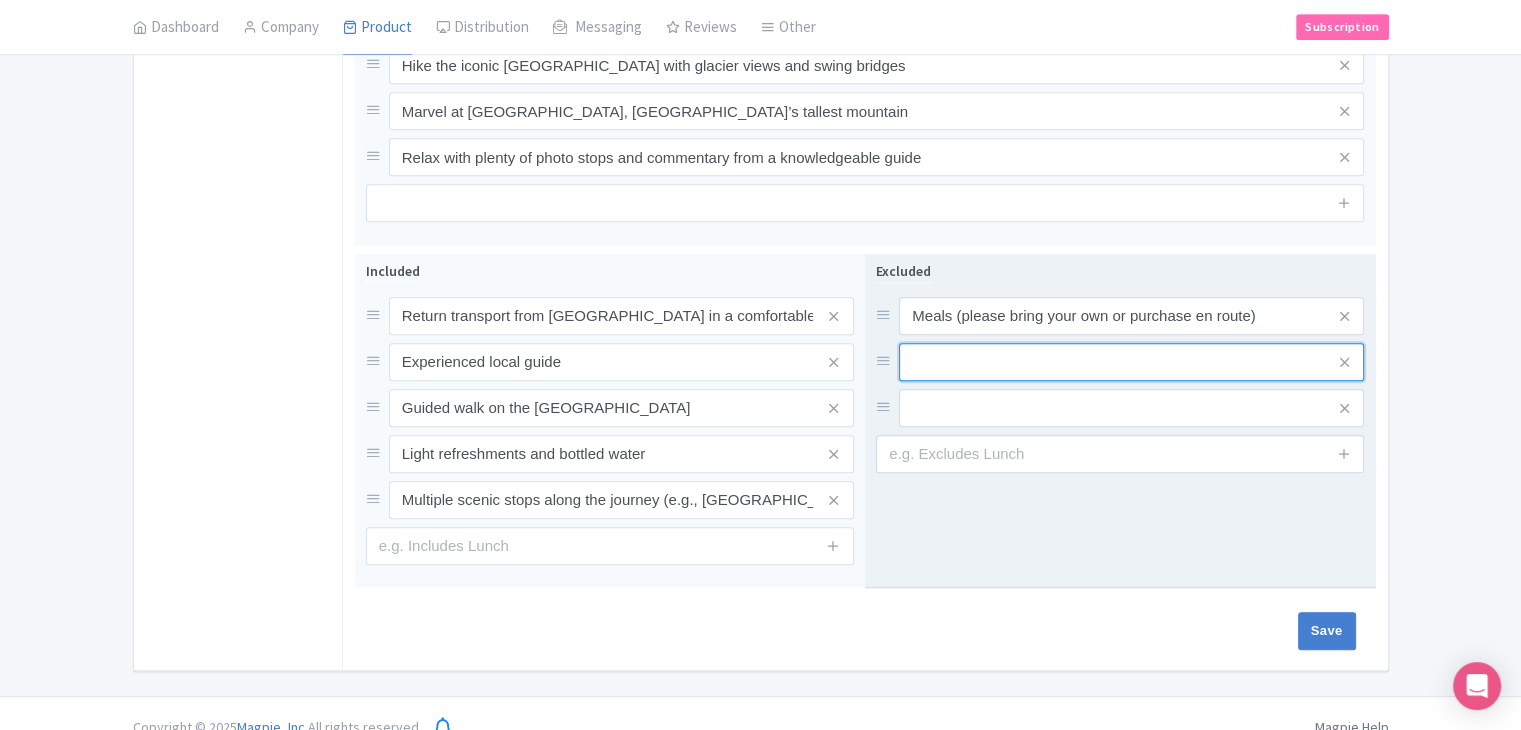 click at bounding box center (1131, 316) 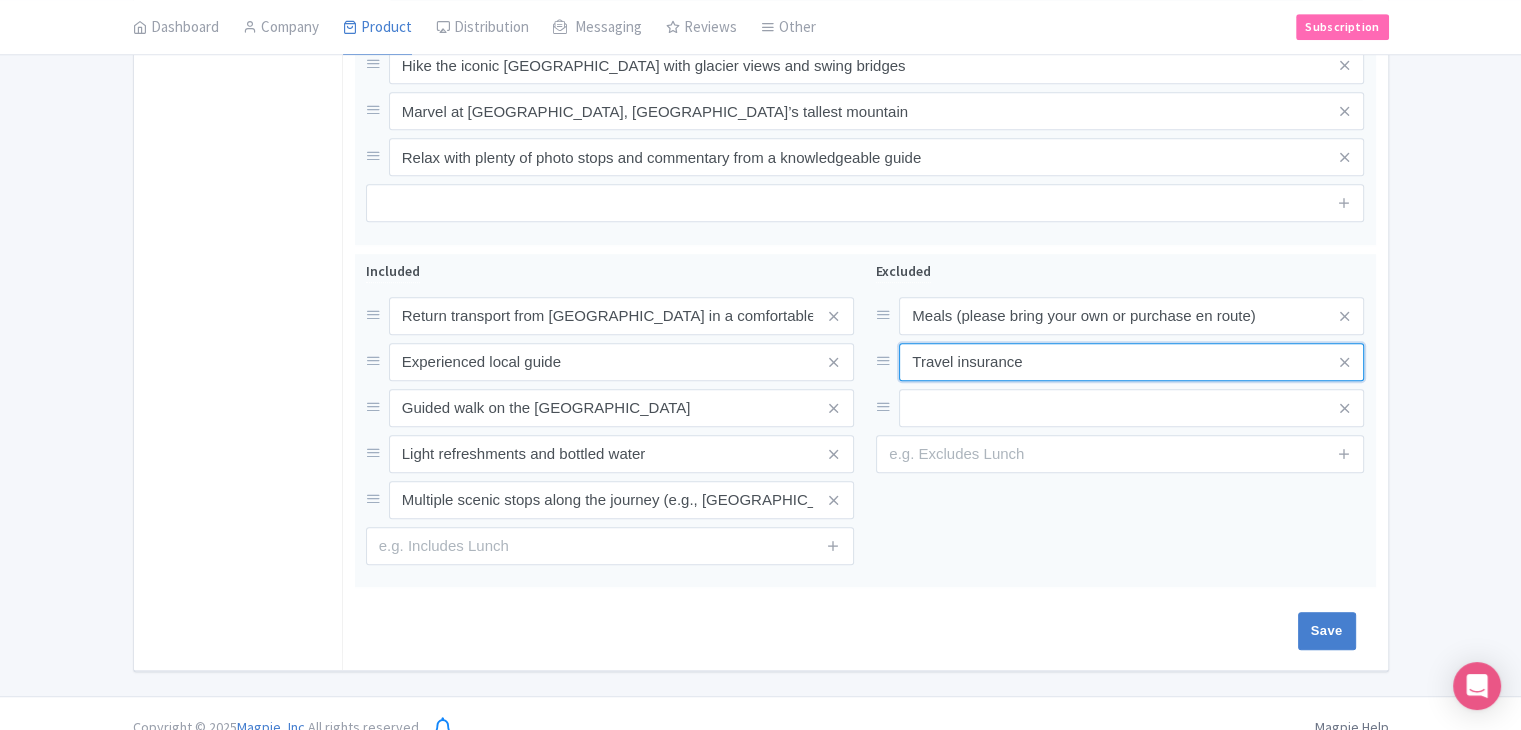 type on "Travel insurance" 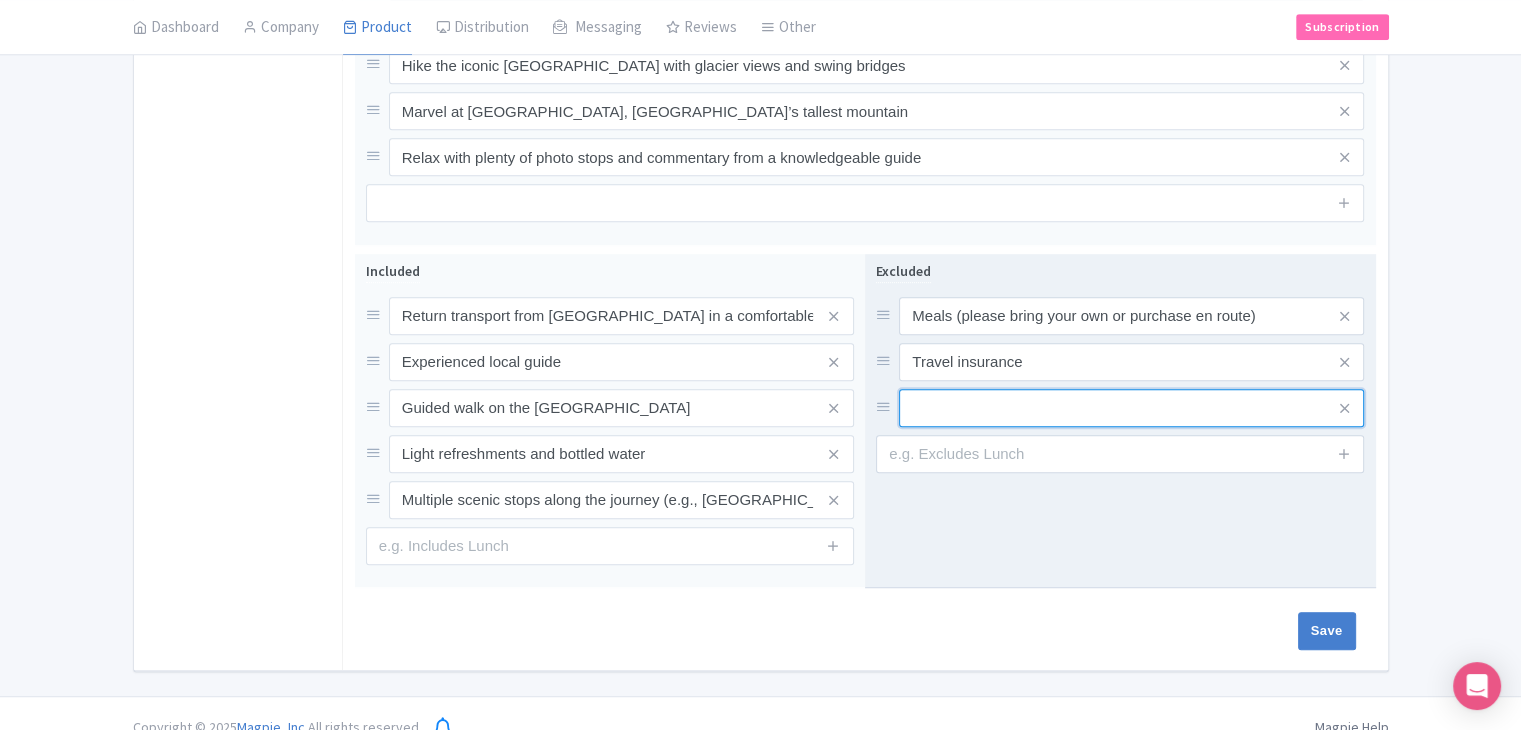 click at bounding box center (1131, 316) 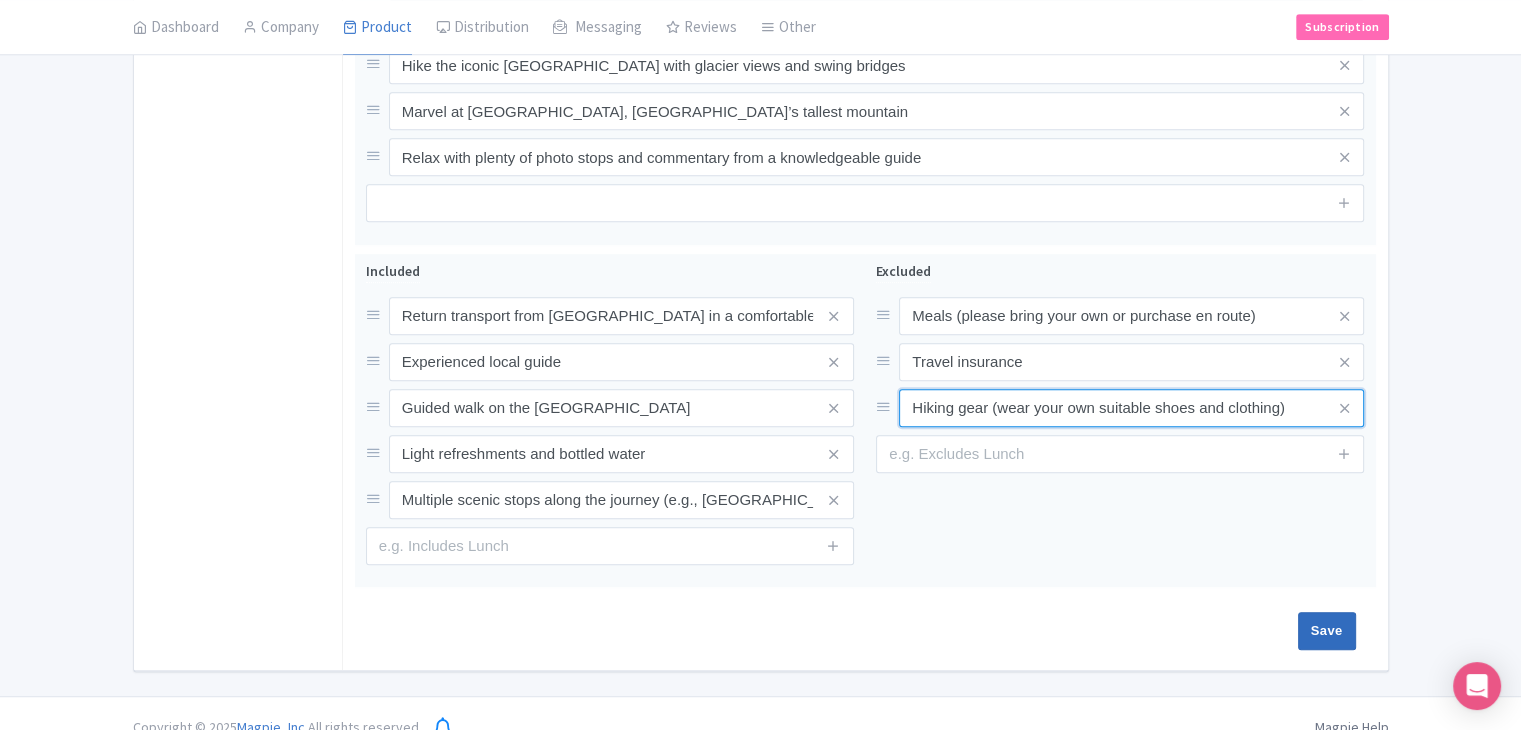 type on "Hiking gear (wear your own suitable shoes and clothing)" 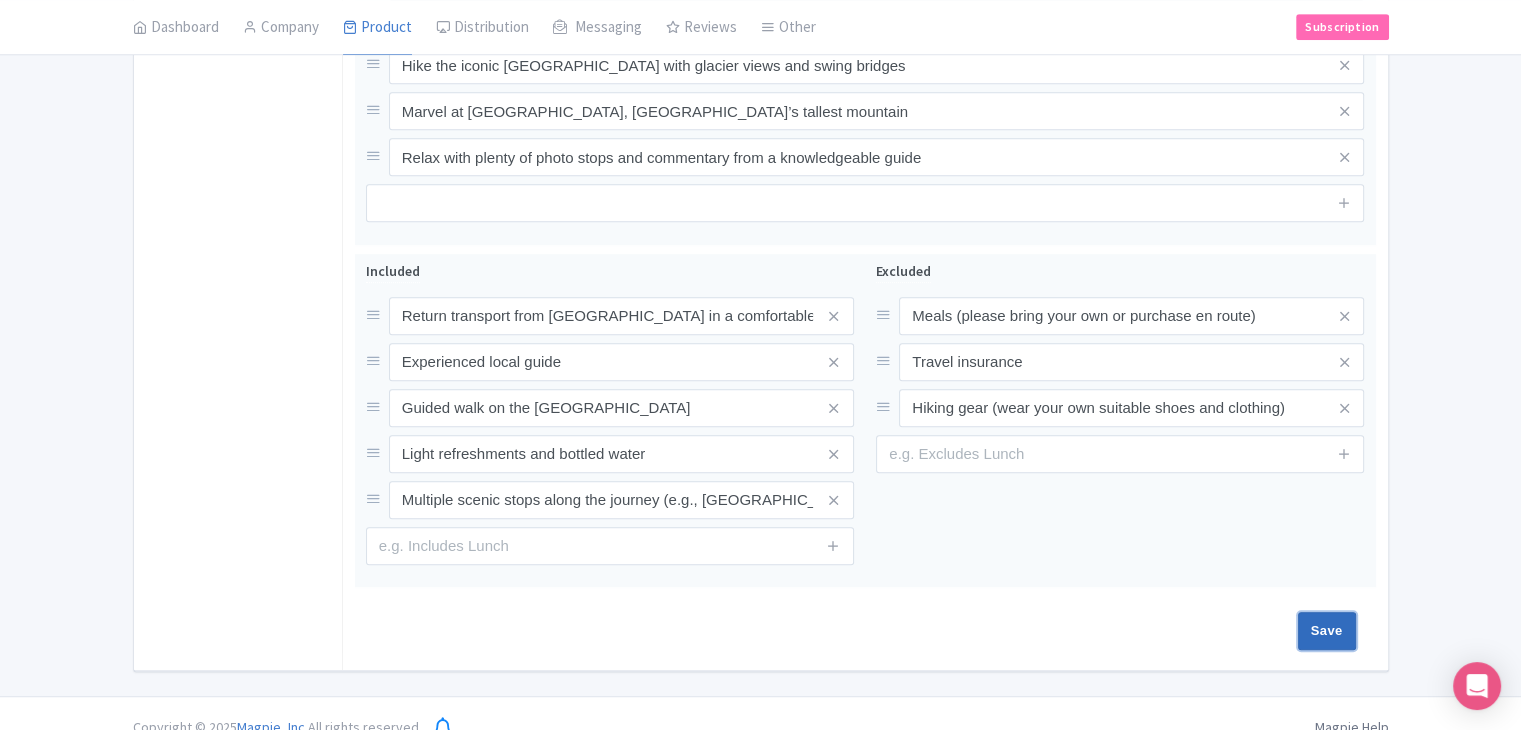 click on "Save" at bounding box center [1327, 631] 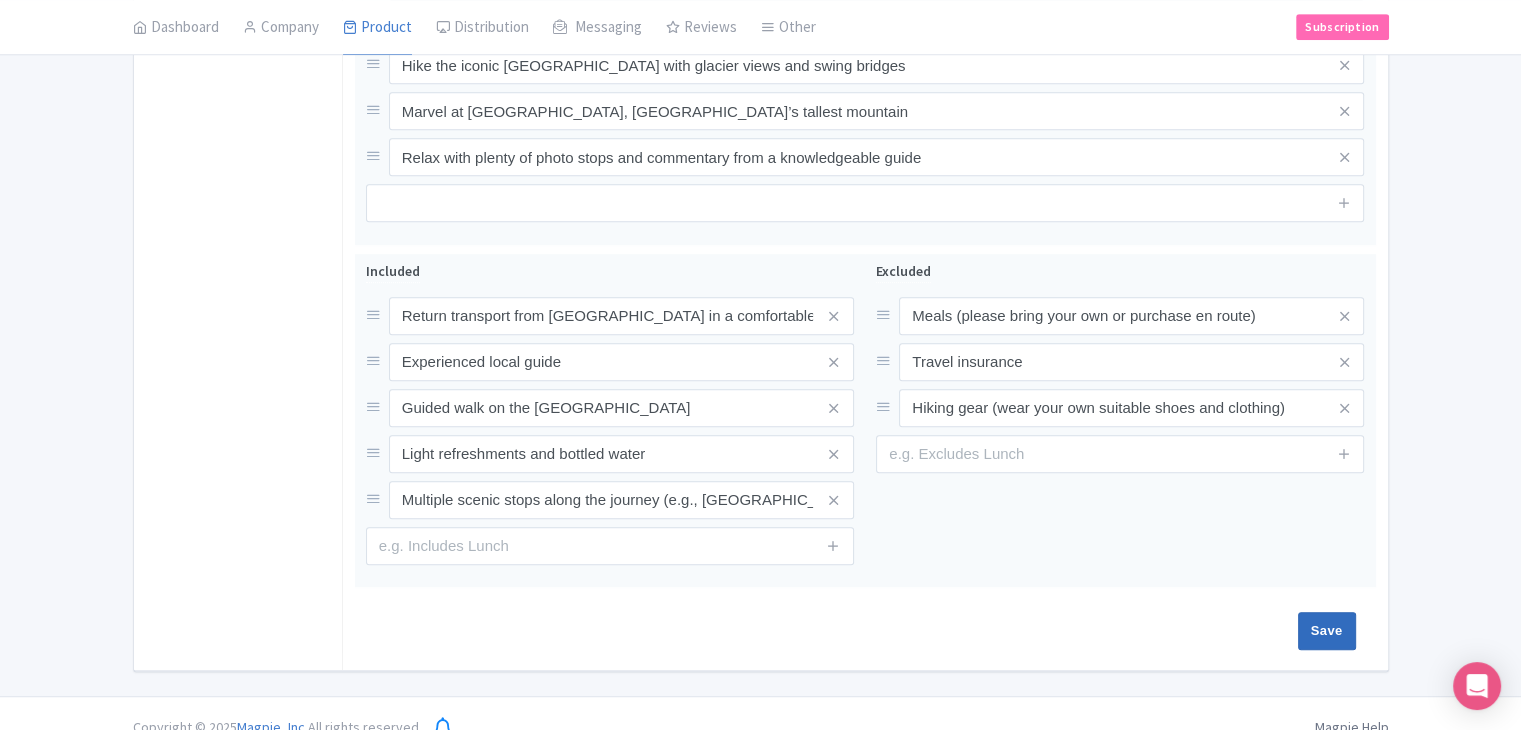 type on "Saving..." 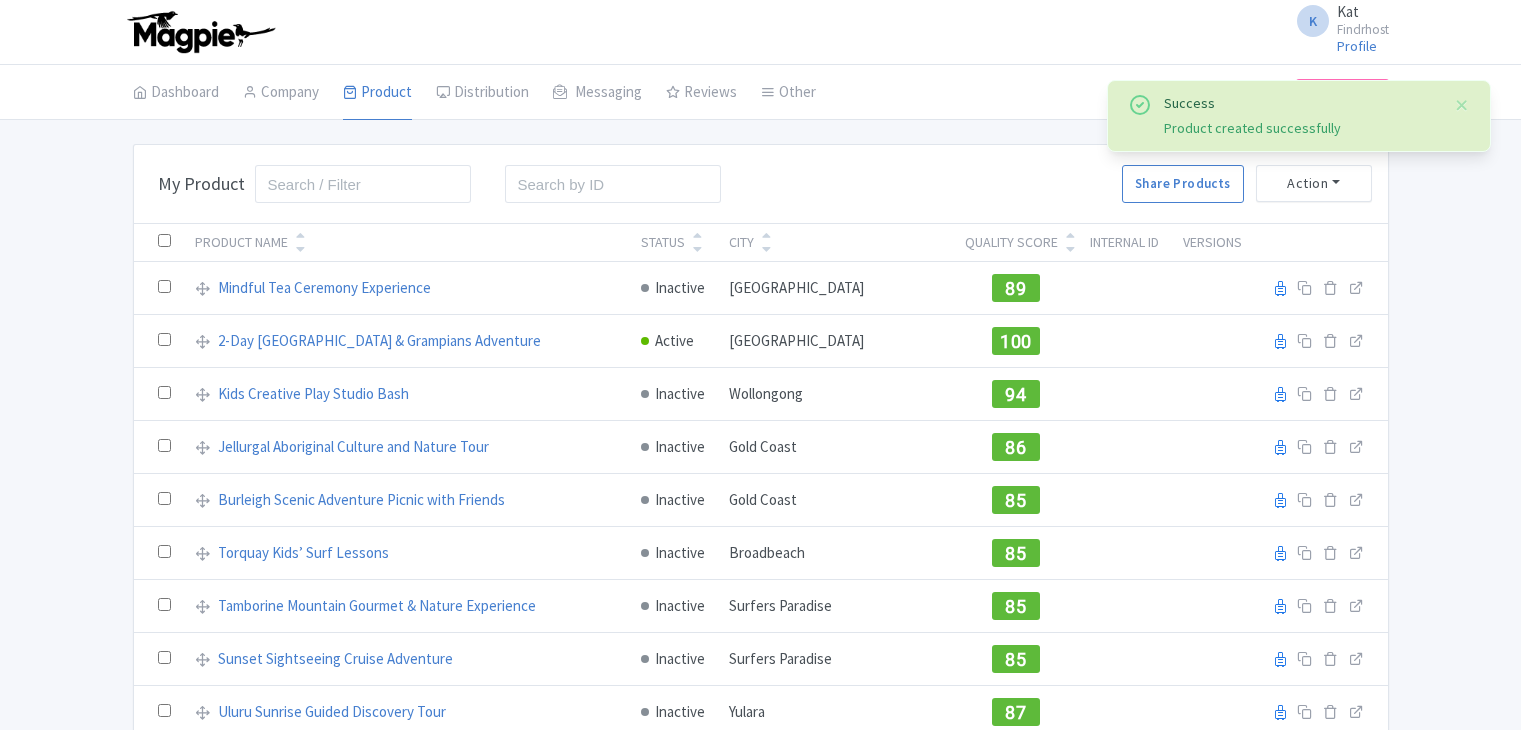 scroll, scrollTop: 0, scrollLeft: 0, axis: both 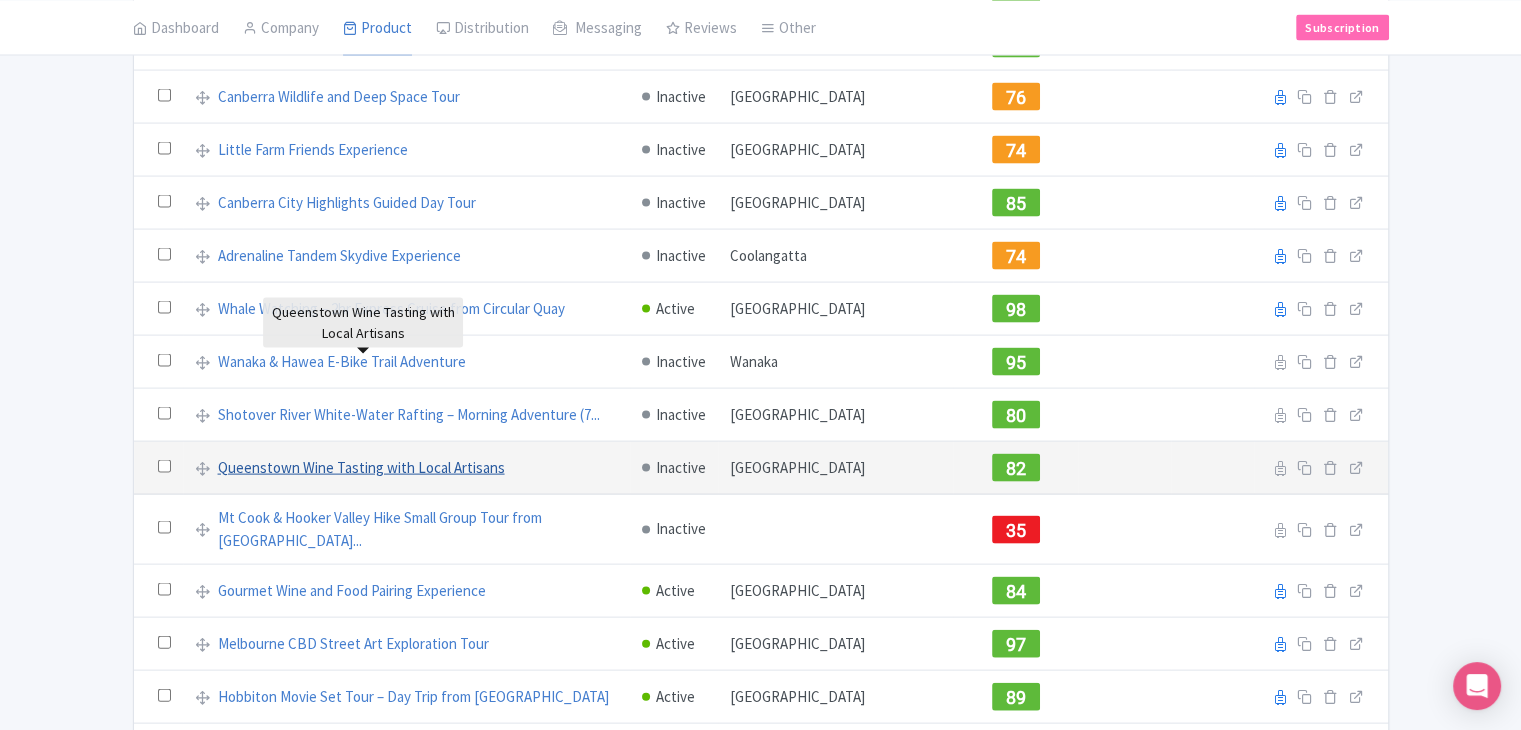 click on "Queenstown Wine Tasting with Local Artisans" at bounding box center (361, 468) 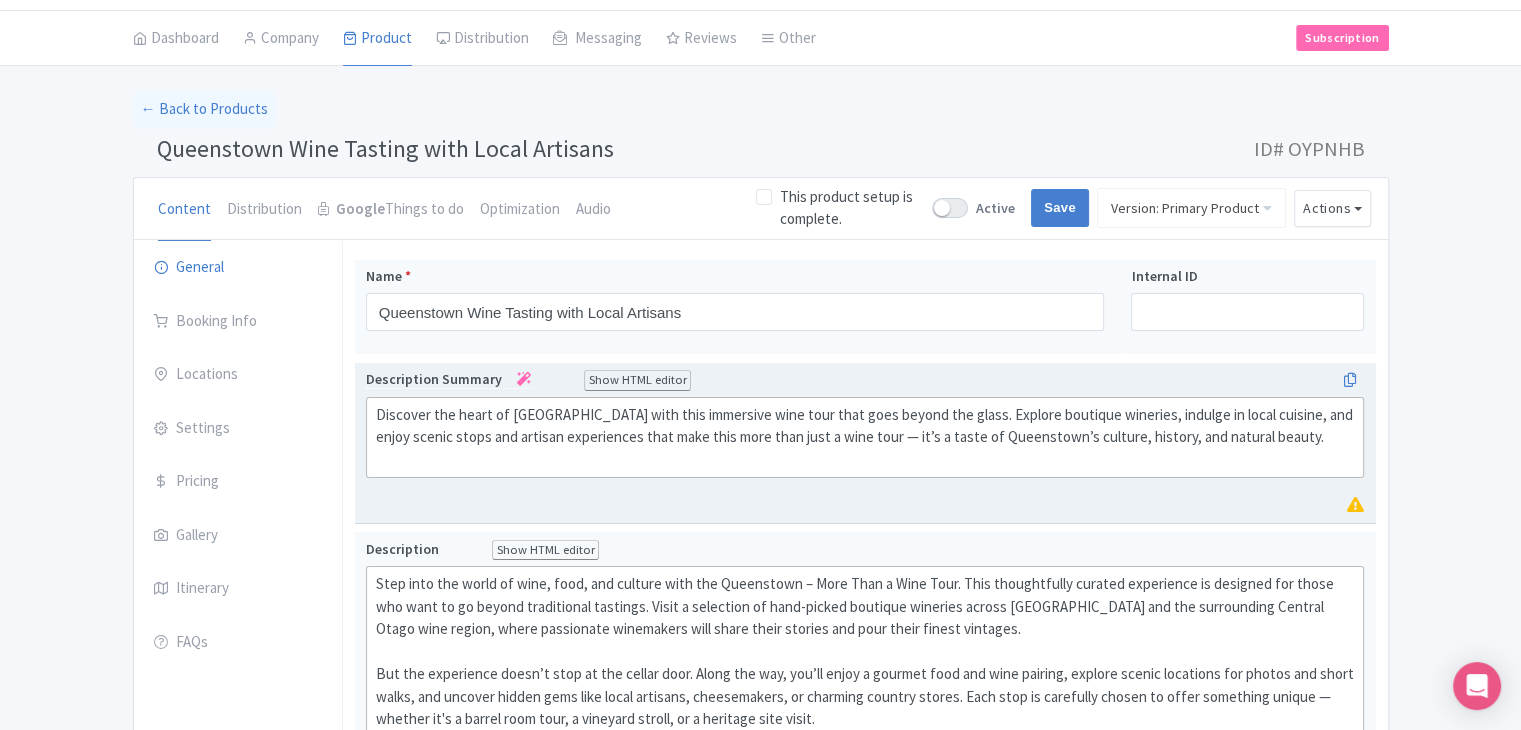 scroll, scrollTop: 100, scrollLeft: 0, axis: vertical 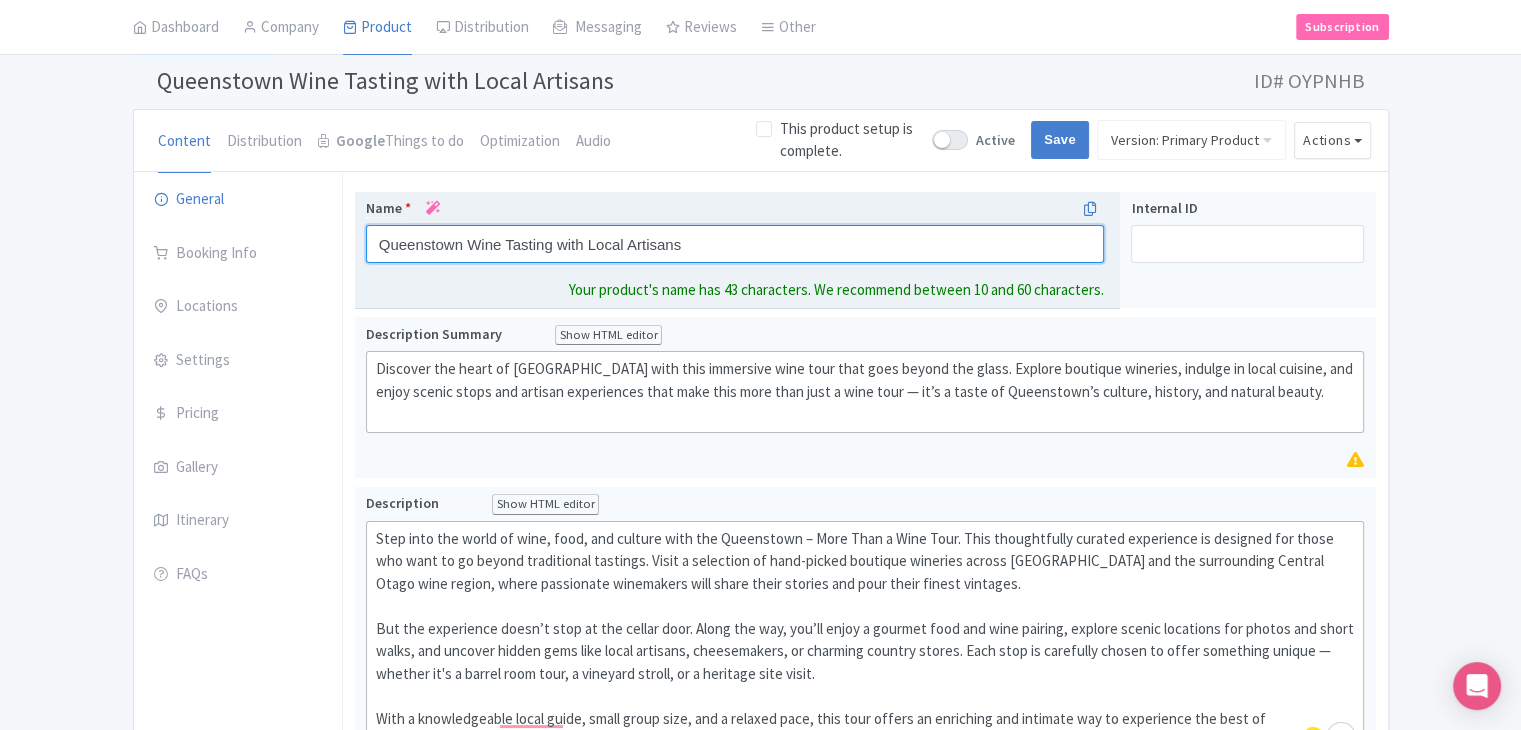 drag, startPoint x: 703, startPoint y: 269, endPoint x: 384, endPoint y: 253, distance: 319.401 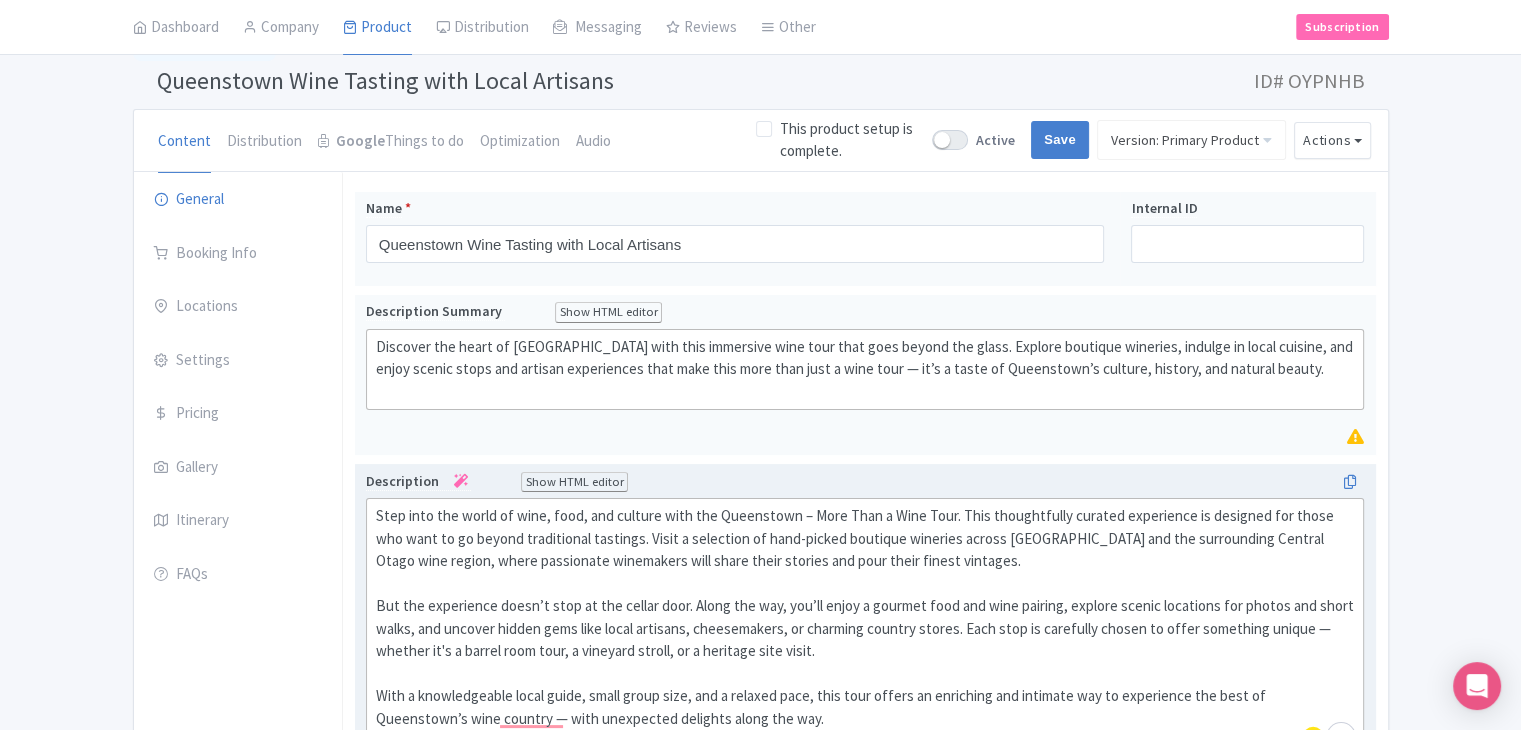 drag, startPoint x: 716, startPoint y: 529, endPoint x: 876, endPoint y: 519, distance: 160.3122 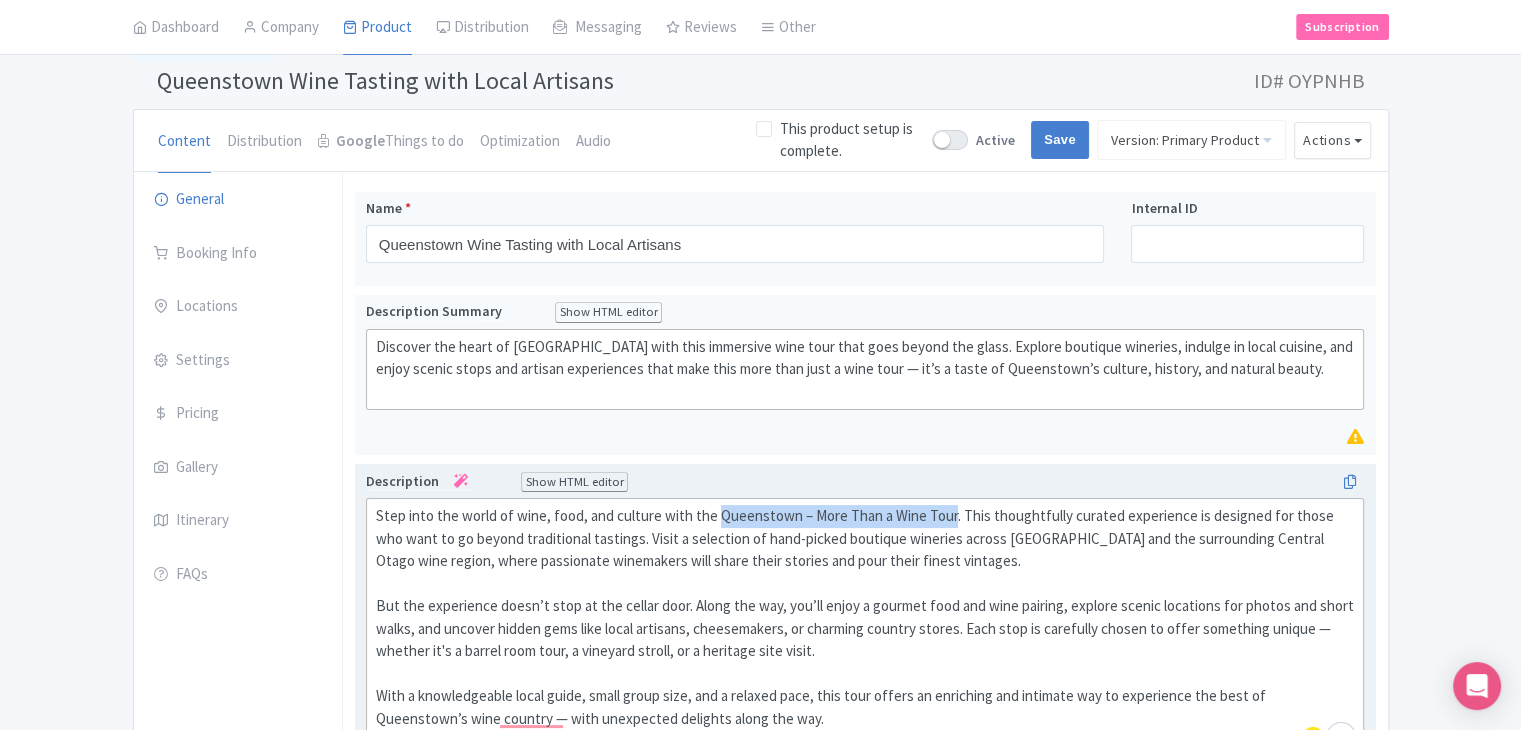 drag, startPoint x: 948, startPoint y: 515, endPoint x: 717, endPoint y: 510, distance: 231.05411 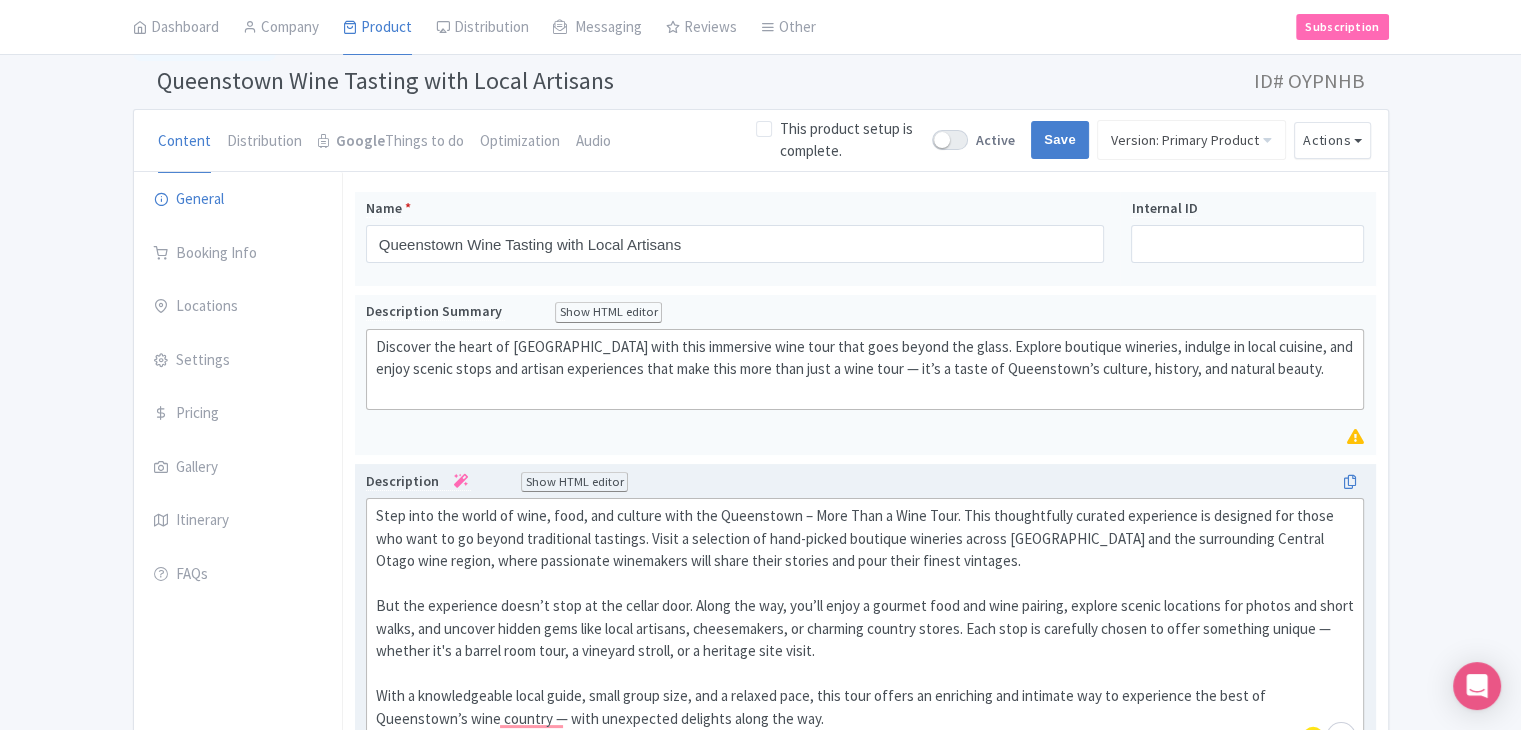 type on "<div>Step into the world of wine, food, and culture with the Queenstown Wine Tasting with Local Artisans. This thoughtfully curated experience is designed for those who want to go beyond traditional tastings. Visit a selection of hand-picked boutique wineries across Gibbston and the surrounding Central Otago wine region, where passionate winemakers will share their stories and pour their finest vintages.<br><br>&nbsp;But the experience doesn’t stop at the cellar door. Along the way, you’ll enjoy a gourmet food and wine pairing, explore scenic locations for photos and short walks, and uncover hidden gems like local artisans, cheesemakers, or charming country stores. Each stop is carefully chosen to offer something unique — whether it's a barrel room tour, a vineyard stroll, or a heritage site visit.<br><br>&nbsp;With a knowledgeable local guide, small group size, and a relaxed pace, this tour offers an enriching and intimate way to experience the best of Queenstown’s wine country — with unexpected delights ..." 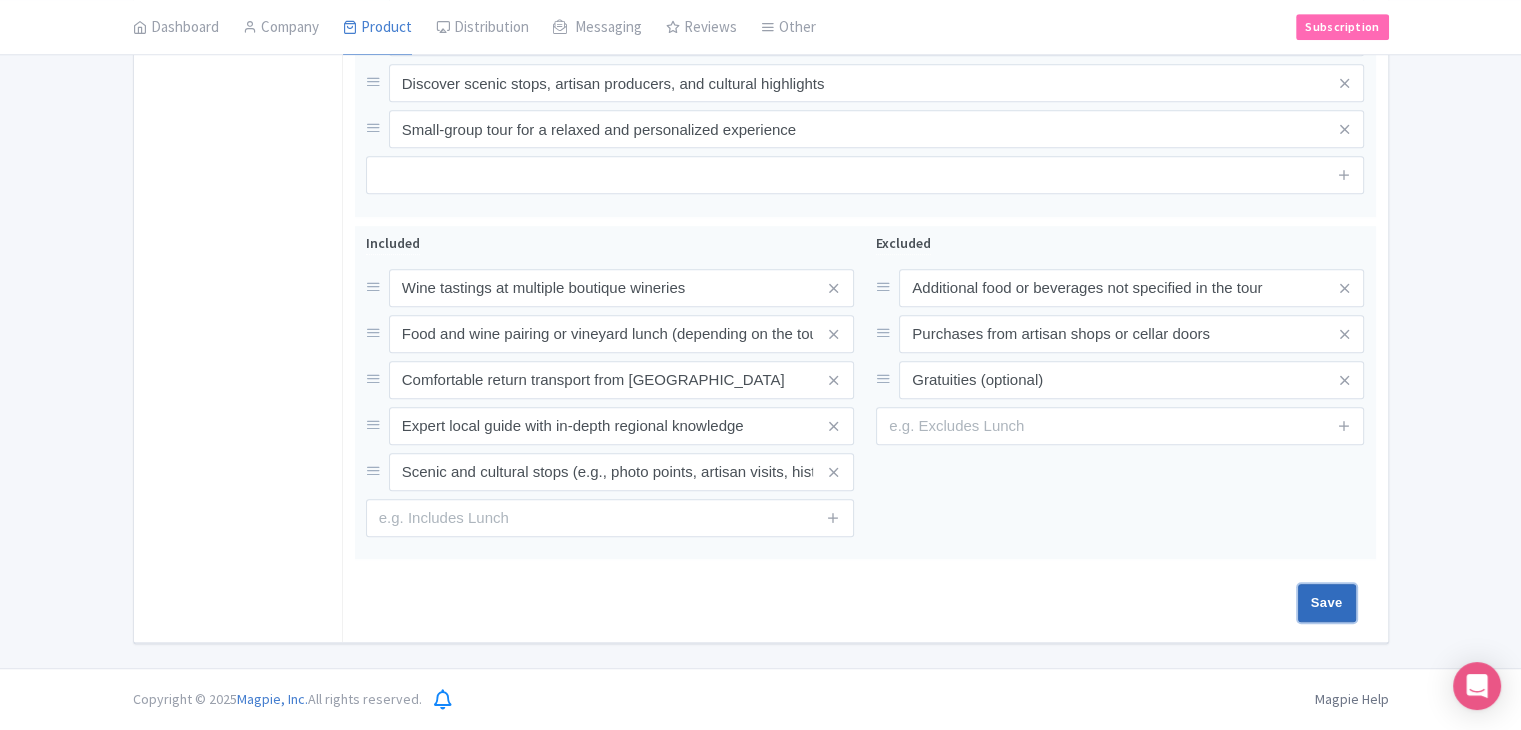 click on "Save" at bounding box center [1327, 603] 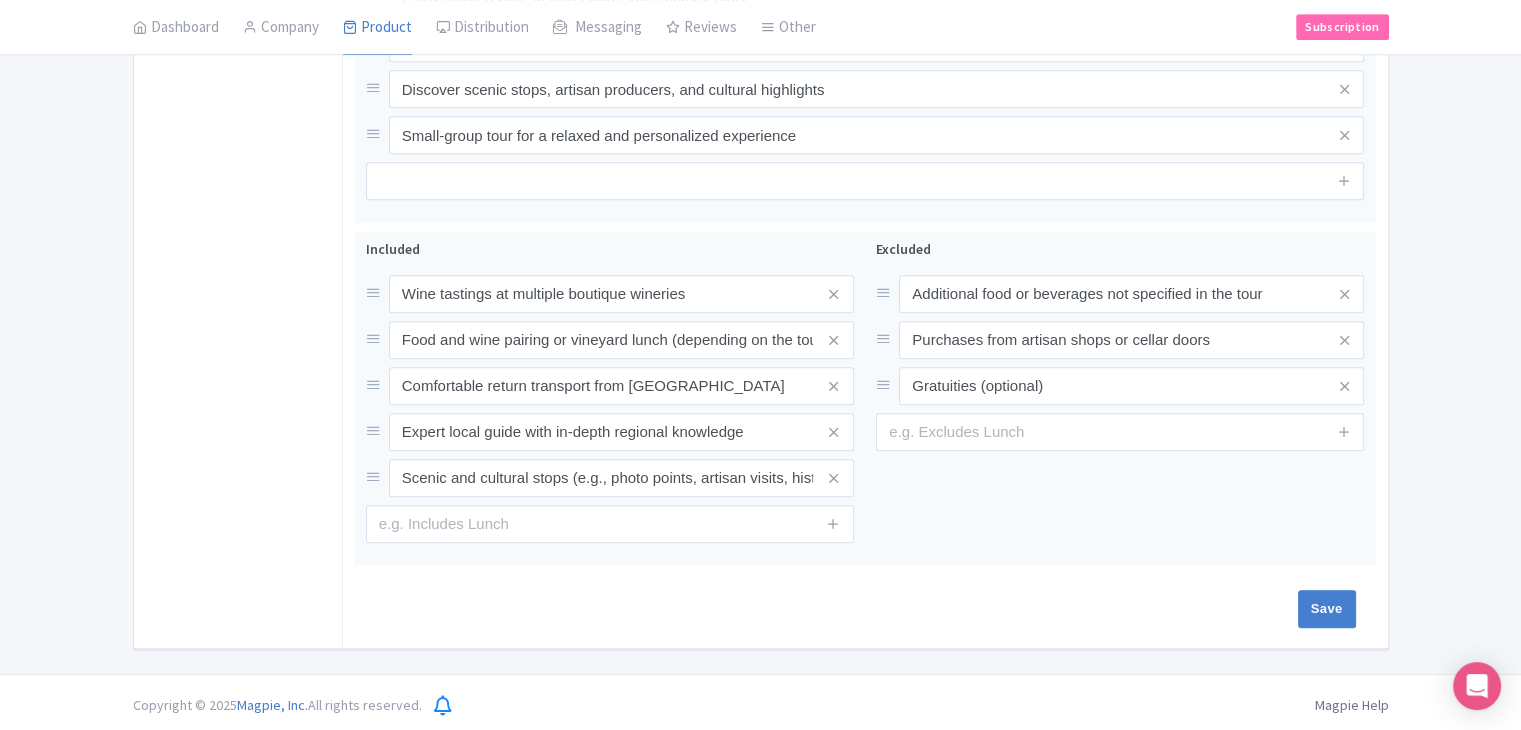 type on "Saving..." 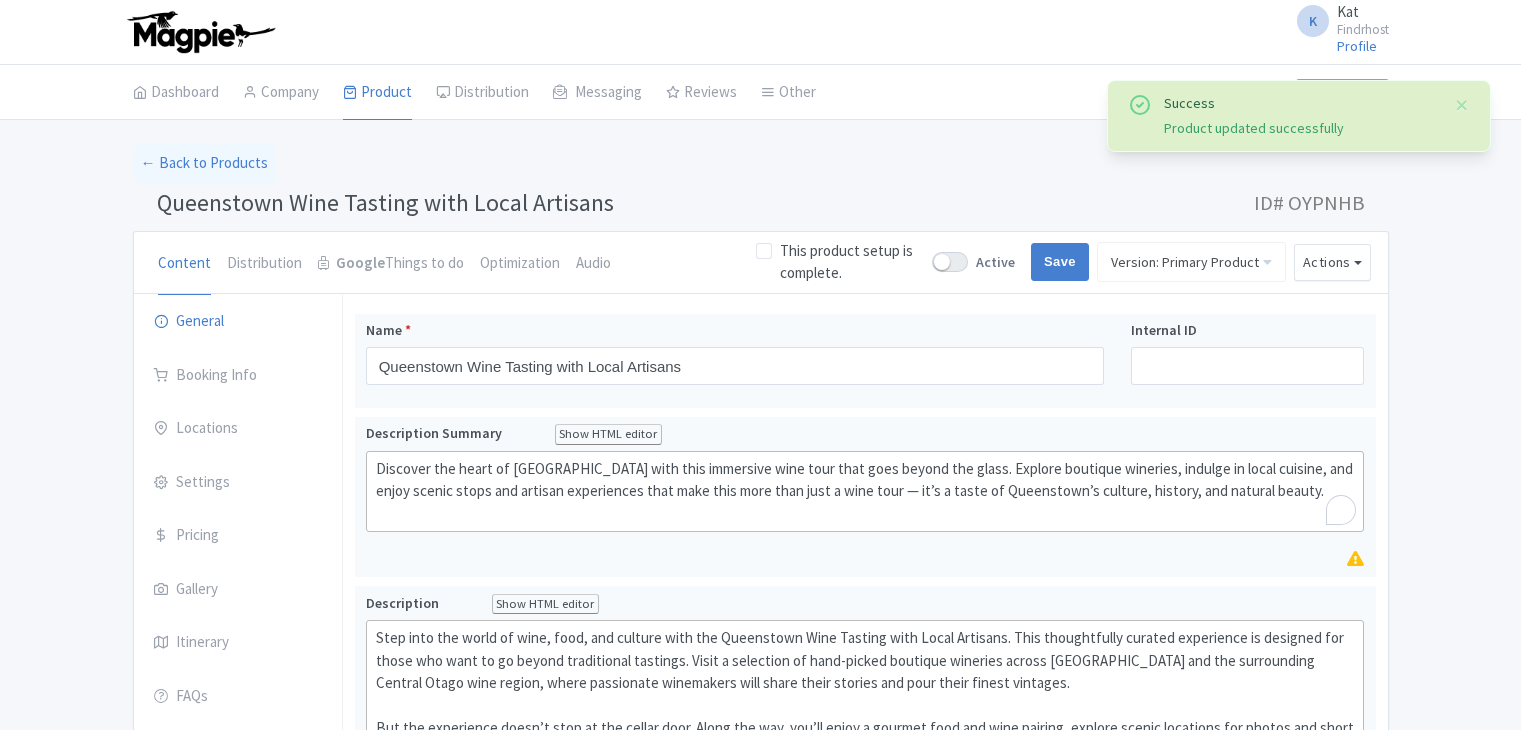 scroll, scrollTop: 12, scrollLeft: 0, axis: vertical 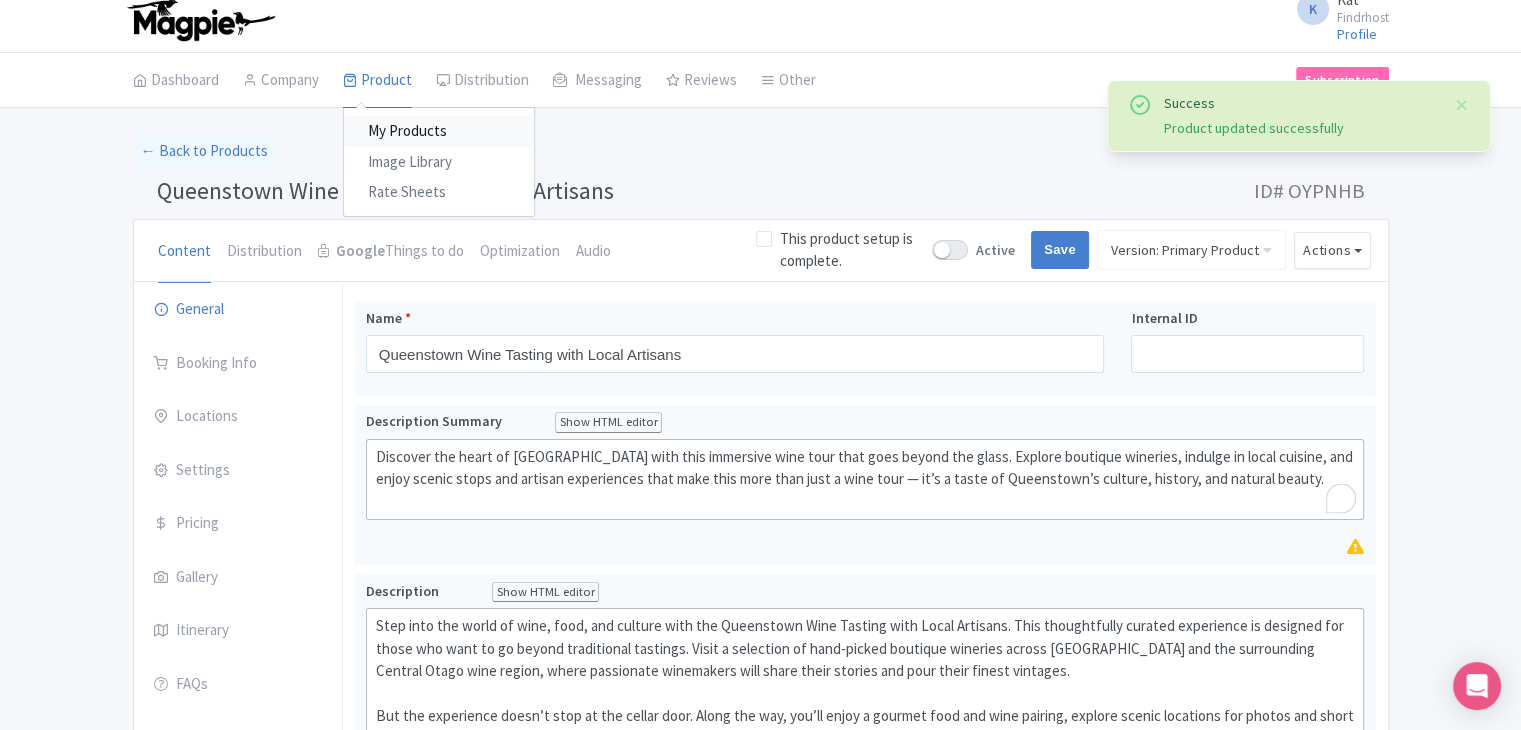 click on "My Products" at bounding box center [439, 131] 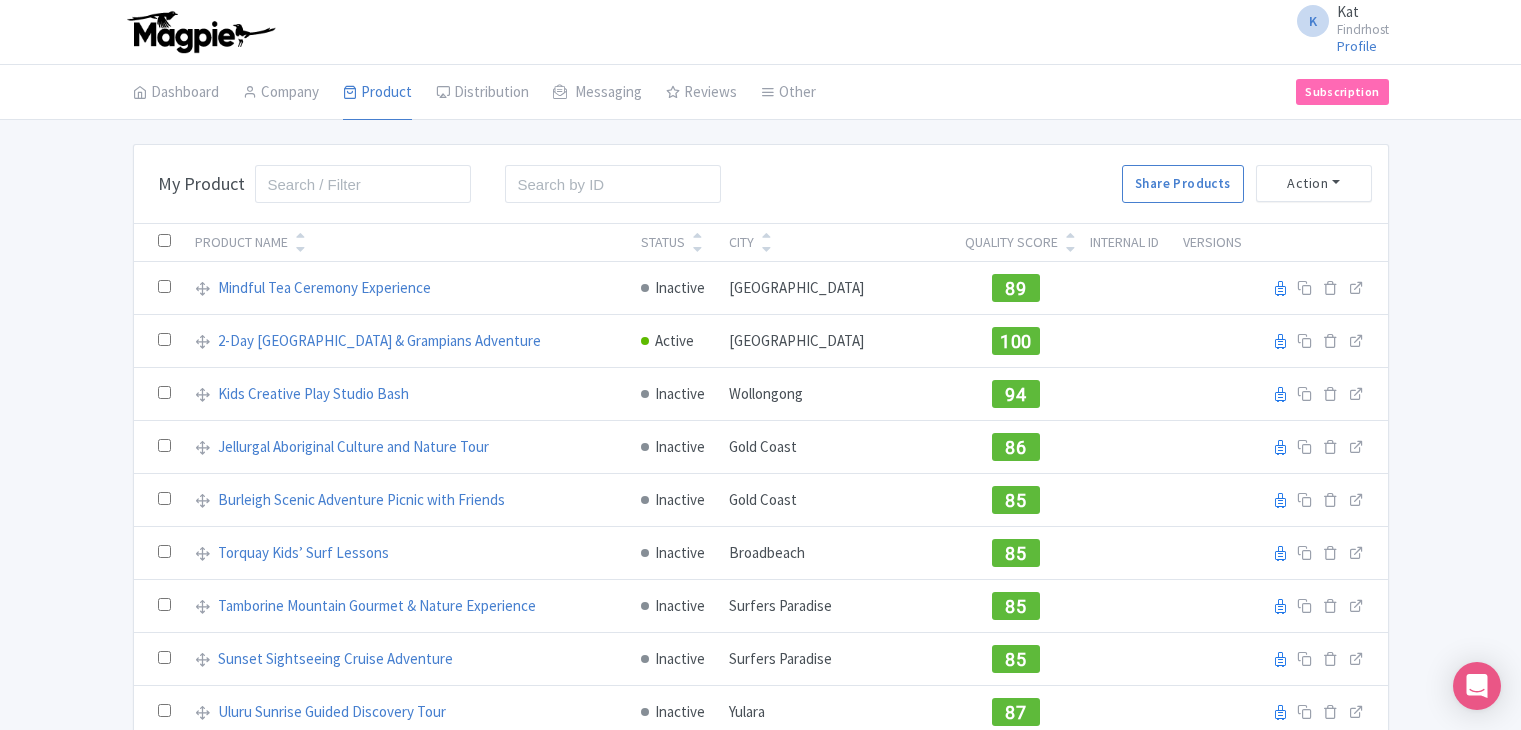 scroll, scrollTop: 0, scrollLeft: 0, axis: both 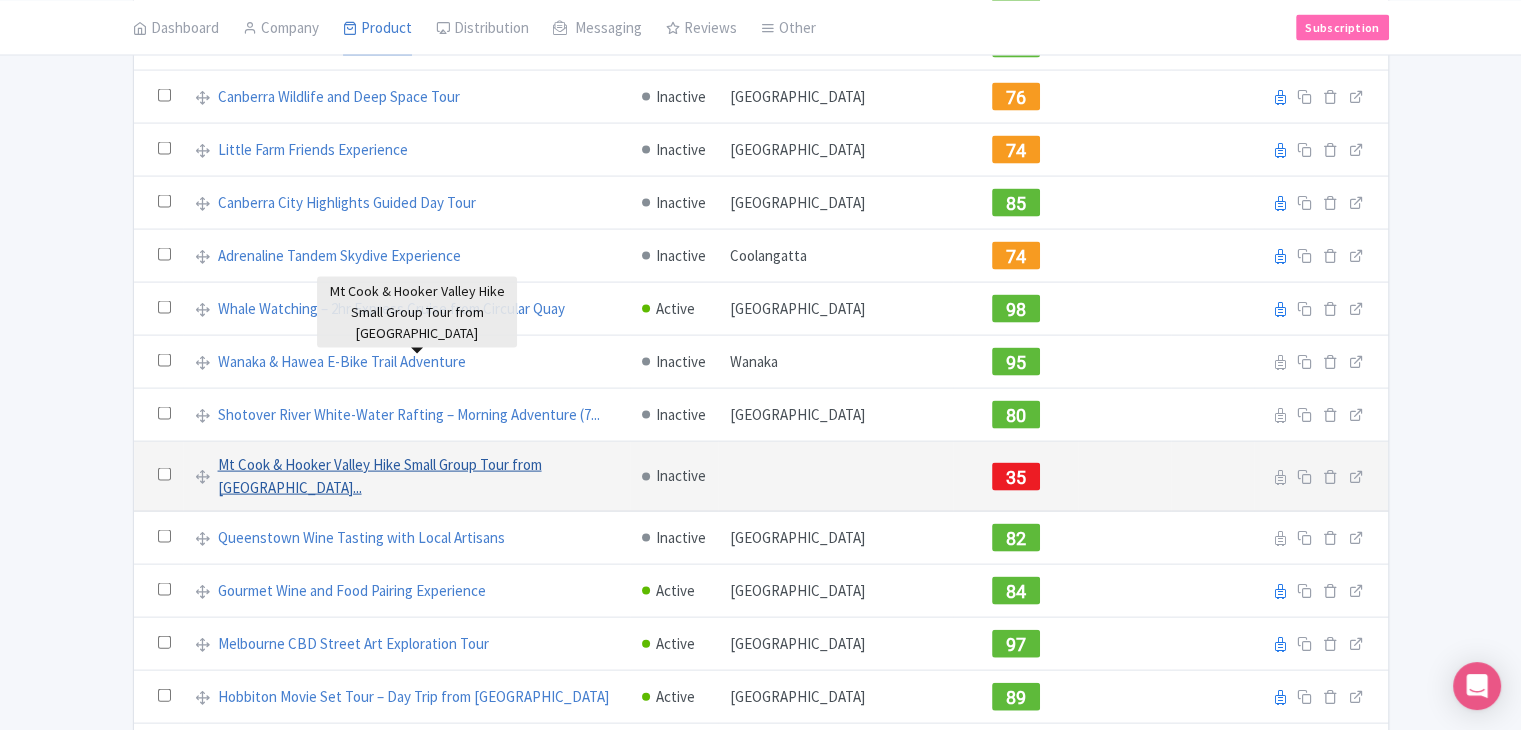 click on "Mt Cook & Hooker Valley Hike Small Group Tour from Queens..." at bounding box center (418, 476) 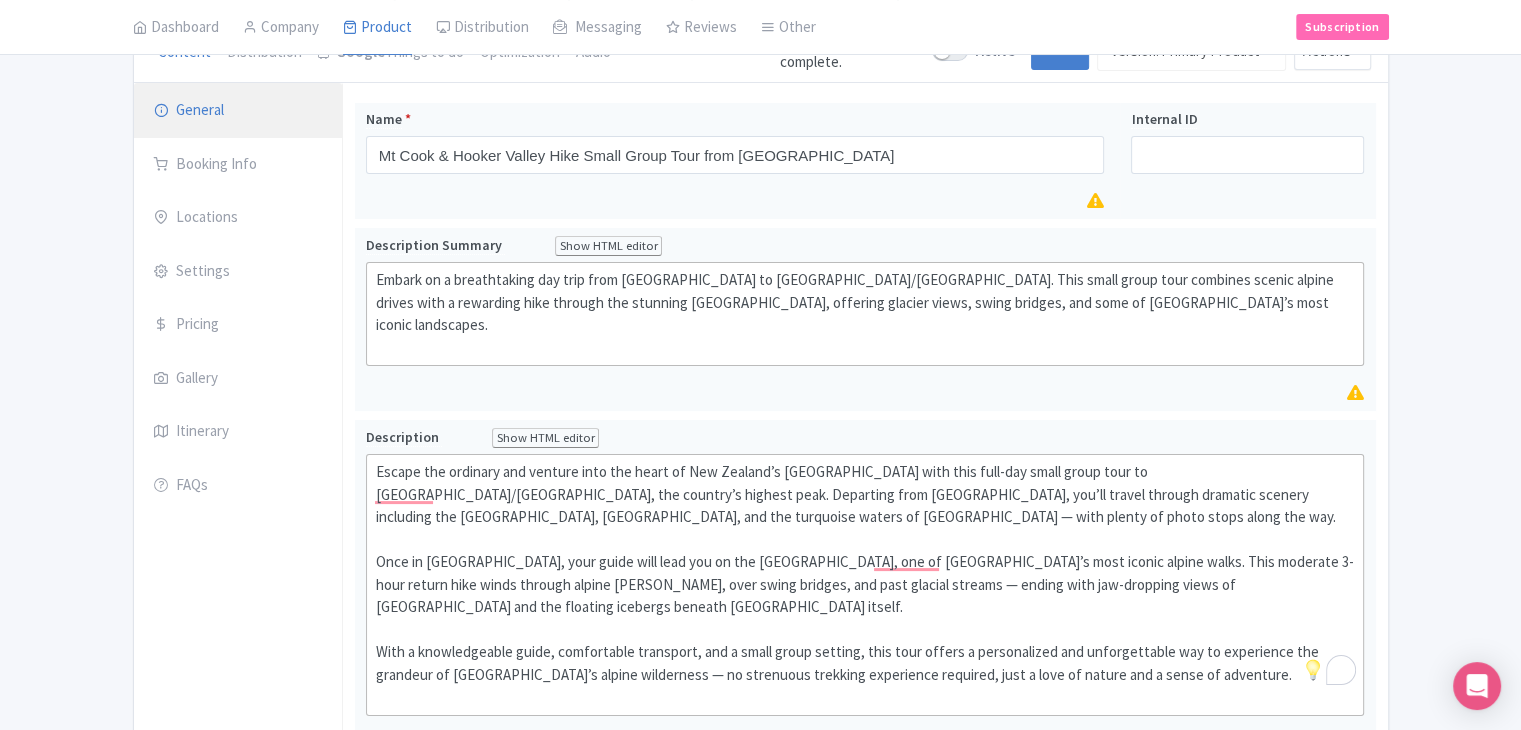scroll, scrollTop: 116, scrollLeft: 0, axis: vertical 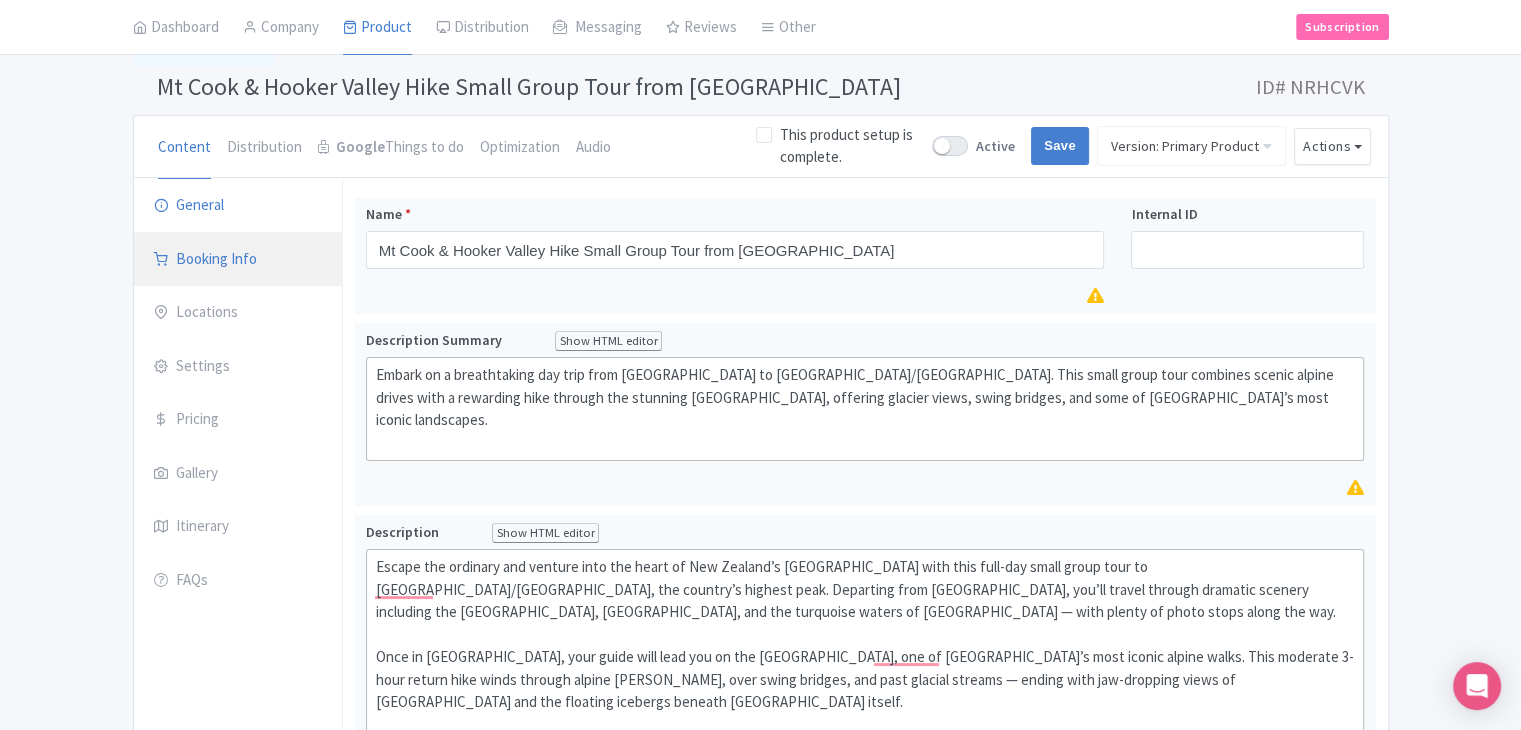 click on "Booking Info" at bounding box center [238, 260] 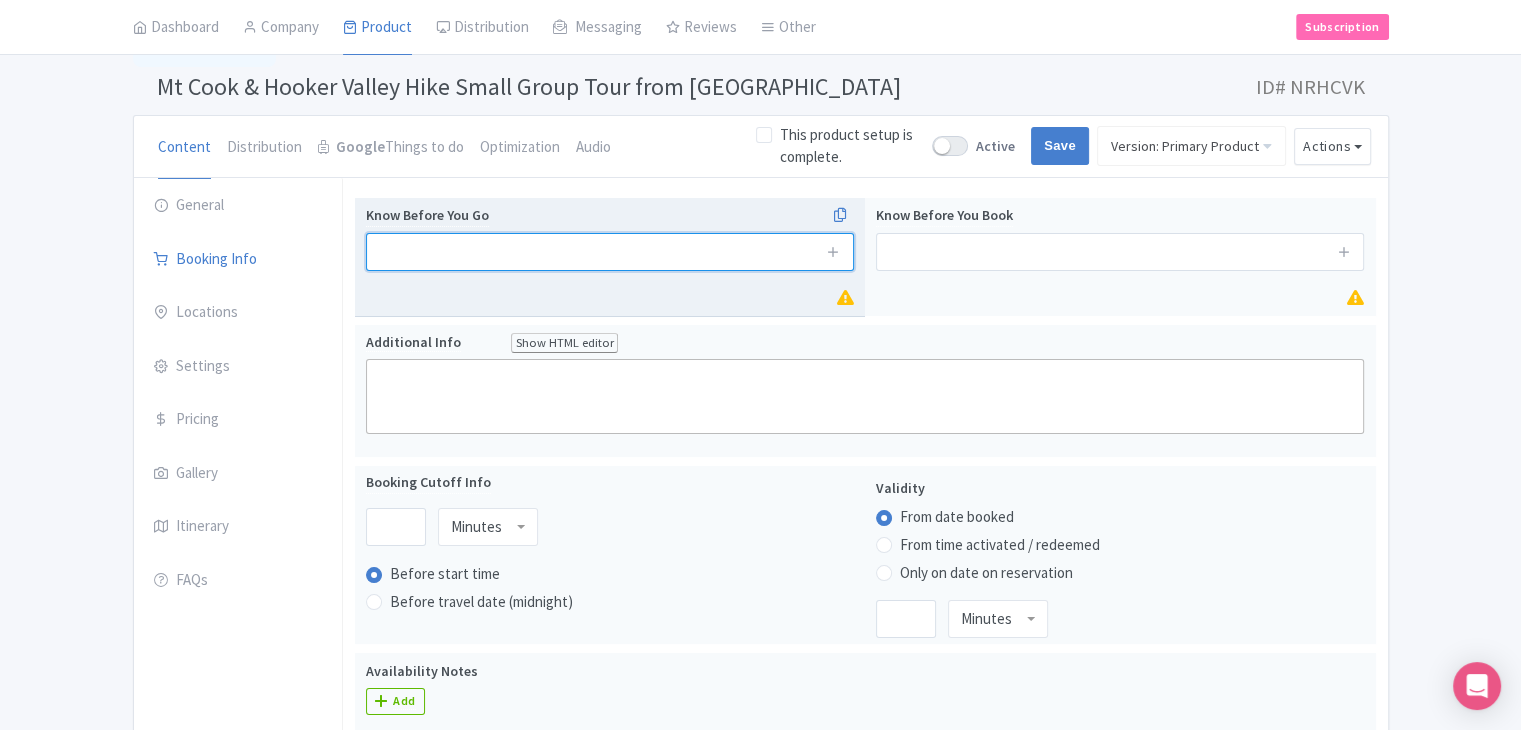 click at bounding box center [610, 252] 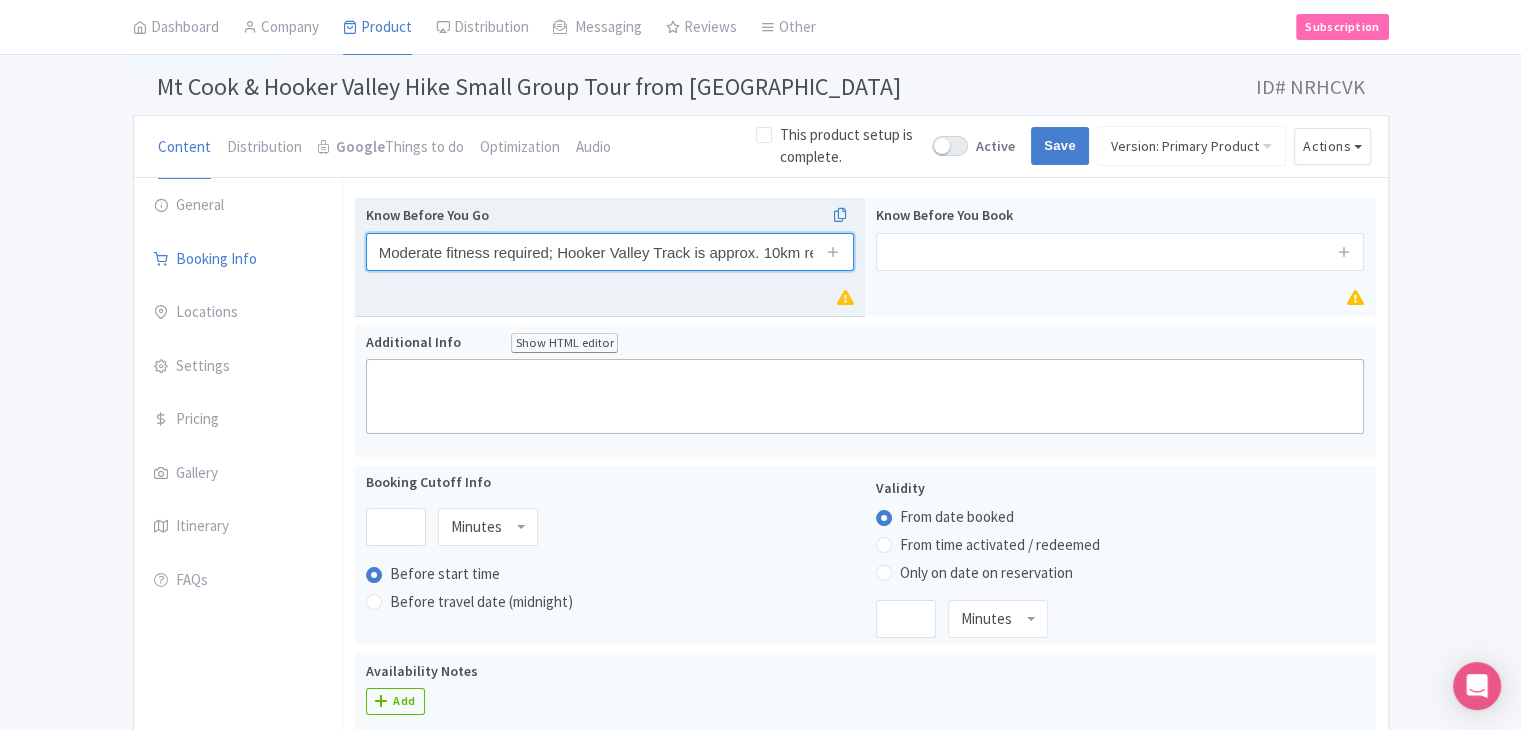 scroll, scrollTop: 0, scrollLeft: 94, axis: horizontal 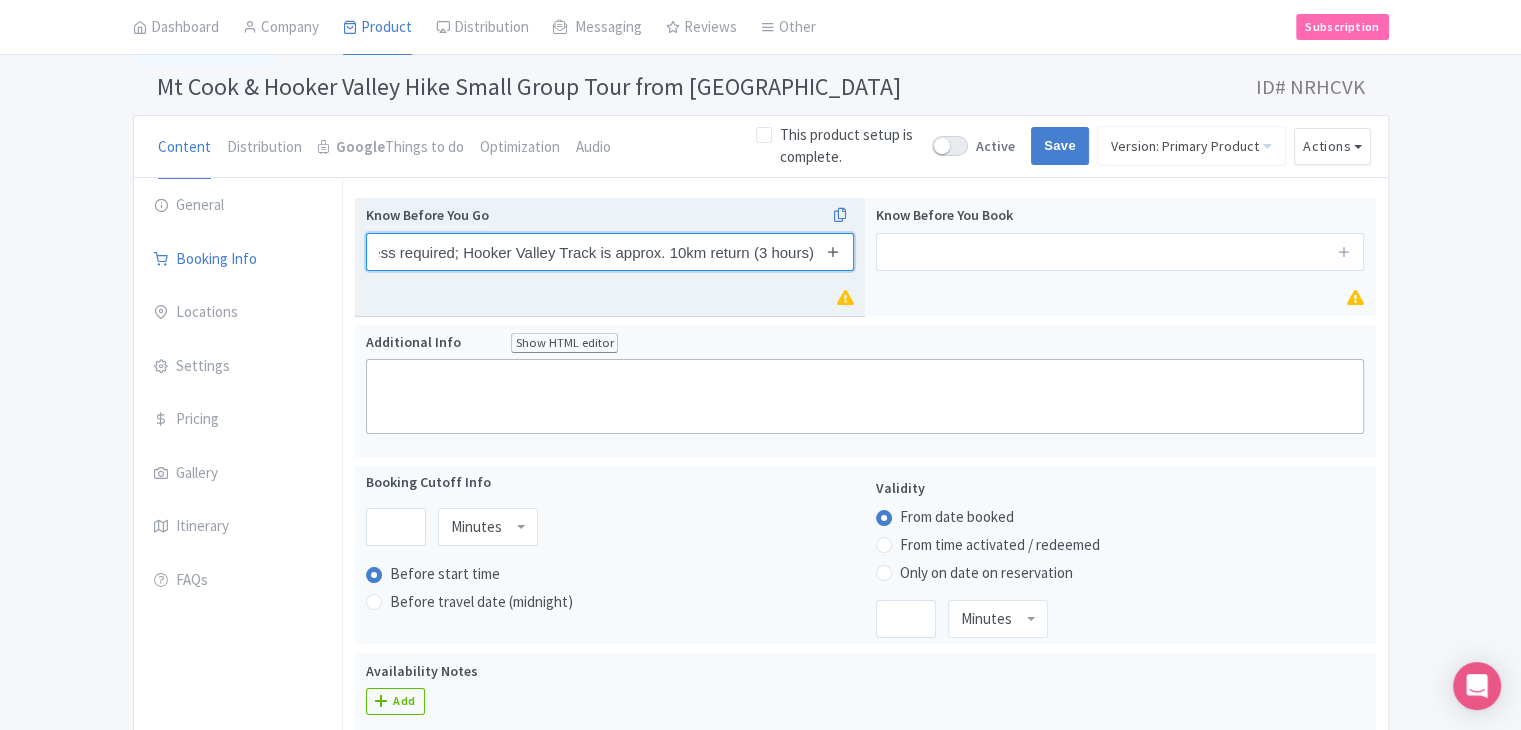 type on "Moderate fitness required; Hooker Valley Track is approx. 10km return (3 hours)" 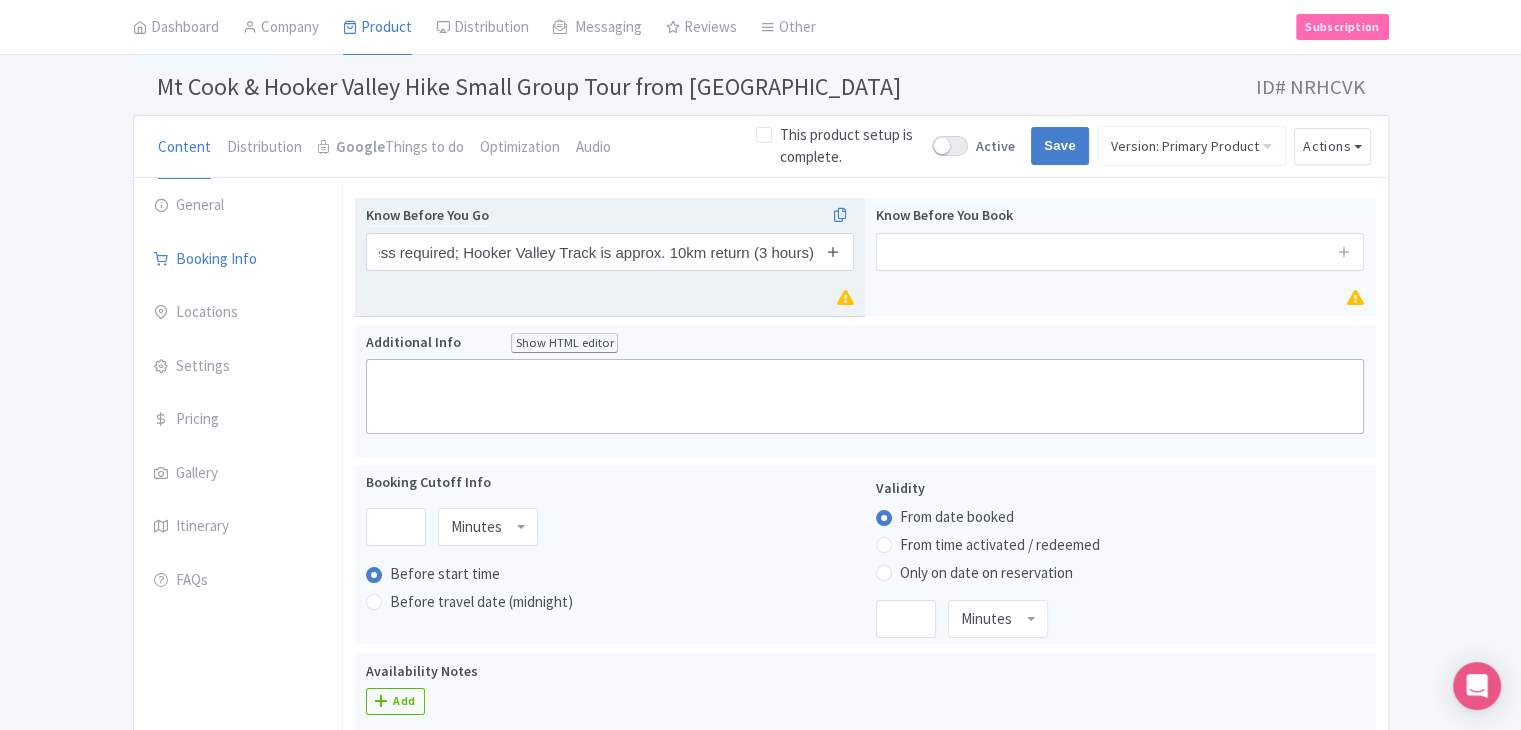 click at bounding box center [833, 251] 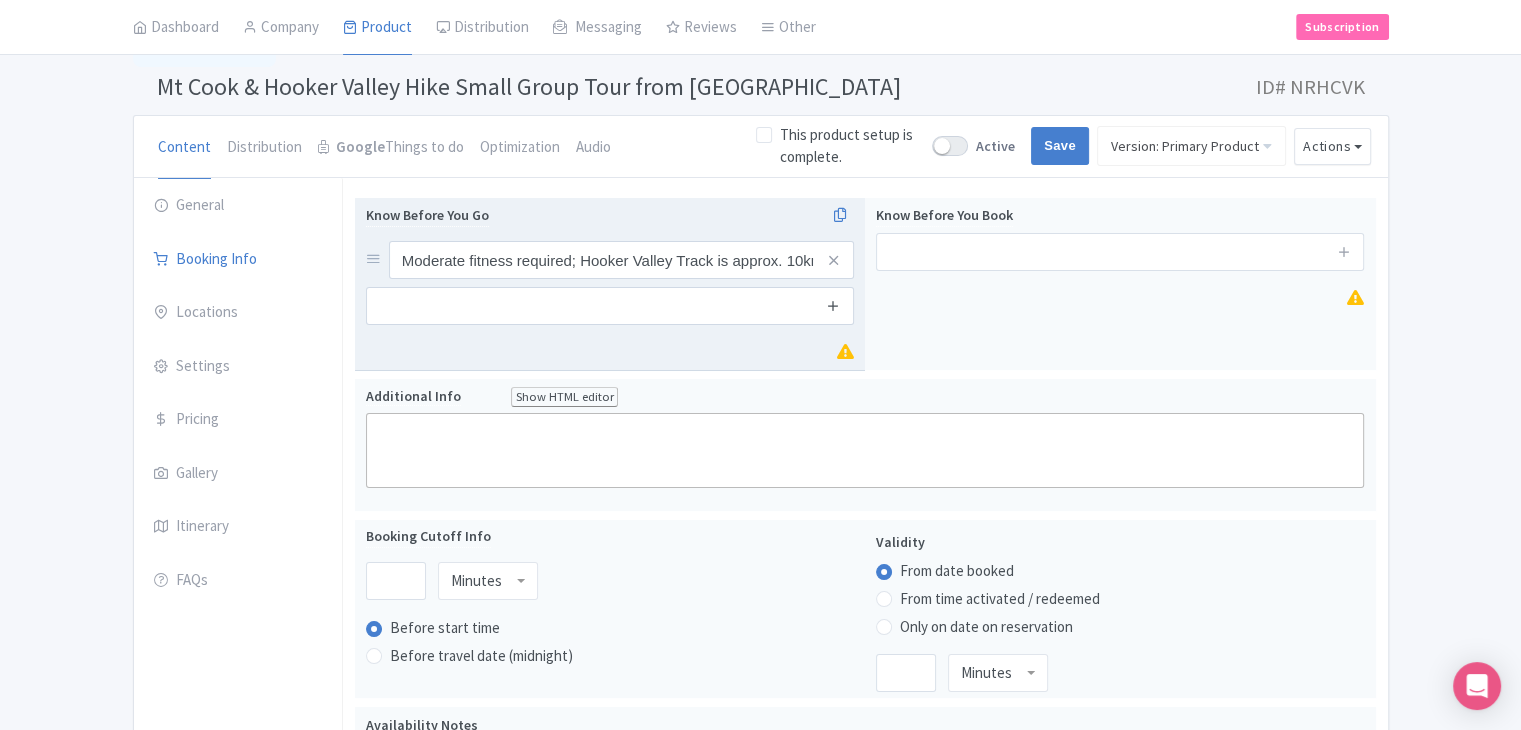 scroll, scrollTop: 0, scrollLeft: 0, axis: both 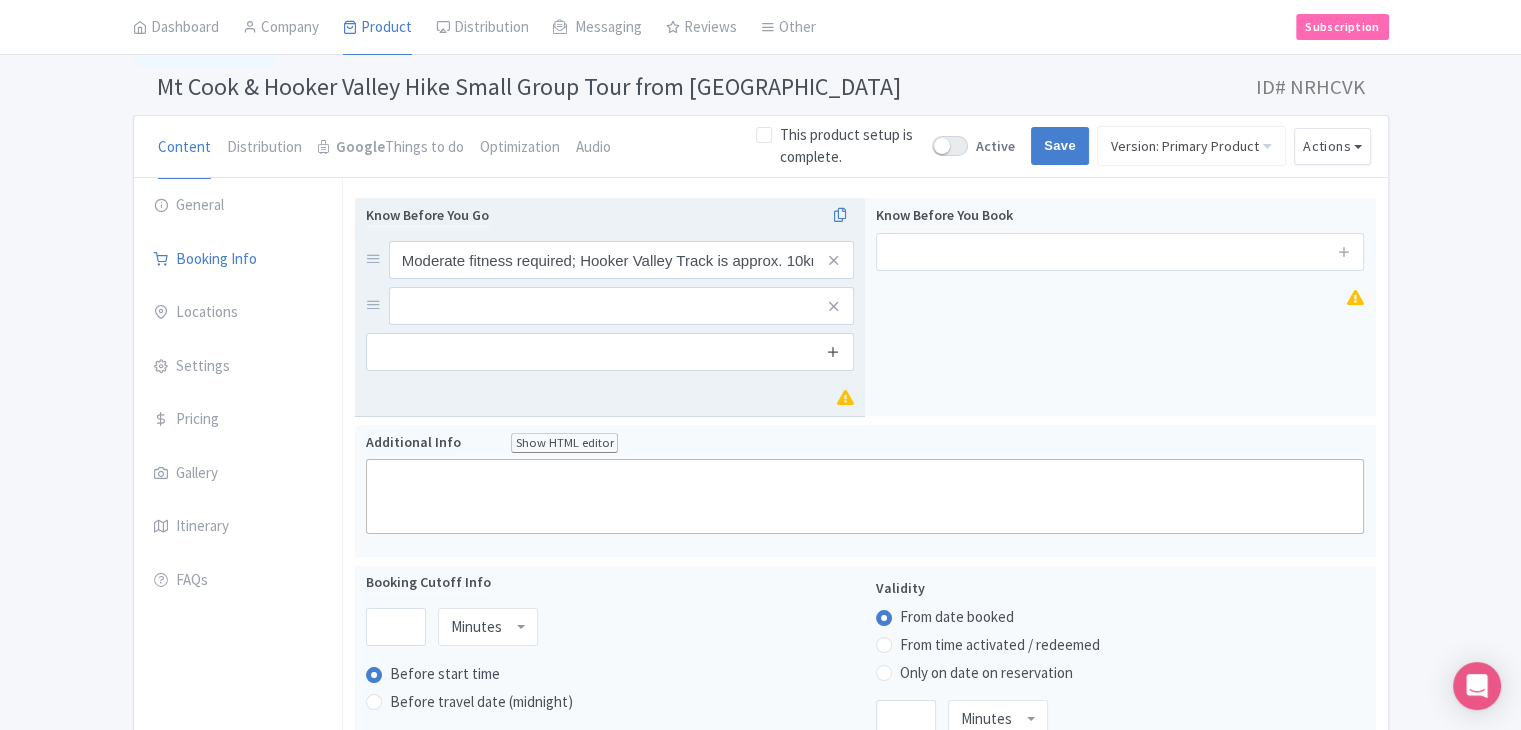 click at bounding box center (833, 351) 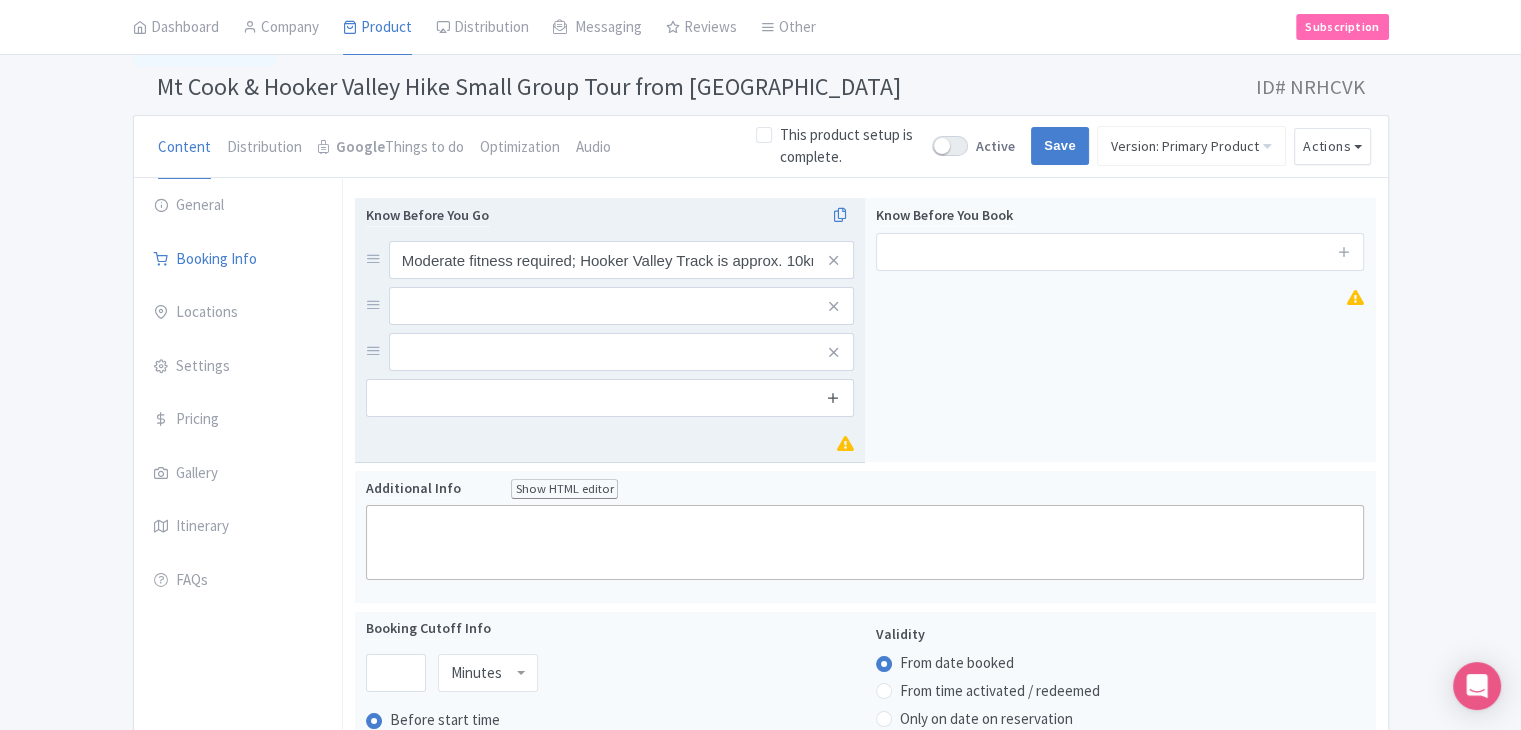 click at bounding box center (833, 397) 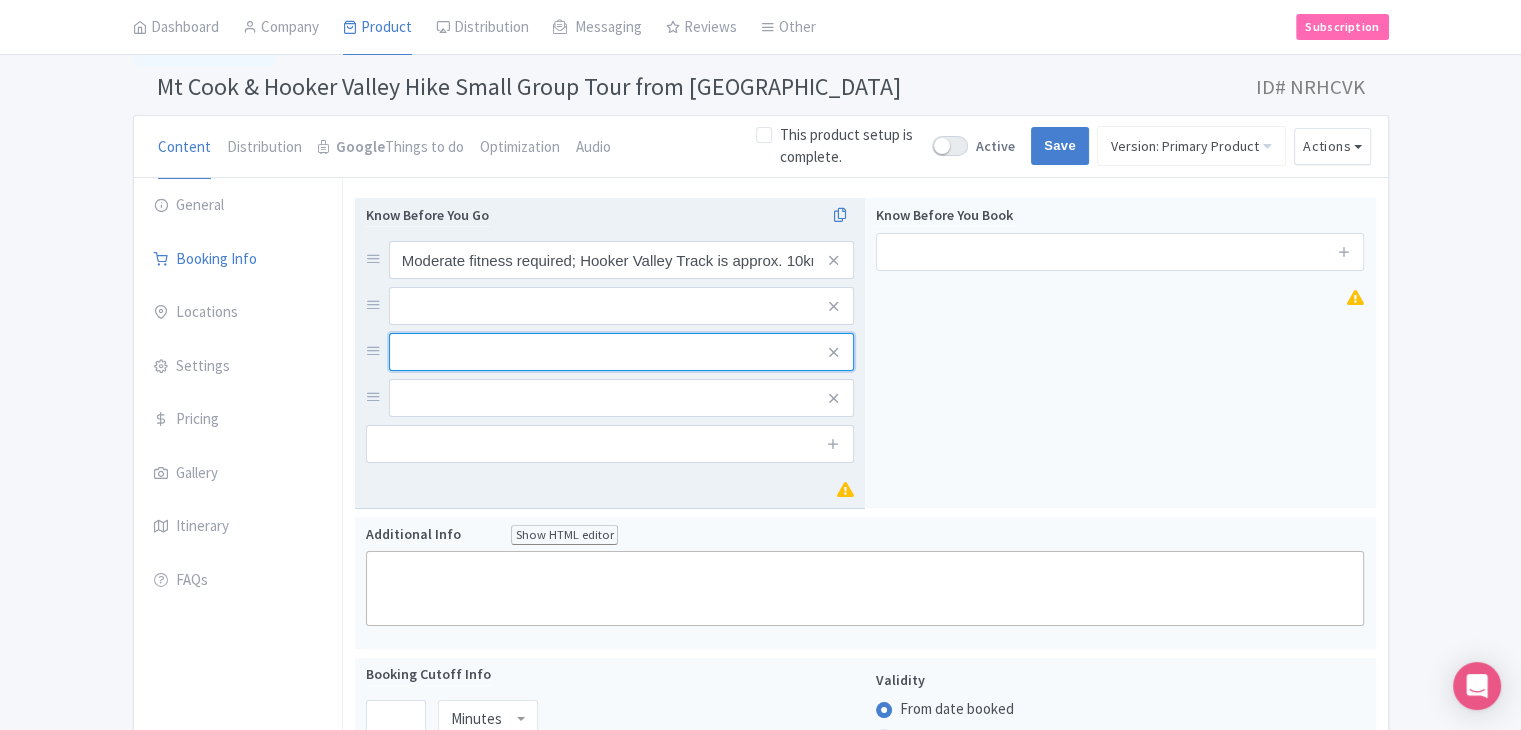 click at bounding box center [621, 260] 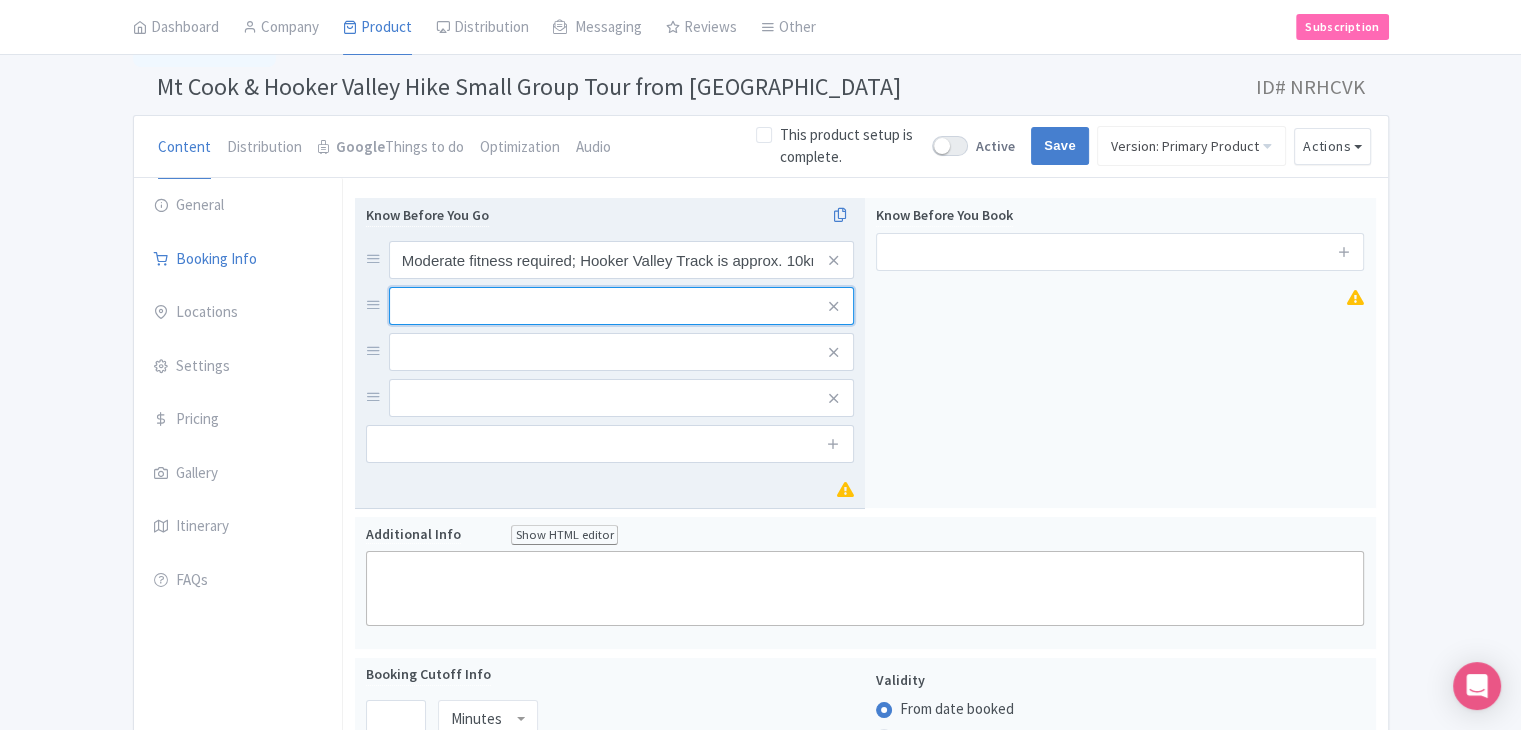 click at bounding box center [621, 260] 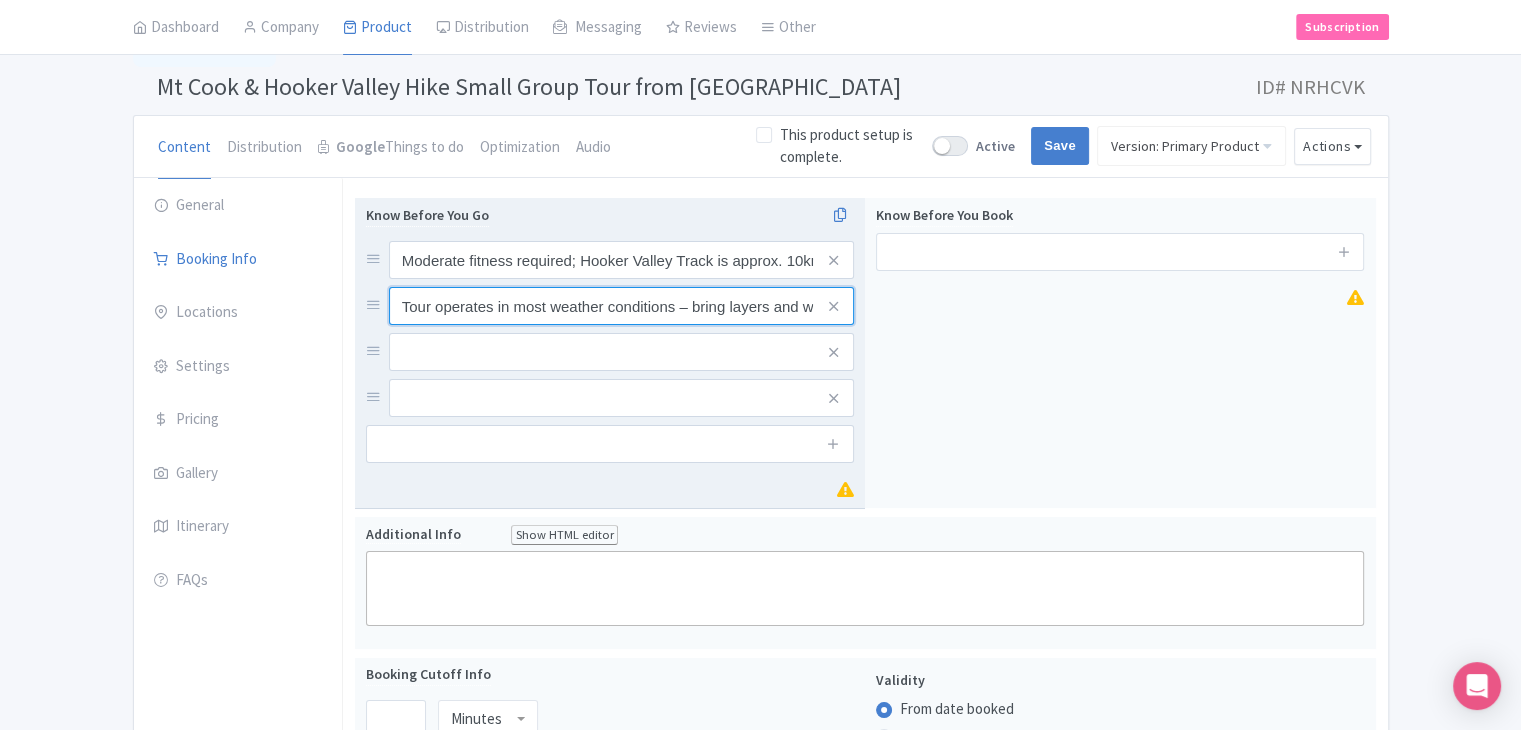 scroll, scrollTop: 0, scrollLeft: 94, axis: horizontal 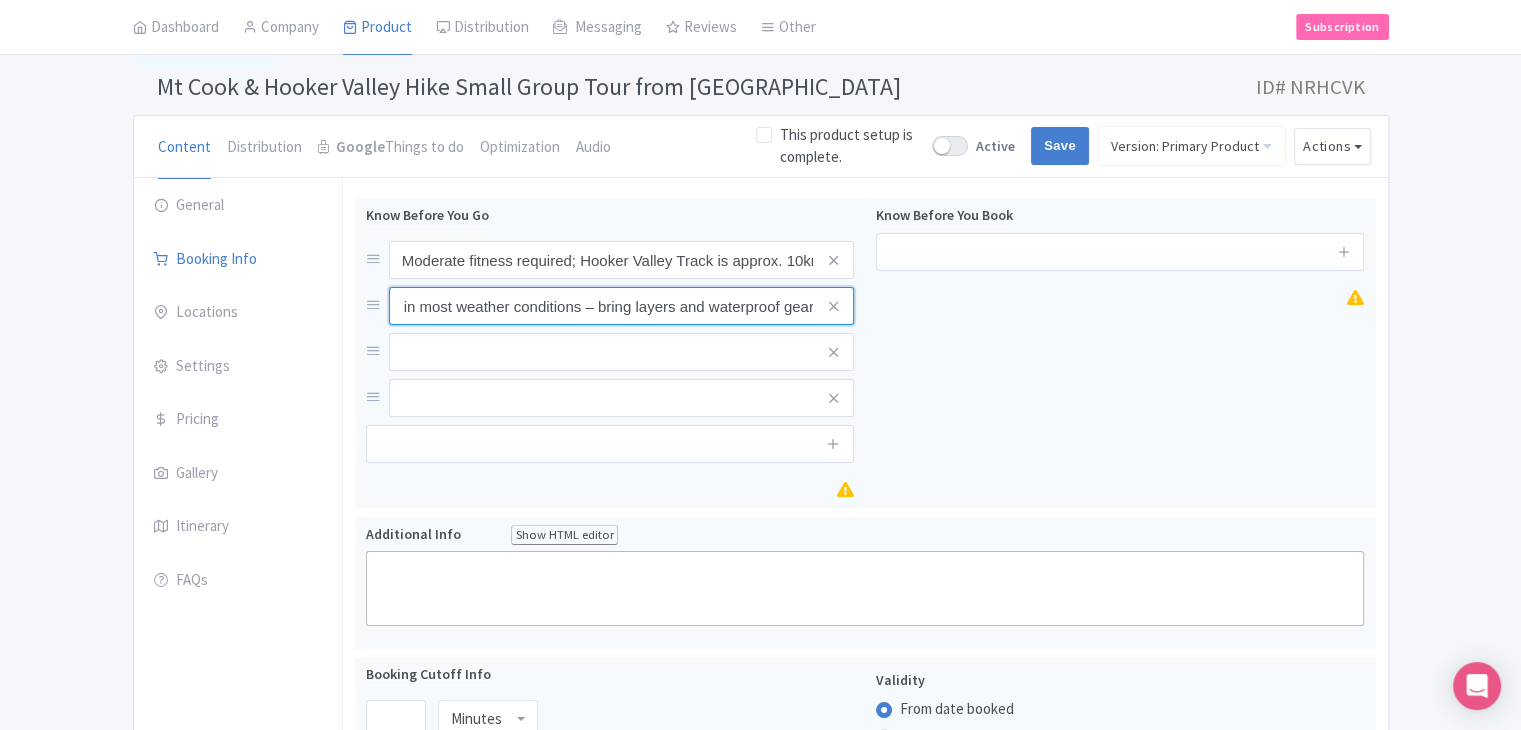type on "Tour operates in most weather conditions – bring layers and waterproof gear" 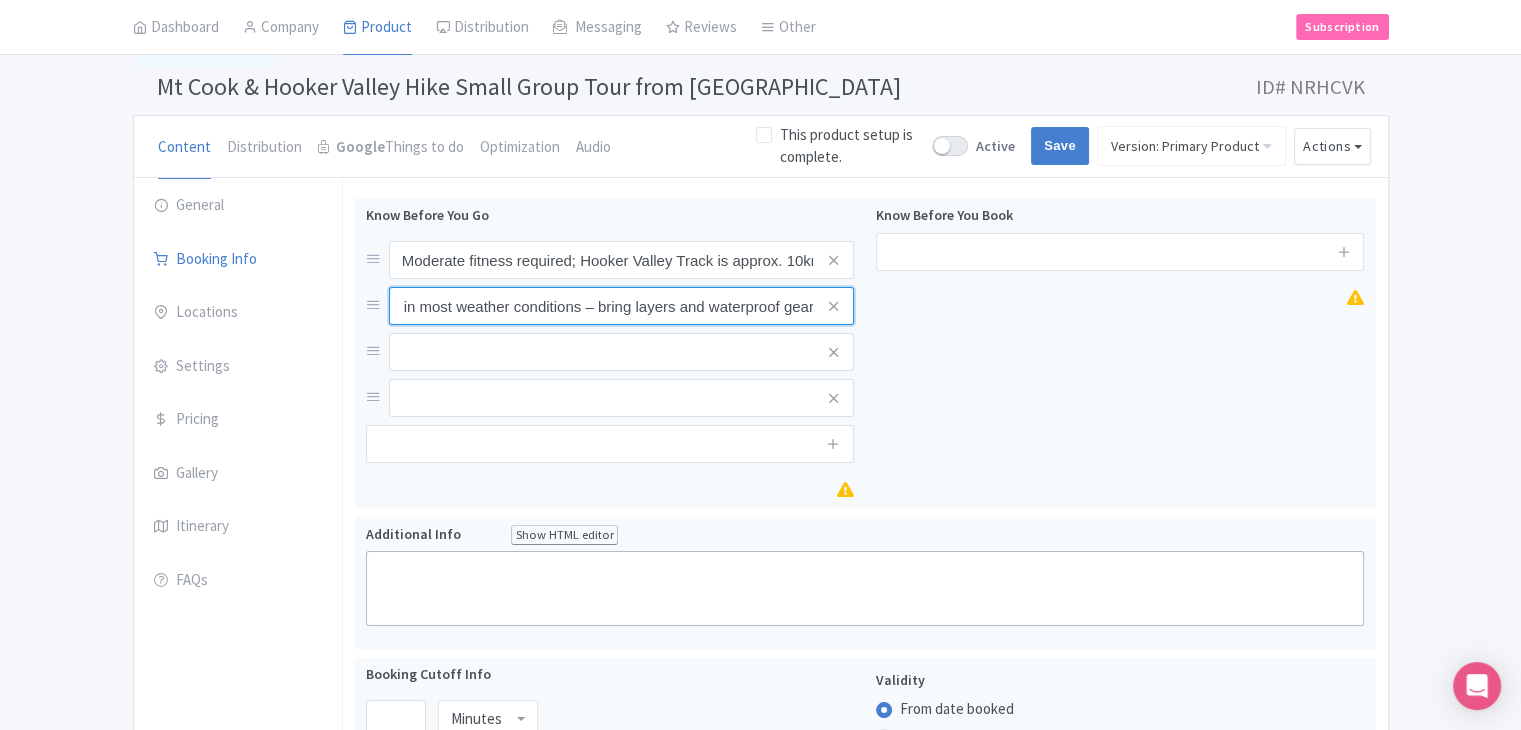 scroll, scrollTop: 0, scrollLeft: 0, axis: both 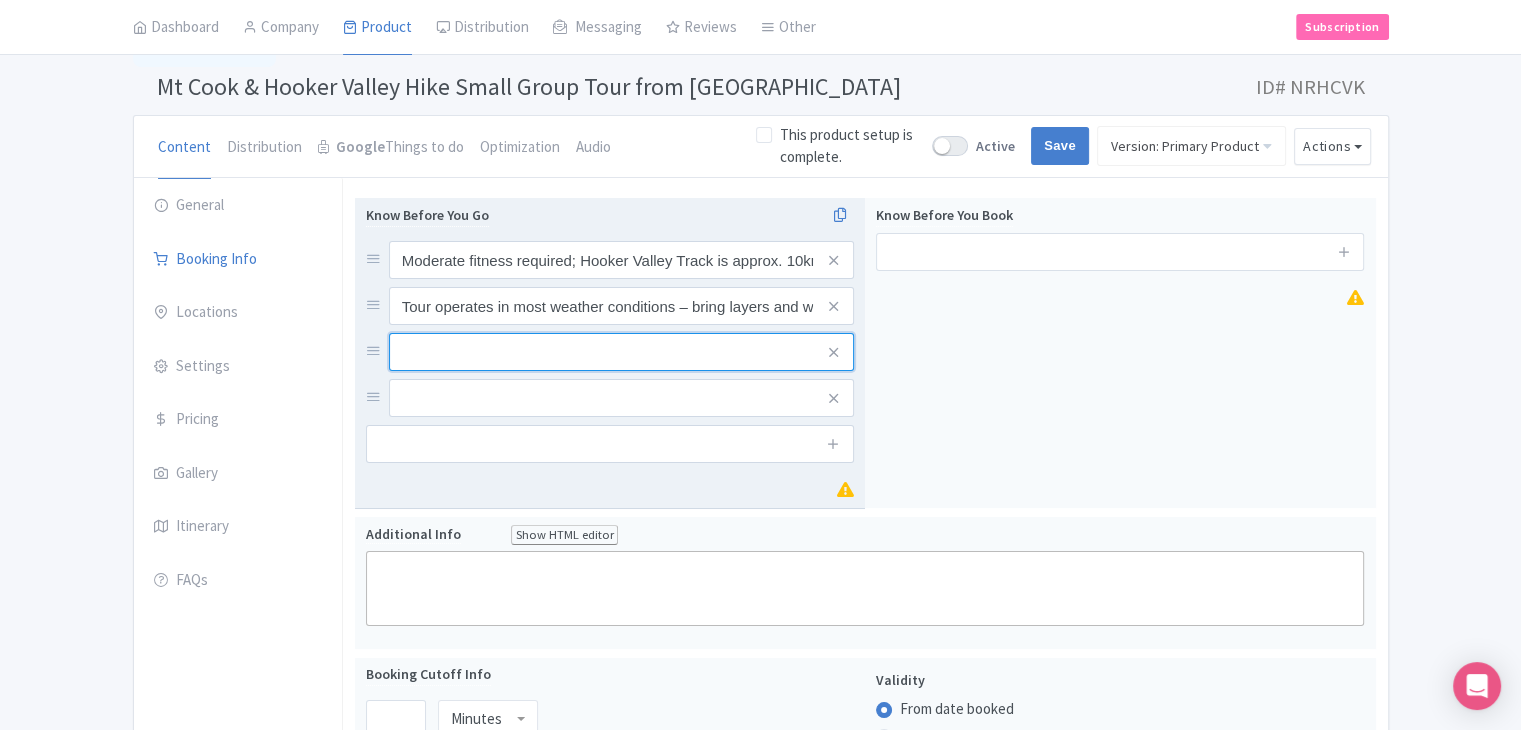 click at bounding box center (621, 260) 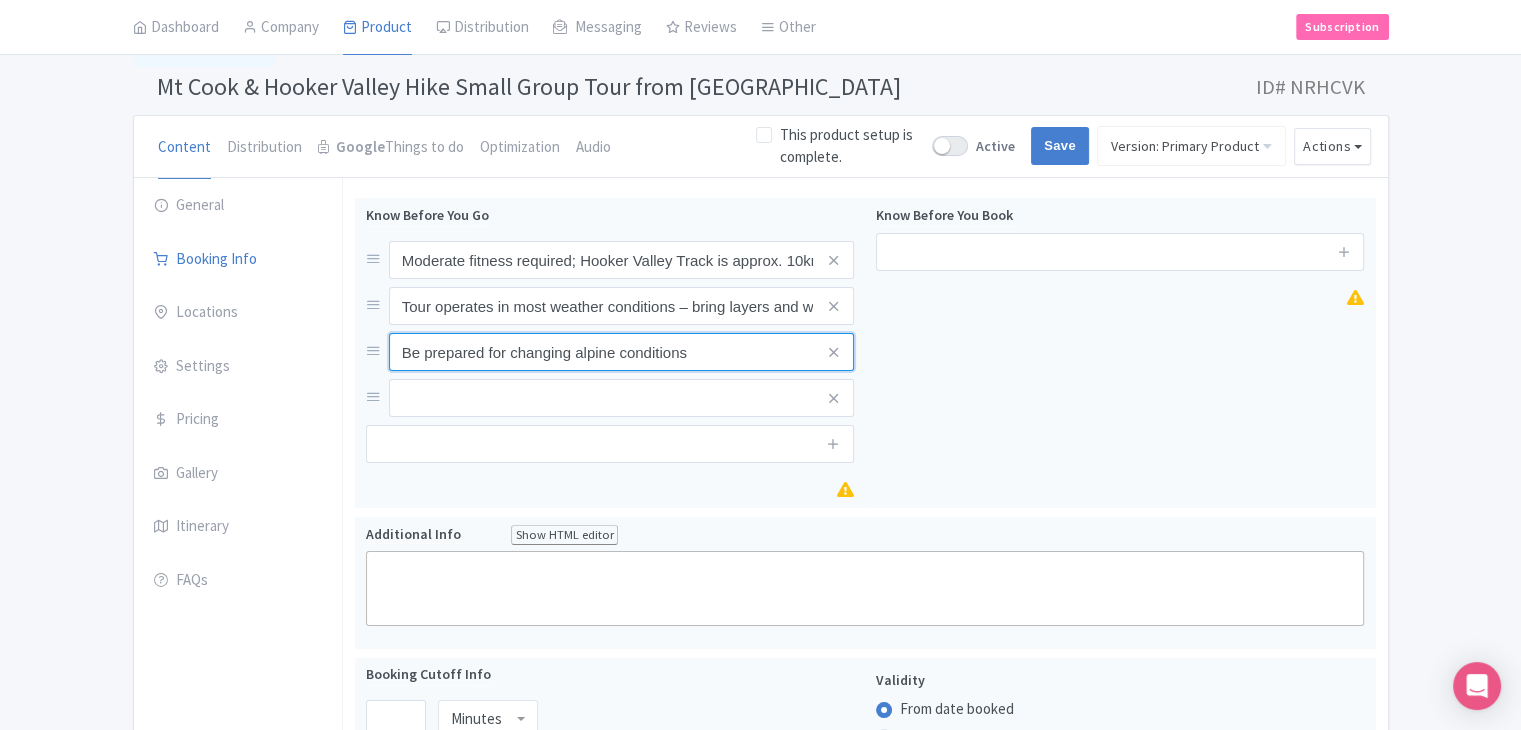 type on "Be prepared for changing alpine conditions" 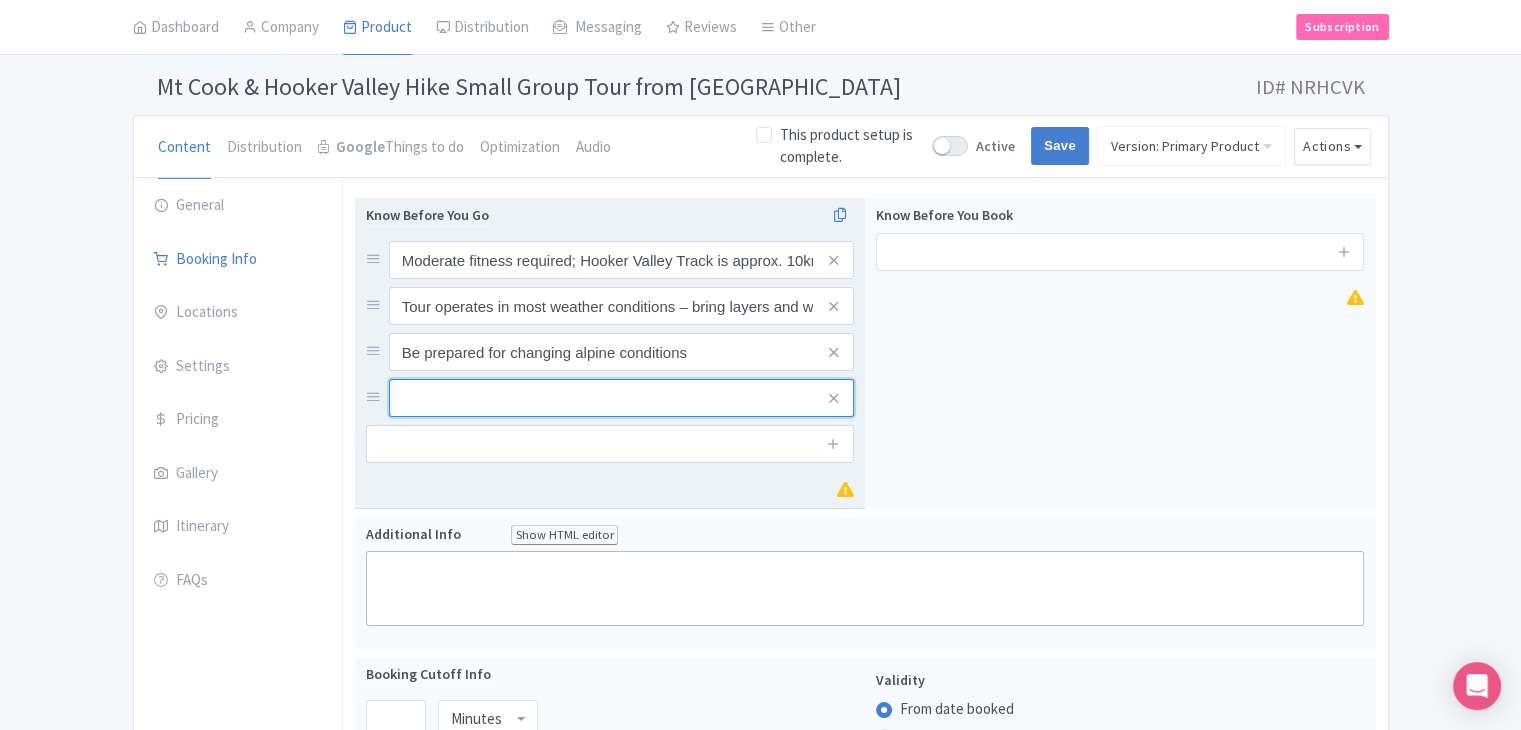 click at bounding box center (621, 260) 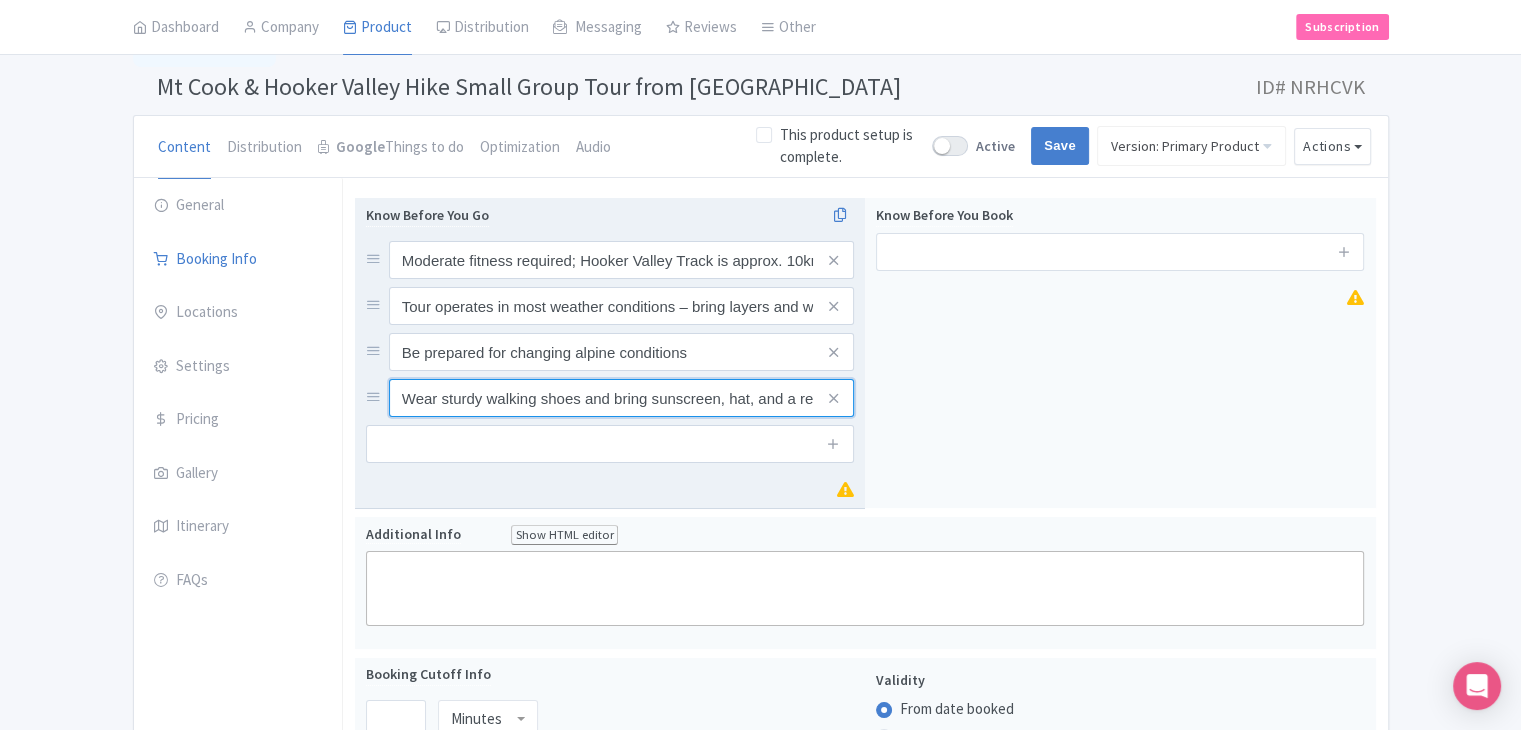 scroll, scrollTop: 0, scrollLeft: 124, axis: horizontal 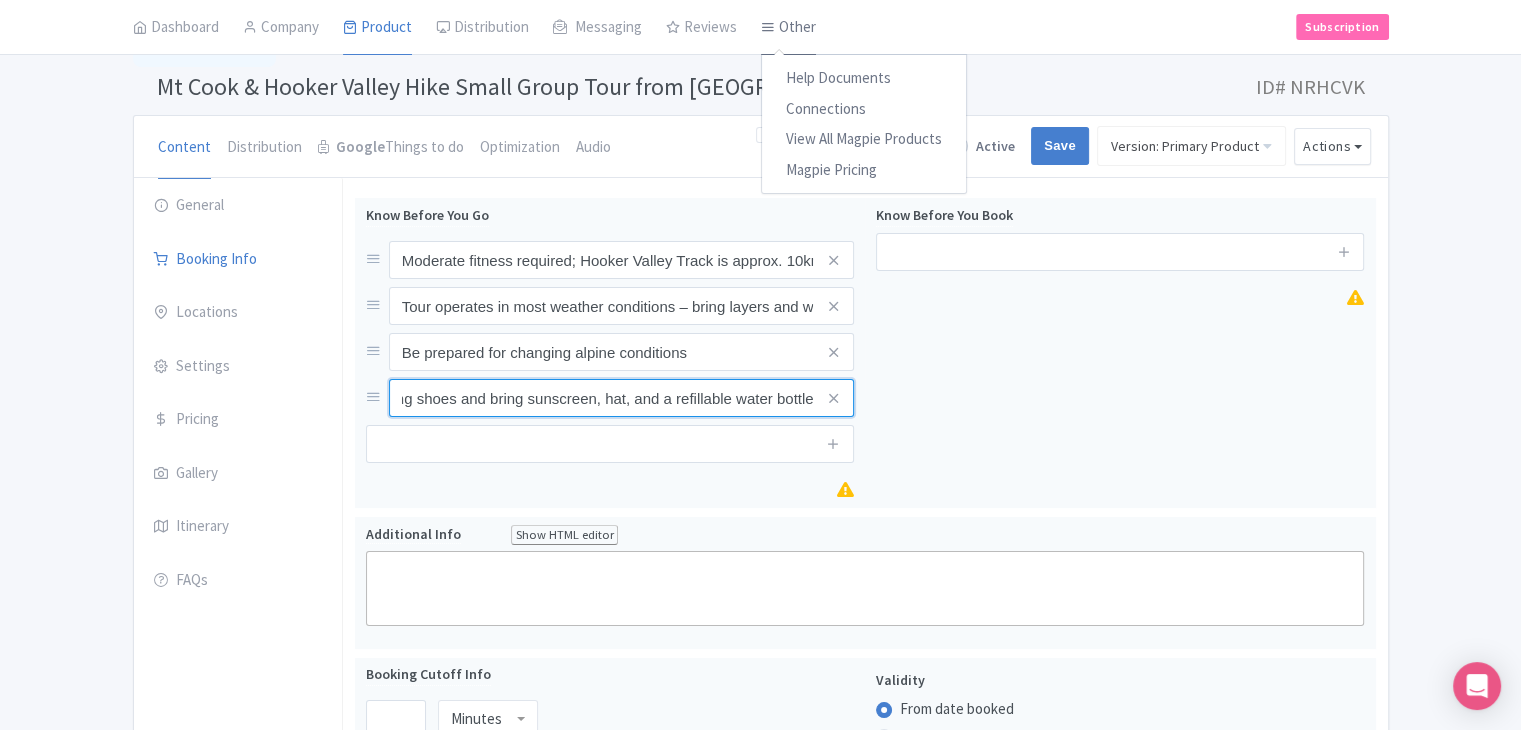 type on "Wear sturdy walking shoes and bring sunscreen, hat, and a refillable water bottle" 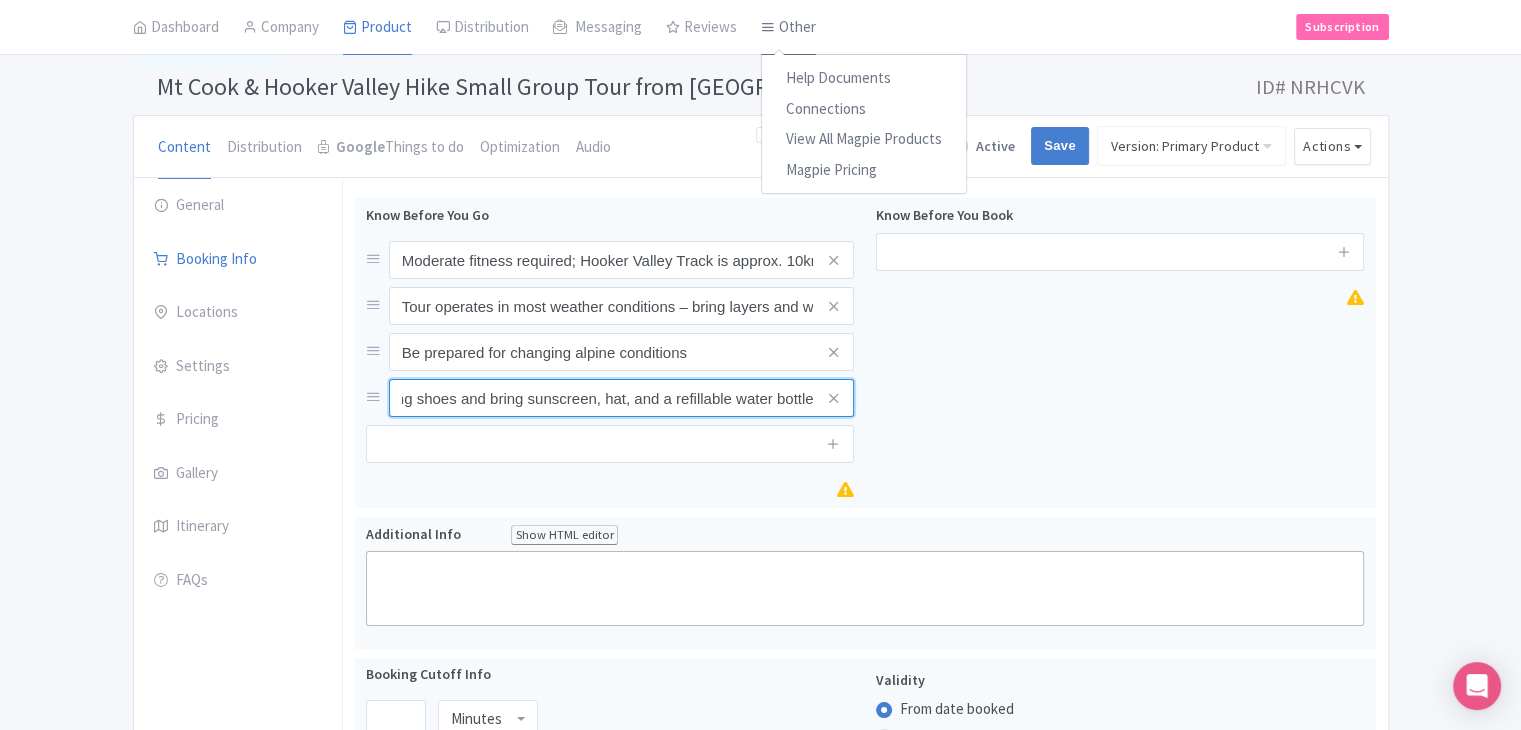 scroll, scrollTop: 0, scrollLeft: 0, axis: both 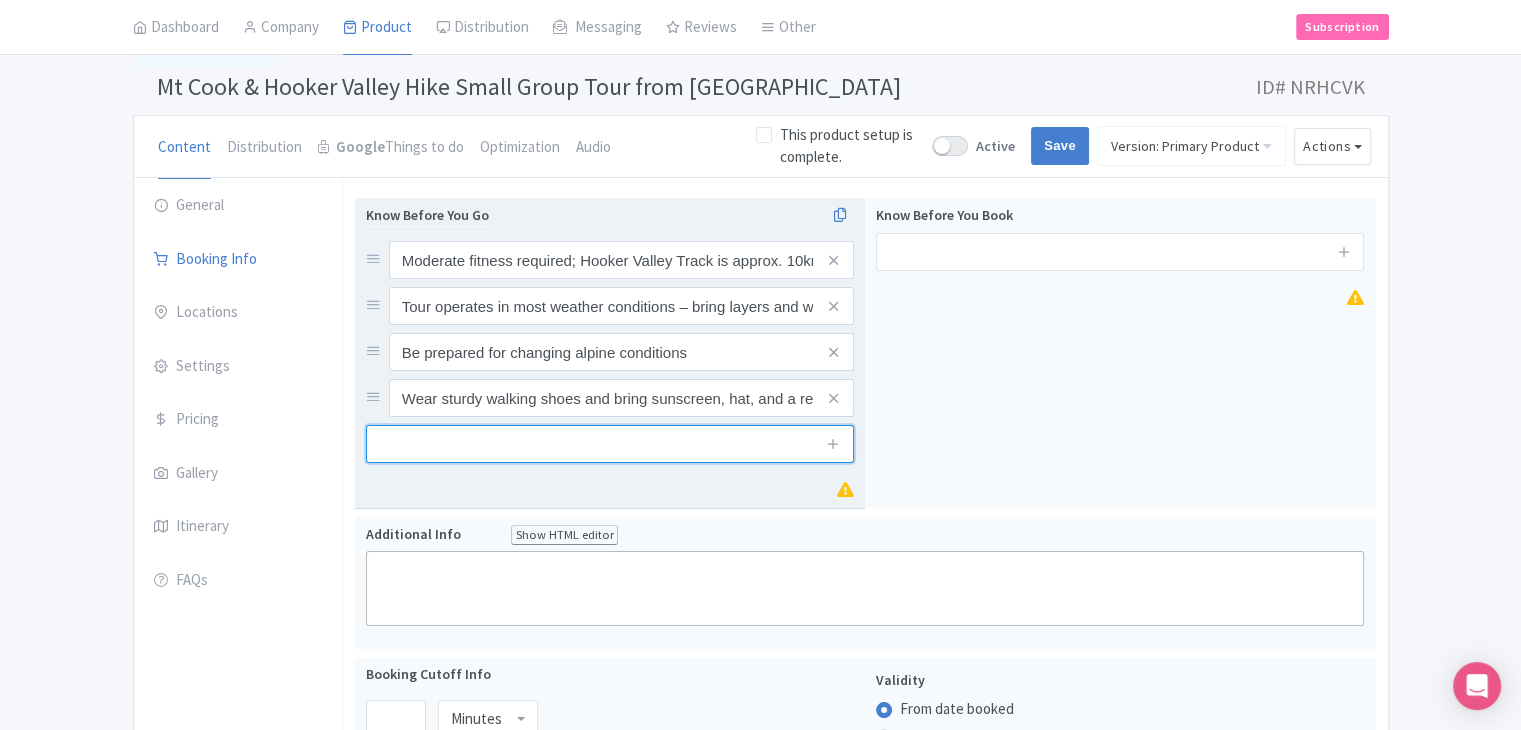 click at bounding box center [610, 444] 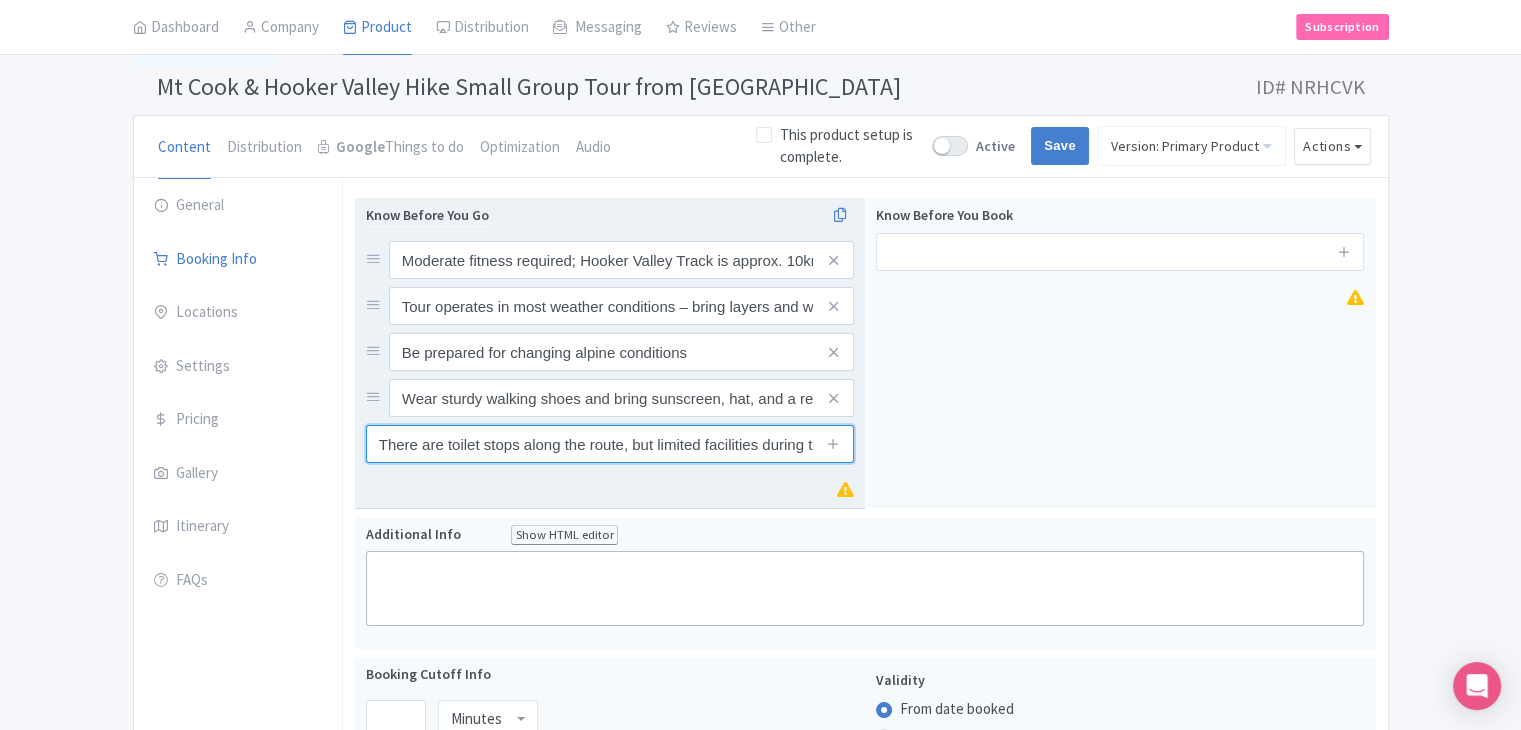 scroll, scrollTop: 0, scrollLeft: 47, axis: horizontal 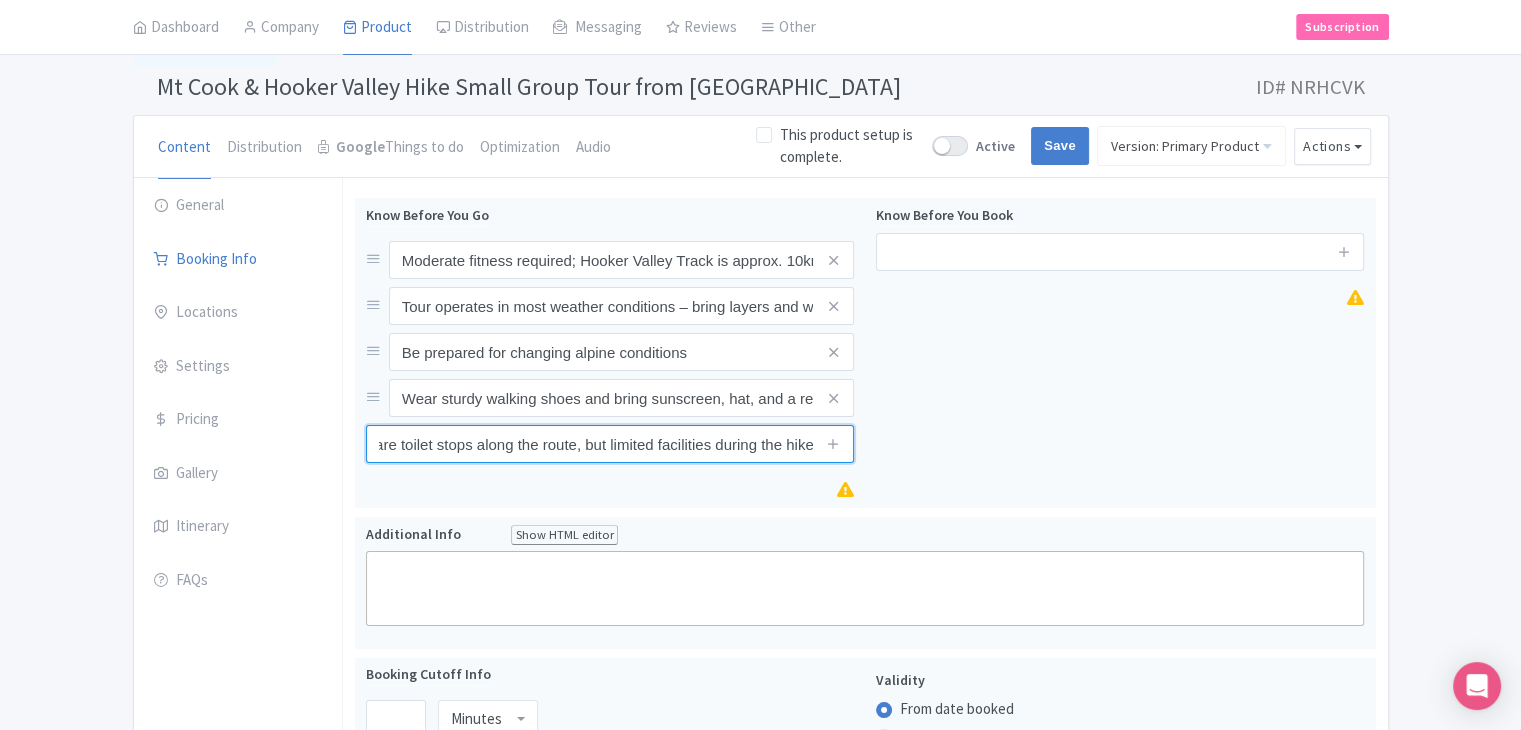 type on "There are toilet stops along the route, but limited facilities during the hike" 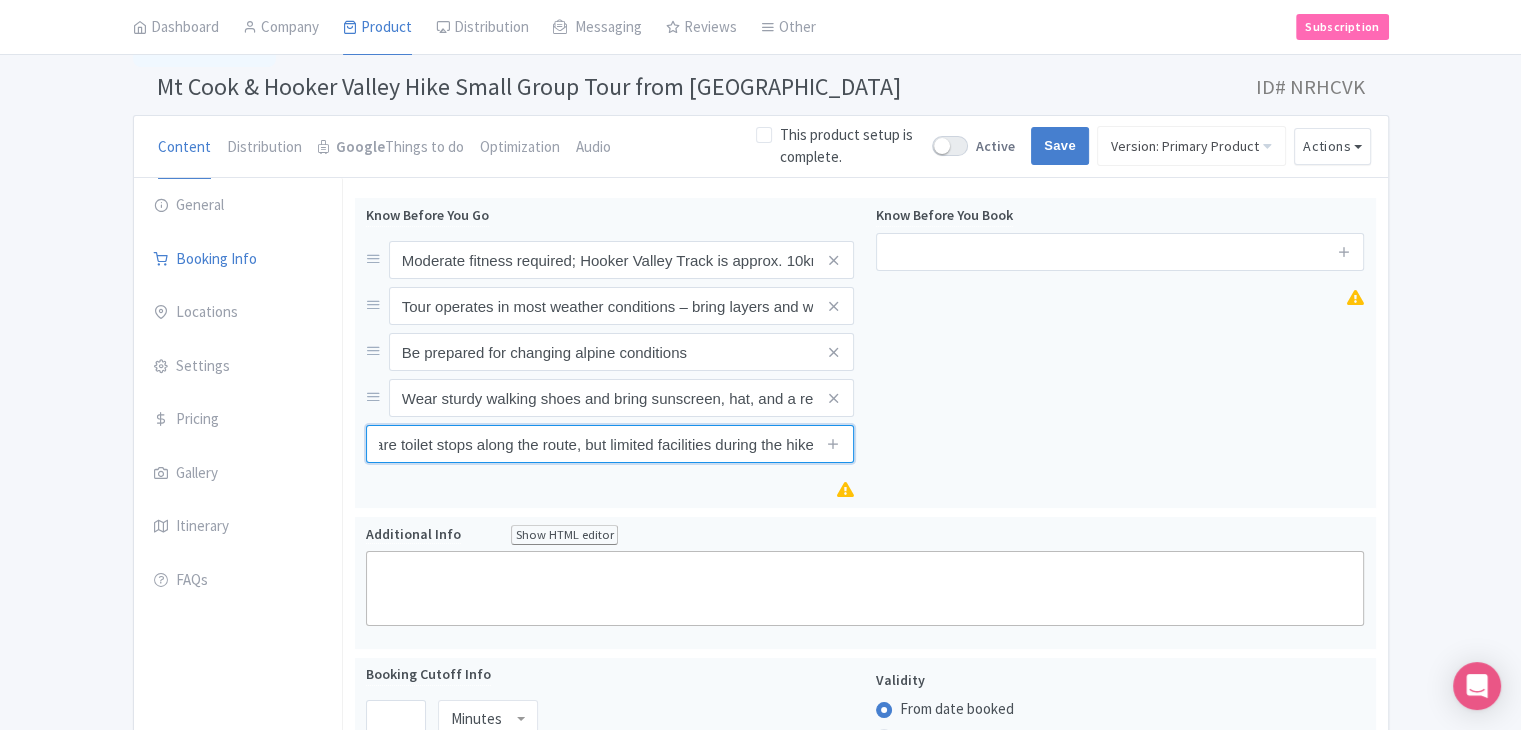 scroll, scrollTop: 0, scrollLeft: 0, axis: both 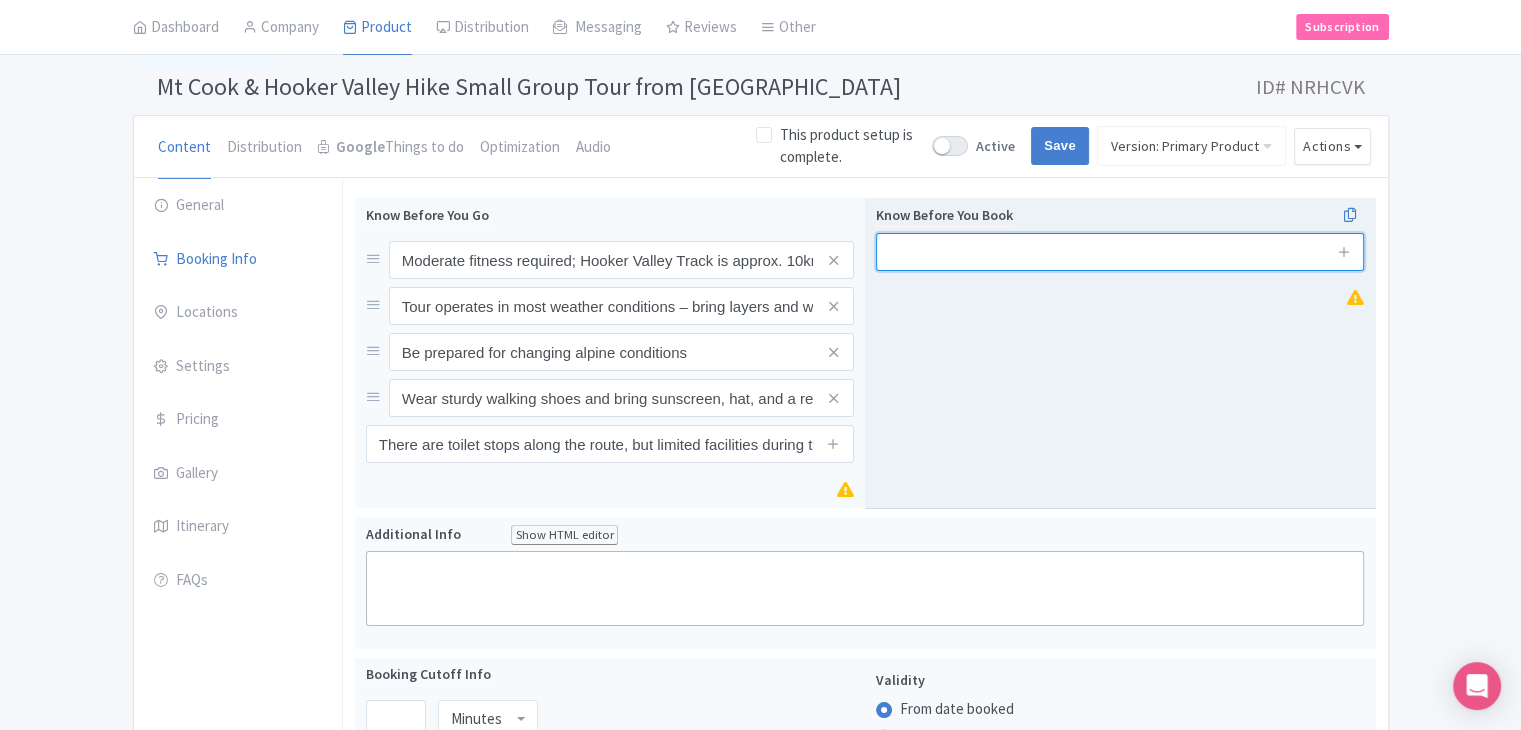click at bounding box center (1120, 252) 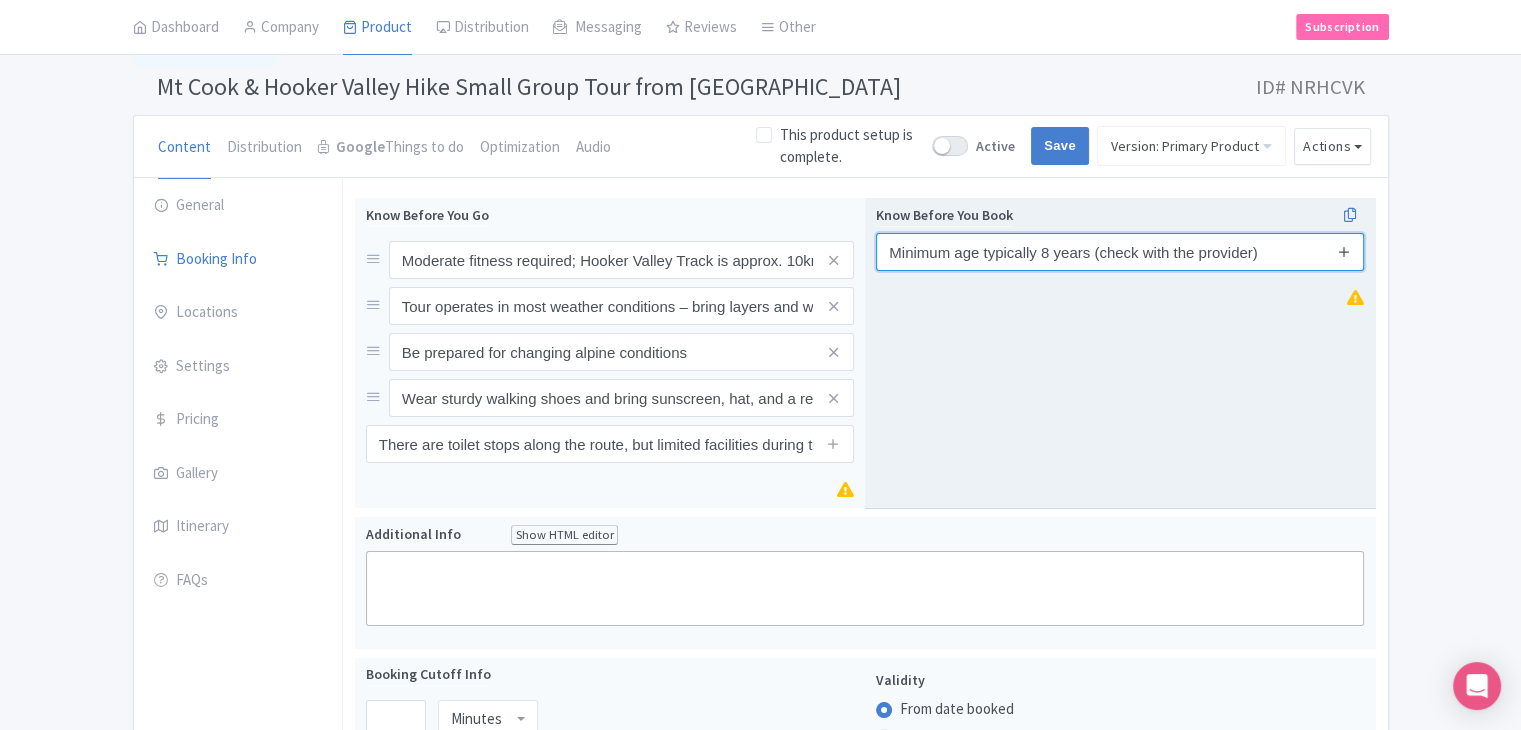 type on "Minimum age typically 8 years (check with the provider)" 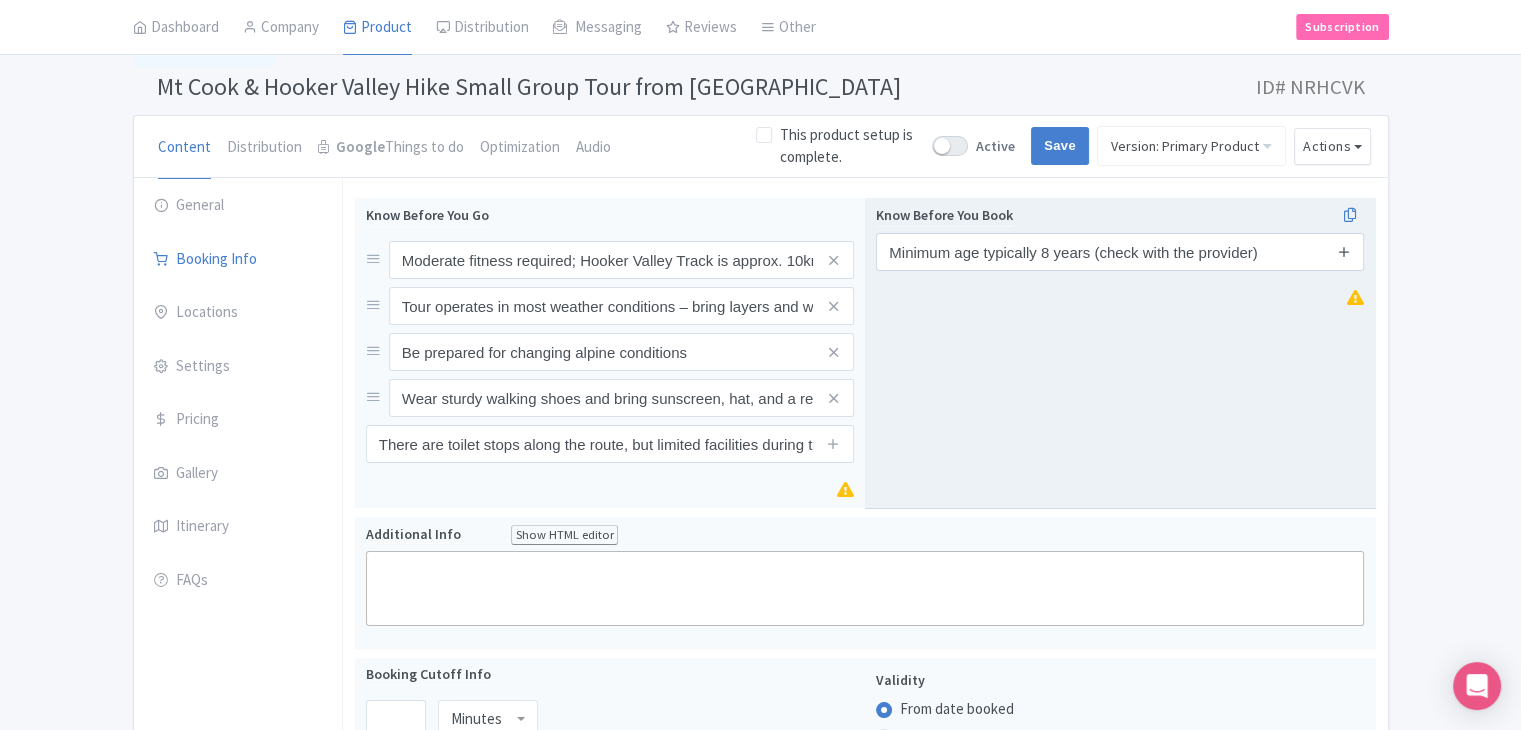 click at bounding box center [1344, 251] 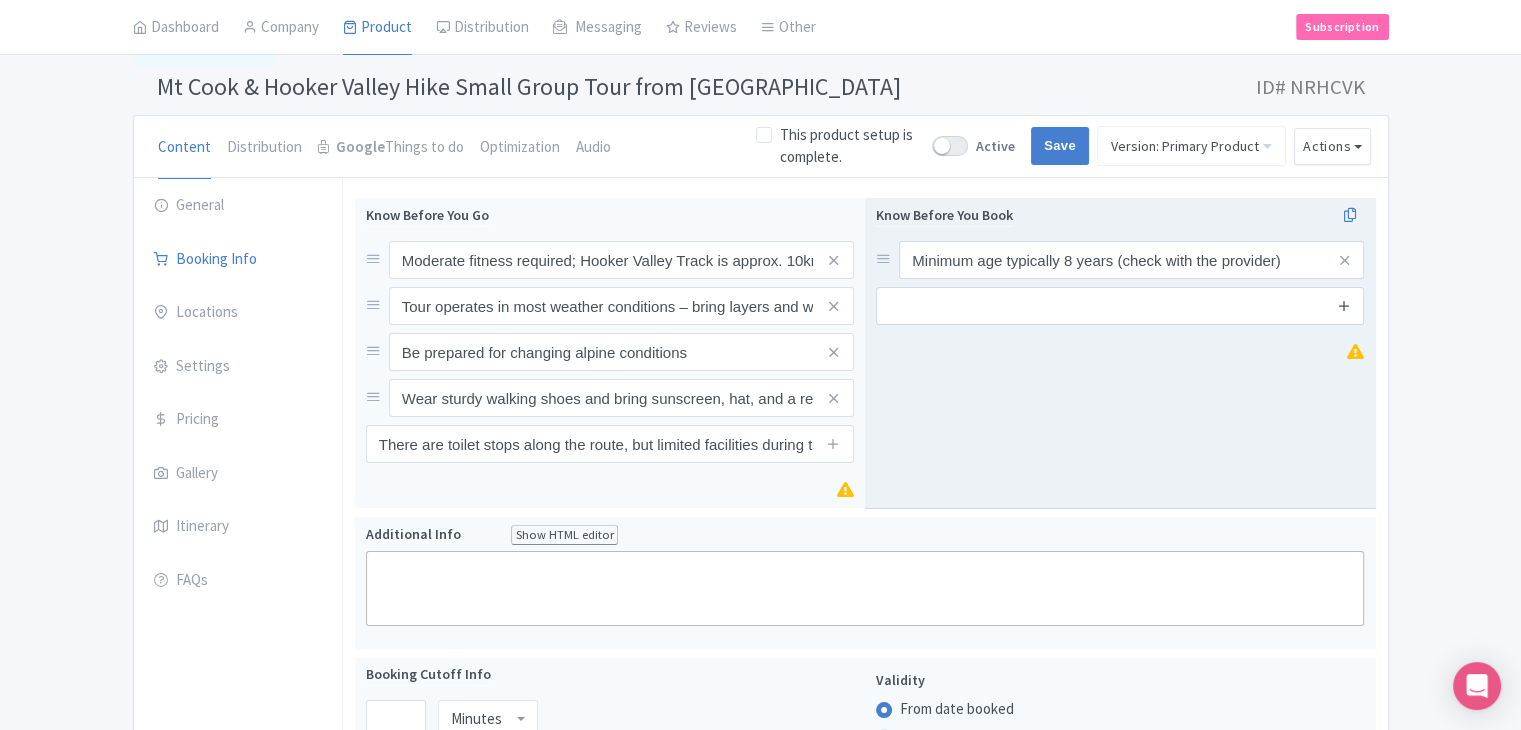 click at bounding box center [1344, 306] 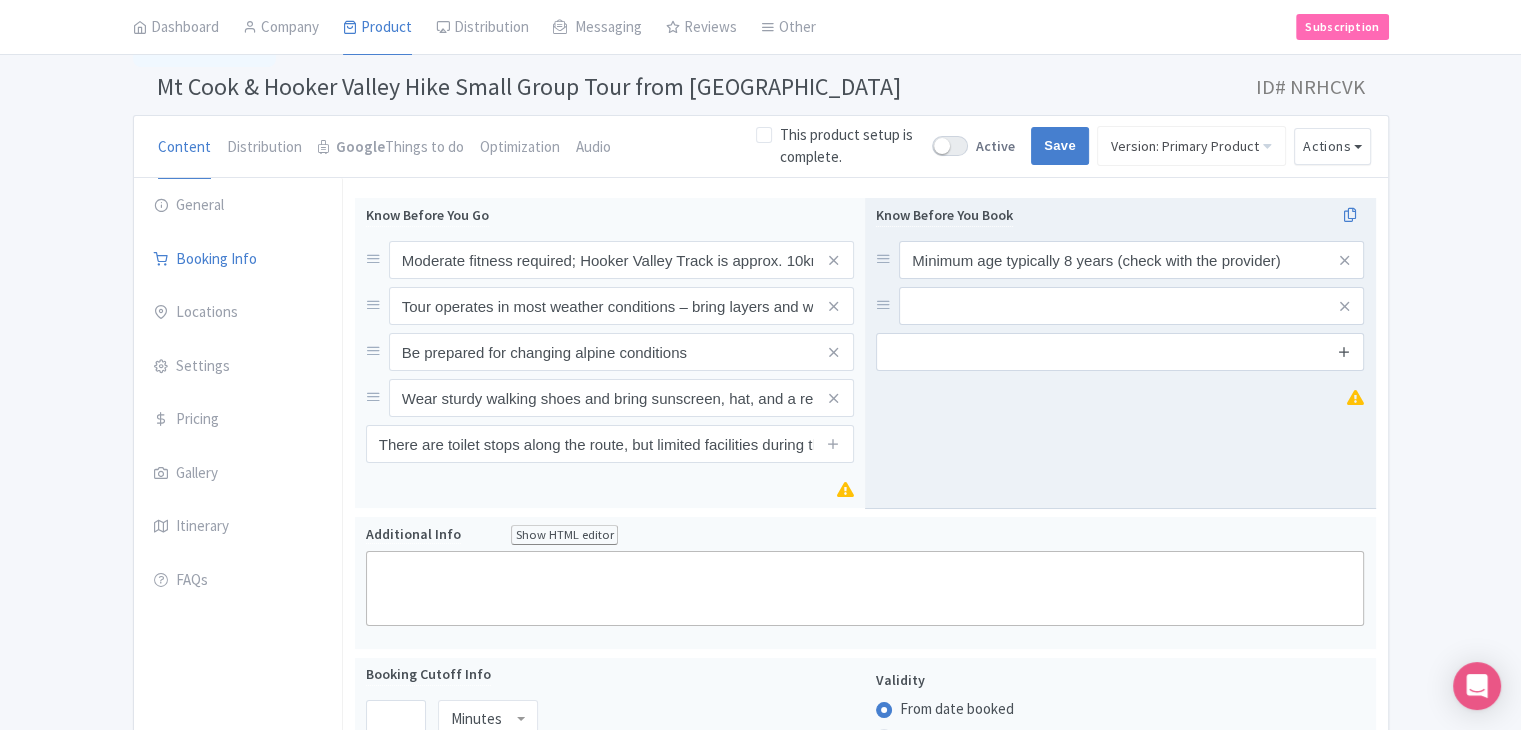 click at bounding box center [1344, 352] 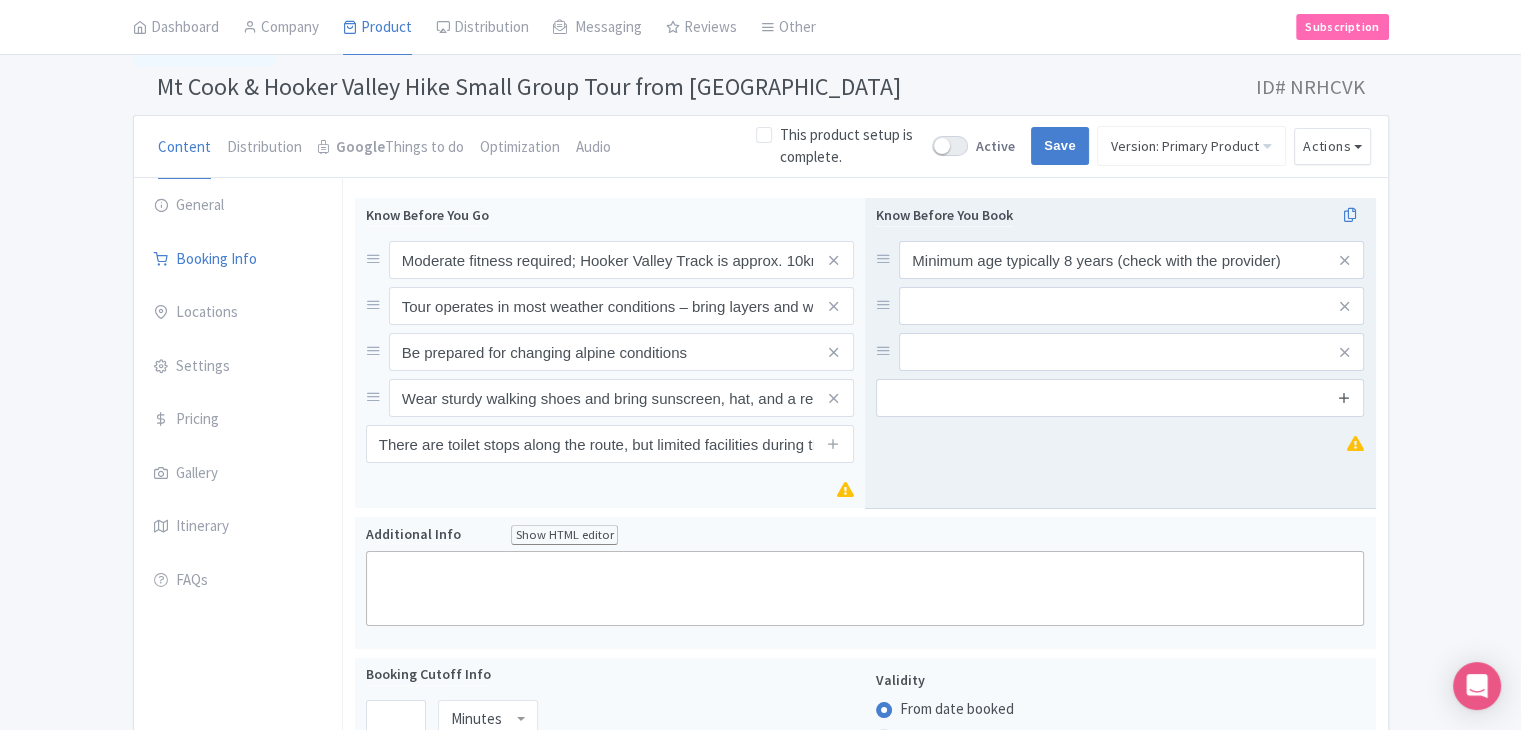 click at bounding box center (1344, 397) 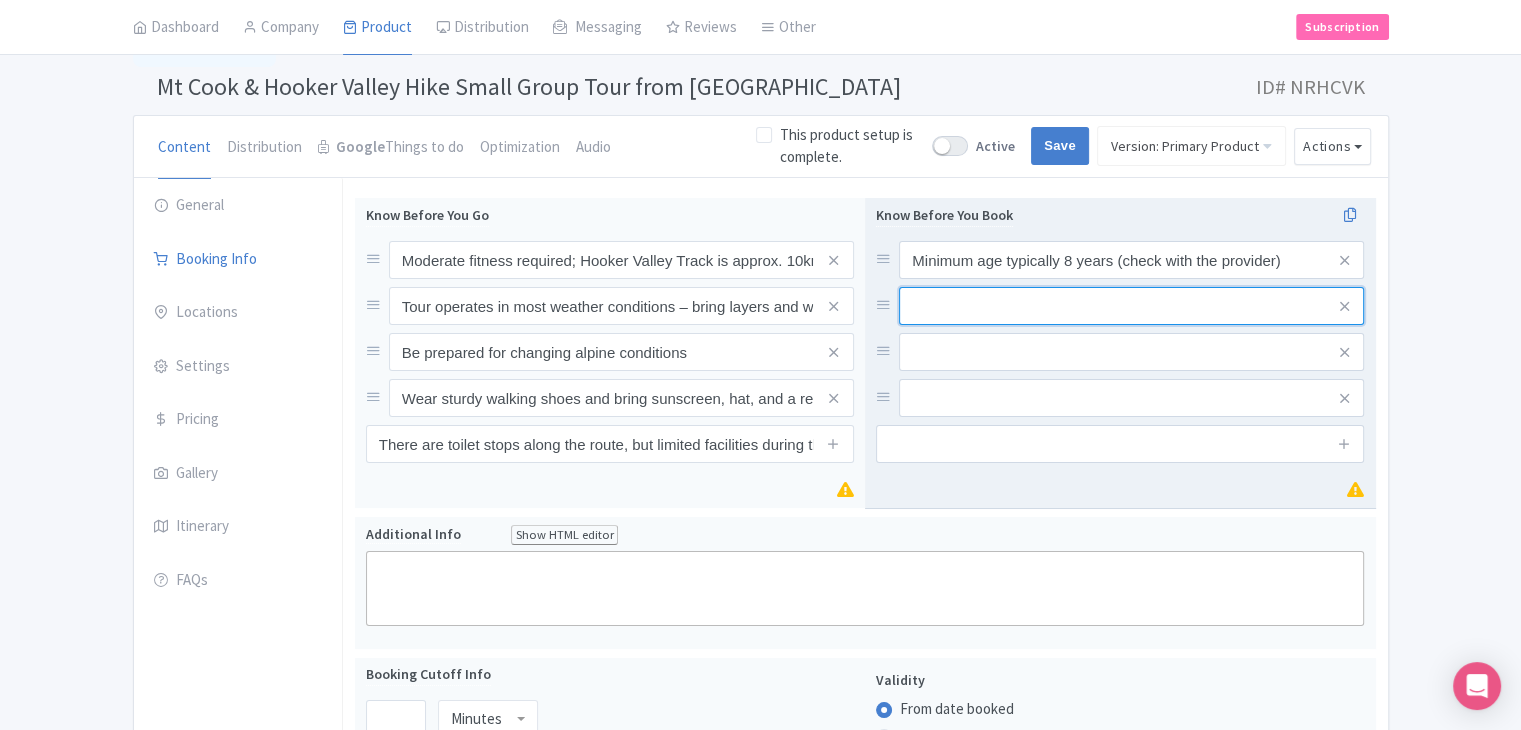 click at bounding box center (1131, 260) 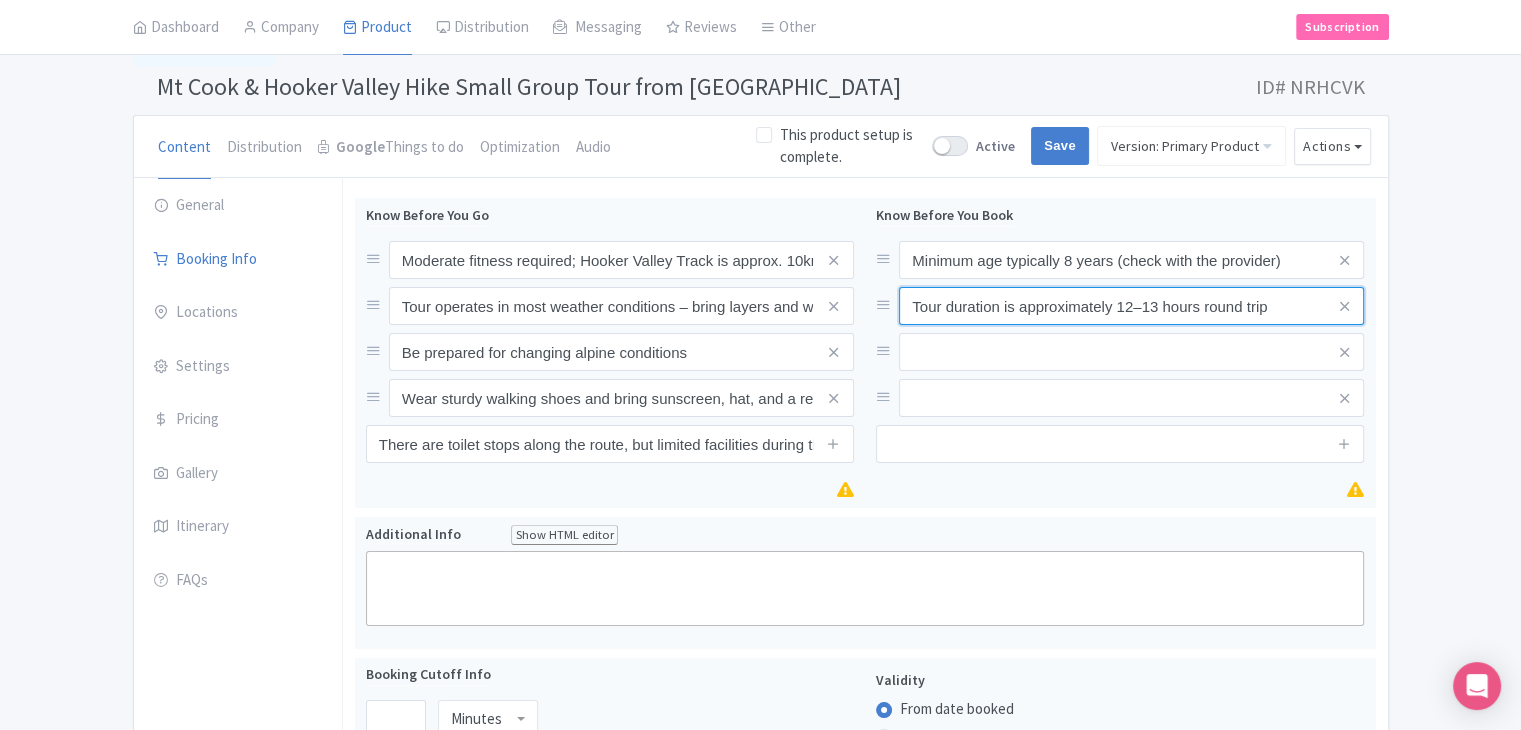 type on "Tour duration is approximately 12–13 hours round trip" 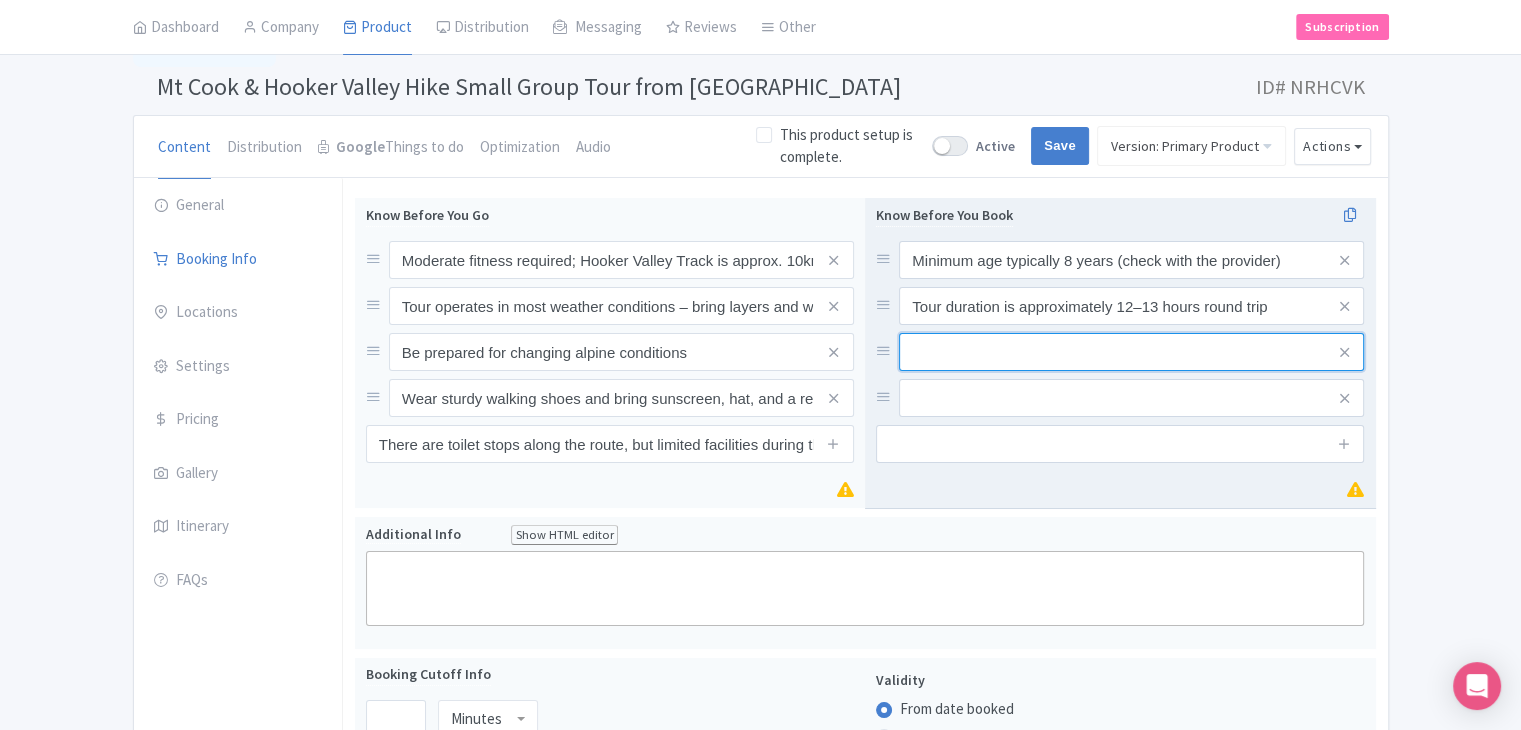 click at bounding box center [1131, 260] 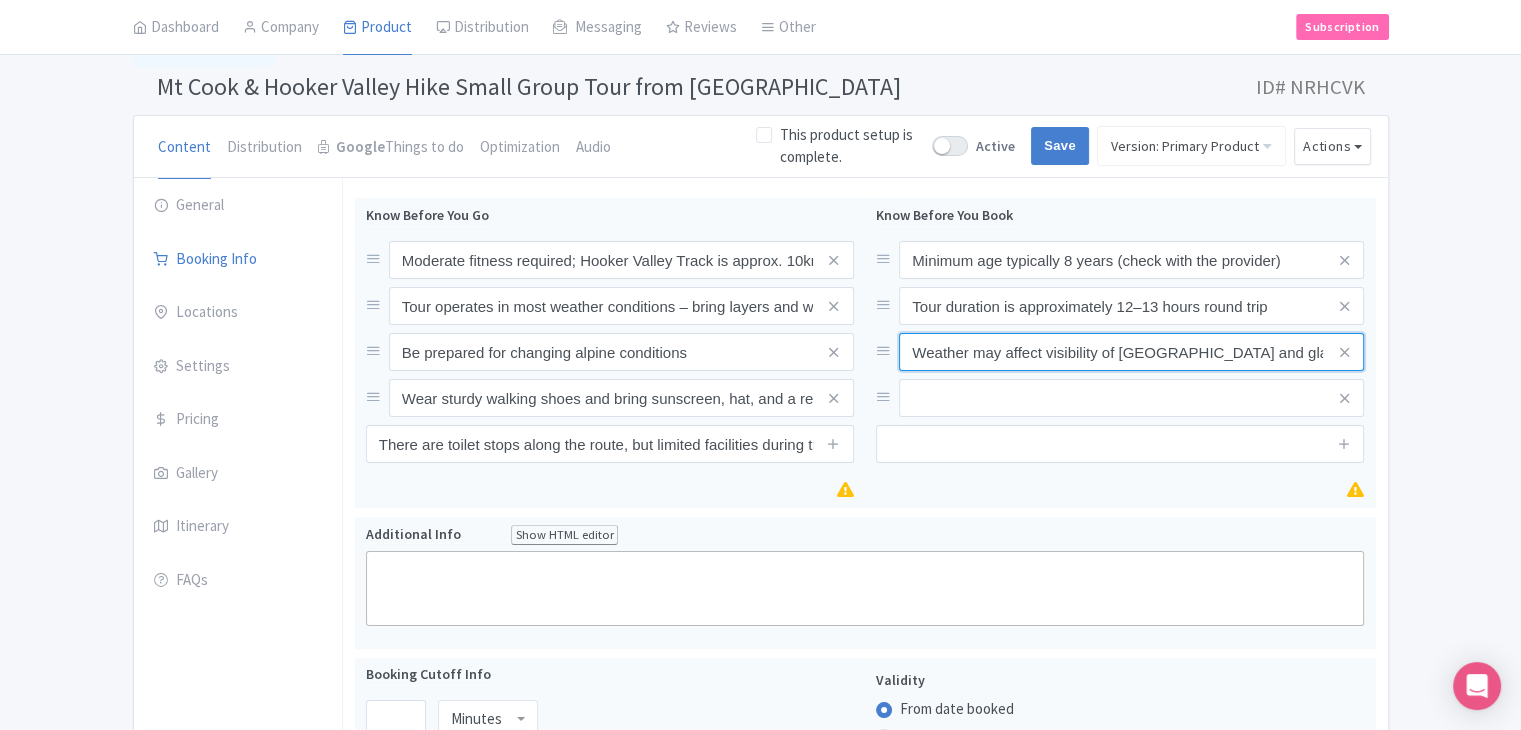 type on "Weather may affect visibility of [GEOGRAPHIC_DATA] and glacier views" 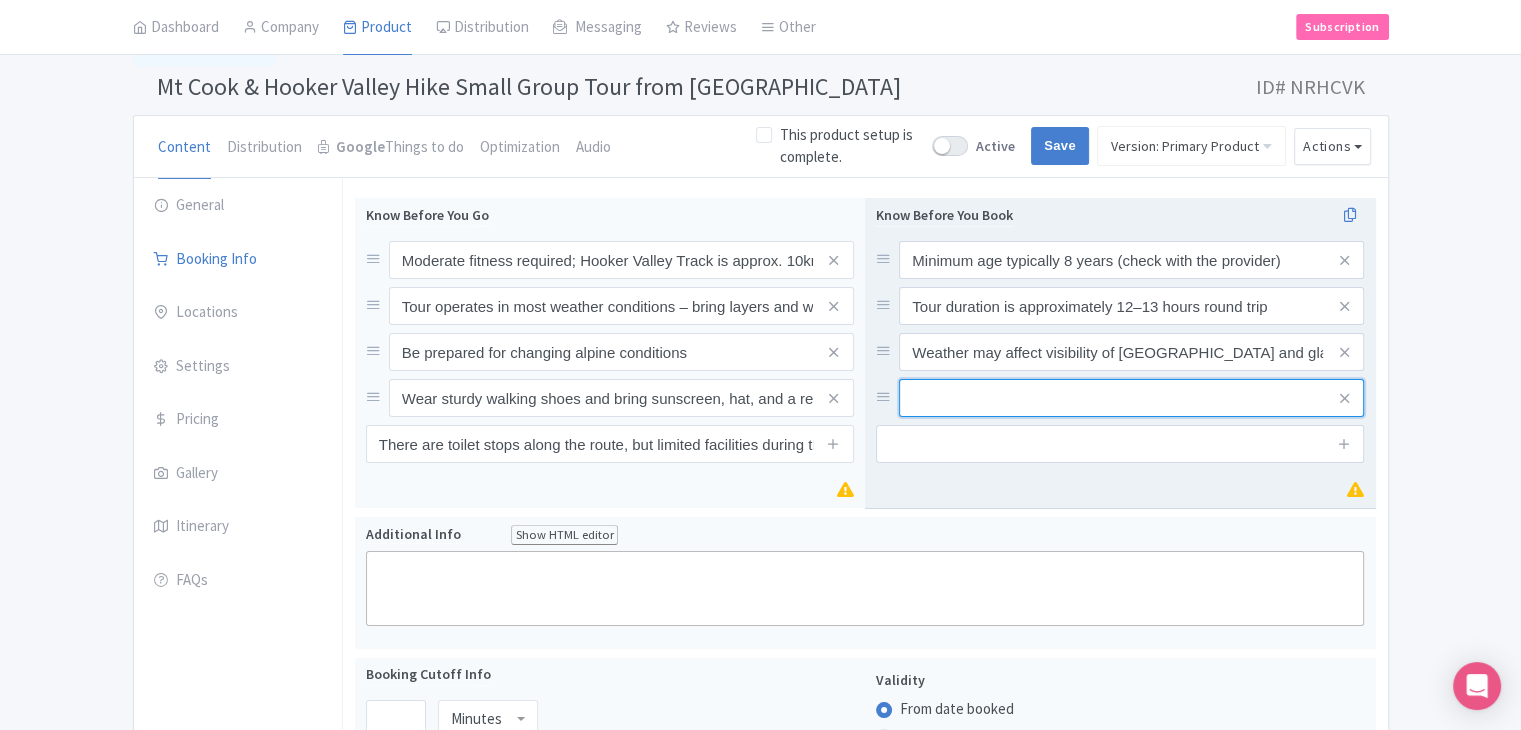 click at bounding box center (1131, 260) 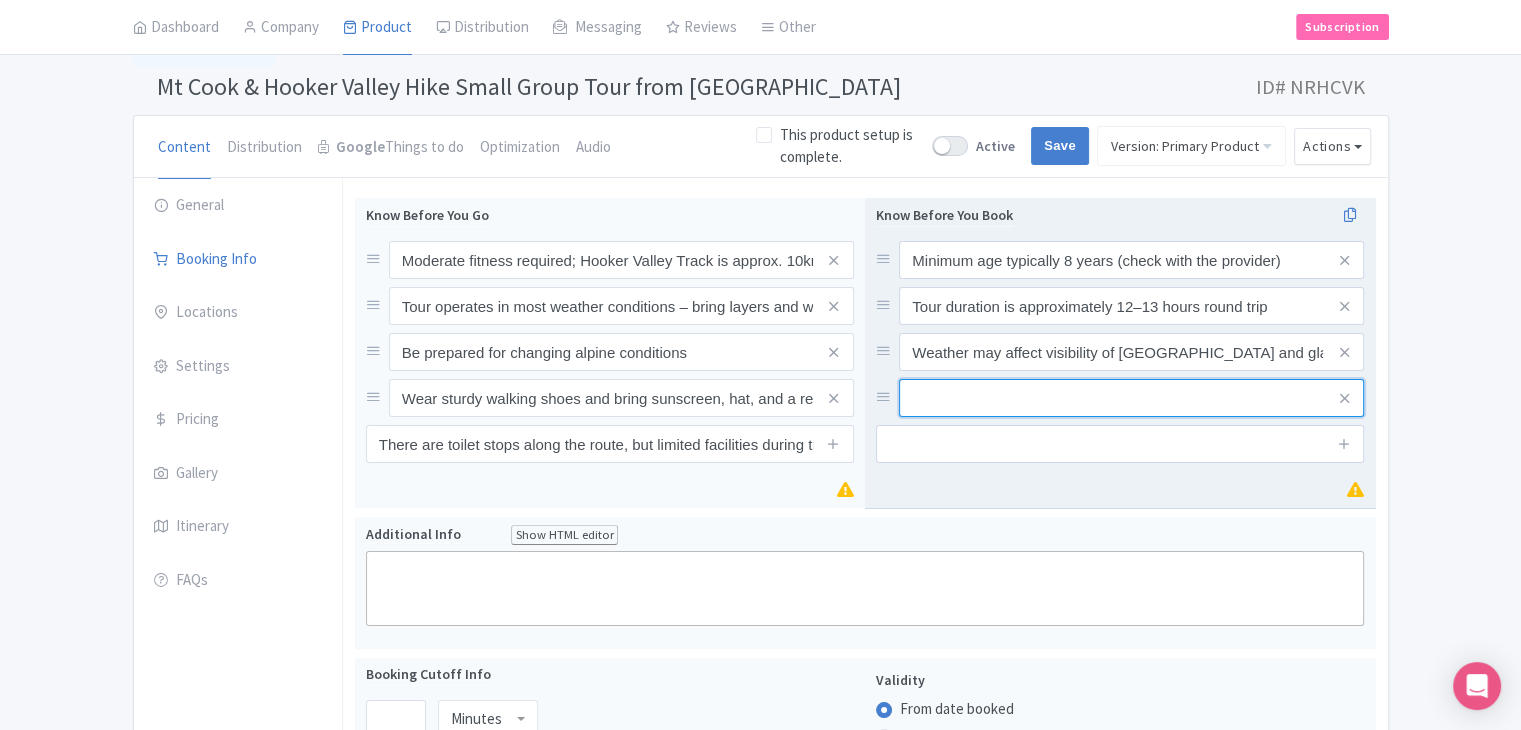paste on "Group size is kept small for a personalized experience" 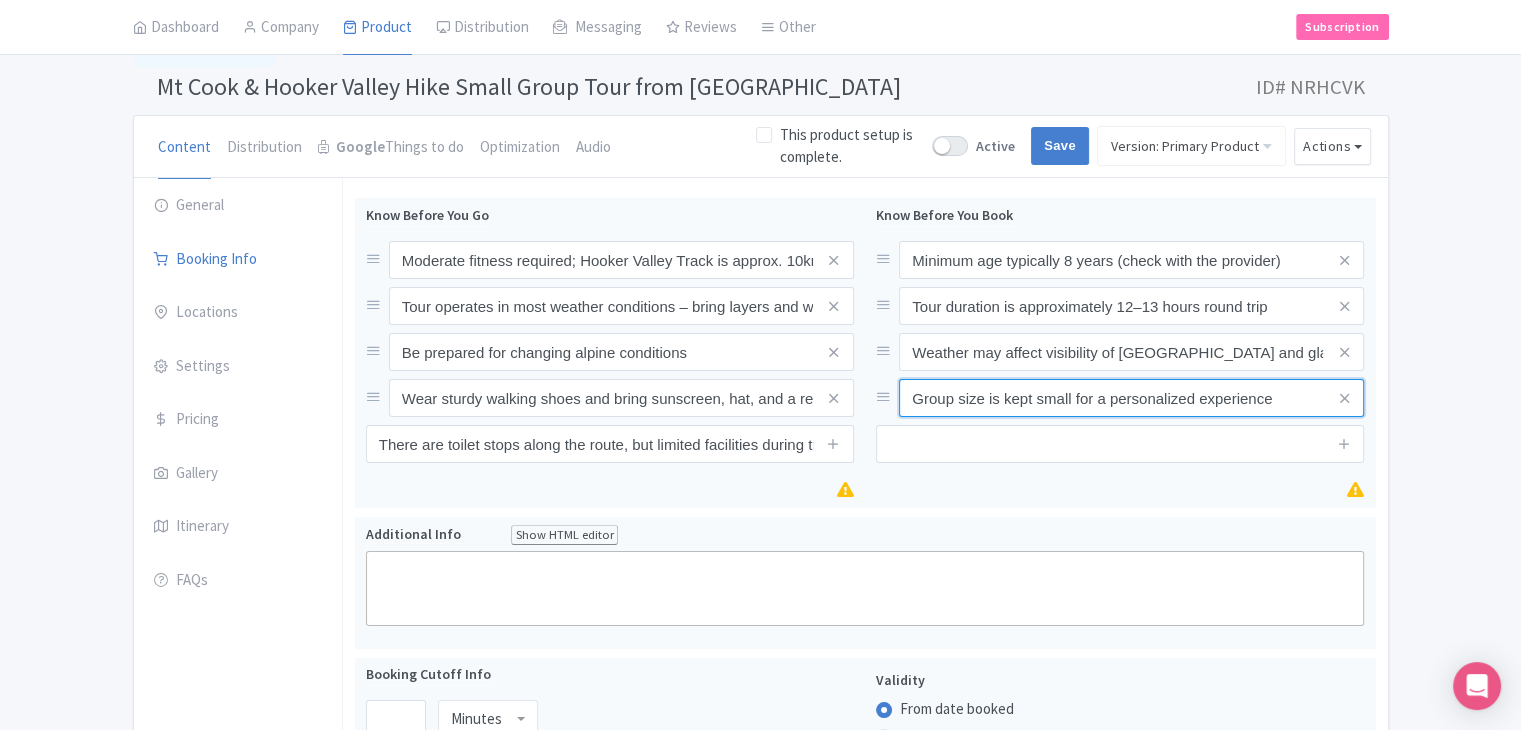 type on "Group size is kept small for a personalized experience" 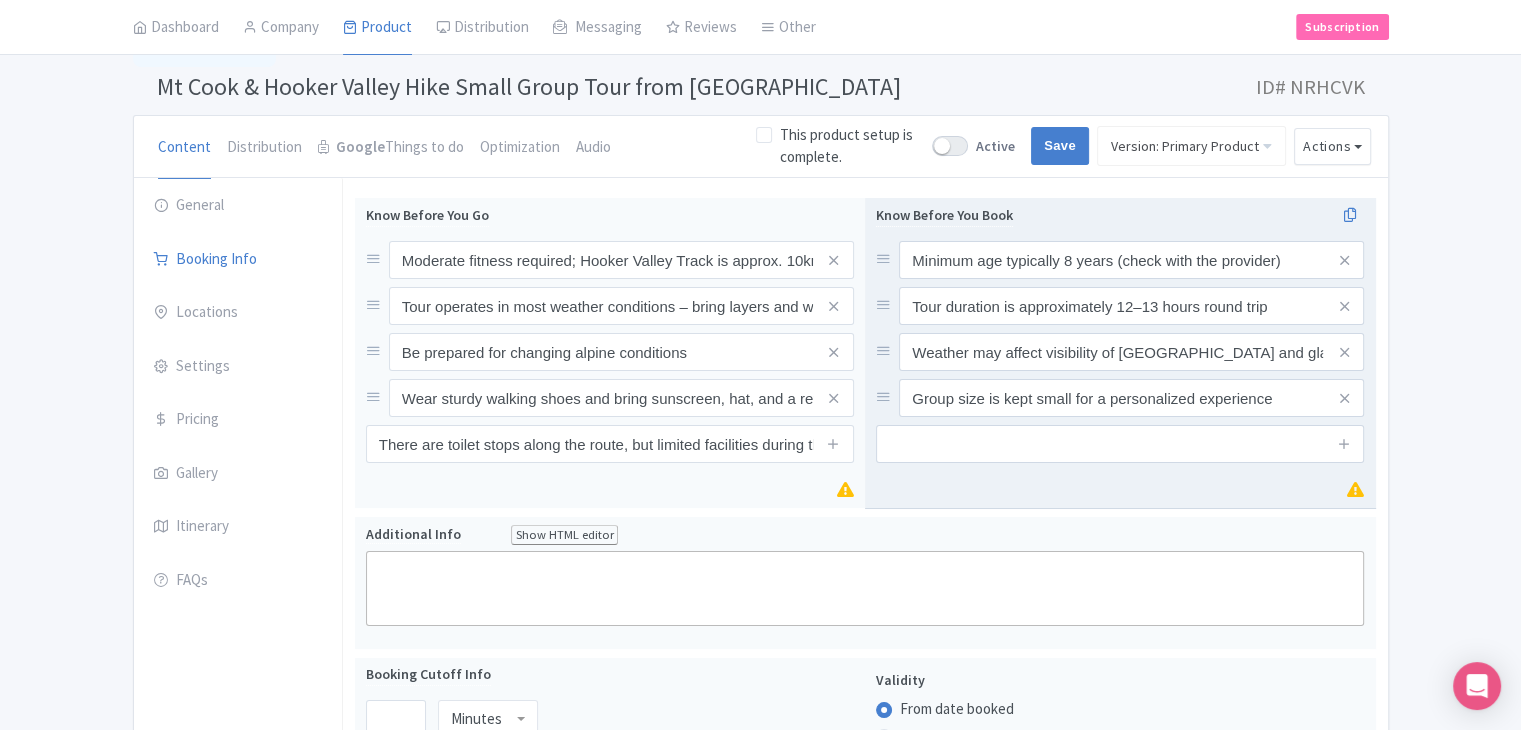 click on "Know Before You Book Minimum age typically 8 years (check with the provider) Tour duration is approximately 12–13 hours round trip Weather may affect visibility of Mount Cook and glacier views Group size is kept small for a personalized experience" at bounding box center (1120, 353) 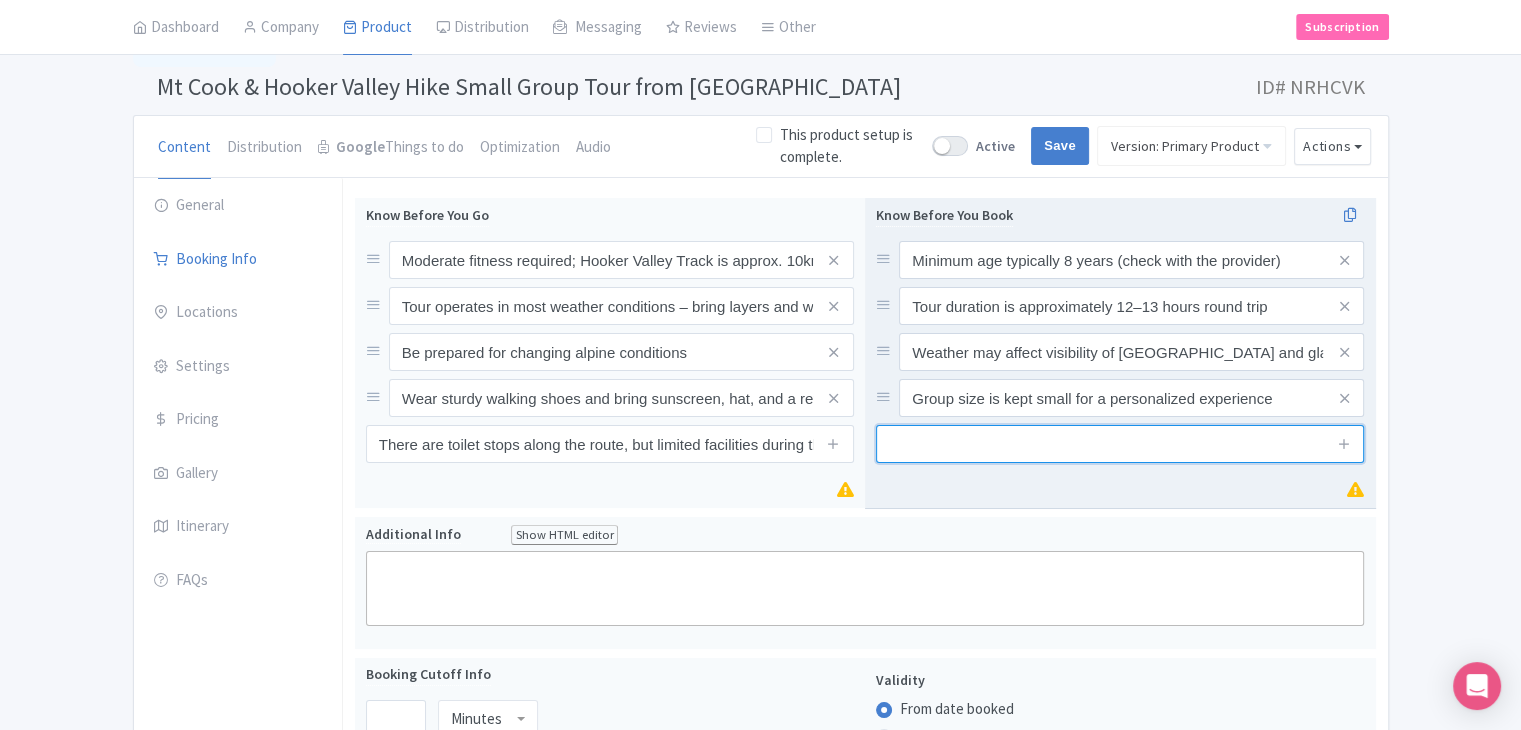 click at bounding box center (1120, 444) 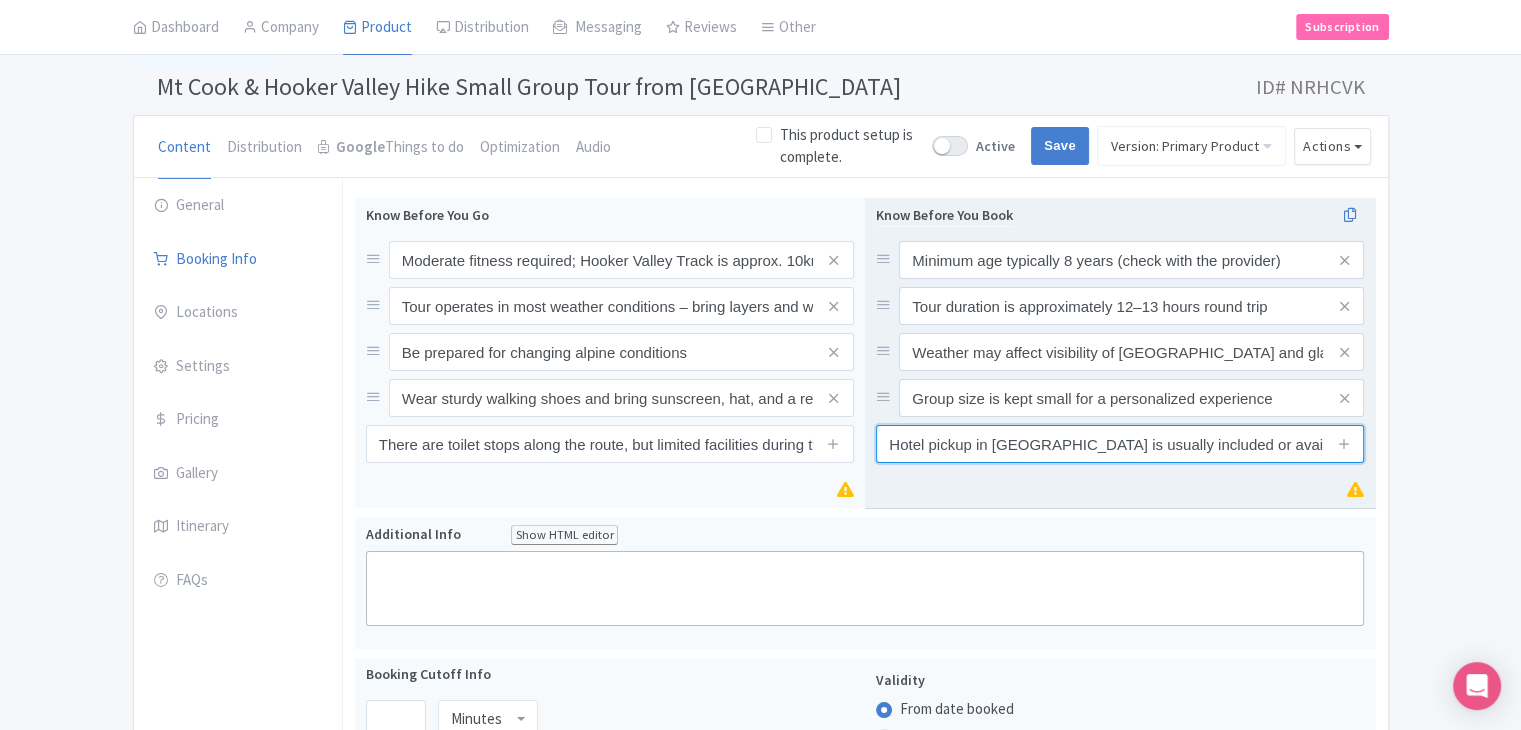 scroll, scrollTop: 0, scrollLeft: 51, axis: horizontal 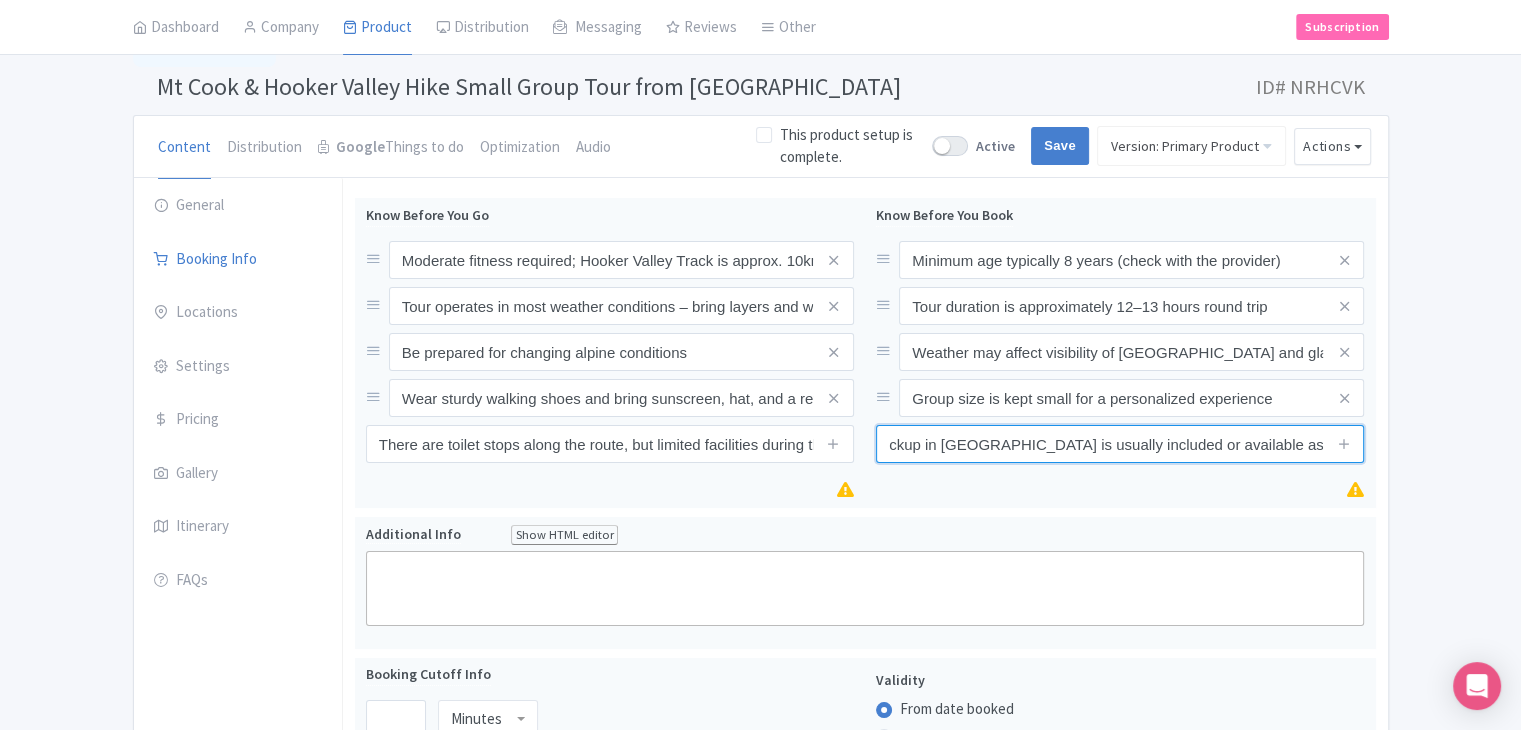 type on "Hotel pickup in [GEOGRAPHIC_DATA] is usually included or available as an add-on" 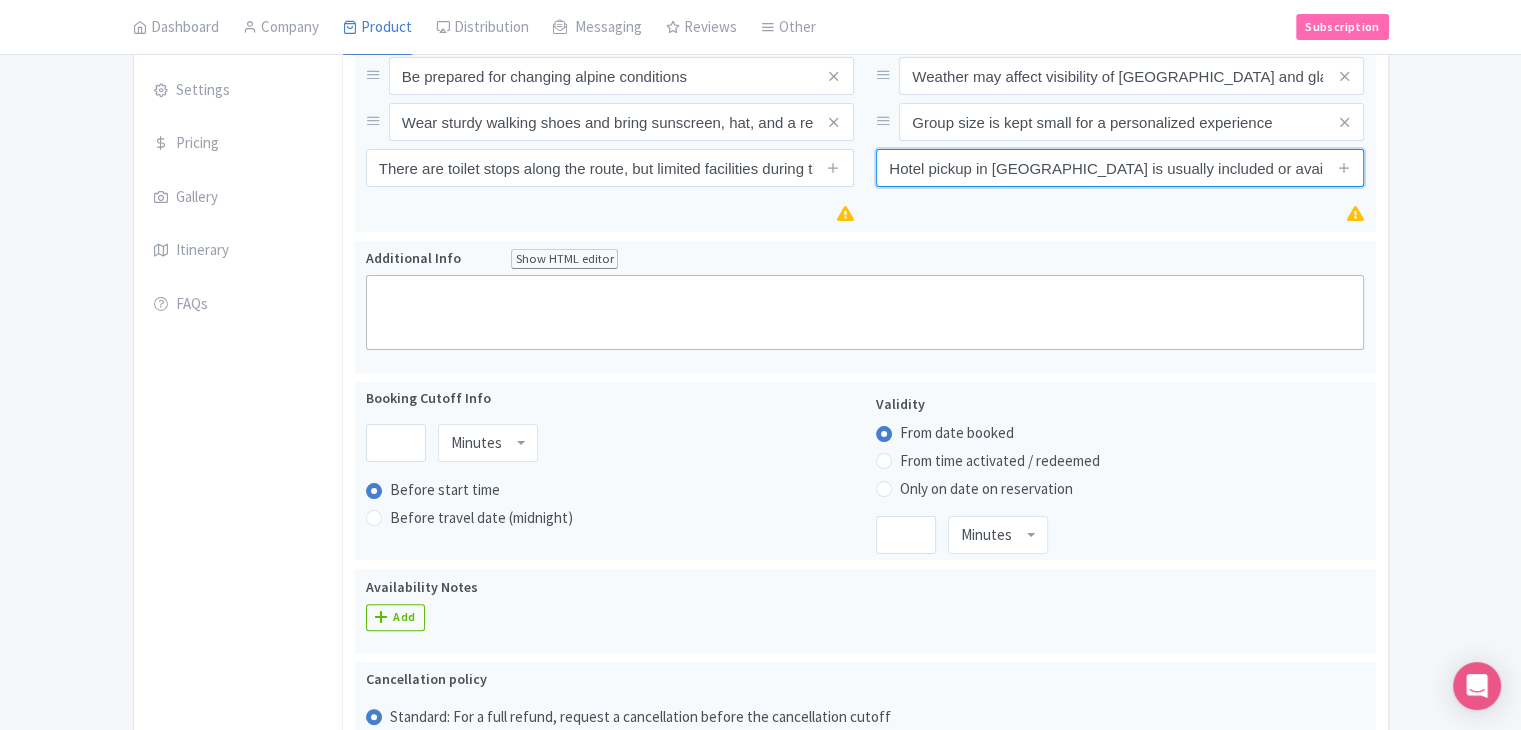 scroll, scrollTop: 516, scrollLeft: 0, axis: vertical 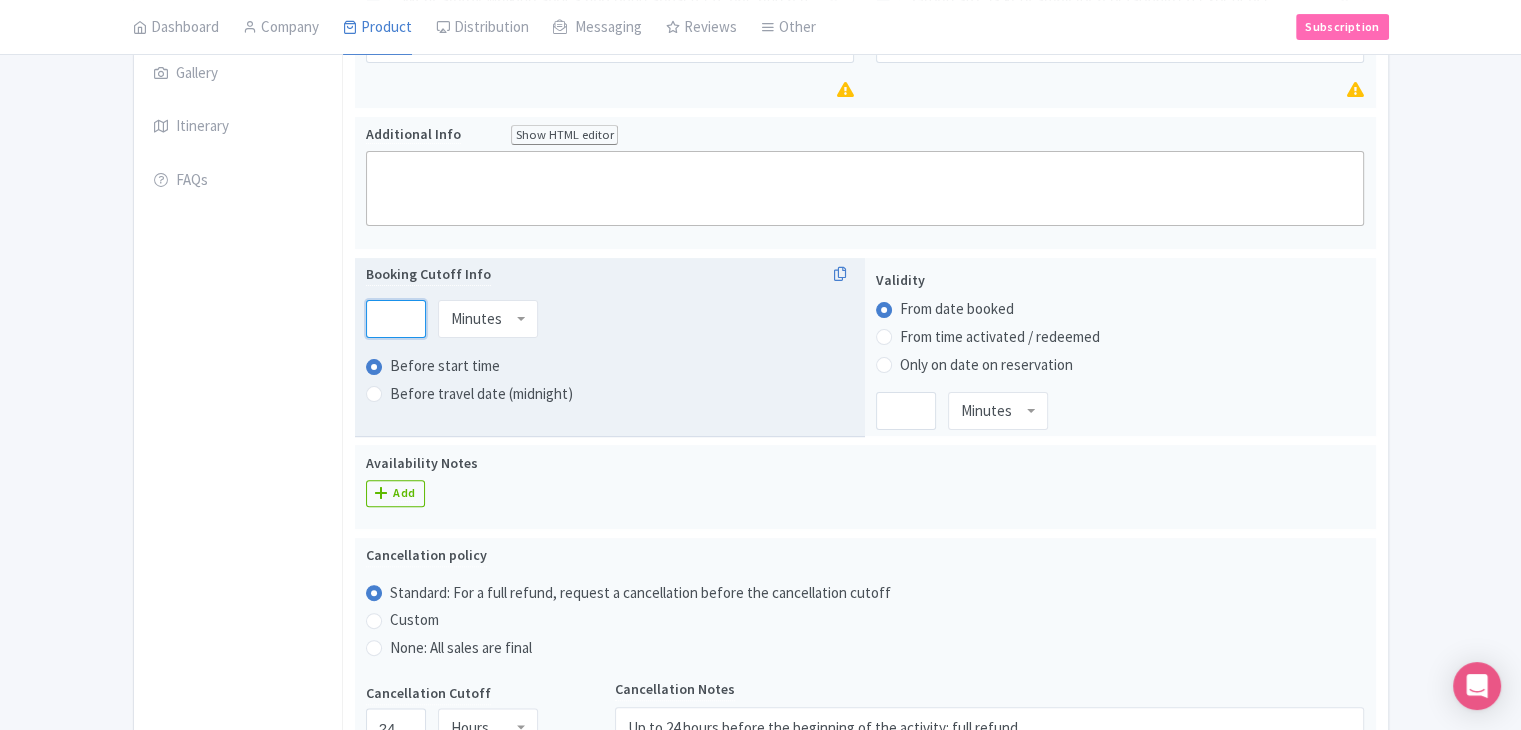 click at bounding box center [396, 319] 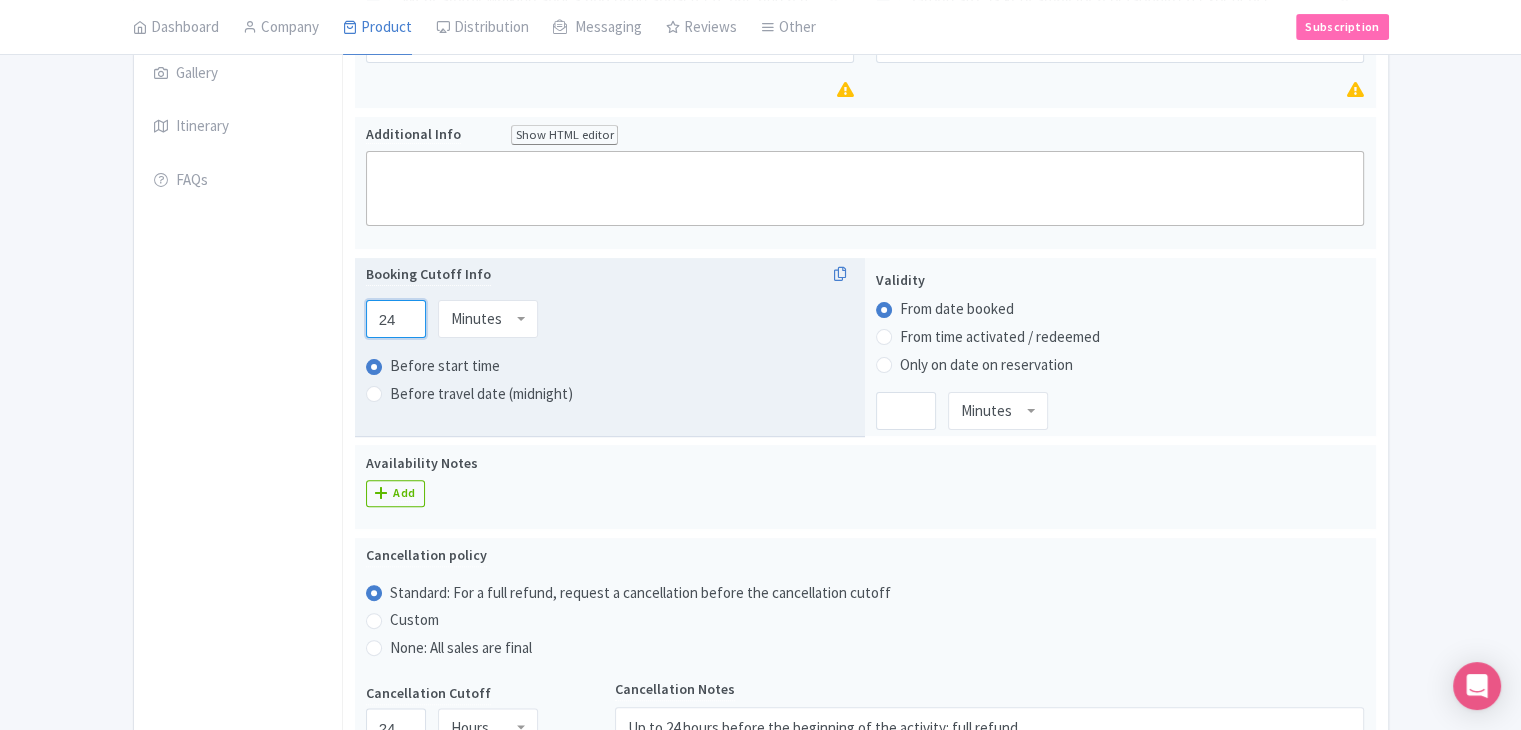 type on "24" 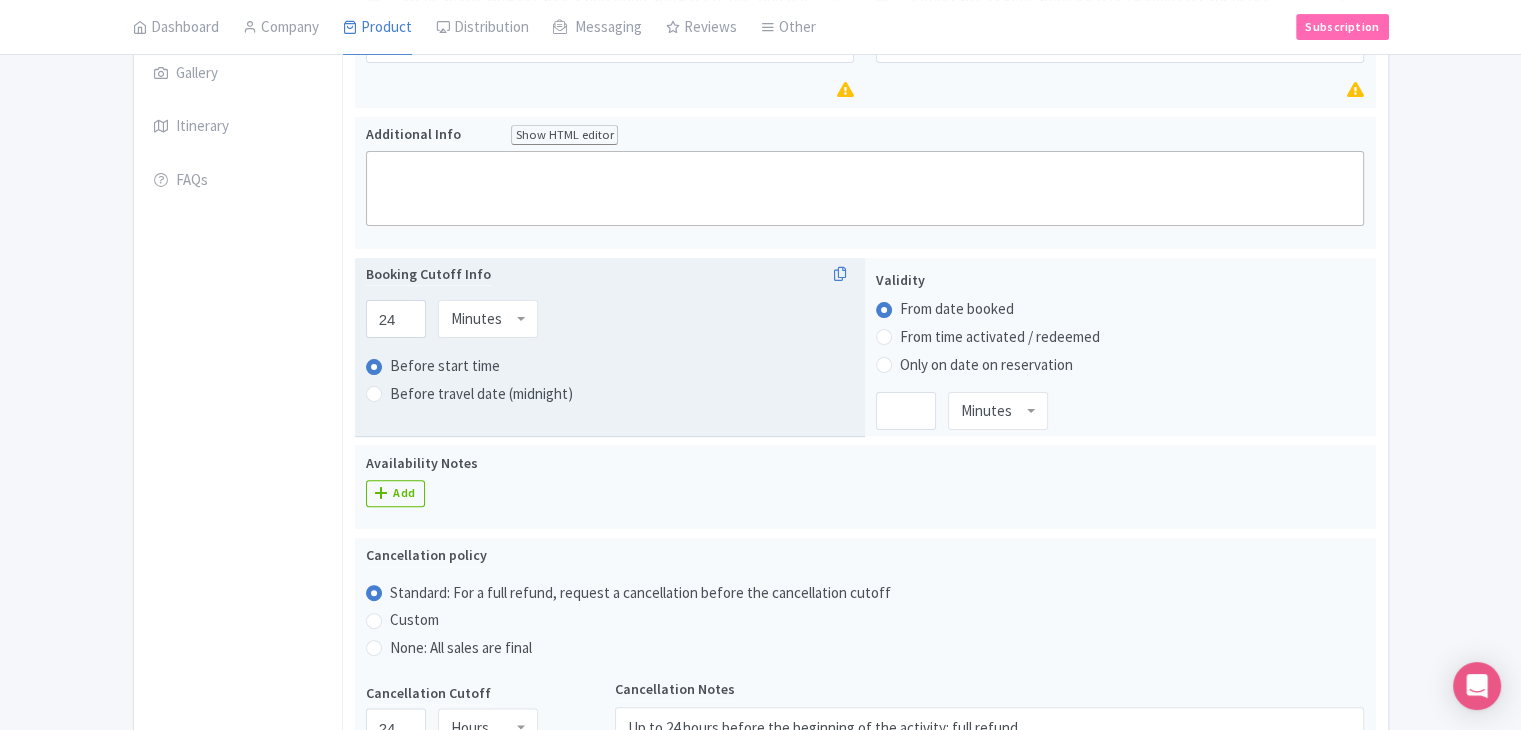 click on "Minutes" at bounding box center [476, 319] 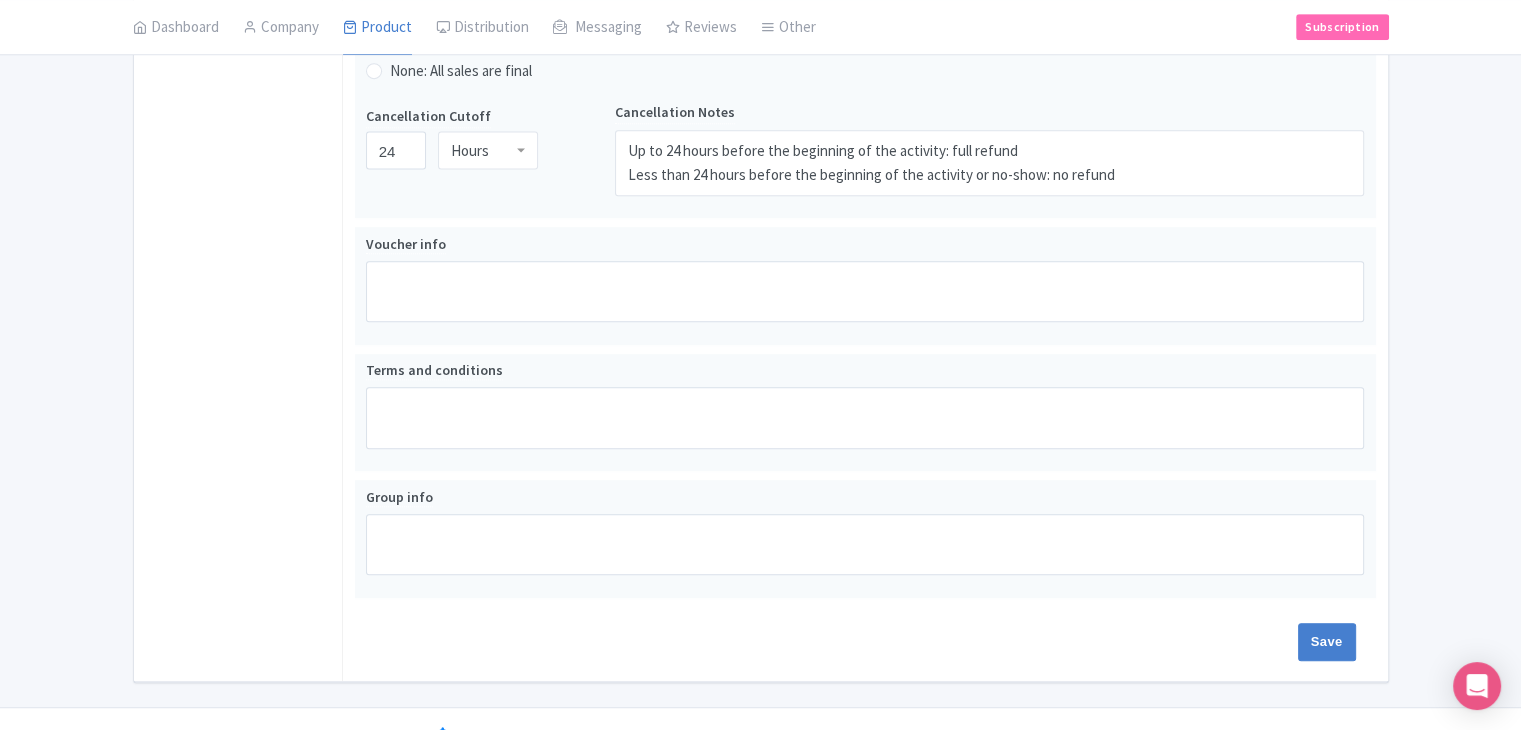 scroll, scrollTop: 1126, scrollLeft: 0, axis: vertical 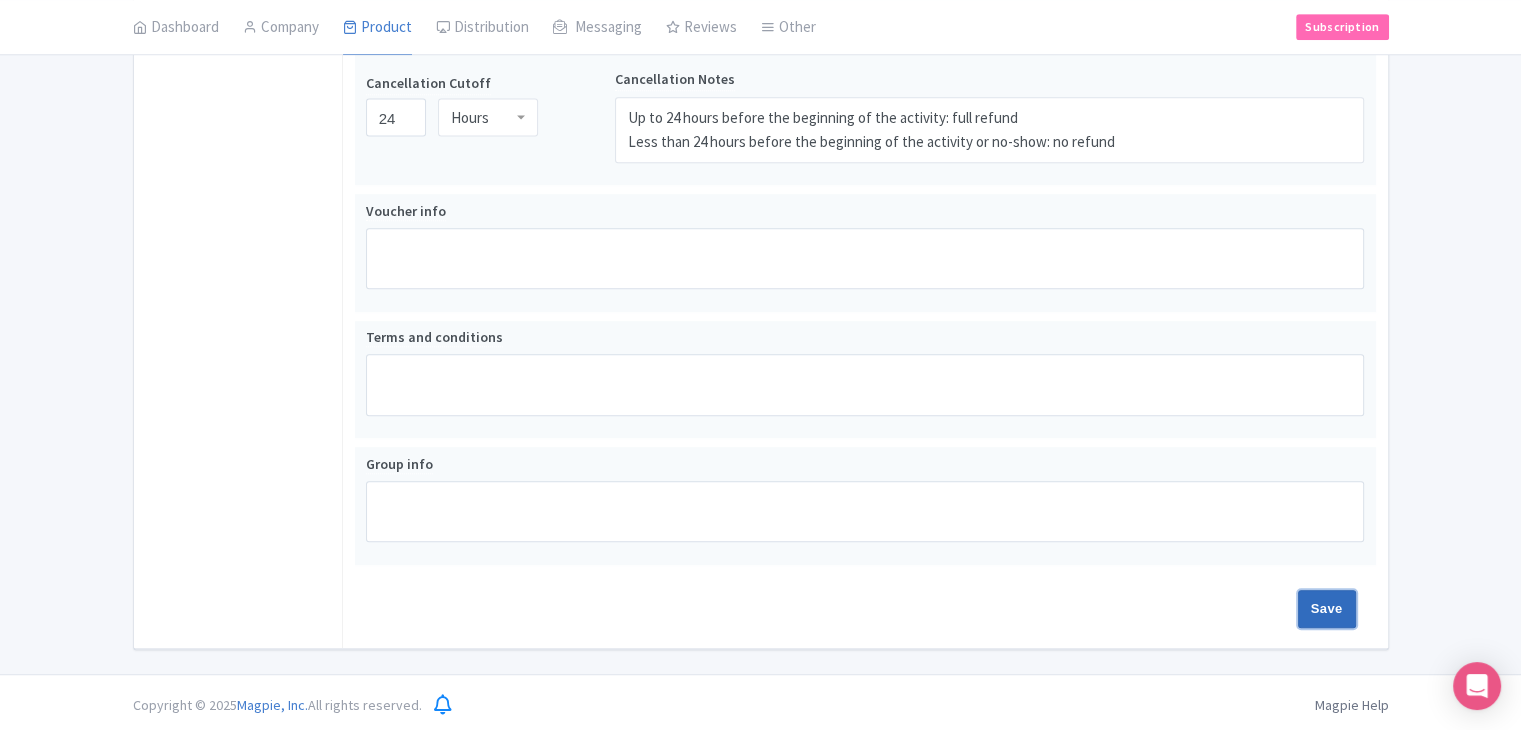 drag, startPoint x: 1328, startPoint y: 600, endPoint x: 418, endPoint y: 349, distance: 943.98145 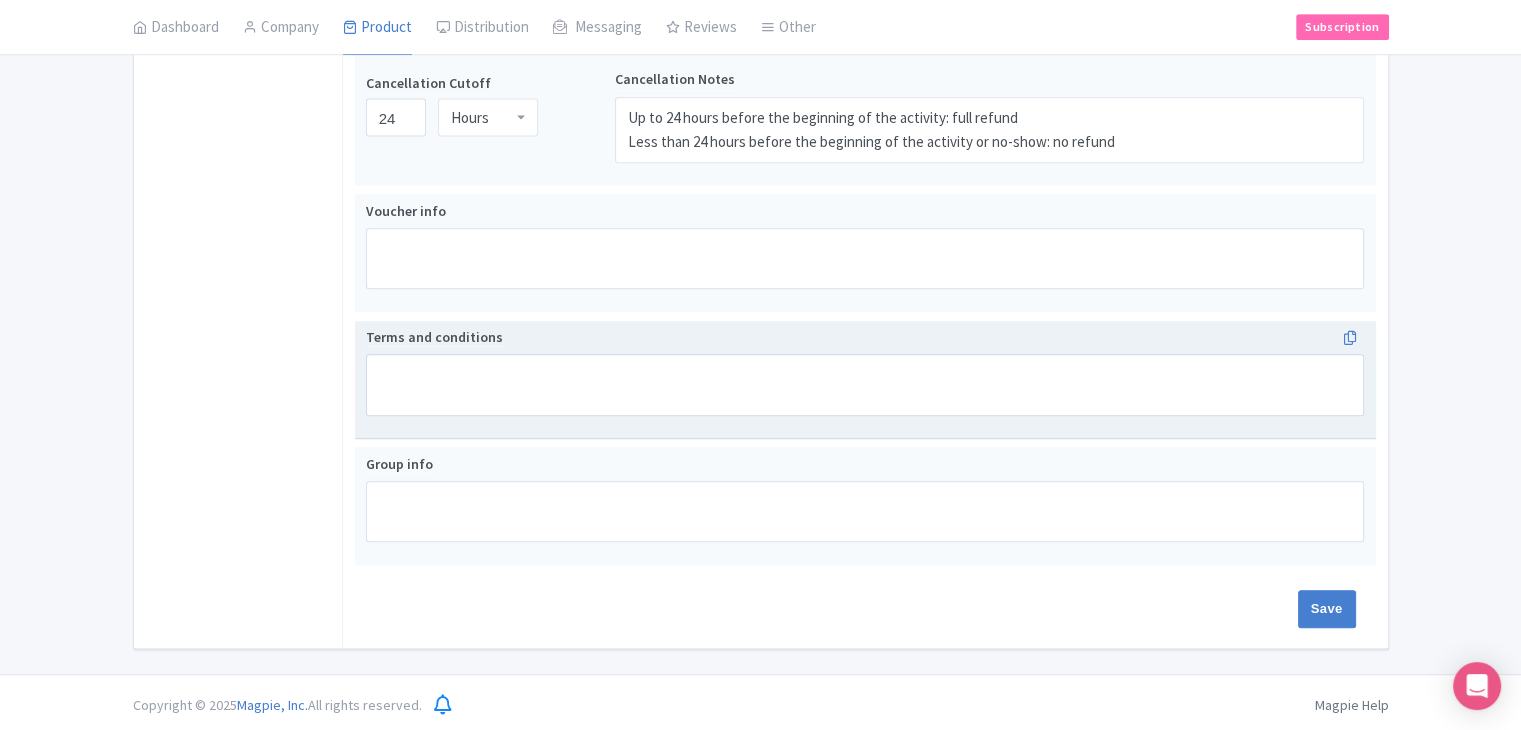type on "Saving..." 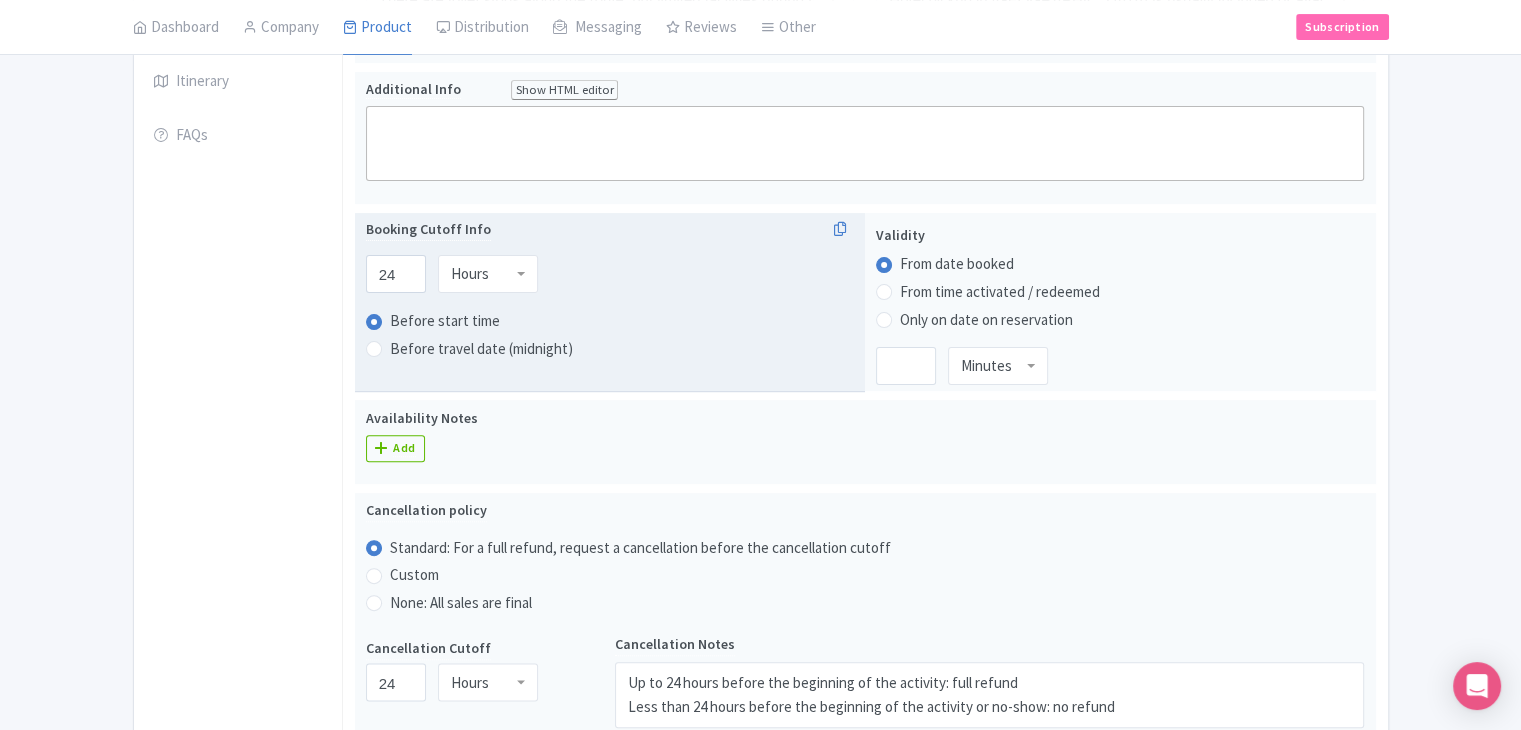 scroll, scrollTop: 526, scrollLeft: 0, axis: vertical 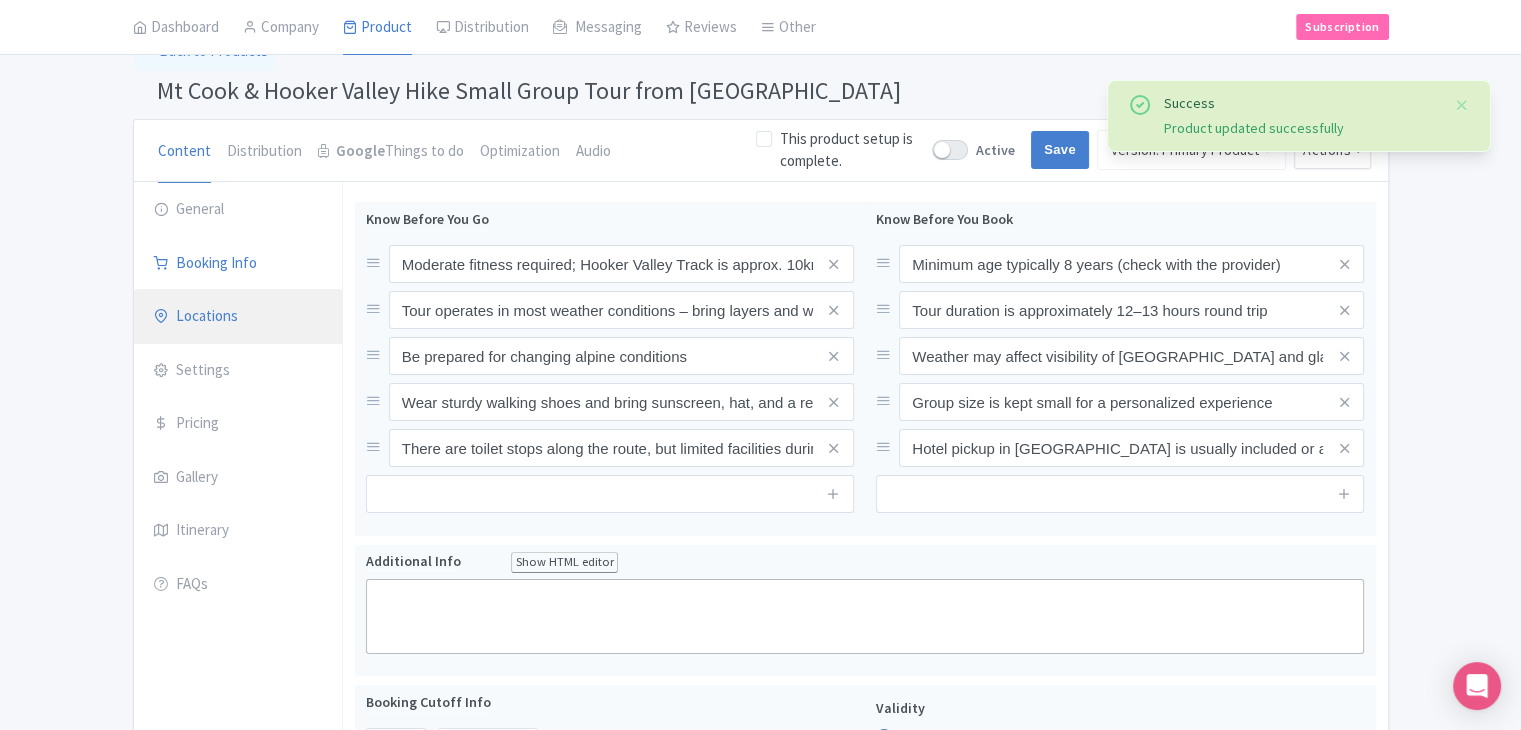 click on "Locations" at bounding box center (238, 317) 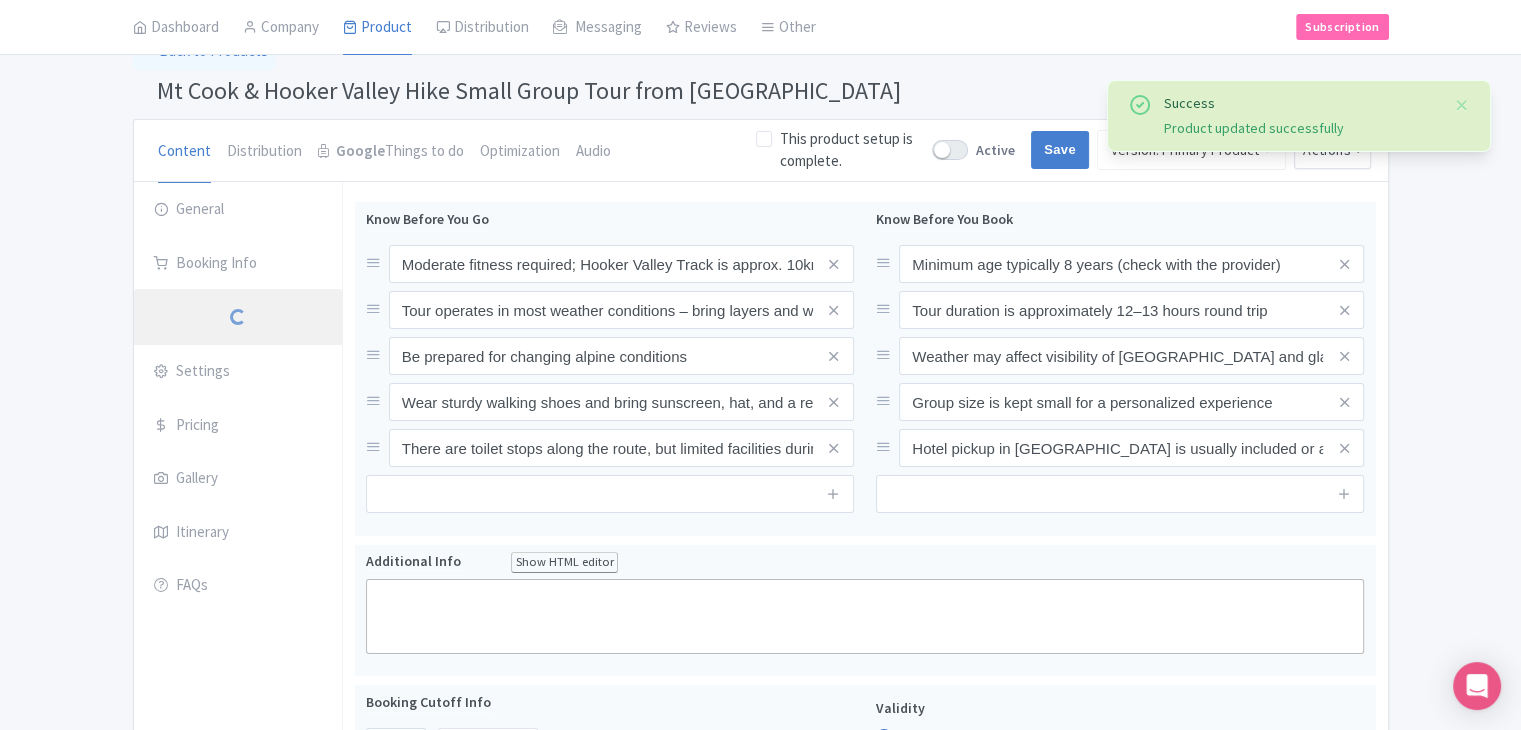 click at bounding box center (238, 317) 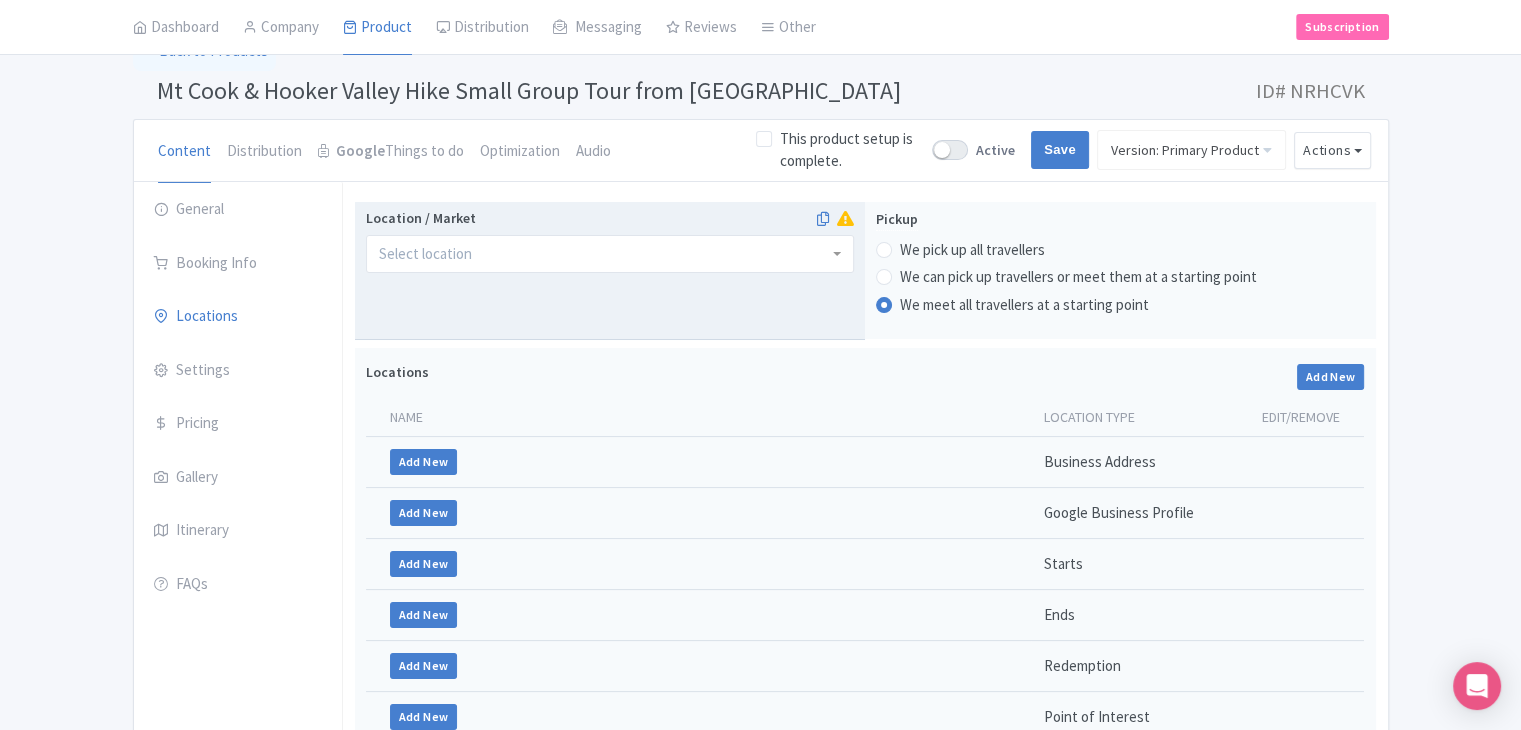 click at bounding box center (610, 254) 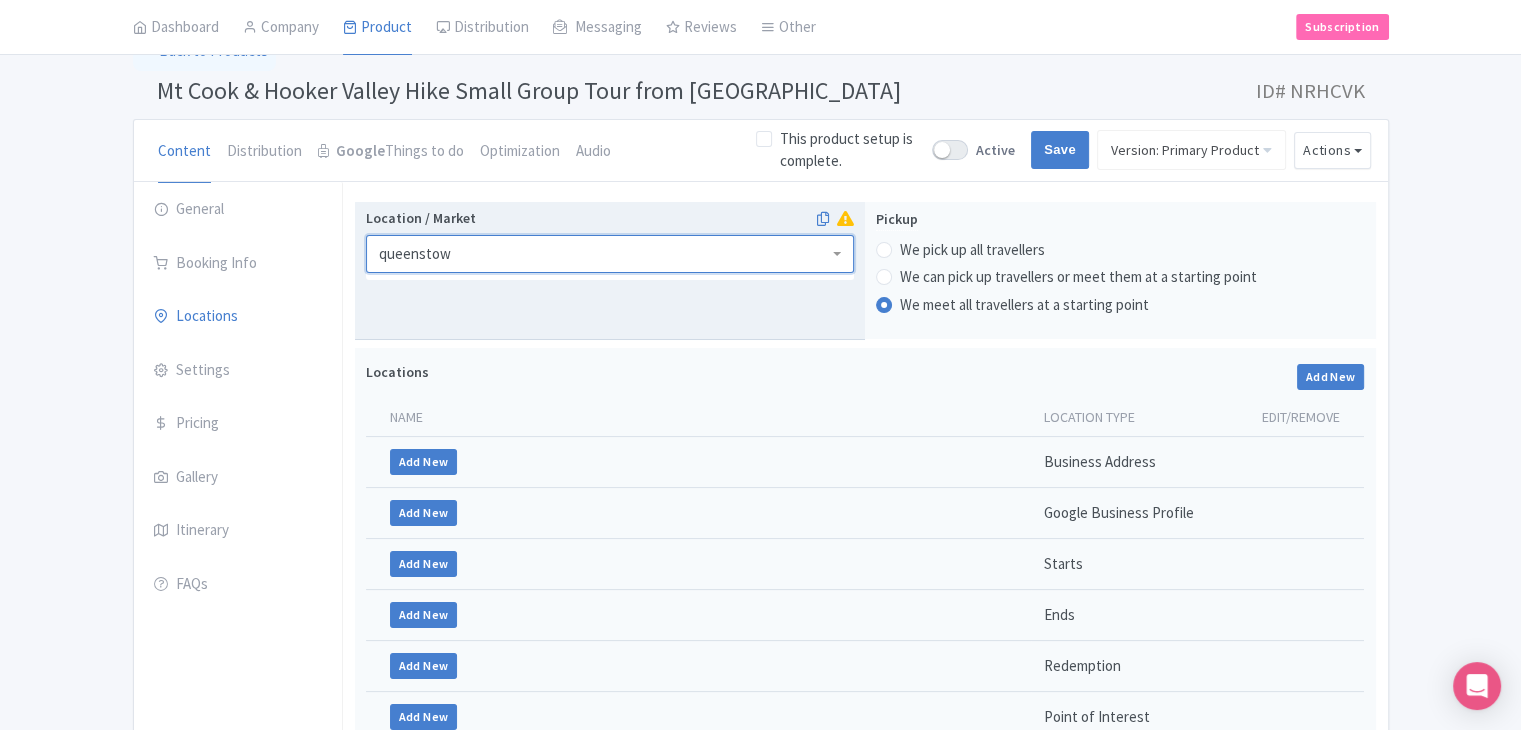 type on "queenstown" 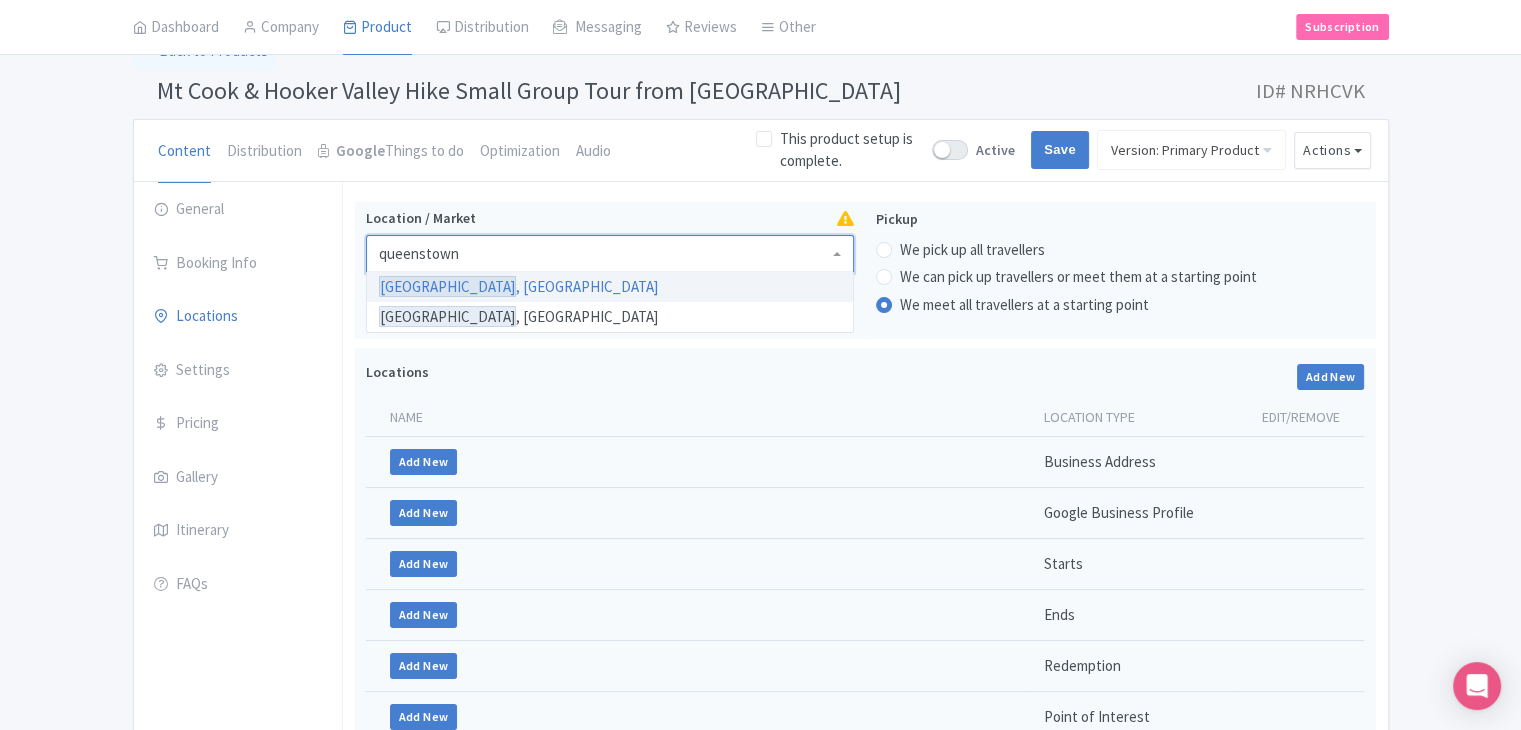scroll, scrollTop: 12, scrollLeft: 0, axis: vertical 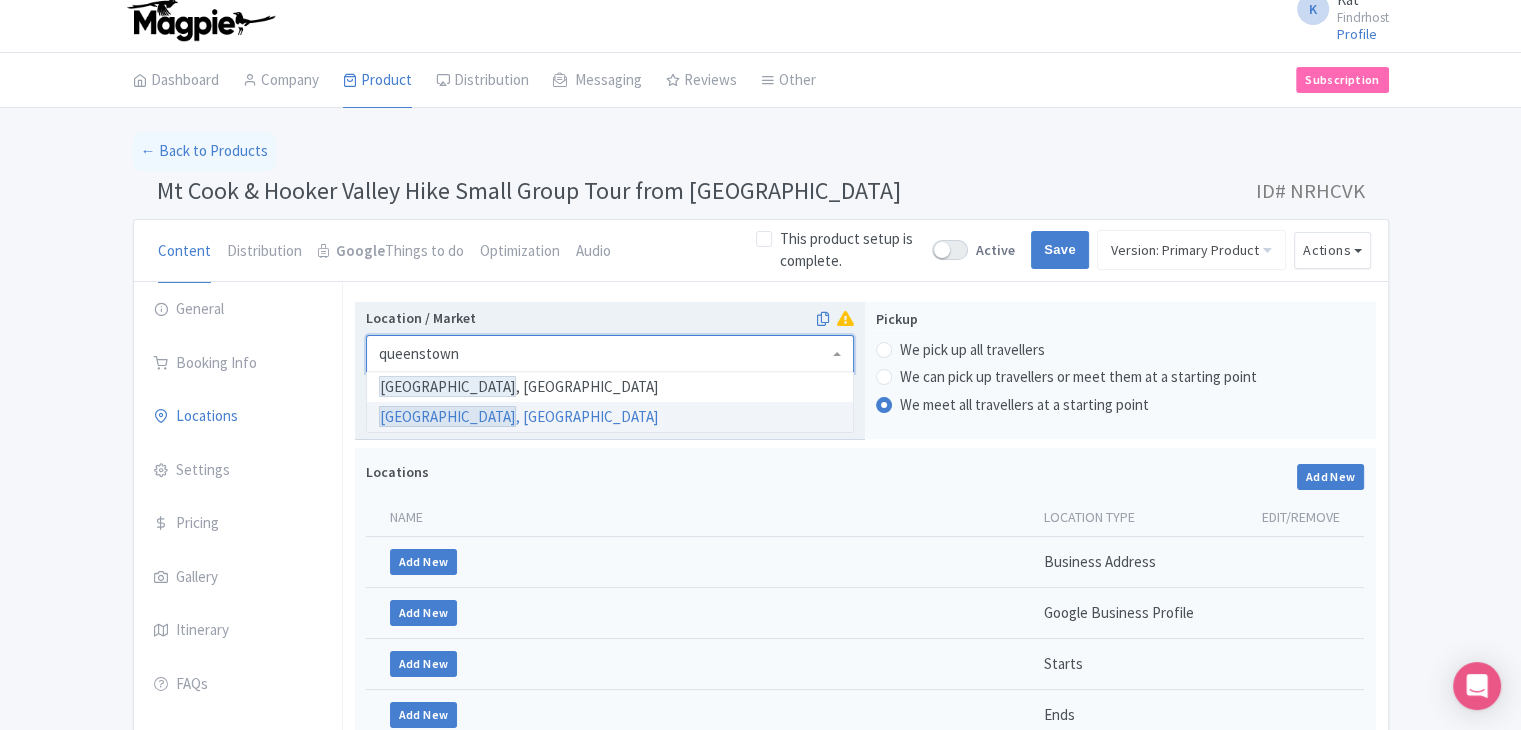 type 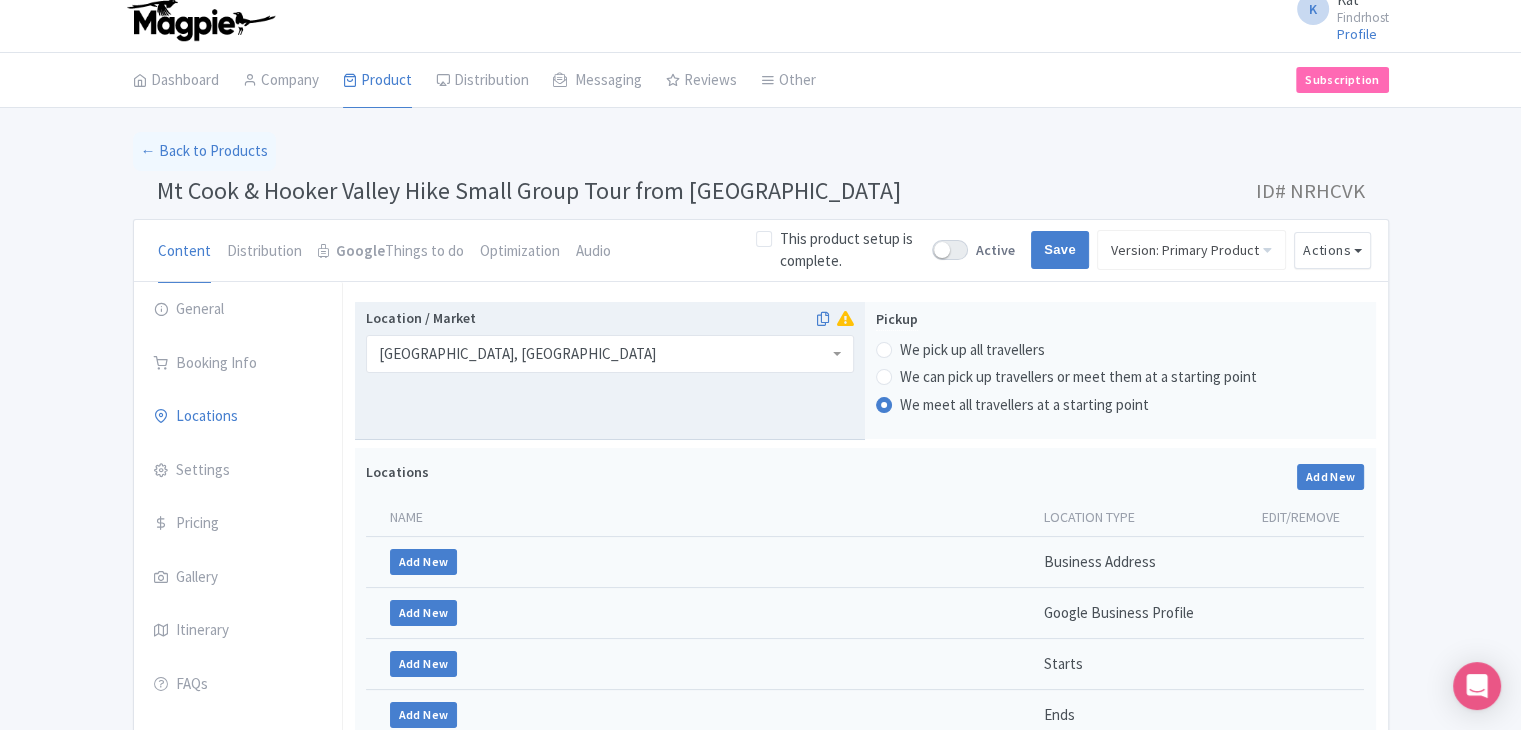 scroll, scrollTop: 0, scrollLeft: 0, axis: both 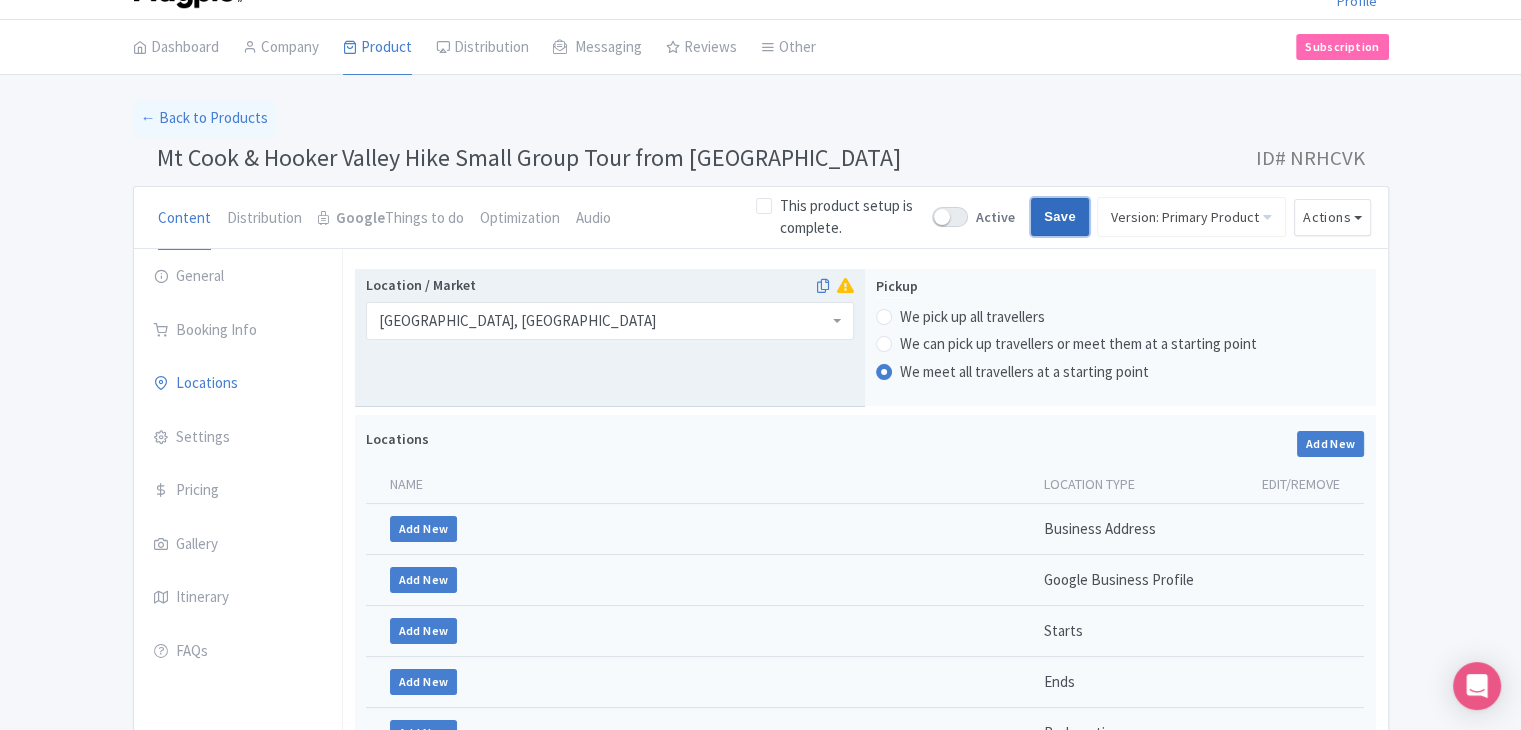 click on "Save" at bounding box center (1060, 217) 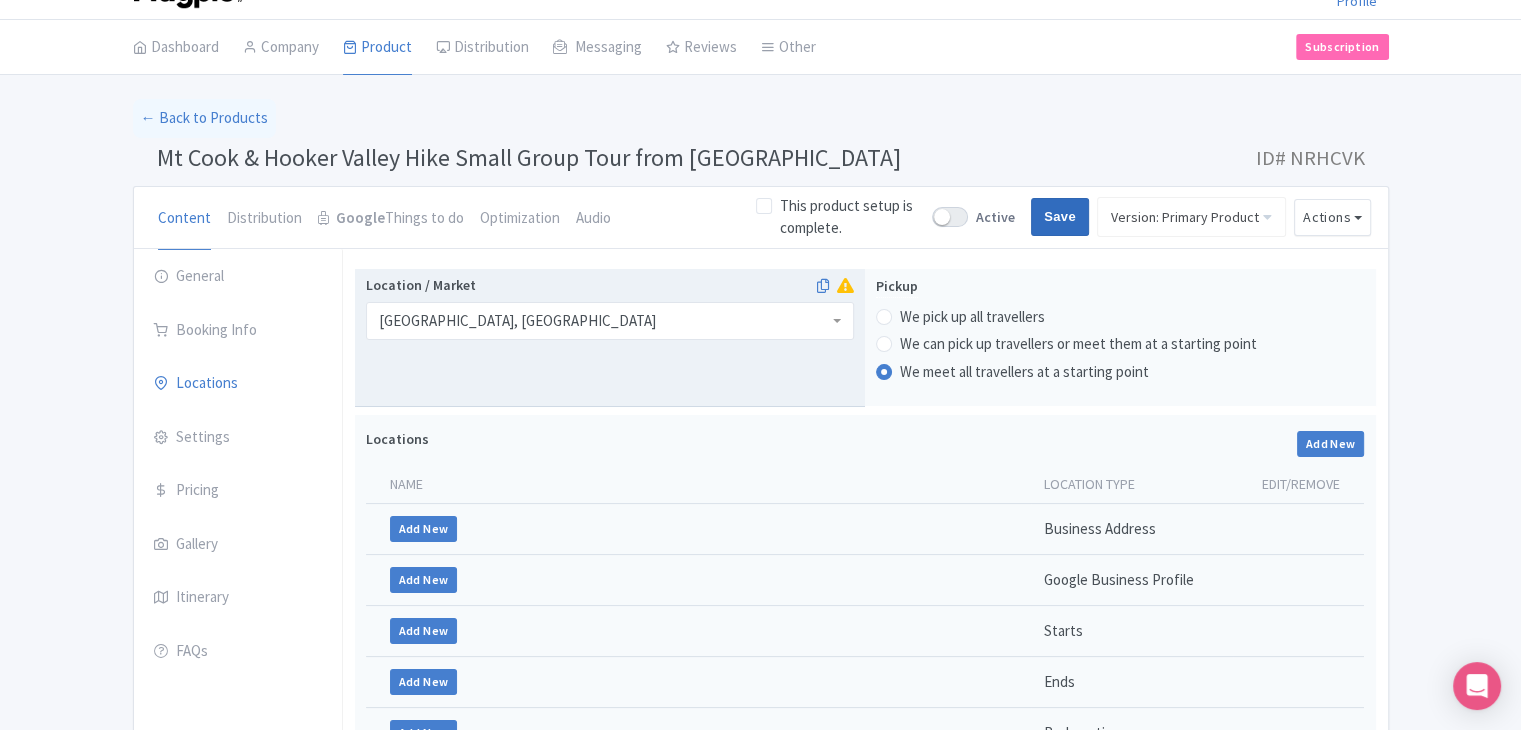 type on "Saving..." 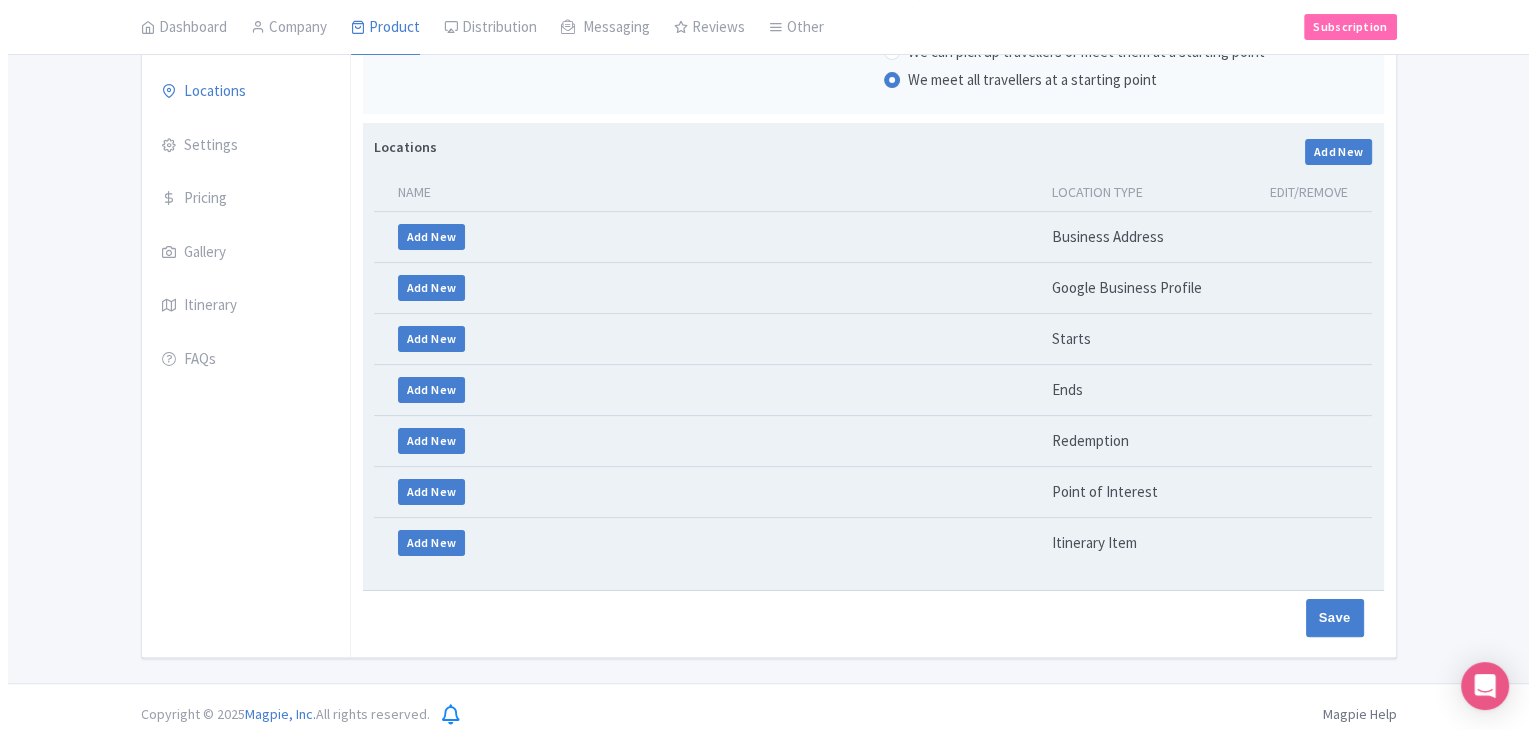 scroll, scrollTop: 345, scrollLeft: 0, axis: vertical 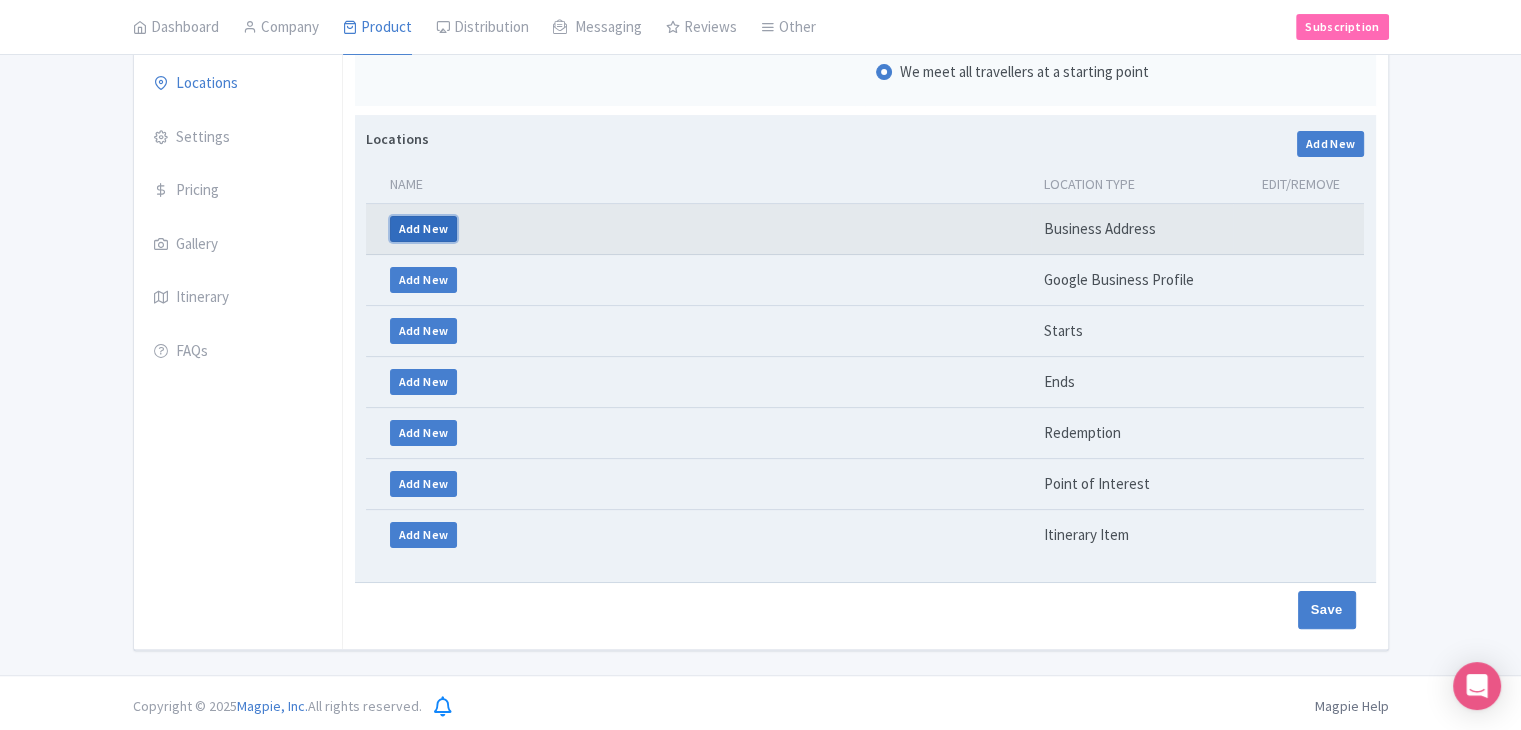 click on "Add New" at bounding box center (424, 229) 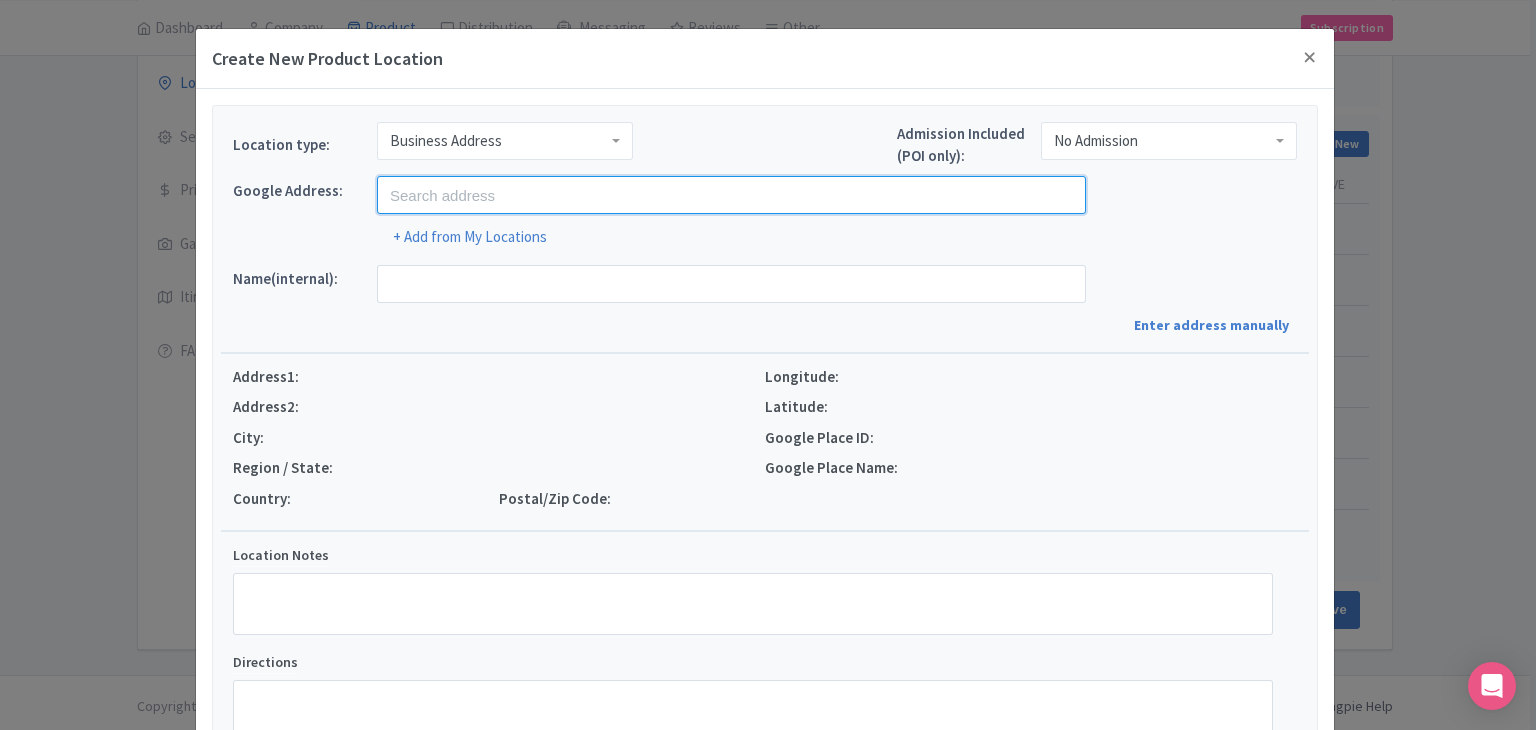 click at bounding box center [731, 195] 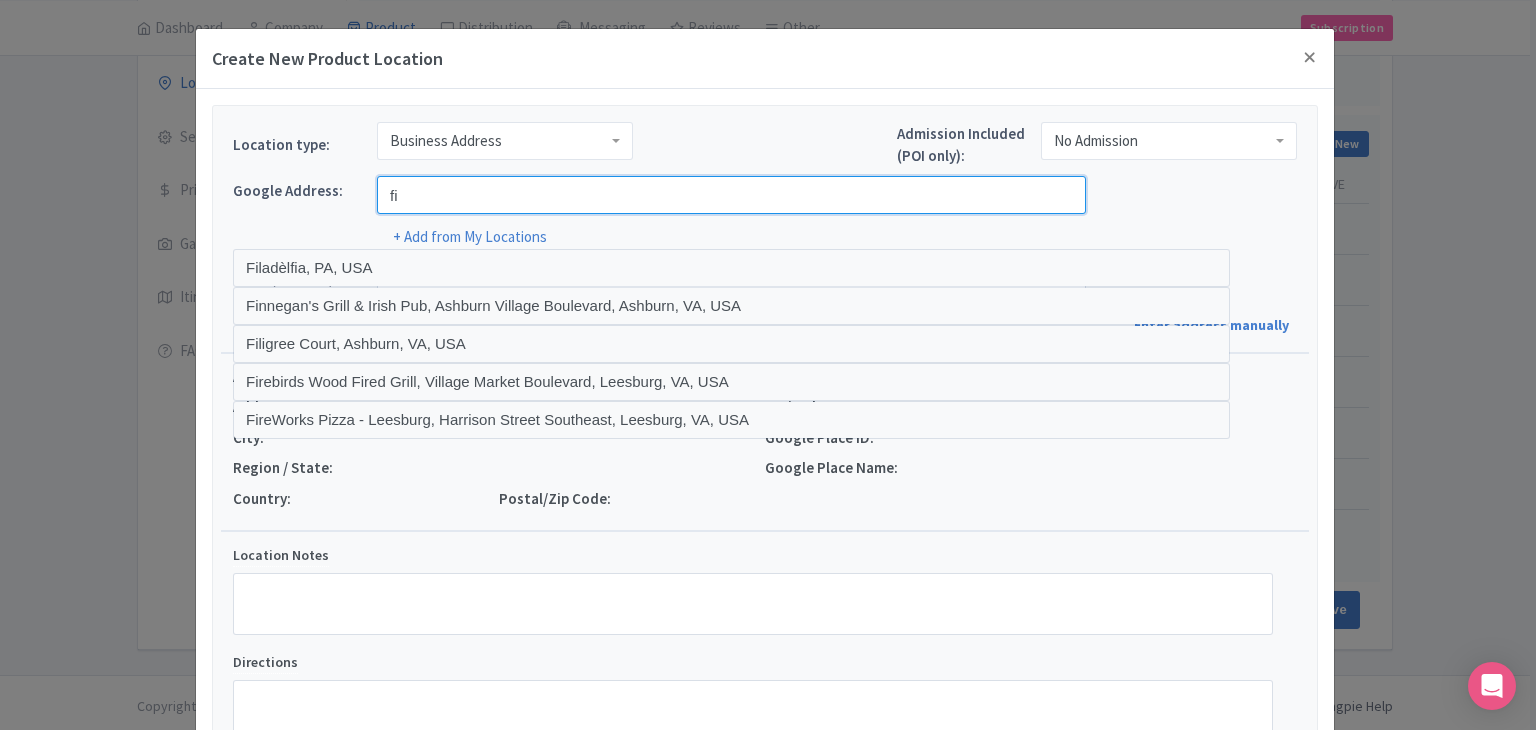 type on "Findrhost, [GEOGRAPHIC_DATA], [GEOGRAPHIC_DATA], [GEOGRAPHIC_DATA]" 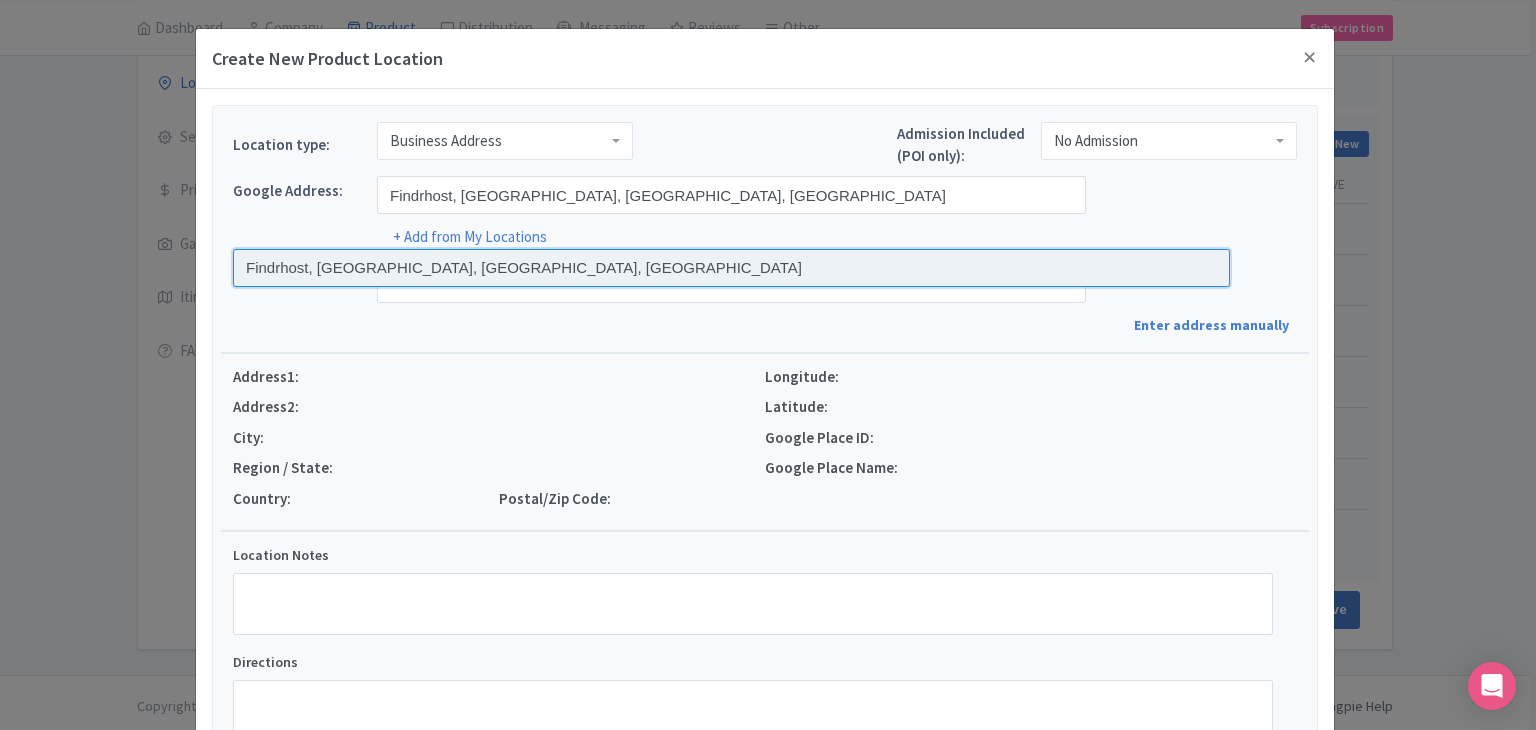 click at bounding box center (731, 268) 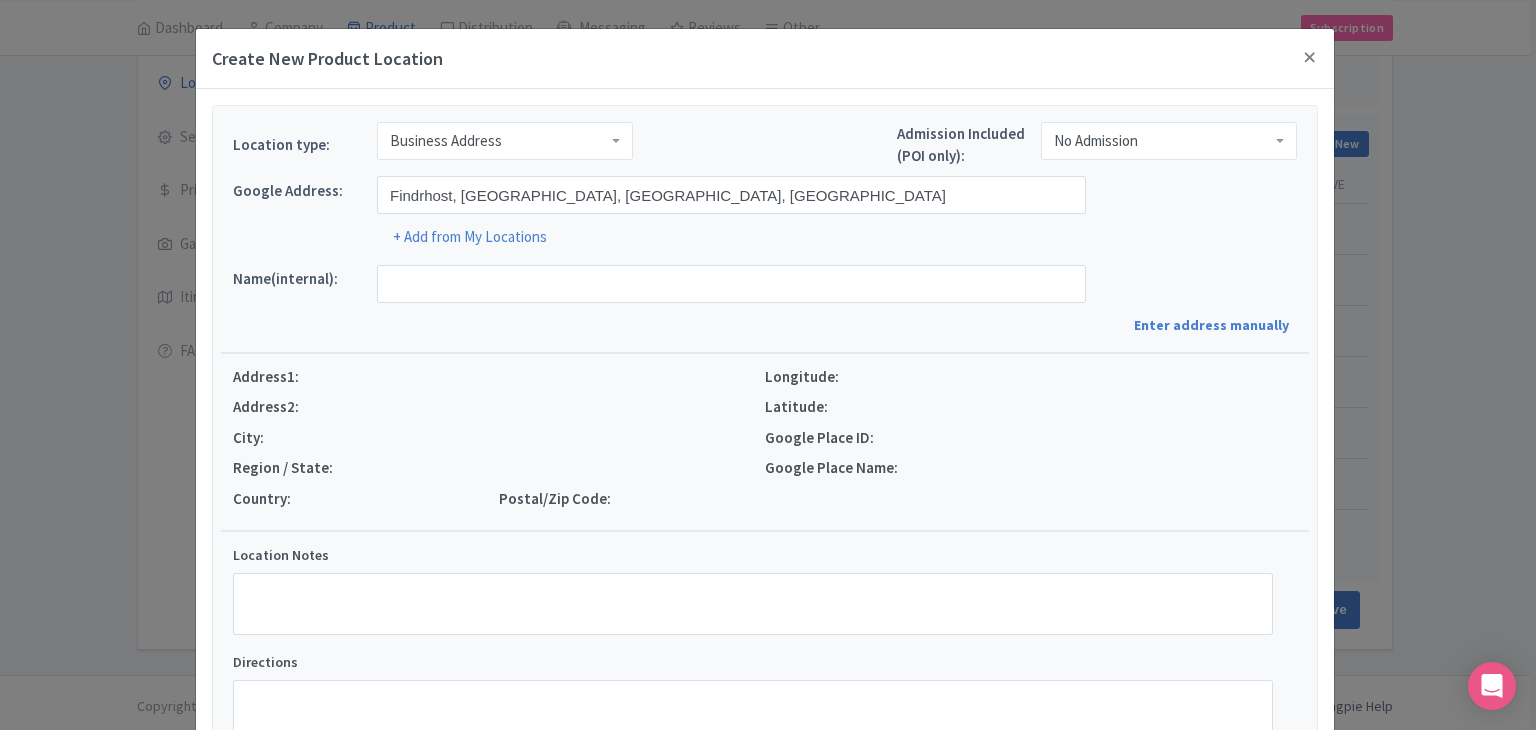 type on "Findrhost, 11R Anzac Parade, Kensington NSW 2033, Australia" 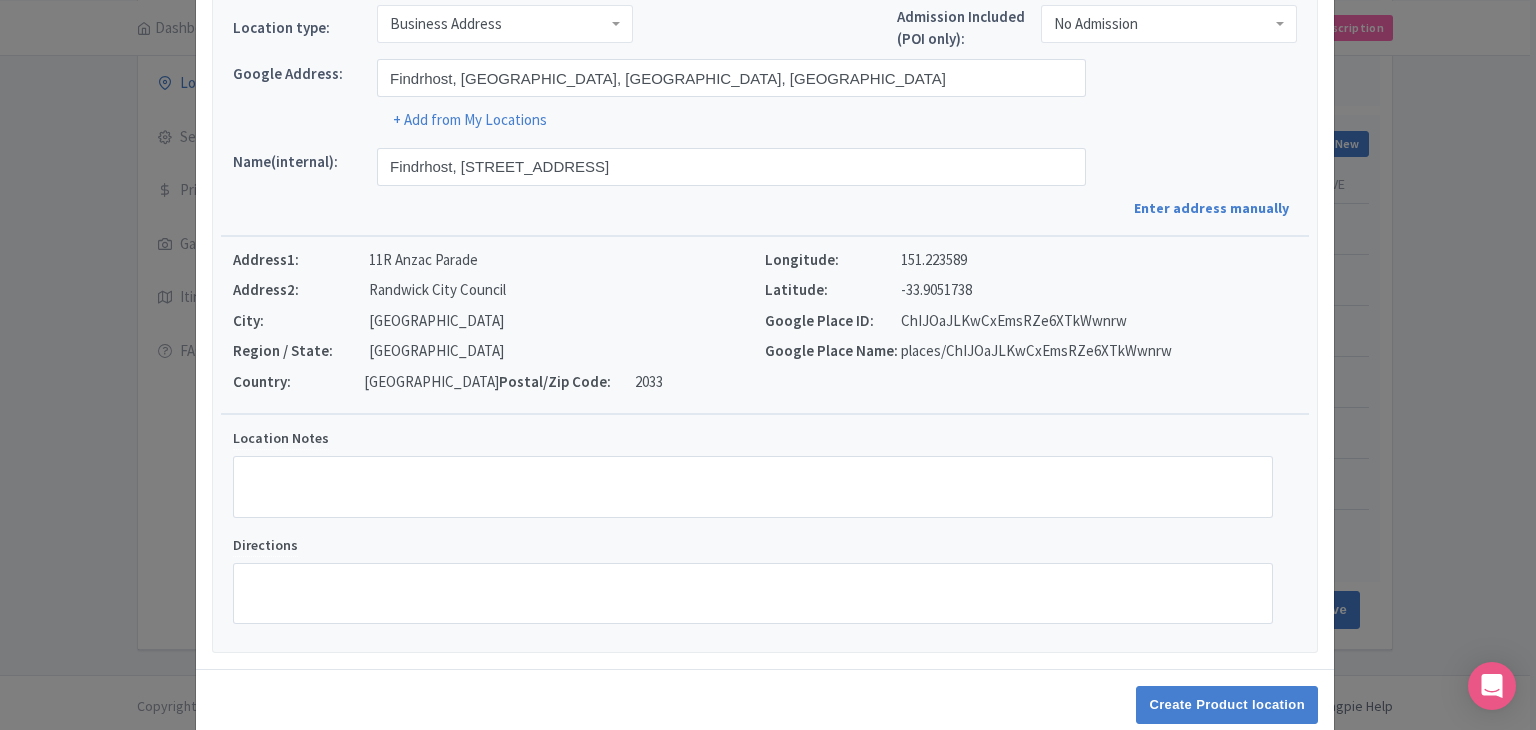 scroll, scrollTop: 152, scrollLeft: 0, axis: vertical 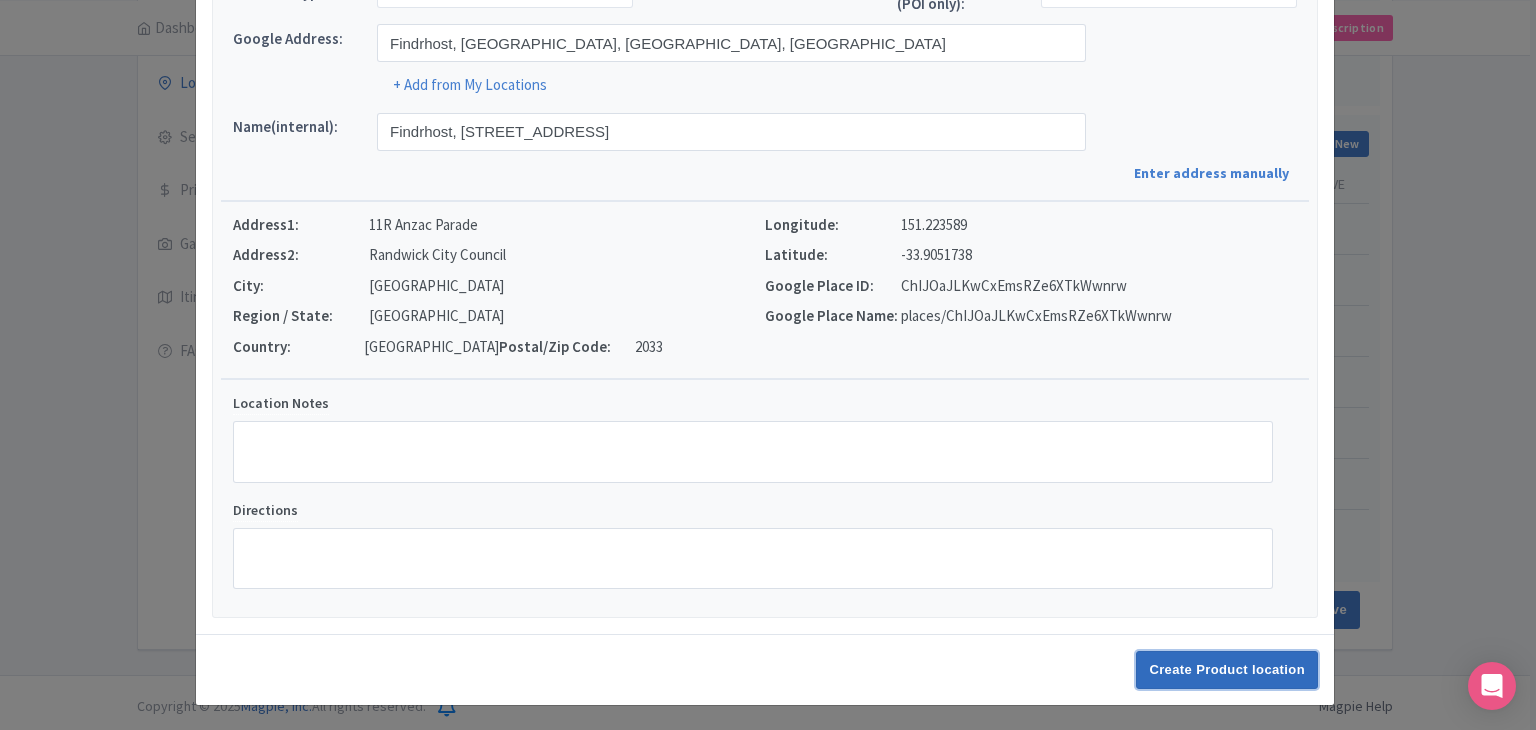 click on "Create Product location" at bounding box center [1227, 670] 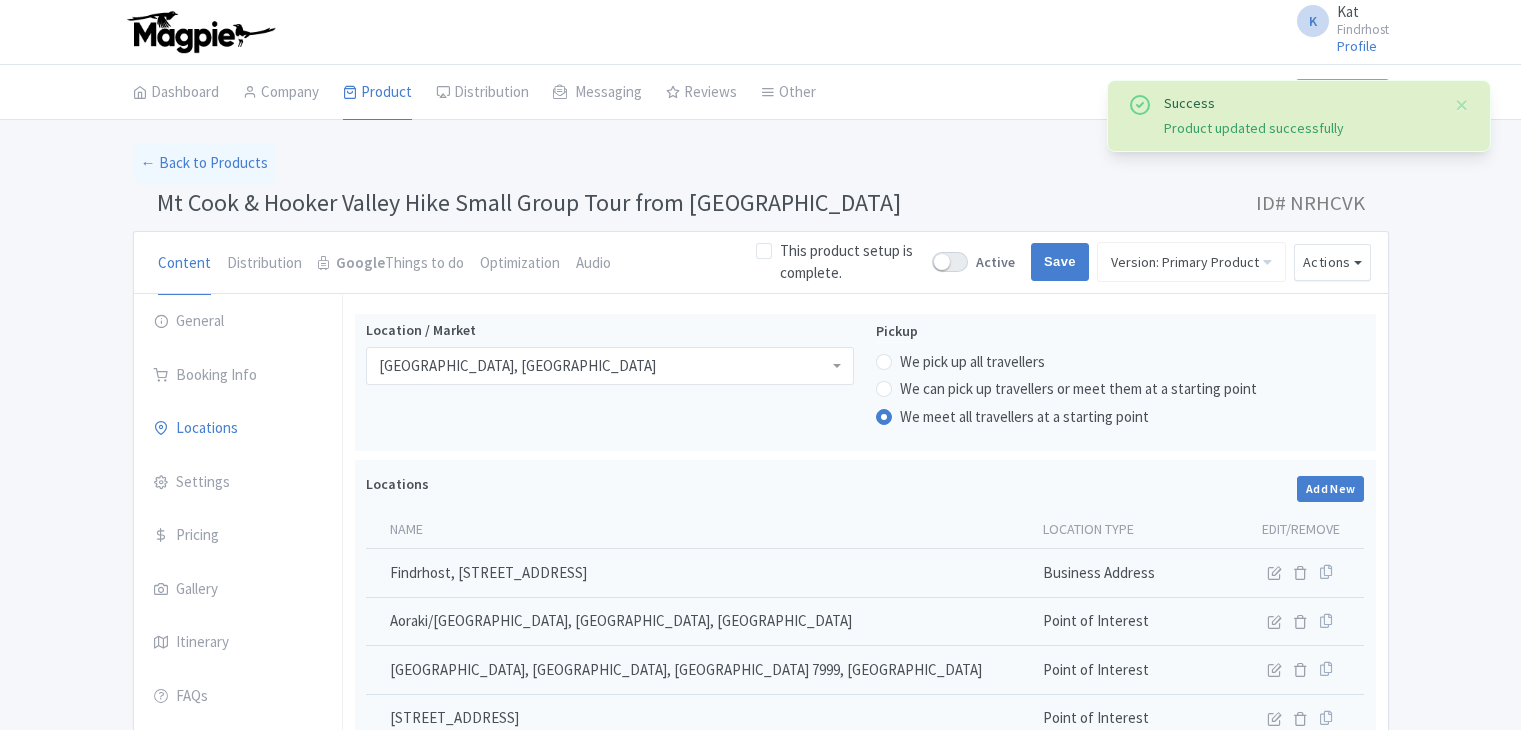 scroll, scrollTop: 312, scrollLeft: 0, axis: vertical 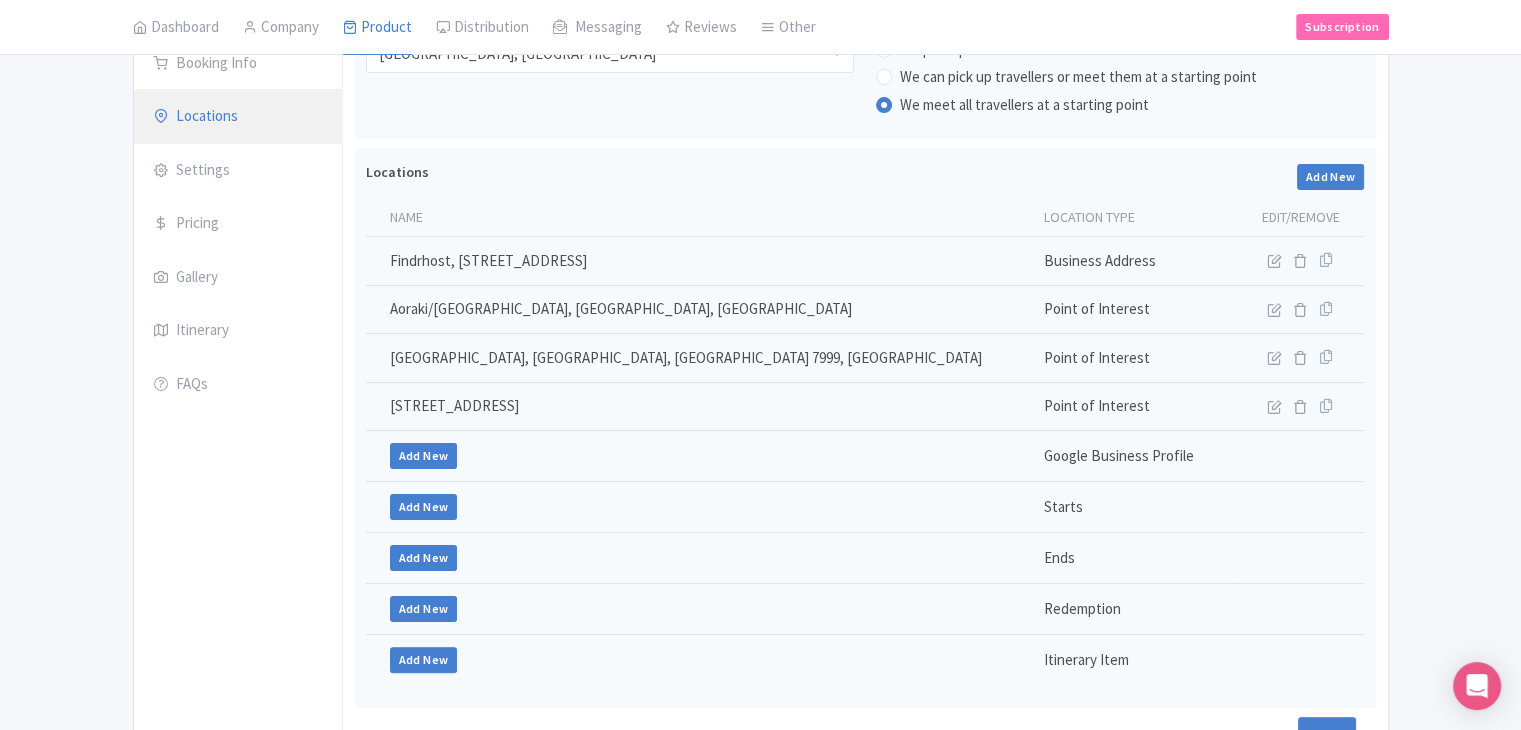 click on "Locations" at bounding box center [238, 117] 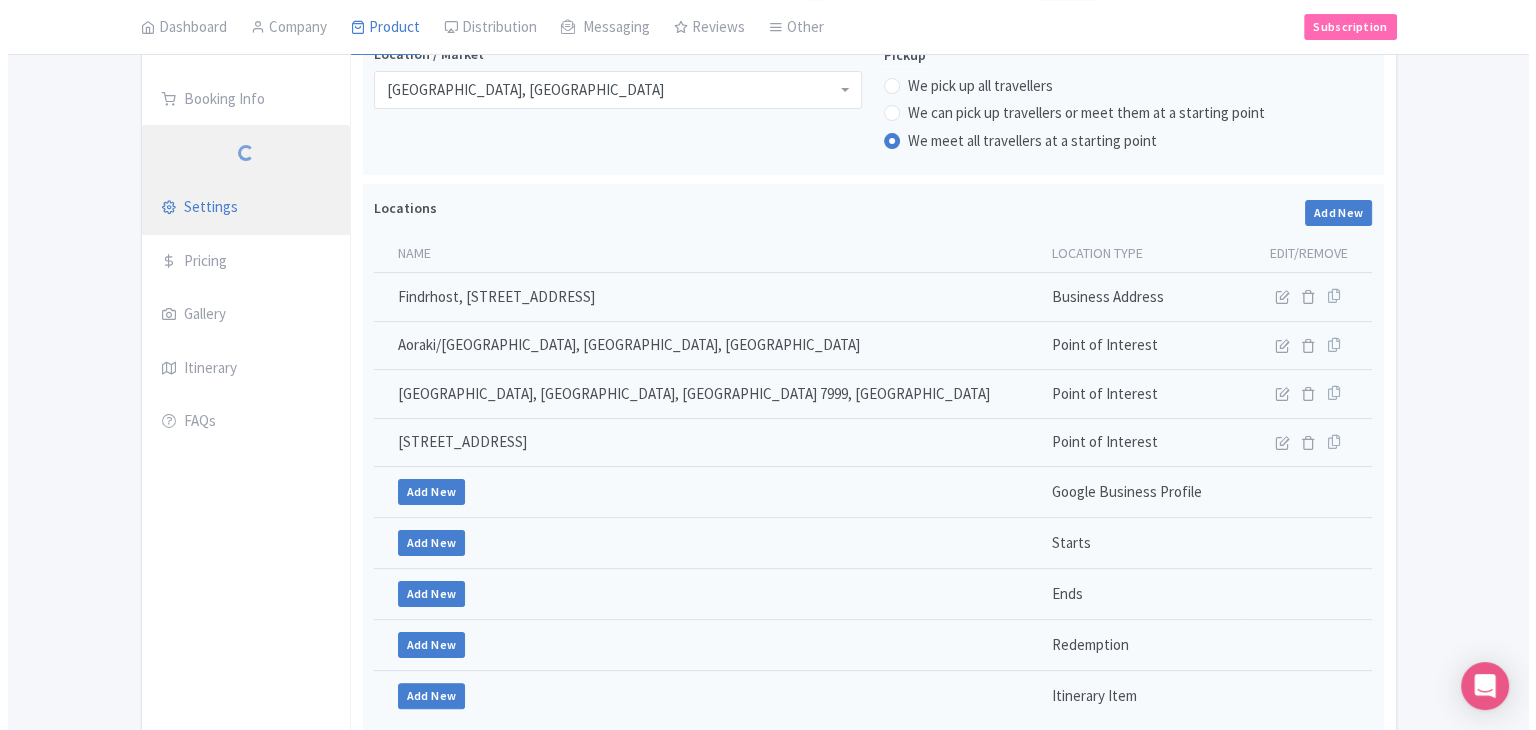scroll, scrollTop: 212, scrollLeft: 0, axis: vertical 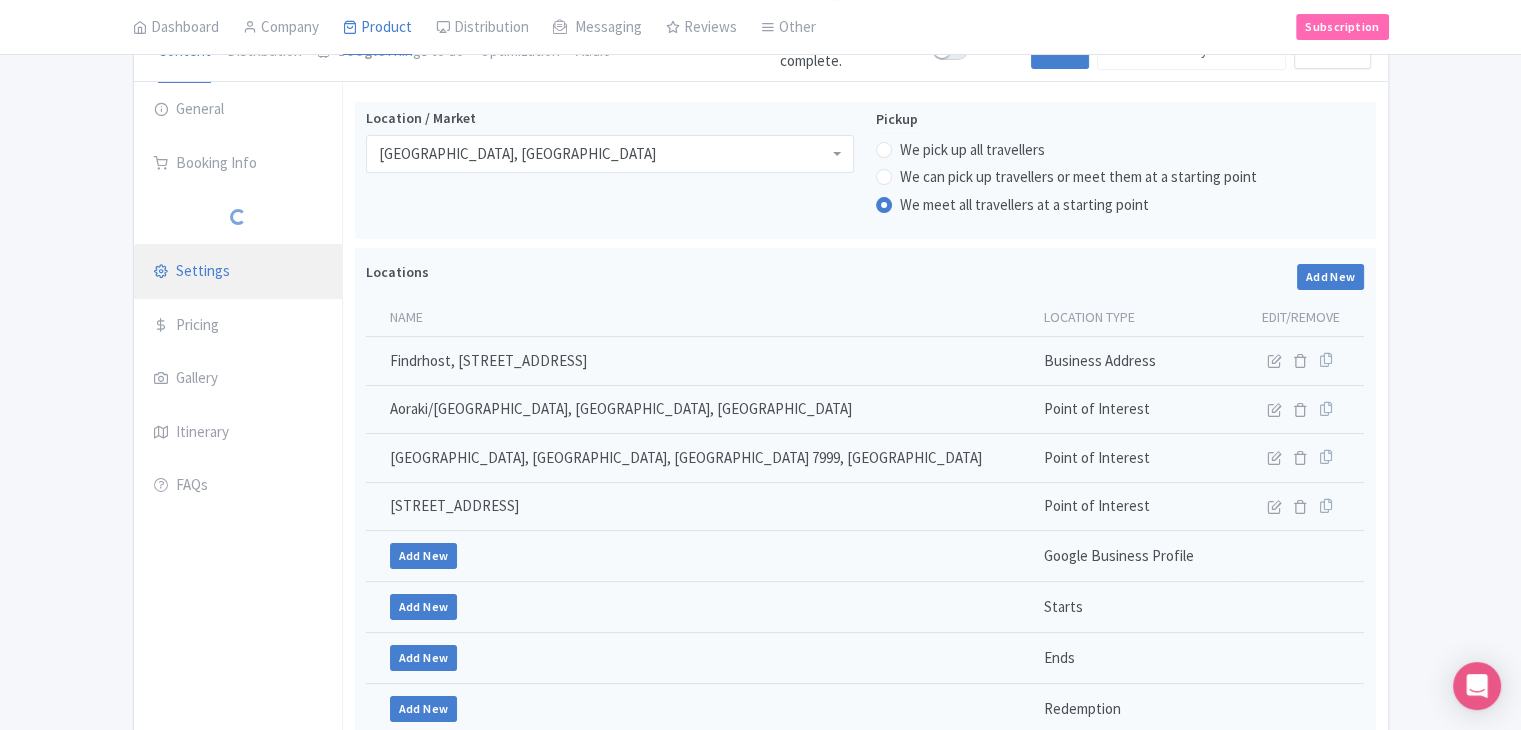 click on "Settings" at bounding box center [238, 272] 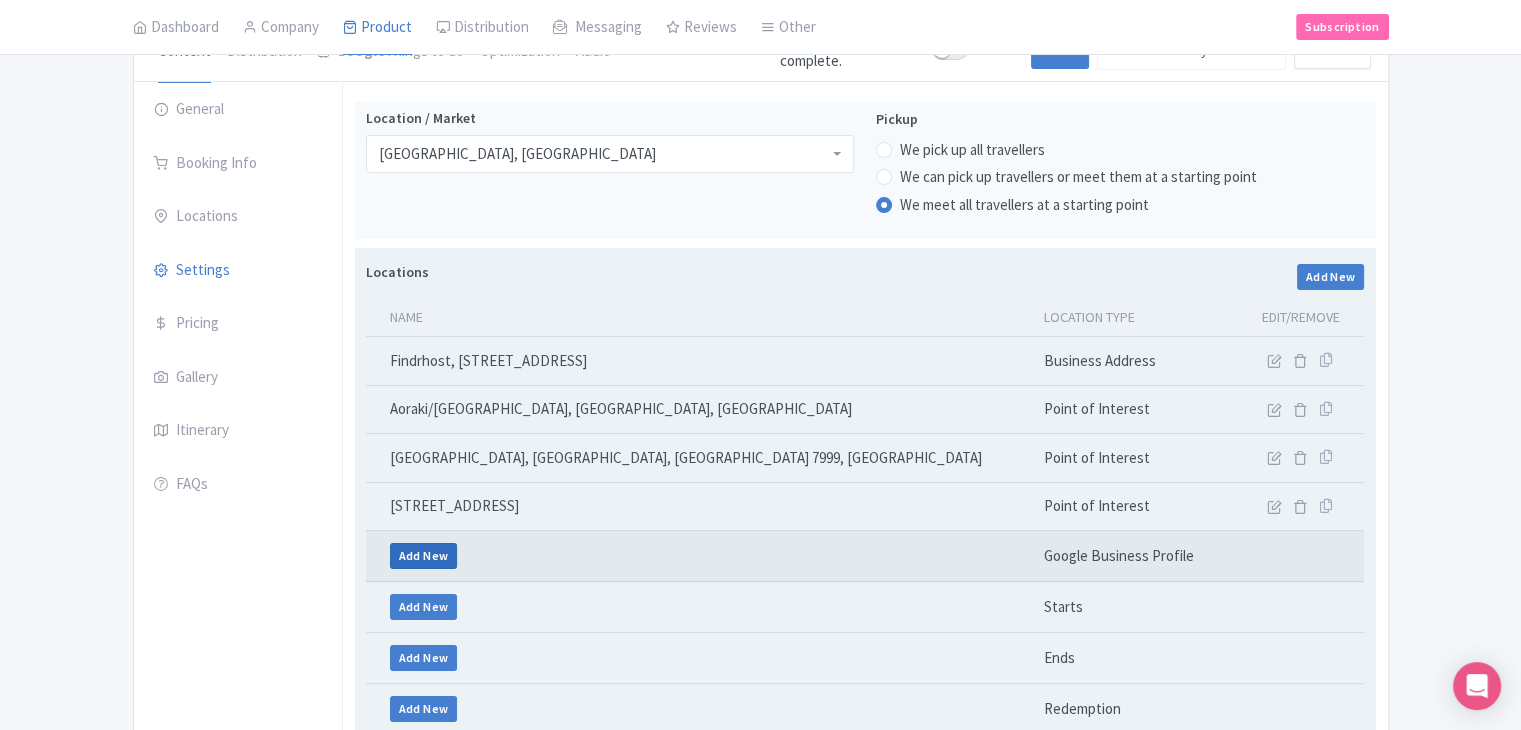 click on "Add New" at bounding box center [699, 556] 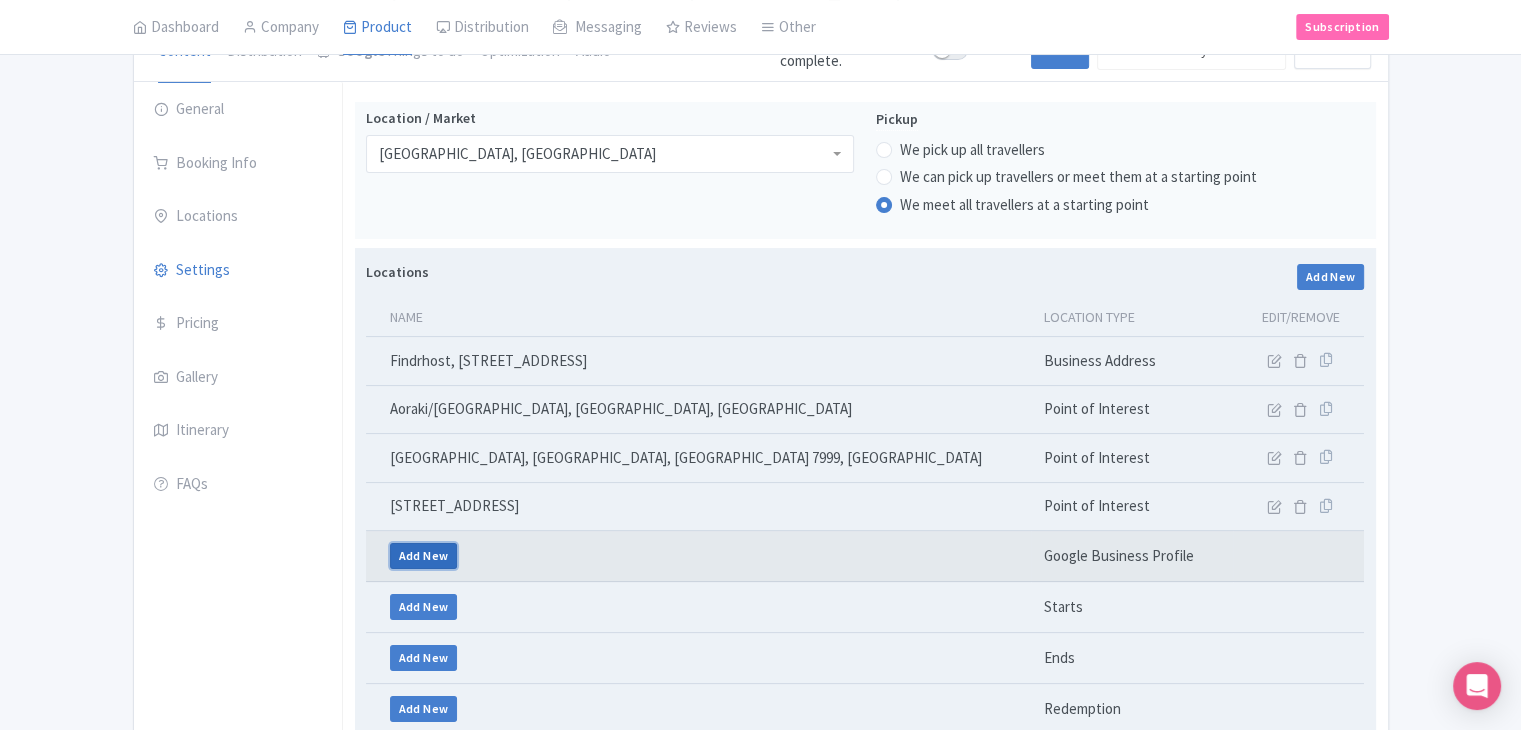 click on "Add New" at bounding box center (424, 556) 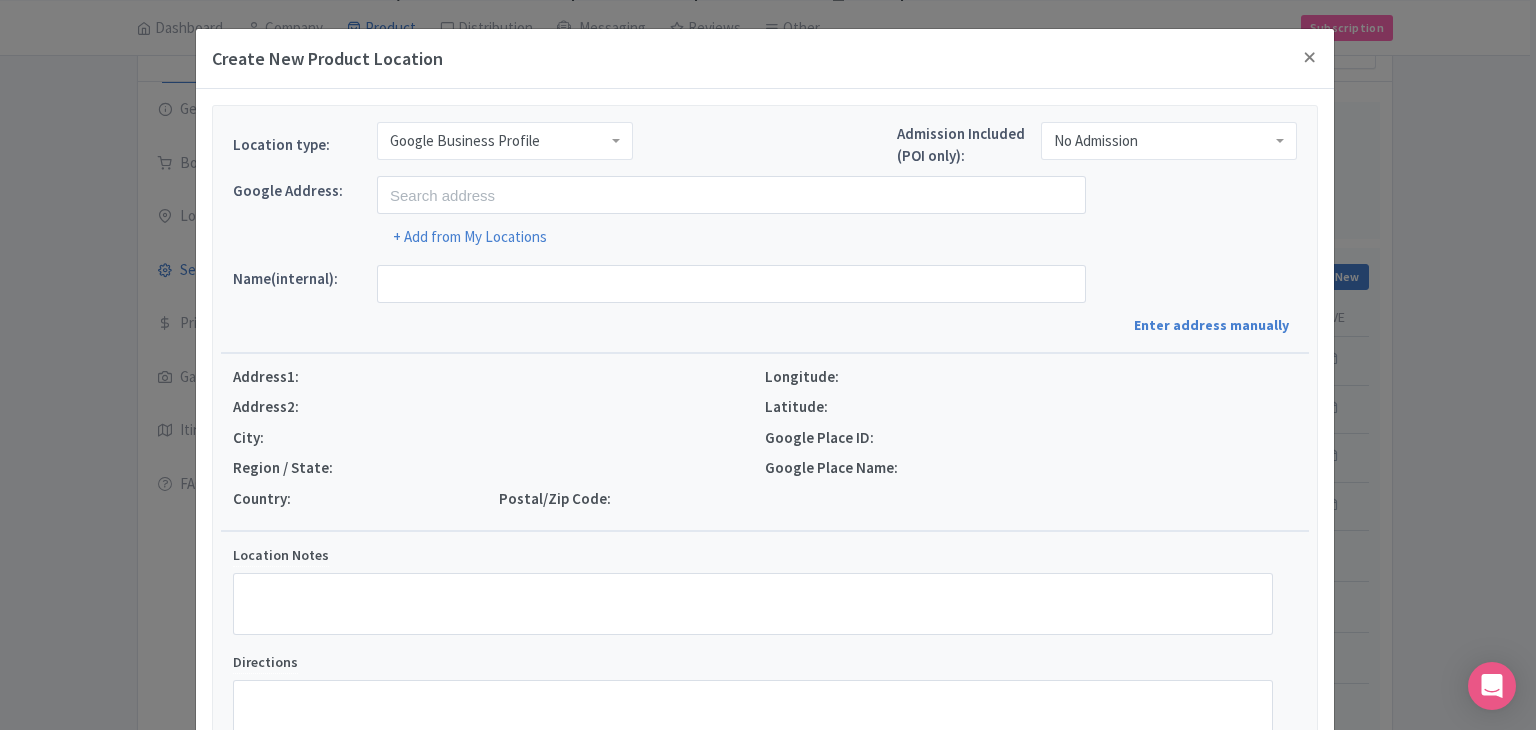 click on "Google Business Profile" at bounding box center (465, 141) 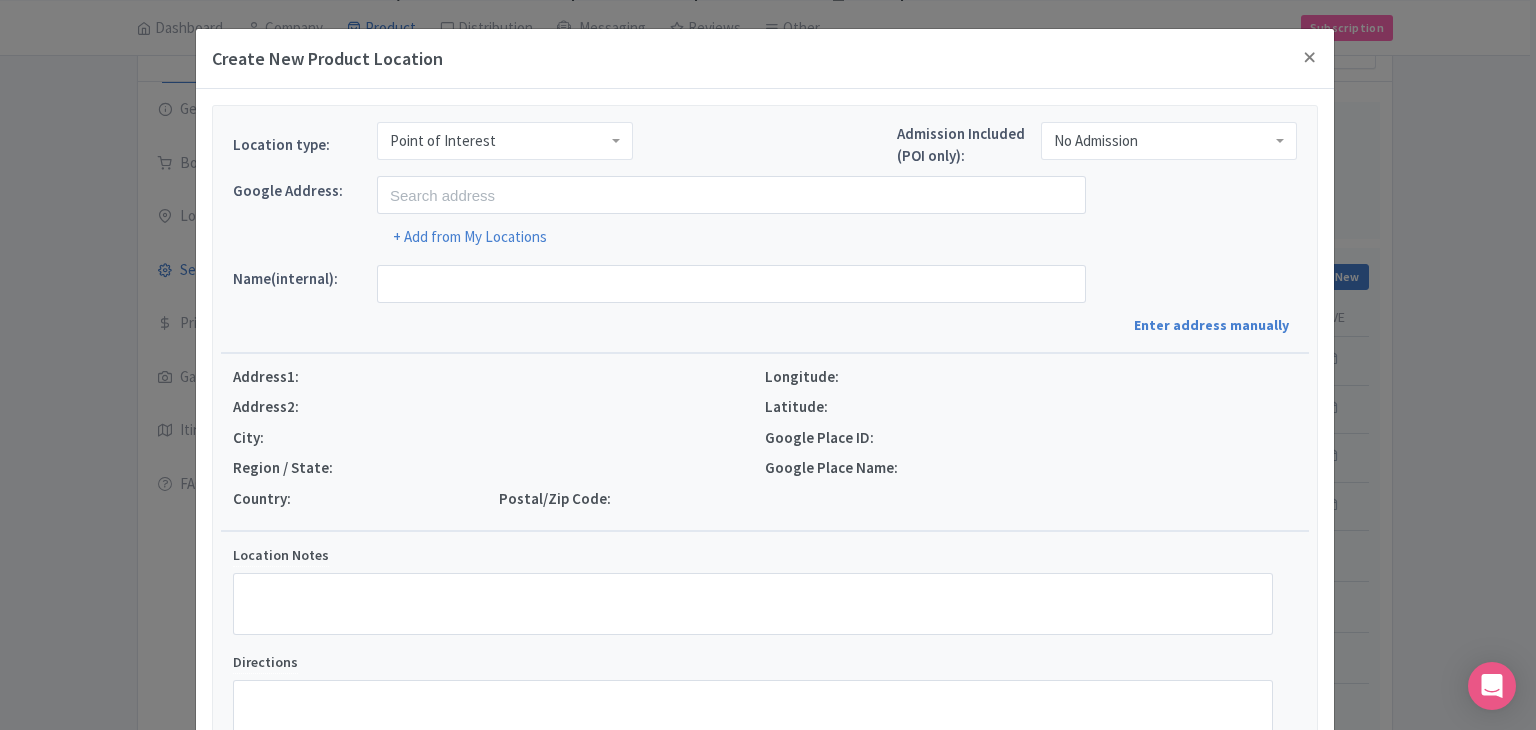 scroll, scrollTop: 0, scrollLeft: 0, axis: both 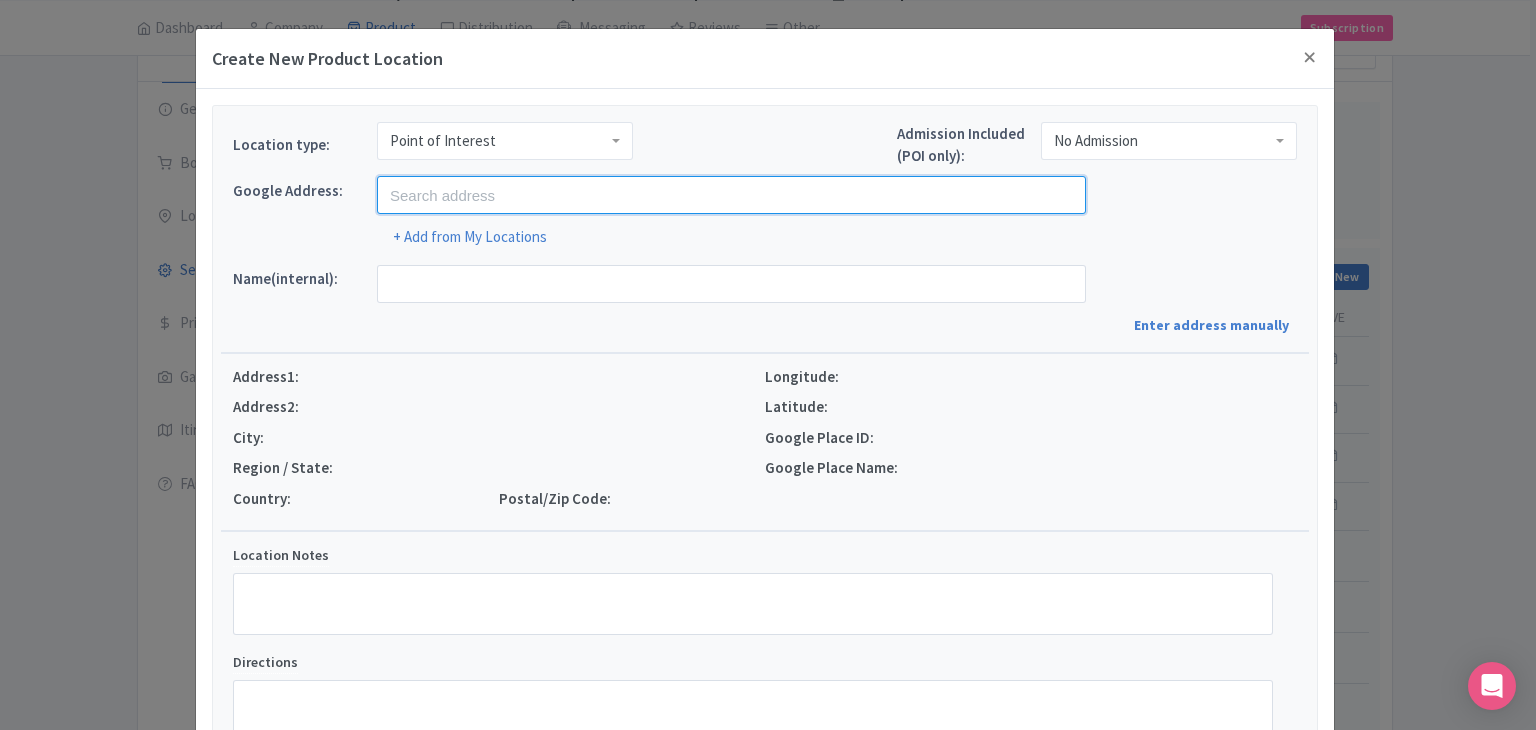 click at bounding box center [731, 195] 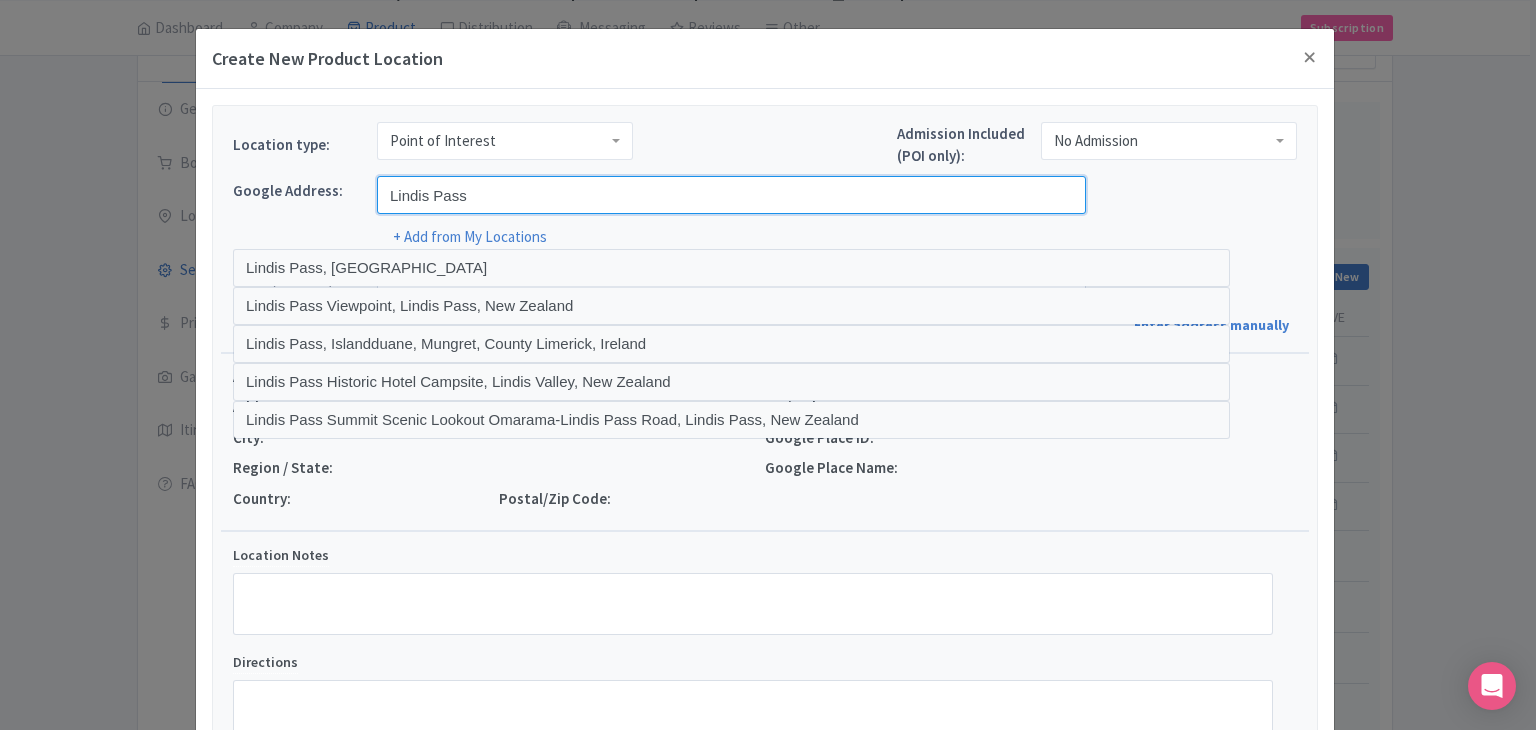 type on "Lindis Pass, New Zealand" 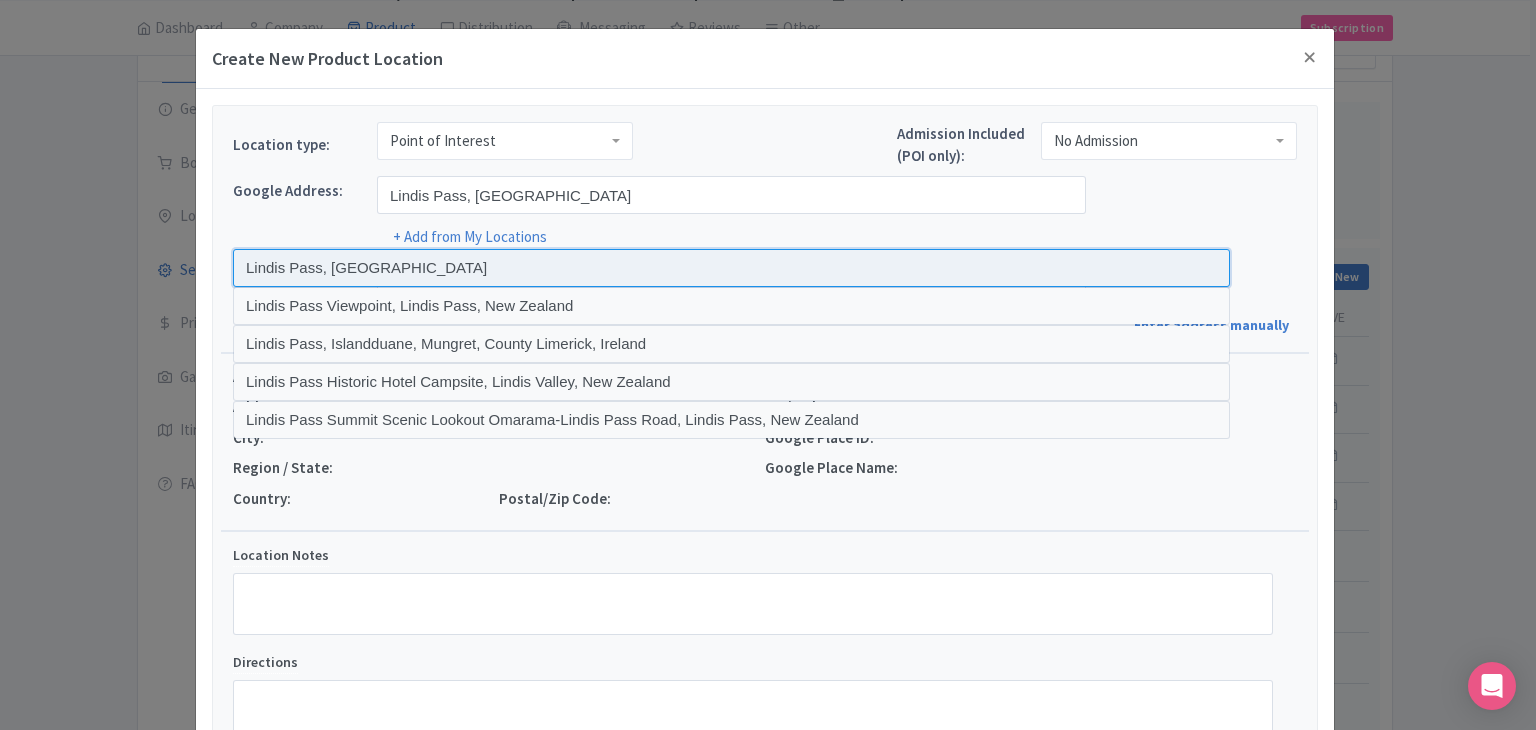 click at bounding box center [731, 268] 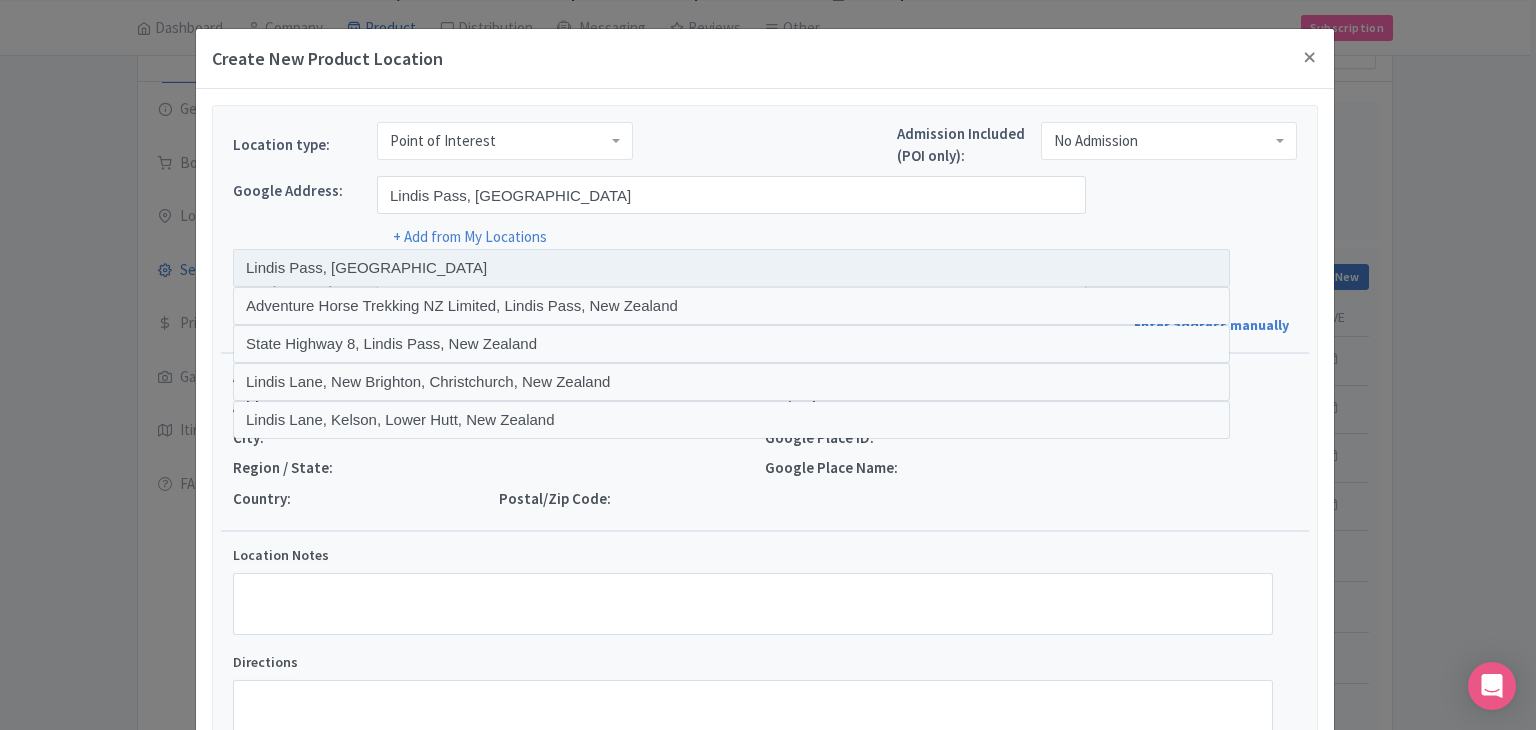 type on "Lindis Pass, Lindis Pass, Otago Region 9383, New Zealand" 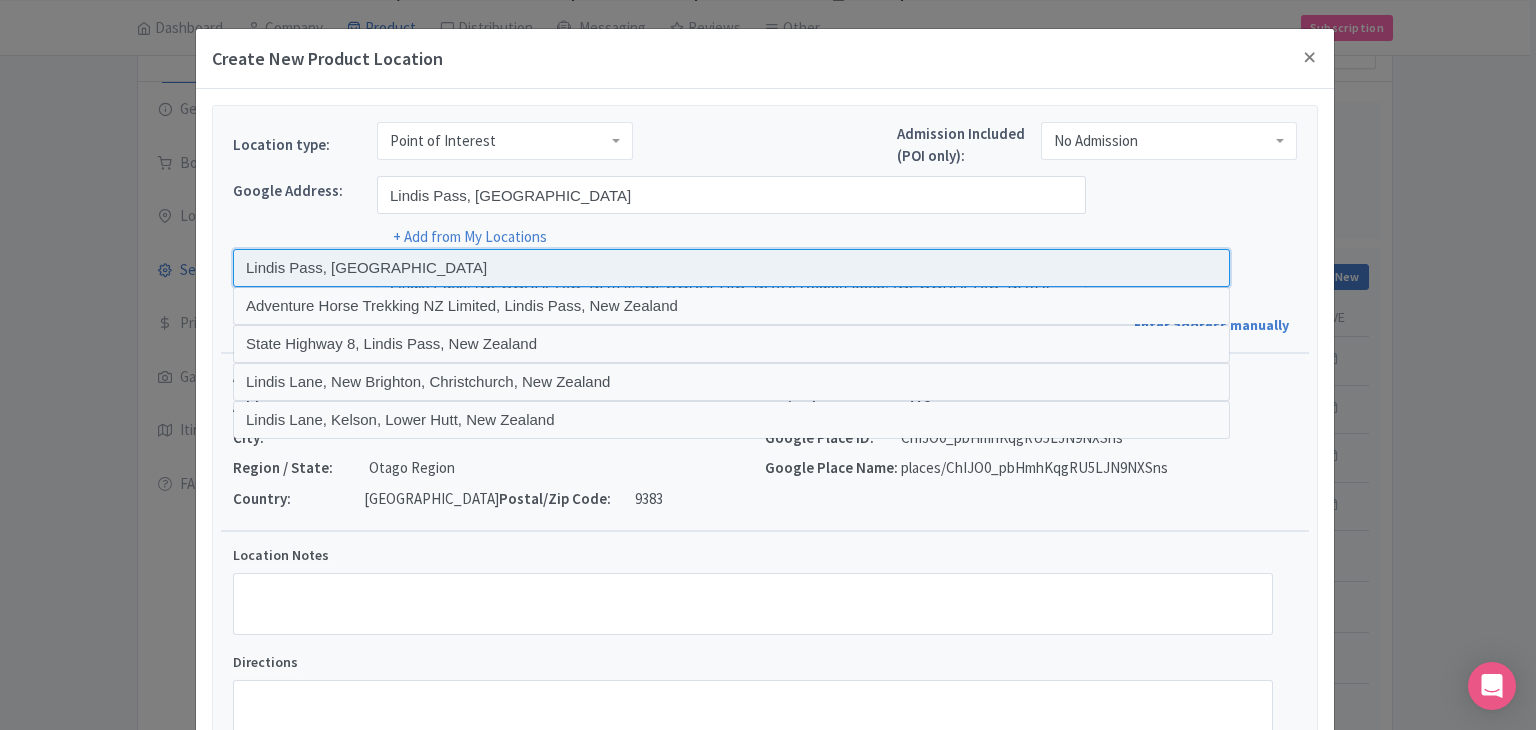 click at bounding box center (731, 268) 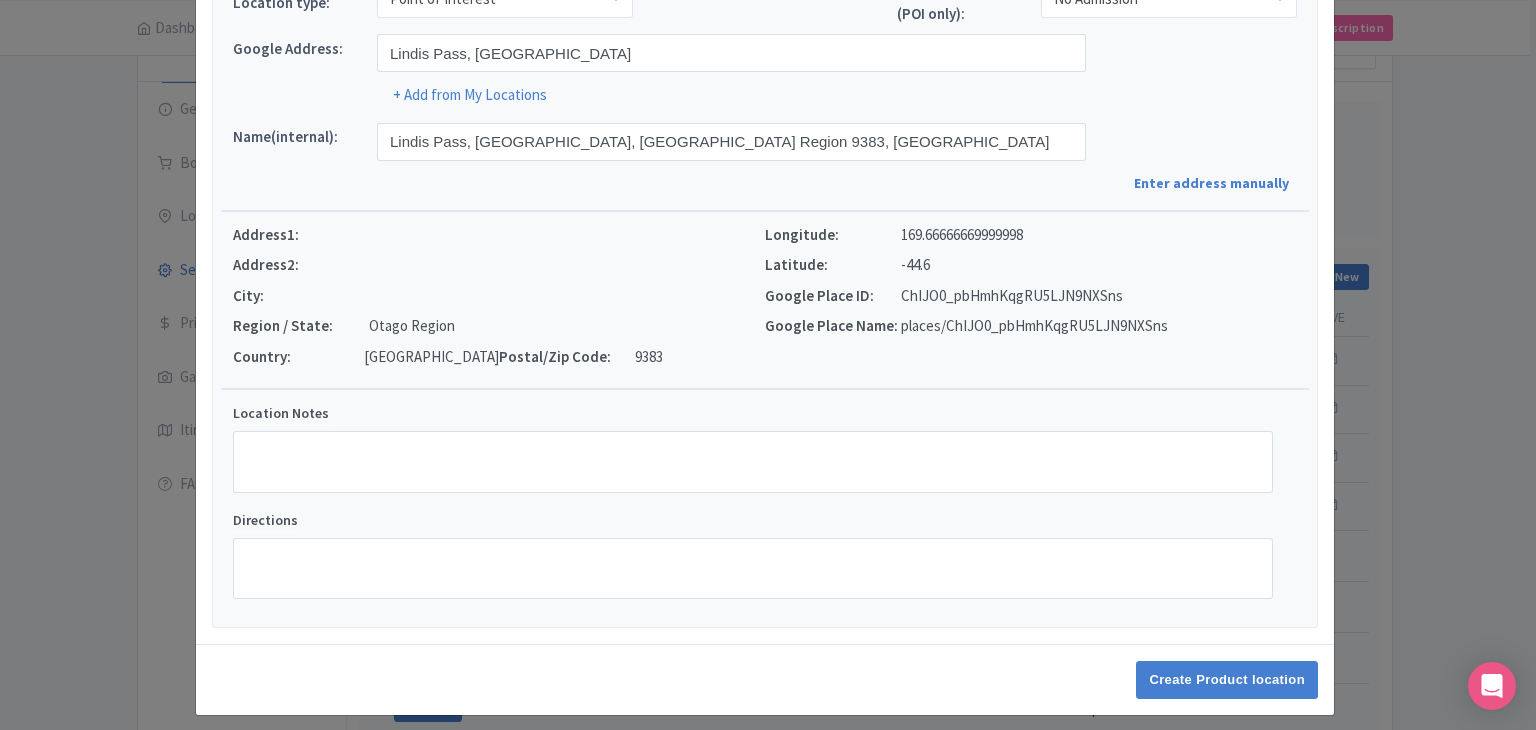 scroll, scrollTop: 152, scrollLeft: 0, axis: vertical 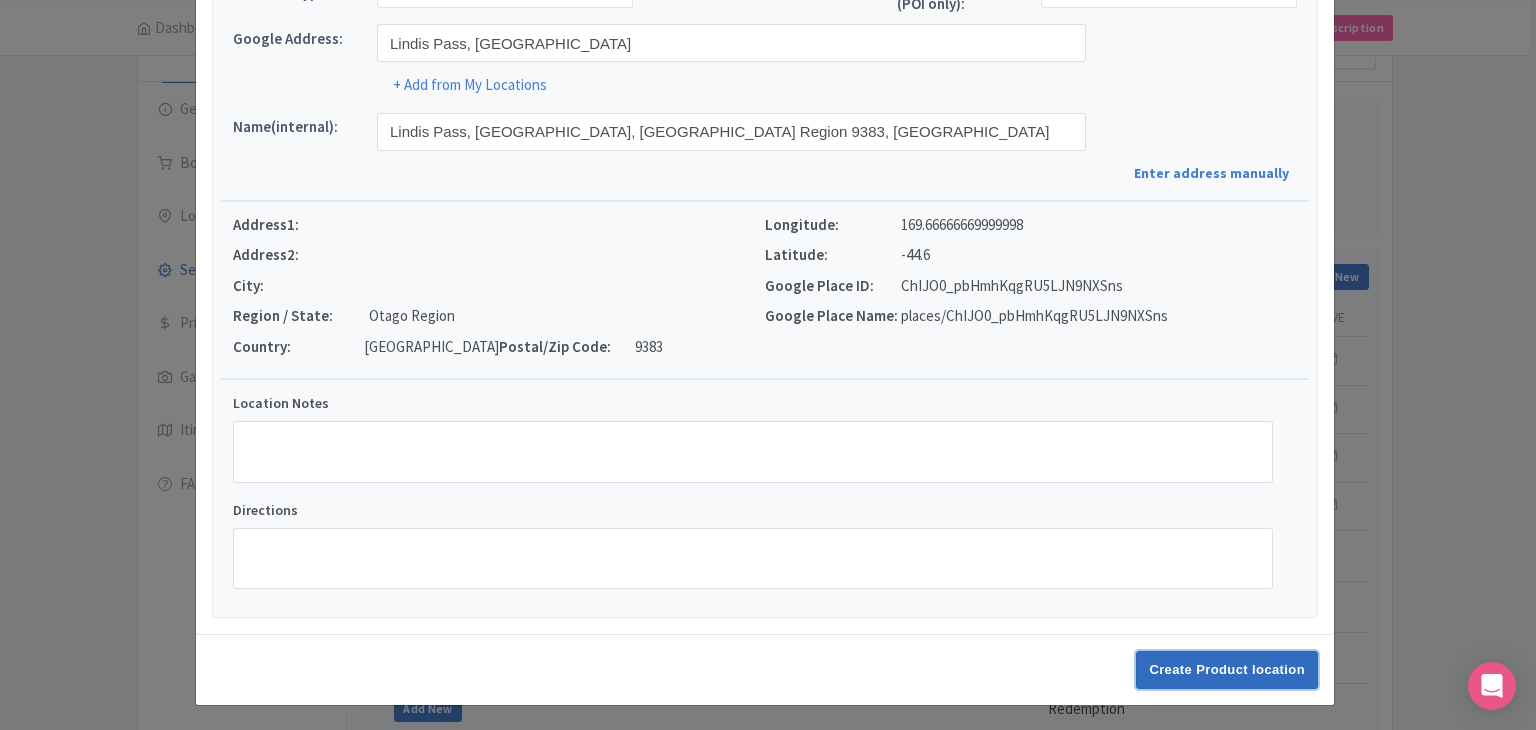 click on "Create Product location" at bounding box center (1227, 670) 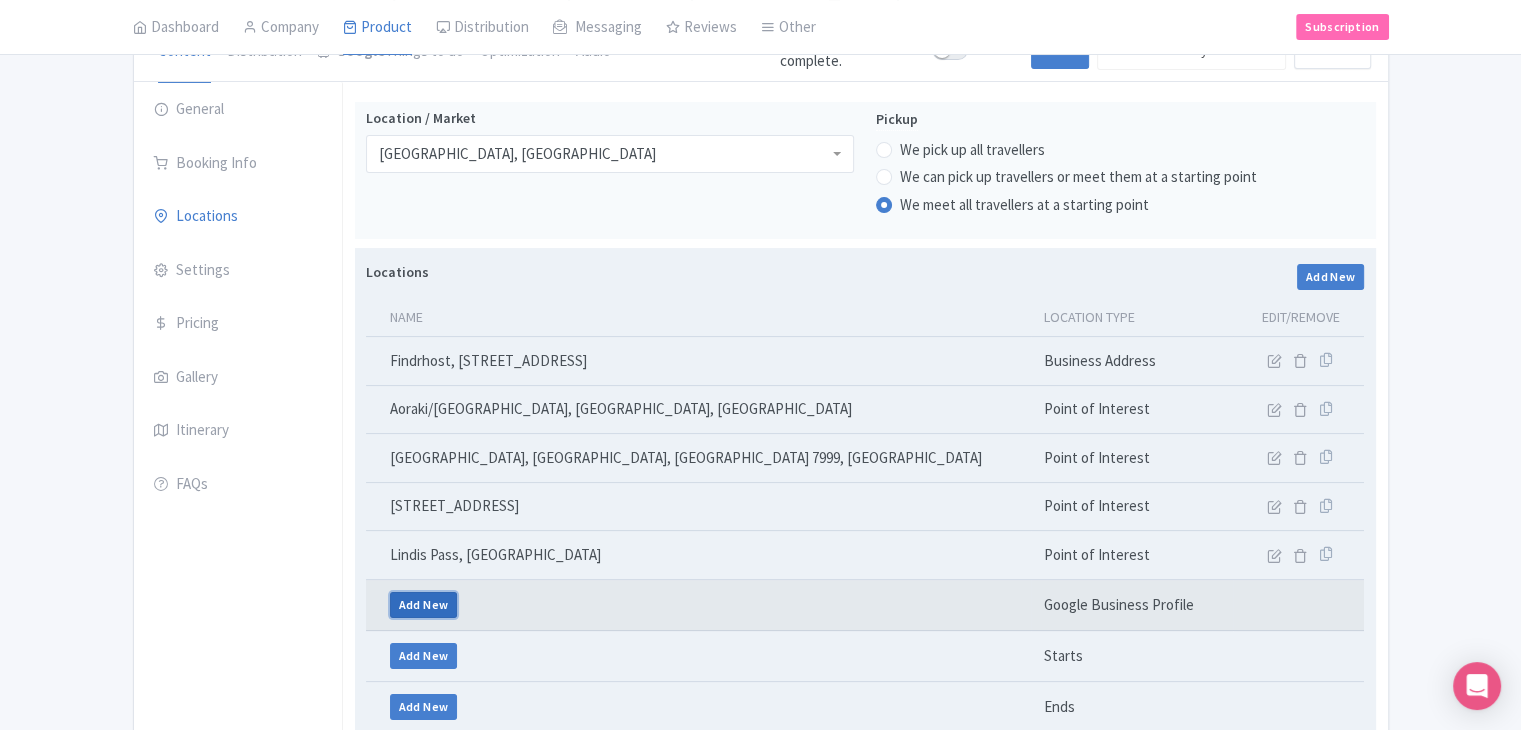 click on "Add New" at bounding box center (424, 605) 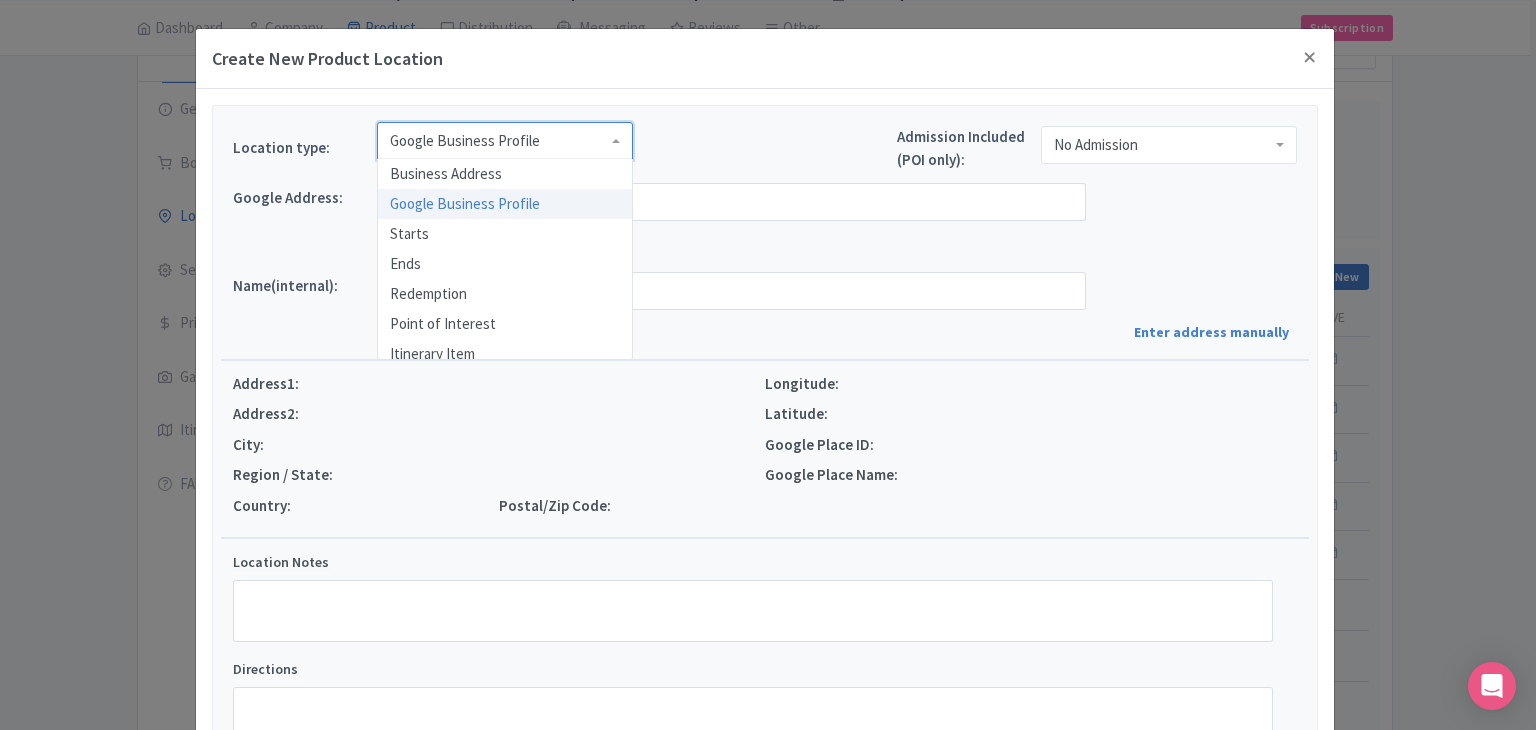drag, startPoint x: 535, startPoint y: 140, endPoint x: 474, endPoint y: 305, distance: 175.91475 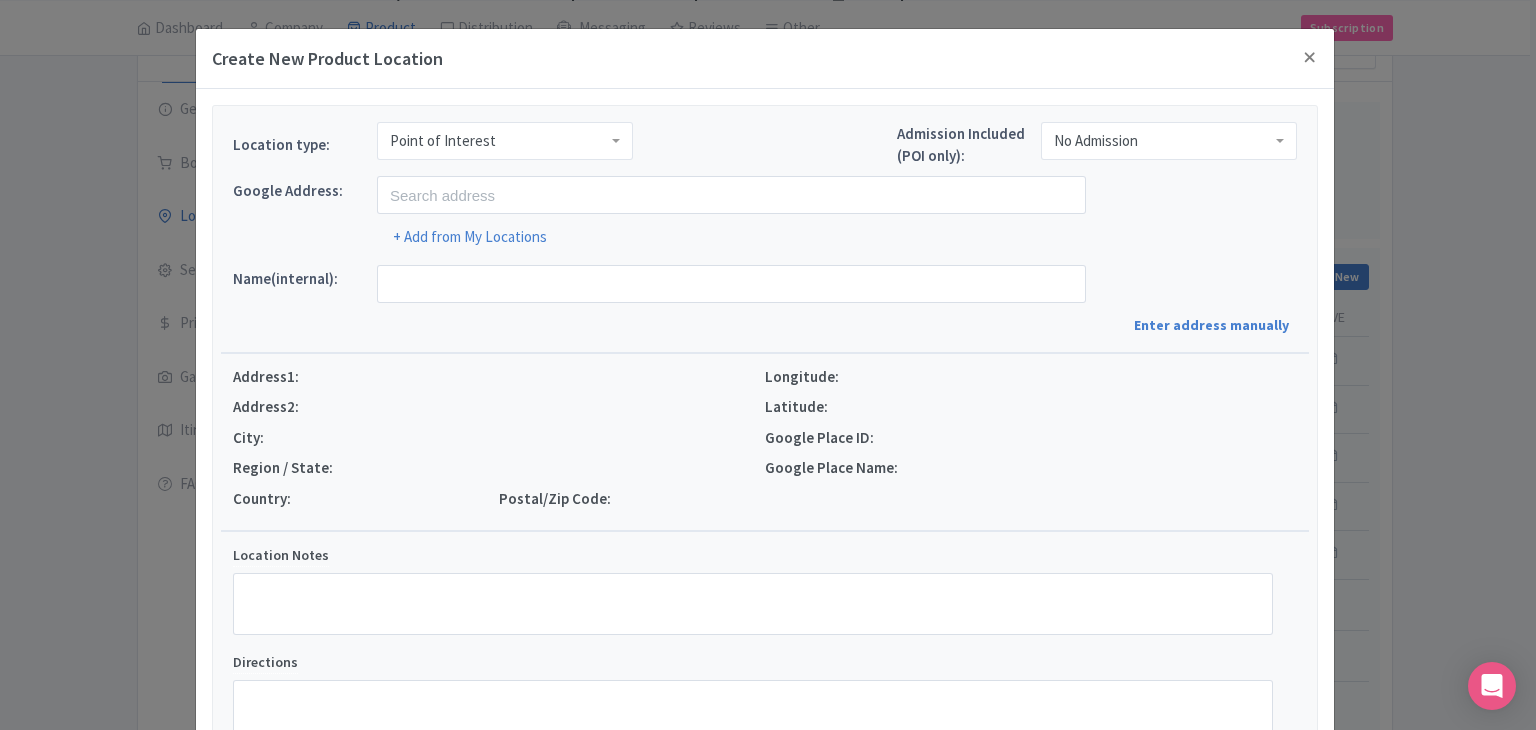 scroll, scrollTop: 0, scrollLeft: 0, axis: both 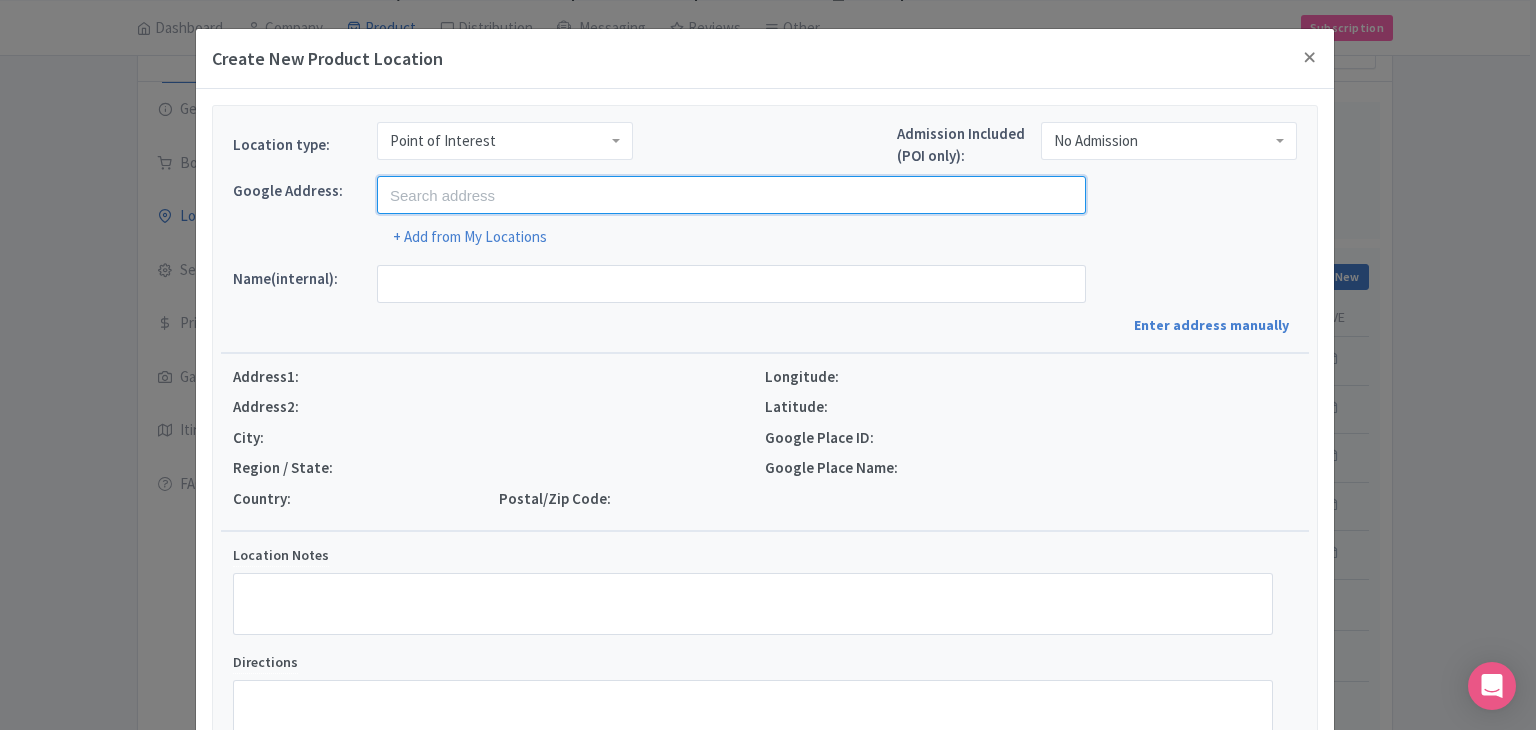 click at bounding box center [731, 195] 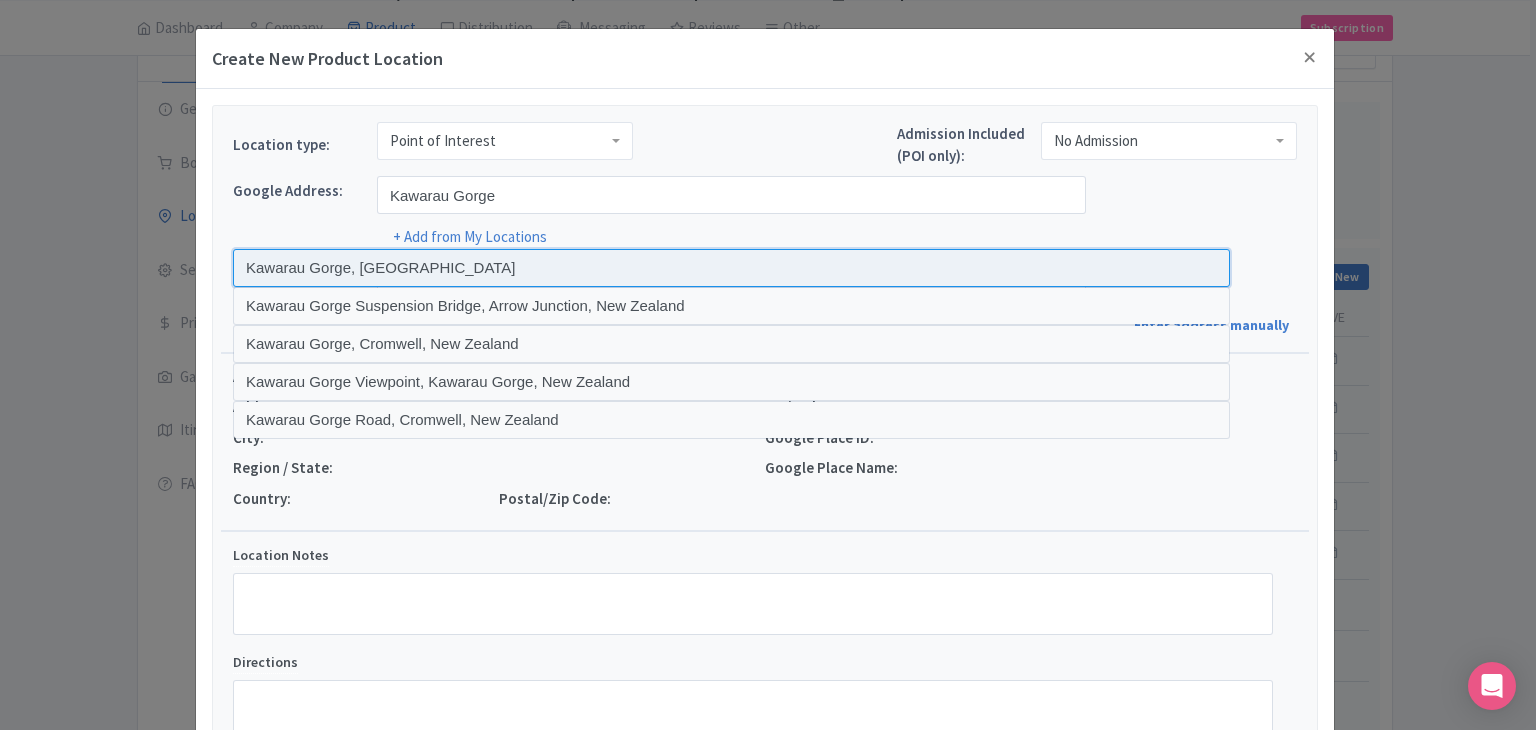 click at bounding box center [731, 268] 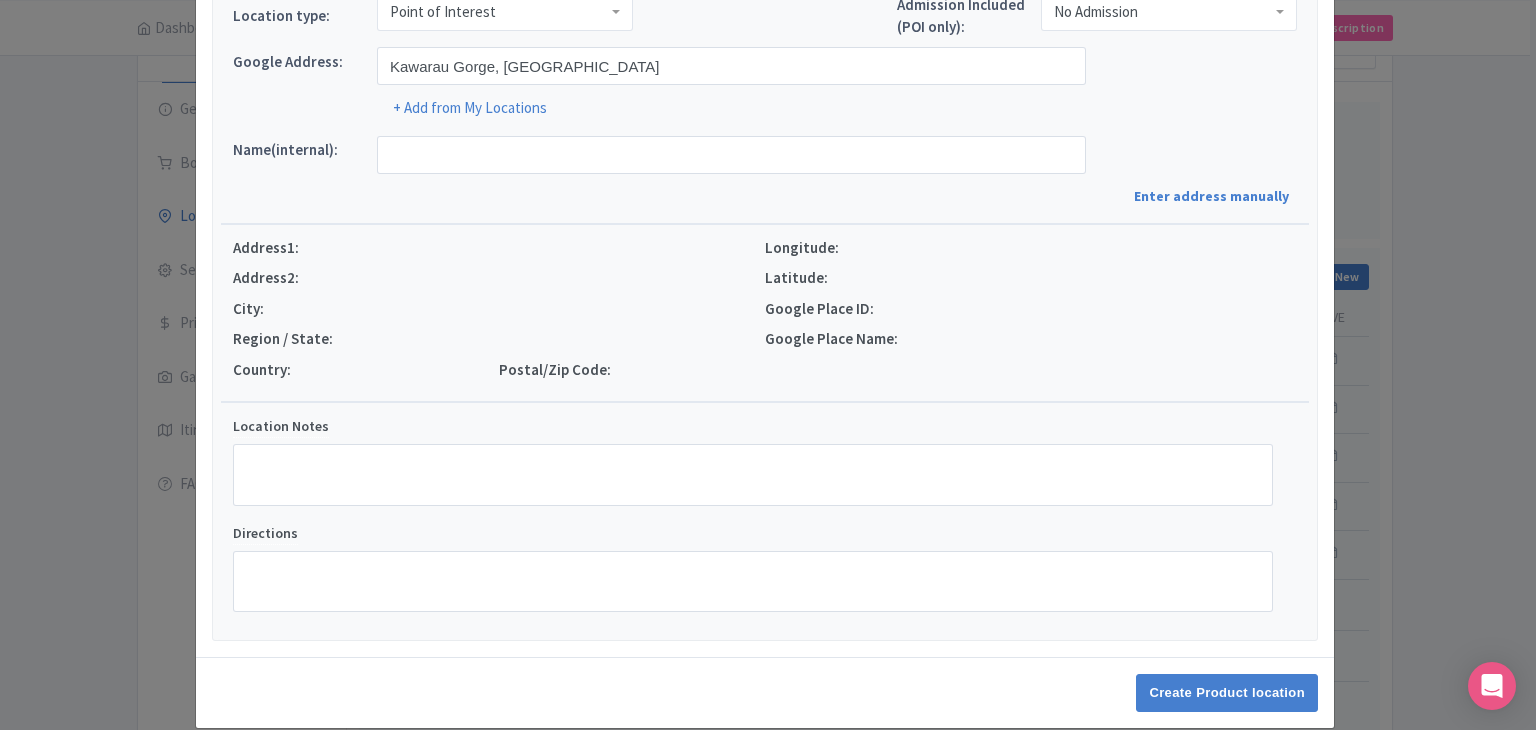 scroll, scrollTop: 152, scrollLeft: 0, axis: vertical 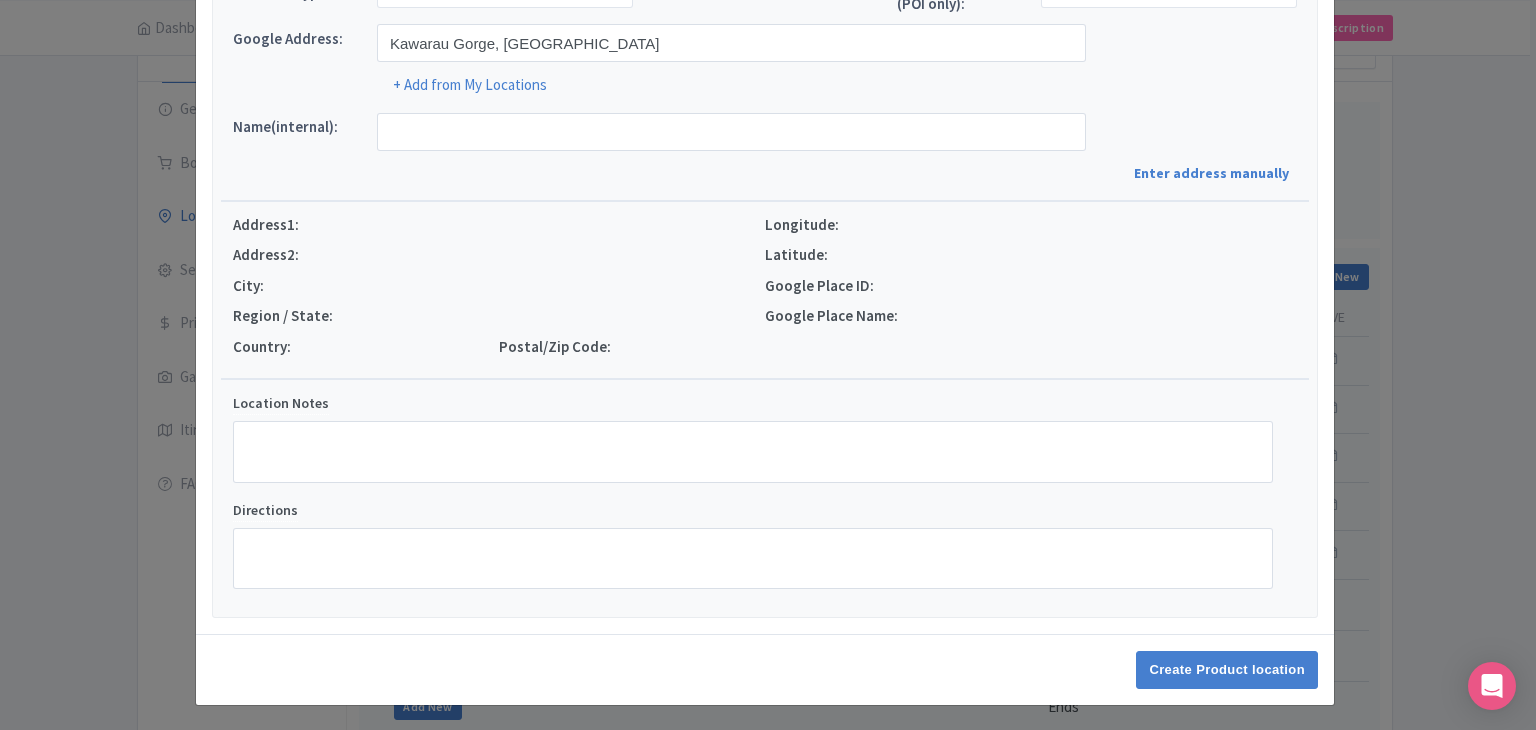type on "Kawarau Gorge, Kawarau Gorge, New Zealand" 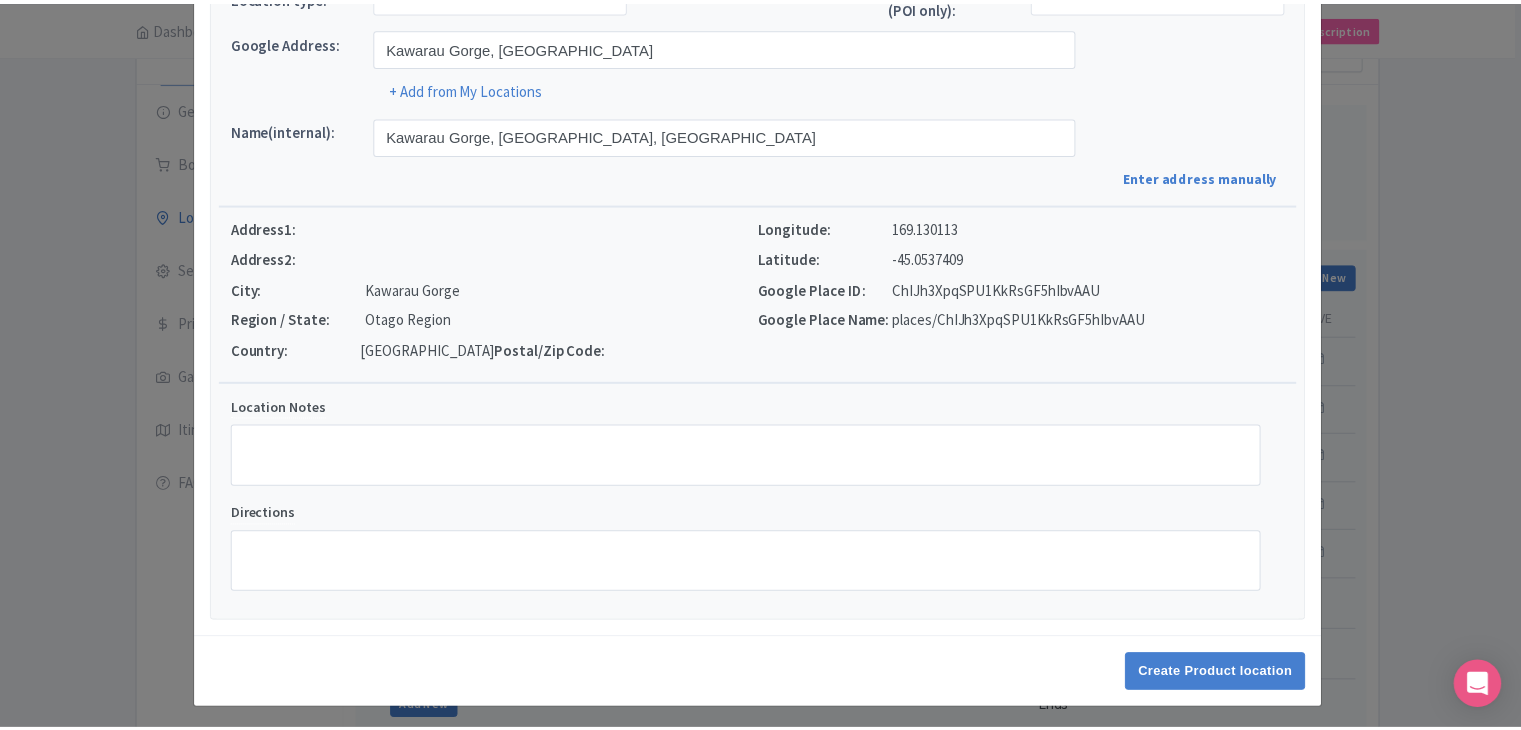 scroll, scrollTop: 152, scrollLeft: 0, axis: vertical 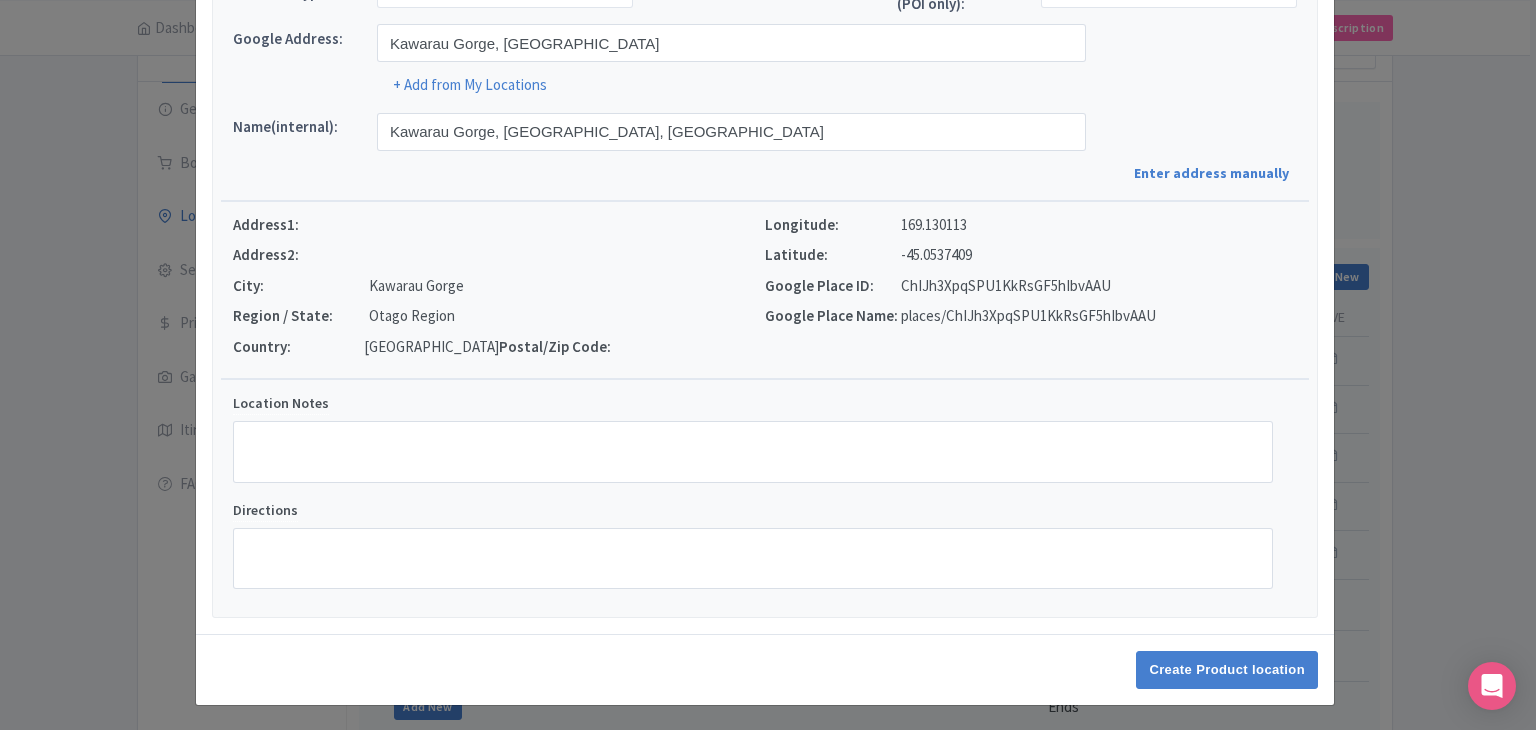 click on "Create Product location" at bounding box center [765, 669] 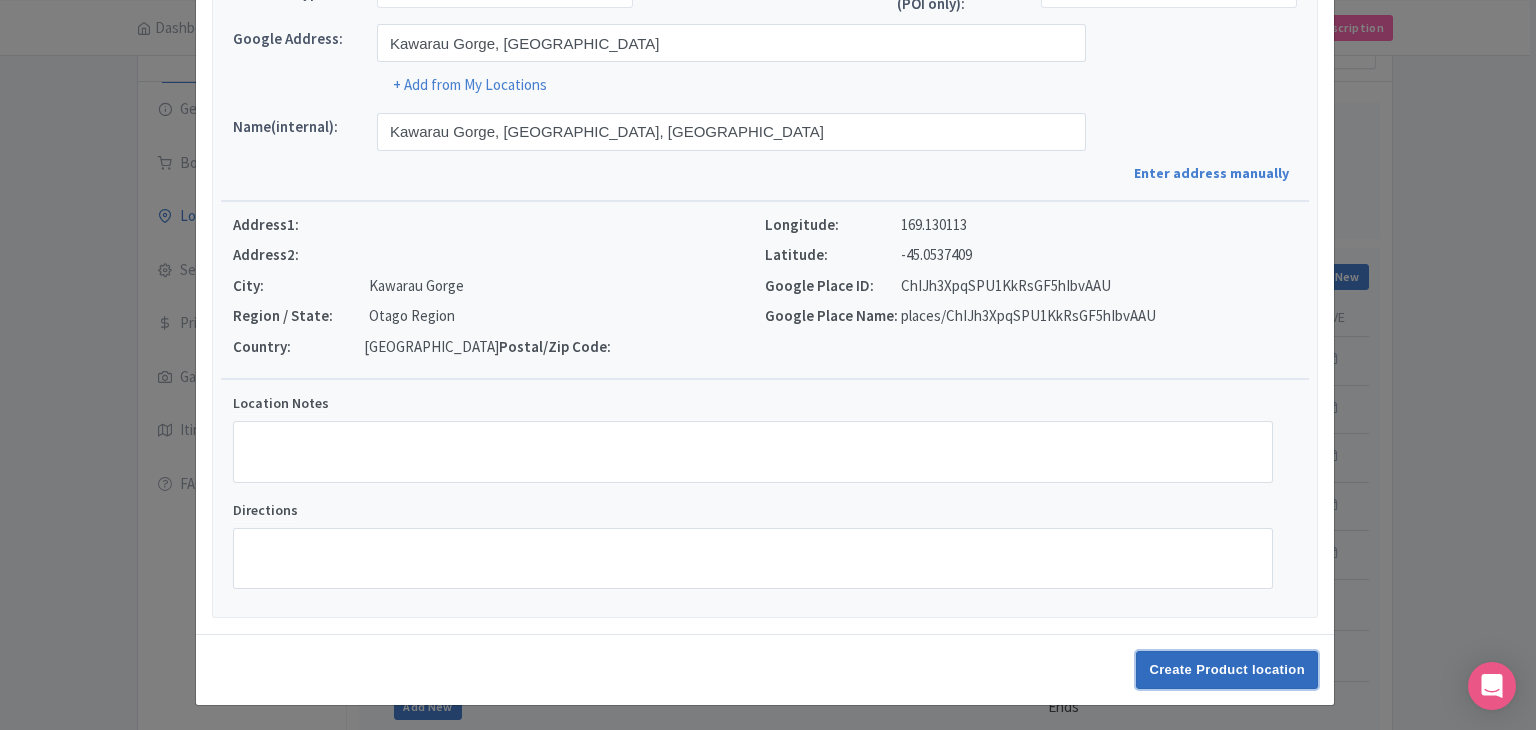 click on "Create Product location" at bounding box center (1227, 670) 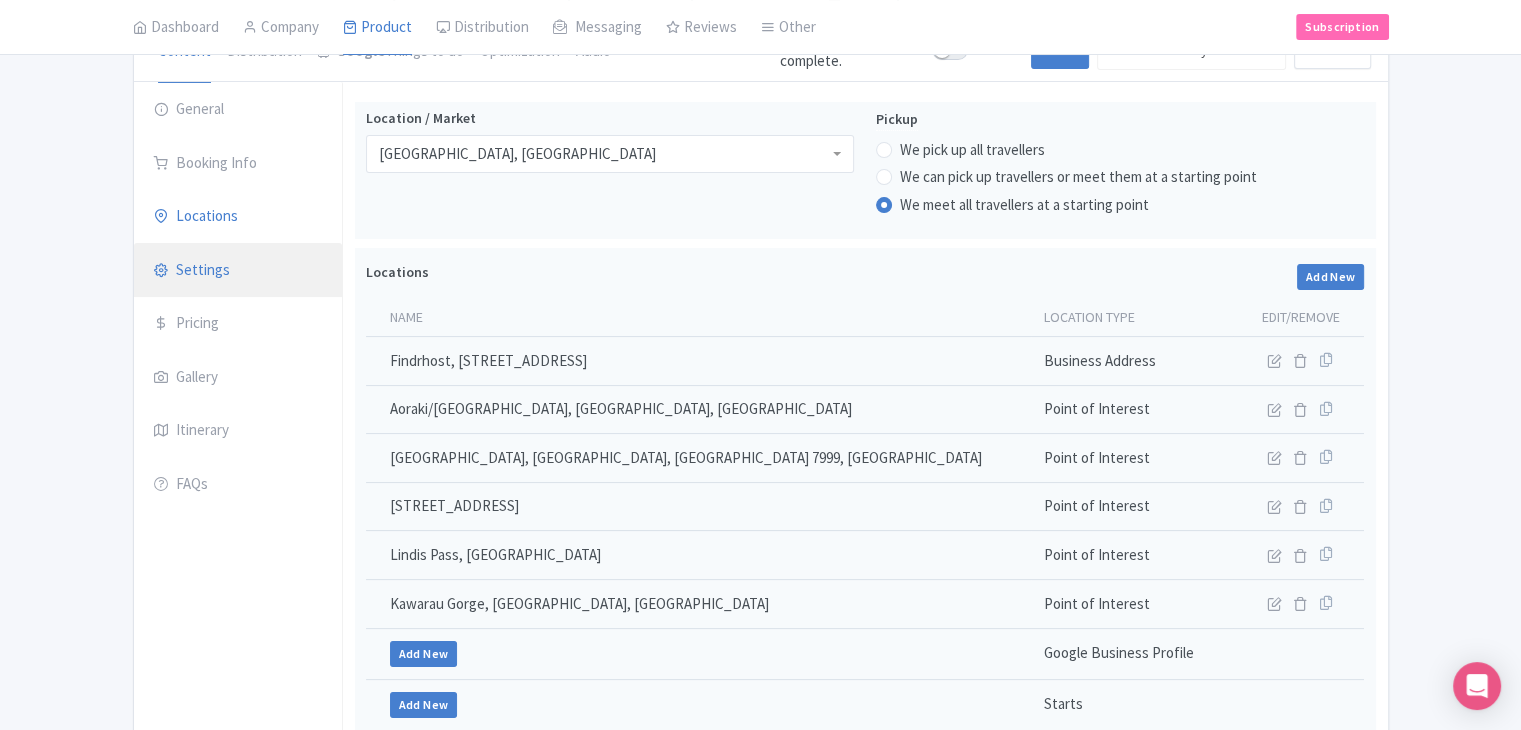 click on "Settings" at bounding box center [238, 271] 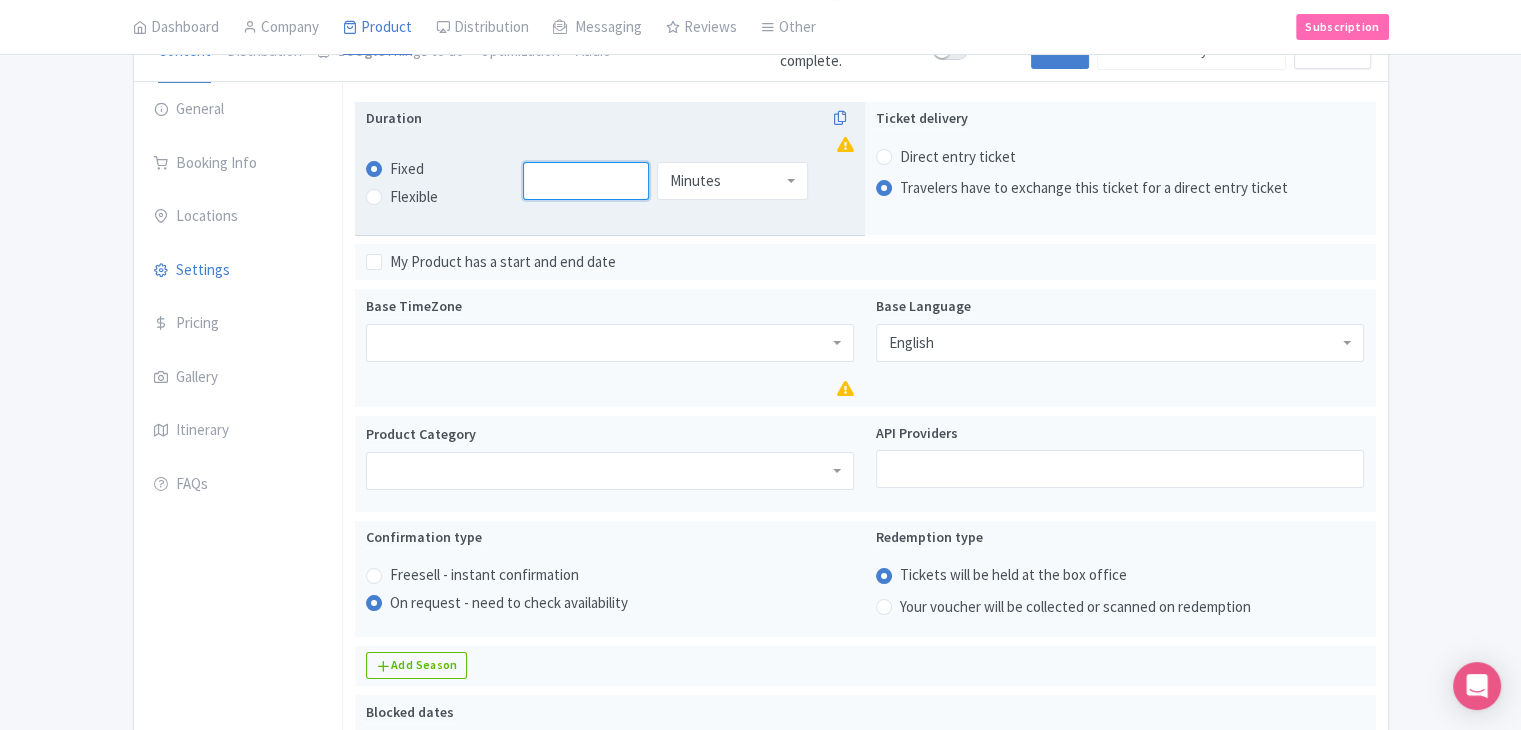 click at bounding box center [586, 181] 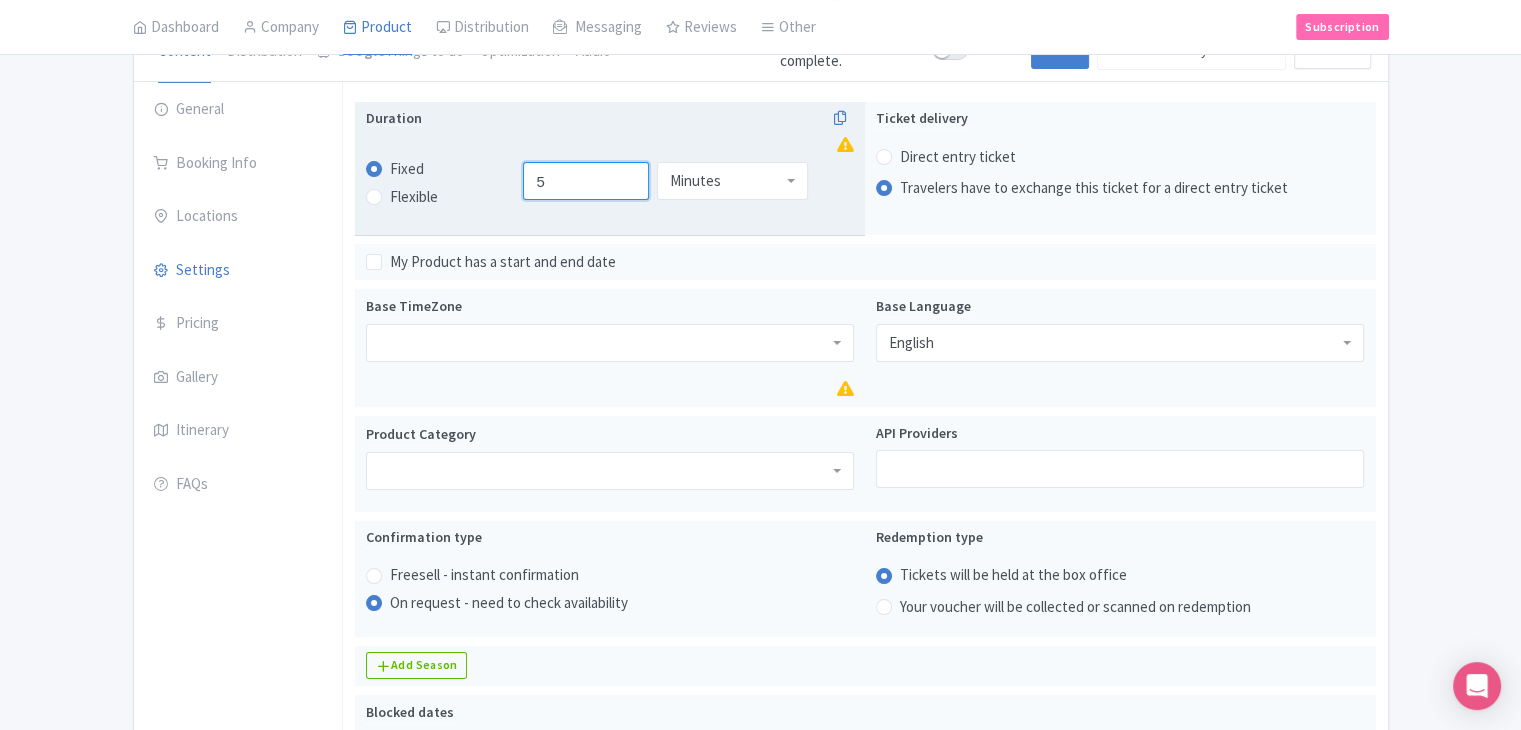 type on "5" 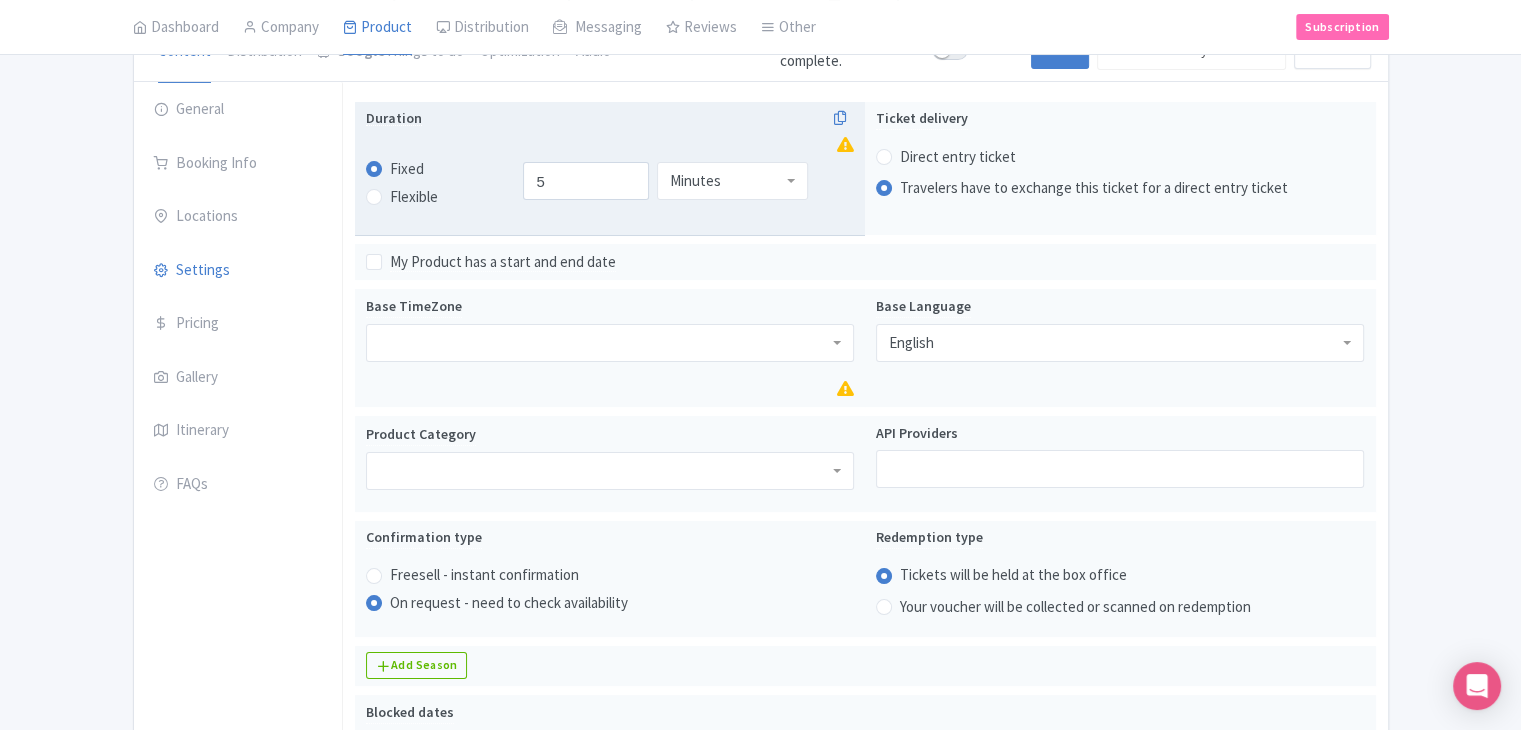 click on "Minutes" at bounding box center [695, 181] 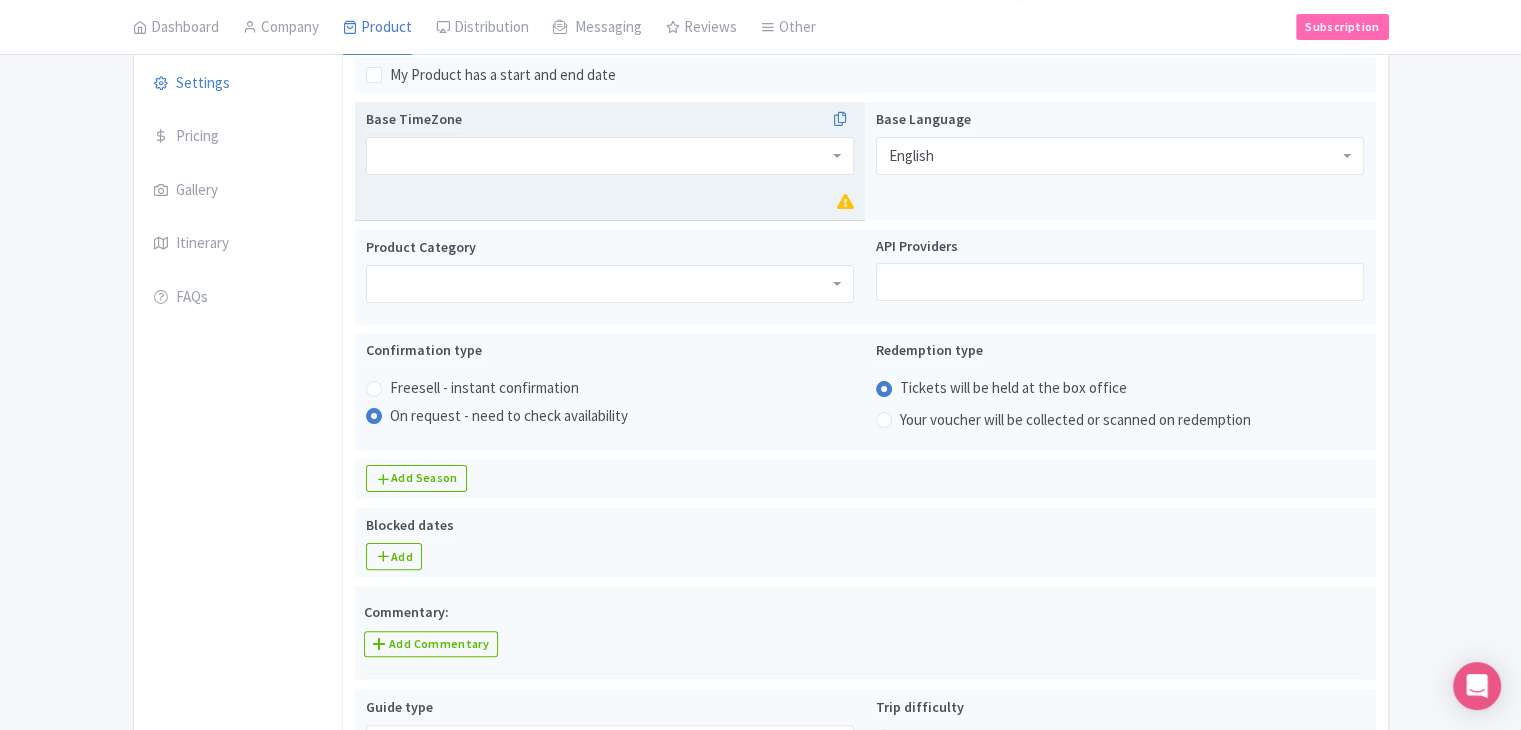 scroll, scrollTop: 412, scrollLeft: 0, axis: vertical 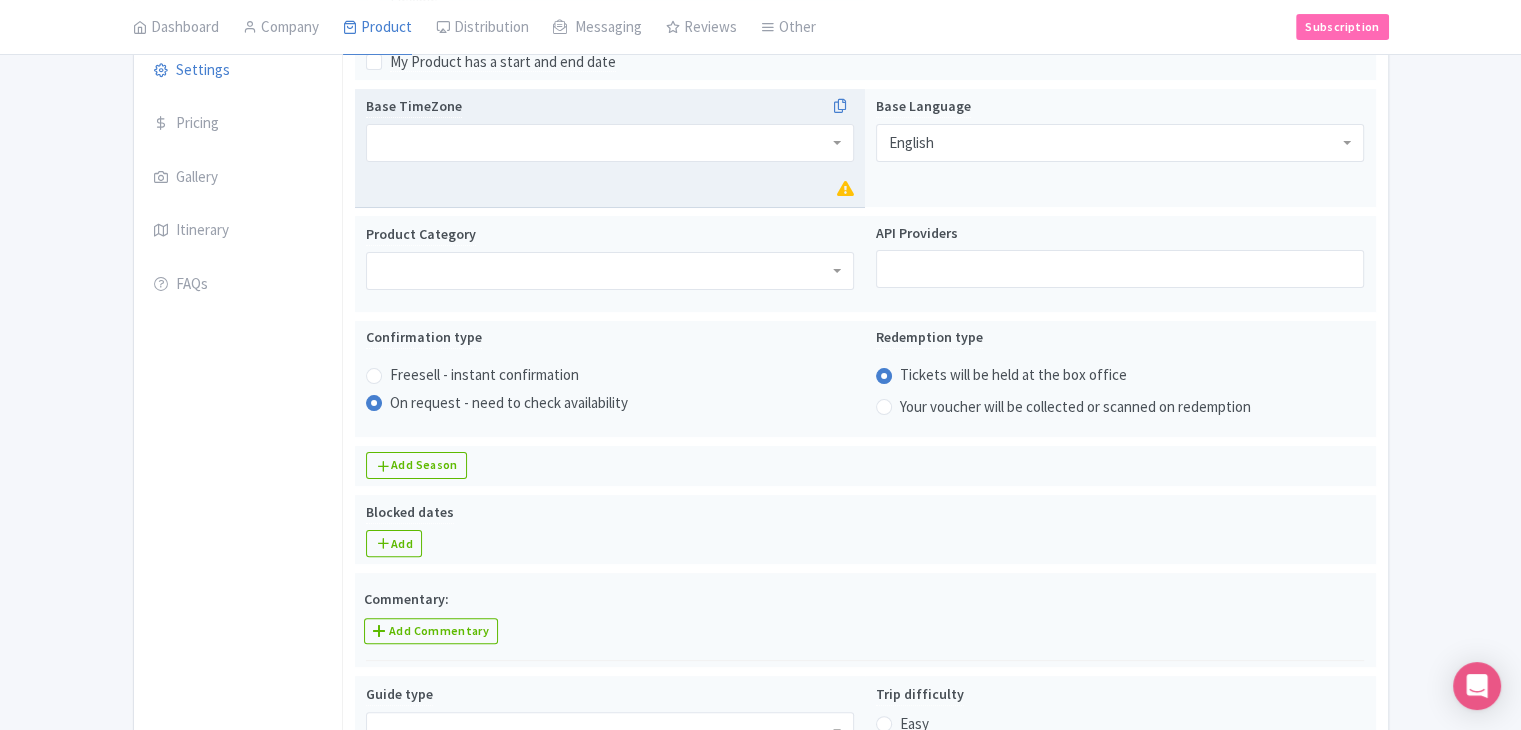 click at bounding box center (610, 143) 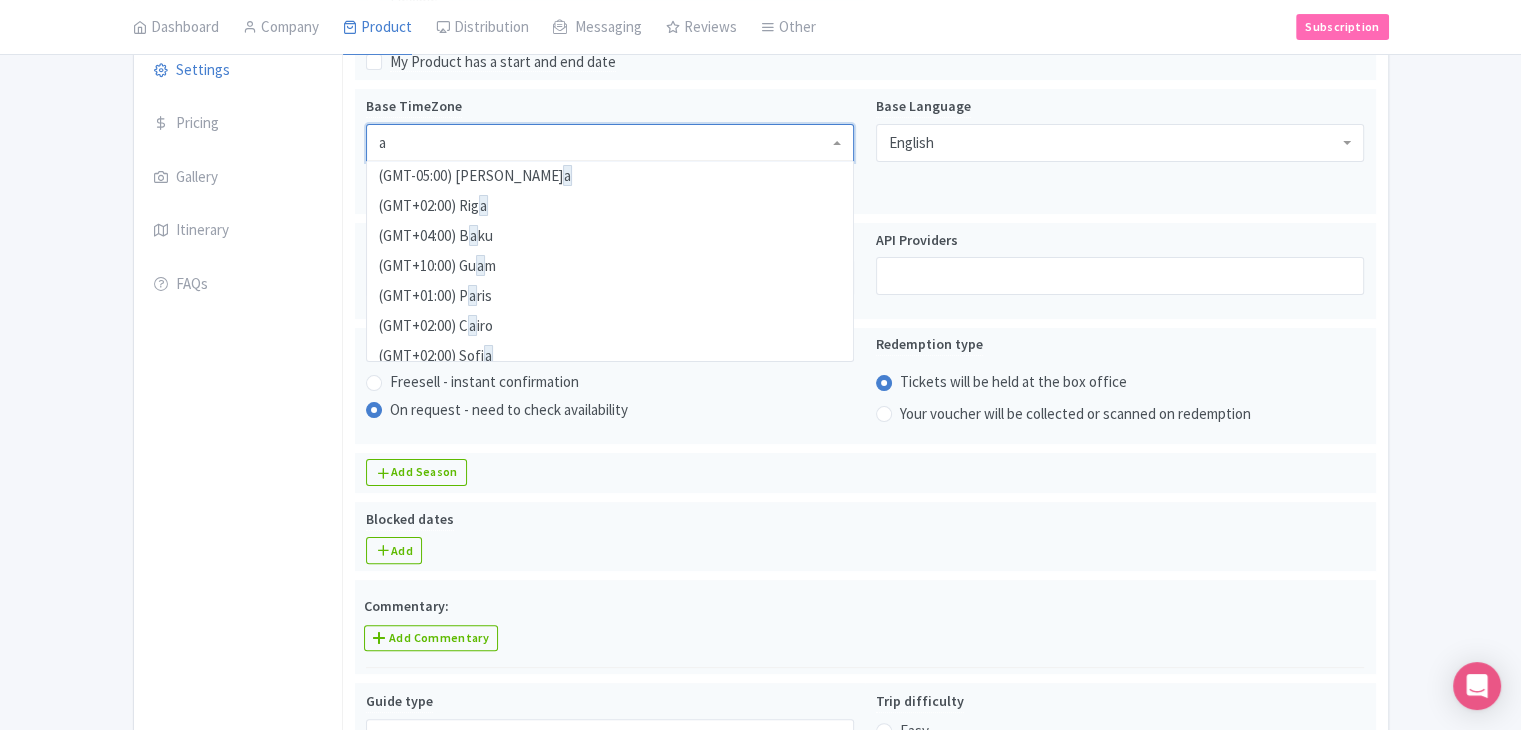scroll, scrollTop: 2680, scrollLeft: 0, axis: vertical 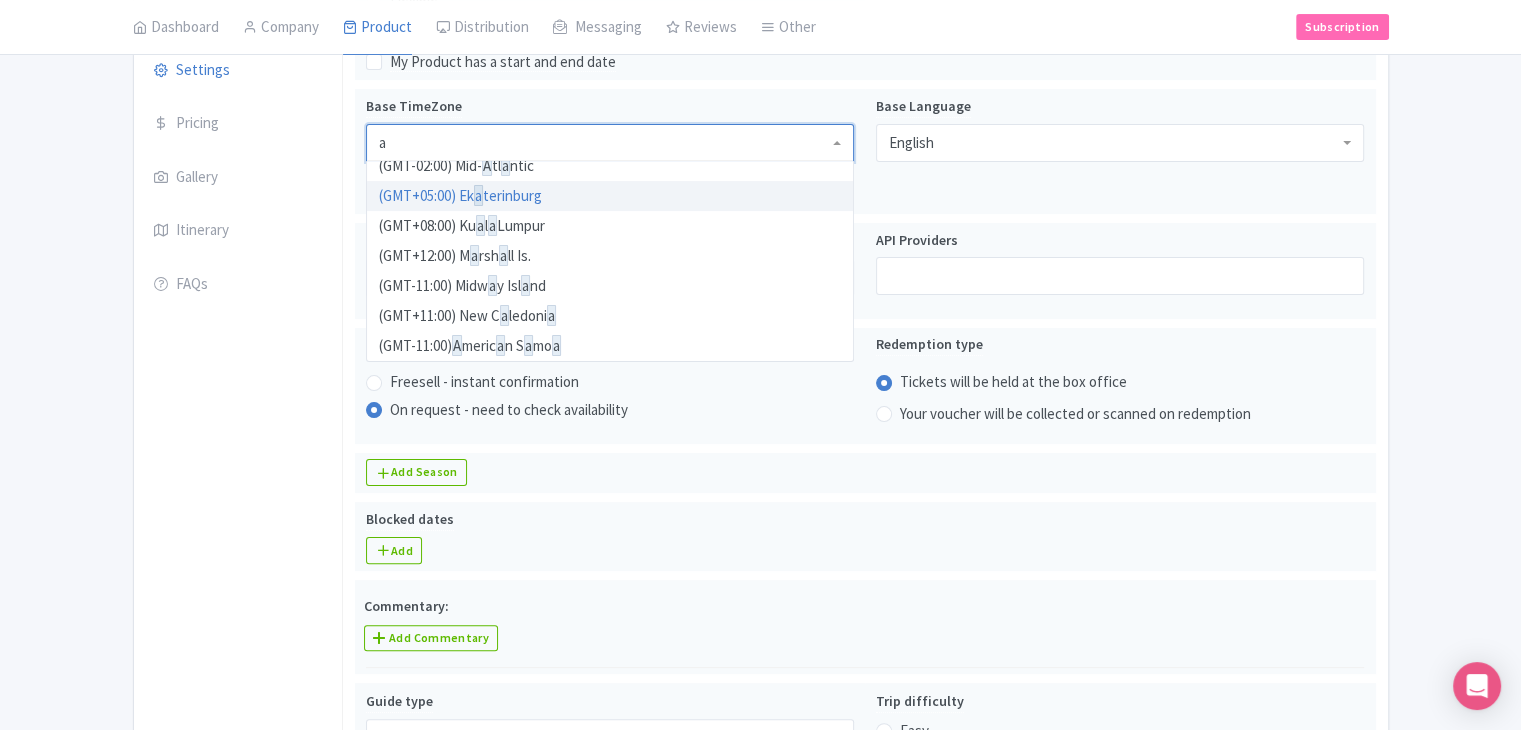type on "au" 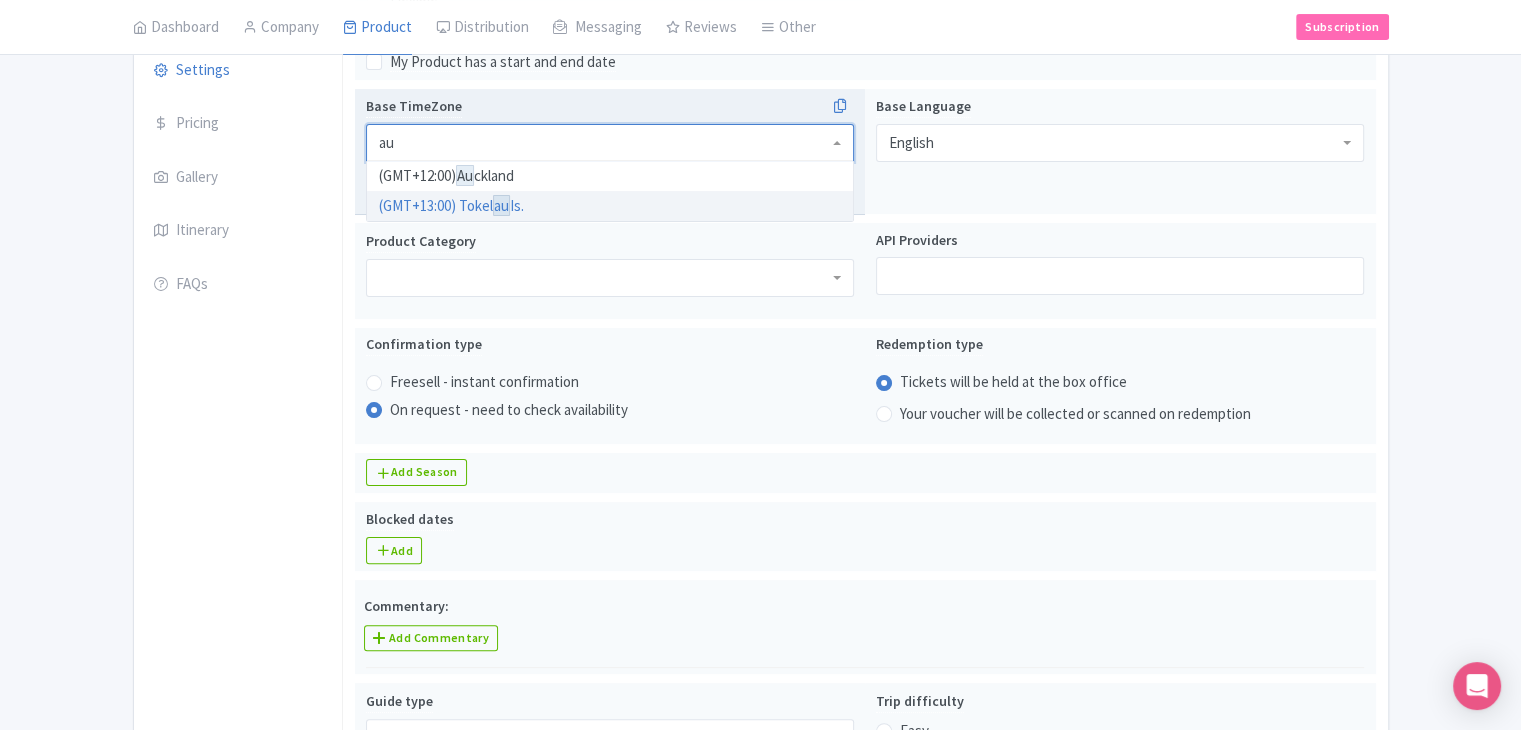 type 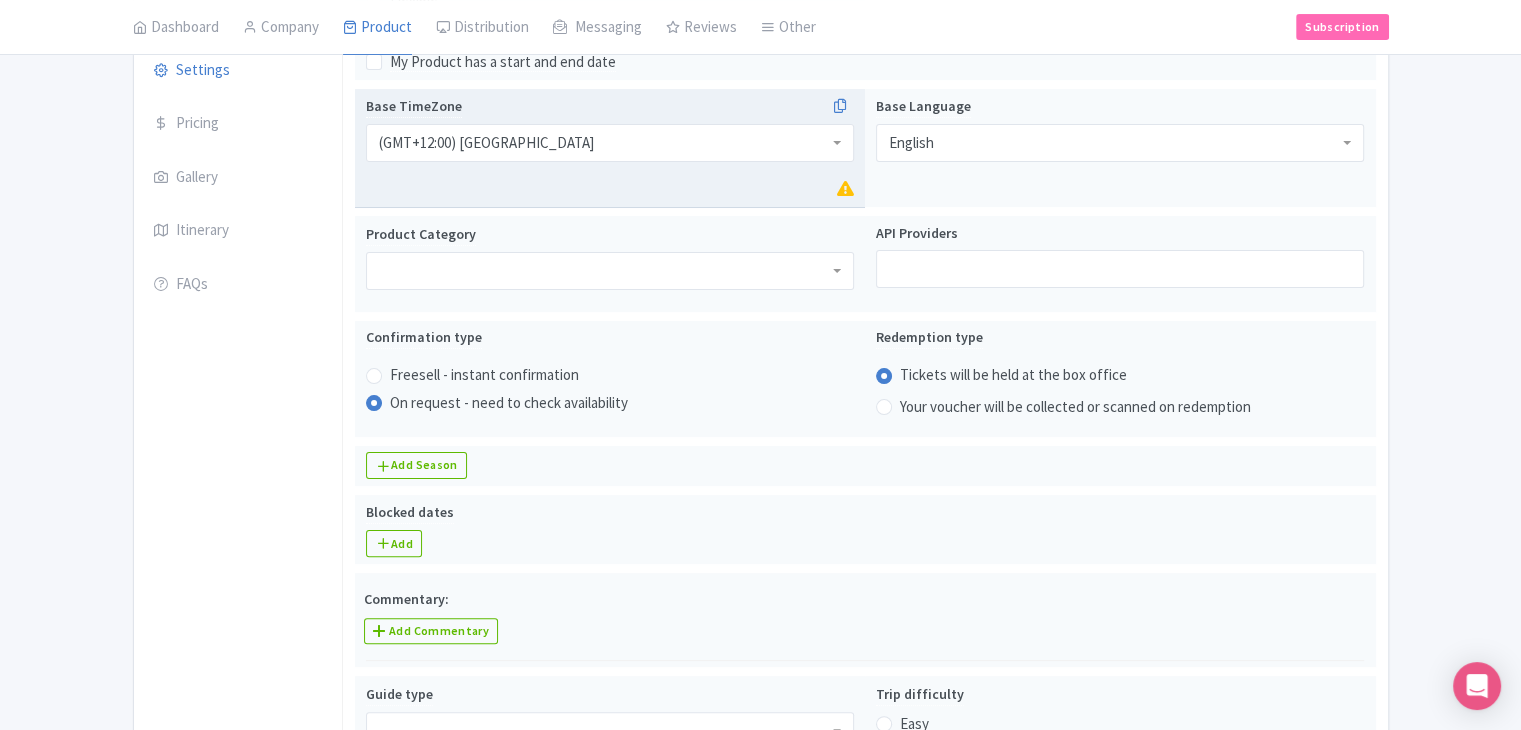scroll, scrollTop: 0, scrollLeft: 0, axis: both 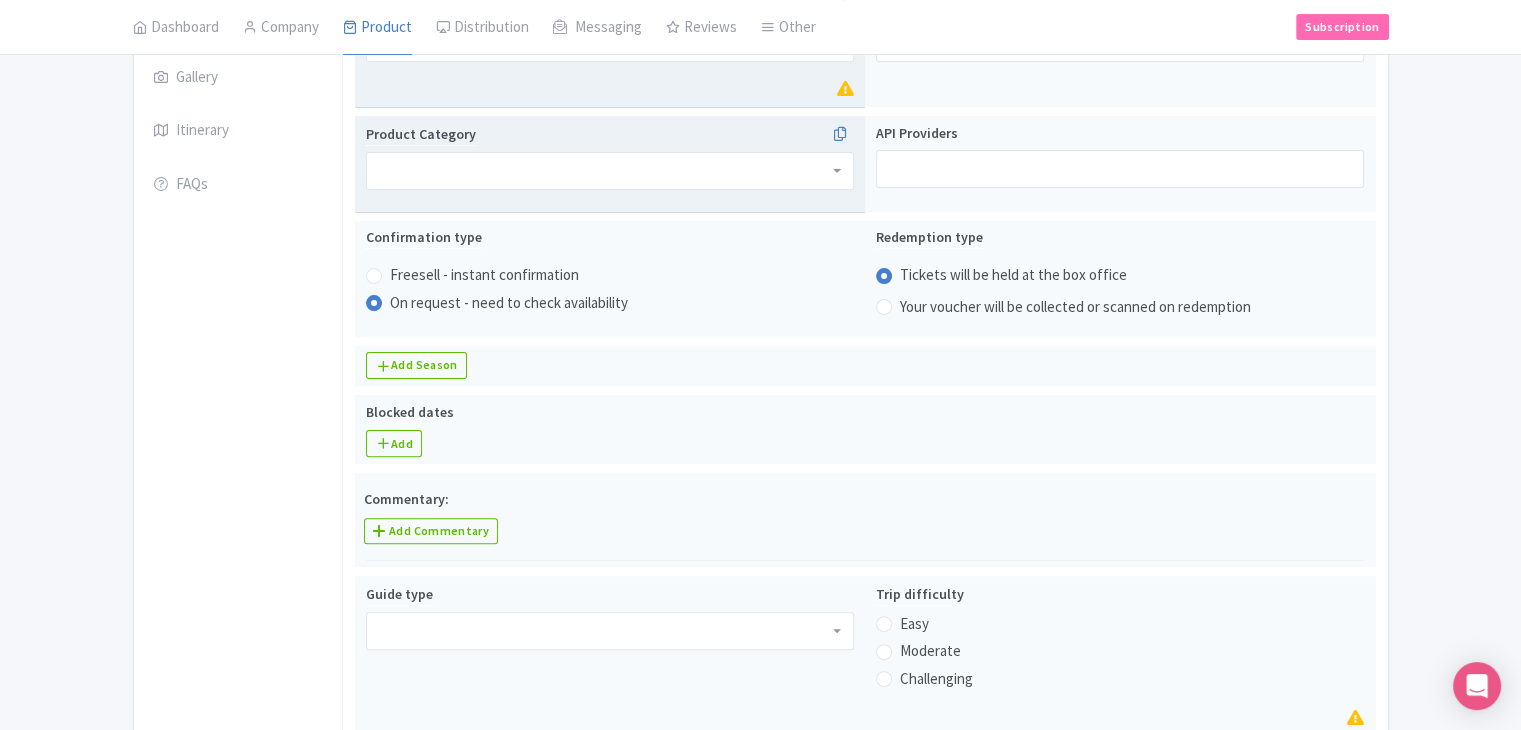 click at bounding box center (610, 171) 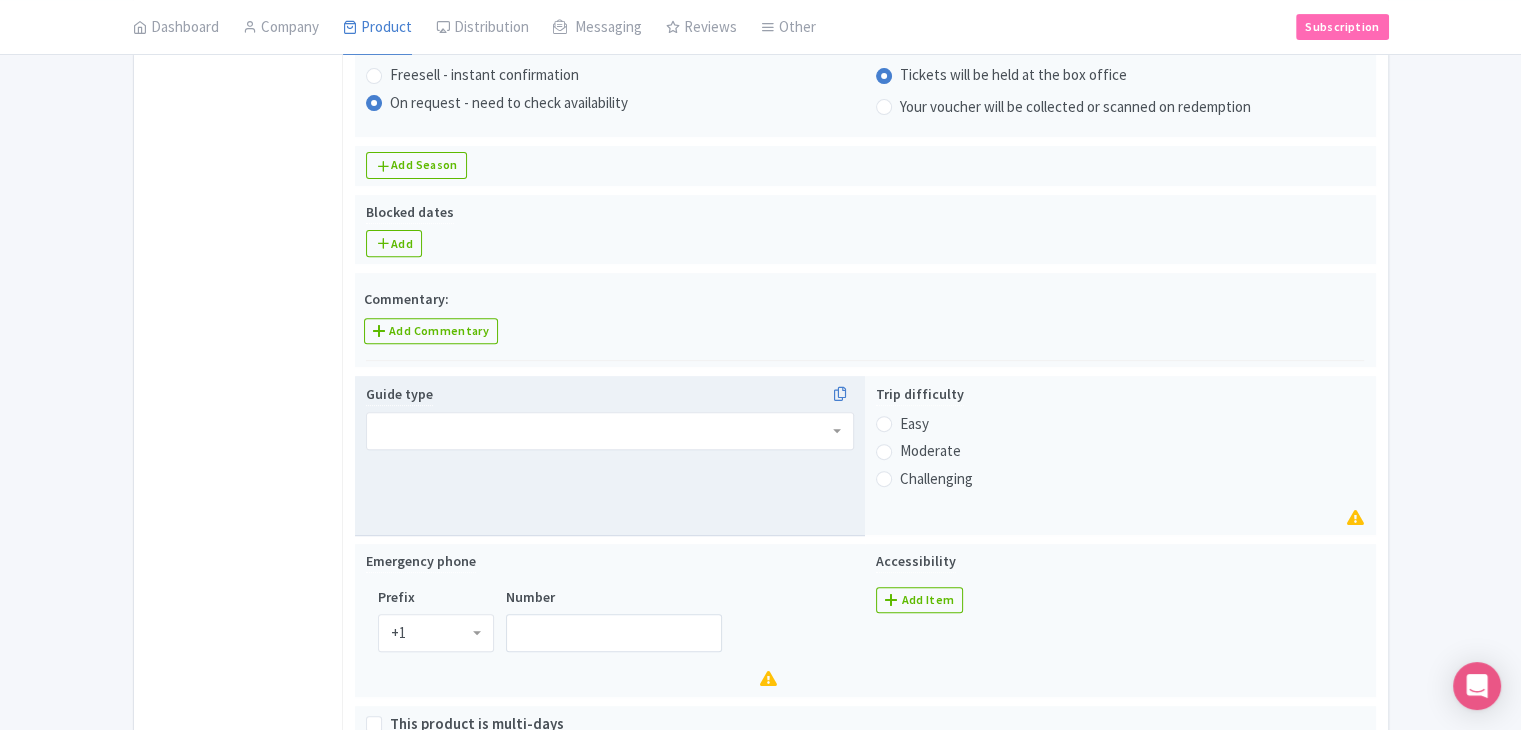 scroll, scrollTop: 712, scrollLeft: 0, axis: vertical 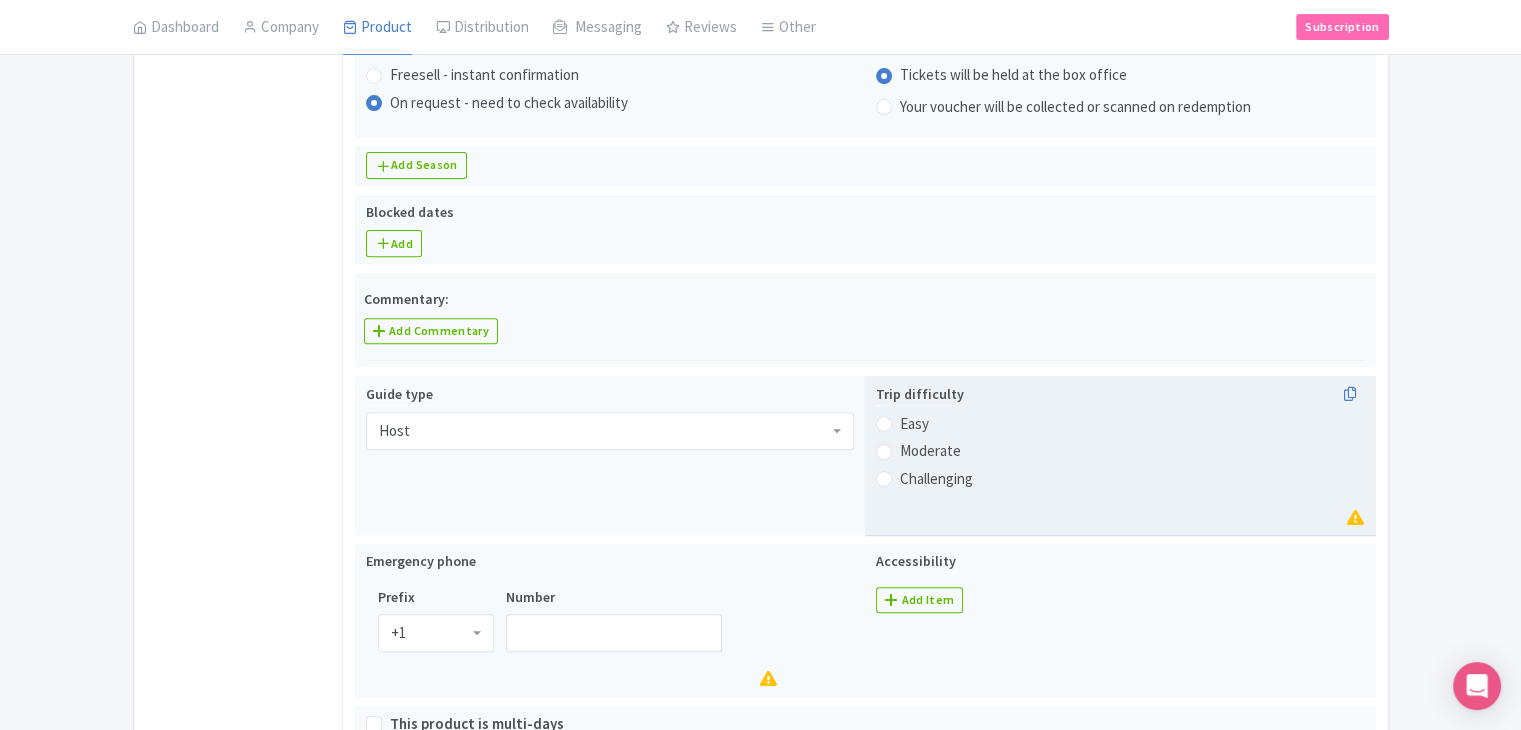 click on "Easy" at bounding box center (1120, 424) 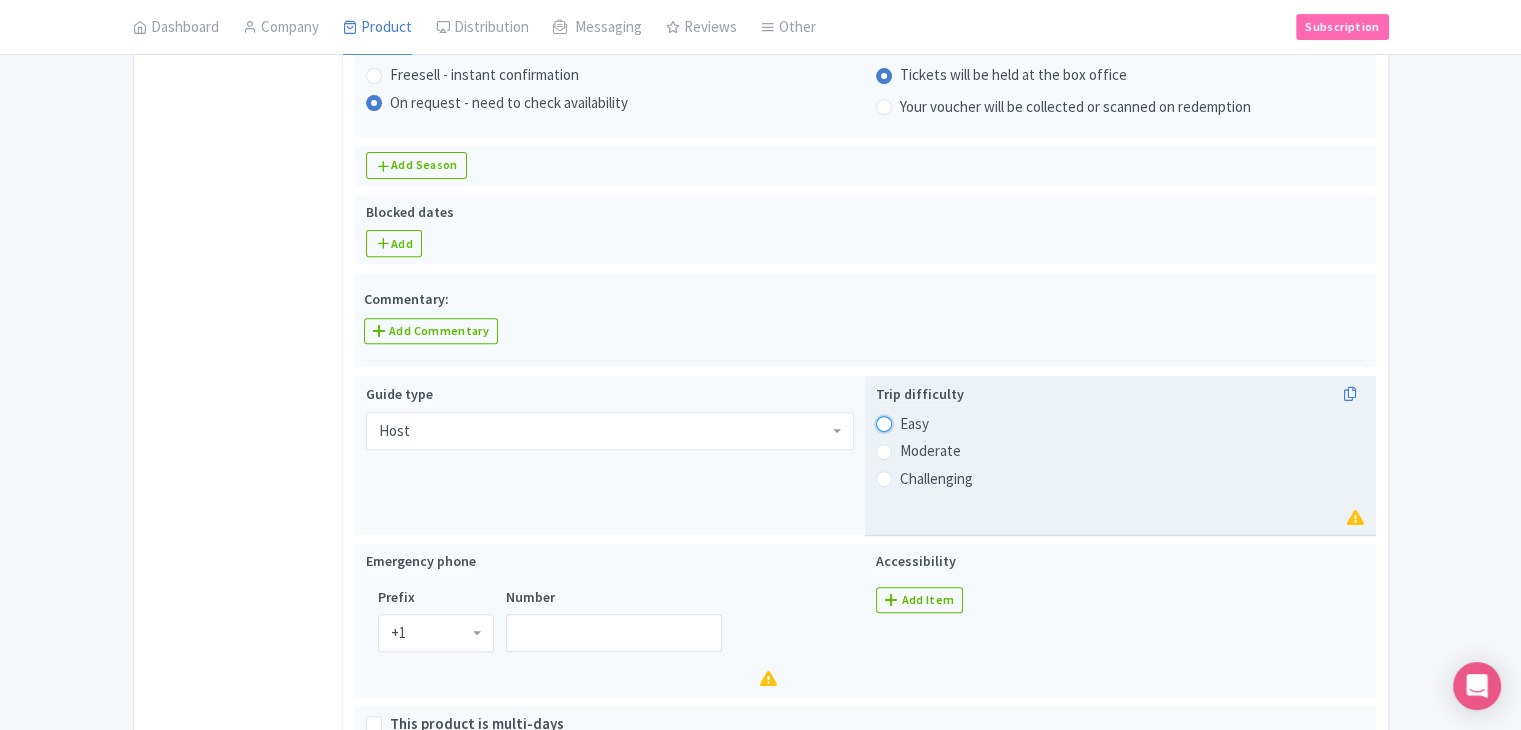click on "Easy" at bounding box center (910, 422) 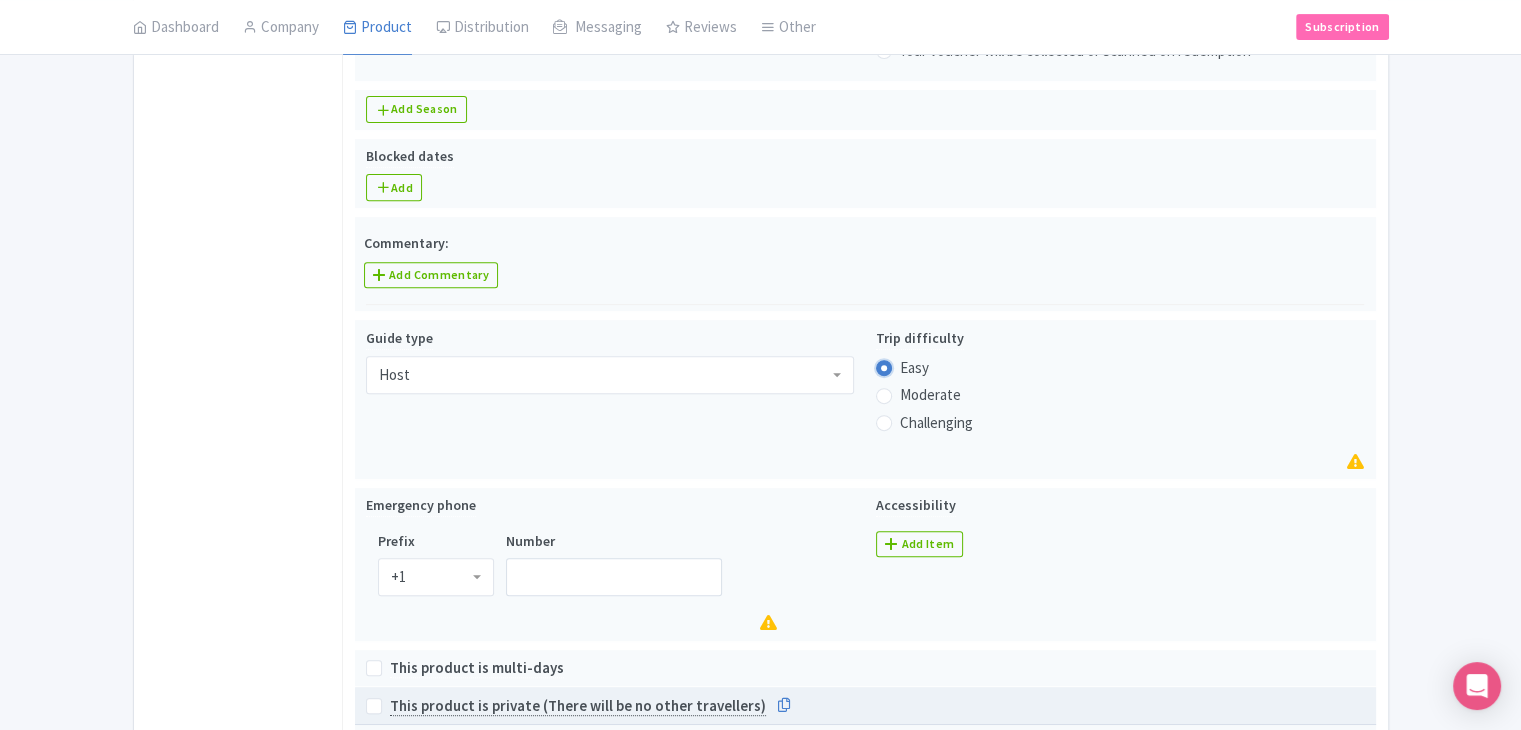 scroll, scrollTop: 1012, scrollLeft: 0, axis: vertical 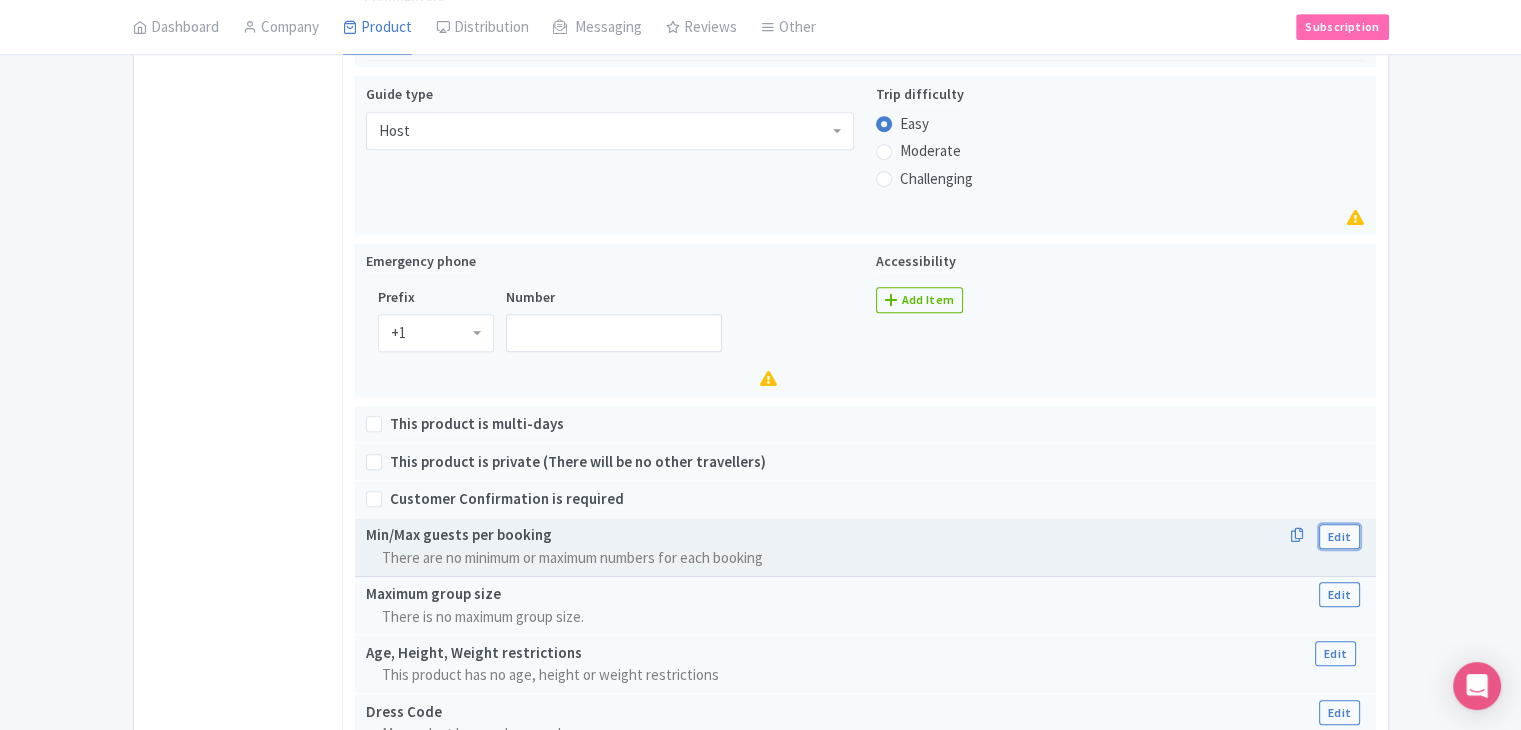 click on "Edit" at bounding box center [1339, 536] 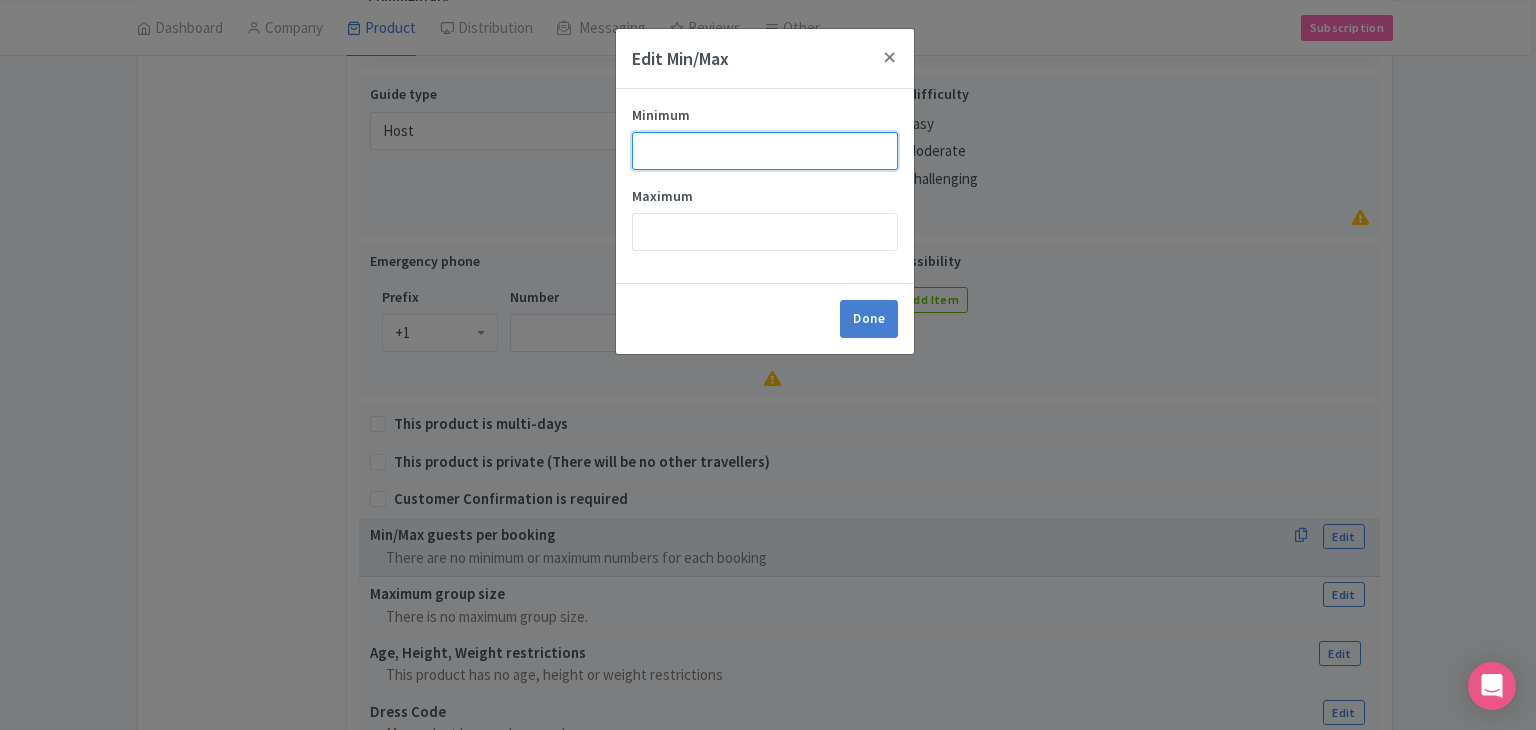 click on "Minimum" at bounding box center [765, 151] 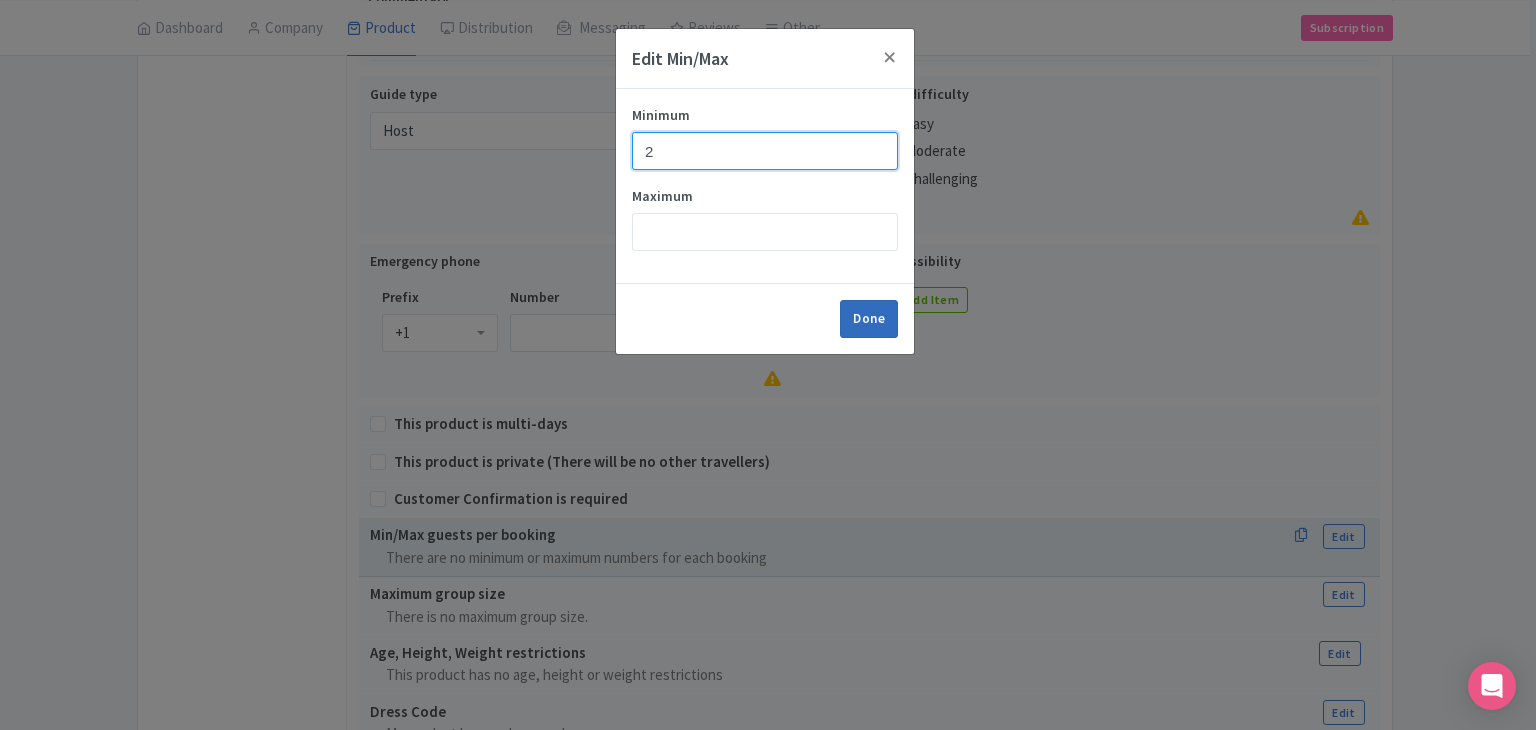 type on "2" 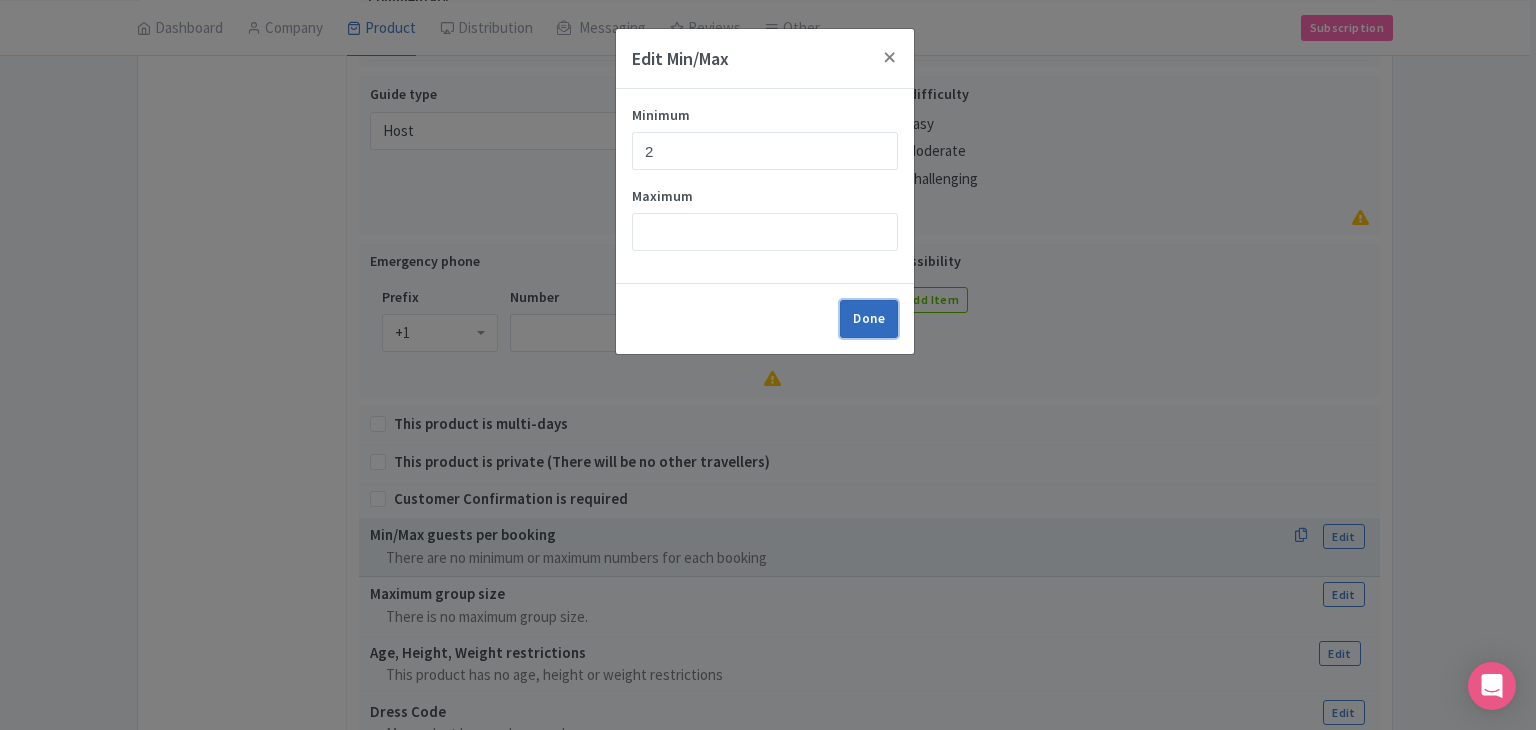 click on "Done" at bounding box center [869, 319] 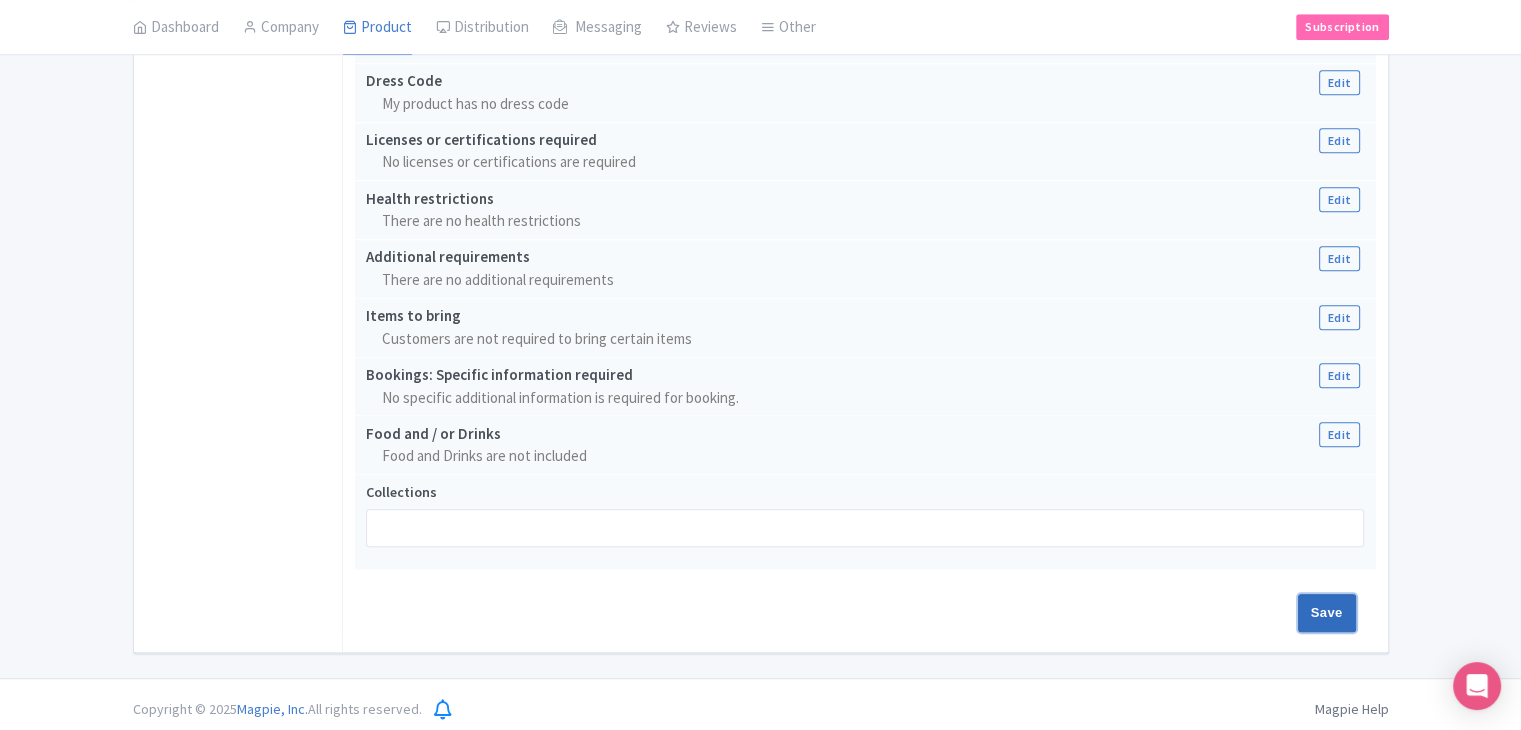 drag, startPoint x: 1333, startPoint y: 595, endPoint x: 1212, endPoint y: 570, distance: 123.55566 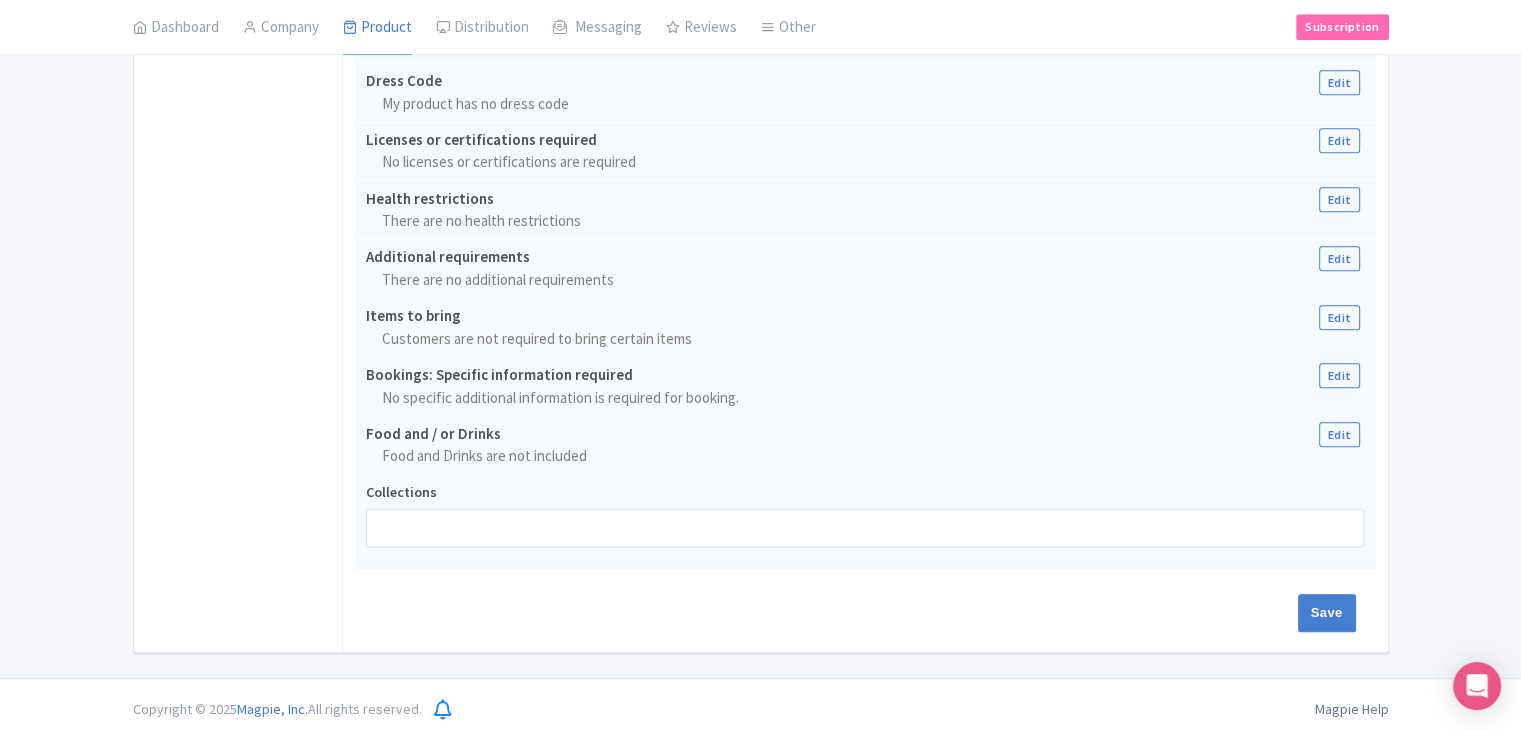 type on "Update Product" 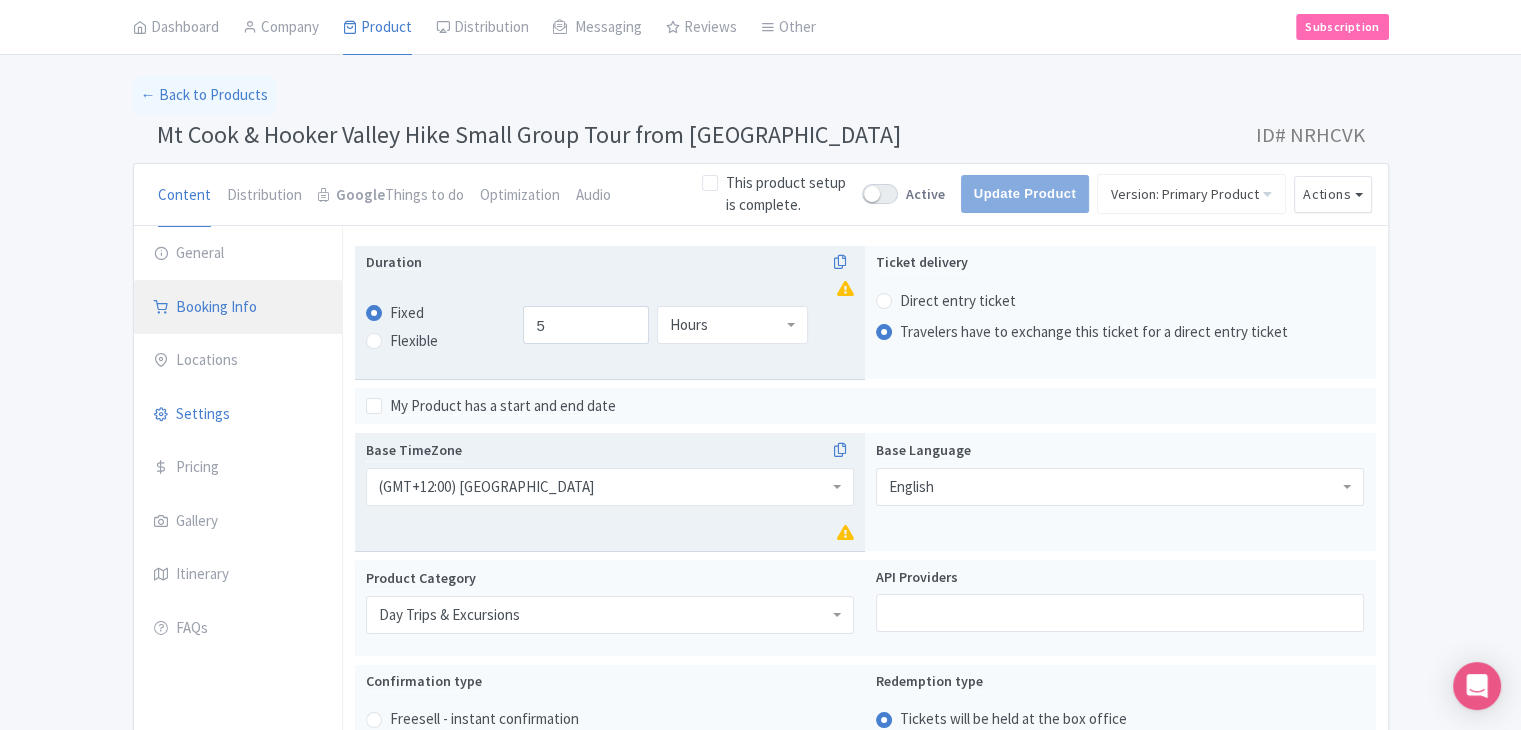 scroll, scrollTop: 65, scrollLeft: 0, axis: vertical 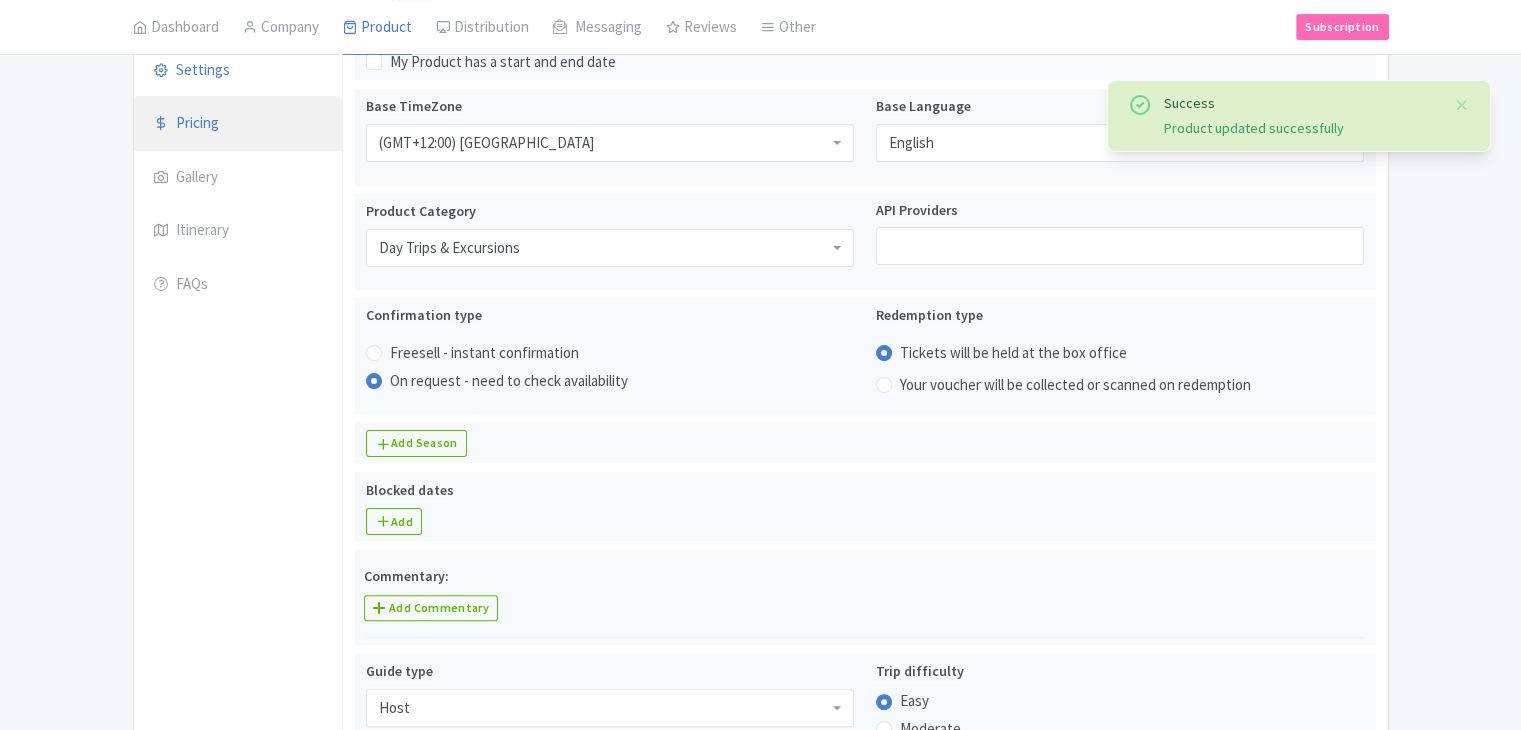 click on "Pricing" at bounding box center [238, 124] 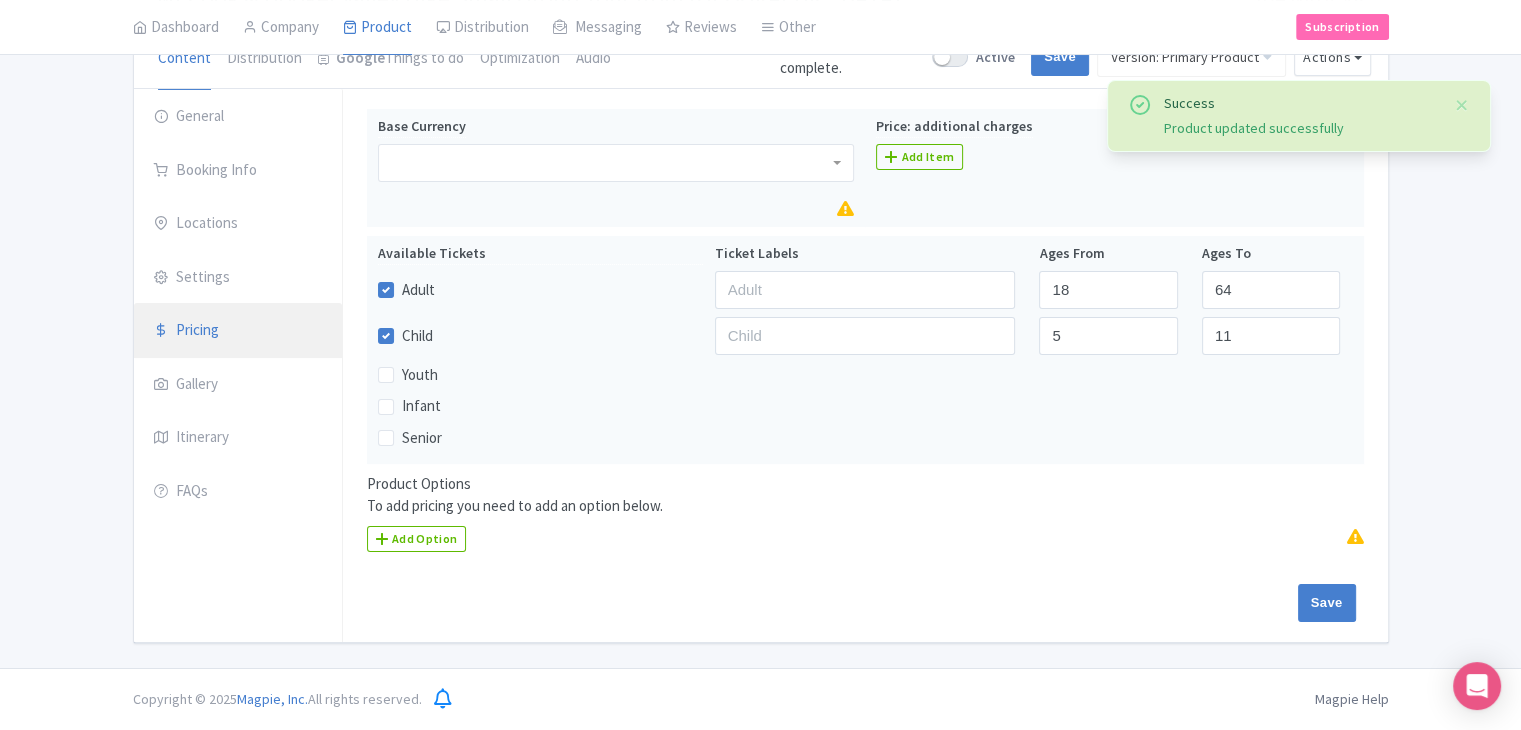 scroll, scrollTop: 201, scrollLeft: 0, axis: vertical 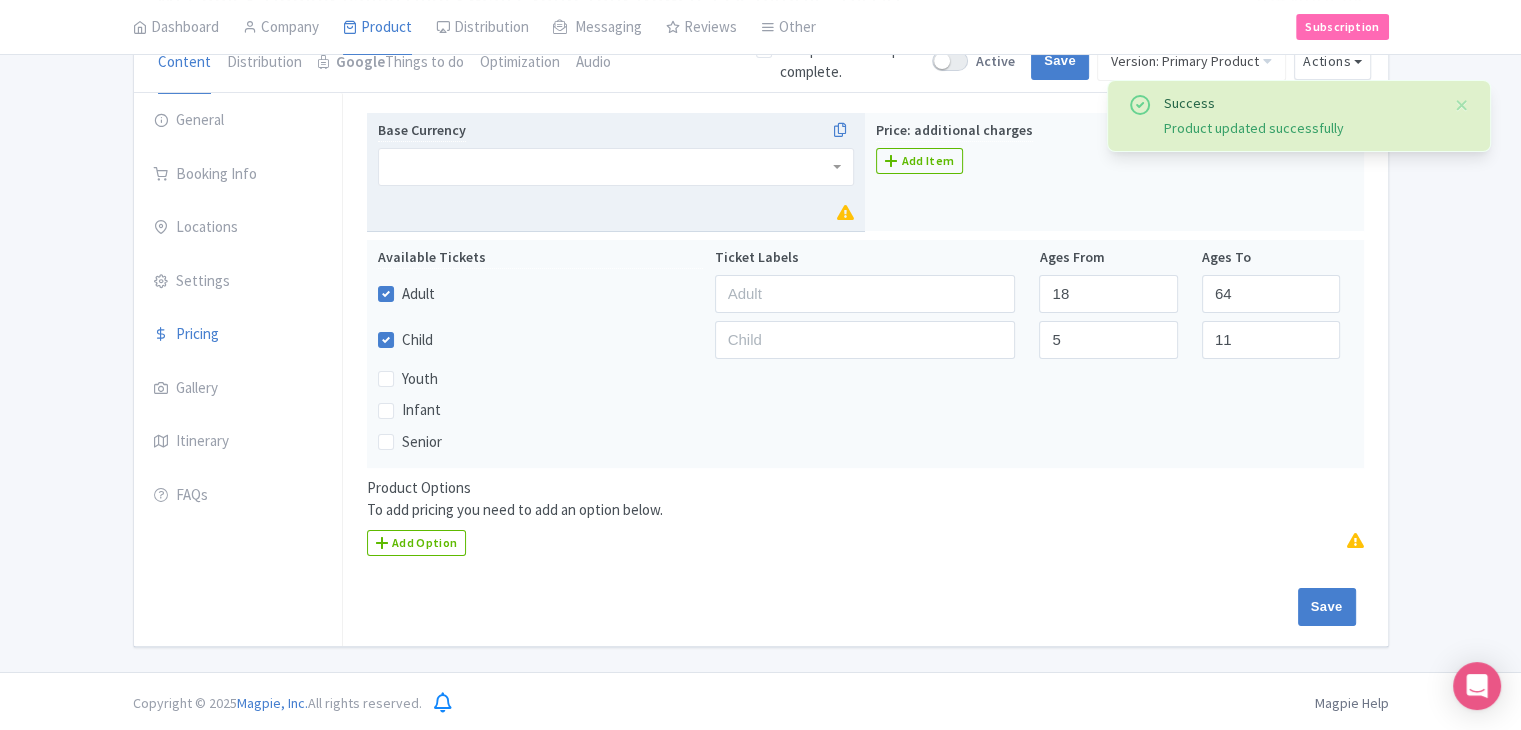 click at bounding box center (616, 167) 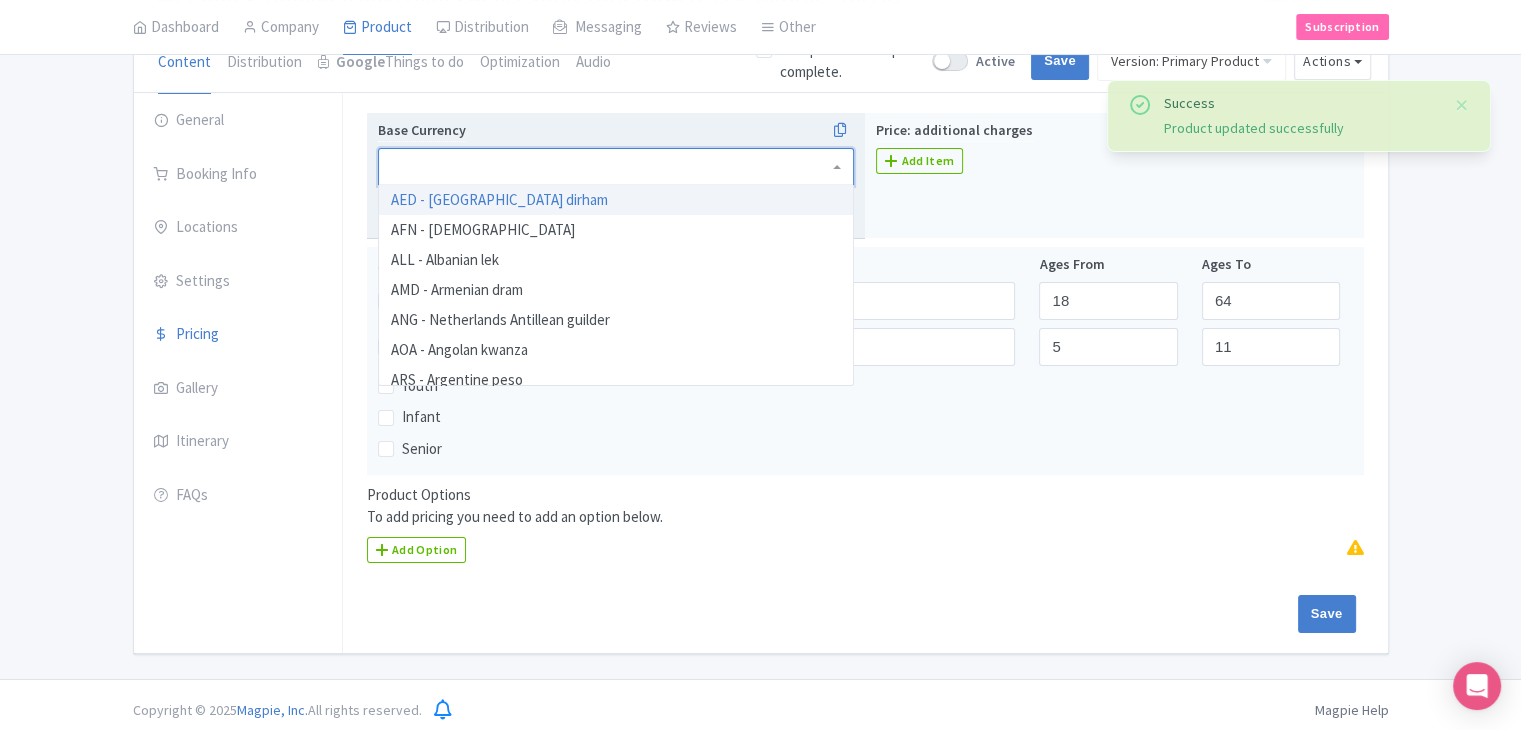 type on "q" 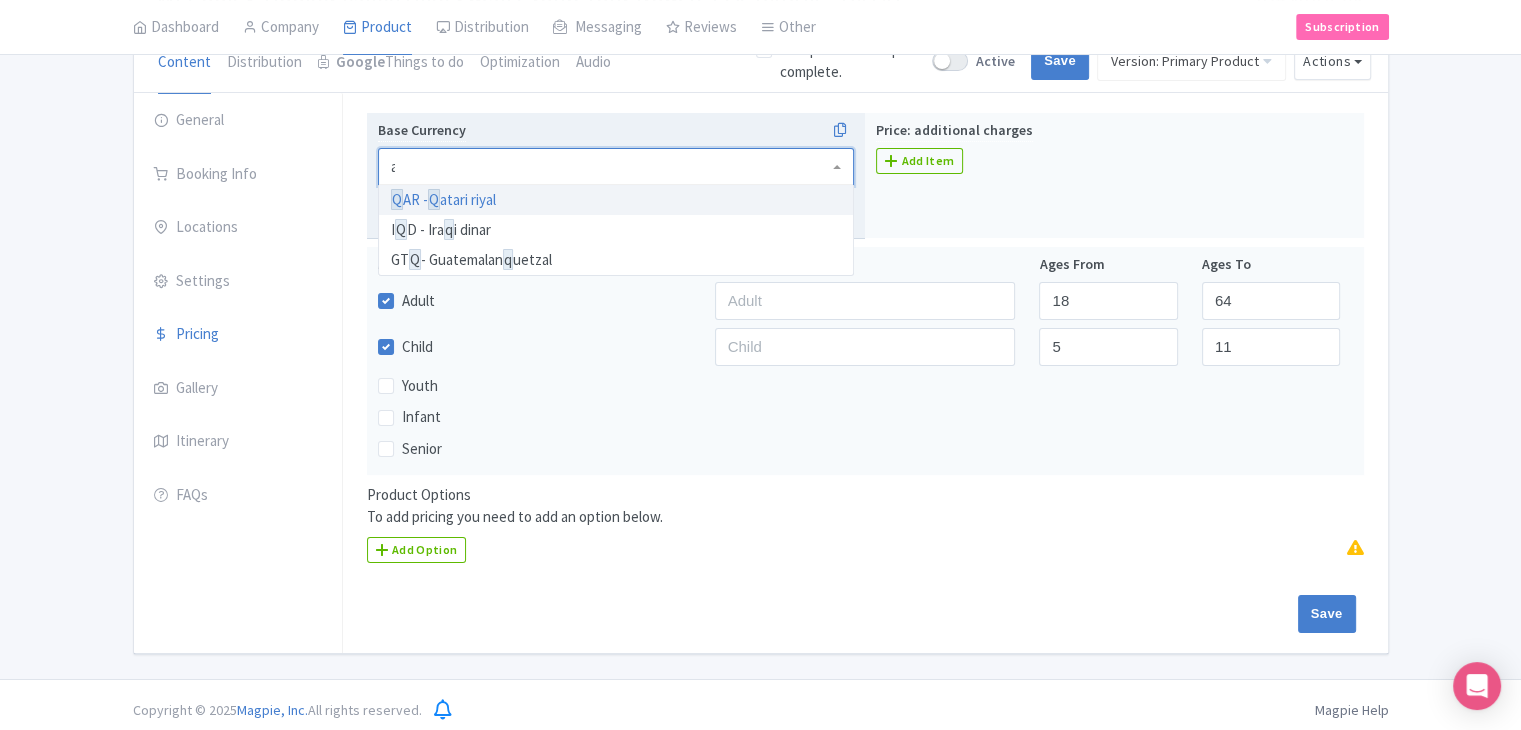 scroll, scrollTop: 1020, scrollLeft: 0, axis: vertical 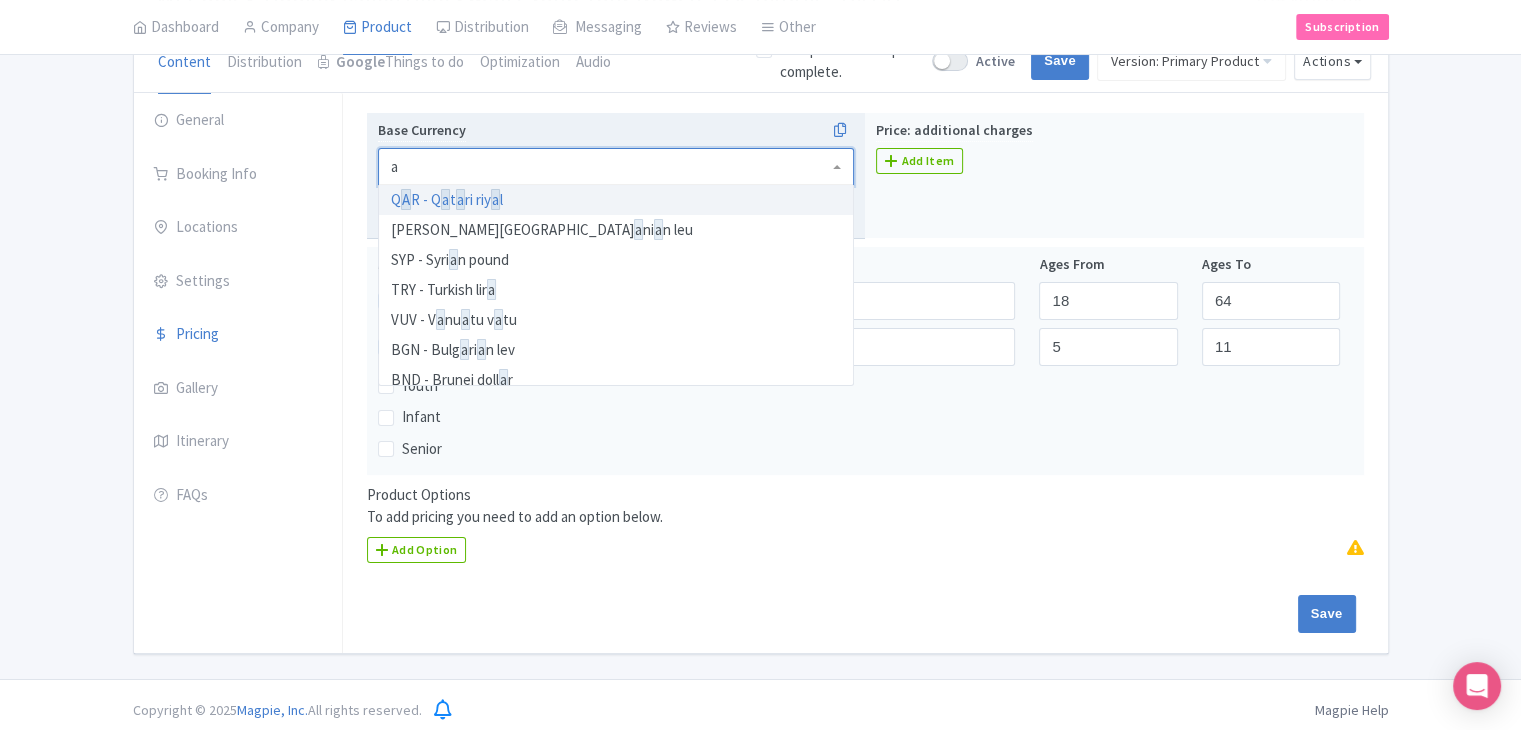 type on "au" 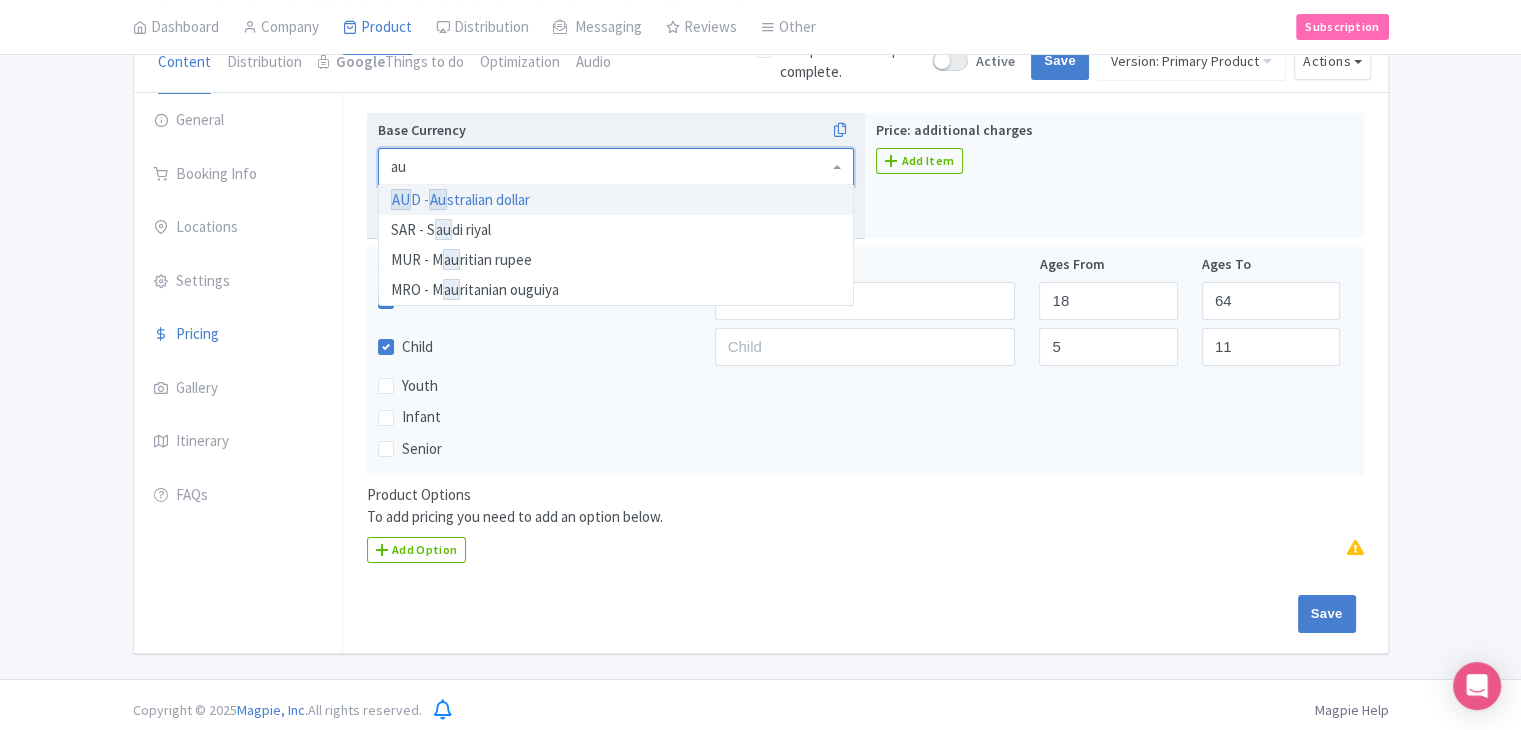 type 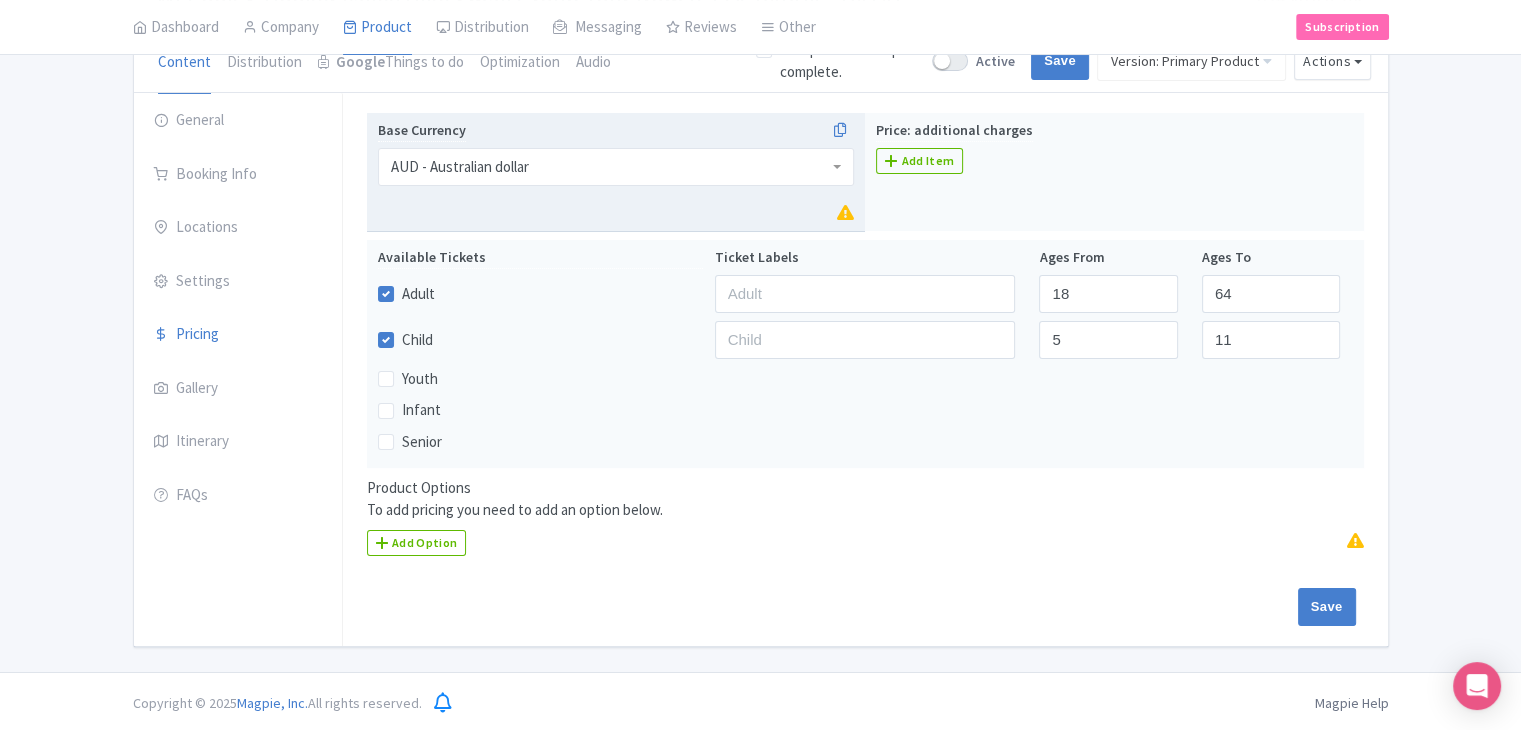 scroll, scrollTop: 0, scrollLeft: 0, axis: both 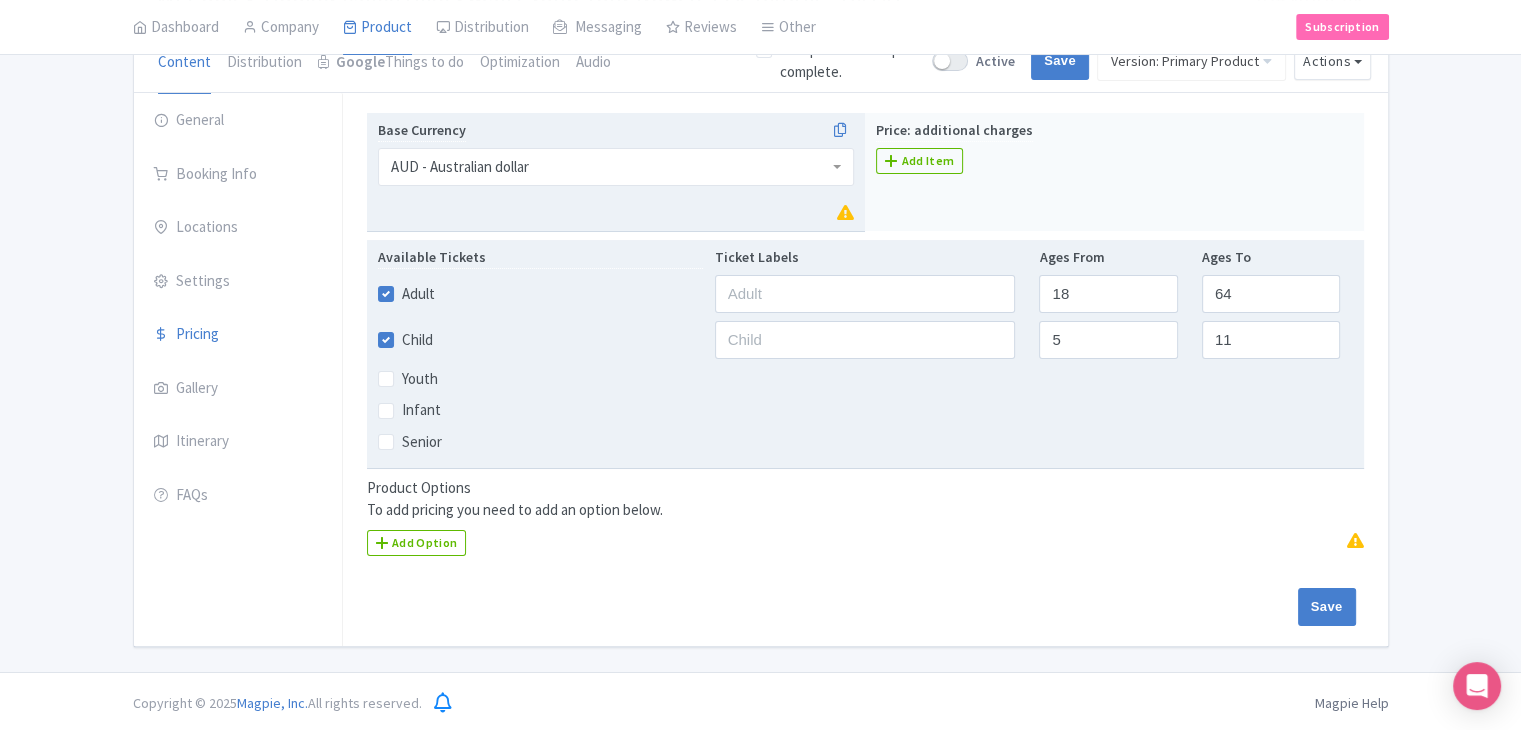 click on "Child" at bounding box center (417, 340) 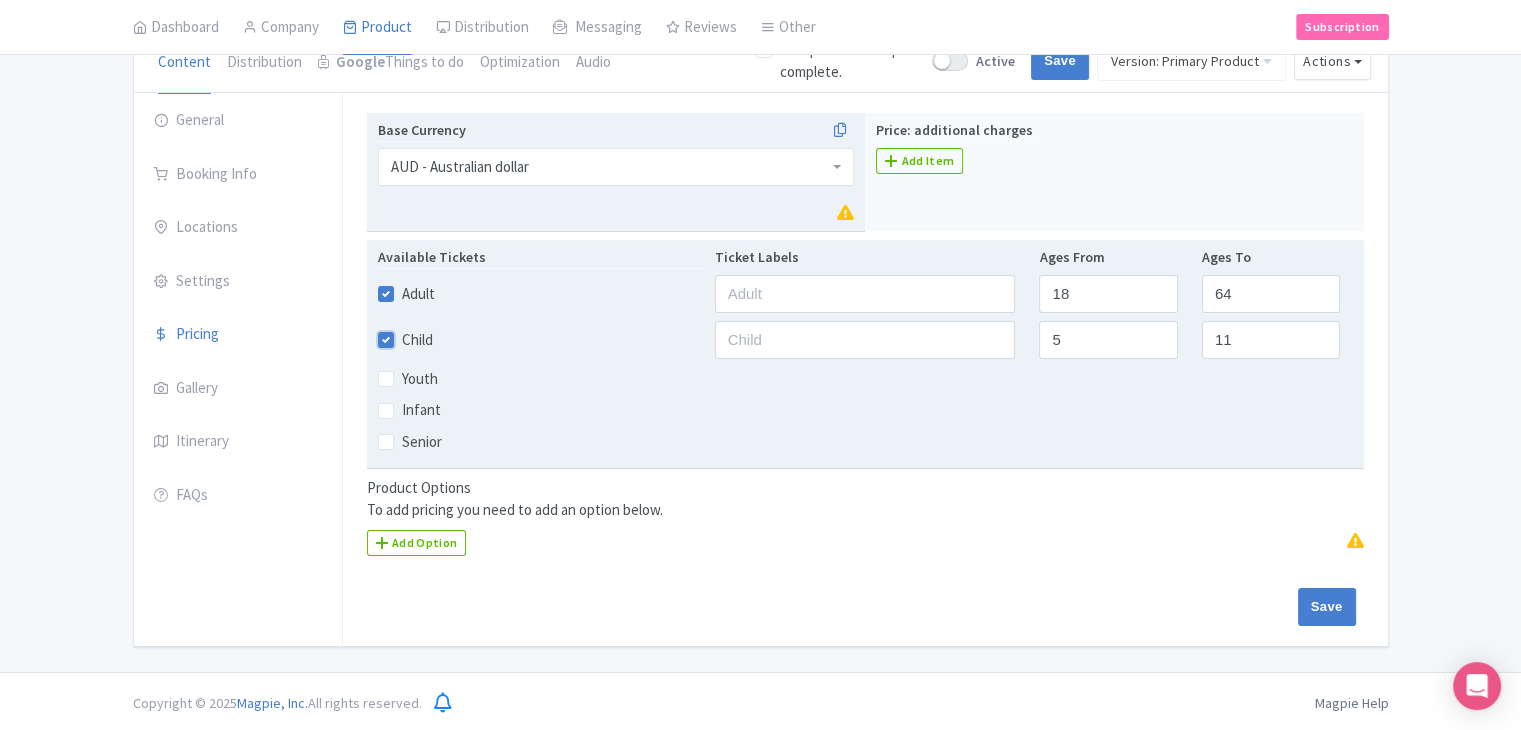 click on "Child" at bounding box center [408, 334] 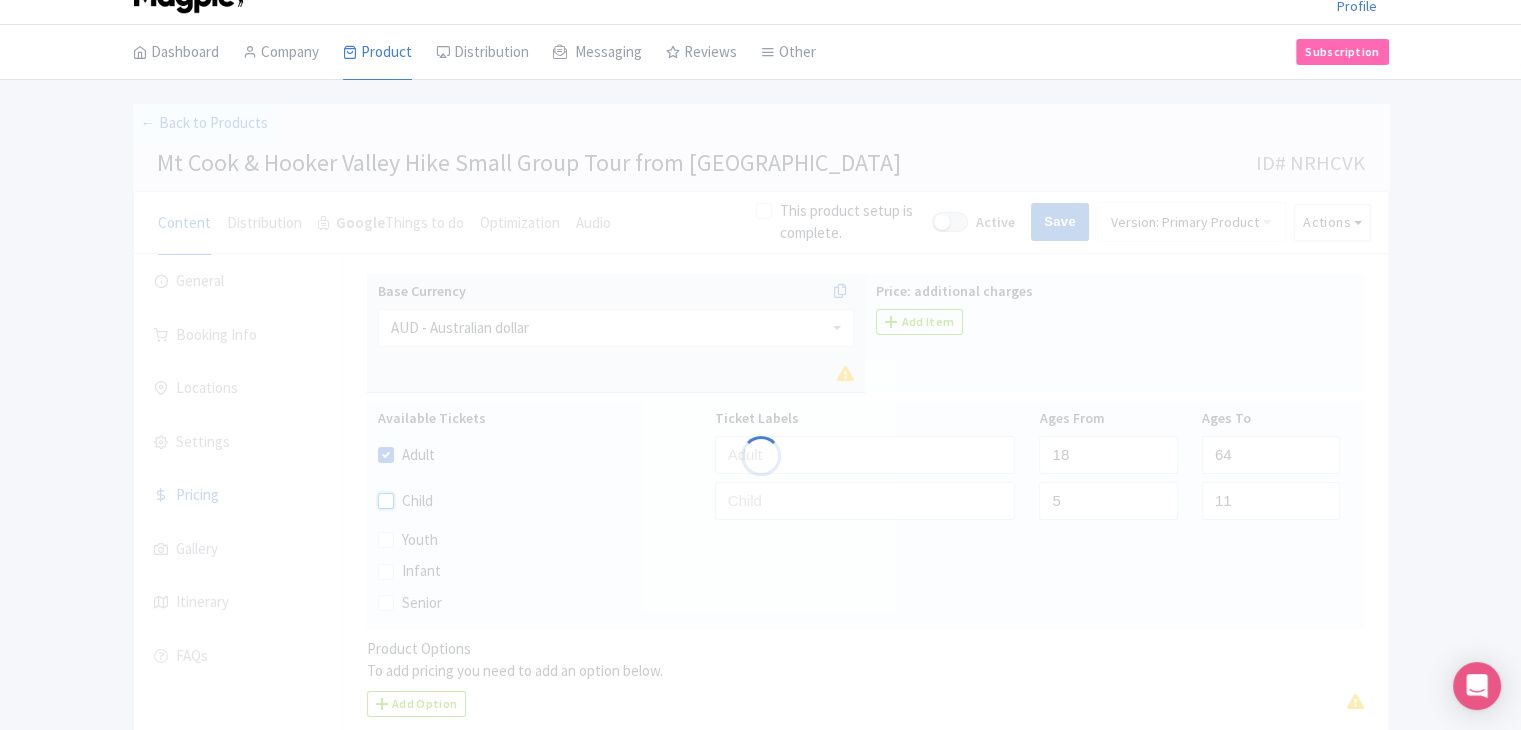 scroll, scrollTop: 0, scrollLeft: 0, axis: both 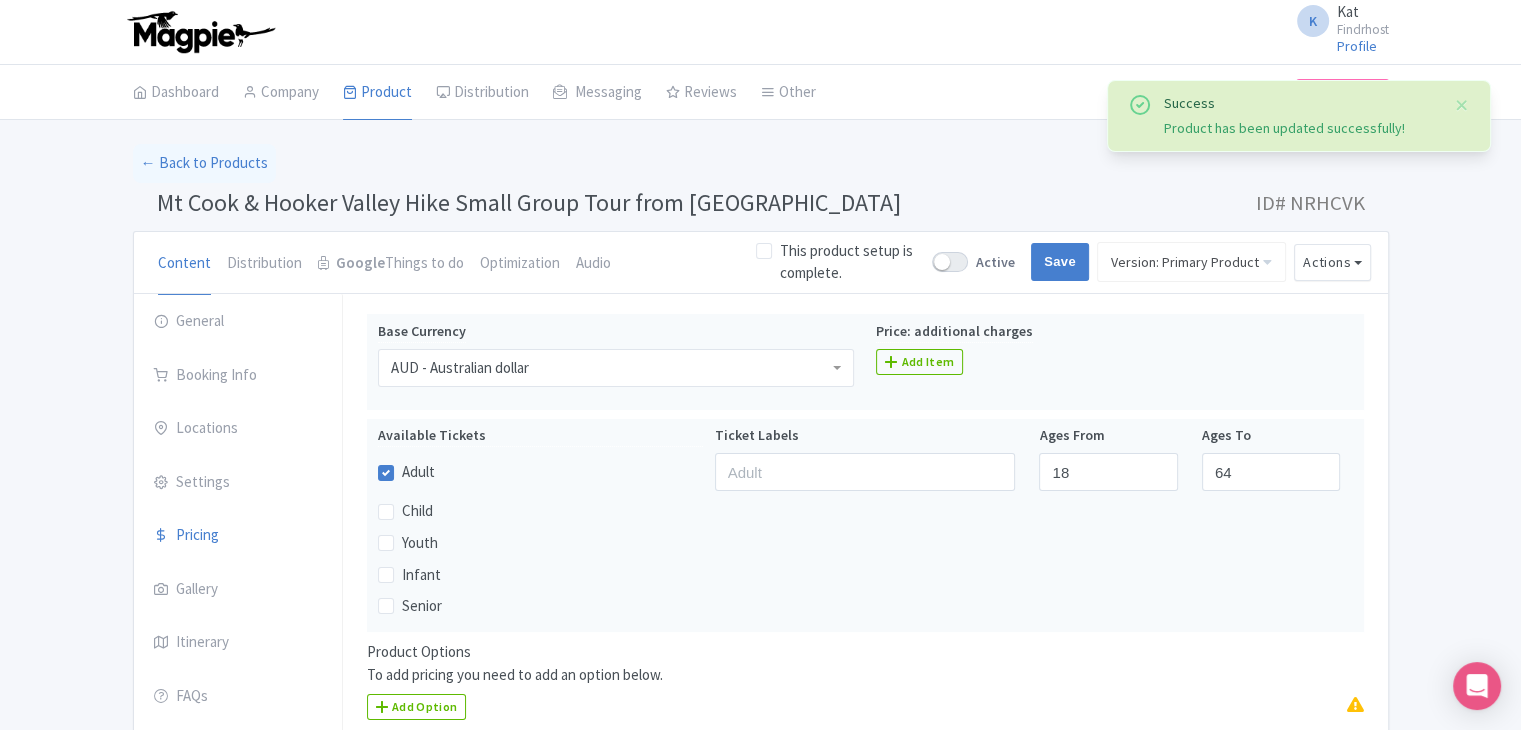 click on "Mt Cook & Hooker Valley Hike Small Group Tour from Queenstown" at bounding box center (529, 202) 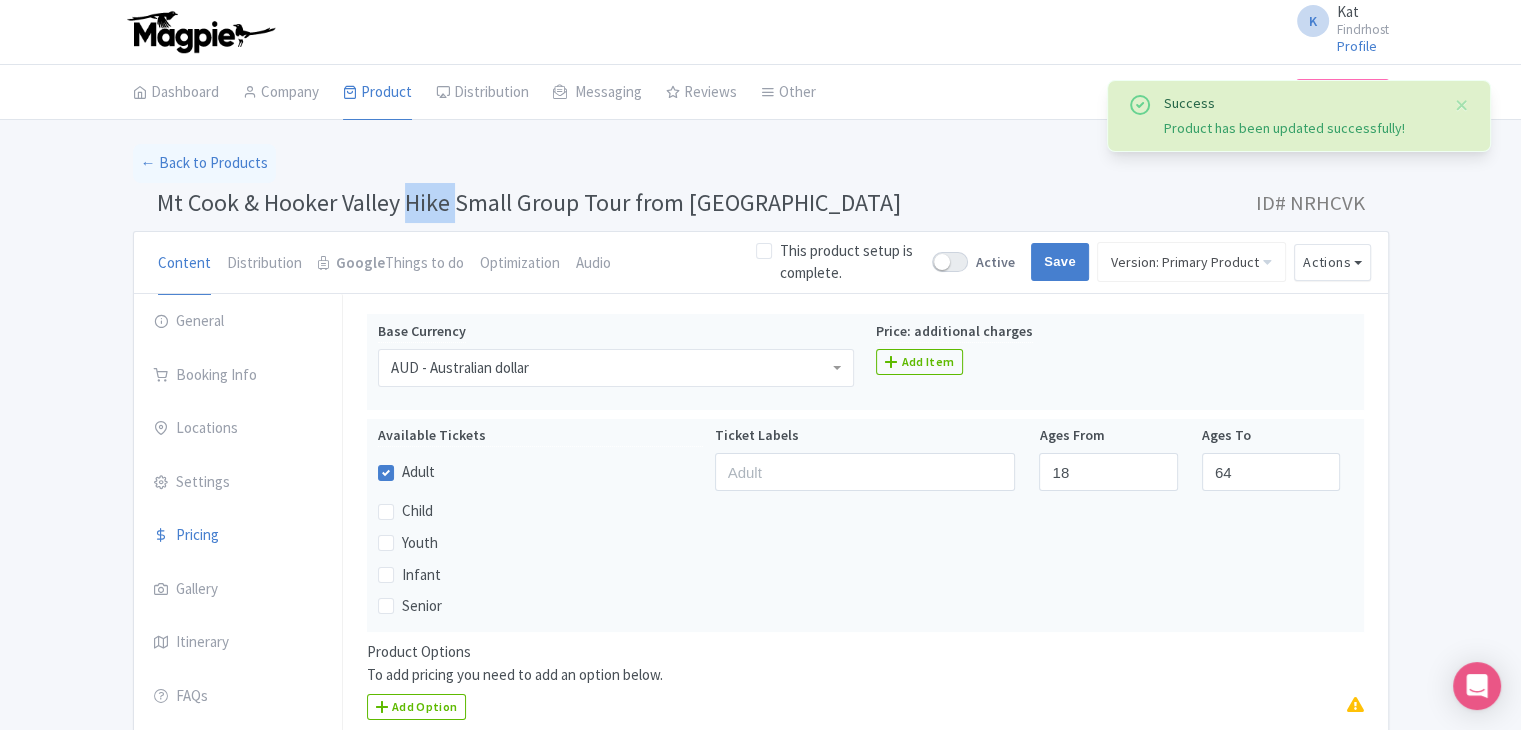 click on "Mt Cook & Hooker Valley Hike Small Group Tour from Queenstown" at bounding box center [529, 202] 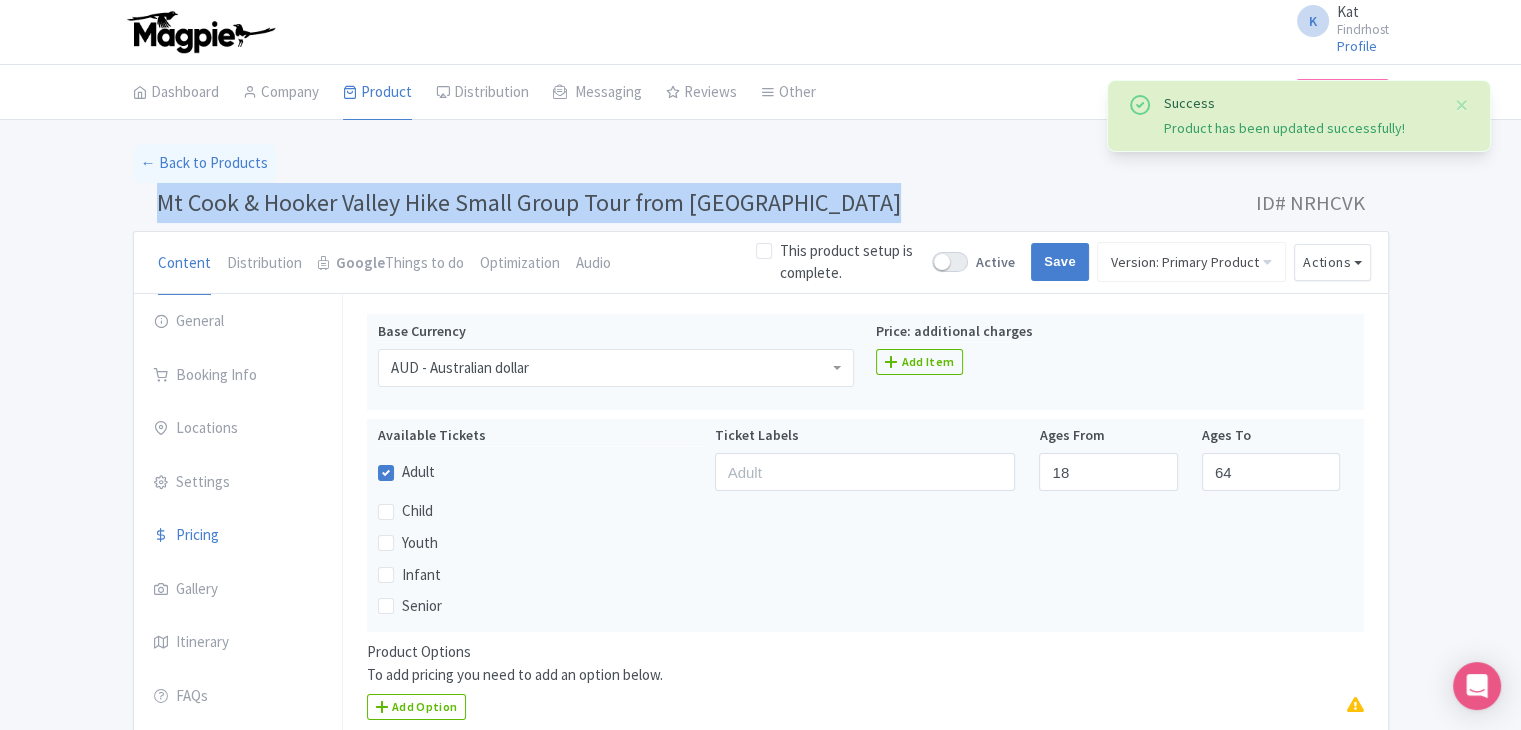 click on "Mt Cook & Hooker Valley Hike Small Group Tour from Queenstown" at bounding box center [529, 202] 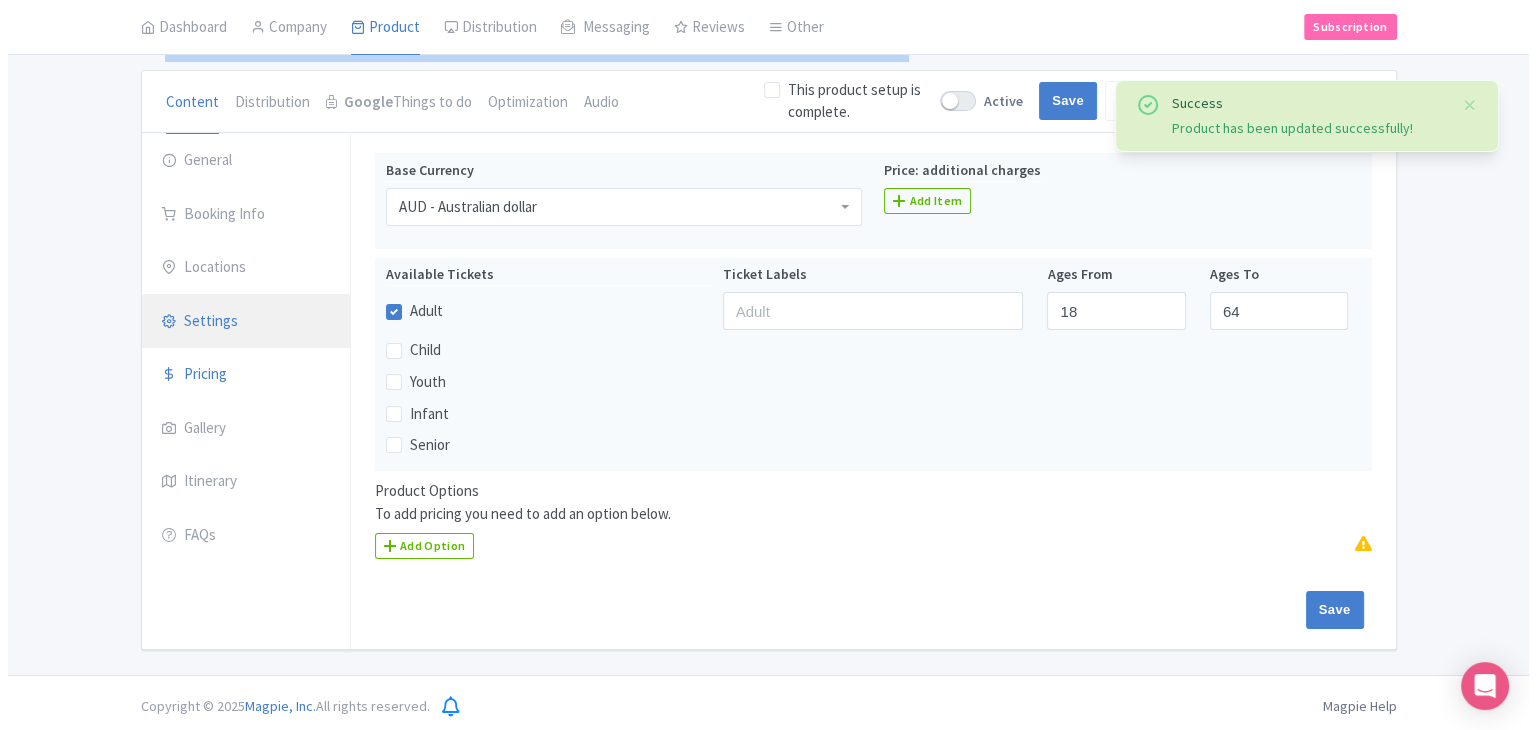 scroll, scrollTop: 164, scrollLeft: 0, axis: vertical 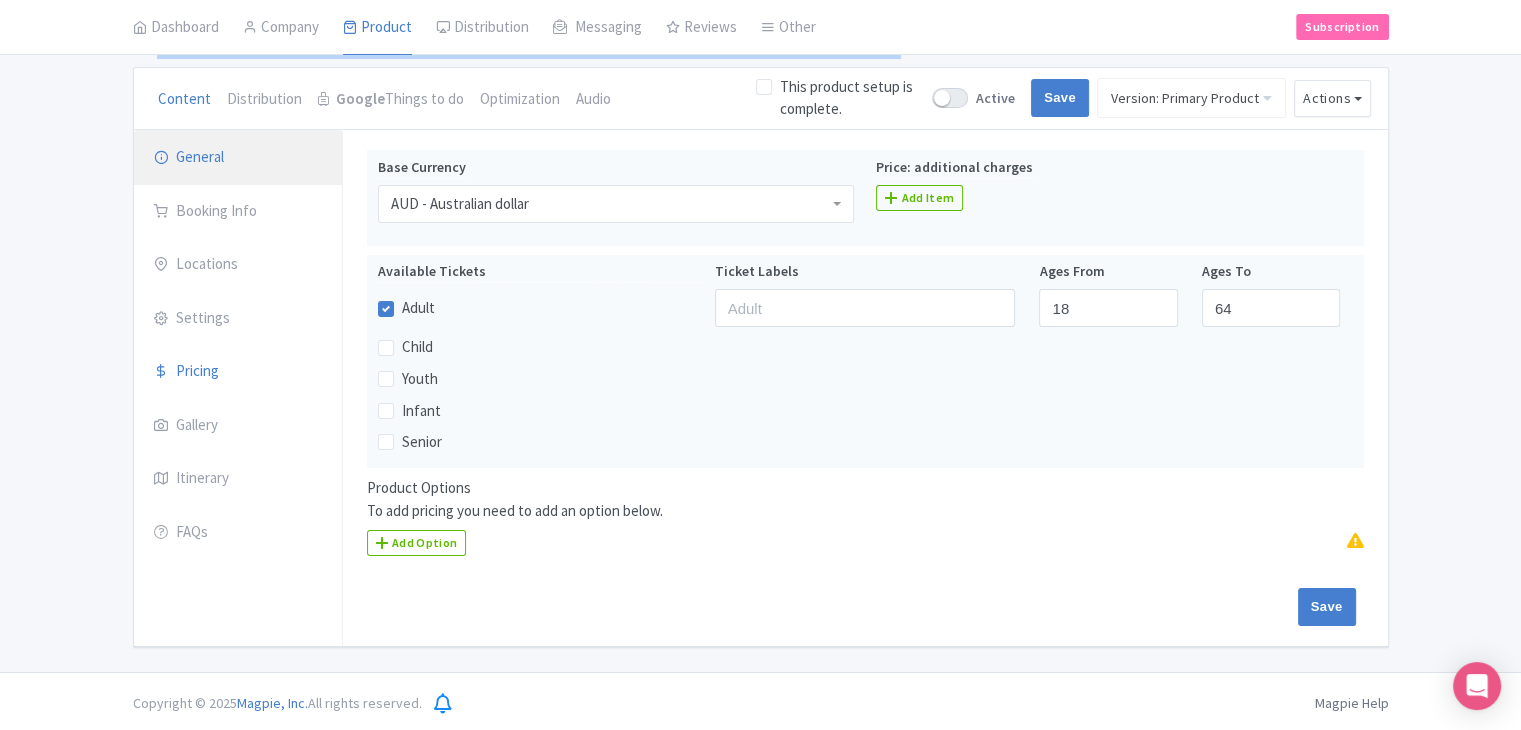 click on "General" at bounding box center (238, 158) 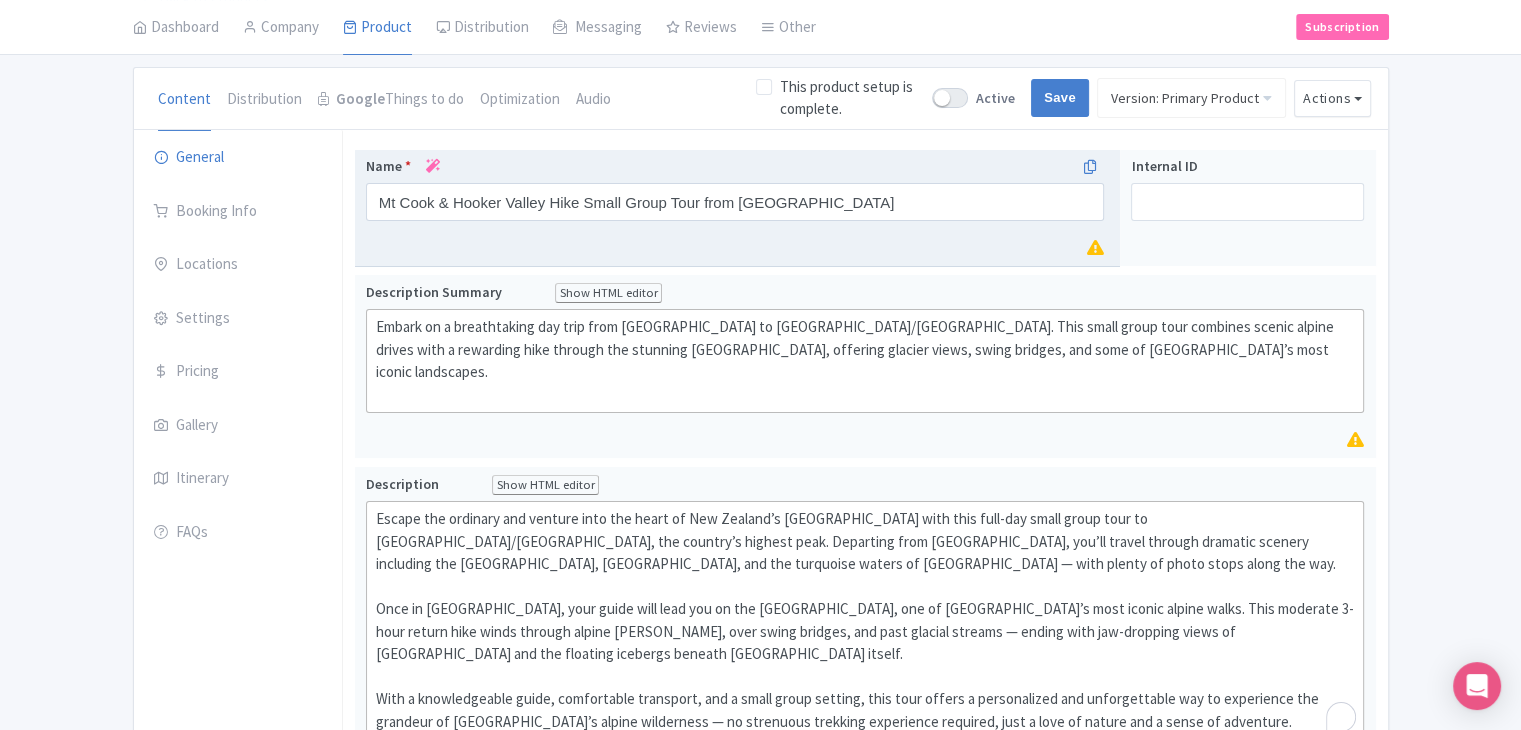 click at bounding box center (433, 166) 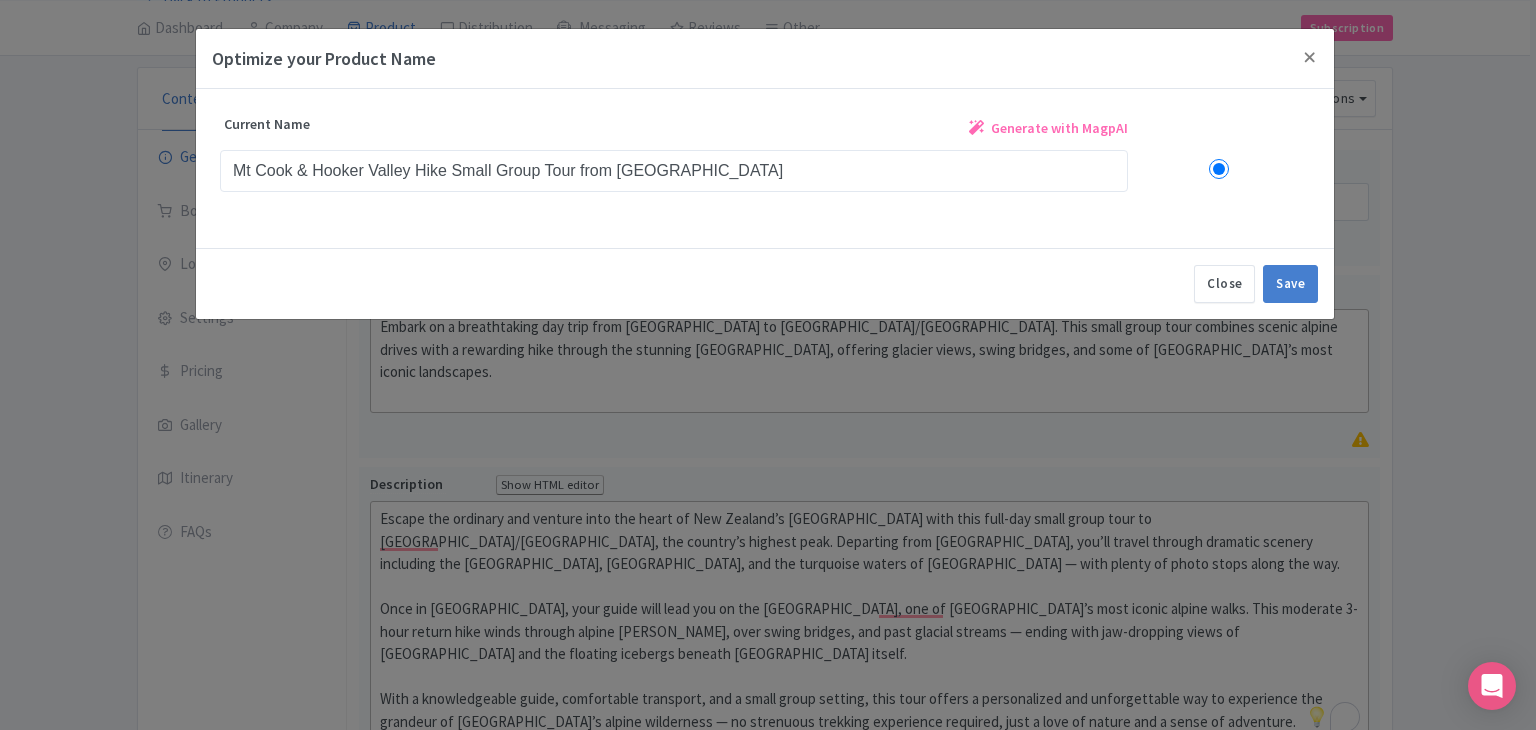 click on "Generate with MagpAI" at bounding box center (1059, 128) 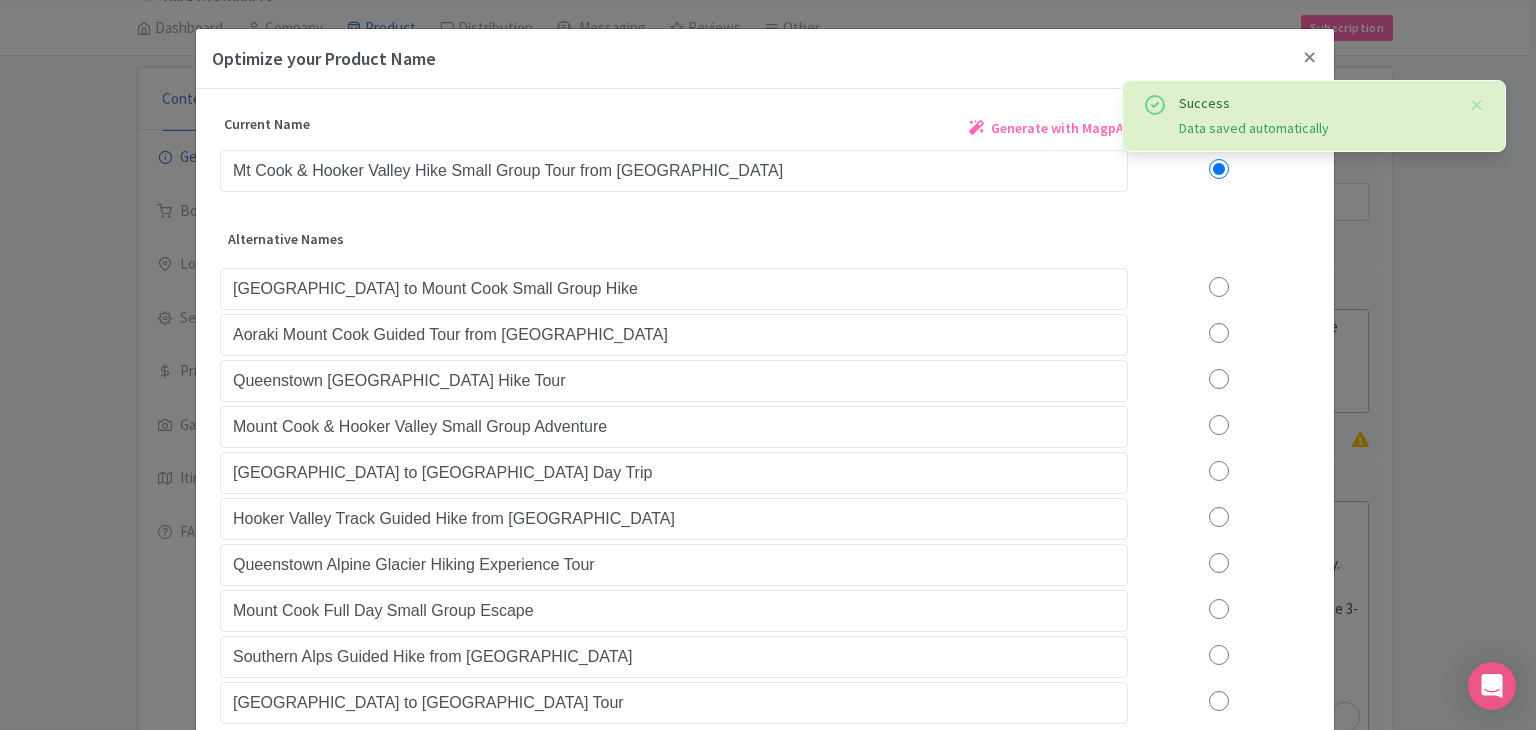 click at bounding box center (1219, 287) 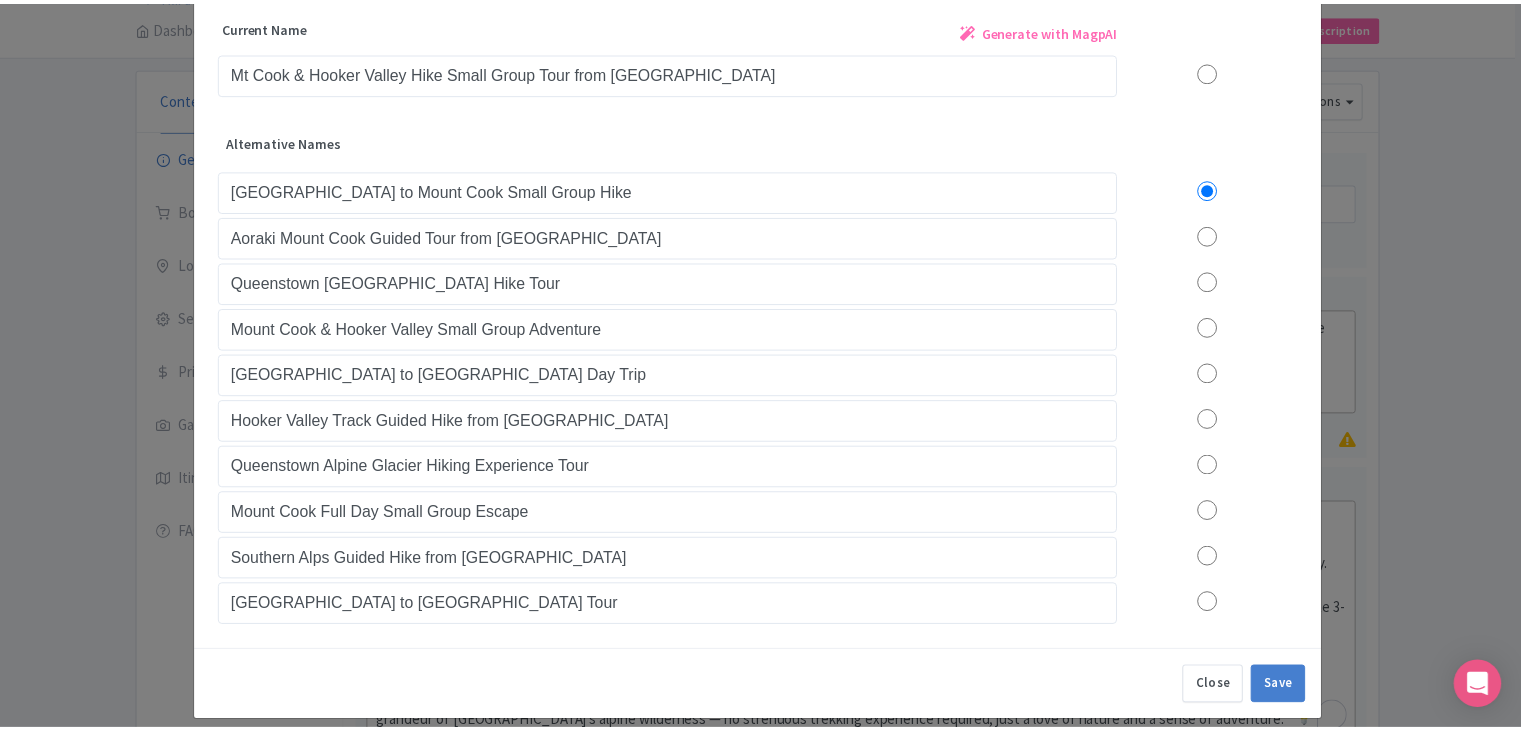 scroll, scrollTop: 100, scrollLeft: 0, axis: vertical 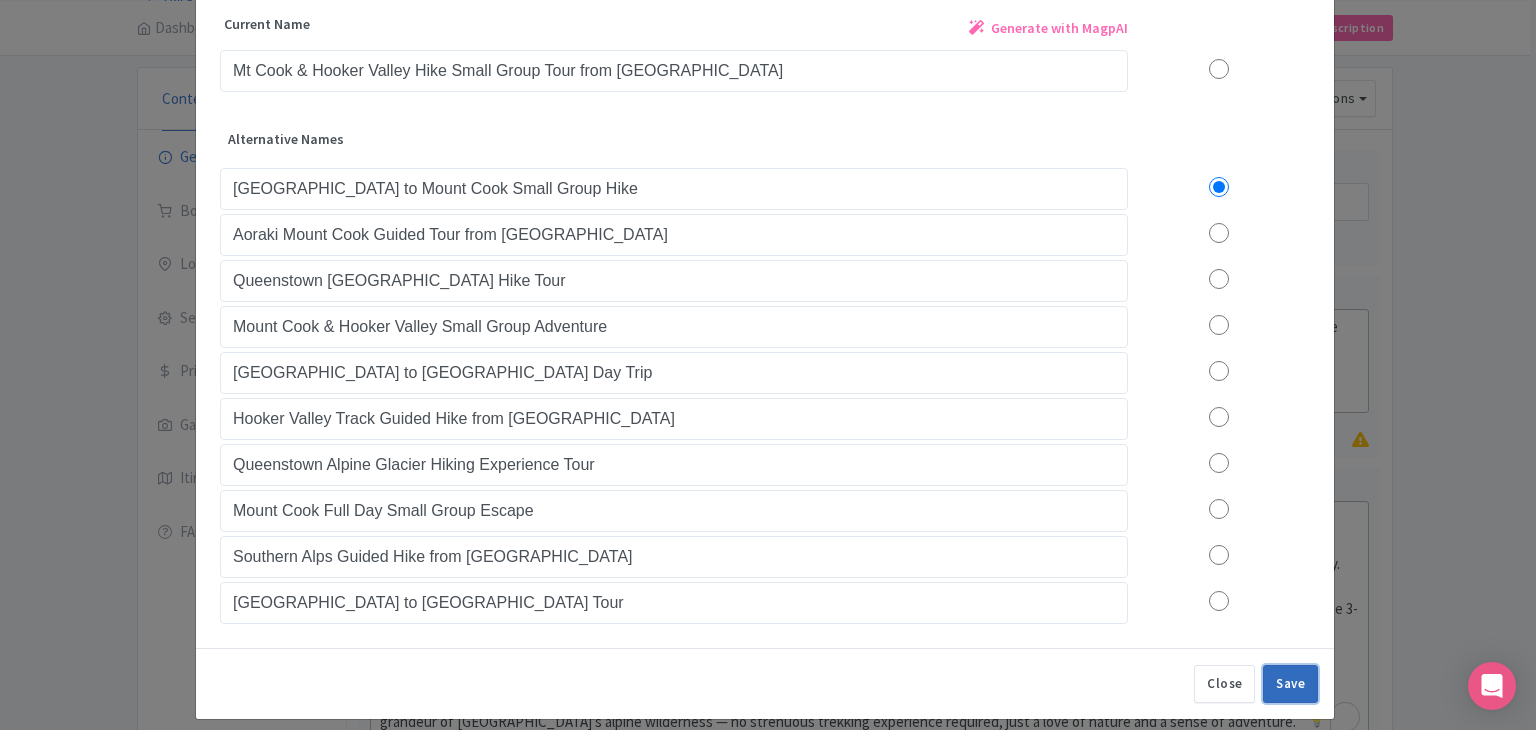 click on "Save" at bounding box center [1290, 684] 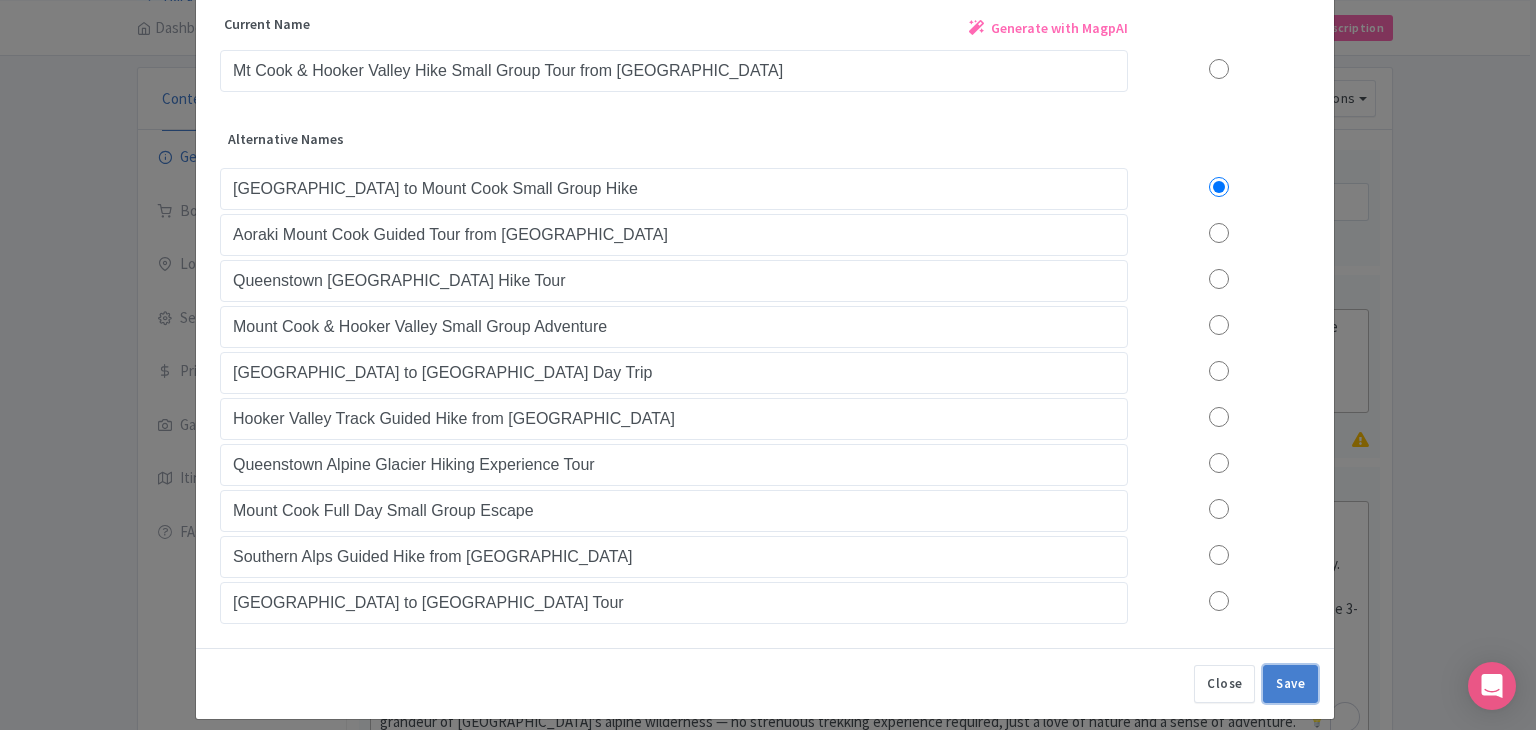 type on "[GEOGRAPHIC_DATA] to Mount Cook Small Group Hike" 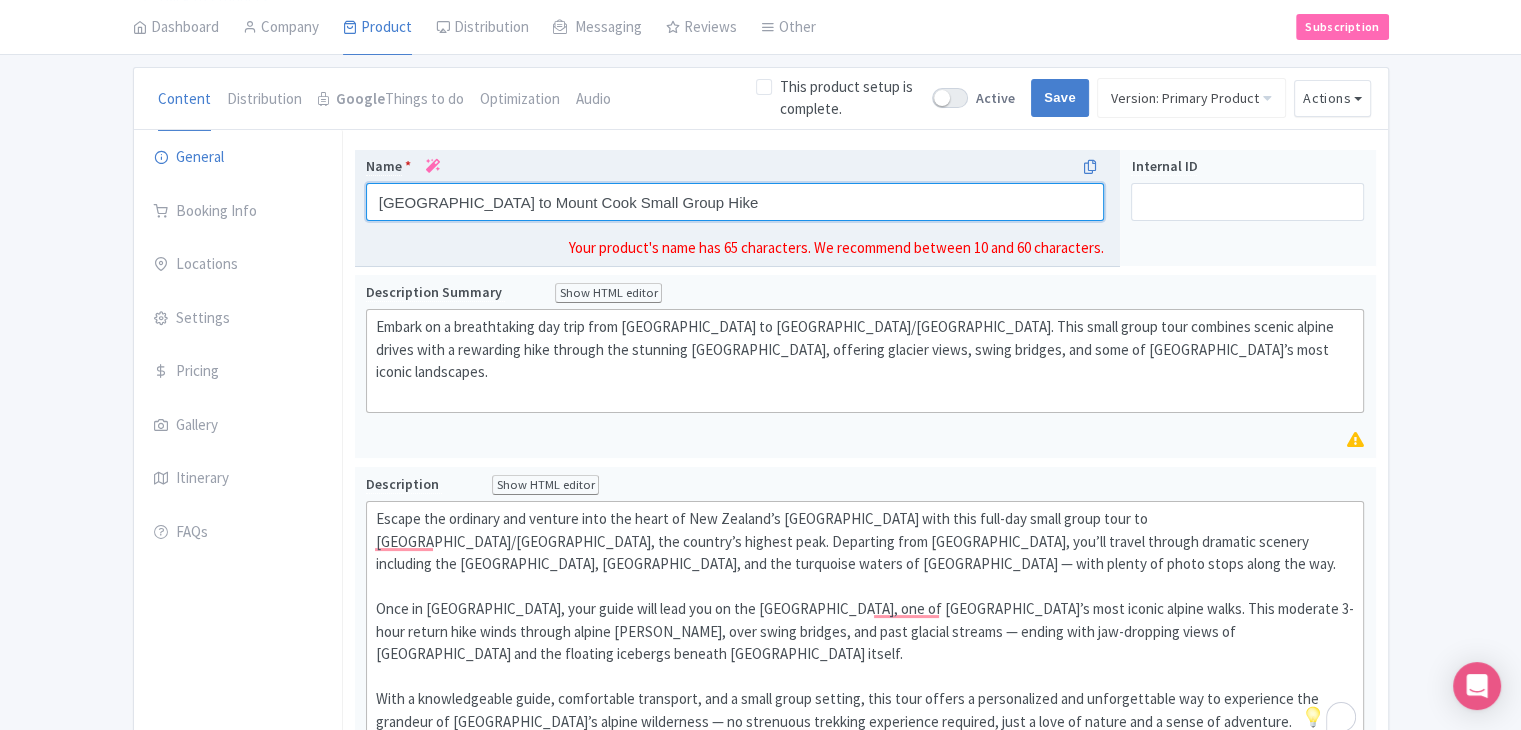 click on "[GEOGRAPHIC_DATA] to Mount Cook Small Group Hike" at bounding box center (735, 202) 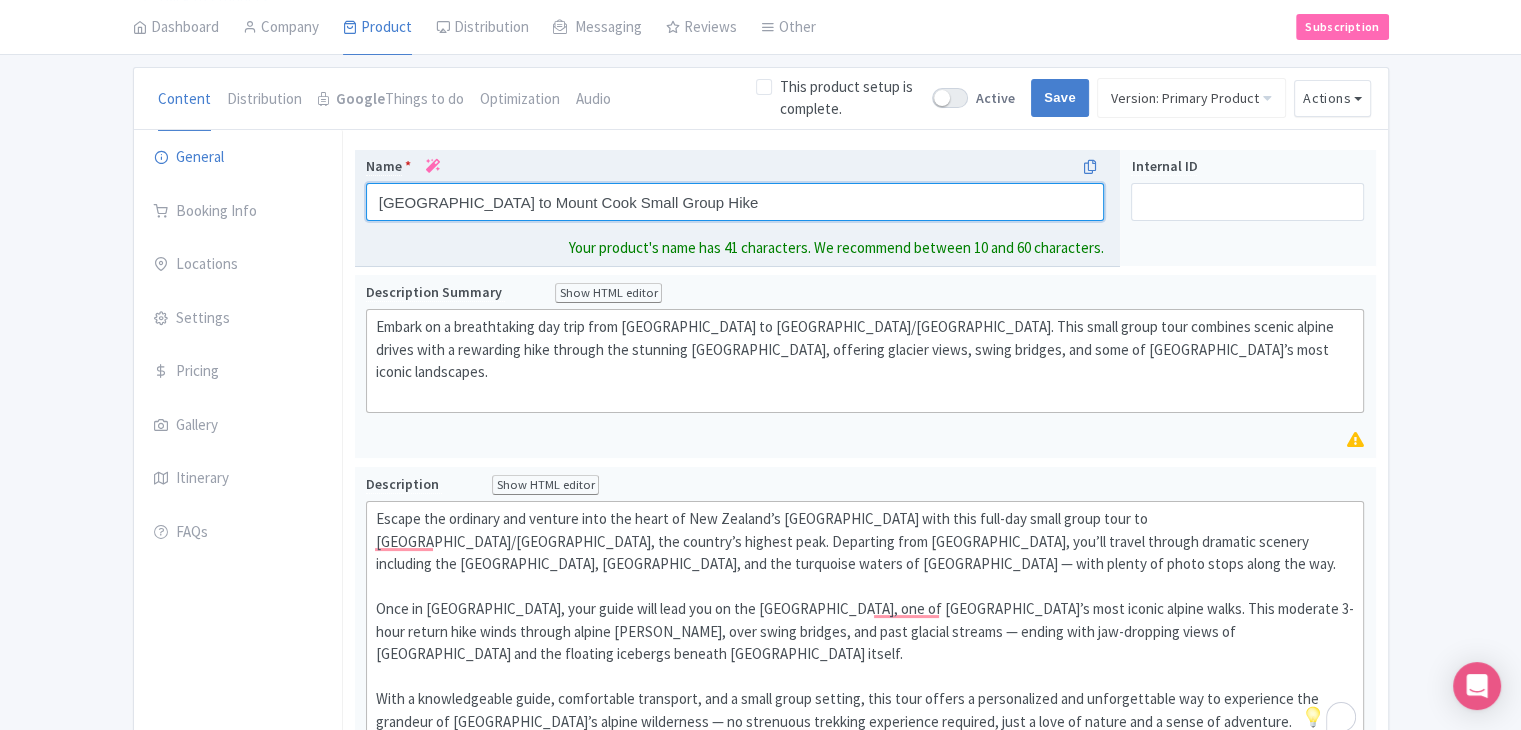 click on "[GEOGRAPHIC_DATA] to Mount Cook Small Group Hike" at bounding box center (735, 202) 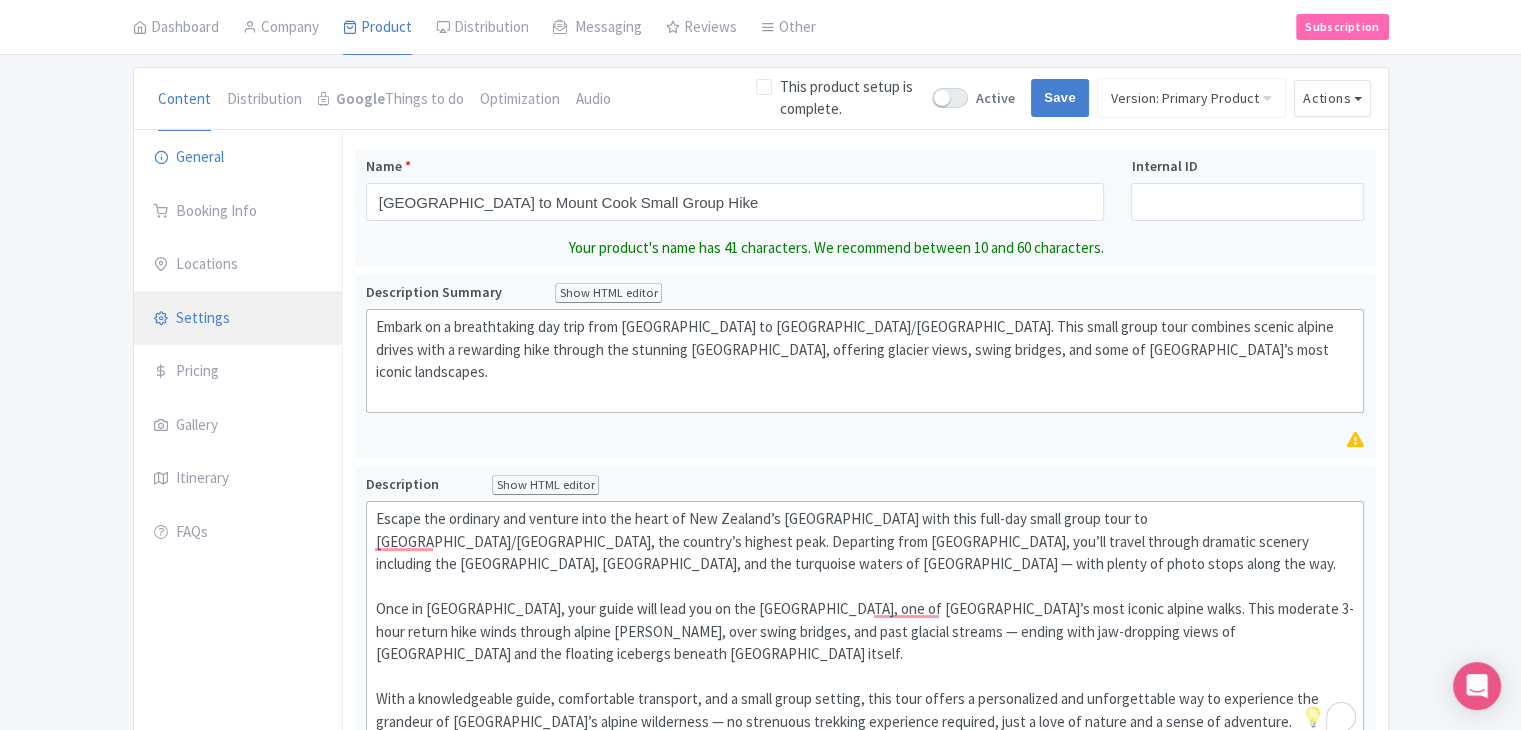 click on "Settings" at bounding box center [238, 319] 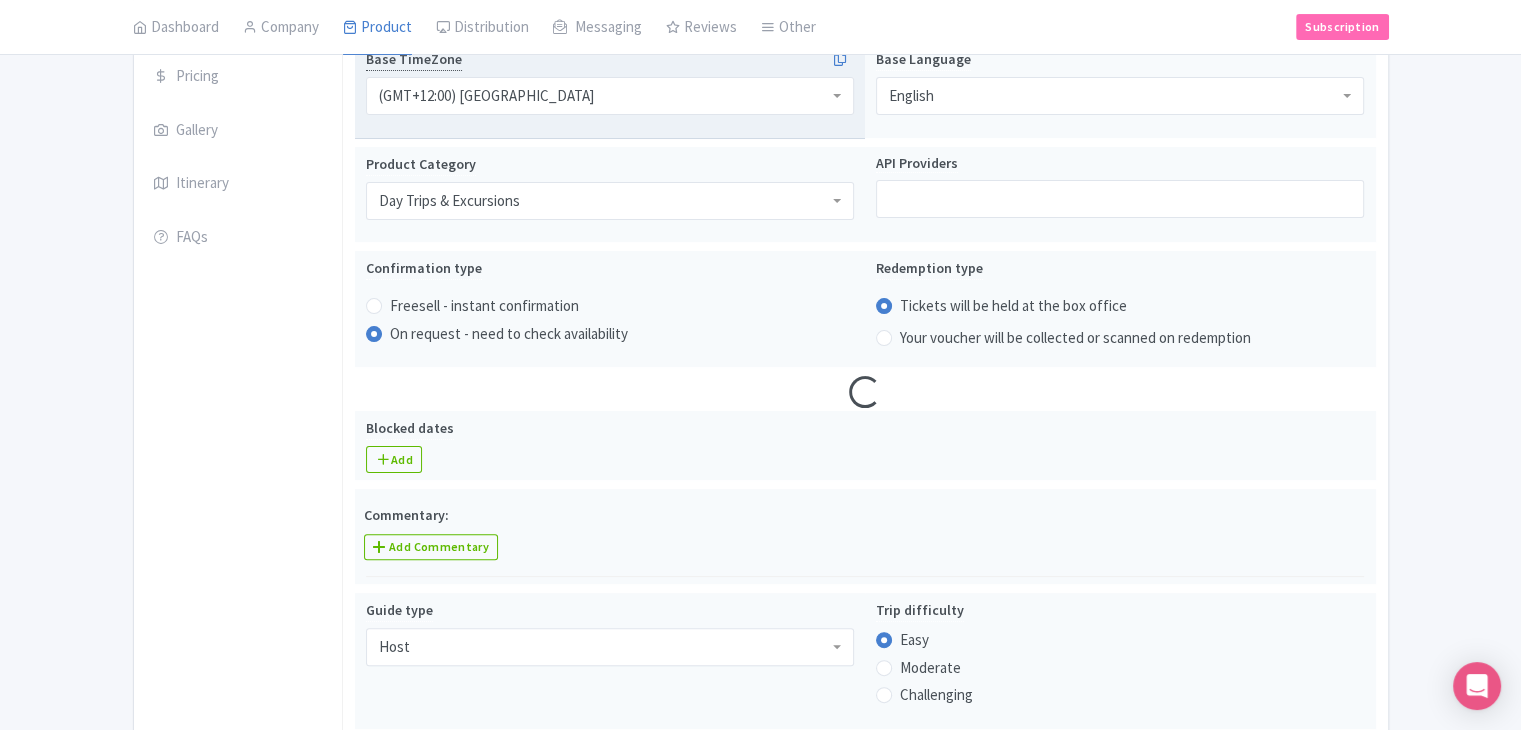 scroll, scrollTop: 464, scrollLeft: 0, axis: vertical 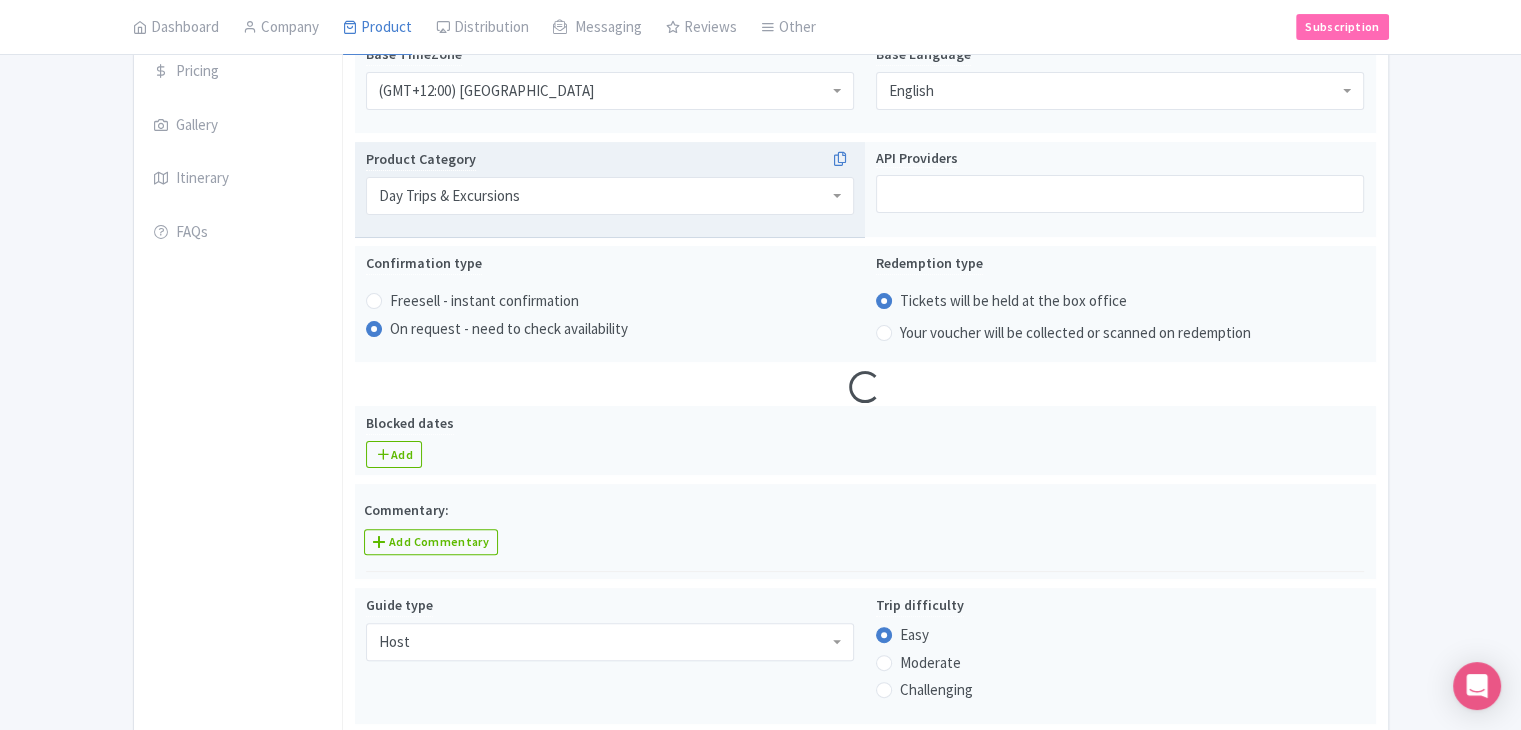 click on "Day Trips & Excursions" at bounding box center [449, 196] 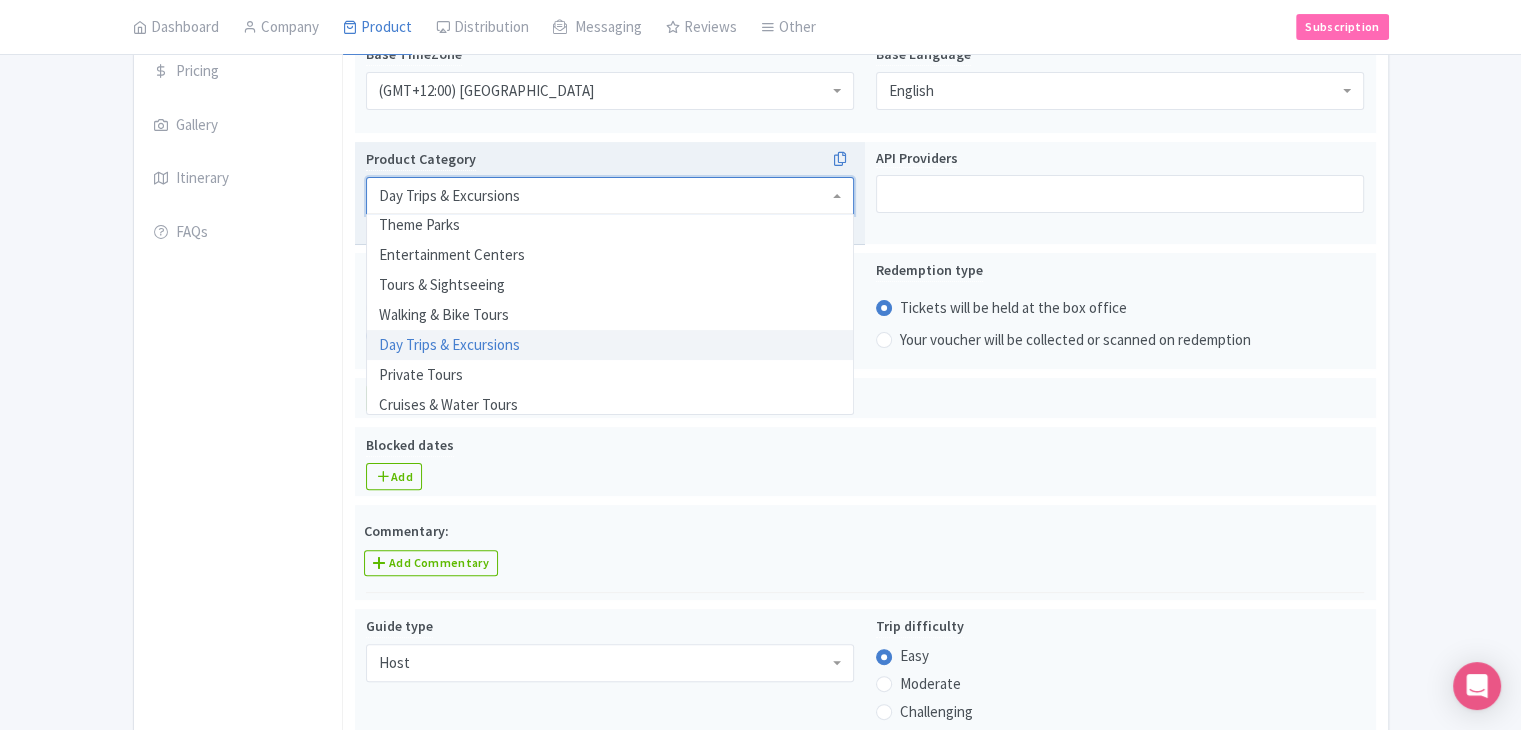 scroll, scrollTop: 0, scrollLeft: 0, axis: both 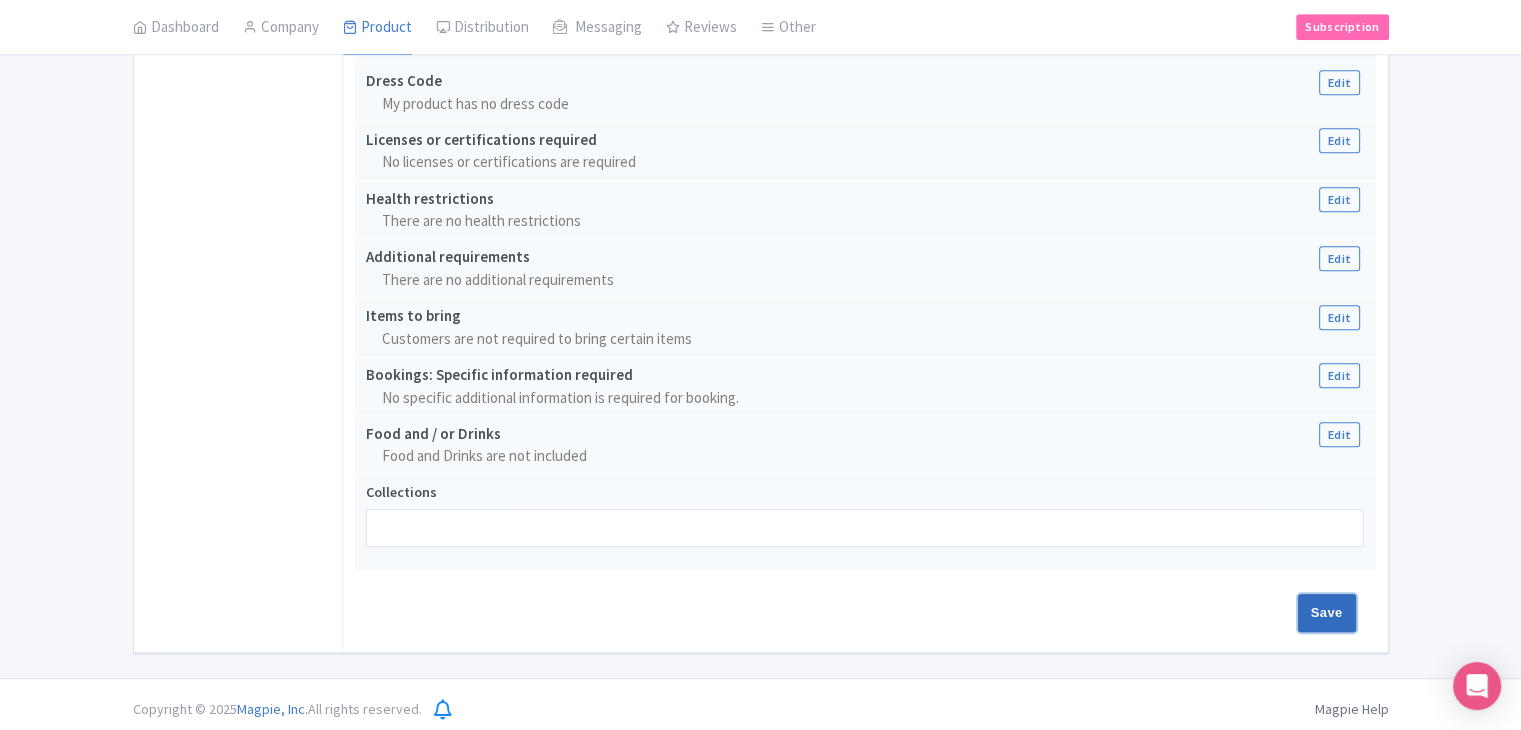 click on "Save" at bounding box center [1327, 613] 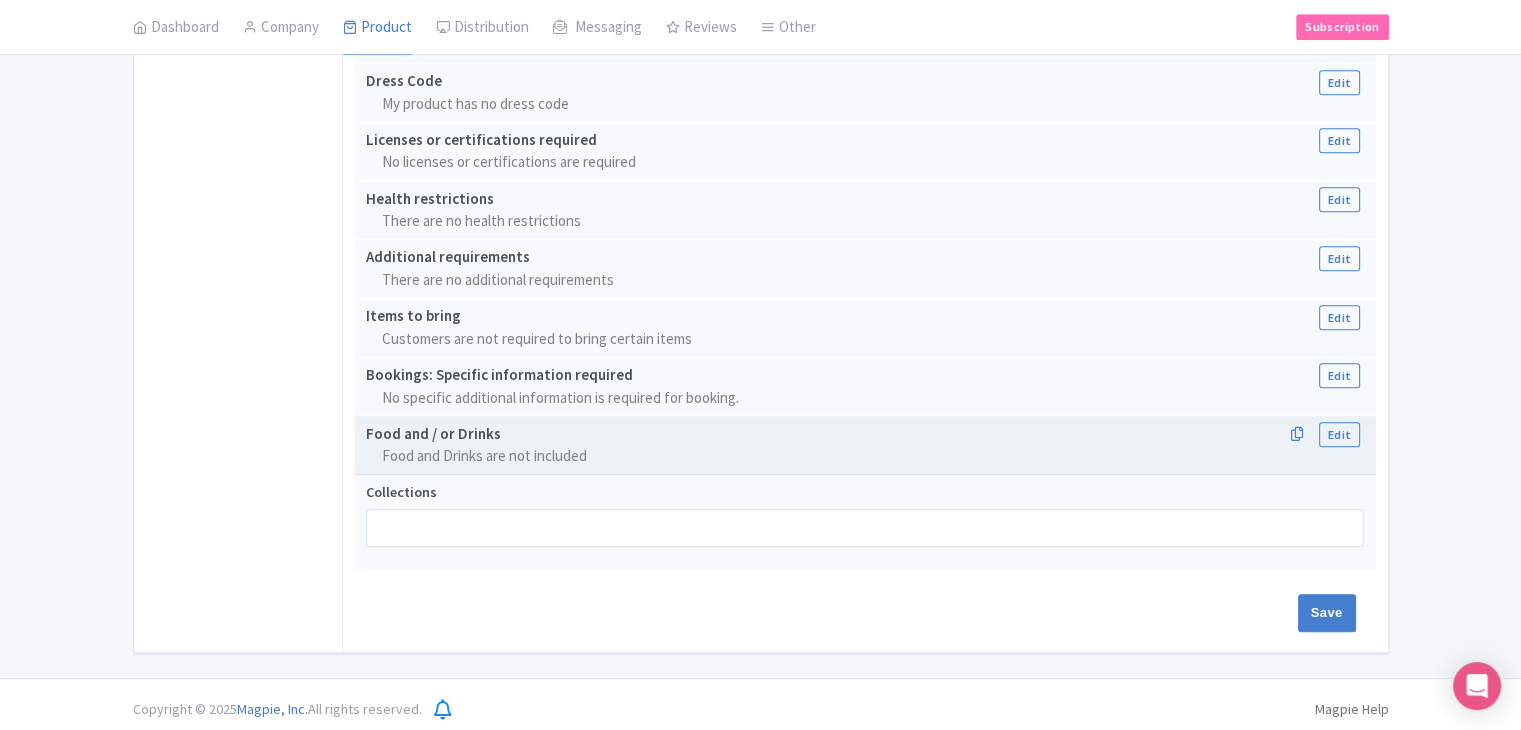 type on "Update Product" 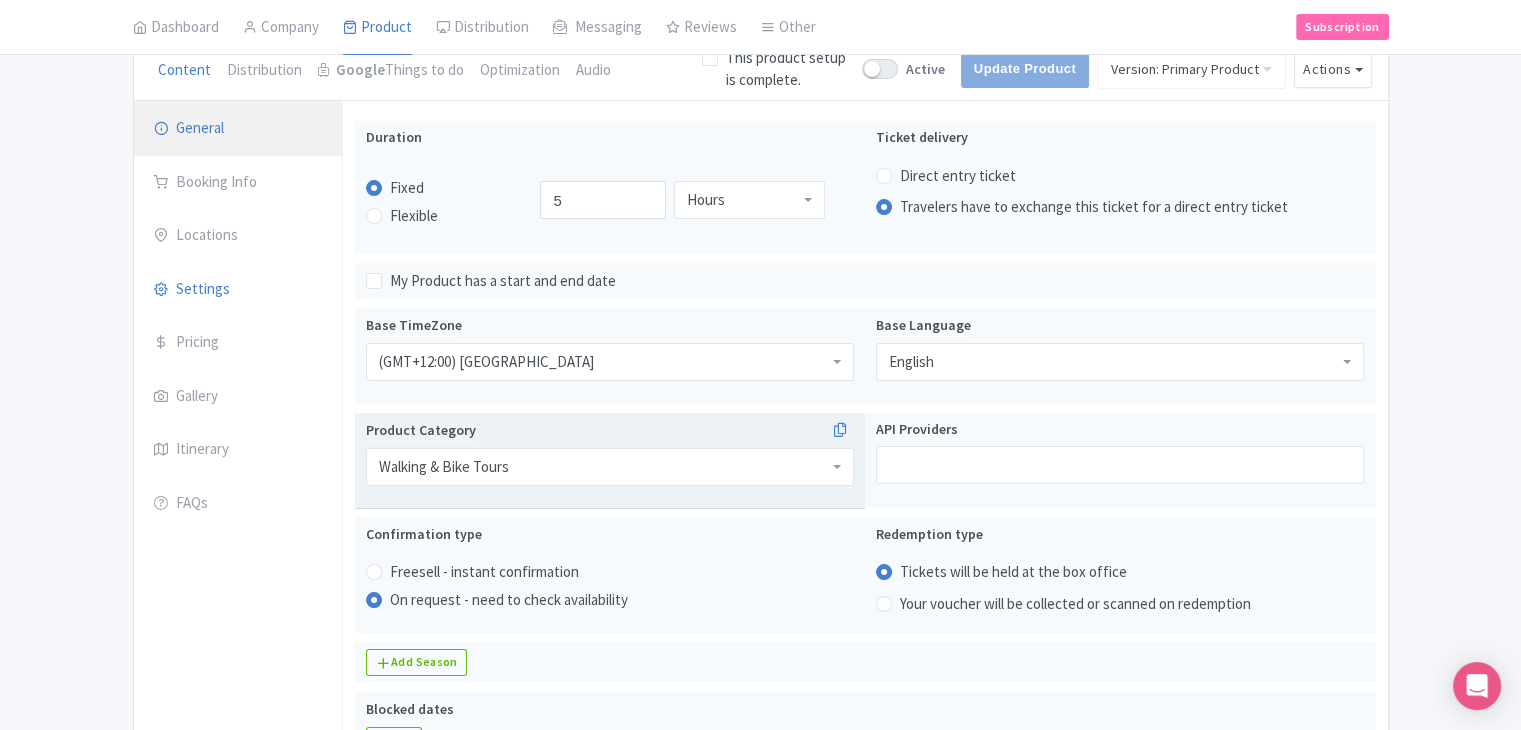 scroll, scrollTop: 120, scrollLeft: 0, axis: vertical 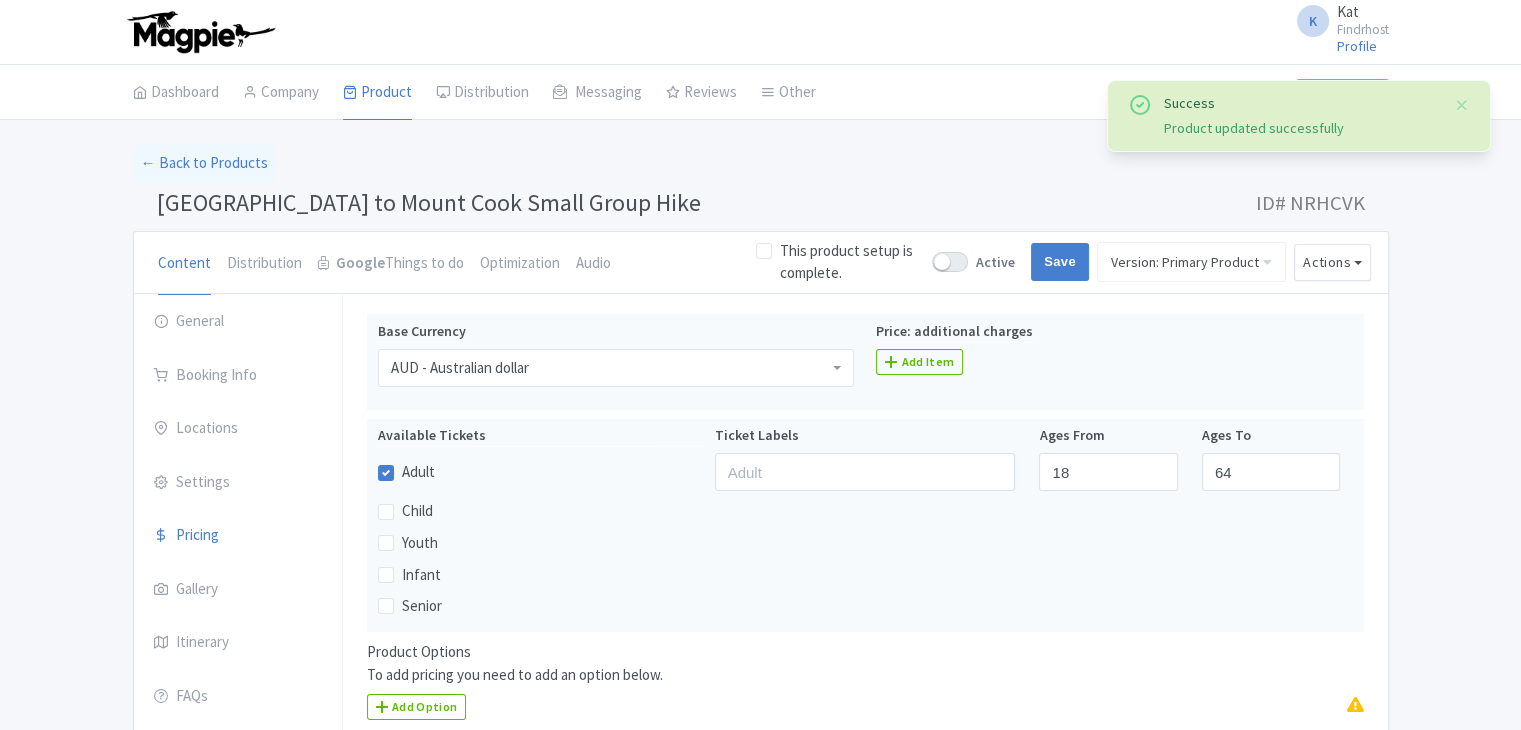 click on "[GEOGRAPHIC_DATA] to Mount Cook Small Group Hike" at bounding box center (429, 202) 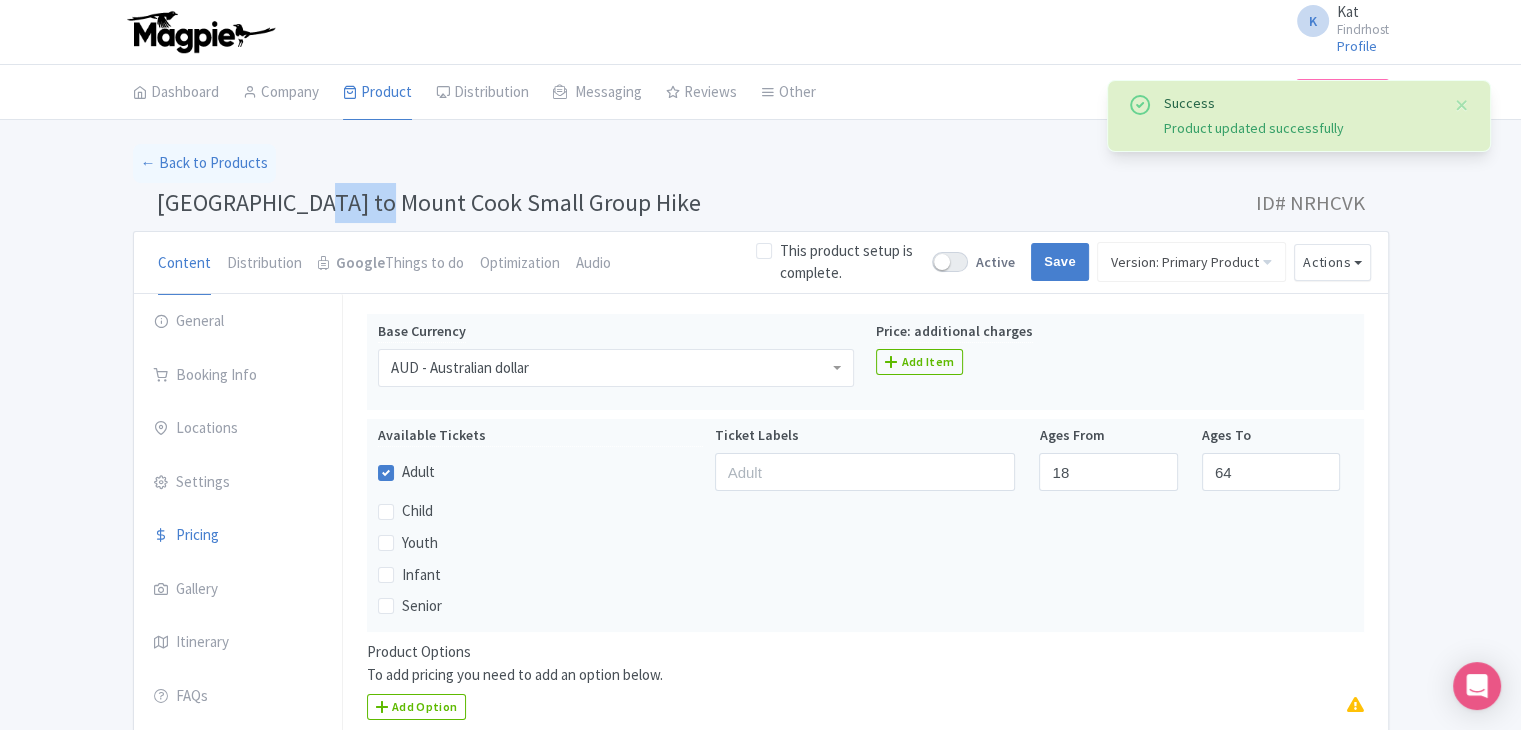 click on "[GEOGRAPHIC_DATA] to Mount Cook Small Group Hike" at bounding box center (429, 202) 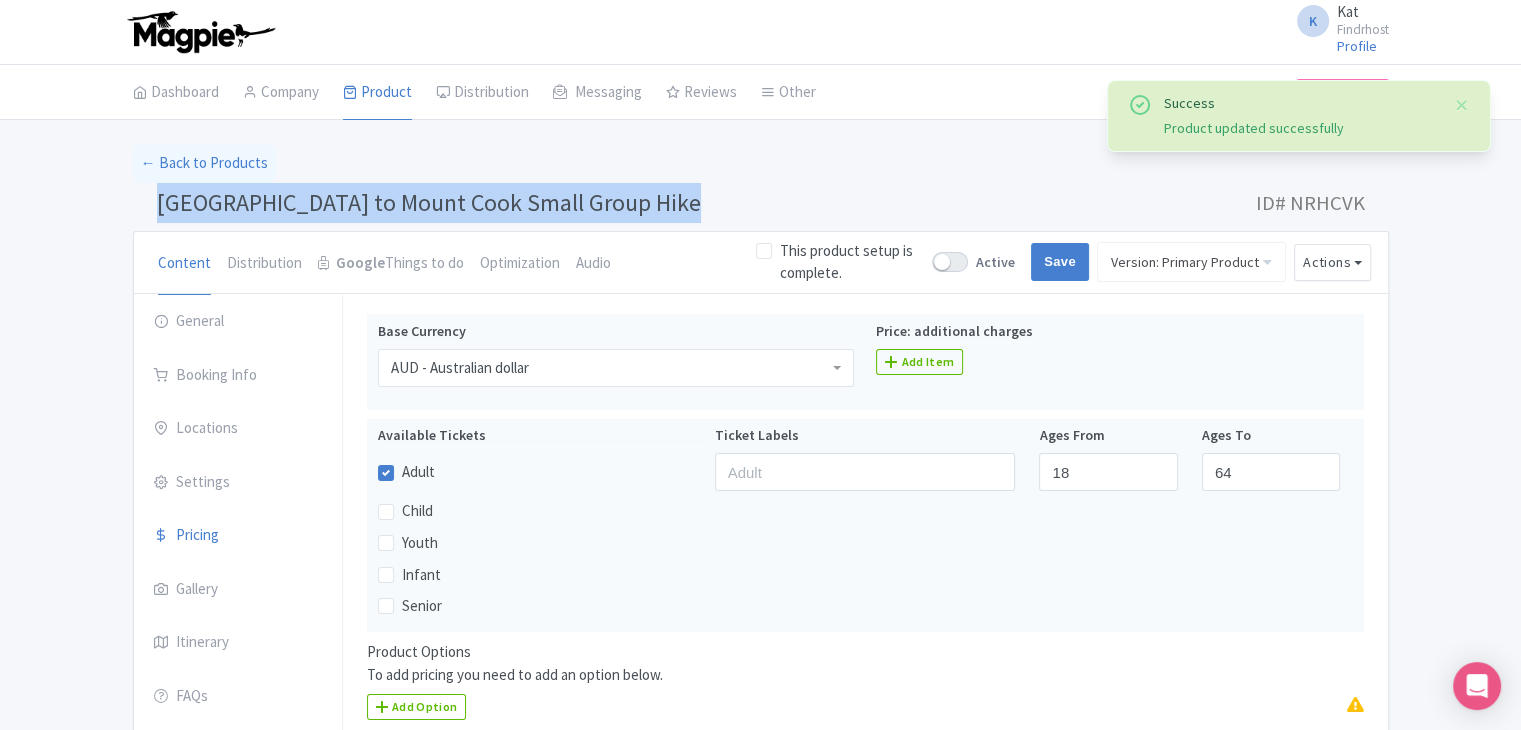click on "[GEOGRAPHIC_DATA] to Mount Cook Small Group Hike" at bounding box center [429, 202] 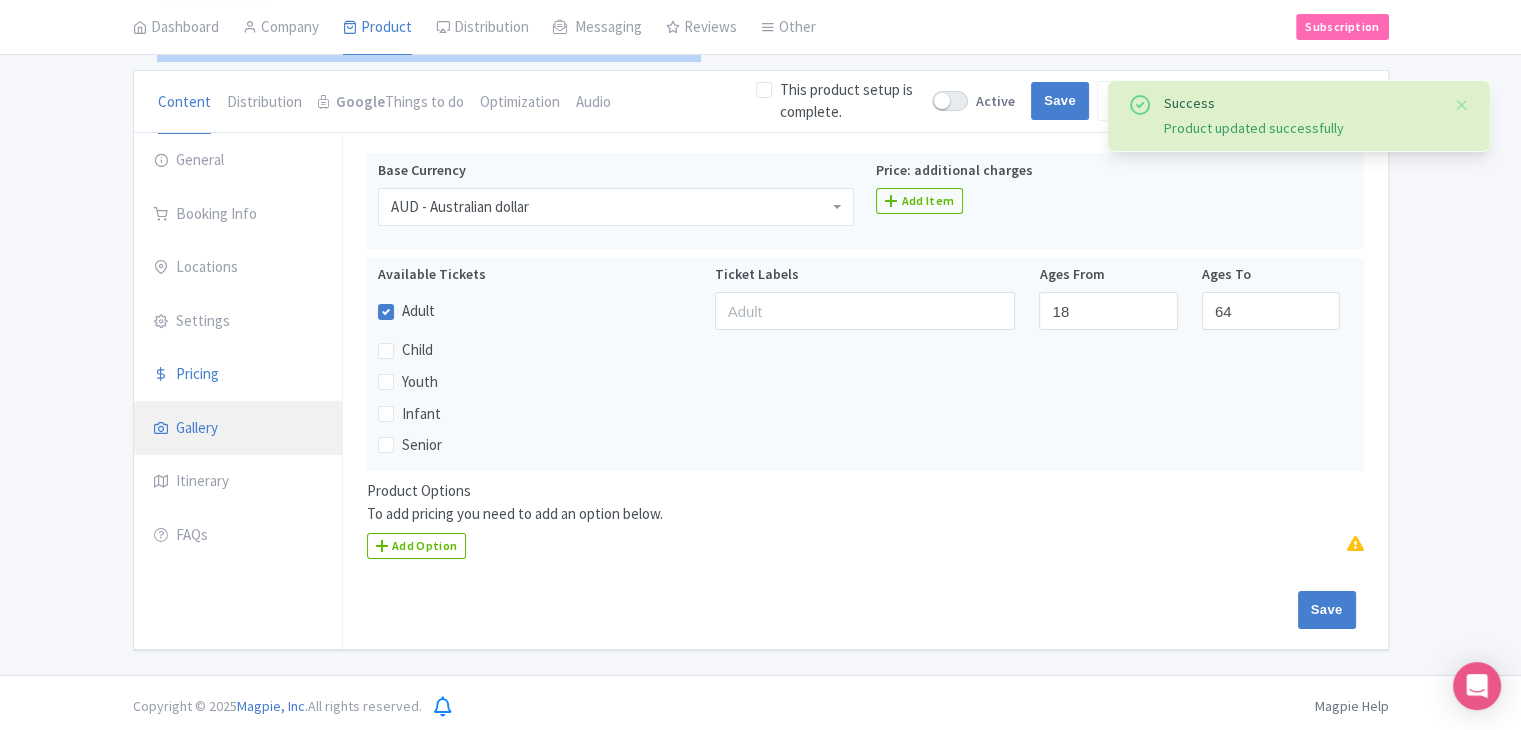 scroll, scrollTop: 164, scrollLeft: 0, axis: vertical 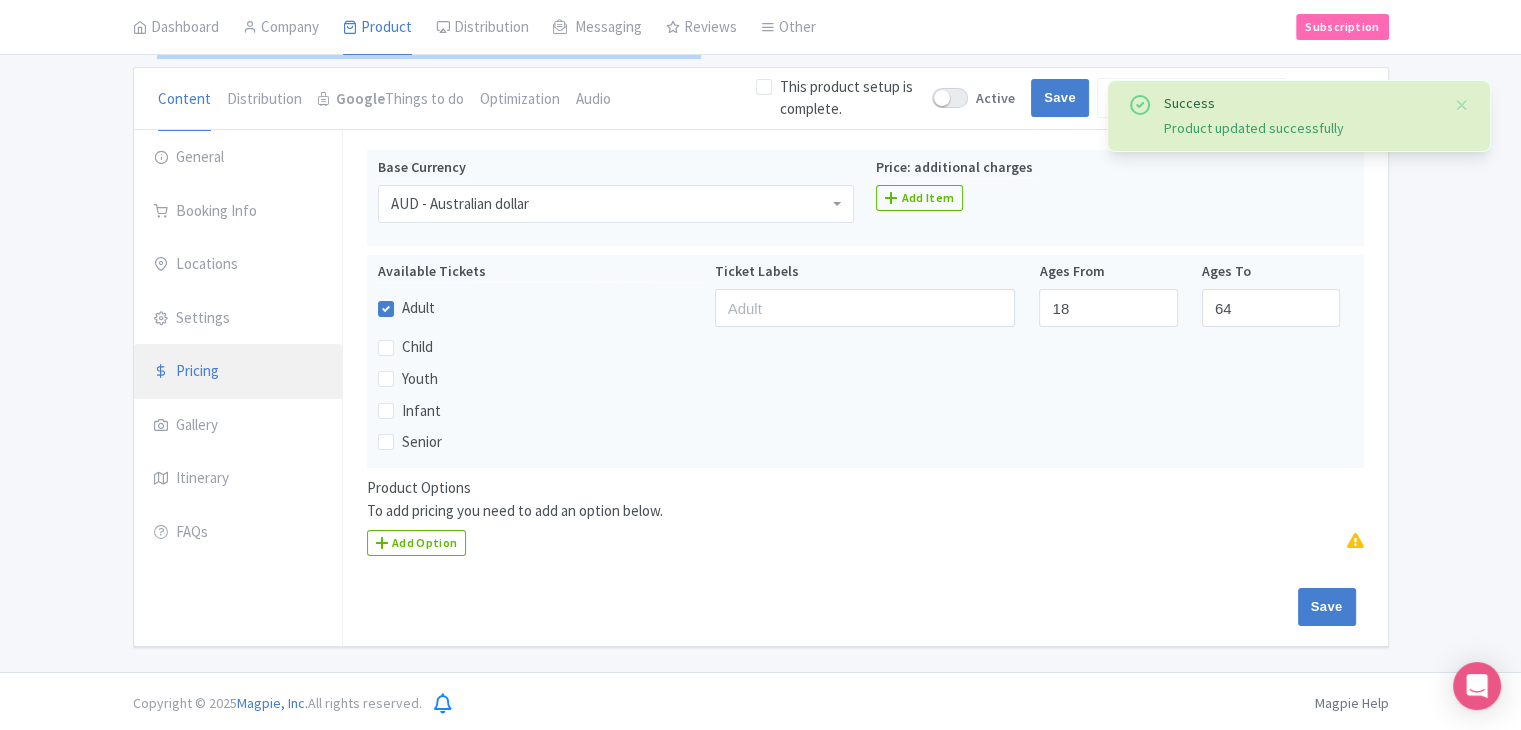 click on "Pricing" at bounding box center [238, 372] 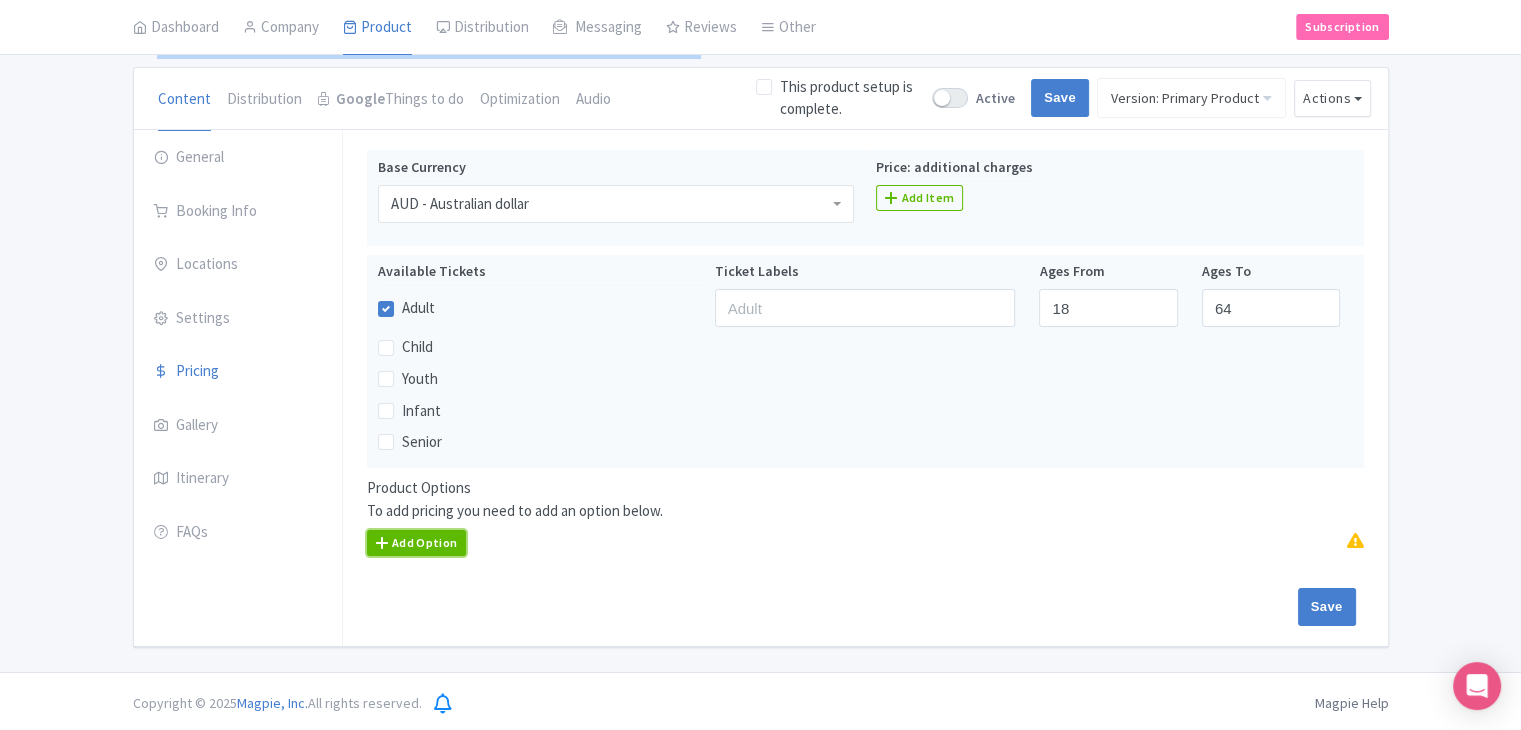 click on "Add Option" at bounding box center [417, 543] 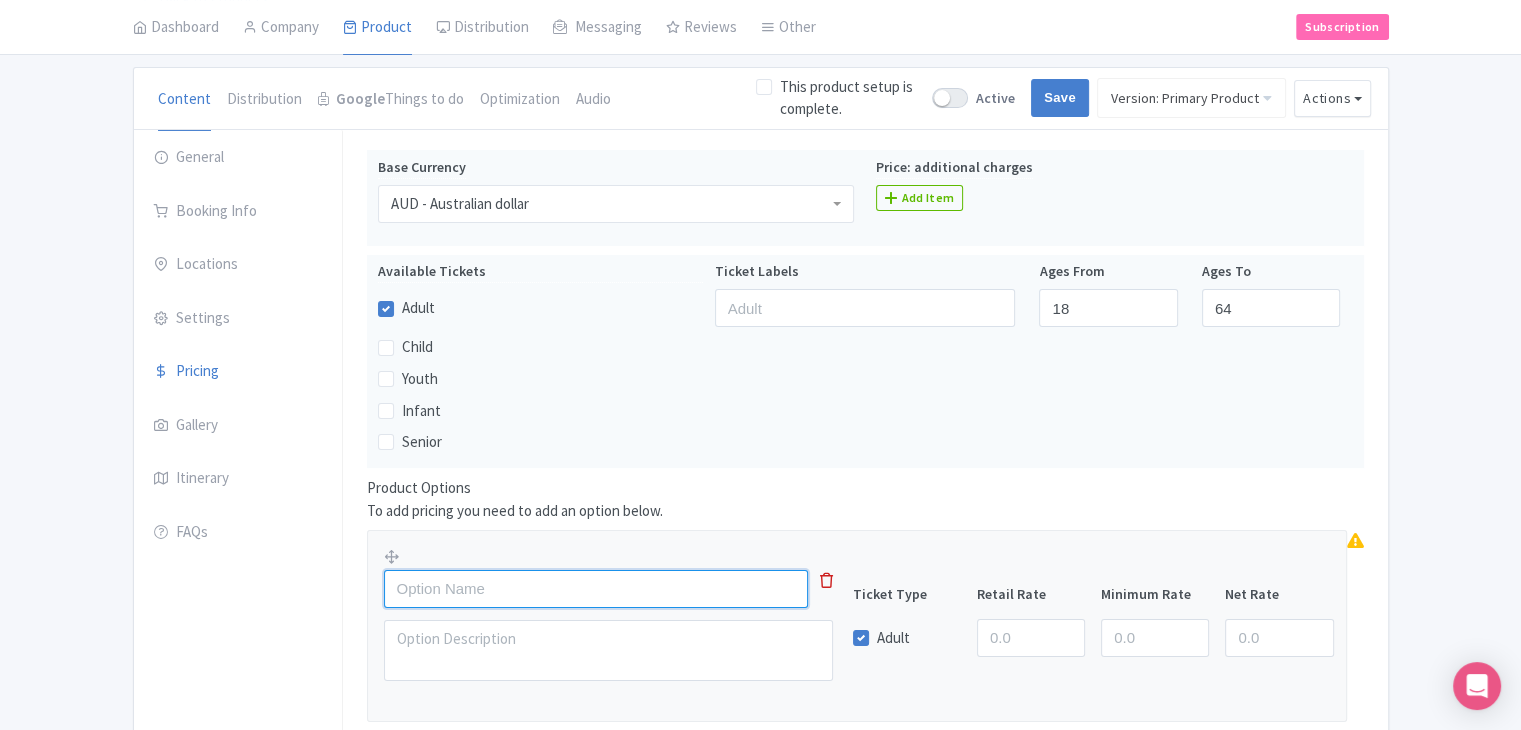 click at bounding box center (596, 589) 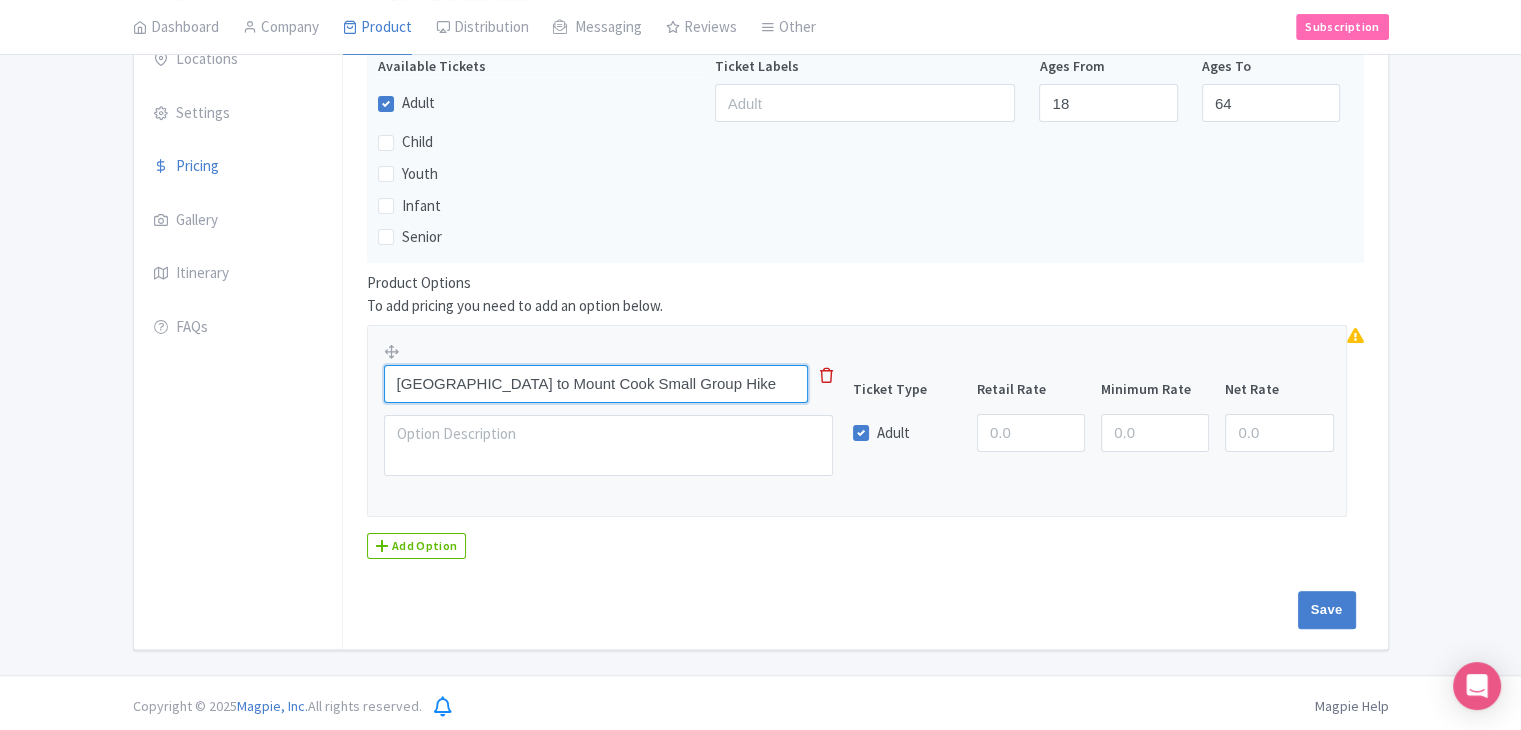 scroll, scrollTop: 372, scrollLeft: 0, axis: vertical 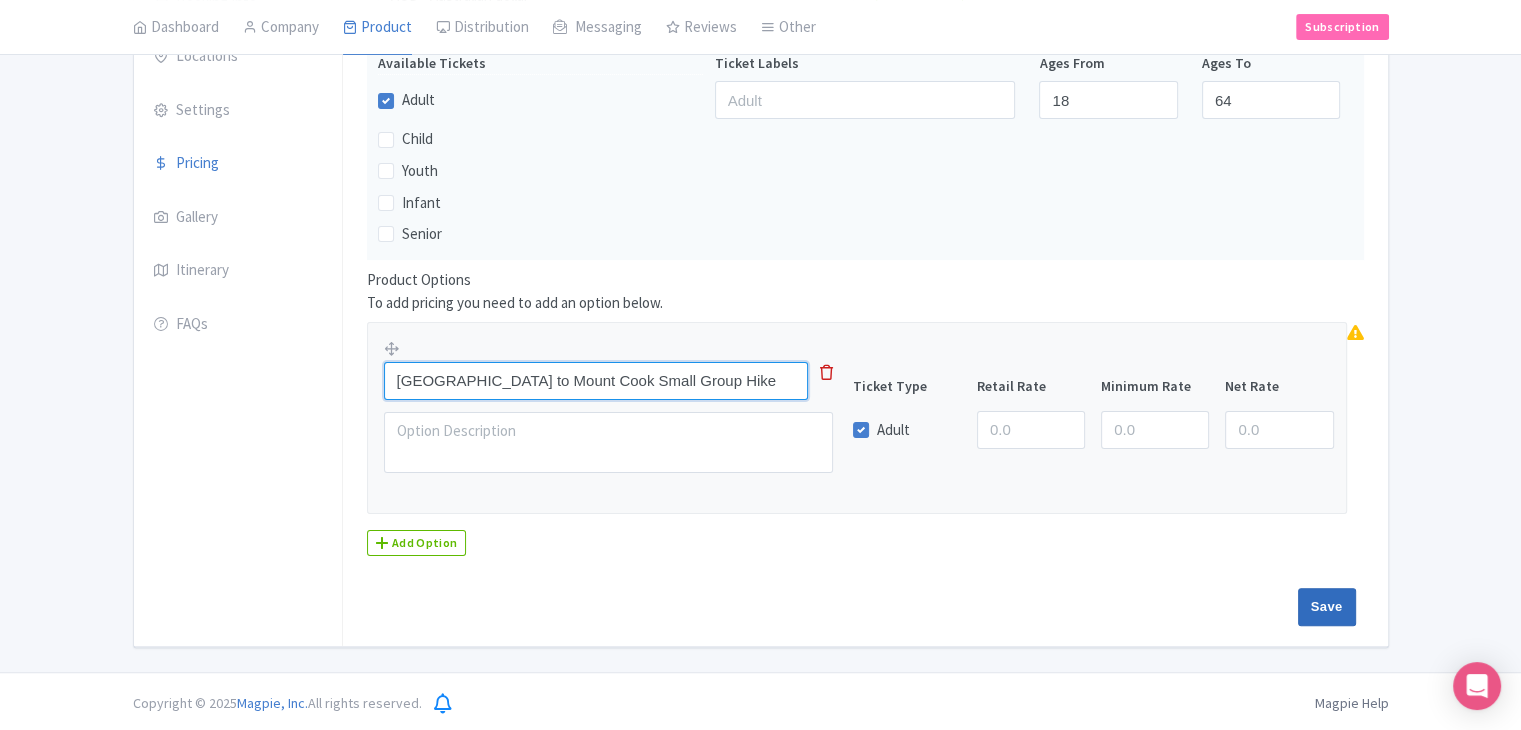 type on "[GEOGRAPHIC_DATA] to Mount Cook Small Group Hike" 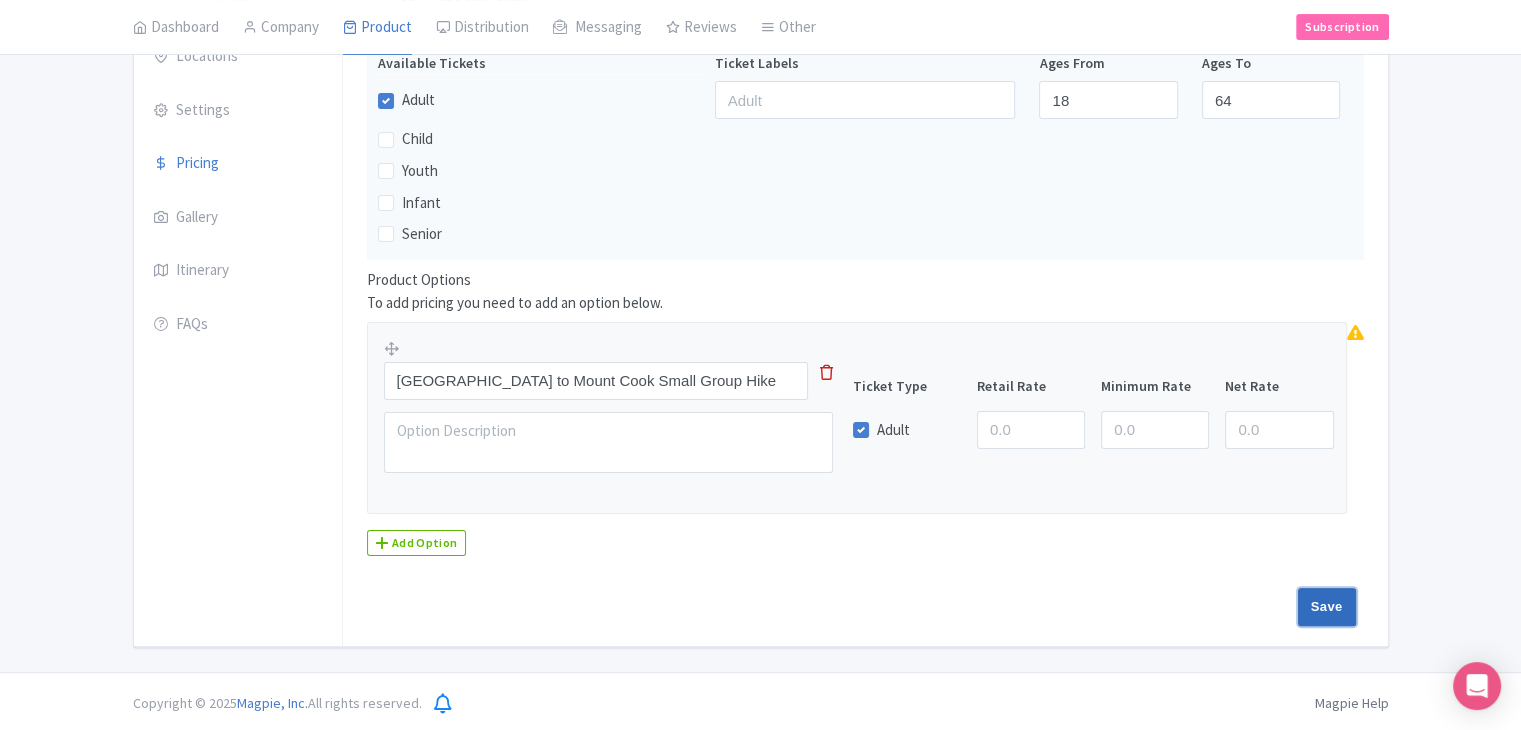 click on "Save" at bounding box center [1327, 607] 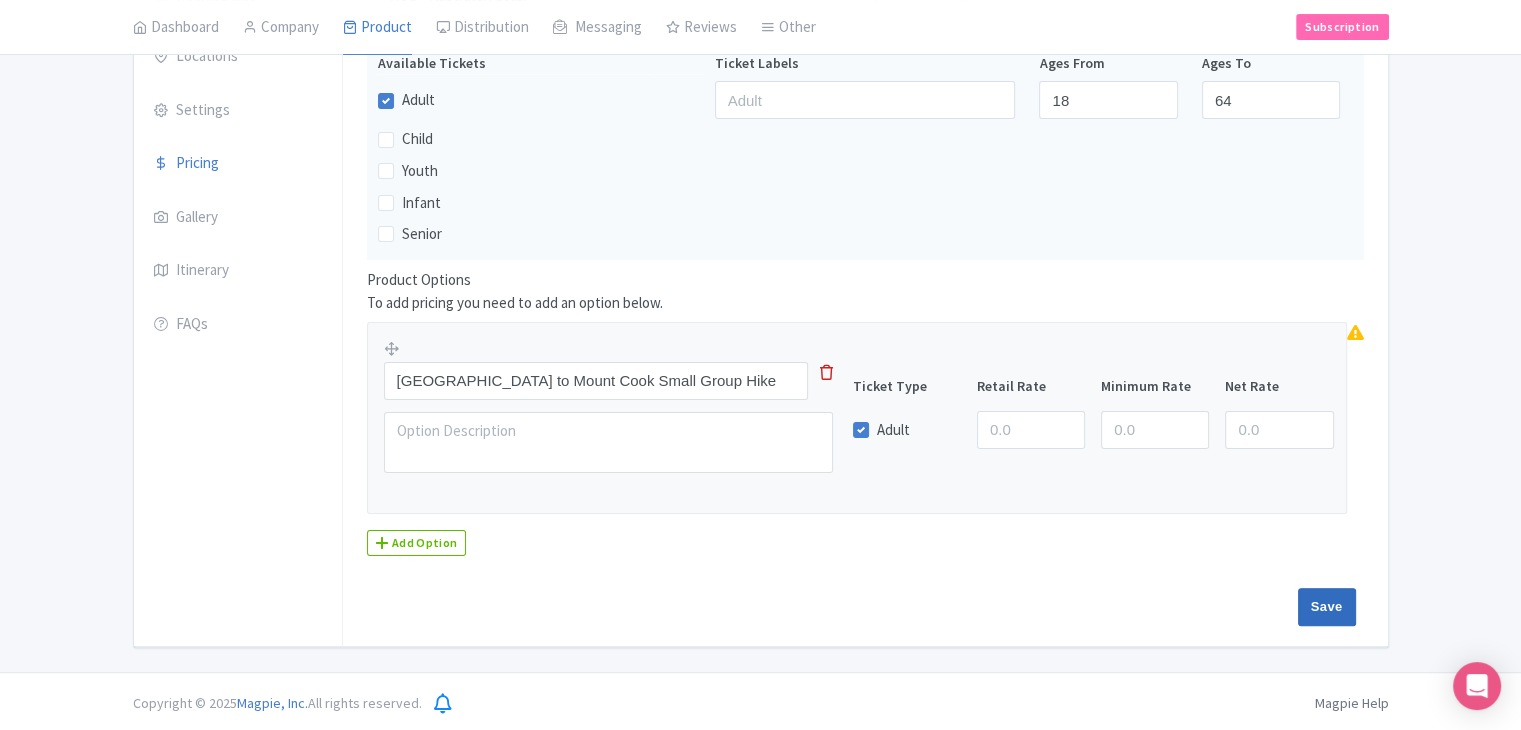 type on "Saving..." 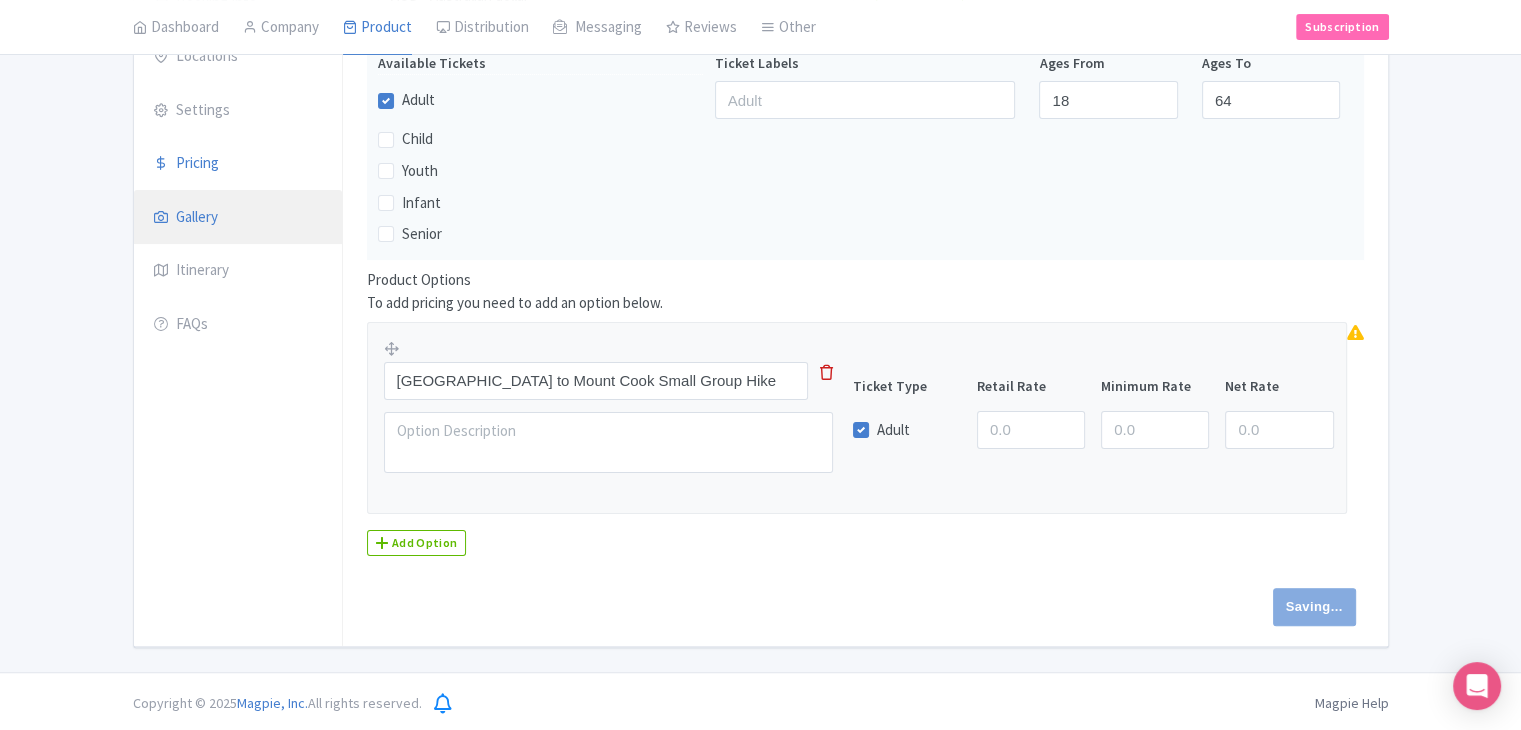 click on "Gallery" at bounding box center (238, 218) 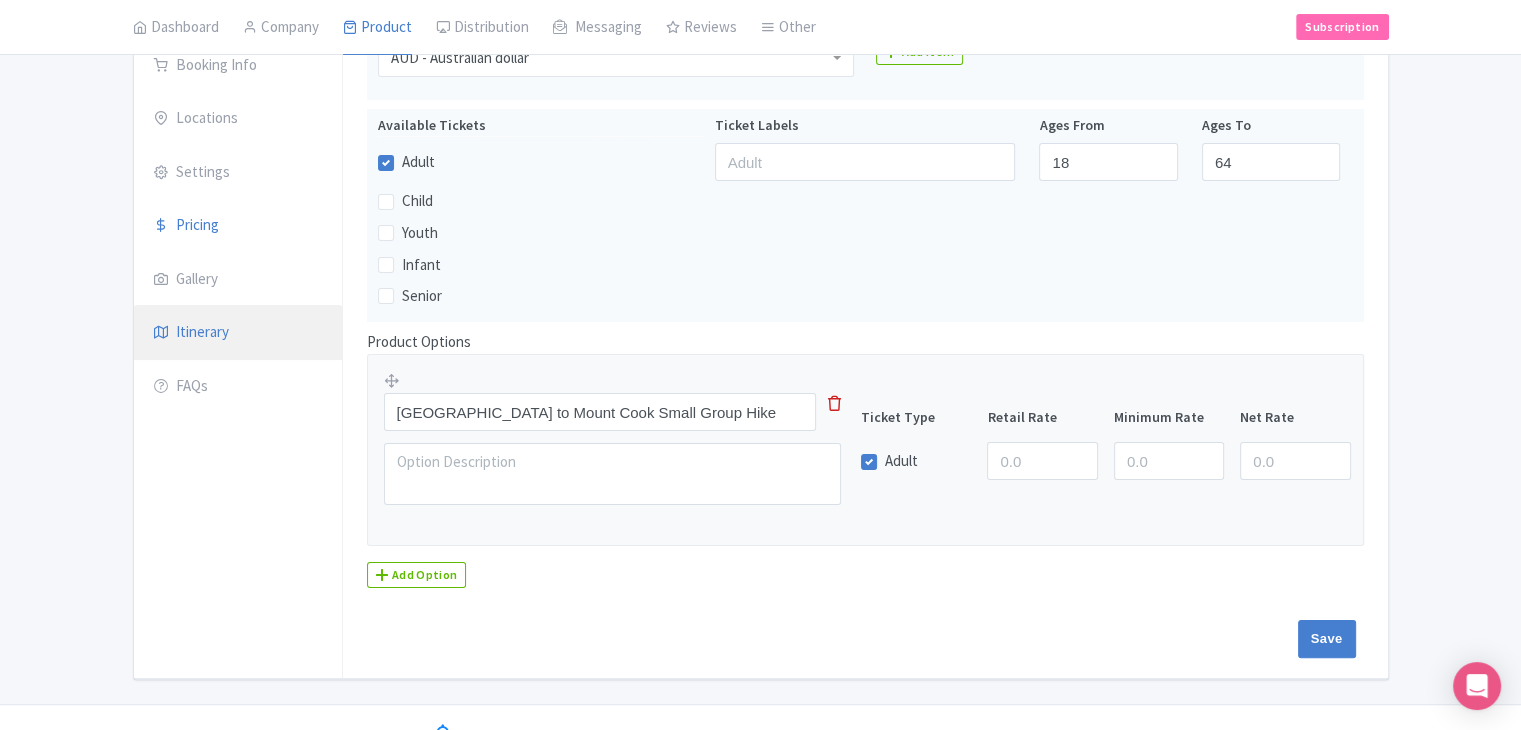 scroll, scrollTop: 312, scrollLeft: 0, axis: vertical 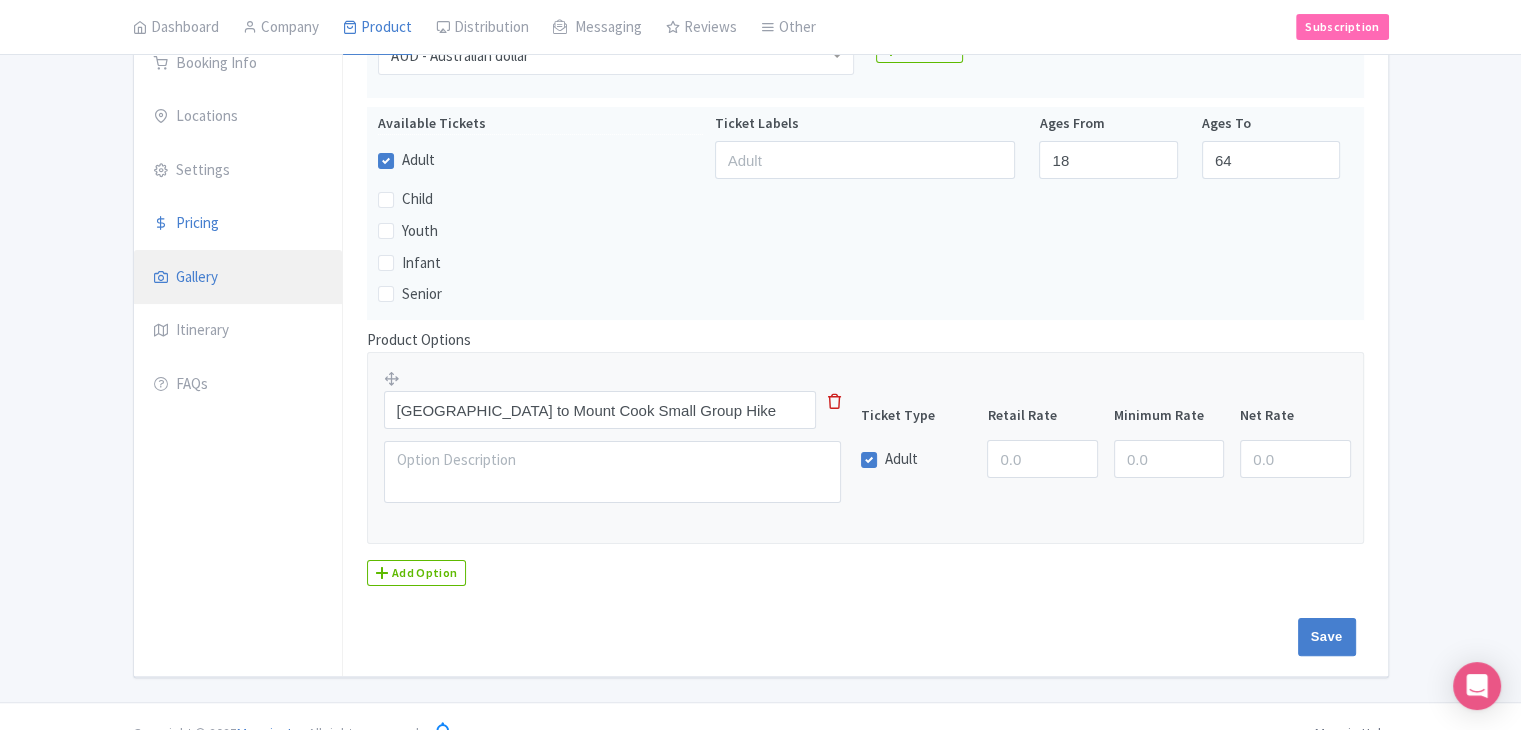 click on "Gallery" at bounding box center [238, 278] 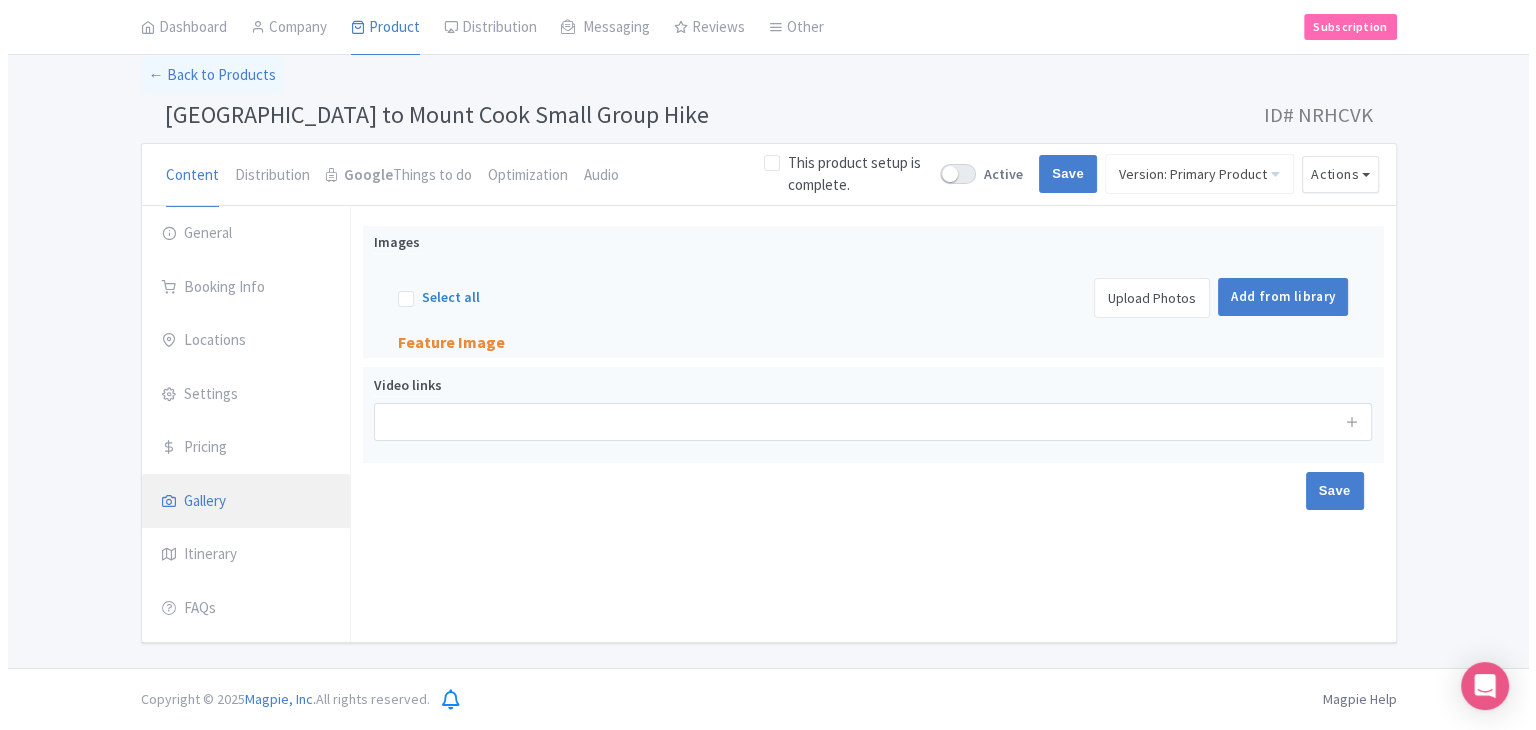 scroll, scrollTop: 84, scrollLeft: 0, axis: vertical 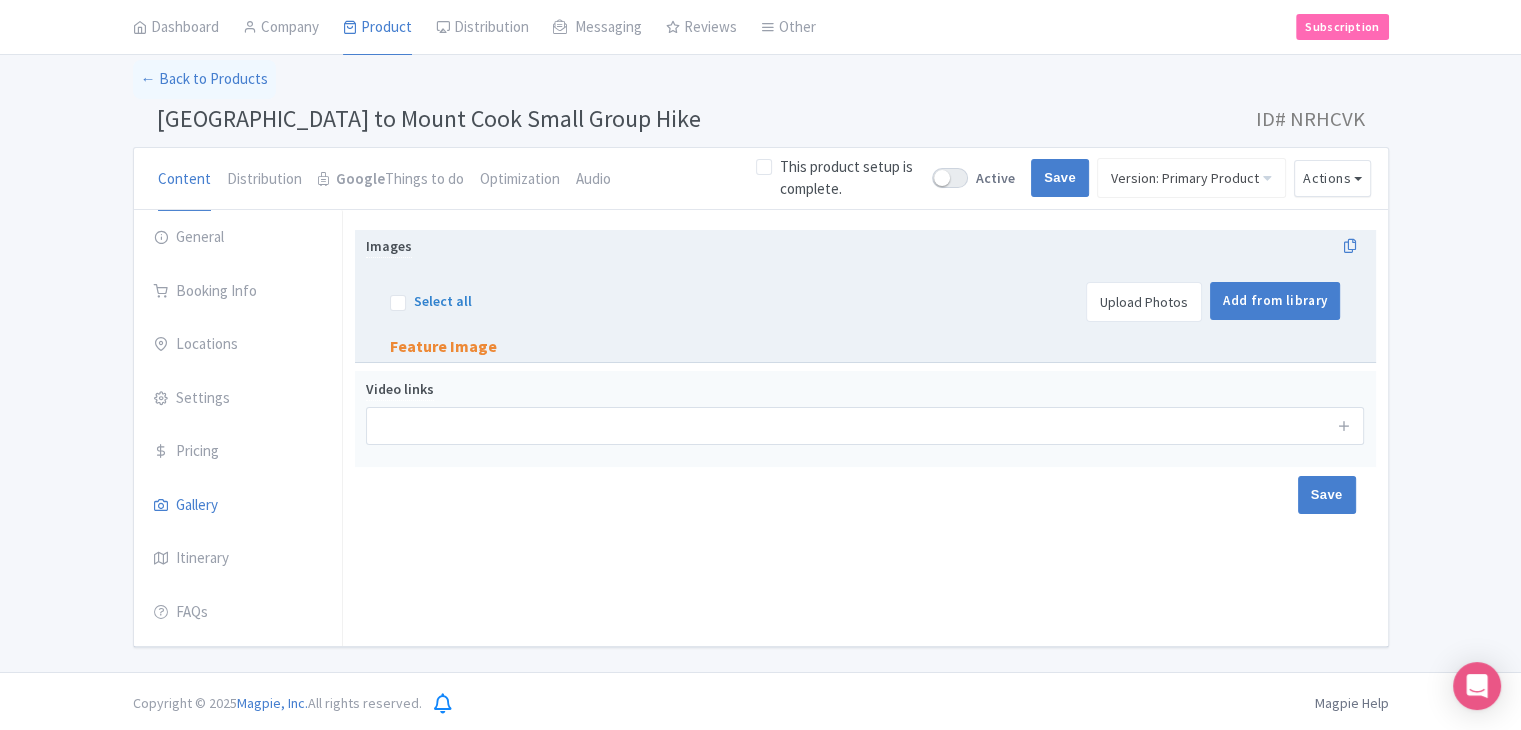 click on "Upload Photos" at bounding box center (1144, 302) 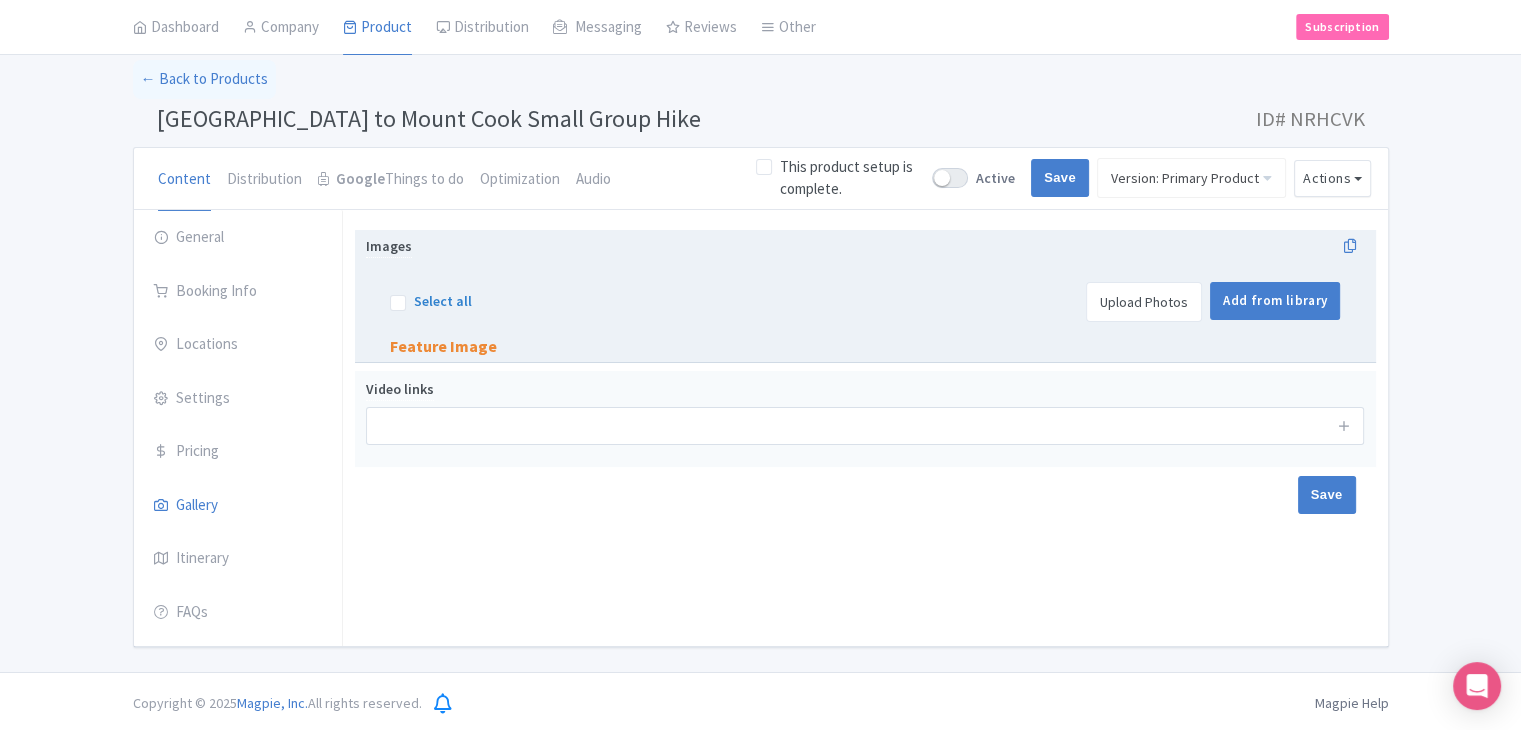 click on "Upload Photos" at bounding box center (1144, 302) 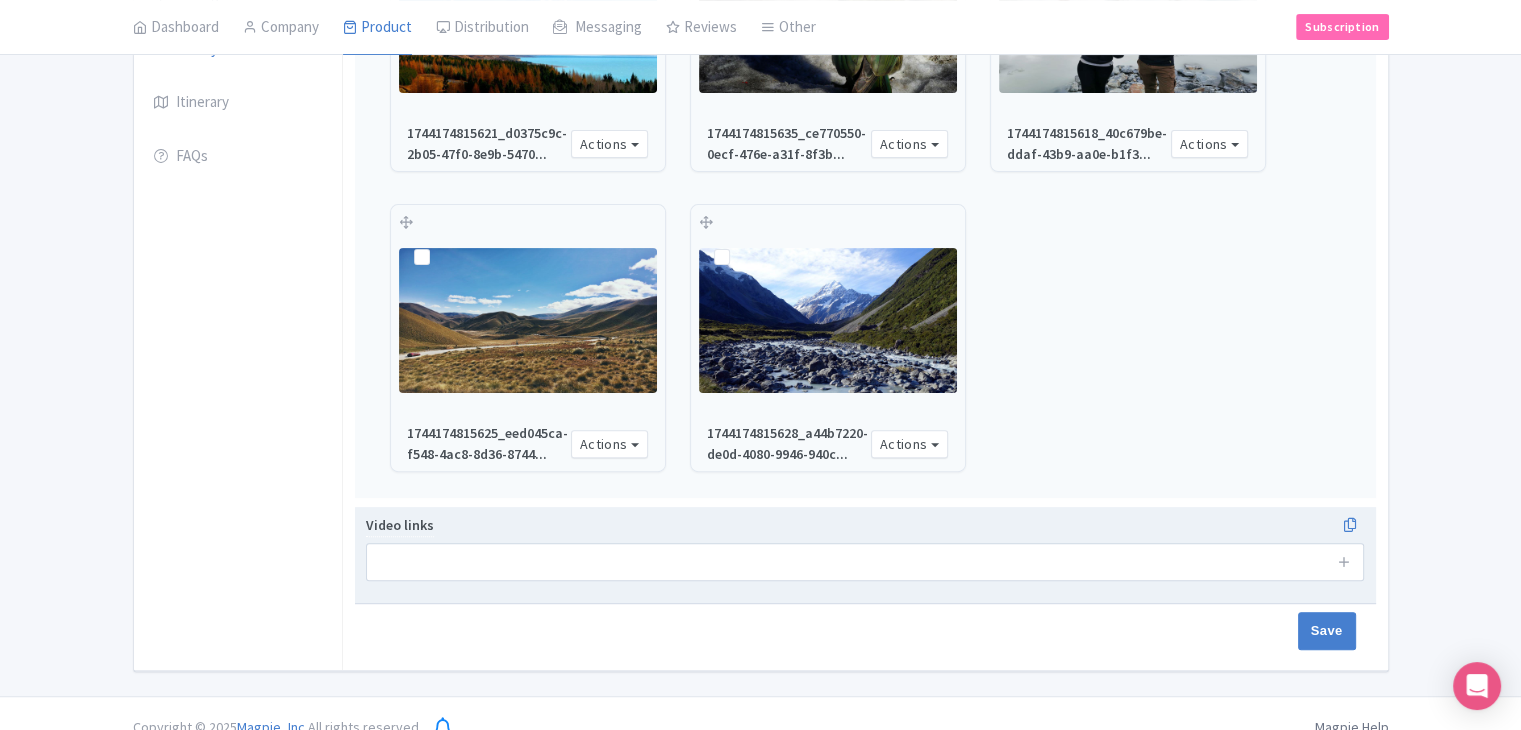 scroll, scrollTop: 564, scrollLeft: 0, axis: vertical 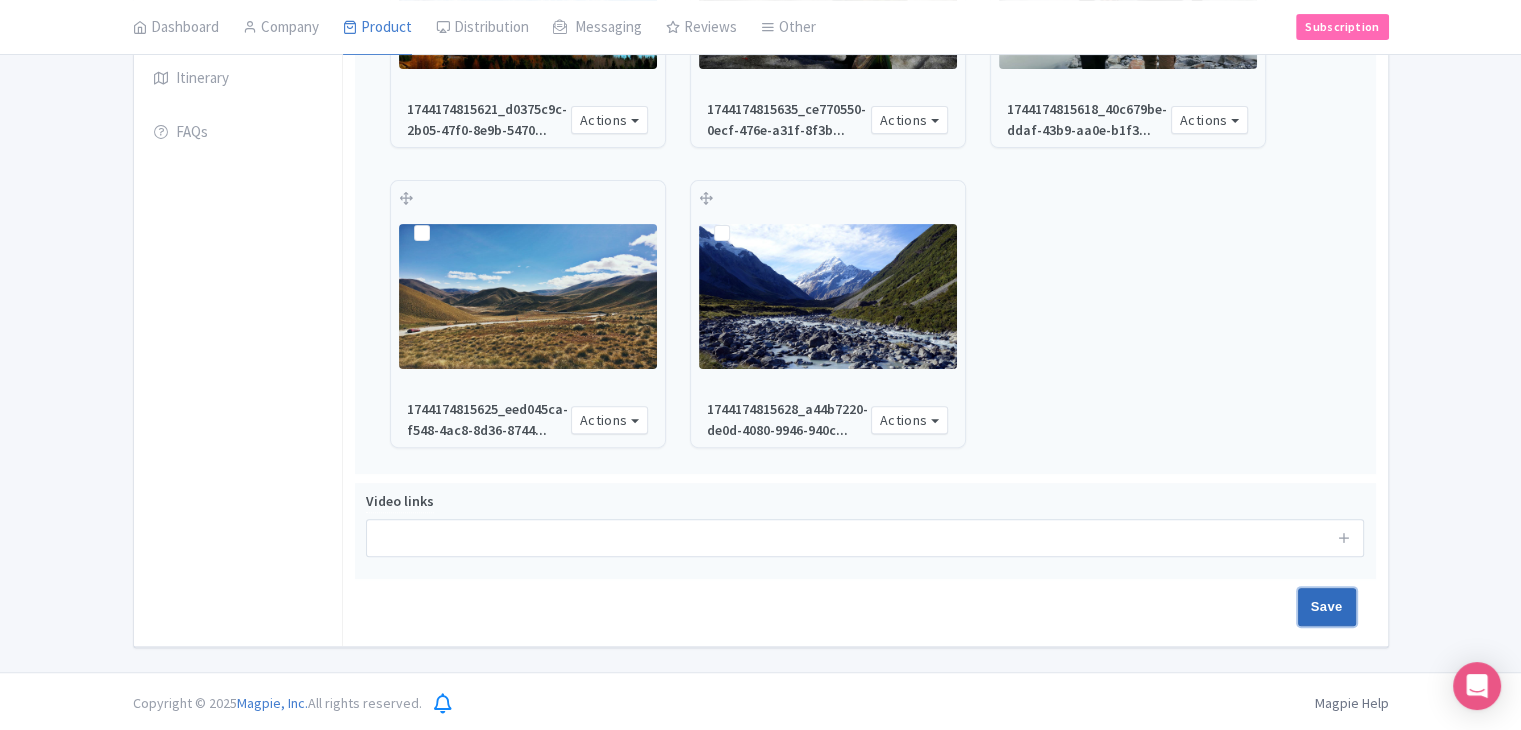 click on "Save" at bounding box center (1327, 607) 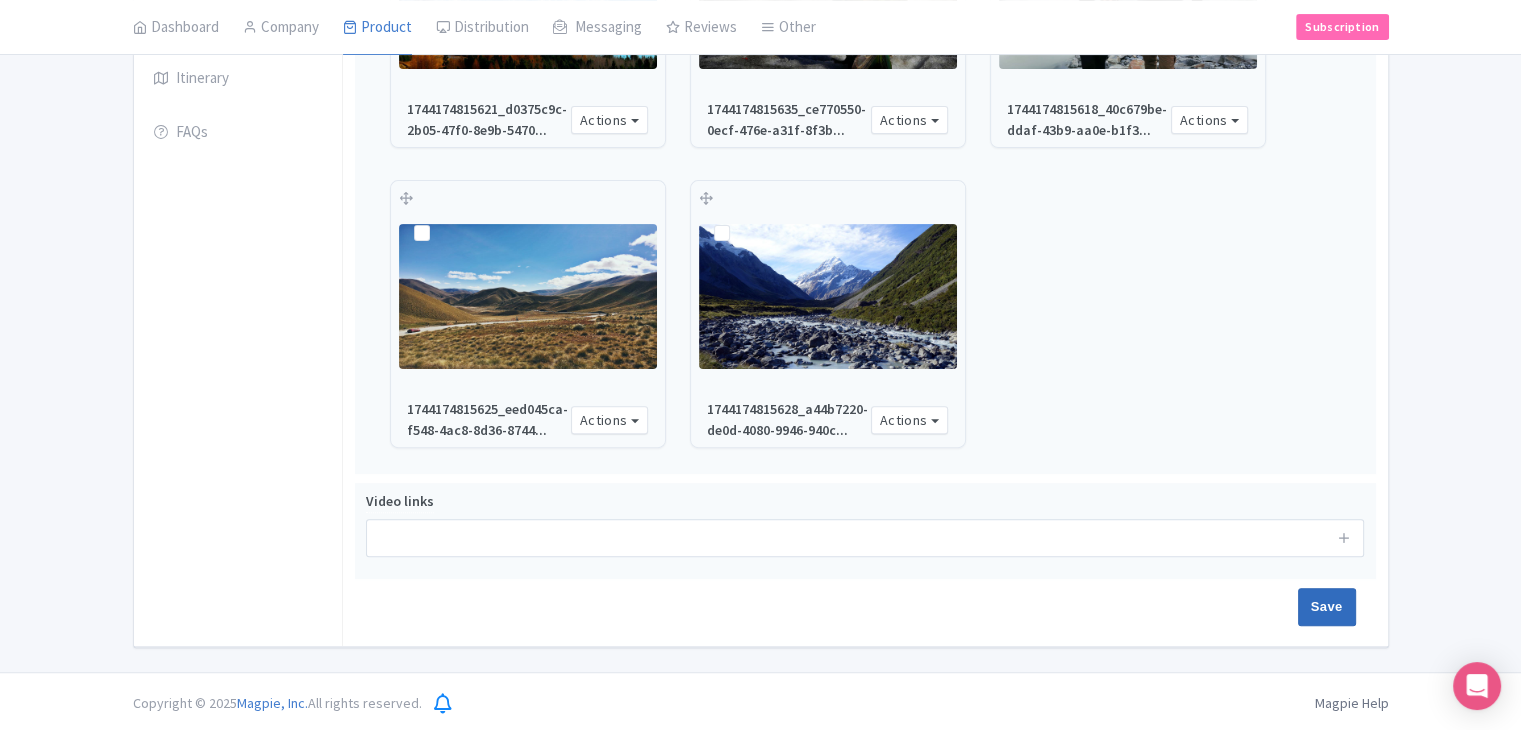 type on "Saving..." 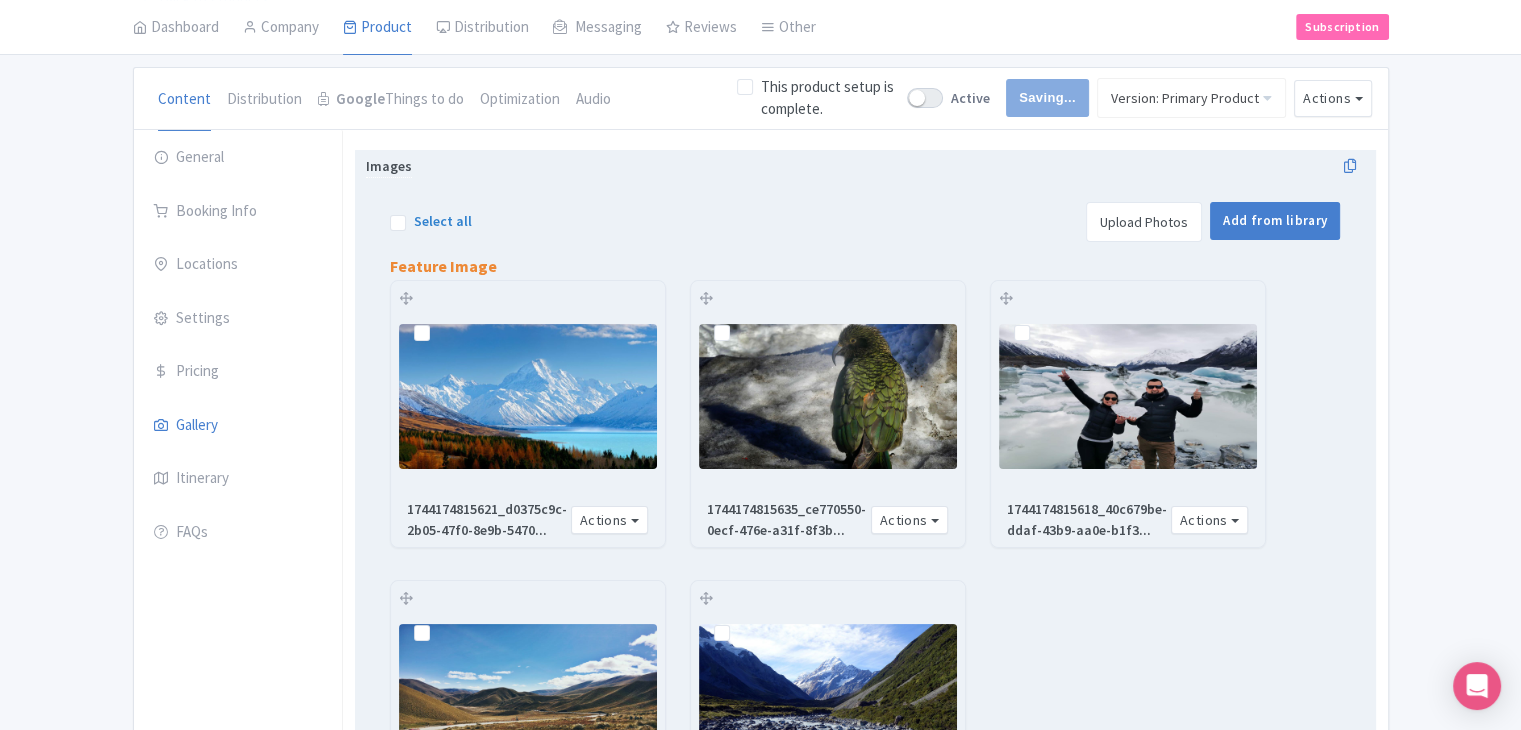 scroll, scrollTop: 215, scrollLeft: 0, axis: vertical 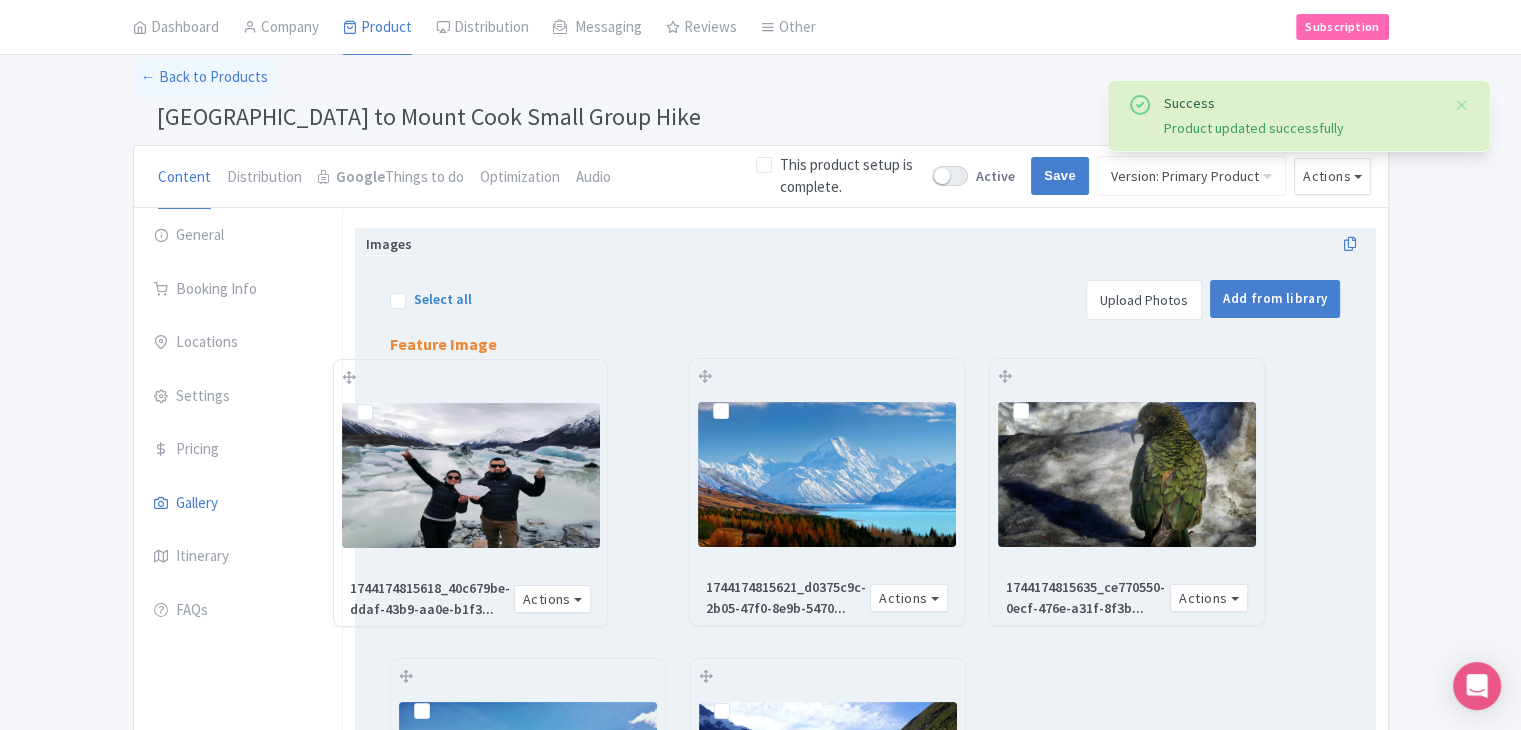 drag, startPoint x: 1110, startPoint y: 478, endPoint x: 454, endPoint y: 480, distance: 656.00305 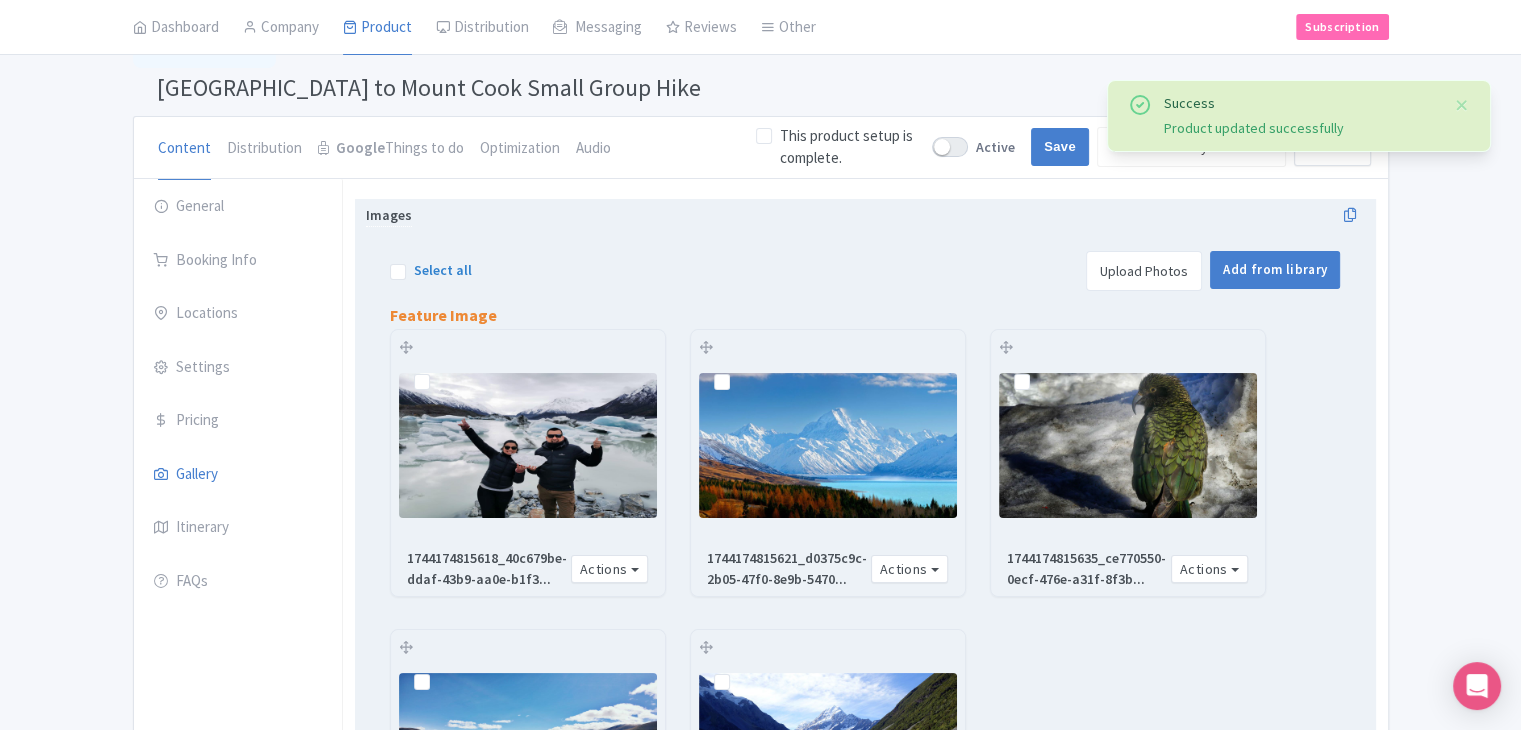 scroll, scrollTop: 0, scrollLeft: 0, axis: both 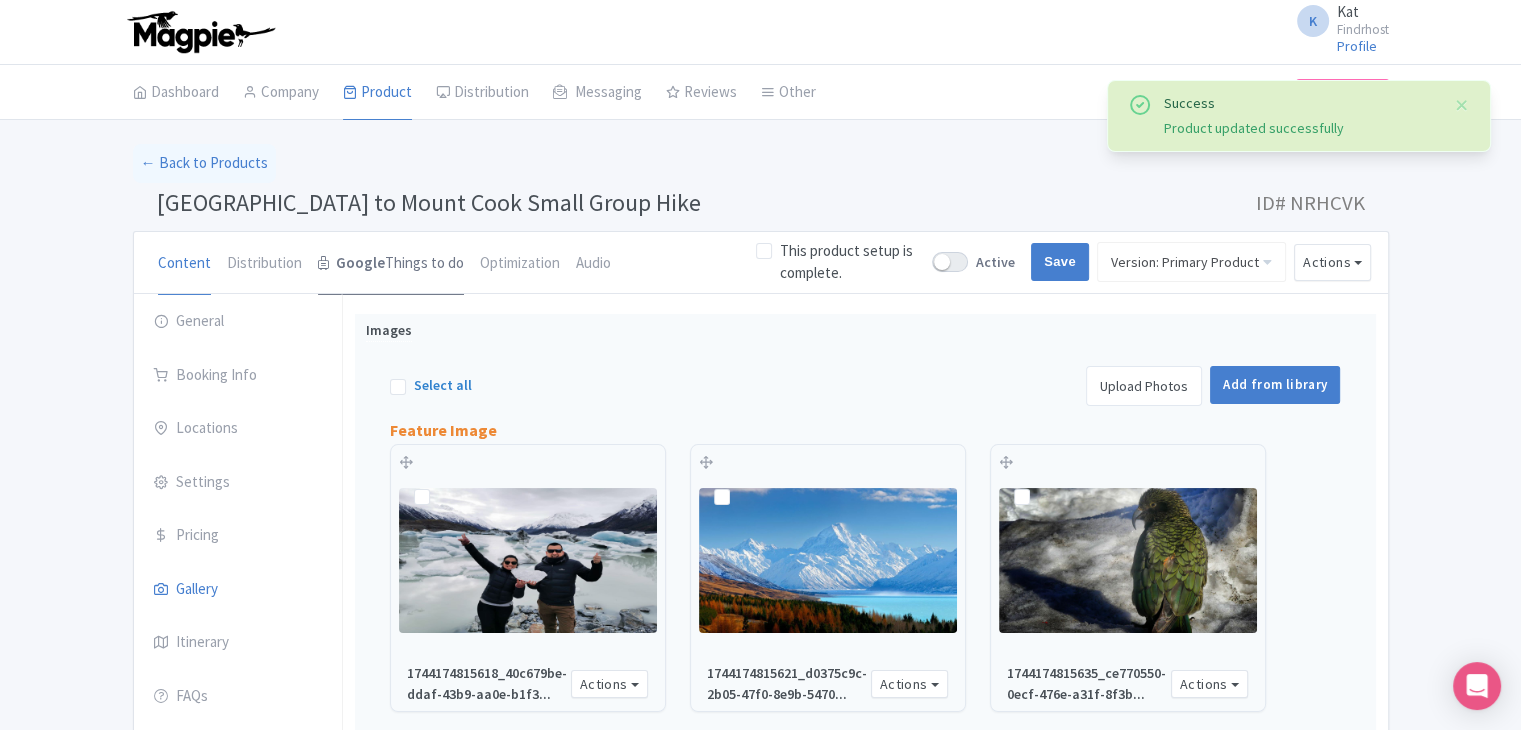 click on "Google  Things to do" at bounding box center (391, 264) 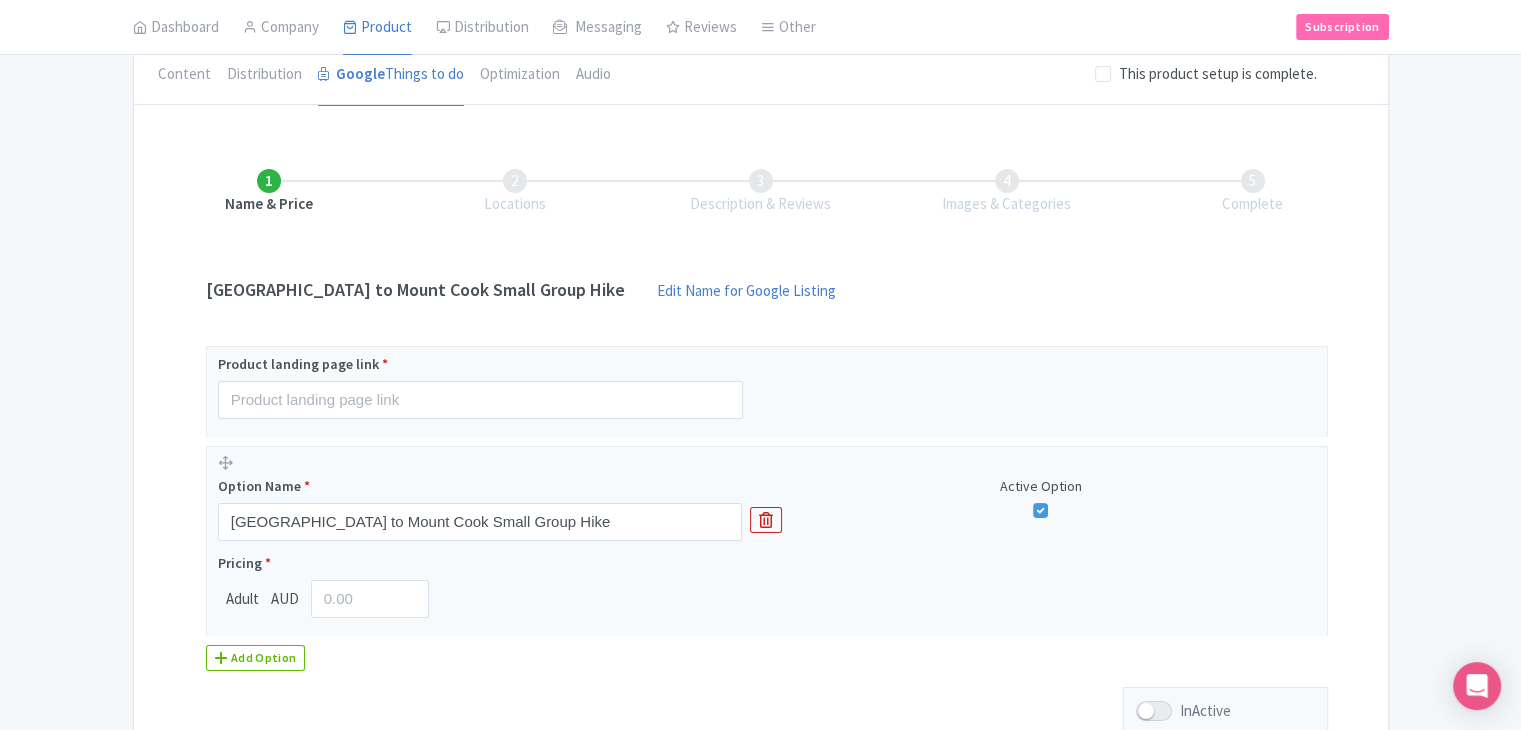 scroll, scrollTop: 200, scrollLeft: 0, axis: vertical 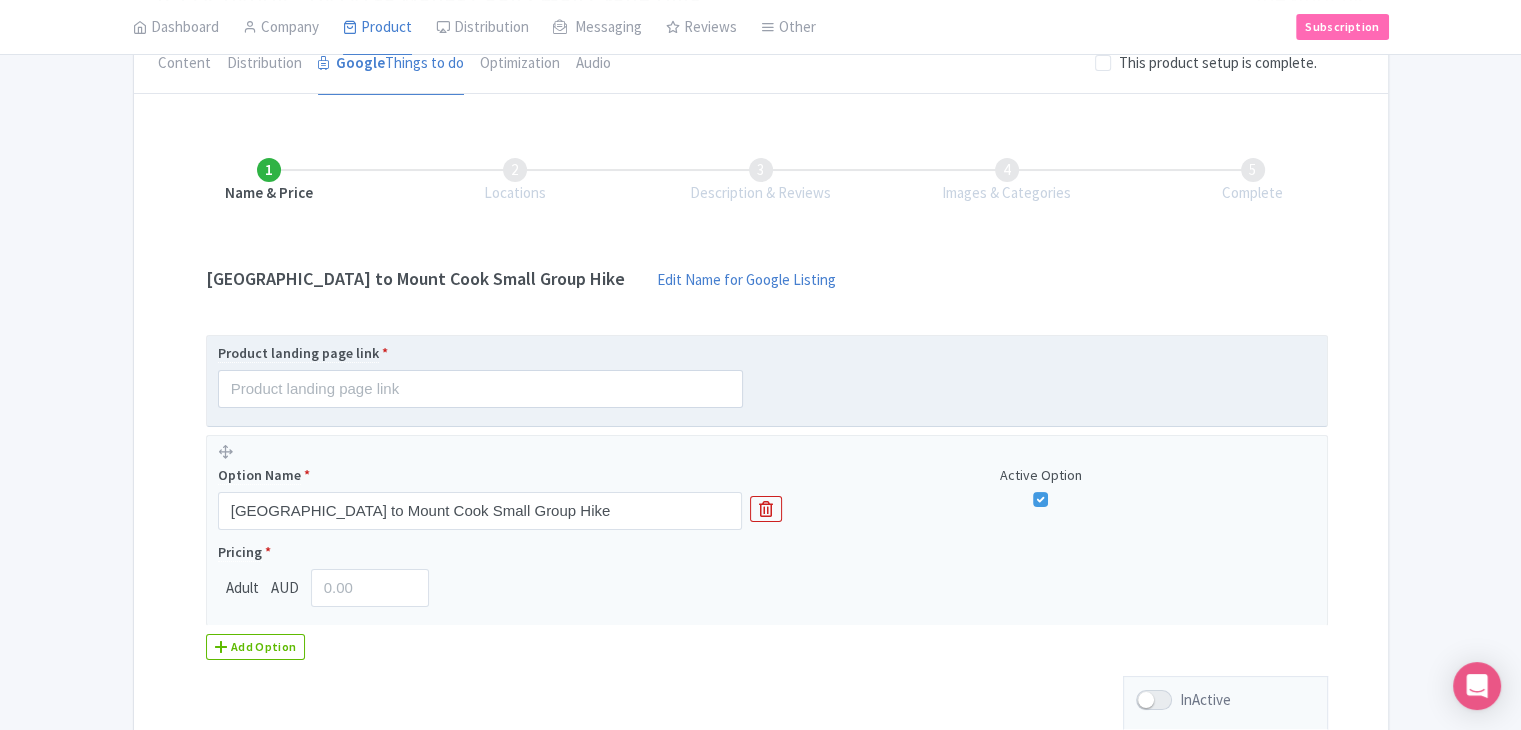 click on "Product landing page link
*" at bounding box center (767, 381) 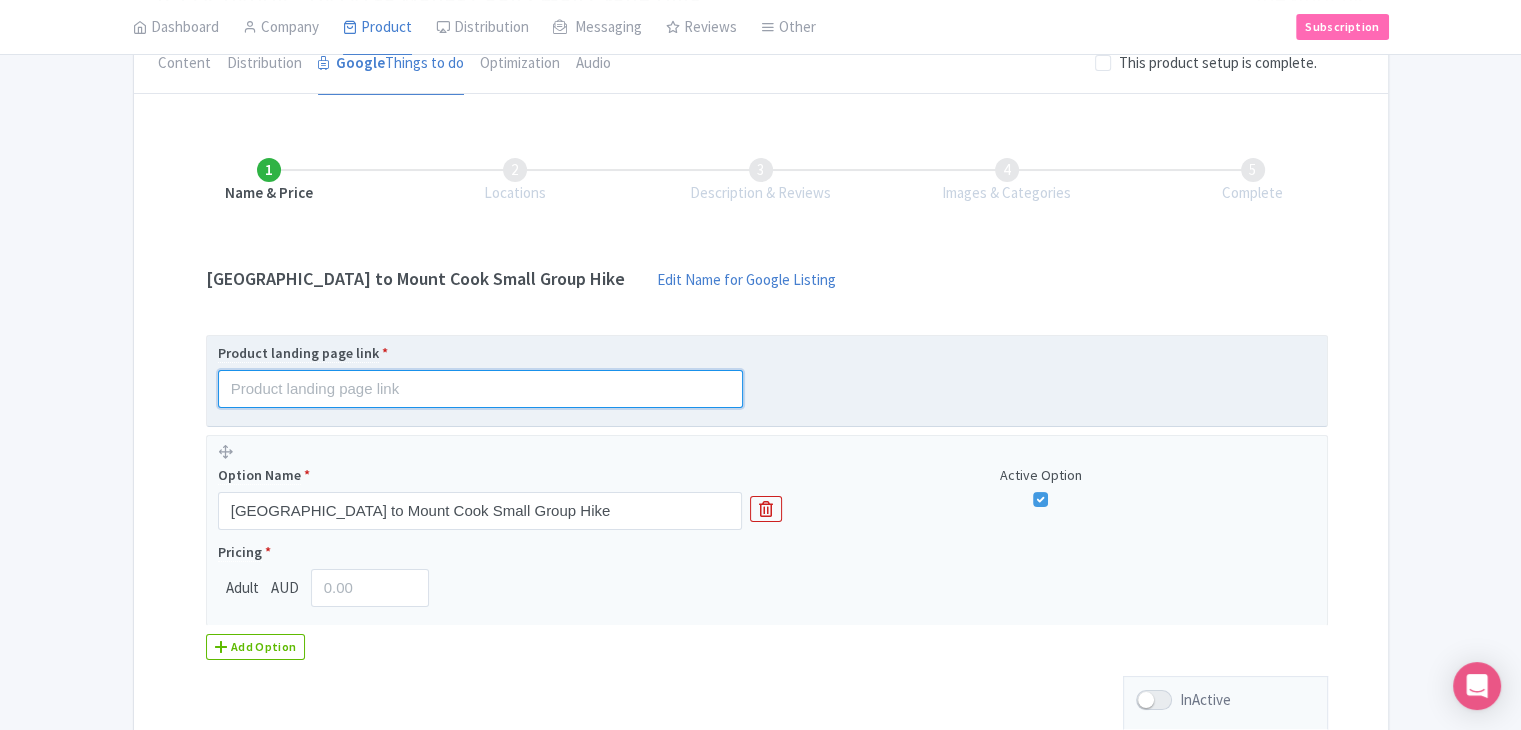 click at bounding box center [480, 389] 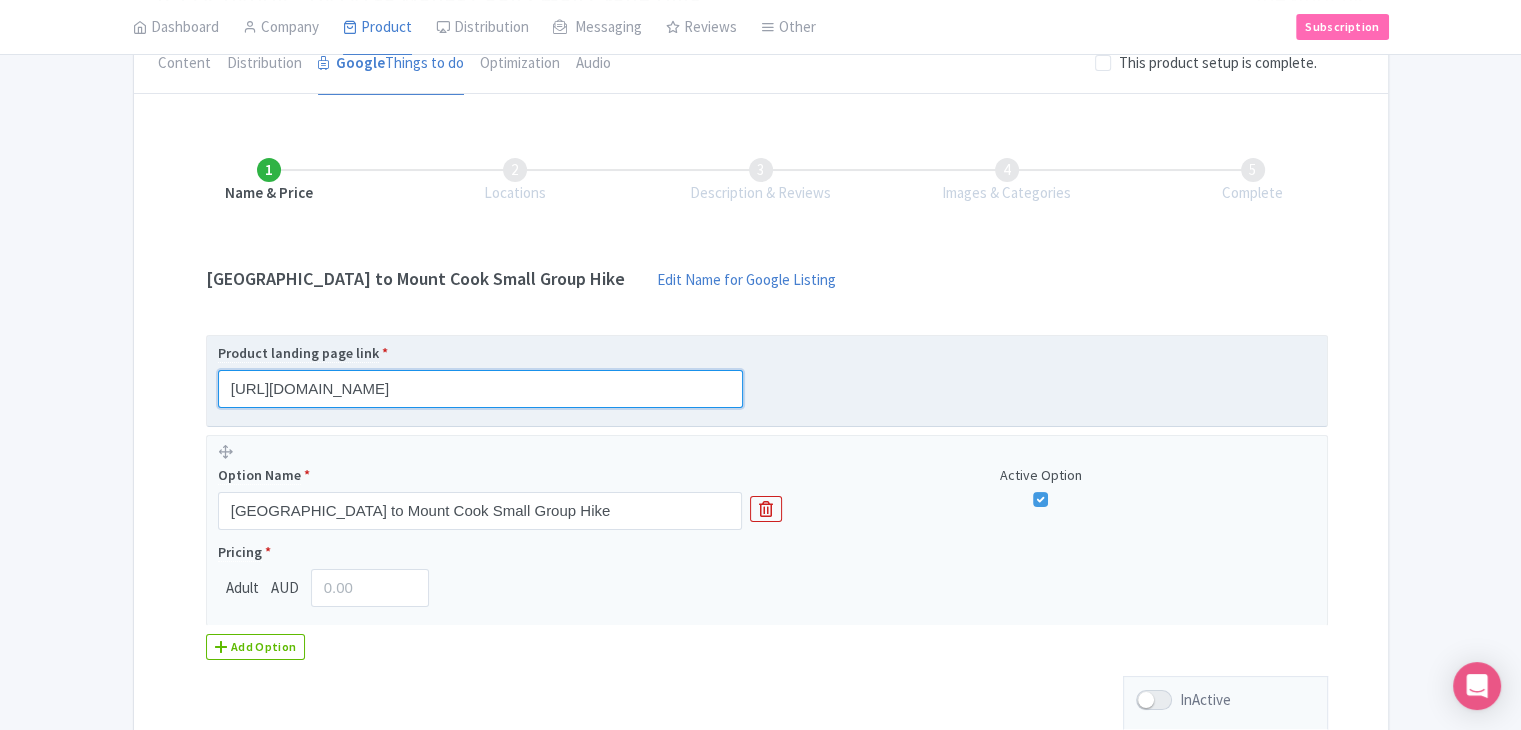scroll, scrollTop: 0, scrollLeft: 45, axis: horizontal 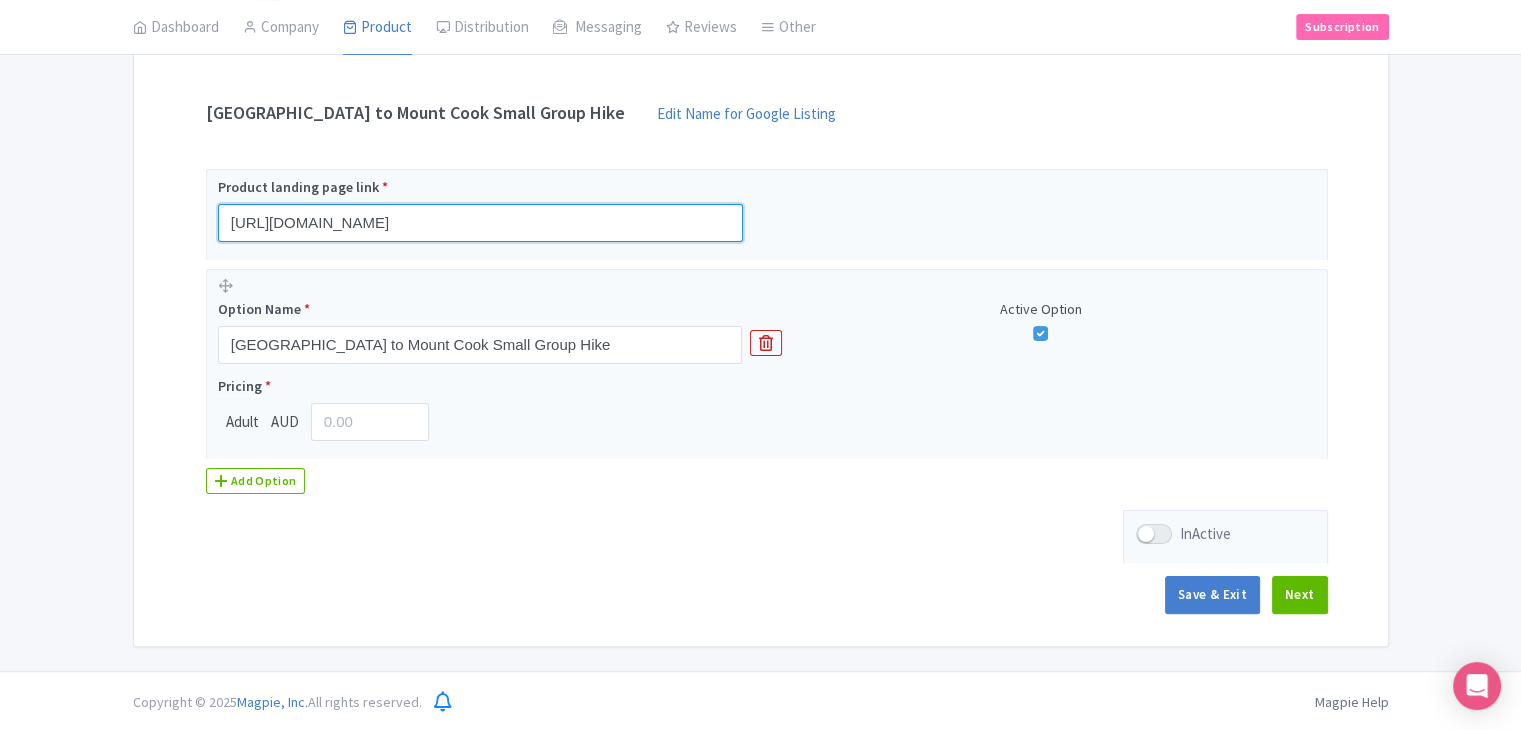 type on "https://www.findrhost.com/tours/queenstown-to-mt-cook-small-group-tour-one-way" 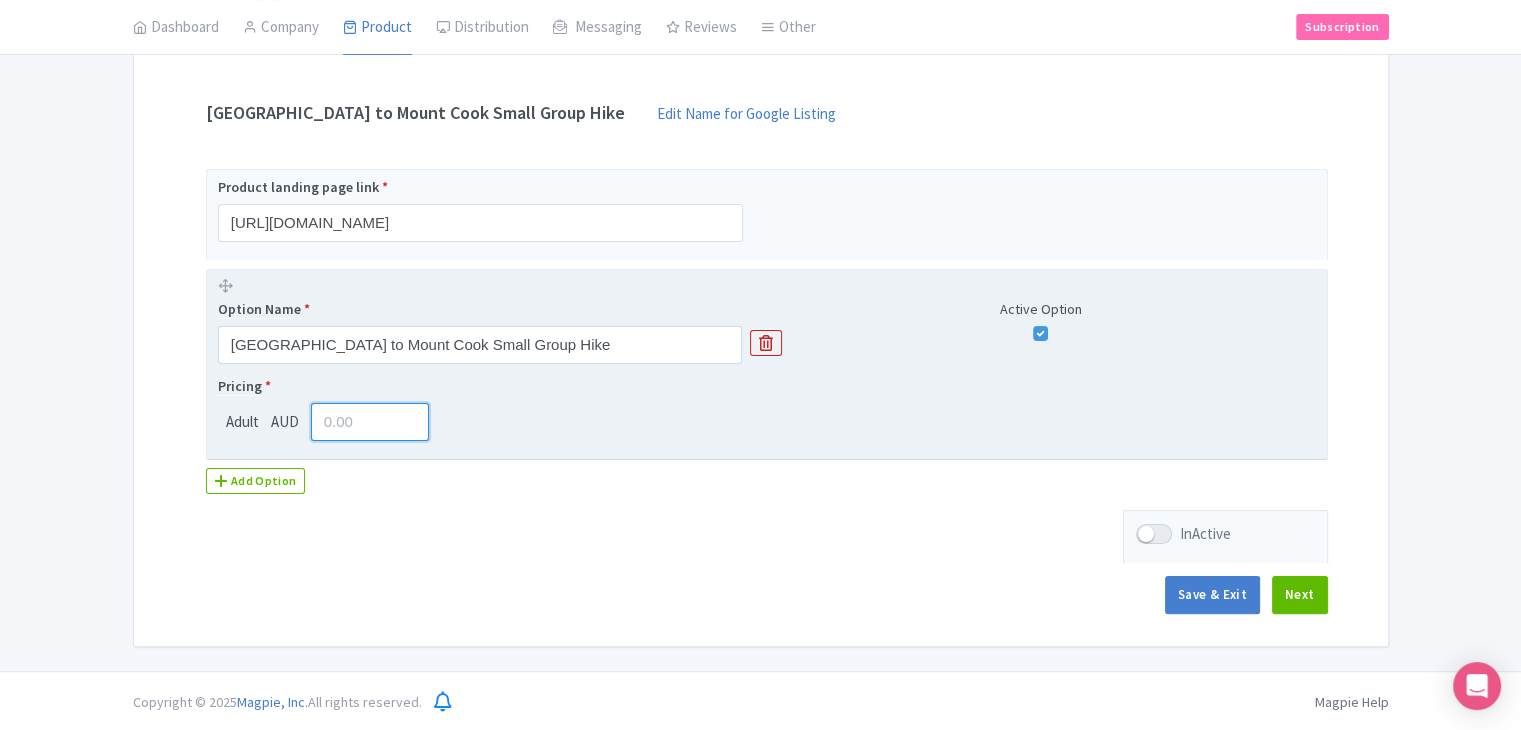 click at bounding box center (370, 422) 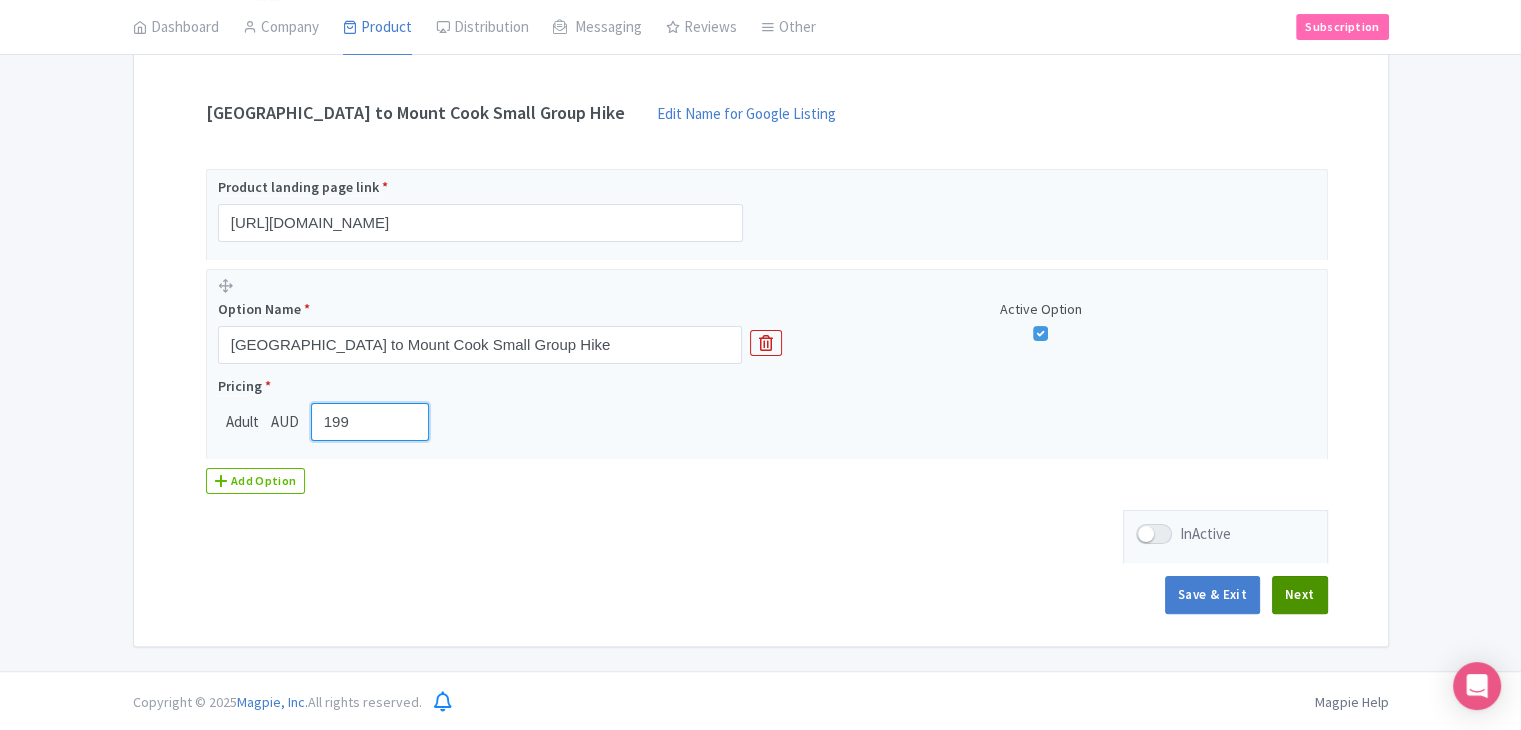 type on "199" 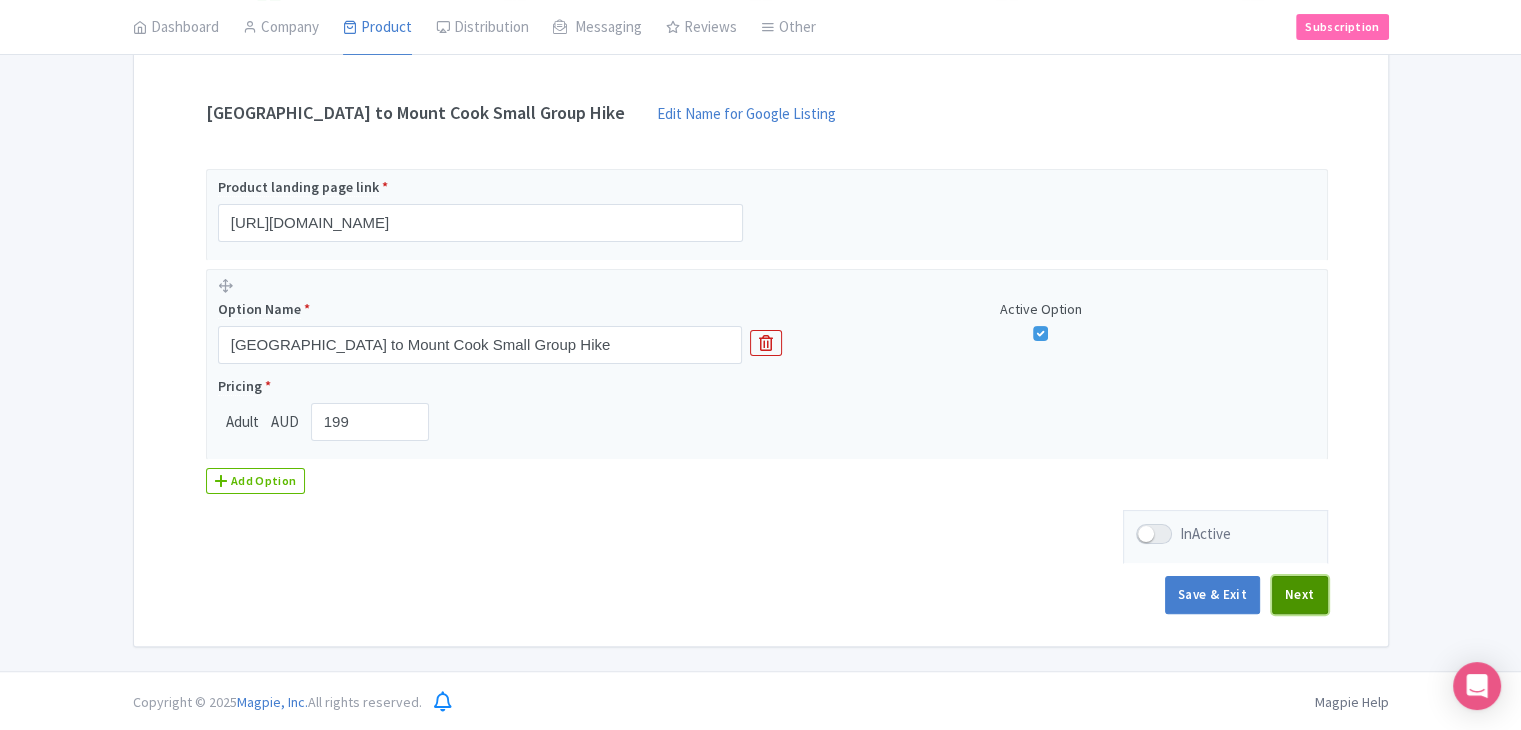 click on "Next" at bounding box center (1300, 595) 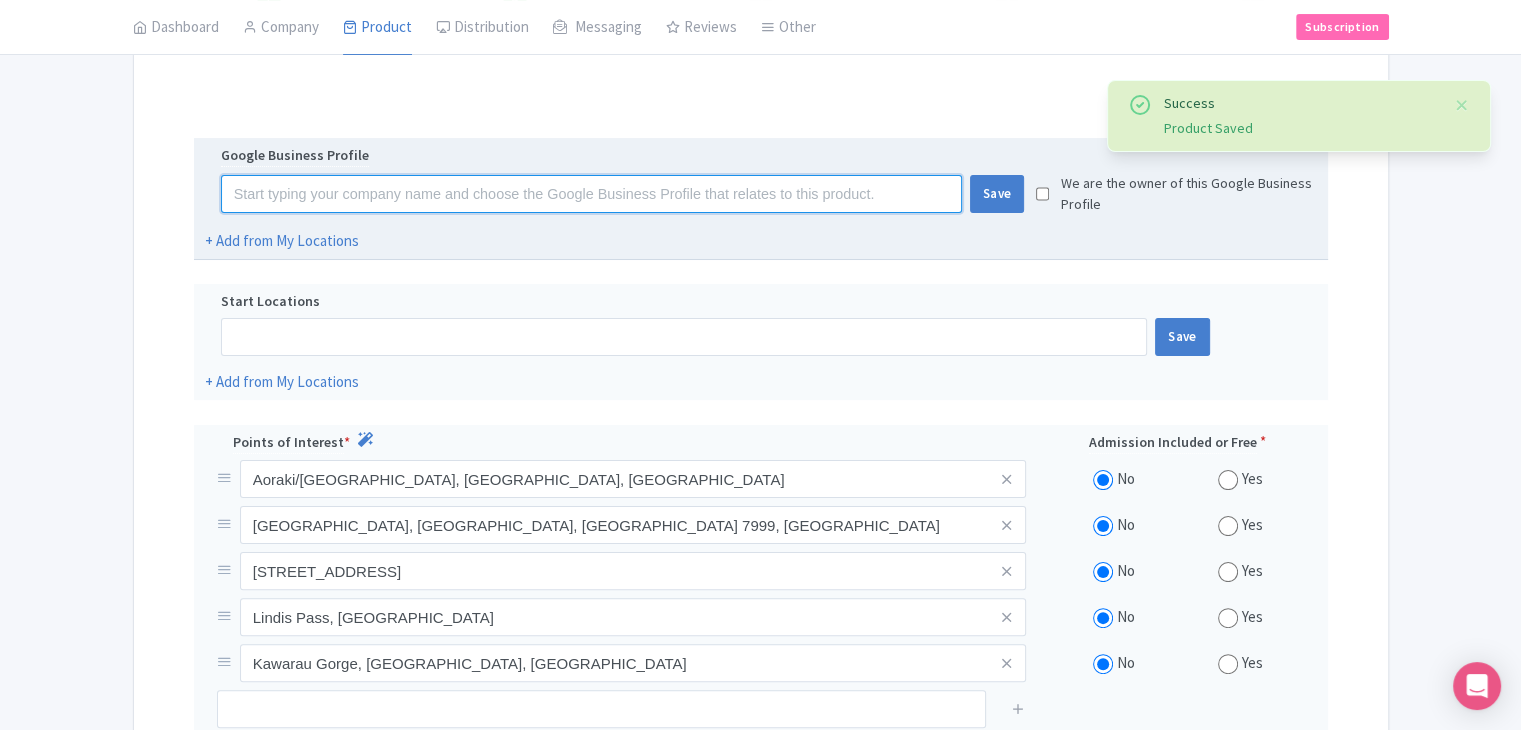 click at bounding box center (591, 194) 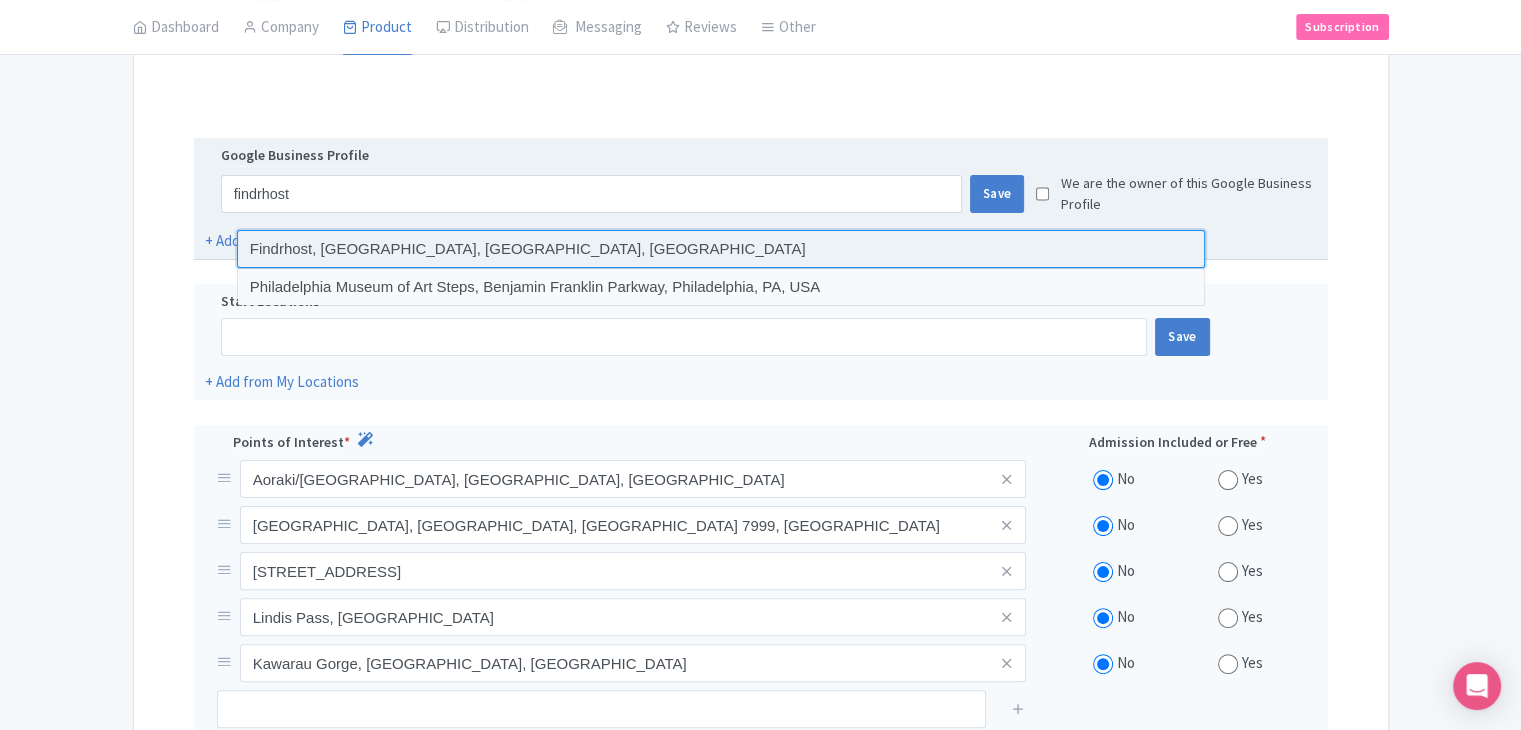 click at bounding box center (721, 249) 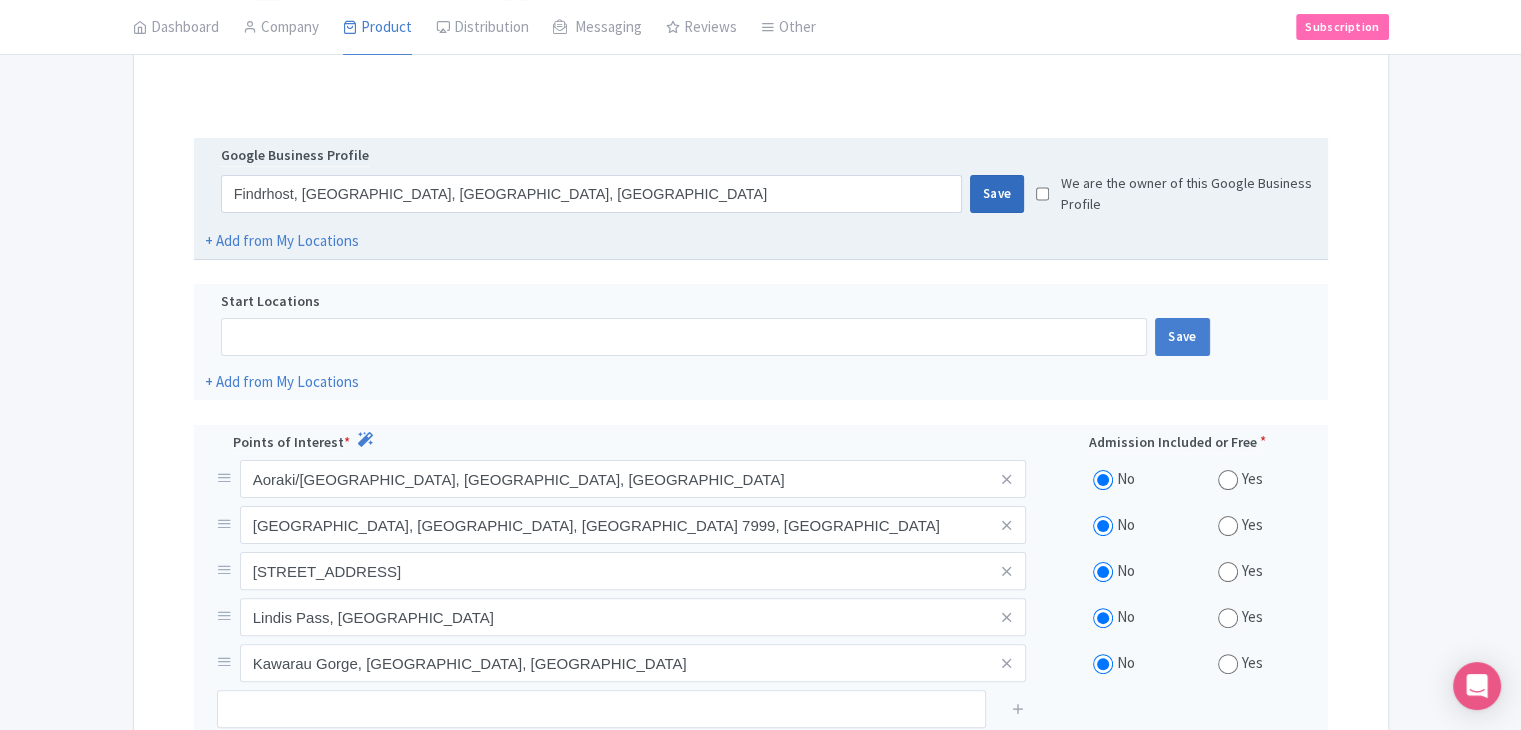 click on "Save" at bounding box center [997, 194] 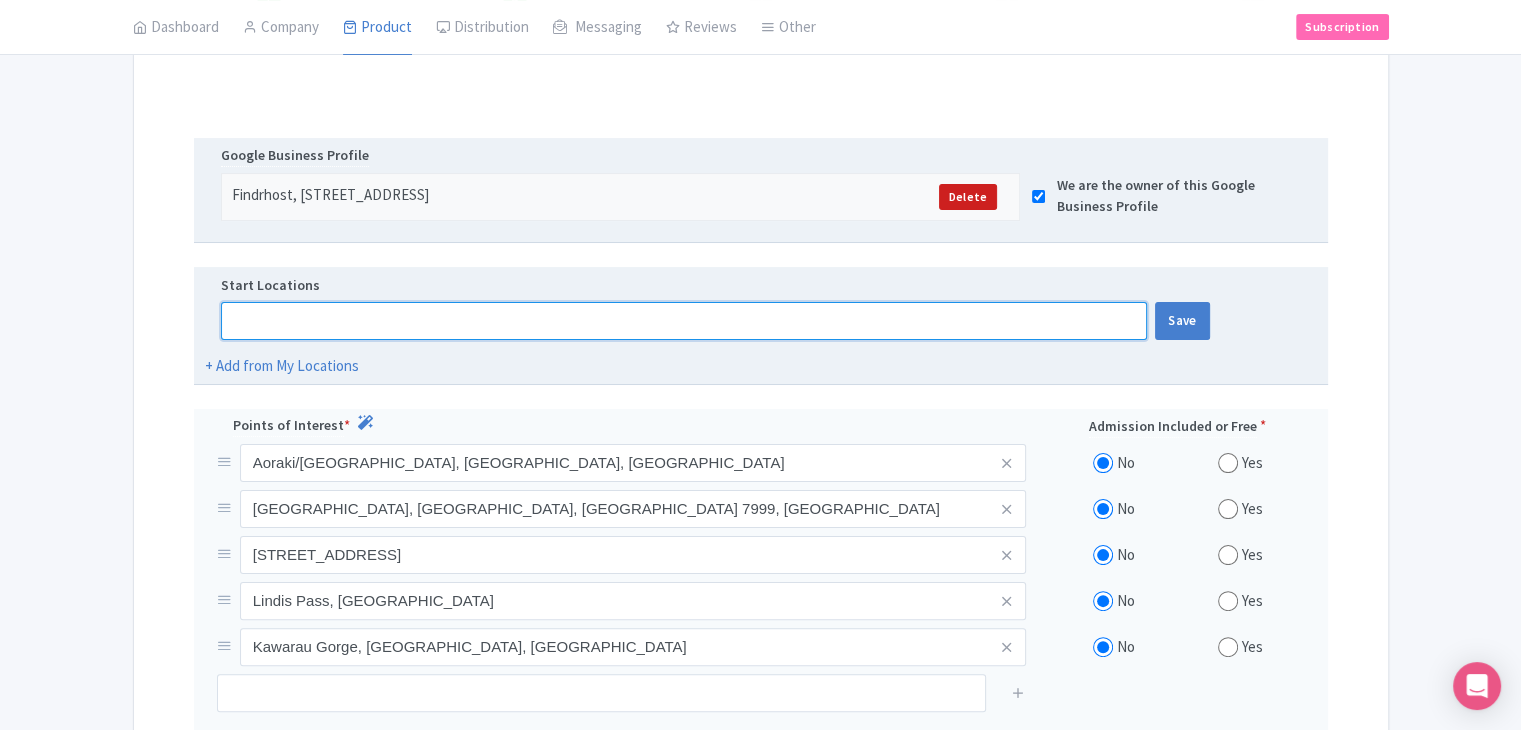 drag, startPoint x: 371, startPoint y: 305, endPoint x: 371, endPoint y: 317, distance: 12 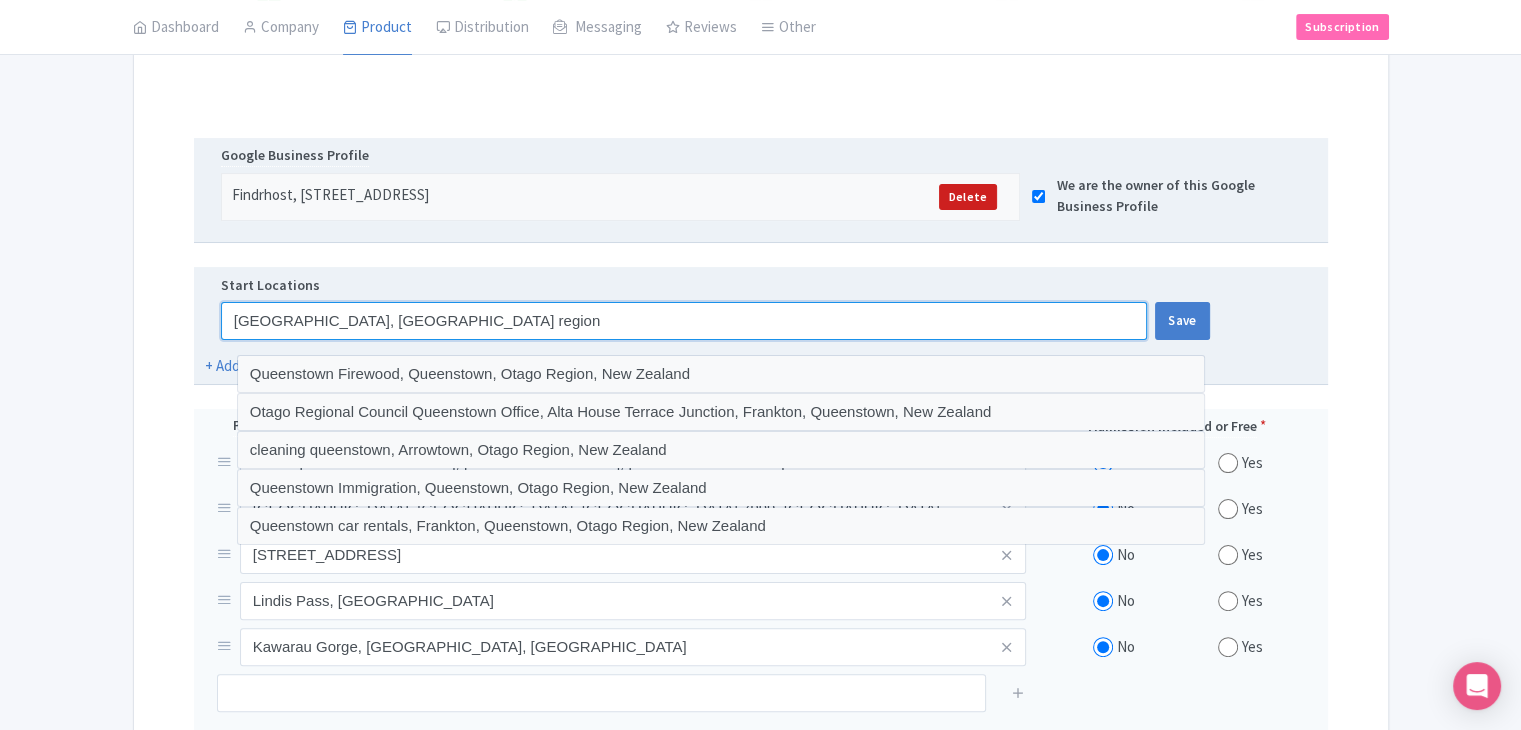 drag, startPoint x: 324, startPoint y: 317, endPoint x: 456, endPoint y: 323, distance: 132.13629 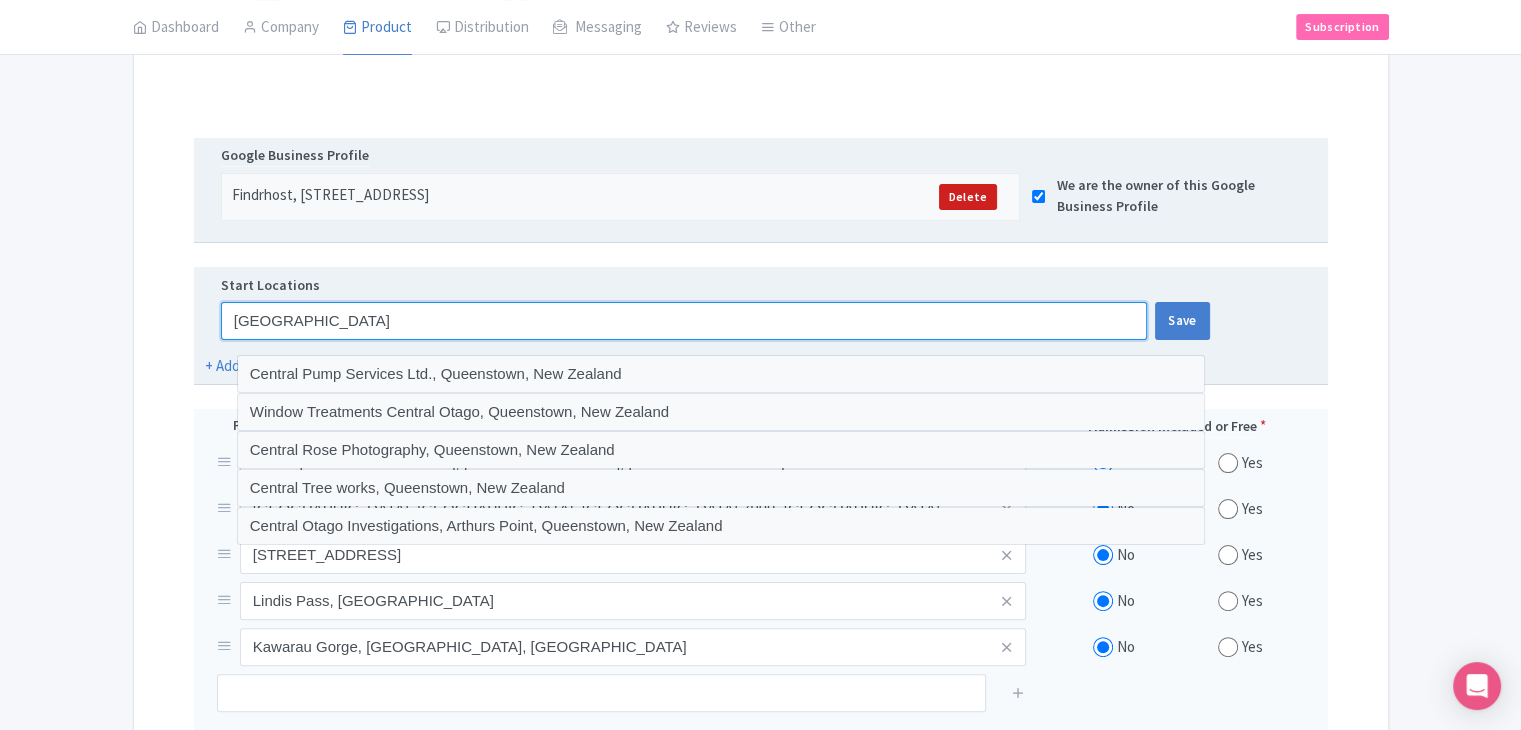 click on "queenstown central" at bounding box center [684, 321] 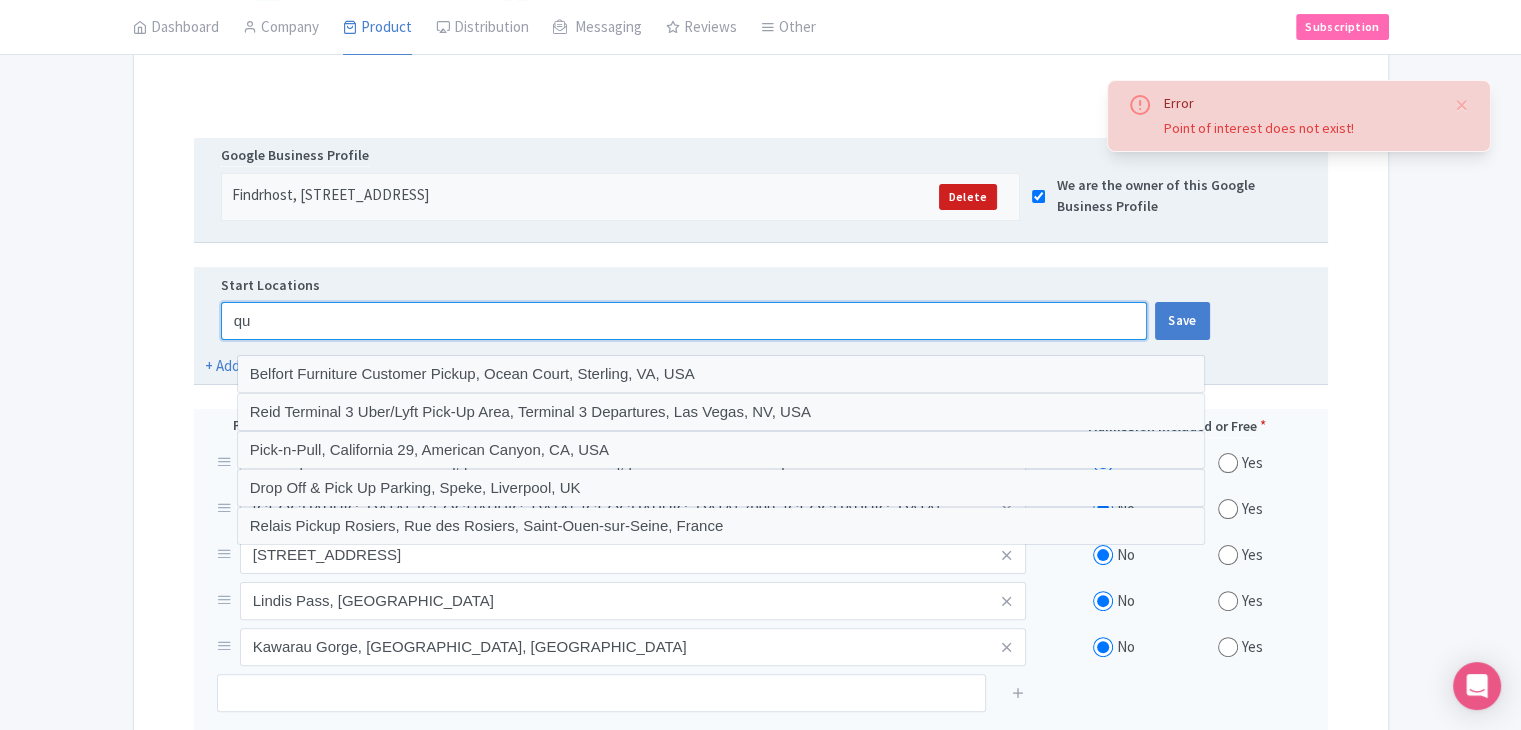 type on "q" 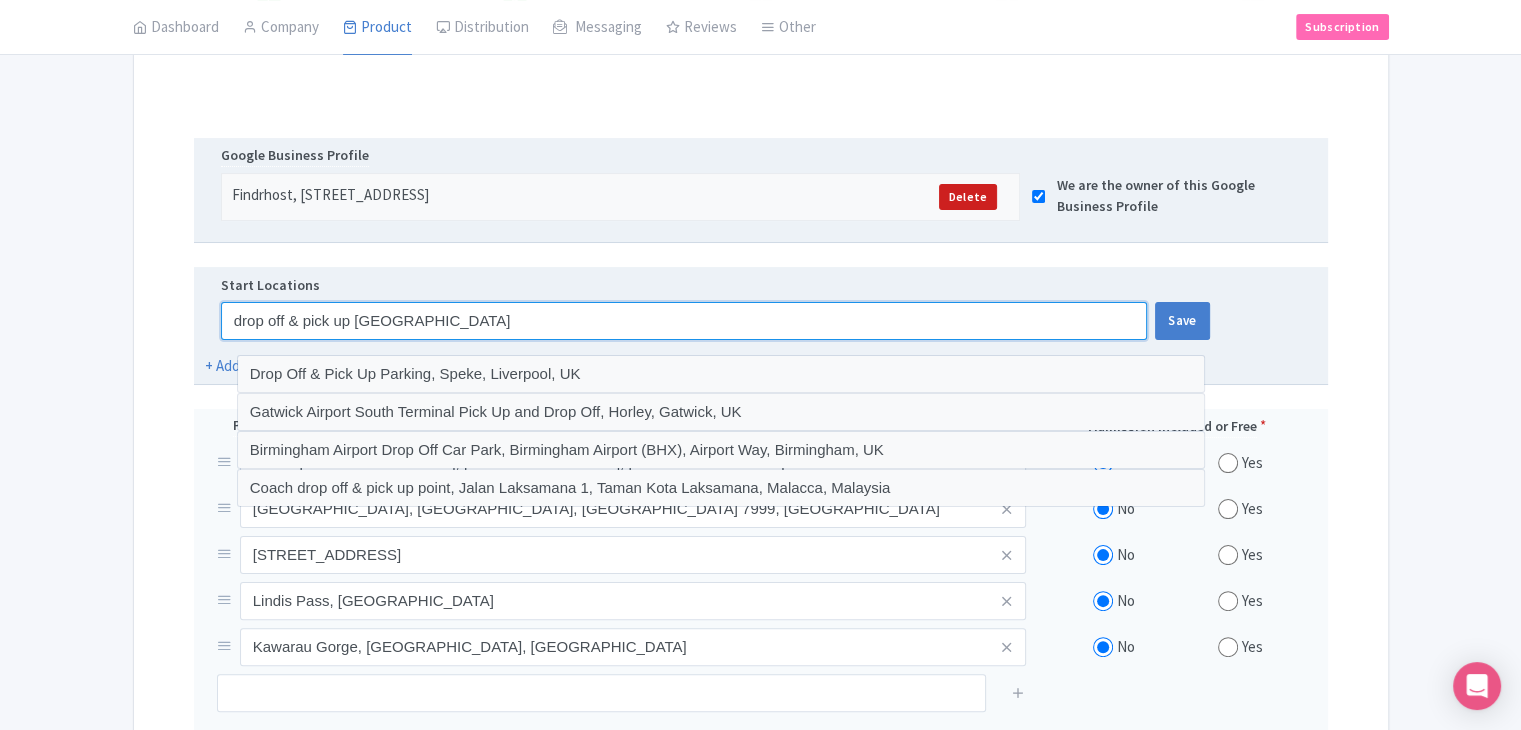 drag, startPoint x: 443, startPoint y: 326, endPoint x: 243, endPoint y: 331, distance: 200.06248 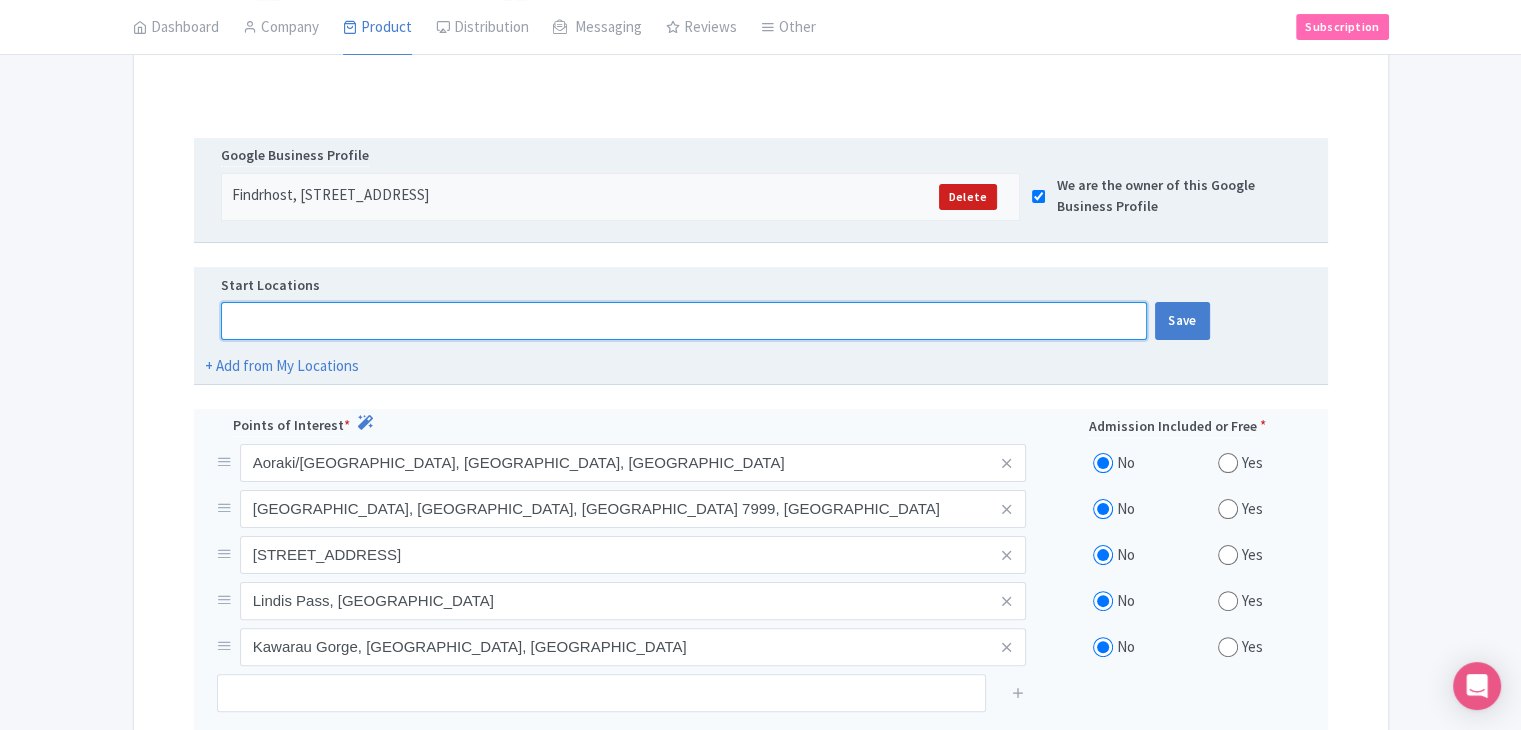 paste on "Kawarau Gorge" 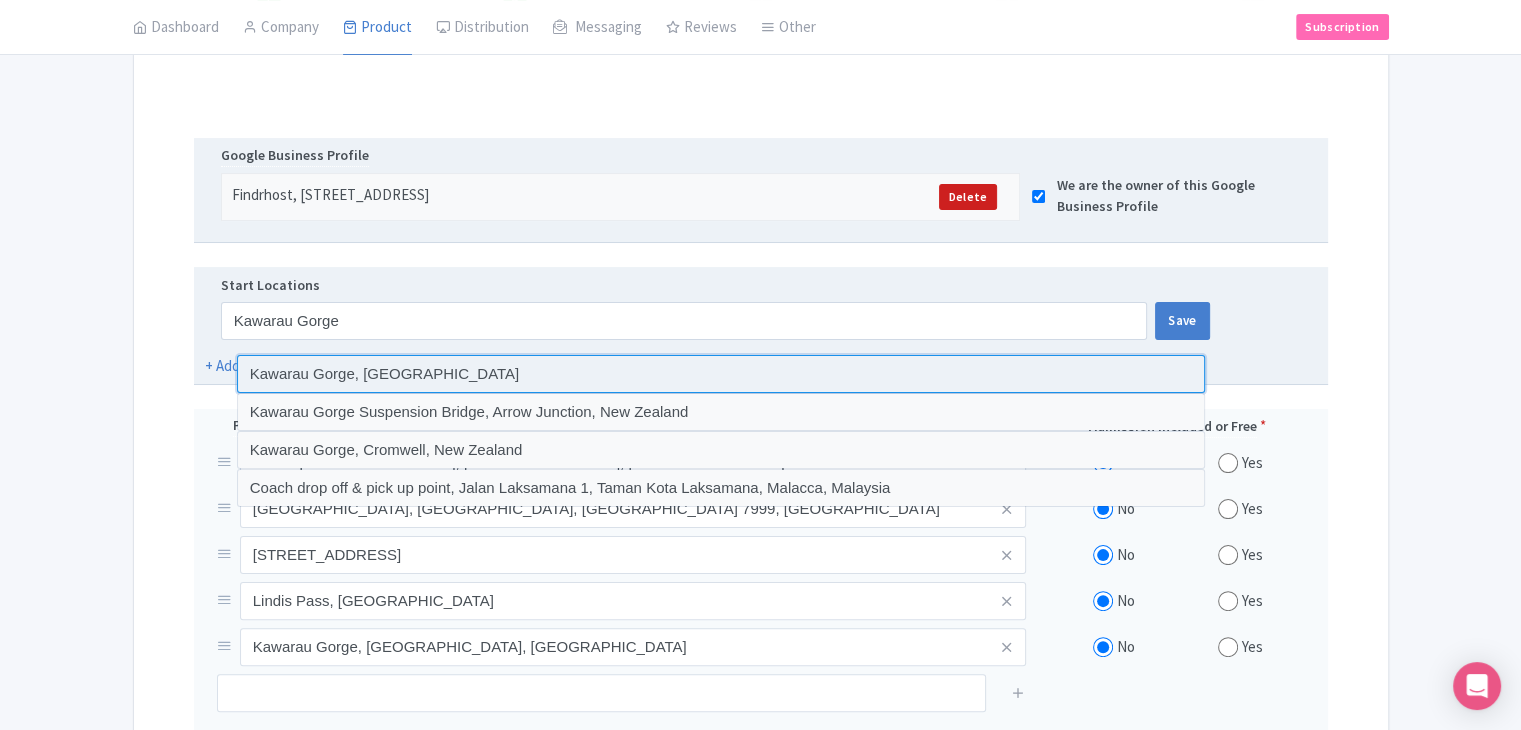 click at bounding box center (721, 374) 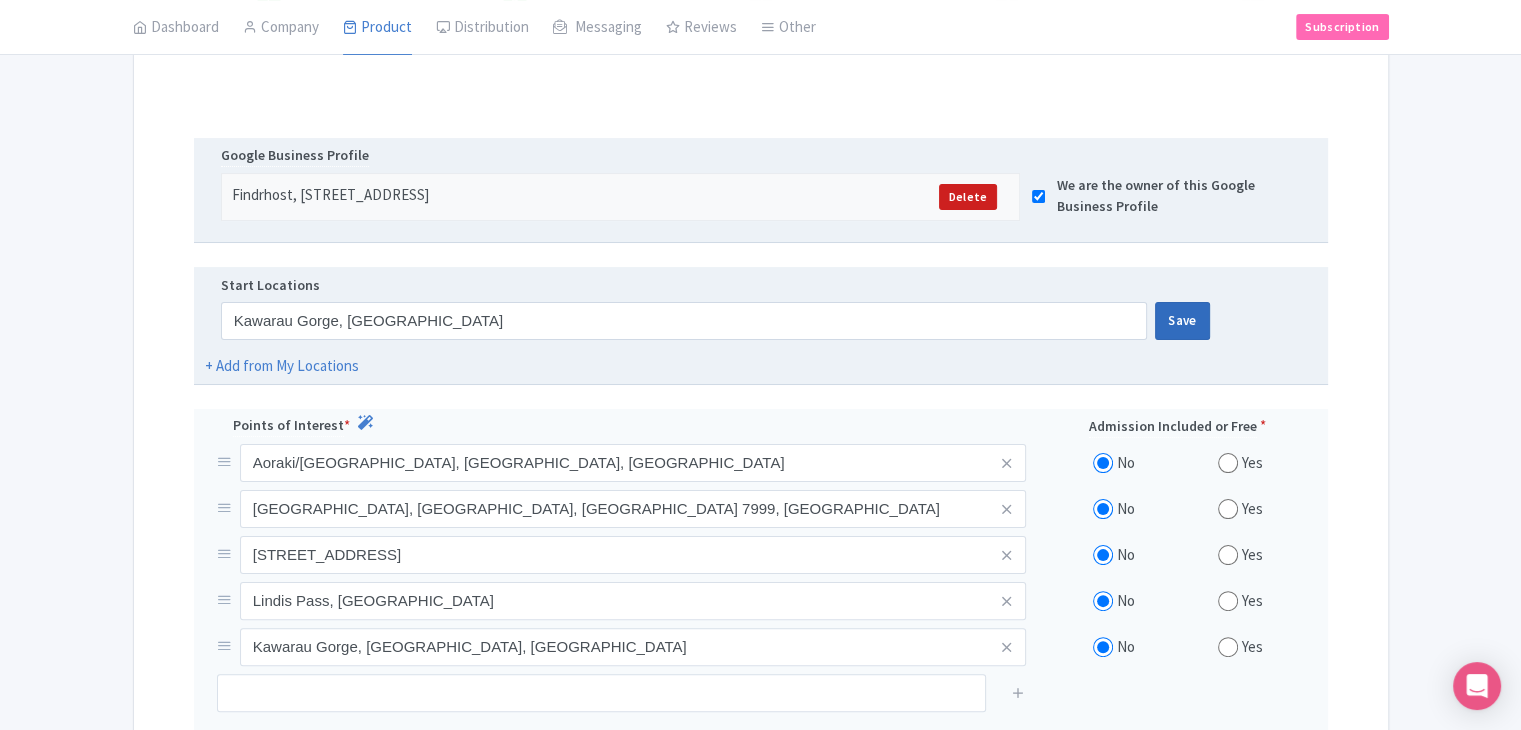 click on "Save" at bounding box center [1182, 321] 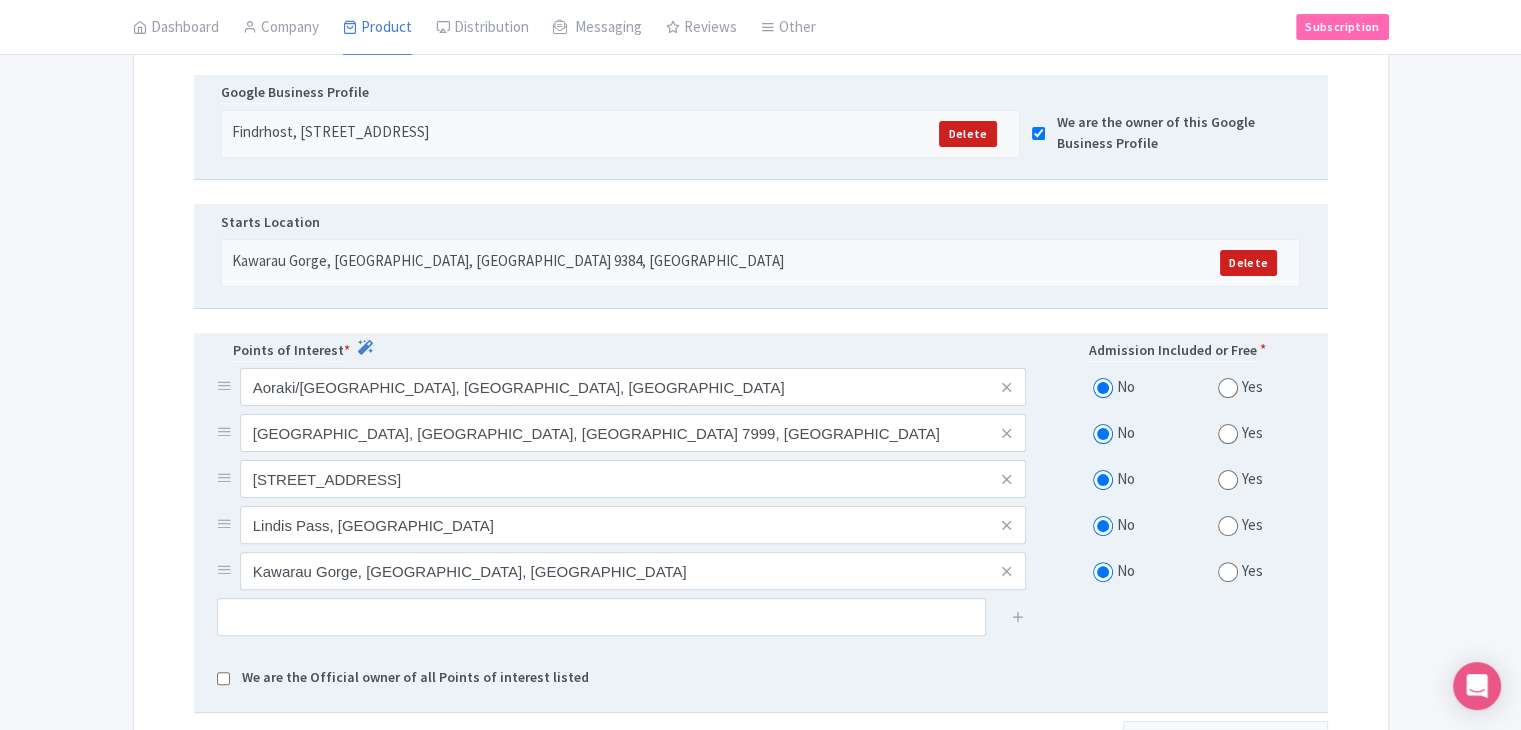 scroll, scrollTop: 665, scrollLeft: 0, axis: vertical 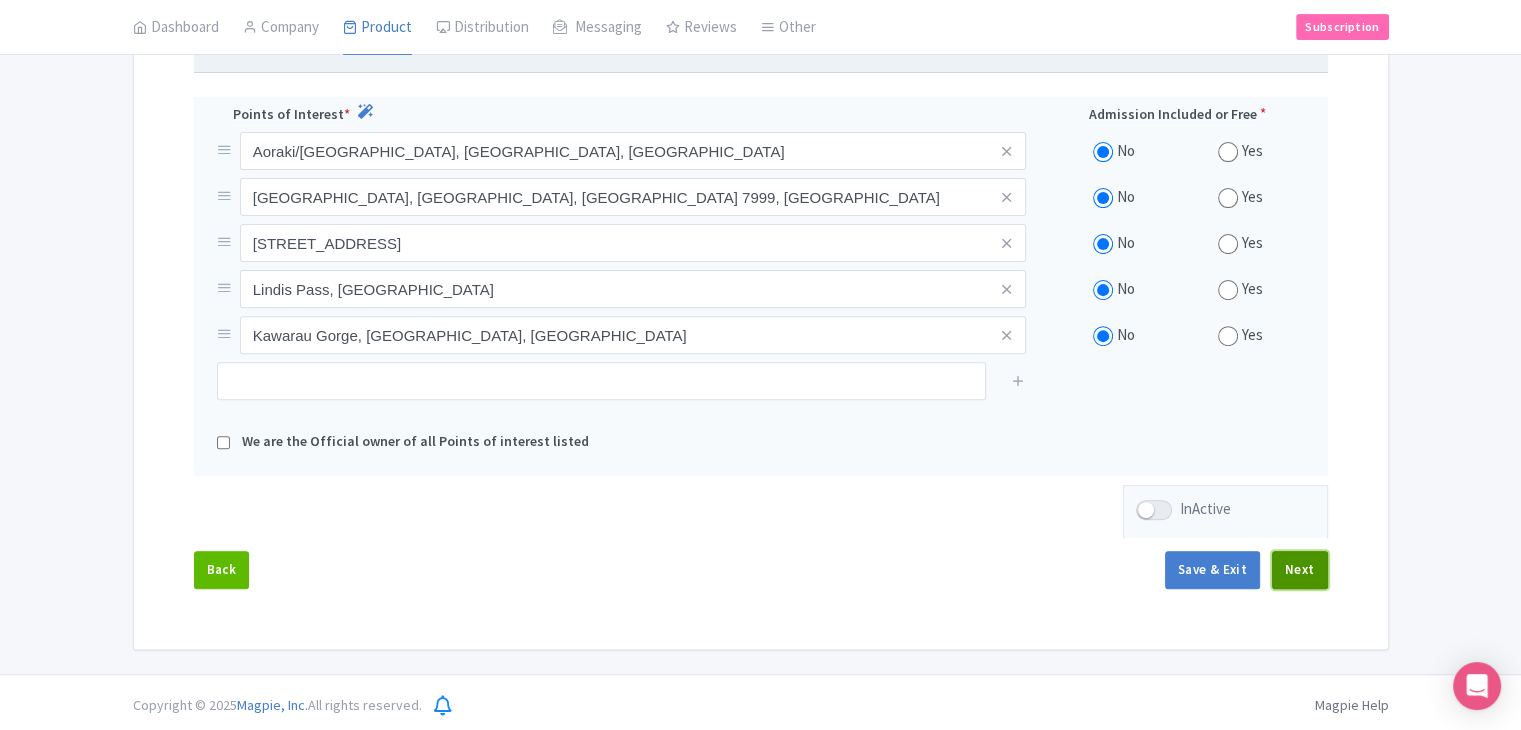 click on "Next" at bounding box center [1300, 570] 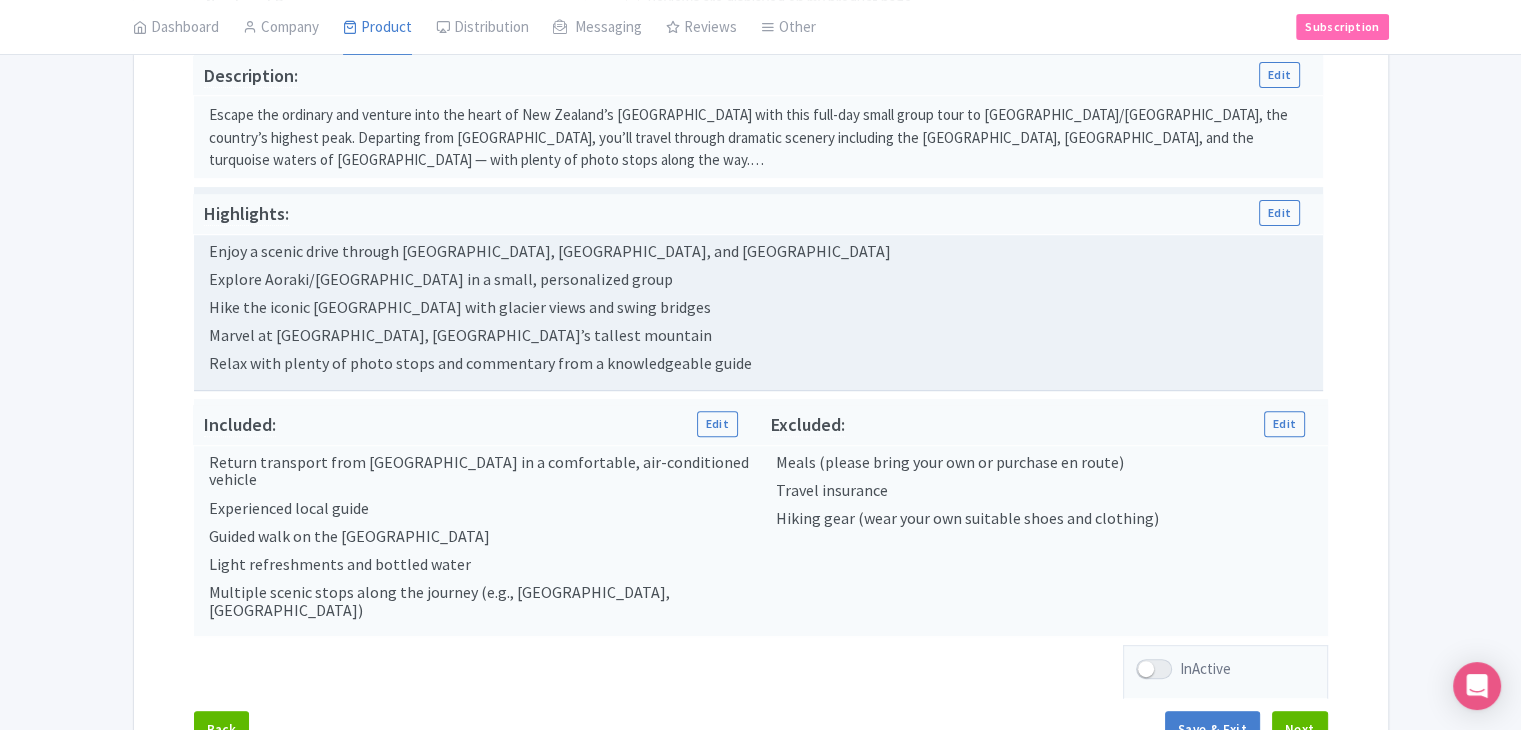 scroll, scrollTop: 365, scrollLeft: 0, axis: vertical 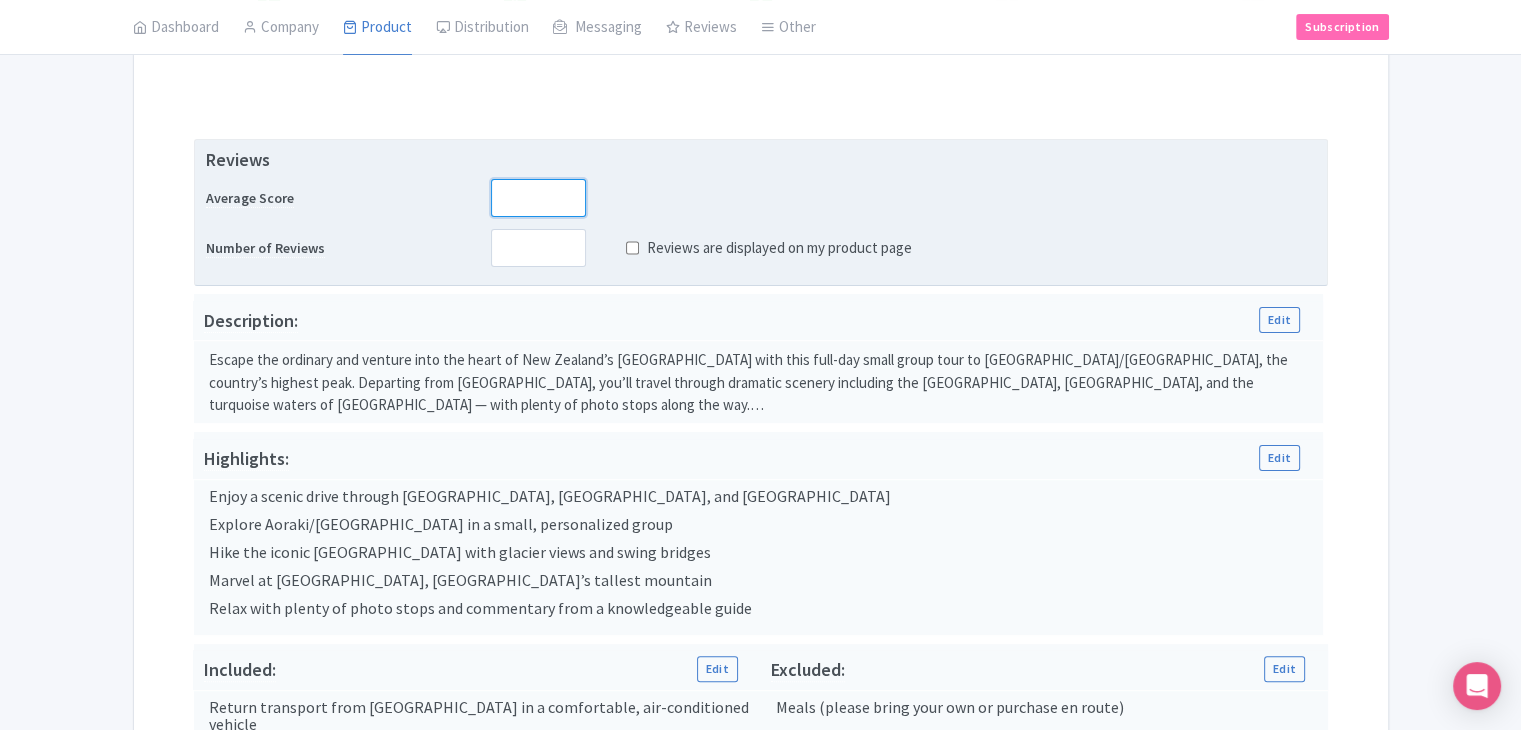 click at bounding box center [538, 198] 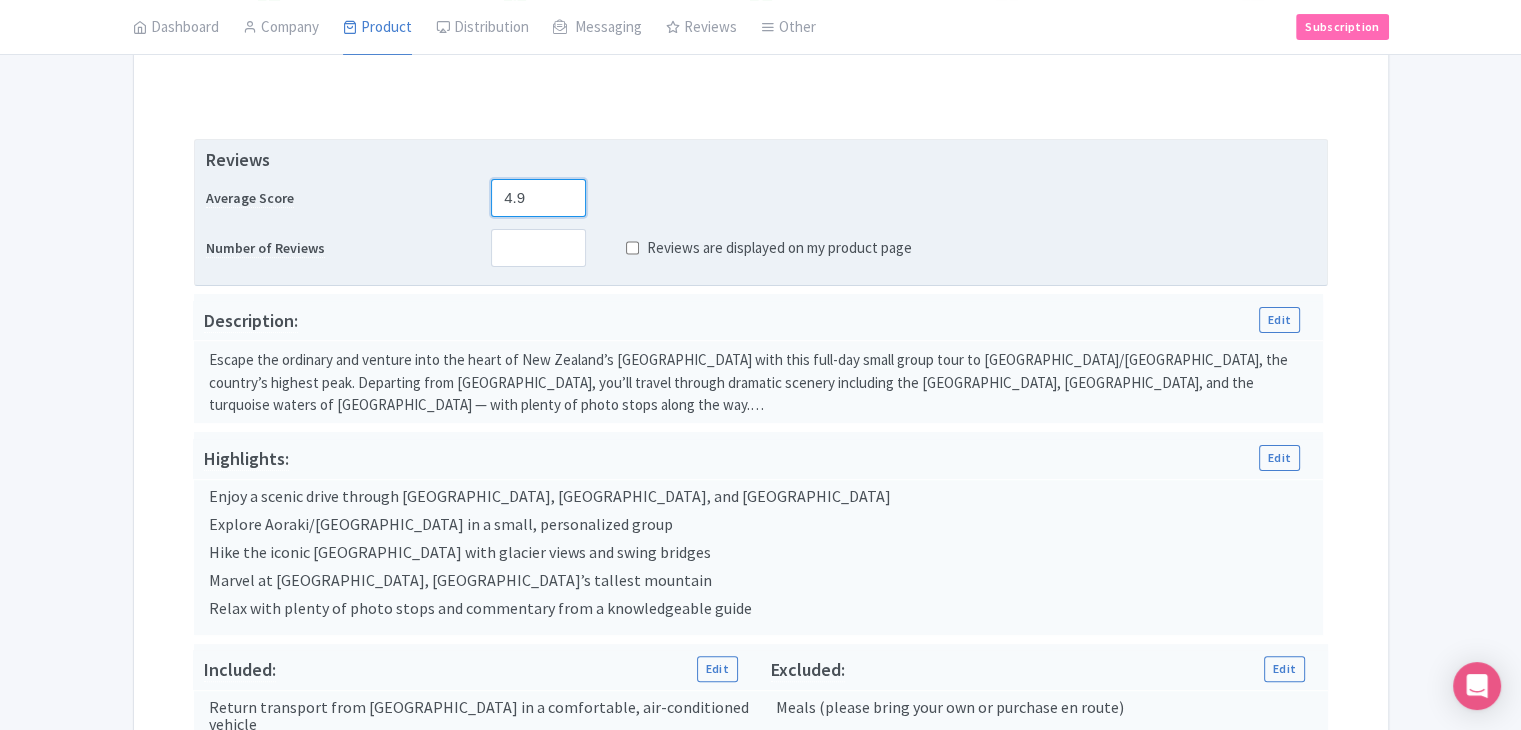 type on "4.9" 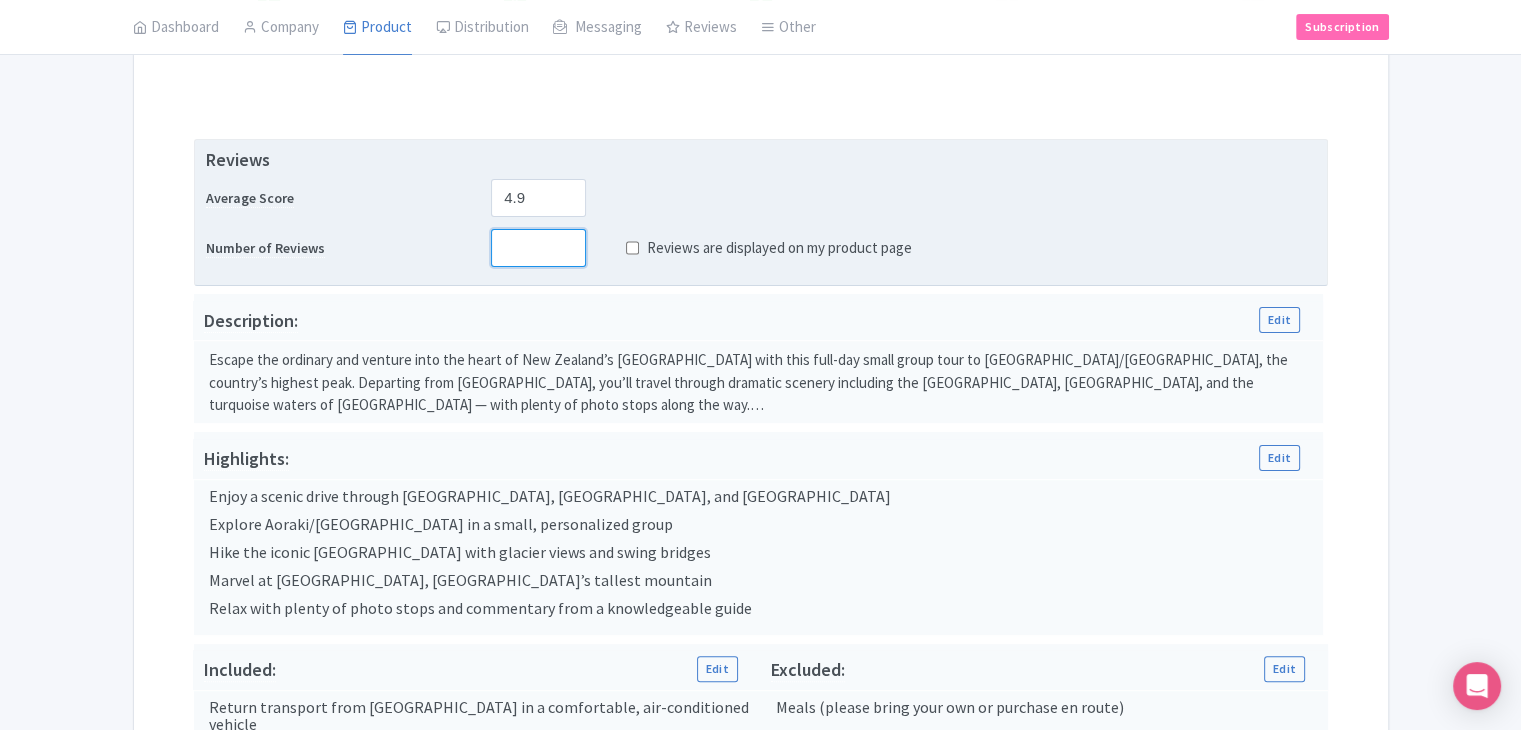 click at bounding box center (538, 248) 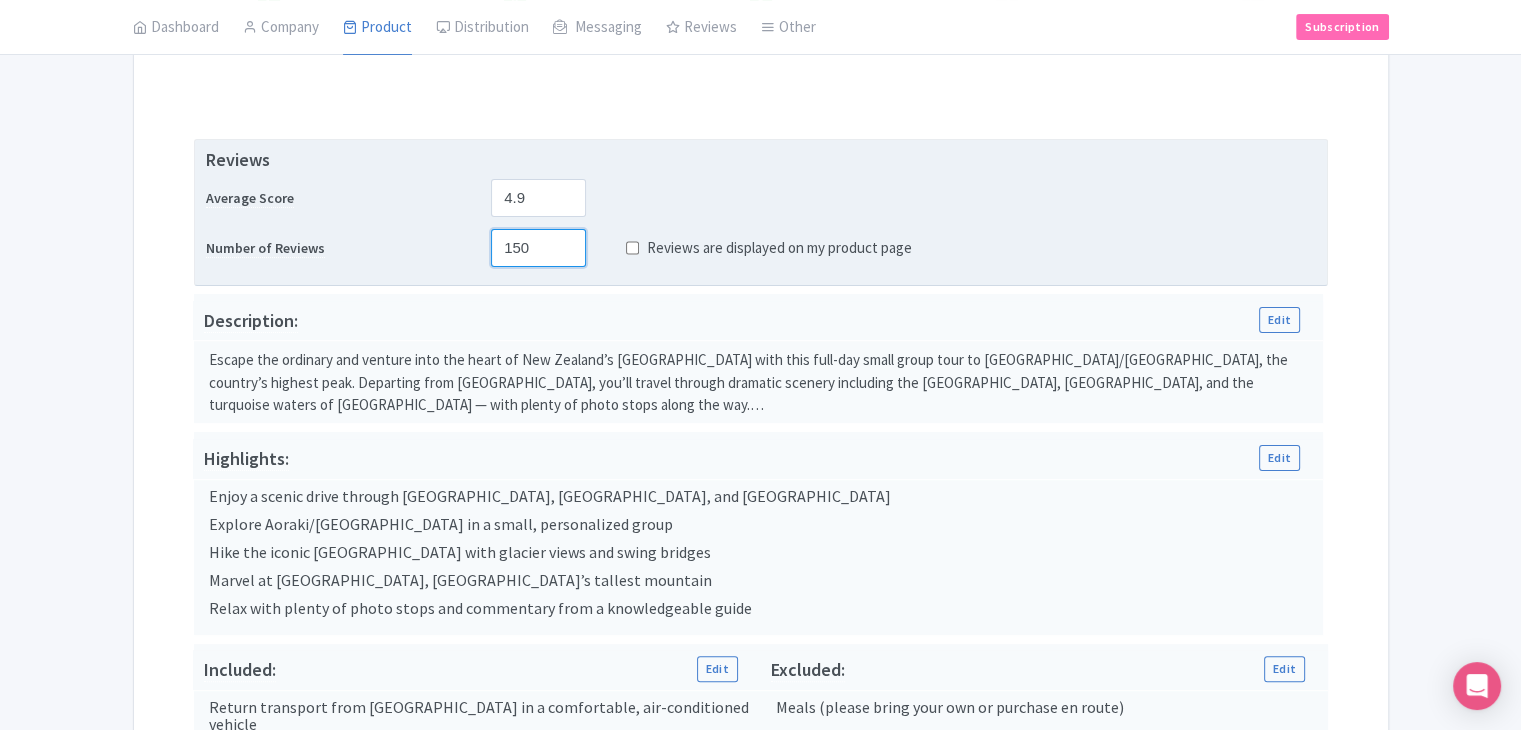 type on "150" 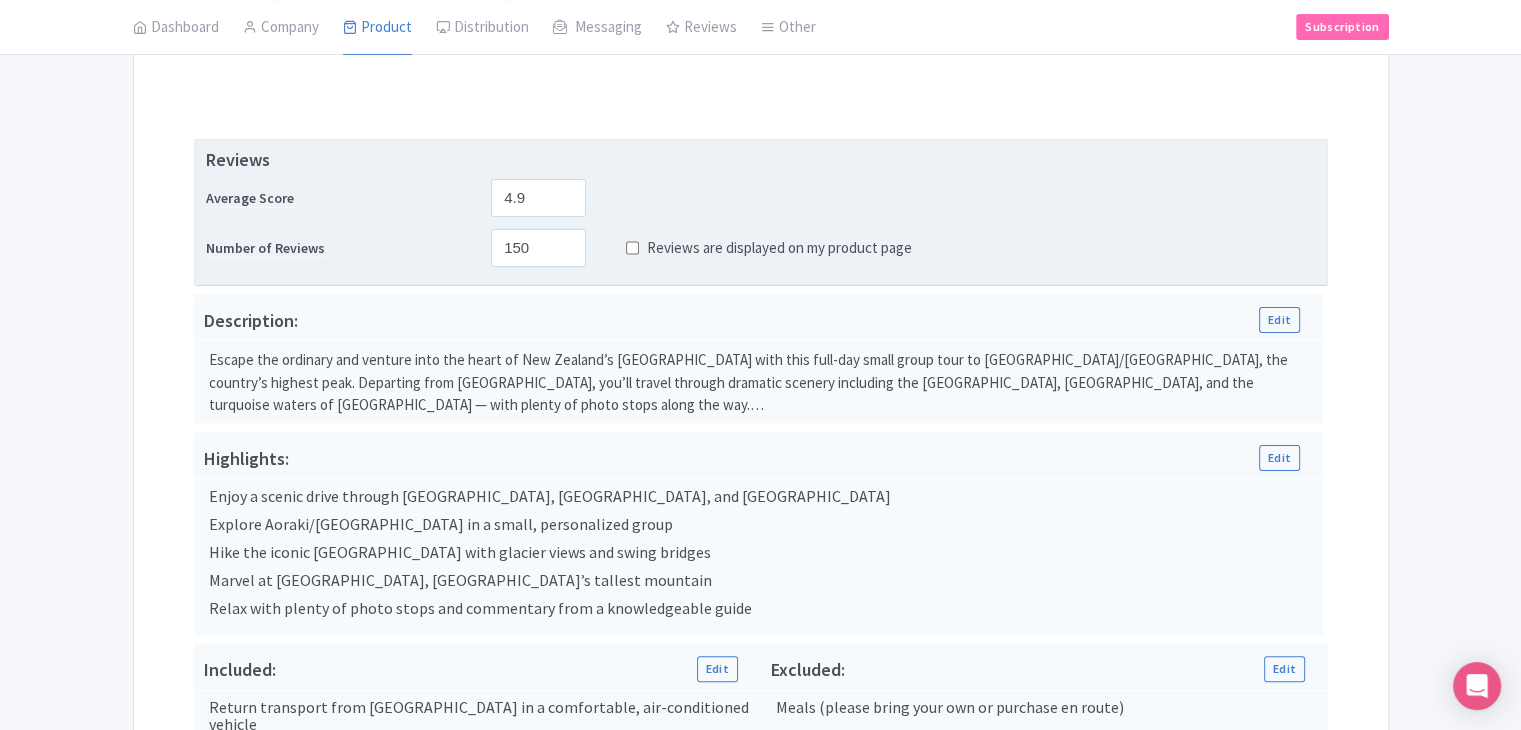 click on "Reviews are displayed on my product page" at bounding box center (632, 248) 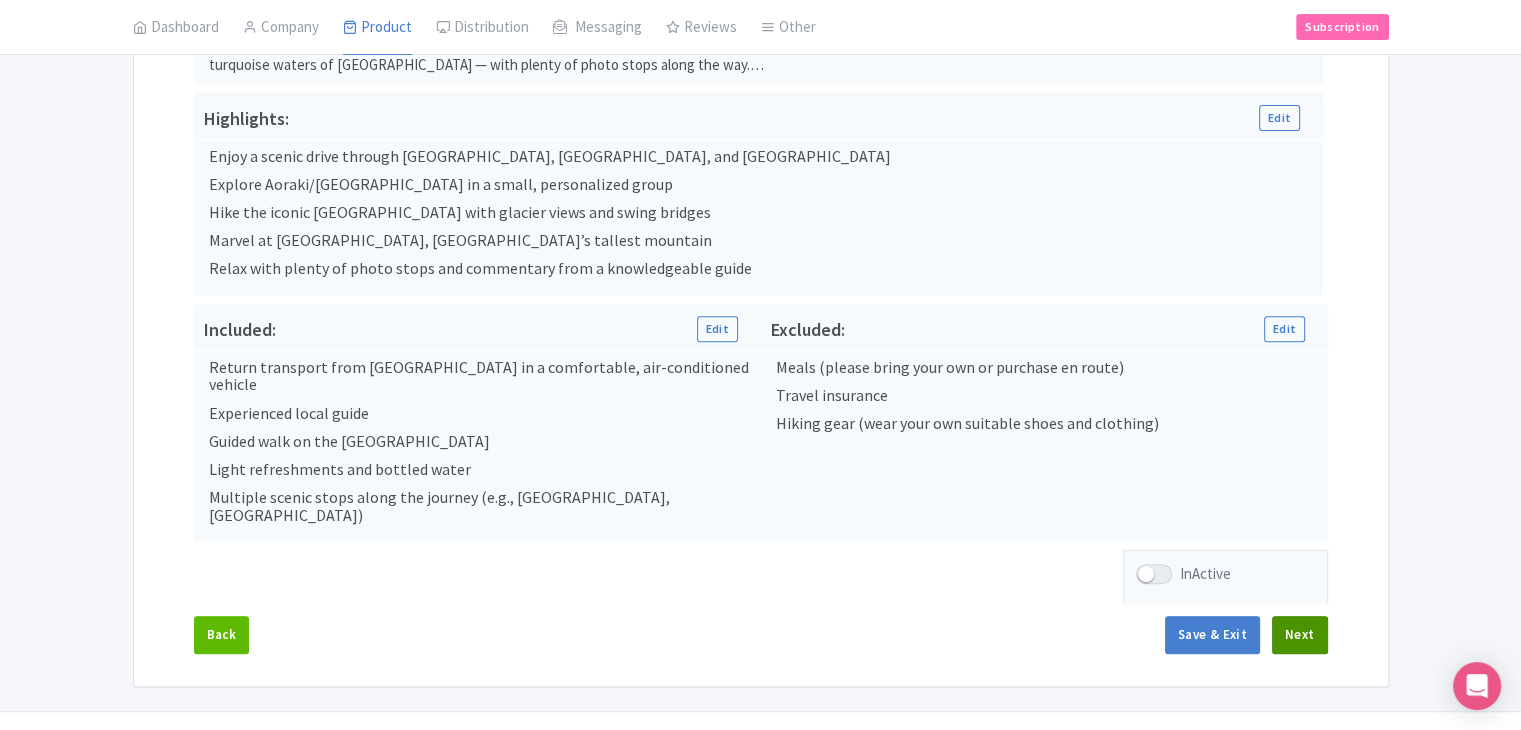 scroll, scrollTop: 709, scrollLeft: 0, axis: vertical 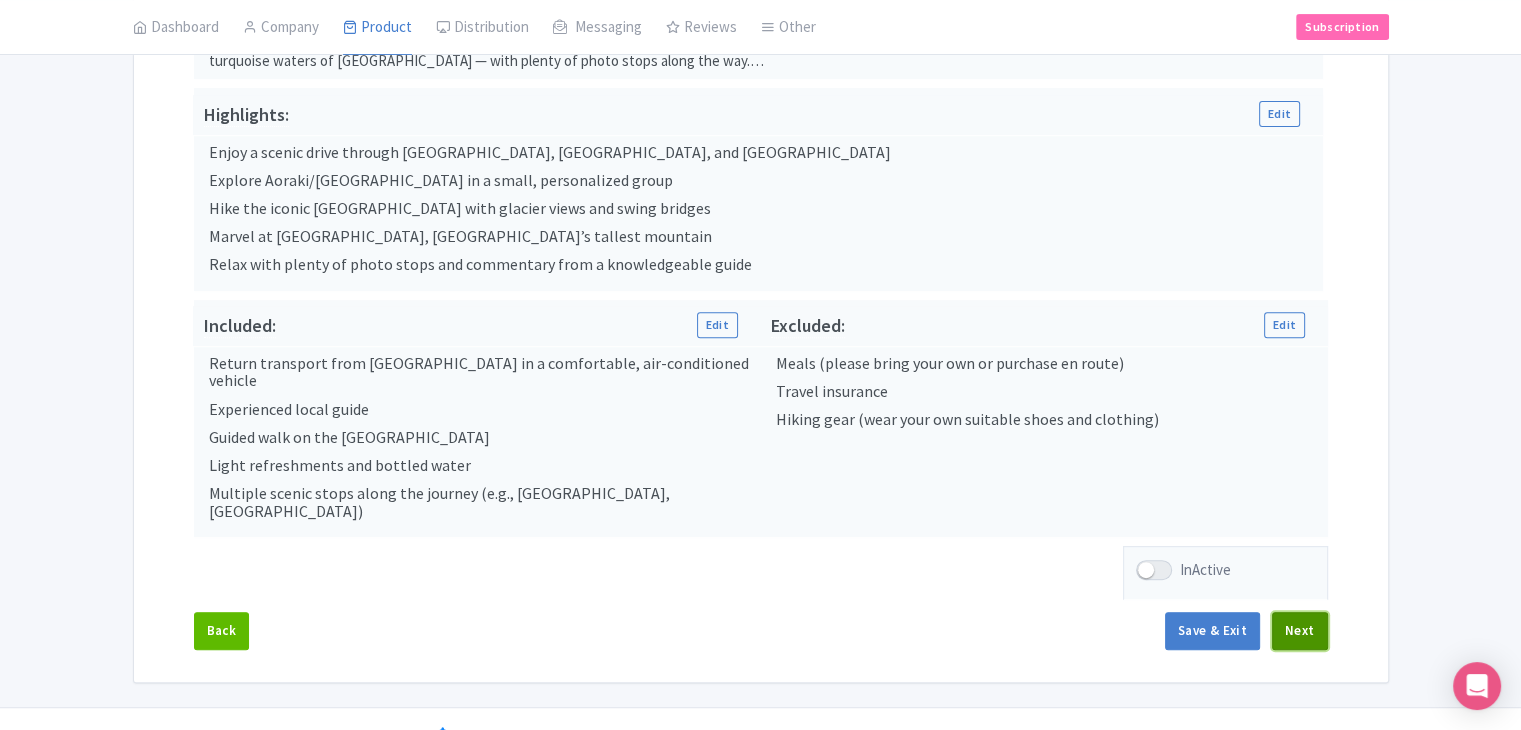 click on "Next" at bounding box center [1300, 631] 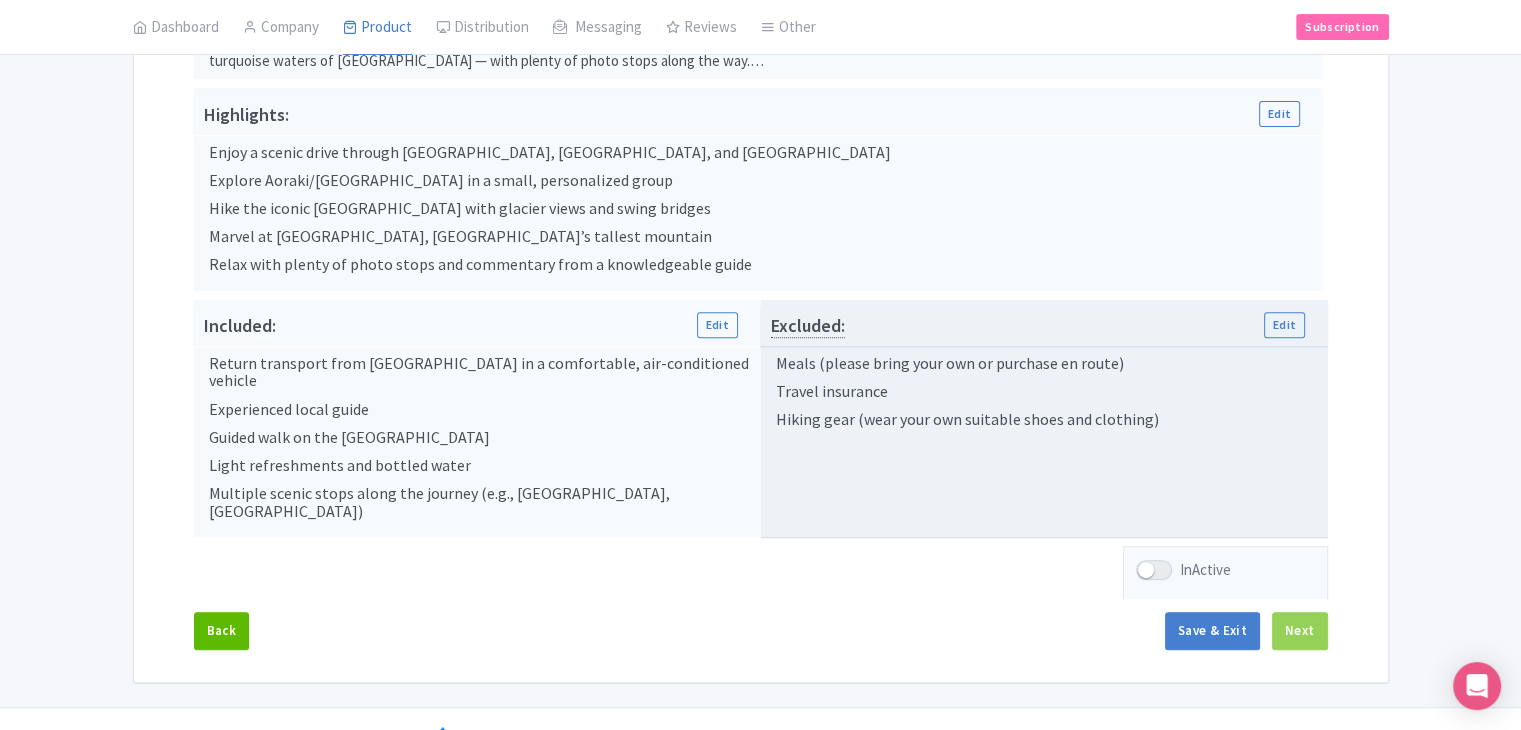 scroll, scrollTop: 235, scrollLeft: 0, axis: vertical 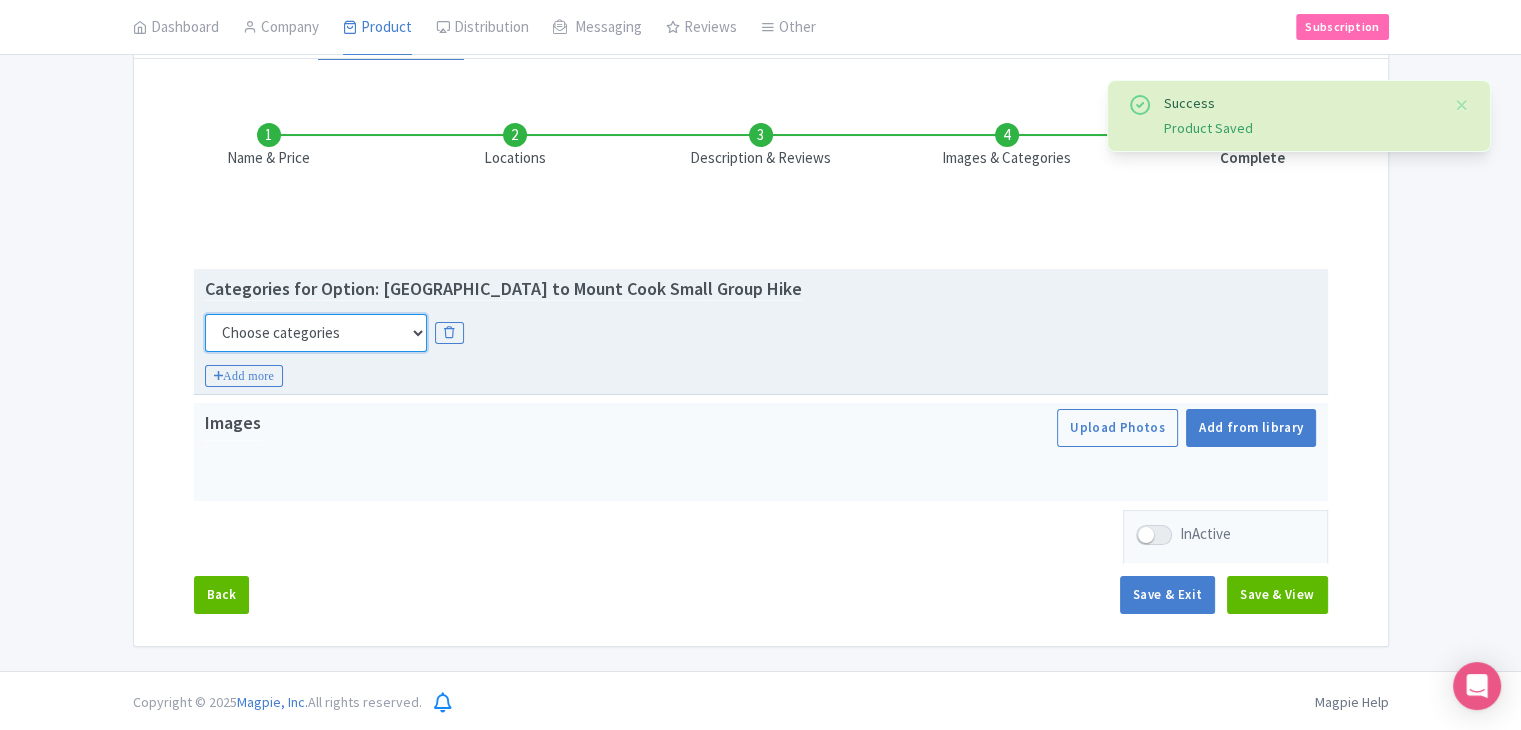 click on "Choose categories Adults Only
Animals
Audio Guide
Beaches
Bike Tours
Boat Tours
City Cards
Classes
Day Trips
Family Friendly
Fast Track
Food
Guided Tours
History
Hop On Hop Off
Literature
Live Music
Museums
Nightlife
Outdoors
Private Tours
Romantic
Self Guided
Small Group Tours
Sports
Theme Parks
Walking Tours
Wheelchair Accessible
Recurring Events" at bounding box center (316, 333) 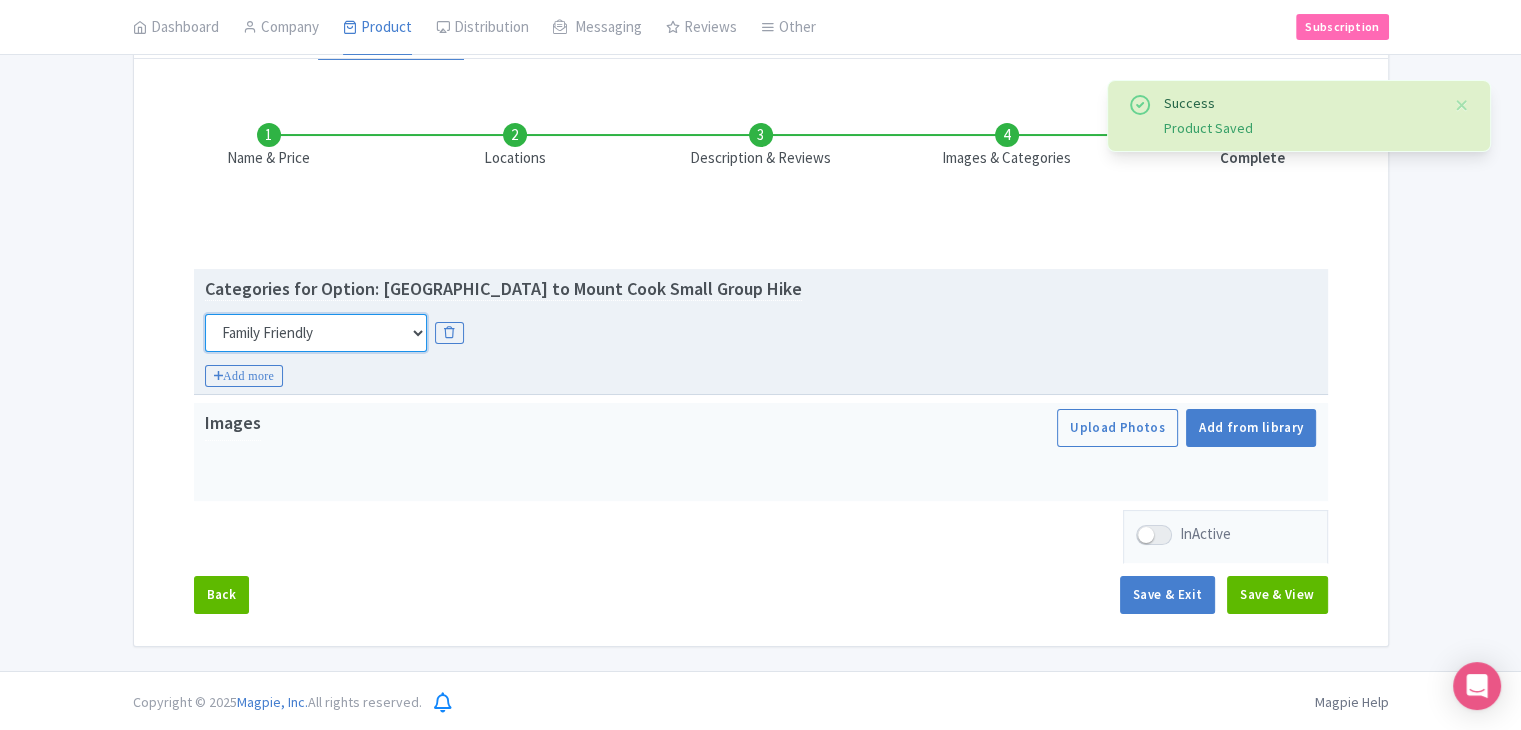 click on "Choose categories Adults Only
Animals
Audio Guide
Beaches
Bike Tours
Boat Tours
City Cards
Classes
Day Trips
Family Friendly
Fast Track
Food
Guided Tours
History
Hop On Hop Off
Literature
Live Music
Museums
Nightlife
Outdoors
Private Tours
Romantic
Self Guided
Small Group Tours
Sports
Theme Parks
Walking Tours
Wheelchair Accessible
Recurring Events" at bounding box center [316, 333] 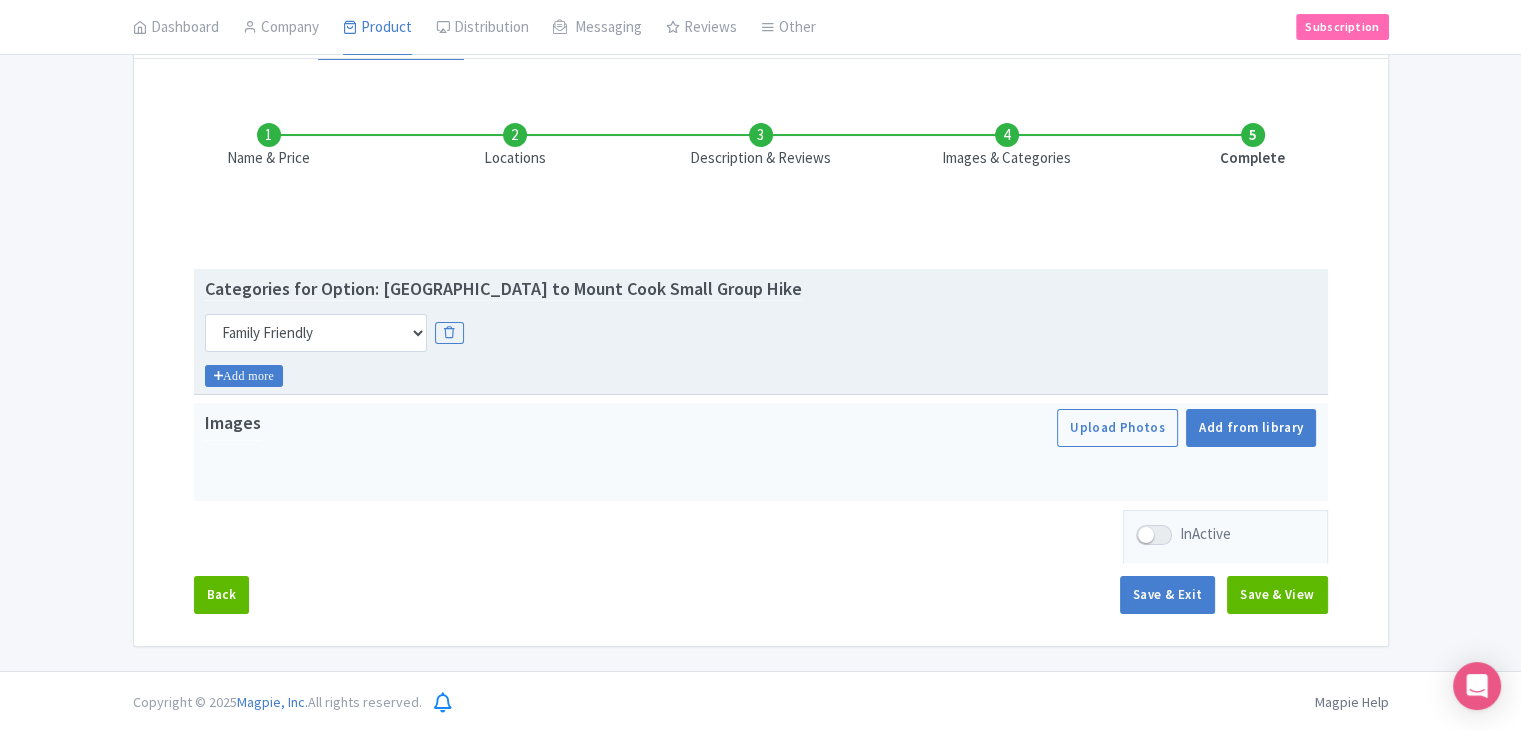 click on "Add more" at bounding box center [244, 376] 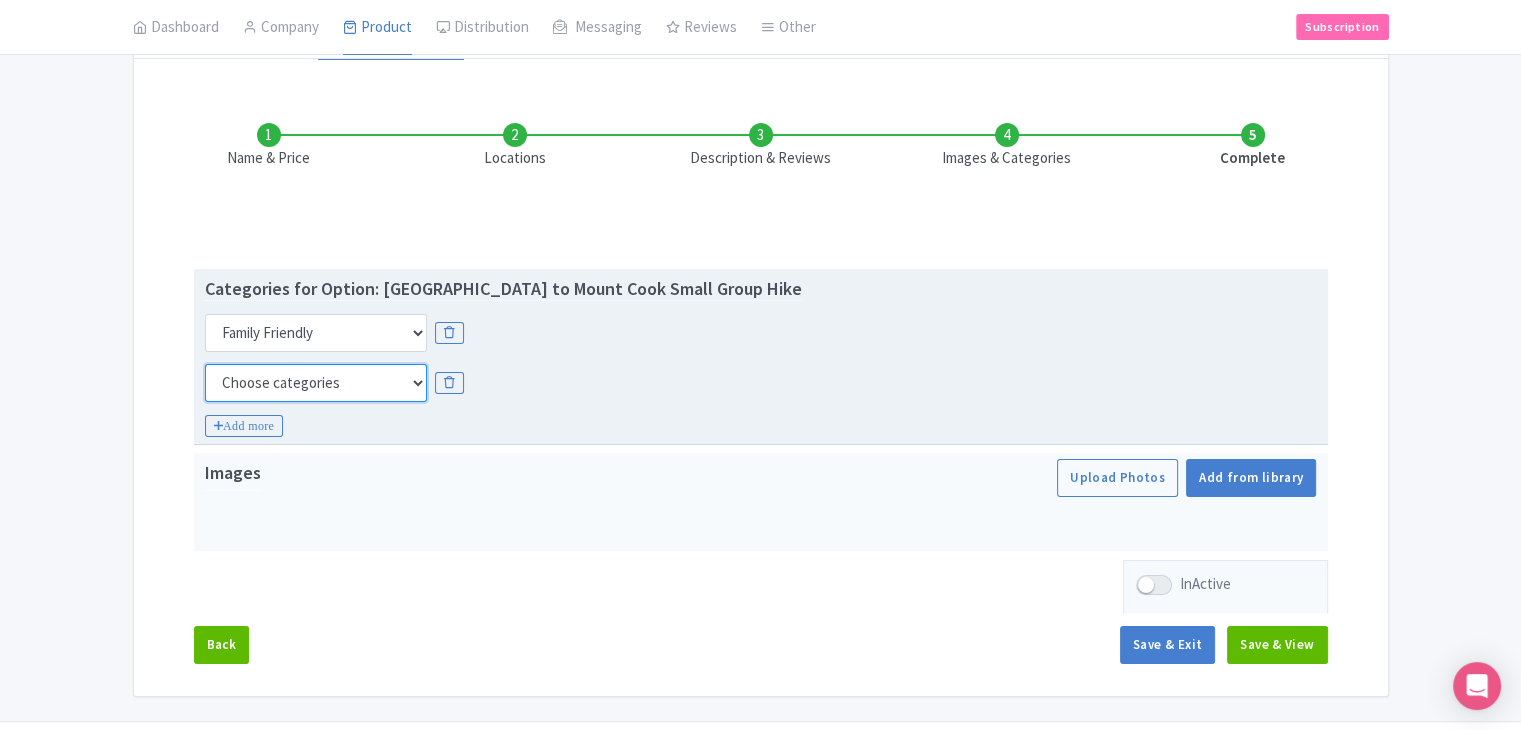 click on "Choose categories Adults Only
Animals
Audio Guide
Beaches
Bike Tours
Boat Tours
City Cards
Classes
Day Trips
Family Friendly
Fast Track
Food
Guided Tours
History
Hop On Hop Off
Literature
Live Music
Museums
Nightlife
Outdoors
Private Tours
Romantic
Self Guided
Small Group Tours
Sports
Theme Parks
Walking Tours
Wheelchair Accessible
Recurring Events" at bounding box center [316, 383] 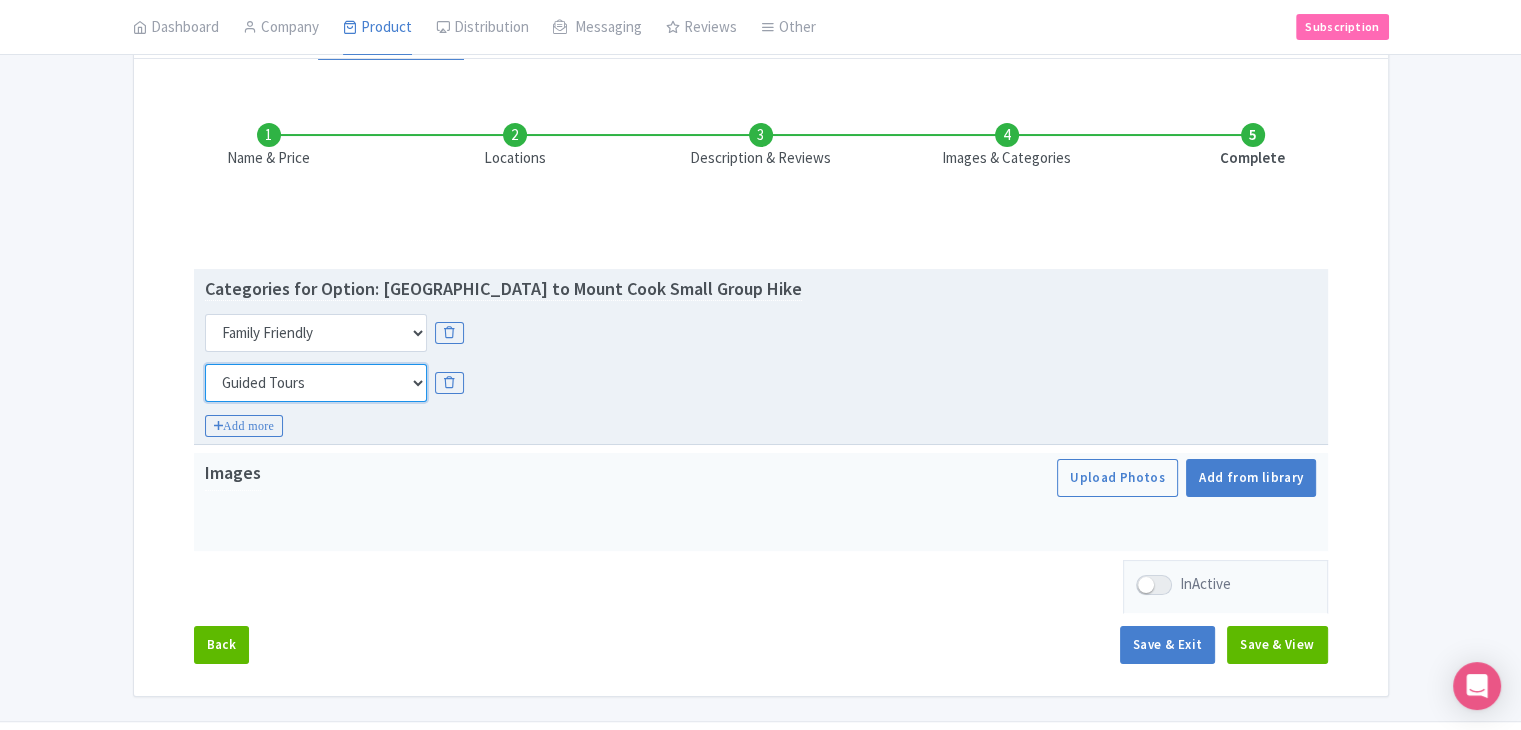 click on "Choose categories Adults Only
Animals
Audio Guide
Beaches
Bike Tours
Boat Tours
City Cards
Classes
Day Trips
Family Friendly
Fast Track
Food
Guided Tours
History
Hop On Hop Off
Literature
Live Music
Museums
Nightlife
Outdoors
Private Tours
Romantic
Self Guided
Small Group Tours
Sports
Theme Parks
Walking Tours
Wheelchair Accessible
Recurring Events" at bounding box center (316, 383) 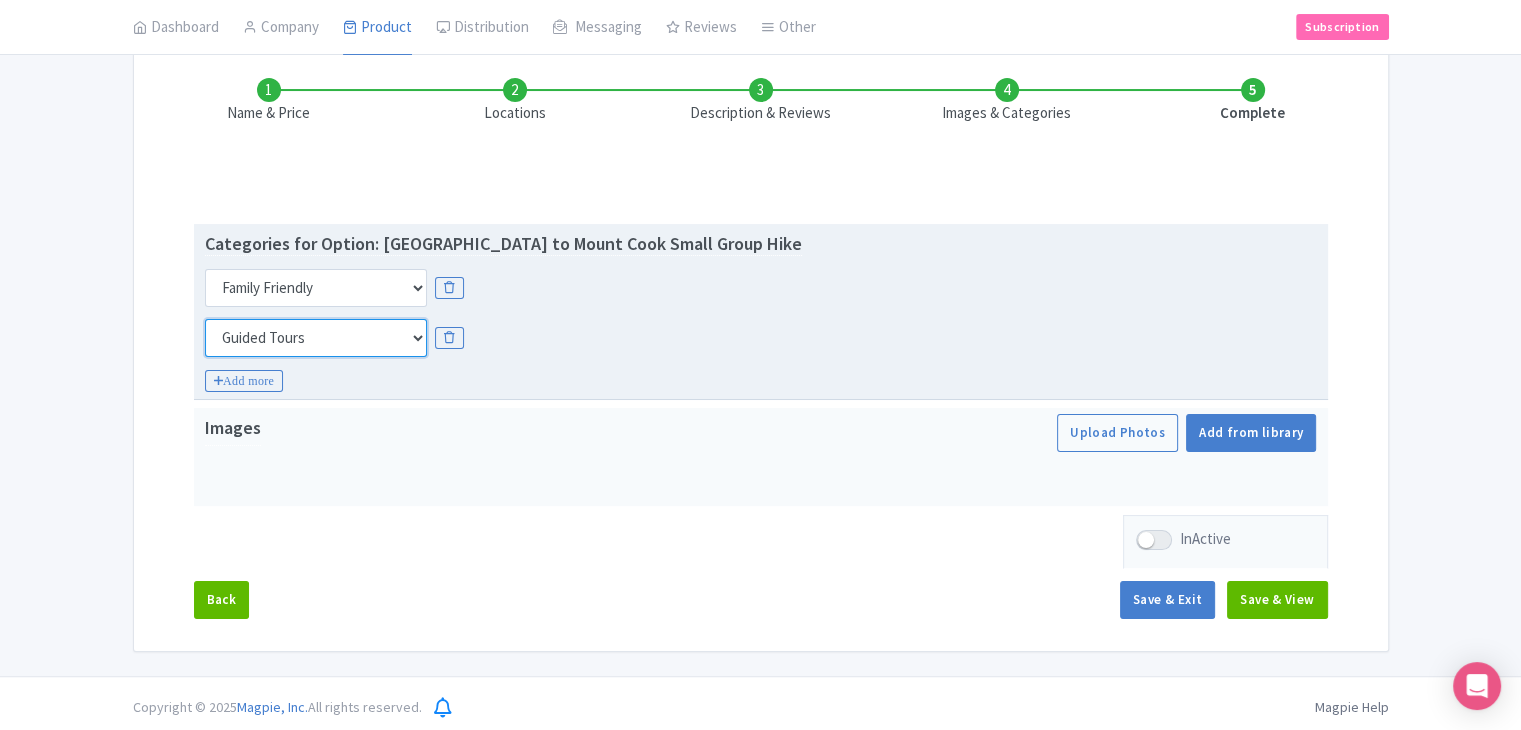 scroll, scrollTop: 285, scrollLeft: 0, axis: vertical 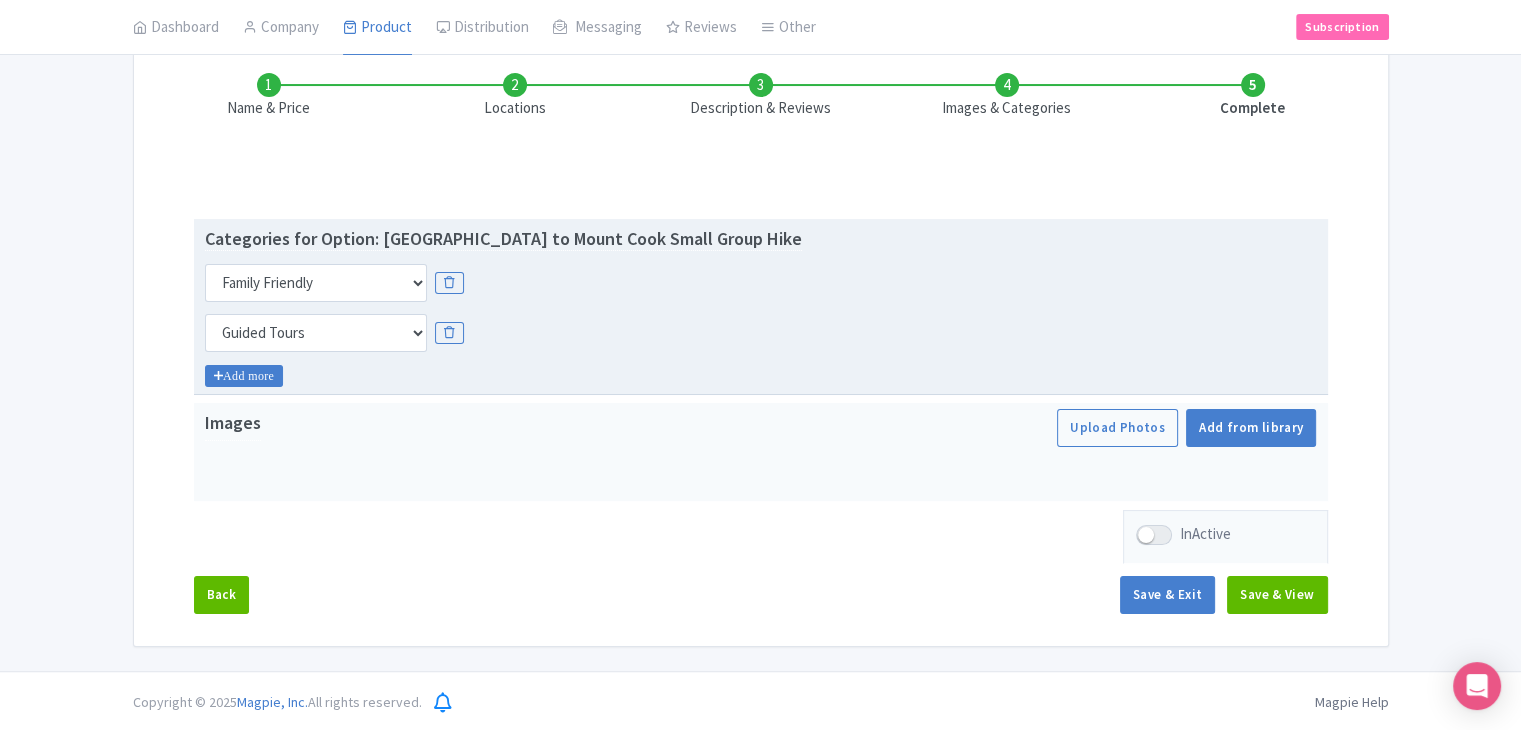 click on "Add more" at bounding box center [244, 376] 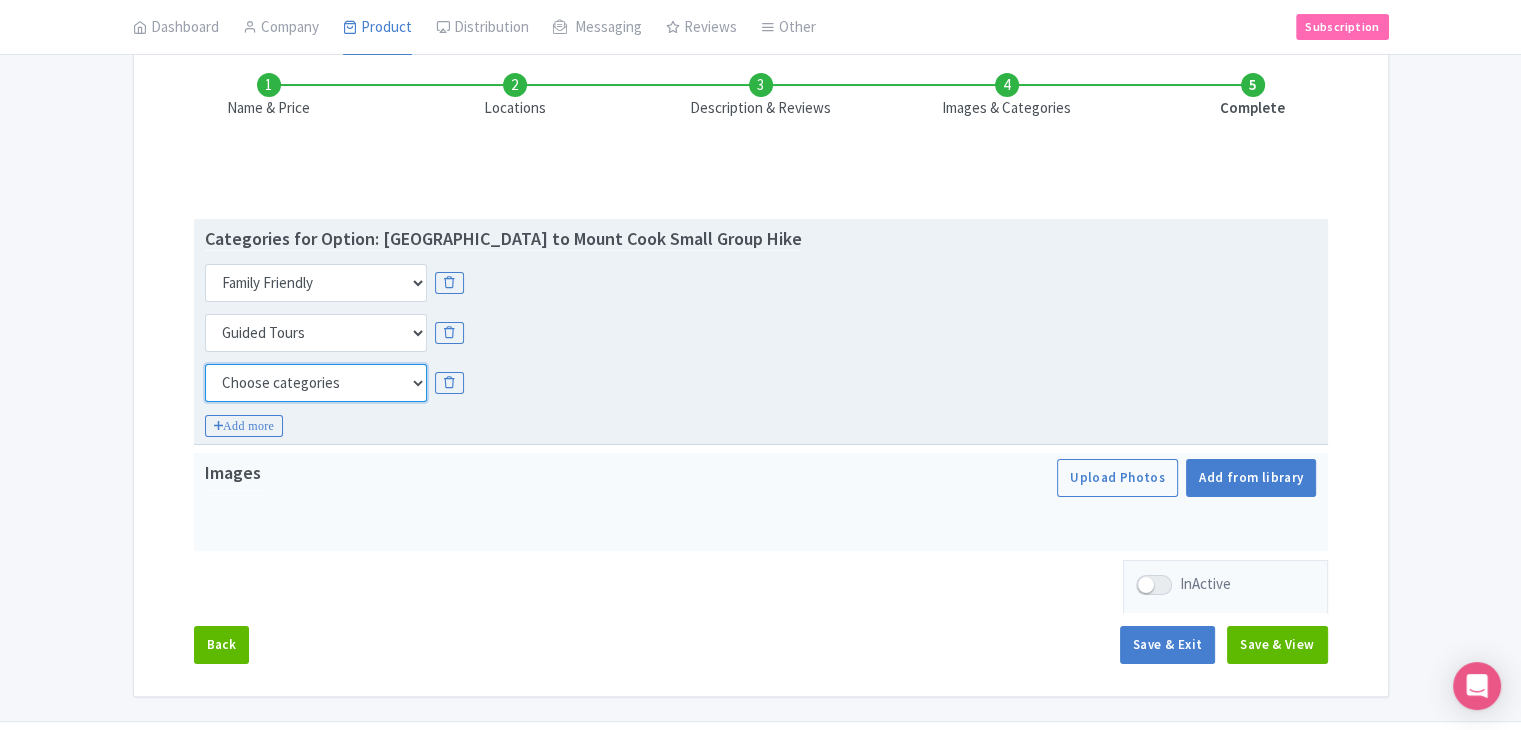 drag, startPoint x: 249, startPoint y: 381, endPoint x: 264, endPoint y: 375, distance: 16.155495 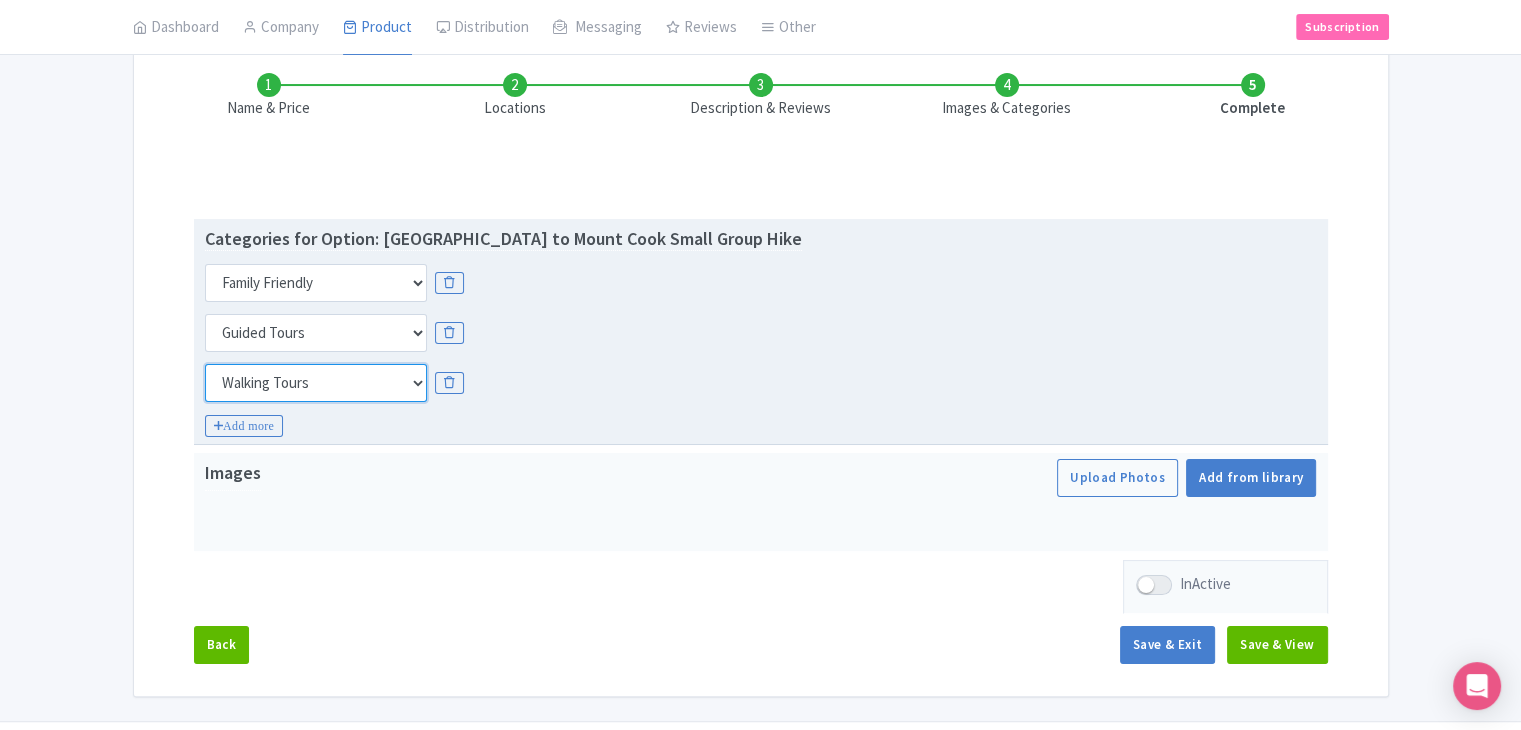 click on "Choose categories Adults Only
Animals
Audio Guide
Beaches
Bike Tours
Boat Tours
City Cards
Classes
Day Trips
Family Friendly
Fast Track
Food
Guided Tours
History
Hop On Hop Off
Literature
Live Music
Museums
Nightlife
Outdoors
Private Tours
Romantic
Self Guided
Small Group Tours
Sports
Theme Parks
Walking Tours
Wheelchair Accessible
Recurring Events" at bounding box center (316, 383) 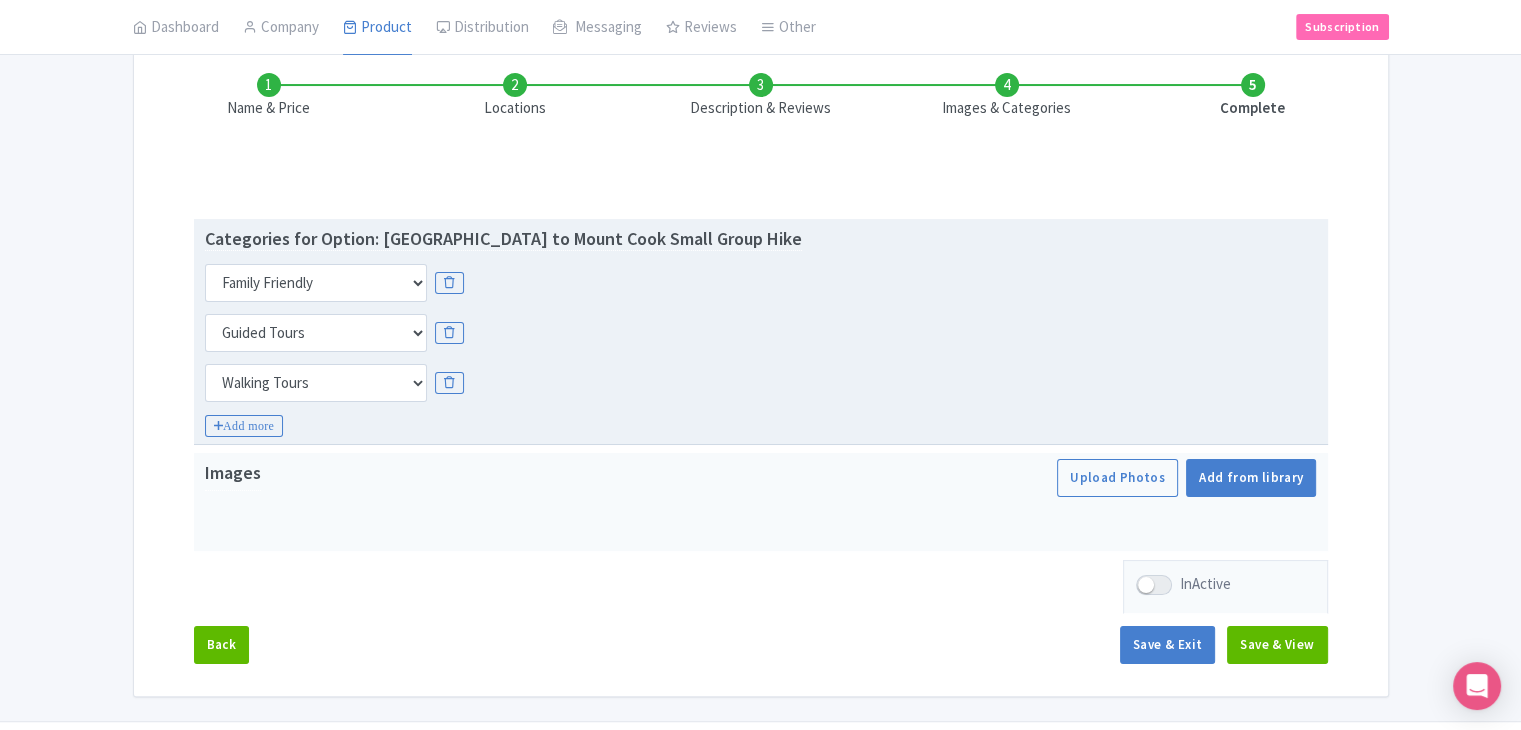 drag, startPoint x: 247, startPoint y: 415, endPoint x: 272, endPoint y: 409, distance: 25.70992 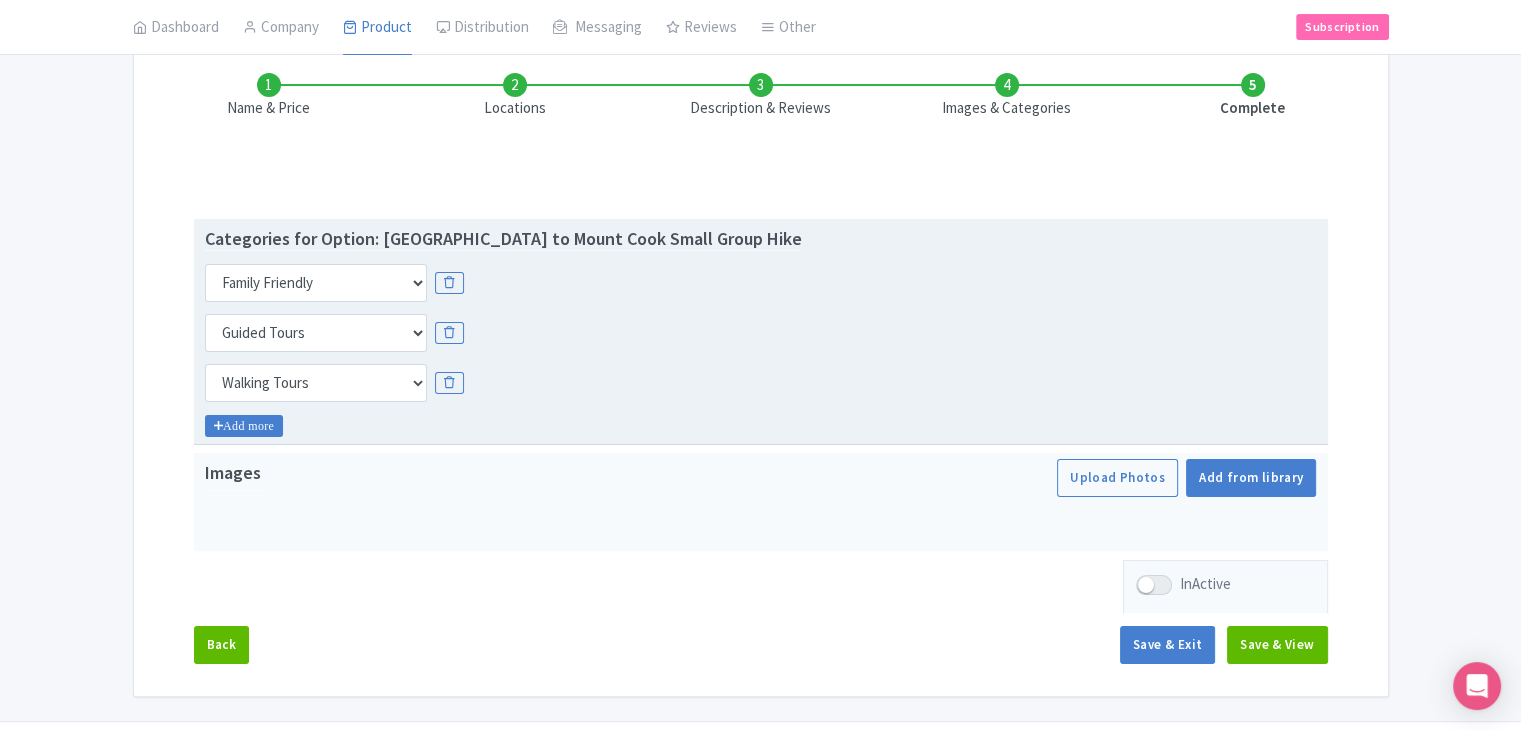 click on "Add more" at bounding box center (244, 426) 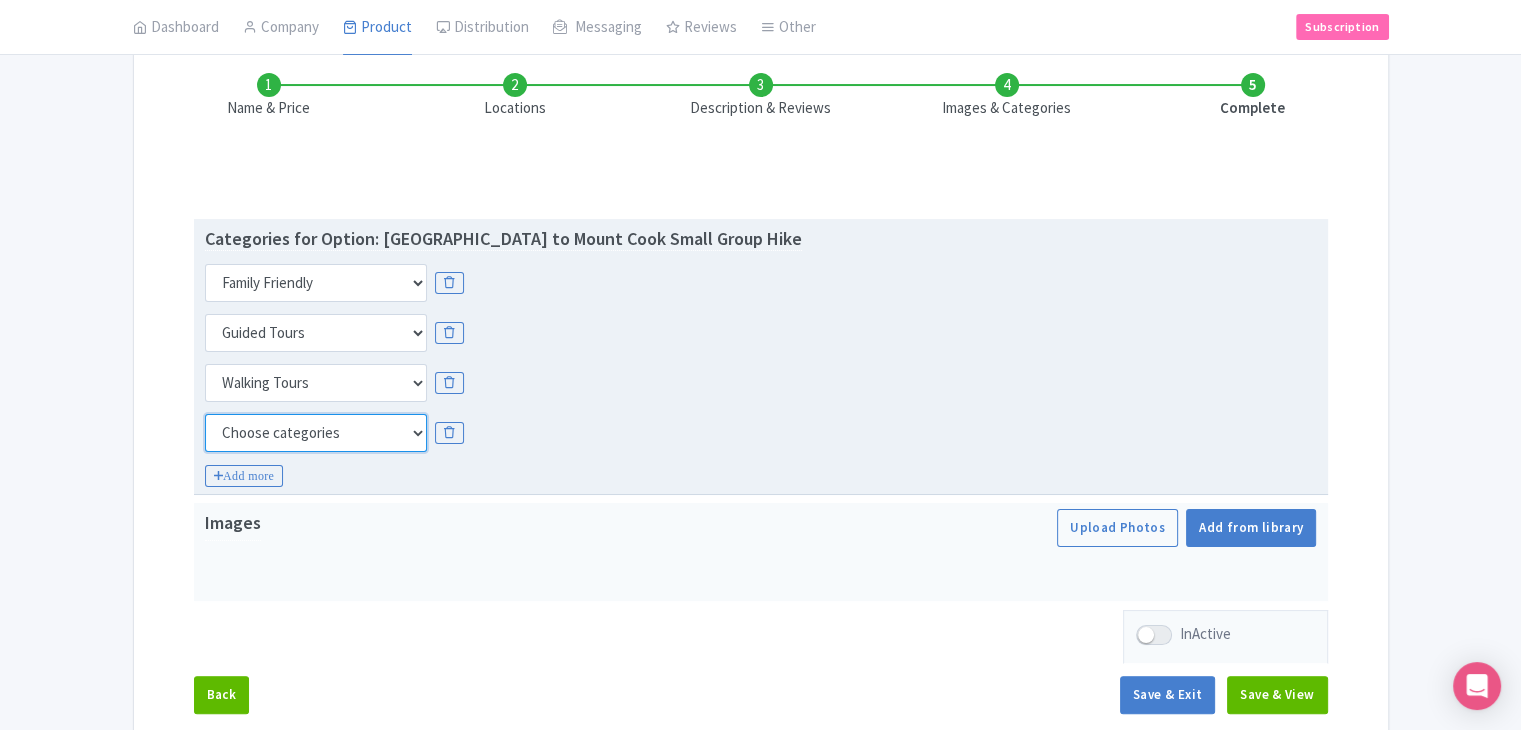 click on "Choose categories Adults Only
Animals
Audio Guide
Beaches
Bike Tours
Boat Tours
City Cards
Classes
Day Trips
Family Friendly
Fast Track
Food
Guided Tours
History
Hop On Hop Off
Literature
Live Music
Museums
Nightlife
Outdoors
Private Tours
Romantic
Self Guided
Small Group Tours
Sports
Theme Parks
Walking Tours
Wheelchair Accessible
Recurring Events" at bounding box center [316, 433] 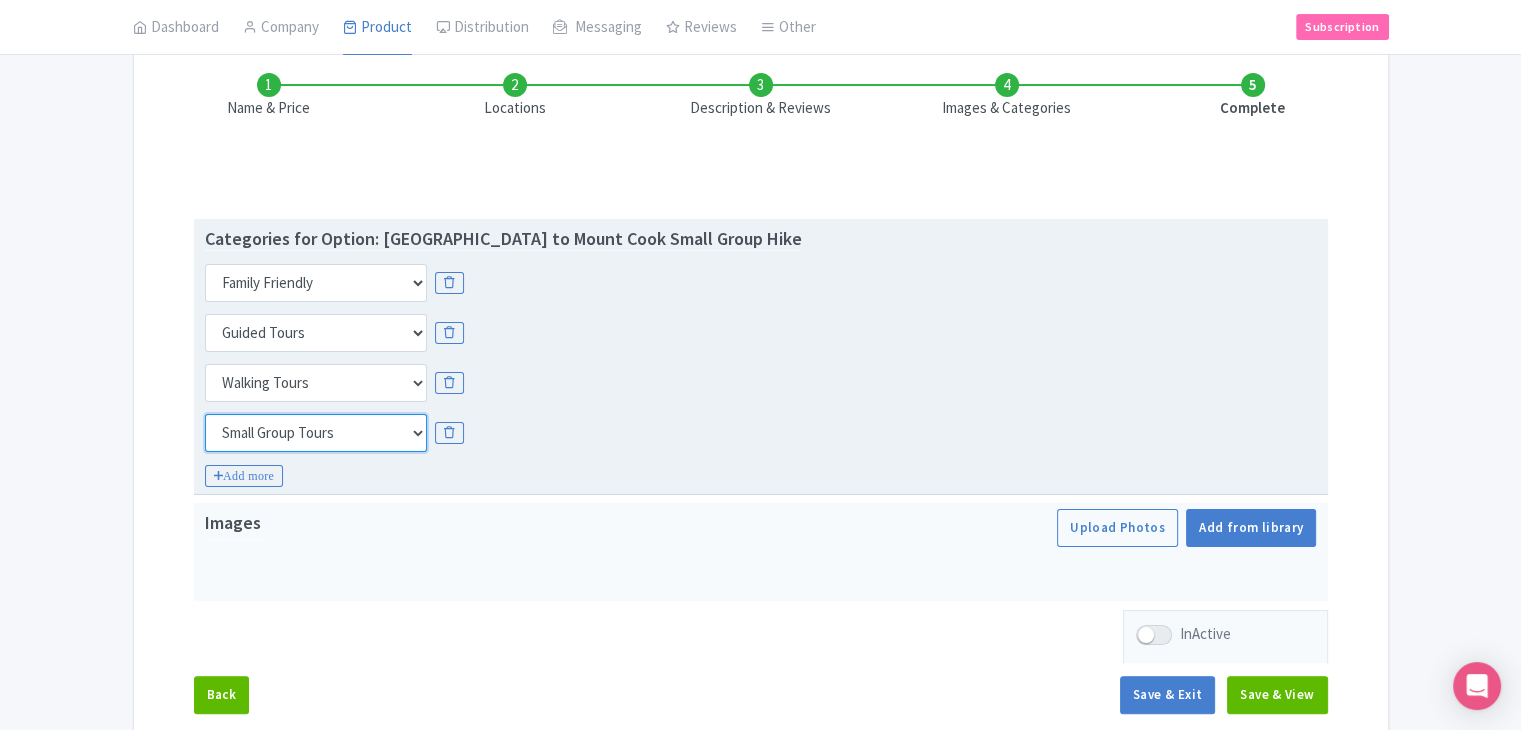 click on "Choose categories Adults Only
Animals
Audio Guide
Beaches
Bike Tours
Boat Tours
City Cards
Classes
Day Trips
Family Friendly
Fast Track
Food
Guided Tours
History
Hop On Hop Off
Literature
Live Music
Museums
Nightlife
Outdoors
Private Tours
Romantic
Self Guided
Small Group Tours
Sports
Theme Parks
Walking Tours
Wheelchair Accessible
Recurring Events" at bounding box center (316, 433) 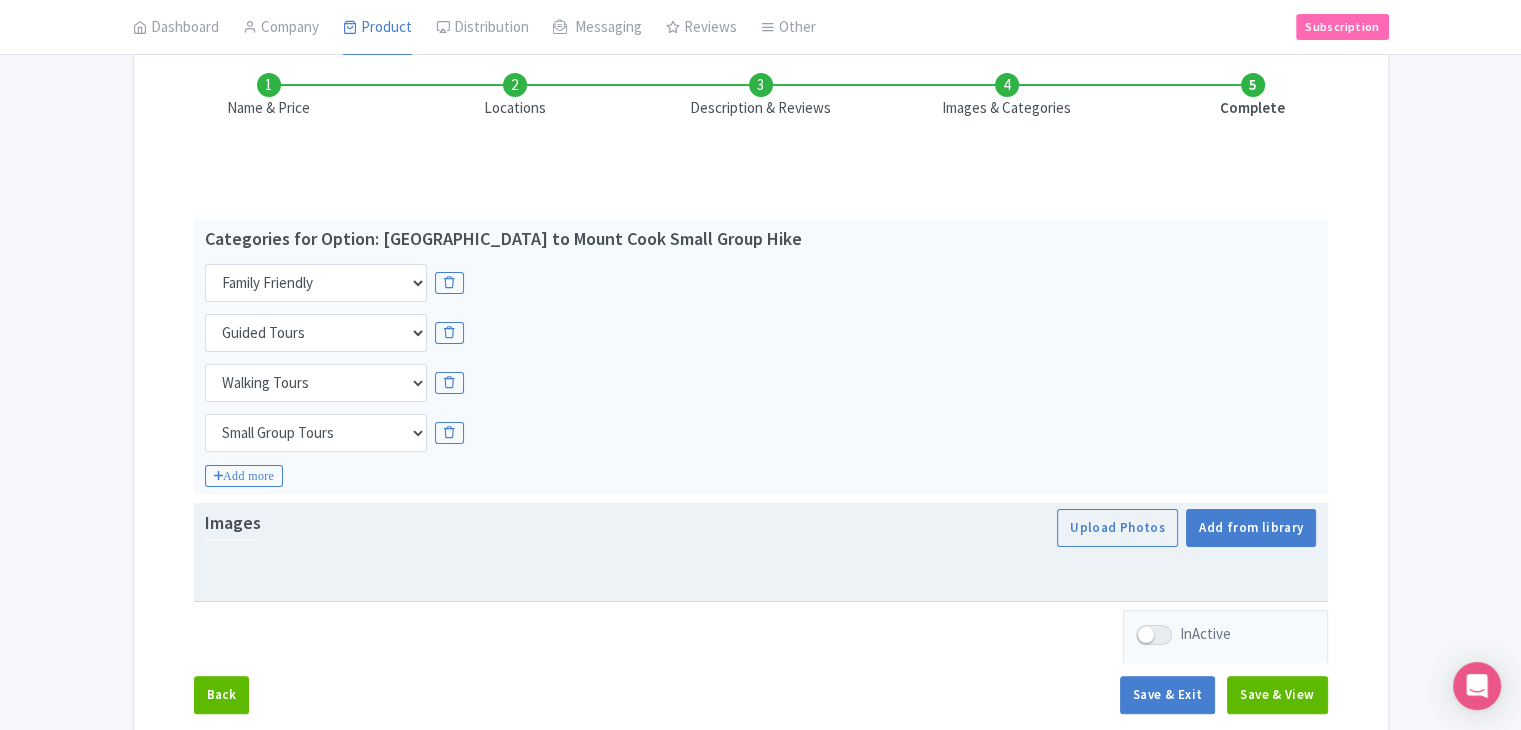 click at bounding box center (761, 571) 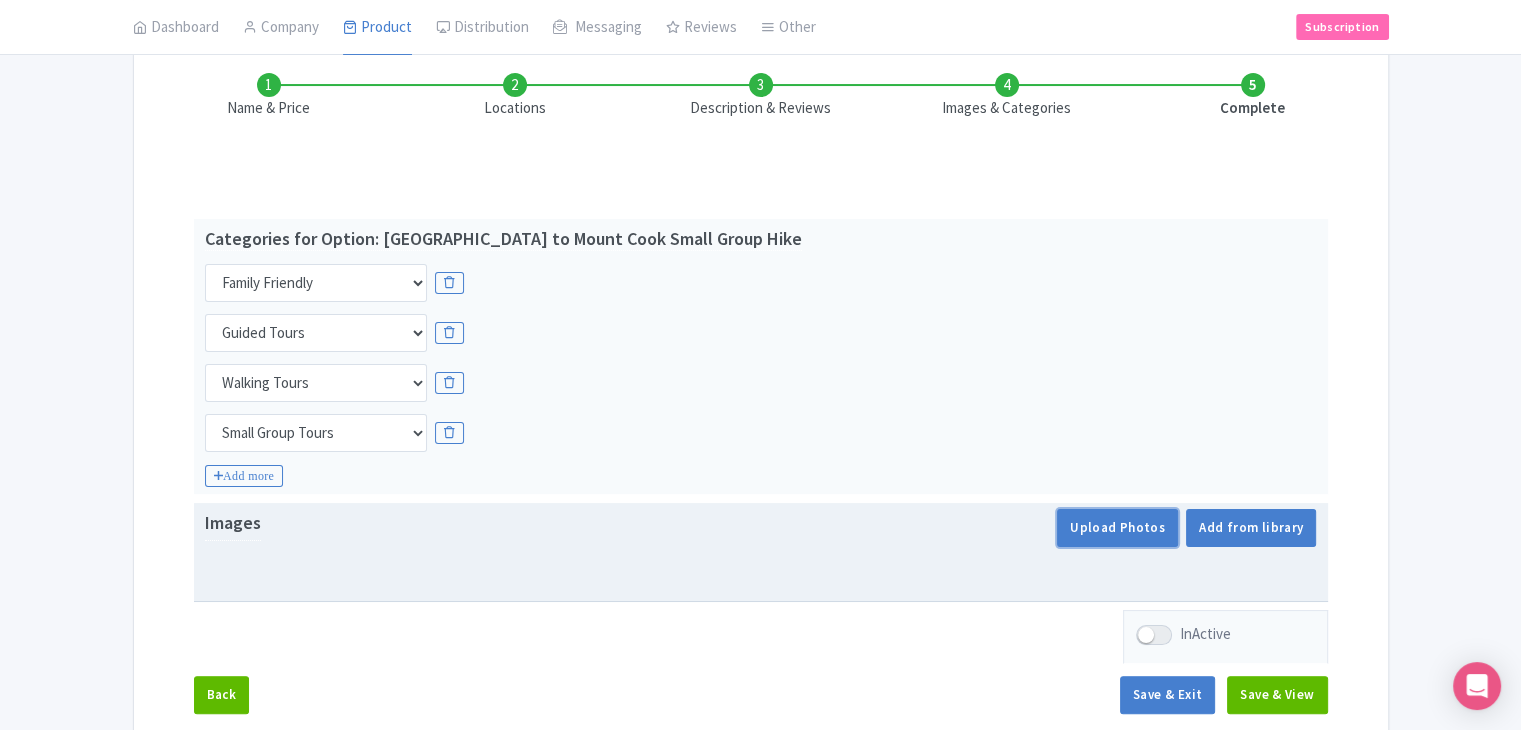 click on "Upload Photos" at bounding box center (1117, 528) 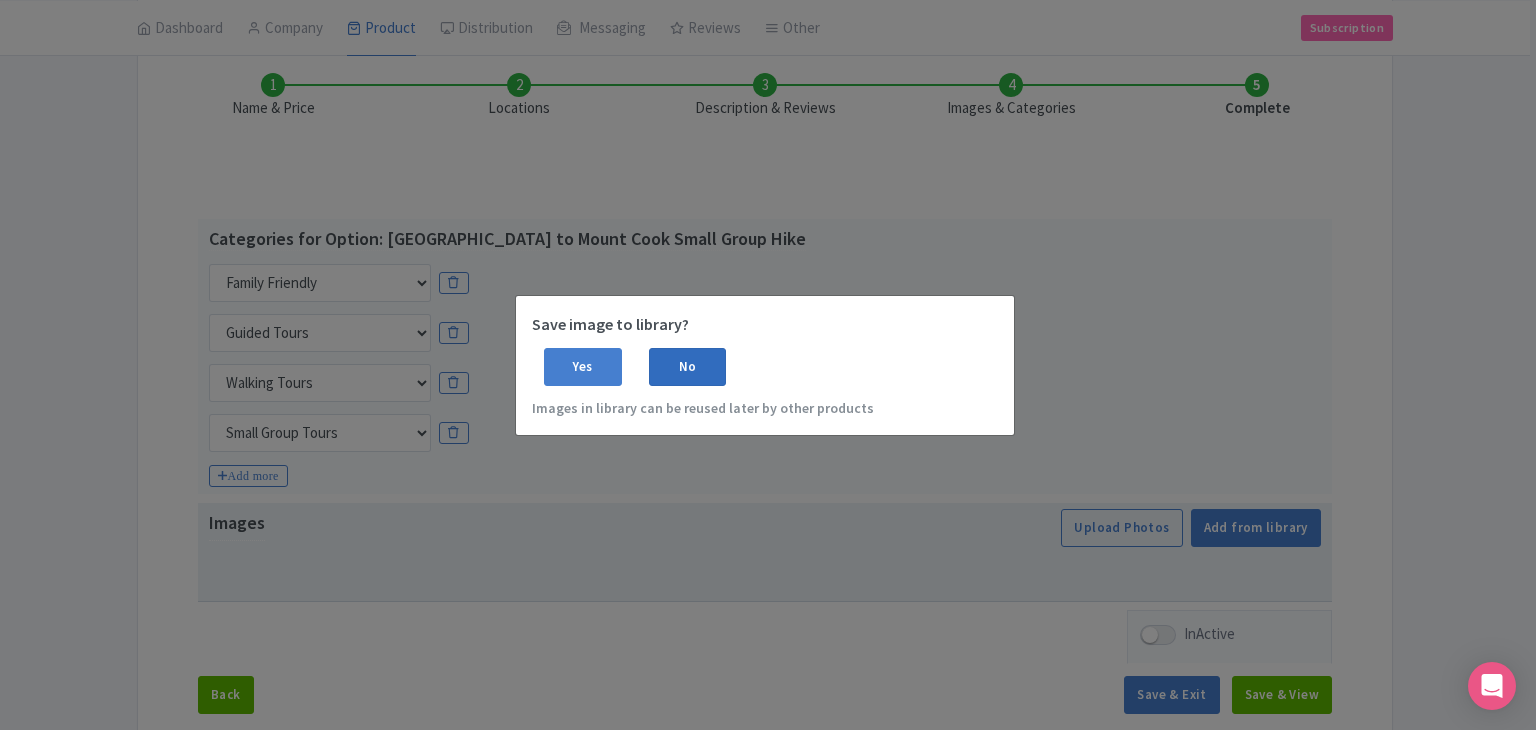 click on "No" at bounding box center [688, 367] 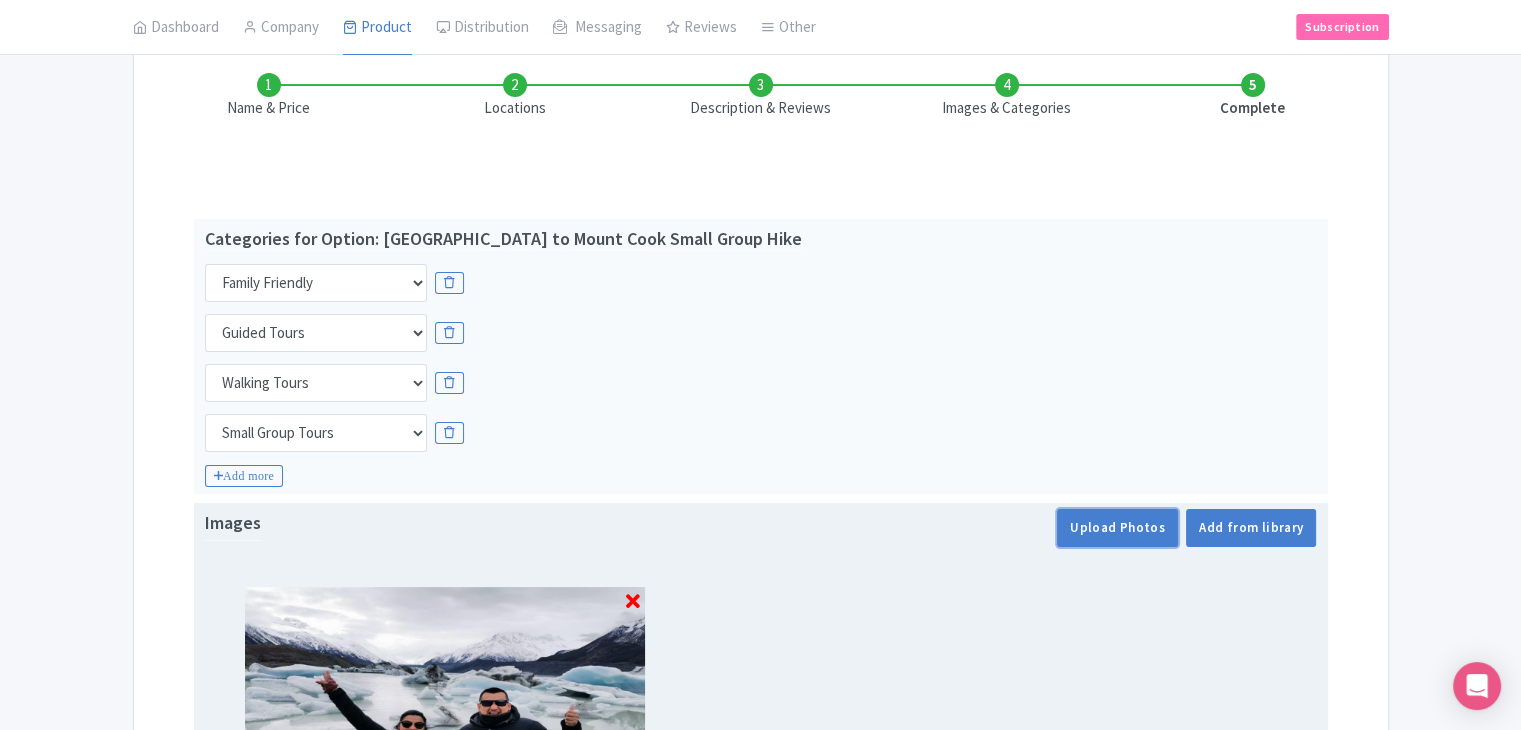 click on "Upload Photos" at bounding box center (1117, 528) 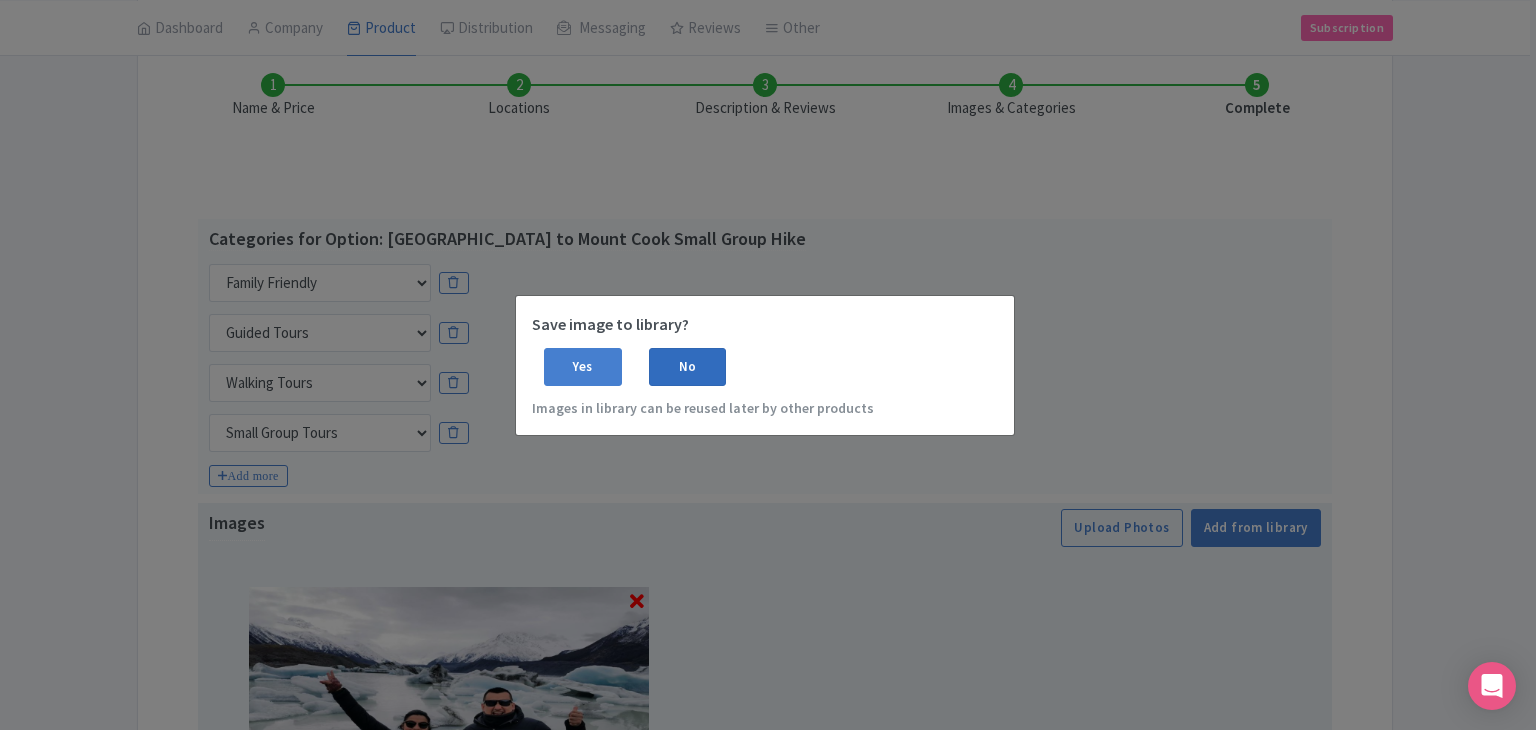 click on "No" at bounding box center [688, 367] 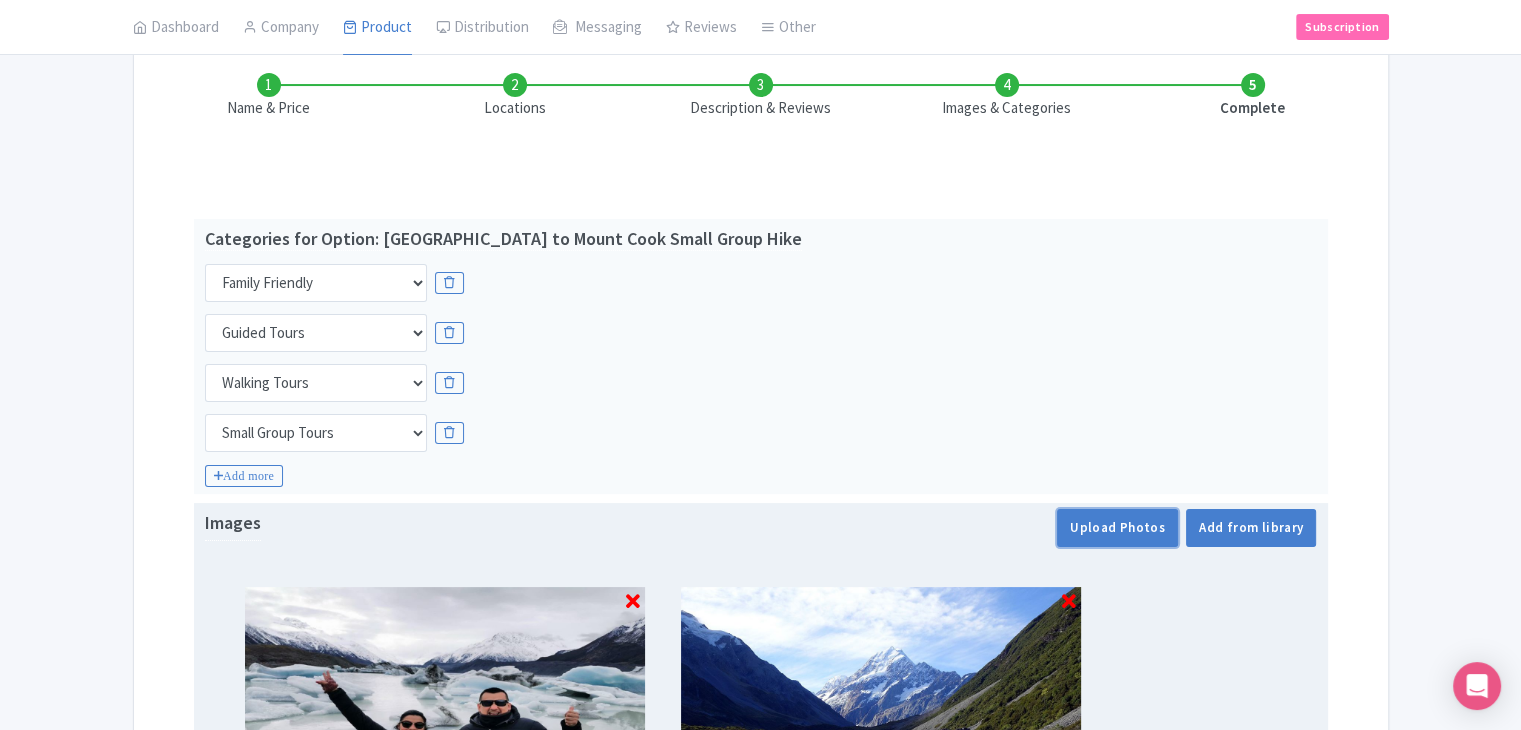click on "Upload Photos" at bounding box center (1117, 528) 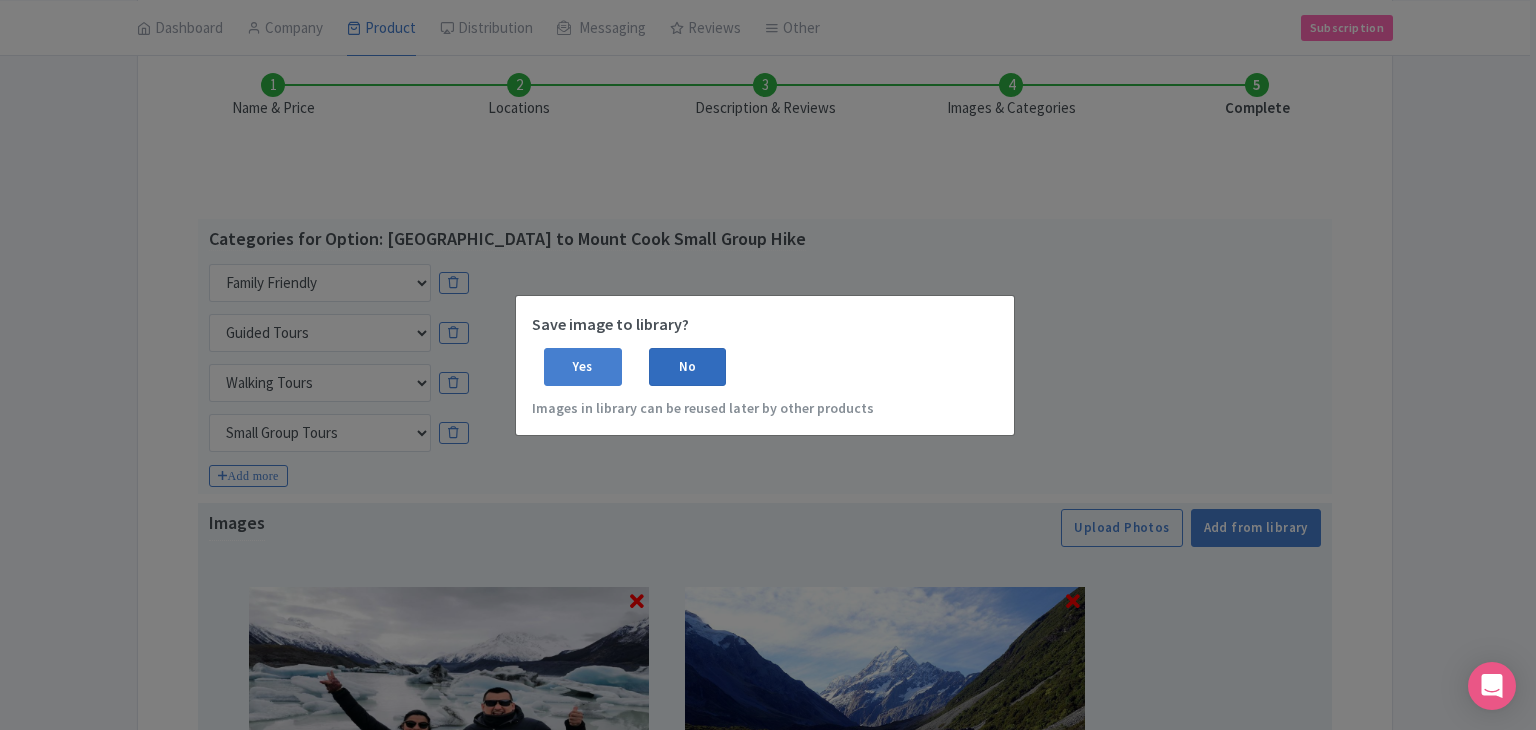 click on "No" at bounding box center [688, 367] 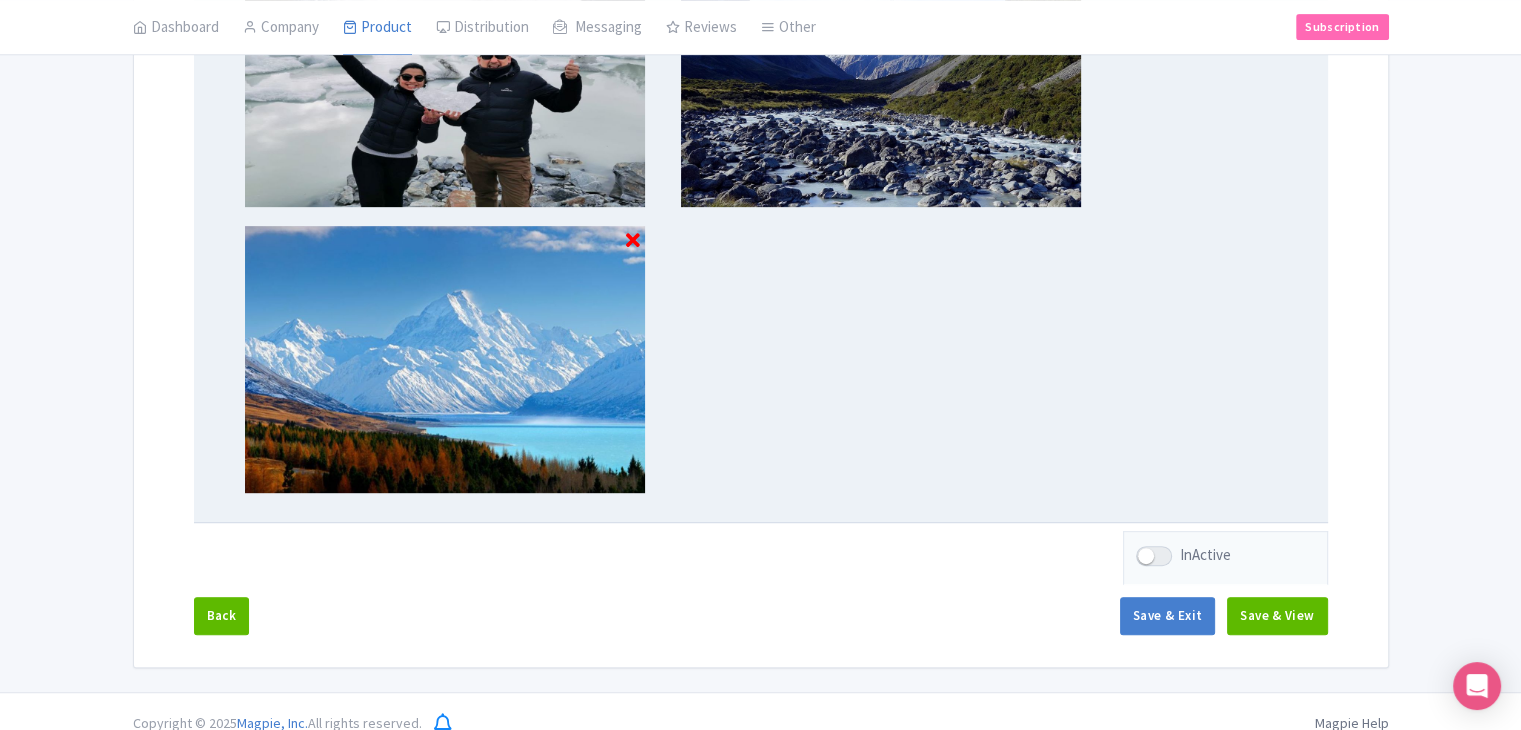 scroll, scrollTop: 953, scrollLeft: 0, axis: vertical 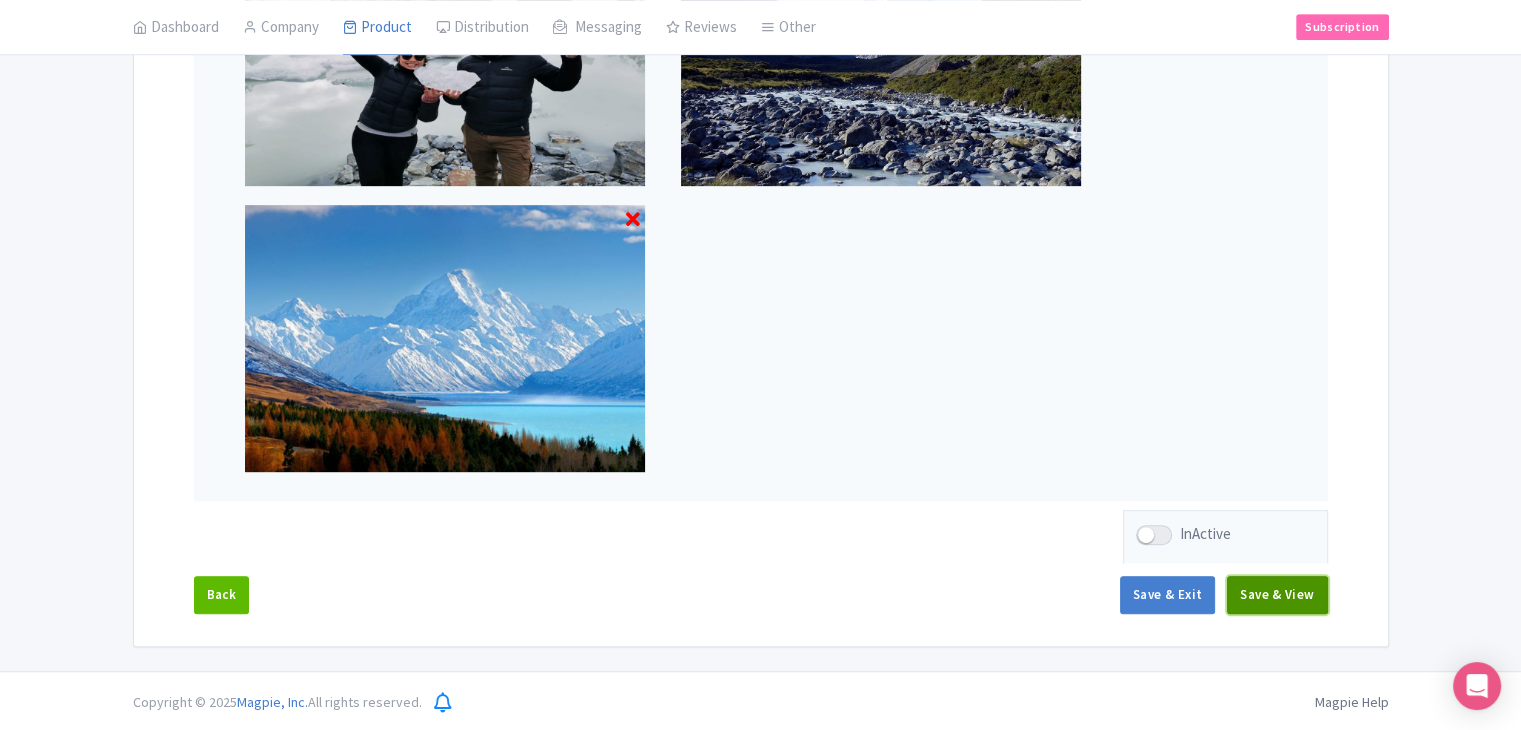 click on "Save & View" at bounding box center (1277, 595) 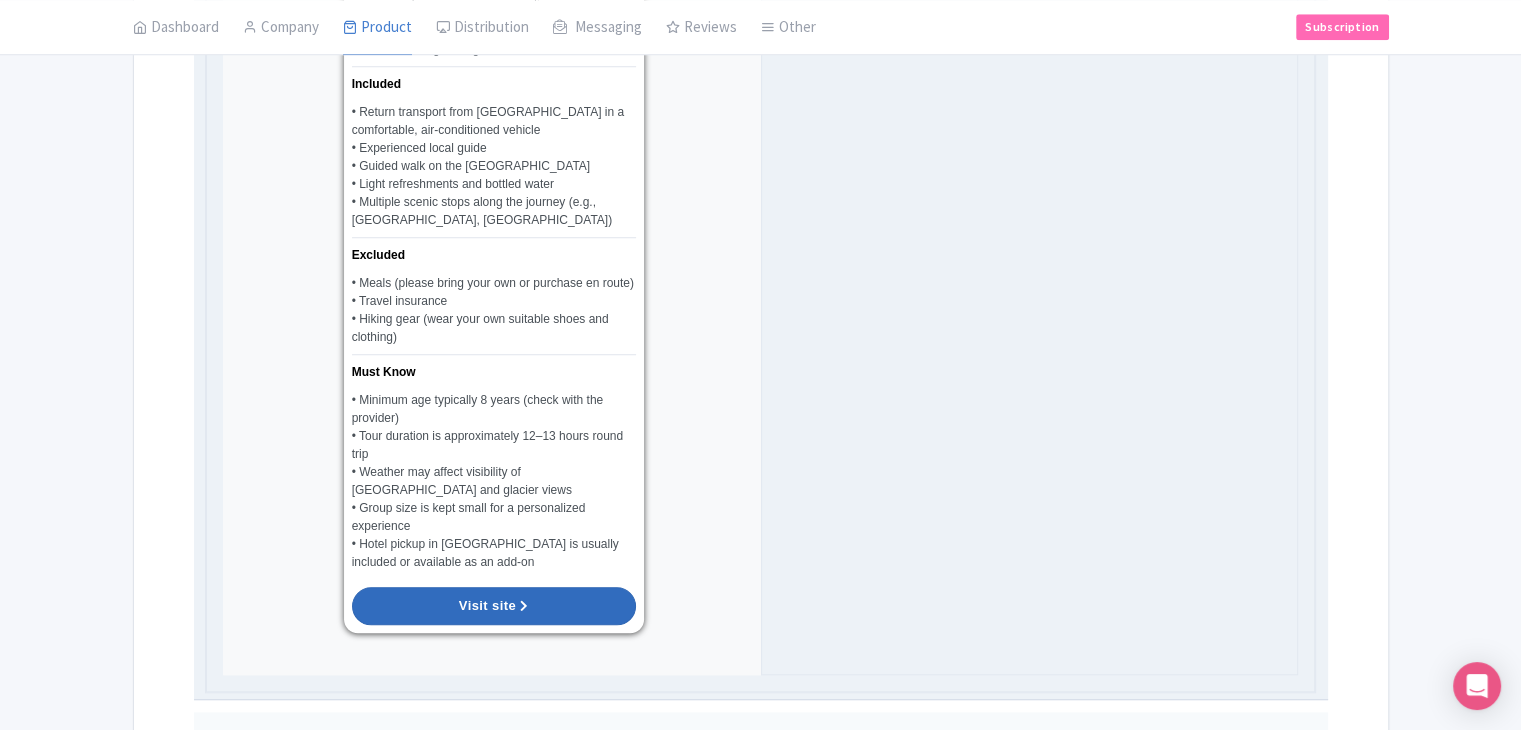 scroll, scrollTop: 2053, scrollLeft: 0, axis: vertical 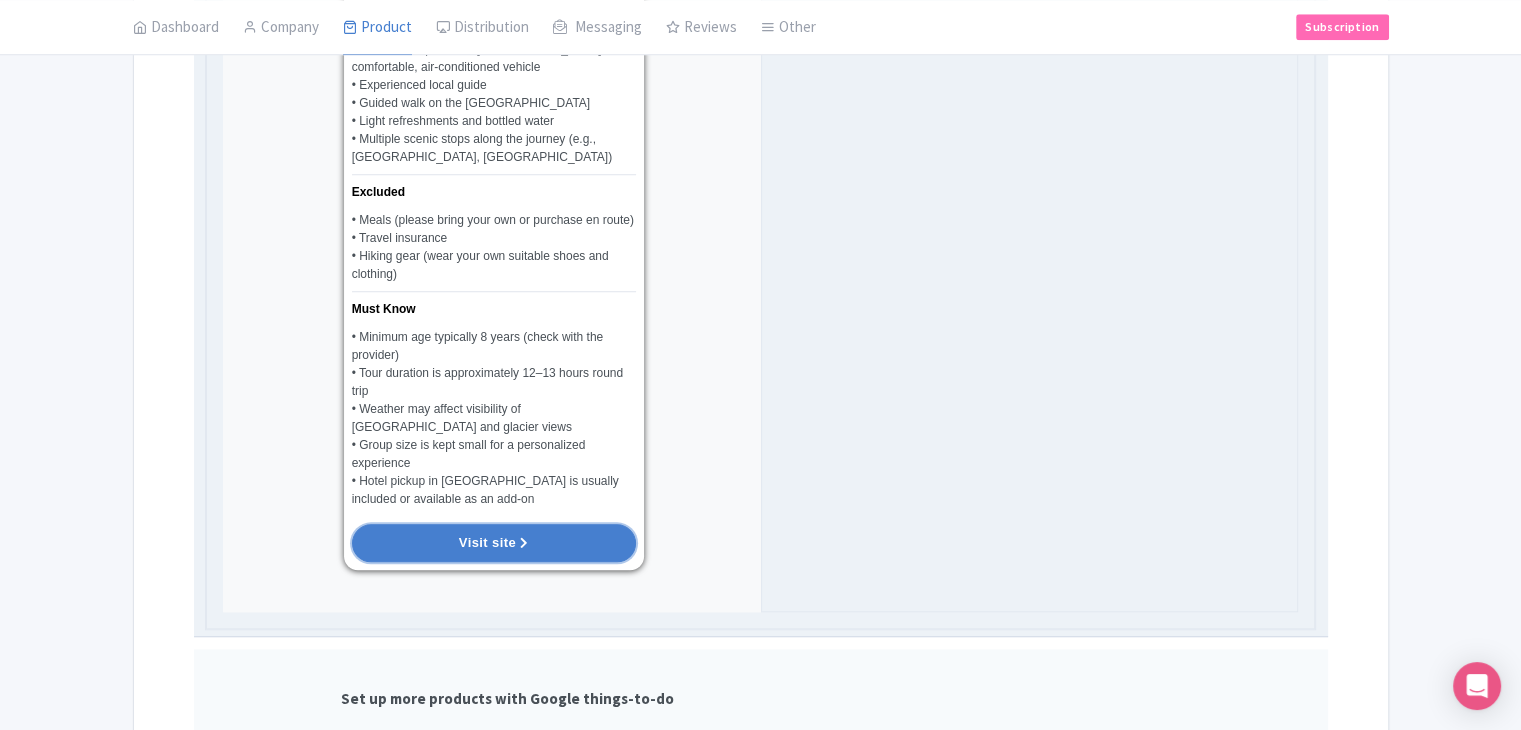 click on "Visit site" at bounding box center (494, 543) 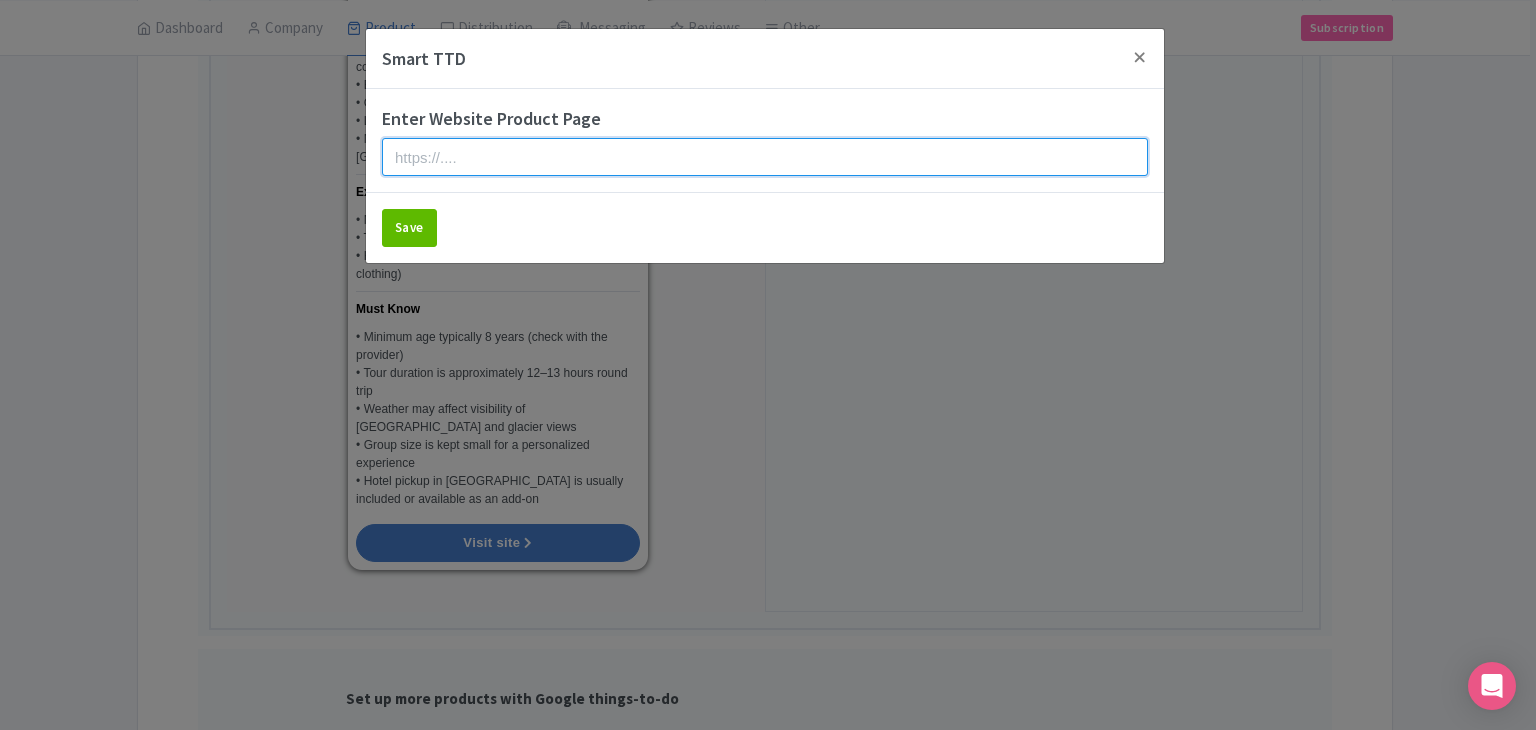click at bounding box center (765, 157) 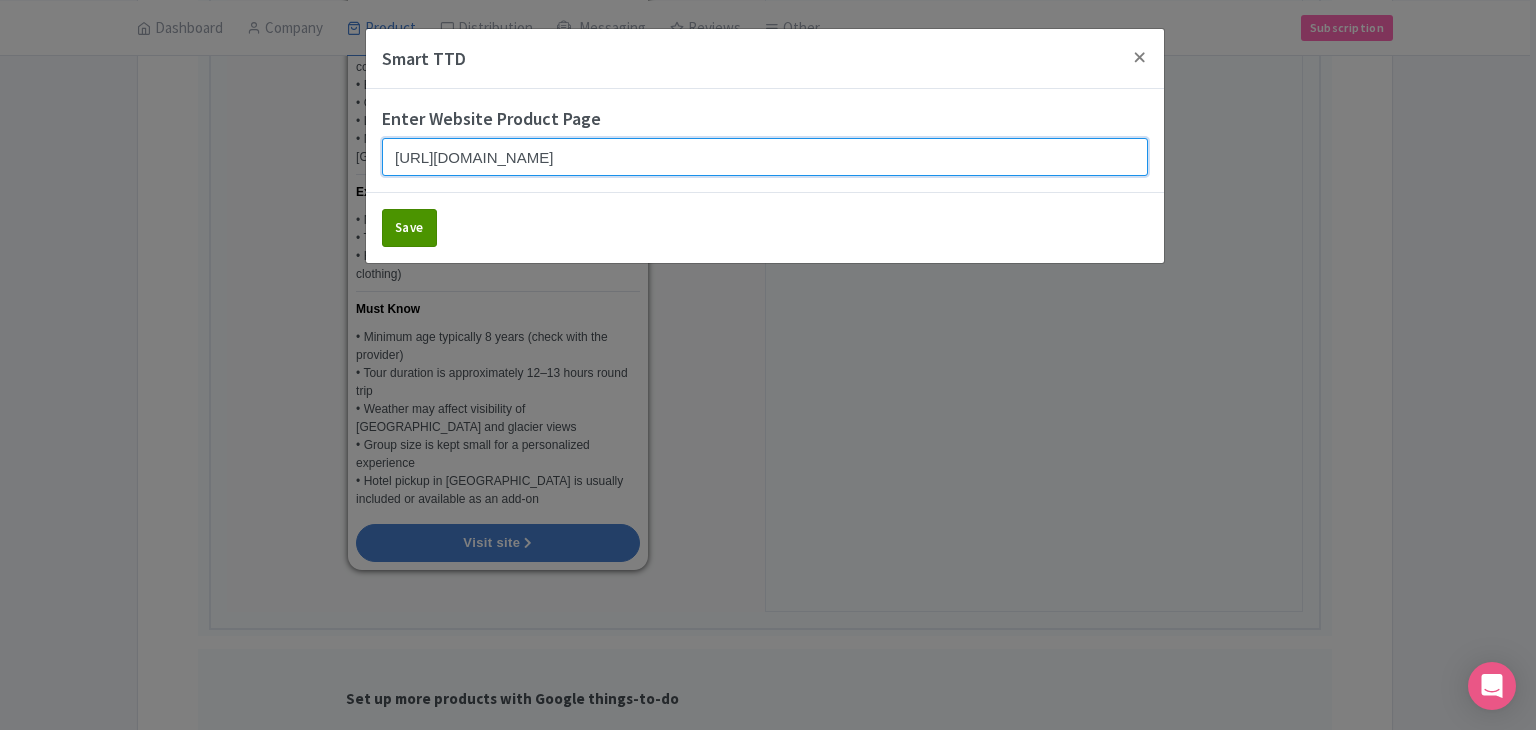 type on "https://www.findrhost.com/tours/queenstown-to-mt-cook-small-group-tour-one-way" 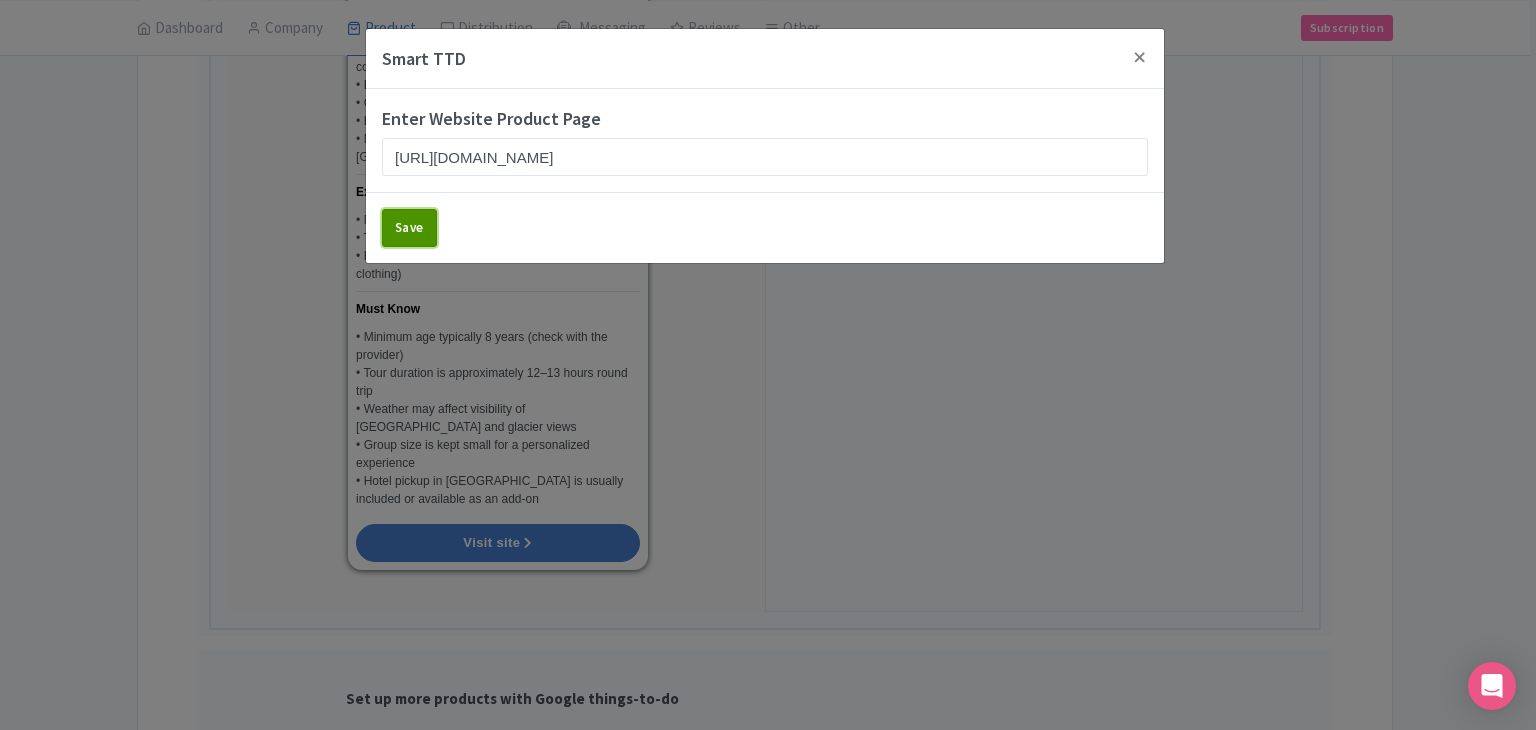 click on "Save" at bounding box center (409, 228) 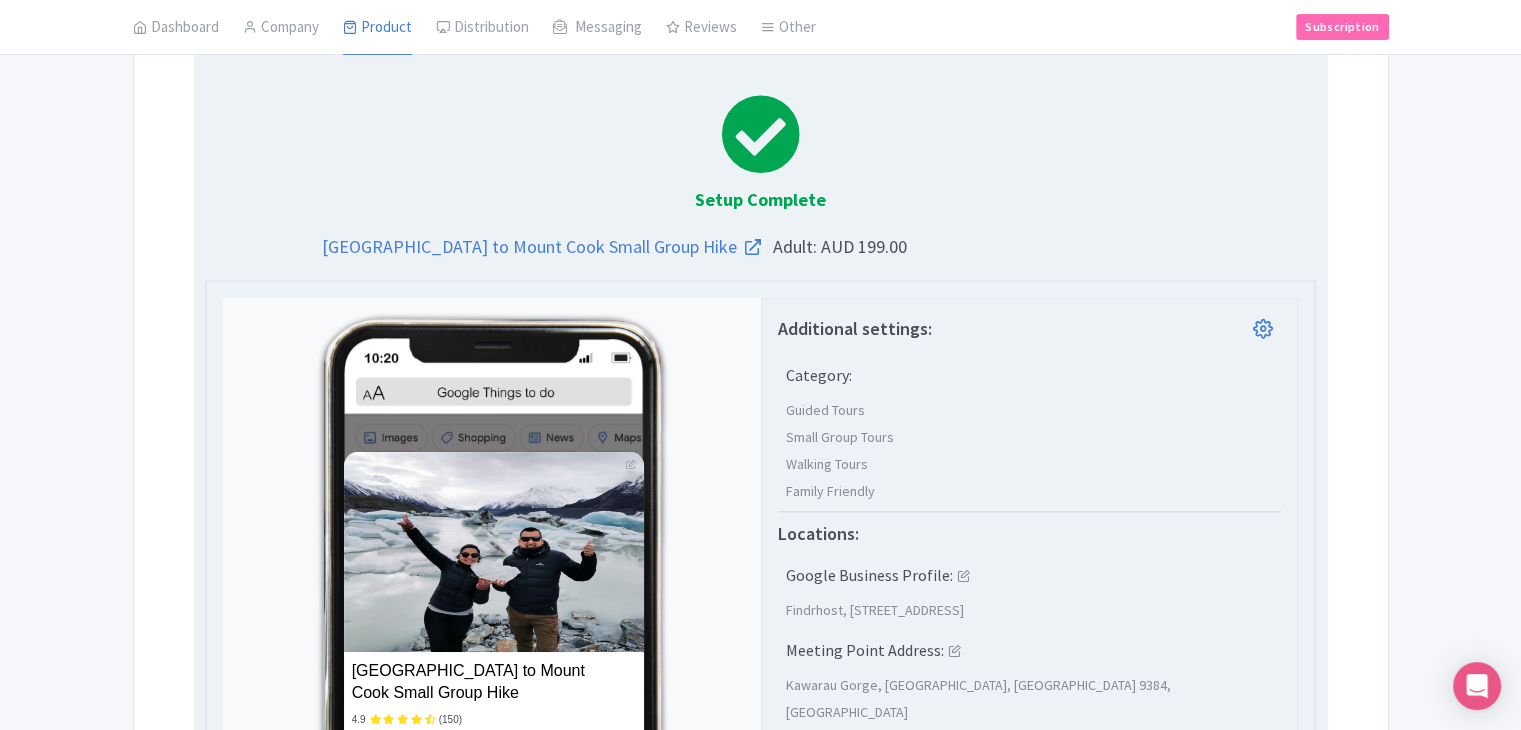 scroll, scrollTop: 453, scrollLeft: 0, axis: vertical 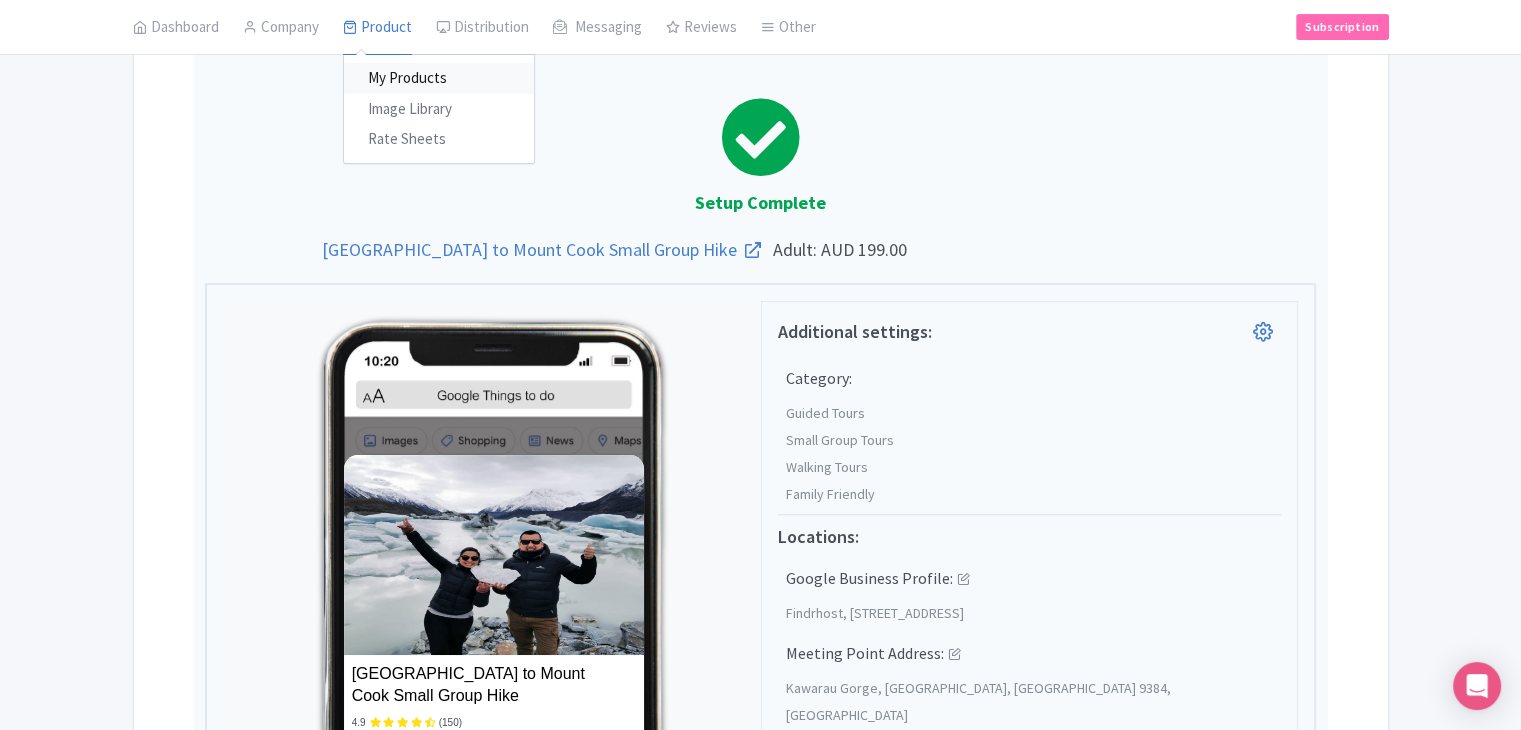 click on "My Products" at bounding box center (439, 79) 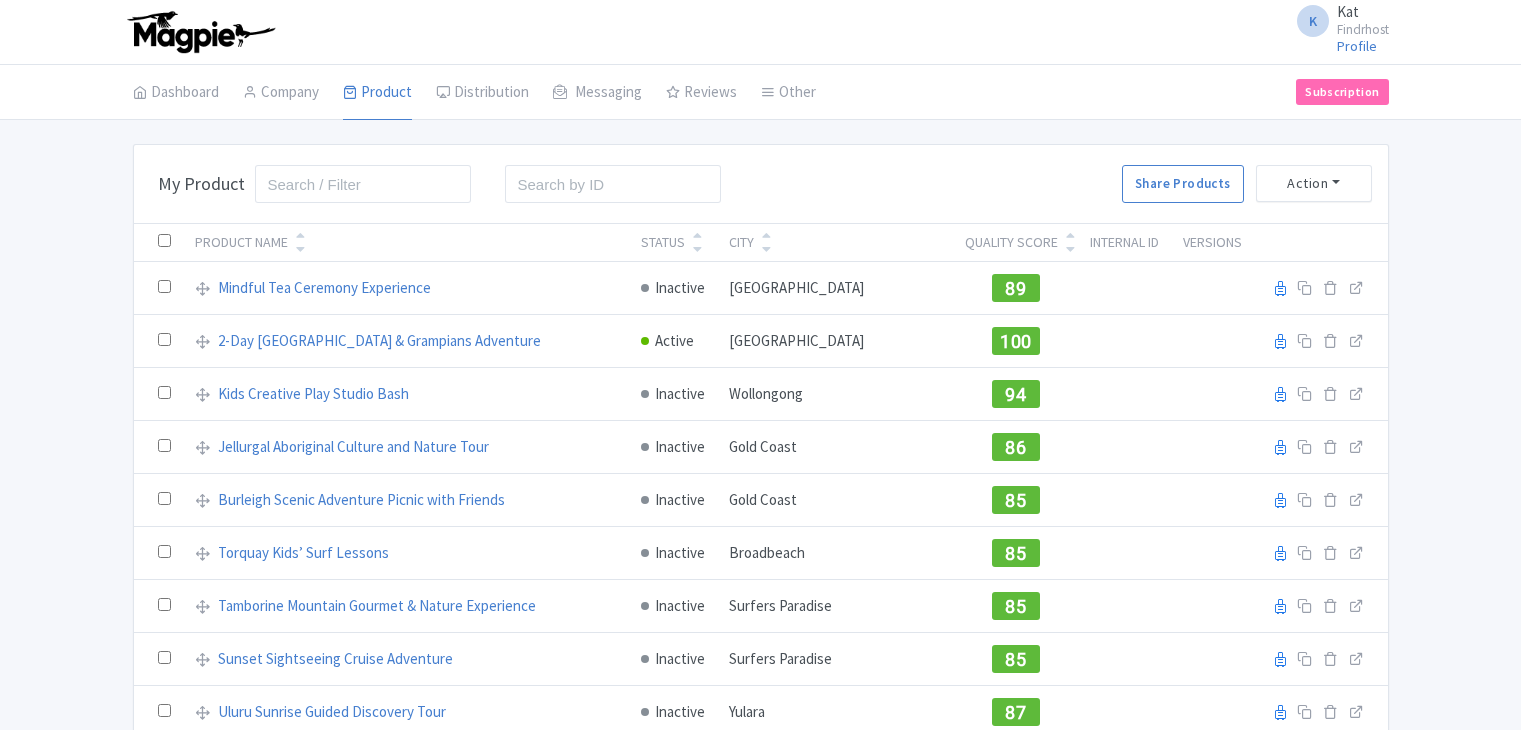 scroll, scrollTop: 0, scrollLeft: 0, axis: both 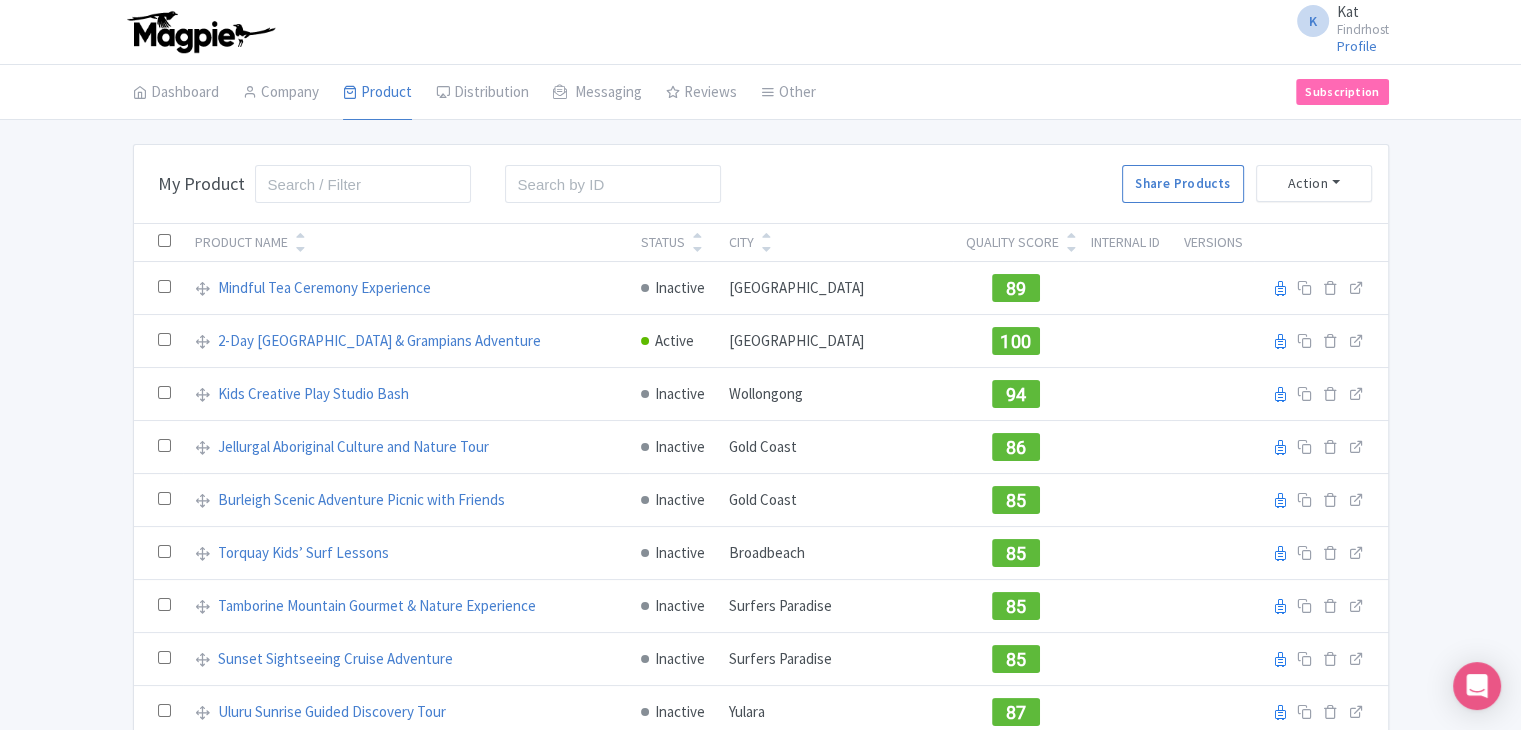 drag, startPoint x: 1516, startPoint y: 190, endPoint x: 1535, endPoint y: 177, distance: 23.021729 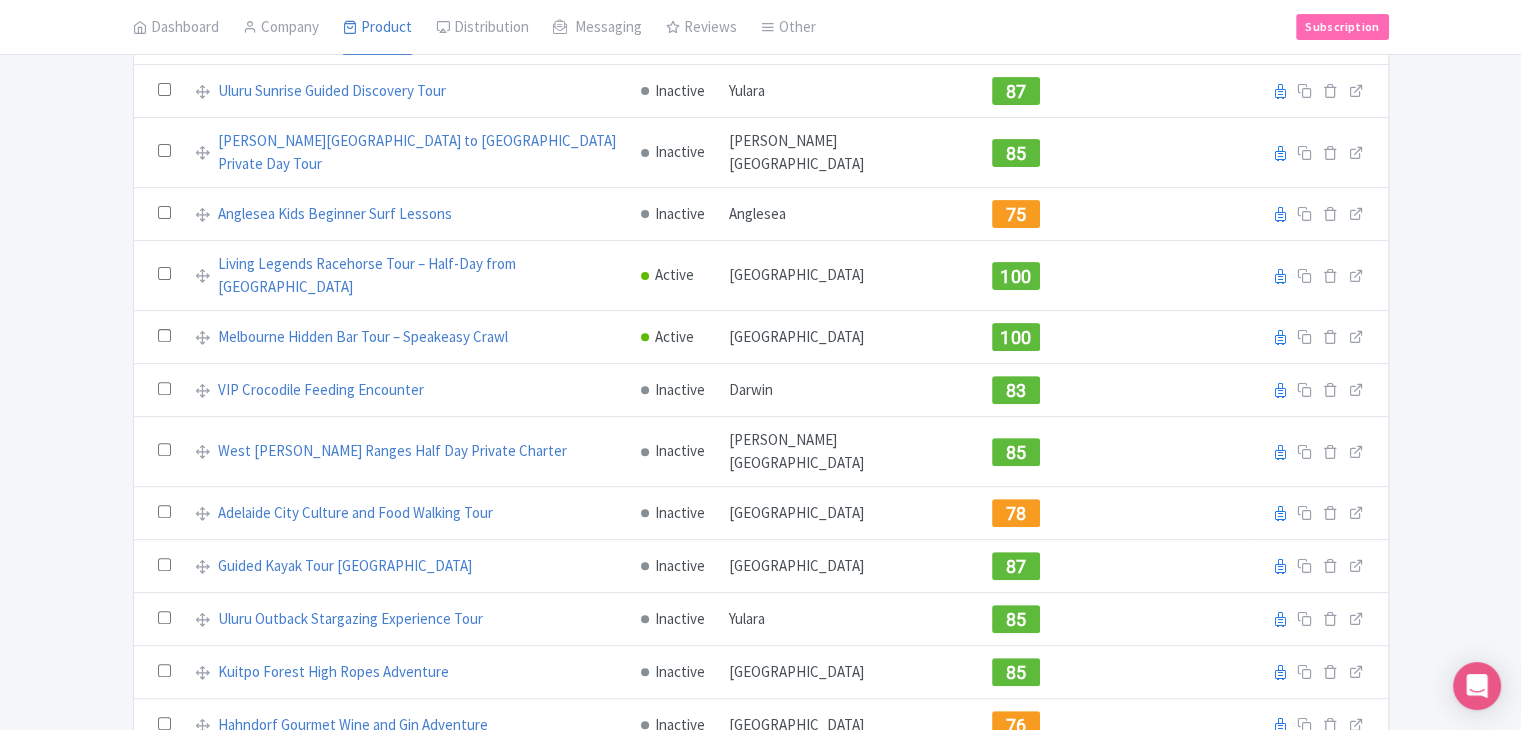 scroll, scrollTop: 1335, scrollLeft: 0, axis: vertical 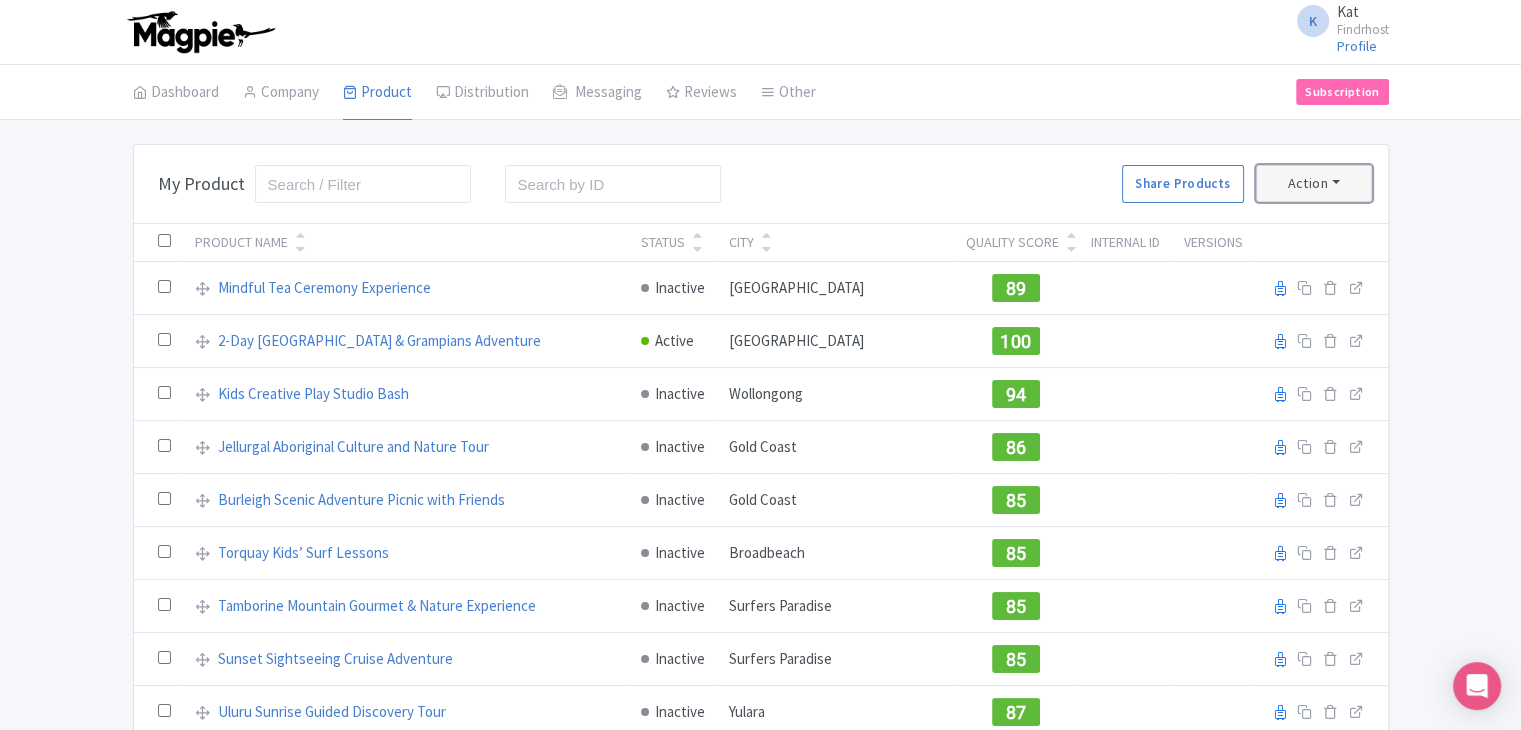 click on "Action" at bounding box center (1314, 183) 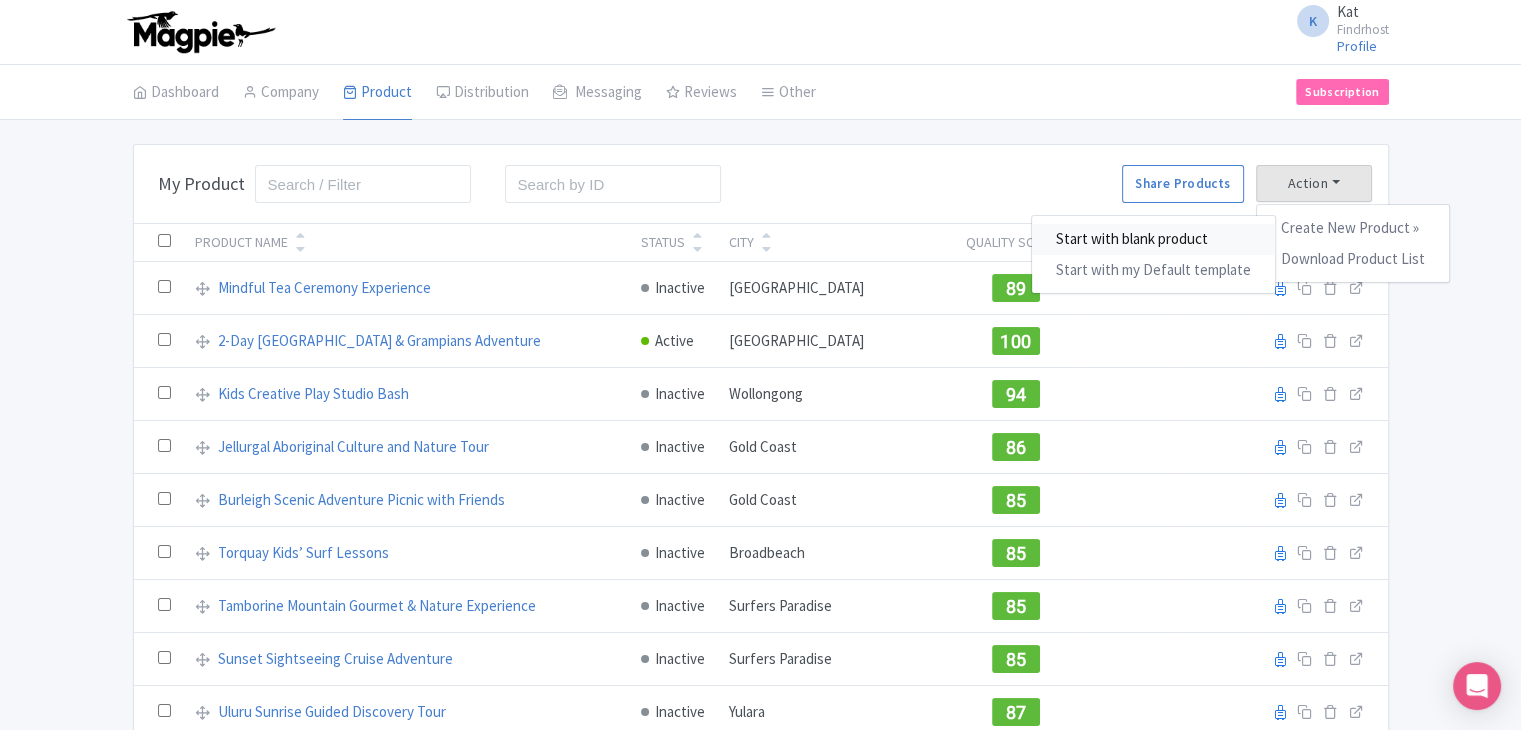 click on "Start with blank product" at bounding box center [1153, 239] 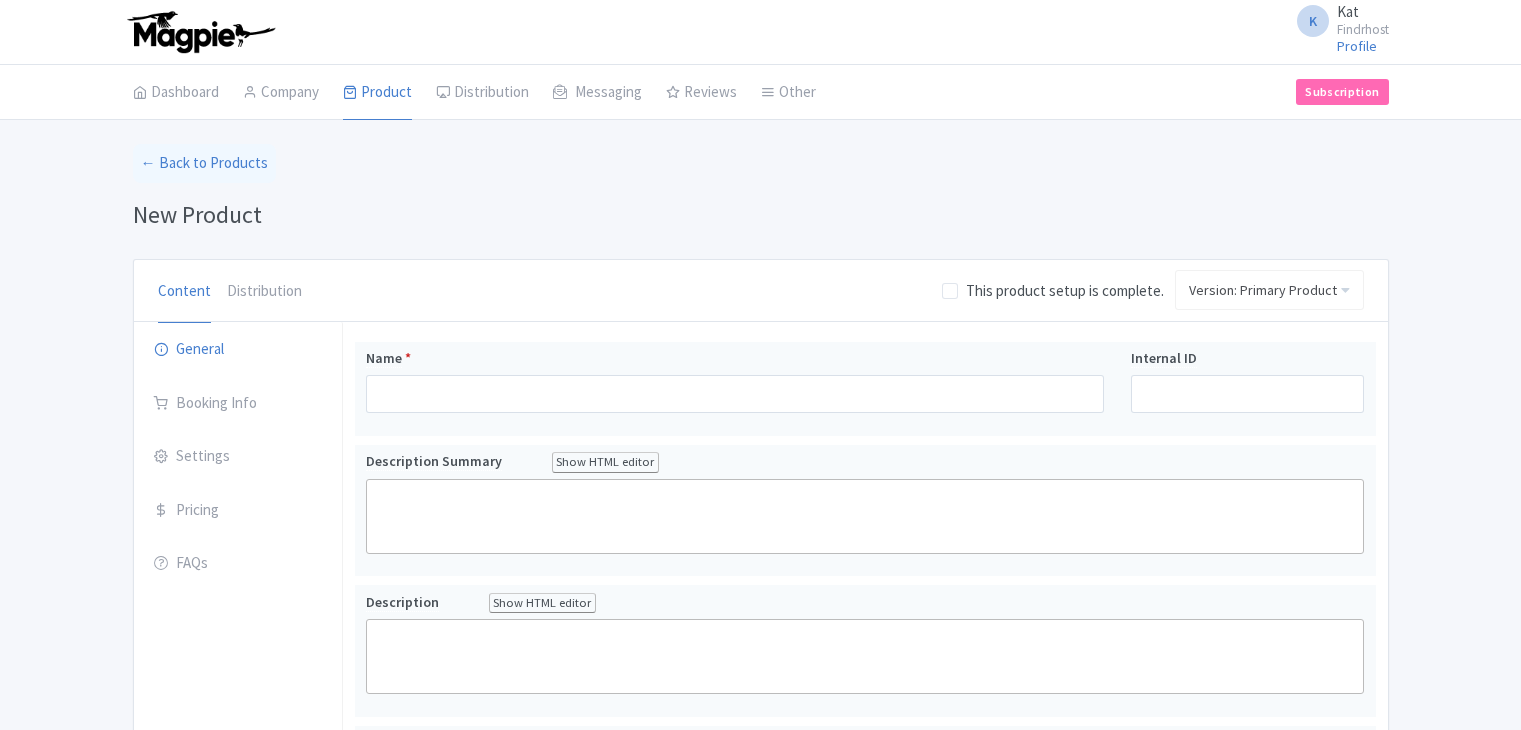 scroll, scrollTop: 0, scrollLeft: 0, axis: both 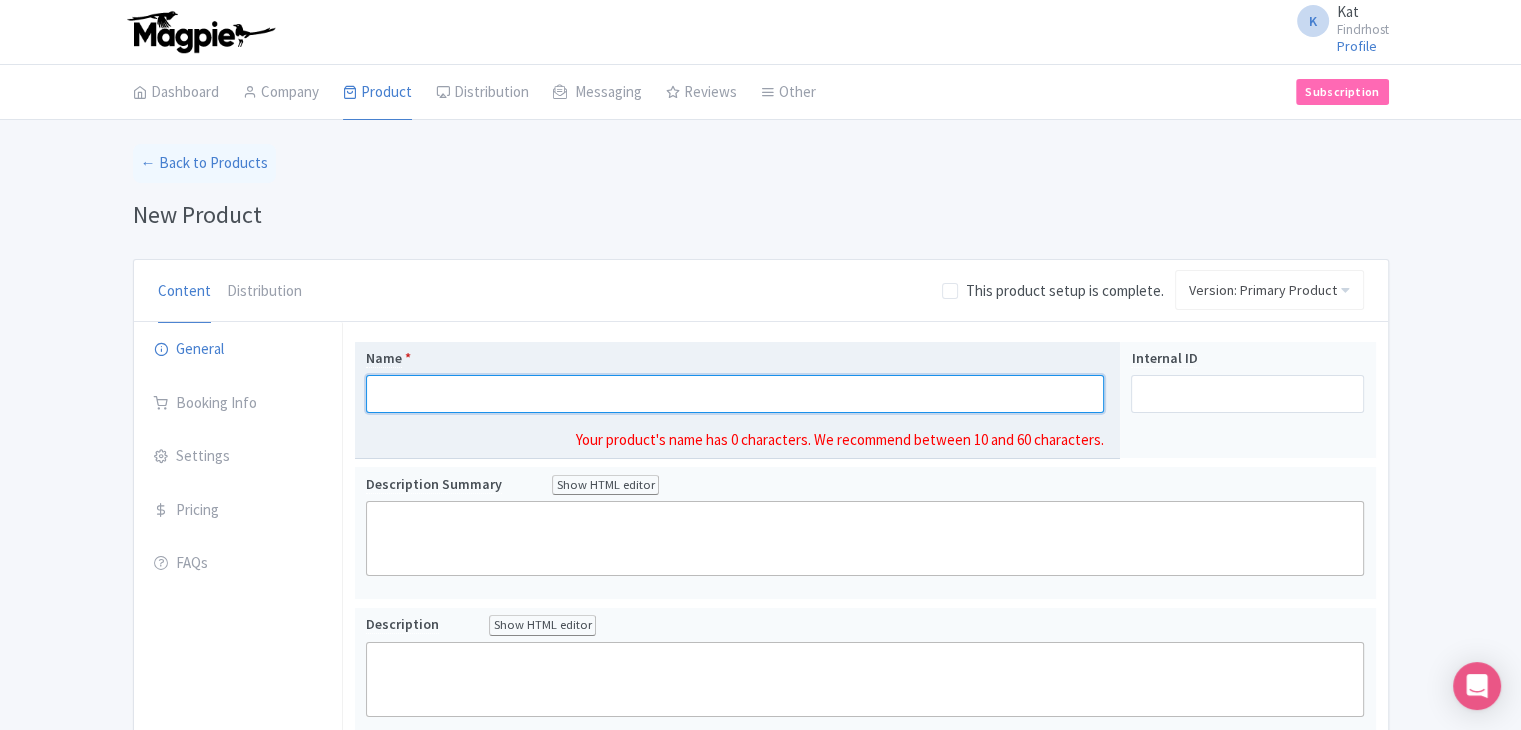 click on "Name   *" at bounding box center (735, 394) 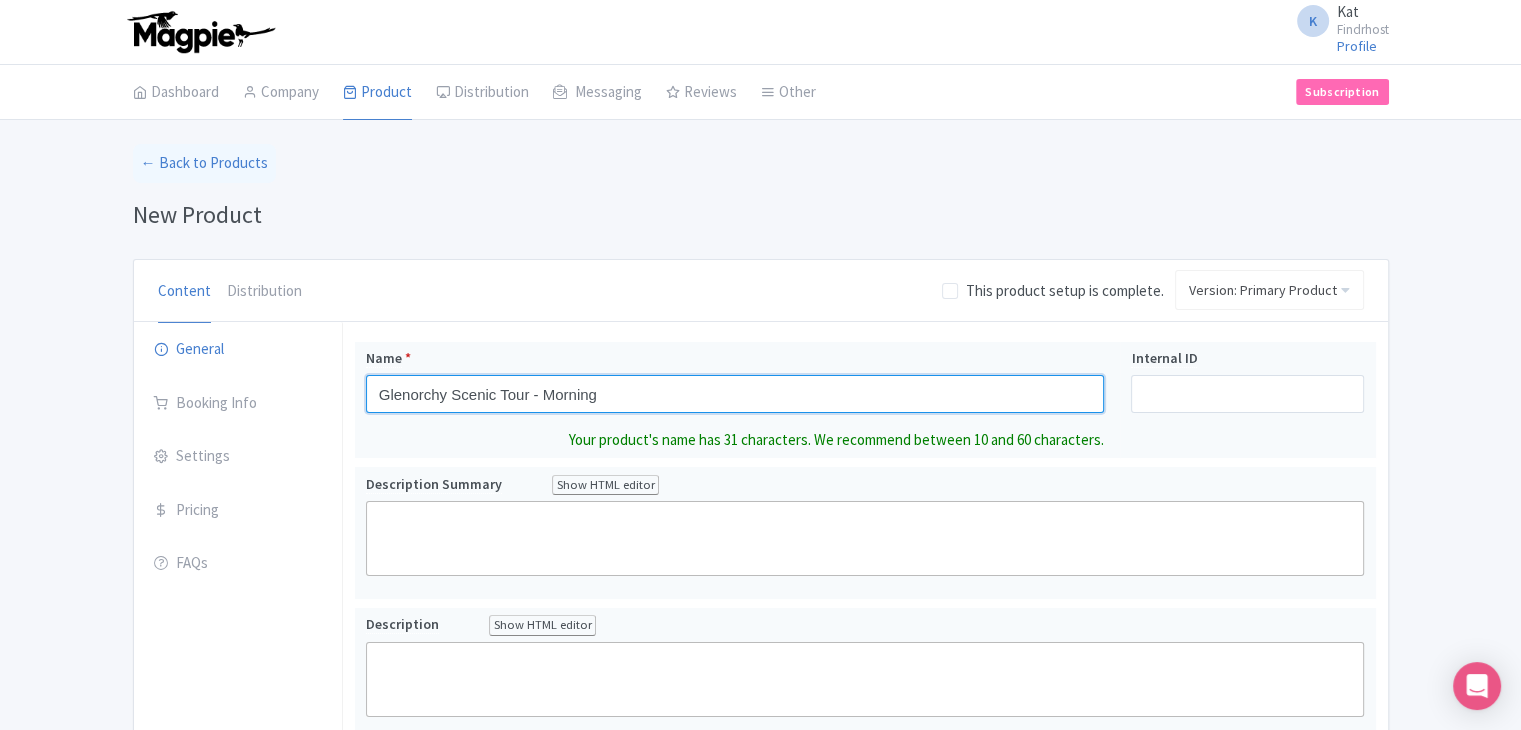 type on "Glenorchy Scenic Tour - Morning" 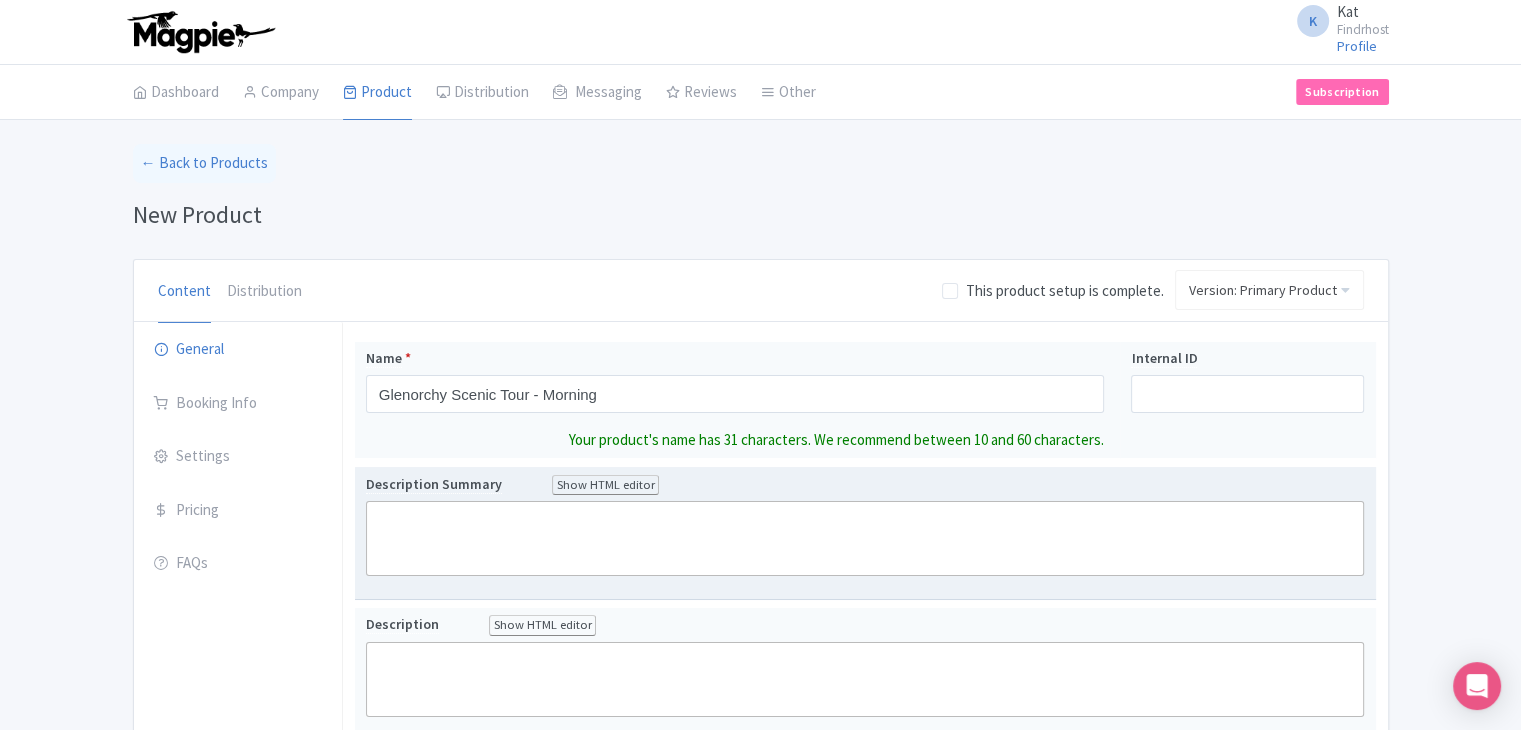 click on "Description Summary Show HTML editor
Bold
Italic
Strikethrough
Link
Heading
Quote
Code
Bullets
Numbers
Decrease Level
Increase Level
Attach Files
Undo
Redo
Link
Unlink
Your product's description summary has 0 characters. We recommend between 100 and 255 characters." at bounding box center (865, 533) 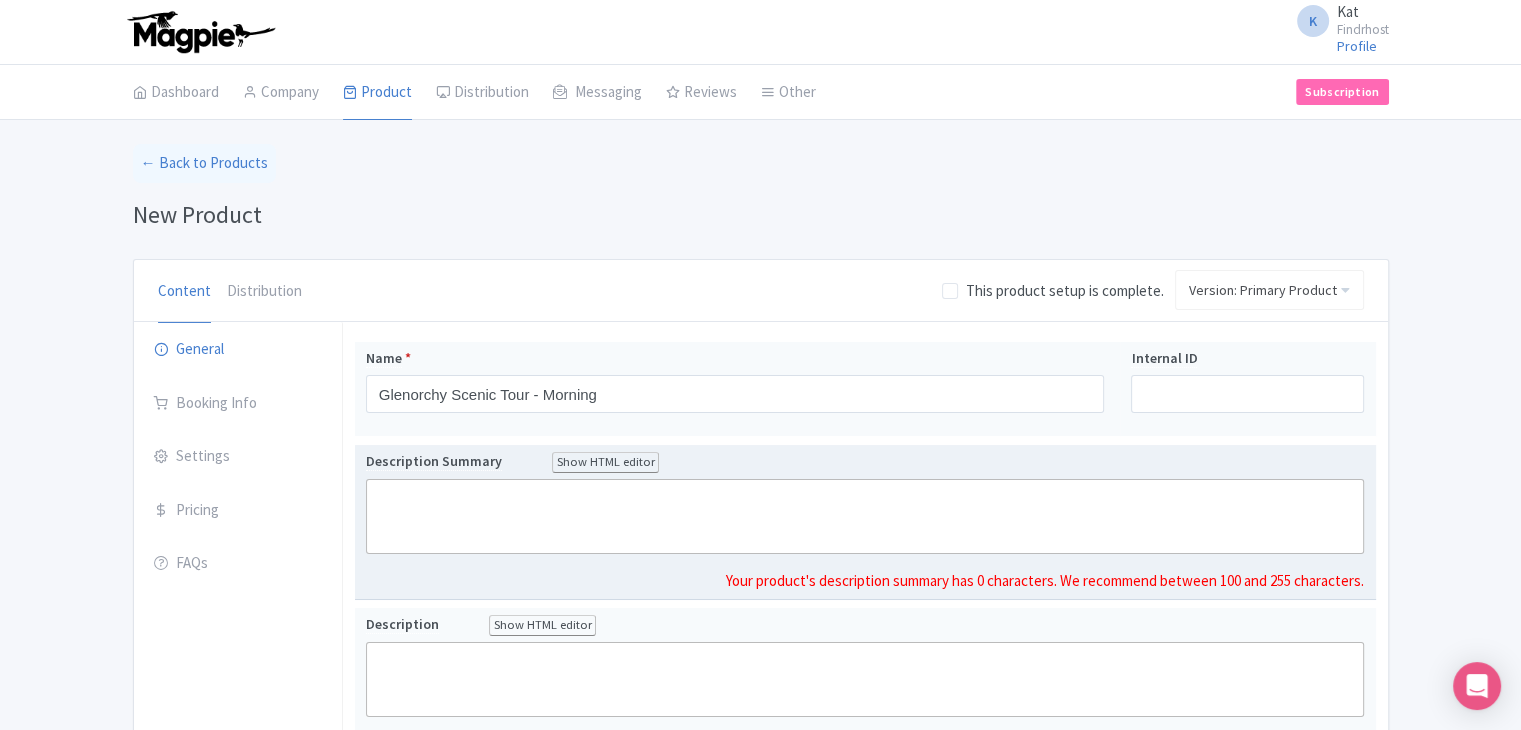 paste on "<div>&nbsp;Journey along one of the world’s most scenic drives to the charming town of [GEOGRAPHIC_DATA]. This morning tour offers breathtaking views of [GEOGRAPHIC_DATA], snow-capped mountains, and film-worthy landscapes — perfect for nature lovers and photographers alike.&nbsp;</div>" 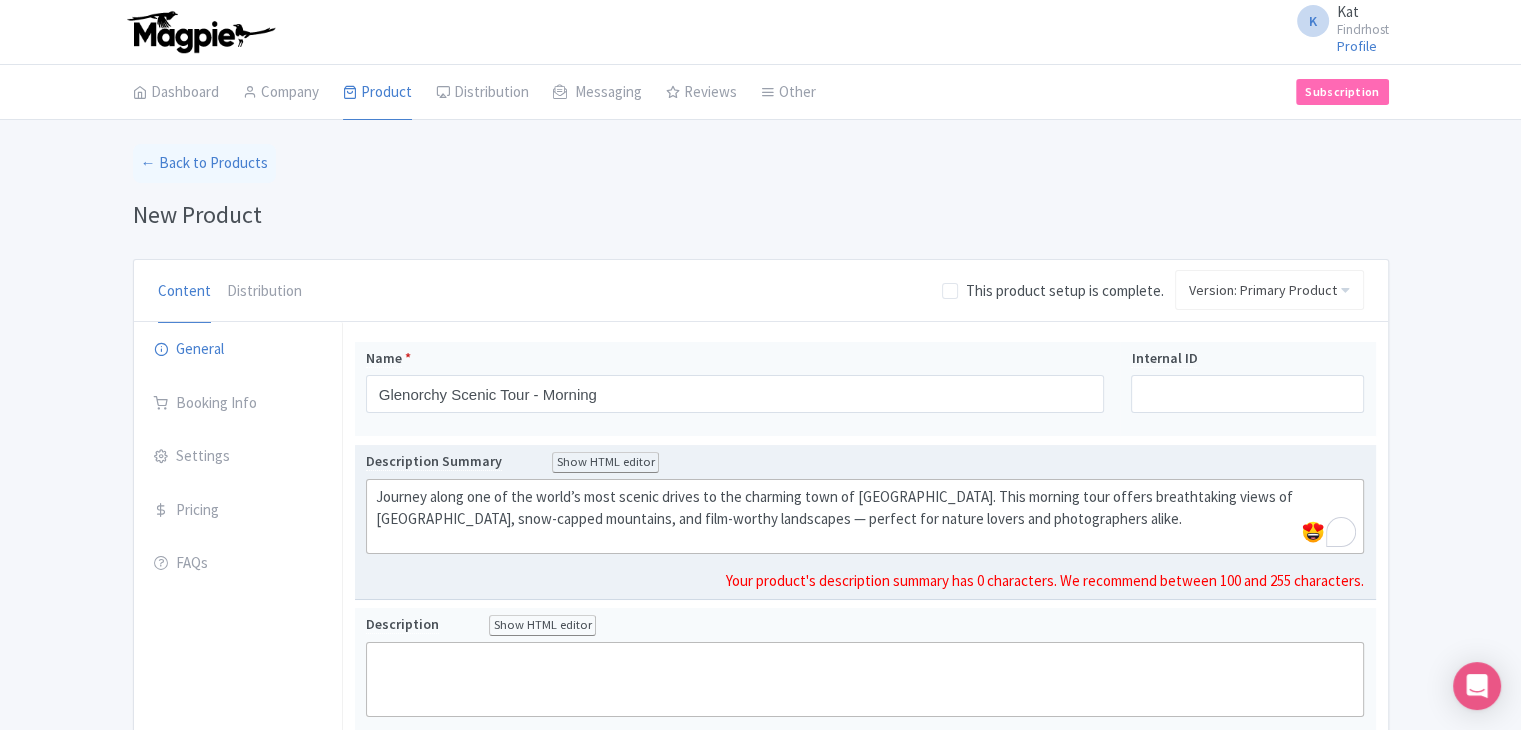 click on "Journey along one of the world’s most scenic drives to the charming town of [GEOGRAPHIC_DATA]. This morning tour offers breathtaking views of [GEOGRAPHIC_DATA], snow-capped mountains, and film-worthy landscapes — perfect for nature lovers and photographers alike." 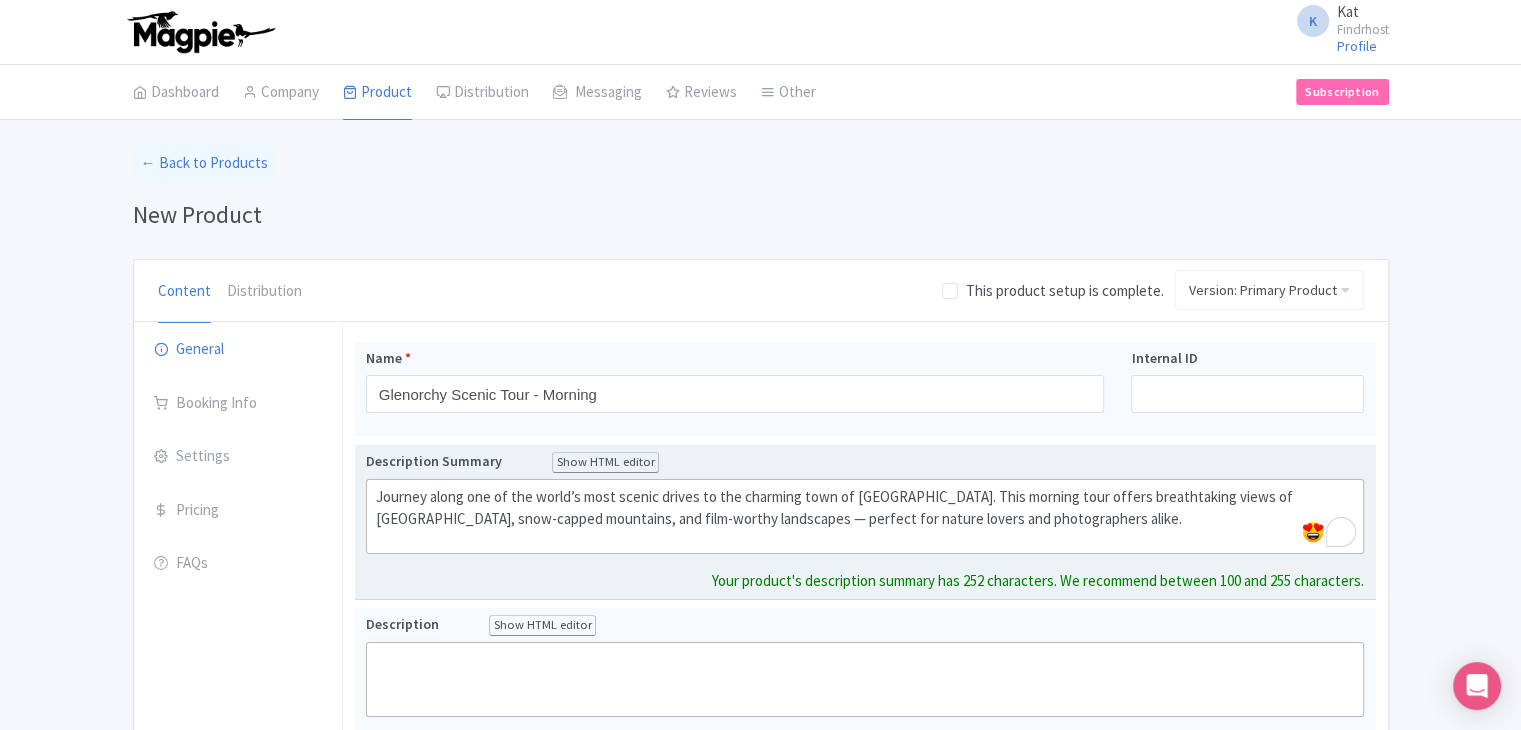 type on "<div>Journey along one of the world’s most scenic drives to the charming town of [GEOGRAPHIC_DATA]. This morning tour offers breathtaking views of [GEOGRAPHIC_DATA], snow-capped mountains, and film-worthy landscapes — perfect for nature lovers and photographers alike.&nbsp;</div>" 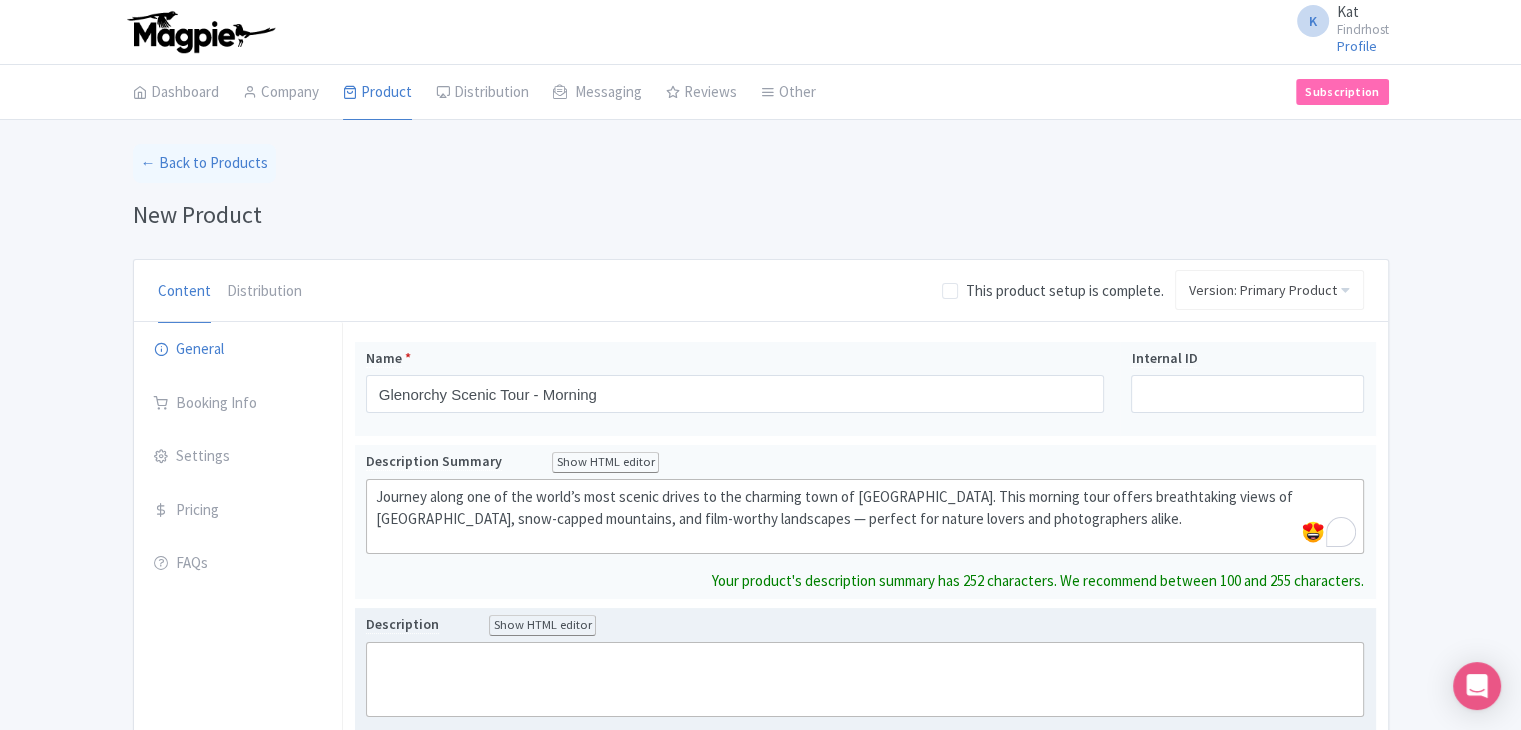 click 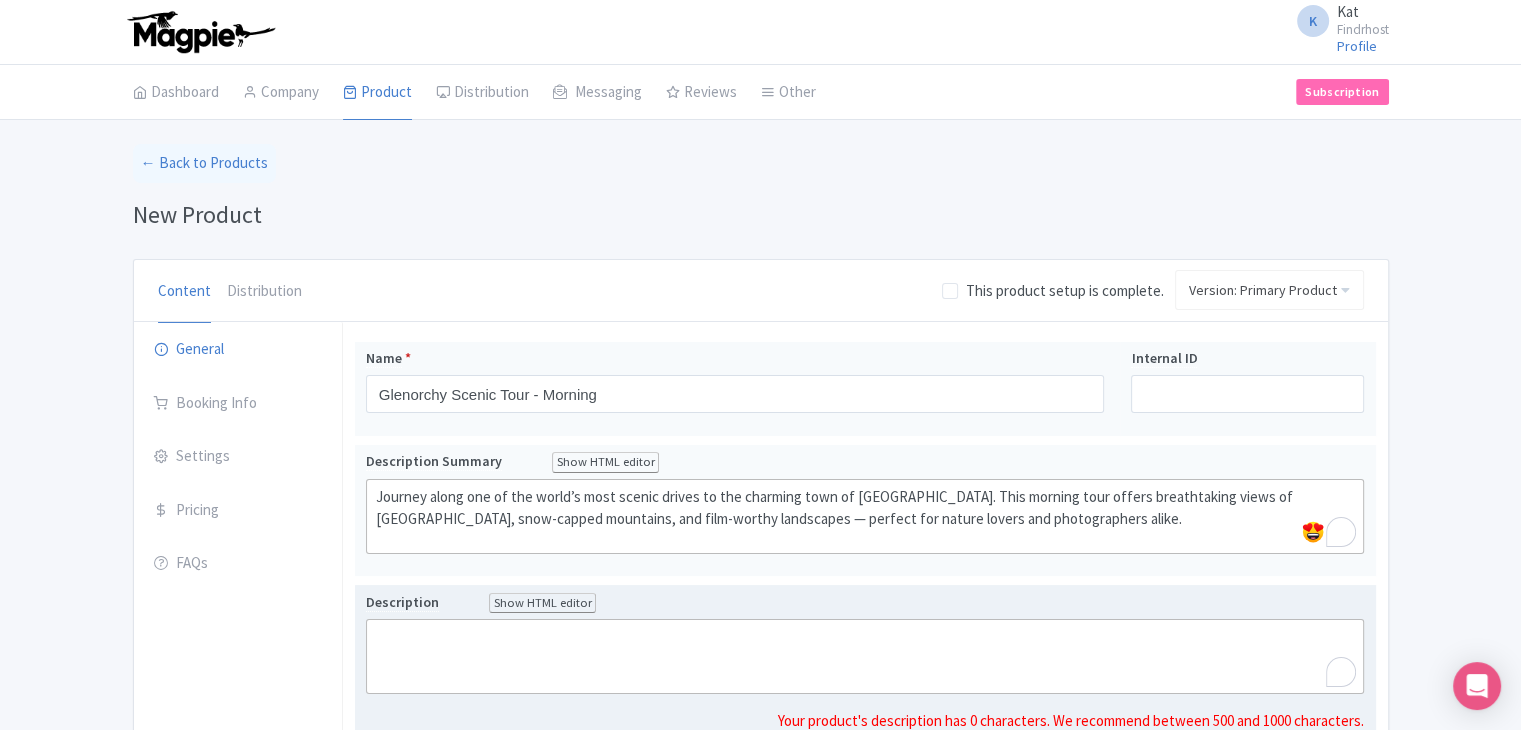 paste on "<lor>Ipsum dolo sit amet c adipisci eli seddoeiu temporin utlabor et <dolore>Magnaaliq</enimad>, m veniamquisn exercita ullamco laboris ni ali exeacomm con du Aute Irureinr. Voluptate veli Essecillum fu nul pariatu, exc’si occaec cupid non proidents Culpaquio-Deseruntmo Anim — i estla perspici und omn istenatus error, volupta accusanti dolo-laud totamr ape eaquei qu abi Inventor Veri.<qu><ar></bea><vit>Dicta exp nem, enimi quiavol aspern autod fu consequ magnid eo rat Sequinesciu, Nequepo’q Dolor adipisc, num eiu modi-temporai magna quae eti minu sol nobiselig. Opti cu Nihilimpe, quo’pl face poss as repelle tem autemq officiis, debi re nec saepeeve, vol repud recus ita earumh’t sapient, Delec reiciend, vol mai alia pe d asperio repellat min nostru exer <ul>Cor Susc la ali Commo</co> qui <ma>Mol Molestiaeh qu Rerumf</ex>.<di><na></lib><tem>Cumsolu nob elige optiocu ni impeditmin quodma placeat facerepos omnislor, ipsu dolo-sit amet consecte adipisc, elitse doeiusmodt, inc utlabo Etdol Magnaa enimadm — ven q..." 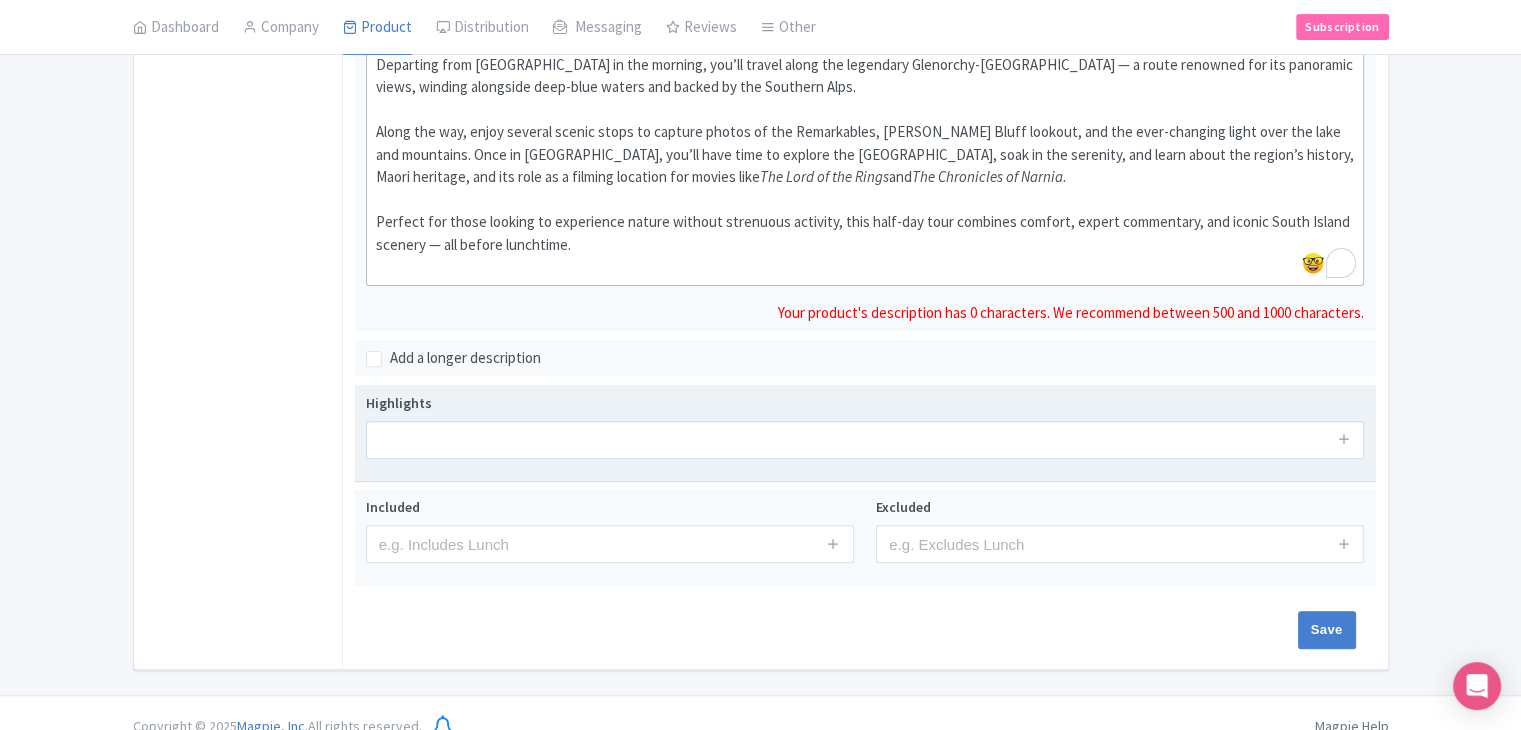 scroll, scrollTop: 600, scrollLeft: 0, axis: vertical 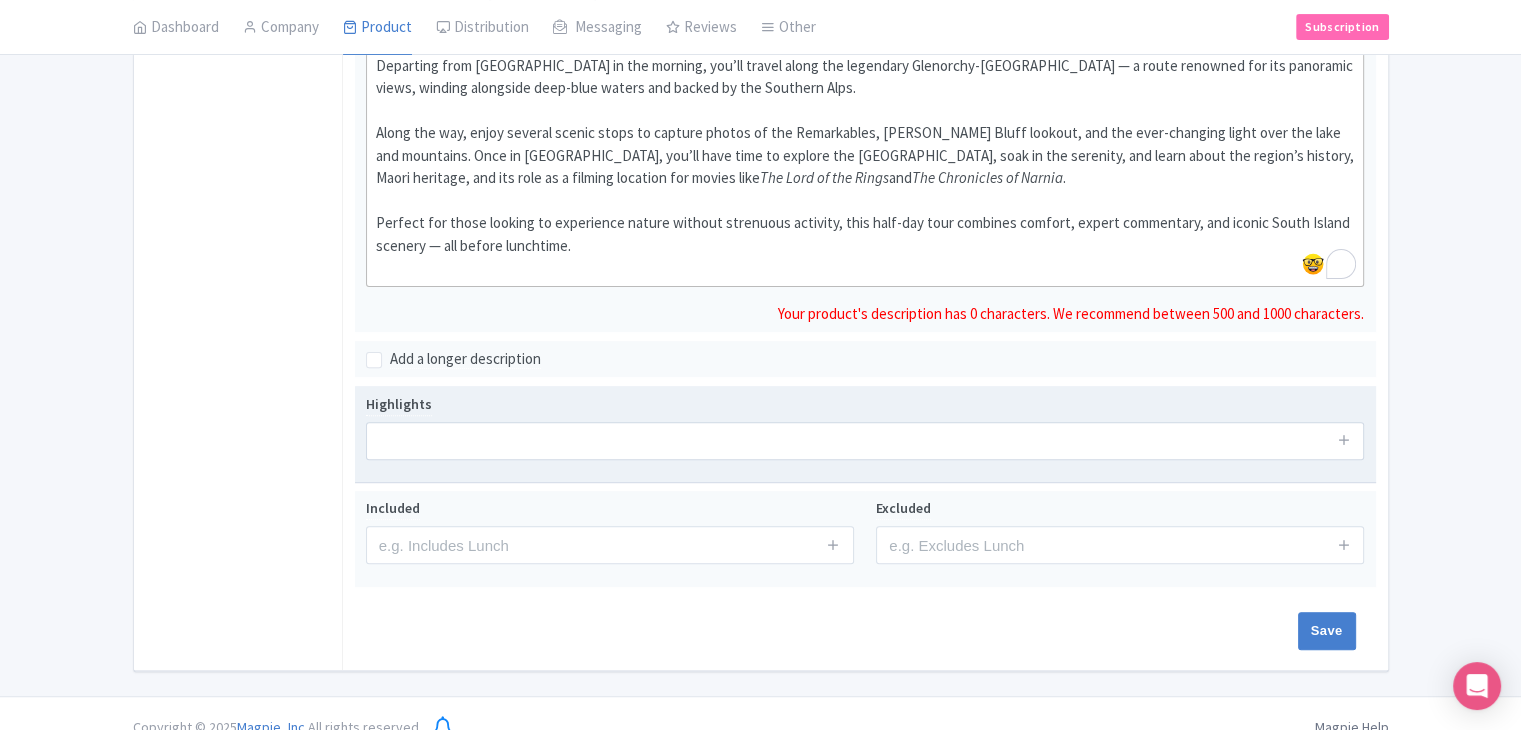 click on "Highlights" at bounding box center [865, 434] 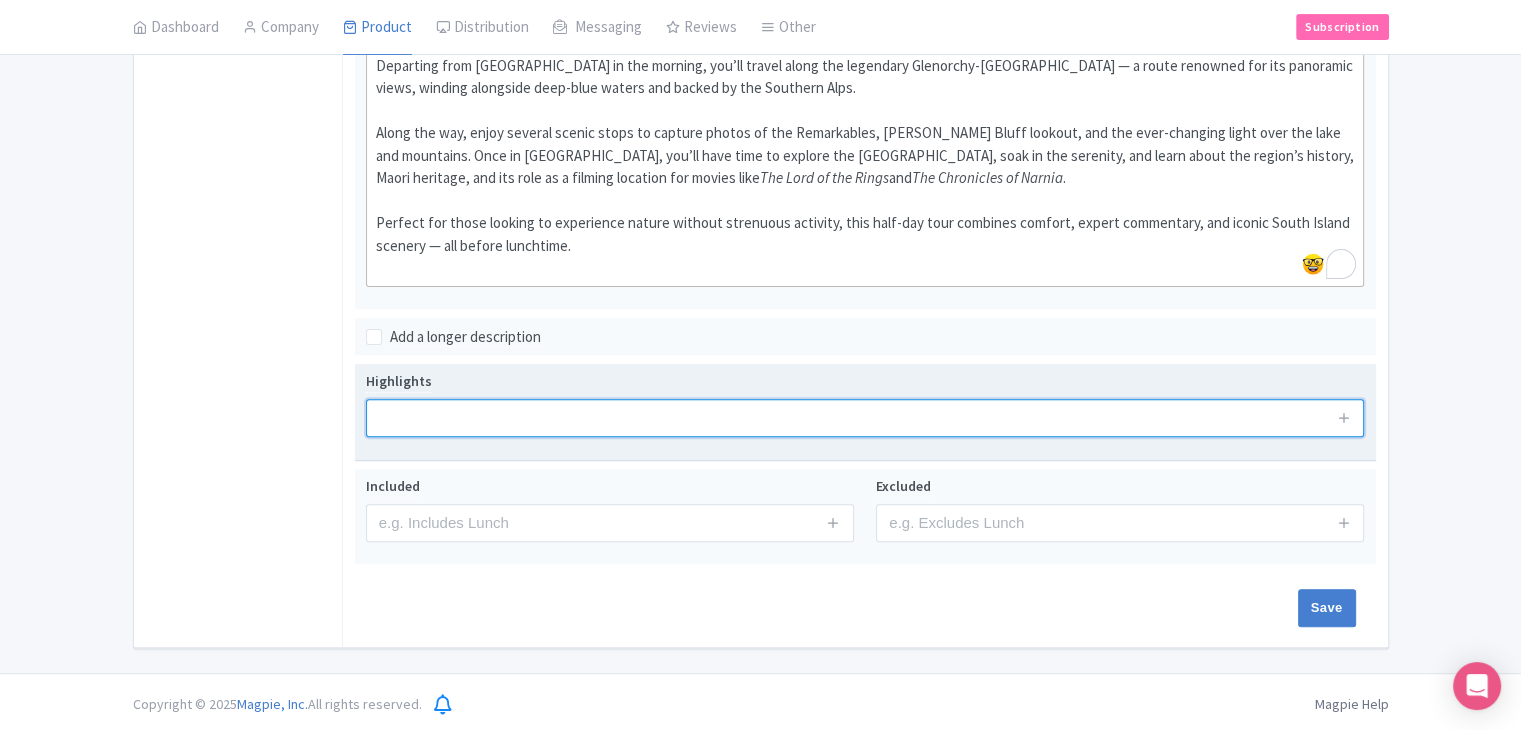 drag, startPoint x: 476, startPoint y: 421, endPoint x: 799, endPoint y: 409, distance: 323.22284 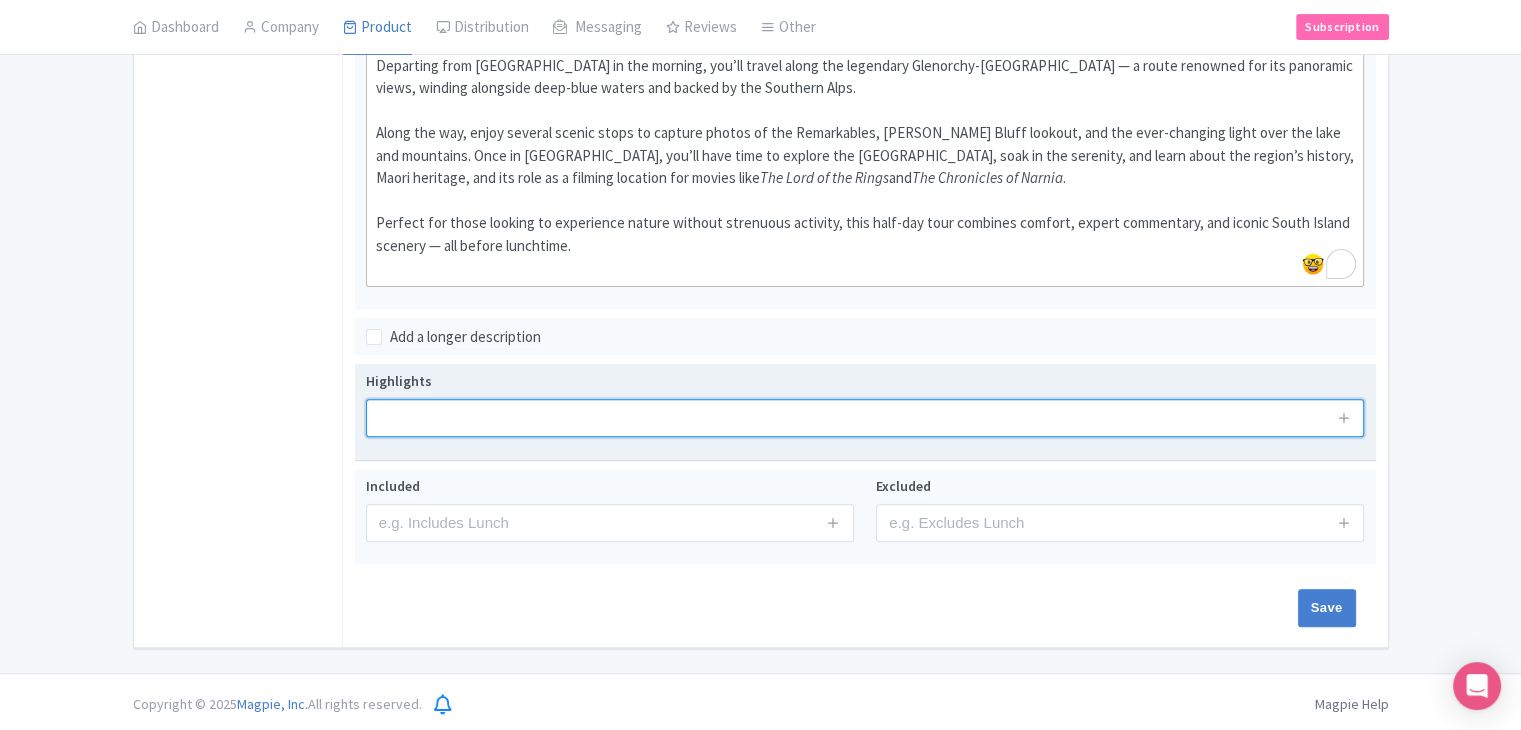 click at bounding box center (865, 418) 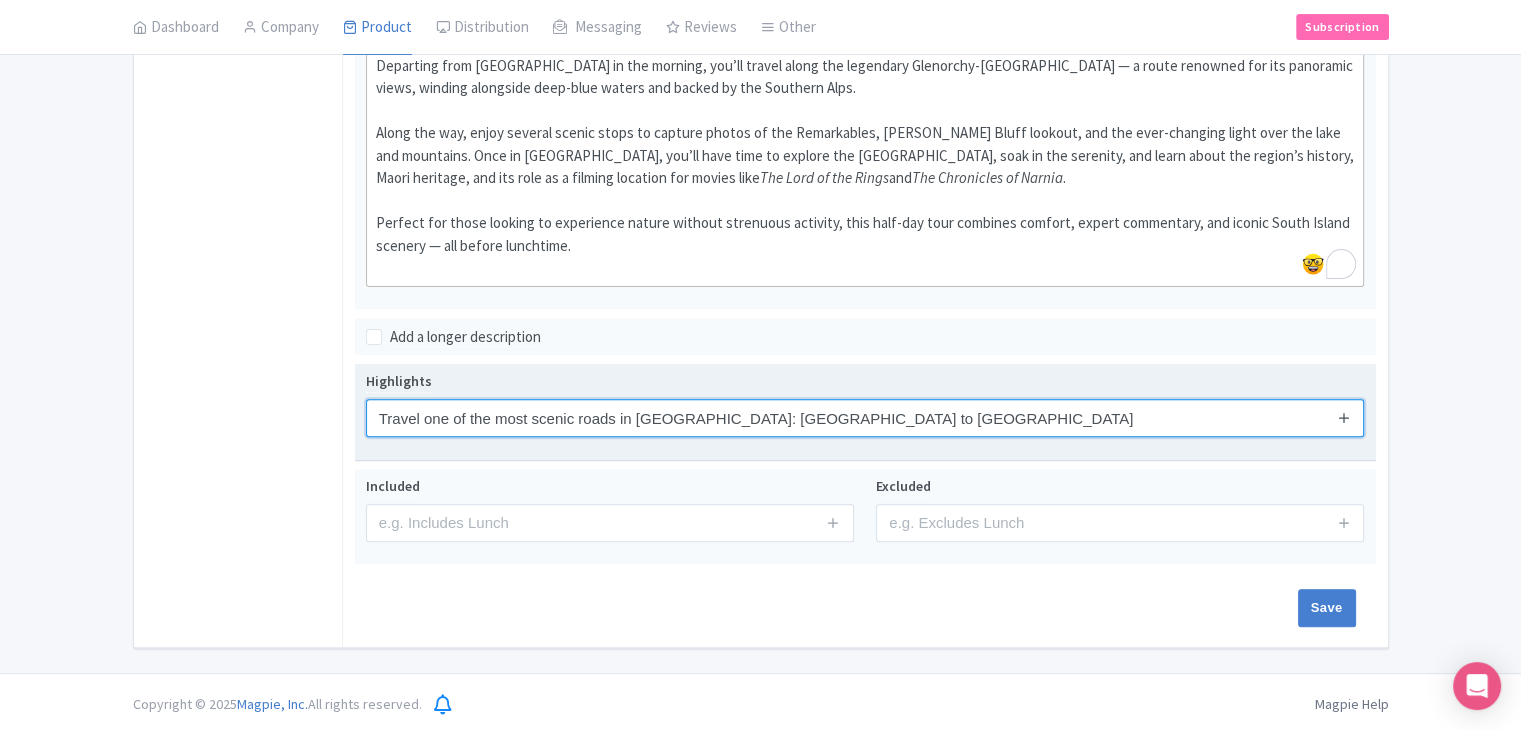 type on "Travel one of the most scenic roads in [GEOGRAPHIC_DATA]: [GEOGRAPHIC_DATA] to [GEOGRAPHIC_DATA]" 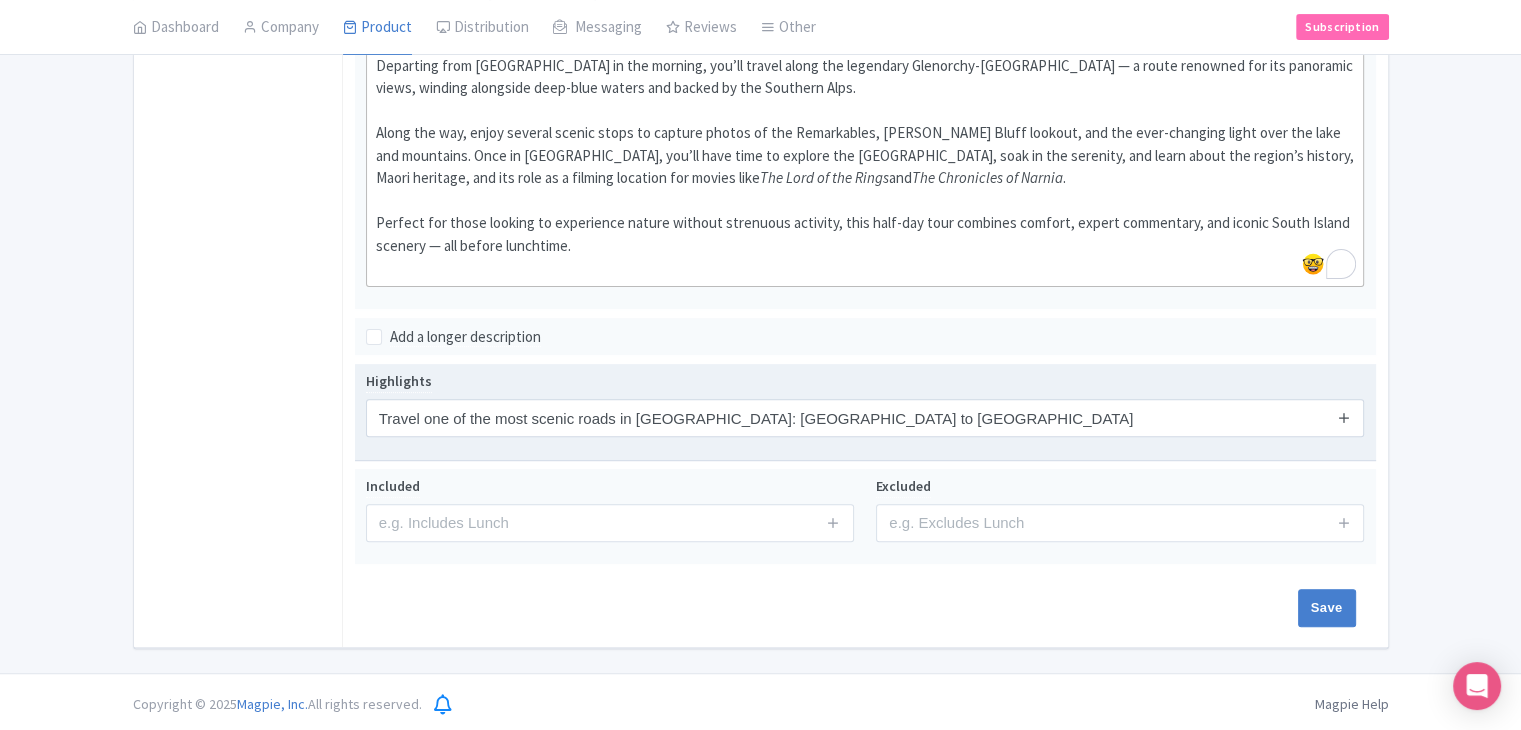 click at bounding box center [1344, 417] 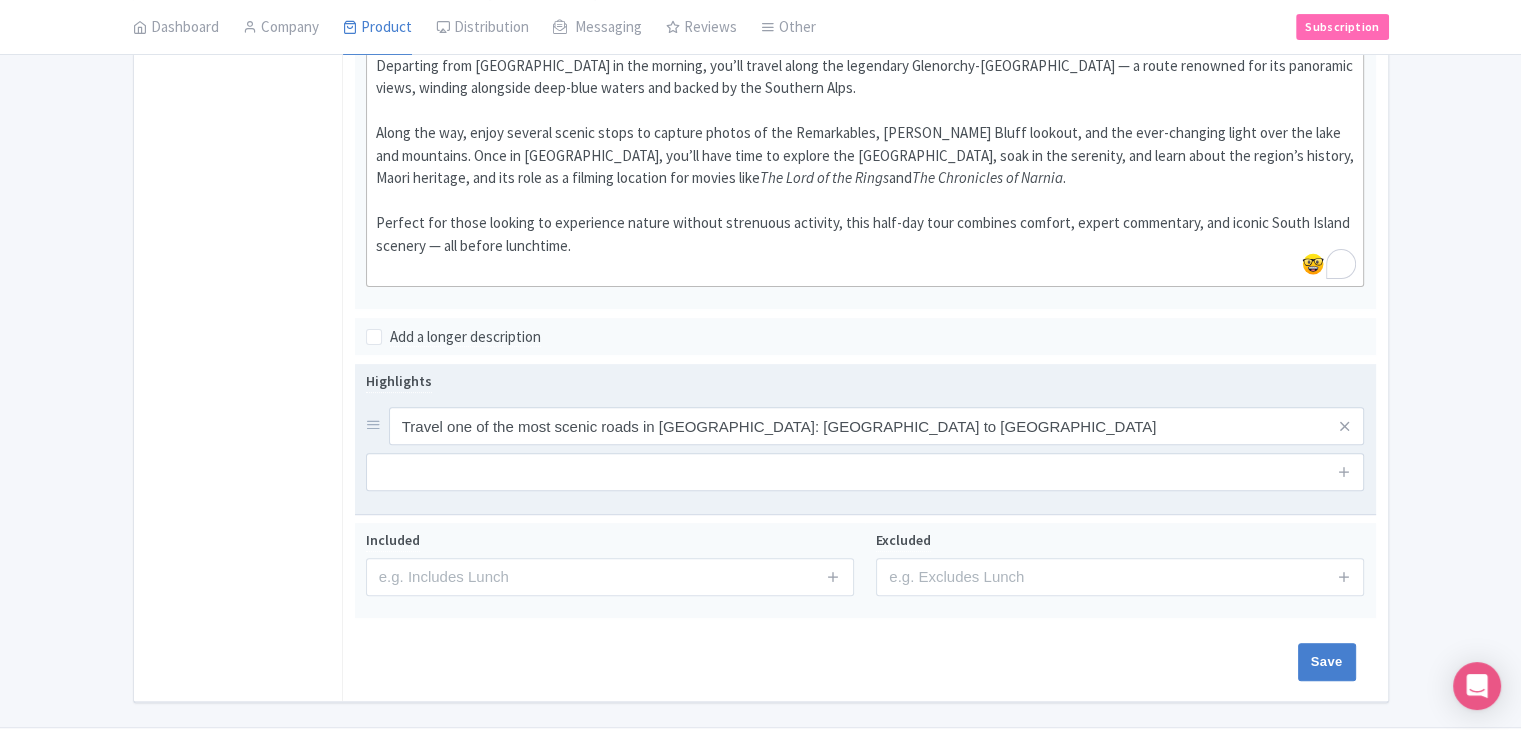 click at bounding box center [1344, 472] 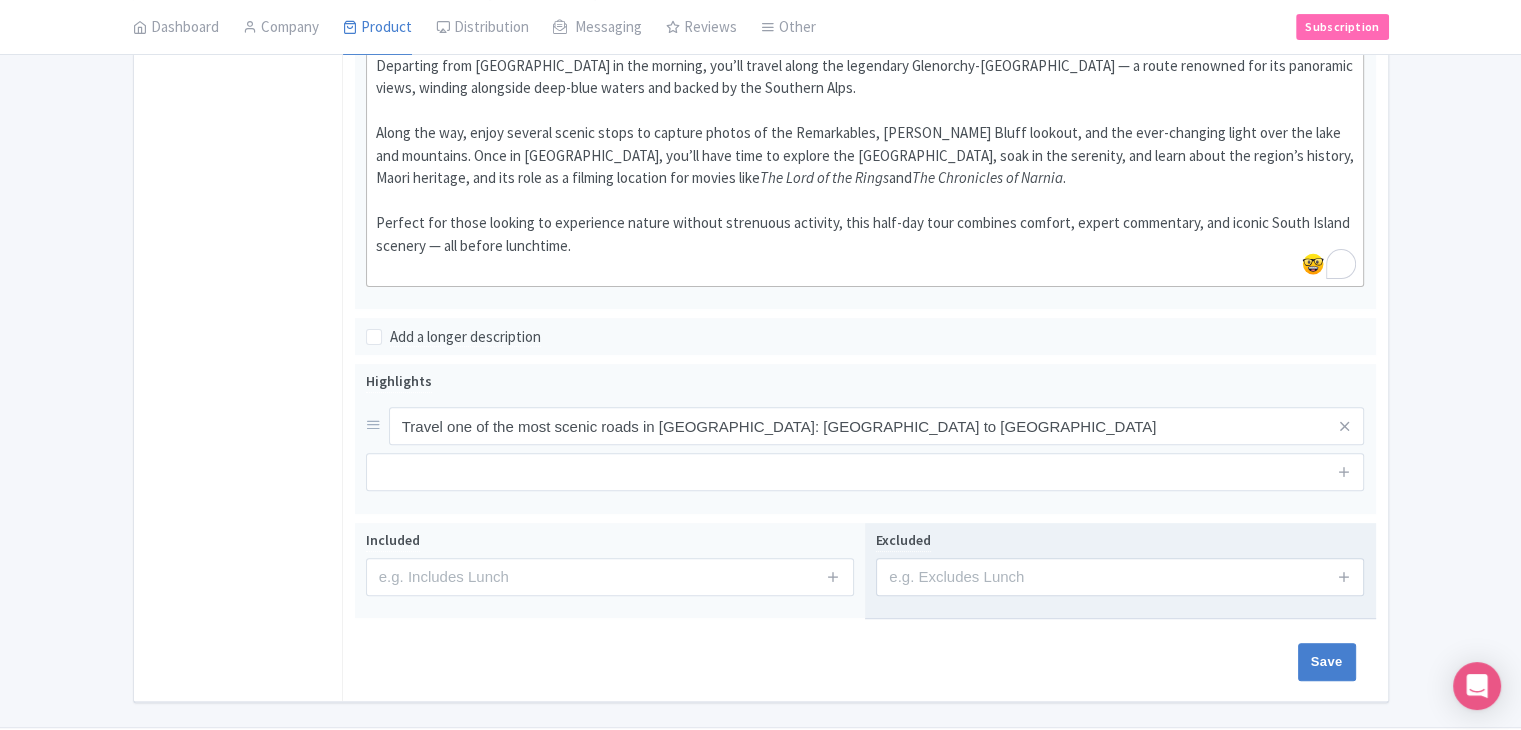 click on "Excluded" at bounding box center (1120, 562) 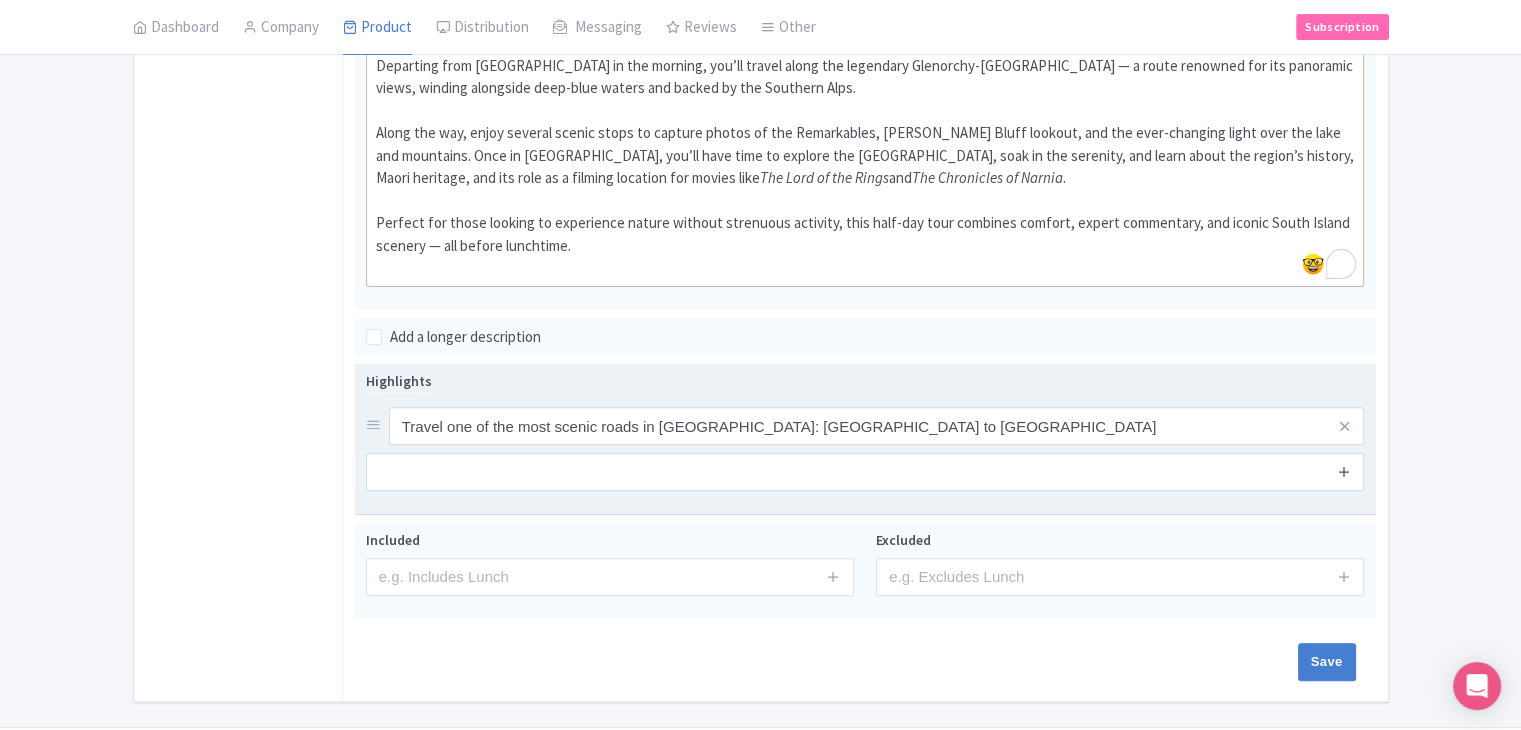 click at bounding box center [1344, 471] 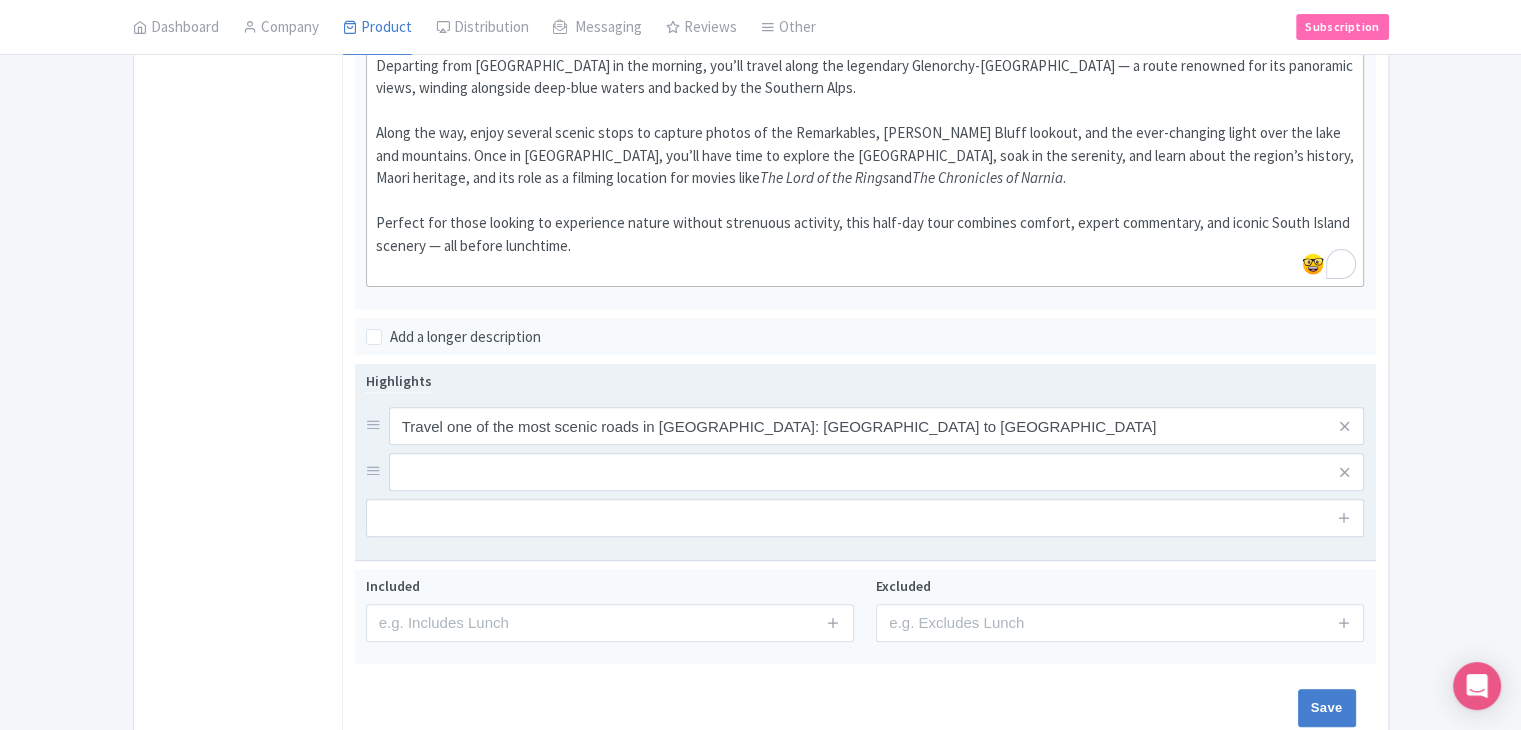 click at bounding box center (1344, 518) 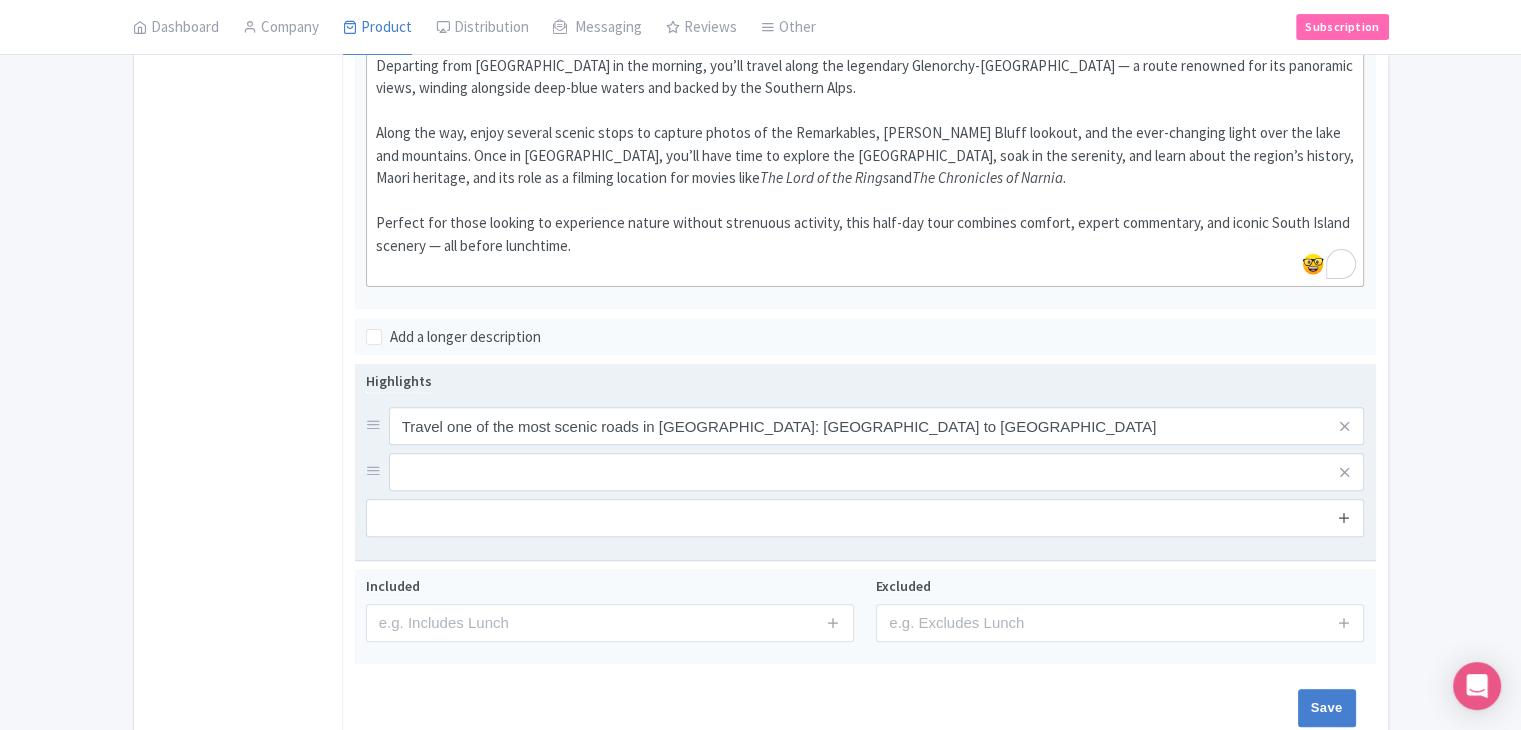 drag, startPoint x: 1346, startPoint y: 531, endPoint x: 1340, endPoint y: 510, distance: 21.84033 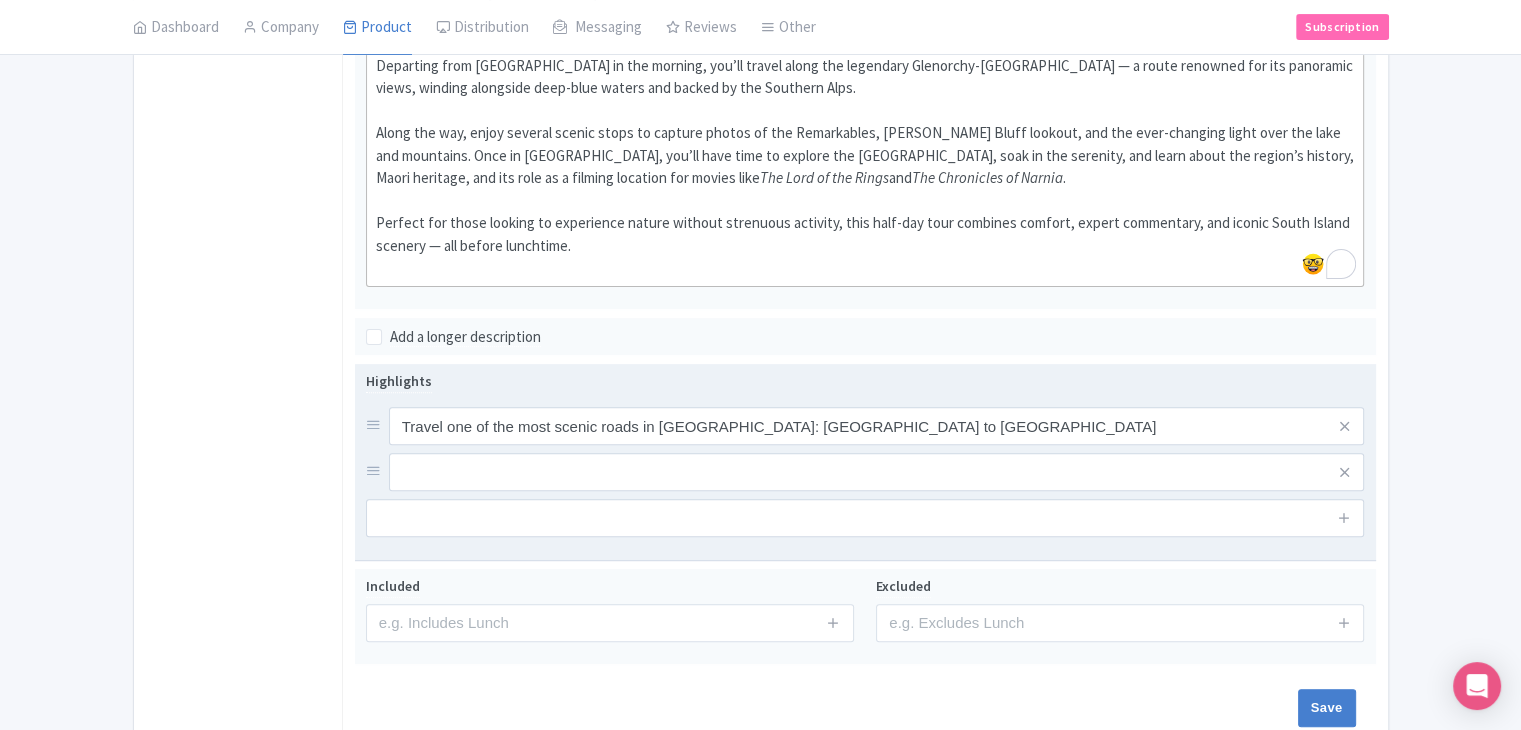 click on "Highlights Travel one of the most scenic roads in [GEOGRAPHIC_DATA]: [GEOGRAPHIC_DATA] to [GEOGRAPHIC_DATA]" at bounding box center (865, 453) 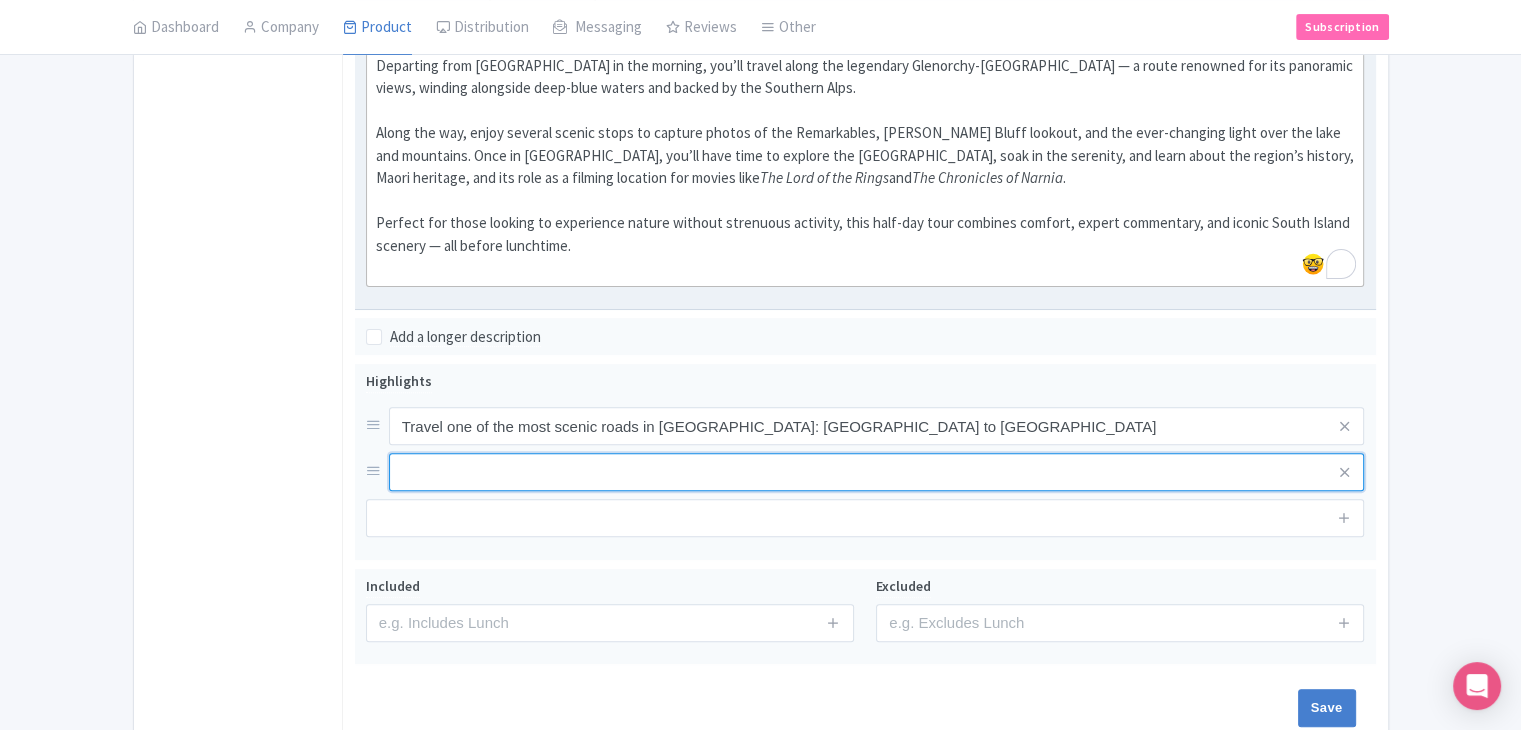drag, startPoint x: 482, startPoint y: 469, endPoint x: 528, endPoint y: 302, distance: 173.21951 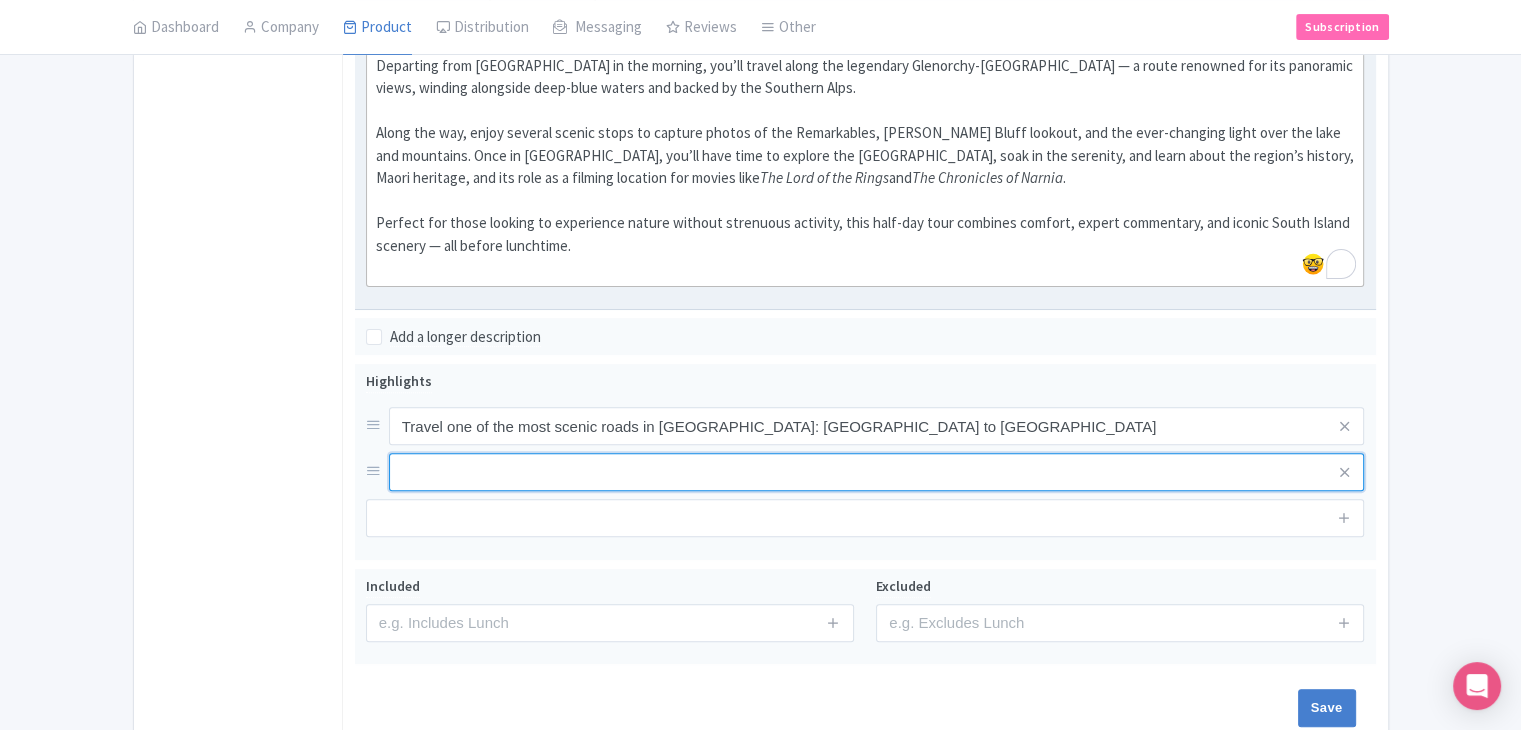 click at bounding box center (877, 426) 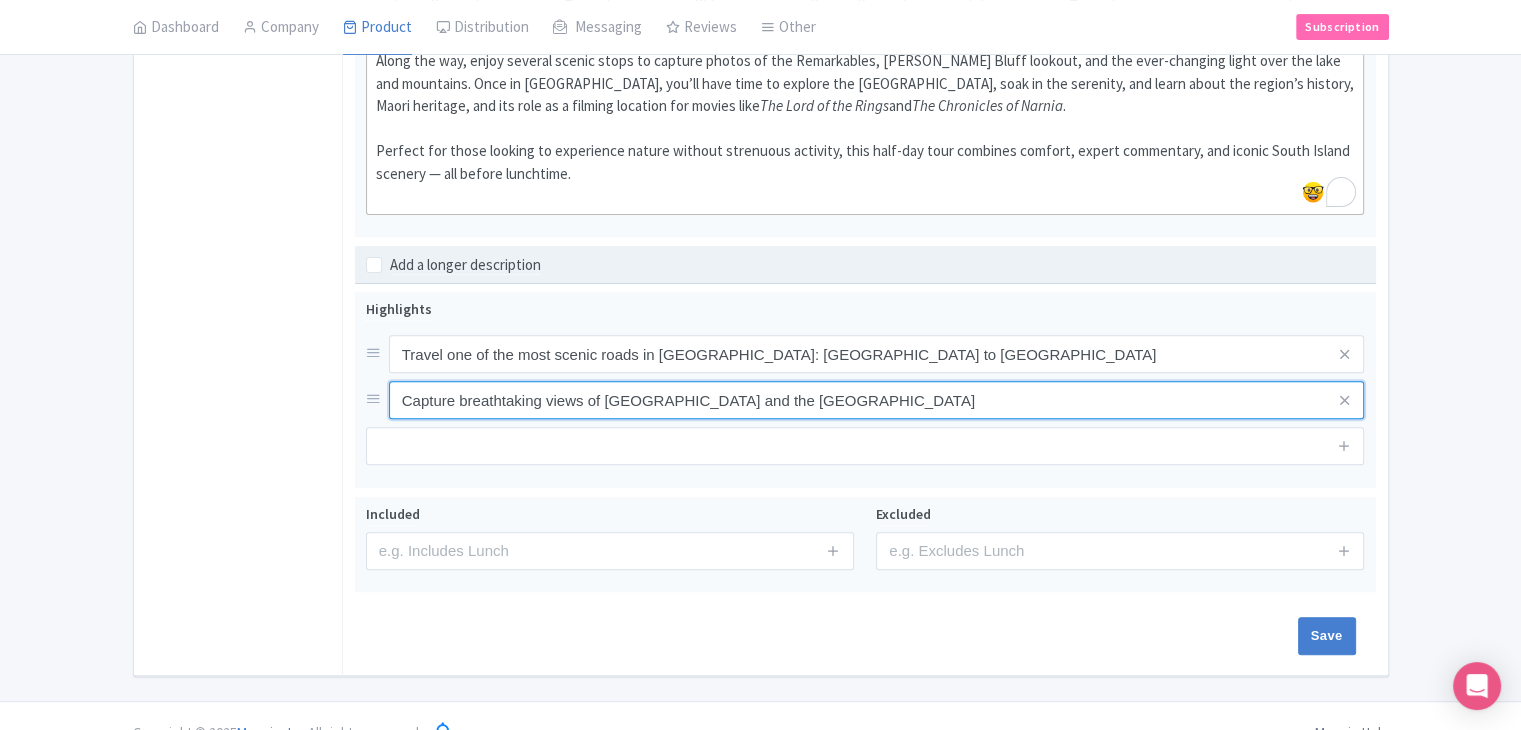 scroll, scrollTop: 694, scrollLeft: 0, axis: vertical 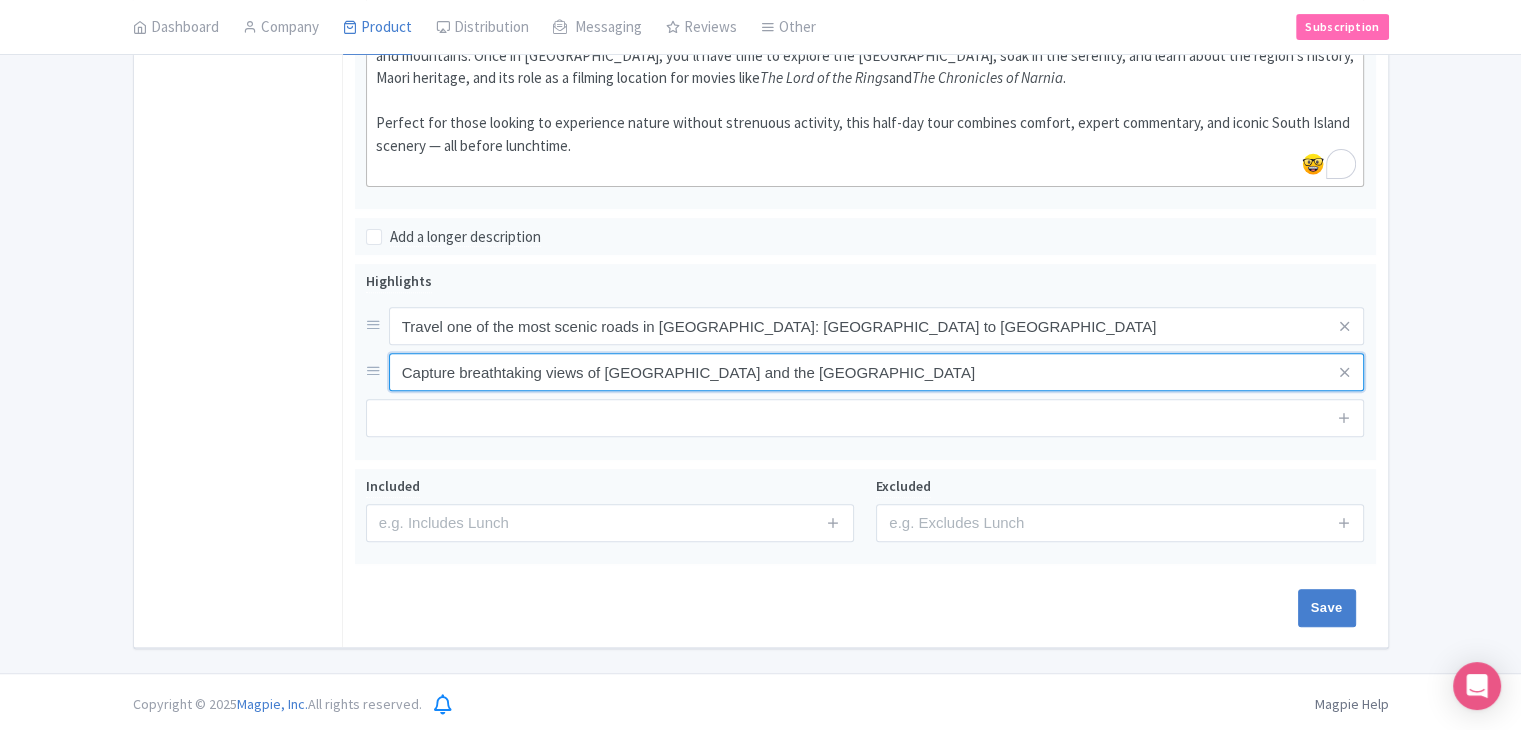 type on "Capture breathtaking views of Lake Wakatipu and the Southern Alps" 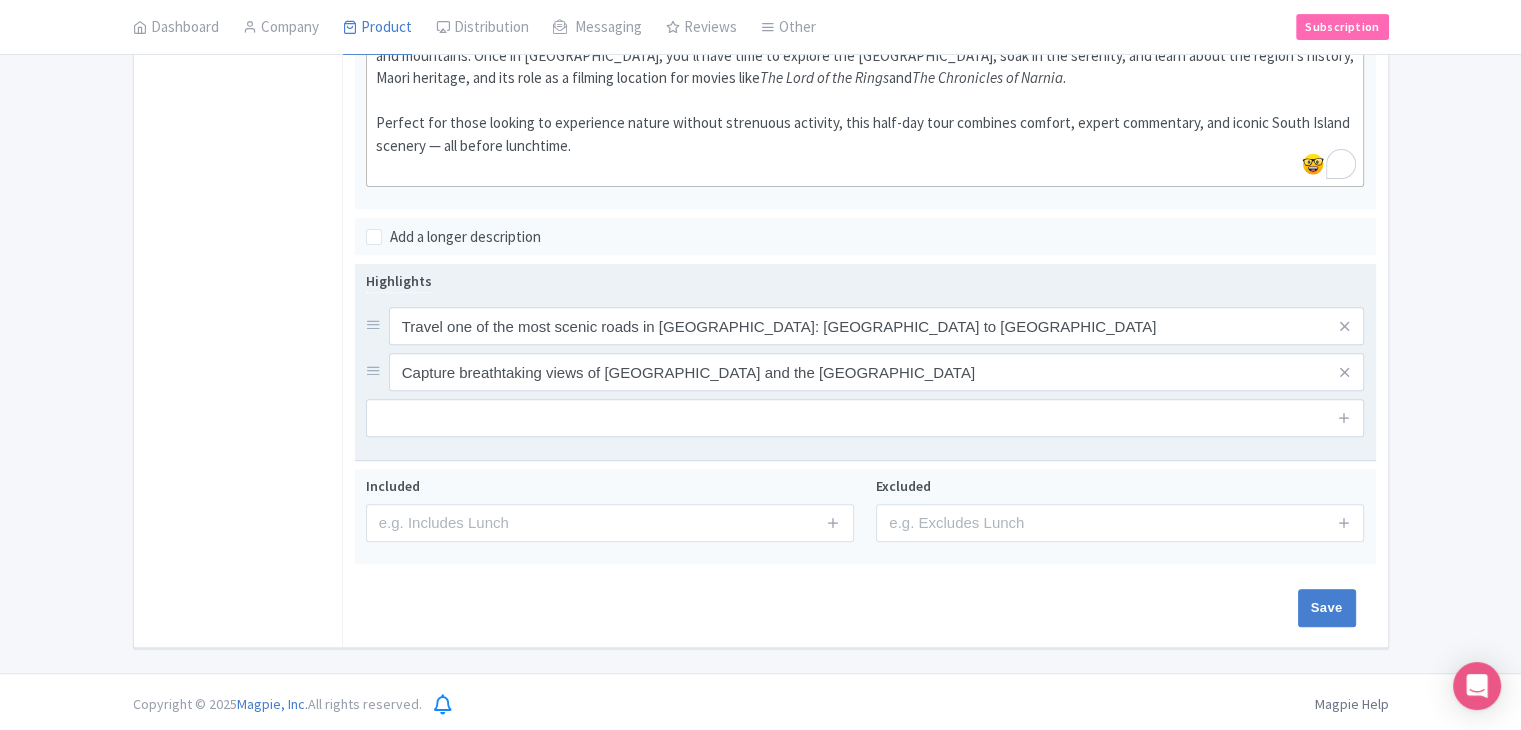 click on "Highlights Travel one of the most scenic roads in New Zealand: Queenstown to Glenorchy Capture breathtaking views of Lake Wakatipu and the Southern Alps" at bounding box center [865, 361] 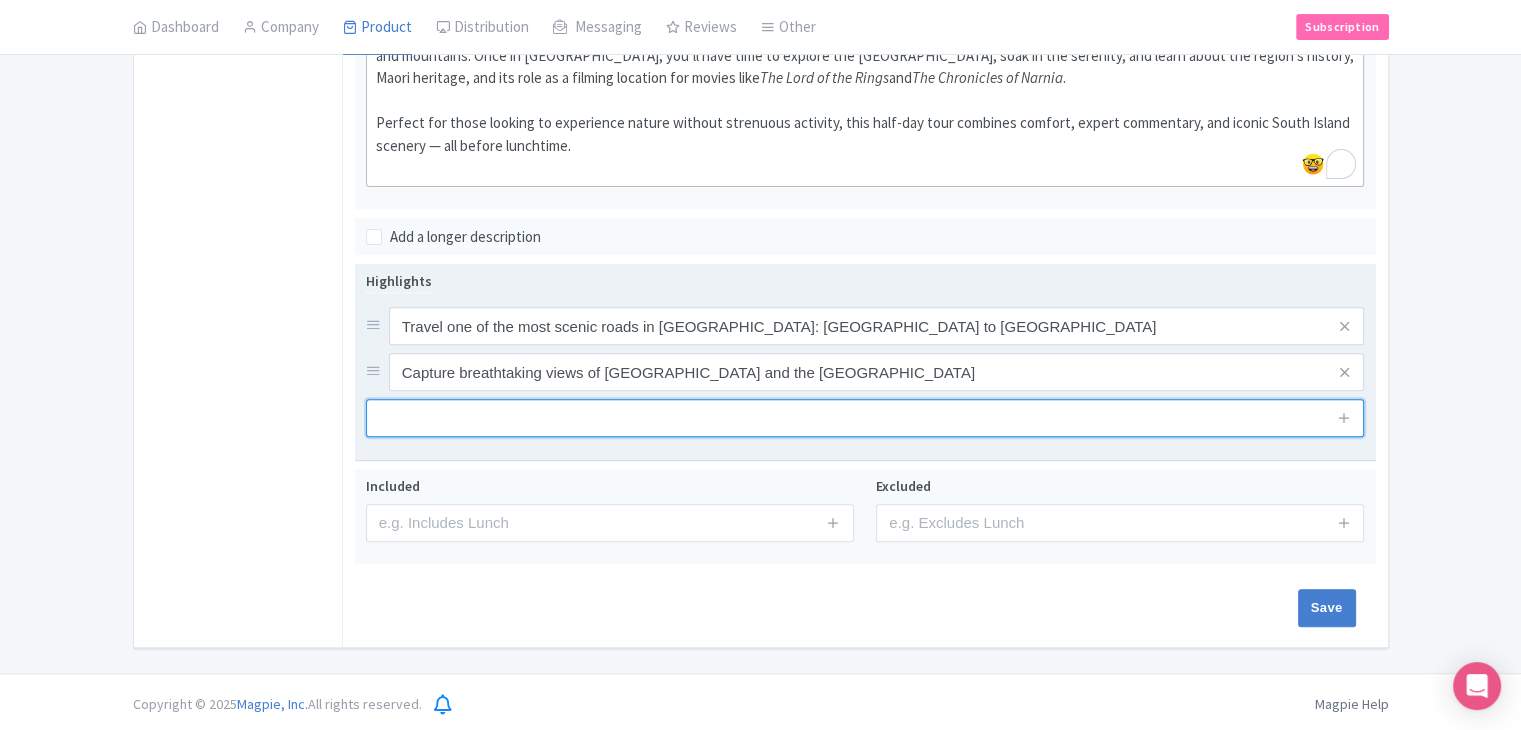 click at bounding box center [865, 418] 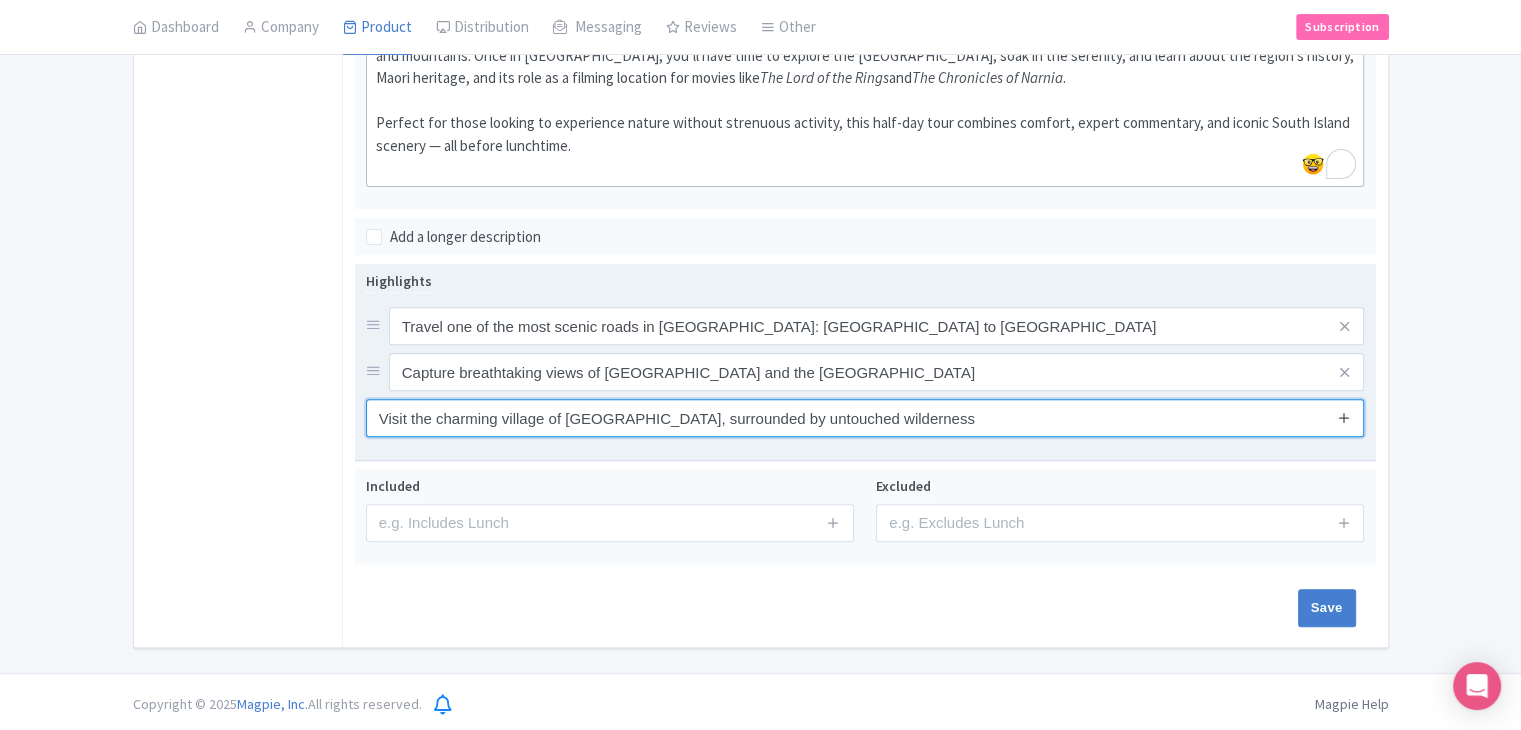 type on "Visit the charming village of Glenorchy, surrounded by untouched wilderness" 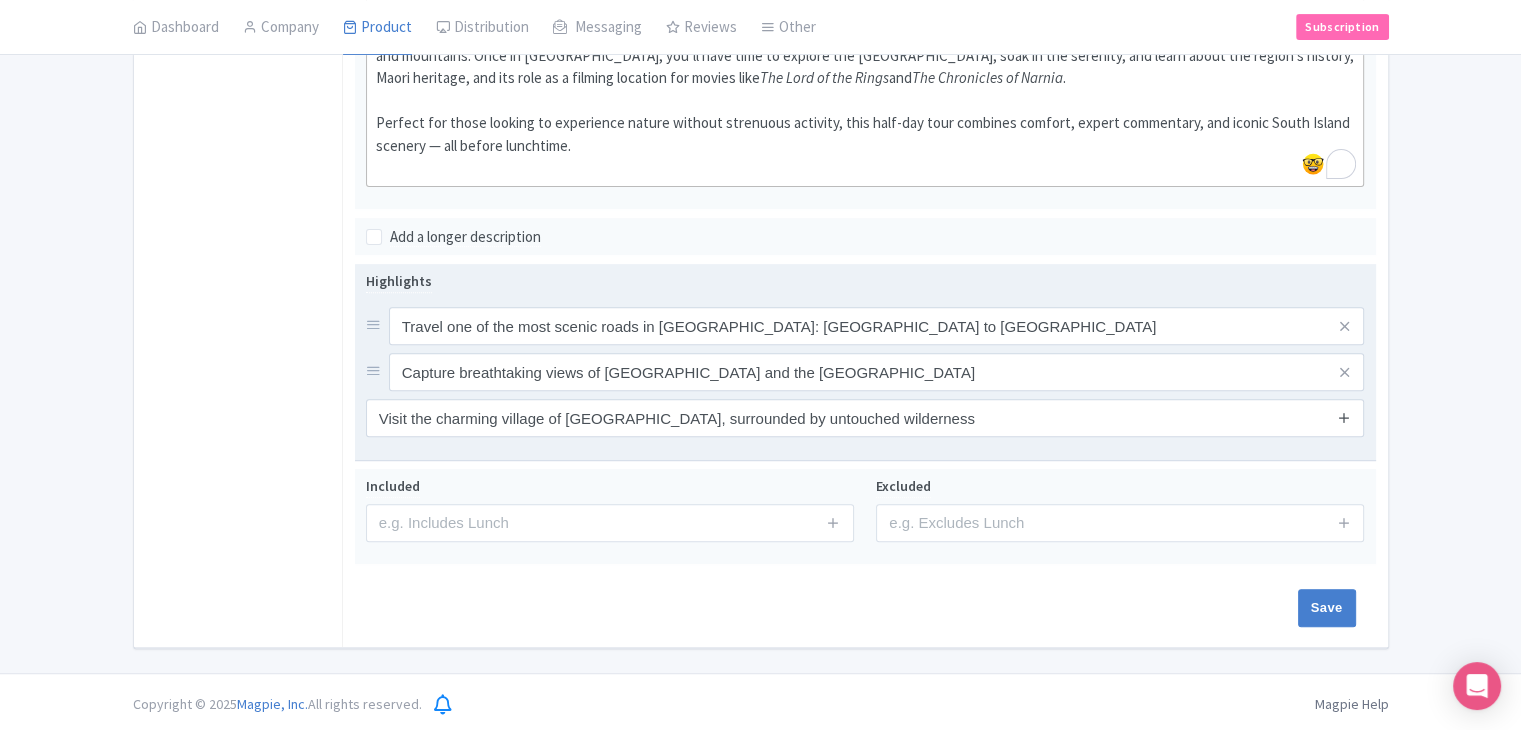 click at bounding box center [1344, 418] 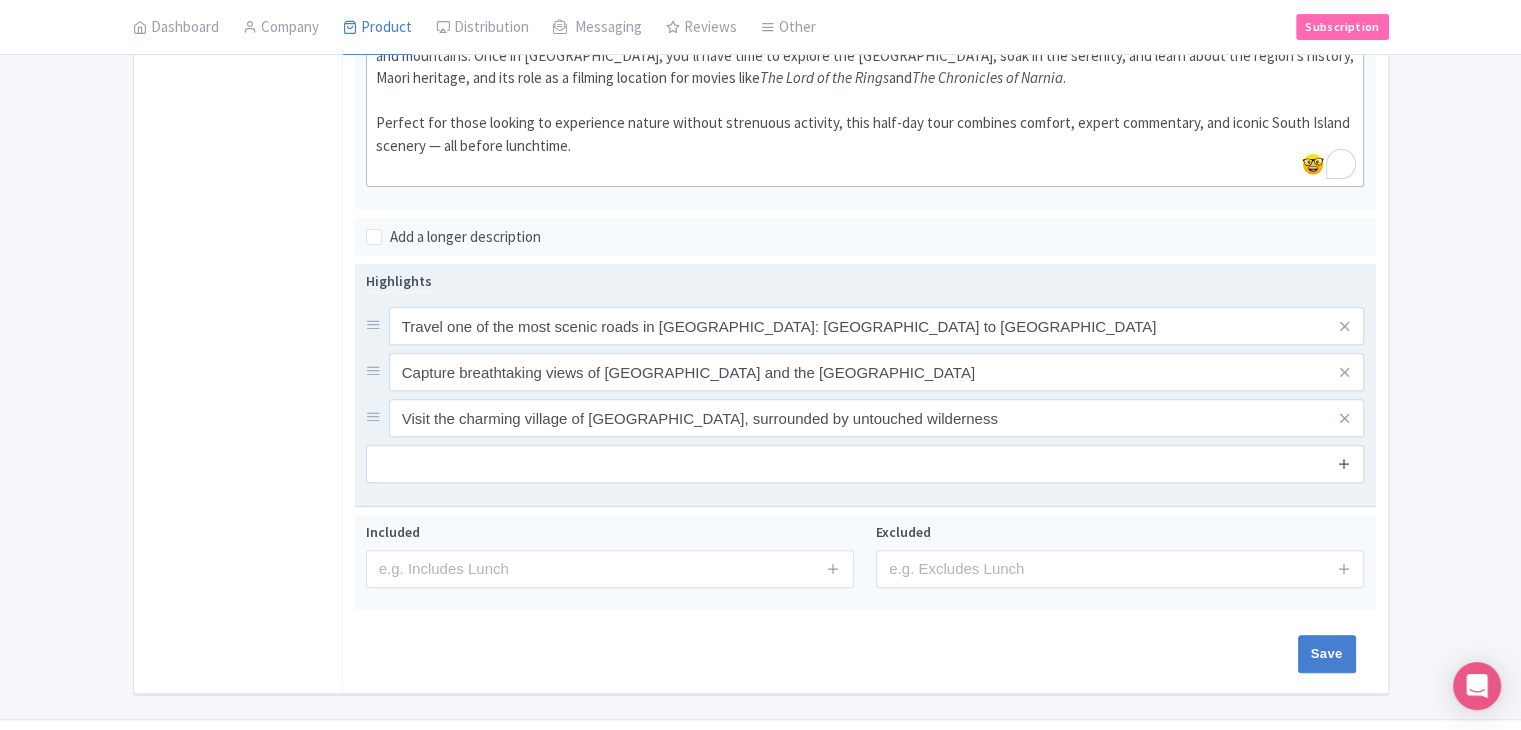 click at bounding box center (1344, 463) 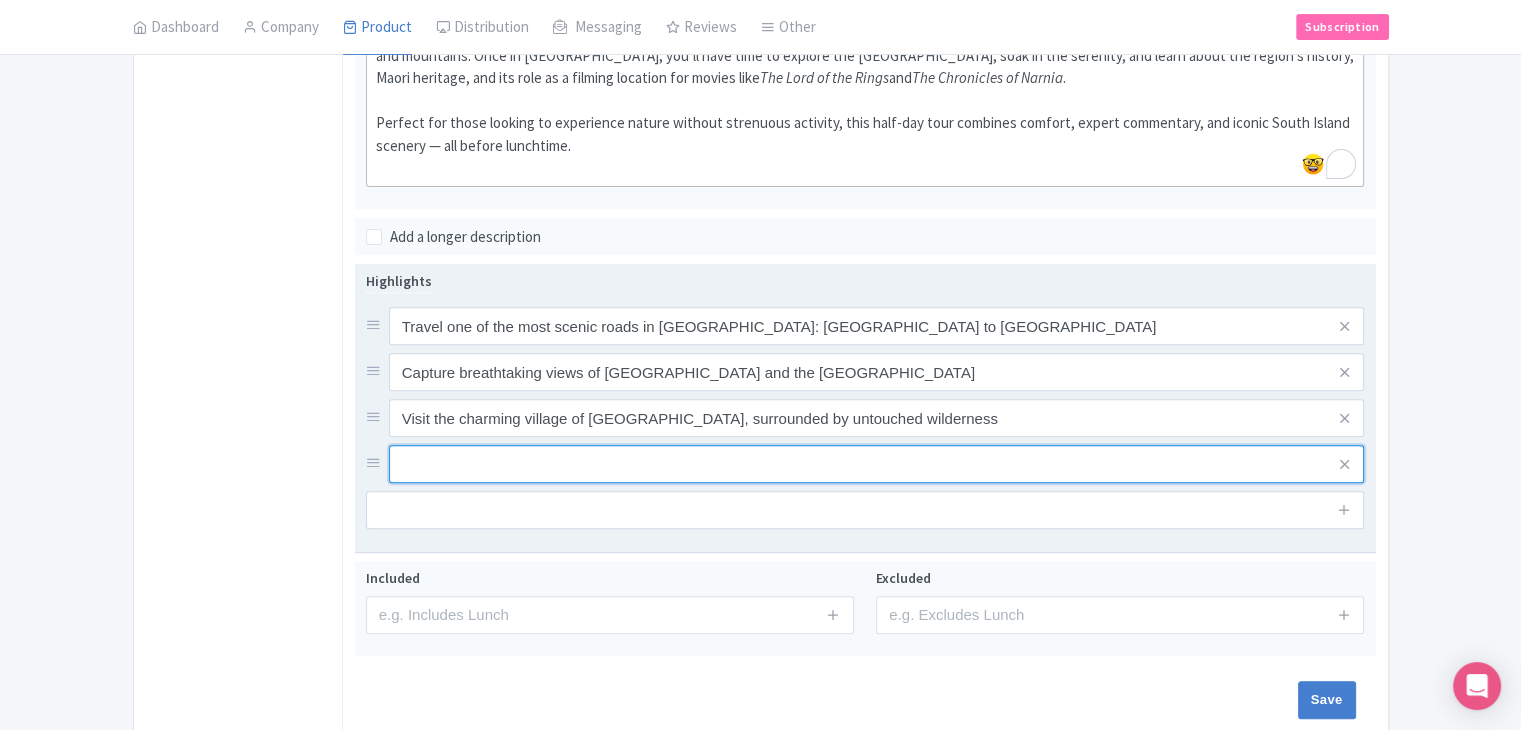 click at bounding box center (877, 326) 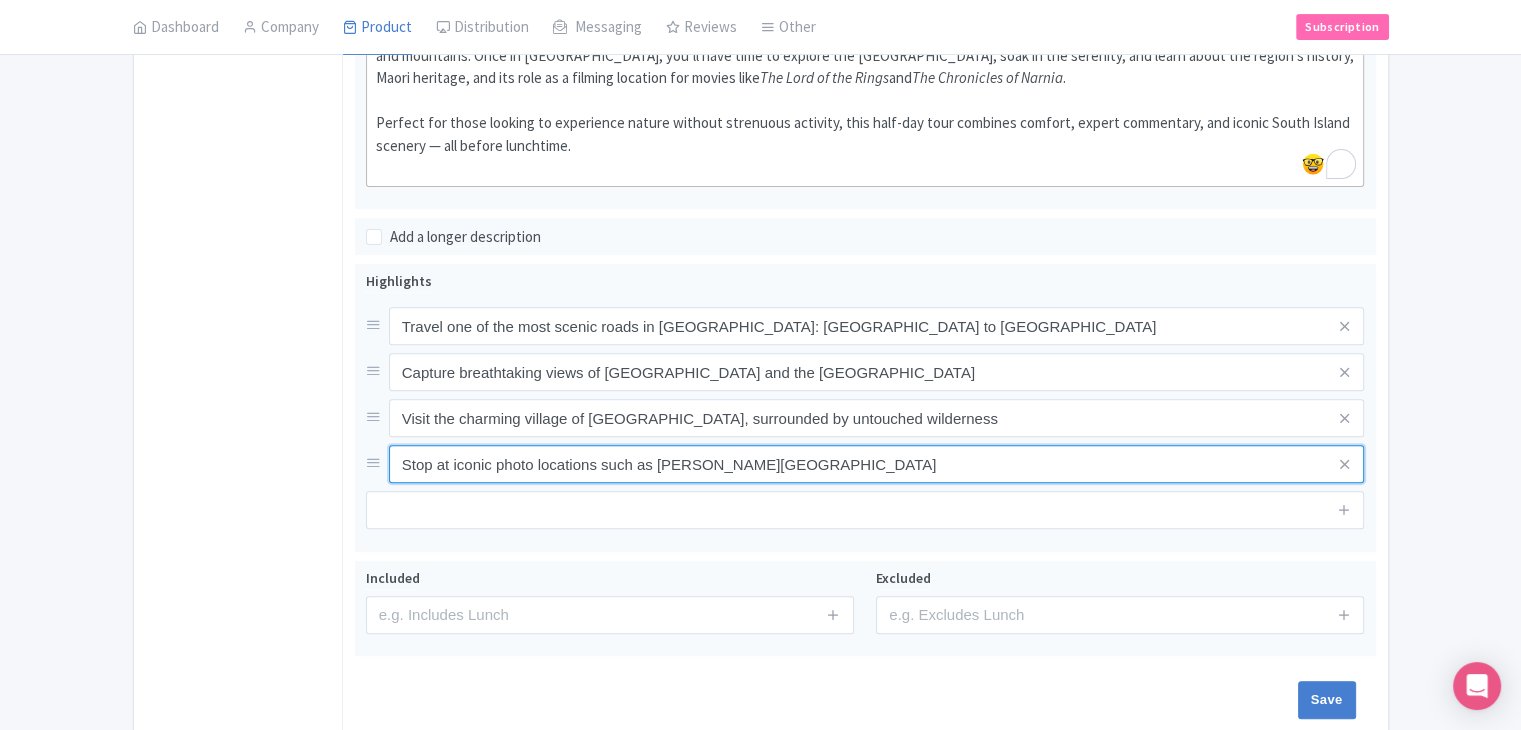 type on "Stop at iconic photo locations such as Bennett’s Bluff" 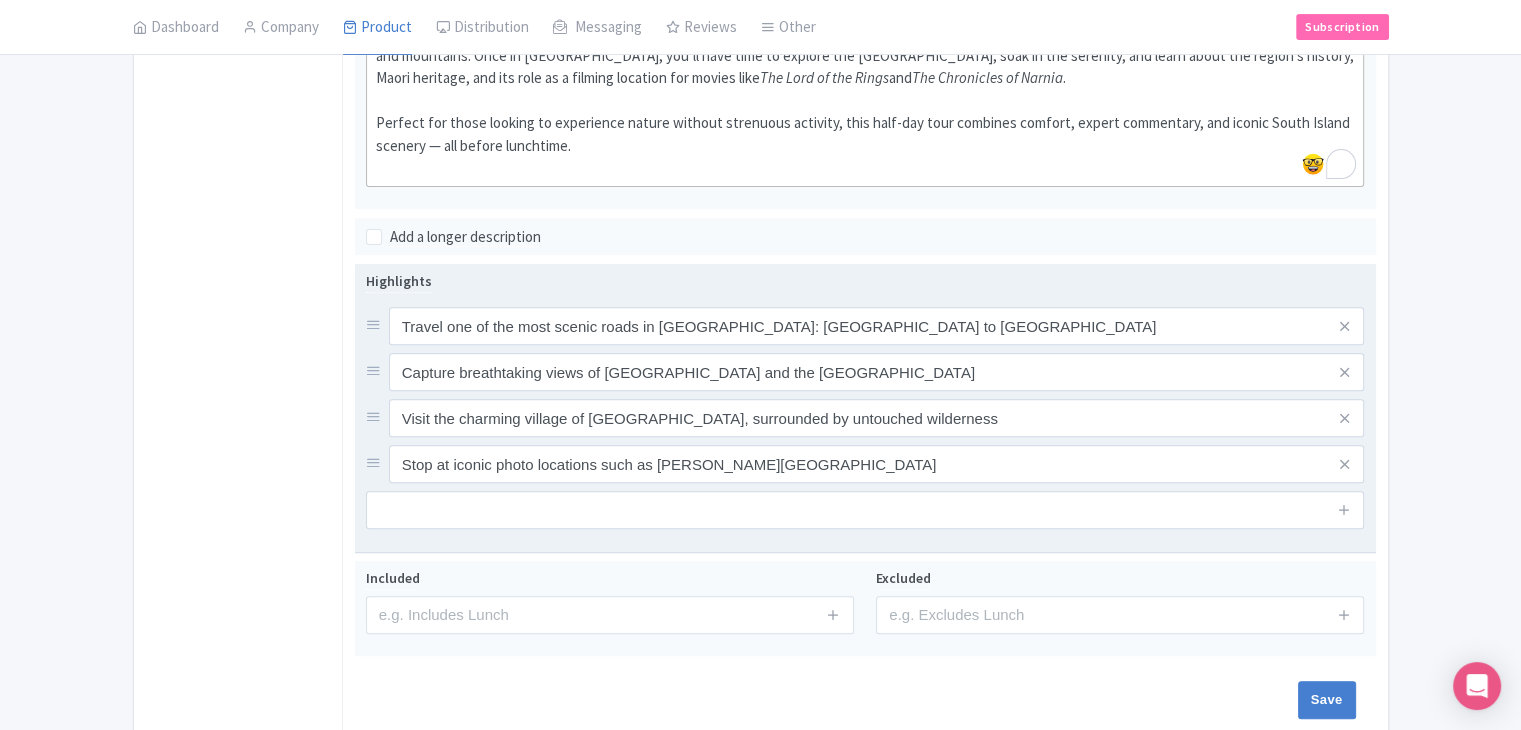 click on "Highlights Travel one of the most scenic roads in New Zealand: Queenstown to Glenorchy Capture breathtaking views of Lake Wakatipu and the Southern Alps Visit the charming village of Glenorchy, surrounded by untouched wilderness Stop at iconic photo locations such as Bennett’s Bluff" at bounding box center [865, 407] 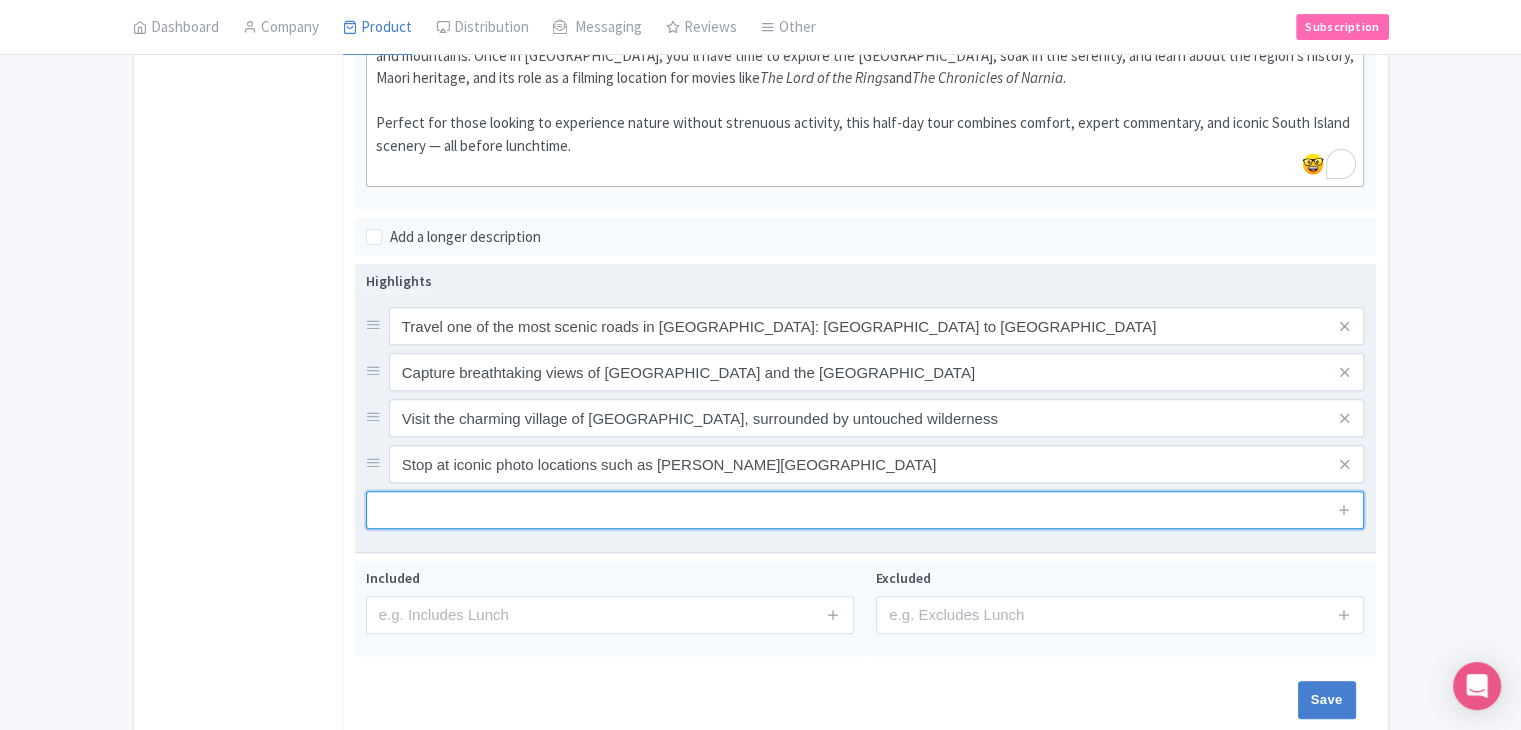 click at bounding box center (865, 510) 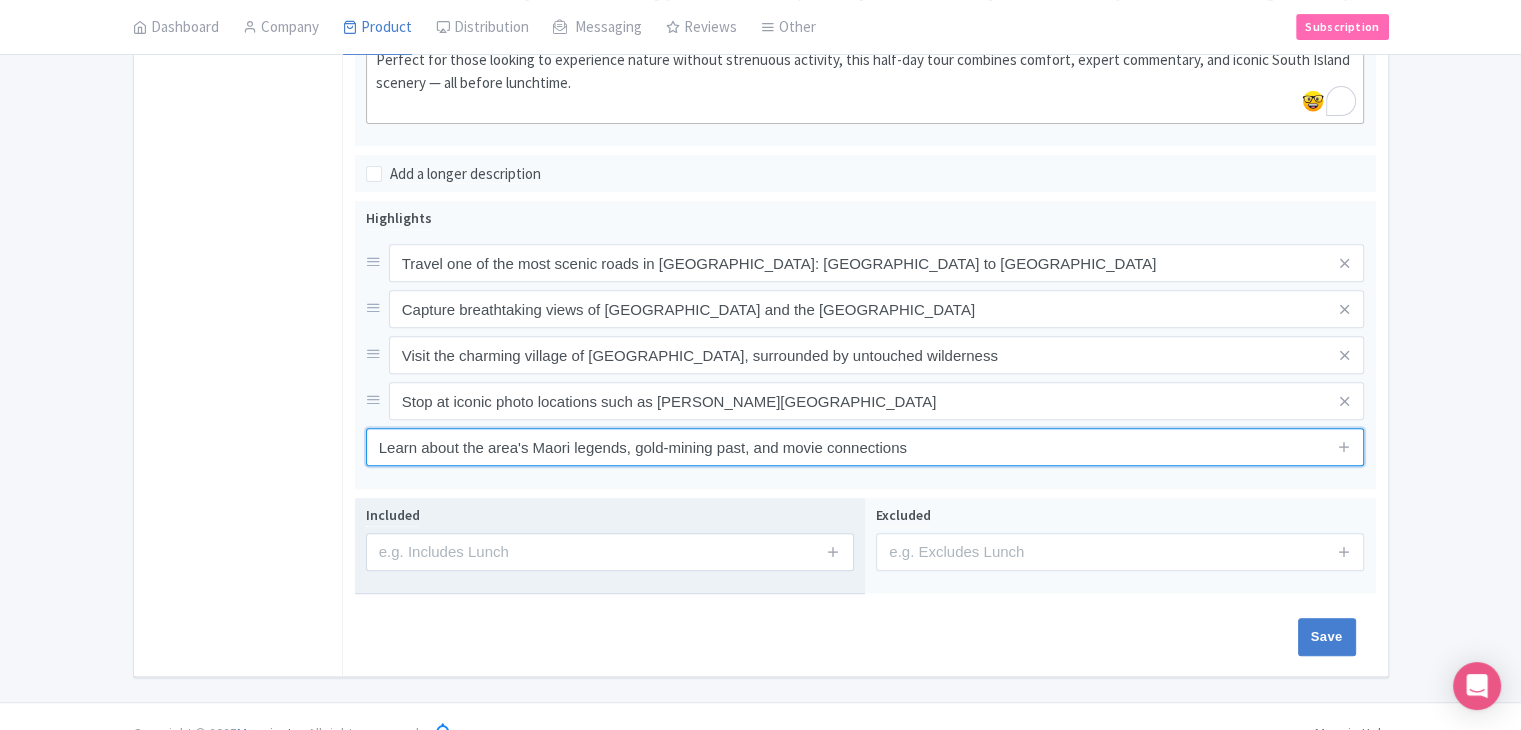 scroll, scrollTop: 786, scrollLeft: 0, axis: vertical 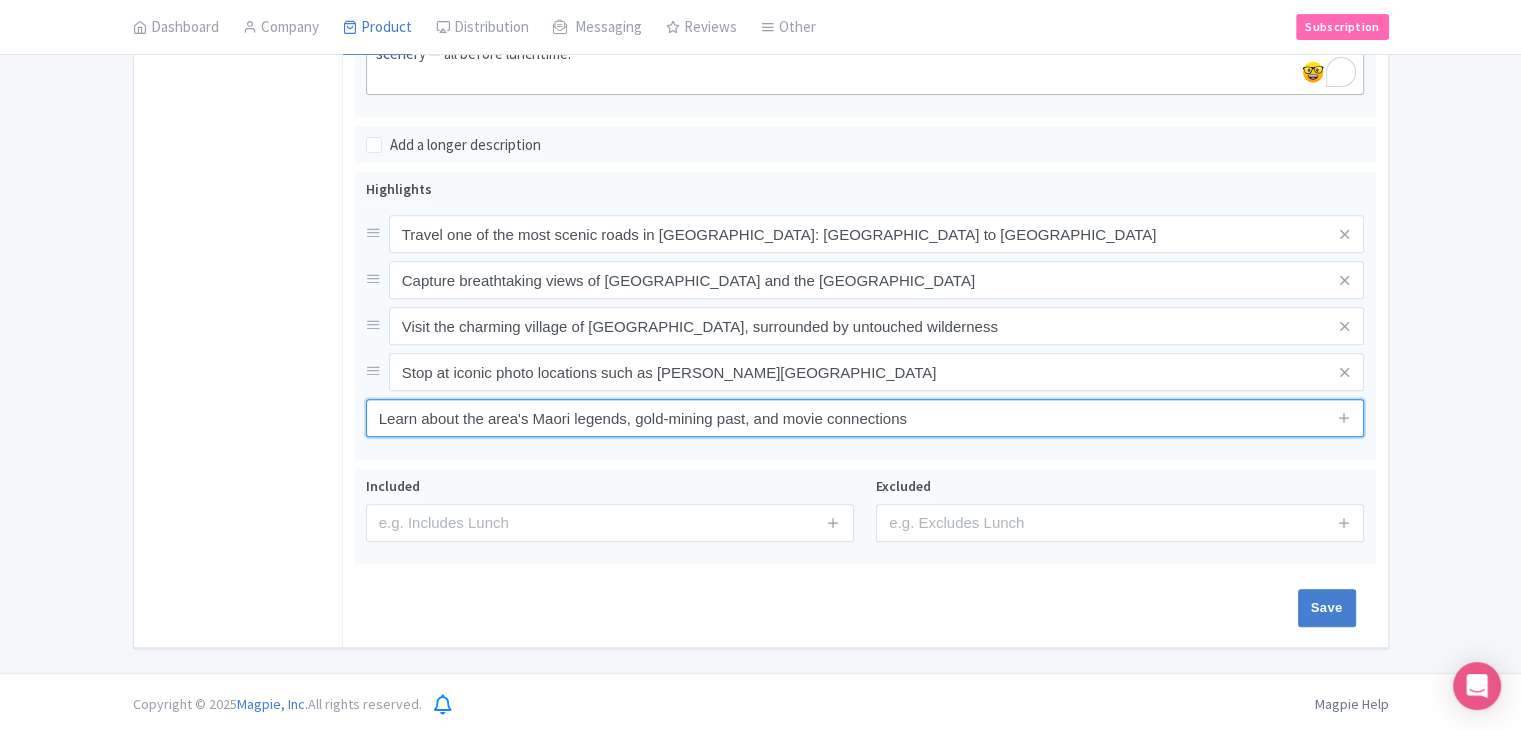 type on "Learn about the area's Maori legends, gold-mining past, and movie connections" 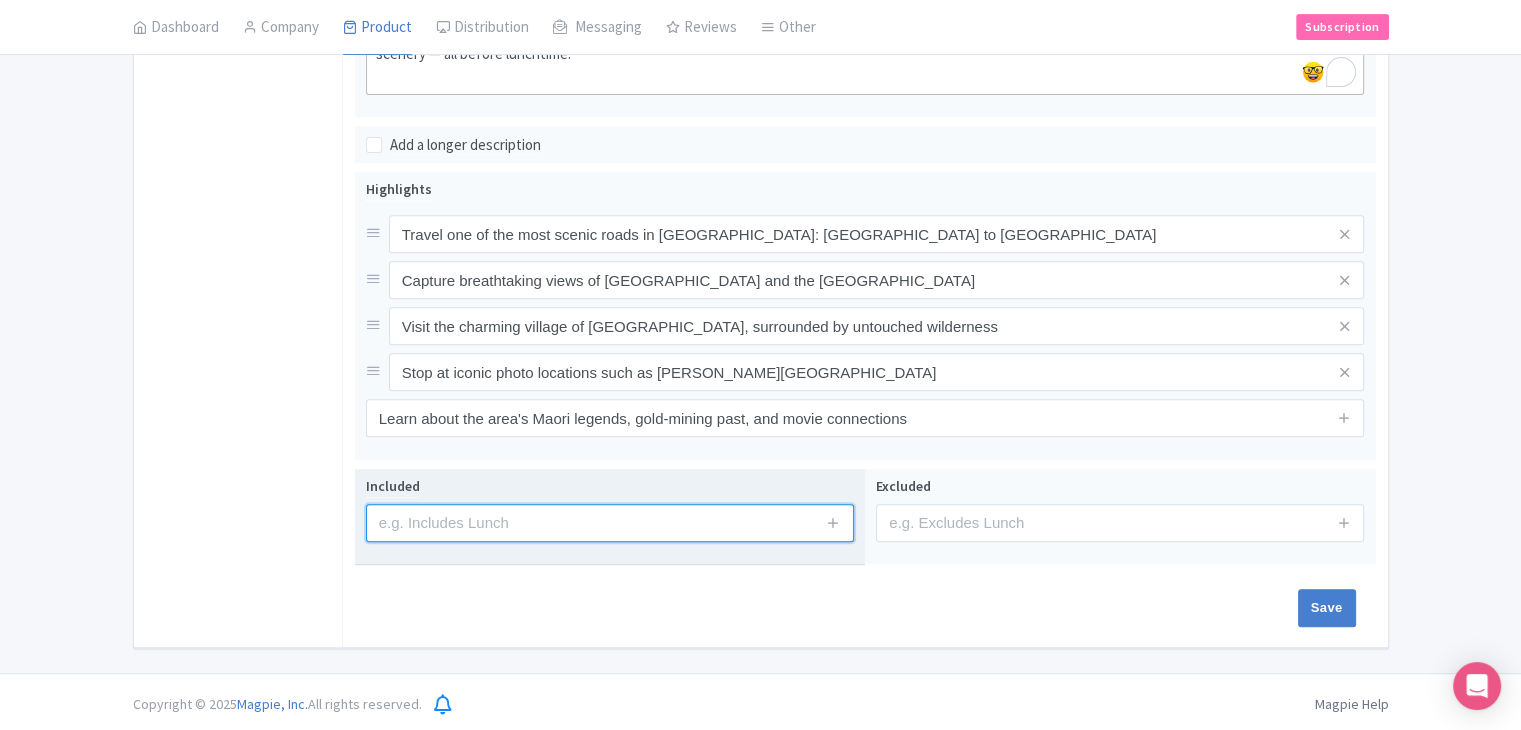drag, startPoint x: 479, startPoint y: 527, endPoint x: 524, endPoint y: 528, distance: 45.01111 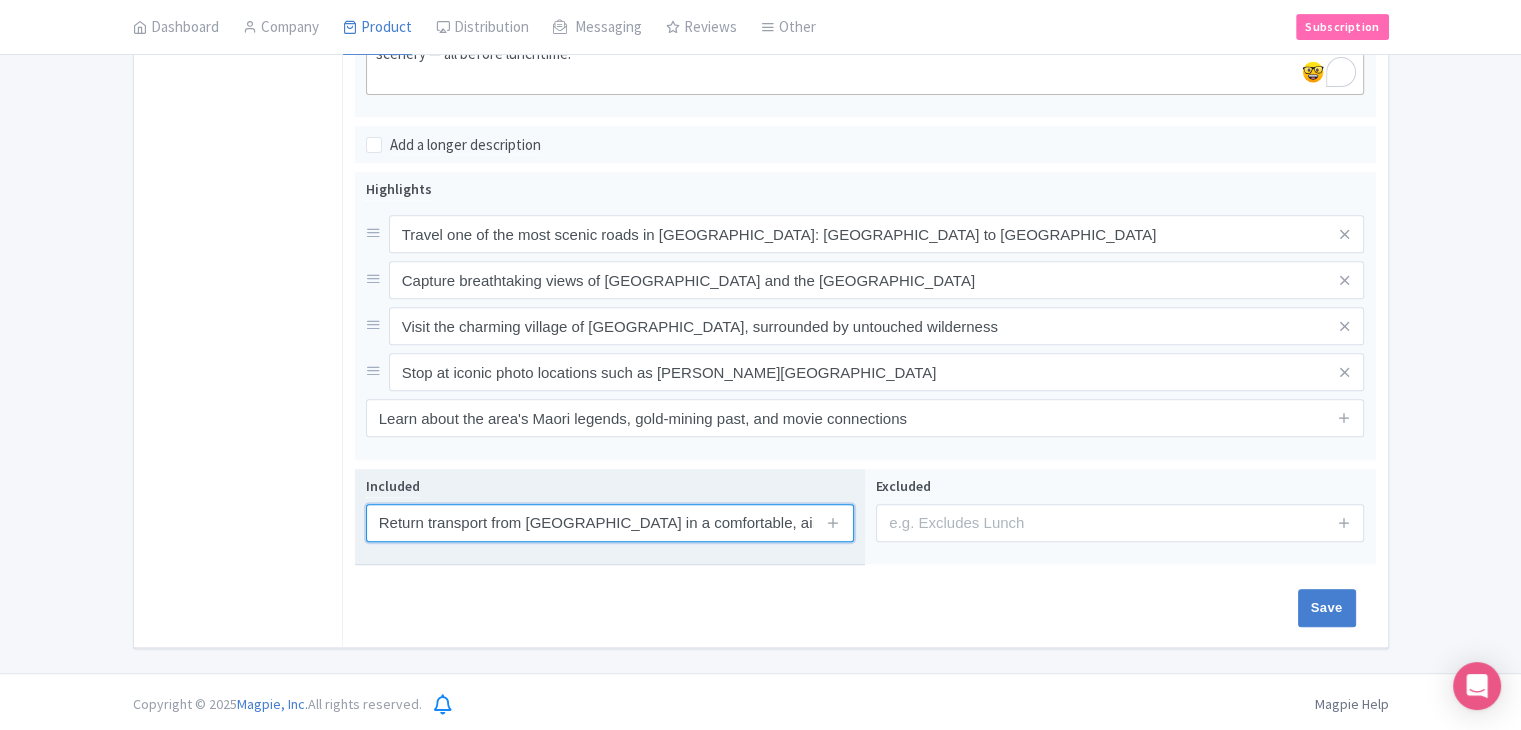 scroll, scrollTop: 0, scrollLeft: 64, axis: horizontal 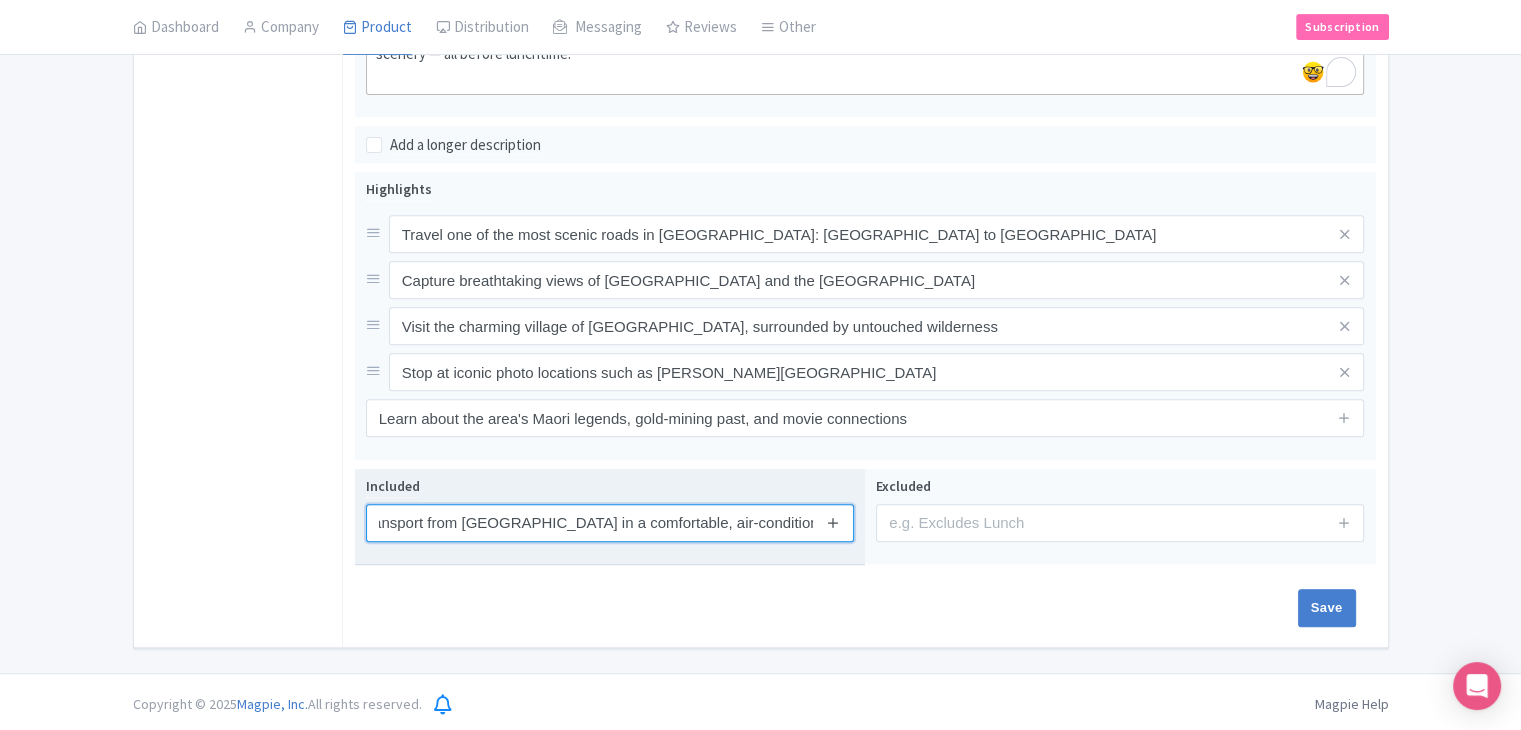 type on "Return transport from [GEOGRAPHIC_DATA] in a comfortable, air-conditioned vehicle" 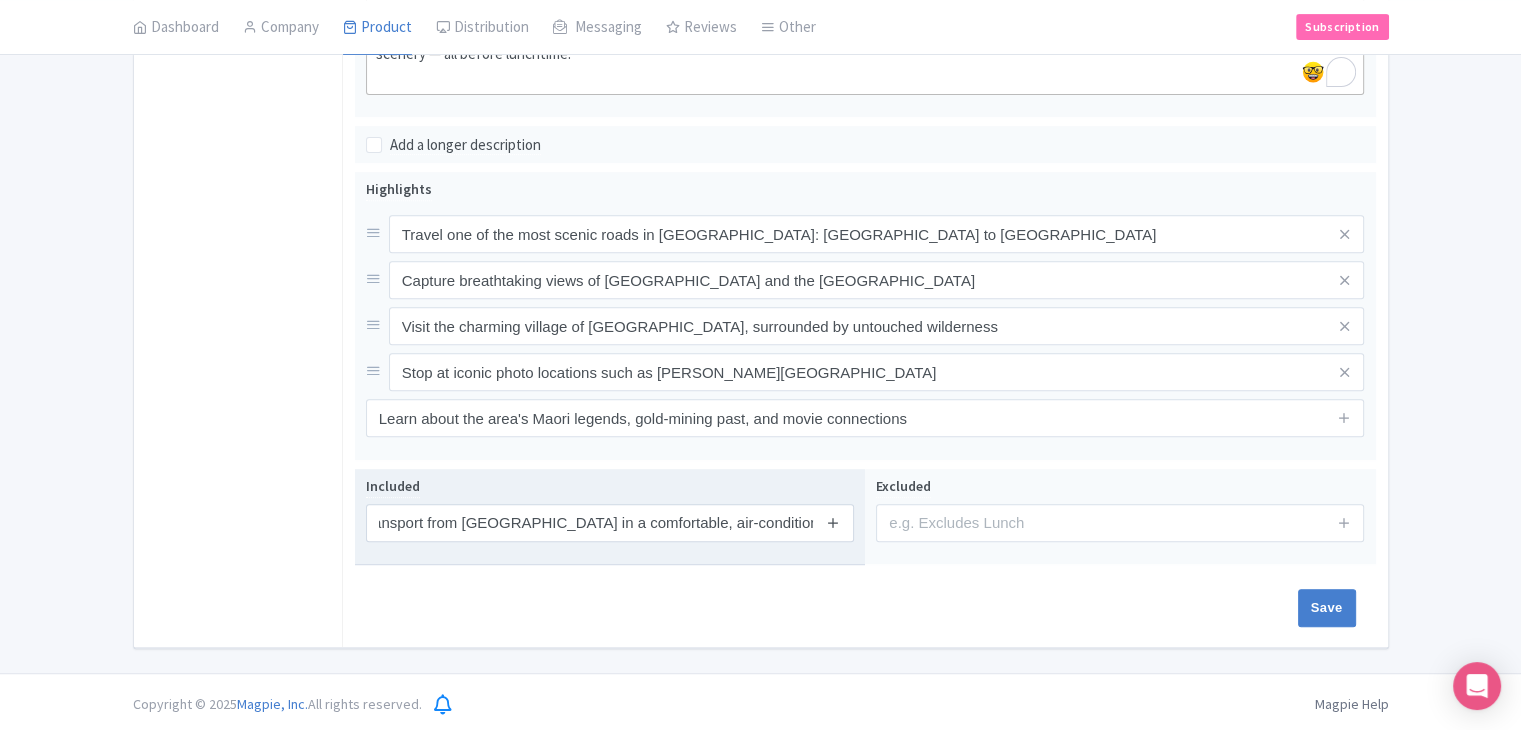 click at bounding box center (833, 522) 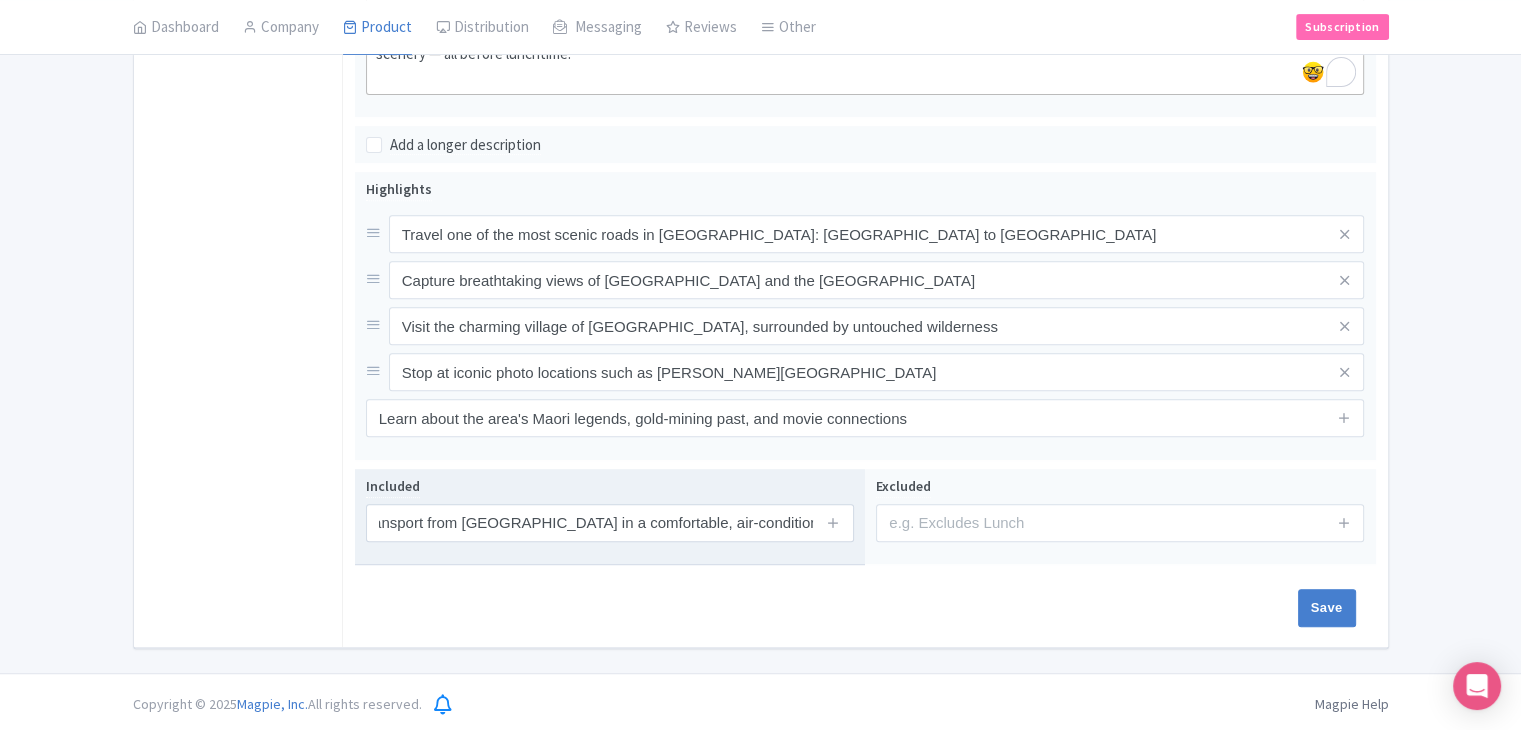 type 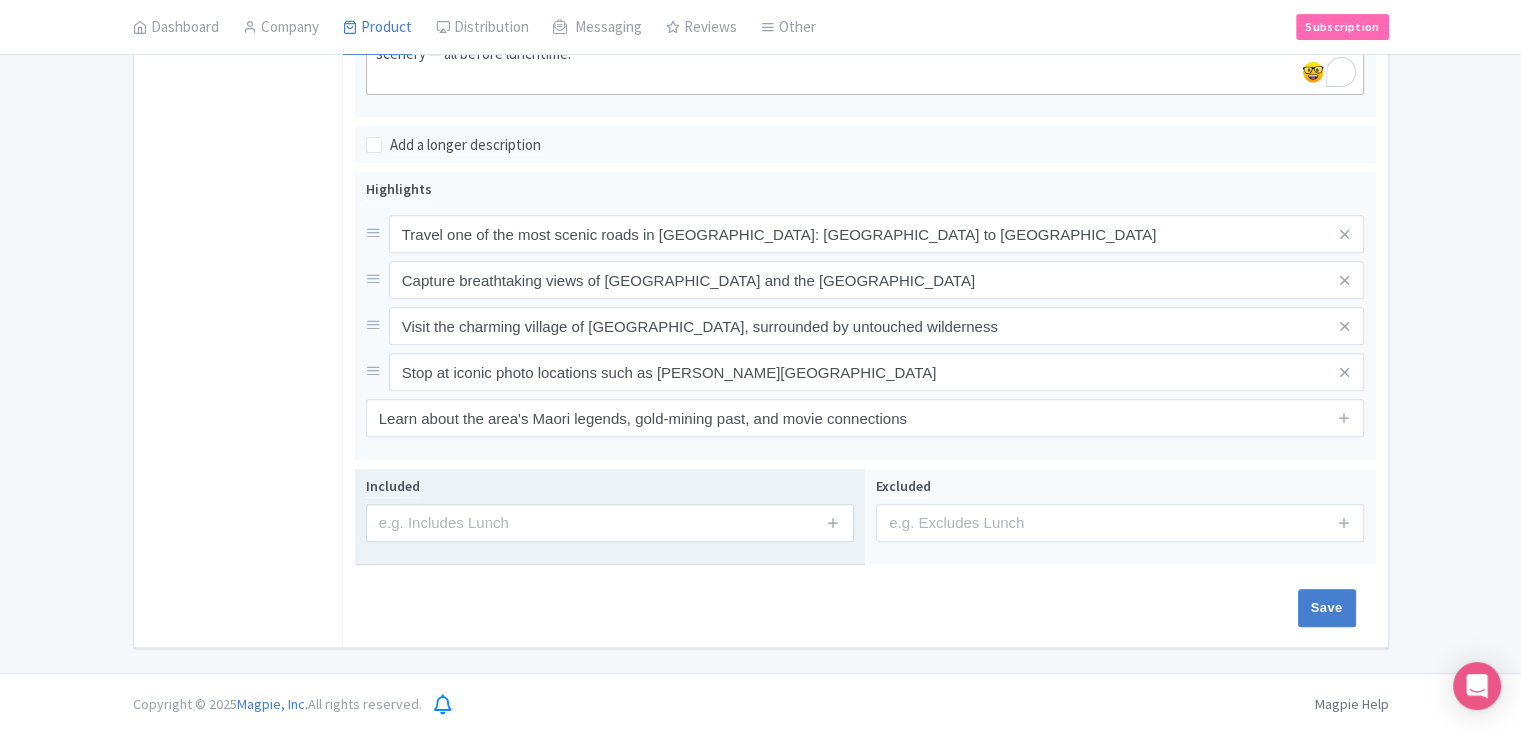 scroll, scrollTop: 0, scrollLeft: 0, axis: both 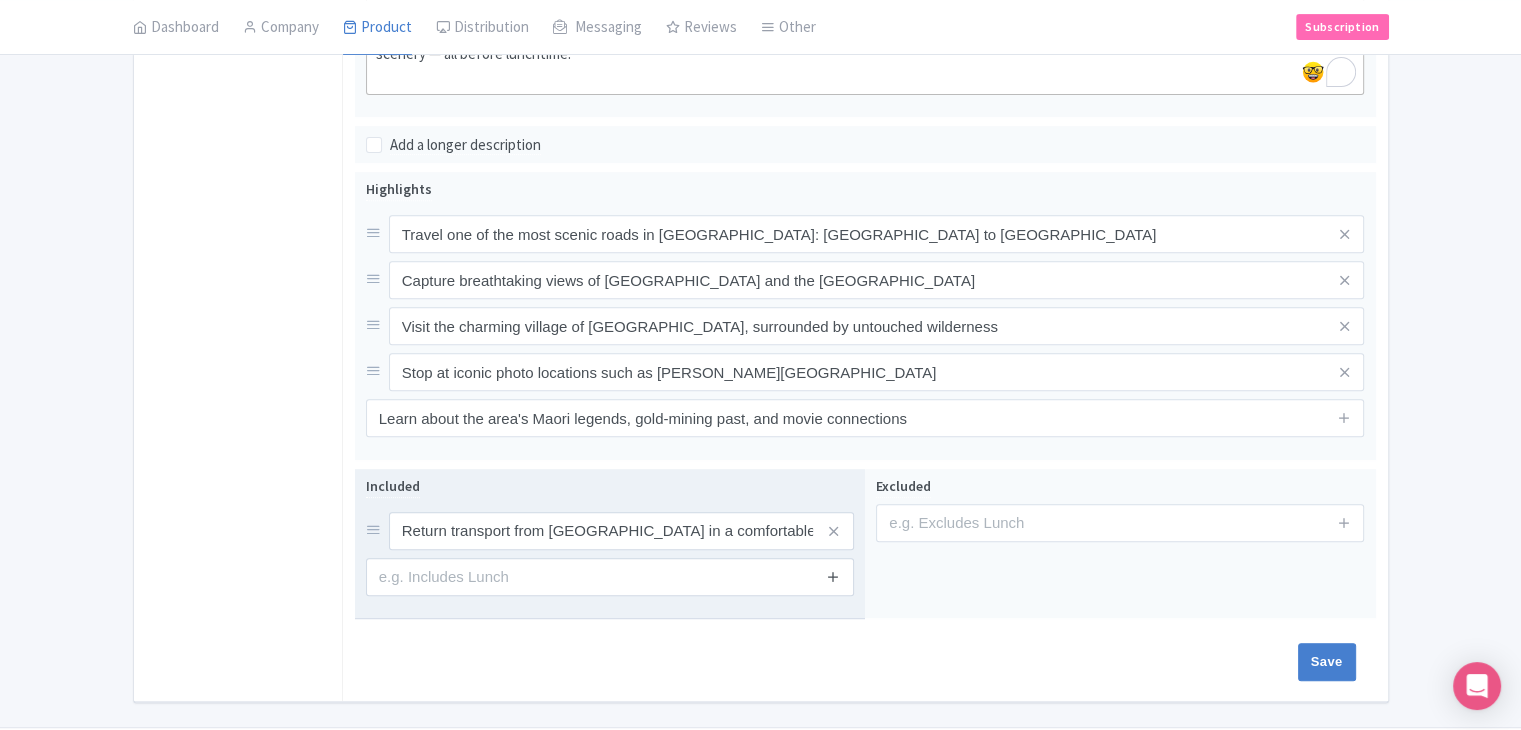 drag, startPoint x: 845, startPoint y: 586, endPoint x: 839, endPoint y: 576, distance: 11.661903 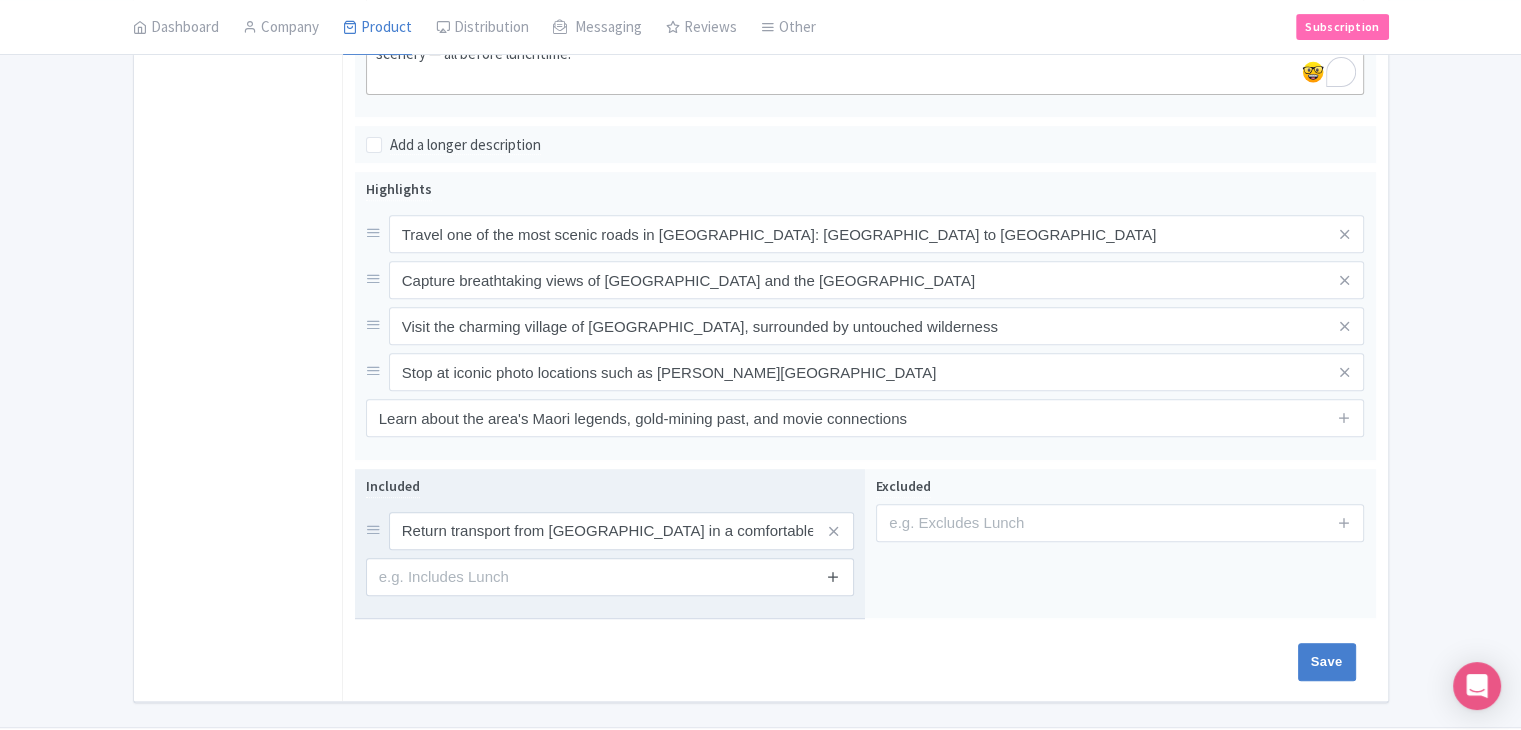 click at bounding box center [834, 577] 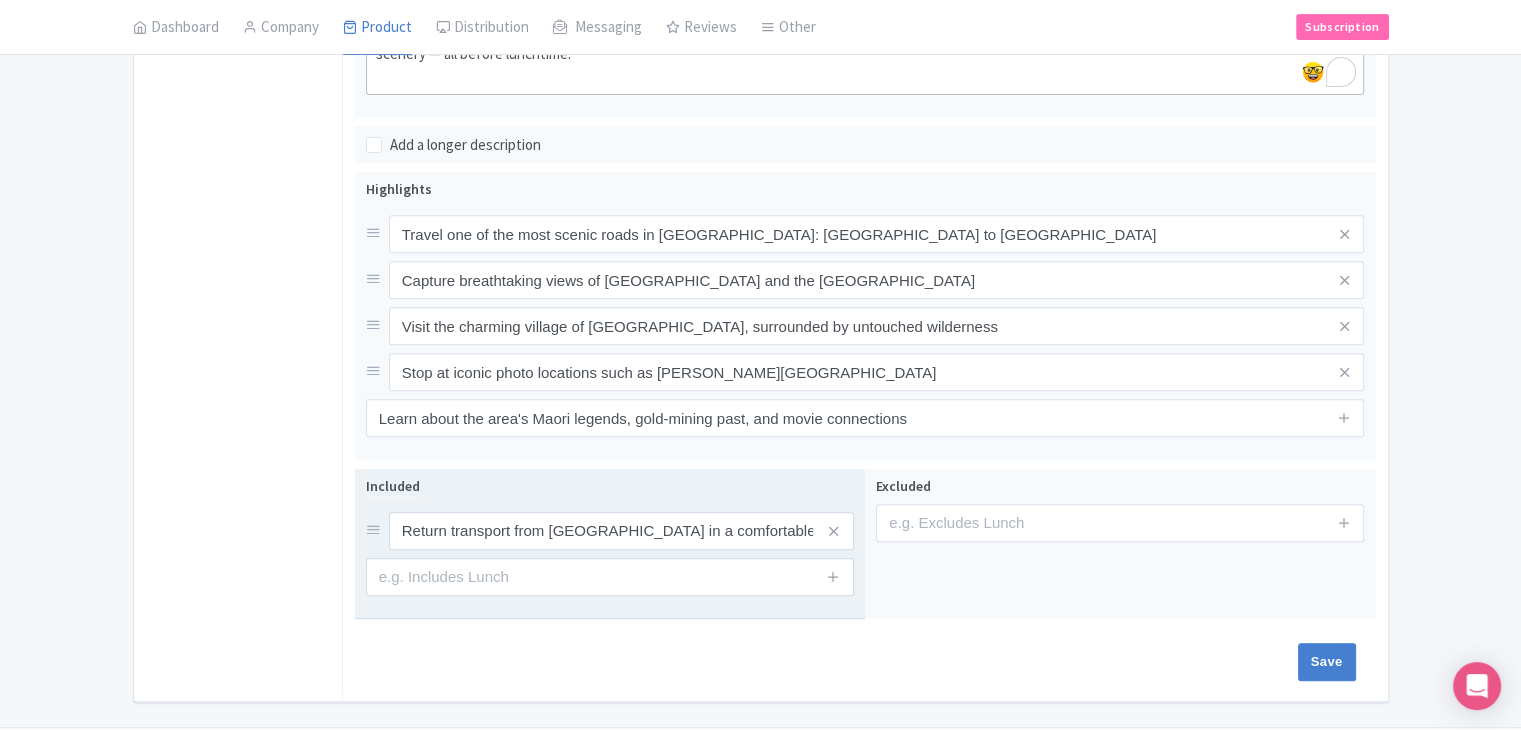 drag, startPoint x: 839, startPoint y: 574, endPoint x: 824, endPoint y: 618, distance: 46.486557 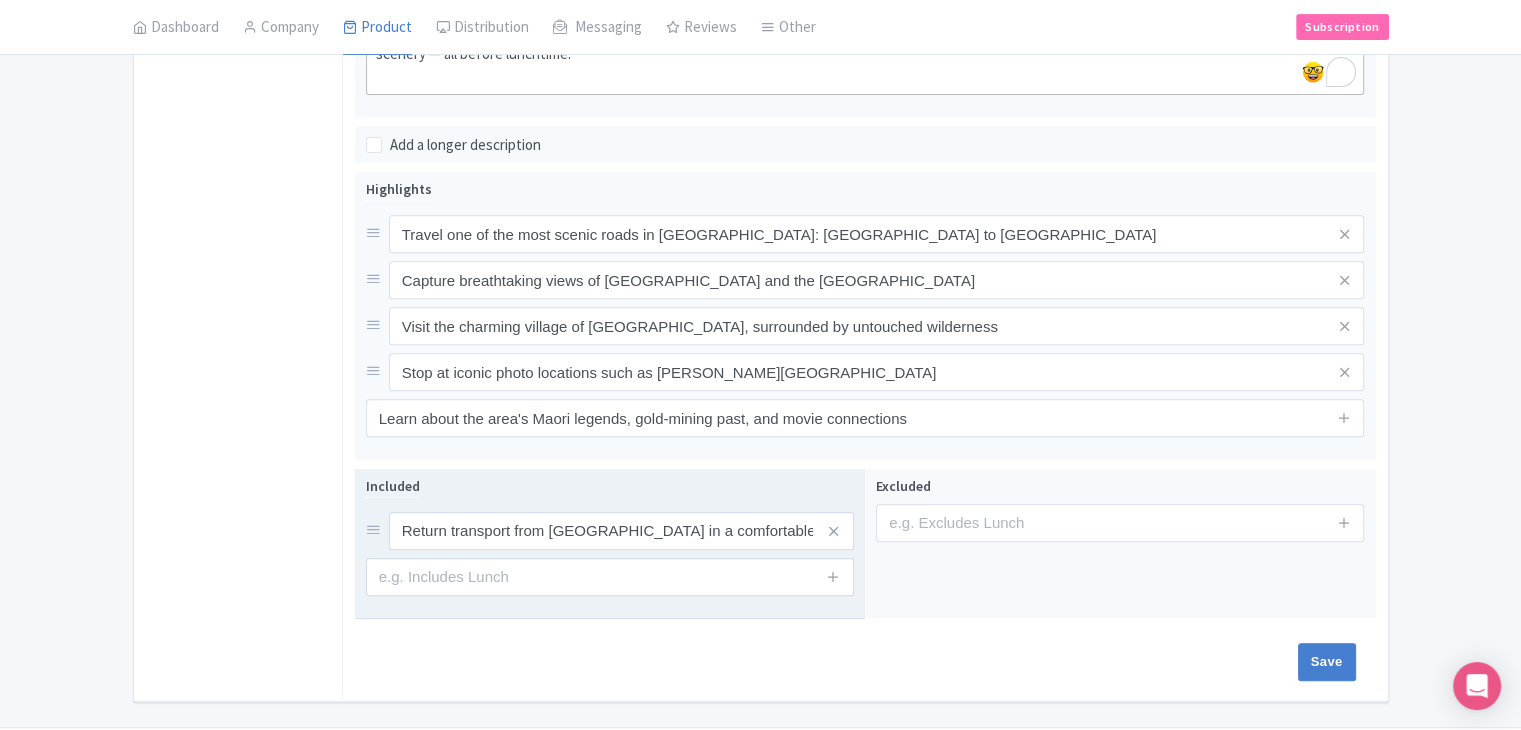click at bounding box center (833, 576) 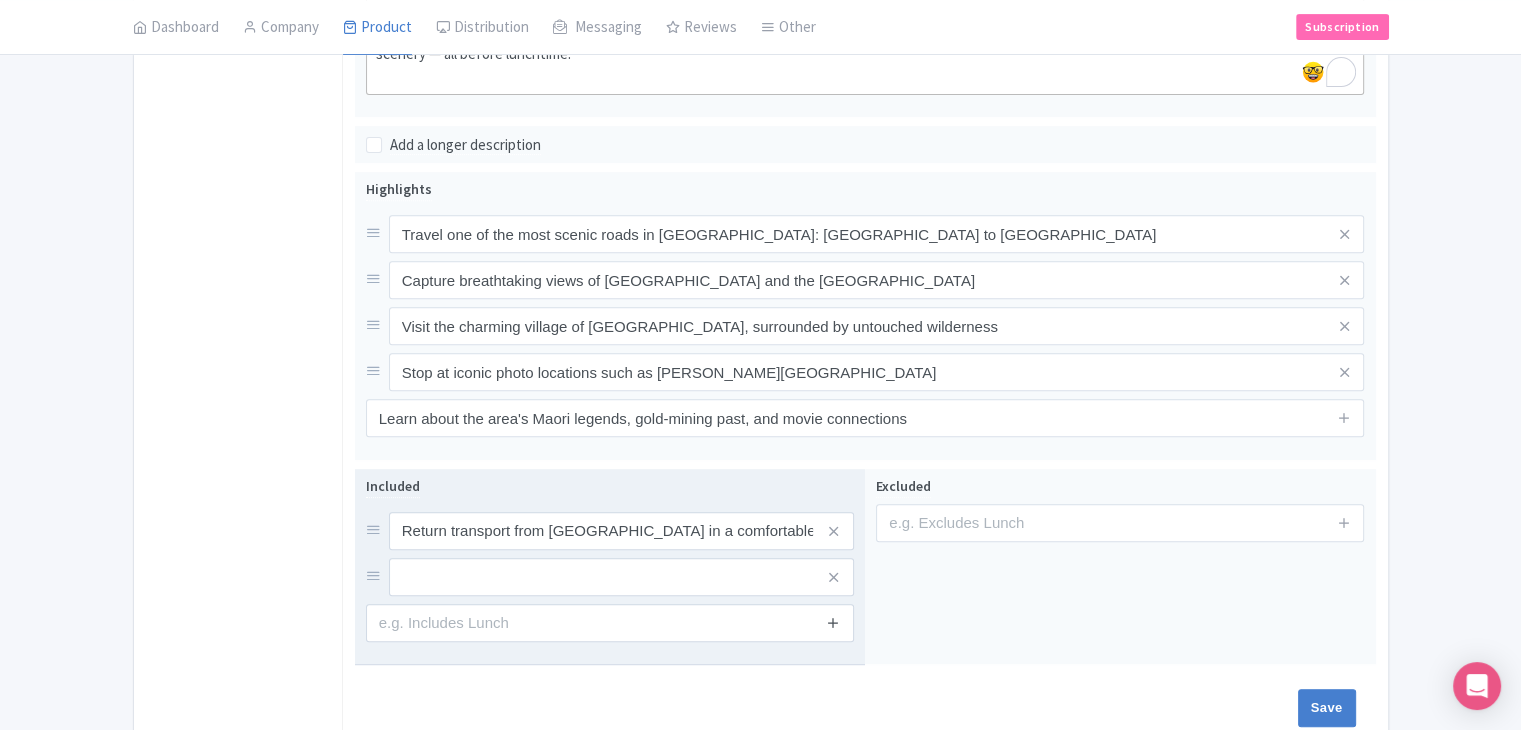 click at bounding box center (833, 622) 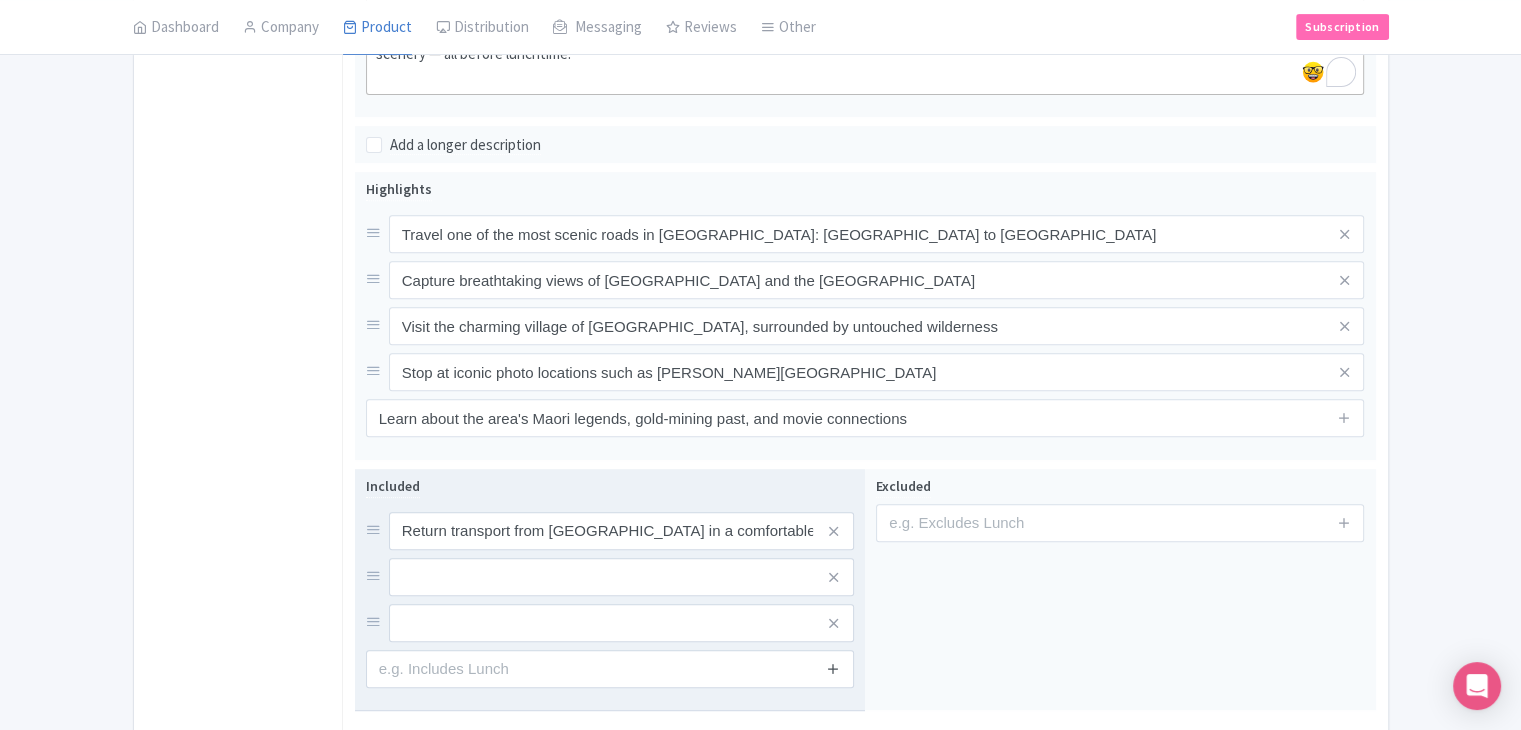 click at bounding box center (833, 668) 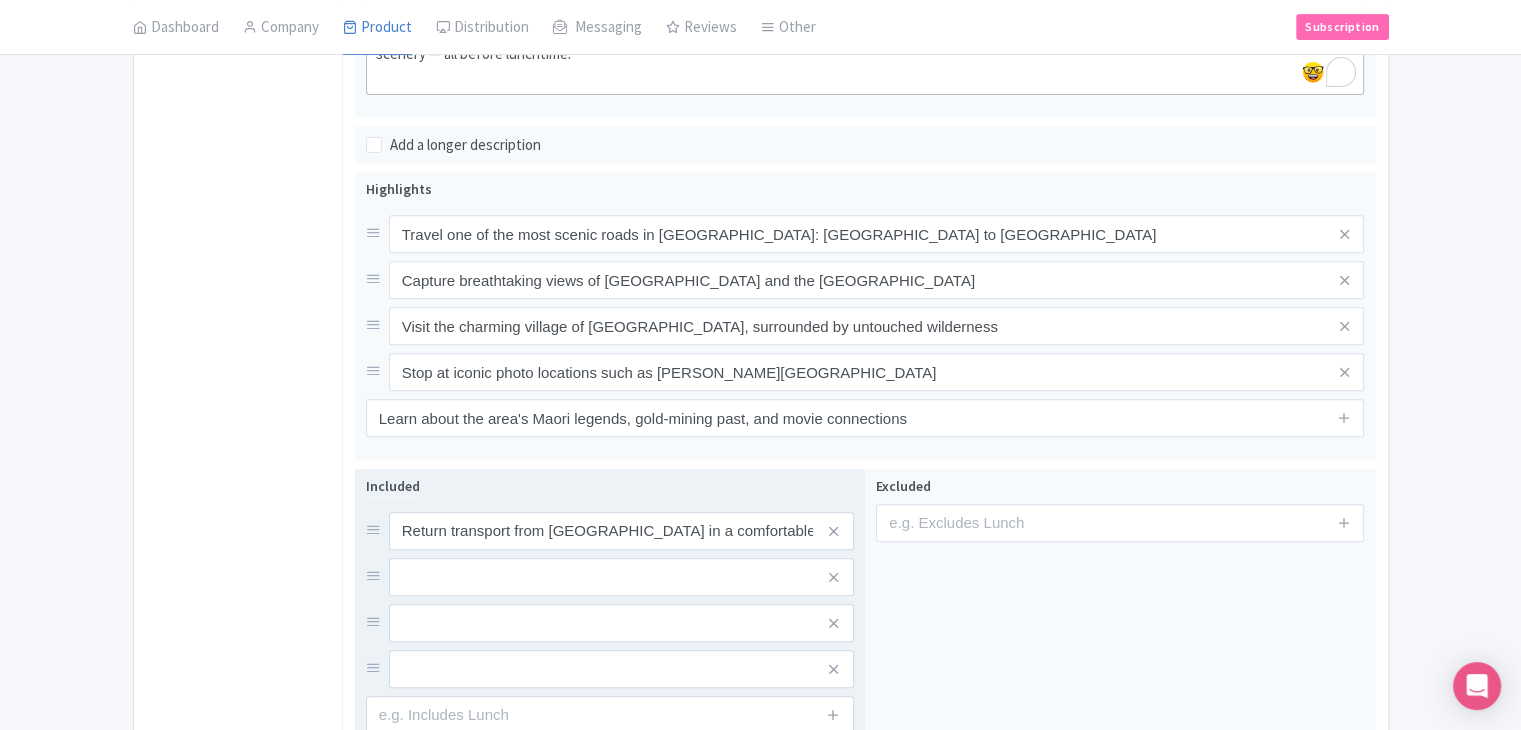 click on "Return transport from [GEOGRAPHIC_DATA] in a comfortable, air-conditioned vehicle" at bounding box center [610, 600] 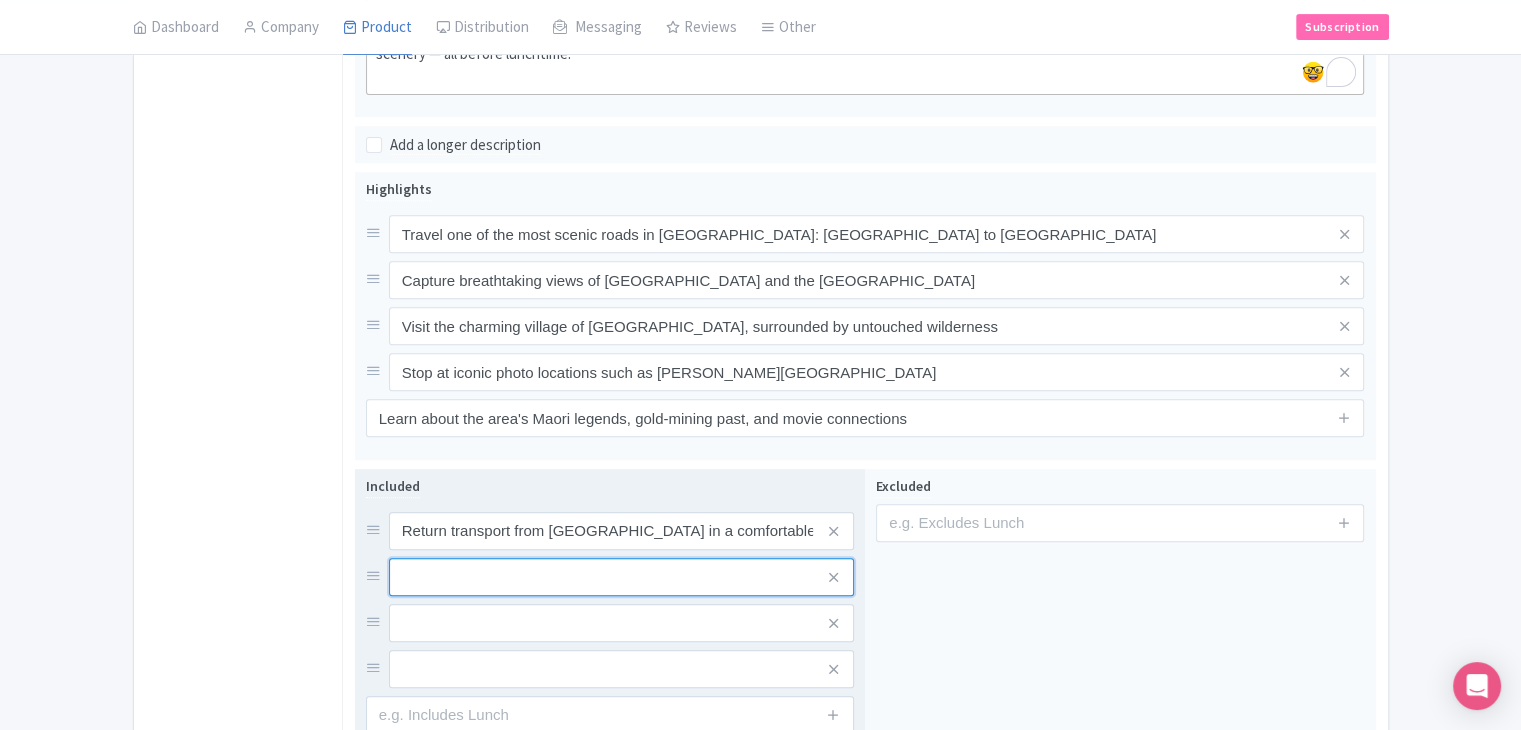 click at bounding box center [621, 531] 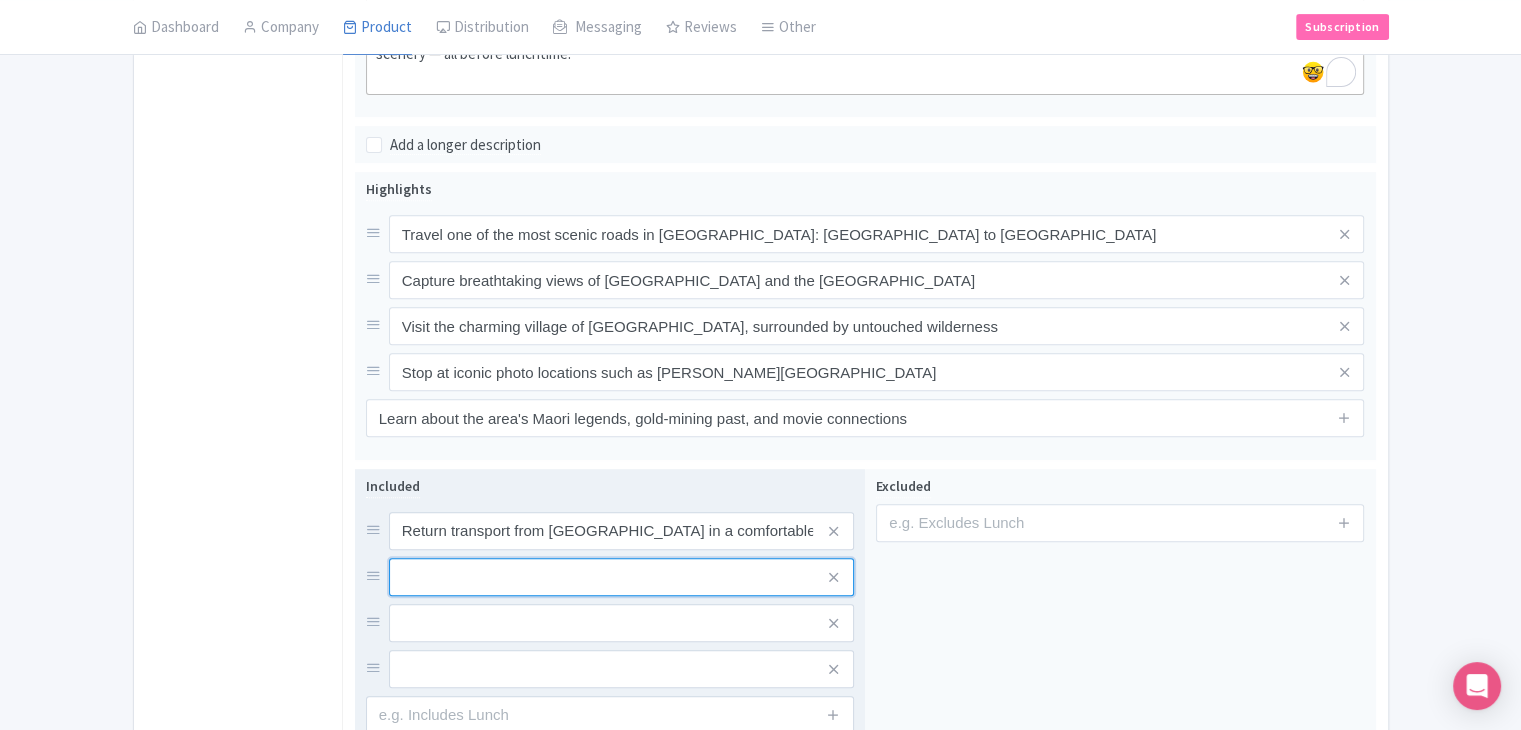 paste on "Local driver-guide with in-depth regional knowledge" 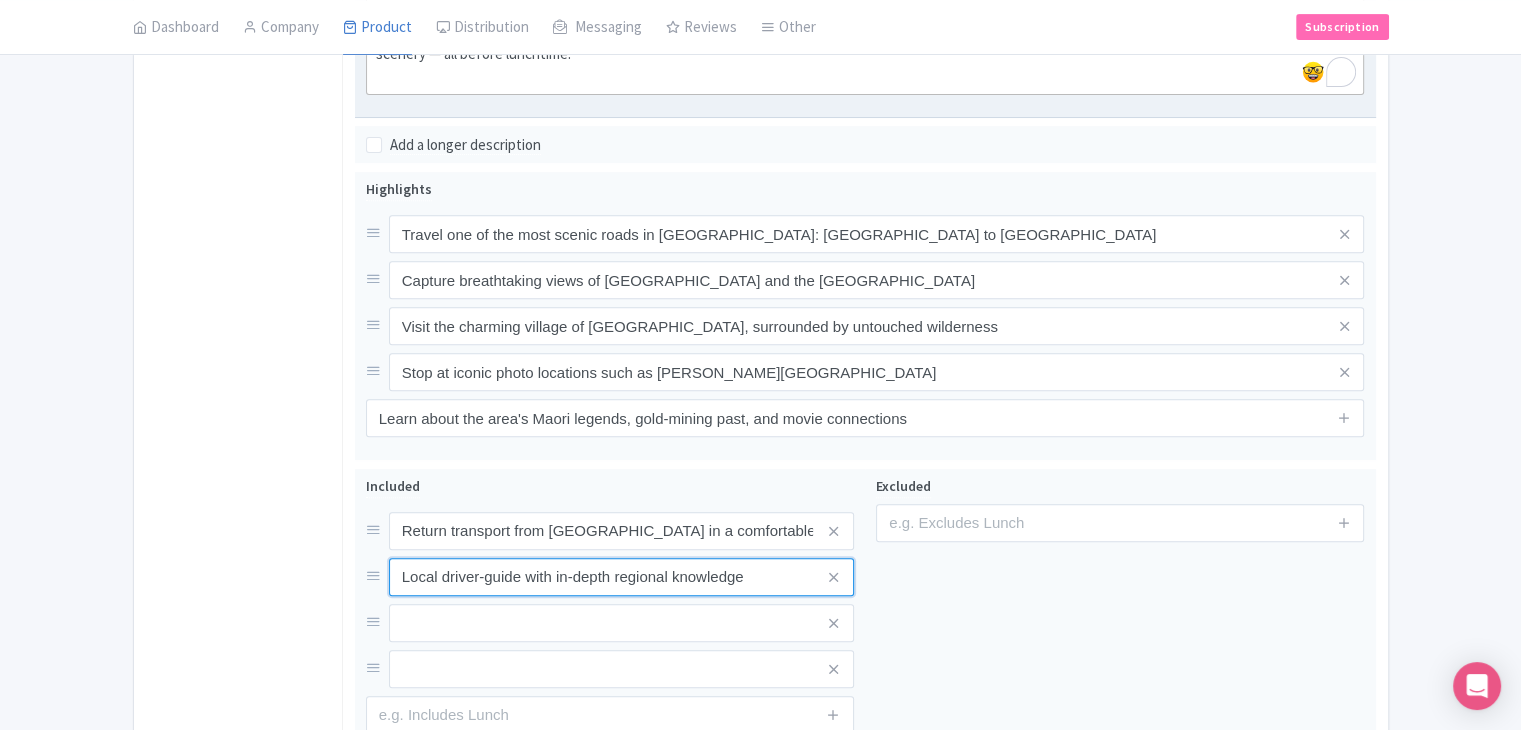 type on "Local driver-guide with in-depth regional knowledge" 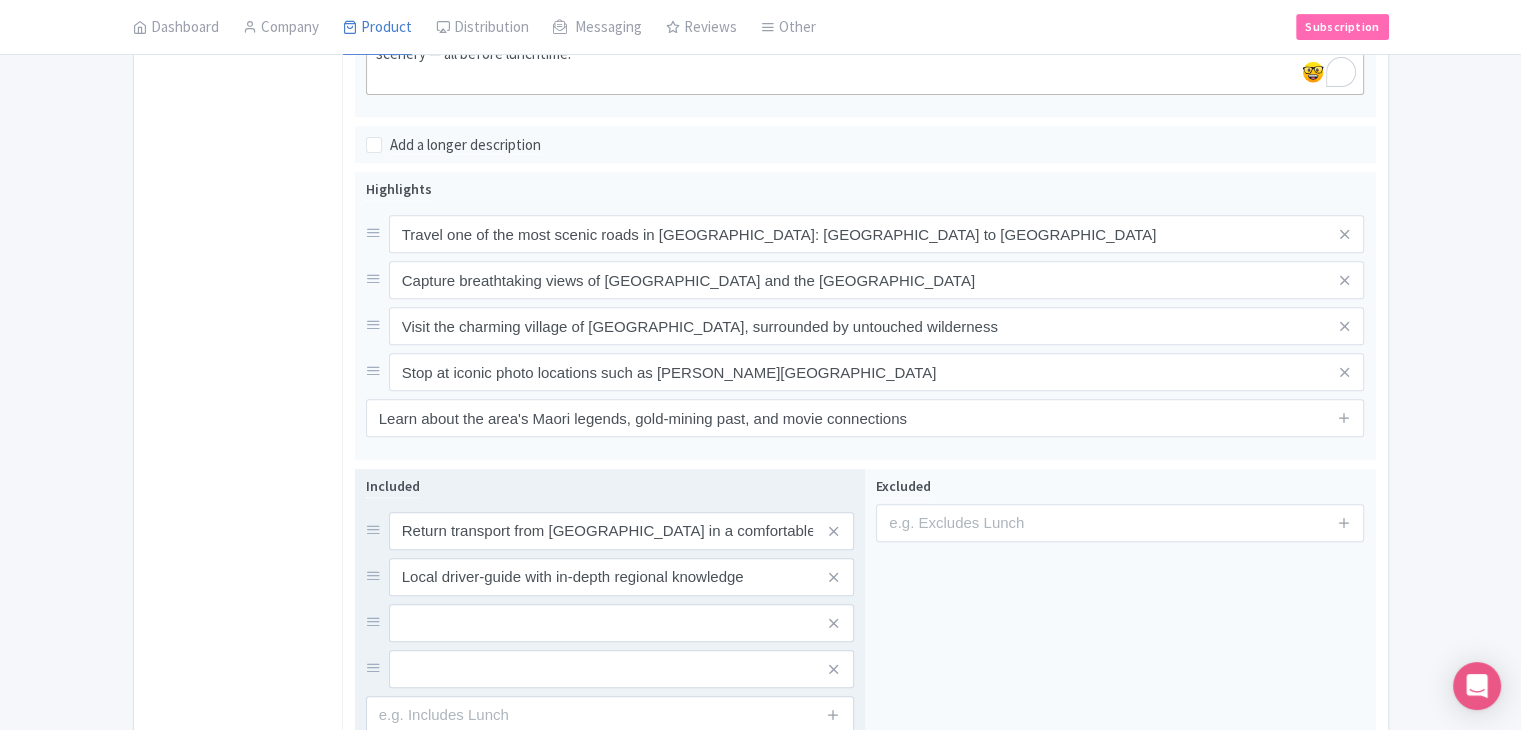 click on "Return transport from Queenstown in a comfortable, air-conditioned vehicle Local driver-guide with in-depth regional knowledge" at bounding box center [610, 600] 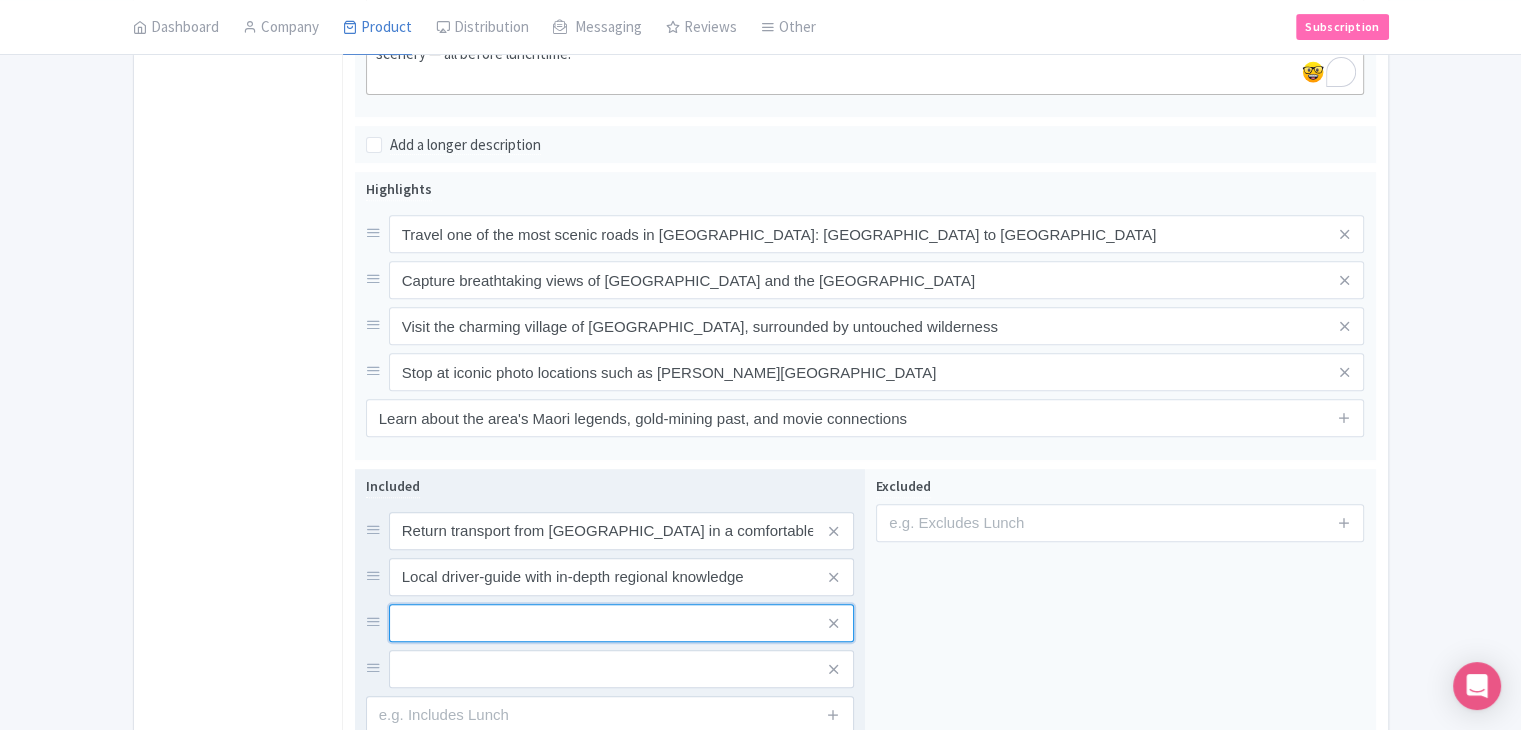 click at bounding box center (621, 531) 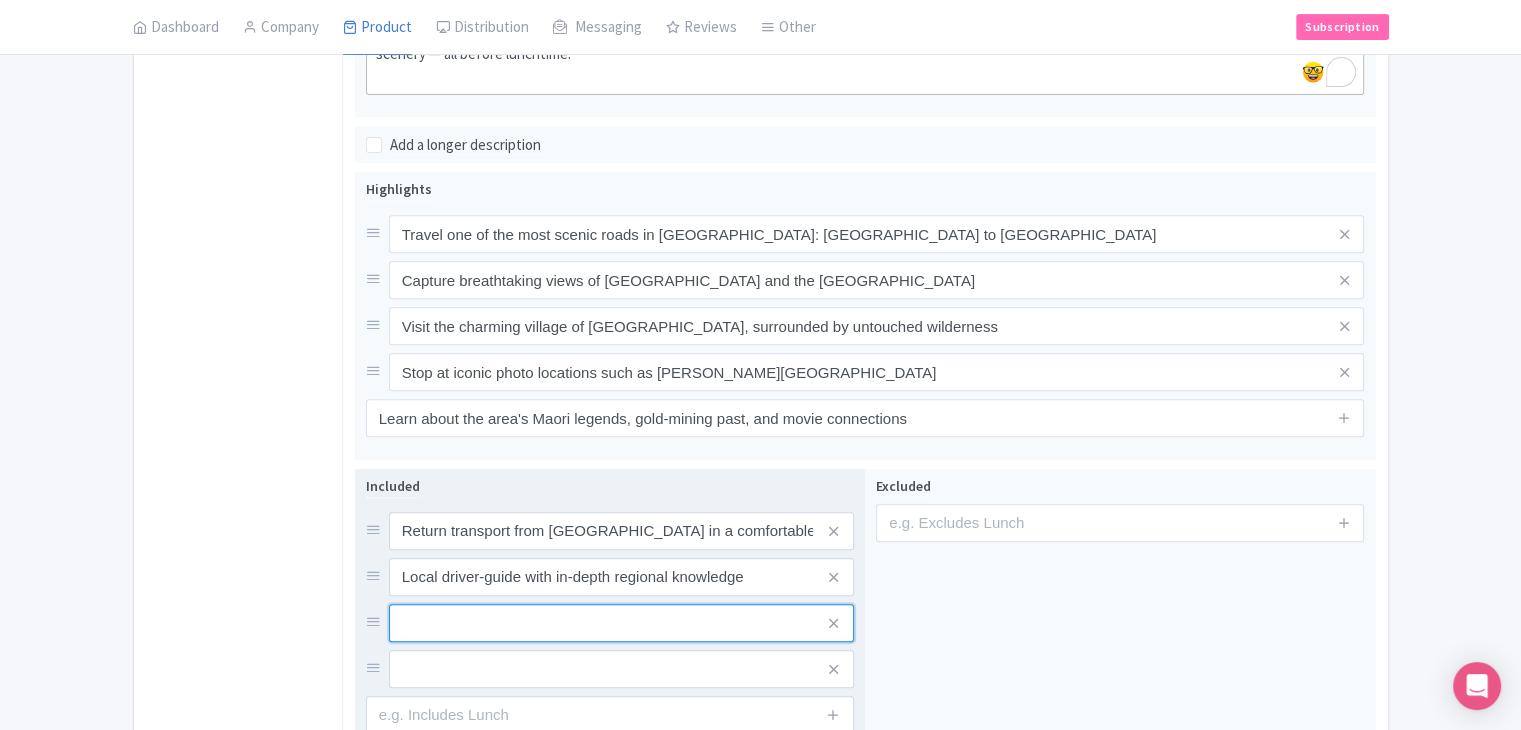paste on "Multiple scenic photo stops along the journey" 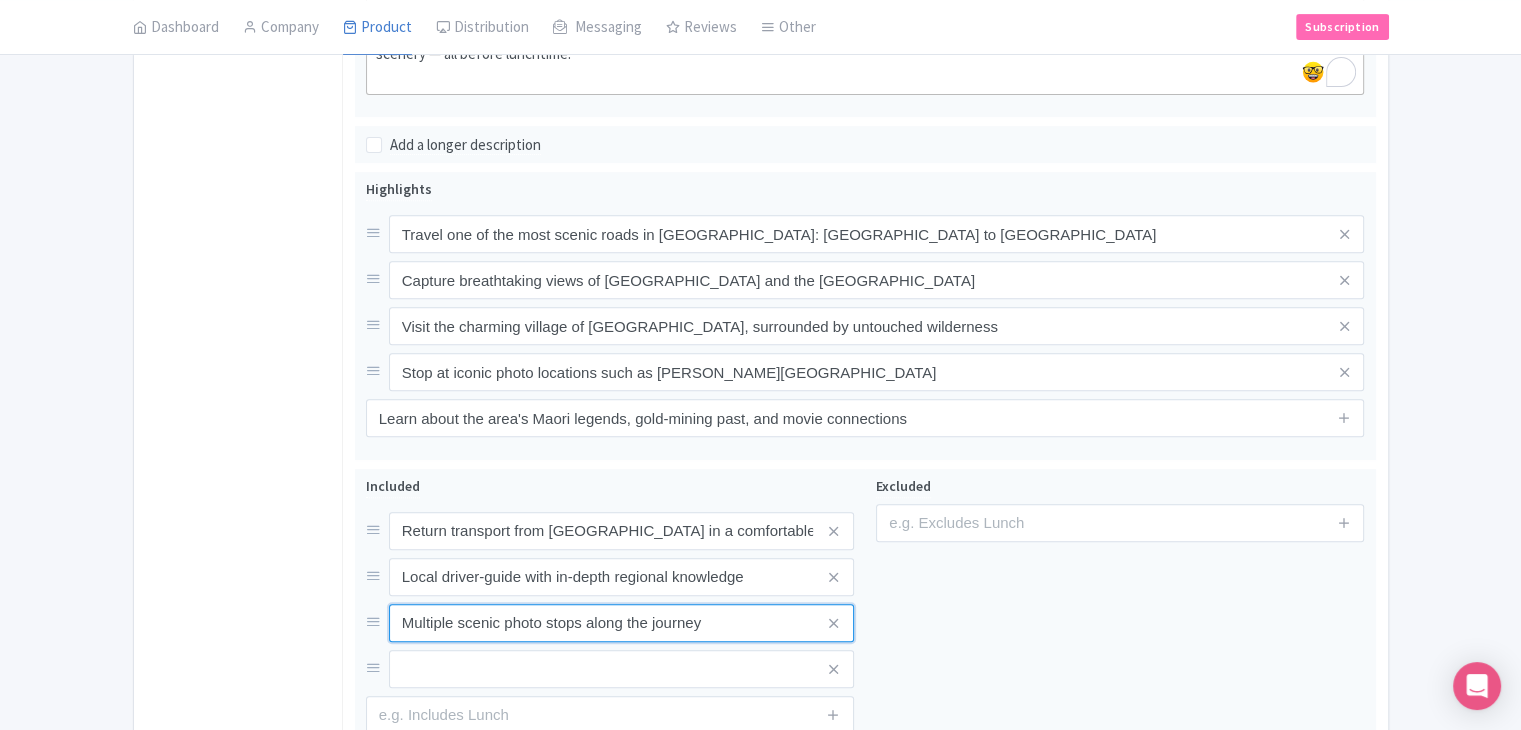 type on "Multiple scenic photo stops along the journey" 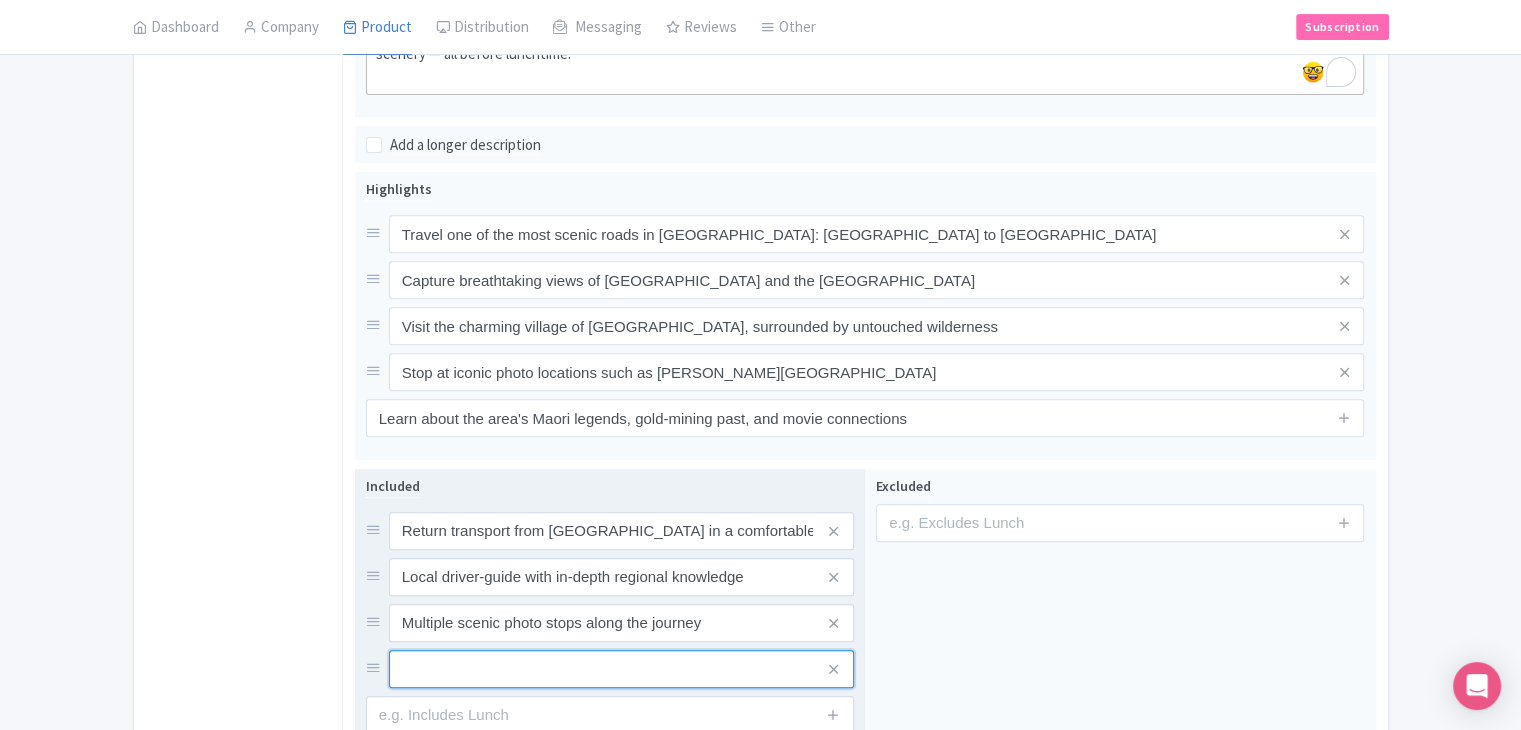click at bounding box center (621, 531) 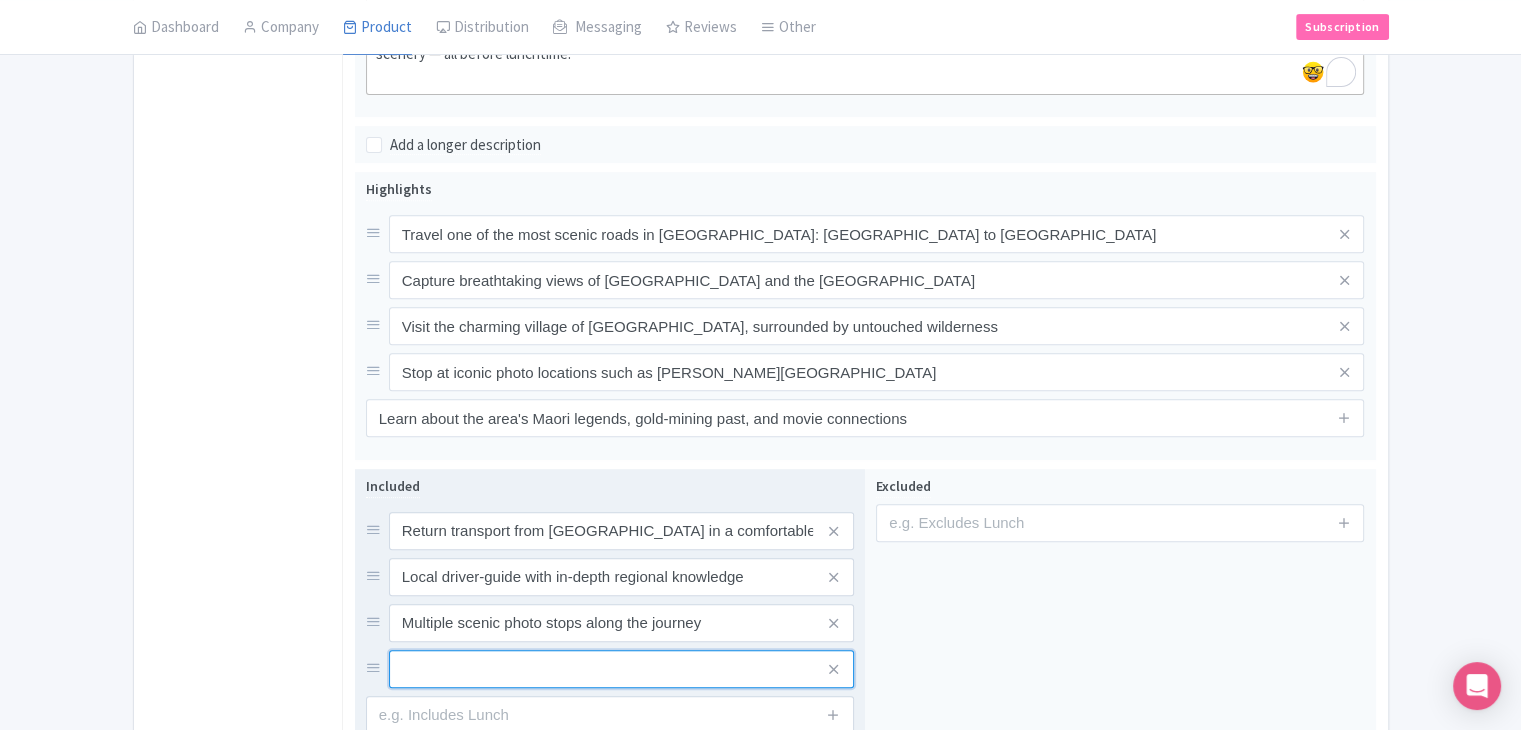 paste on "Free time to explore [GEOGRAPHIC_DATA] and [GEOGRAPHIC_DATA]" 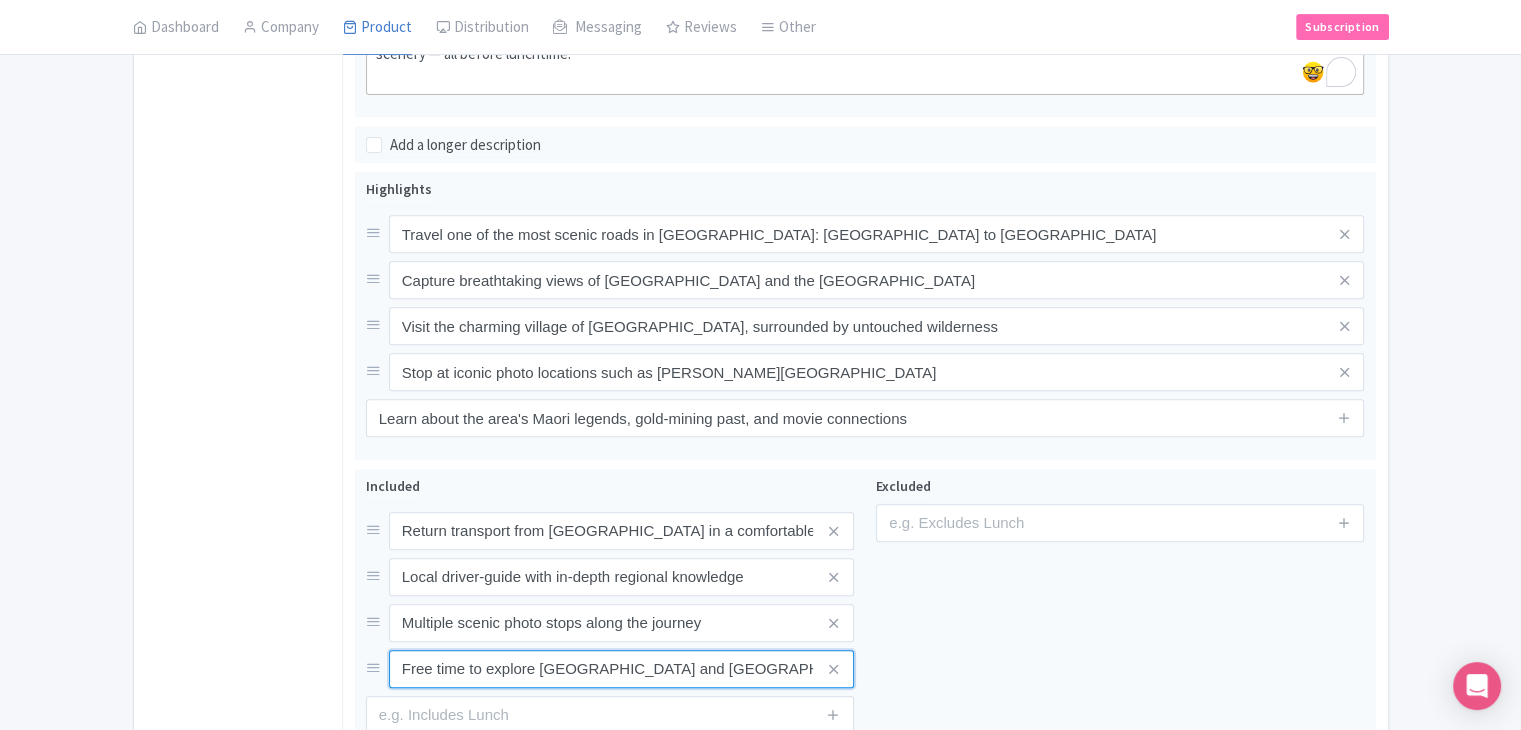 type on "Free time to explore [GEOGRAPHIC_DATA] and [GEOGRAPHIC_DATA]" 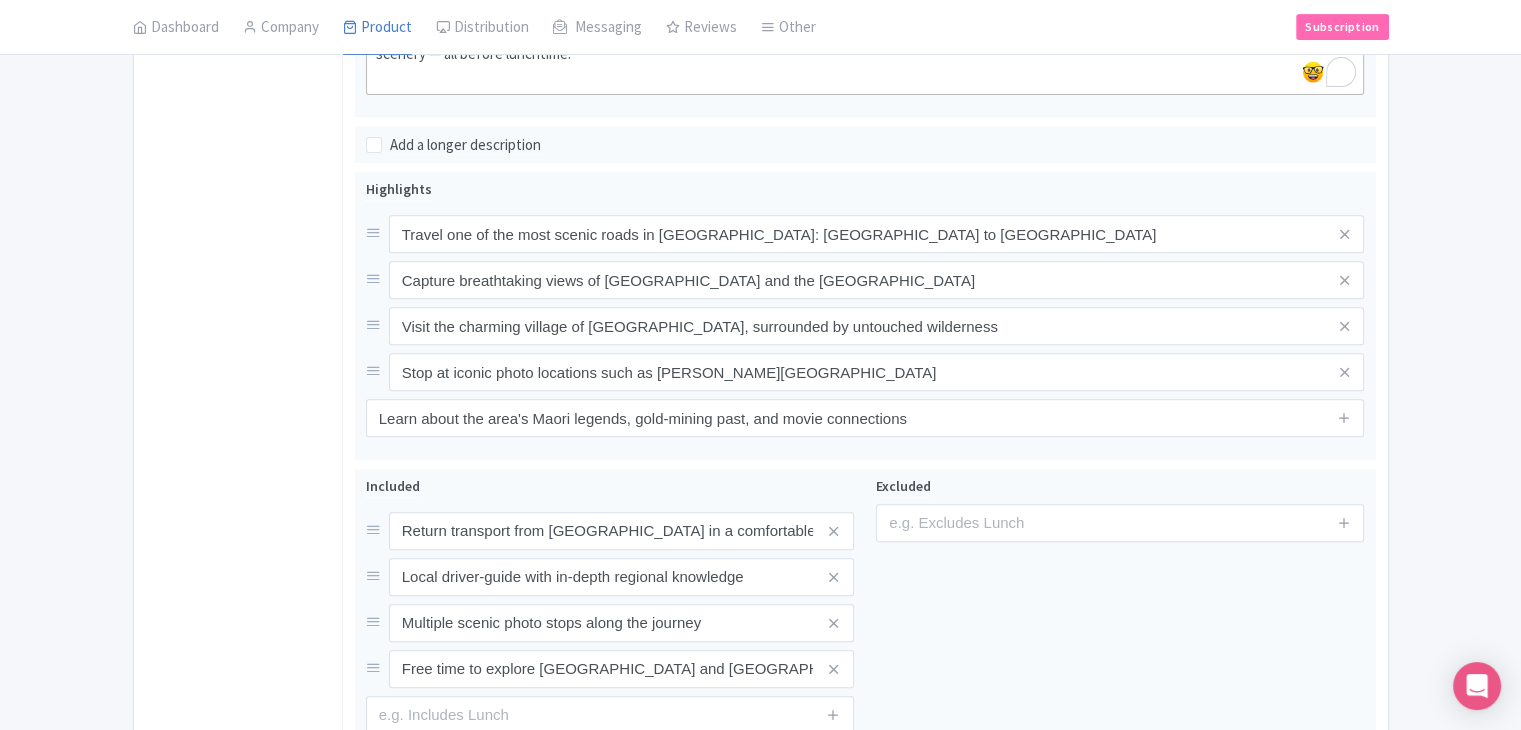 click on "General
Booking Info
Settings
Pricing
FAQs" at bounding box center [238, 187] 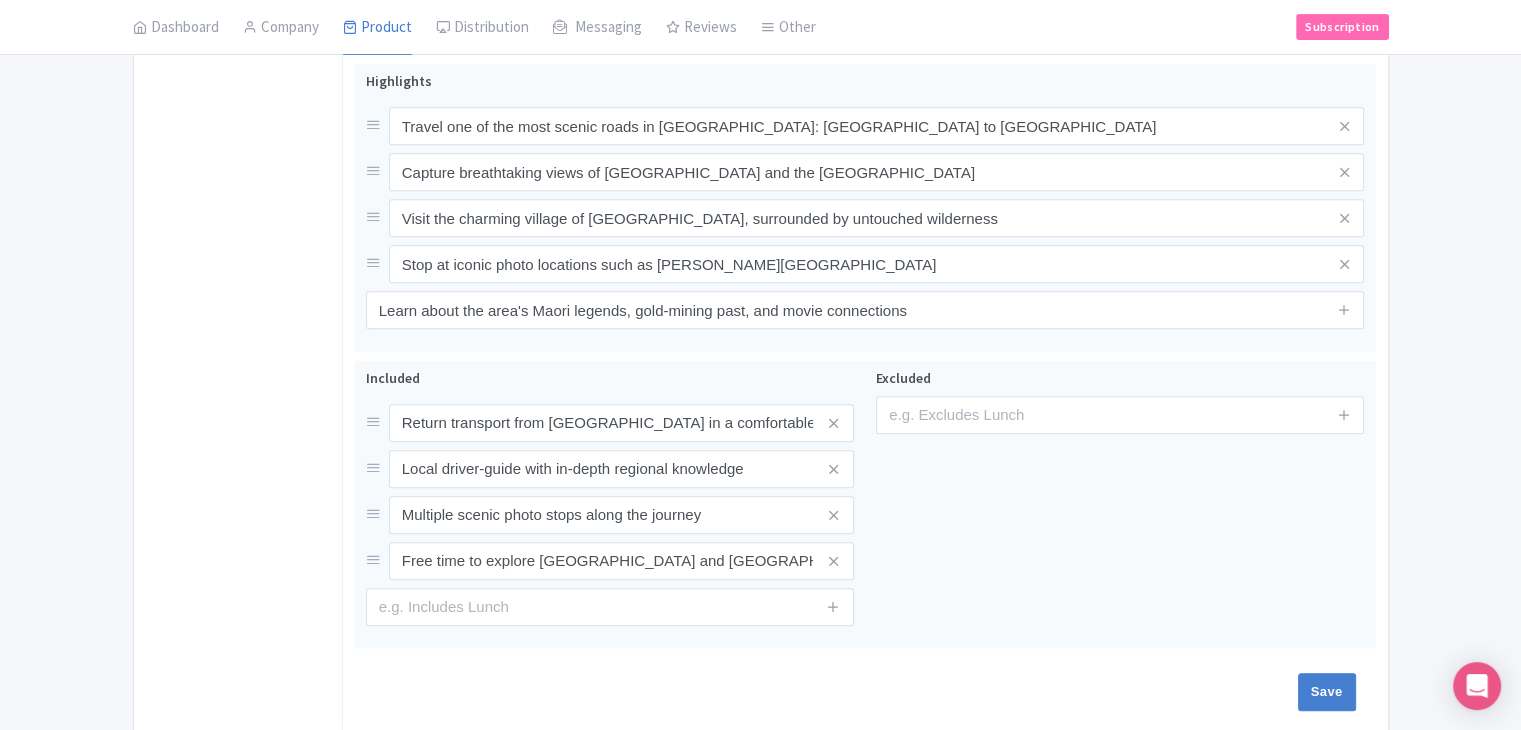 scroll, scrollTop: 978, scrollLeft: 0, axis: vertical 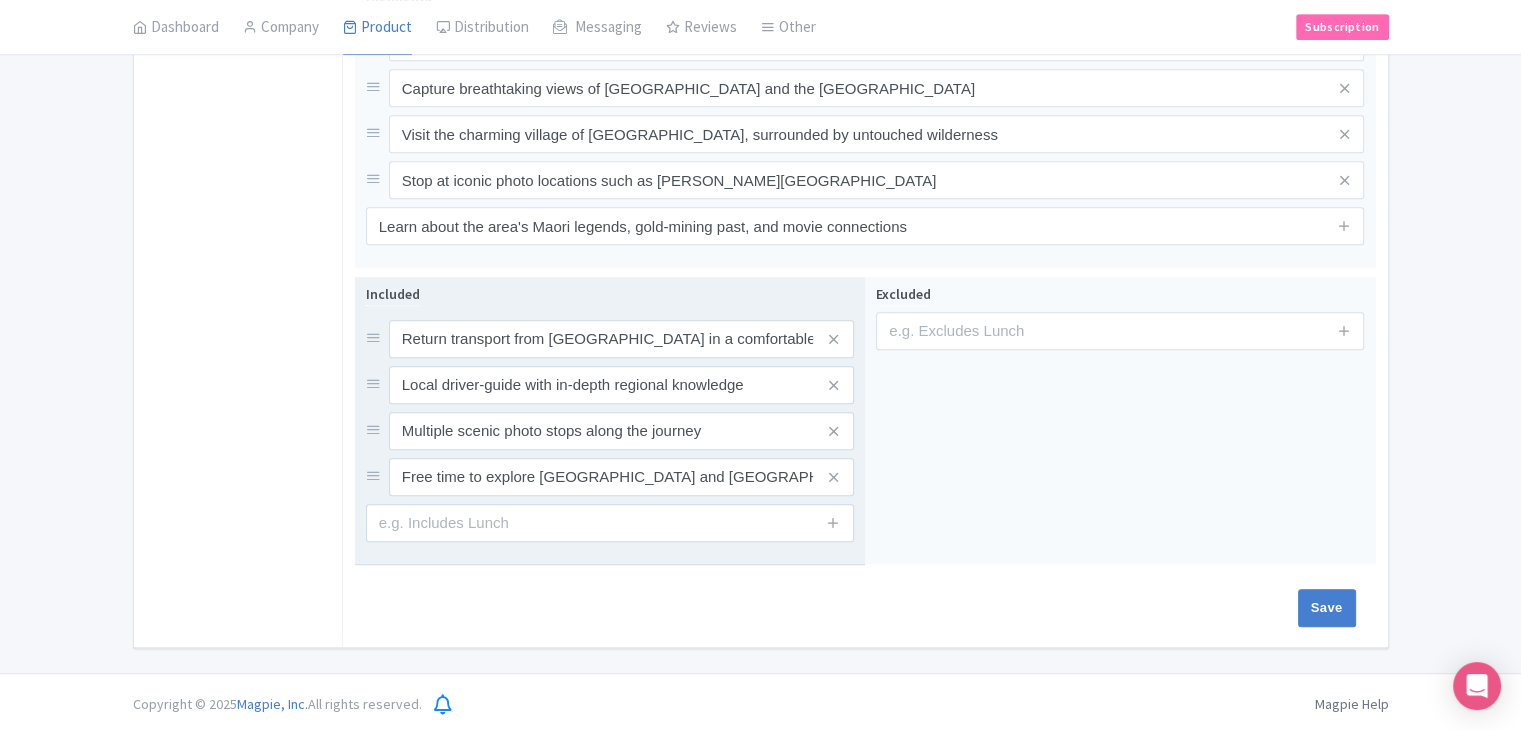 click on "Included Return transport from Queenstown in a comfortable, air-conditioned vehicle Local driver-guide with in-depth regional knowledge Multiple scenic photo stops along the journey Free time to explore Glenorchy township and lakefront" at bounding box center [610, 421] 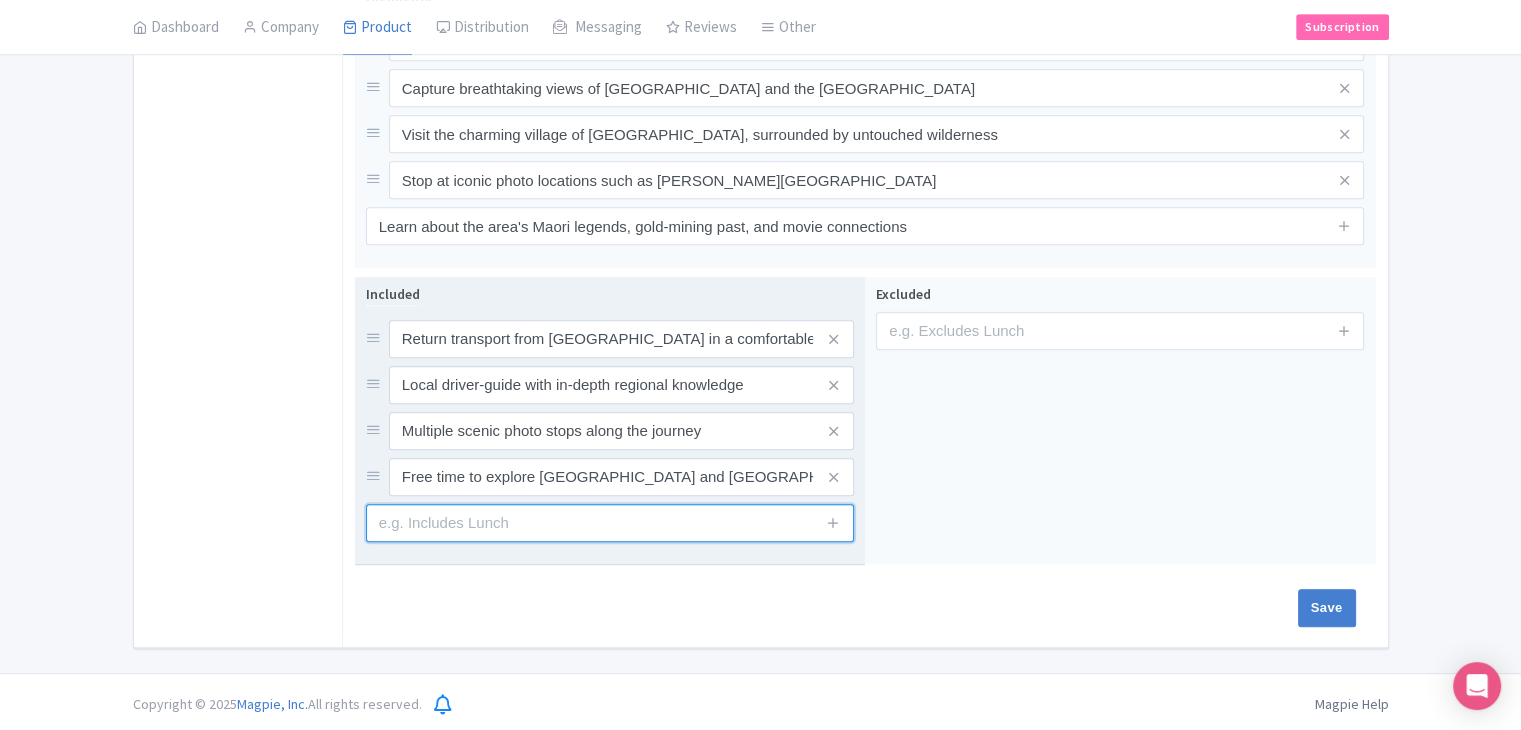 click at bounding box center (610, 523) 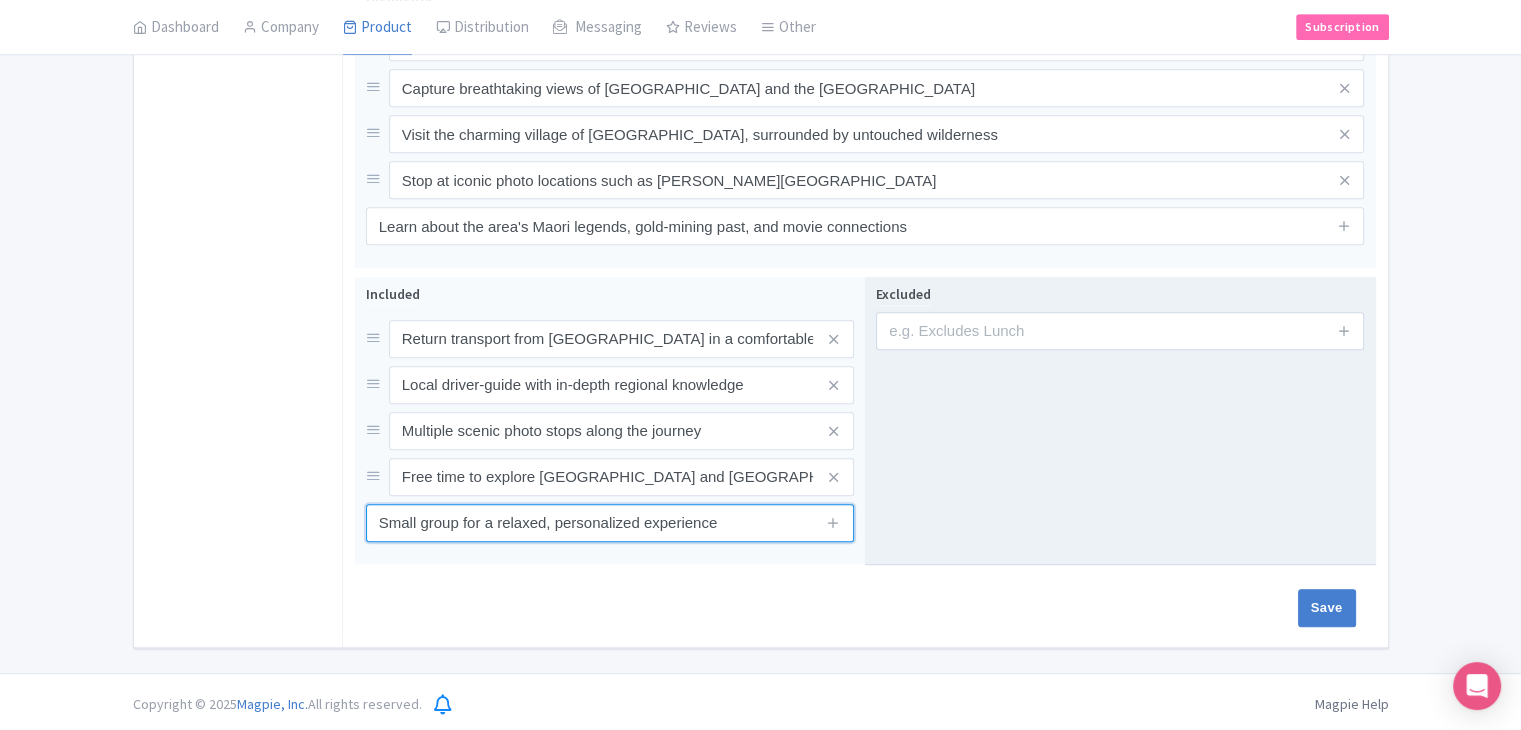 type on "Small group for a relaxed, personalized experience" 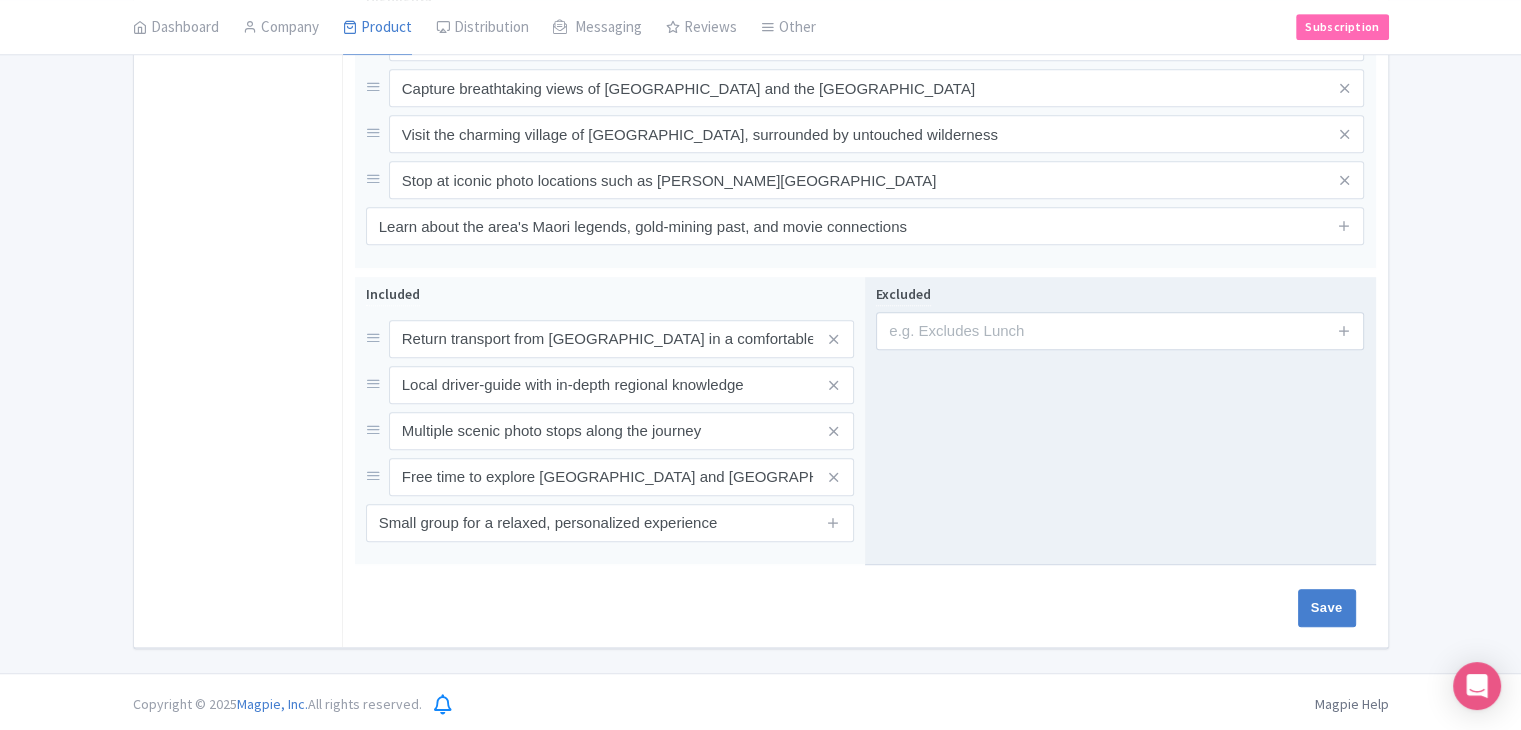 click on "Excluded" at bounding box center (1120, 421) 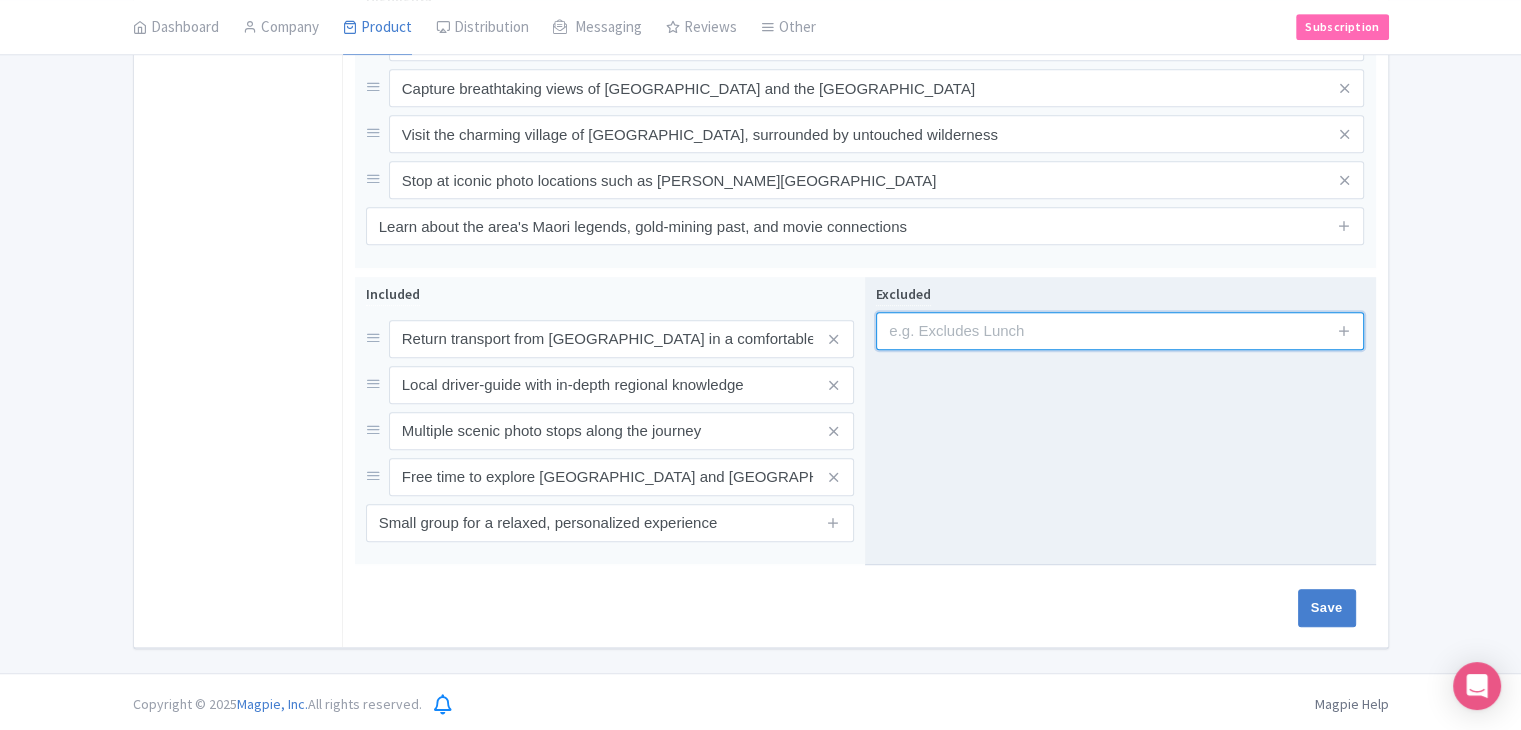 drag, startPoint x: 1024, startPoint y: 316, endPoint x: 1062, endPoint y: 331, distance: 40.853397 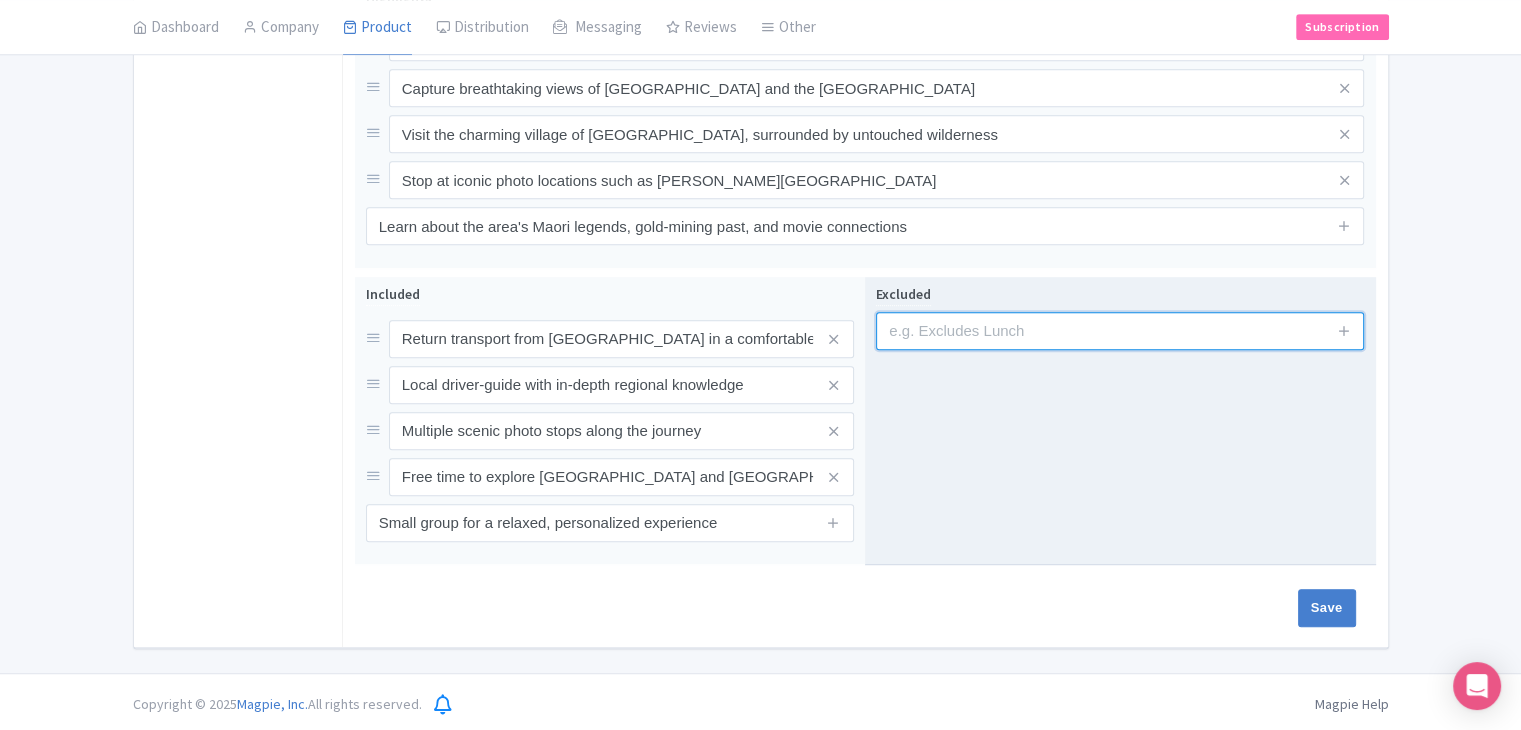 click at bounding box center (1120, 331) 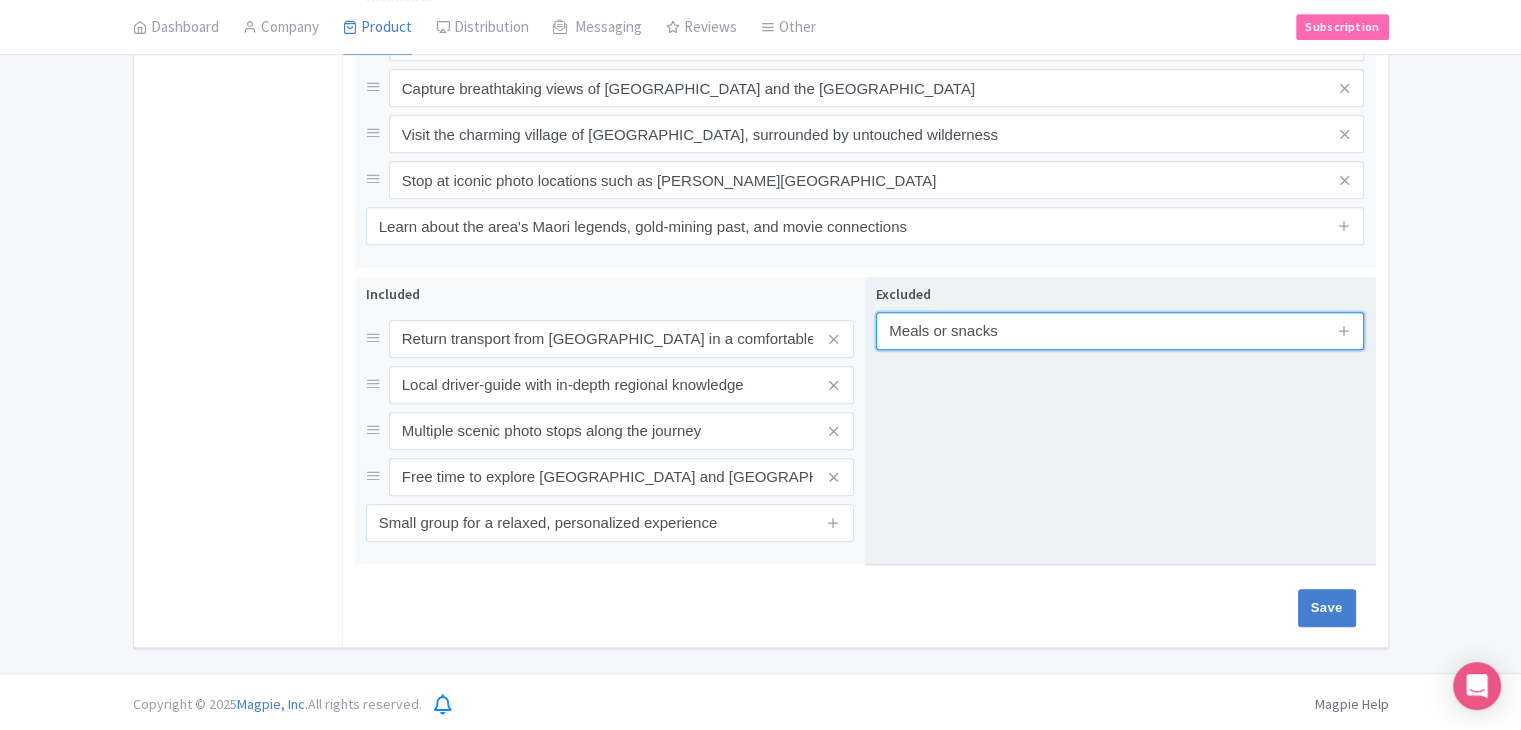 type on "Meals or snacks" 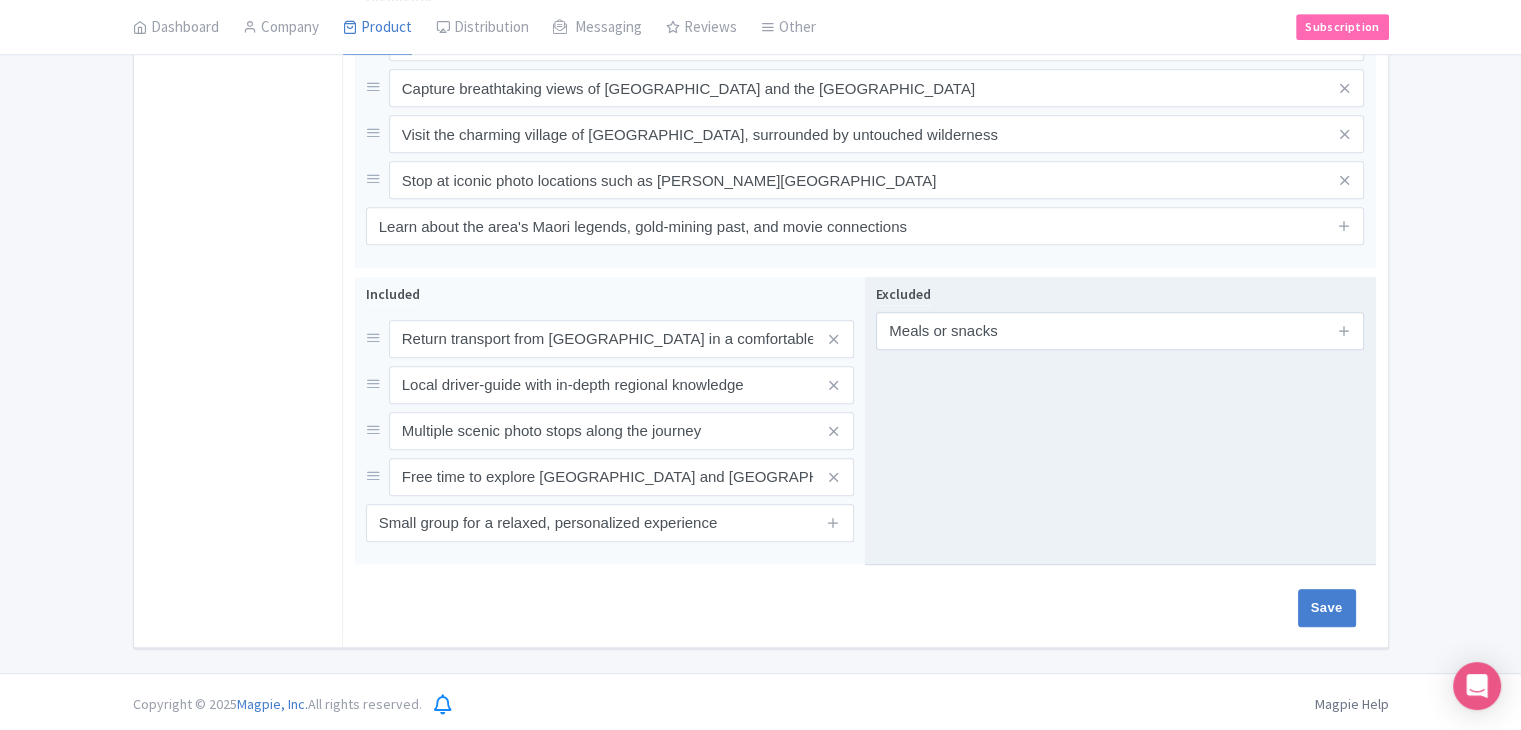 click at bounding box center (1344, 331) 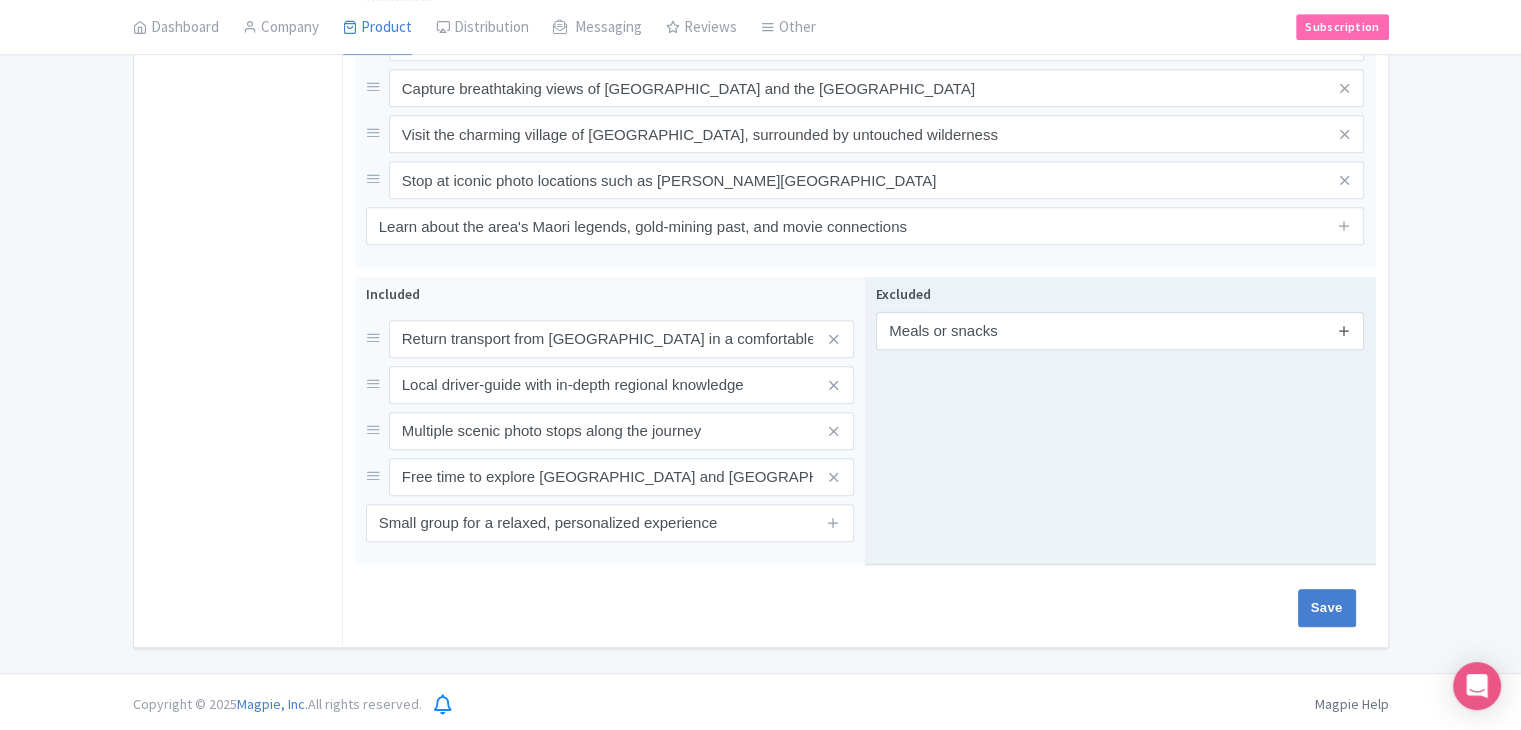 click at bounding box center (1344, 330) 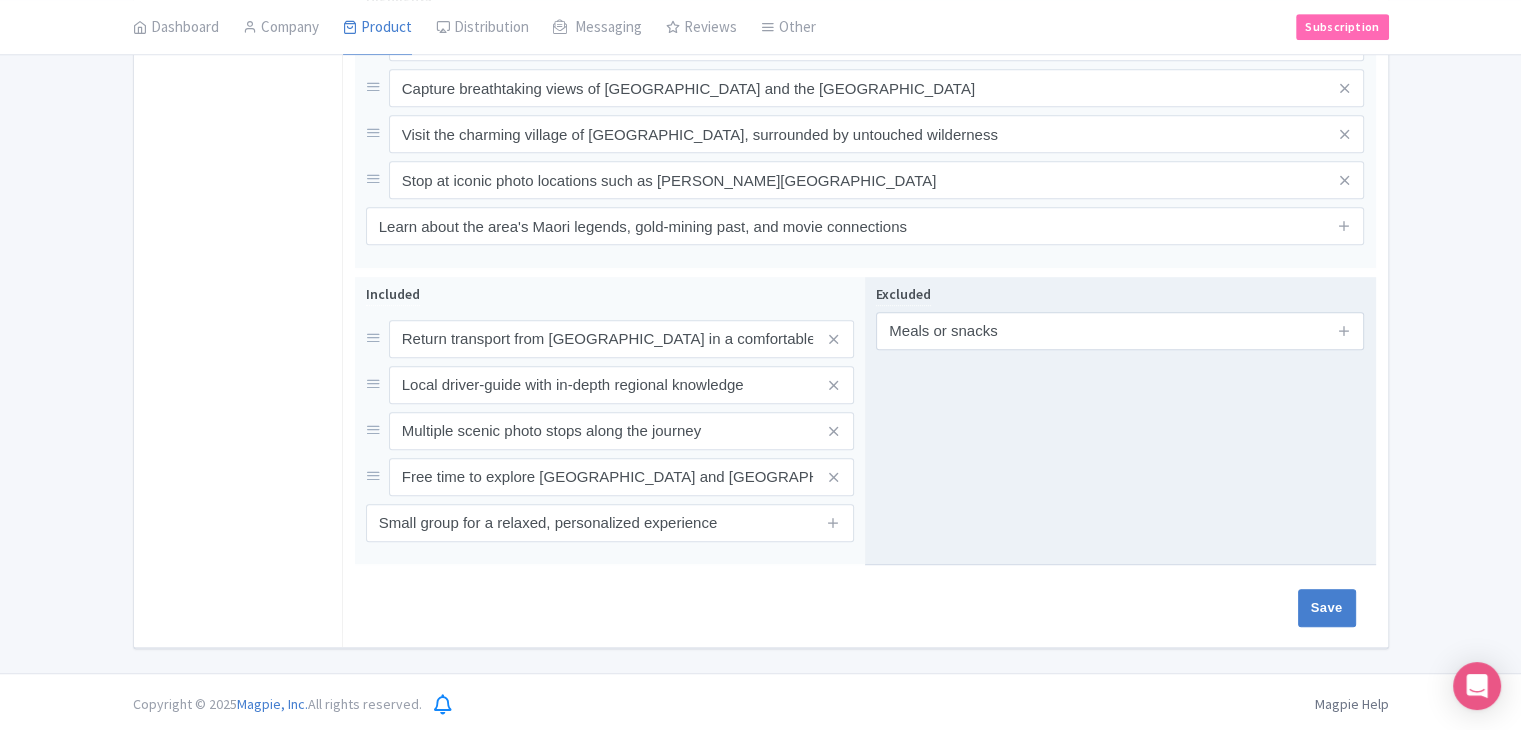 type 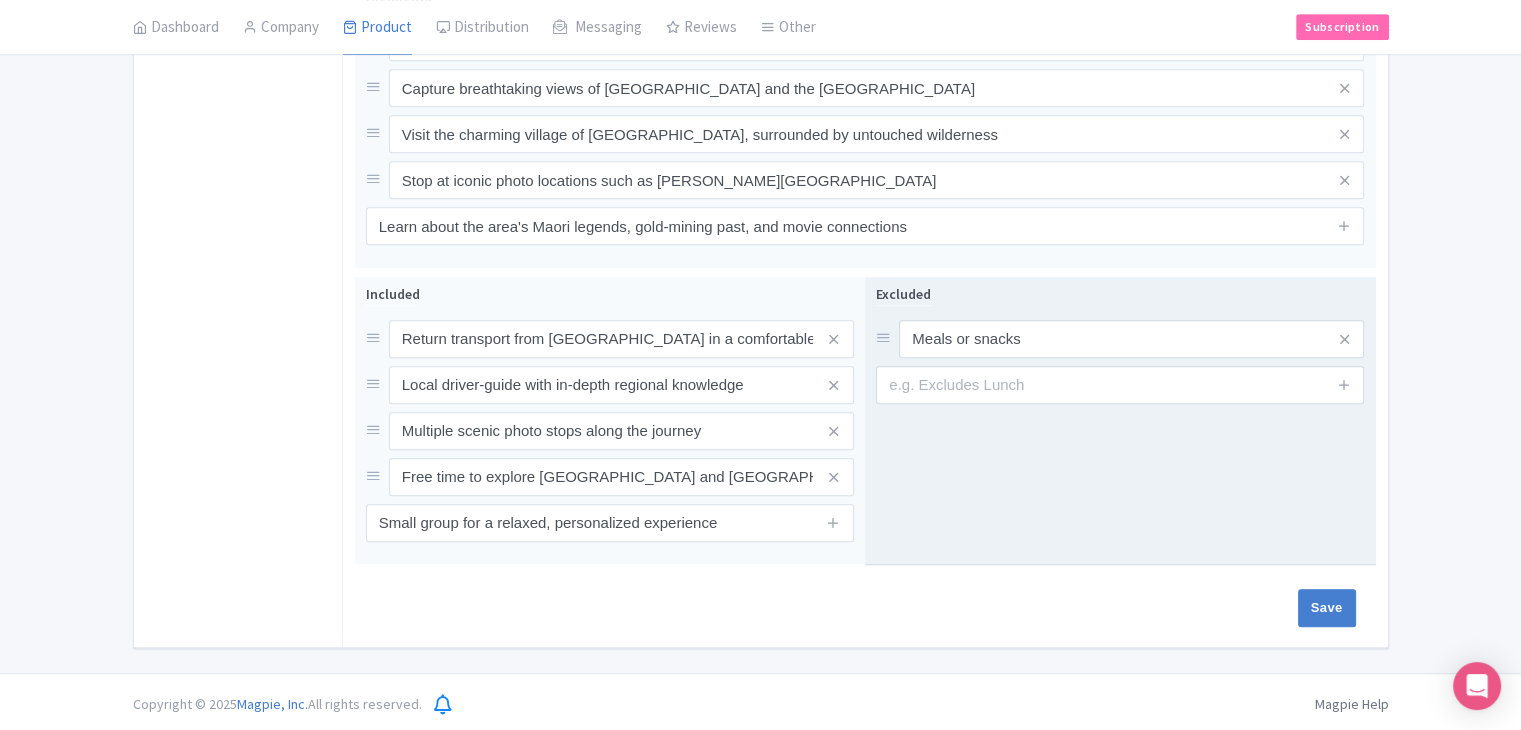 click at bounding box center [1344, 385] 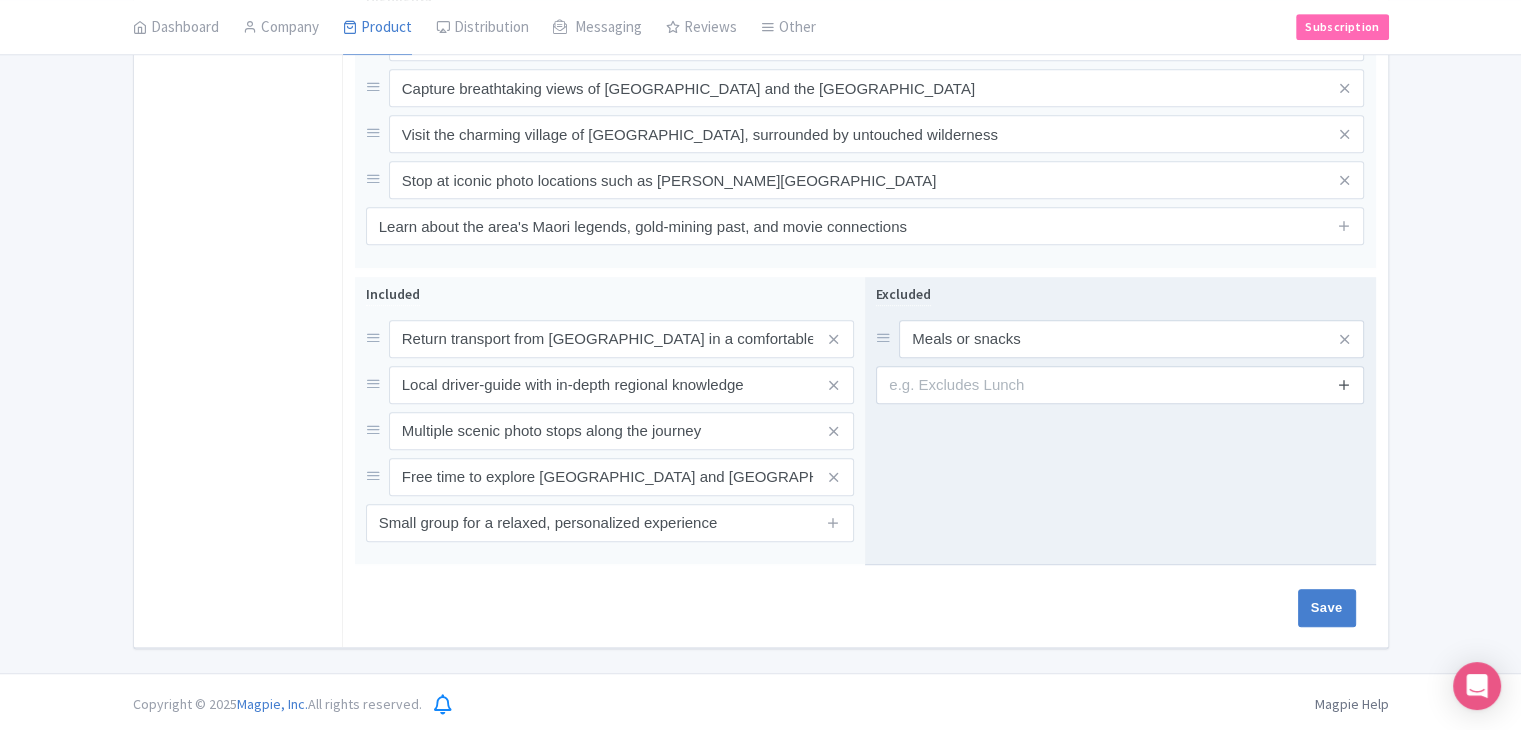 click at bounding box center [1344, 384] 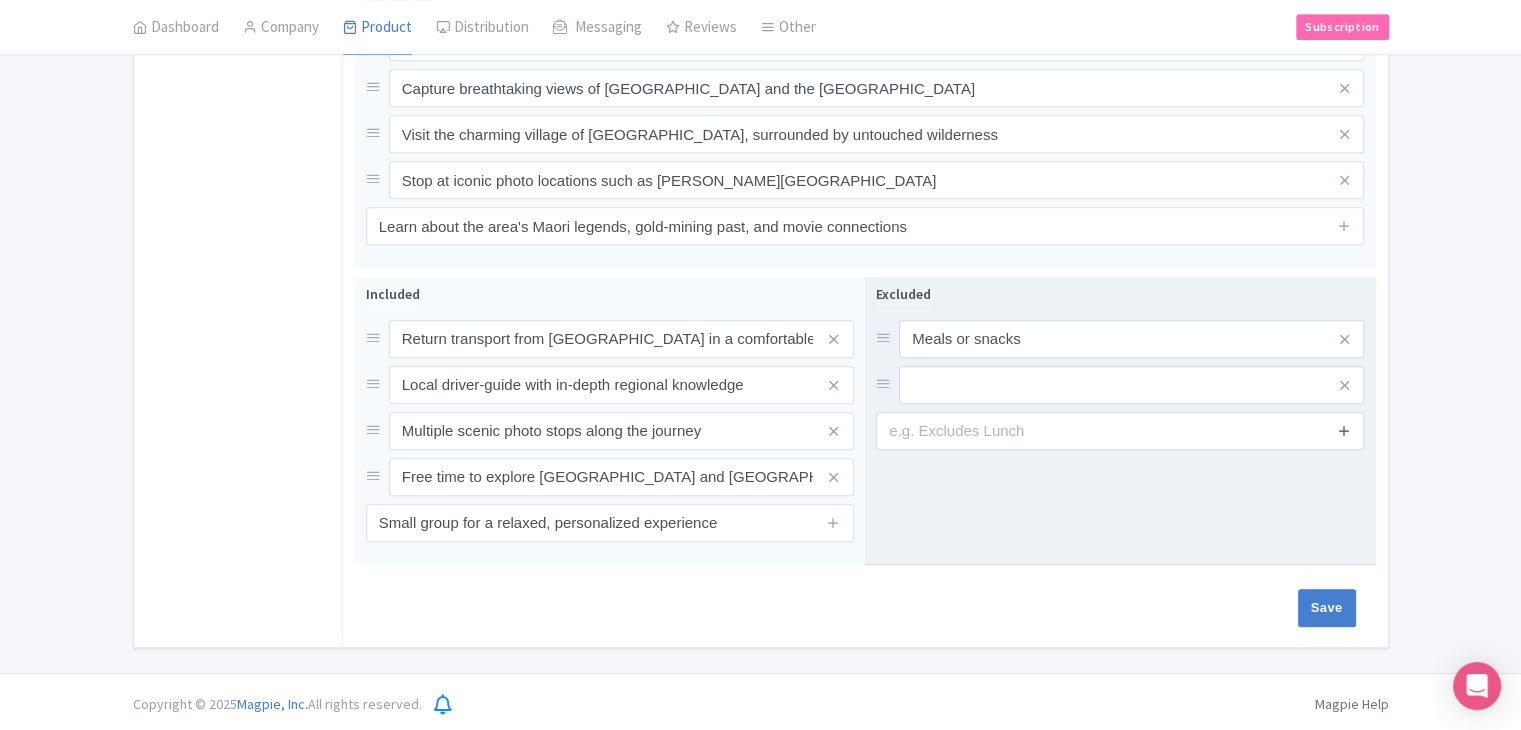 click at bounding box center (1344, 430) 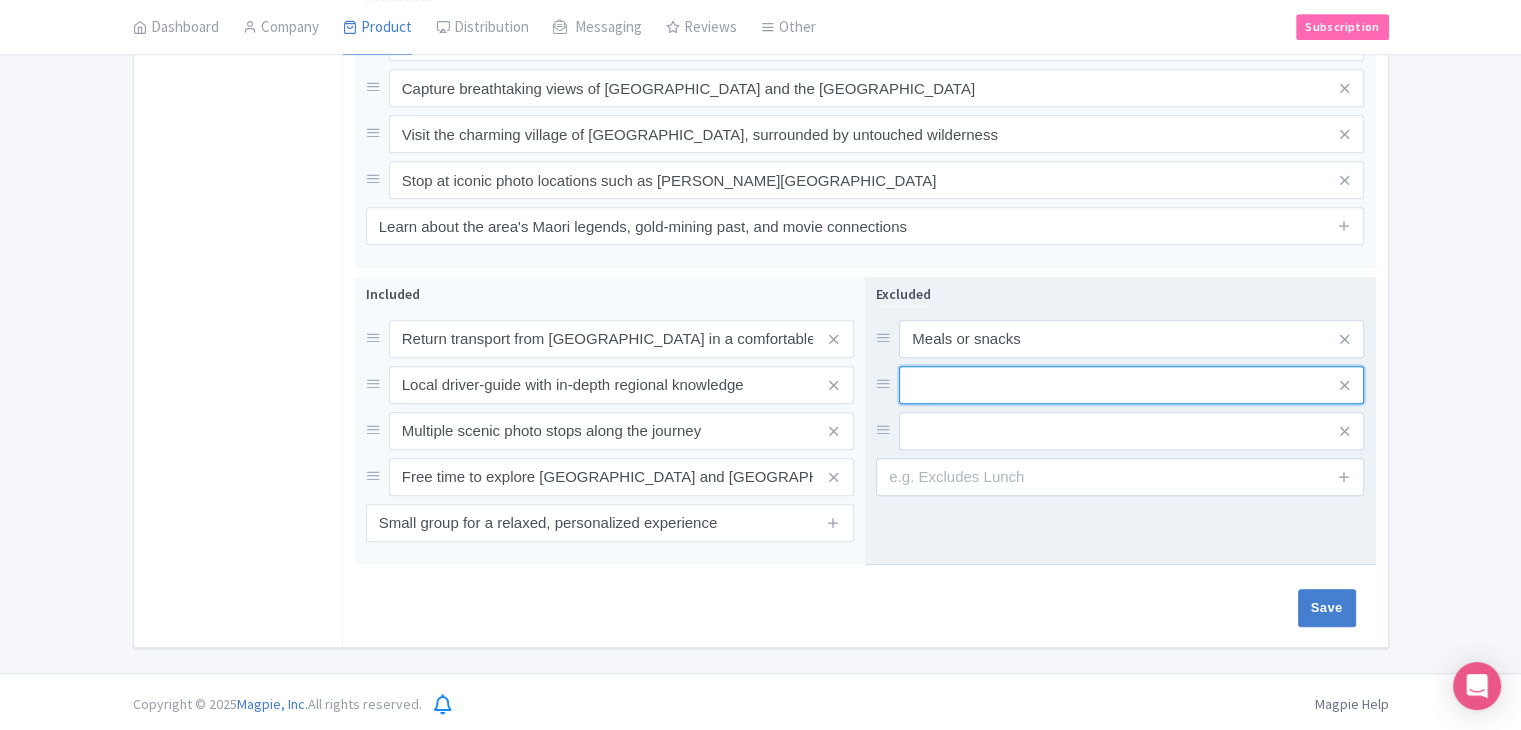 click at bounding box center (1131, 339) 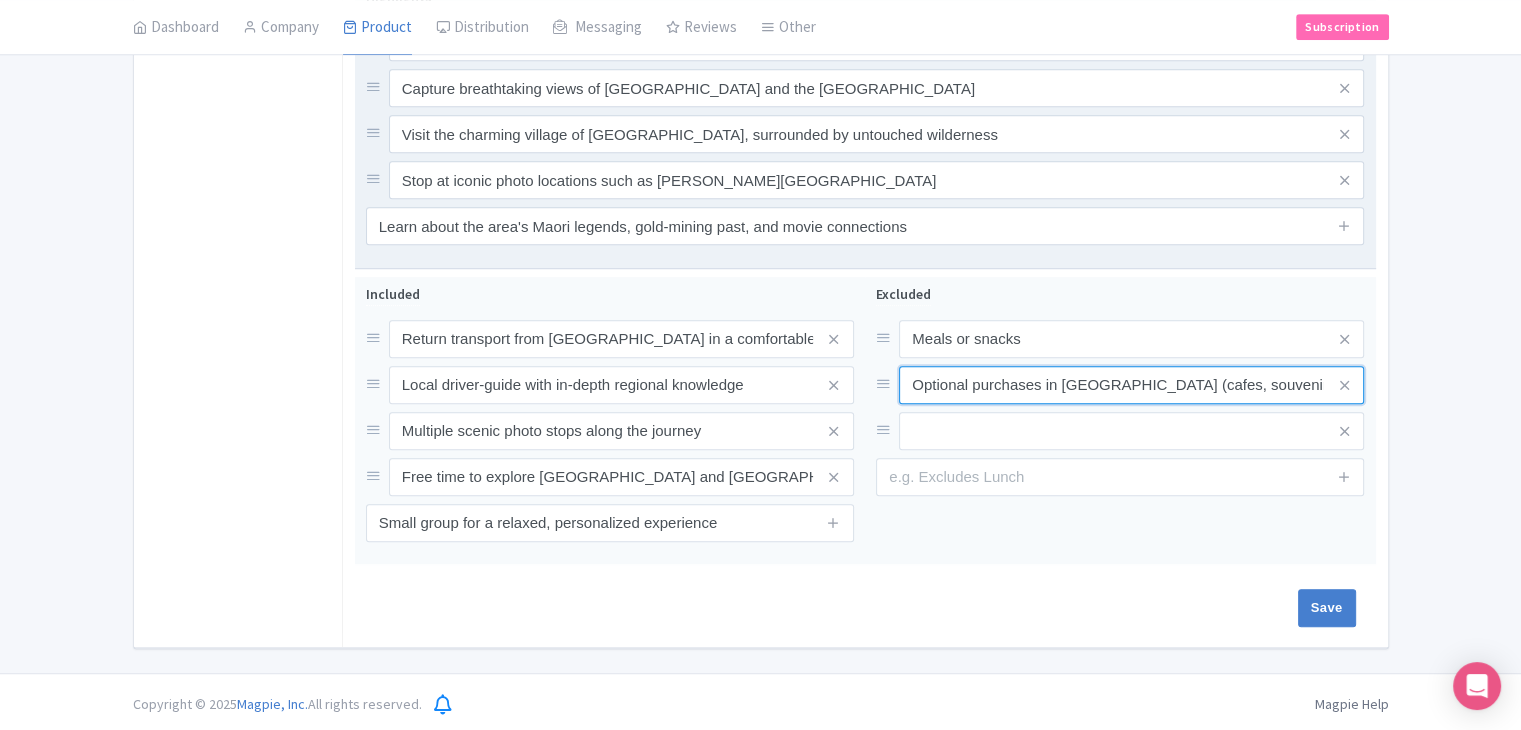 type on "Optional purchases in [GEOGRAPHIC_DATA] (cafes, souvenirs, etc.)" 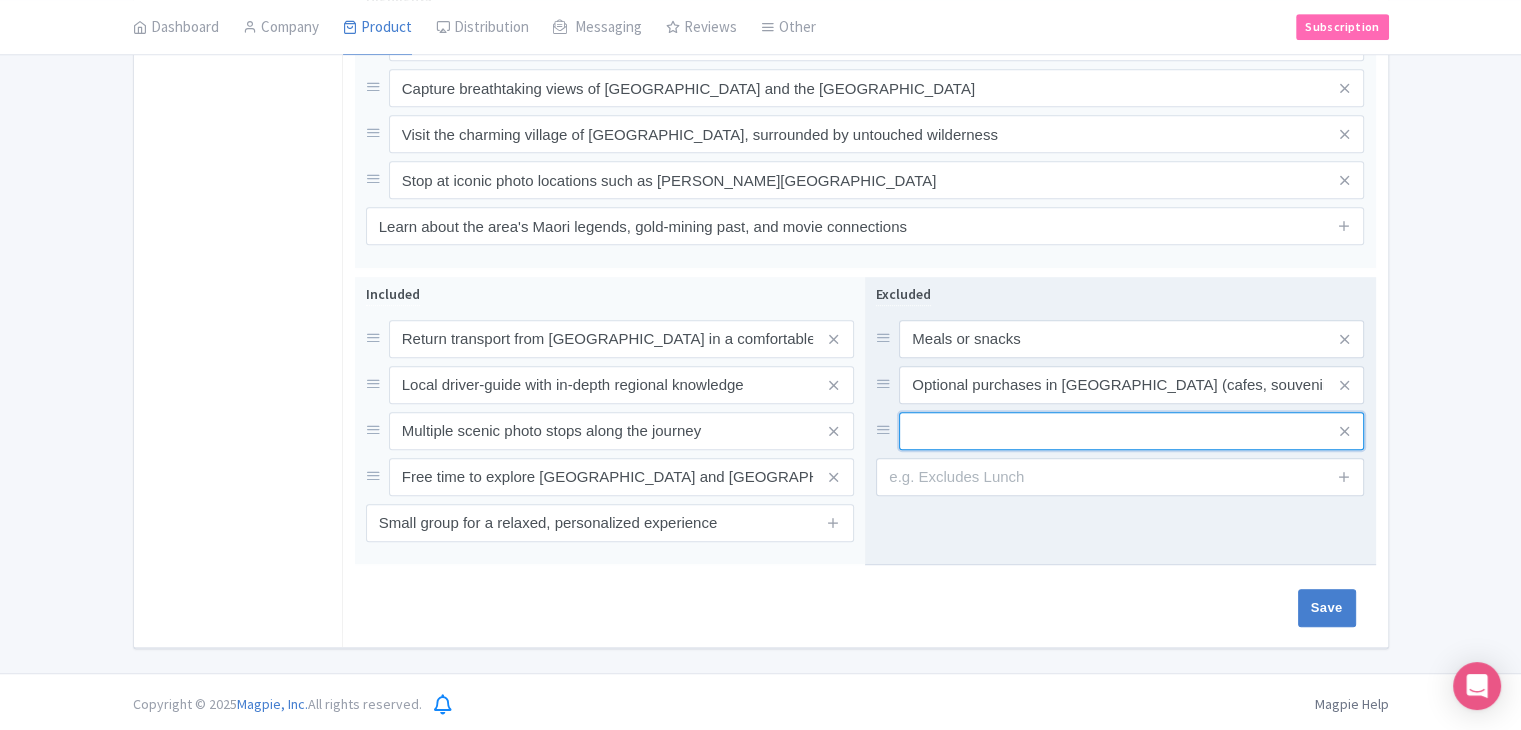 click at bounding box center (1131, 339) 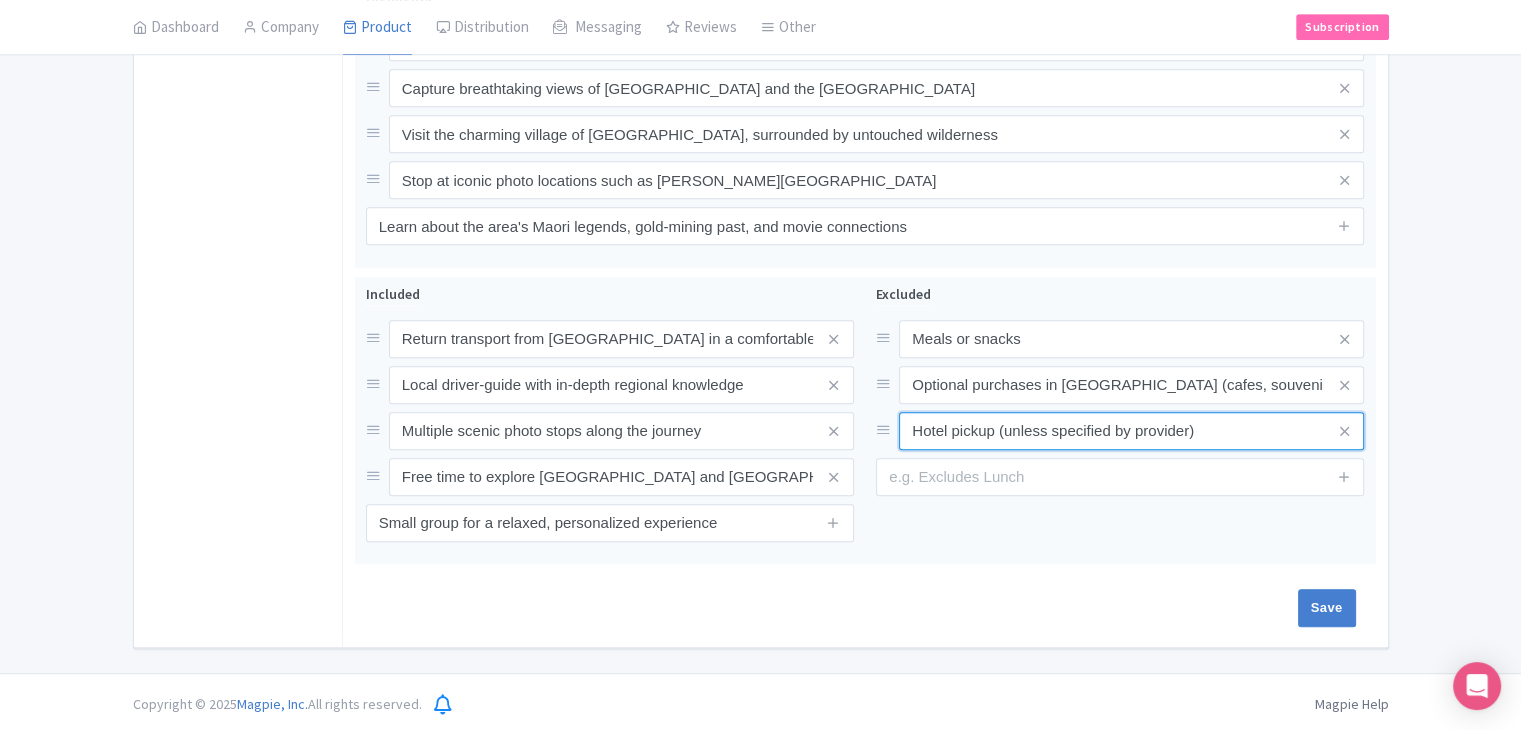 type on "Hotel pickup (unless specified by provider)" 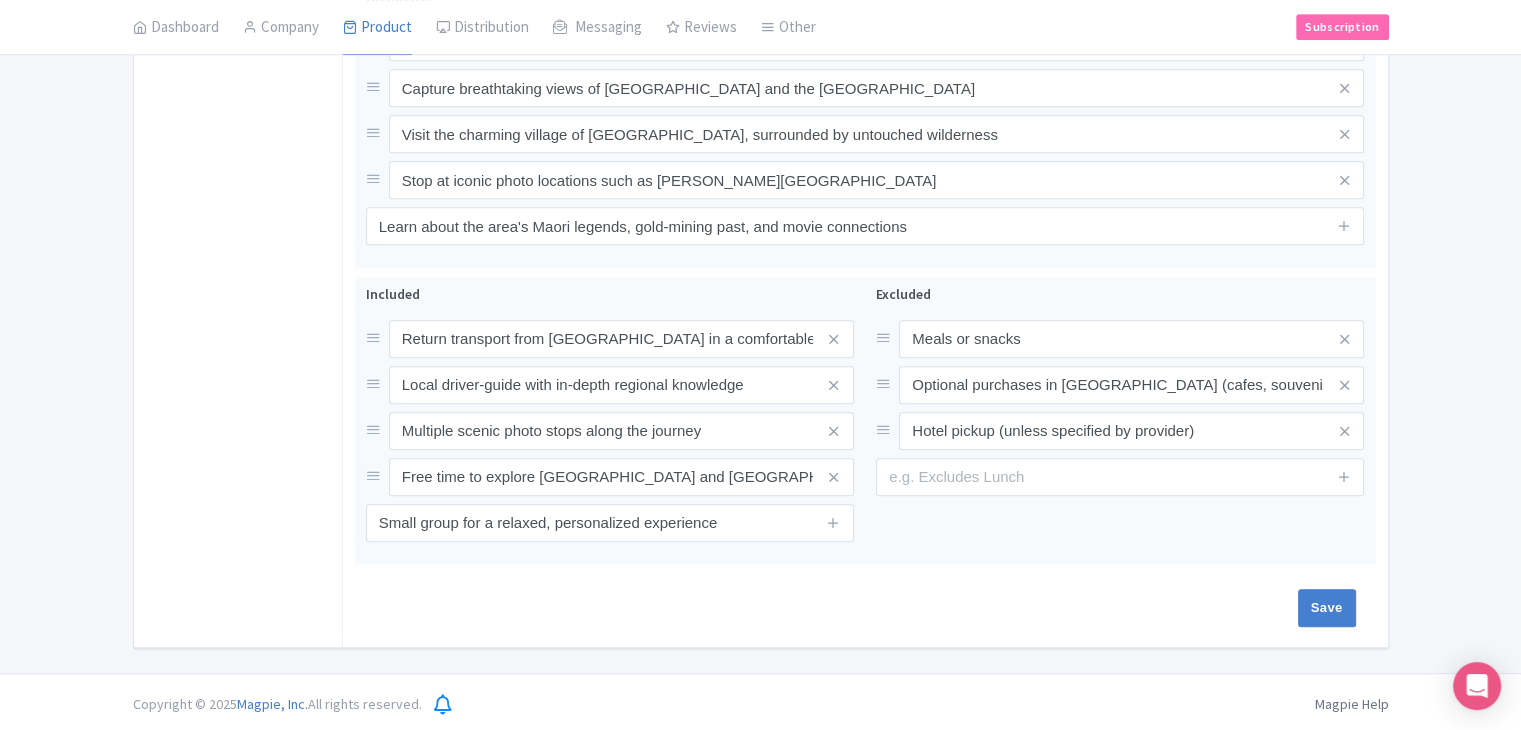 click on "Save" at bounding box center [861, 608] 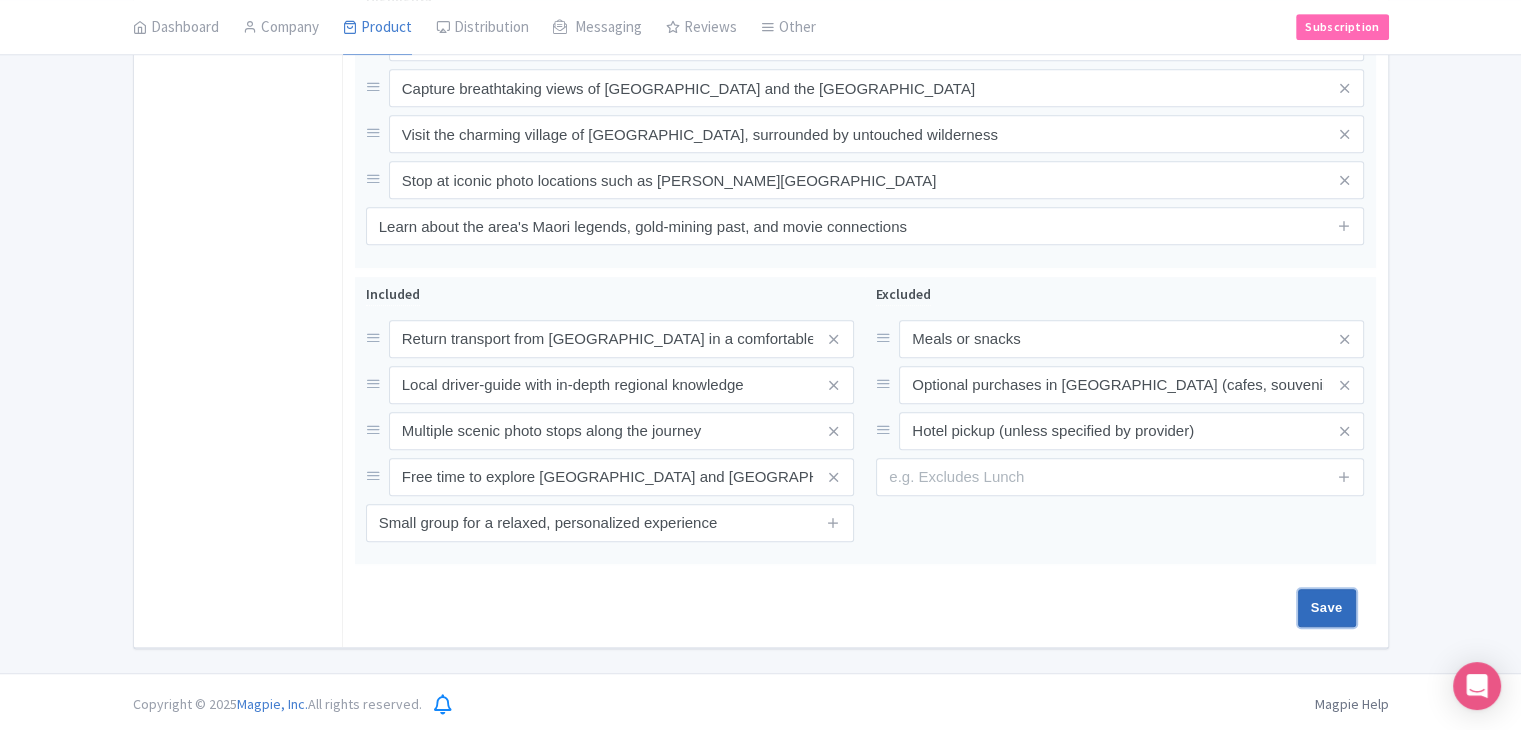 click on "Save" at bounding box center [1327, 608] 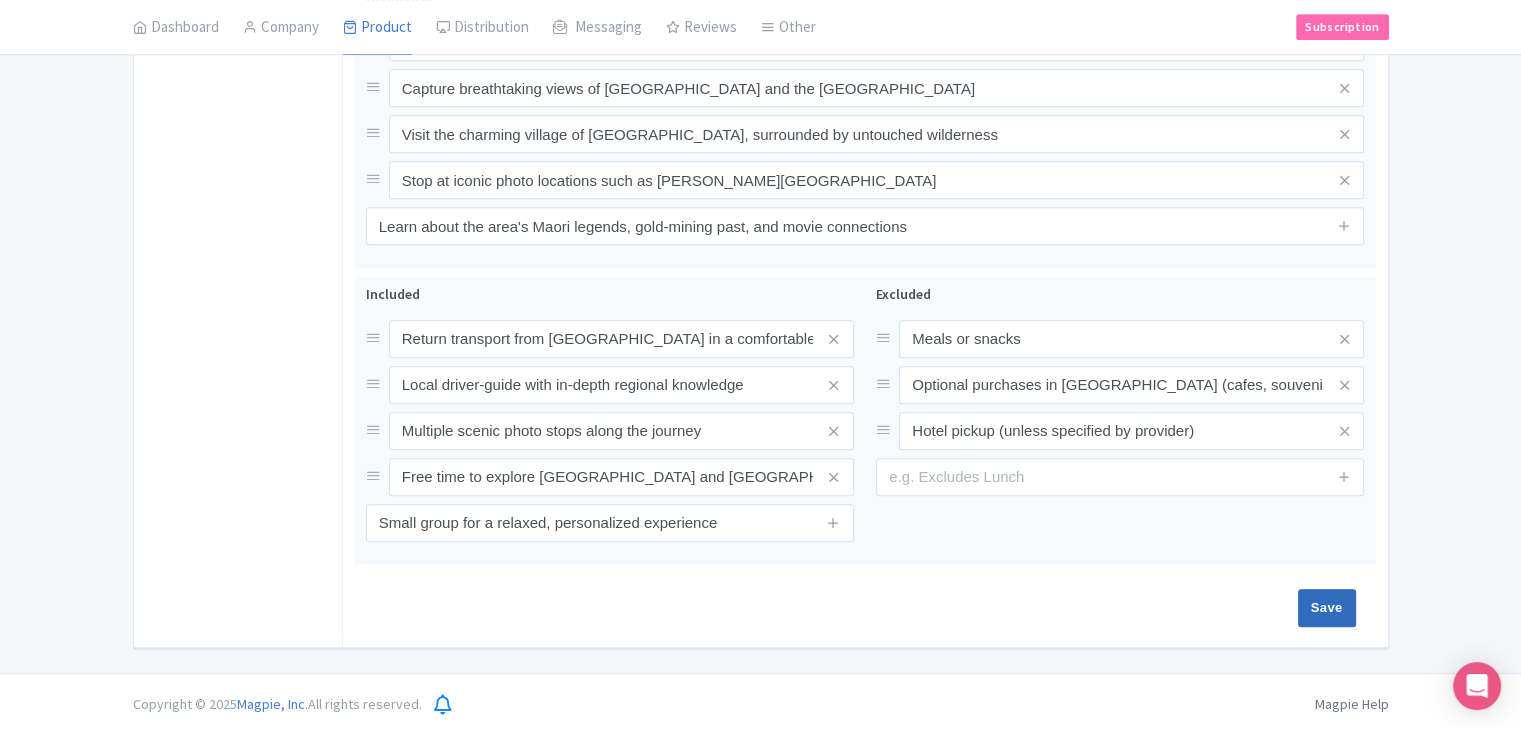 type on "Saving..." 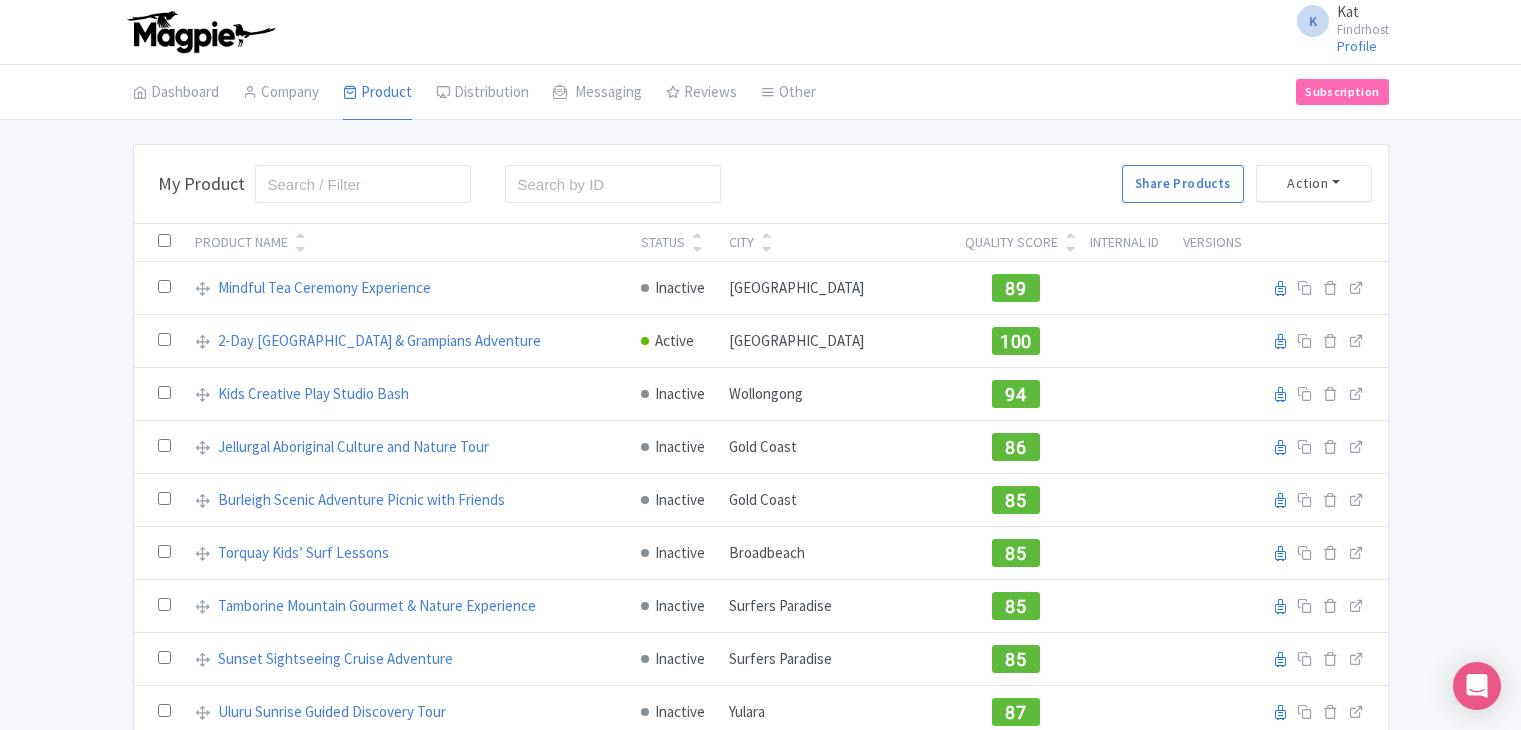 scroll, scrollTop: 0, scrollLeft: 0, axis: both 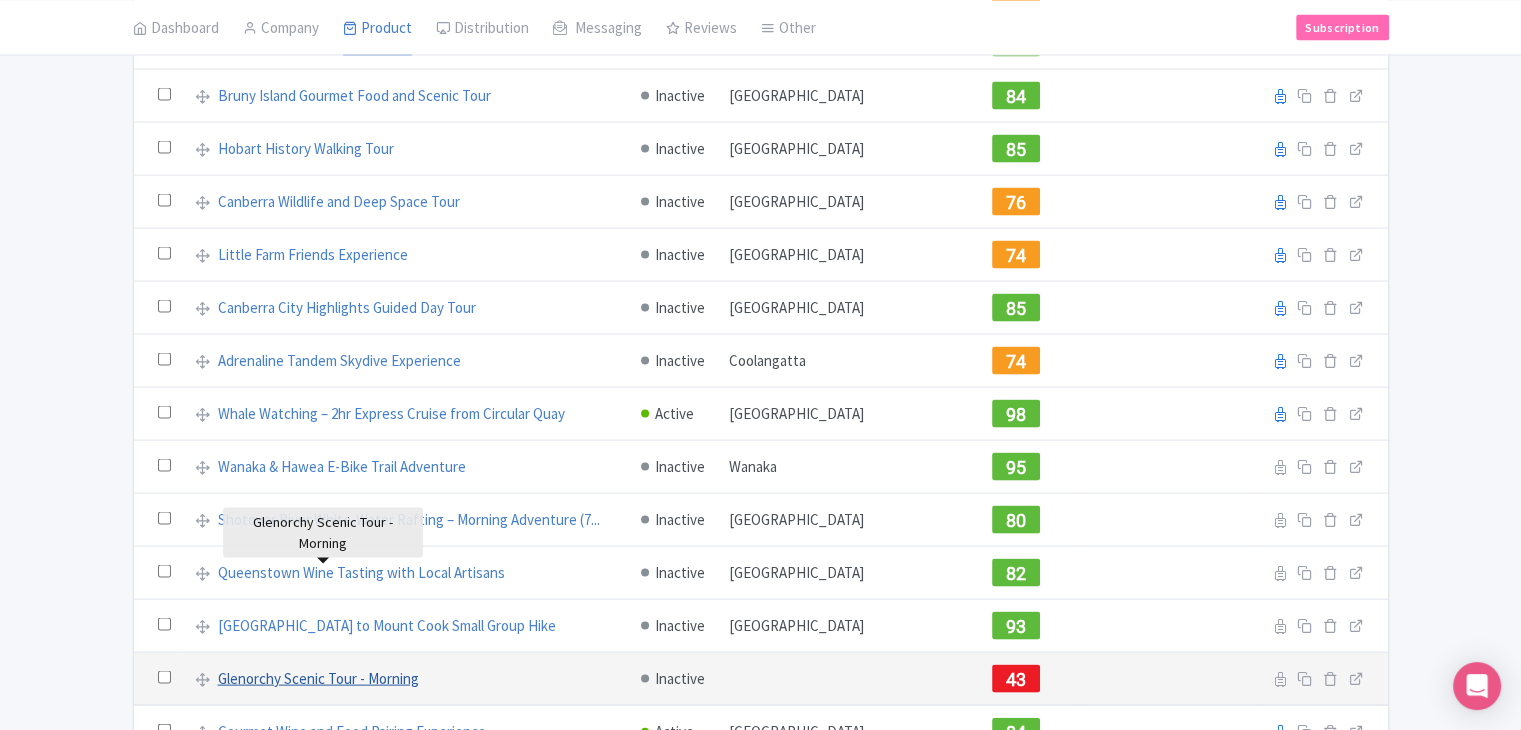 click on "Glenorchy Scenic Tour - Morning" at bounding box center [318, 679] 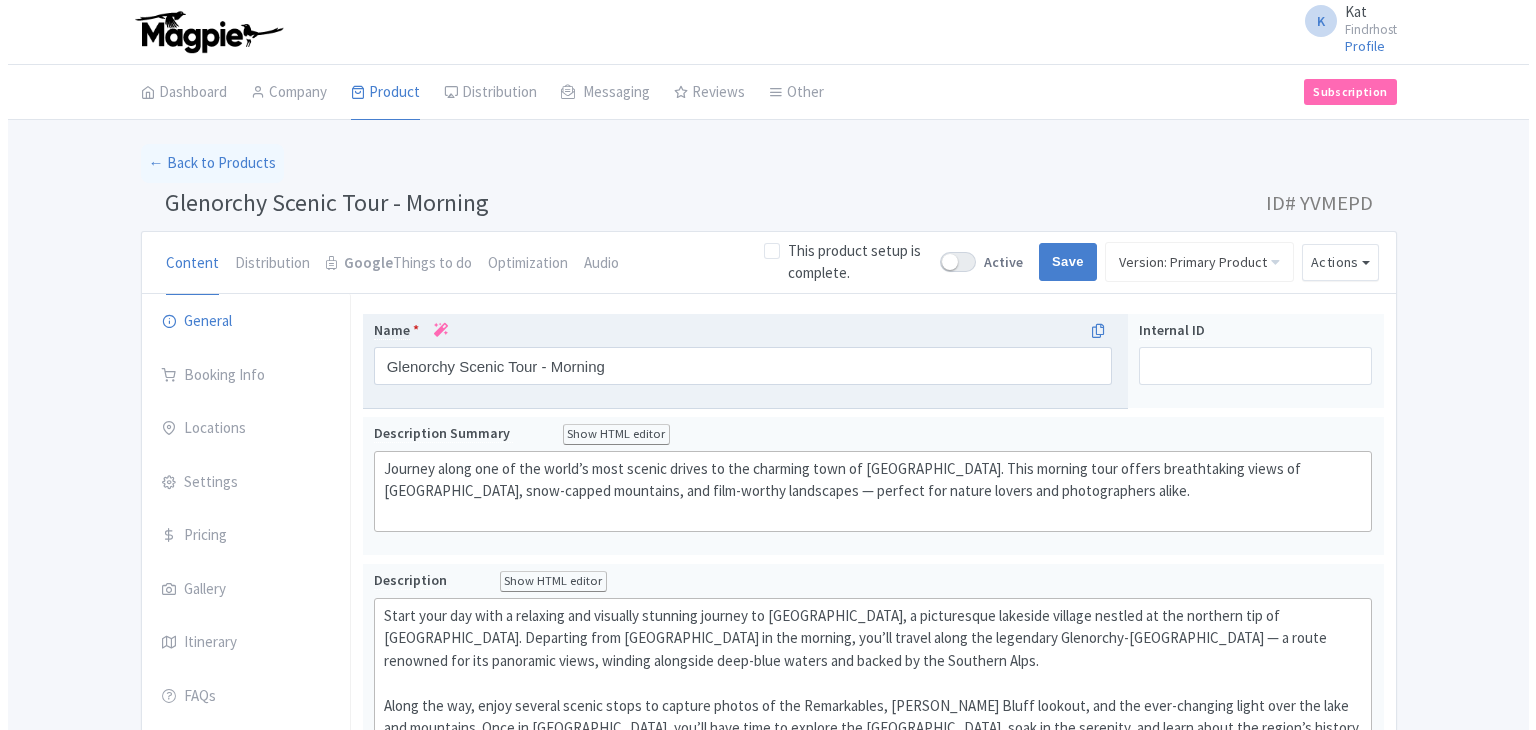 scroll, scrollTop: 0, scrollLeft: 0, axis: both 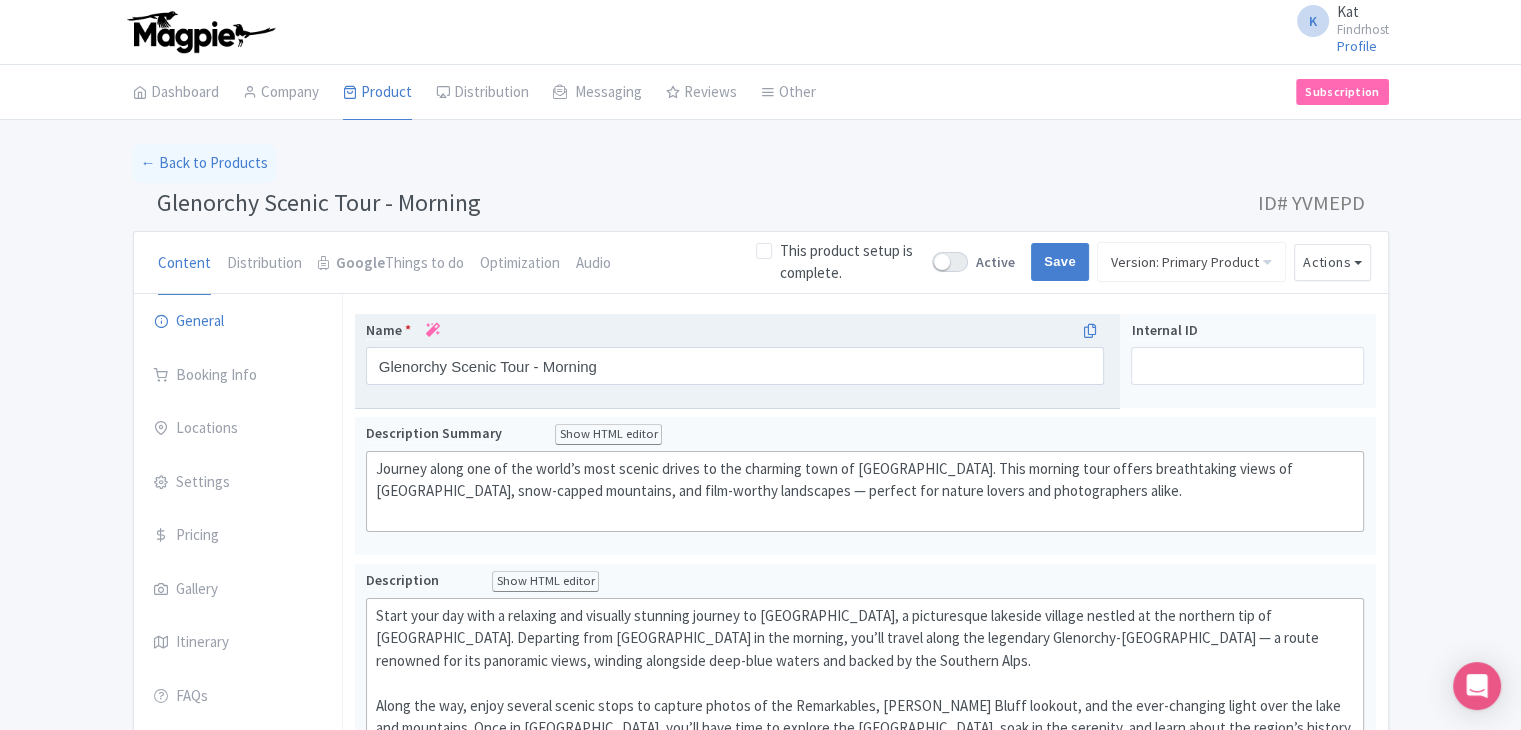 click on "Name   *" at bounding box center [735, 330] 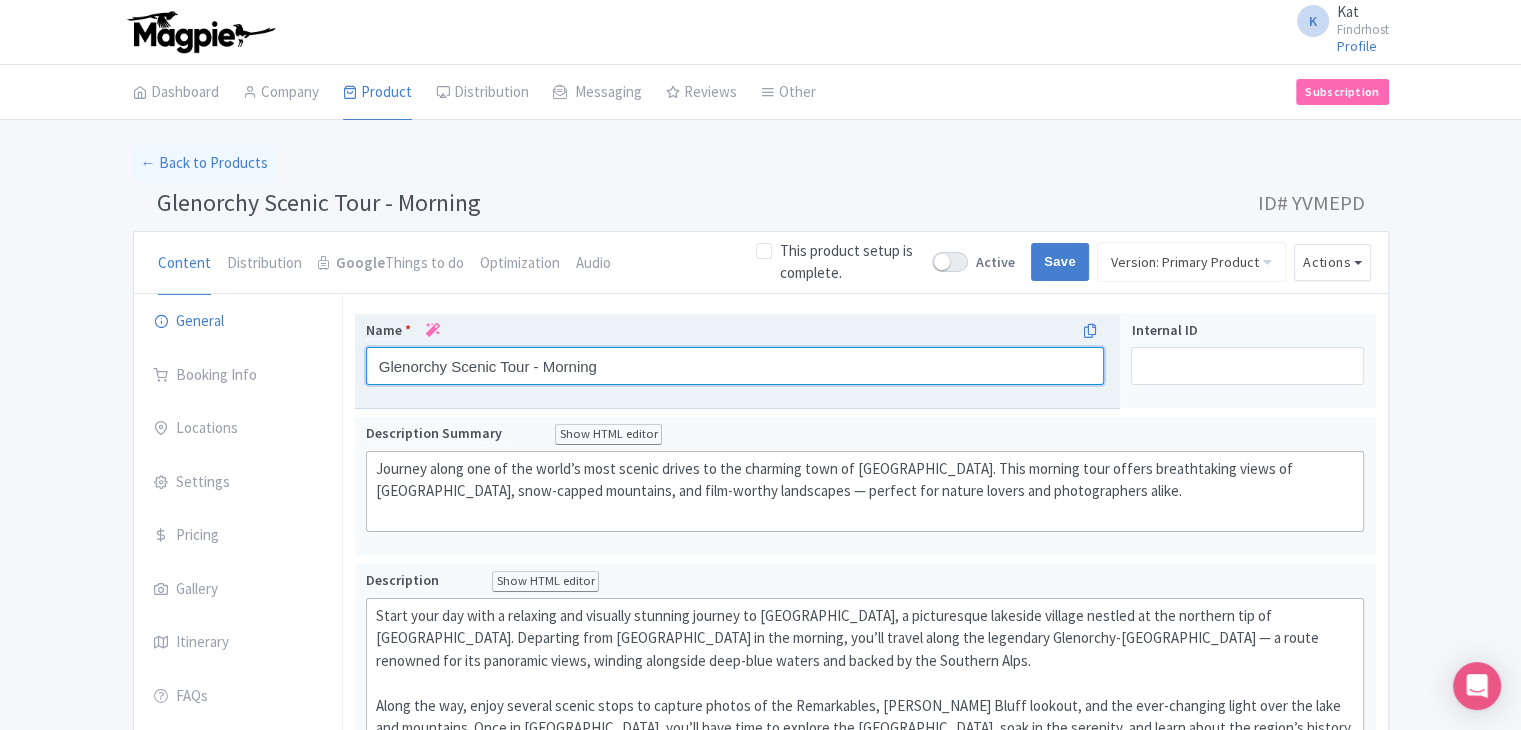 click on "Glenorchy Scenic Tour - Morning" at bounding box center [735, 366] 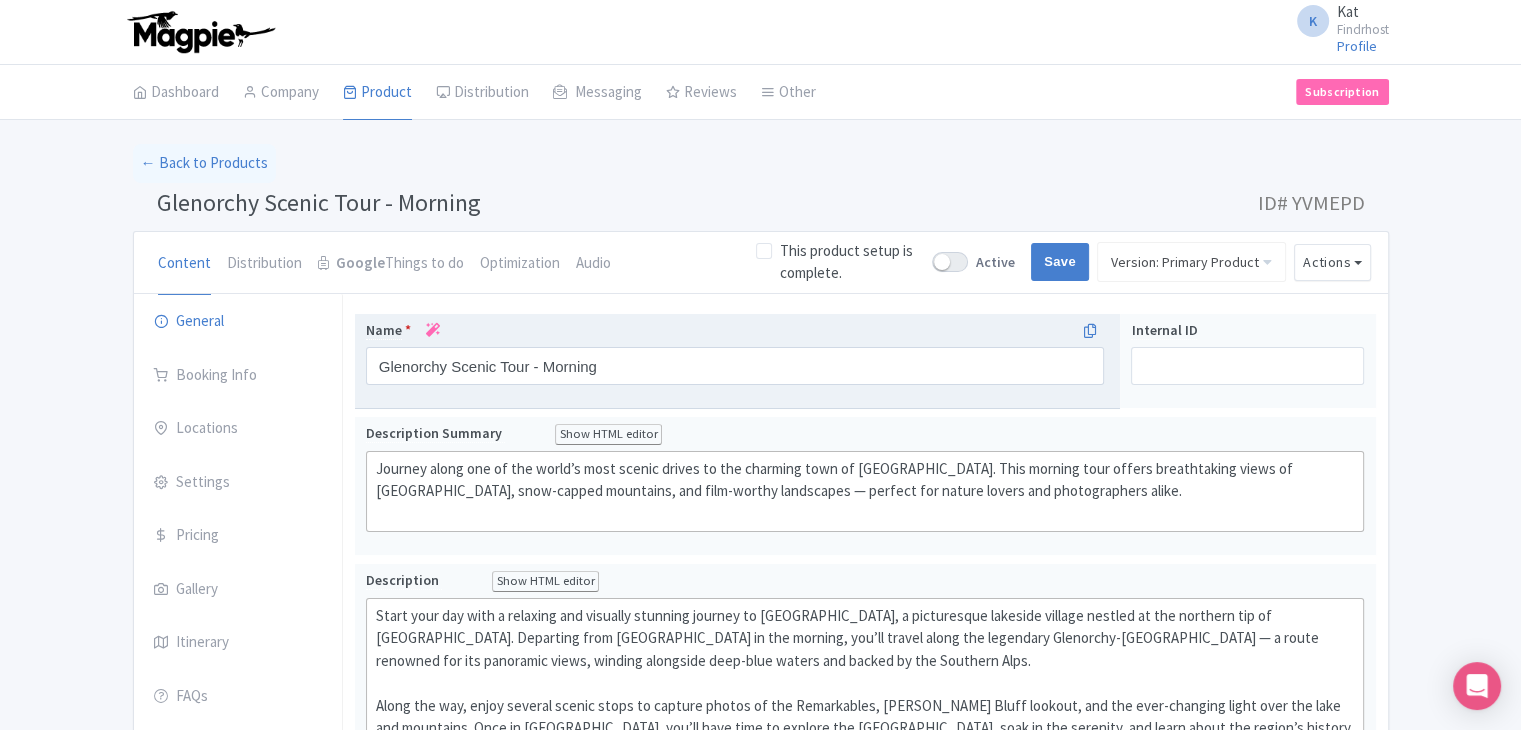 click at bounding box center [433, 330] 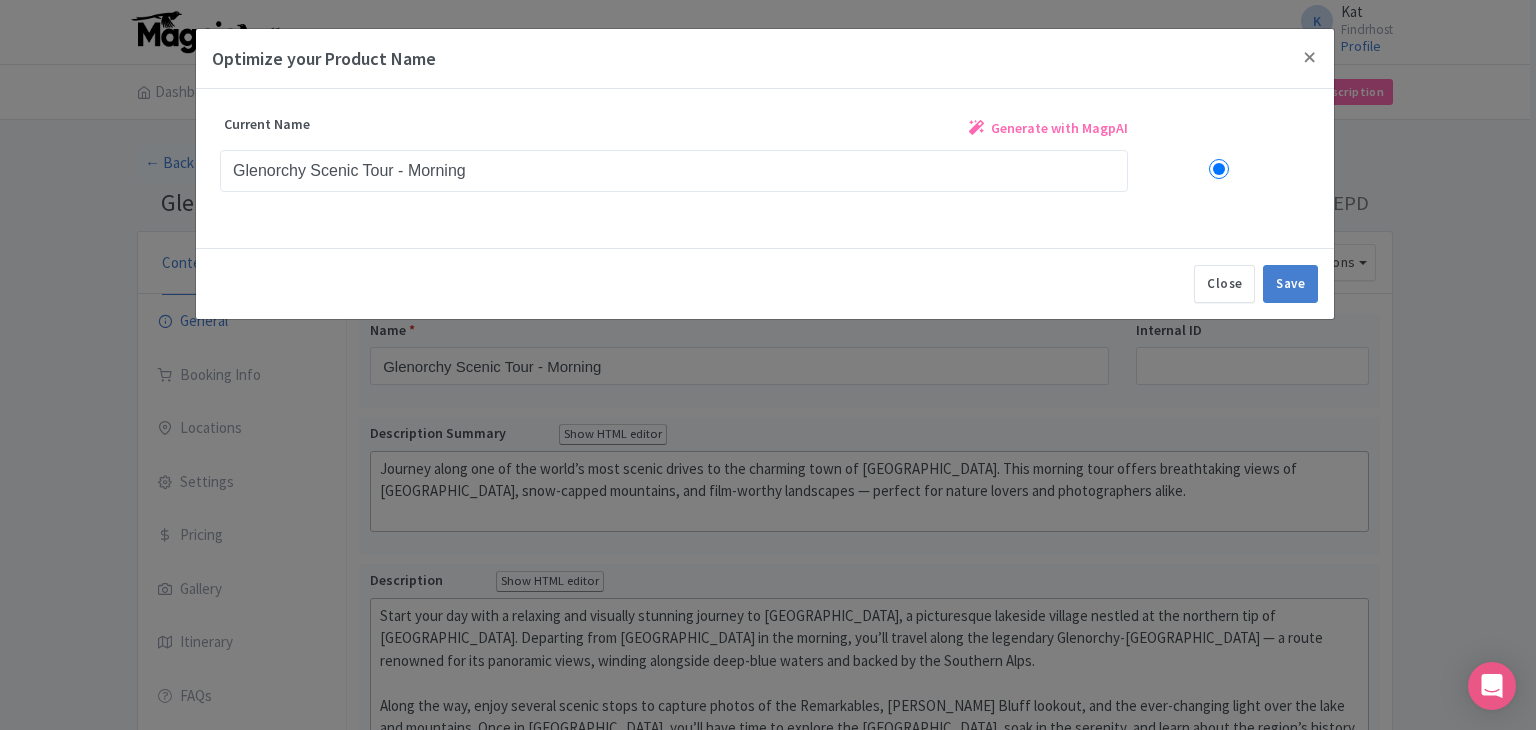 click on "Generate with MagpAI" at bounding box center [1059, 128] 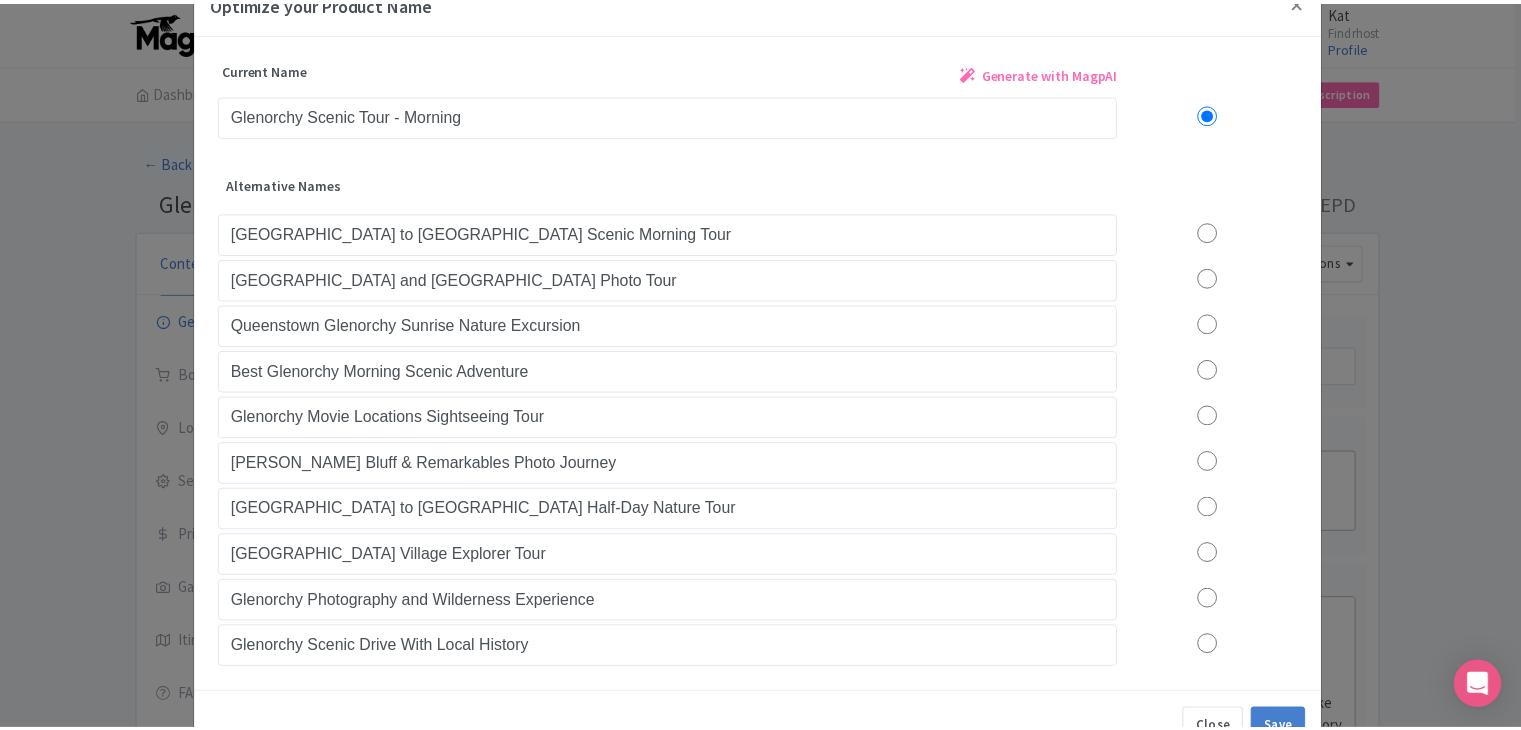 scroll, scrollTop: 112, scrollLeft: 0, axis: vertical 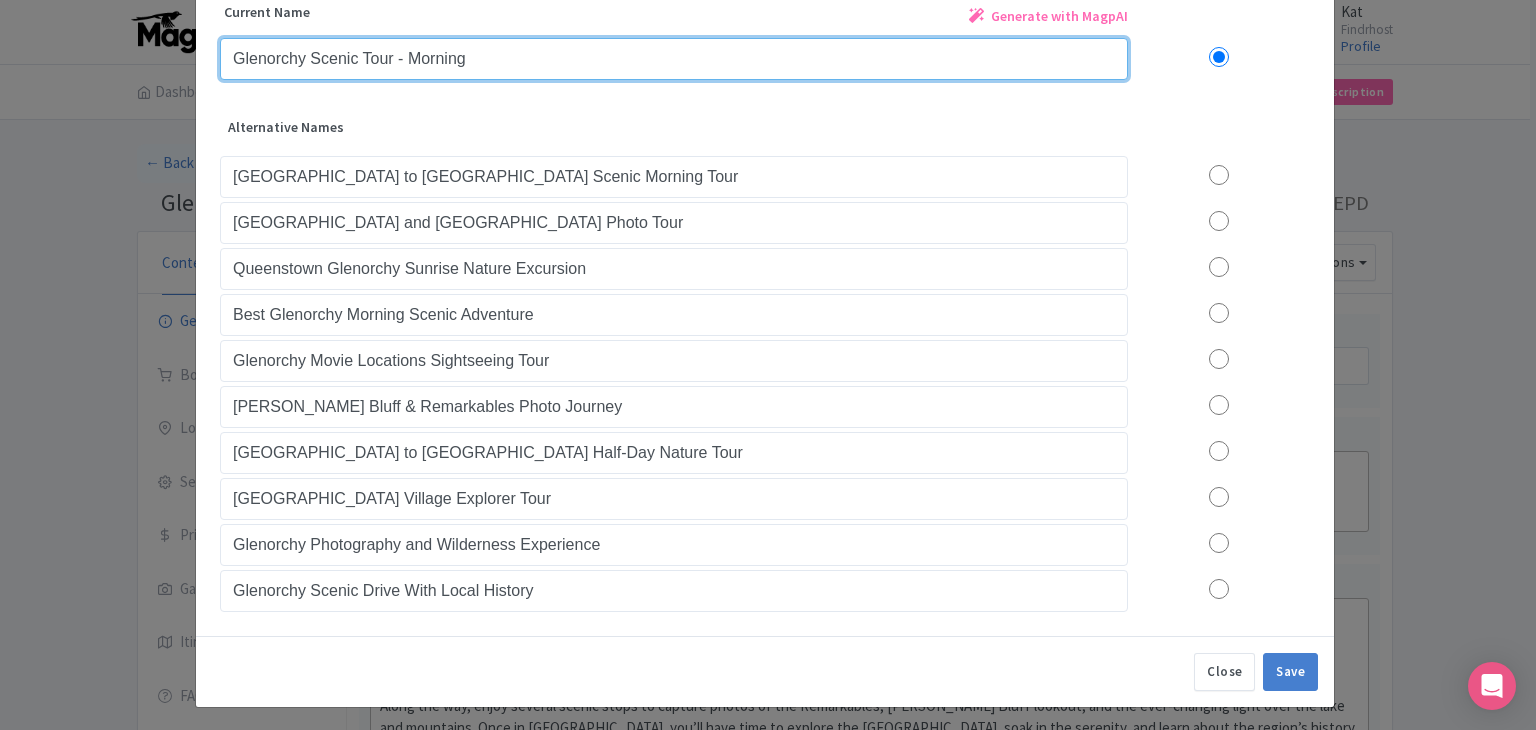 click on "Glenorchy Scenic Tour - Morning" at bounding box center [674, 59] 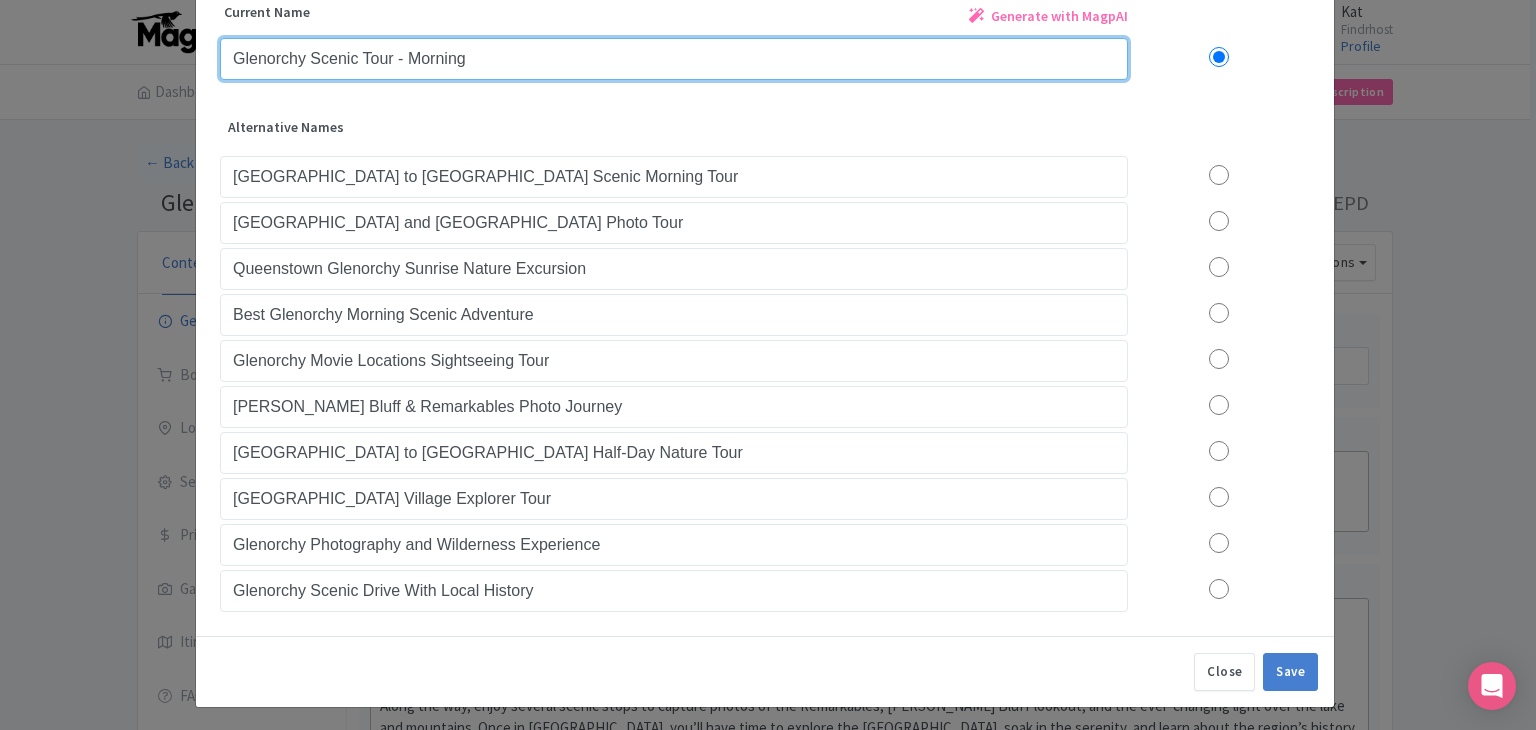 paste on "Morning Tour from Queenstown" 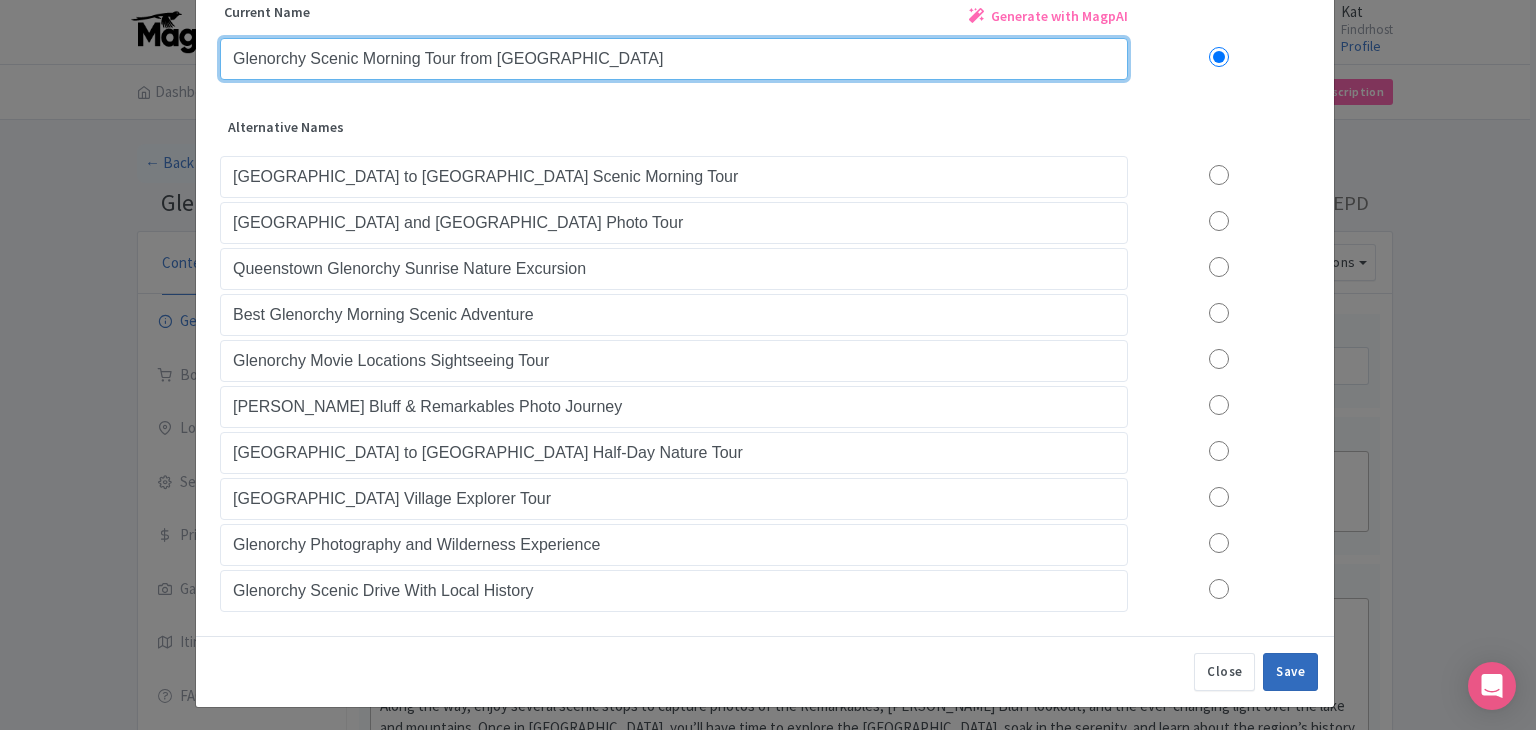 type on "Glenorchy Scenic Morning Tour from [GEOGRAPHIC_DATA]" 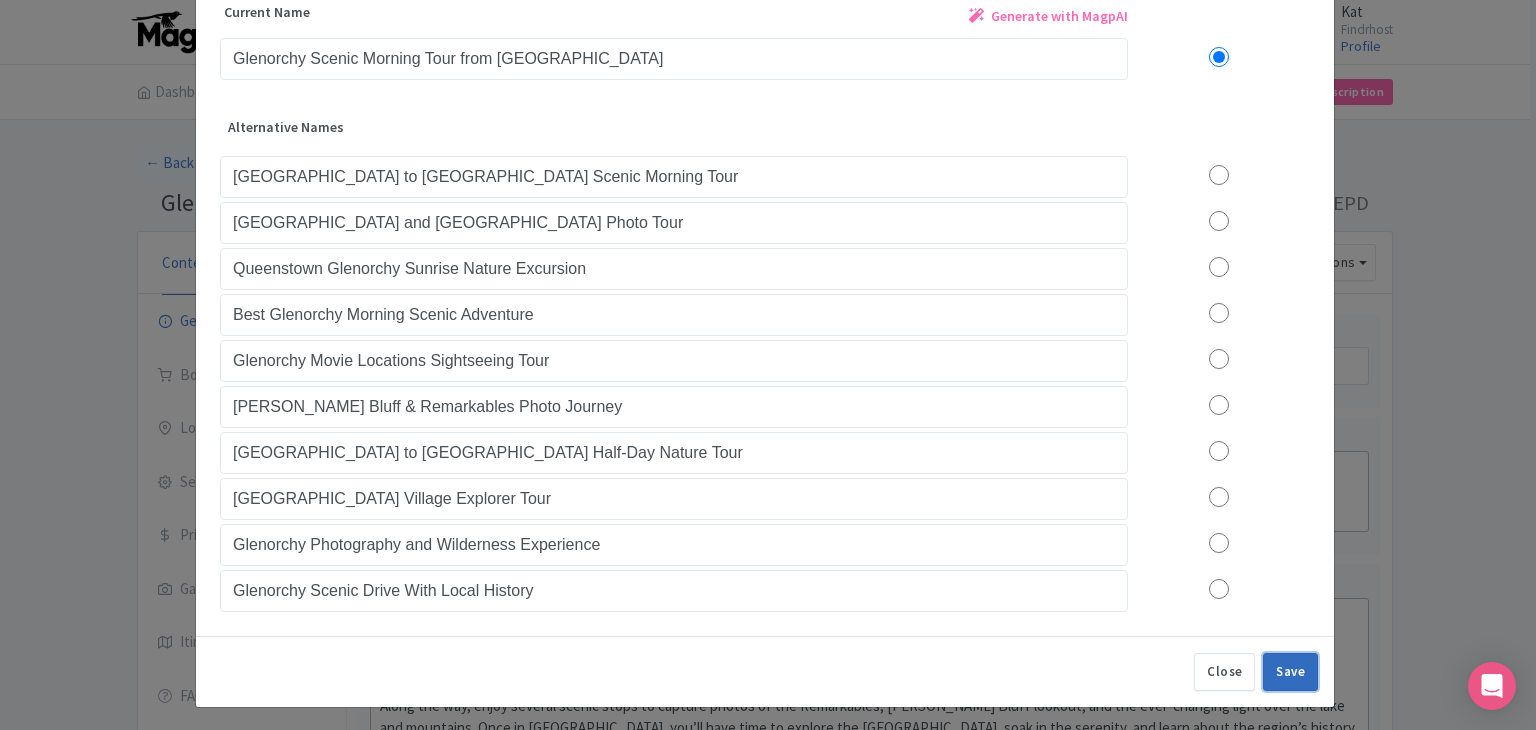 click on "Save" at bounding box center (1290, 672) 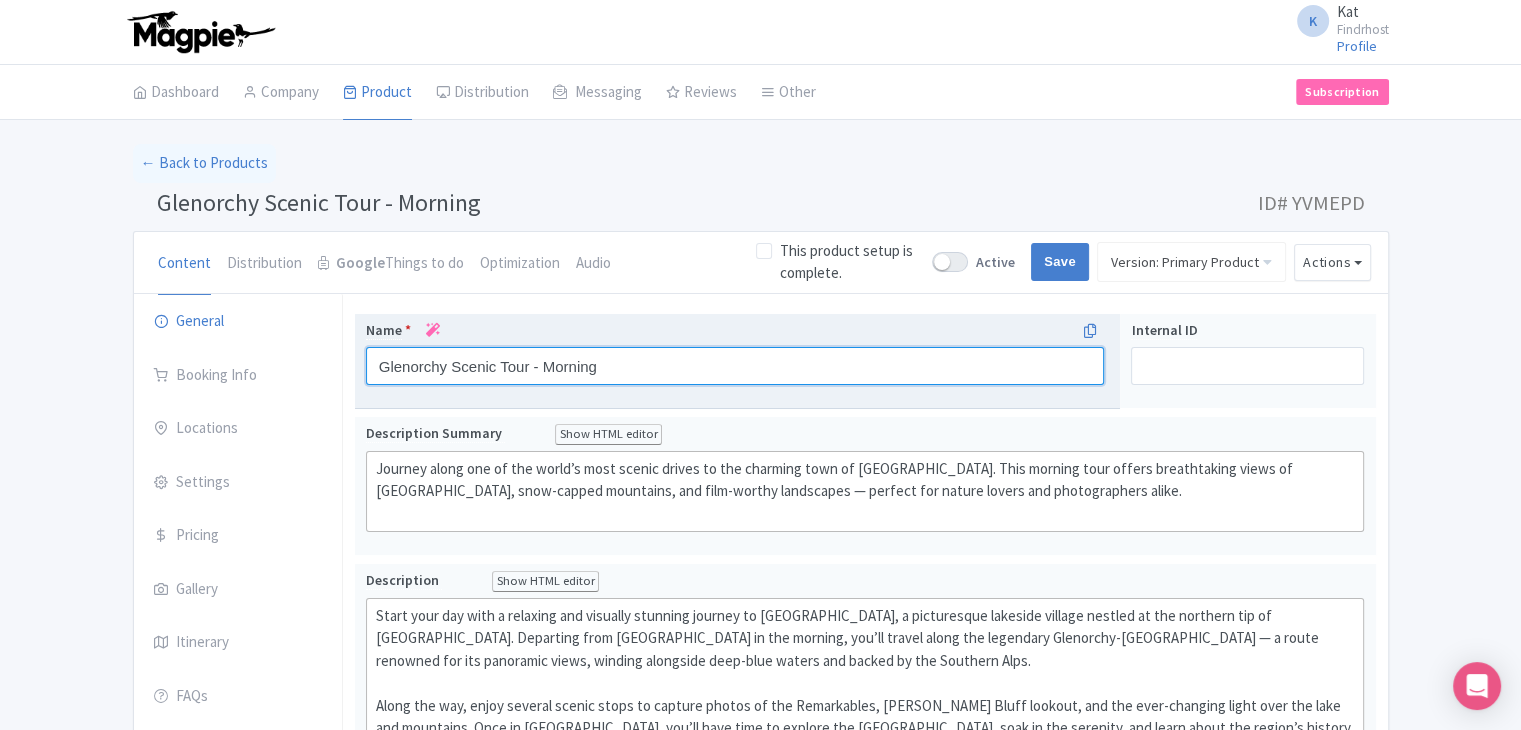 click on "Glenorchy Scenic Tour - Morning" at bounding box center (735, 366) 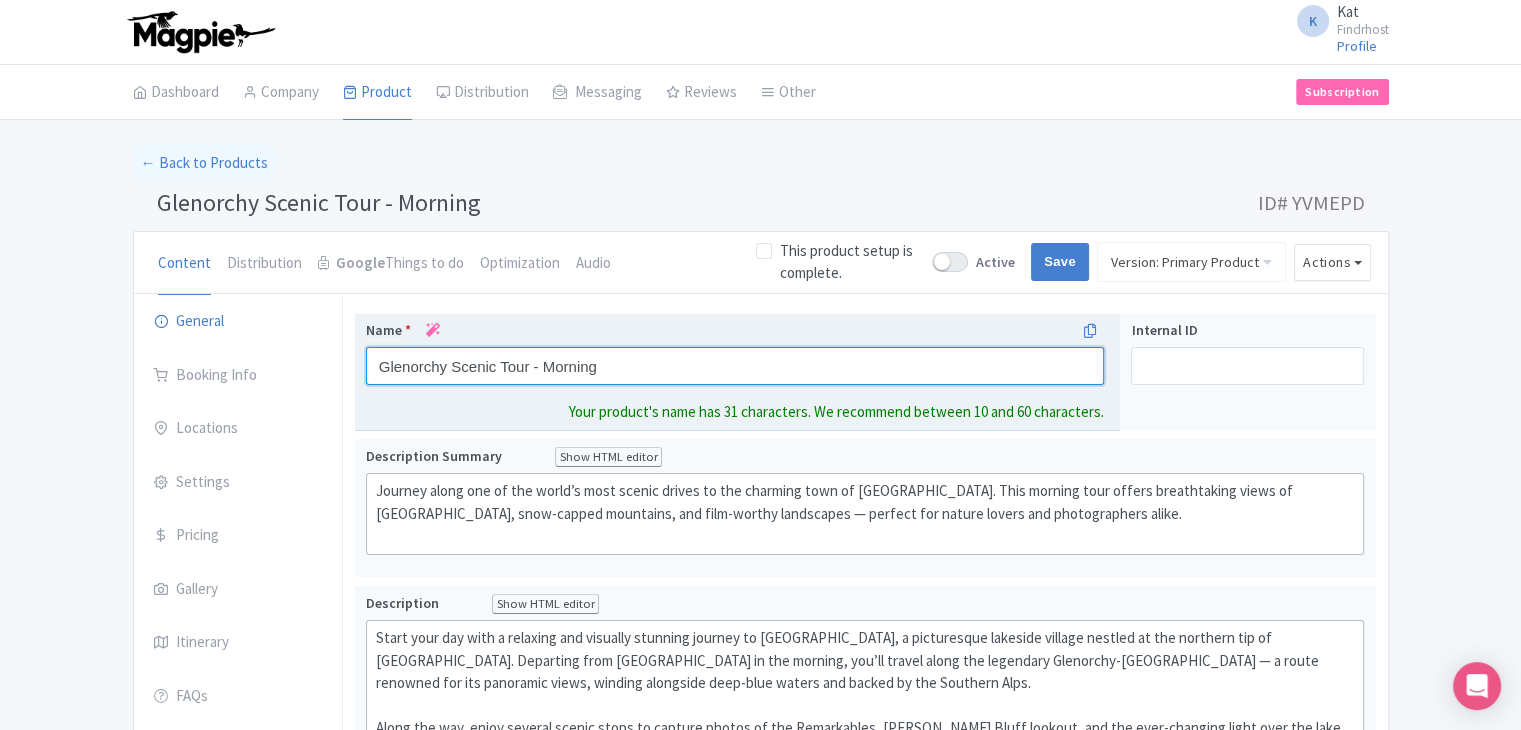 click on "Glenorchy Scenic Tour - Morning" at bounding box center (735, 366) 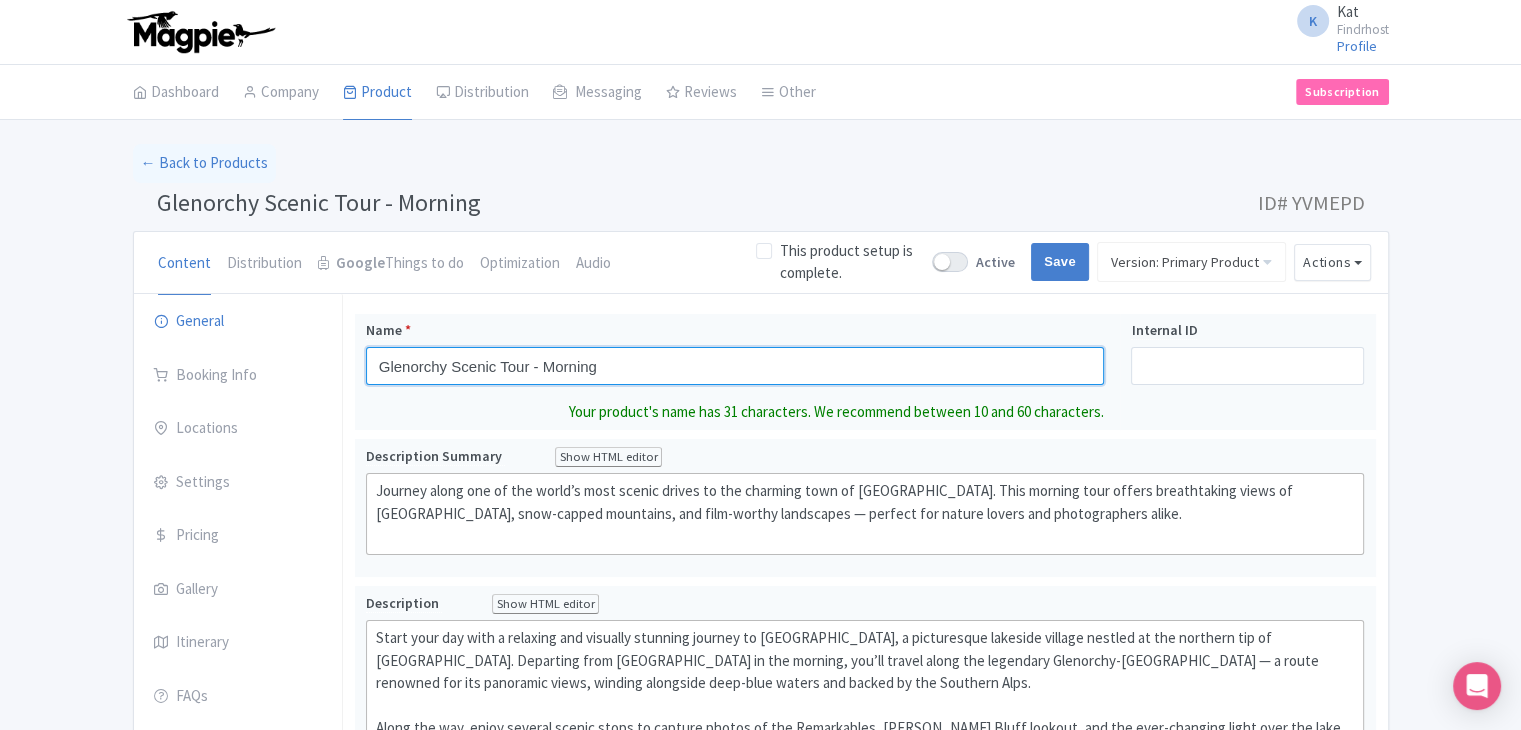 paste on "Morning Tour from Queenstown" 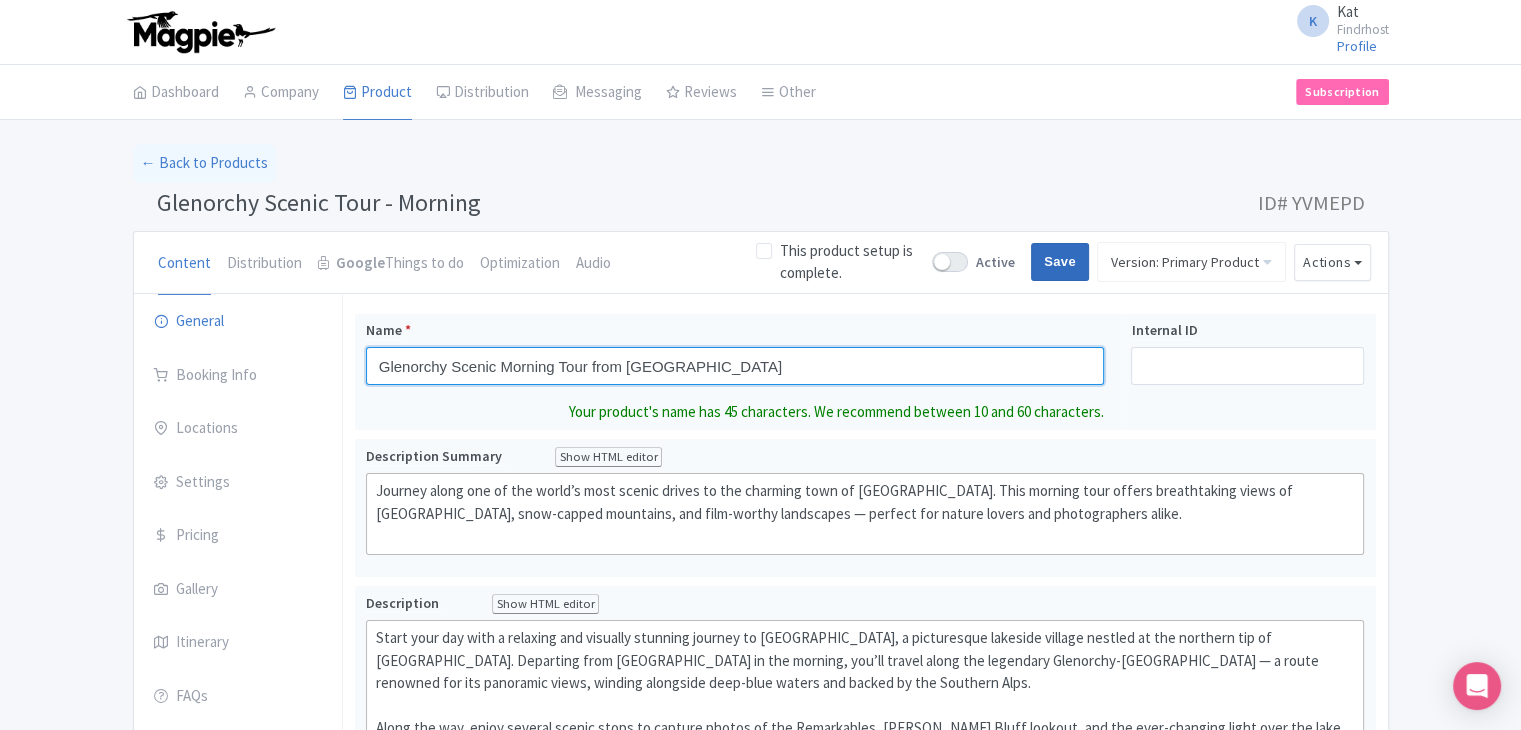 type on "Glenorchy Scenic Morning Tour from [GEOGRAPHIC_DATA]" 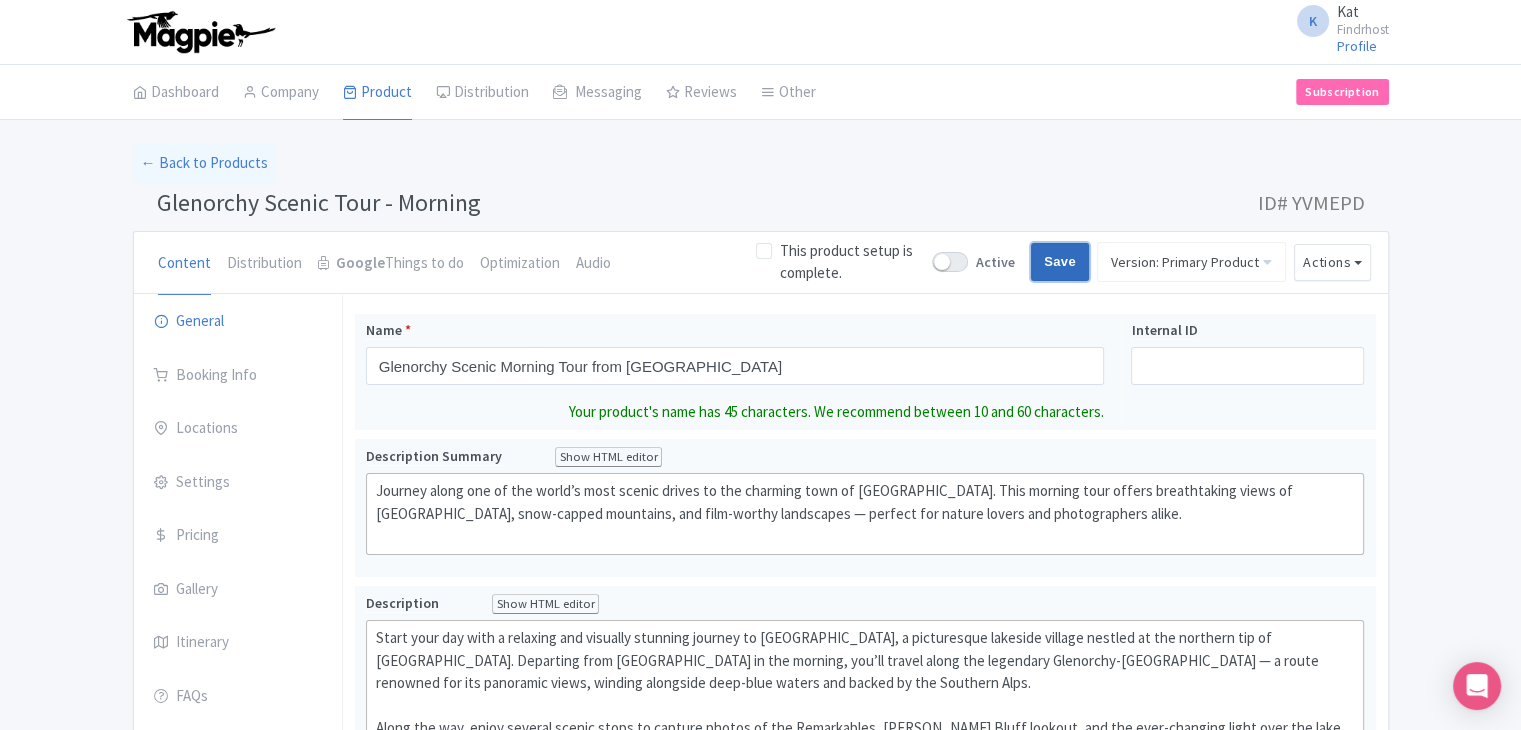 click on "Save" at bounding box center (1060, 262) 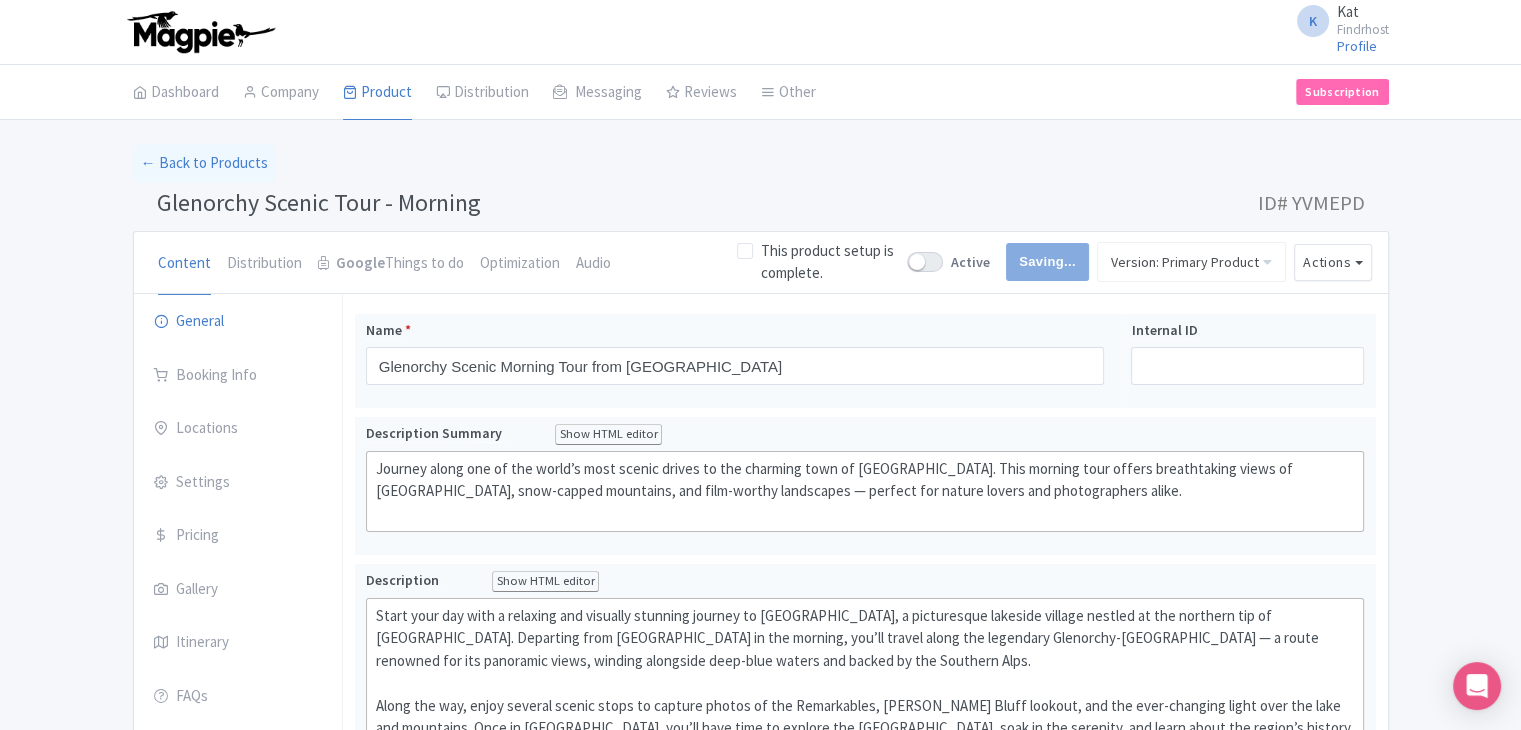 type on "Saving..." 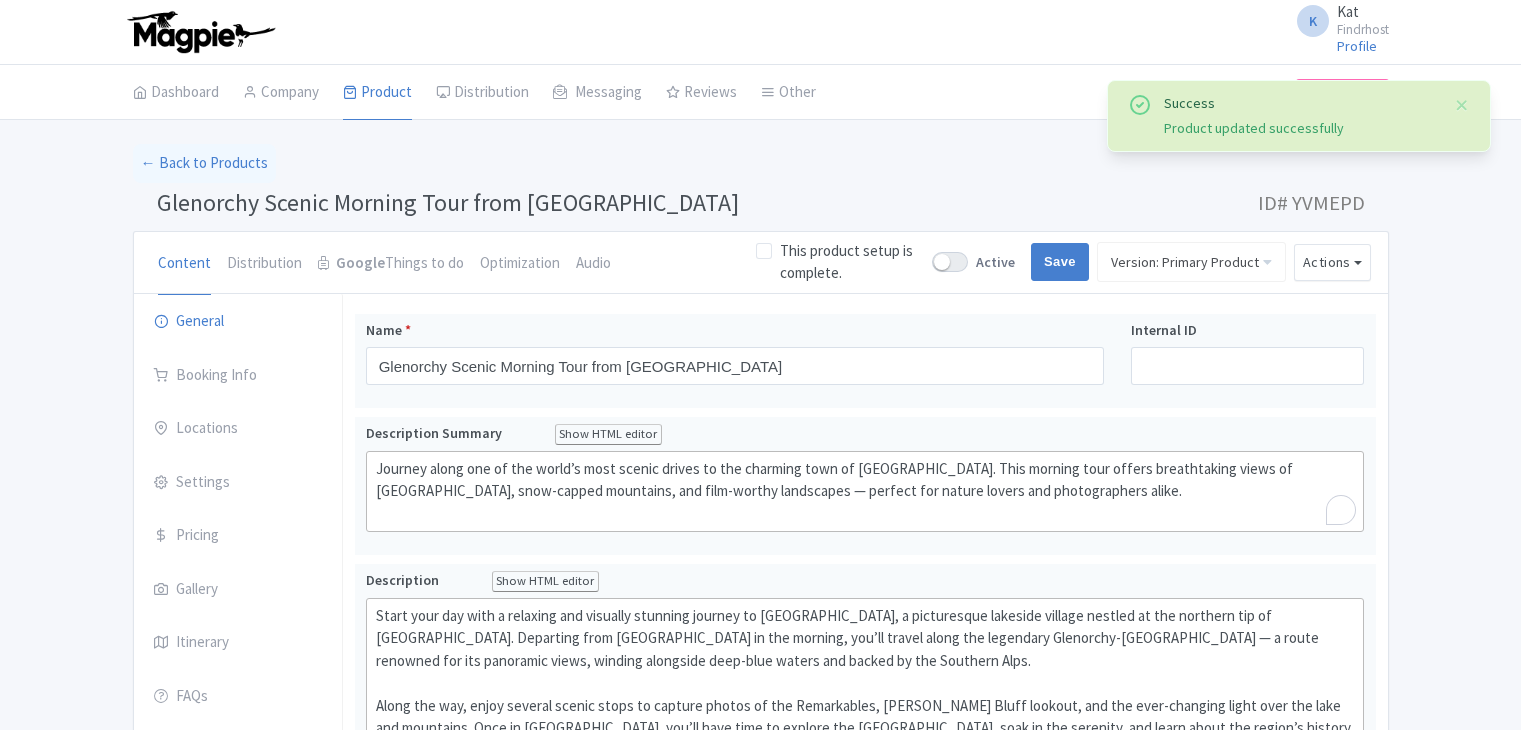 scroll, scrollTop: 0, scrollLeft: 0, axis: both 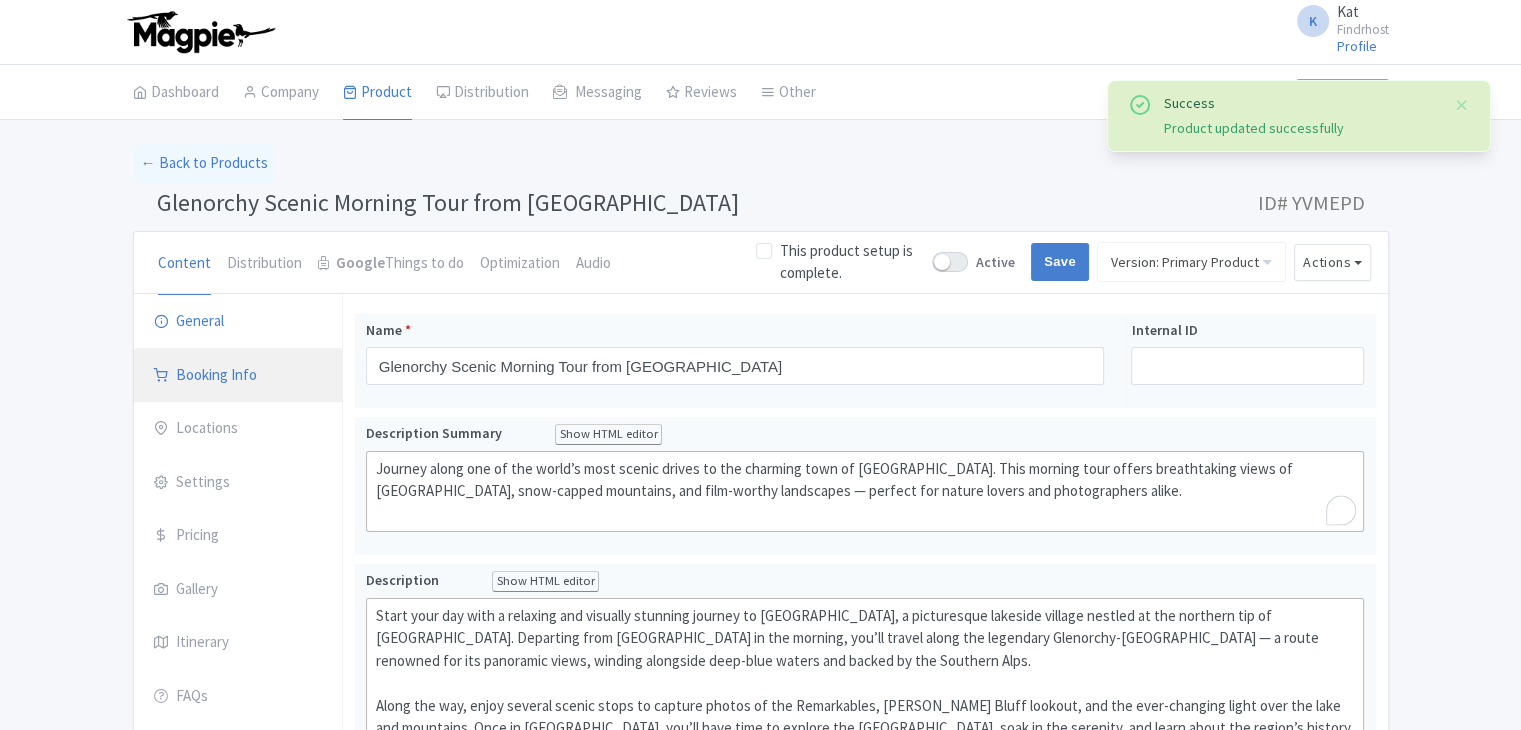 click on "Booking Info" at bounding box center (238, 376) 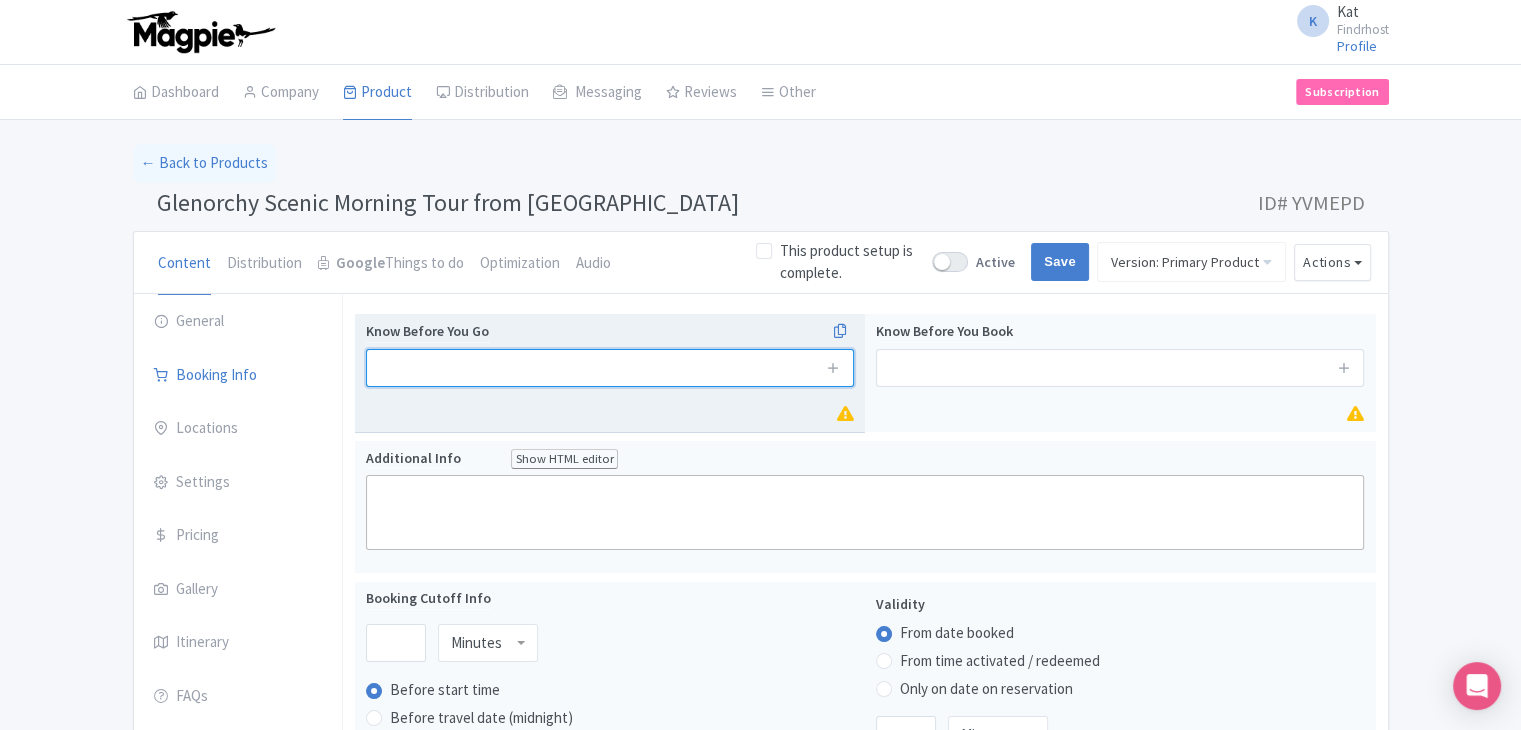 drag, startPoint x: 479, startPoint y: 349, endPoint x: 524, endPoint y: 345, distance: 45.17743 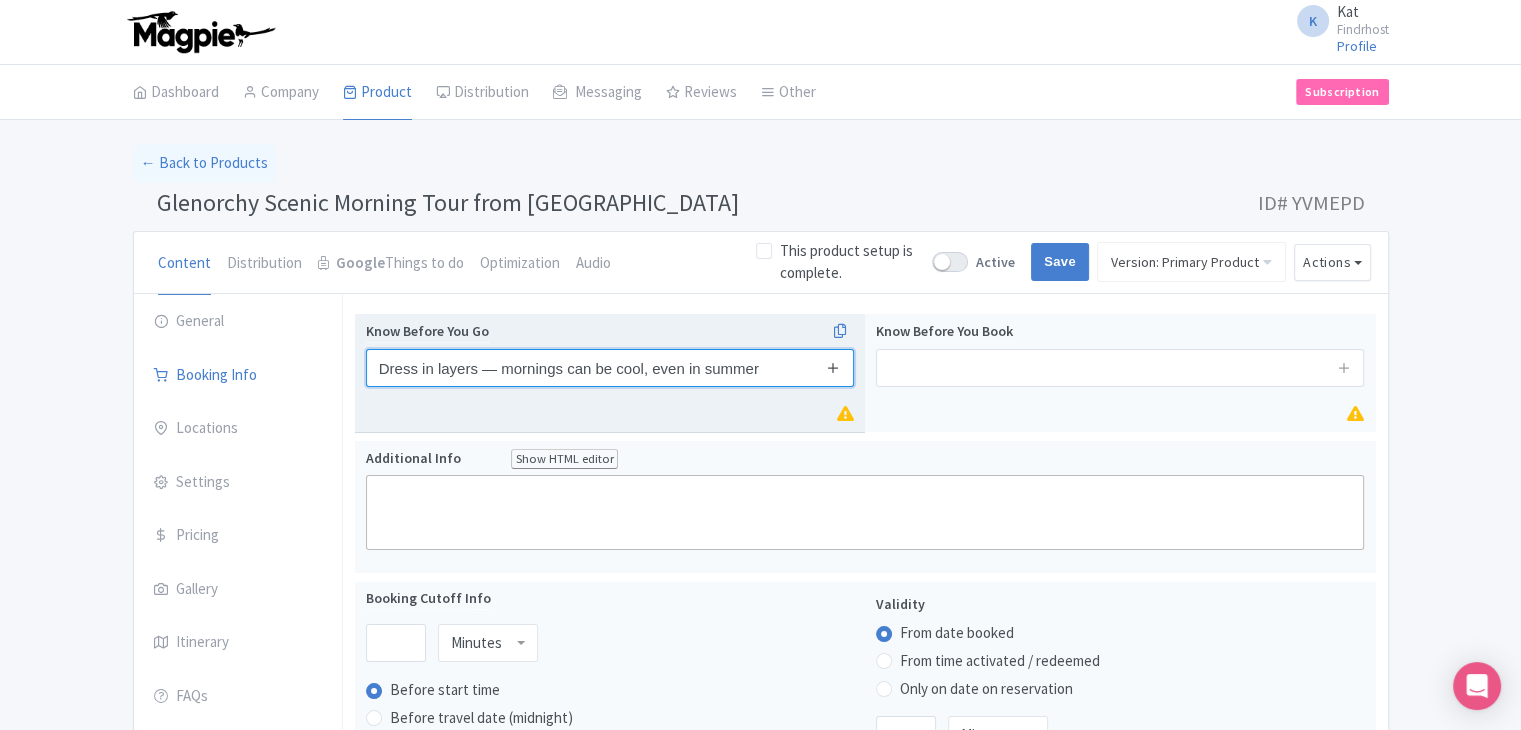 type on "Dress in layers — mornings can be cool, even in summer" 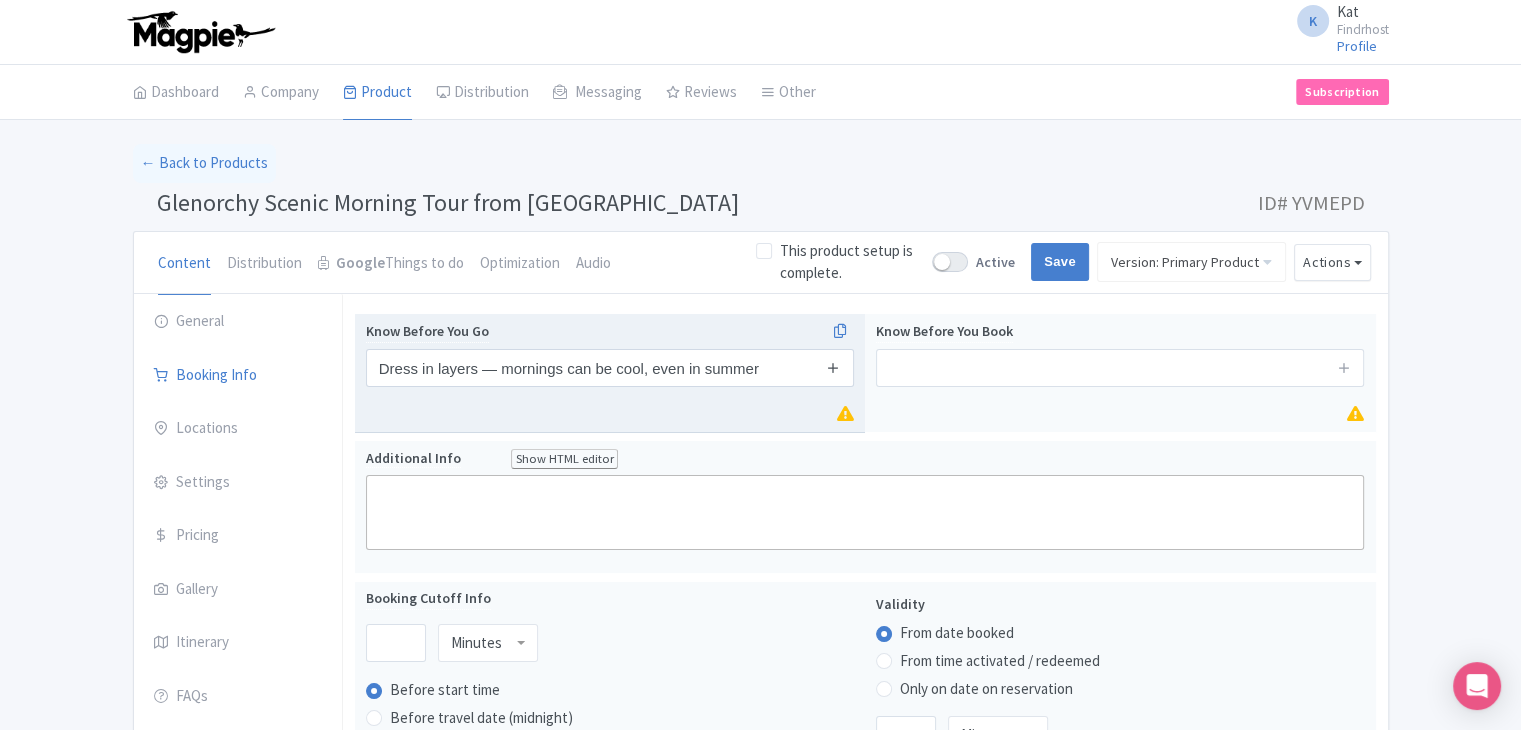 click at bounding box center [833, 367] 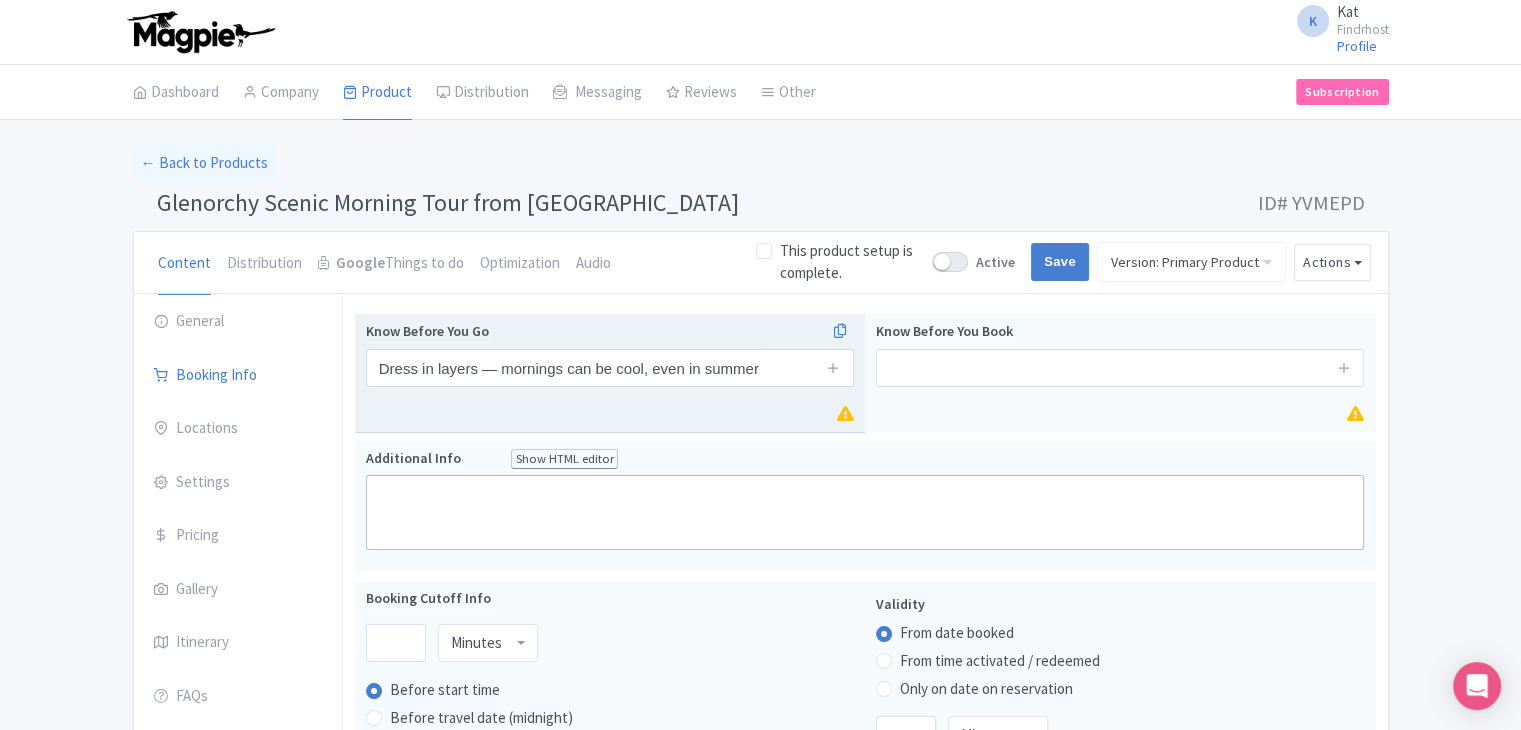 type 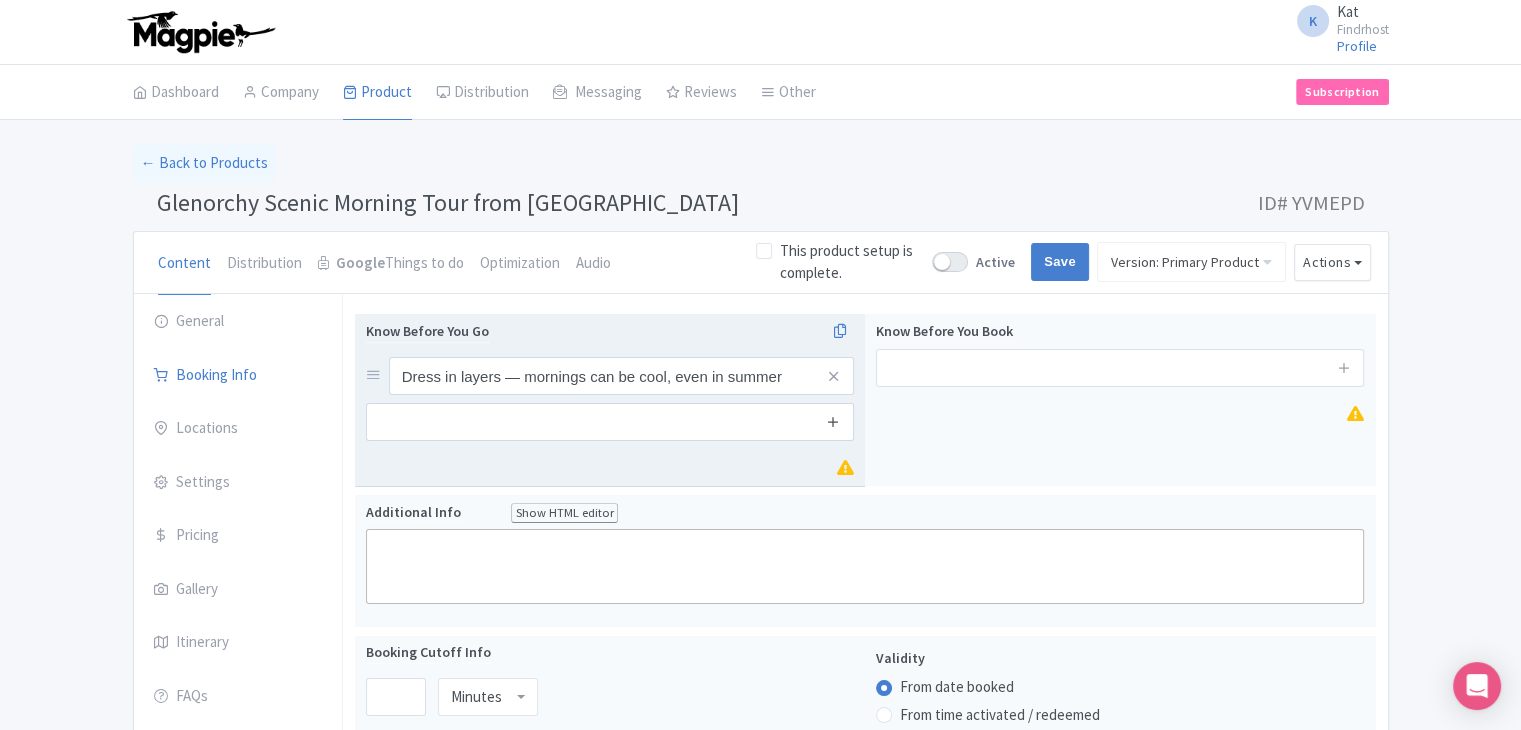 click at bounding box center [833, 421] 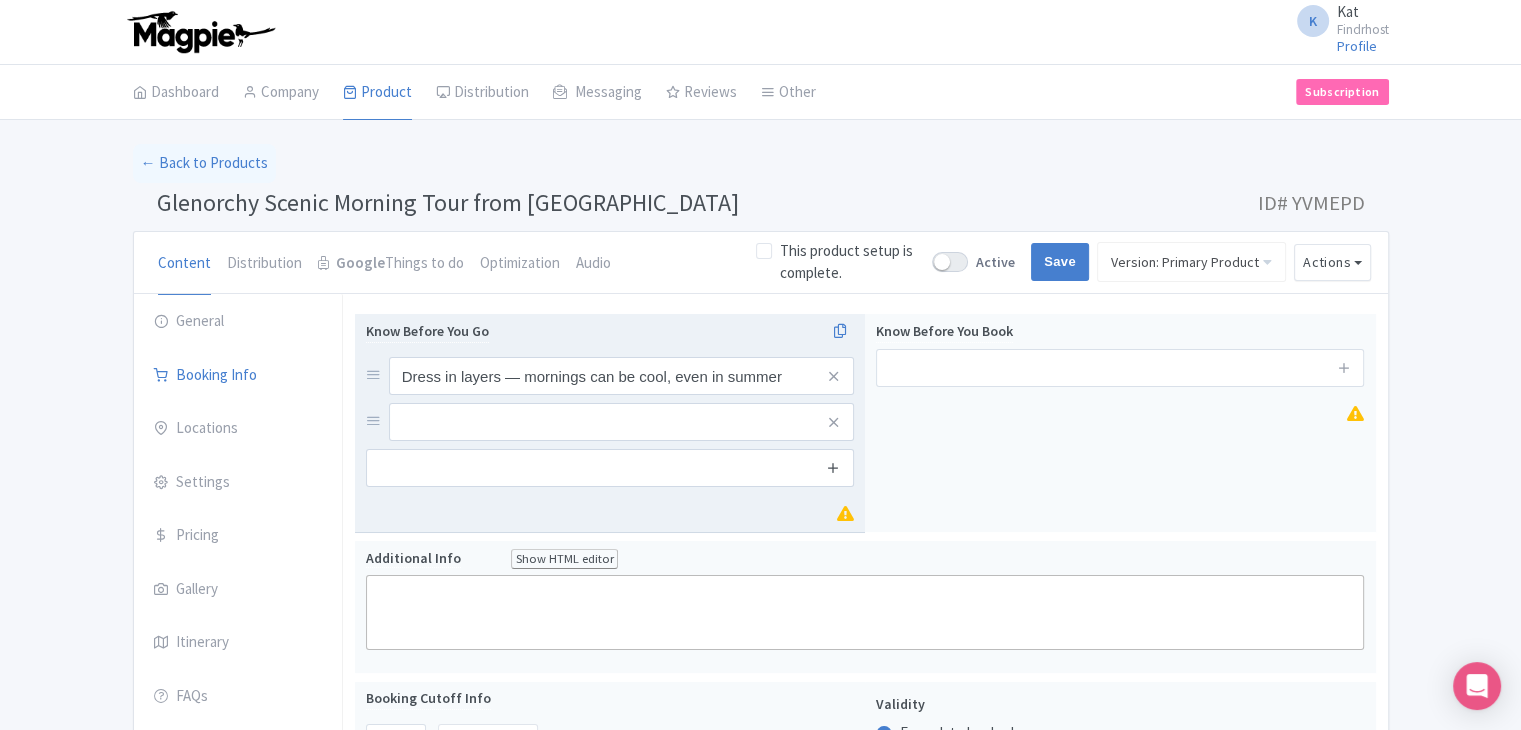 click at bounding box center (833, 467) 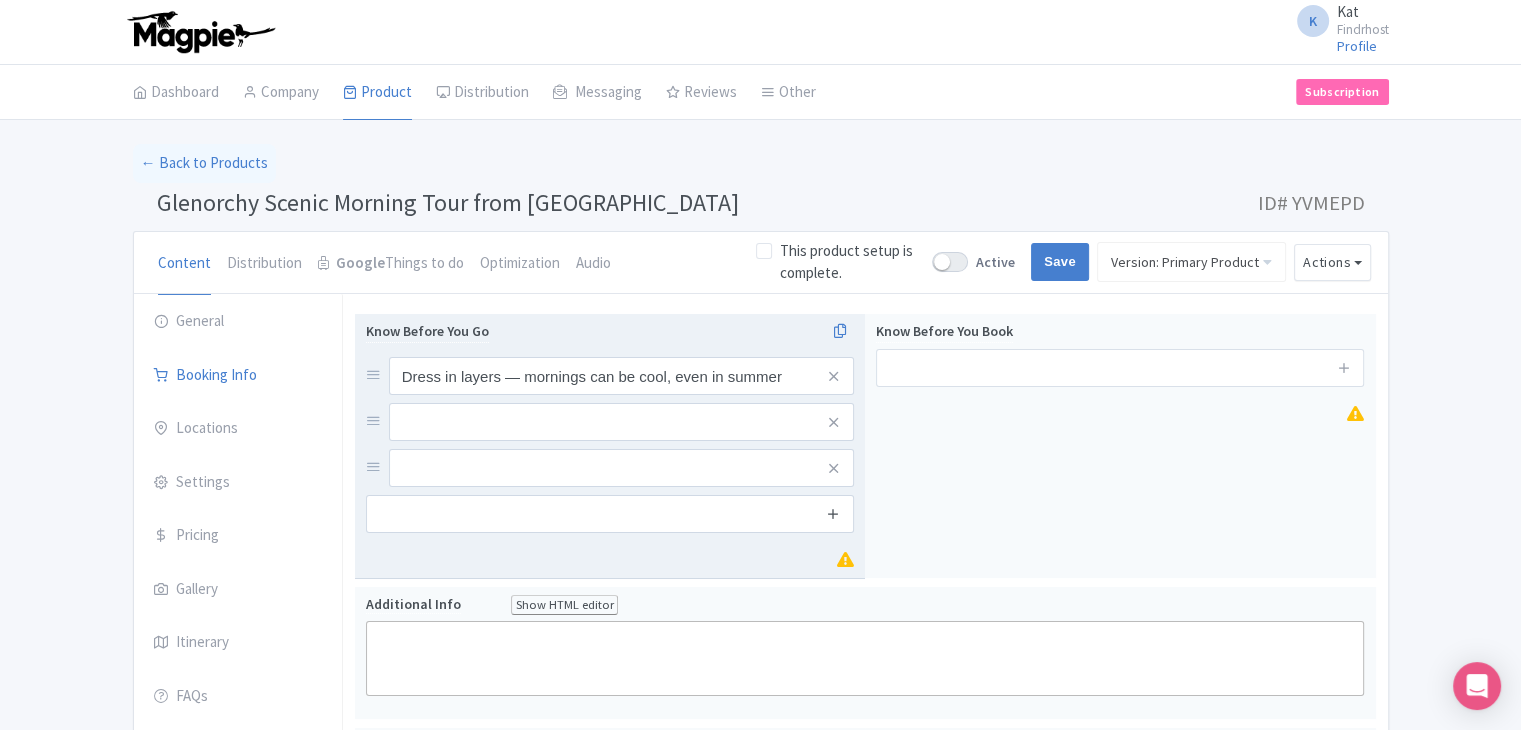 click at bounding box center (833, 513) 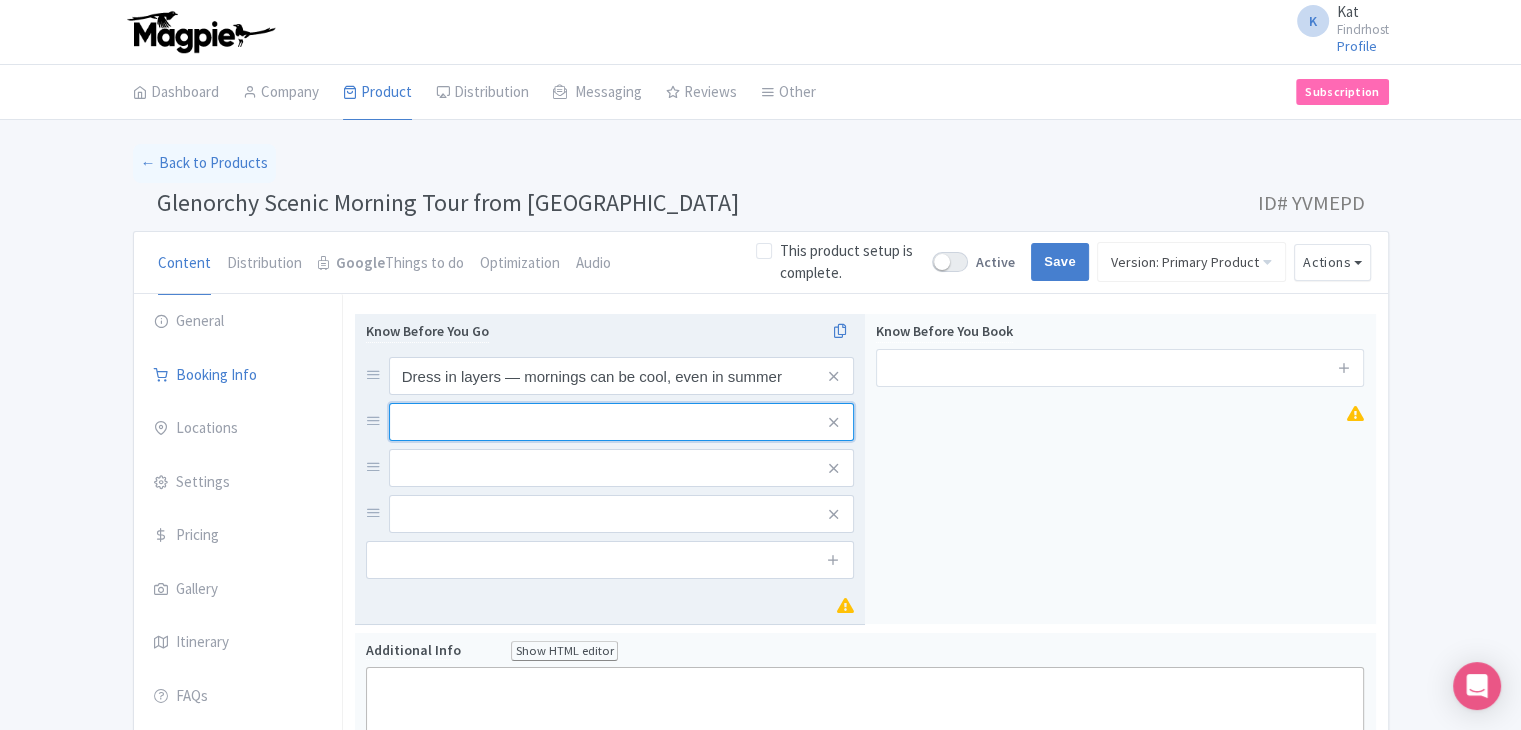 drag, startPoint x: 541, startPoint y: 419, endPoint x: 612, endPoint y: 370, distance: 86.26703 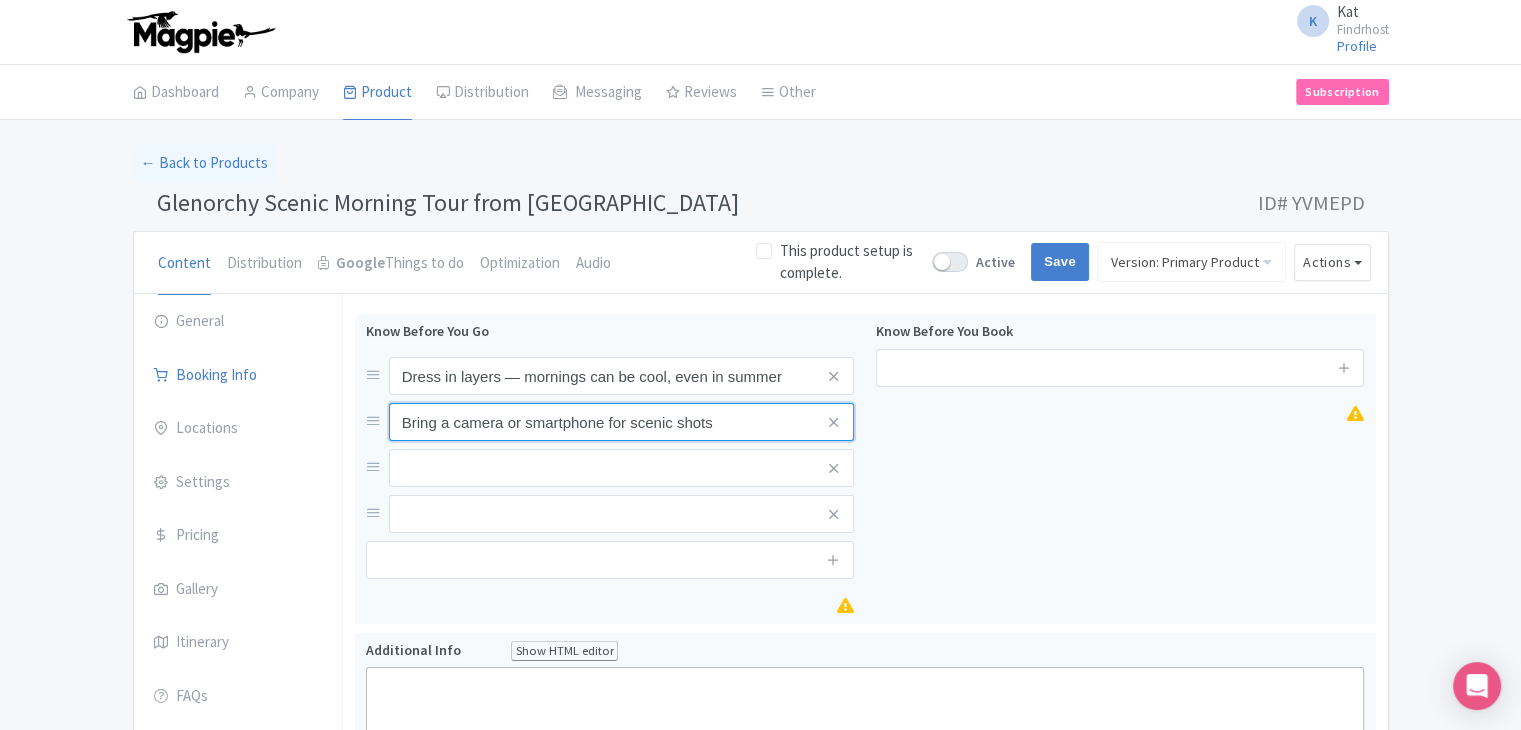type on "Bring a camera or smartphone for scenic shots" 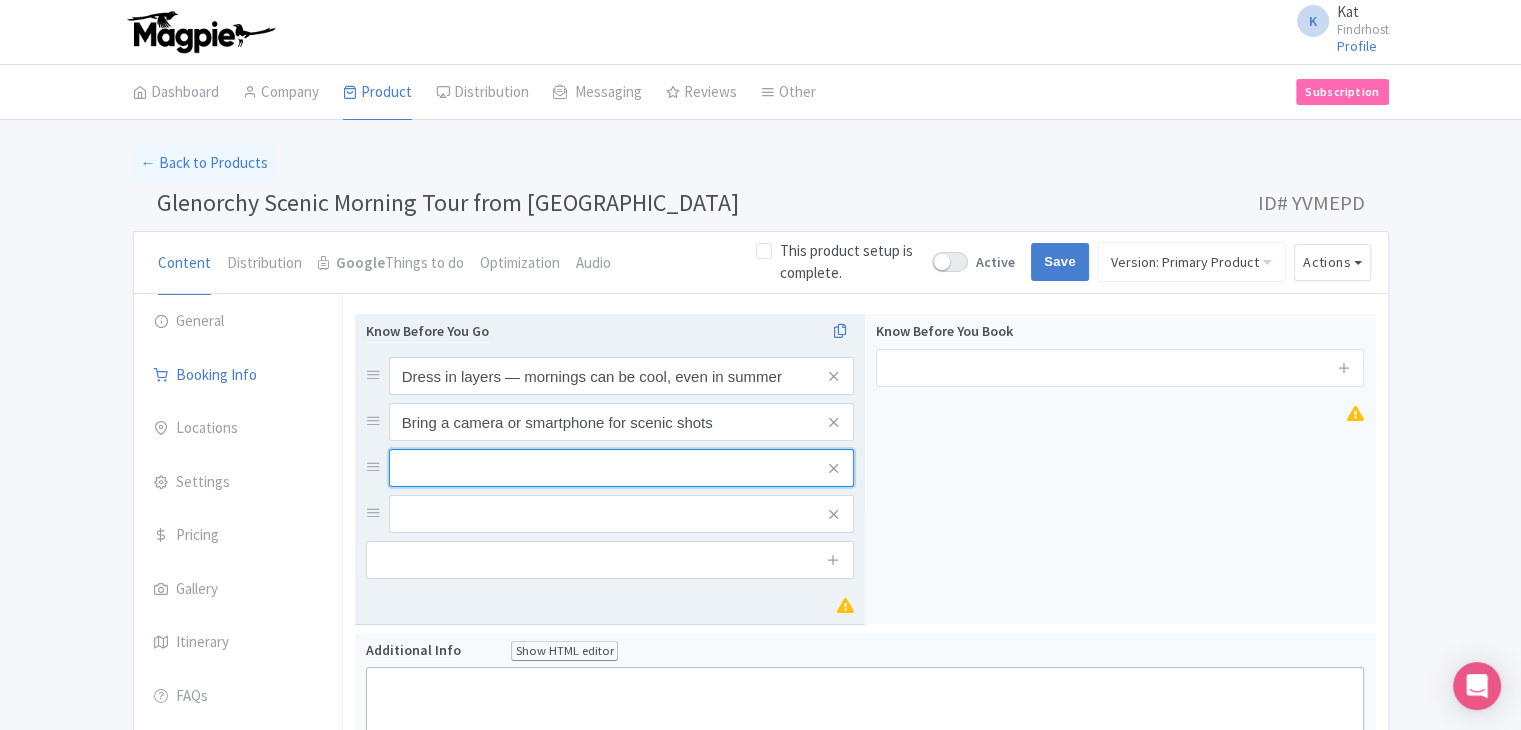 click at bounding box center [621, 376] 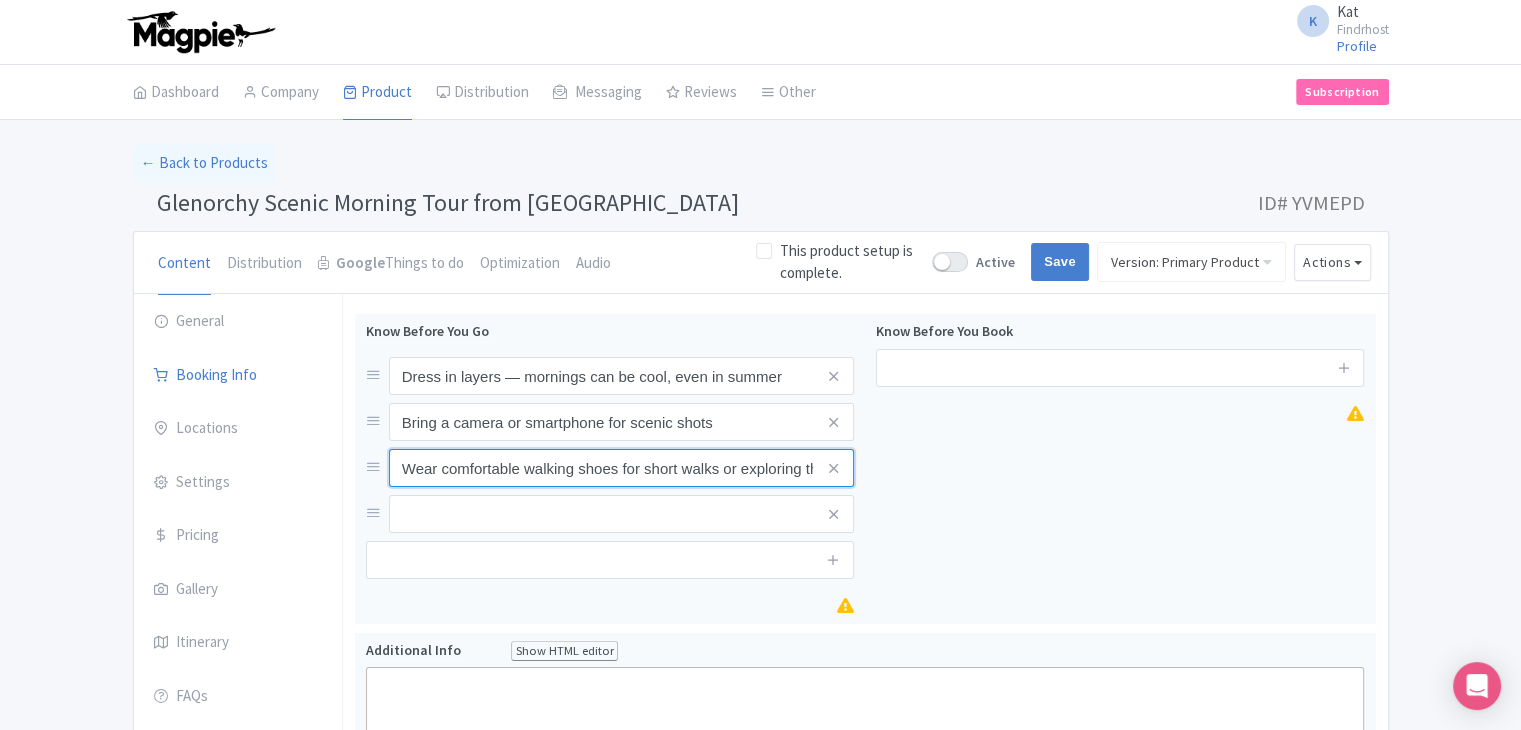 scroll, scrollTop: 0, scrollLeft: 74, axis: horizontal 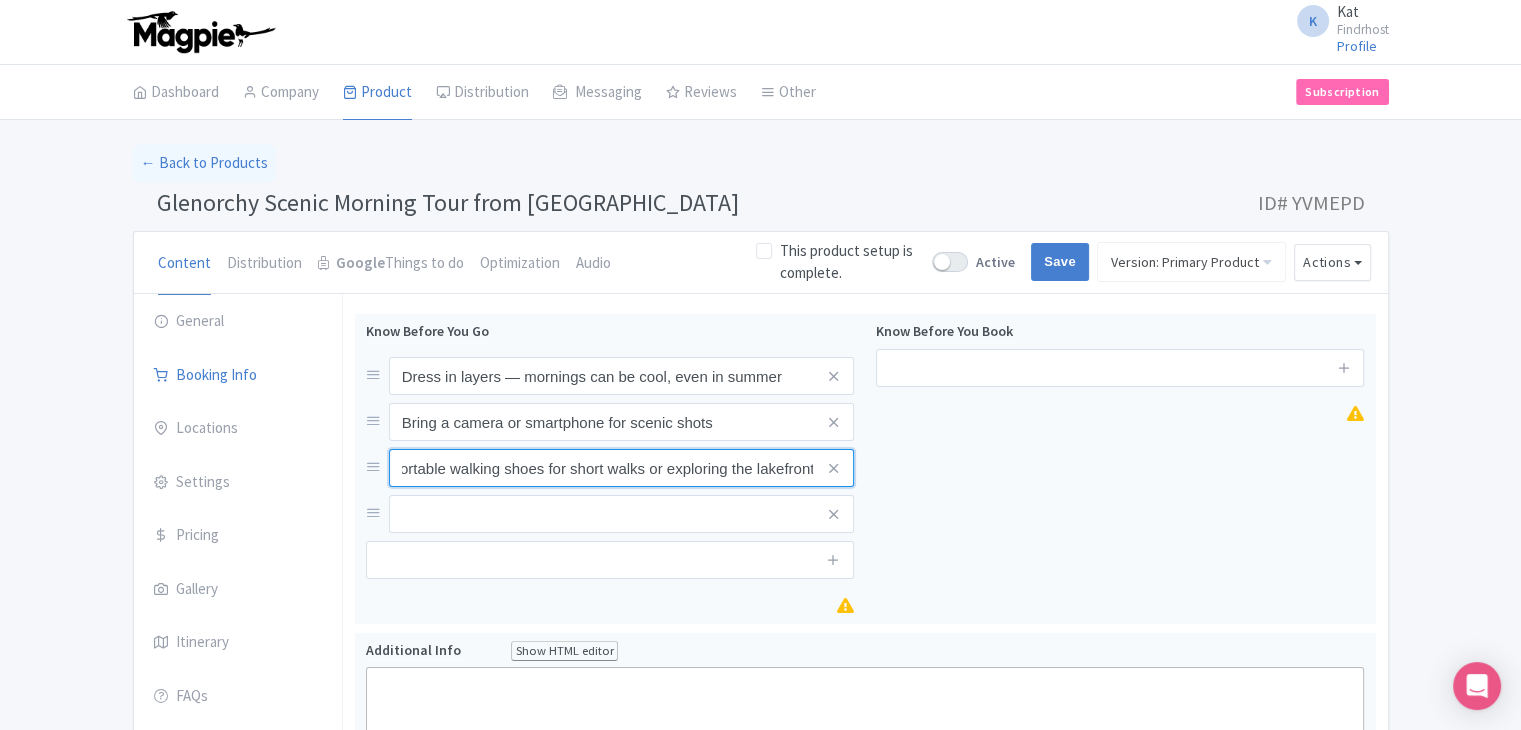 type on "Wear comfortable walking shoes for short walks or exploring the lakefront" 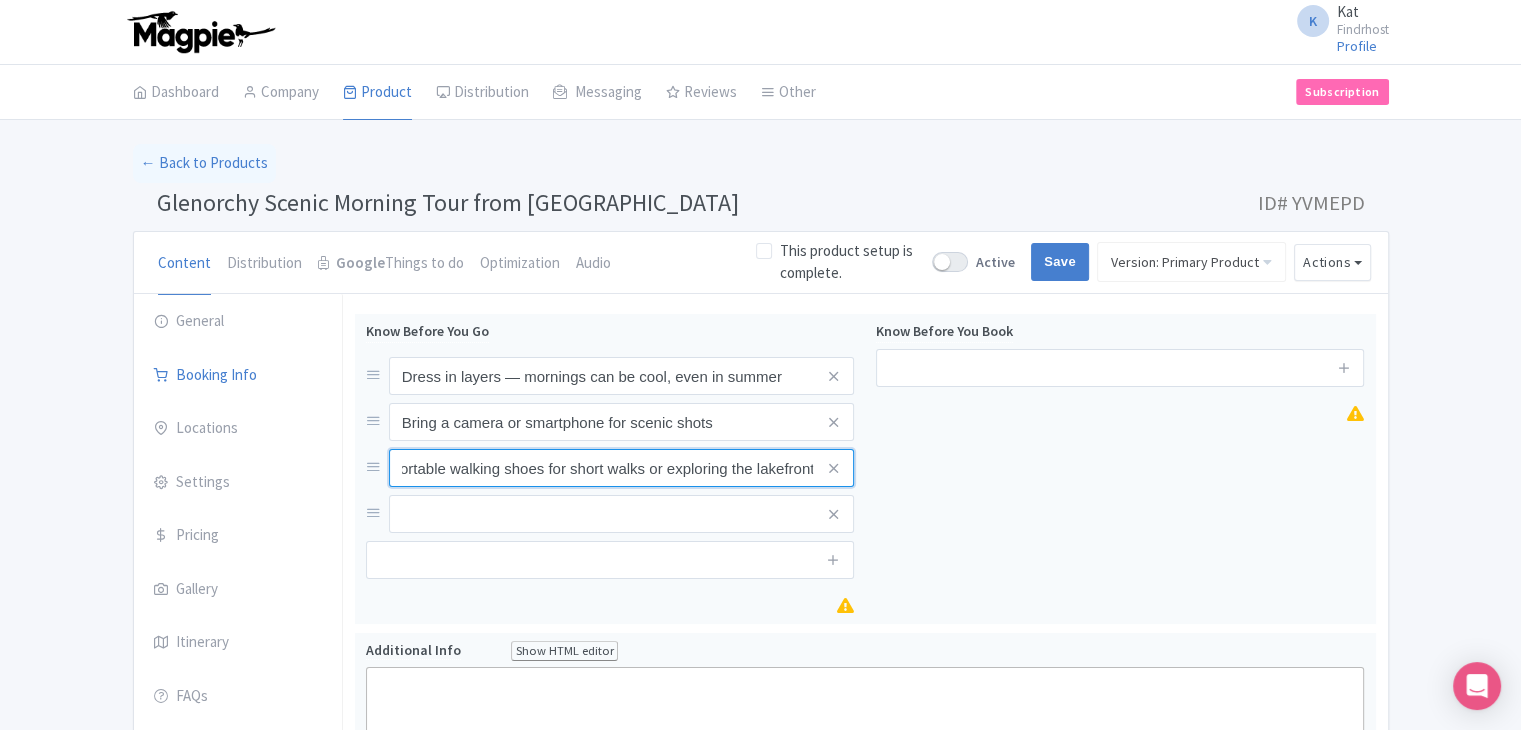 scroll, scrollTop: 0, scrollLeft: 0, axis: both 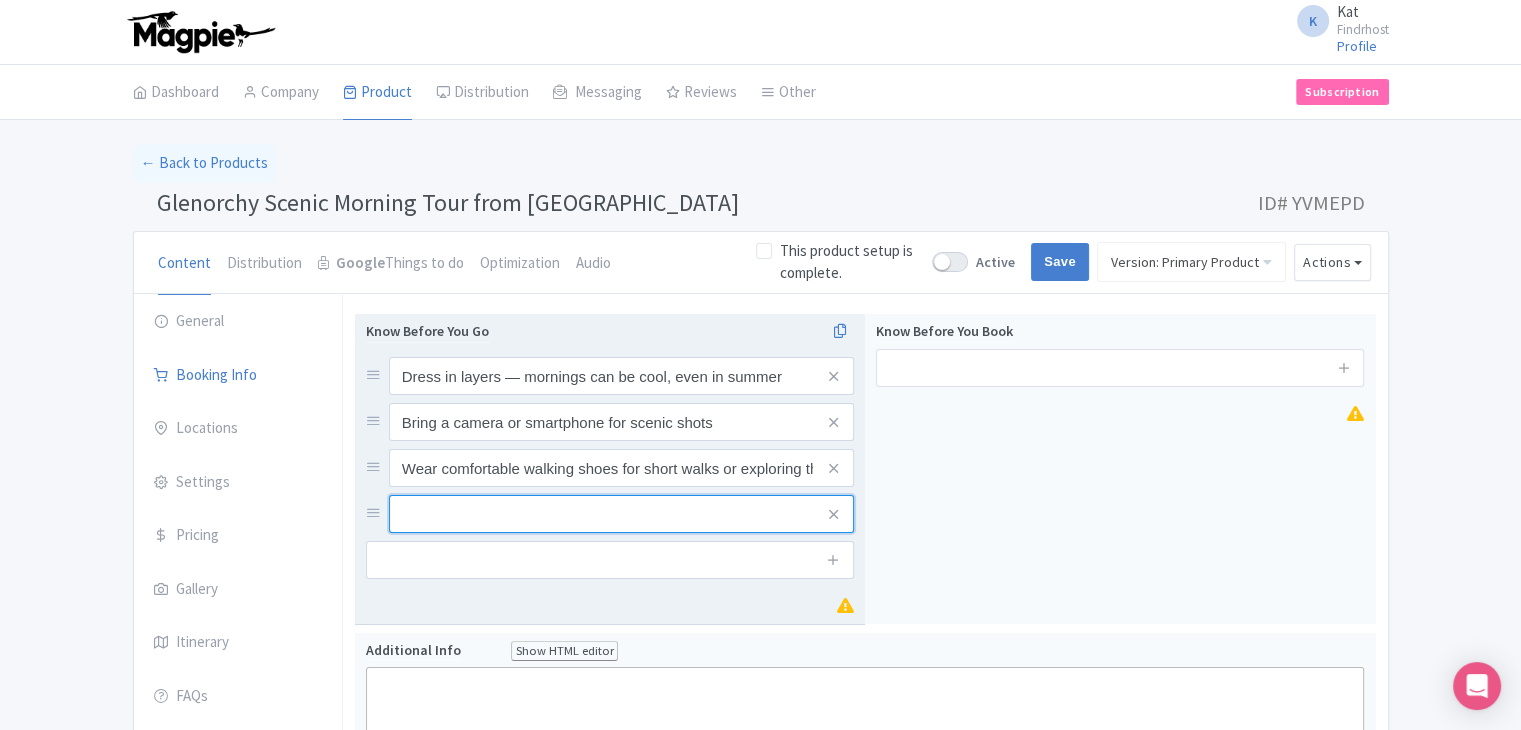 click at bounding box center (621, 376) 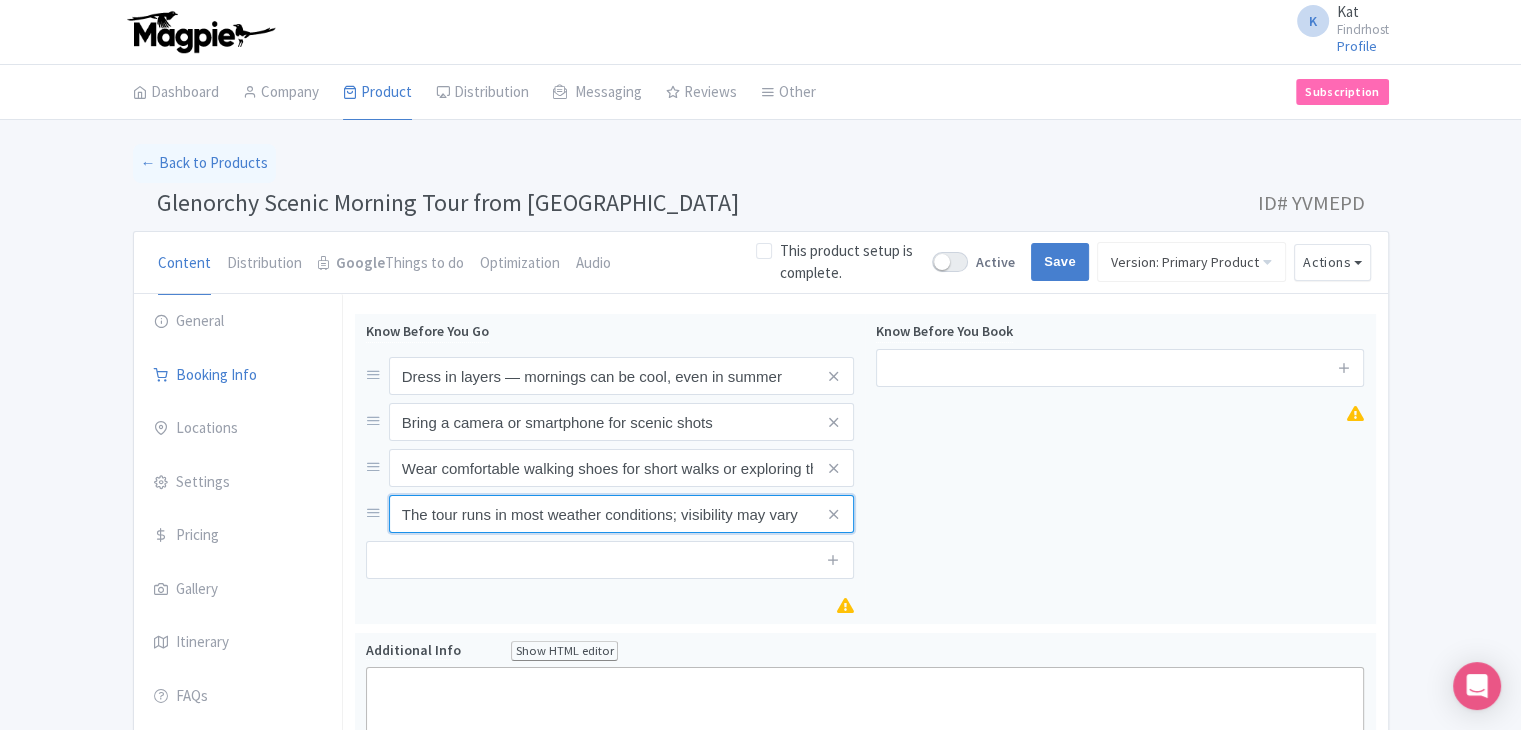 type on "The tour runs in most weather conditions; visibility may vary" 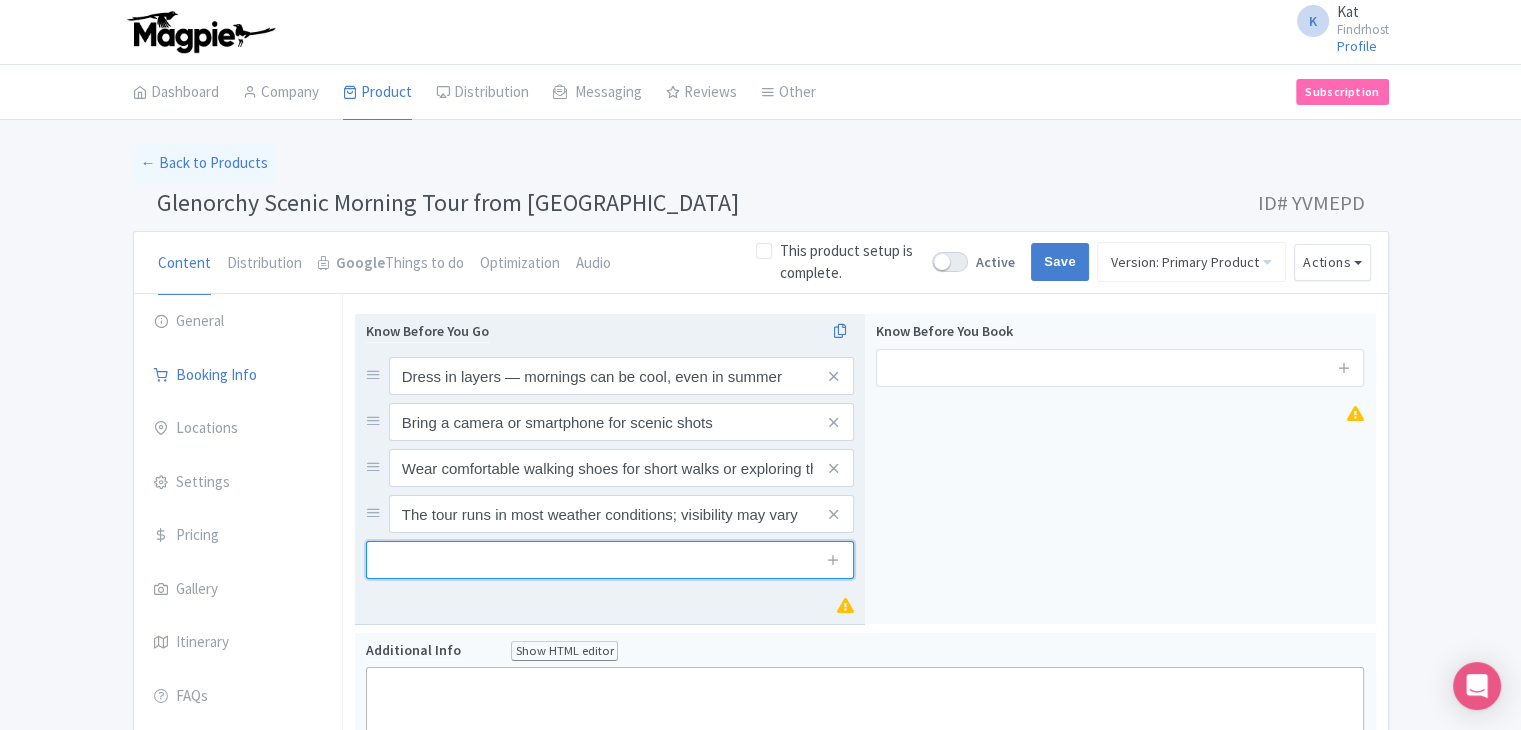 click at bounding box center [610, 560] 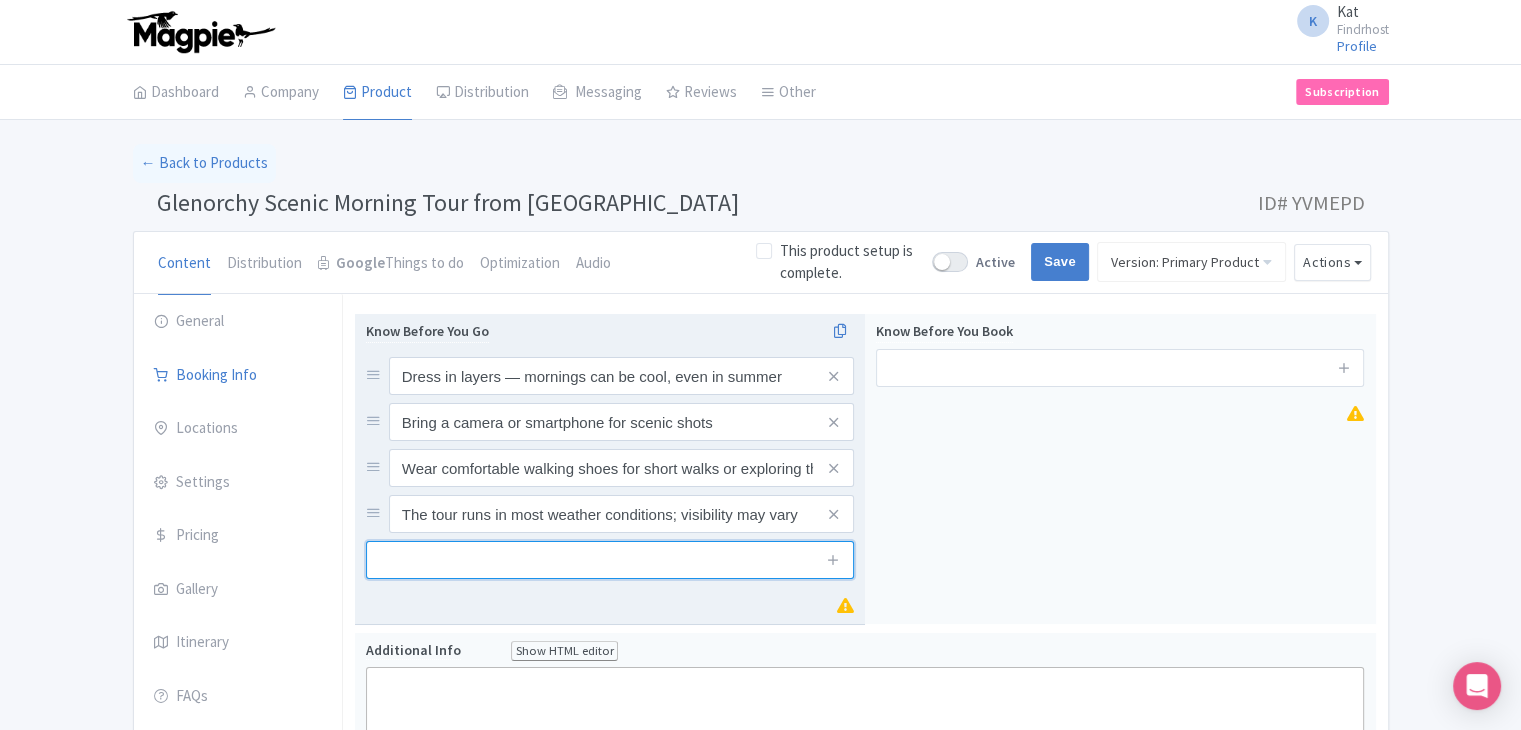 paste on "Duration is approximately 4–4.5 hours" 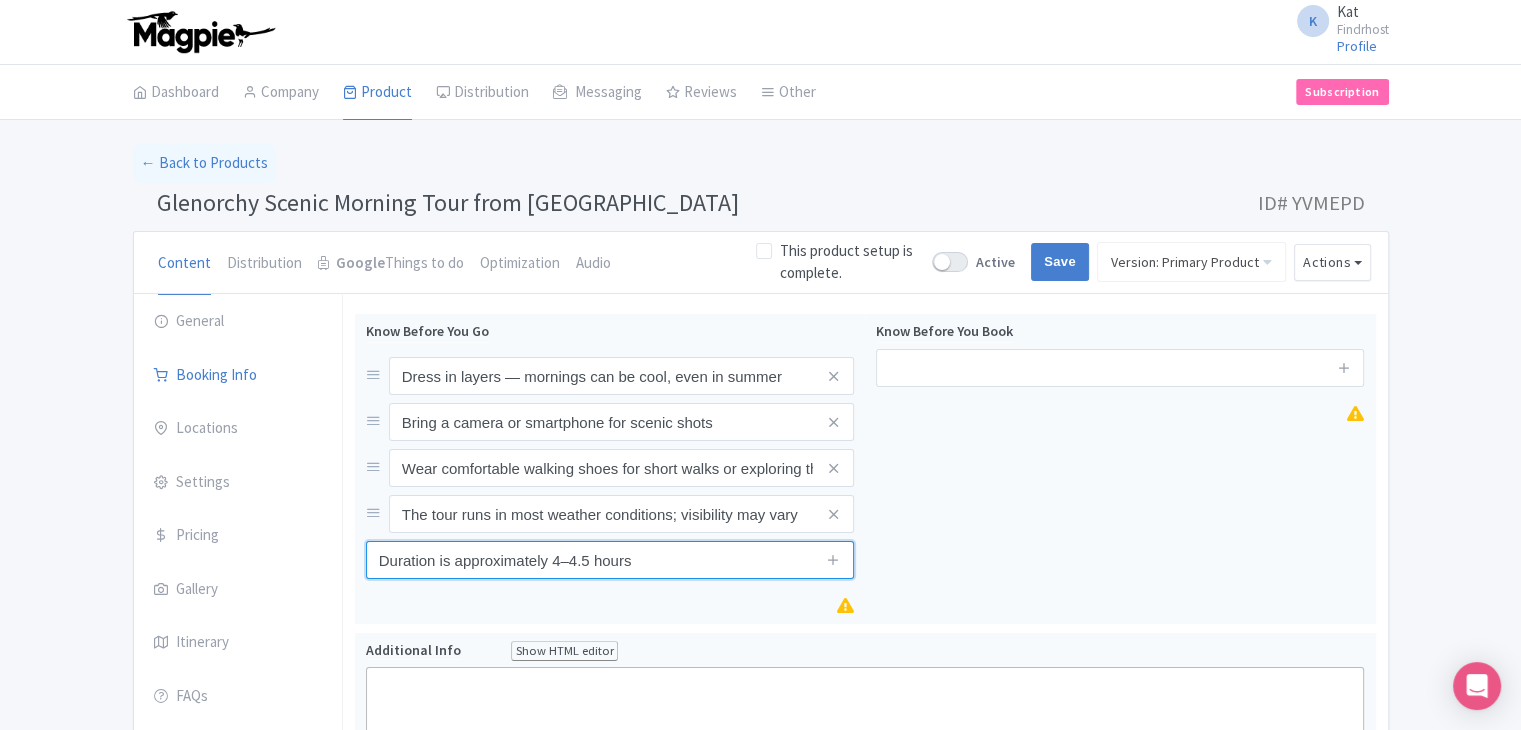 type on "Duration is approximately 4–4.5 hours" 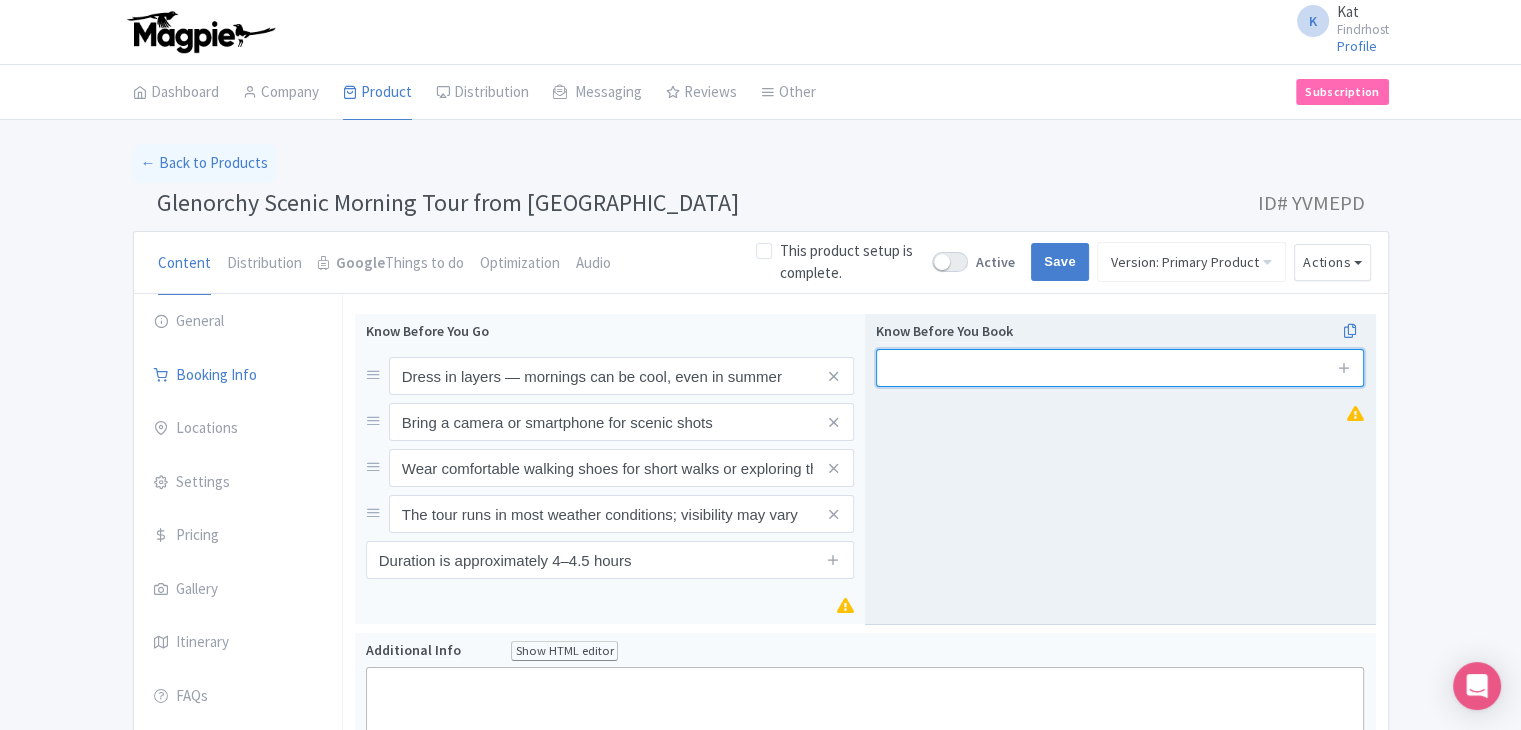 click at bounding box center (1120, 368) 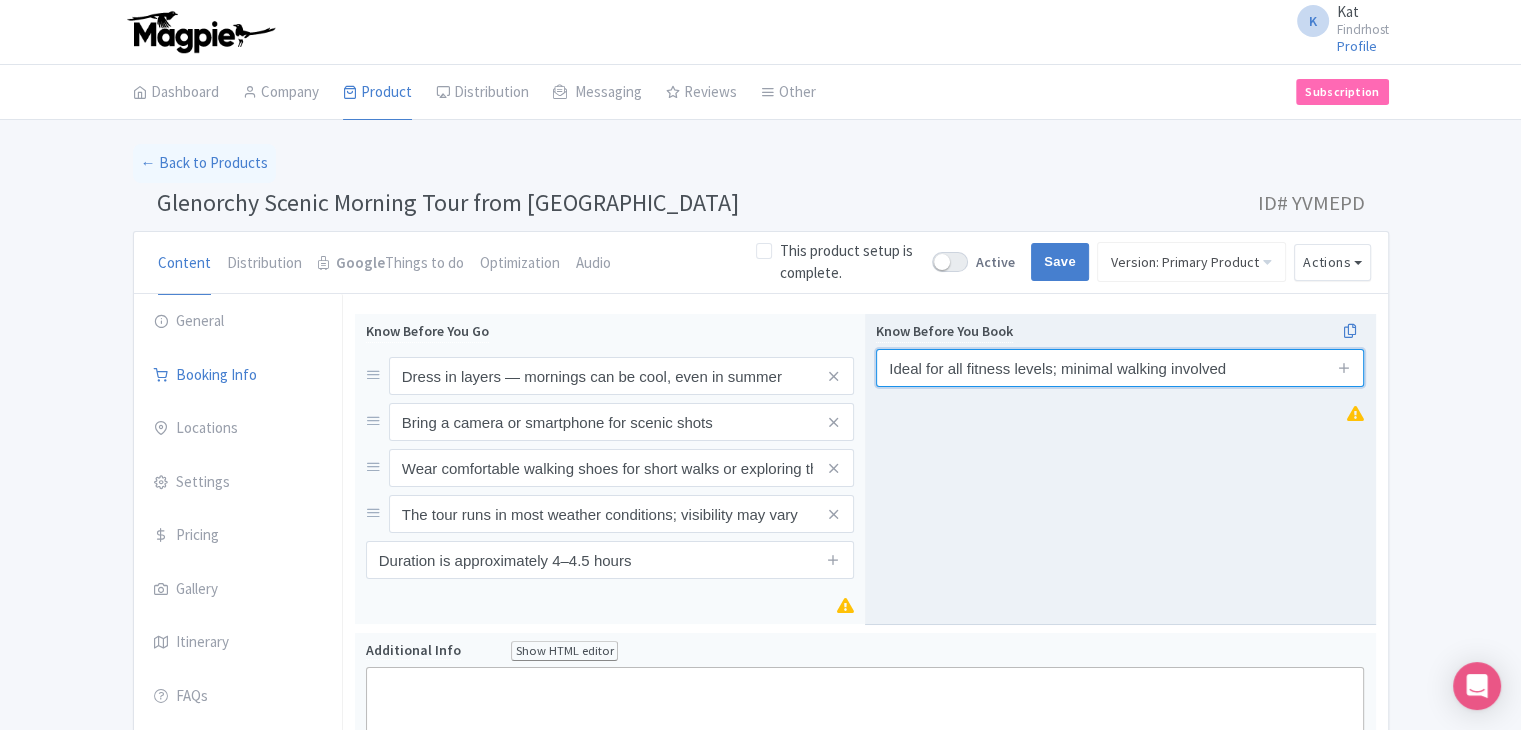 type on "Ideal for all fitness levels; minimal walking involved" 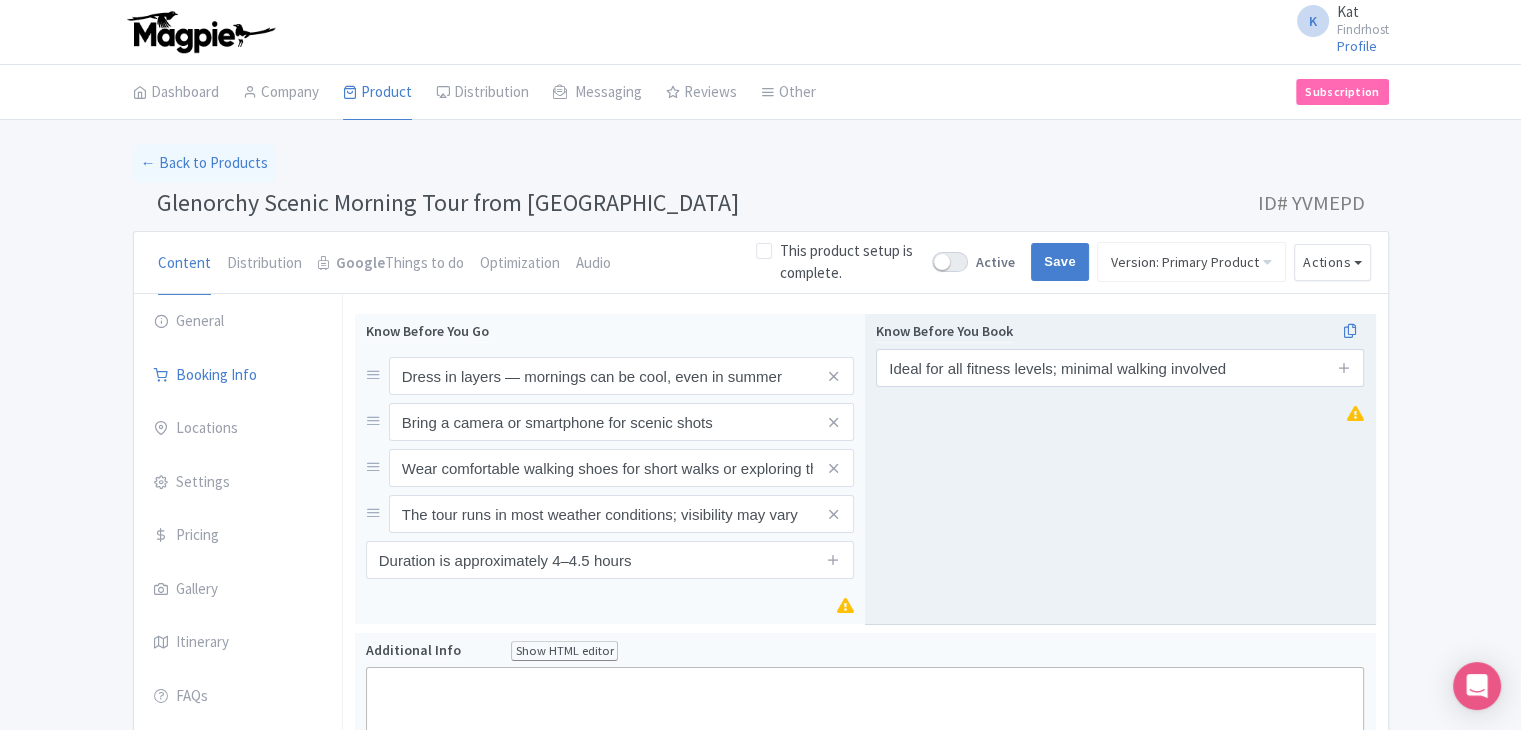 click at bounding box center [1344, 368] 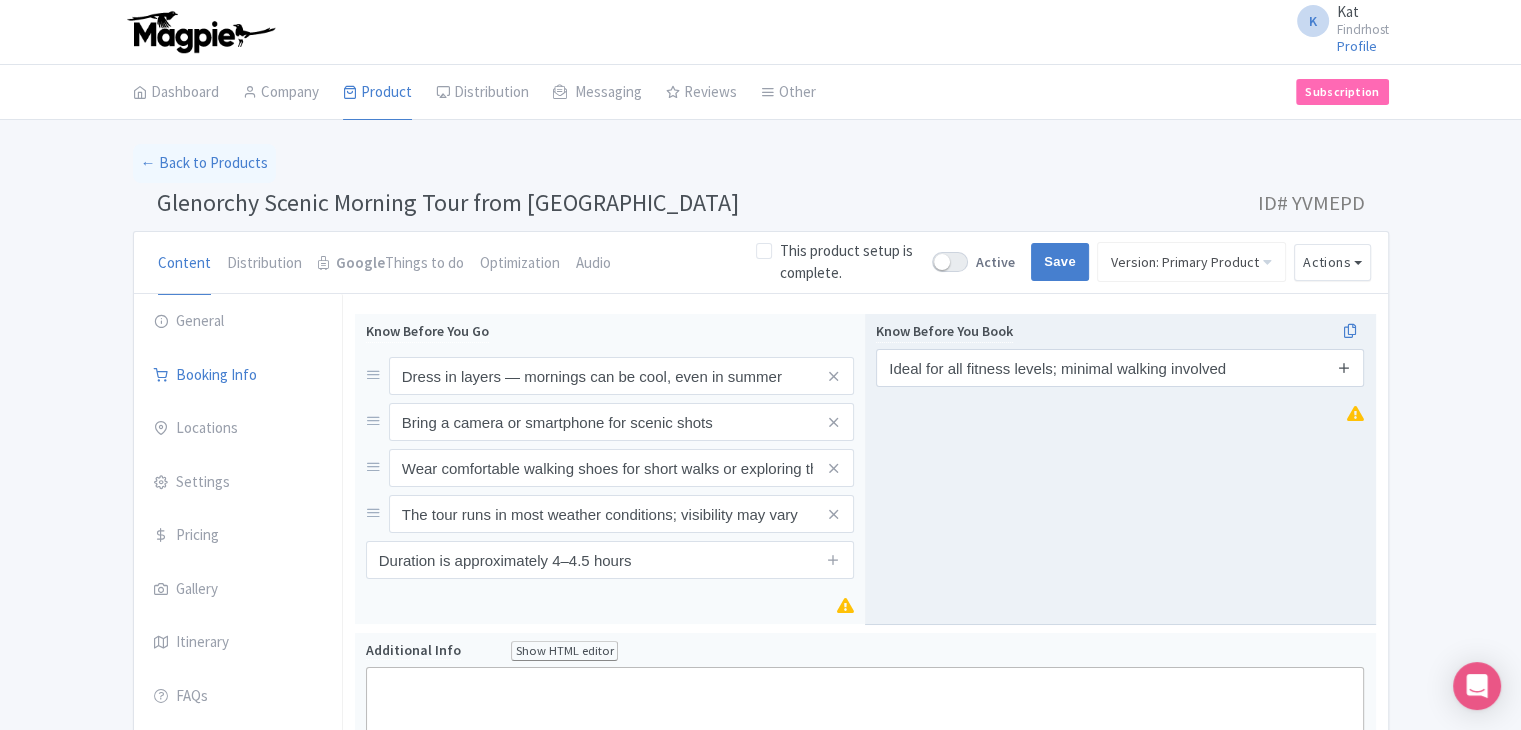 click at bounding box center (1344, 367) 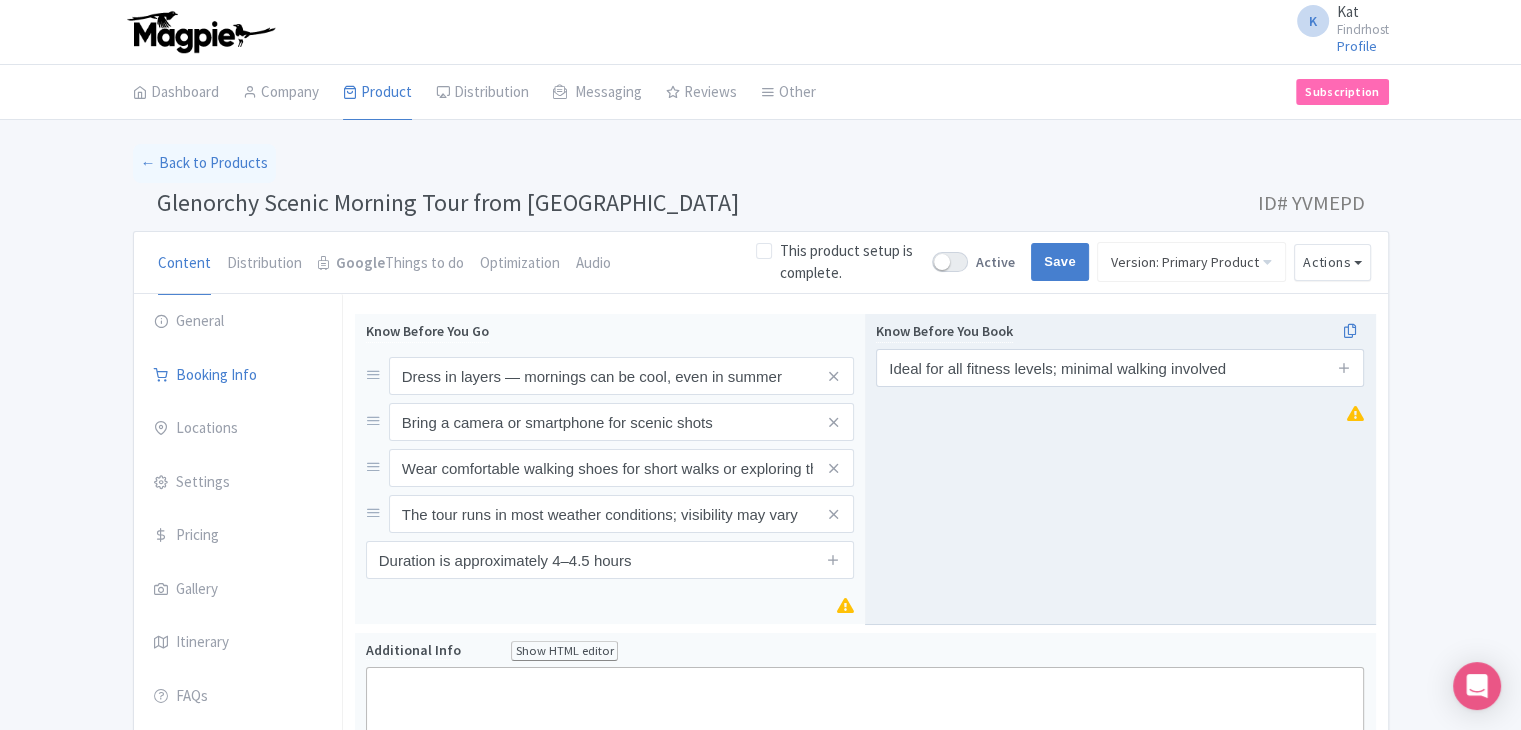 type 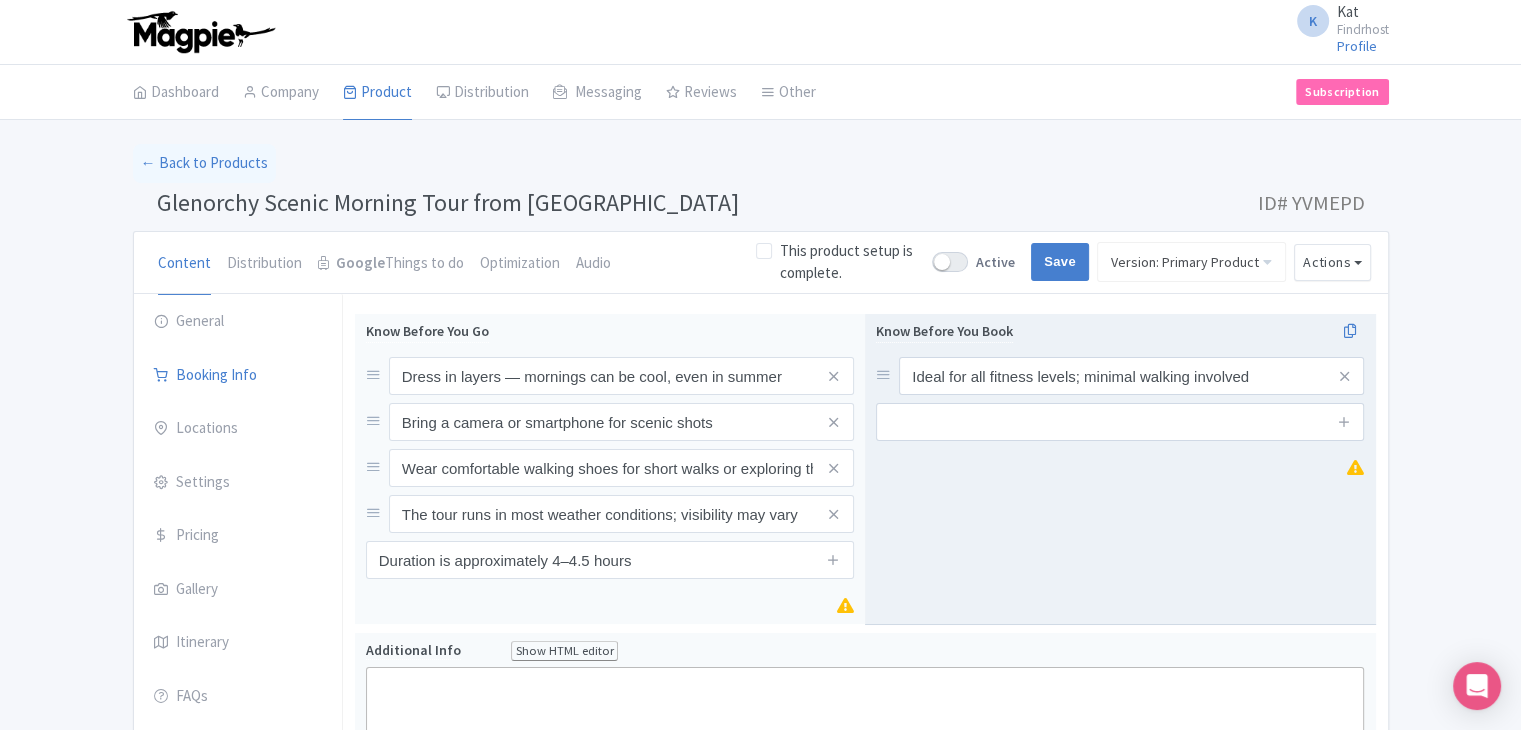 click at bounding box center [1344, 422] 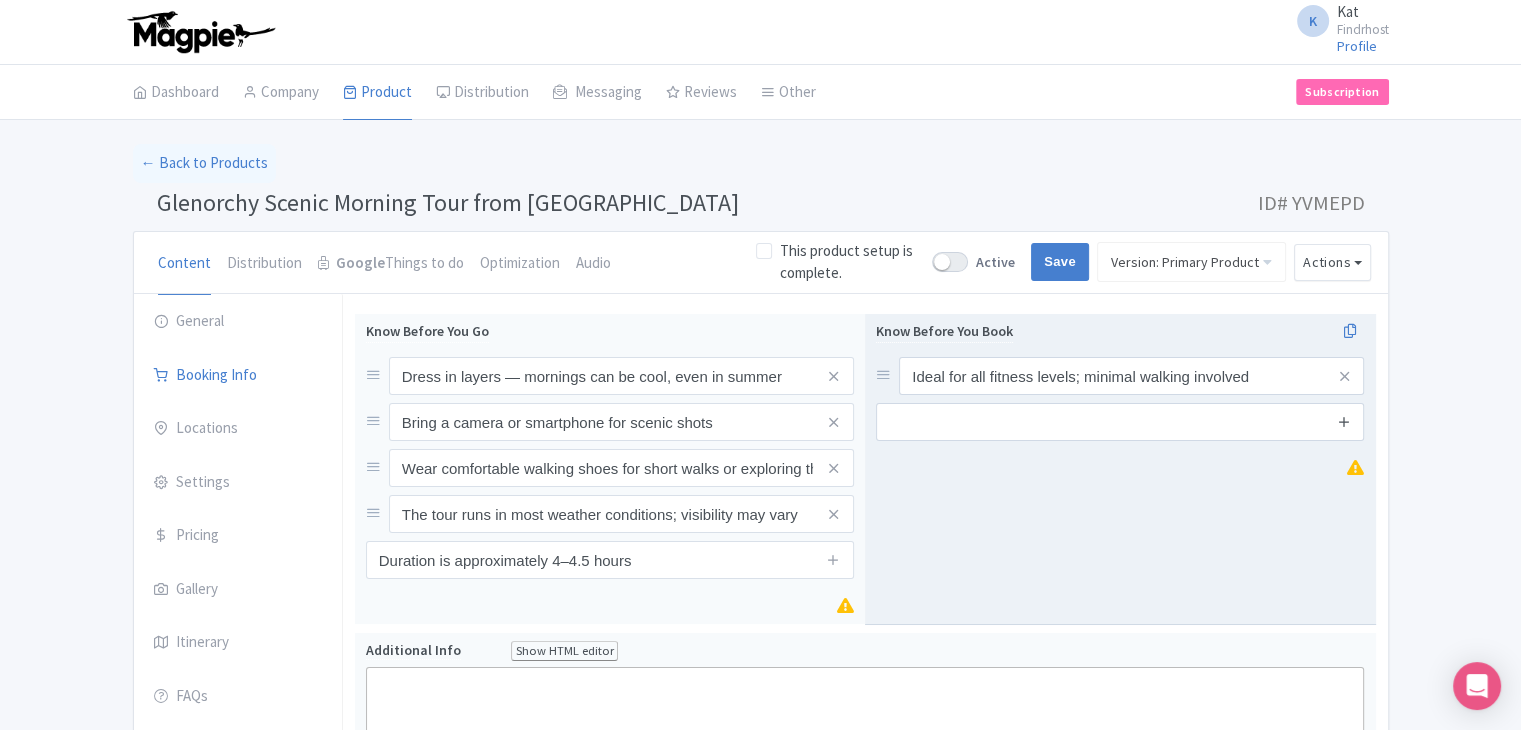 drag, startPoint x: 1344, startPoint y: 410, endPoint x: 1341, endPoint y: 473, distance: 63.07139 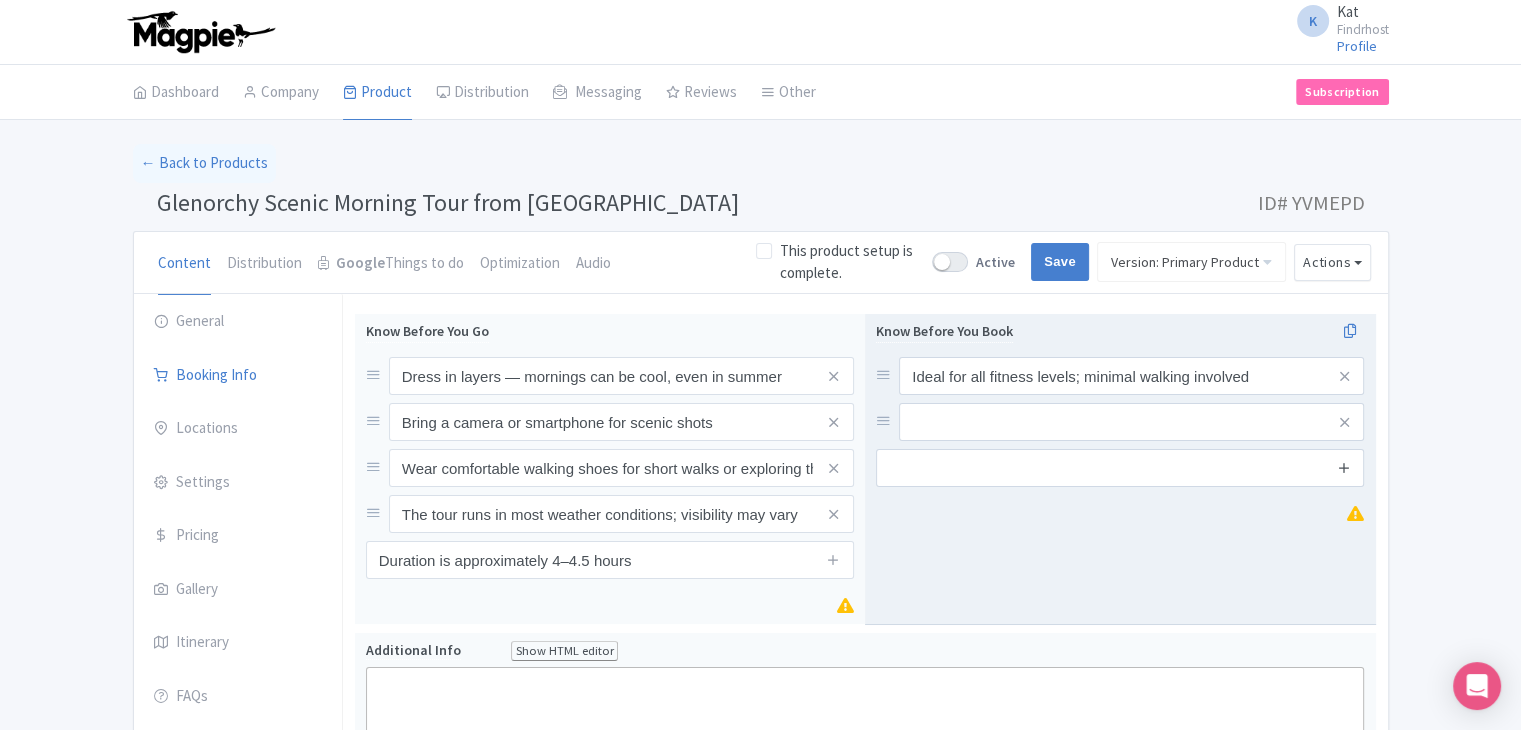 click at bounding box center (1344, 467) 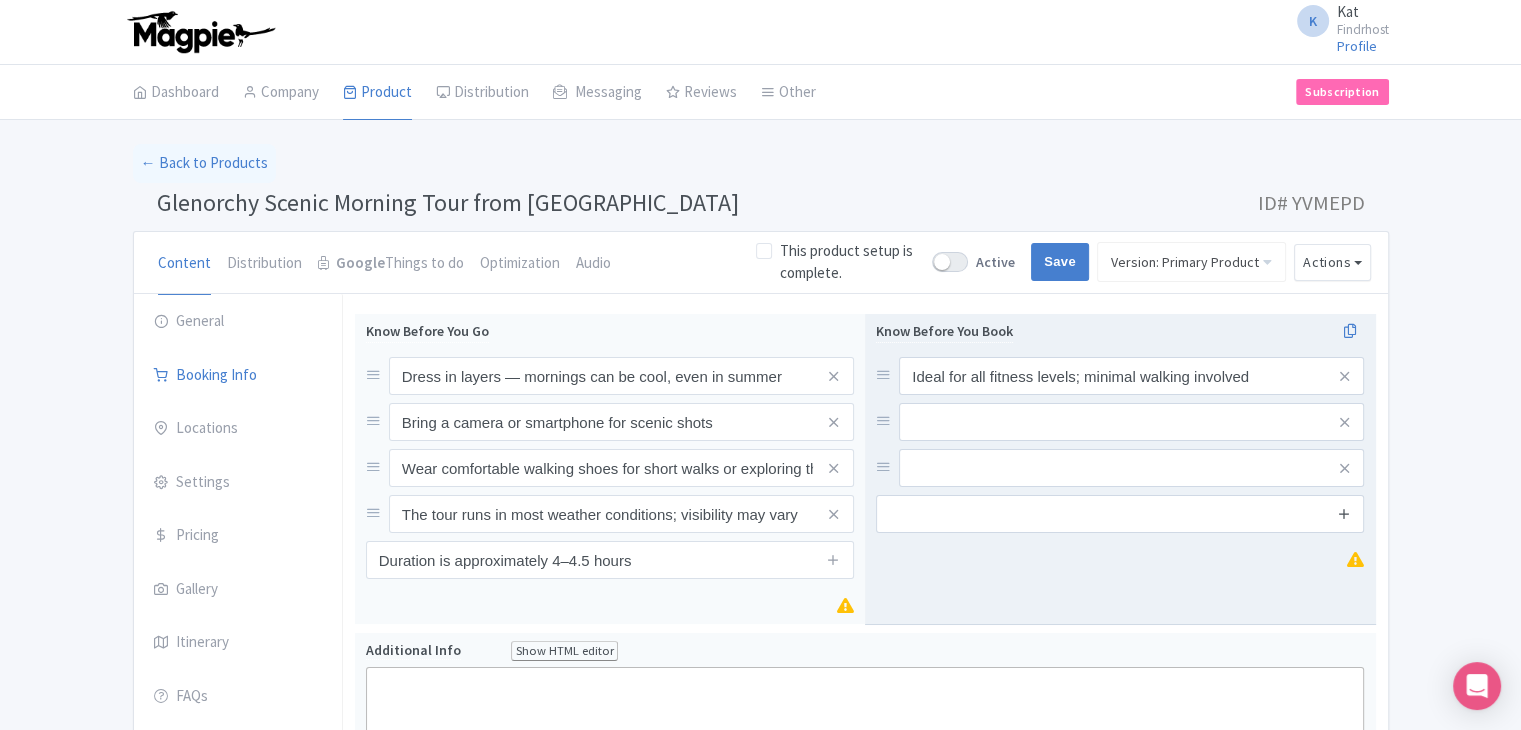 click at bounding box center [1344, 513] 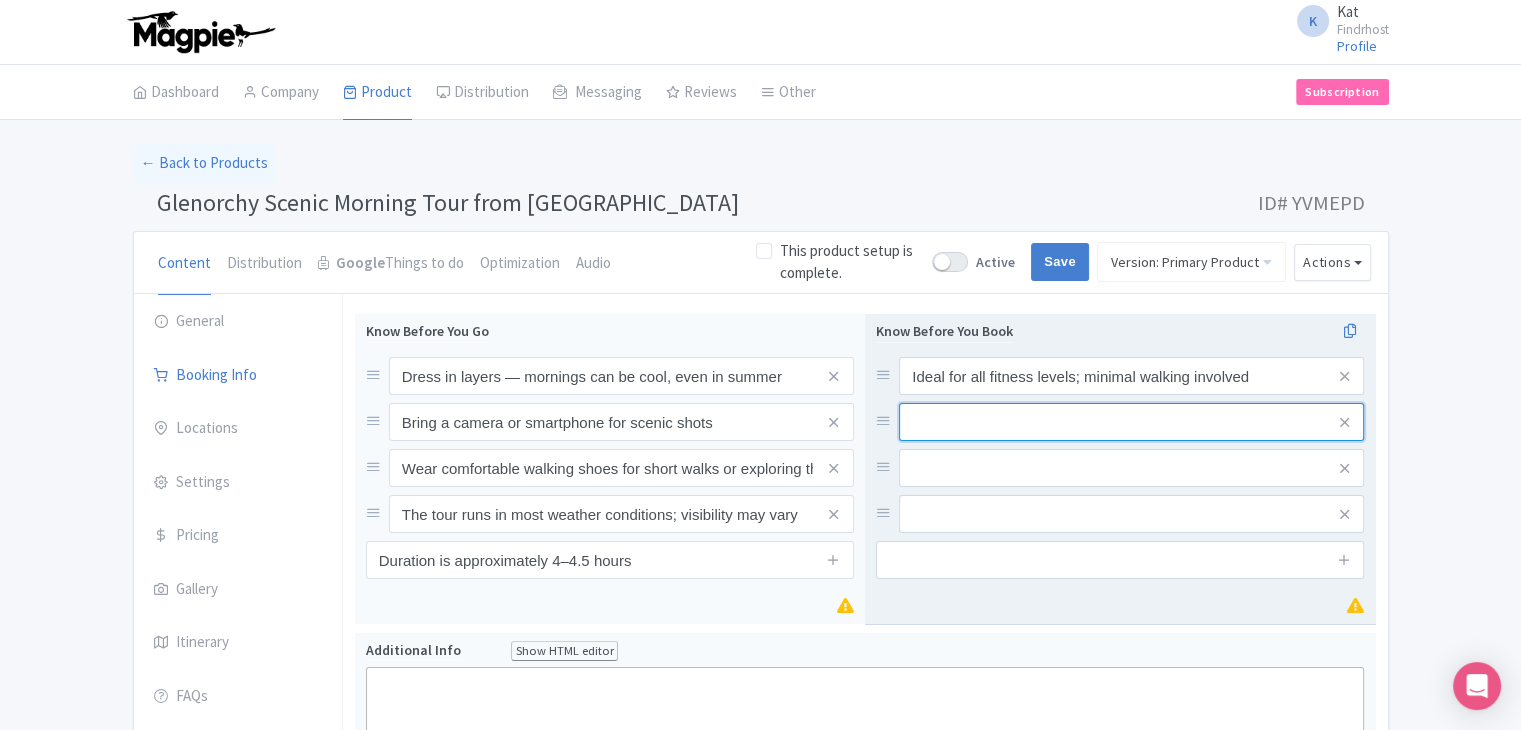 click at bounding box center [1131, 376] 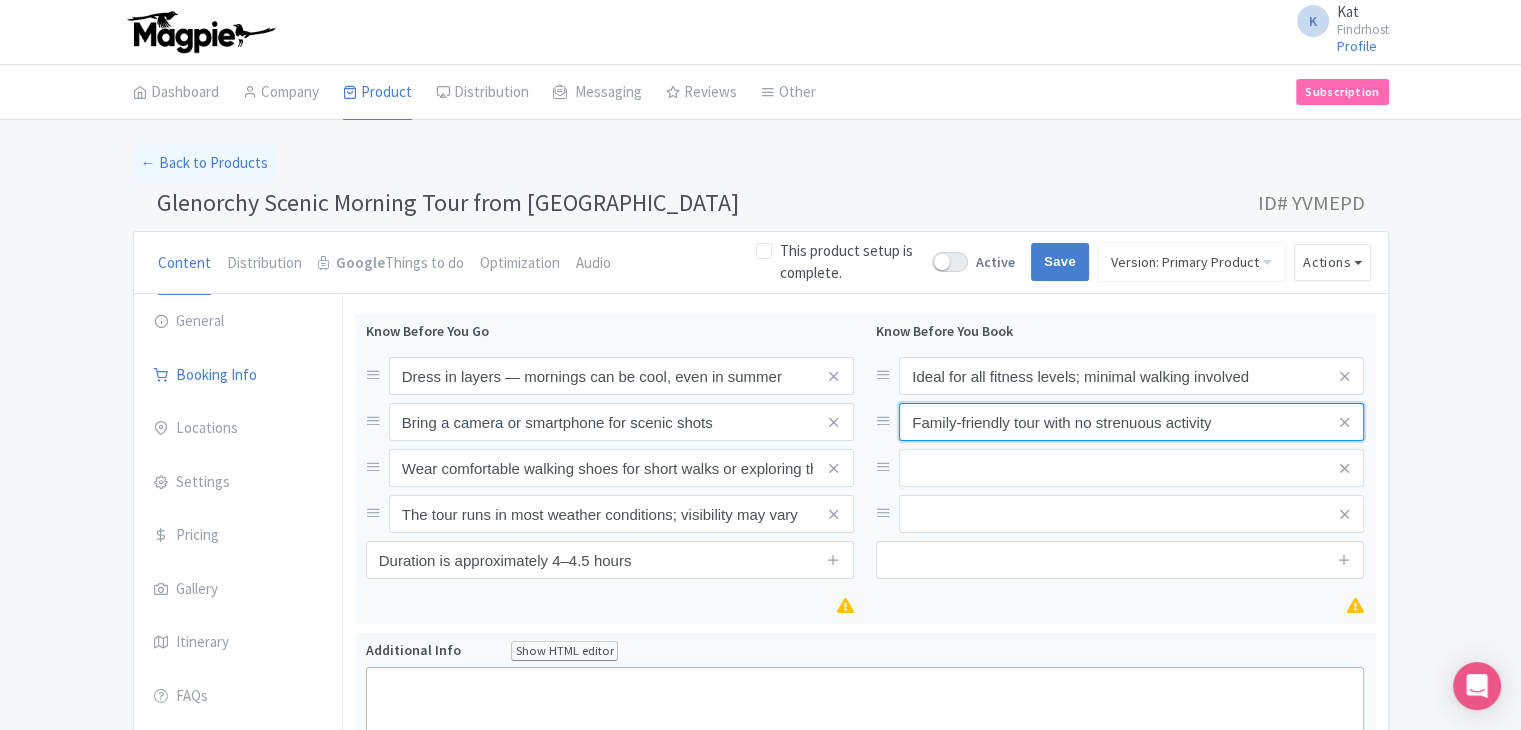 type on "Family-friendly tour with no strenuous activity" 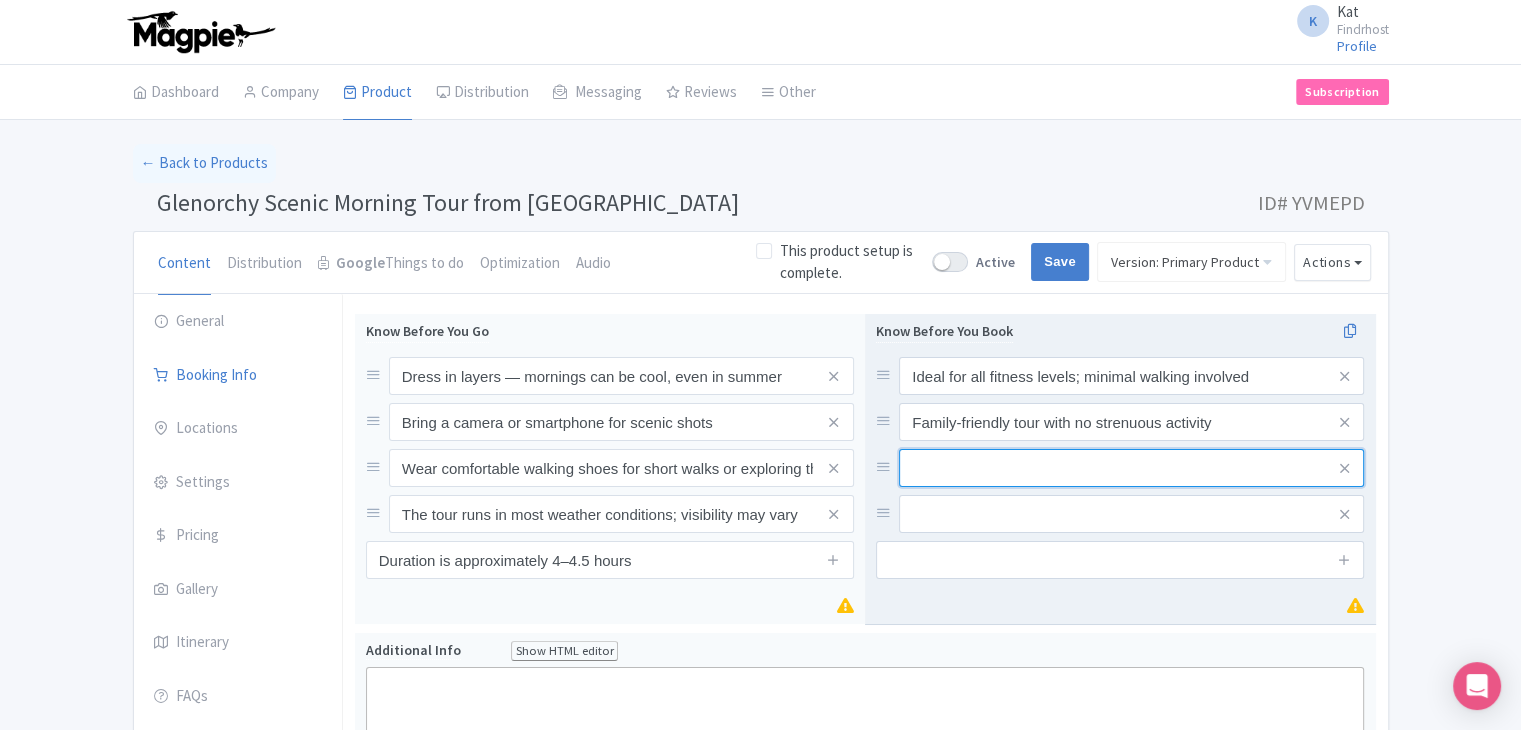 click at bounding box center [1131, 376] 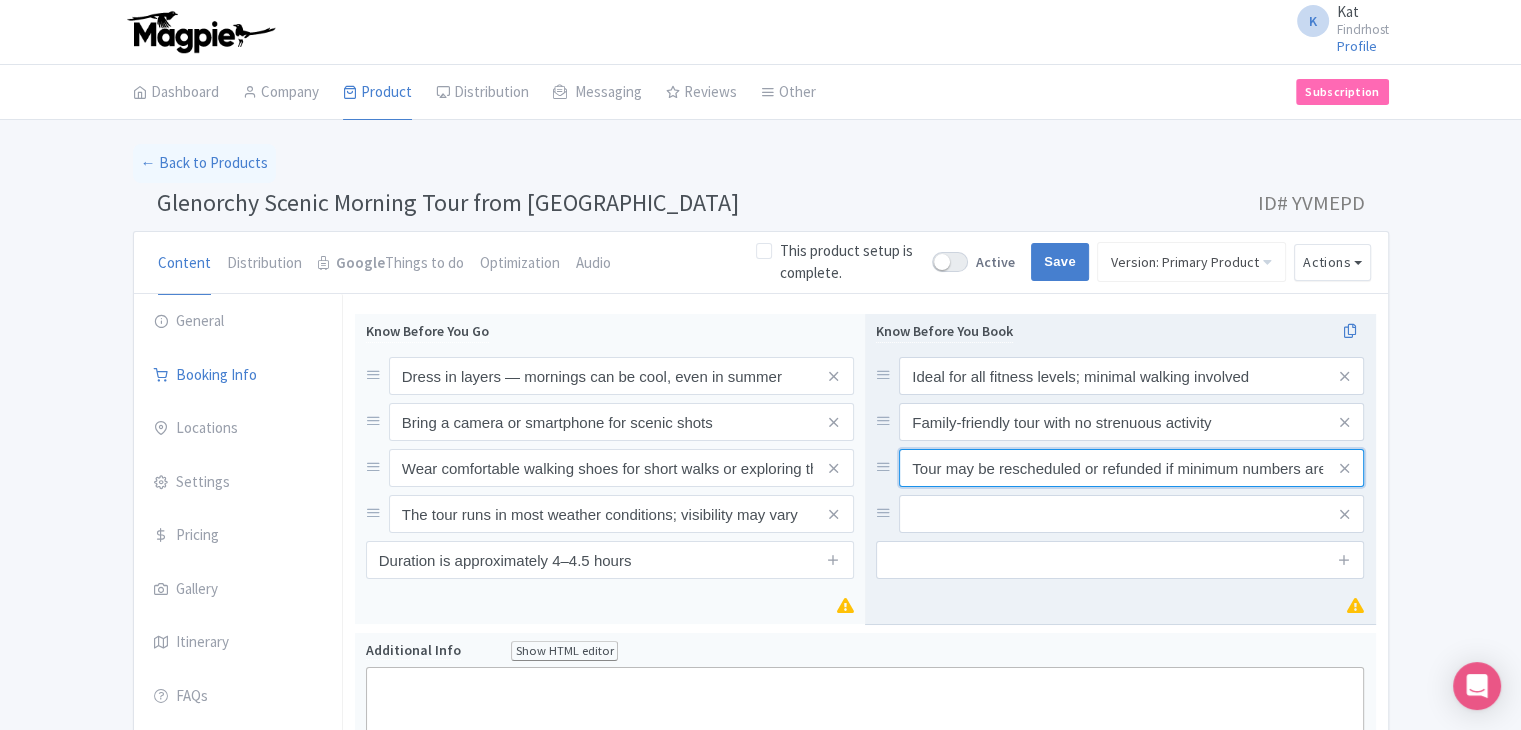 scroll, scrollTop: 0, scrollLeft: 47, axis: horizontal 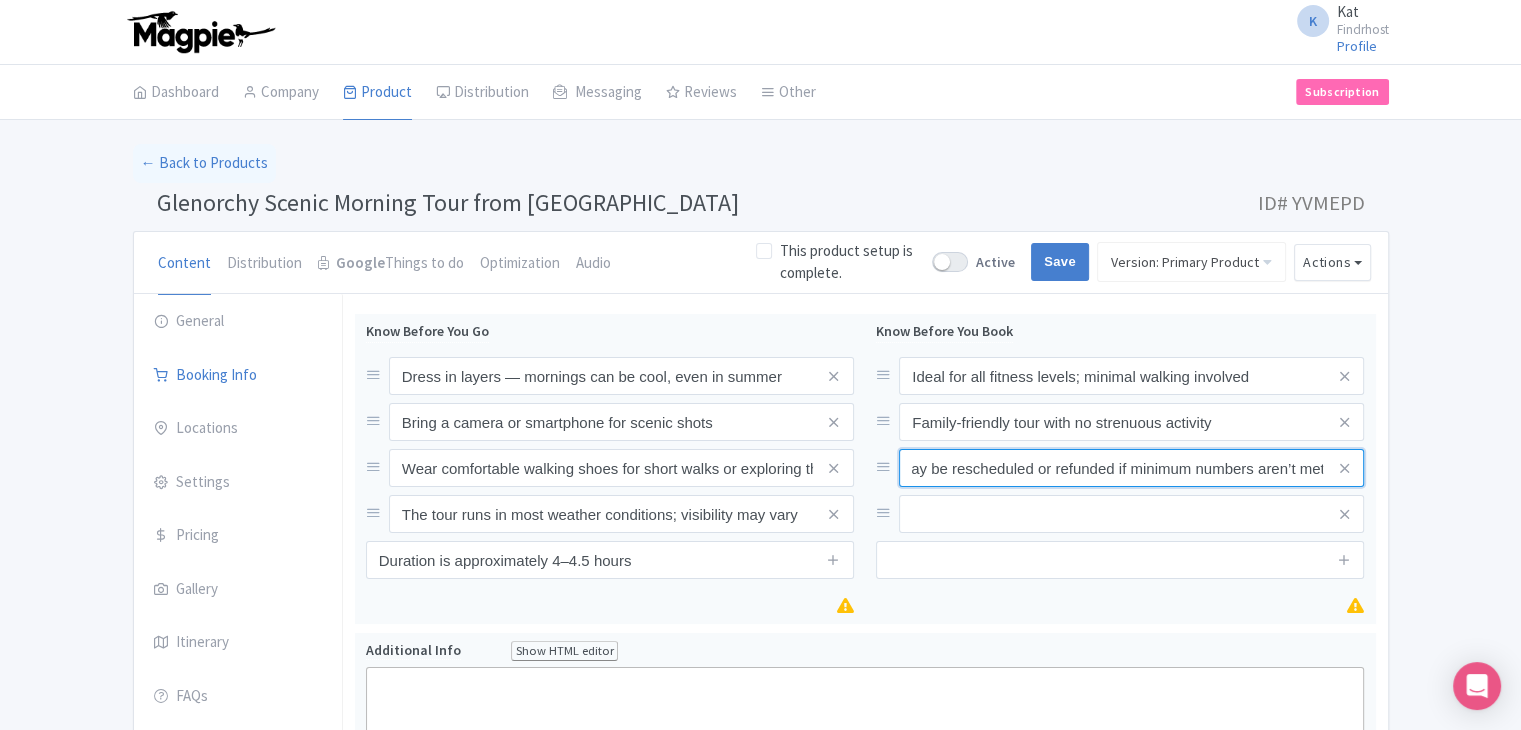 type on "Tour may be rescheduled or refunded if minimum numbers aren’t met" 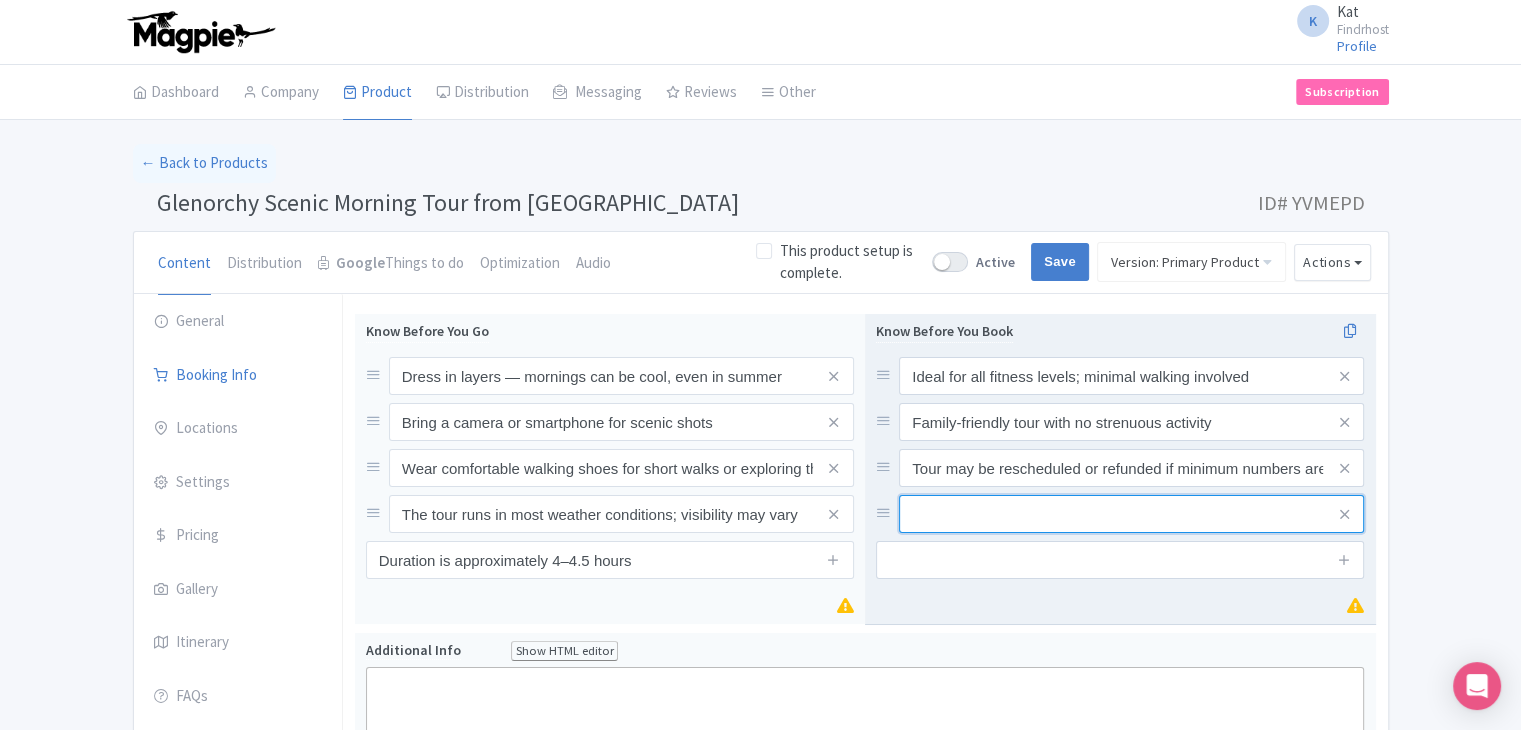 click at bounding box center [1131, 376] 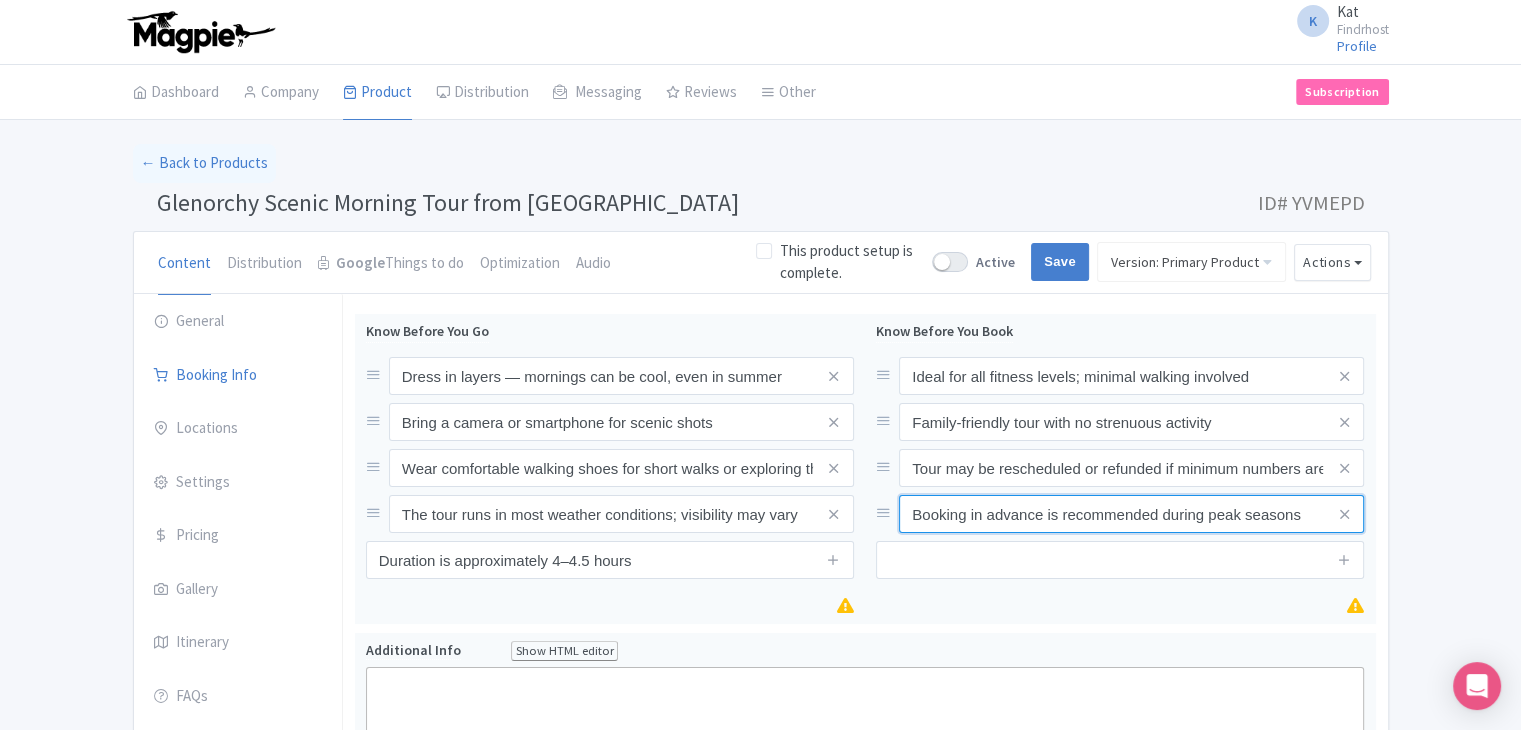 type on "Booking in advance is recommended during peak seasons" 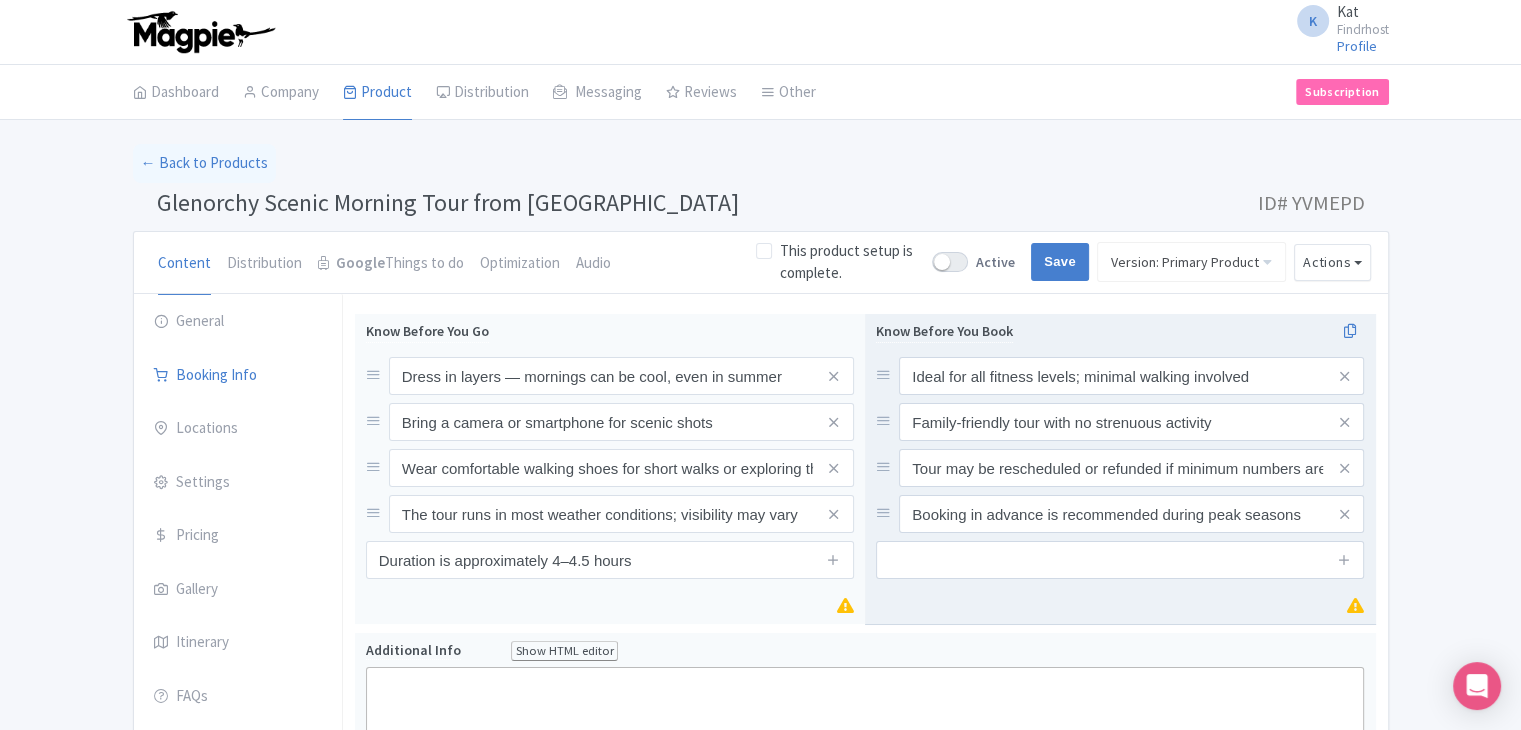click on "Know Before You Book Ideal for all fitness levels; minimal walking involved Family-friendly tour with no strenuous activity Tour may be rescheduled or refunded if minimum numbers aren’t met Booking in advance is recommended during peak seasons" at bounding box center (1120, 449) 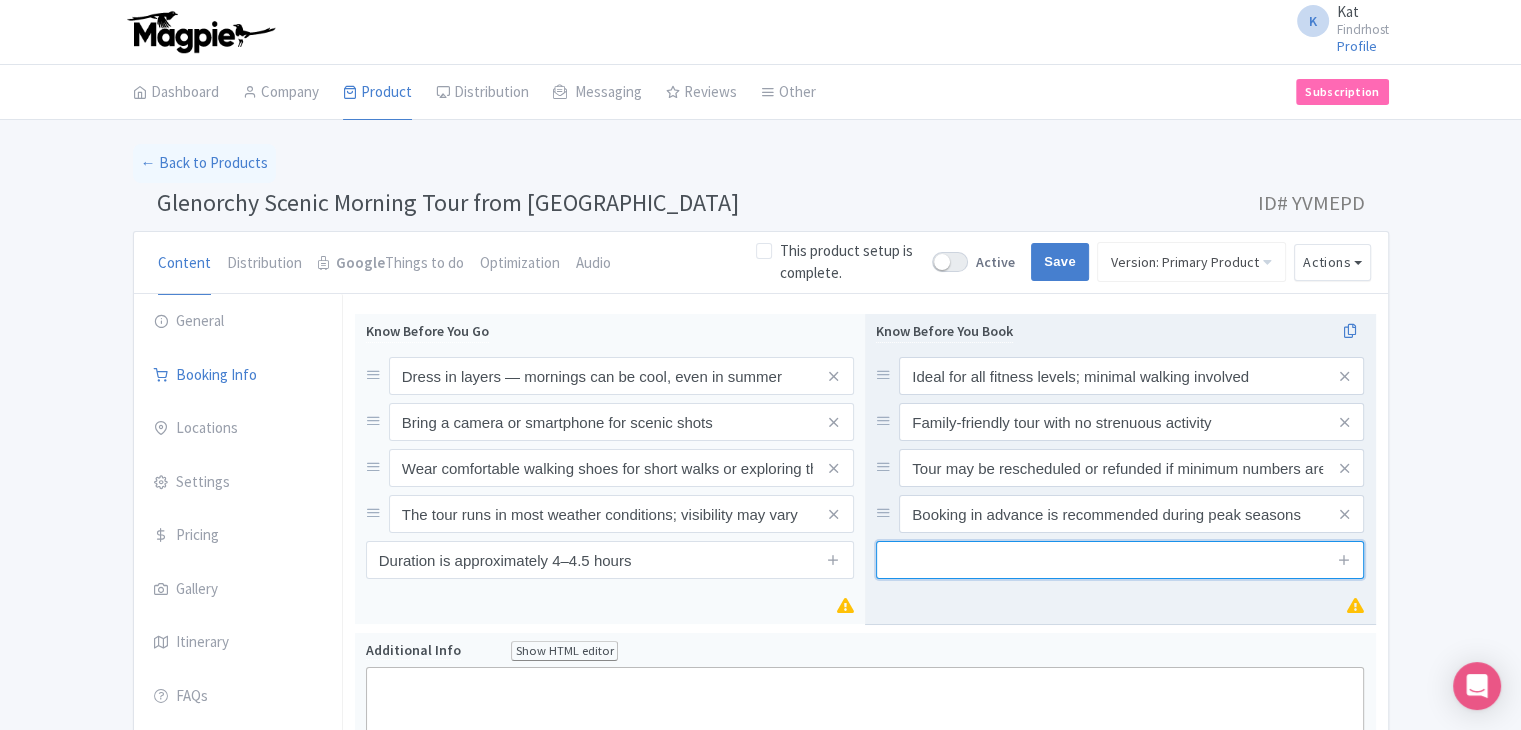 click at bounding box center [1120, 560] 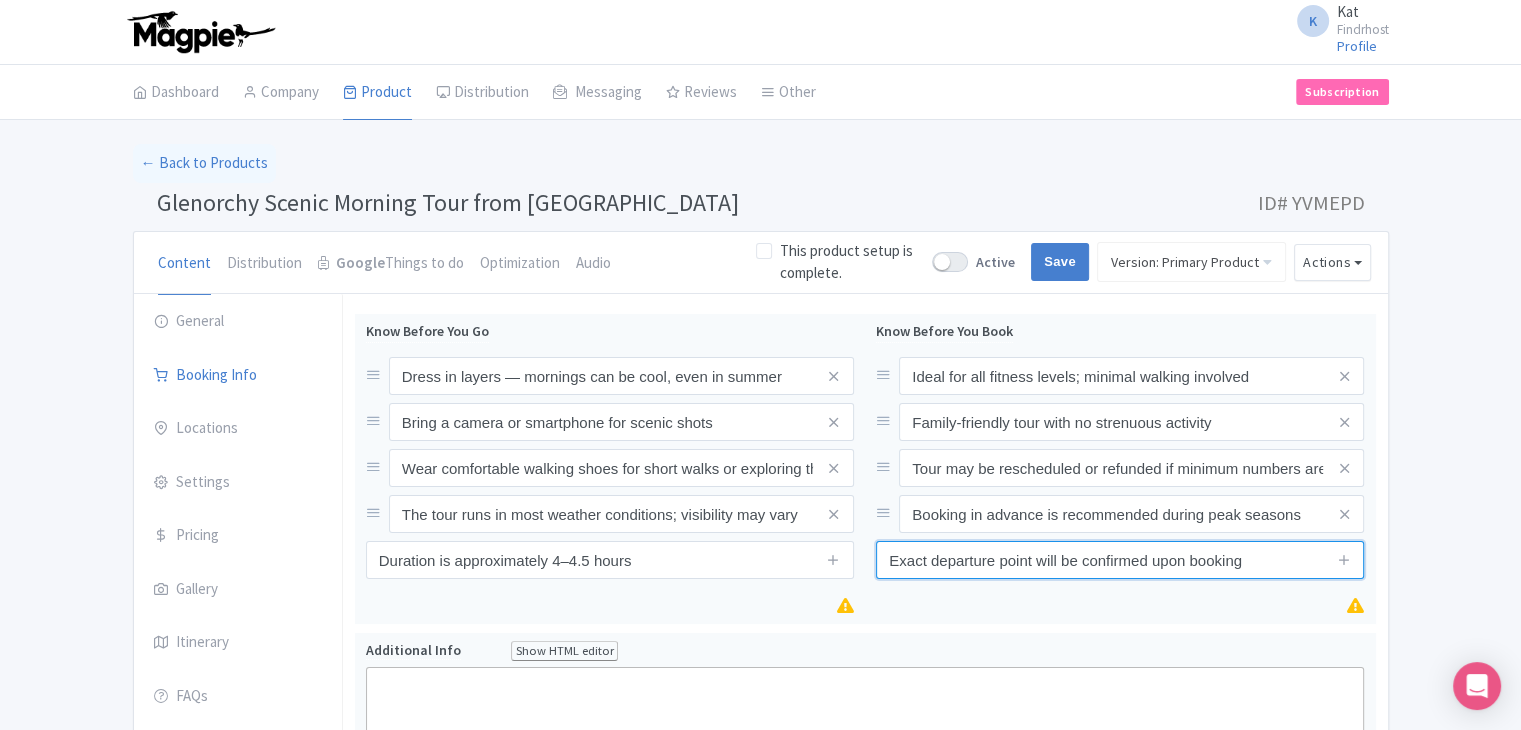 type on "Exact departure point will be confirmed upon booking" 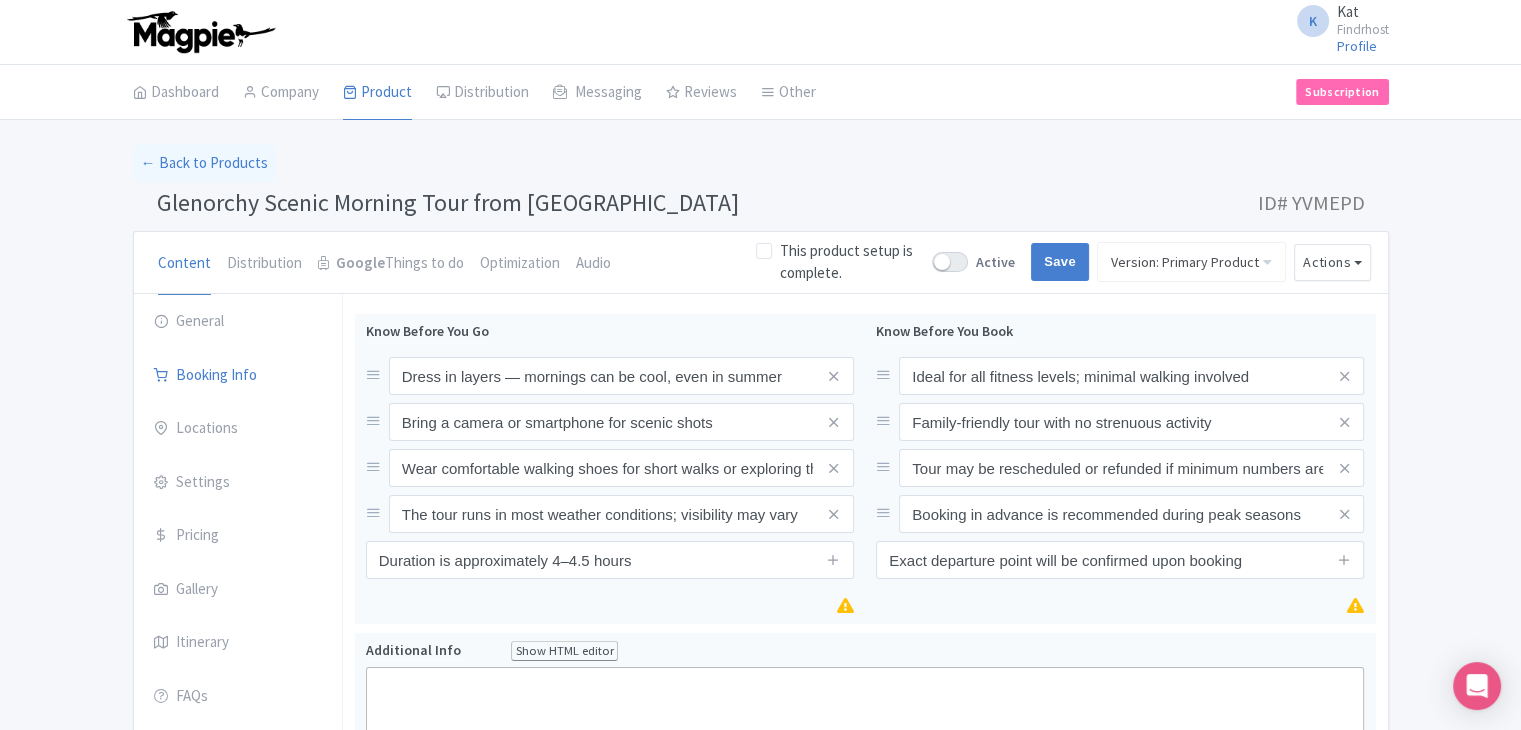 click on "Success
Product updated successfully
← Back to Products
Glenorchy Scenic Morning Tour from Queenstown
ID# YVMEPD
Content
Distribution
Google  Things to do
Optimization
Audio
This product setup is complete.
Active
Save
Version: Primary Product
Primary Product
Version: Primary Product
Version type   * Primary
Version name   * Primary Product
Version description
Date from
Date to
Select all resellers for version
Share with Resellers:
Done
Actions
View on Magpie
Customer View
Industry Partner View
Download
Excel
Word
All Images ZIP
Share Products
Delete Product
Create new version
You are currently editing a version of this product: Primary Product
General
Booking Info
Locations" at bounding box center (760, 960) 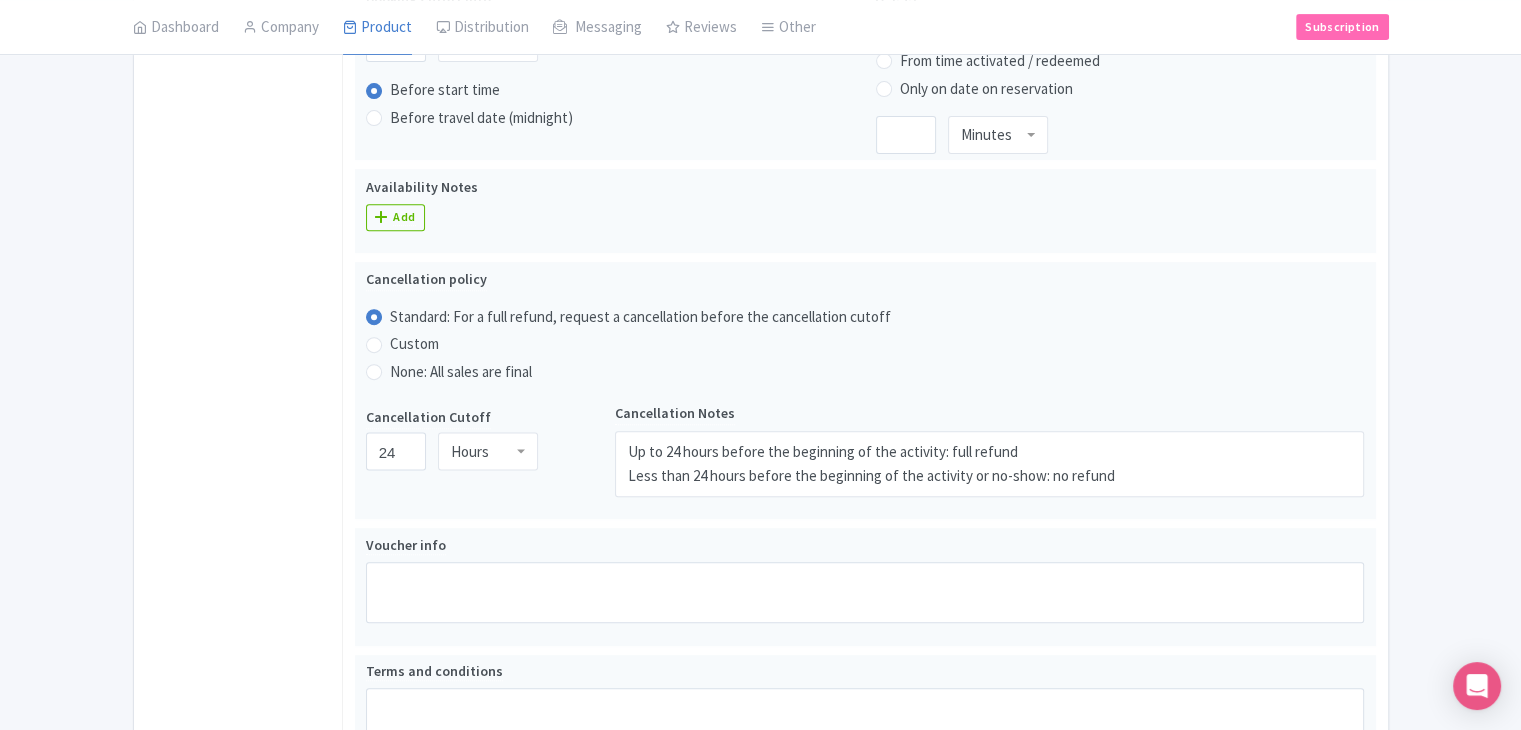 scroll, scrollTop: 695, scrollLeft: 0, axis: vertical 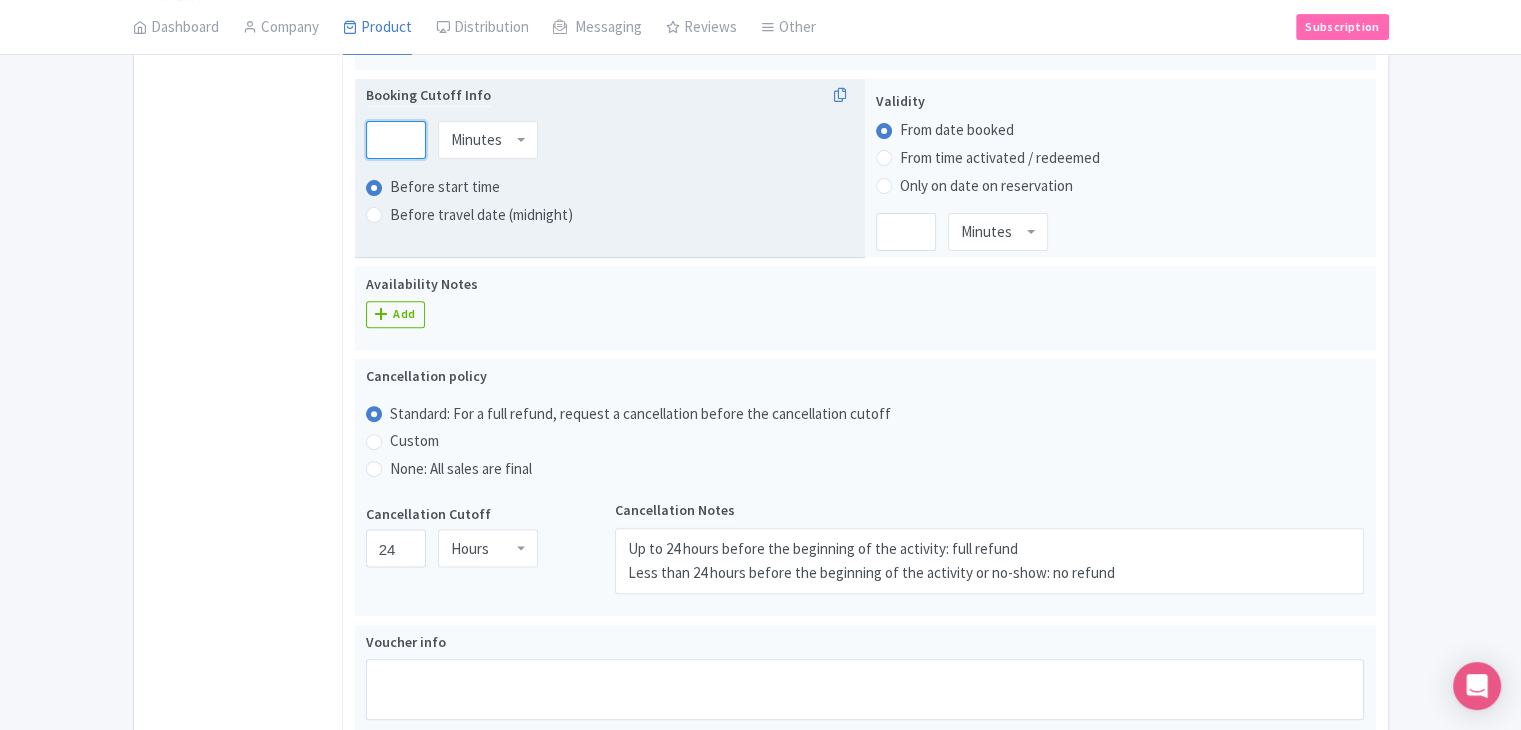 click at bounding box center (396, 140) 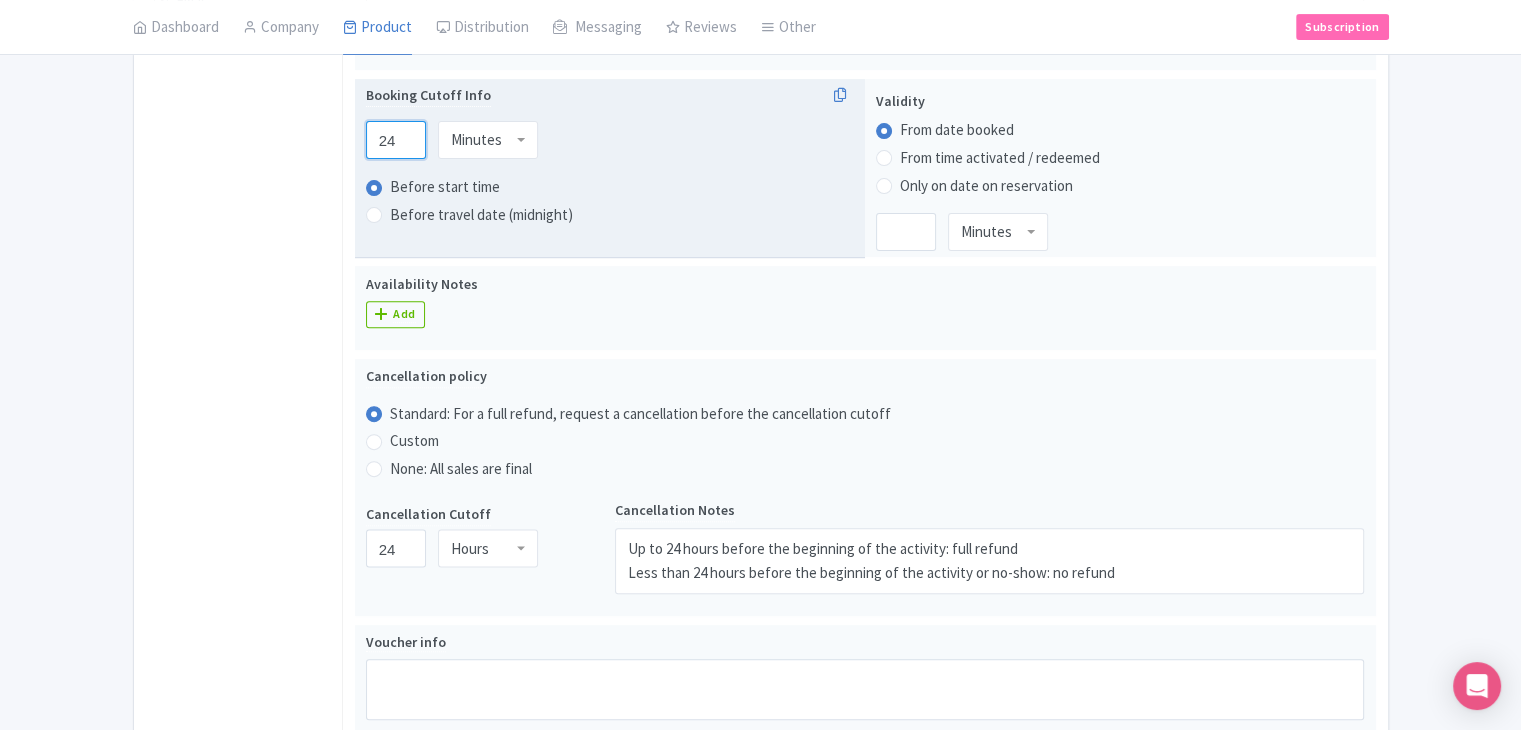 type on "24" 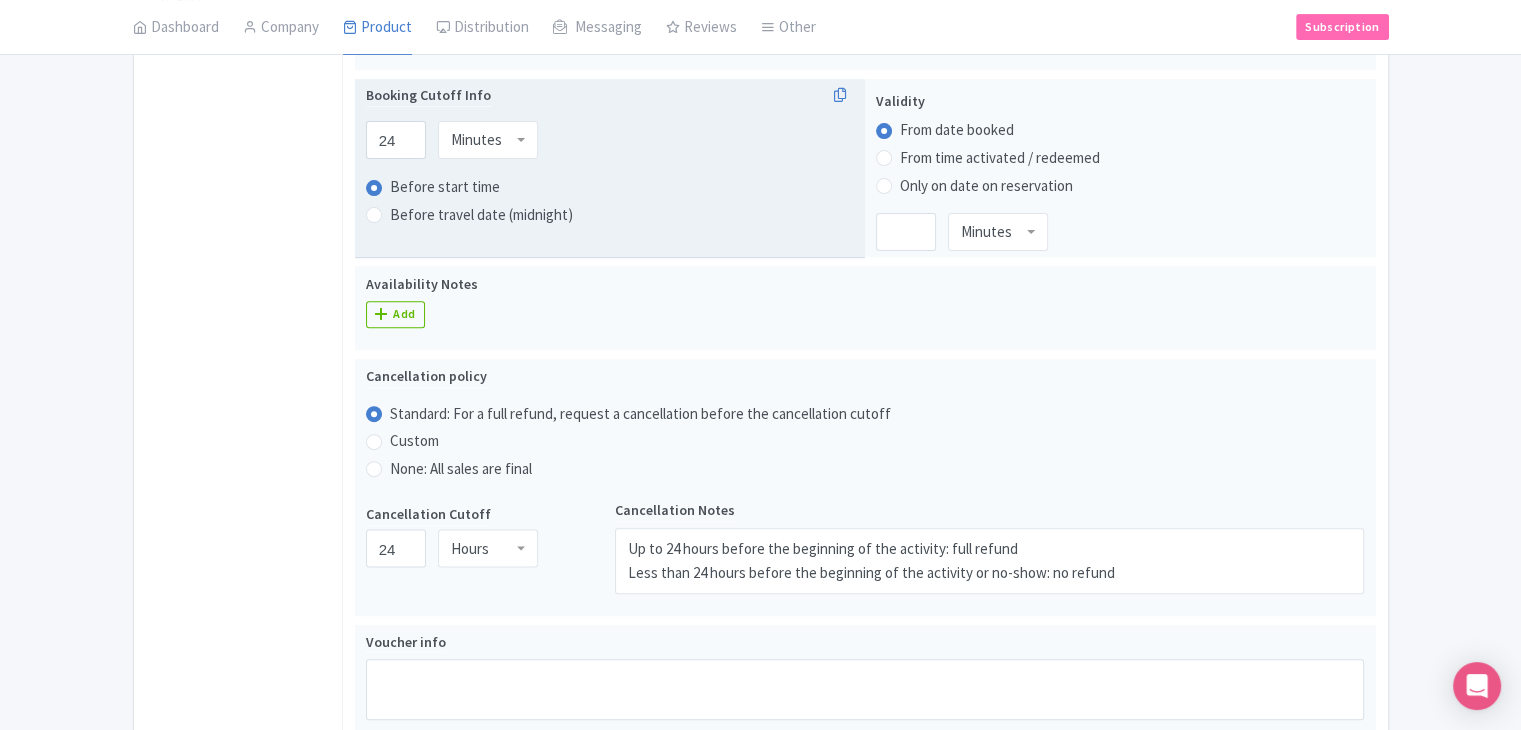 click on "Minutes" at bounding box center [476, 140] 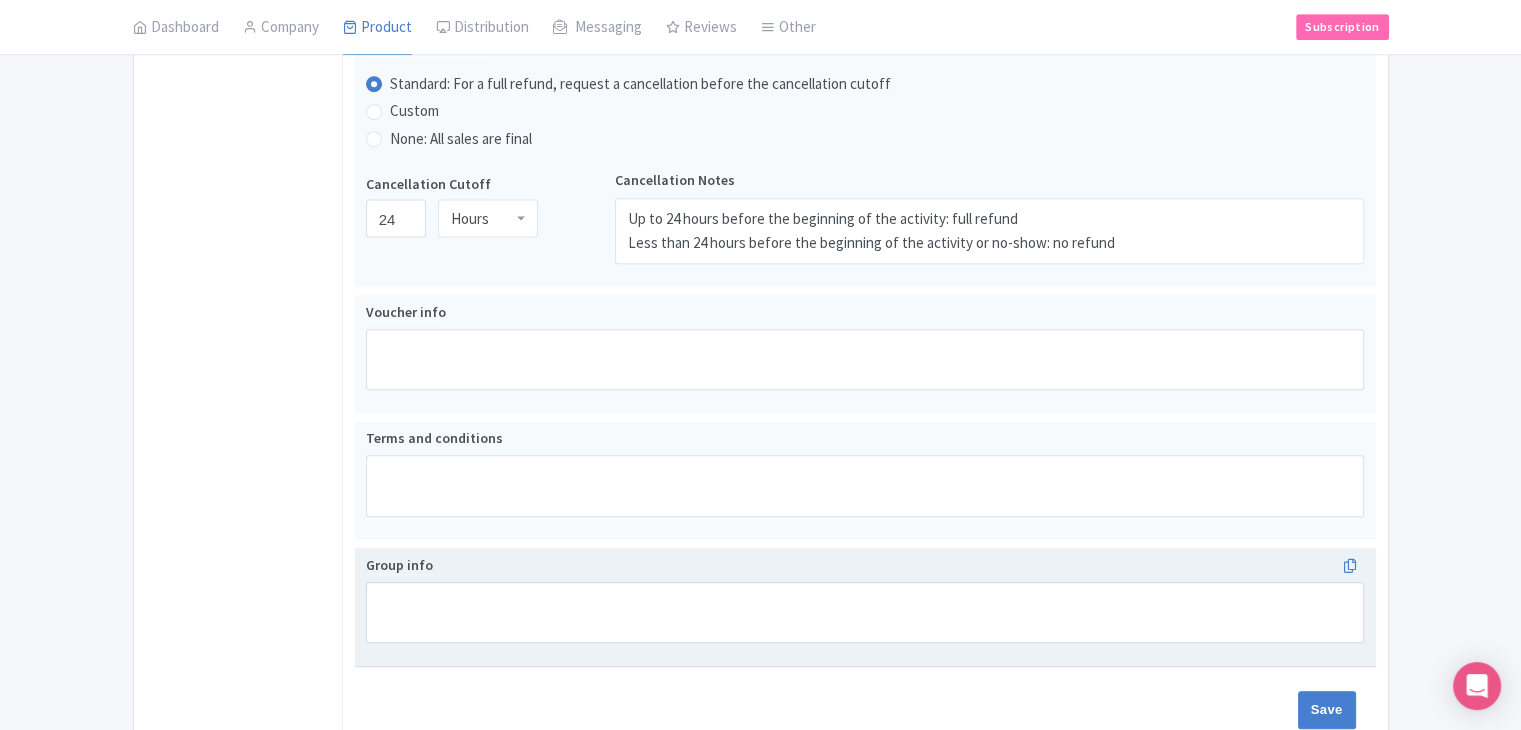 scroll, scrollTop: 1126, scrollLeft: 0, axis: vertical 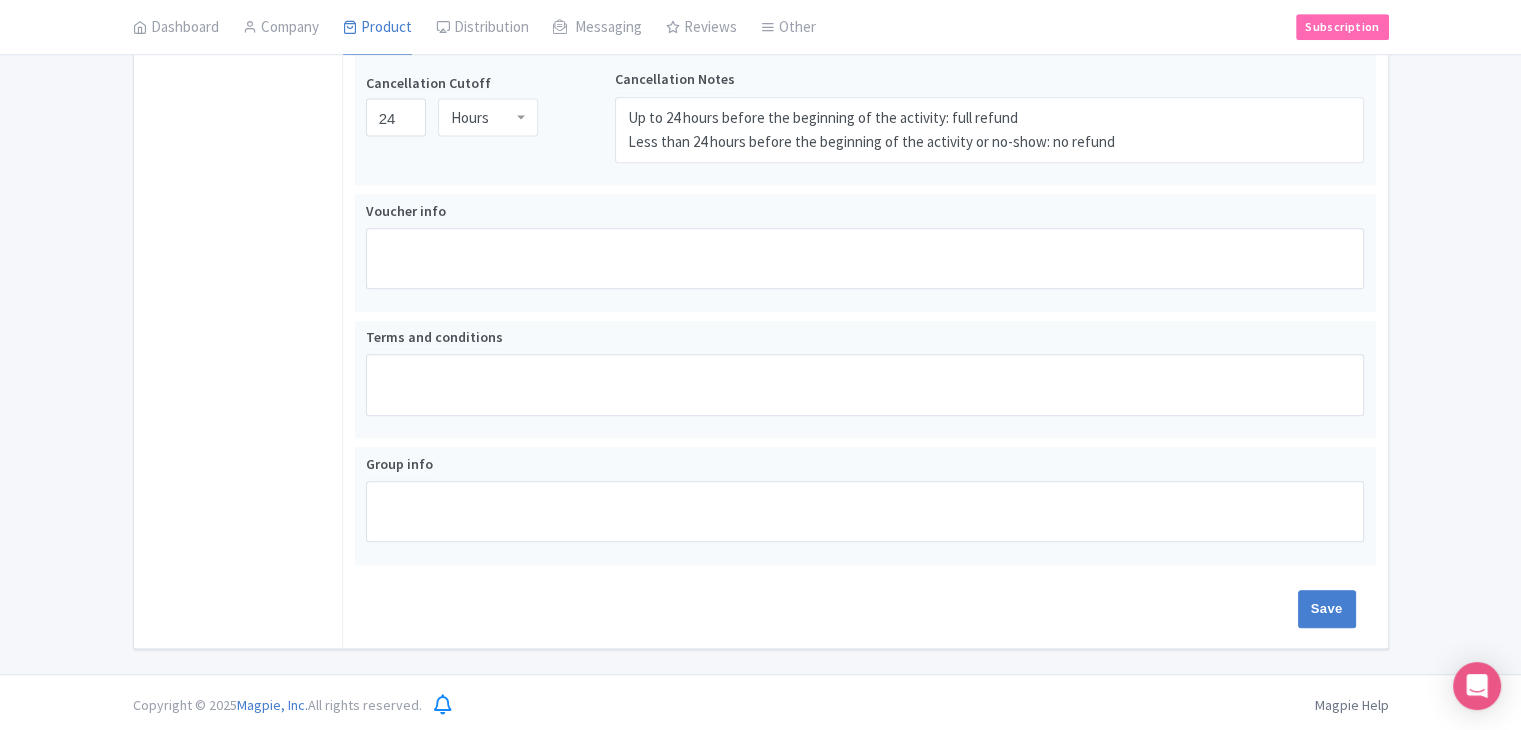 click on "Save" at bounding box center [865, 619] 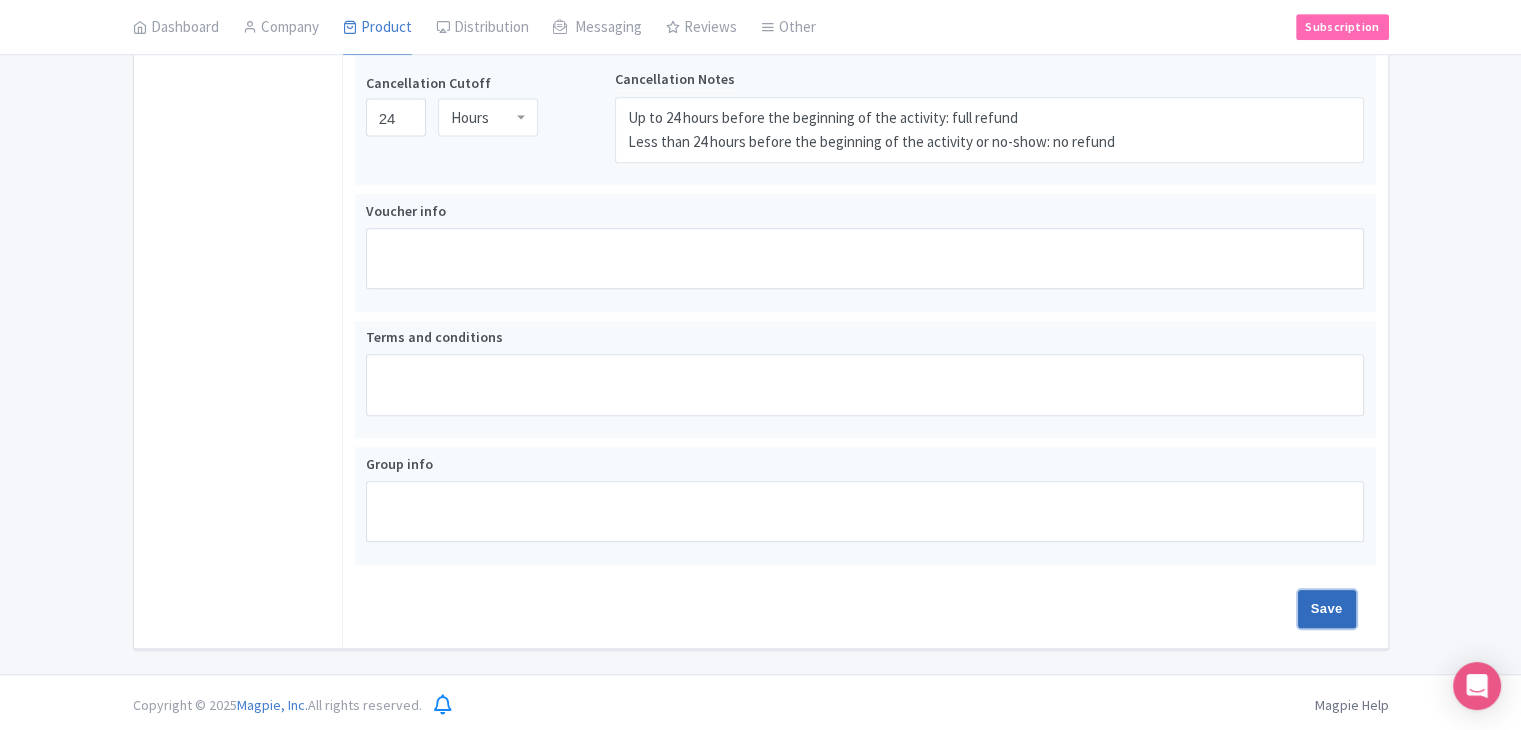 click on "Save" at bounding box center [1327, 609] 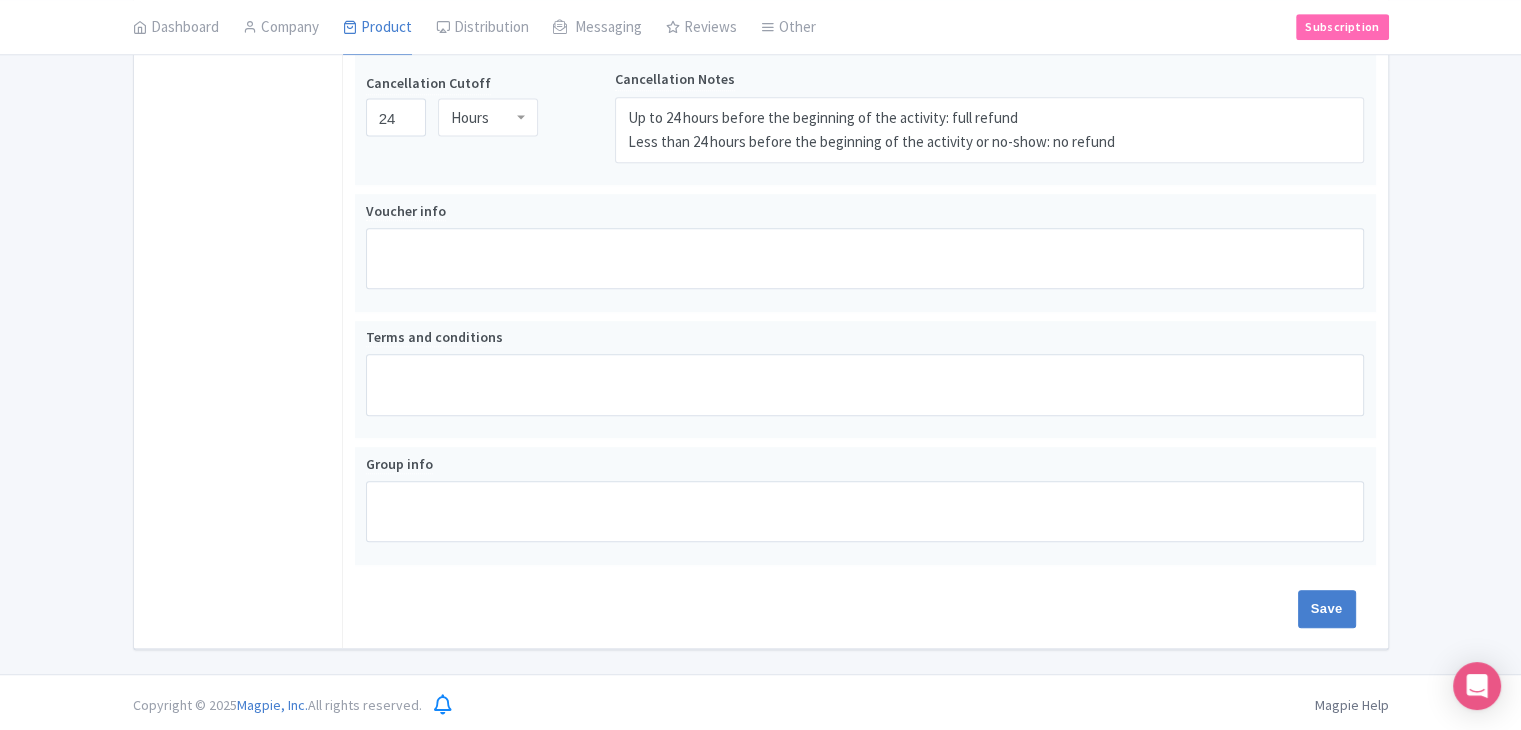 type on "Saving..." 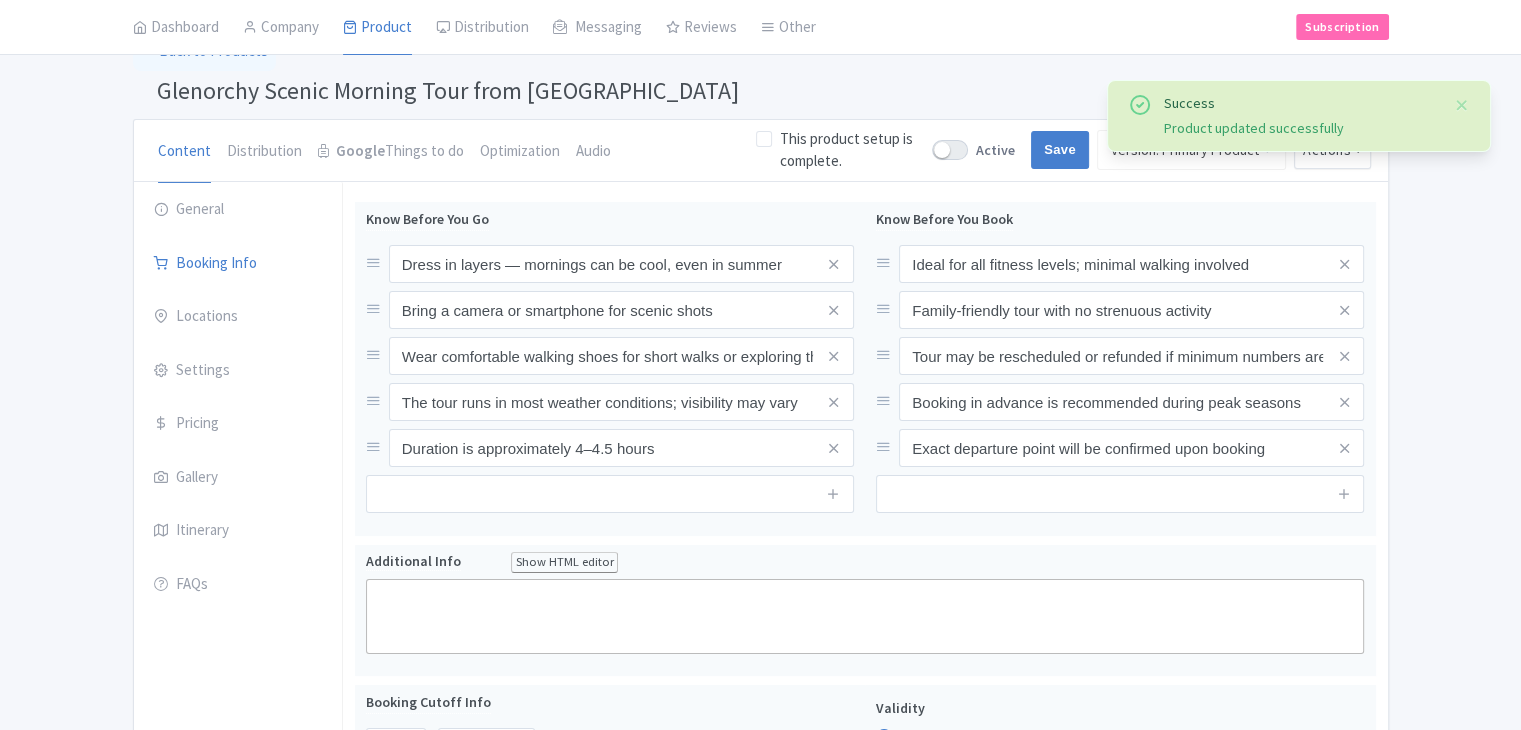 scroll, scrollTop: 112, scrollLeft: 0, axis: vertical 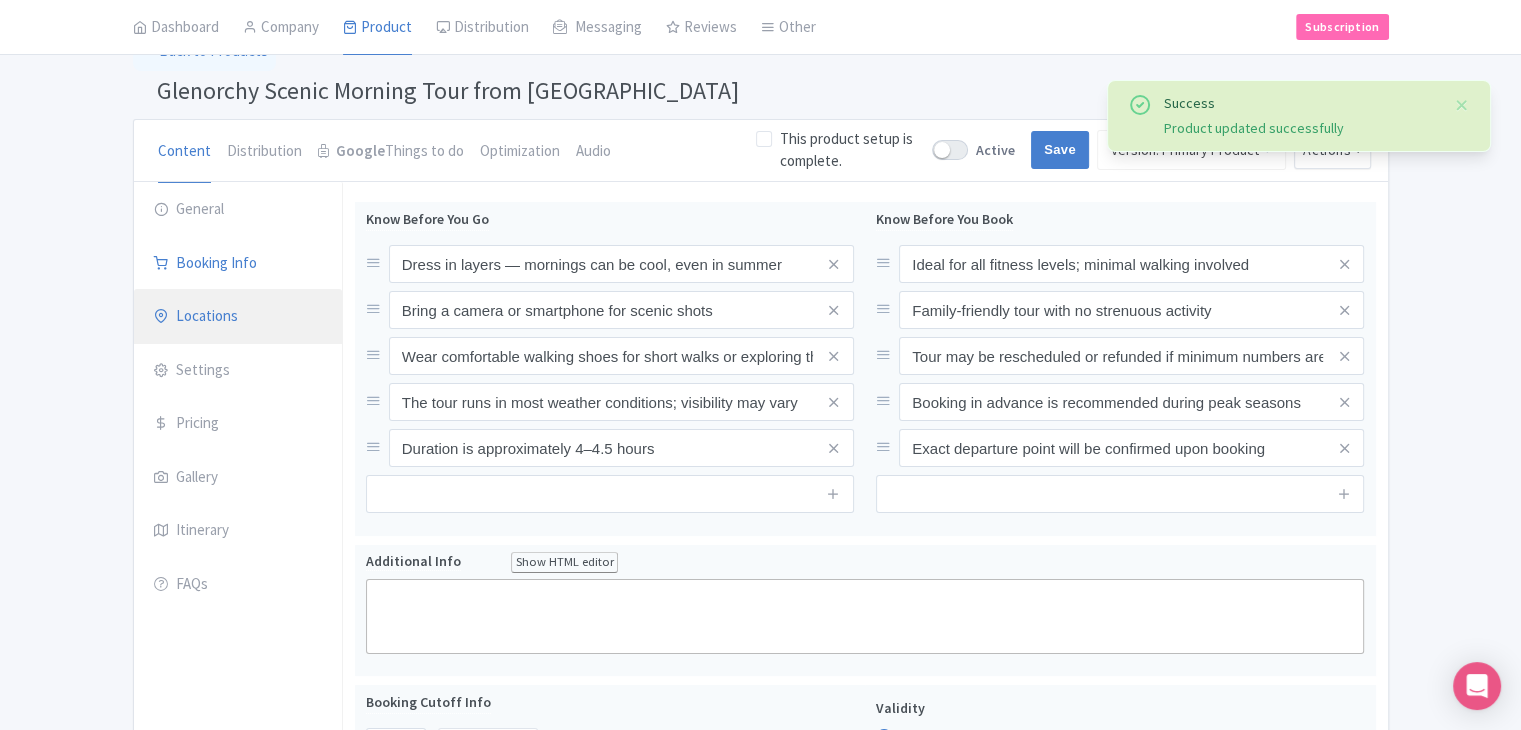 click on "Locations" at bounding box center [238, 317] 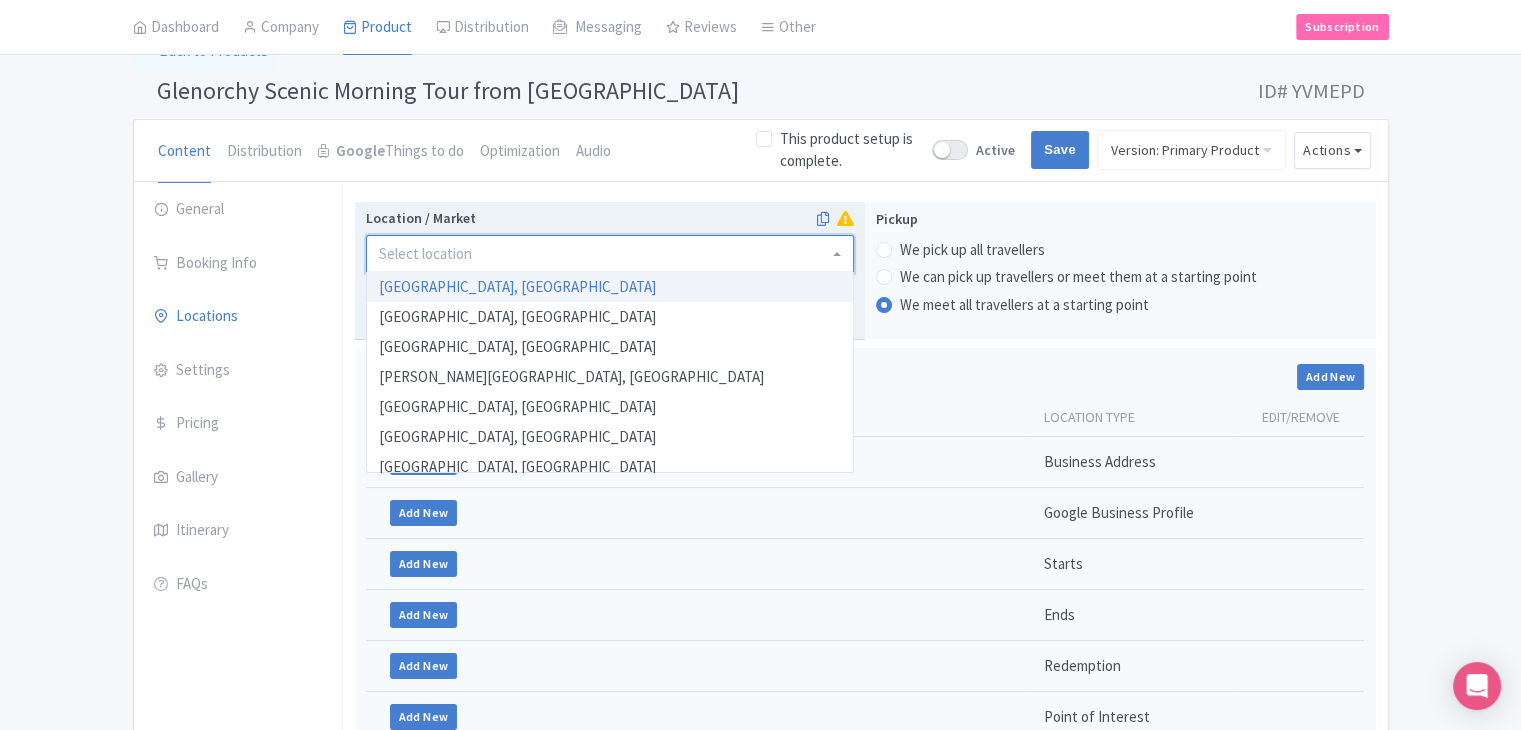 click at bounding box center (610, 254) 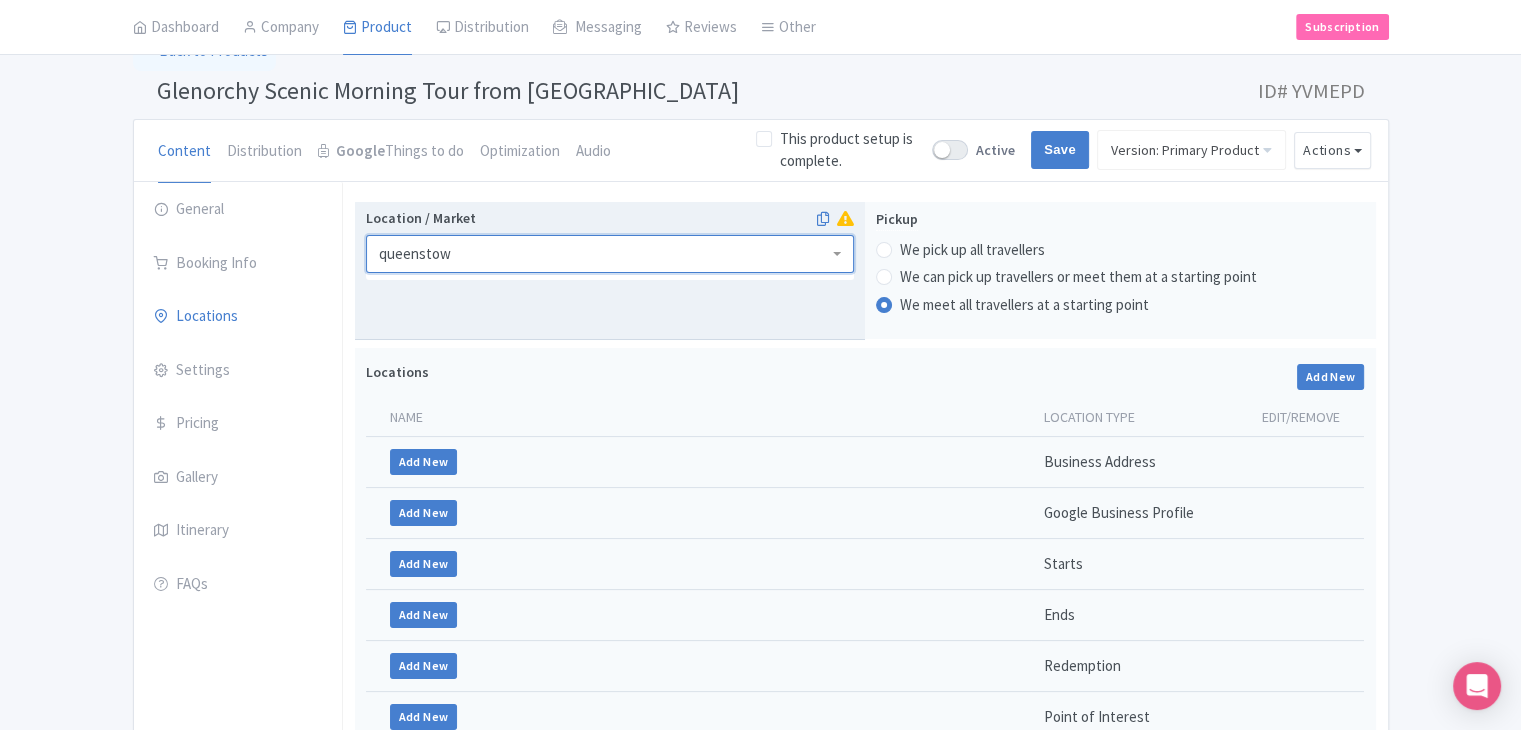 type on "queenstown" 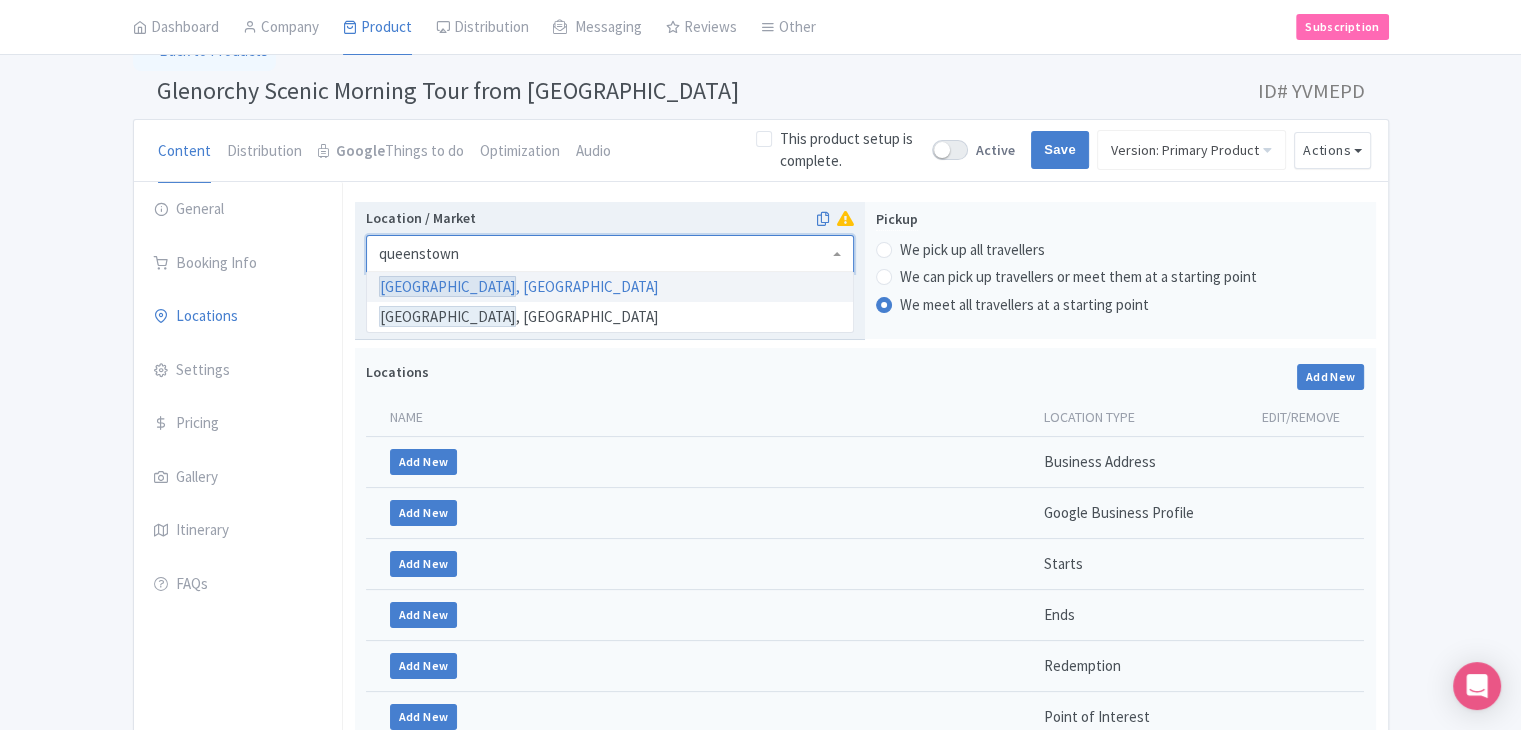 type 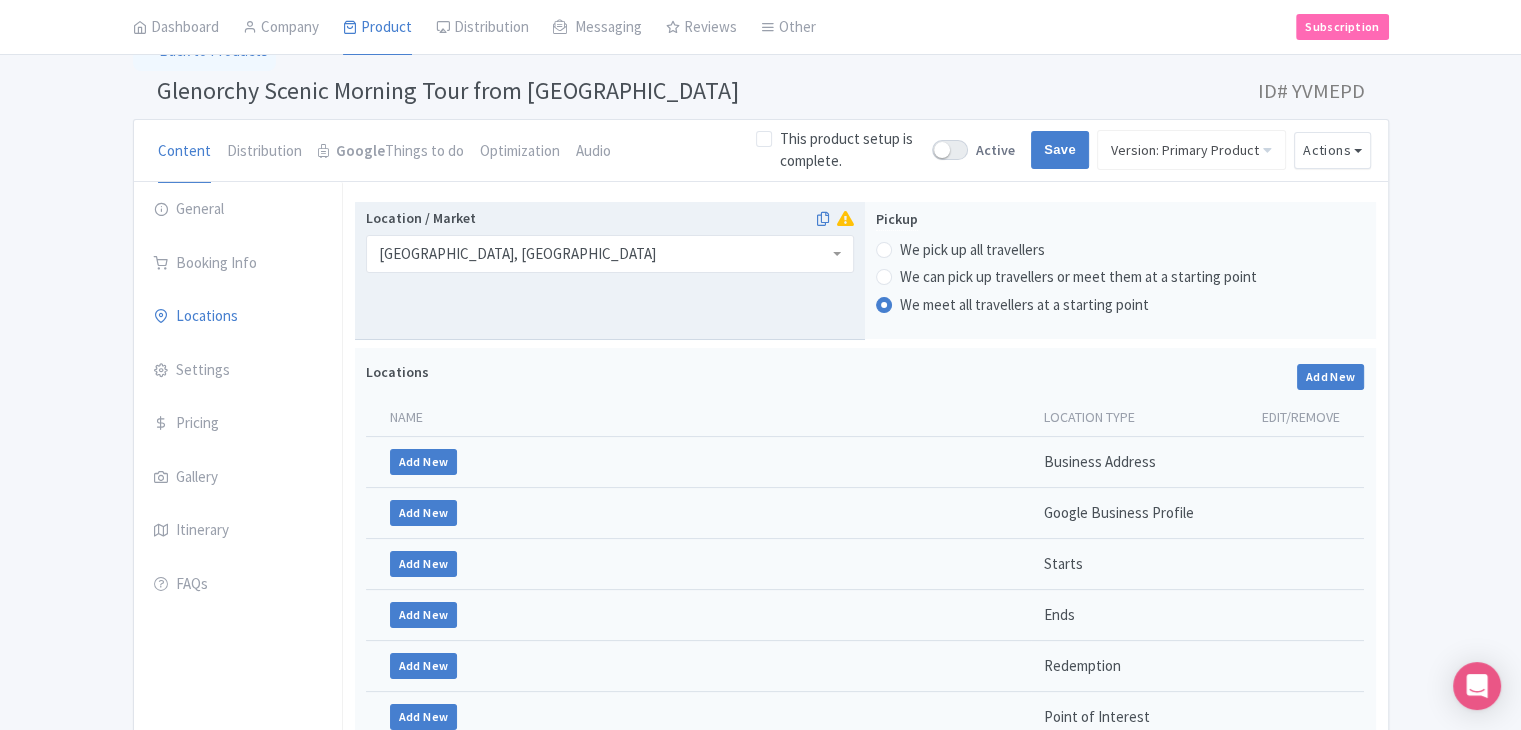 scroll, scrollTop: 0, scrollLeft: 0, axis: both 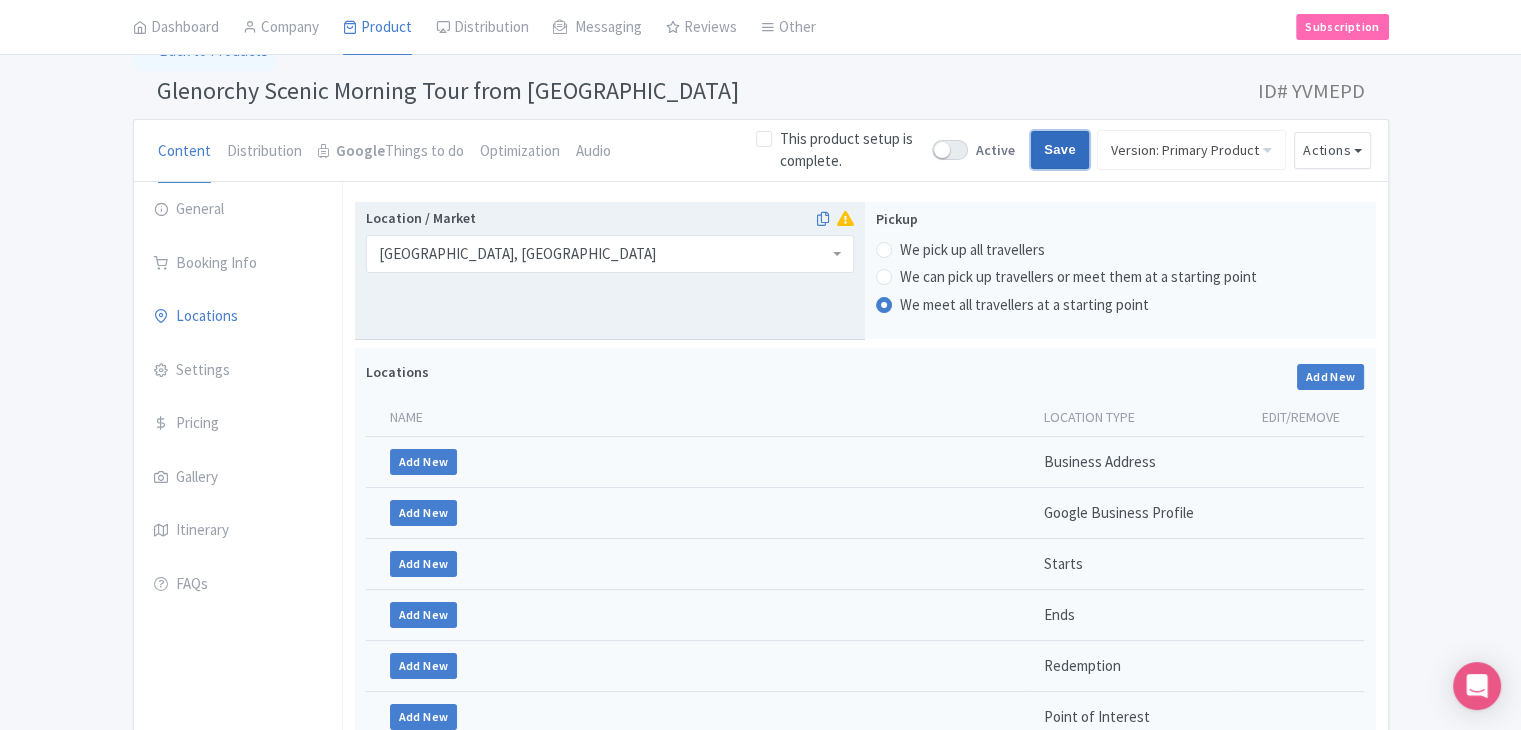 click on "Save" at bounding box center [1060, 150] 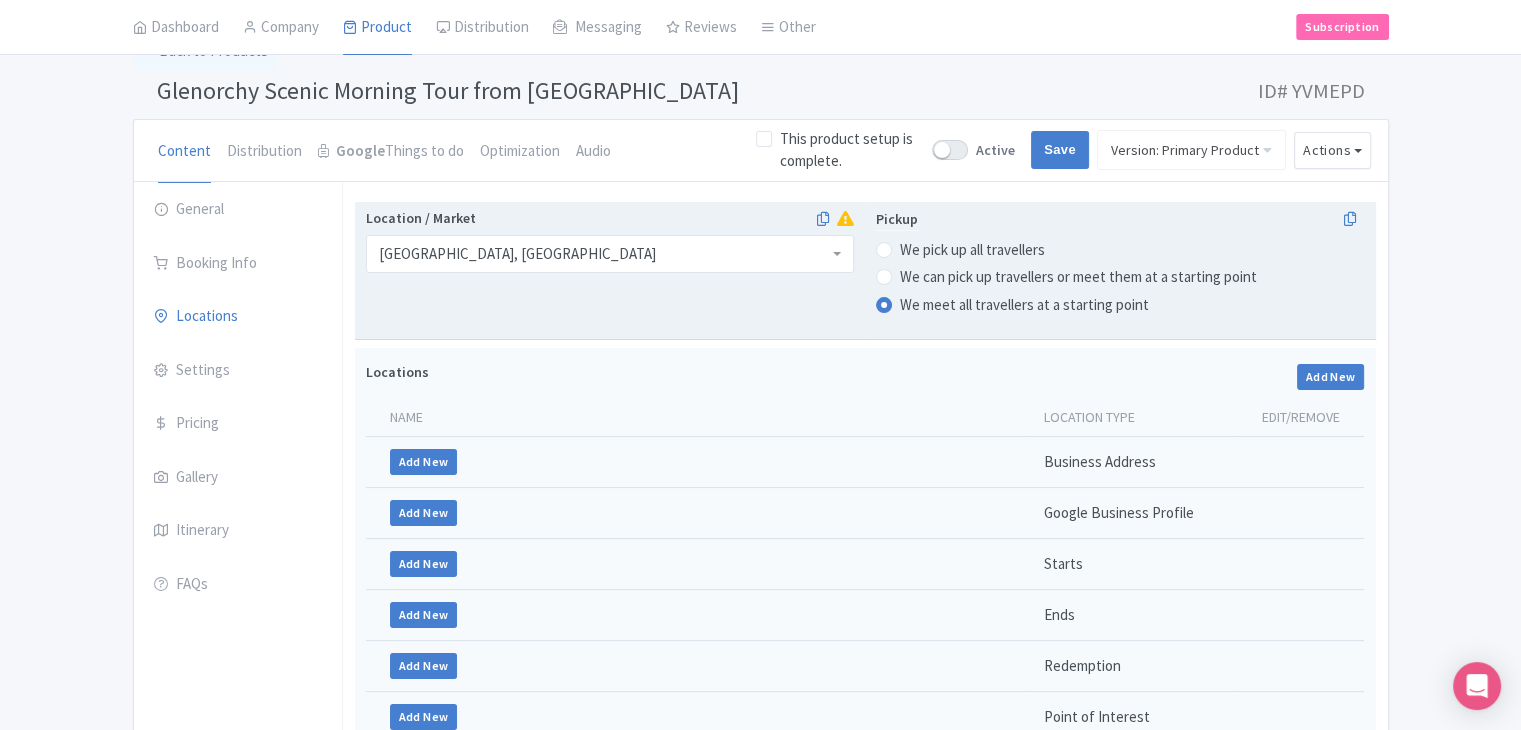 type on "Saving..." 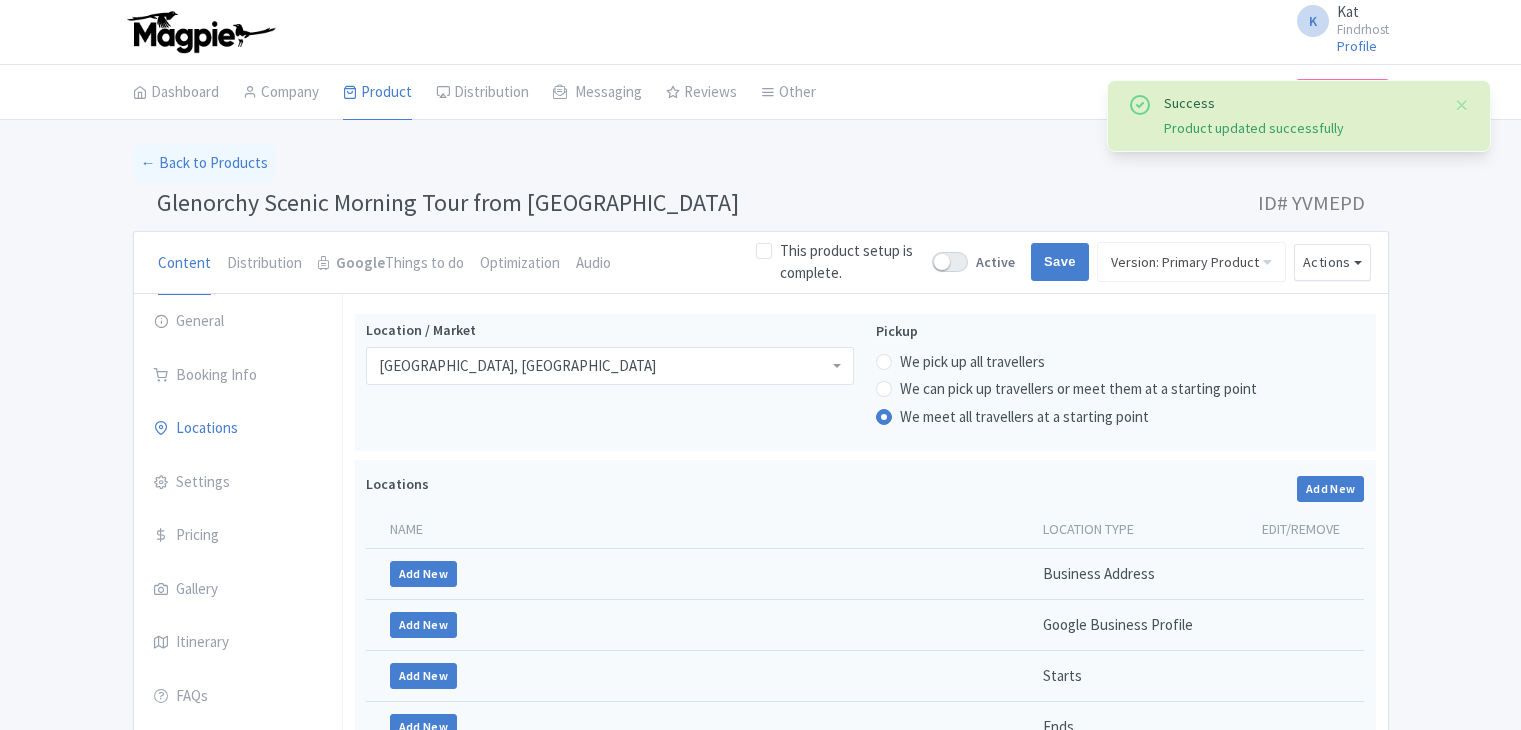 click on "Add New" at bounding box center (424, 574) 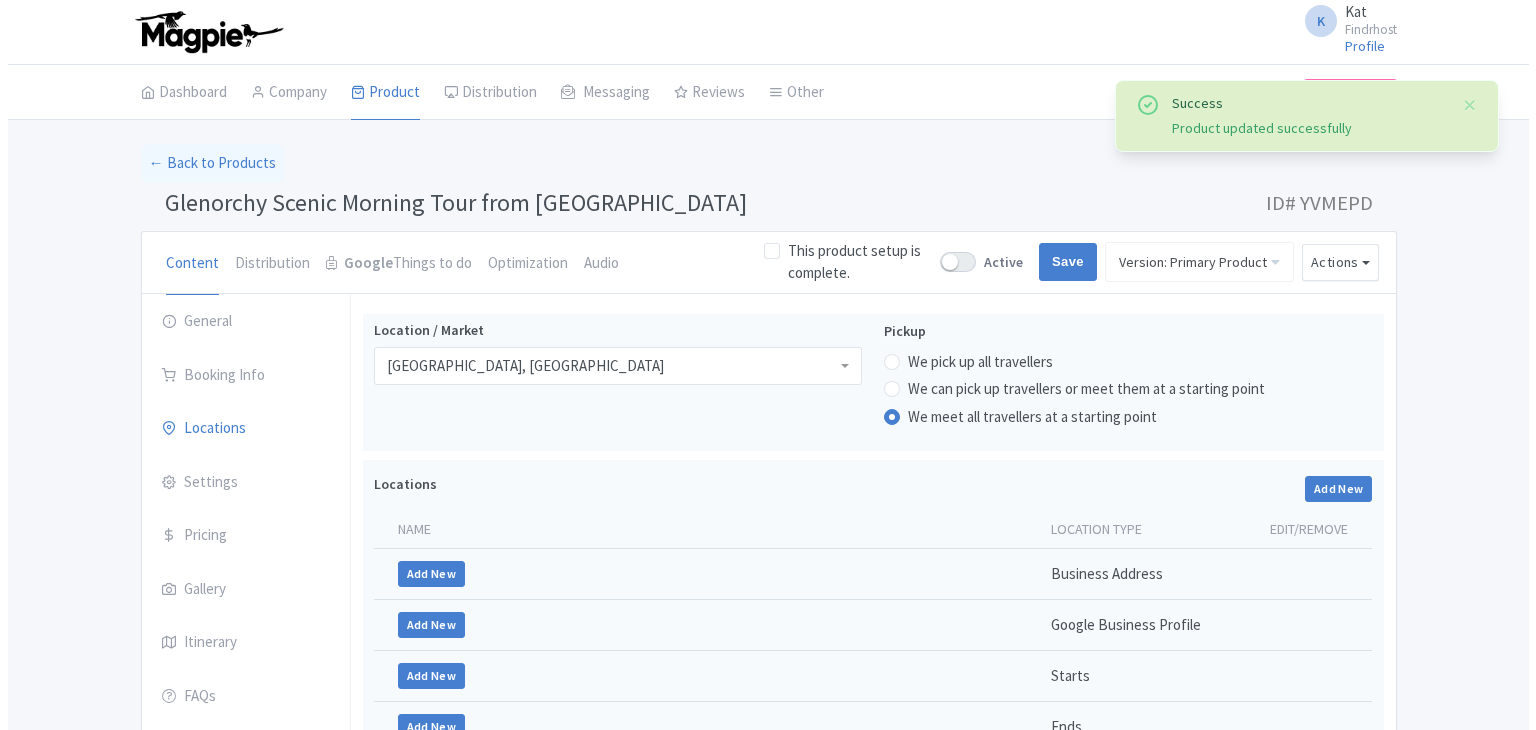 scroll, scrollTop: 312, scrollLeft: 0, axis: vertical 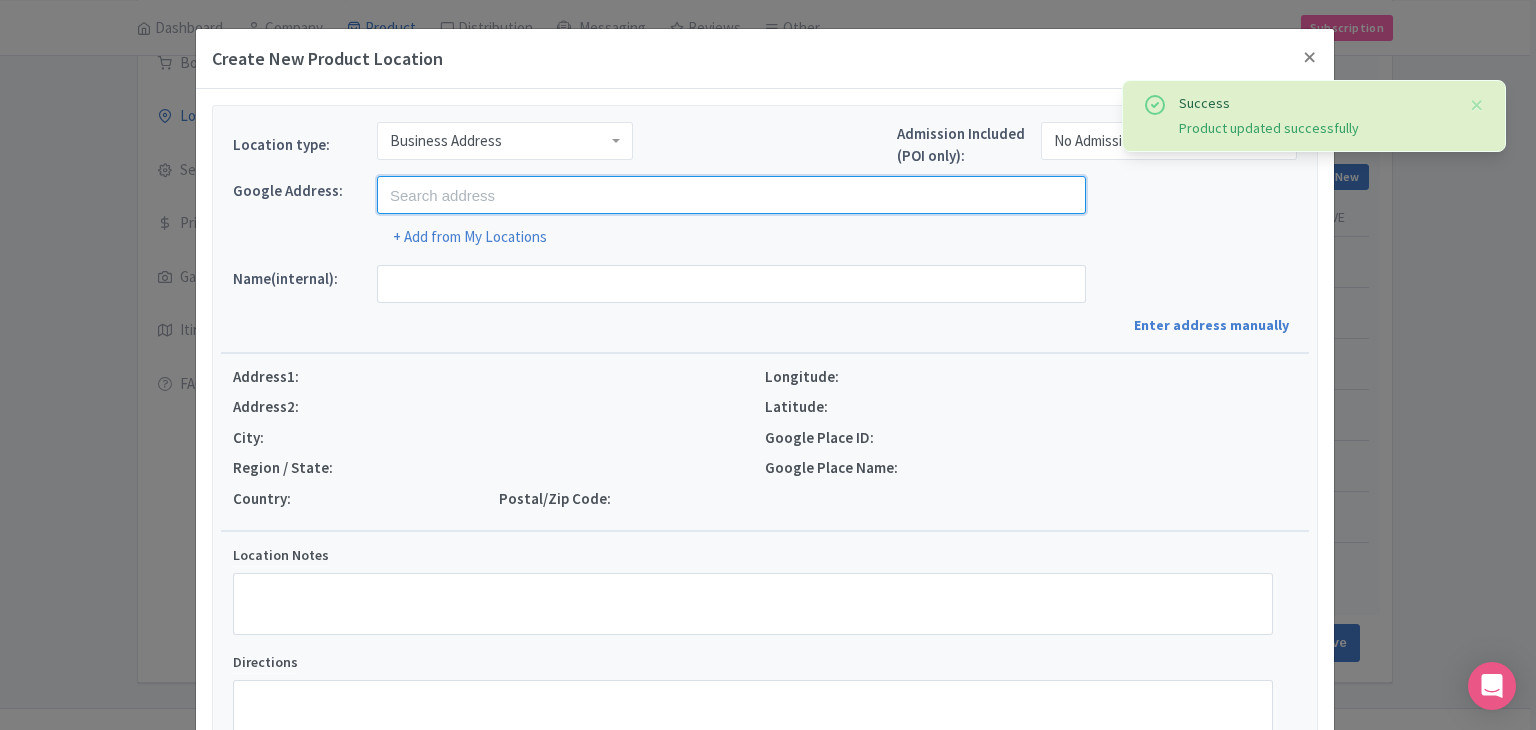 click at bounding box center [731, 195] 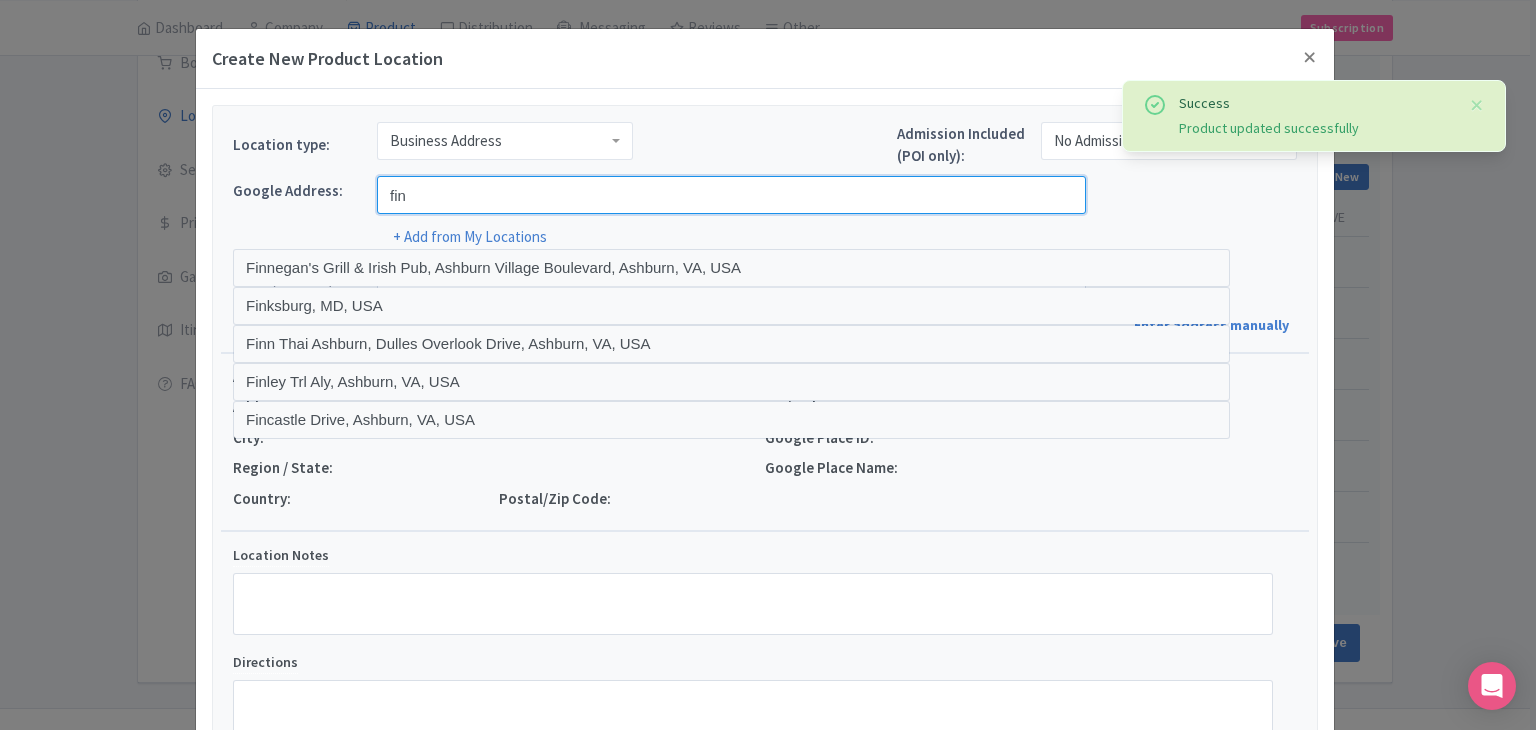 type on "Findrhost, [GEOGRAPHIC_DATA], [GEOGRAPHIC_DATA], [GEOGRAPHIC_DATA]" 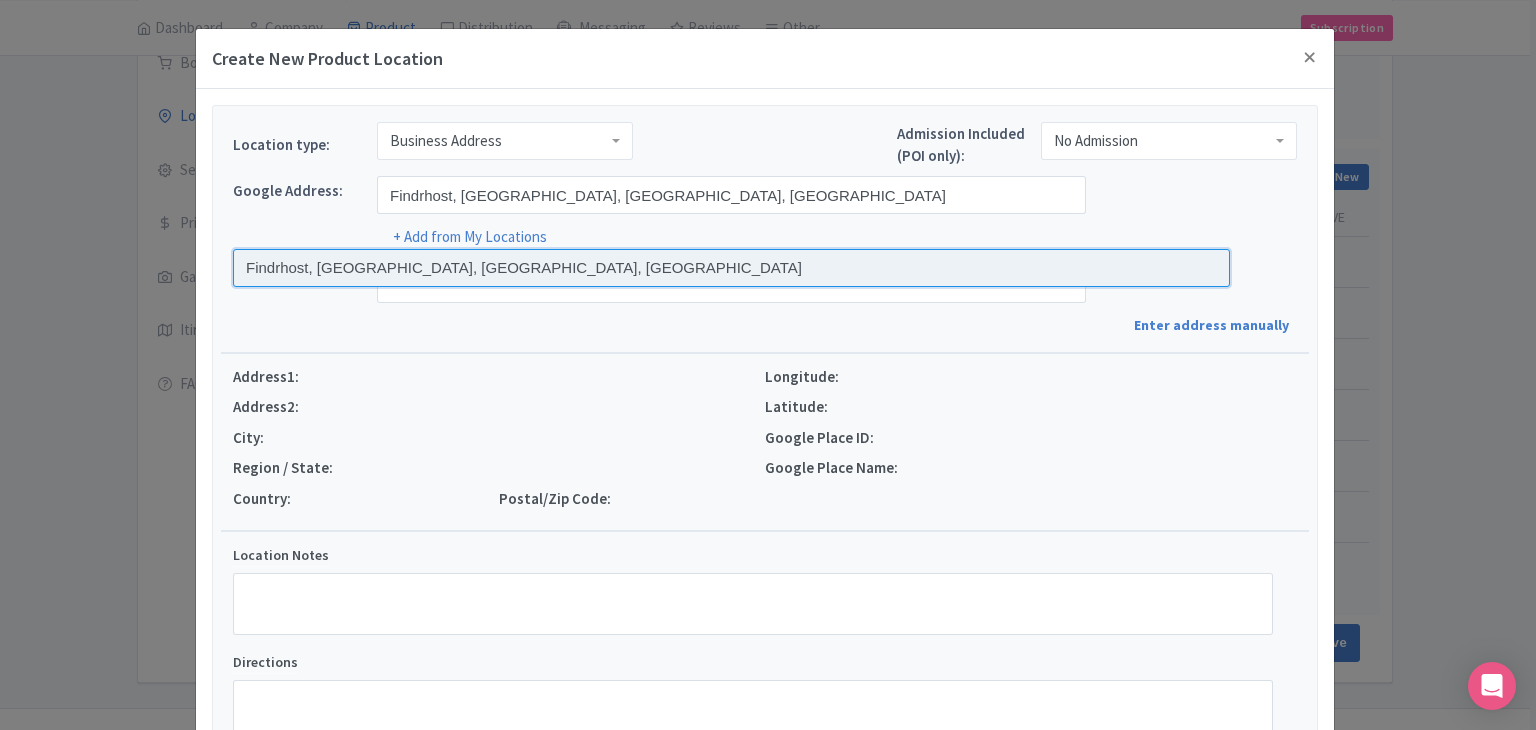click at bounding box center (731, 268) 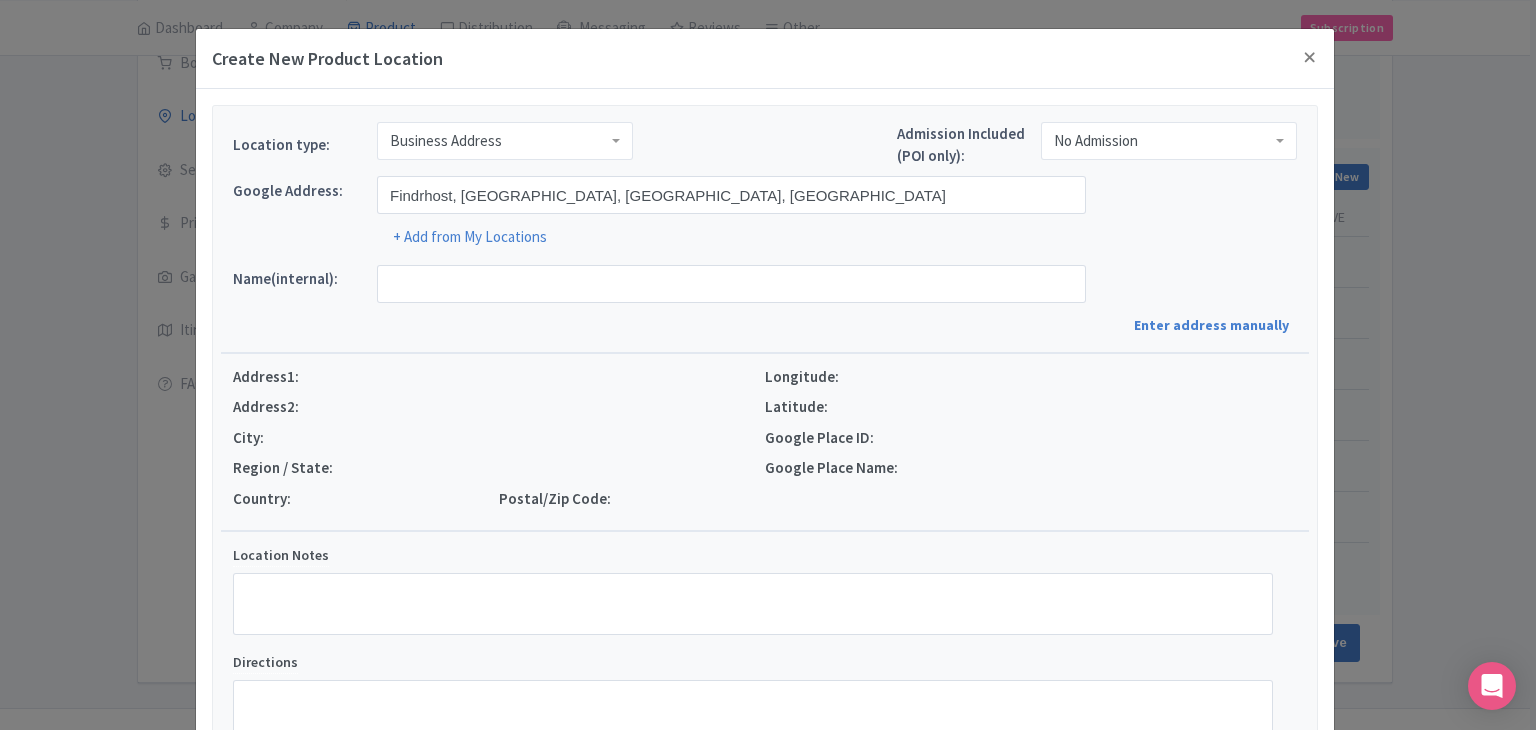 type on "Findrhost, [STREET_ADDRESS]" 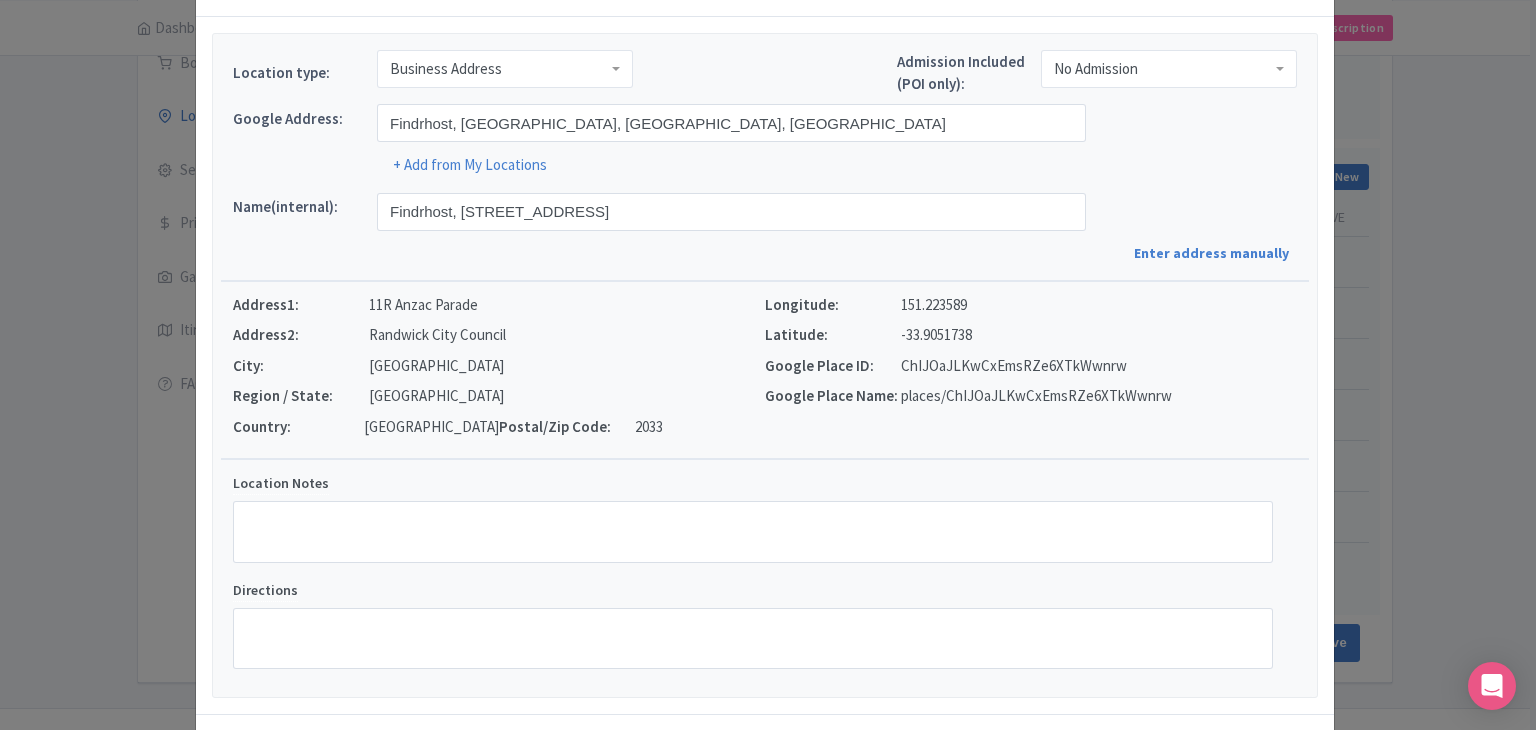 scroll, scrollTop: 152, scrollLeft: 0, axis: vertical 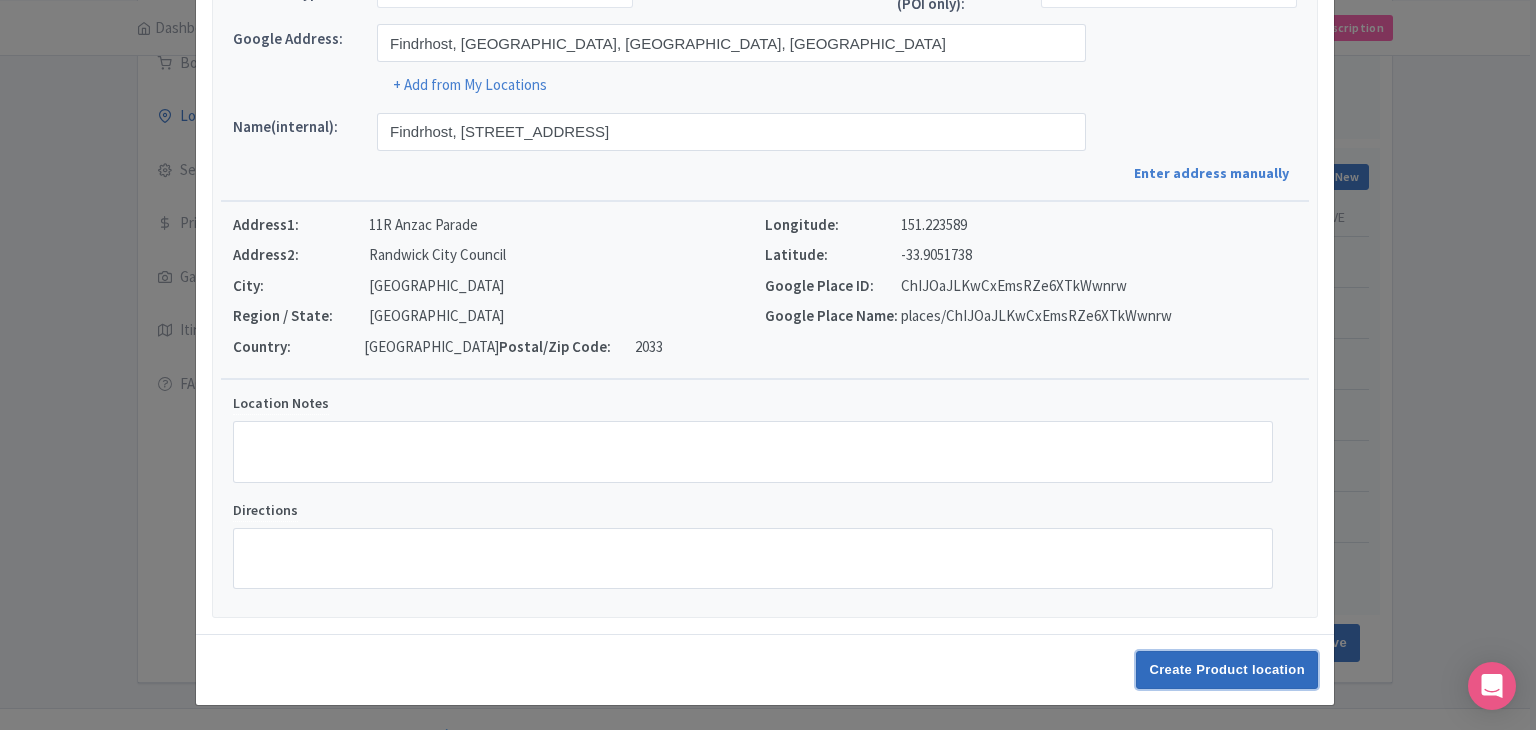 click on "Create Product location" at bounding box center (1227, 670) 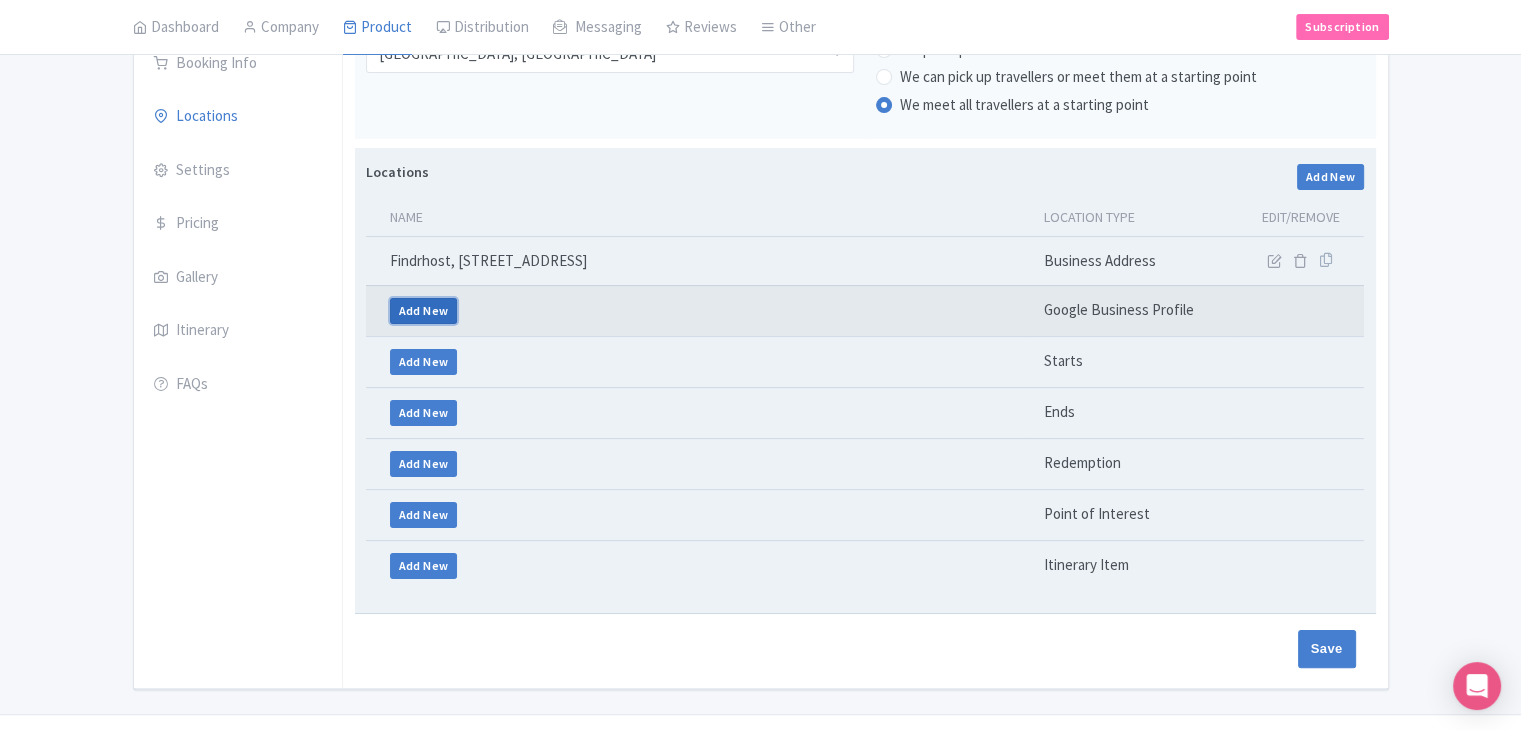 click on "Add New" at bounding box center [424, 311] 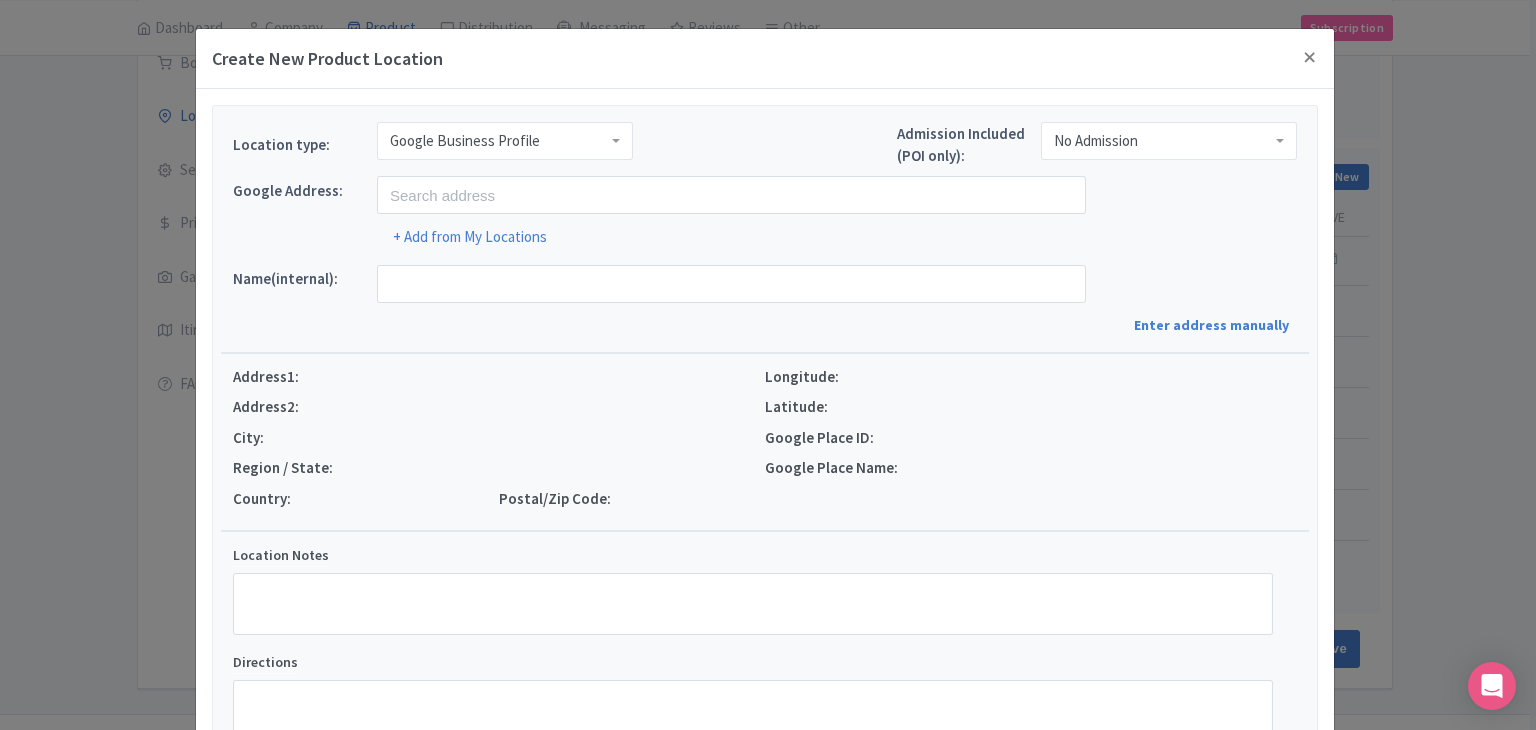 click on "Google Business Profile" at bounding box center [505, 141] 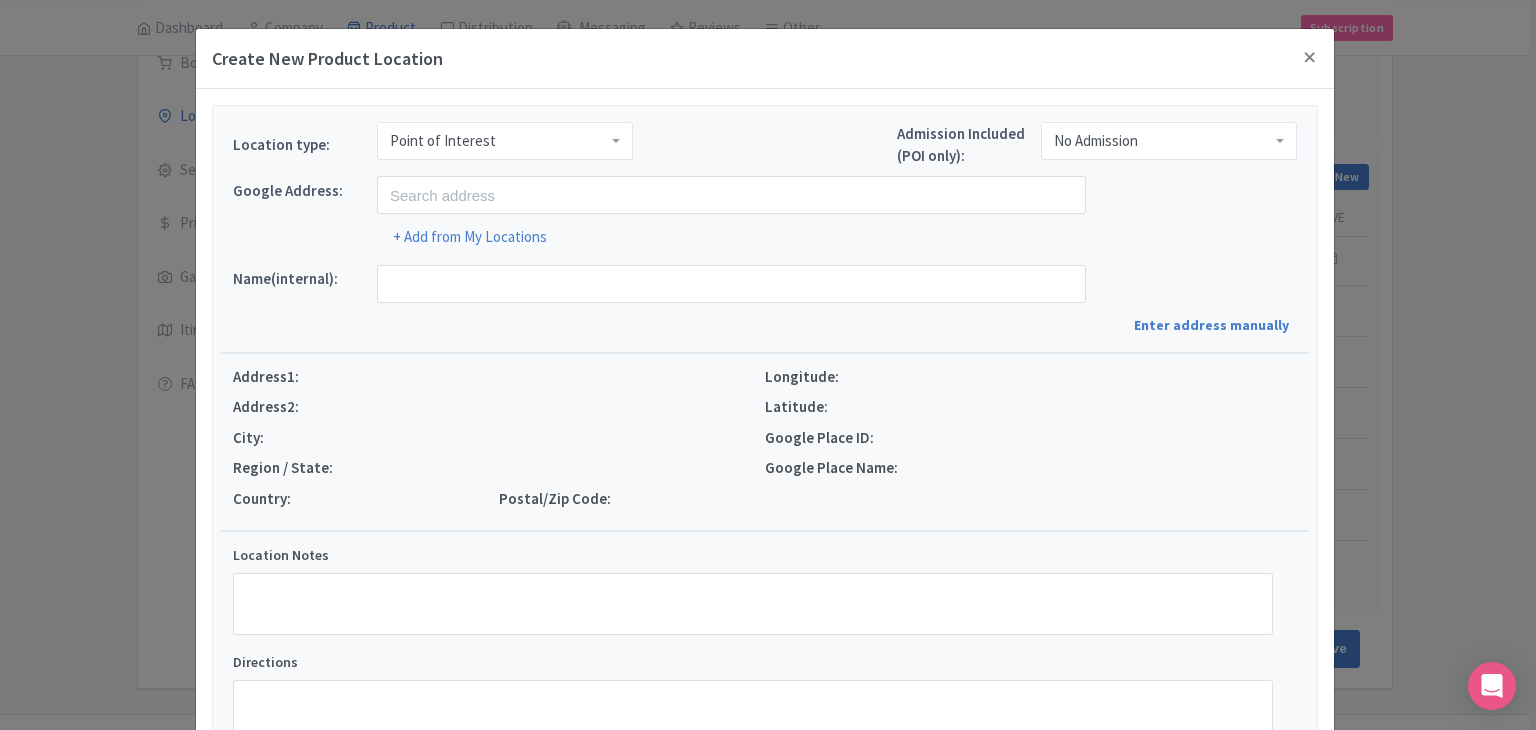 scroll, scrollTop: 0, scrollLeft: 0, axis: both 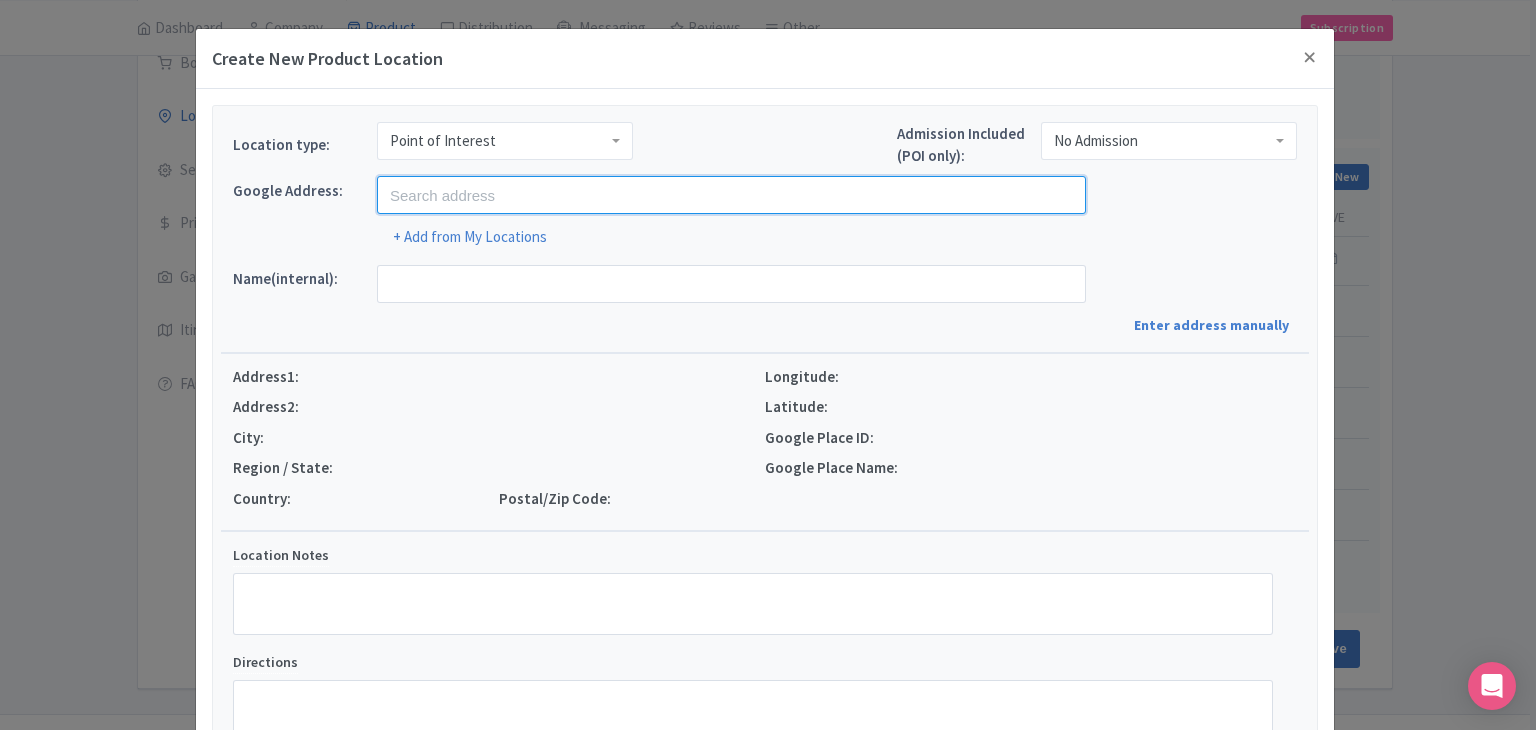 click at bounding box center (731, 195) 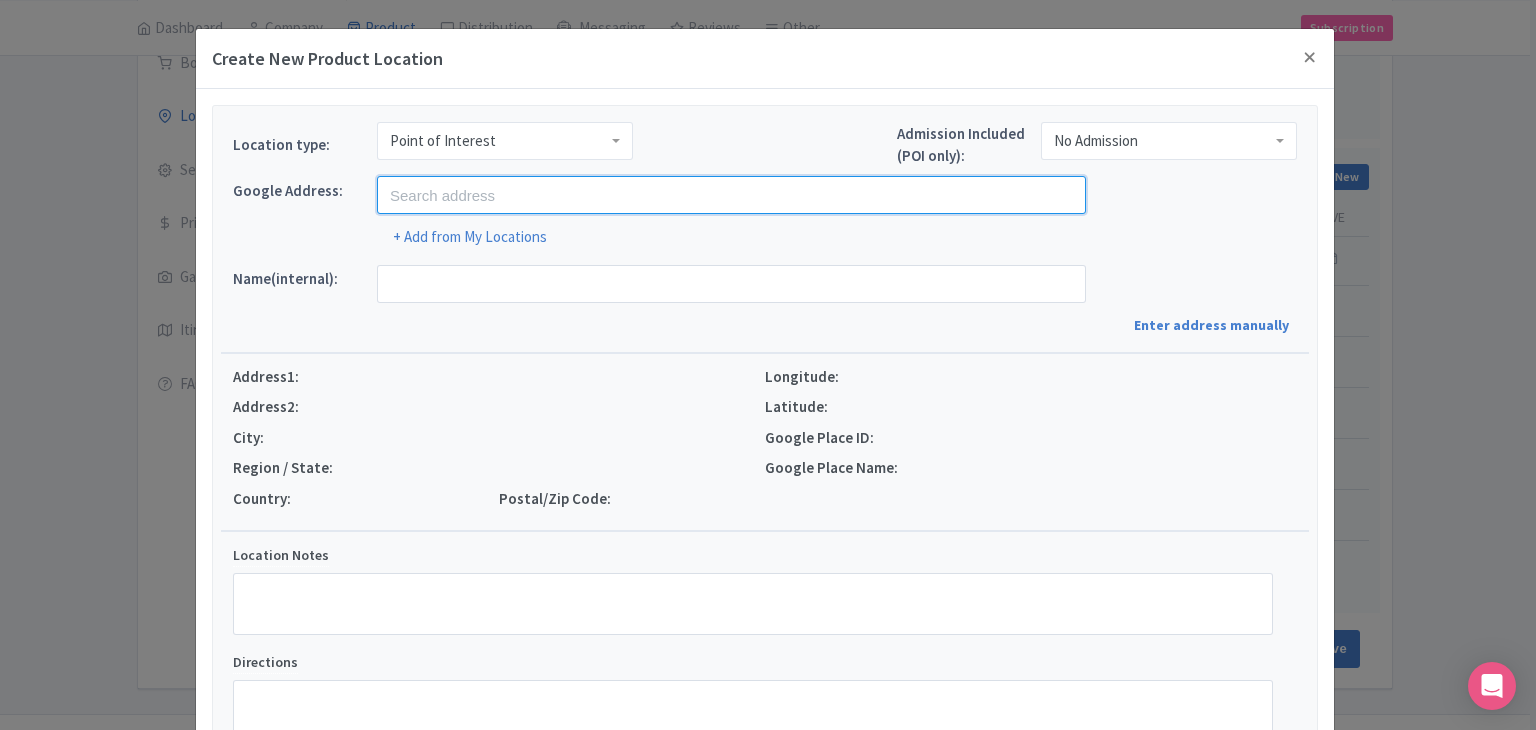 paste on "Lake Wakatipu" 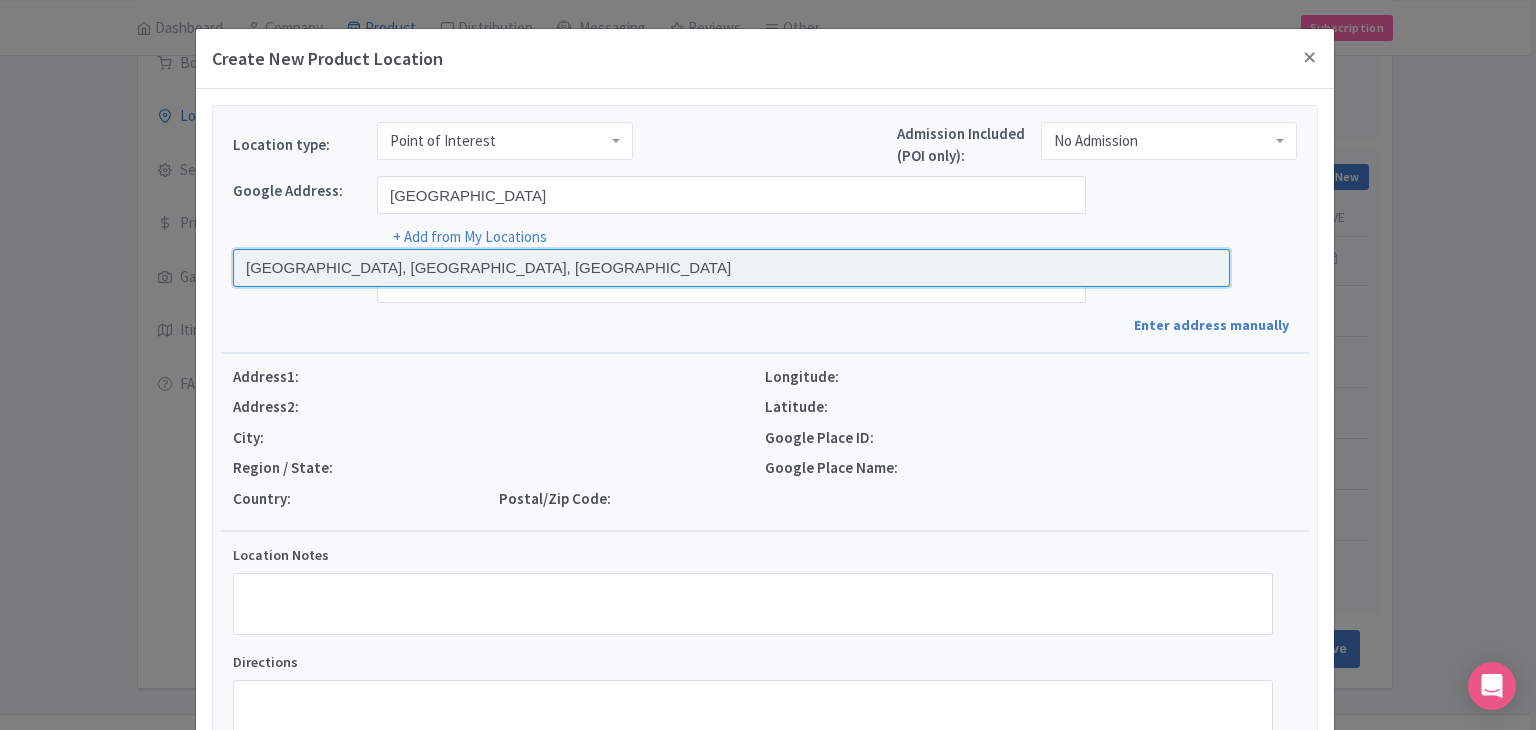 click at bounding box center [731, 268] 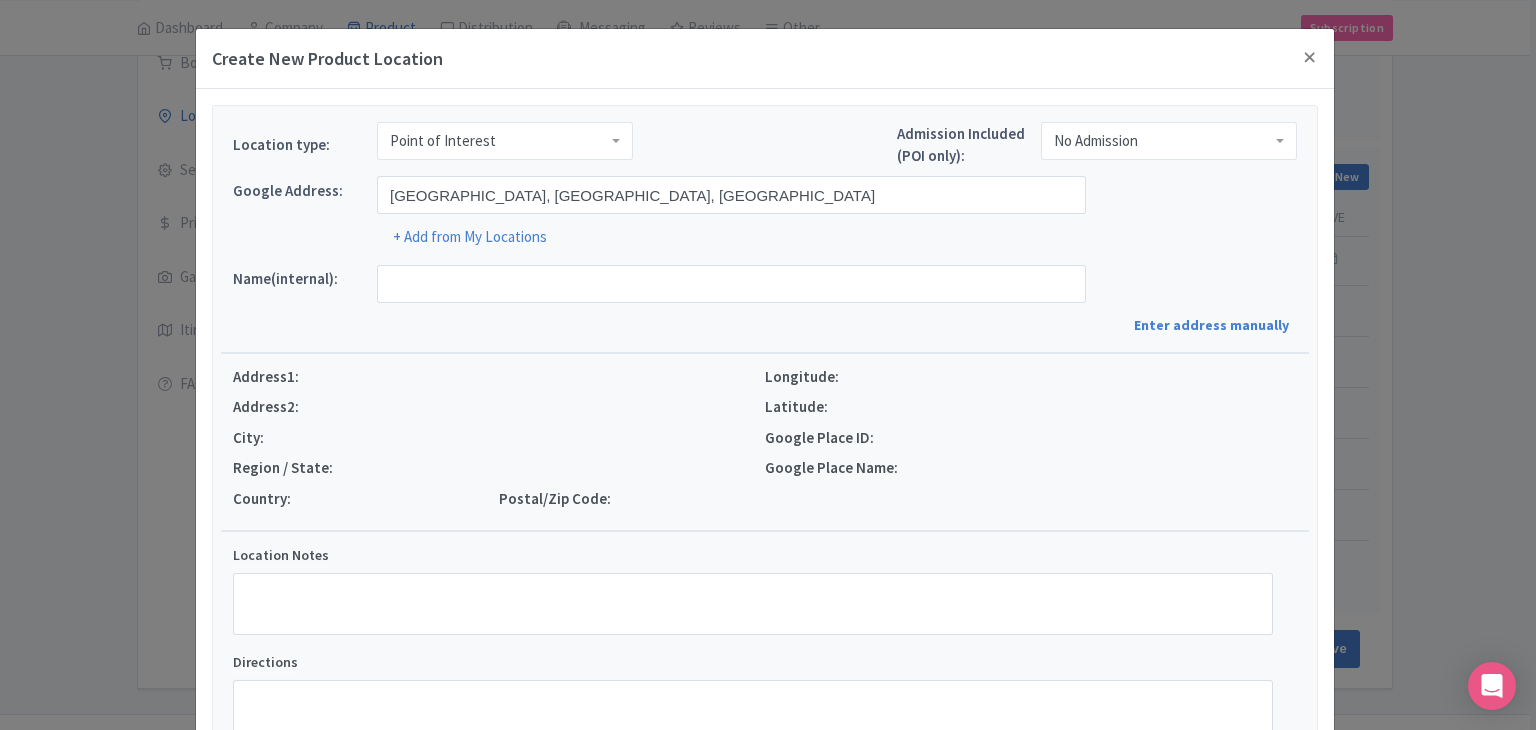 type on "[GEOGRAPHIC_DATA], [GEOGRAPHIC_DATA], [GEOGRAPHIC_DATA], [GEOGRAPHIC_DATA]" 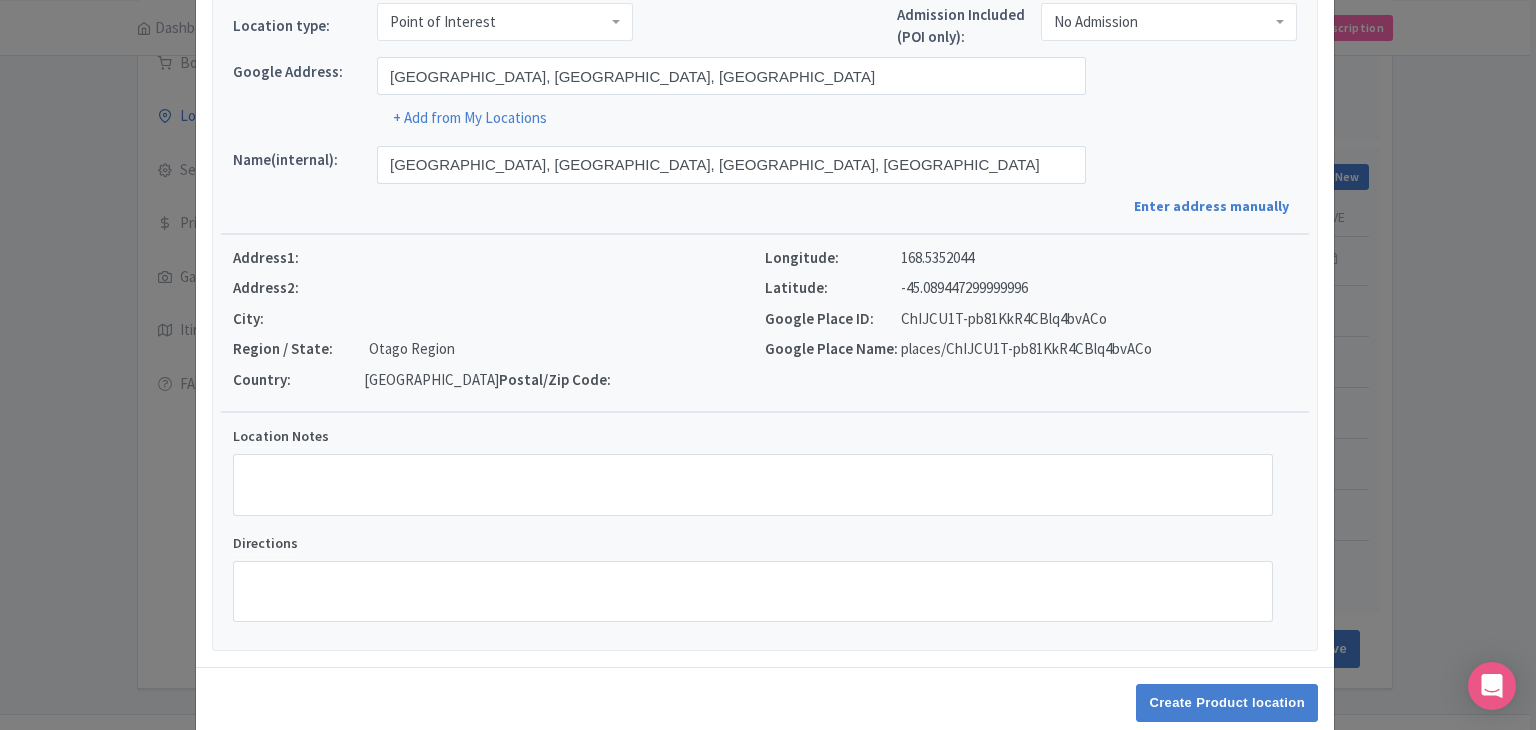 scroll, scrollTop: 152, scrollLeft: 0, axis: vertical 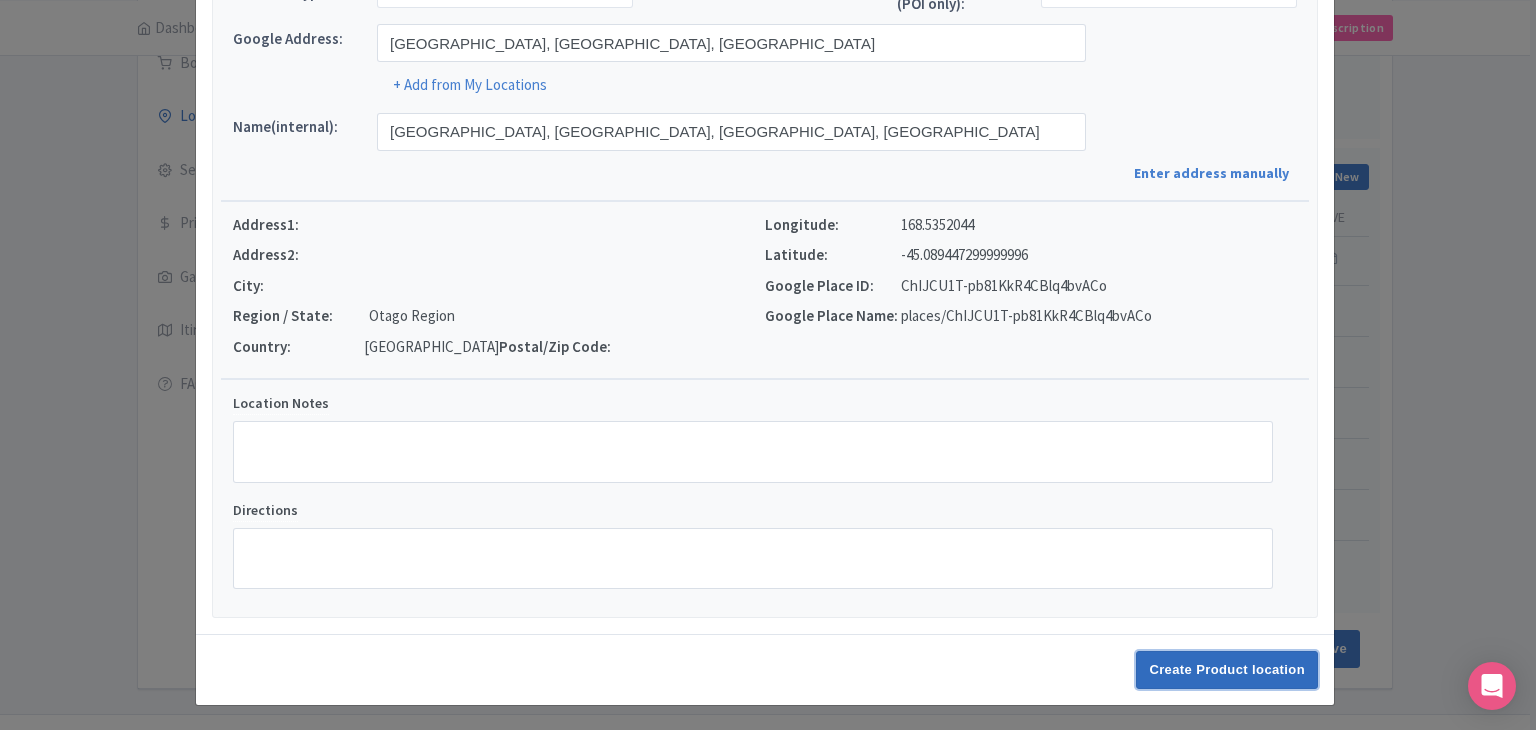 click on "Create Product location" at bounding box center (1227, 670) 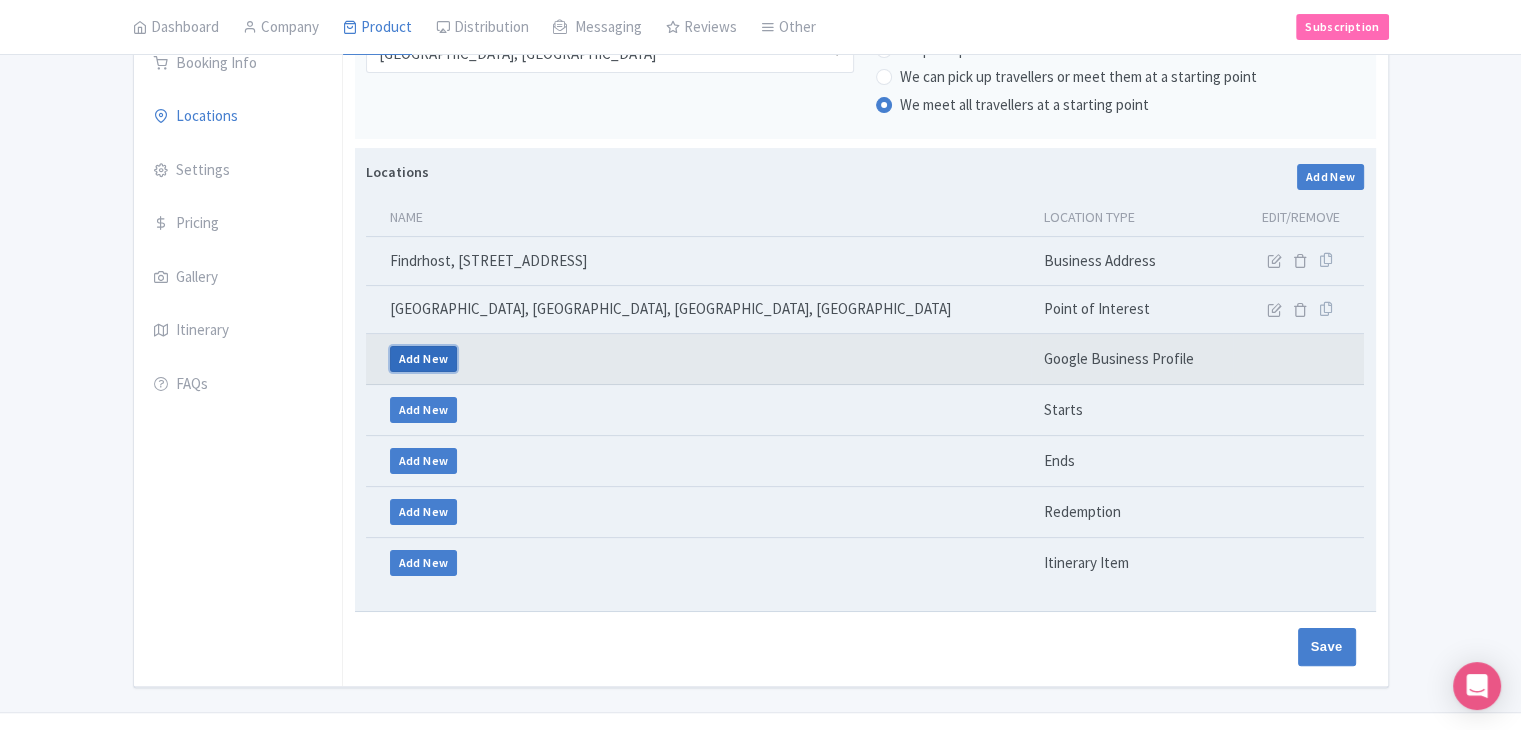 click on "Add New" at bounding box center [424, 359] 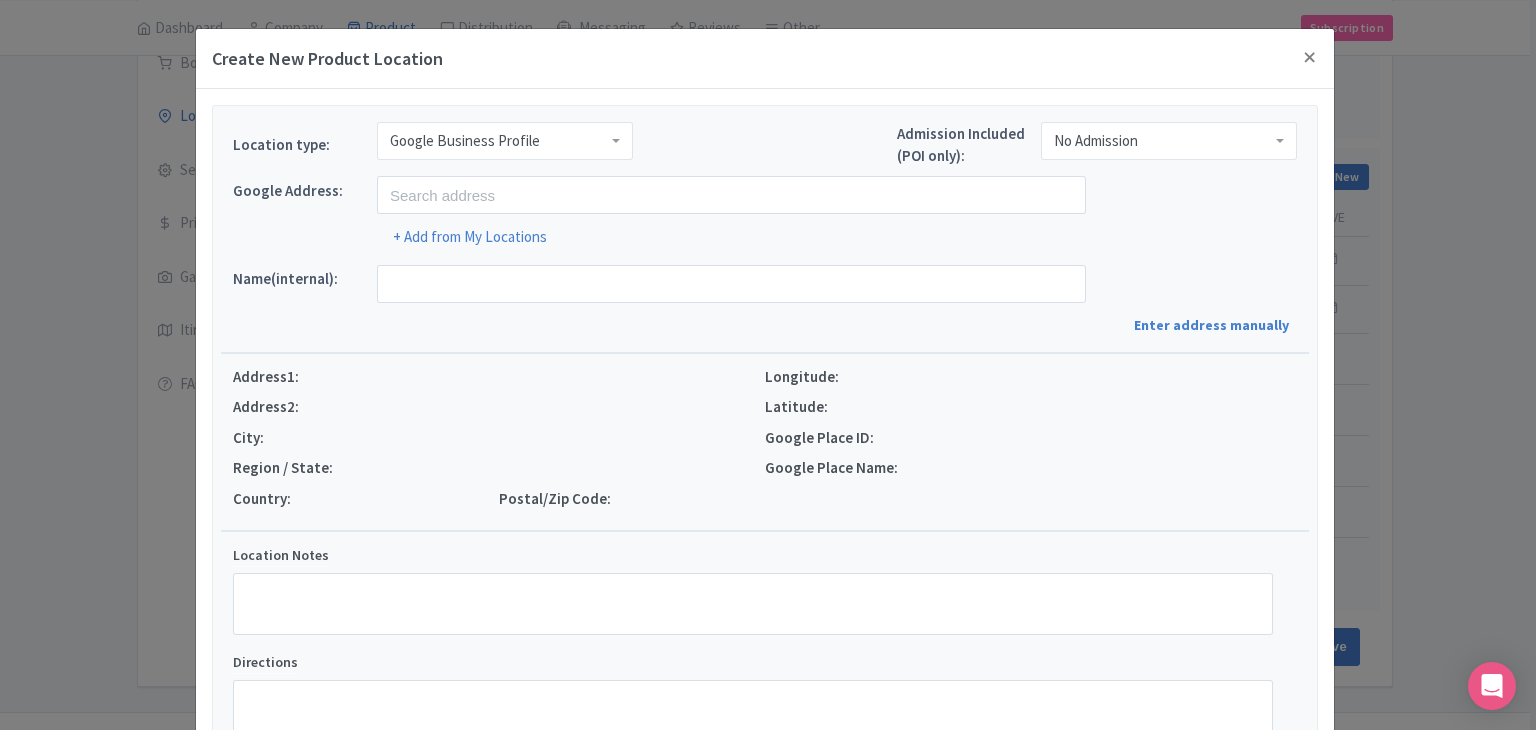 click on "Google Business Profile" at bounding box center (465, 141) 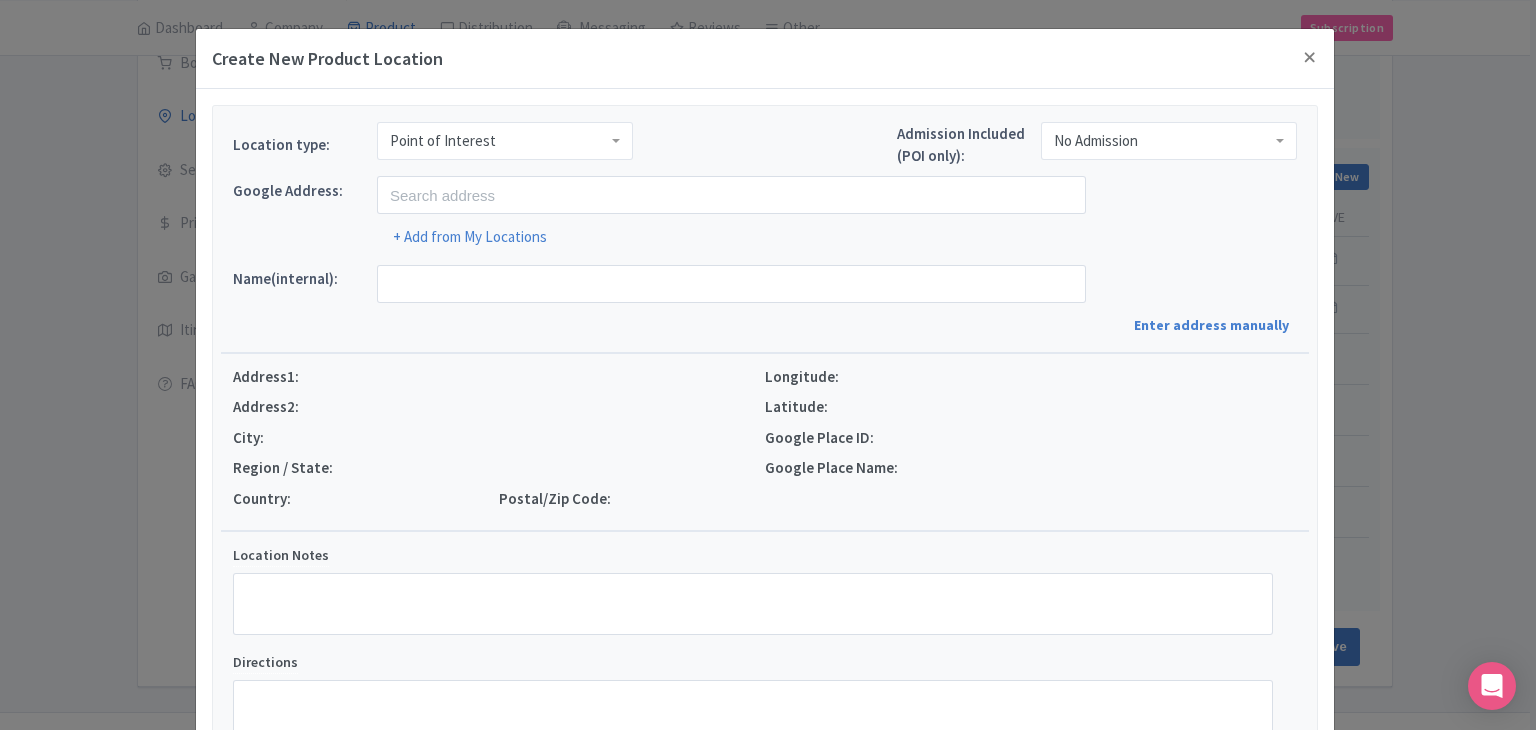 scroll, scrollTop: 0, scrollLeft: 0, axis: both 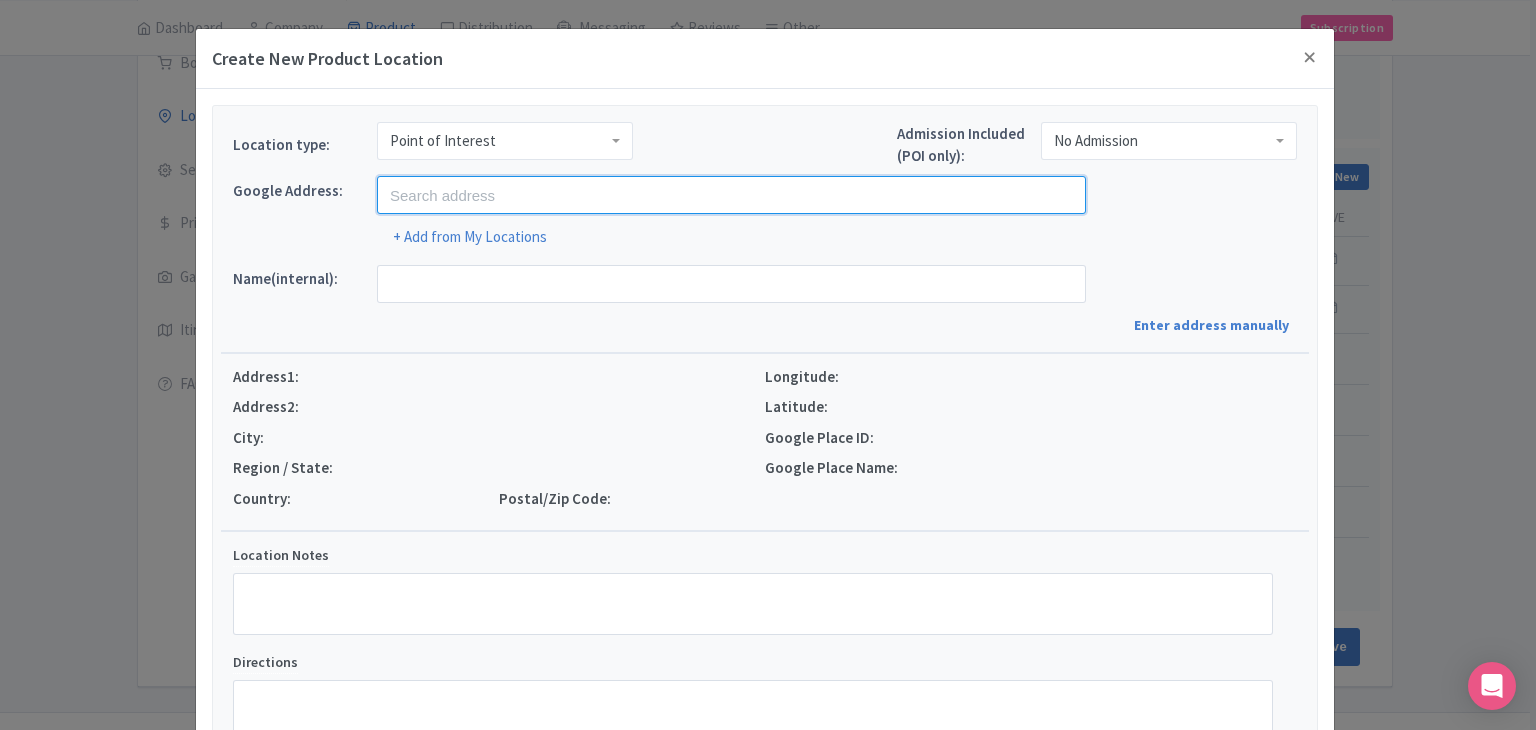 click at bounding box center [731, 195] 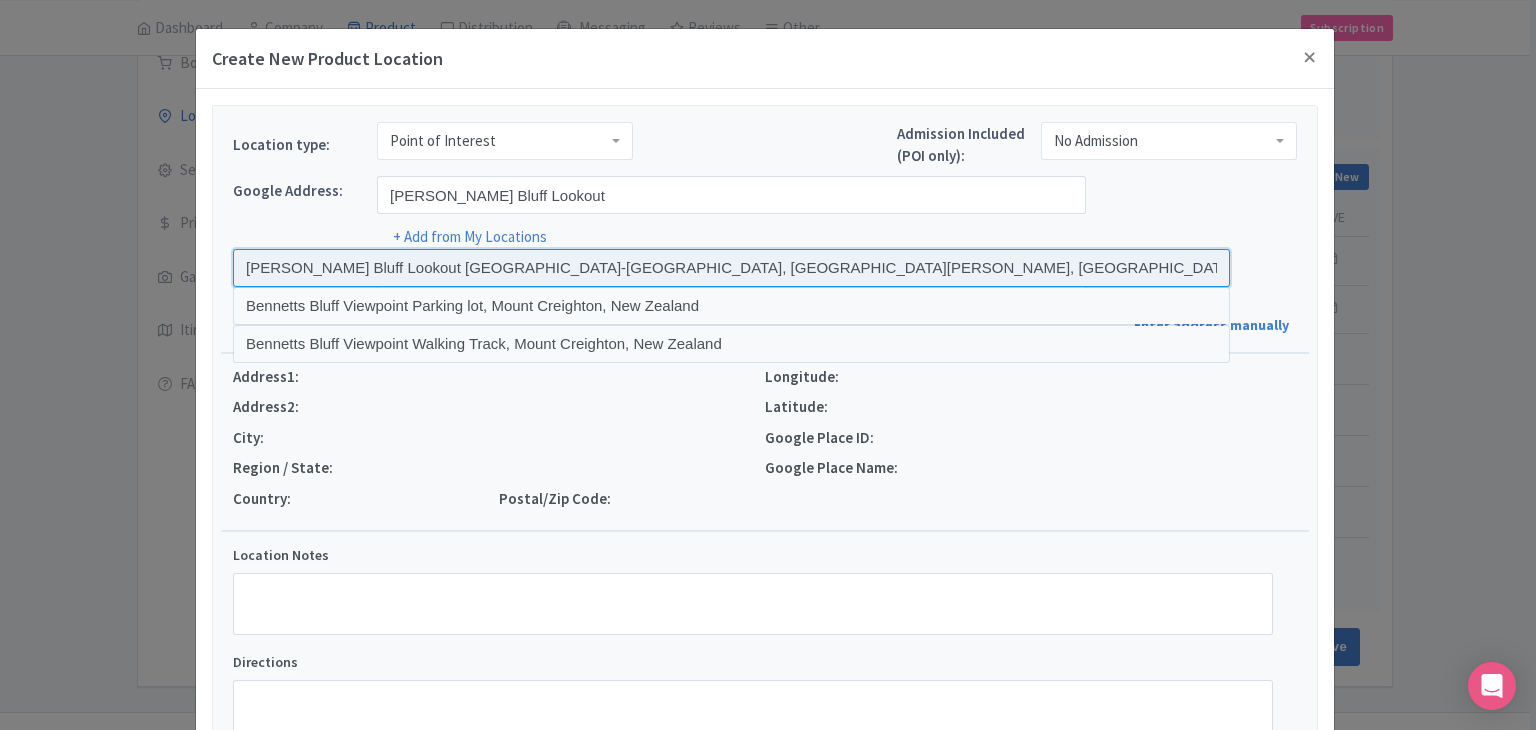 click at bounding box center (731, 268) 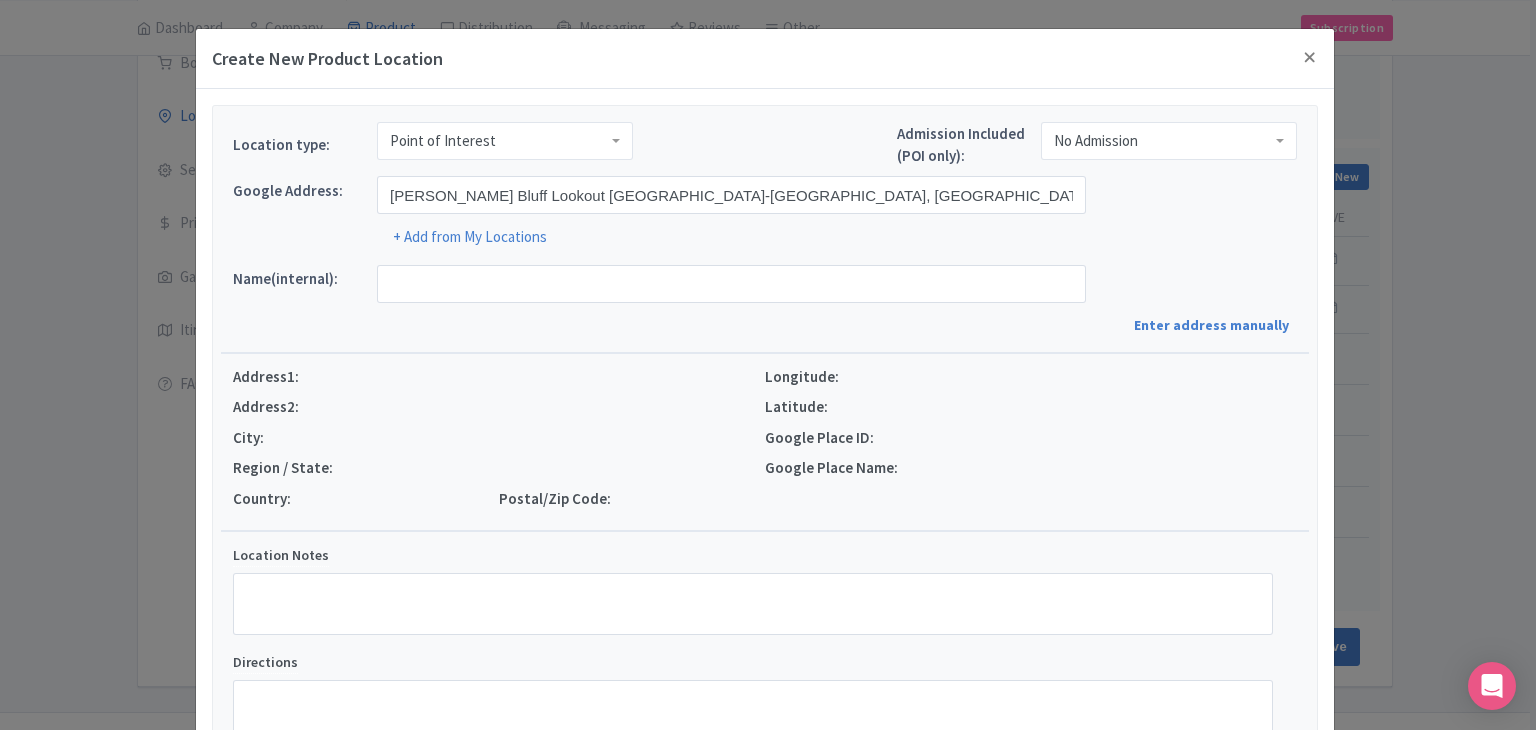 type on "Bennett's Bluff Lookout, Glenorchy-Queenstown Road, Mount Creighton 9371, New Zealand" 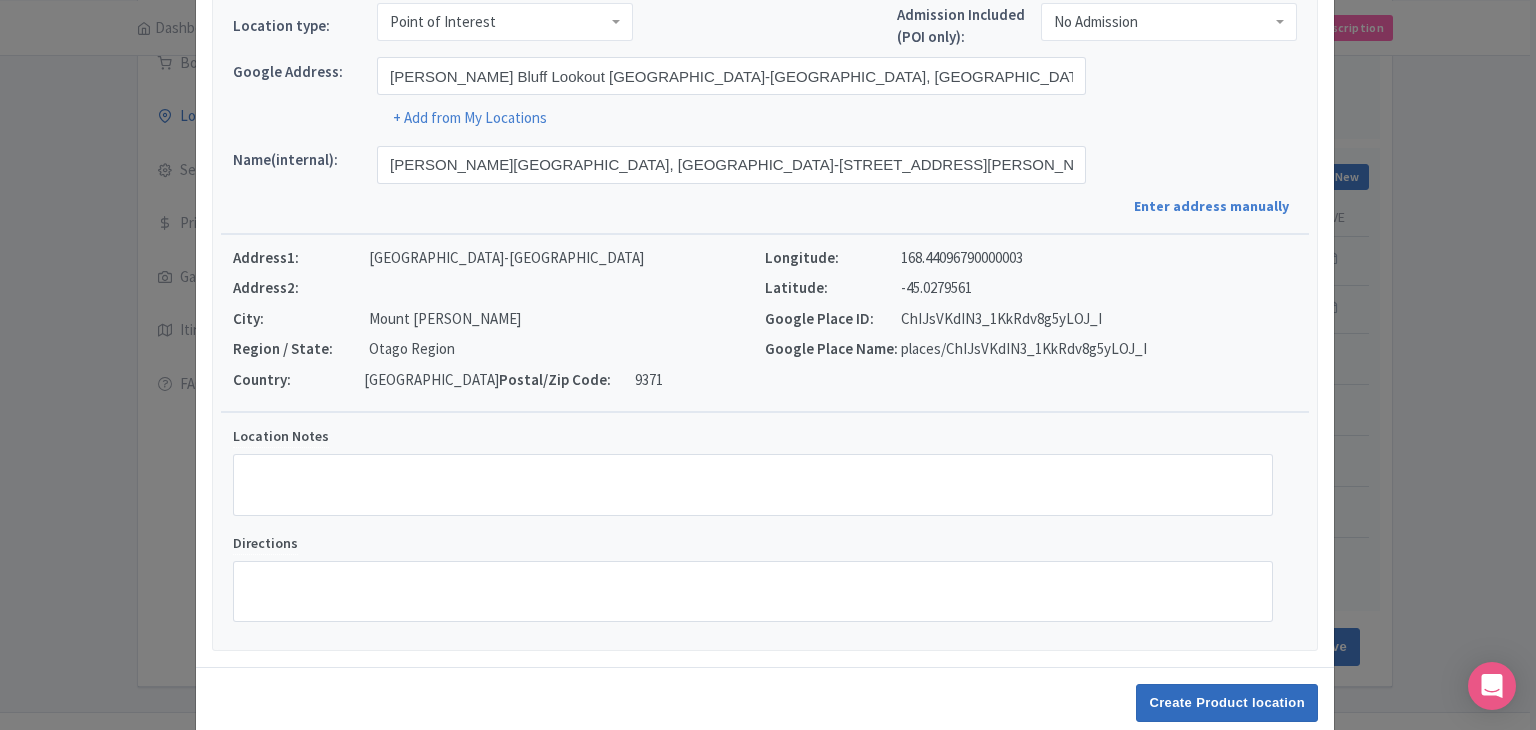scroll, scrollTop: 152, scrollLeft: 0, axis: vertical 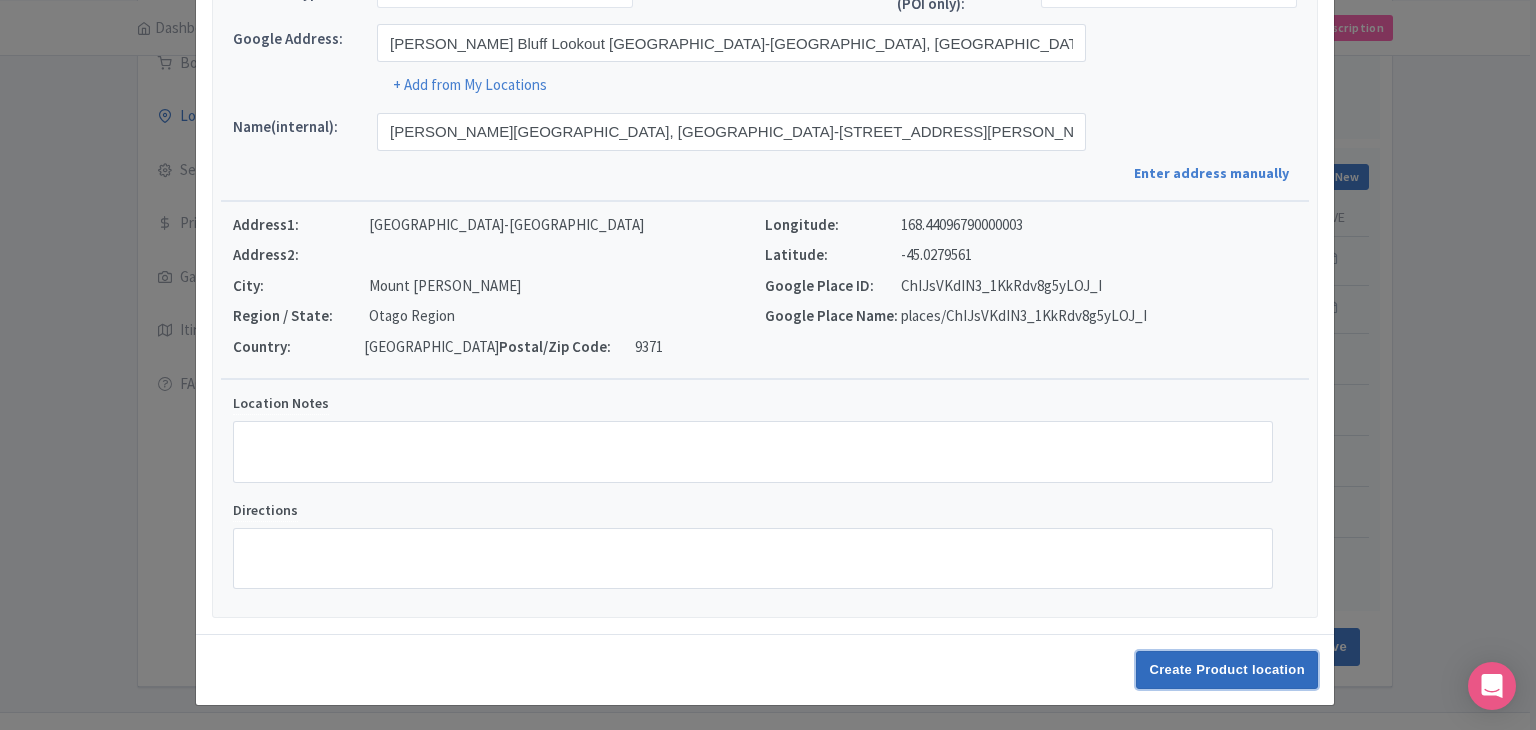 click on "Create Product location" at bounding box center (1227, 670) 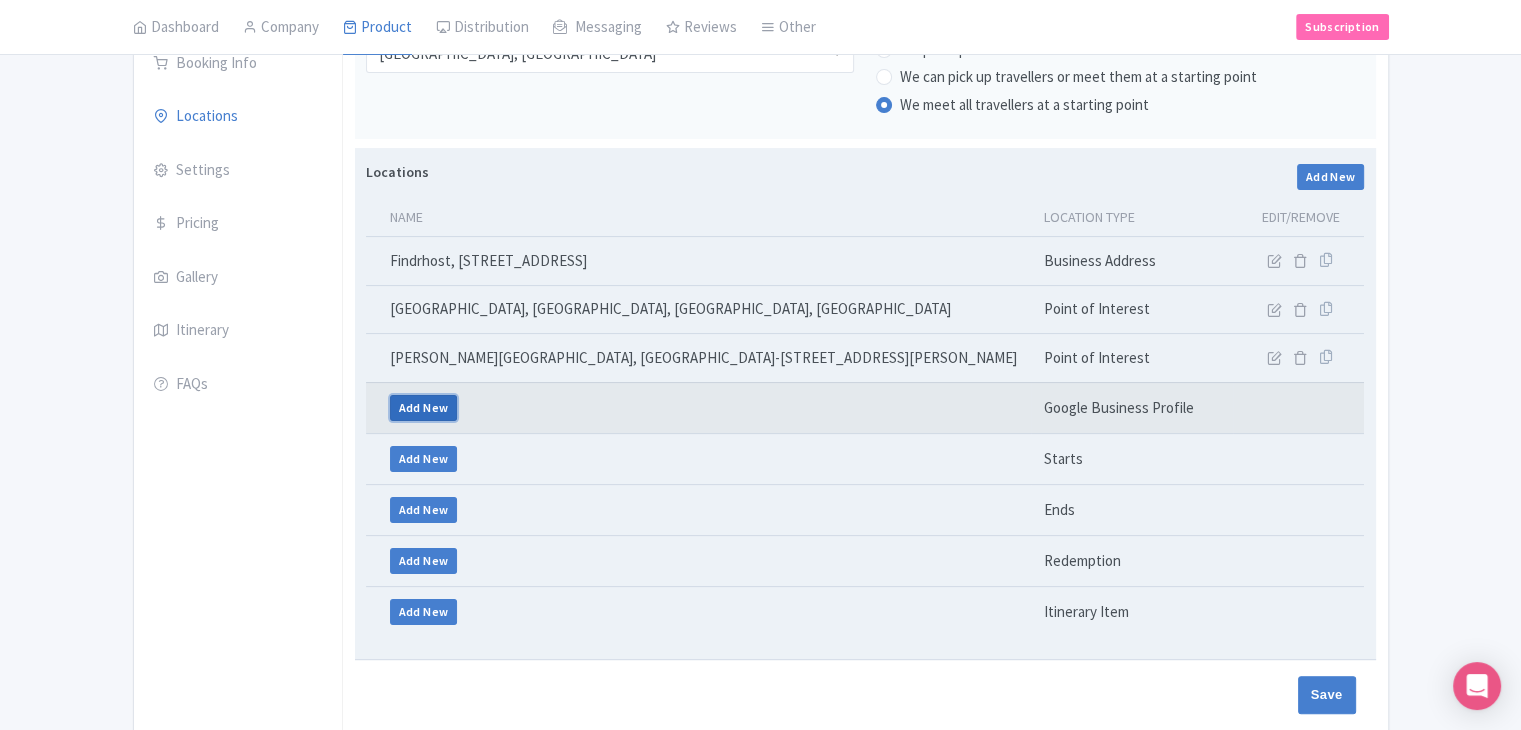 click on "Add New" at bounding box center (424, 408) 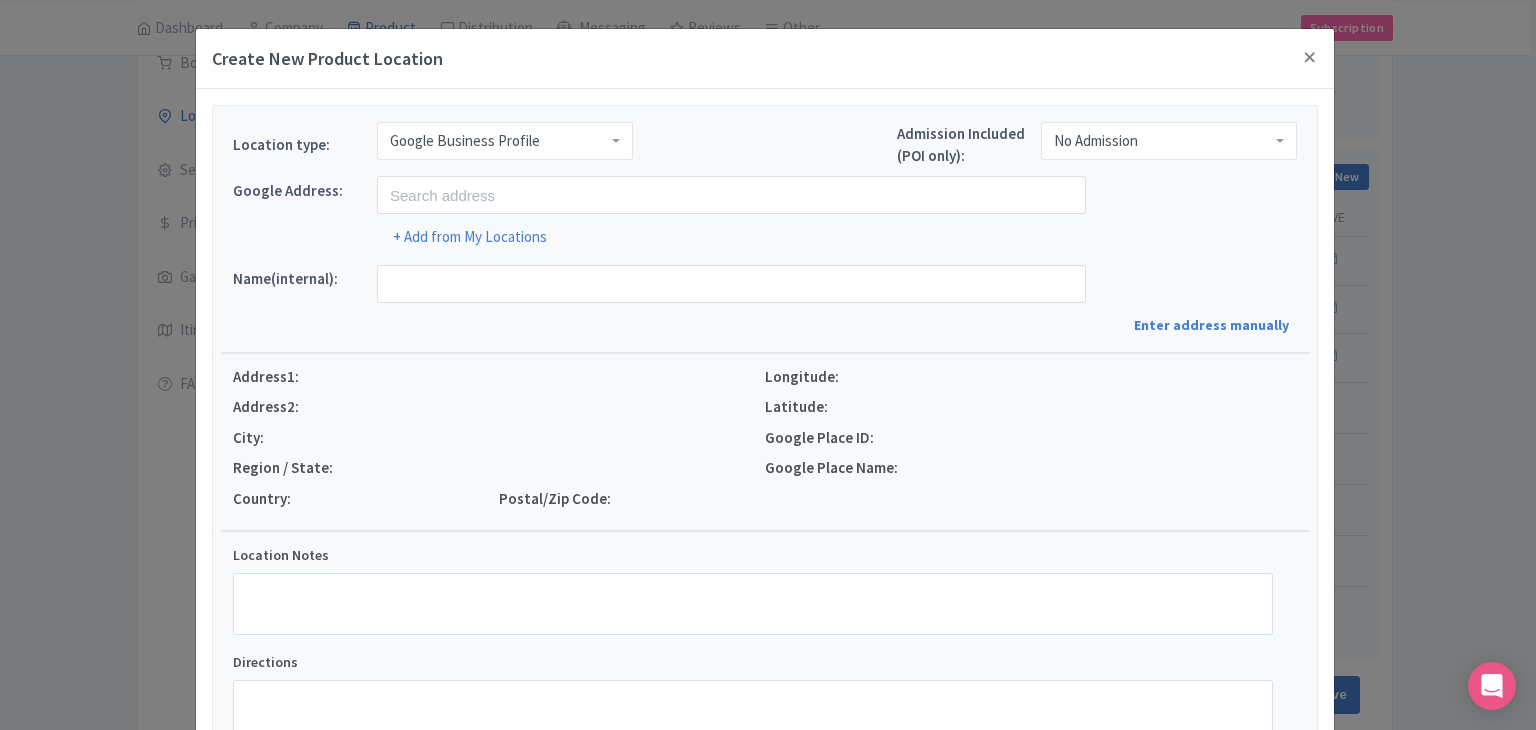 click on "Location type:
Google Business Profile Google Business Profile
Admission Included (POI only):
No Admission No Admission
Google place
Google Address:
+ Add from My Locations
Name(internal):
Enter address manually
Address1:
Address2:
City:
Region / State:
Country:
Postal/Zip Code:
Longitude:
Latitude:
Google Place ID:
Google Place Name:
Street Address 1   *
Street Address 2
City
Region / State
Postal/Zip Code
Country
Latitude
Longitude
Location Notes
Directions" at bounding box center (765, 437) 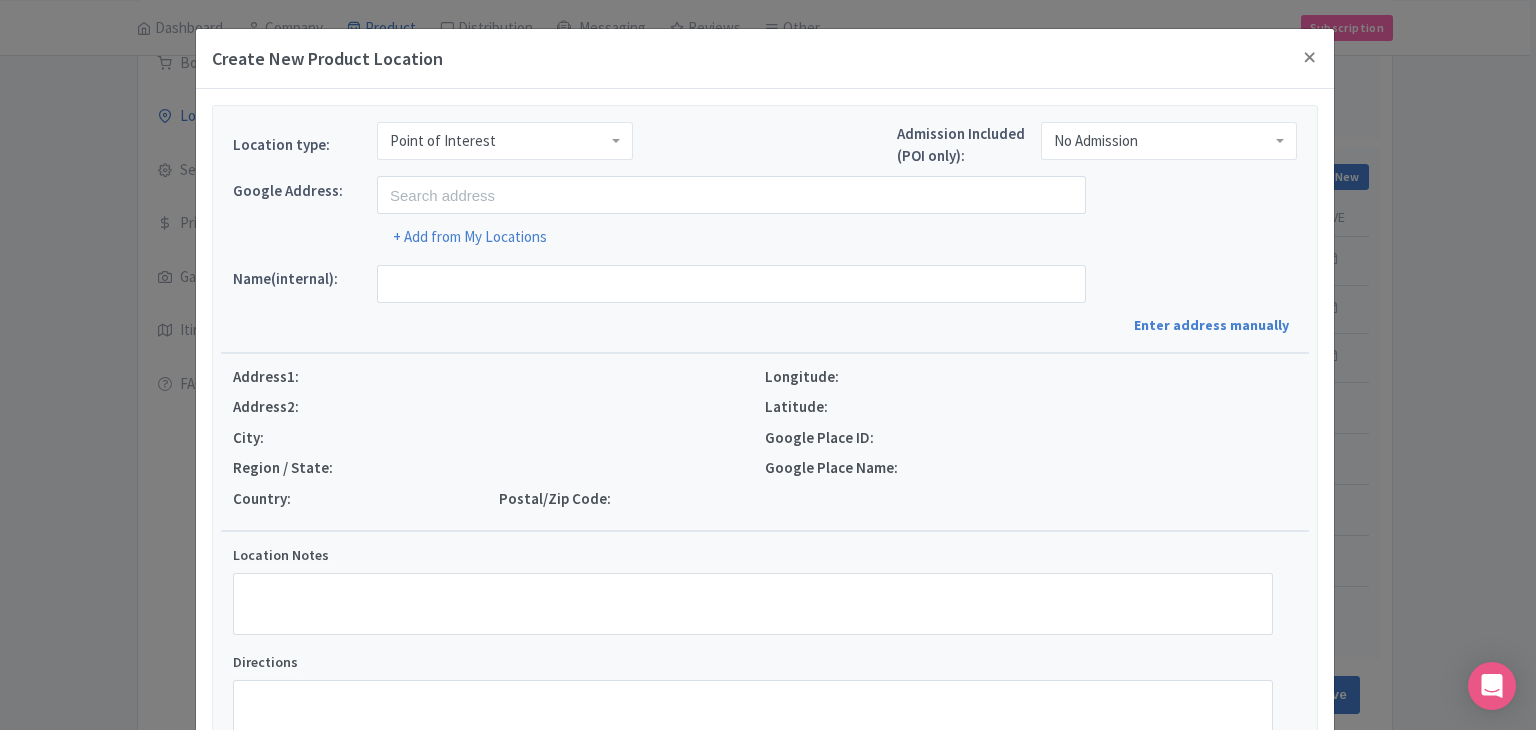 scroll, scrollTop: 0, scrollLeft: 0, axis: both 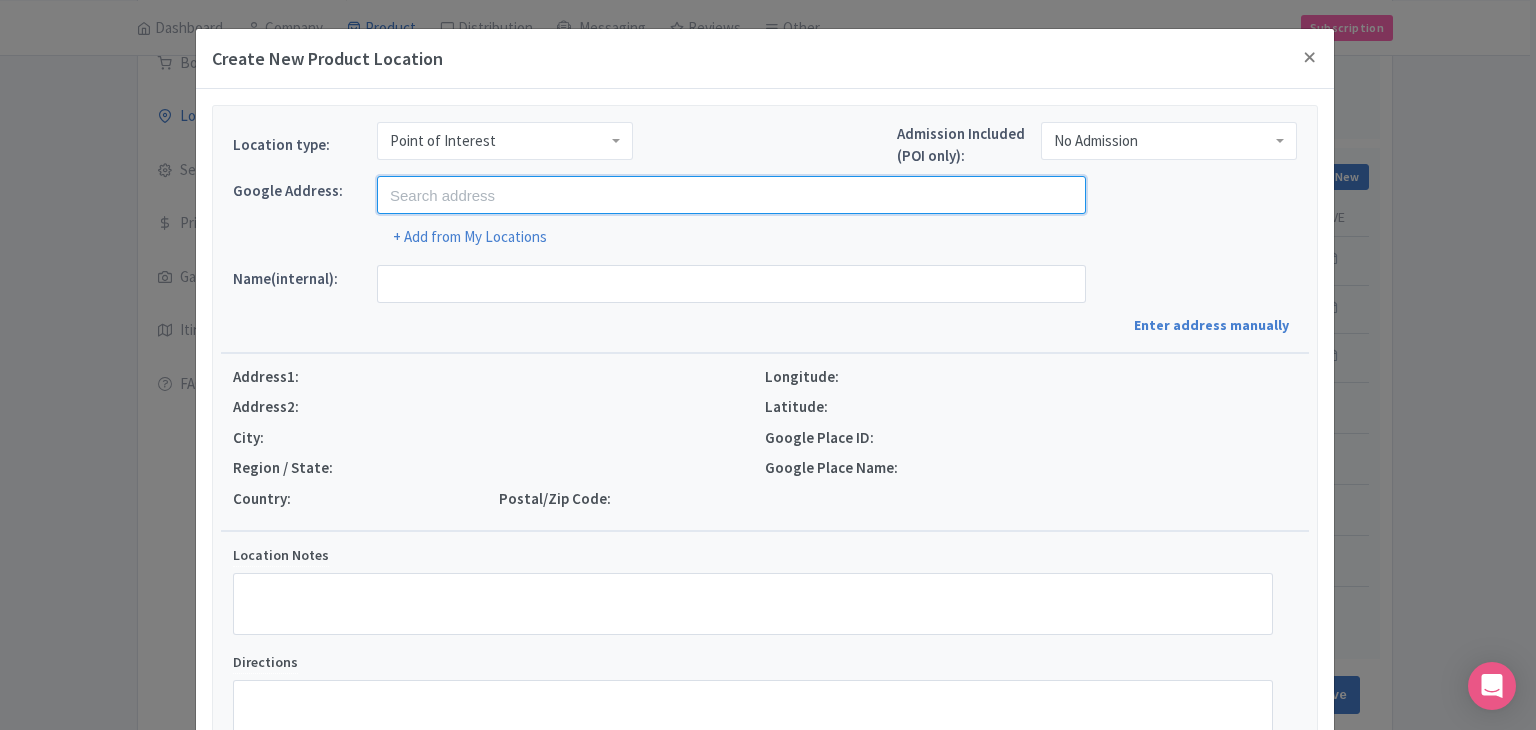 click at bounding box center (731, 195) 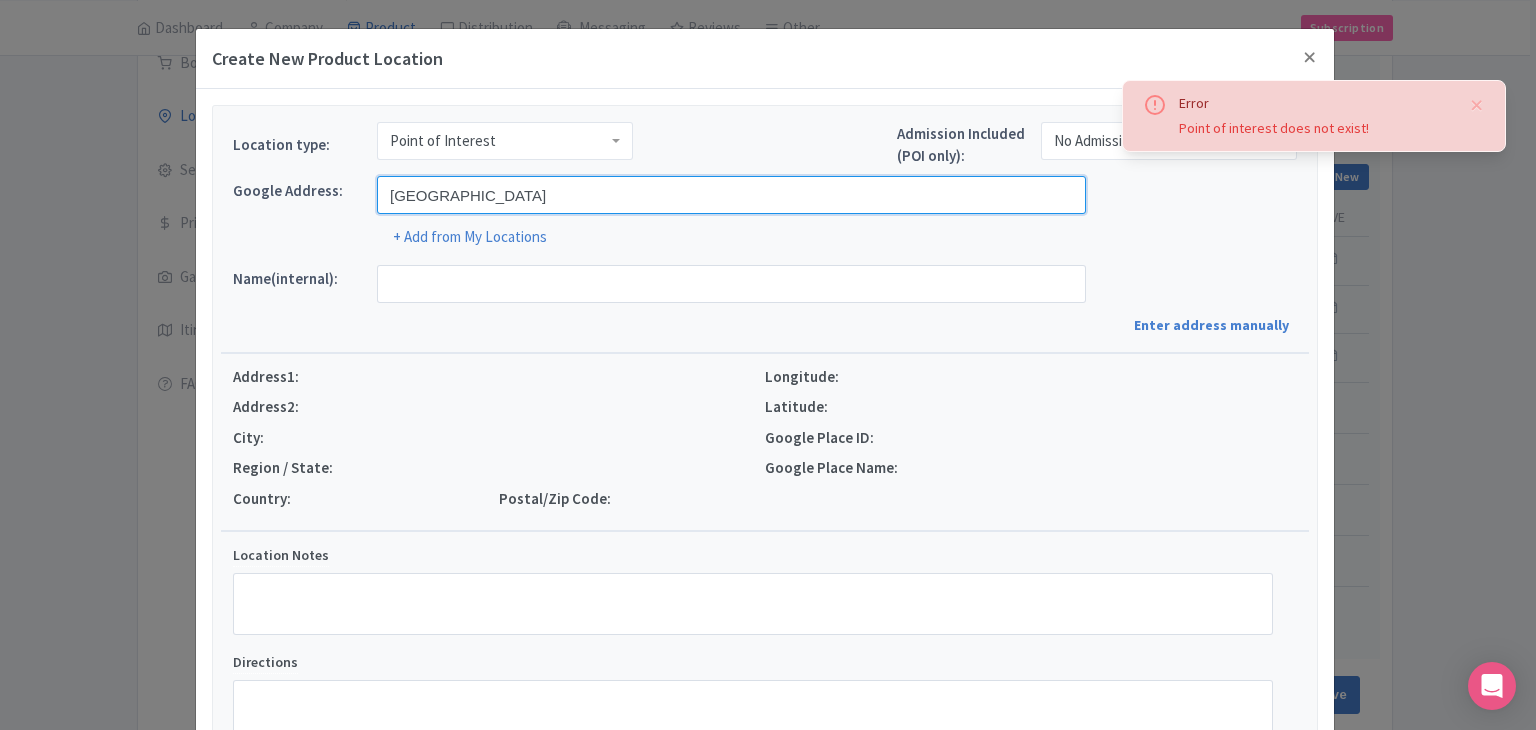 click on "Glenorchy Township" at bounding box center [731, 195] 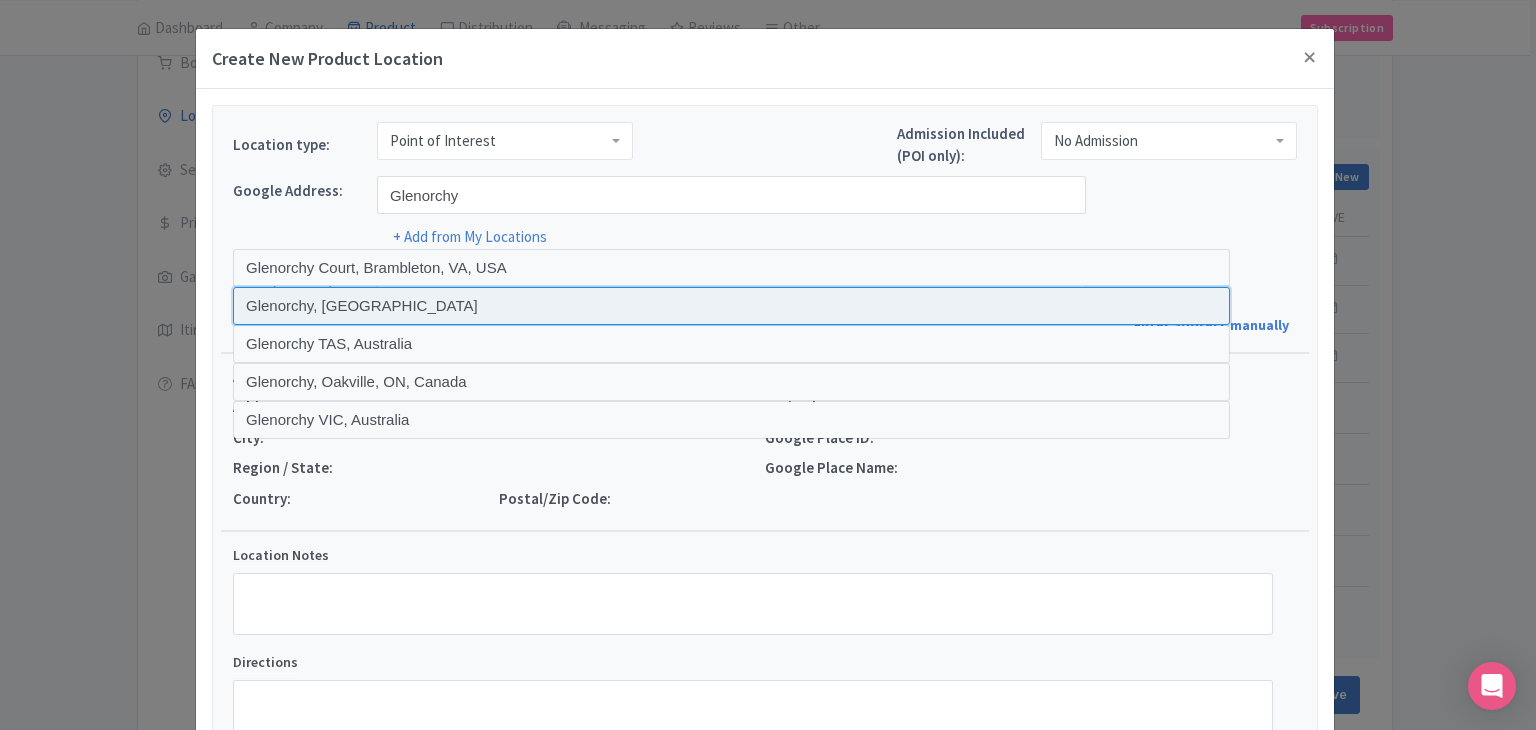 click at bounding box center [731, 306] 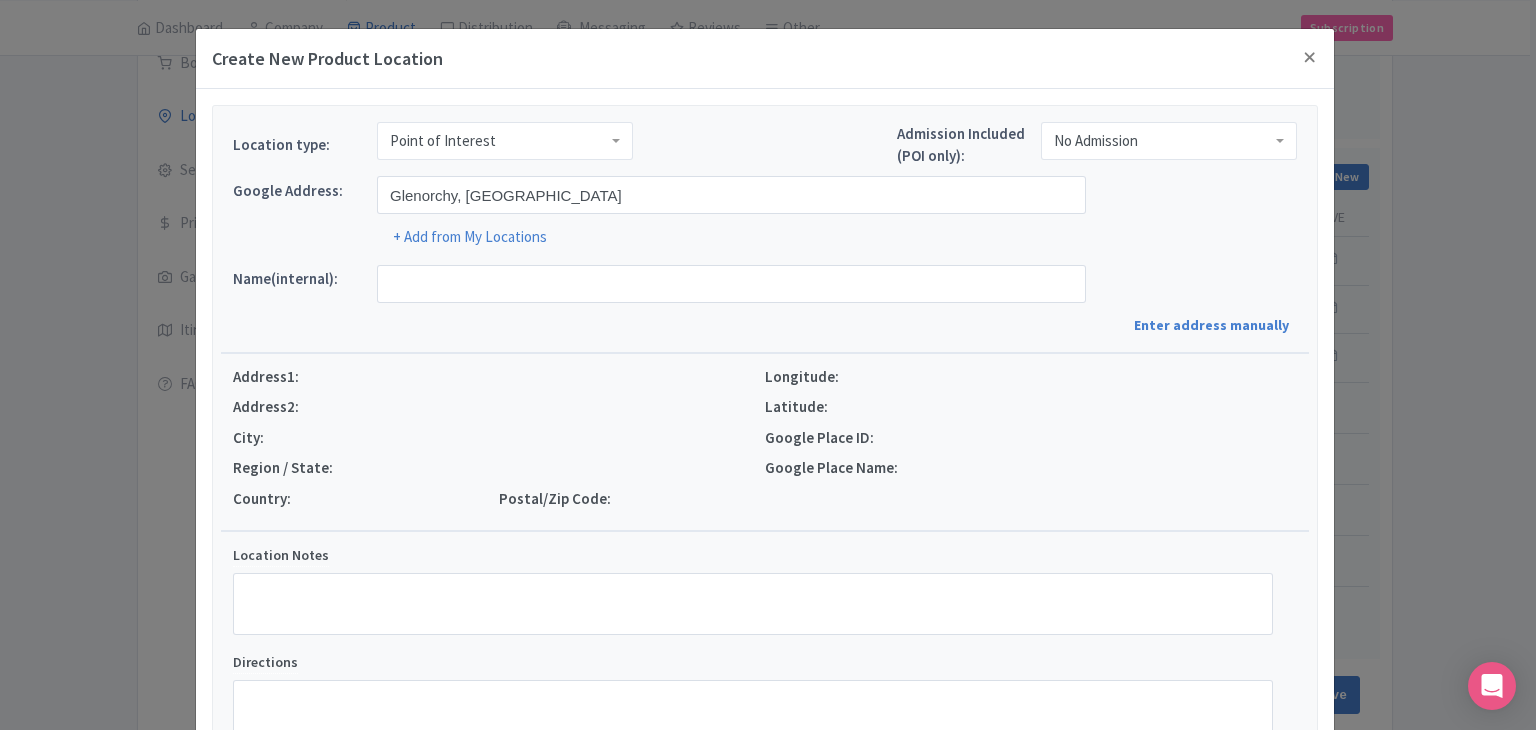 type on "Glenorchy, Glenorchy 9372, New Zealand" 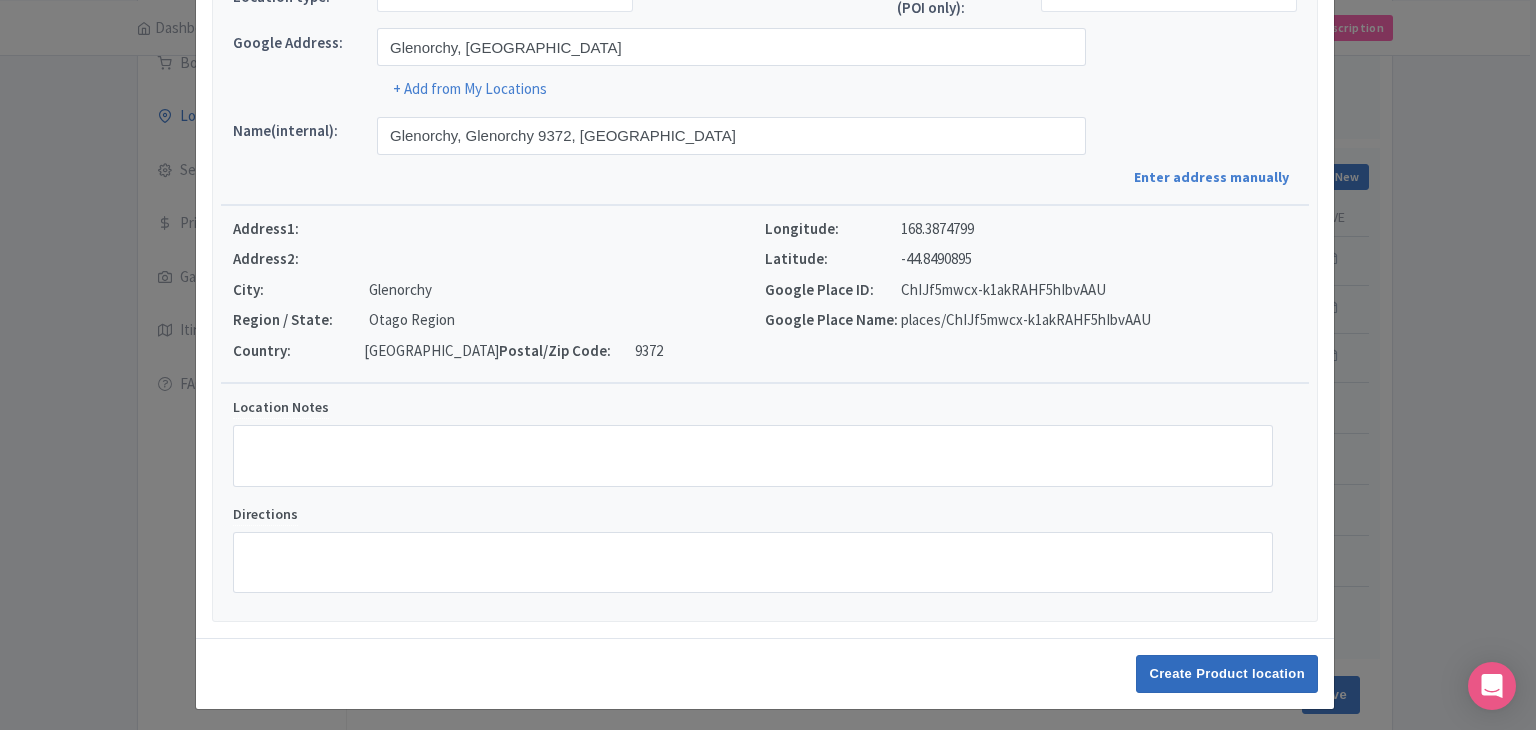 scroll, scrollTop: 152, scrollLeft: 0, axis: vertical 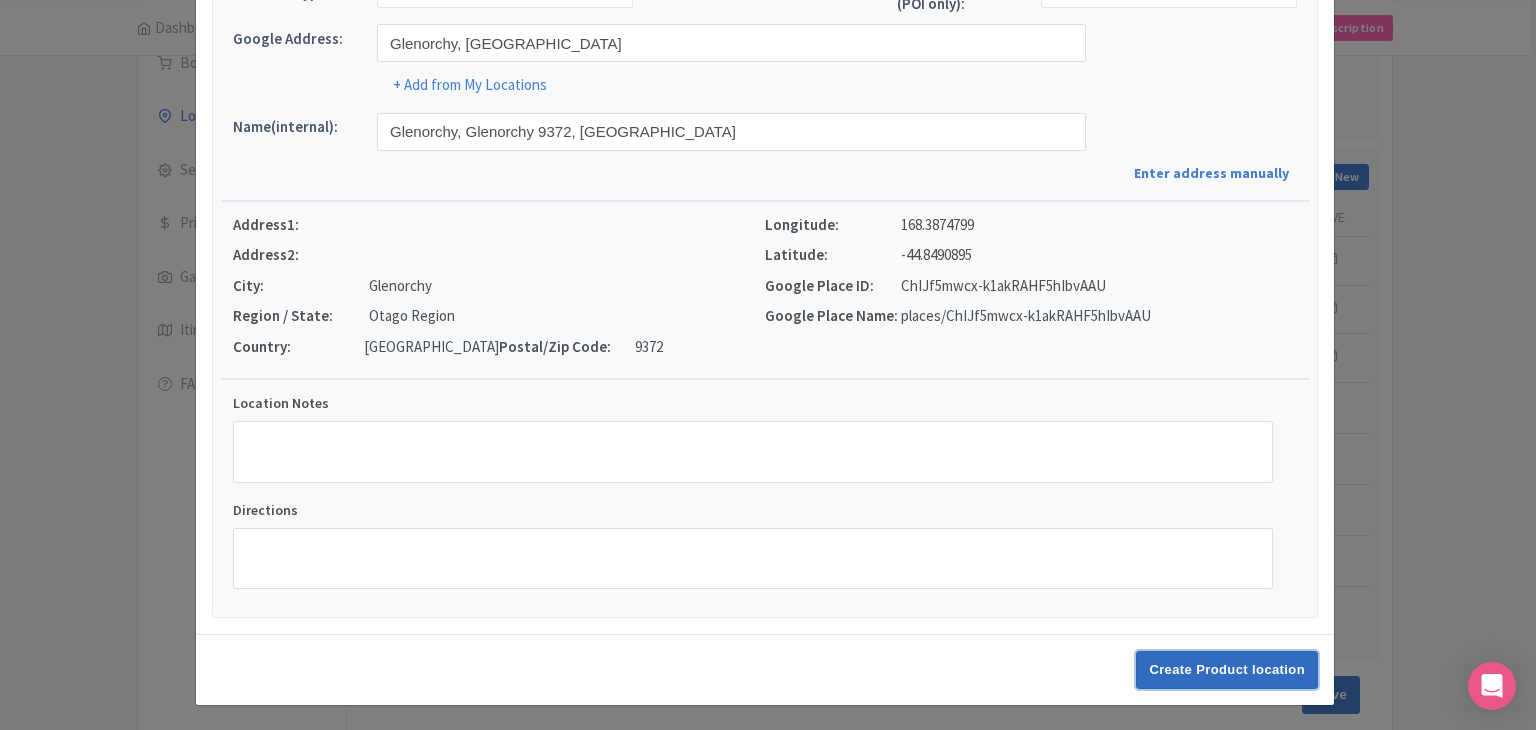 click on "Create Product location" at bounding box center [1227, 670] 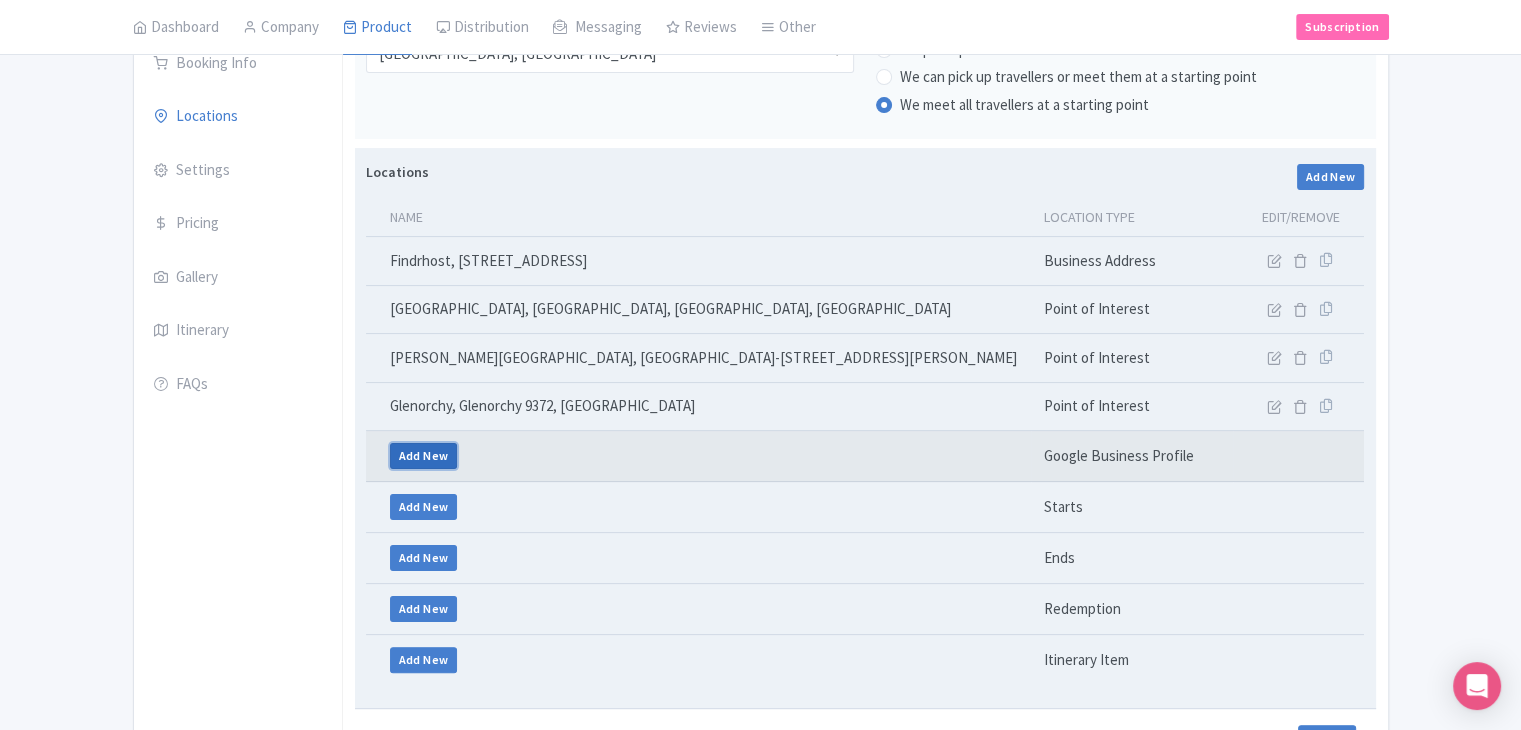 click on "Add New" at bounding box center [424, 456] 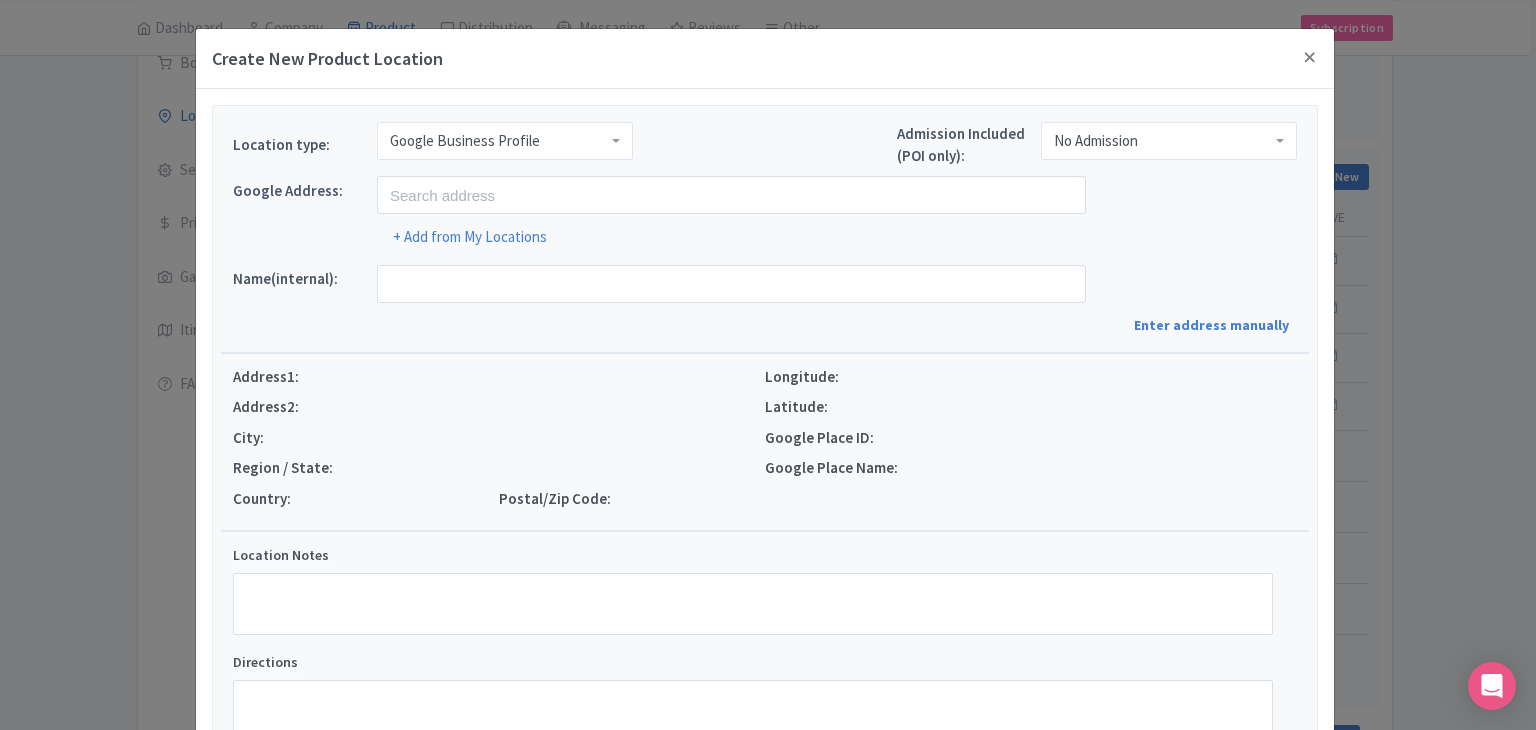 click on "Google Business Profile" at bounding box center (465, 141) 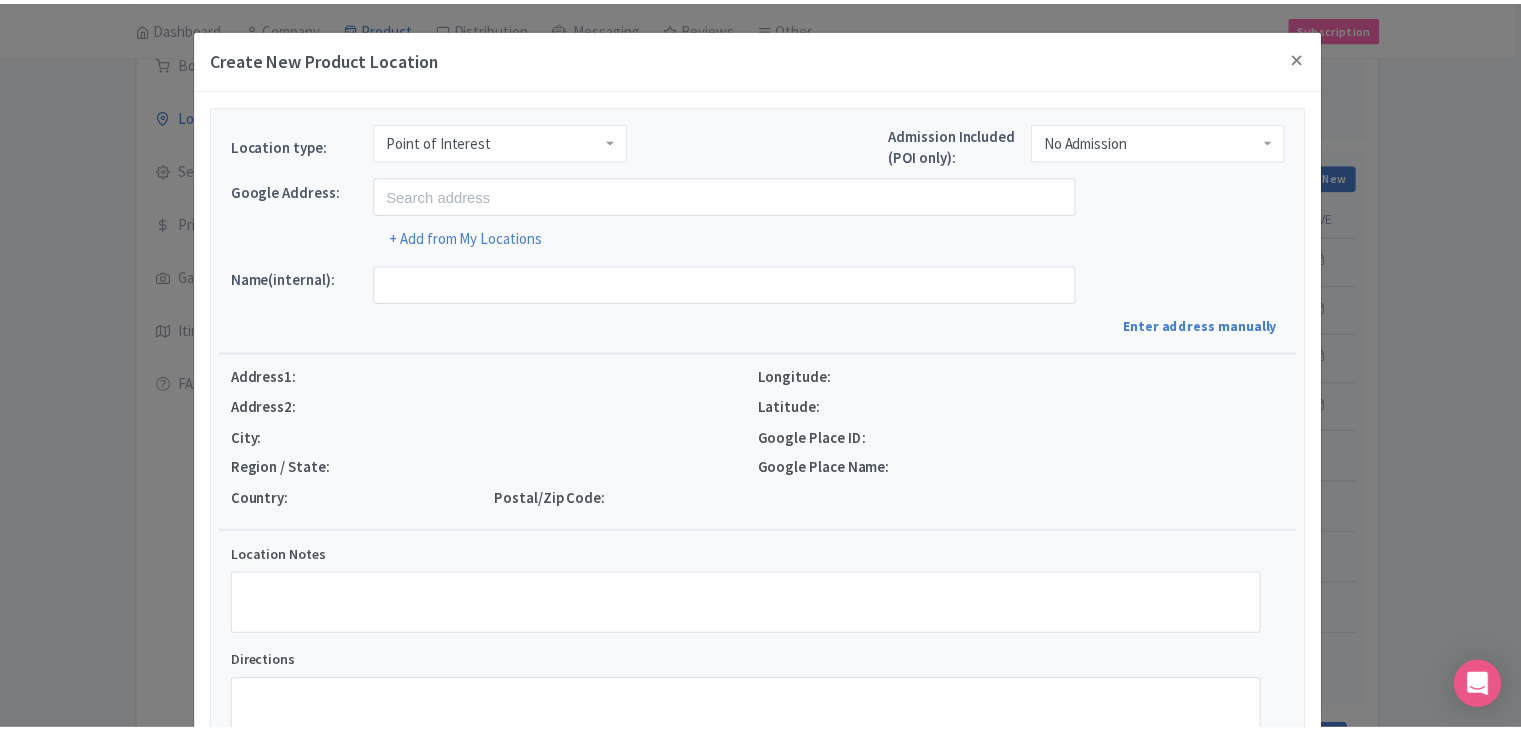 scroll, scrollTop: 0, scrollLeft: 0, axis: both 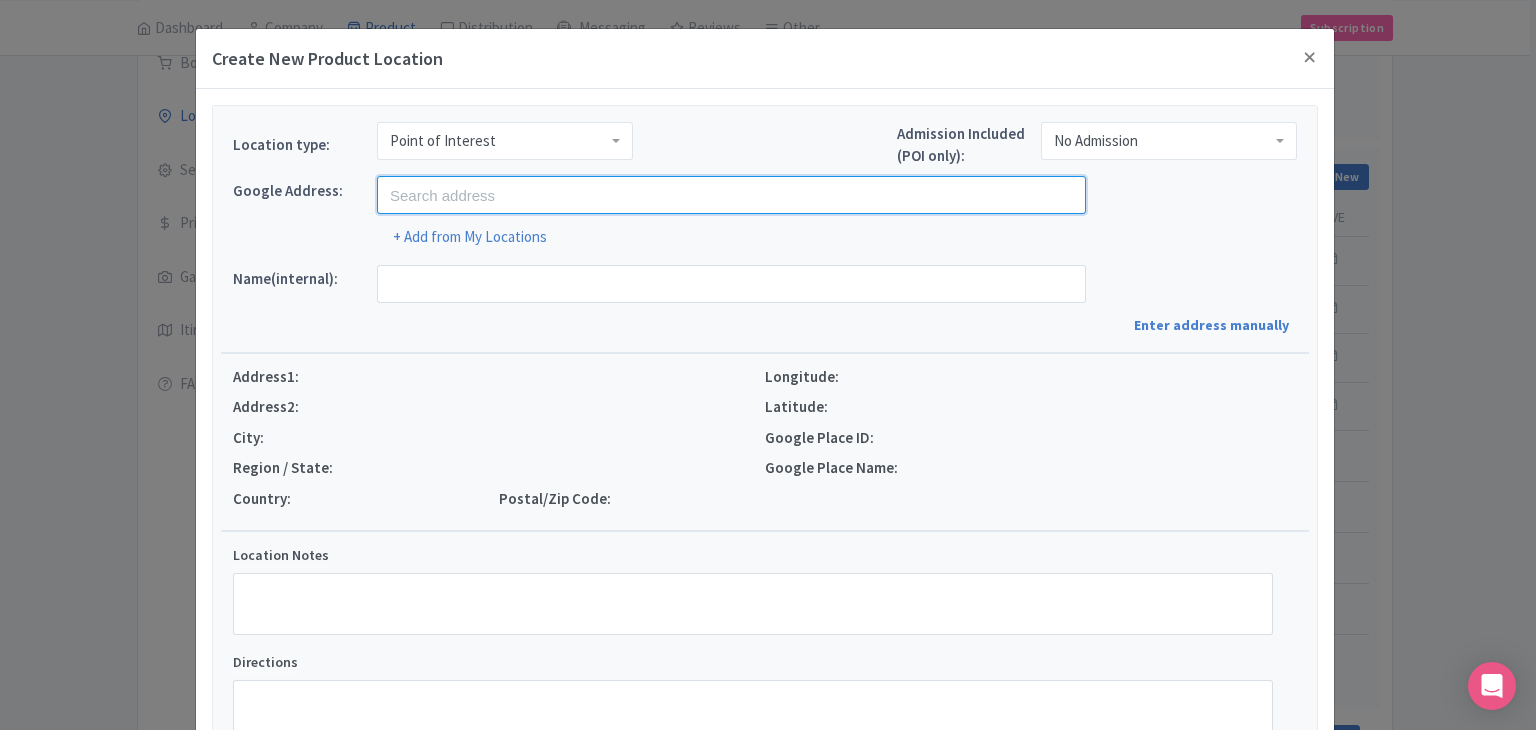 click at bounding box center (731, 195) 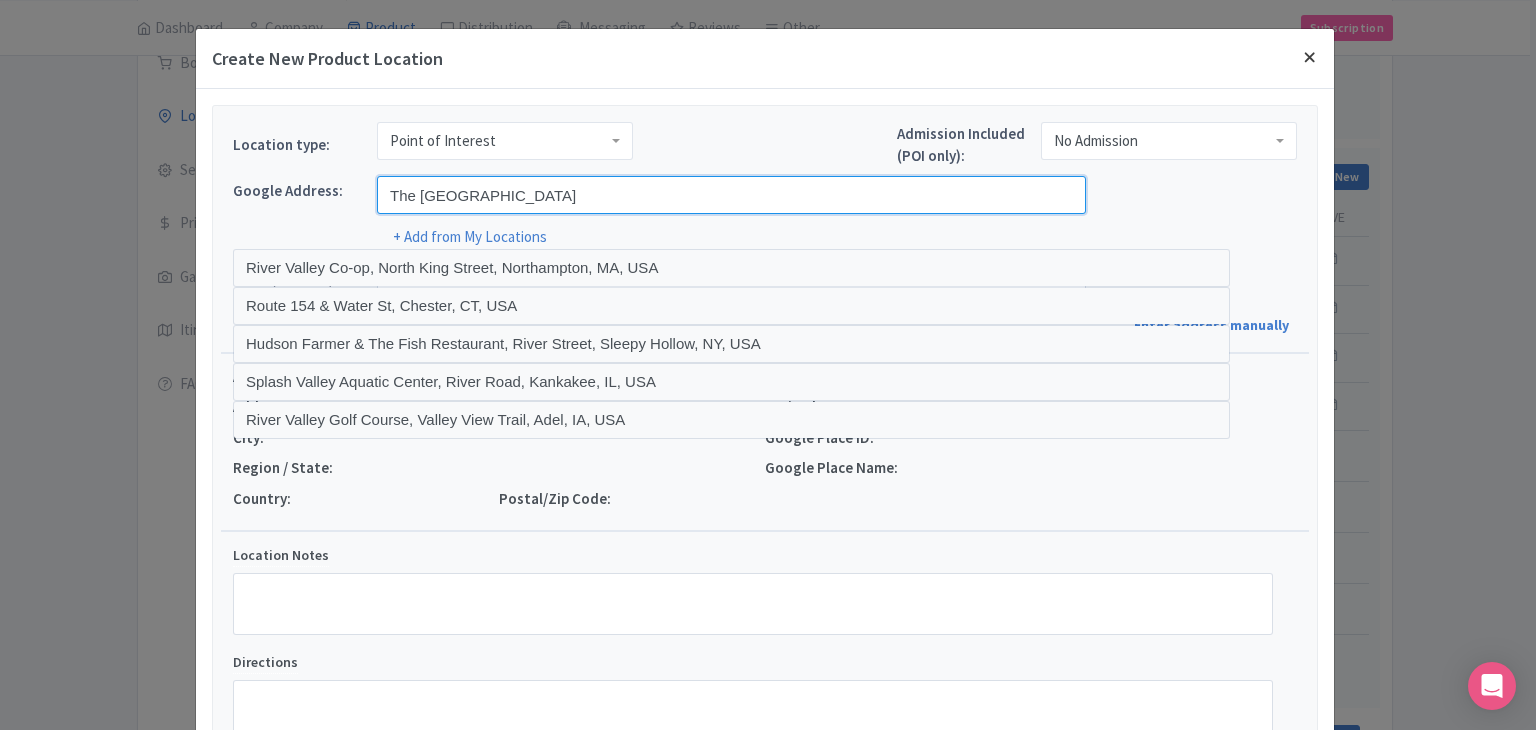 type on "The Dart River Valley" 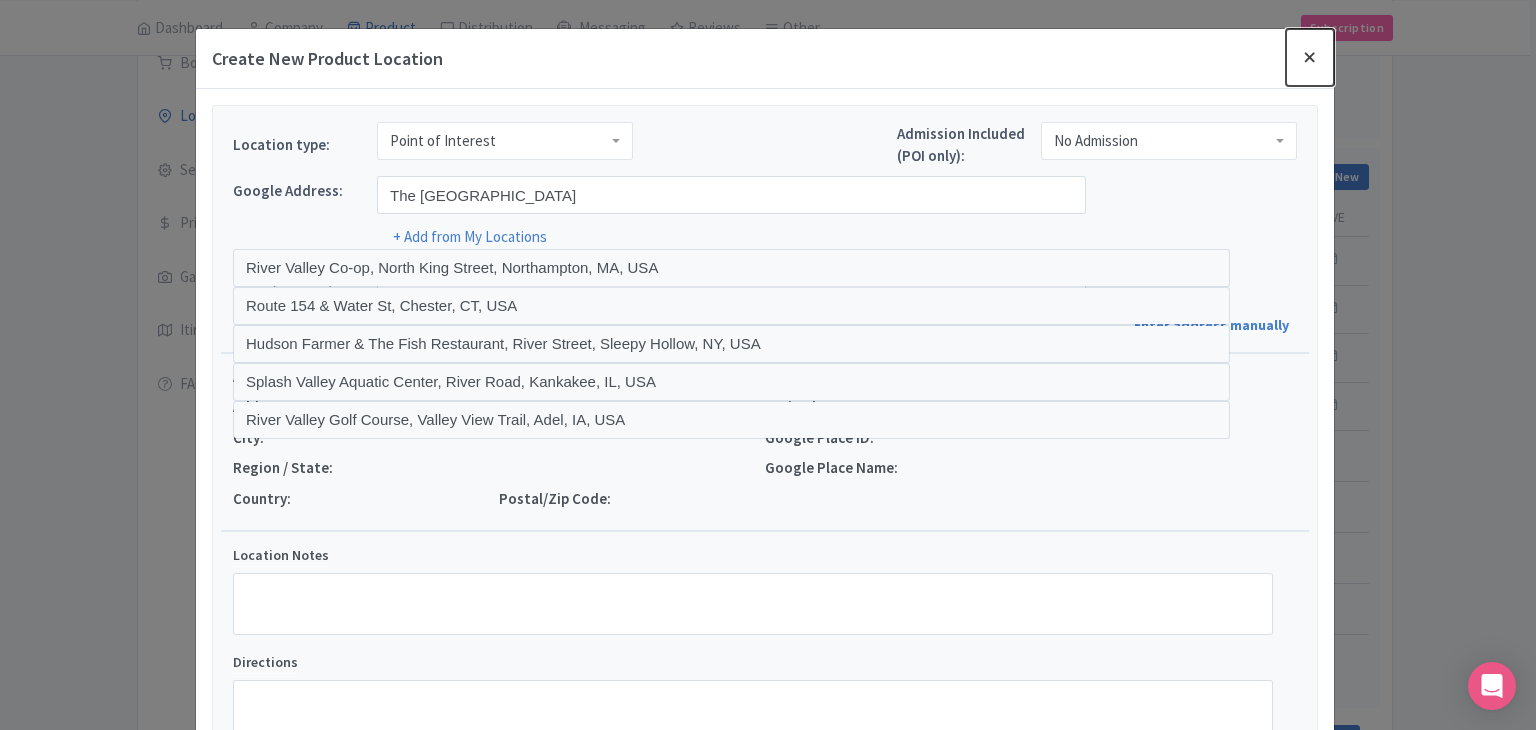 click at bounding box center (1310, 57) 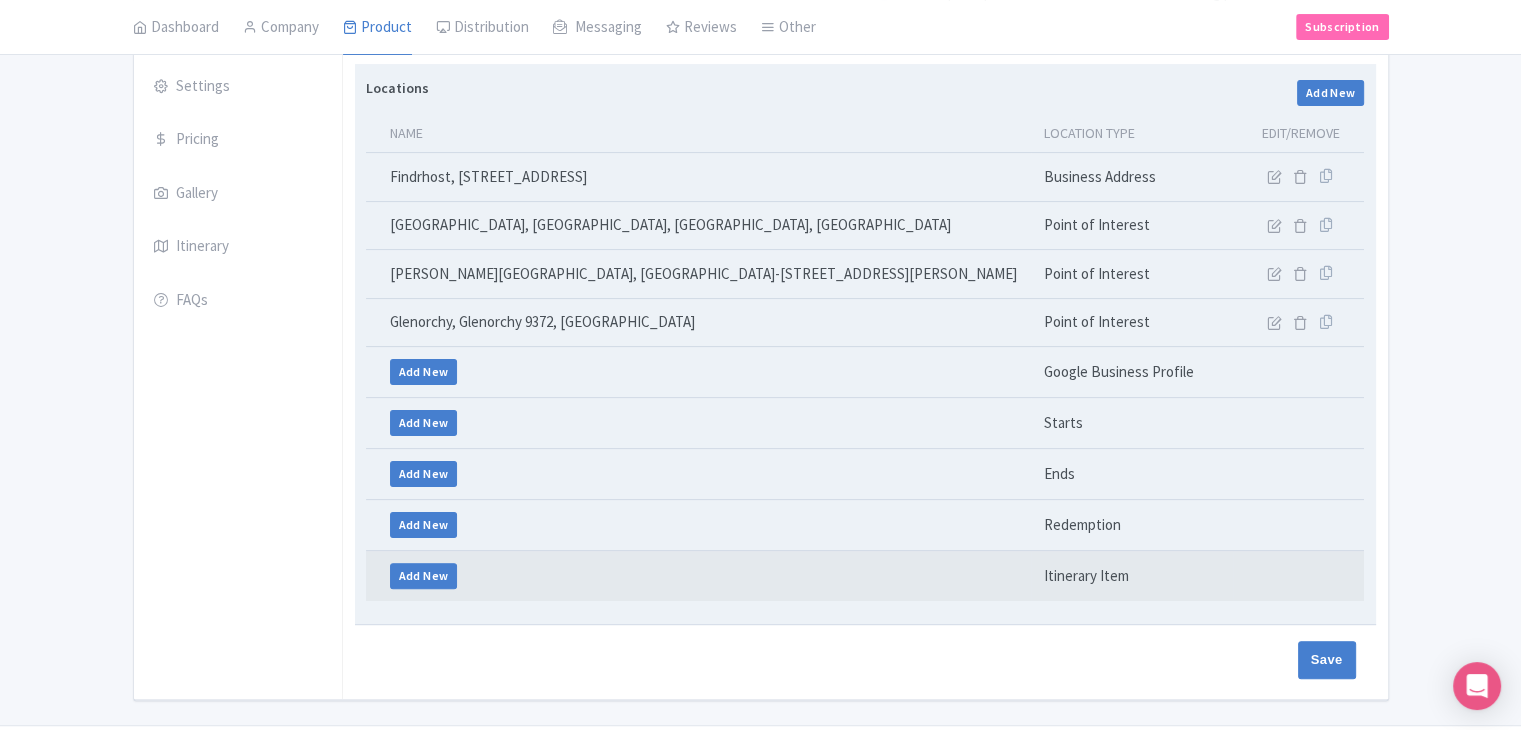 scroll, scrollTop: 446, scrollLeft: 0, axis: vertical 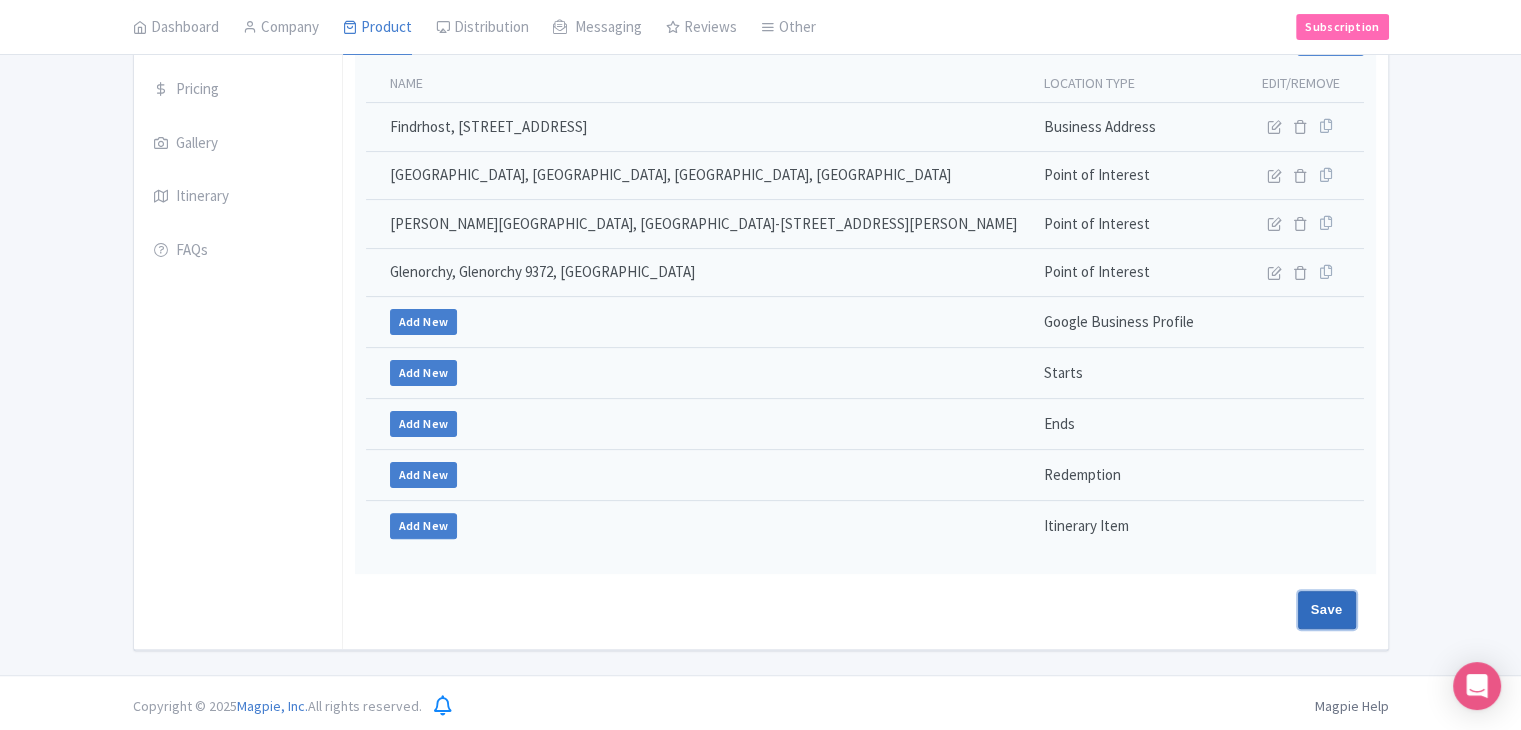click on "Save" at bounding box center [1327, 610] 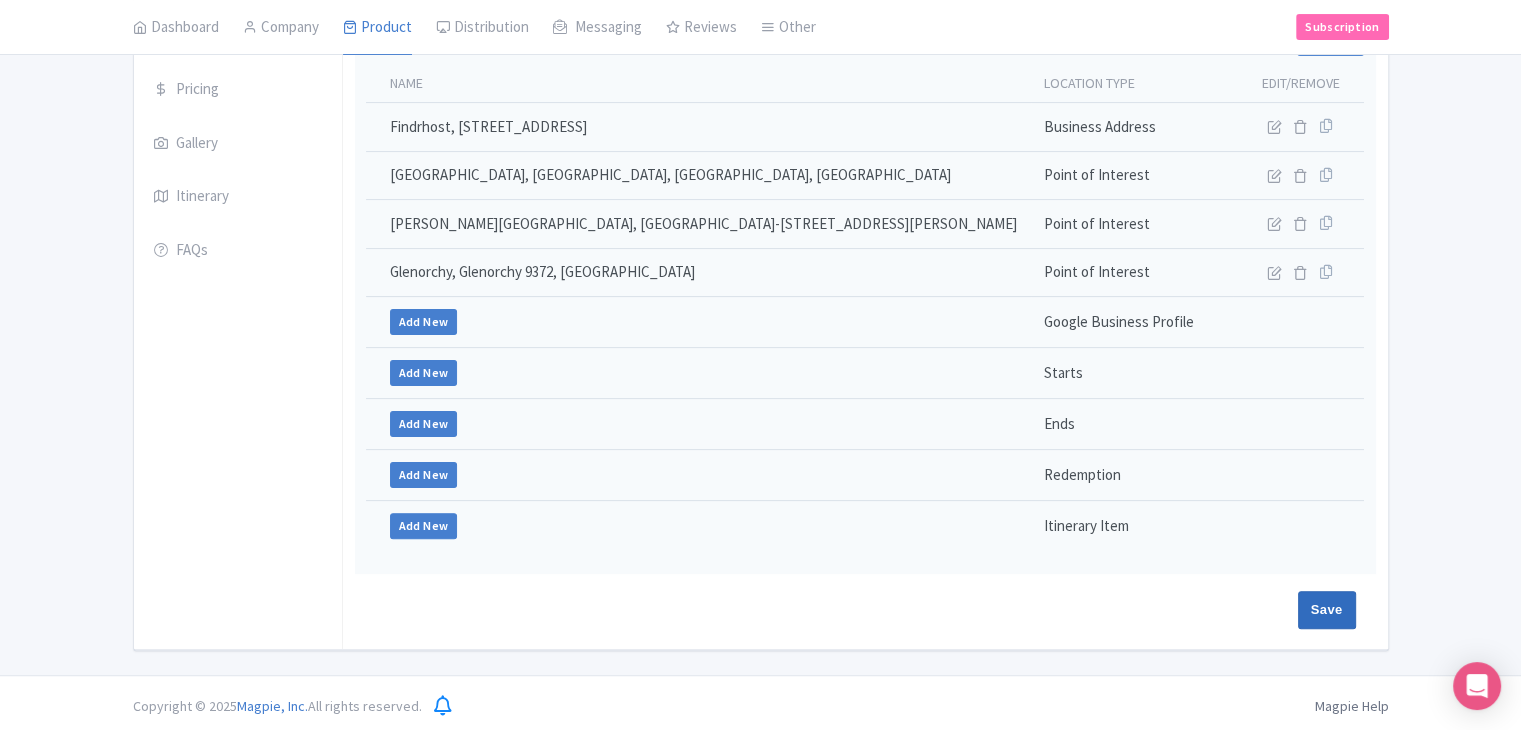 type on "Update Product" 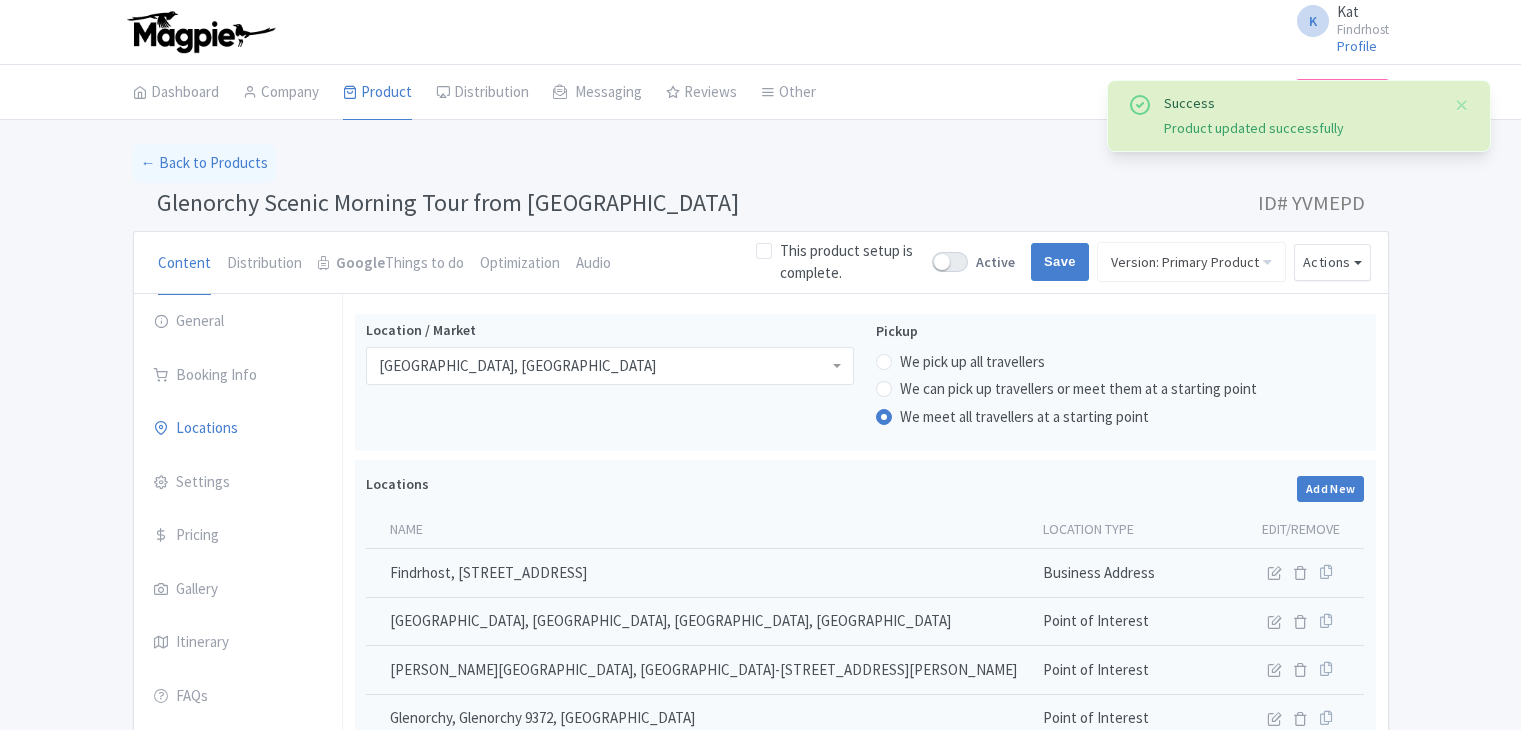 scroll, scrollTop: 212, scrollLeft: 0, axis: vertical 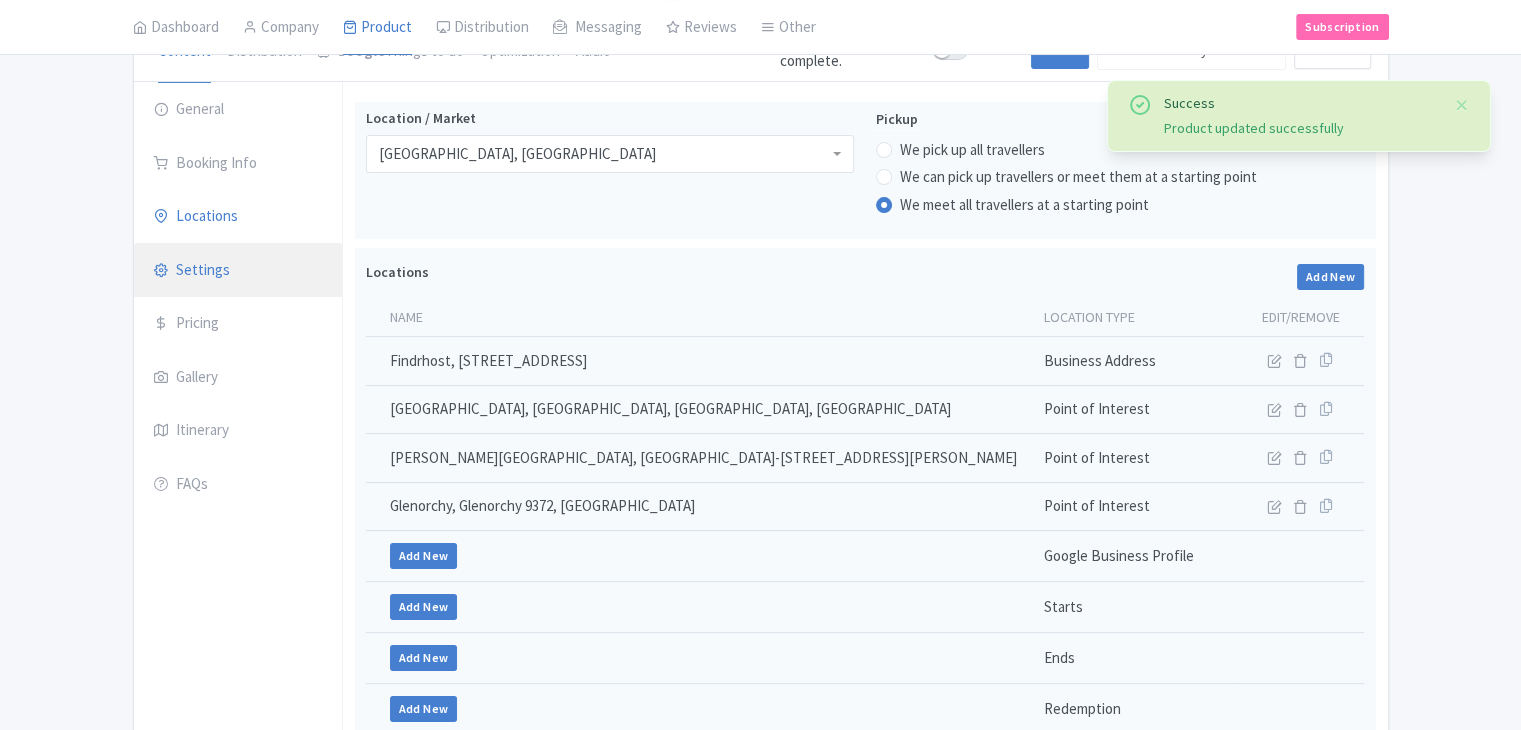 click on "Settings" at bounding box center [238, 271] 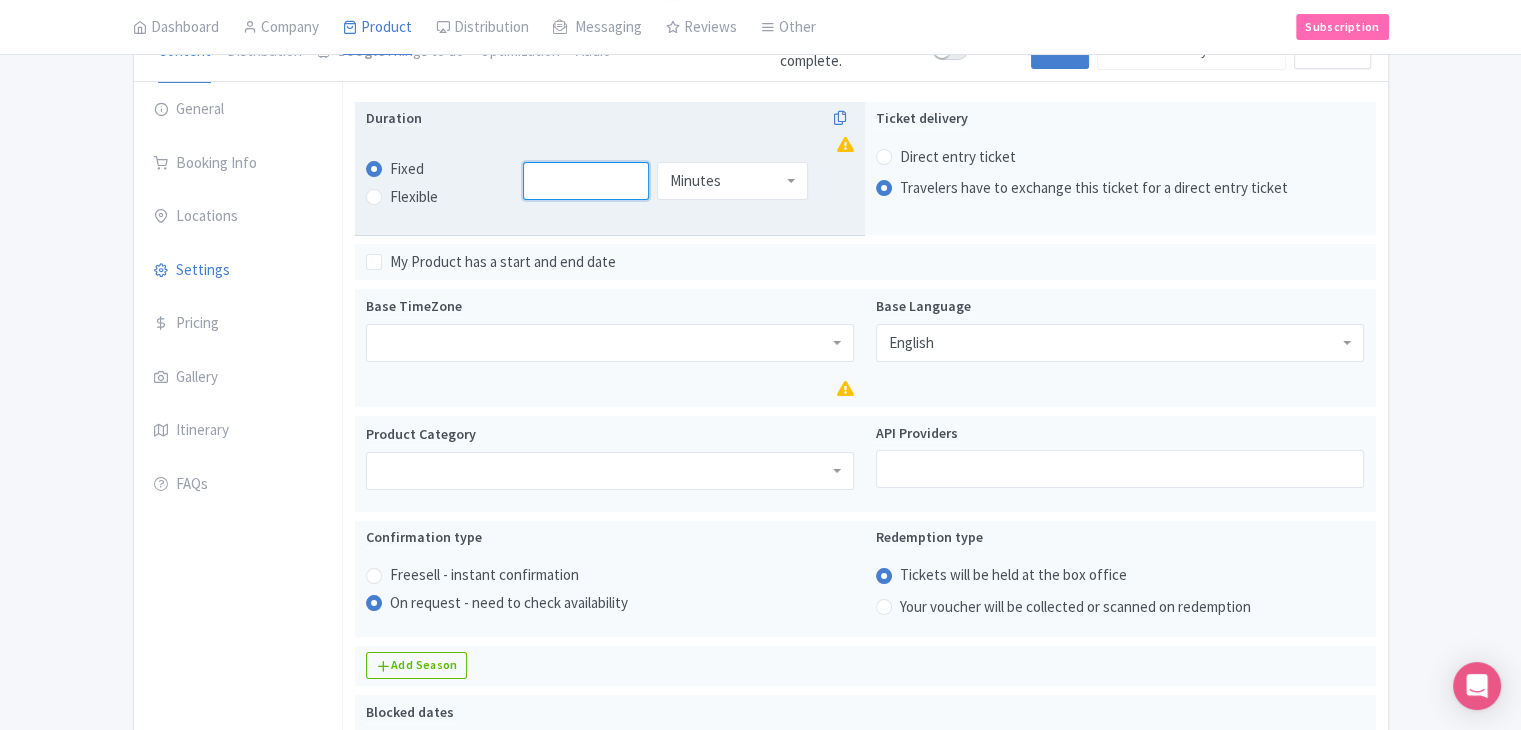click at bounding box center [586, 181] 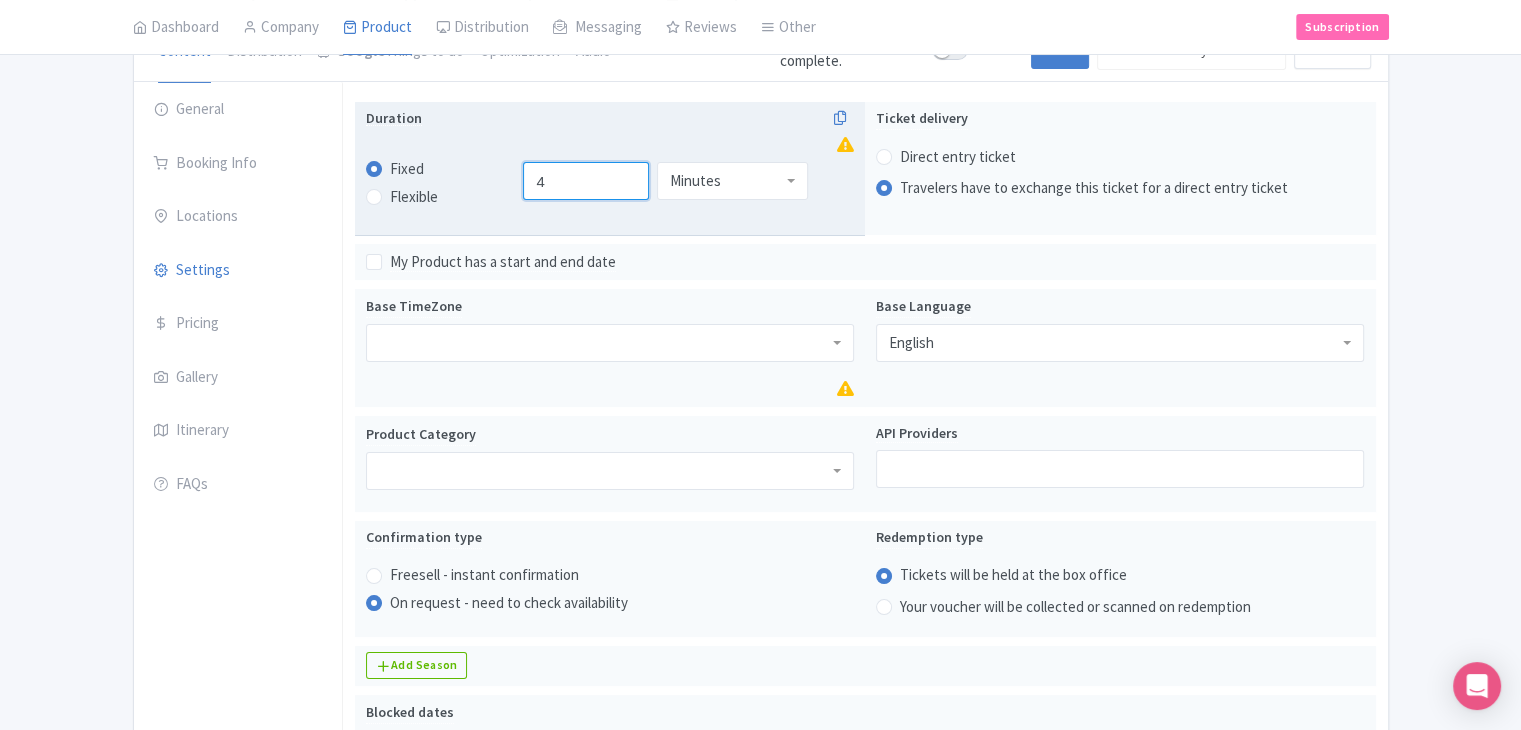 type on "4" 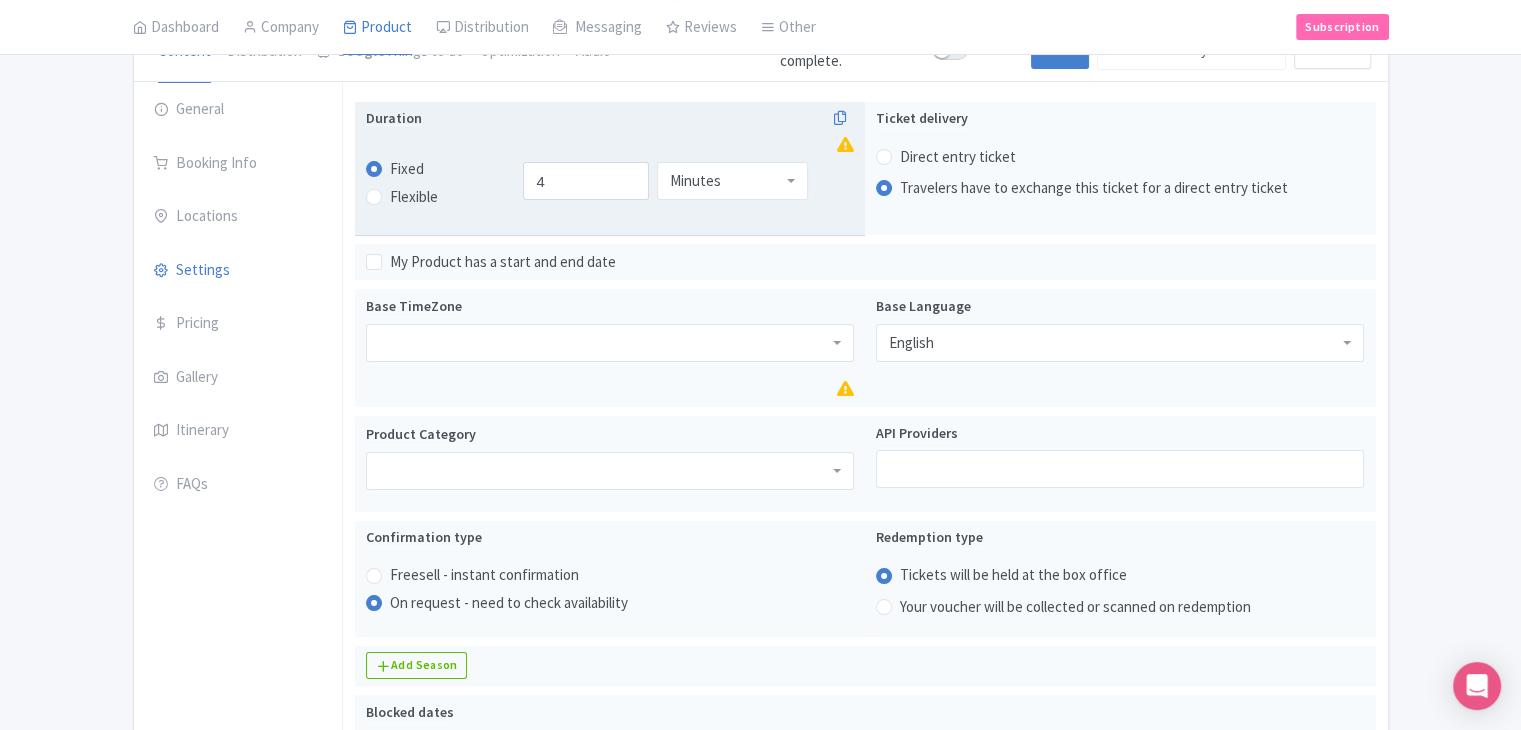 click on "Minutes" at bounding box center [695, 181] 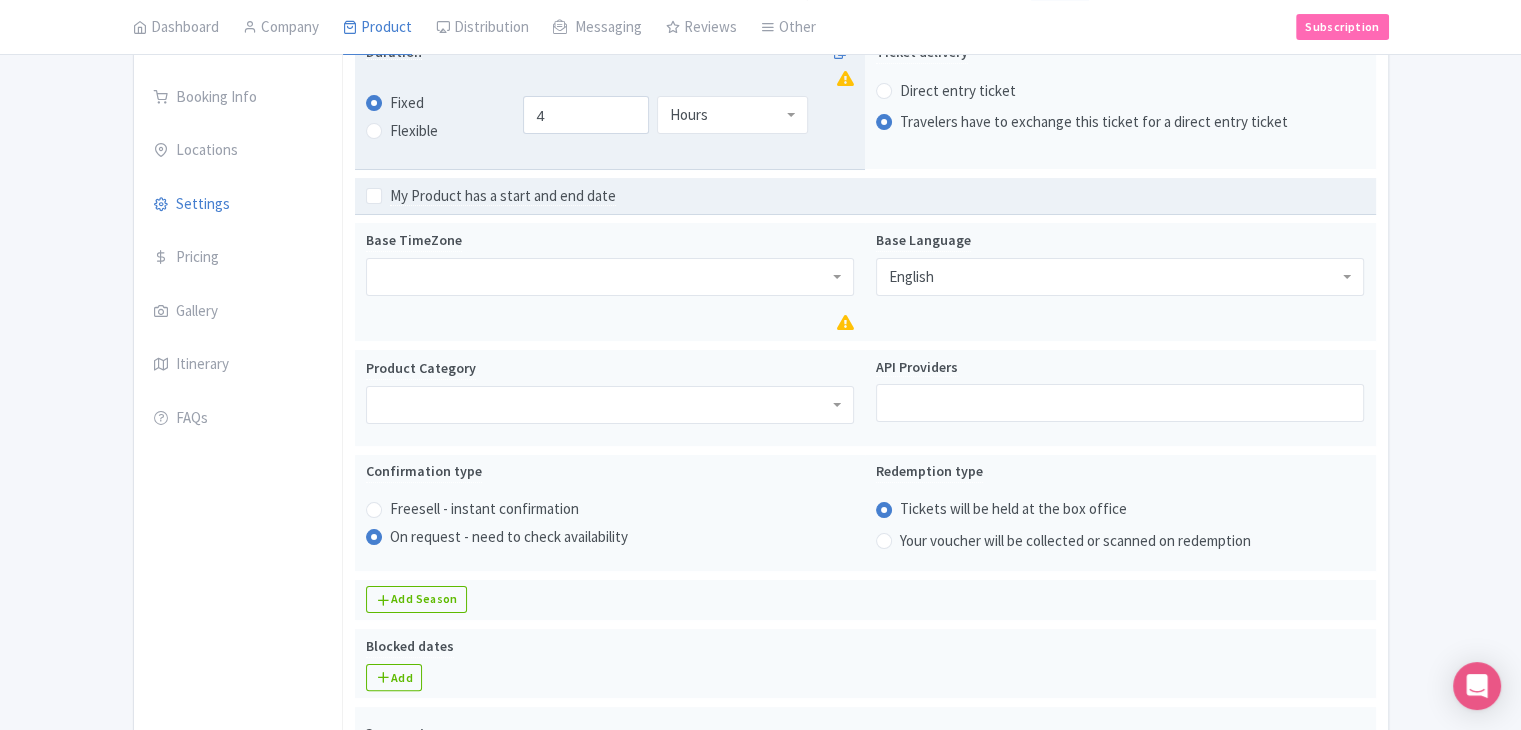 scroll, scrollTop: 312, scrollLeft: 0, axis: vertical 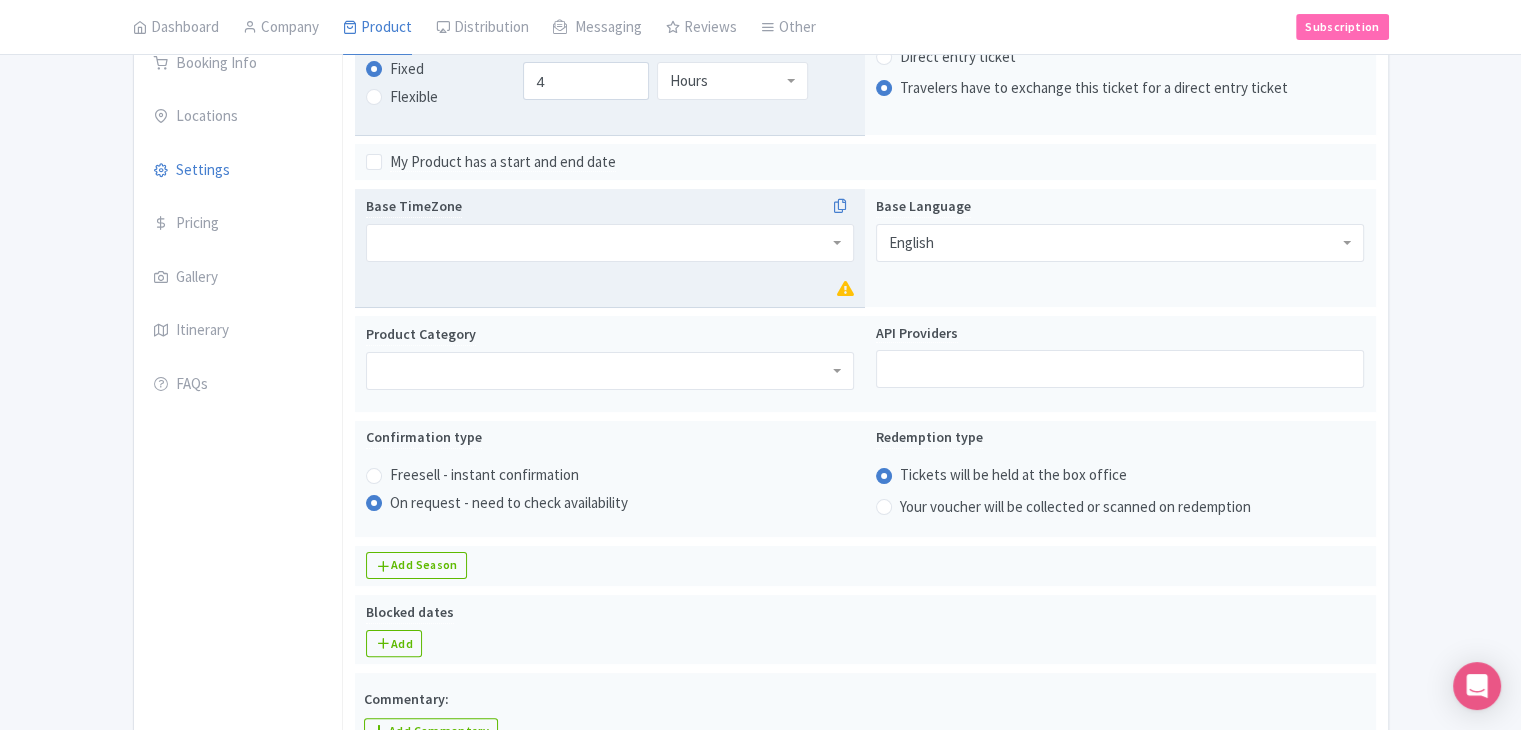 click at bounding box center (610, 243) 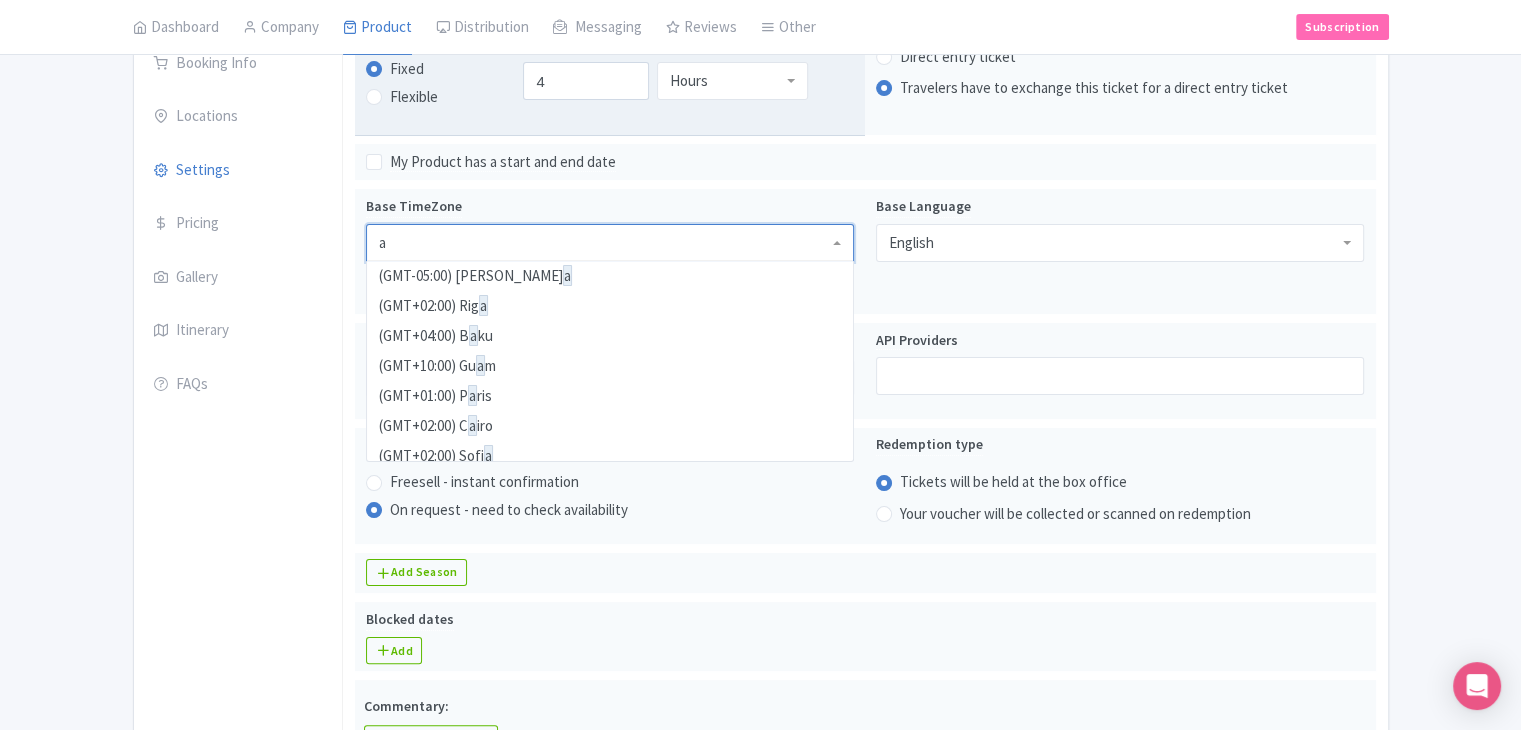 scroll, scrollTop: 3010, scrollLeft: 0, axis: vertical 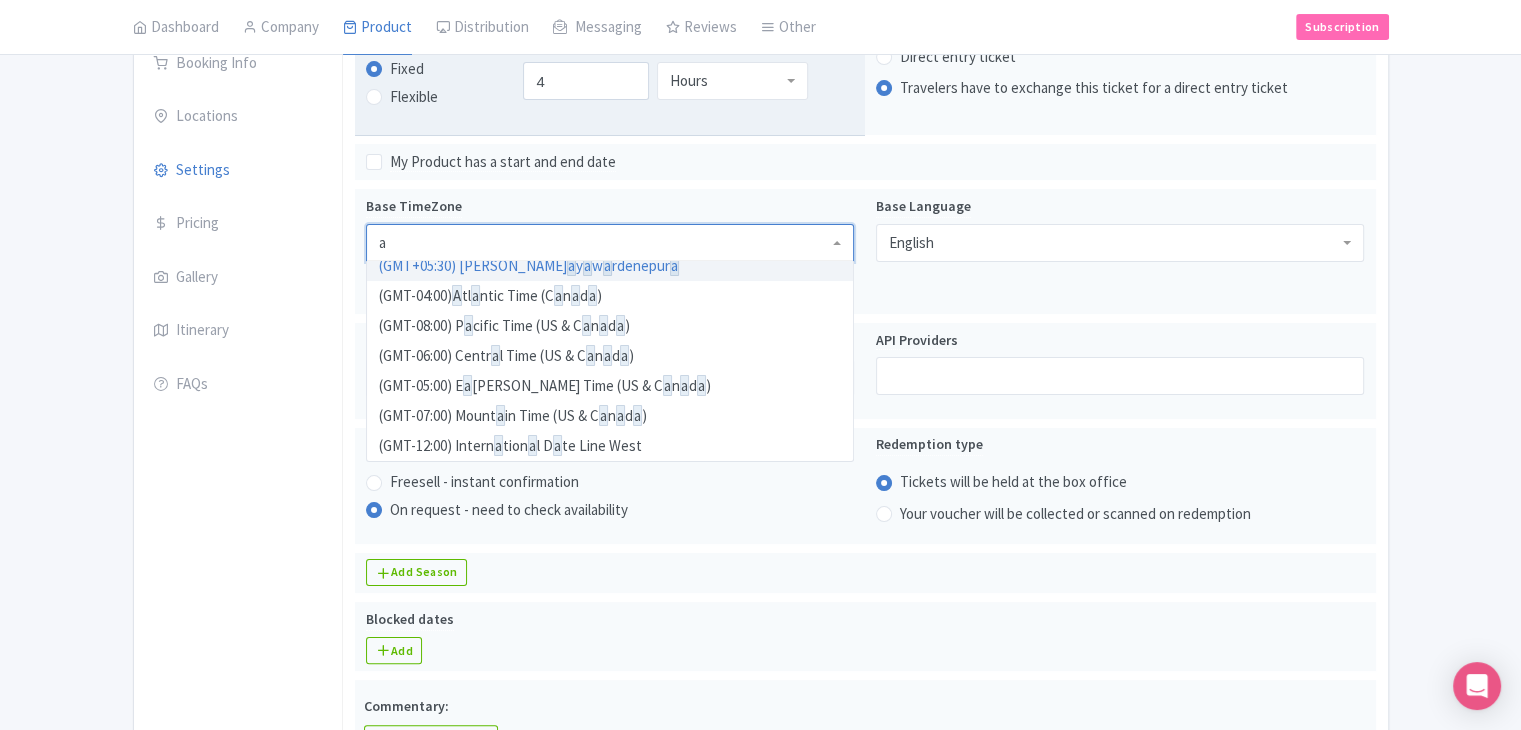 type on "au" 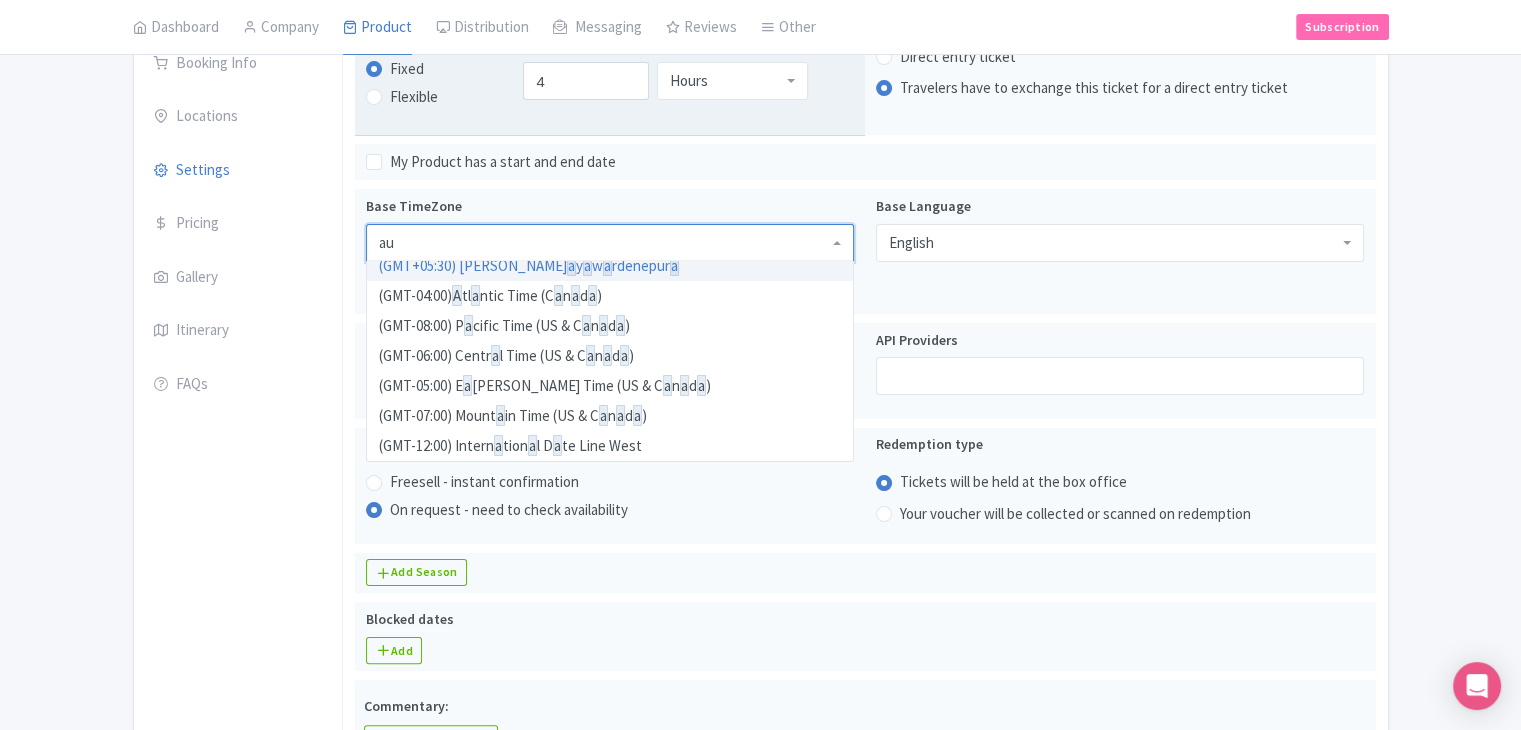 scroll, scrollTop: 0, scrollLeft: 0, axis: both 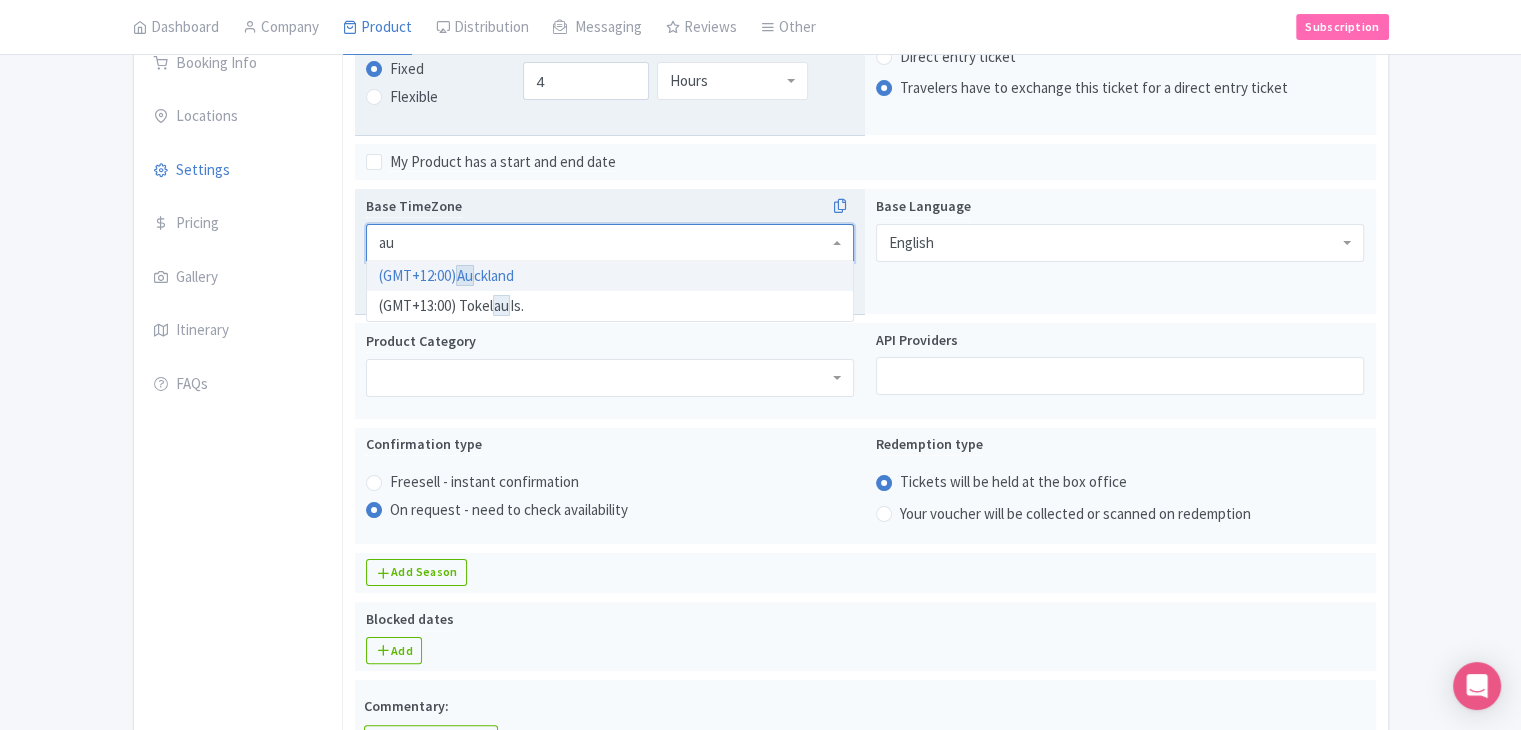 type 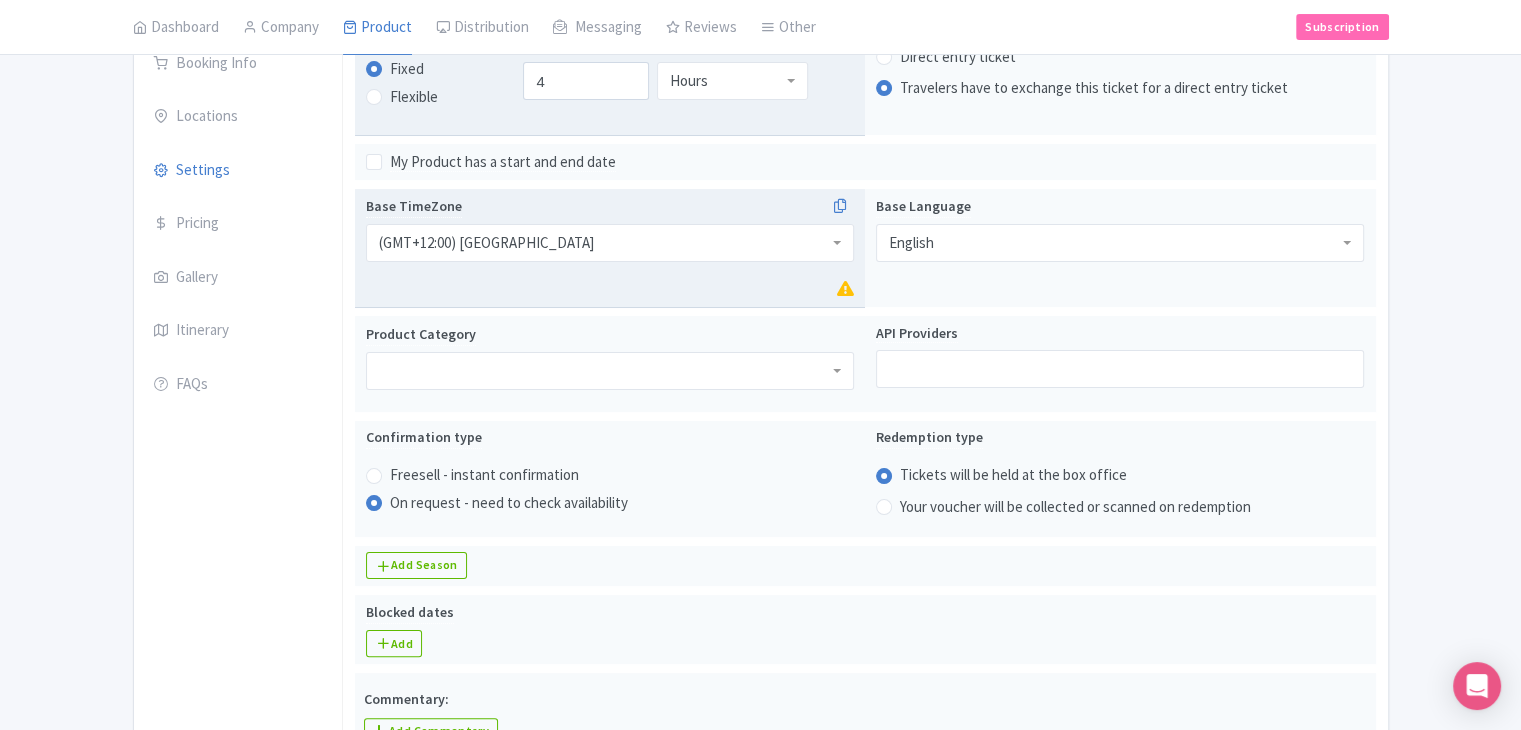 scroll, scrollTop: 0, scrollLeft: 0, axis: both 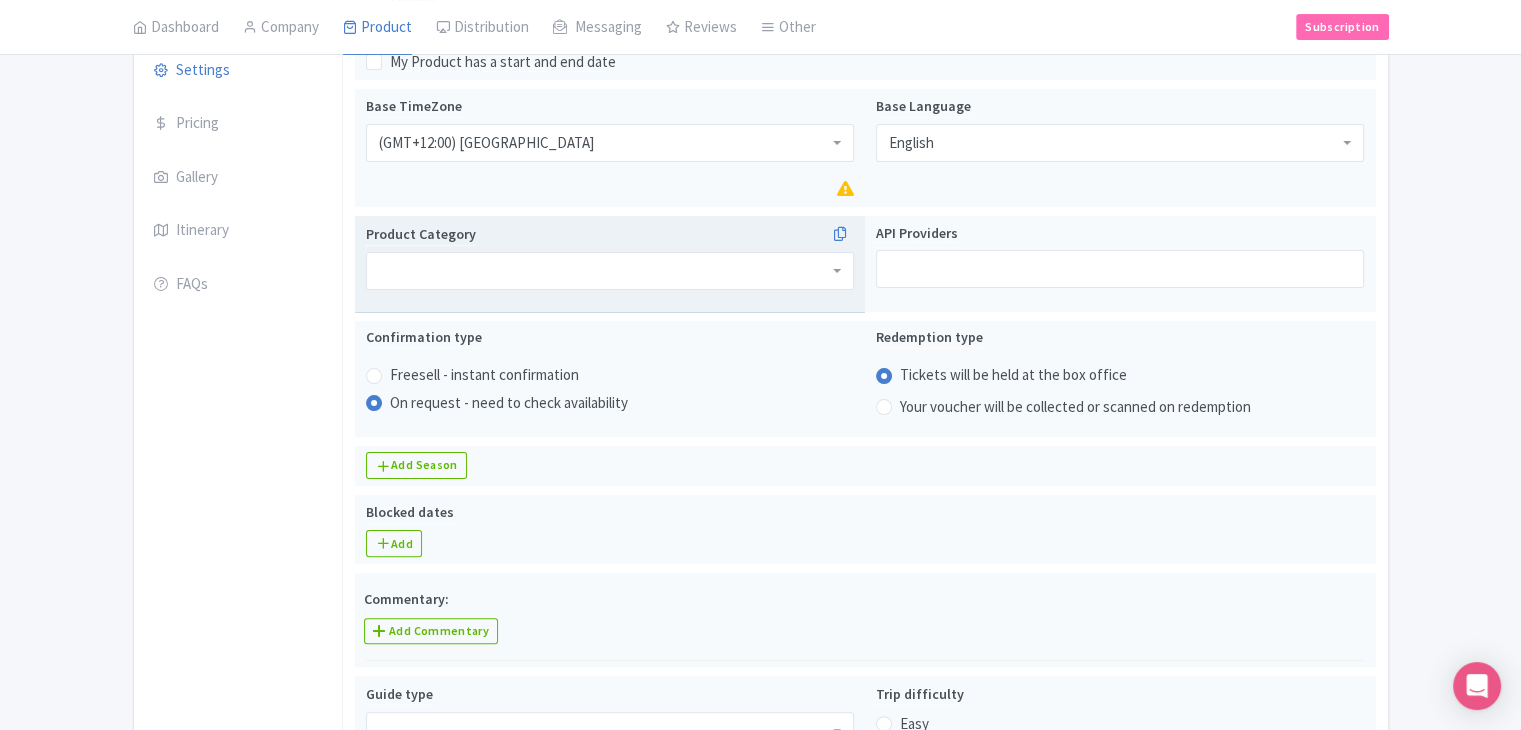 click at bounding box center (610, 271) 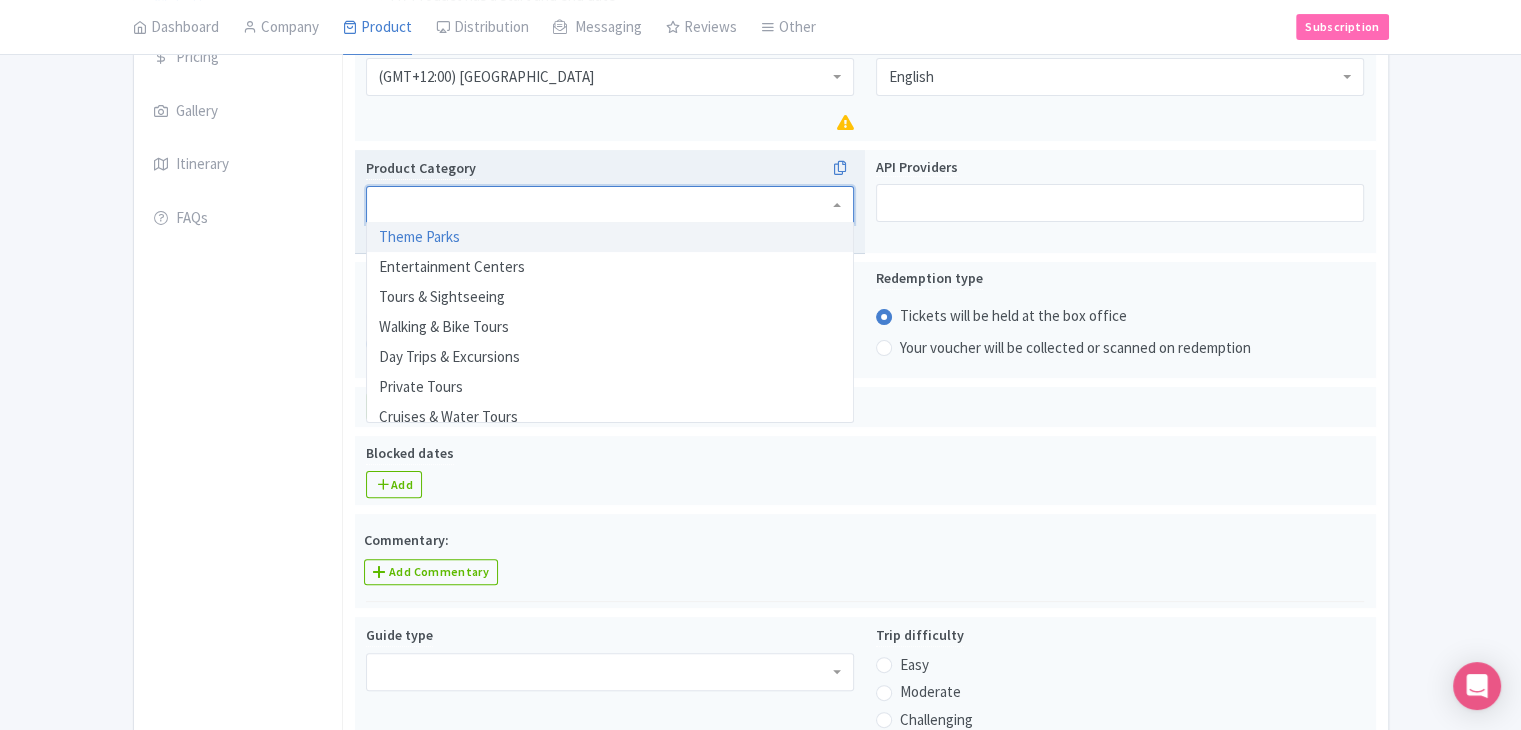 scroll, scrollTop: 512, scrollLeft: 0, axis: vertical 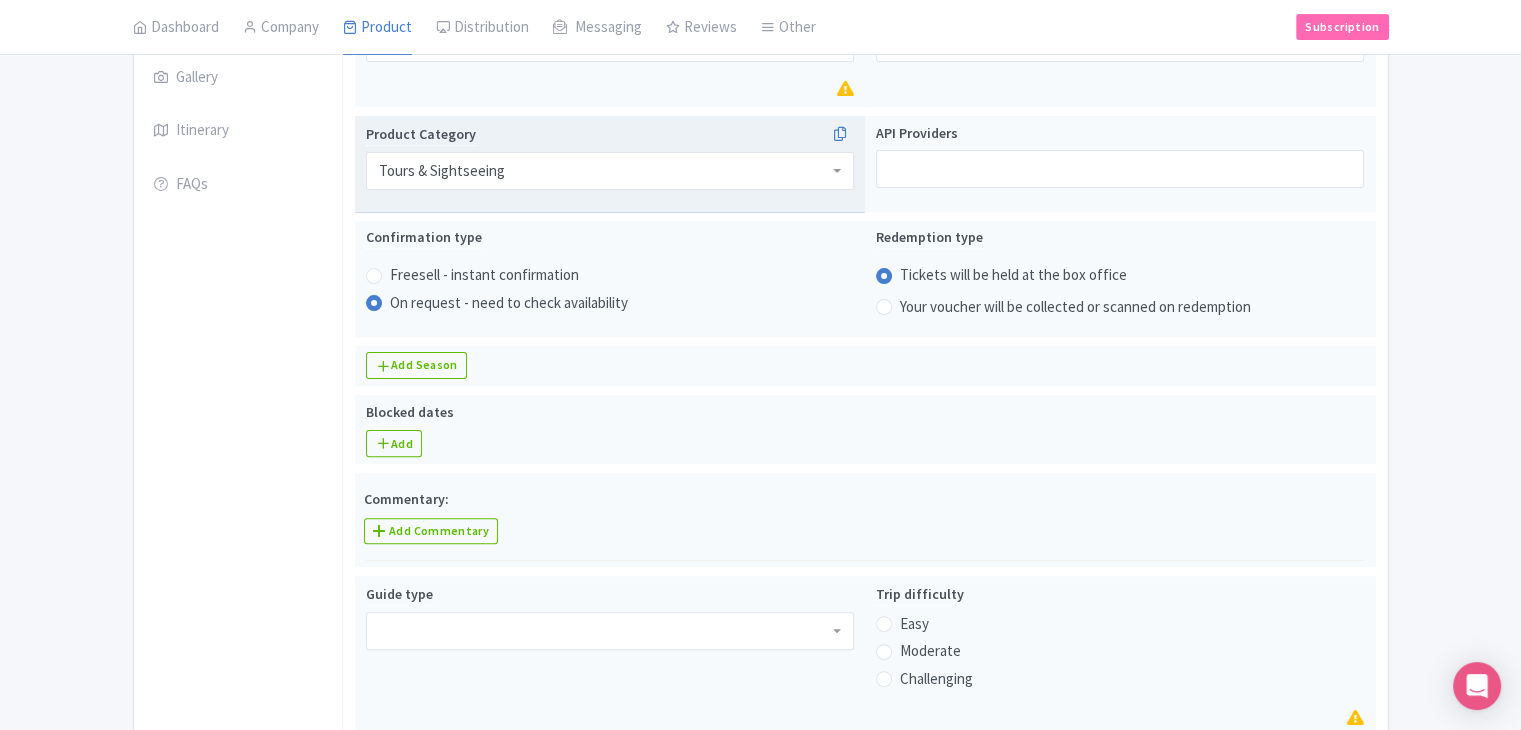 click on "Tours & Sightseeing" at bounding box center [610, 171] 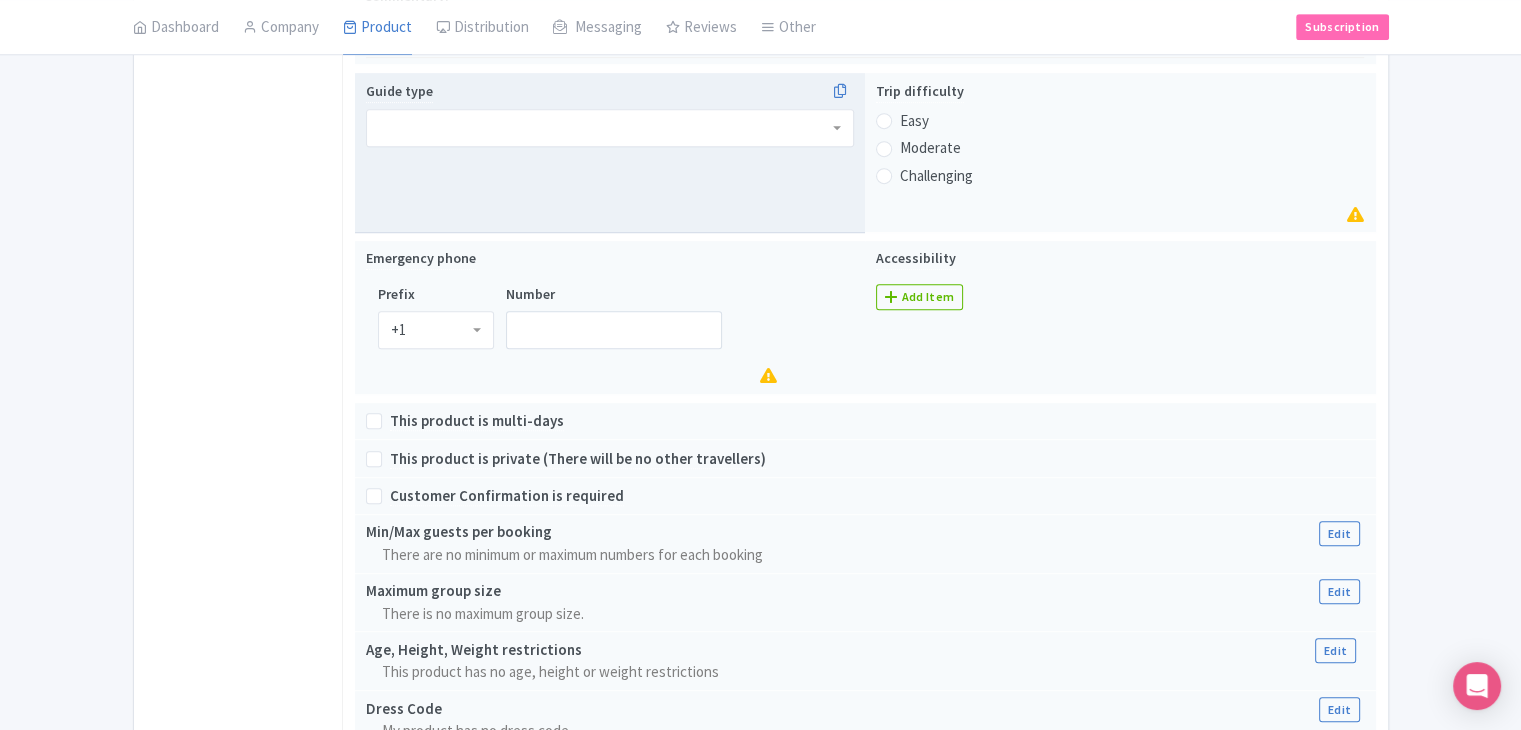 scroll, scrollTop: 912, scrollLeft: 0, axis: vertical 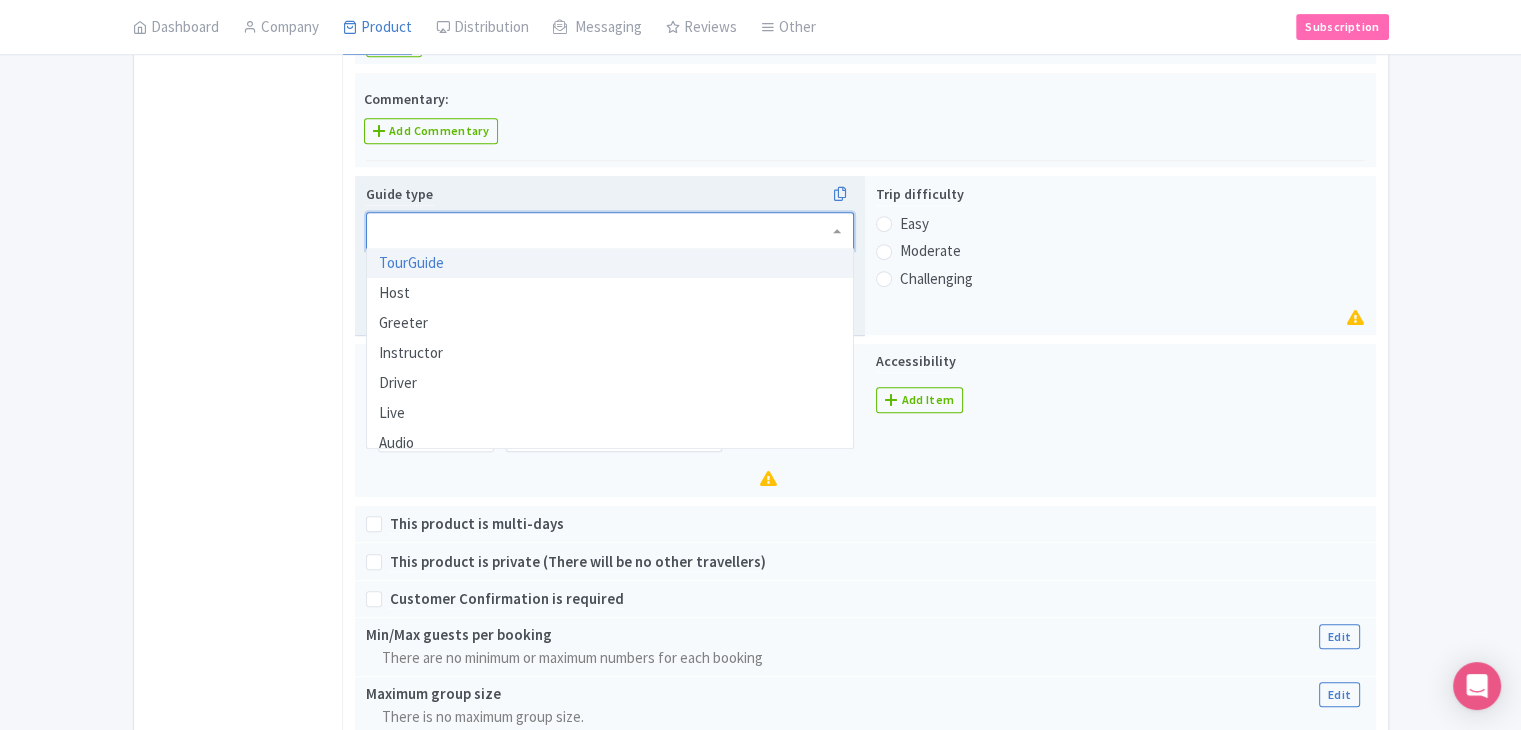 click at bounding box center (610, 231) 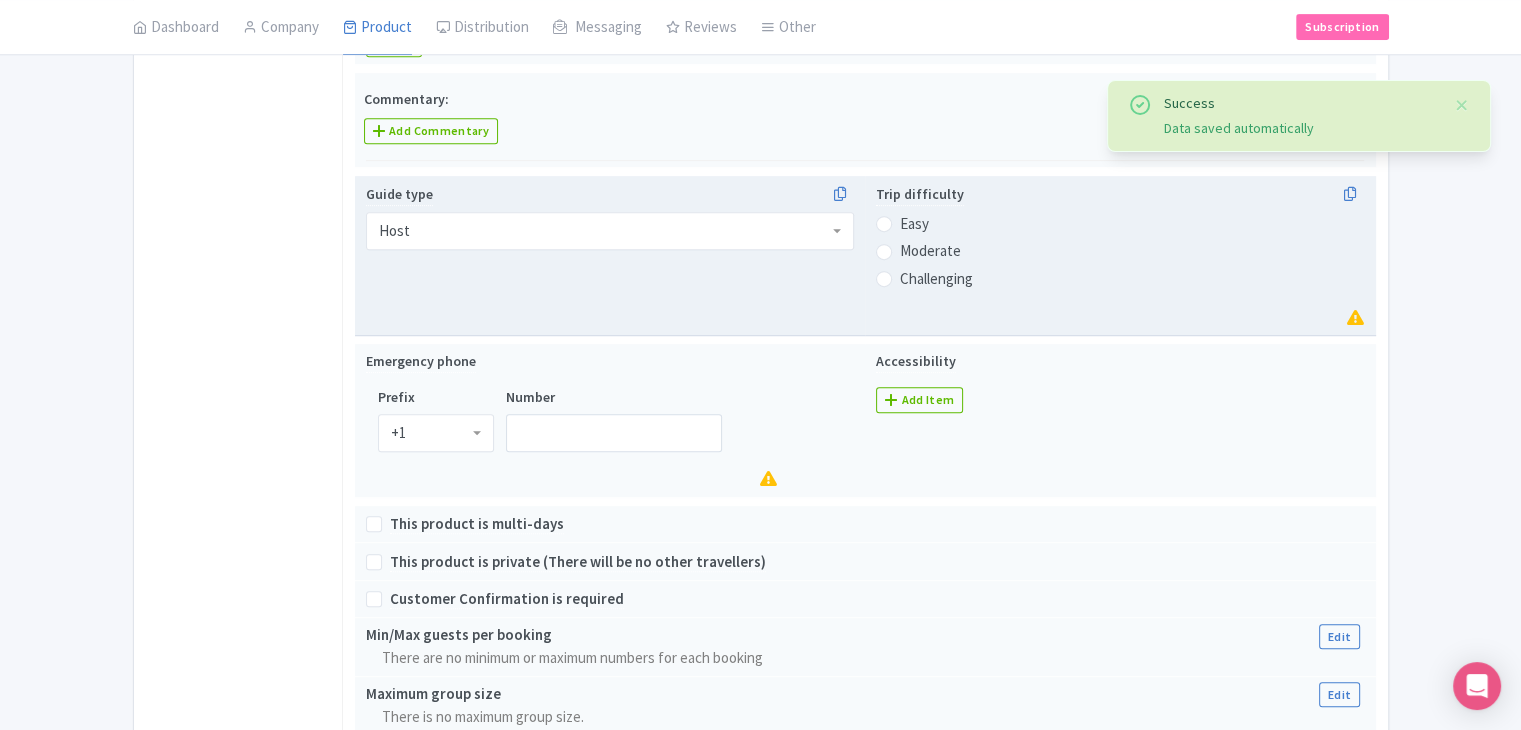 click on "Easy" at bounding box center [914, 224] 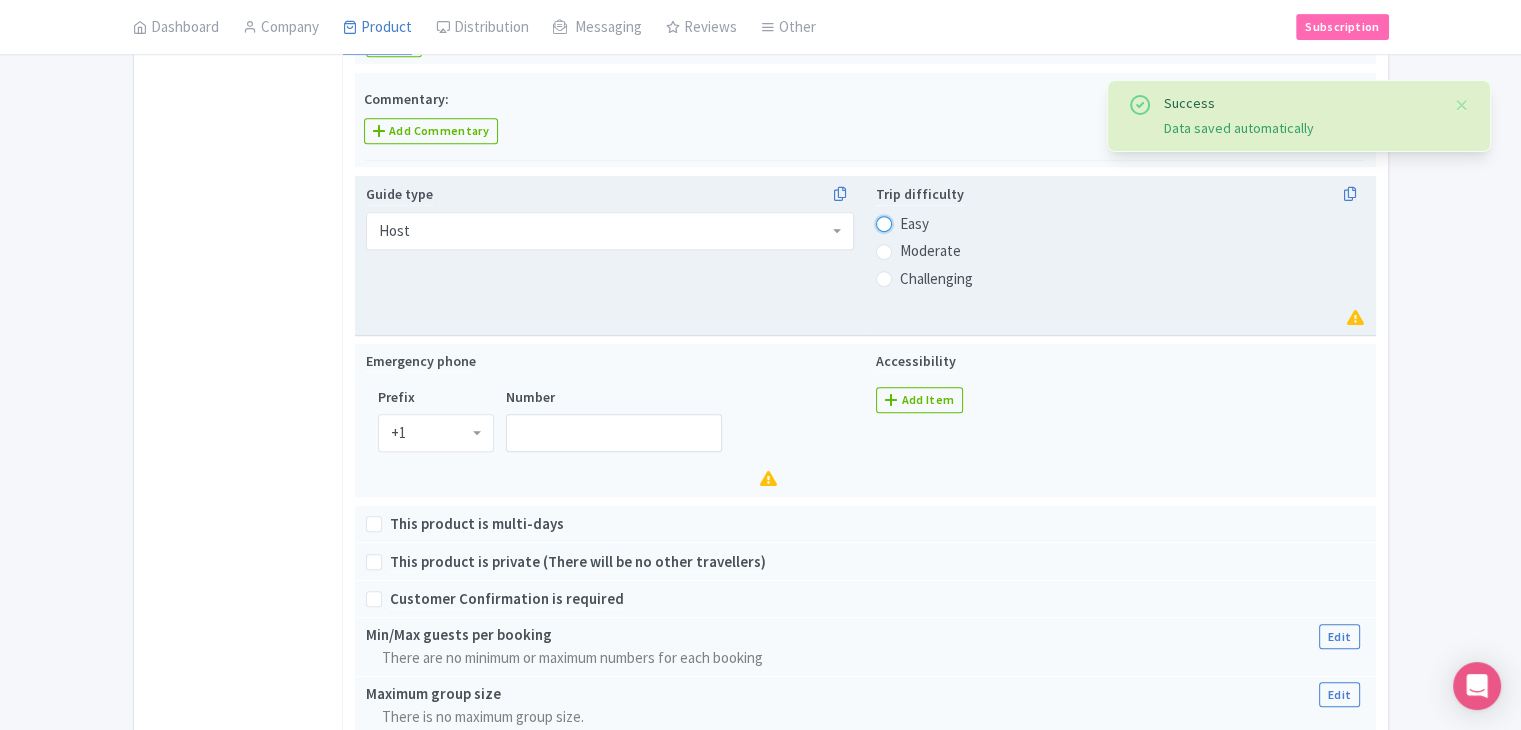 click on "Easy" at bounding box center (910, 222) 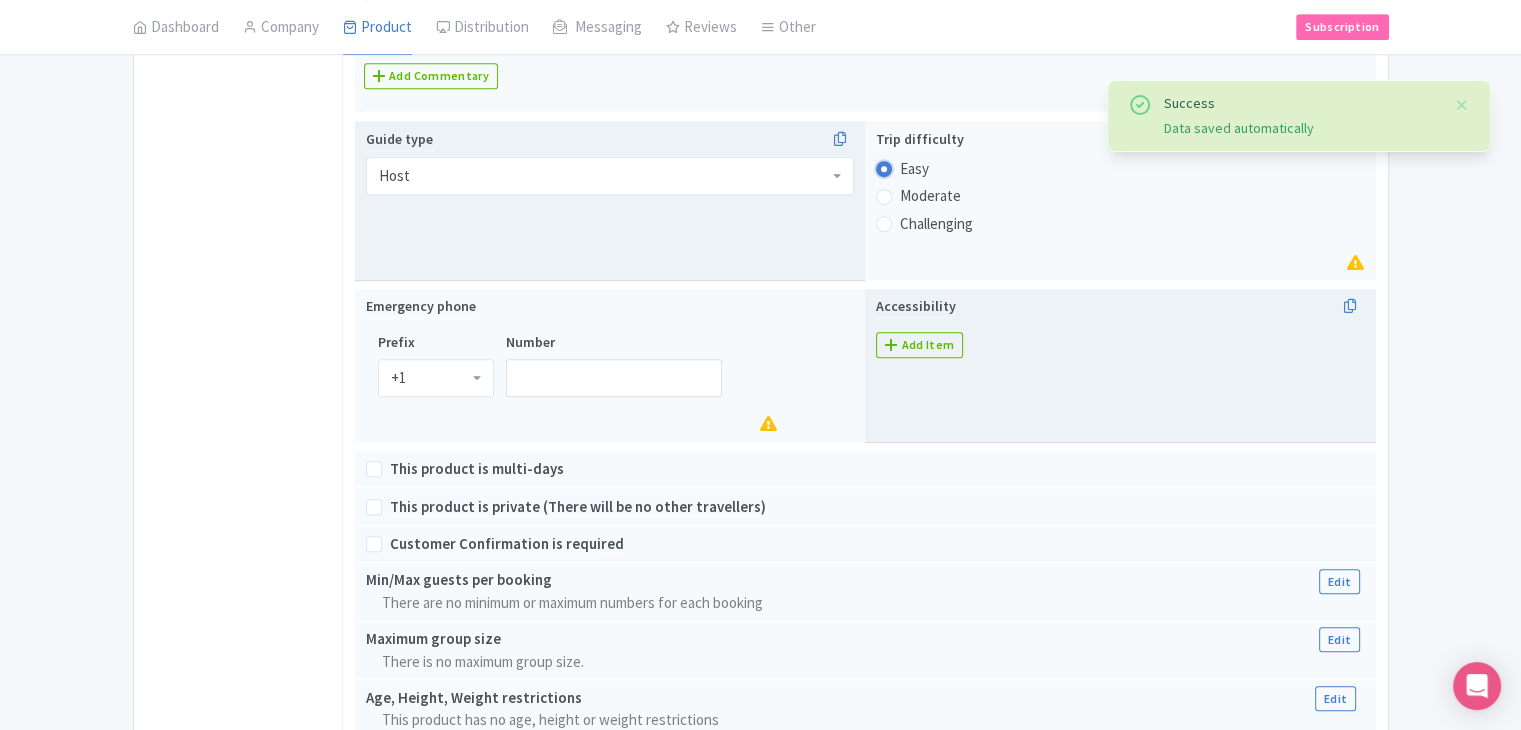 scroll, scrollTop: 1012, scrollLeft: 0, axis: vertical 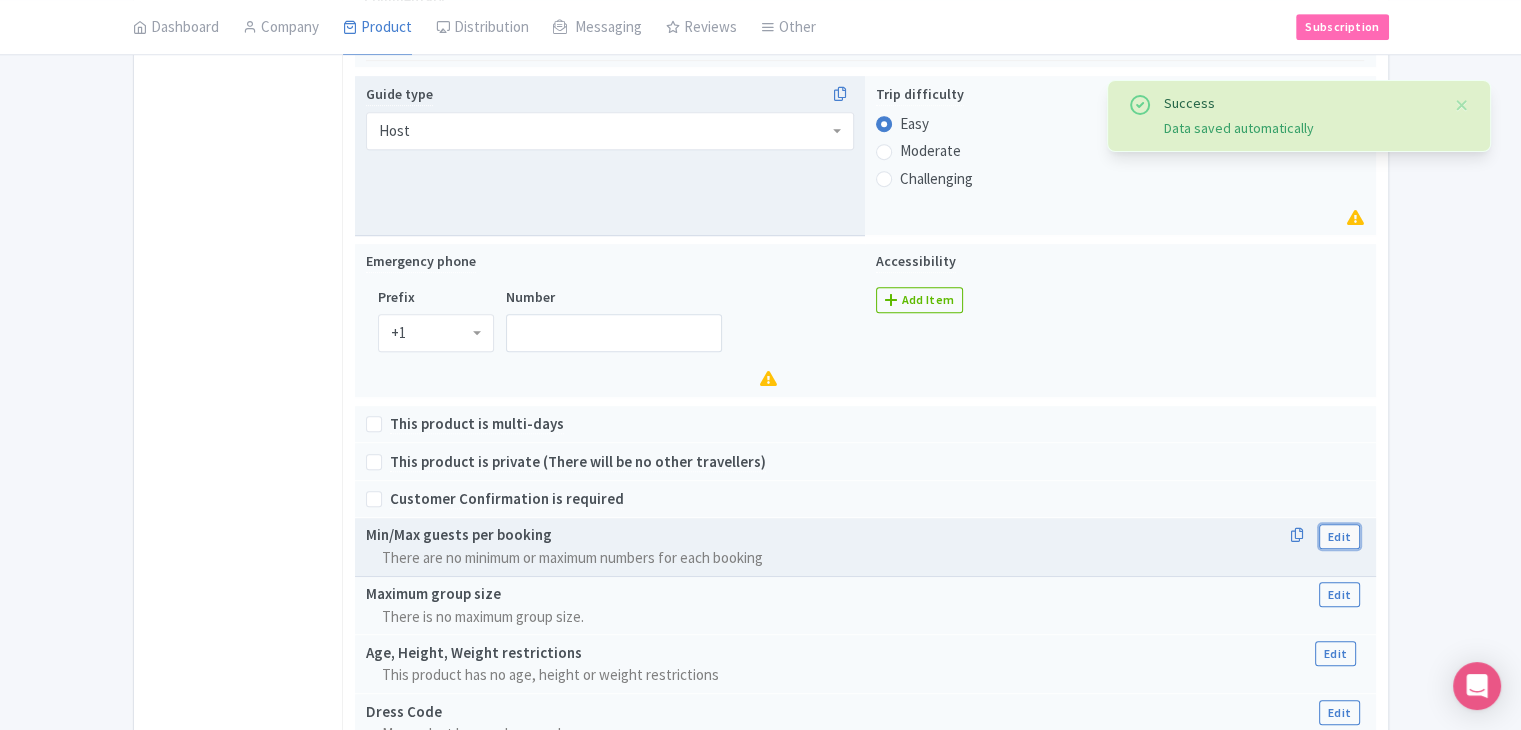 click on "Edit" at bounding box center [1339, 536] 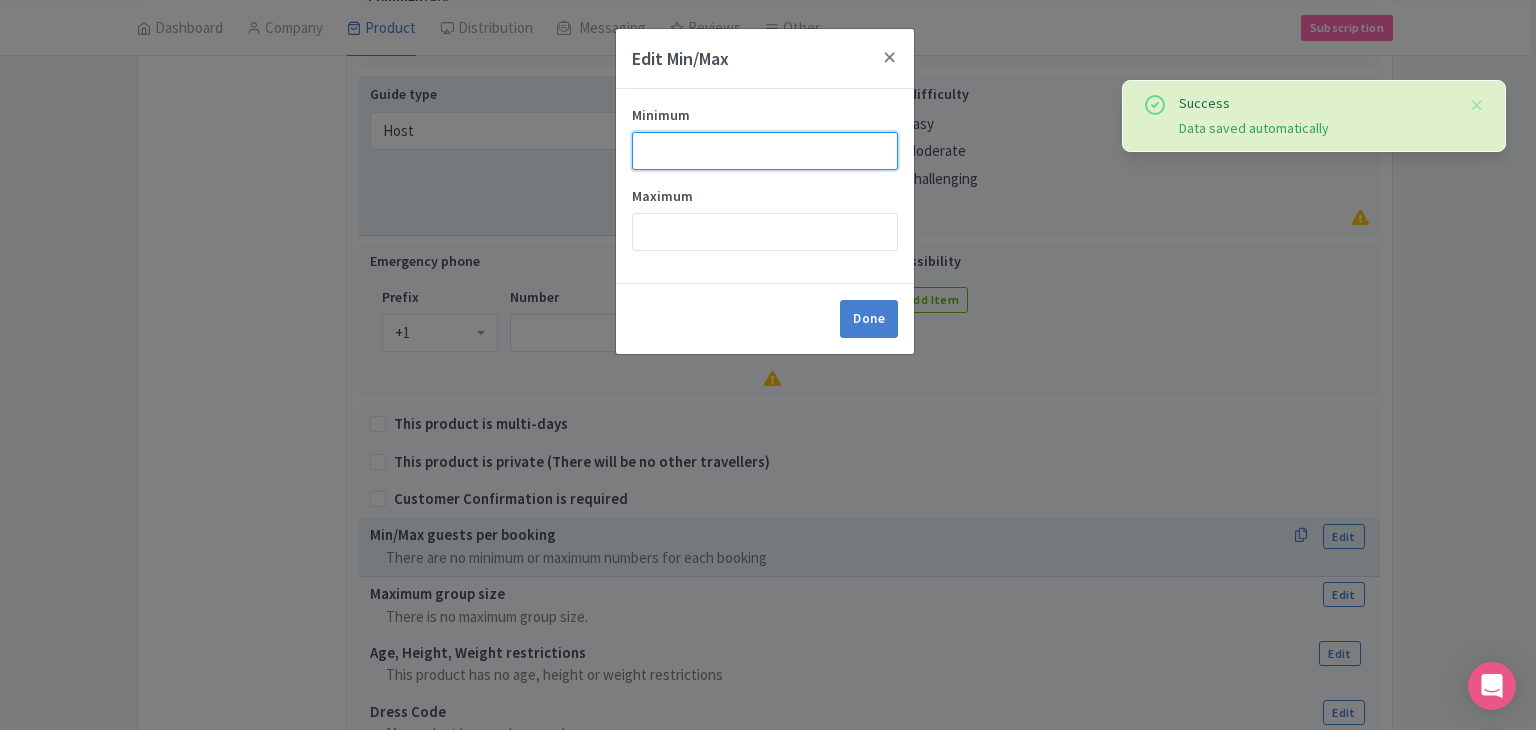 click on "Minimum" at bounding box center [765, 151] 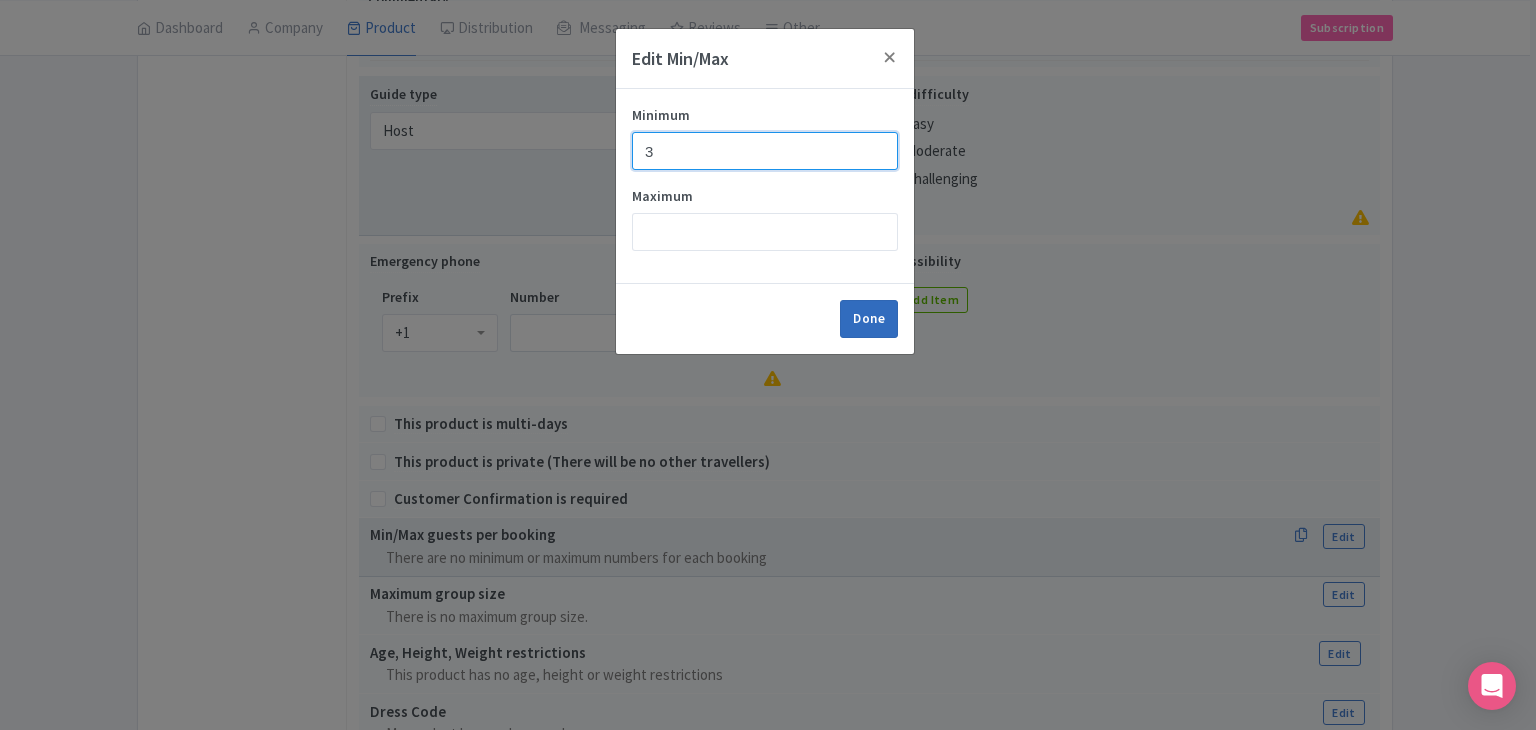 type on "3" 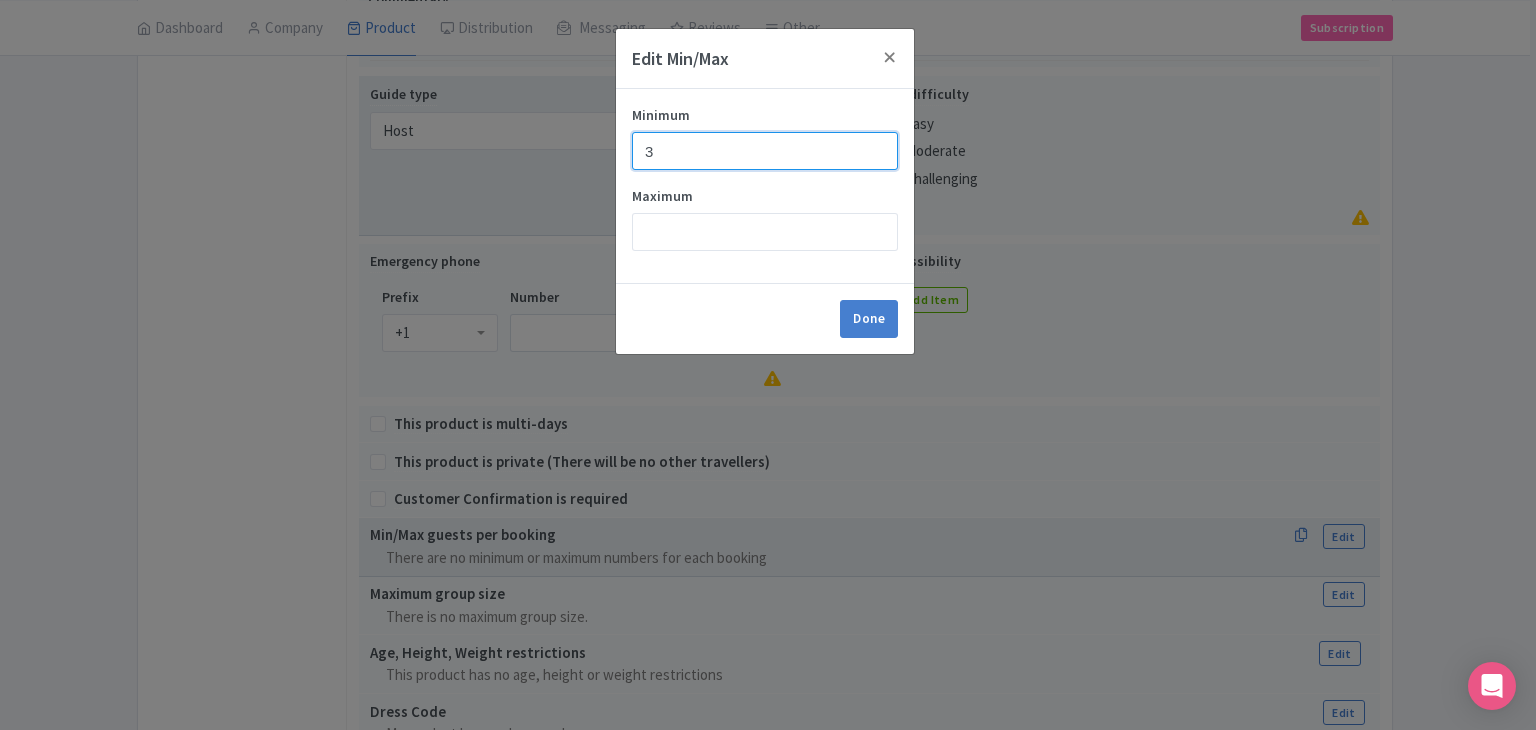 click on "3" at bounding box center (765, 151) 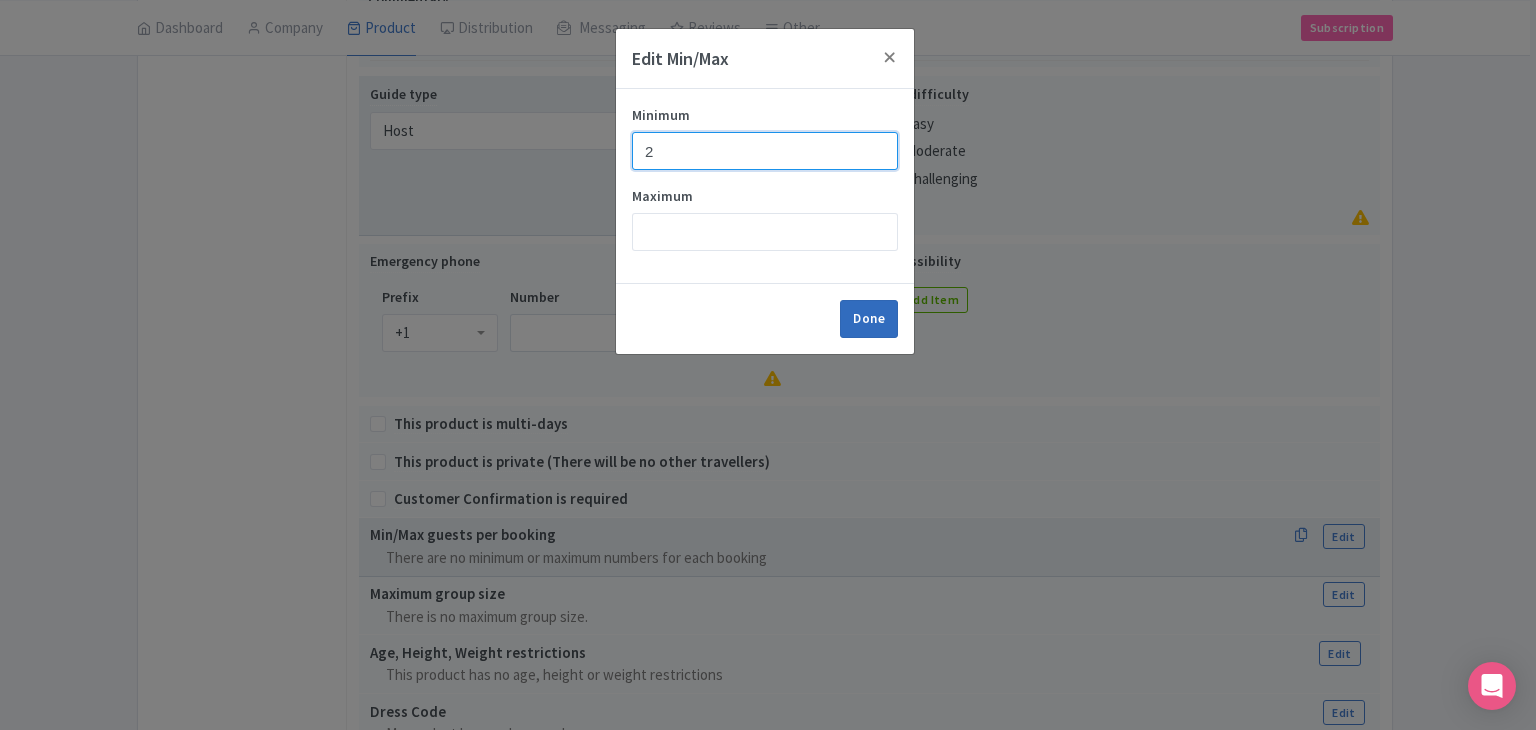 type on "2" 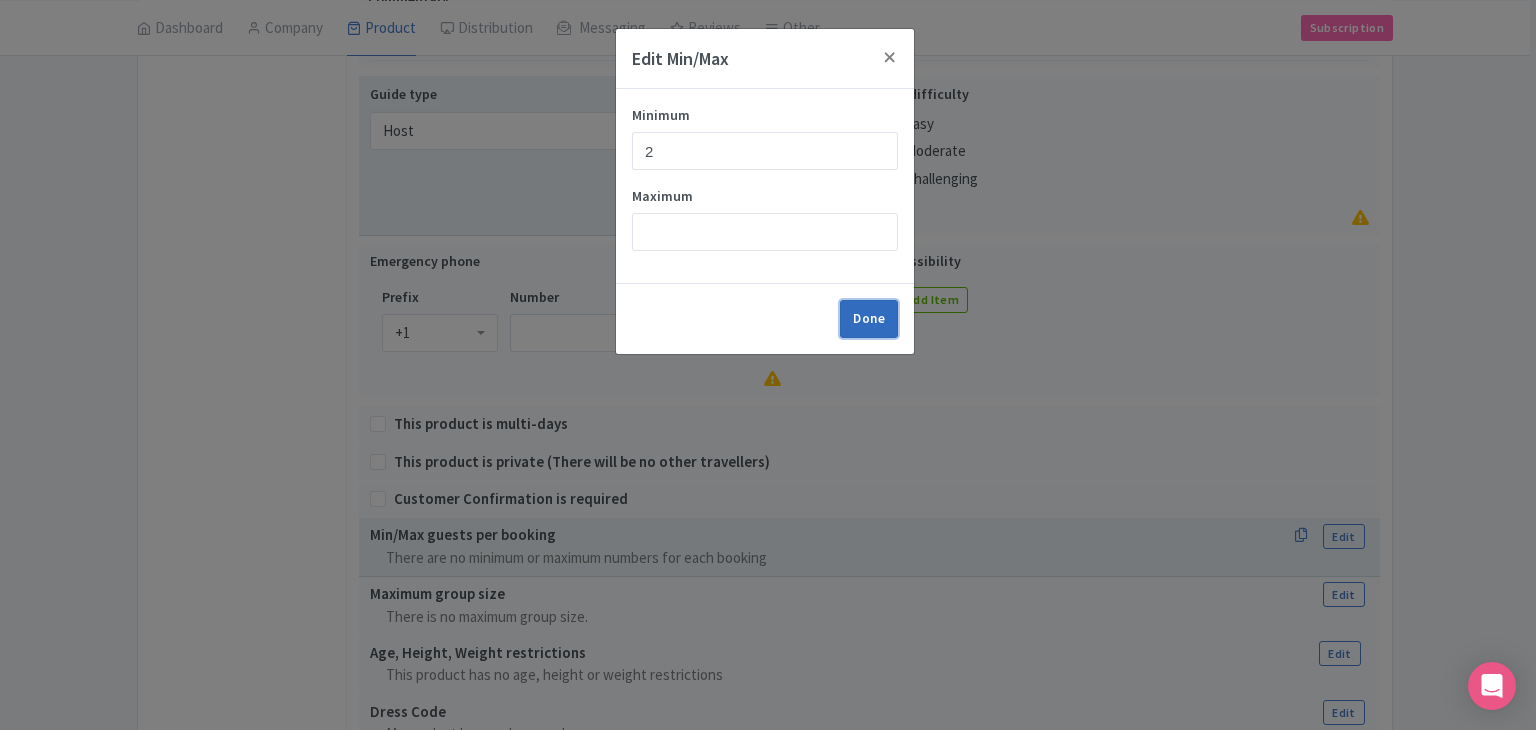 click on "Done" at bounding box center [869, 319] 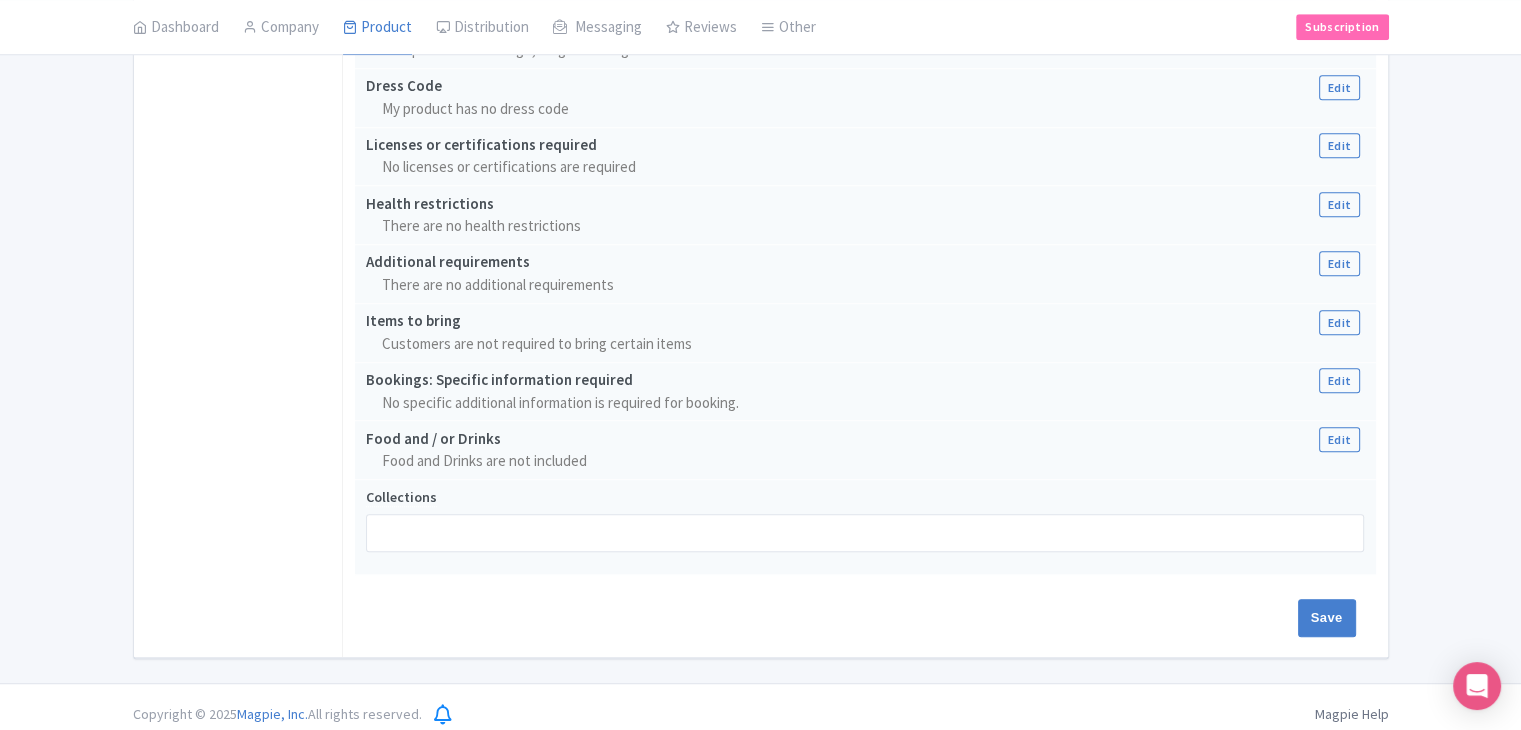 scroll, scrollTop: 1665, scrollLeft: 0, axis: vertical 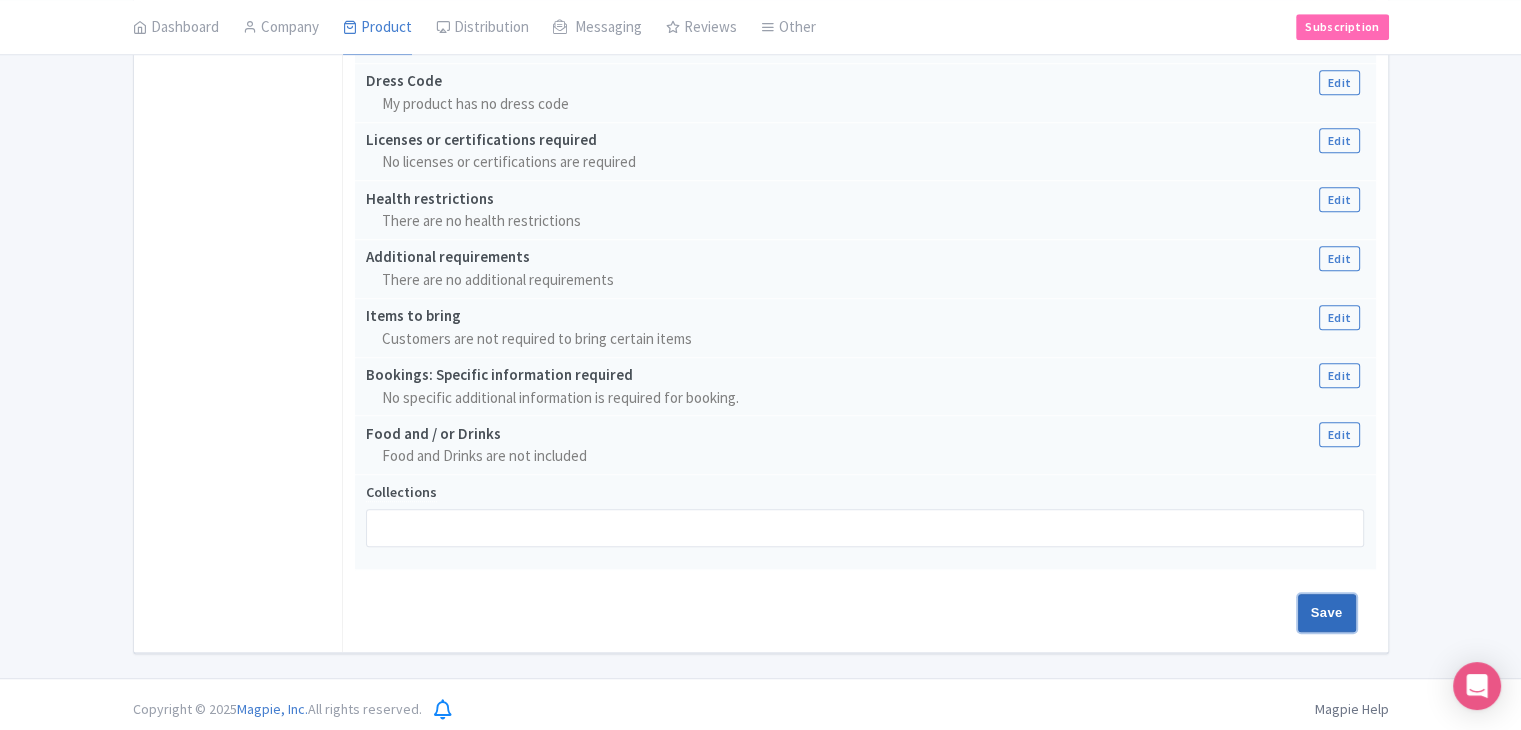 click on "Save" at bounding box center [1327, 613] 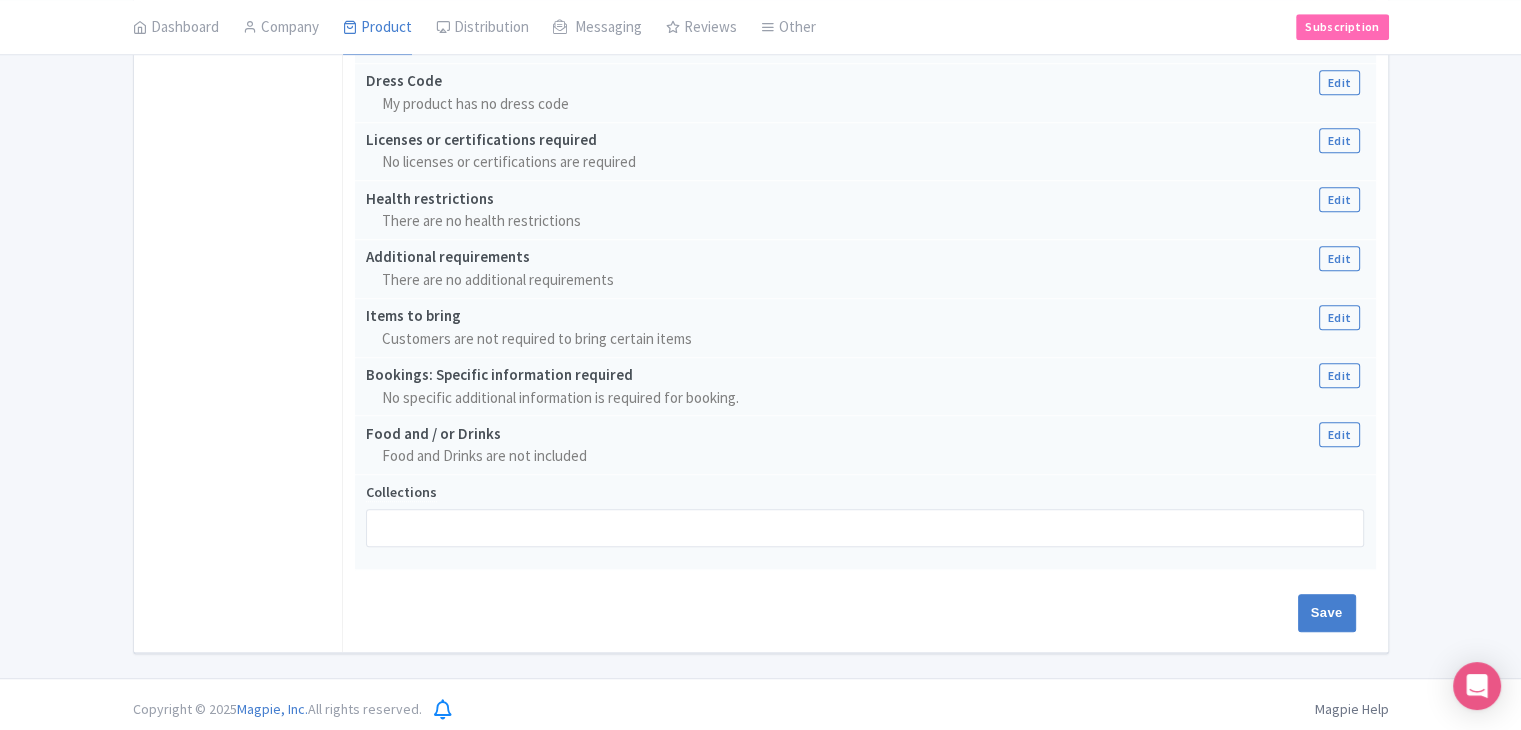 type on "Saving..." 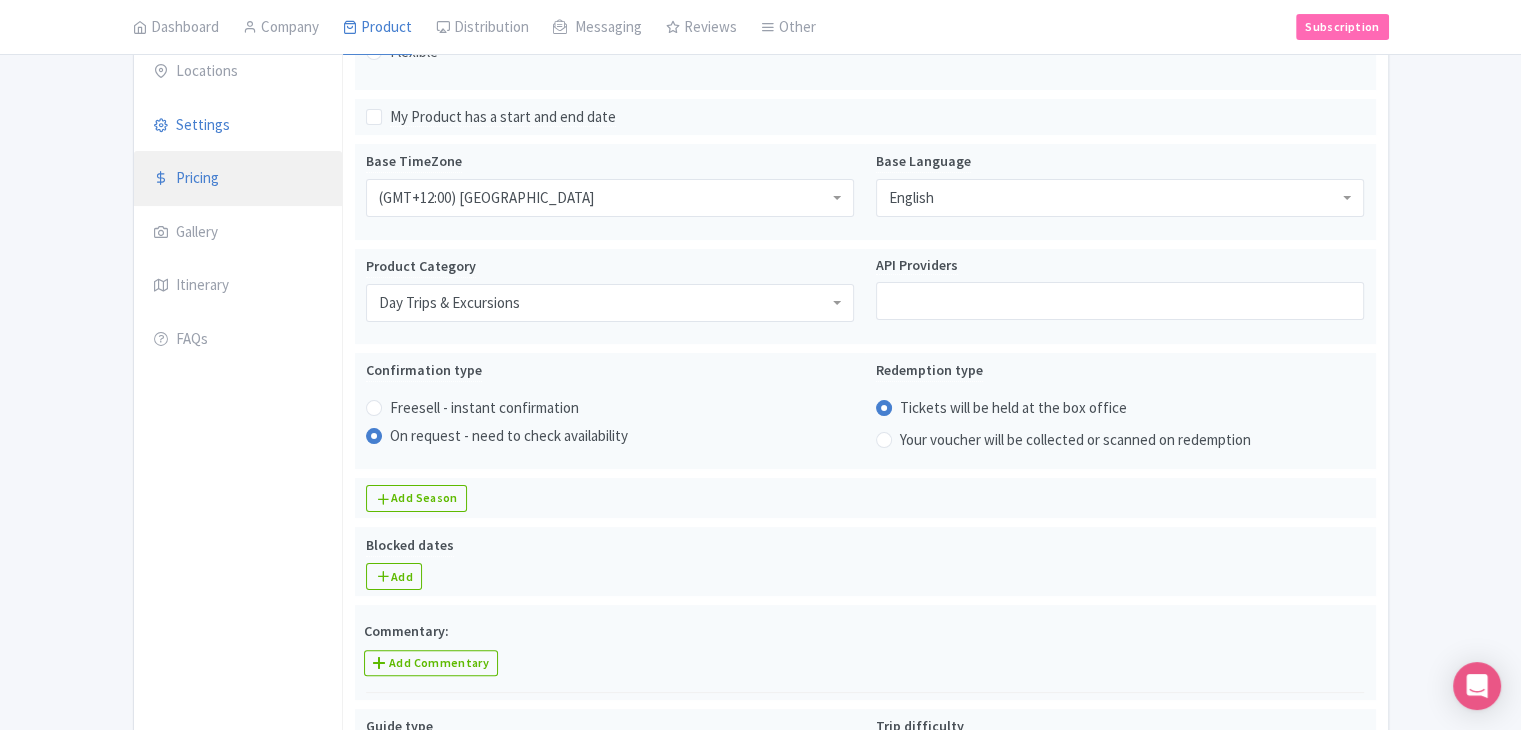 scroll, scrollTop: 212, scrollLeft: 0, axis: vertical 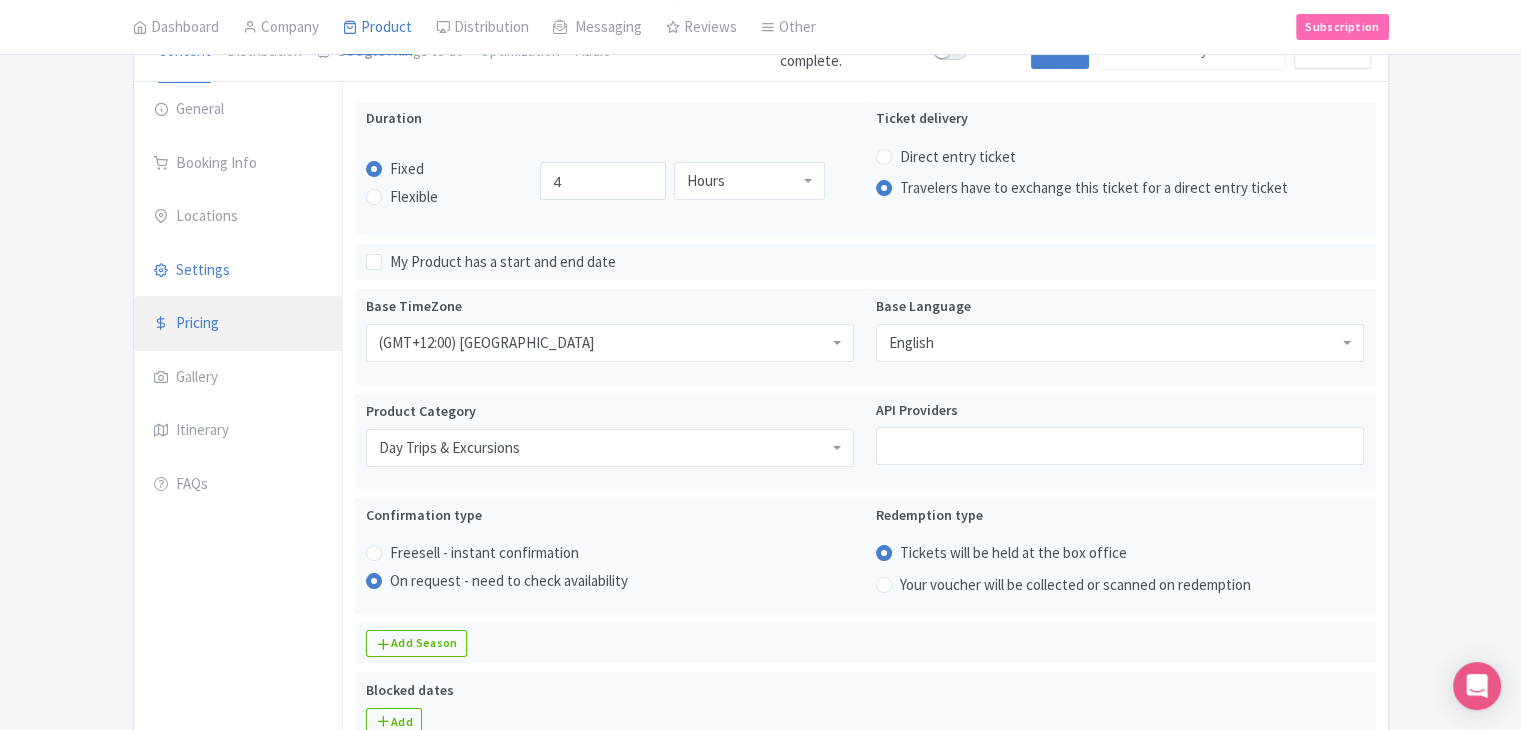 click on "Pricing" at bounding box center (238, 324) 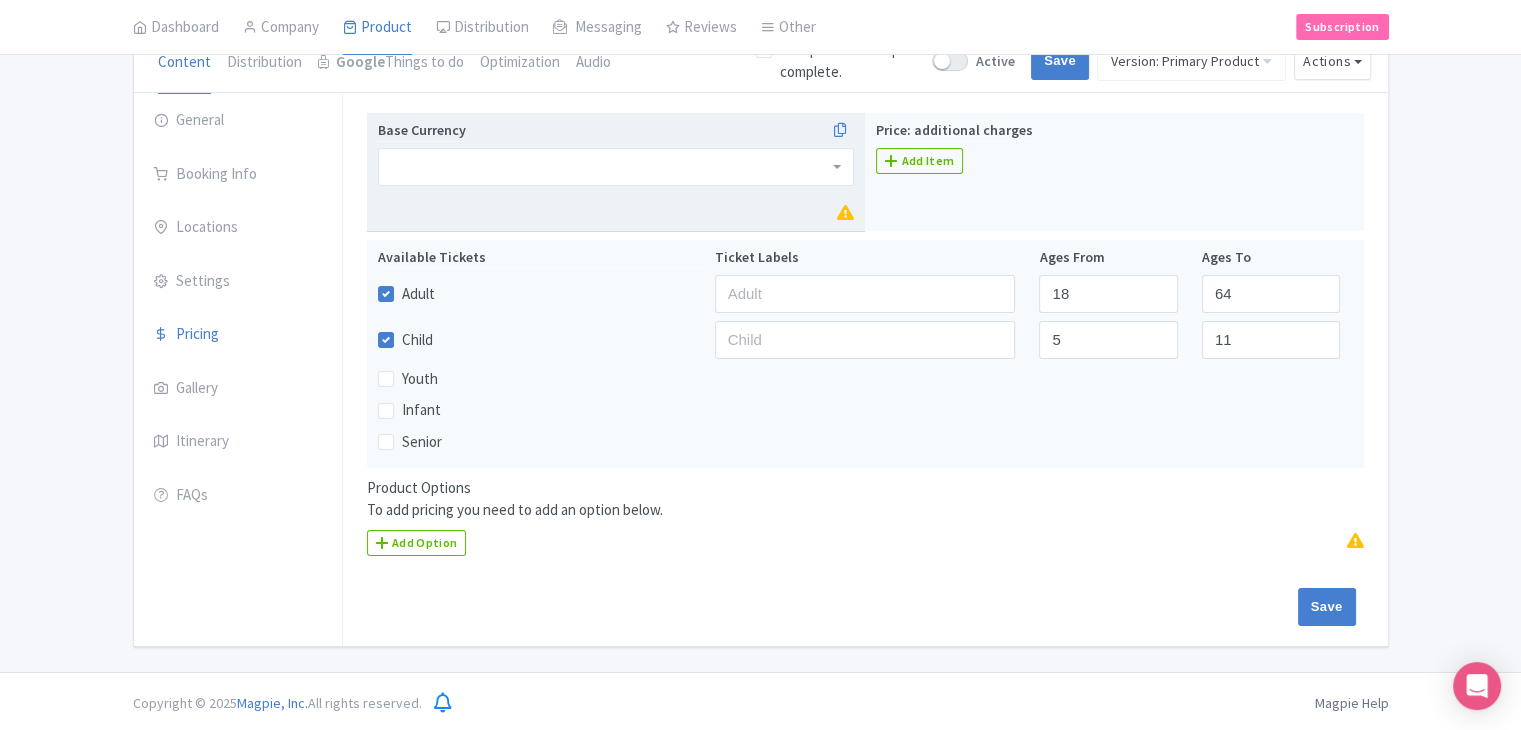 click at bounding box center (616, 167) 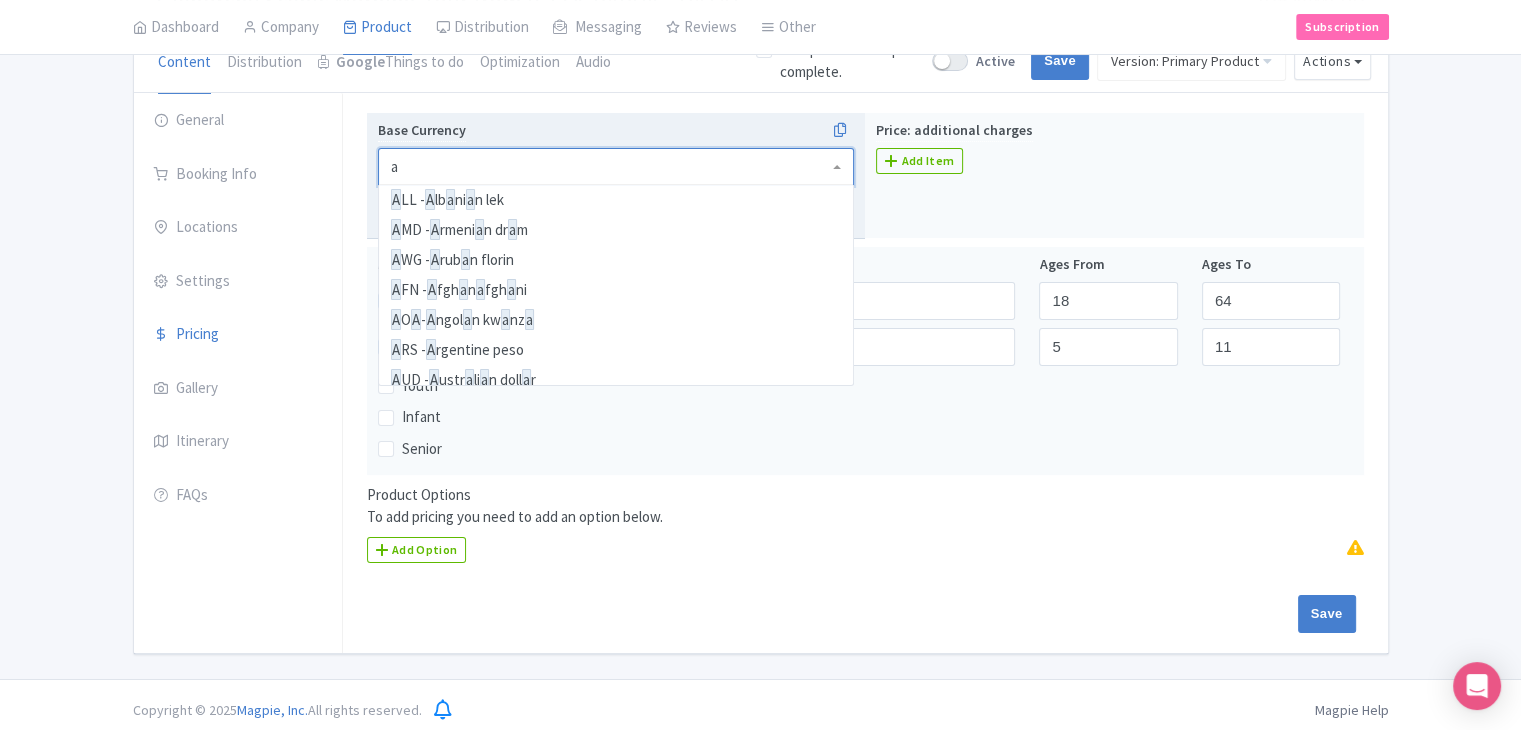 scroll, scrollTop: 70, scrollLeft: 0, axis: vertical 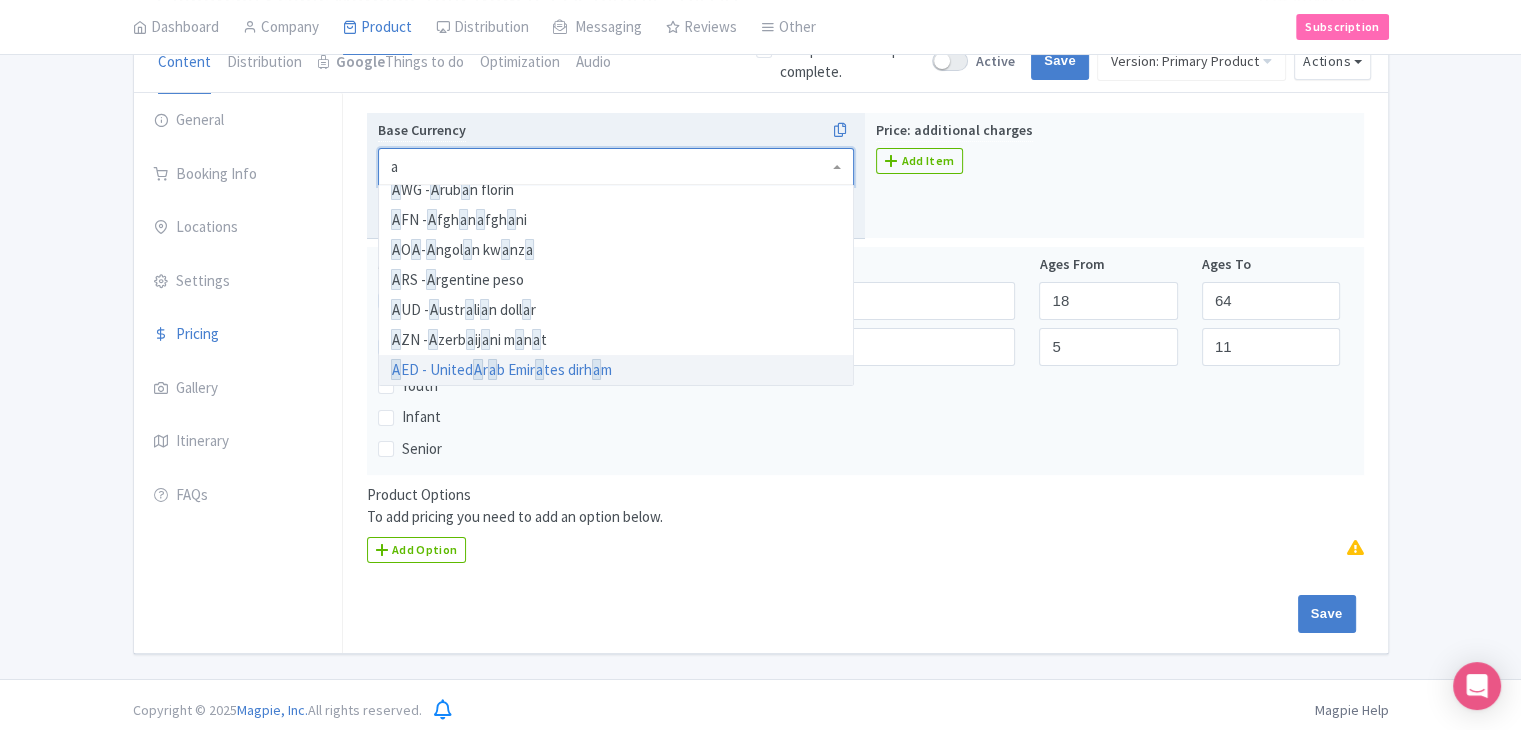 type on "au" 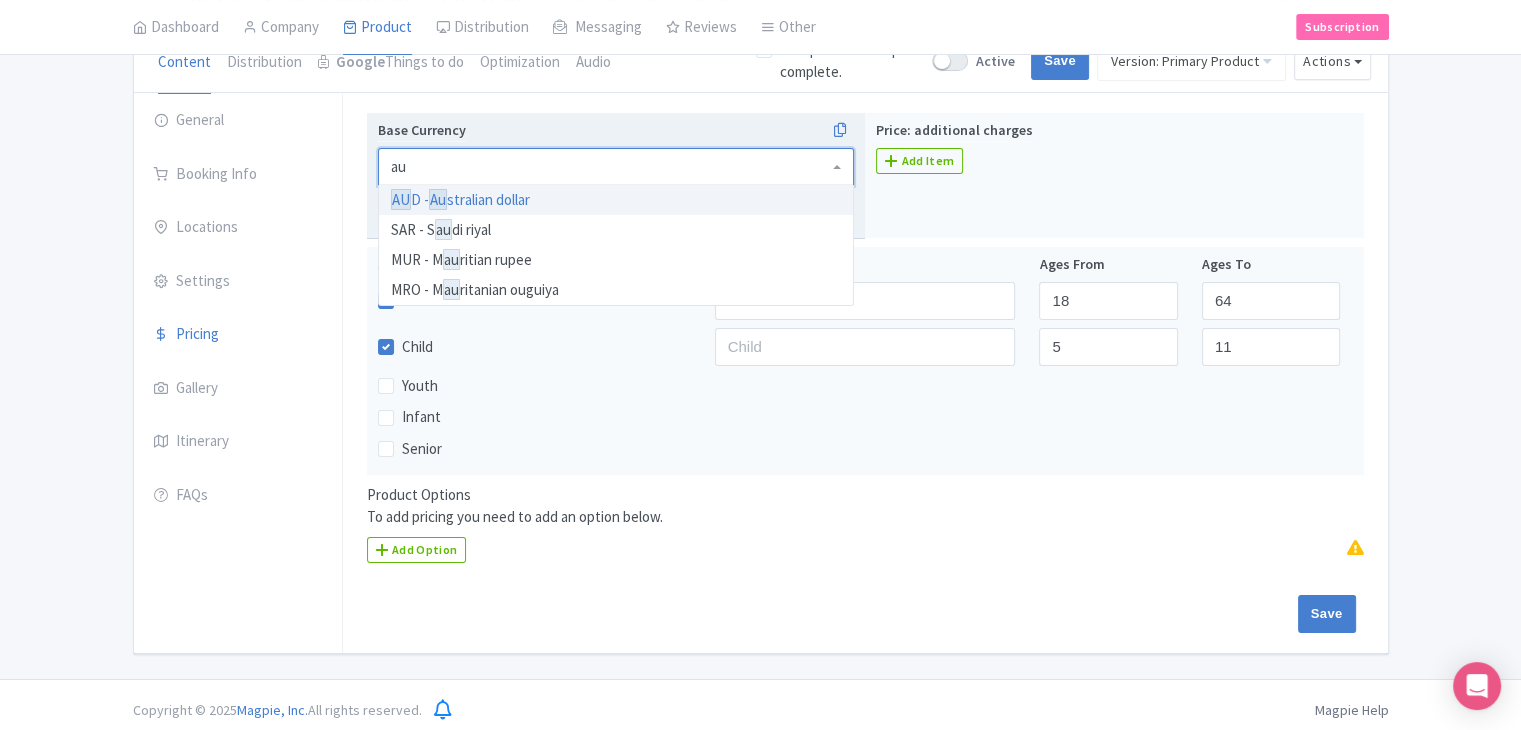 type 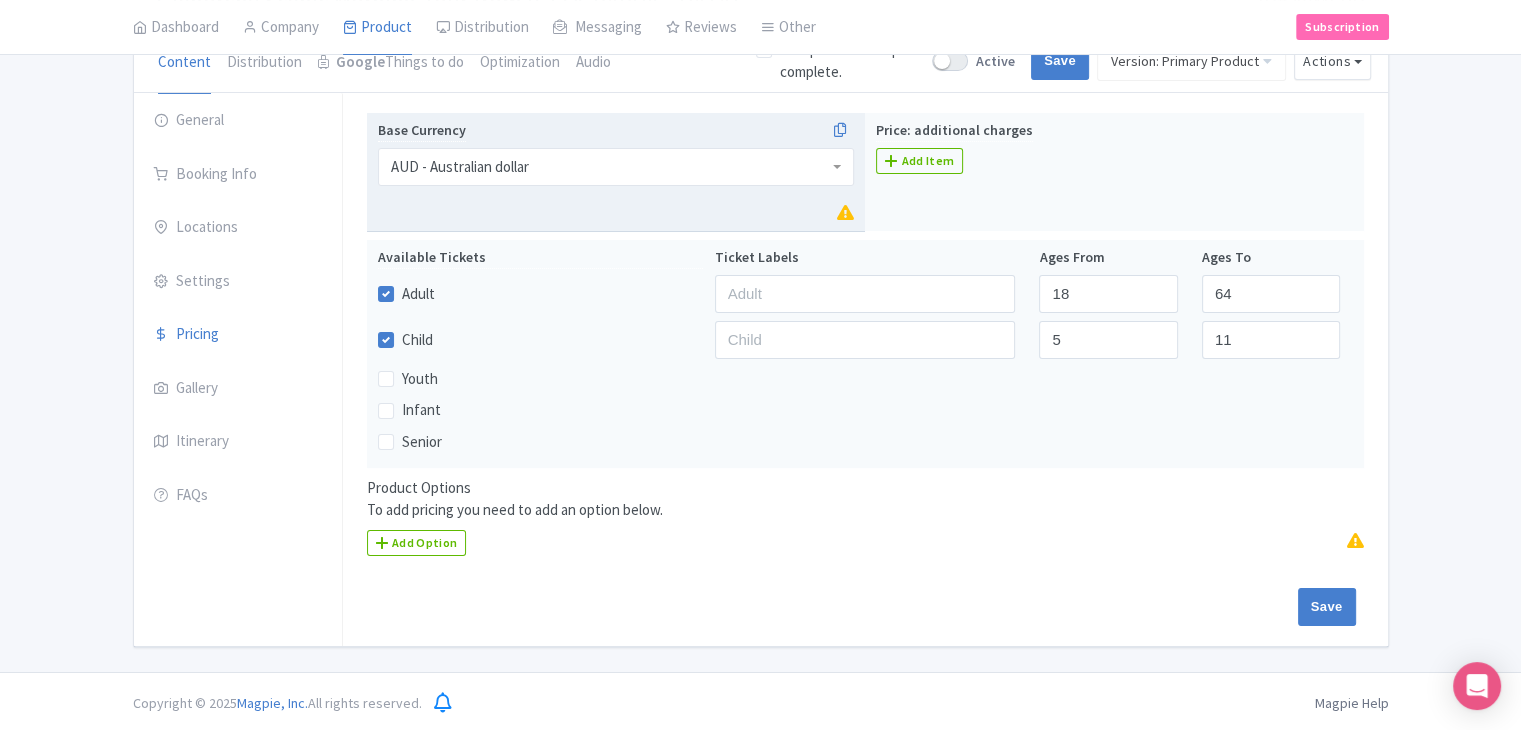 scroll, scrollTop: 0, scrollLeft: 0, axis: both 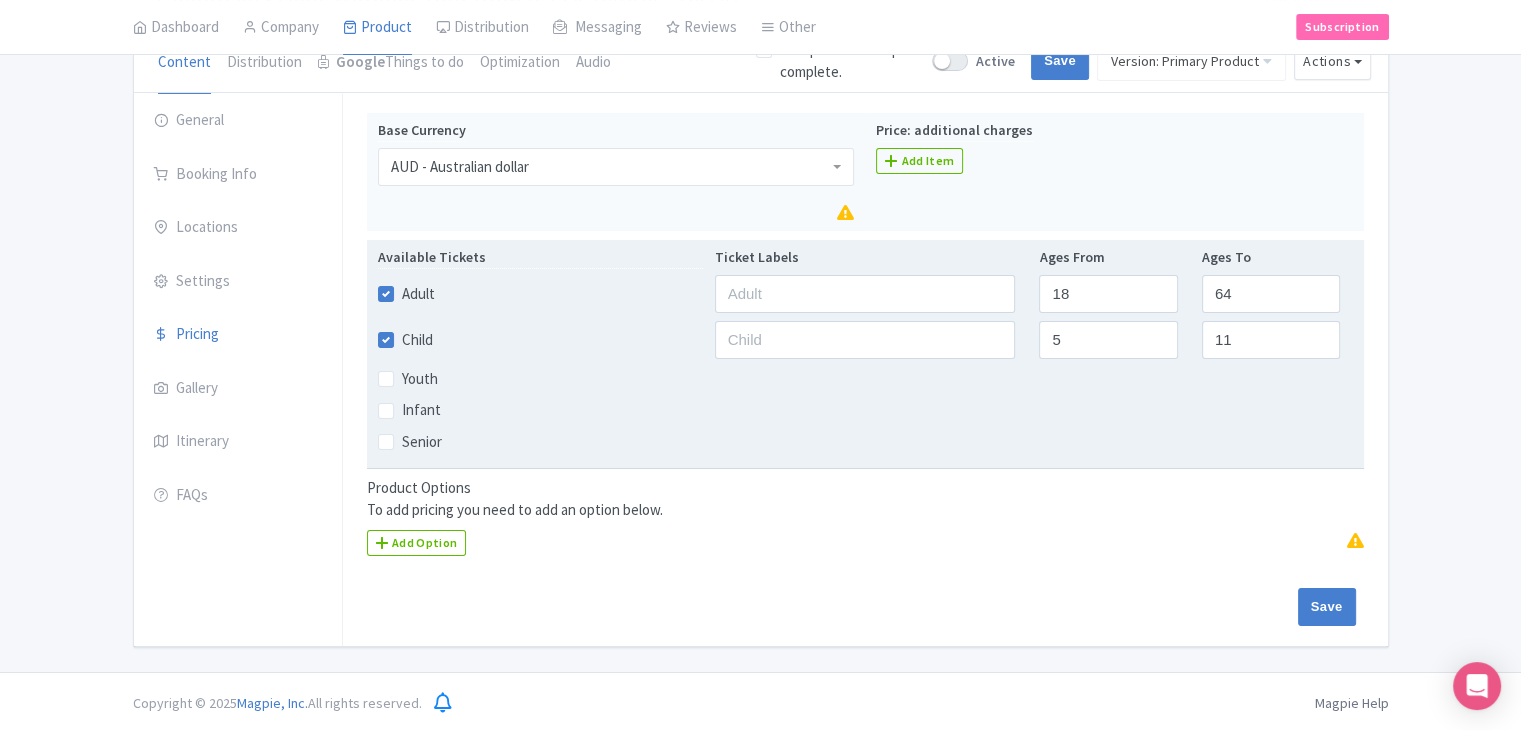 click on "Child" at bounding box center (417, 340) 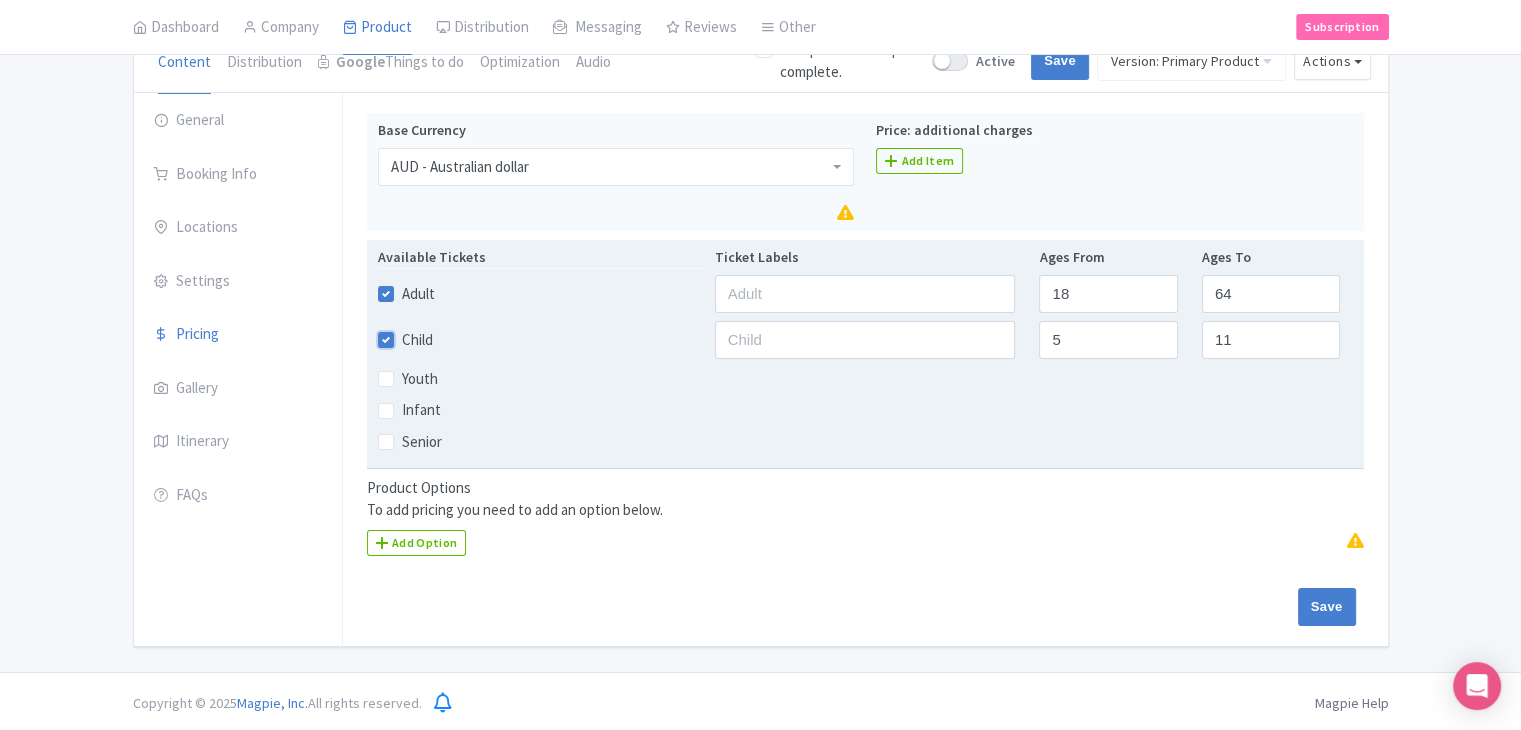 click on "Child" at bounding box center [408, 334] 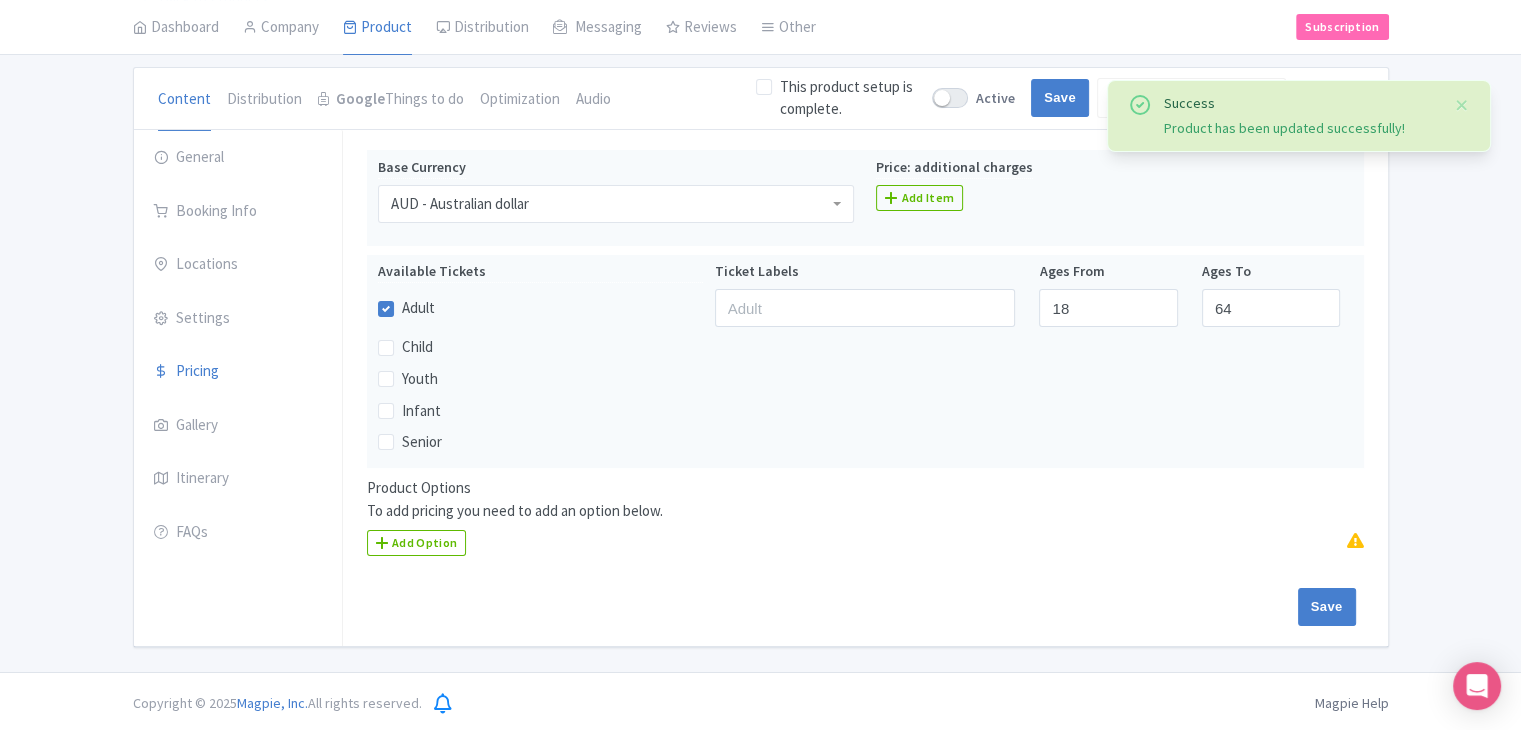 scroll, scrollTop: 0, scrollLeft: 0, axis: both 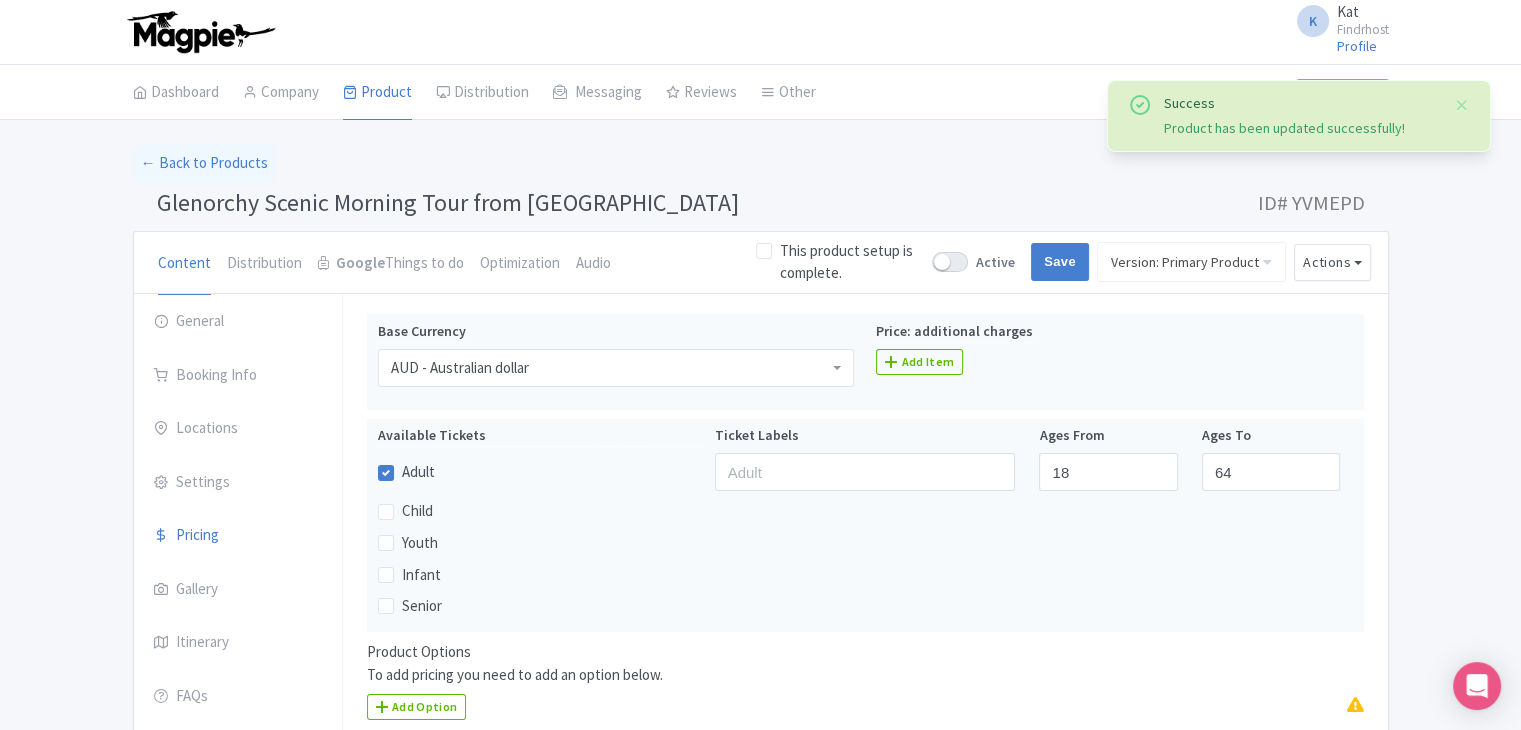click on "Glenorchy Scenic Morning Tour from [GEOGRAPHIC_DATA]" at bounding box center [448, 202] 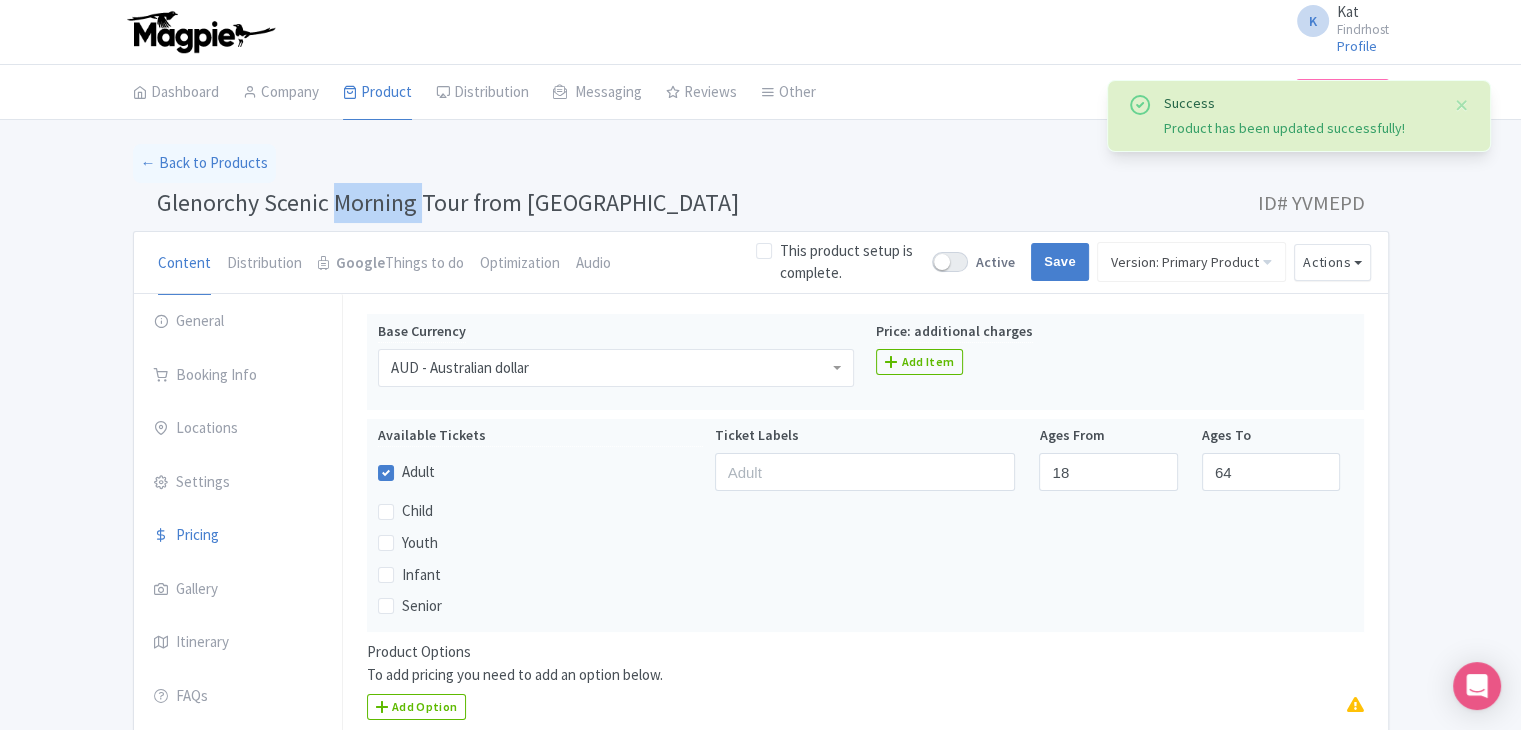 click on "Glenorchy Scenic Morning Tour from [GEOGRAPHIC_DATA]" at bounding box center [448, 202] 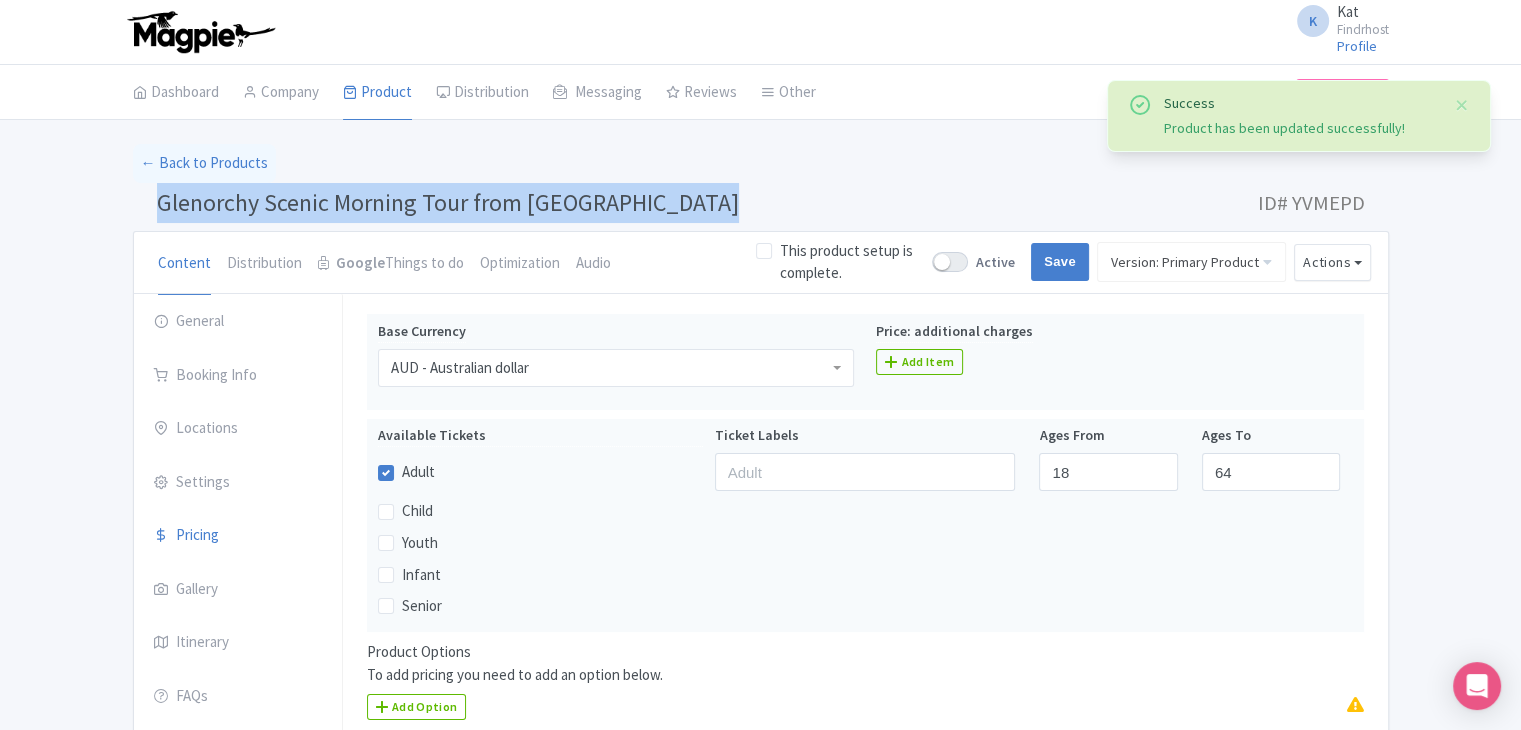 click on "Glenorchy Scenic Morning Tour from [GEOGRAPHIC_DATA]" at bounding box center (448, 202) 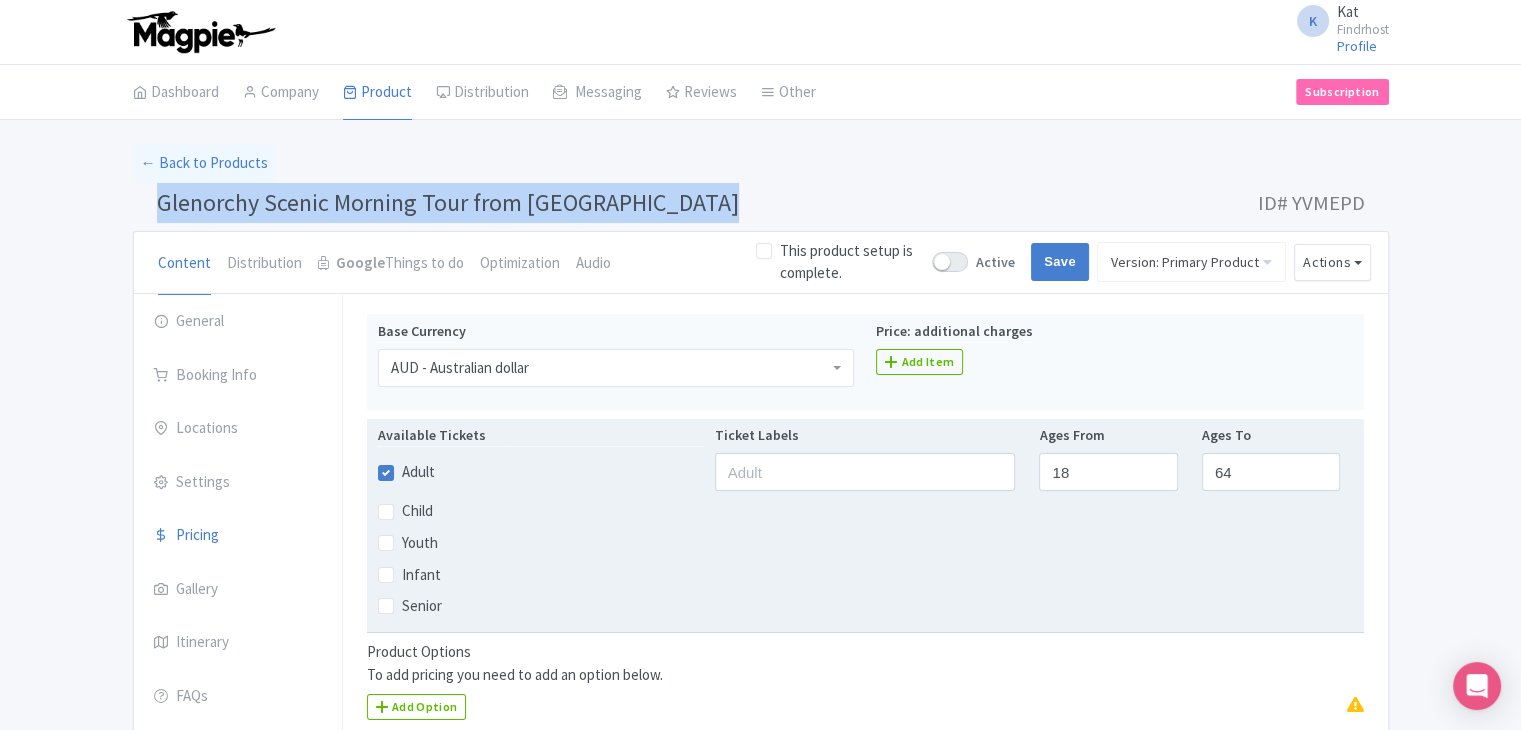 scroll, scrollTop: 164, scrollLeft: 0, axis: vertical 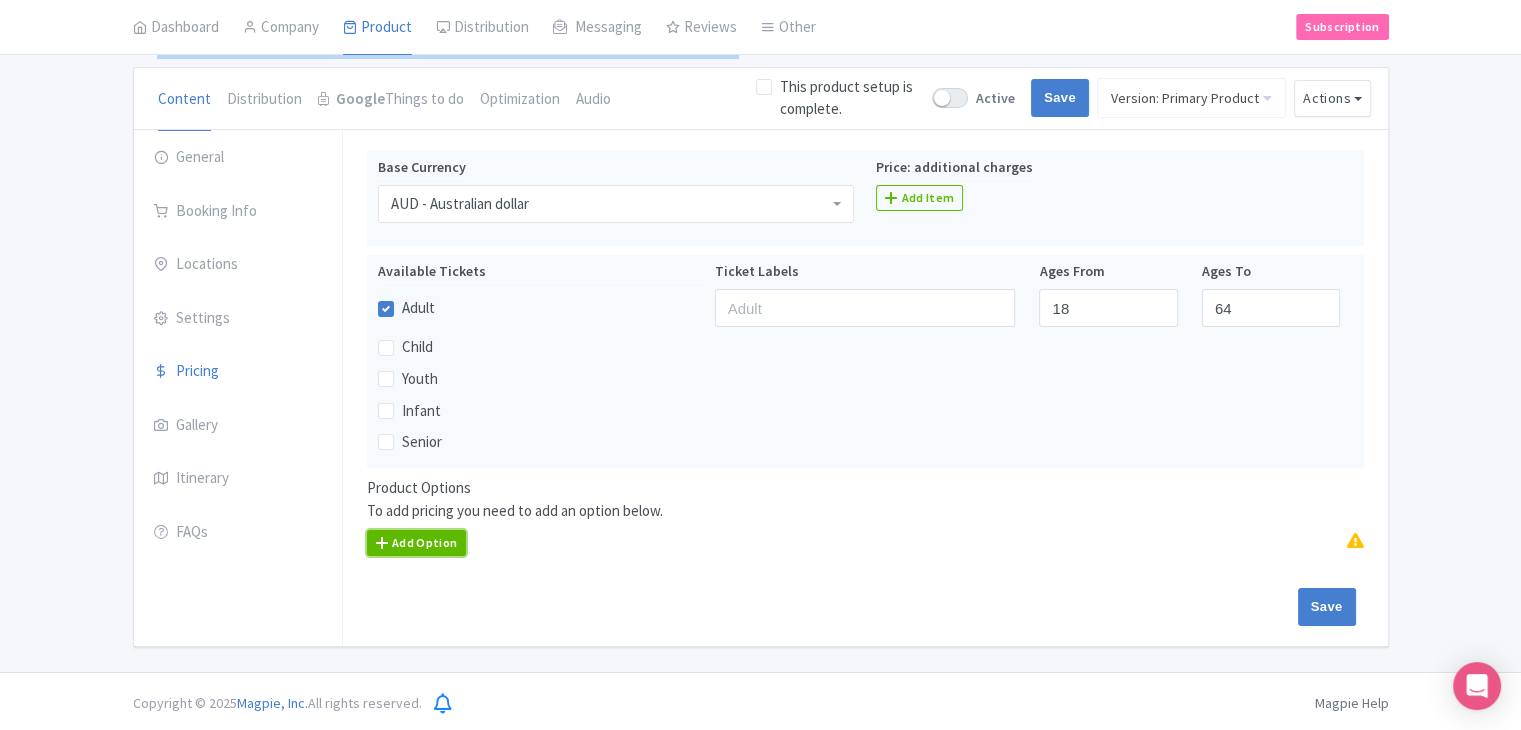 click on "Add Option" at bounding box center (417, 543) 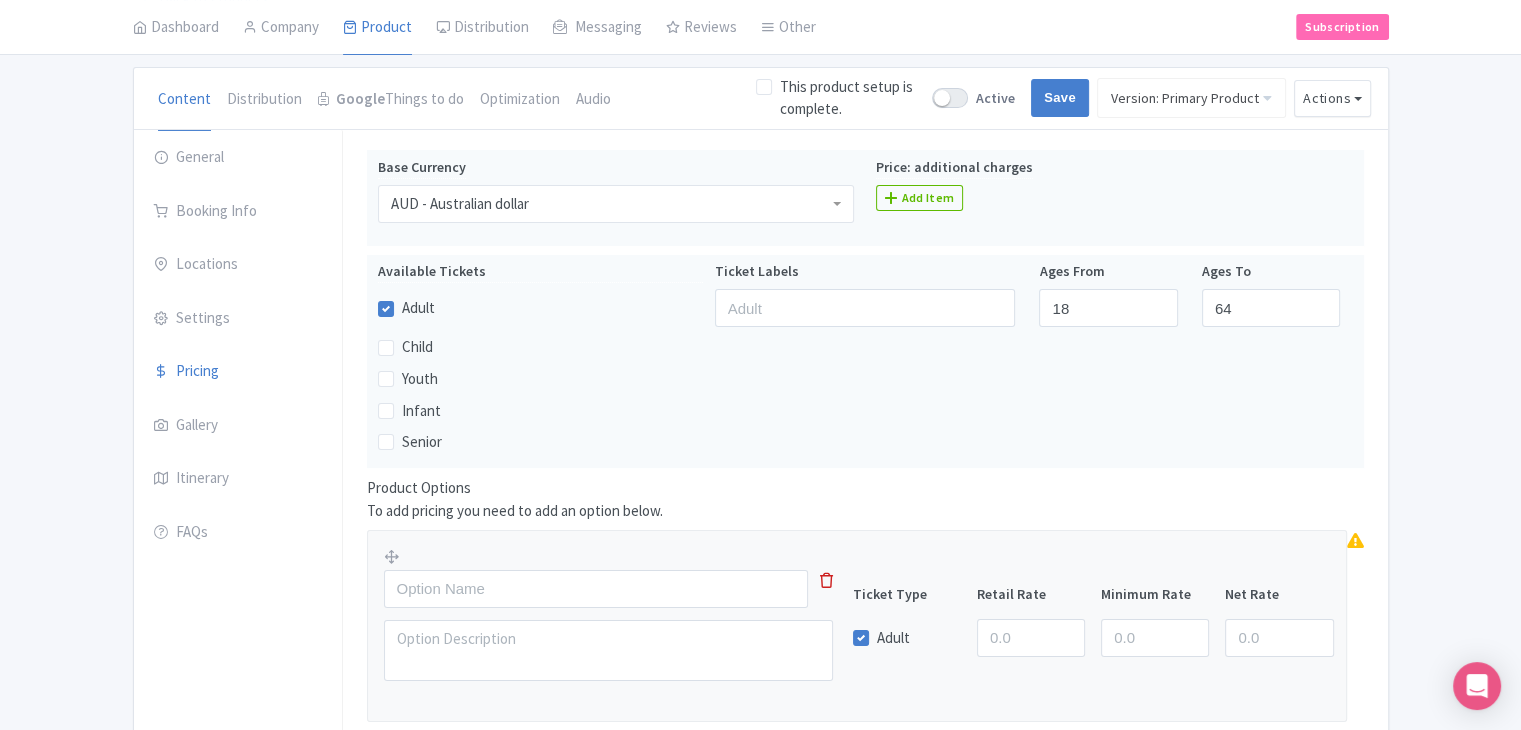 click at bounding box center [620, 620] 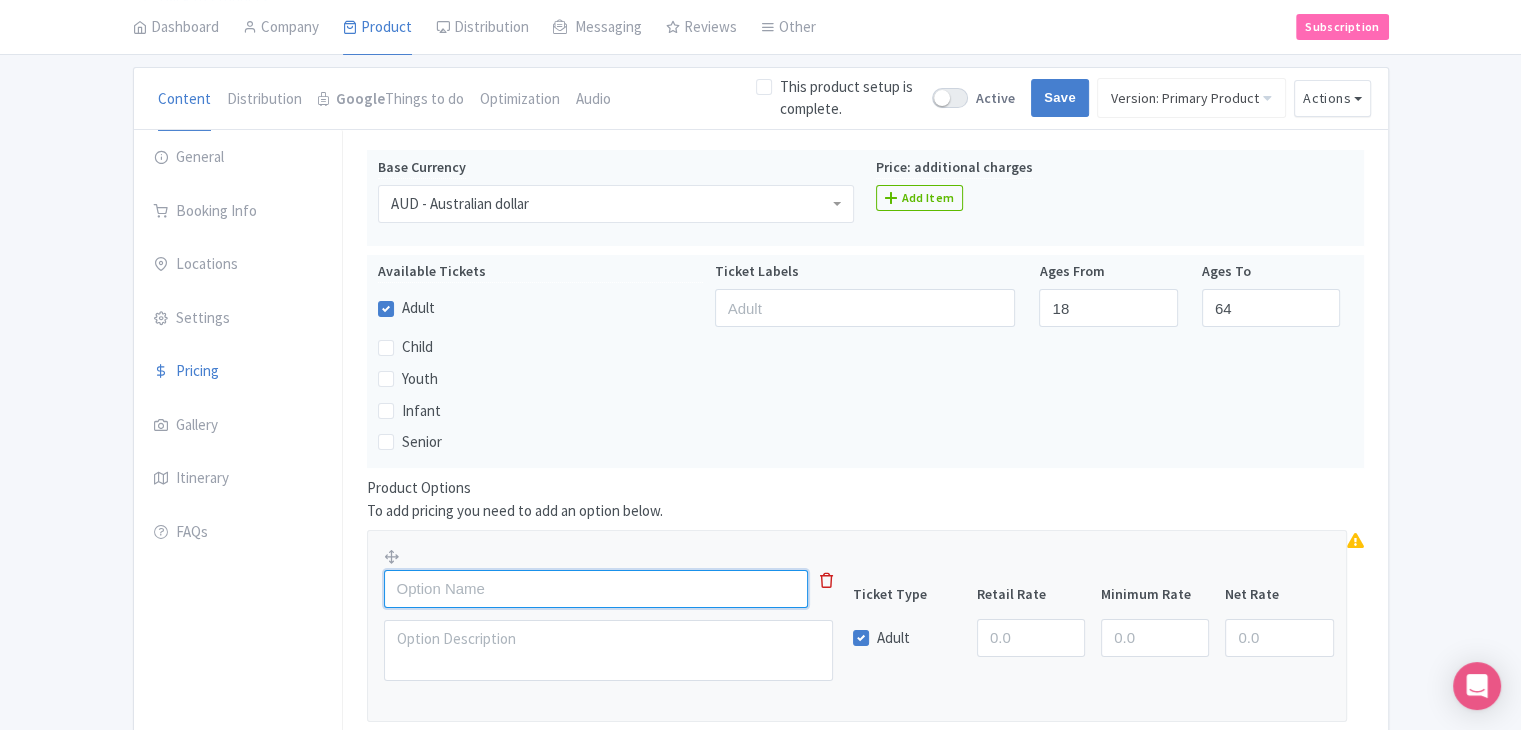 click at bounding box center [596, 589] 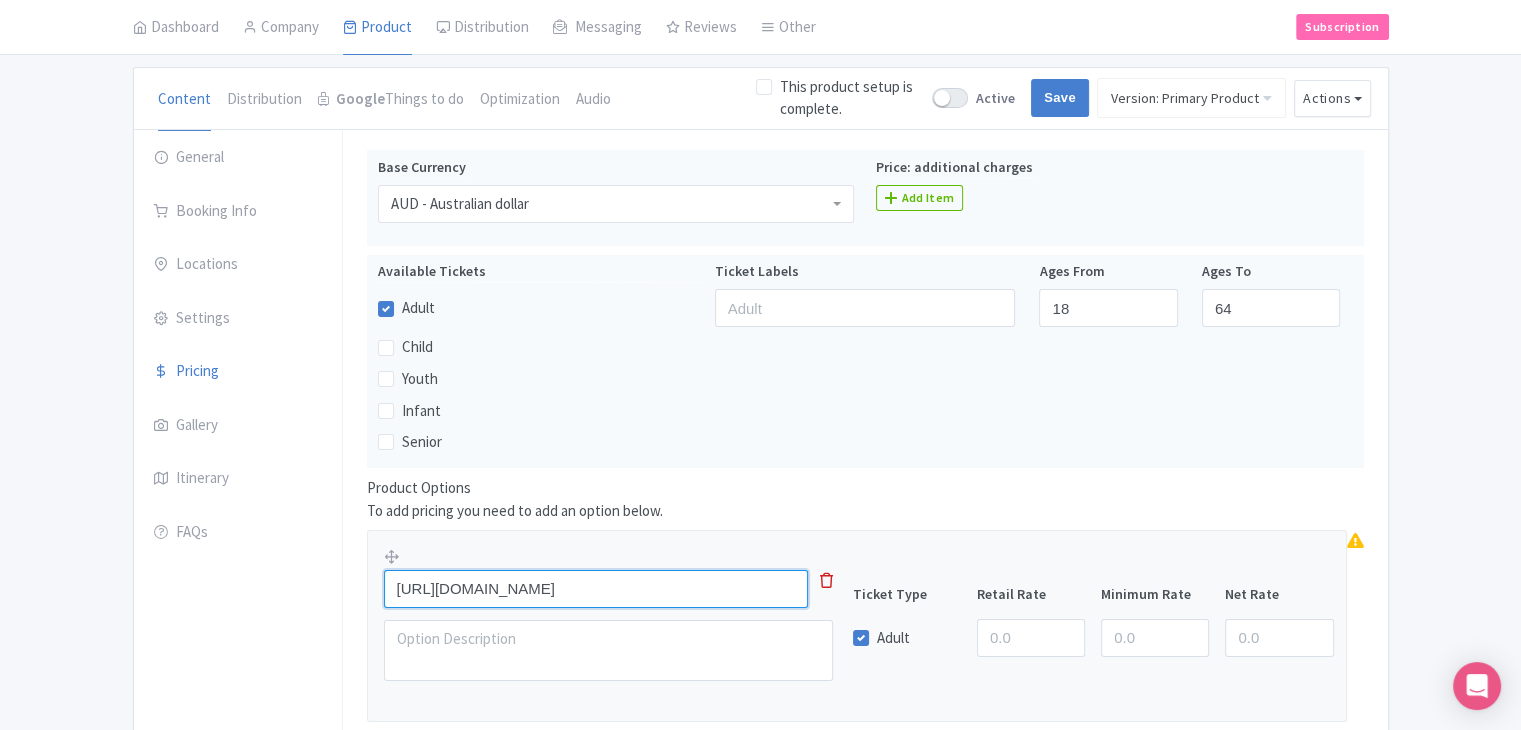scroll, scrollTop: 0, scrollLeft: 16, axis: horizontal 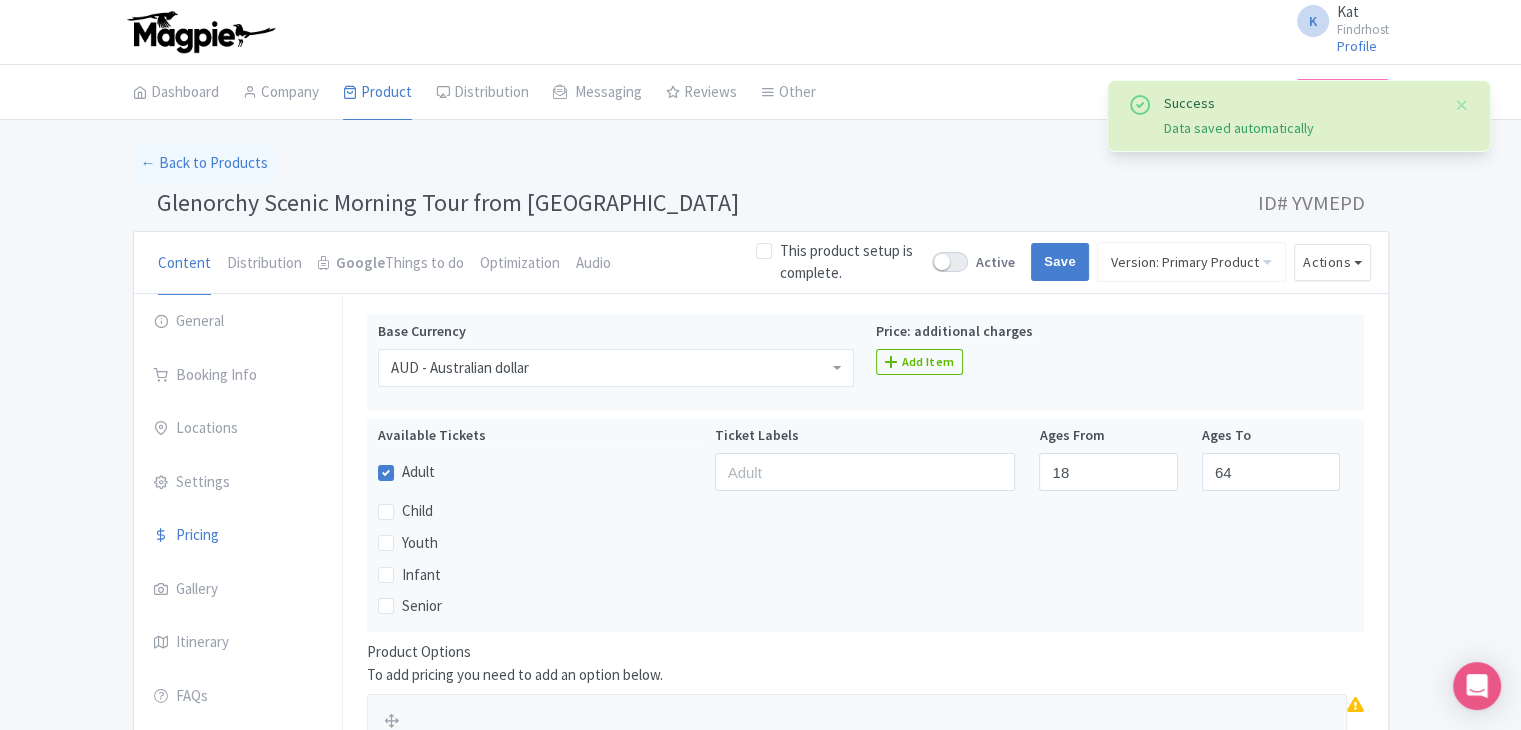 click on "Glenorchy Scenic Morning Tour from [GEOGRAPHIC_DATA]" at bounding box center [448, 202] 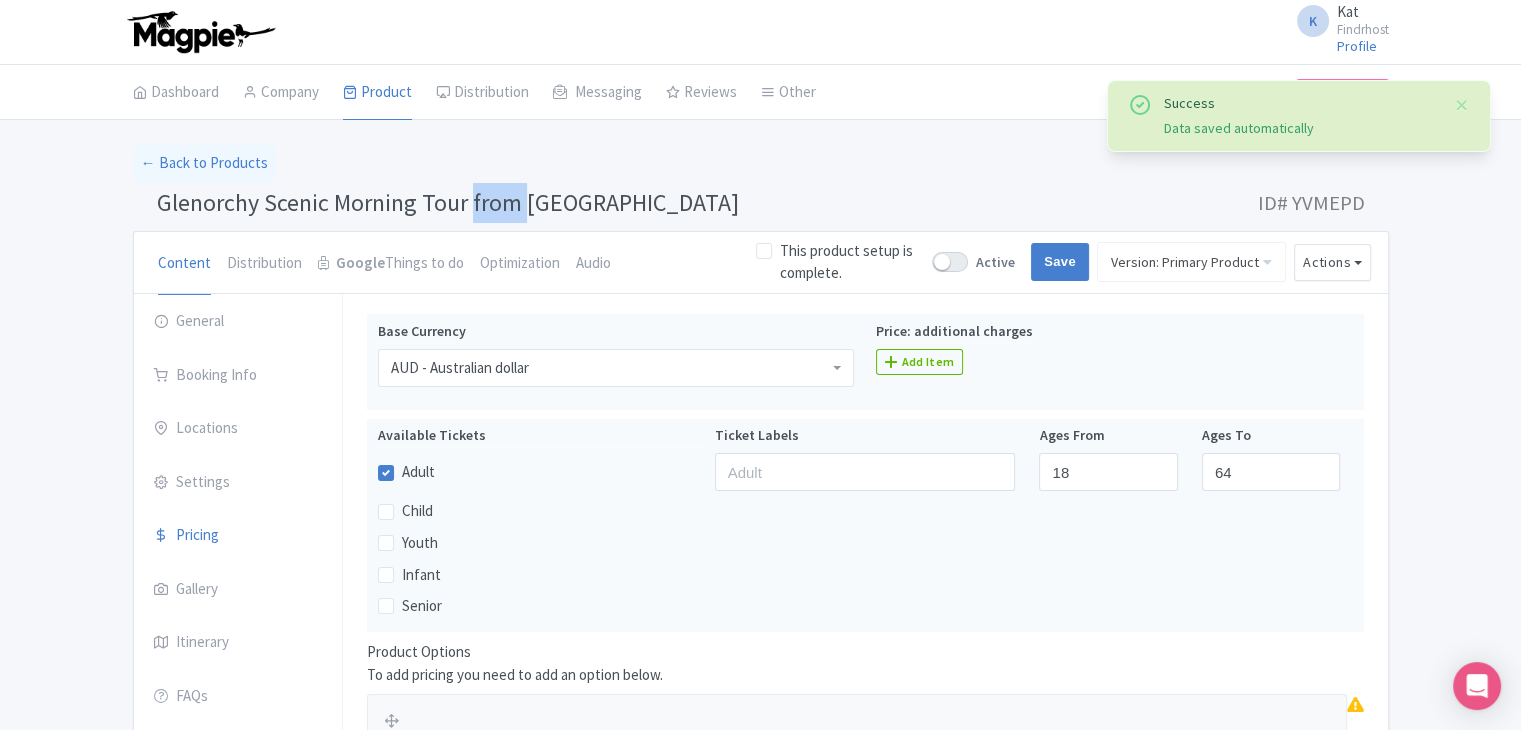 click on "Glenorchy Scenic Morning Tour from [GEOGRAPHIC_DATA]" at bounding box center [448, 202] 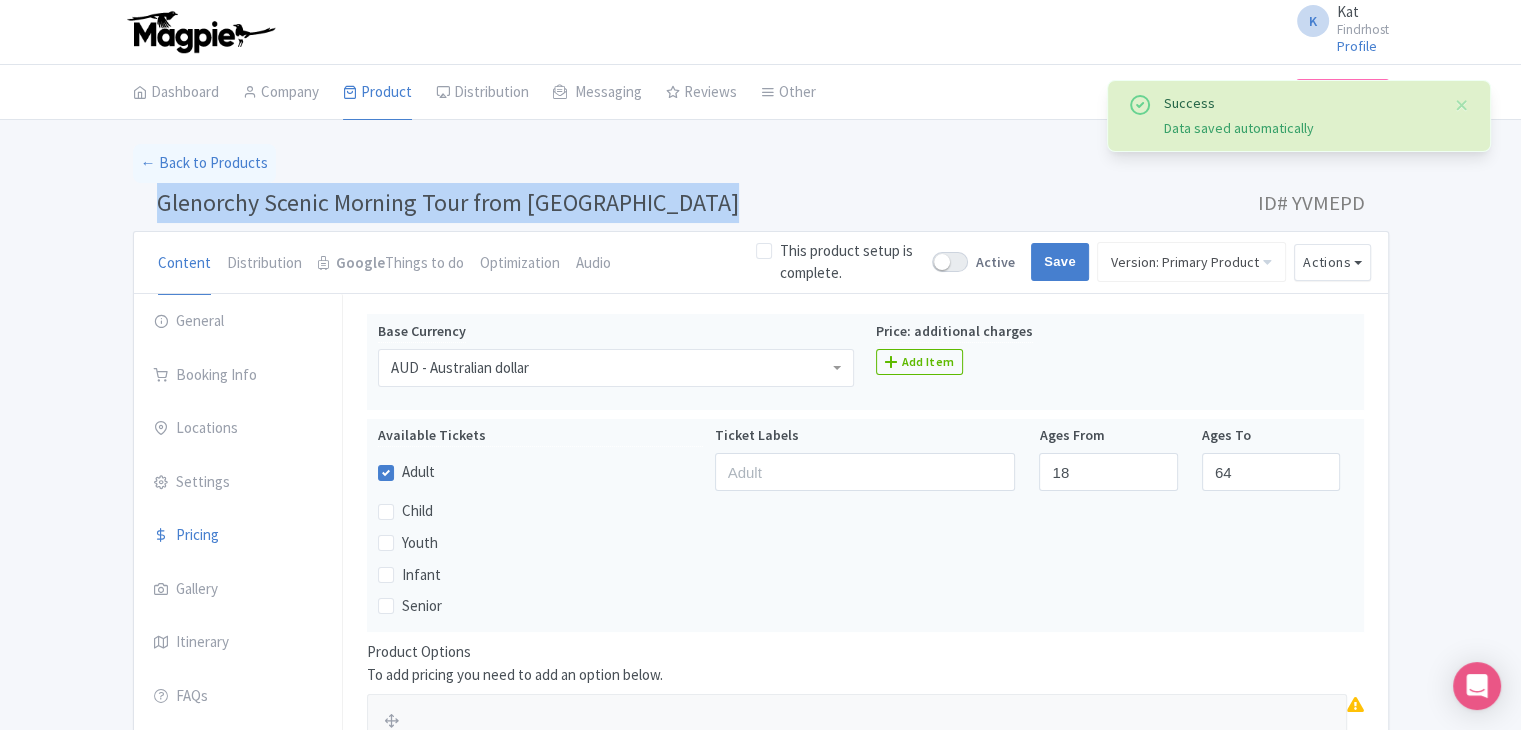 click on "Glenorchy Scenic Morning Tour from [GEOGRAPHIC_DATA]" at bounding box center [448, 202] 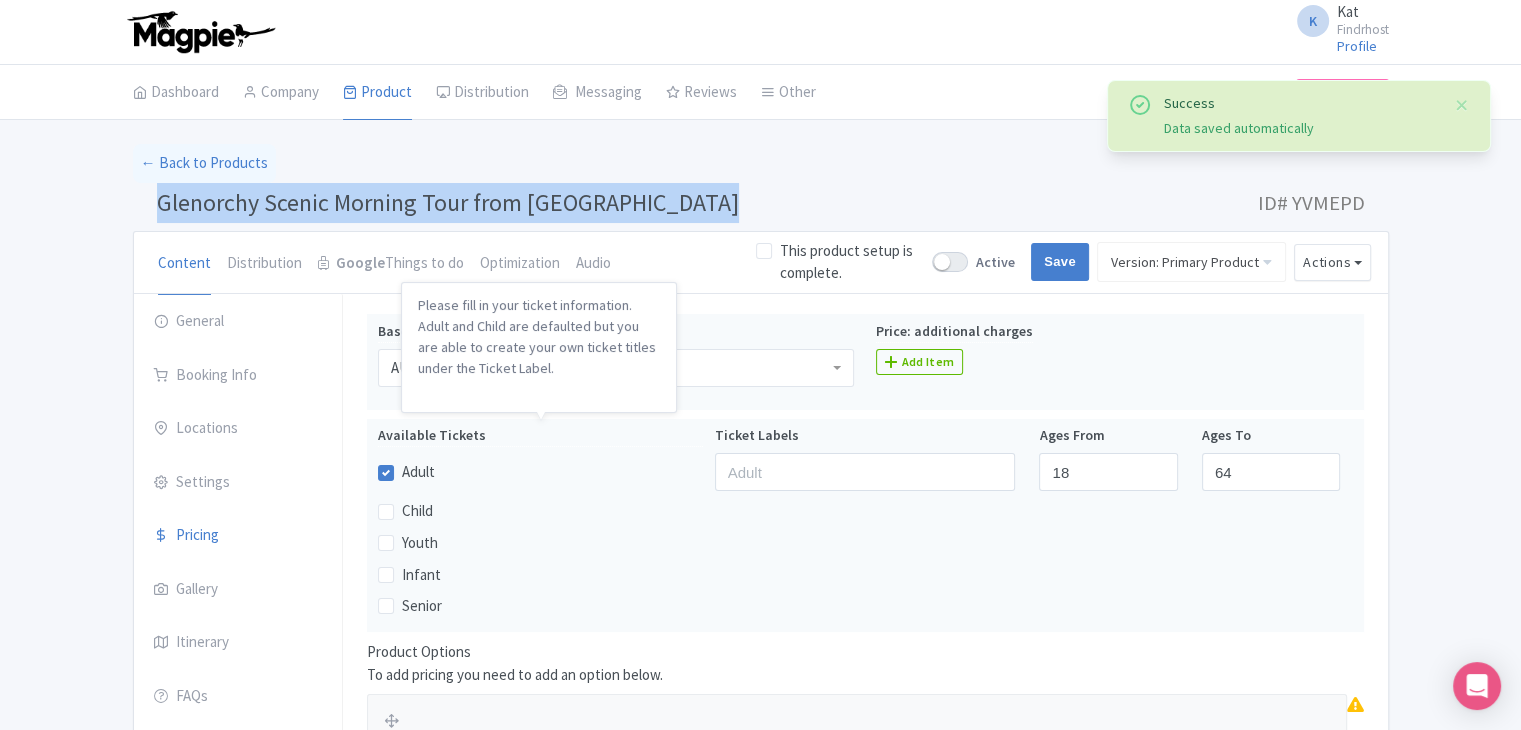scroll, scrollTop: 372, scrollLeft: 0, axis: vertical 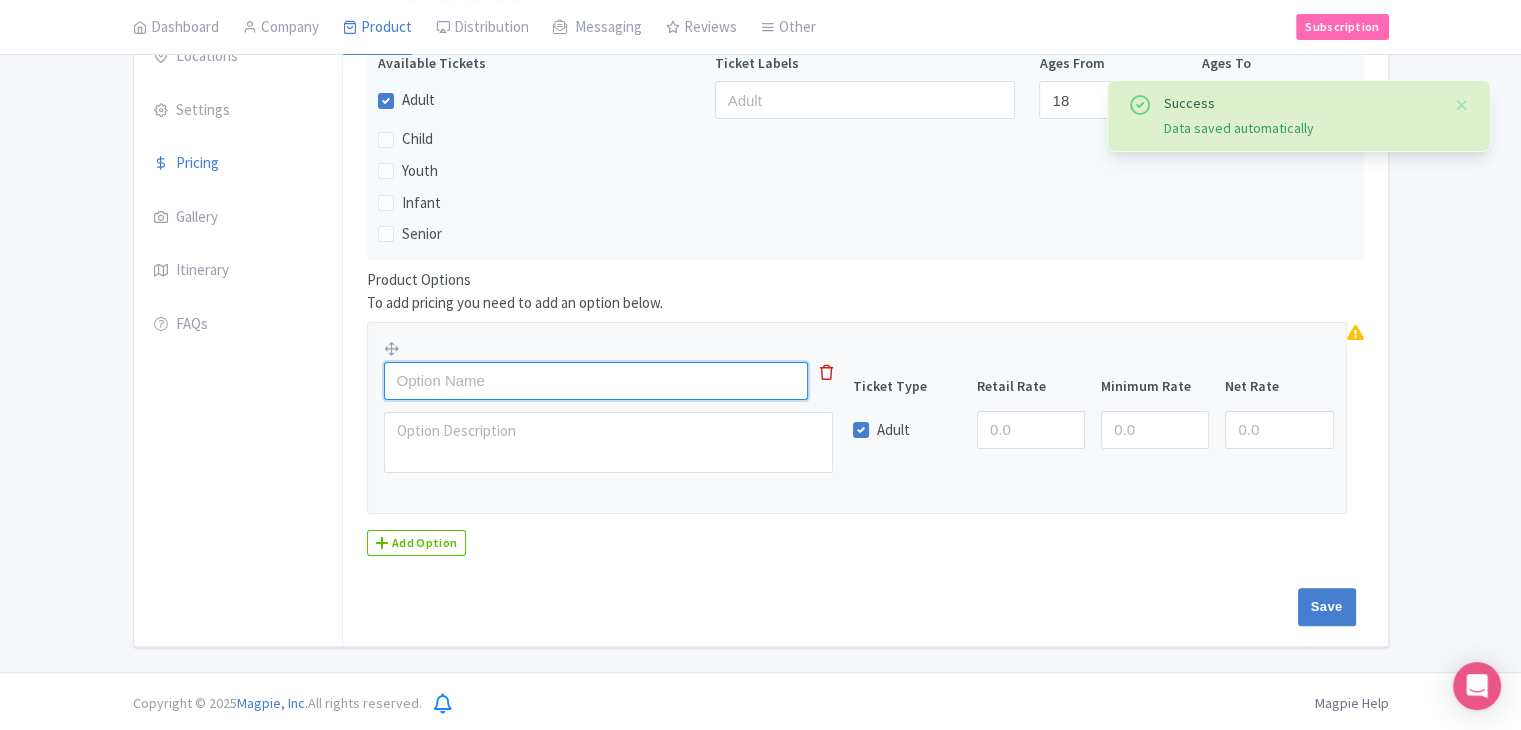 click at bounding box center [596, 381] 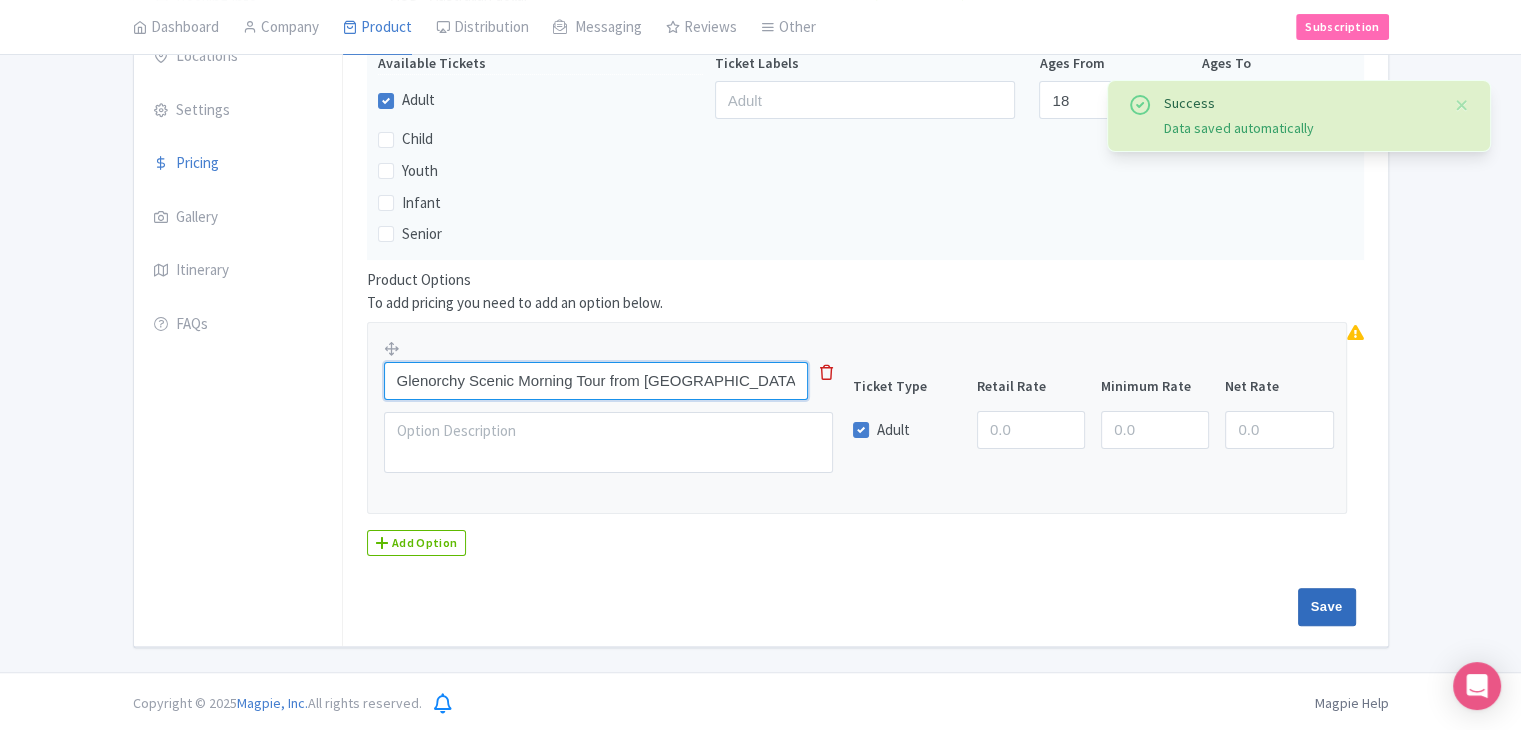type on "Glenorchy Scenic Morning Tour from Queenstown" 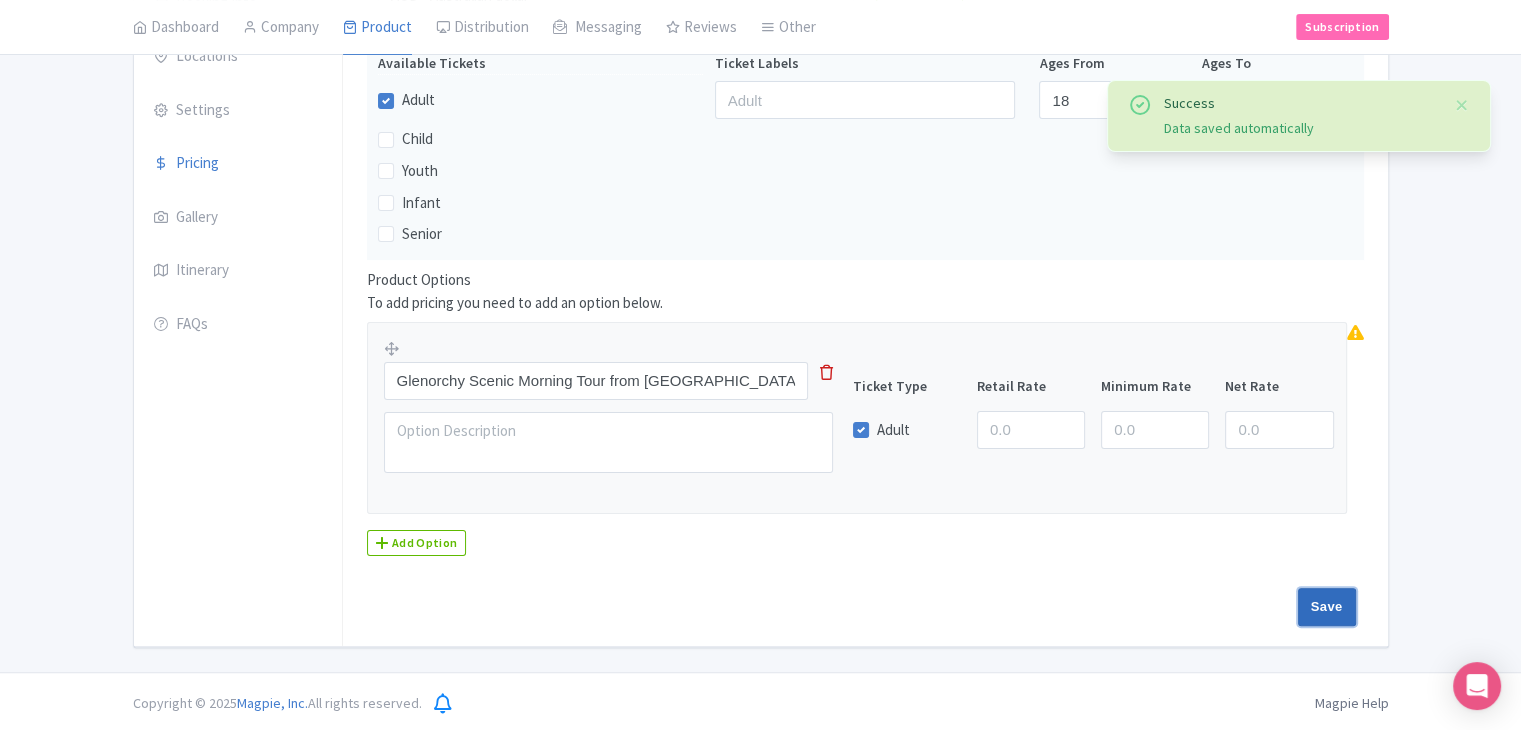 click on "Save" at bounding box center (1327, 607) 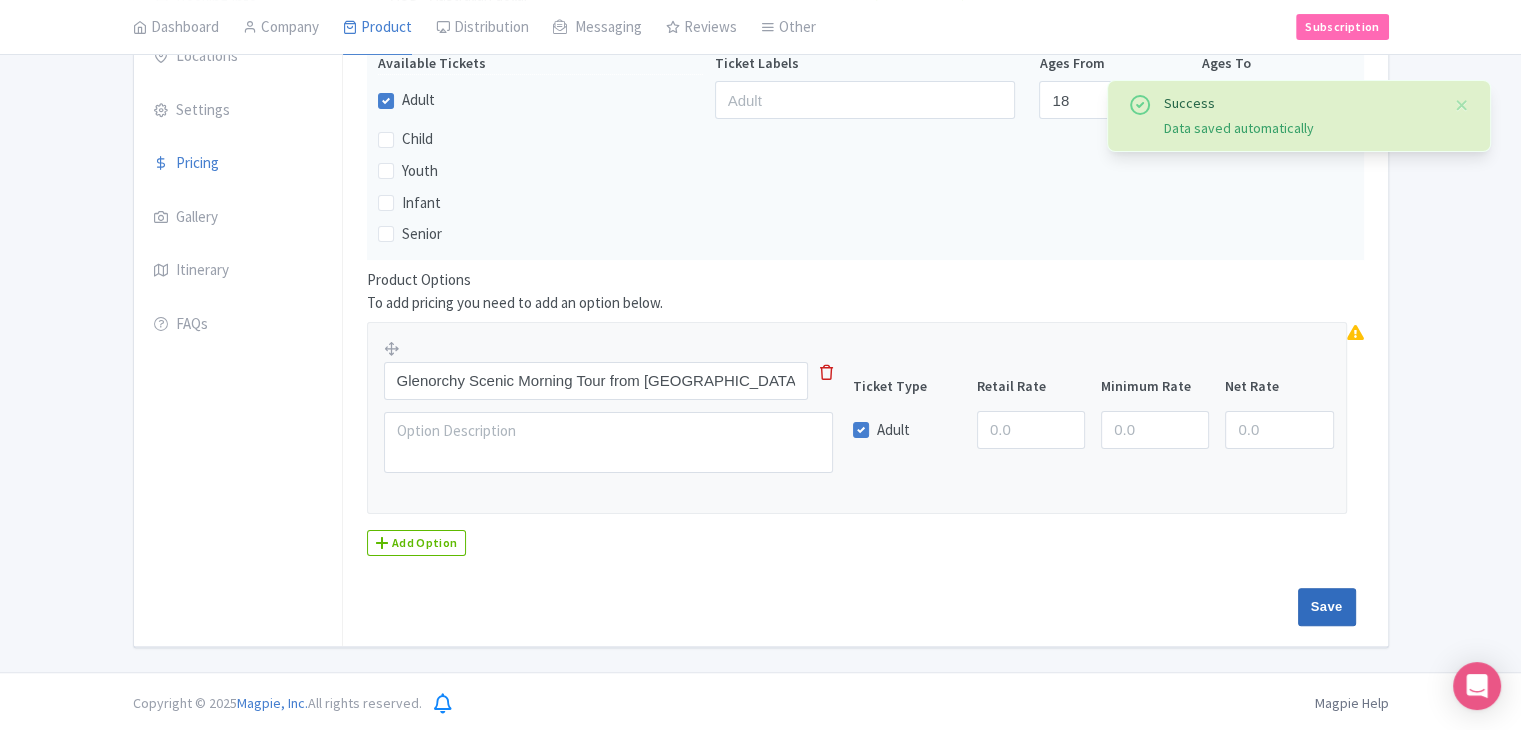 type on "Update Product" 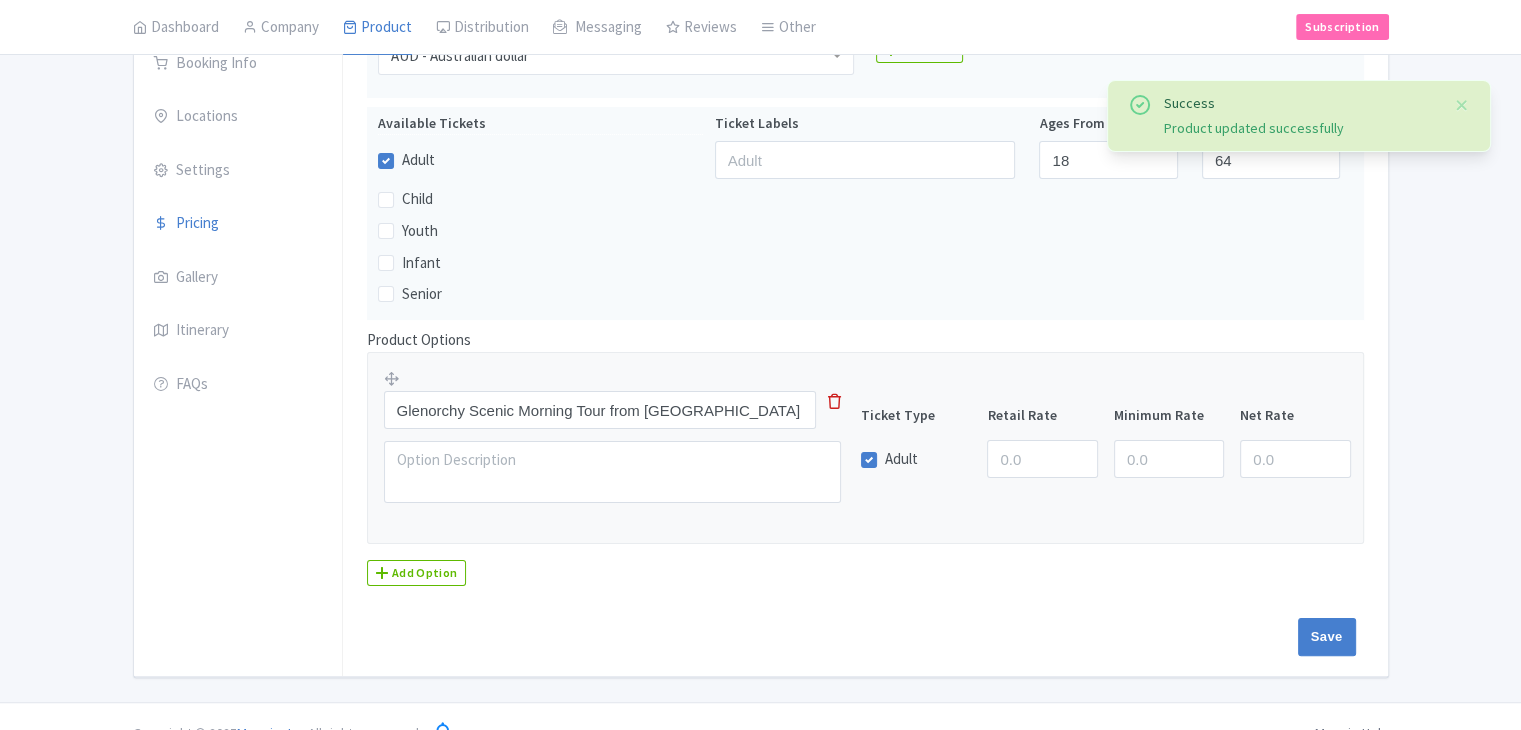 click on "Gallery" at bounding box center (238, 278) 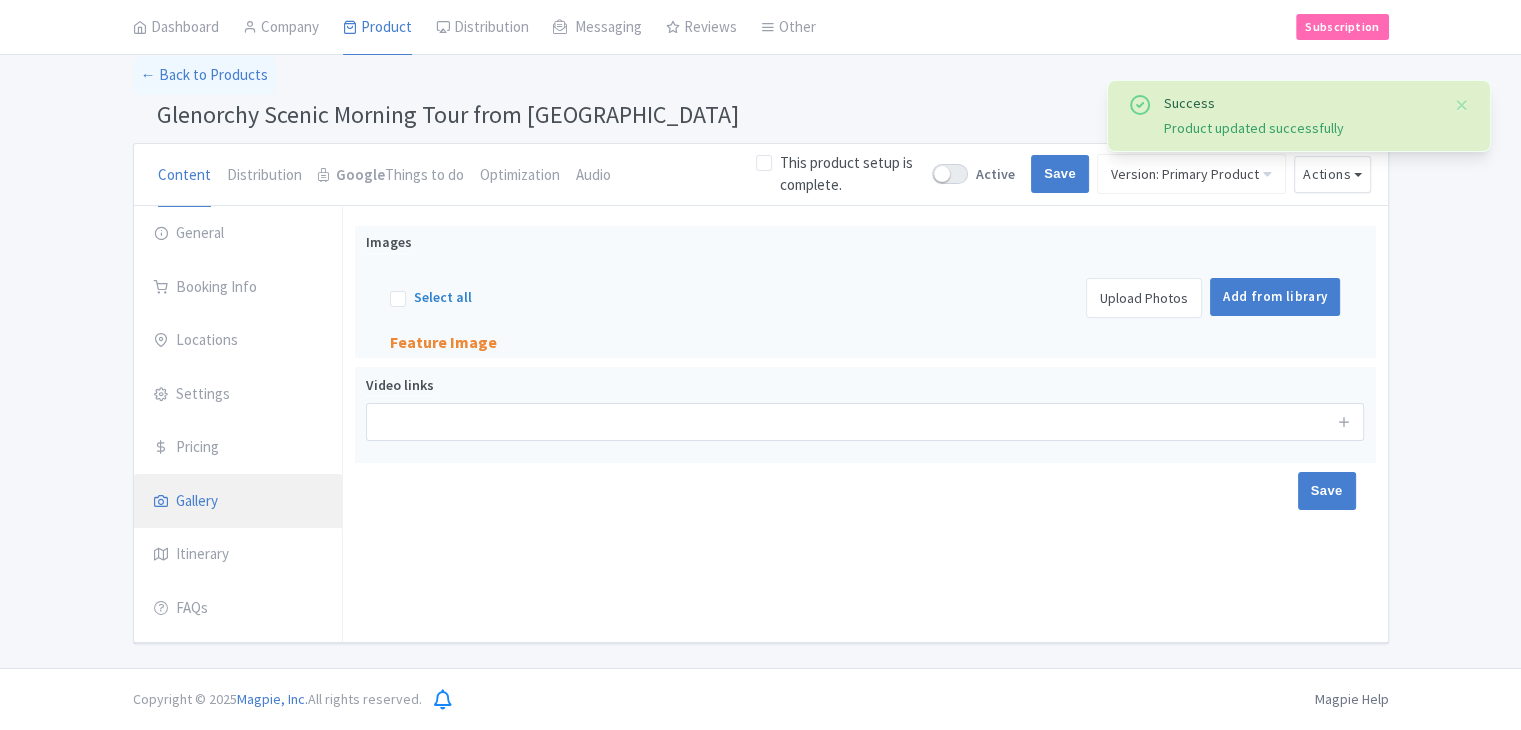 scroll, scrollTop: 84, scrollLeft: 0, axis: vertical 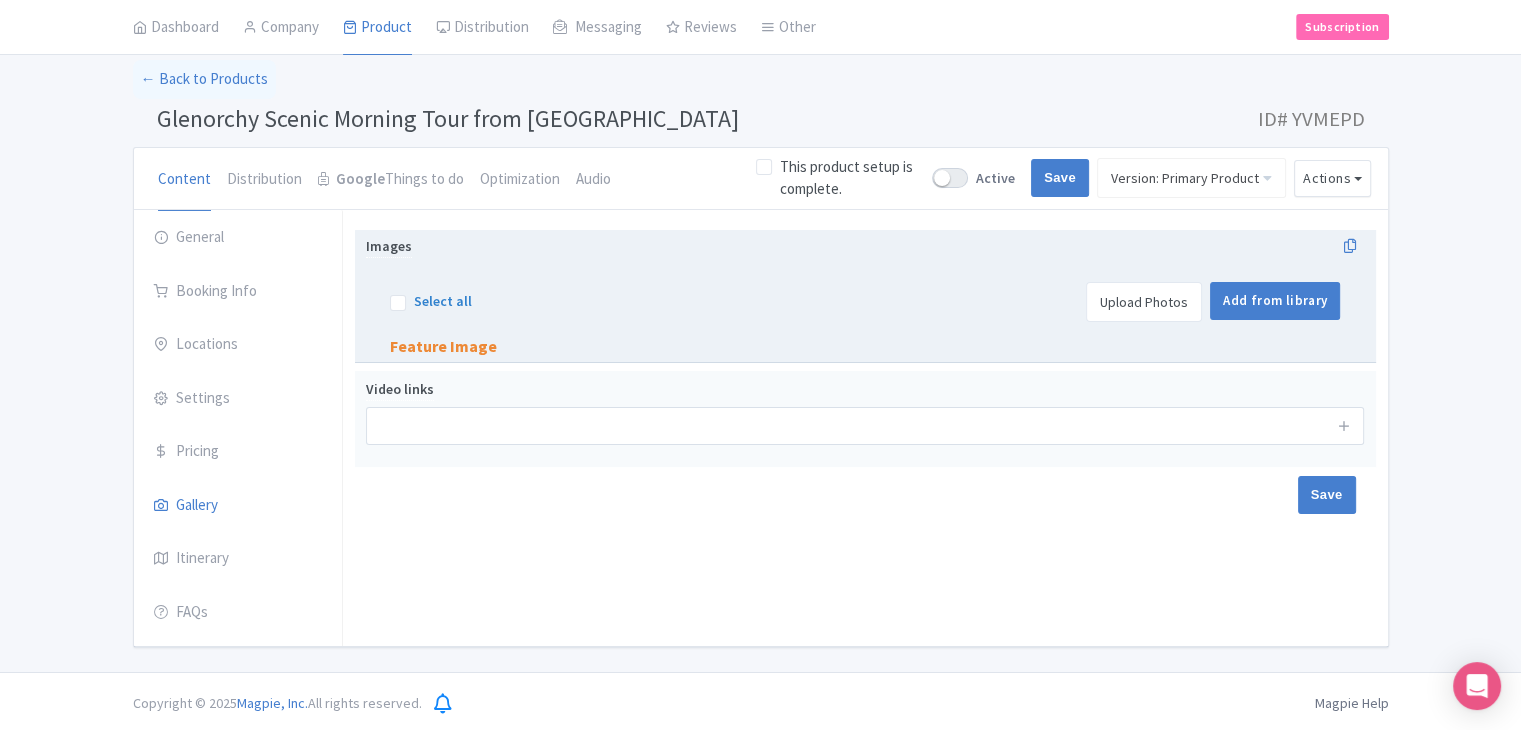 click on "Upload Photos" at bounding box center (1144, 302) 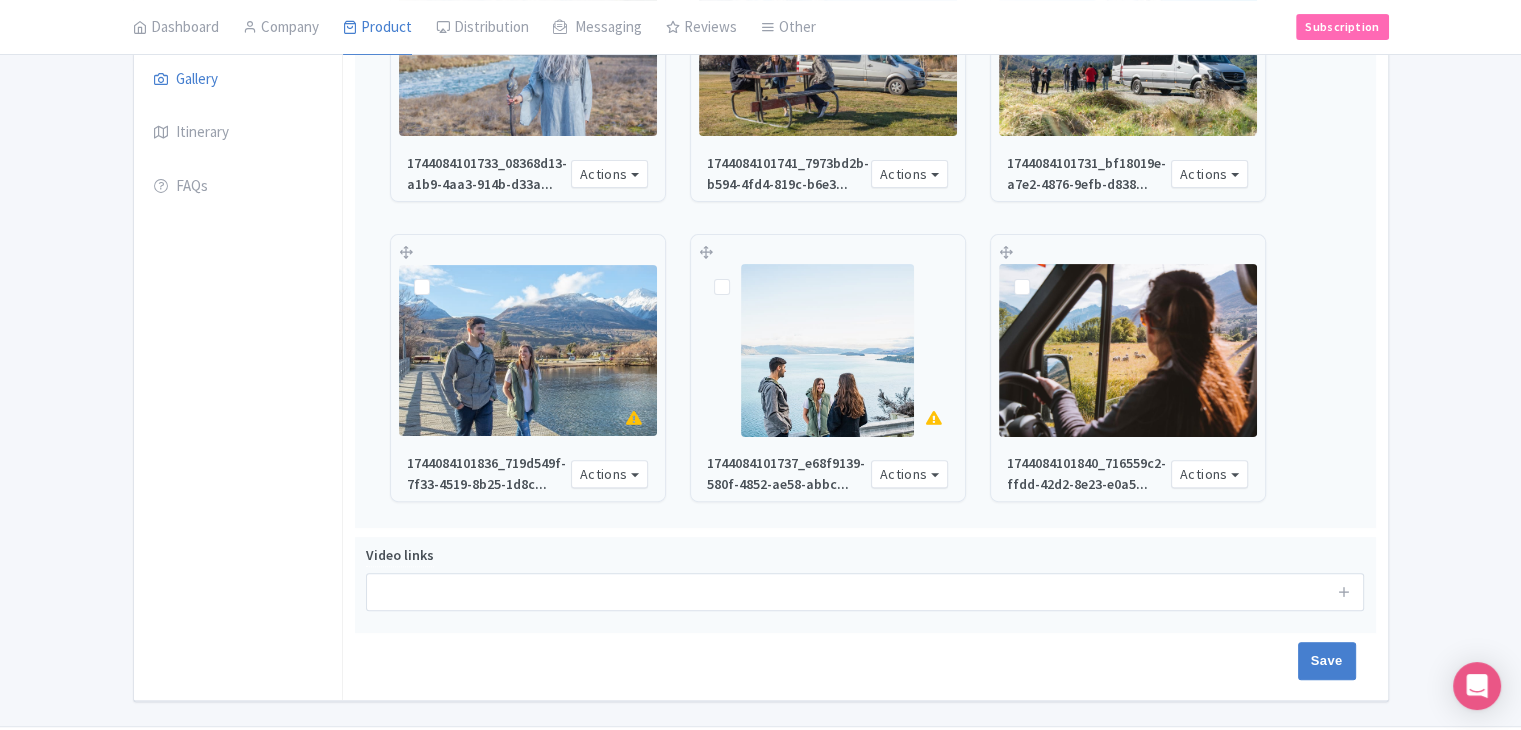 scroll, scrollTop: 564, scrollLeft: 0, axis: vertical 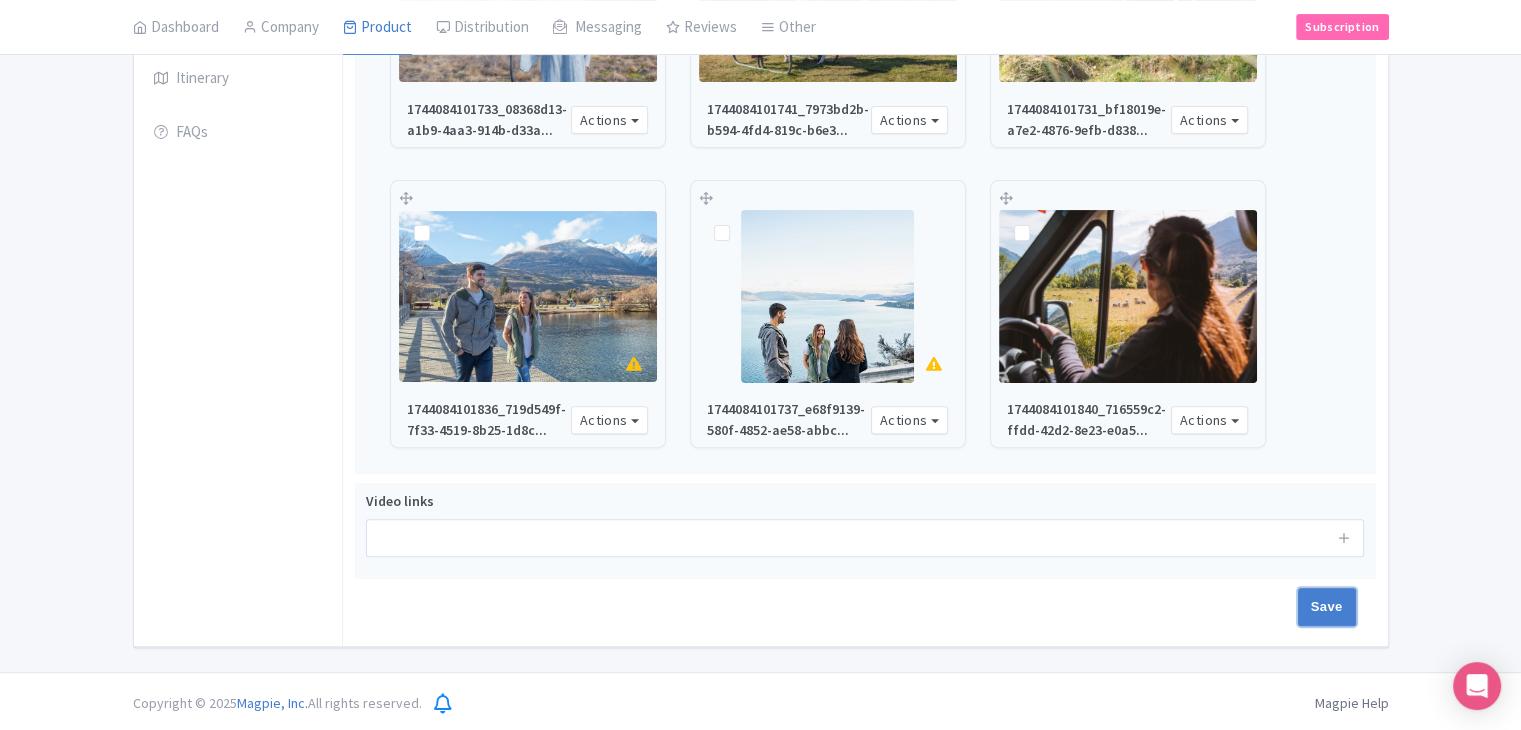 drag, startPoint x: 1341, startPoint y: 601, endPoint x: 1023, endPoint y: 606, distance: 318.0393 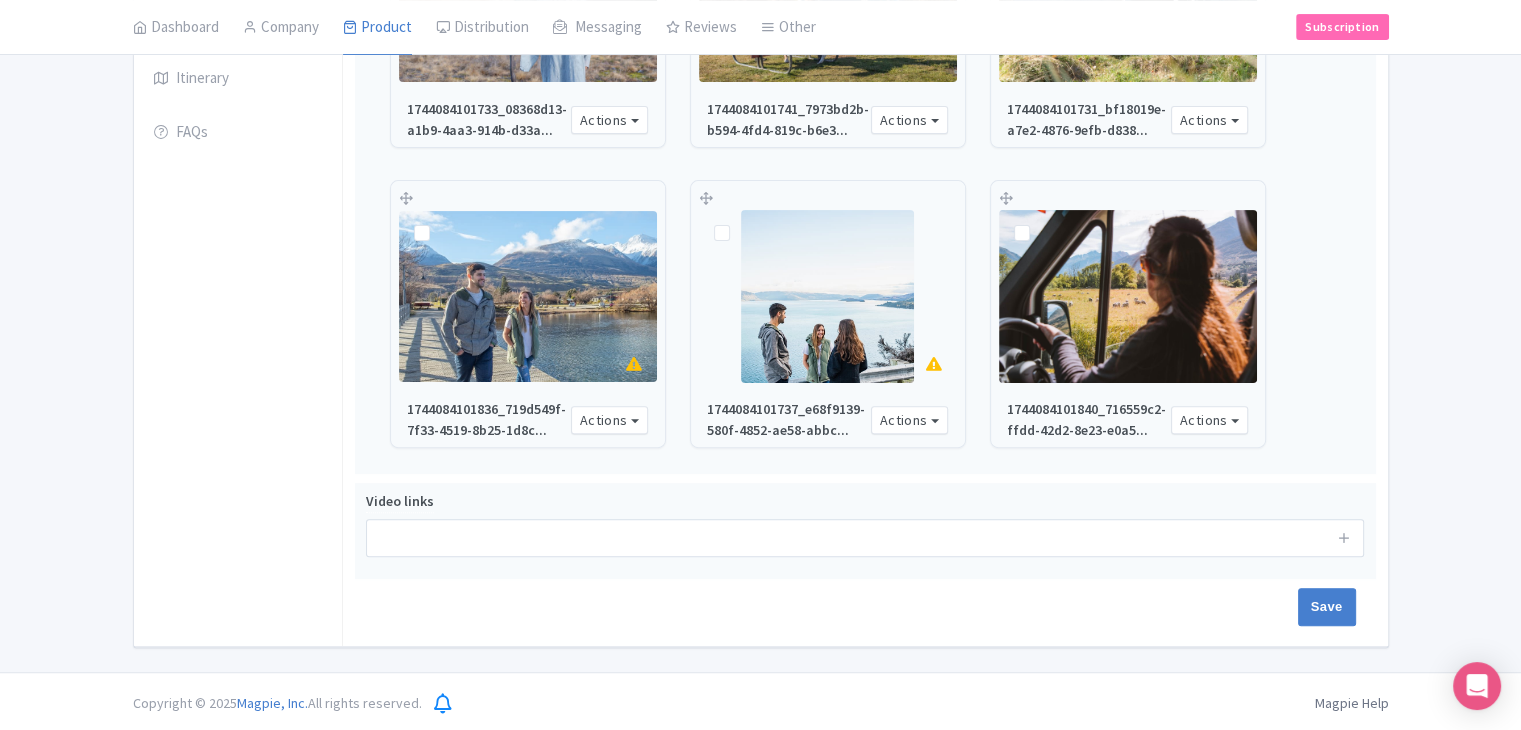 type on "Saving..." 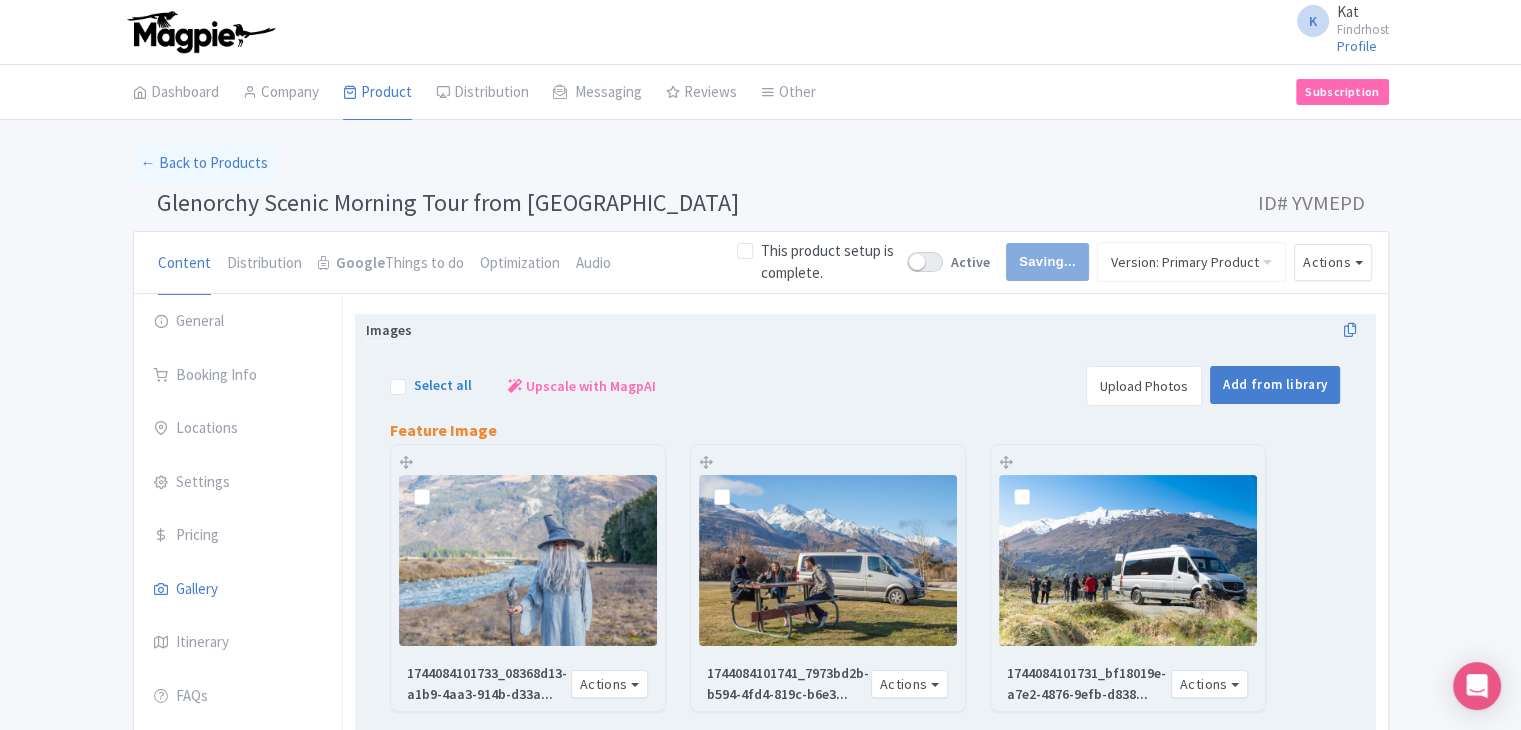 scroll, scrollTop: 0, scrollLeft: 0, axis: both 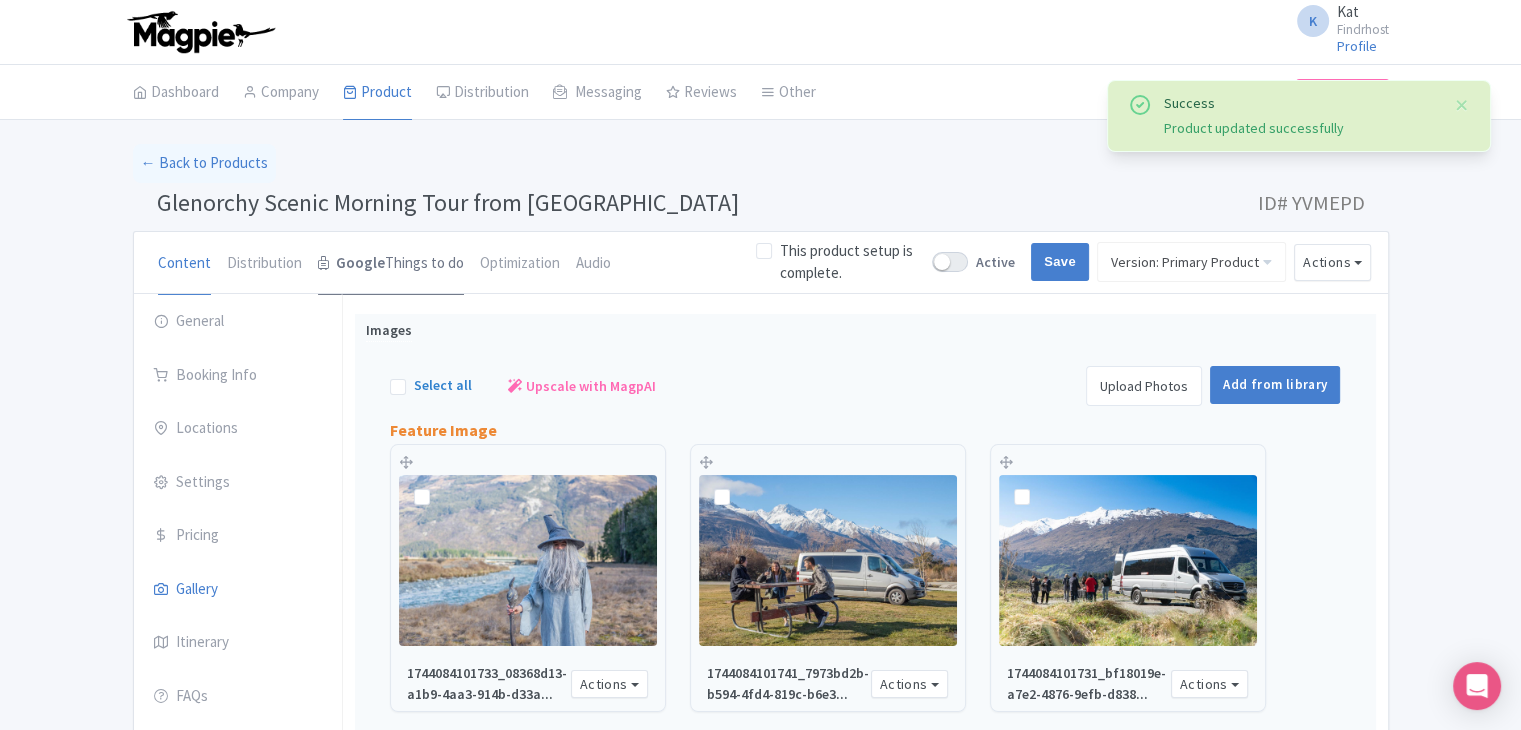 click on "Google  Things to do" at bounding box center (391, 264) 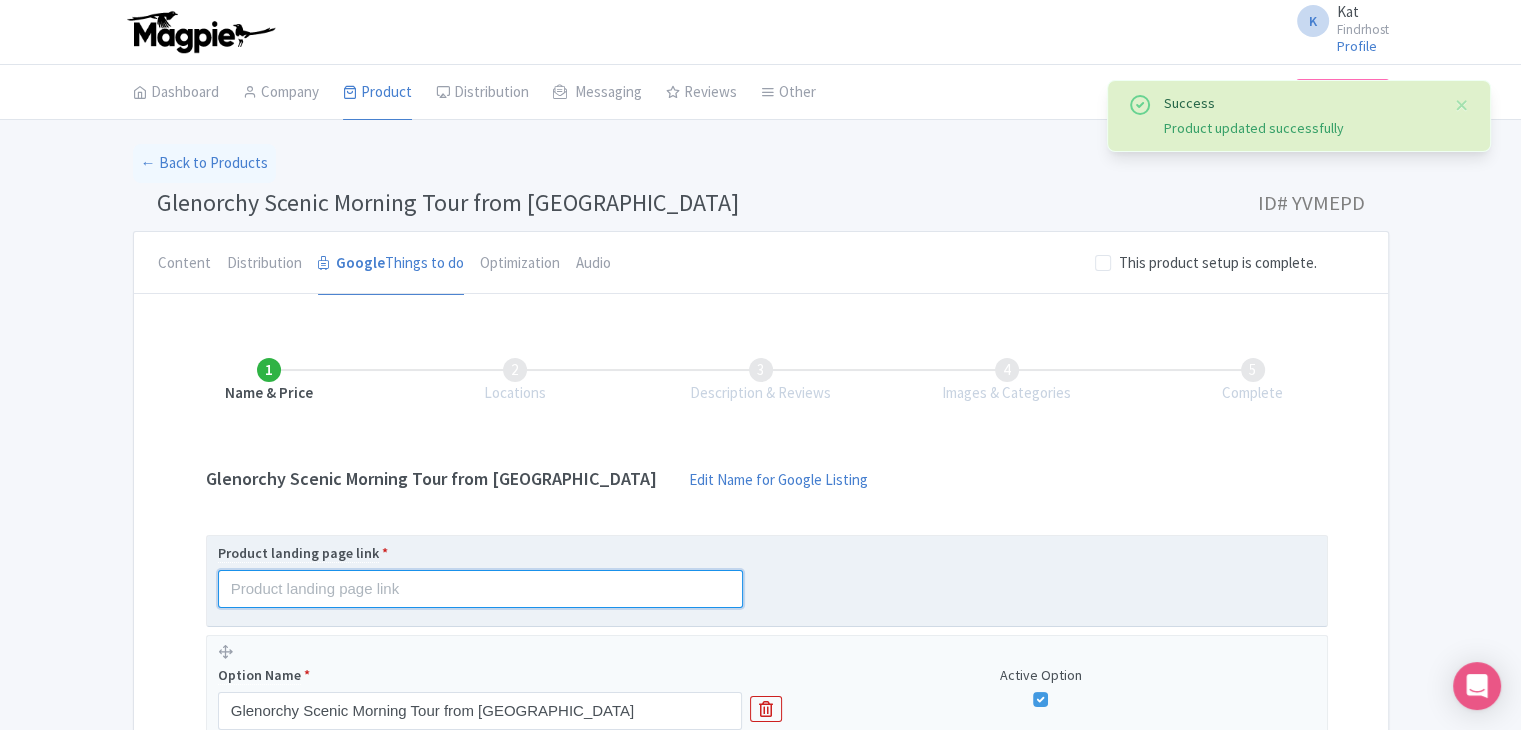 click at bounding box center (480, 589) 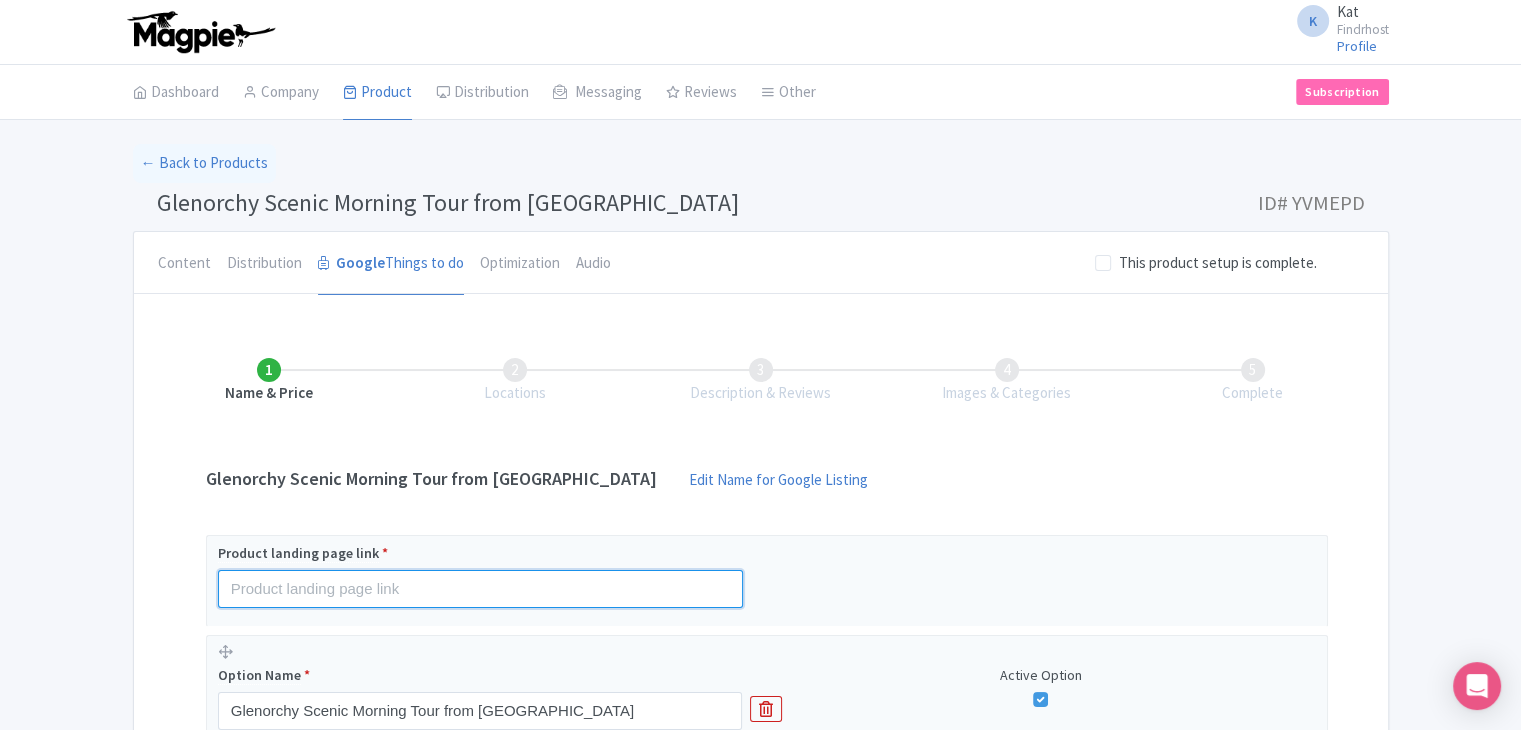 paste on "https://www.findrhost.com/tours/glenorchy-scenic-tour-morning" 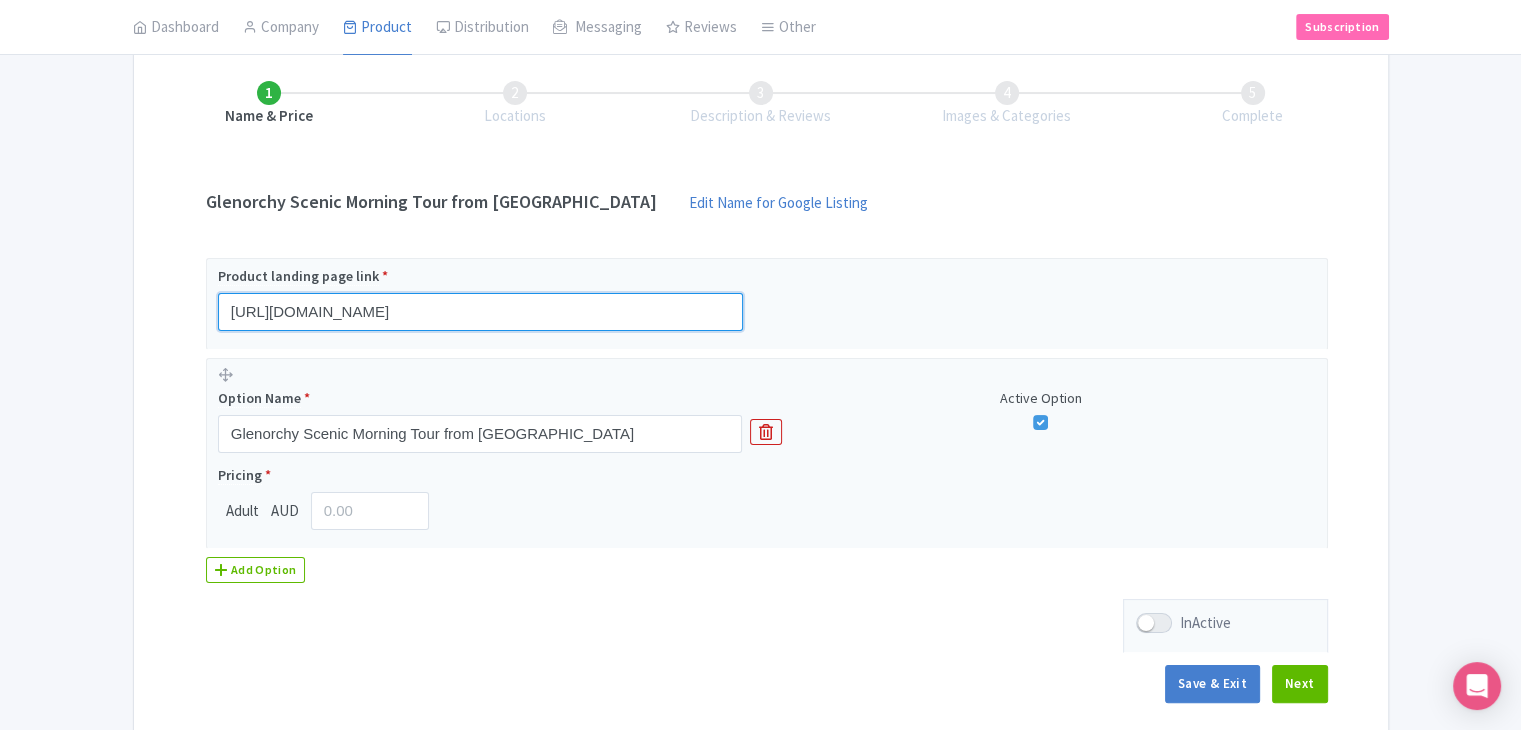 scroll, scrollTop: 366, scrollLeft: 0, axis: vertical 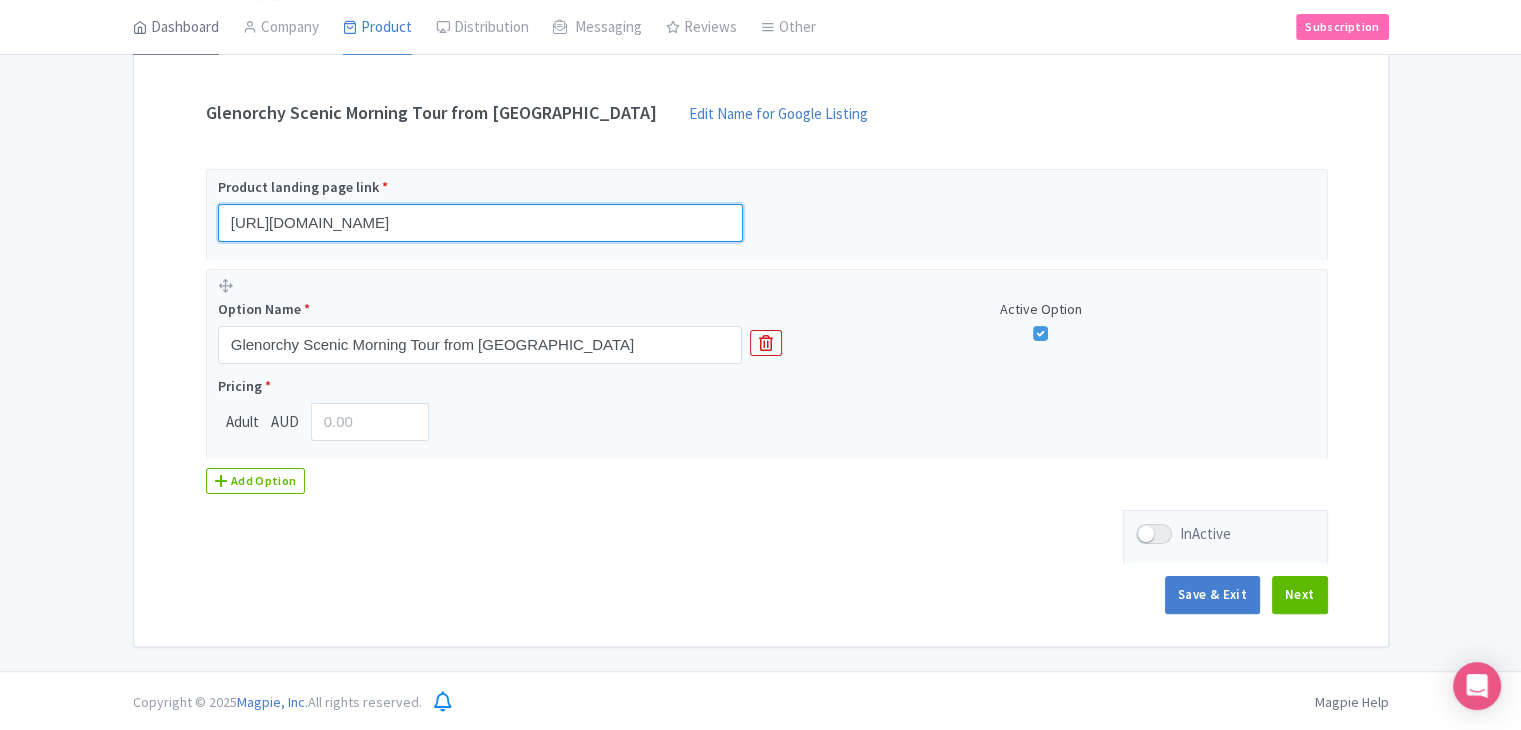 type on "https://www.findrhost.com/tours/glenorchy-scenic-tour-morning" 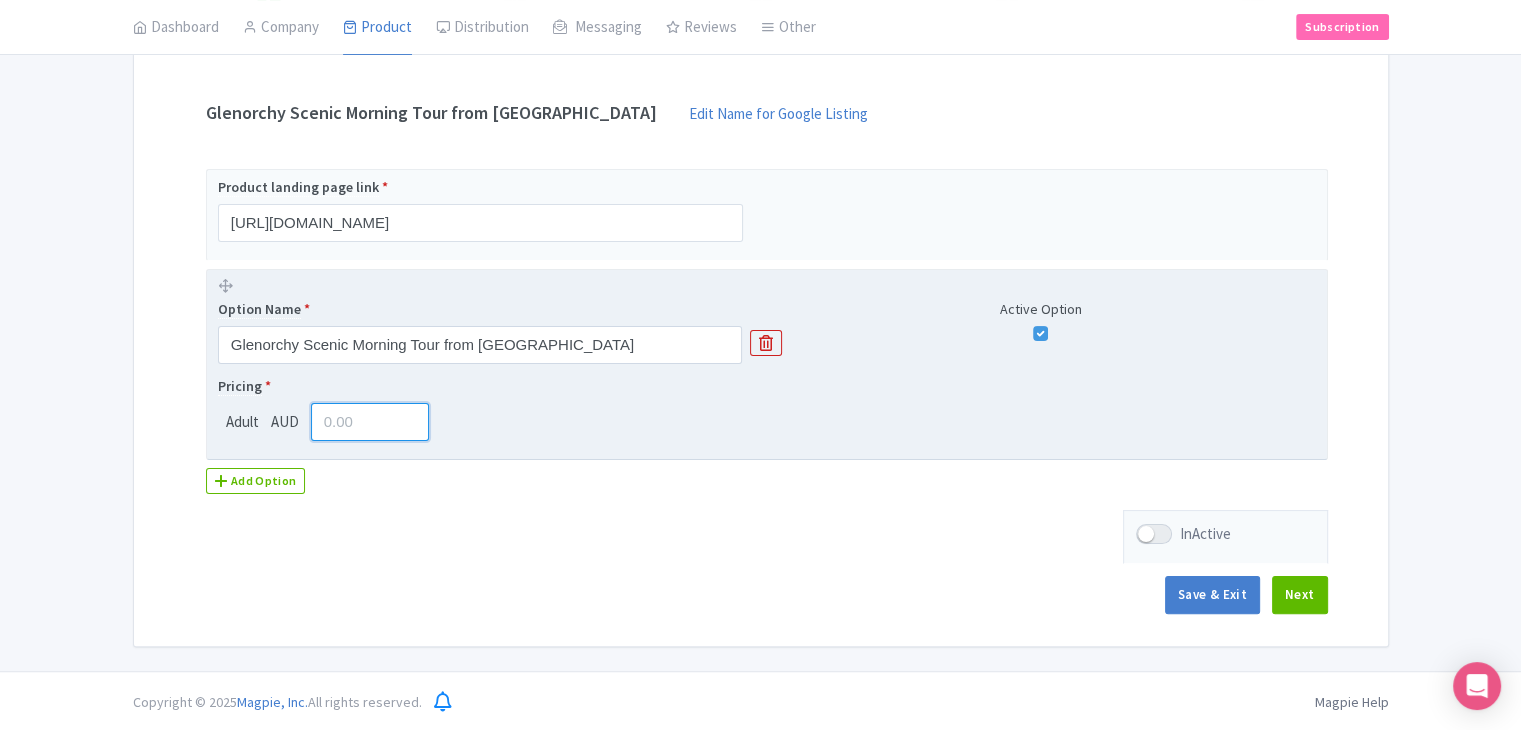 click at bounding box center [370, 422] 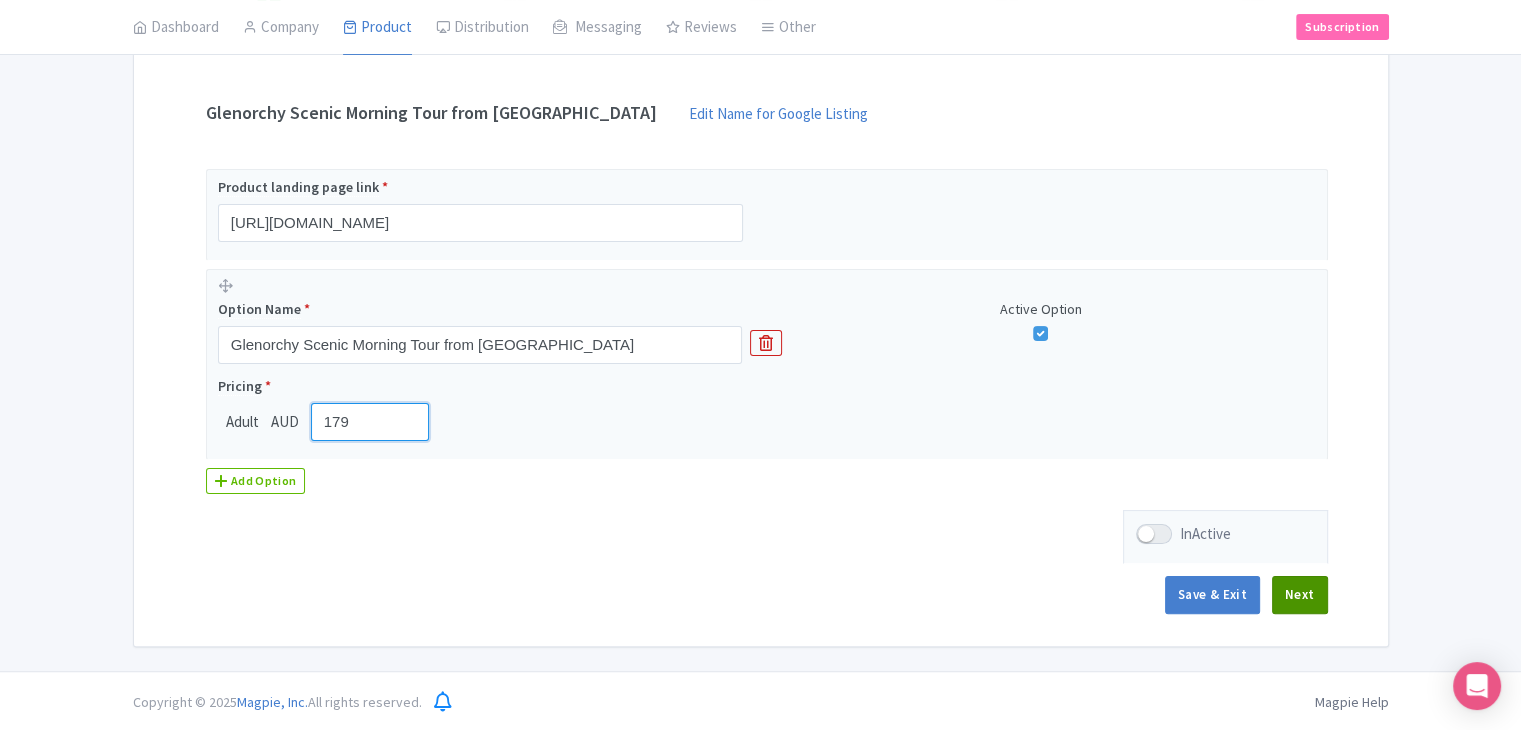 type on "179" 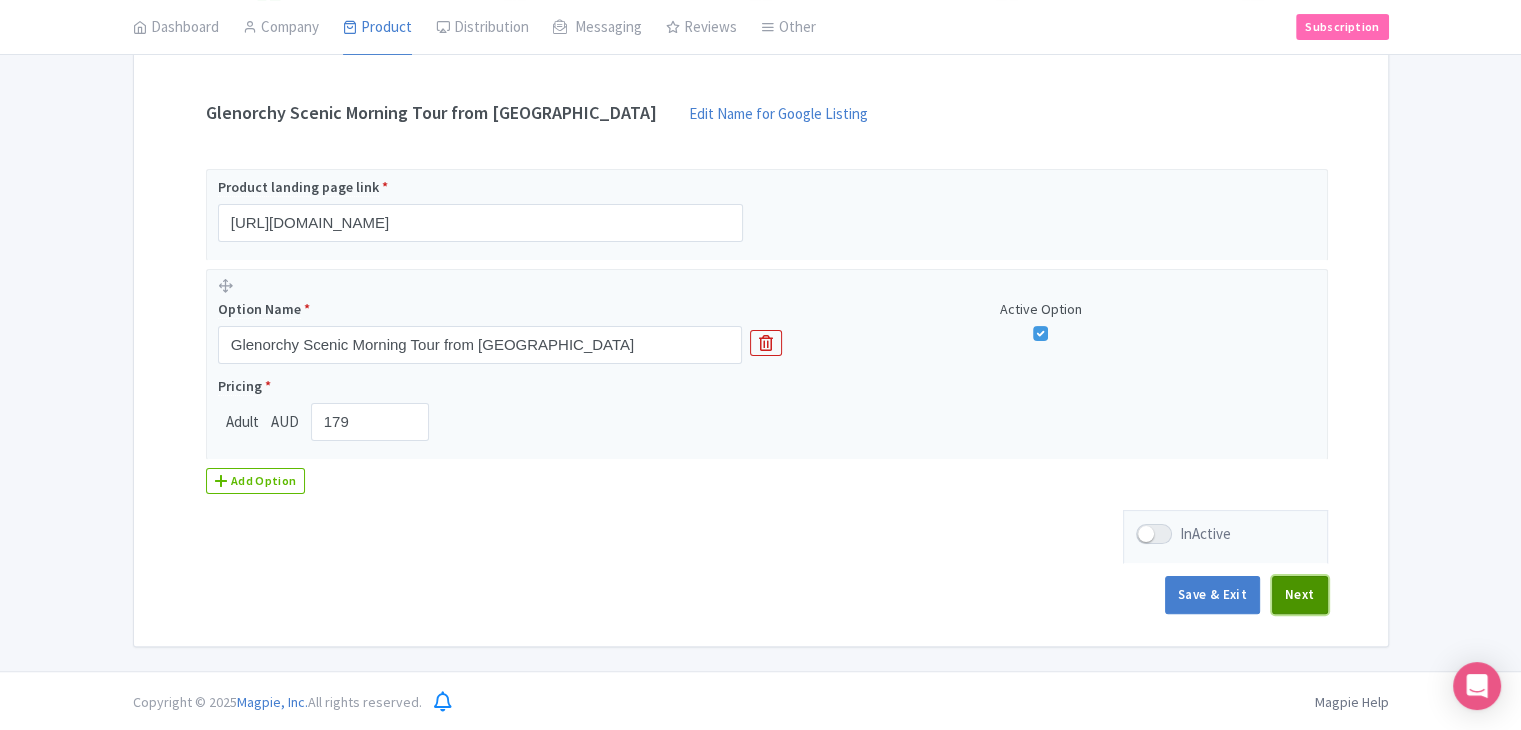 click on "Next" at bounding box center (1300, 595) 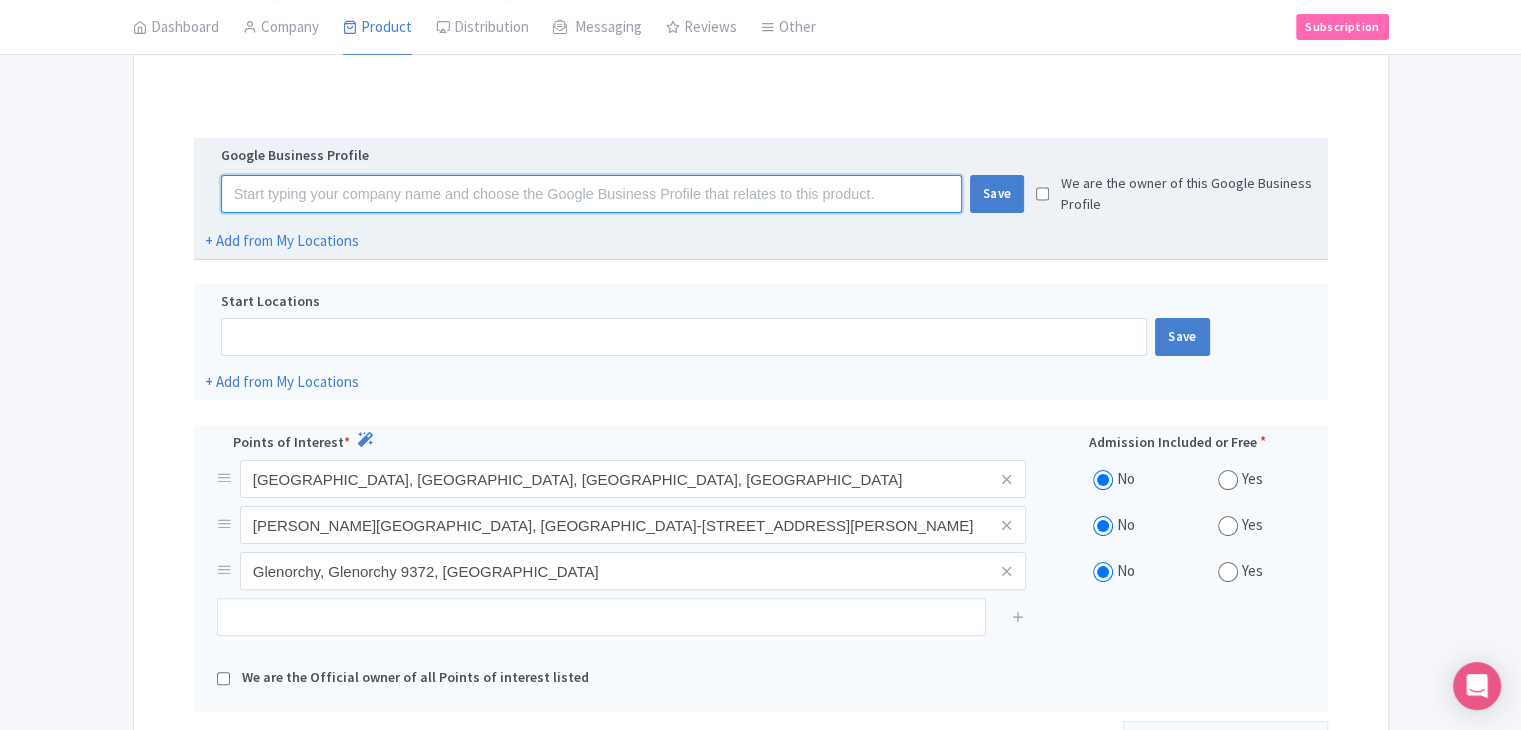 click at bounding box center [591, 194] 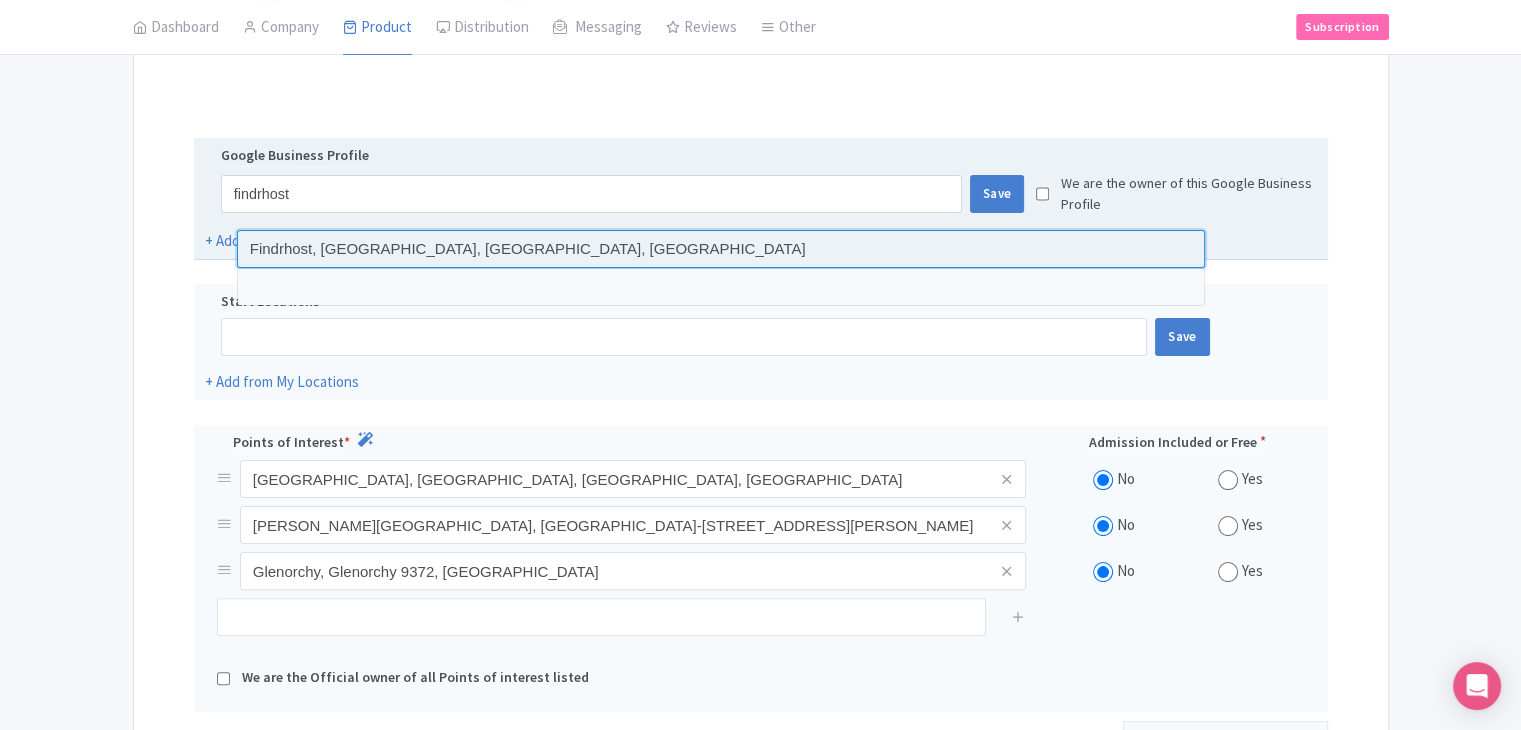 click at bounding box center (721, 249) 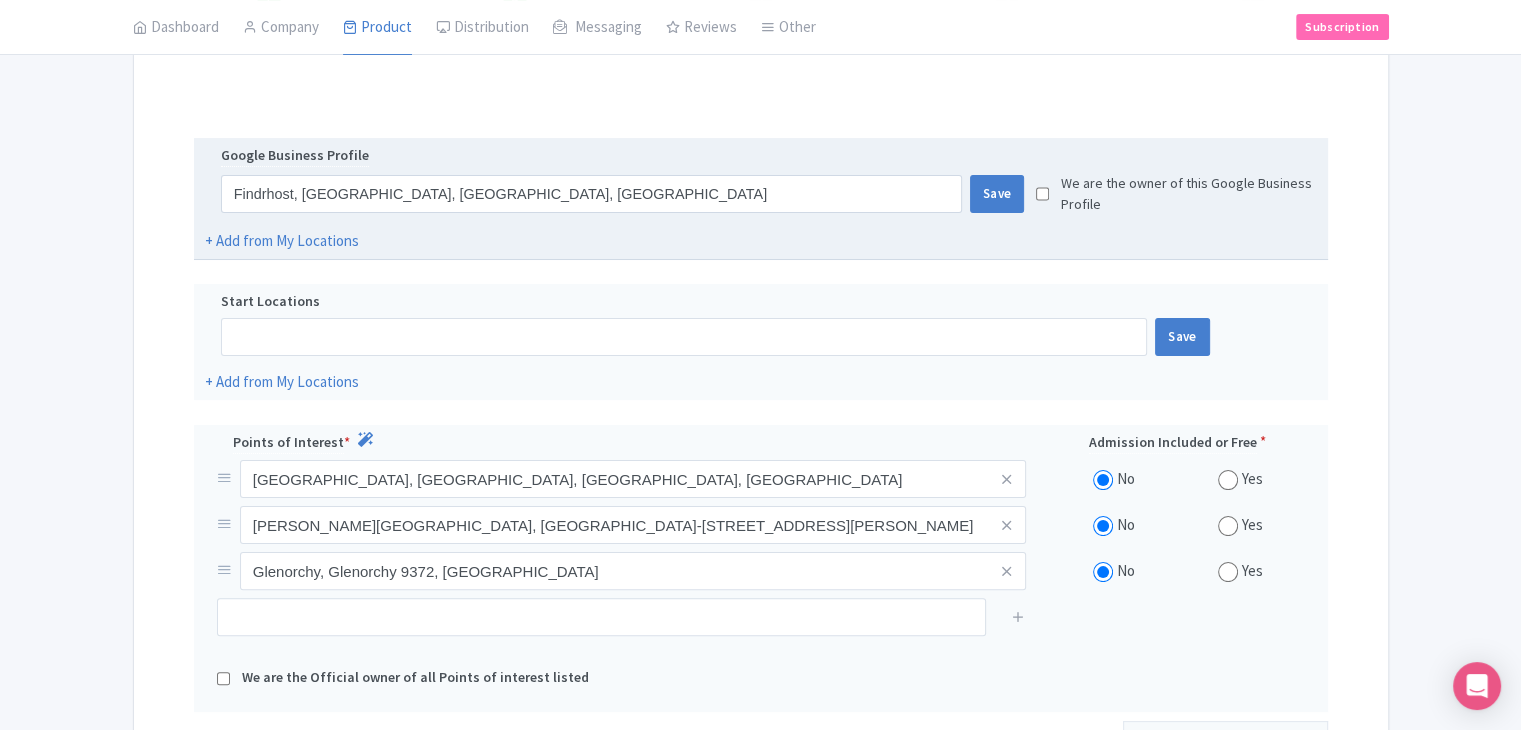 click at bounding box center (1042, 194) 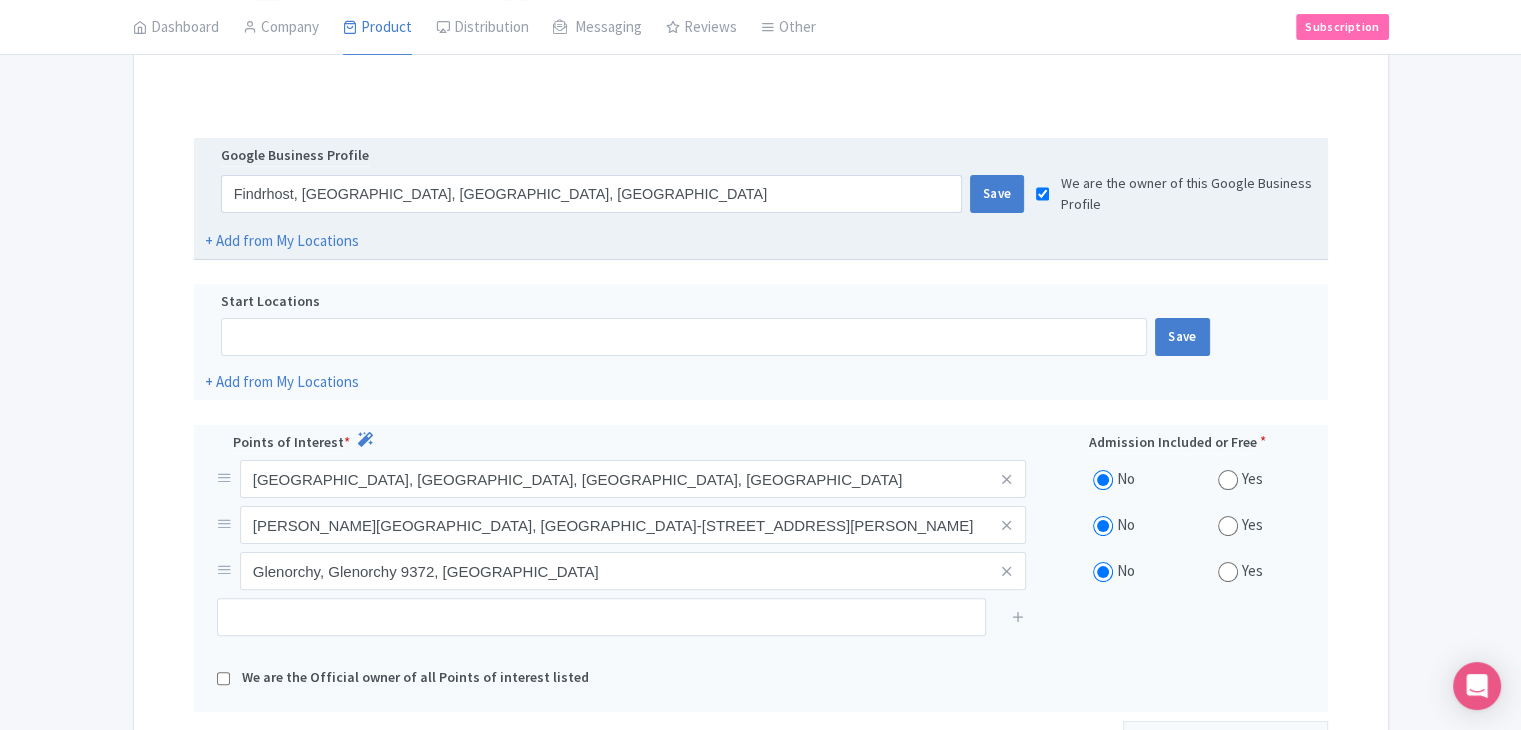 click on "Findrhost, Anzac Parade, Kensington NSW, Australia
Save
We are the owner of this Google Business Profile" at bounding box center (761, 194) 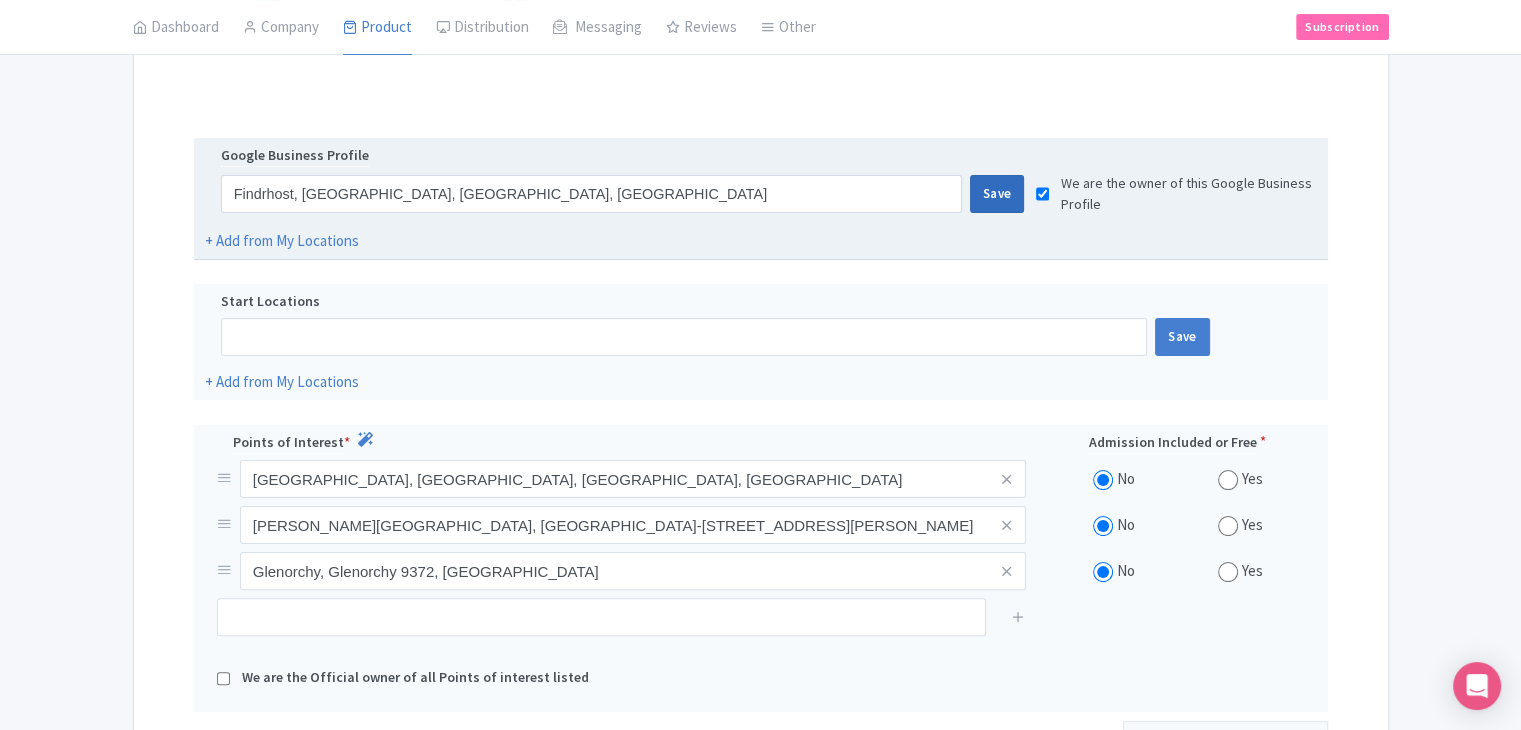 click on "Save" at bounding box center [997, 194] 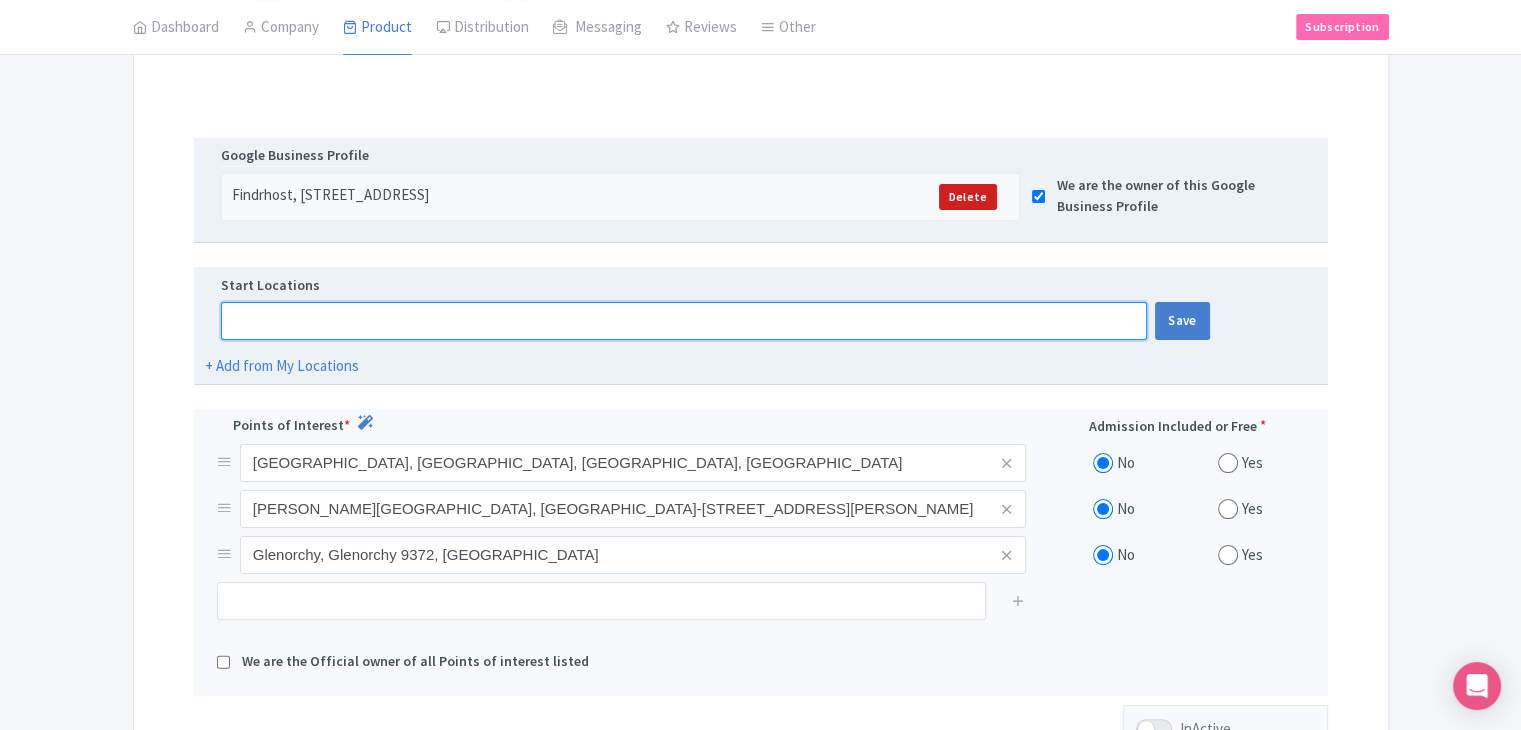 click at bounding box center (684, 321) 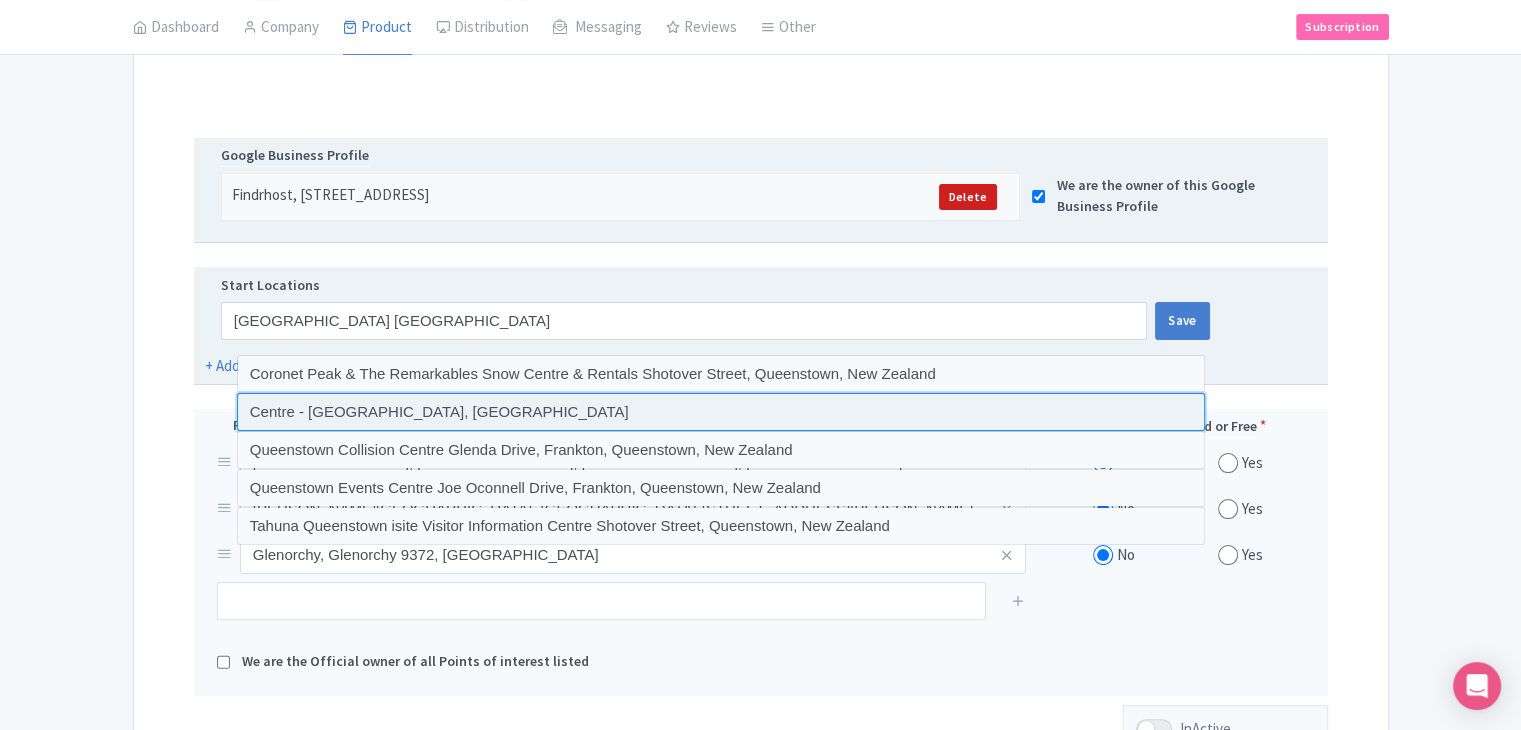 click at bounding box center [721, 412] 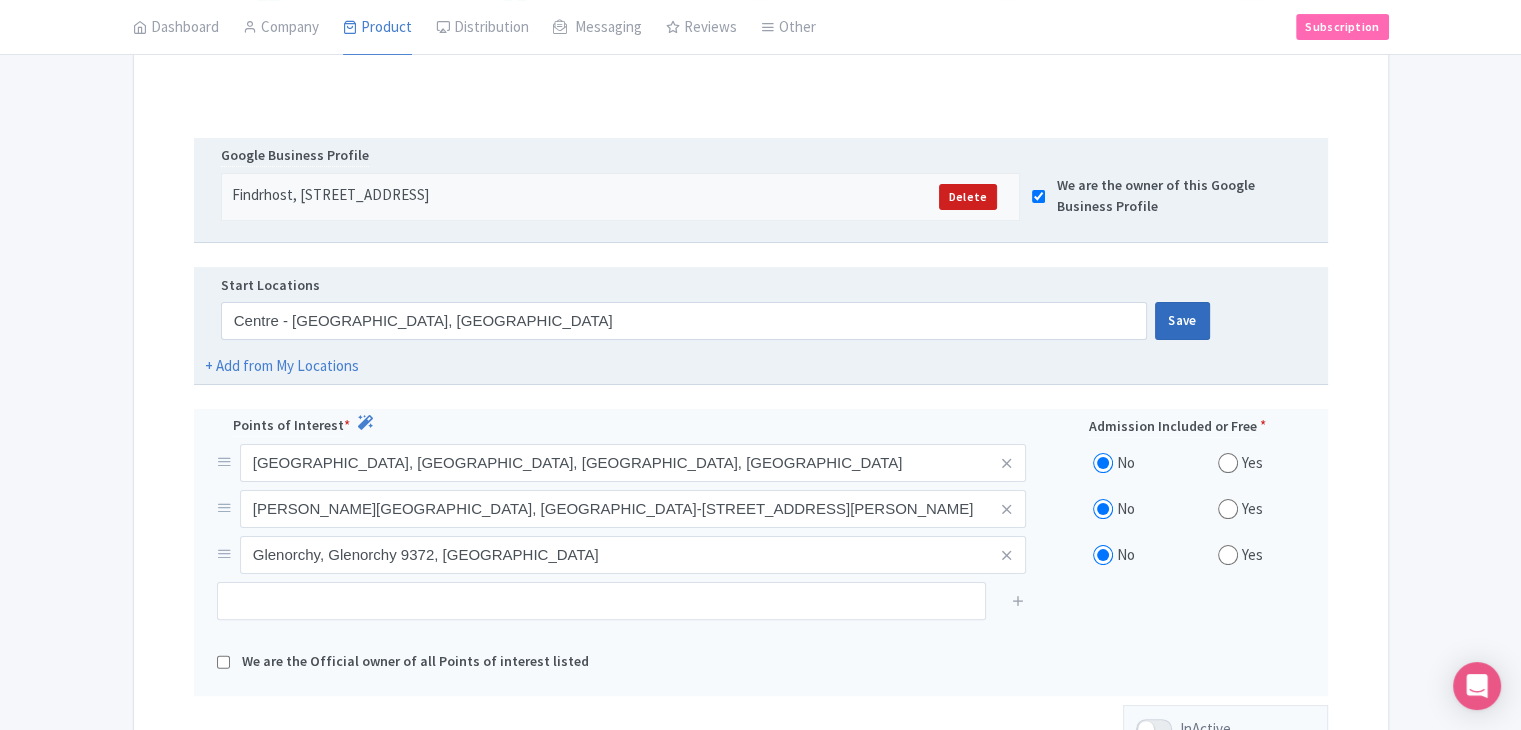 click on "Save" at bounding box center [1182, 321] 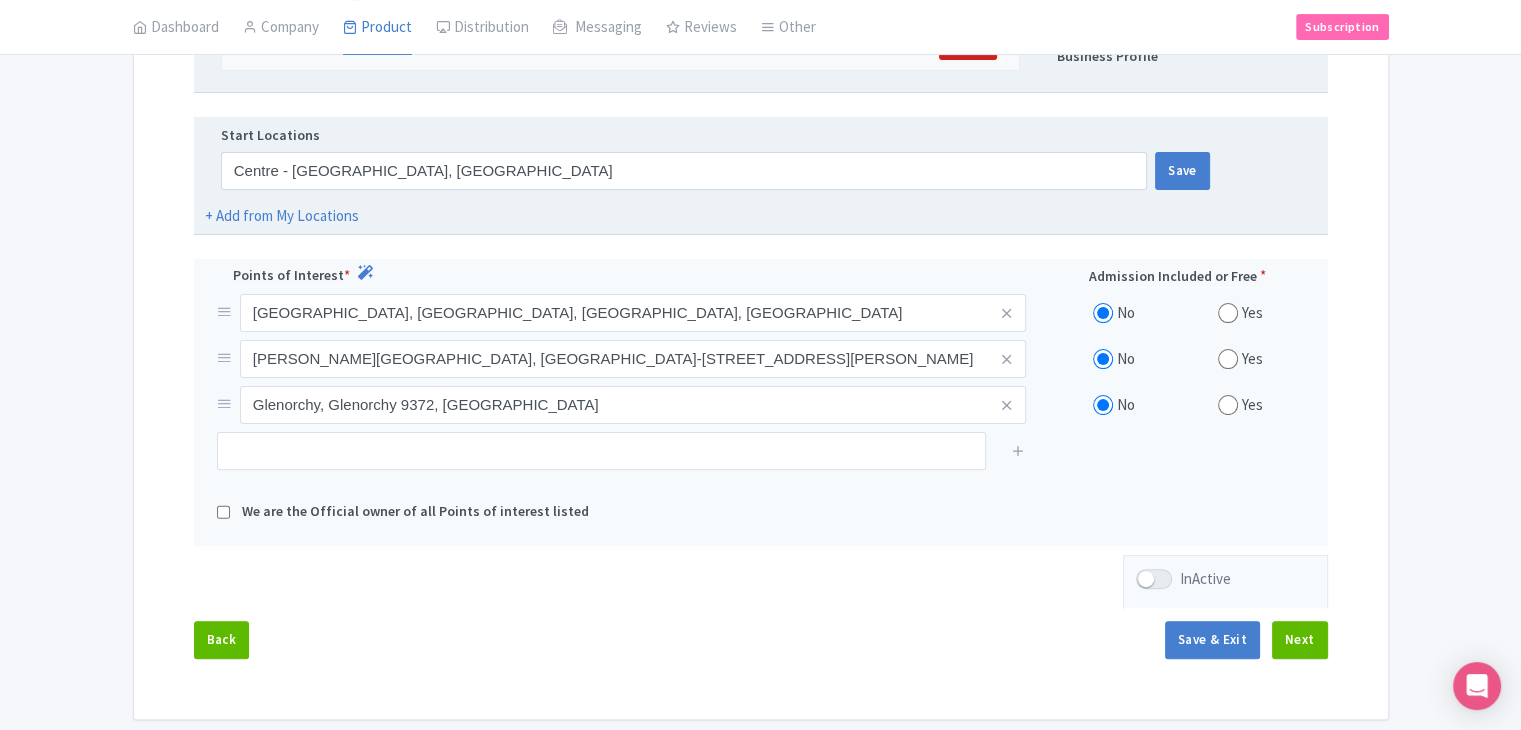 scroll, scrollTop: 487, scrollLeft: 0, axis: vertical 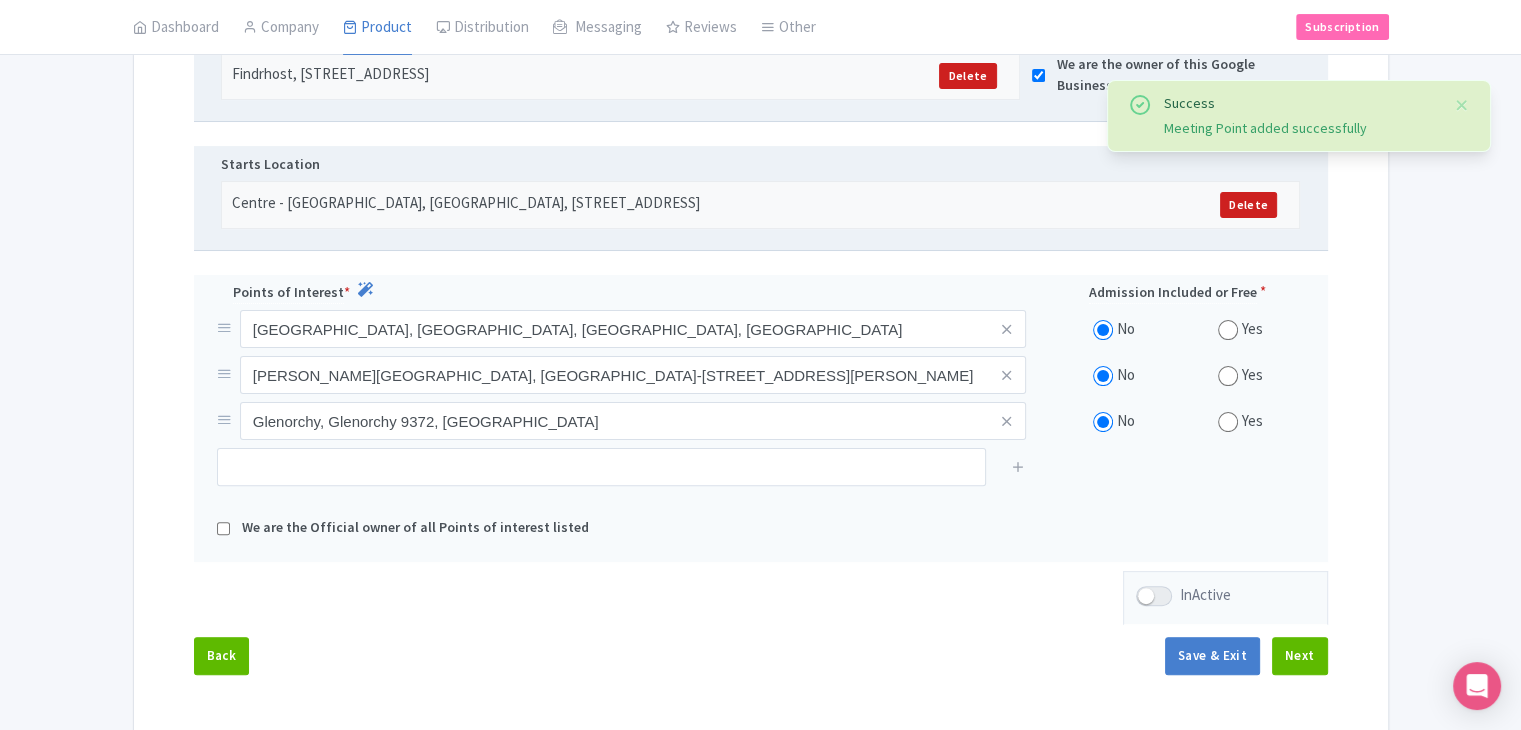 click on "Delete" at bounding box center [1157, 205] 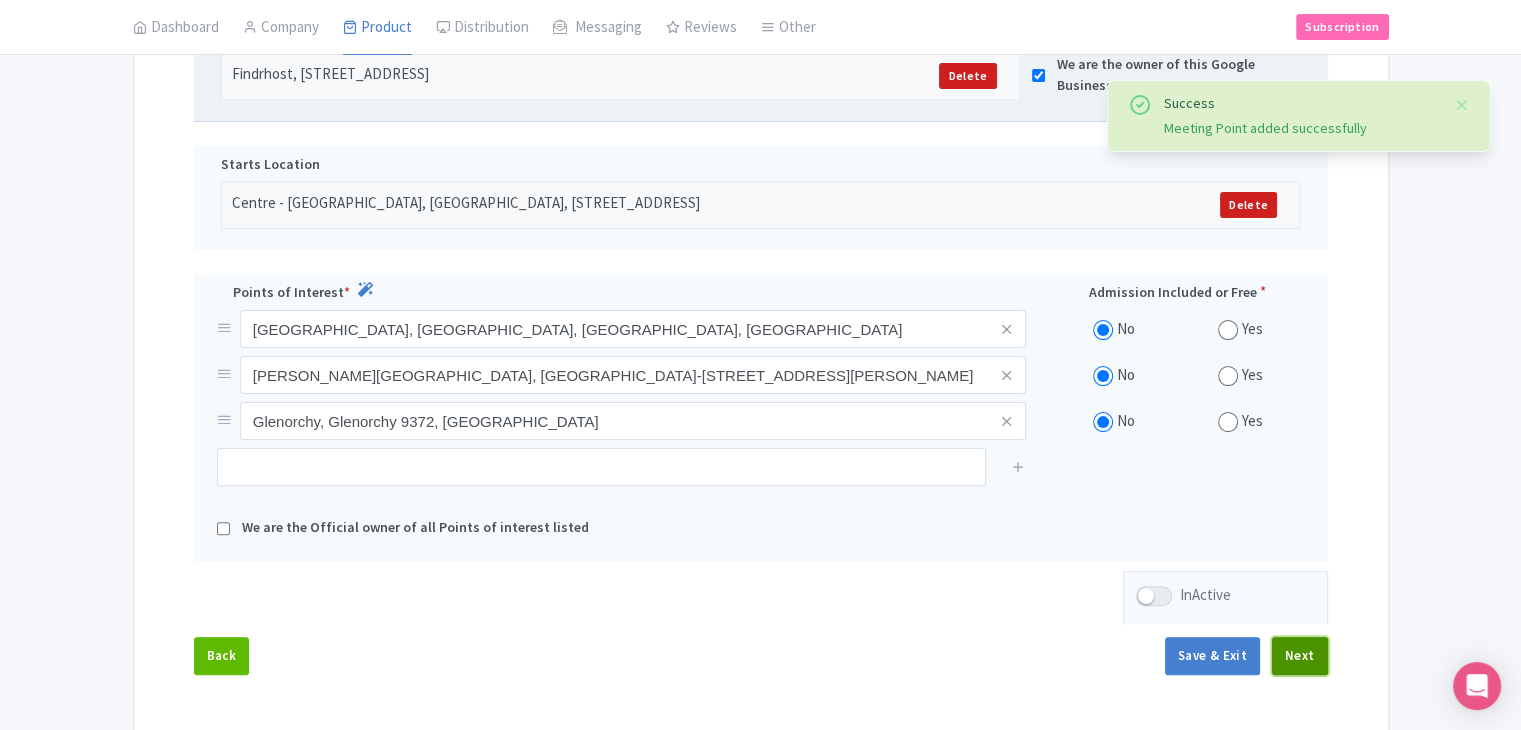click on "Next" at bounding box center (1300, 656) 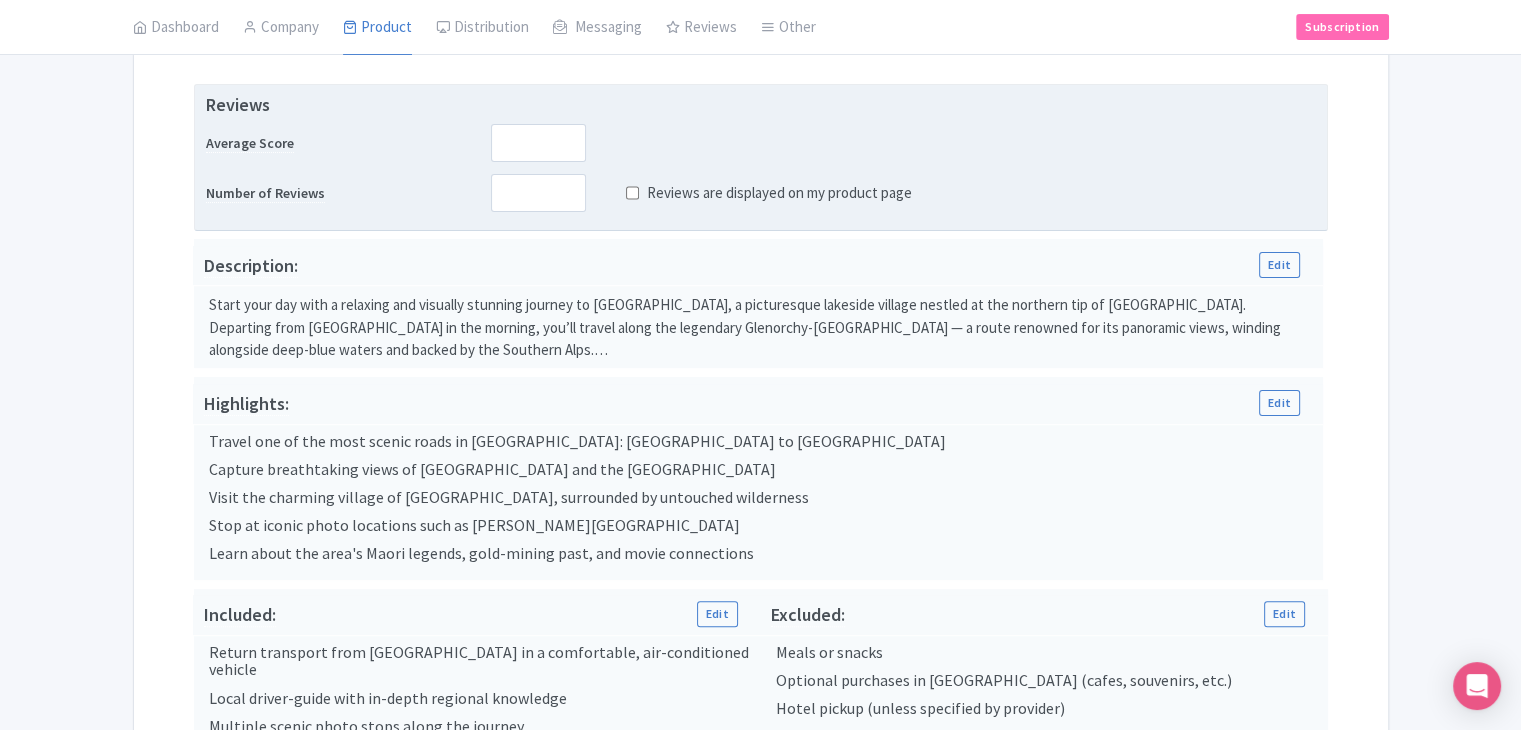 scroll, scrollTop: 387, scrollLeft: 0, axis: vertical 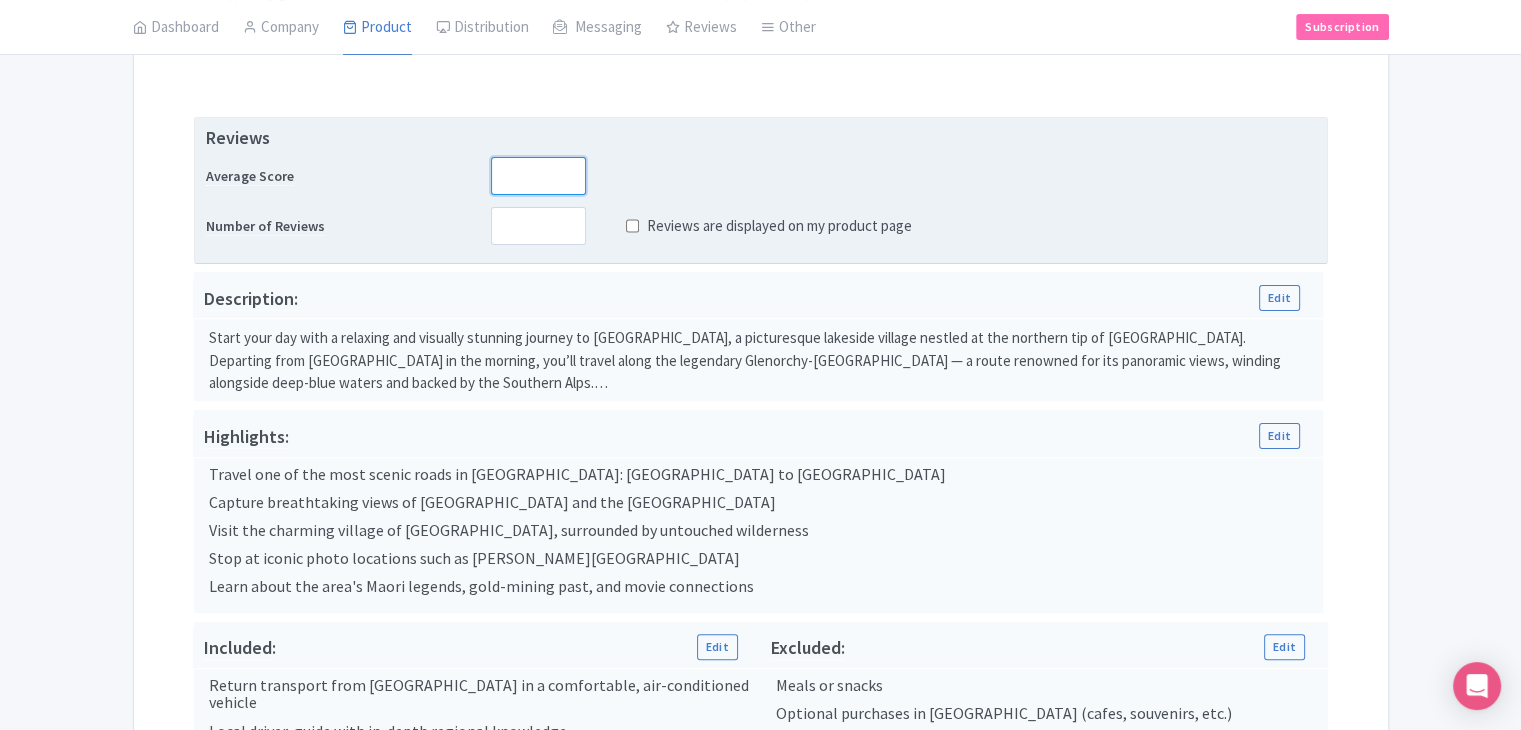 click at bounding box center [538, 176] 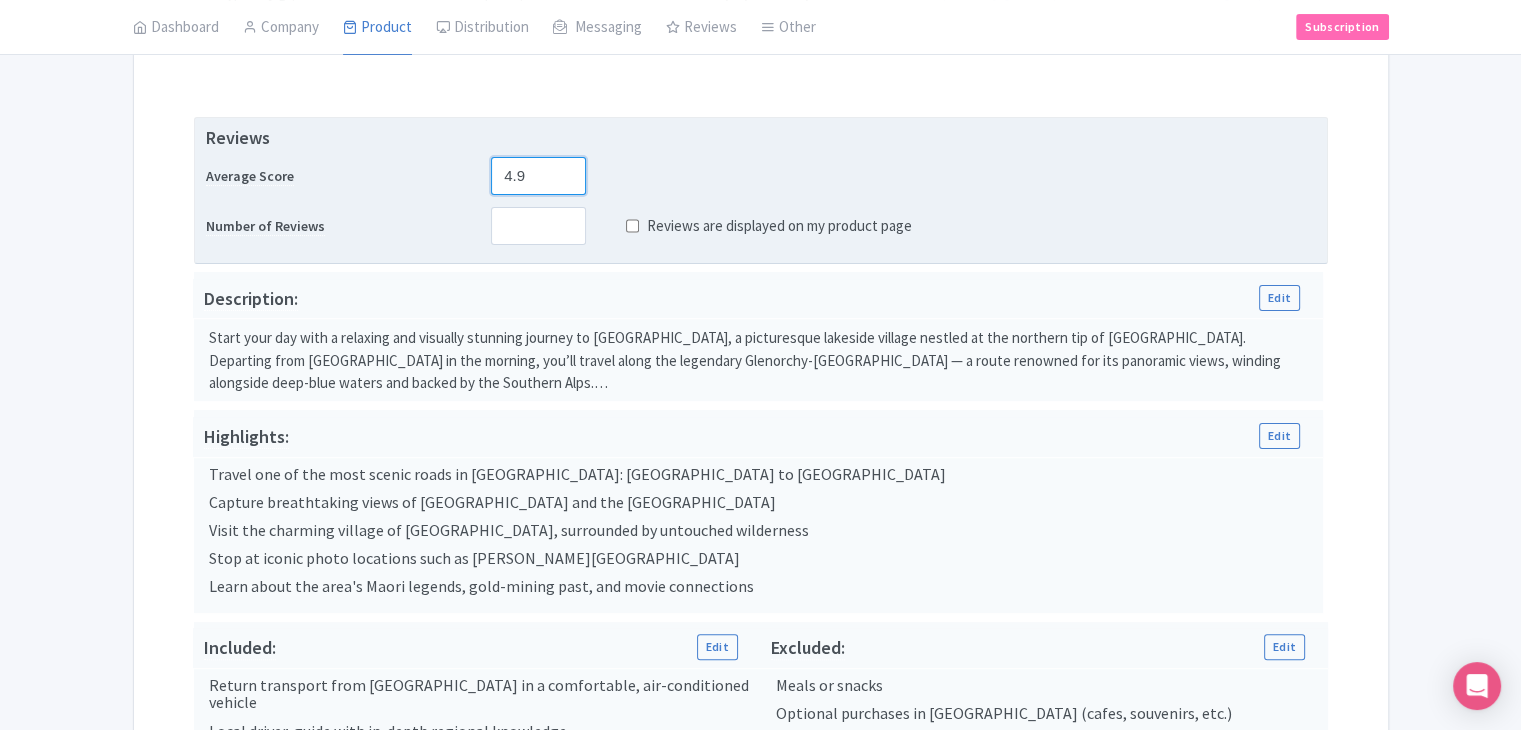 type on "4.9" 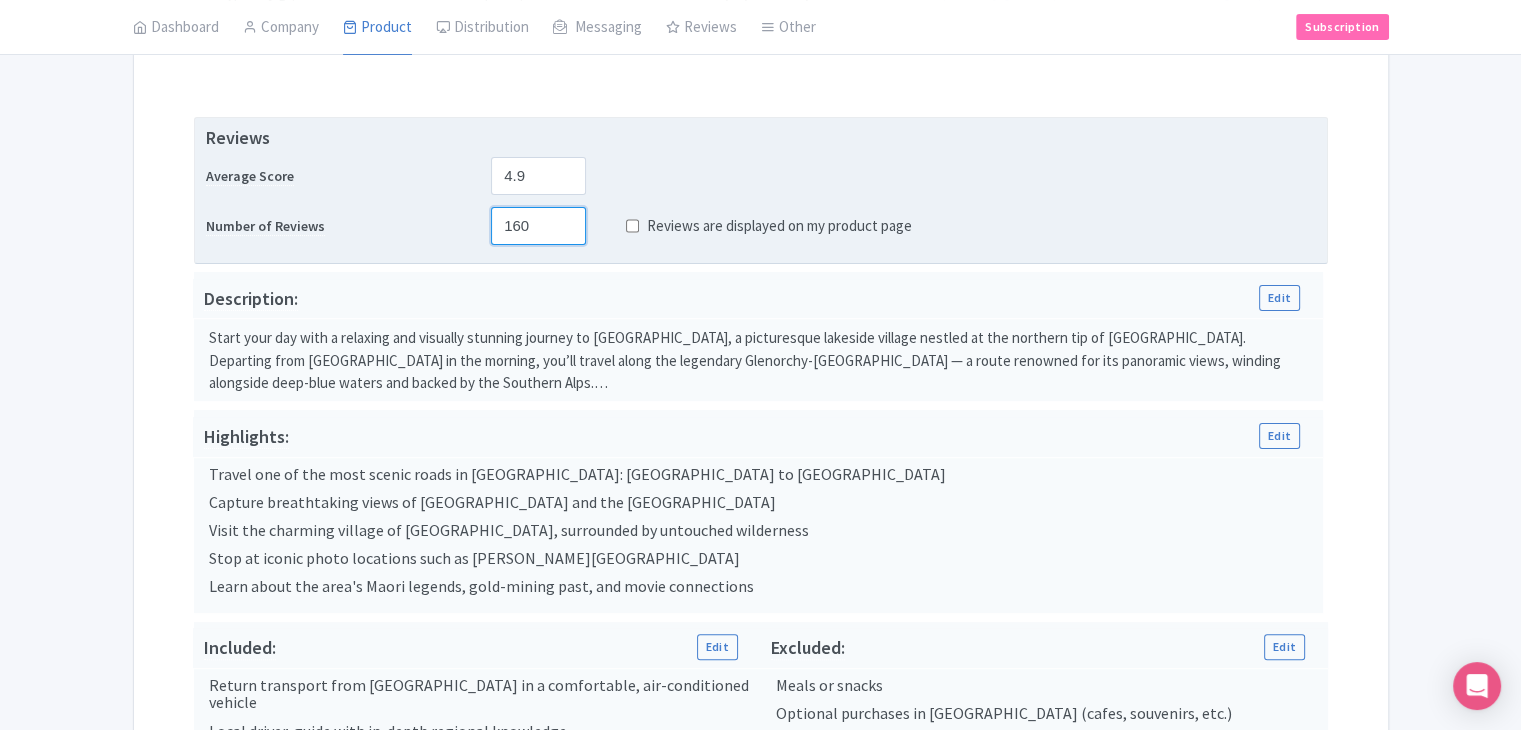 type on "160" 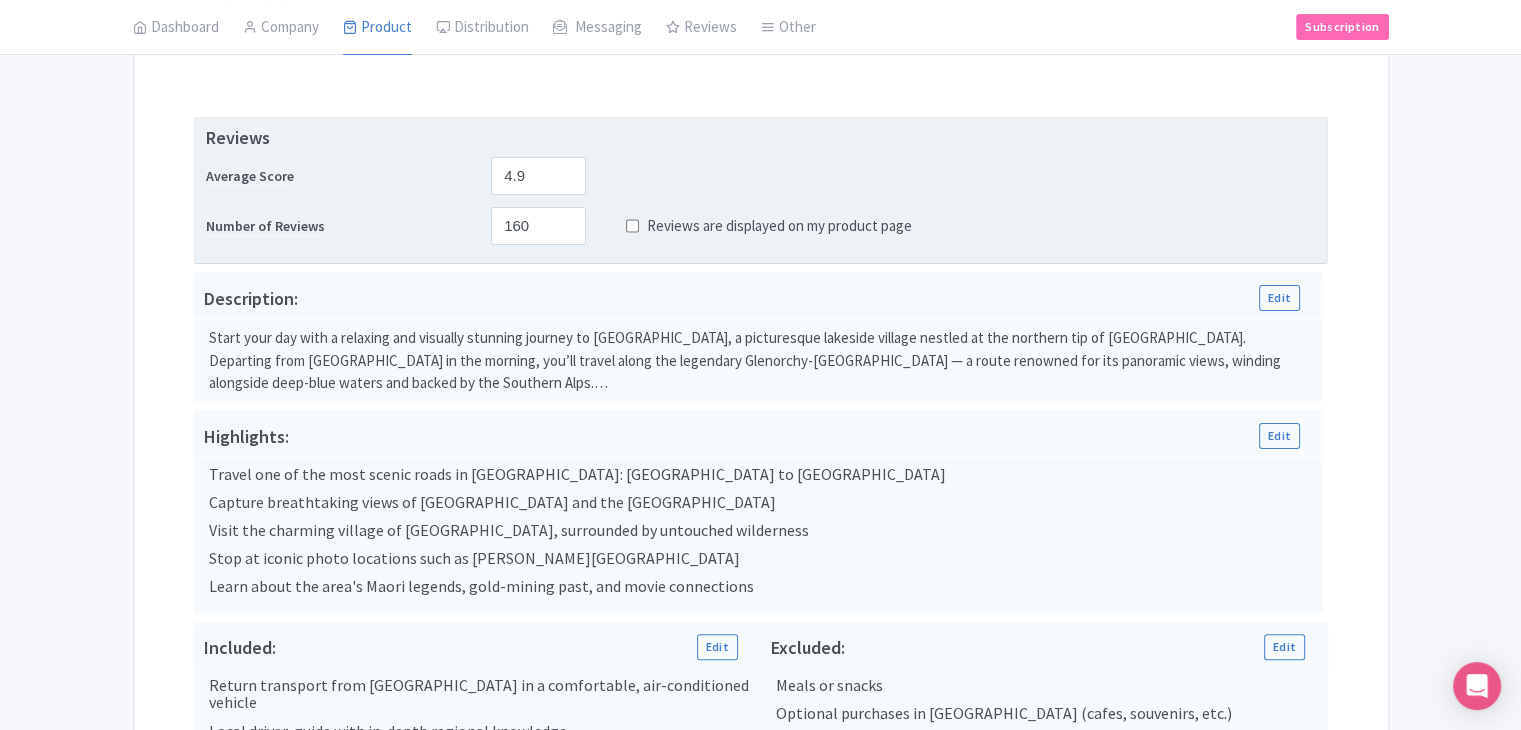 click on "Reviews are displayed on my product page" at bounding box center [632, 226] 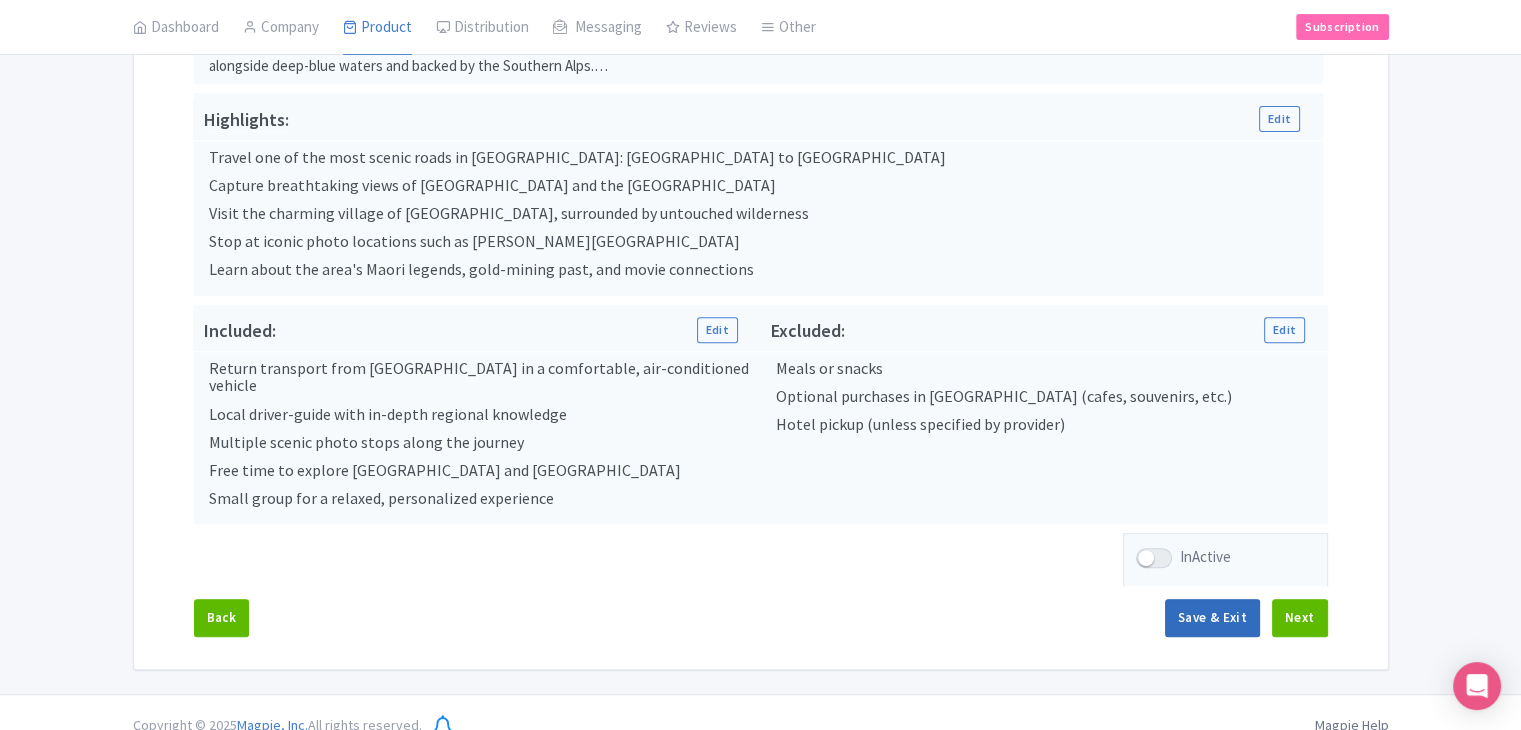 scroll, scrollTop: 709, scrollLeft: 0, axis: vertical 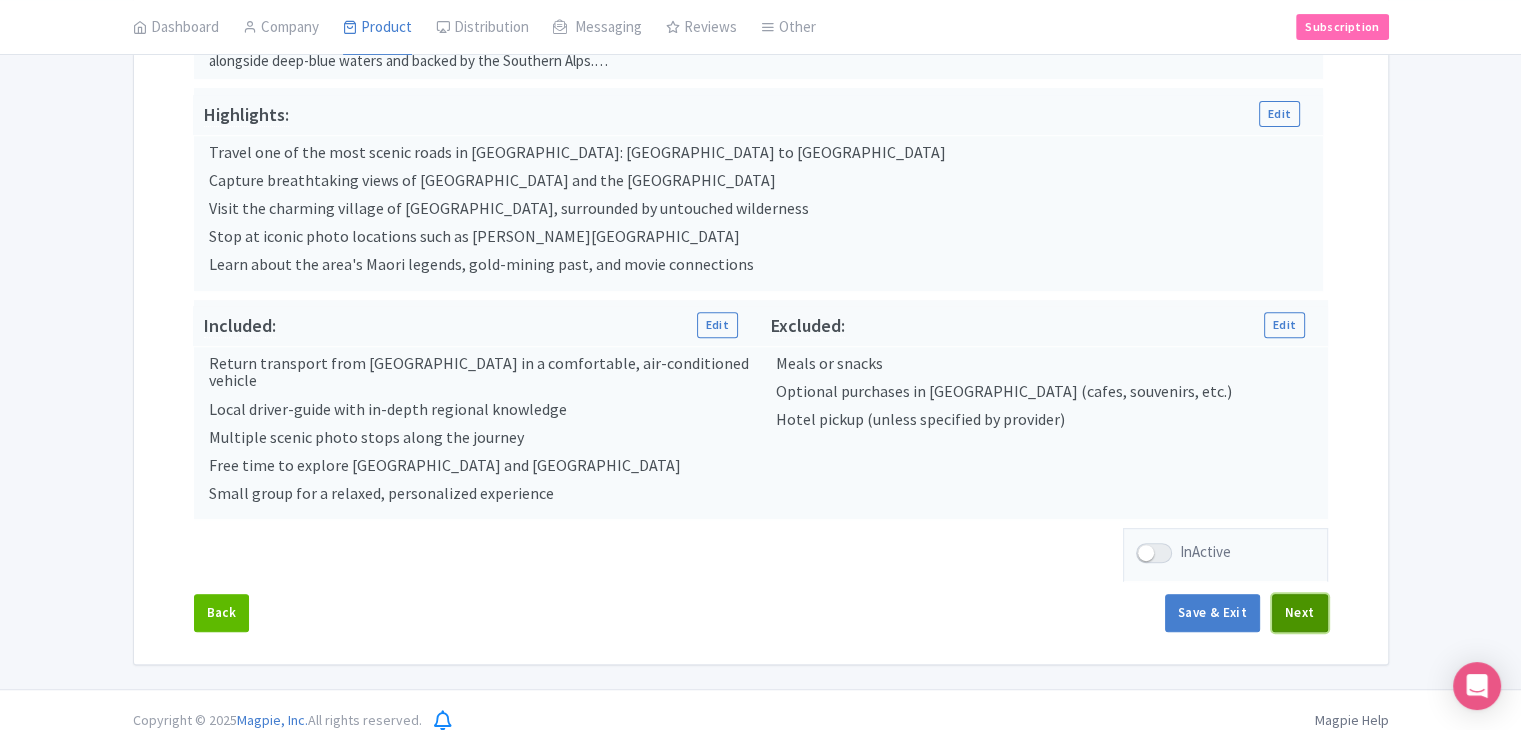 click on "Next" at bounding box center [1300, 613] 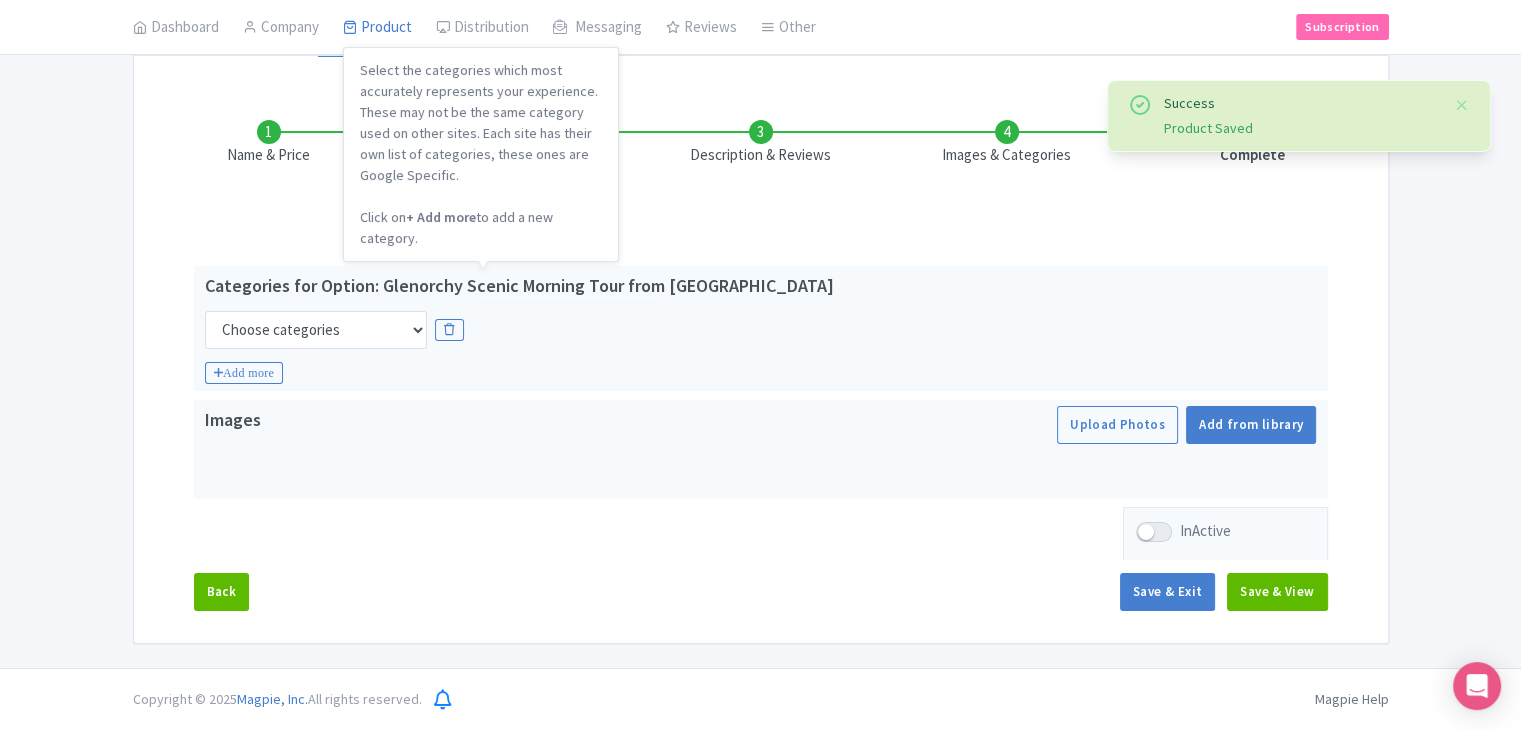 scroll, scrollTop: 235, scrollLeft: 0, axis: vertical 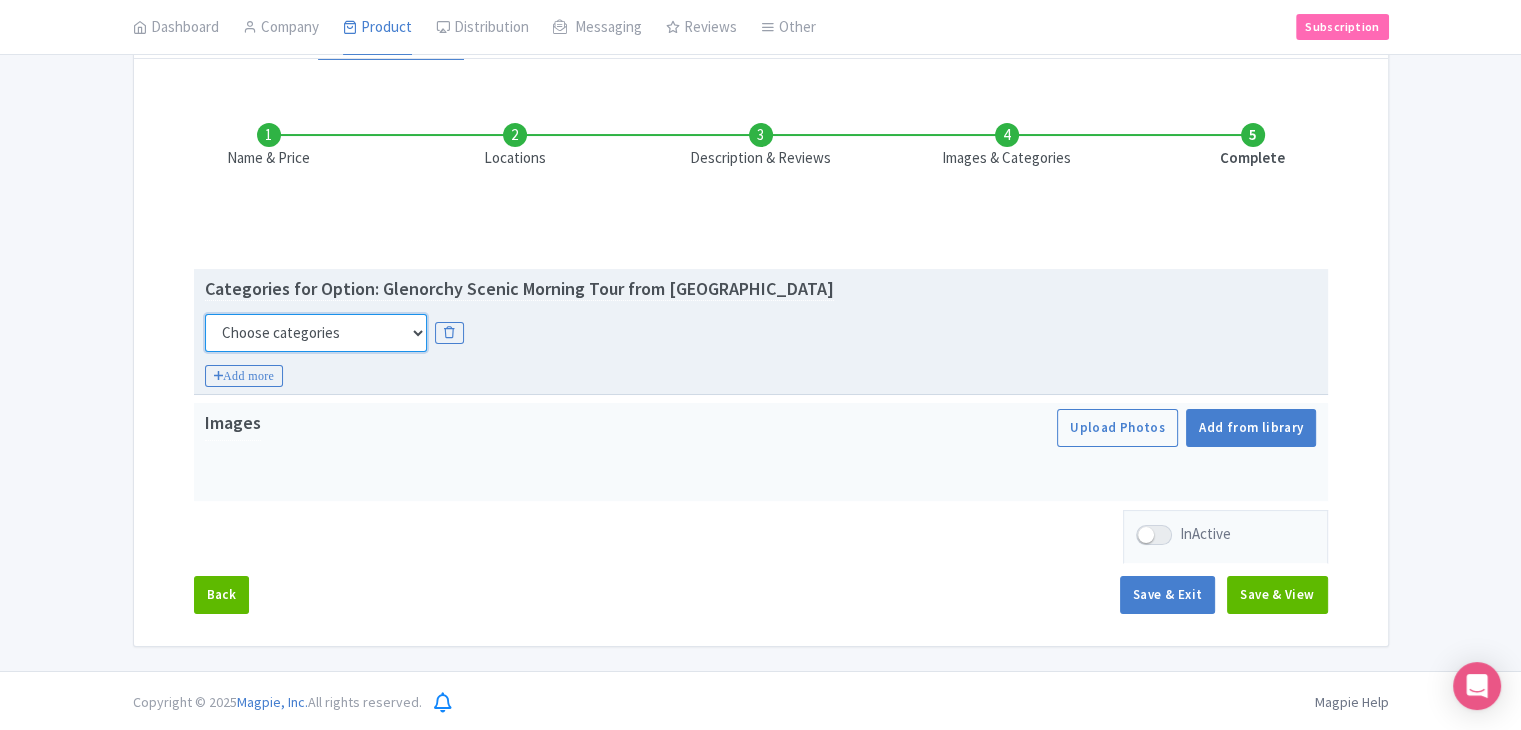 click on "Choose categories Adults Only
Animals
Audio Guide
Beaches
Bike Tours
Boat Tours
City Cards
Classes
Day Trips
Family Friendly
Fast Track
Food
Guided Tours
History
Hop On Hop Off
Literature
Live Music
Museums
Nightlife
Outdoors
Private Tours
Romantic
Self Guided
Small Group Tours
Sports
Theme Parks
Walking Tours
Wheelchair Accessible
Recurring Events" at bounding box center [316, 333] 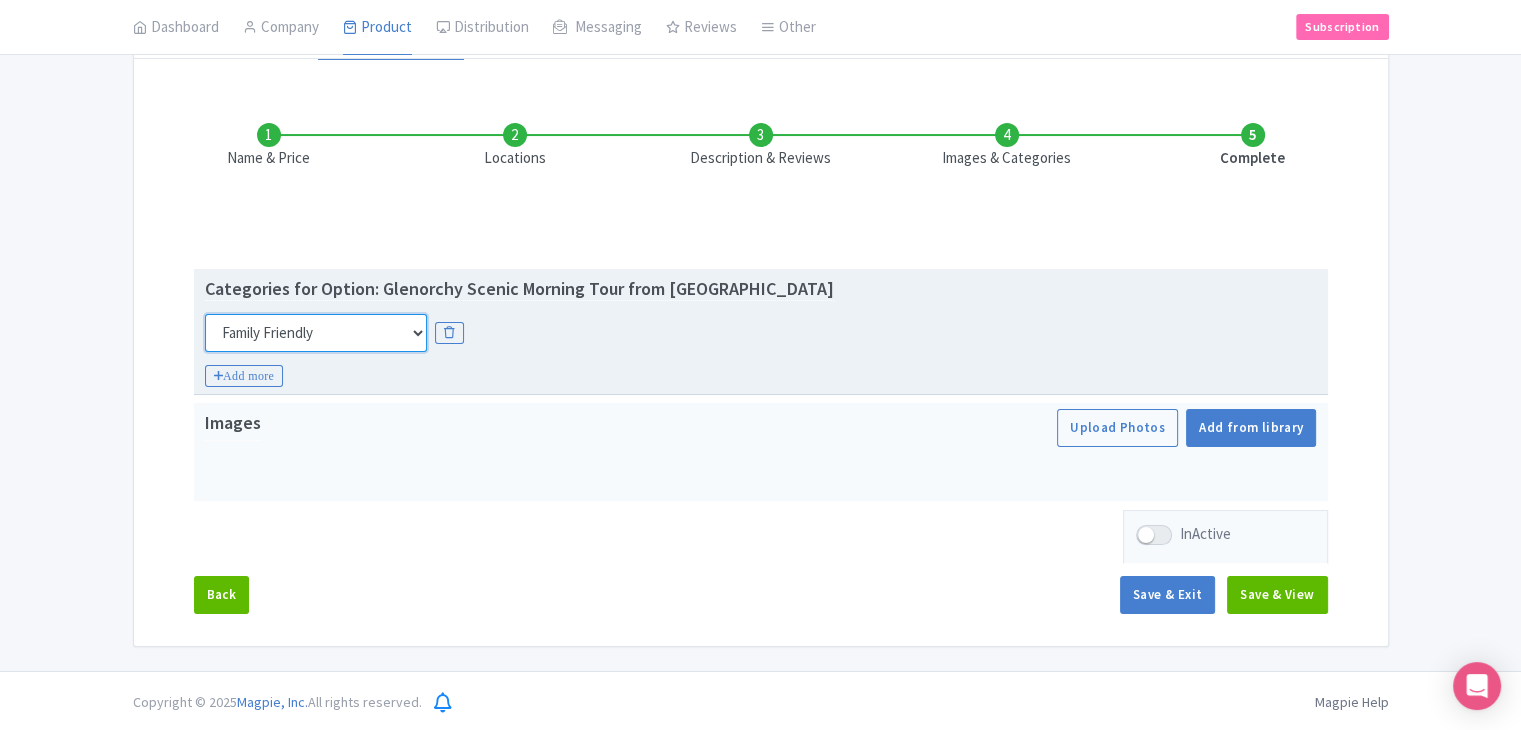 click on "Choose categories Adults Only
Animals
Audio Guide
Beaches
Bike Tours
Boat Tours
City Cards
Classes
Day Trips
Family Friendly
Fast Track
Food
Guided Tours
History
Hop On Hop Off
Literature
Live Music
Museums
Nightlife
Outdoors
Private Tours
Romantic
Self Guided
Small Group Tours
Sports
Theme Parks
Walking Tours
Wheelchair Accessible
Recurring Events" at bounding box center (316, 333) 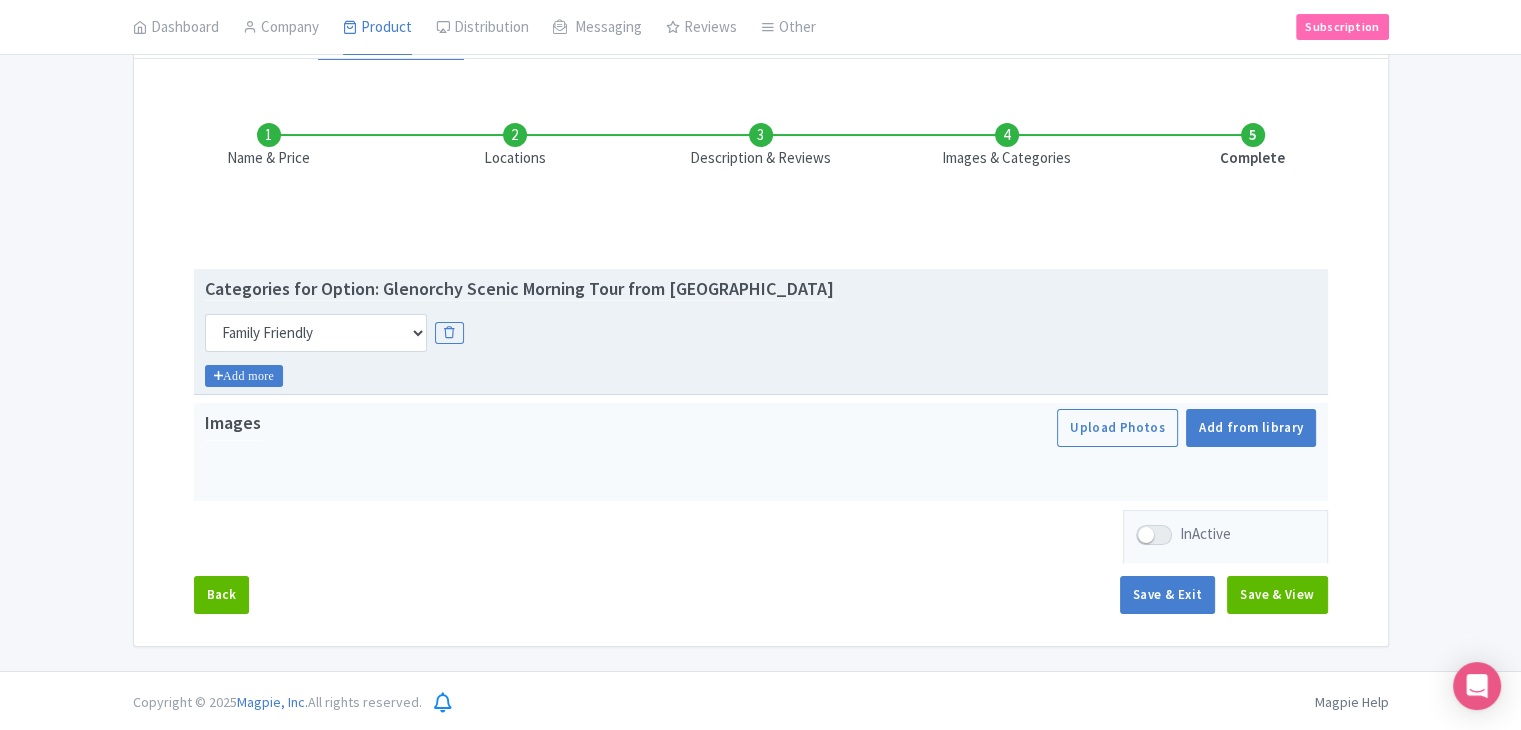 click on "Add more" at bounding box center (244, 376) 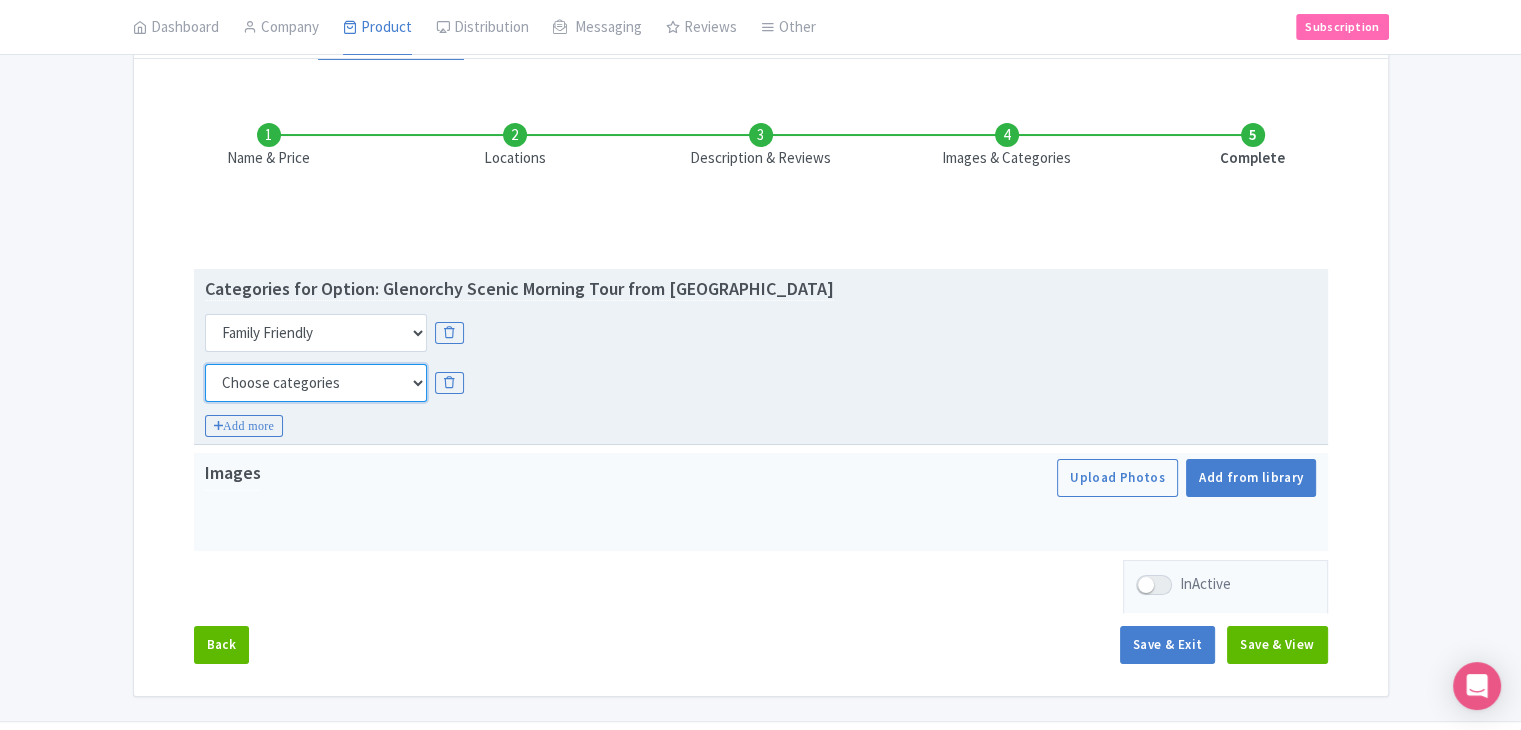 click on "Choose categories Adults Only
Animals
Audio Guide
Beaches
Bike Tours
Boat Tours
City Cards
Classes
Day Trips
Family Friendly
Fast Track
Food
Guided Tours
History
Hop On Hop Off
Literature
Live Music
Museums
Nightlife
Outdoors
Private Tours
Romantic
Self Guided
Small Group Tours
Sports
Theme Parks
Walking Tours
Wheelchair Accessible
Recurring Events" at bounding box center [316, 383] 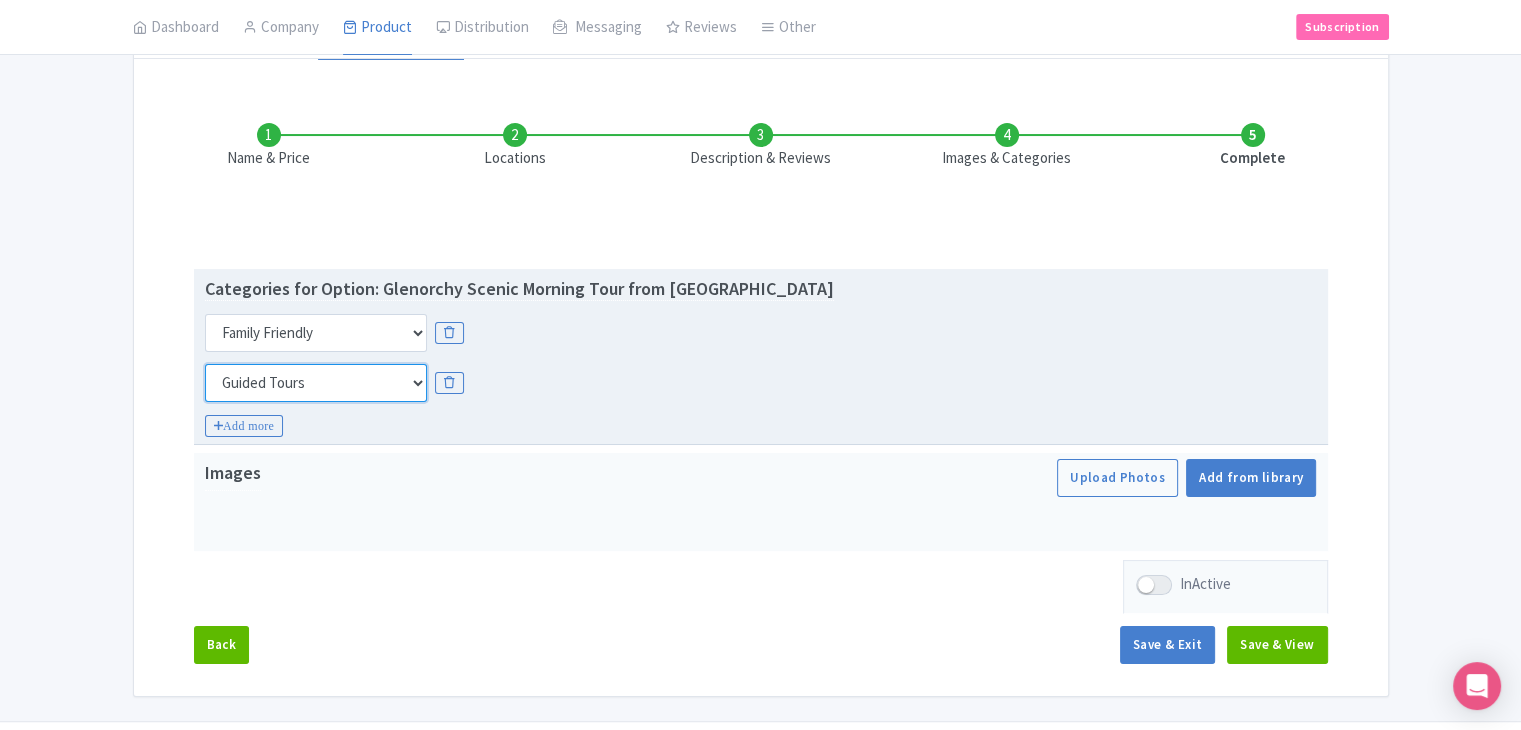 click on "Choose categories Adults Only
Animals
Audio Guide
Beaches
Bike Tours
Boat Tours
City Cards
Classes
Day Trips
Family Friendly
Fast Track
Food
Guided Tours
History
Hop On Hop Off
Literature
Live Music
Museums
Nightlife
Outdoors
Private Tours
Romantic
Self Guided
Small Group Tours
Sports
Theme Parks
Walking Tours
Wheelchair Accessible
Recurring Events" at bounding box center (316, 383) 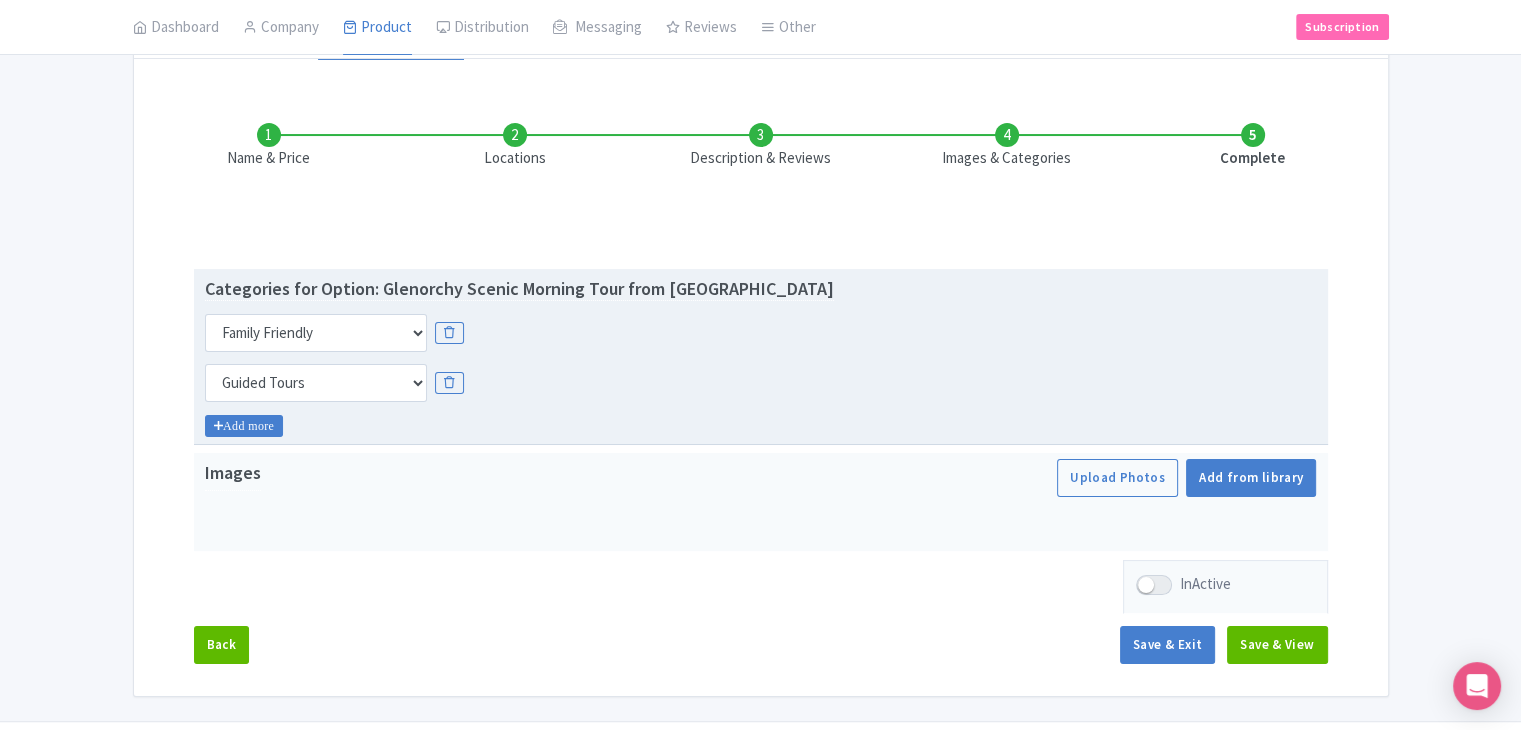 click on "Add more" at bounding box center [244, 426] 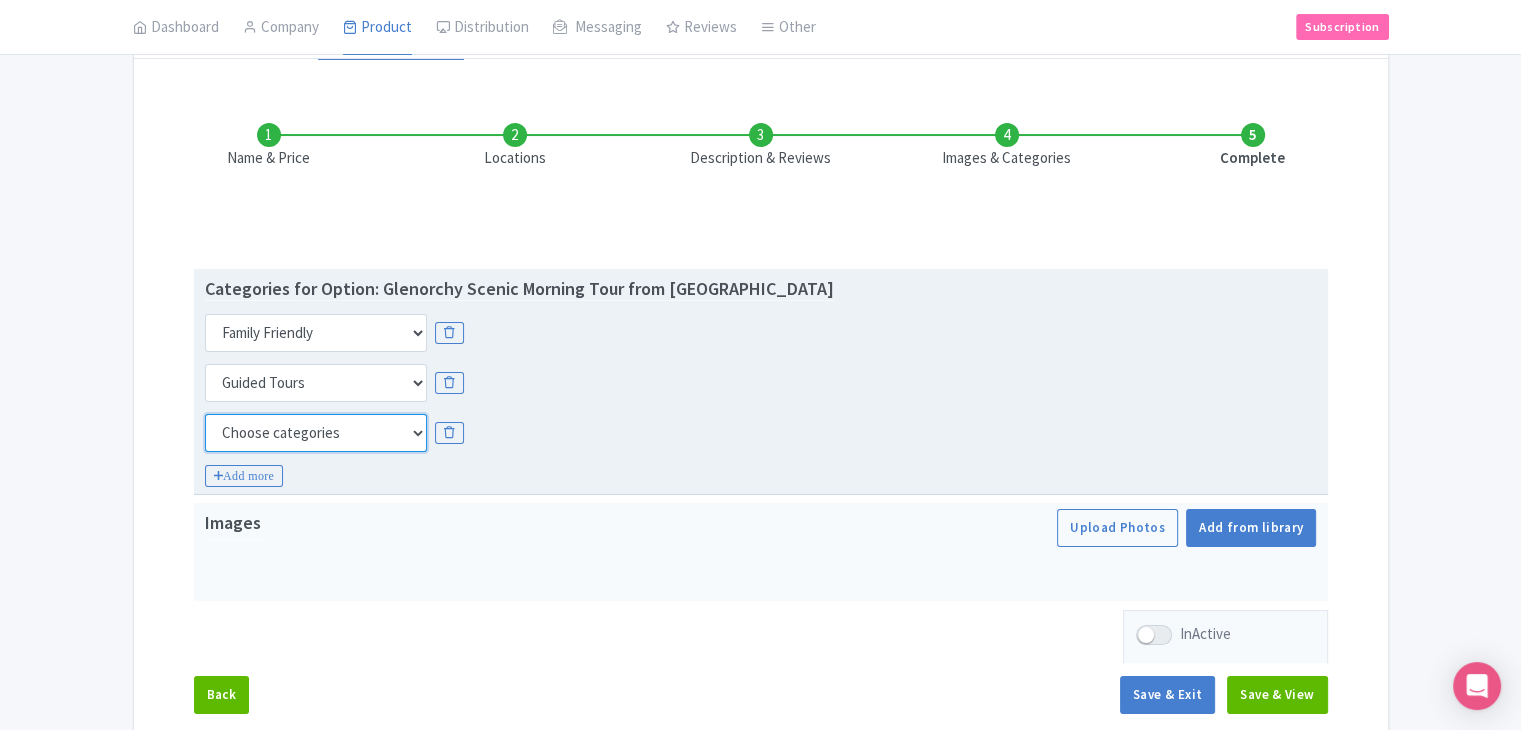 drag, startPoint x: 265, startPoint y: 431, endPoint x: 271, endPoint y: 419, distance: 13.416408 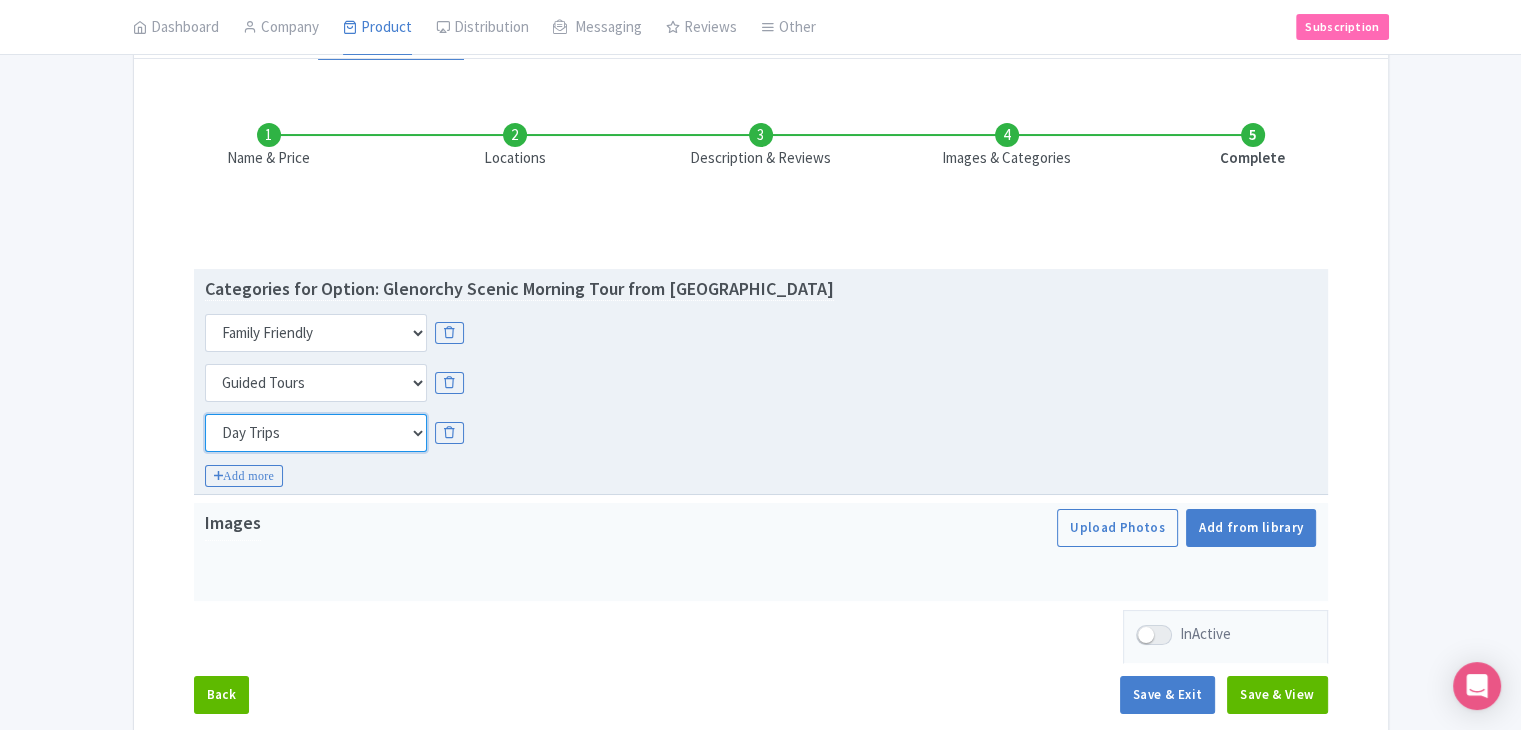 click on "Choose categories Adults Only
Animals
Audio Guide
Beaches
Bike Tours
Boat Tours
City Cards
Classes
Day Trips
Family Friendly
Fast Track
Food
Guided Tours
History
Hop On Hop Off
Literature
Live Music
Museums
Nightlife
Outdoors
Private Tours
Romantic
Self Guided
Small Group Tours
Sports
Theme Parks
Walking Tours
Wheelchair Accessible
Recurring Events" at bounding box center [316, 433] 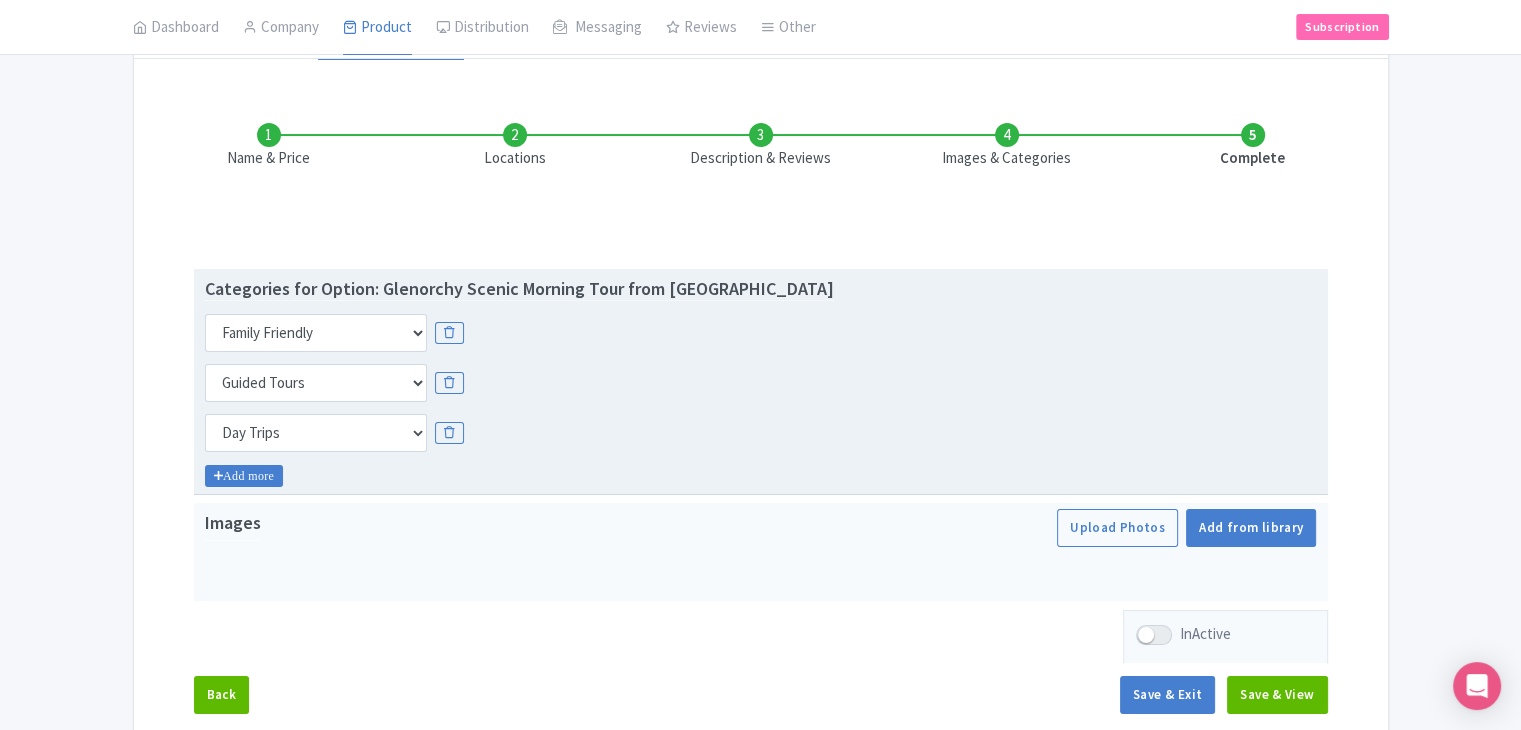 click on "Add more" at bounding box center (244, 476) 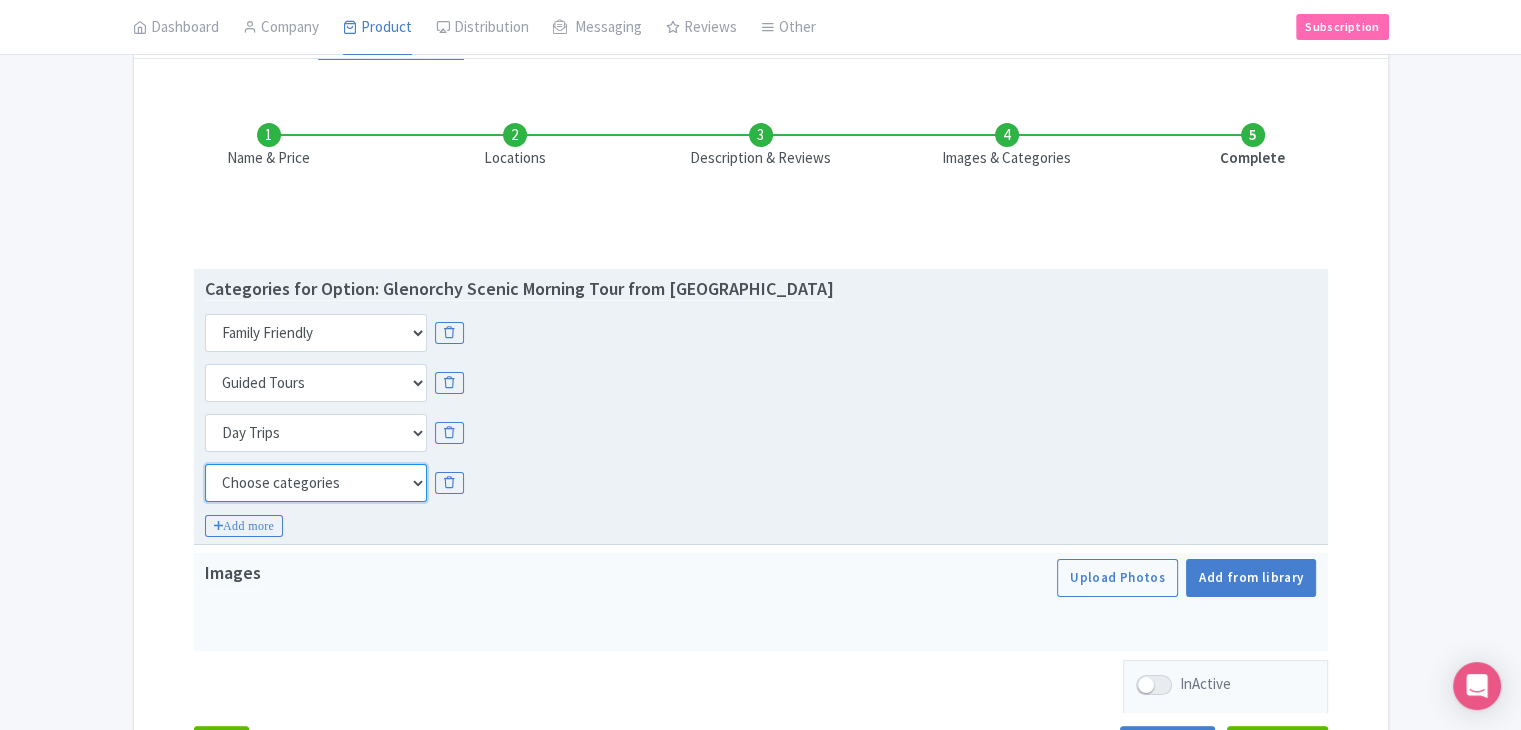click on "Choose categories Adults Only
Animals
Audio Guide
Beaches
Bike Tours
Boat Tours
City Cards
Classes
Day Trips
Family Friendly
Fast Track
Food
Guided Tours
History
Hop On Hop Off
Literature
Live Music
Museums
Nightlife
Outdoors
Private Tours
Romantic
Self Guided
Small Group Tours
Sports
Theme Parks
Walking Tours
Wheelchair Accessible
Recurring Events" at bounding box center (316, 483) 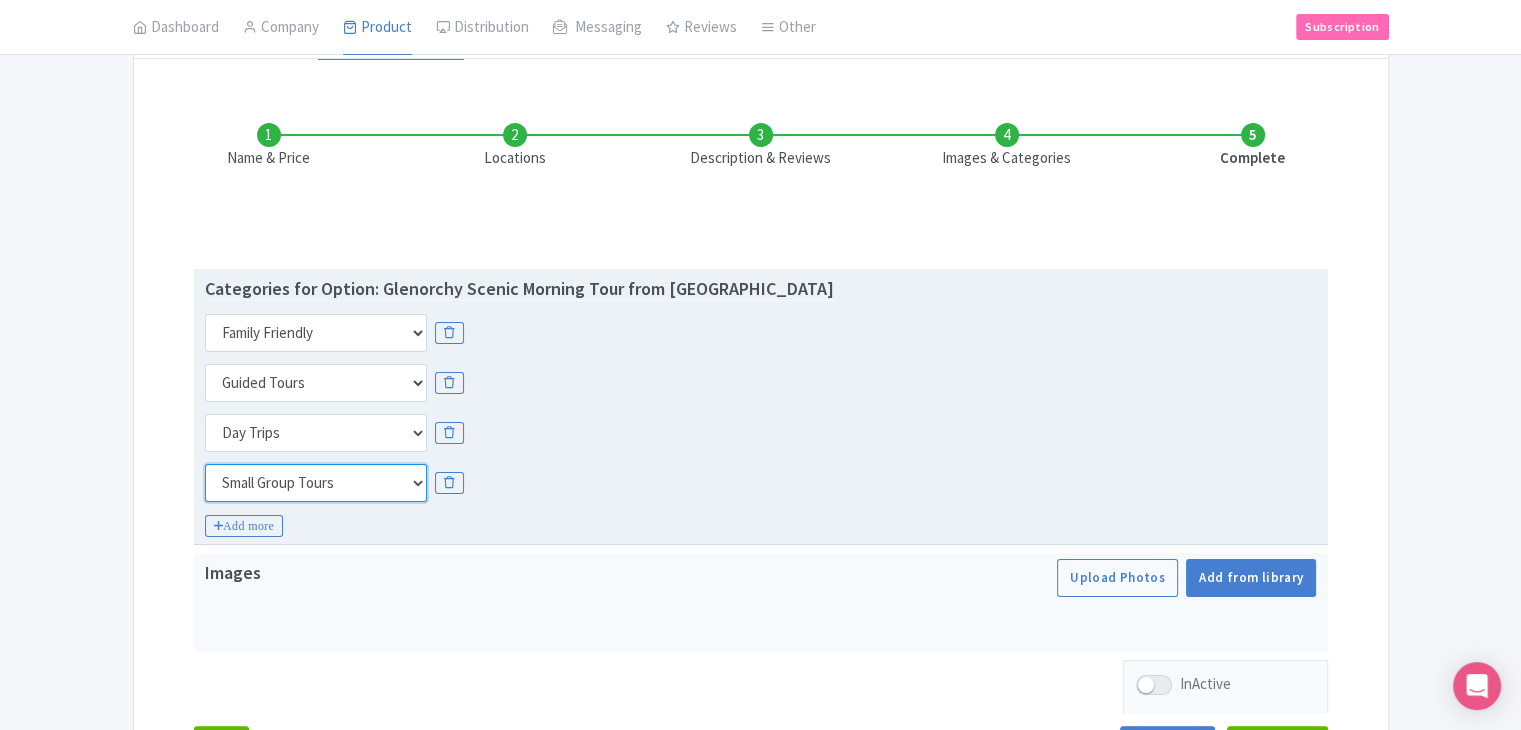click on "Choose categories Adults Only
Animals
Audio Guide
Beaches
Bike Tours
Boat Tours
City Cards
Classes
Day Trips
Family Friendly
Fast Track
Food
Guided Tours
History
Hop On Hop Off
Literature
Live Music
Museums
Nightlife
Outdoors
Private Tours
Romantic
Self Guided
Small Group Tours
Sports
Theme Parks
Walking Tours
Wheelchair Accessible
Recurring Events" at bounding box center [316, 483] 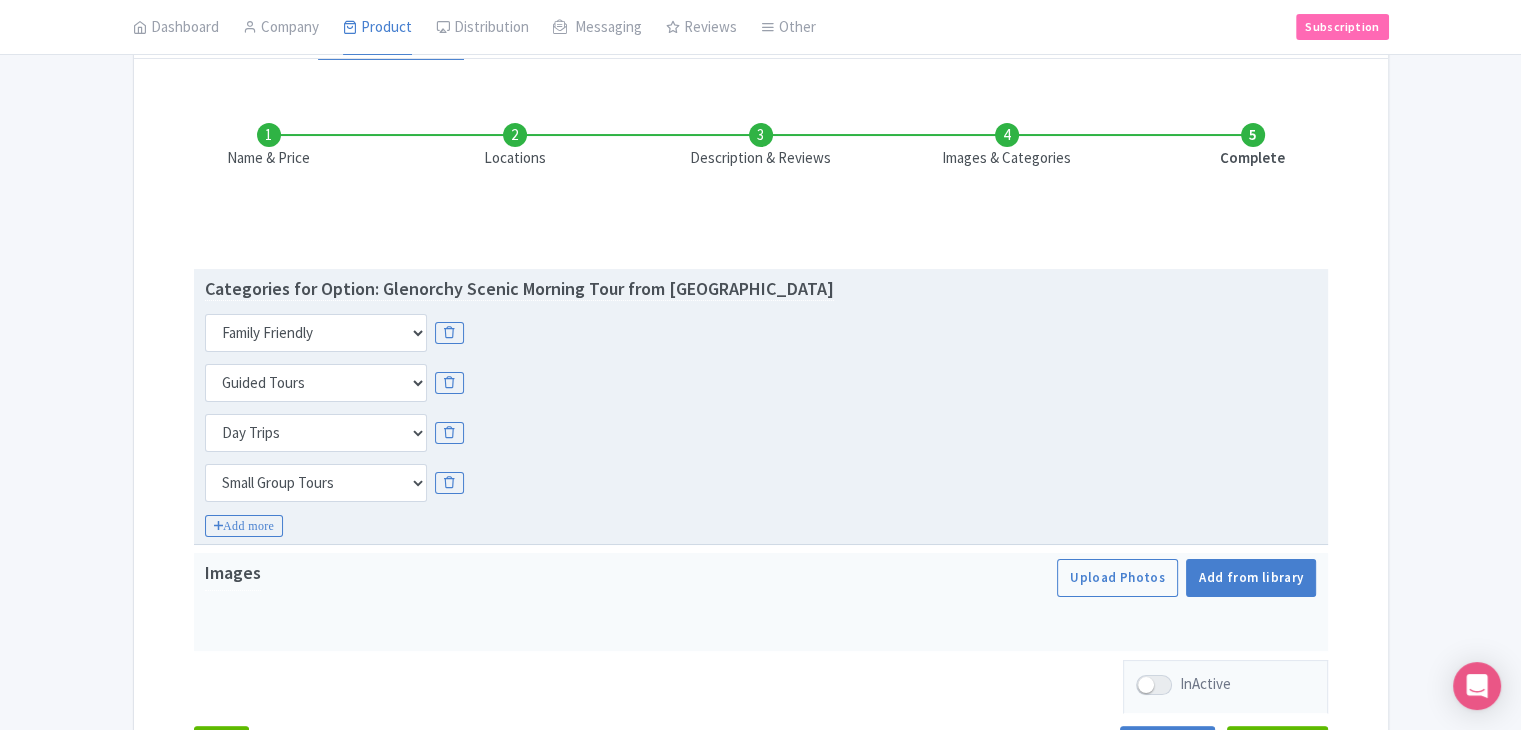drag, startPoint x: 625, startPoint y: 512, endPoint x: 676, endPoint y: 518, distance: 51.351727 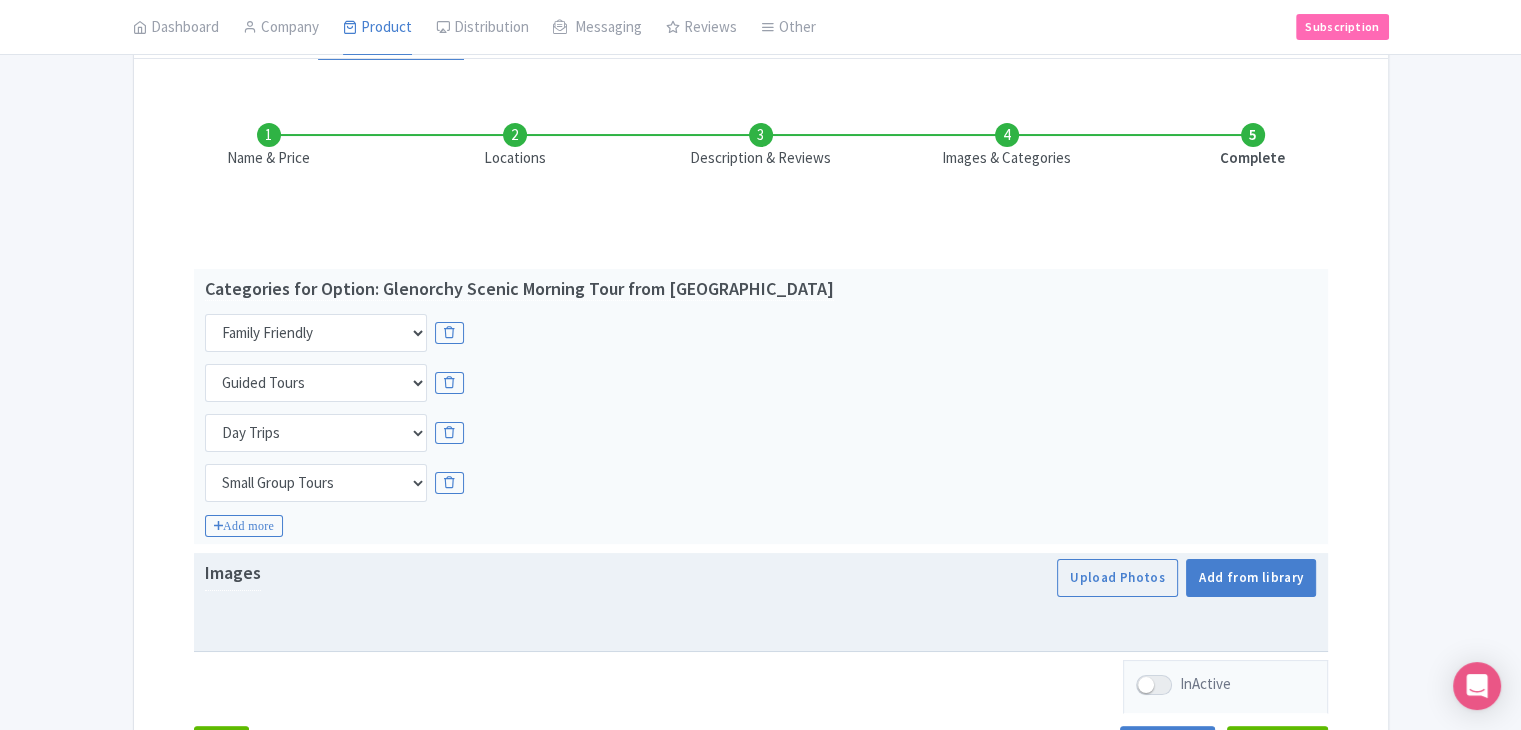 click at bounding box center (761, 621) 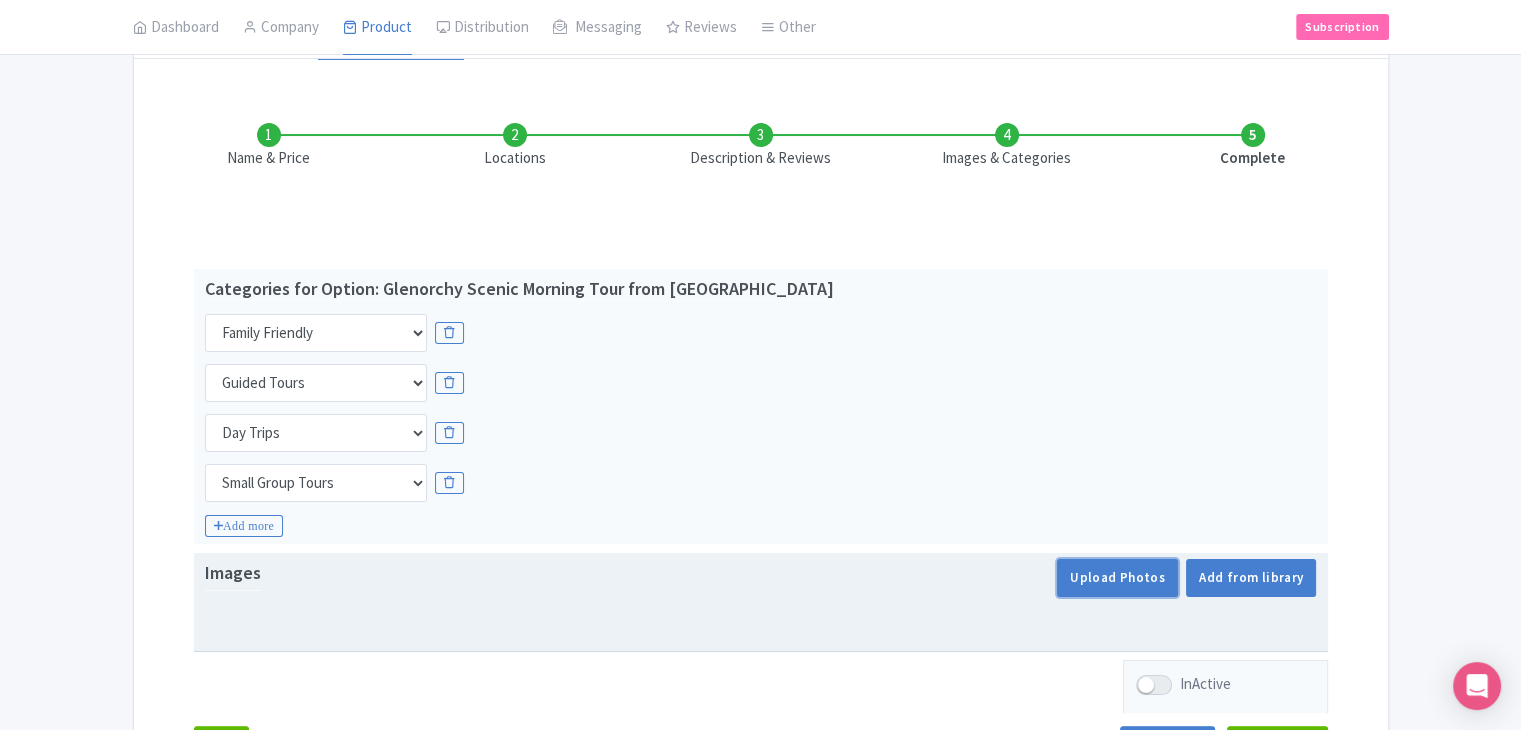 click on "Upload Photos" at bounding box center (1117, 578) 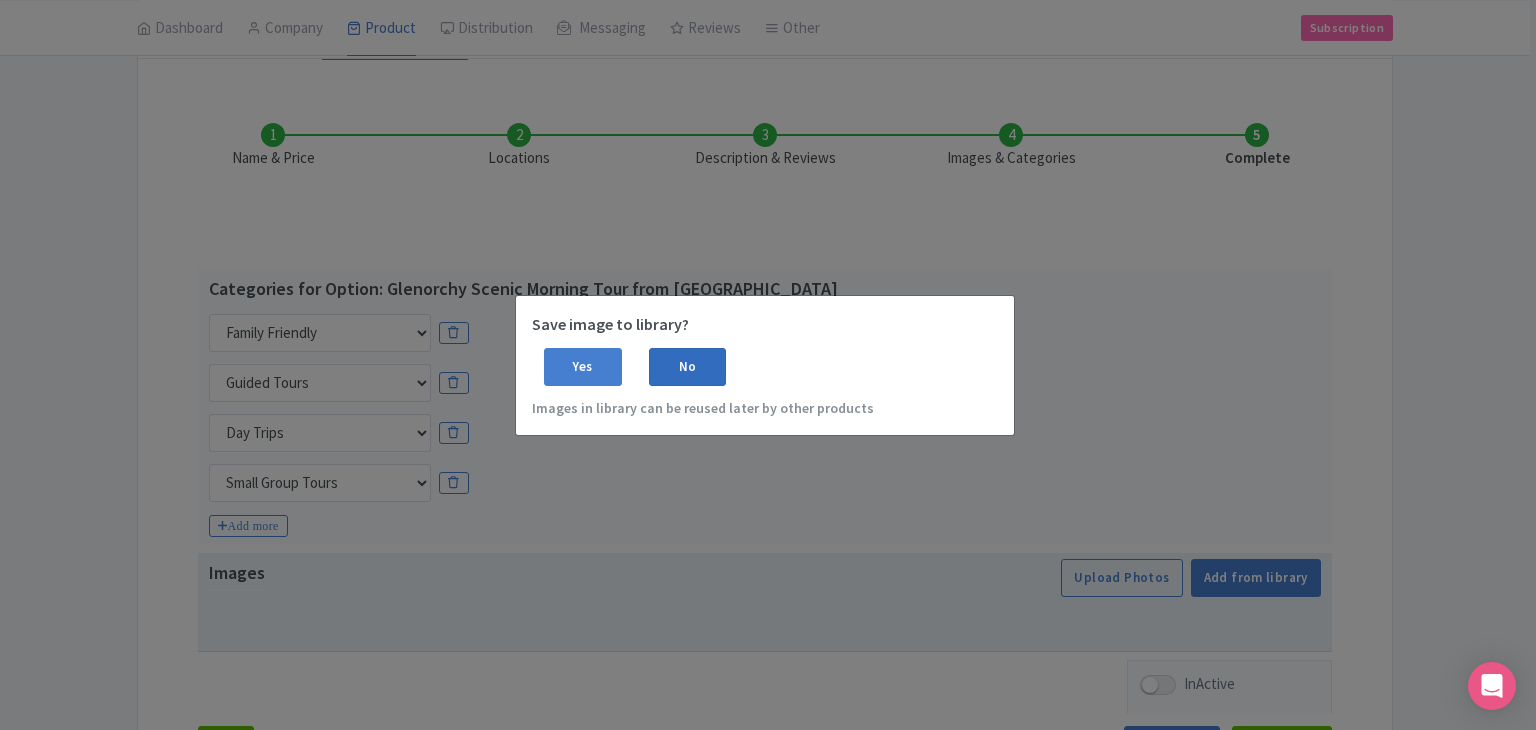 click on "No" at bounding box center [688, 367] 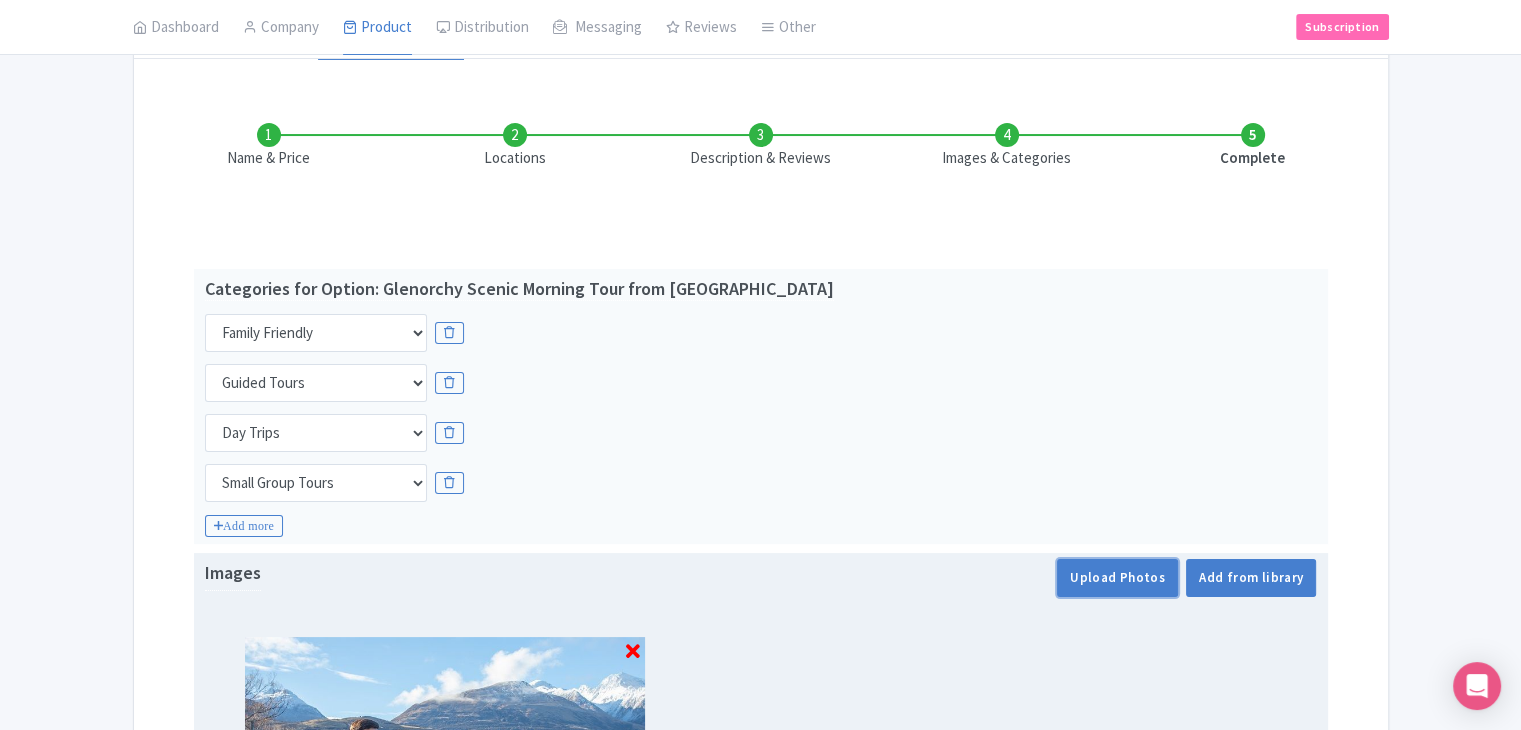 click on "Upload Photos" at bounding box center (1117, 578) 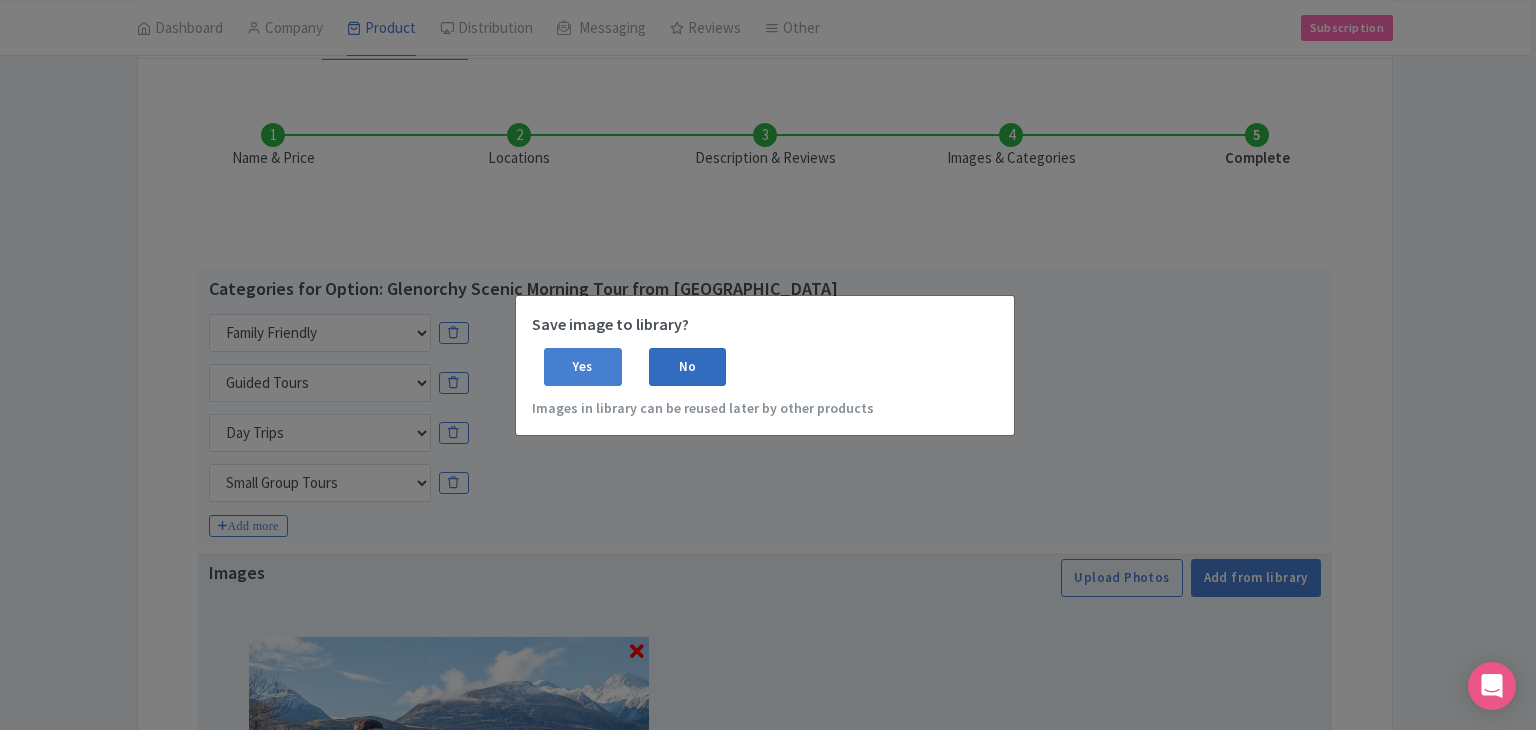 click on "No" at bounding box center (688, 367) 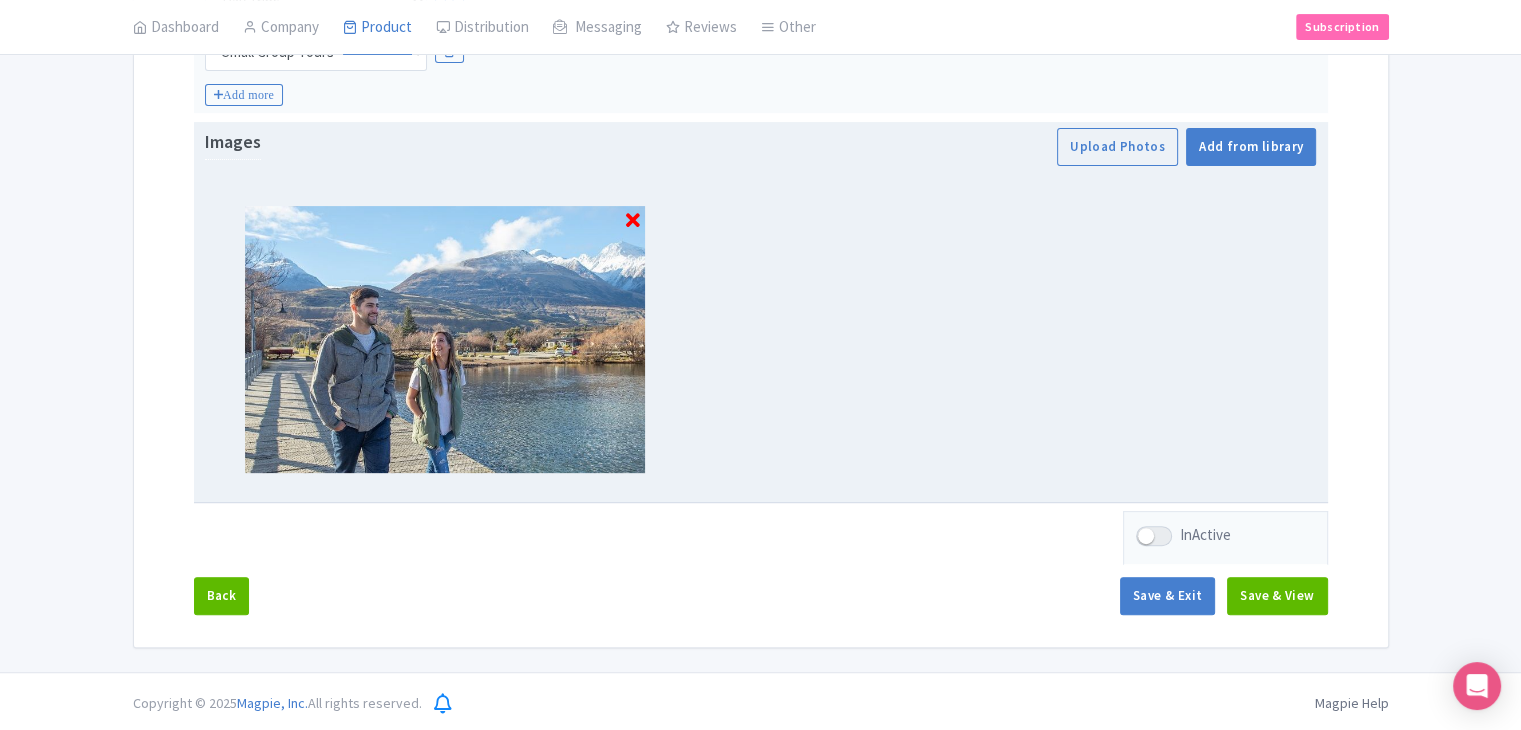 scroll, scrollTop: 667, scrollLeft: 0, axis: vertical 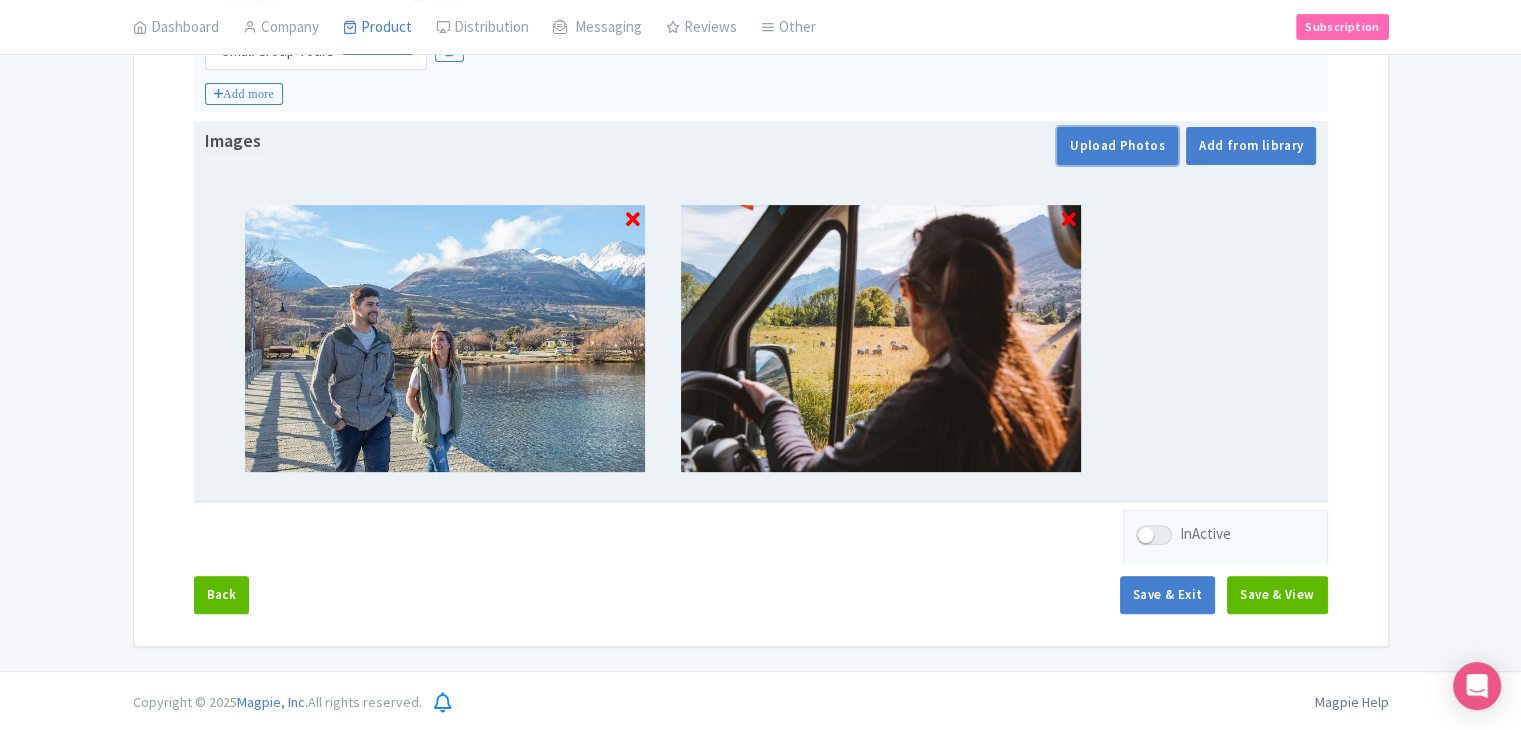 click on "Upload Photos" at bounding box center (1117, 146) 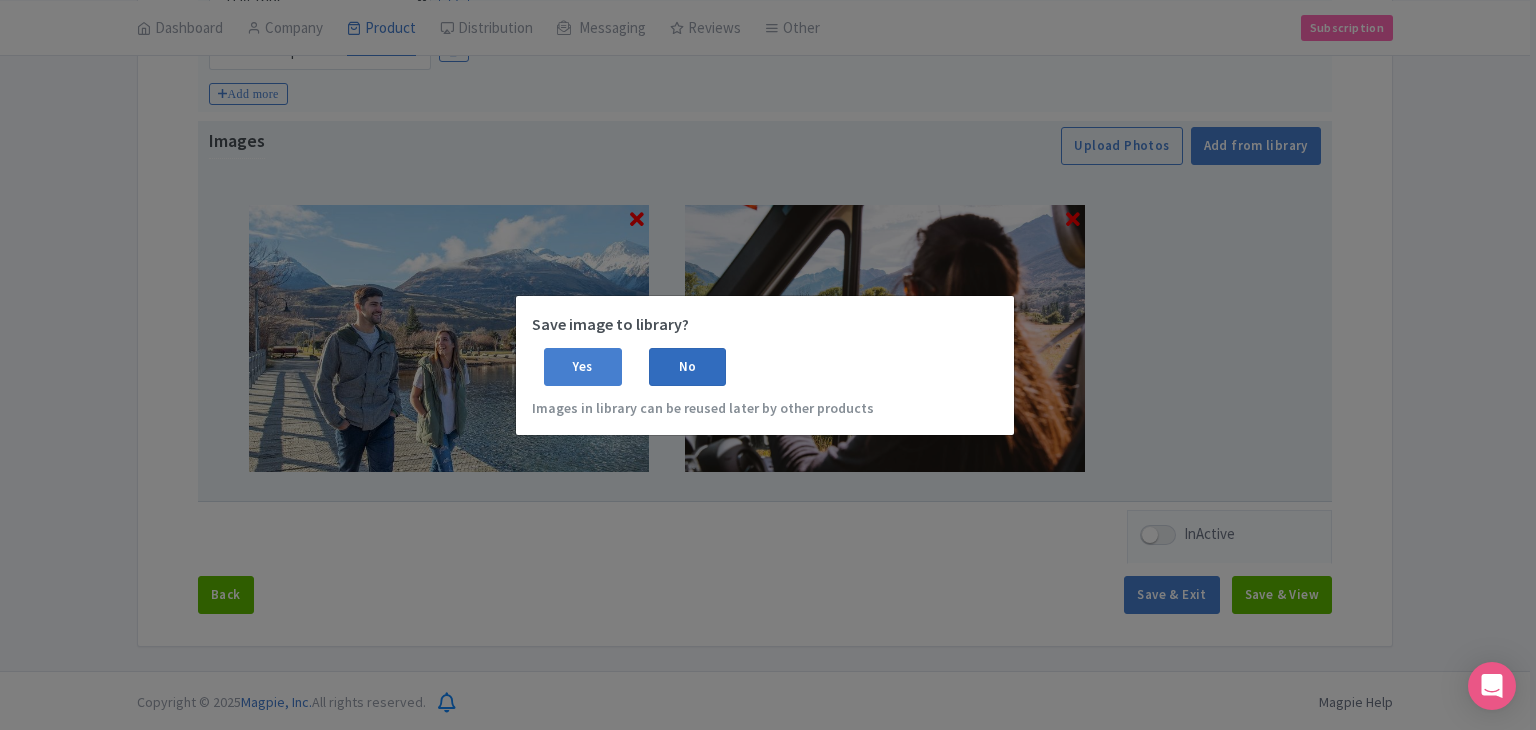 click on "No" at bounding box center (688, 367) 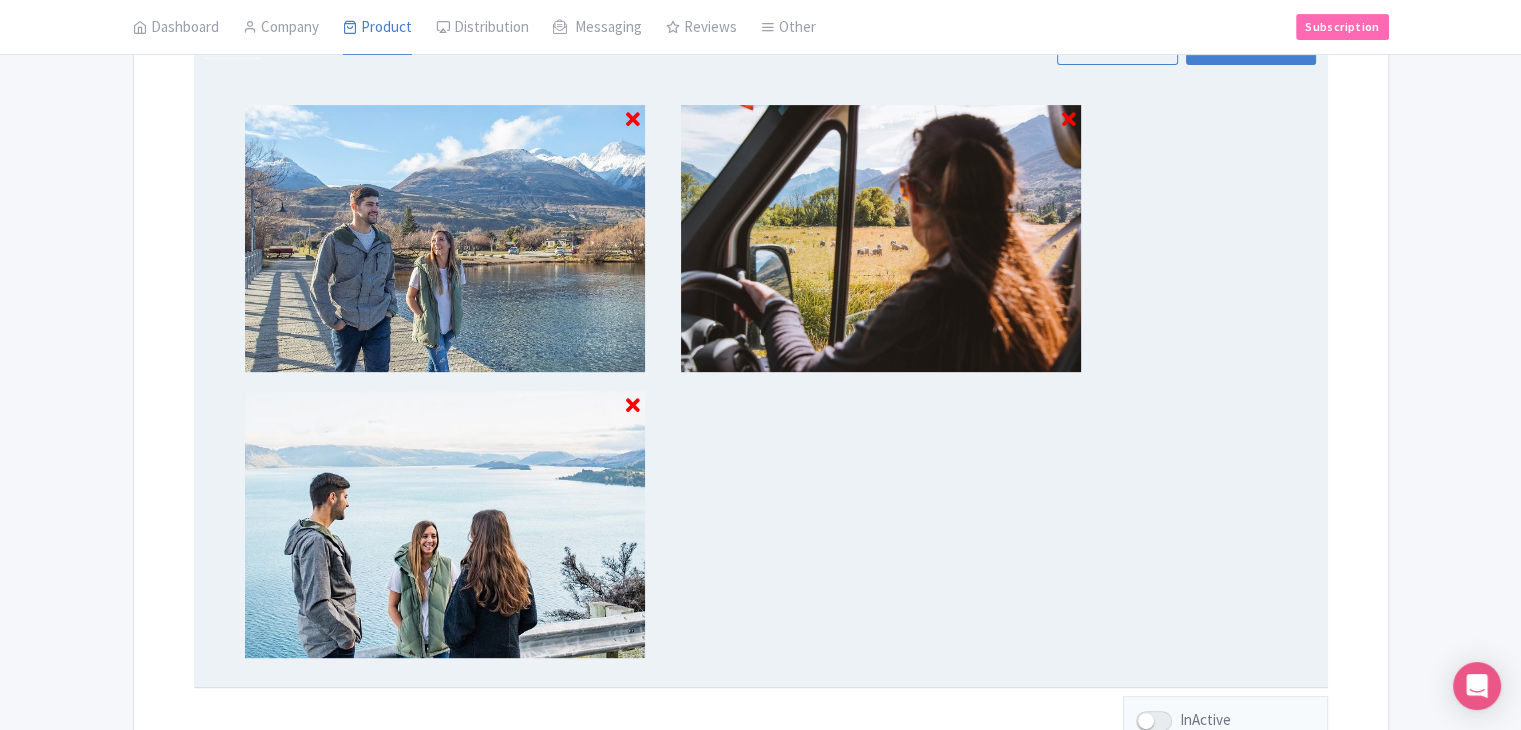 scroll, scrollTop: 953, scrollLeft: 0, axis: vertical 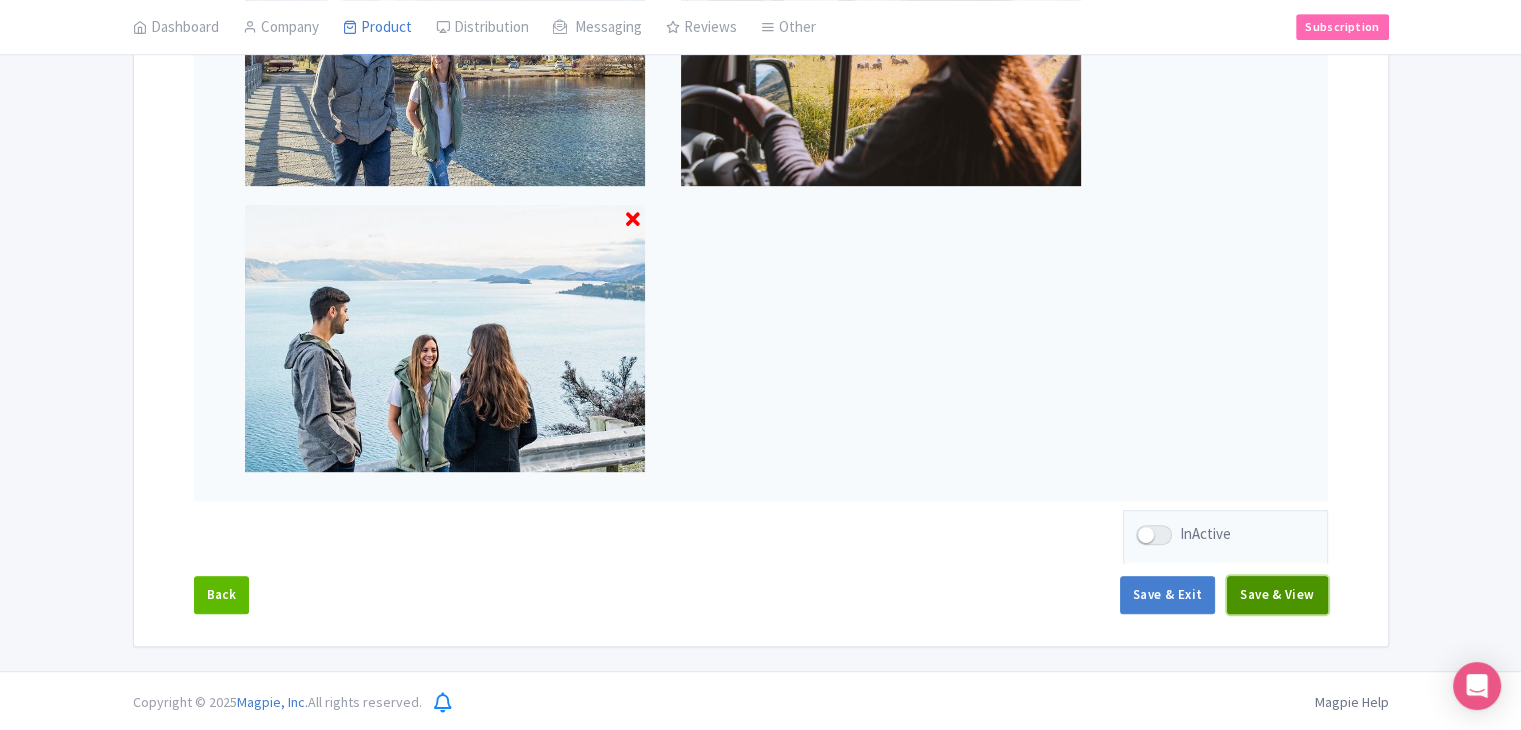 click on "Save & View" at bounding box center (1277, 595) 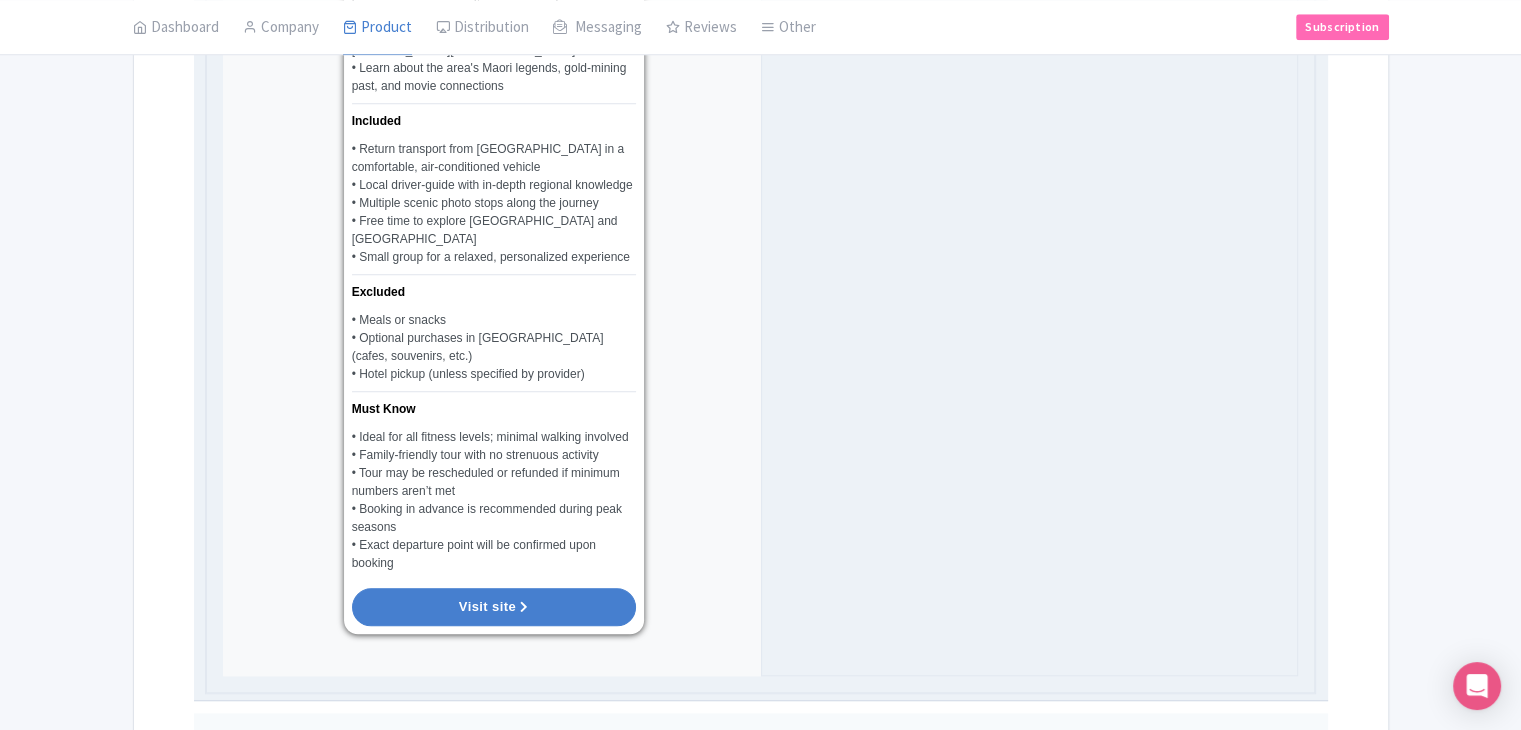 scroll, scrollTop: 2253, scrollLeft: 0, axis: vertical 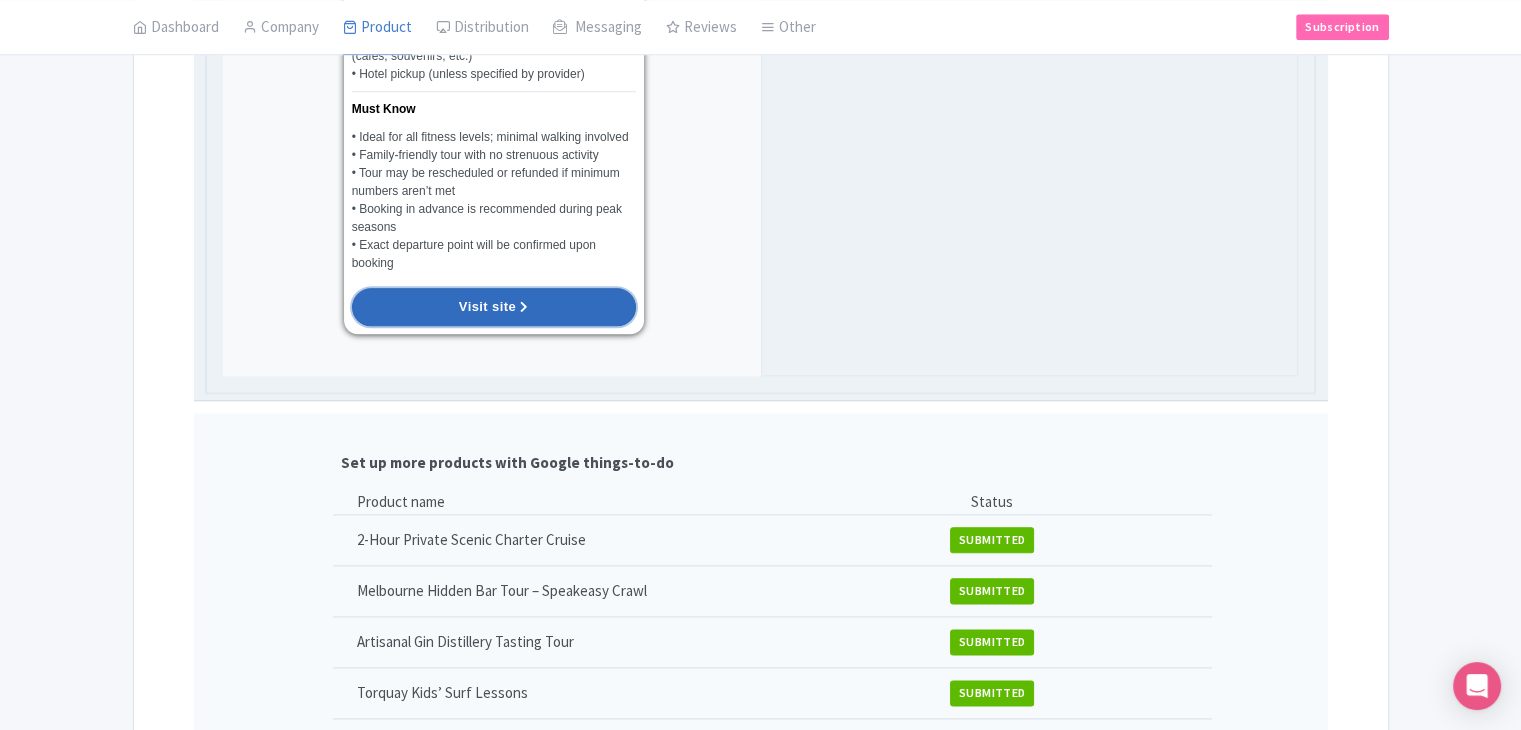 click on "Visit site" at bounding box center [487, 306] 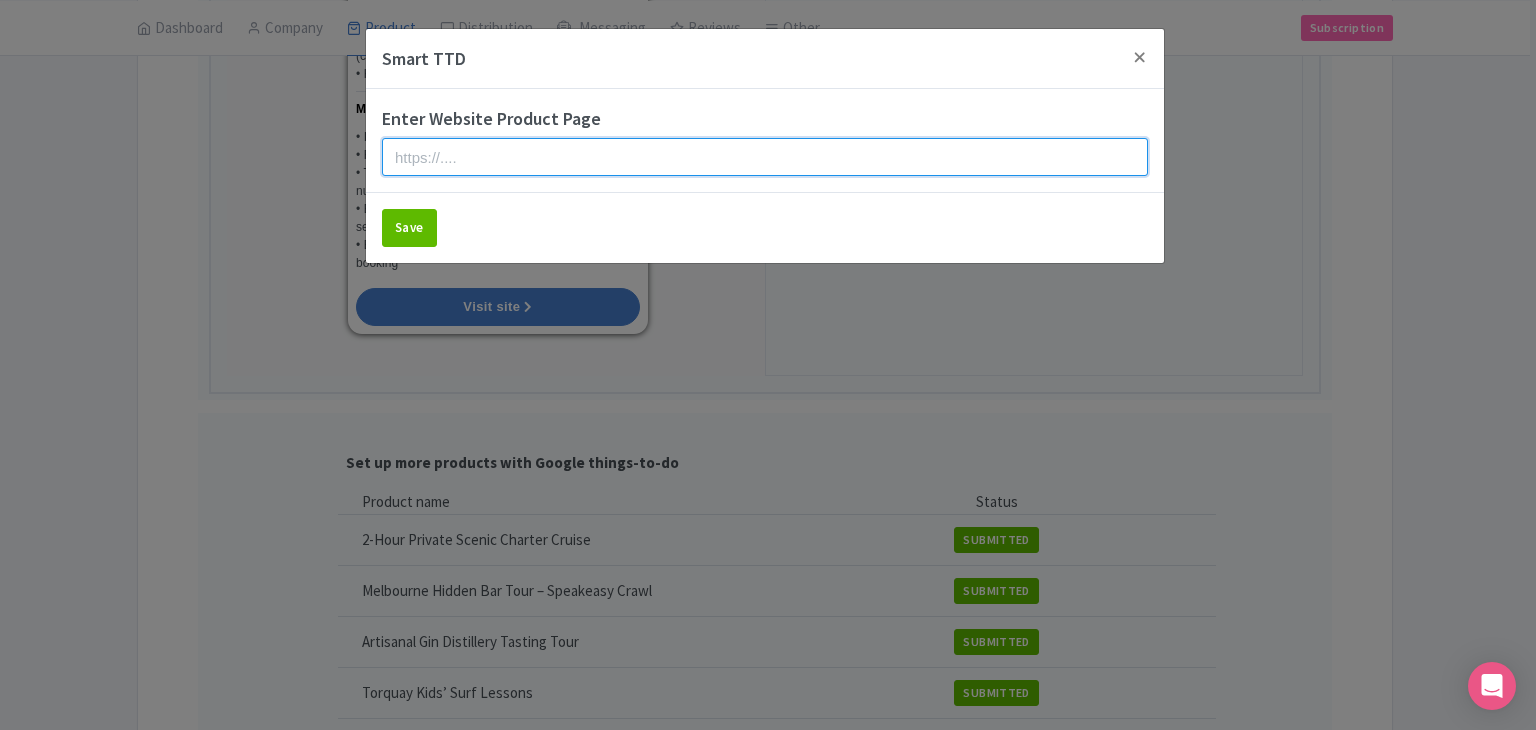 click at bounding box center (765, 157) 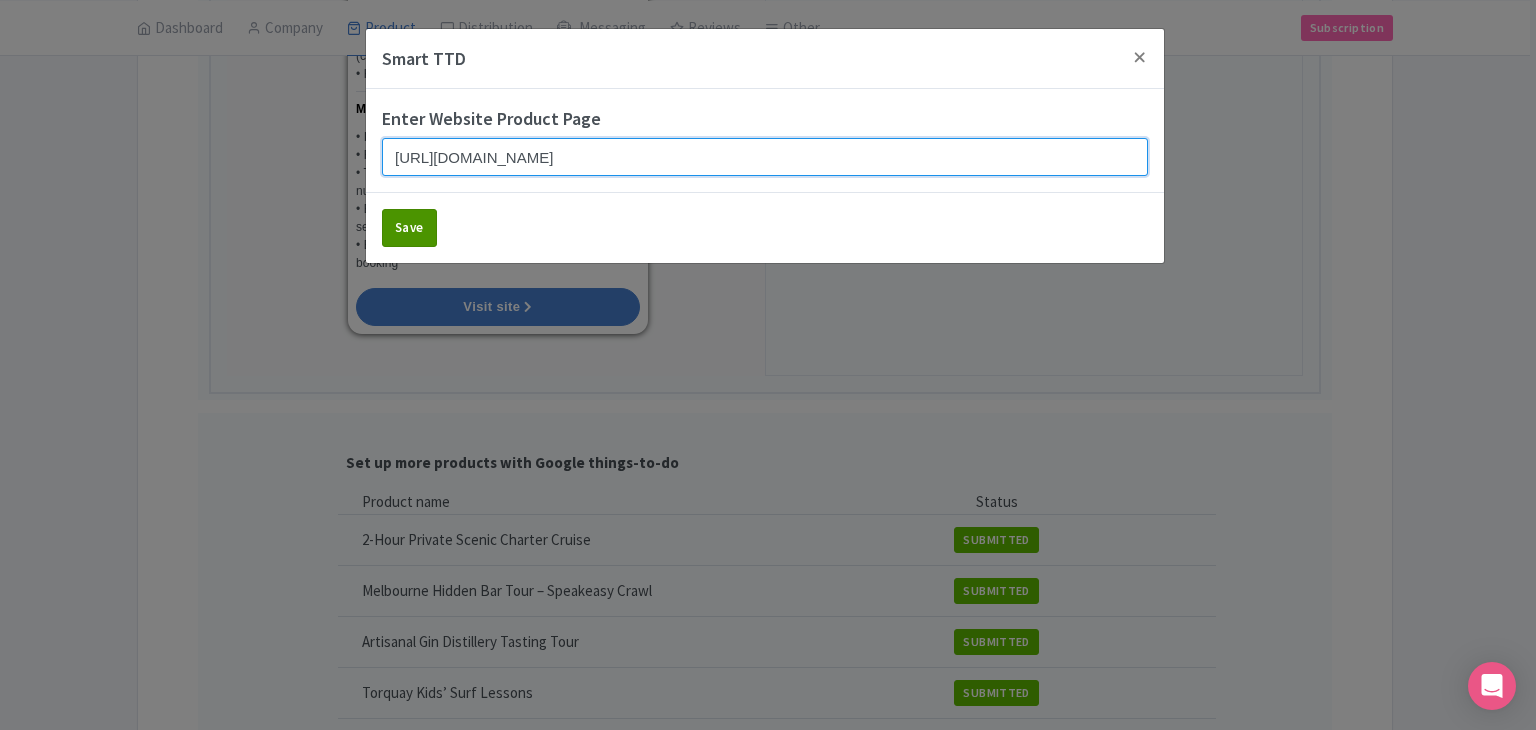 type on "https://www.findrhost.com/tours/glenorchy-scenic-tour-morning" 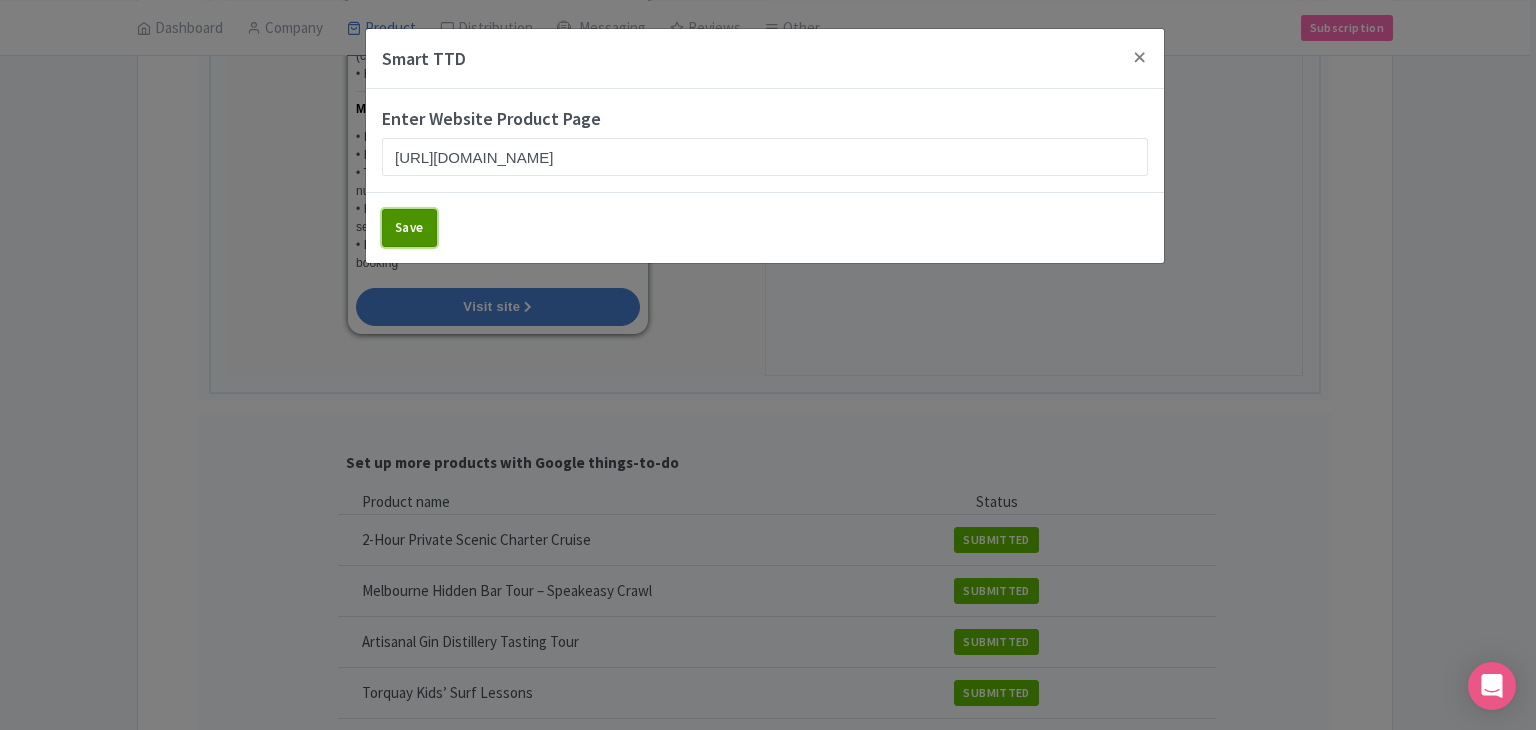 click on "Save" at bounding box center [409, 228] 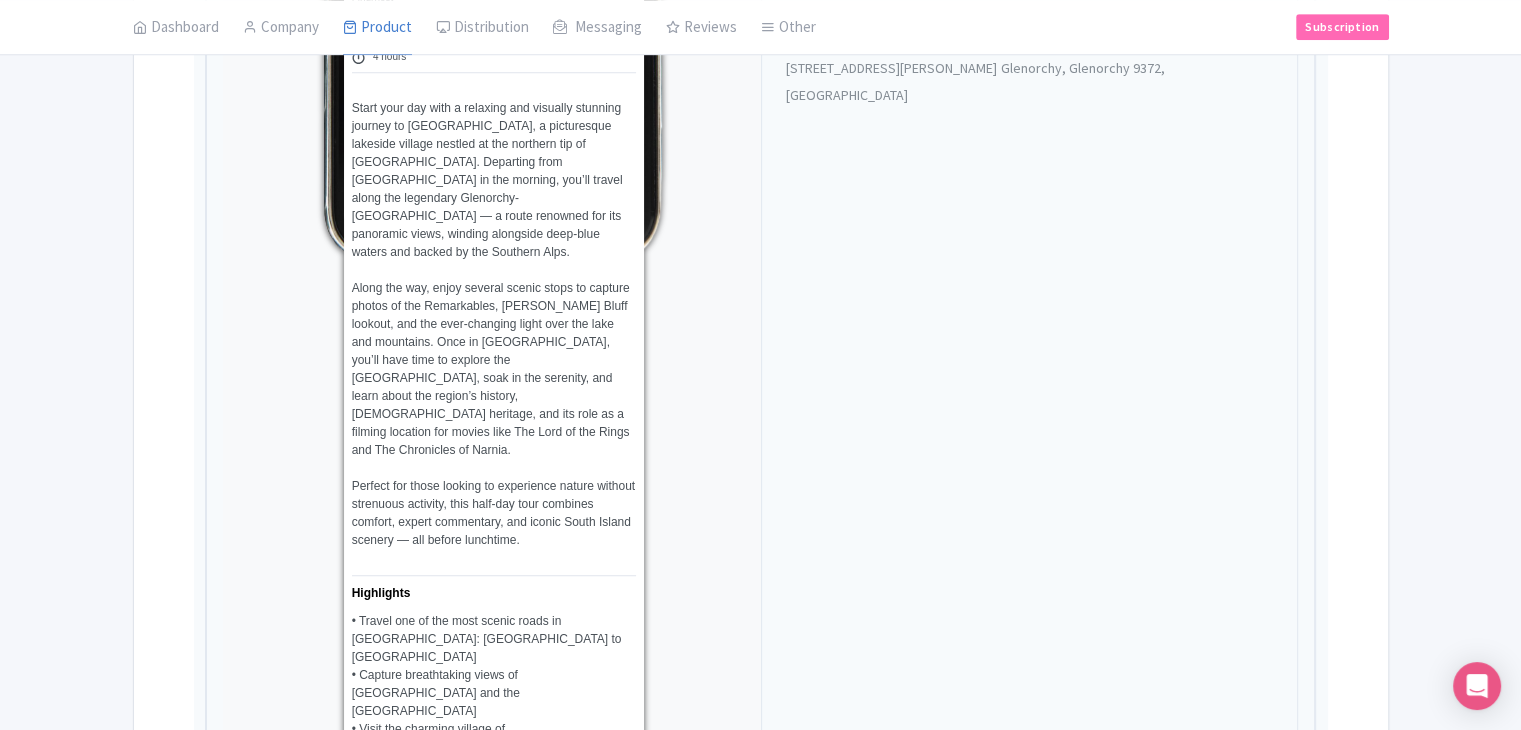scroll, scrollTop: 1153, scrollLeft: 0, axis: vertical 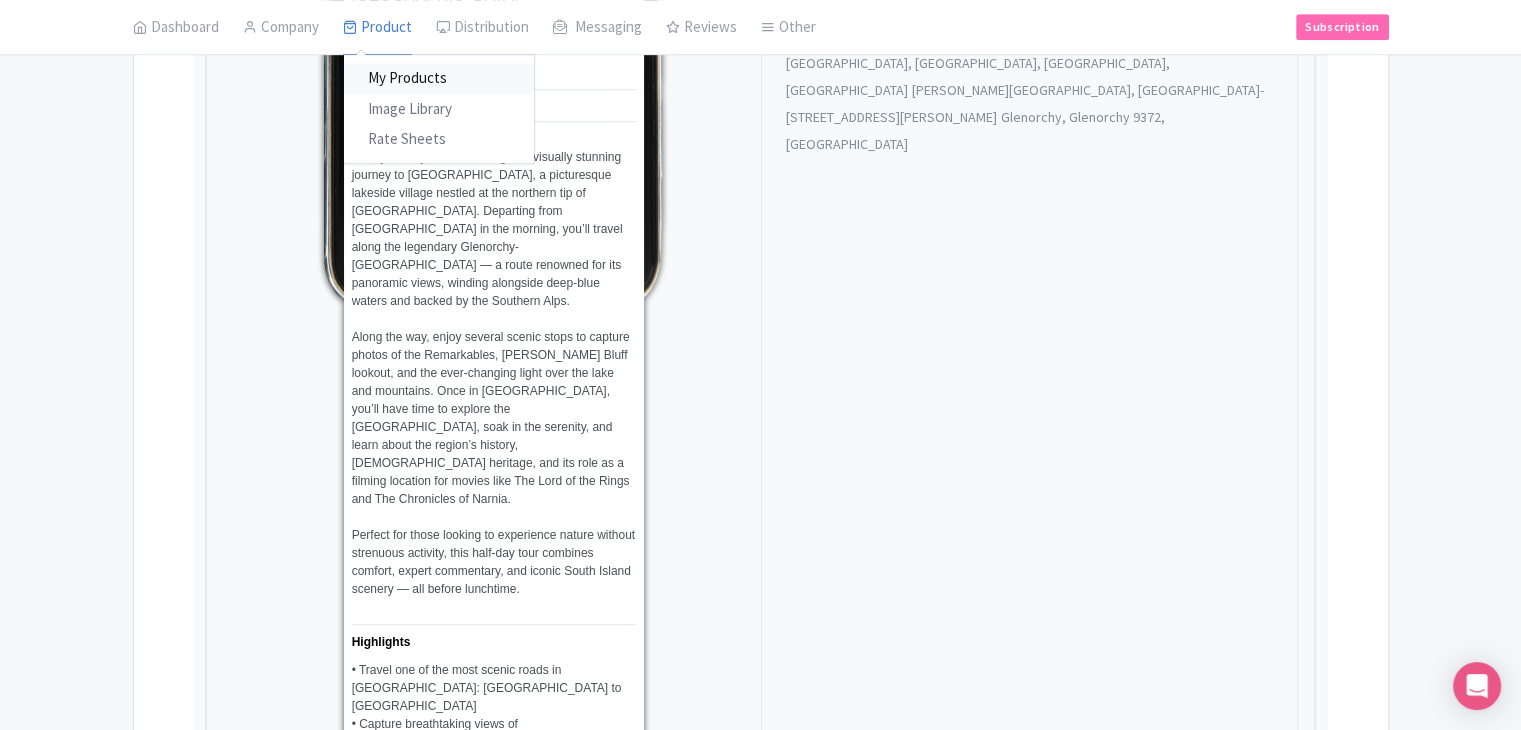 click on "My Products" at bounding box center (439, 79) 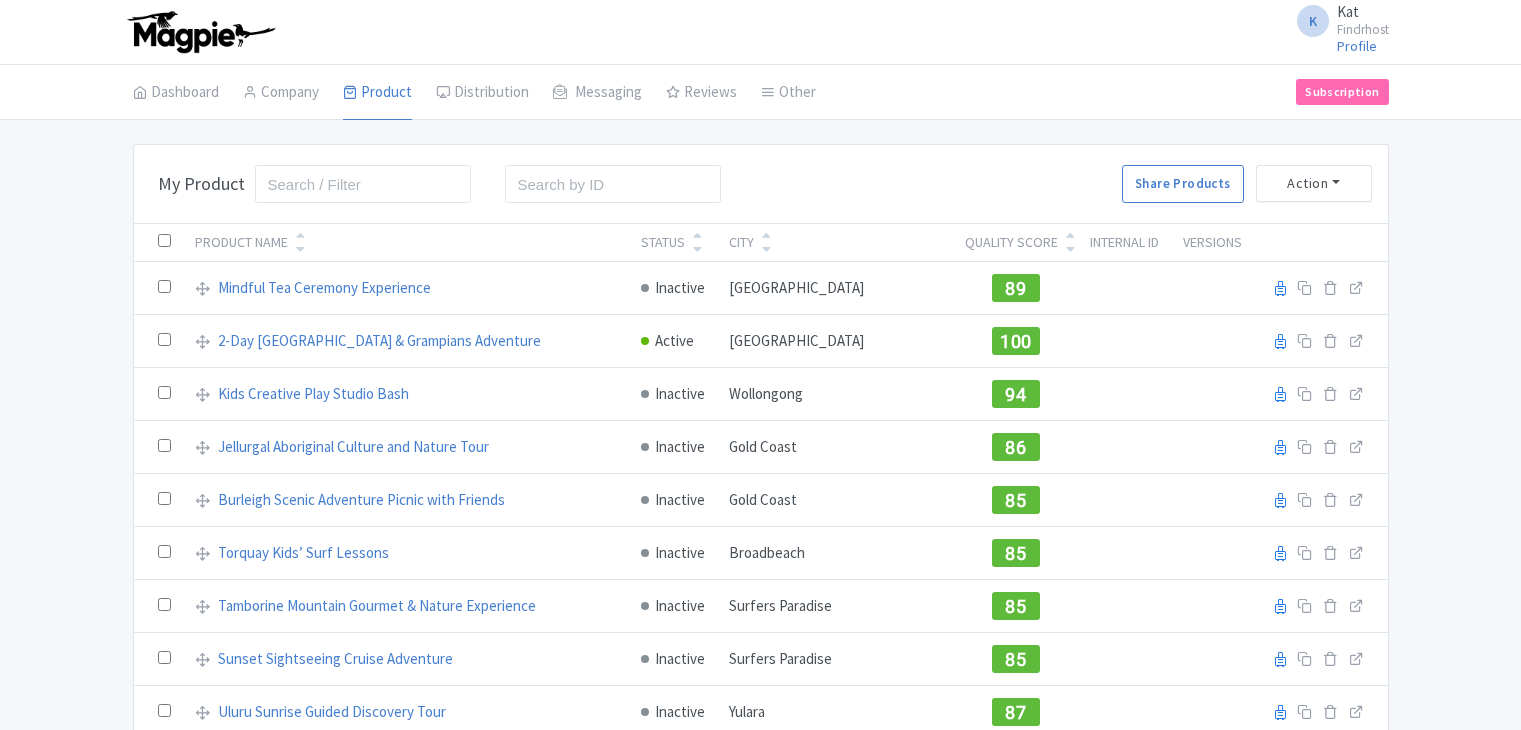 scroll, scrollTop: 0, scrollLeft: 0, axis: both 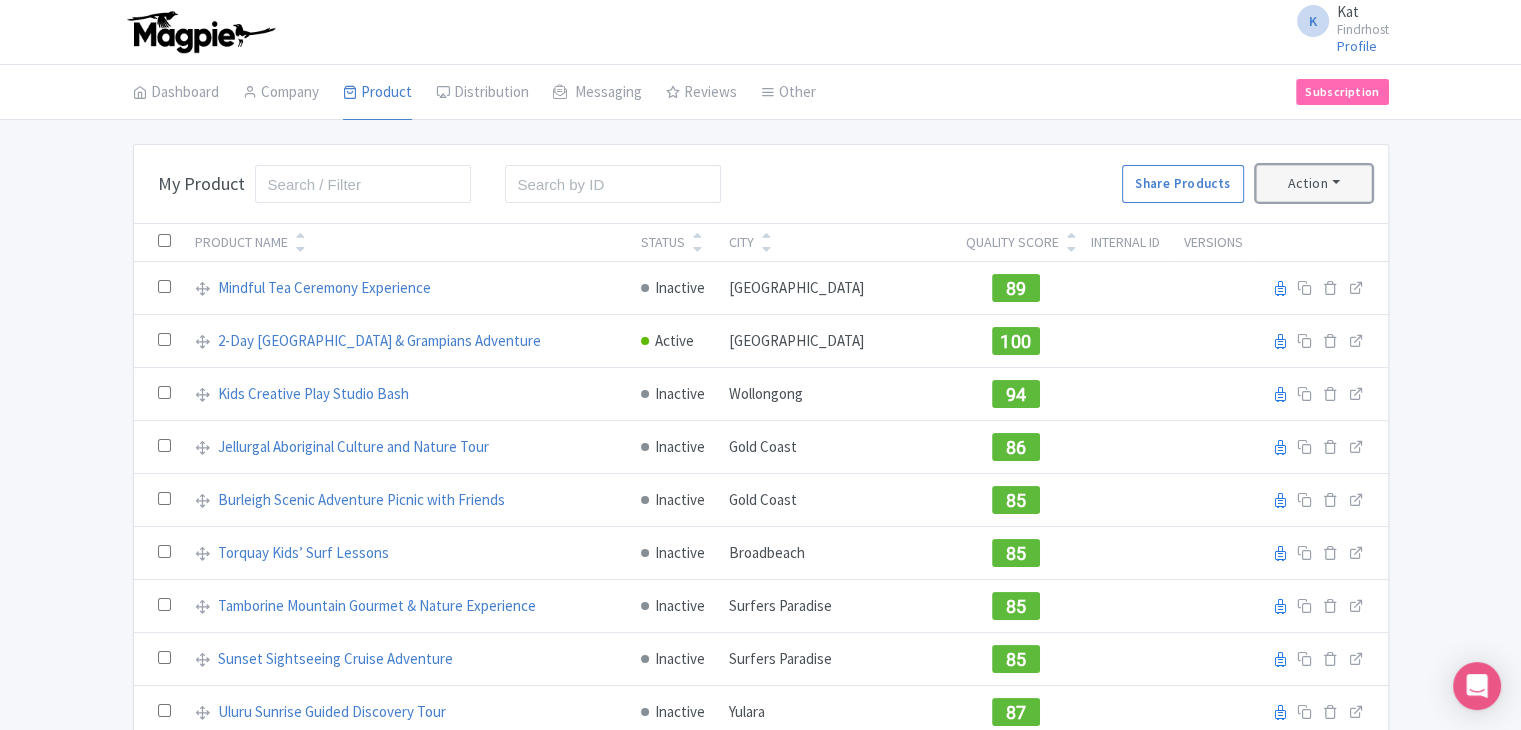 click on "Action" at bounding box center [1314, 183] 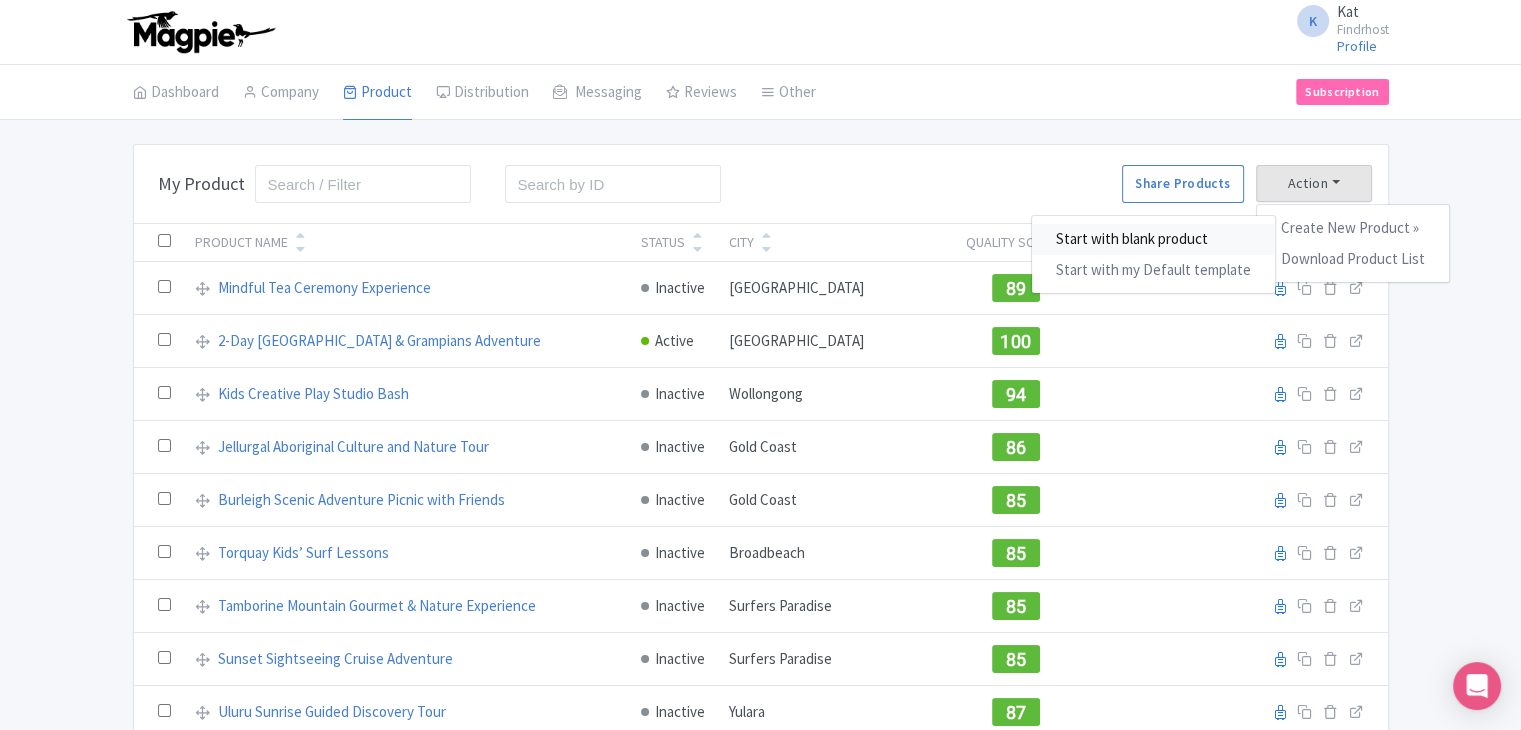 click on "Start with blank product" at bounding box center [1153, 239] 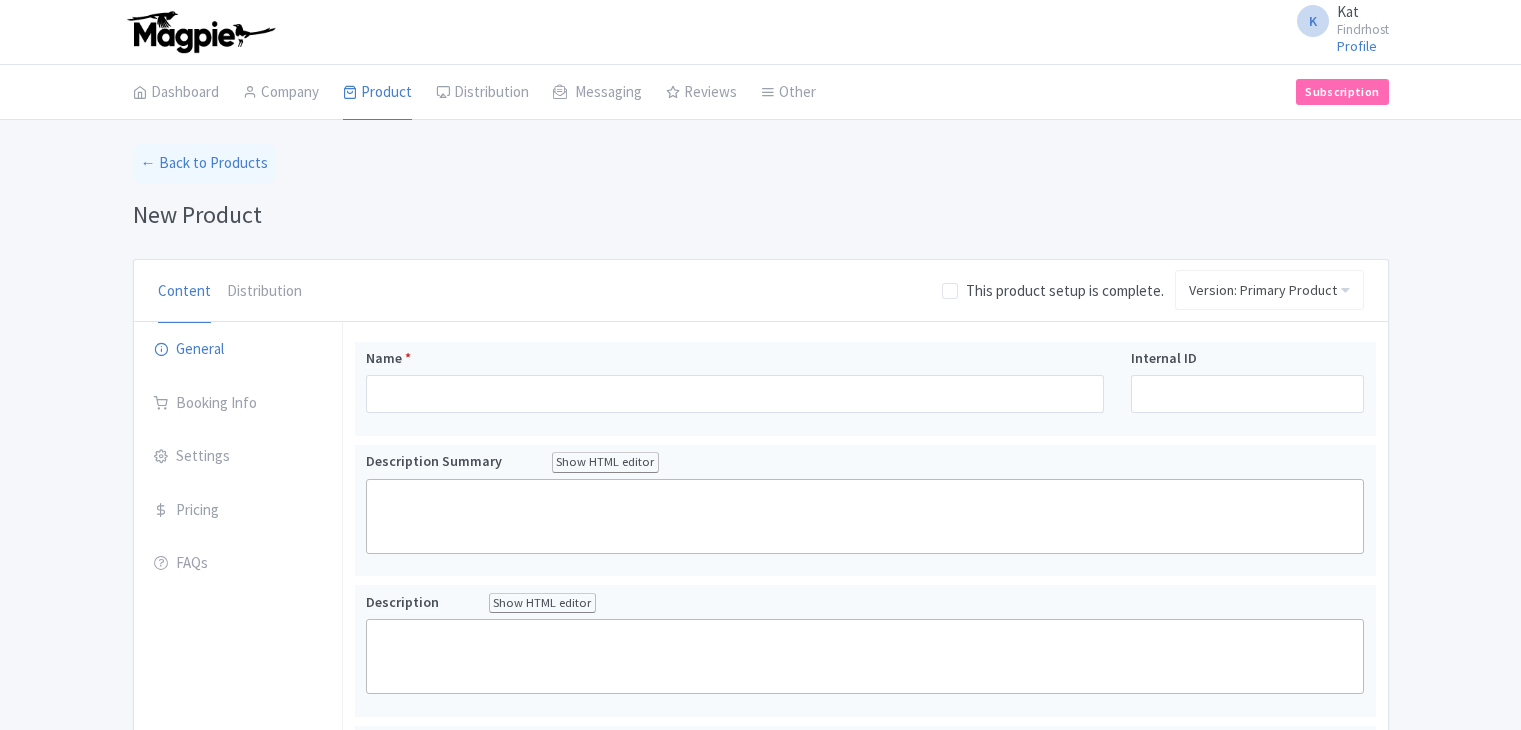 scroll, scrollTop: 100, scrollLeft: 0, axis: vertical 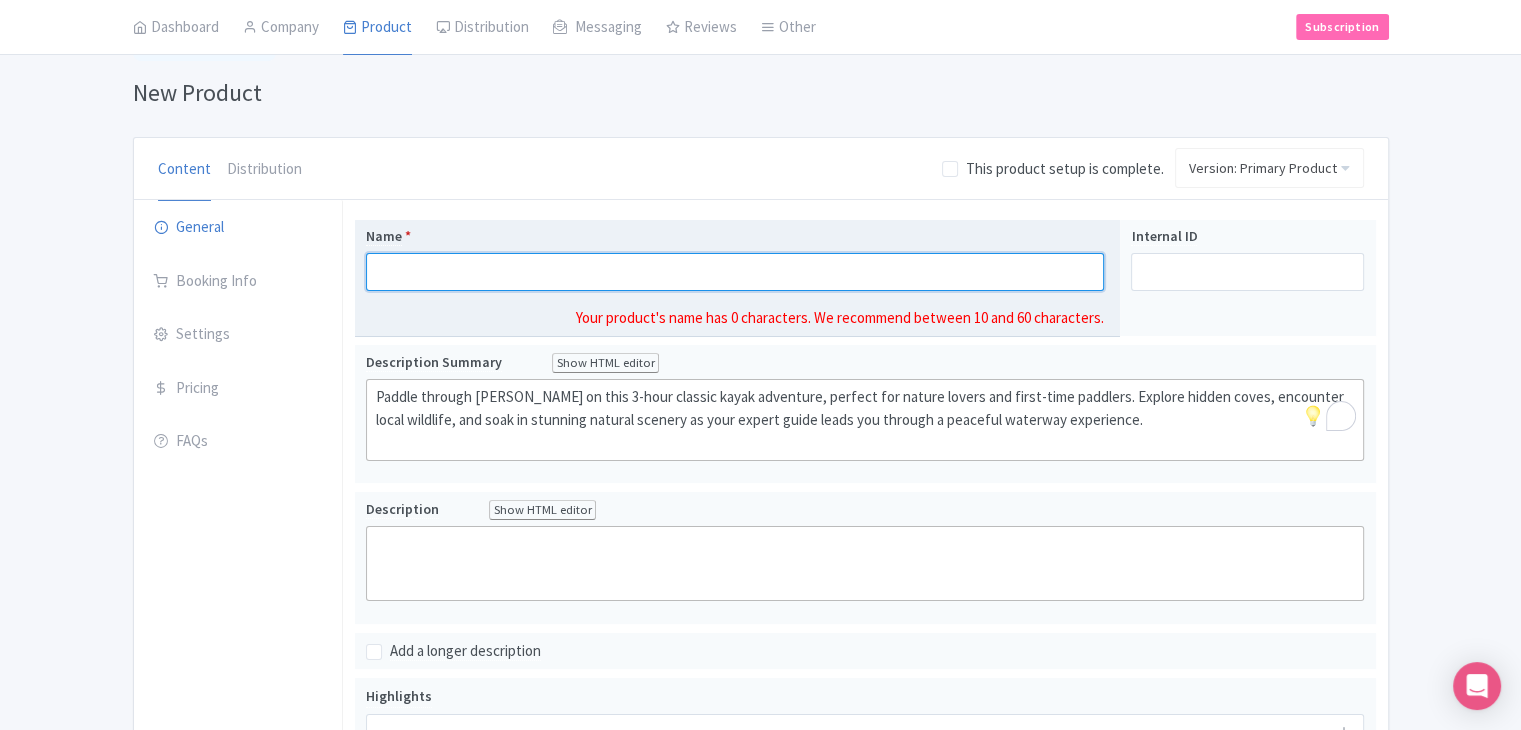 click on "Name   *
Your product's name has 0 characters. We recommend between 10 and 60 characters." at bounding box center (738, 278) 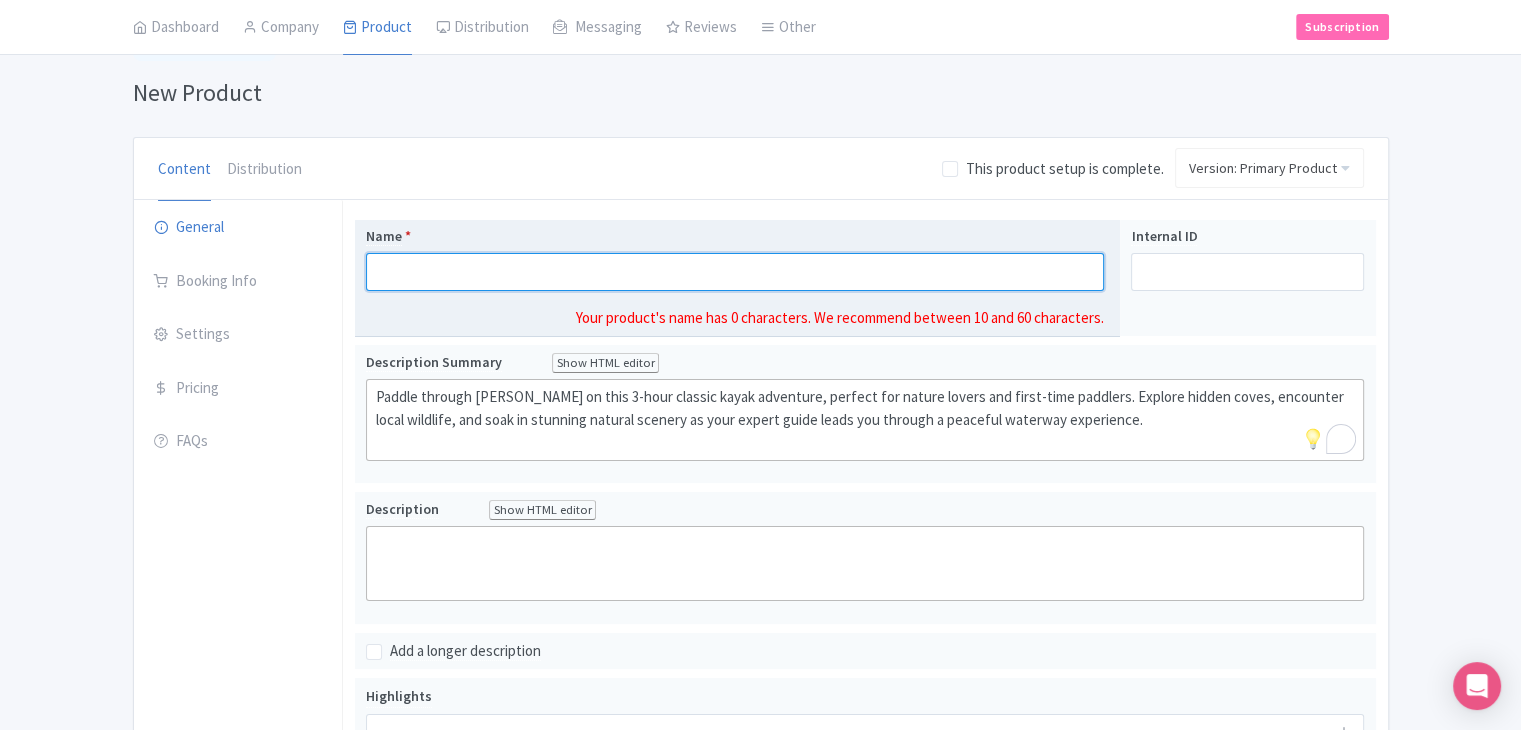 paste on "Classic Kayak Adventure (3hr)" 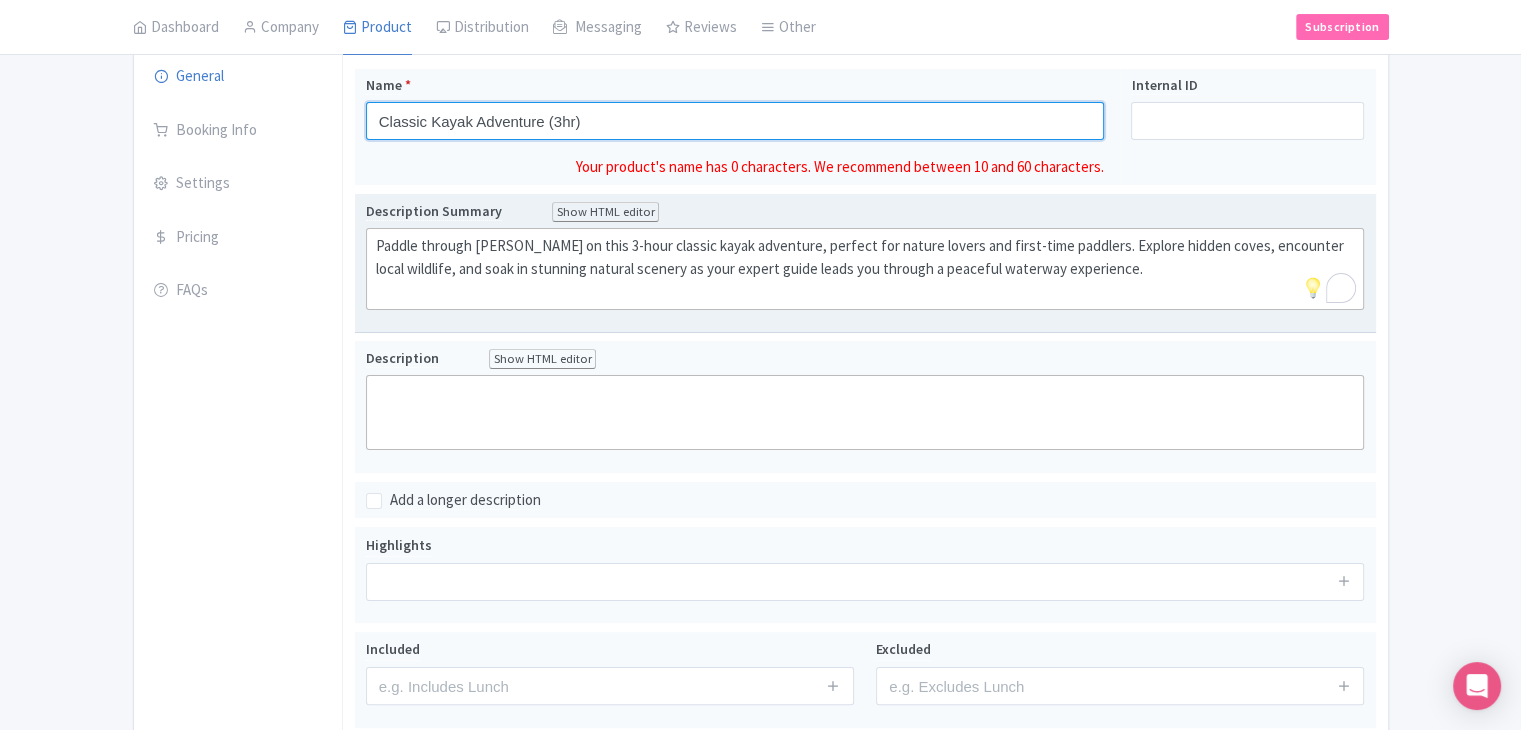 scroll, scrollTop: 322, scrollLeft: 0, axis: vertical 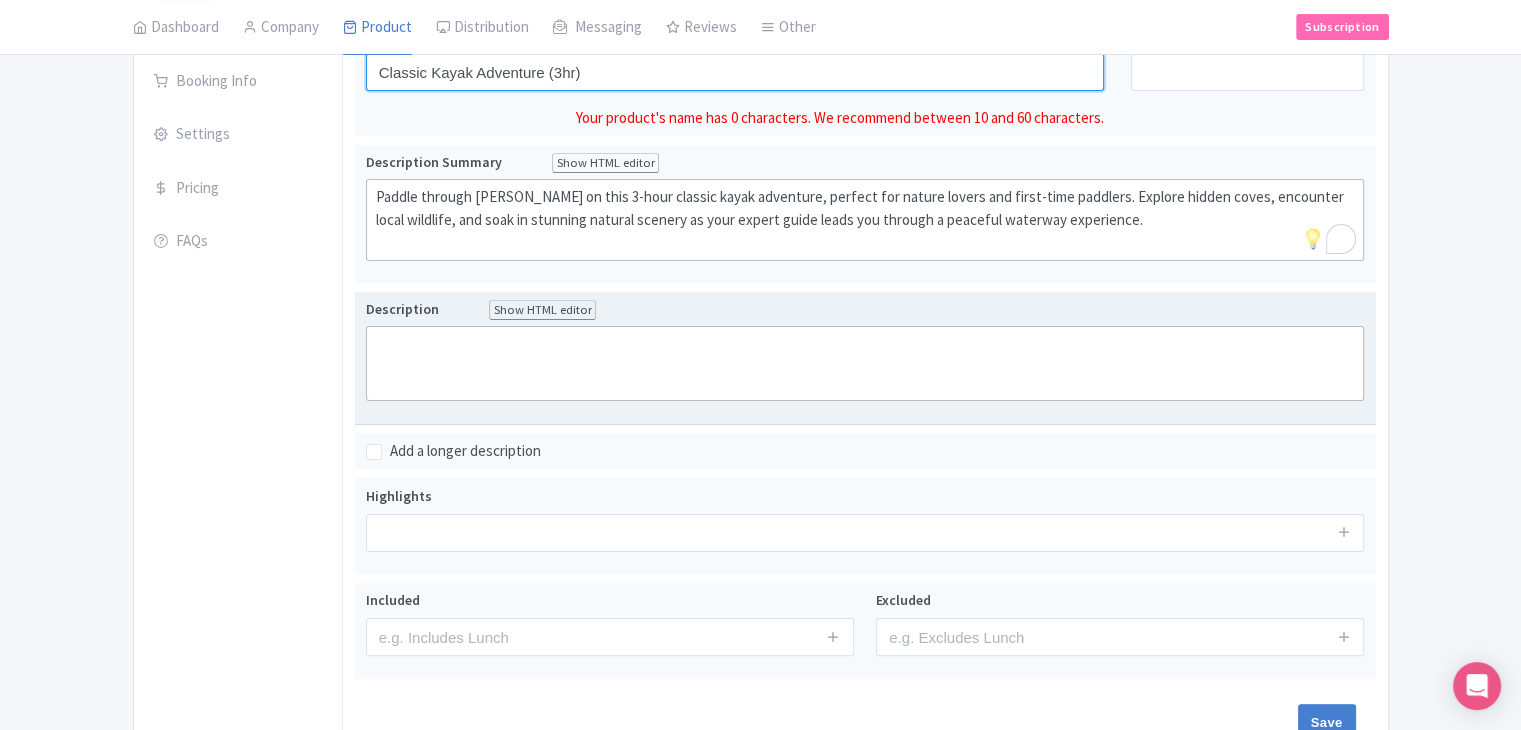 type on "Classic Kayak Adventure (3hr)" 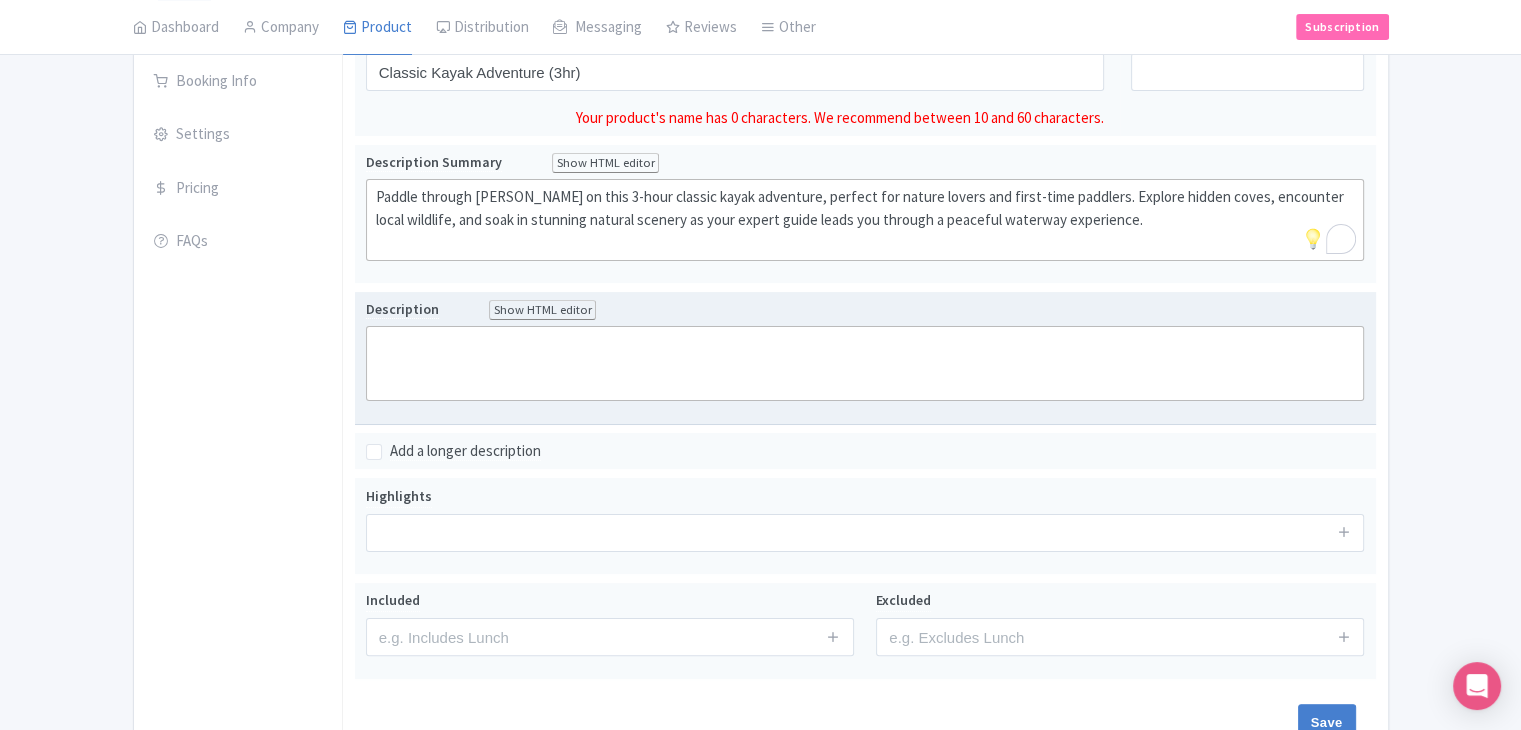 click 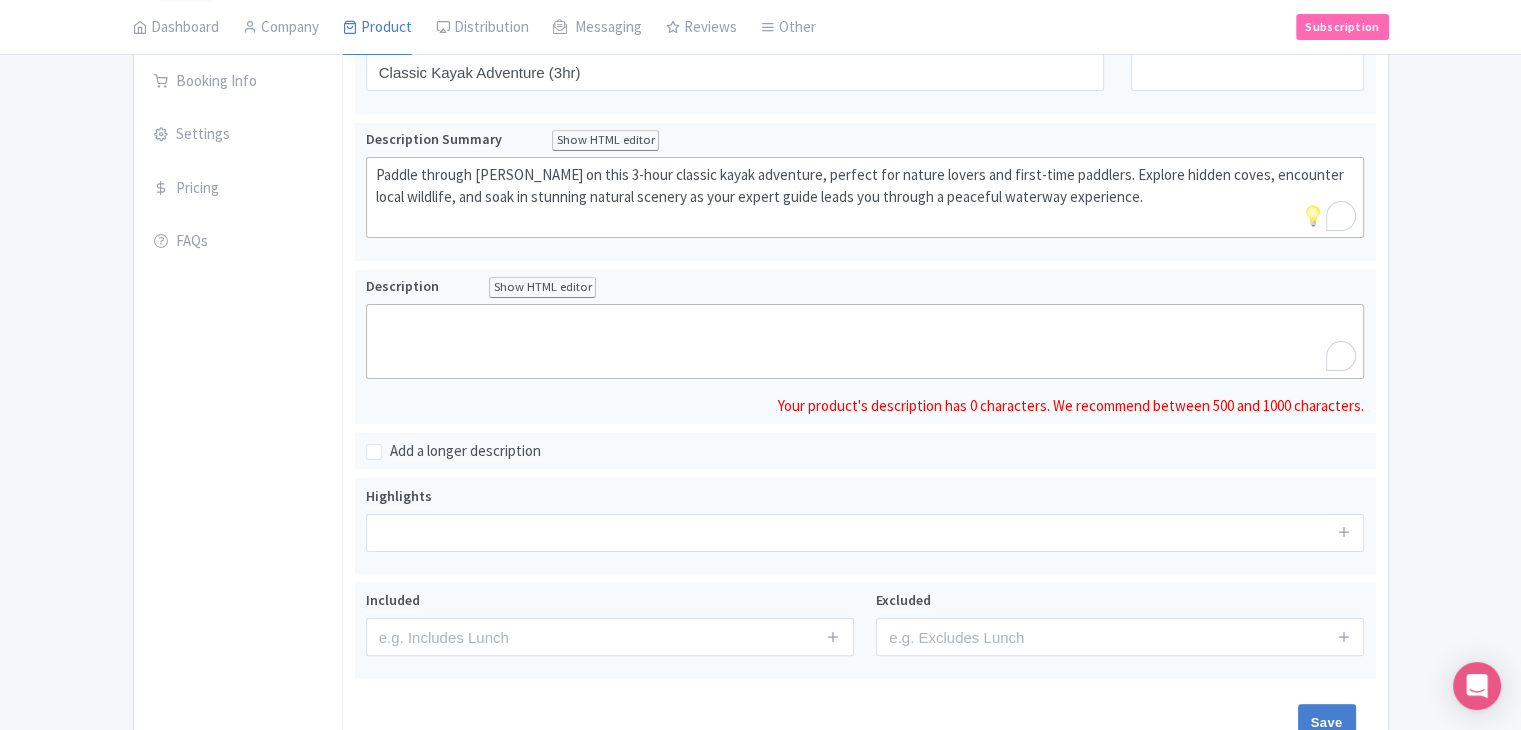 paste on "<div>Embark on a relaxing and scenic <strong>3-hour kayaking adventure</strong> designed for all skill levels. This guided tour takes you along calm, sheltered waters — whether it’s a lake, bay, or gentle river, the setting provides the perfect backdrop for an immersive nature experience.<br><br></div><div>After a safety briefing and basic paddling instruction, you'll hop into your kayak and glide through tranquil landscapes, with your guide pointing out native wildlife, geological features, and local stories along the way. Expect to see birds, marine life, and lush surroundings as you navigate through peaceful coves or along dramatic shorelines.<br><br></div><div>This adventure offers the perfect mix of gentle exercise, exploration, and serenity. Whether you’re seeking a peaceful escape, a fun outing with friends, or an active way to connect with nature, the Classic Kayak Adventure delivers an unforgettable paddling experience in just a few hours.<br><br></div>" 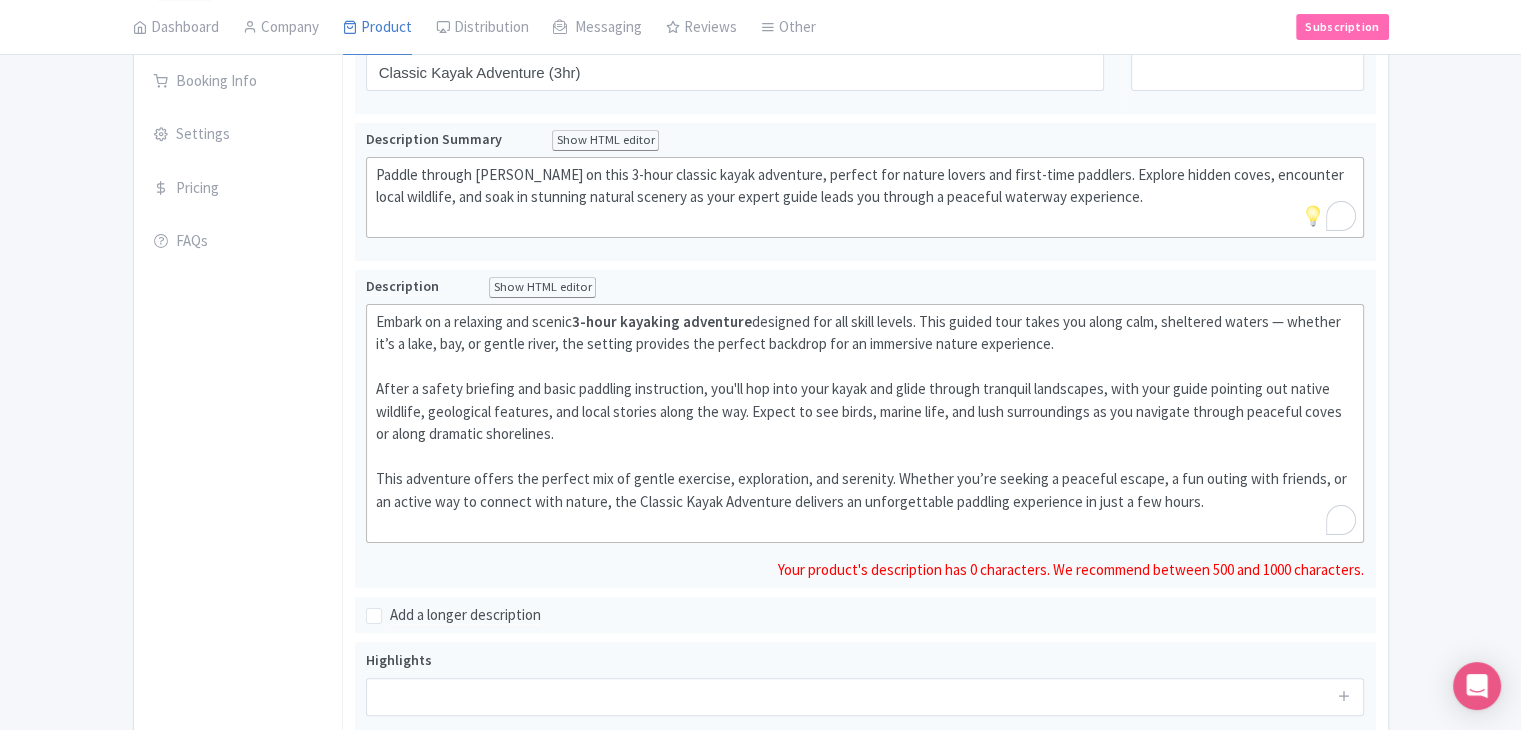 type on "<div>Embark on a relaxing and scenic <strong>3-hour kayaking adventure</strong> designed for all skill levels. This guided tour takes you along calm, sheltered waters — whether it’s a lake, bay, or gentle river, the setting provides the perfect backdrop for an immersive nature experience.<br><br></div><div>After a safety briefing and basic paddling instruction, you'll hop into your kayak and glide through tranquil landscapes, with your guide pointing out native wildlife, geological features, and local stories along the way. Expect to see birds, marine life, and lush surroundings as you navigate through peaceful coves or along dramatic shorelines.<br><br></div><div>This adventure offers the perfect mix of gentle exercise, exploration, and serenity. Whether you’re seeking a peaceful escape, a fun outing with friends, or an active way to connect with nature, the Classic Kayak Adventure delivers an unforgettable paddling experience in just a few hours.<br><br></div>" 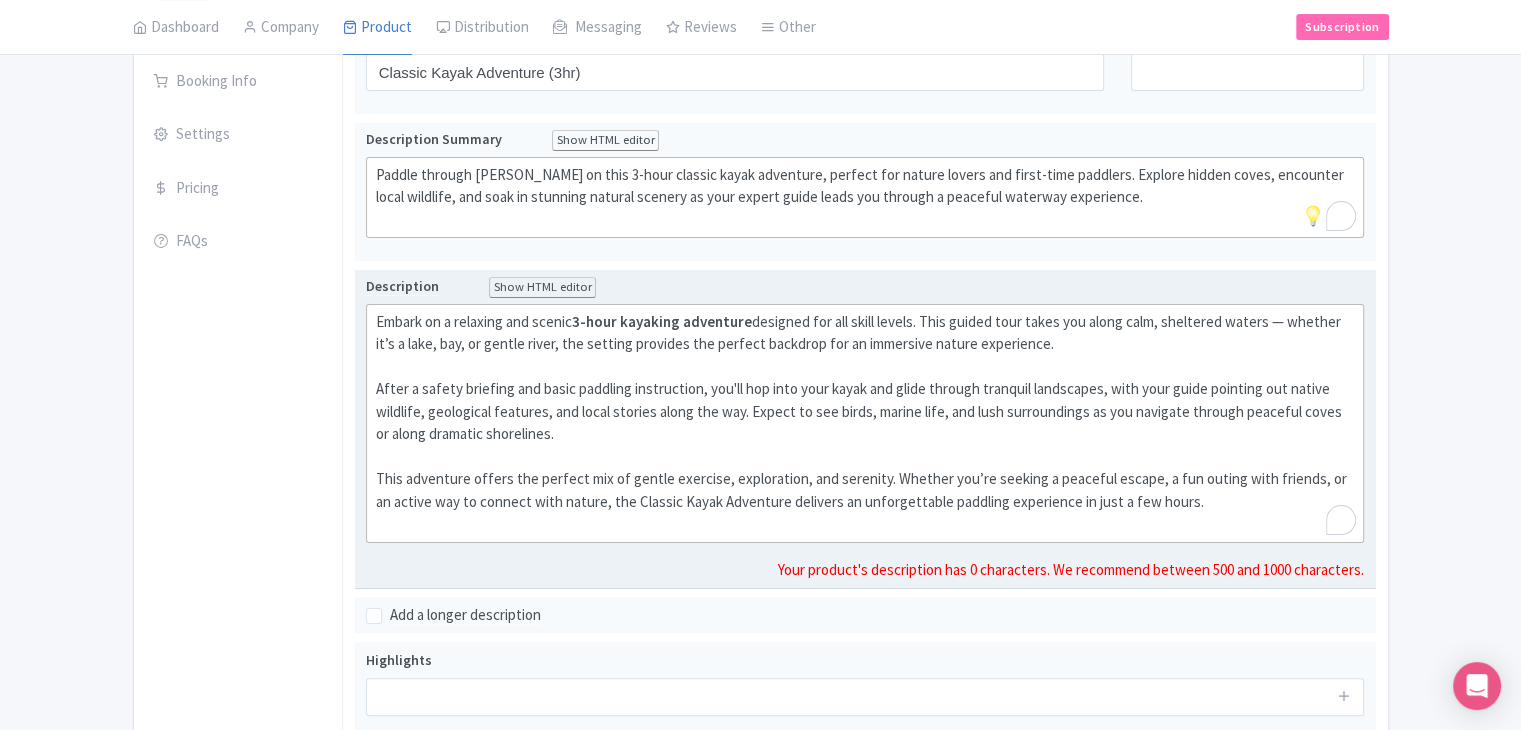 scroll, scrollTop: 422, scrollLeft: 0, axis: vertical 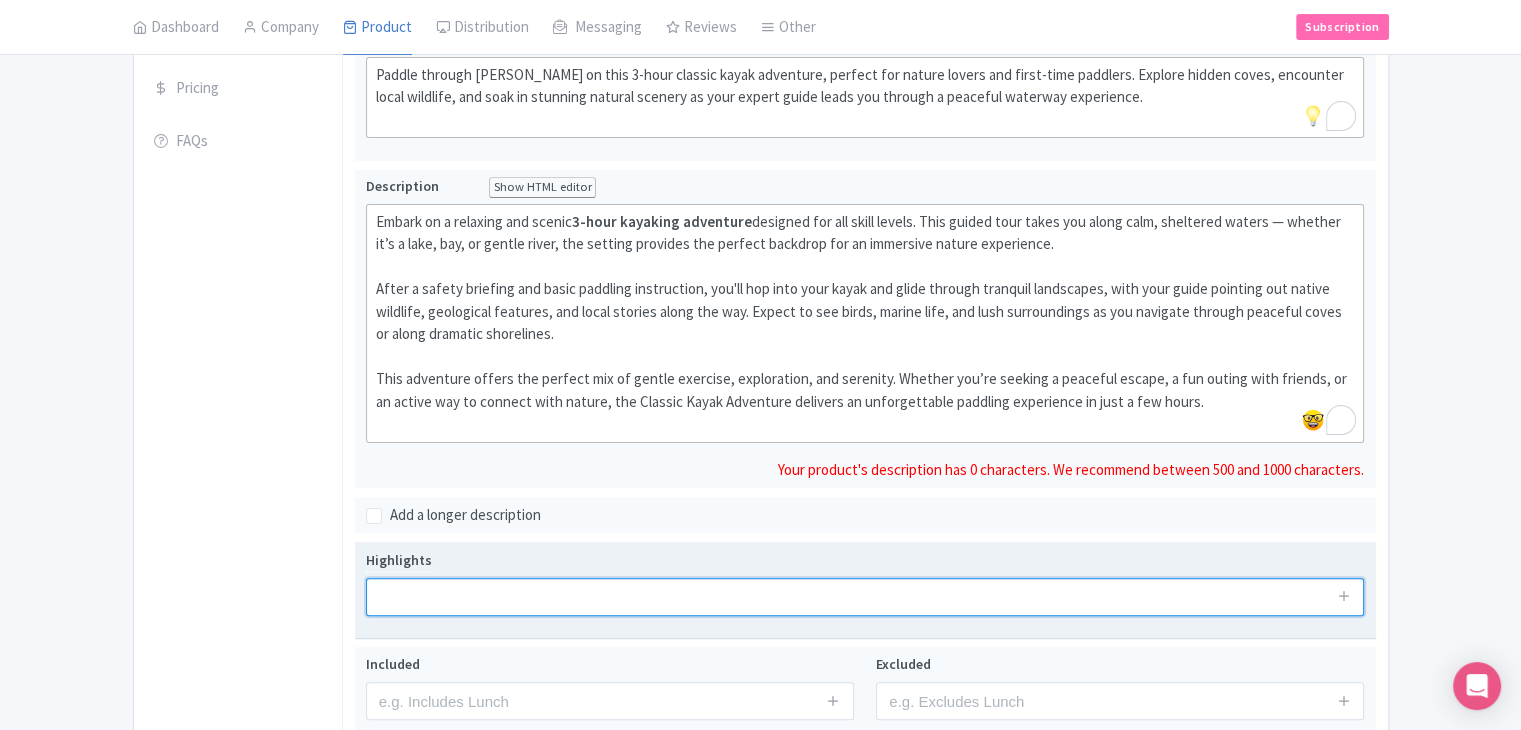 click at bounding box center (865, 597) 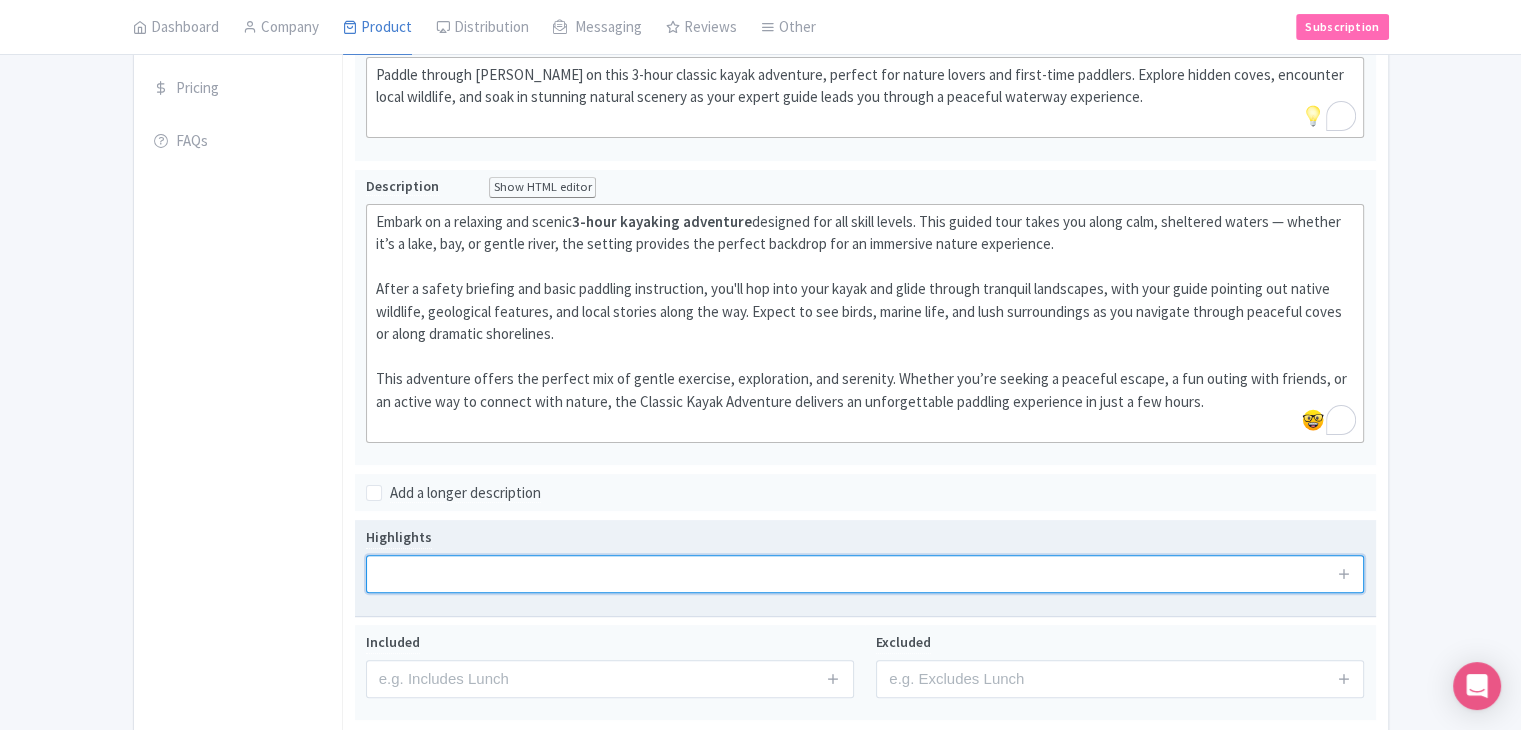 paste on "Enjoy a relaxing 3-hour guided kayak tour through scenic, calm waters" 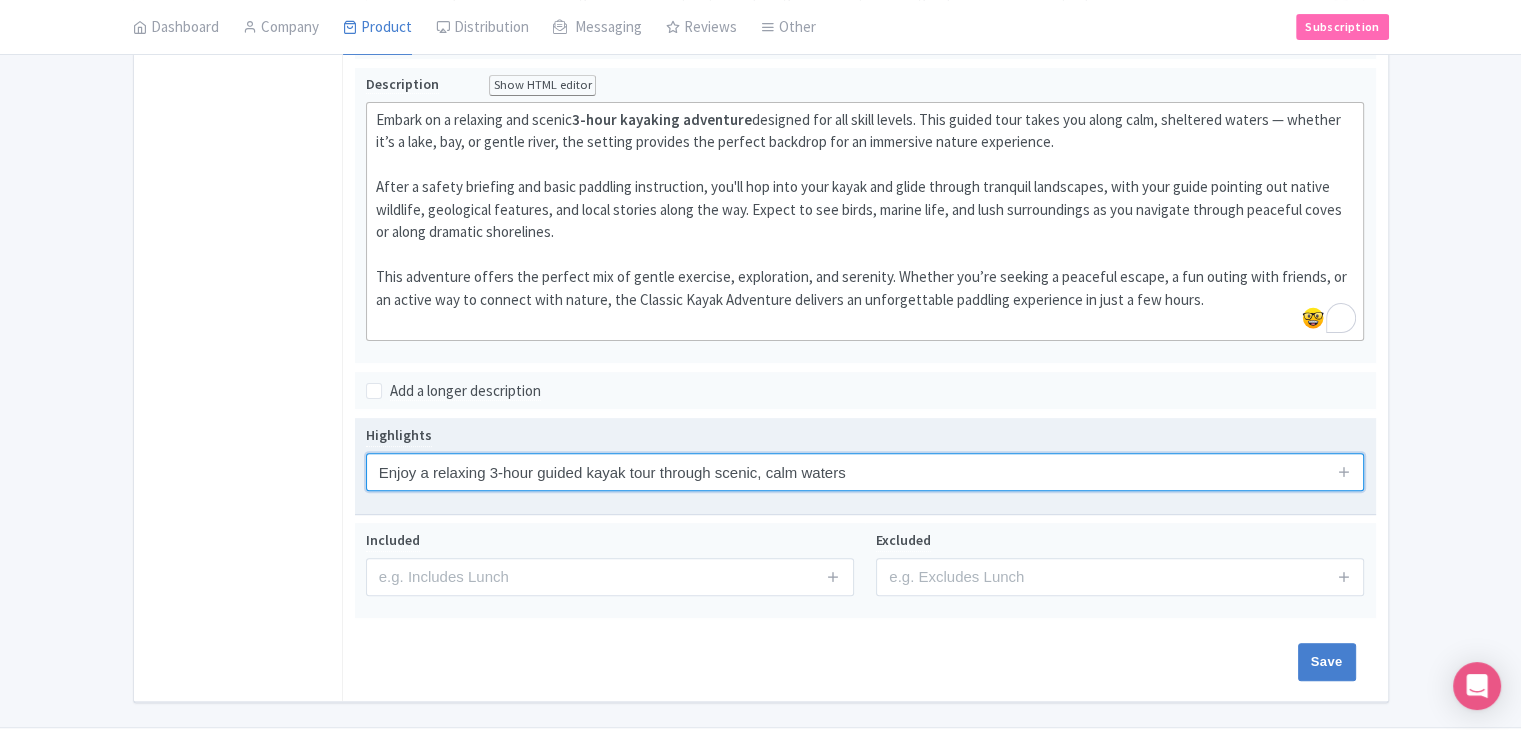 scroll, scrollTop: 577, scrollLeft: 0, axis: vertical 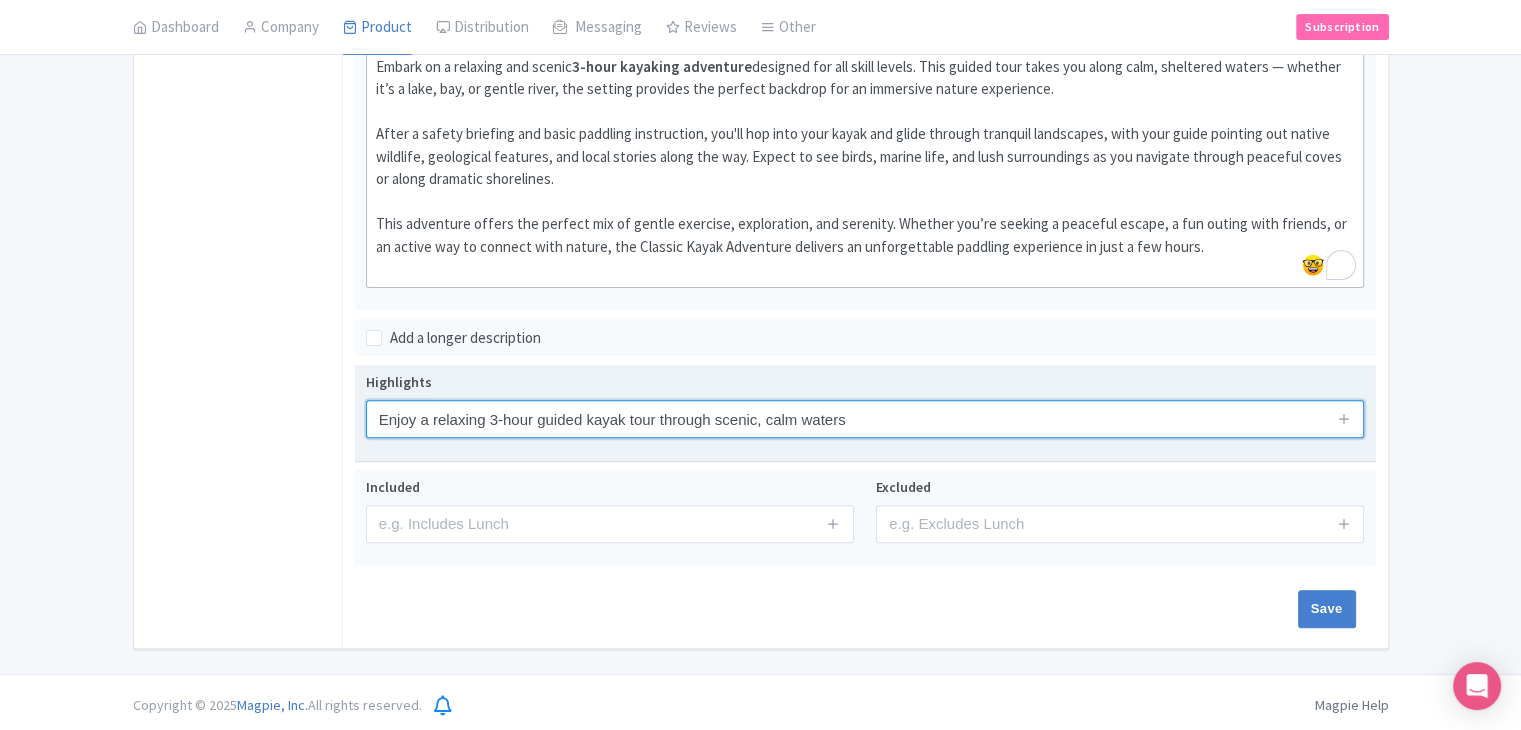 type on "Enjoy a relaxing 3-hour guided kayak tour through scenic, calm waters" 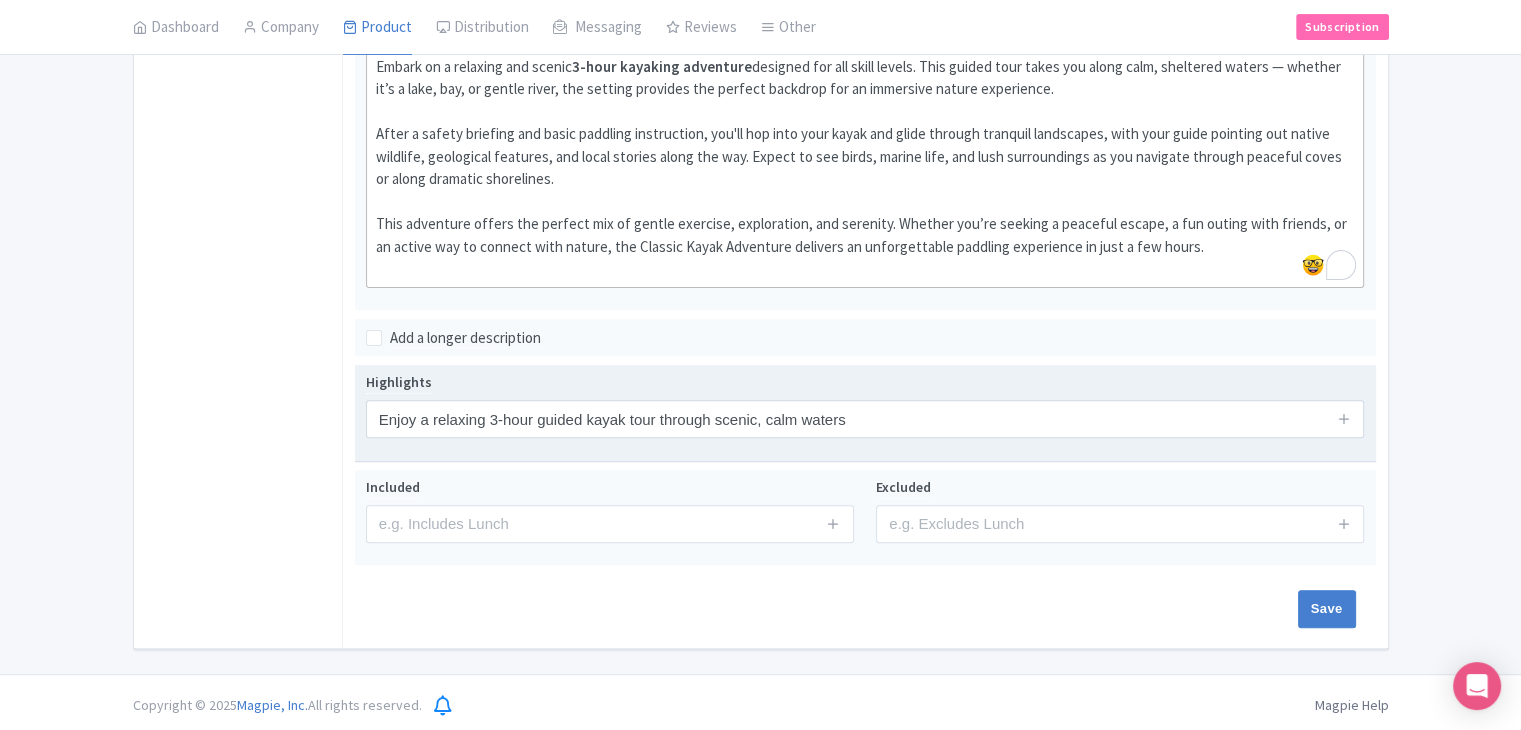 click at bounding box center (1344, 419) 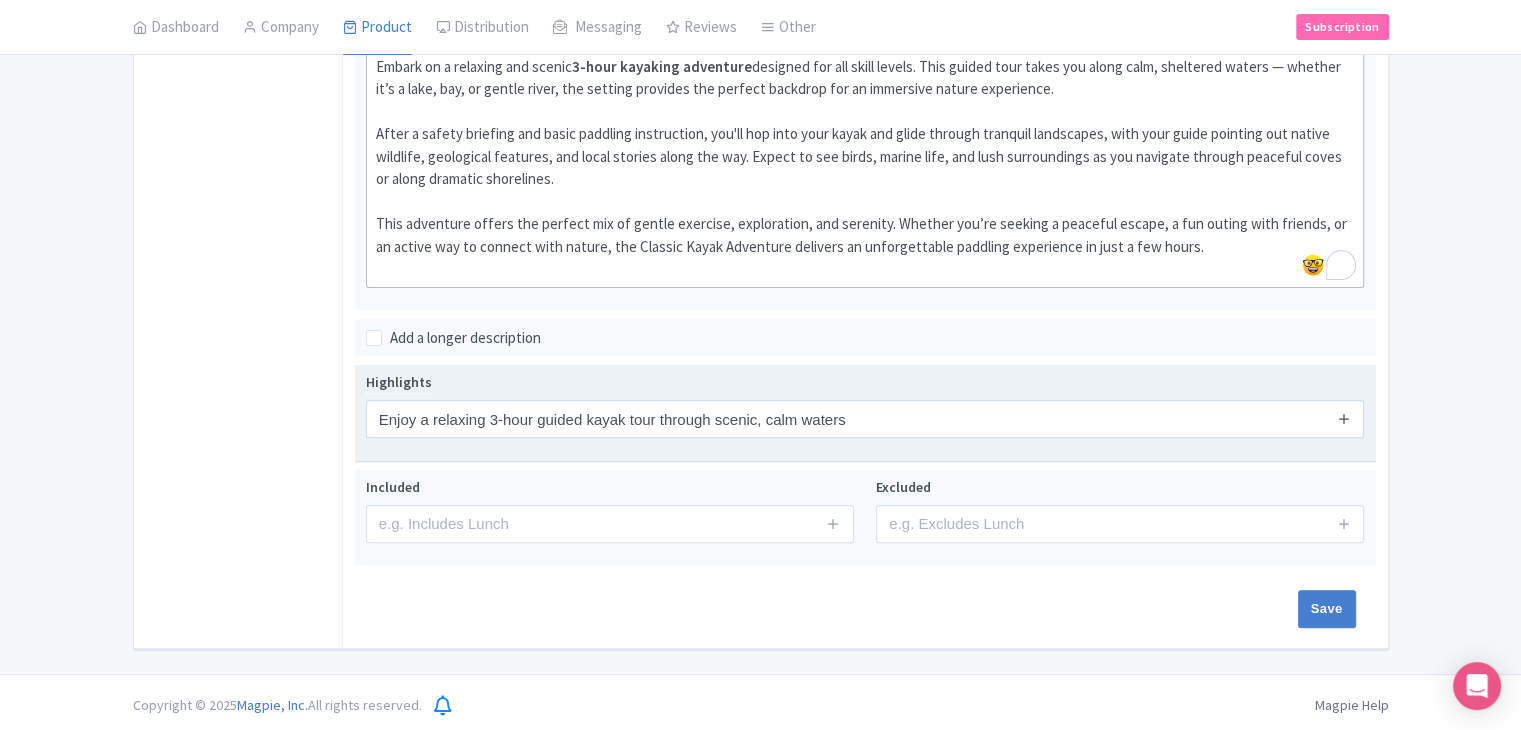 click at bounding box center [1344, 418] 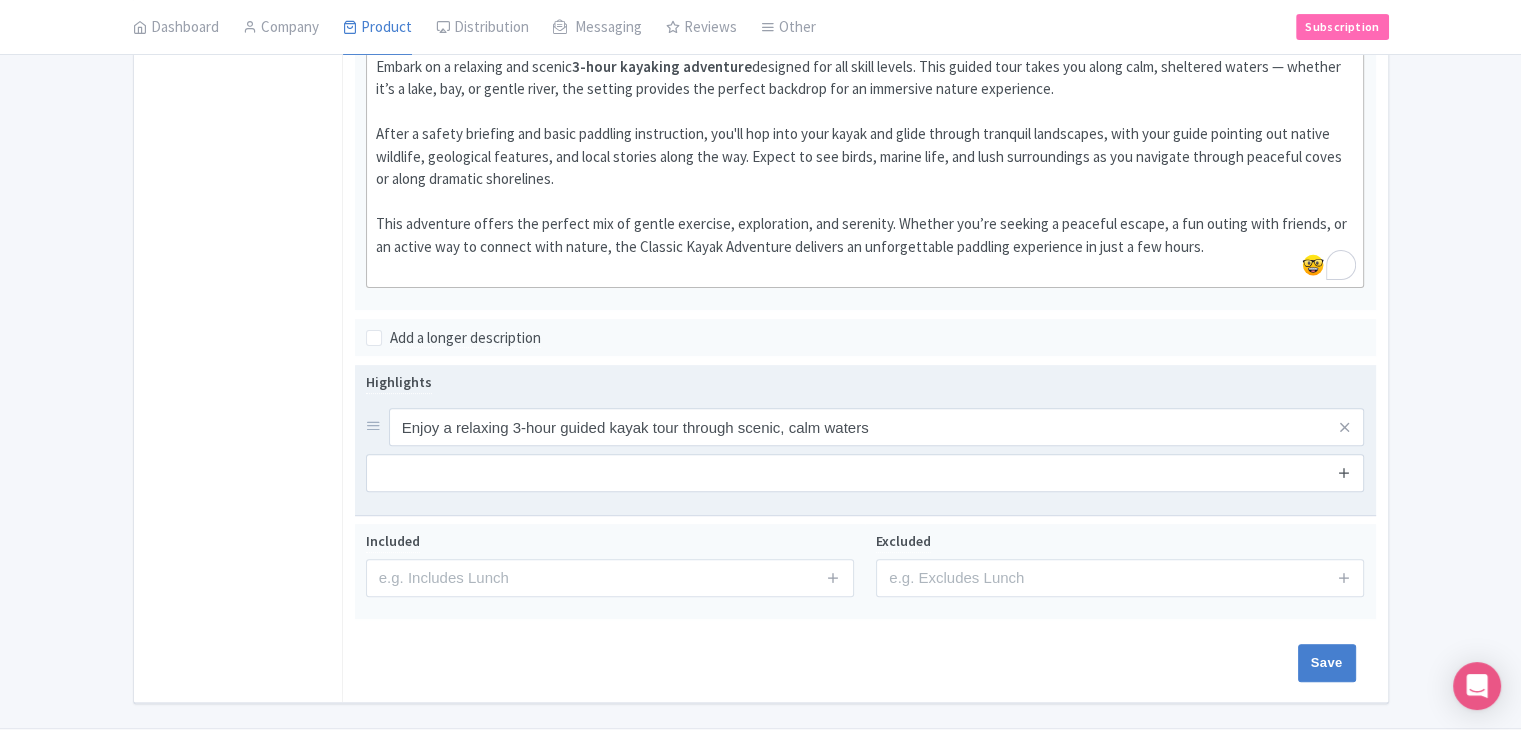 click at bounding box center [1344, 473] 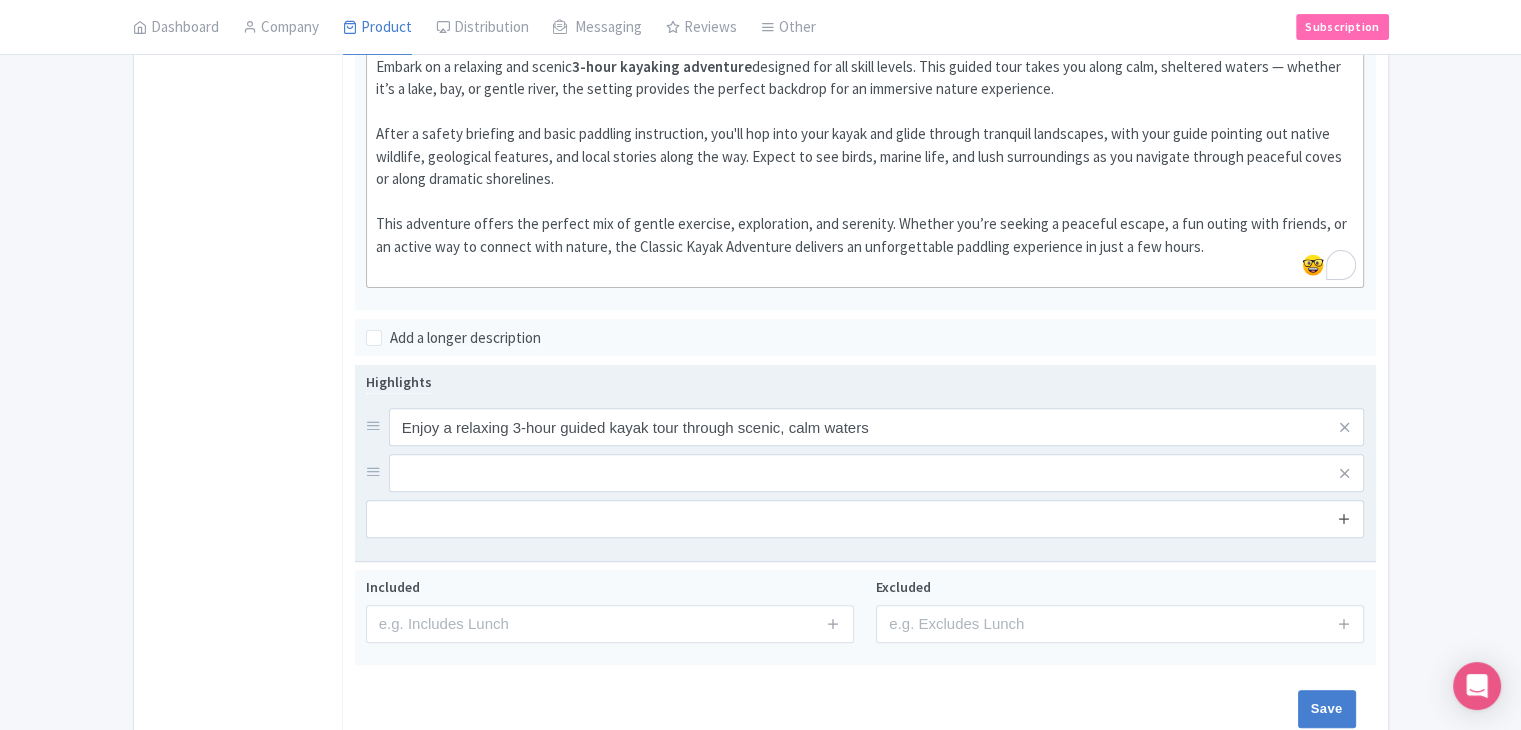 click at bounding box center (1344, 518) 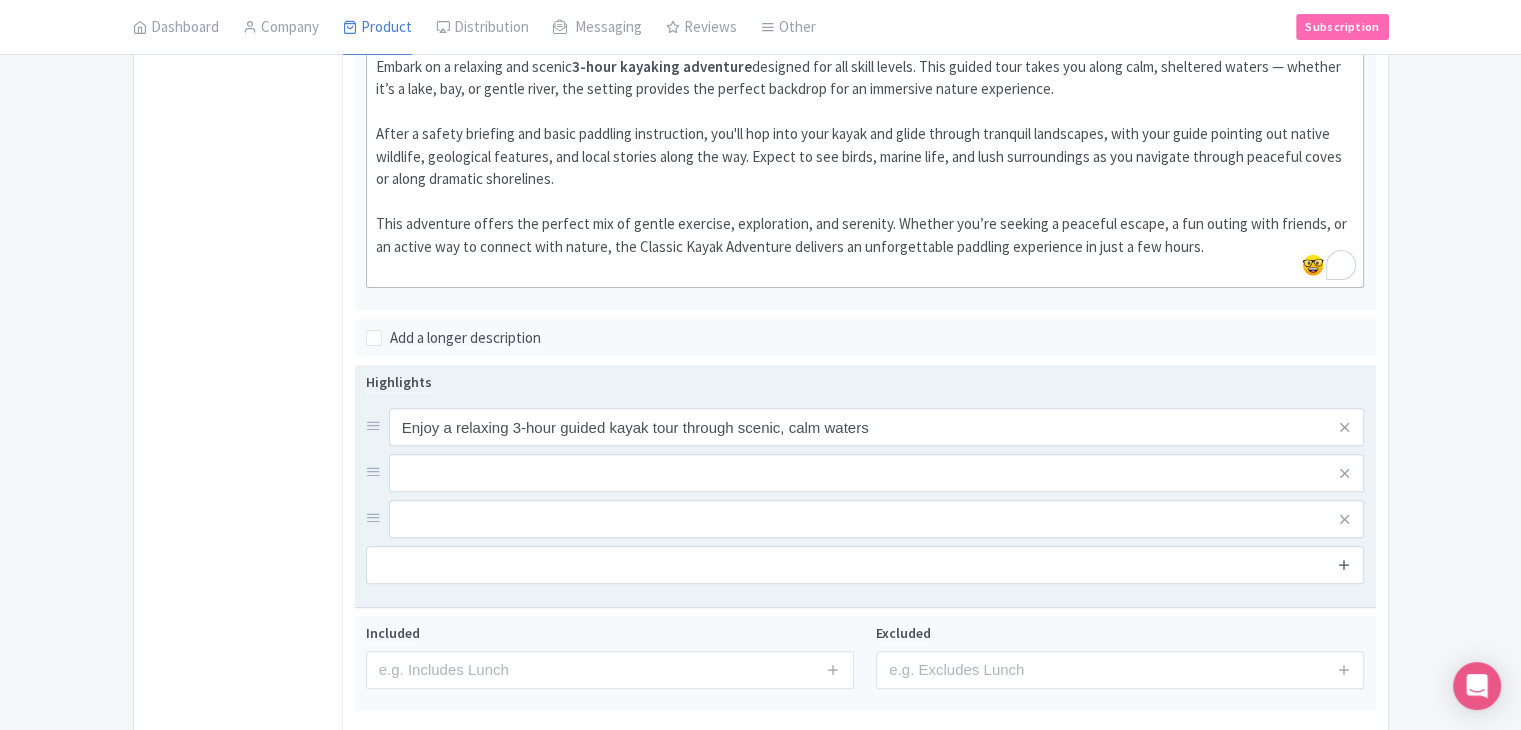 click at bounding box center (1344, 564) 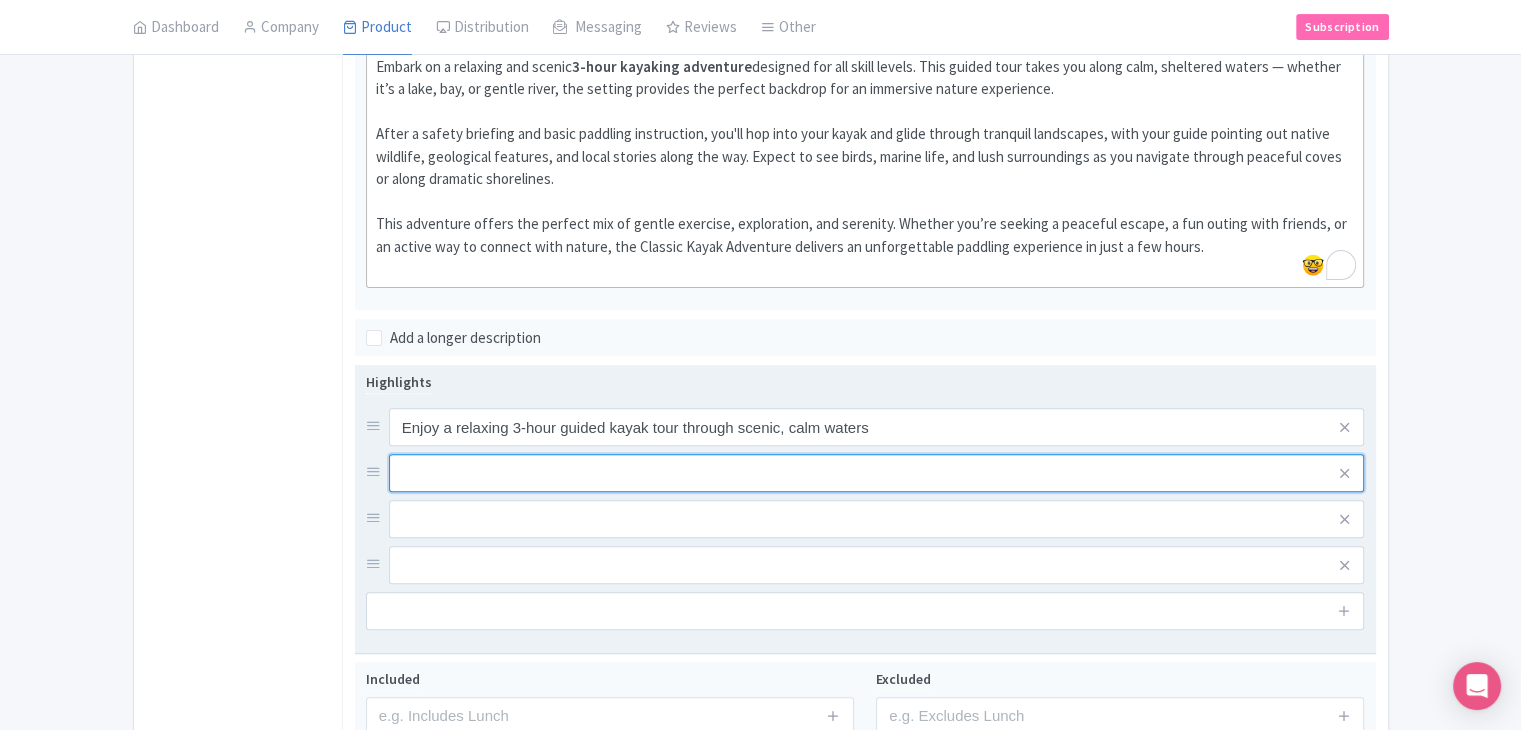 click at bounding box center [877, 427] 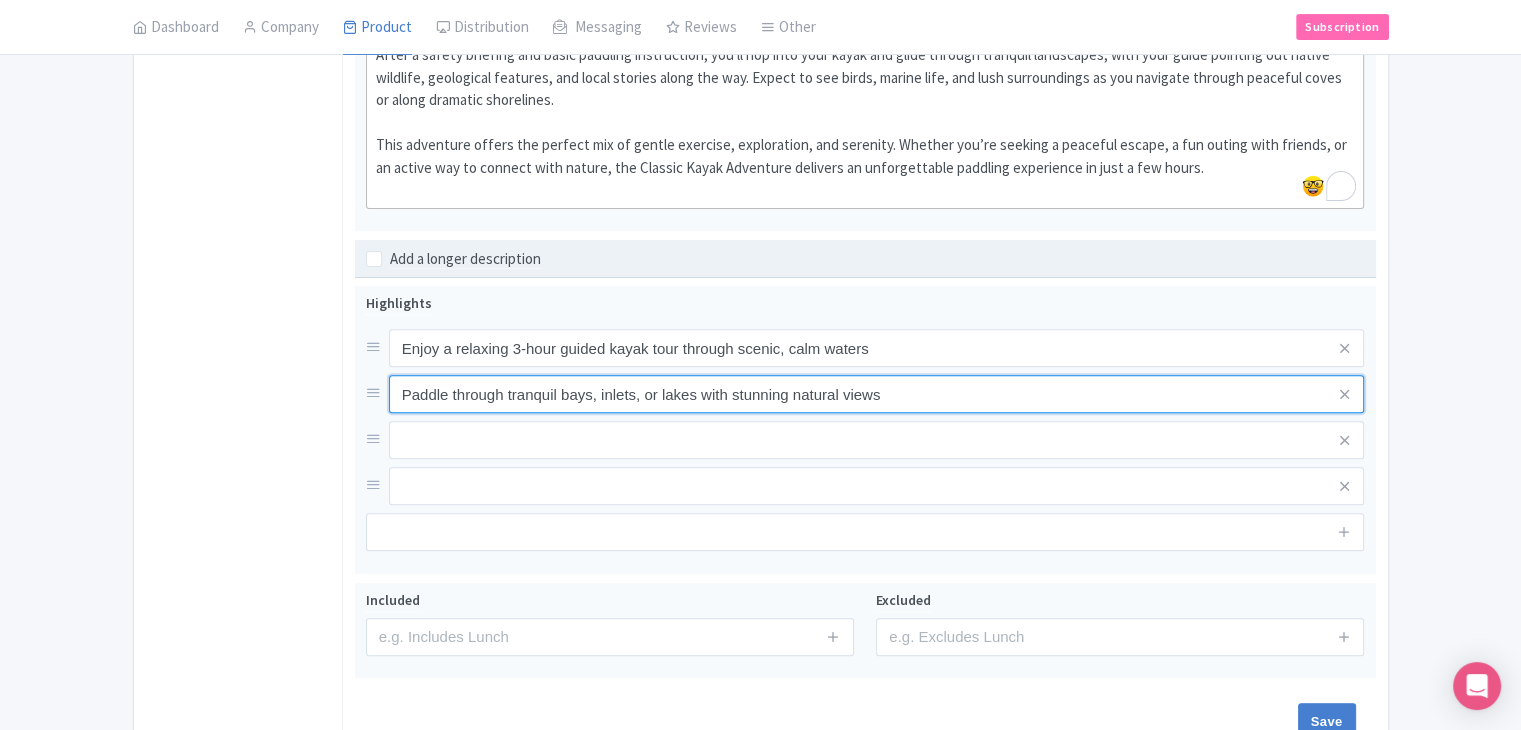 scroll, scrollTop: 769, scrollLeft: 0, axis: vertical 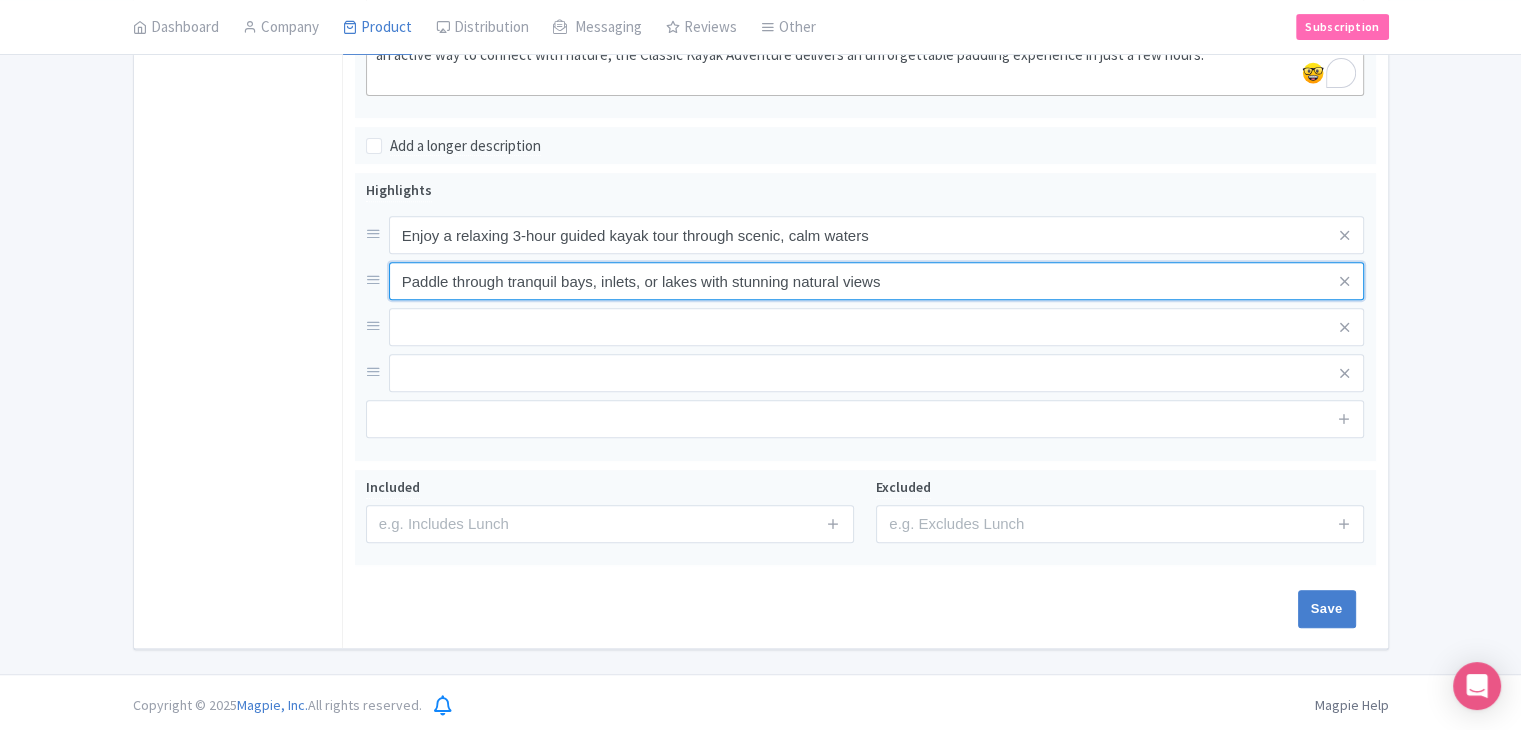 type on "Paddle through tranquil bays, inlets, or lakes with stunning natural views" 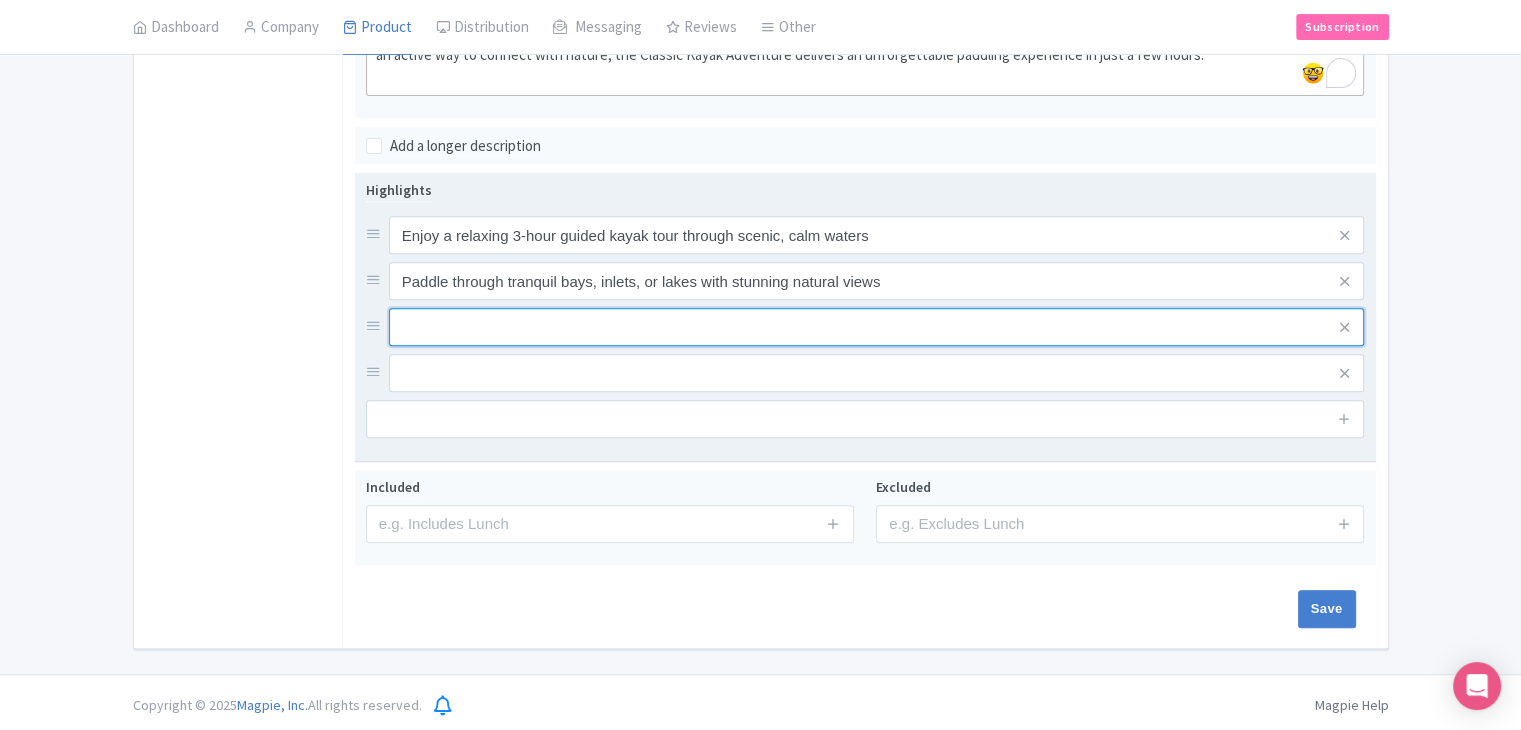 click at bounding box center (877, 235) 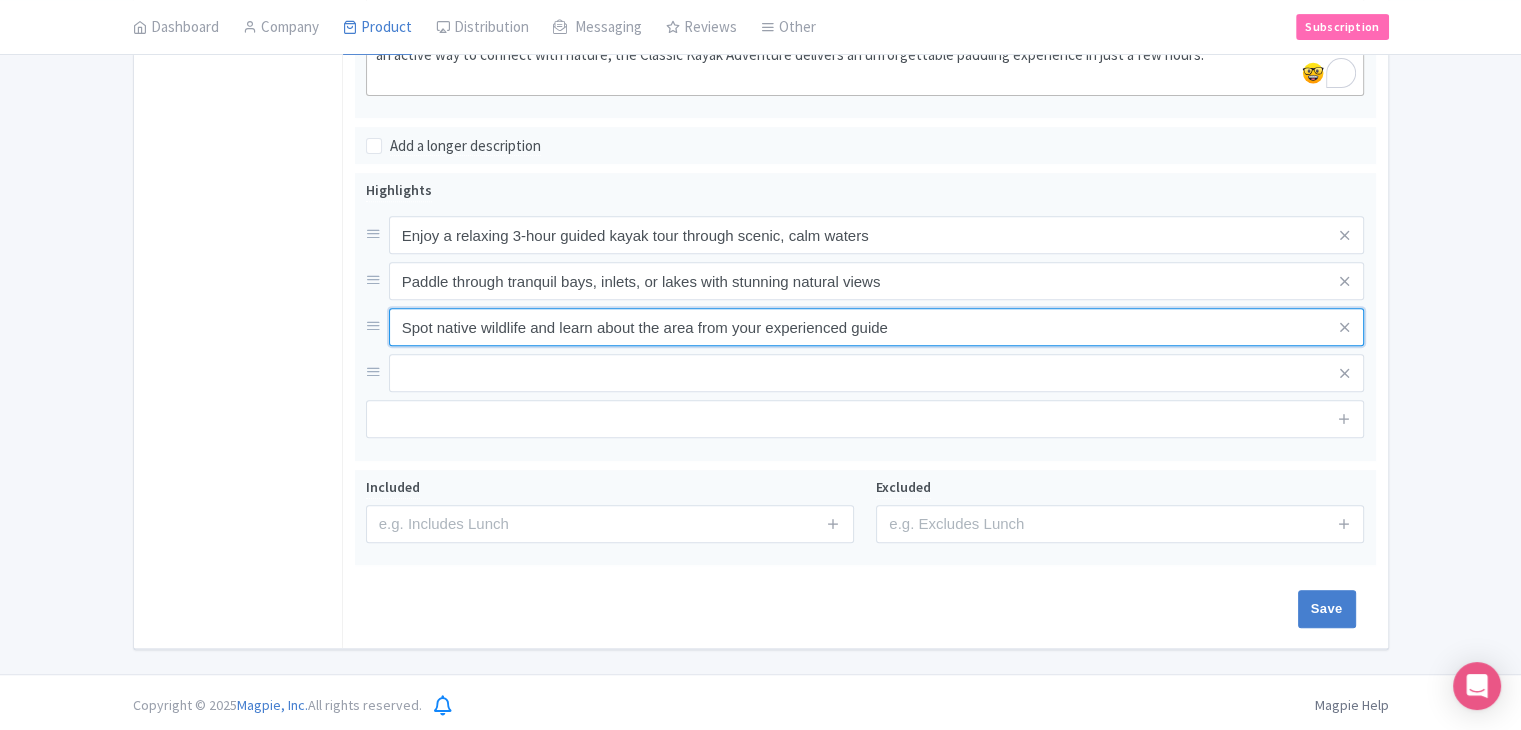 type on "Spot native wildlife and learn about the area from your experienced guide" 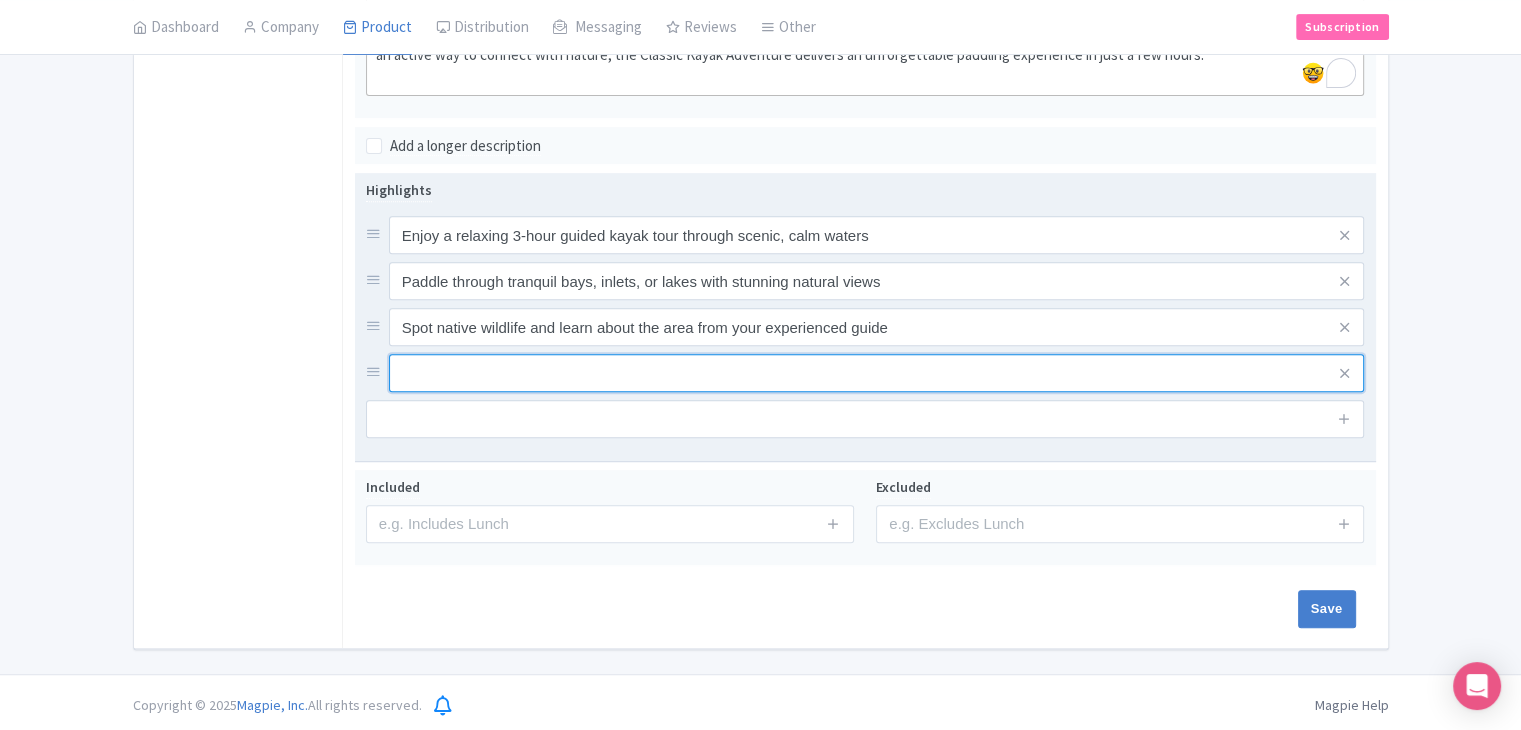 click at bounding box center [877, 235] 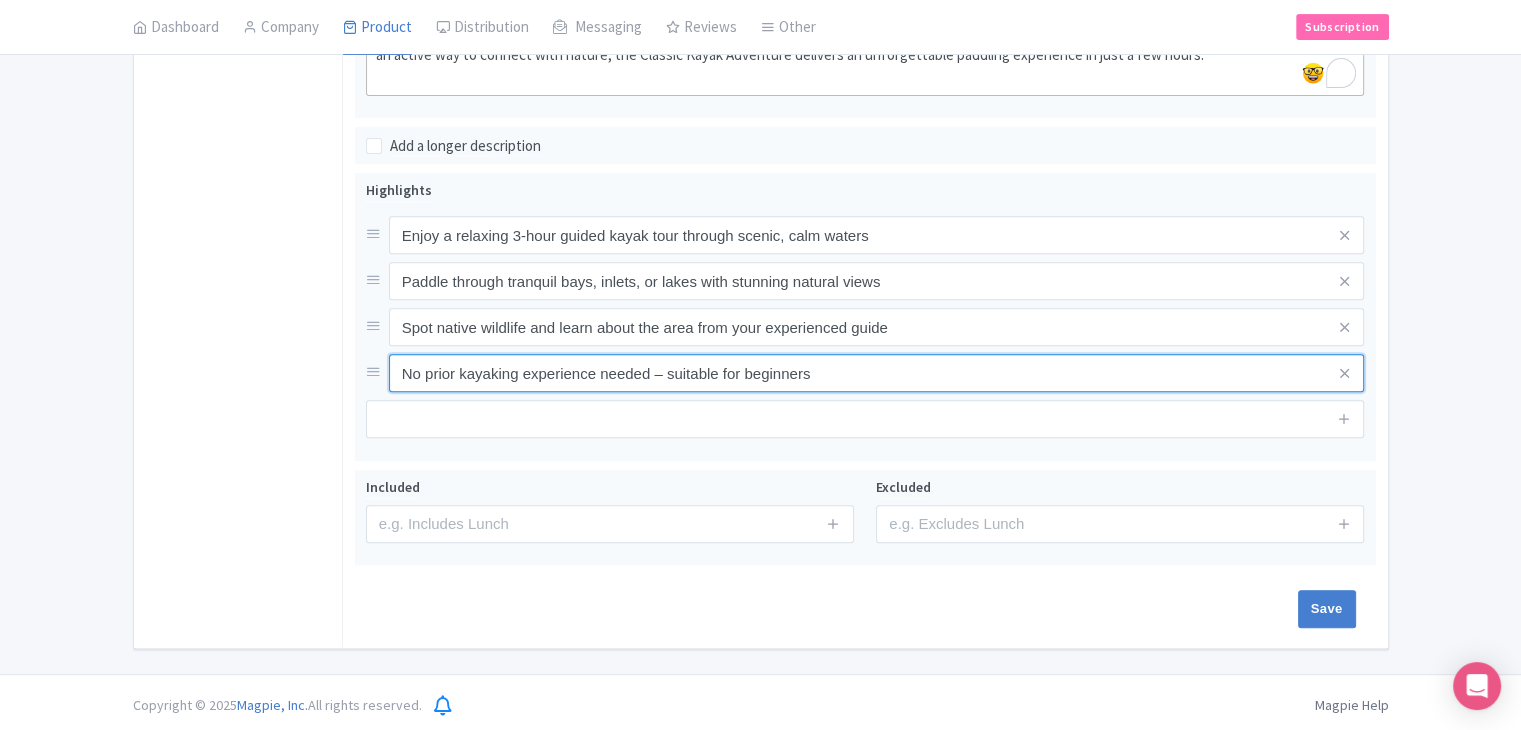 type on "No prior kayaking experience needed – suitable for beginners" 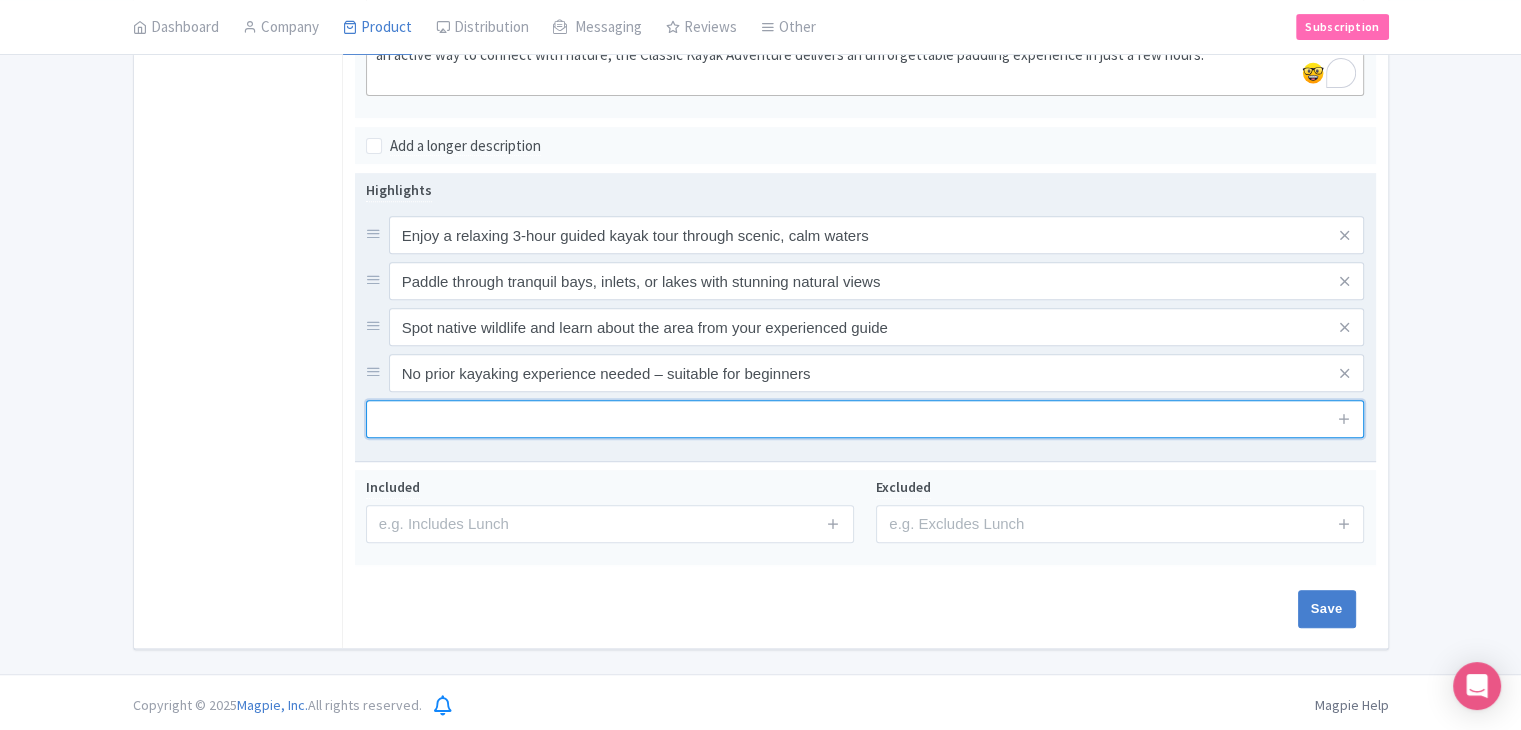 click at bounding box center (865, 419) 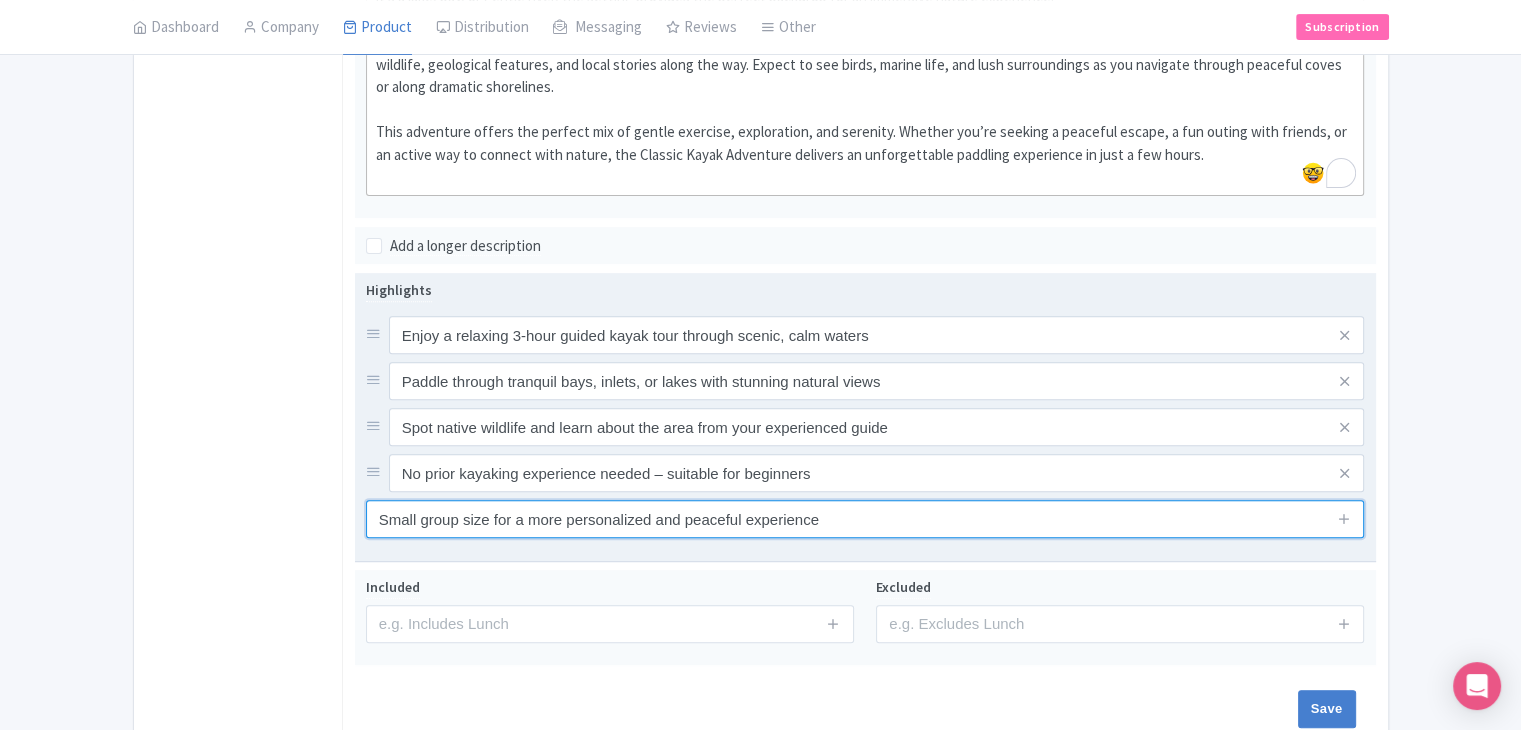 scroll, scrollTop: 769, scrollLeft: 0, axis: vertical 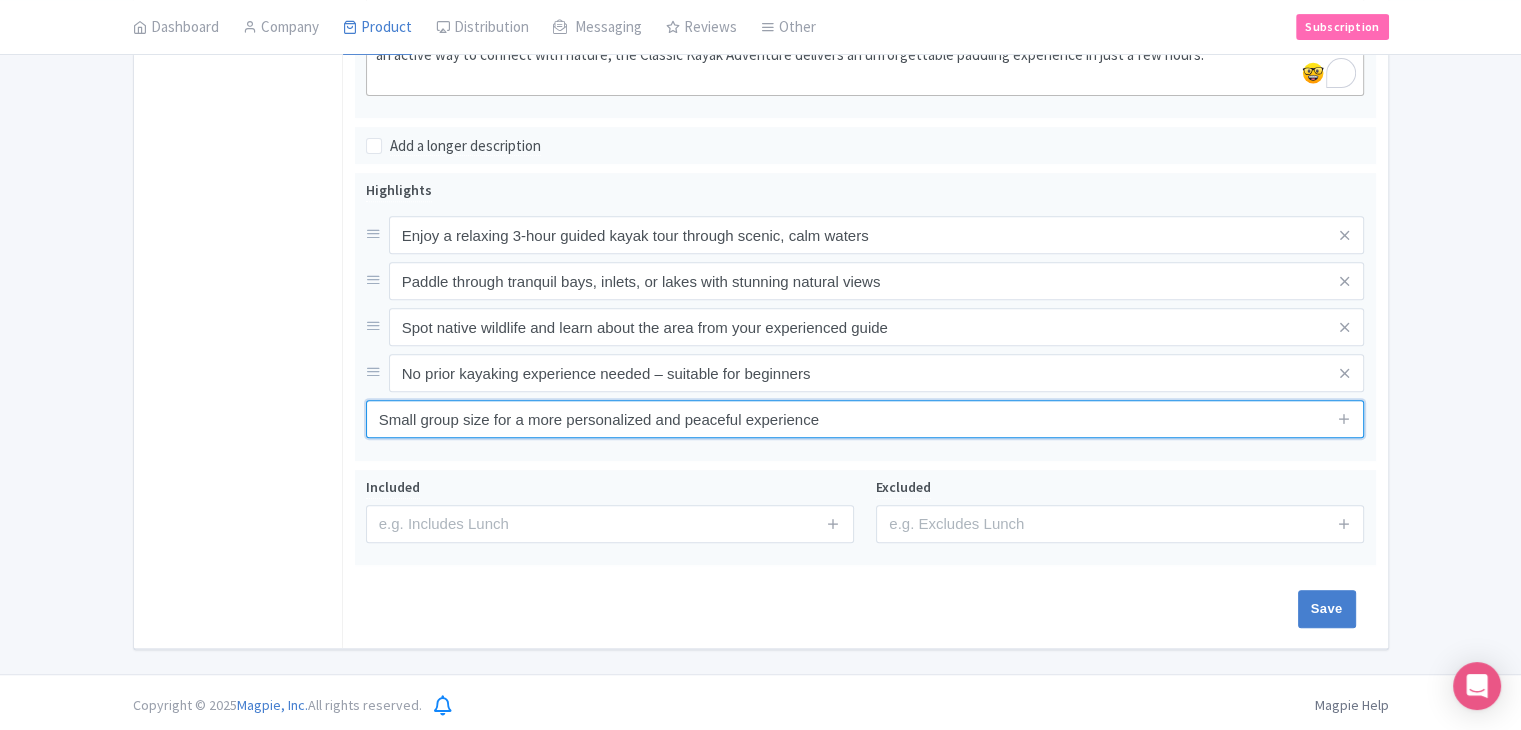 type on "Small group size for a more personalized and peaceful experience" 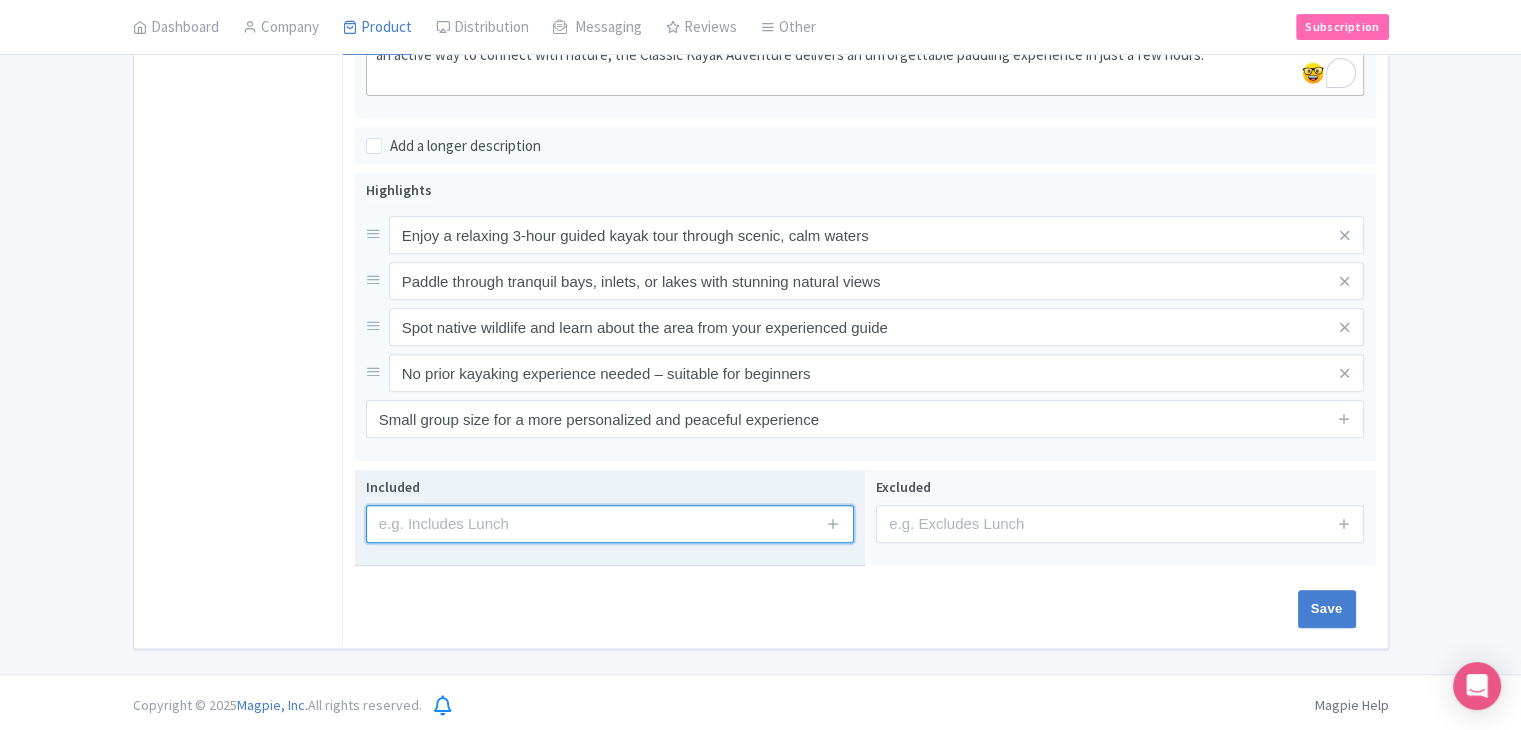 click at bounding box center [610, 524] 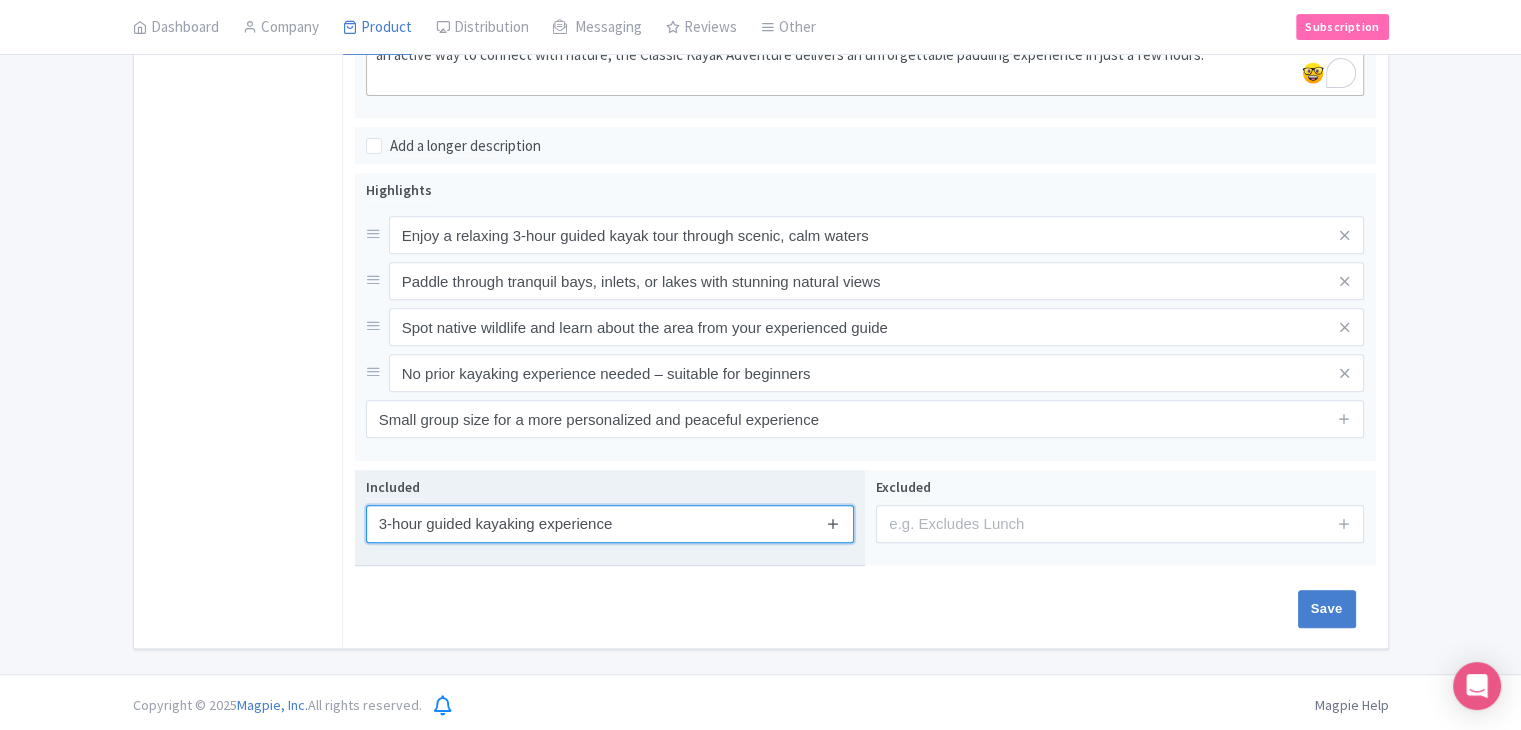 type on "3-hour guided kayaking experience" 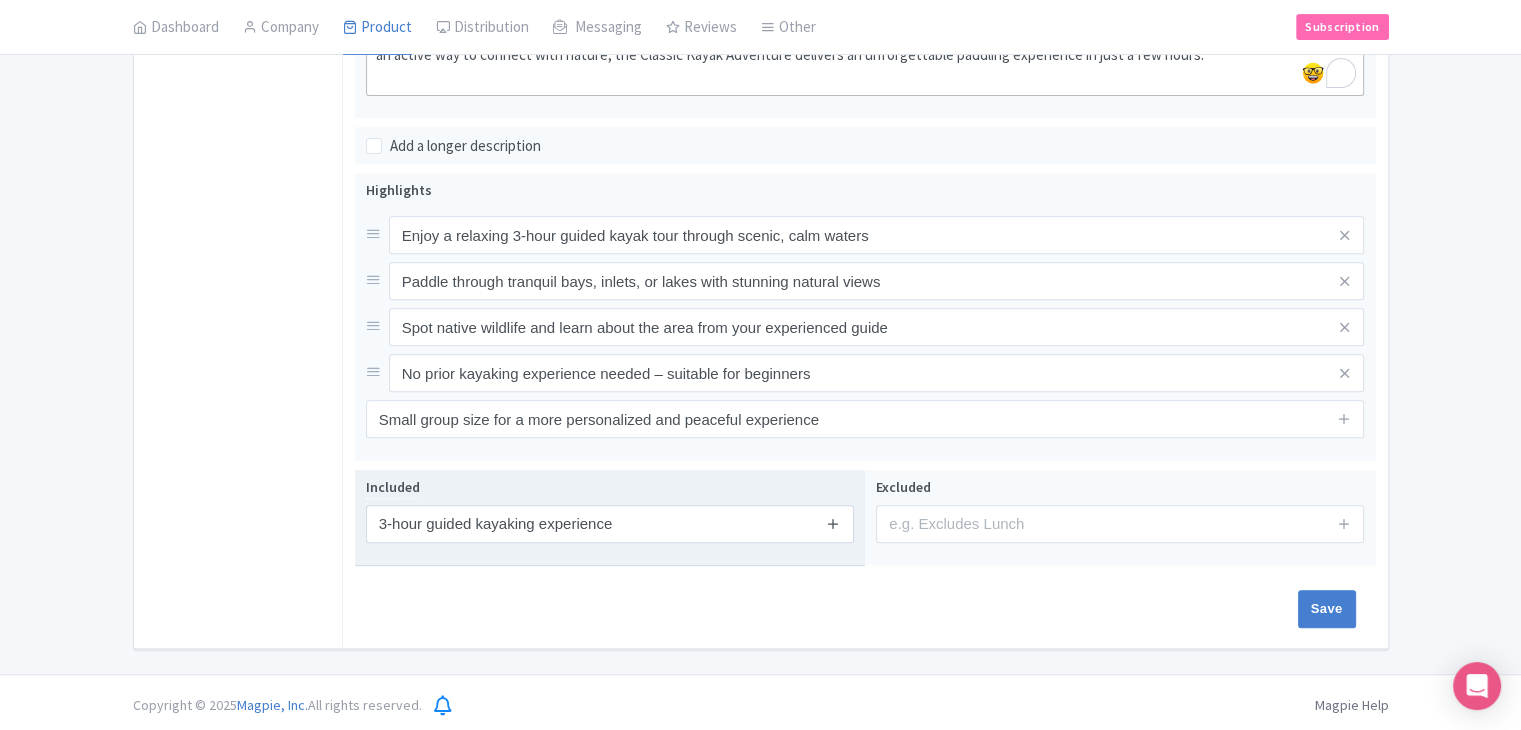 click at bounding box center (833, 523) 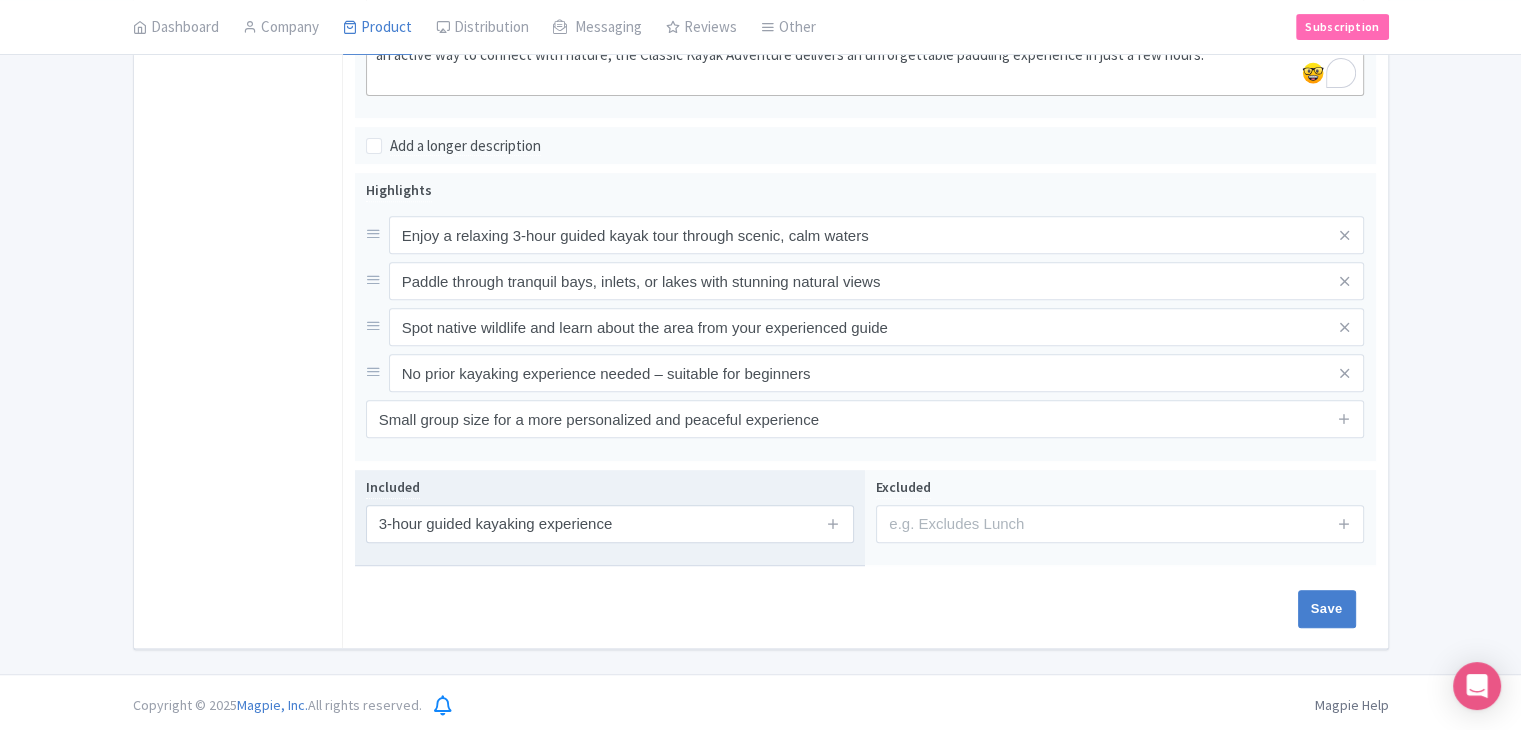 type 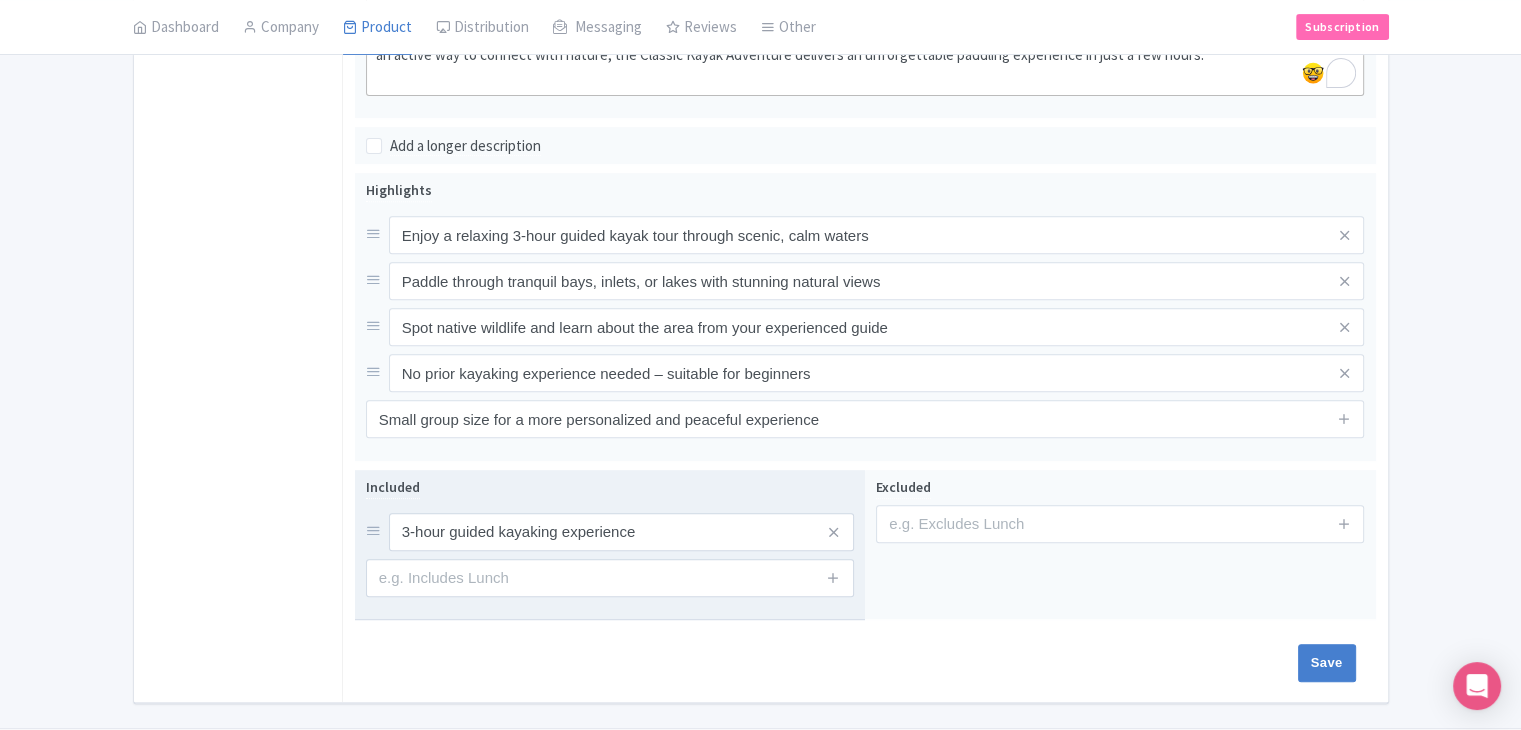 click at bounding box center [834, 578] 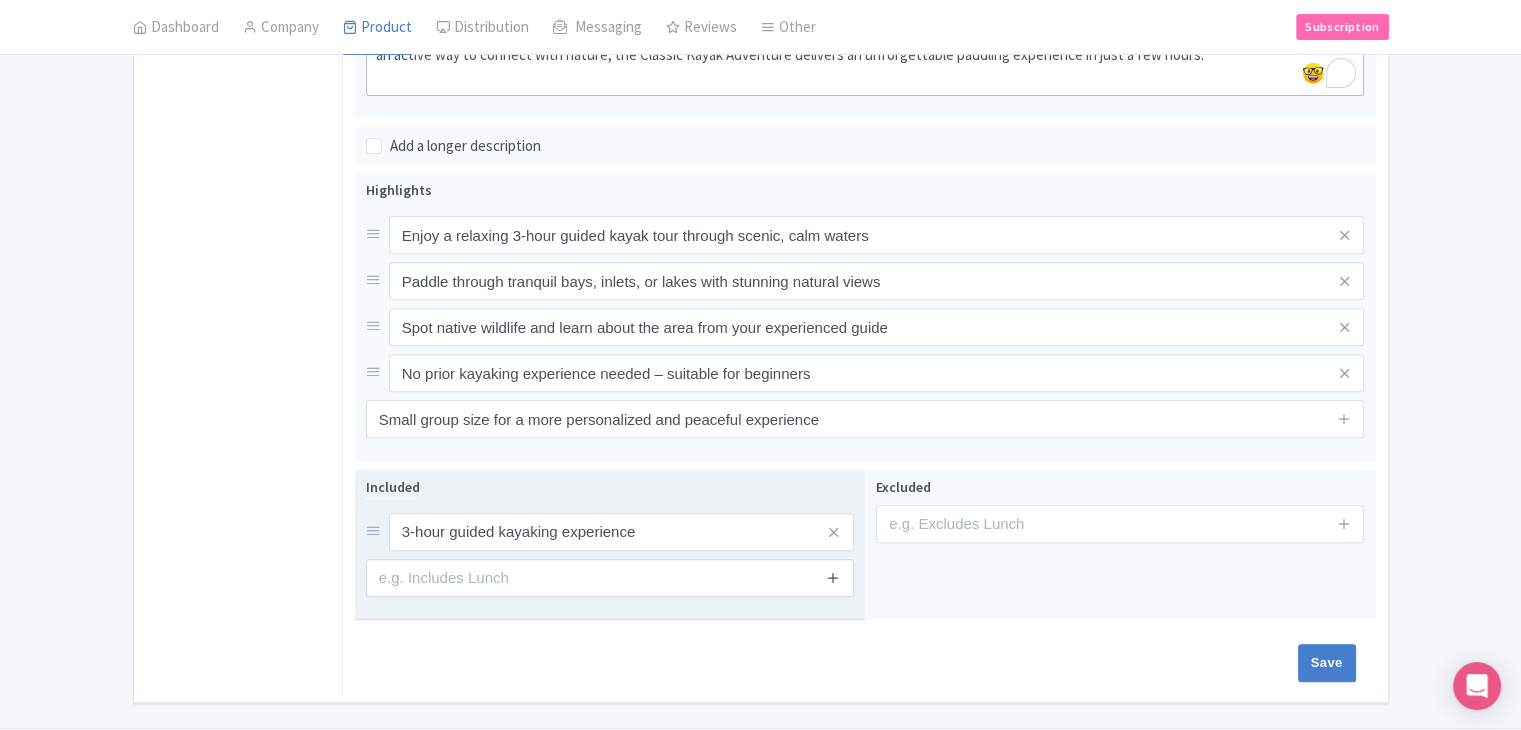 click at bounding box center [833, 577] 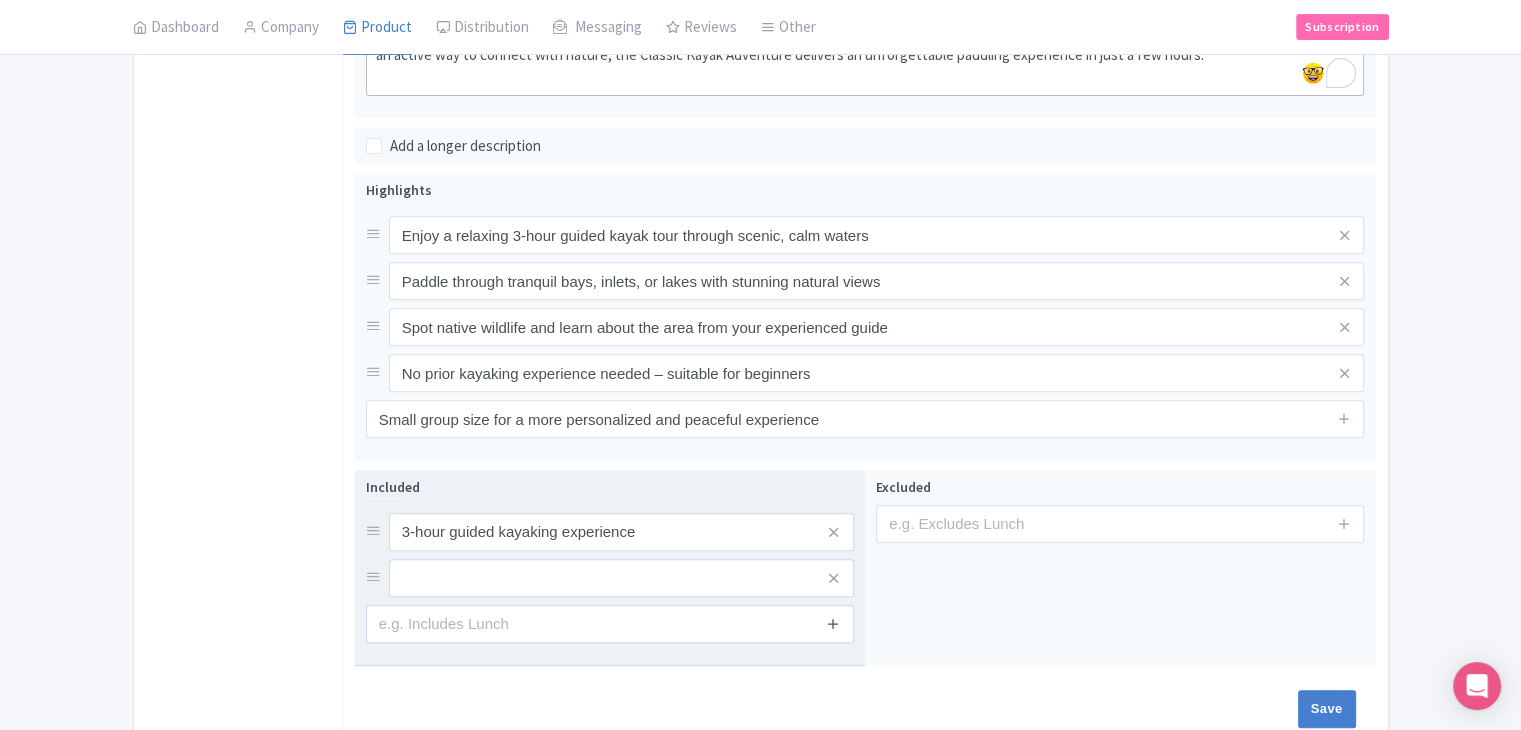 click at bounding box center [833, 624] 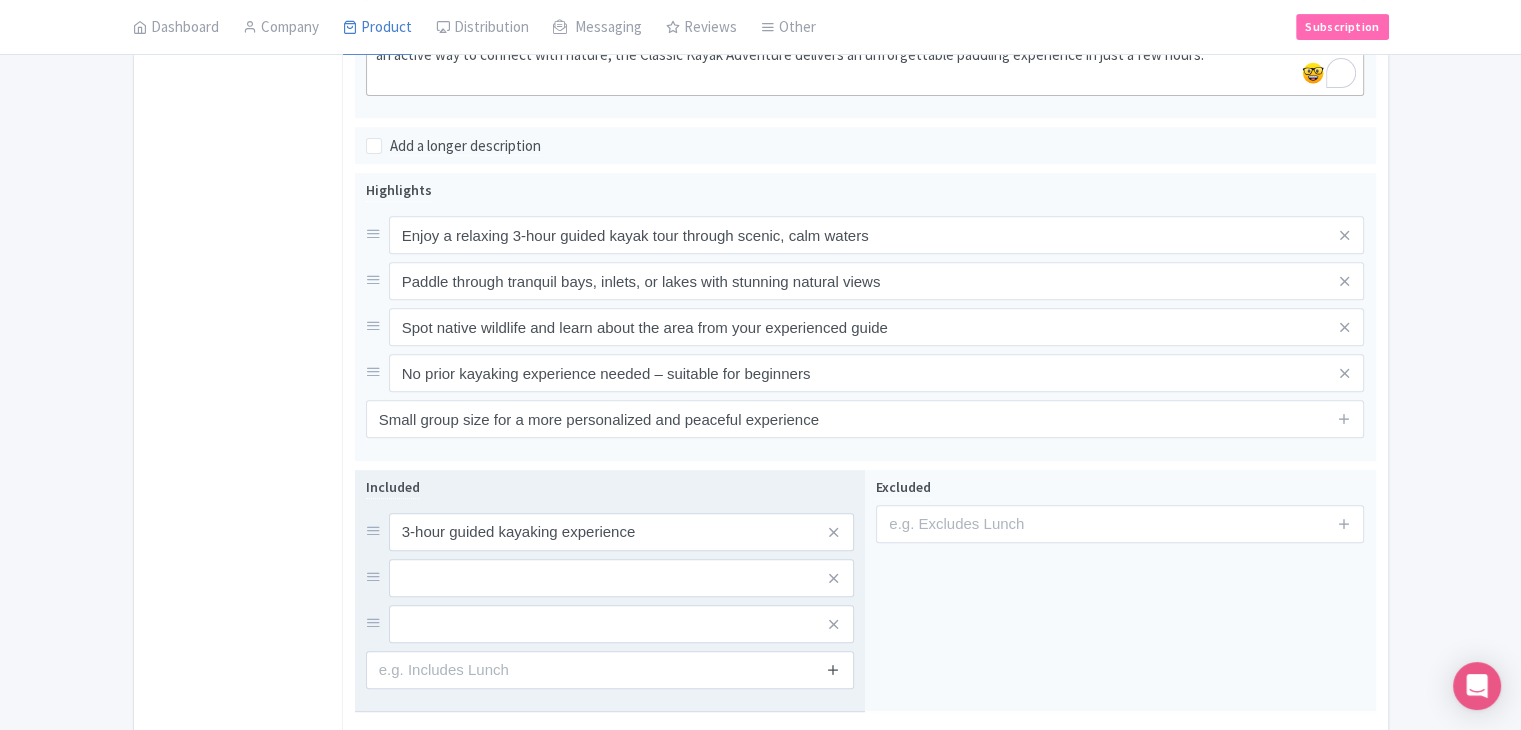 click at bounding box center [833, 669] 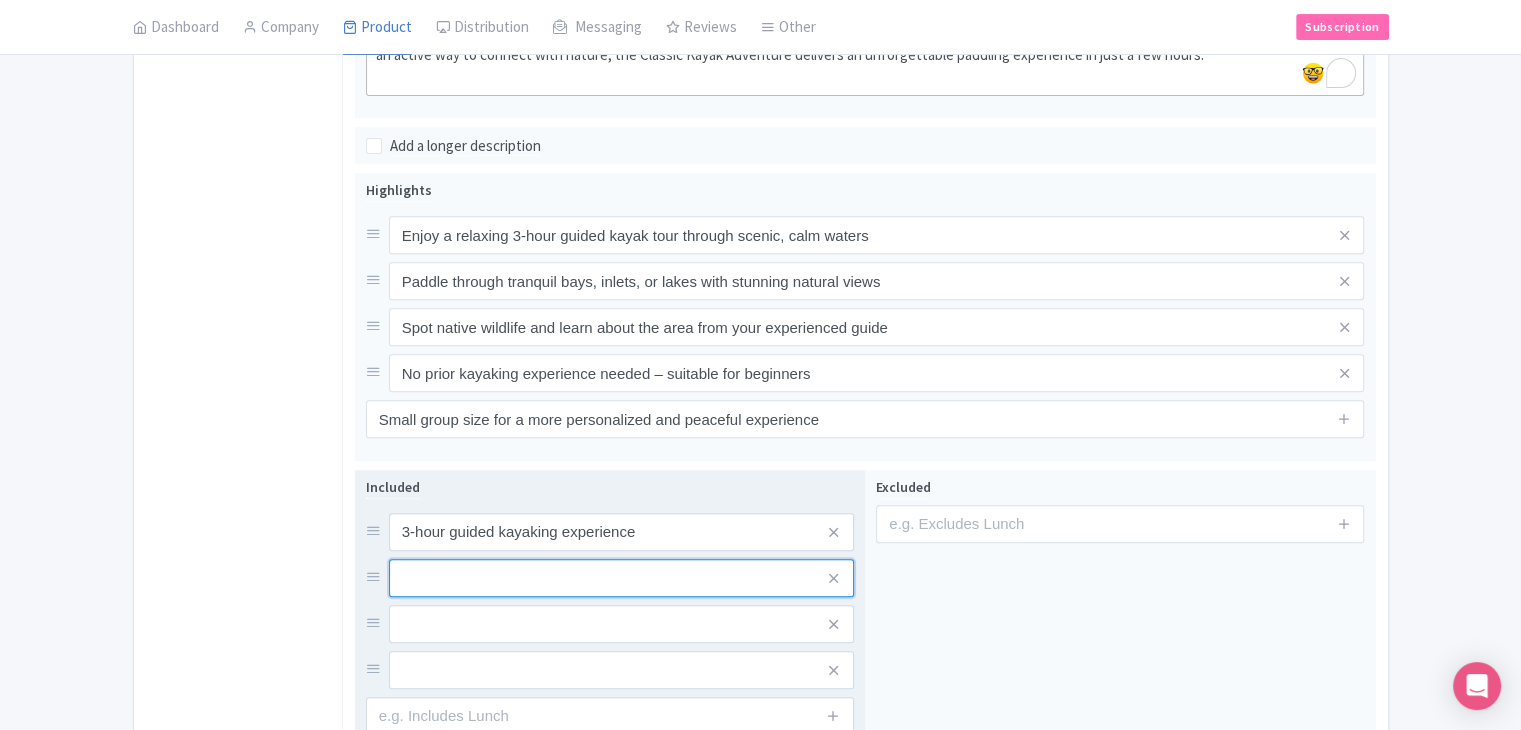 click at bounding box center [621, 532] 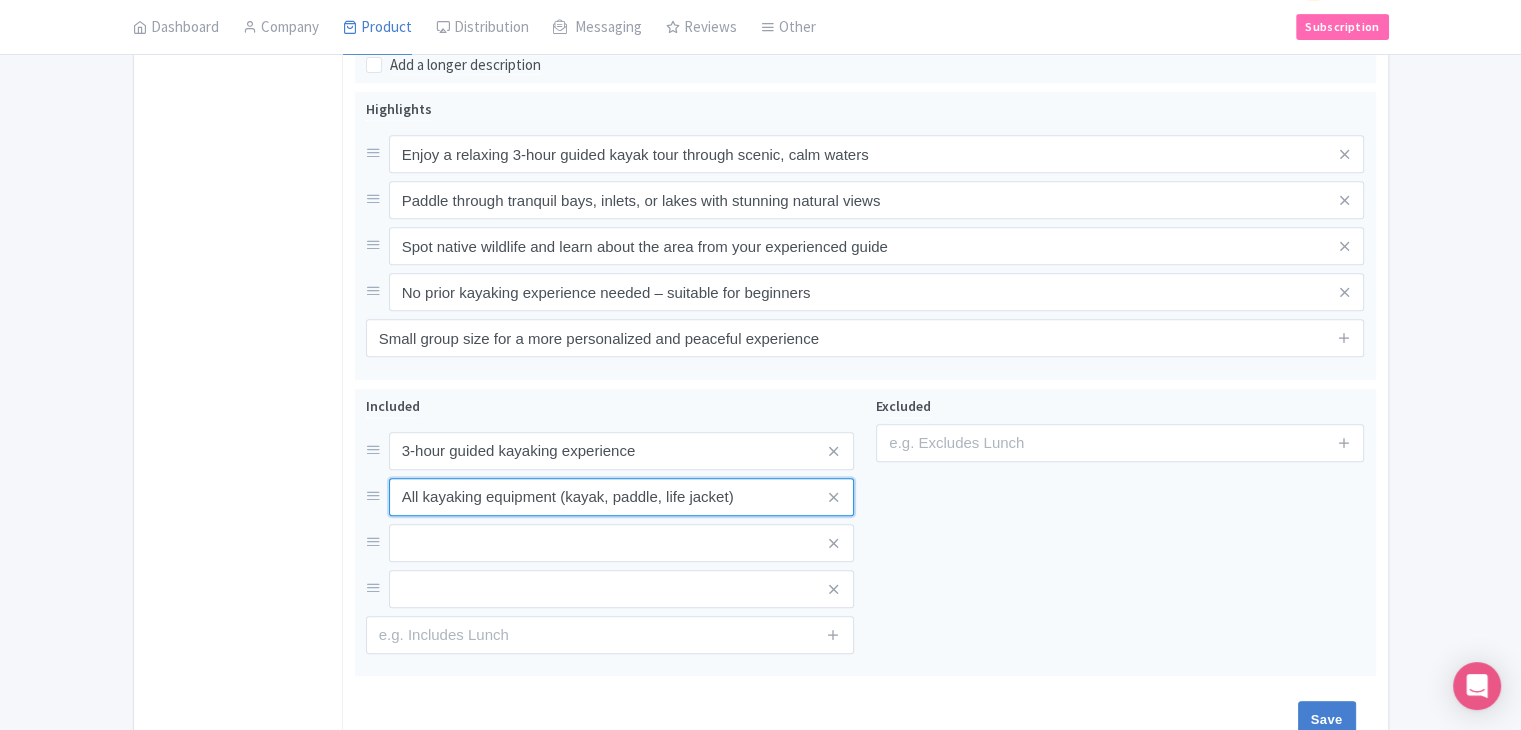 scroll, scrollTop: 961, scrollLeft: 0, axis: vertical 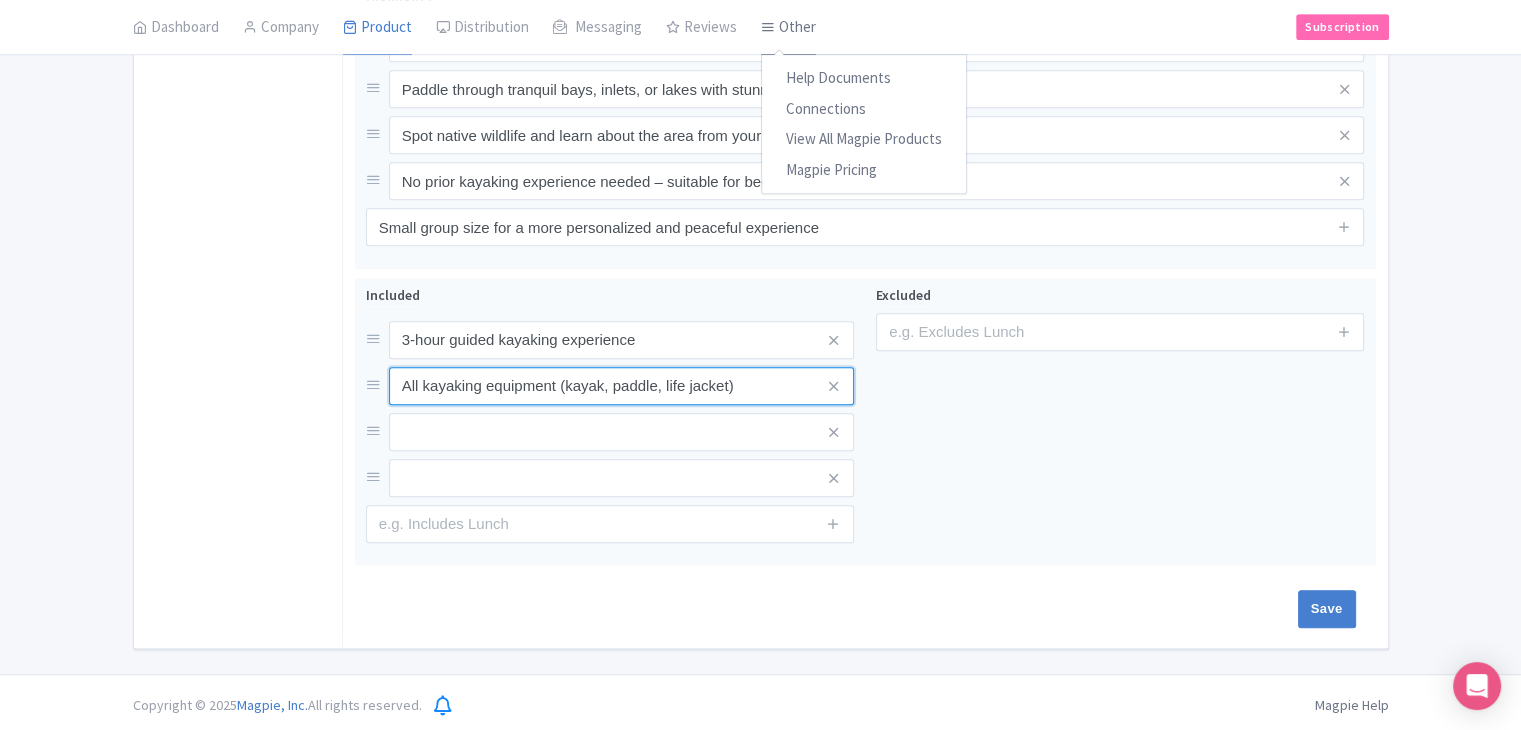 type on "All kayaking equipment (kayak, paddle, life jacket)" 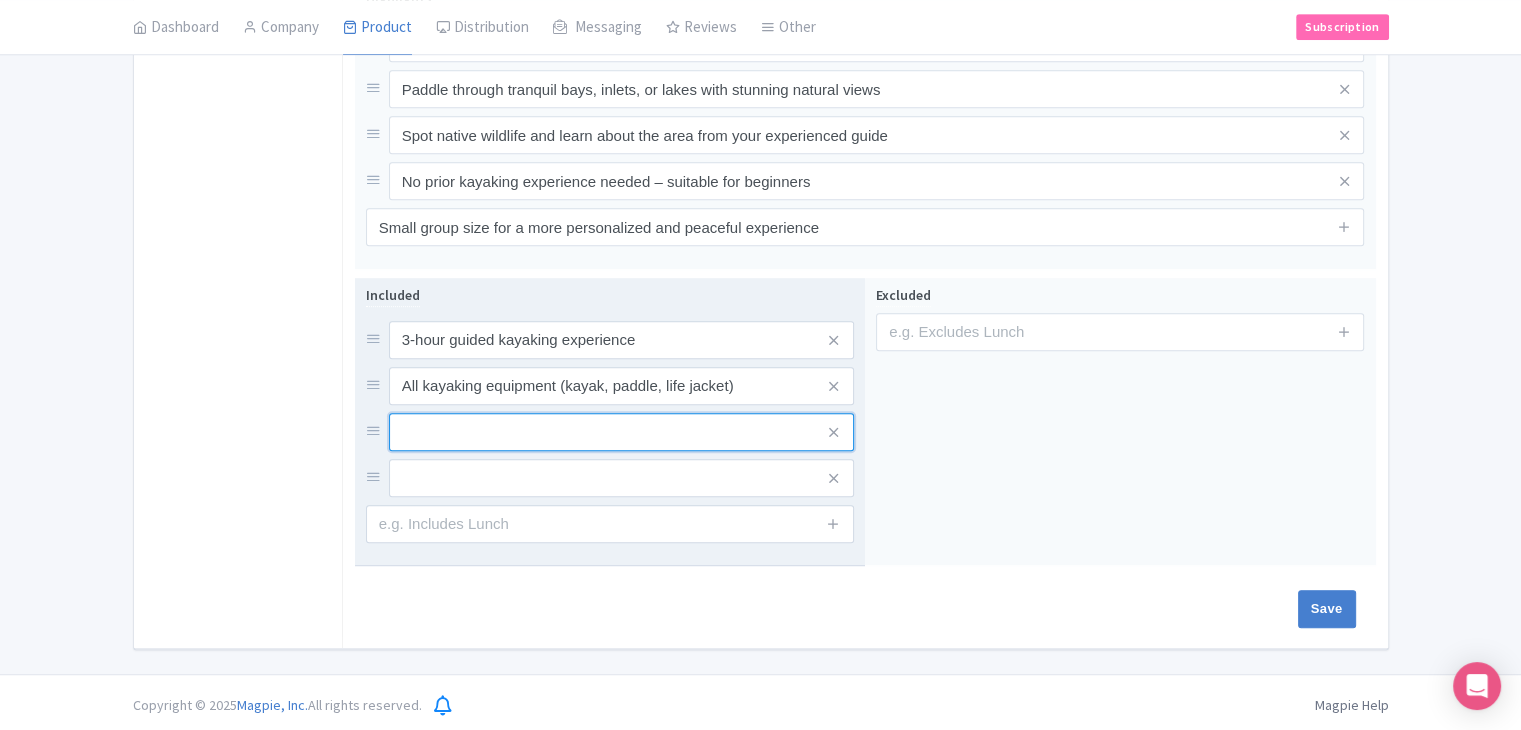 click at bounding box center (621, 340) 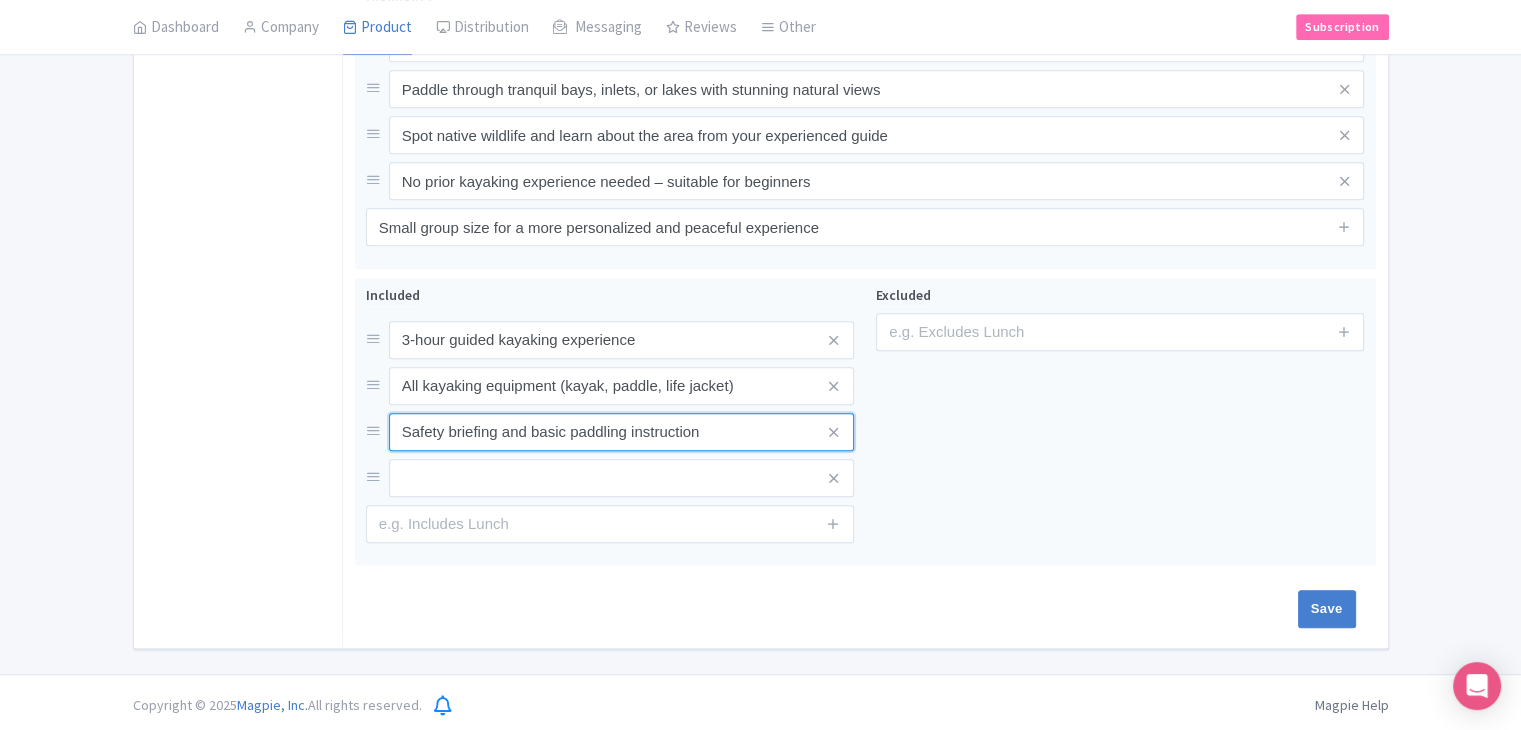 type on "Safety briefing and basic paddling instruction" 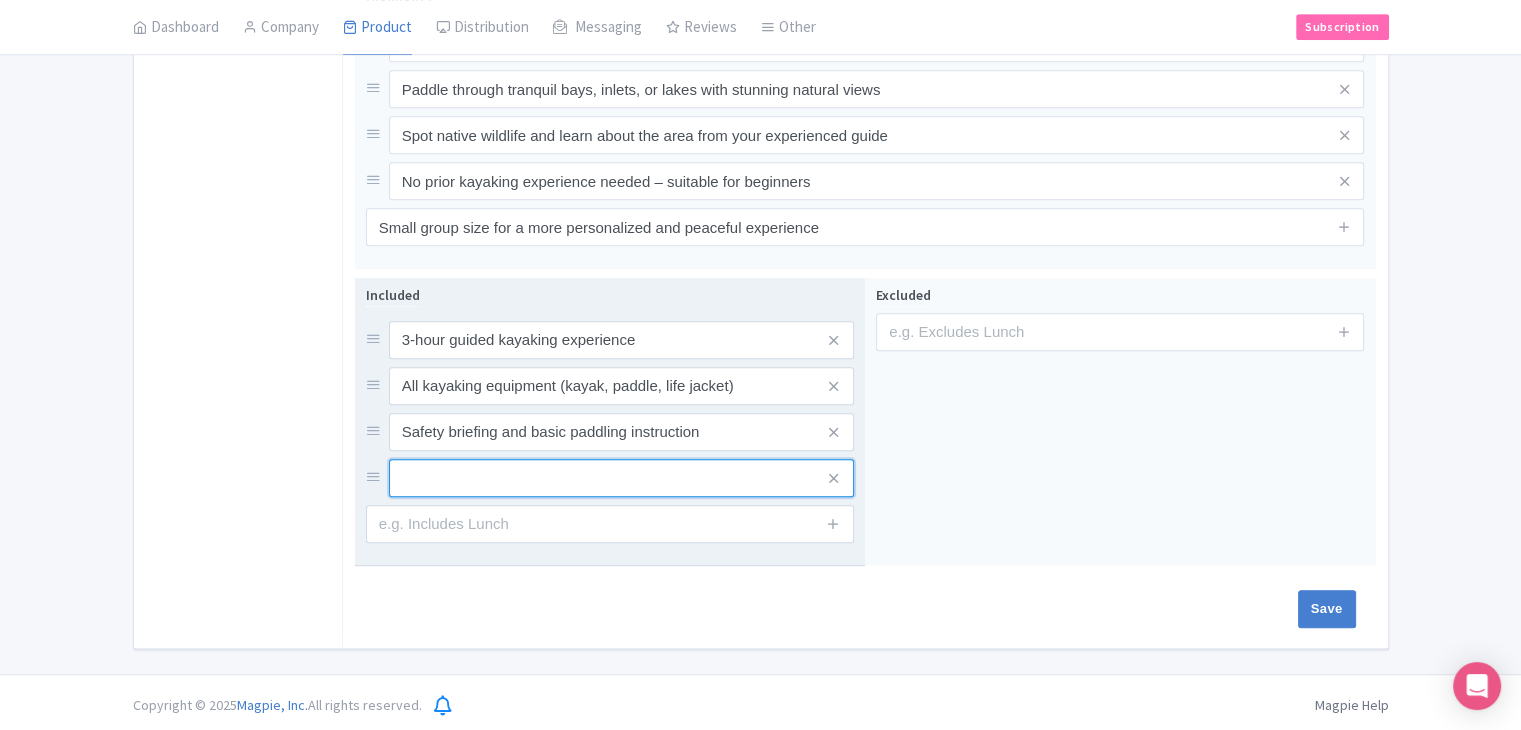click at bounding box center [621, 340] 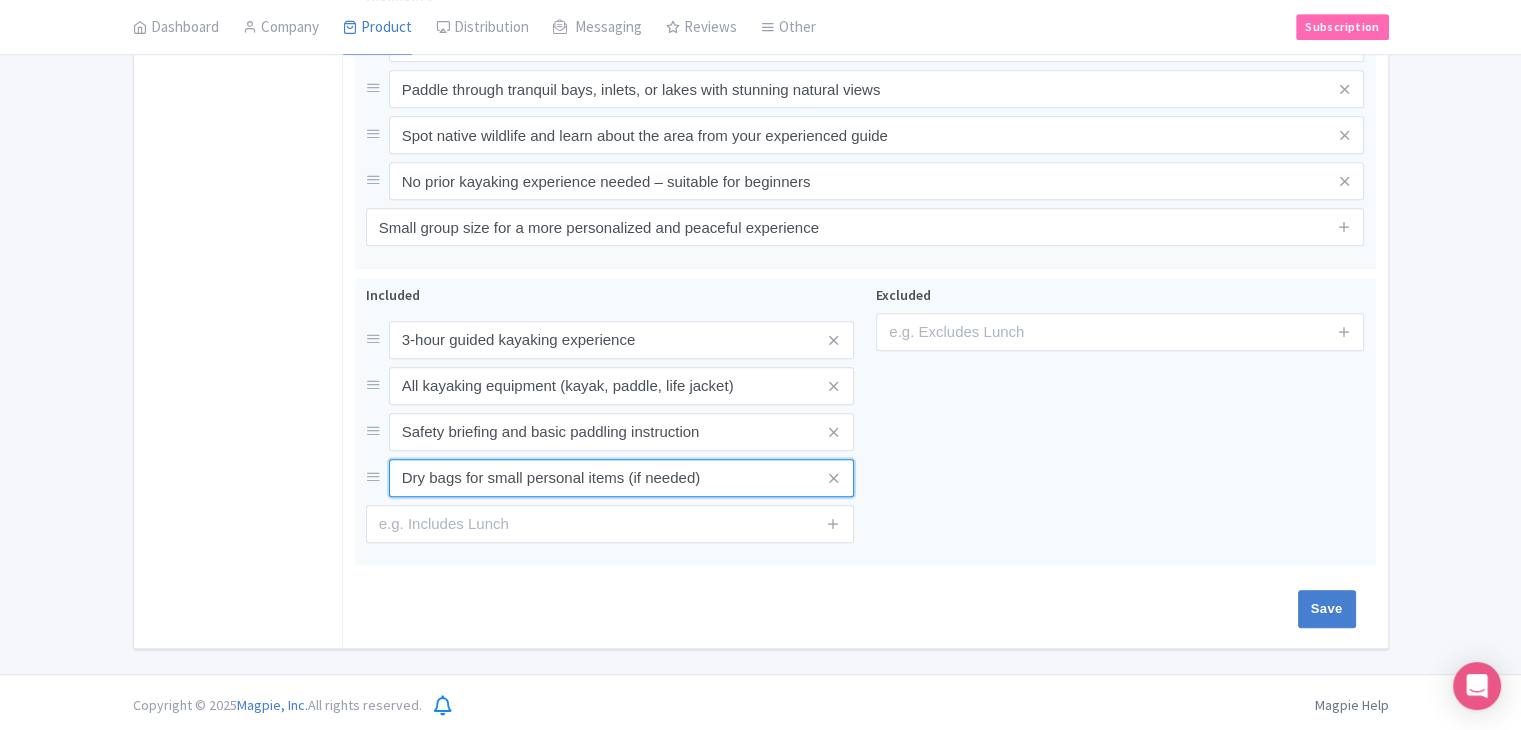 type on "Dry bags for small personal items (if needed)" 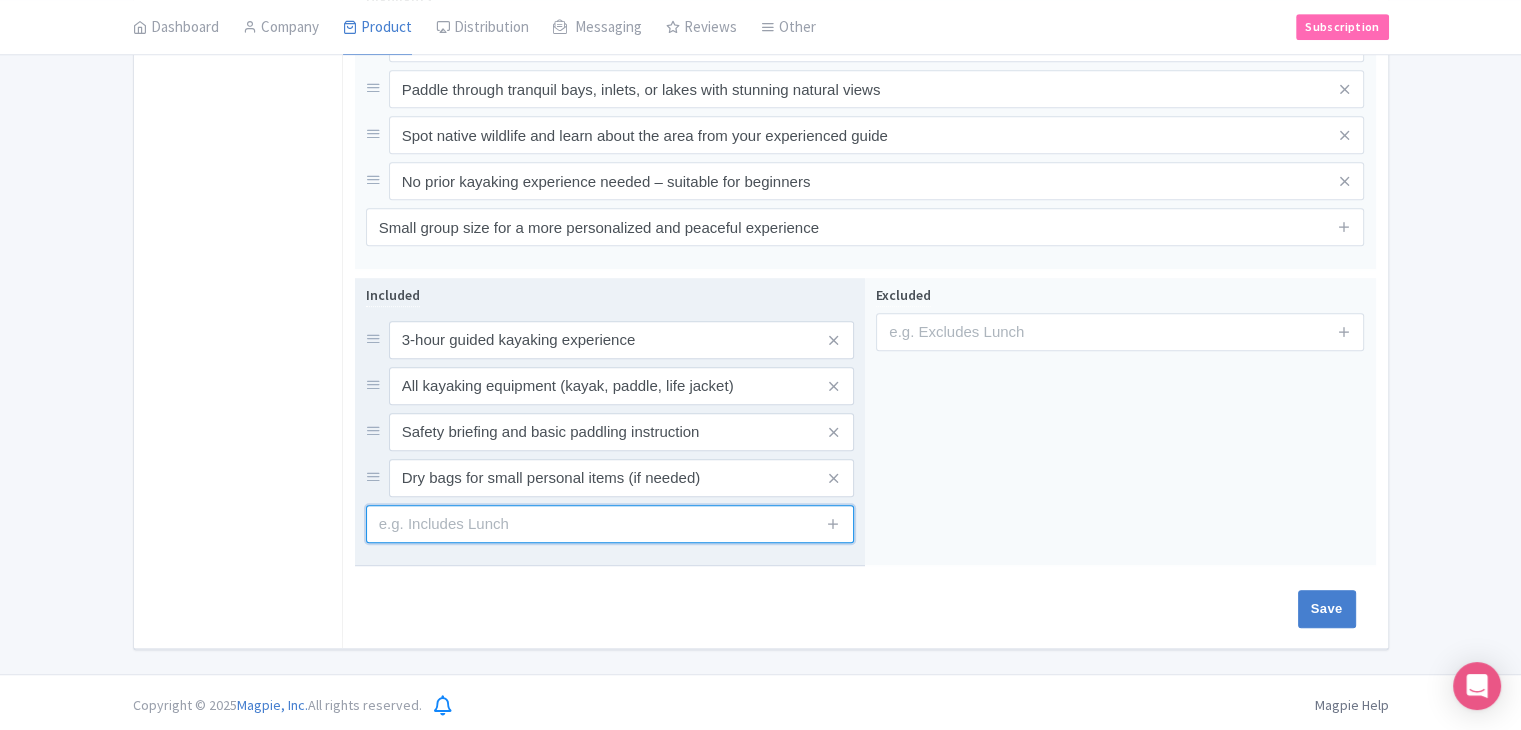 click at bounding box center [610, 524] 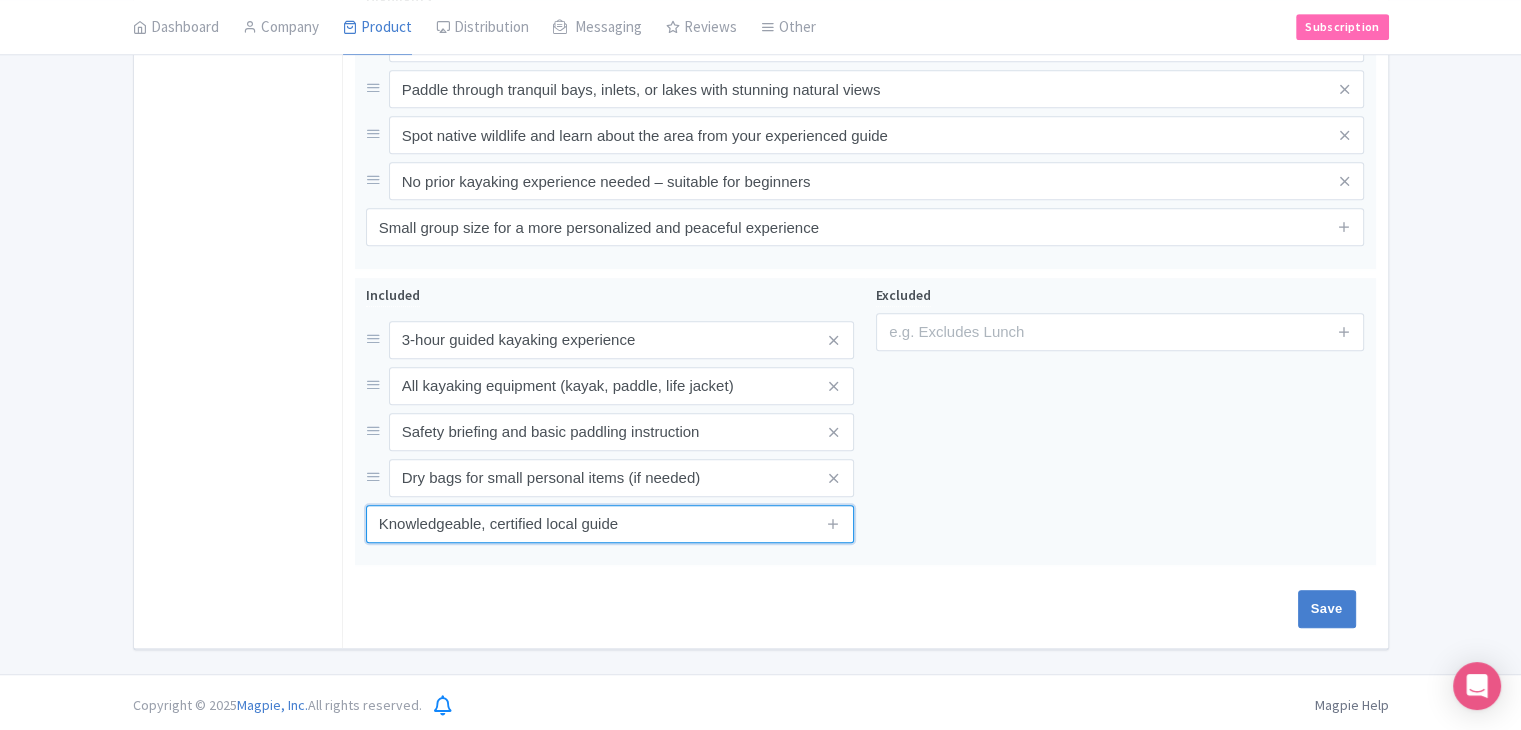 type on "Knowledgeable, certified local guide" 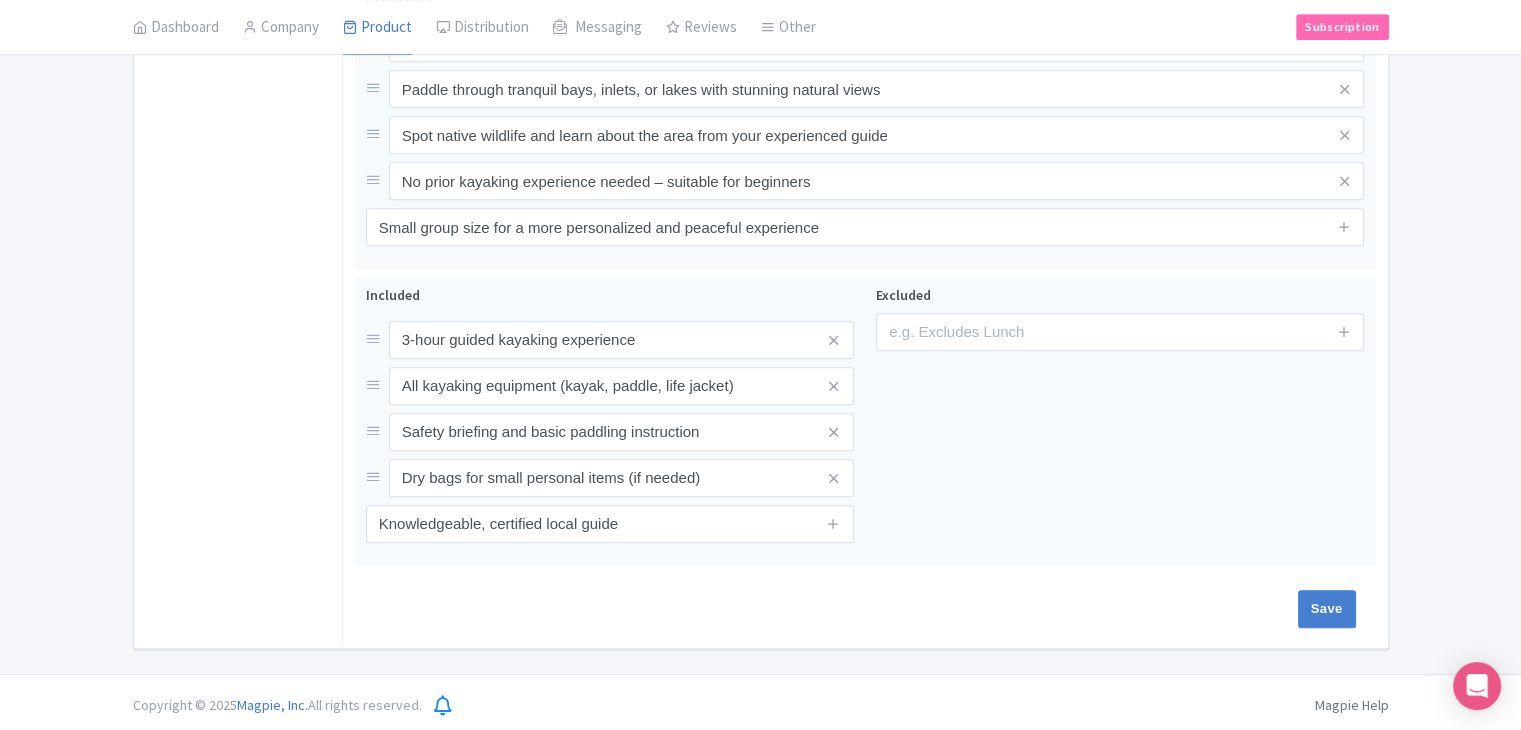 click on "Included 3-hour guided kayaking experience All kayaking equipment (kayak, paddle, life jacket) Safety briefing and basic paddling instruction Dry bags for small personal items (if needed) Knowledgeable, certified local guide
Excluded" at bounding box center (865, 426) 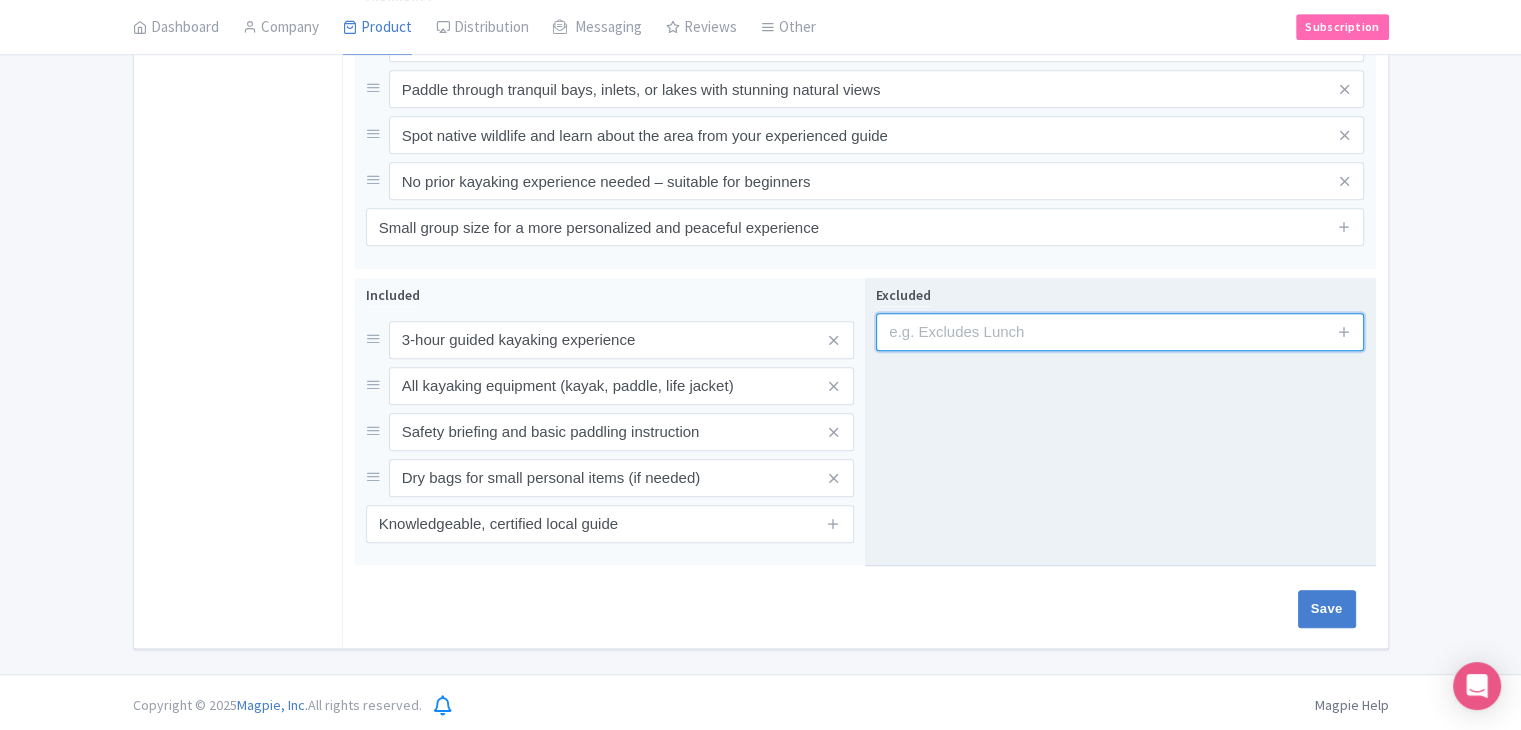 click at bounding box center (1120, 332) 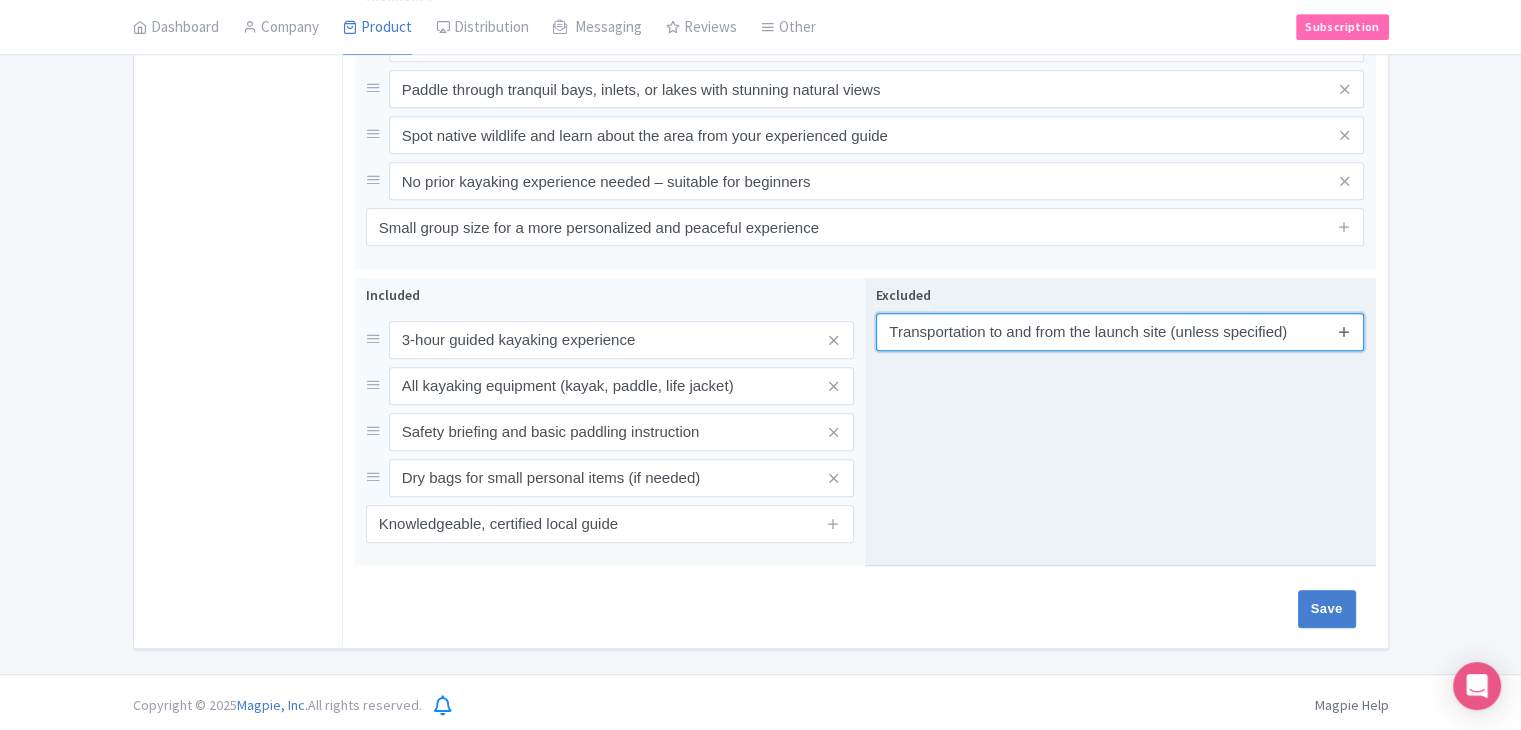 type on "Transportation to and from the launch site (unless specified)" 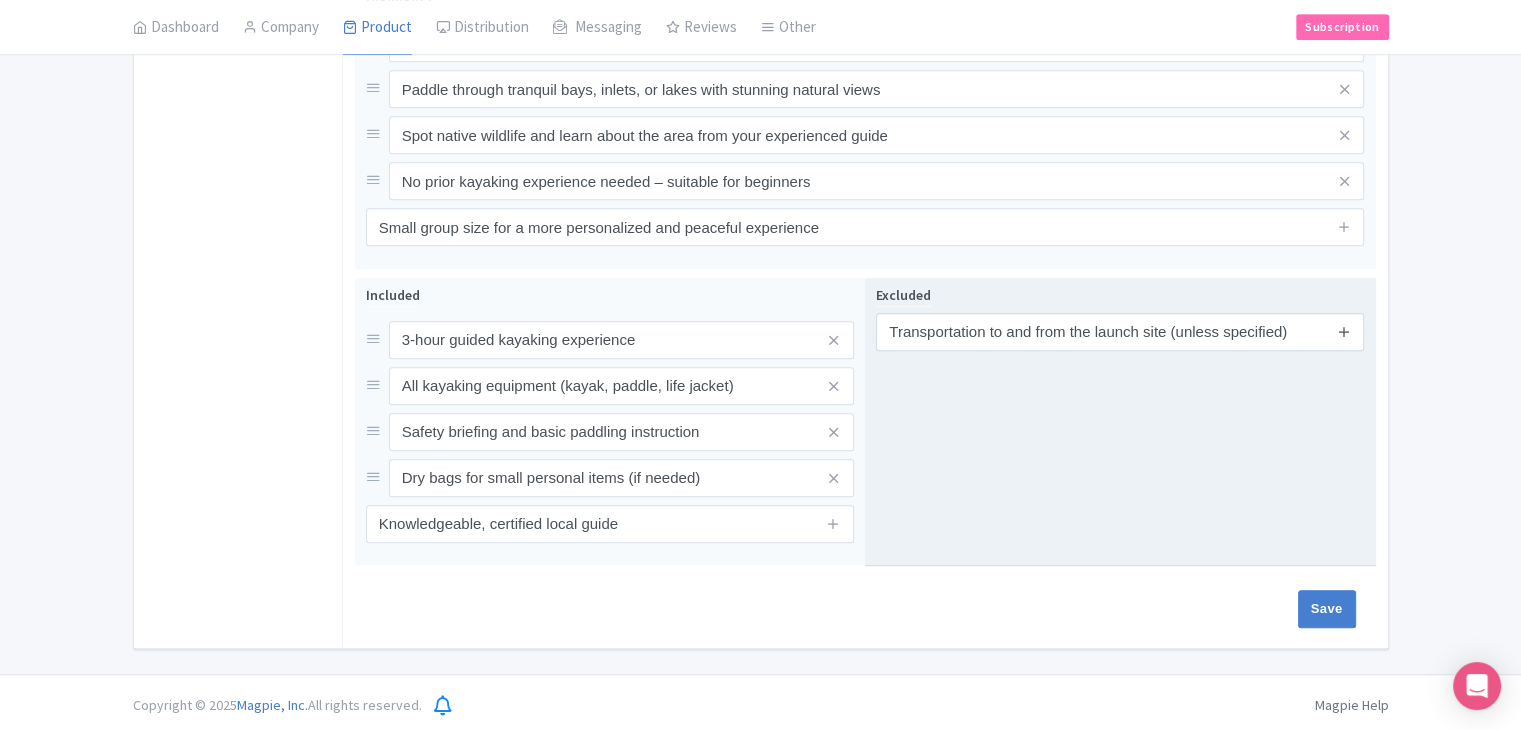 click at bounding box center (1344, 331) 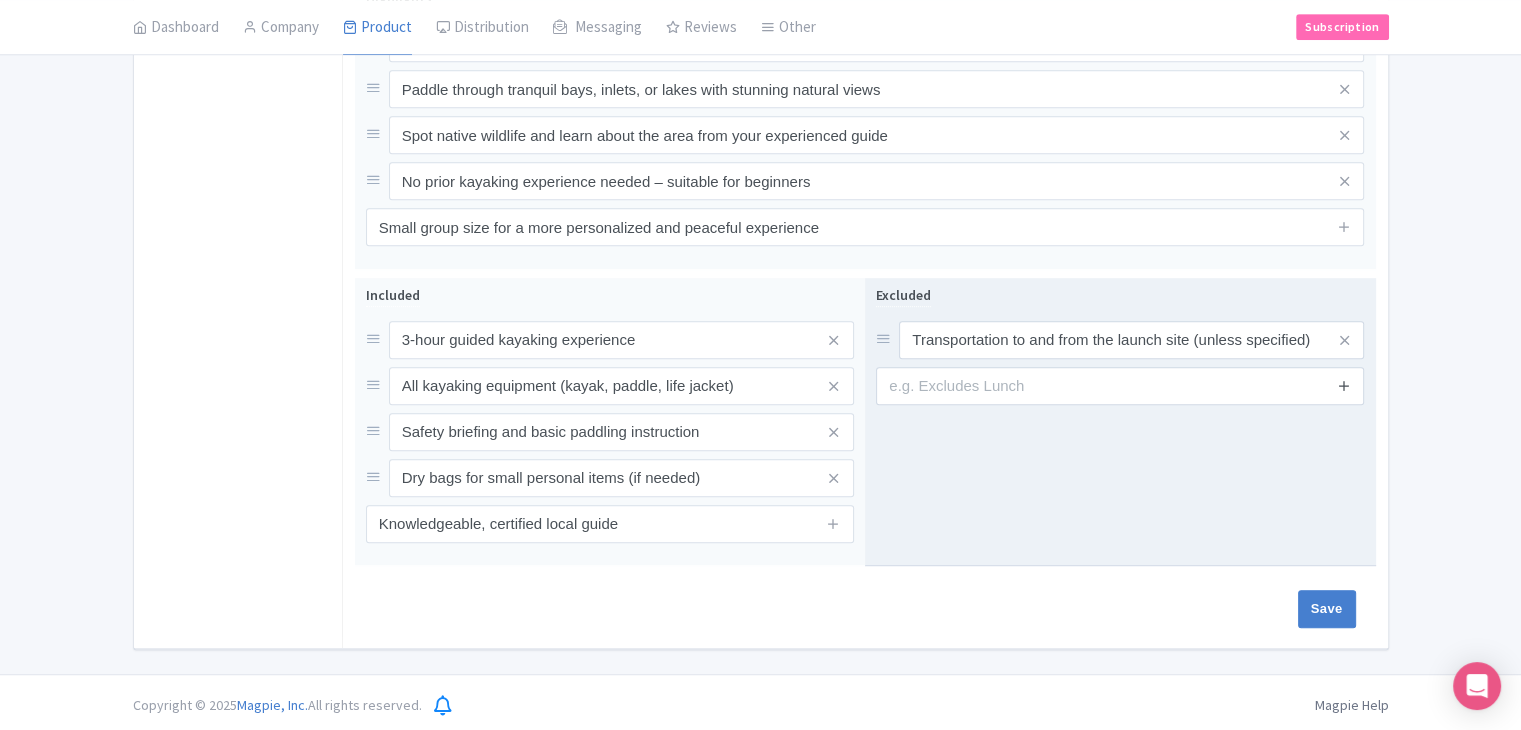 click at bounding box center [1344, 385] 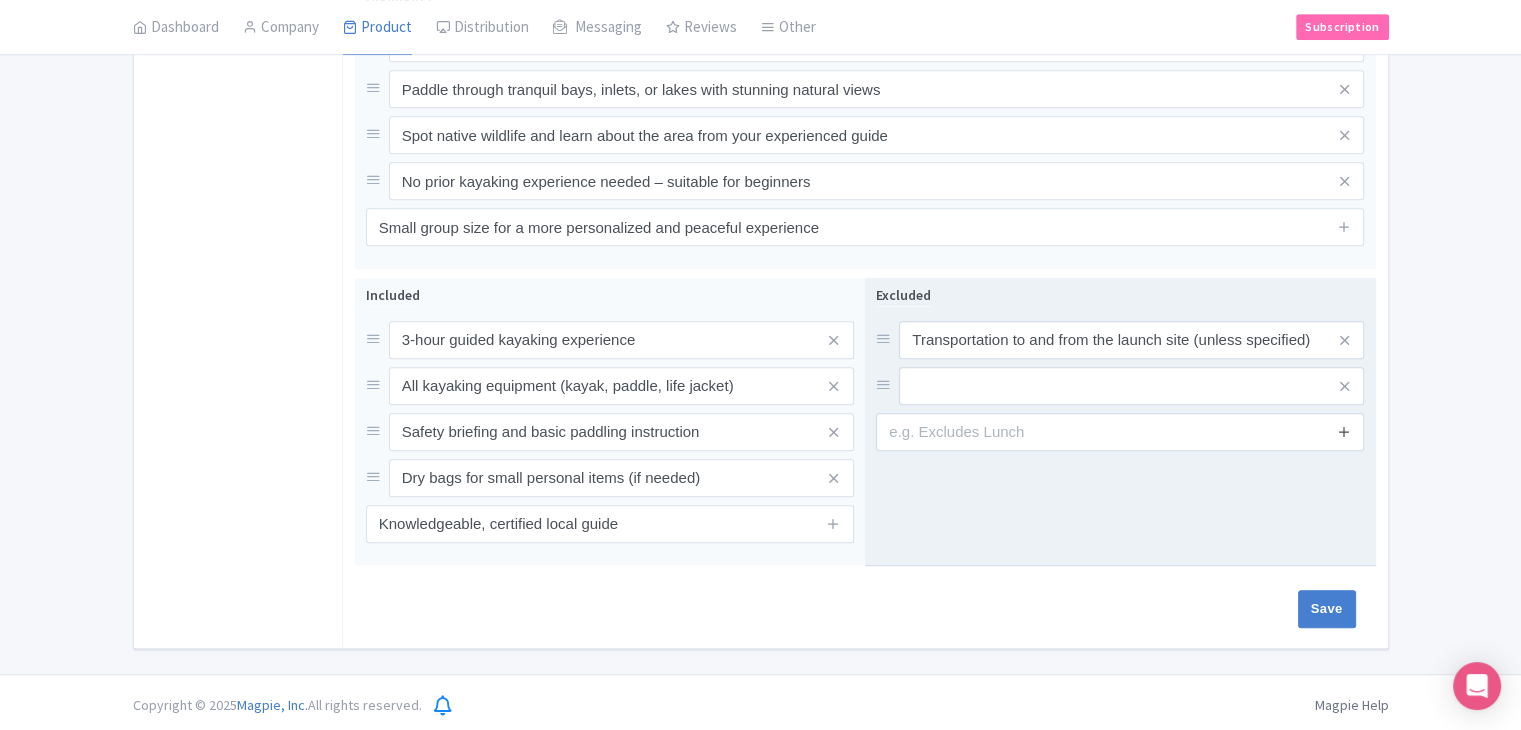 click at bounding box center [1344, 431] 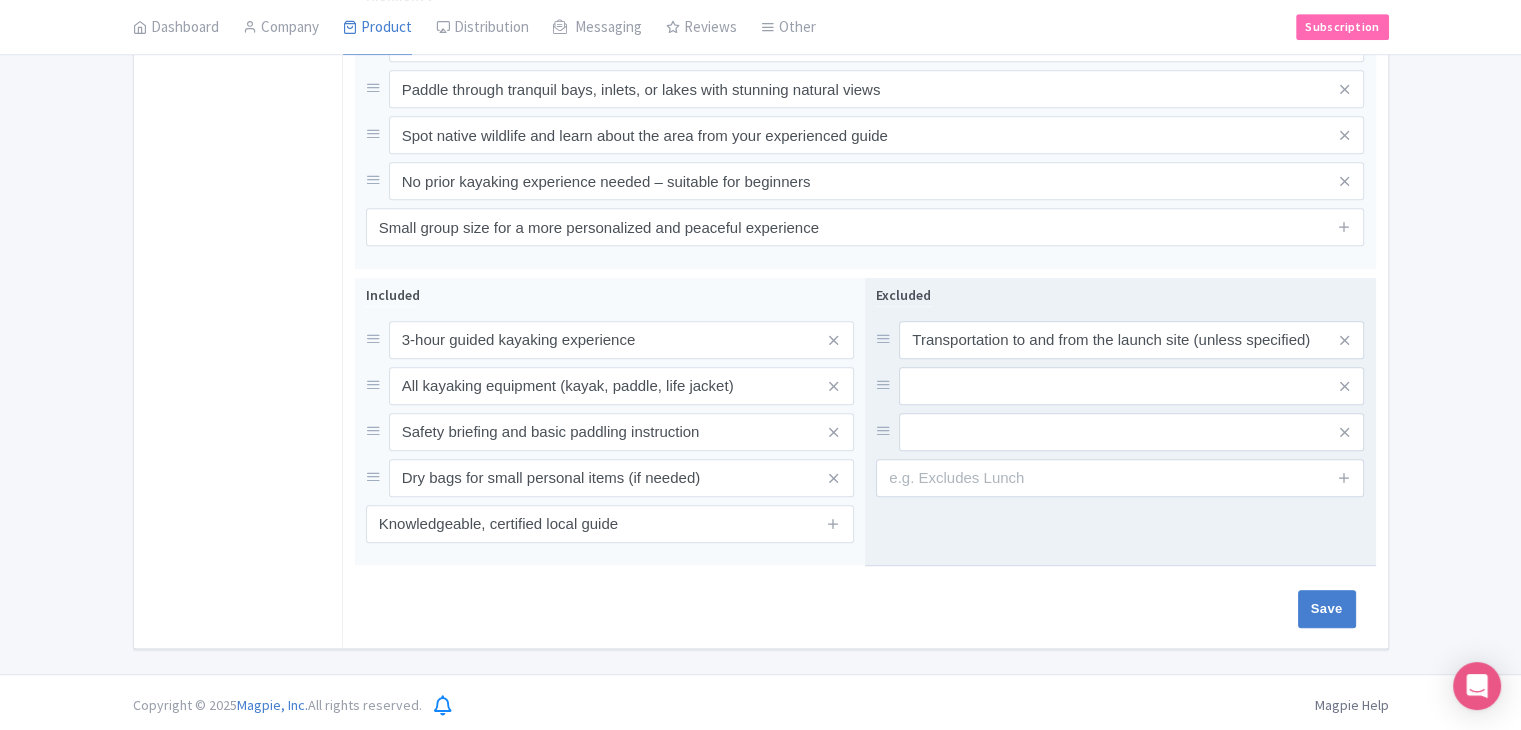 drag, startPoint x: 955, startPoint y: 289, endPoint x: 955, endPoint y: 324, distance: 35 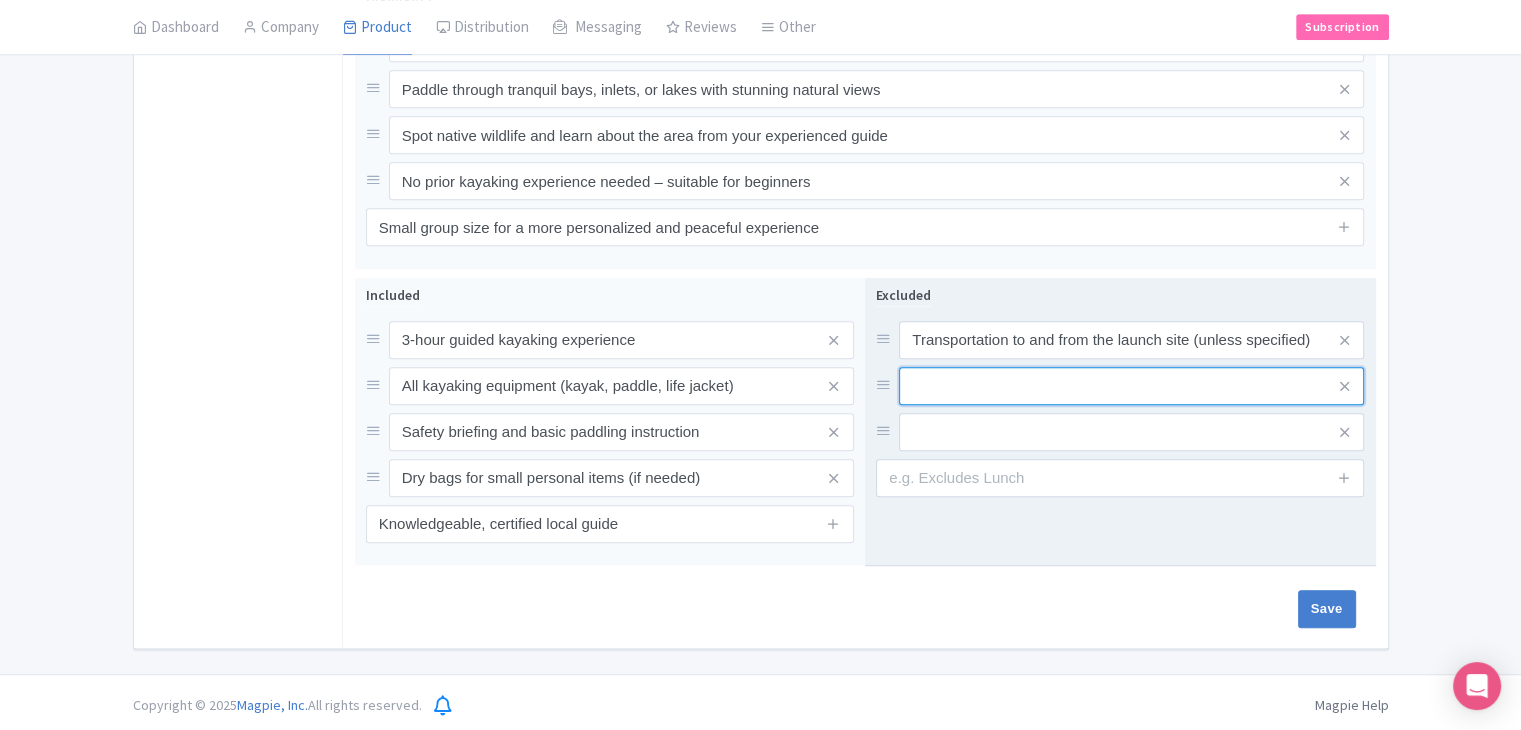 click at bounding box center (1131, 340) 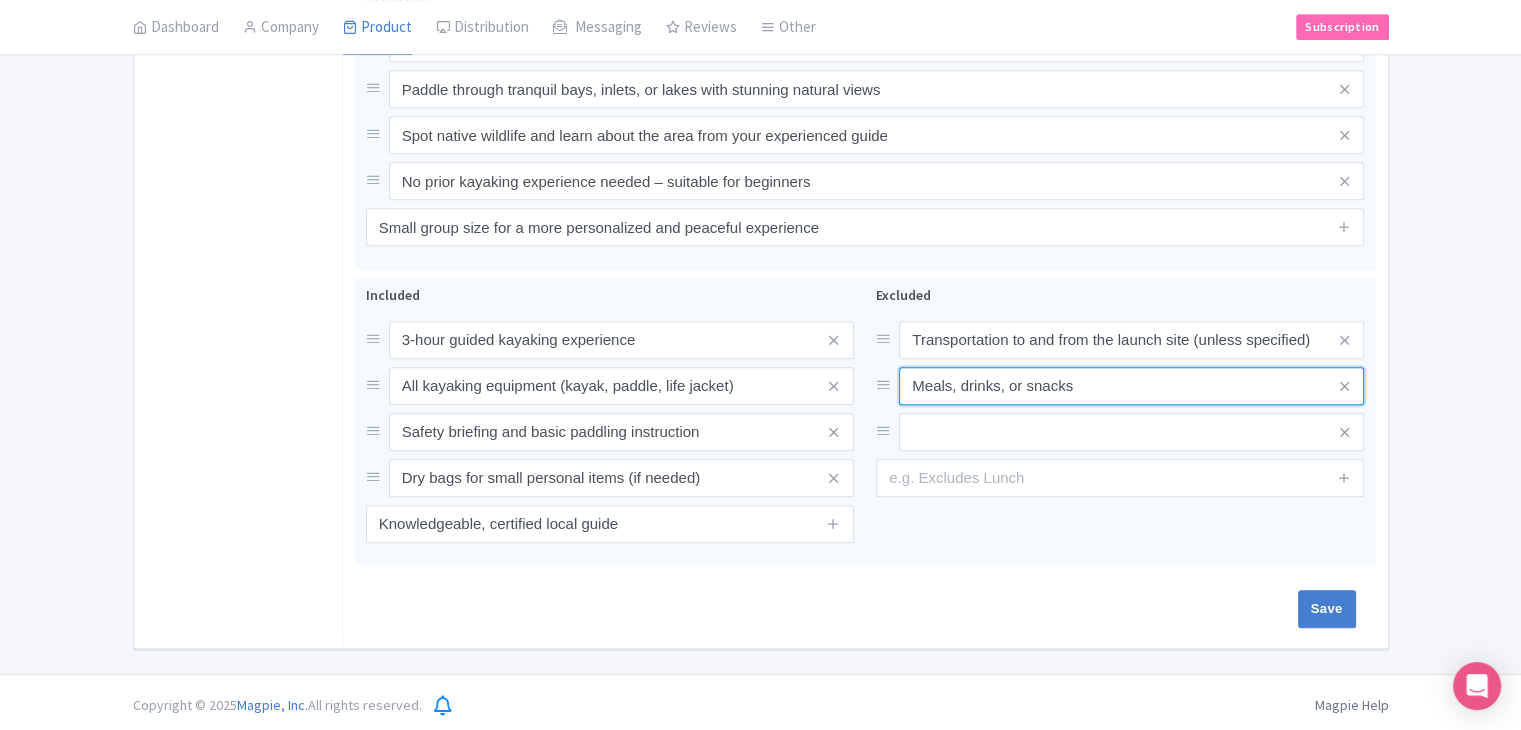 type on "Meals, drinks, or snacks" 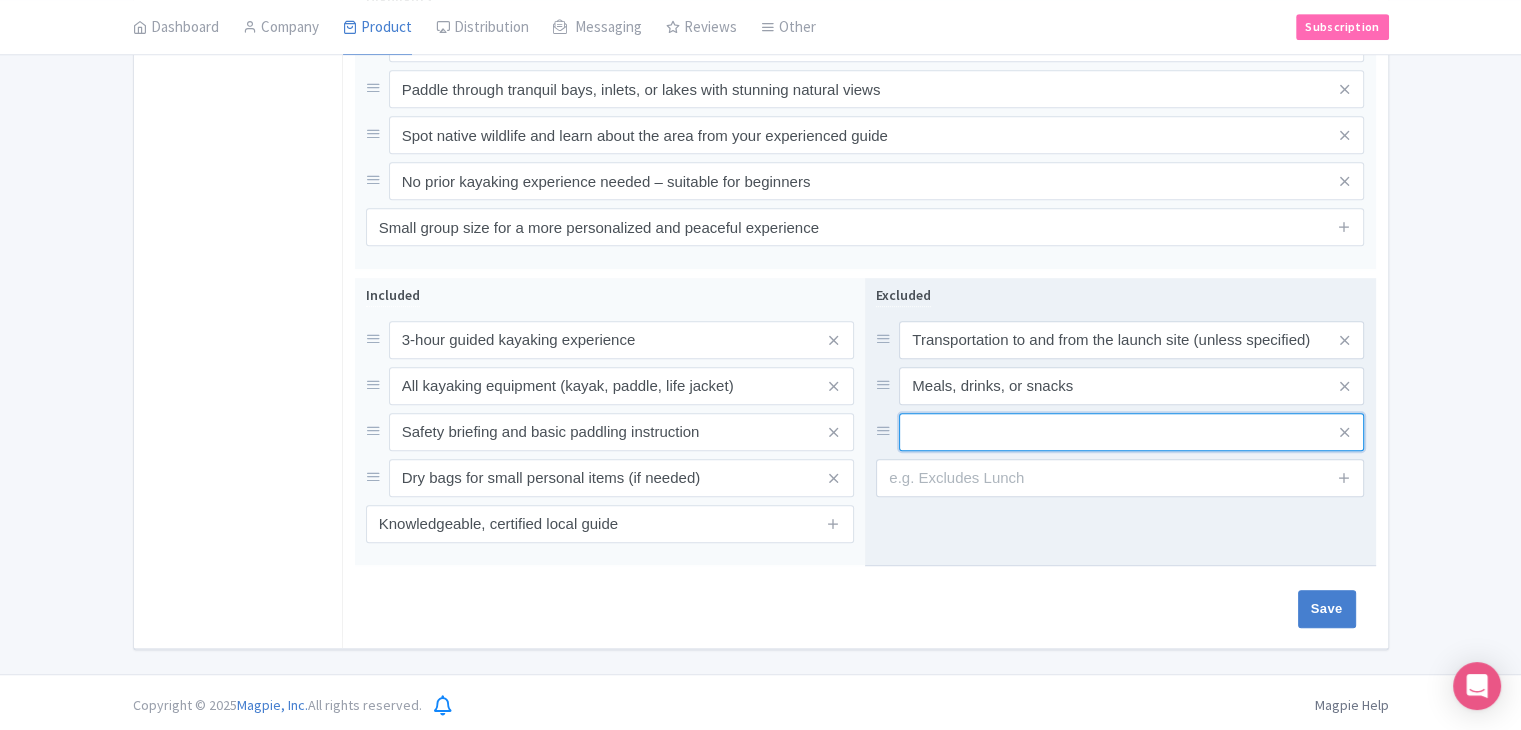 drag, startPoint x: 936, startPoint y: 445, endPoint x: 950, endPoint y: 446, distance: 14.035668 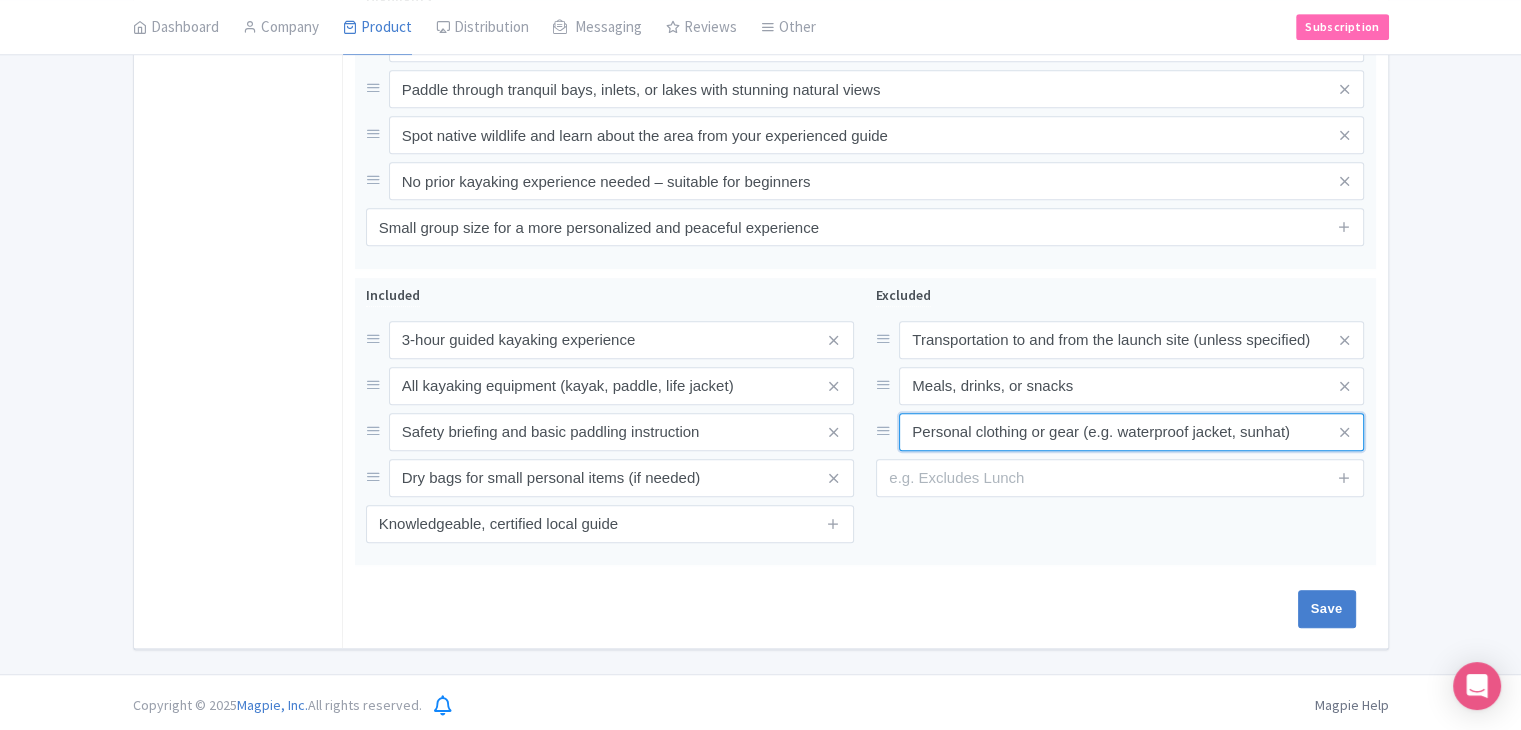 type on "Personal clothing or gear (e.g. waterproof jacket, sunhat)" 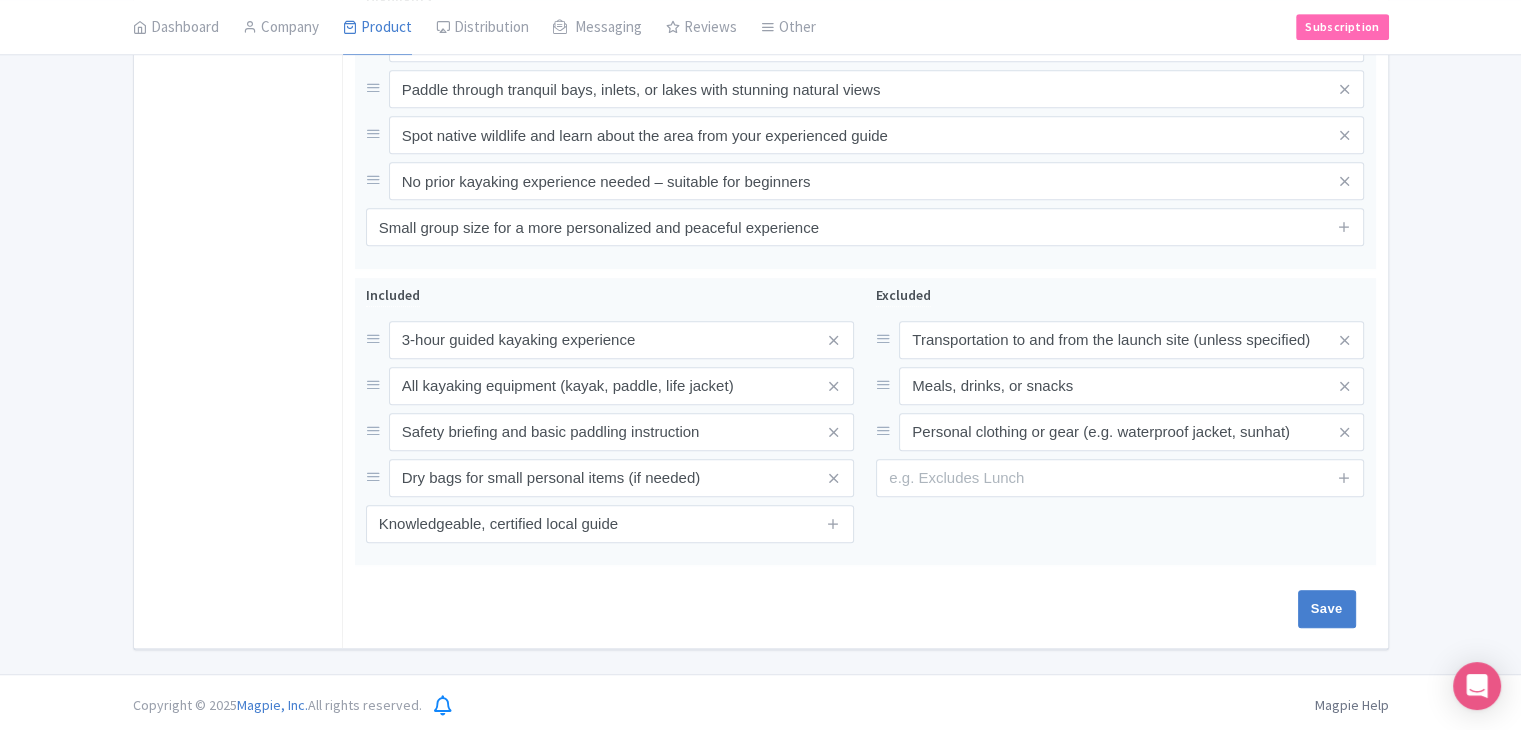 click on "Save" at bounding box center (861, 609) 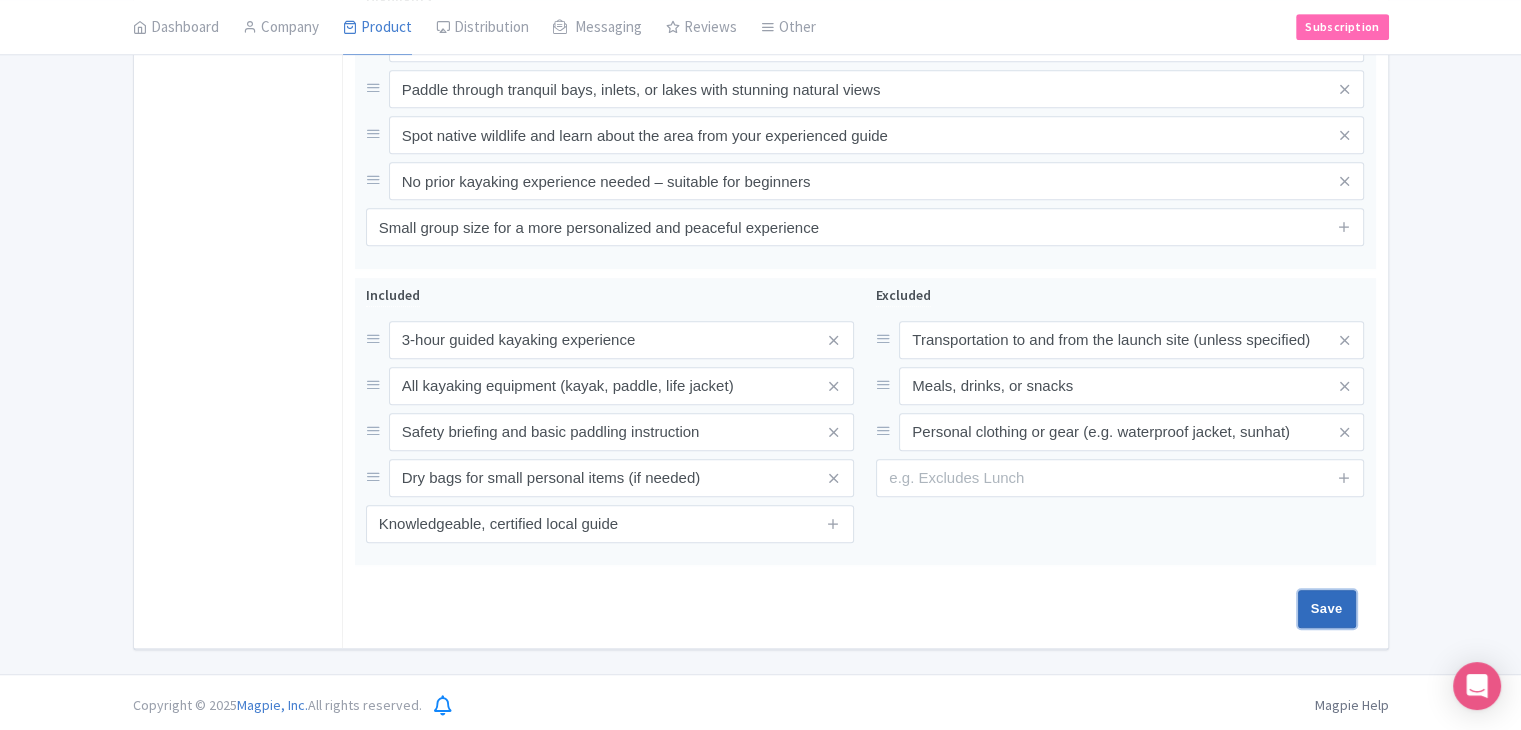 click on "Save" at bounding box center [1327, 609] 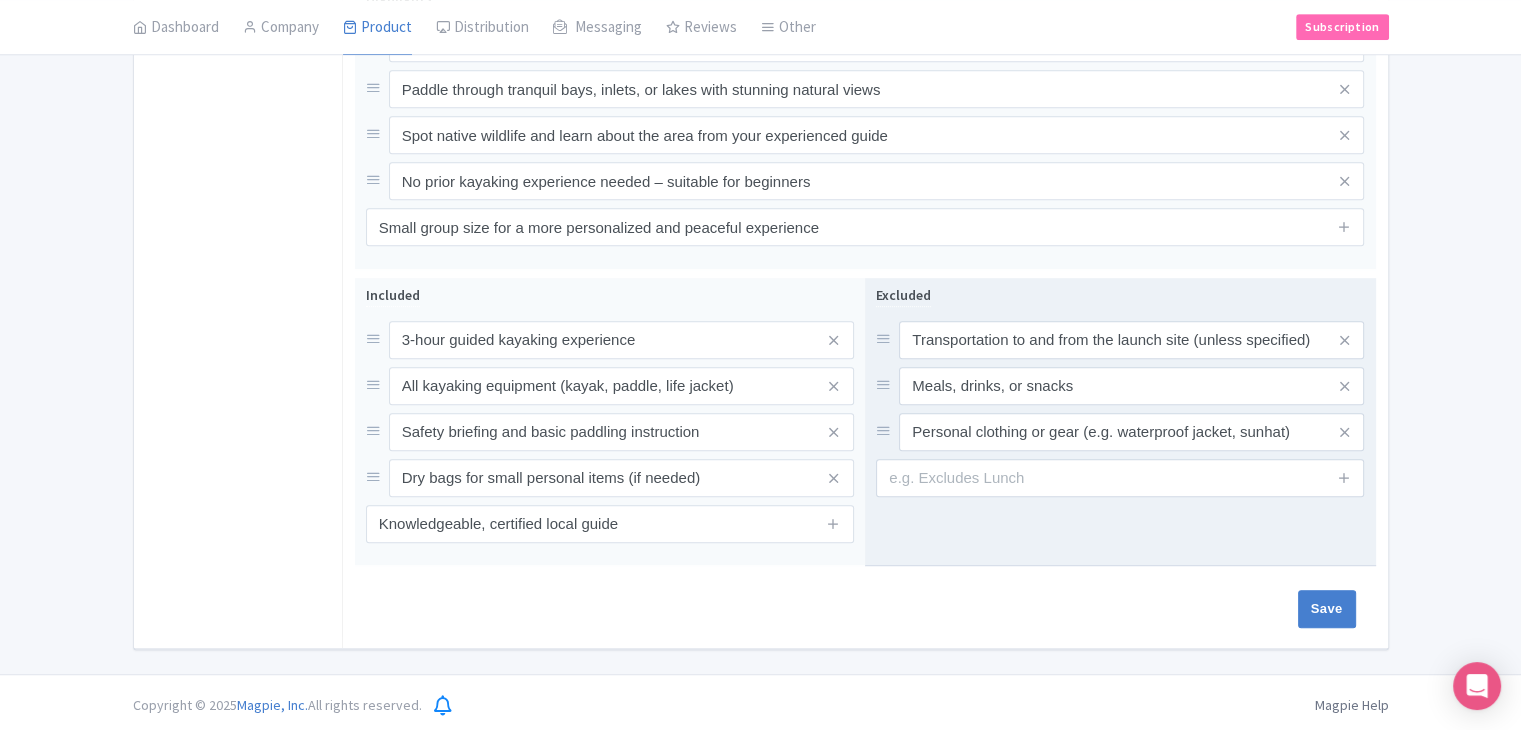 type on "Saving..." 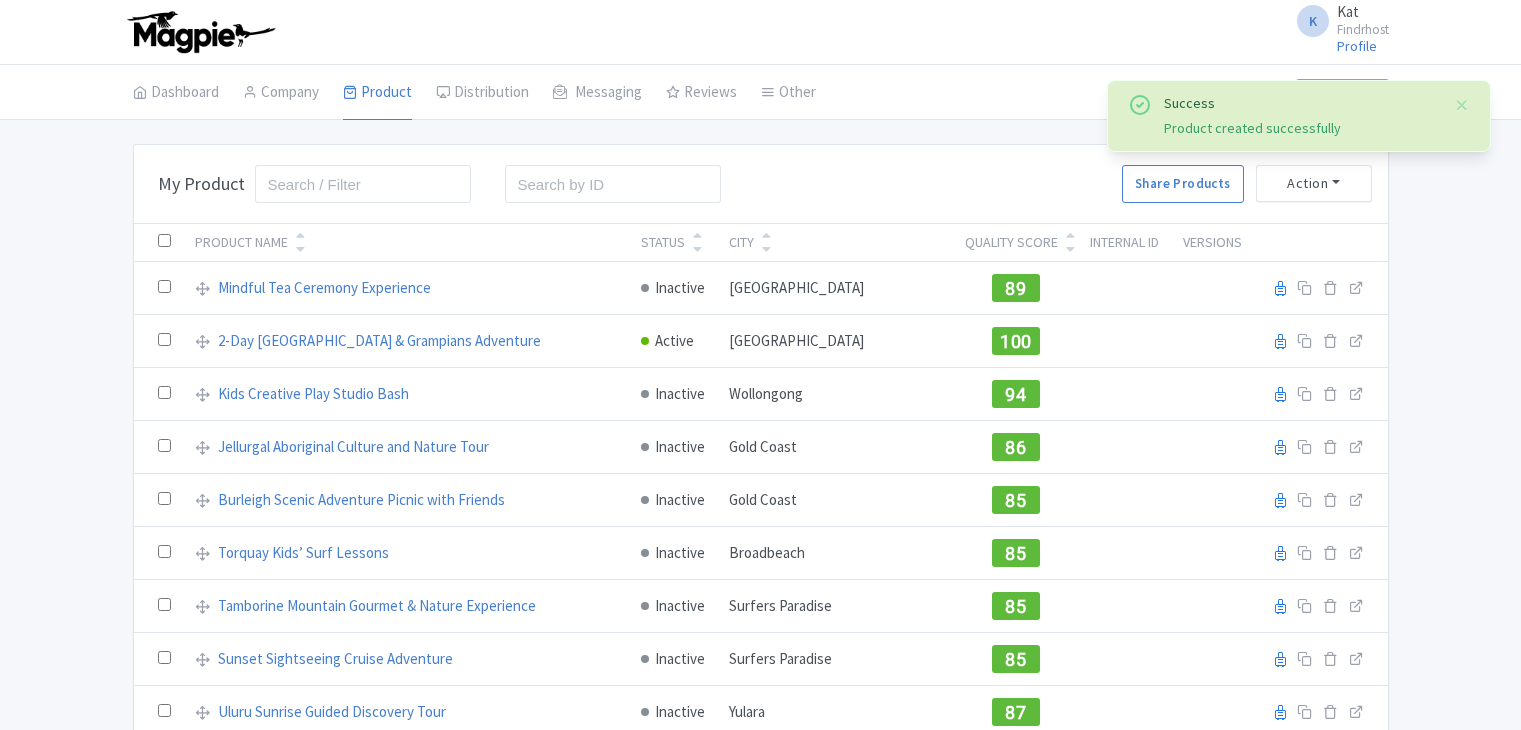 scroll, scrollTop: 0, scrollLeft: 0, axis: both 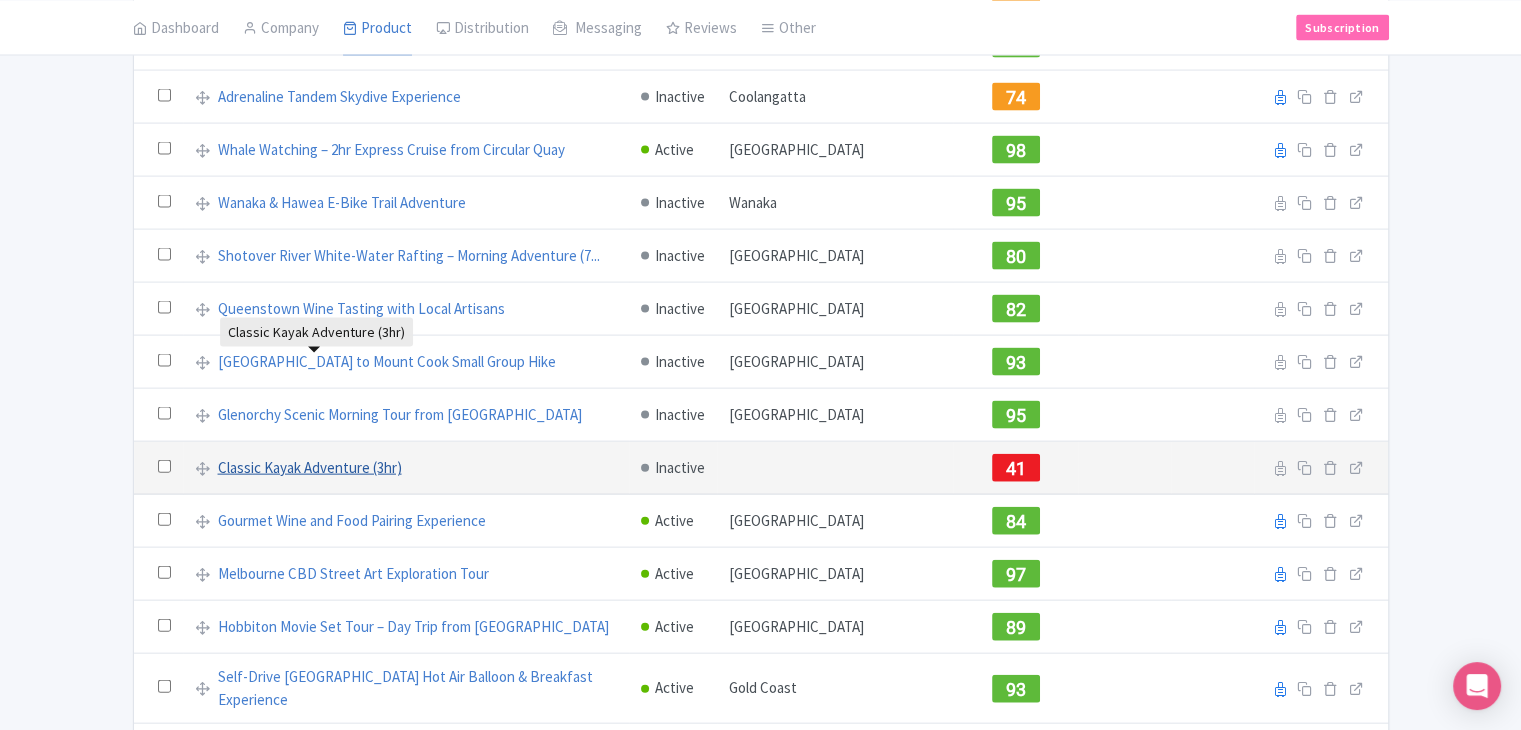 click on "Classic Kayak Adventure (3hr)" at bounding box center [310, 468] 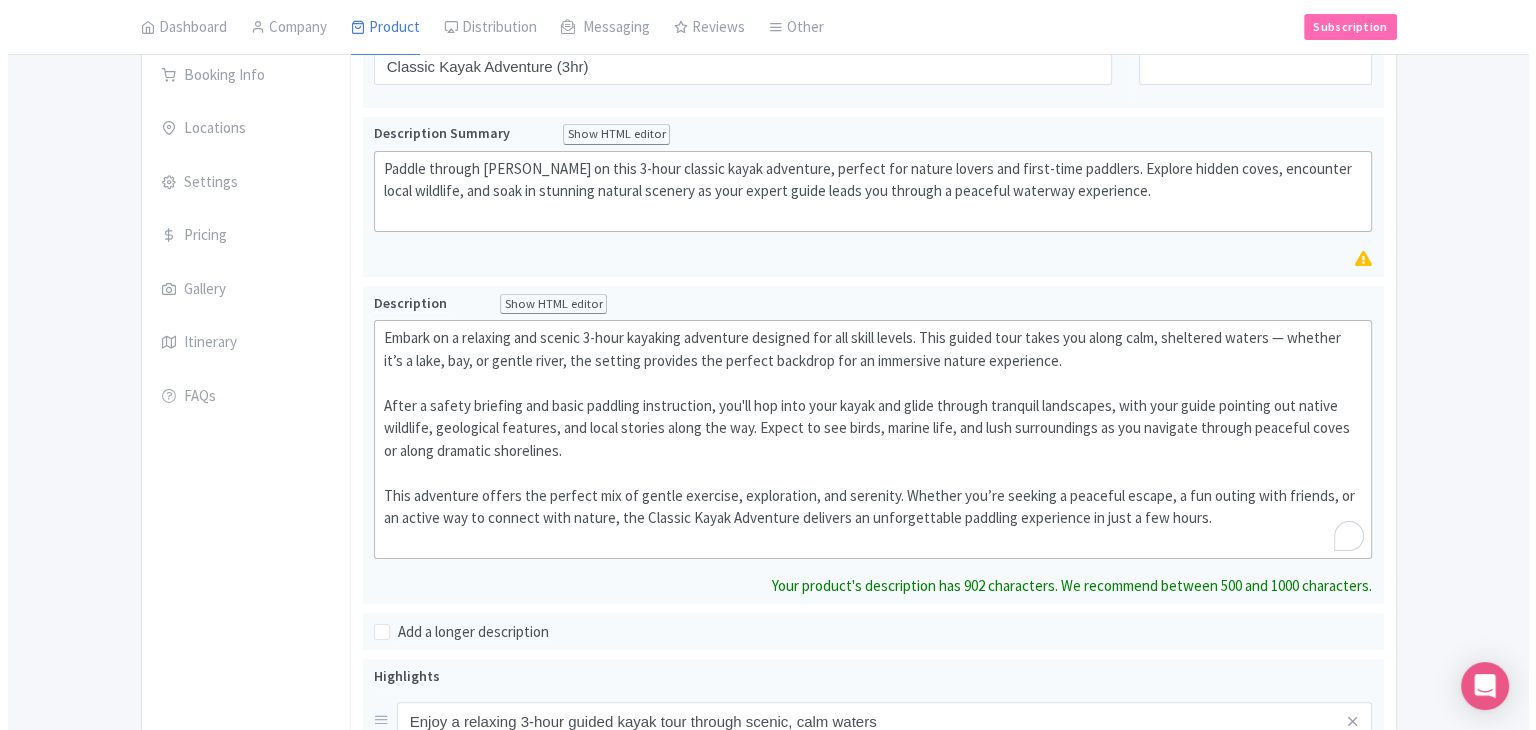 scroll, scrollTop: 200, scrollLeft: 0, axis: vertical 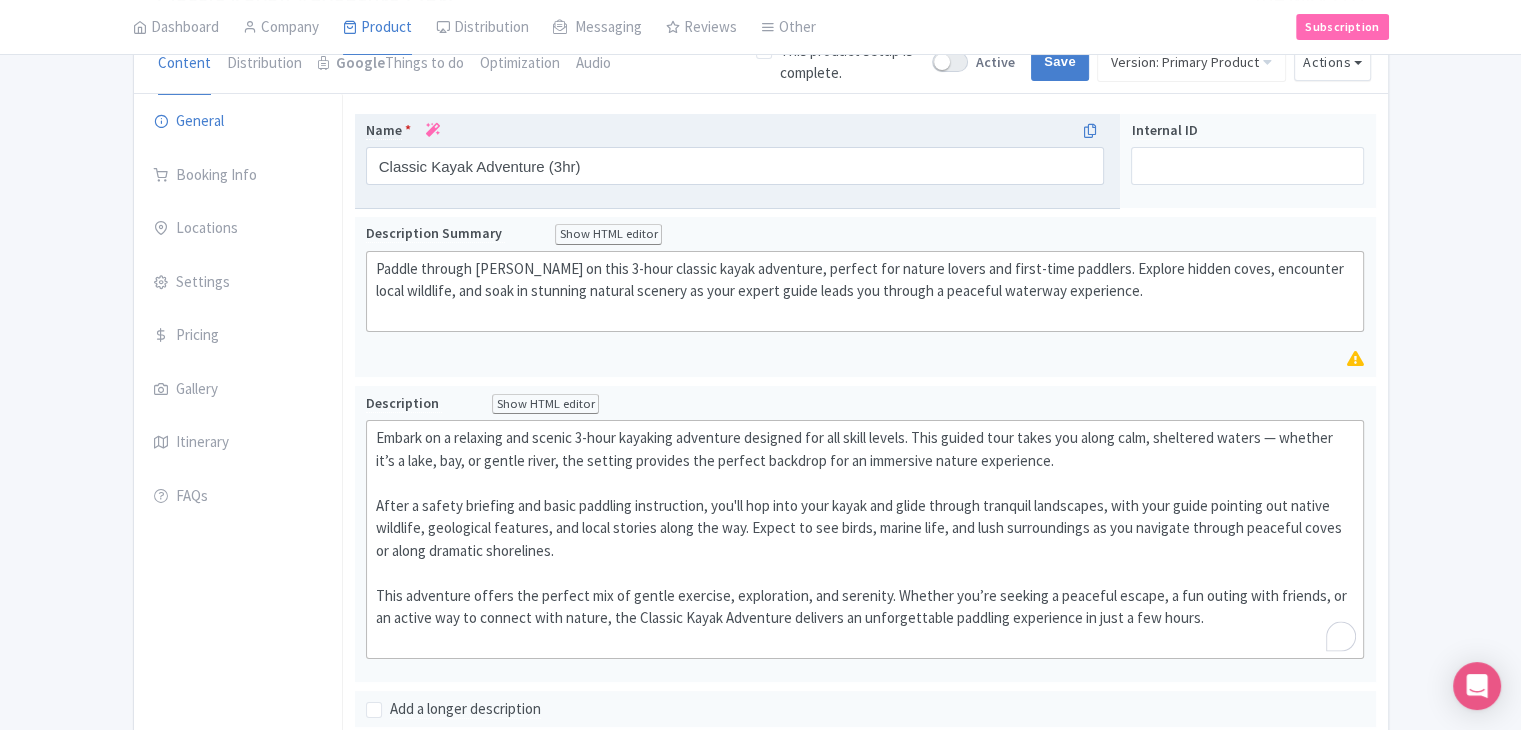 click at bounding box center [433, 130] 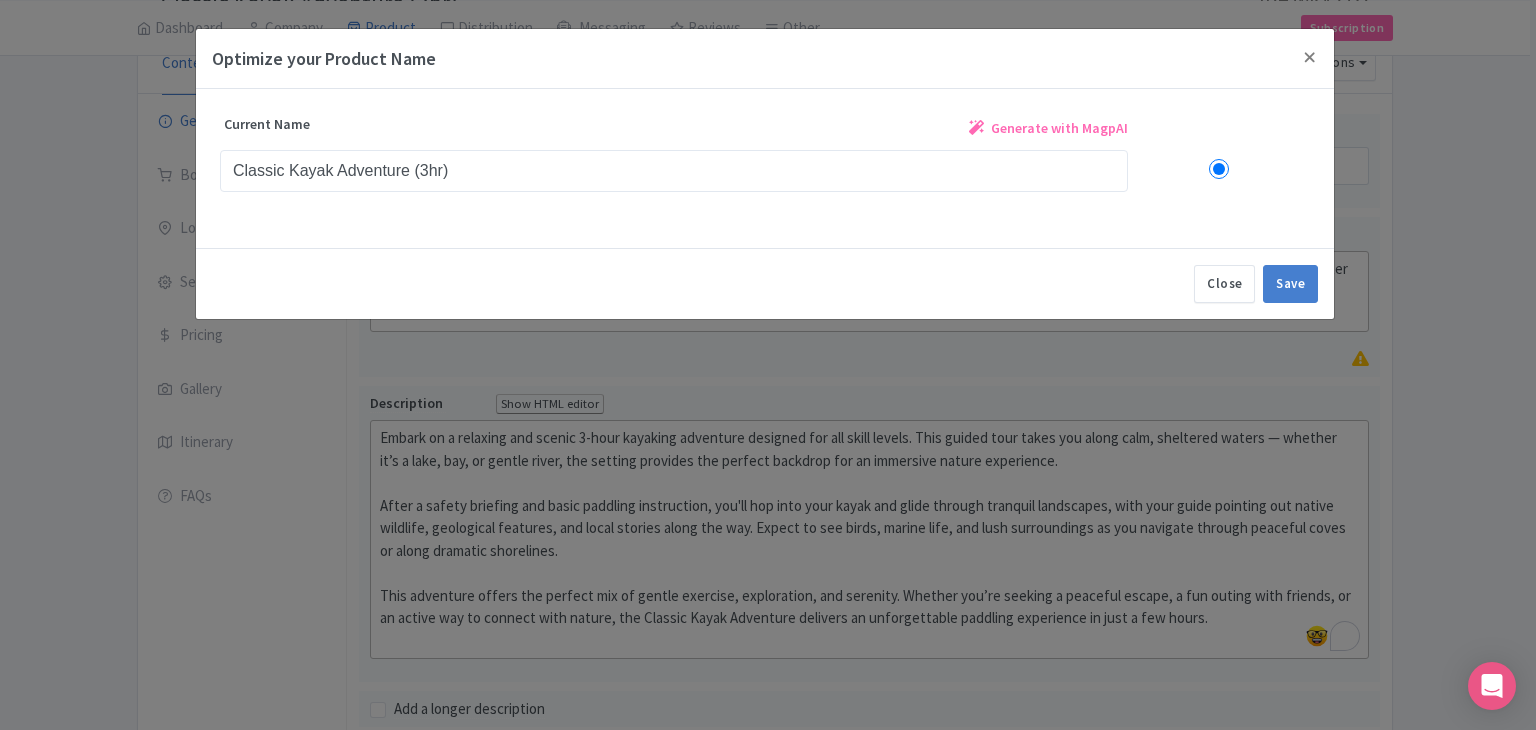 click on "Generate with MagpAI" at bounding box center (1059, 128) 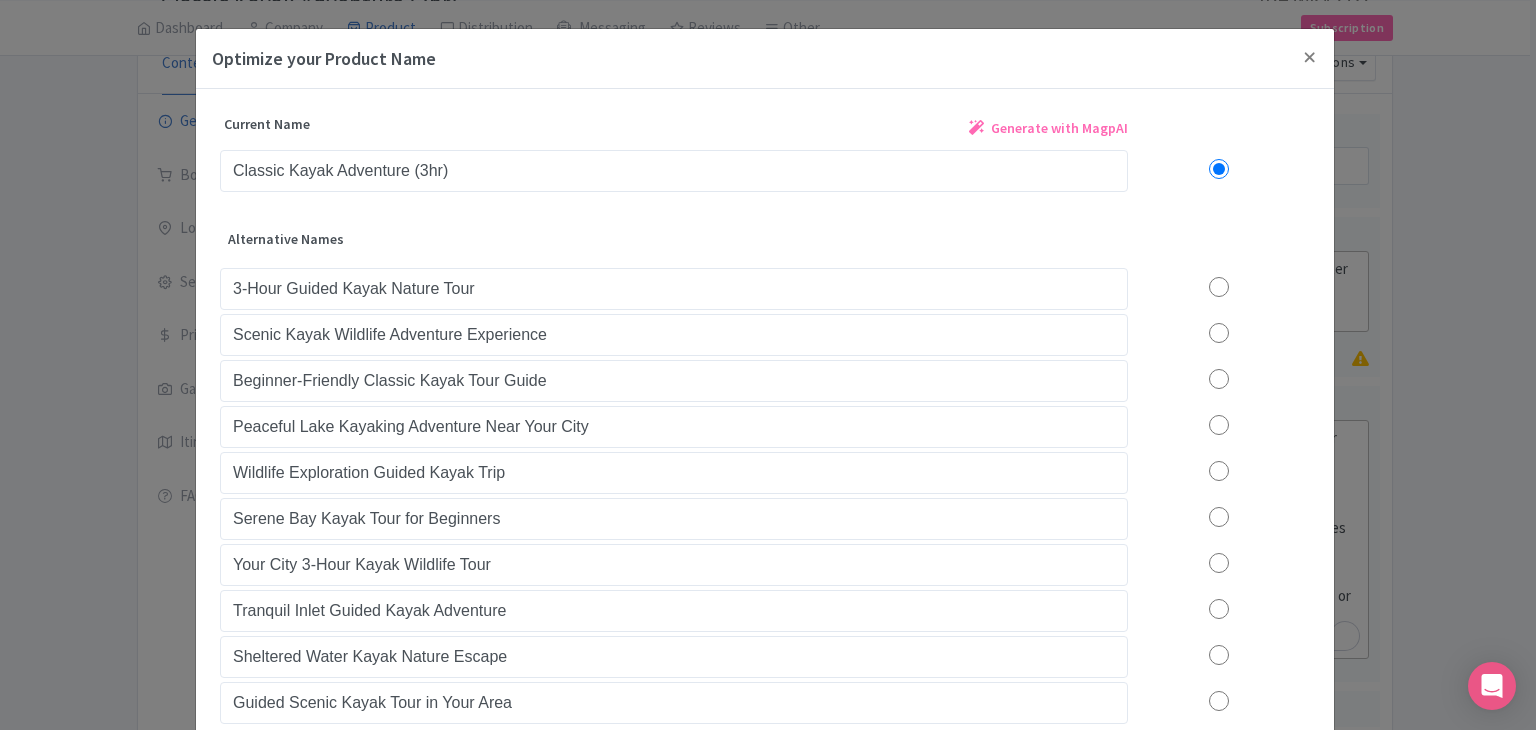 click at bounding box center (1219, 287) 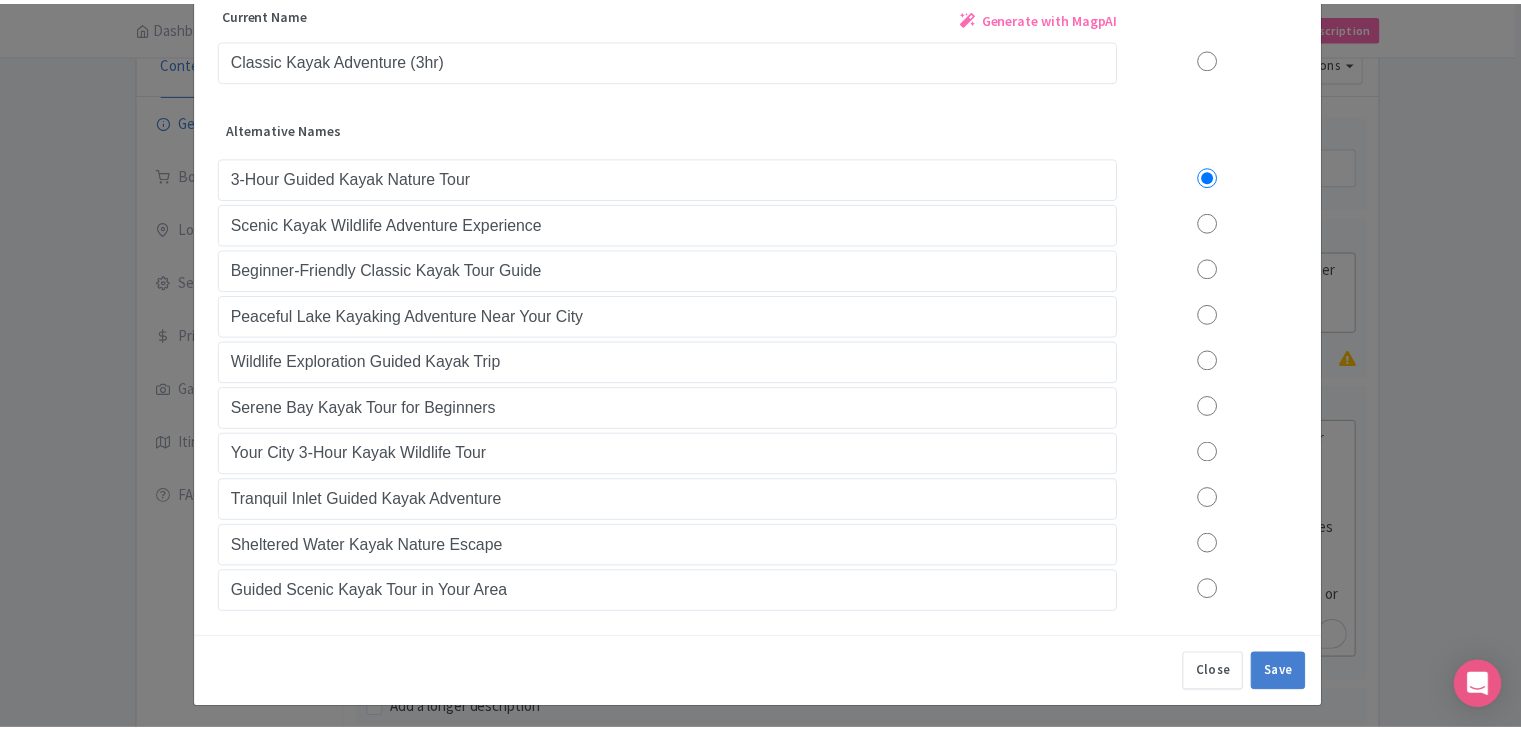 scroll, scrollTop: 112, scrollLeft: 0, axis: vertical 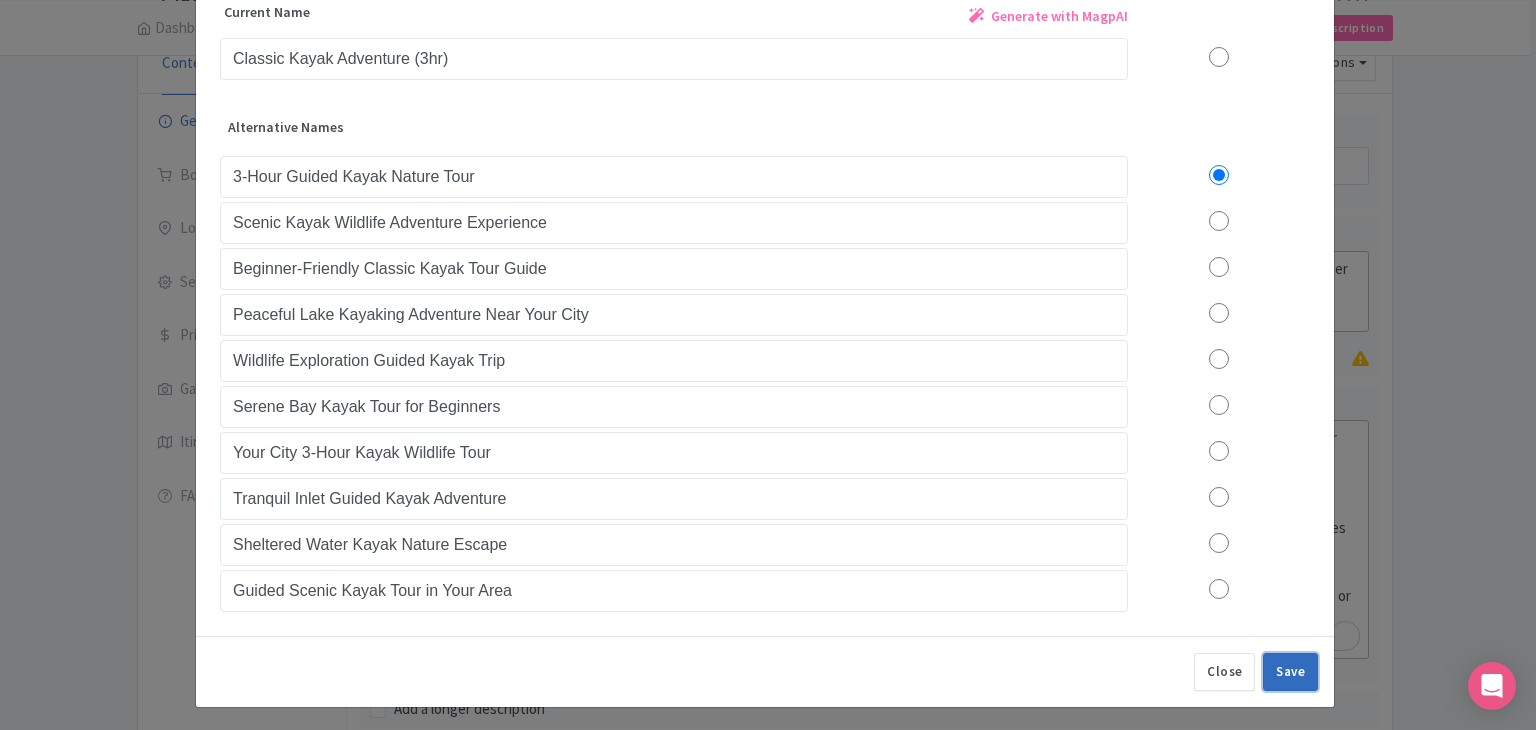 click on "Save" at bounding box center [1290, 672] 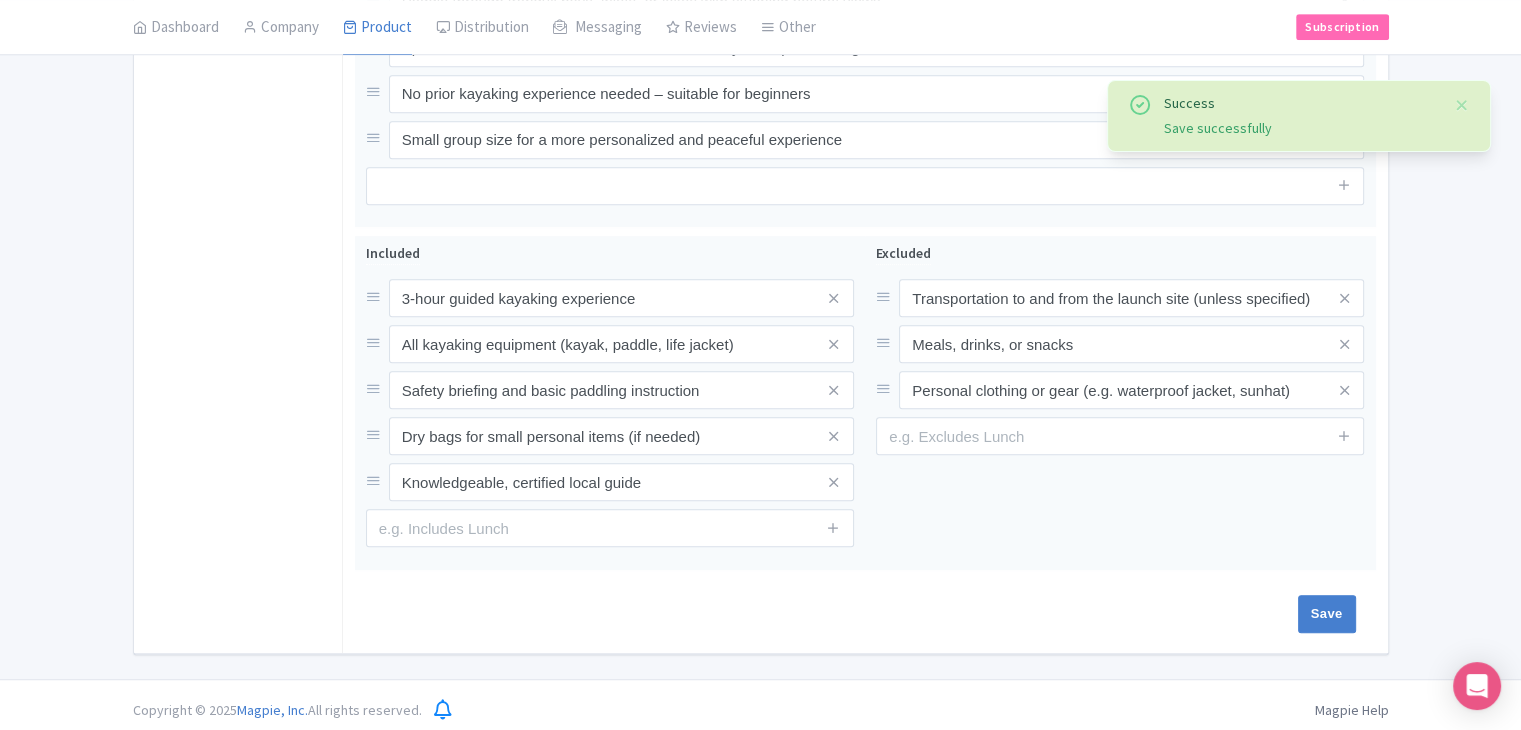 scroll, scrollTop: 1048, scrollLeft: 0, axis: vertical 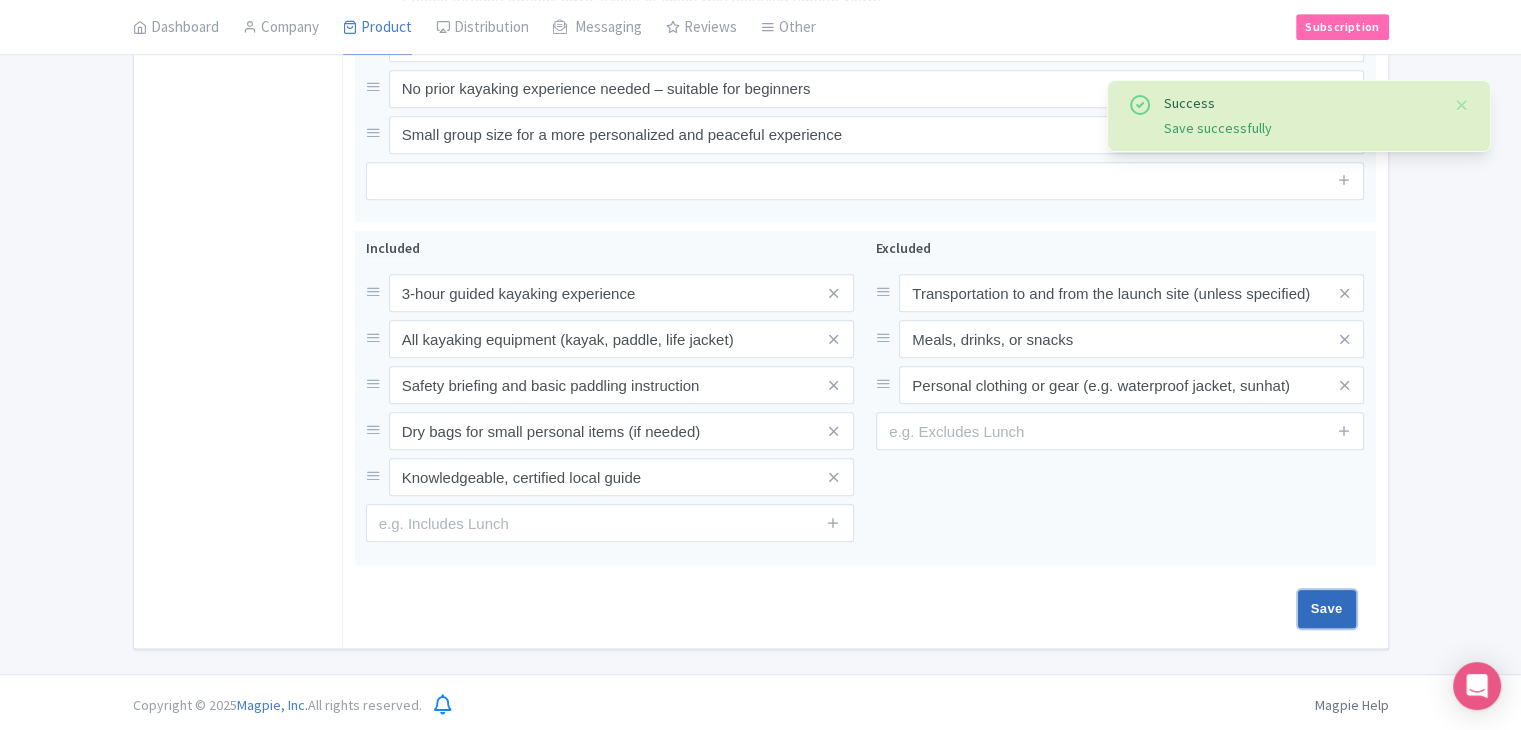 click on "Save" at bounding box center [1327, 609] 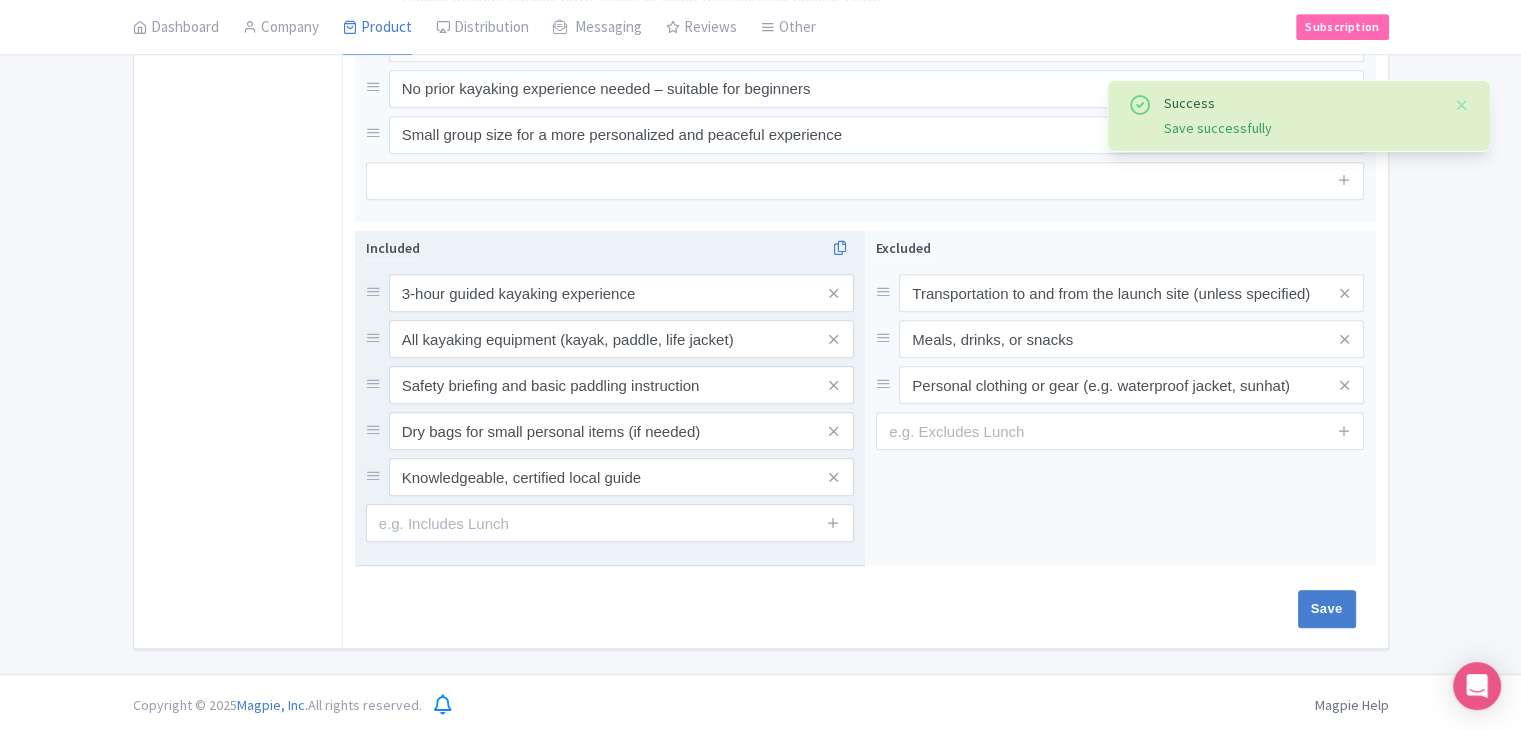 type on "Saving..." 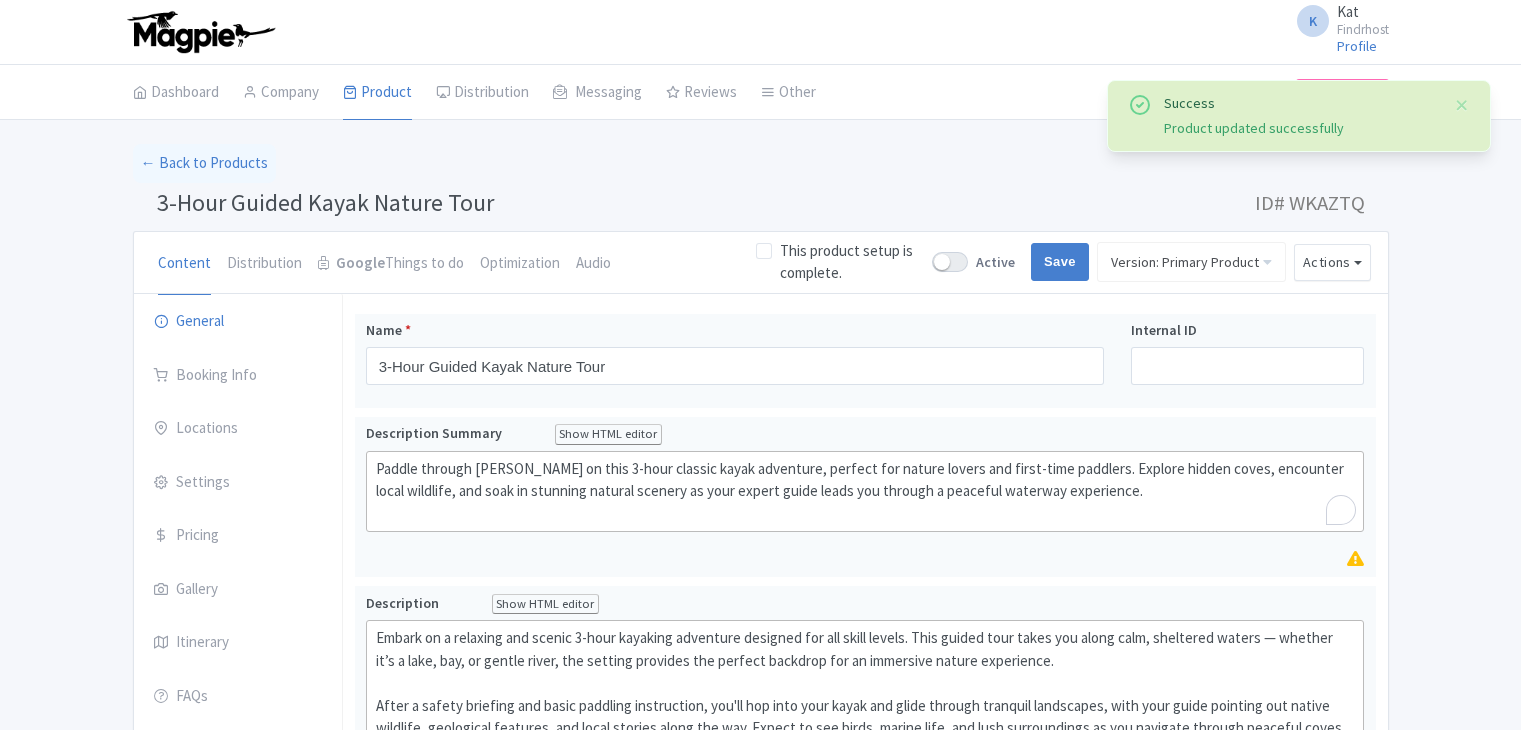 scroll, scrollTop: 212, scrollLeft: 0, axis: vertical 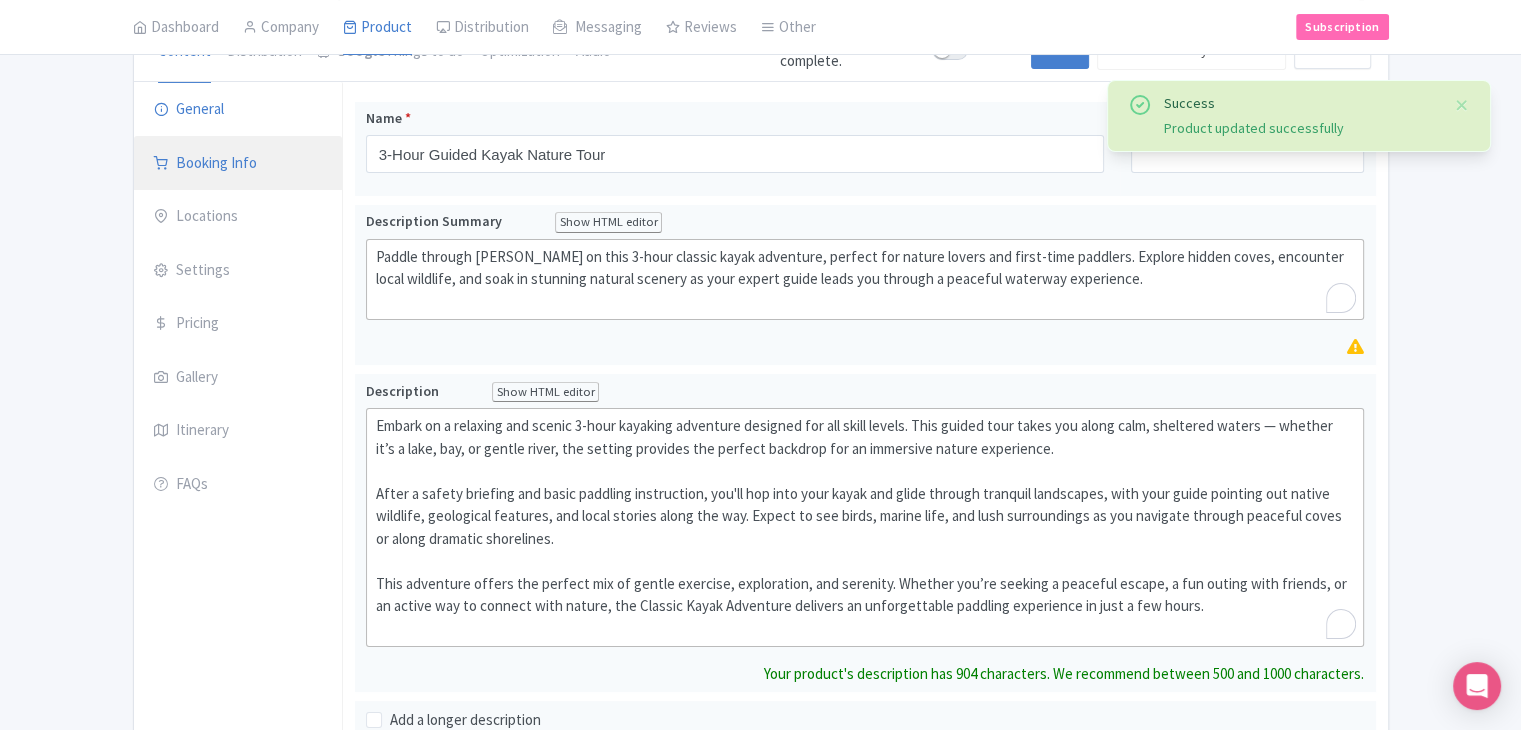 click on "Booking Info" at bounding box center (238, 164) 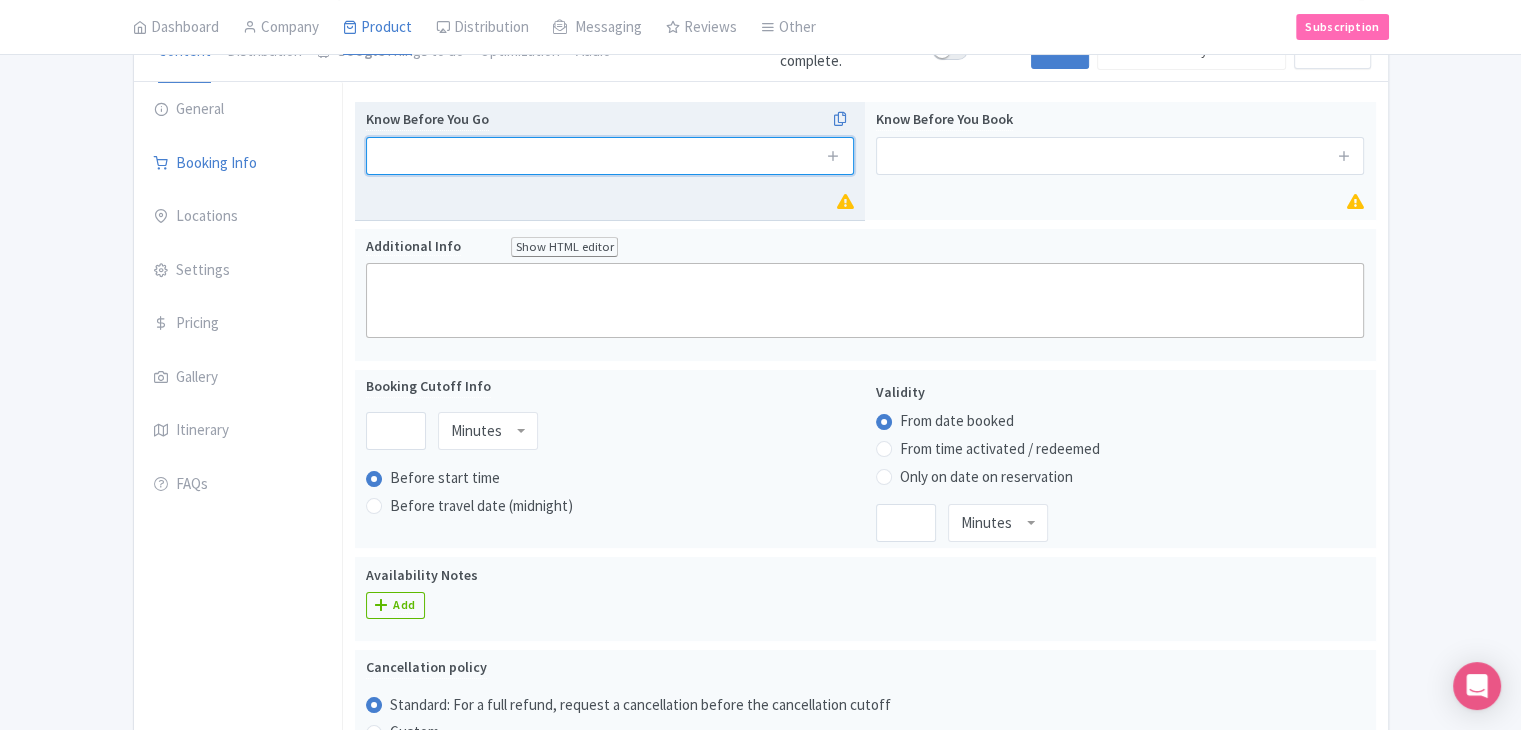 click at bounding box center [610, 156] 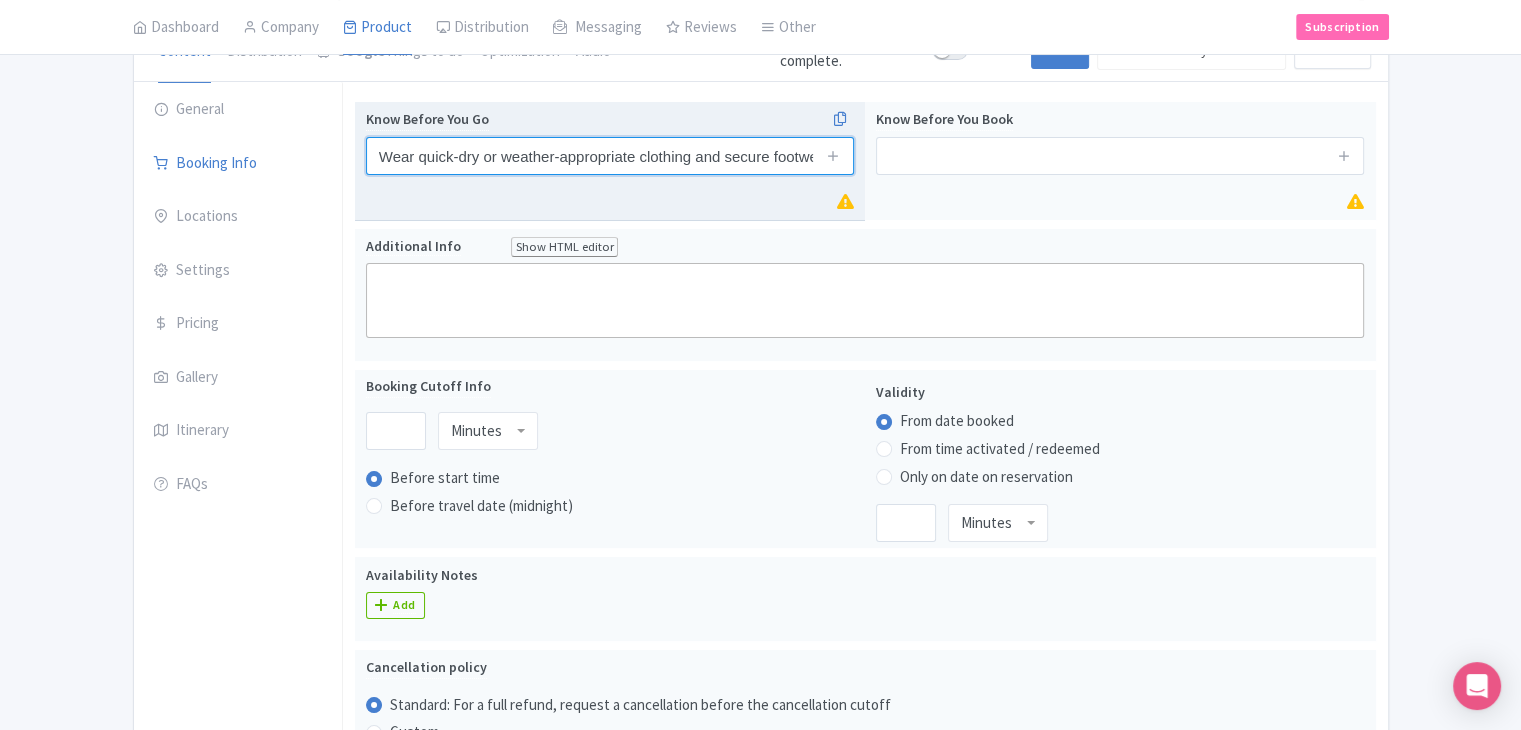 scroll, scrollTop: 0, scrollLeft: 18, axis: horizontal 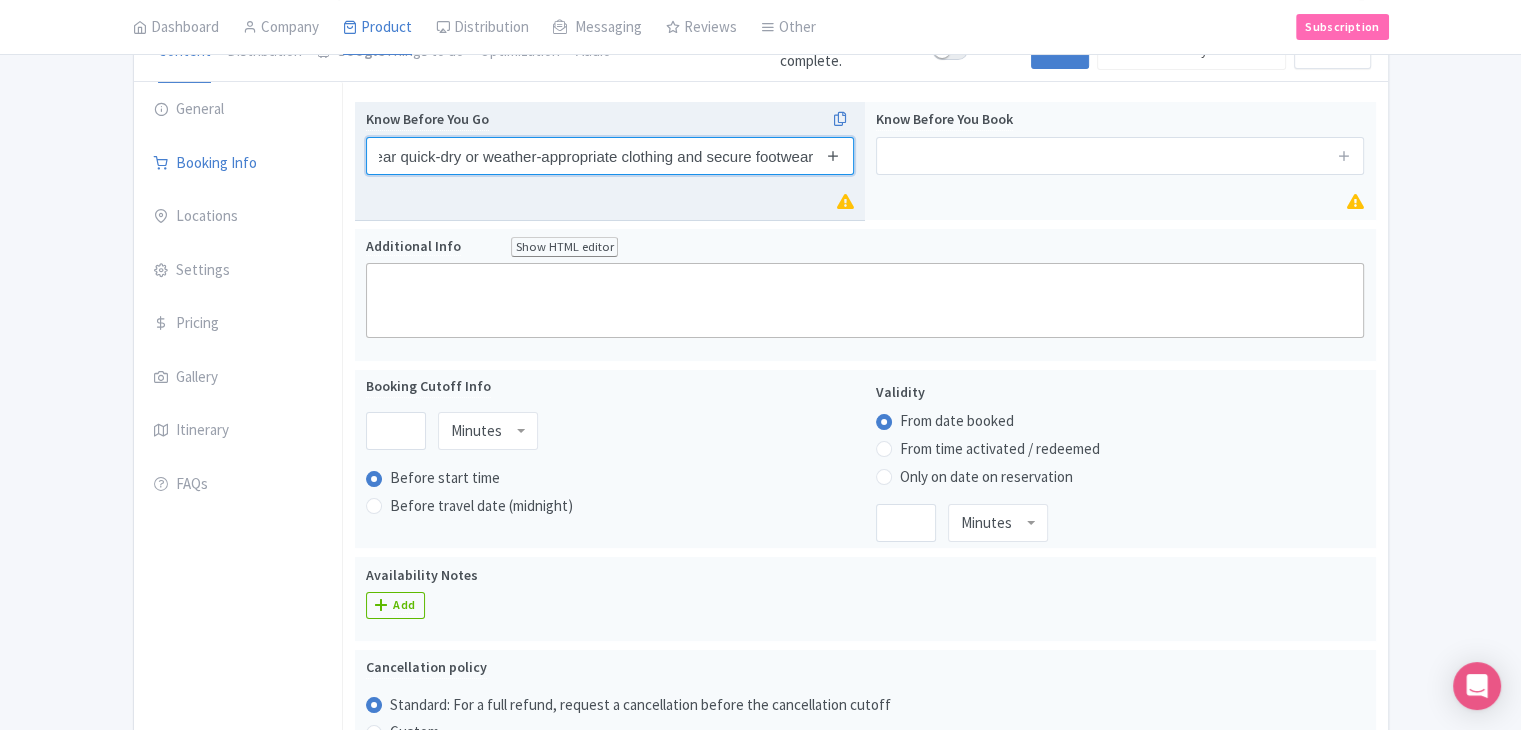 type on "Wear quick-dry or weather-appropriate clothing and secure footwear" 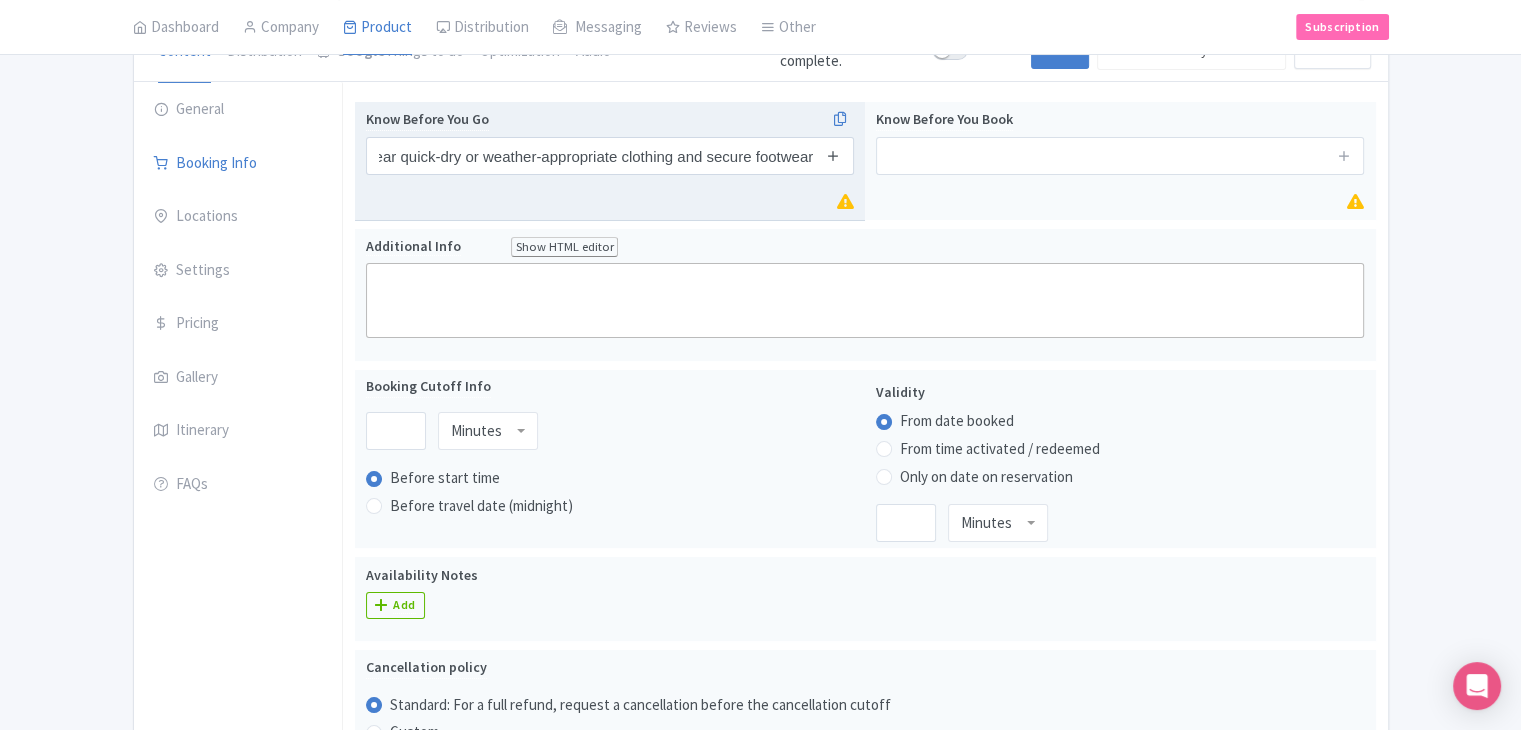 click at bounding box center (833, 155) 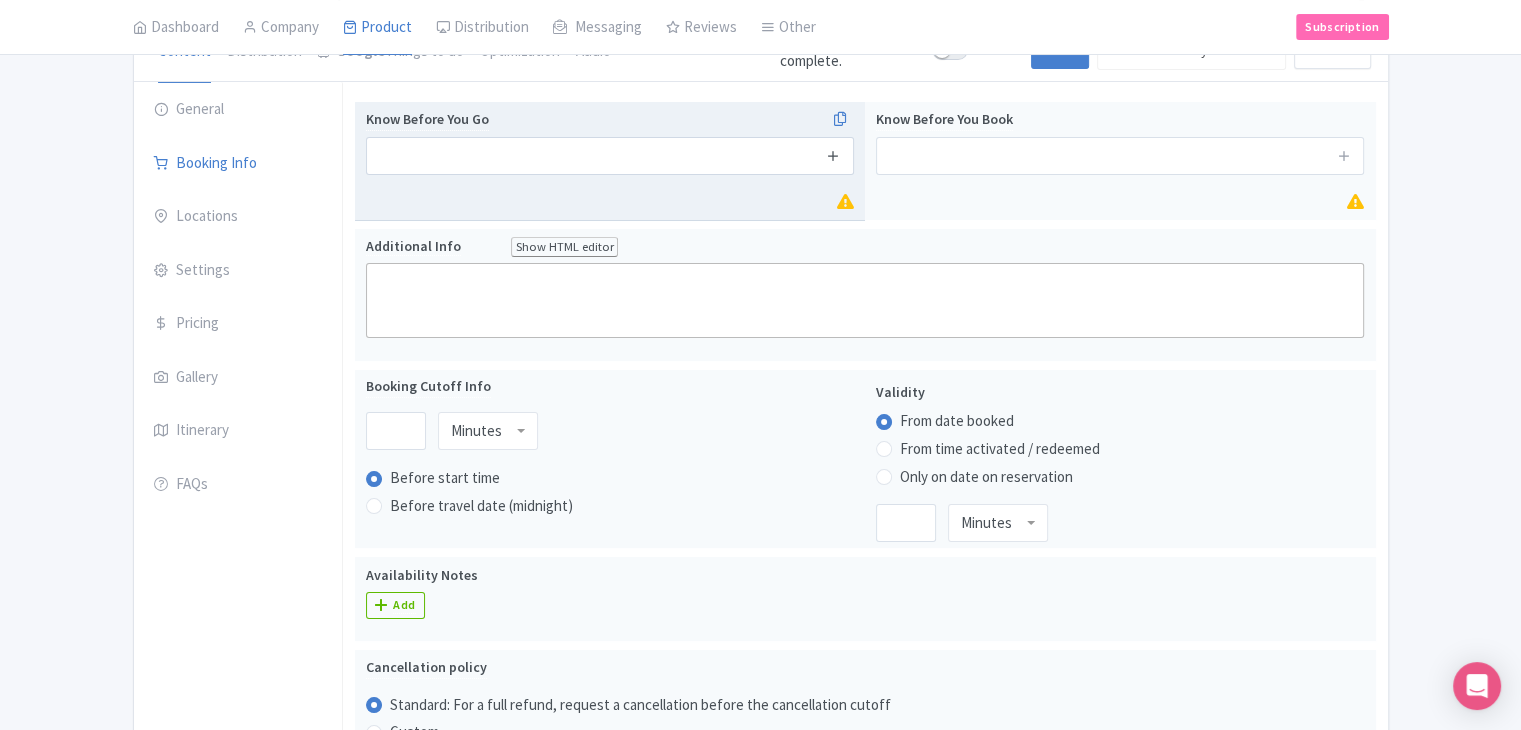 scroll, scrollTop: 0, scrollLeft: 0, axis: both 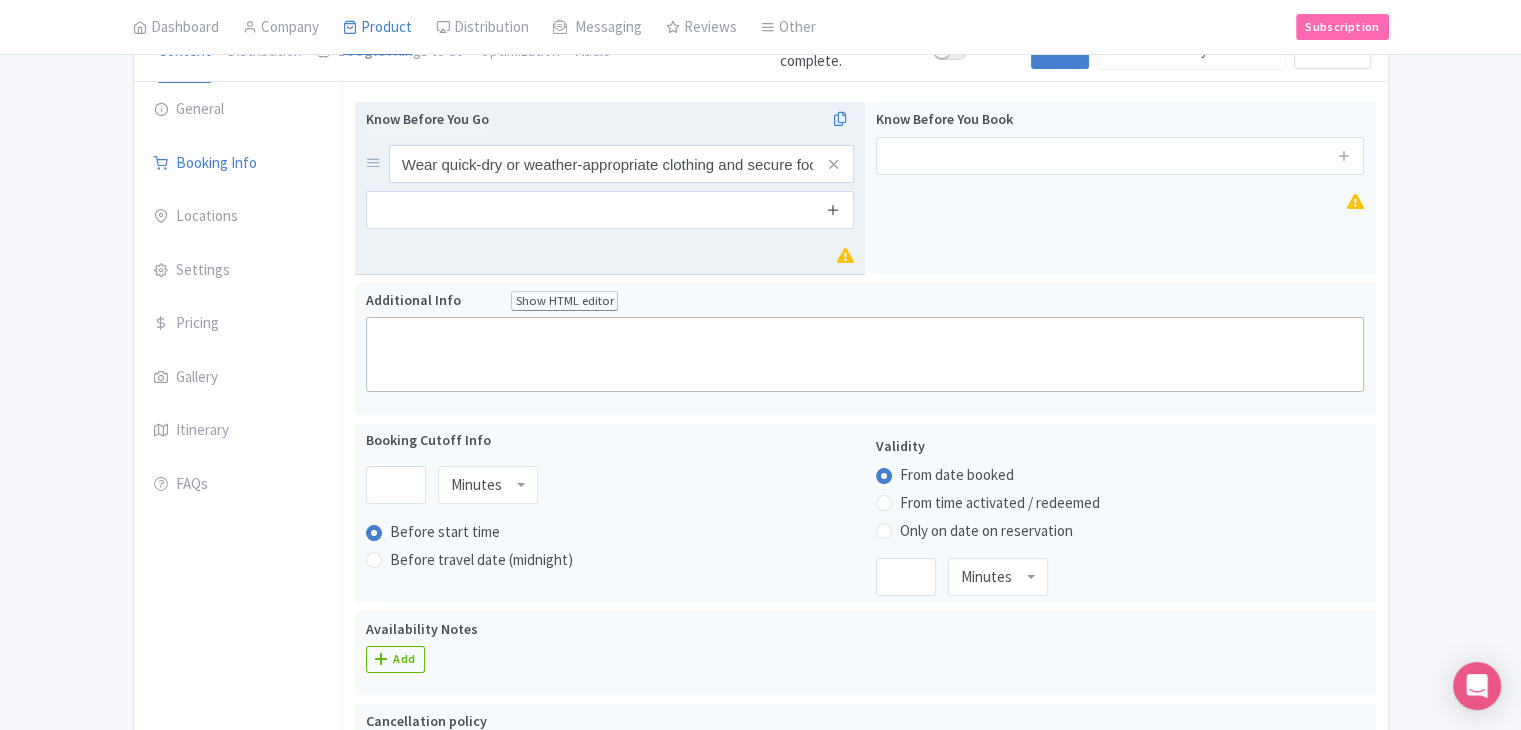 click at bounding box center (833, 210) 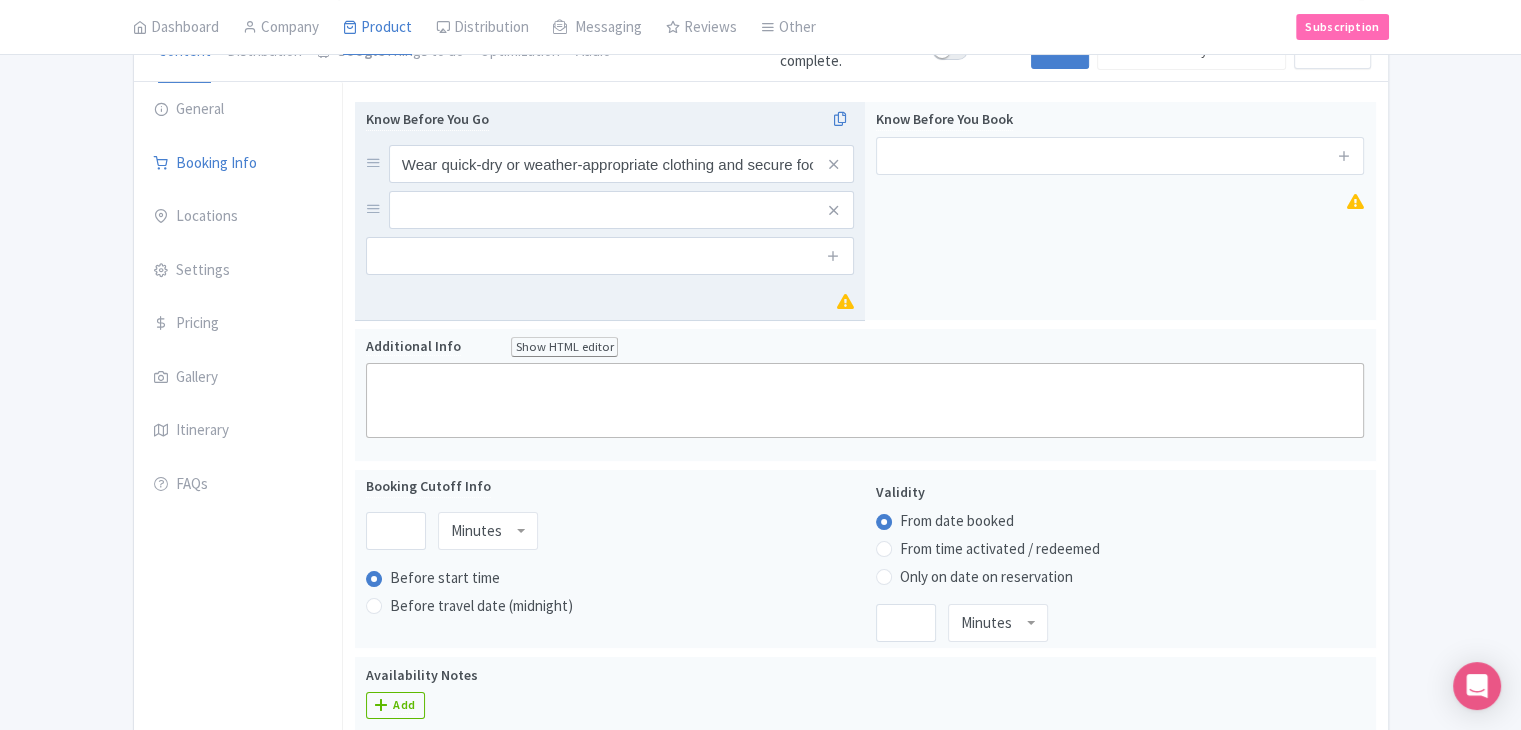 click at bounding box center [834, 256] 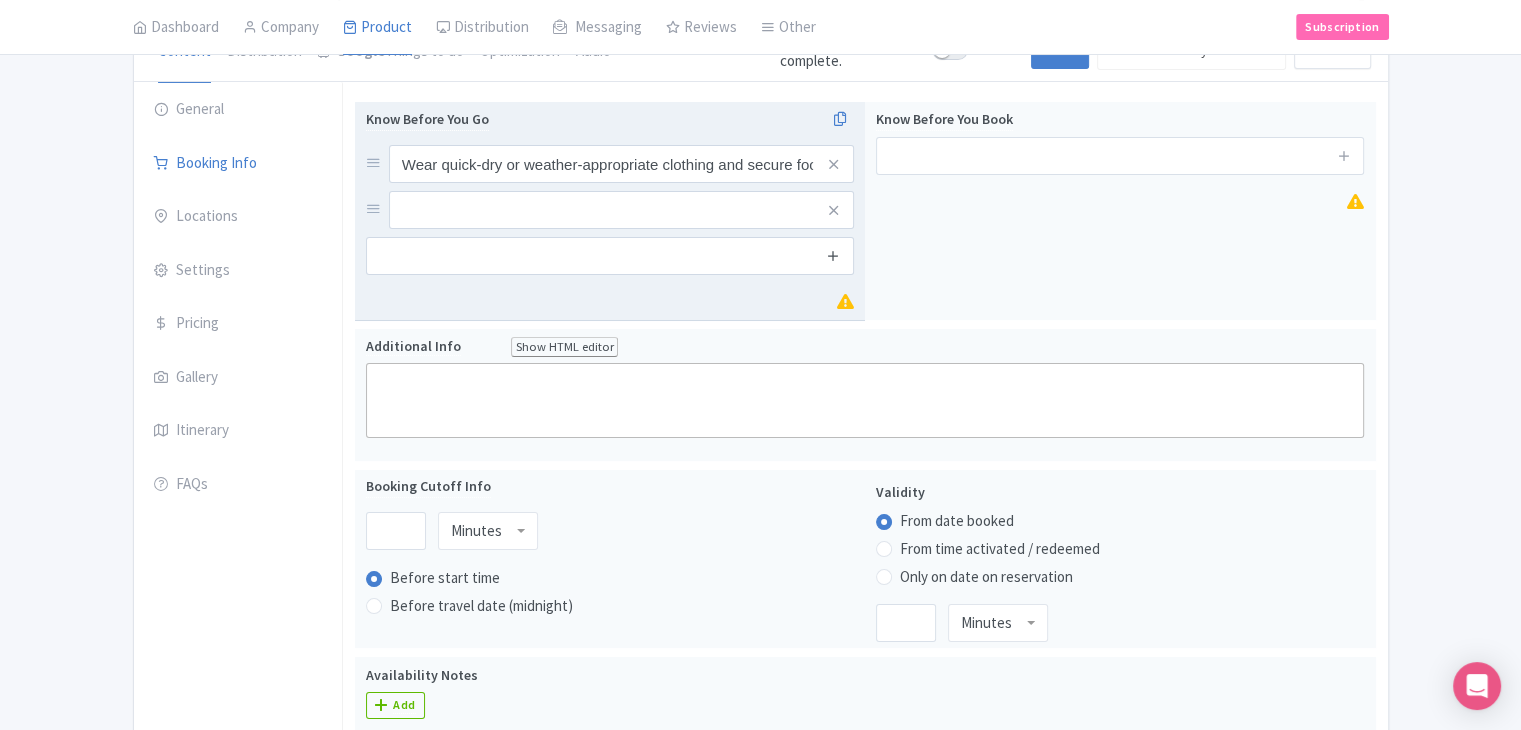 click at bounding box center [833, 256] 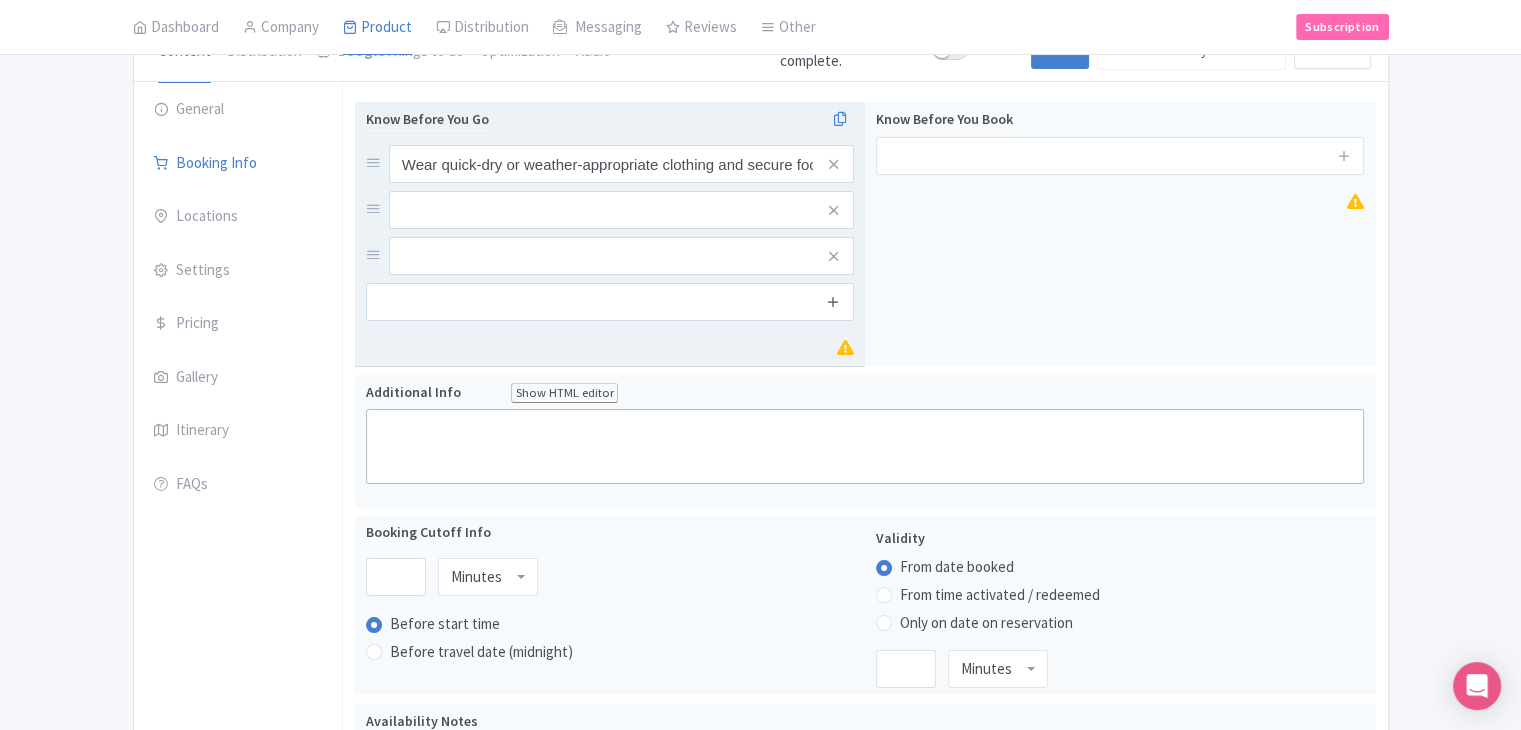 click at bounding box center (833, 302) 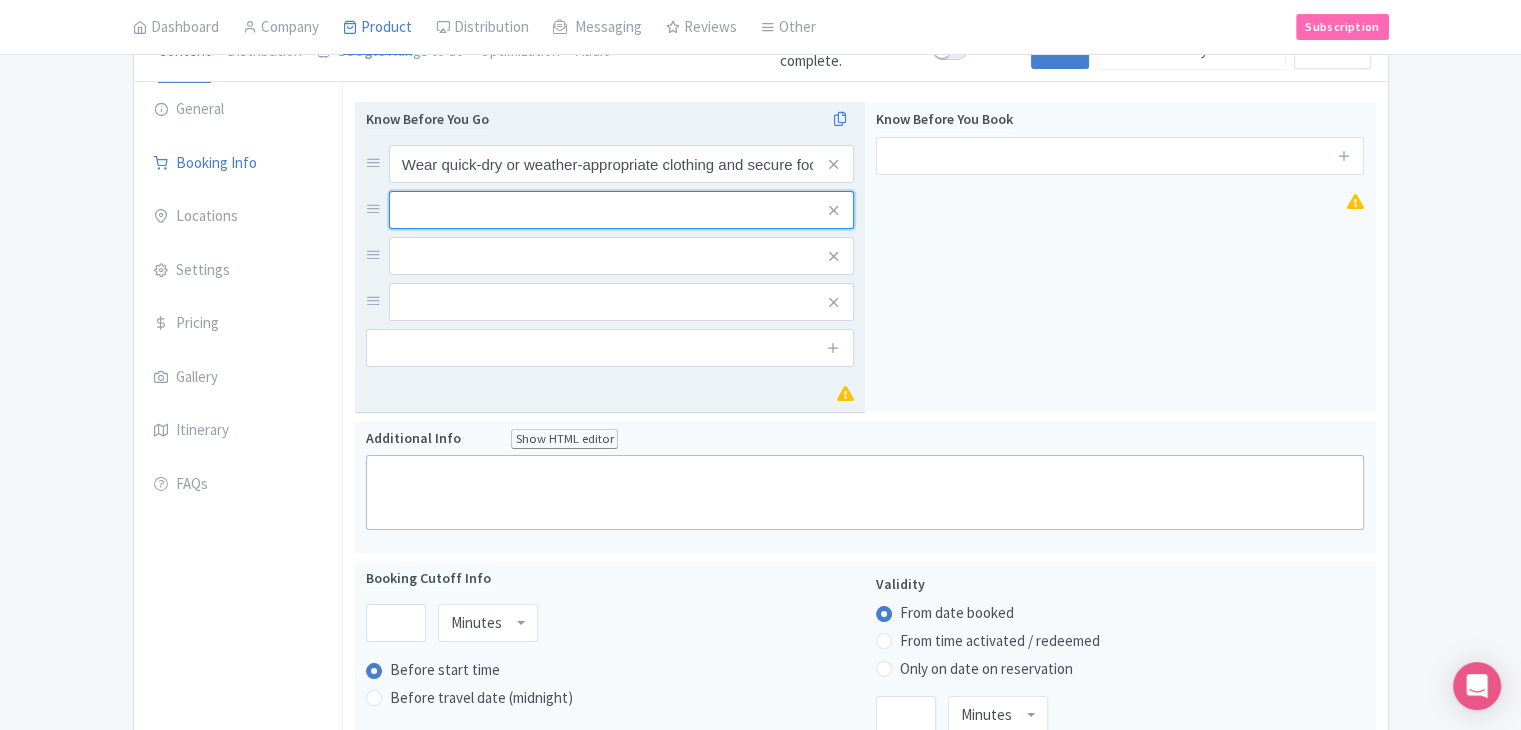click at bounding box center (621, 164) 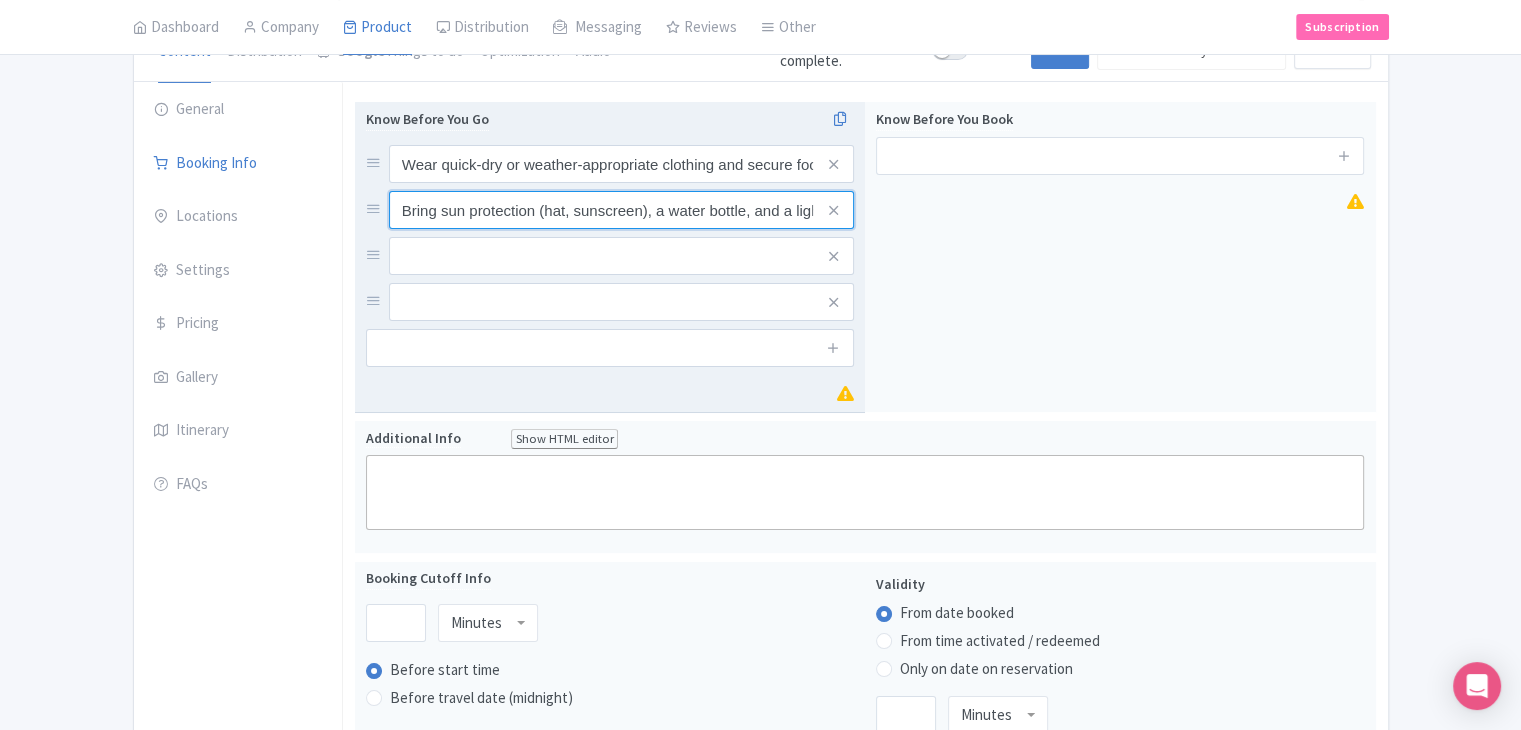 scroll, scrollTop: 0, scrollLeft: 53, axis: horizontal 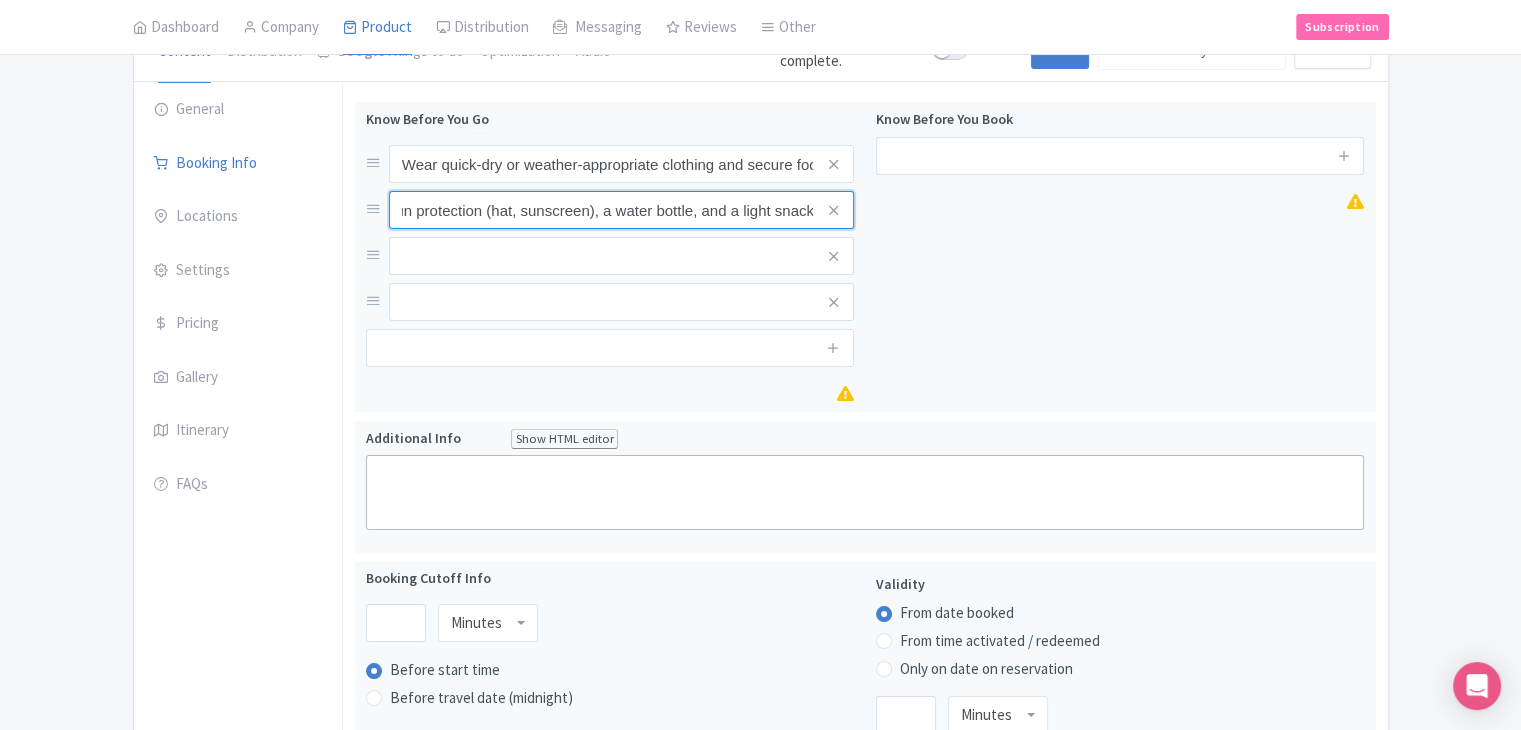 type on "Bring sun protection (hat, sunscreen), a water bottle, and a light snack" 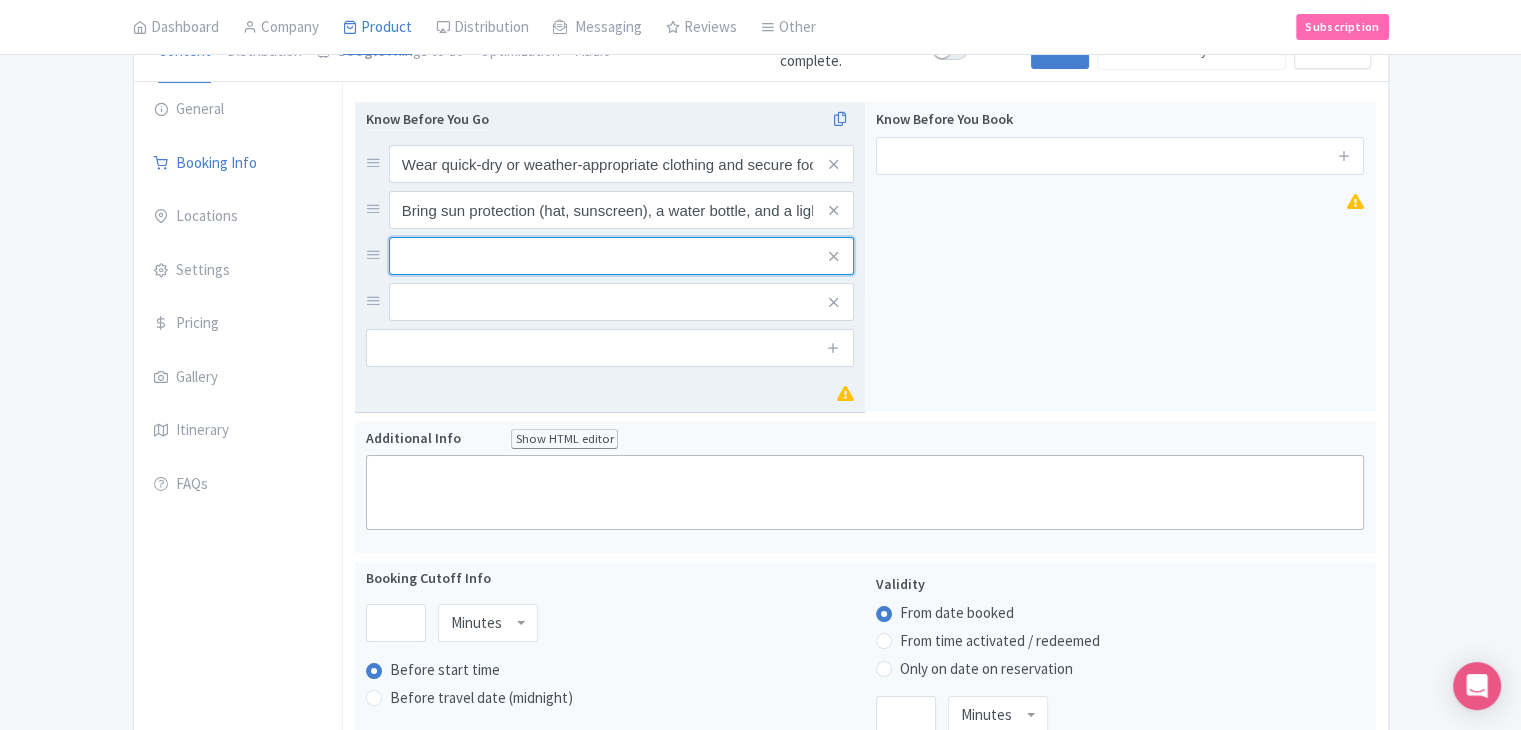 click at bounding box center (621, 164) 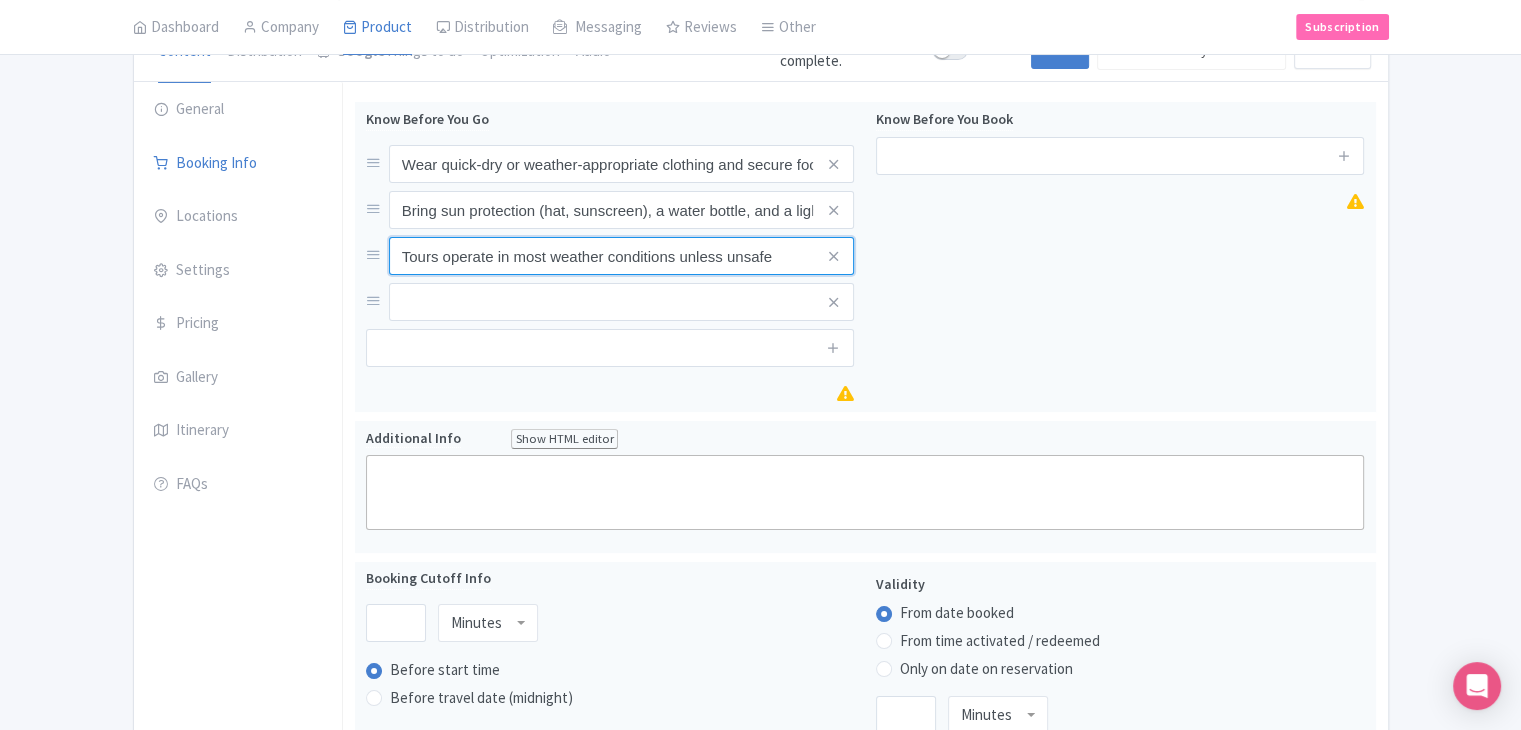 type on "Tours operate in most weather conditions unless unsafe" 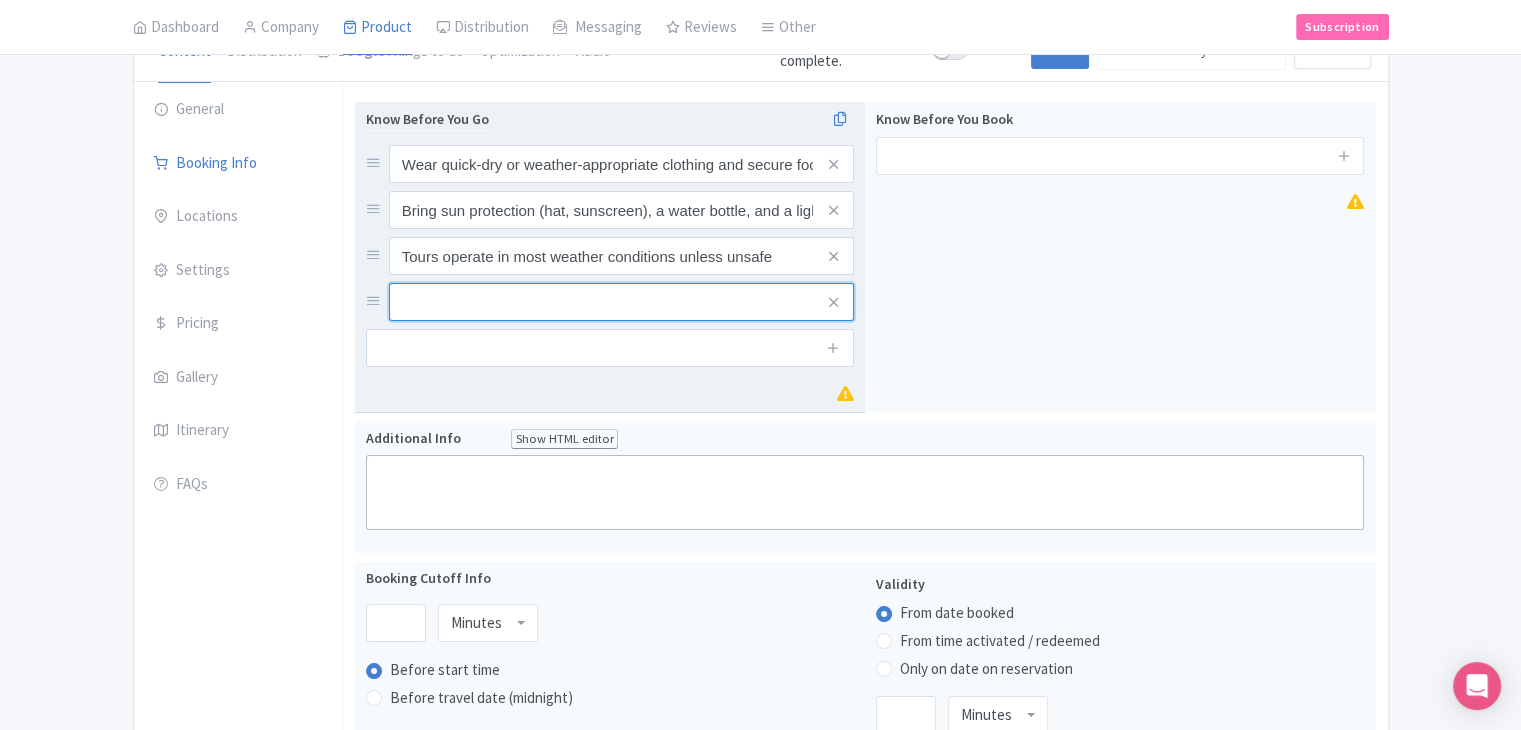 click at bounding box center [621, 164] 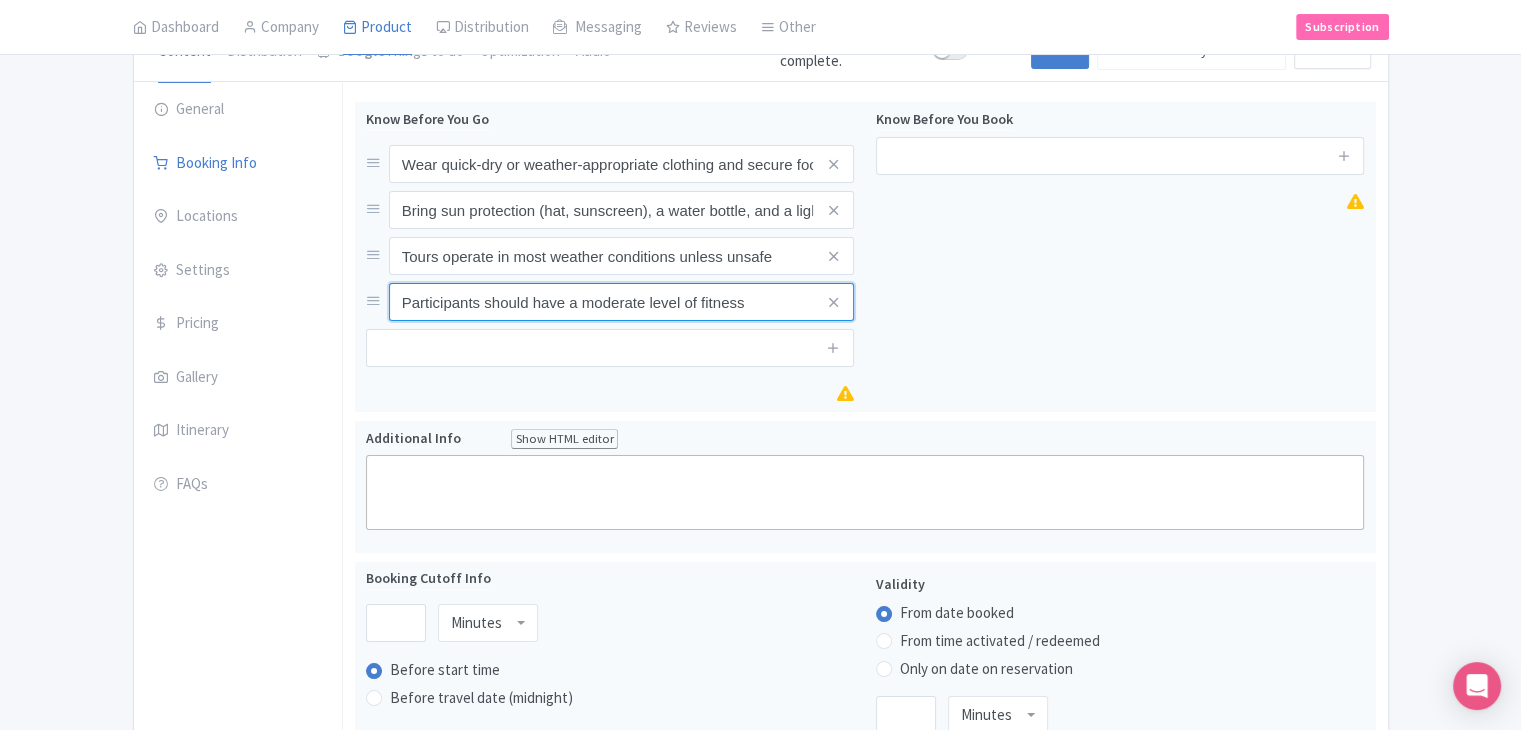 type on "Participants should have a moderate level of fitness" 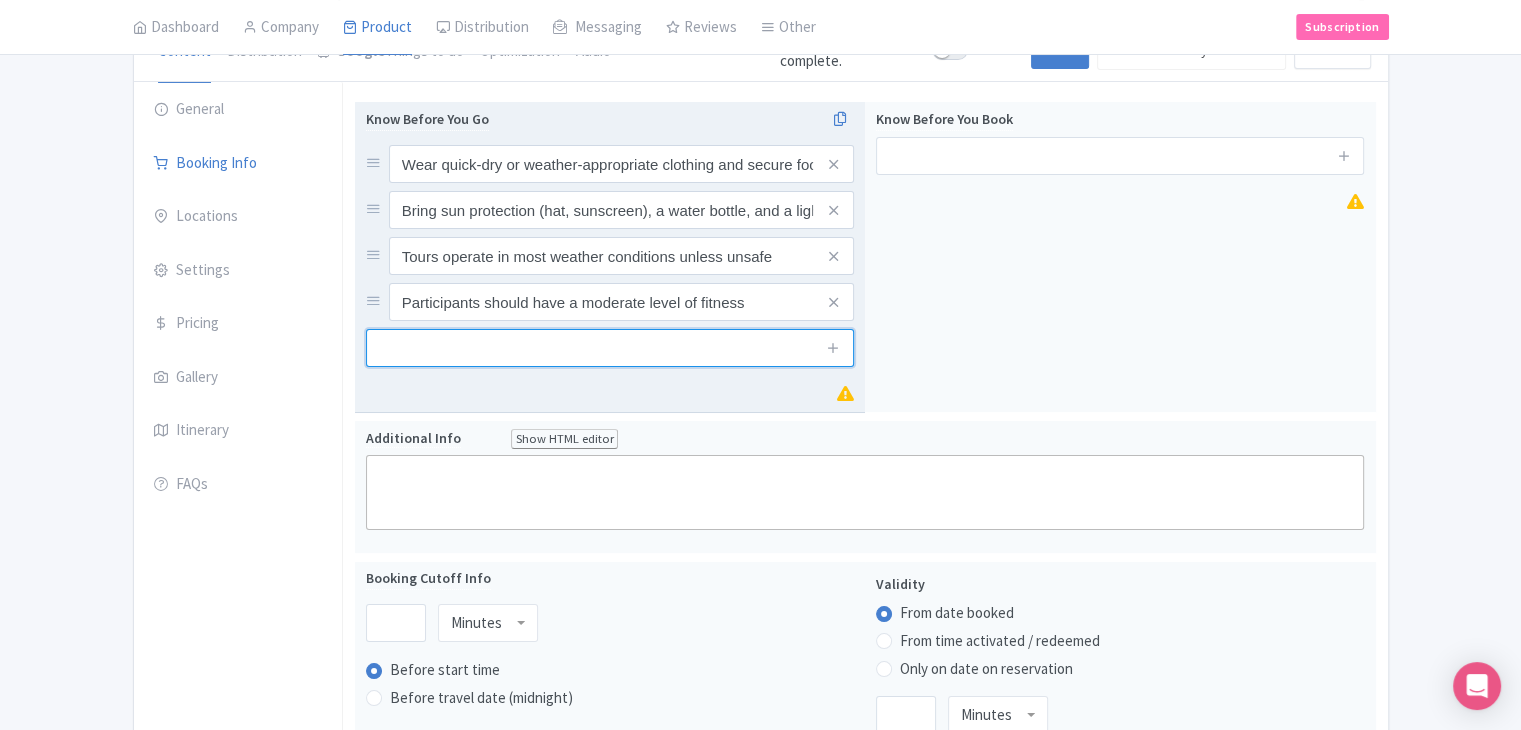 click at bounding box center (610, 348) 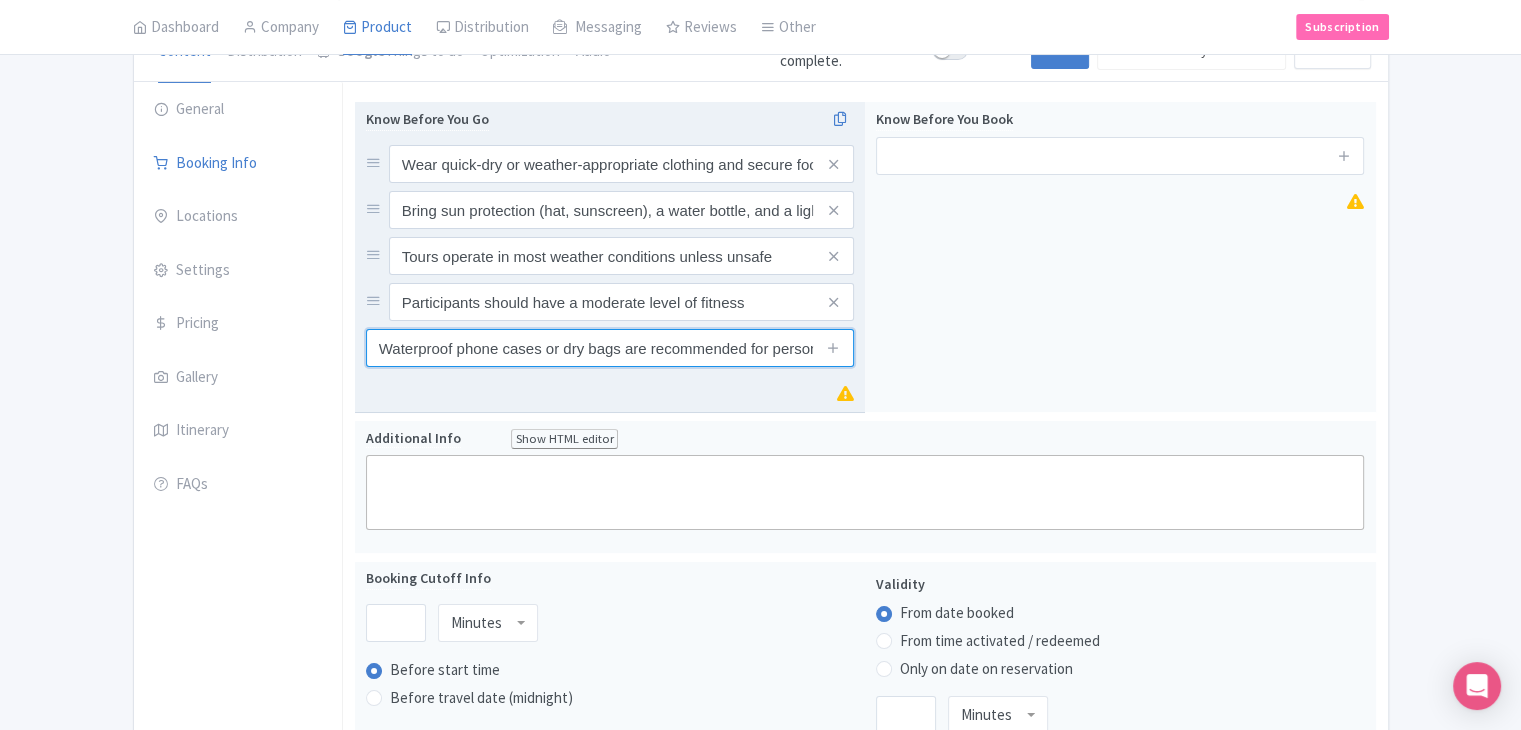 scroll, scrollTop: 0, scrollLeft: 56, axis: horizontal 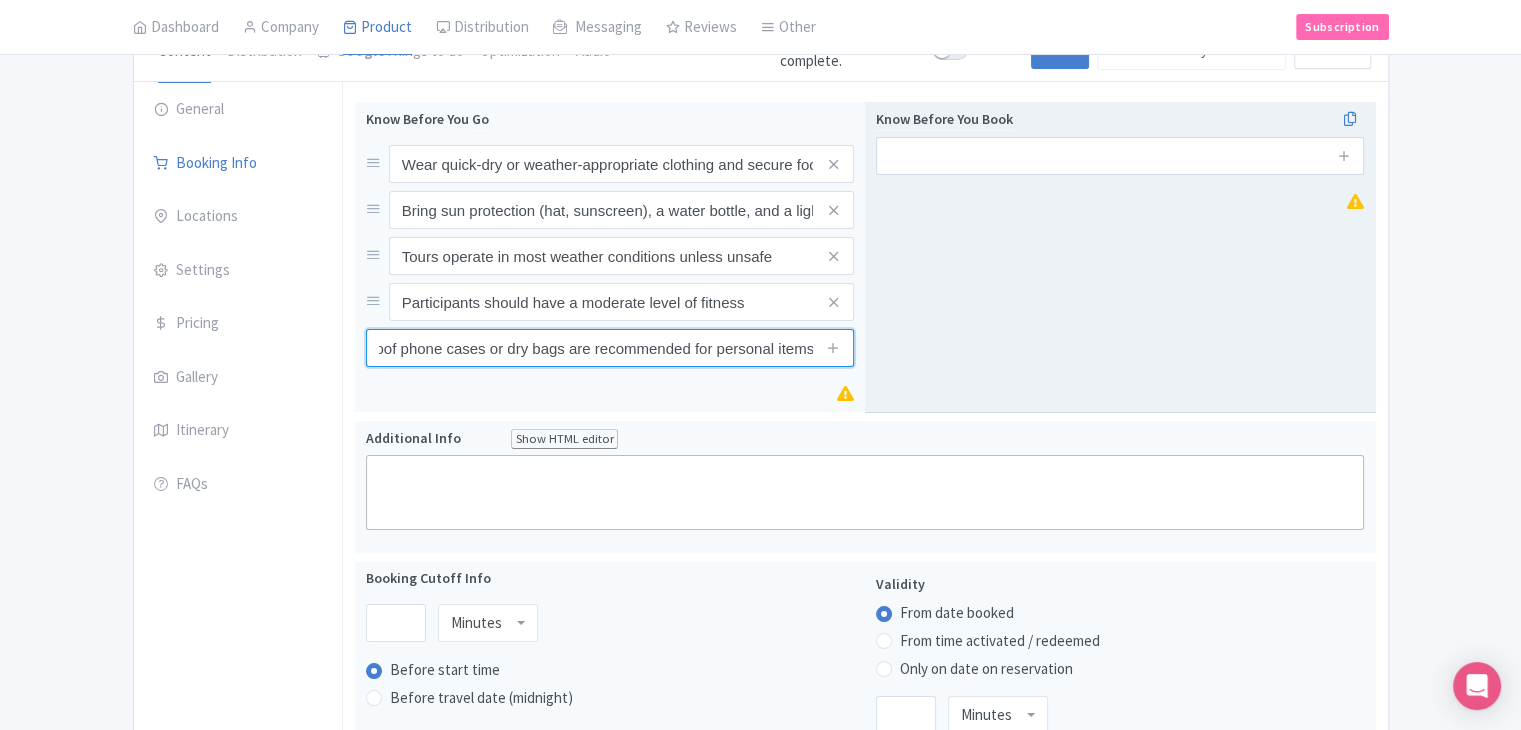 type on "Waterproof phone cases or dry bags are recommended for personal items" 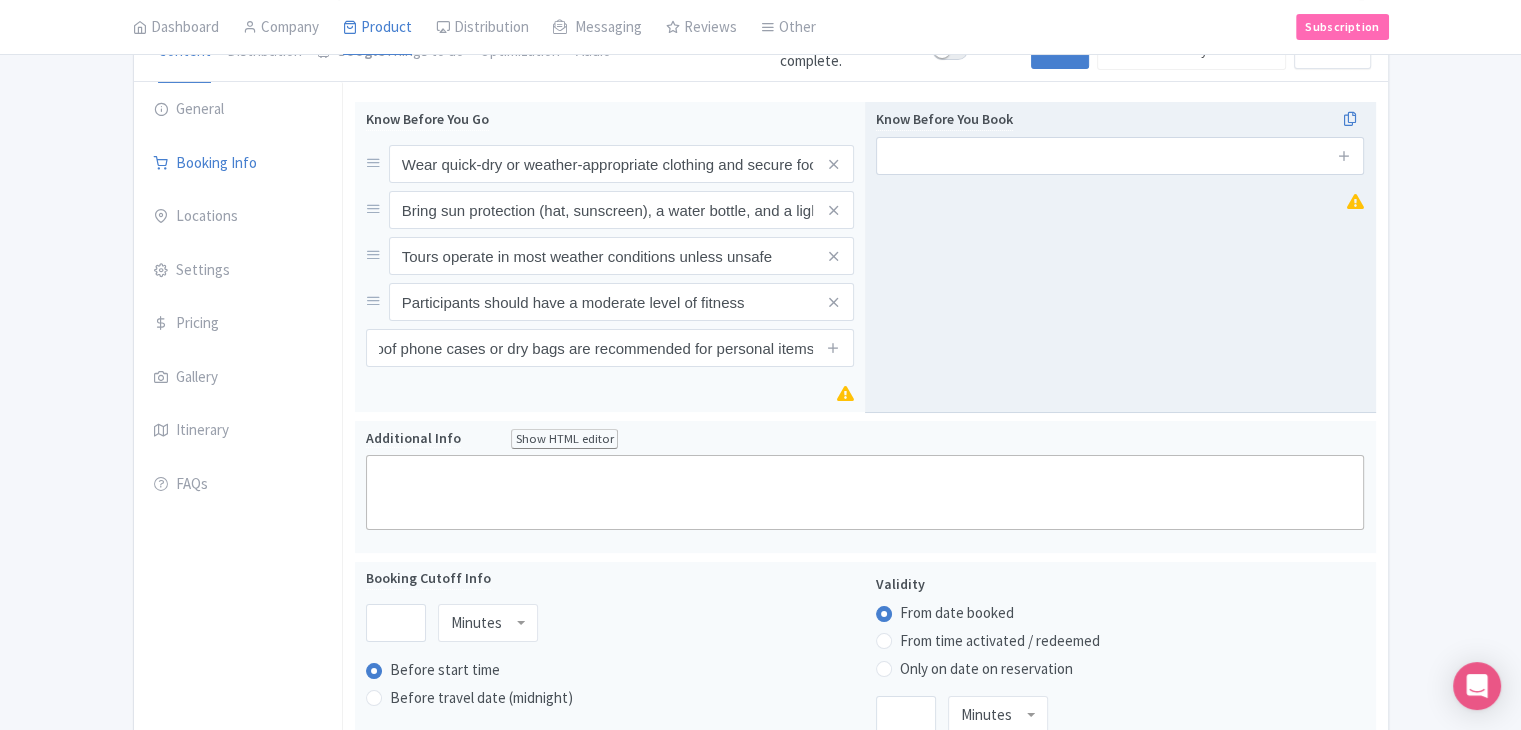 click on "Know Before You Book" at bounding box center (1120, 257) 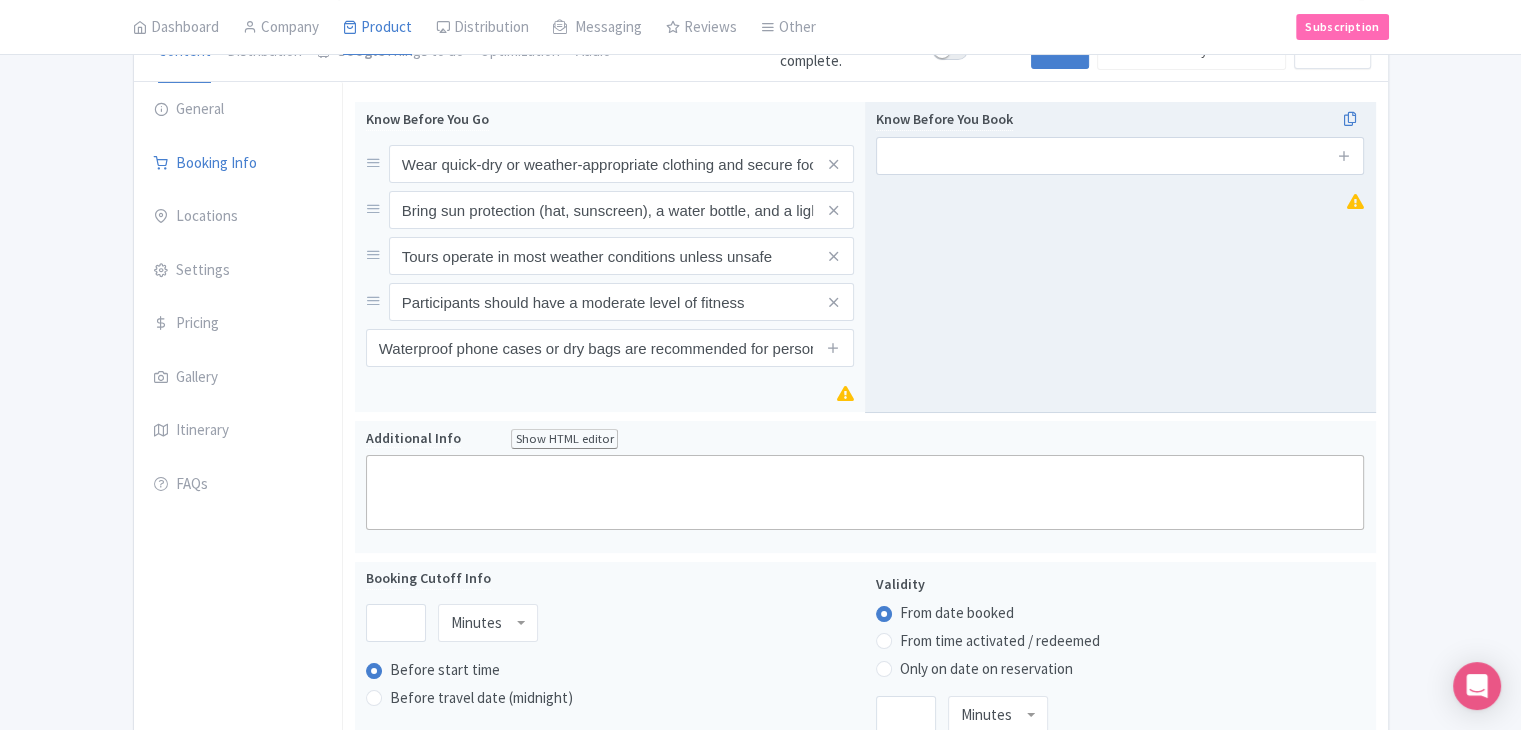 click on "Know Before You Book" at bounding box center (1120, 141) 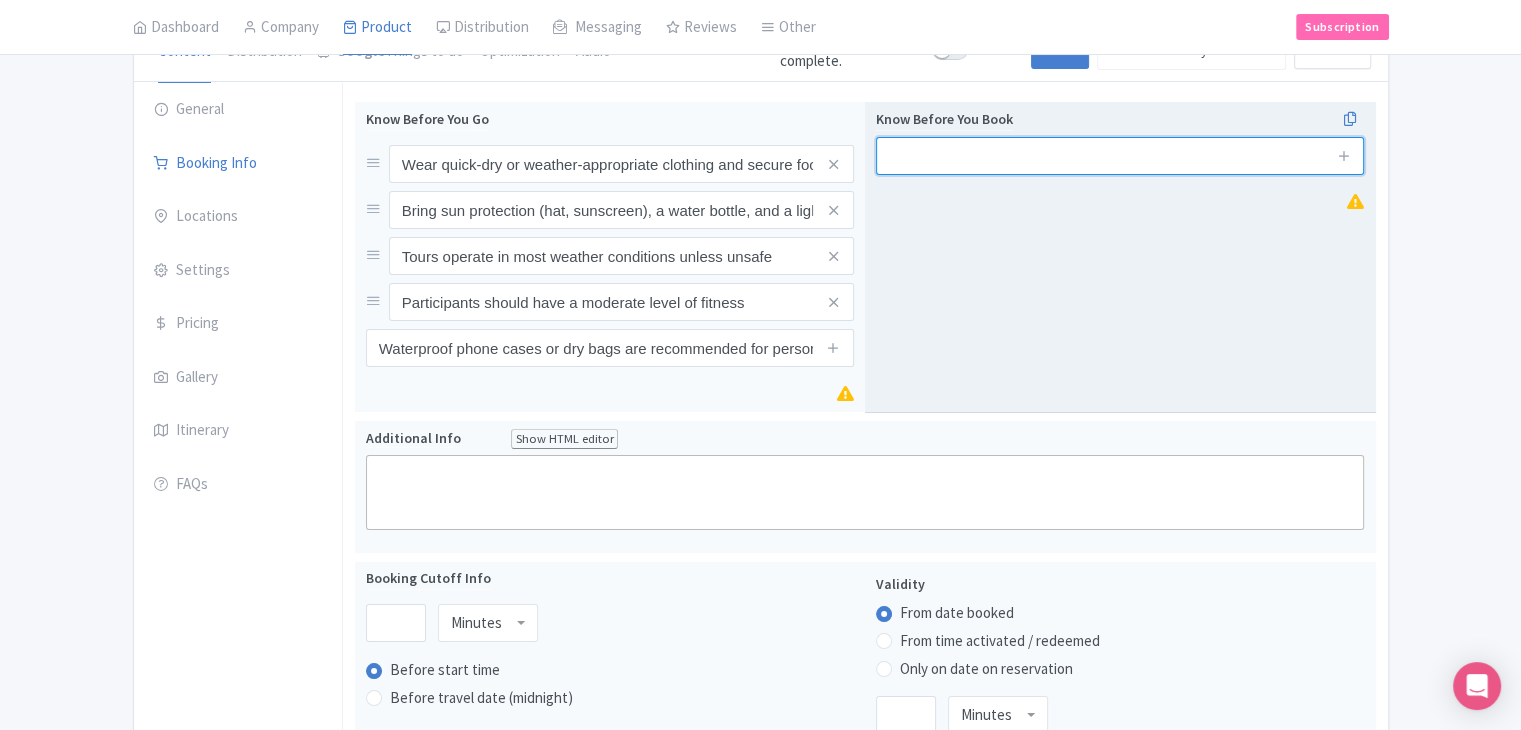drag, startPoint x: 1089, startPoint y: 150, endPoint x: 1104, endPoint y: 153, distance: 15.297058 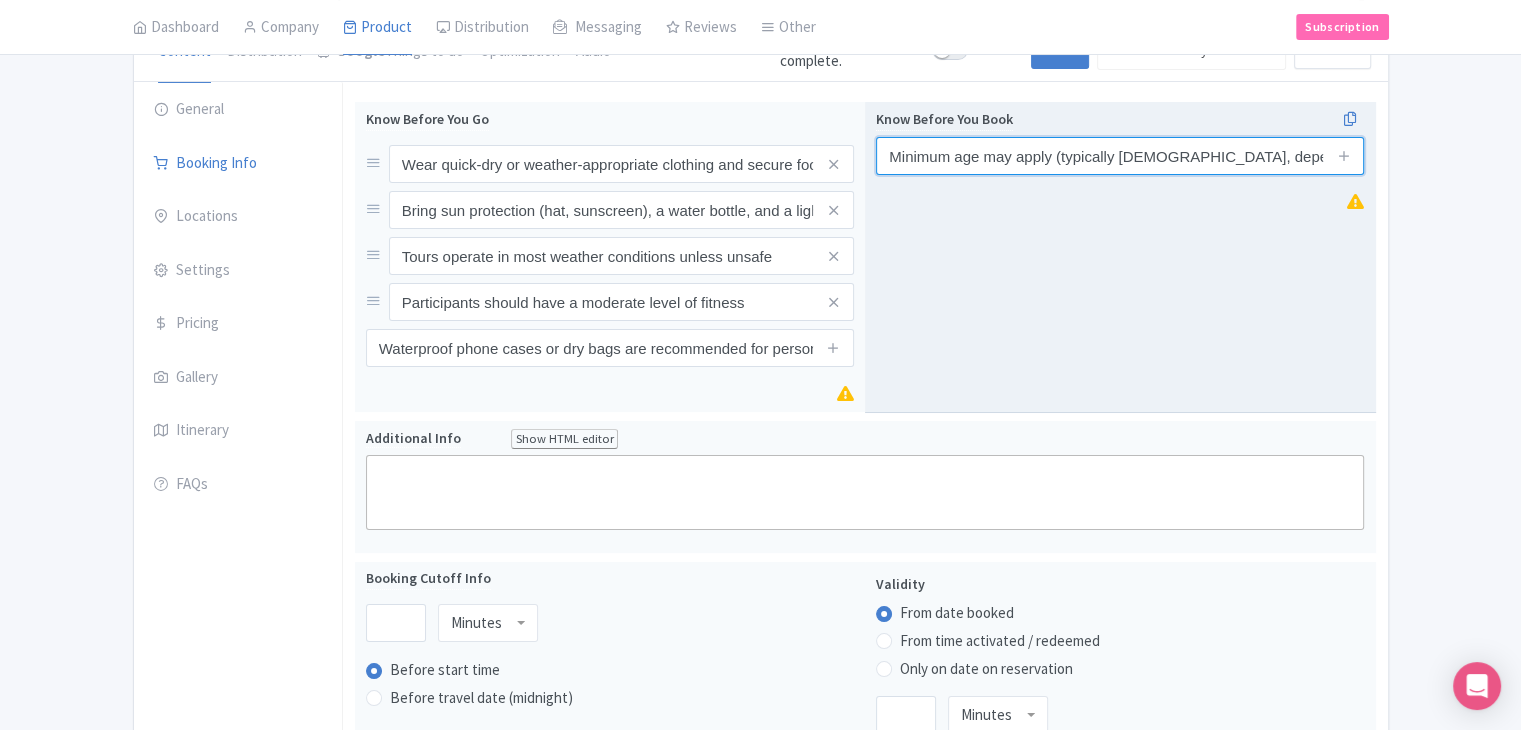 scroll, scrollTop: 0, scrollLeft: 78, axis: horizontal 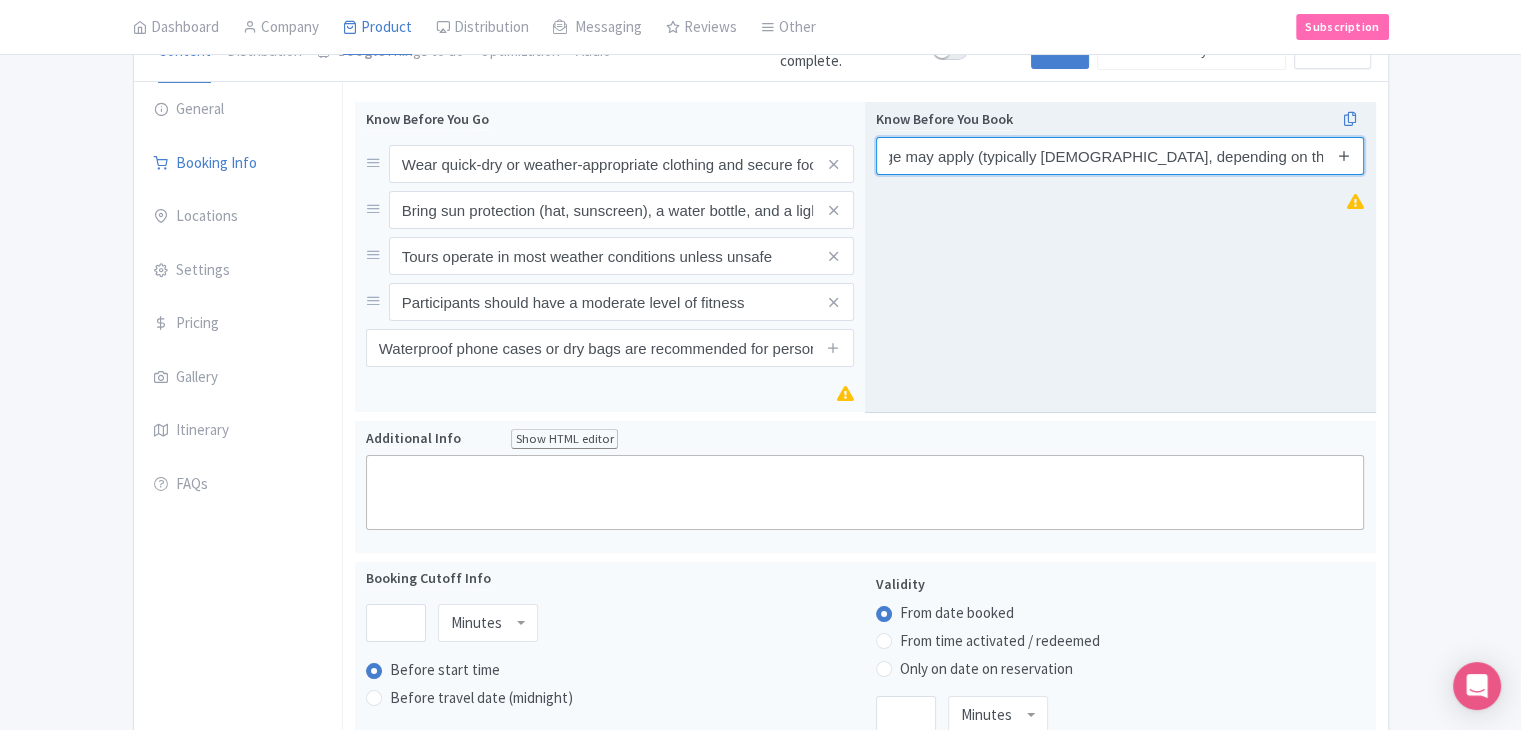 type on "Minimum age may apply (typically [DEMOGRAPHIC_DATA], depending on the location)" 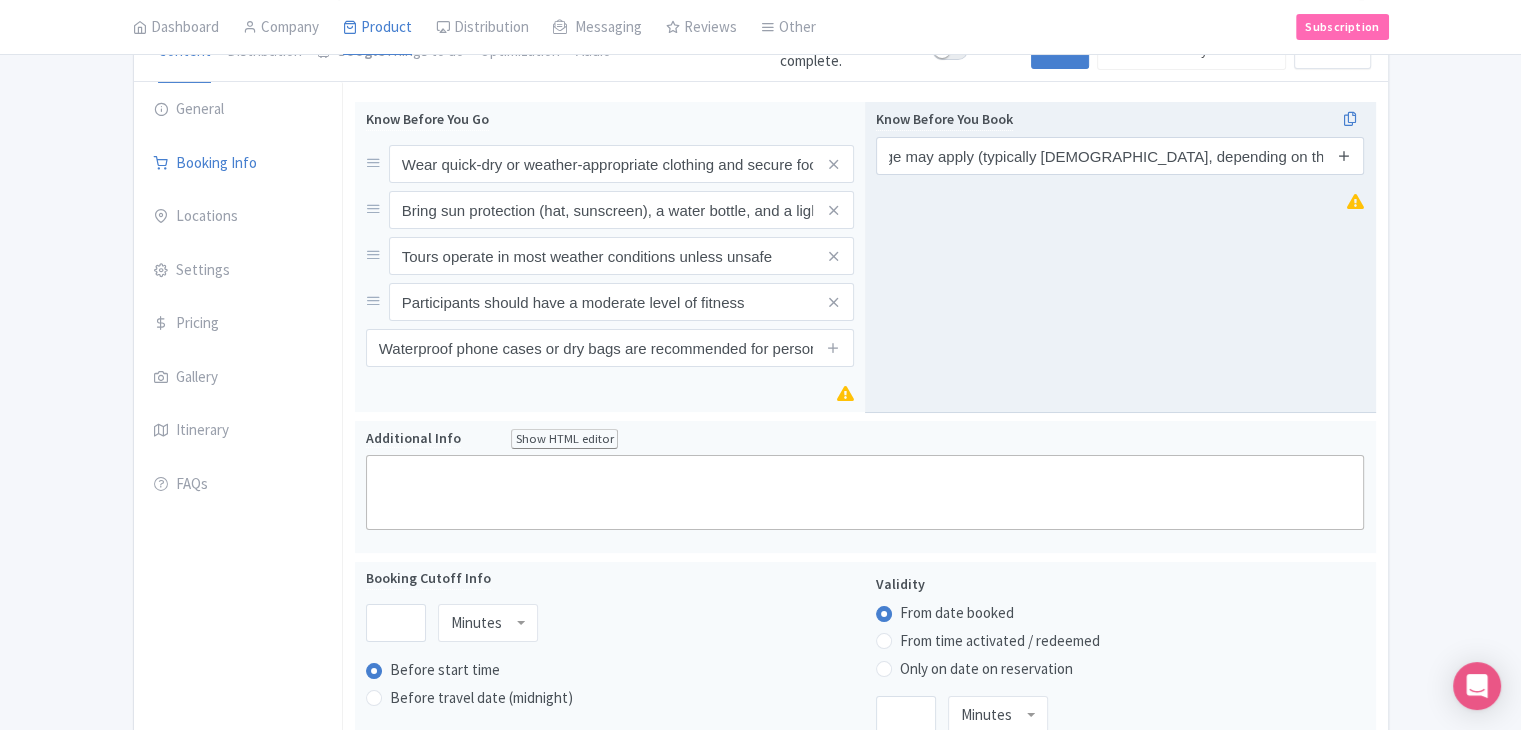 scroll, scrollTop: 0, scrollLeft: 0, axis: both 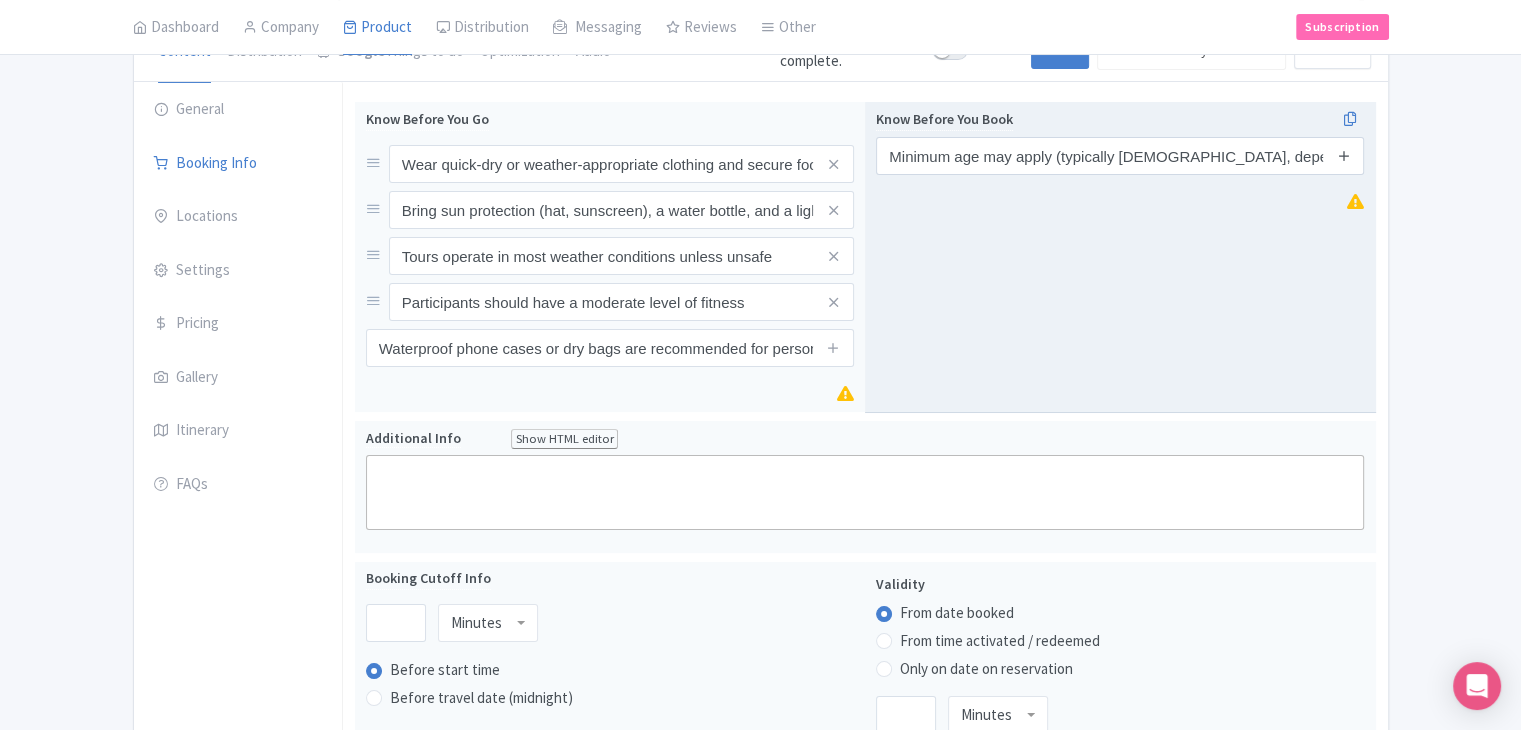 click at bounding box center [1344, 155] 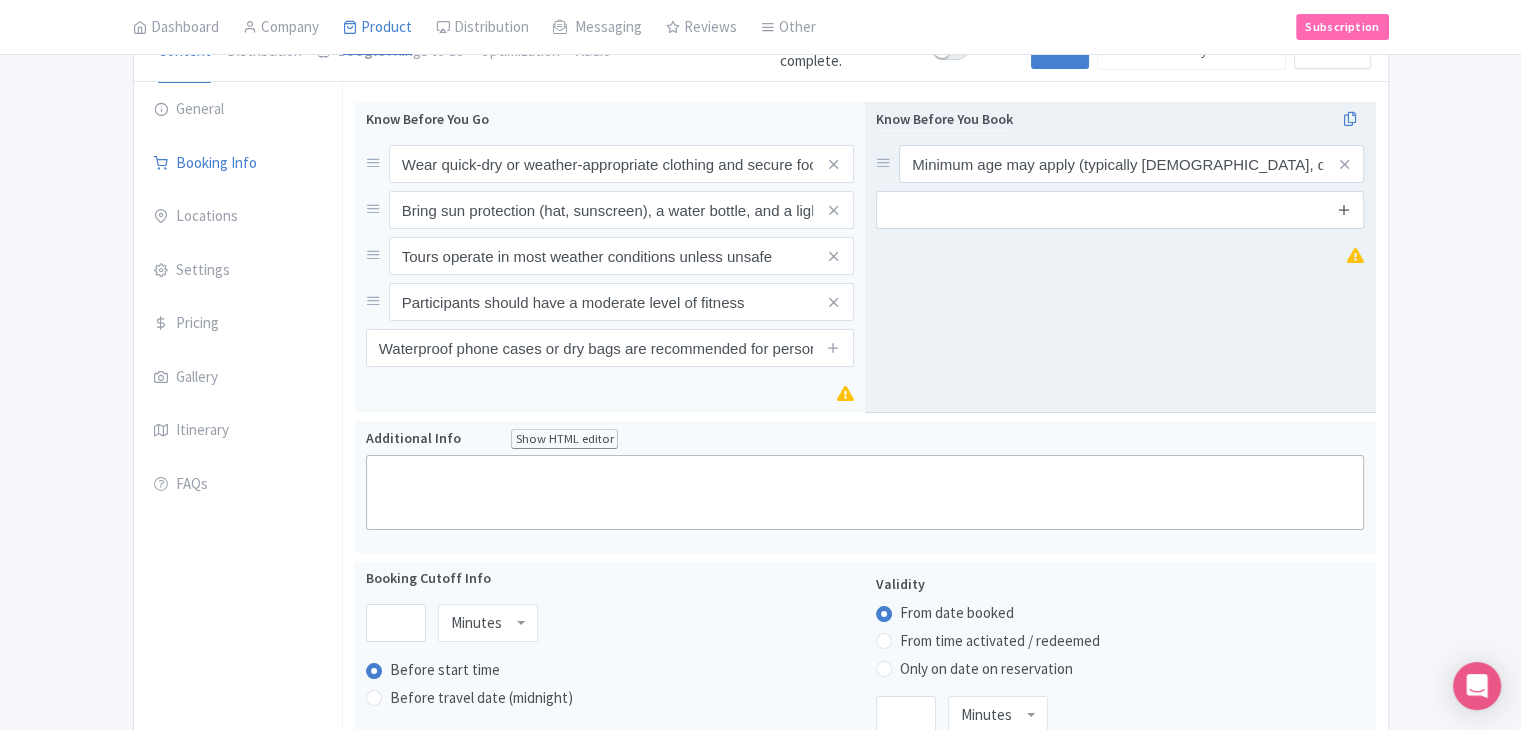 click at bounding box center [1344, 209] 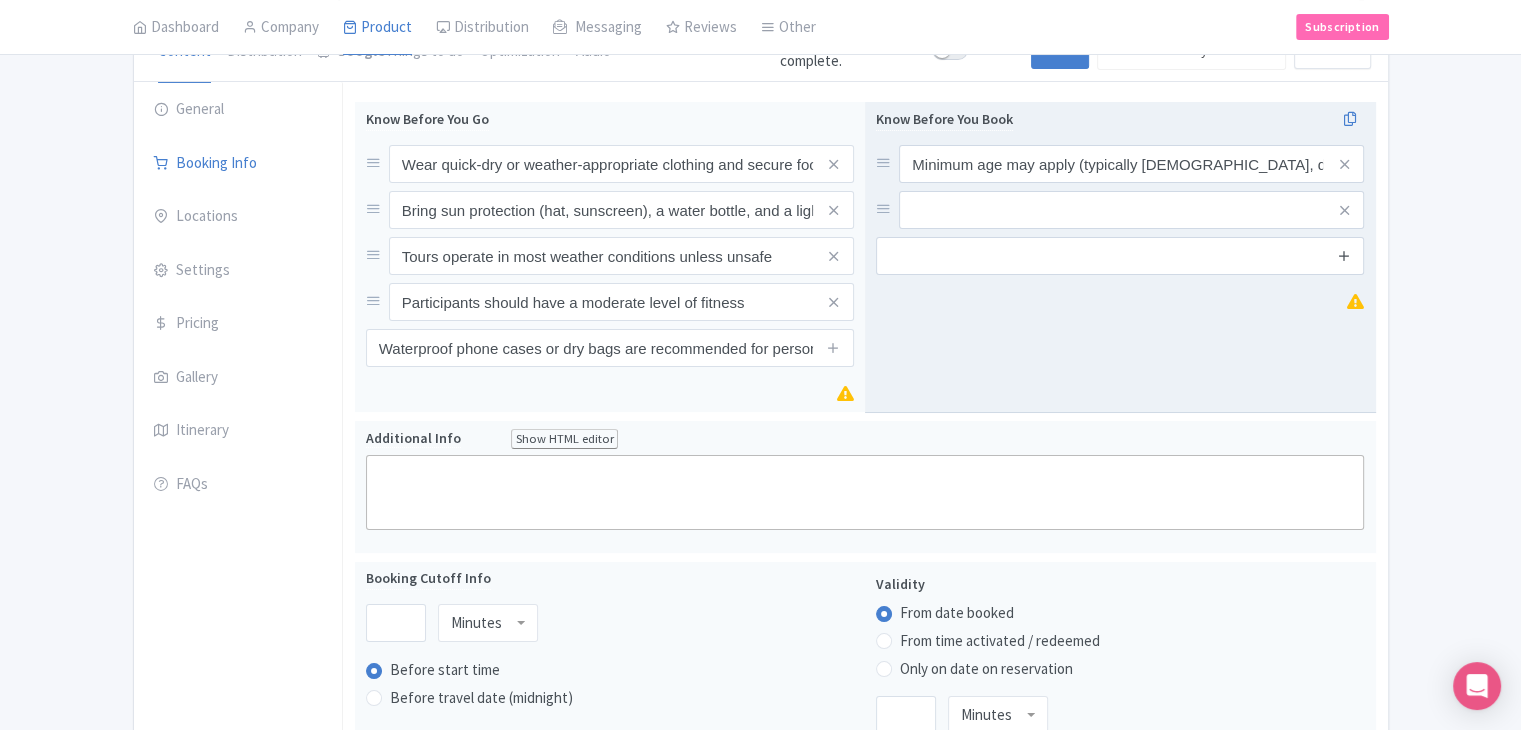 click at bounding box center [1344, 255] 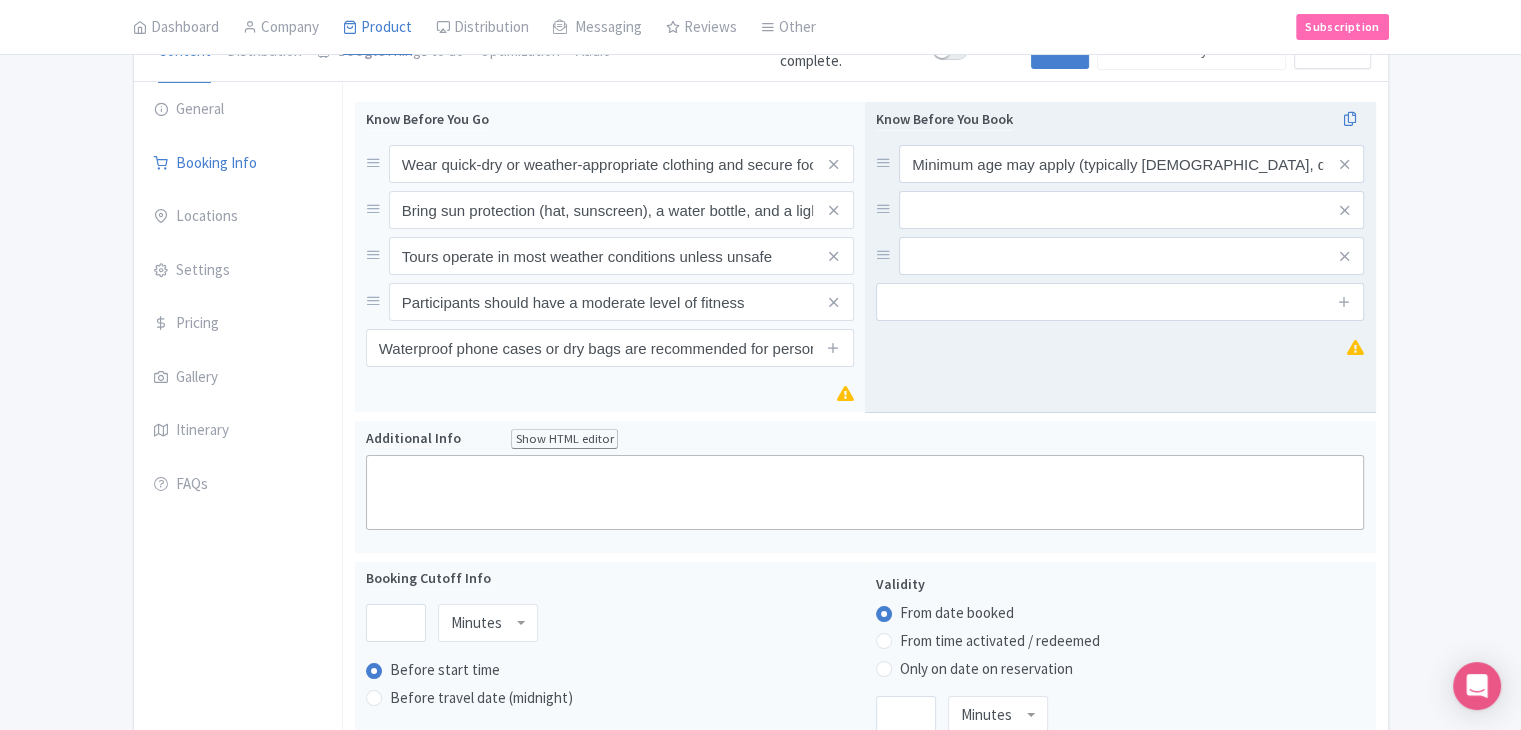 click at bounding box center [1344, 302] 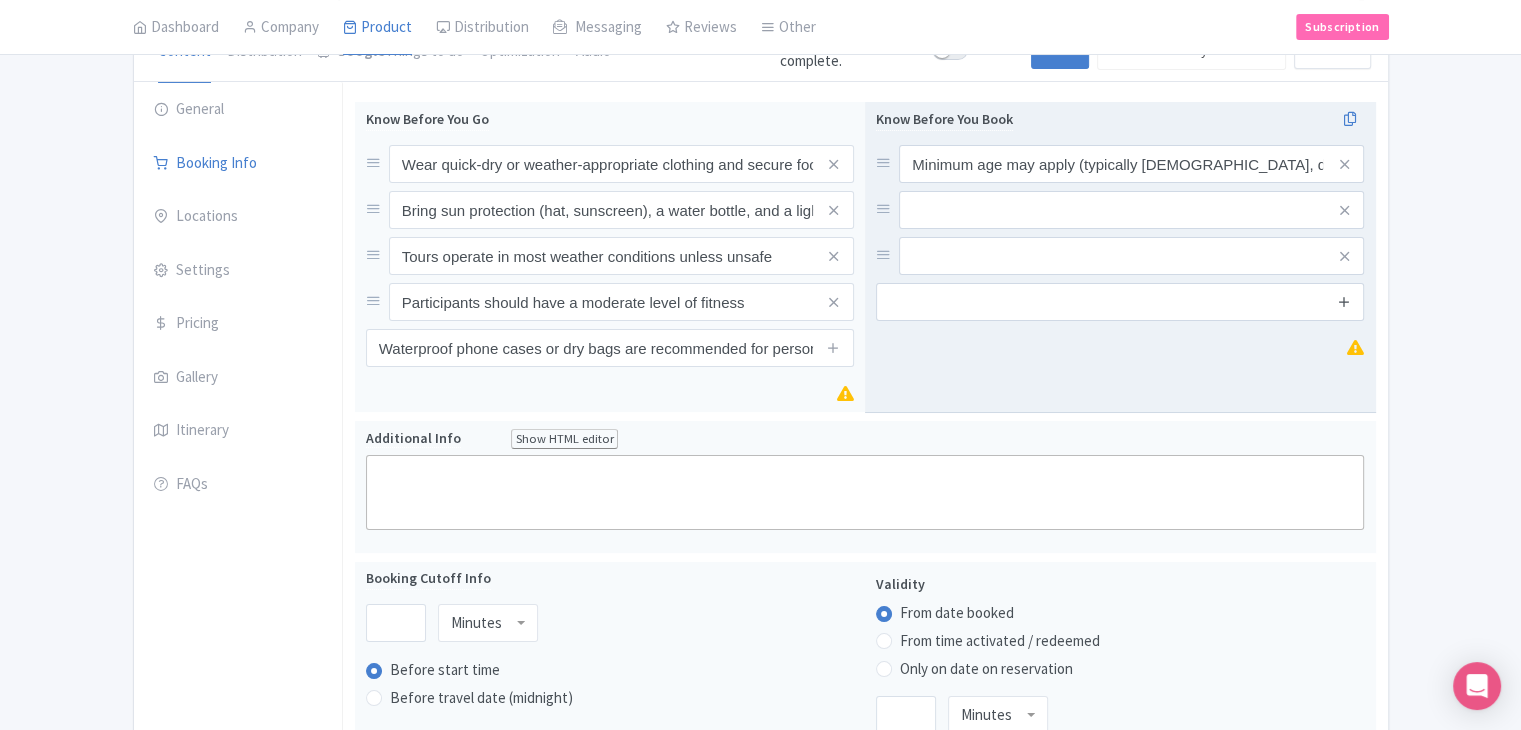 click at bounding box center (1344, 301) 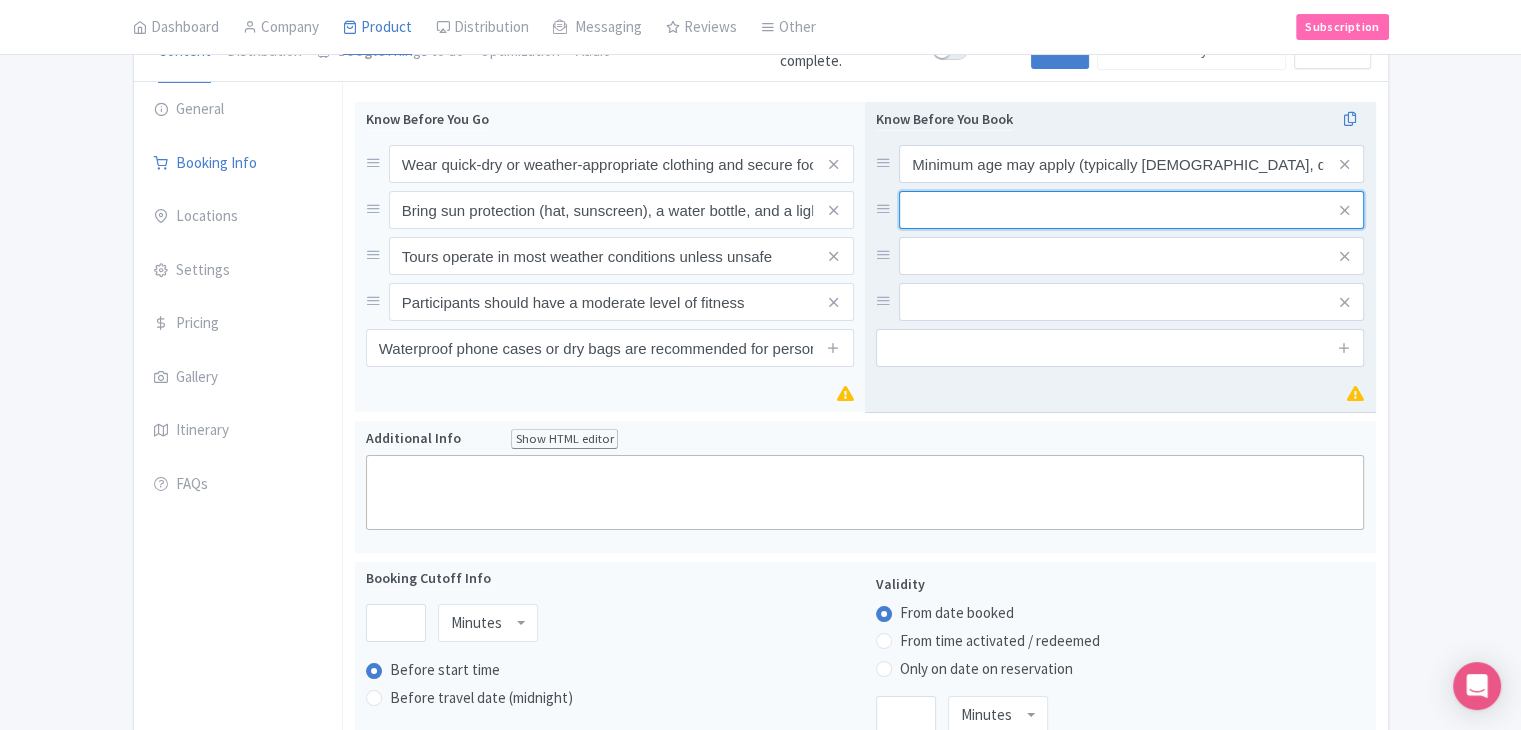 click at bounding box center [1131, 164] 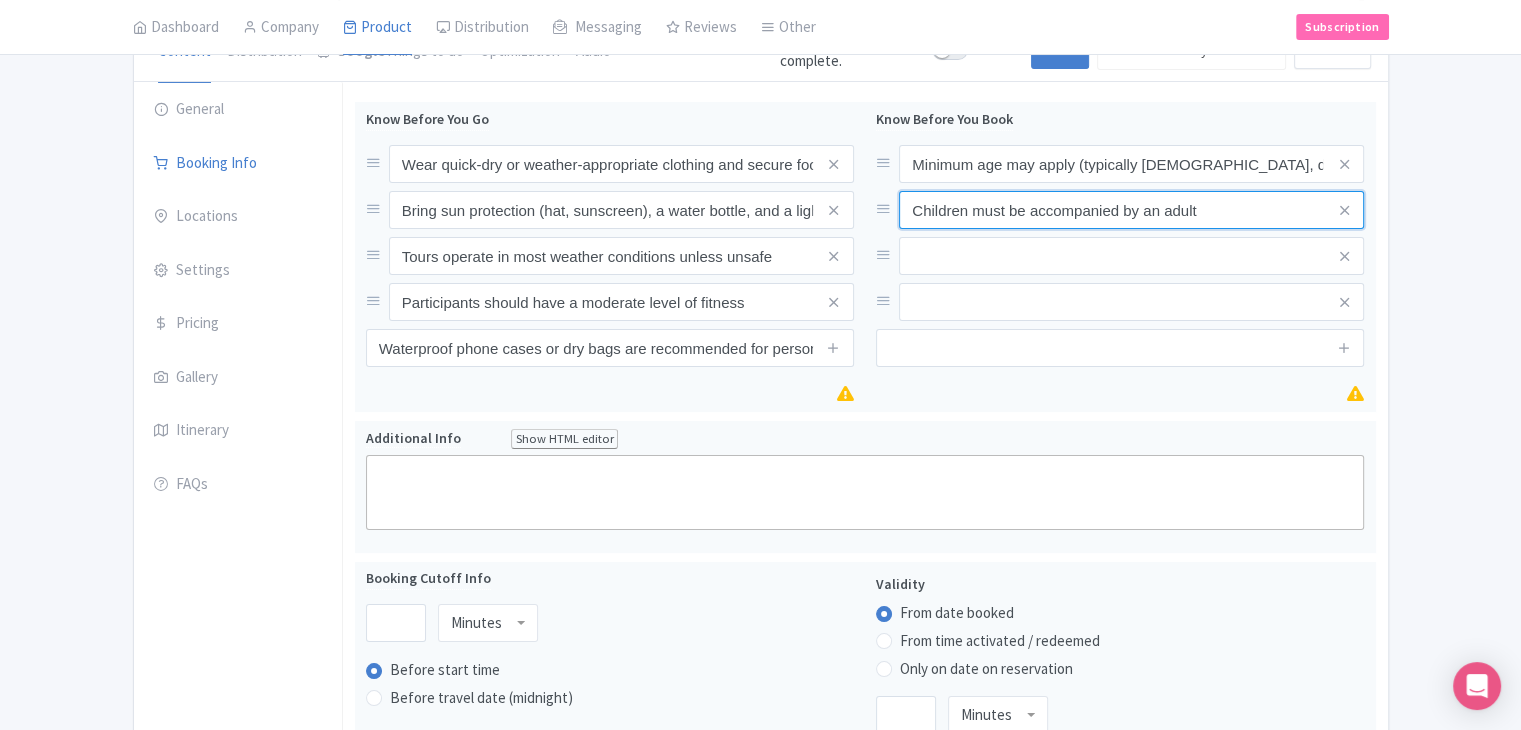 type on "Children must be accompanied by an adult" 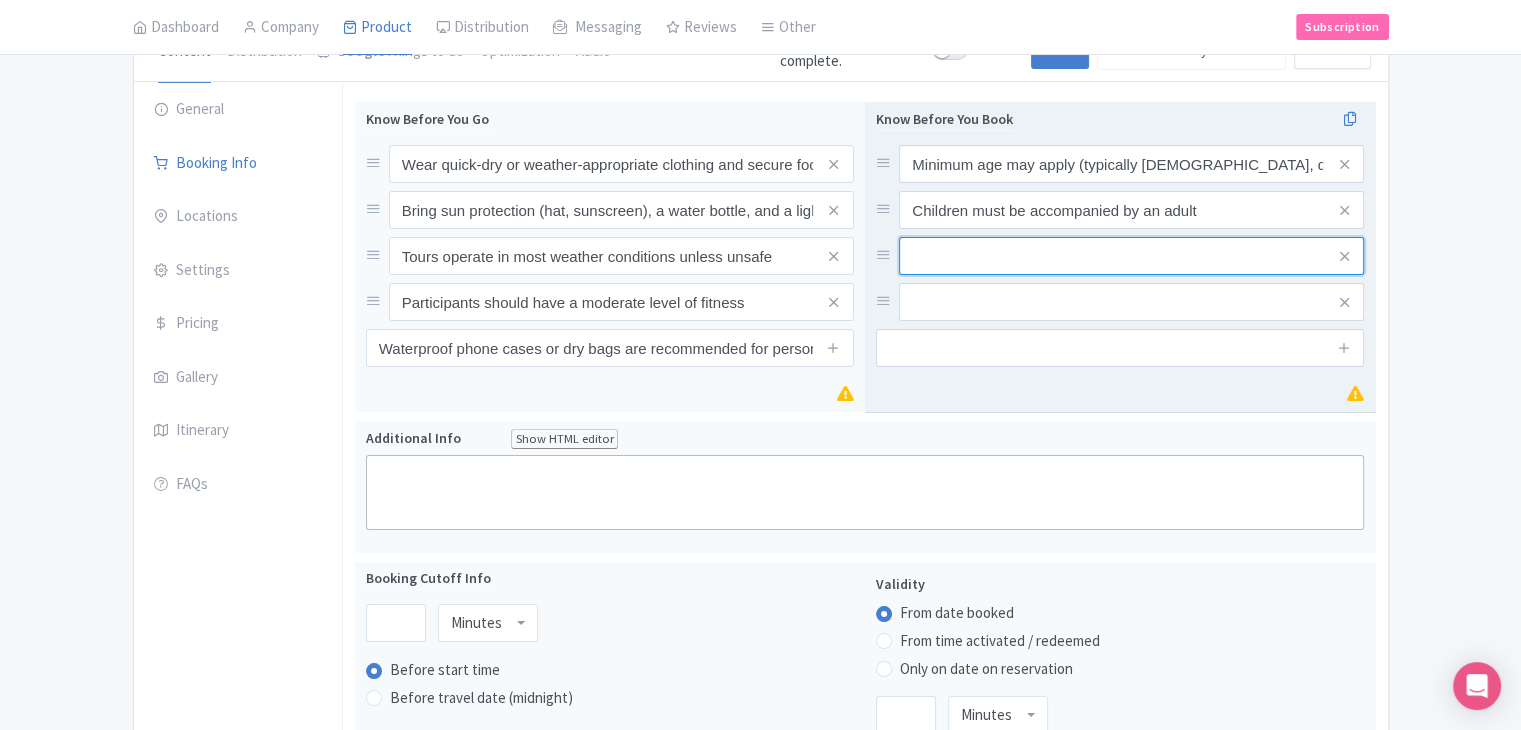click at bounding box center [1131, 164] 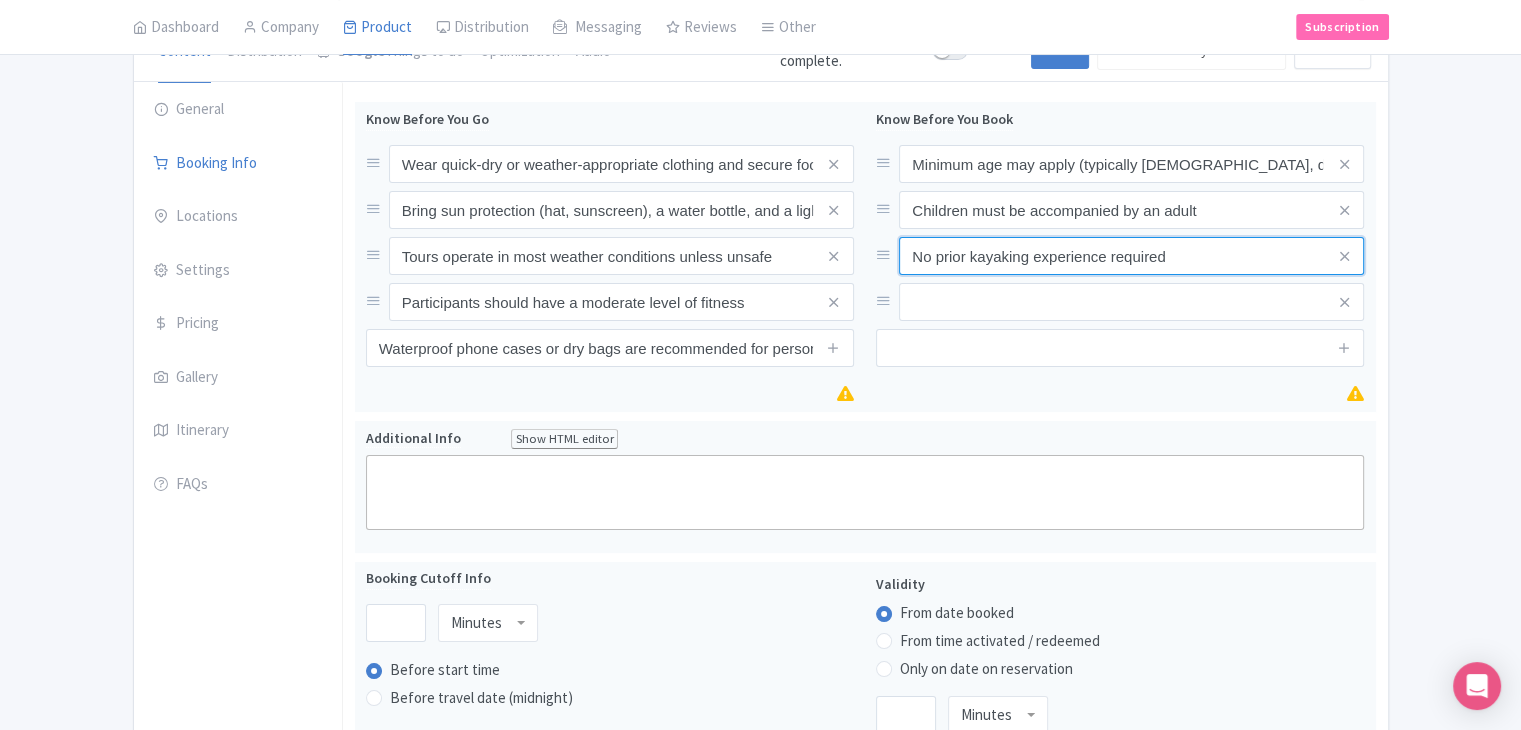 type on "No prior kayaking experience required" 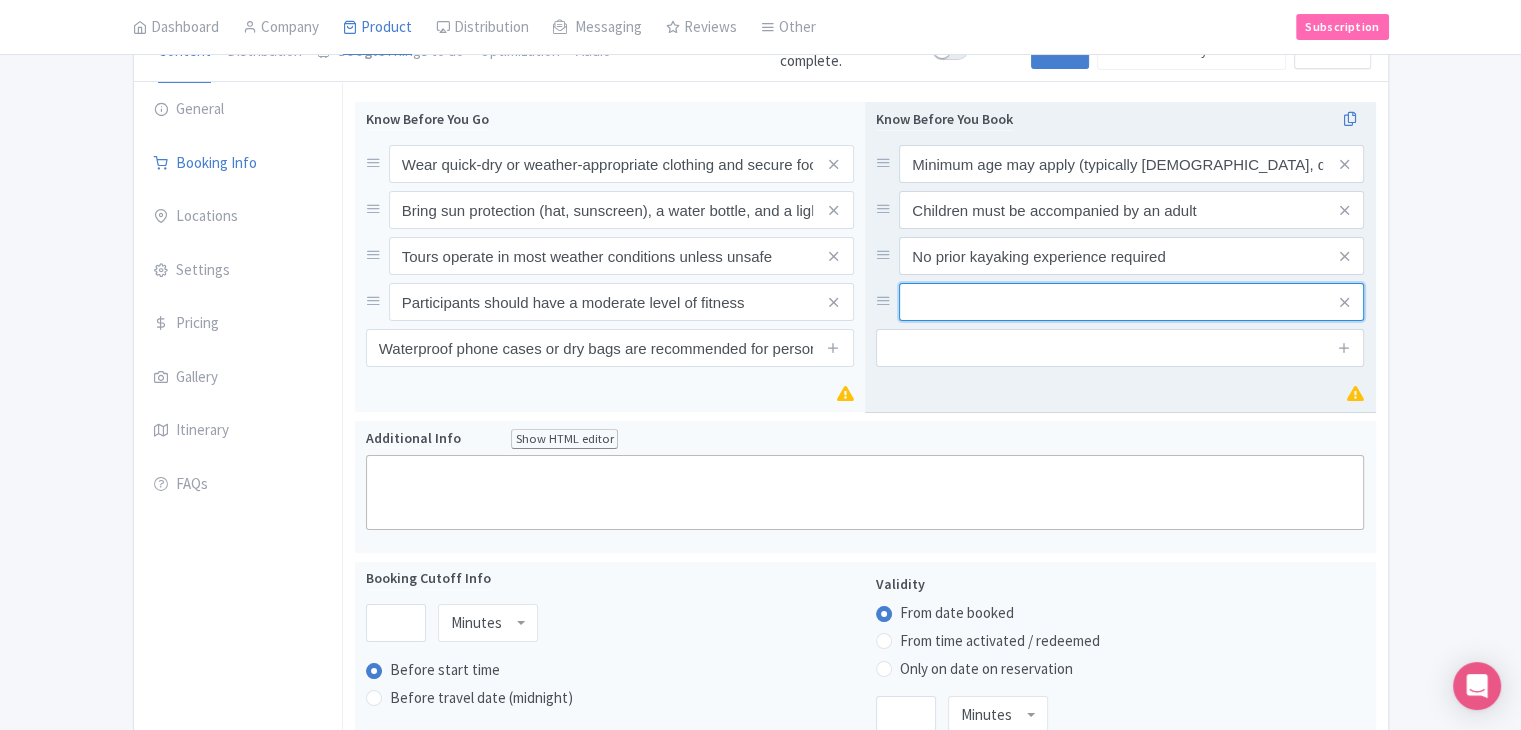 click at bounding box center (1131, 164) 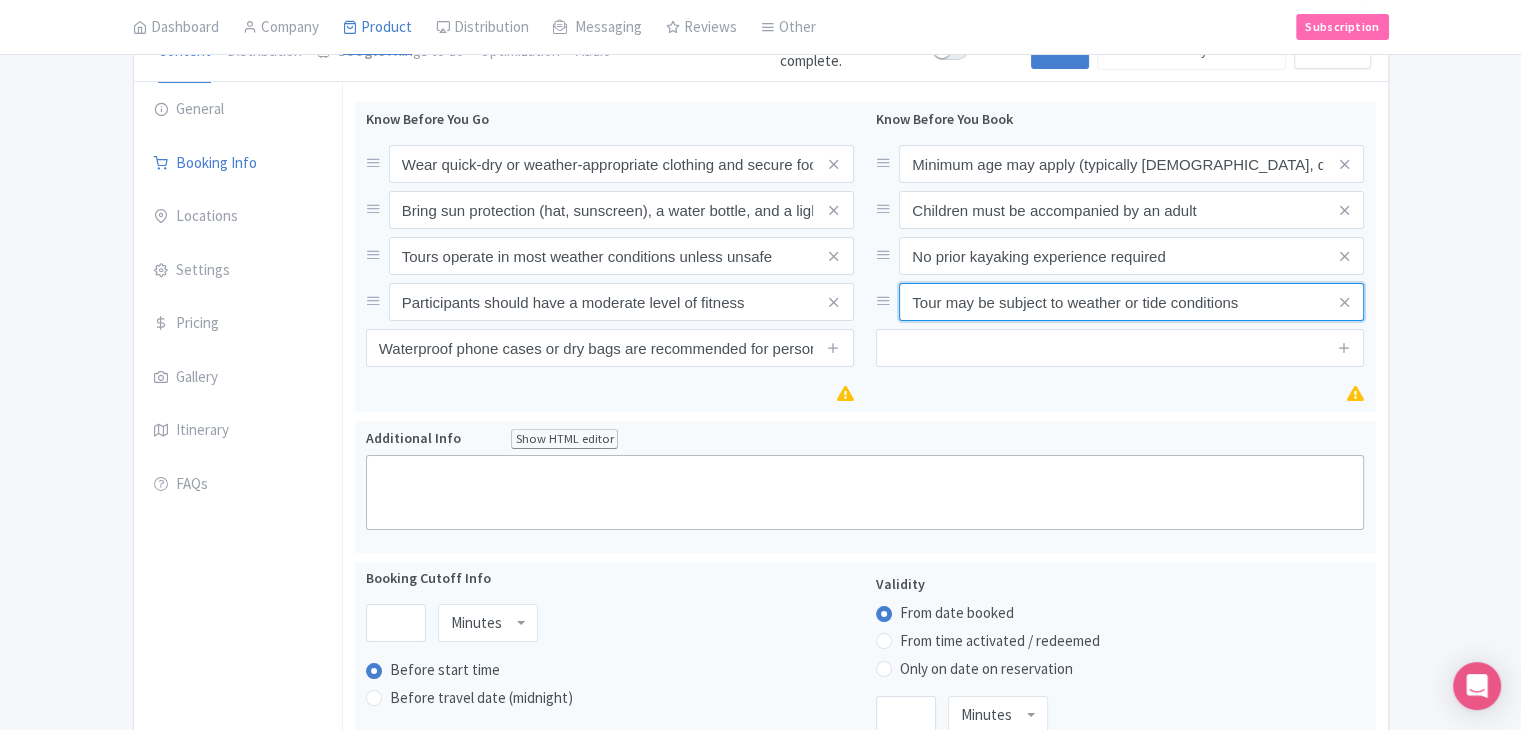 type on "Tour may be subject to weather or tide conditions" 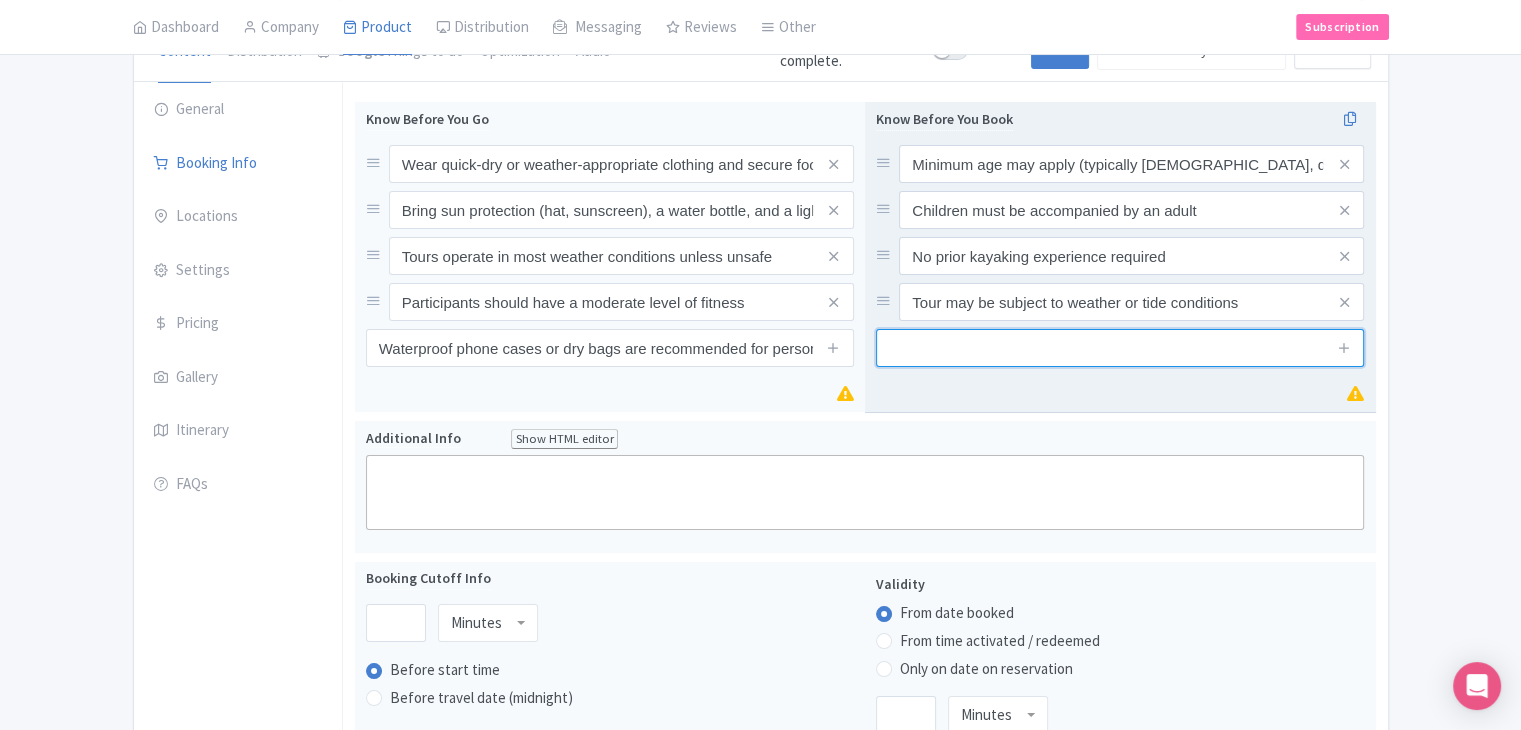 click at bounding box center (1120, 348) 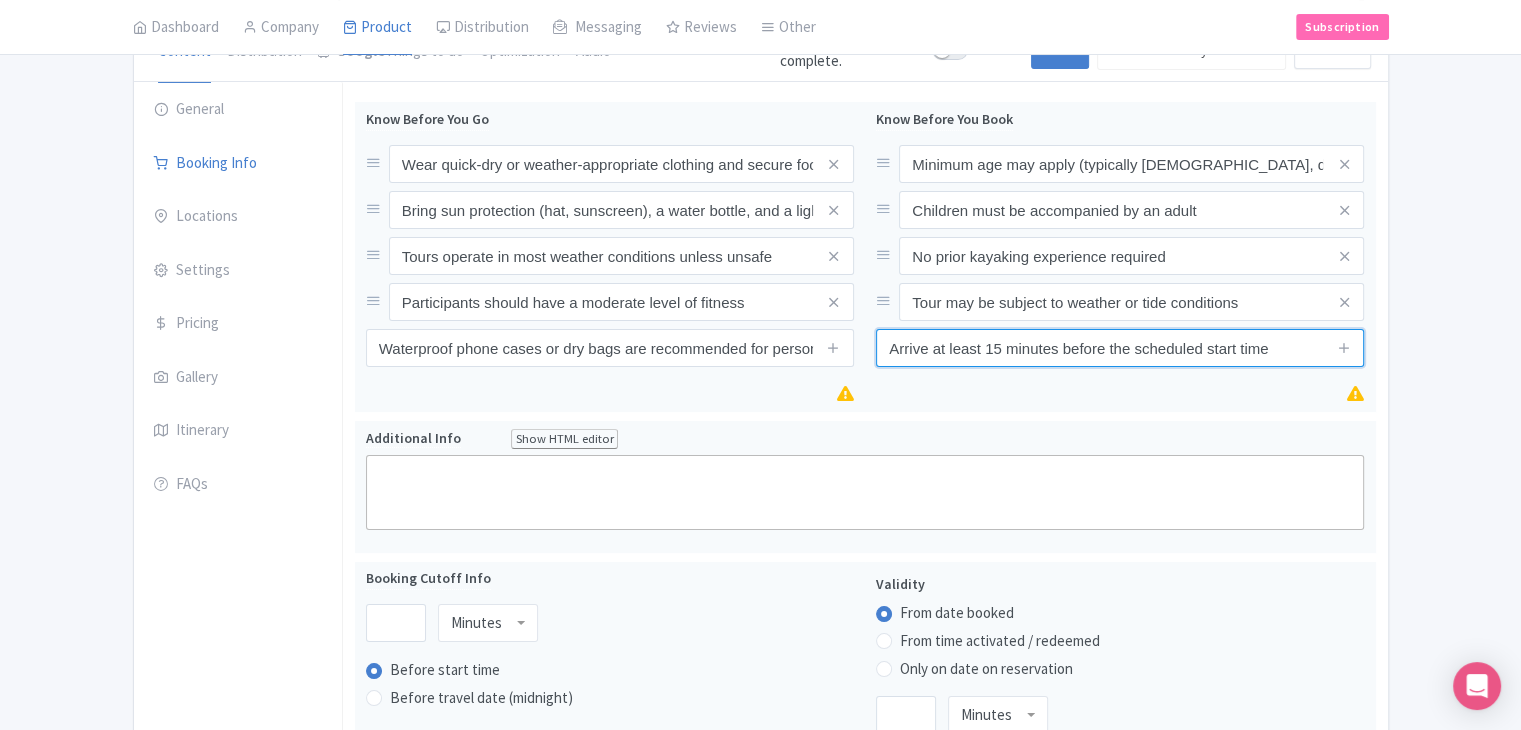 type on "Arrive at least 15 minutes before the scheduled start time" 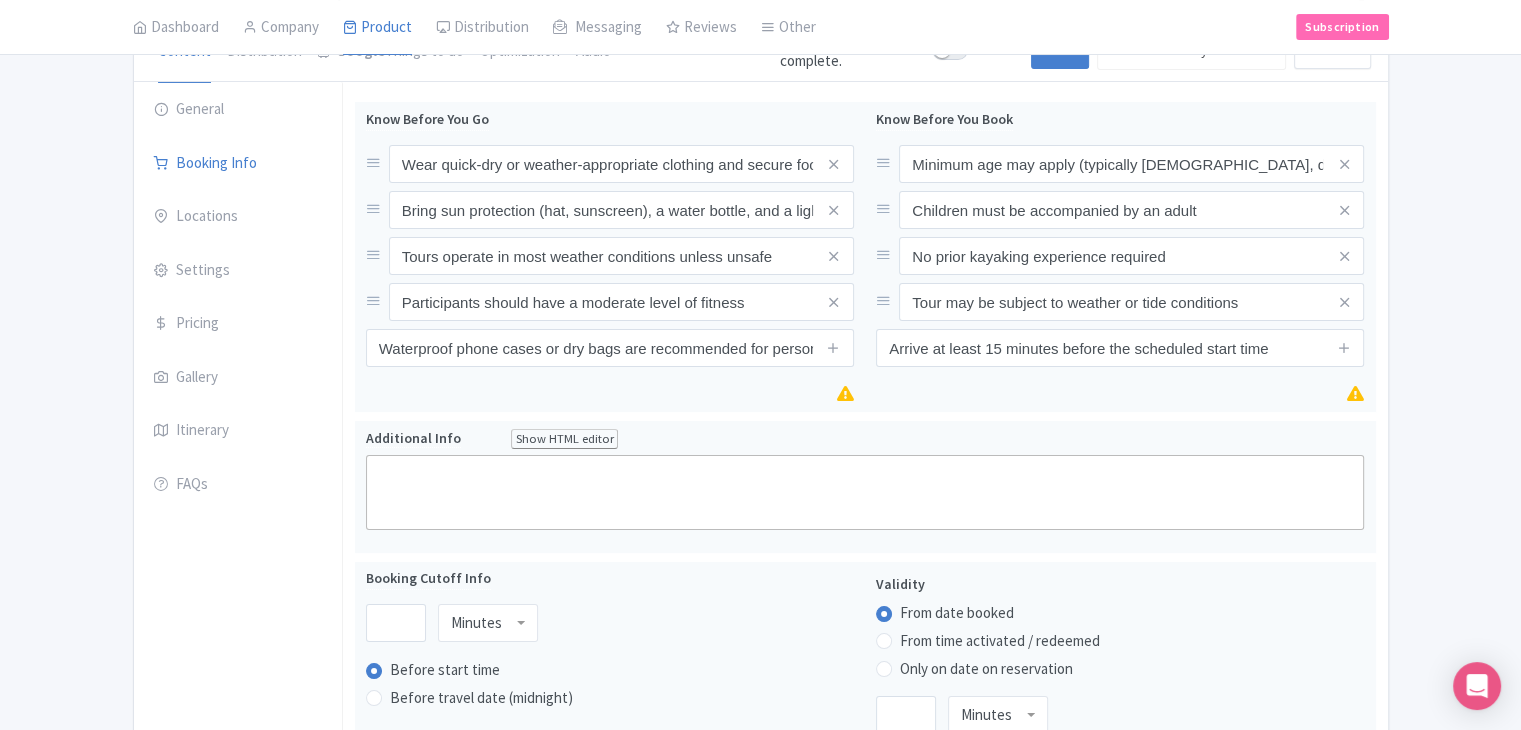 click on "Success
Product updated successfully
← Back to Products
3-Hour Guided Kayak Nature Tour
ID# WKAZTQ
Content
Distribution
Google  Things to do
Optimization
Audio
This product setup is complete.
Active
Save
Version: Primary Product
Primary Product
Version: Primary Product
Version type   * Primary
Version name   * Primary Product
Version description
Date from
Date to
Select all resellers for version
Share with Resellers:
Done
Actions
View on Magpie
Customer View
Industry Partner View
Download
Excel
Word
All Images ZIP
Share Products
Delete Product
Create new version
You are currently editing a version of this product: Primary Product
General
Booking Info
Locations
Settings" at bounding box center [760, 748] 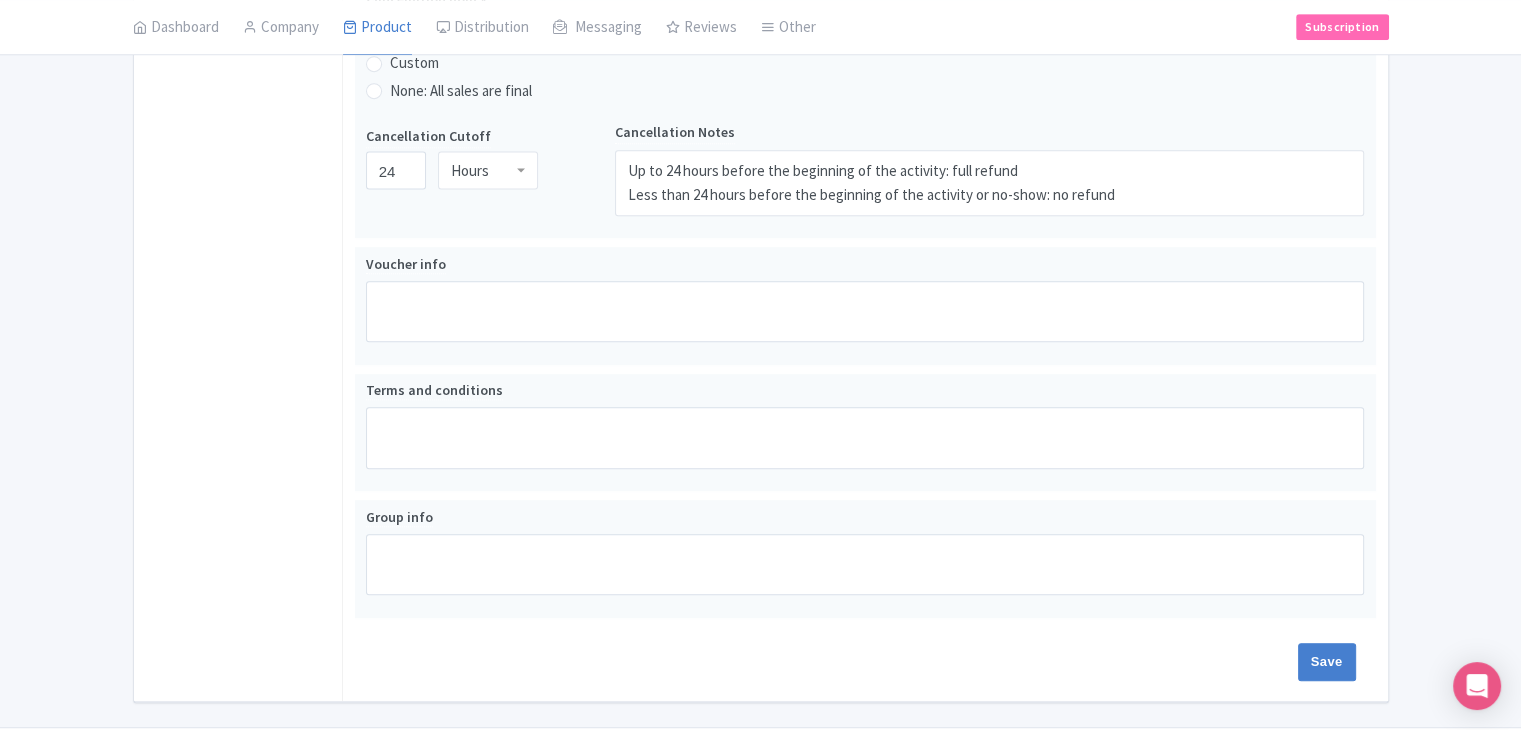 scroll, scrollTop: 1126, scrollLeft: 0, axis: vertical 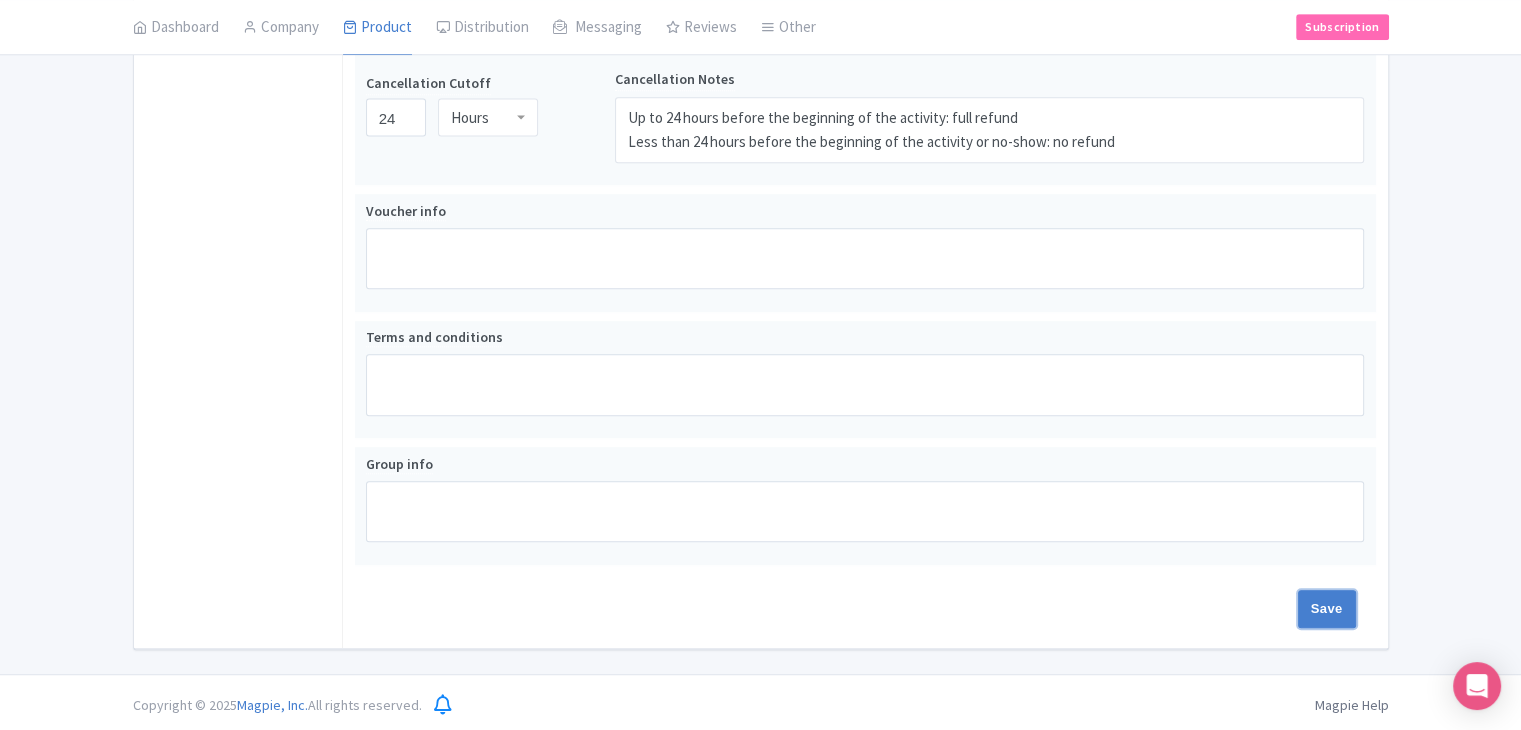 drag, startPoint x: 1320, startPoint y: 605, endPoint x: 939, endPoint y: 50, distance: 673.1909 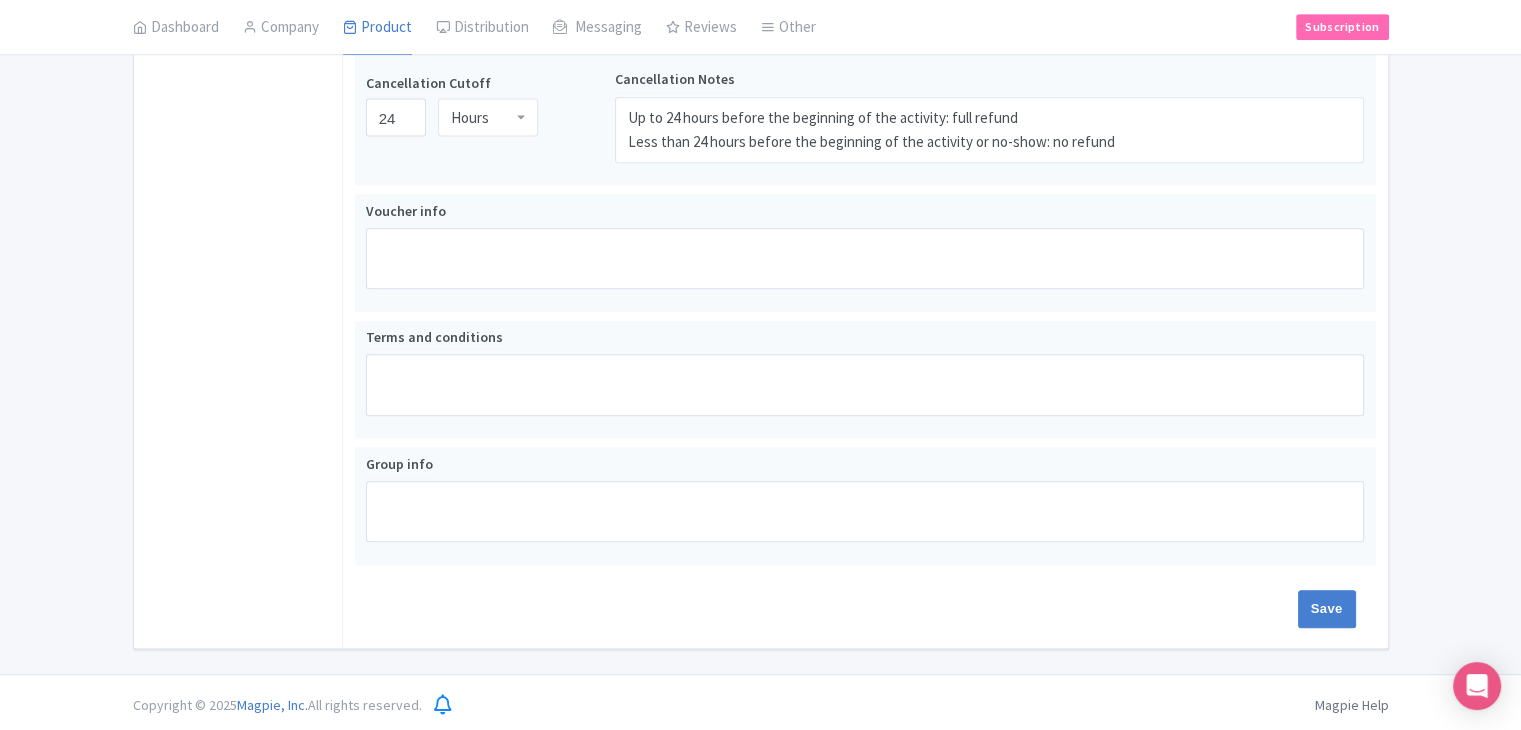 type on "Saving..." 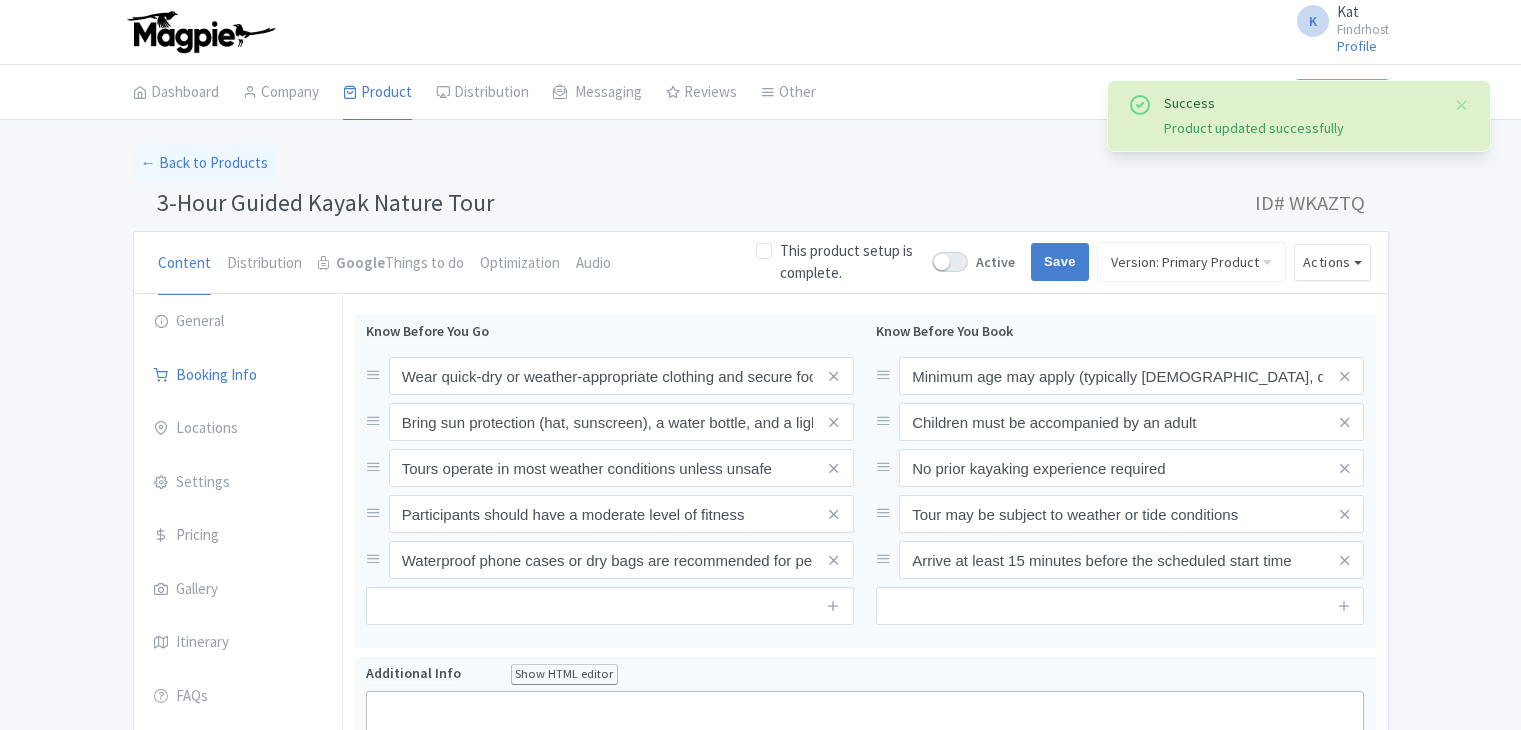 click on "Locations" at bounding box center [238, 429] 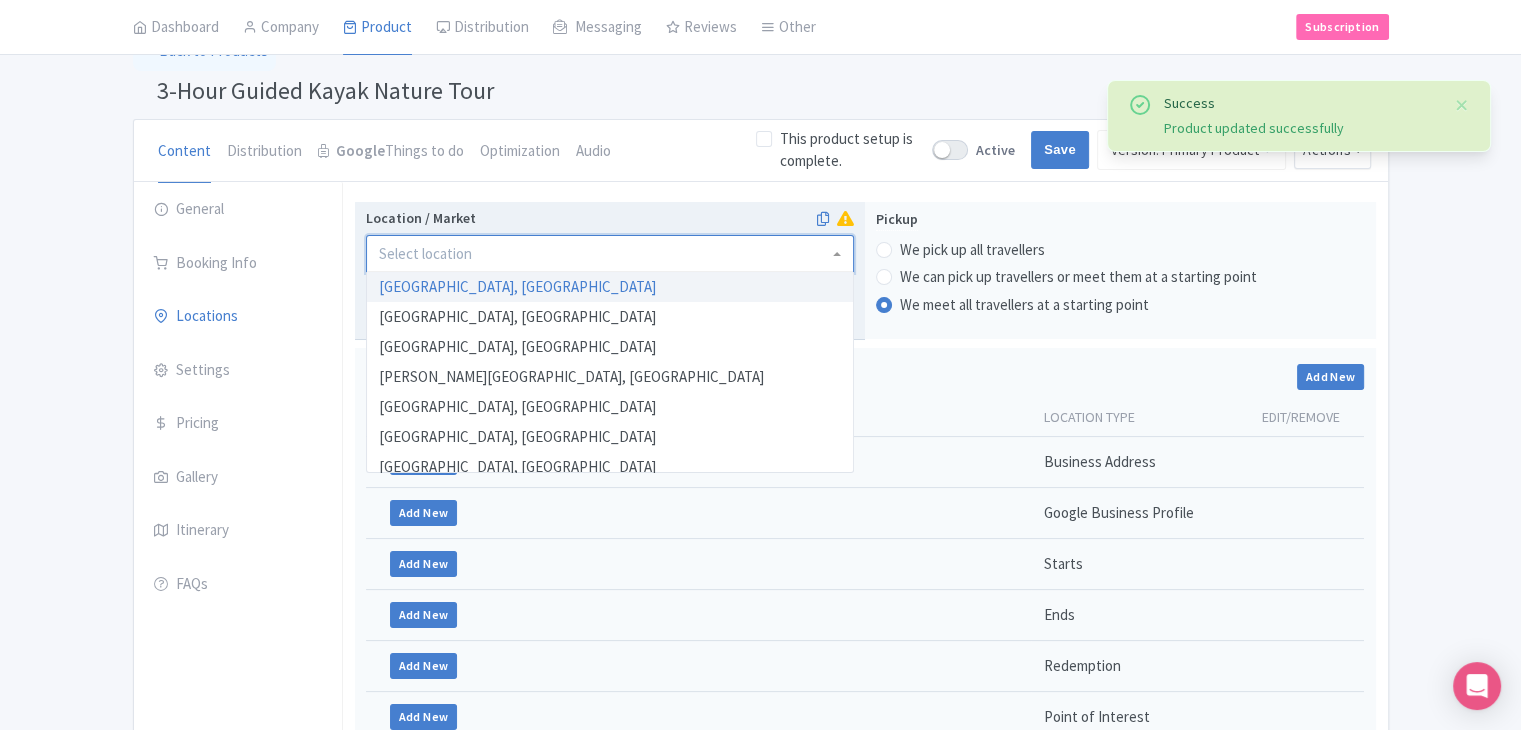click at bounding box center [610, 254] 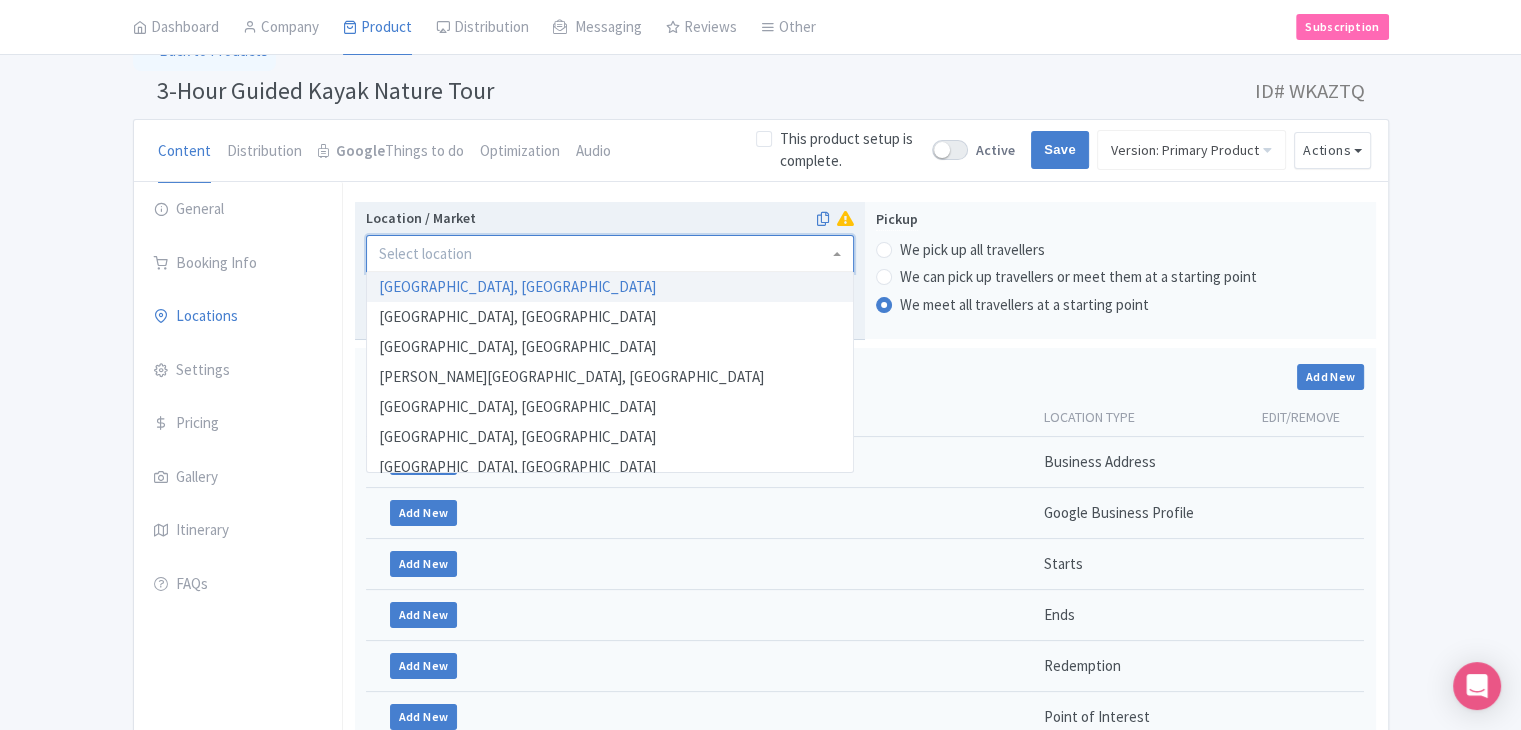 paste on "[PERSON_NAME] [PERSON_NAME] Glacier" 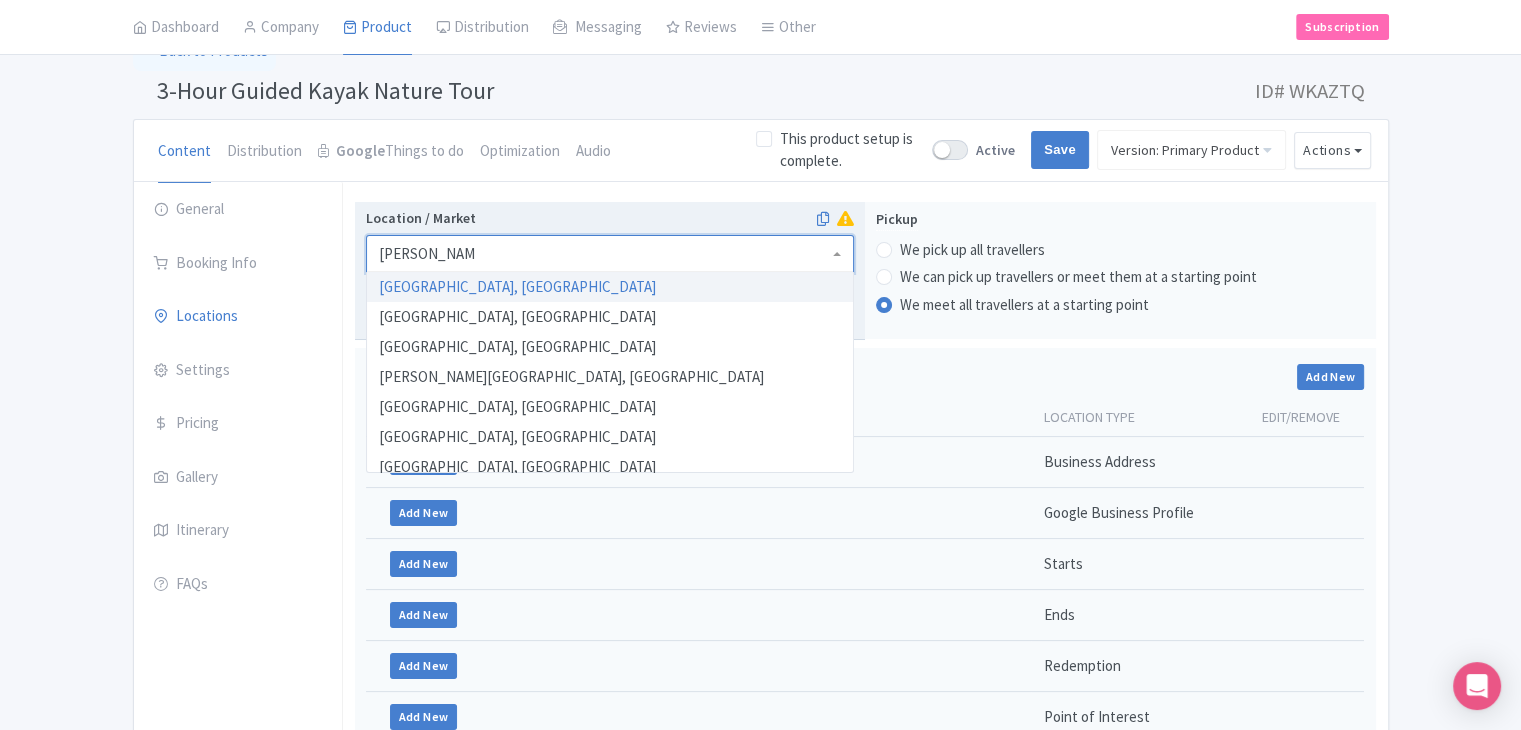 scroll, scrollTop: 0, scrollLeft: 0, axis: both 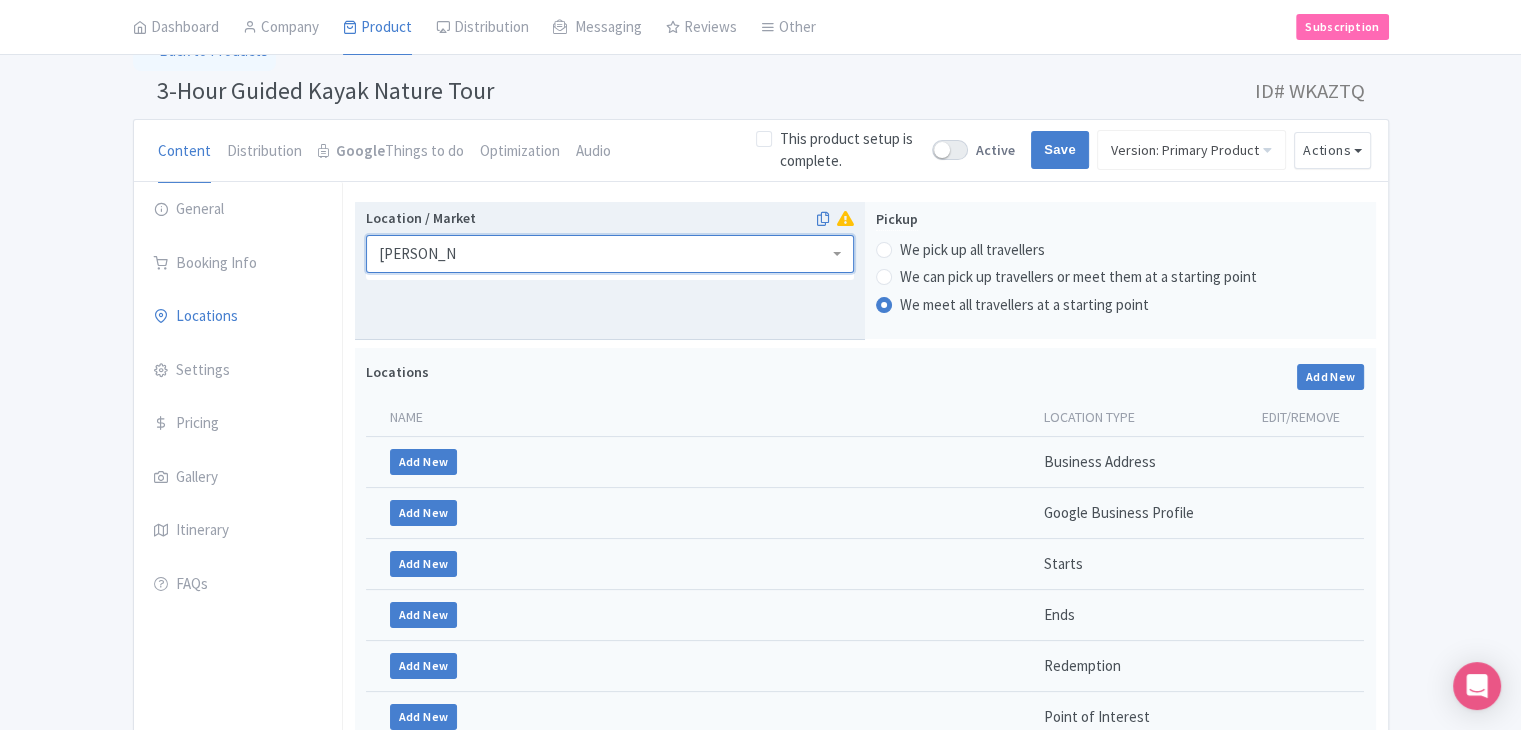 type on "[PERSON_NAME] [PERSON_NAME]" 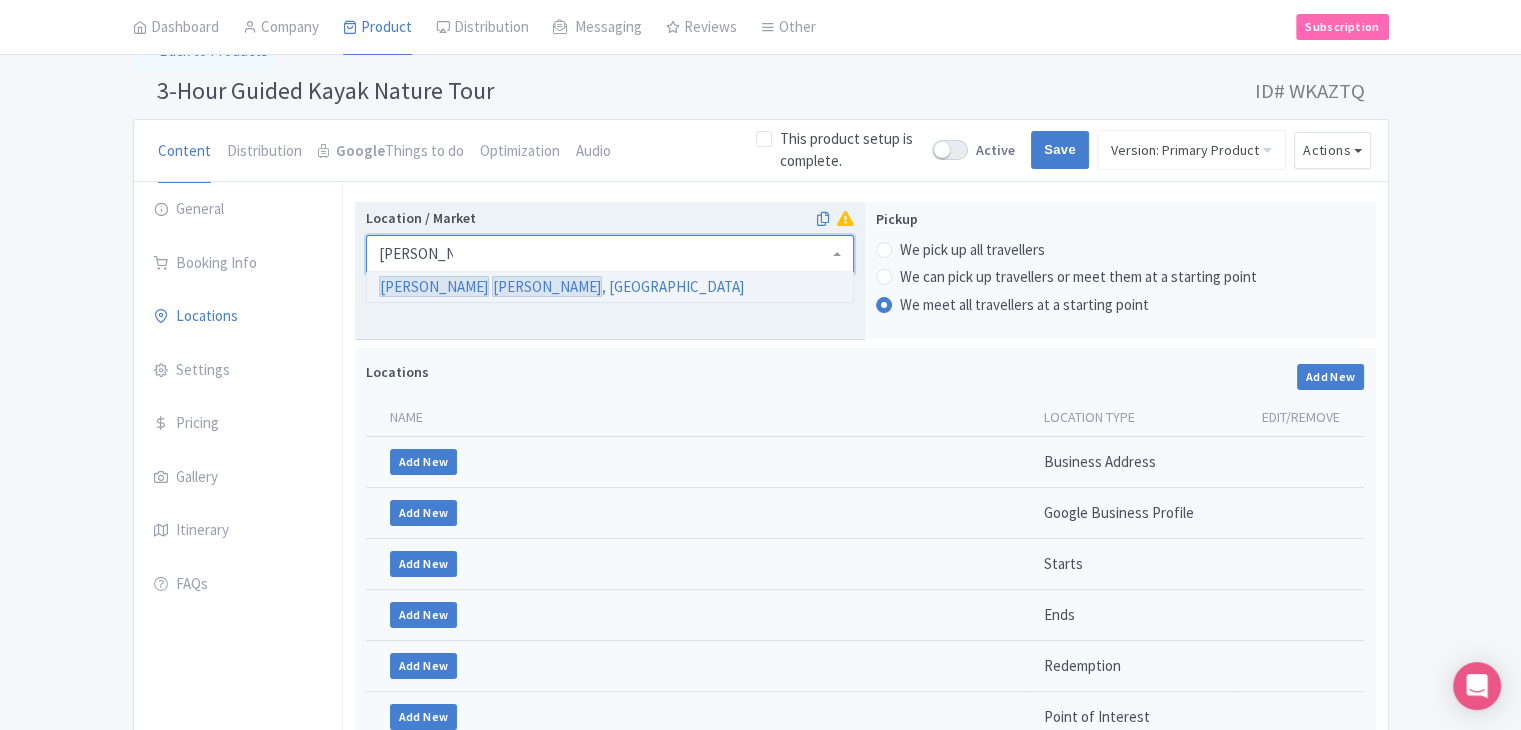 type 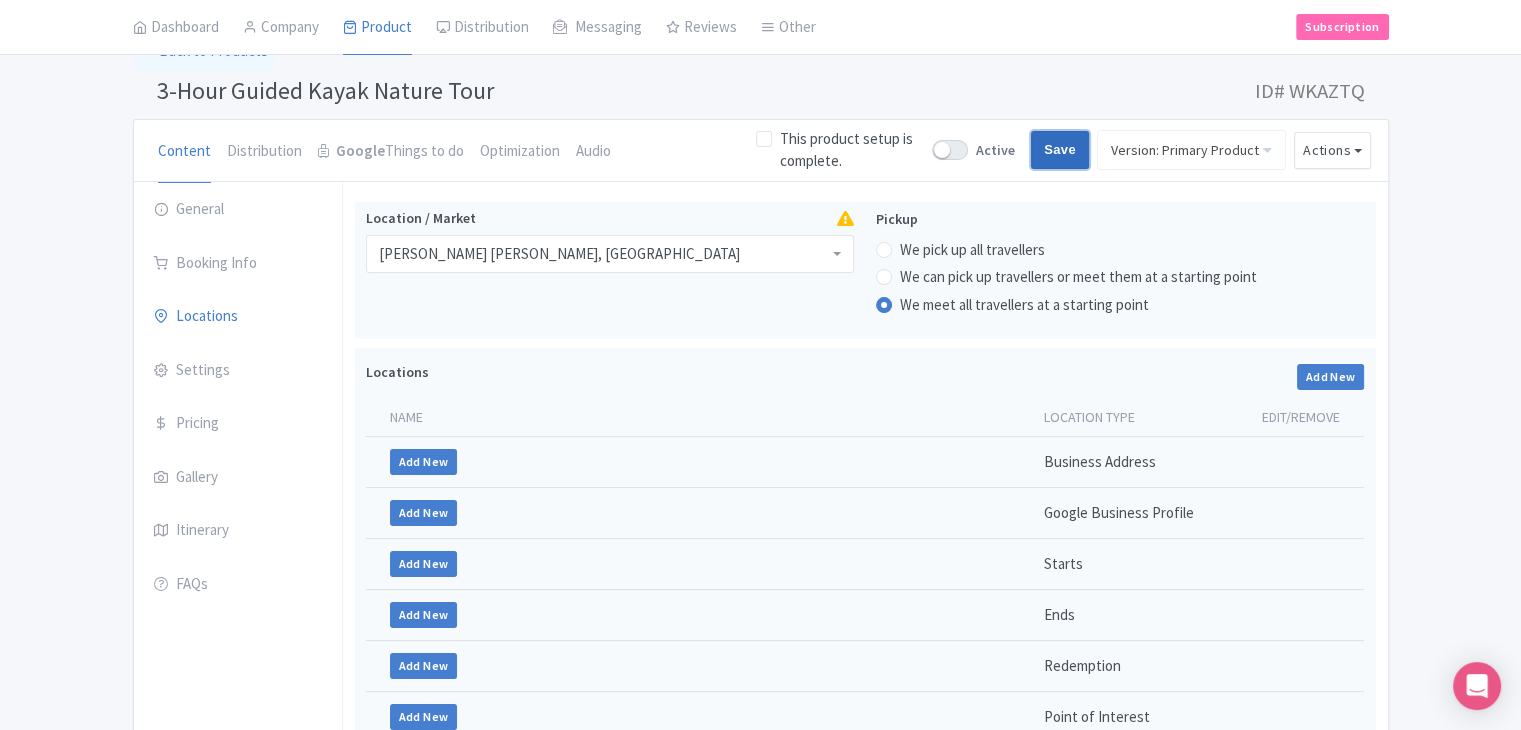 click on "Save" at bounding box center [1060, 150] 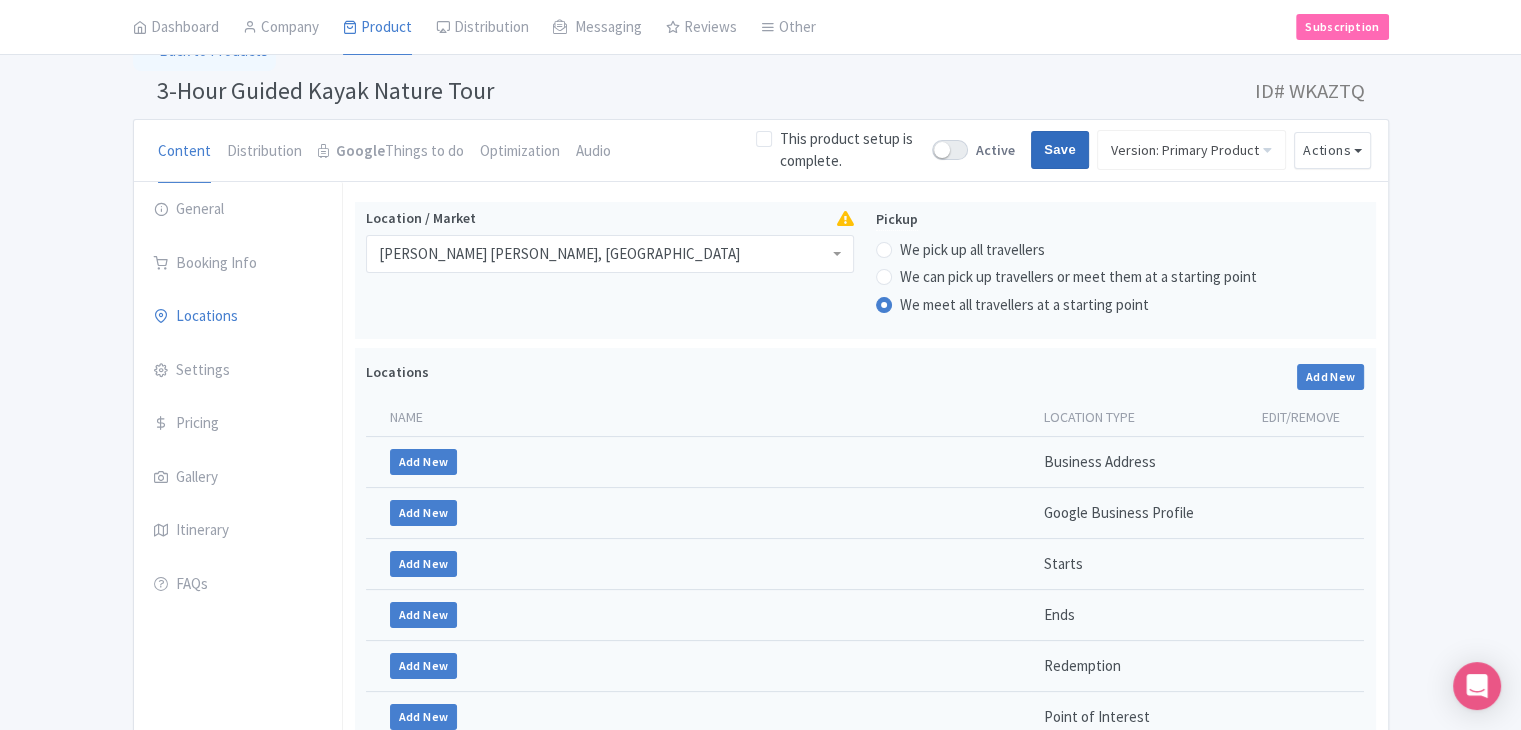 type on "Saving..." 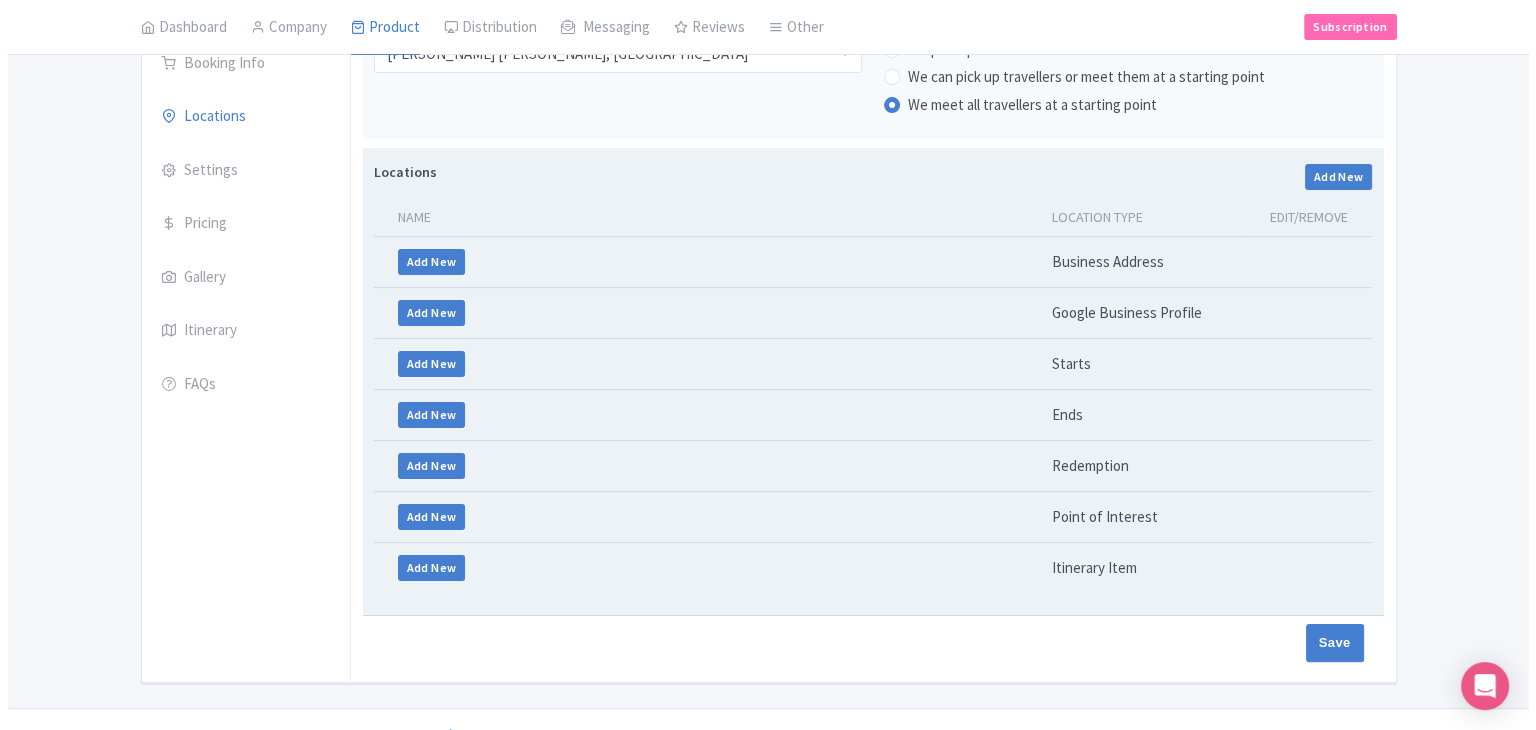 scroll, scrollTop: 312, scrollLeft: 0, axis: vertical 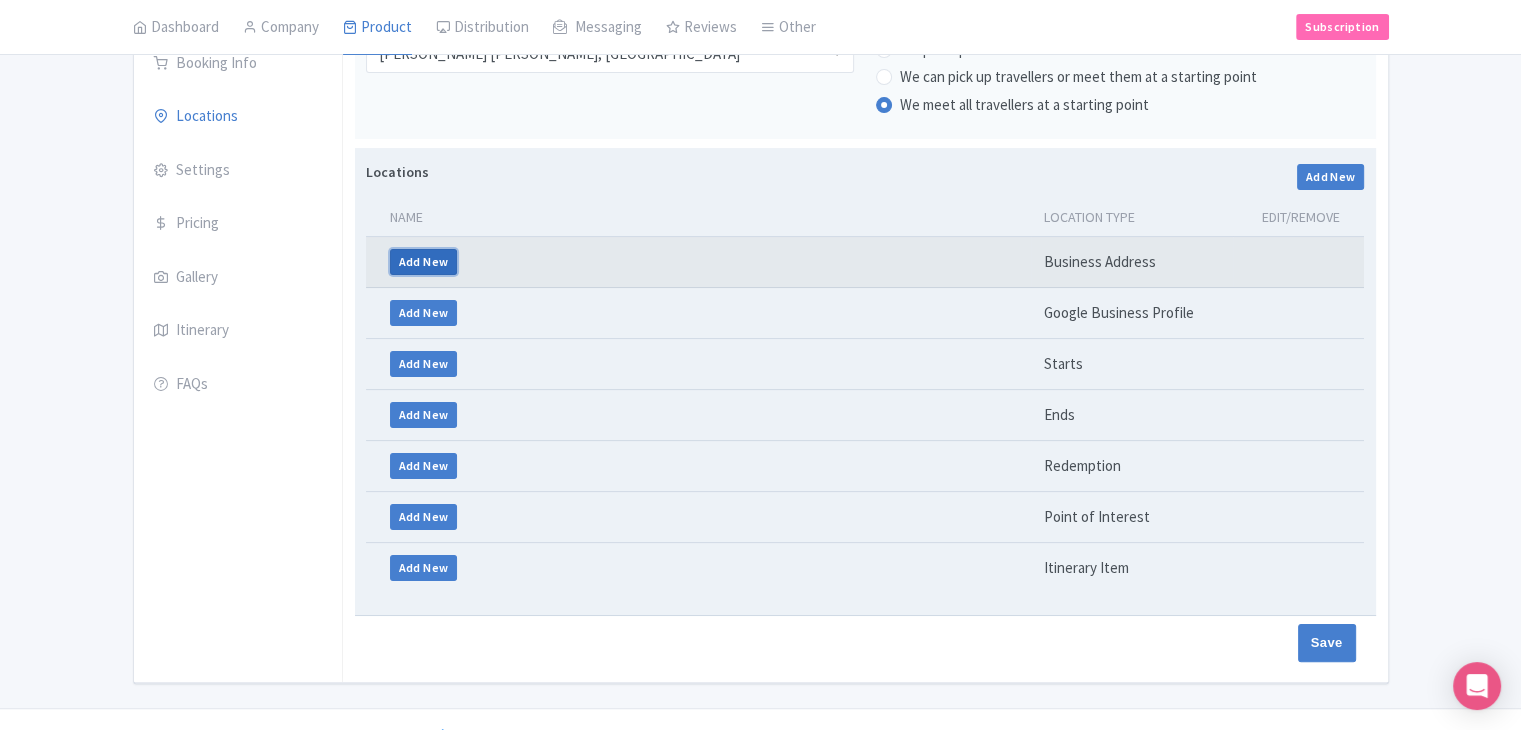 click on "Add New" at bounding box center [424, 262] 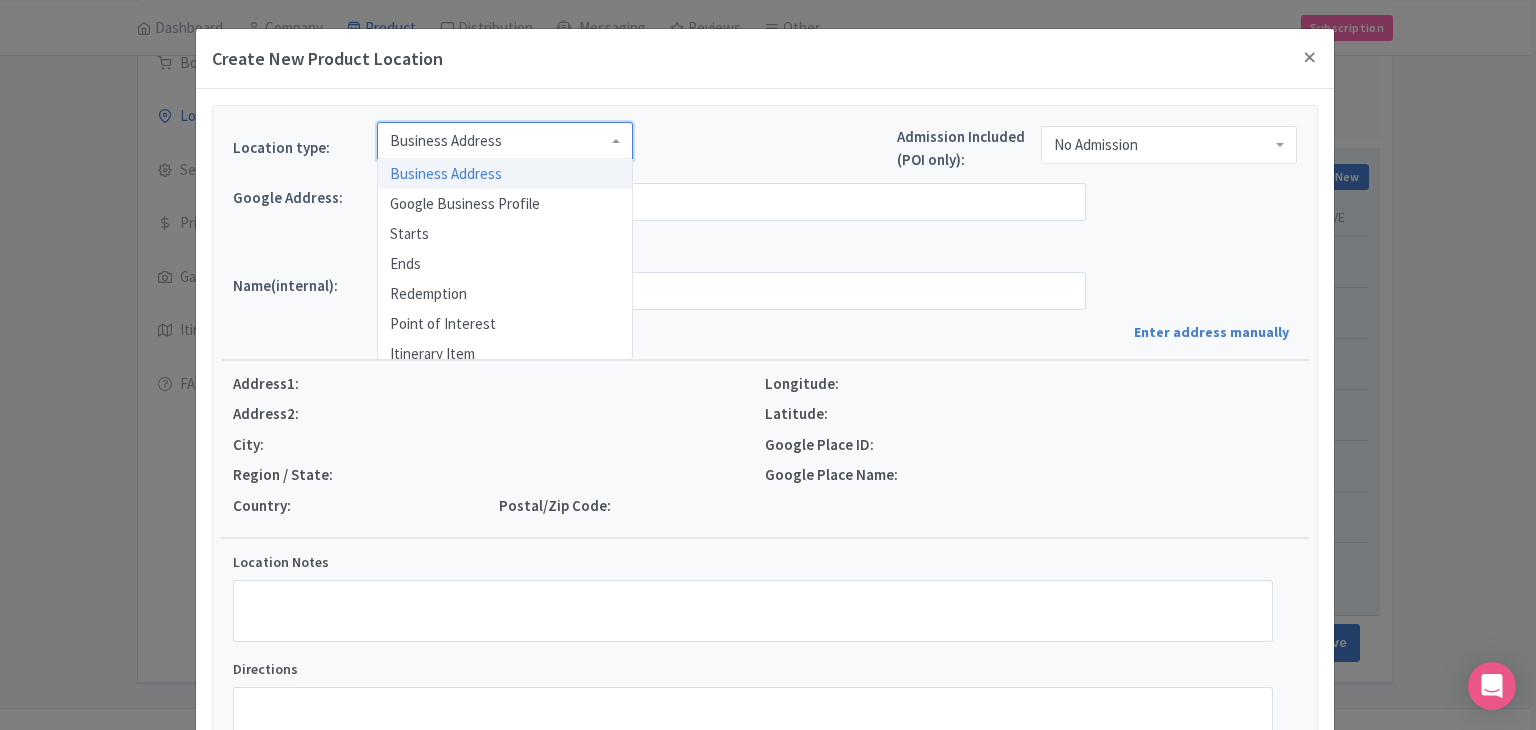 click on "Business Address" at bounding box center [446, 141] 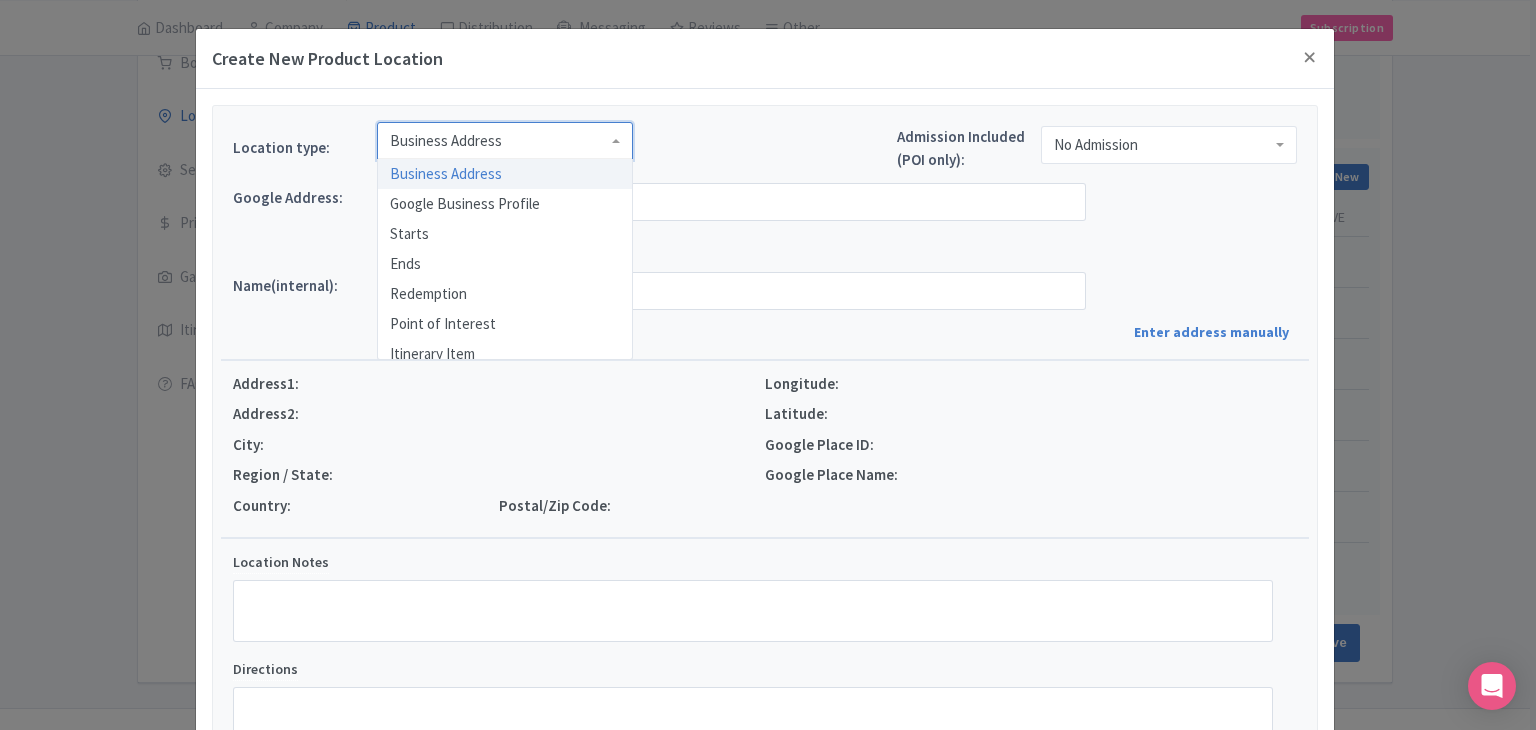 click on "Business Address" at bounding box center [505, 141] 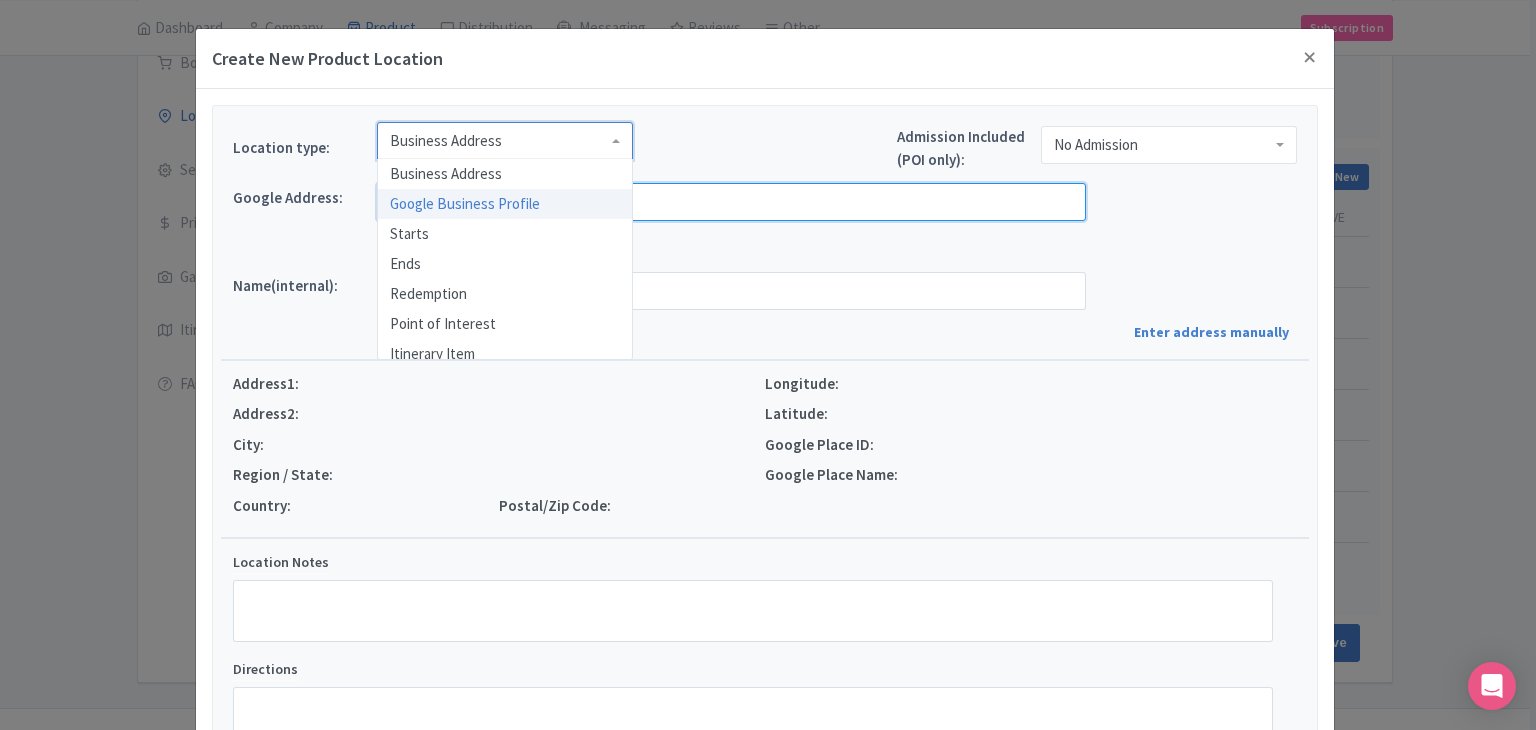 click at bounding box center (731, 202) 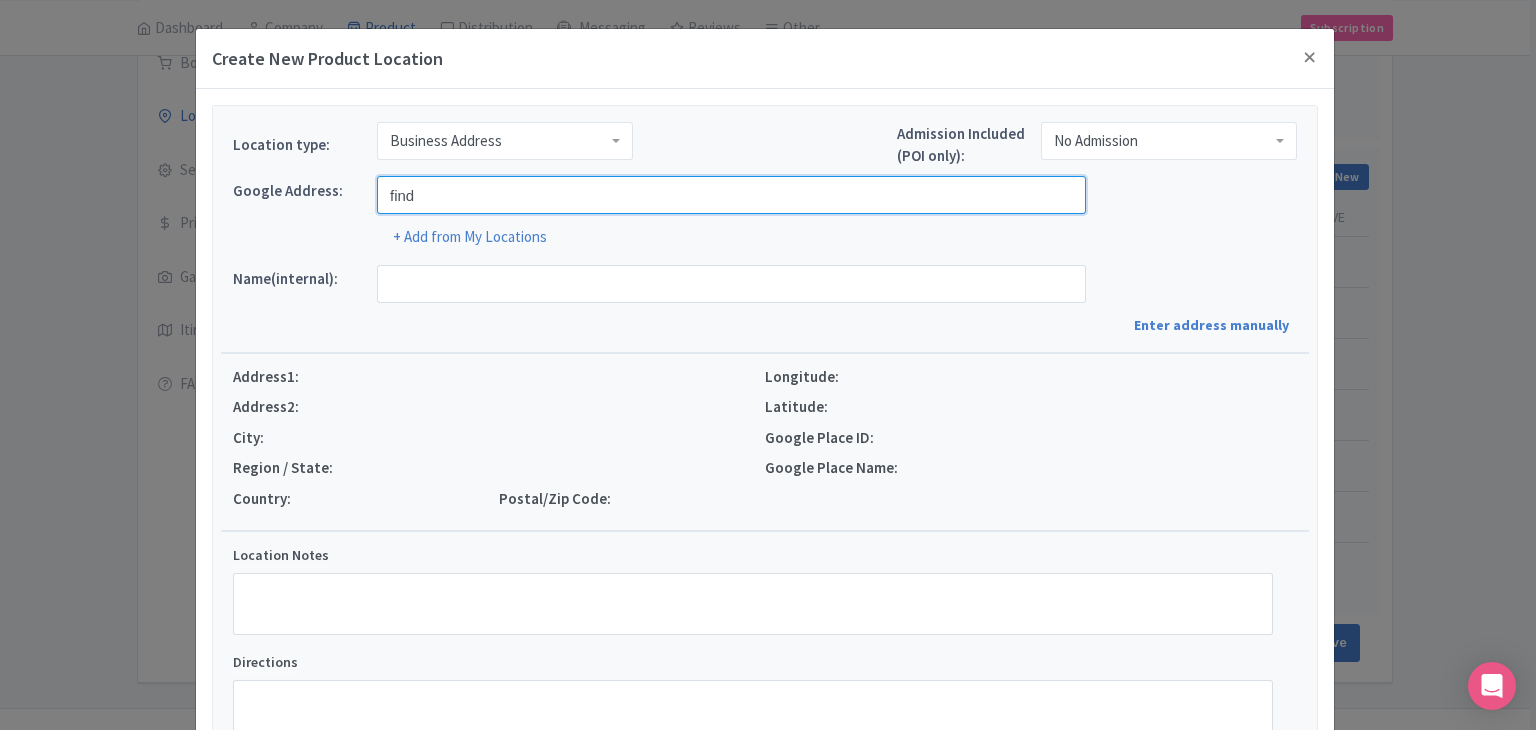 type on "Findrhost, [GEOGRAPHIC_DATA], [GEOGRAPHIC_DATA], [GEOGRAPHIC_DATA]" 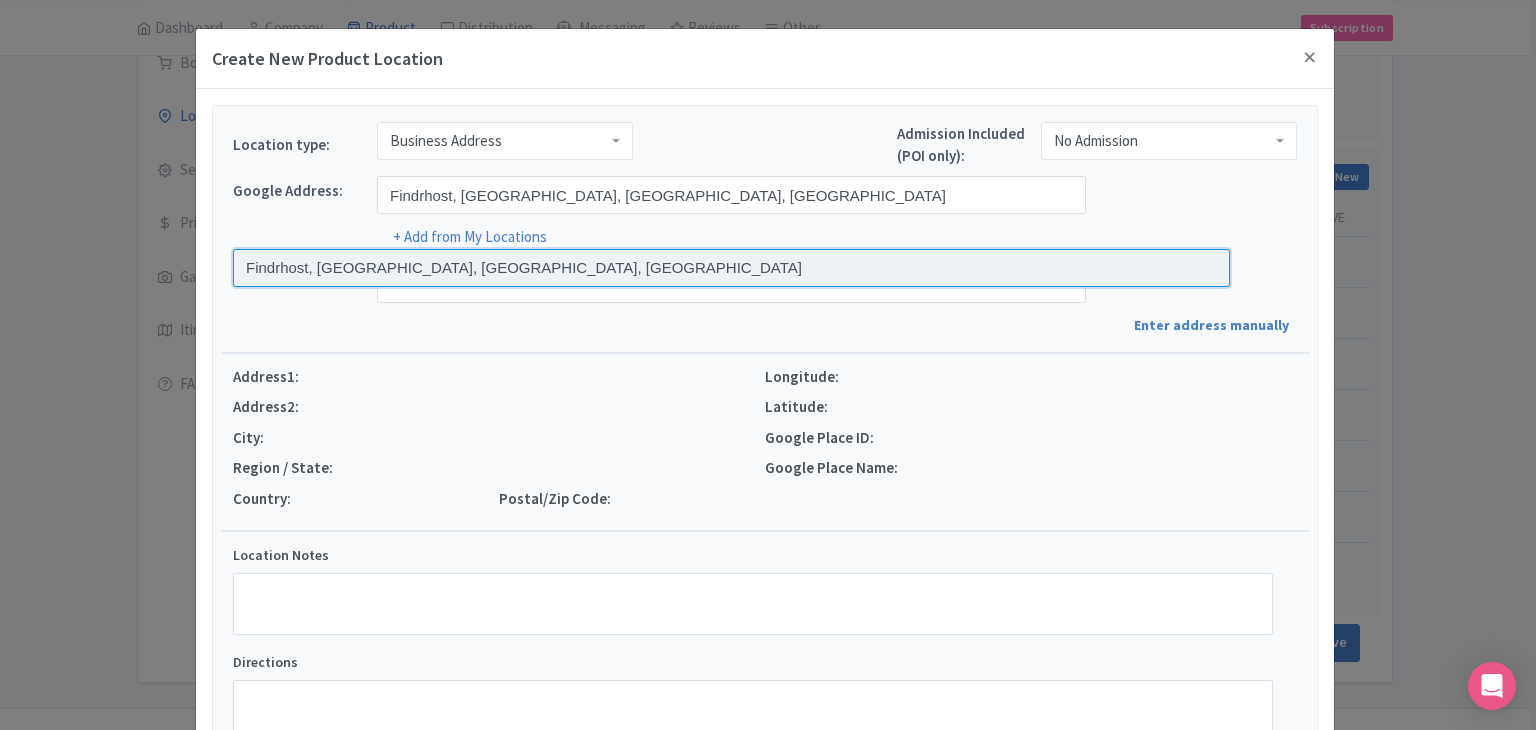 click at bounding box center [731, 268] 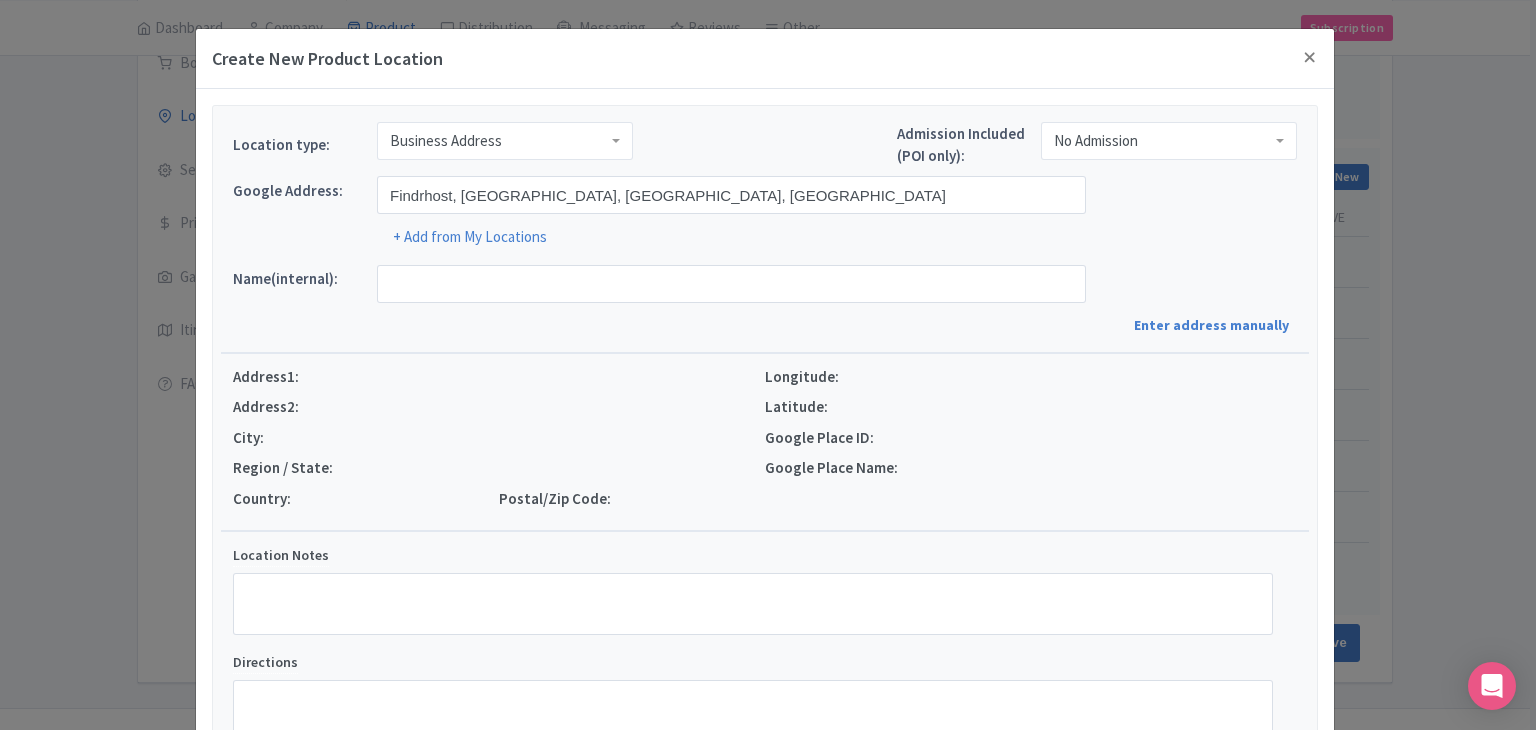 type on "Findrhost, [STREET_ADDRESS]" 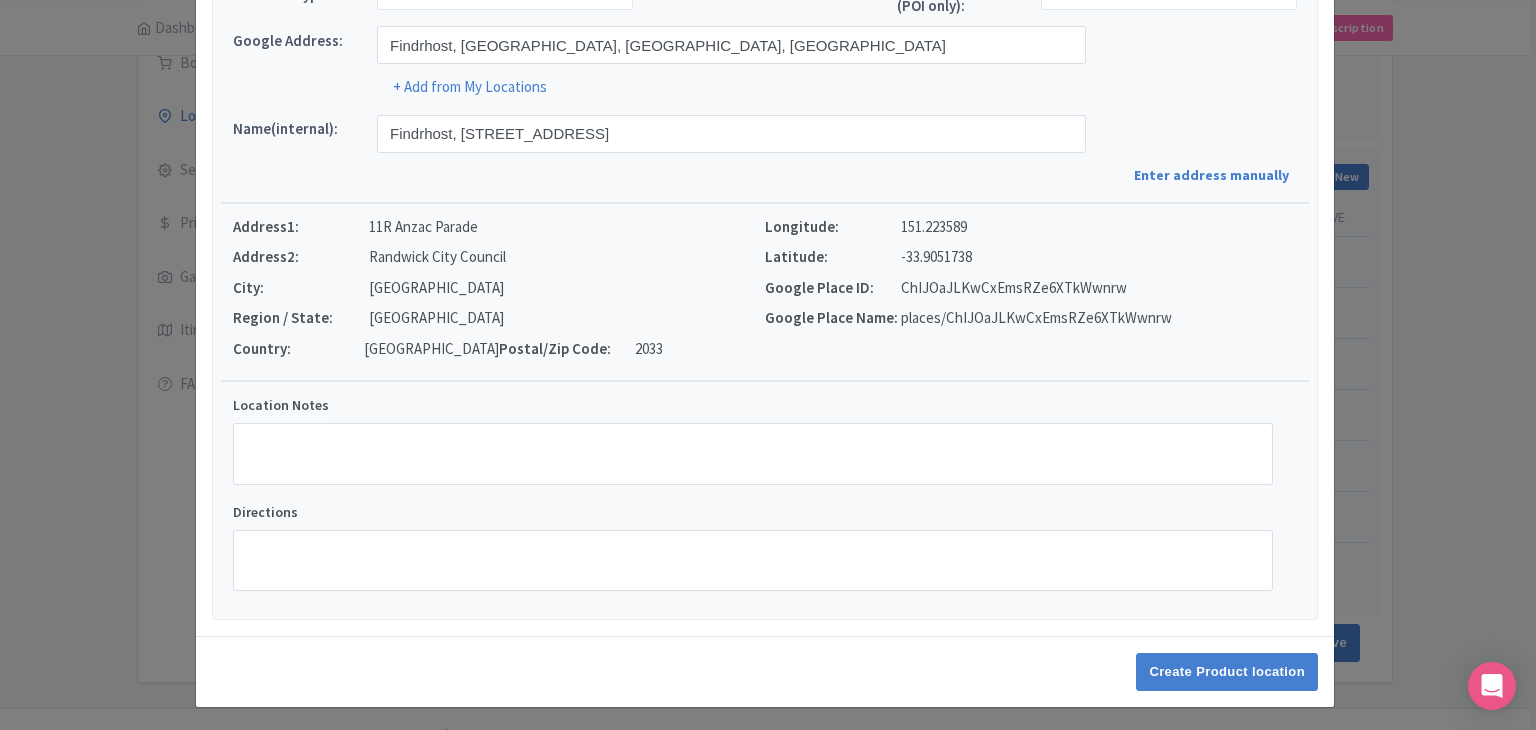 scroll, scrollTop: 152, scrollLeft: 0, axis: vertical 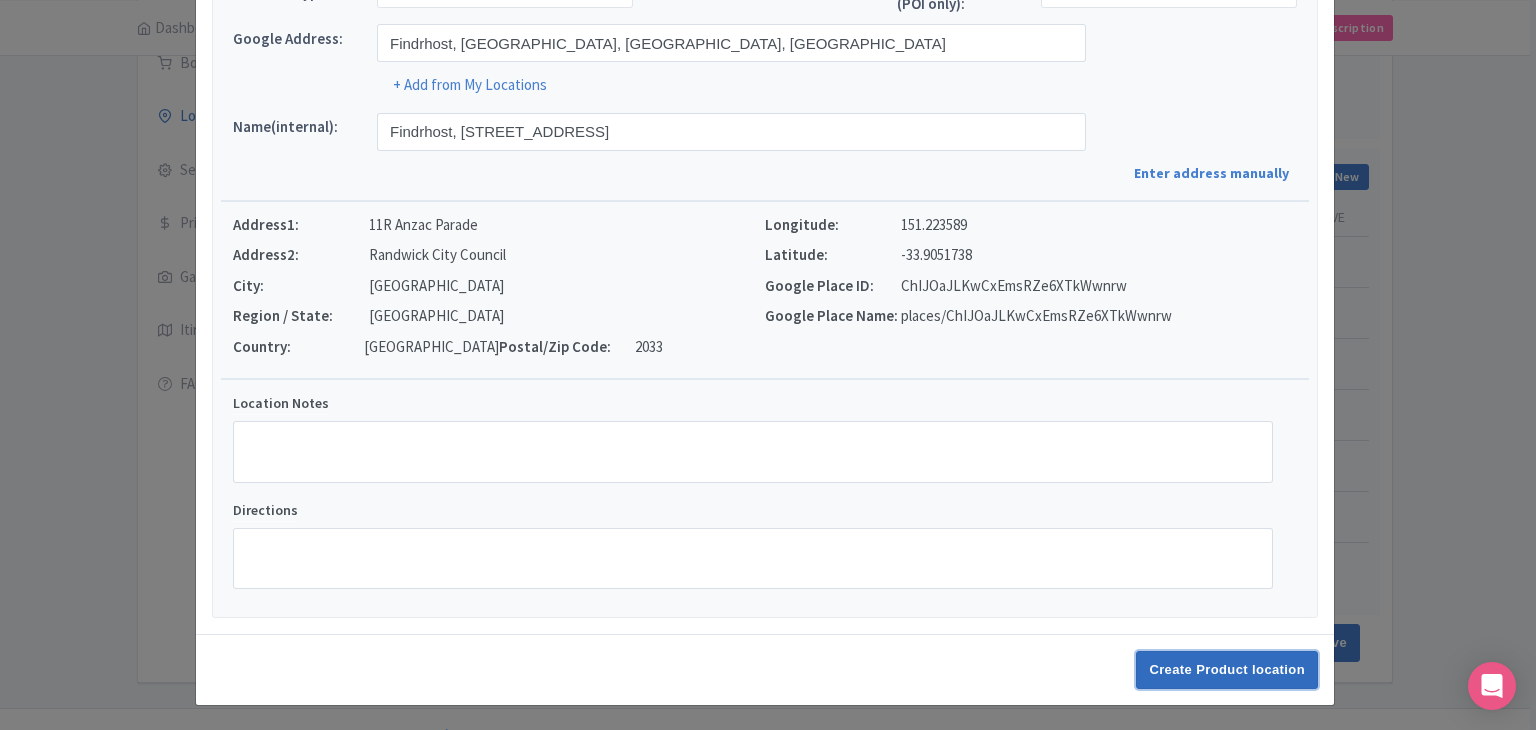 click on "Create Product location" at bounding box center (1227, 670) 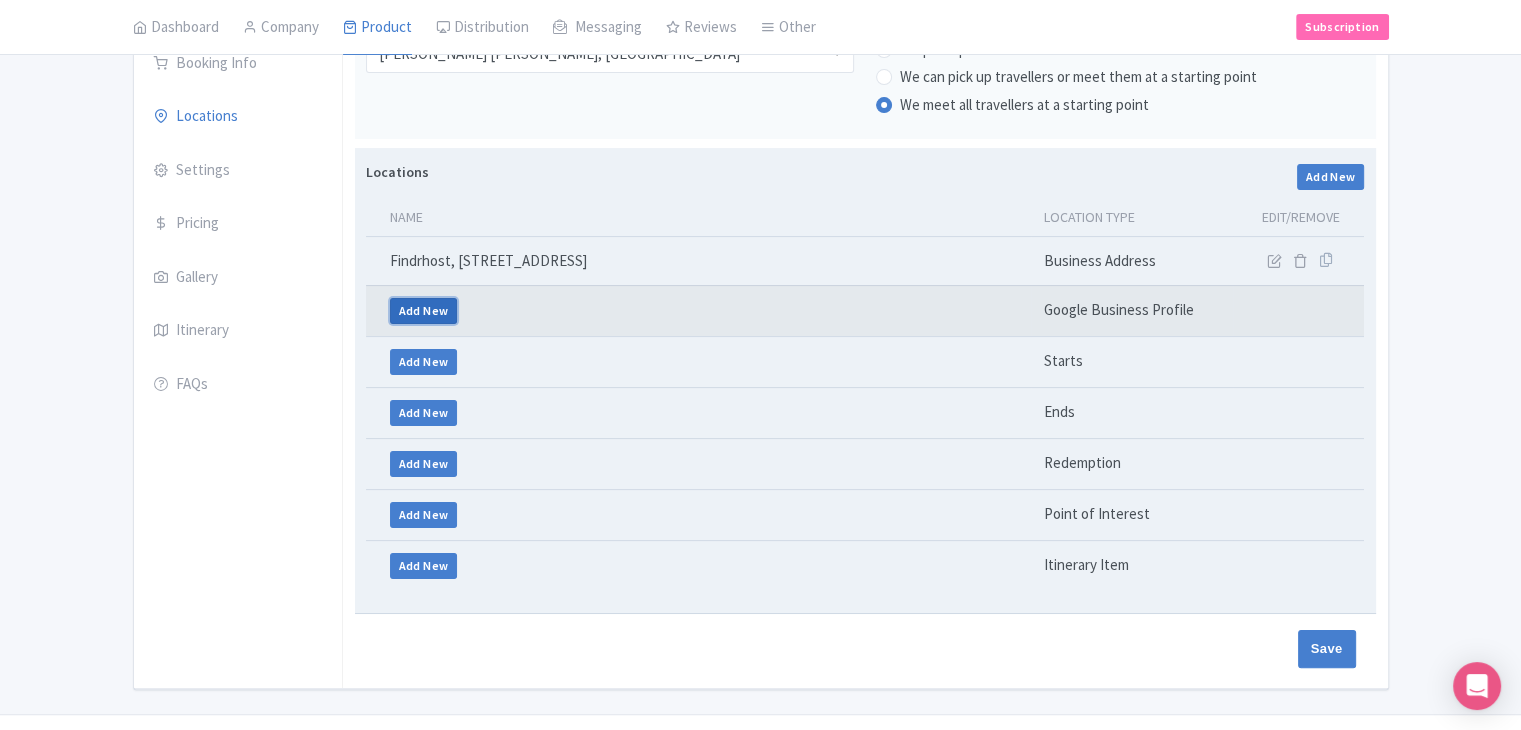 click on "Add New" at bounding box center (424, 311) 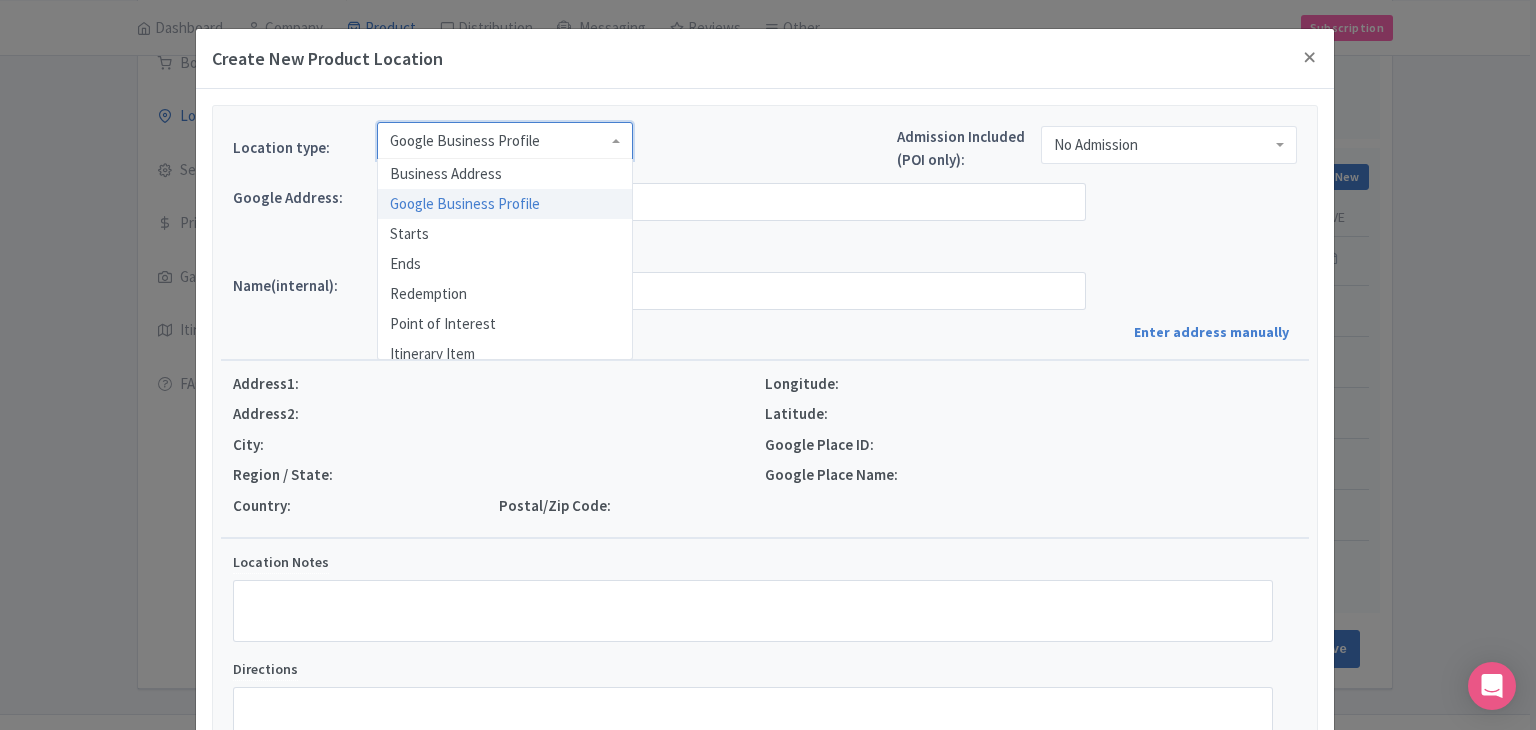 drag, startPoint x: 476, startPoint y: 155, endPoint x: 496, endPoint y: 314, distance: 160.25293 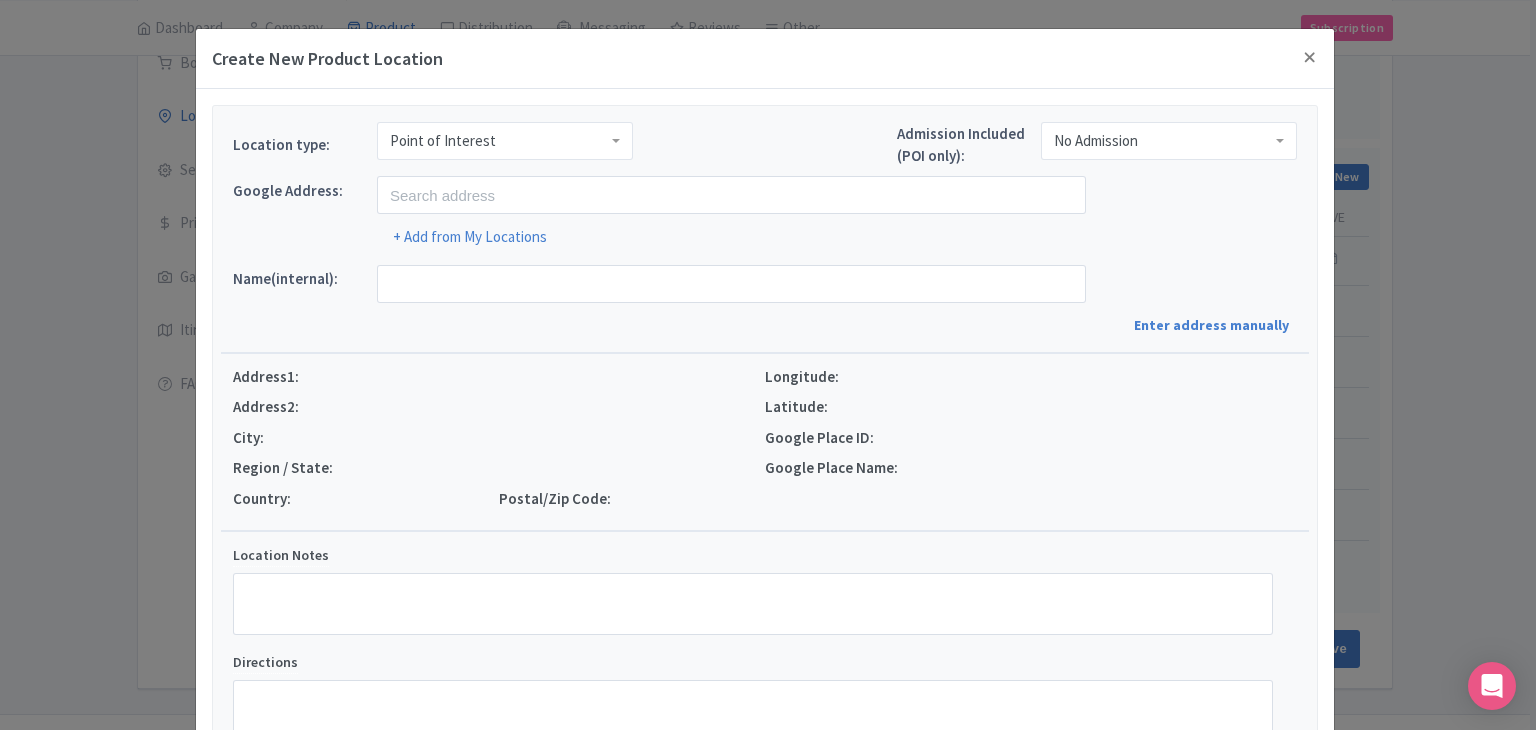 scroll, scrollTop: 0, scrollLeft: 0, axis: both 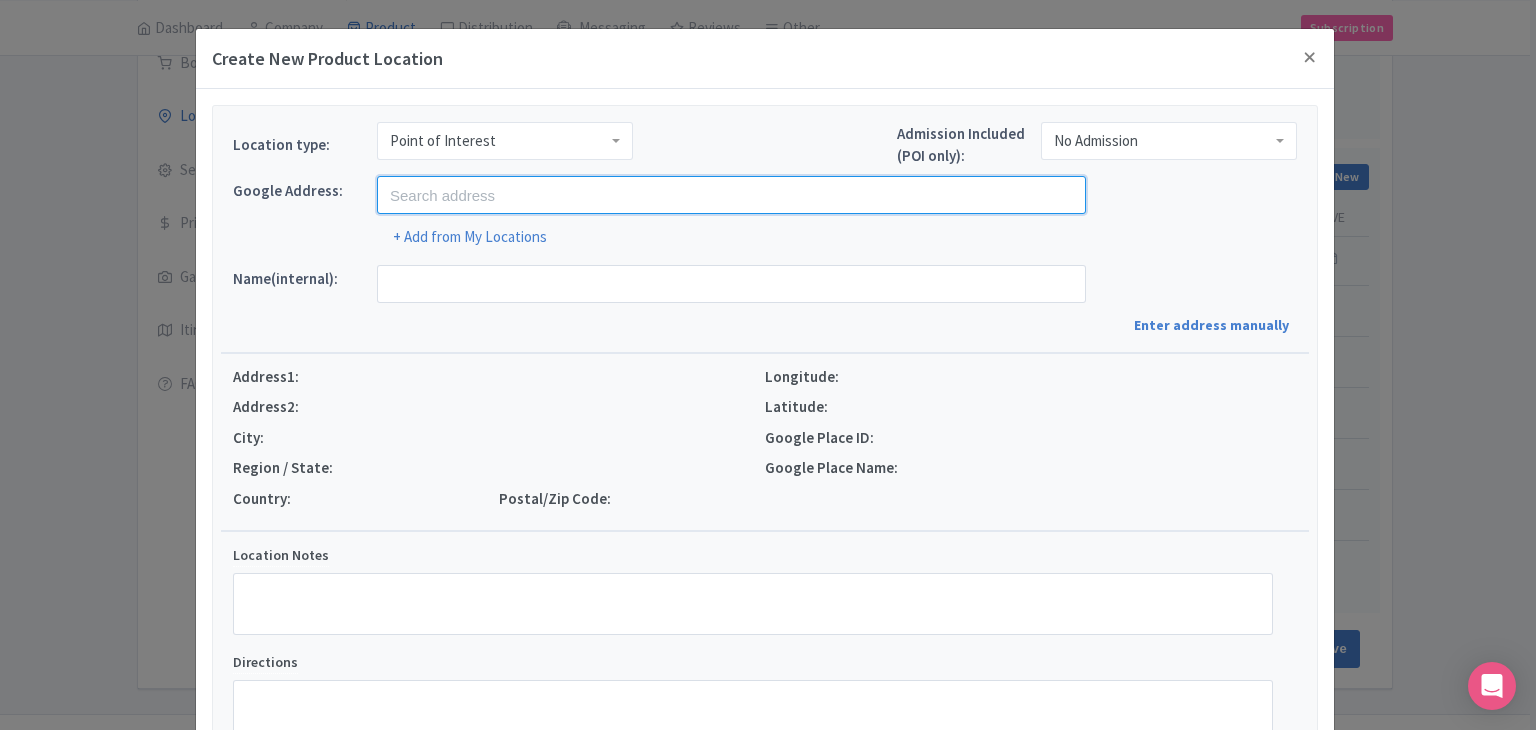 click at bounding box center [731, 195] 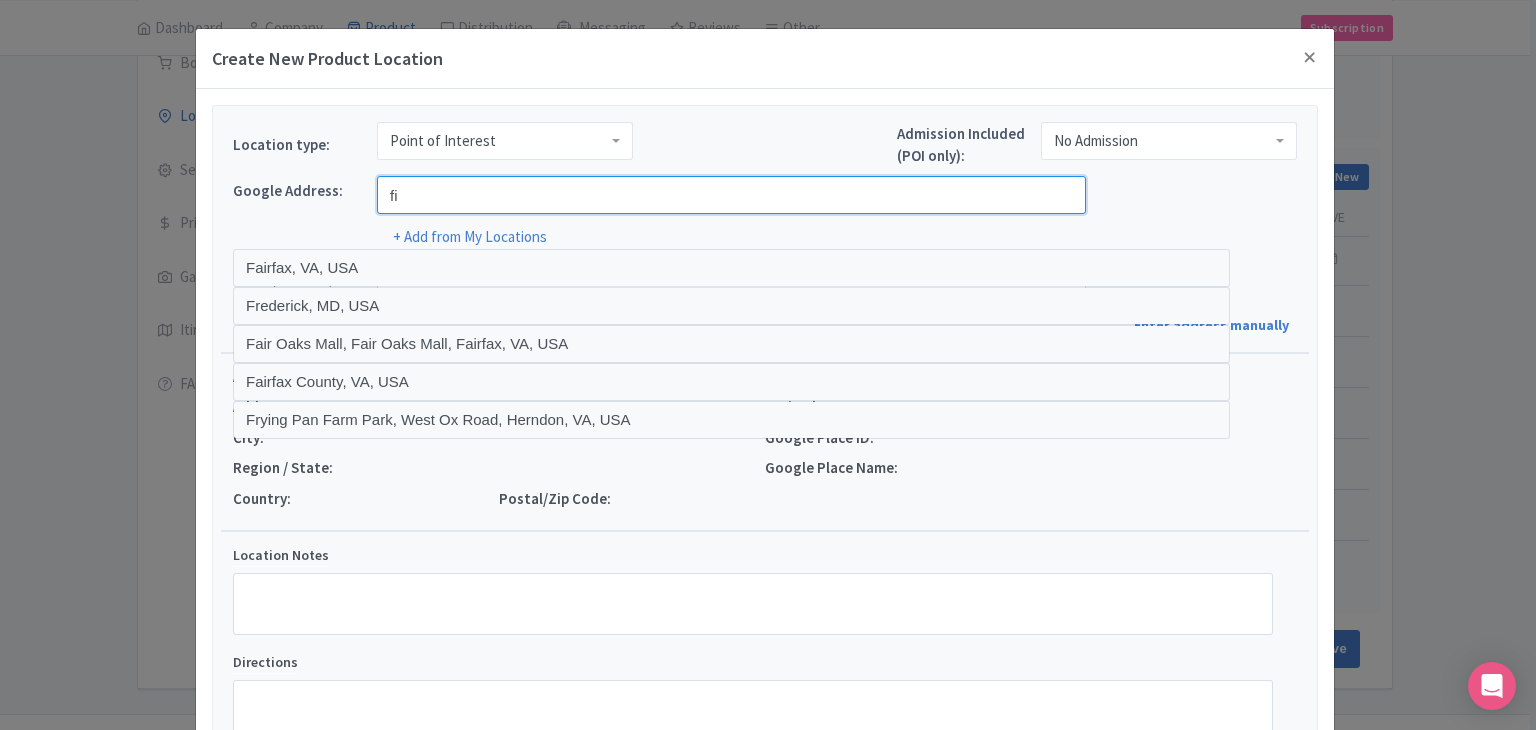 type on "f" 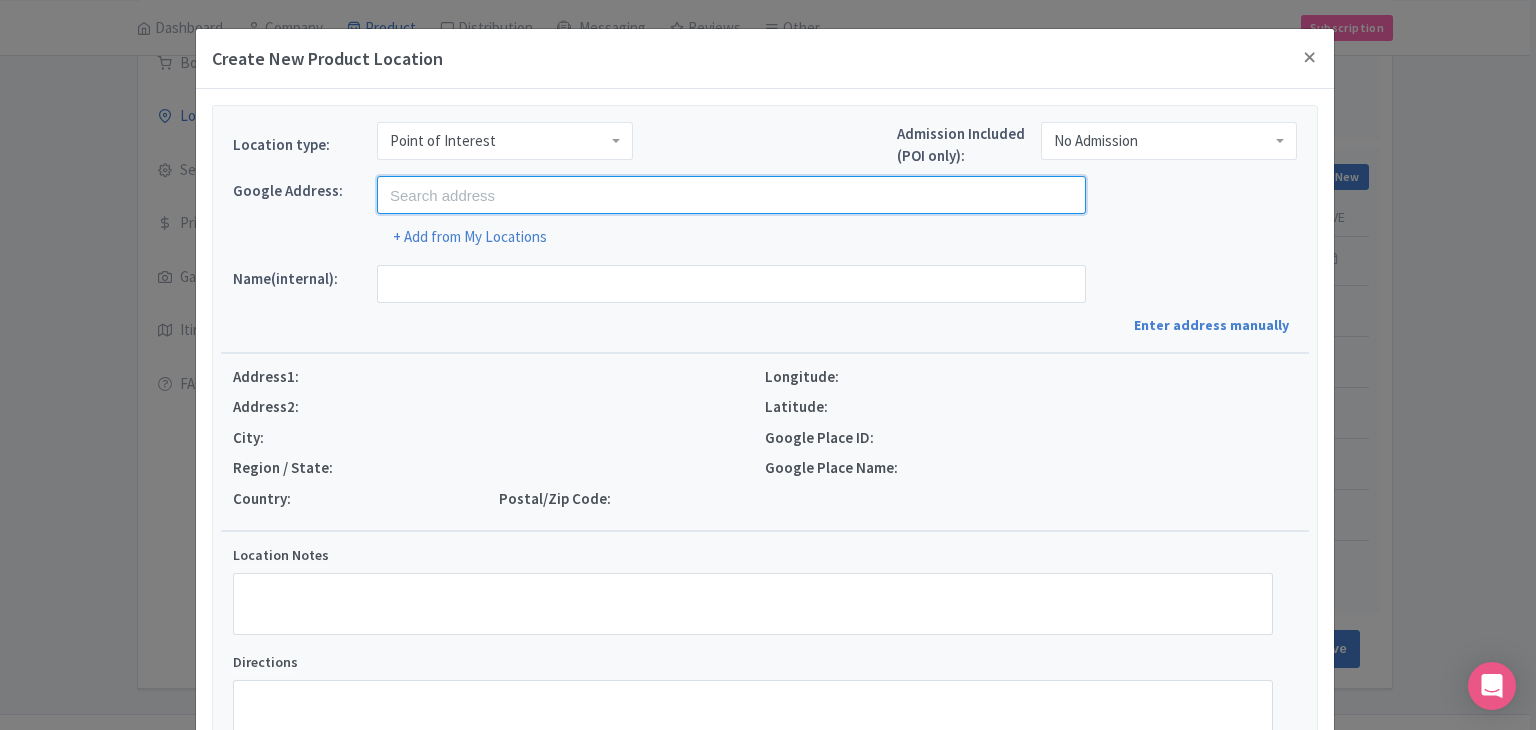 paste on "Coastal Inlets or Bays" 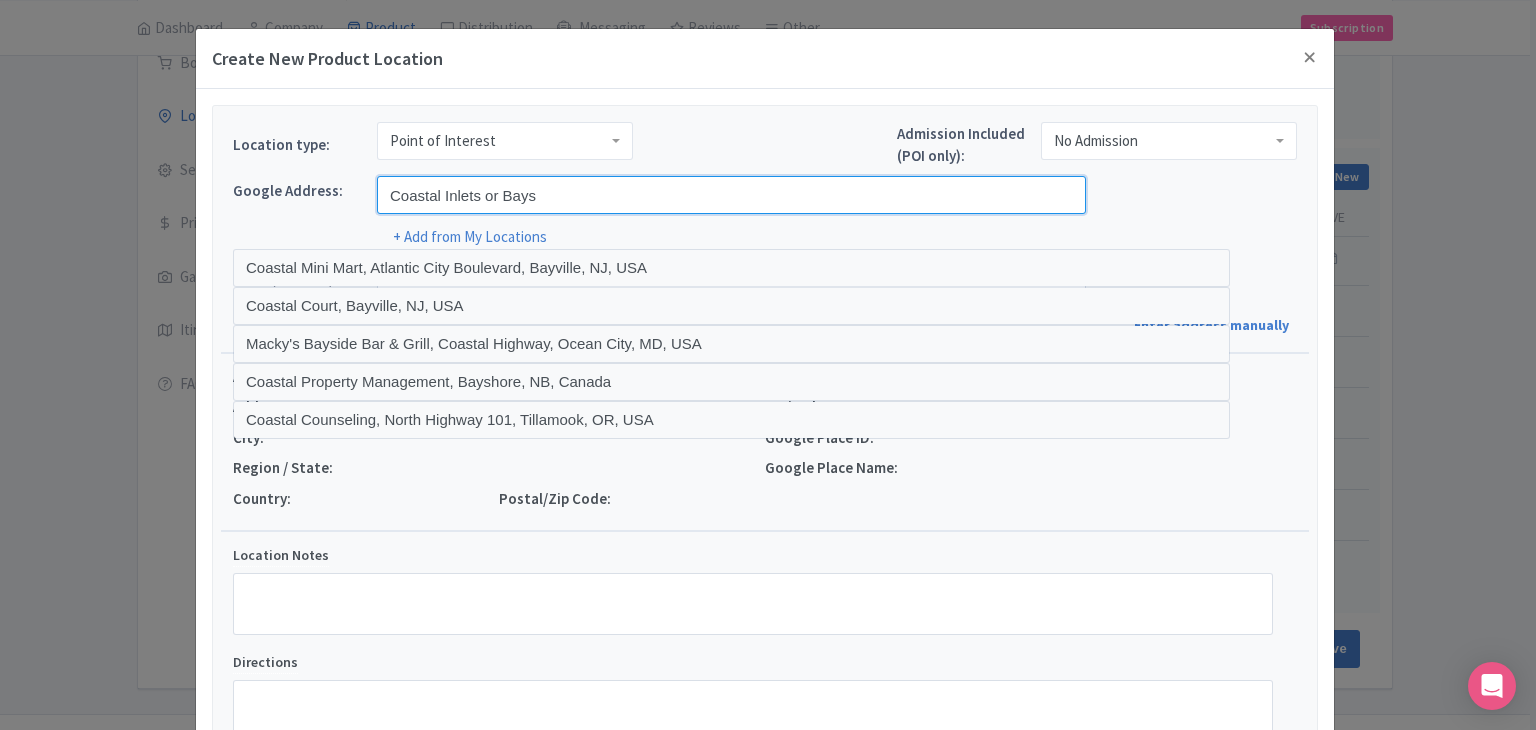 click on "Coastal Inlets or Bays" at bounding box center [731, 195] 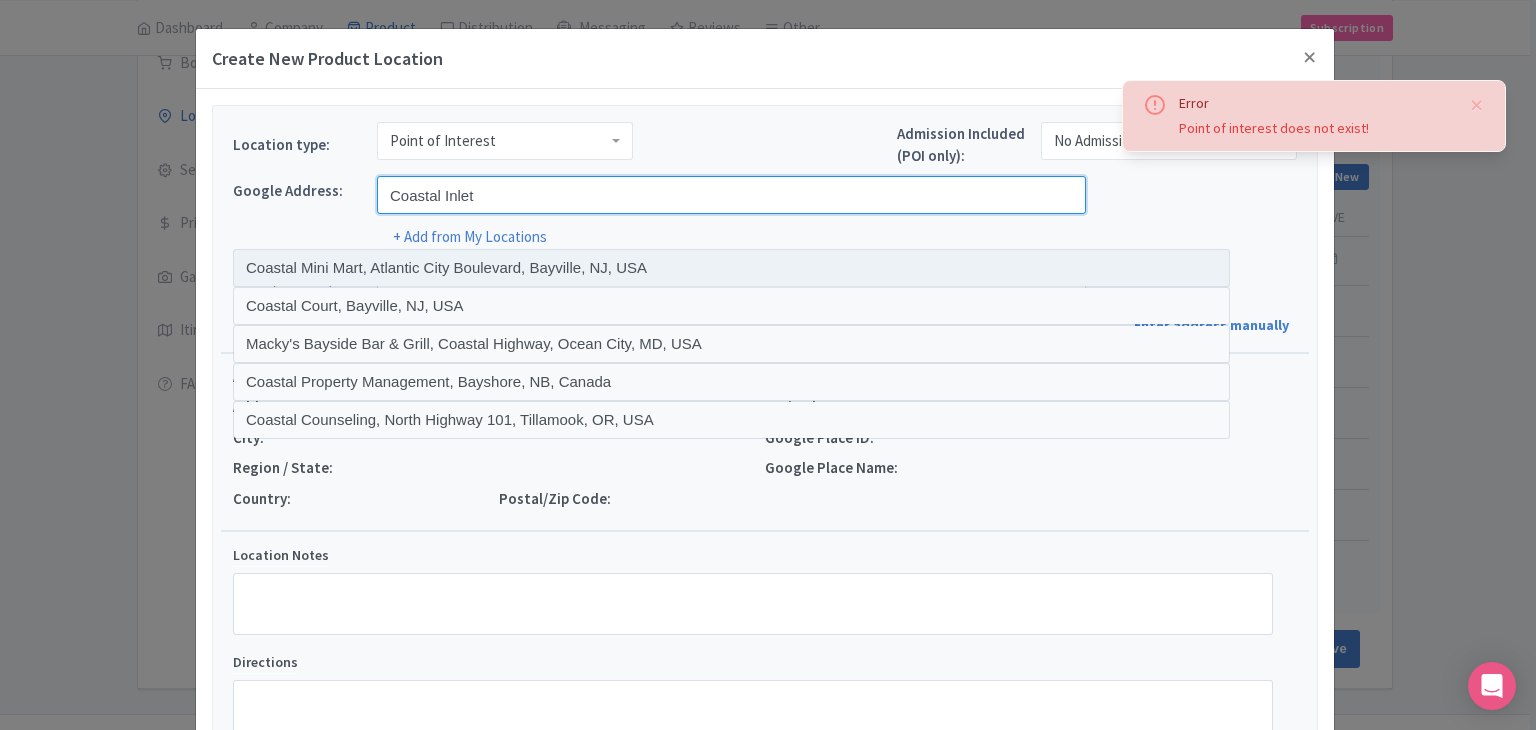 type on "Coastal Inle" 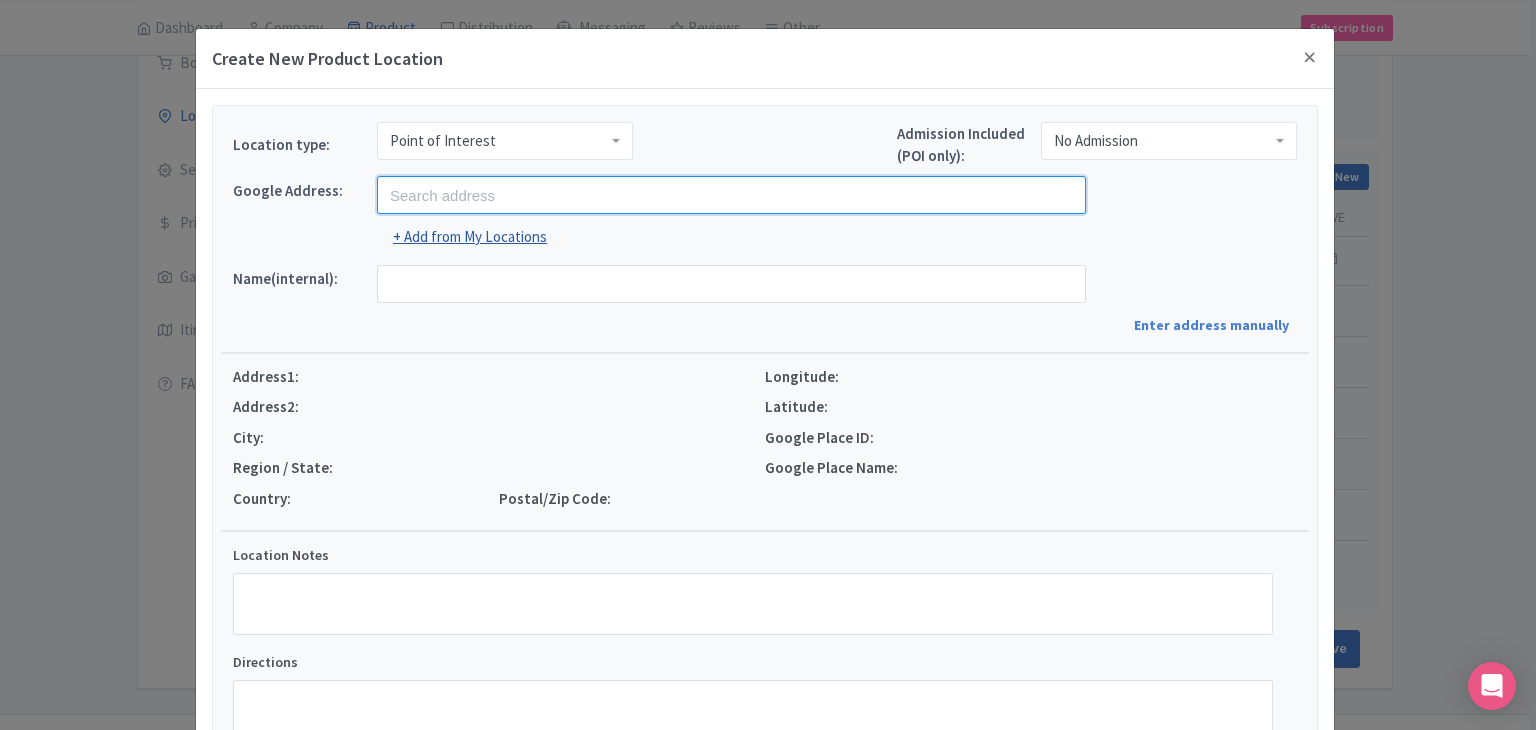 paste on "Okarito Kiwi Sanctuary" 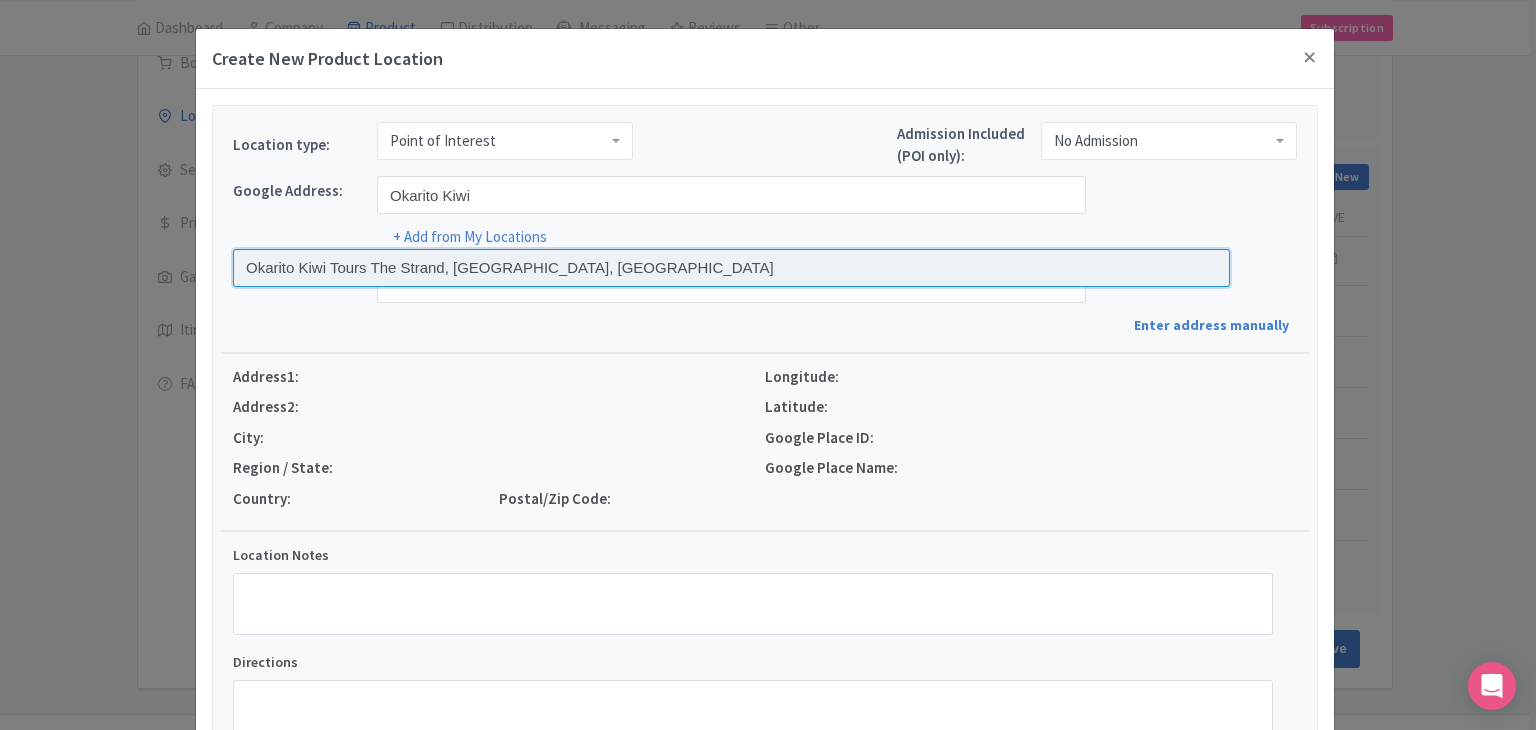 click at bounding box center [731, 268] 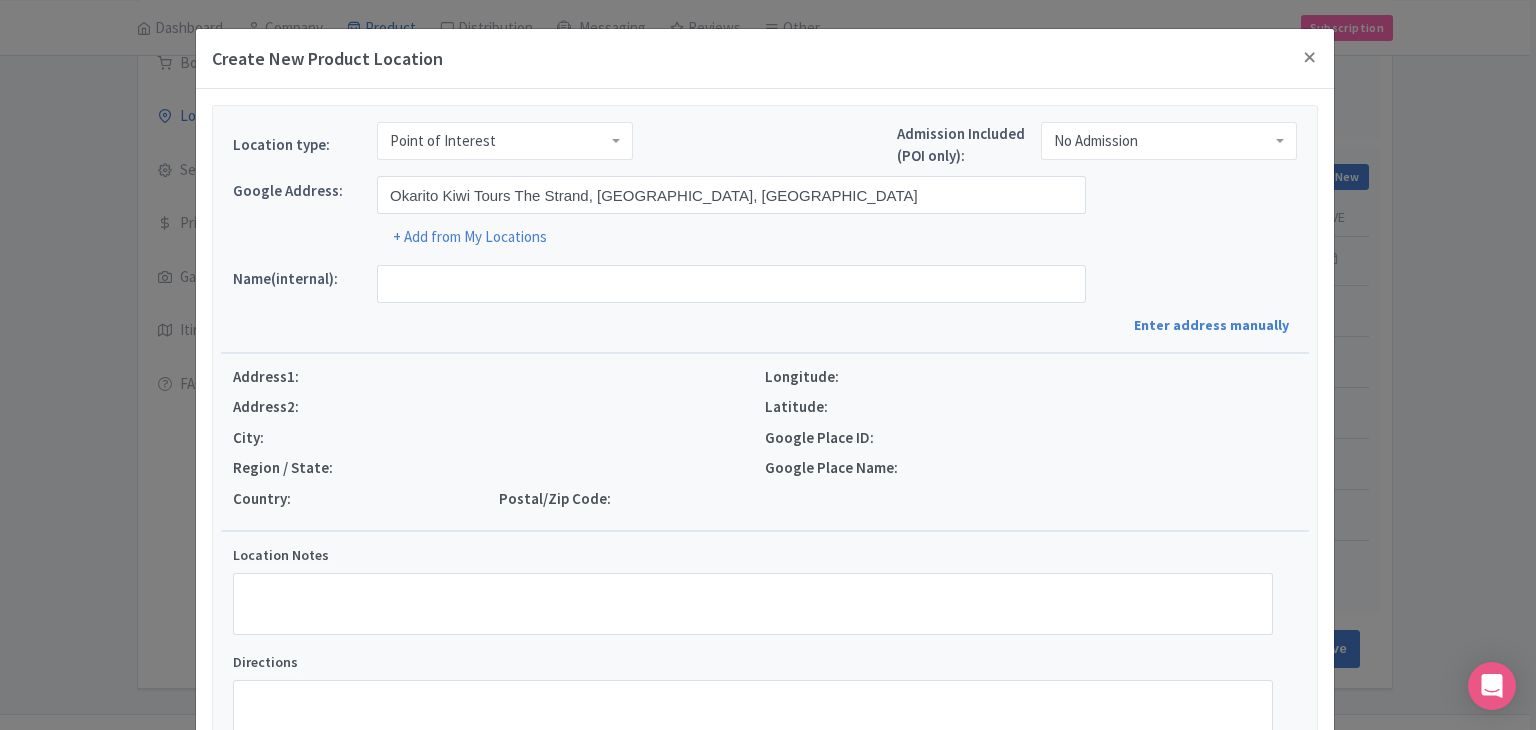 type on "Okarito Kiwi Tours, 53 The Strand, Ōkārito 7886, New Zealand" 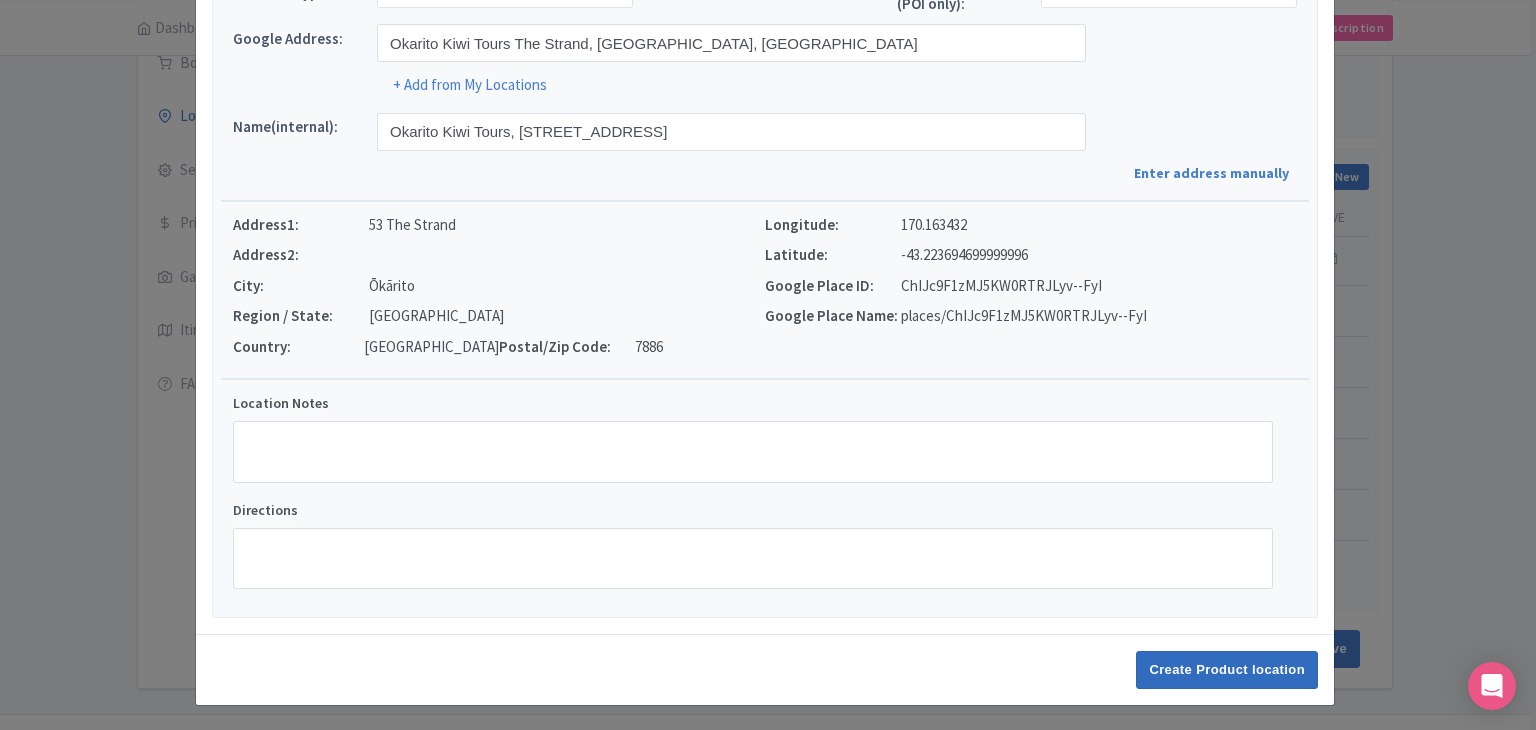 scroll, scrollTop: 152, scrollLeft: 0, axis: vertical 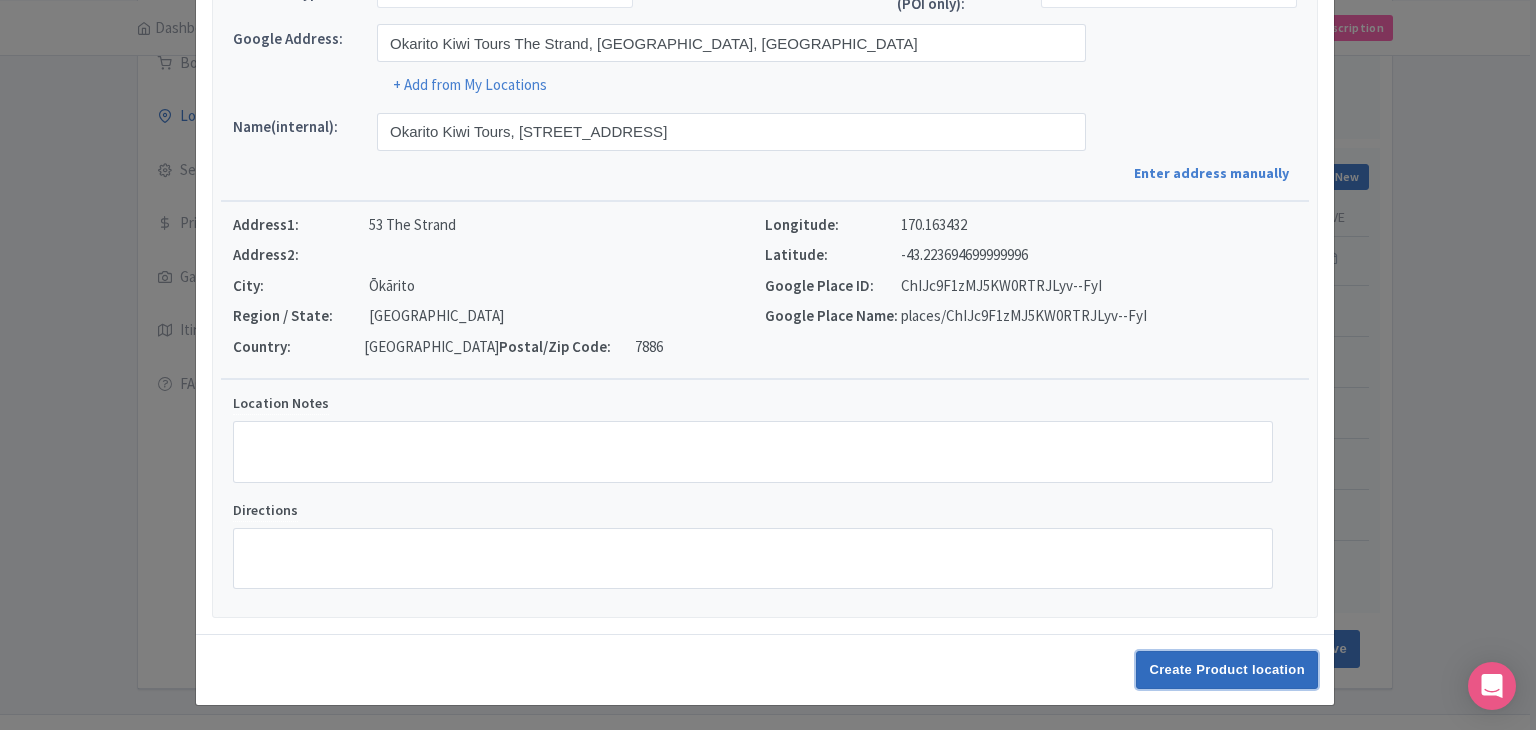 click on "Create Product location" at bounding box center [1227, 670] 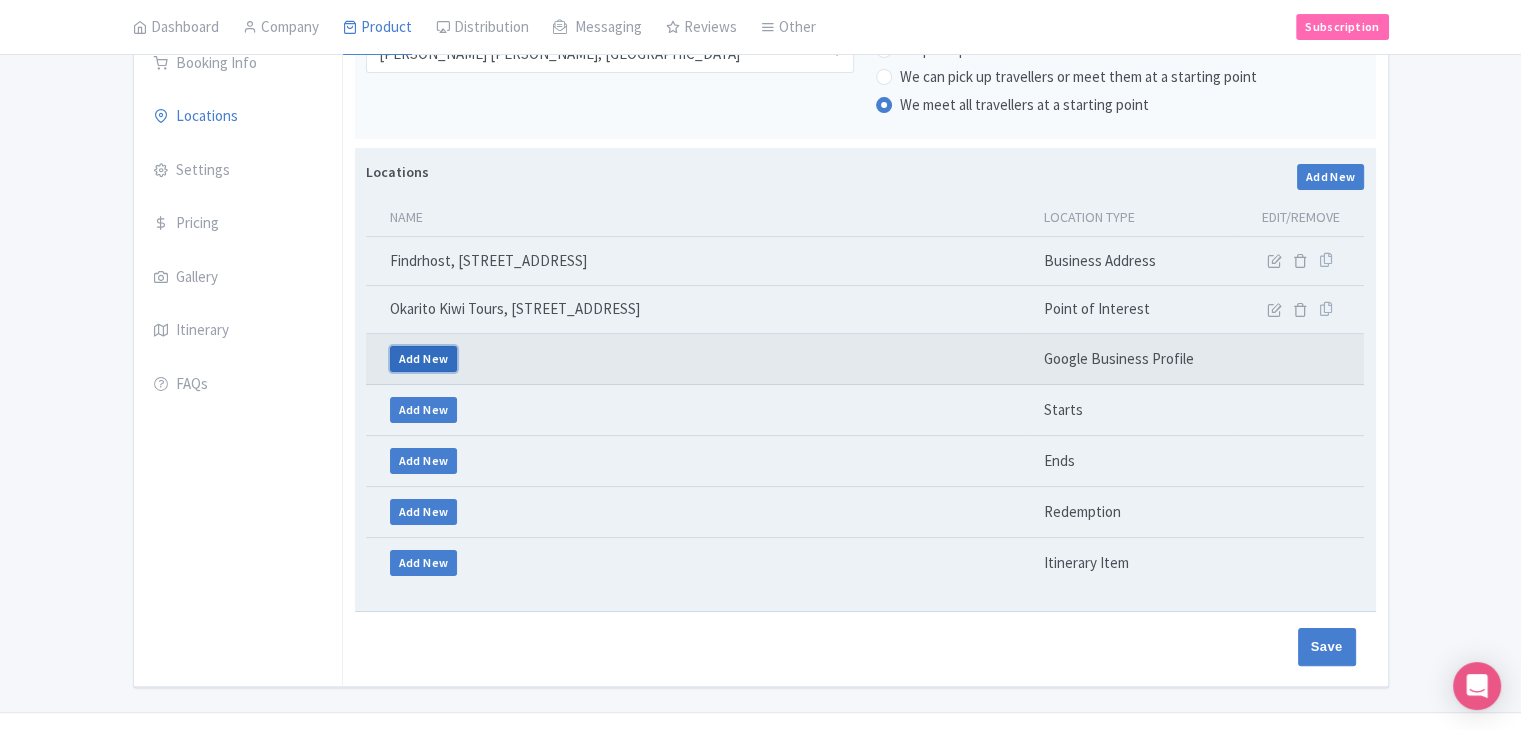 click on "Add New" at bounding box center [424, 359] 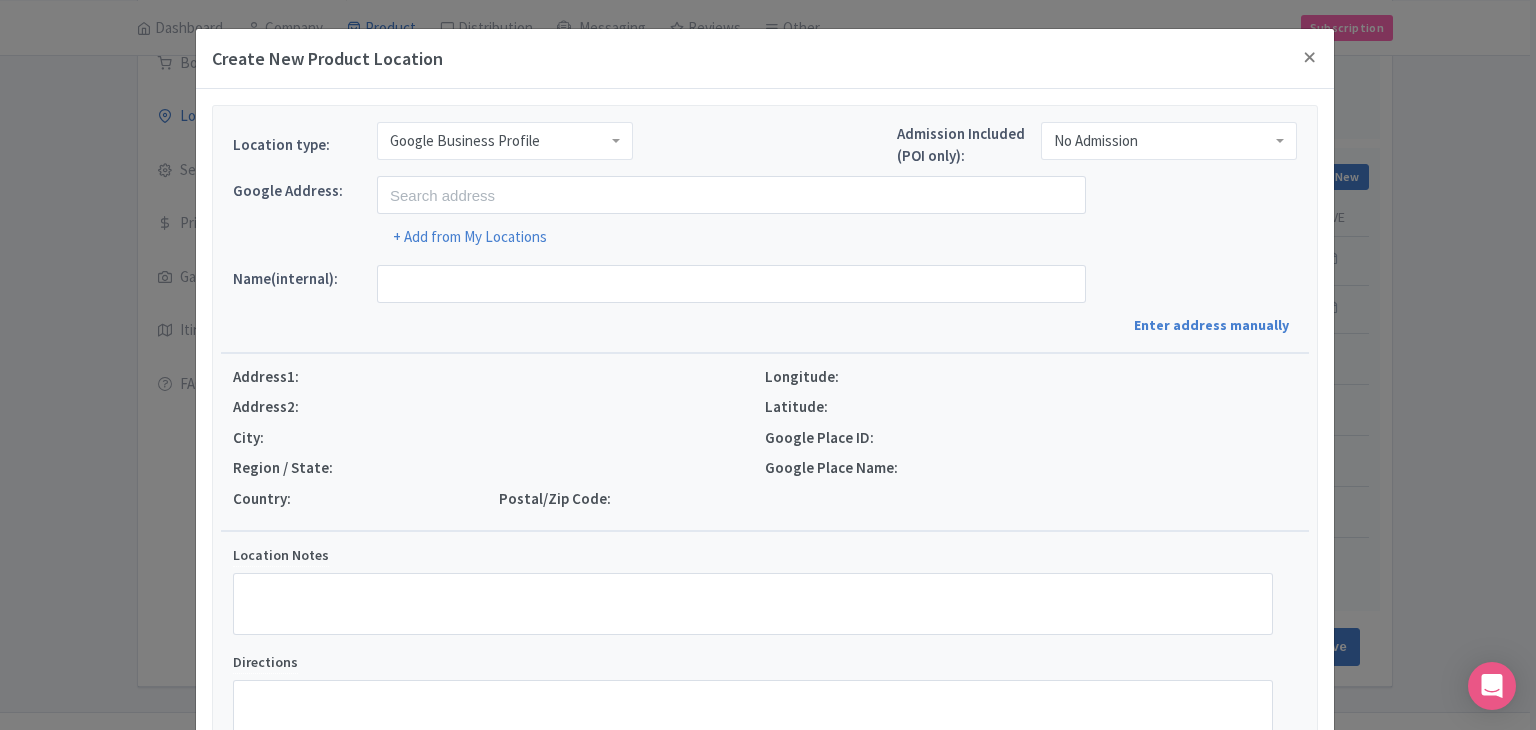click on "Google Business Profile" at bounding box center [465, 141] 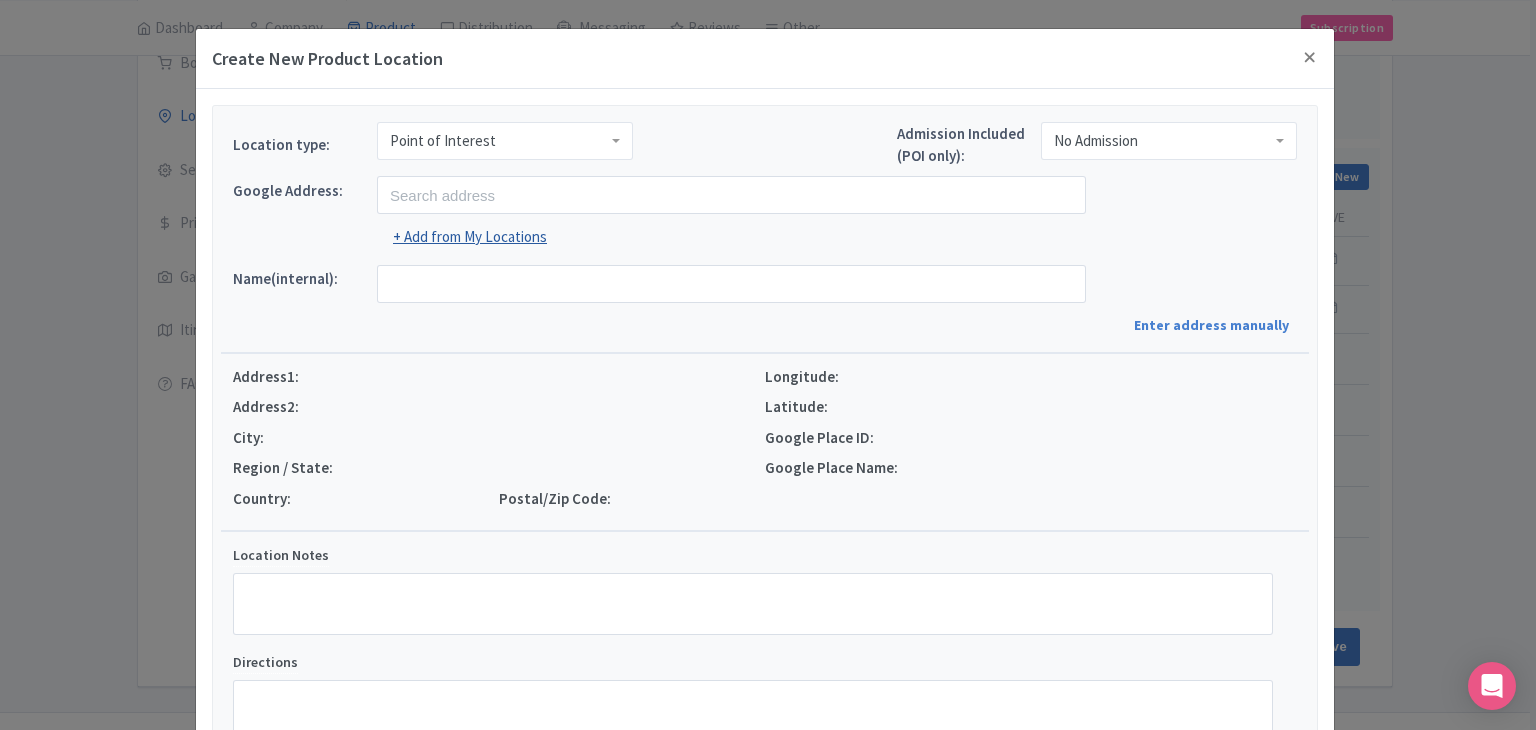 scroll, scrollTop: 0, scrollLeft: 0, axis: both 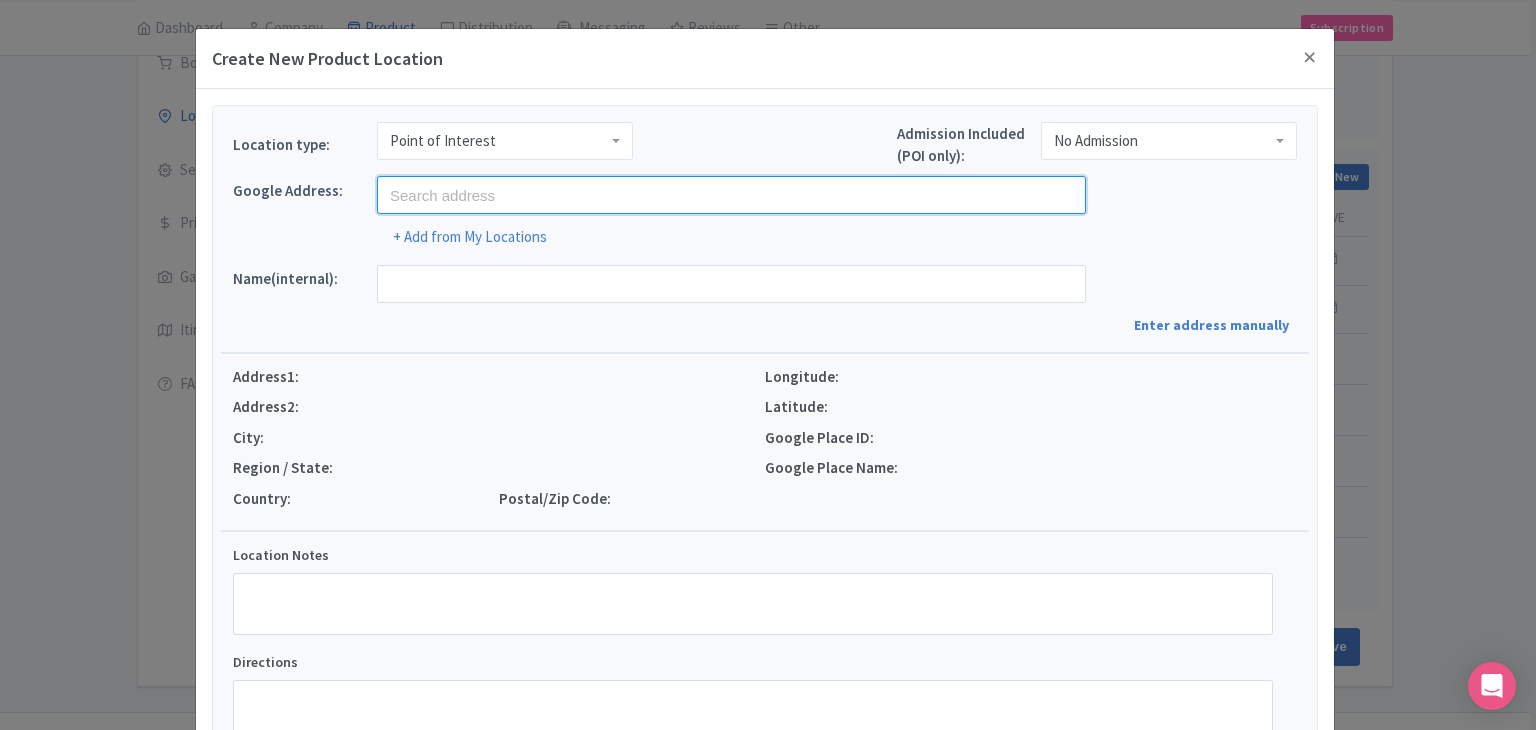 click at bounding box center (731, 195) 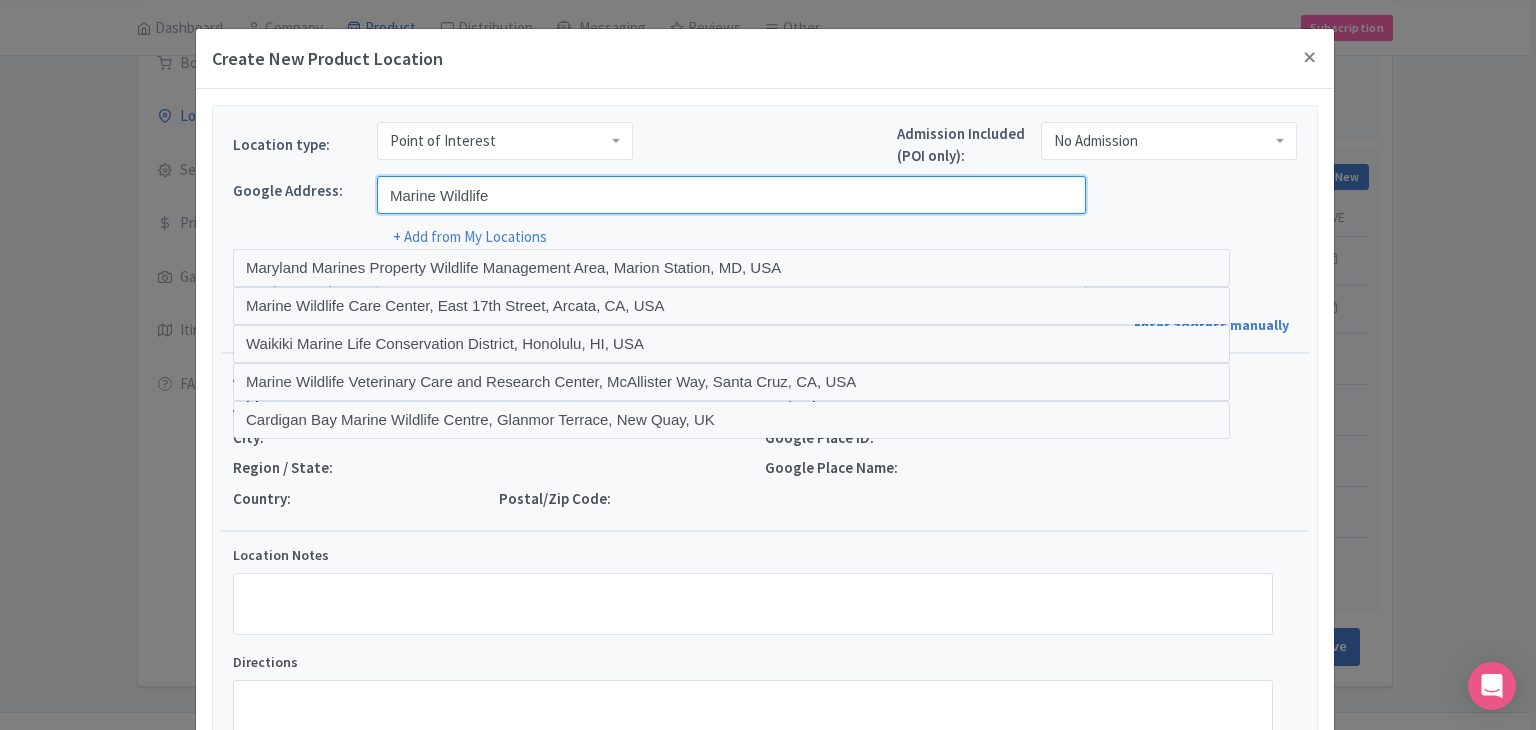 click on "Marine Wildlife" at bounding box center [731, 195] 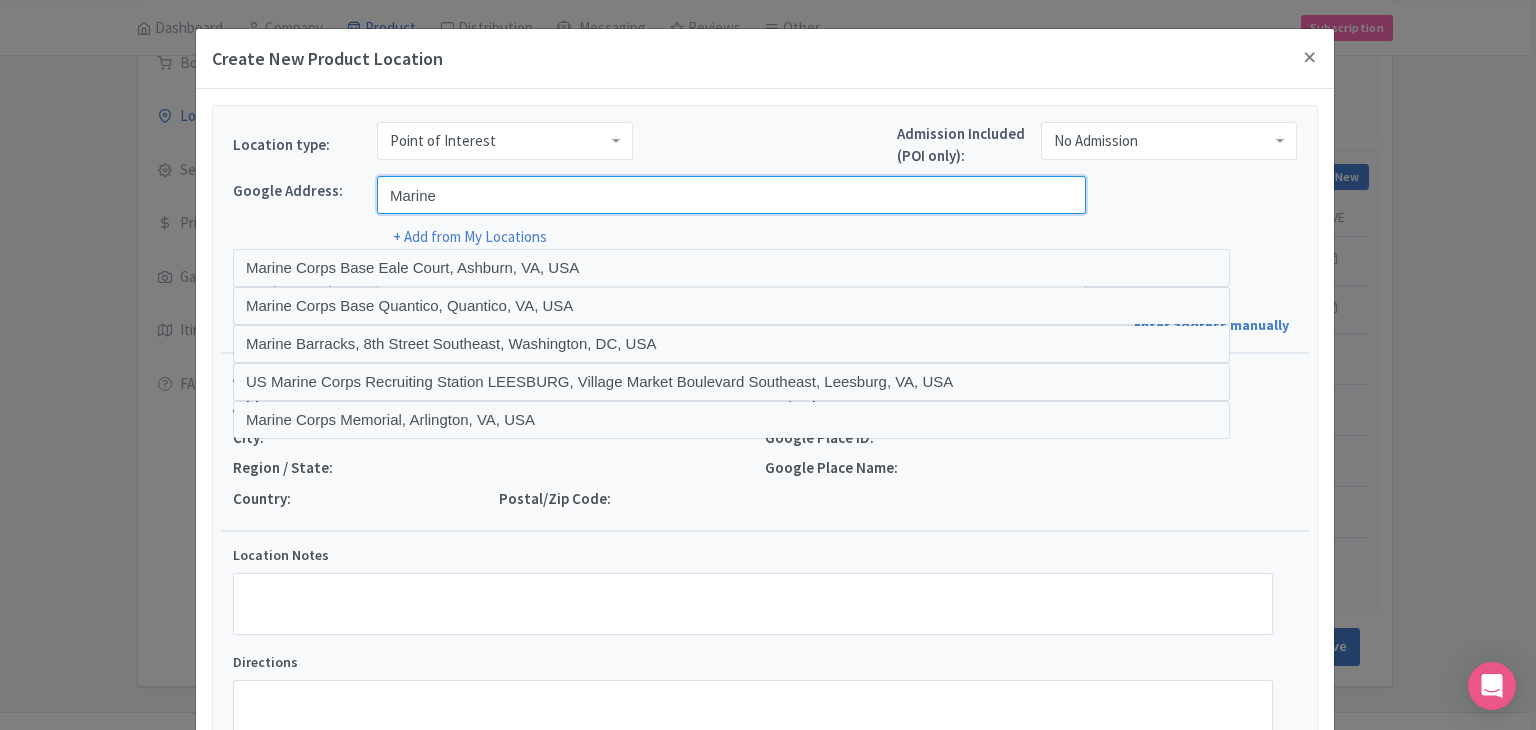 paste on "Hidden Coves or Beaches" 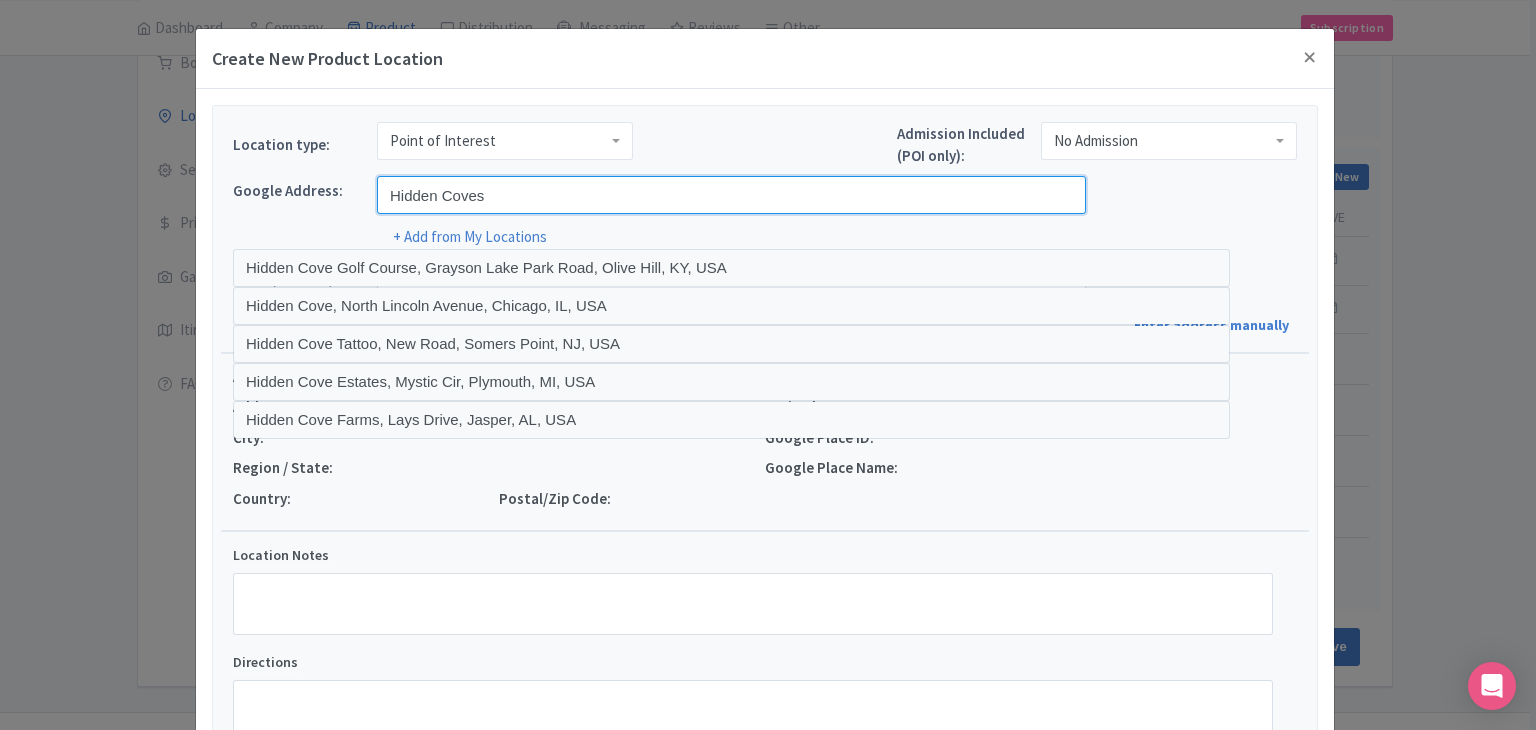paste on "Rock Formations or Forested Shorelin" 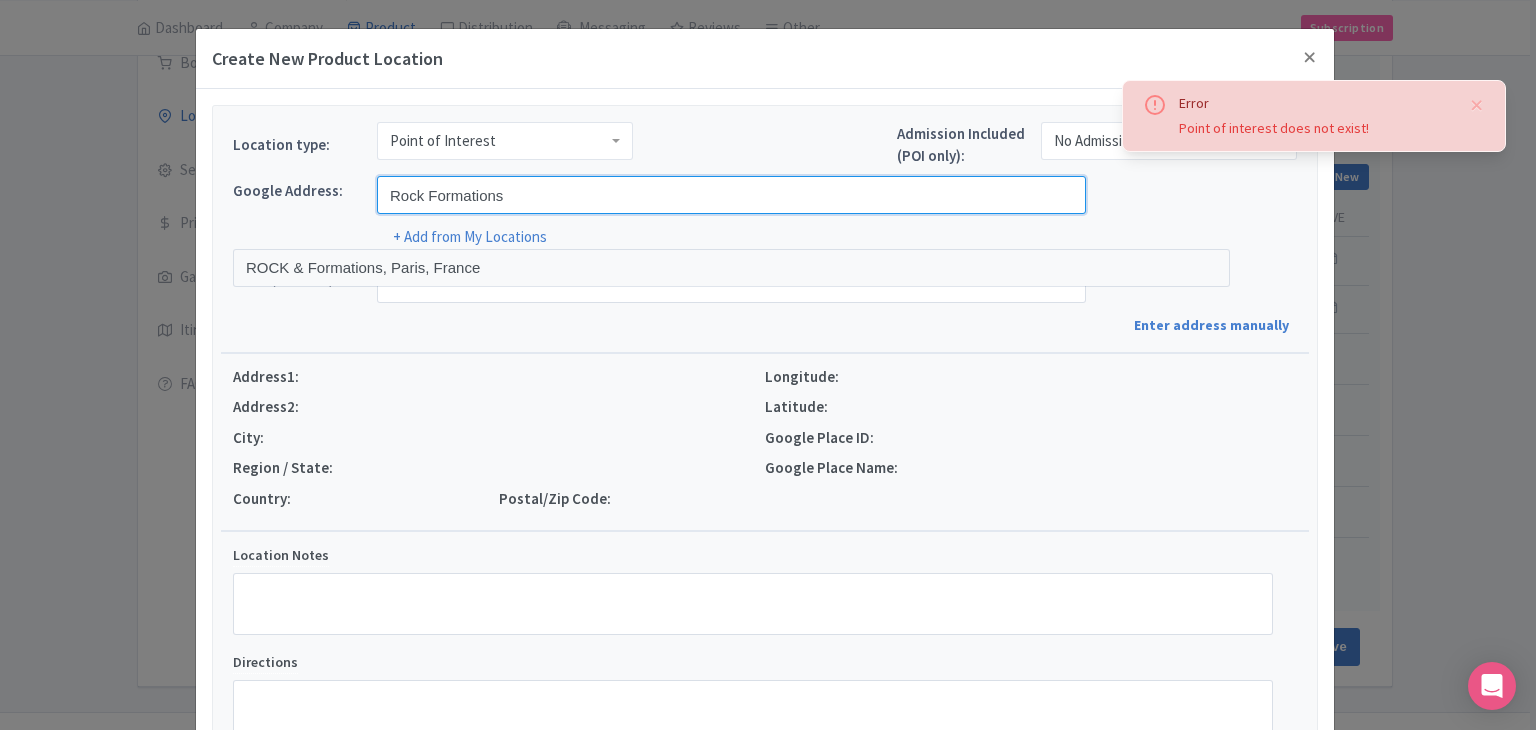 type on "Rock Formations" 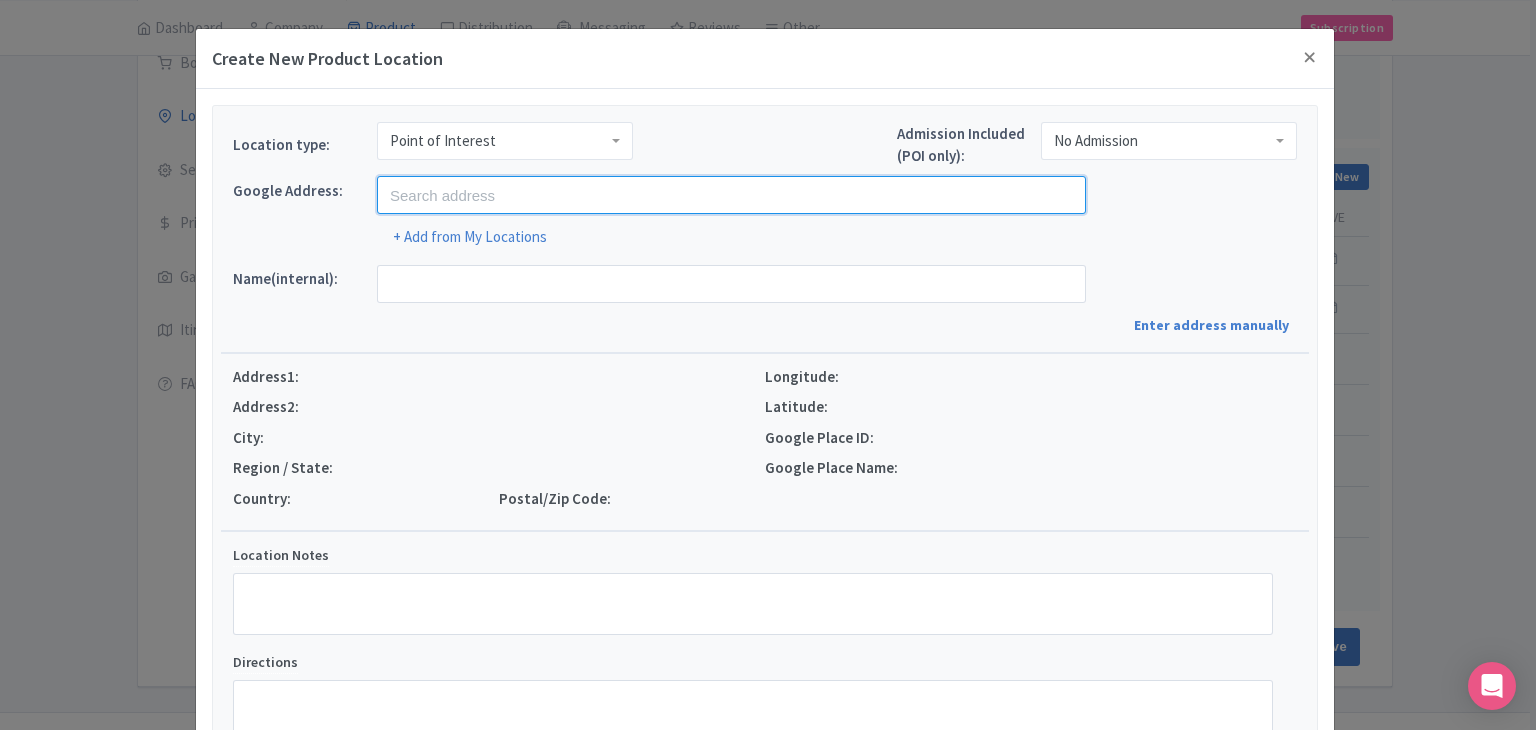 type 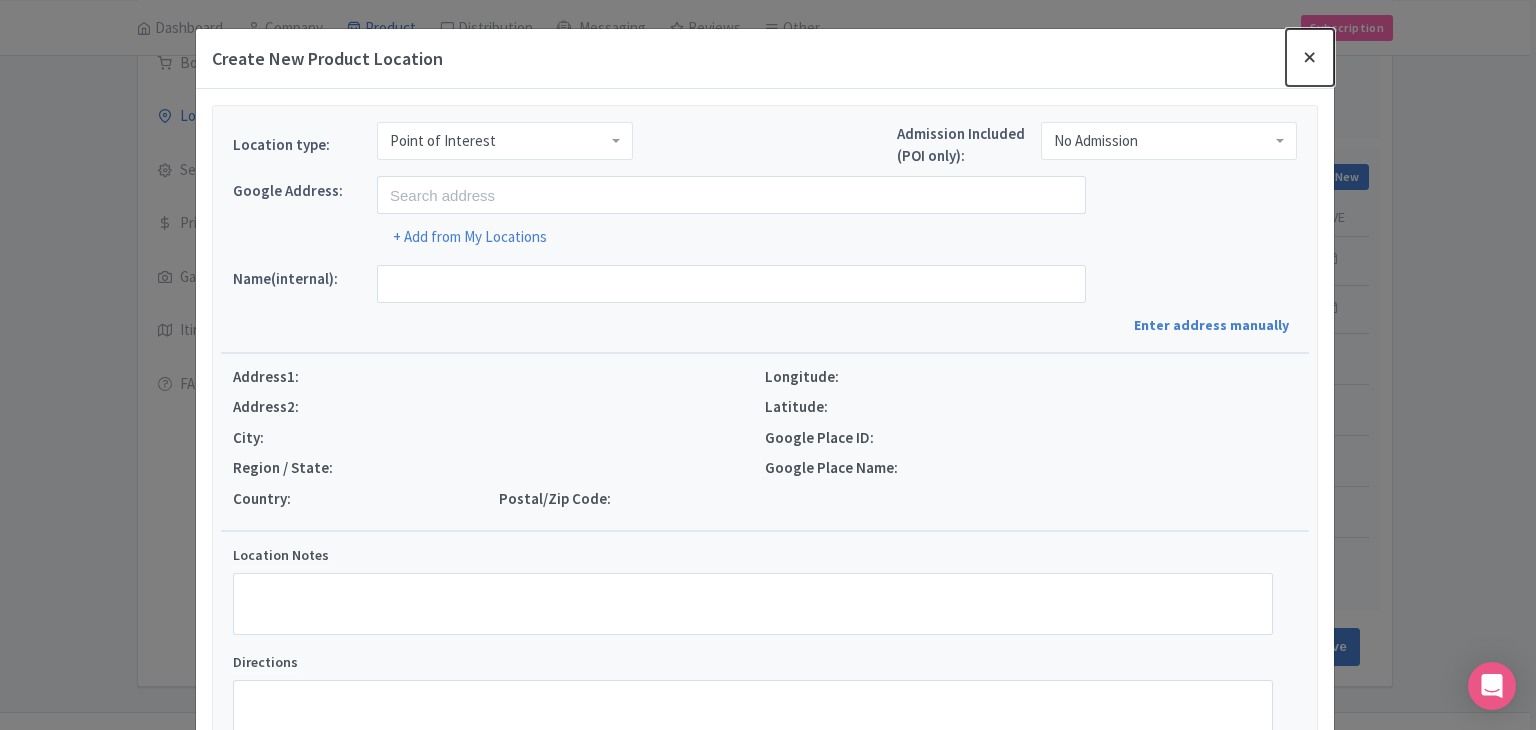 click at bounding box center [1310, 57] 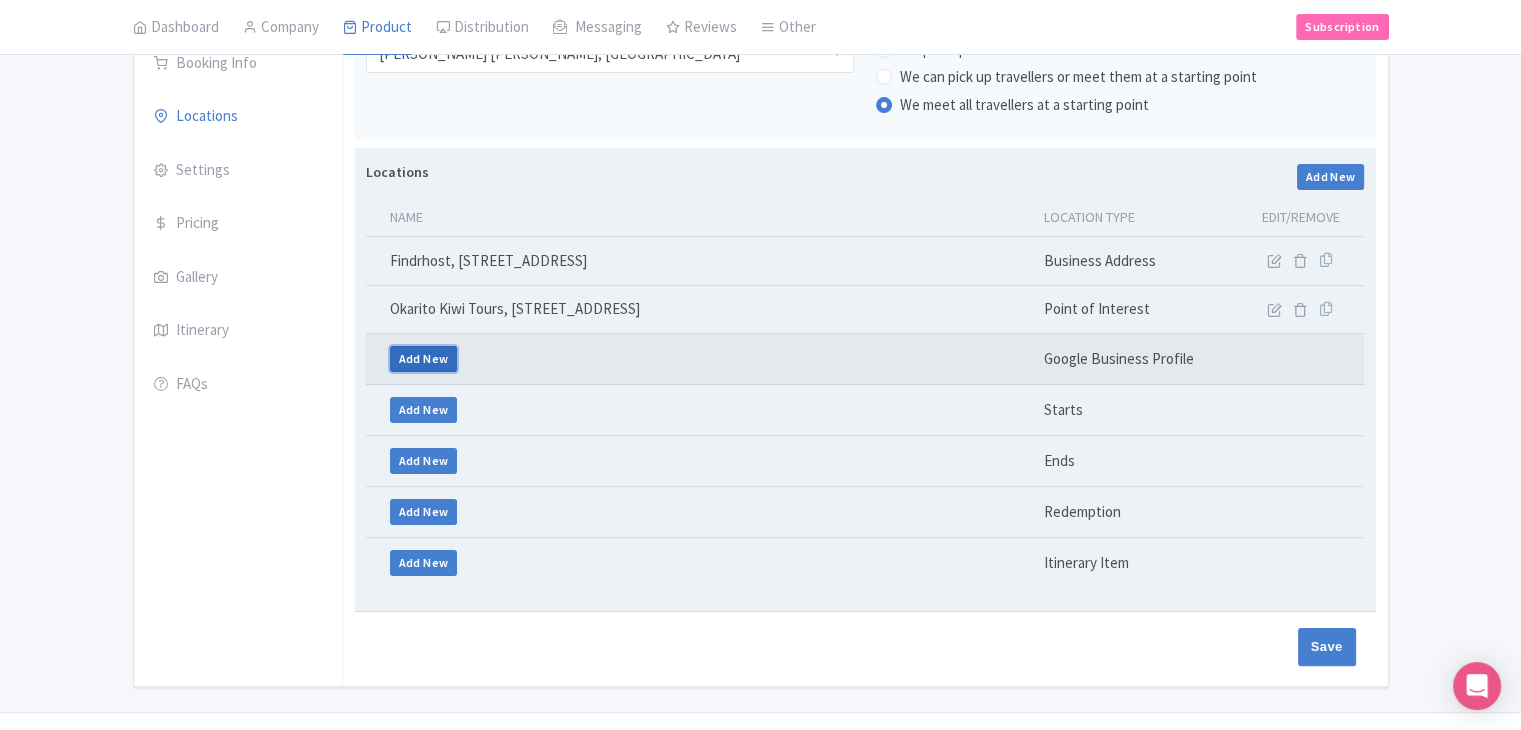 click on "Add New" at bounding box center [424, 359] 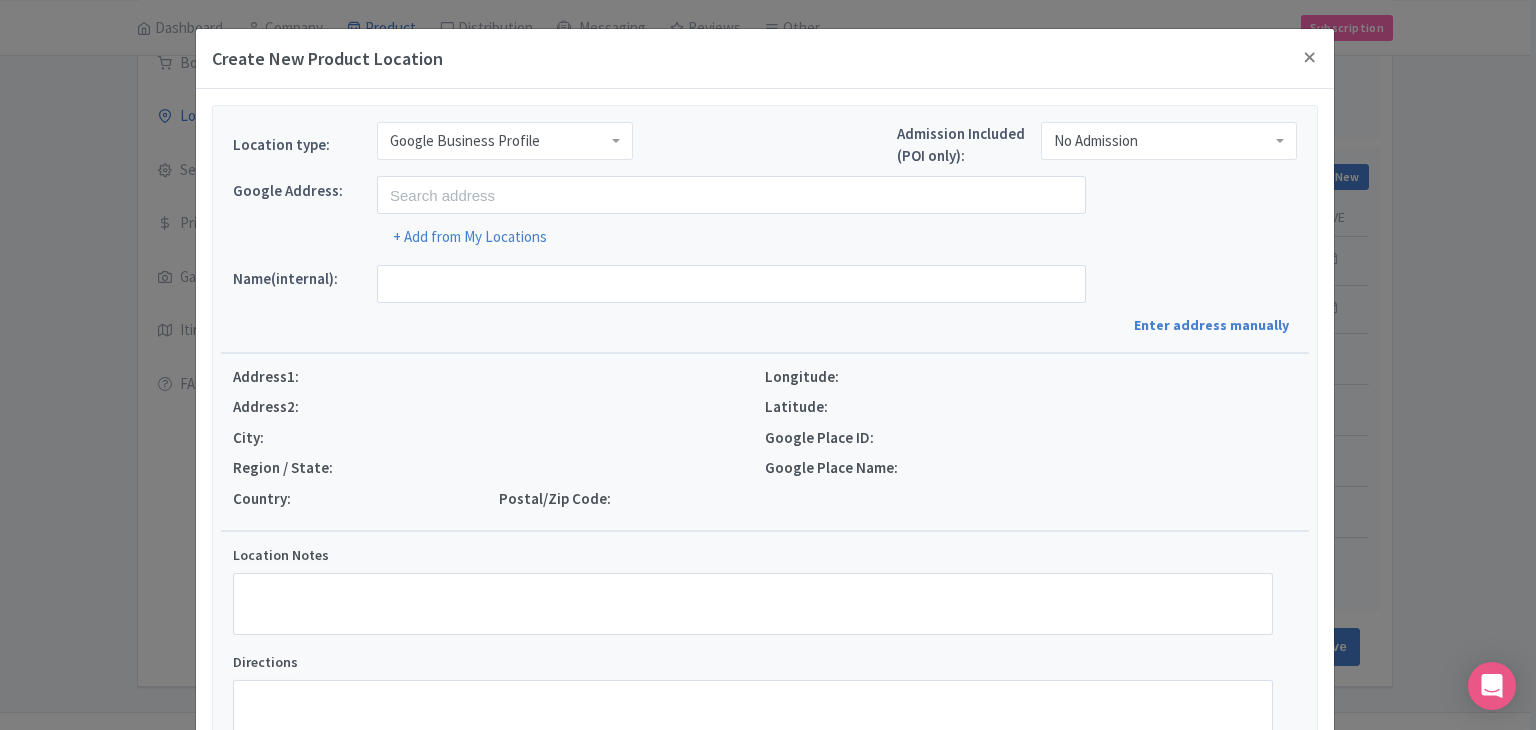 click on "Google Business Profile" at bounding box center (465, 141) 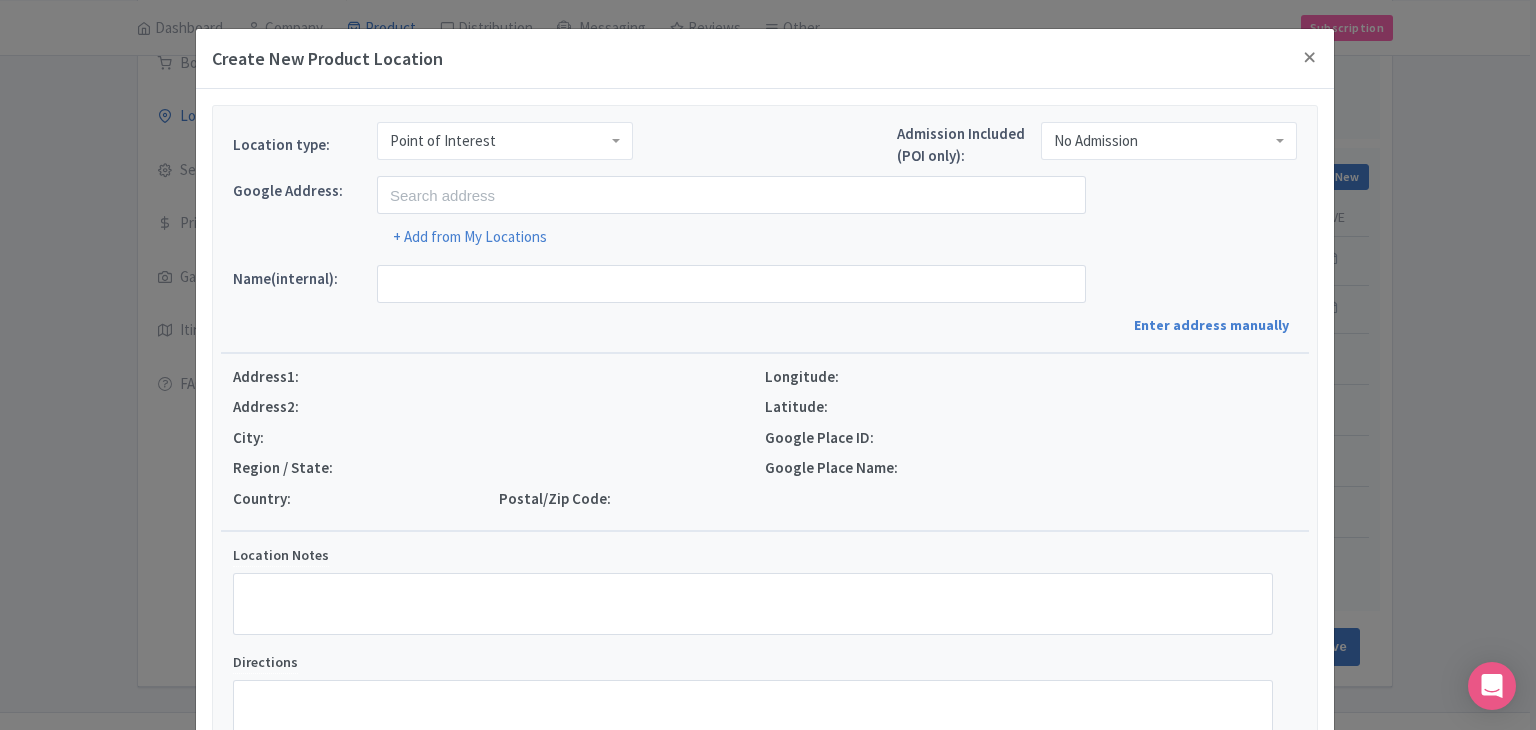 scroll, scrollTop: 0, scrollLeft: 0, axis: both 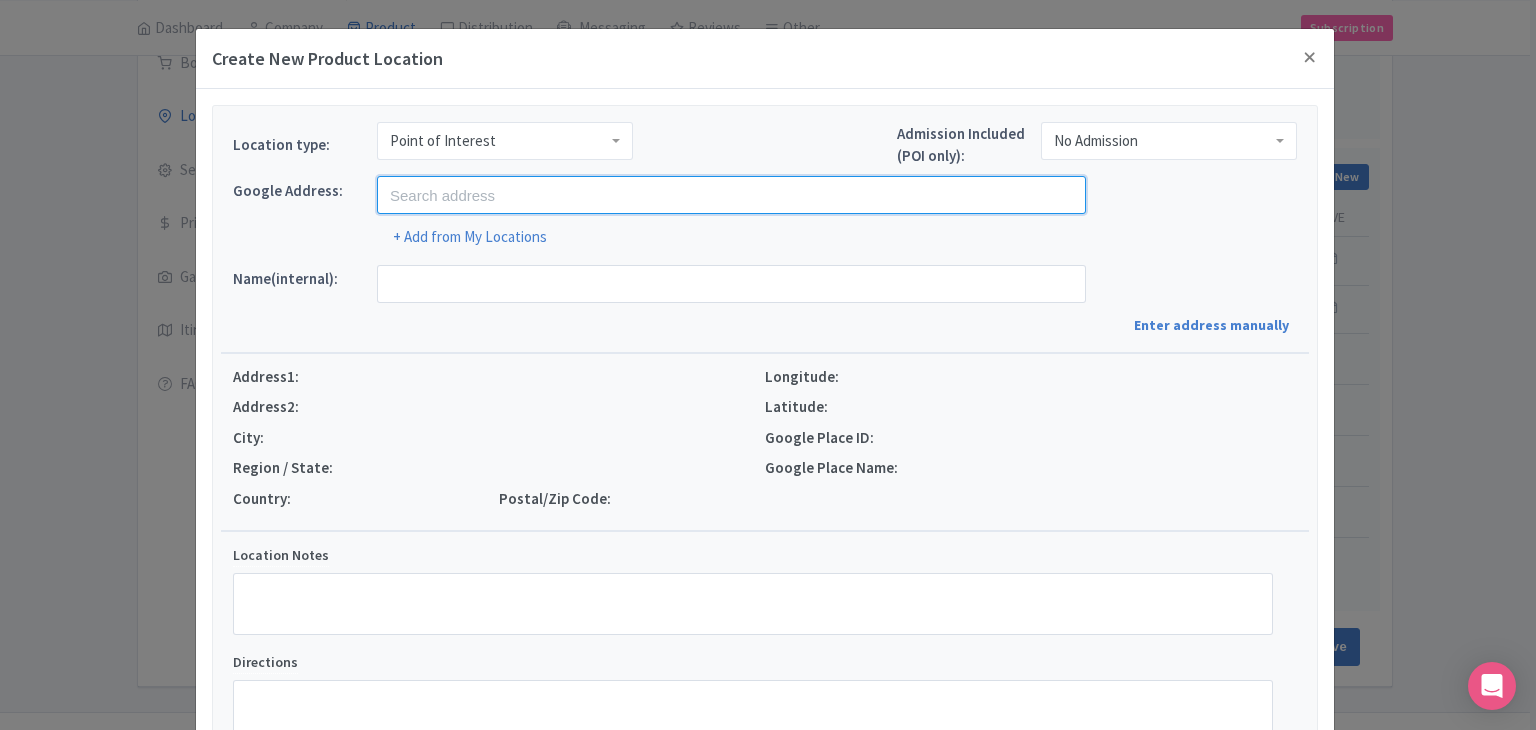 click at bounding box center (731, 195) 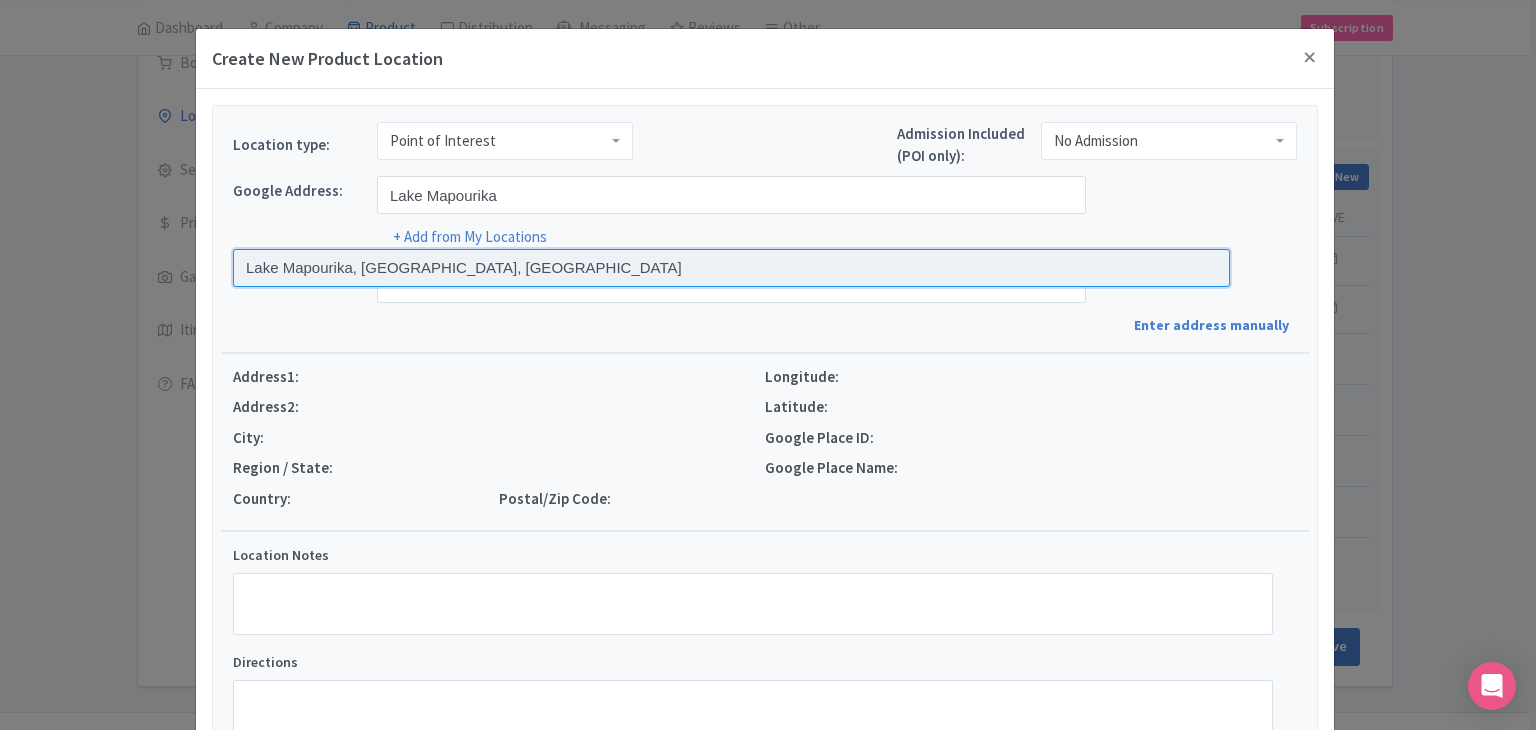 click at bounding box center (731, 268) 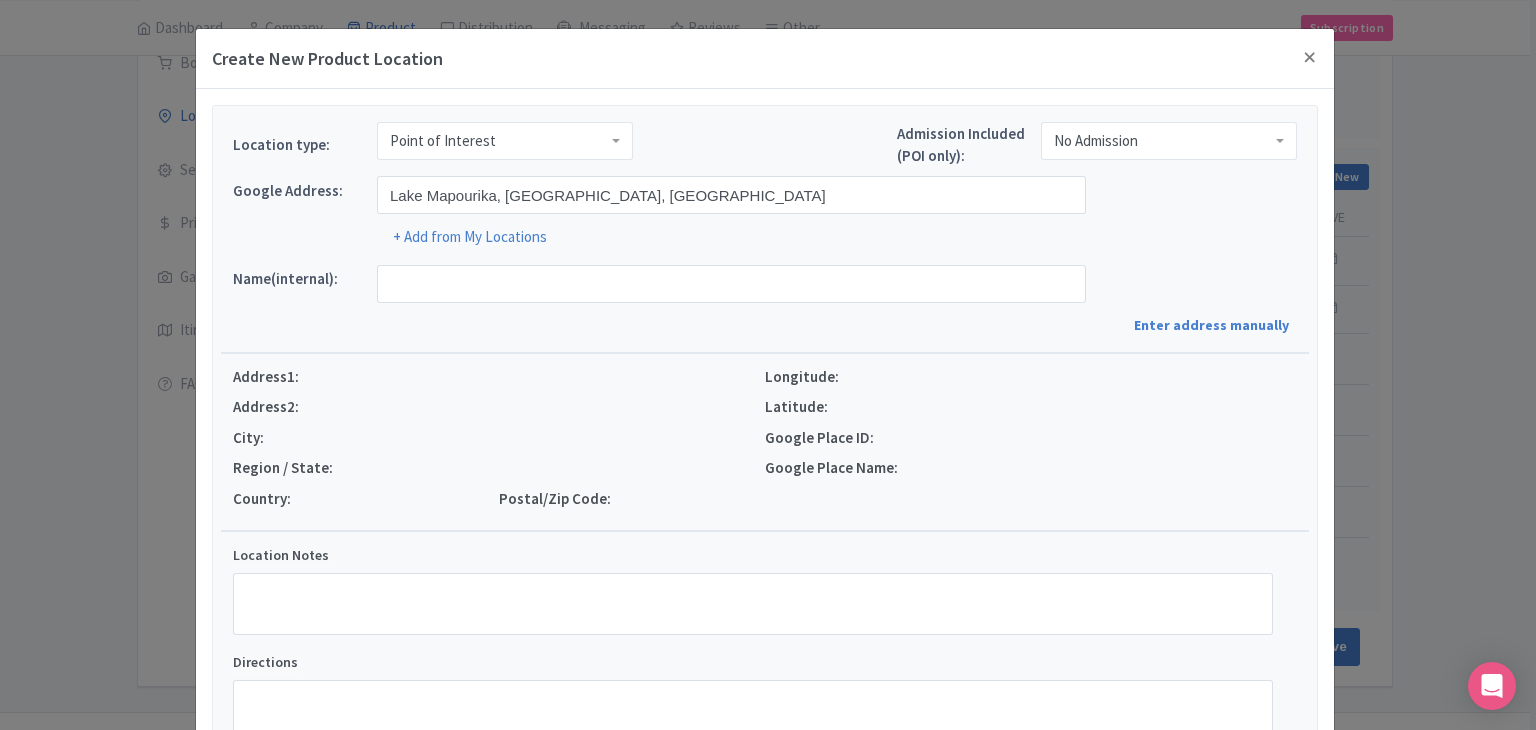 type on "Lake Mapourika, Lake Mapourika, West Coast Region 7886, New Zealand" 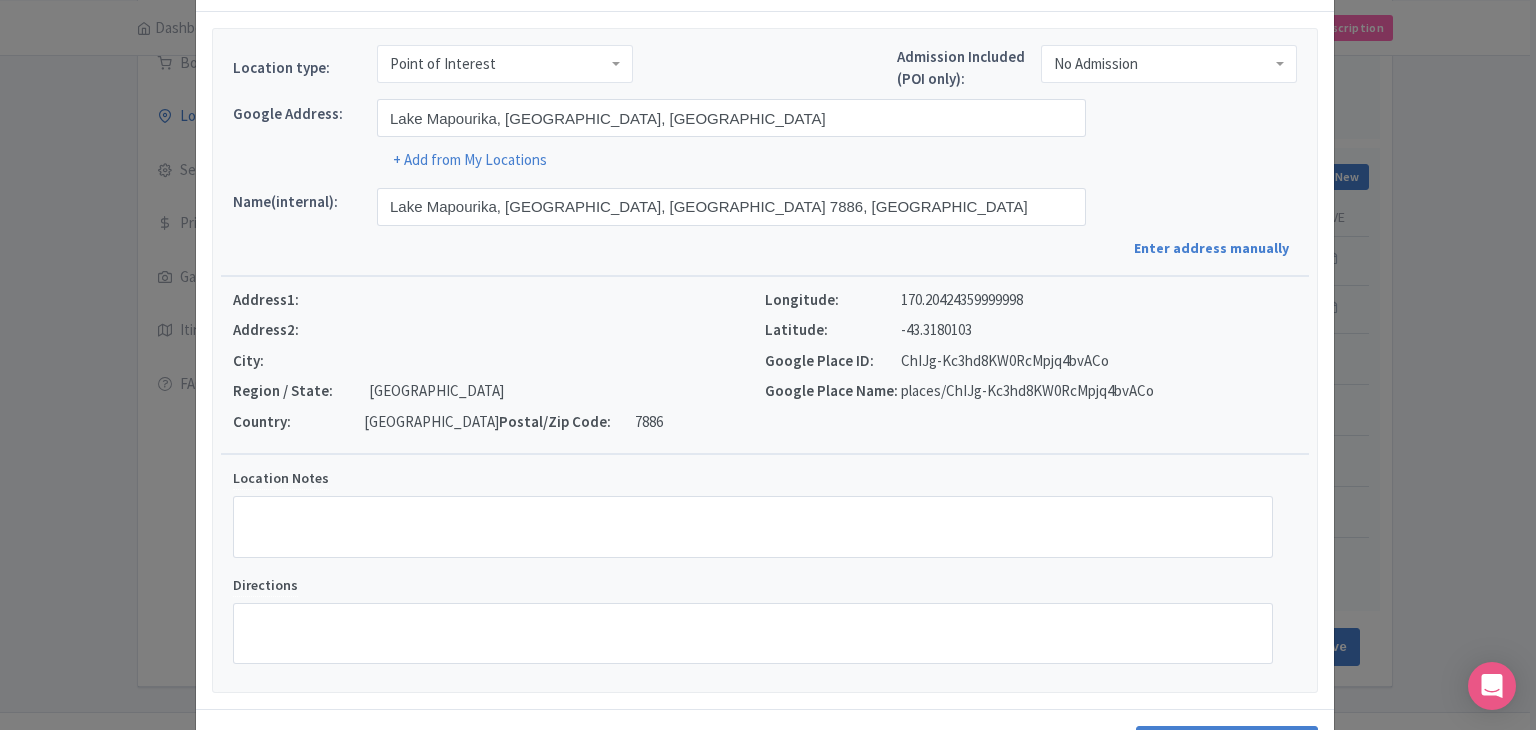 scroll, scrollTop: 152, scrollLeft: 0, axis: vertical 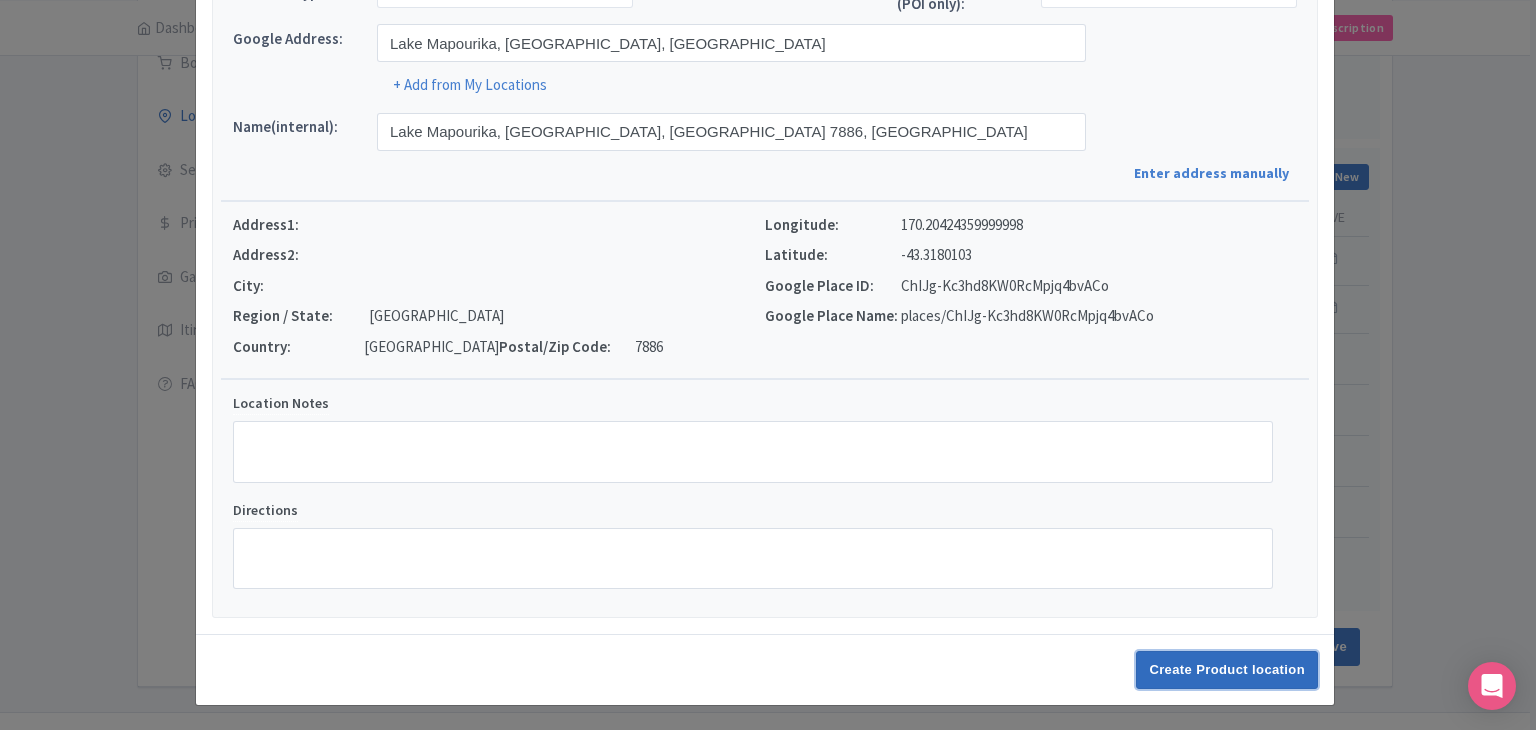 click on "Create Product location" at bounding box center [1227, 670] 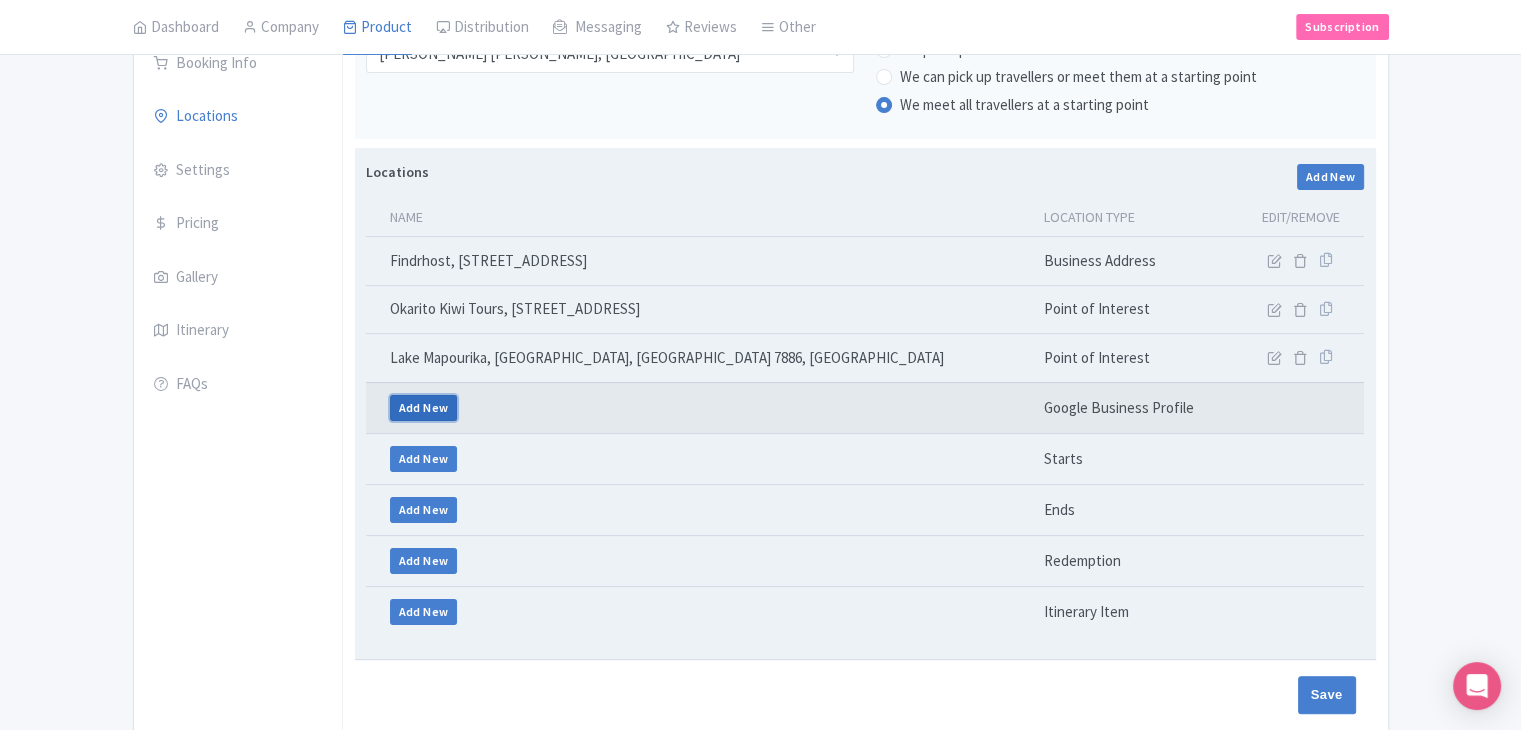 click on "Add New" at bounding box center (424, 408) 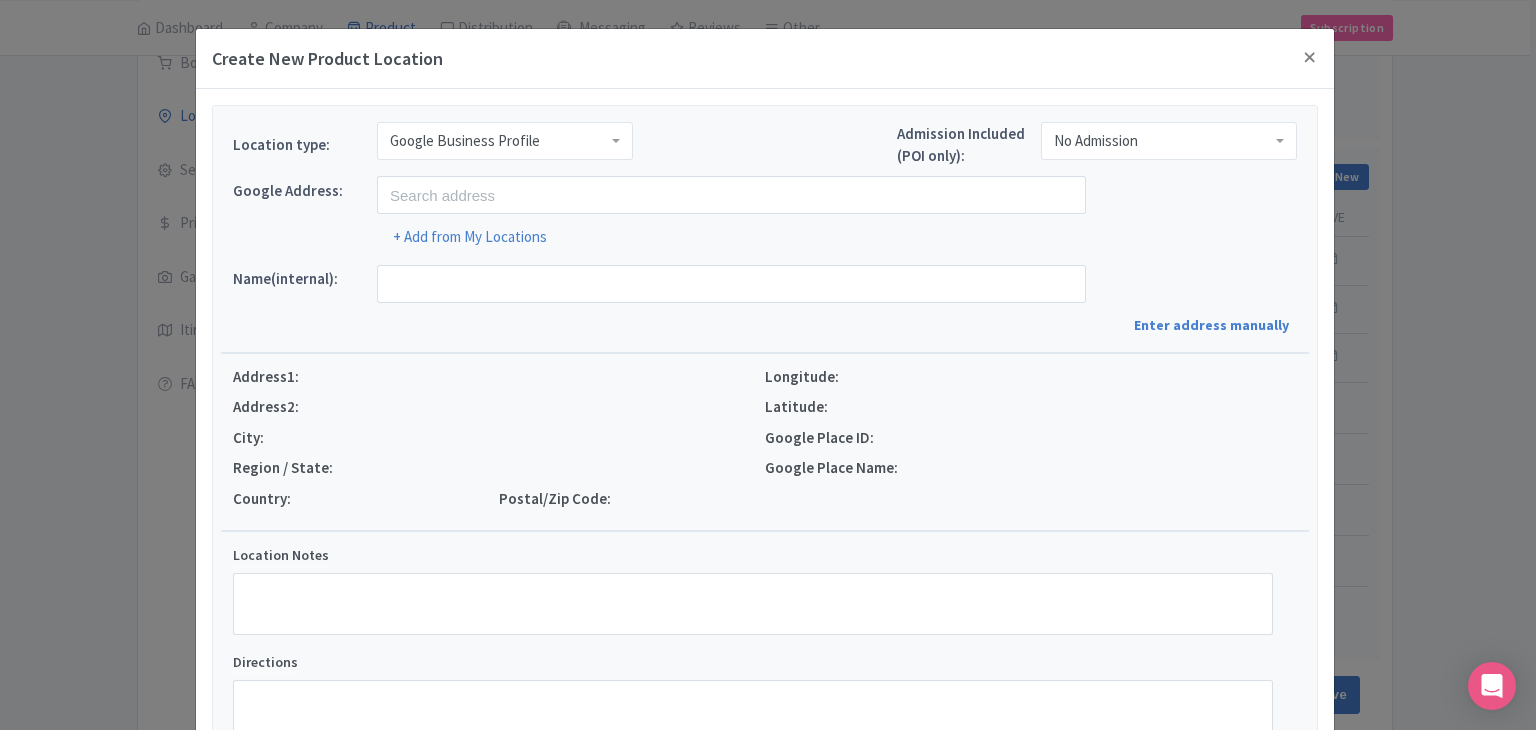 click on "Google Business Profile" at bounding box center [465, 141] 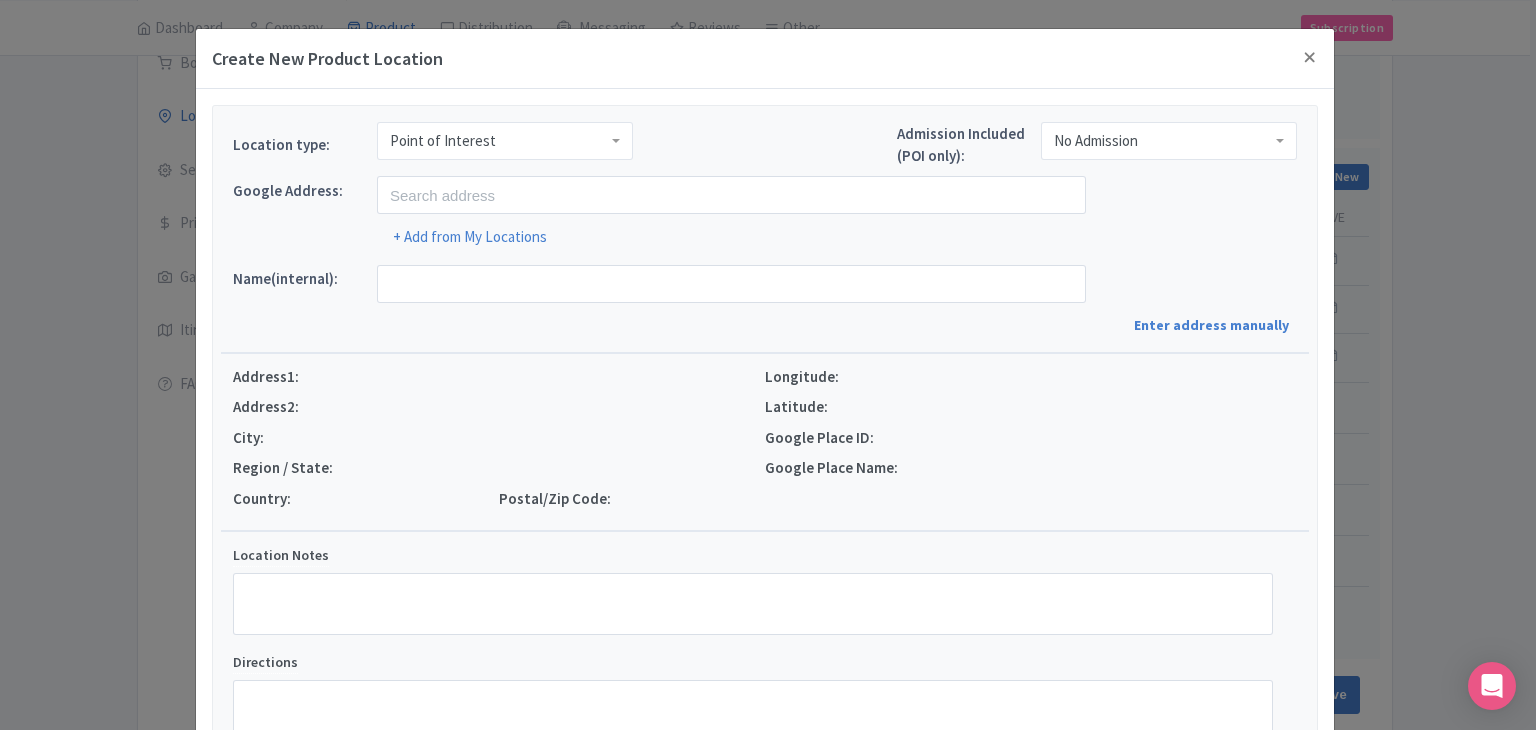 scroll, scrollTop: 0, scrollLeft: 0, axis: both 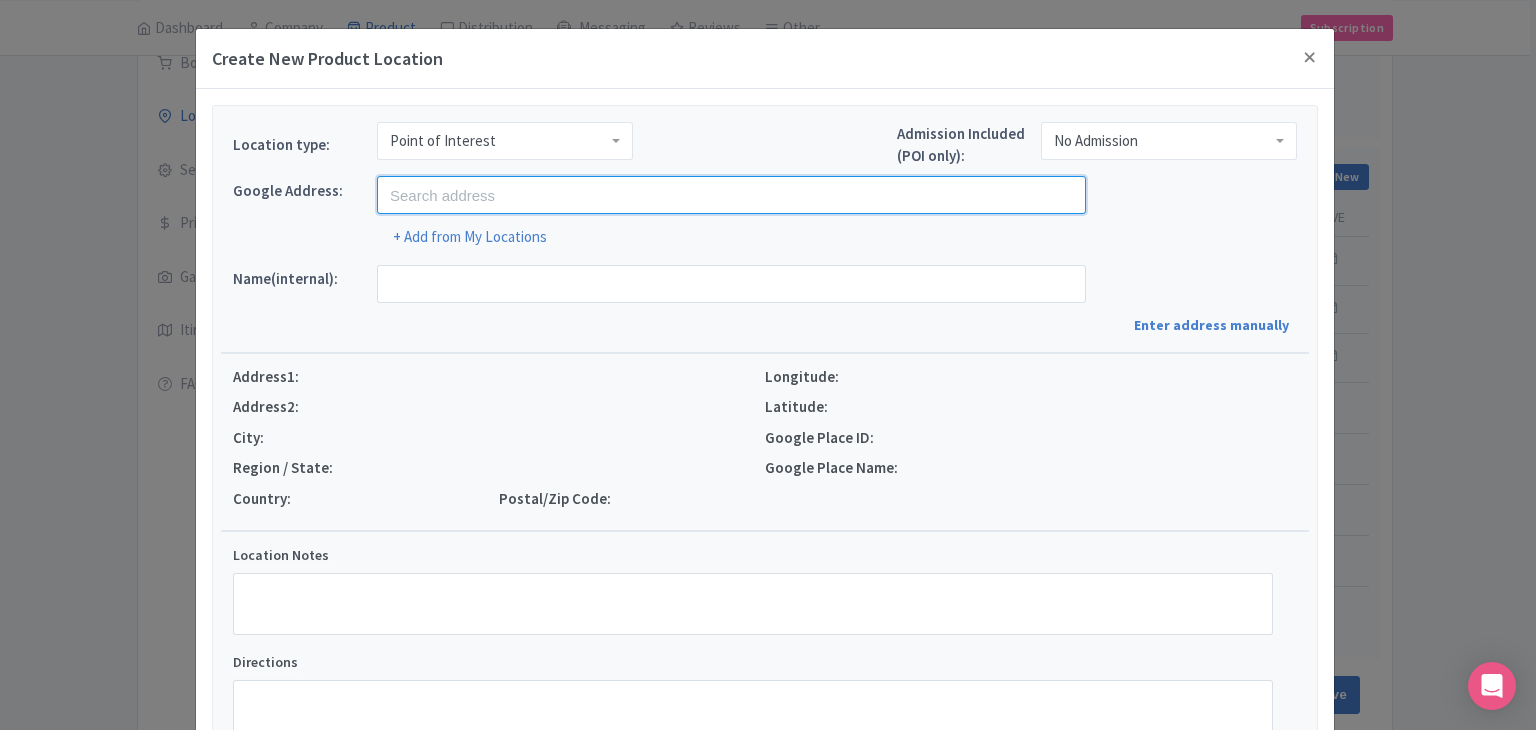 click at bounding box center [731, 195] 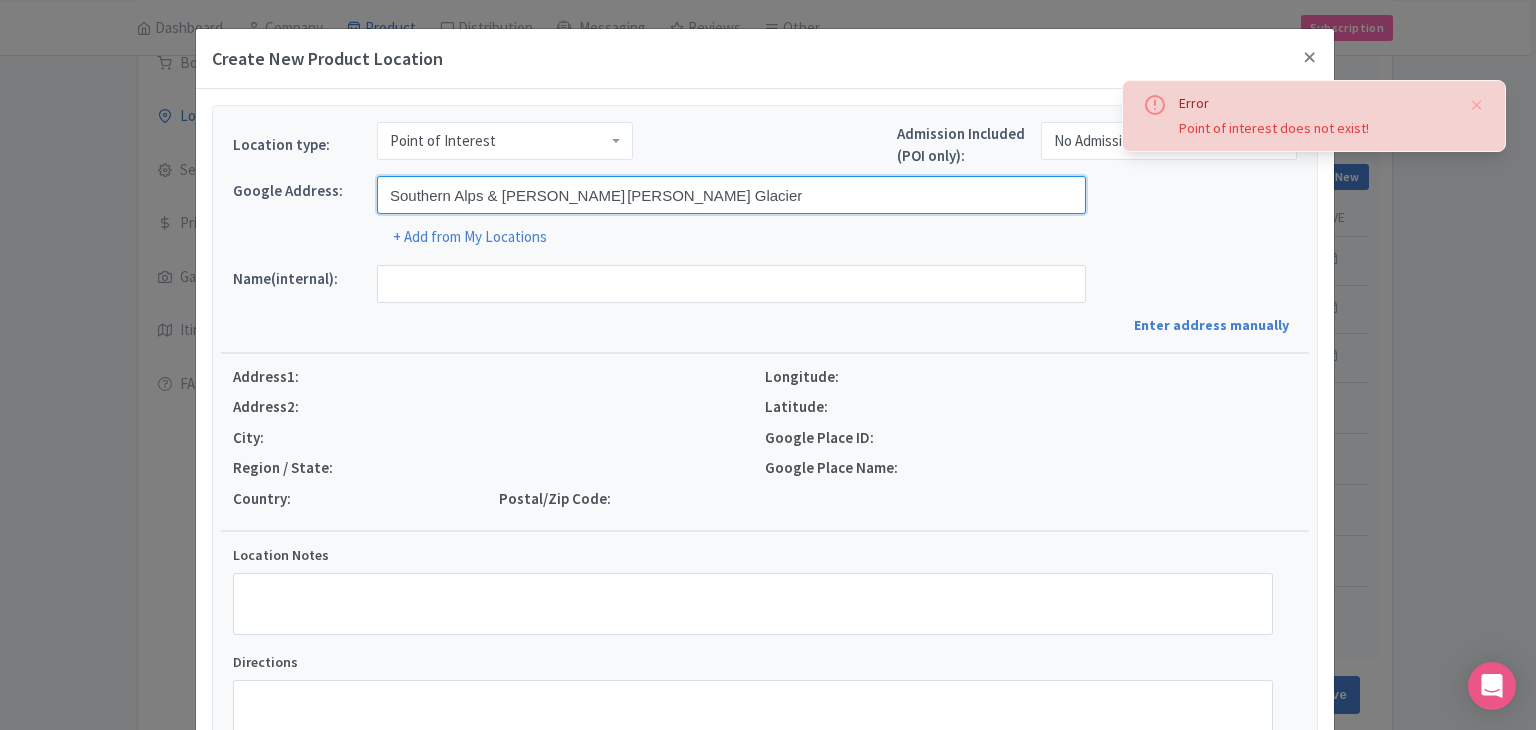 drag, startPoint x: 497, startPoint y: 192, endPoint x: 319, endPoint y: 161, distance: 180.67928 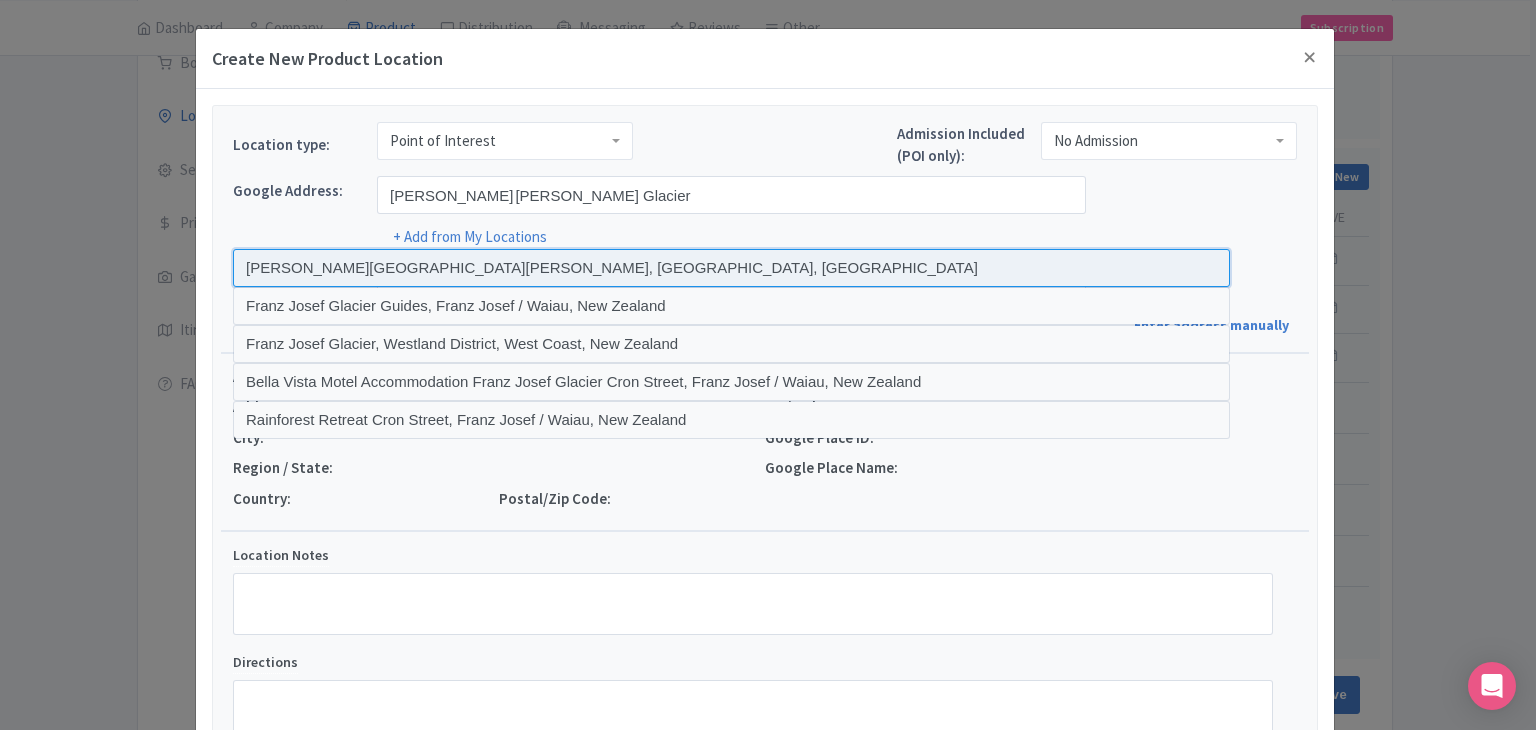 click at bounding box center (731, 268) 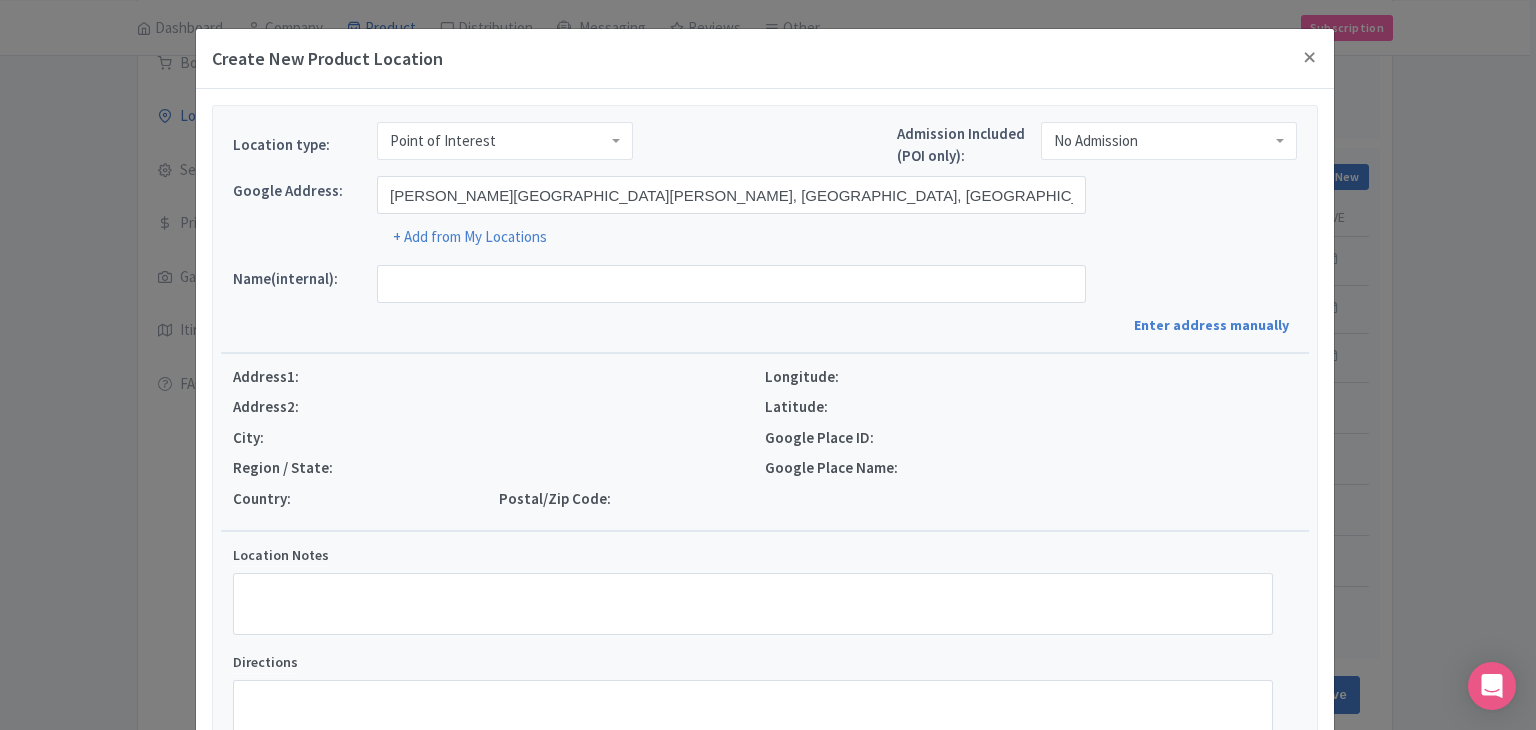 type on "Franz Josef Glacier, Franz Josef Glacier, West Coast Region 7886, New Zealand" 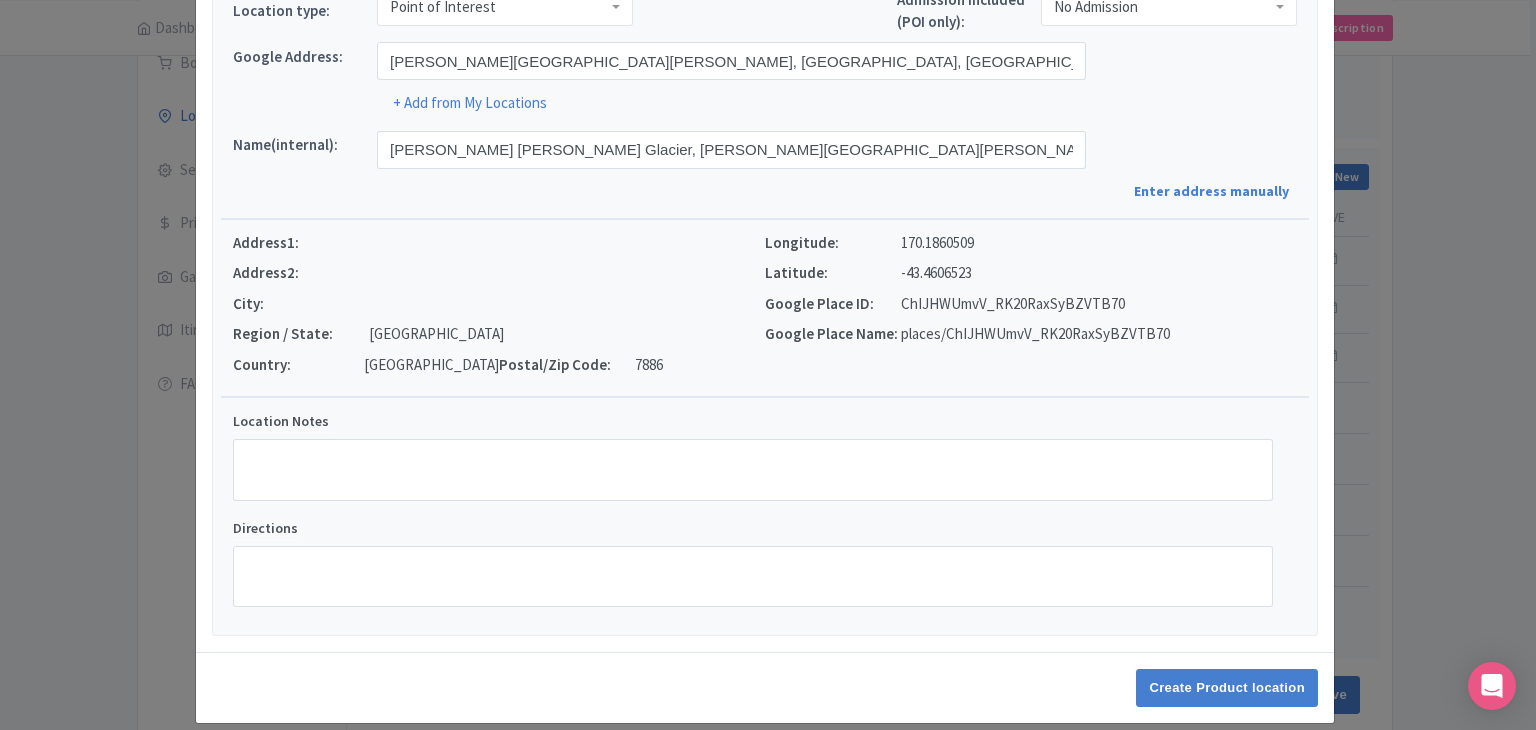 scroll, scrollTop: 152, scrollLeft: 0, axis: vertical 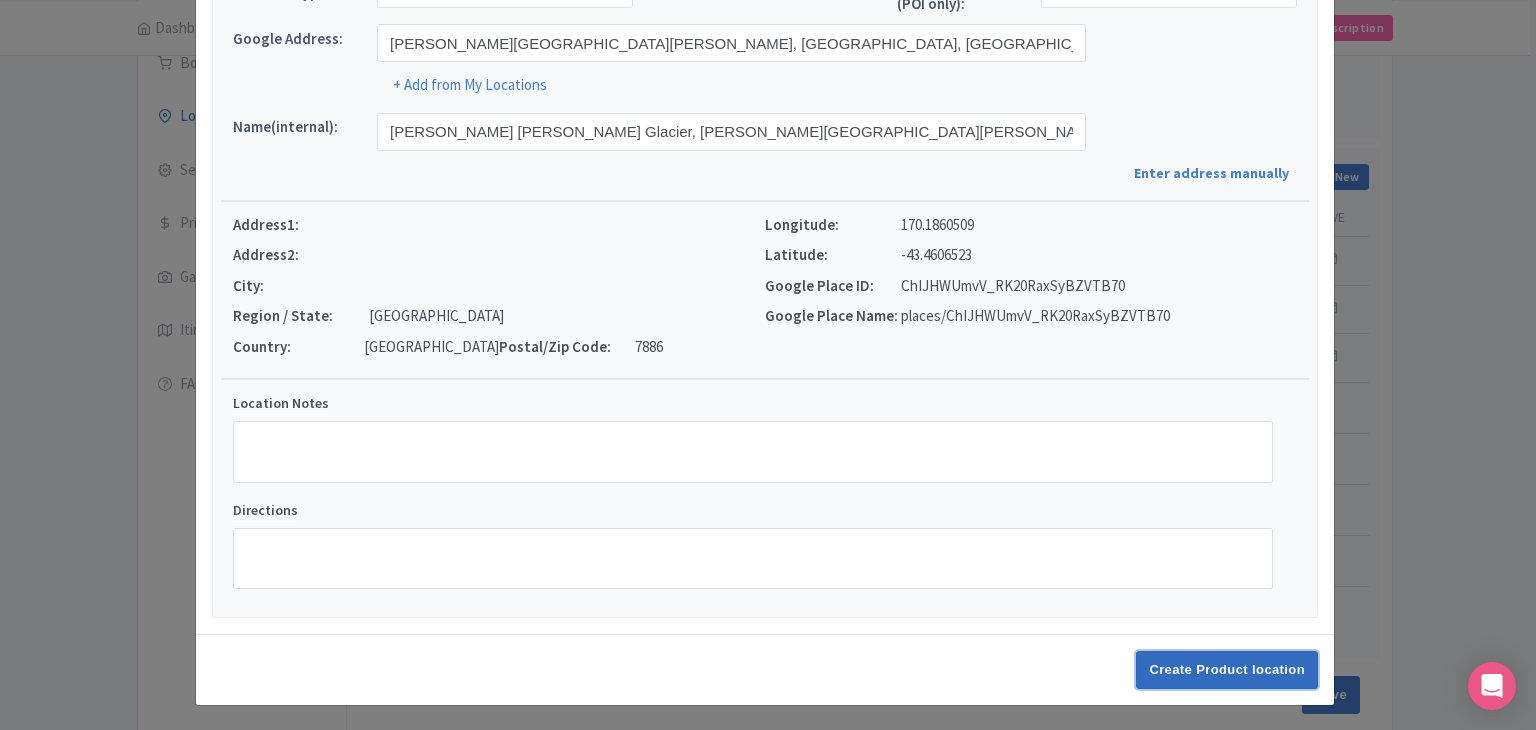 click on "Create Product location" at bounding box center [1227, 670] 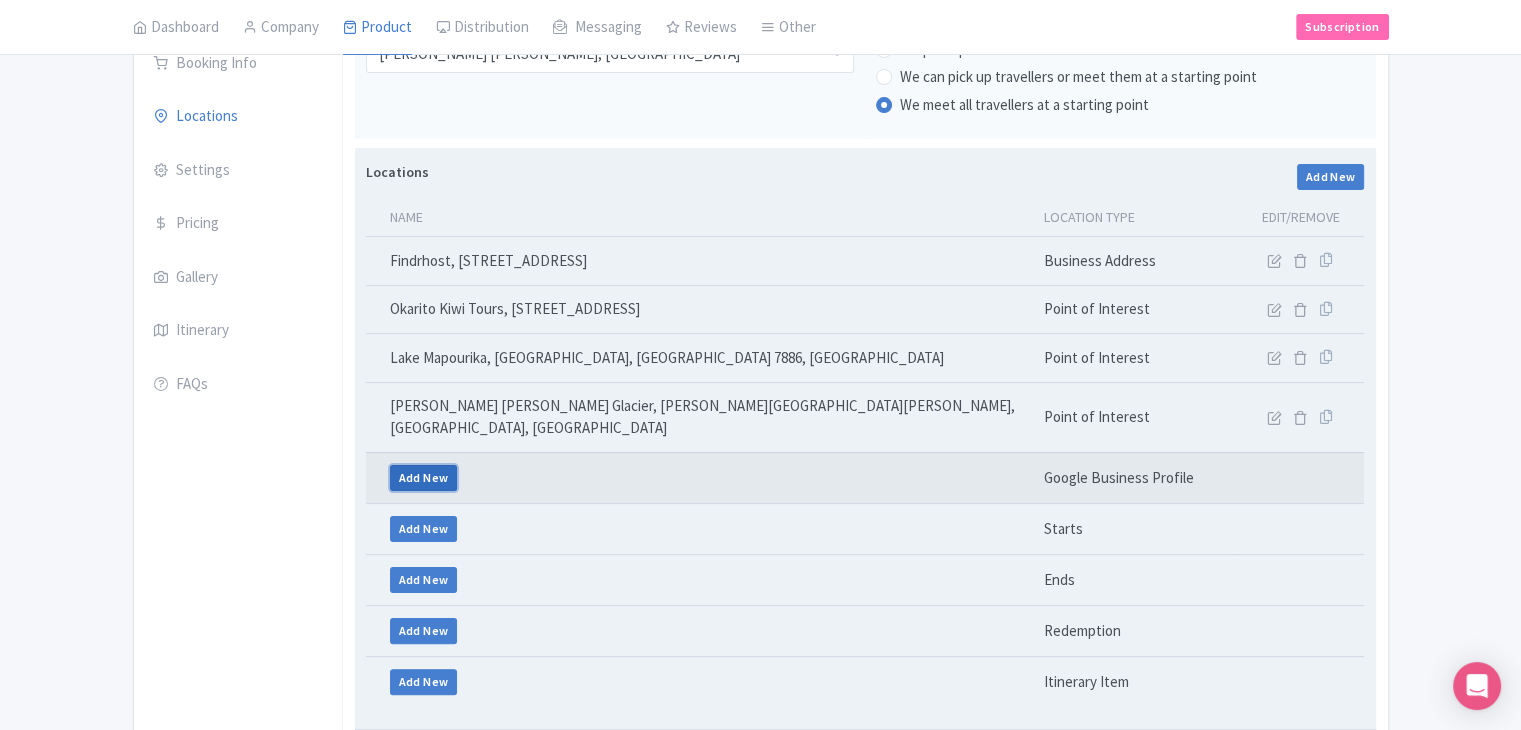 click on "Add New" at bounding box center [424, 478] 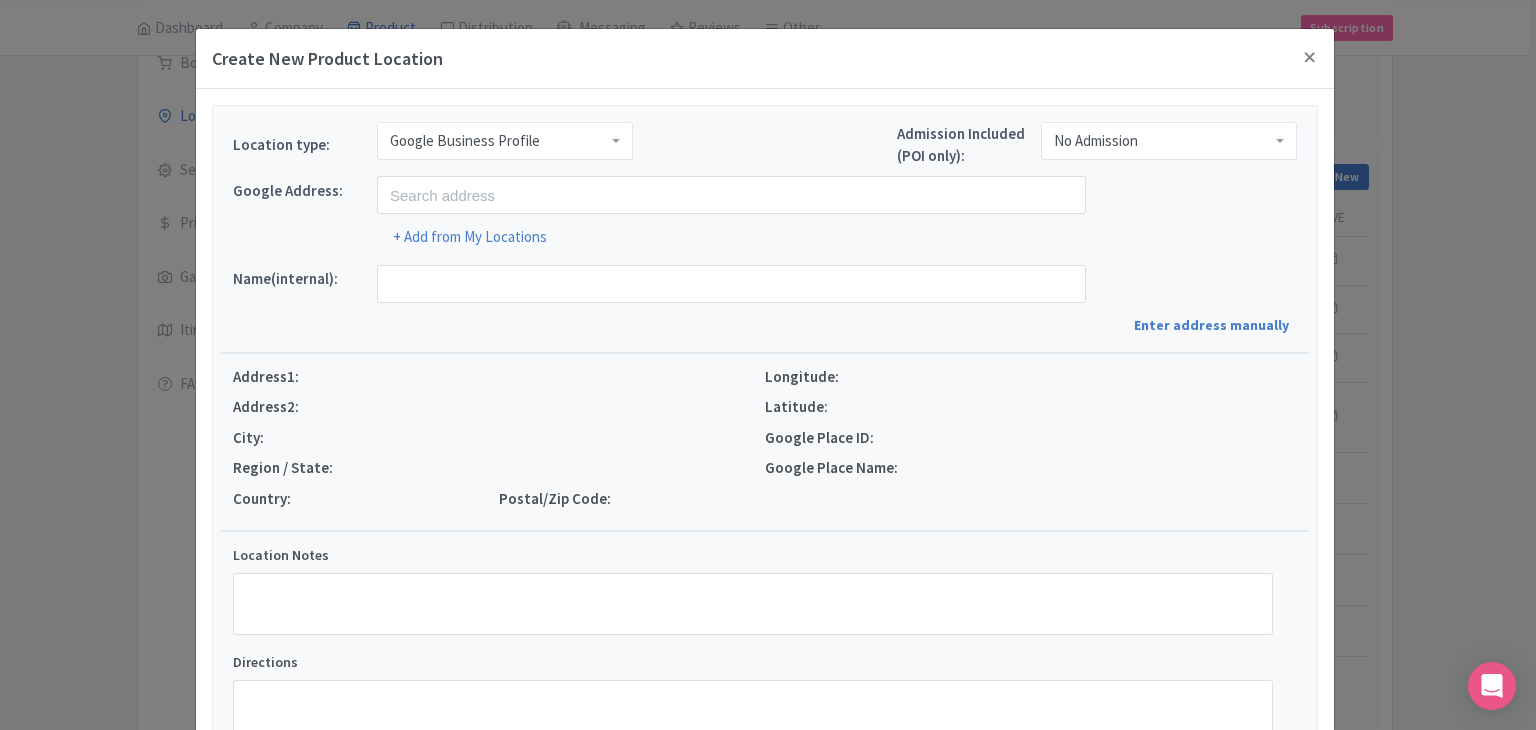 click on "Google Business Profile" at bounding box center (505, 141) 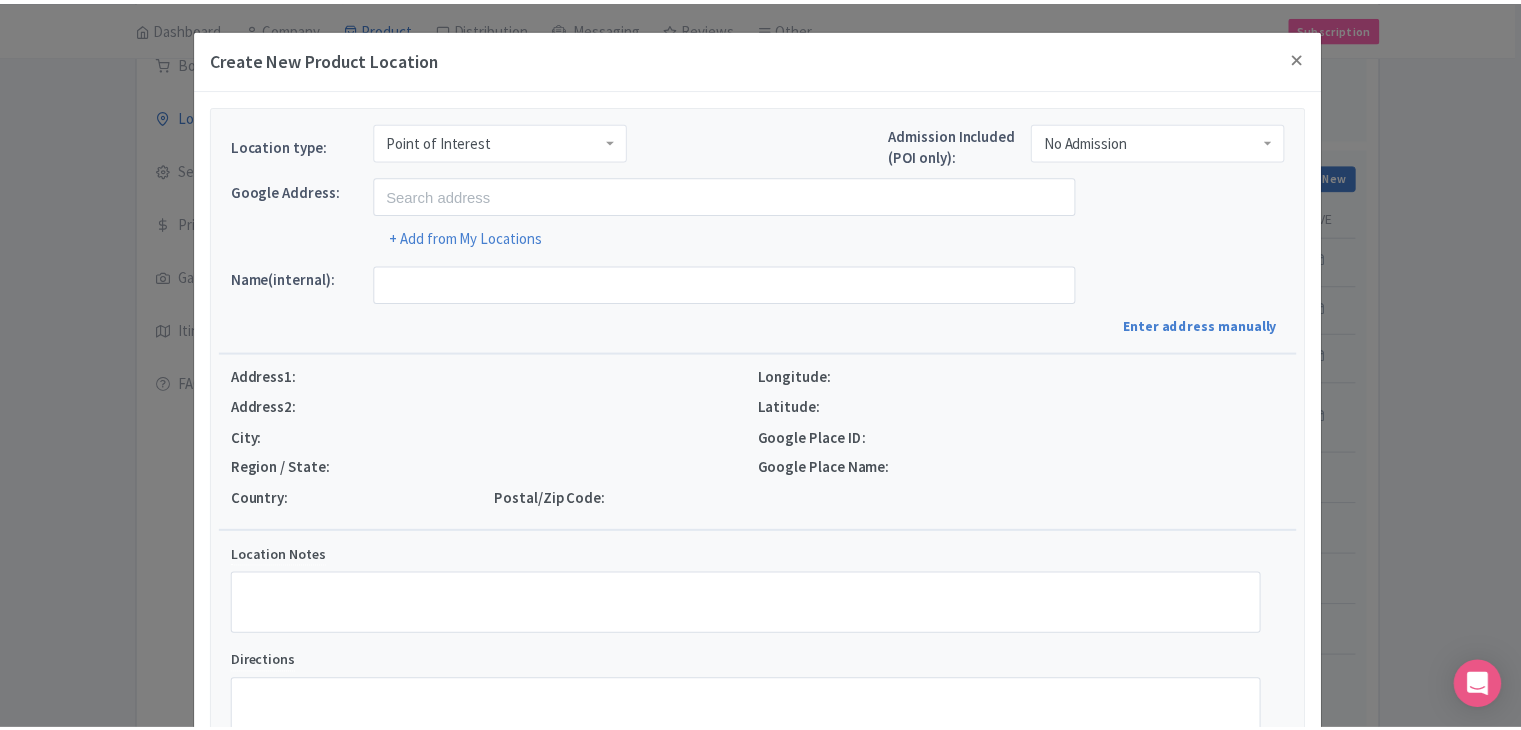 scroll, scrollTop: 0, scrollLeft: 0, axis: both 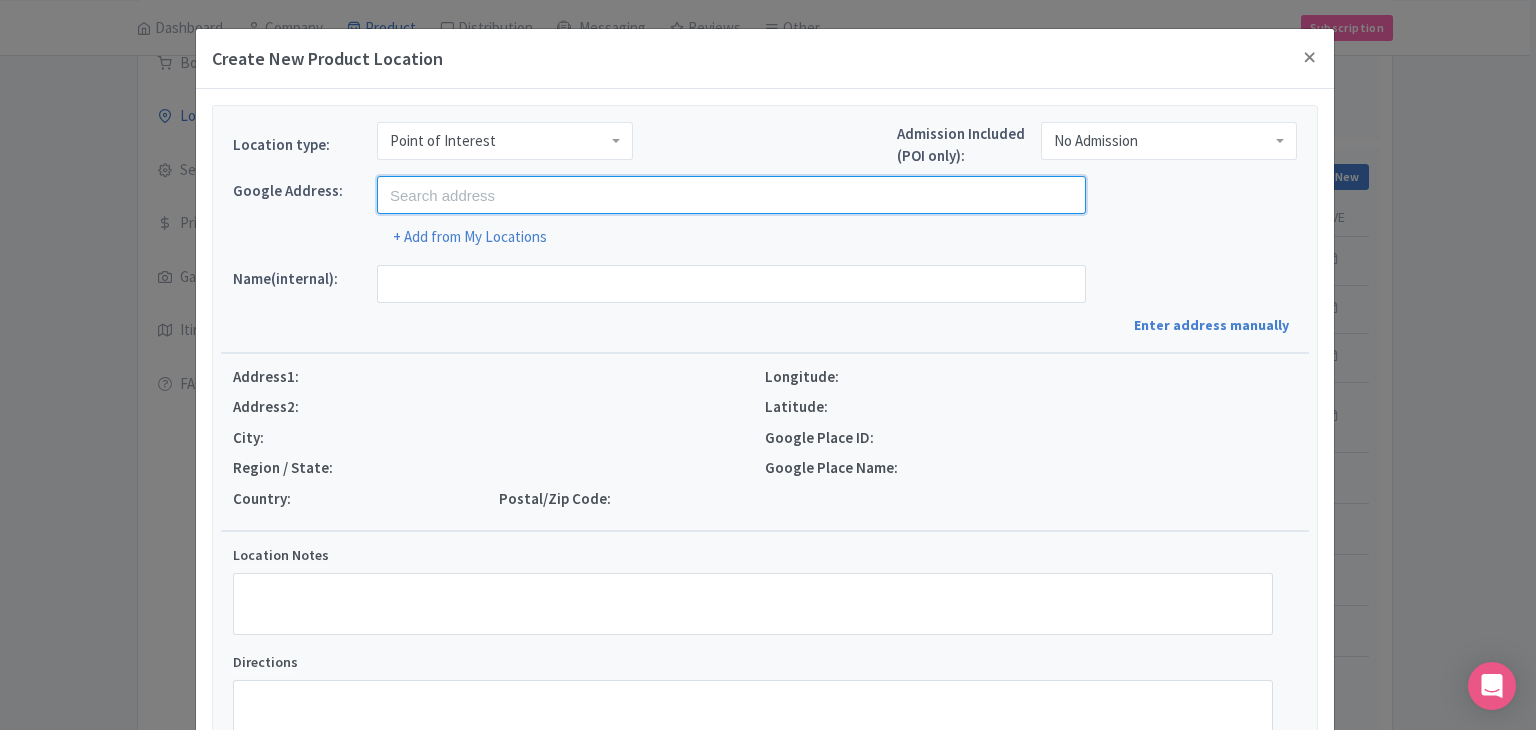 click at bounding box center (731, 195) 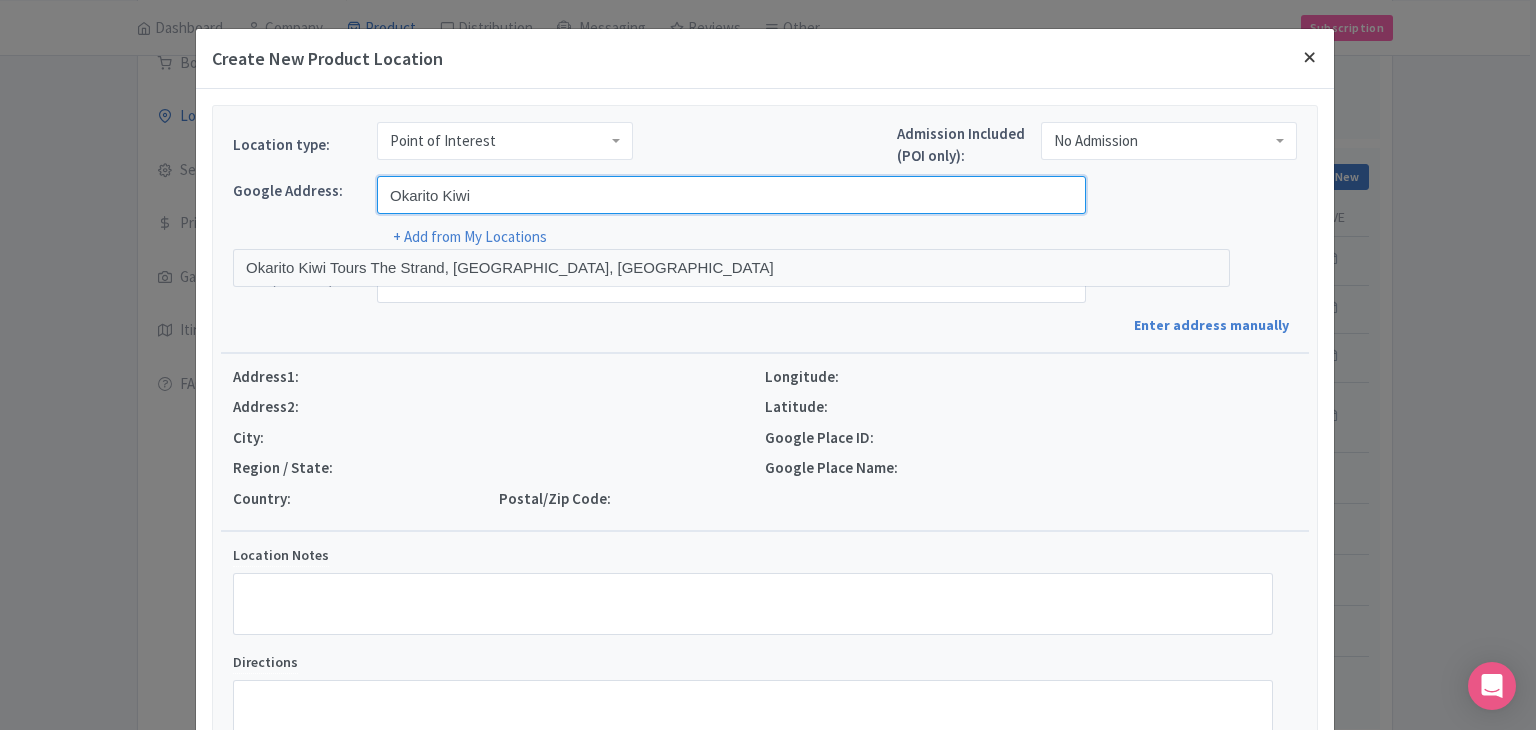 type on "Okarito Kiwi" 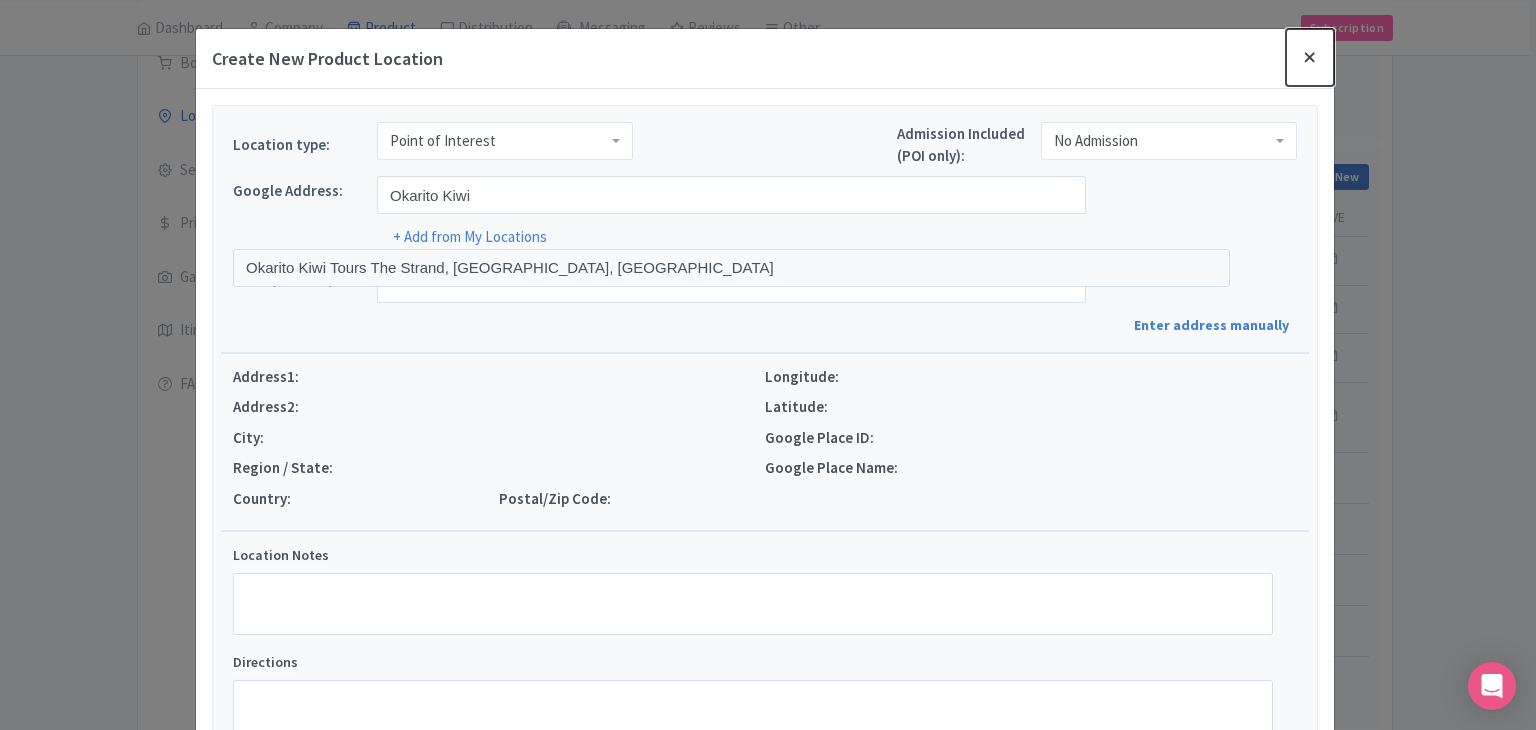 click at bounding box center [1310, 57] 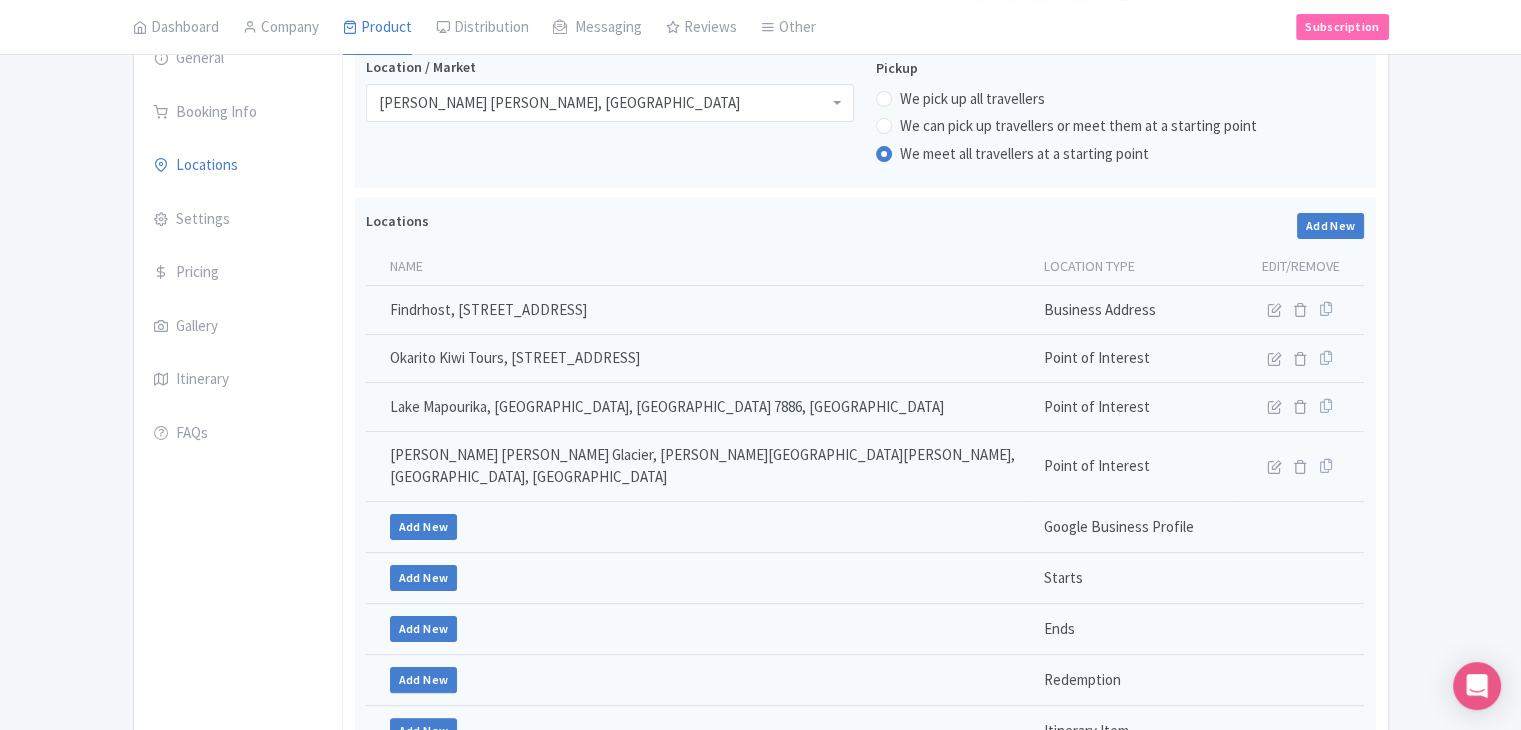 scroll, scrollTop: 312, scrollLeft: 0, axis: vertical 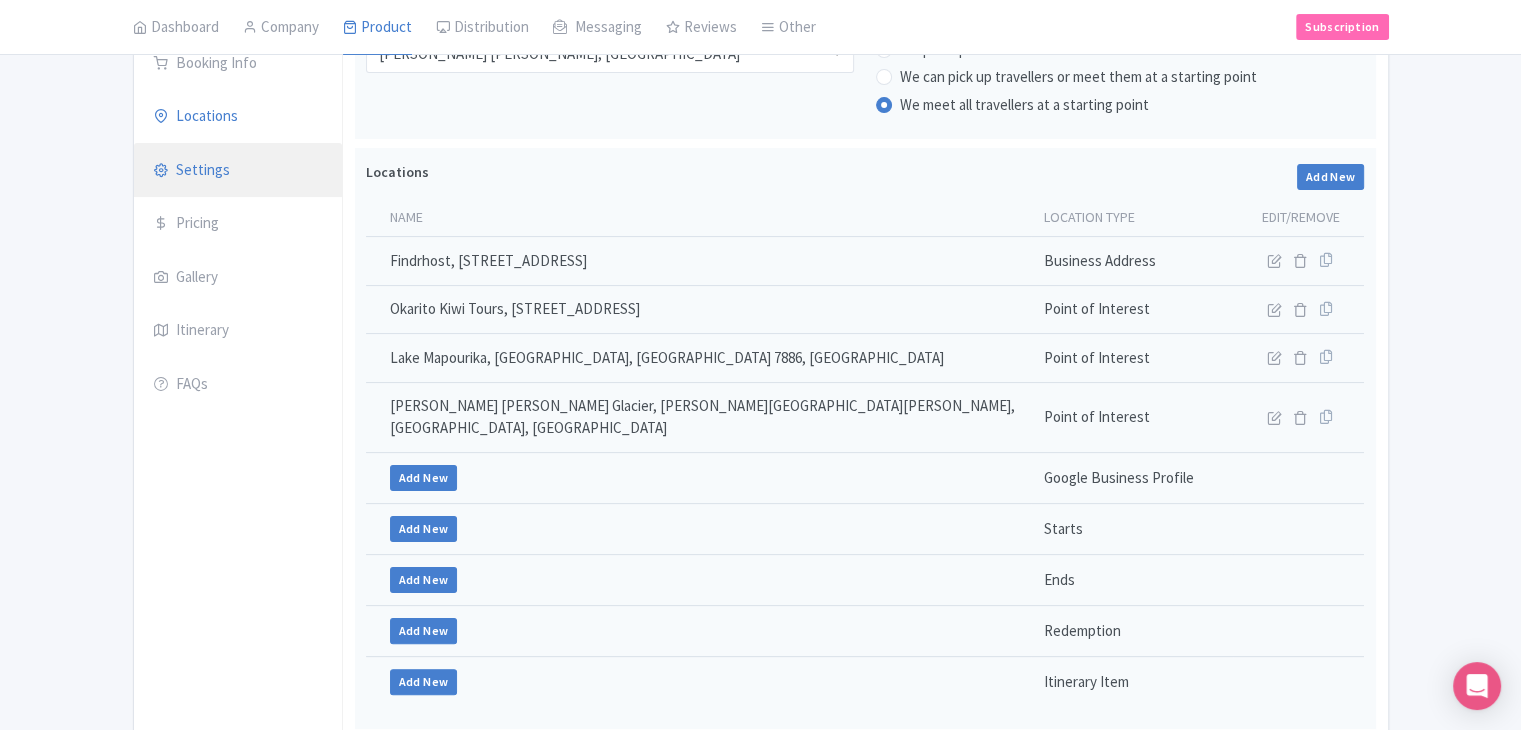 click on "Settings" at bounding box center [238, 171] 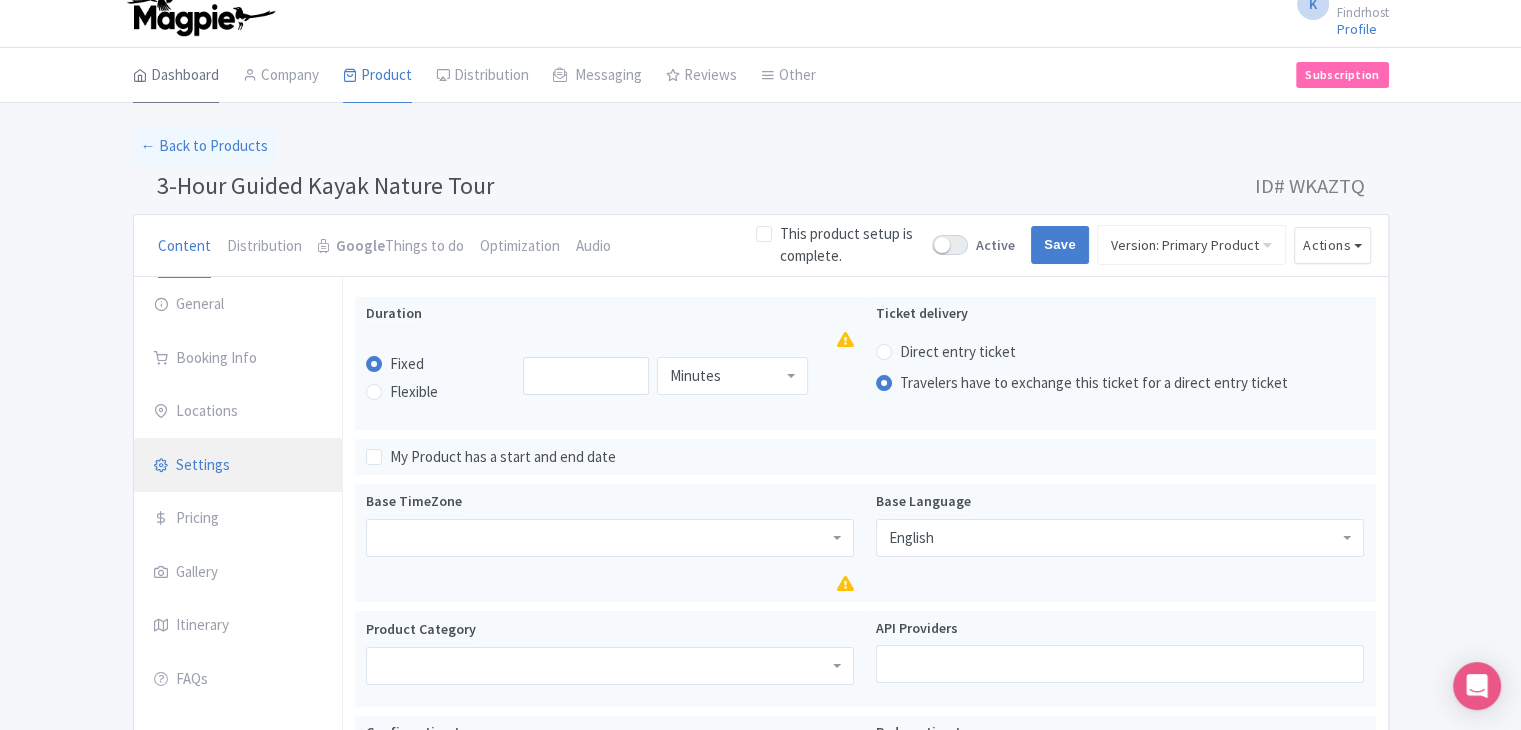 scroll, scrollTop: 12, scrollLeft: 0, axis: vertical 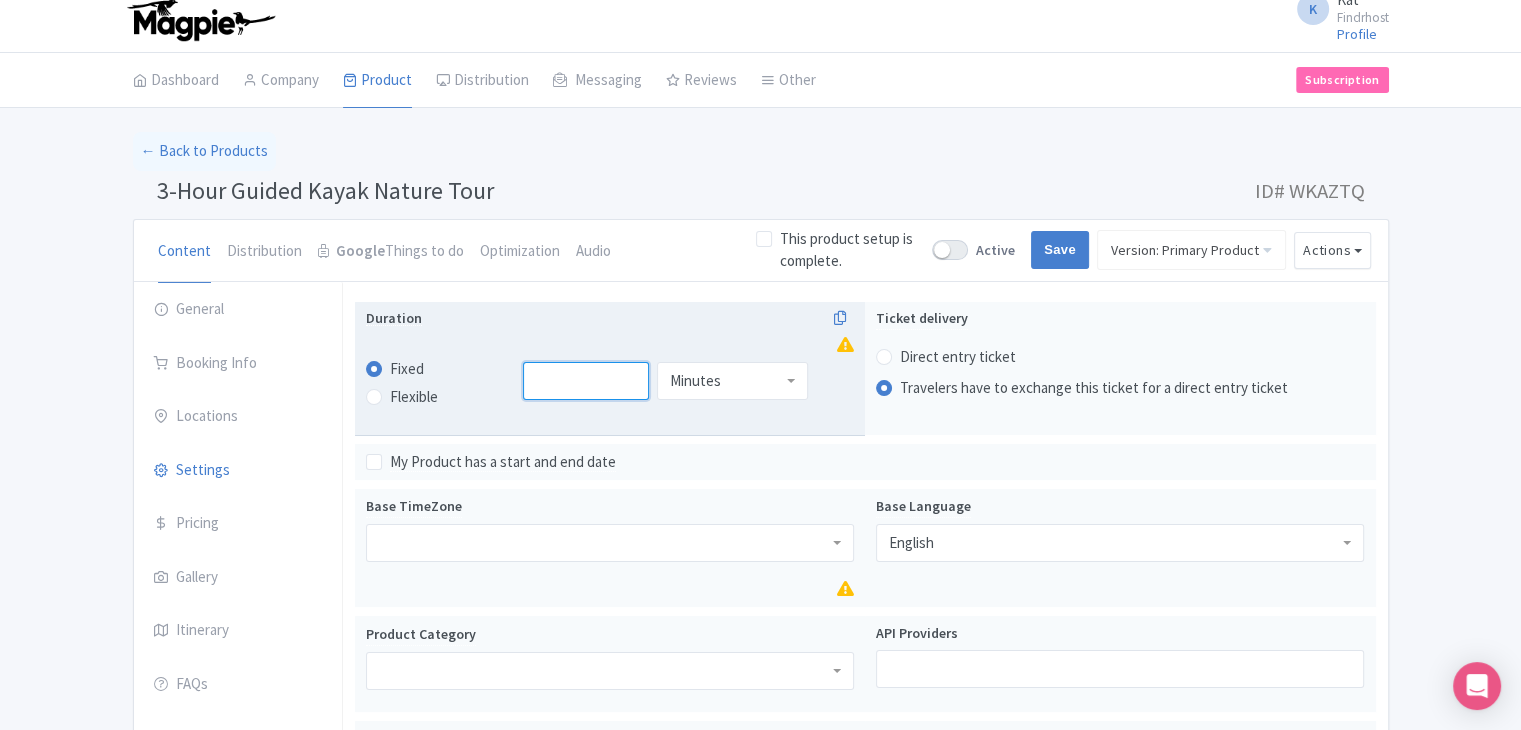 click at bounding box center (586, 381) 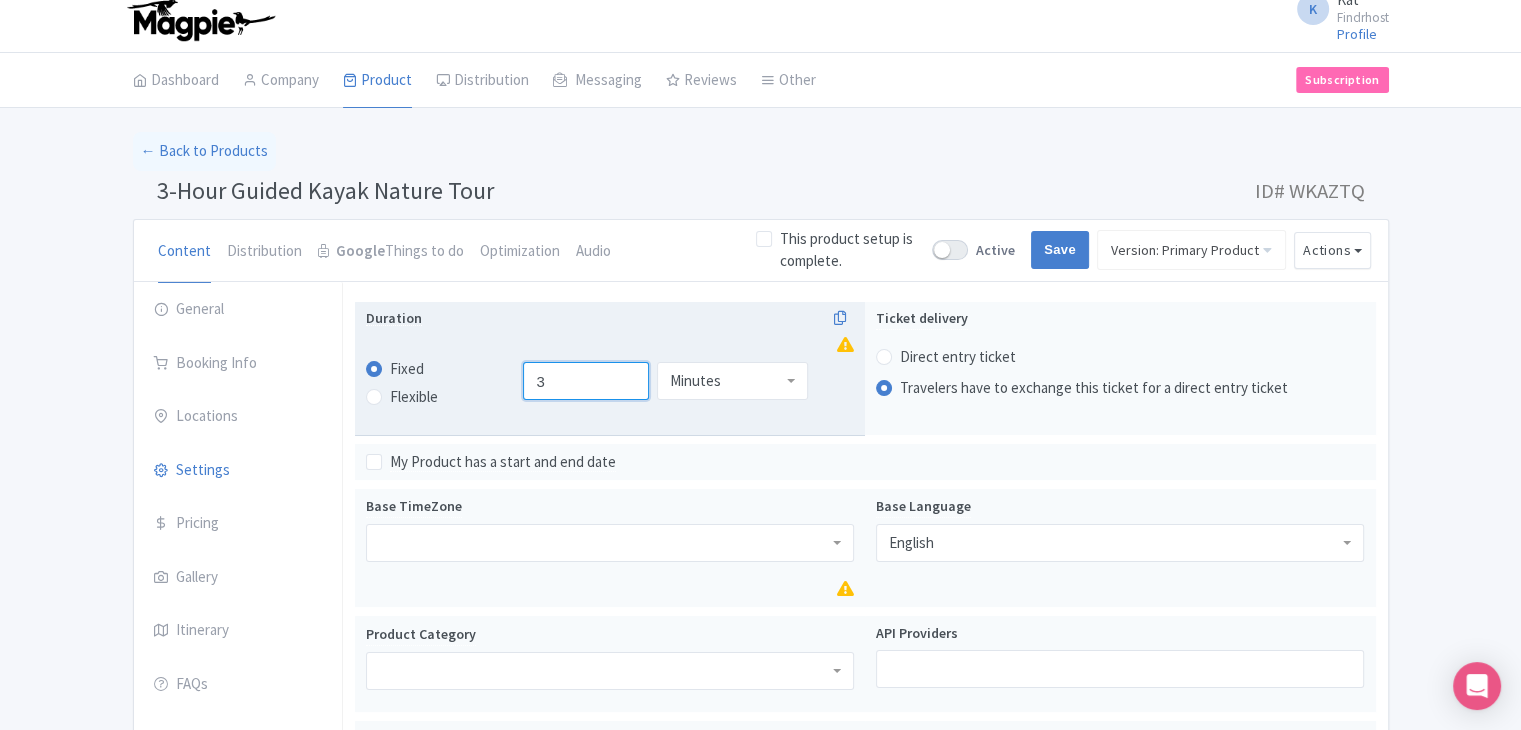 type on "3" 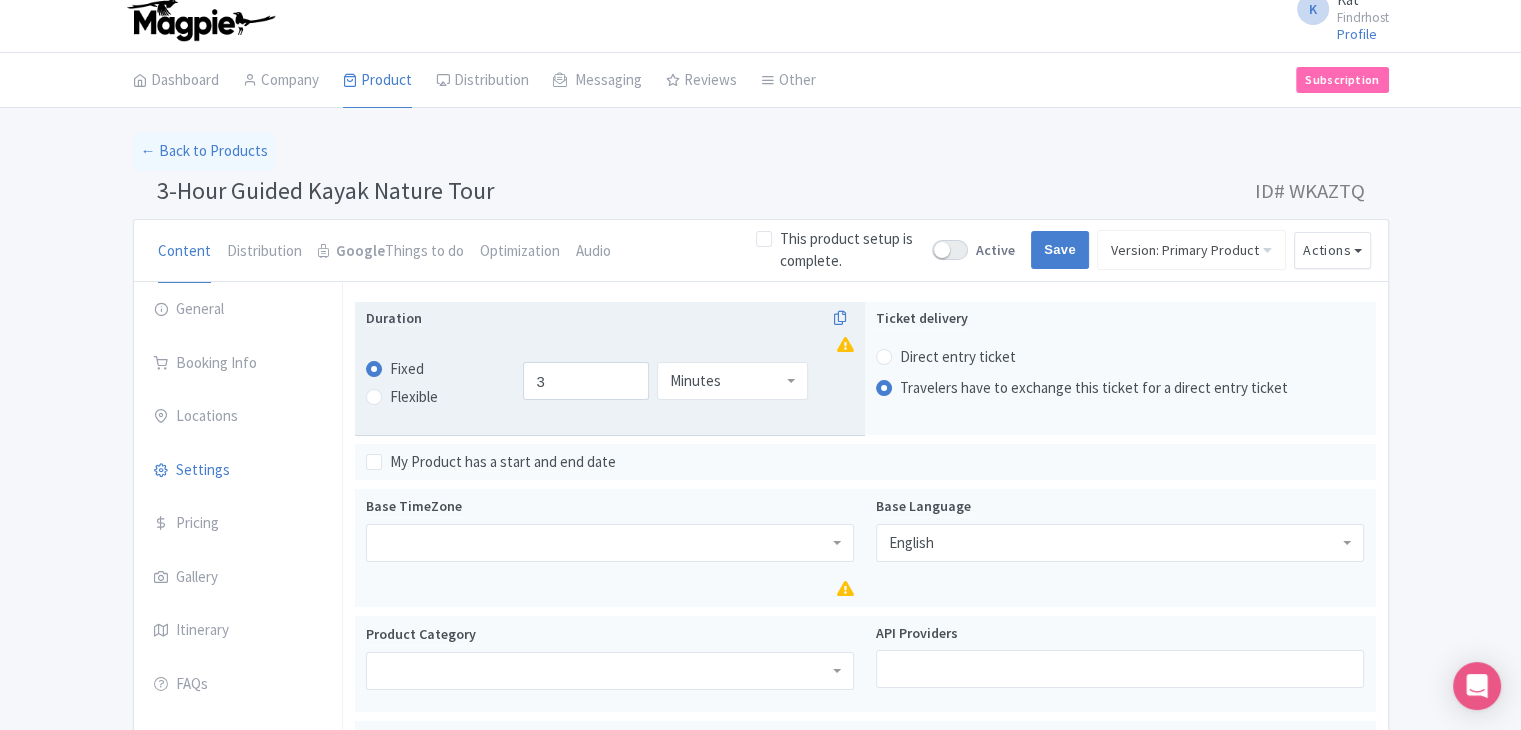 click on "Minutes" at bounding box center (732, 381) 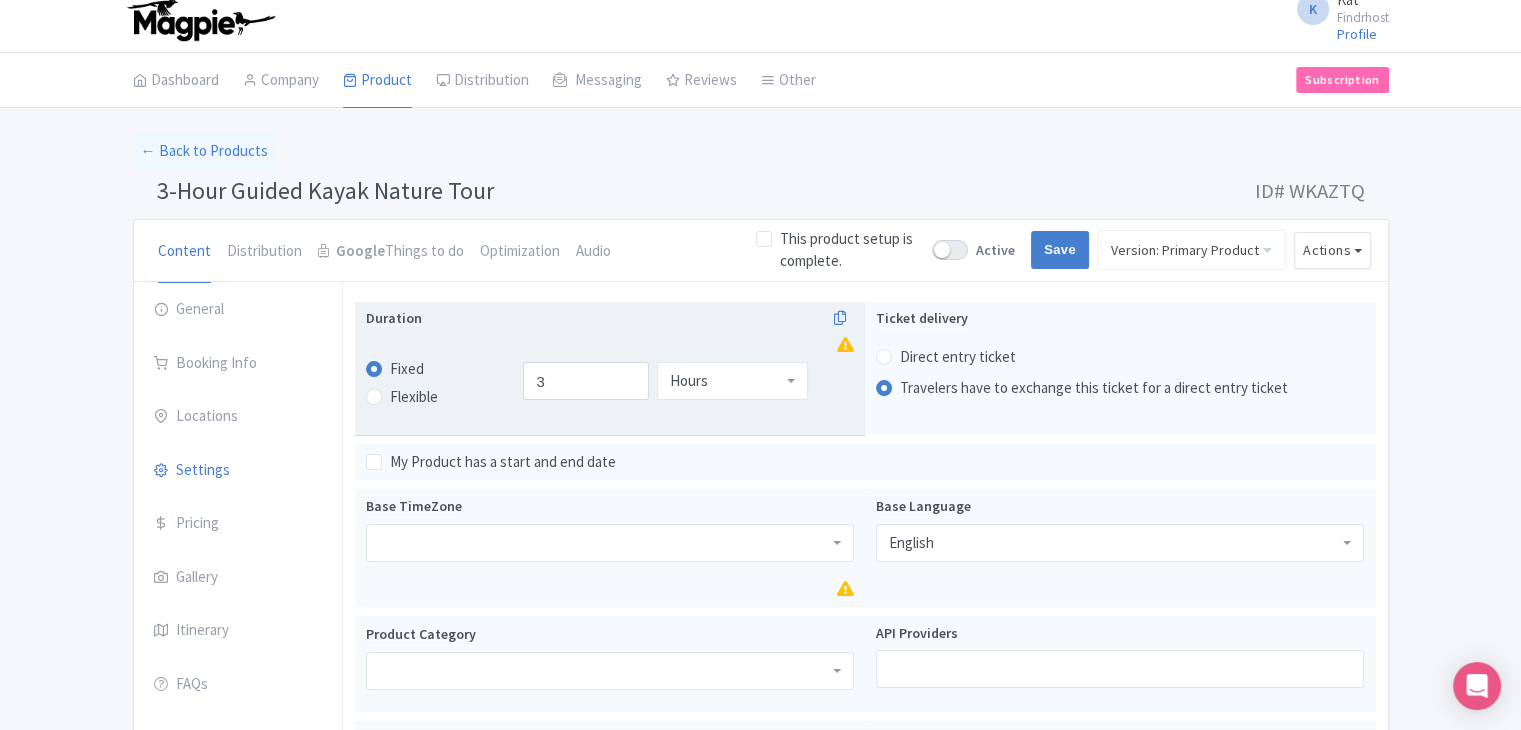 scroll, scrollTop: 0, scrollLeft: 0, axis: both 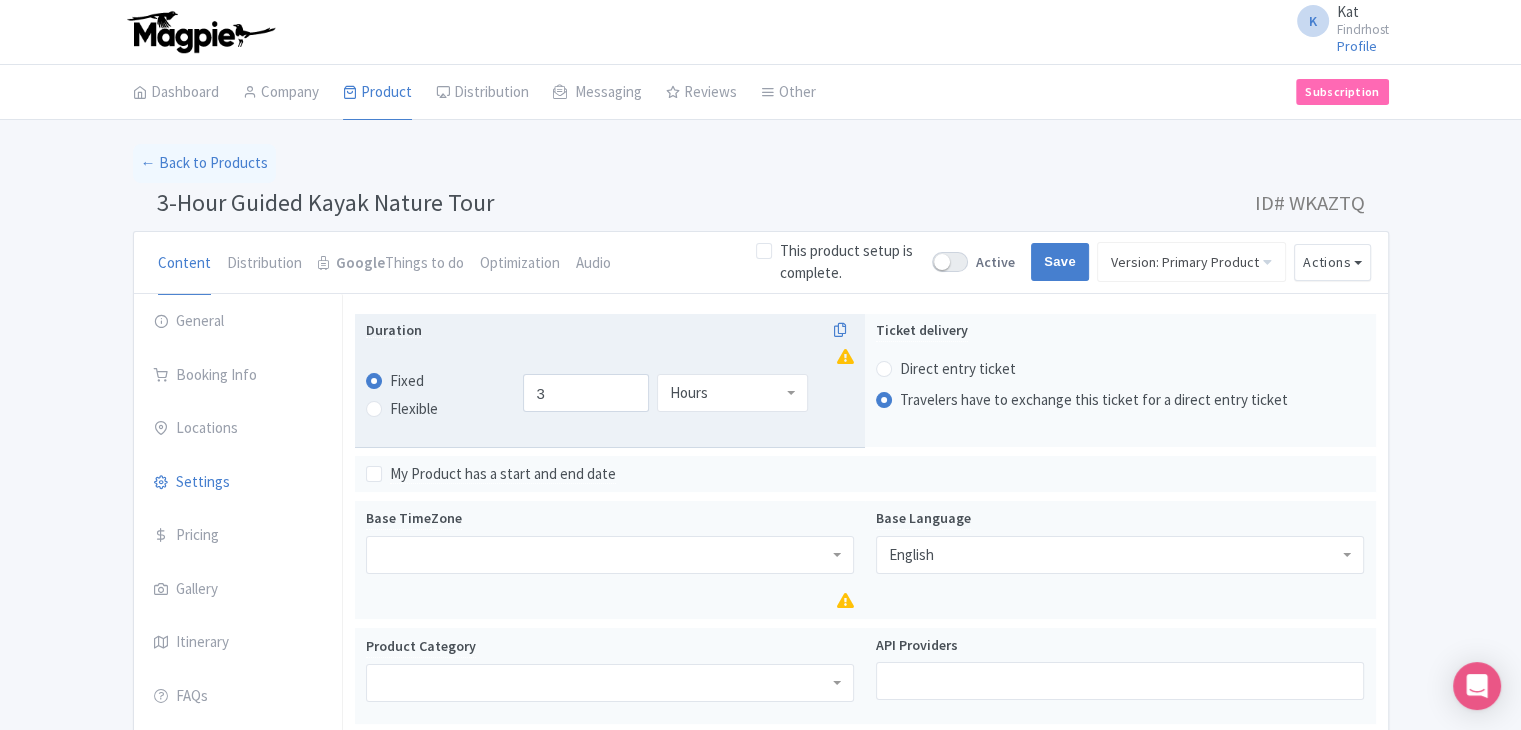 click on "3
Hours Hours Minutes Hours Days" at bounding box center [673, 393] 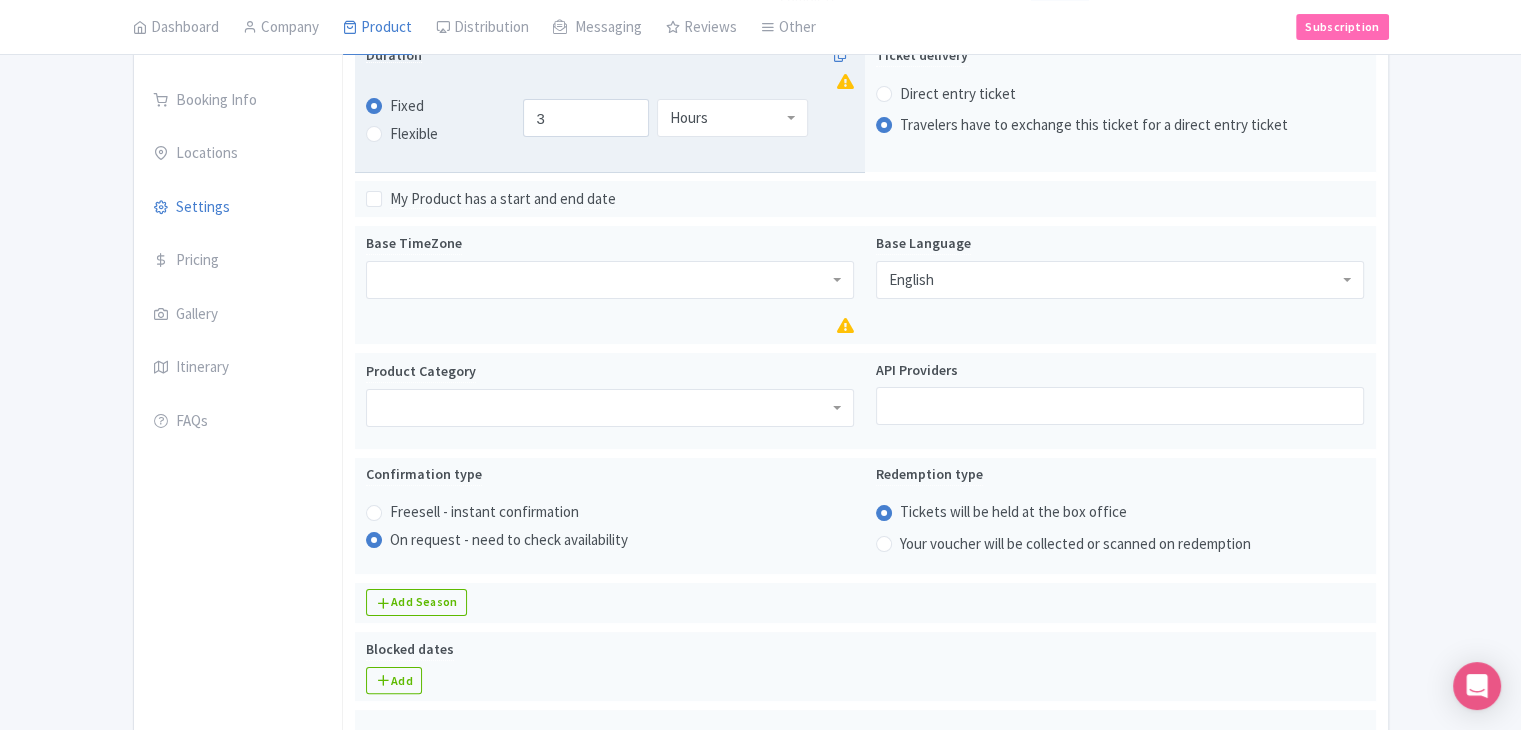 scroll, scrollTop: 300, scrollLeft: 0, axis: vertical 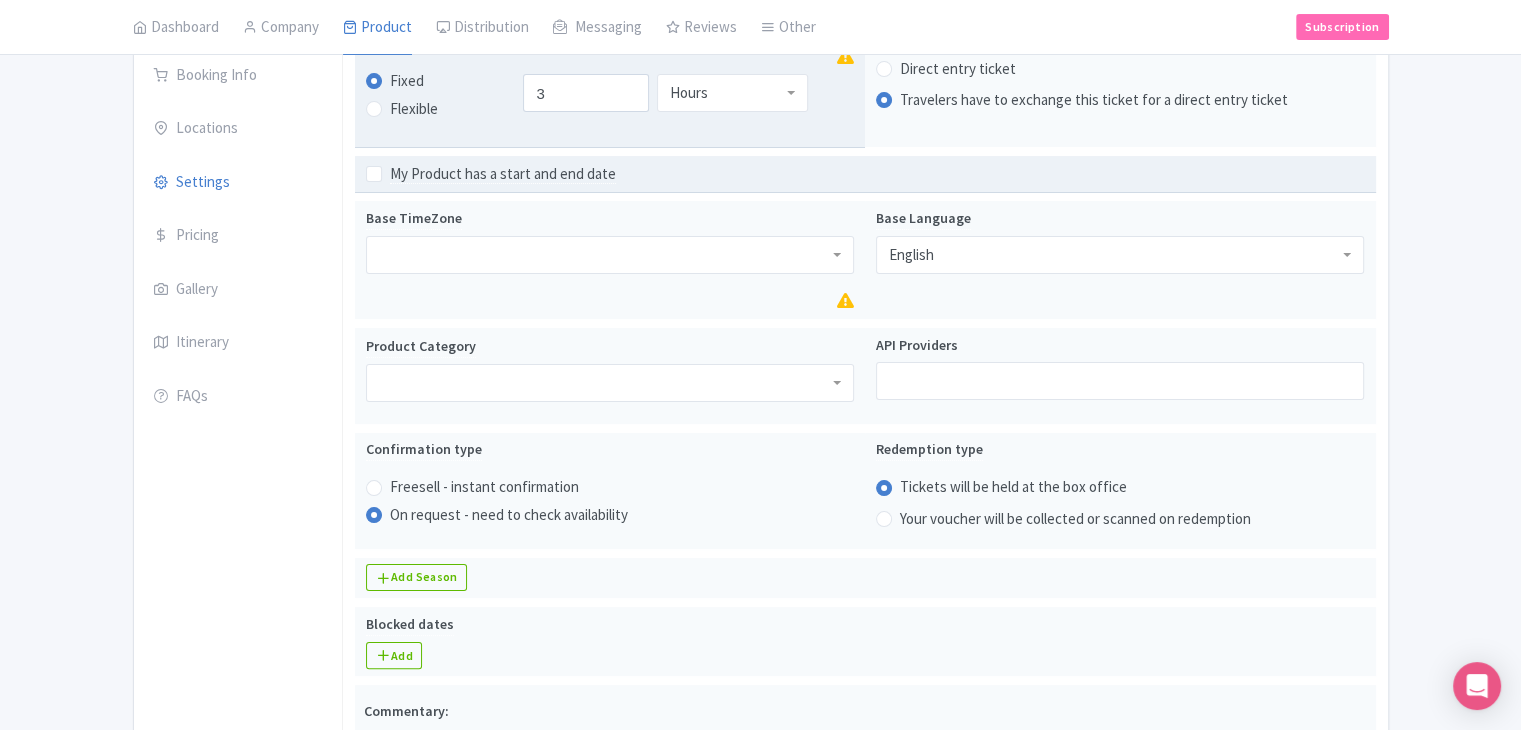 click on "My Product has a start and end date" at bounding box center (865, 174) 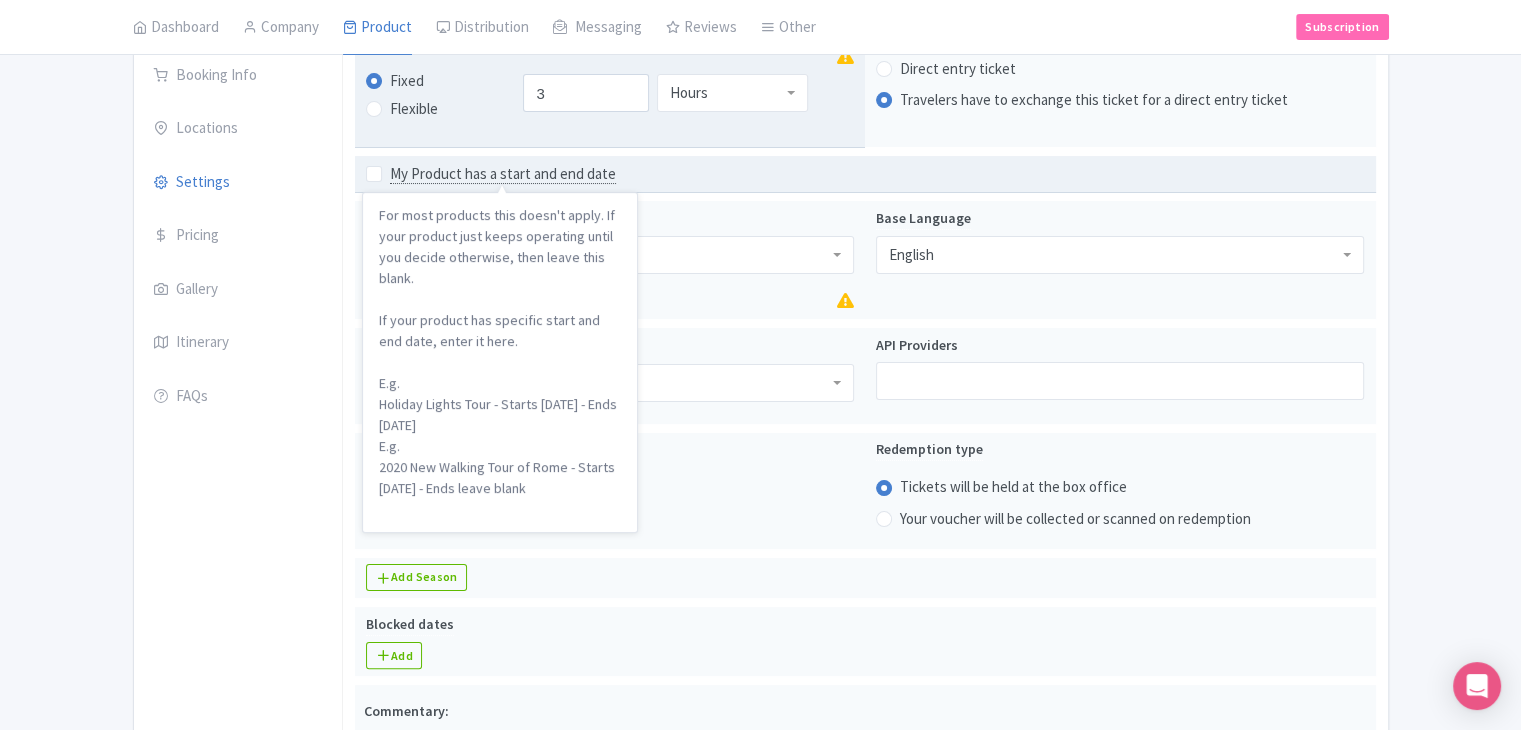 click on "My Product has a start and end date" at bounding box center [503, 174] 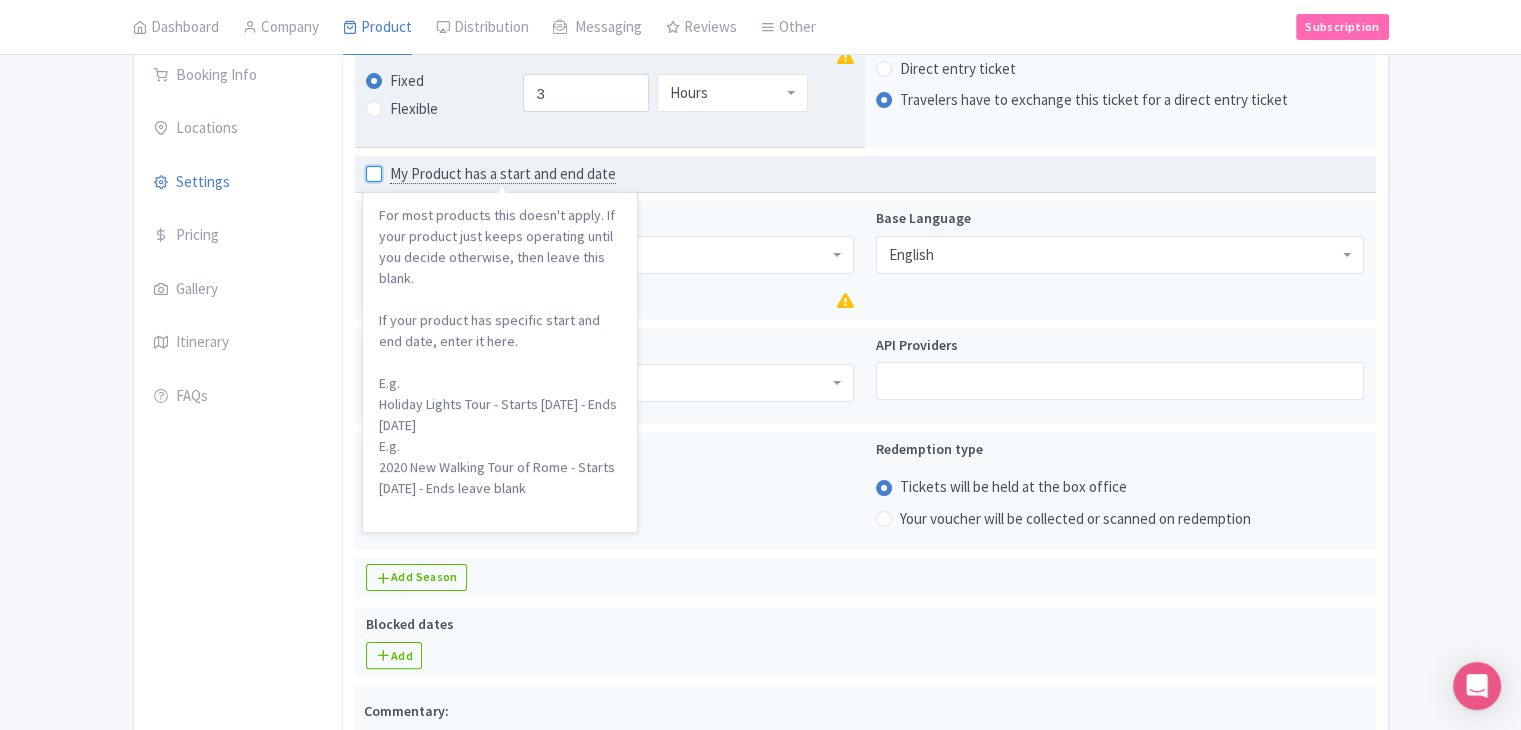 click on "My Product has a start and end date" at bounding box center [396, 168] 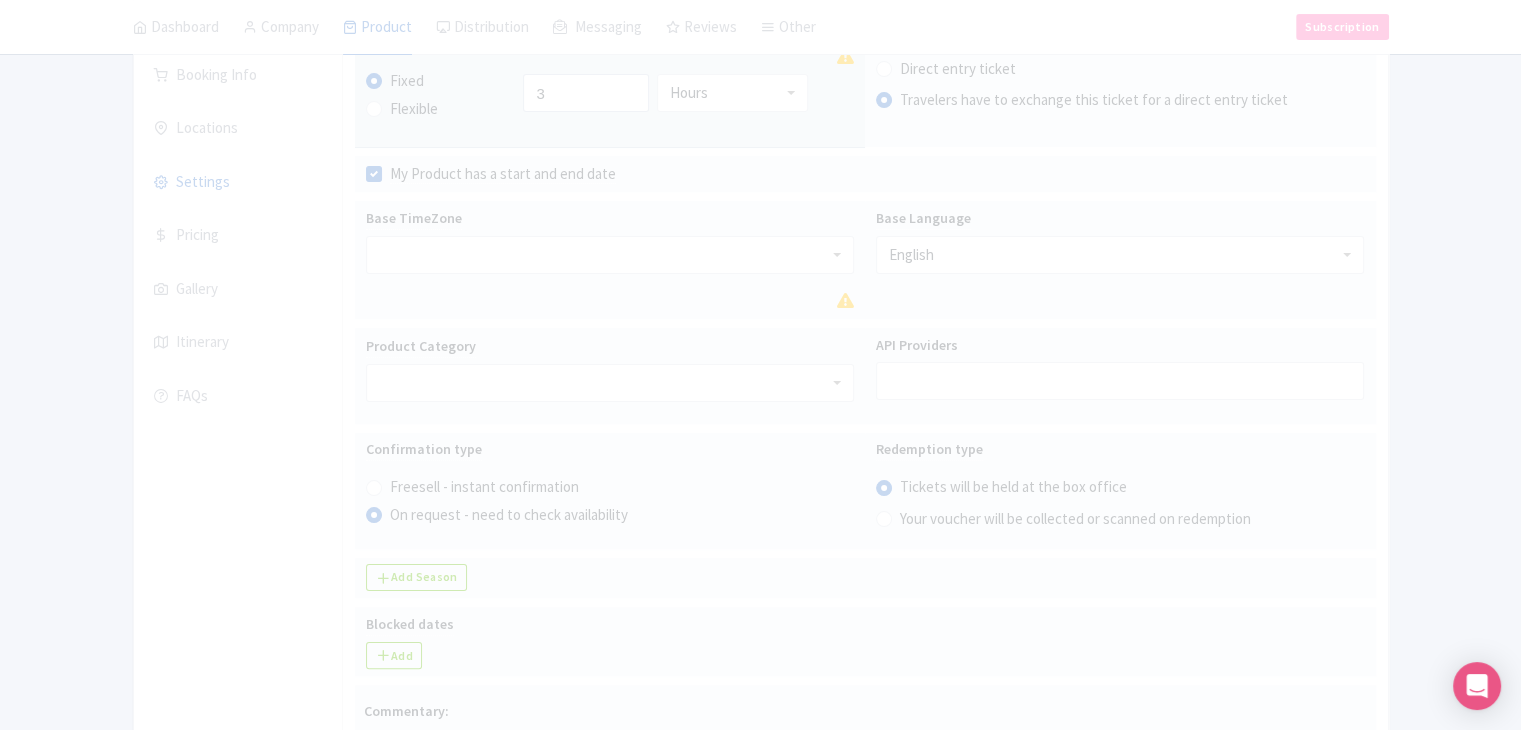 click at bounding box center (761, 920) 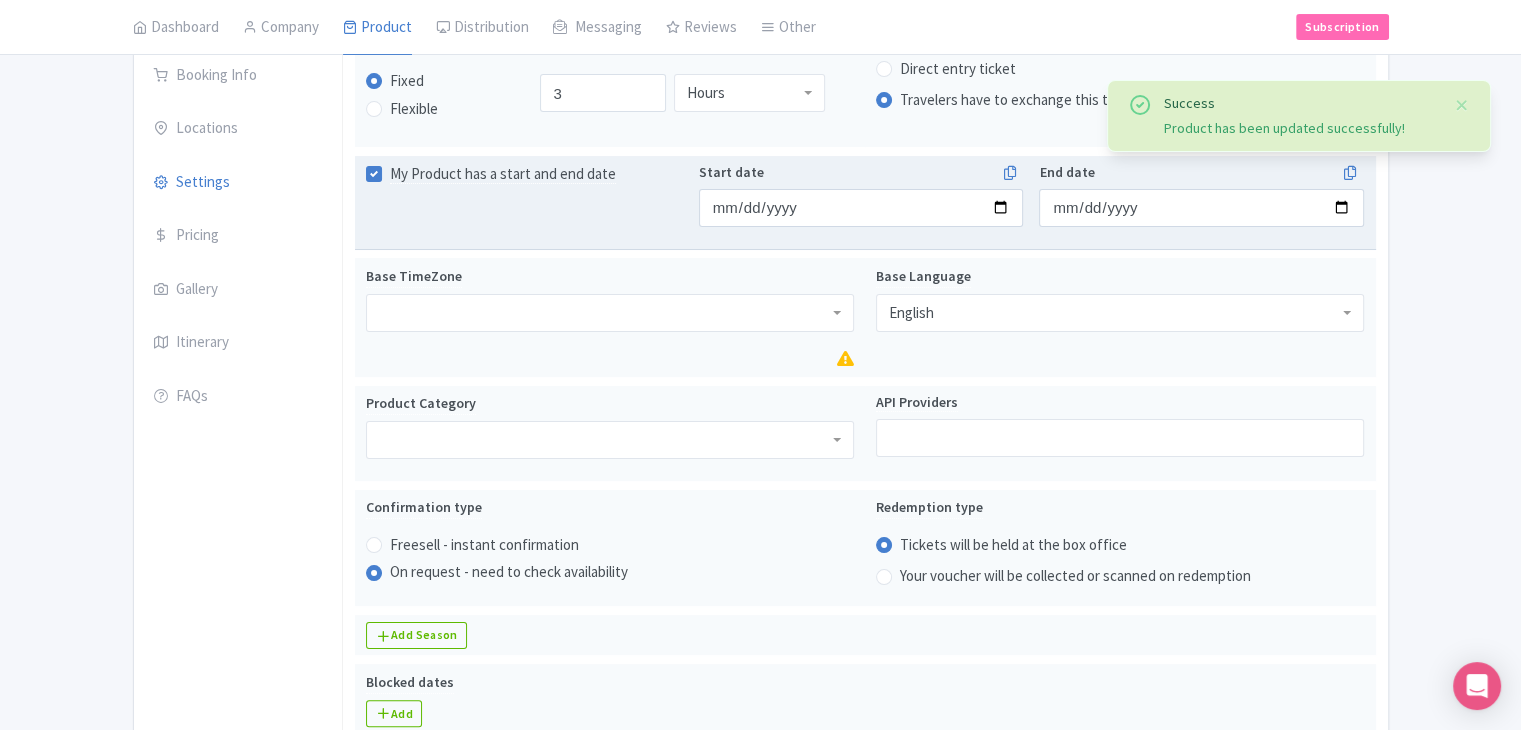 click on "My Product has a start and end date" at bounding box center [503, 174] 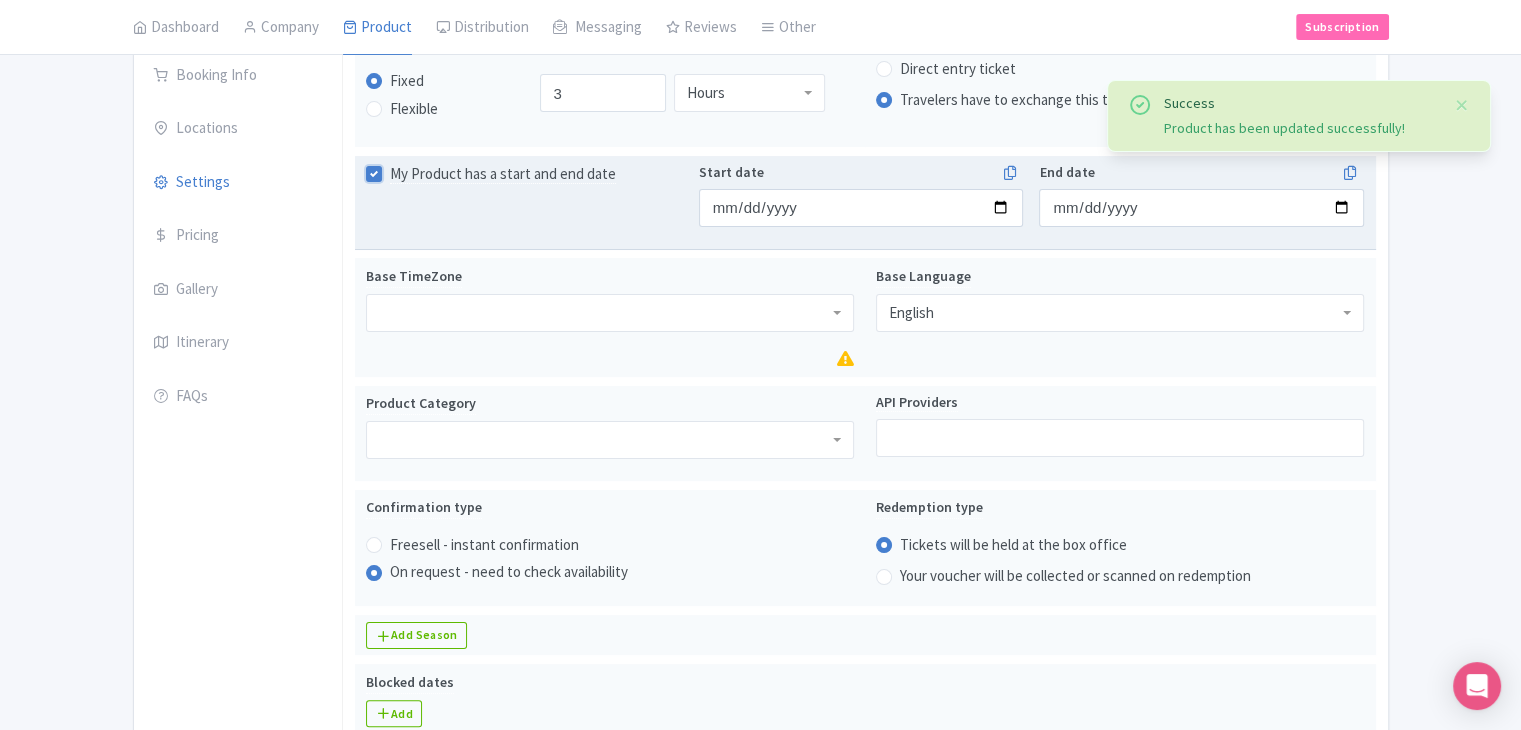 click on "My Product has a start and end date" at bounding box center (396, 168) 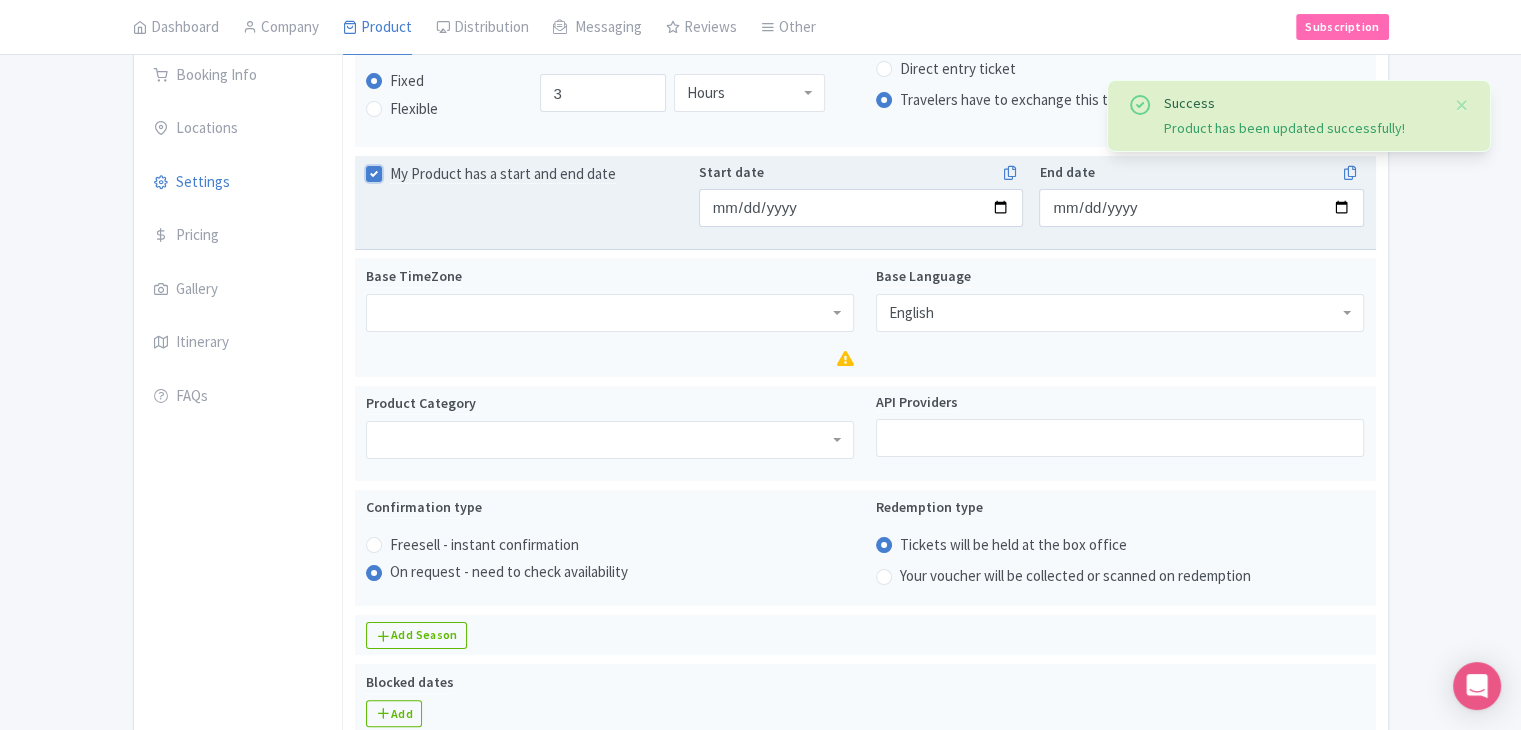checkbox on "false" 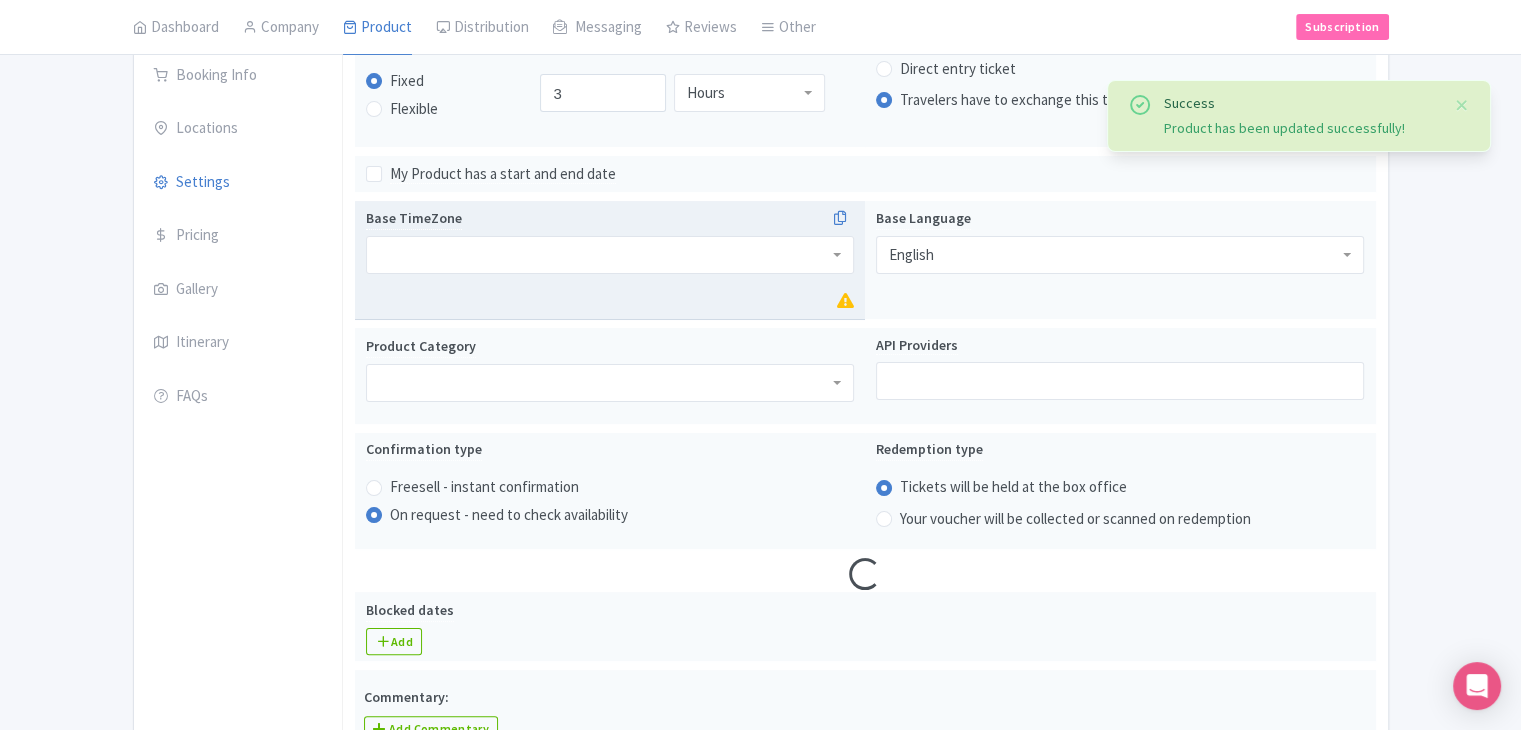 click at bounding box center (610, 255) 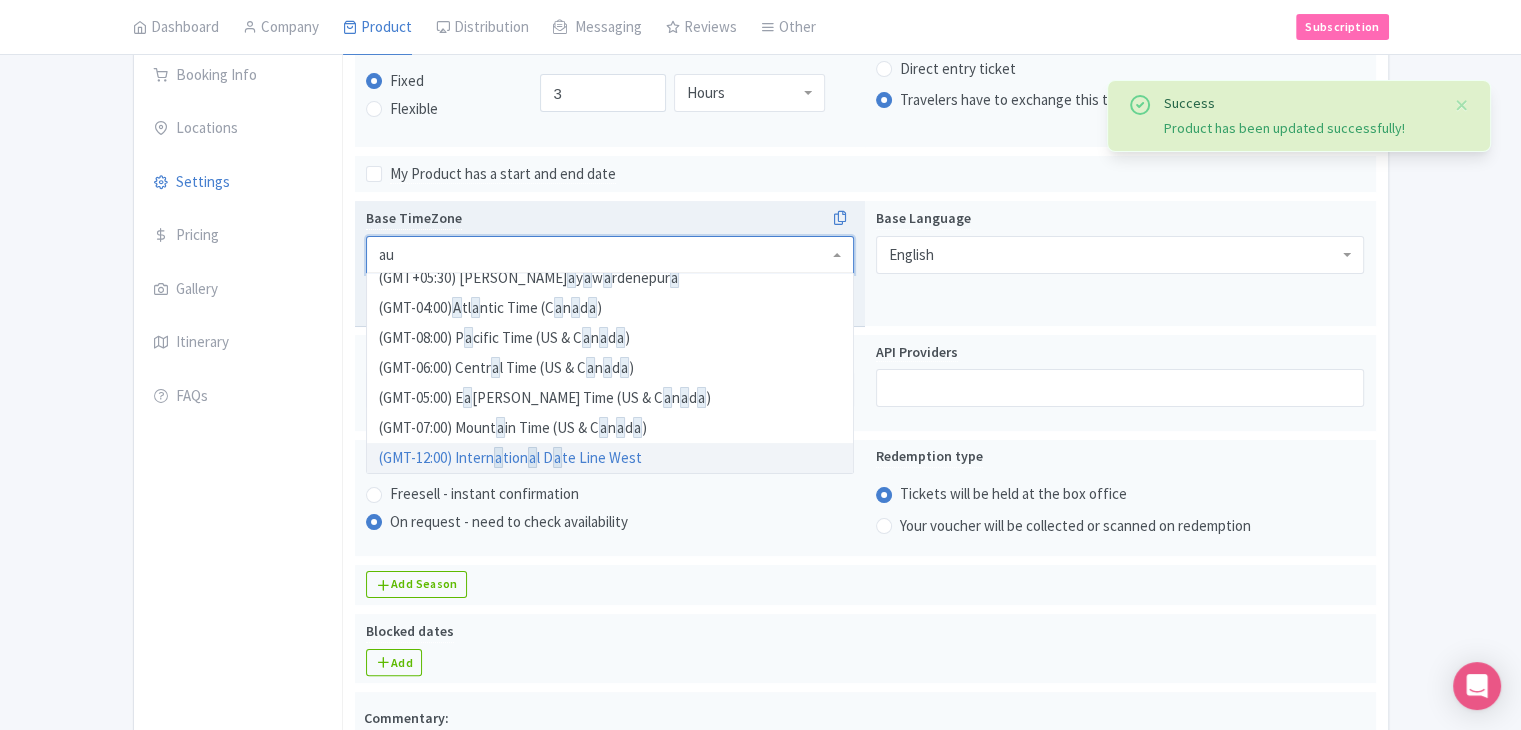 scroll, scrollTop: 0, scrollLeft: 0, axis: both 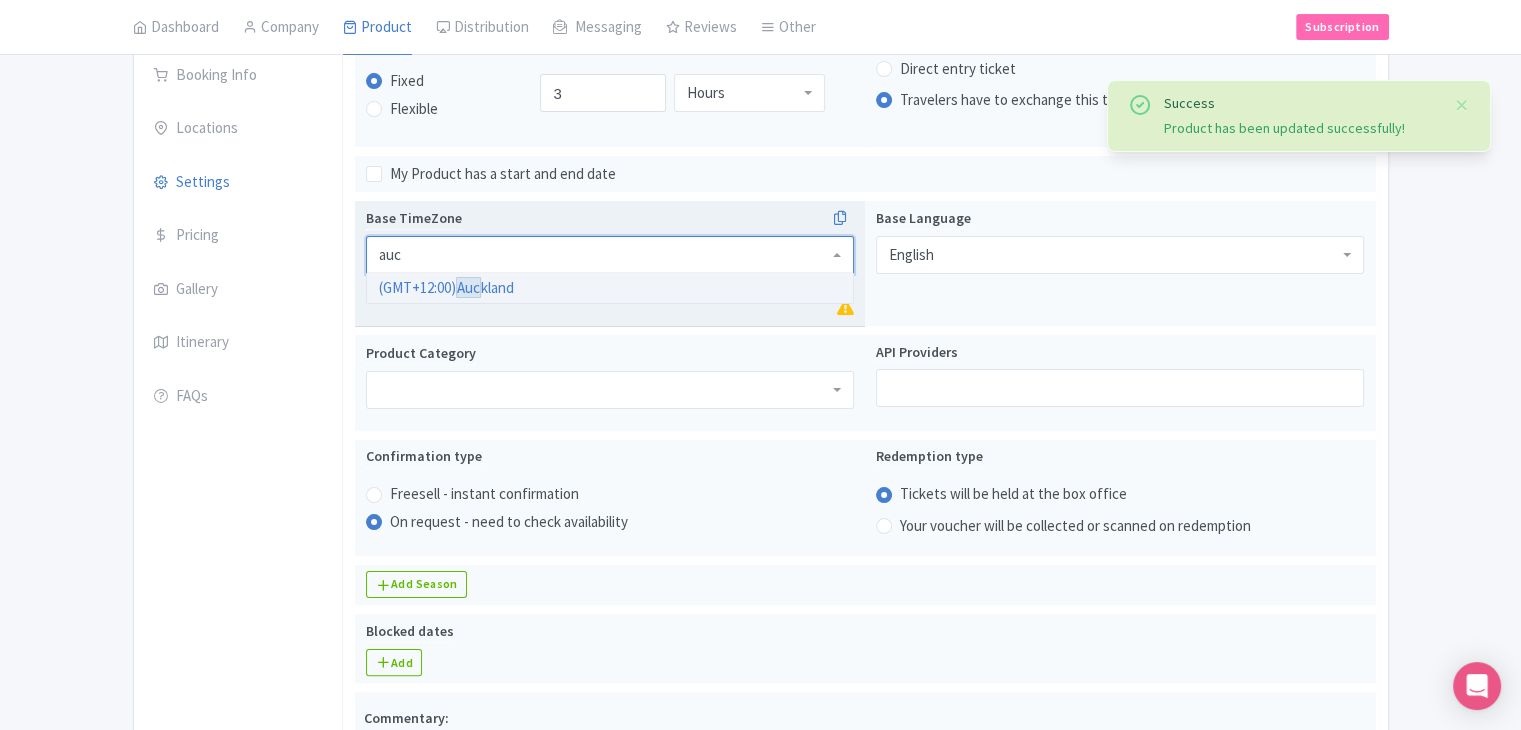 type on "auc" 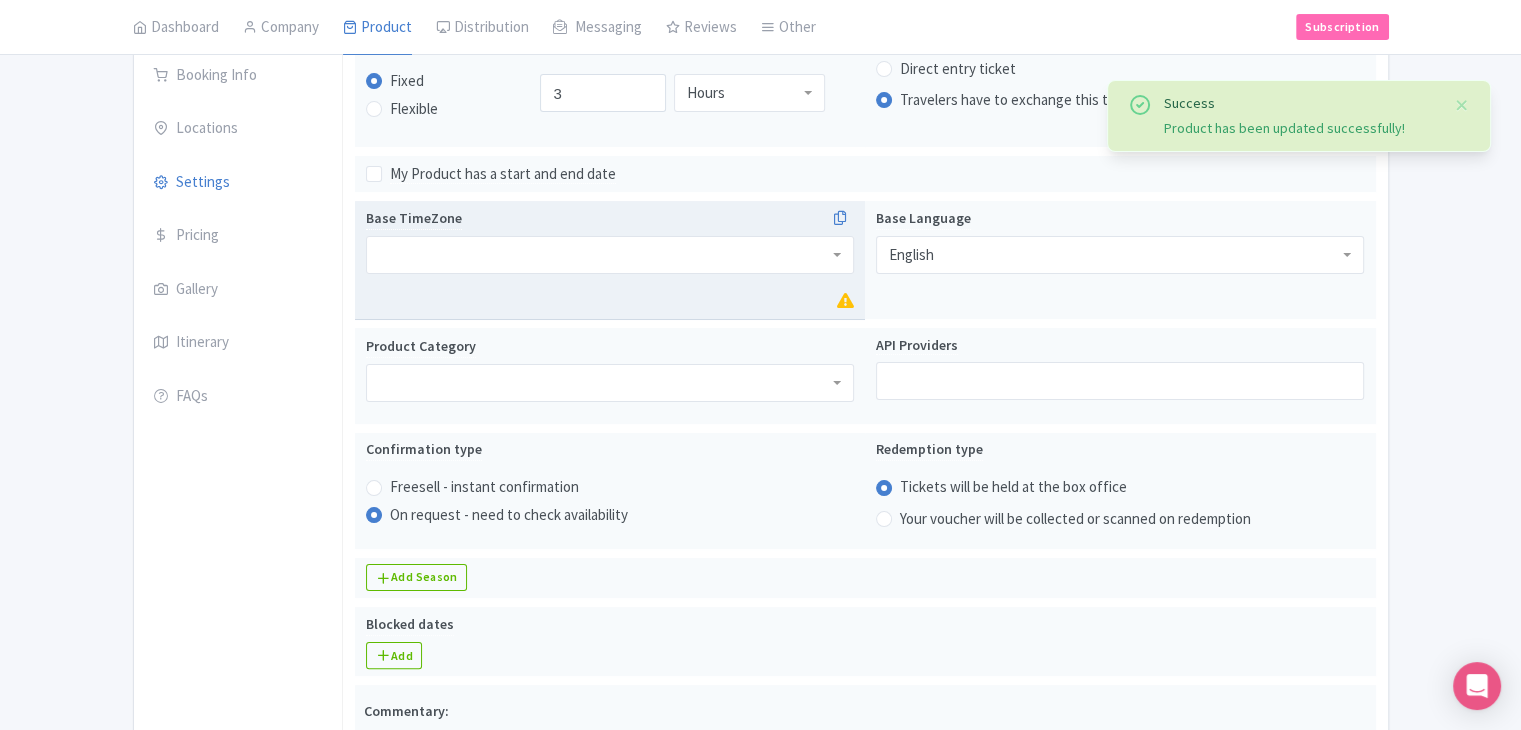 click on "Base TimeZone (GMT+12:00)  Auc kland" at bounding box center (610, 260) 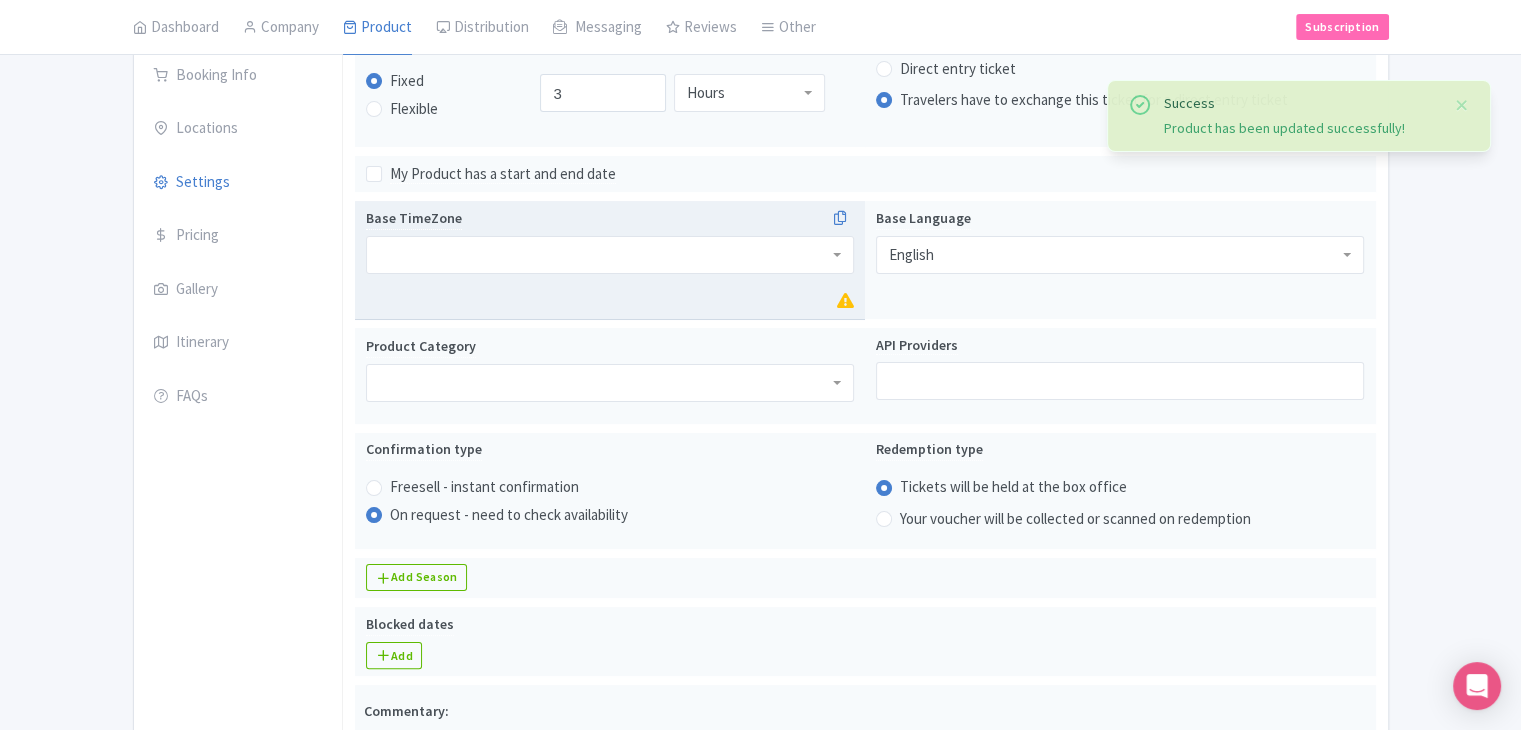 click at bounding box center (610, 255) 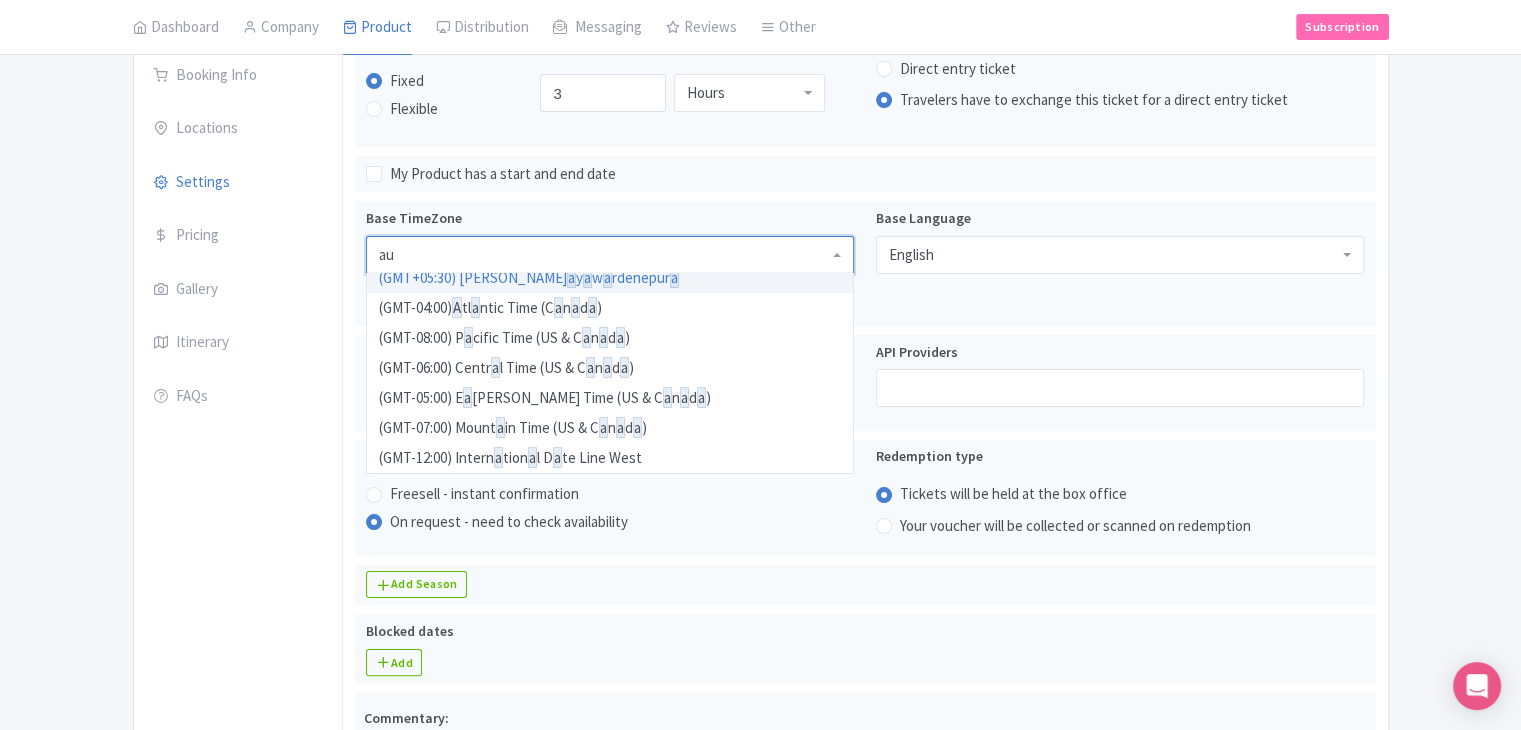scroll, scrollTop: 0, scrollLeft: 0, axis: both 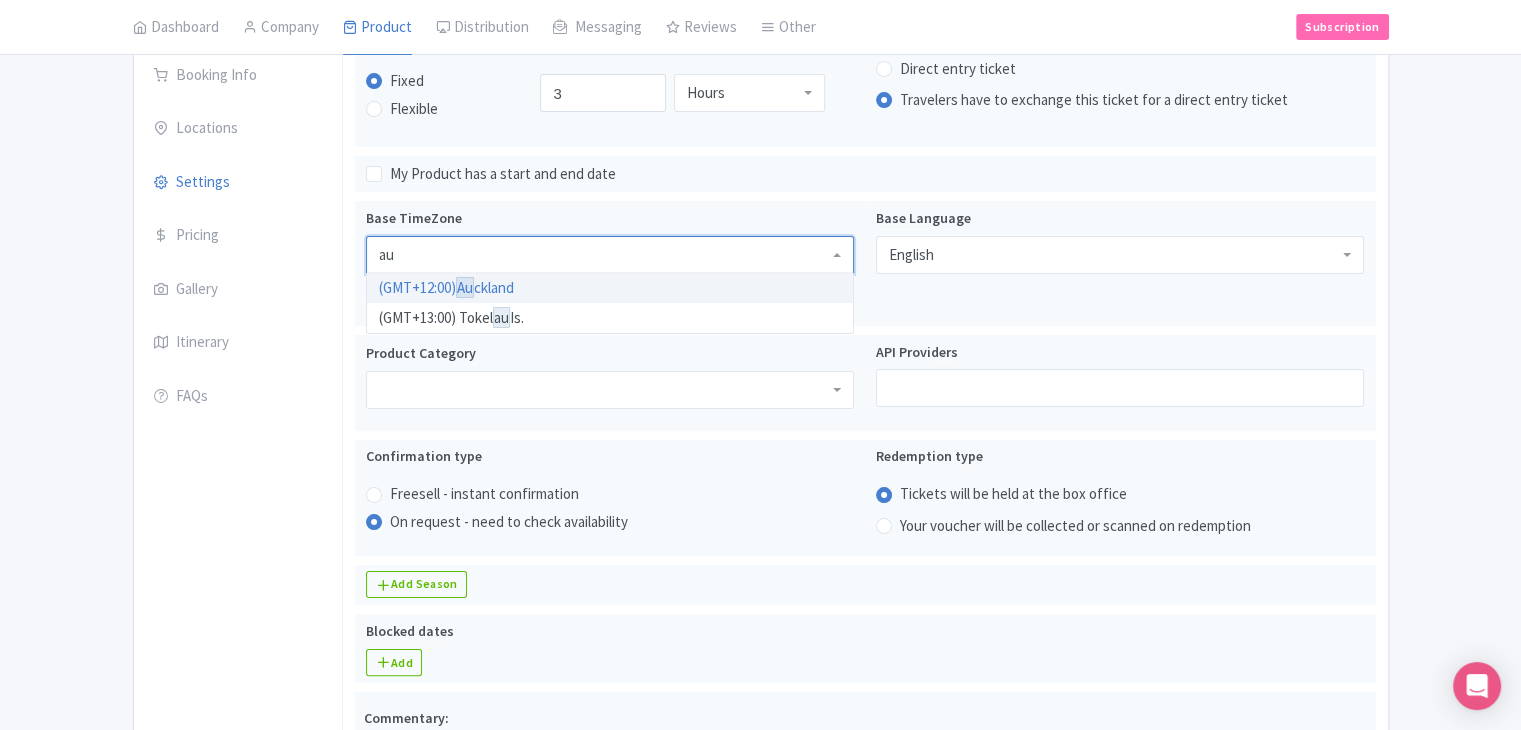 type on "auc" 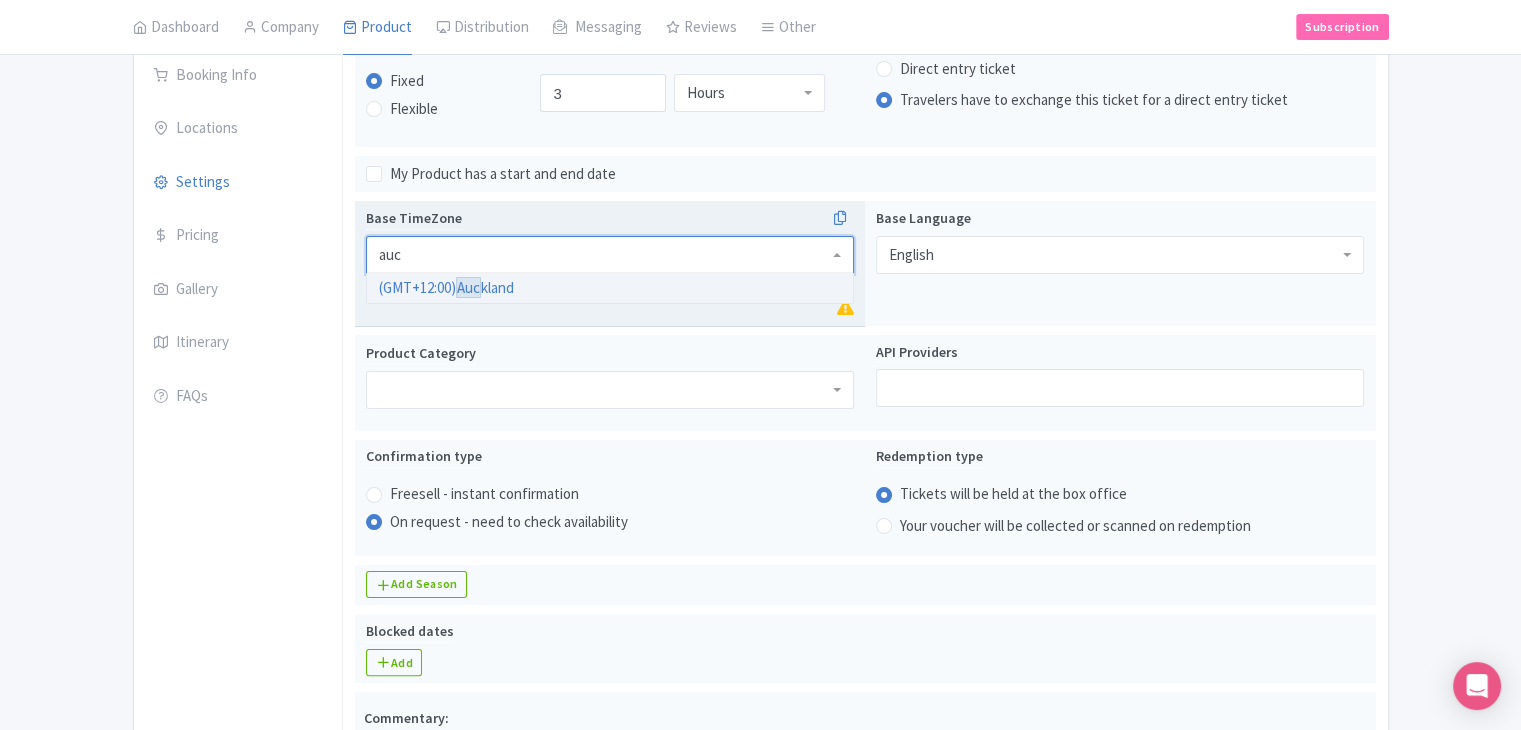 type 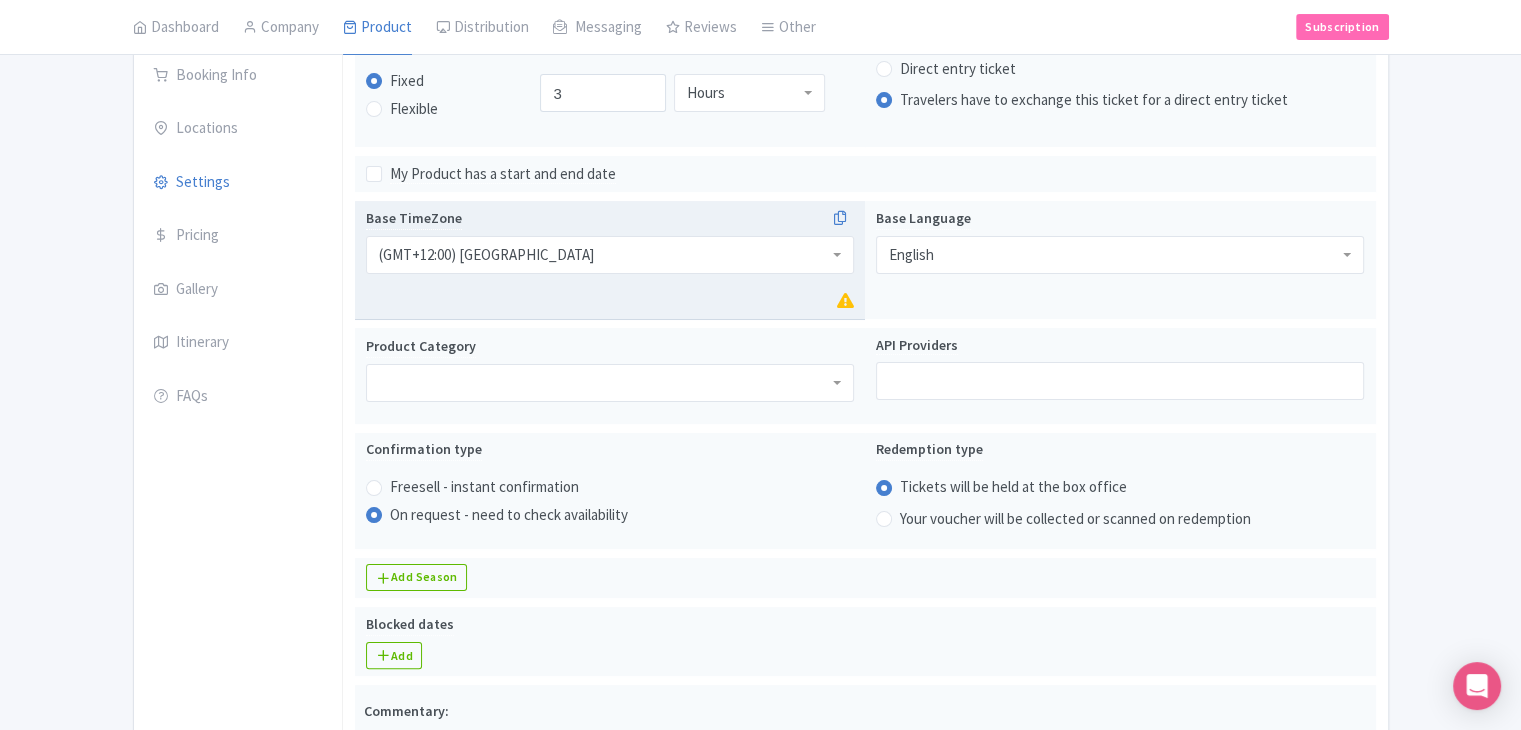 scroll, scrollTop: 0, scrollLeft: 0, axis: both 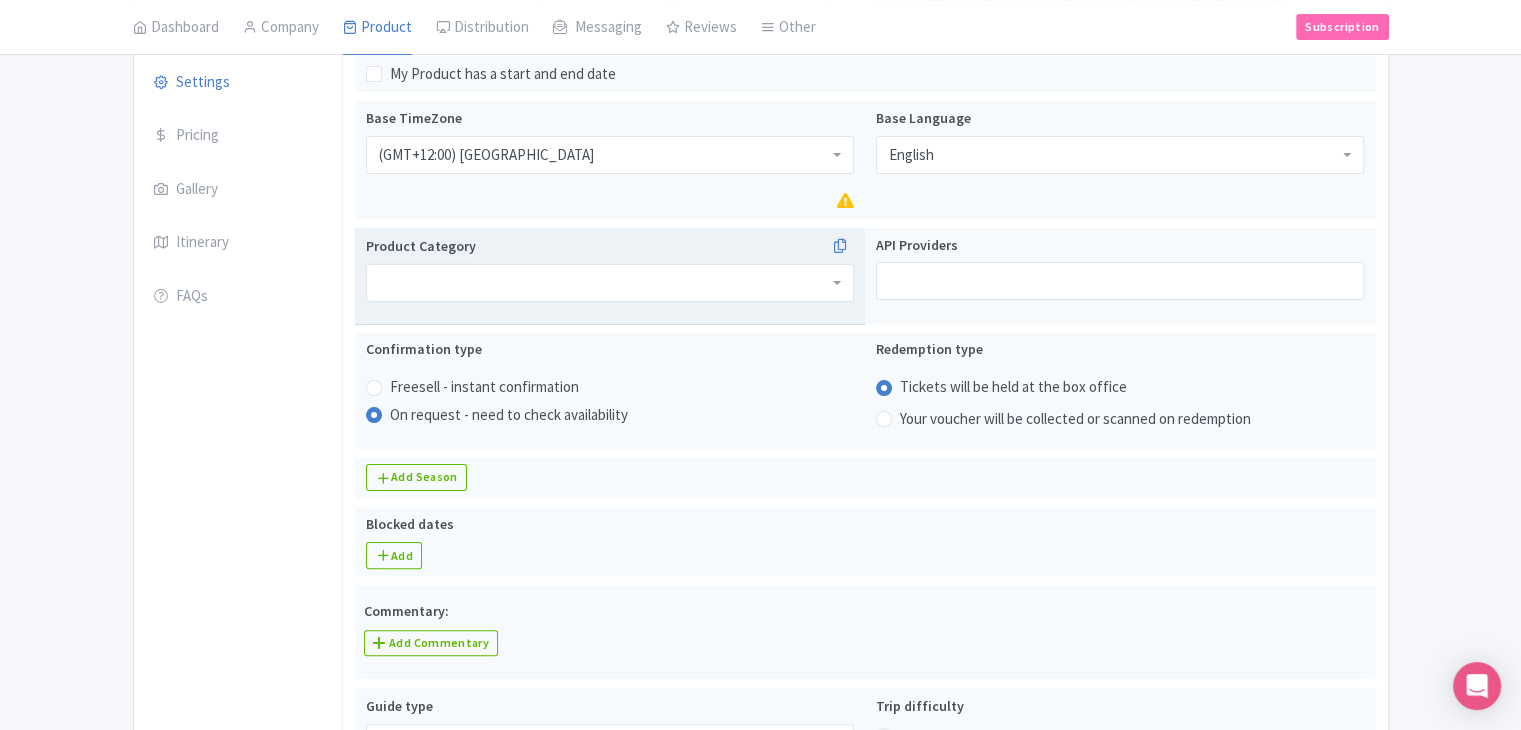click at bounding box center (610, 283) 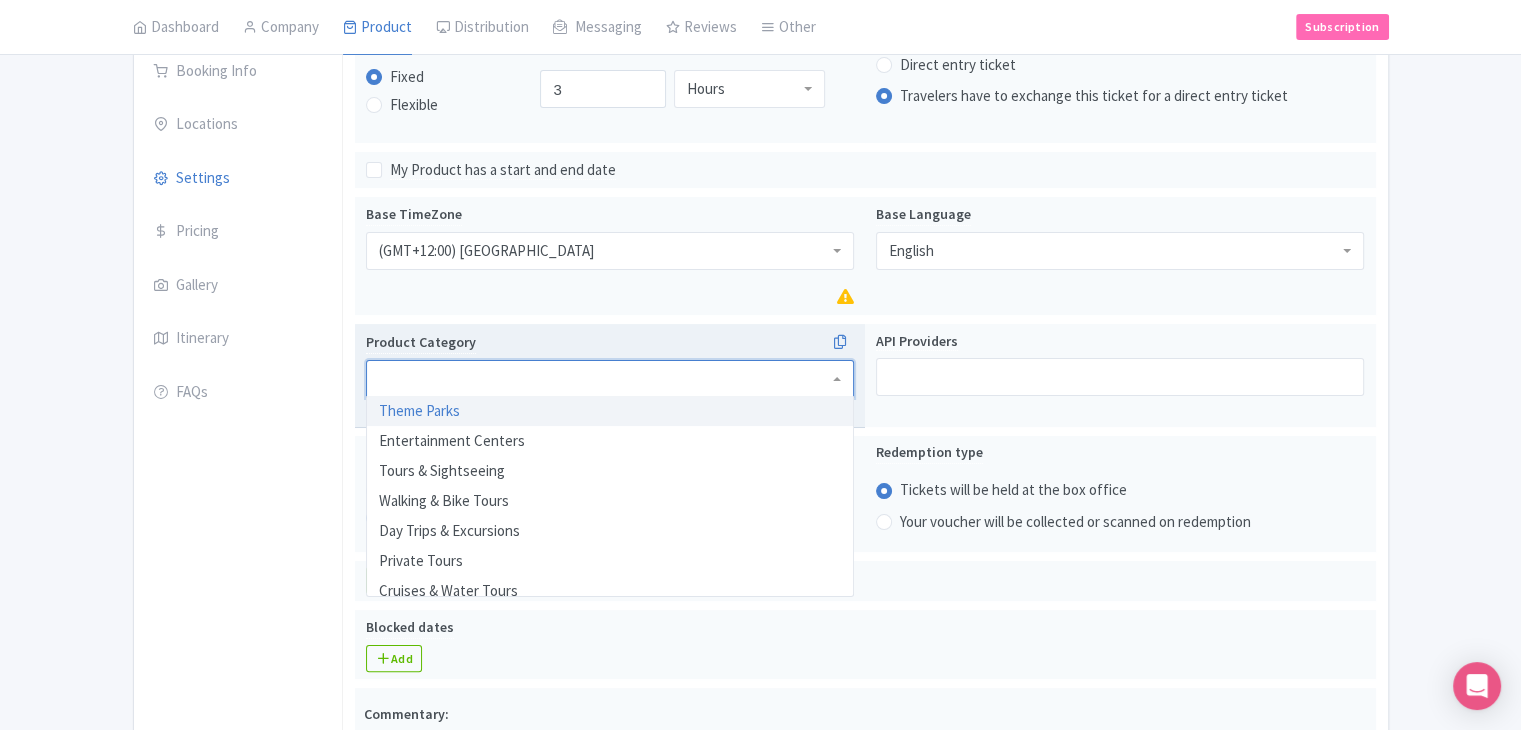 scroll, scrollTop: 300, scrollLeft: 0, axis: vertical 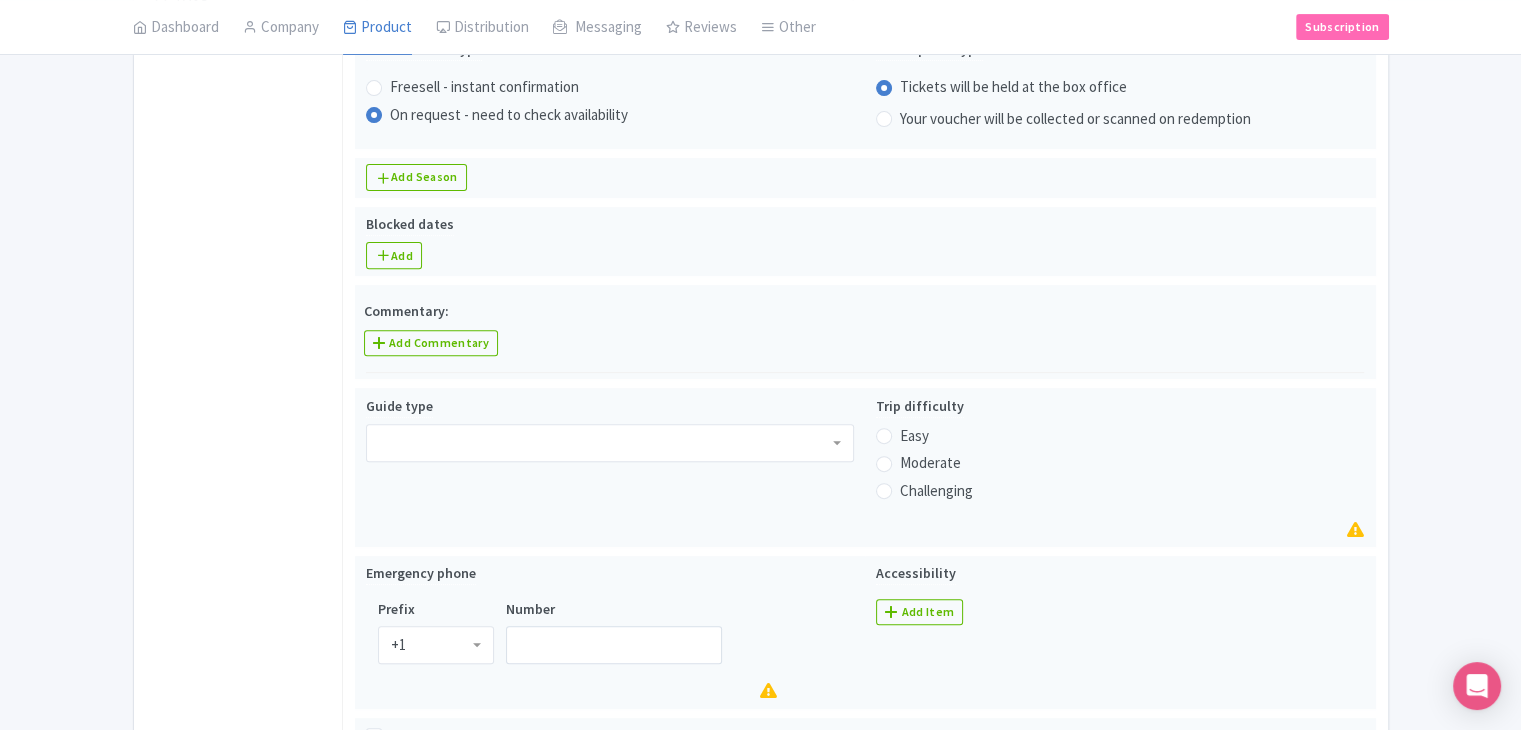 click on "General
Booking Info
Locations
Settings
Pricing
Gallery
Itinerary
FAQs" at bounding box center (238, 594) 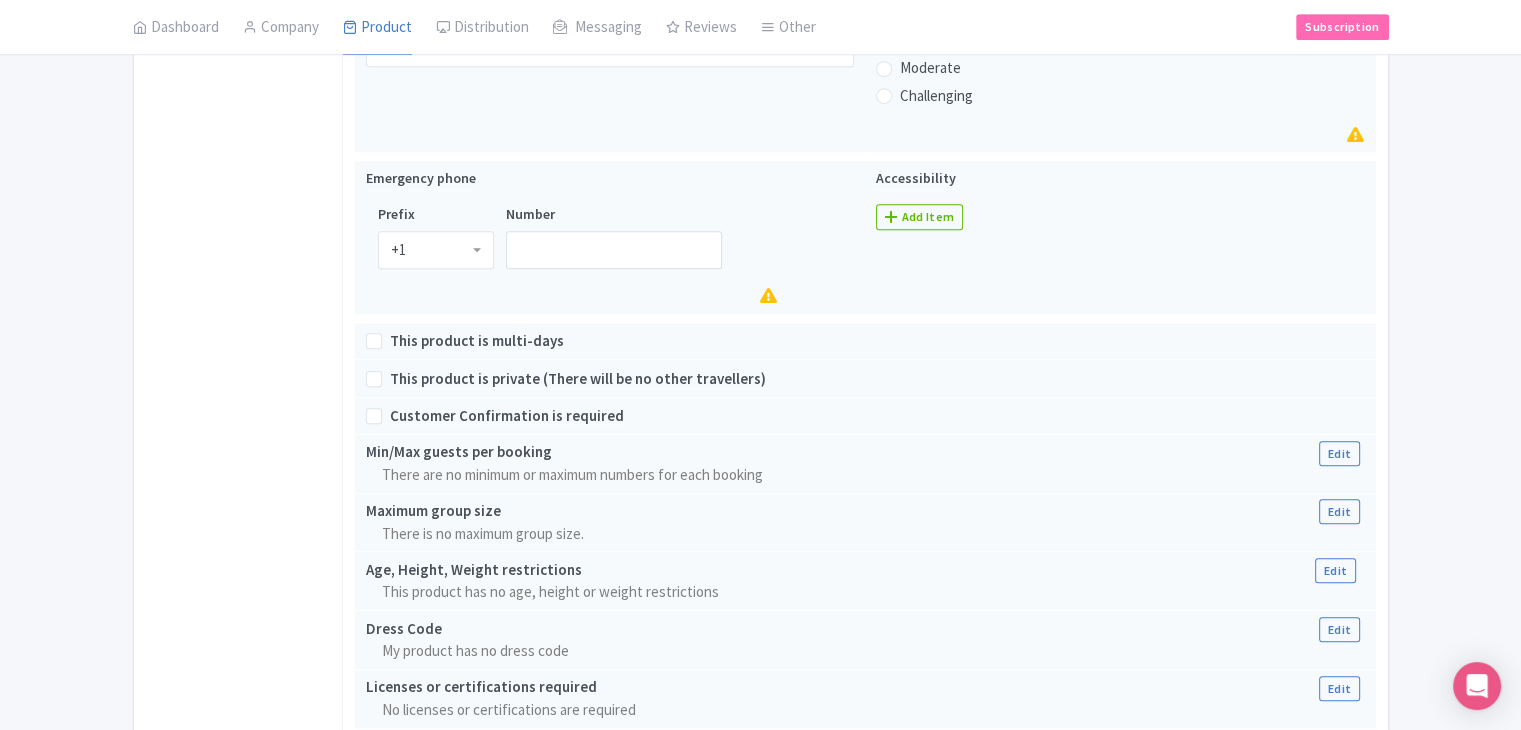 scroll, scrollTop: 1100, scrollLeft: 0, axis: vertical 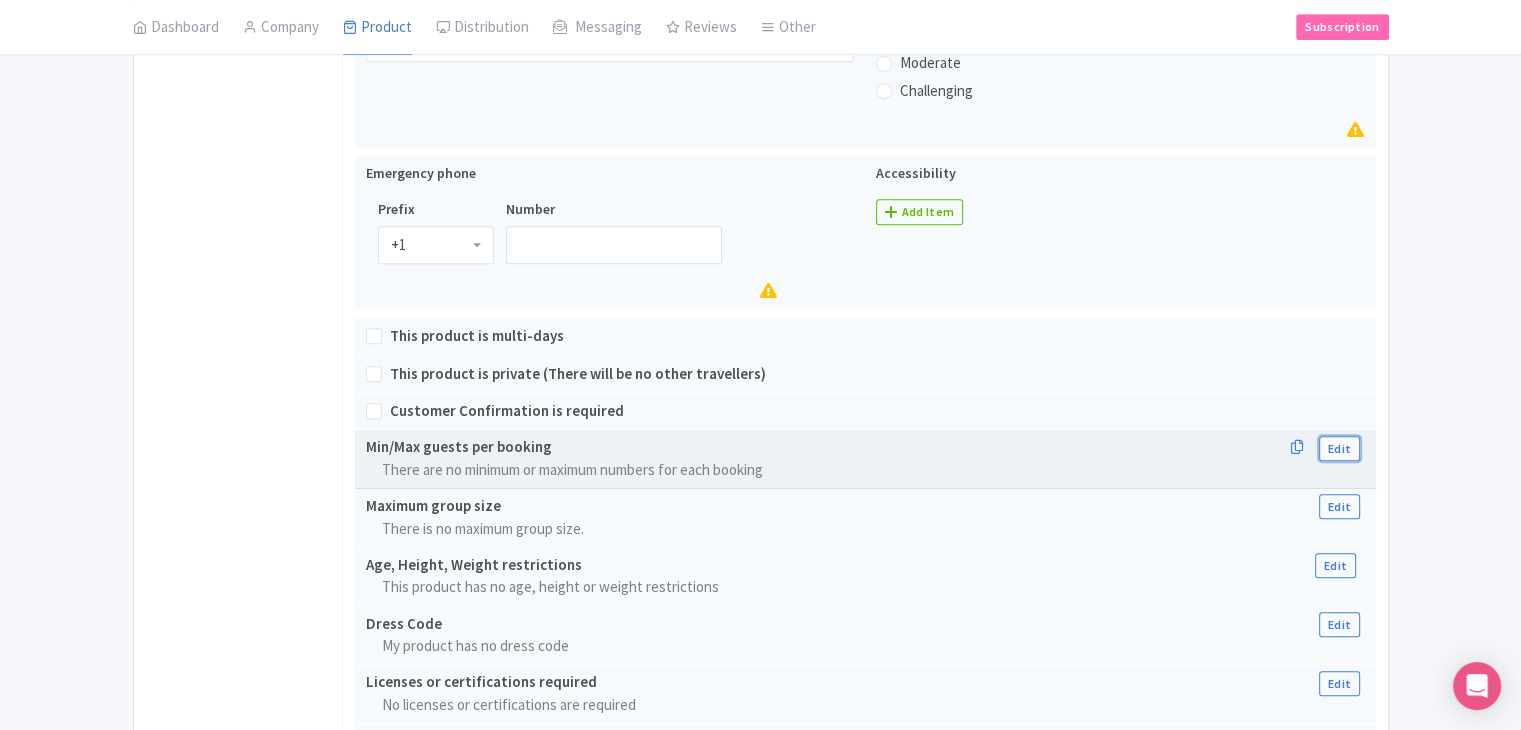 click on "Edit" at bounding box center [1339, 448] 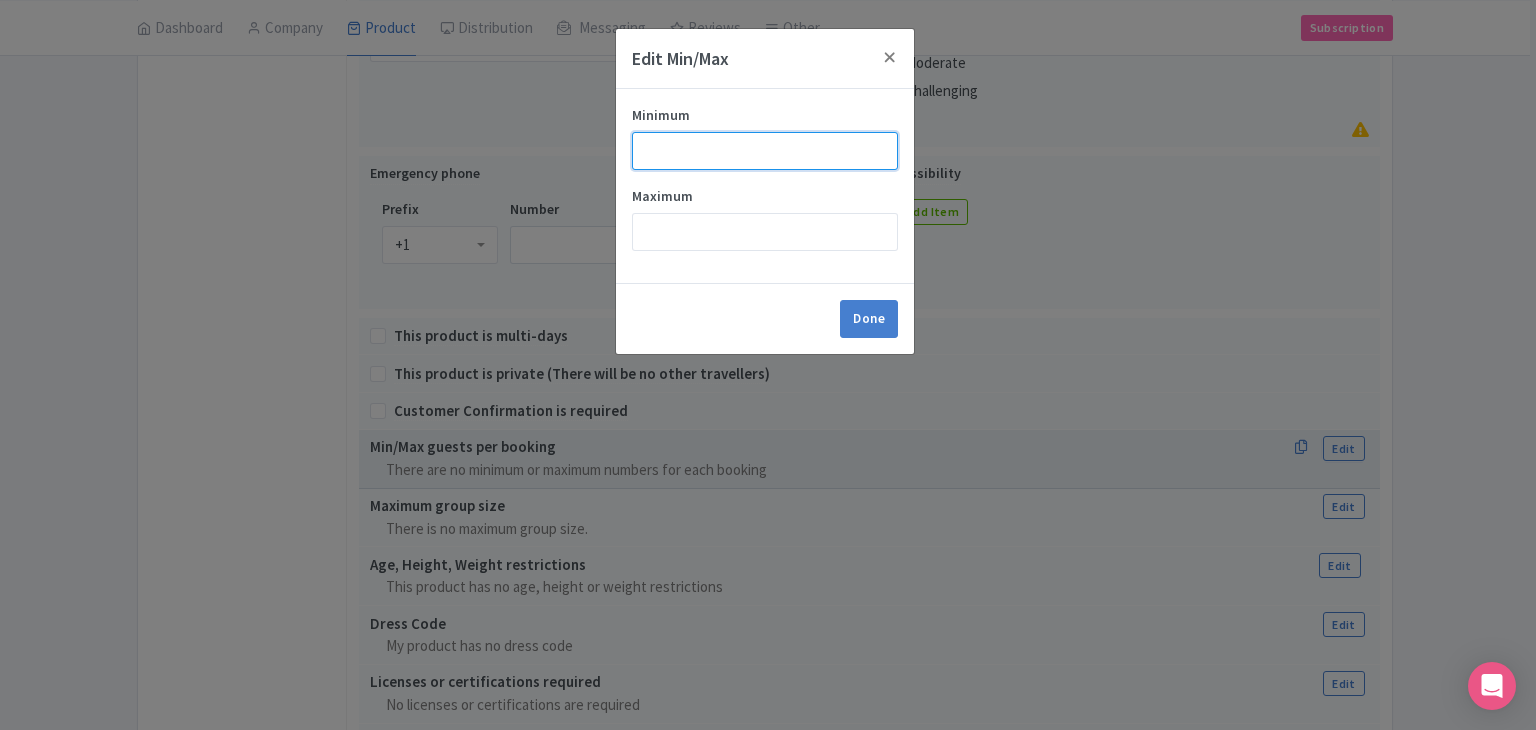 click on "Minimum" at bounding box center (765, 151) 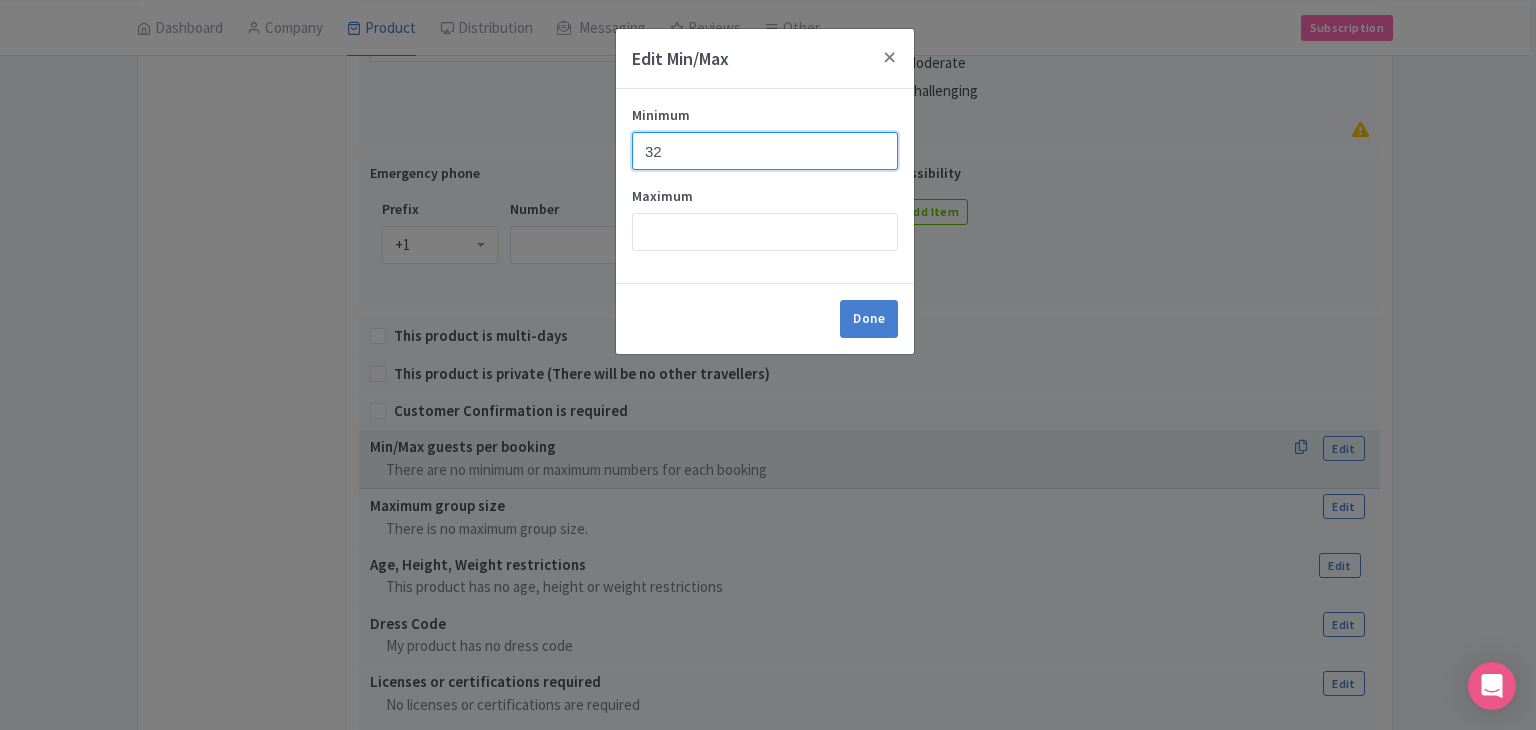 type on "3" 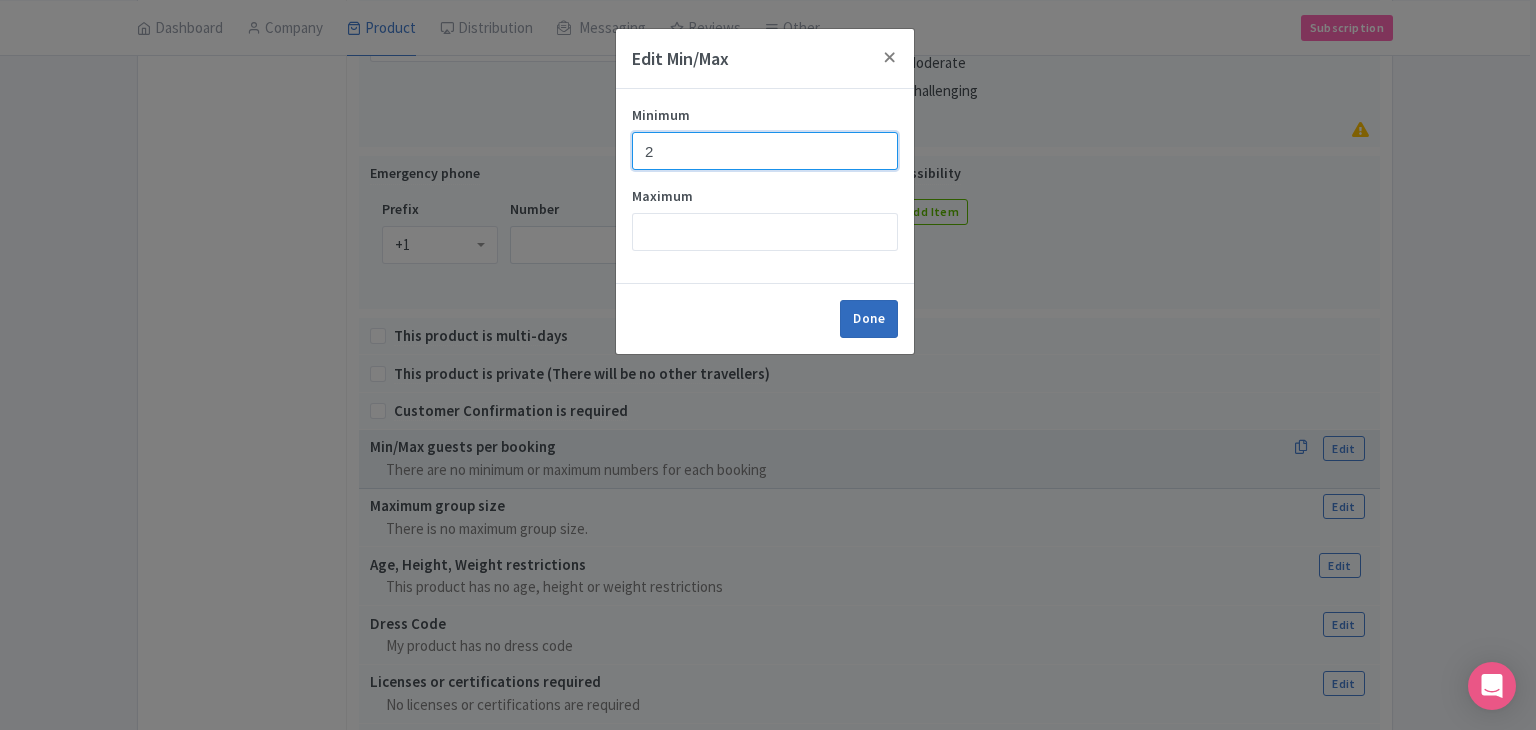 type on "2" 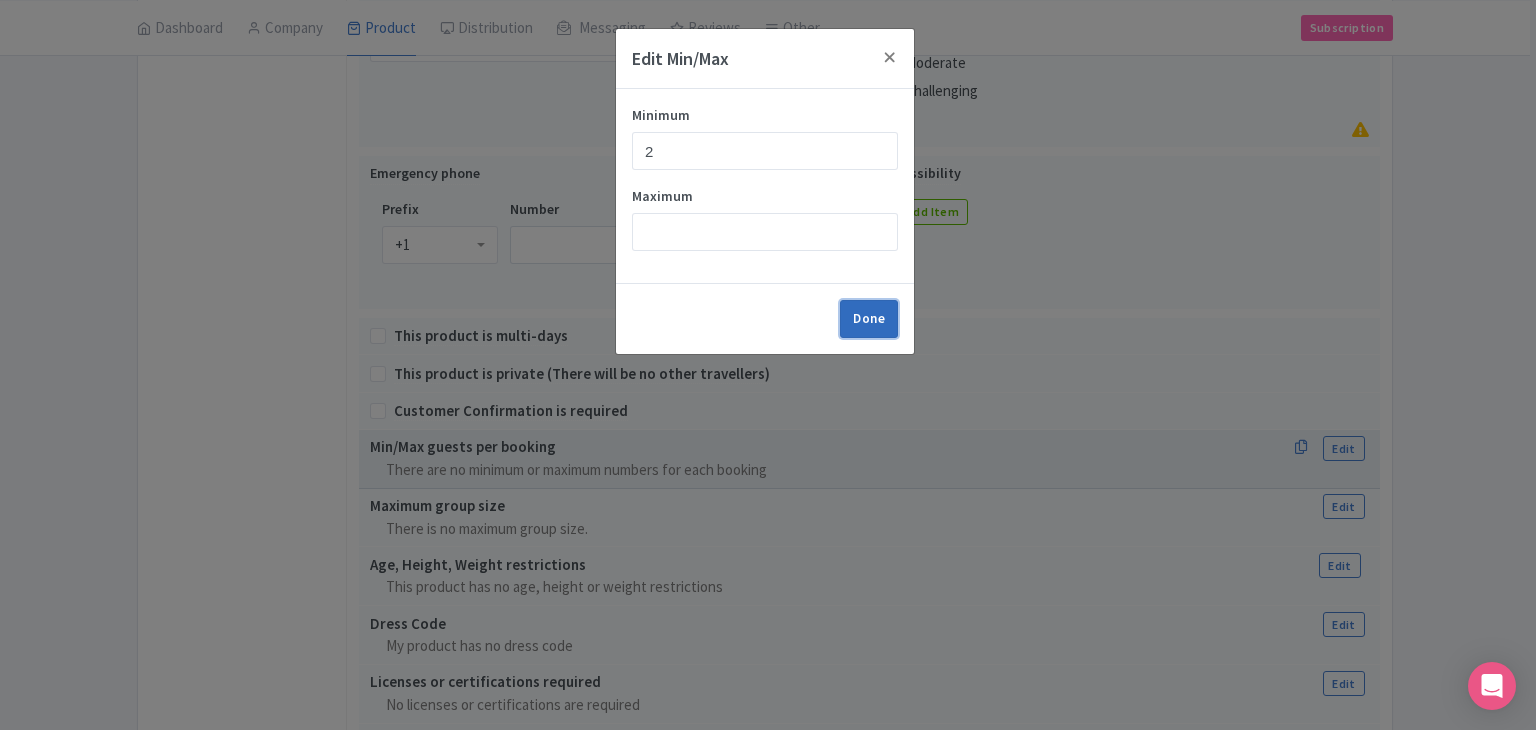 click on "Done" at bounding box center [869, 319] 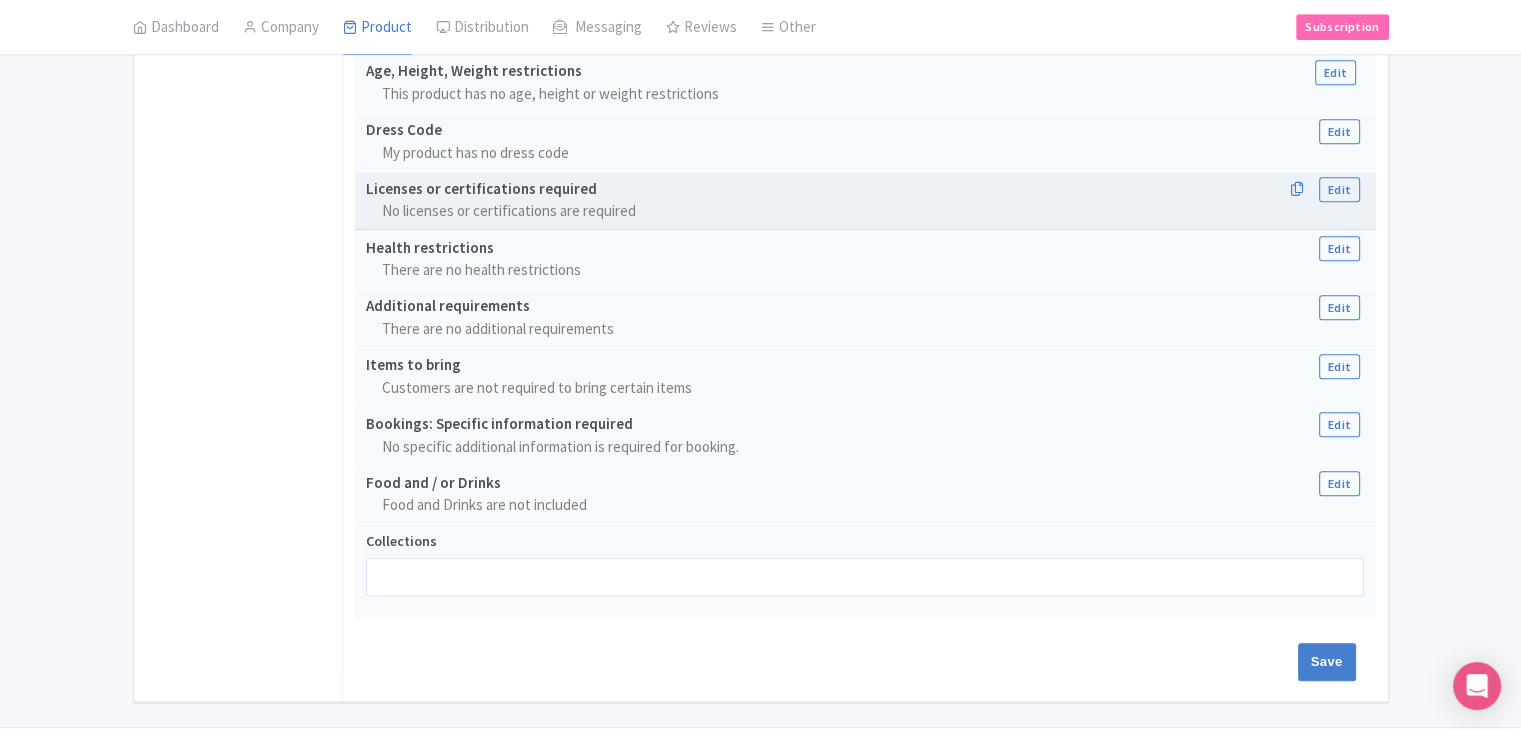 scroll, scrollTop: 1665, scrollLeft: 0, axis: vertical 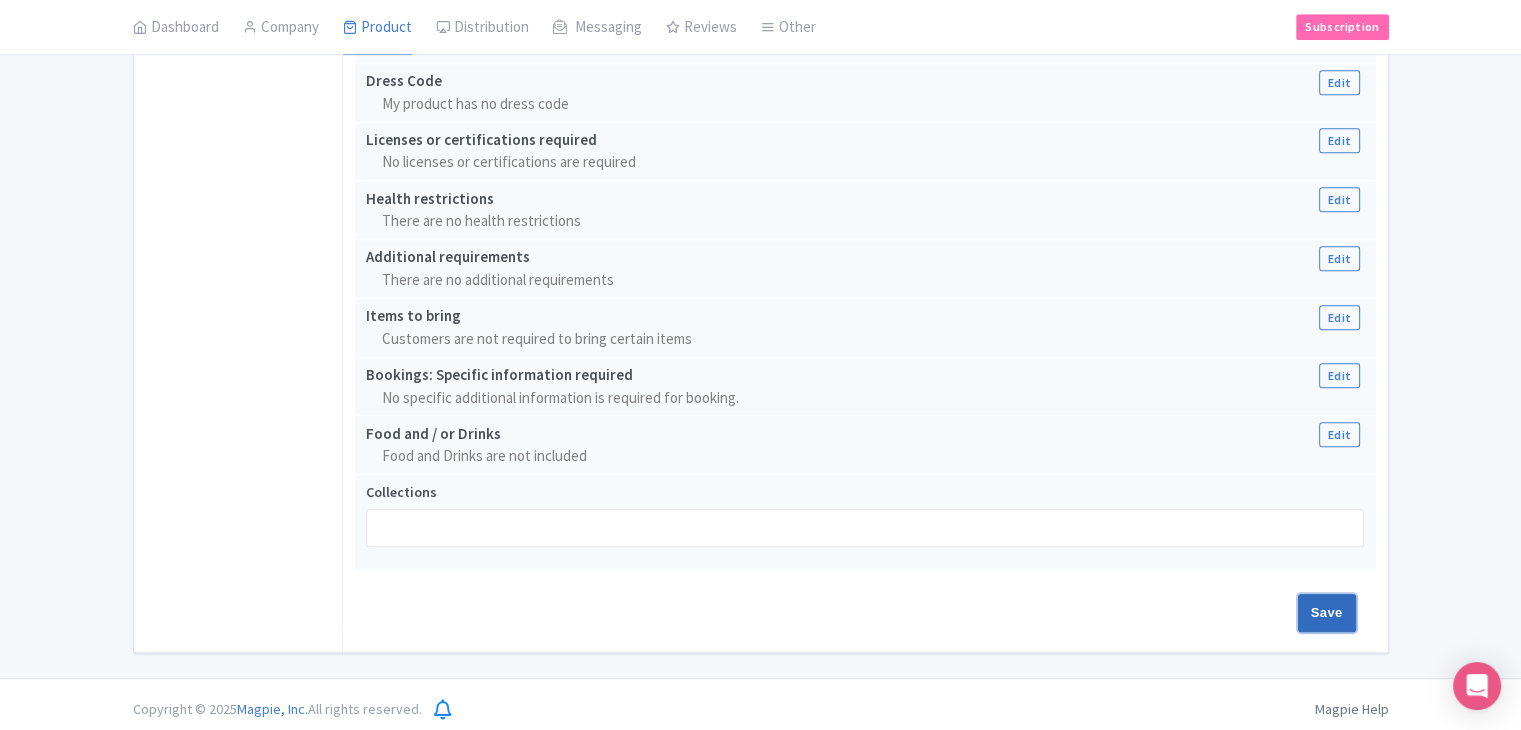 click on "Save" at bounding box center [1327, 613] 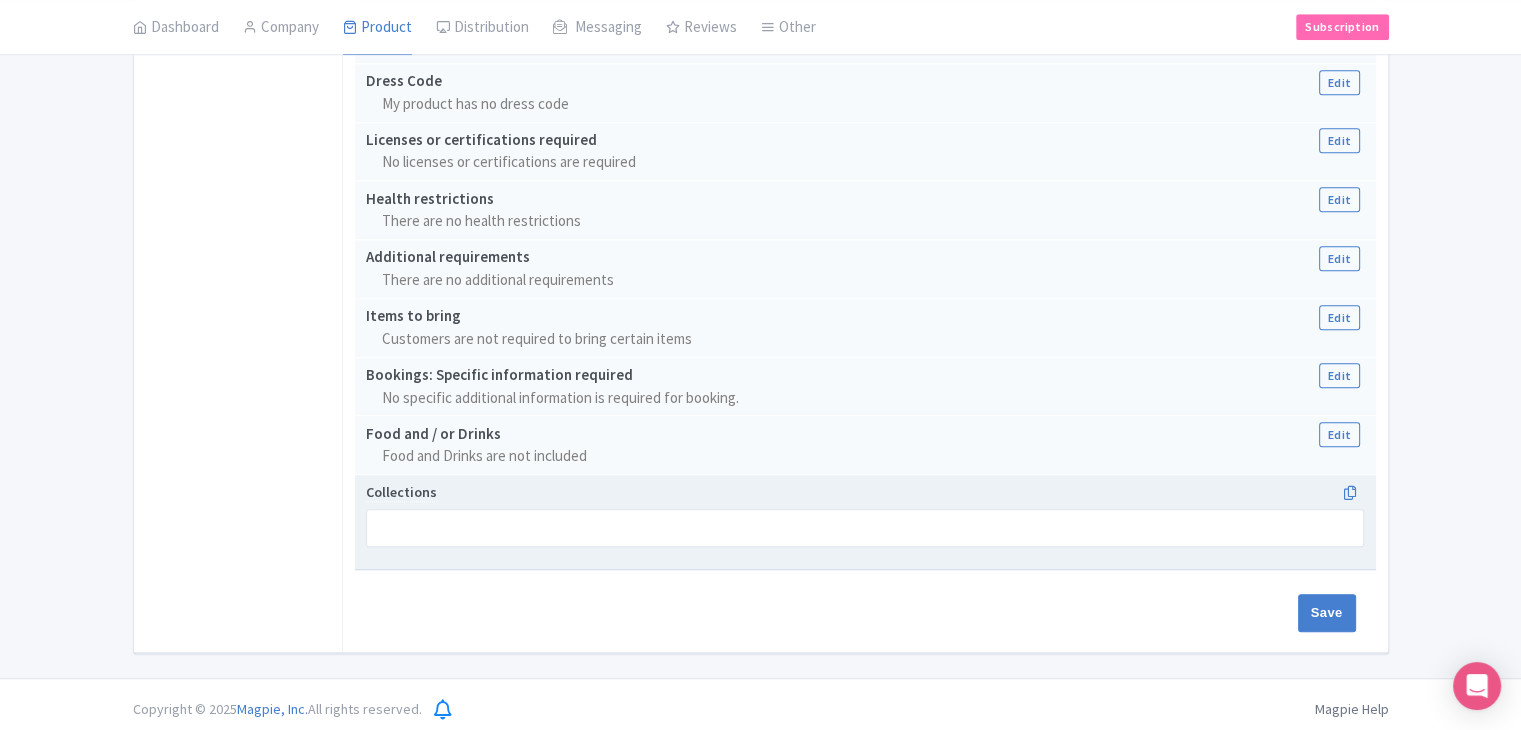 type on "Update Product" 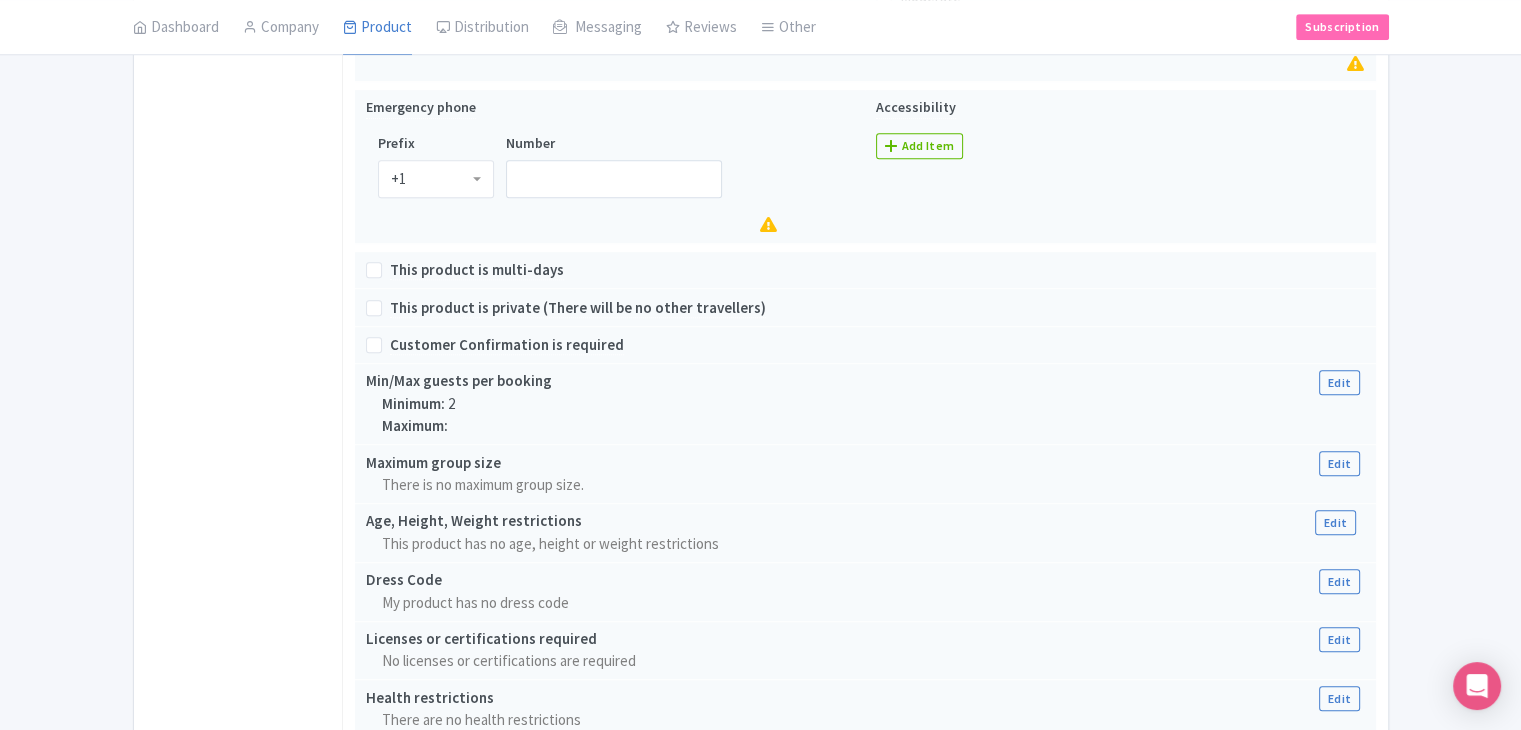 scroll, scrollTop: 1165, scrollLeft: 0, axis: vertical 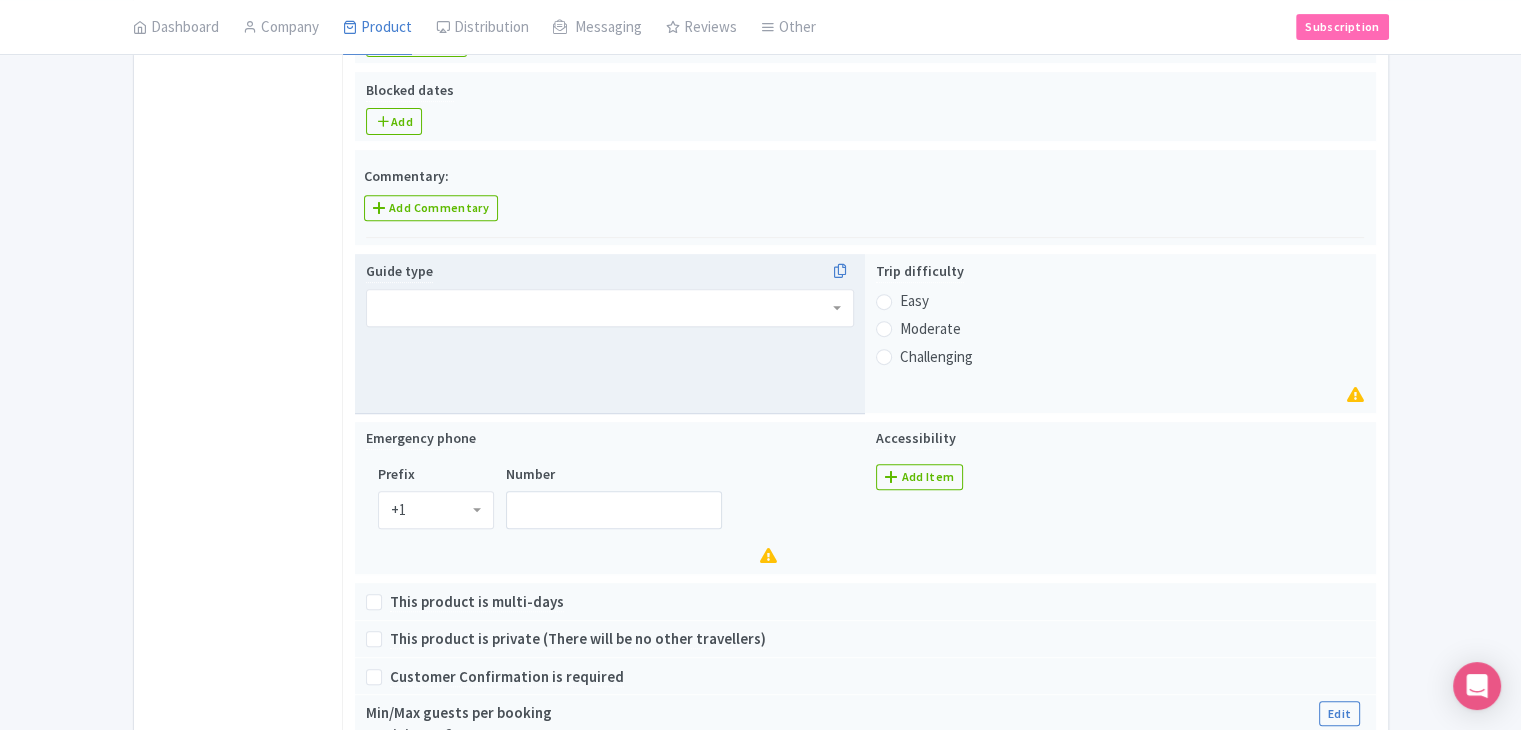 click at bounding box center [610, 308] 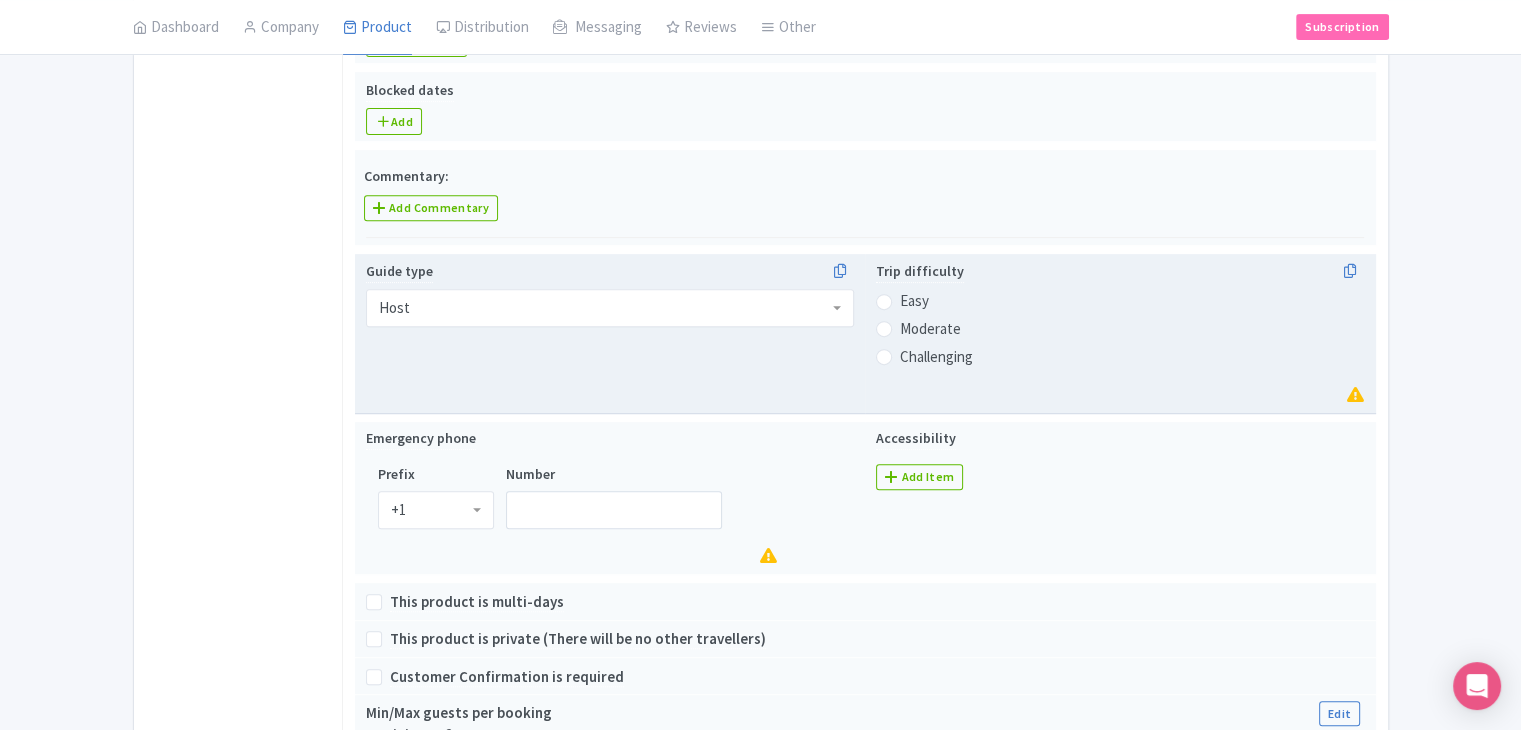 click on "Easy" at bounding box center [914, 301] 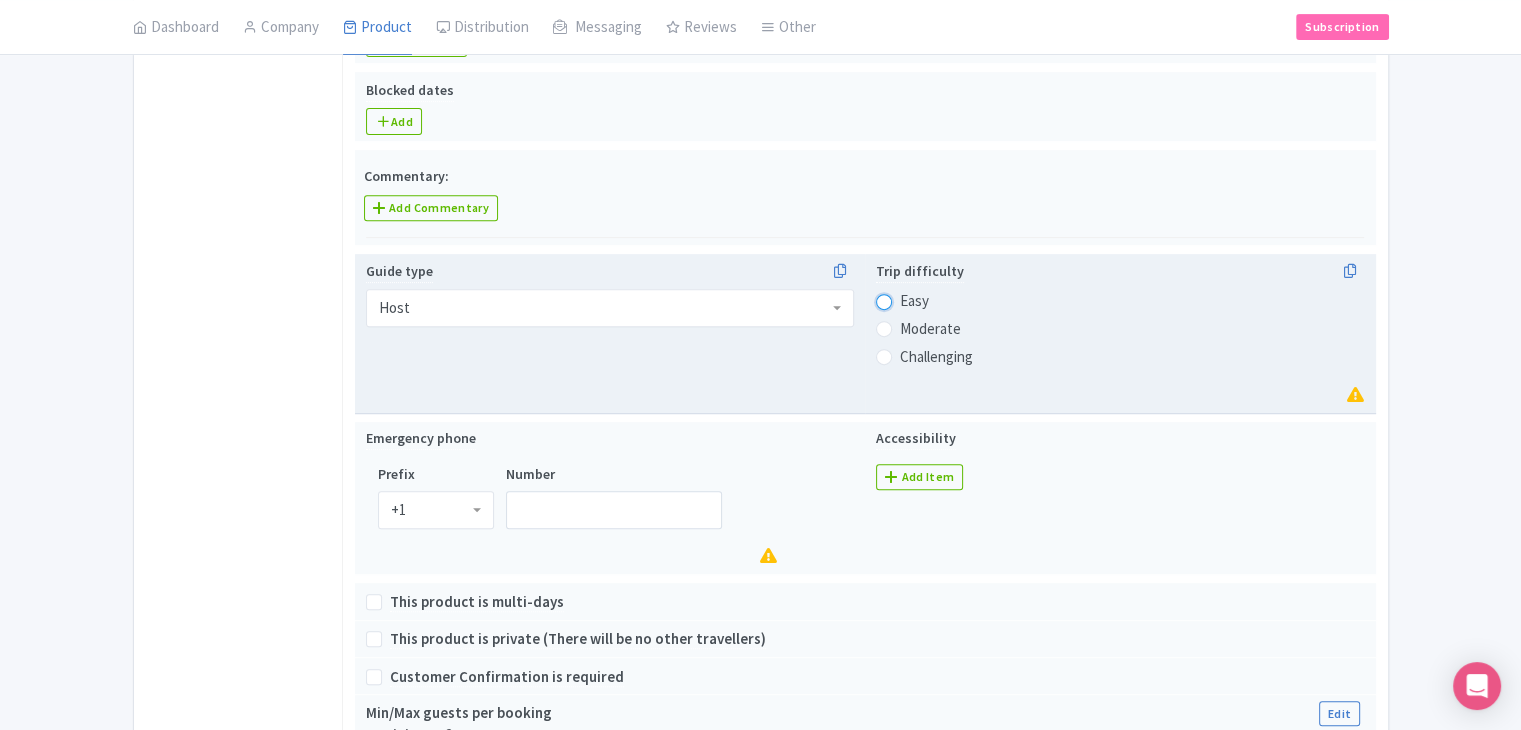 click on "Easy" at bounding box center (910, 299) 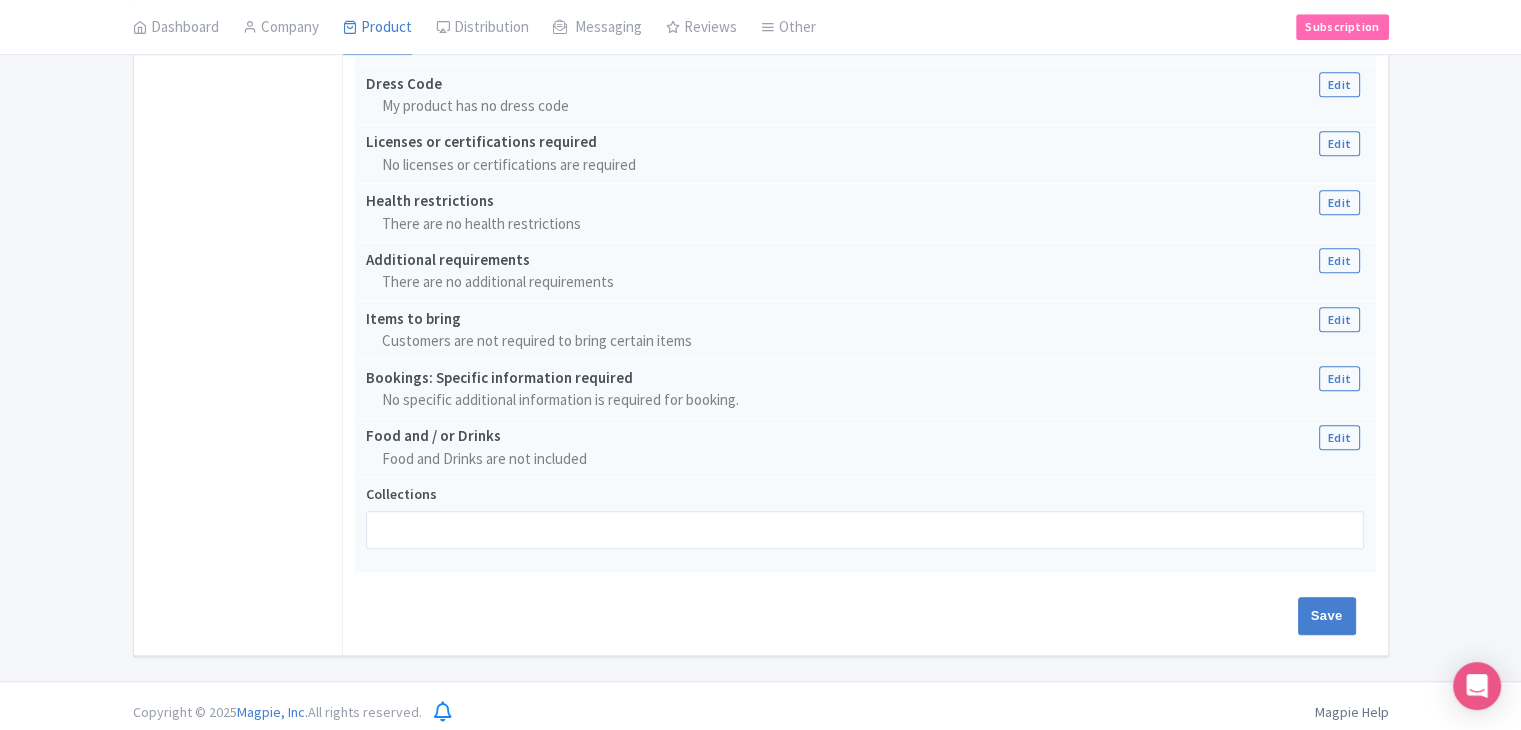 scroll, scrollTop: 1643, scrollLeft: 0, axis: vertical 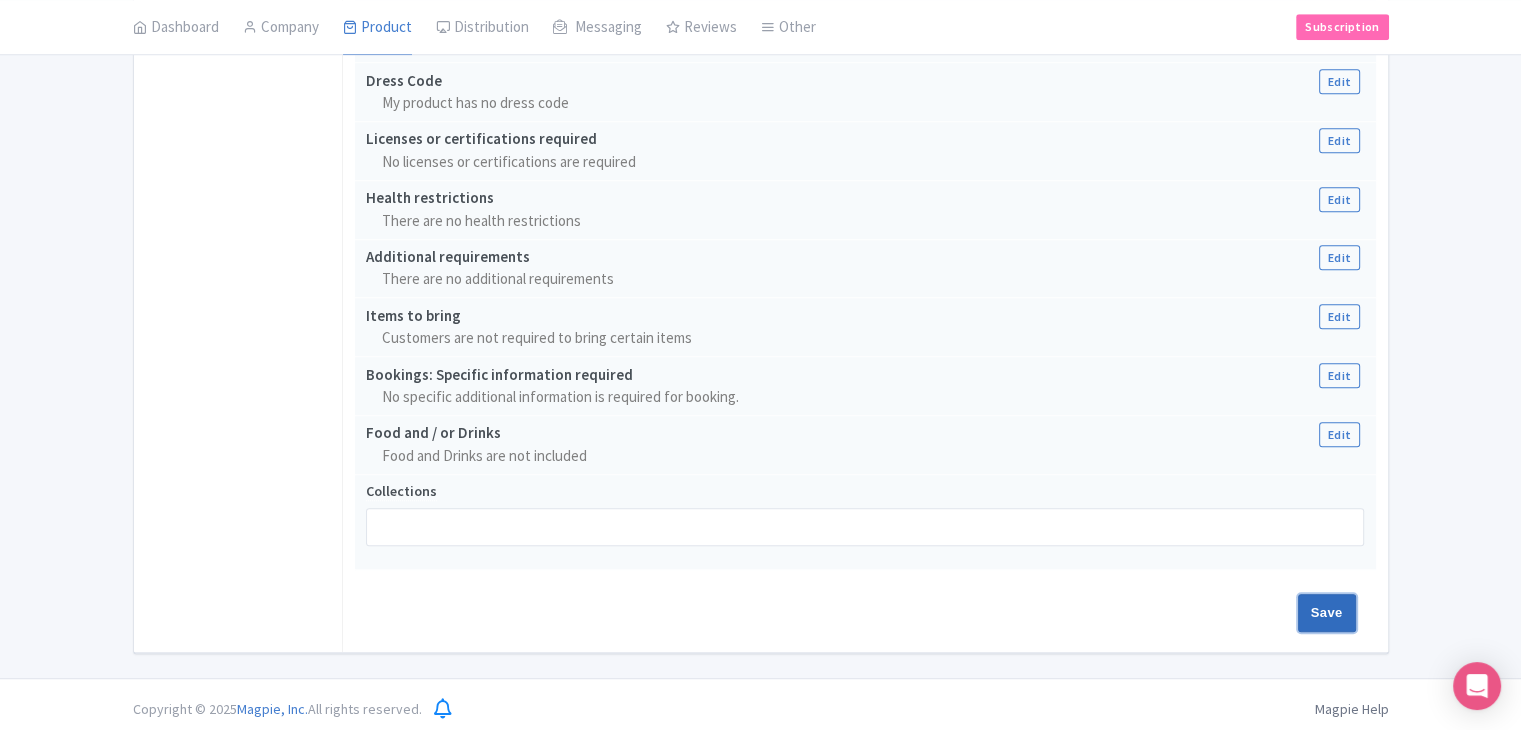 click on "Save" at bounding box center [1327, 613] 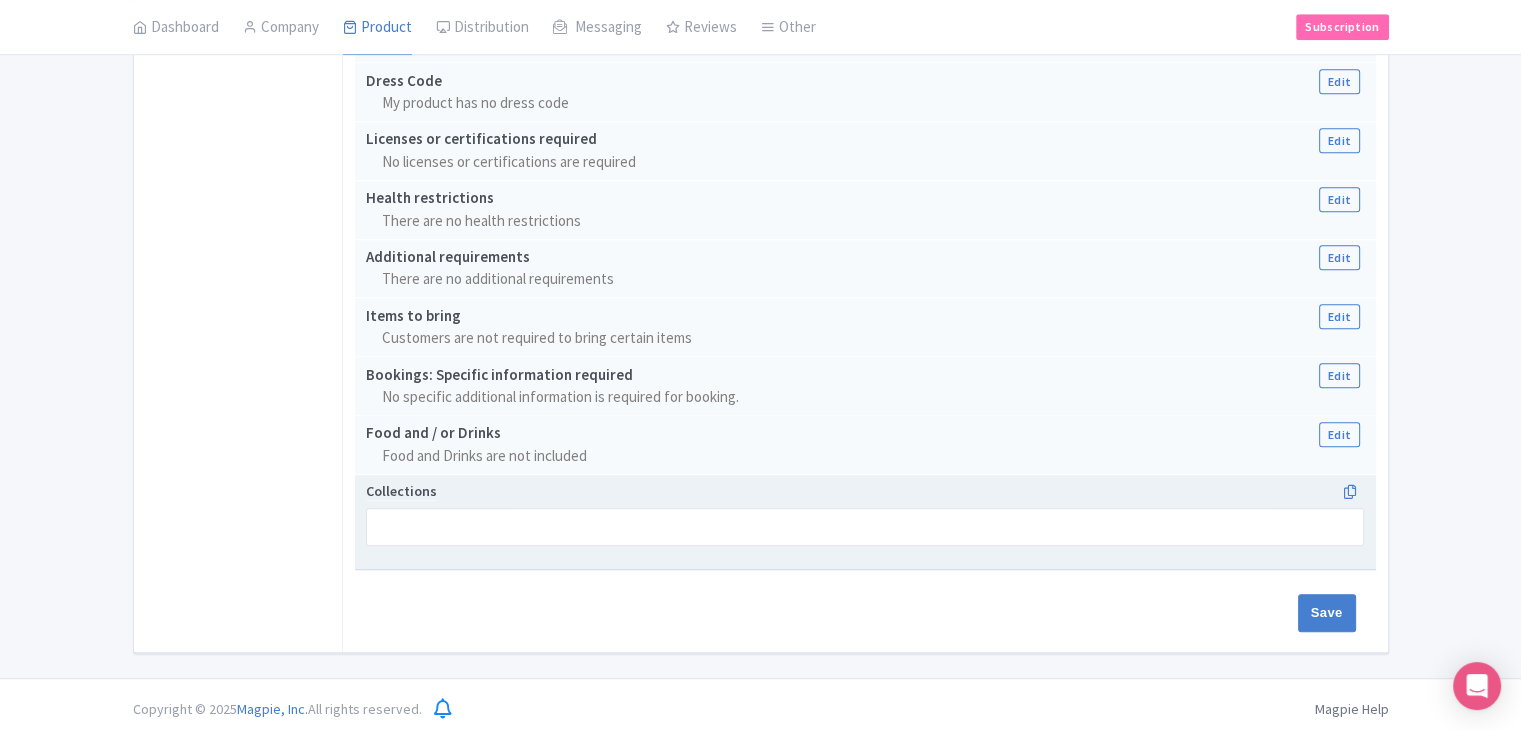 type on "Saving..." 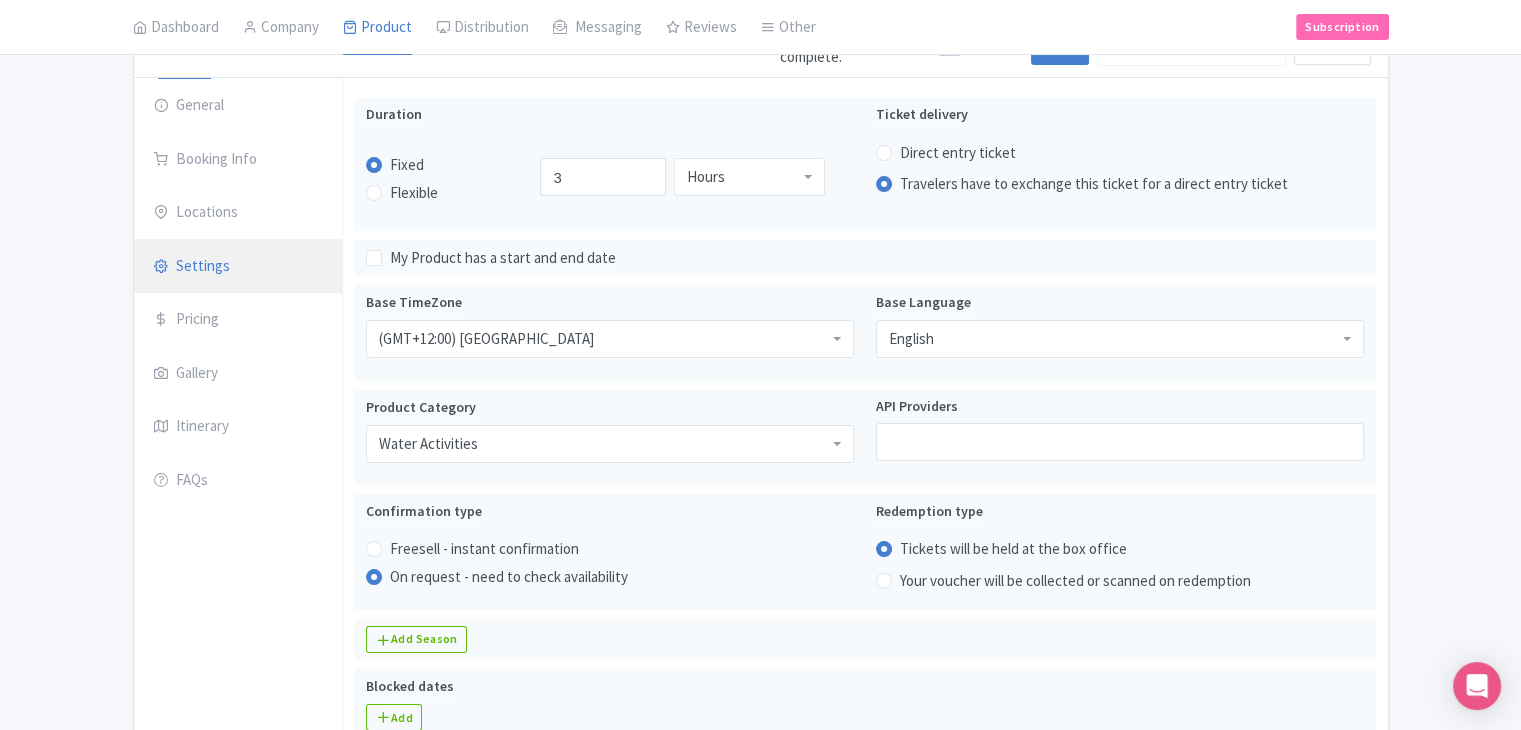 scroll, scrollTop: 212, scrollLeft: 0, axis: vertical 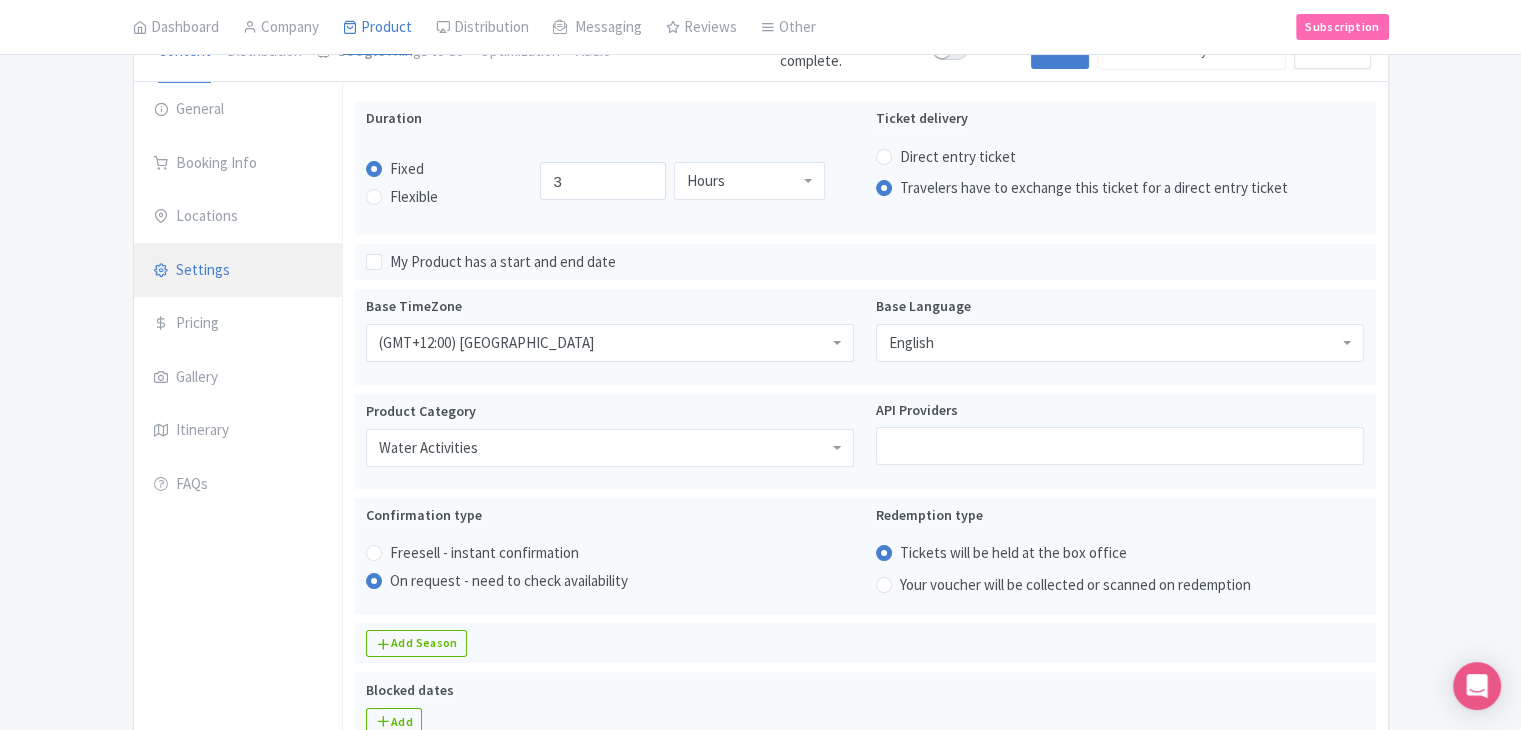 click on "Settings" at bounding box center [238, 271] 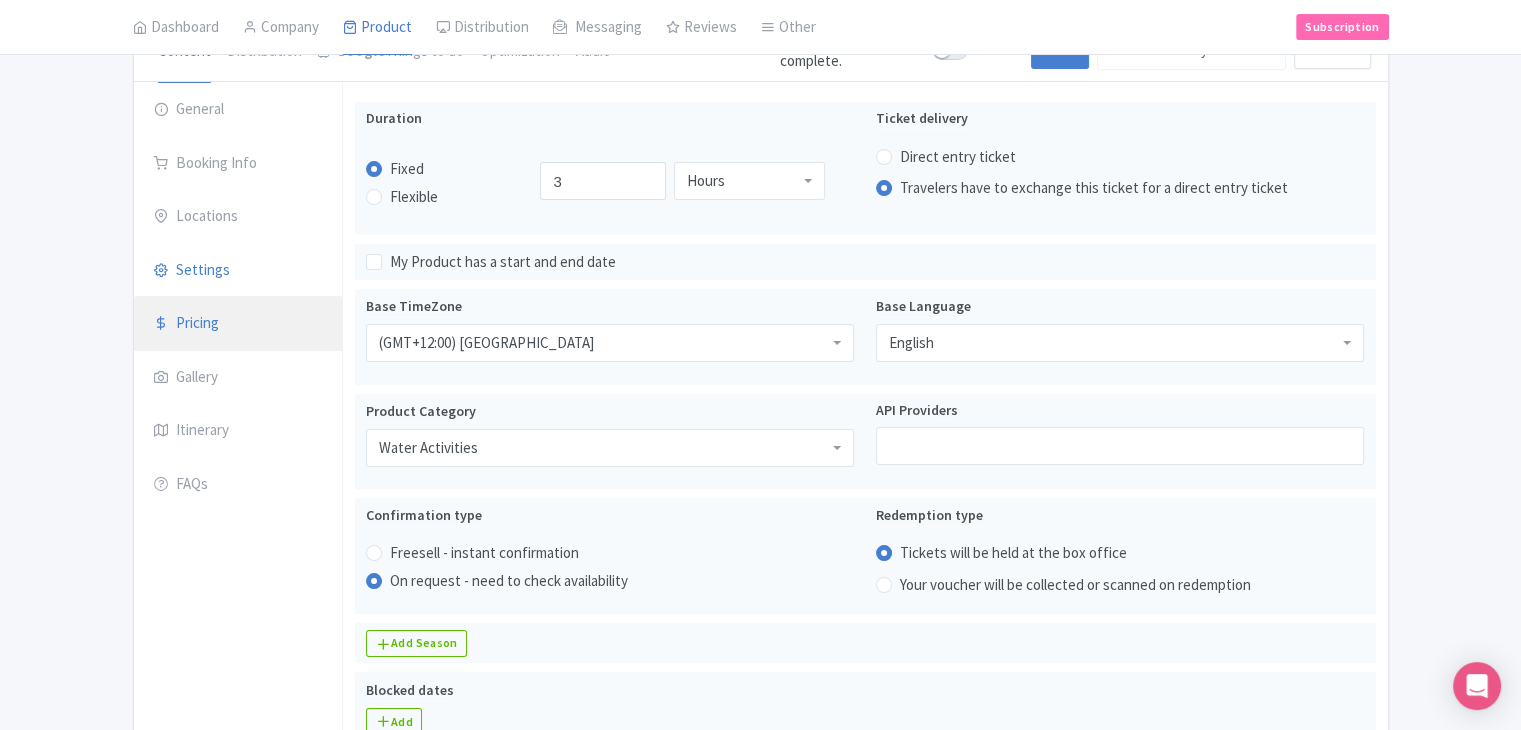 click on "Pricing" at bounding box center (238, 324) 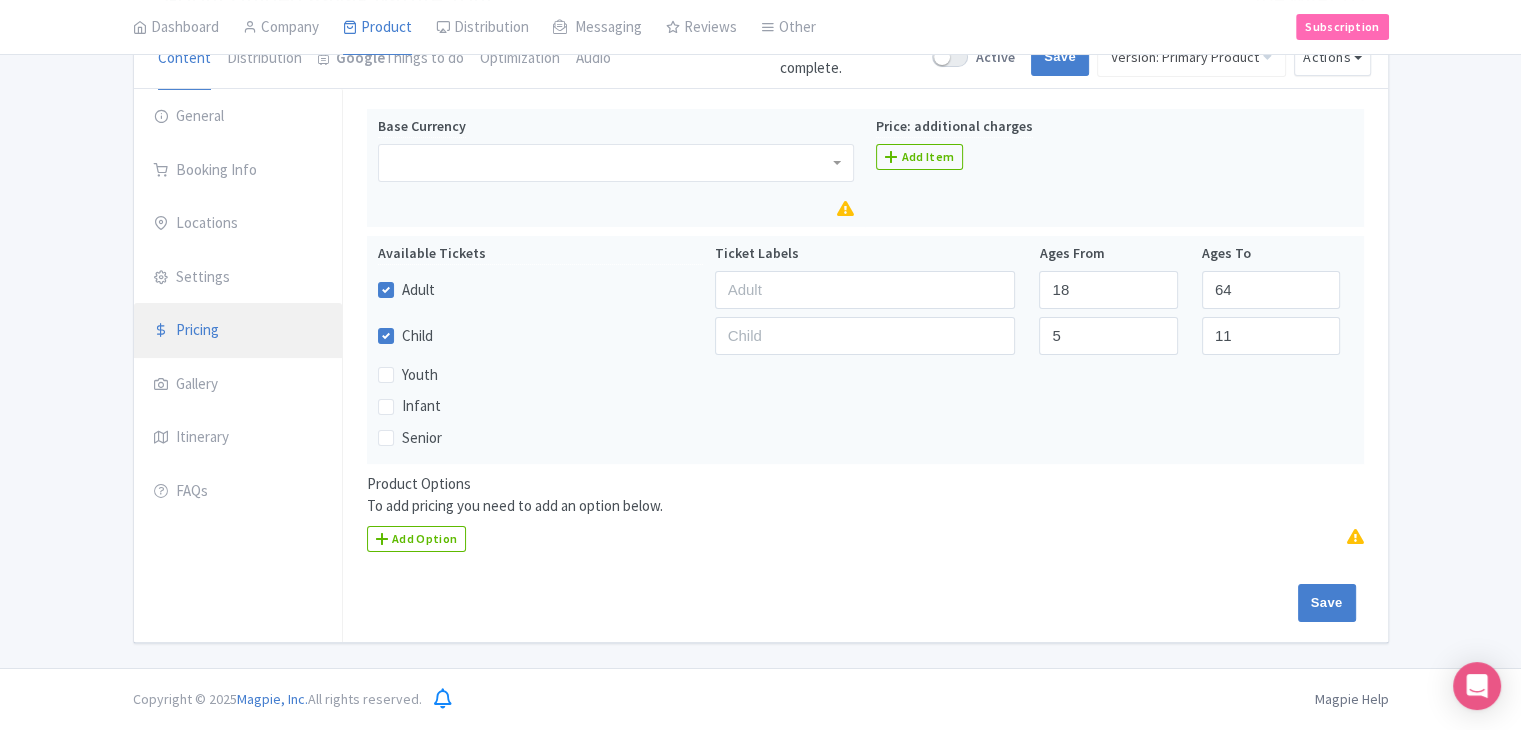 scroll, scrollTop: 201, scrollLeft: 0, axis: vertical 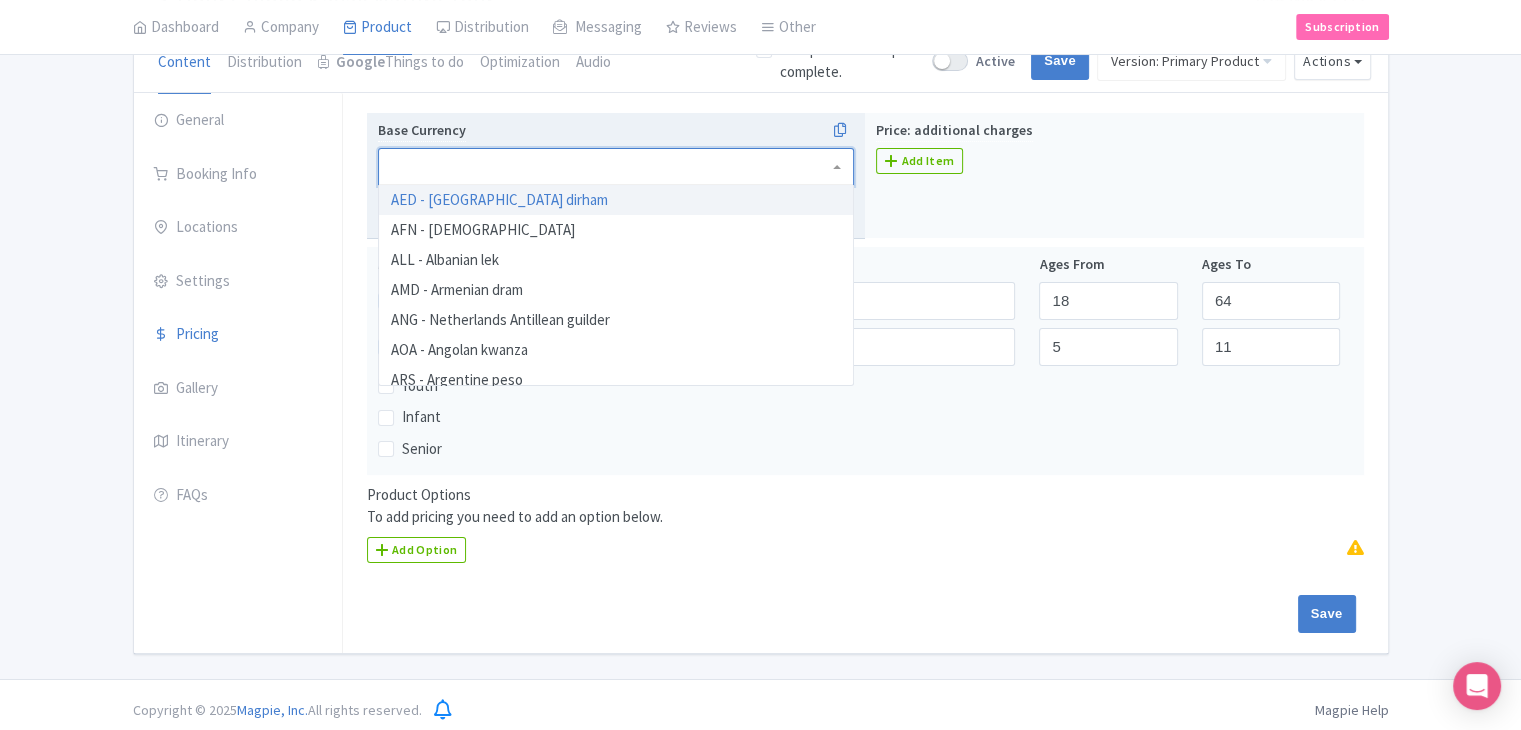 click at bounding box center [616, 167] 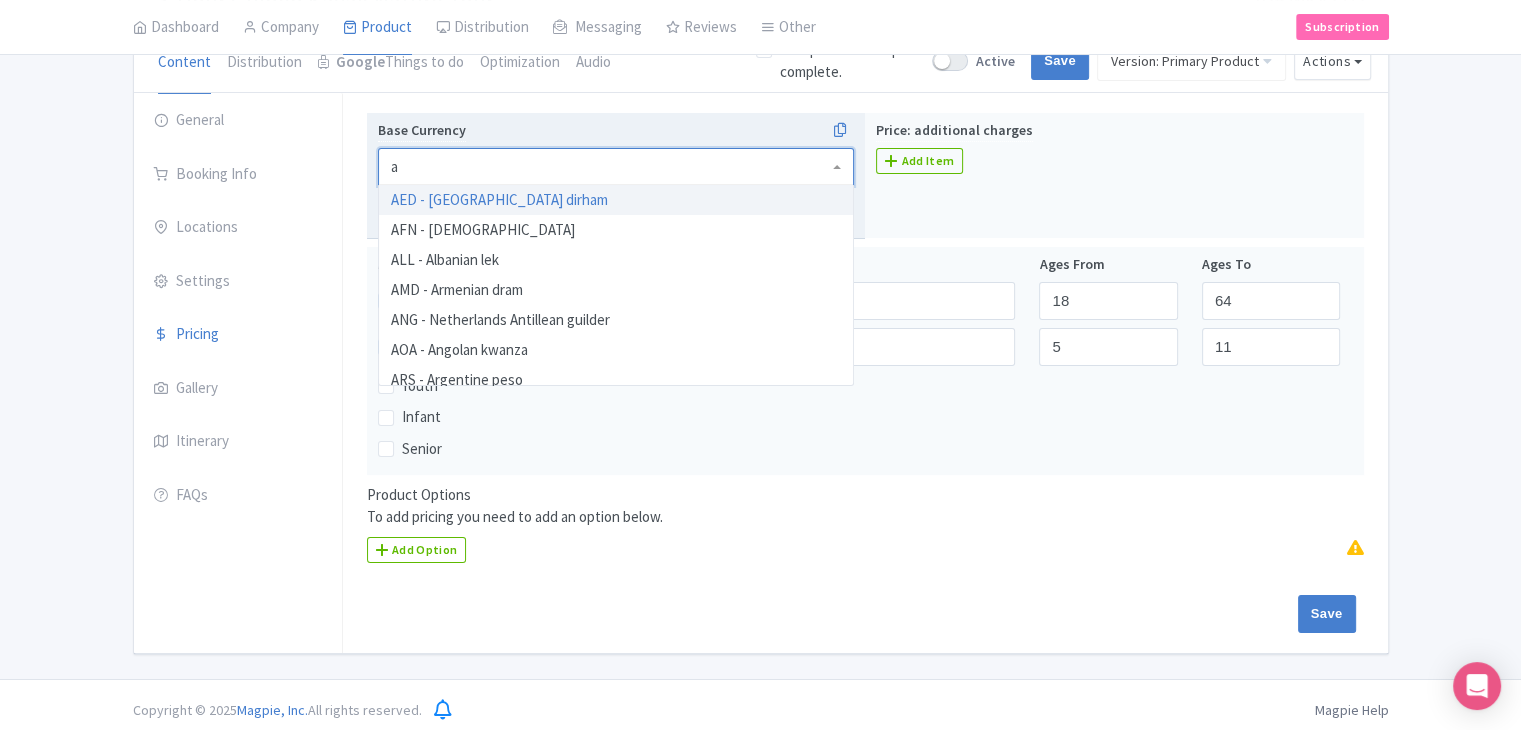scroll, scrollTop: 70, scrollLeft: 0, axis: vertical 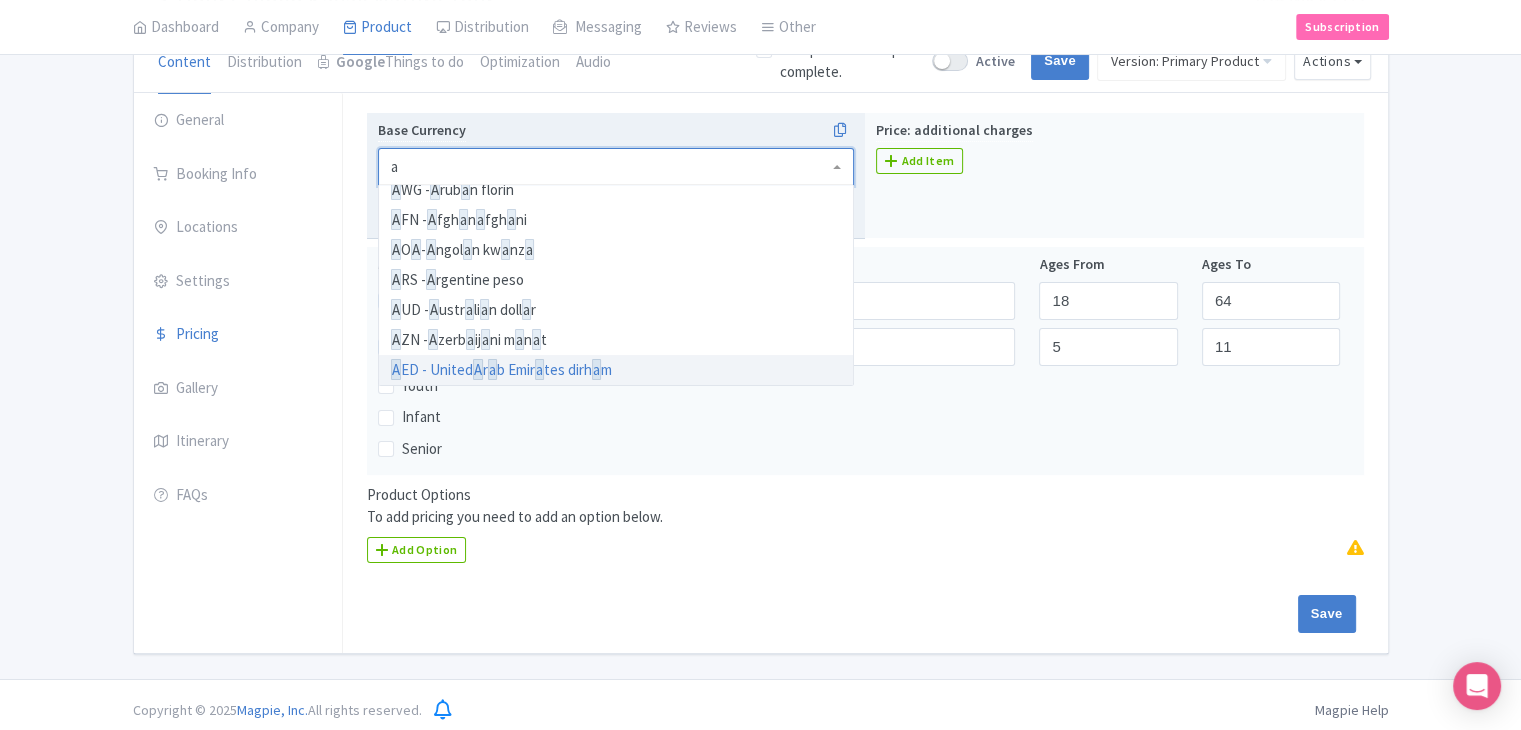 type on "au" 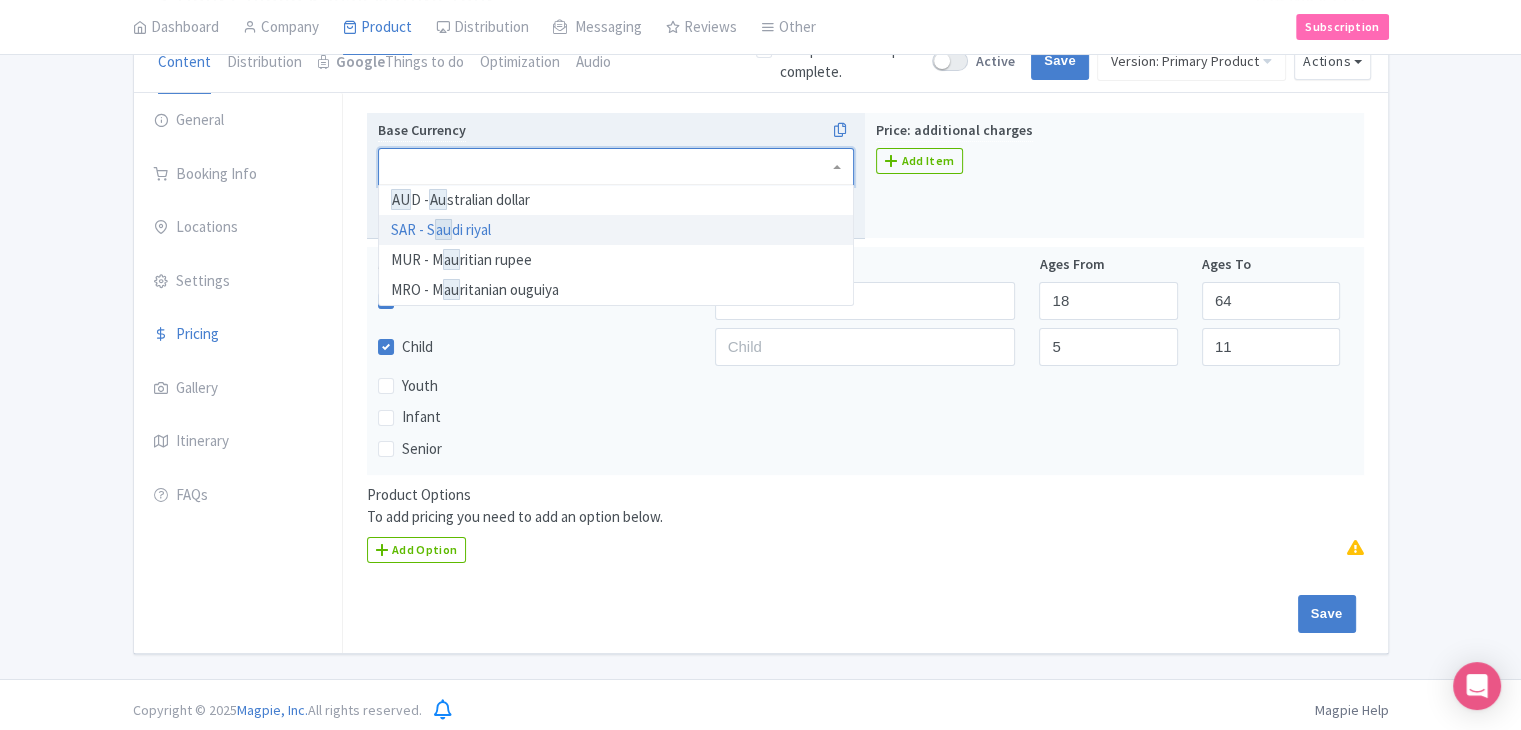 scroll, scrollTop: 0, scrollLeft: 0, axis: both 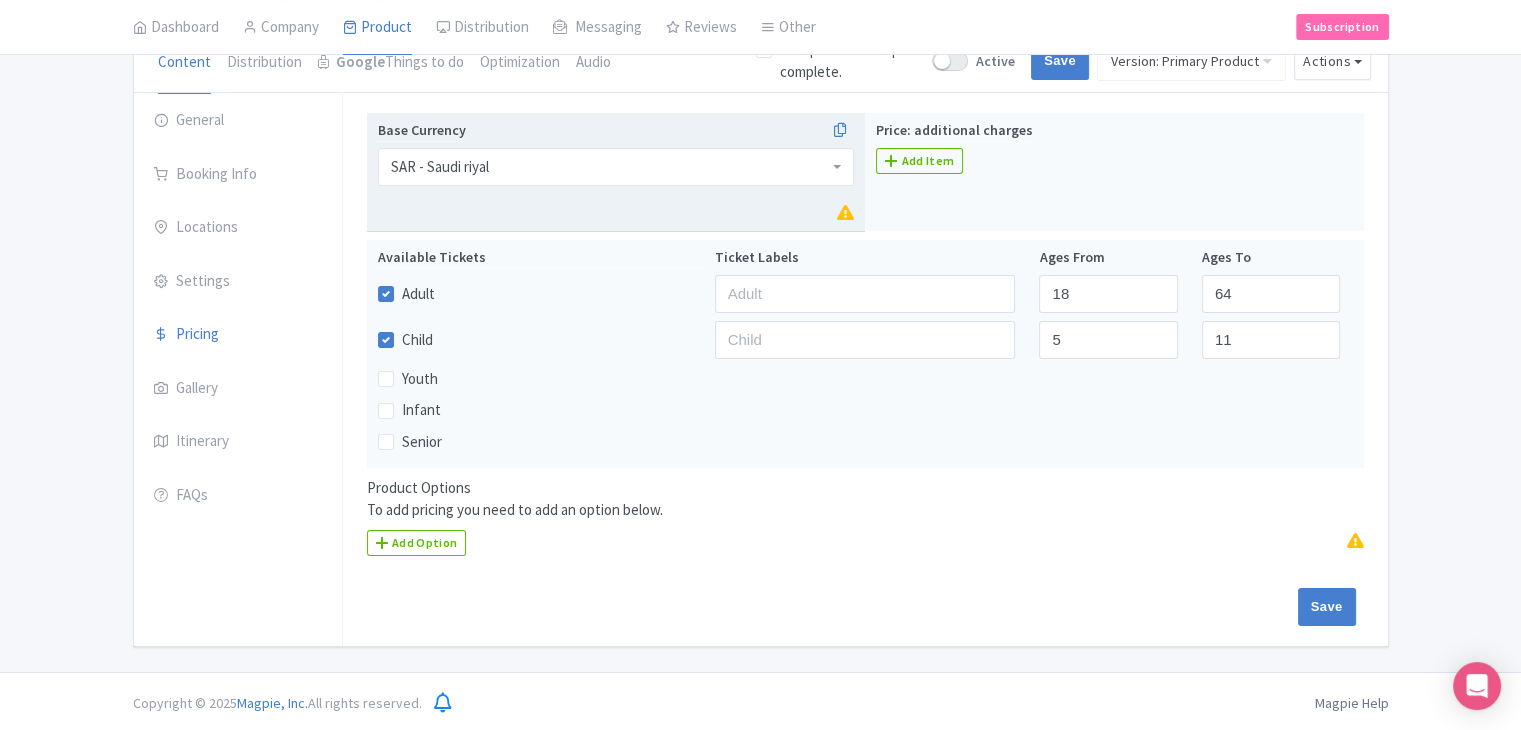 click on "SAR - Saudi riyal" at bounding box center [616, 167] 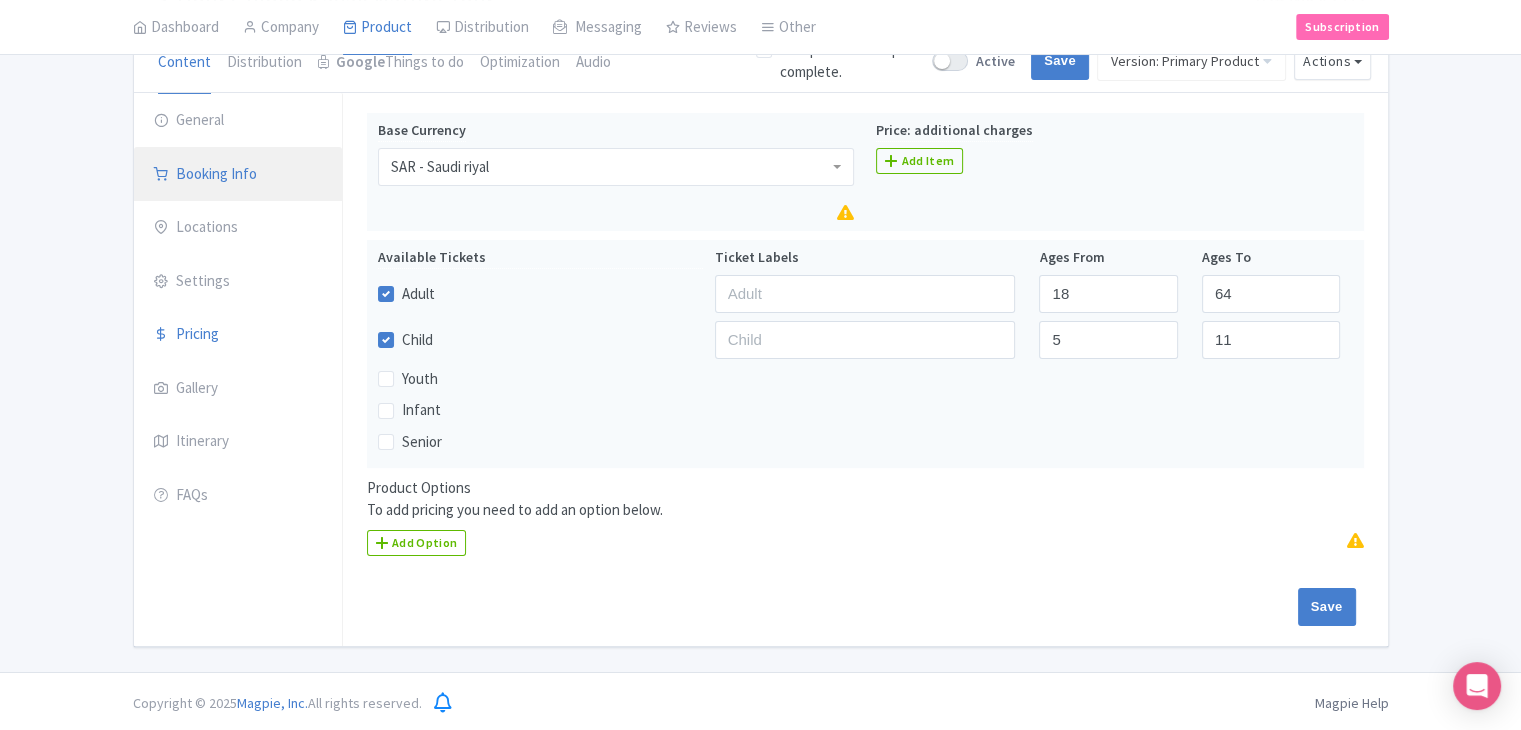 drag, startPoint x: 500, startPoint y: 163, endPoint x: 171, endPoint y: 163, distance: 329 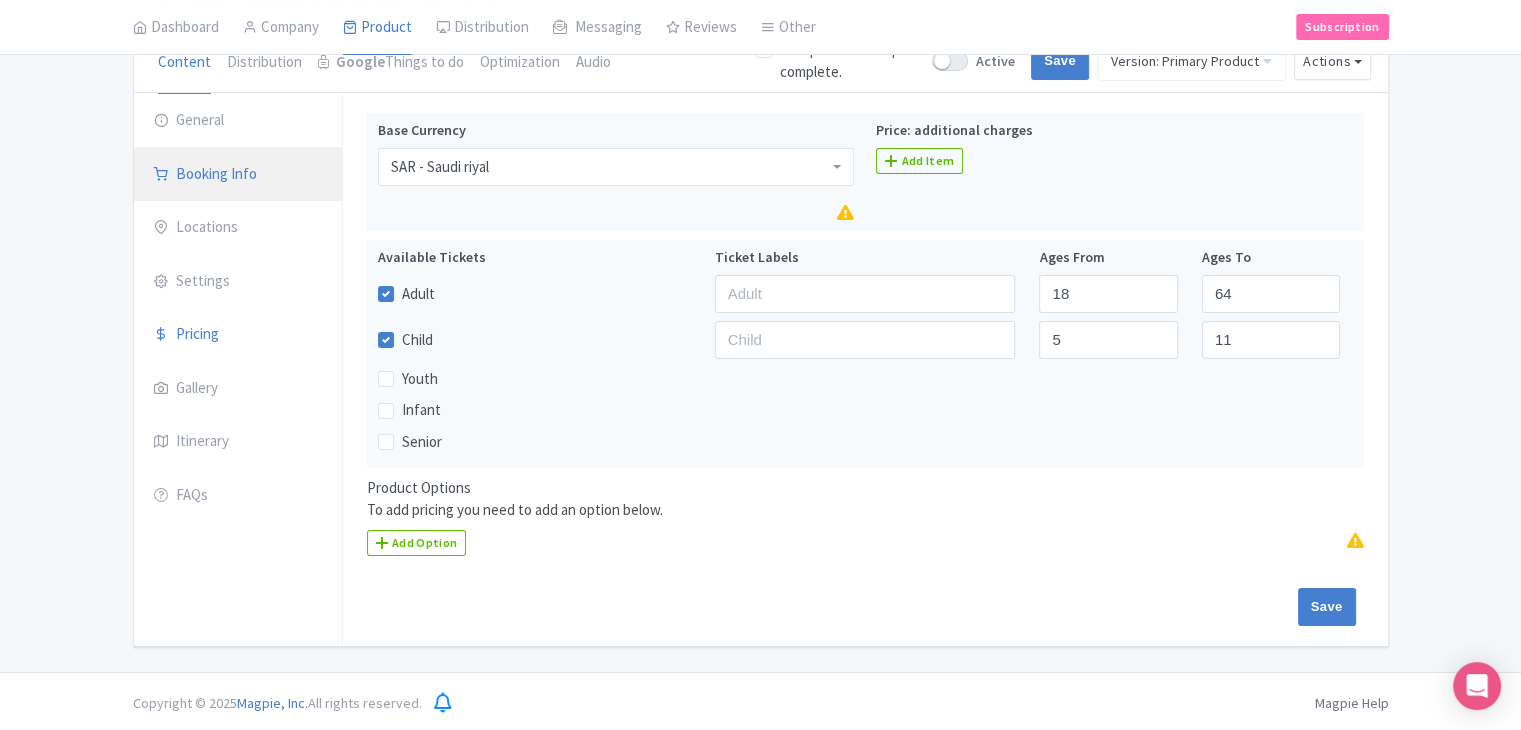 click on "General
Booking Info
Locations
Settings
Pricing
Gallery
Itinerary
FAQs
Wear quick-dry or weather-appropriate clothing and secure footwear
Bring sun protection (hat, sunscreen), a water bottle, and a light snack
Tours operate in most weather conditions unless unsafe
Participants should have a moderate level of fitness
Waterproof phone cases or dry bags are recommended for personal items
Know Before You Go Wear quick-dry or weather-appropriate clothing and secure footwear Bring sun protection (hat, sunscreen), a water bottle, and a light snack Tours operate in most weather conditions unless unsafe Participants should have a moderate level of fitness Waterproof phone cases or dry bags are recommended for personal items
Know Before You Book Minimum age may apply (typically 8–10 years old, depending on the location) Children must be accompanied by an adult" at bounding box center [761, 370] 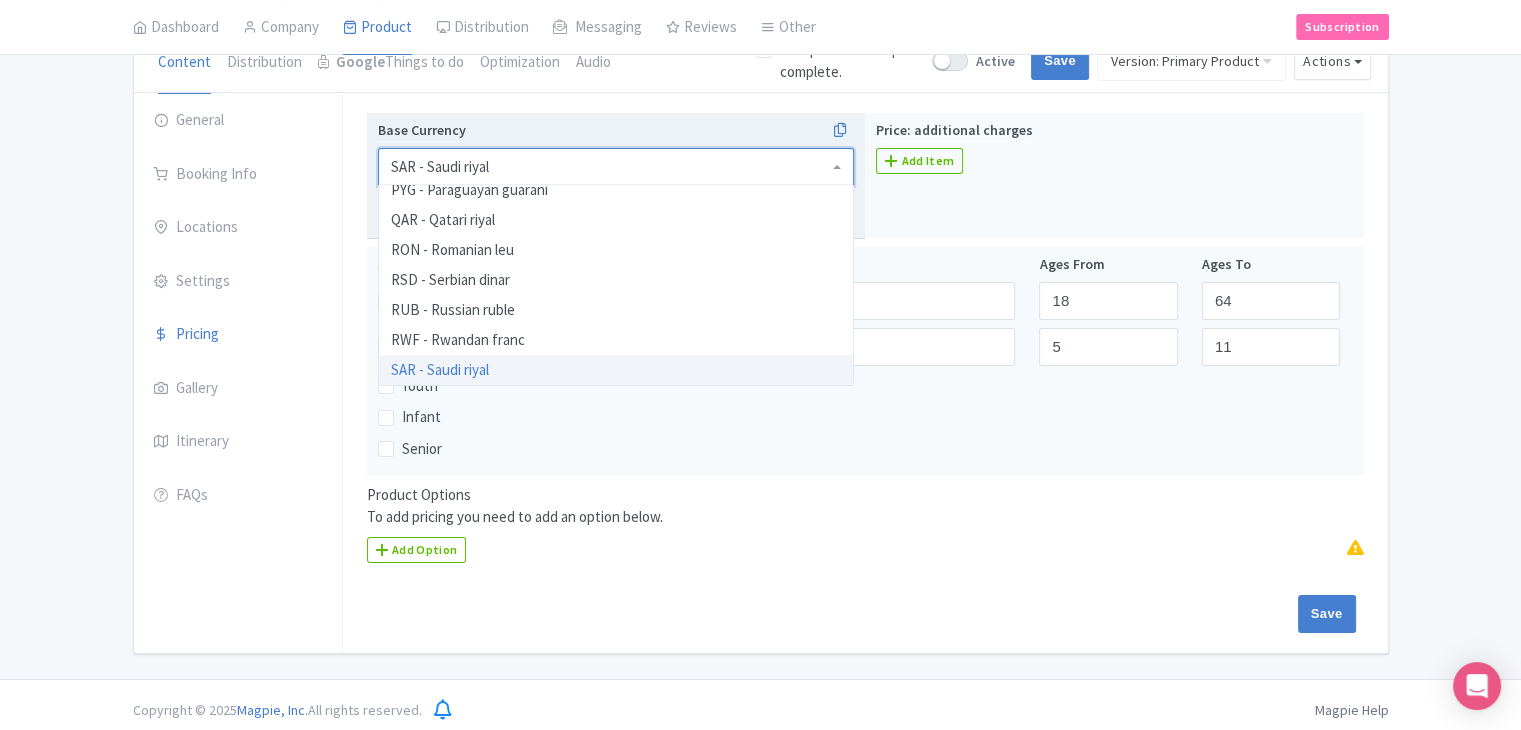 click on "SAR - Saudi riyal" at bounding box center [616, 167] 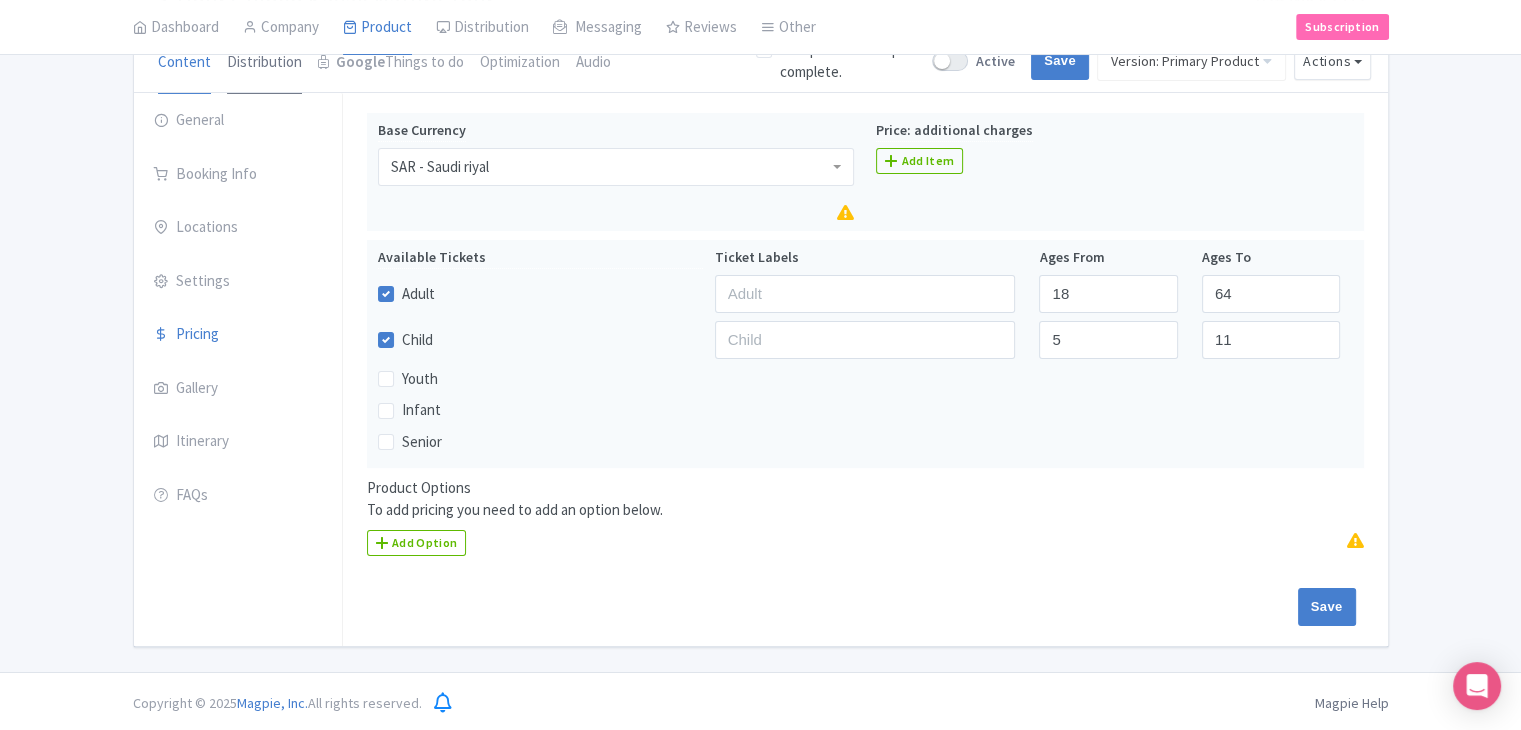 drag, startPoint x: 564, startPoint y: 147, endPoint x: 248, endPoint y: 73, distance: 324.54892 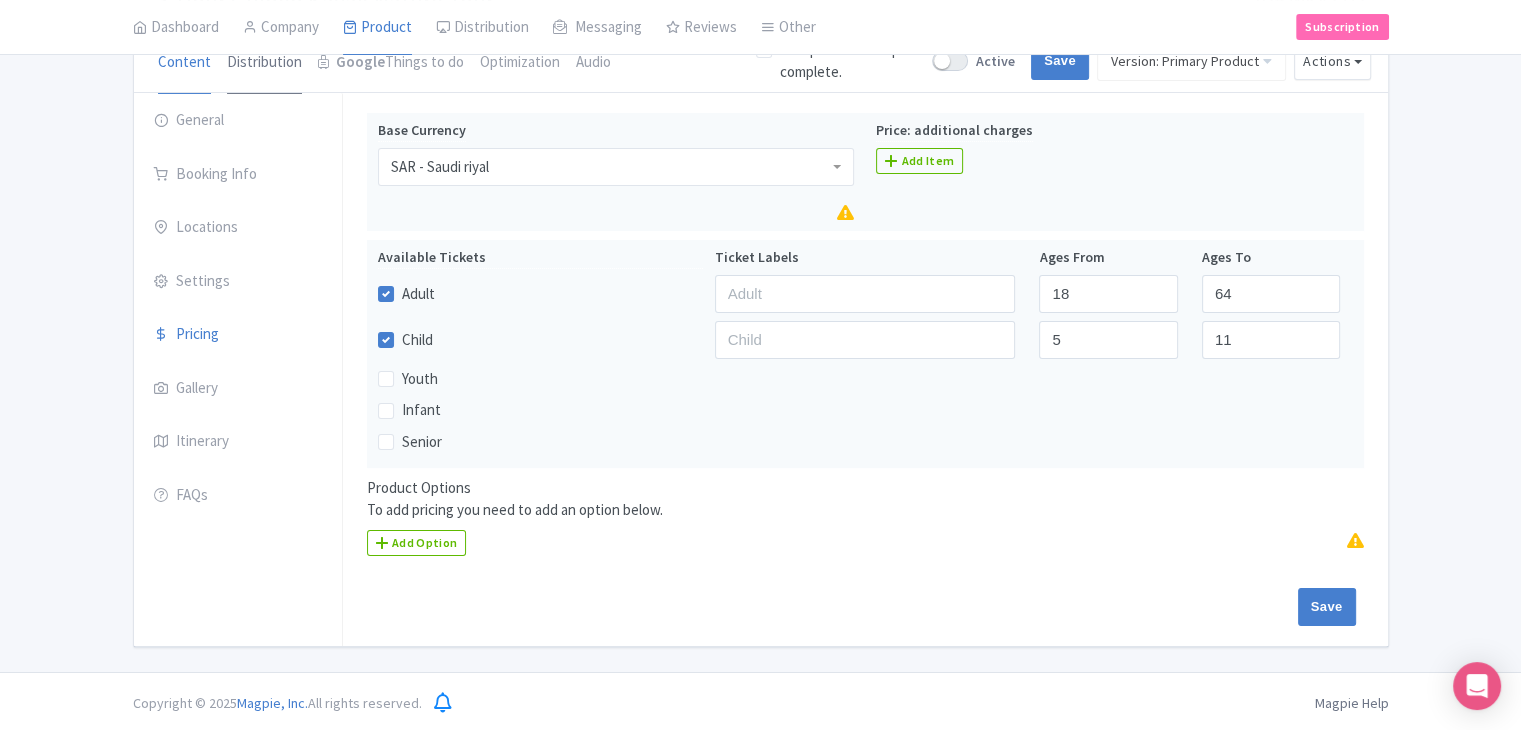 click on "Content
Distribution
Google  Things to do
Optimization
Audio
This product setup is complete.
Active
Save
Version: Primary Product
Primary Product
Version: Primary Product
Version type   * Primary
Version name   * Primary Product
Version description
Date from
Date to
Select all resellers for version
Share with Resellers:
Done
Actions
View on Magpie
Customer View
Industry Partner View
Download
Excel
Word
All Images ZIP
Share Products
Delete Product
Create new version
You are currently editing a version of this product: Primary Product
General
Booking Info
Locations
Settings
Pricing
Gallery
Itinerary
FAQs
Know Before You Go
Know Before You Book" at bounding box center [761, 339] 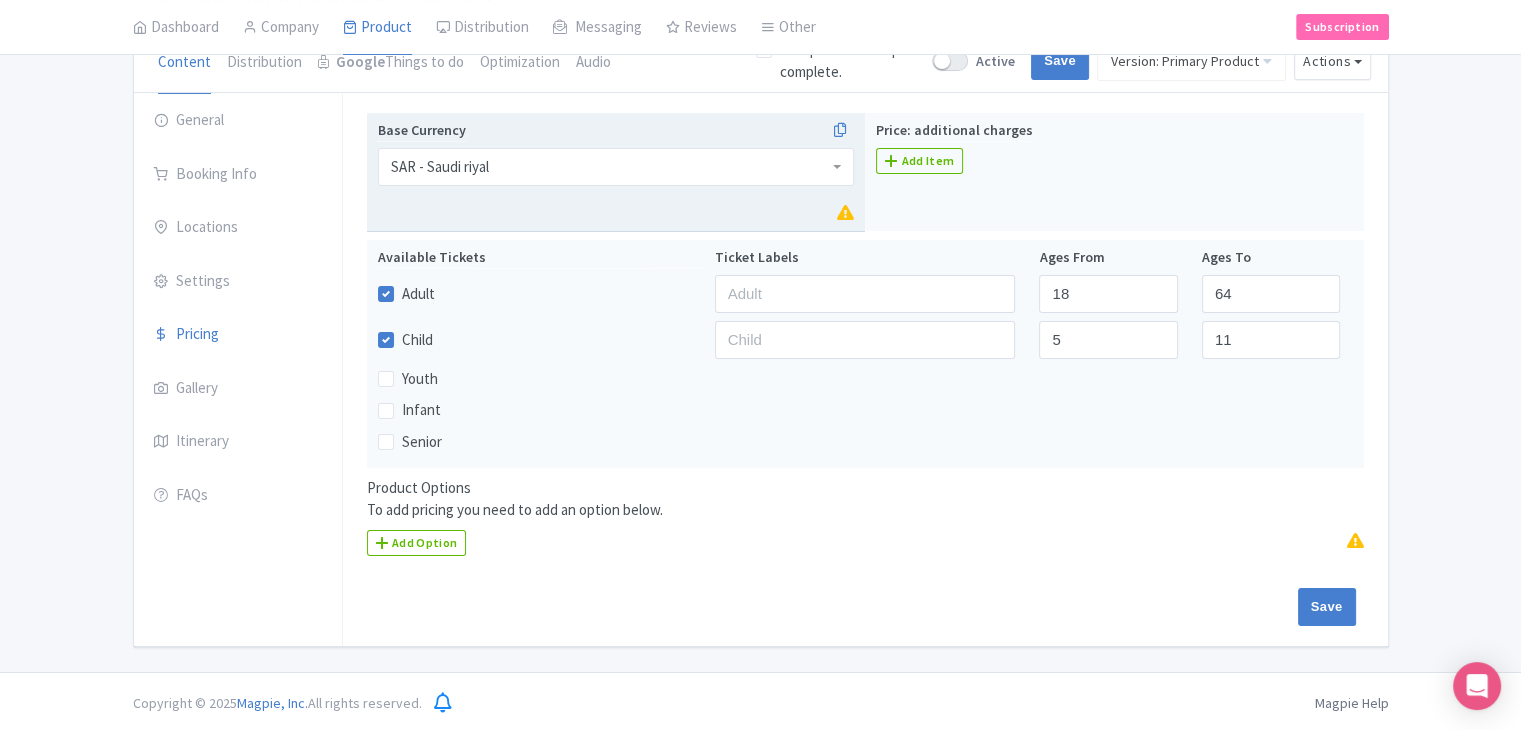 click on "SAR - Saudi riyal" at bounding box center [616, 167] 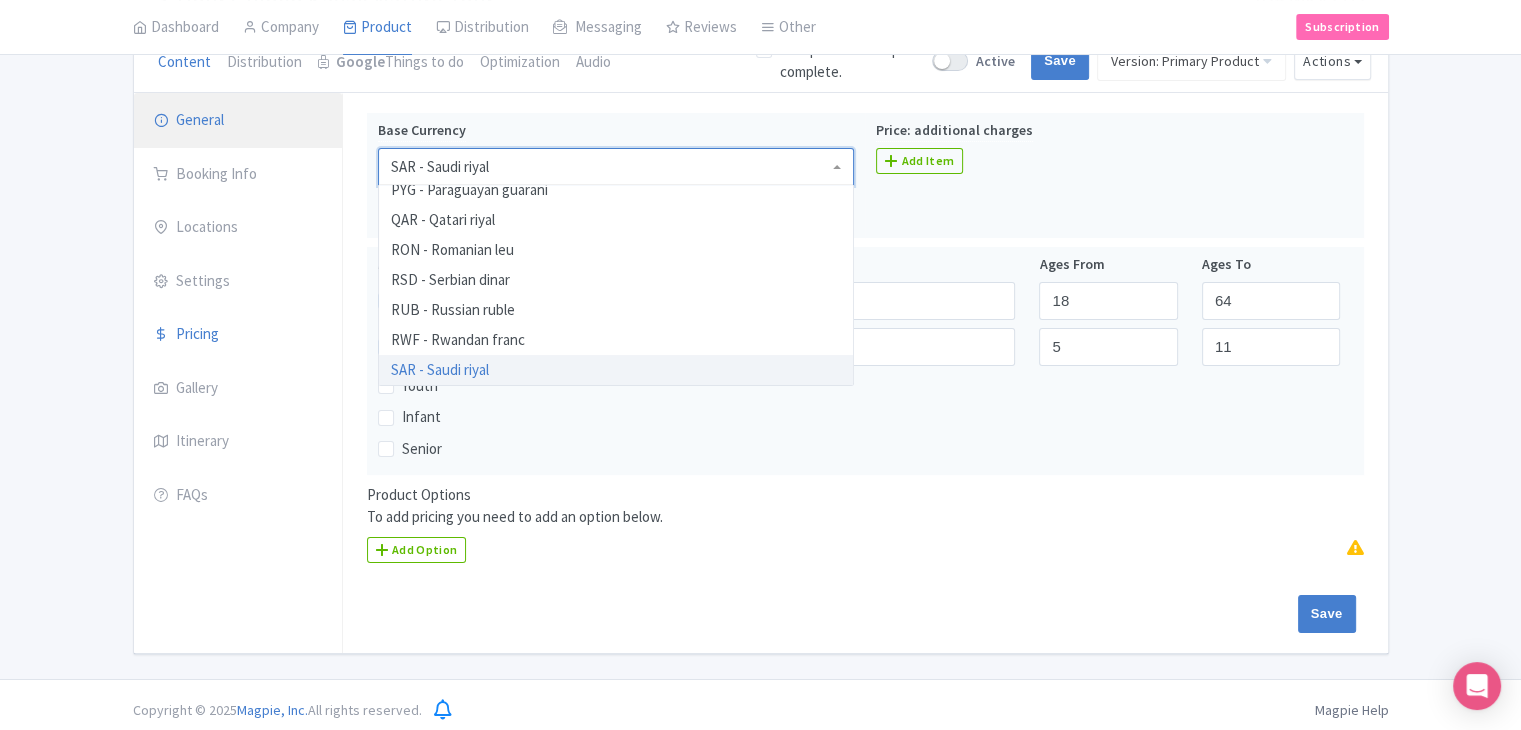 drag, startPoint x: 501, startPoint y: 162, endPoint x: 339, endPoint y: 125, distance: 166.1716 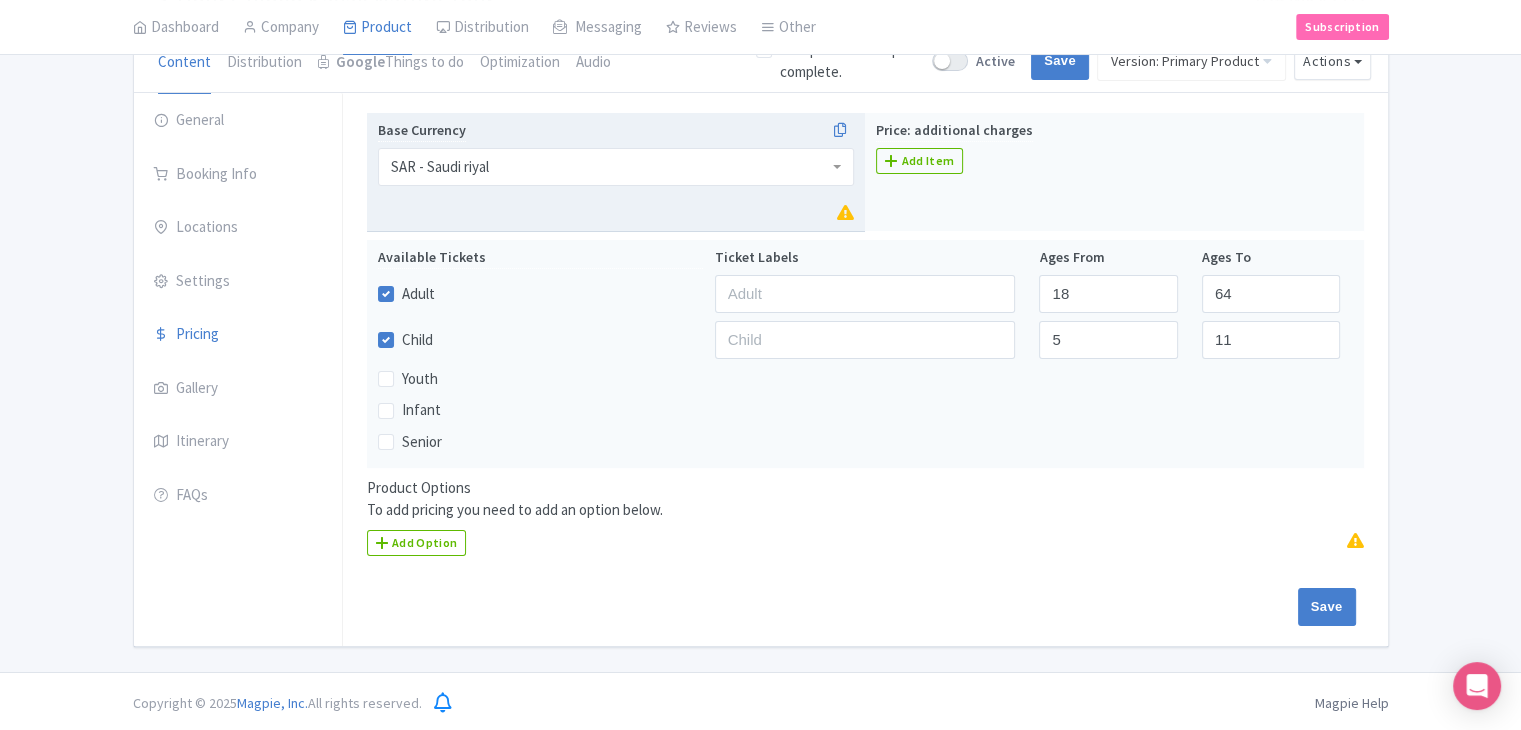 click on "SAR - Saudi riyal" at bounding box center [616, 167] 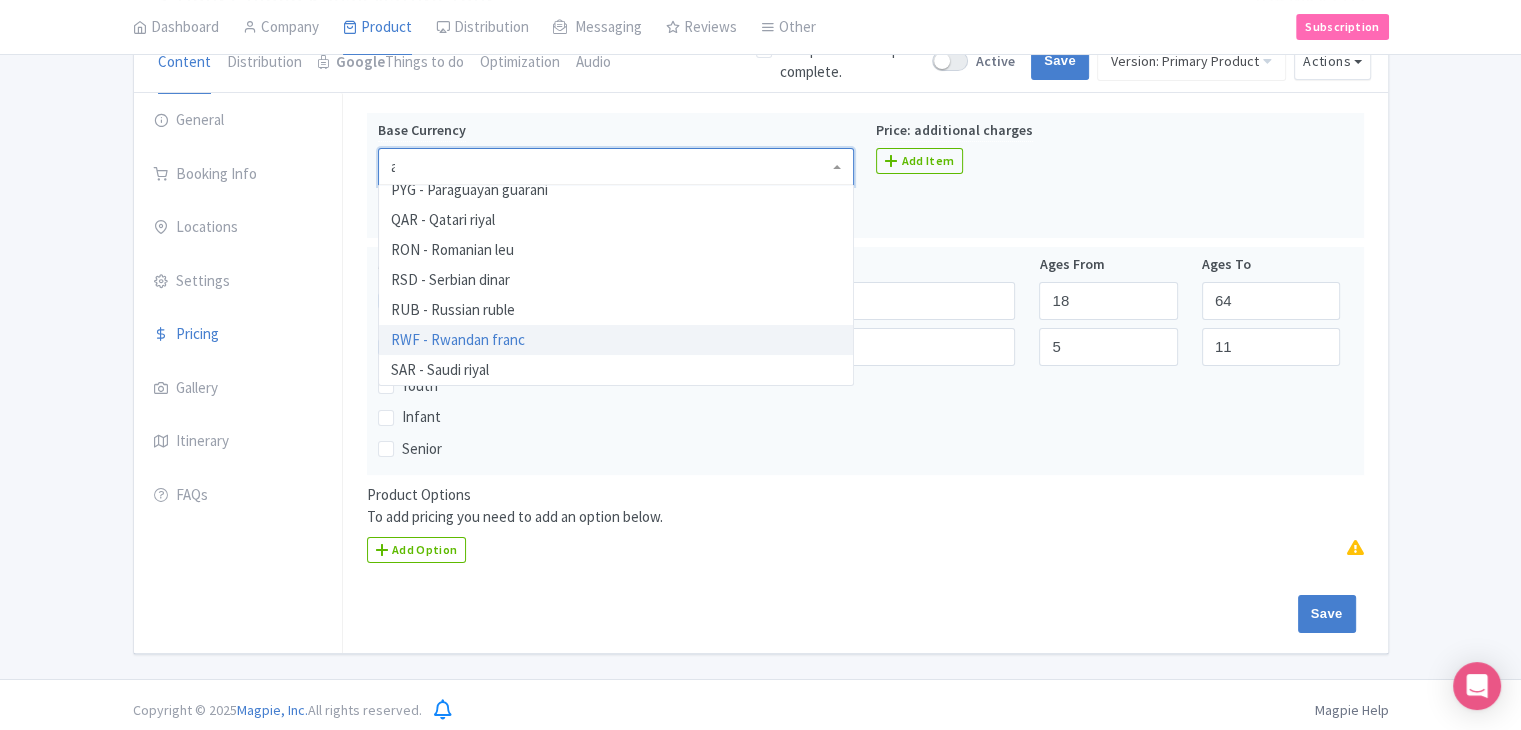 type on "au" 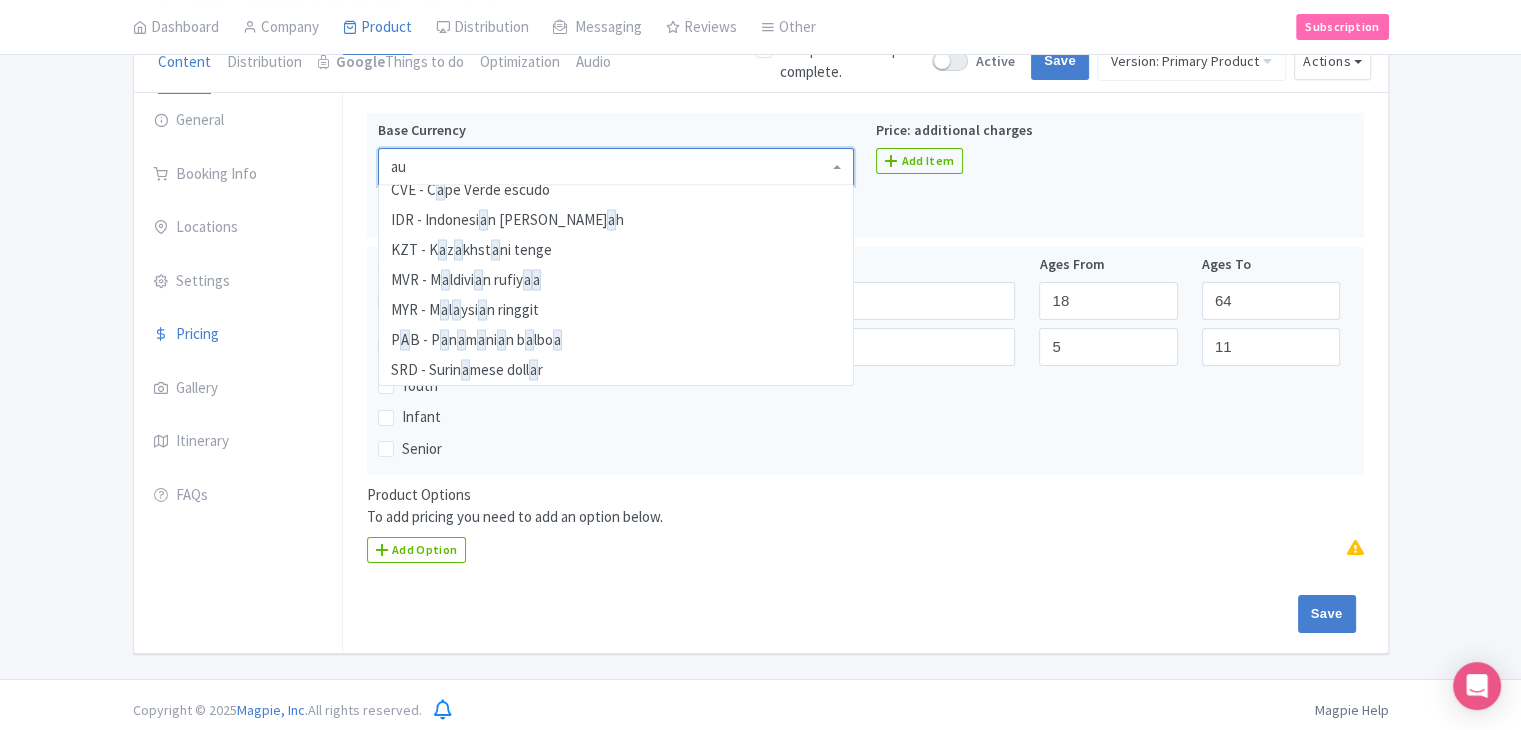scroll, scrollTop: 0, scrollLeft: 0, axis: both 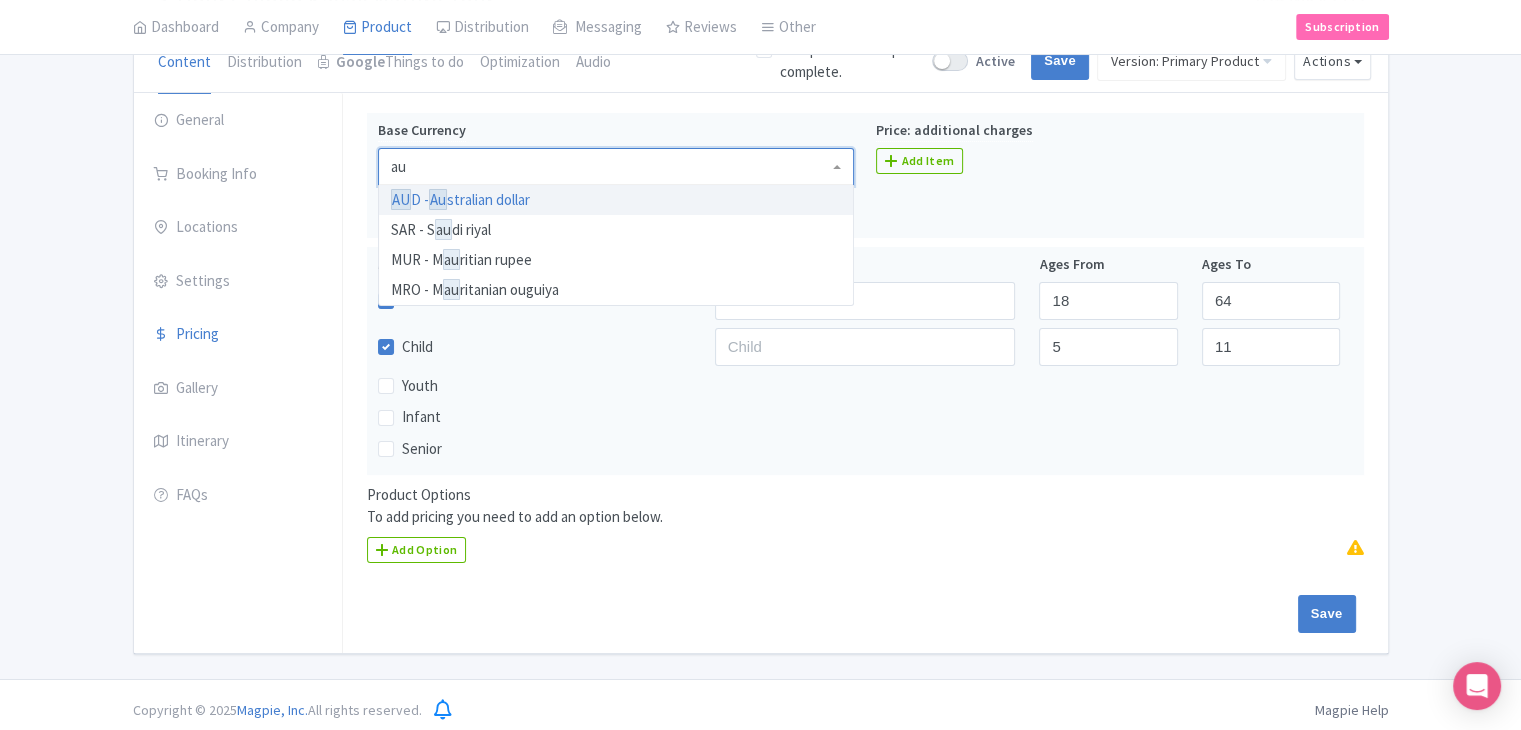 type 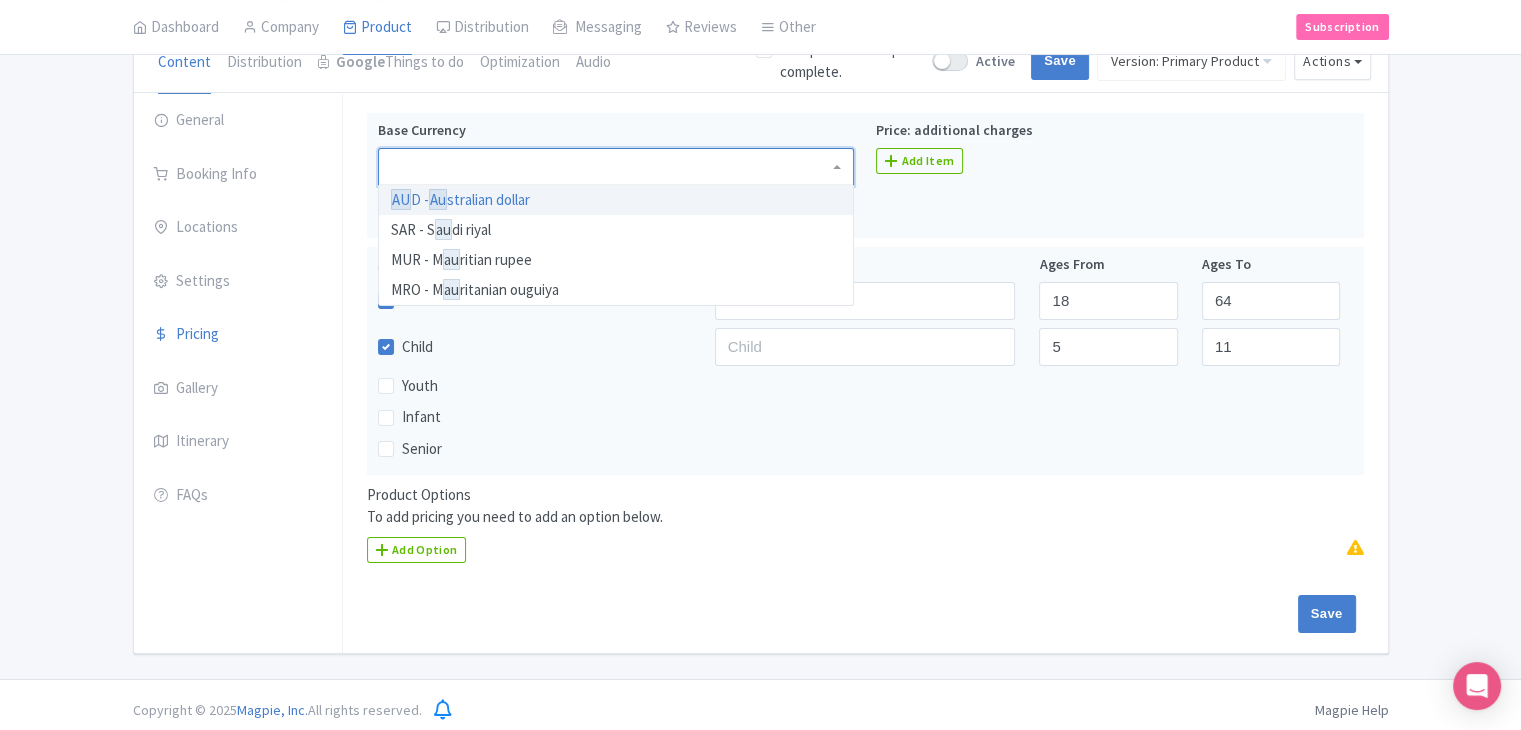 scroll, scrollTop: 0, scrollLeft: 0, axis: both 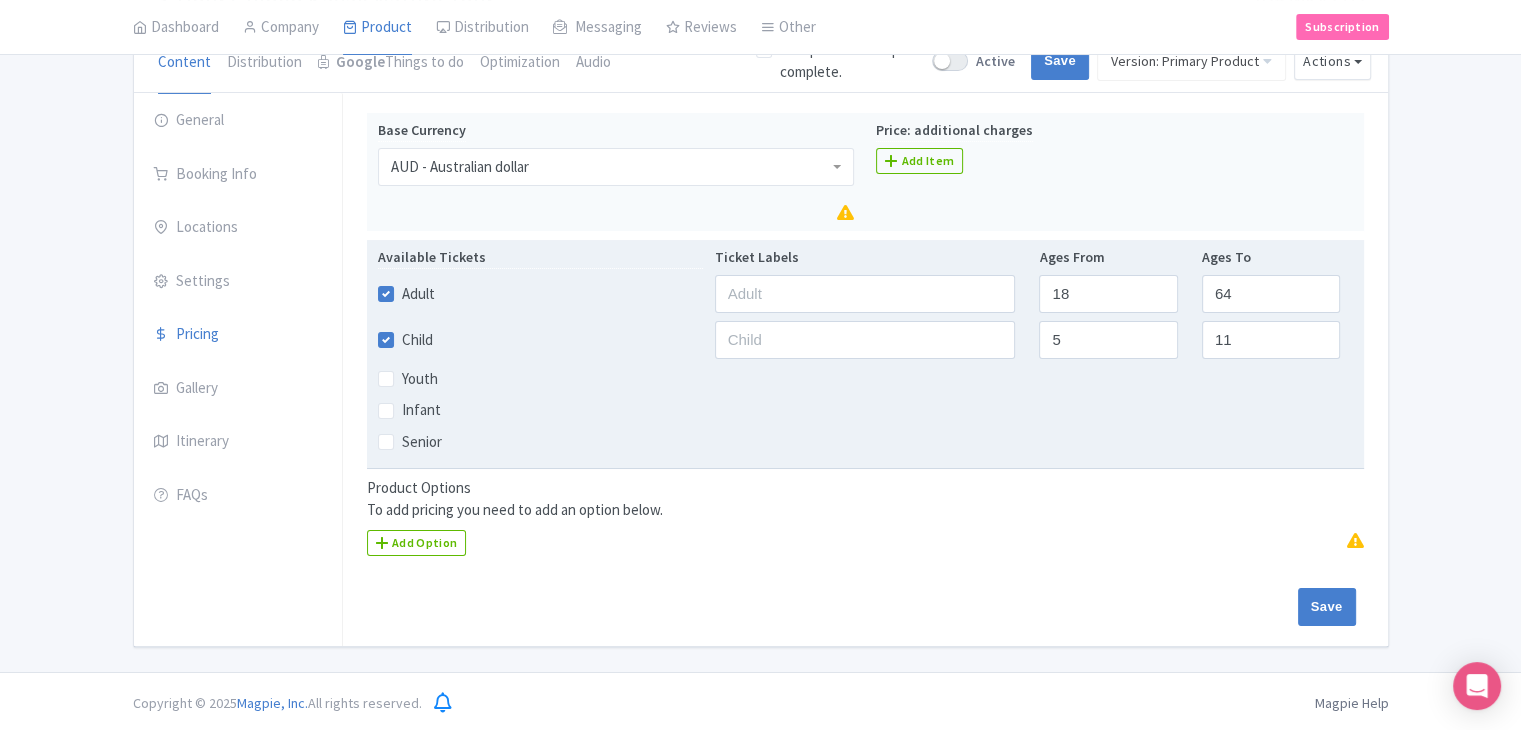 click on "Child" at bounding box center [417, 340] 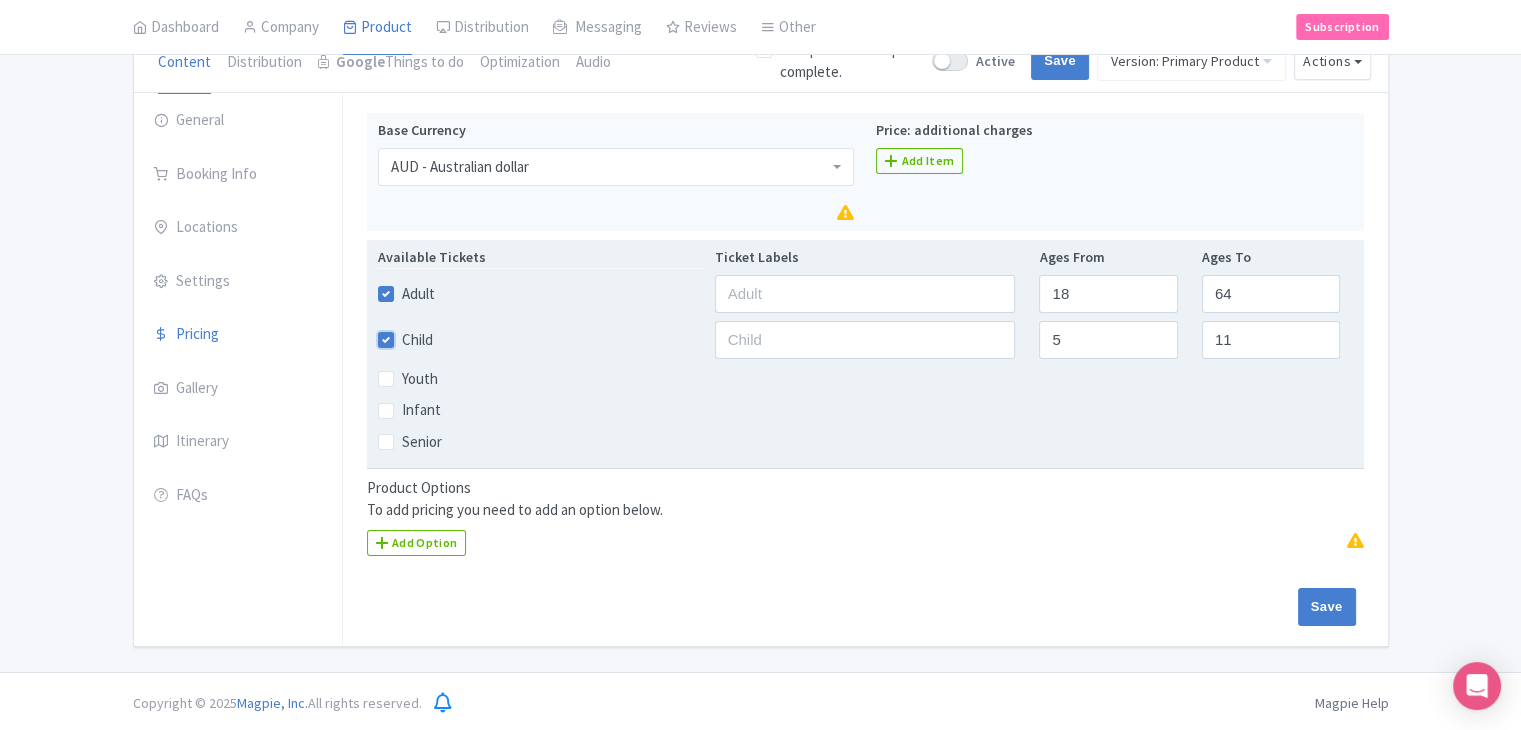 click on "Child" at bounding box center (408, 334) 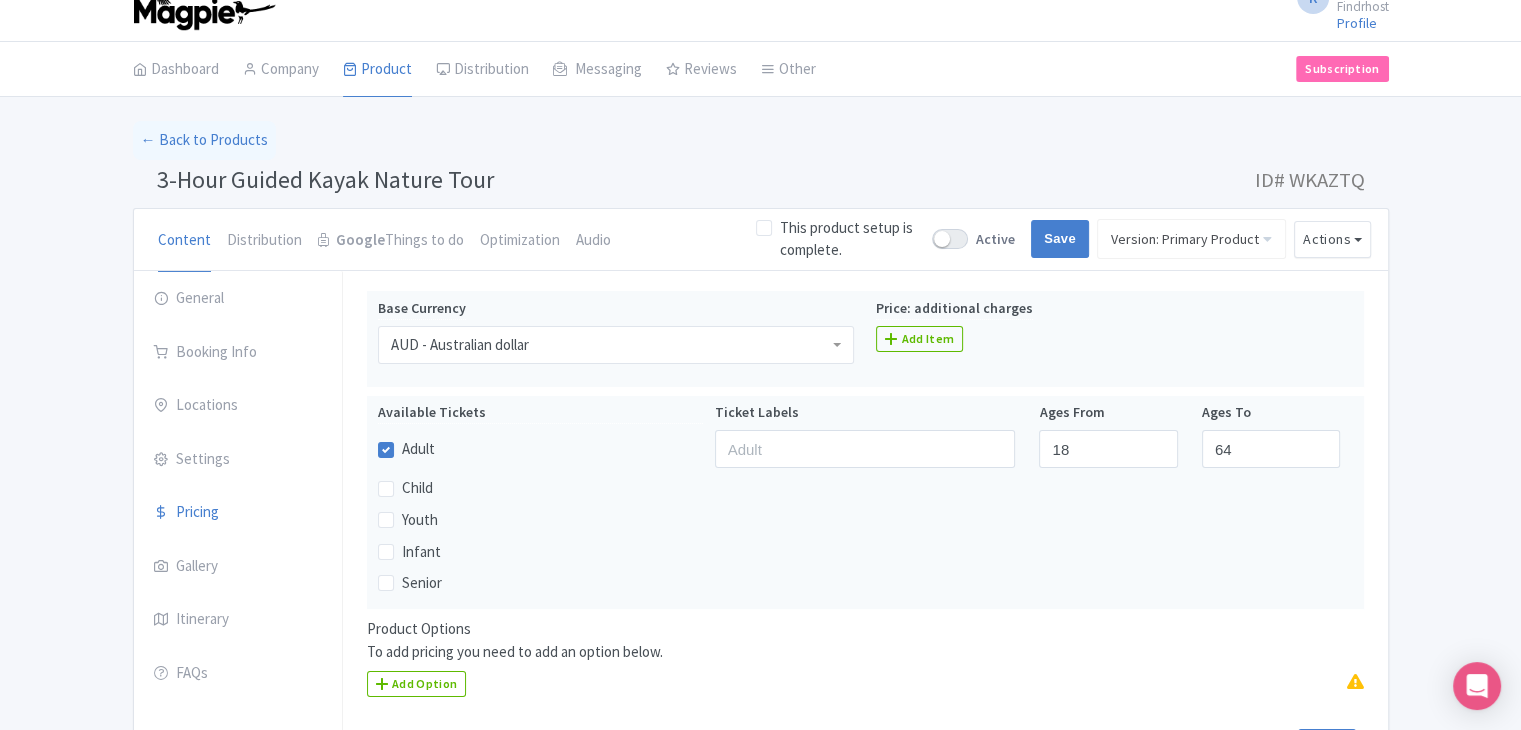 scroll, scrollTop: 0, scrollLeft: 0, axis: both 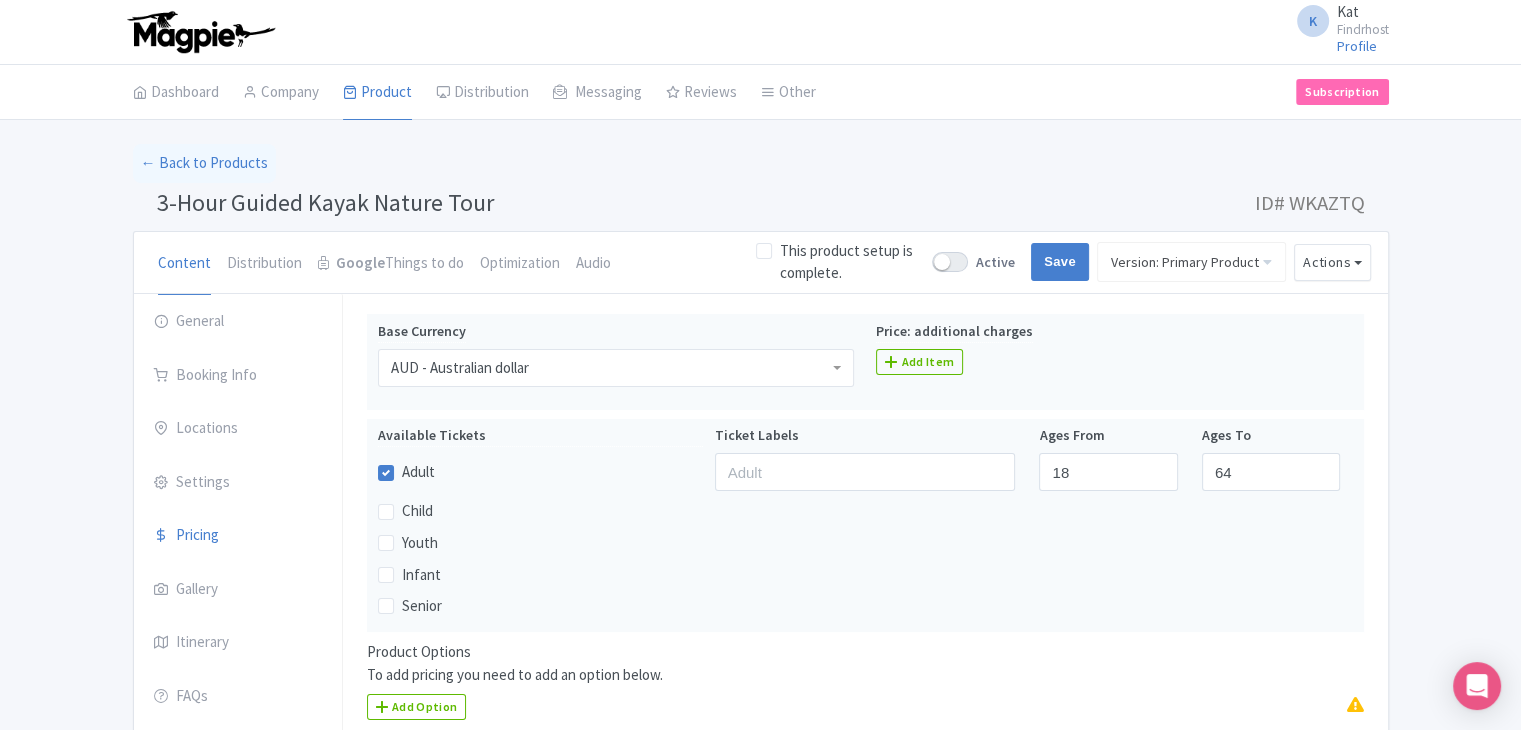 click on "3-Hour Guided Kayak Nature Tour" at bounding box center [325, 202] 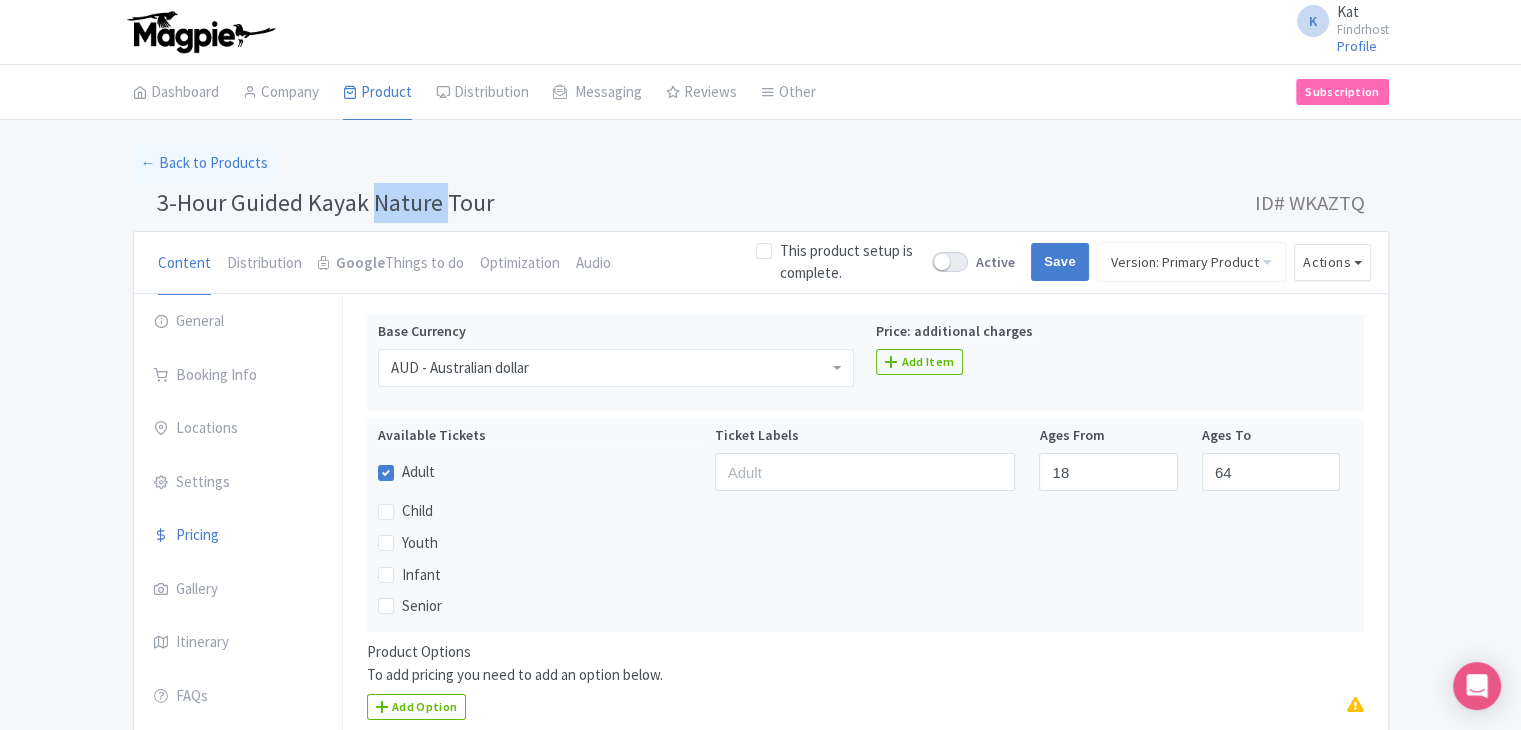 click on "3-Hour Guided Kayak Nature Tour" at bounding box center (325, 202) 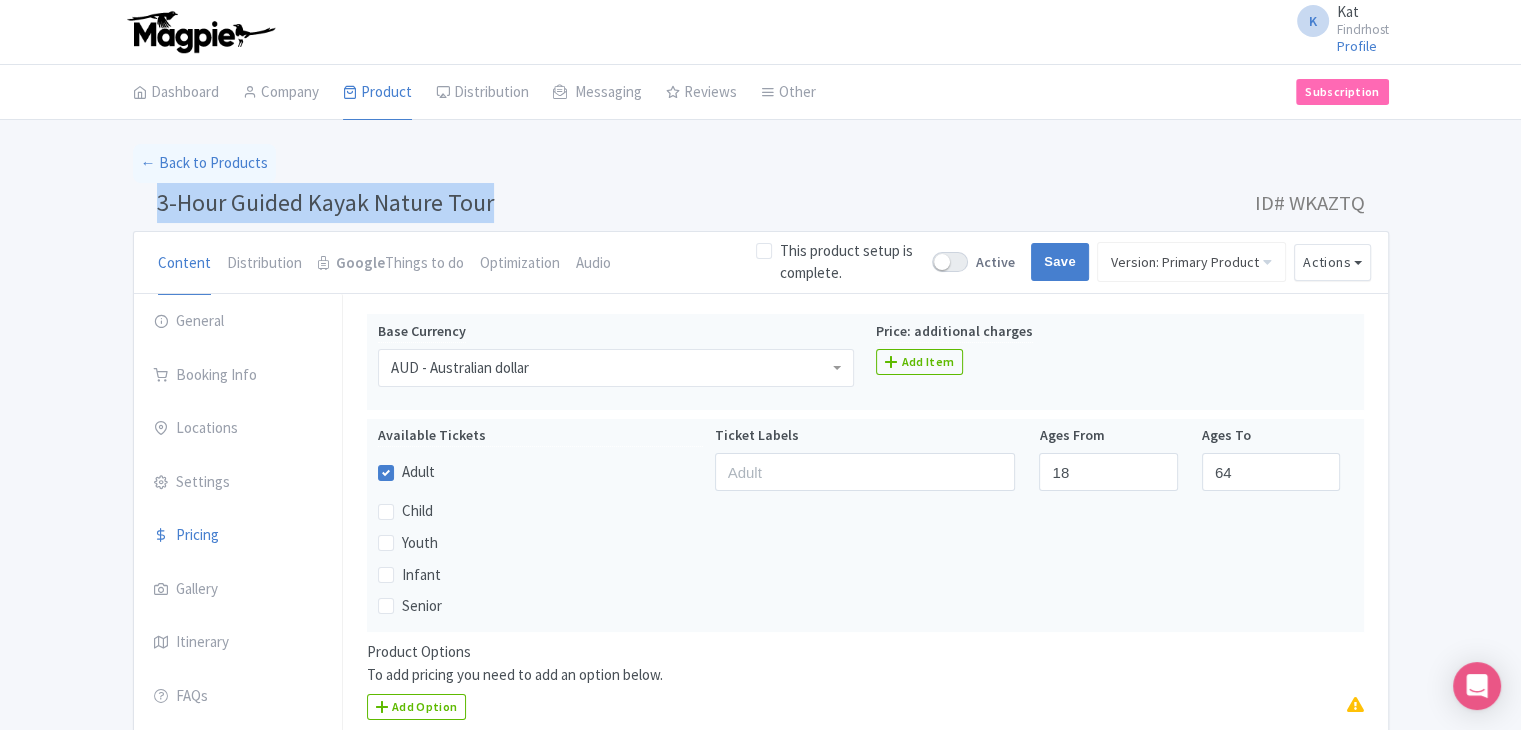 click on "3-Hour Guided Kayak Nature Tour" at bounding box center (325, 202) 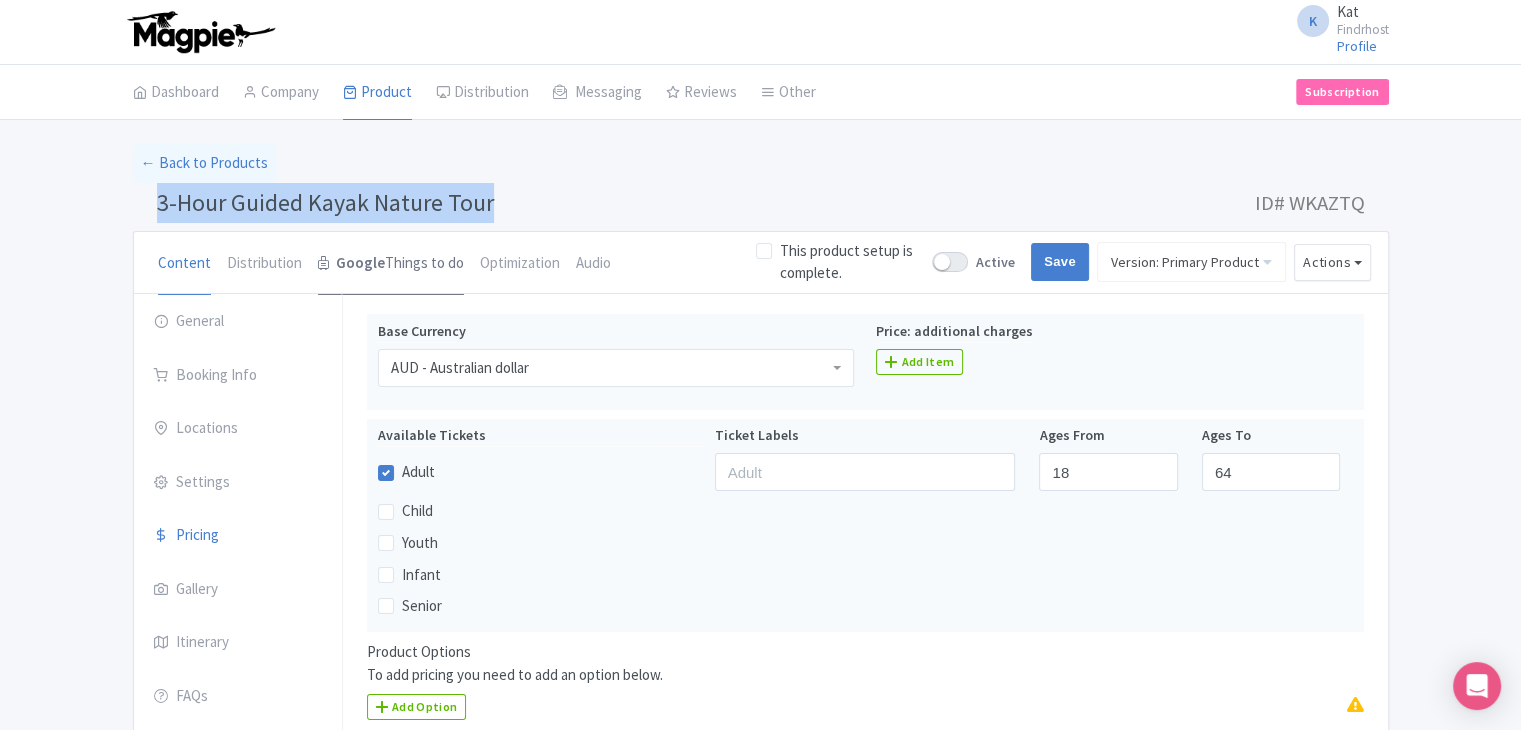 copy on "3-Hour Guided Kayak Nature Tour" 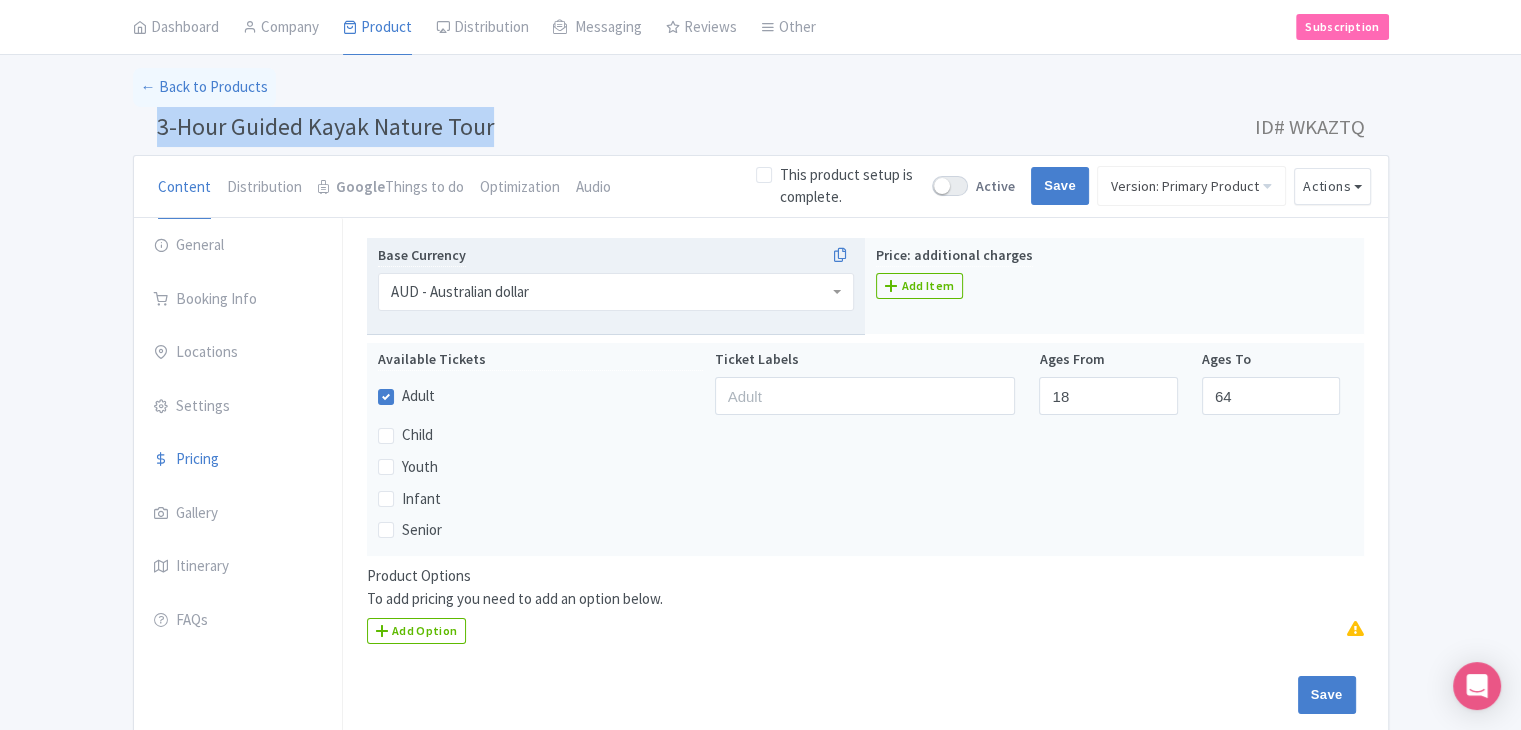 scroll, scrollTop: 164, scrollLeft: 0, axis: vertical 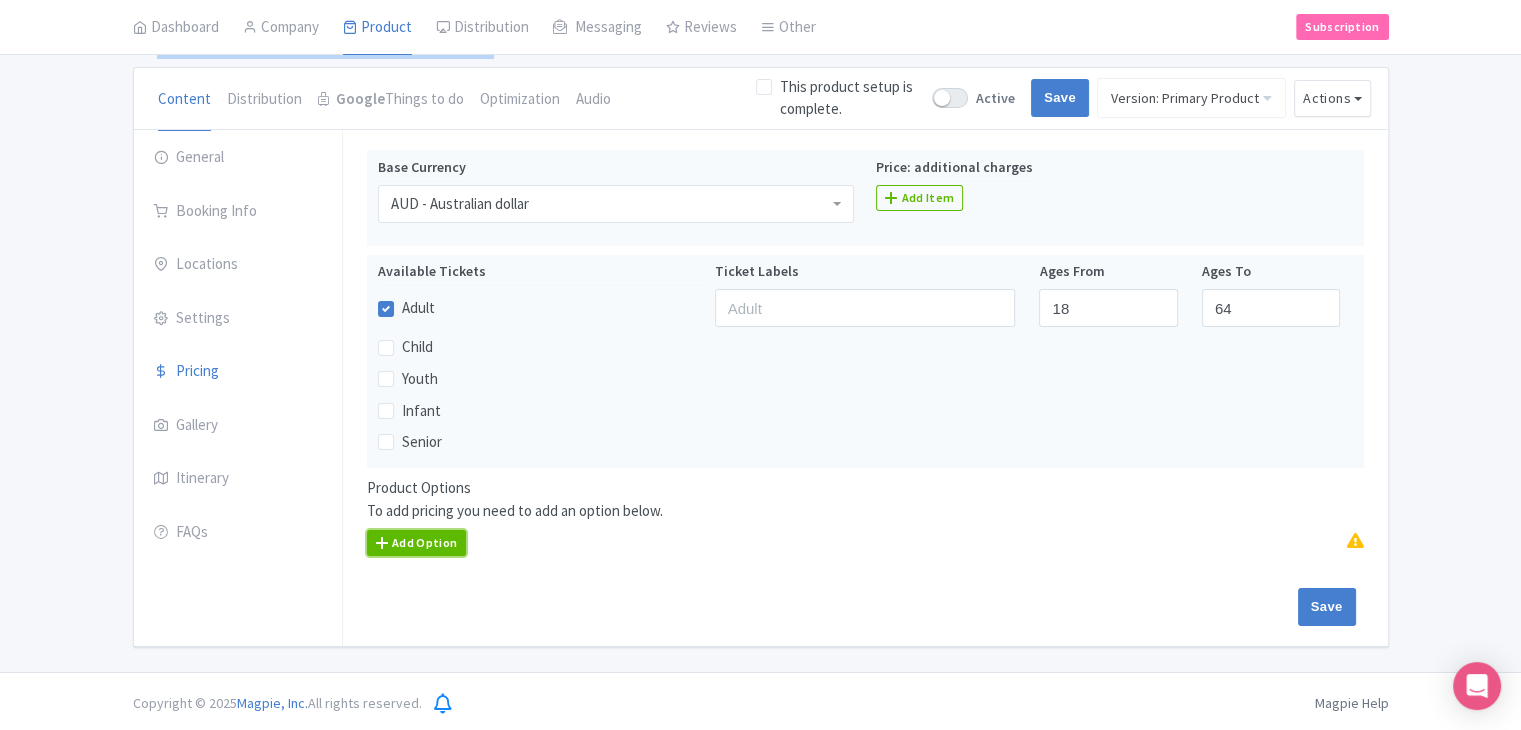 click on "Add Option" at bounding box center (417, 543) 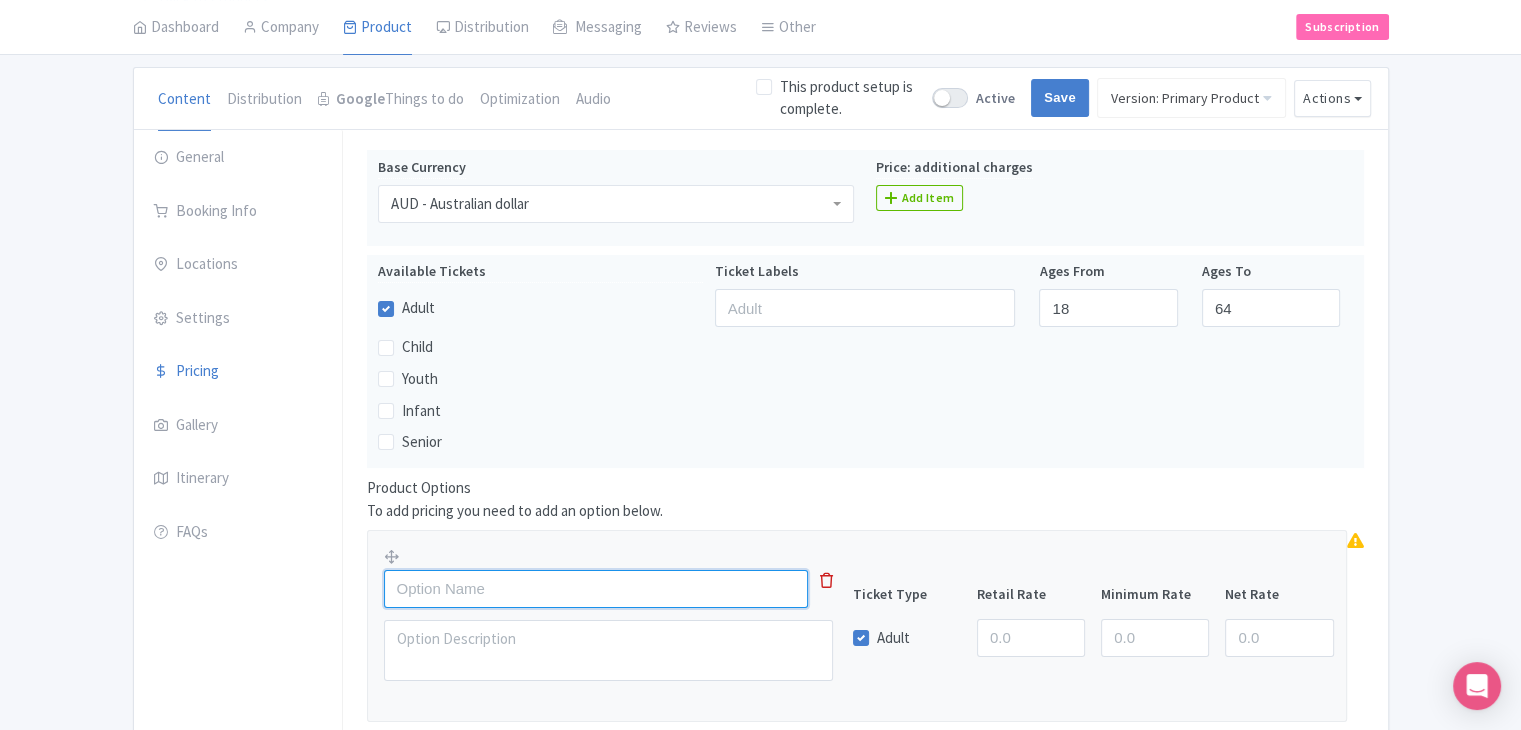 click at bounding box center (596, 589) 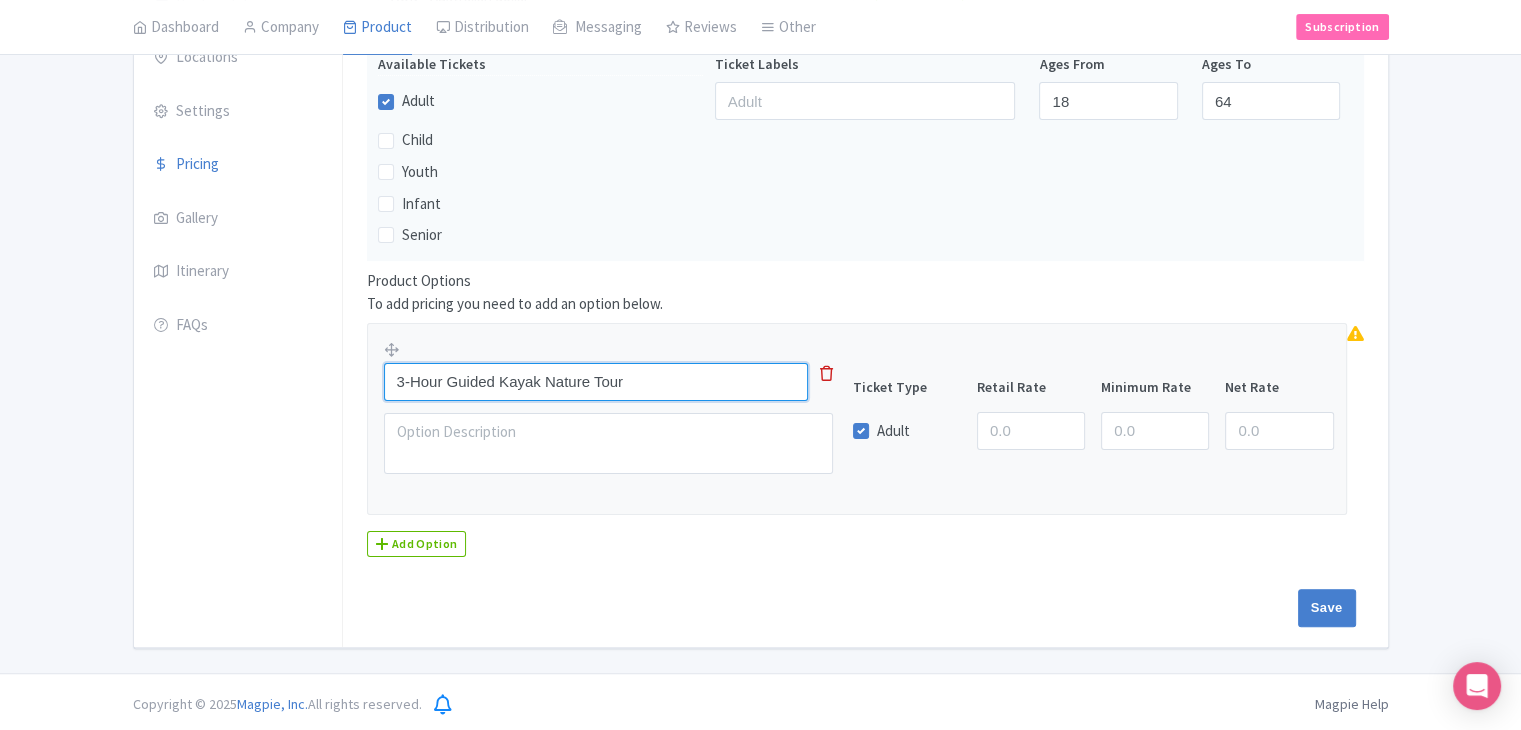 scroll, scrollTop: 372, scrollLeft: 0, axis: vertical 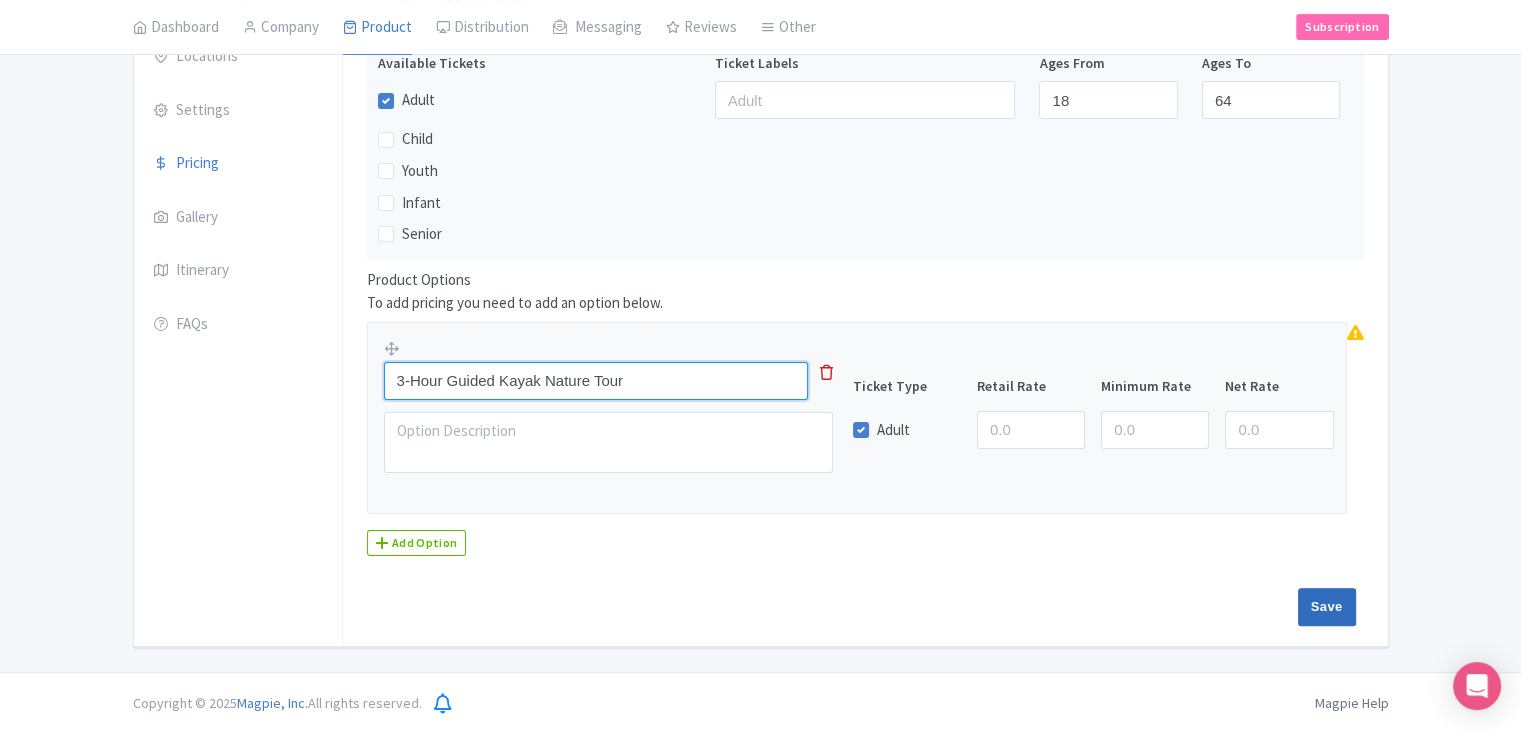 type on "3-Hour Guided Kayak Nature Tour" 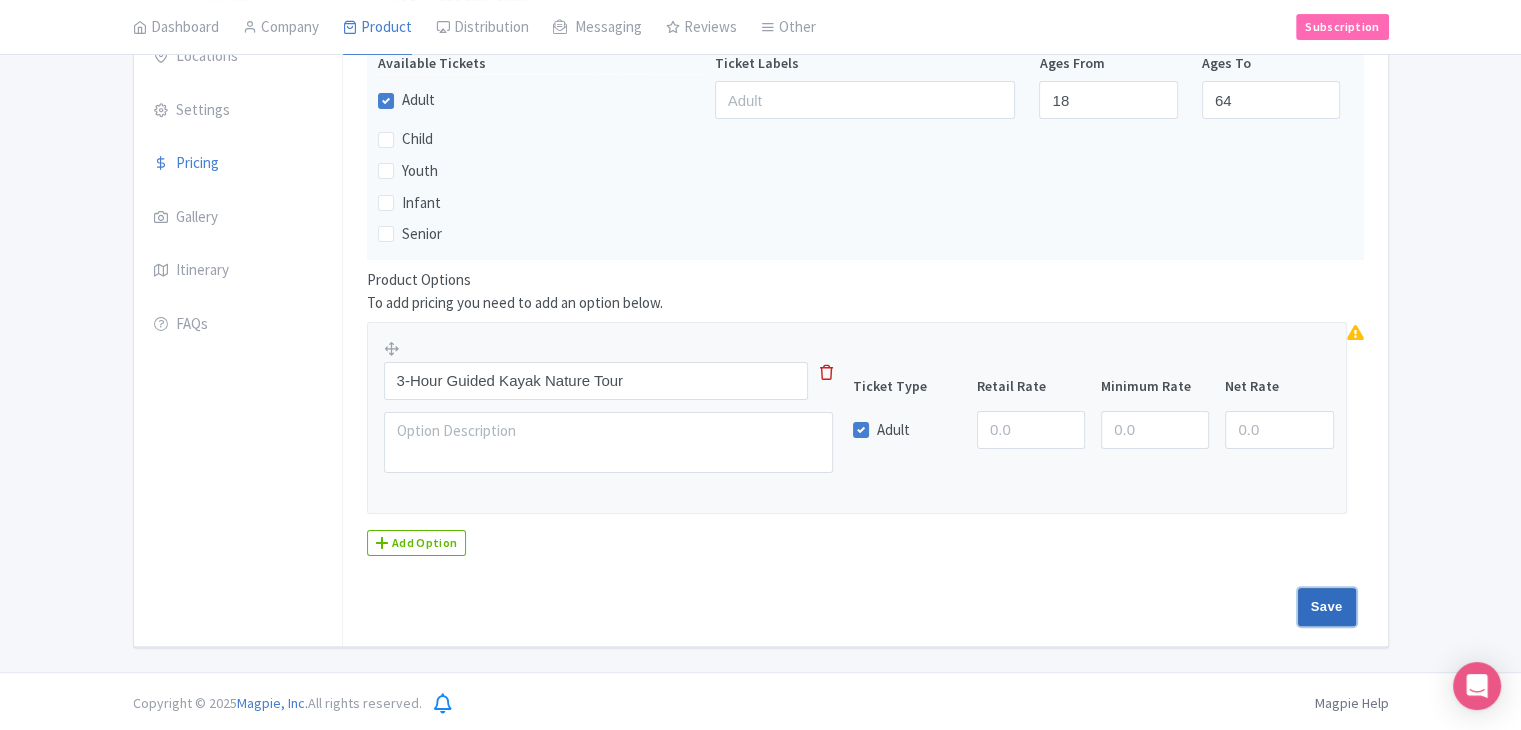 click on "Save" at bounding box center (1327, 607) 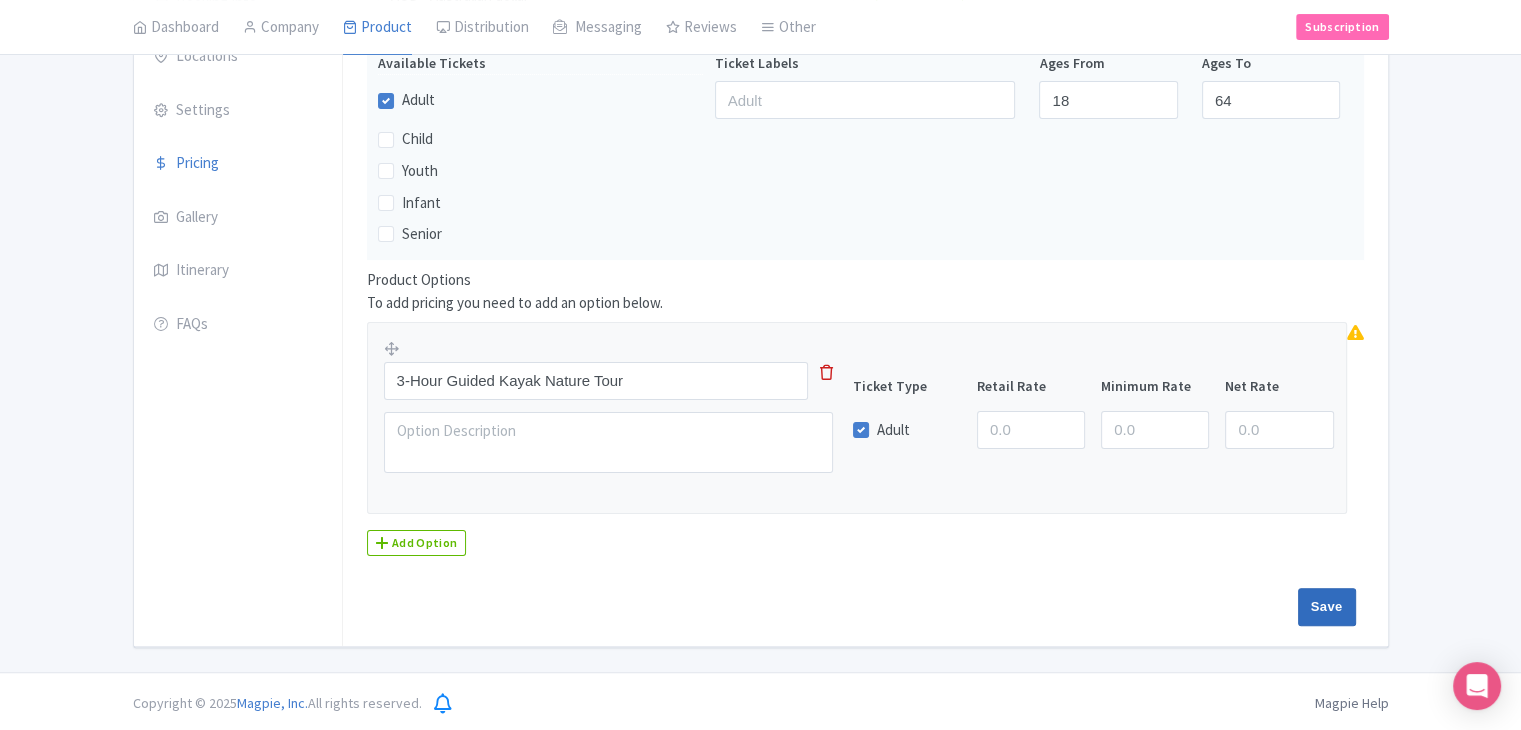 type on "Update Product" 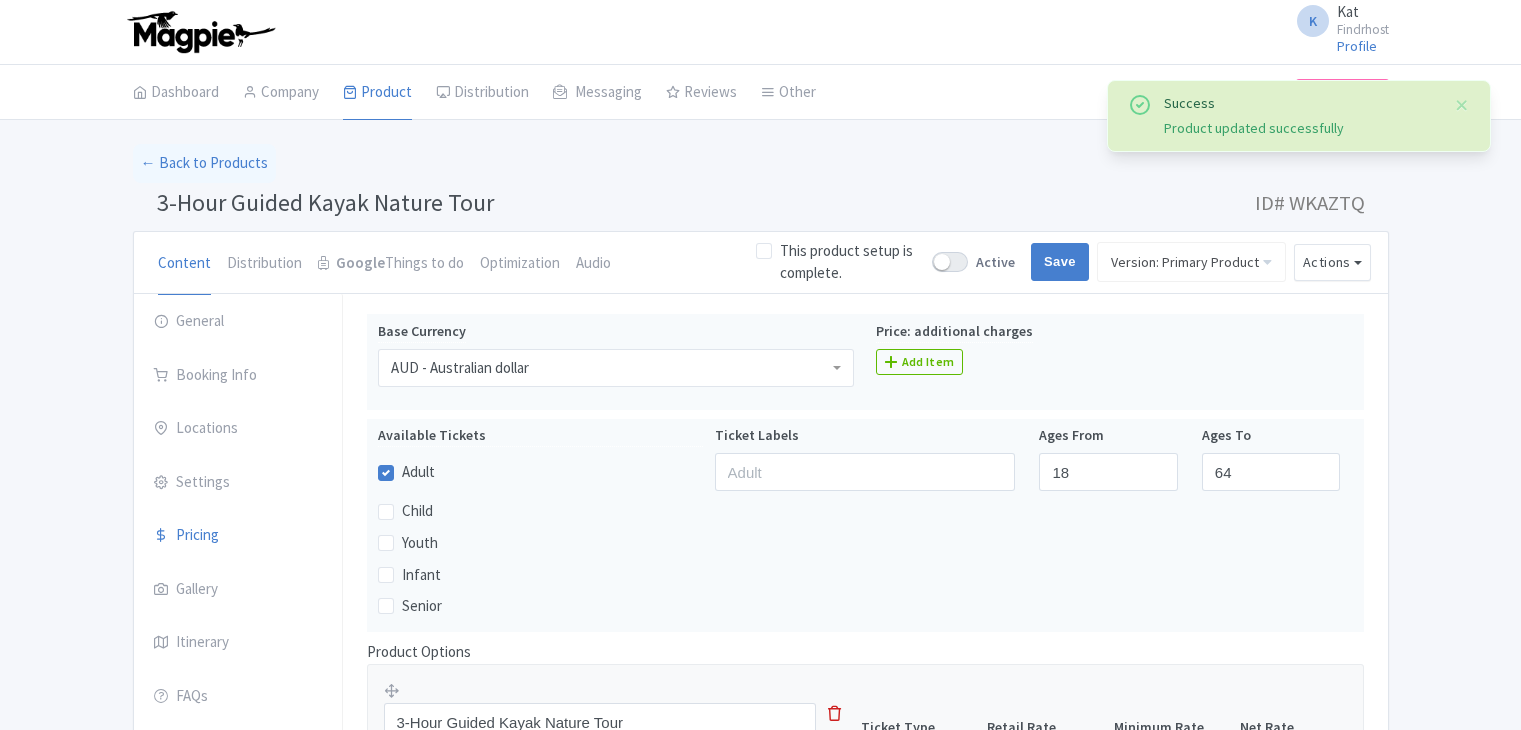 scroll, scrollTop: 312, scrollLeft: 0, axis: vertical 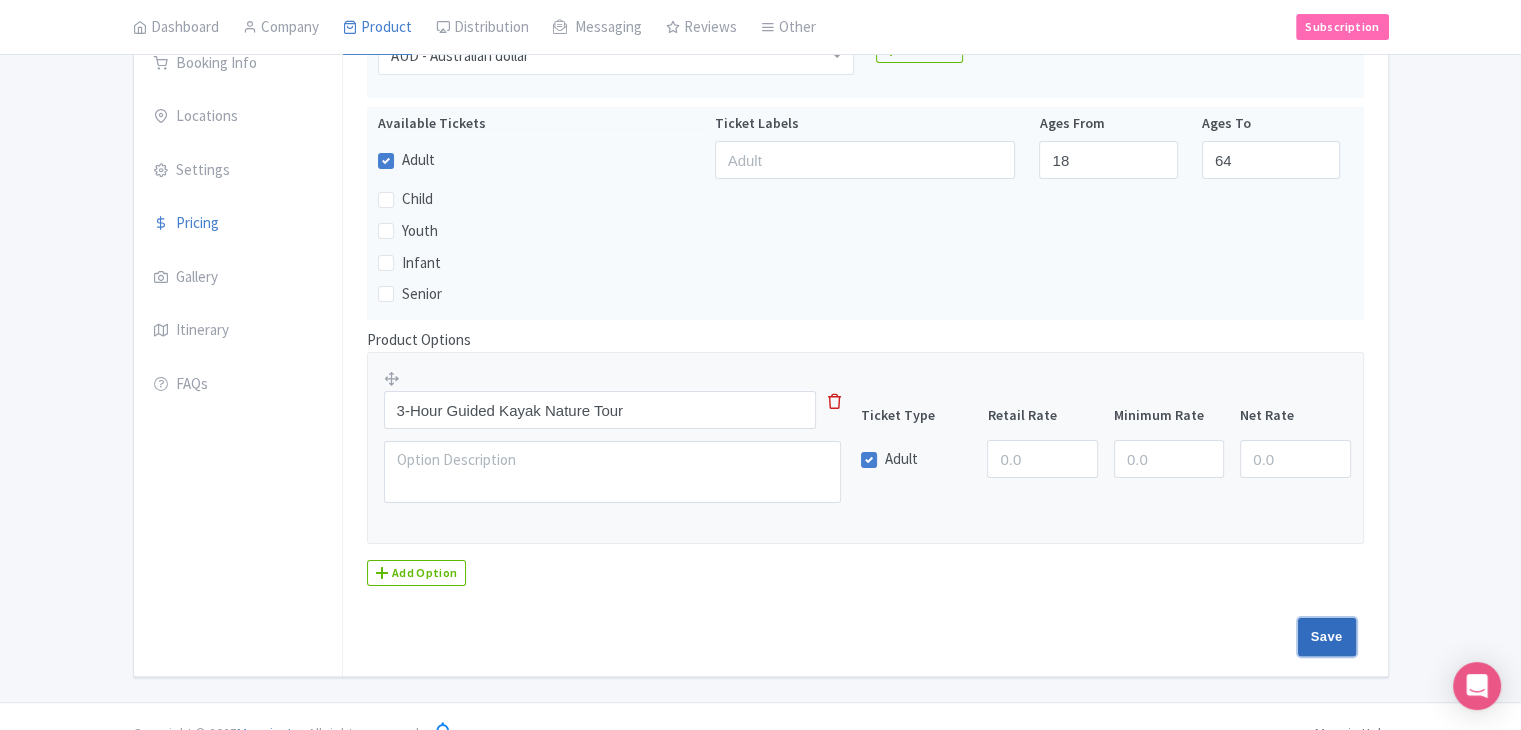 click on "Save" at bounding box center [1327, 637] 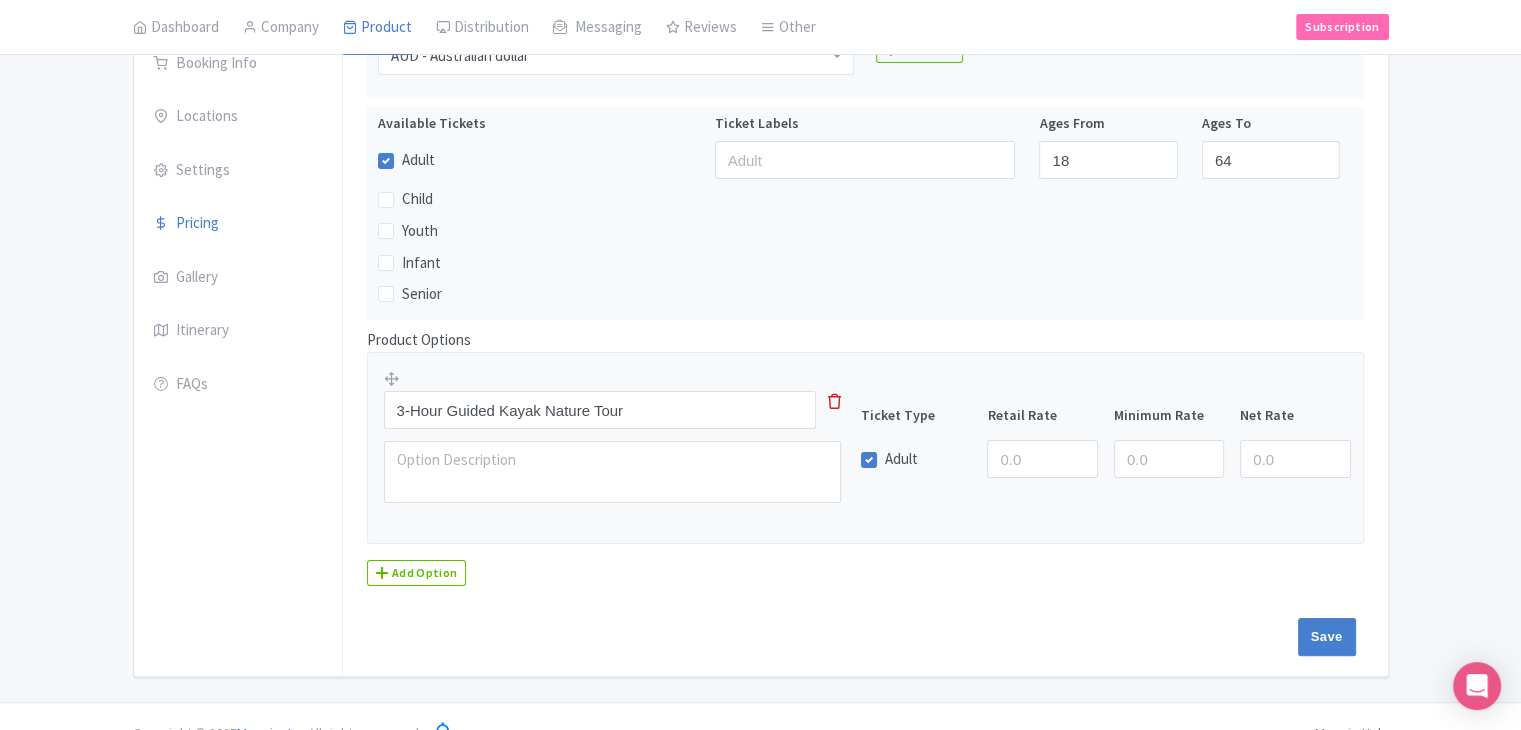 type on "Saving..." 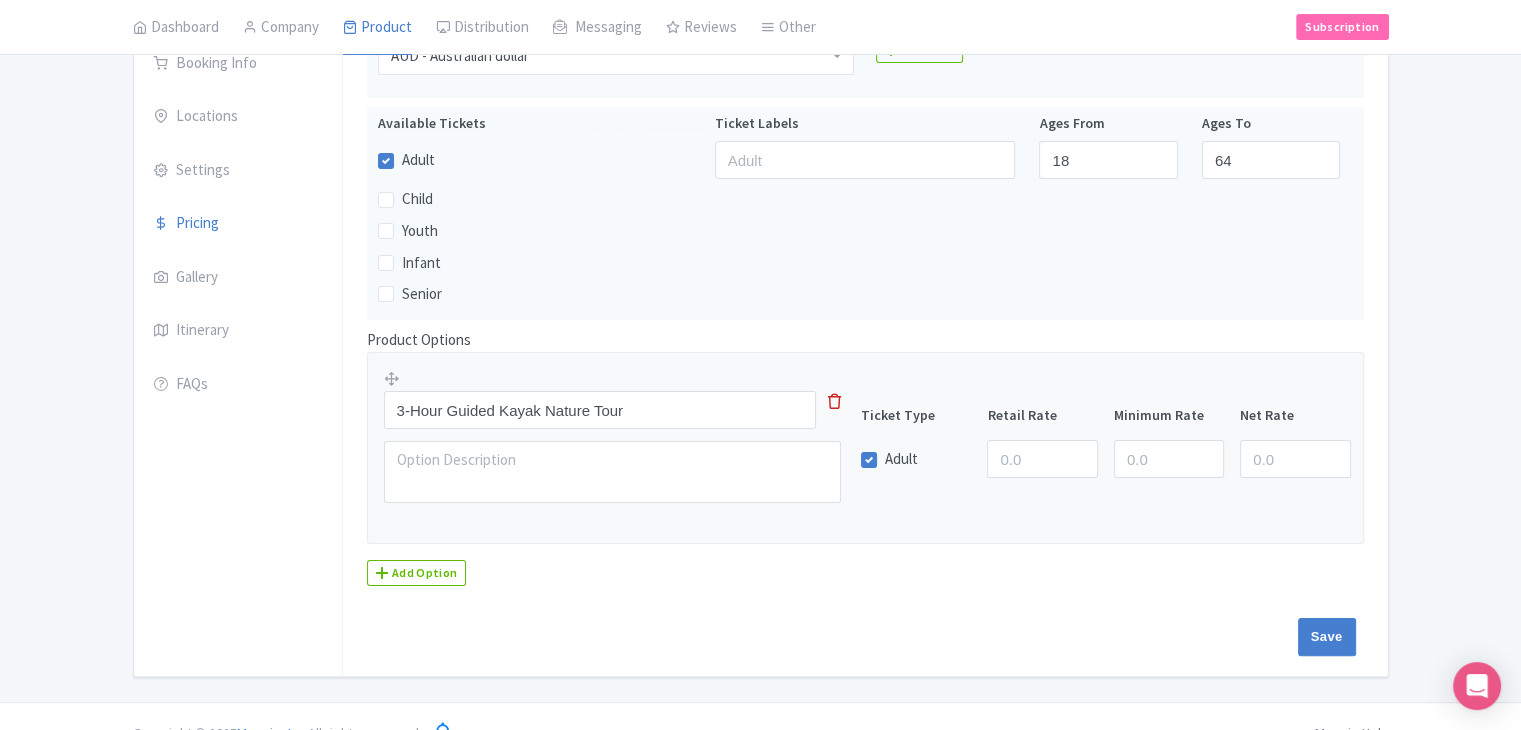scroll, scrollTop: 312, scrollLeft: 0, axis: vertical 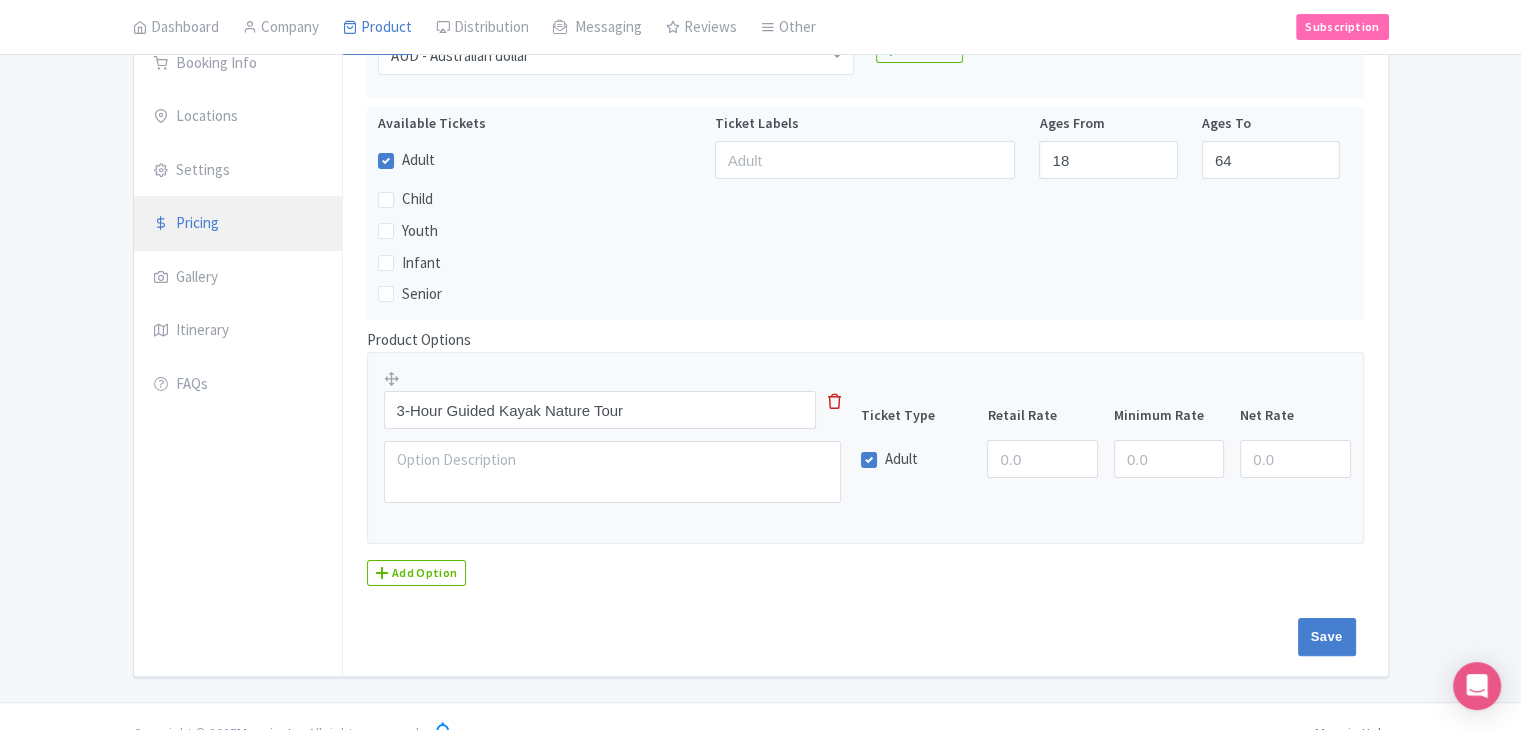 click on "Pricing" at bounding box center [238, 224] 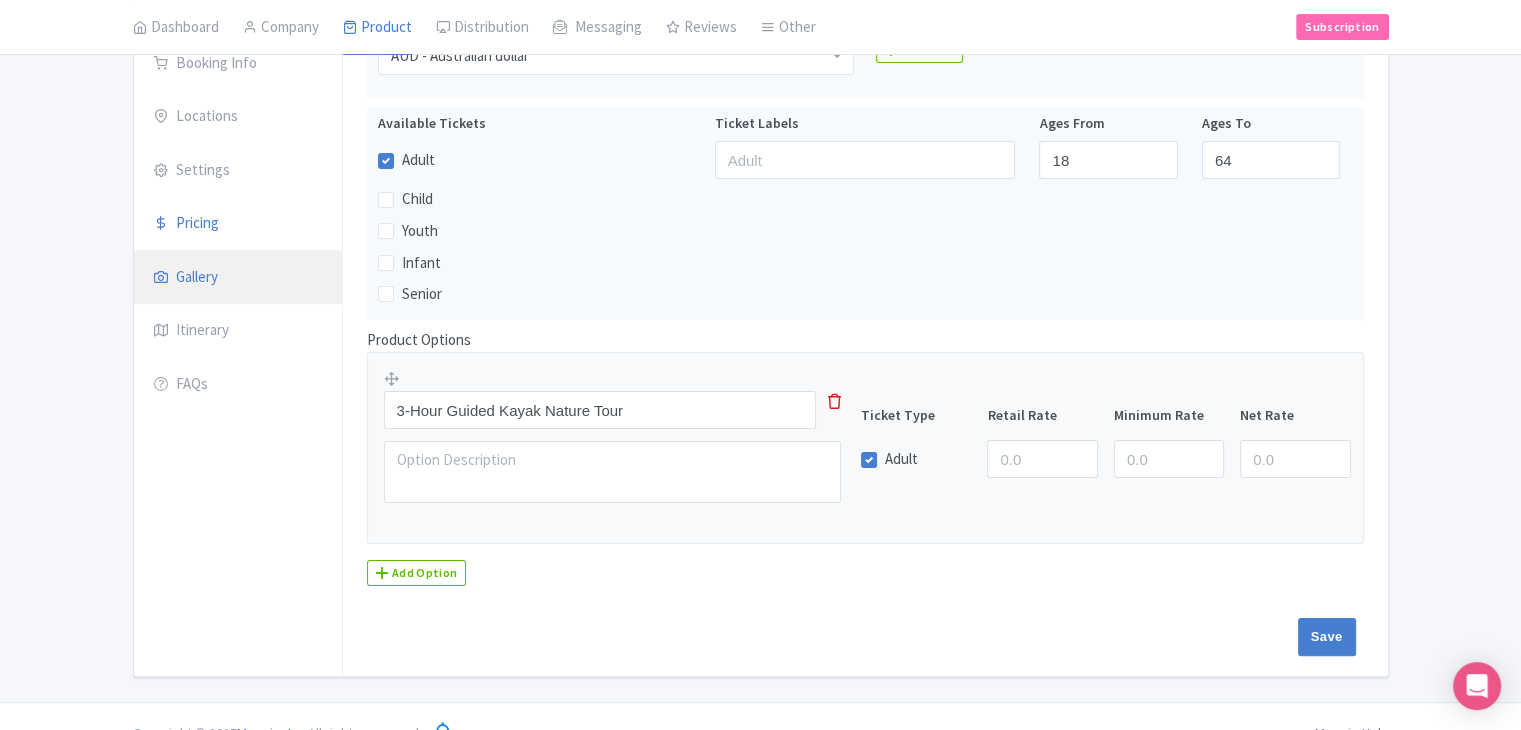 click on "Gallery" at bounding box center [238, 278] 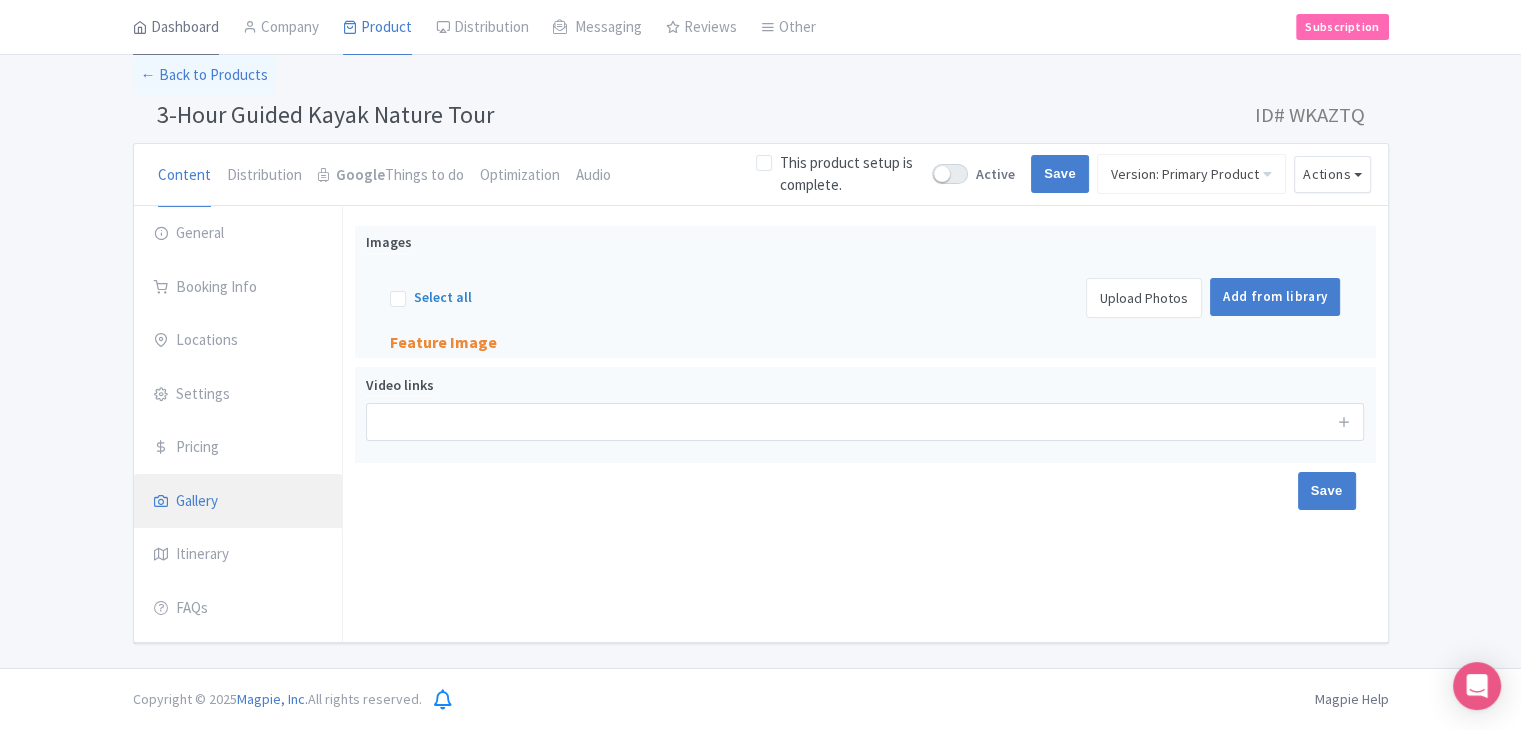 scroll, scrollTop: 84, scrollLeft: 0, axis: vertical 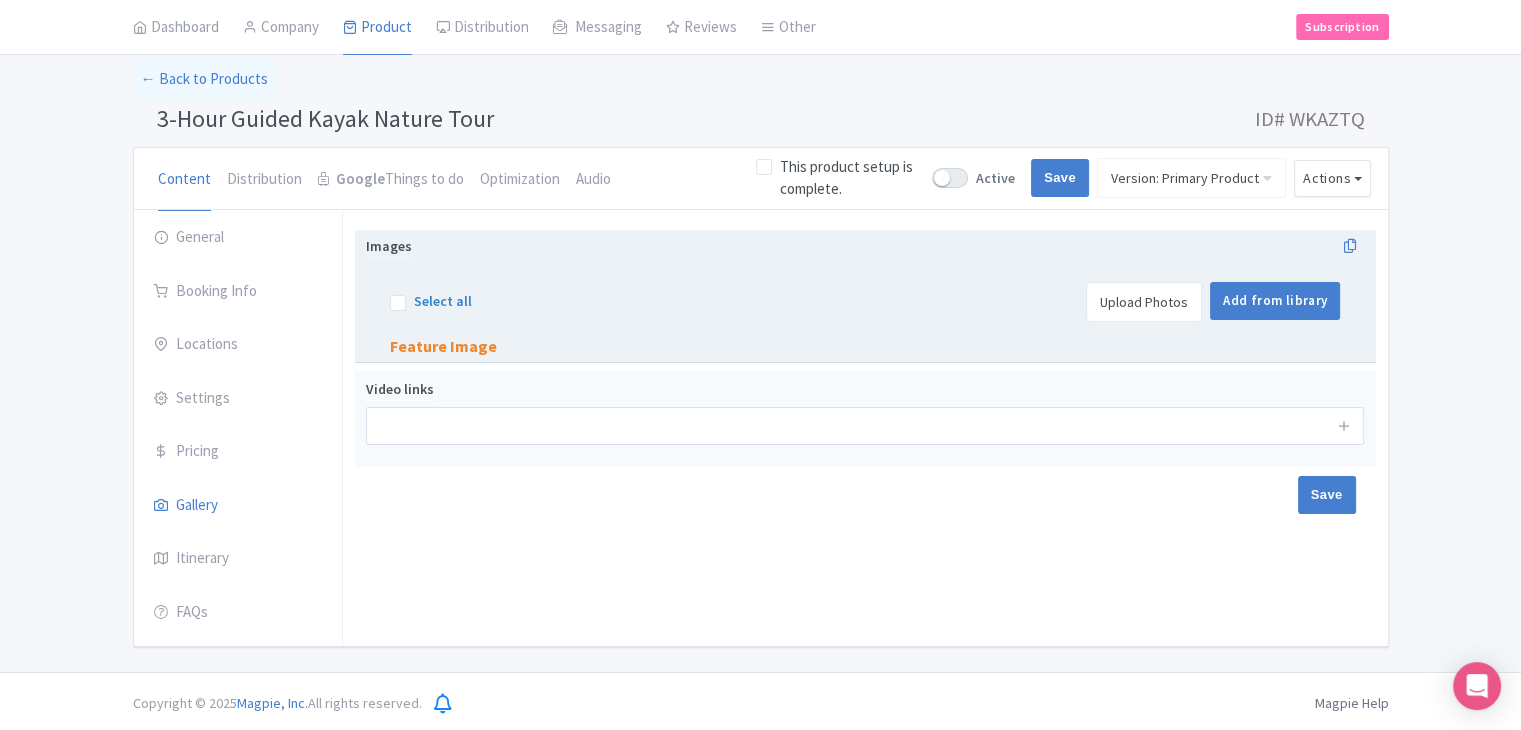 click on "Select all
Actions
Remove from product
Delete
Download
Export
Upscale with MagpAI
Upload Photos
Add from library" at bounding box center [865, 302] 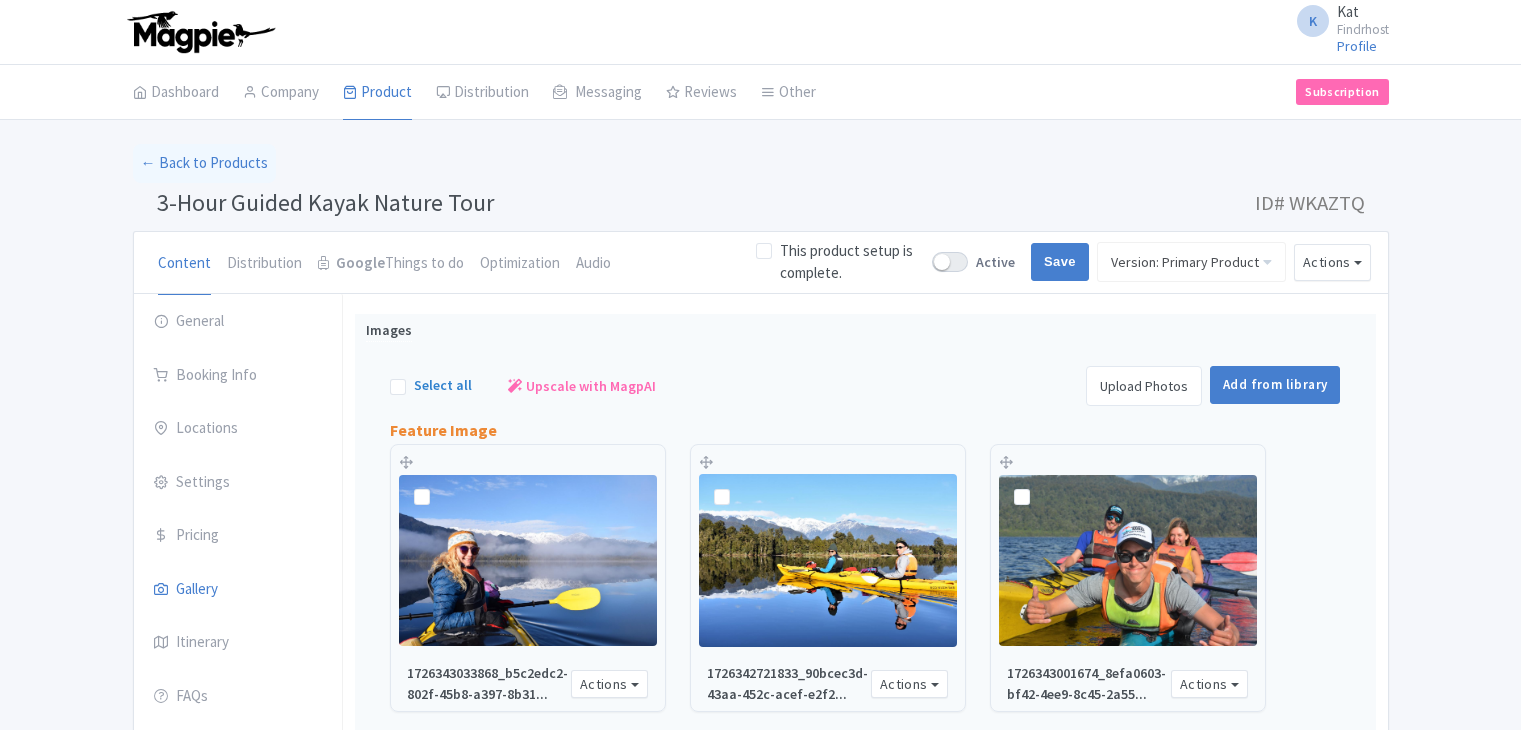 scroll, scrollTop: 84, scrollLeft: 0, axis: vertical 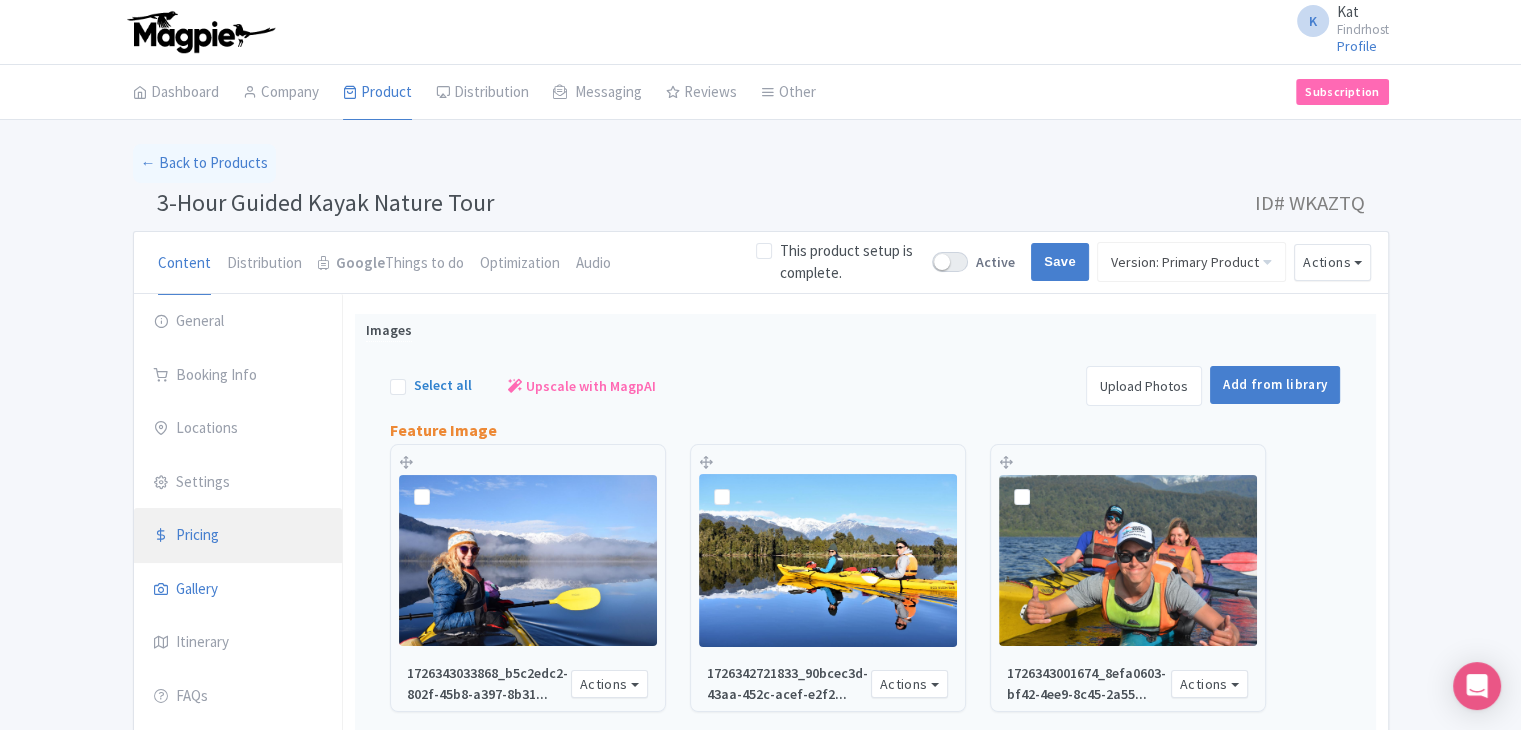 click at bounding box center (161, 535) 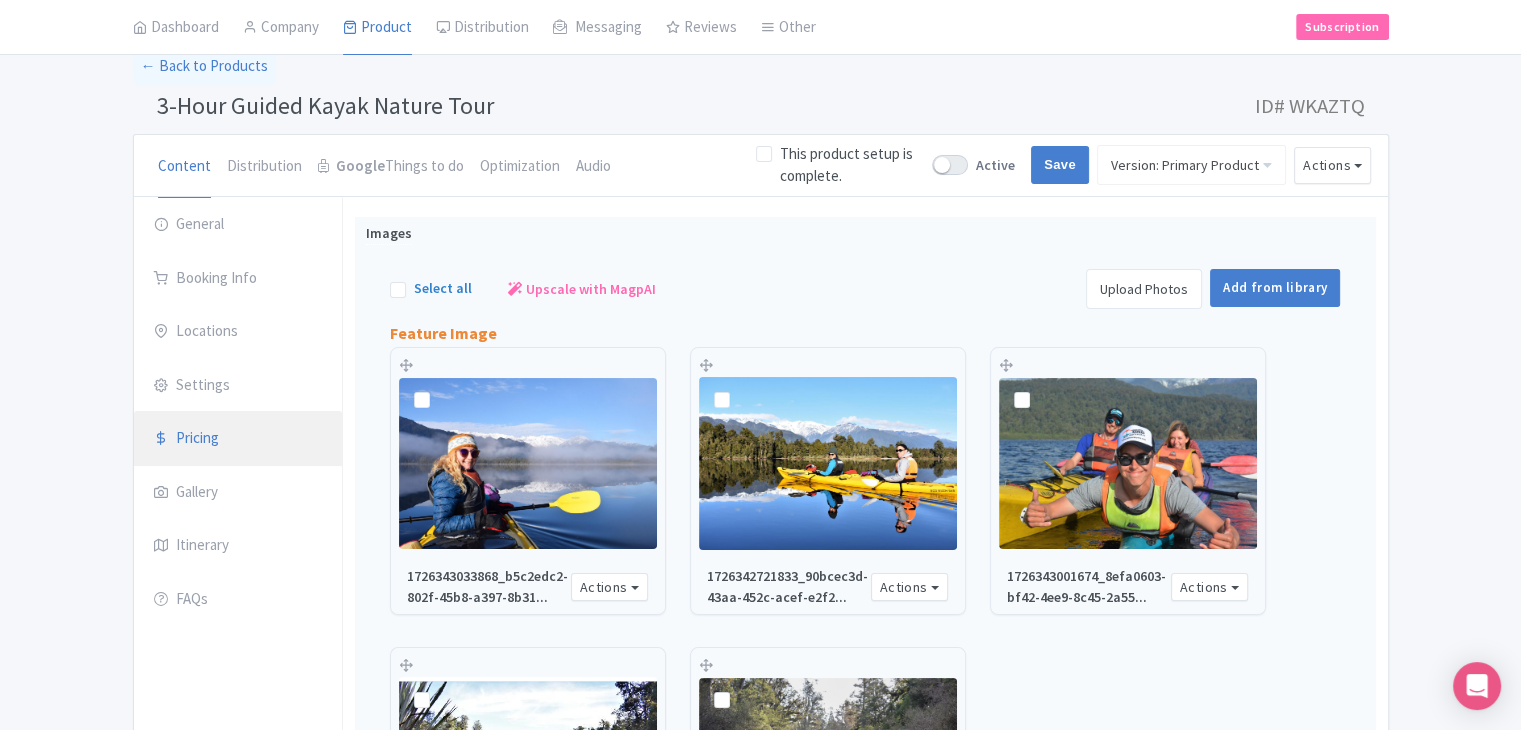 scroll, scrollTop: 100, scrollLeft: 0, axis: vertical 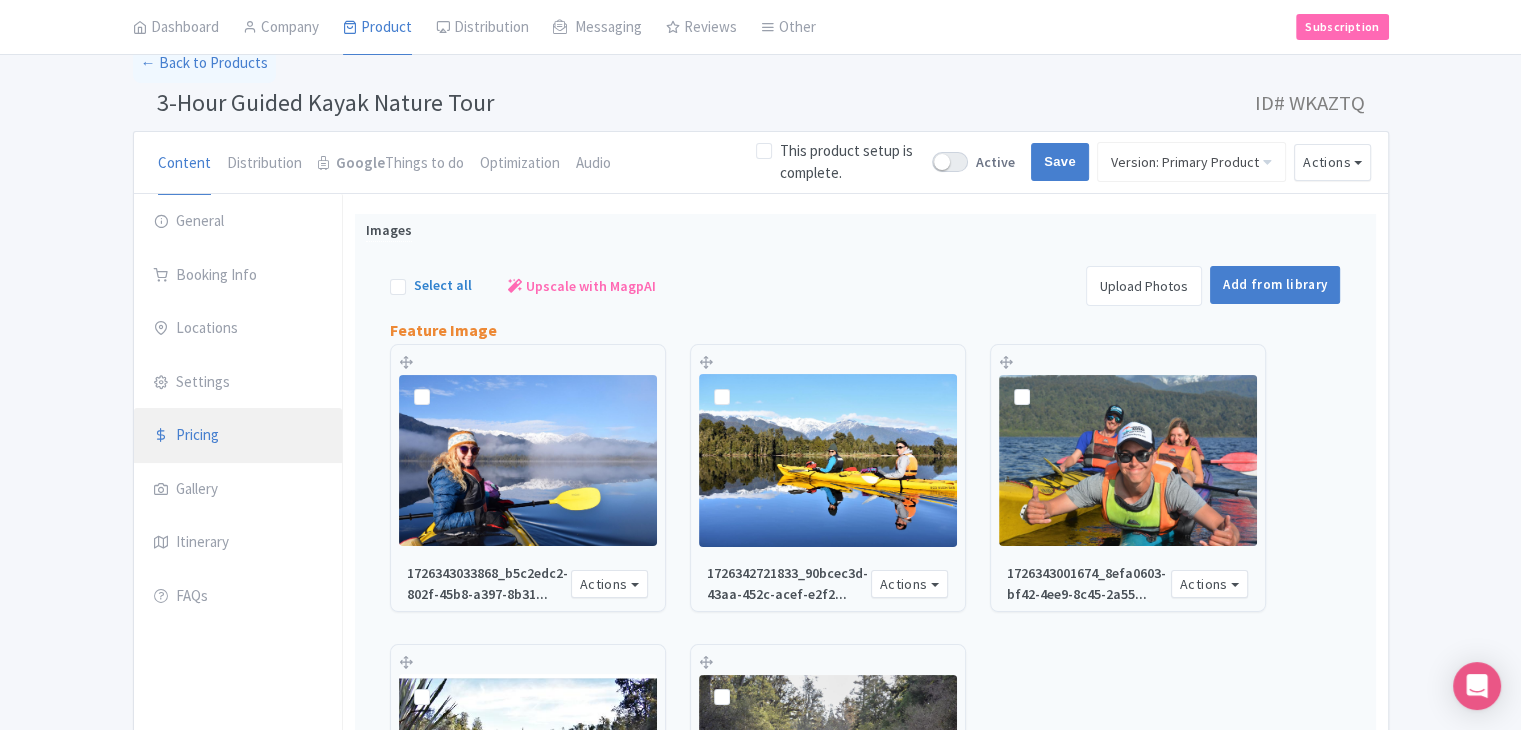 click on "Pricing" at bounding box center [238, 436] 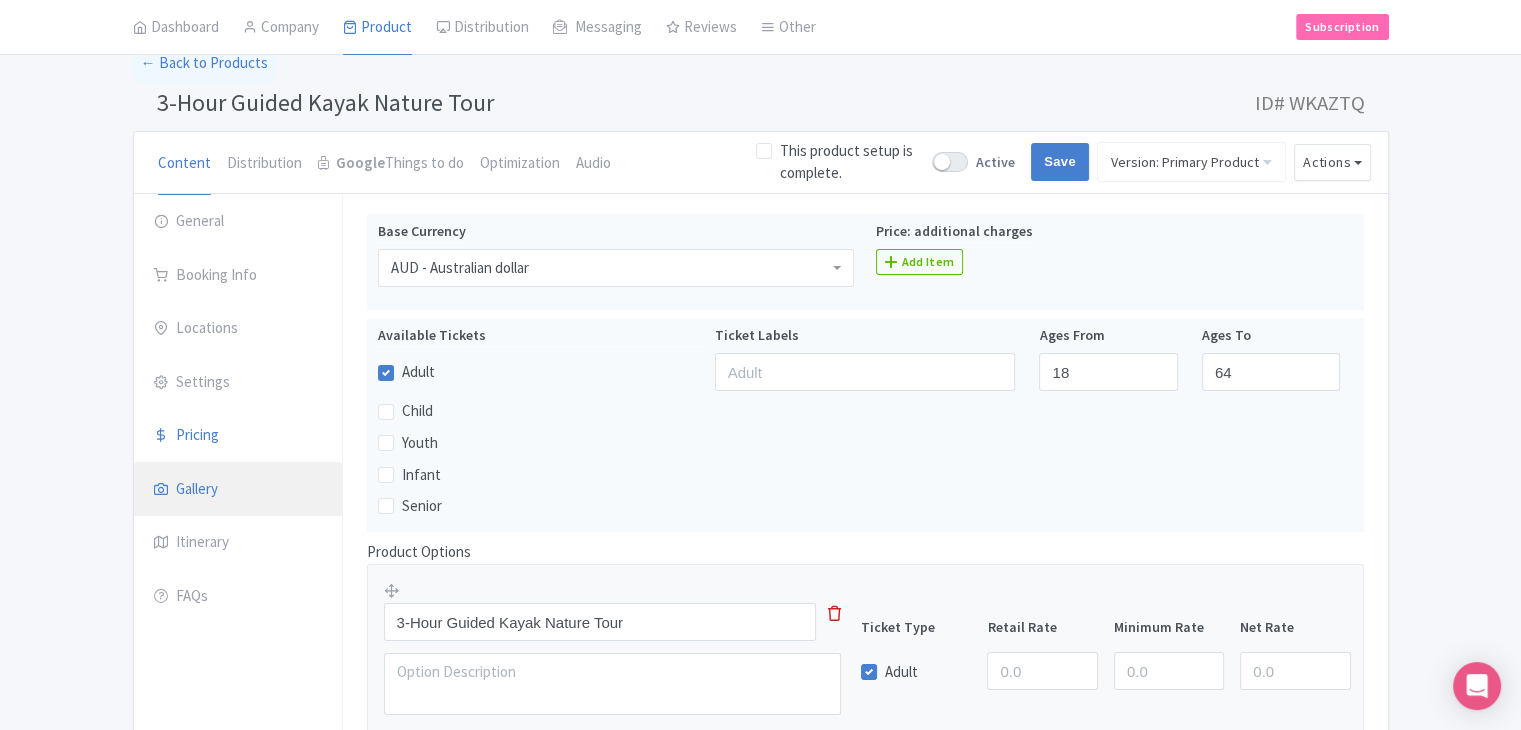 click on "Gallery" at bounding box center [238, 490] 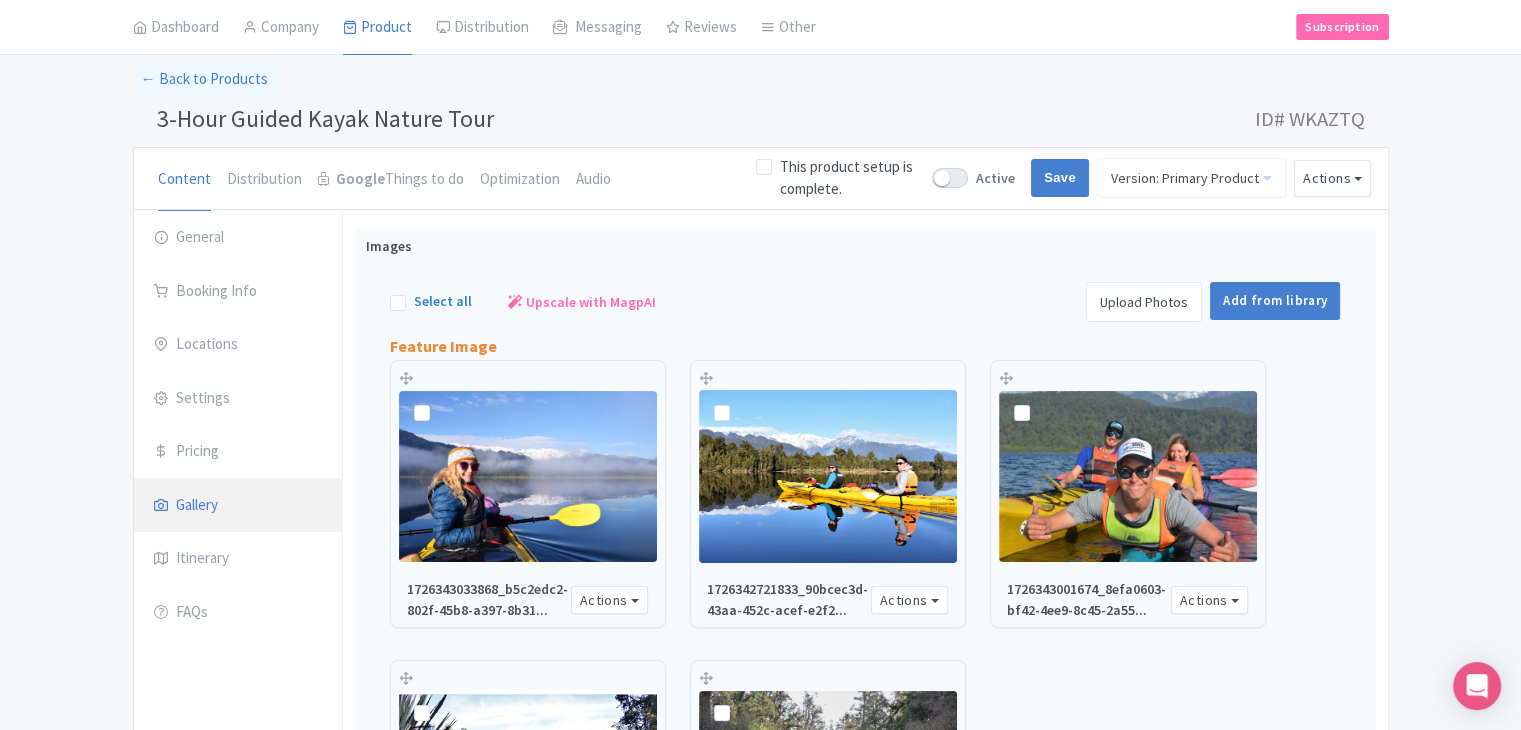 scroll, scrollTop: 100, scrollLeft: 0, axis: vertical 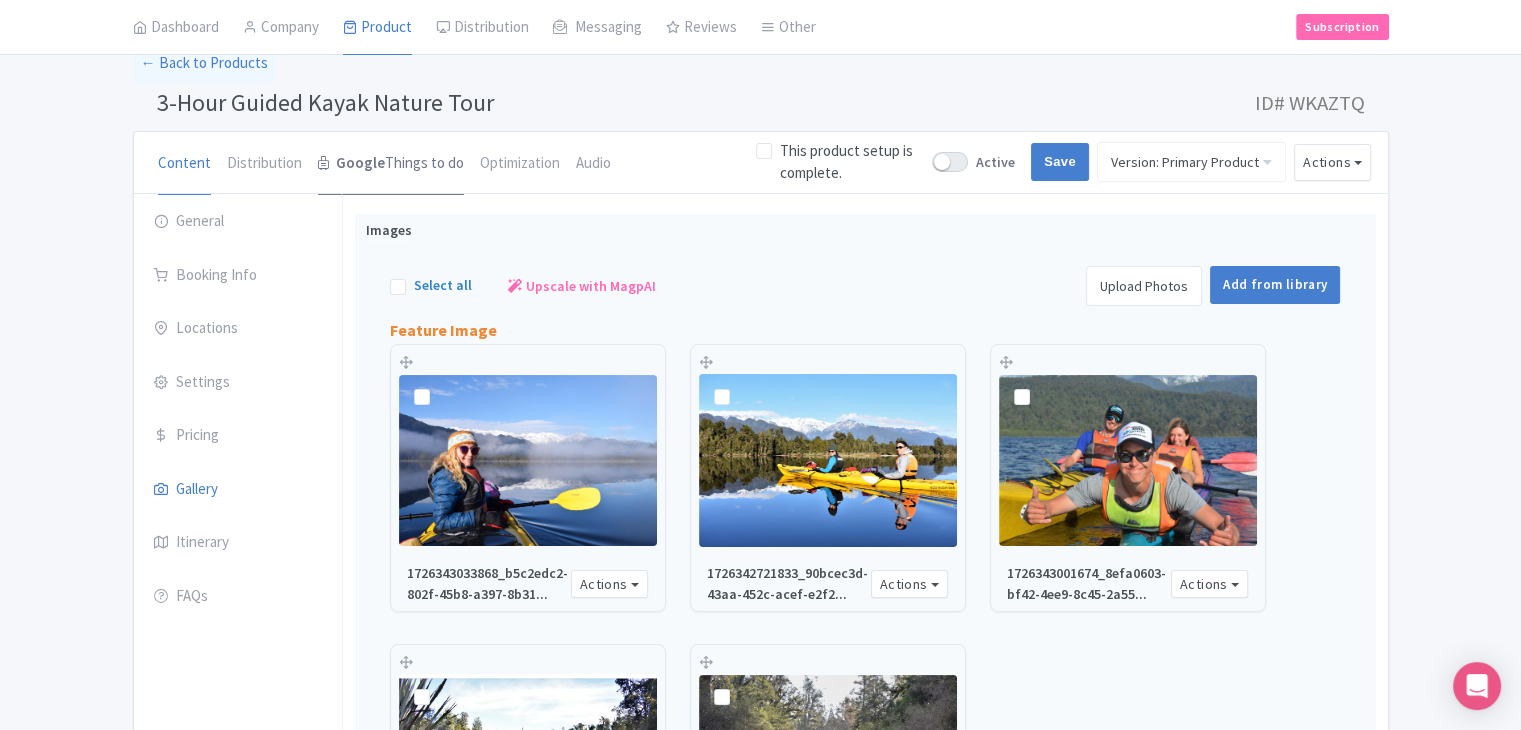 click on "Google" at bounding box center [360, 163] 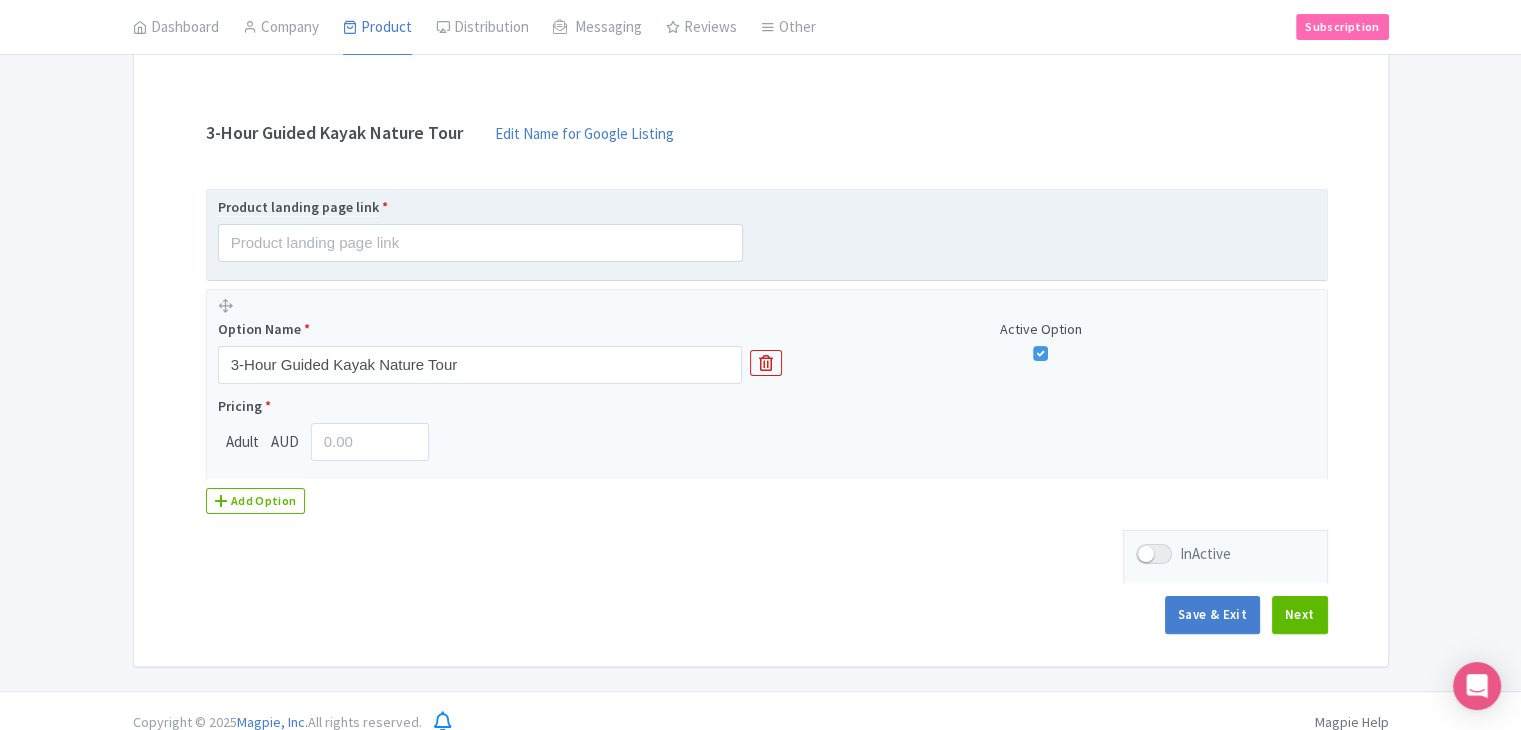 scroll, scrollTop: 366, scrollLeft: 0, axis: vertical 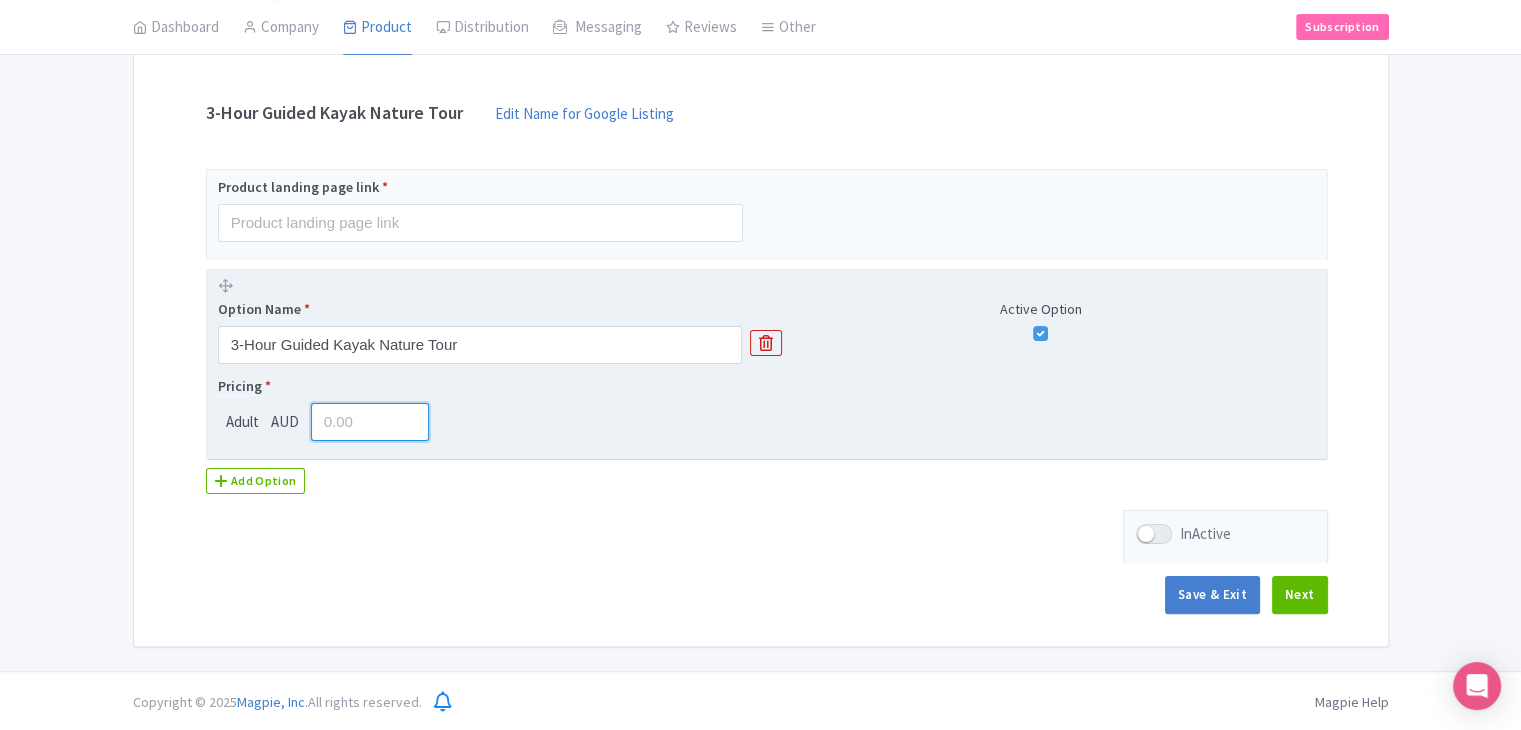 click at bounding box center (370, 422) 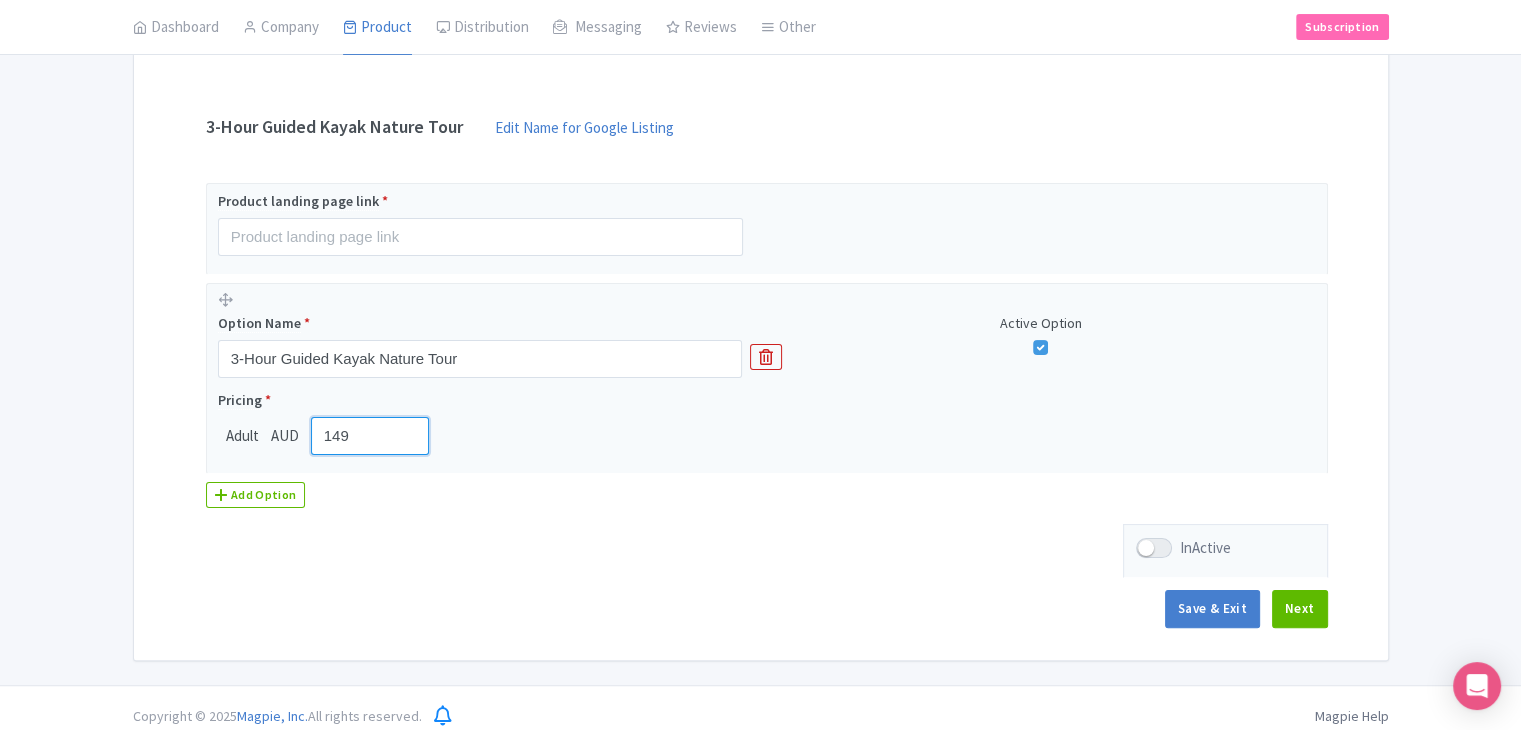 scroll, scrollTop: 366, scrollLeft: 0, axis: vertical 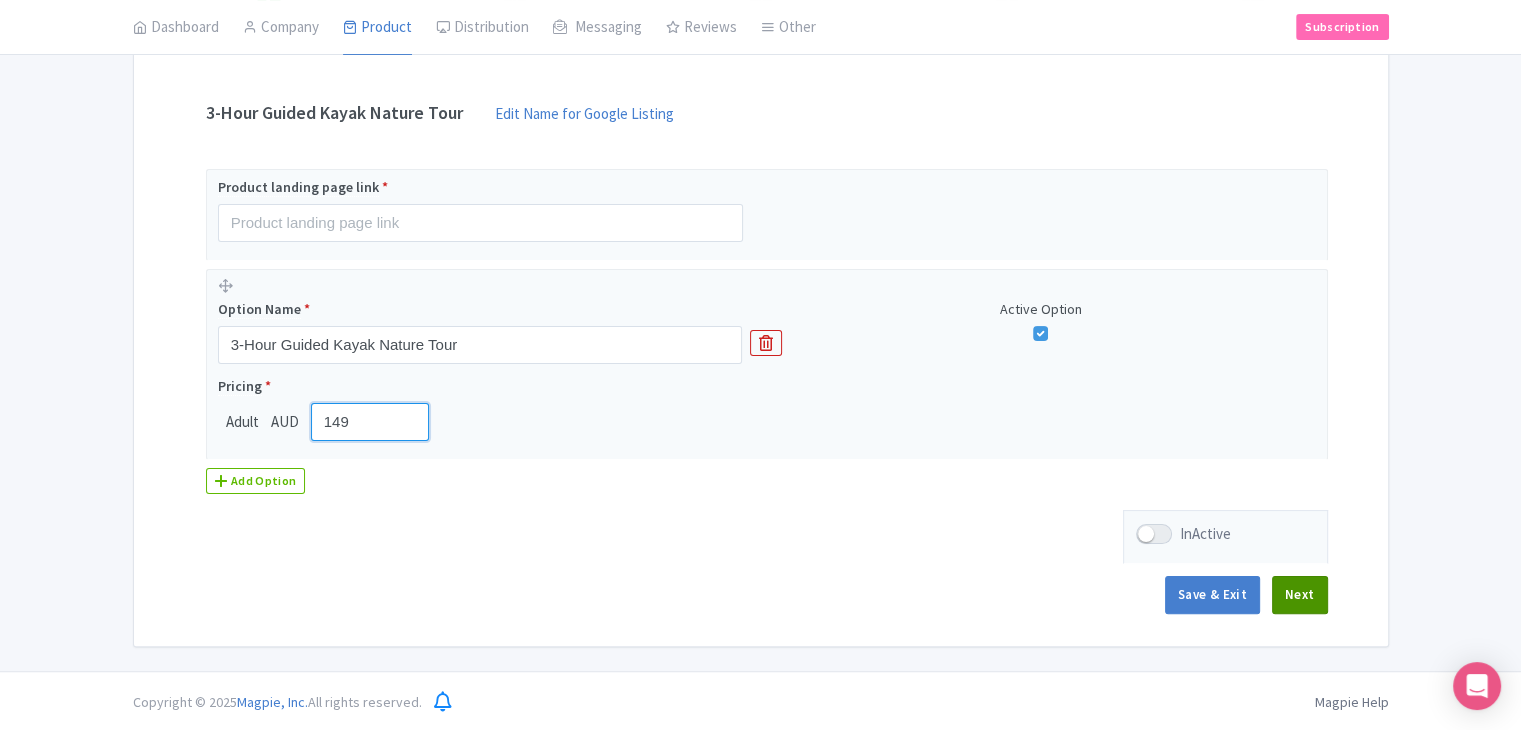 type on "149" 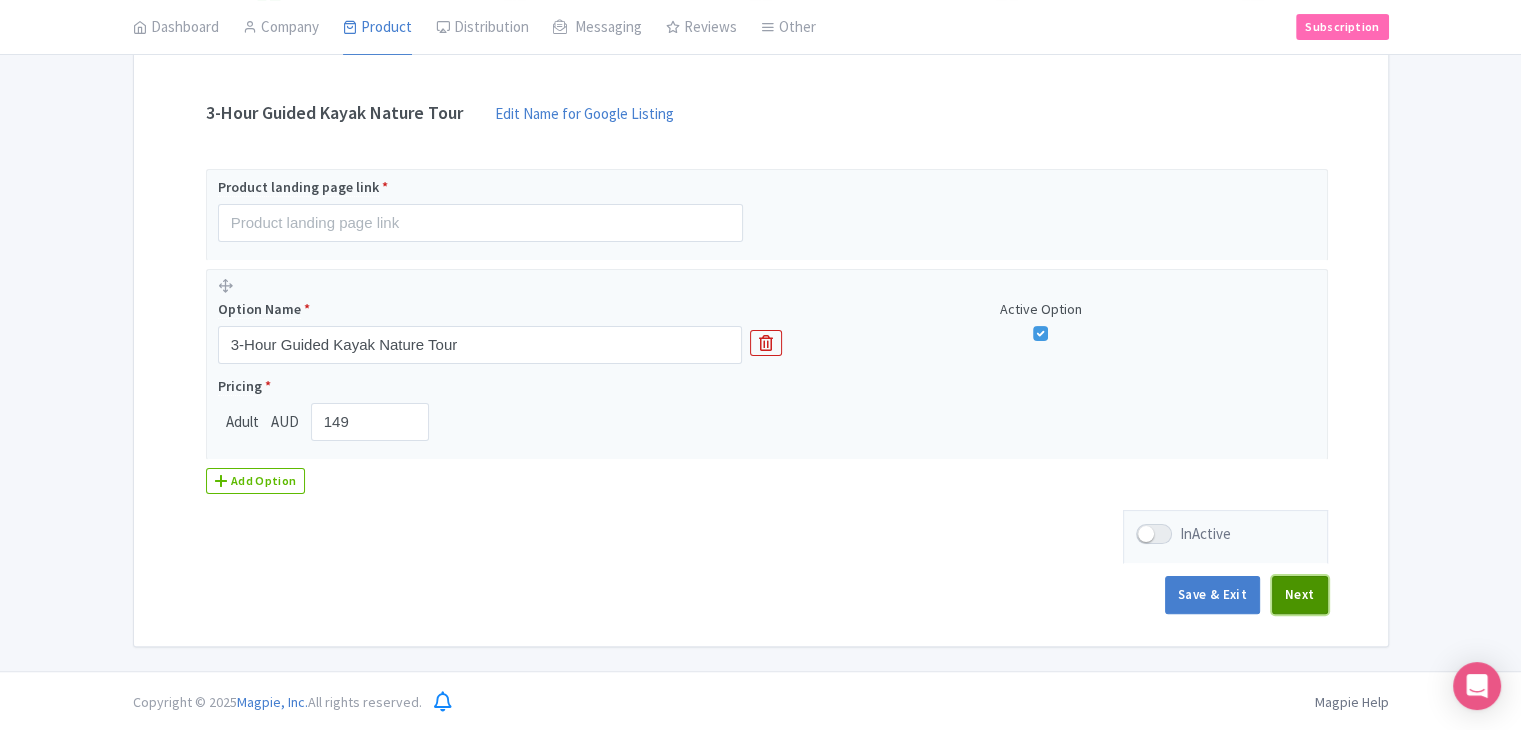 click on "Next" at bounding box center (1300, 595) 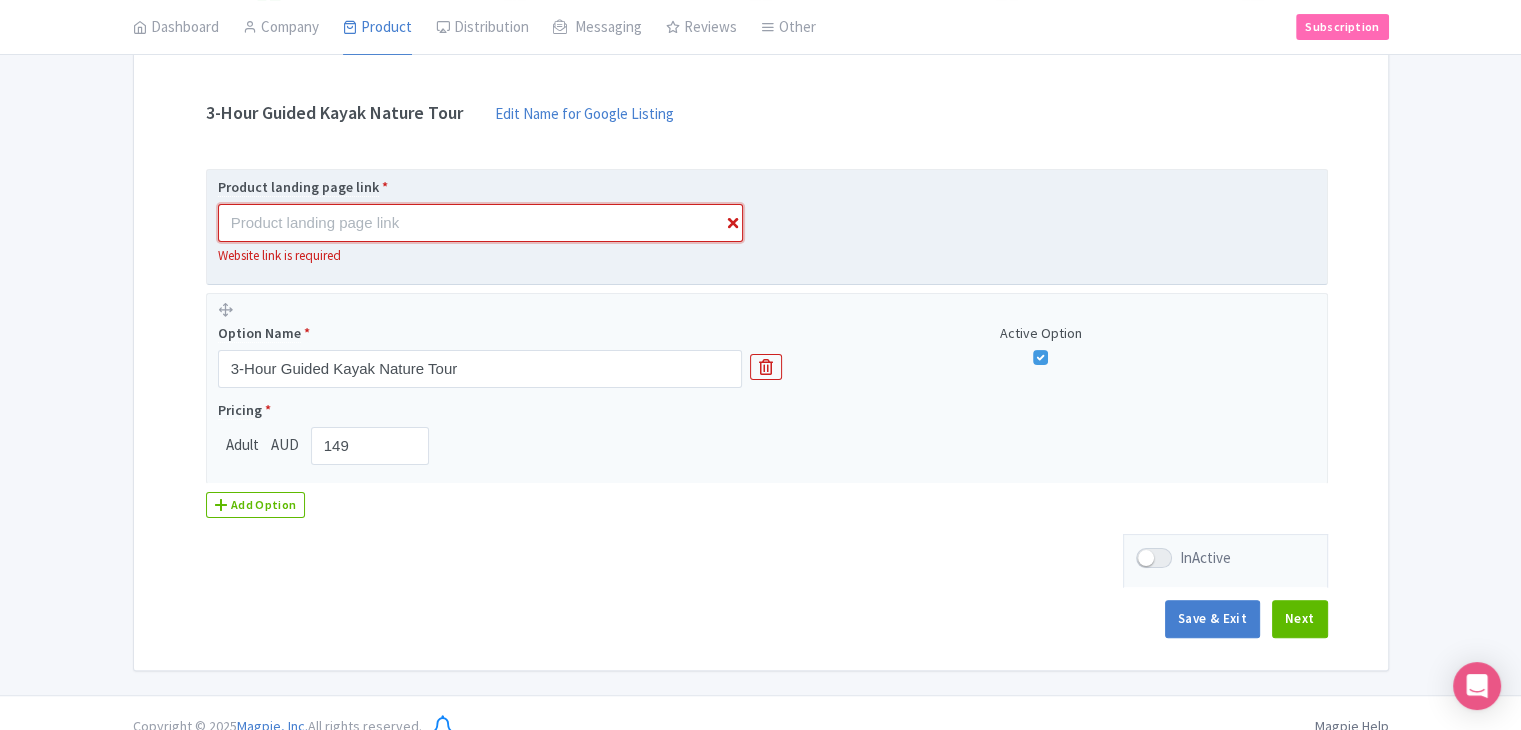 click at bounding box center (480, 223) 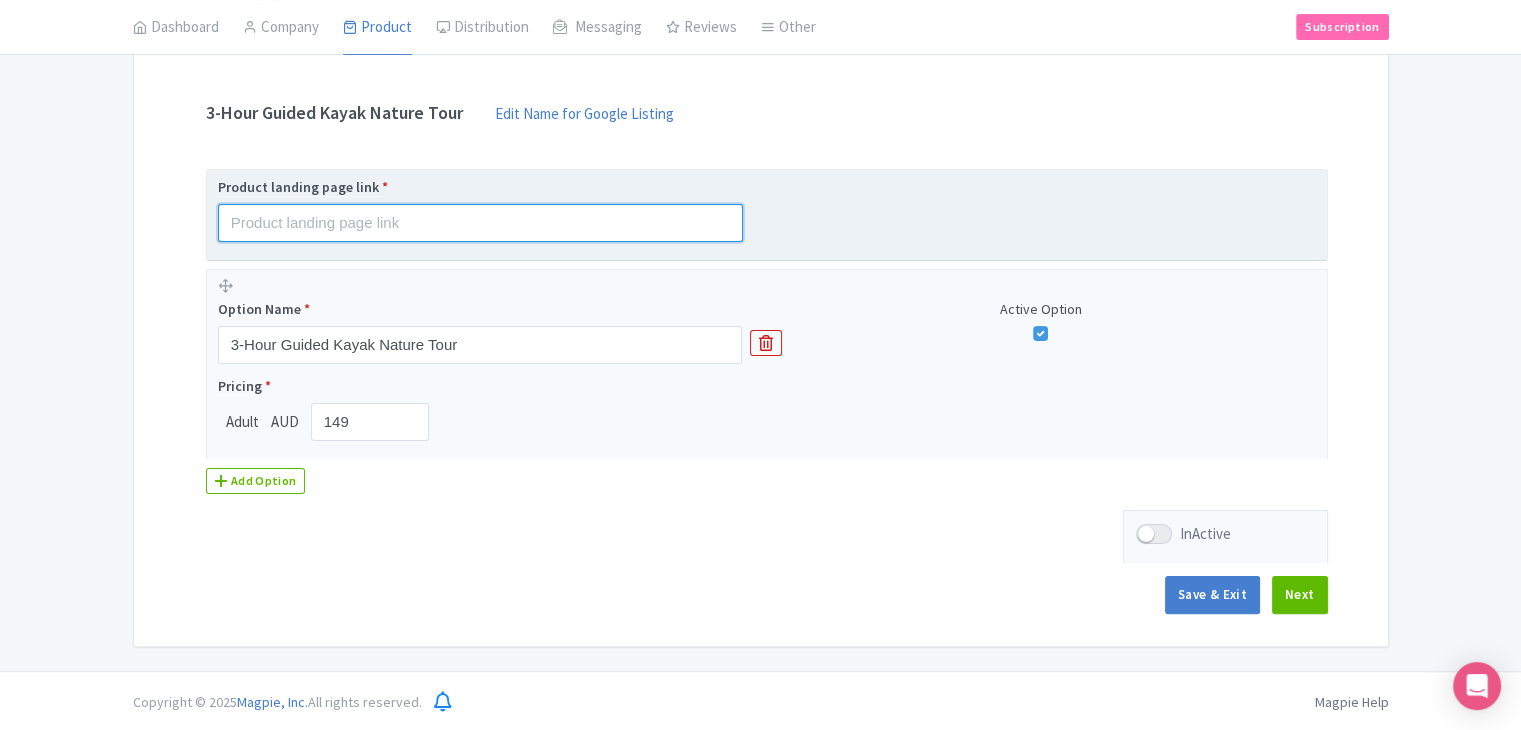 paste on "https://www.findrhost.com/tours/classic-kayak-adventure-3hr" 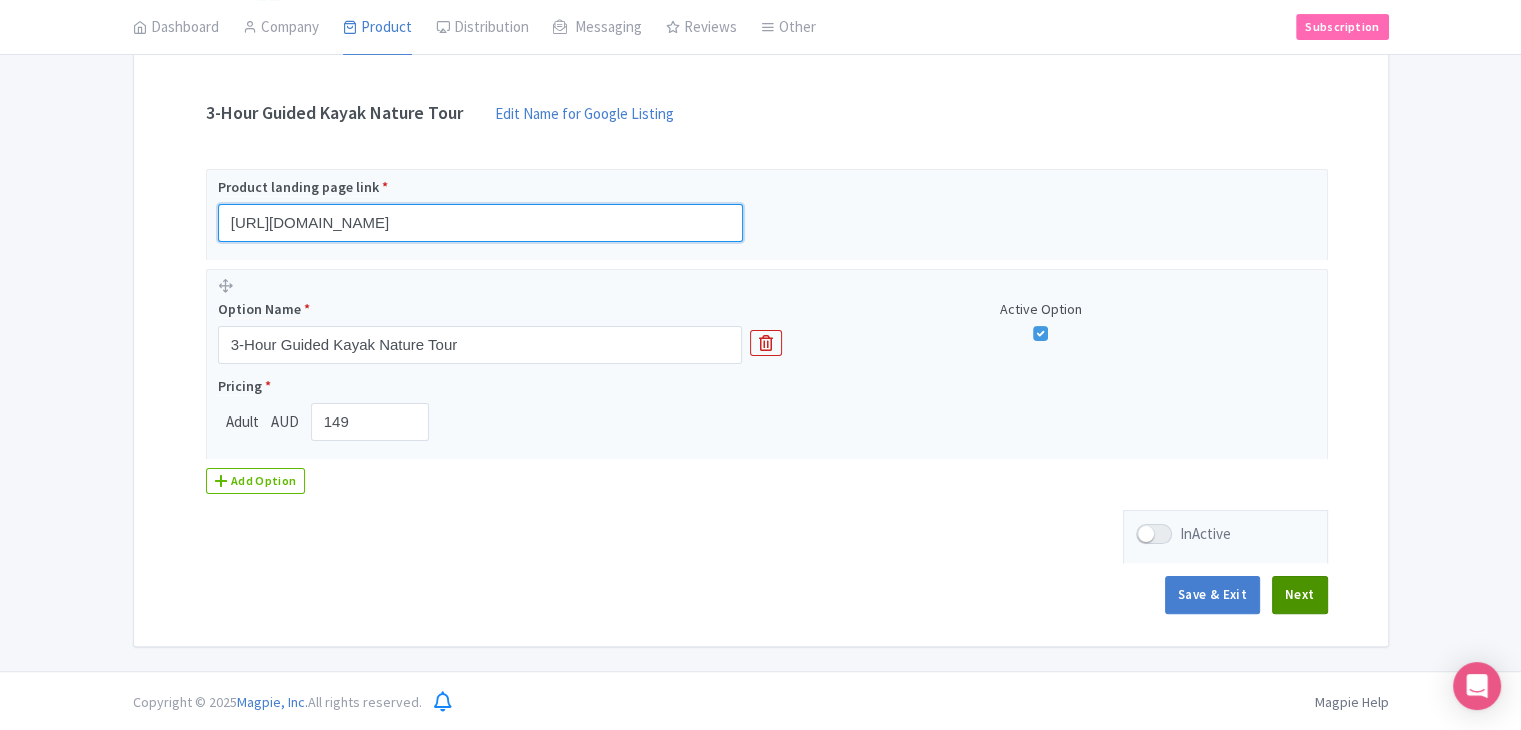 type on "https://www.findrhost.com/tours/classic-kayak-adventure-3hr" 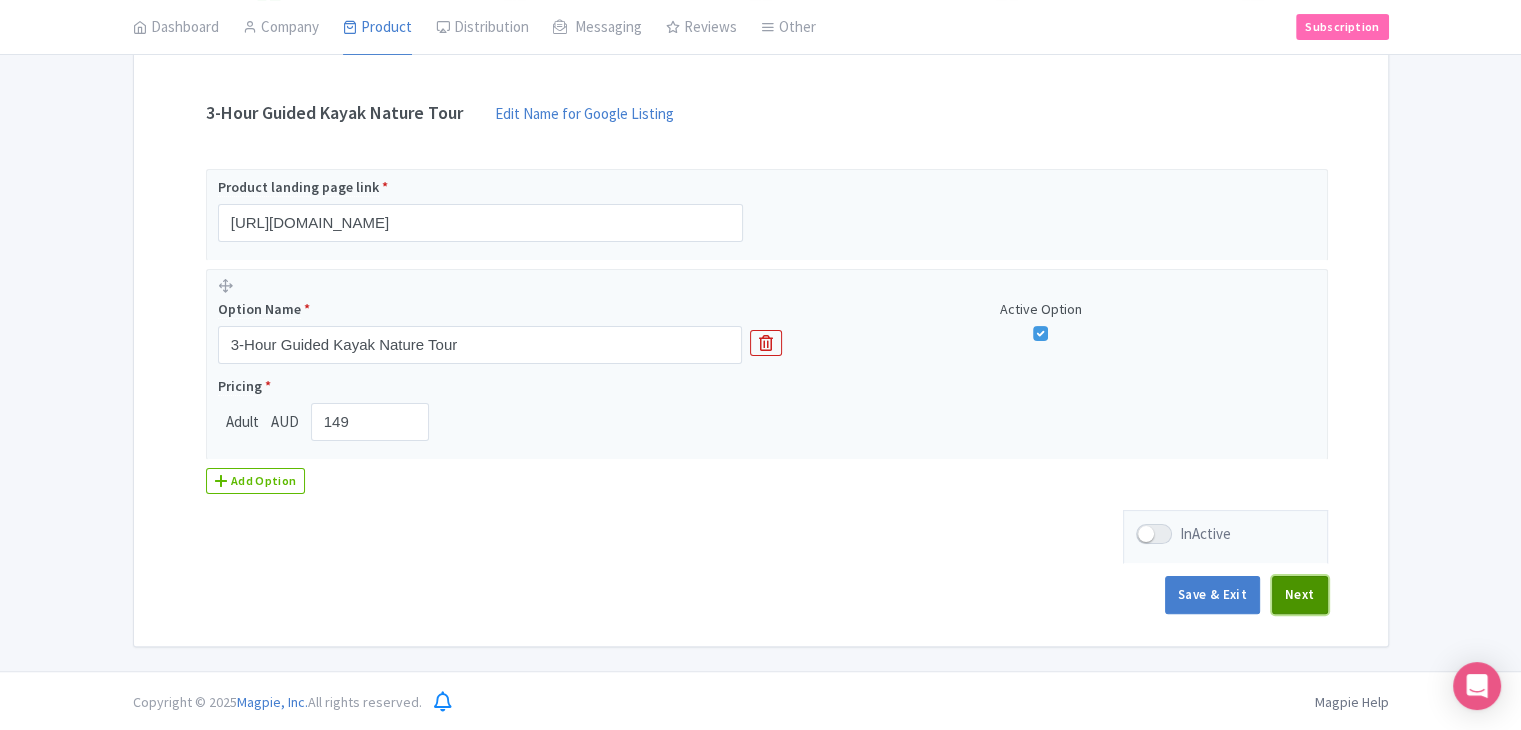 click on "Next" at bounding box center [1300, 595] 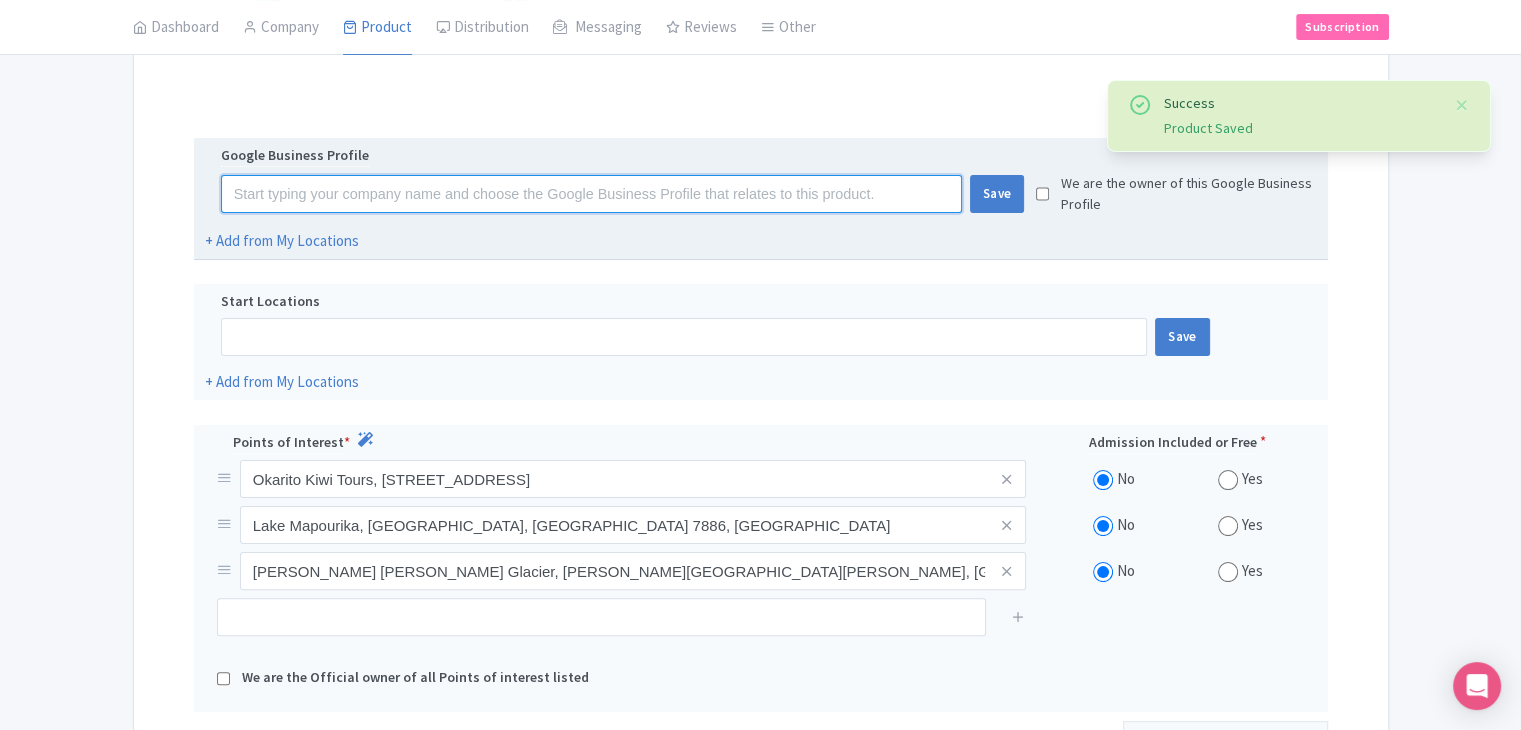click at bounding box center [591, 194] 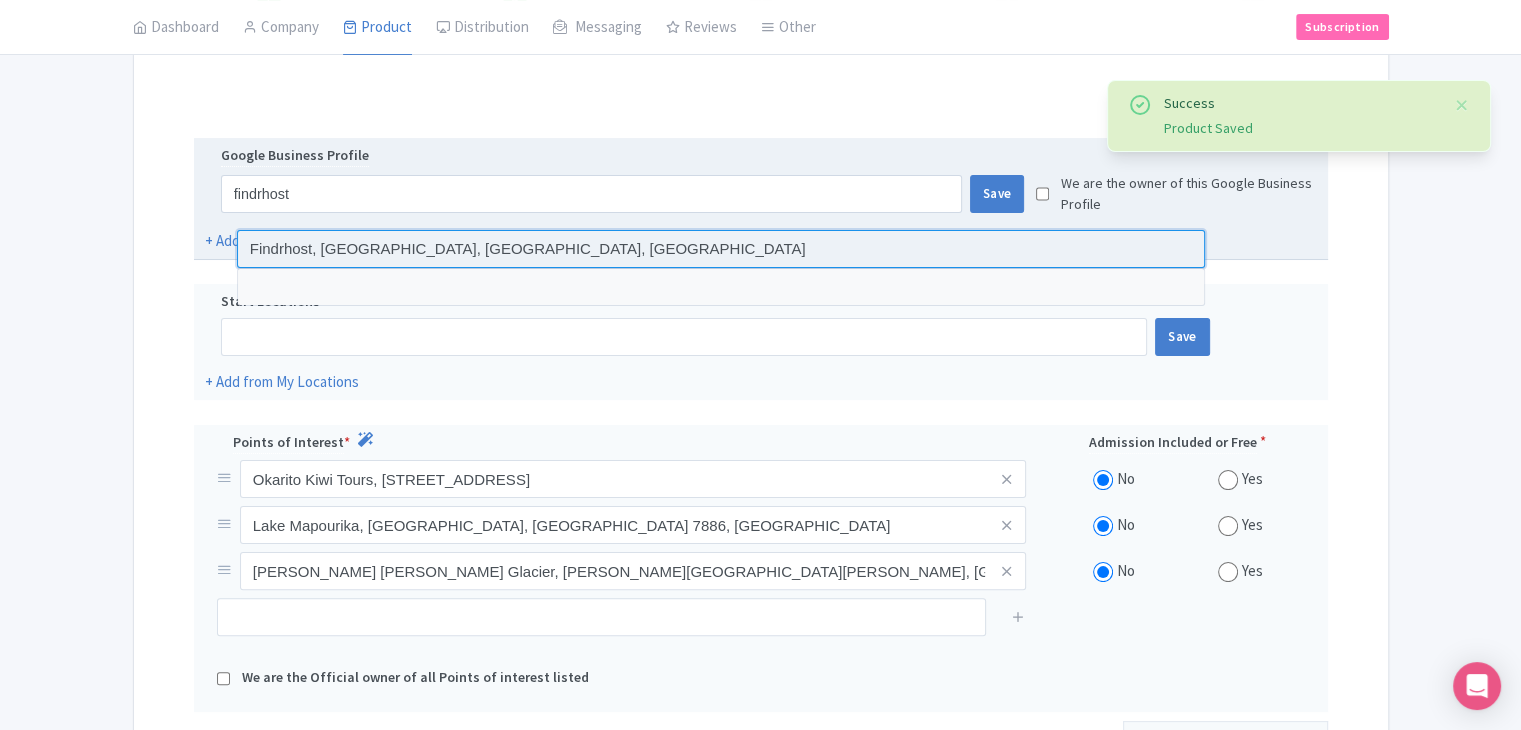 click at bounding box center (721, 249) 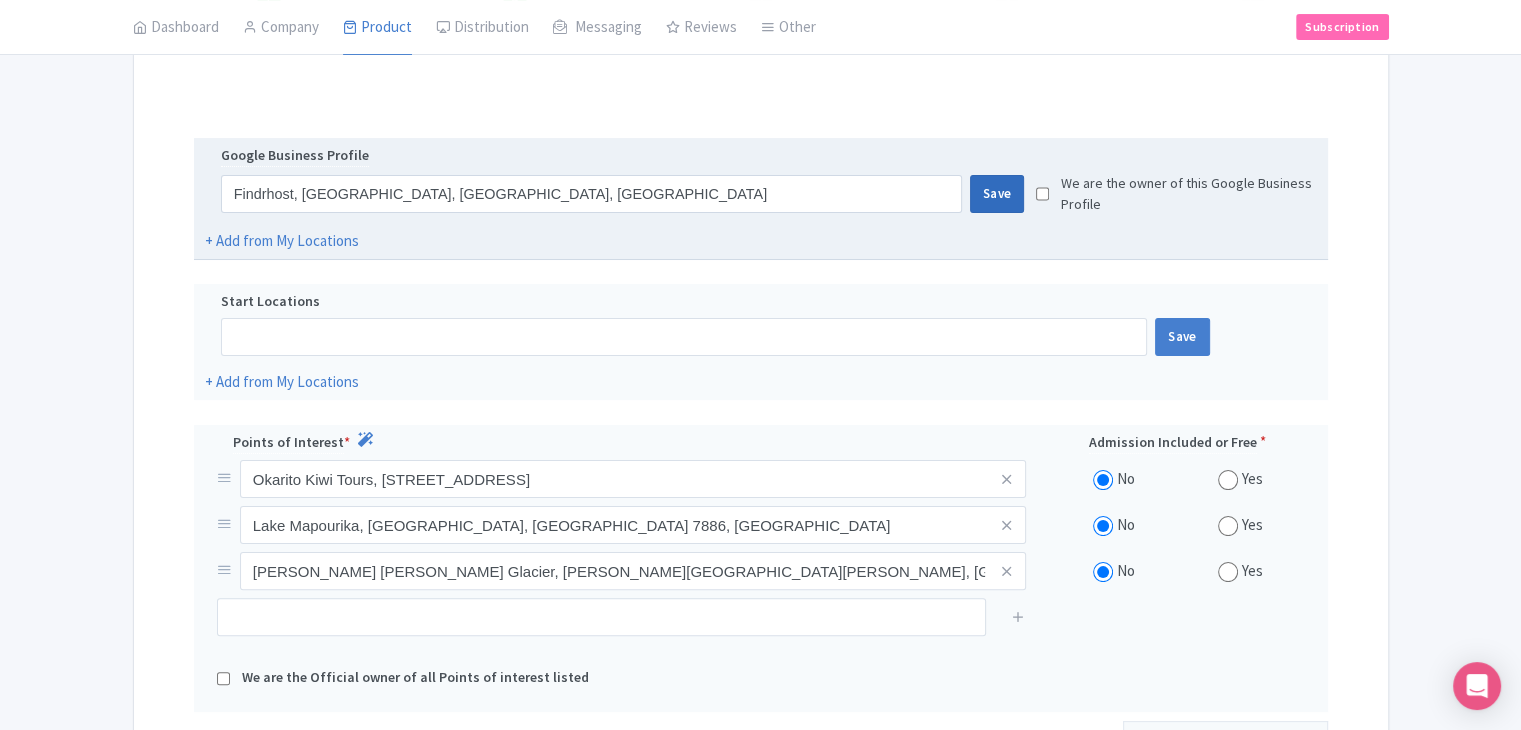 click on "Save" at bounding box center (997, 194) 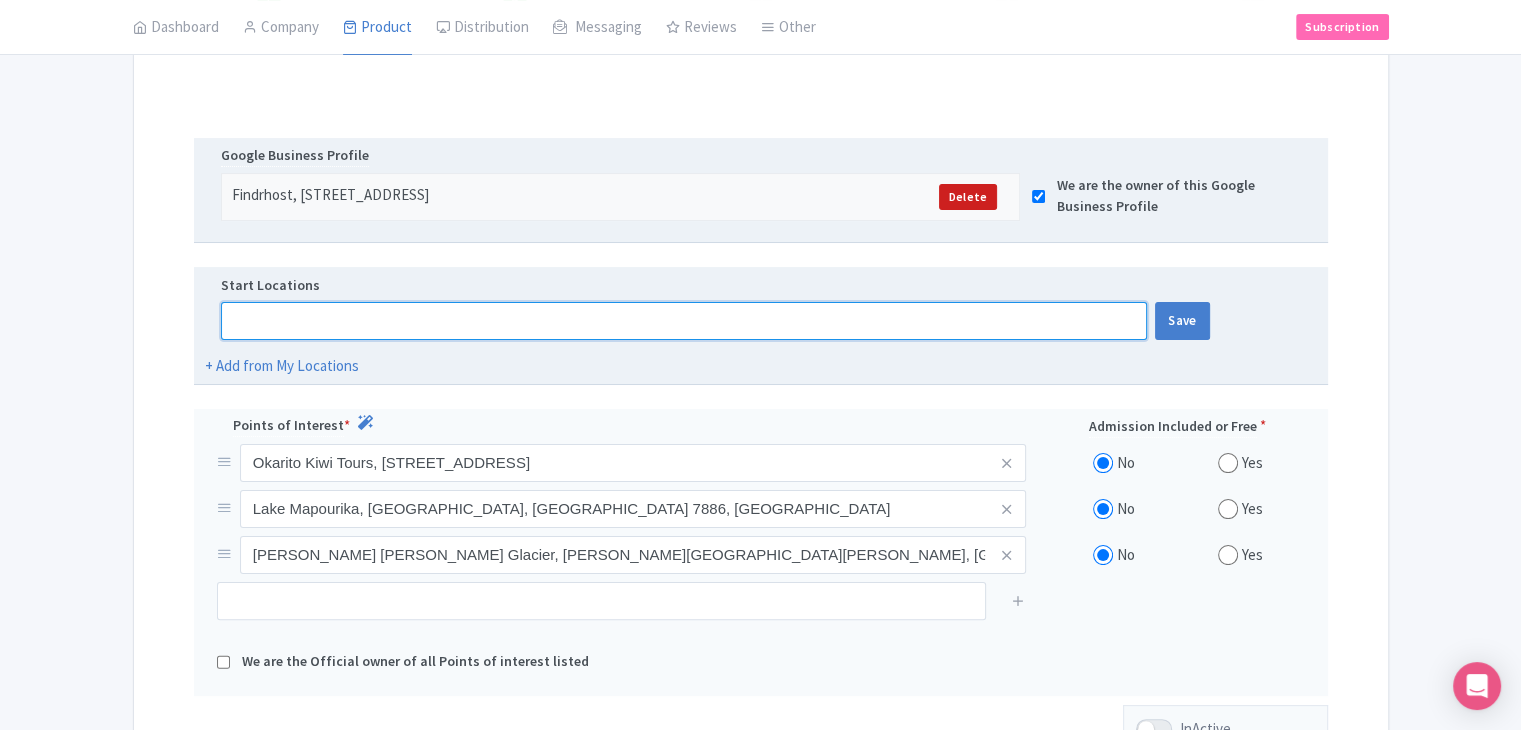 click at bounding box center [684, 321] 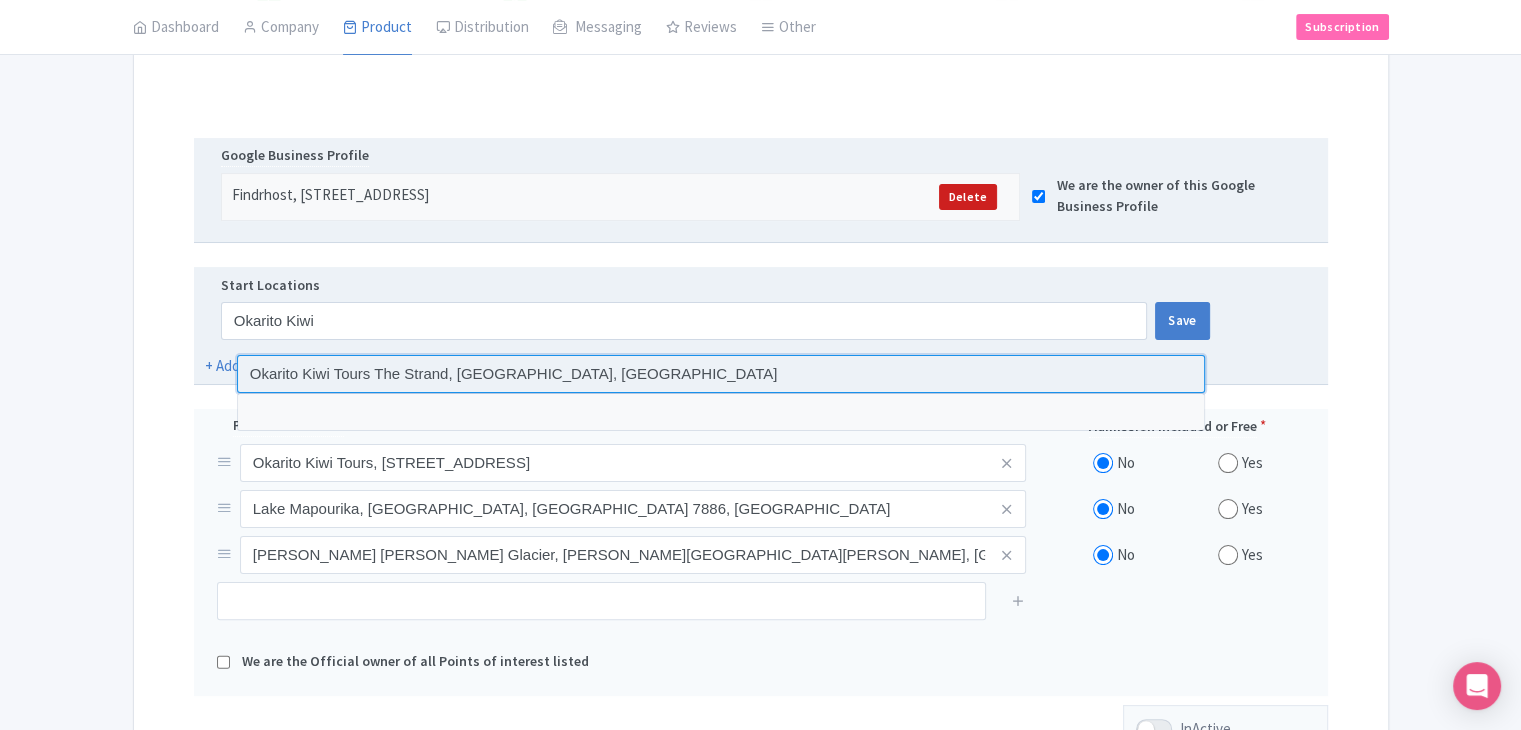 click at bounding box center [721, 374] 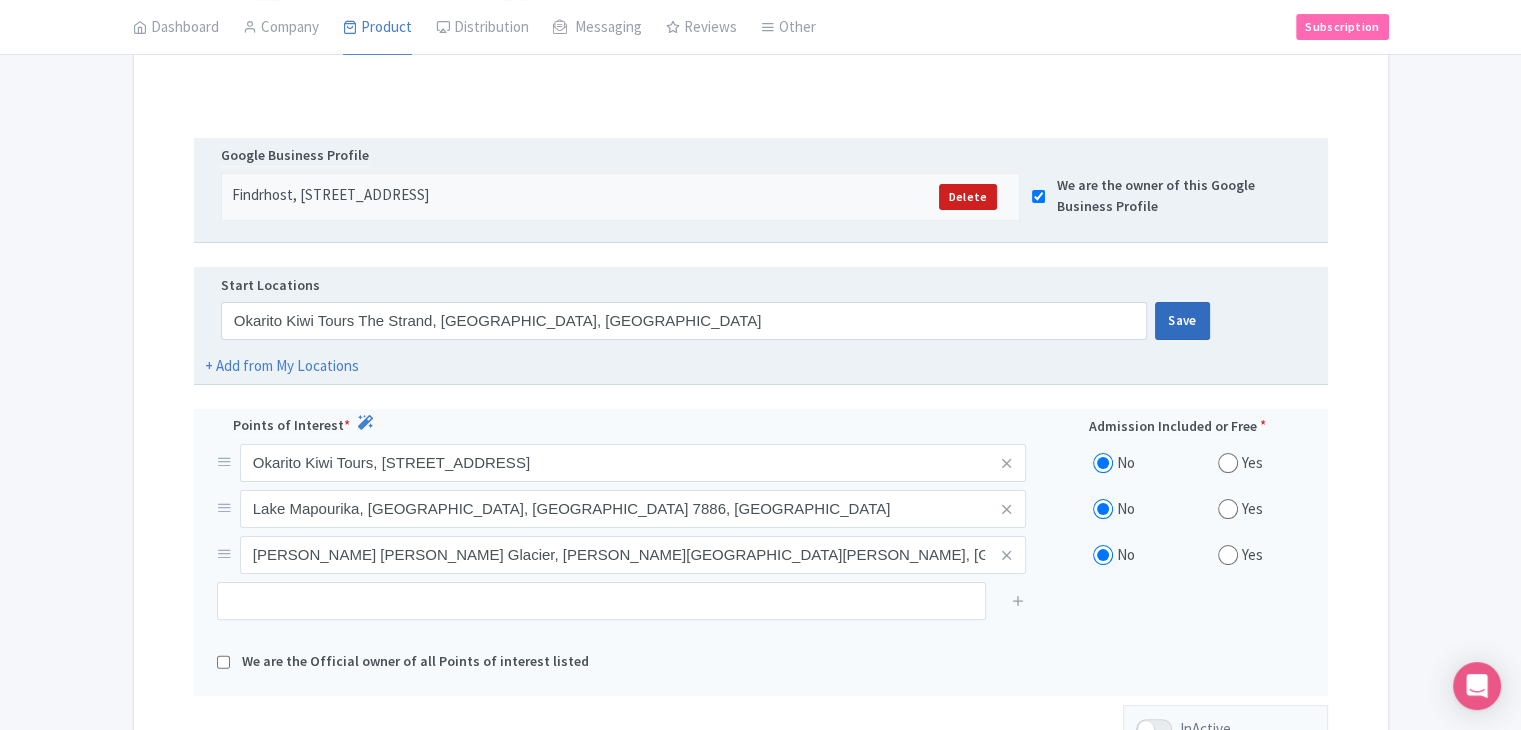 click on "Save" at bounding box center [1182, 321] 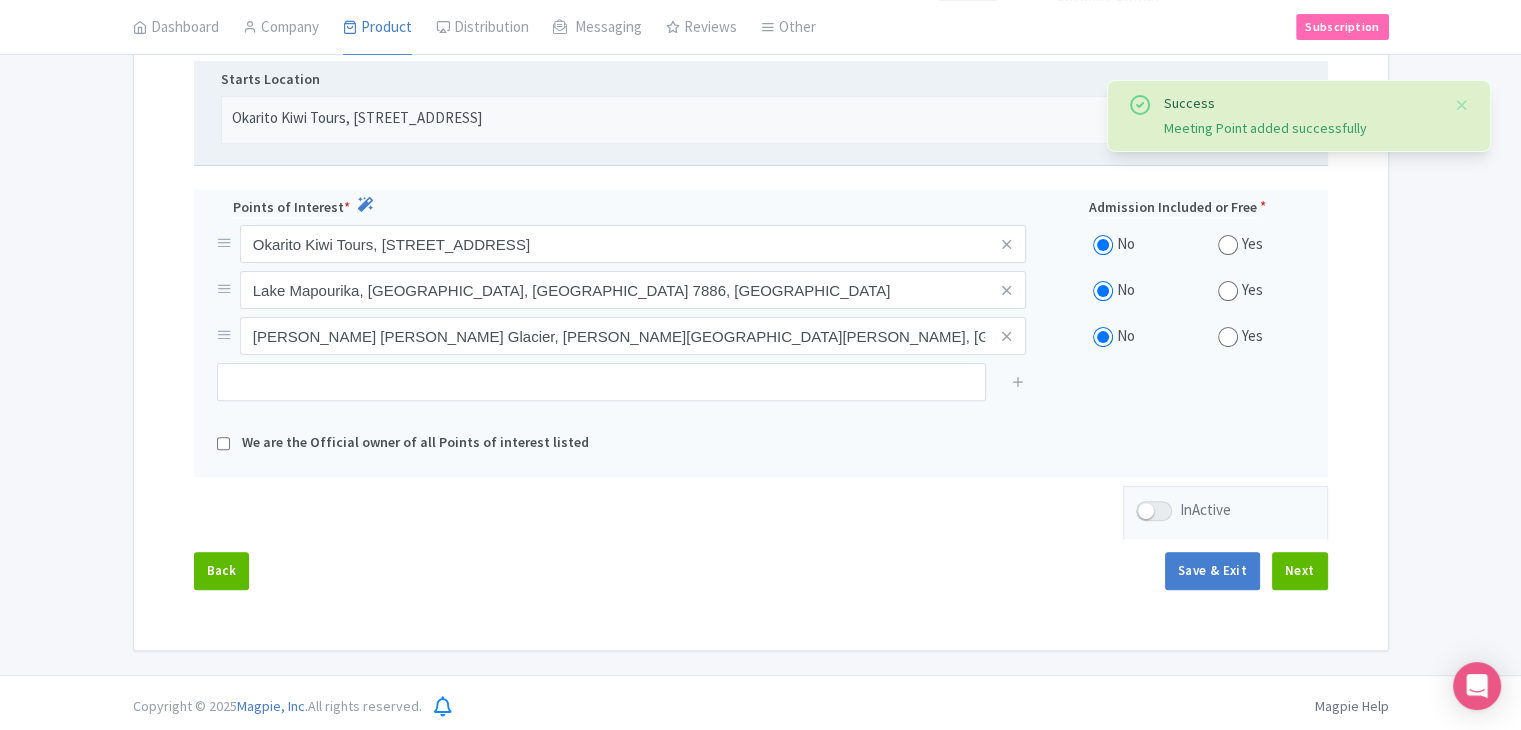 scroll, scrollTop: 573, scrollLeft: 0, axis: vertical 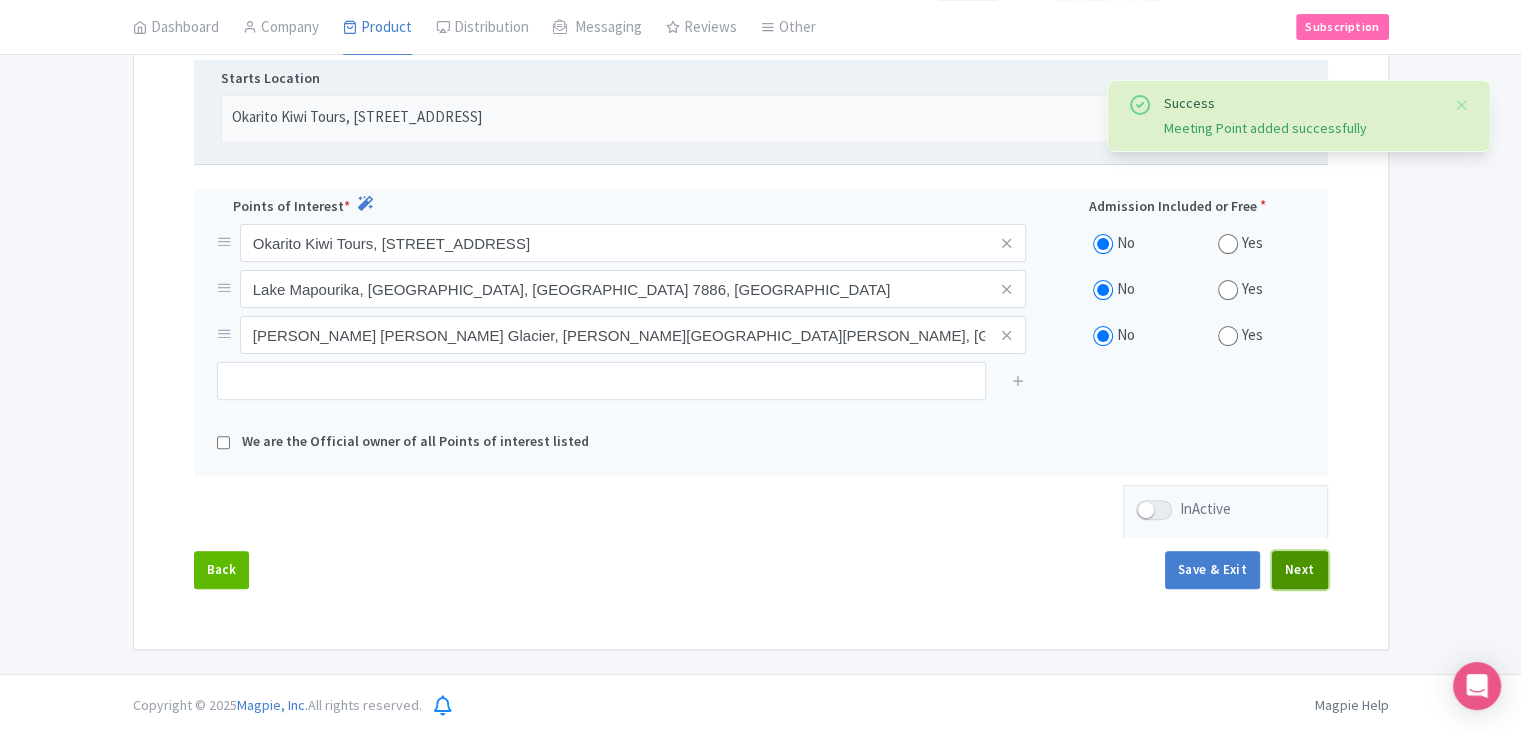 click on "Next" at bounding box center [1300, 570] 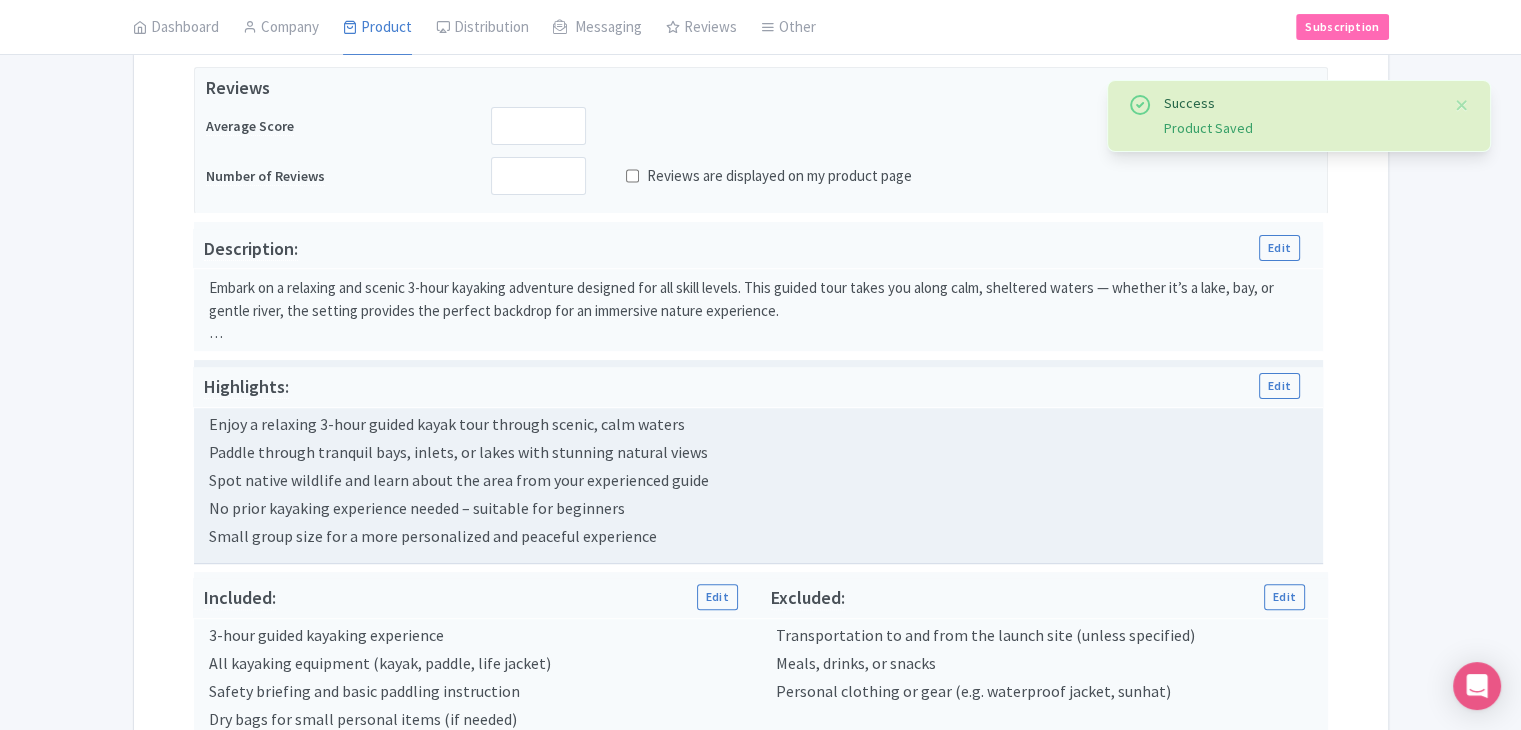 scroll, scrollTop: 373, scrollLeft: 0, axis: vertical 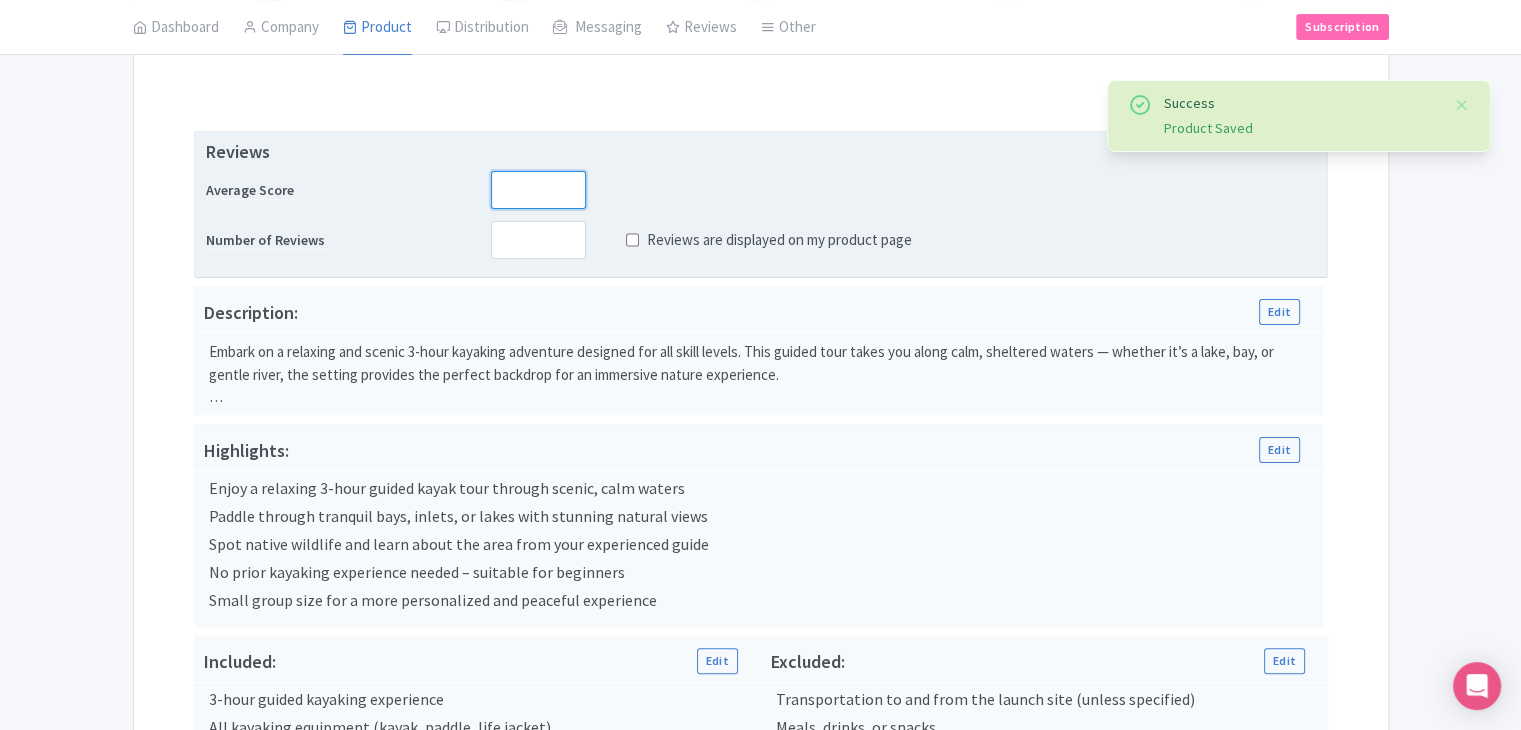 click at bounding box center [538, 190] 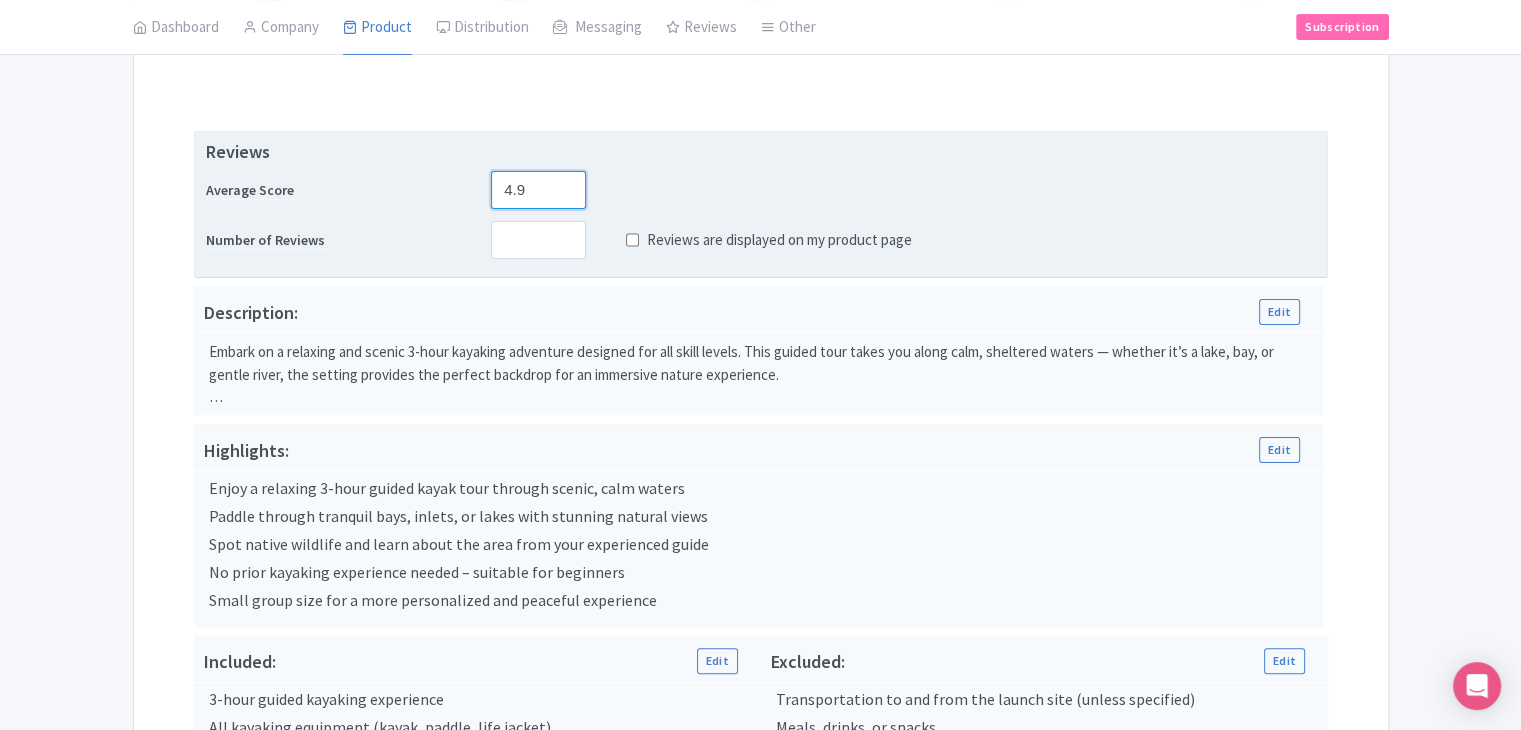 type on "4.9" 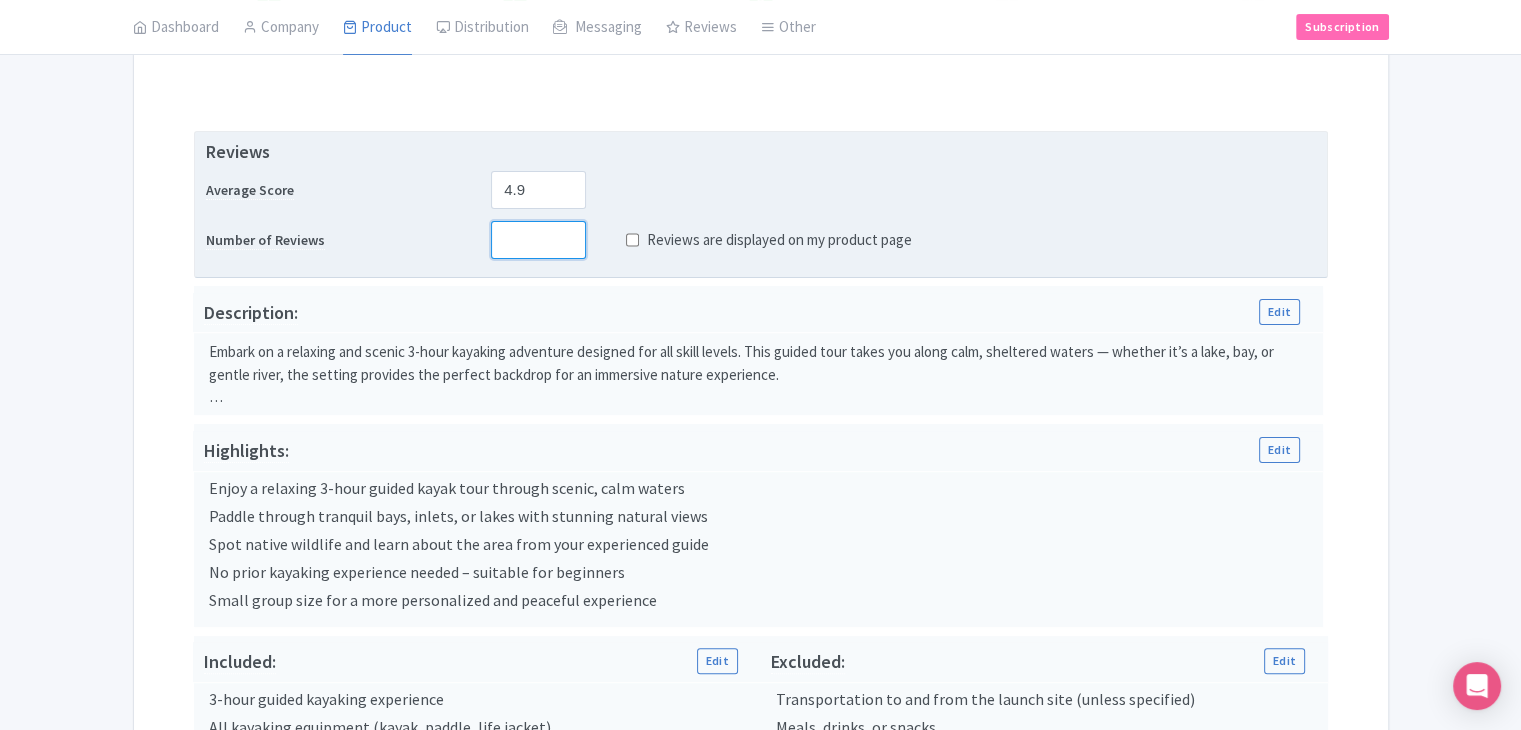 click at bounding box center (538, 240) 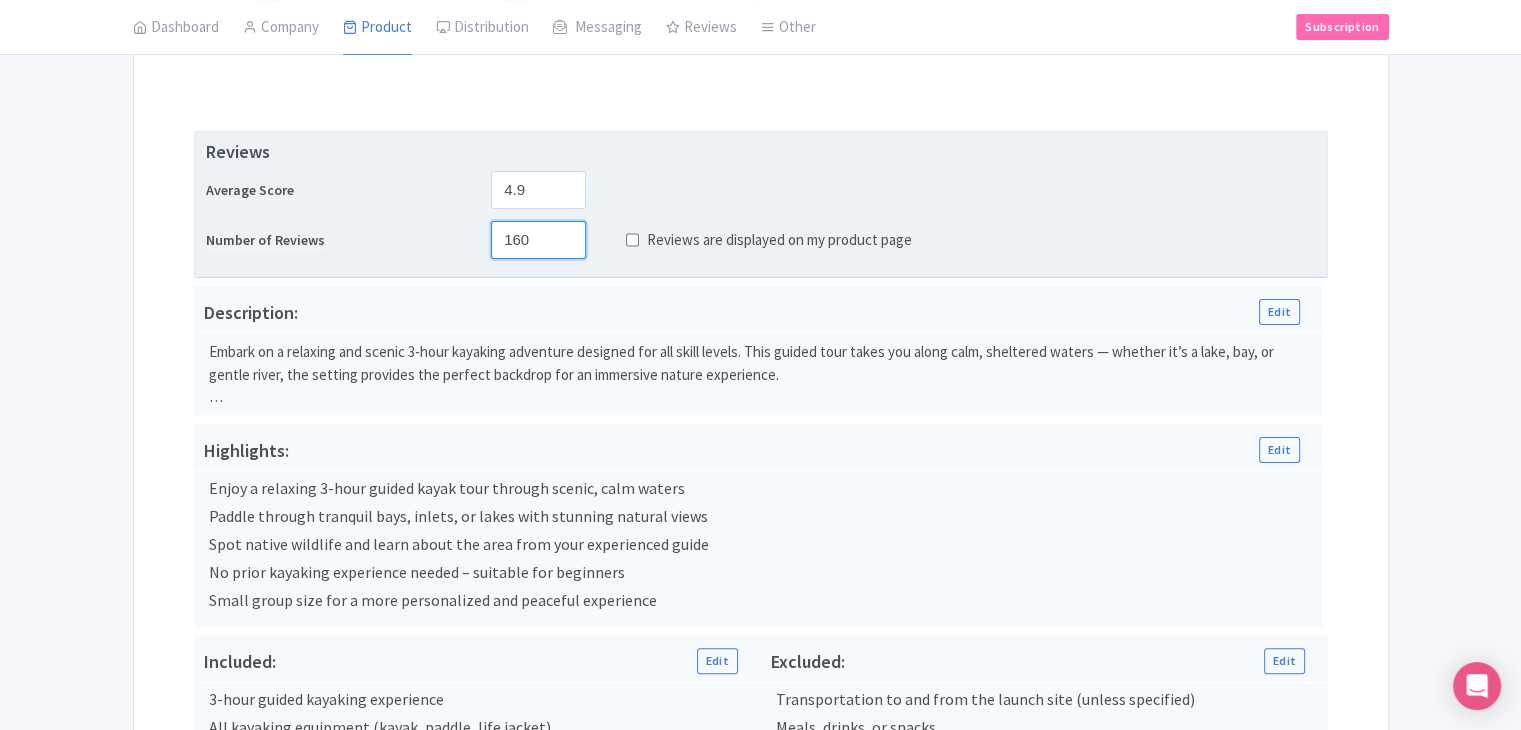 type on "160" 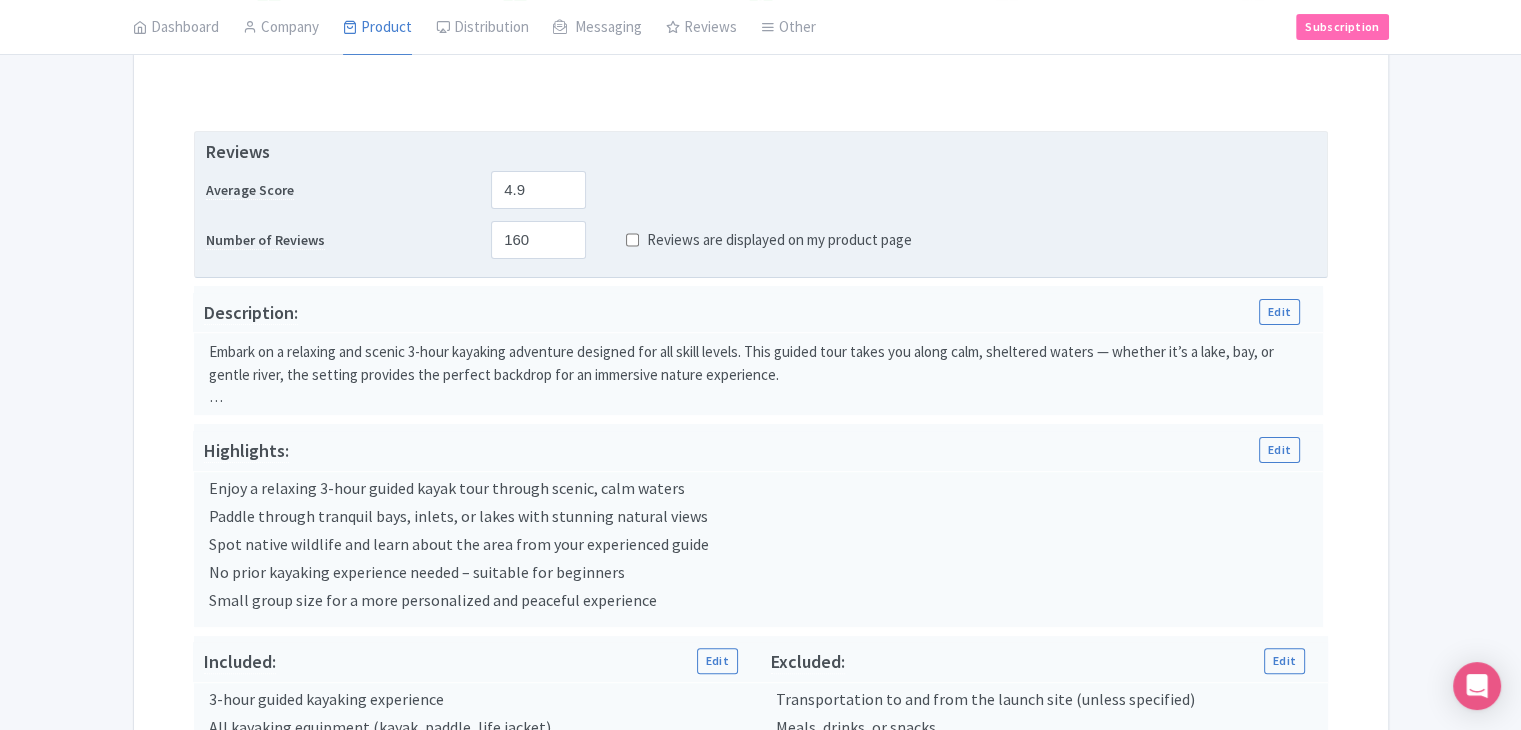 click on "Reviews are displayed on my product page" at bounding box center [753, 240] 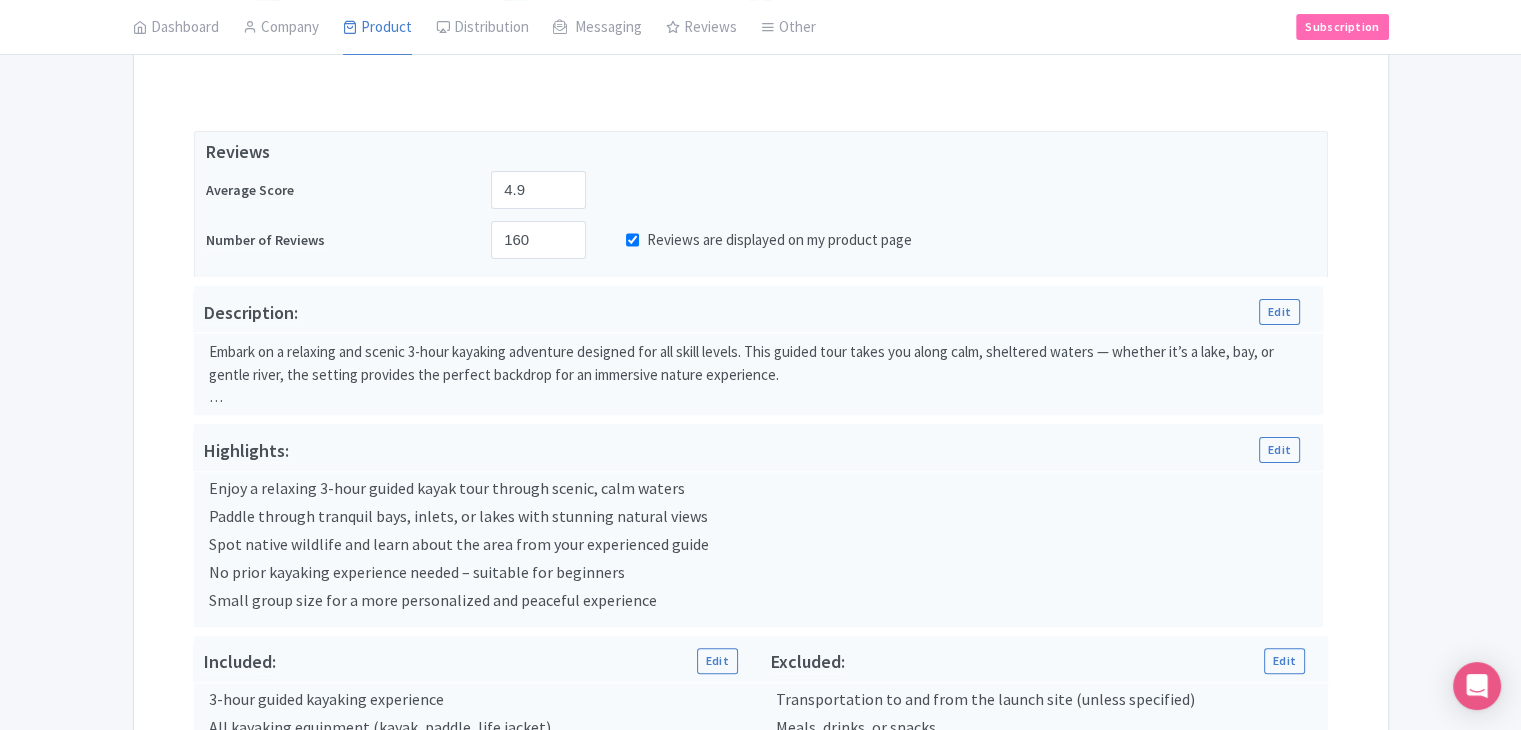 scroll, scrollTop: 709, scrollLeft: 0, axis: vertical 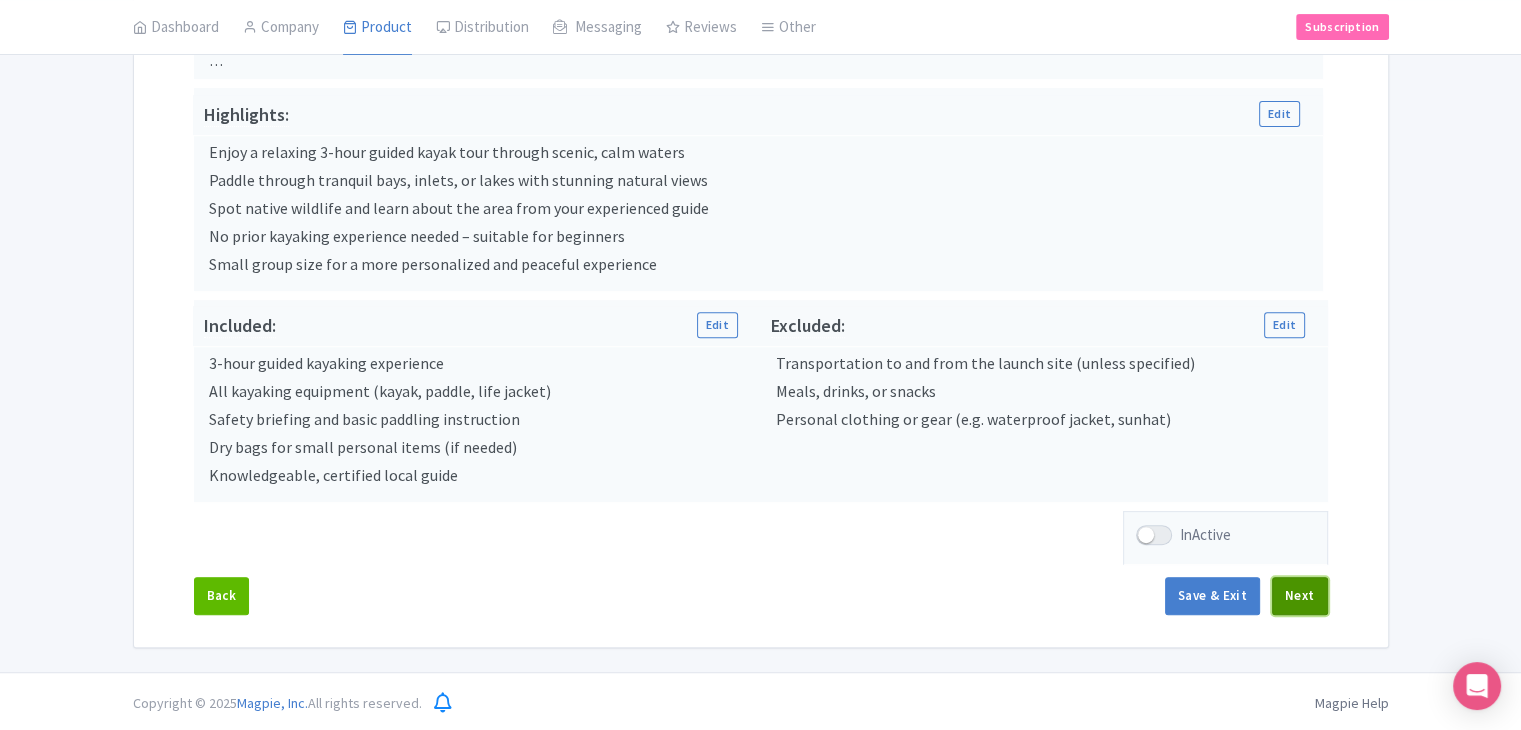 click on "Next" at bounding box center (1300, 596) 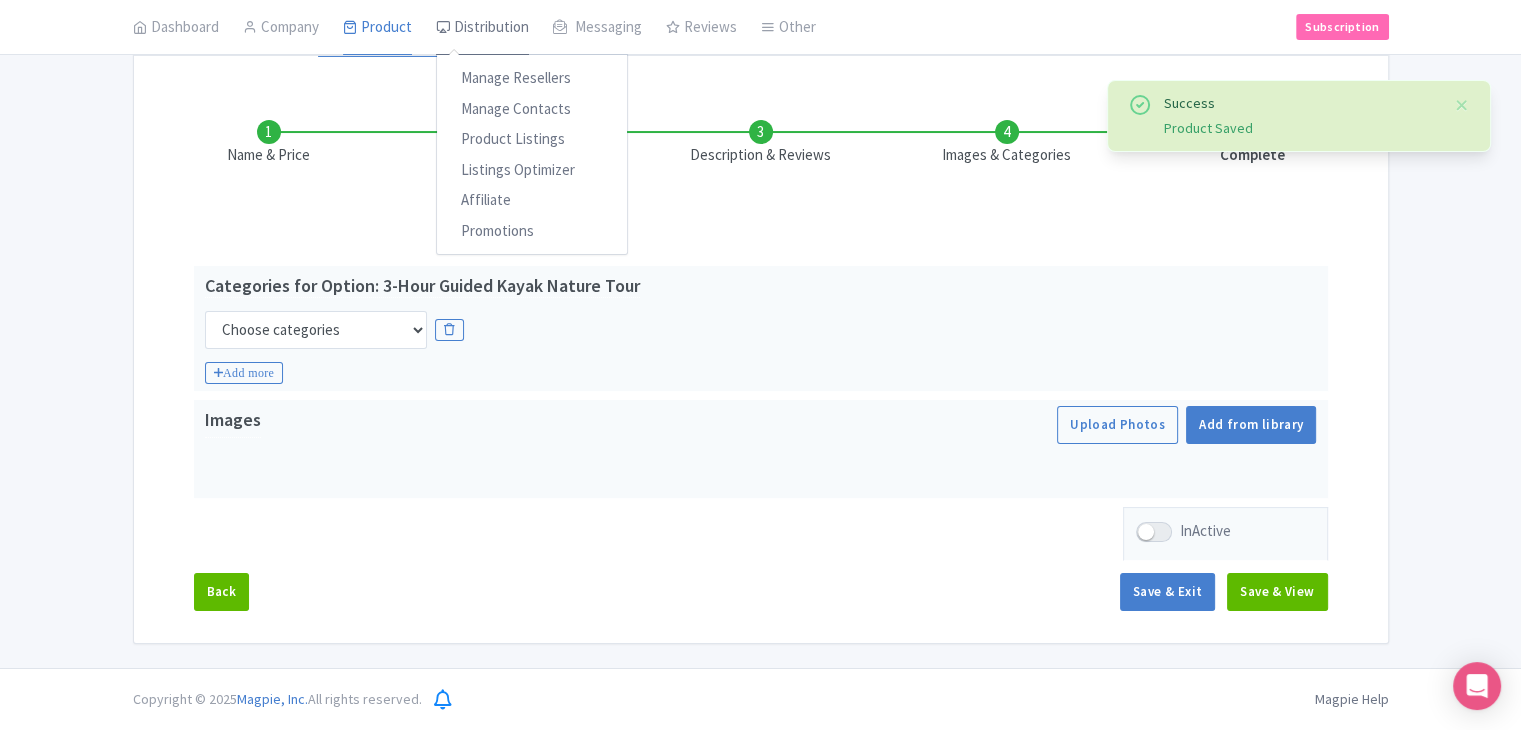 scroll, scrollTop: 235, scrollLeft: 0, axis: vertical 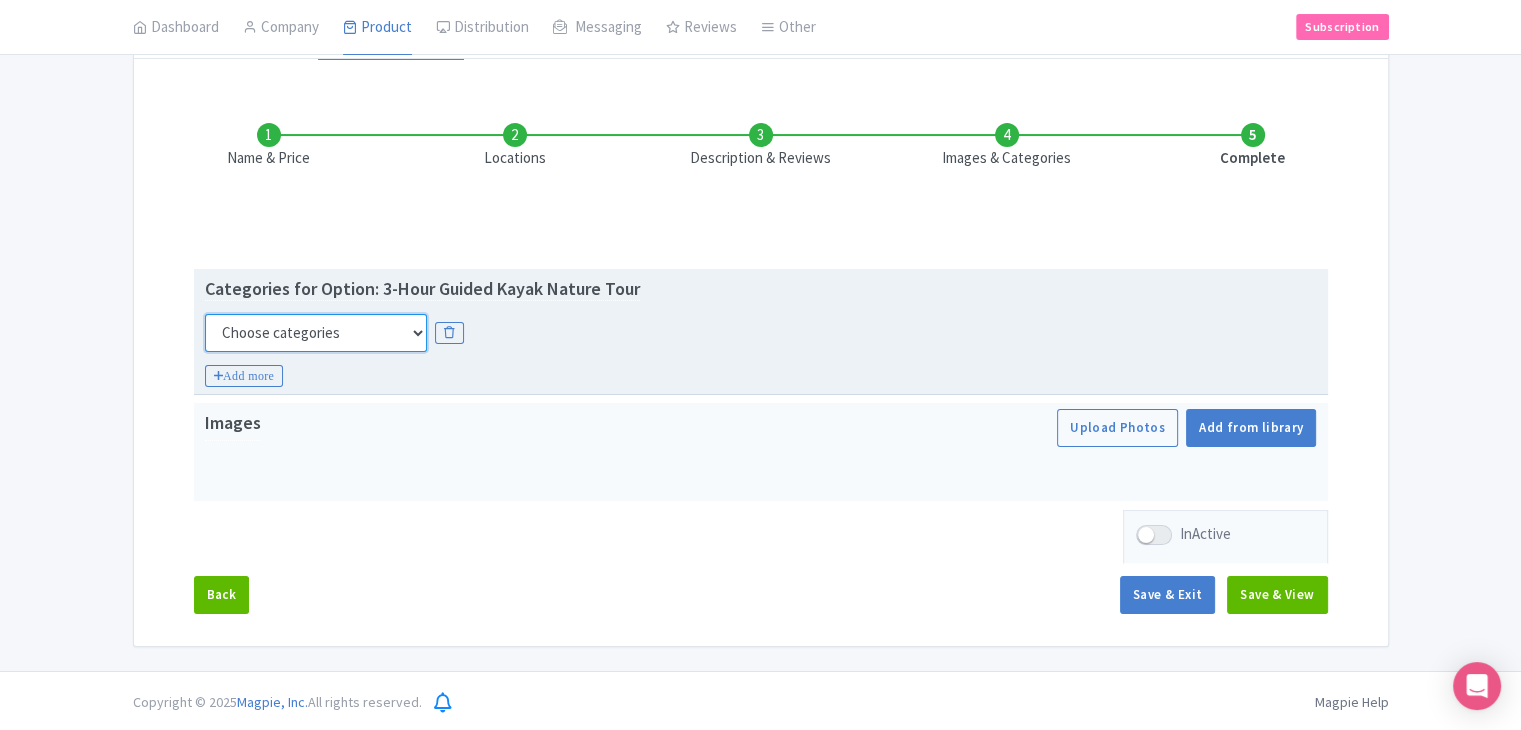 click on "Choose categories Adults Only
Animals
Audio Guide
Beaches
Bike Tours
Boat Tours
City Cards
Classes
Day Trips
Family Friendly
Fast Track
Food
Guided Tours
History
Hop On Hop Off
Literature
Live Music
Museums
Nightlife
Outdoors
Private Tours
Romantic
Self Guided
Small Group Tours
Sports
Theme Parks
Walking Tours
Wheelchair Accessible
Recurring Events" at bounding box center [316, 333] 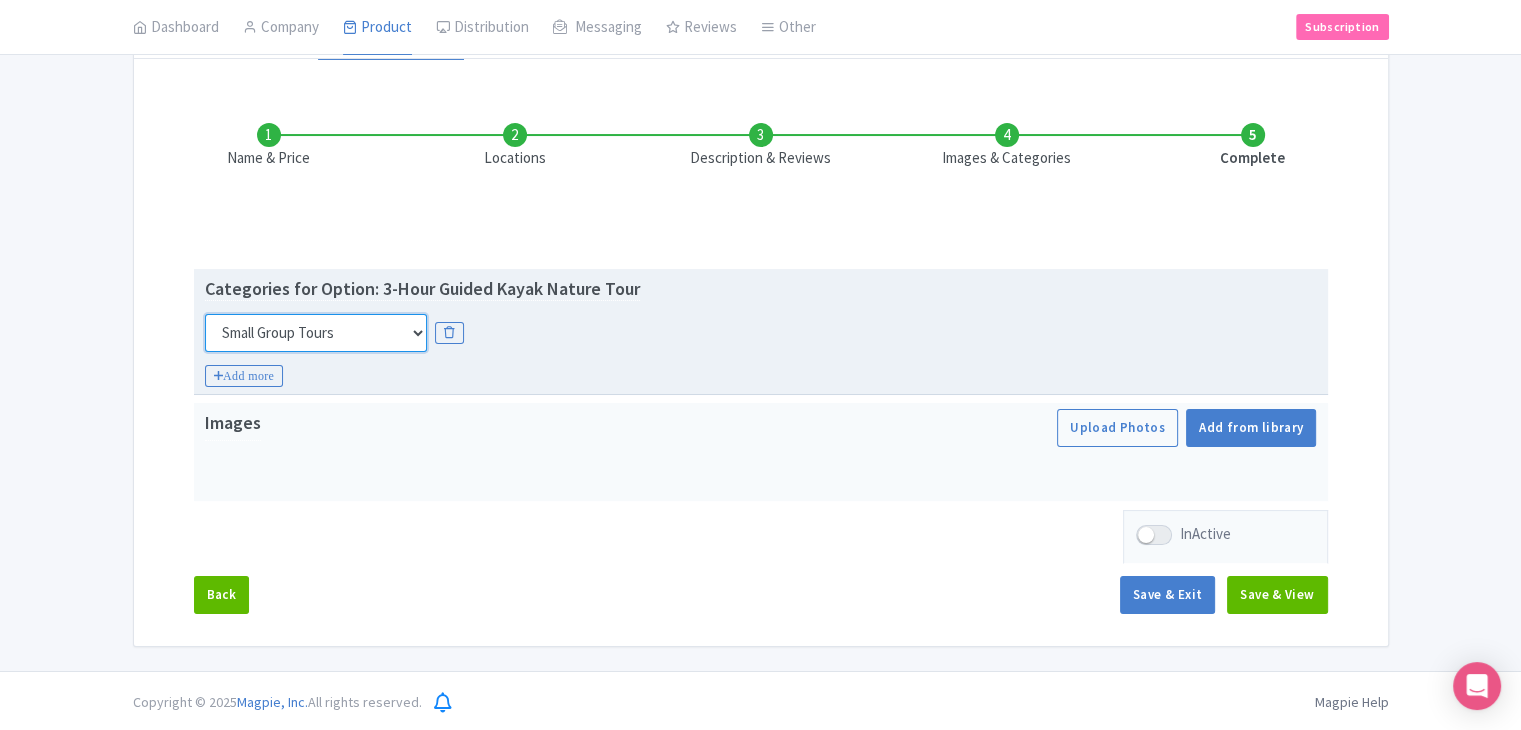 click on "Choose categories Adults Only
Animals
Audio Guide
Beaches
Bike Tours
Boat Tours
City Cards
Classes
Day Trips
Family Friendly
Fast Track
Food
Guided Tours
History
Hop On Hop Off
Literature
Live Music
Museums
Nightlife
Outdoors
Private Tours
Romantic
Self Guided
Small Group Tours
Sports
Theme Parks
Walking Tours
Wheelchair Accessible
Recurring Events" at bounding box center [316, 333] 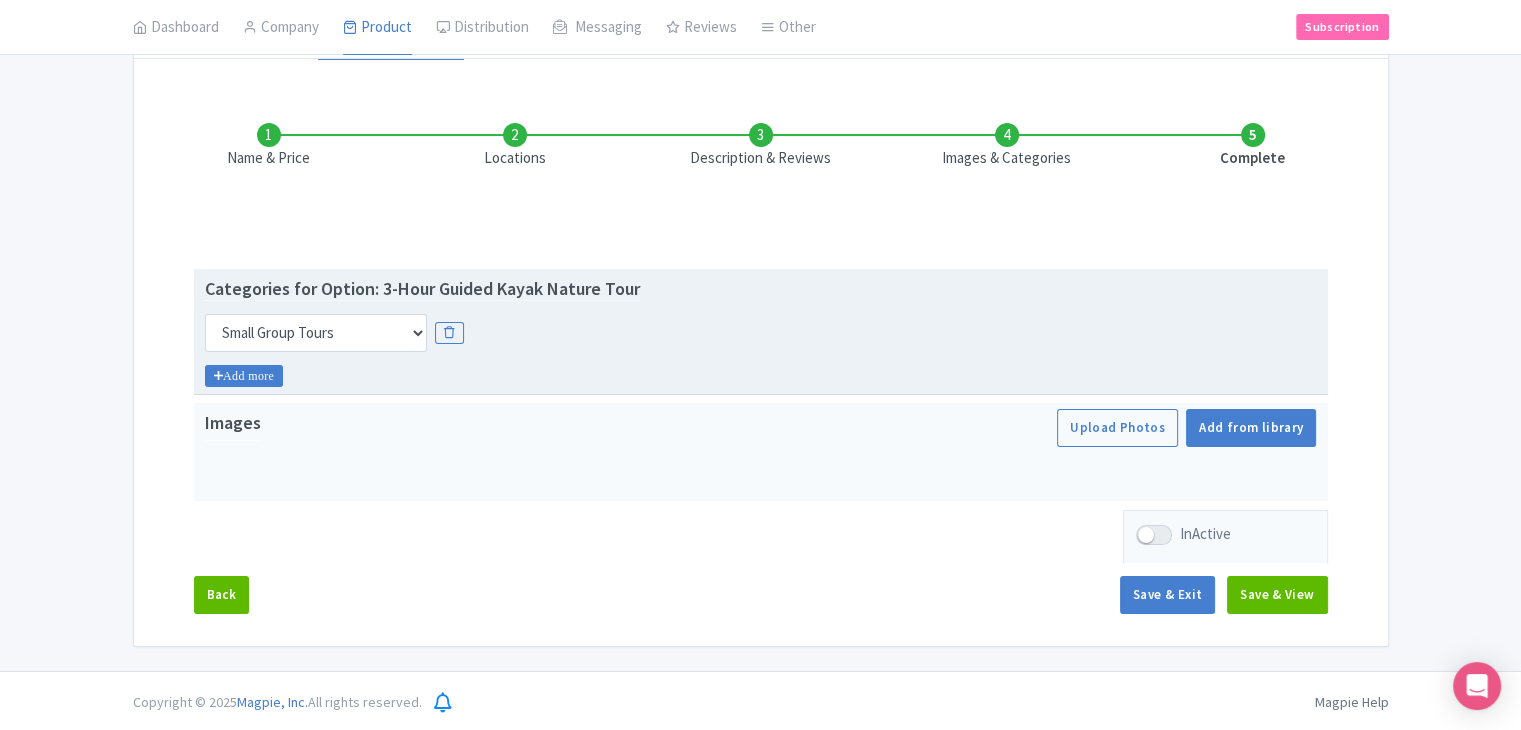 click on "Add more" at bounding box center [244, 376] 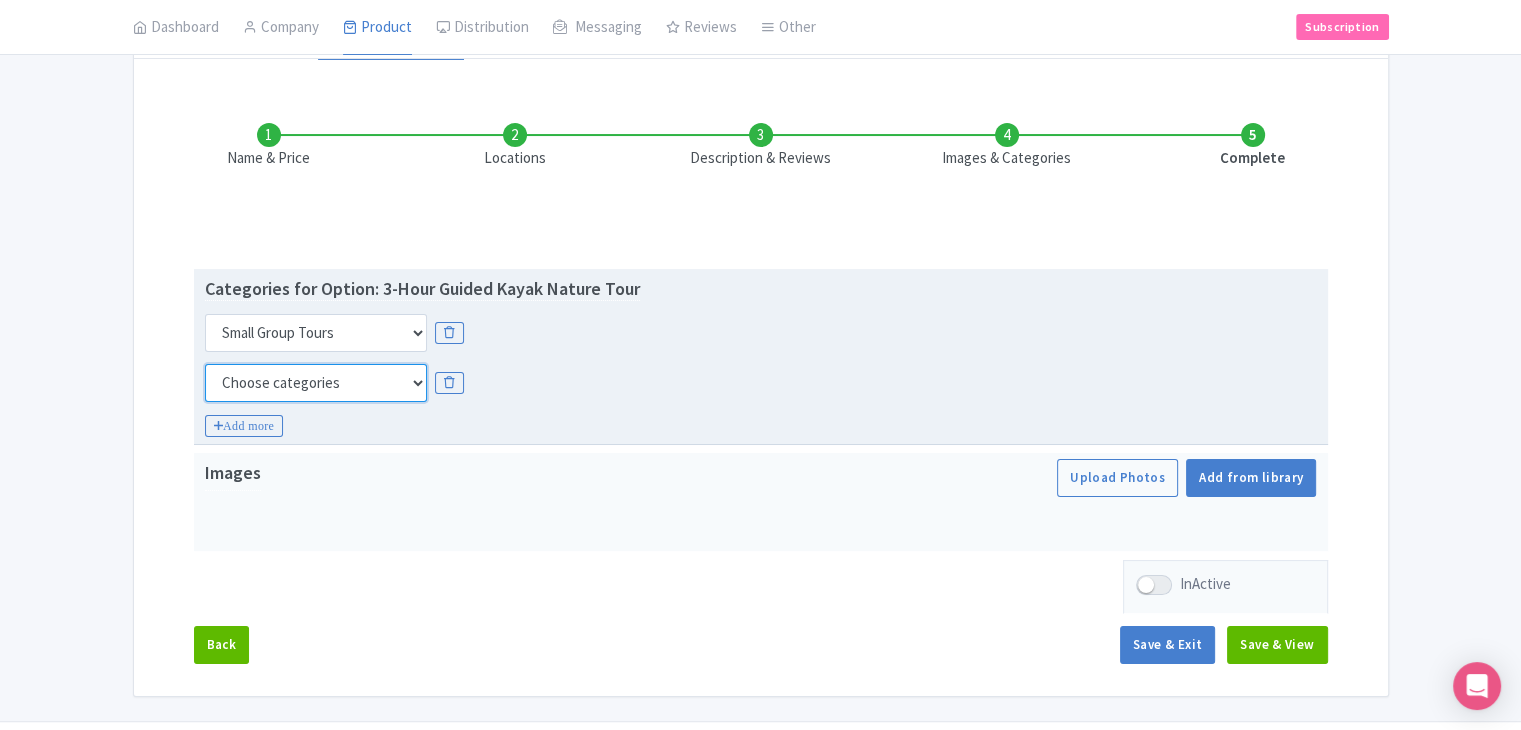 click on "Choose categories Adults Only
Animals
Audio Guide
Beaches
Bike Tours
Boat Tours
City Cards
Classes
Day Trips
Family Friendly
Fast Track
Food
Guided Tours
History
Hop On Hop Off
Literature
Live Music
Museums
Nightlife
Outdoors
Private Tours
Romantic
Self Guided
Small Group Tours
Sports
Theme Parks
Walking Tours
Wheelchair Accessible
Recurring Events" at bounding box center [316, 383] 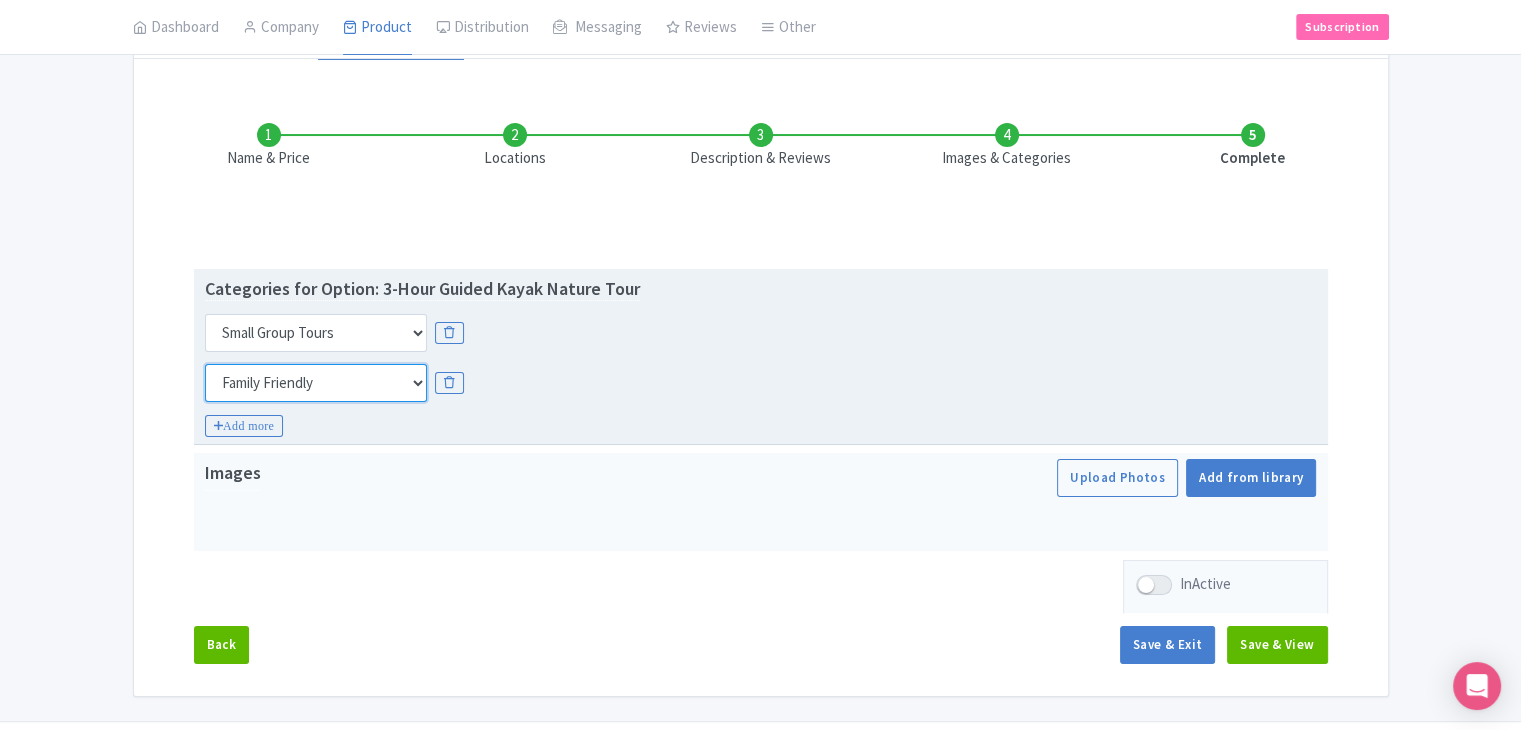 click on "Choose categories Adults Only
Animals
Audio Guide
Beaches
Bike Tours
Boat Tours
City Cards
Classes
Day Trips
Family Friendly
Fast Track
Food
Guided Tours
History
Hop On Hop Off
Literature
Live Music
Museums
Nightlife
Outdoors
Private Tours
Romantic
Self Guided
Small Group Tours
Sports
Theme Parks
Walking Tours
Wheelchair Accessible
Recurring Events" at bounding box center (316, 383) 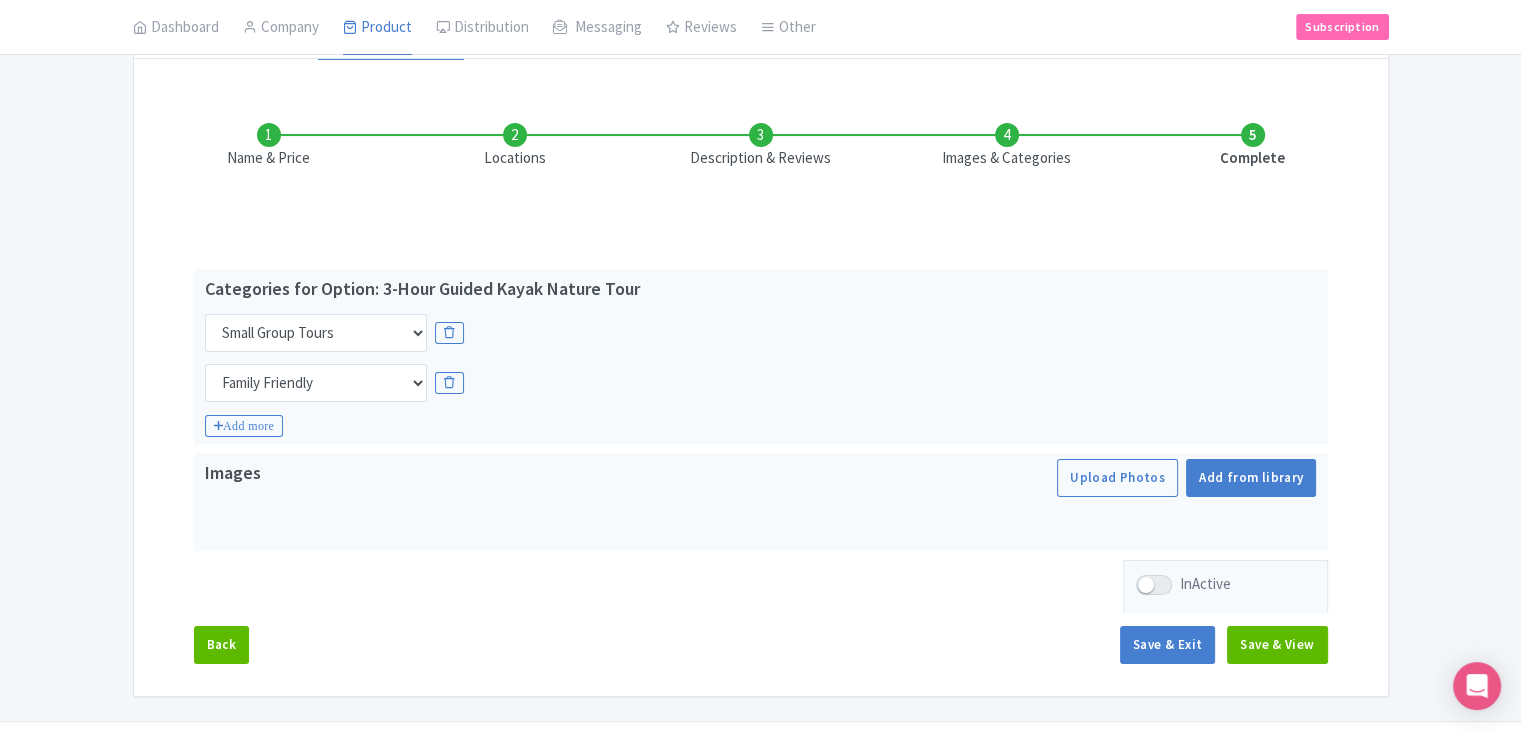click on "Name & Price
Locations
Description & Reviews
Images & Categories
Complete
Edit Name for Google Listing
Regular Product Name:
3-Hour Guided Kayak Nature Tour
Save
Categories for Option: 3-Hour Guided Kayak Nature Tour
Choose categories Adults Only
Animals
Audio Guide
Beaches
Bike Tours
Boat Tours
City Cards
Classes
Day Trips
Family Friendly
Fast Track
Food
Guided Tours
History
Hop On Hop Off
Literature
Live Music
Museums
Nightlife
Outdoors
Private Tours
Romantic
Self Guided
Small Group Tours
Sports
Theme Parks
Walking Tours
Wheelchair Accessible
Recurring Events
Choose categories Adults Only
Animals
Audio Guide
Beaches
Bike Tours
Boat Tours
City Cards
Classes
Day Trips
Family Friendly
Fast Track
Food
Guided Tours
History
Hop On Hop Off
Literature
Live Music
Museums
Nightlife
Outdoors
Private Tours
Romantic
Self Guided" at bounding box center (761, 383) 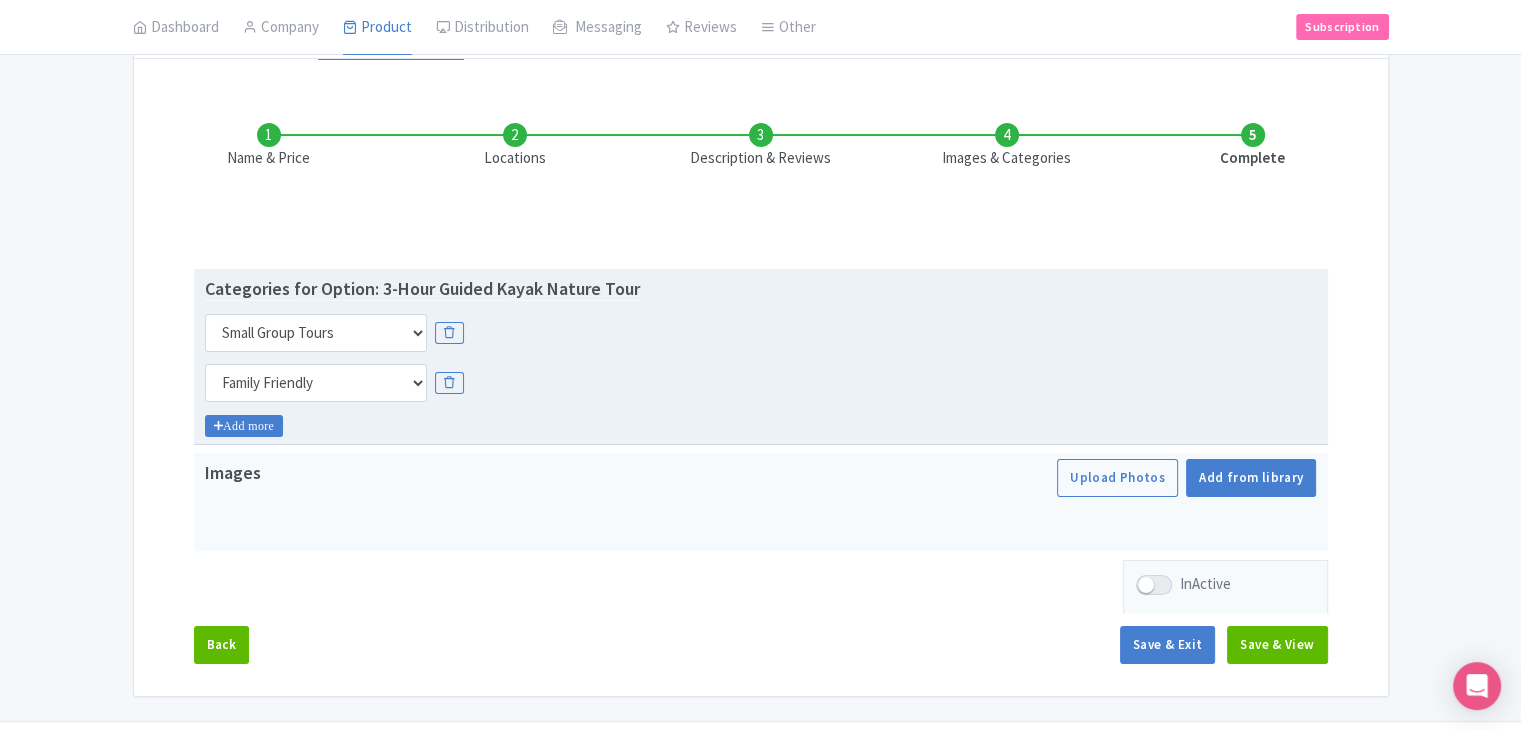 click on "Add more" at bounding box center [244, 426] 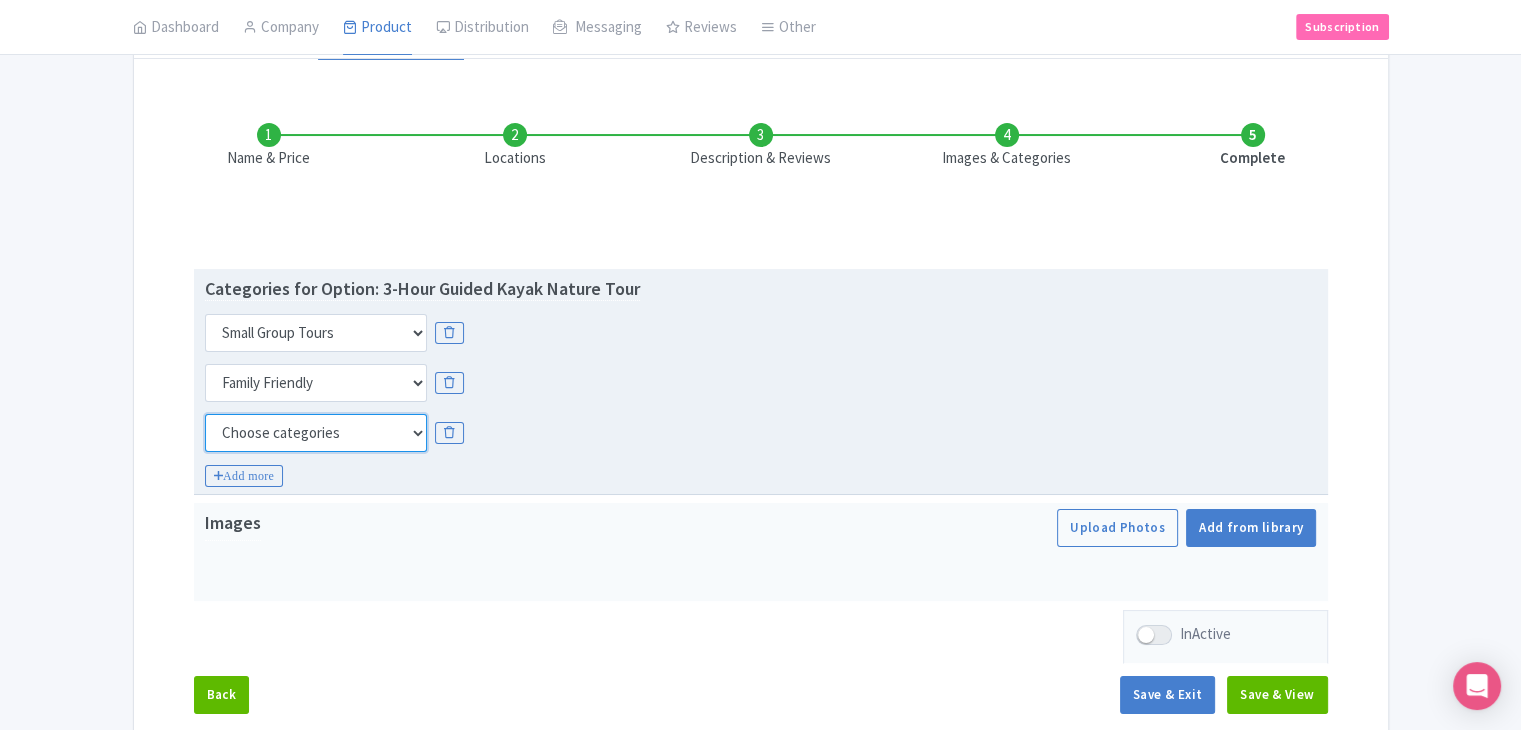 click on "Choose categories Adults Only
Animals
Audio Guide
Beaches
Bike Tours
Boat Tours
City Cards
Classes
Day Trips
Family Friendly
Fast Track
Food
Guided Tours
History
Hop On Hop Off
Literature
Live Music
Museums
Nightlife
Outdoors
Private Tours
Romantic
Self Guided
Small Group Tours
Sports
Theme Parks
Walking Tours
Wheelchair Accessible
Recurring Events" at bounding box center (316, 433) 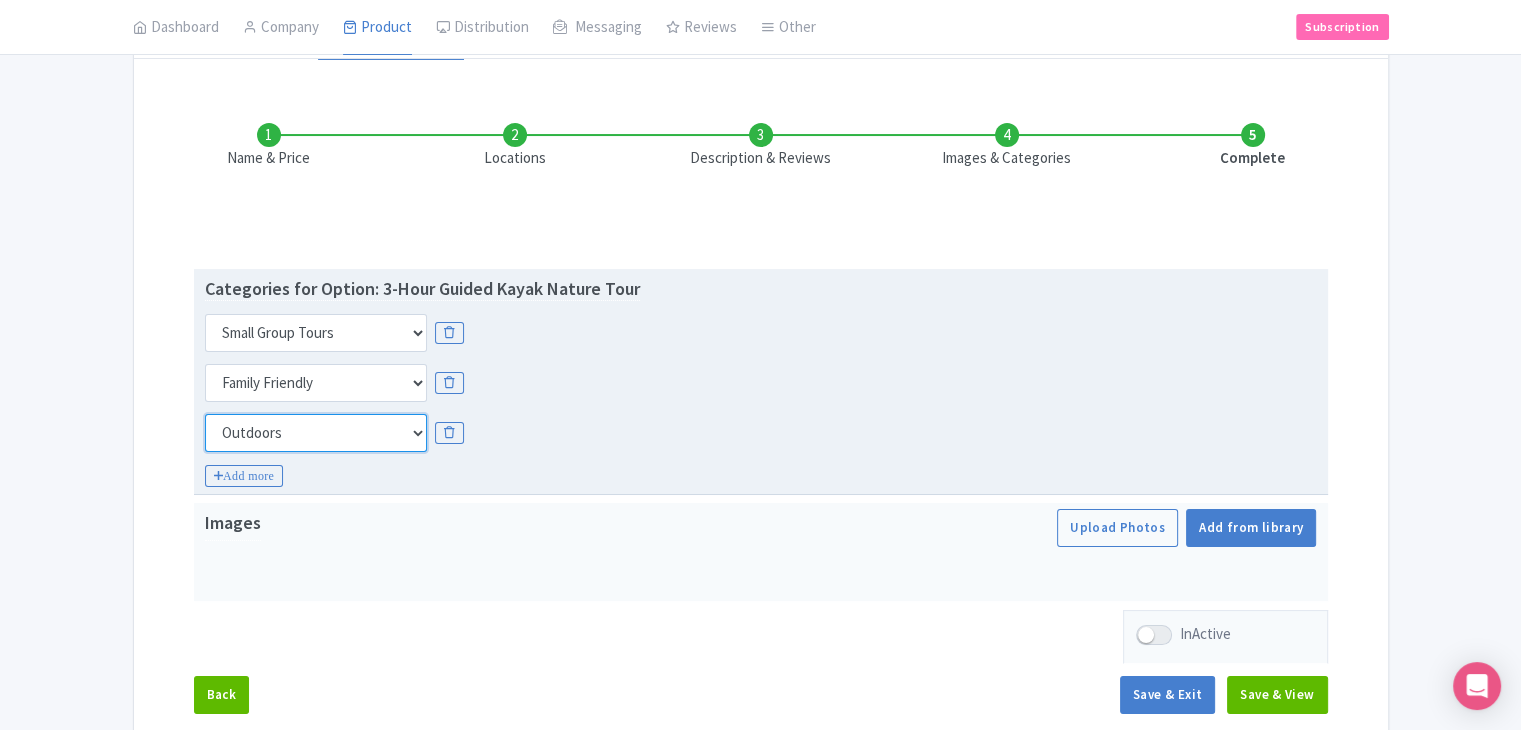click on "Choose categories Adults Only
Animals
Audio Guide
Beaches
Bike Tours
Boat Tours
City Cards
Classes
Day Trips
Family Friendly
Fast Track
Food
Guided Tours
History
Hop On Hop Off
Literature
Live Music
Museums
Nightlife
Outdoors
Private Tours
Romantic
Self Guided
Small Group Tours
Sports
Theme Parks
Walking Tours
Wheelchair Accessible
Recurring Events" at bounding box center [316, 433] 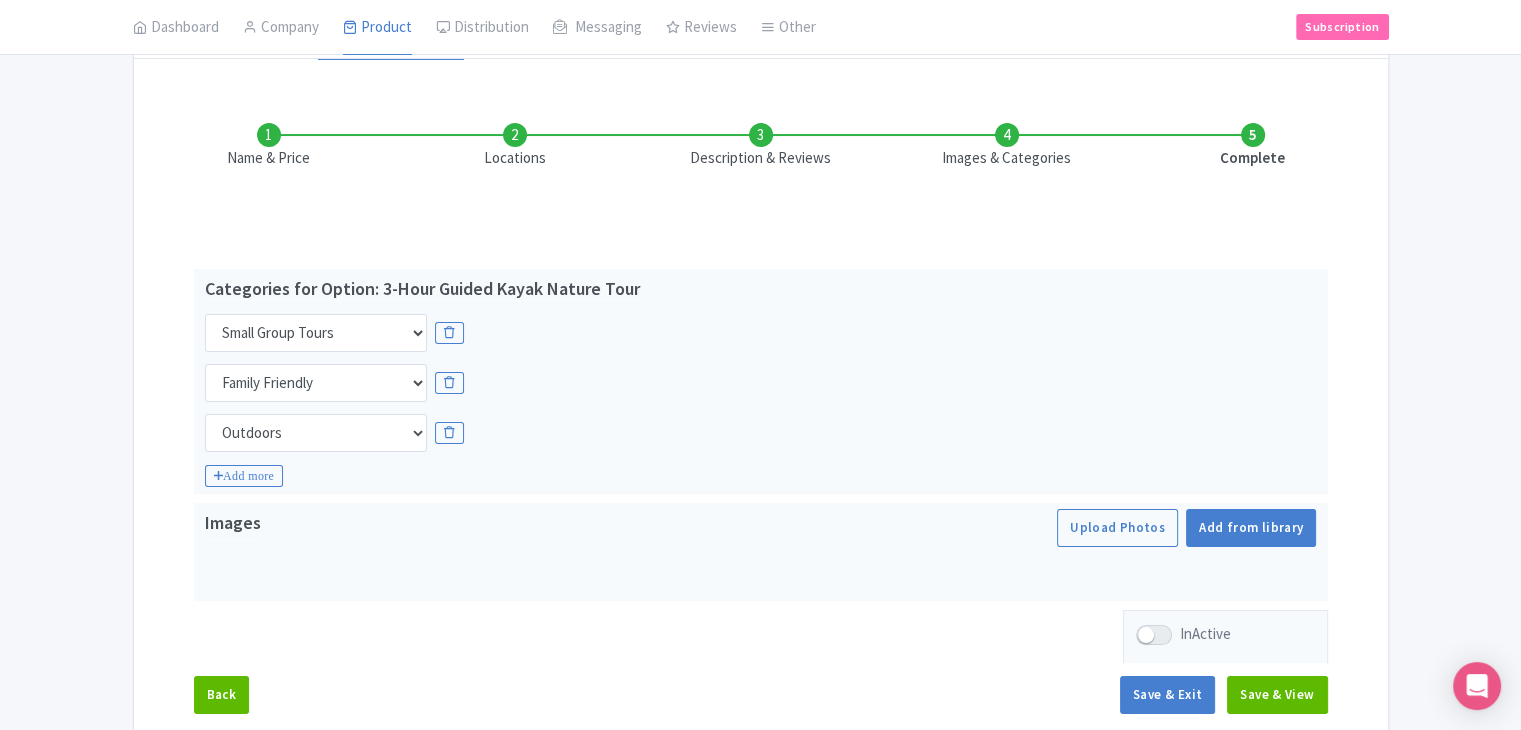 click on "Name & Price
Locations
Description & Reviews
Images & Categories
Complete
Edit Name for Google Listing
Regular Product Name:
3-Hour Guided Kayak Nature Tour
Save
Categories for Option: 3-Hour Guided Kayak Nature Tour
Choose categories Adults Only
Animals
Audio Guide
Beaches
Bike Tours
Boat Tours
City Cards
Classes
Day Trips
Family Friendly
Fast Track
Food
Guided Tours
History
Hop On Hop Off
Literature
Live Music
Museums
Nightlife
Outdoors
Private Tours
Romantic
Self Guided
Small Group Tours
Sports
Theme Parks
Walking Tours
Wheelchair Accessible
Recurring Events
Choose categories Adults Only
Animals
Audio Guide
Beaches
Bike Tours
Boat Tours
City Cards
Classes
Day Trips
Family Friendly
Fast Track
Food
Guided Tours
History
Hop On Hop Off
Literature
Live Music
Museums
Nightlife
Outdoors
Private Tours
Romantic
Self Guided" at bounding box center (761, 408) 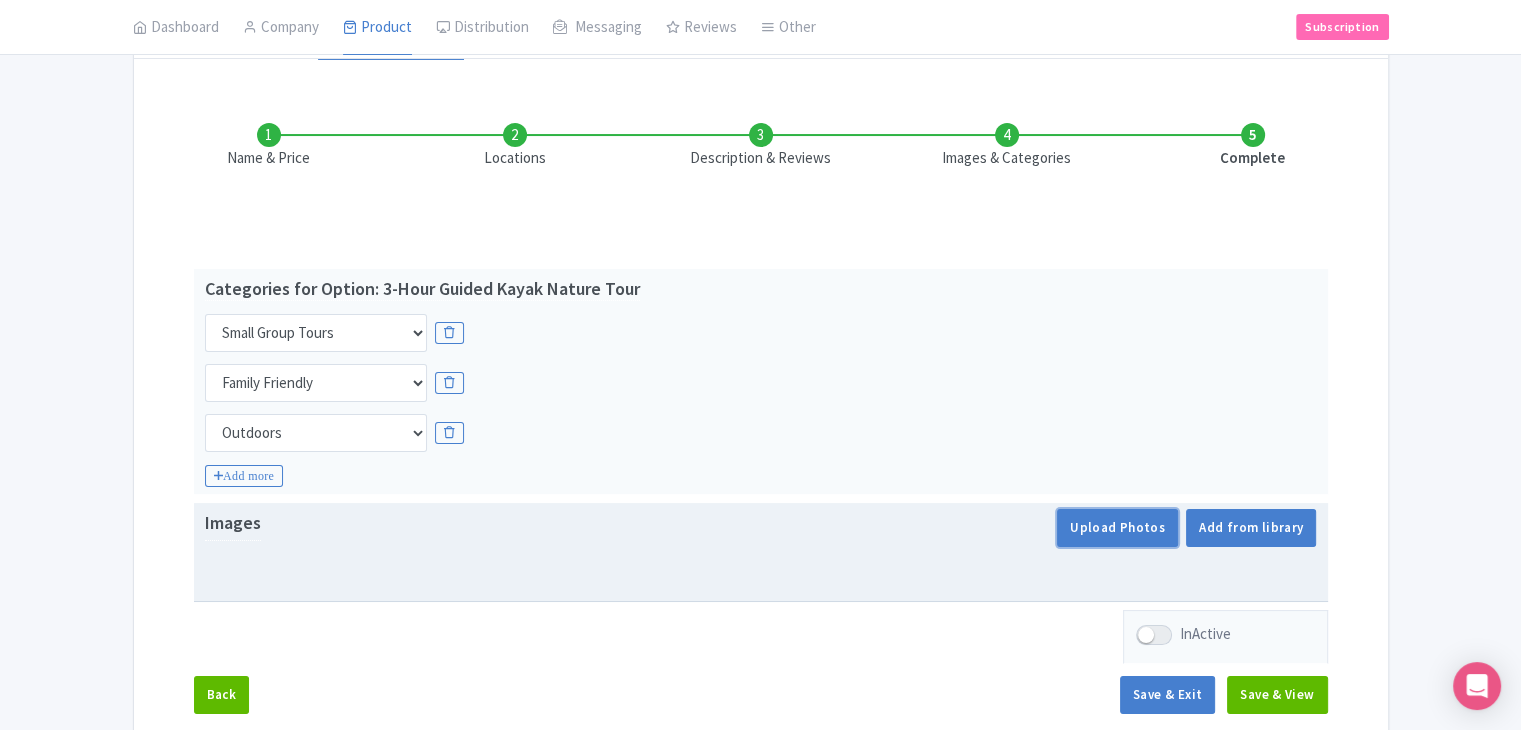 click on "Upload Photos" at bounding box center (1117, 528) 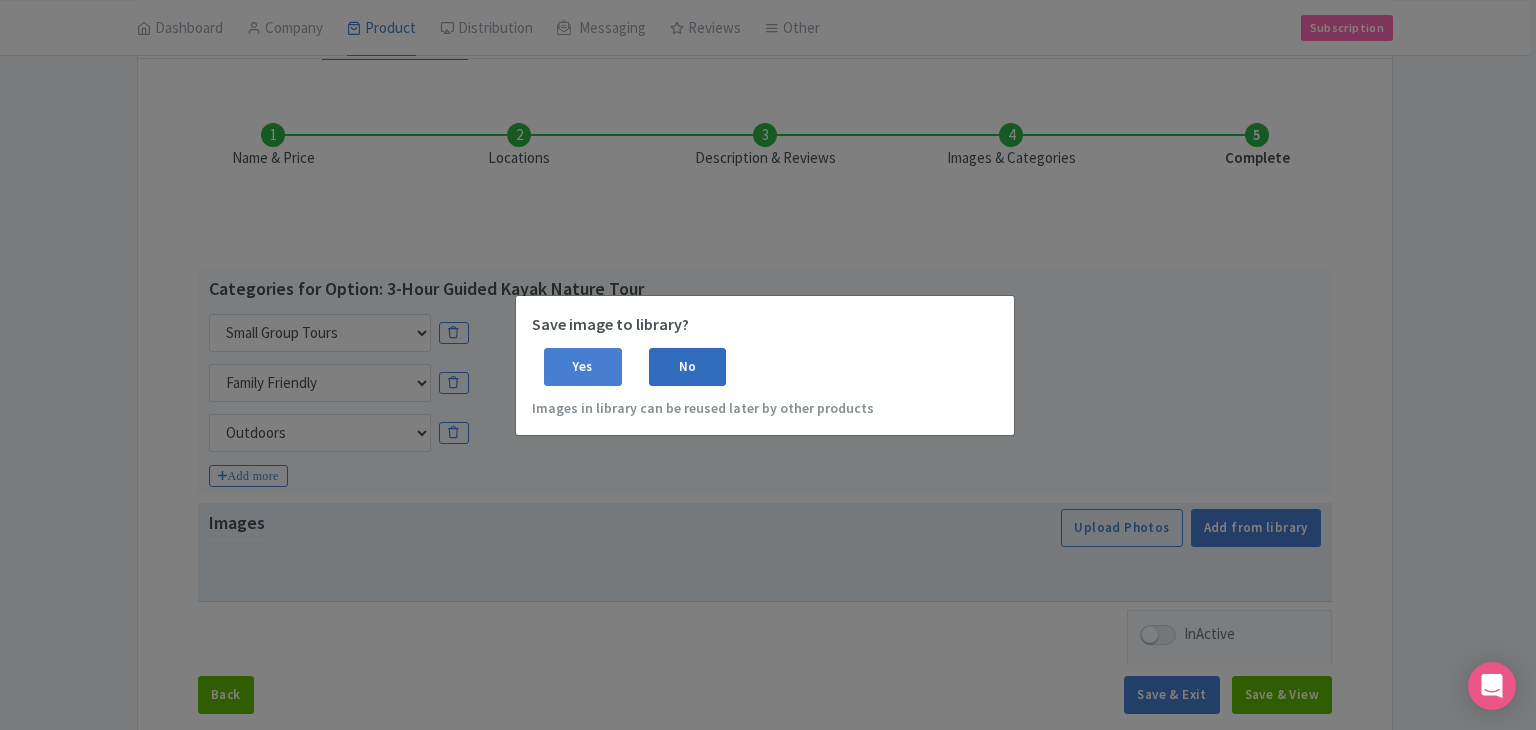 click on "No" at bounding box center [688, 367] 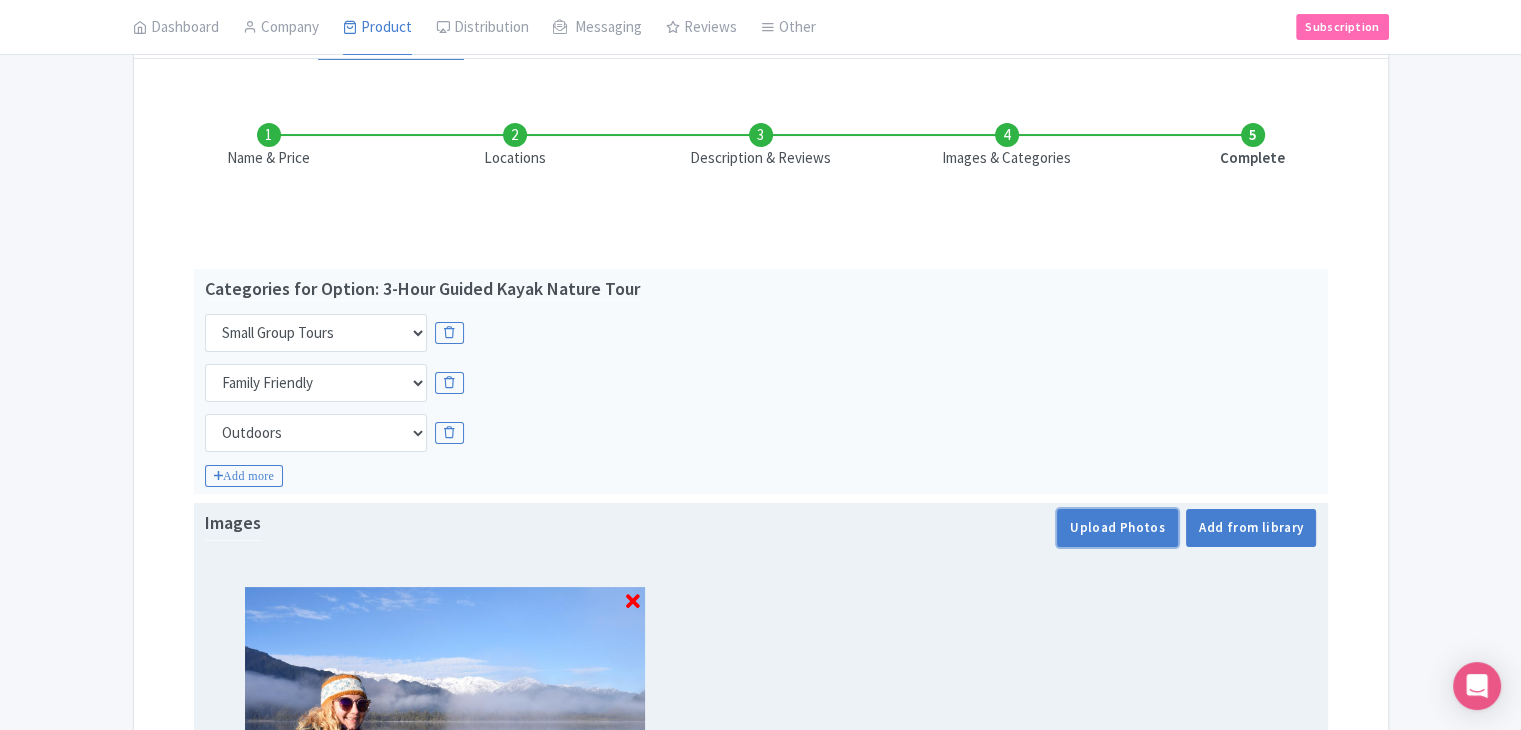 click on "Upload Photos" at bounding box center (1117, 528) 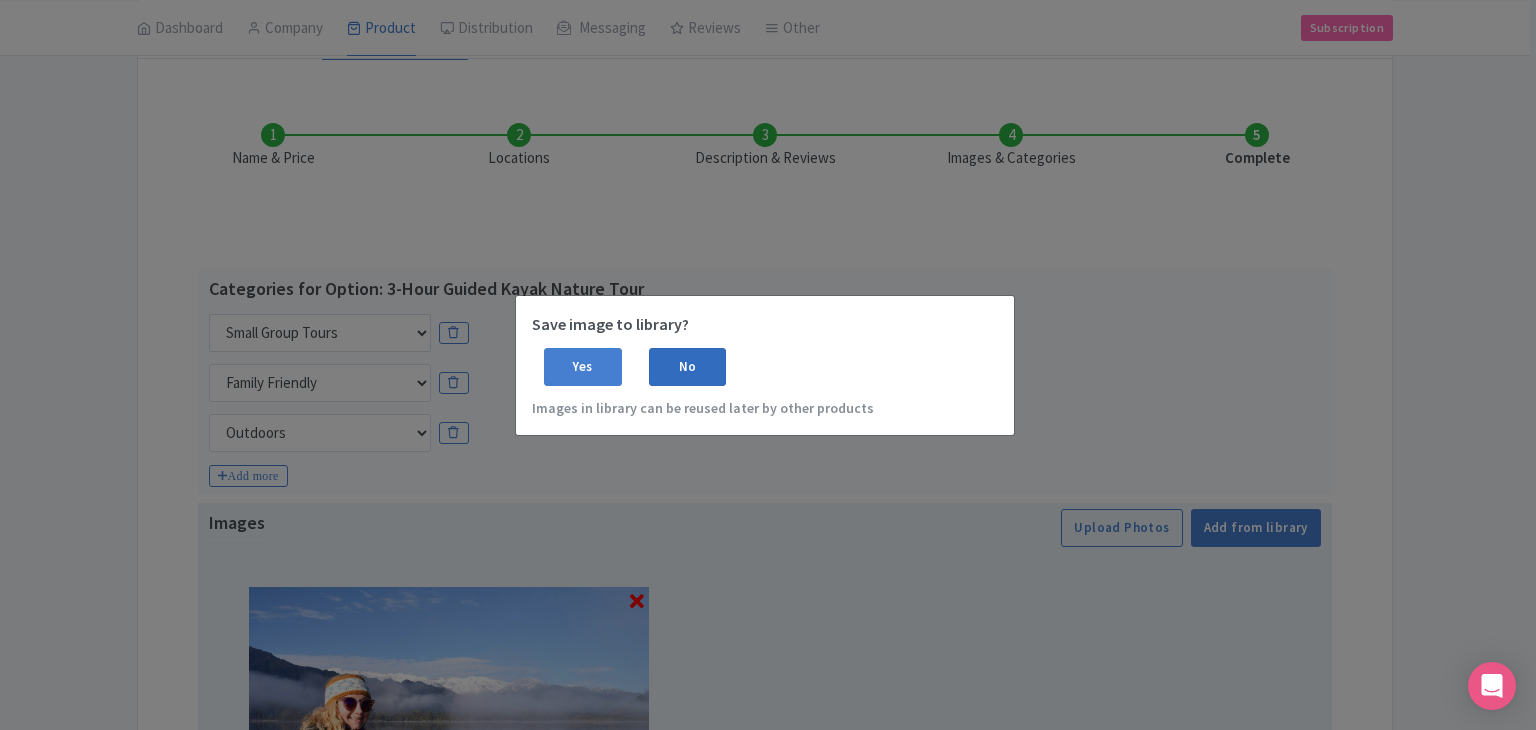 click on "No" at bounding box center [688, 367] 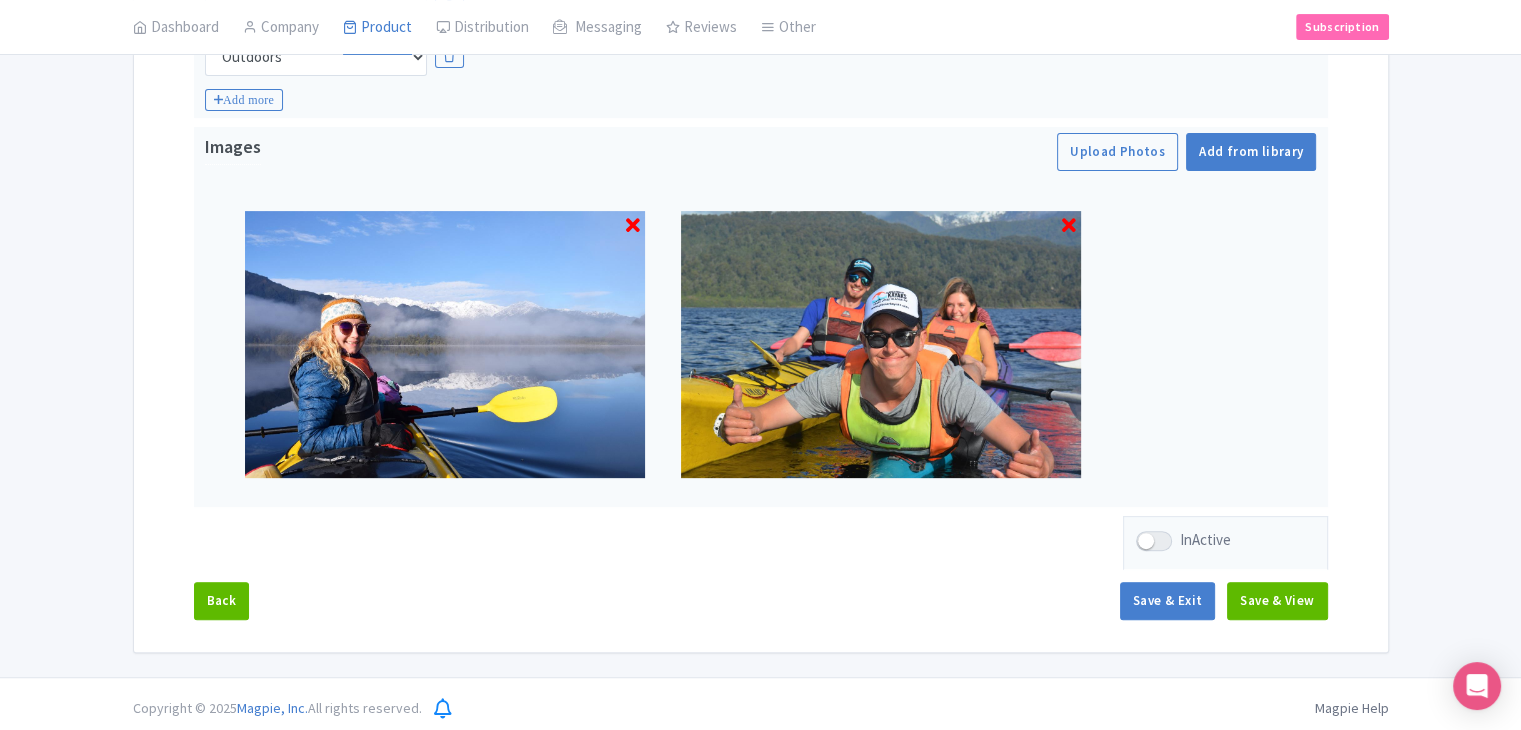 scroll, scrollTop: 617, scrollLeft: 0, axis: vertical 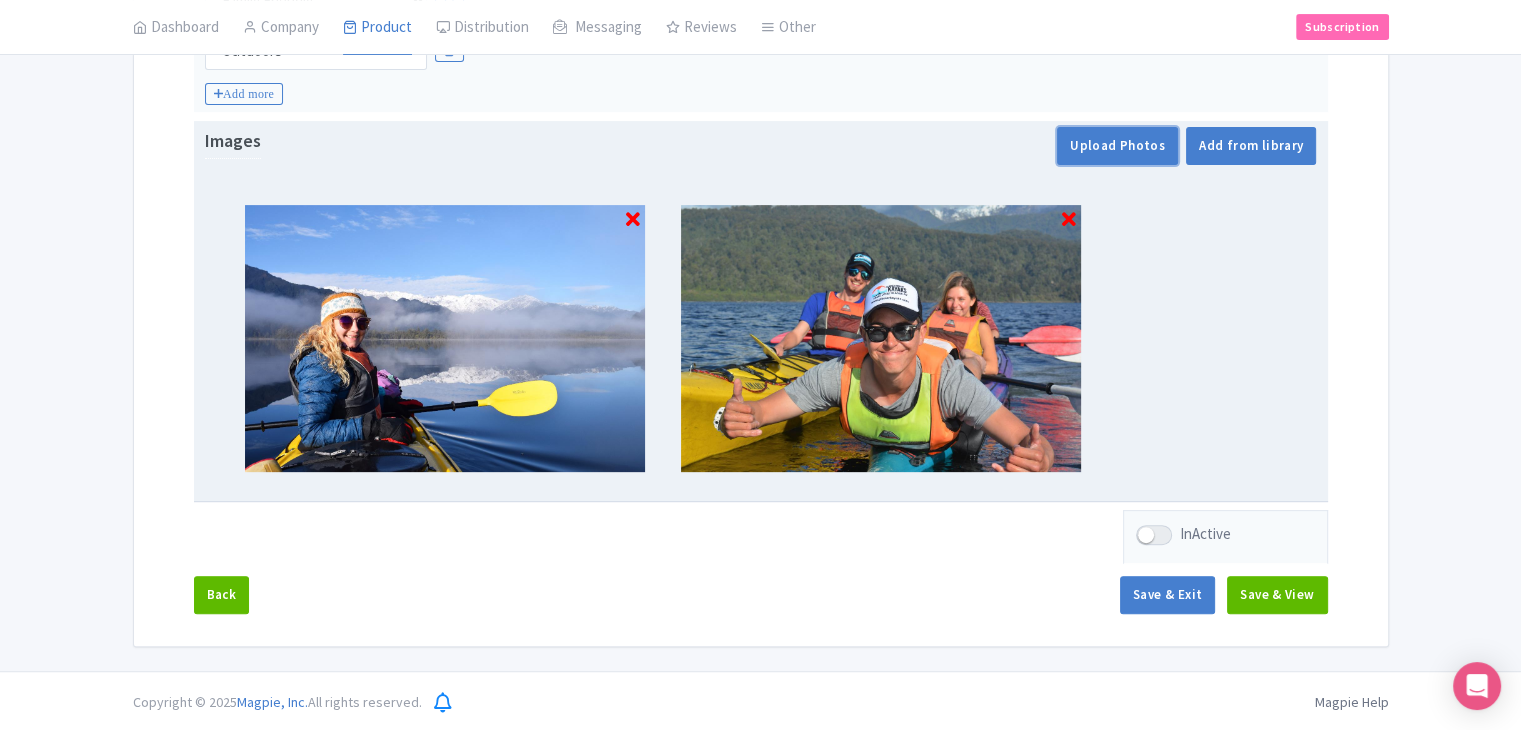 click on "Upload Photos" at bounding box center (1117, 146) 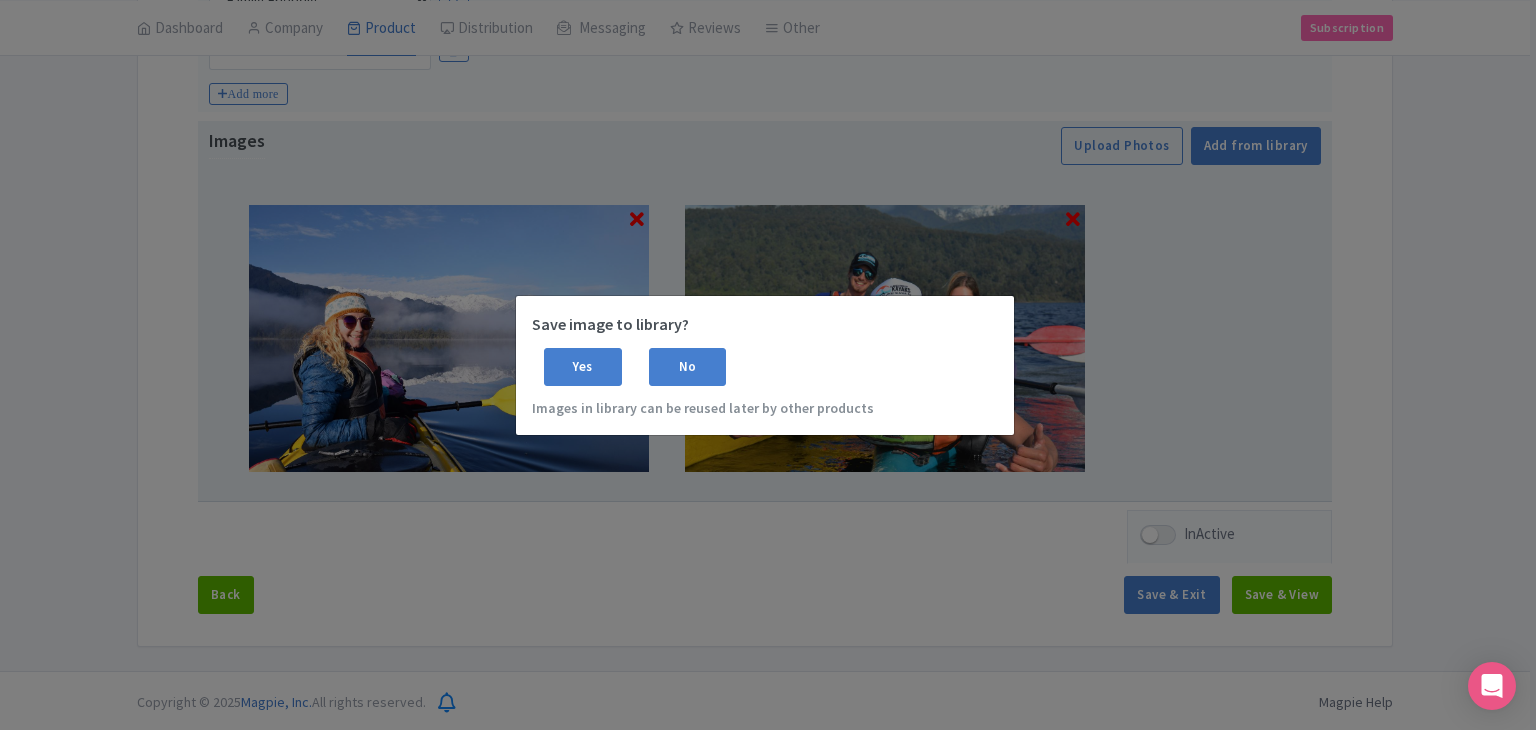 click on "Save image to library?
Yes
No
Images in library can be reused later by other products" at bounding box center (765, 365) 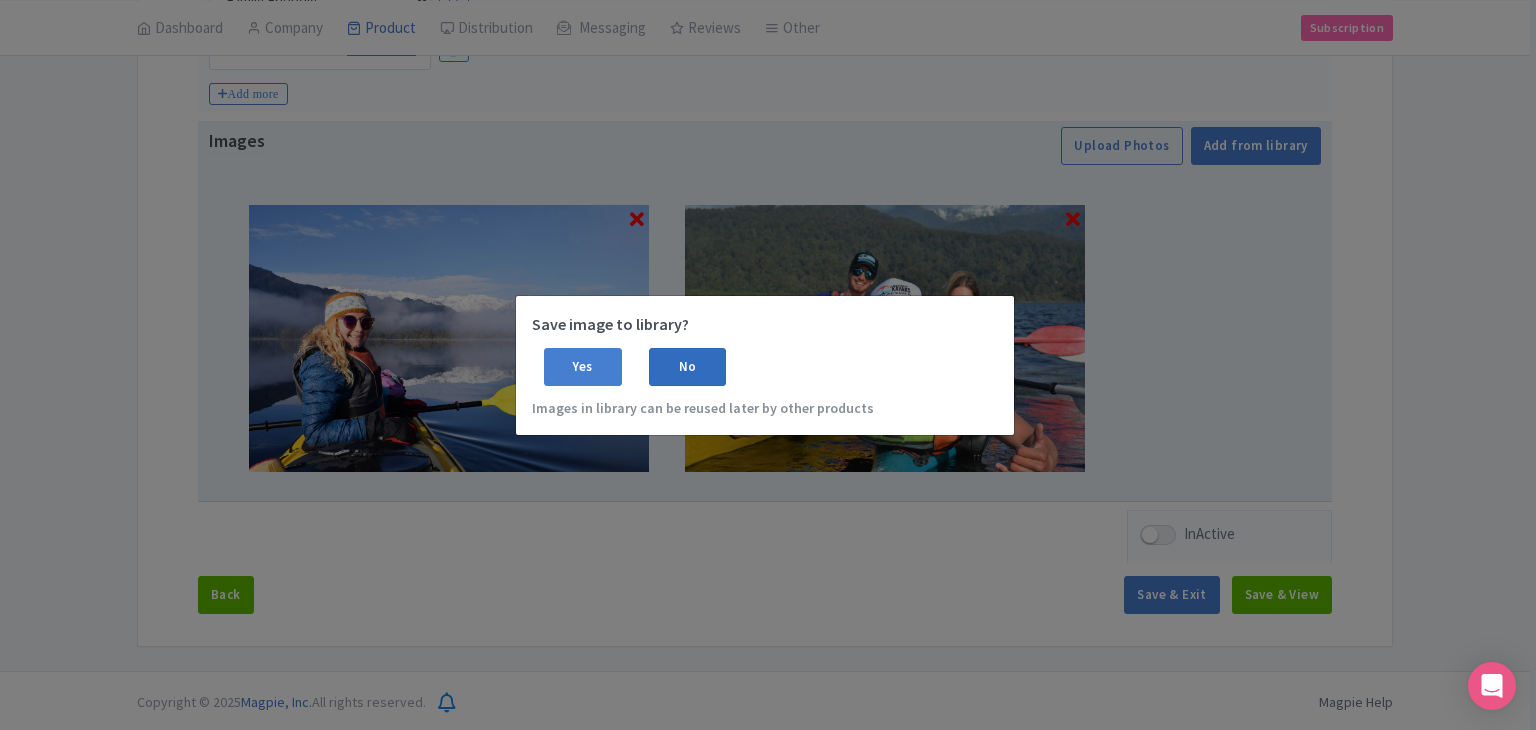 click on "No" at bounding box center (688, 367) 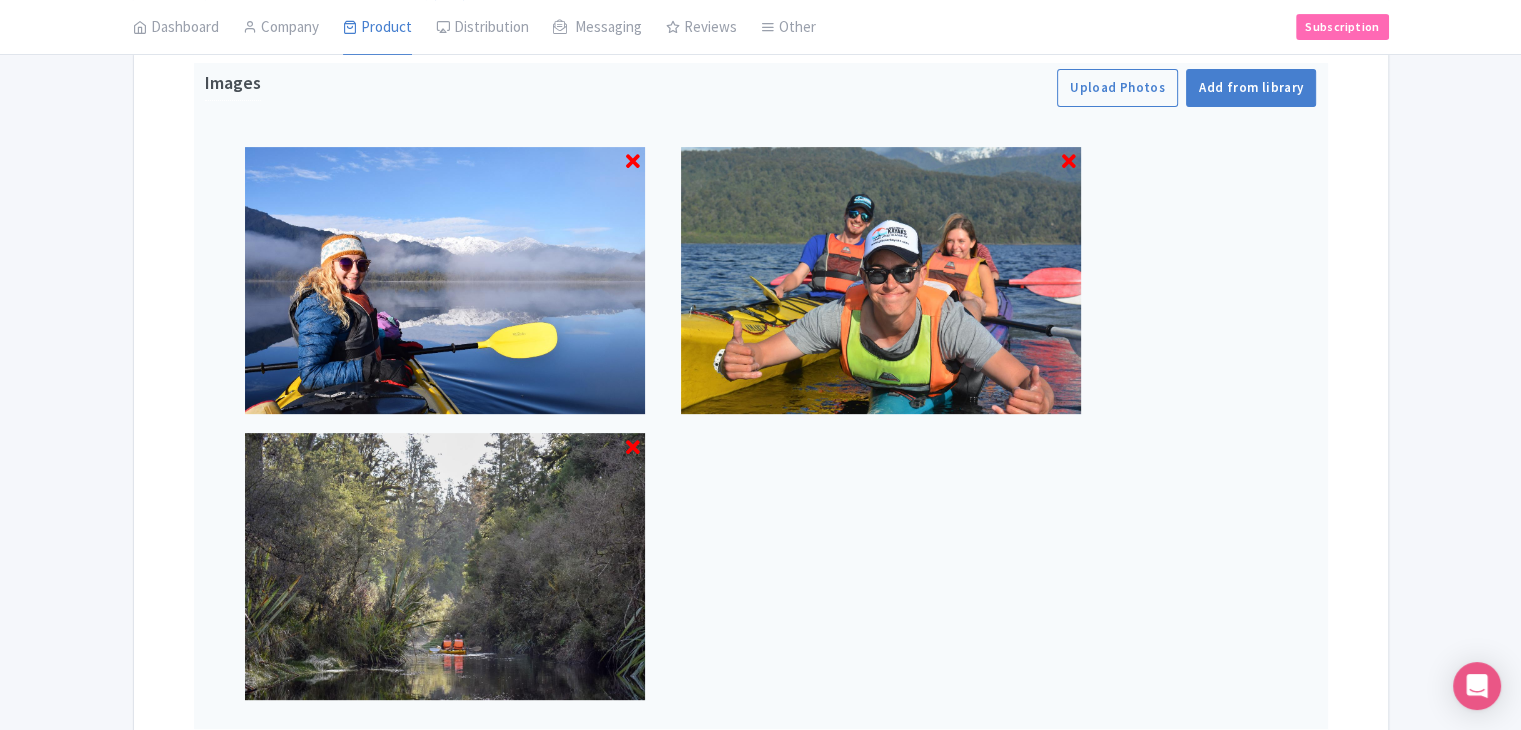 scroll, scrollTop: 740, scrollLeft: 0, axis: vertical 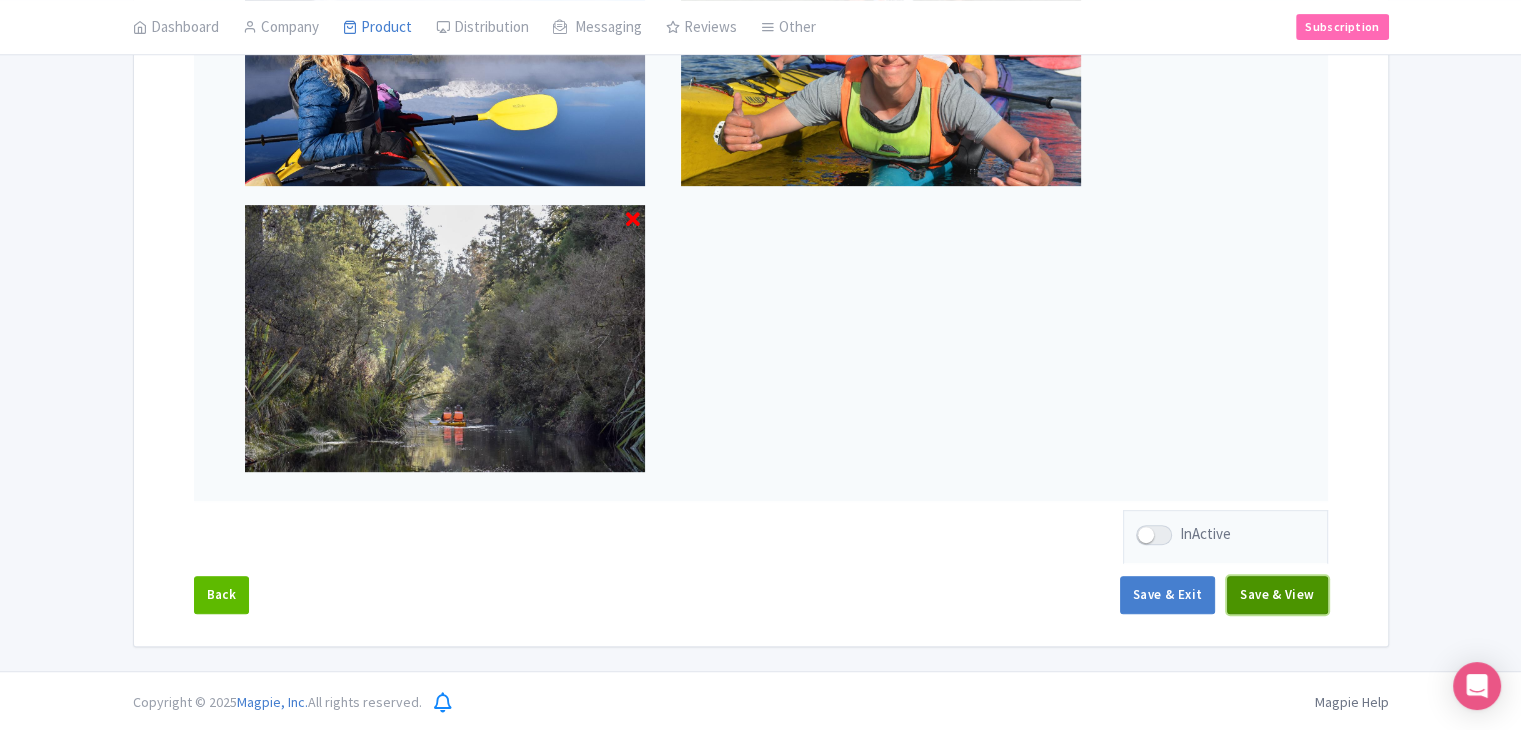 drag, startPoint x: 1310, startPoint y: 587, endPoint x: 1048, endPoint y: 535, distance: 267.11047 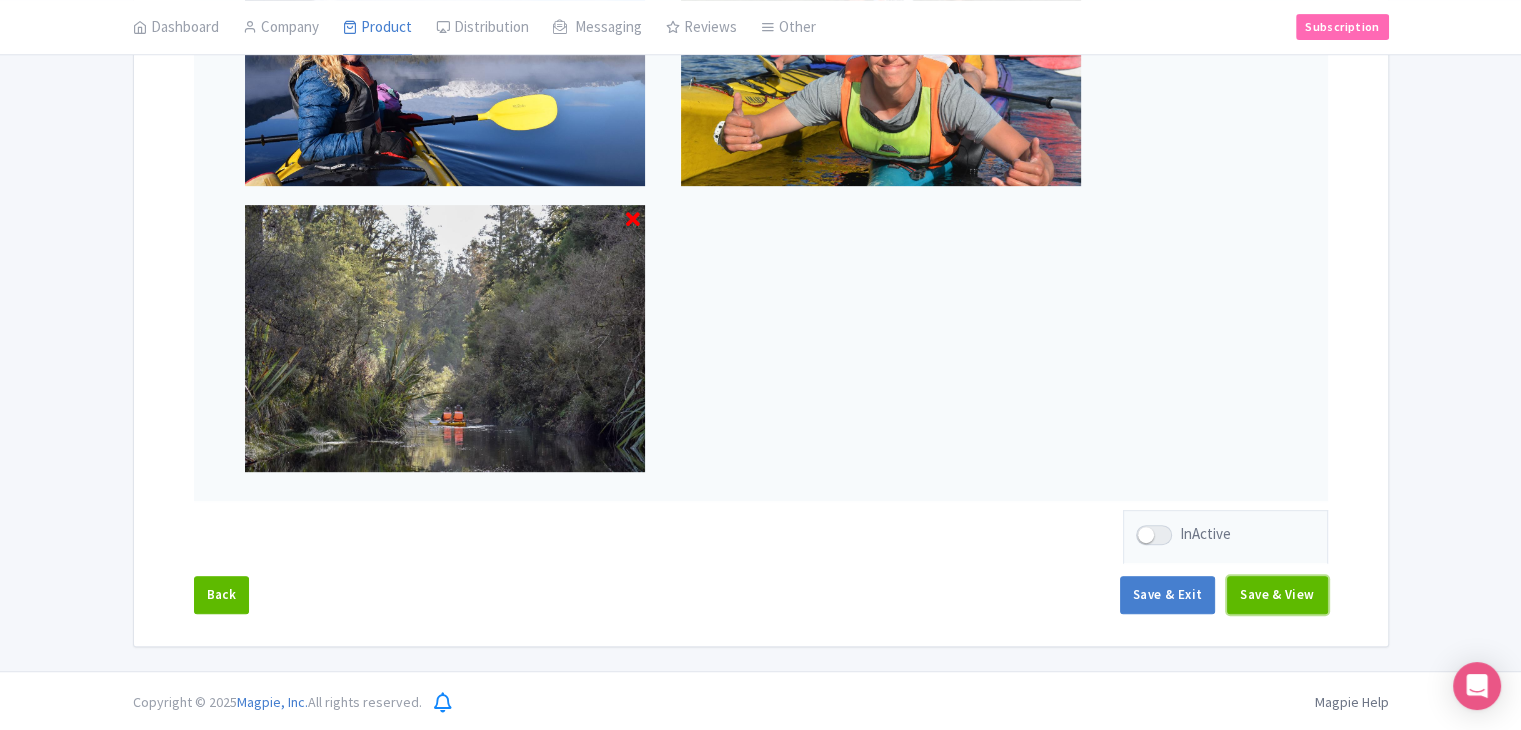 click on "Save & View" at bounding box center [1277, 595] 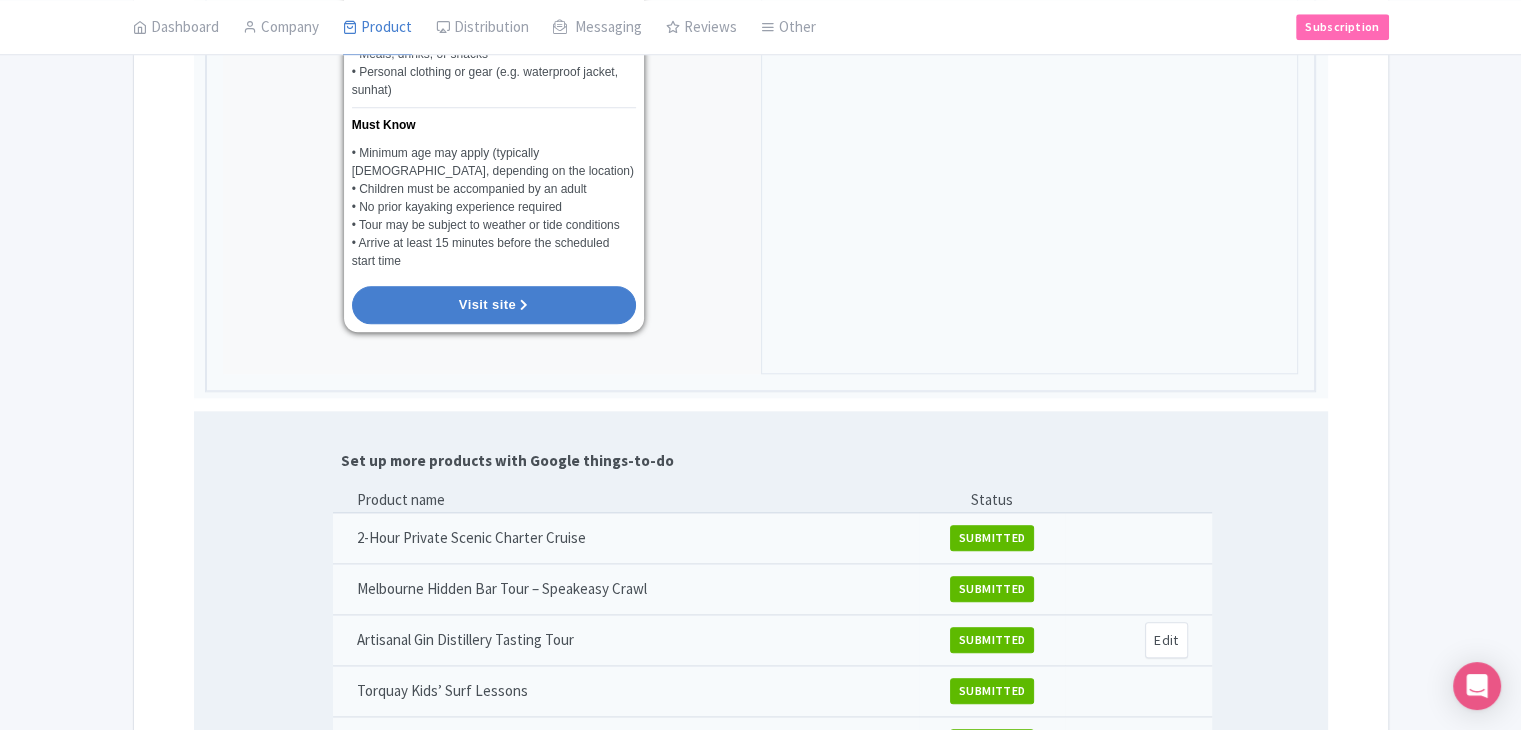 scroll, scrollTop: 2103, scrollLeft: 0, axis: vertical 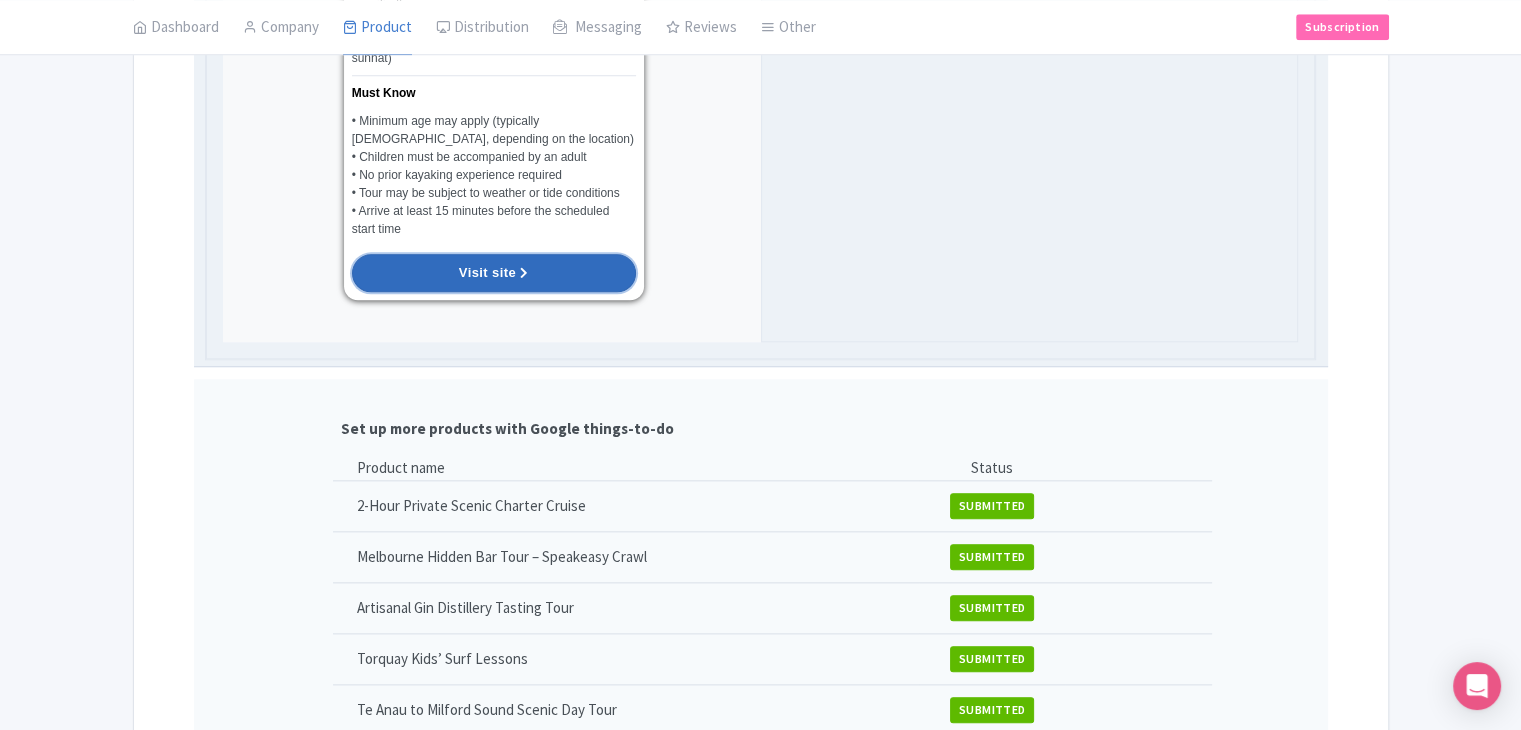 click on "Visit site" at bounding box center (494, 273) 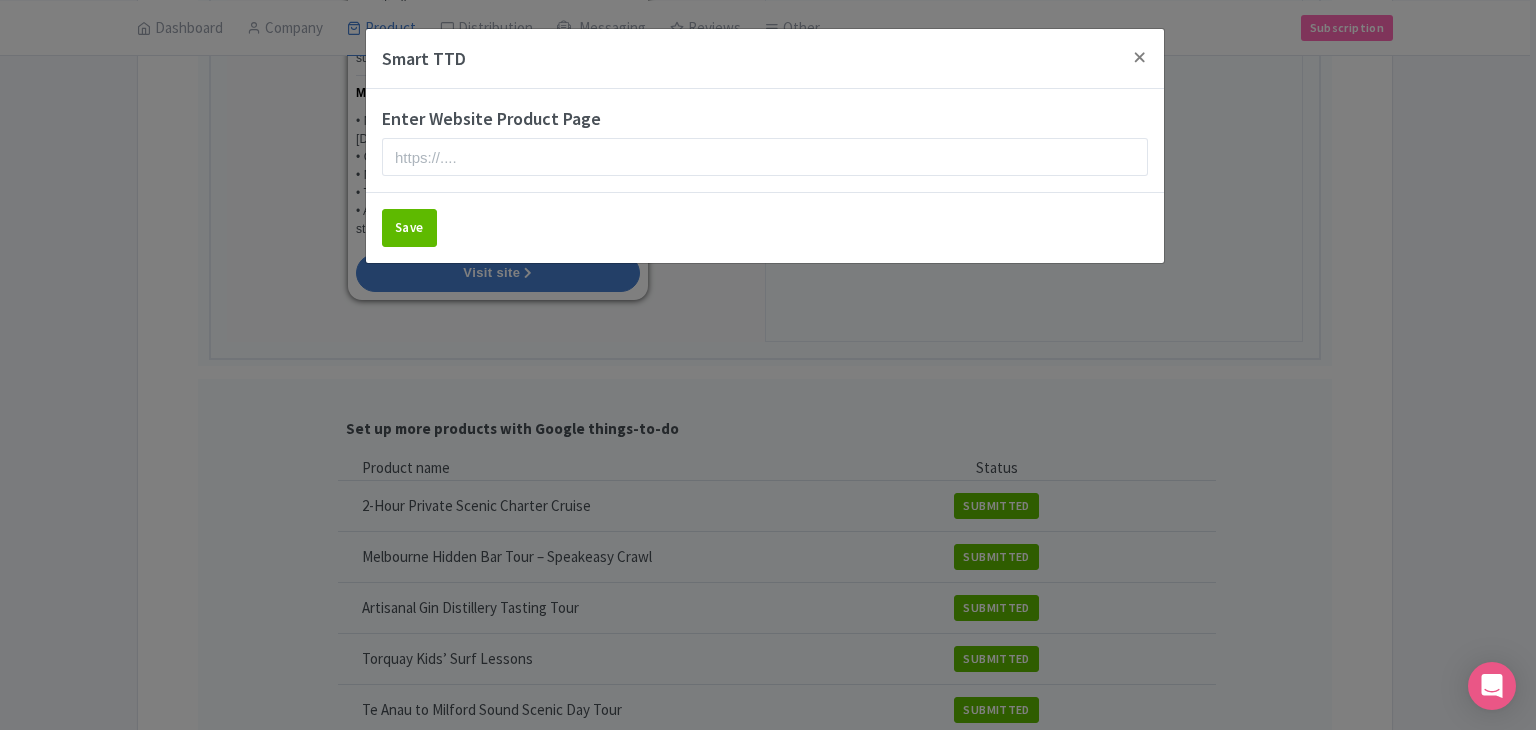 click on "Enter Website Product Page" at bounding box center [765, 140] 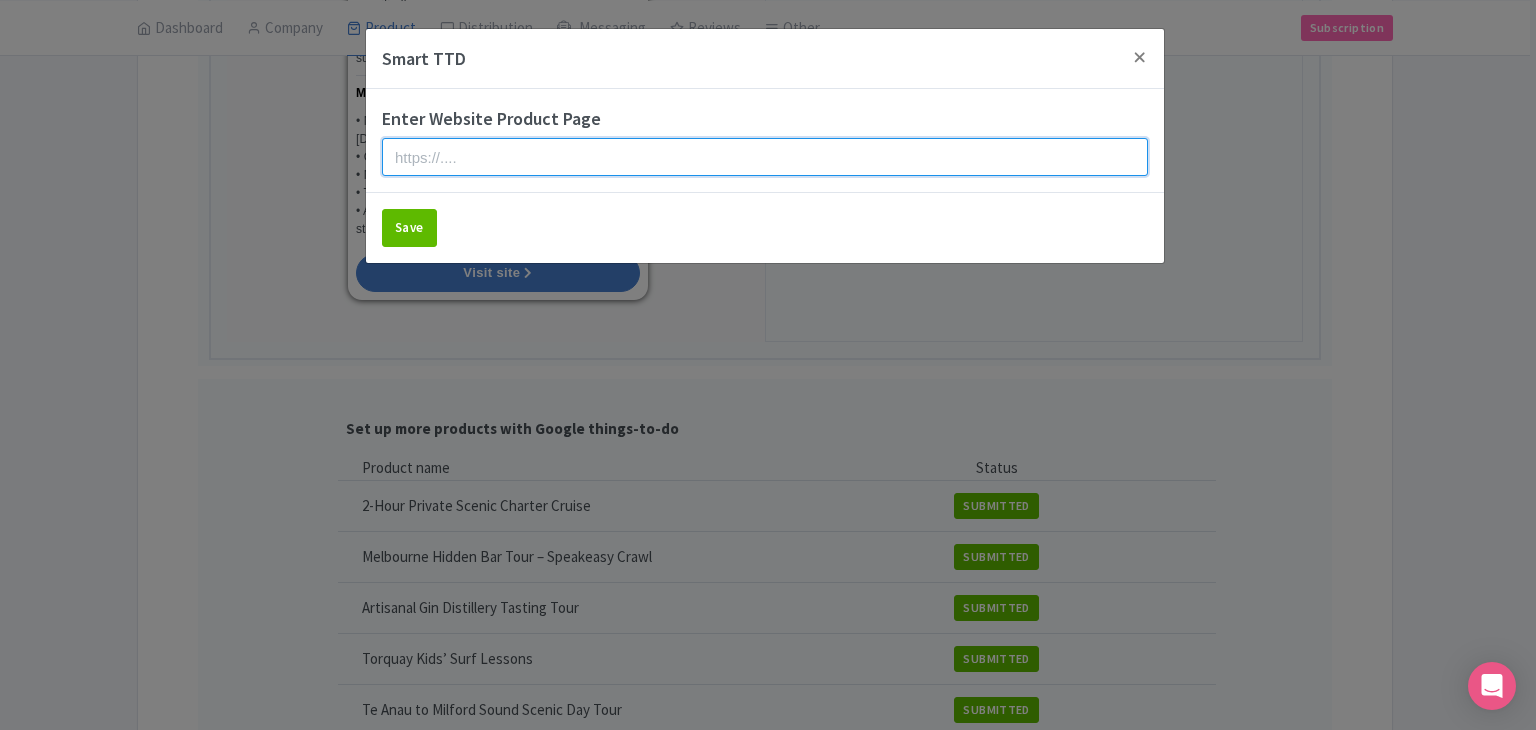 click at bounding box center [765, 157] 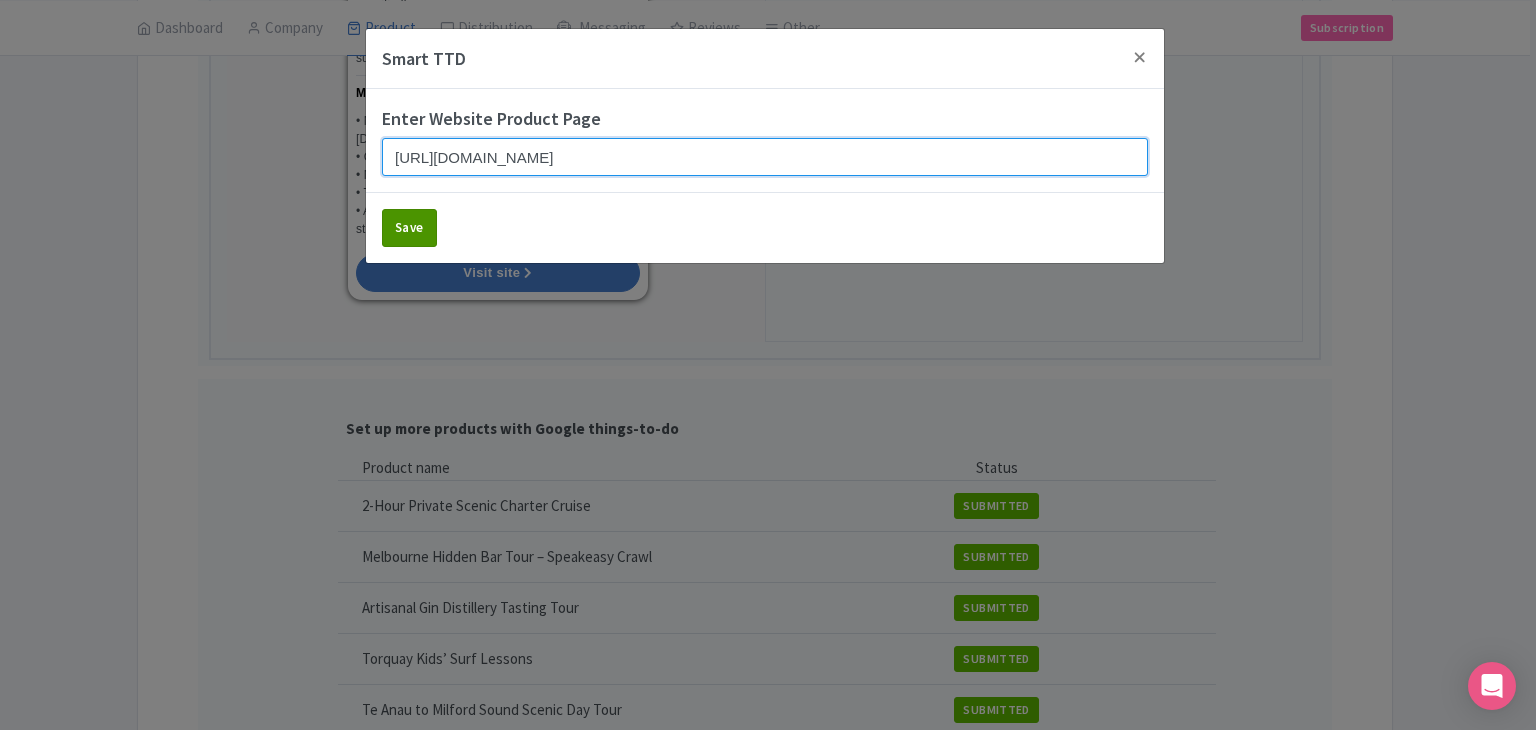 type on "https://www.findrhost.com/tours/classic-kayak-adventure-3hr" 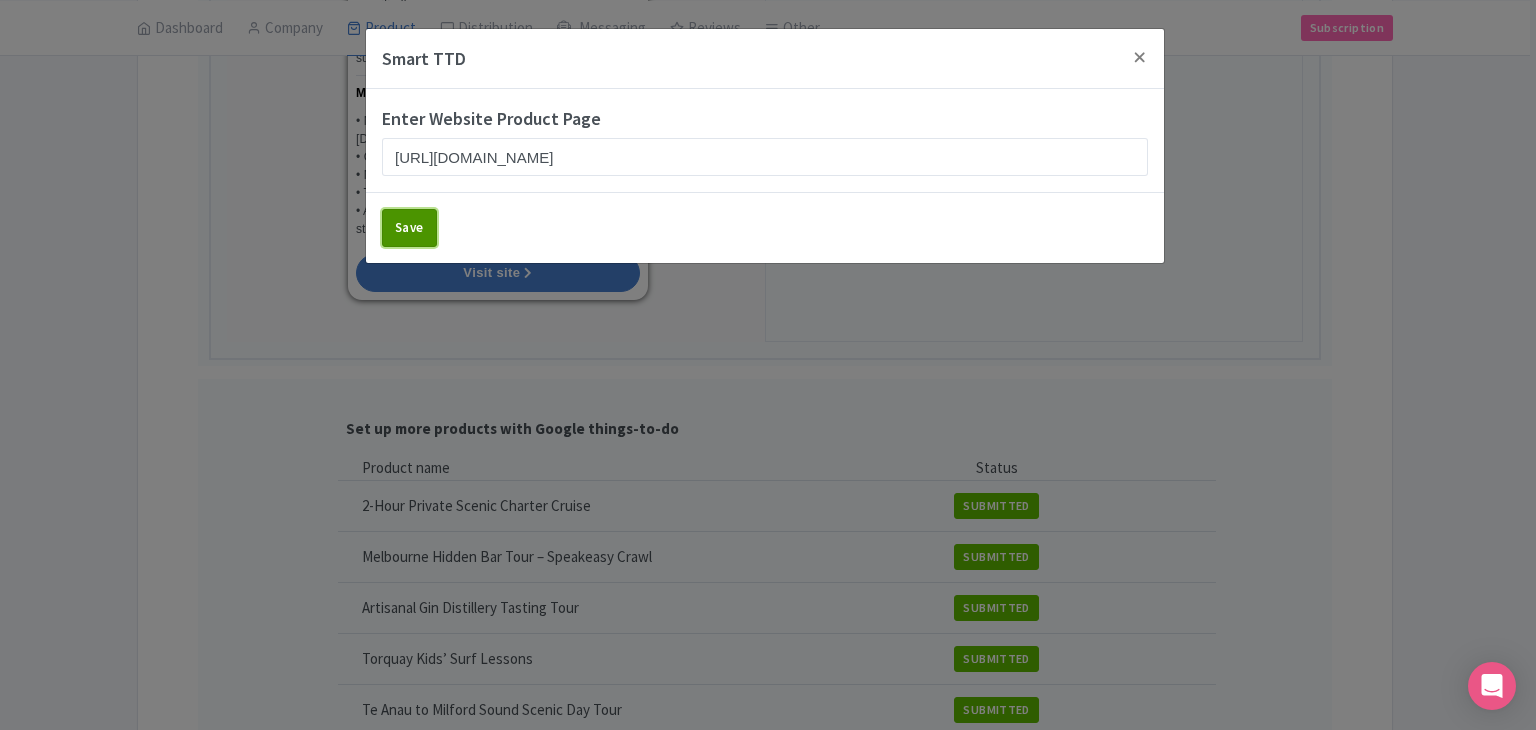 click on "Save" at bounding box center [409, 228] 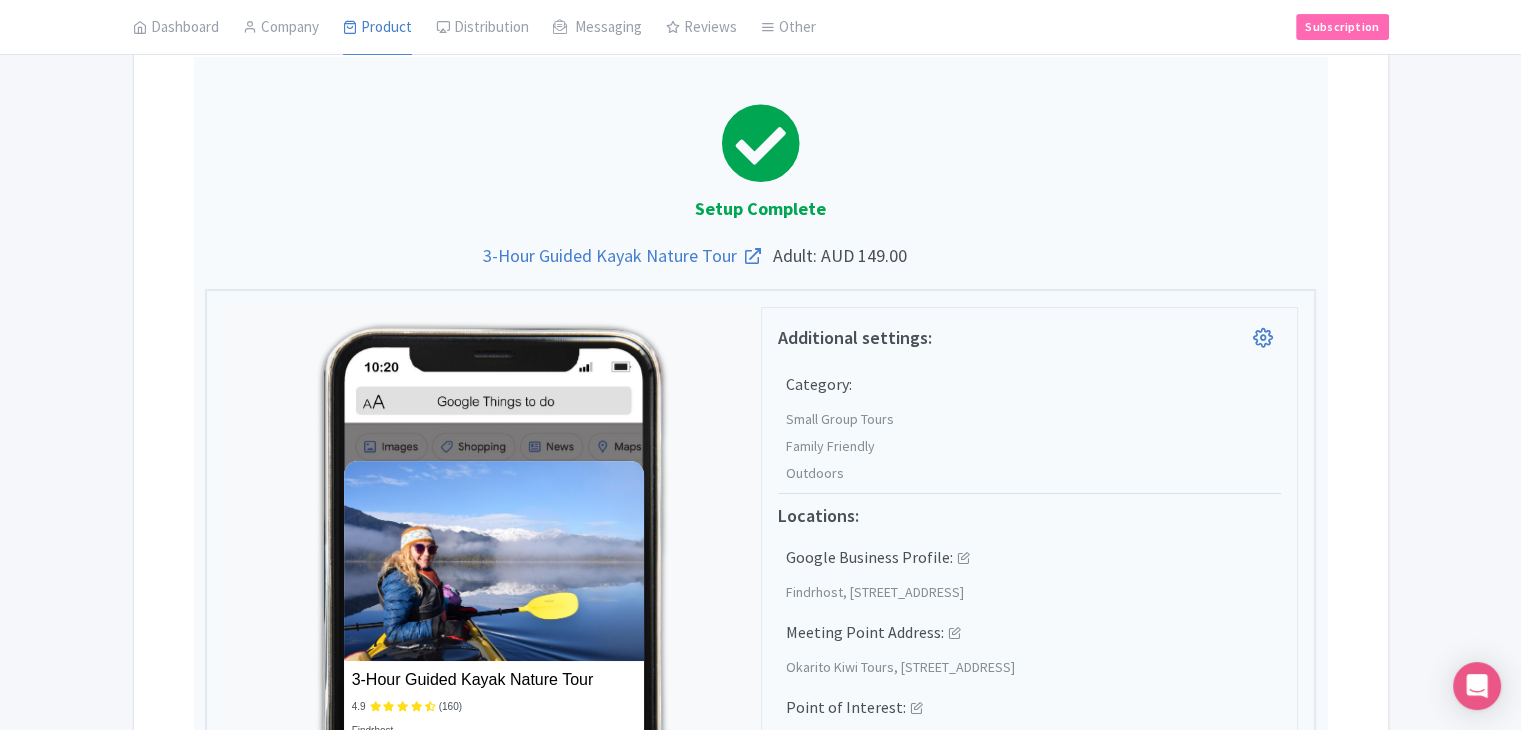 scroll, scrollTop: 423, scrollLeft: 0, axis: vertical 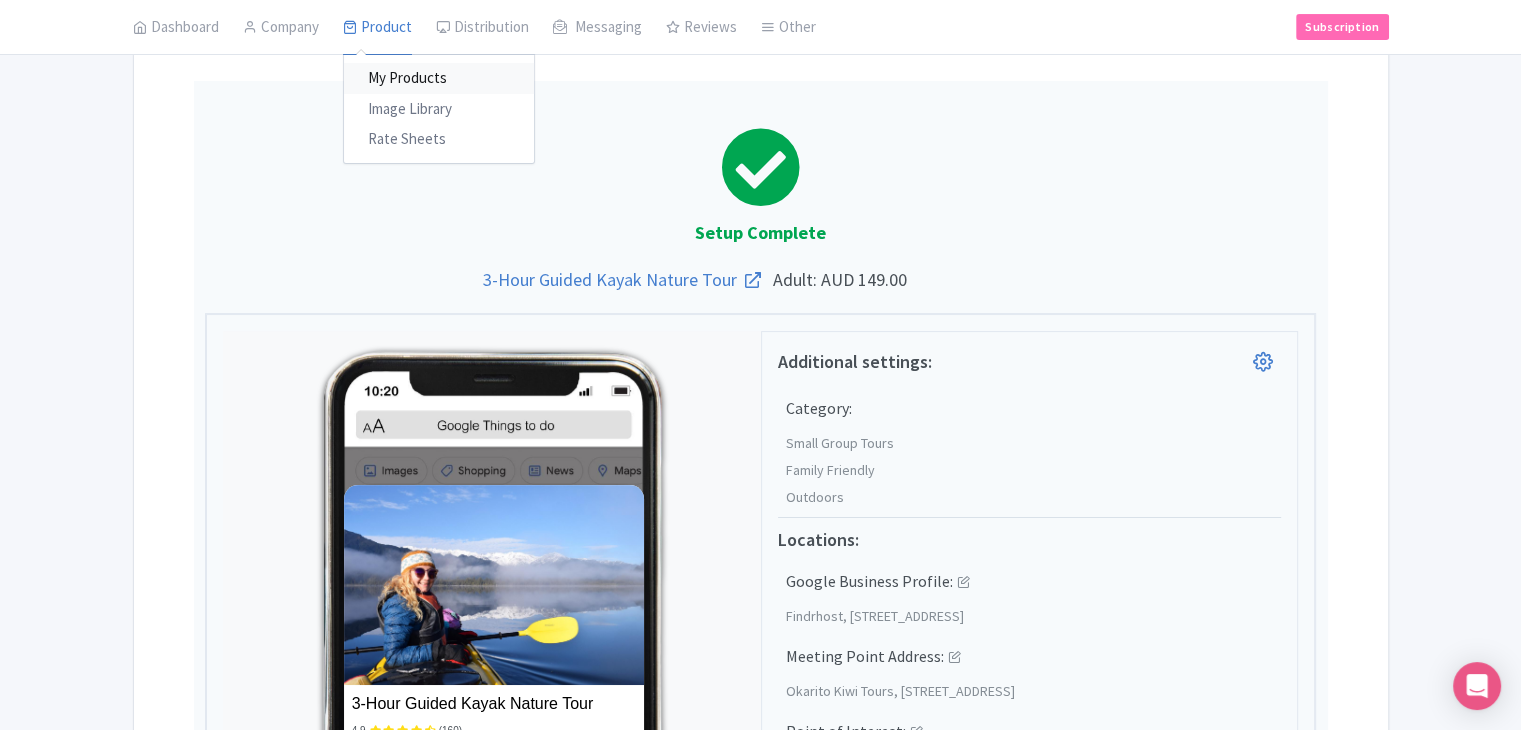 click on "My Products" at bounding box center [439, 79] 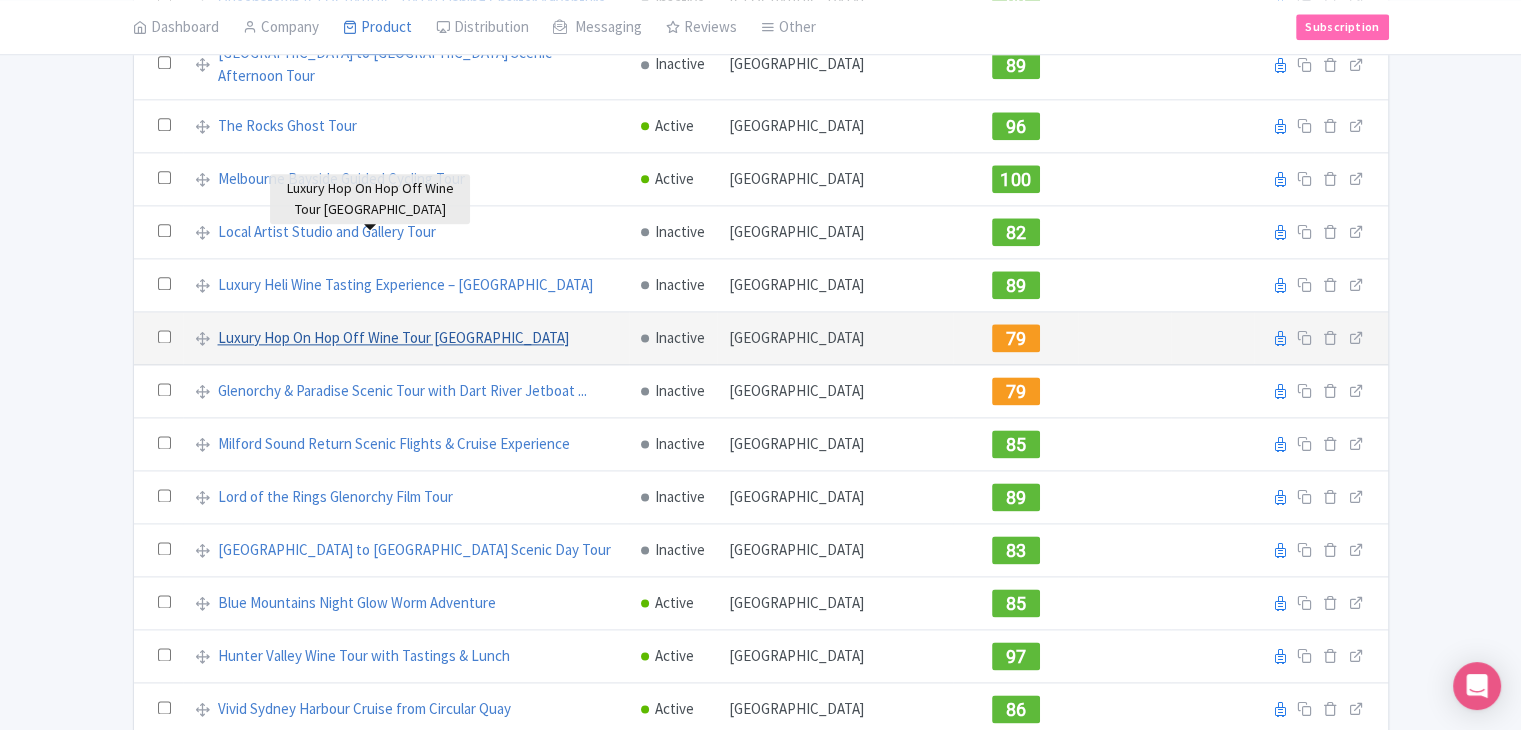 scroll, scrollTop: 2600, scrollLeft: 0, axis: vertical 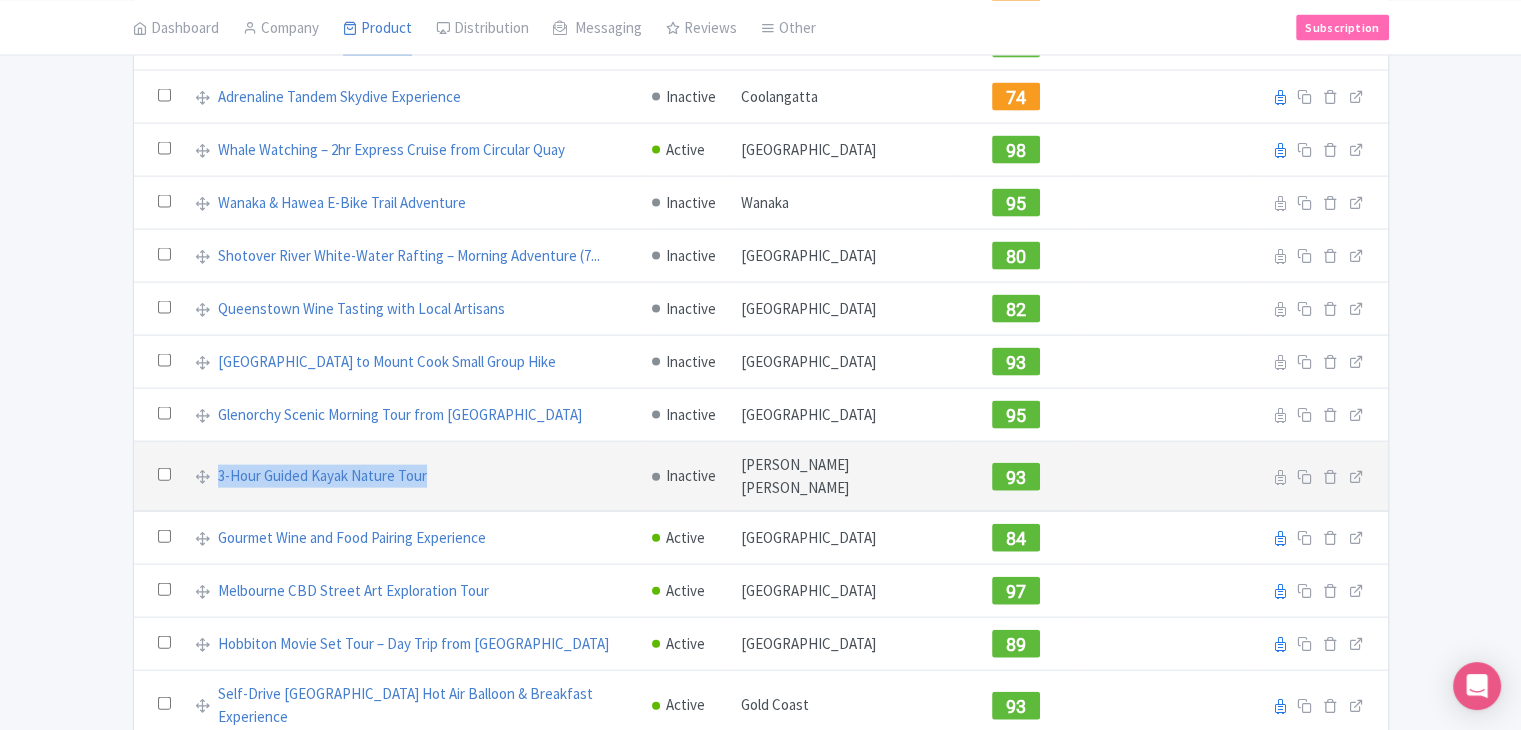 drag, startPoint x: 472, startPoint y: 362, endPoint x: 220, endPoint y: 357, distance: 252.04959 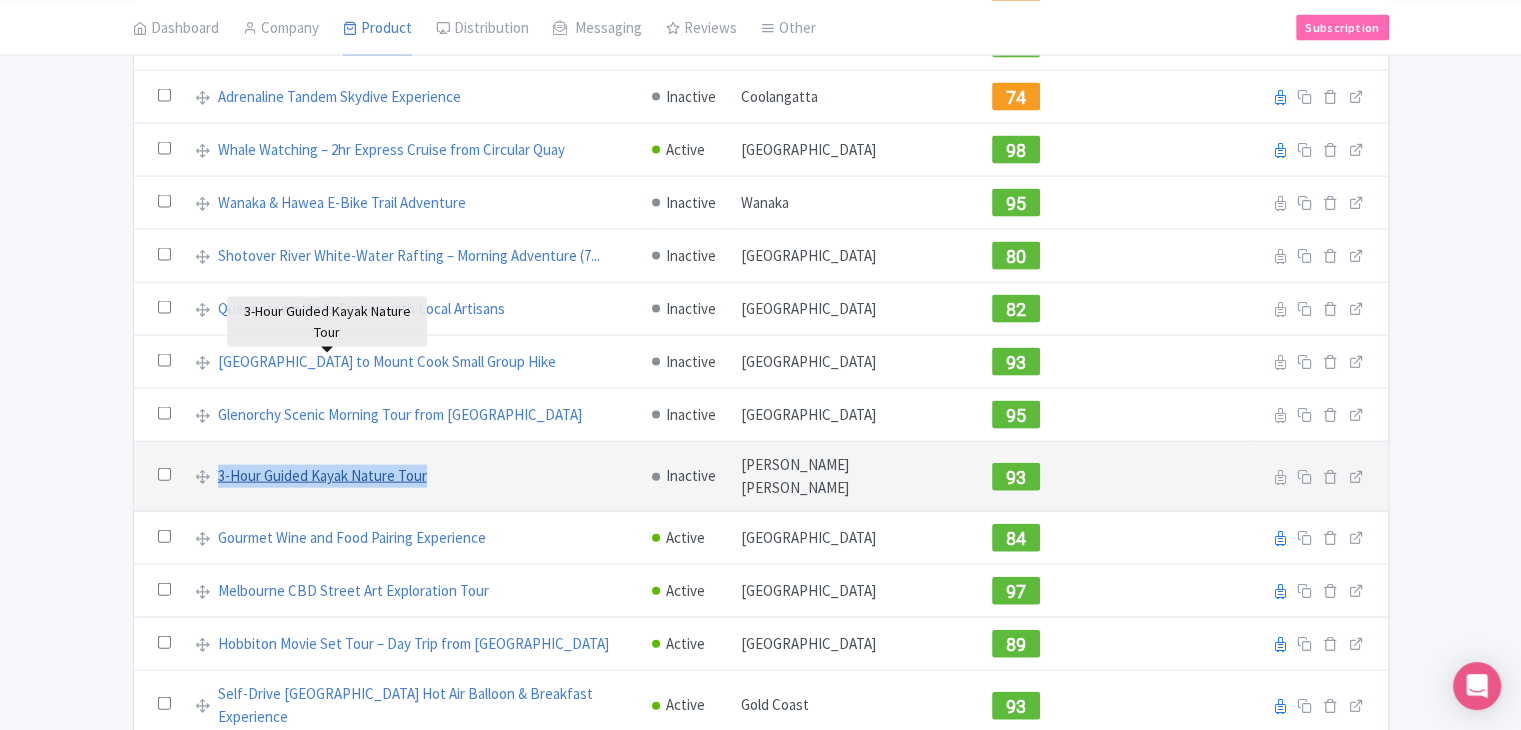 copy on "3-Hour Guided Kayak Nature Tour" 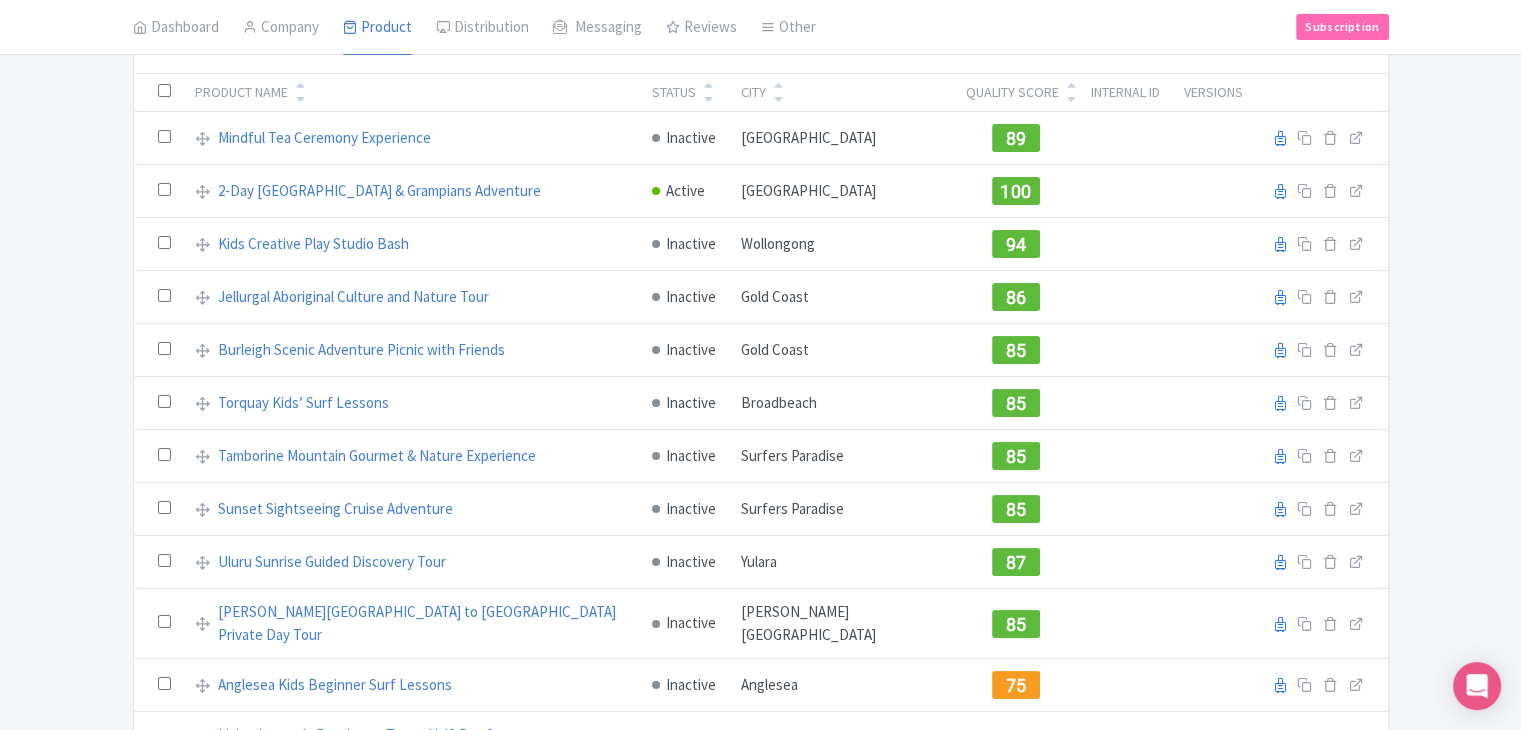 scroll, scrollTop: 0, scrollLeft: 0, axis: both 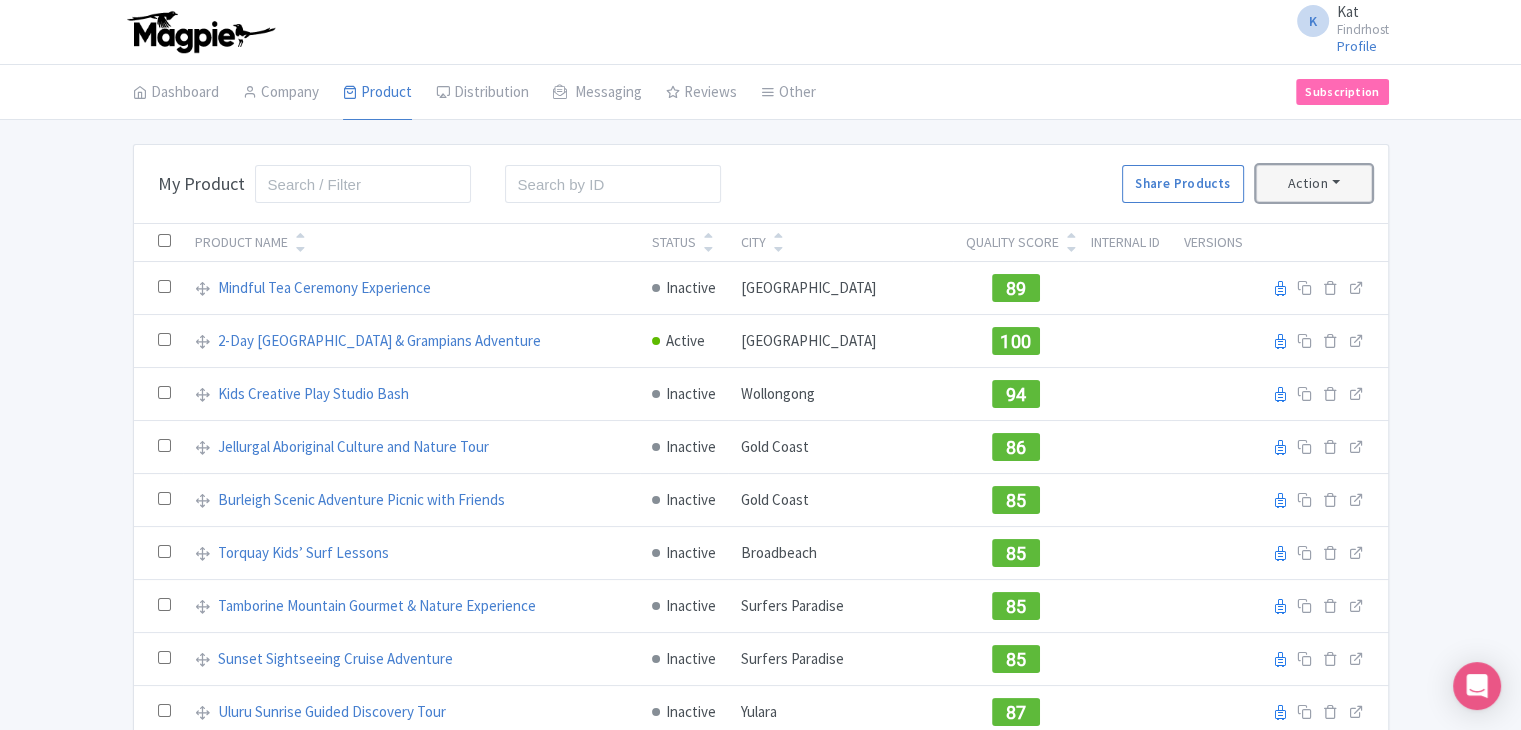 click on "Action" at bounding box center (1314, 183) 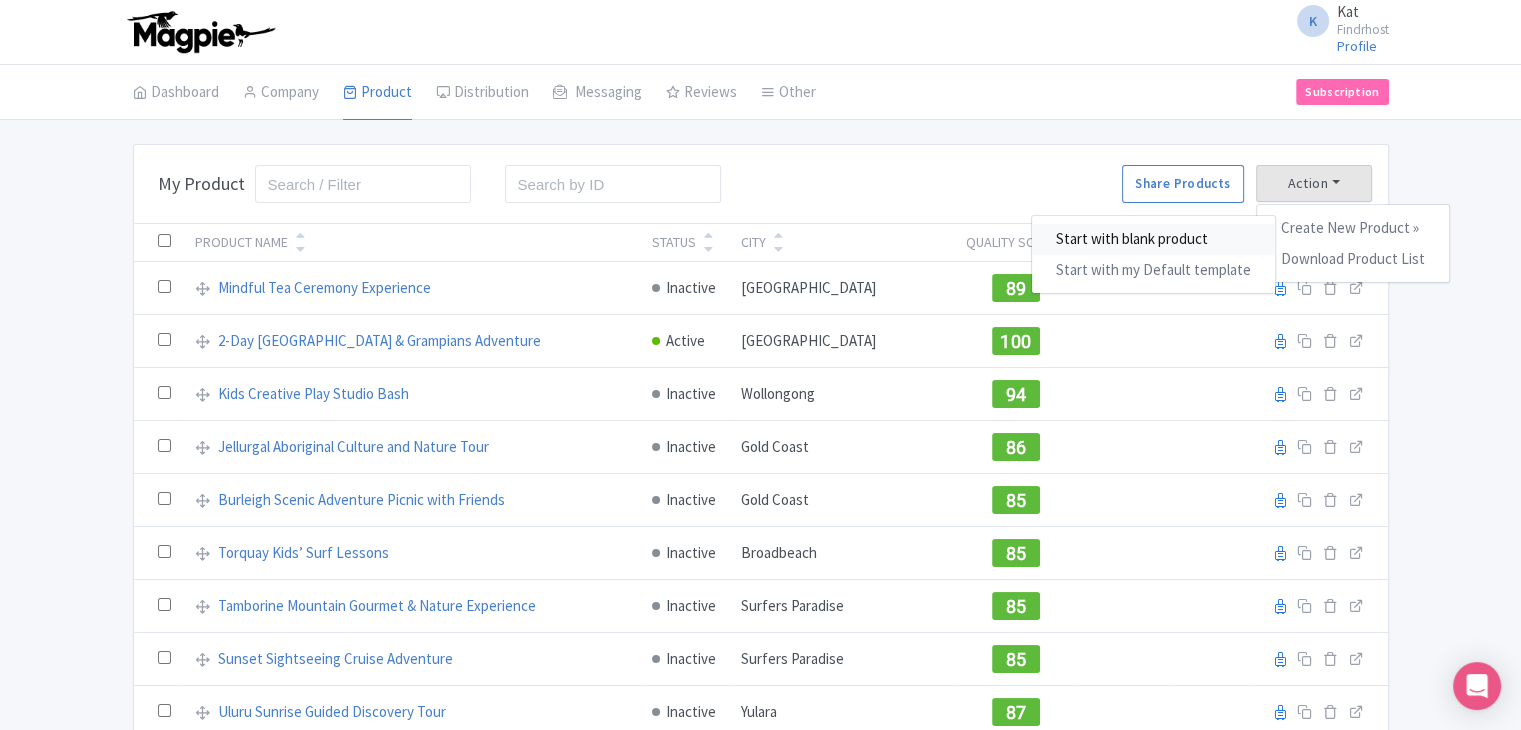 click on "Start with blank product" at bounding box center (1153, 239) 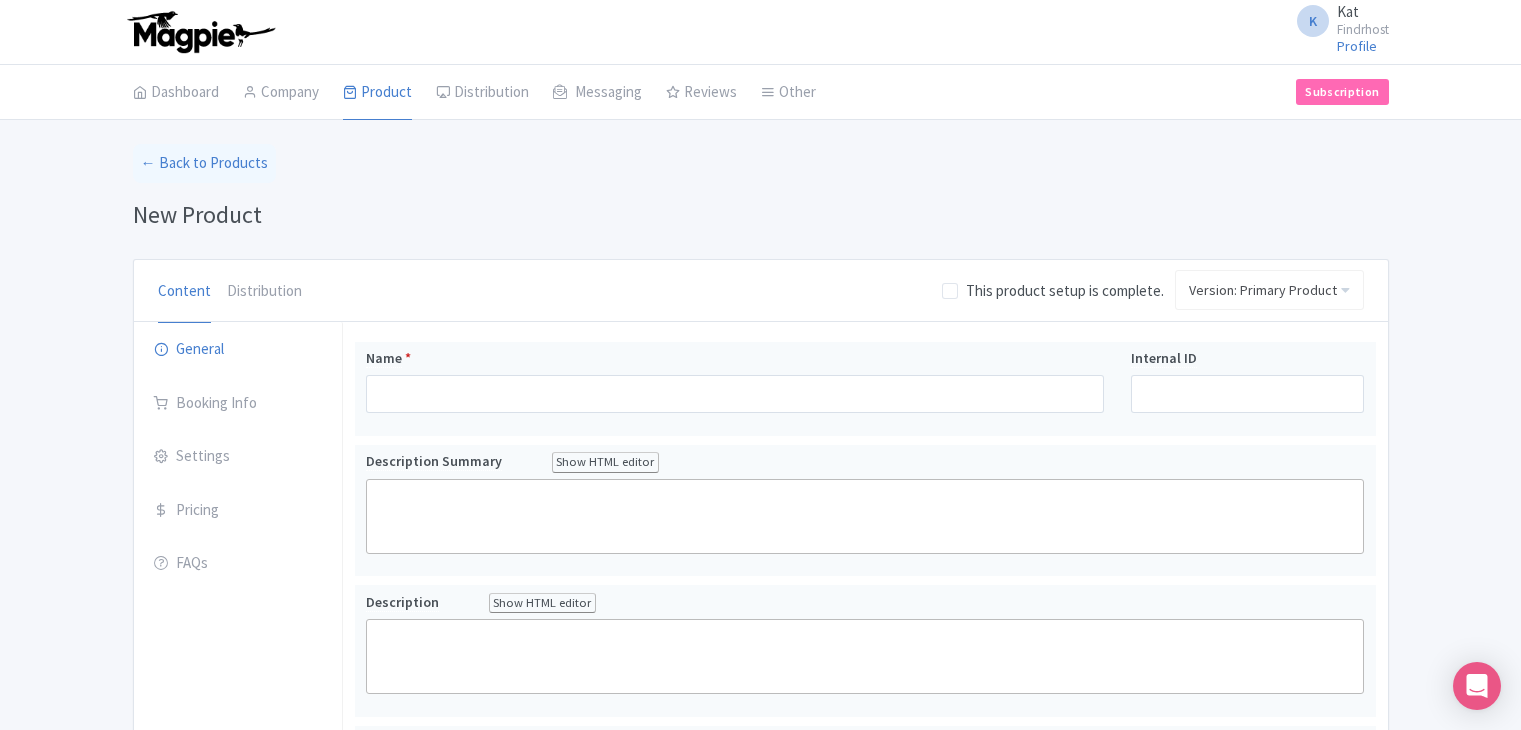 scroll, scrollTop: 0, scrollLeft: 0, axis: both 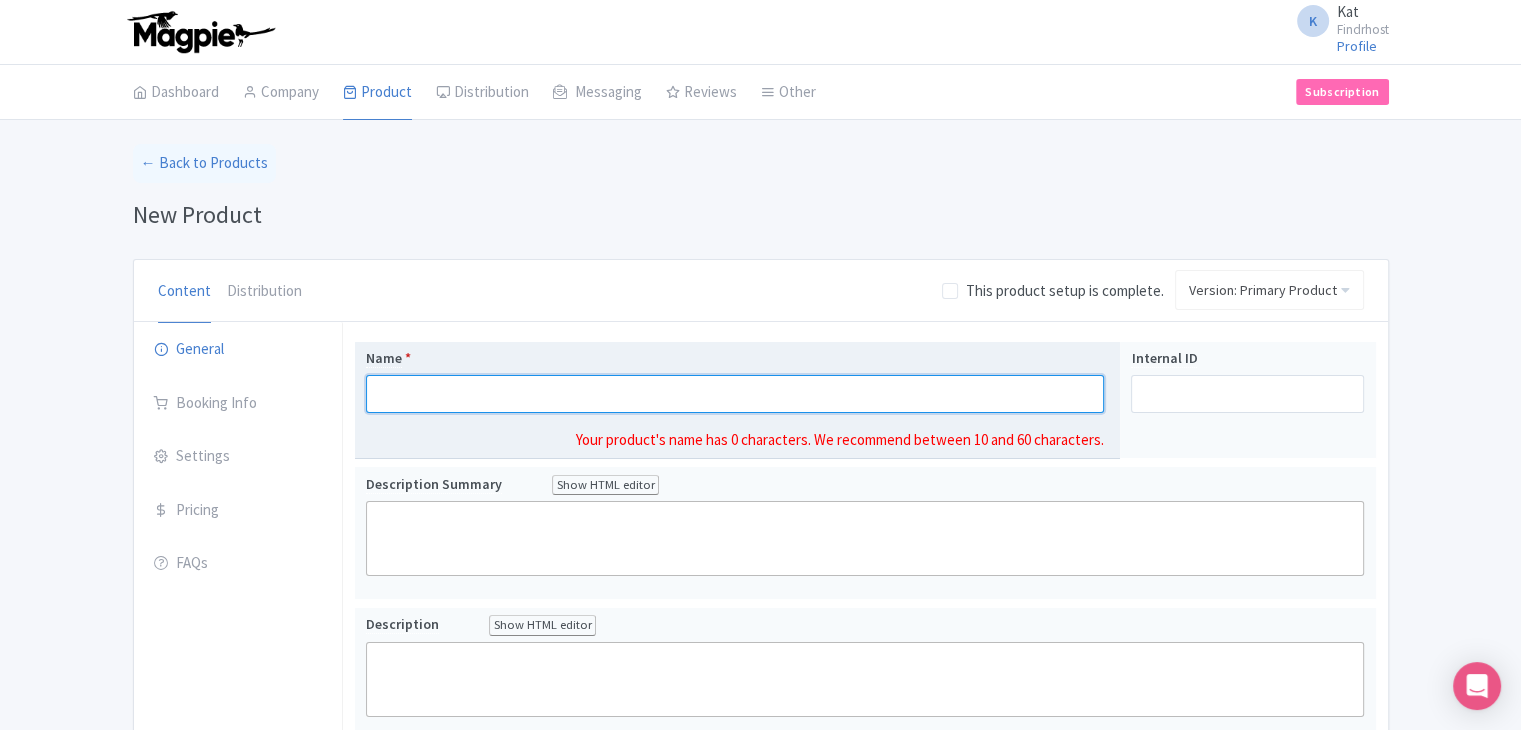 click on "Name   *" at bounding box center (735, 394) 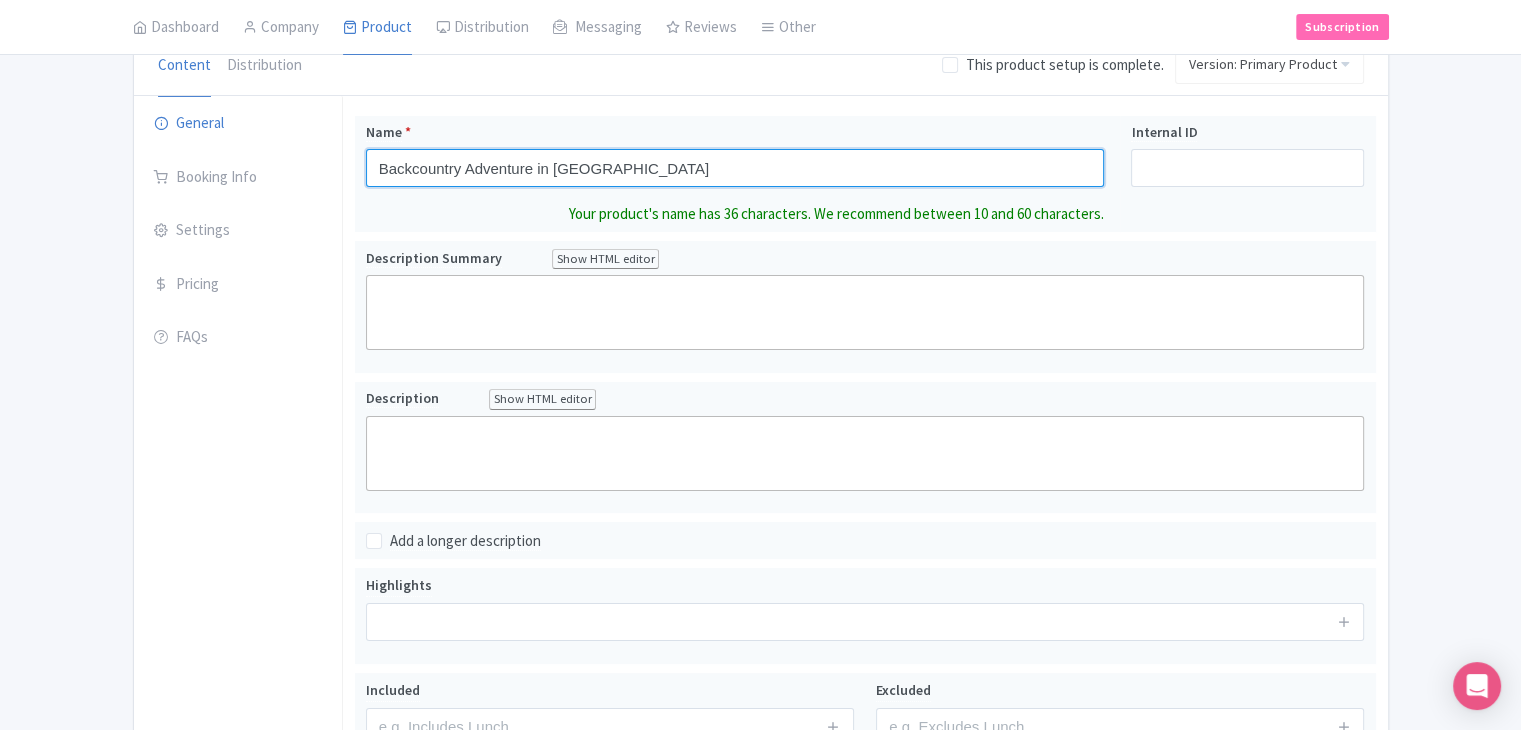 scroll, scrollTop: 300, scrollLeft: 0, axis: vertical 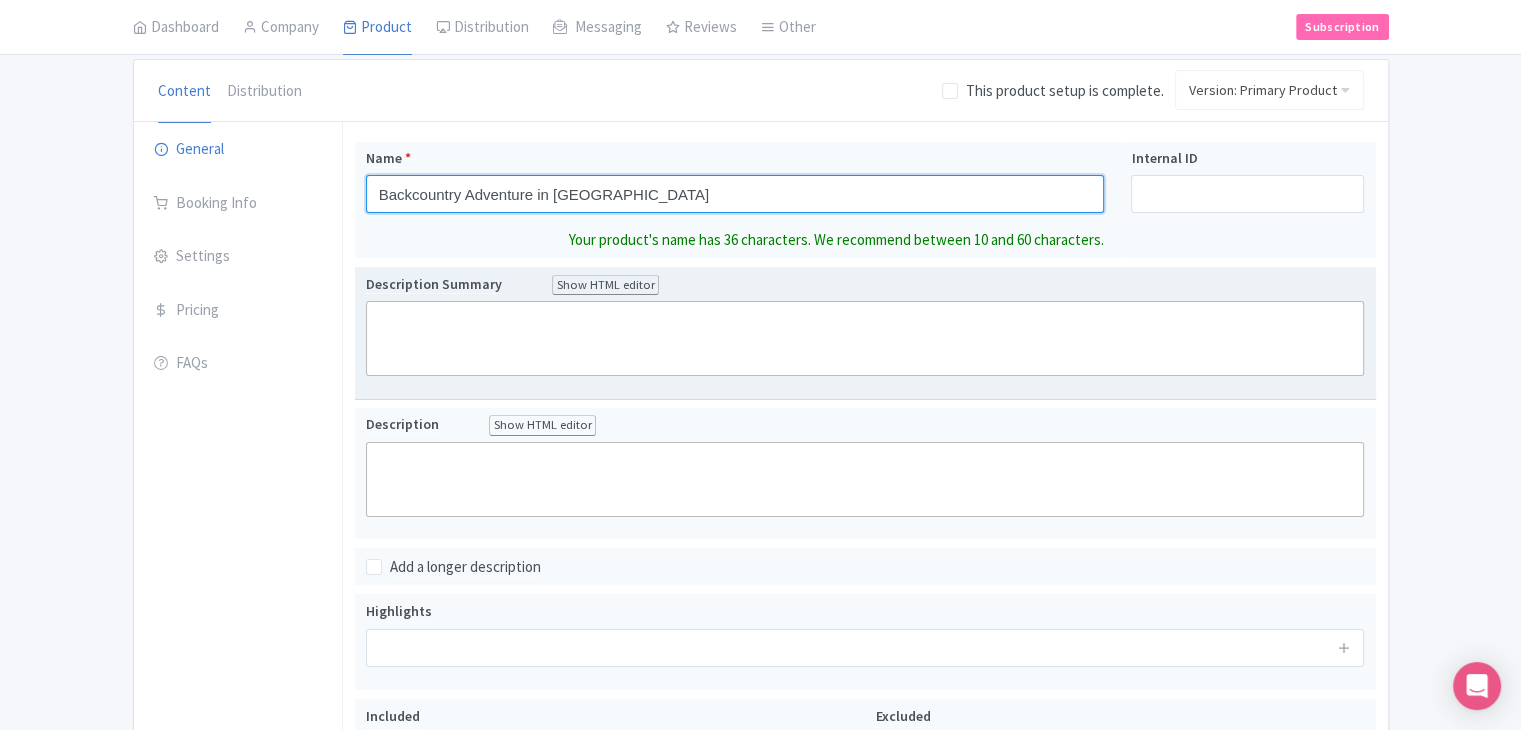 type on "Backcountry Adventure in [GEOGRAPHIC_DATA]" 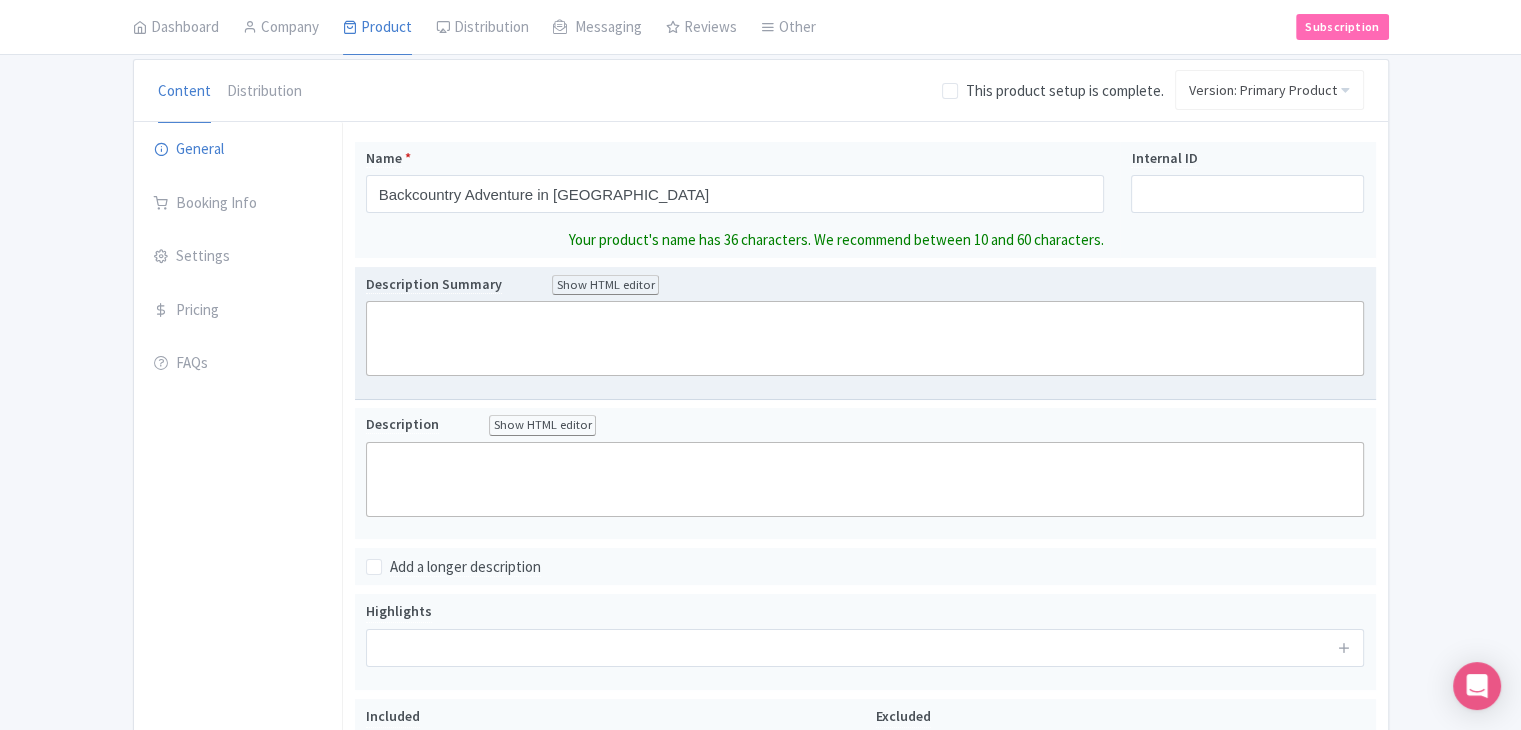 click 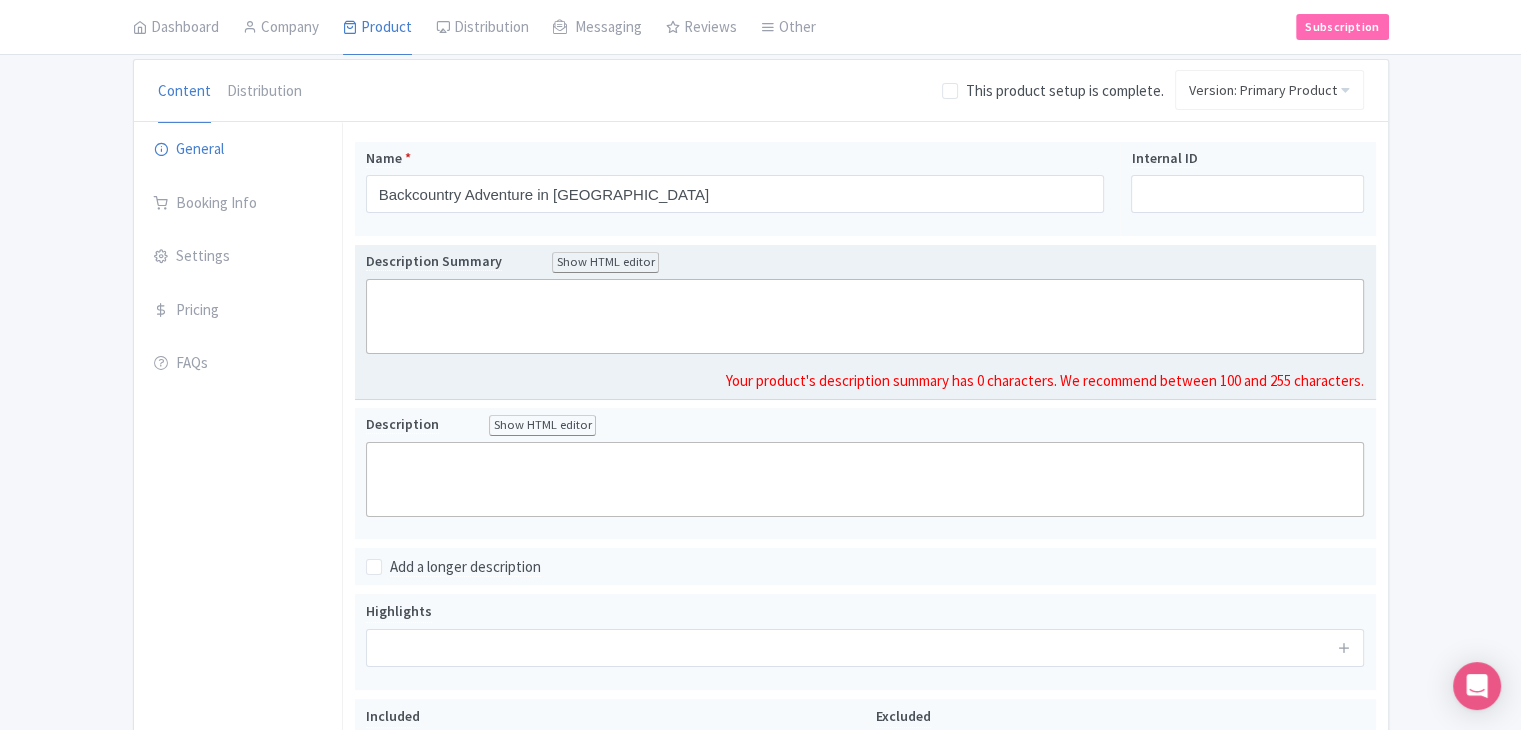 scroll, scrollTop: 177, scrollLeft: 0, axis: vertical 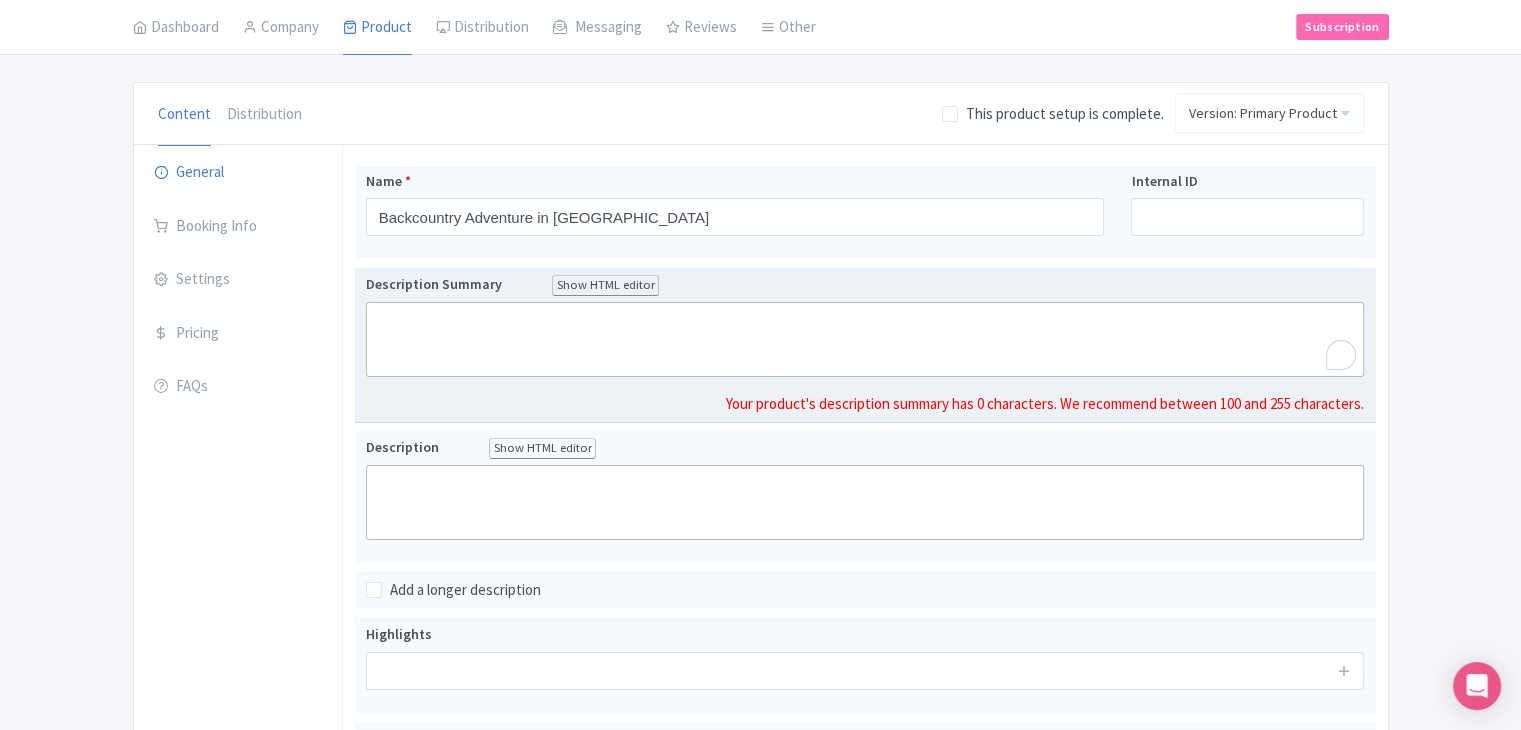 paste on "<div>Escape the ordinary and journey deep into the remote Cass Valley on an unforgettable 4WD backcountry adventure. Surrounded by towering mountains, alpine rivers, and untamed wilderness, this exclusive experience offers access to one of New Zealand’s most pristine and private high country landscapes.<br><br></div>" 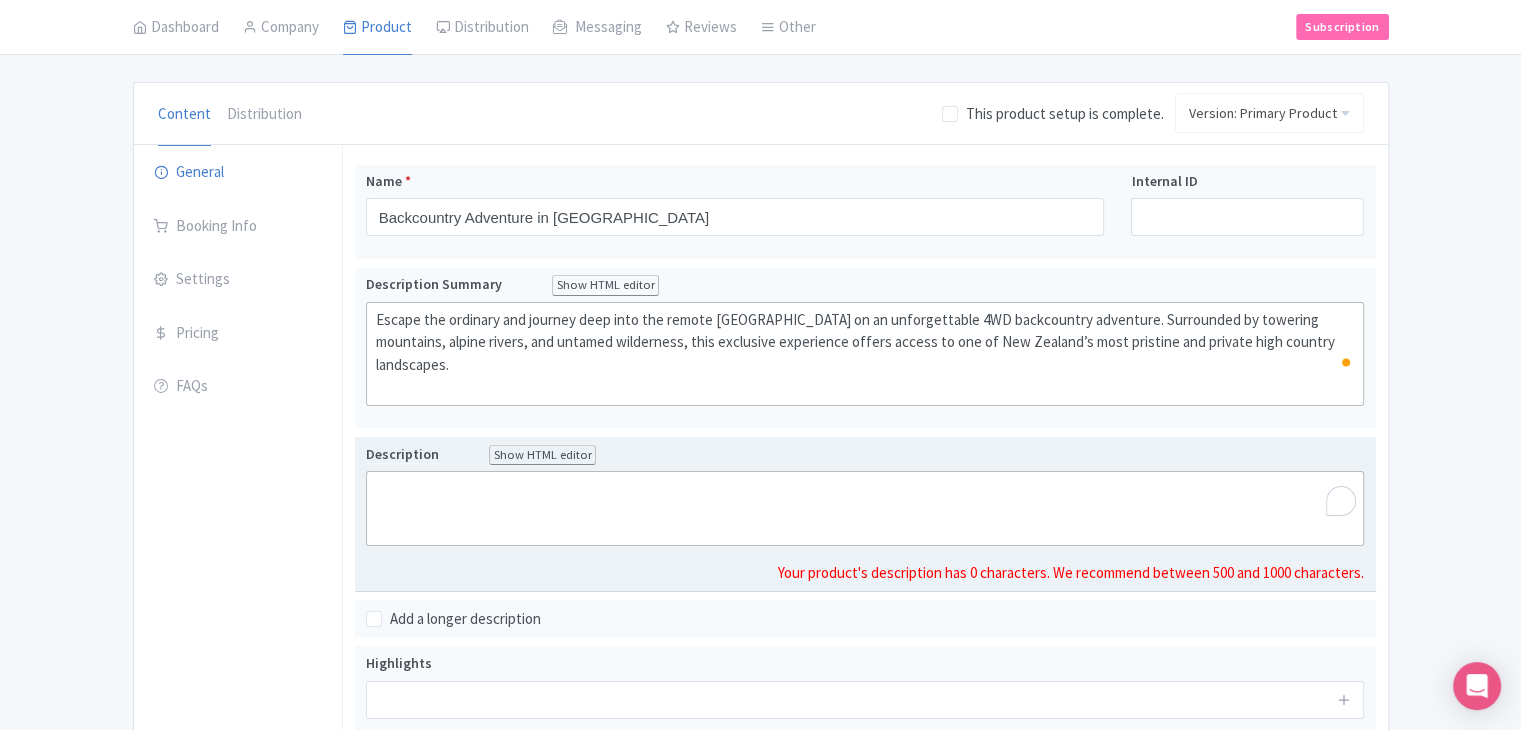 click on "Description Show HTML editor
Bold
Italic
Strikethrough
Link
Heading
Quote
Code
Bullets
Numbers
Decrease Level
Increase Level
Attach Files
Undo
Redo
Link
Unlink
Your product's description has 0 characters. We recommend between 500 and 1000 characters." at bounding box center [865, 514] 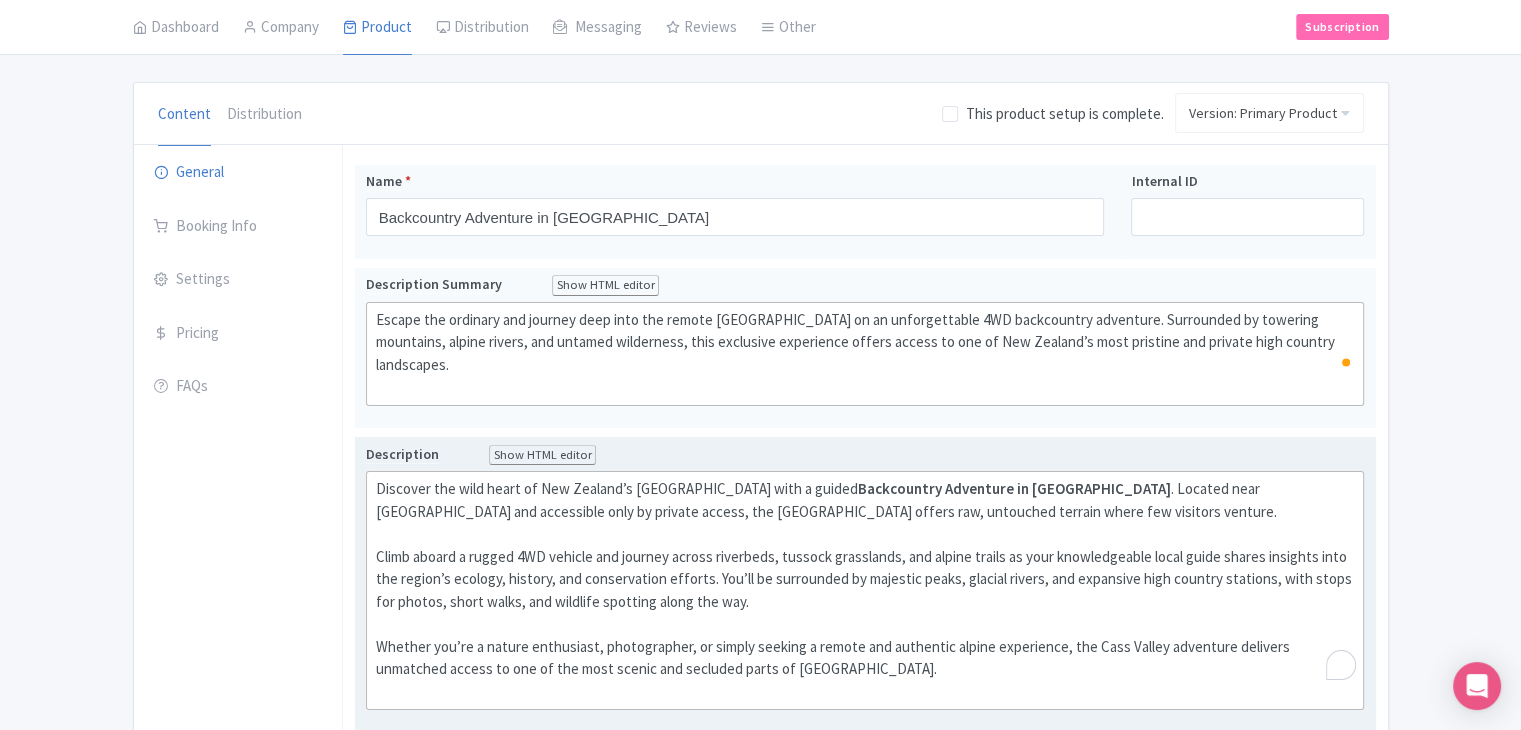 type on "<div>Discover the wild heart of New Zealand’s Southern Alps with a guided <strong>Backcountry Adventure in Cass Valley</strong>. Located near Lake Tekapo and accessible only by private access, the Cass Valley offers raw, untouched terrain where few visitors venture.<br><br></div><div>Climb aboard a rugged 4WD vehicle and journey across riverbeds, tussock grasslands, and alpine trails as your knowledgeable local guide shares insights into the region’s ecology, history, and conservation efforts. You’ll be surrounded by majestic peaks, glacial rivers, and expansive high country stations, with stops for photos, short walks, and wildlife spotting along the way.<br><br></div><div>Whether you’re a nature enthusiast, photographer, or simply seeking a remote and authentic alpine experience, the Cass Valley adventure delivers unmatched access to one of the most scenic and secluded parts of New Zealand.<br><br></div>" 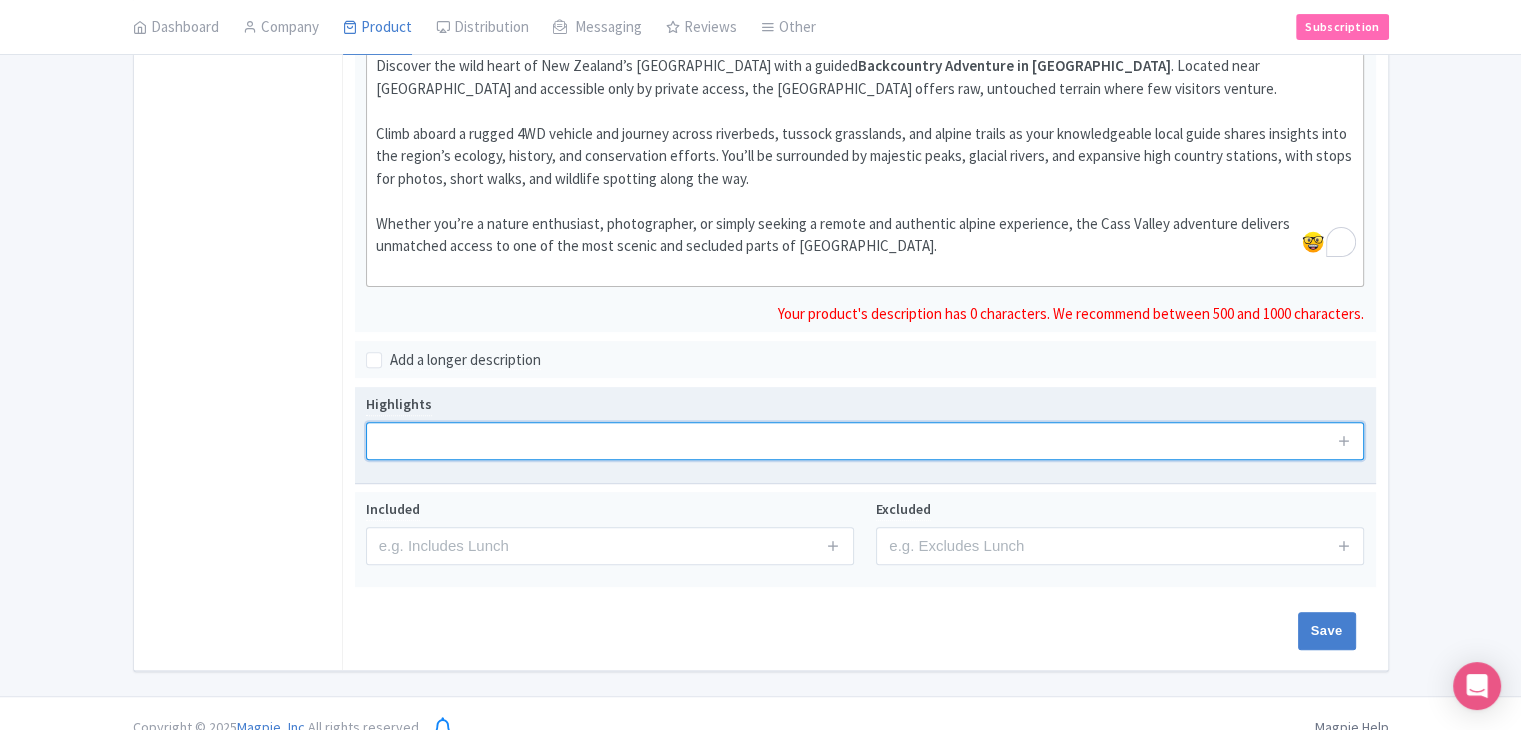 scroll, scrollTop: 577, scrollLeft: 0, axis: vertical 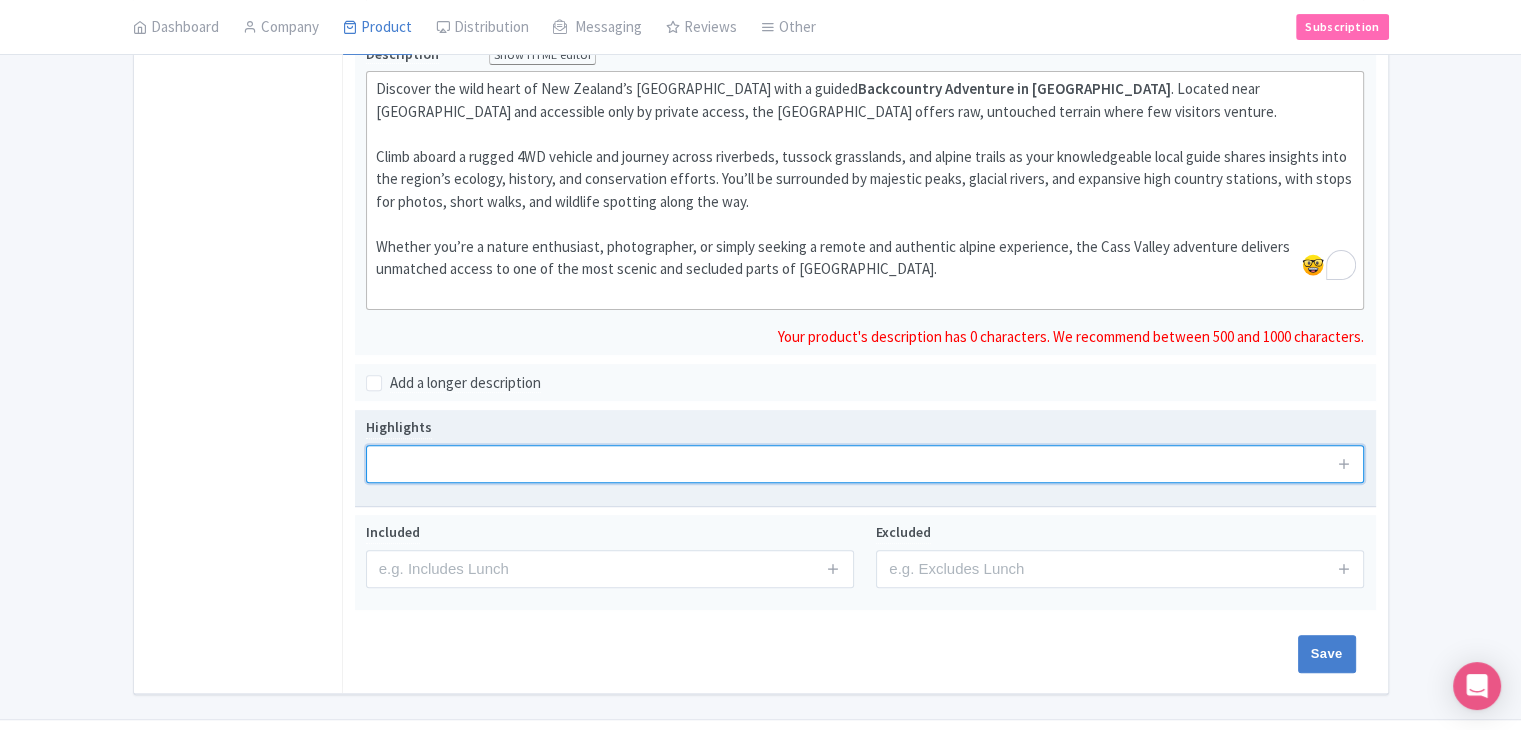click at bounding box center [865, 464] 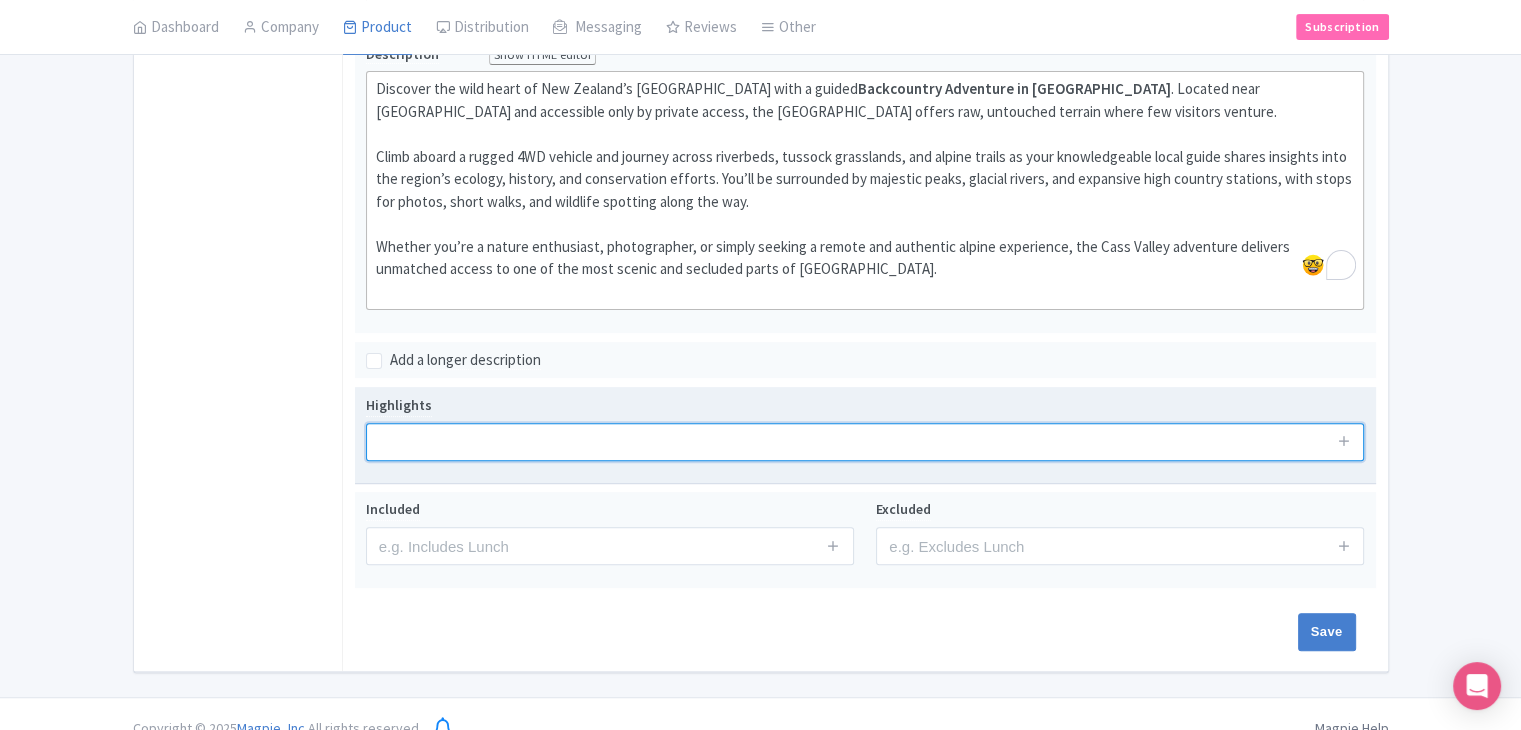 paste on "Explore the remote and rugged Cass Valley in a custom 4WD vehicle" 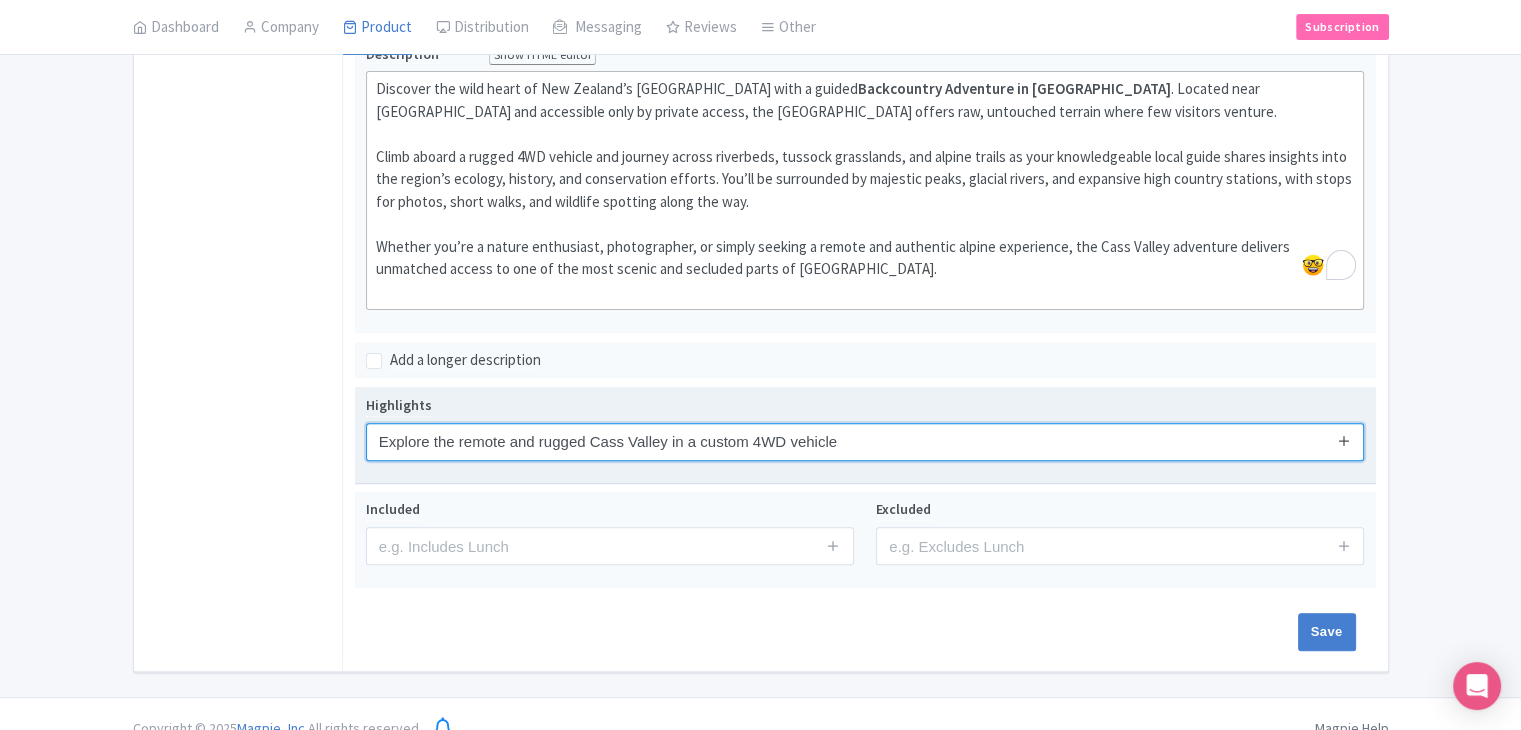 type on "Explore the remote and rugged Cass Valley in a custom 4WD vehicle" 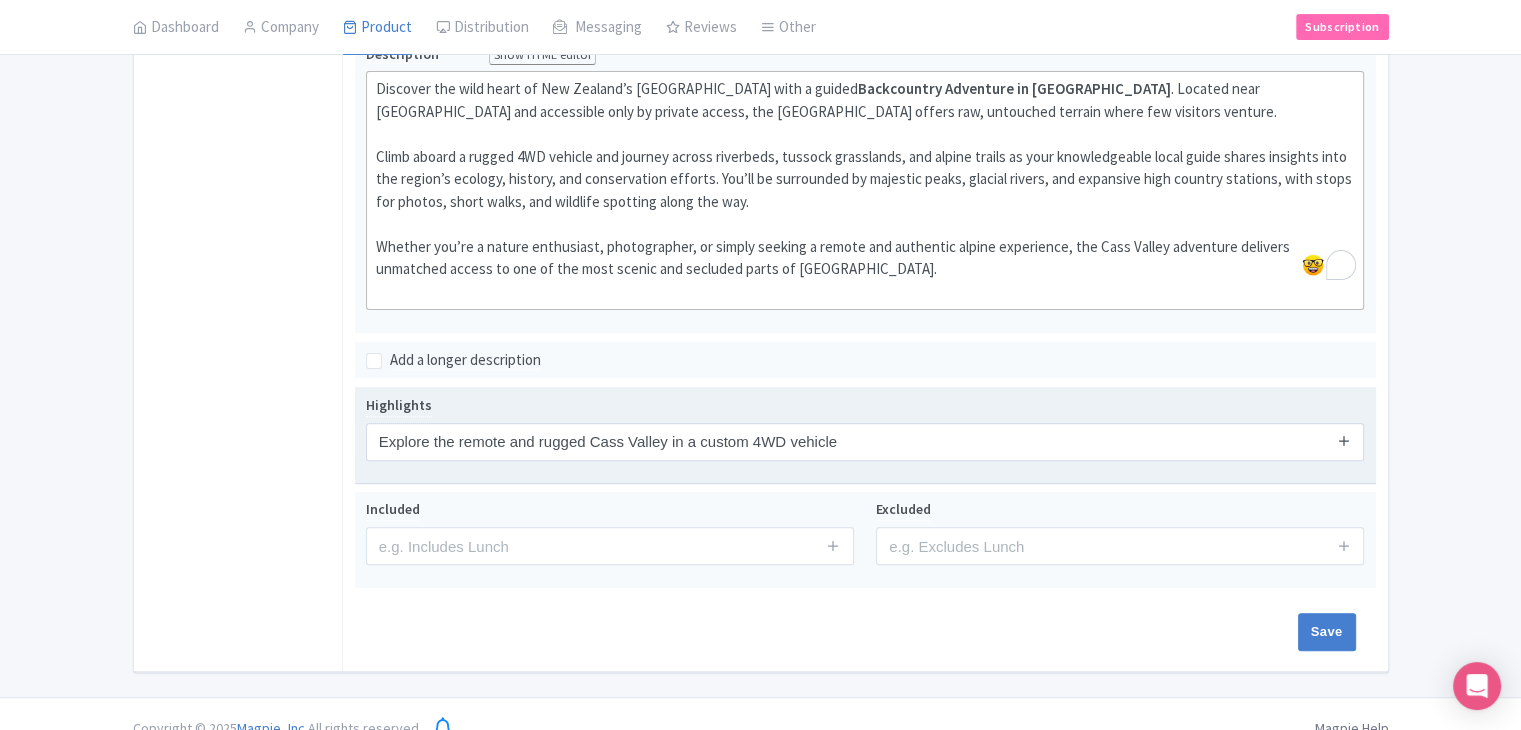 click at bounding box center [1344, 440] 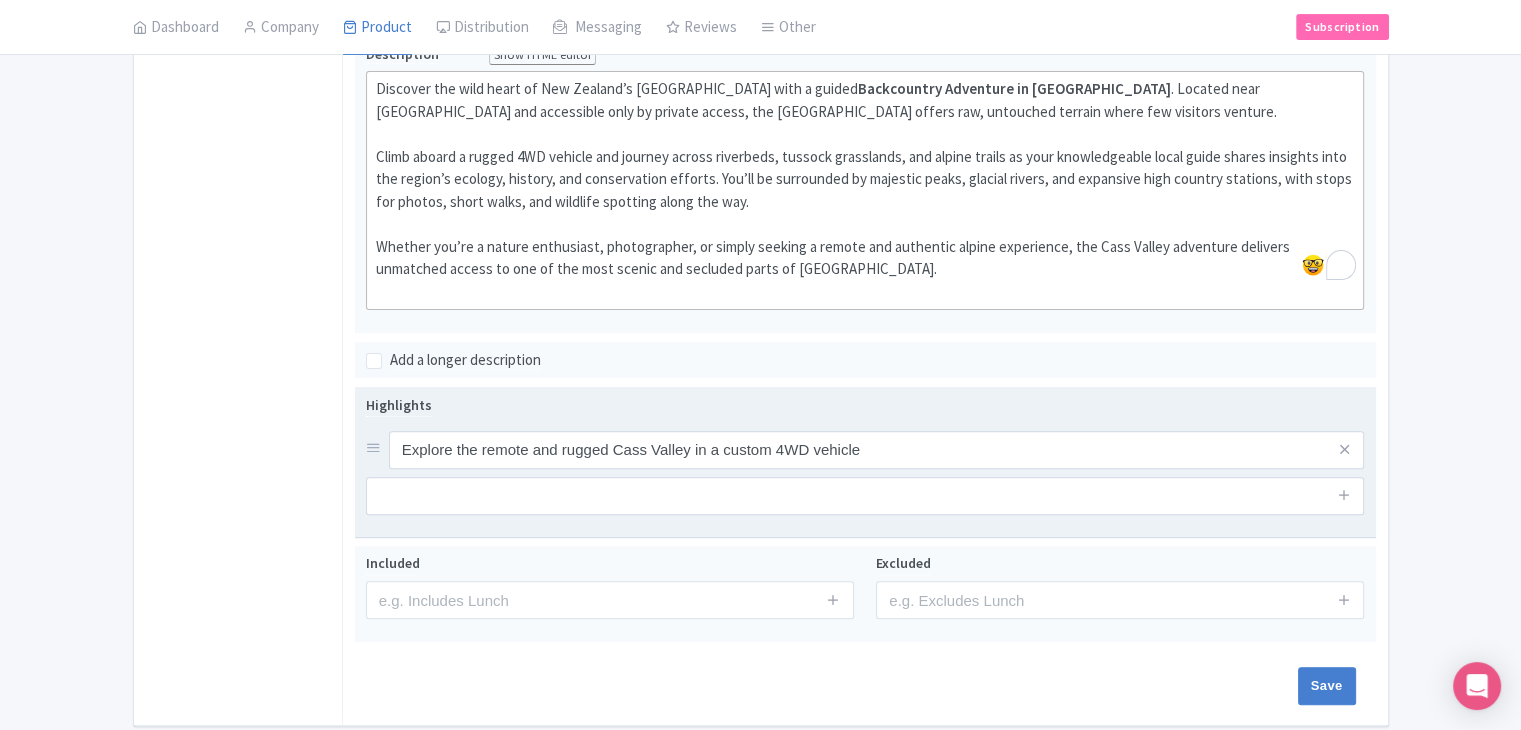click at bounding box center (1344, 496) 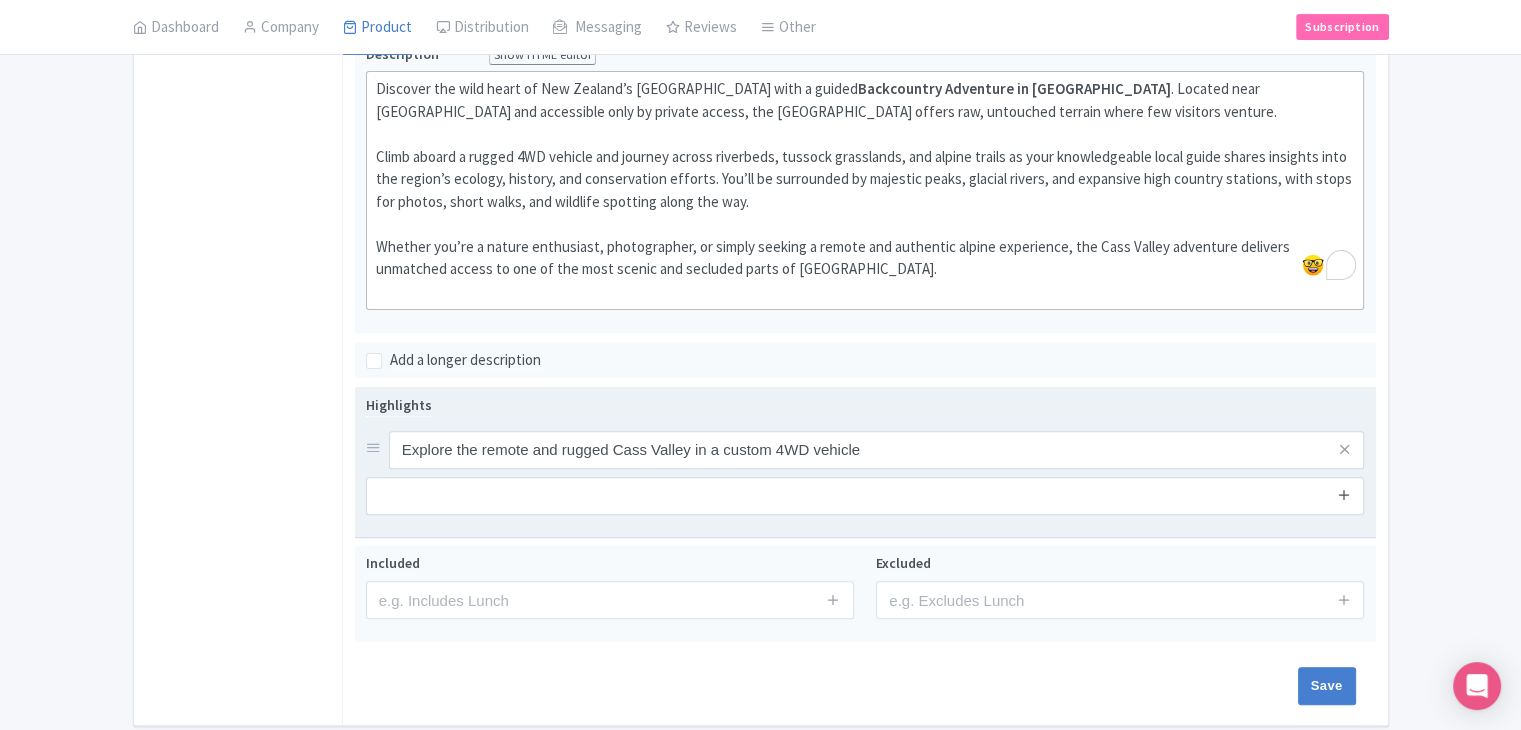 click at bounding box center [1344, 494] 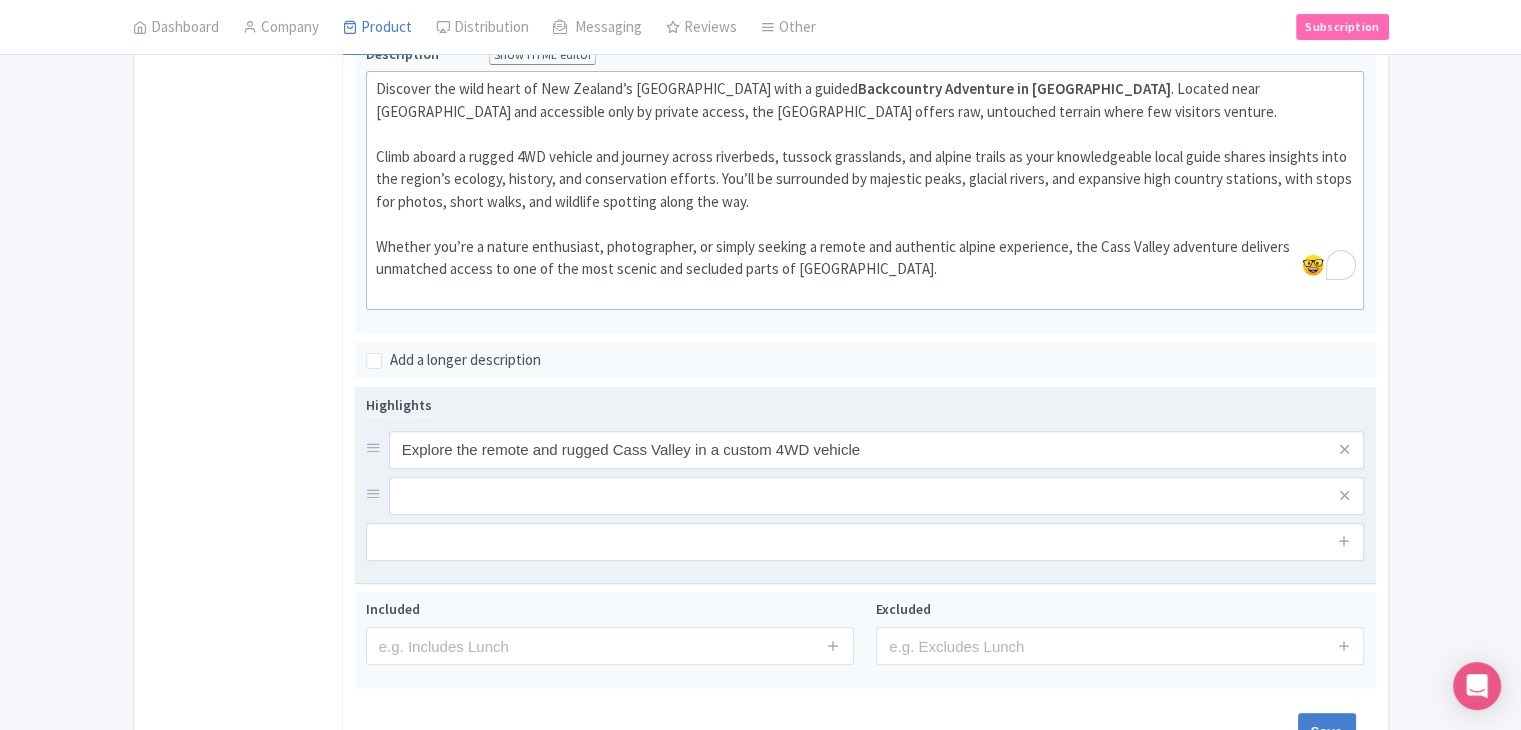 drag, startPoint x: 1340, startPoint y: 506, endPoint x: 1342, endPoint y: 546, distance: 40.04997 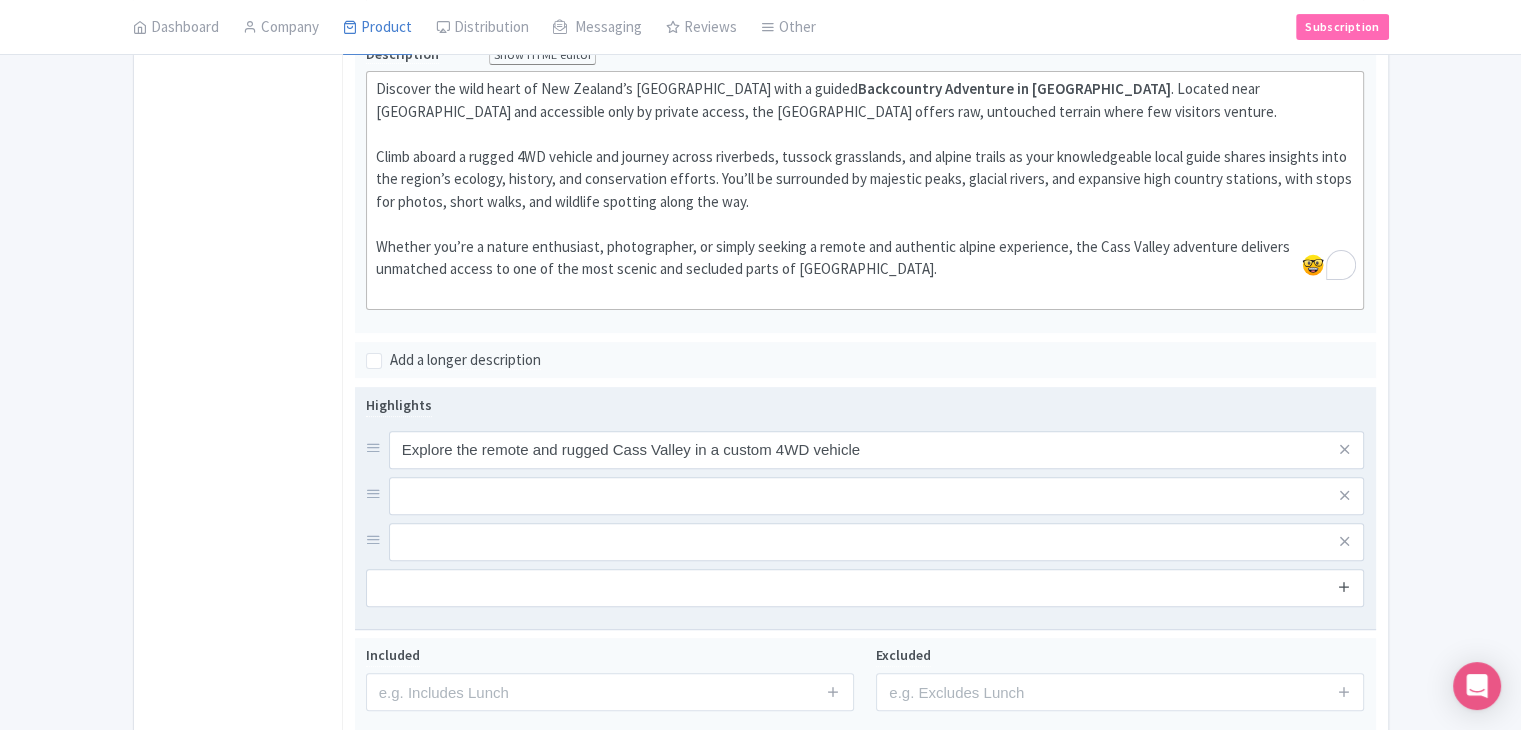 click at bounding box center (1344, 586) 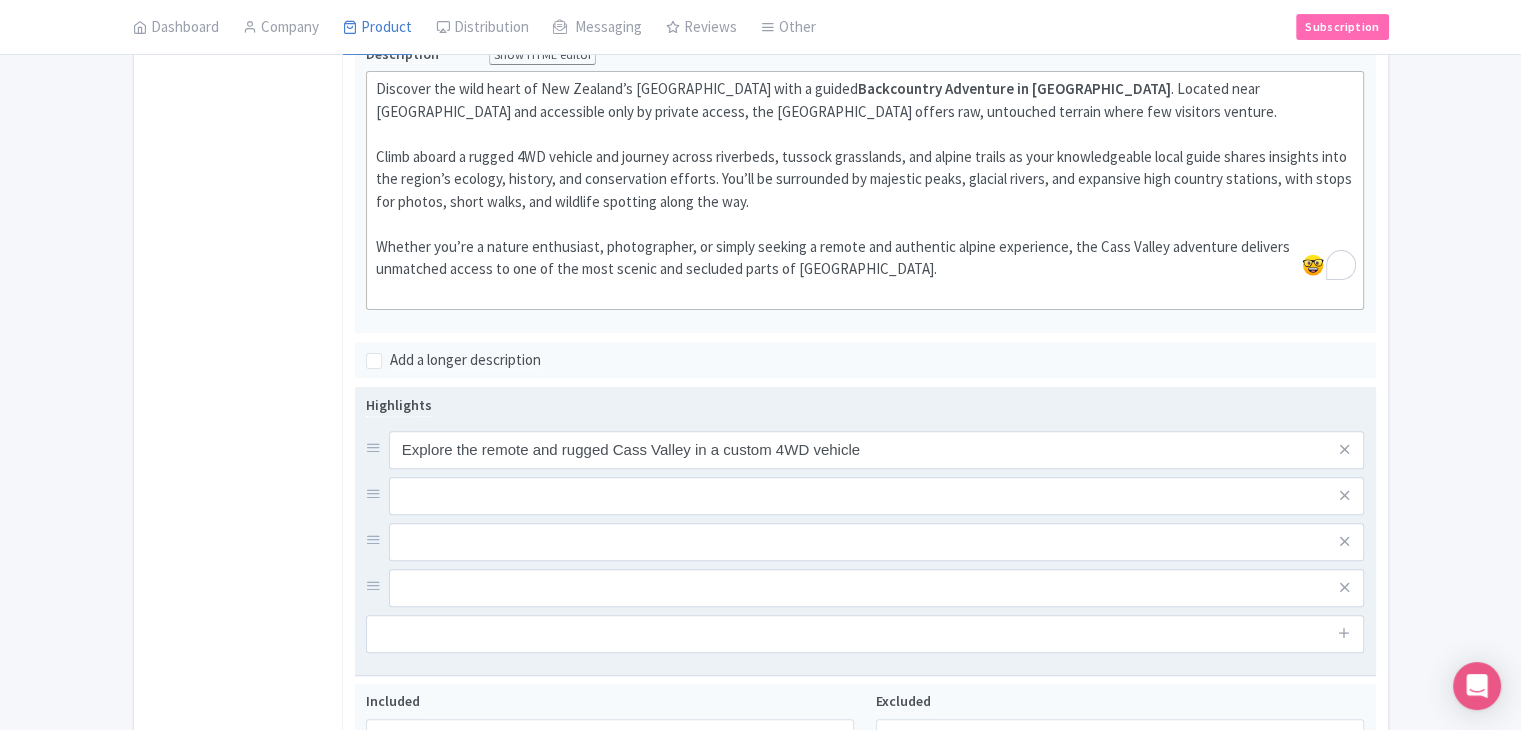 click on "Explore the remote and rugged Cass Valley in a custom 4WD vehicle" at bounding box center [865, 519] 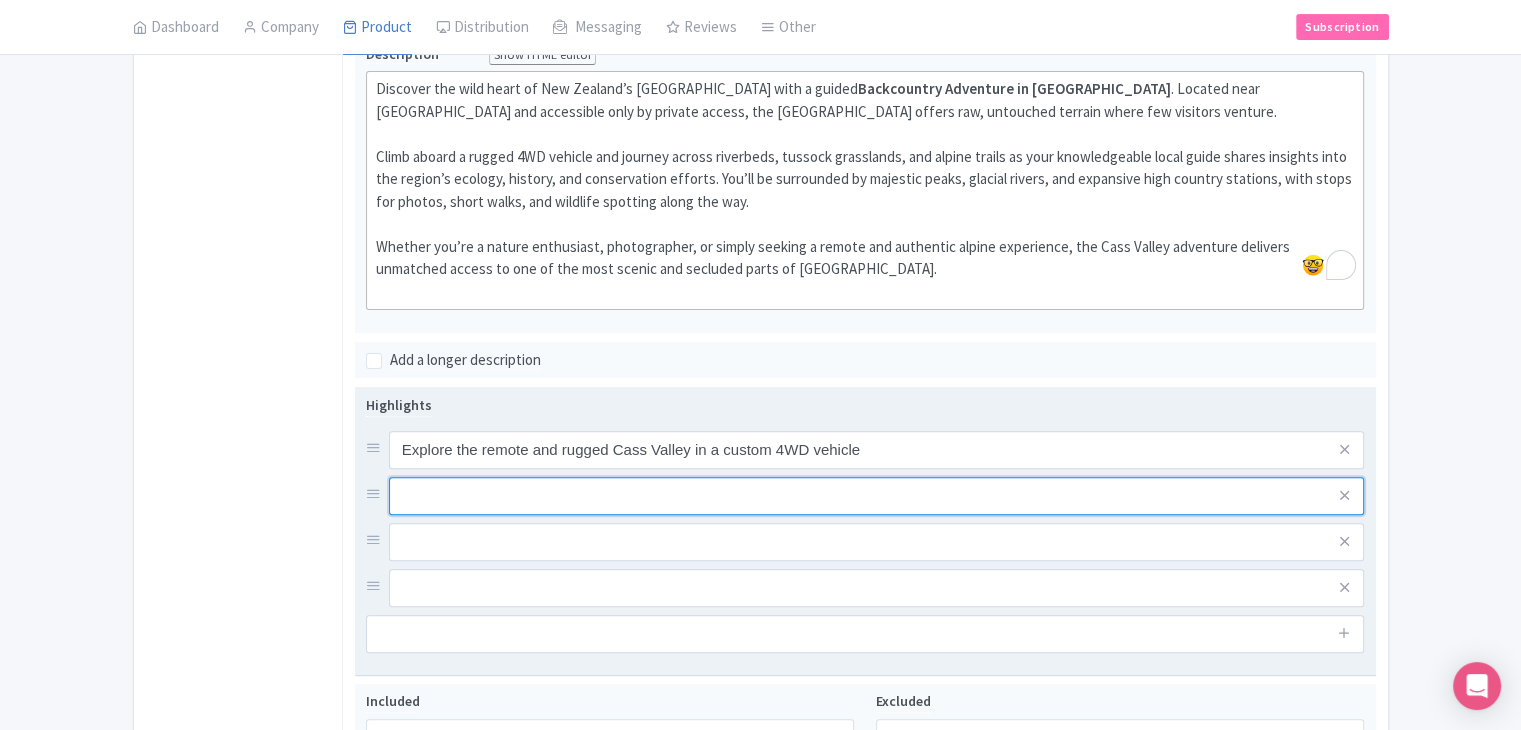 drag, startPoint x: 478, startPoint y: 467, endPoint x: 500, endPoint y: 455, distance: 25.059929 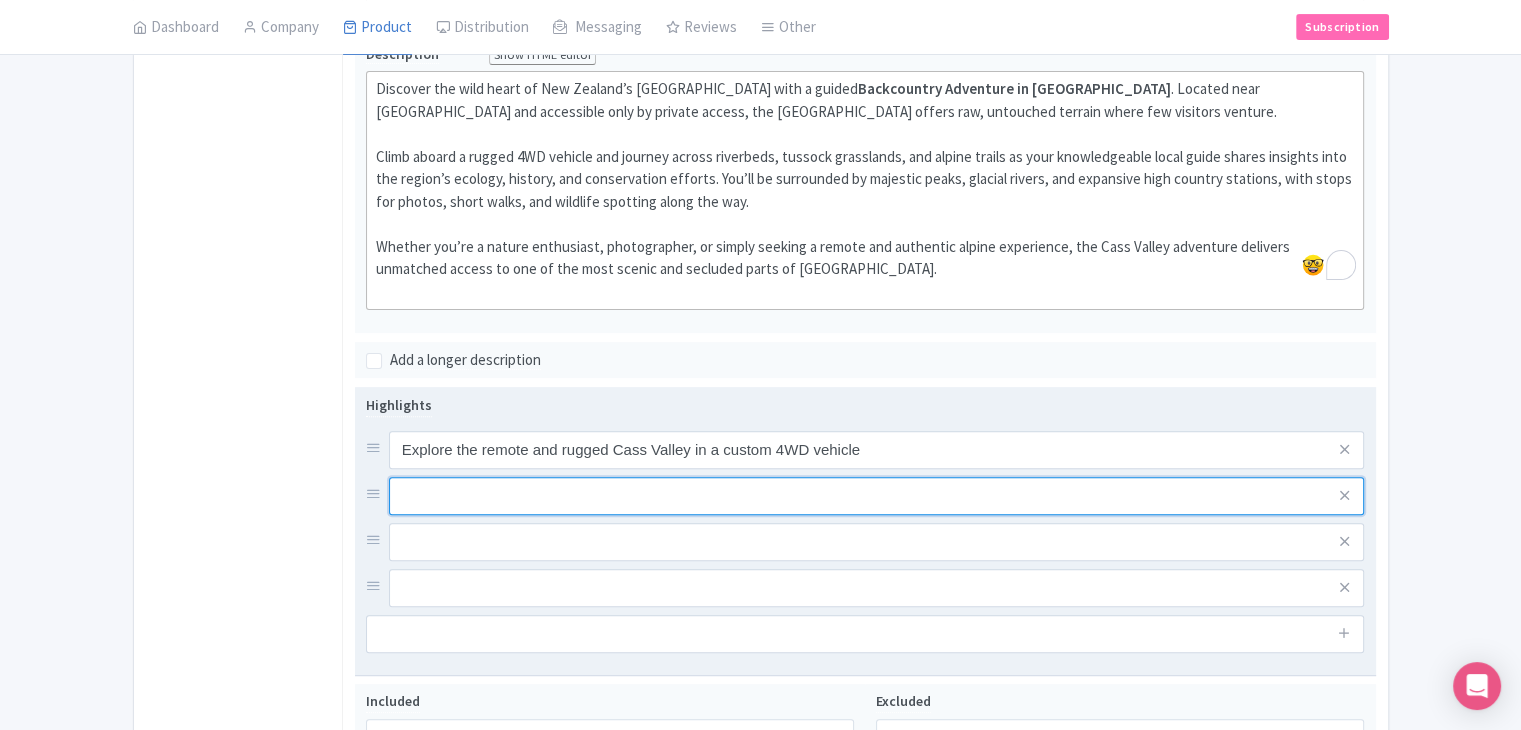 click at bounding box center (877, 450) 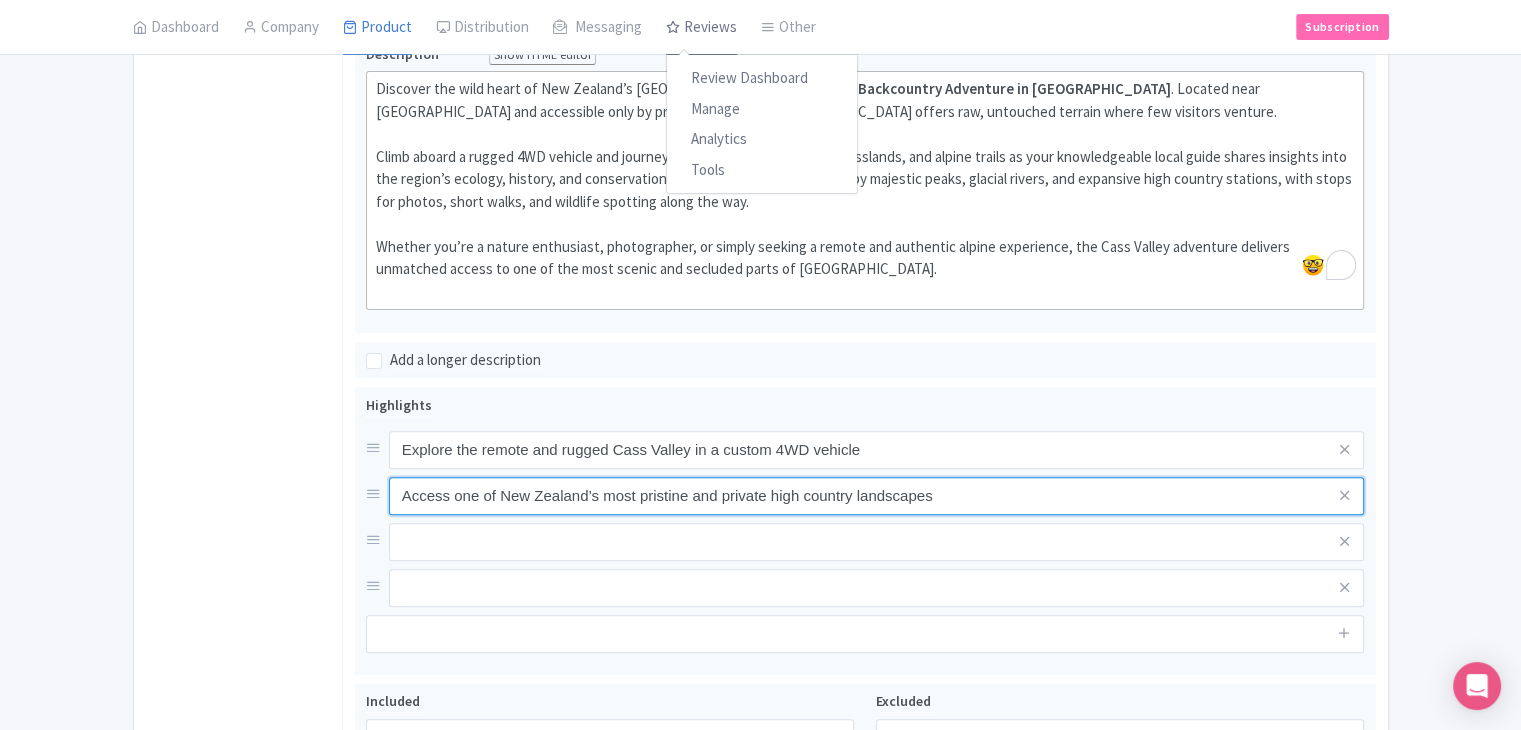 type on "Access one of New Zealand’s most pristine and private high country landscapes" 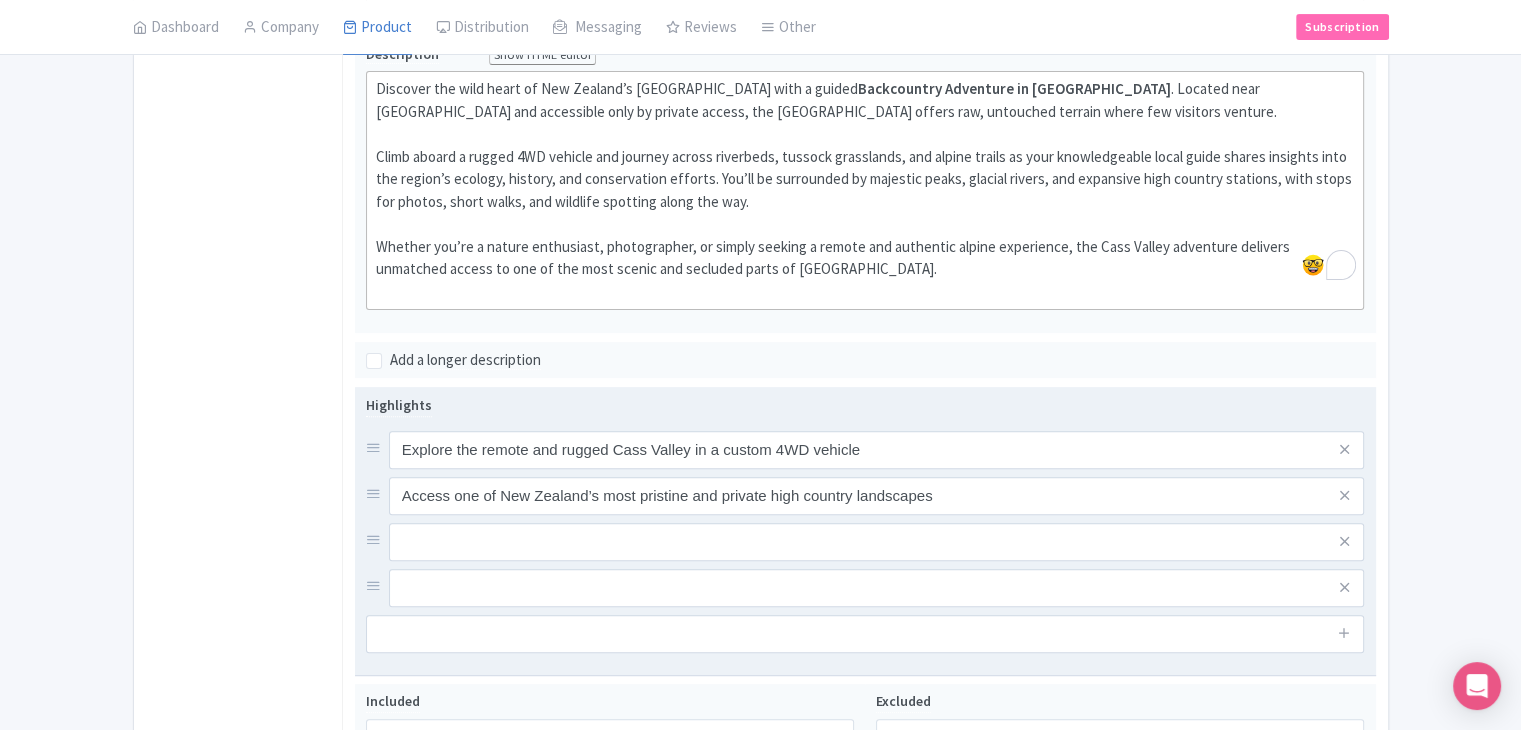 click on "Explore the remote and rugged Cass Valley in a custom 4WD vehicle Access one of New Zealand’s most pristine and private high country landscapes" at bounding box center [865, 519] 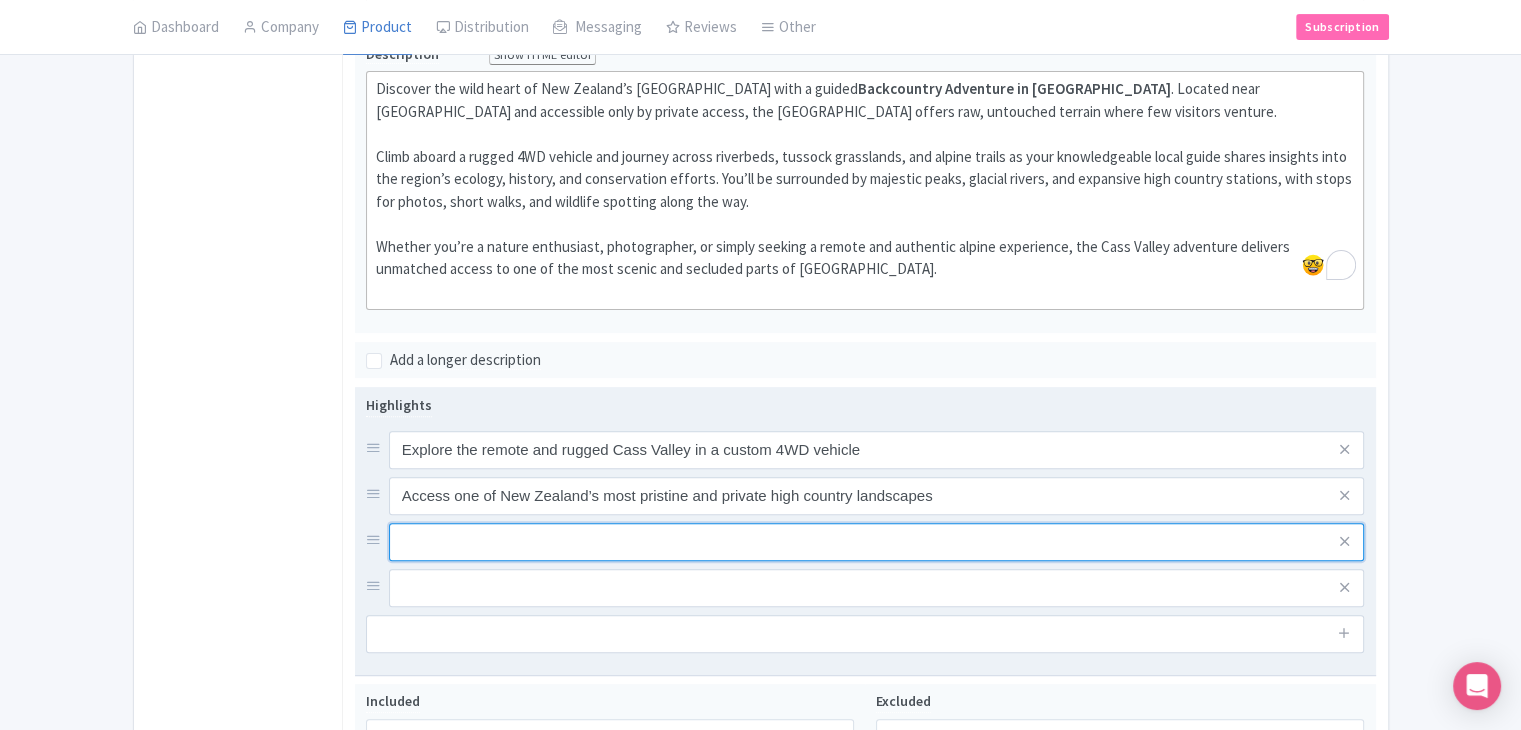 click at bounding box center (877, 450) 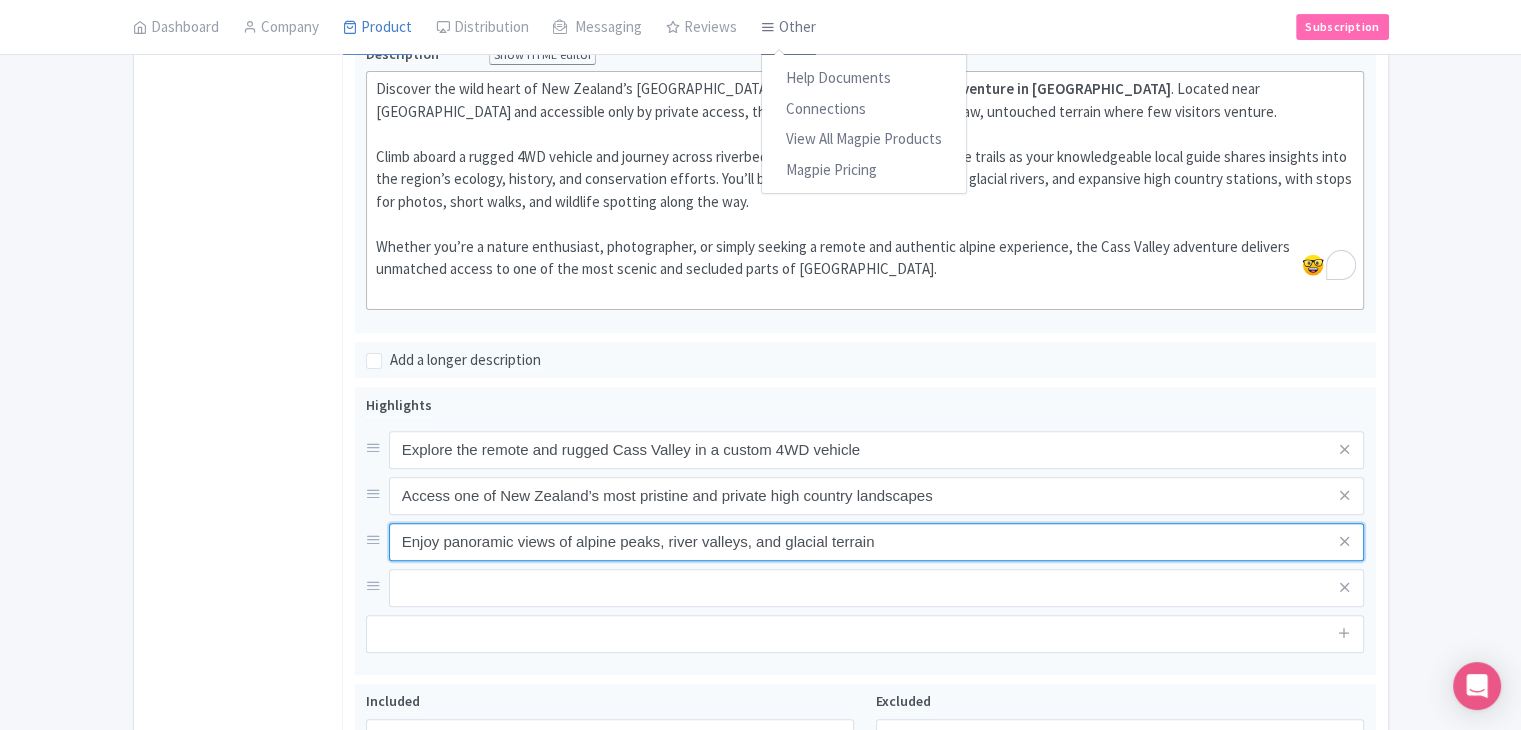 type on "Enjoy panoramic views of alpine peaks, river valleys, and glacial terrain" 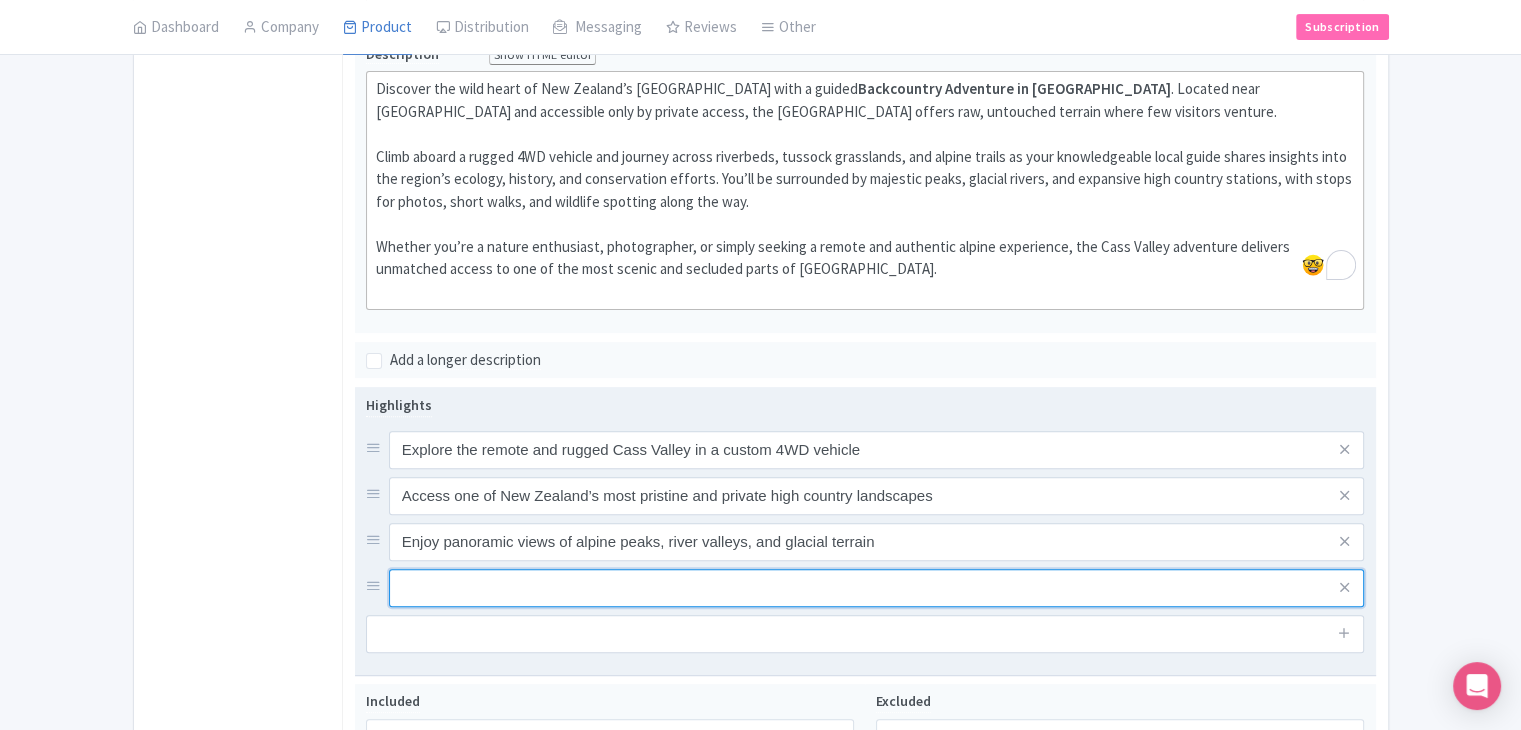 click at bounding box center [877, 450] 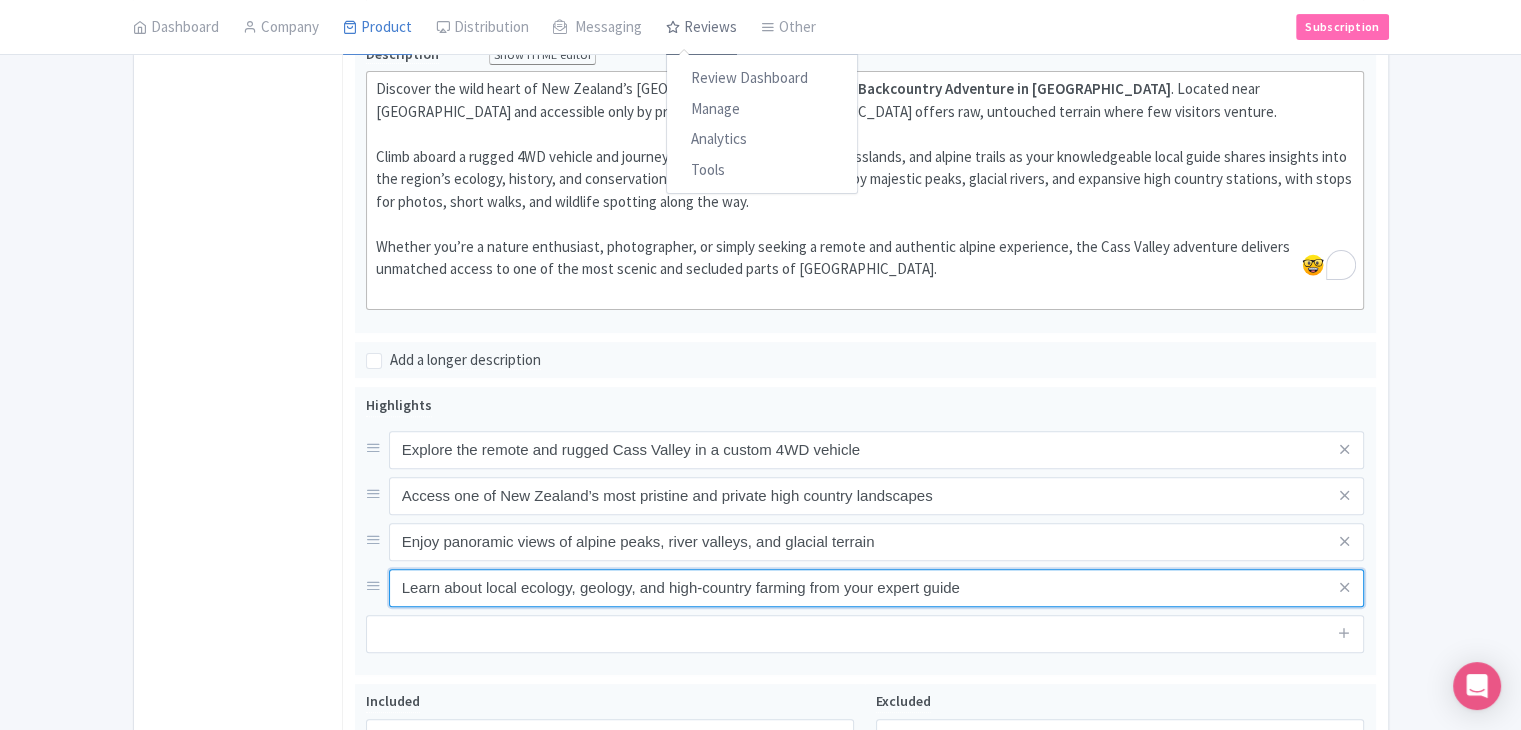 type on "Learn about local ecology, geology, and high-country farming from your expert guide" 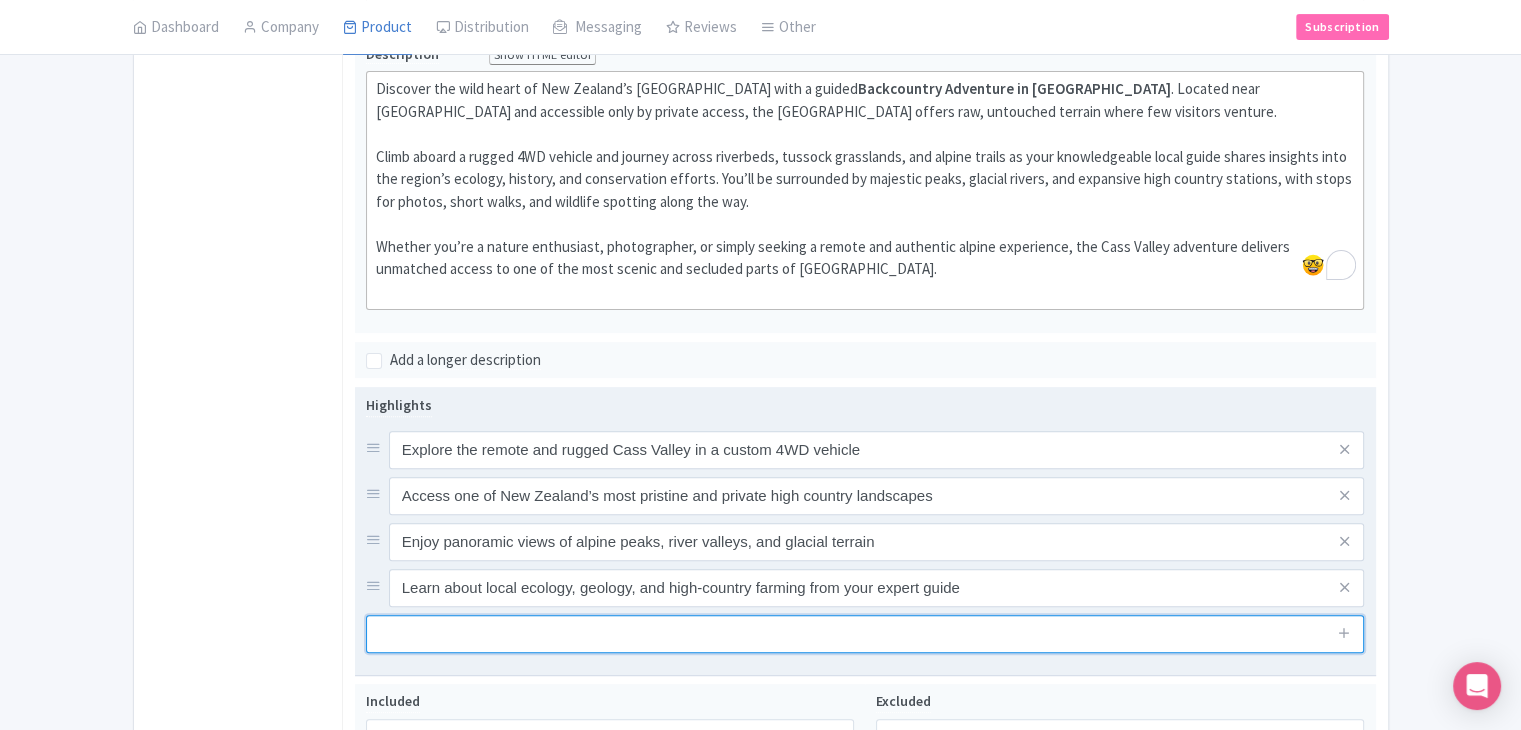 click at bounding box center [865, 634] 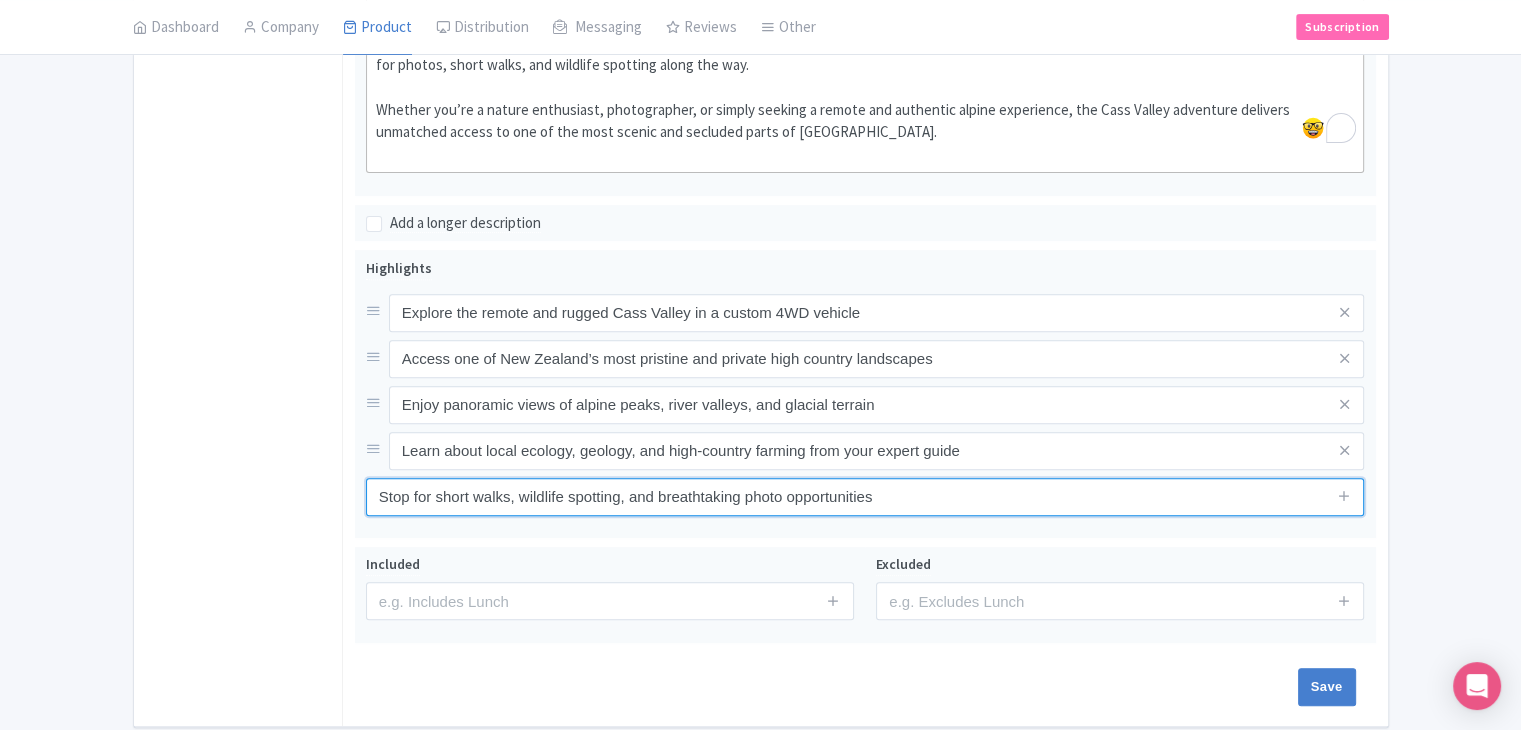 scroll, scrollTop: 769, scrollLeft: 0, axis: vertical 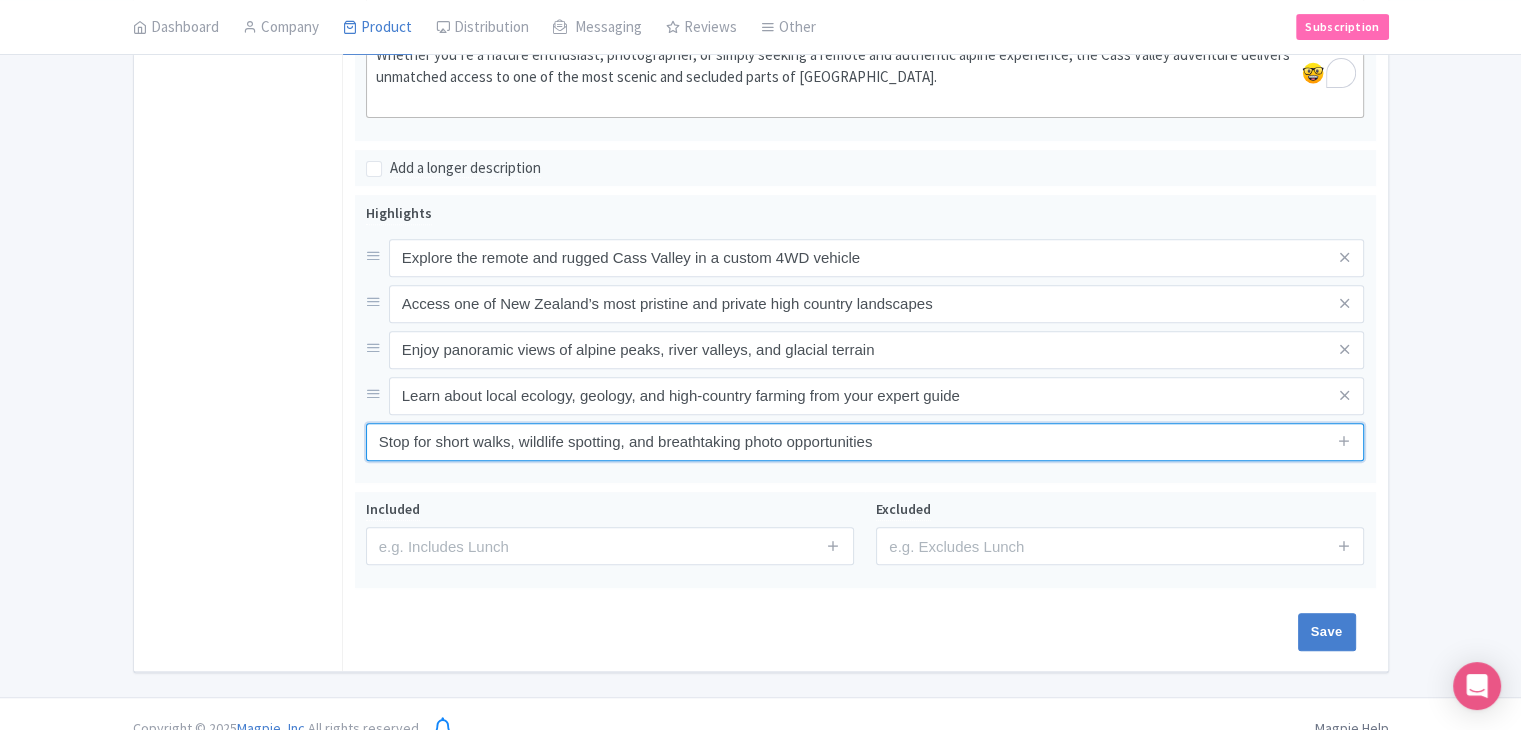 type on "Stop for short walks, wildlife spotting, and breathtaking photo opportunities" 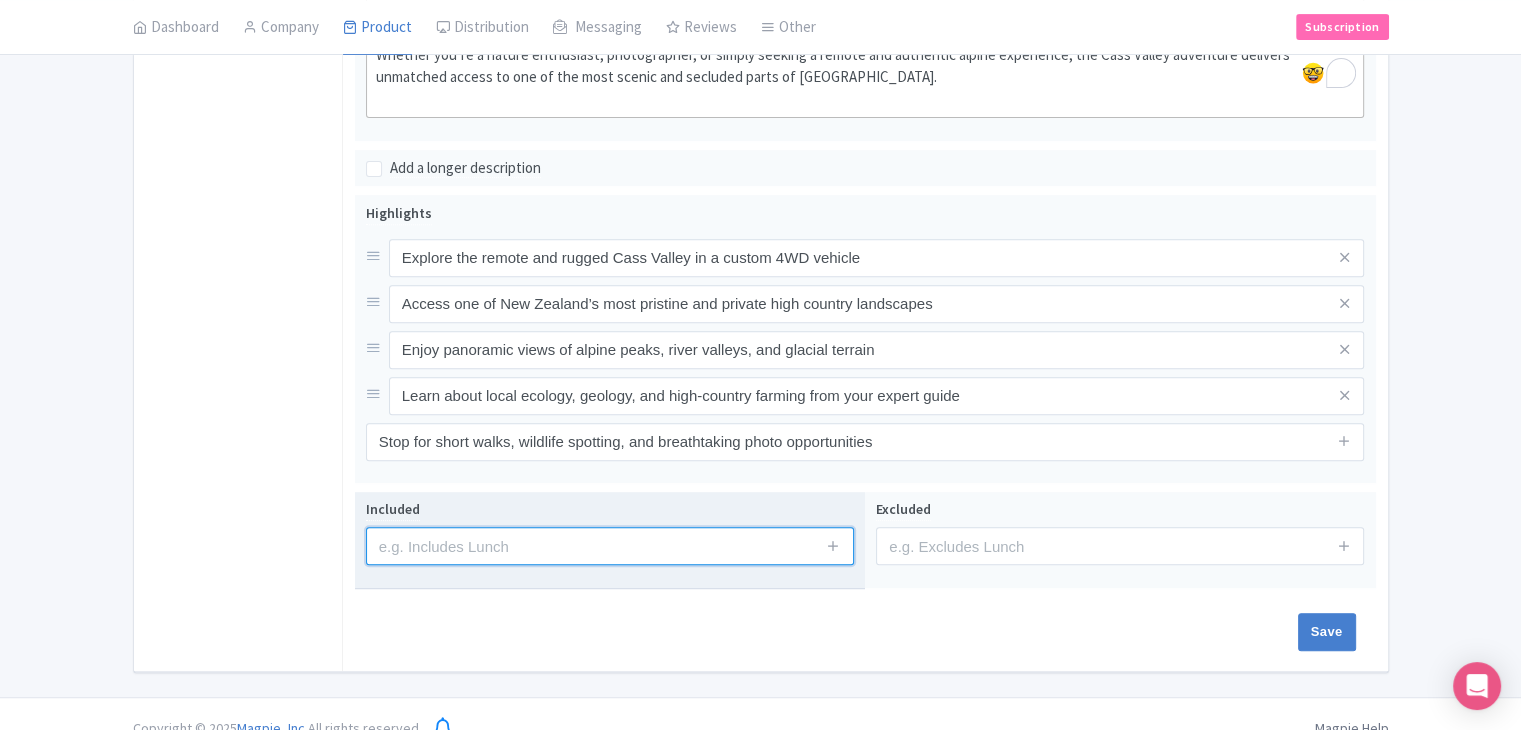 click at bounding box center [610, 546] 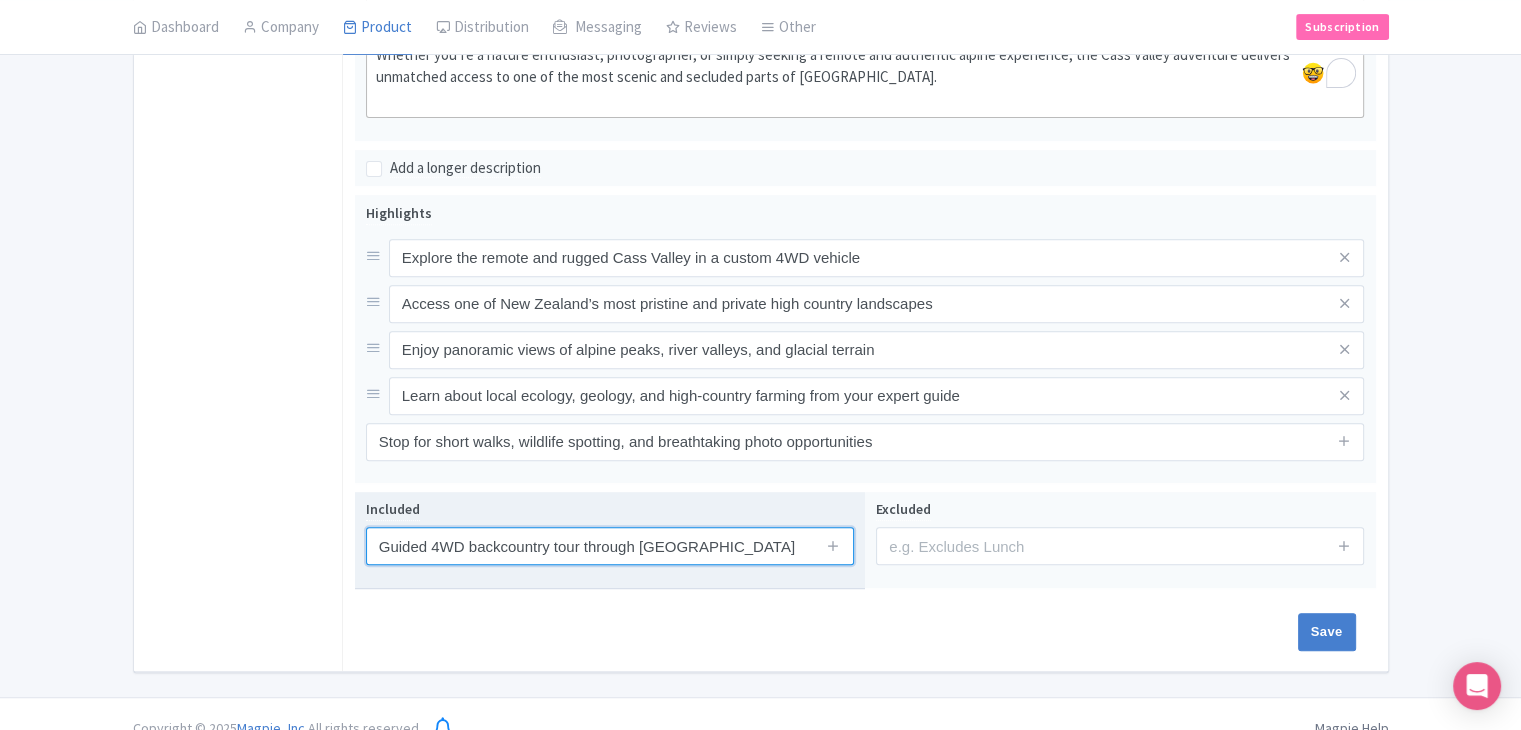 type on "Guided 4WD backcountry tour through [GEOGRAPHIC_DATA]" 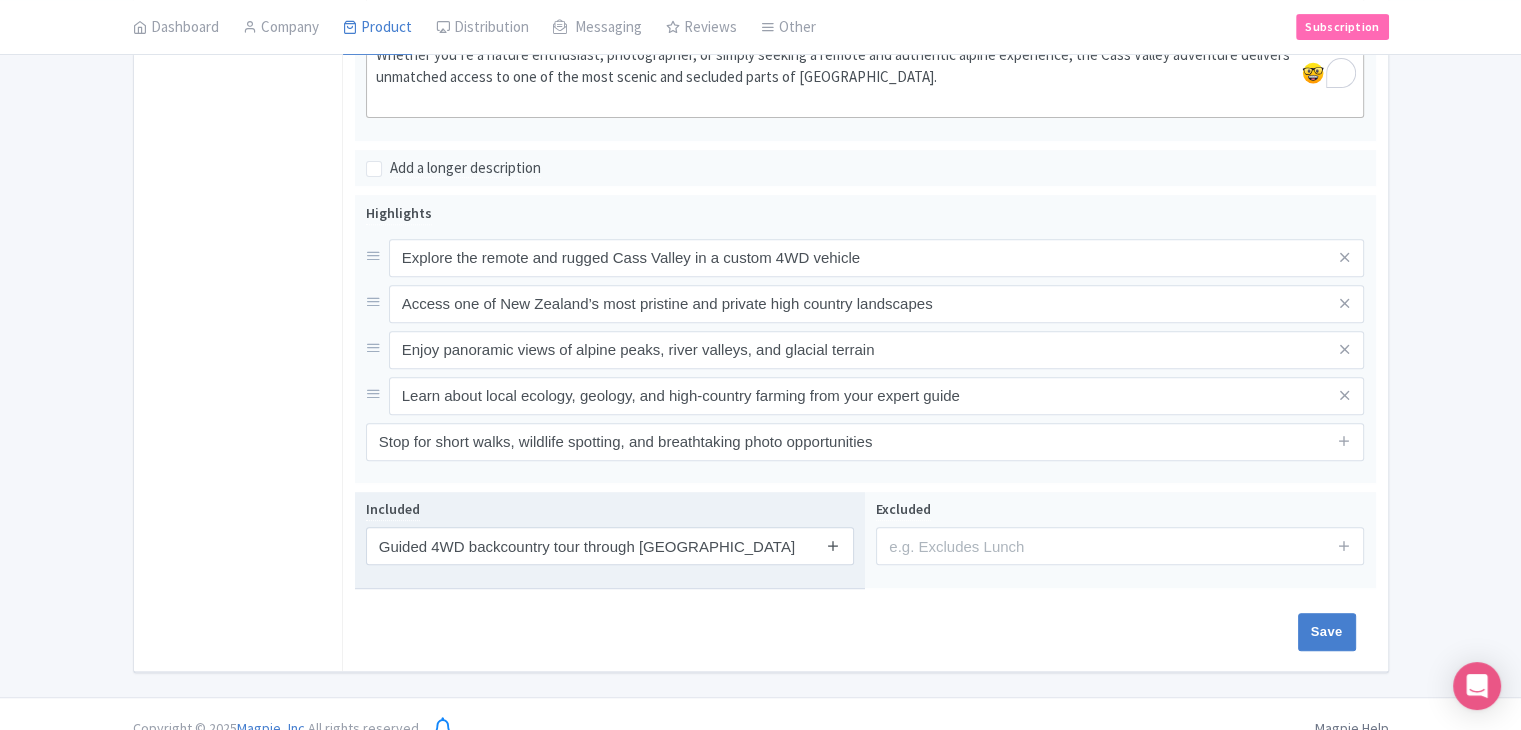 click at bounding box center (834, 546) 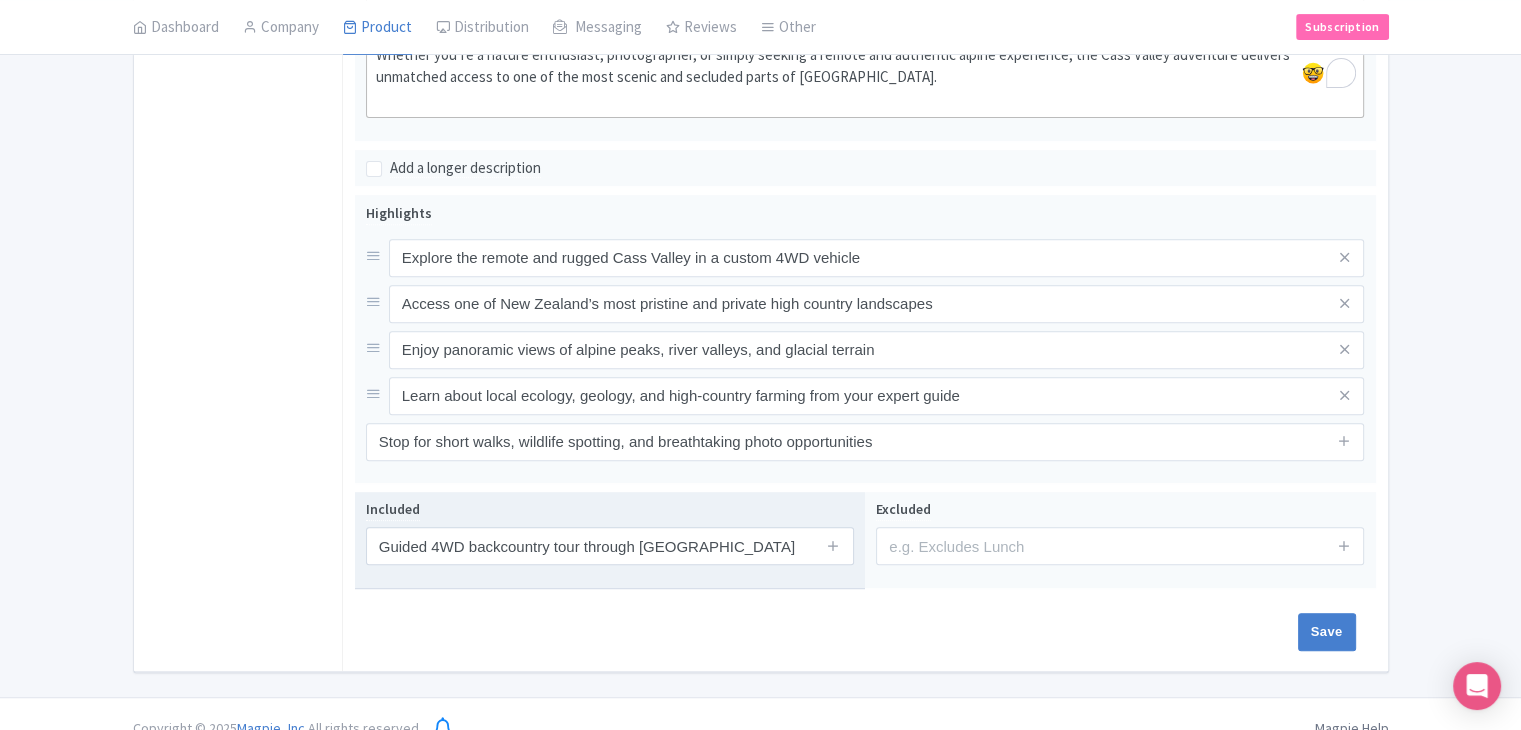 type 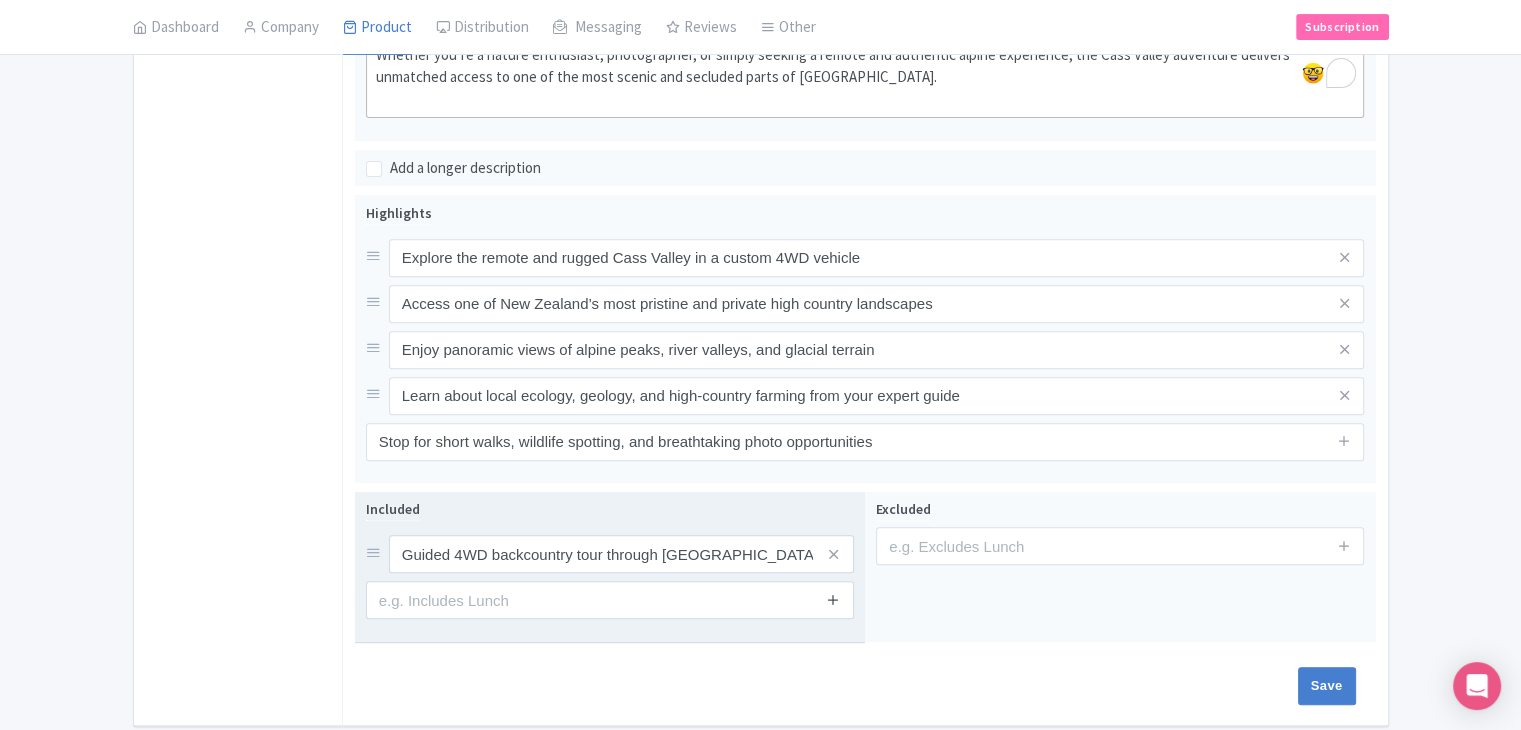 click at bounding box center (833, 599) 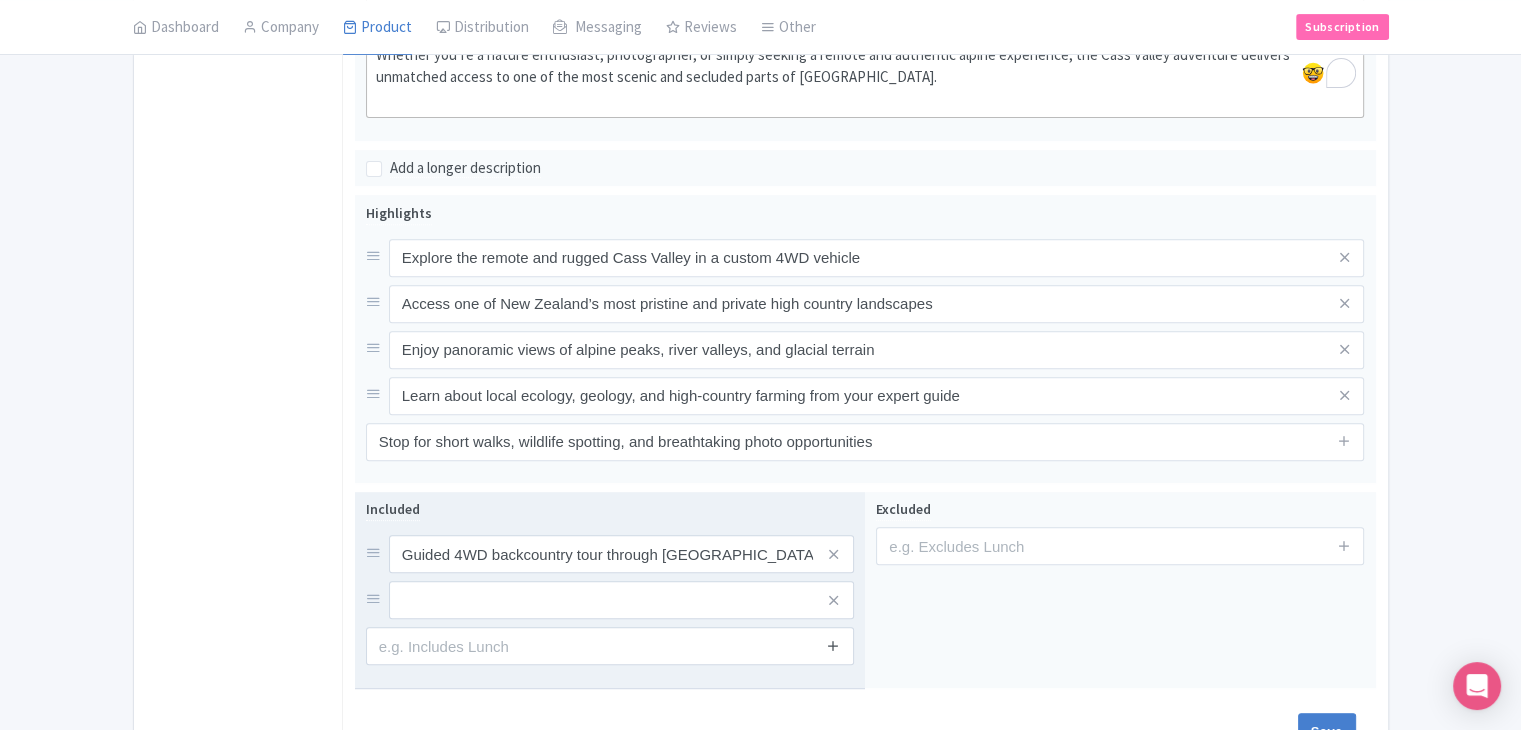 click at bounding box center (833, 645) 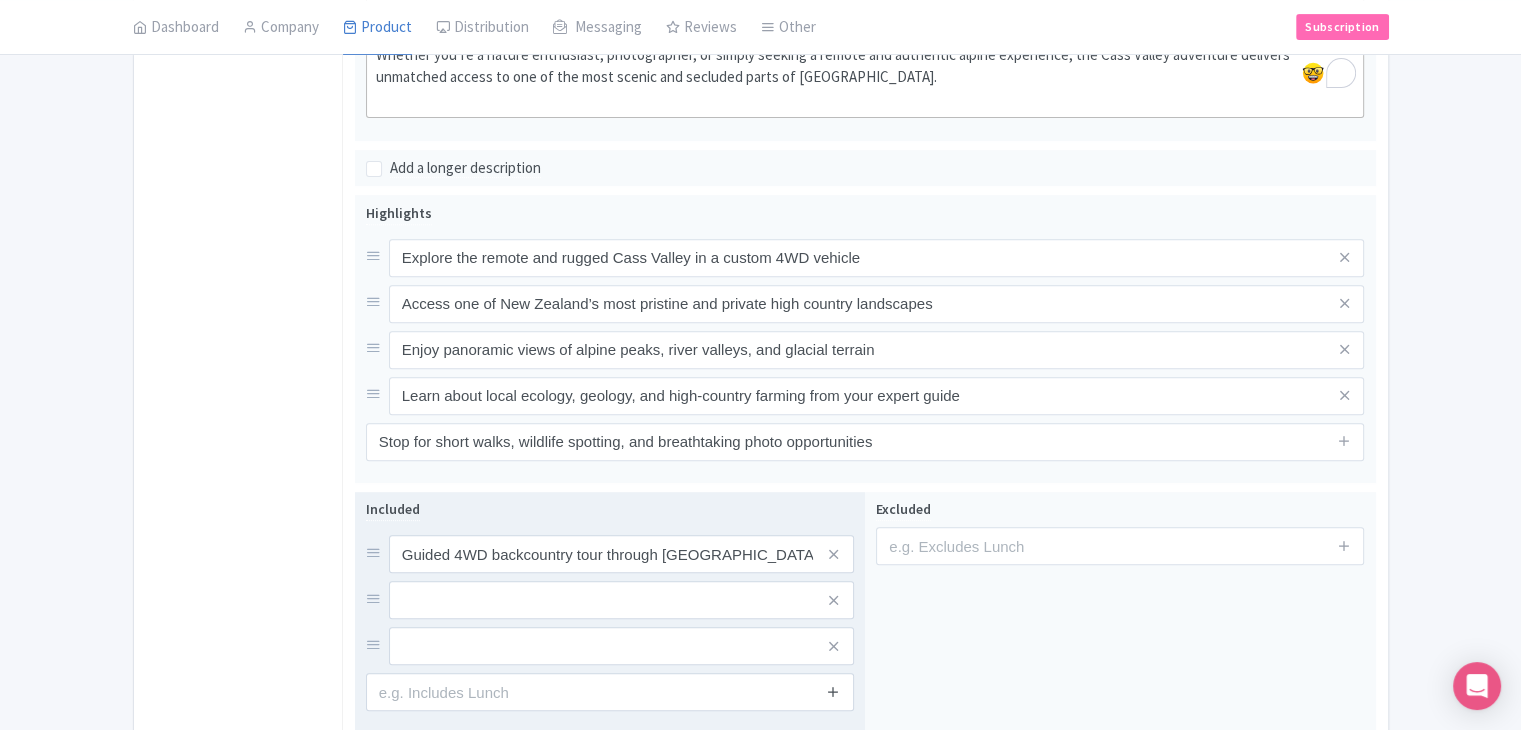 click at bounding box center [833, 691] 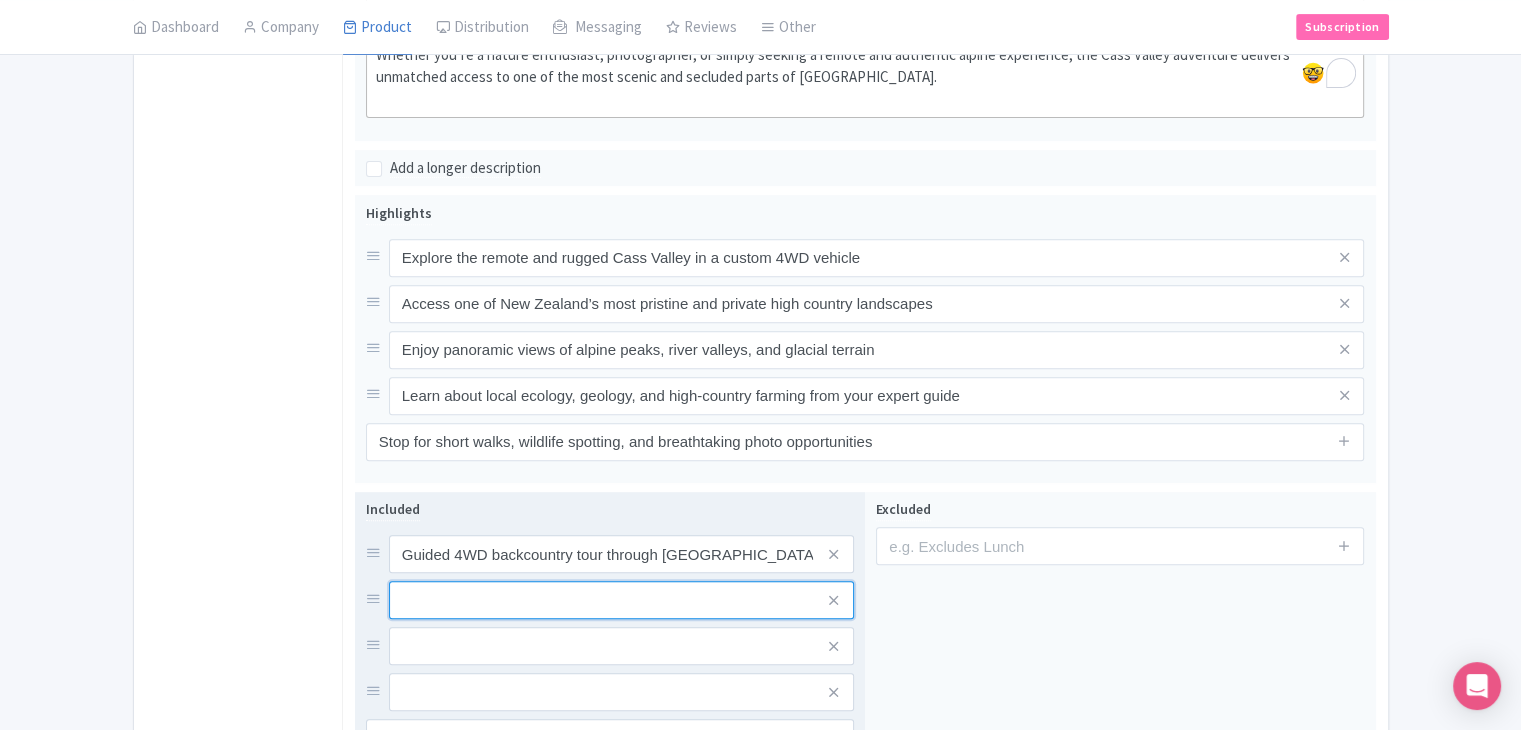 click at bounding box center [621, 554] 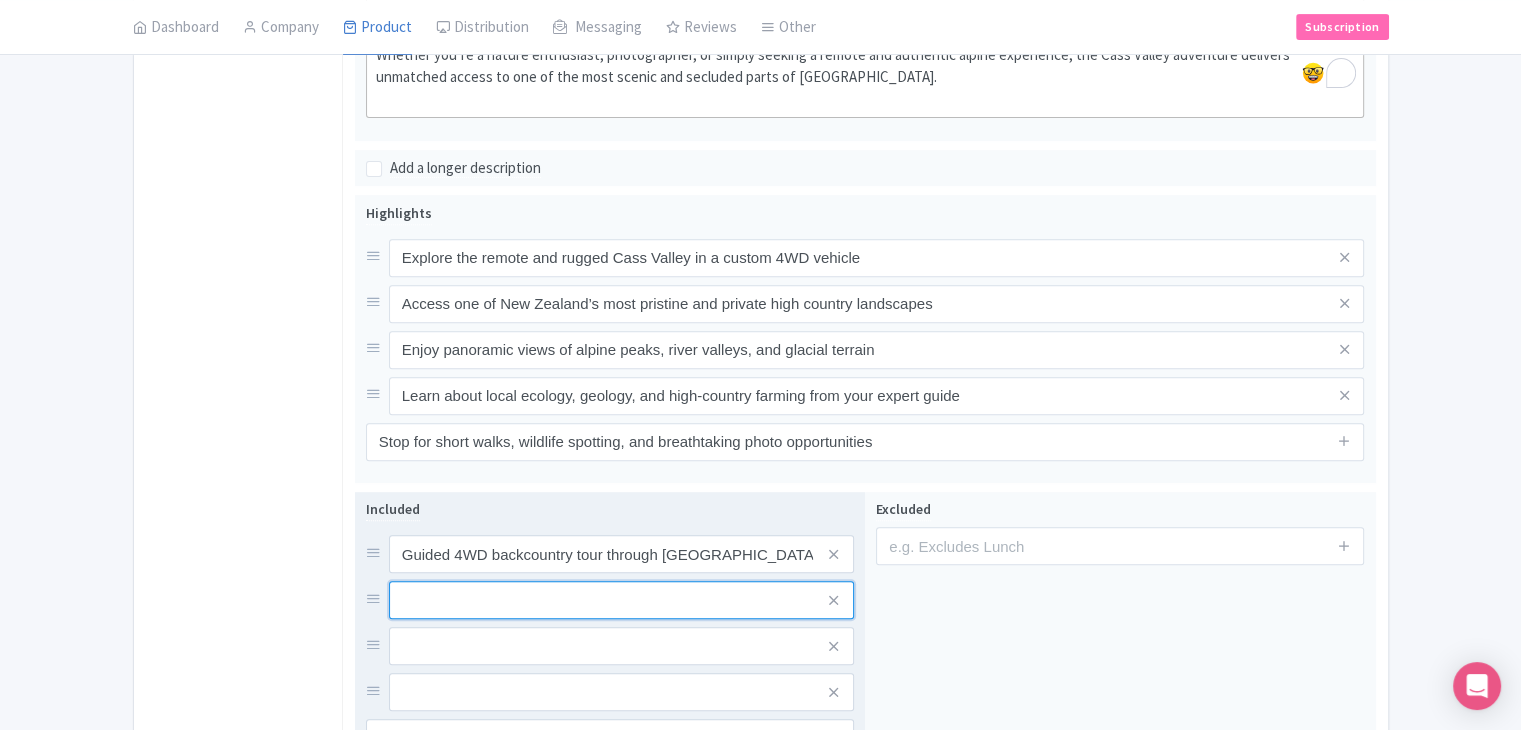 paste on "Knowledgeable local guide with ecological and cultural insights" 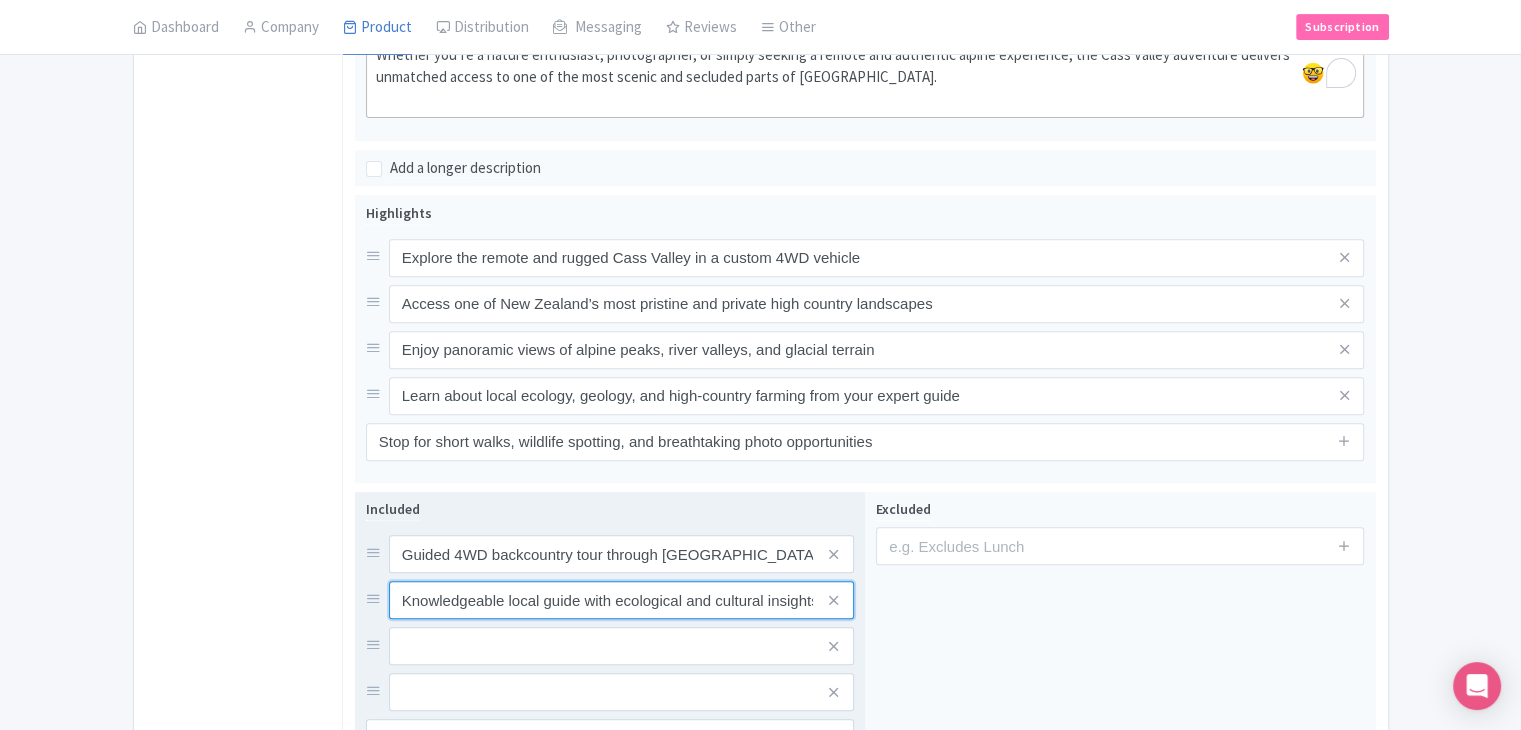 scroll, scrollTop: 0, scrollLeft: 4, axis: horizontal 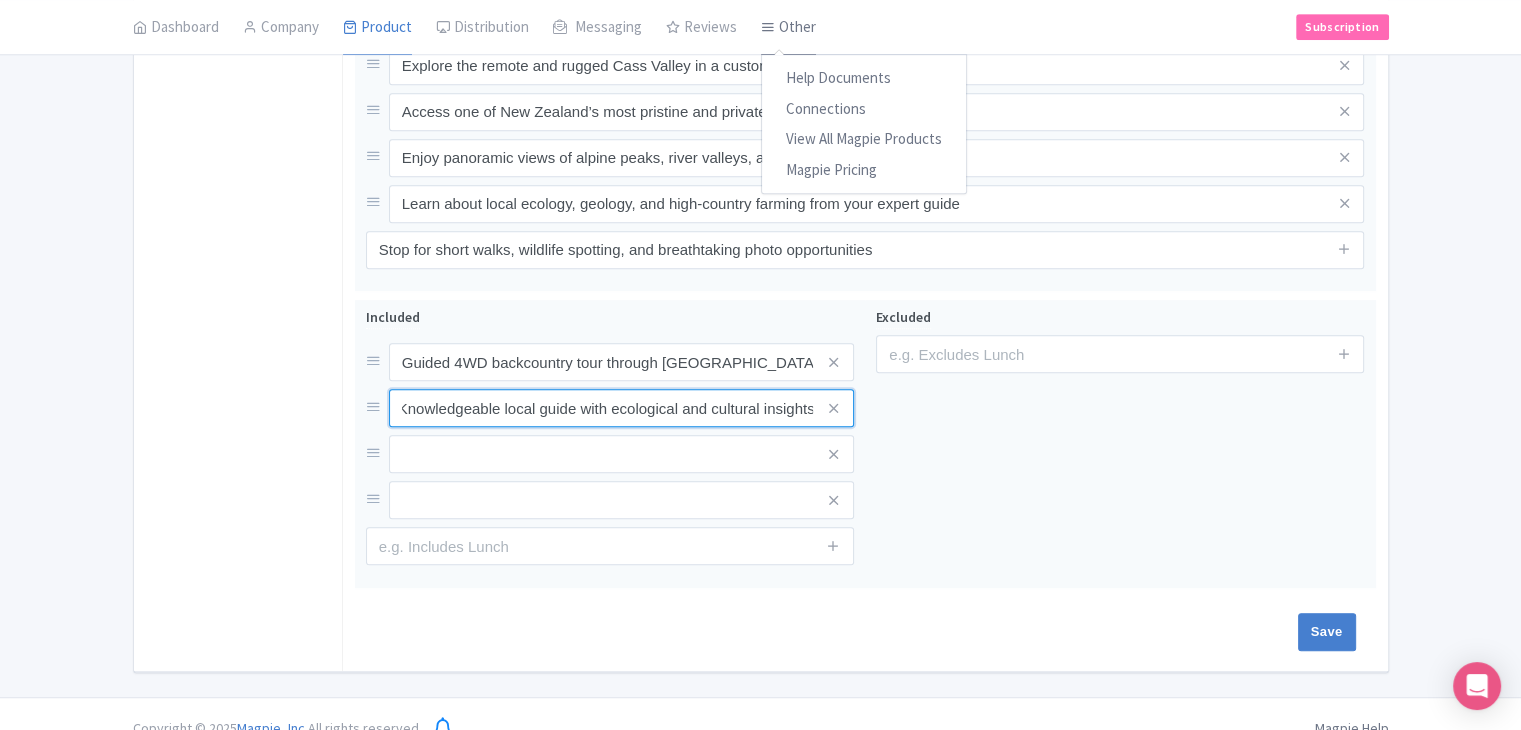 type on "Knowledgeable local guide with ecological and cultural insights" 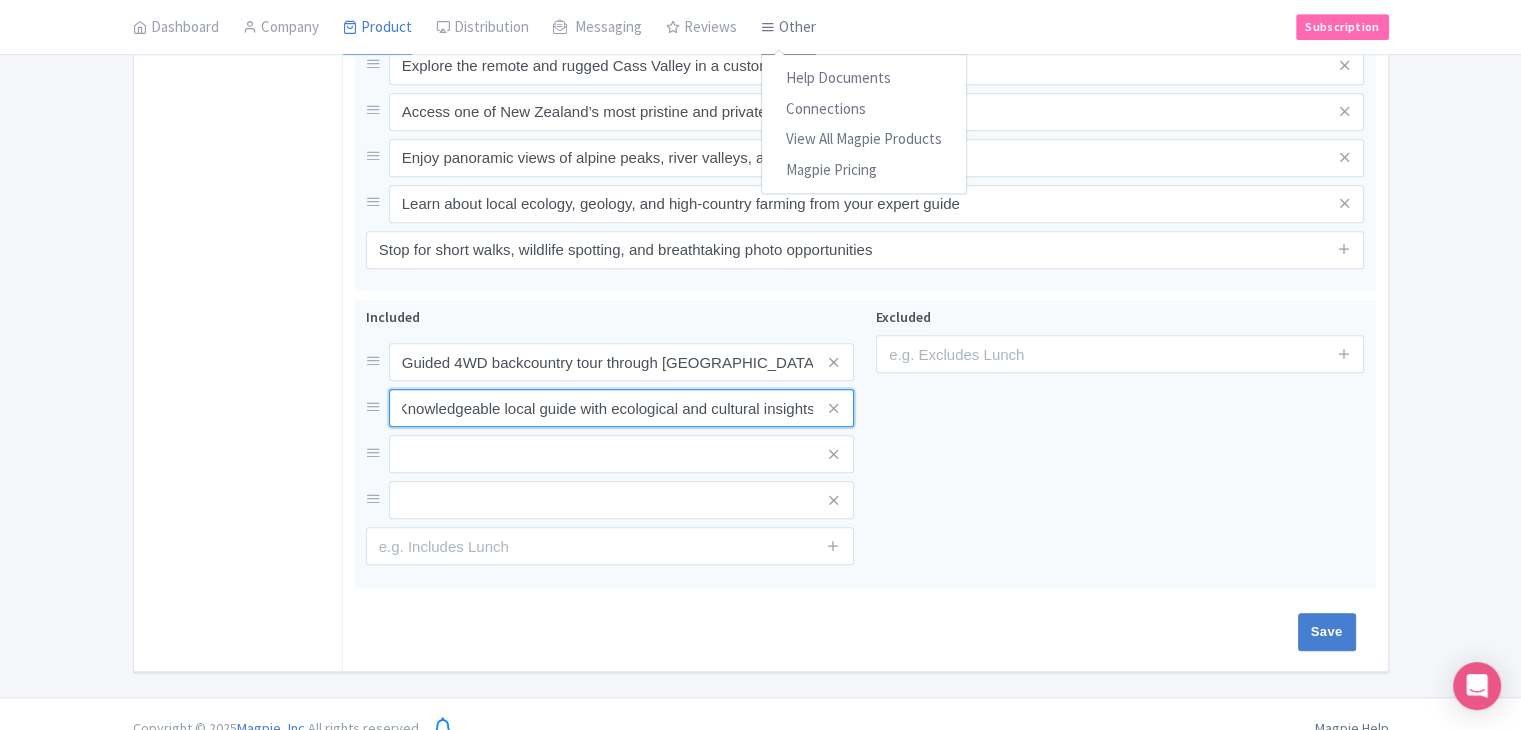 scroll, scrollTop: 0, scrollLeft: 0, axis: both 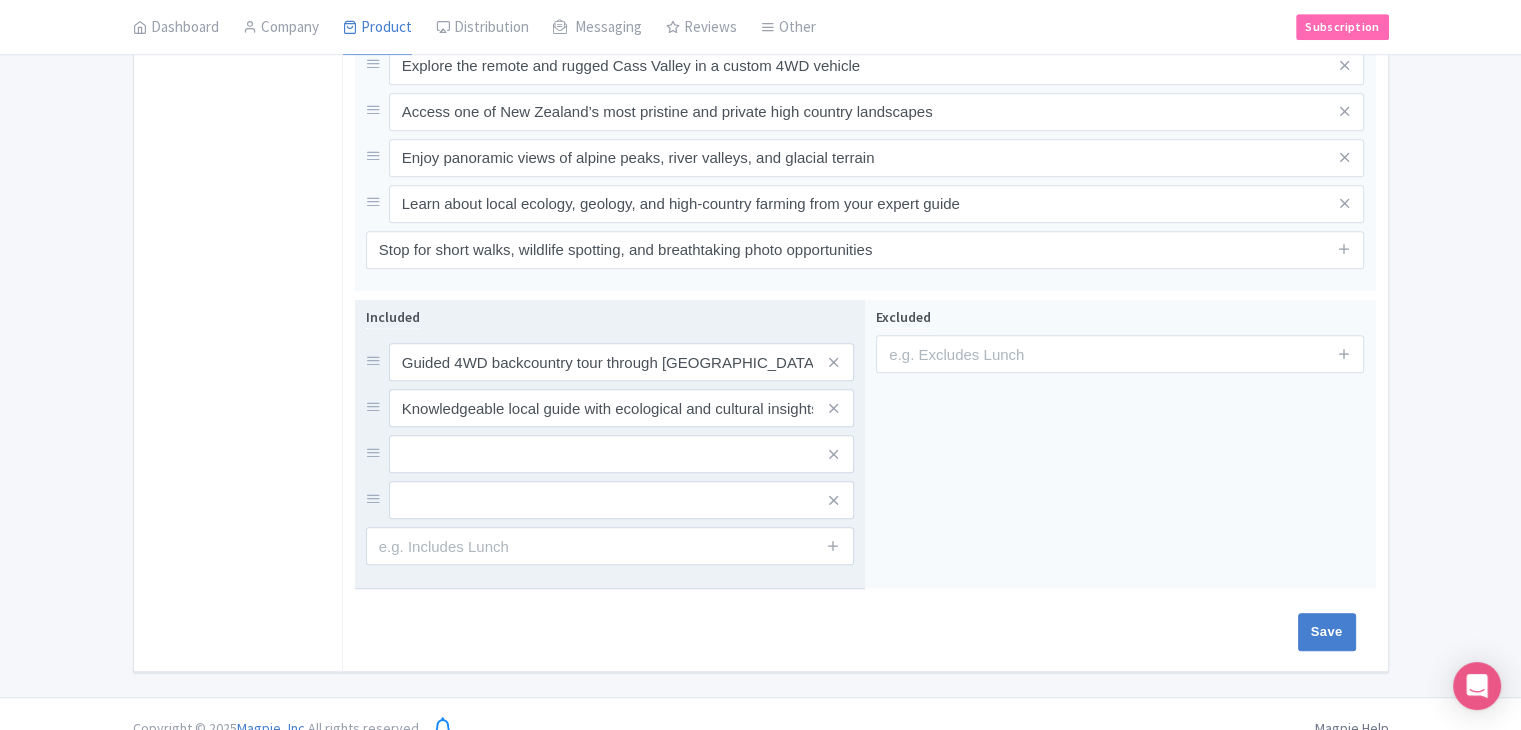 click on "Guided 4WD backcountry tour through Cass Valley Knowledgeable local guide with ecological and cultural insights" at bounding box center (610, 431) 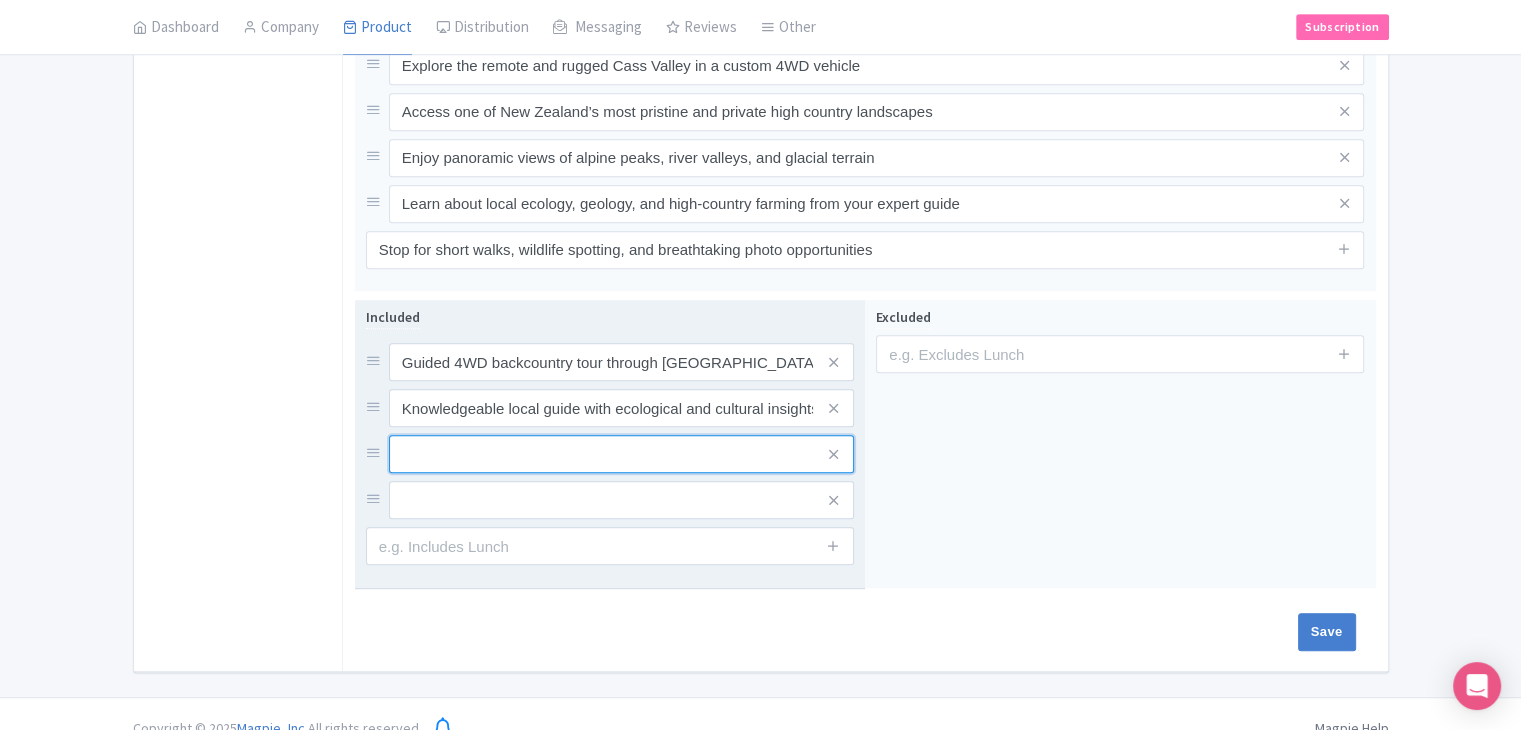 click at bounding box center [621, 362] 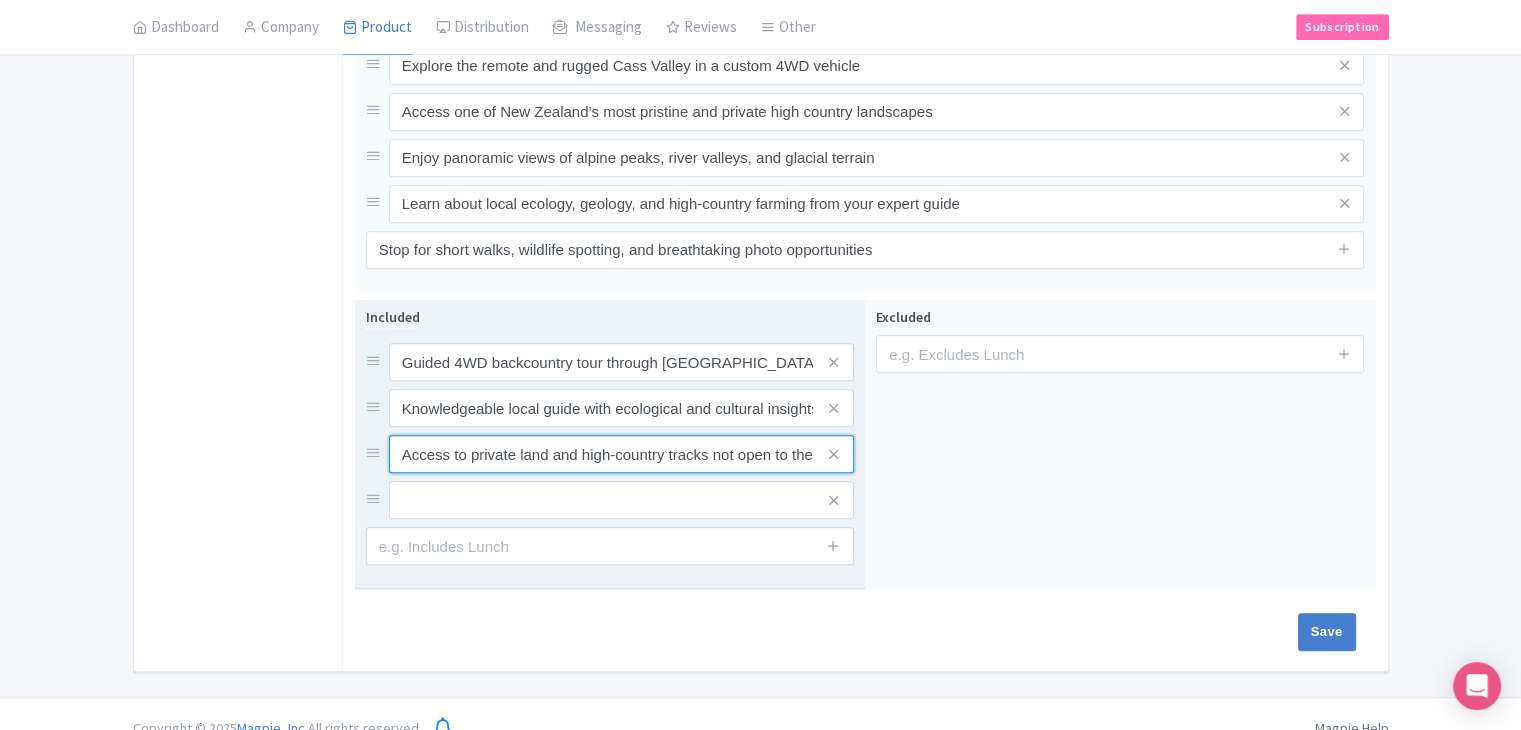 scroll, scrollTop: 0, scrollLeft: 42, axis: horizontal 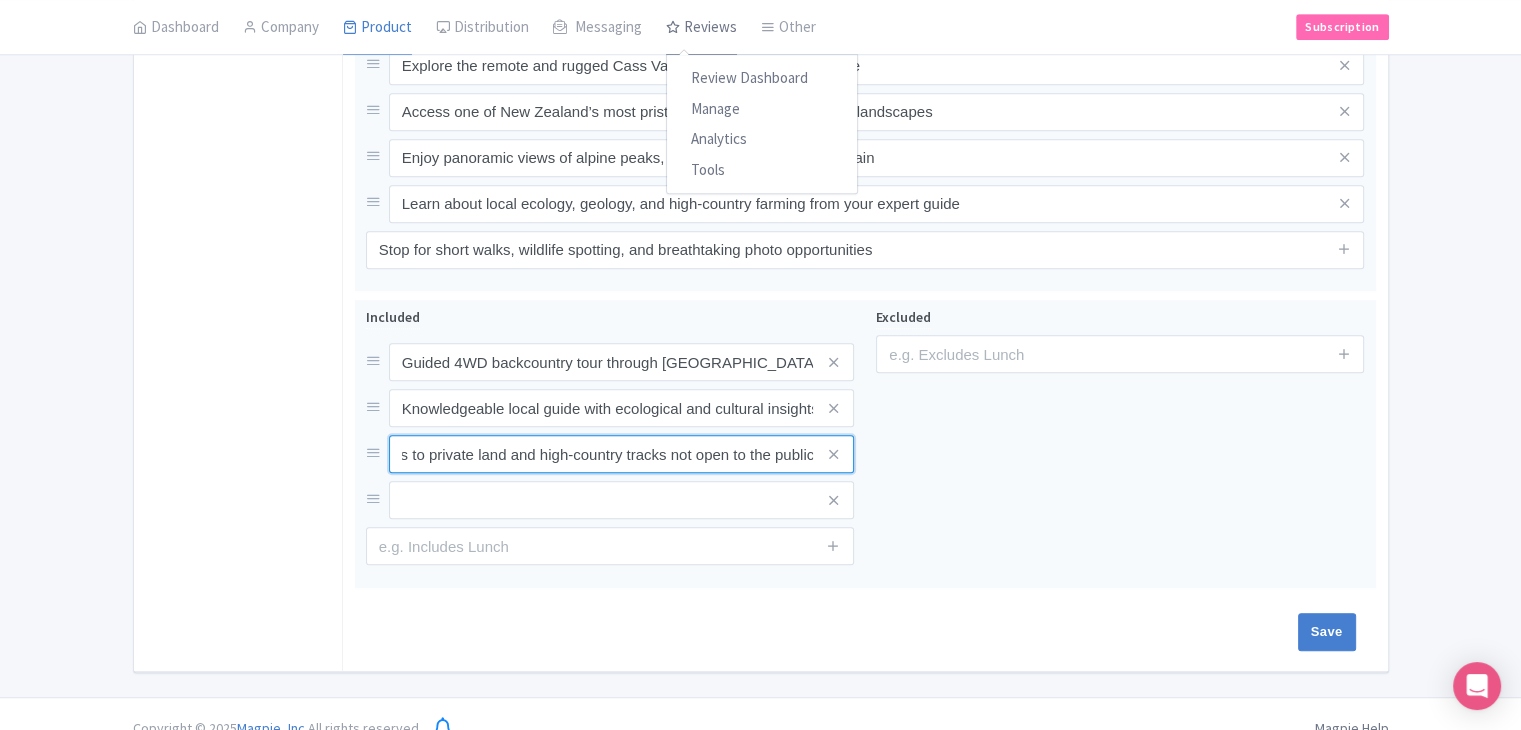 type on "Access to private land and high-country tracks not open to the public" 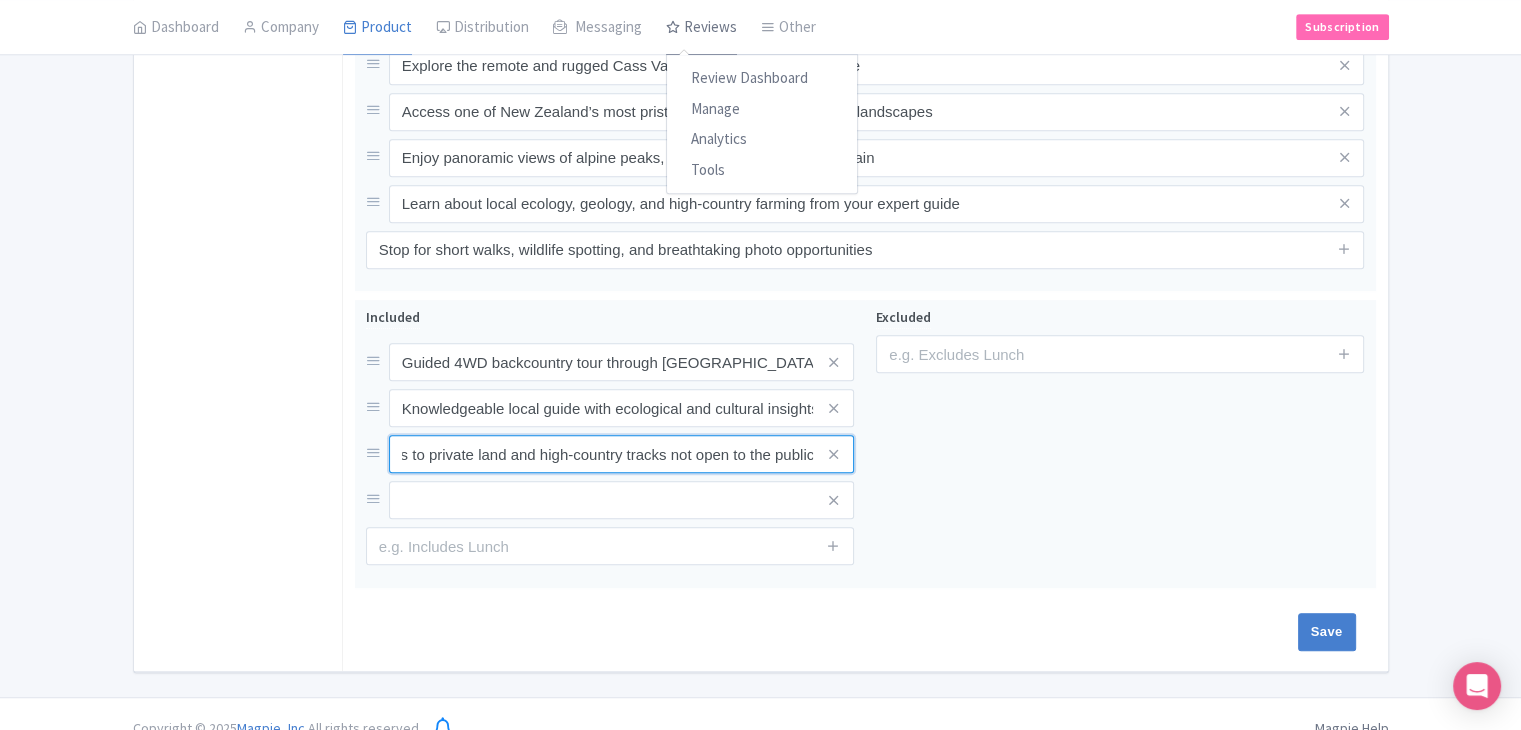 scroll, scrollTop: 0, scrollLeft: 0, axis: both 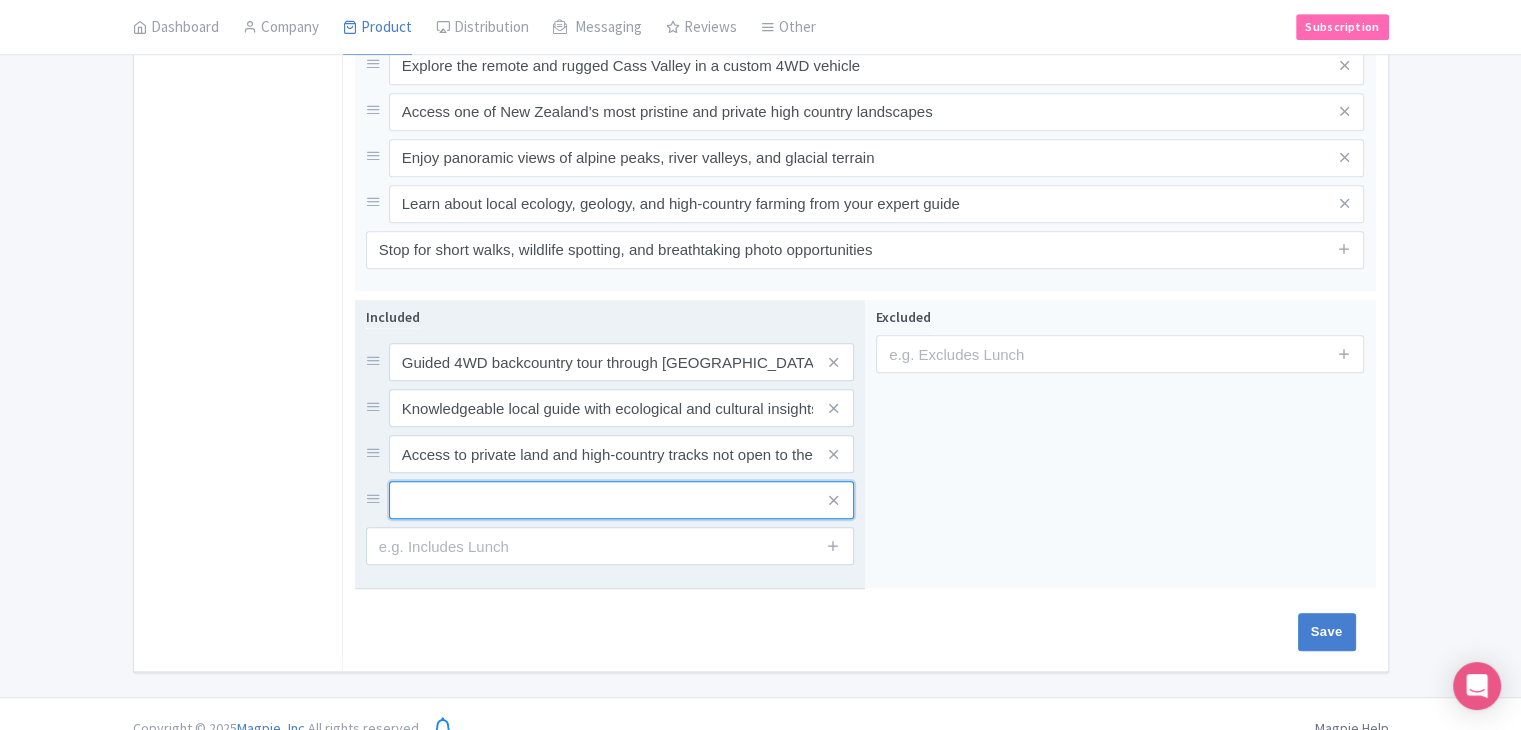 click at bounding box center [621, 362] 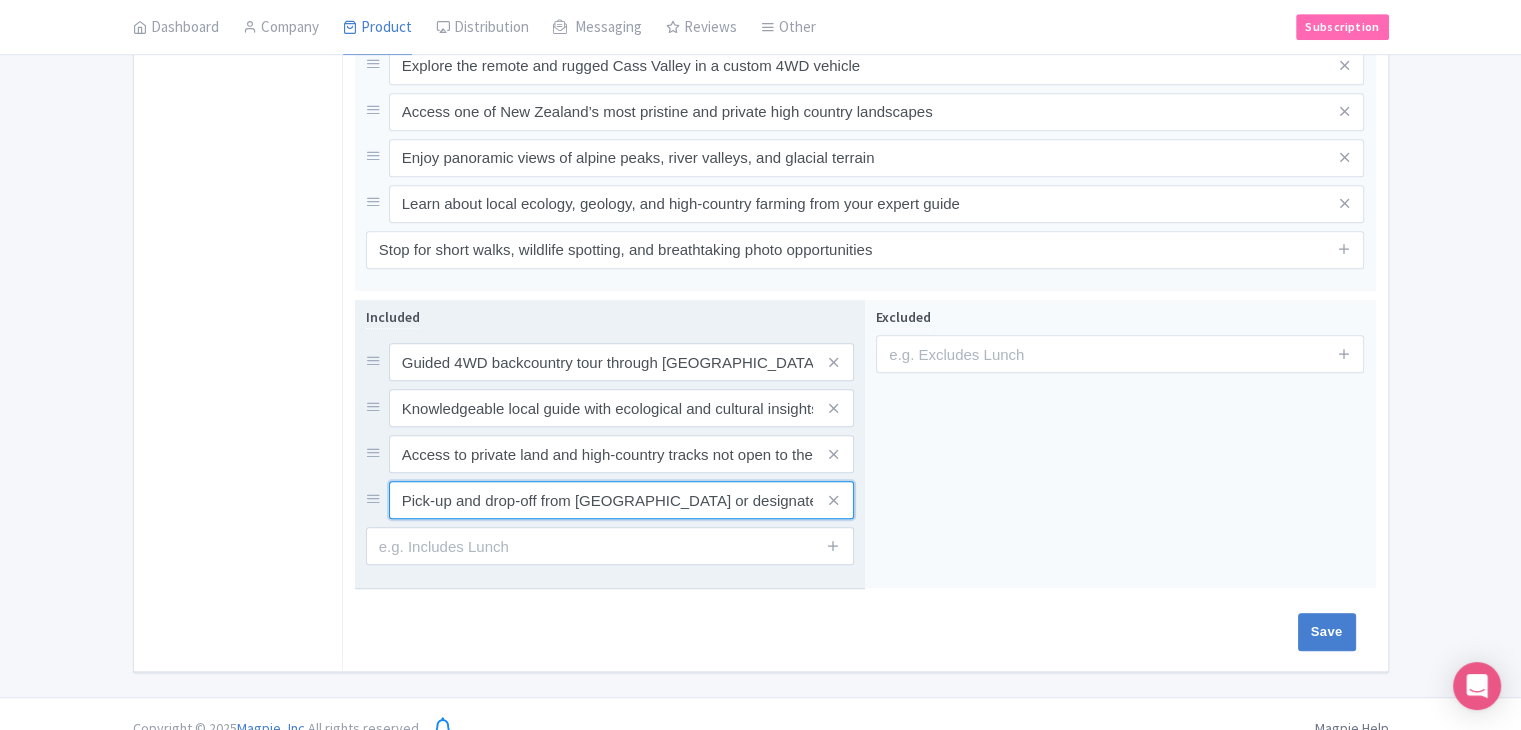 scroll, scrollTop: 0, scrollLeft: 35, axis: horizontal 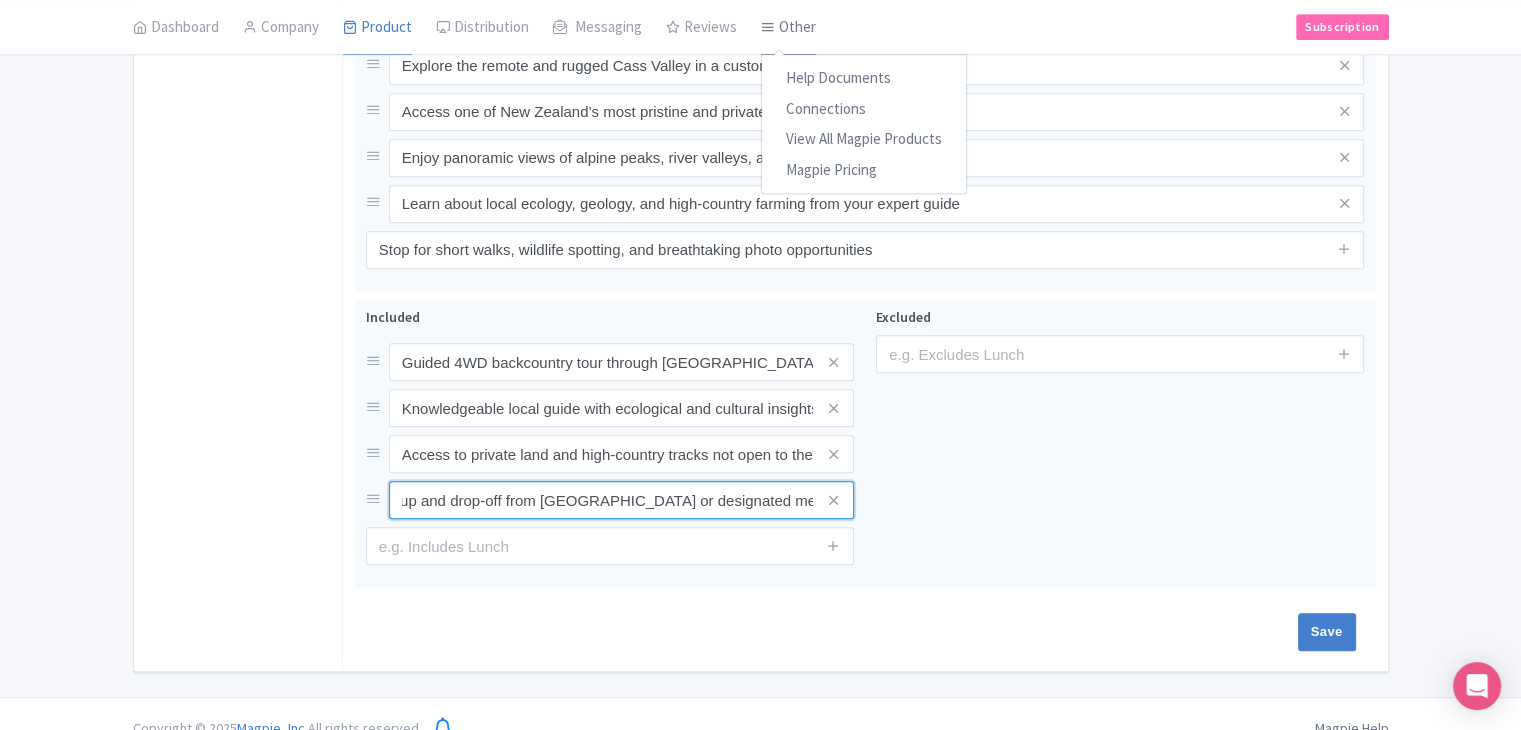 type on "Pick-up and drop-off from [GEOGRAPHIC_DATA] or designated meeting point" 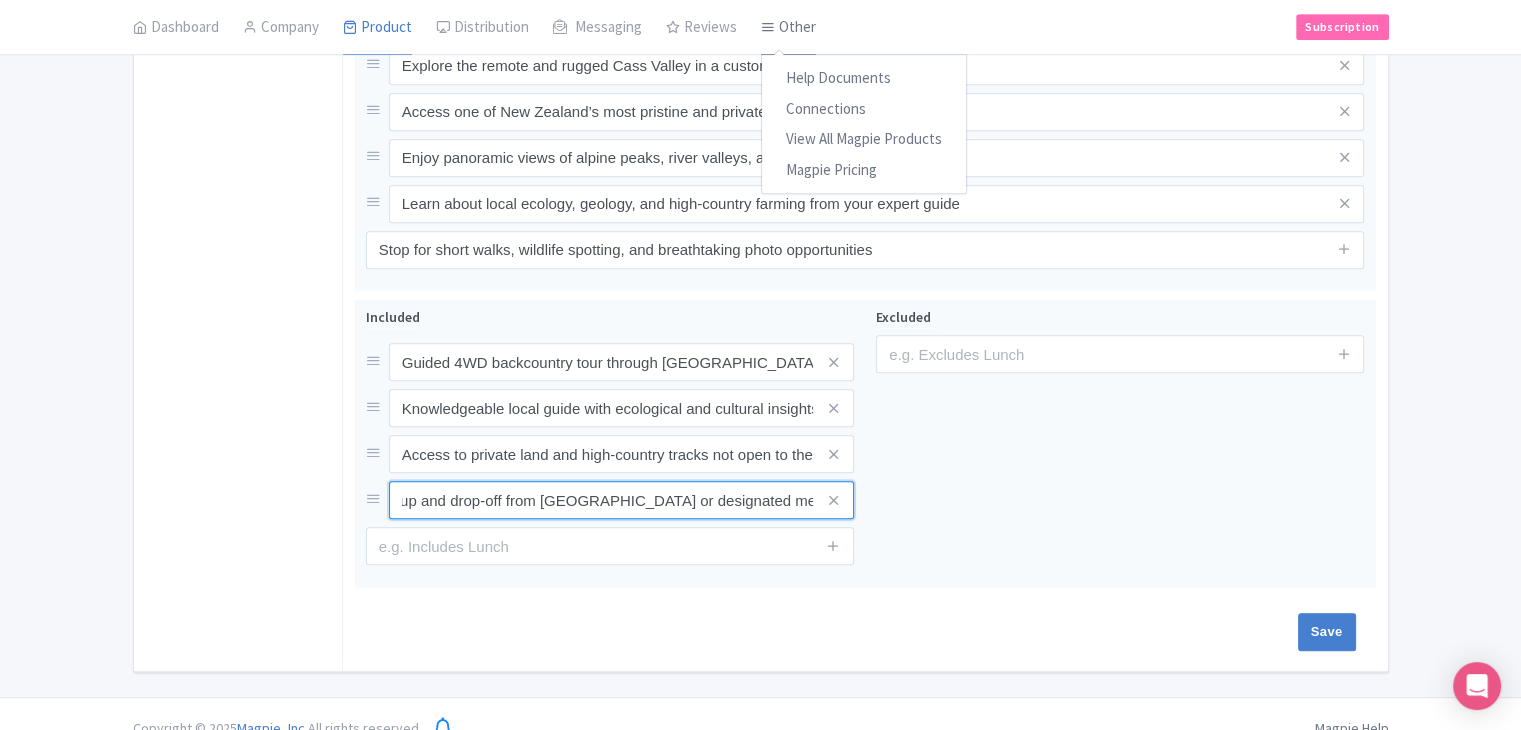 scroll, scrollTop: 0, scrollLeft: 0, axis: both 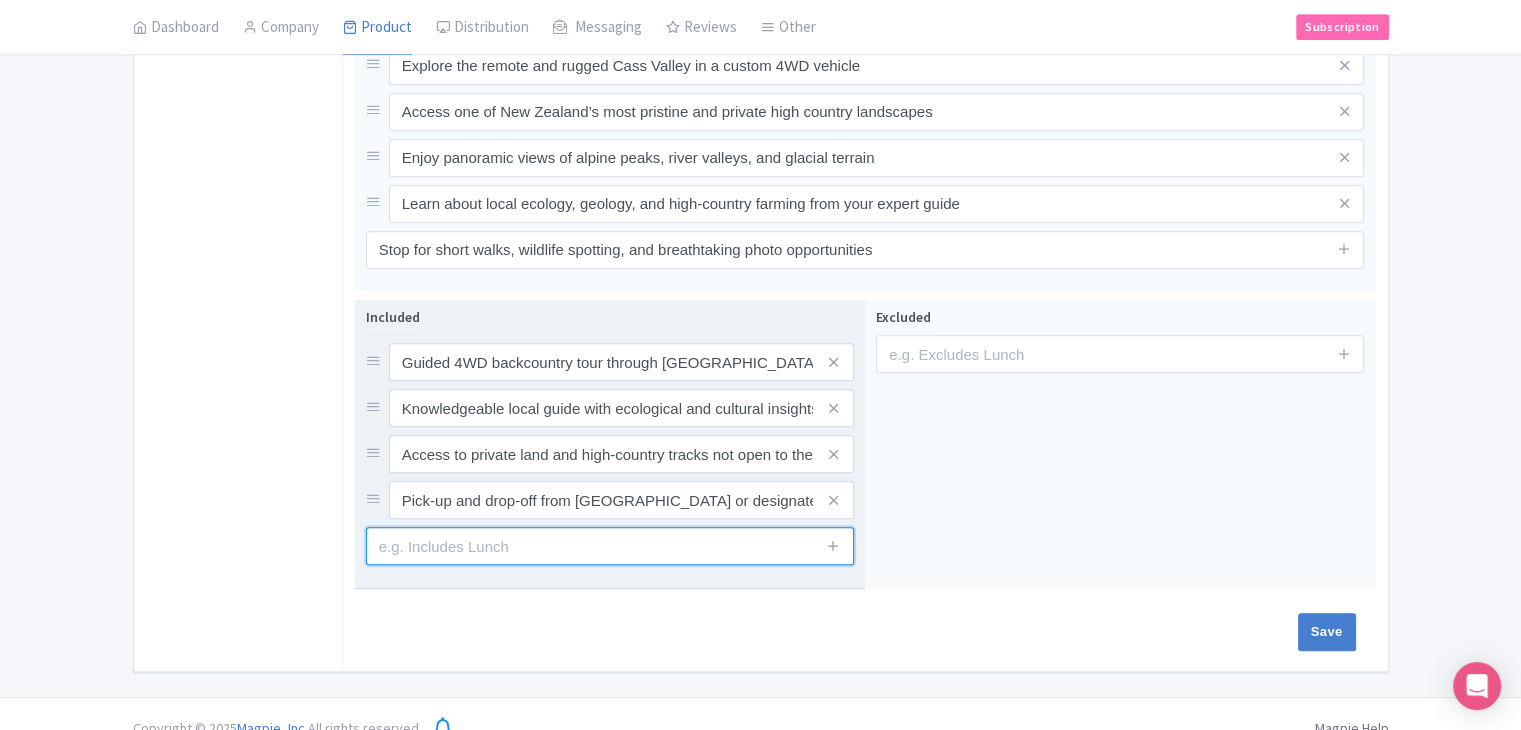 click at bounding box center (610, 546) 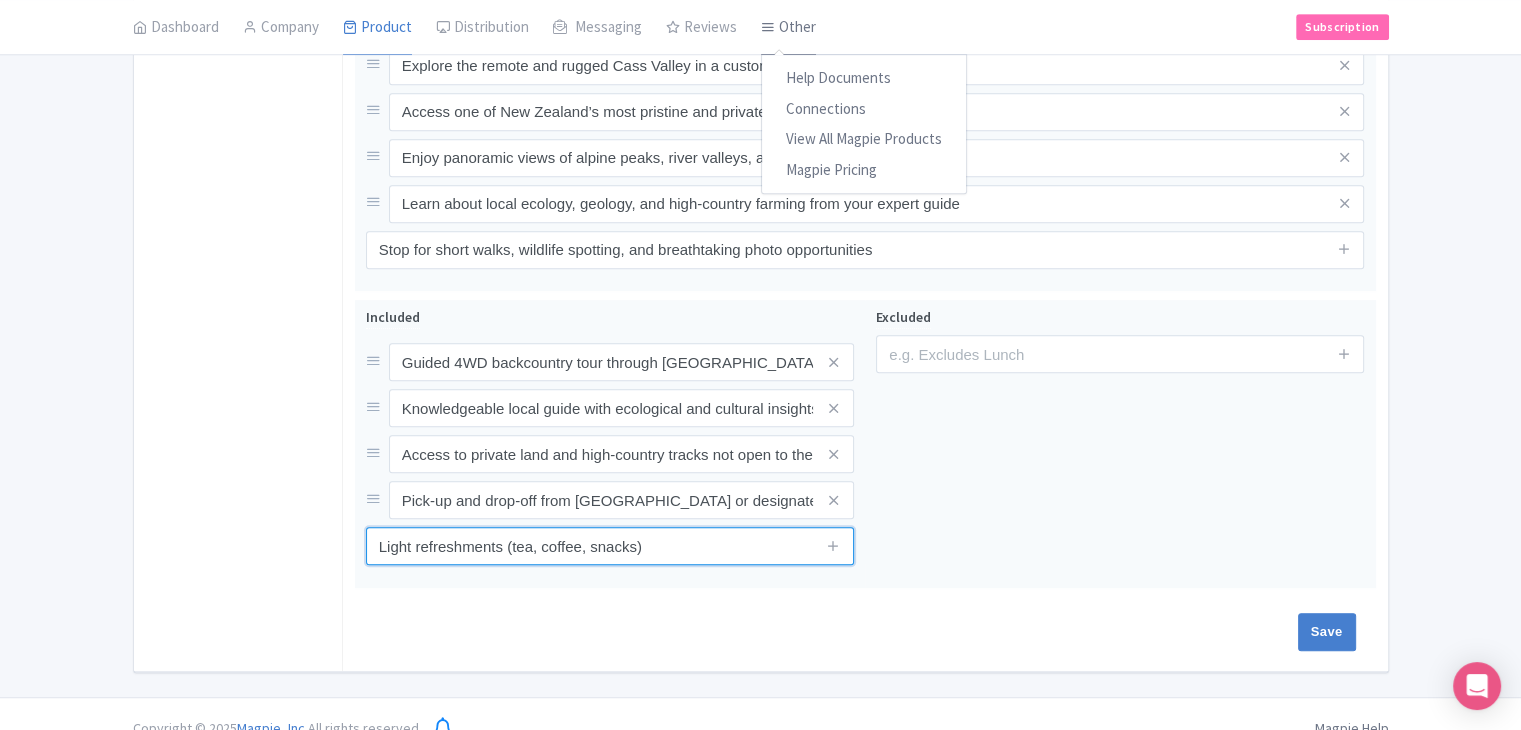 type on "Light refreshments (tea, coffee, snacks)" 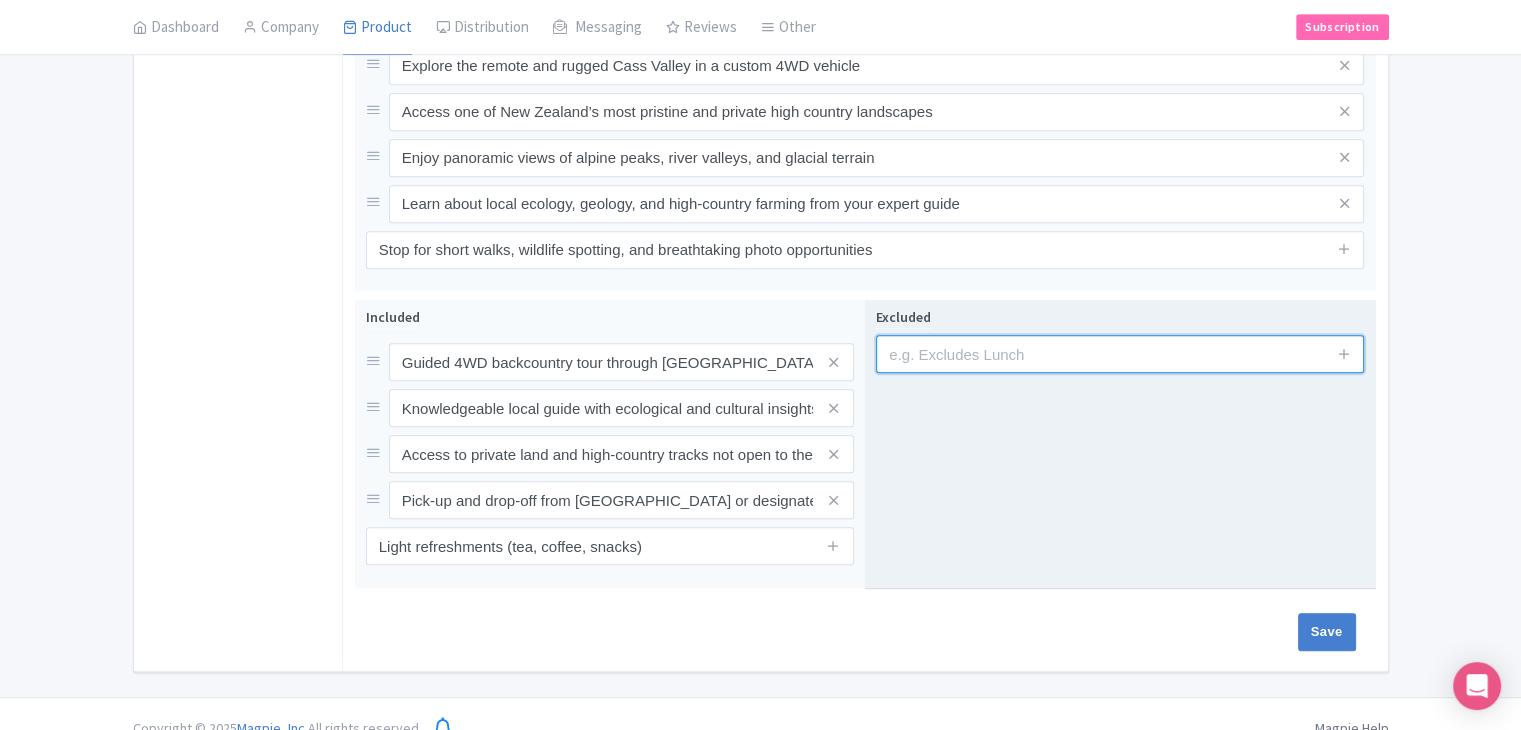 click at bounding box center (1120, 354) 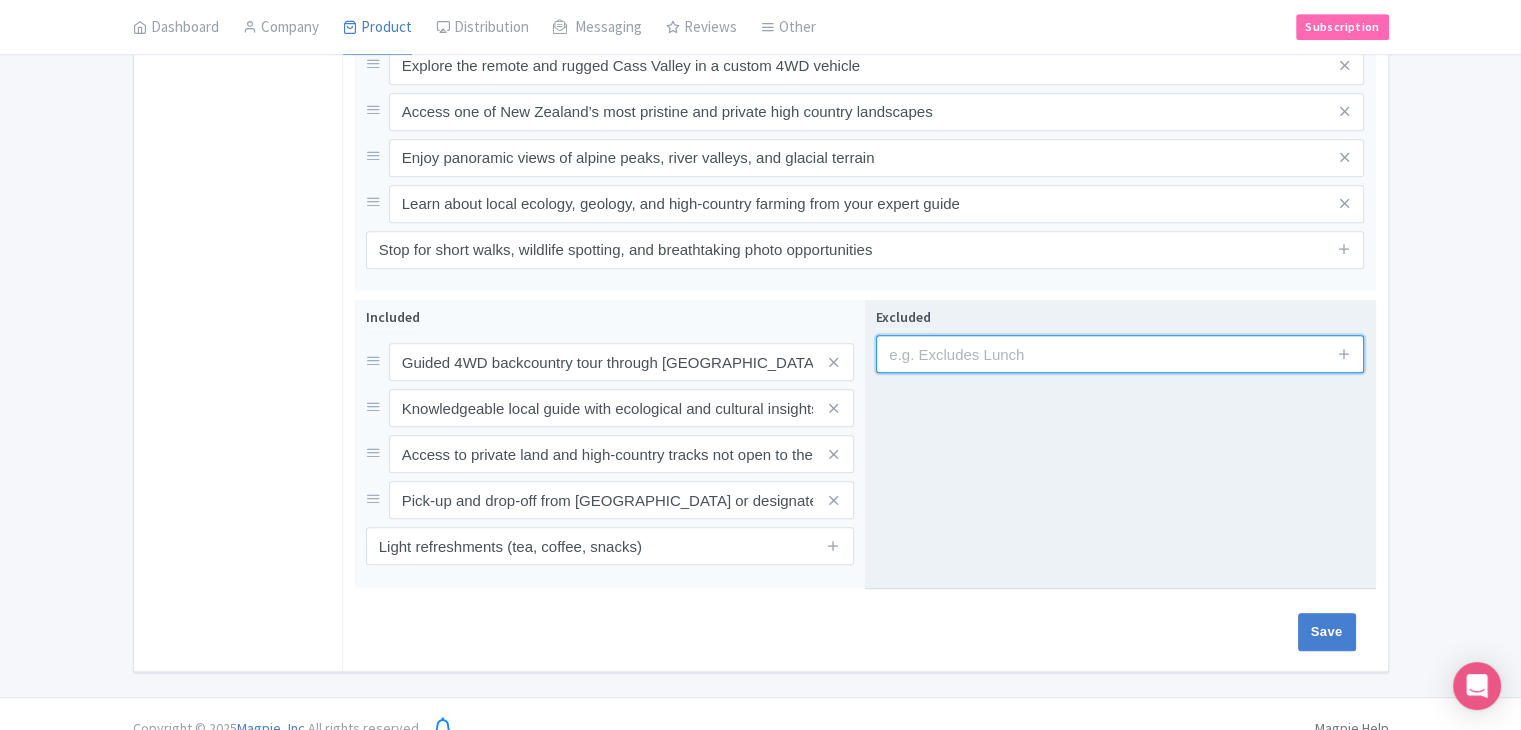 paste on "Full meals or lunch (unless specified by the provider)" 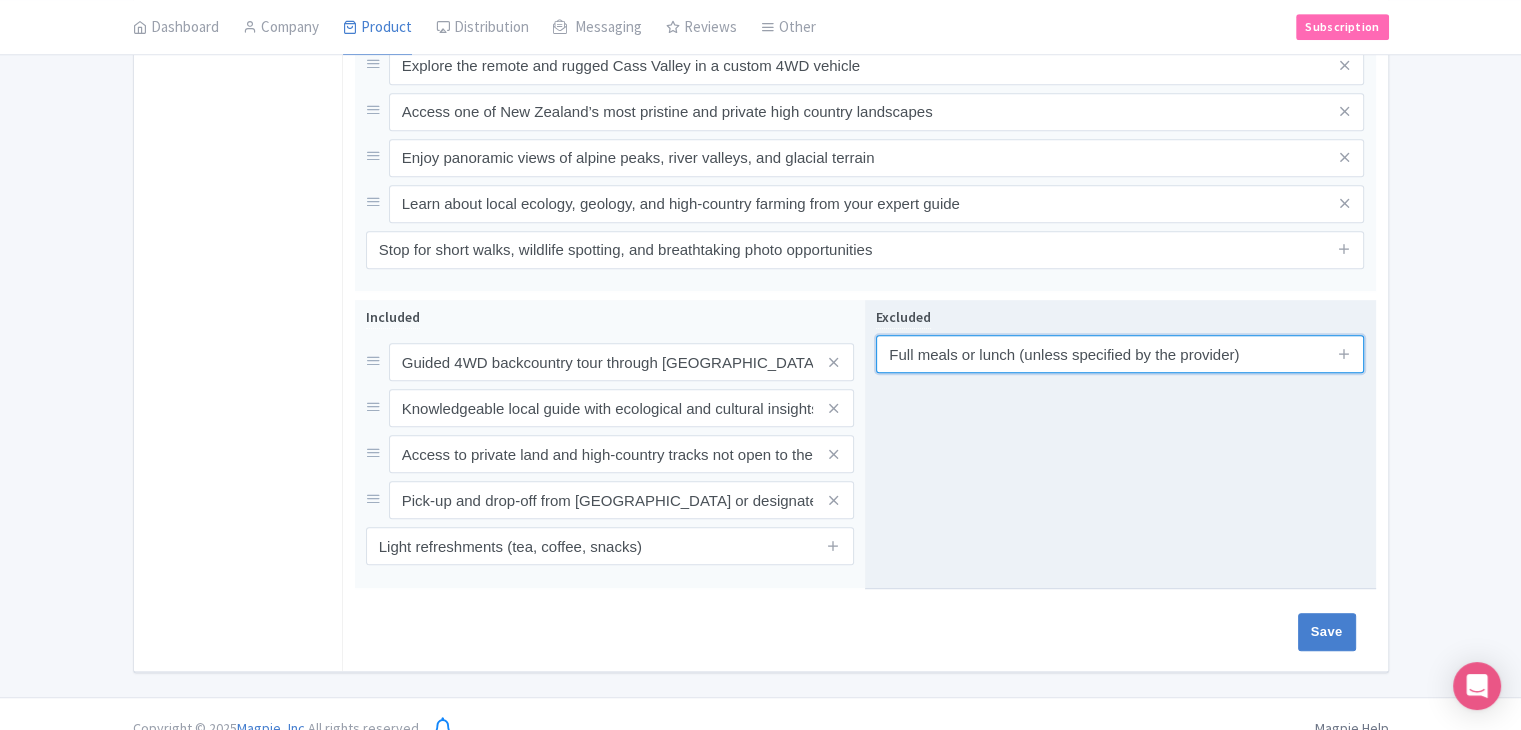 type on "Full meals or lunch (unless specified by the provider)" 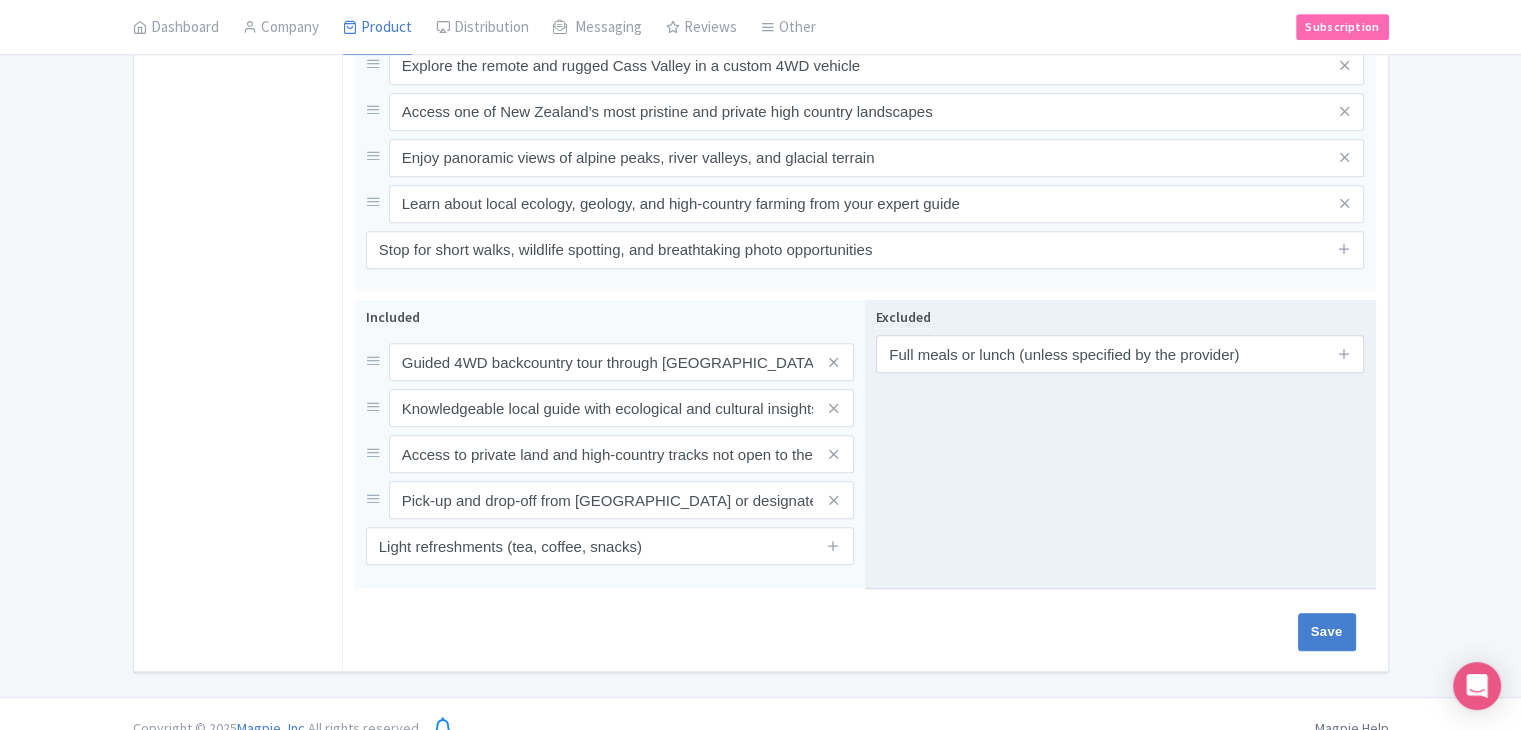 click at bounding box center [1344, 354] 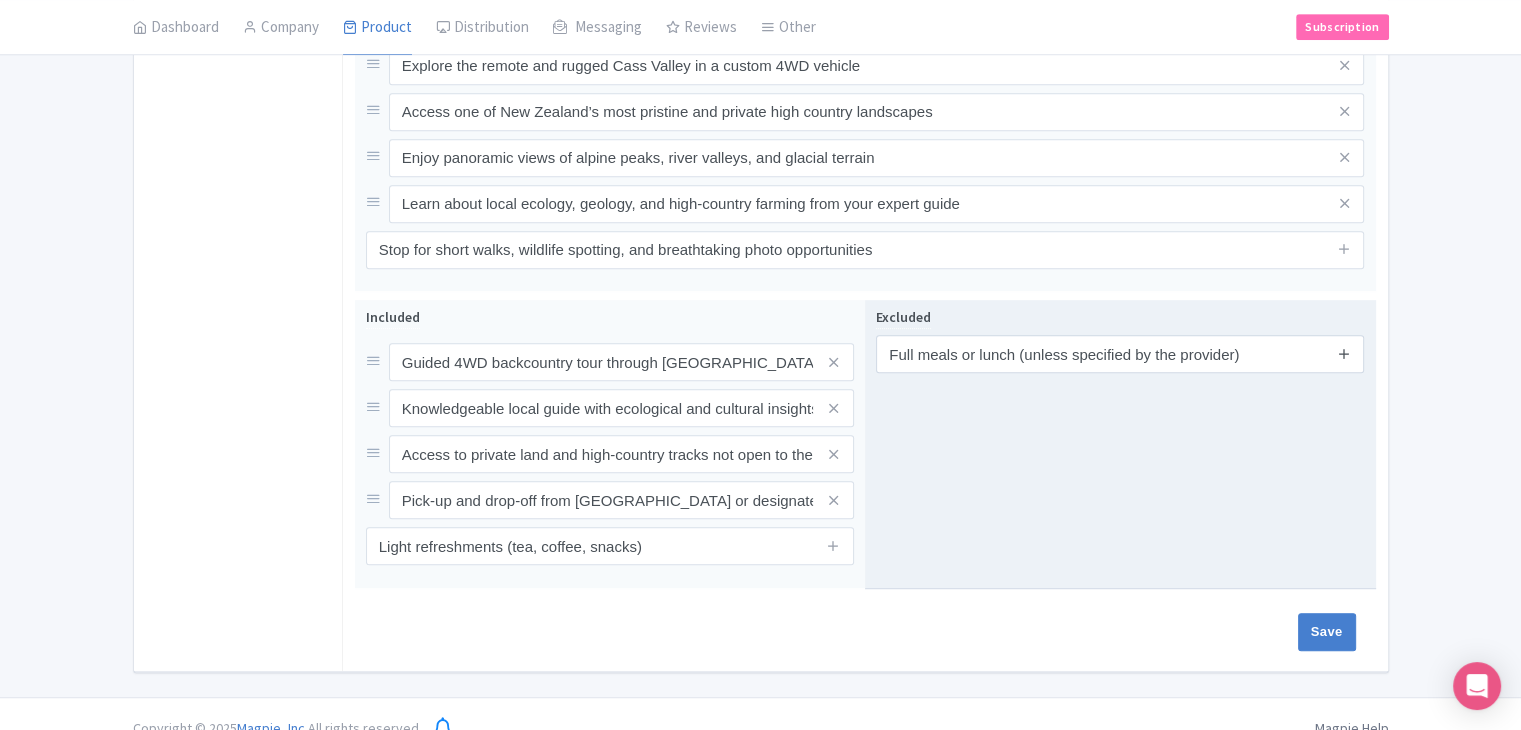 click at bounding box center [1344, 353] 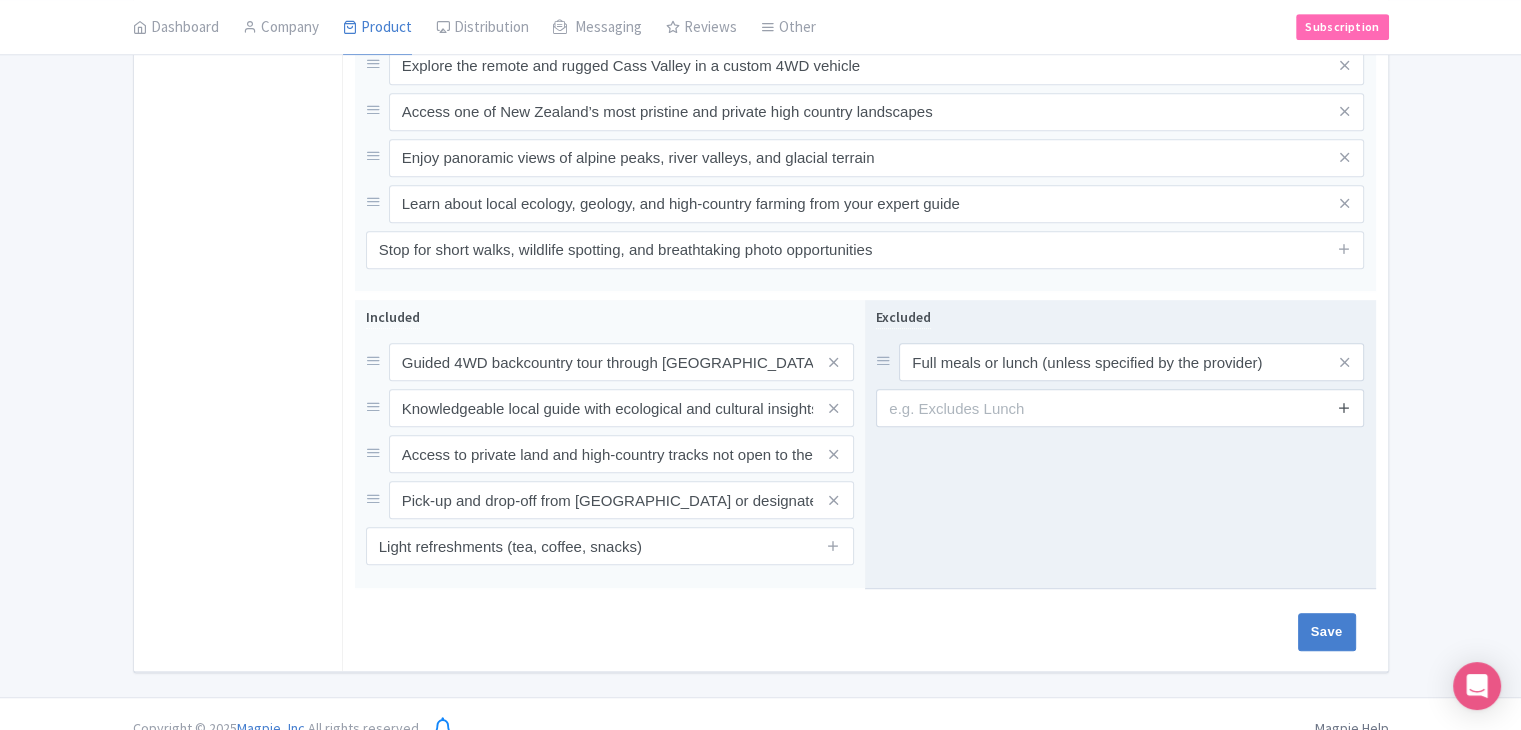 click at bounding box center [1344, 407] 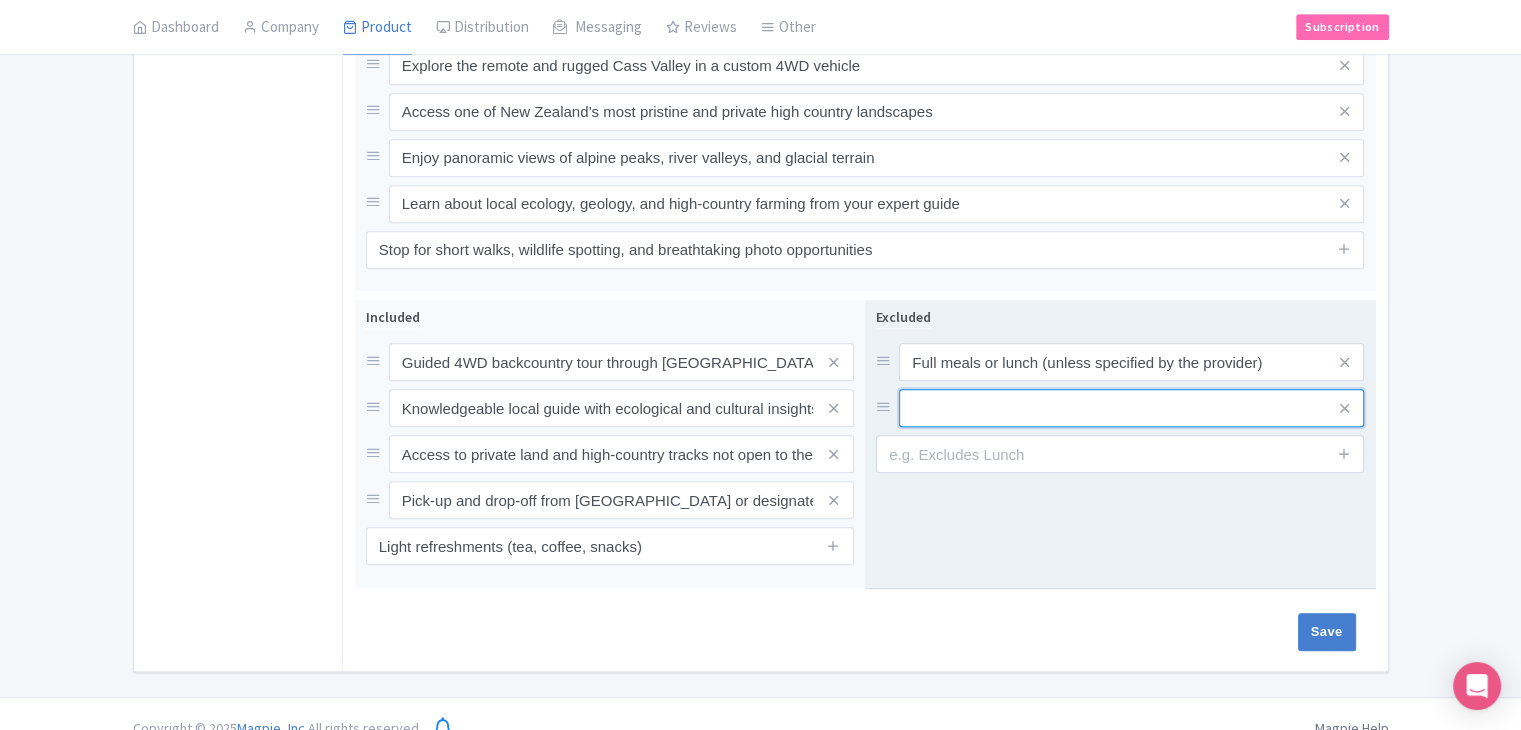 click at bounding box center (1131, 362) 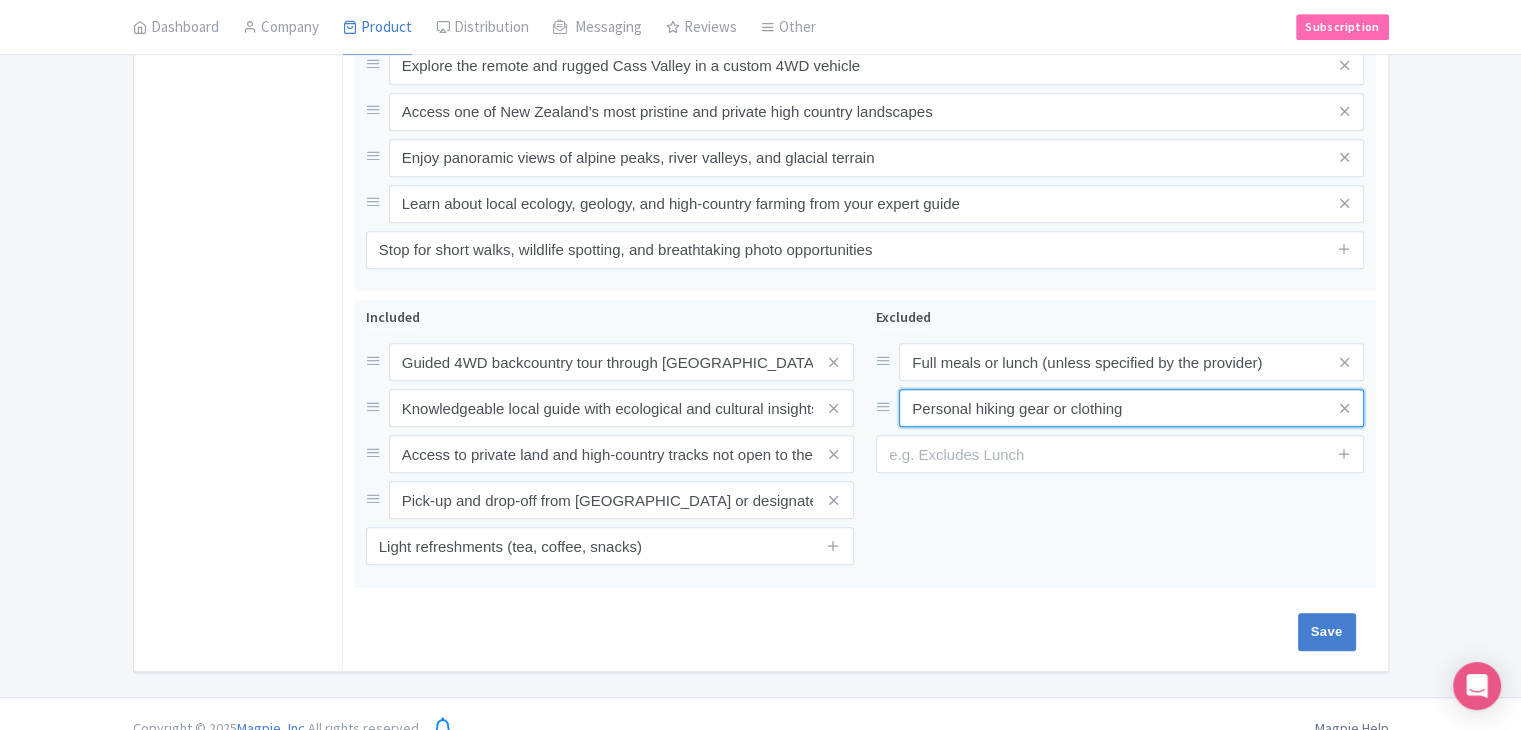type on "Personal hiking gear or clothing" 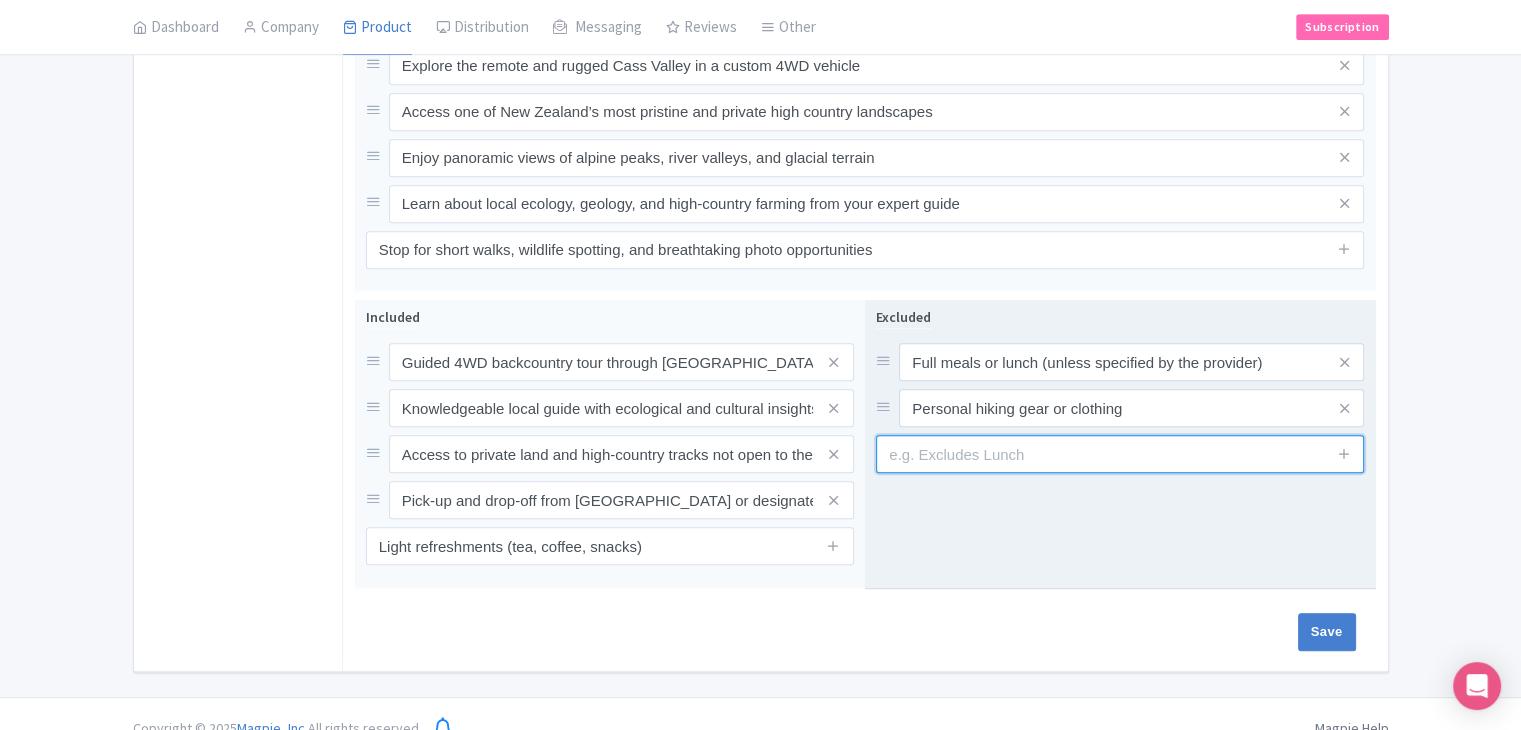 click at bounding box center (1120, 454) 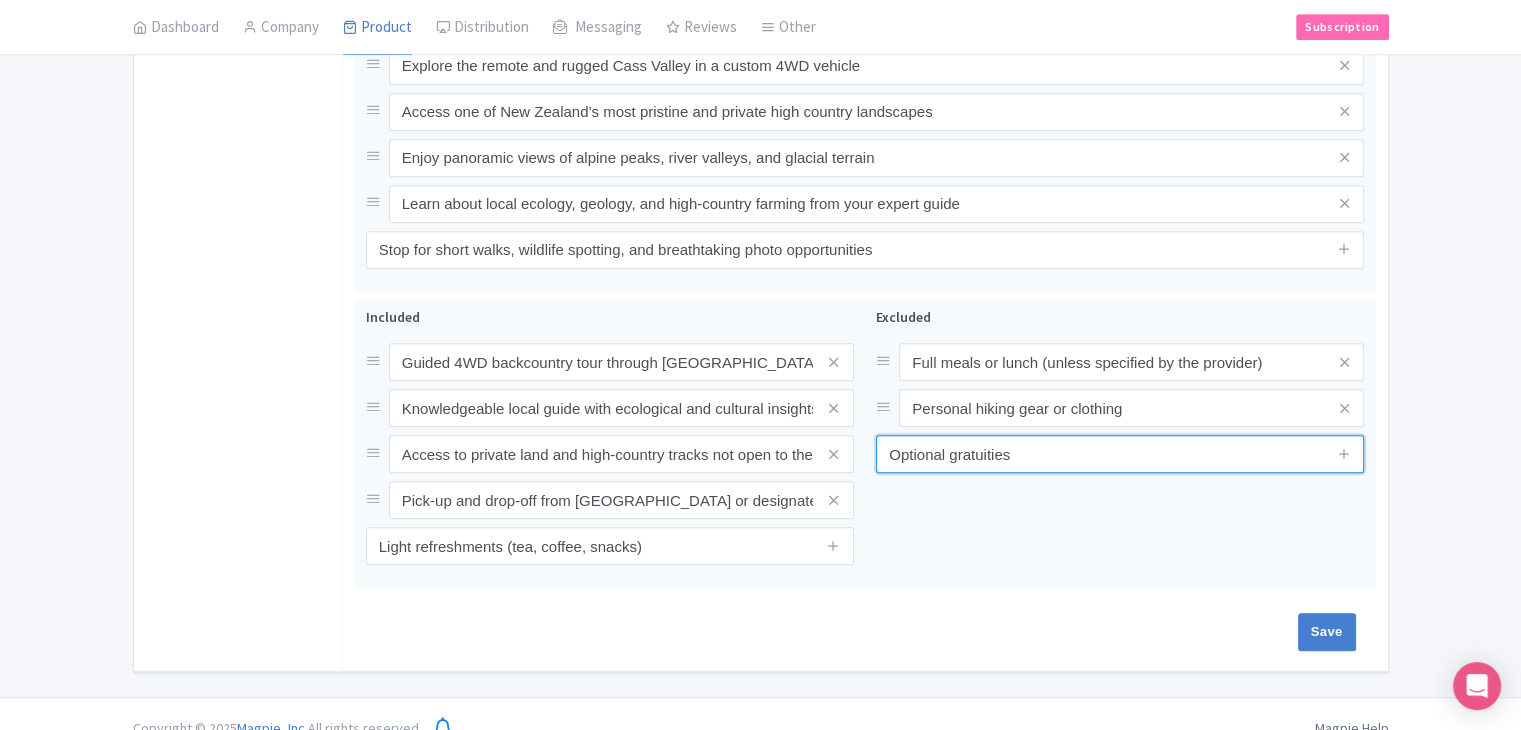 type on "Optional gratuities" 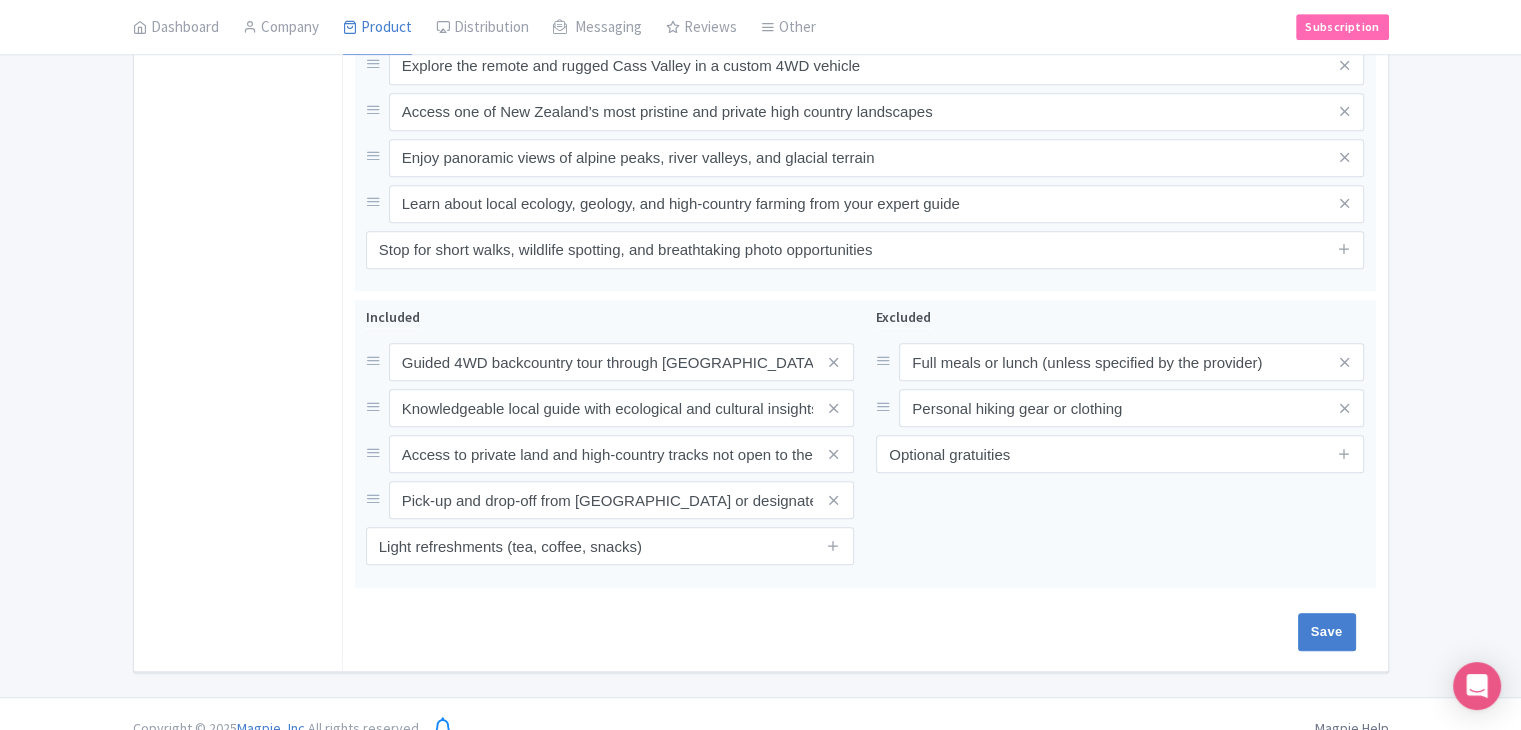 click on "Name   * Backcountry Adventure in Cass Valley
Your product's name has 36 characters. We recommend between 10 and 60 characters.
Internal ID
Description Summary Show HTML editor
Bold
Italic
Strikethrough
Link
Heading
Quote
Code
Bullets
Numbers
Decrease Level
Increase Level
Attach Files
Undo
Redo
Link
Unlink
Escape the ordinary and journey deep into the remote Cass Valley on an unforgettable 4WD backcountry adventure. Surrounded by towering mountains, alpine rivers, and untamed wilderness, this exclusive experience offers access to one of New Zealand’s most pristine and private high country landscapes.
Your product's description summary has 0 characters. We recommend between 100 and 255 characters.
Description Show HTML editor
Bold
Italic" at bounding box center (865, -3) 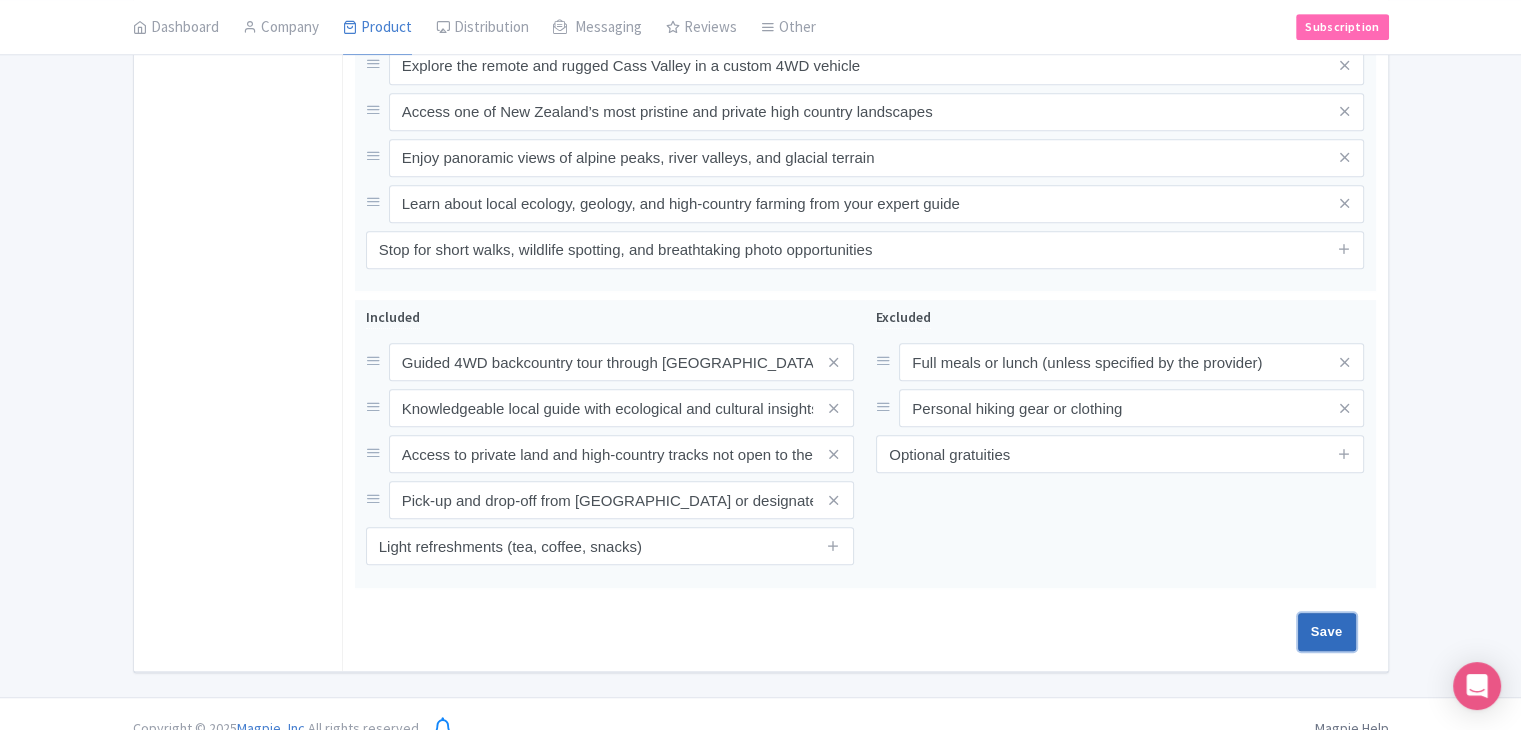 click on "Save" at bounding box center [1327, 632] 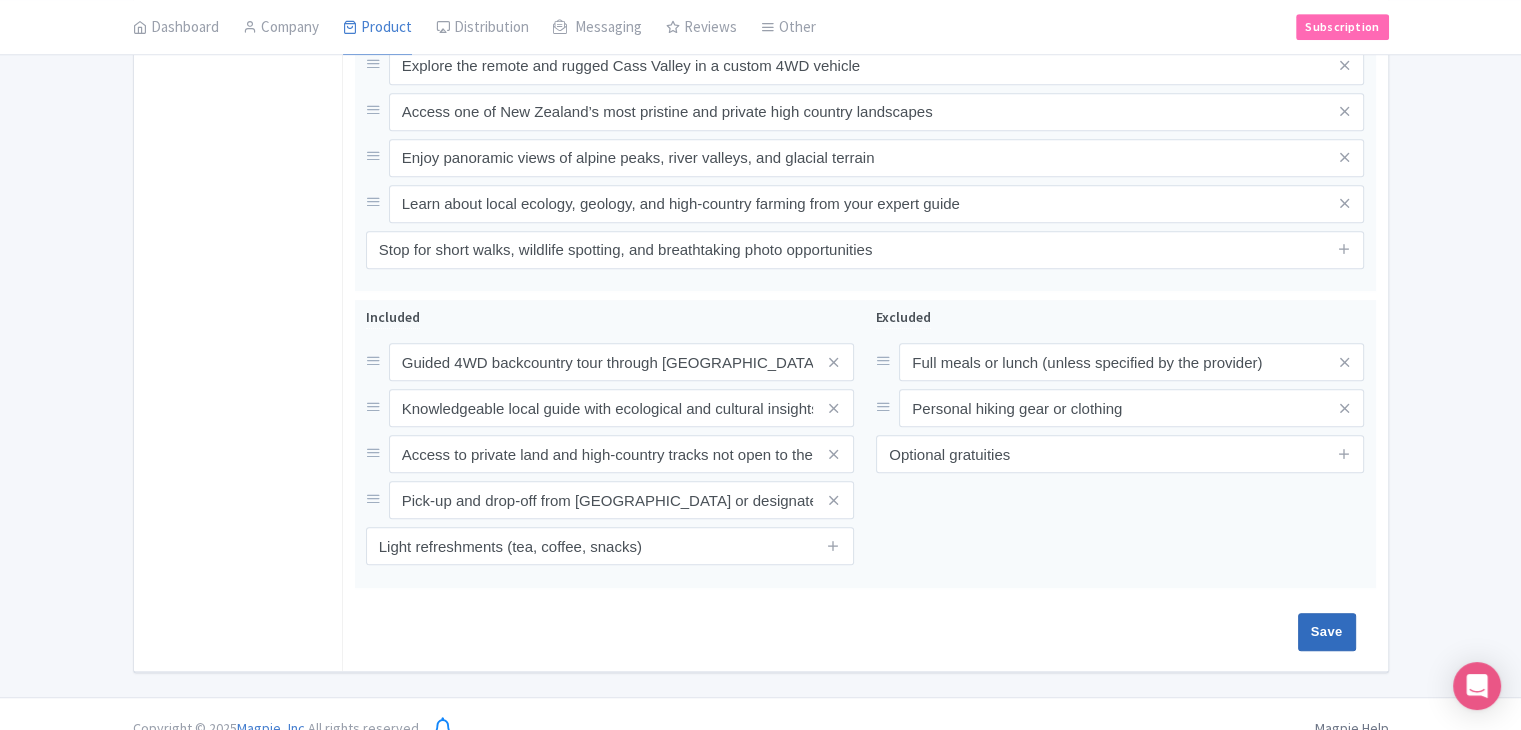 type on "Saving..." 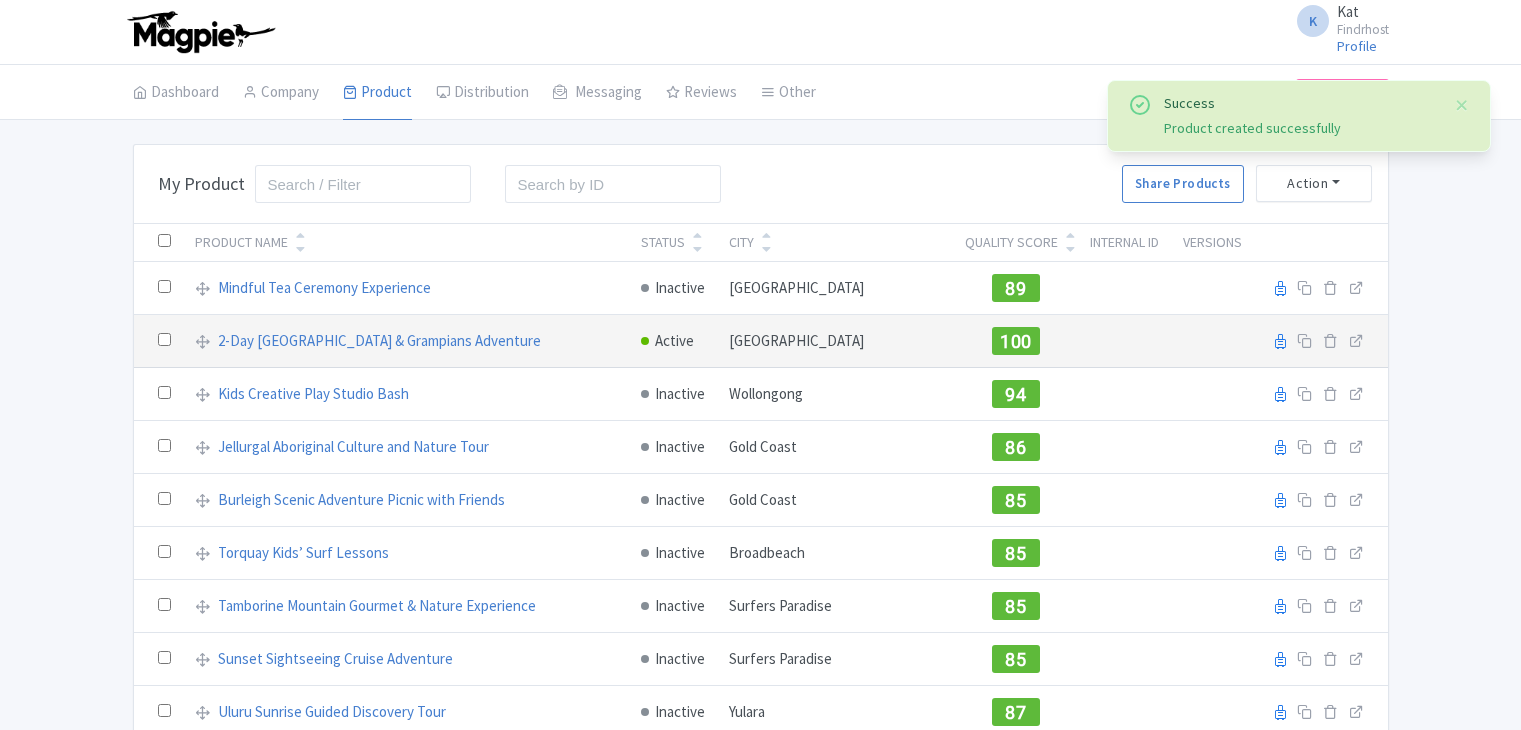 scroll, scrollTop: 0, scrollLeft: 0, axis: both 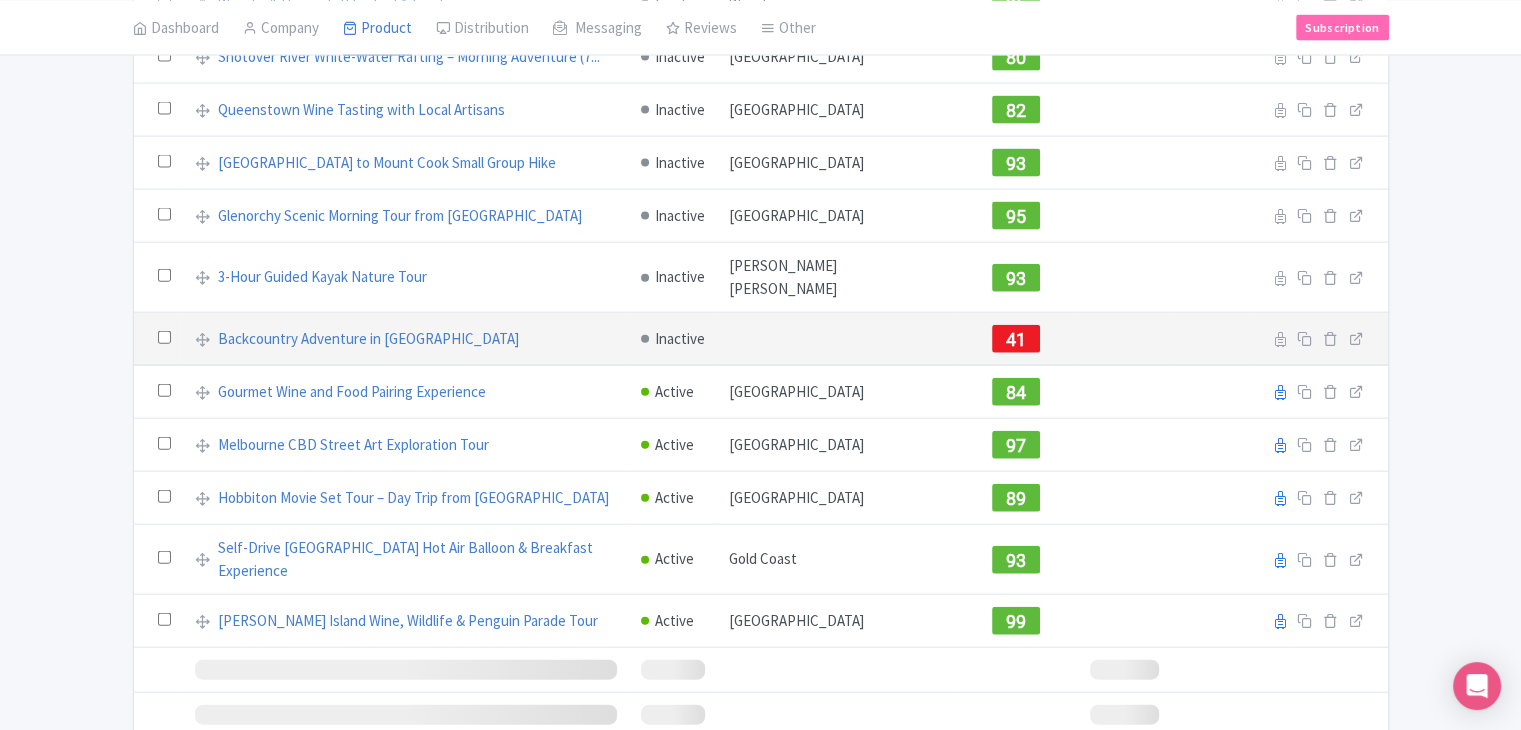 click on "Backcountry Adventure in [GEOGRAPHIC_DATA]" at bounding box center (406, 339) 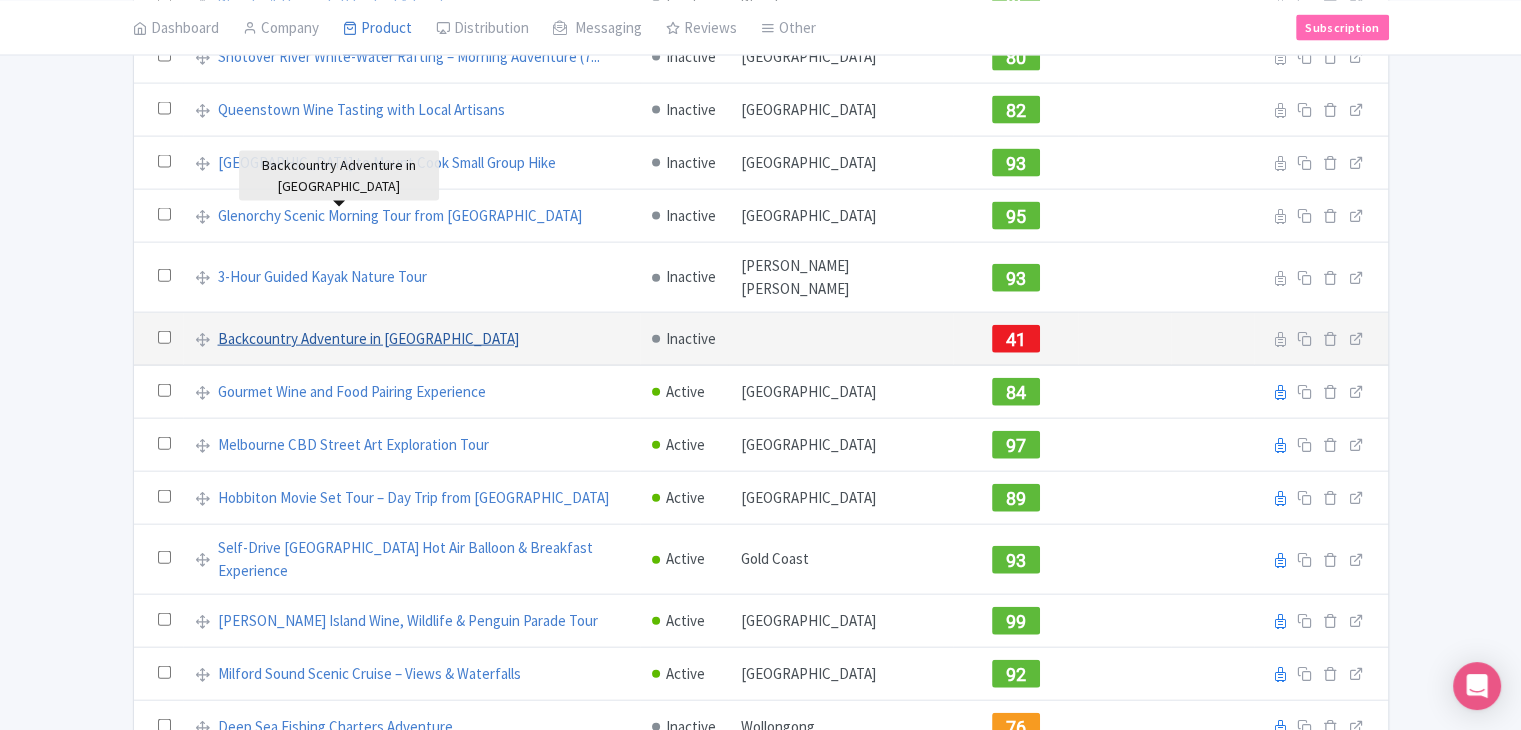 click on "Backcountry Adventure in [GEOGRAPHIC_DATA]" at bounding box center [368, 339] 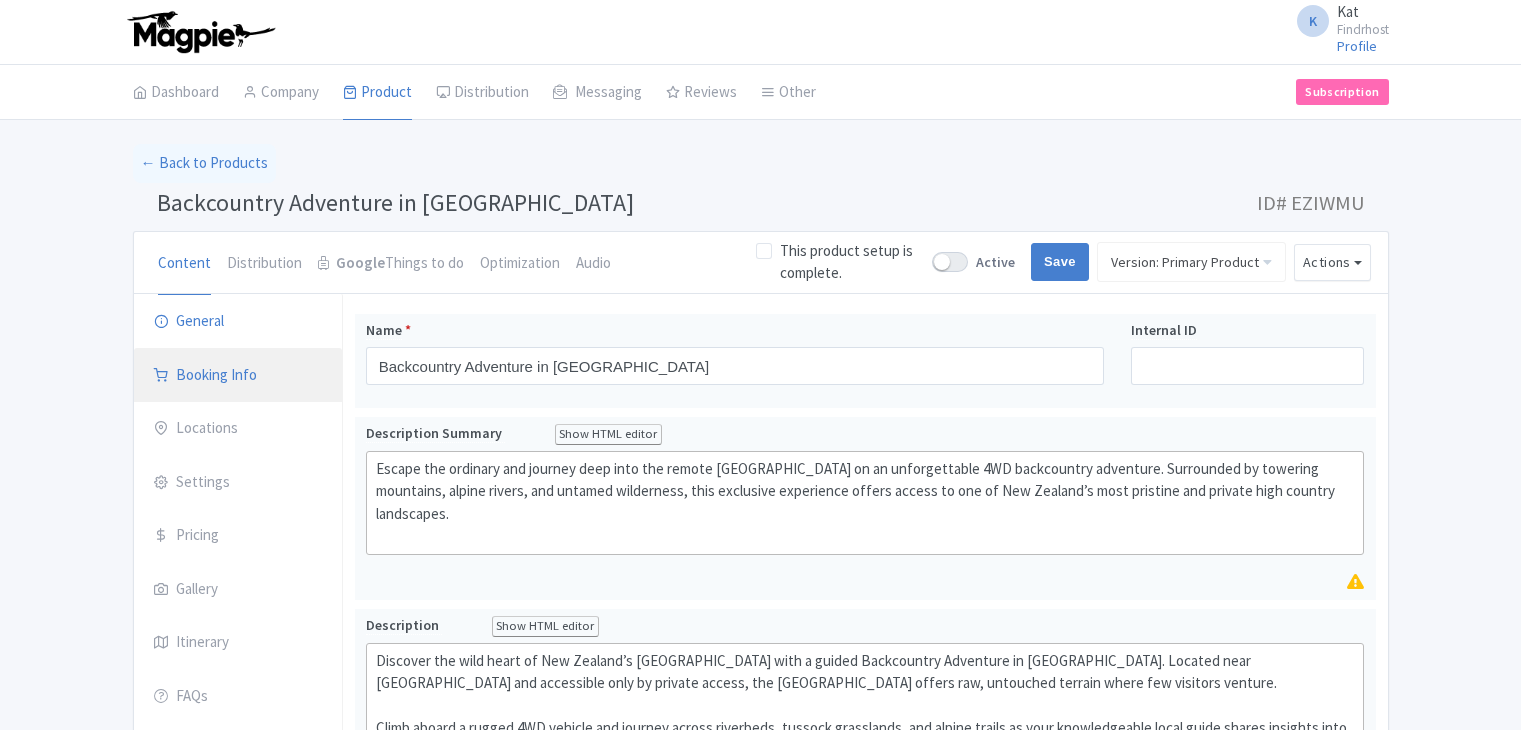 scroll, scrollTop: 0, scrollLeft: 0, axis: both 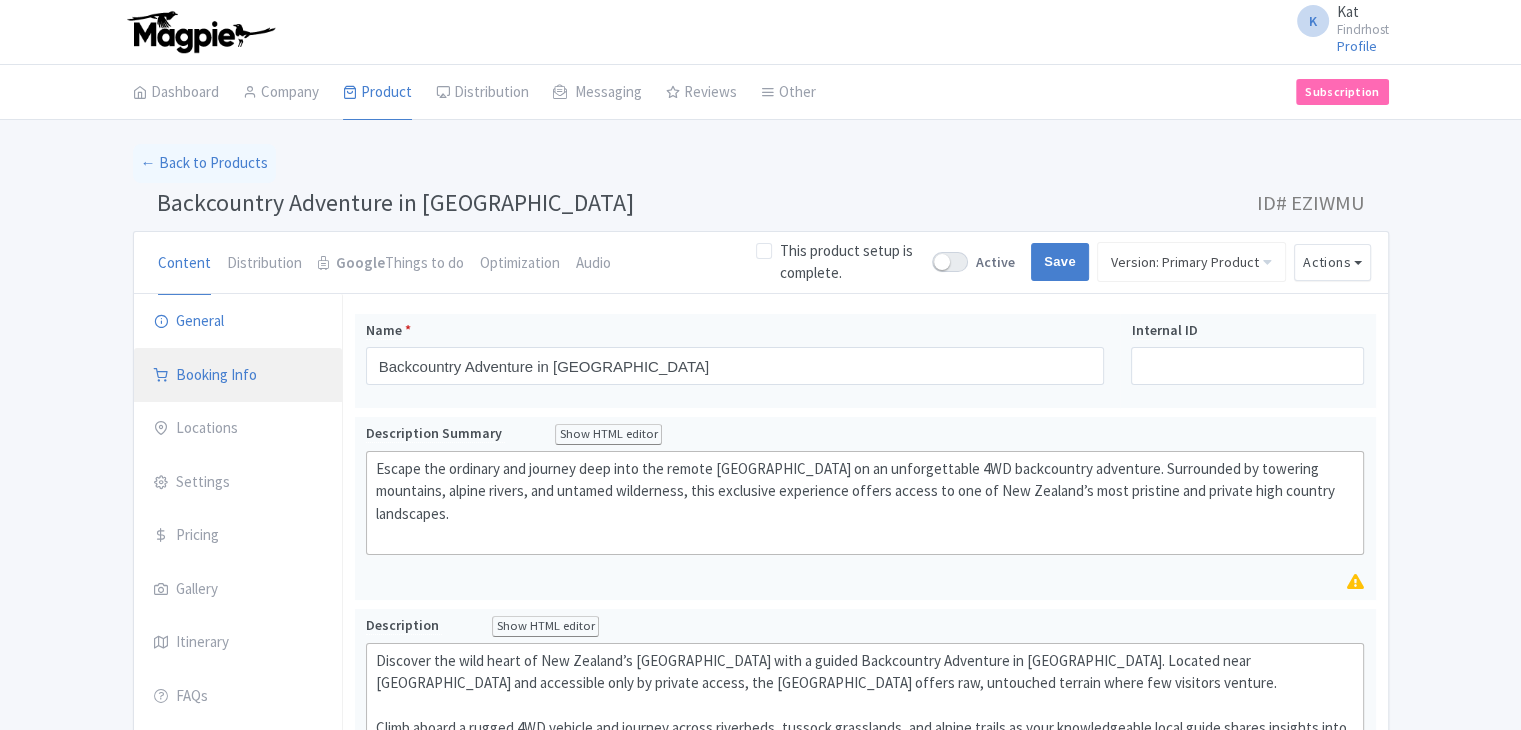 click on "Booking Info" at bounding box center [238, 376] 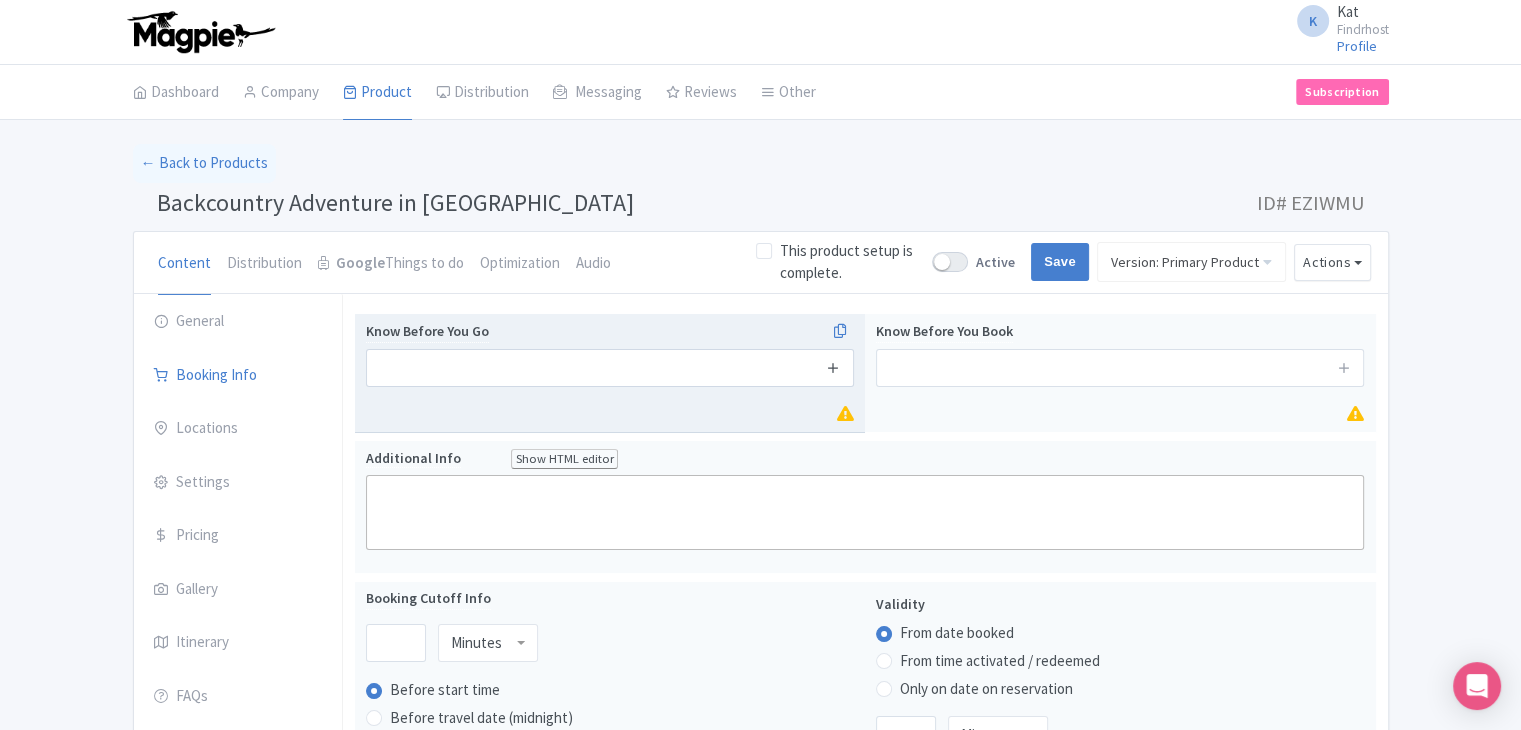 drag, startPoint x: 835, startPoint y: 373, endPoint x: 837, endPoint y: 414, distance: 41.04875 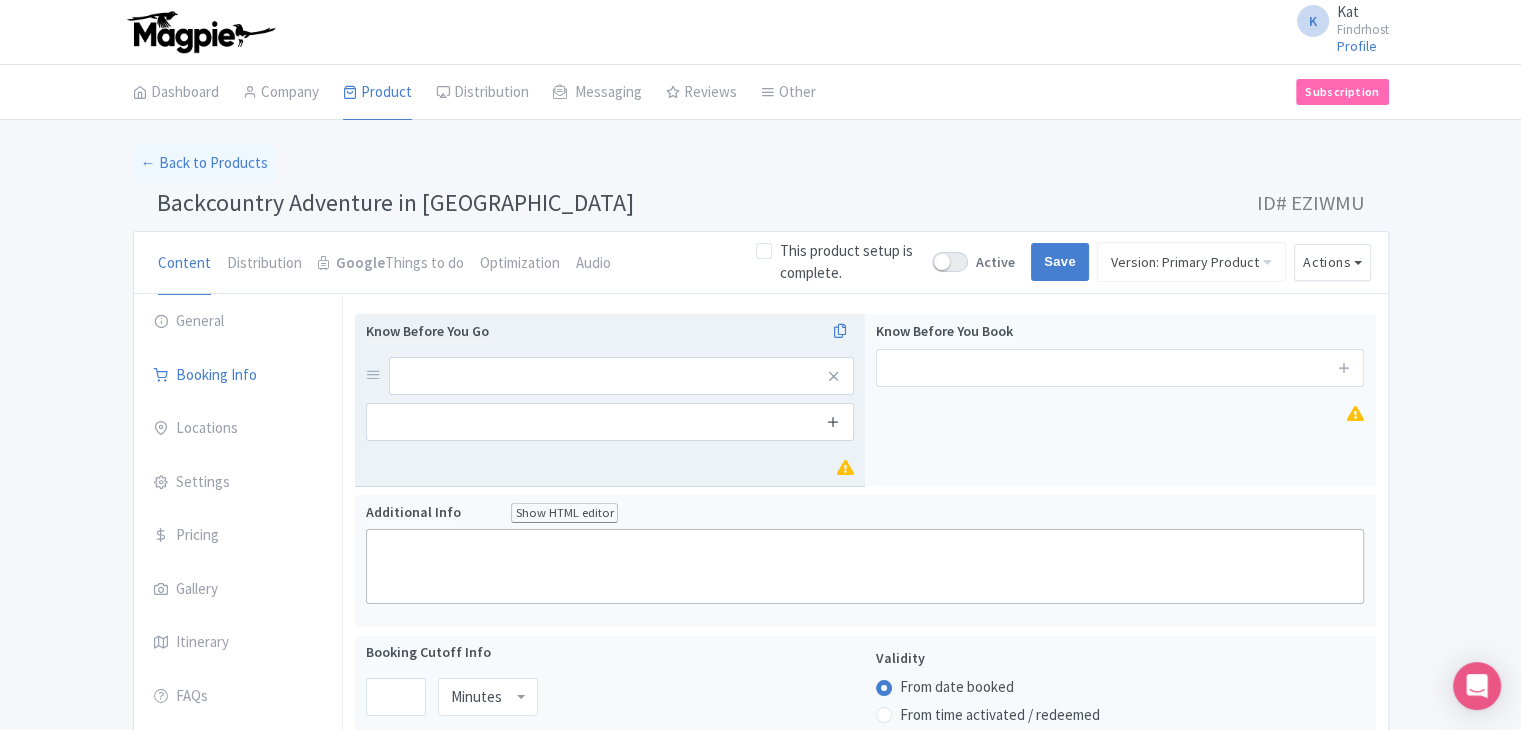 click at bounding box center (833, 421) 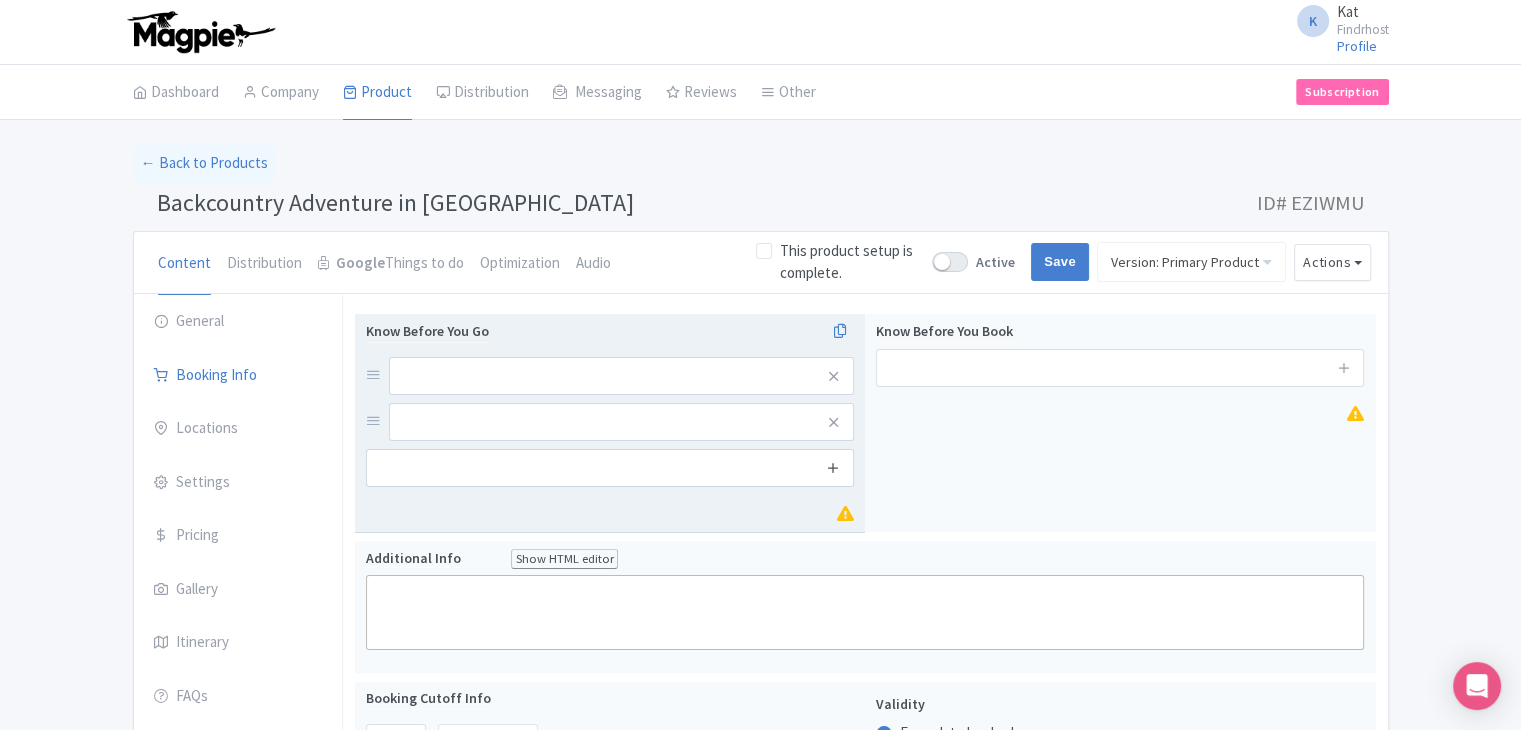 click at bounding box center (833, 467) 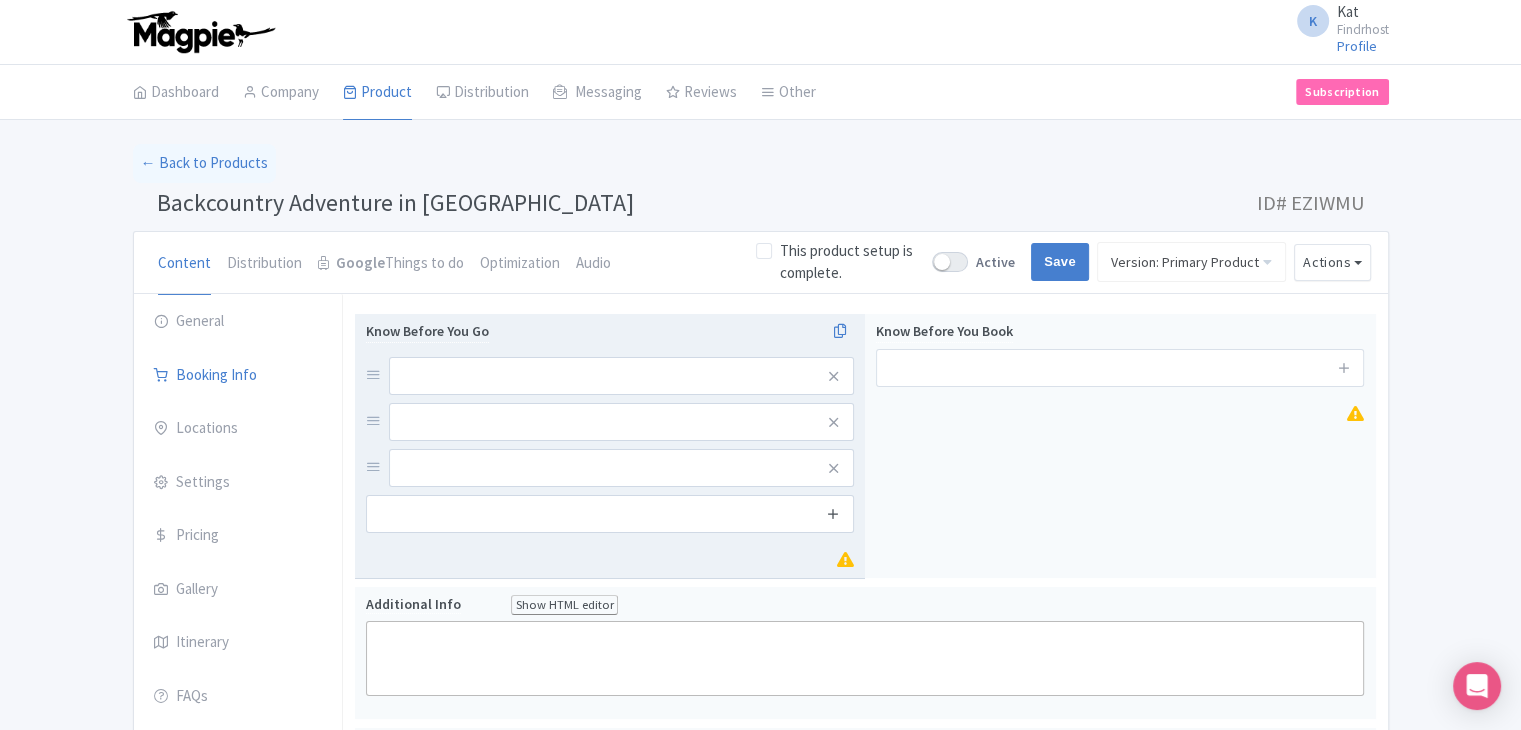 click at bounding box center [833, 513] 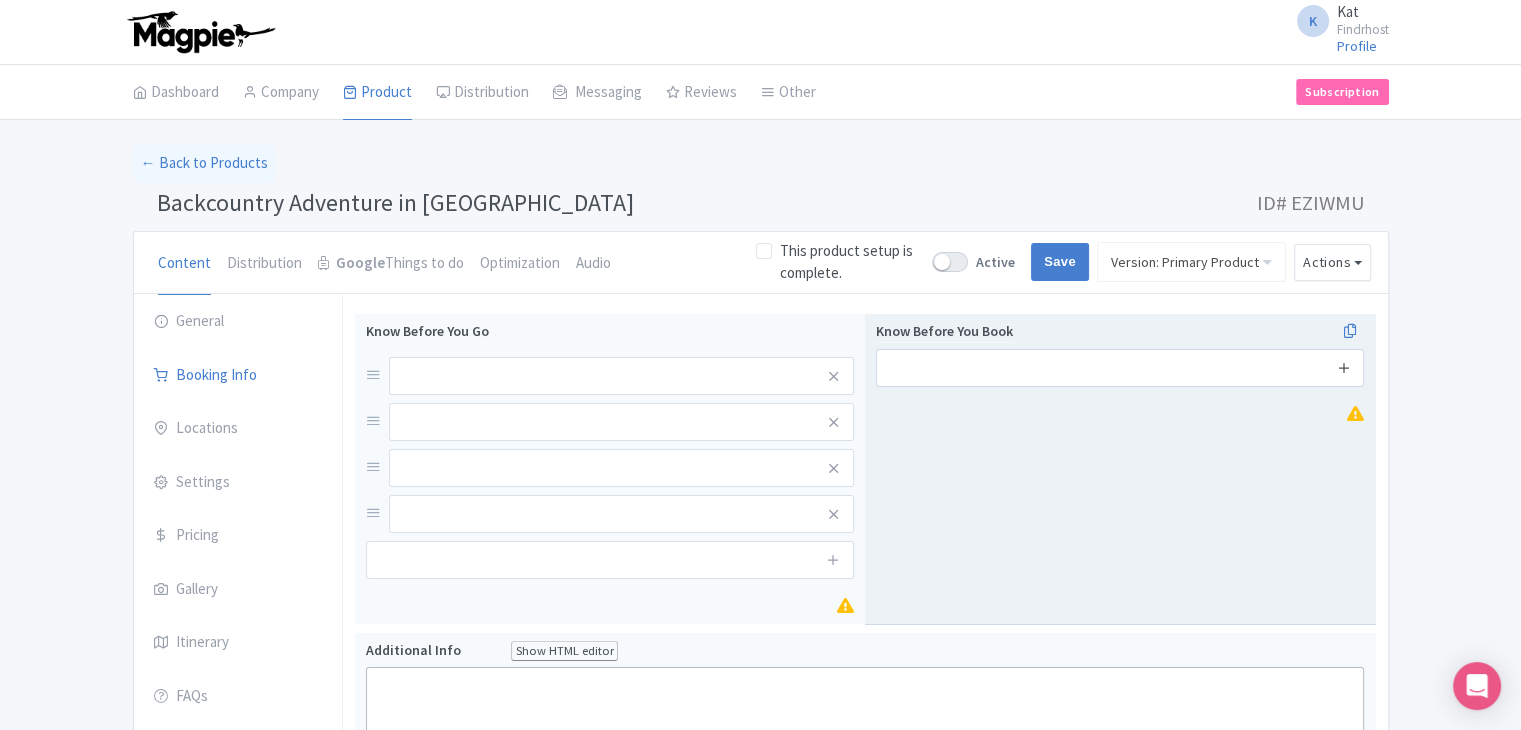 click at bounding box center [1344, 367] 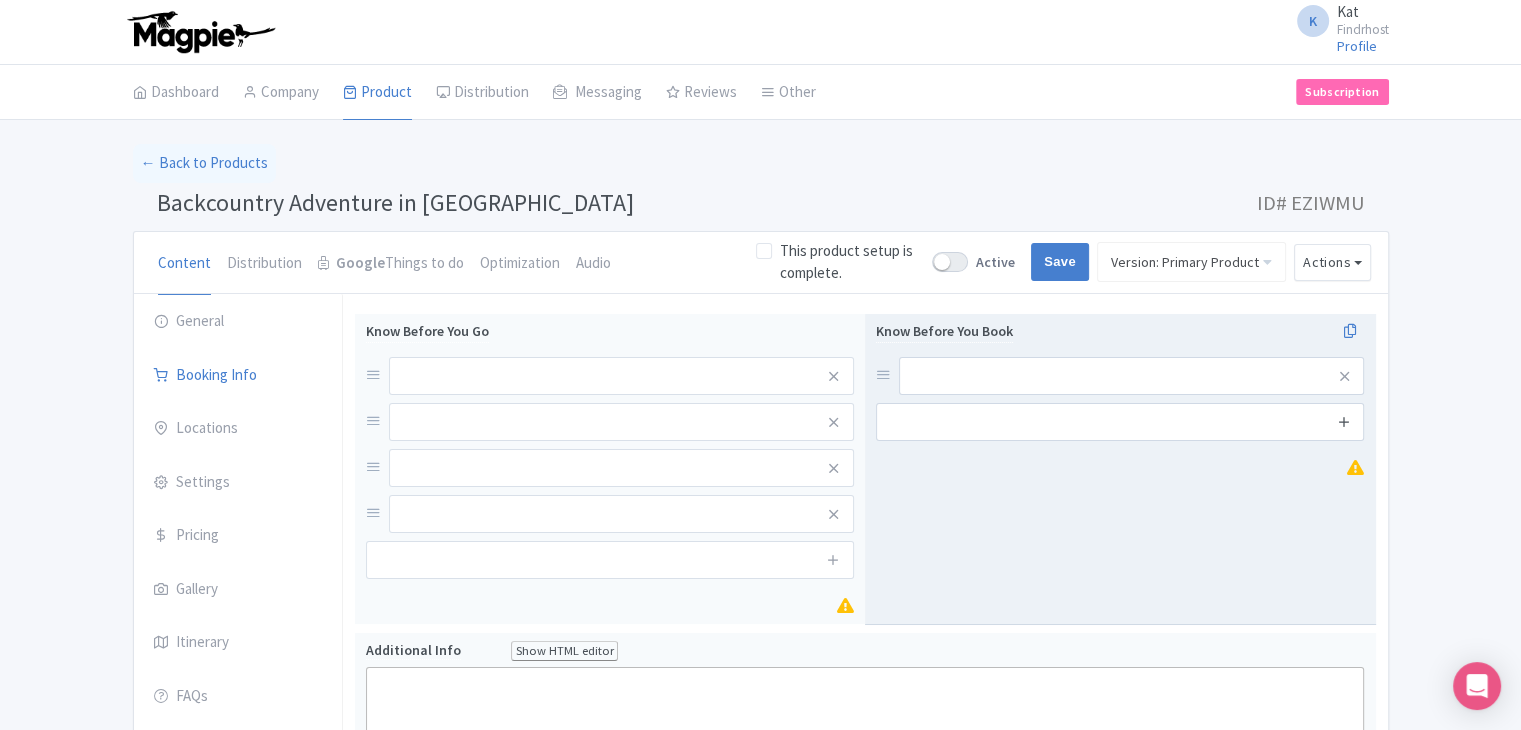 click at bounding box center (1344, 421) 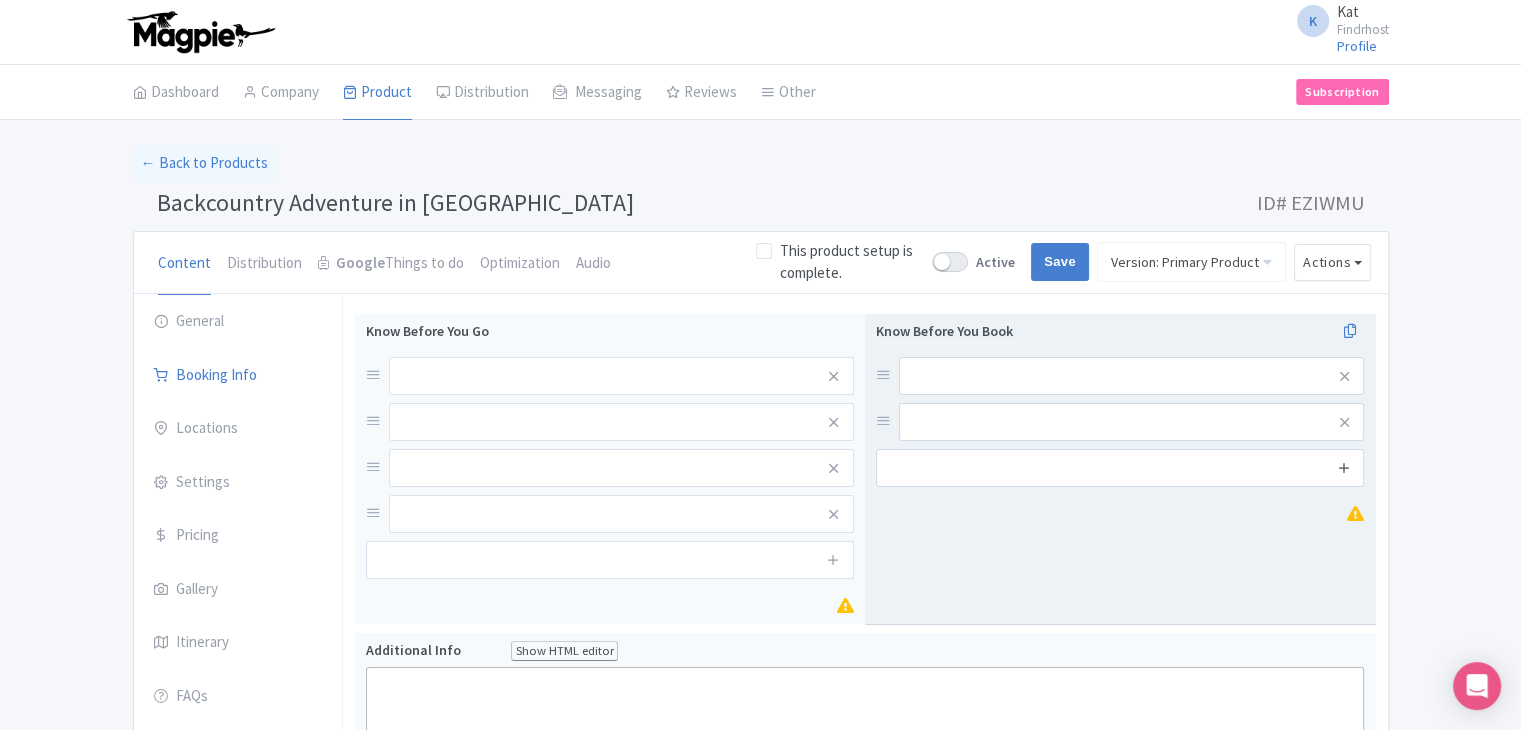 click at bounding box center [1344, 468] 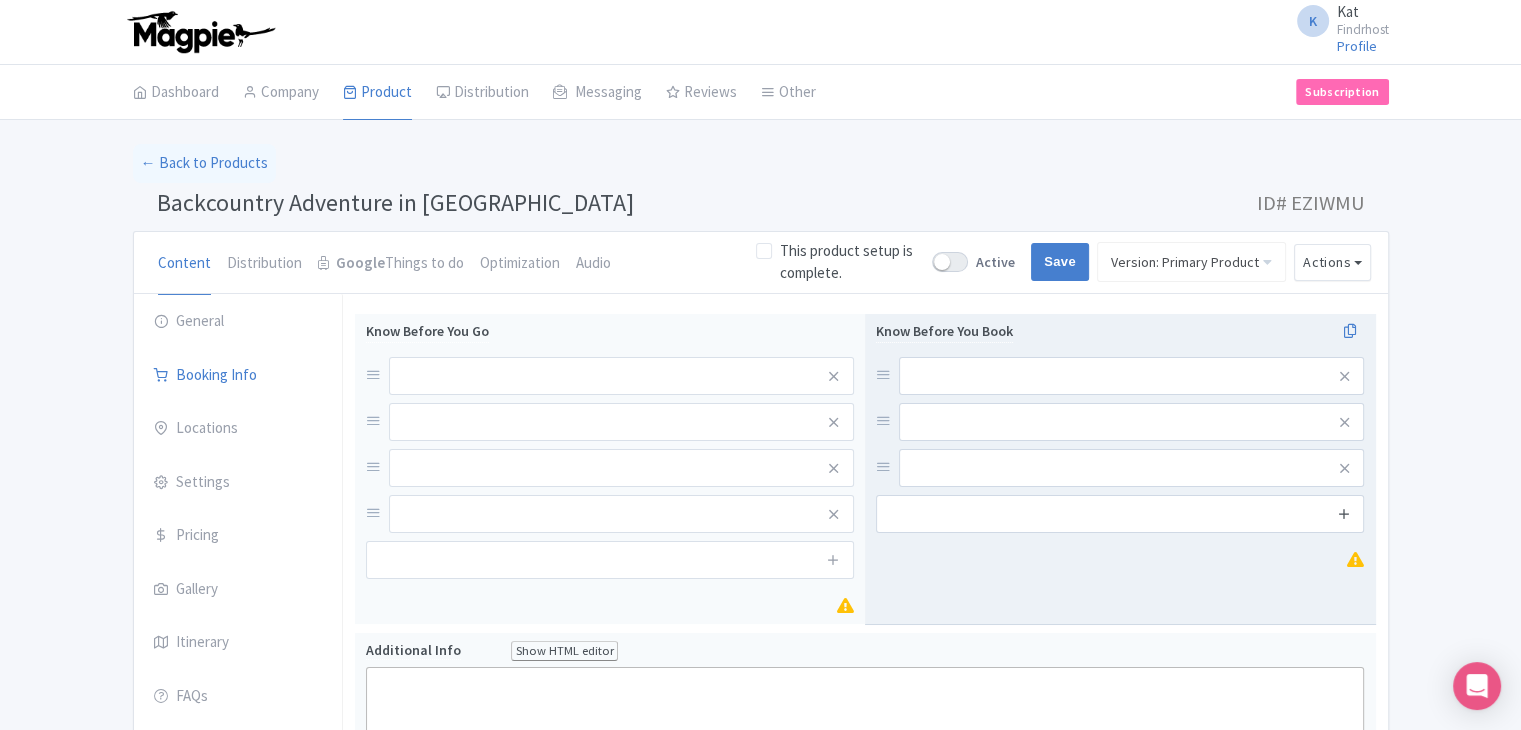 drag, startPoint x: 1346, startPoint y: 513, endPoint x: 1360, endPoint y: 570, distance: 58.694122 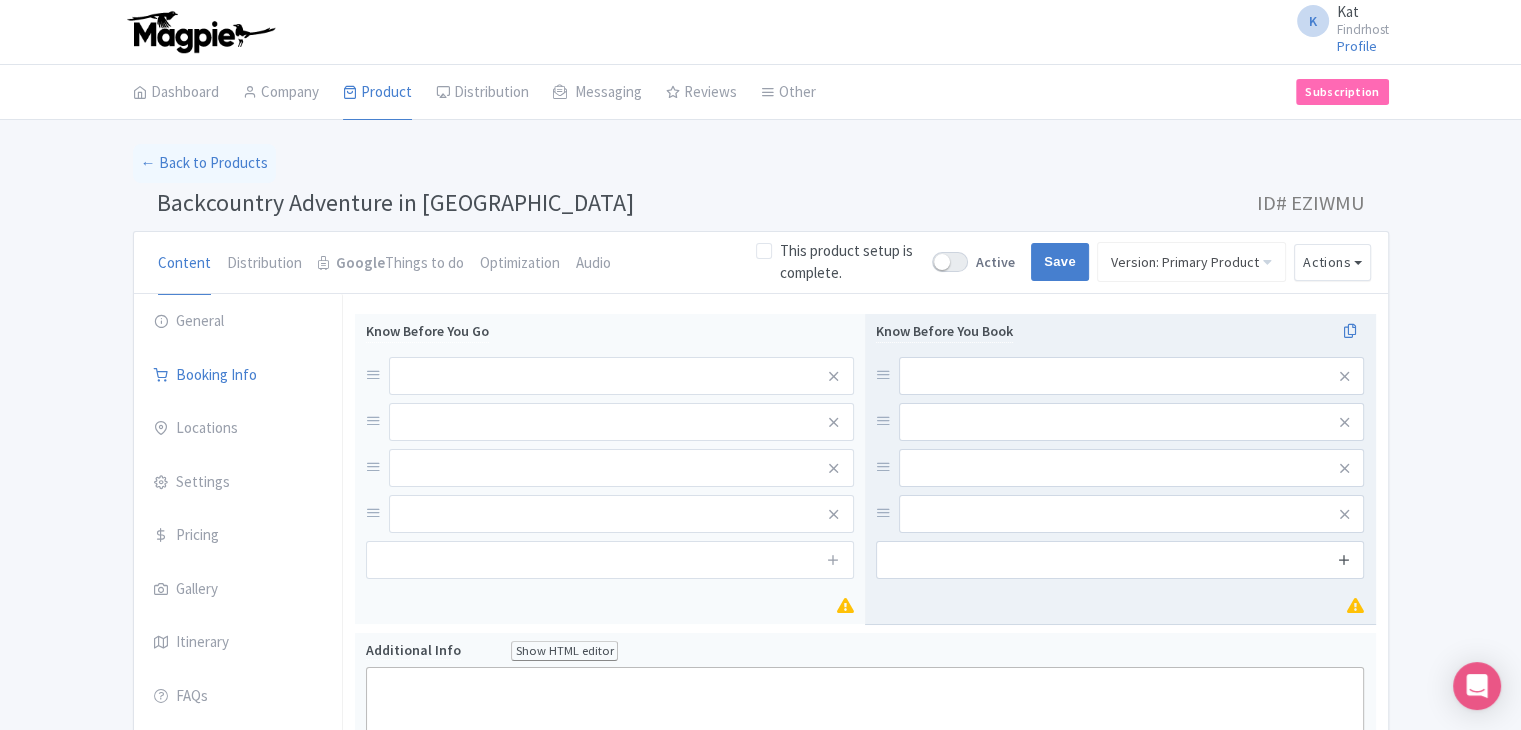 click at bounding box center (1344, 559) 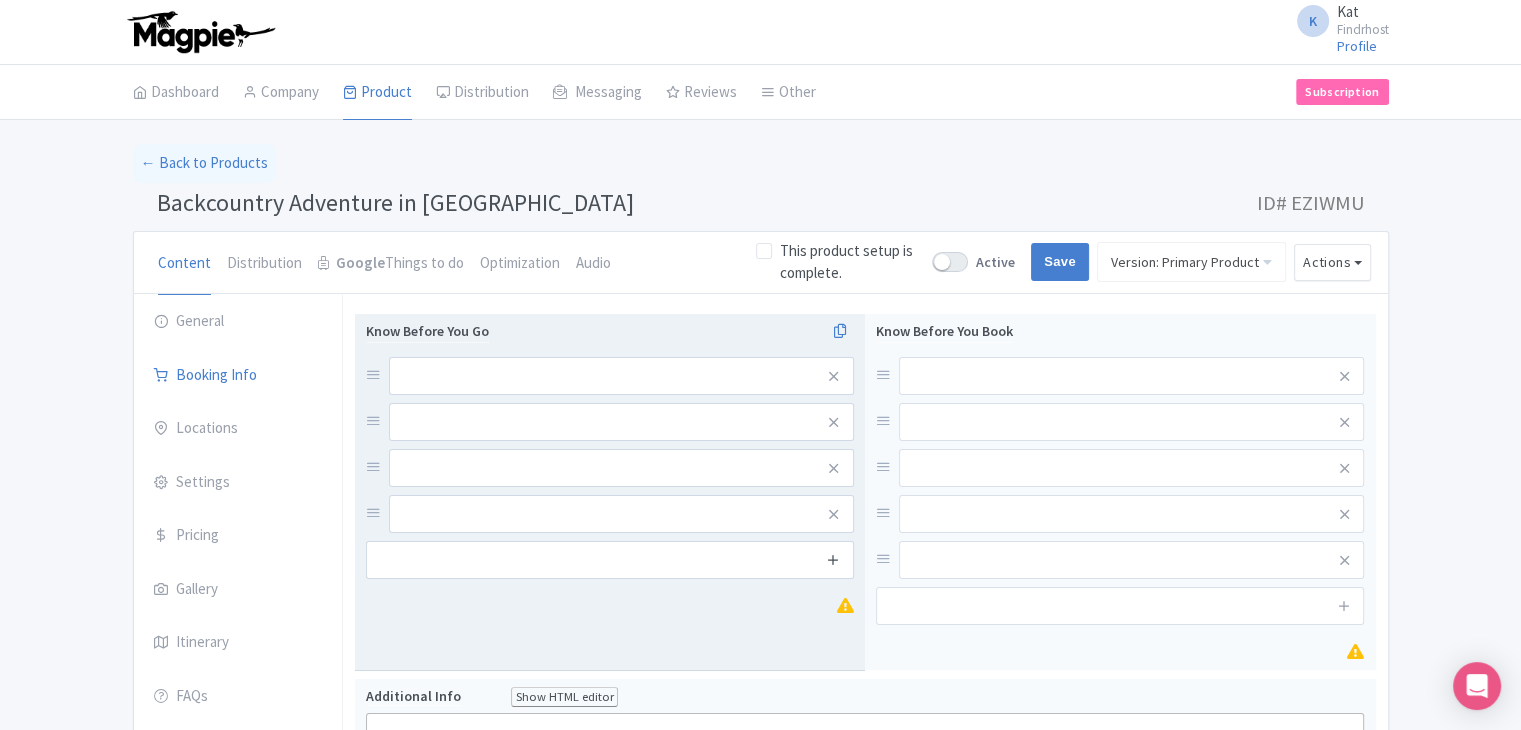 click at bounding box center (833, 559) 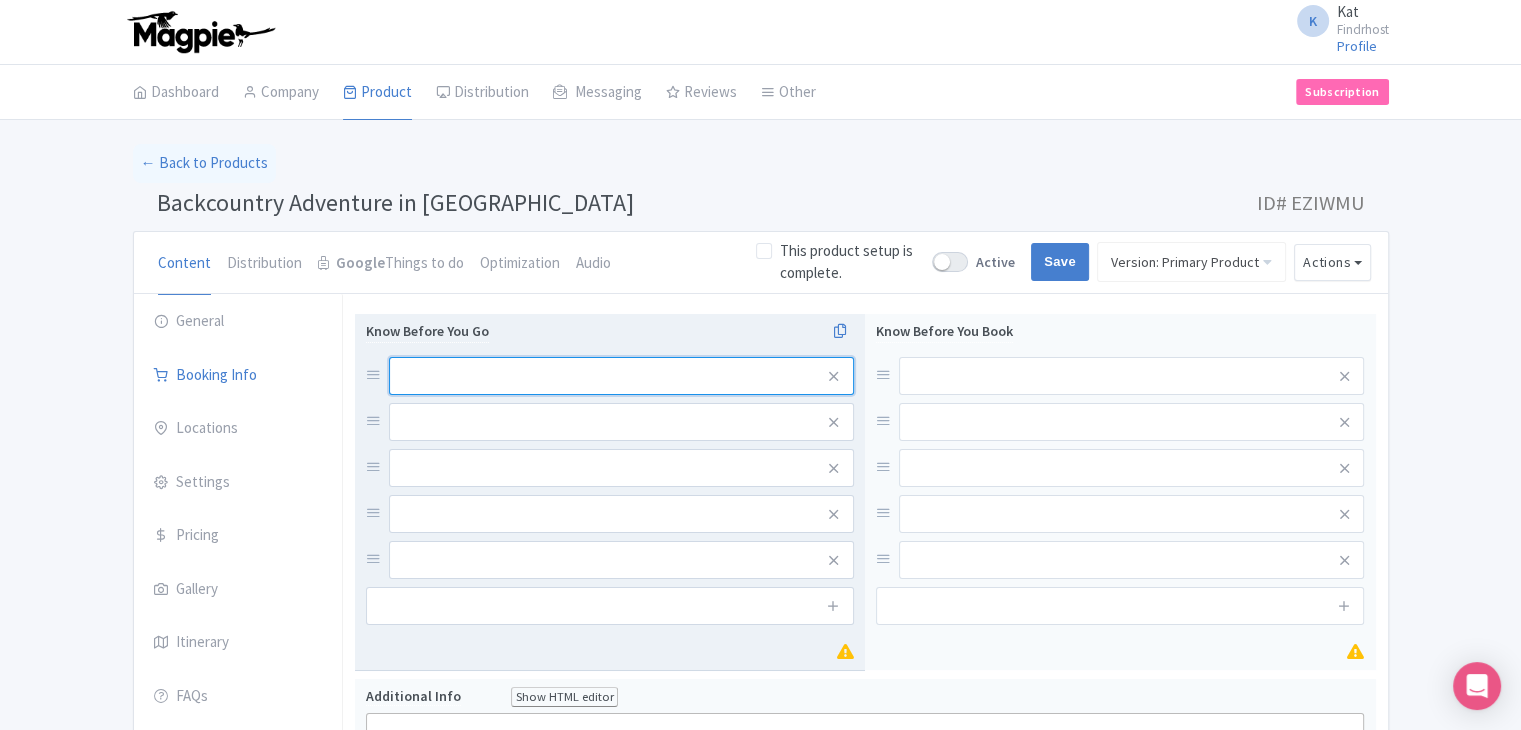 click at bounding box center (621, 376) 